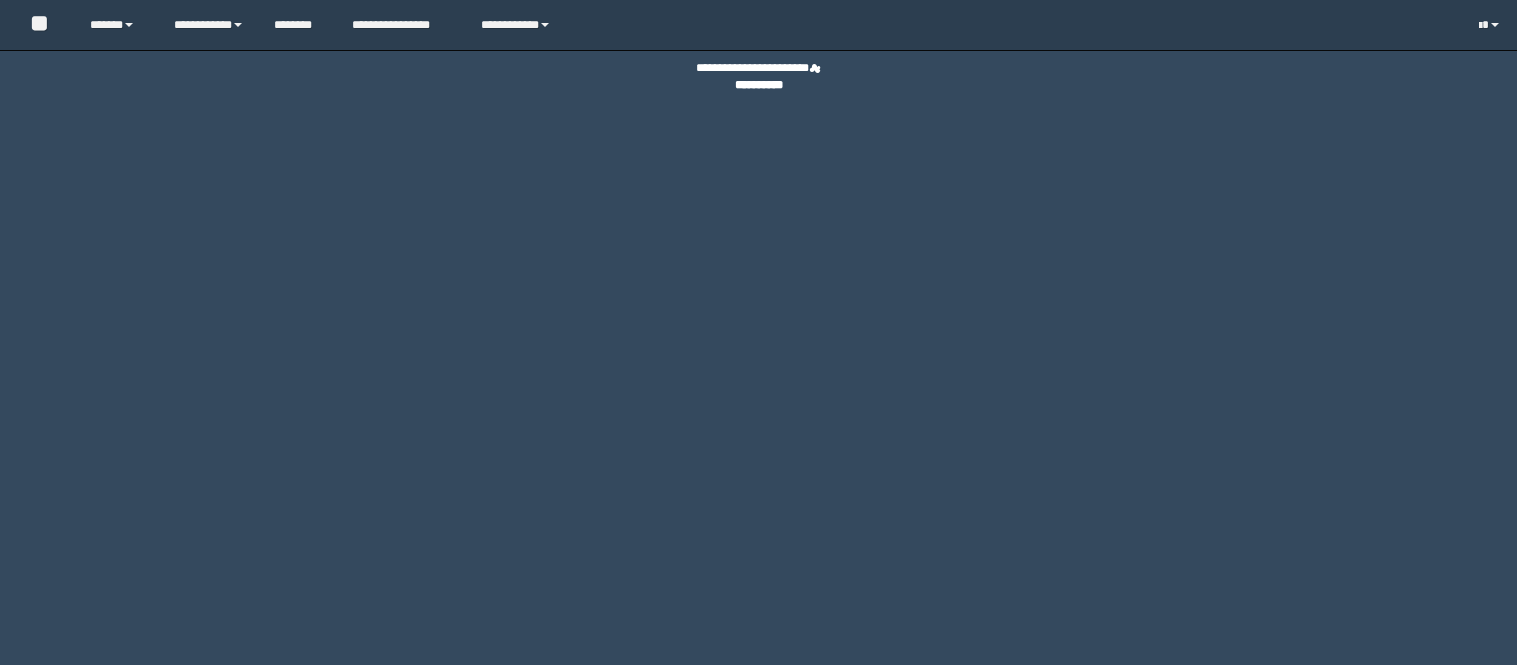 scroll, scrollTop: 0, scrollLeft: 0, axis: both 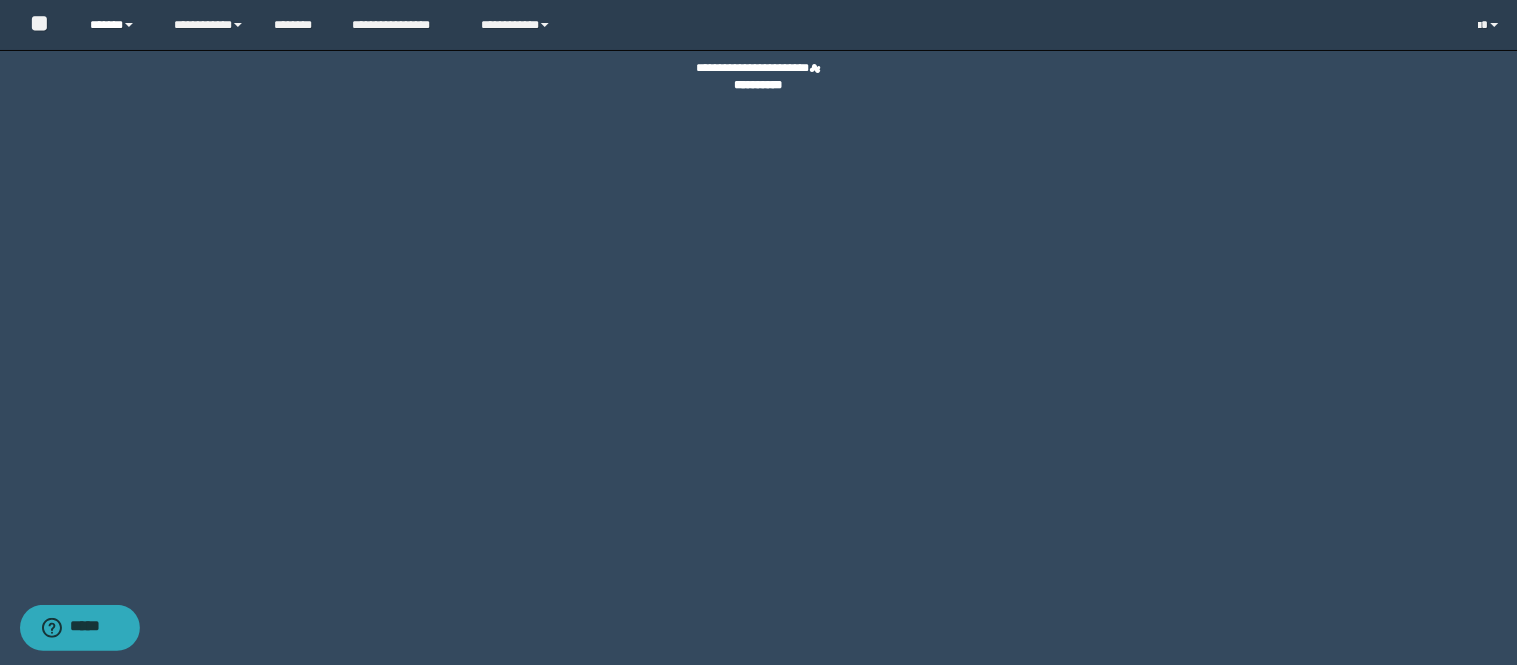 click on "******" at bounding box center [116, 25] 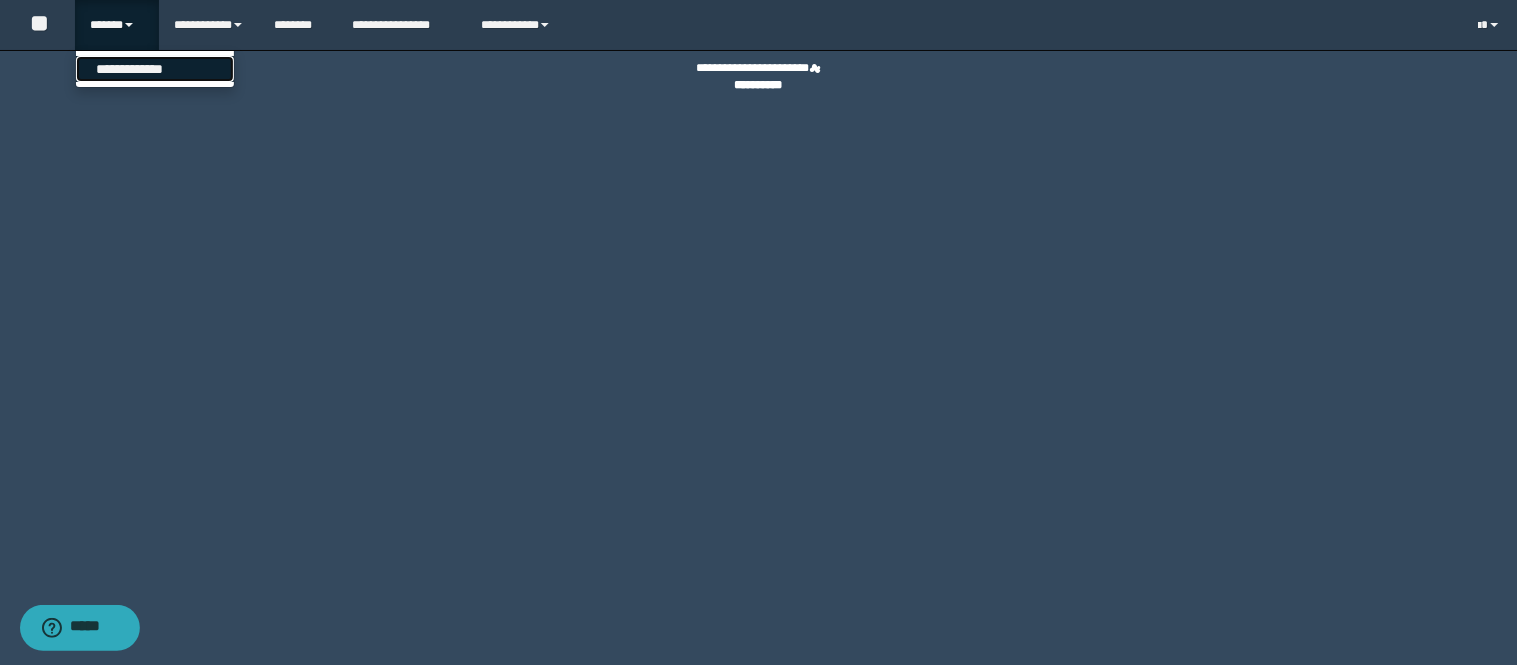 click on "**********" at bounding box center [155, 69] 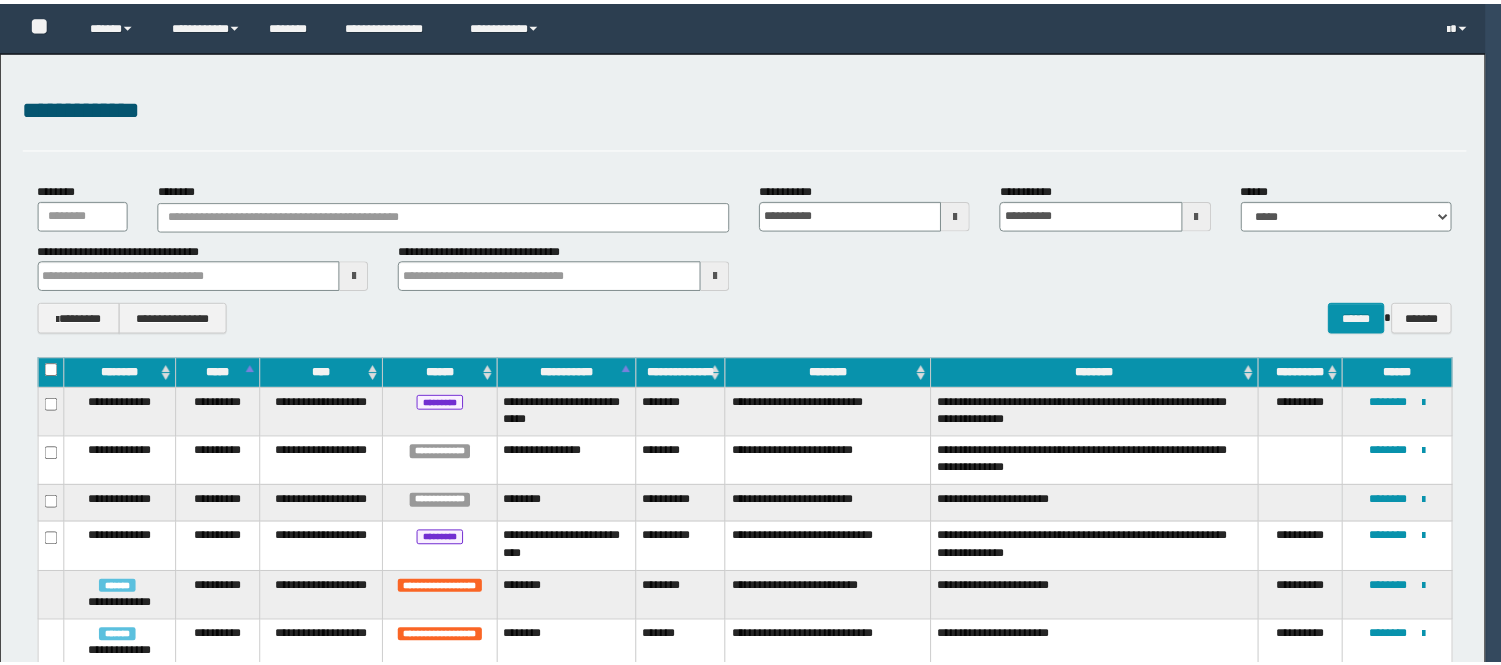 scroll, scrollTop: 0, scrollLeft: 0, axis: both 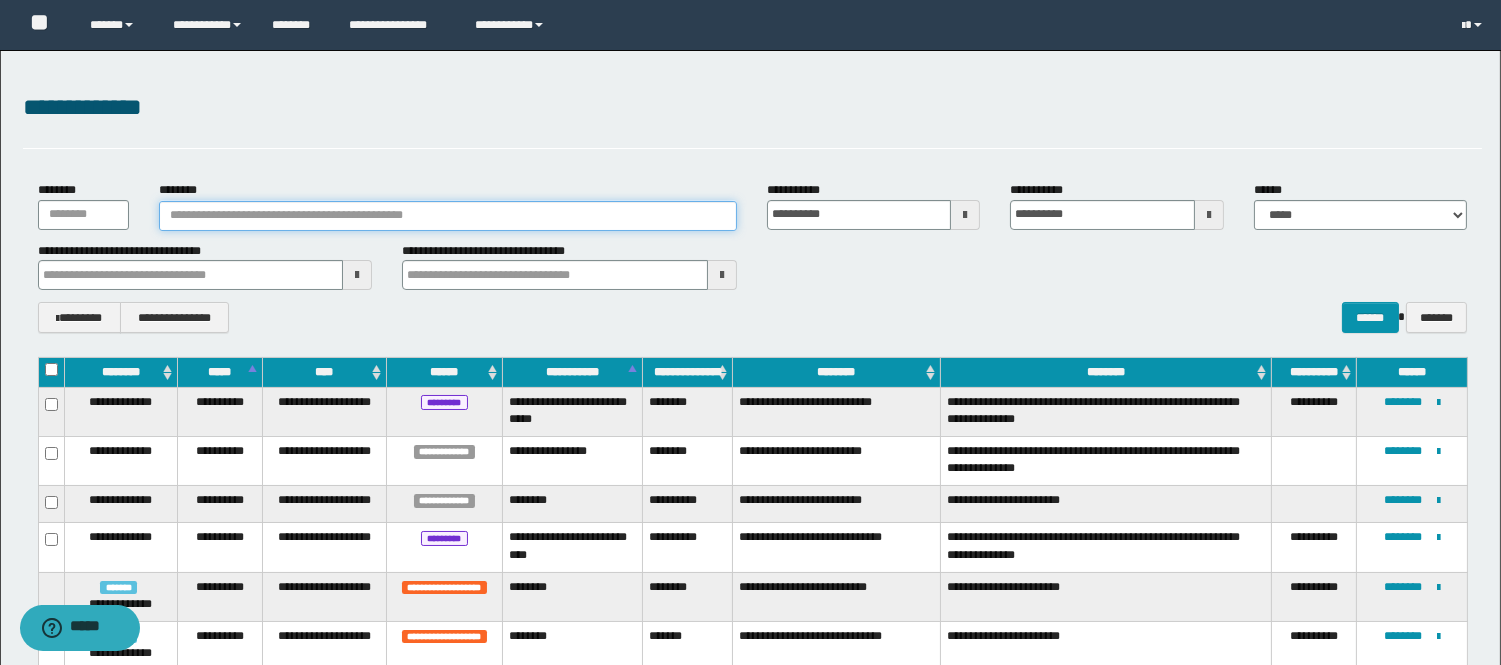 click on "********" at bounding box center (448, 216) 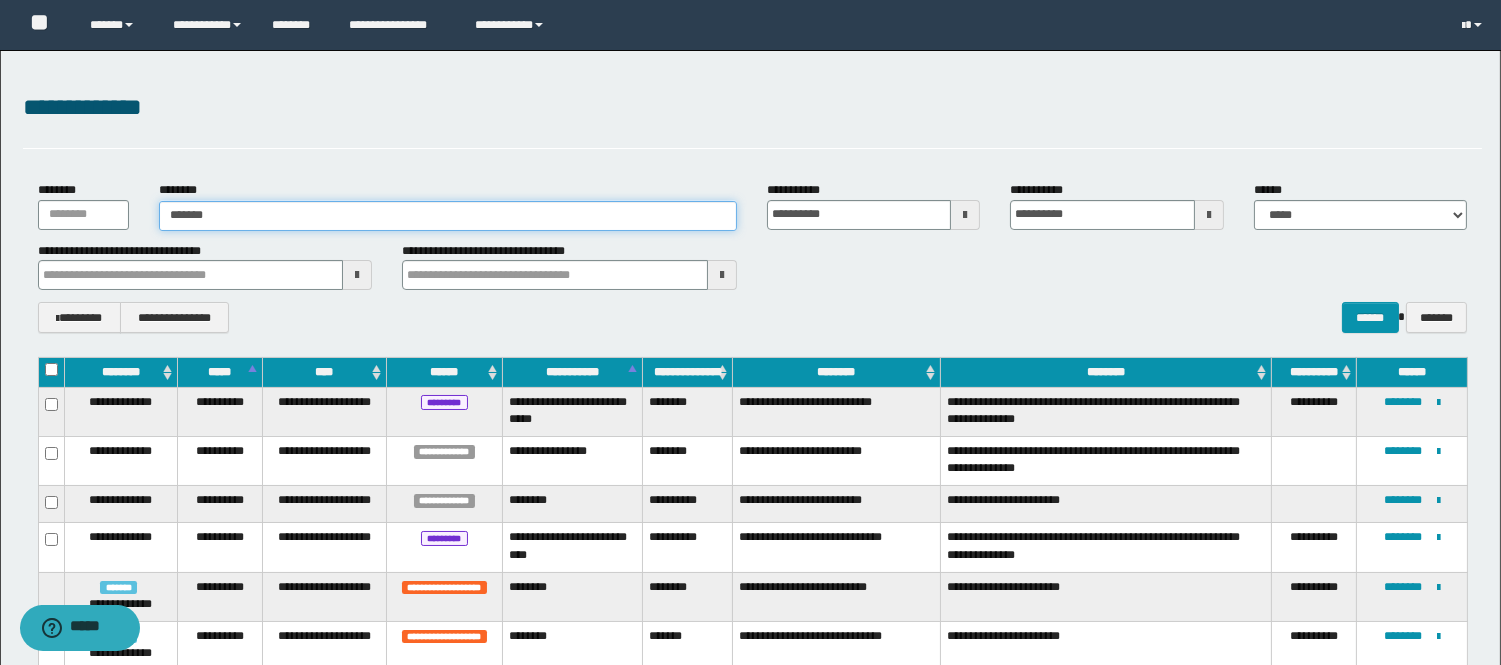 type on "********" 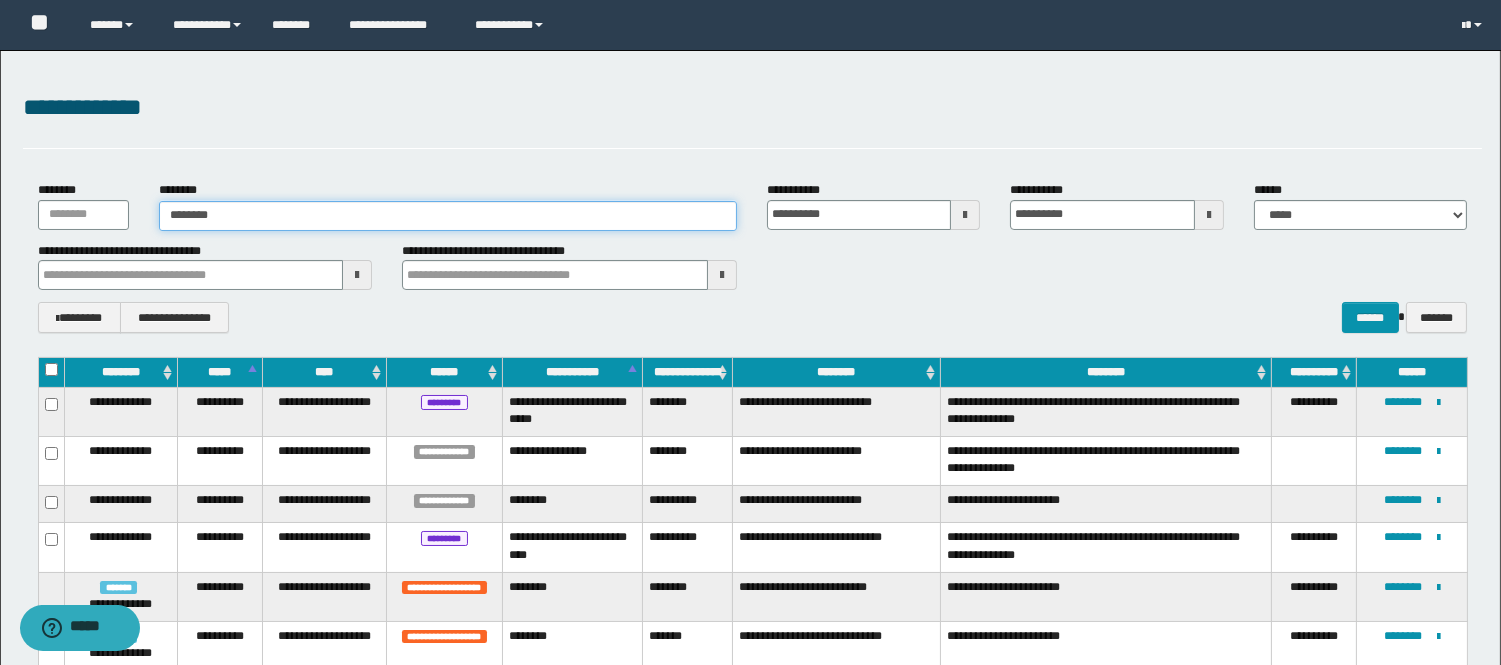 type on "********" 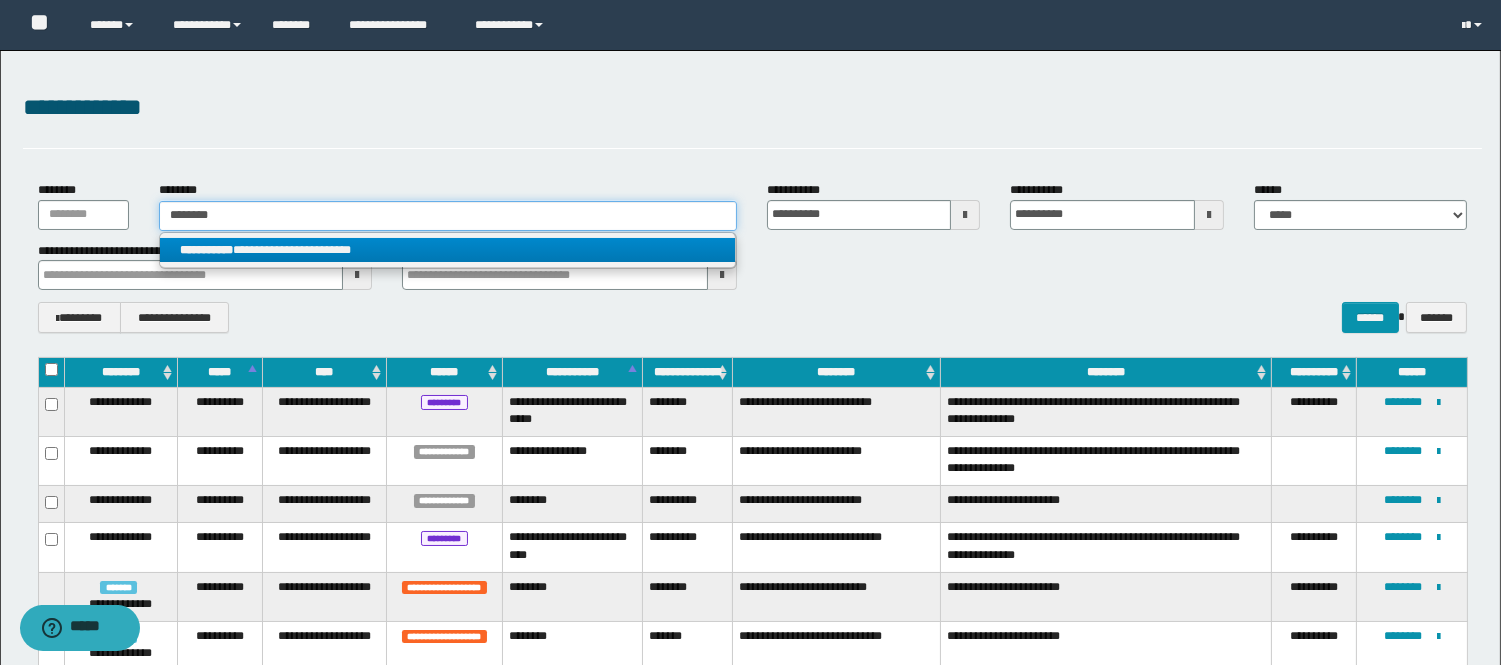 type on "********" 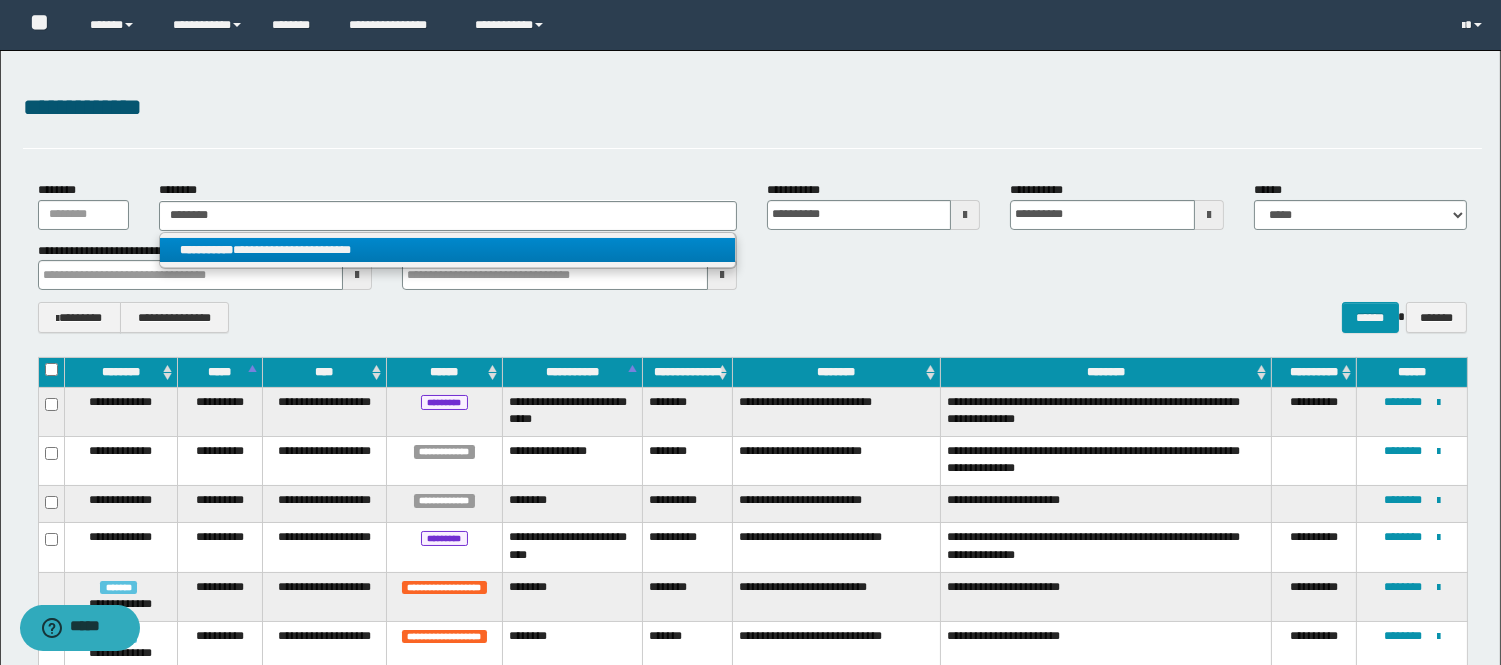 click on "**********" at bounding box center [448, 250] 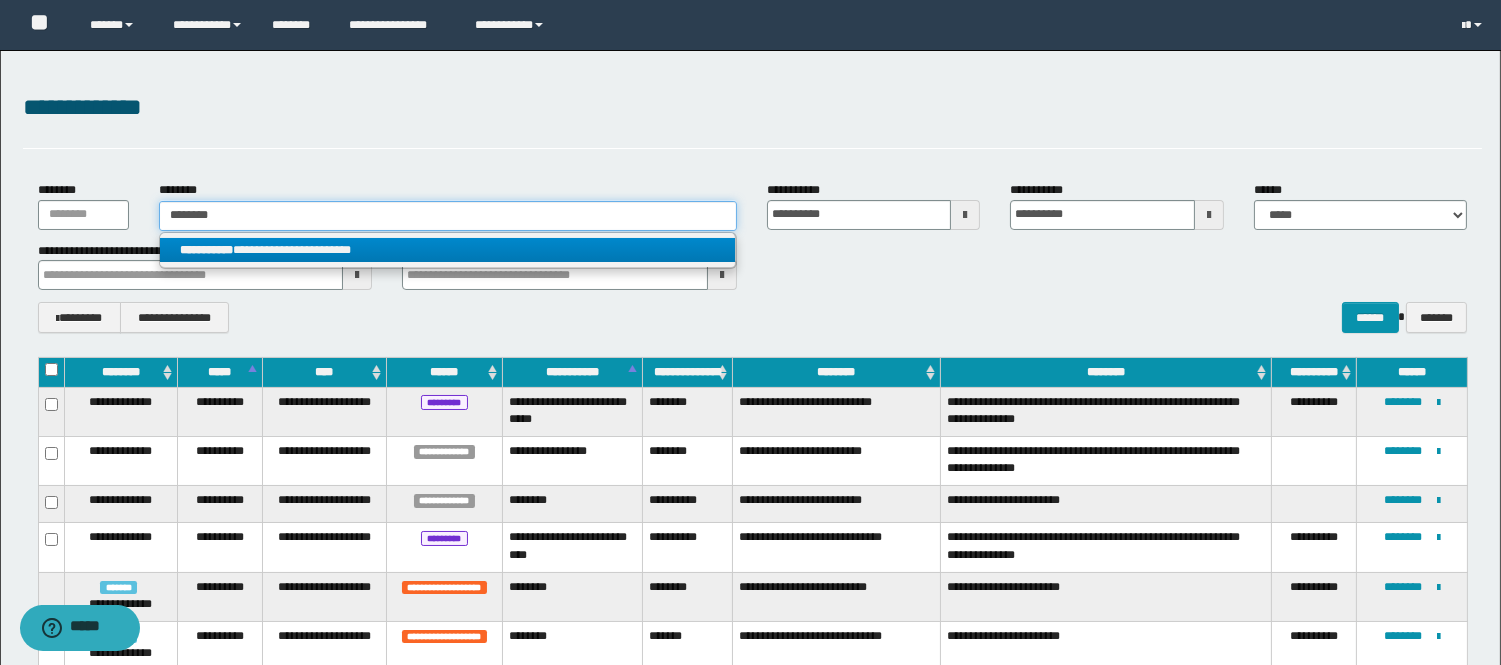 type 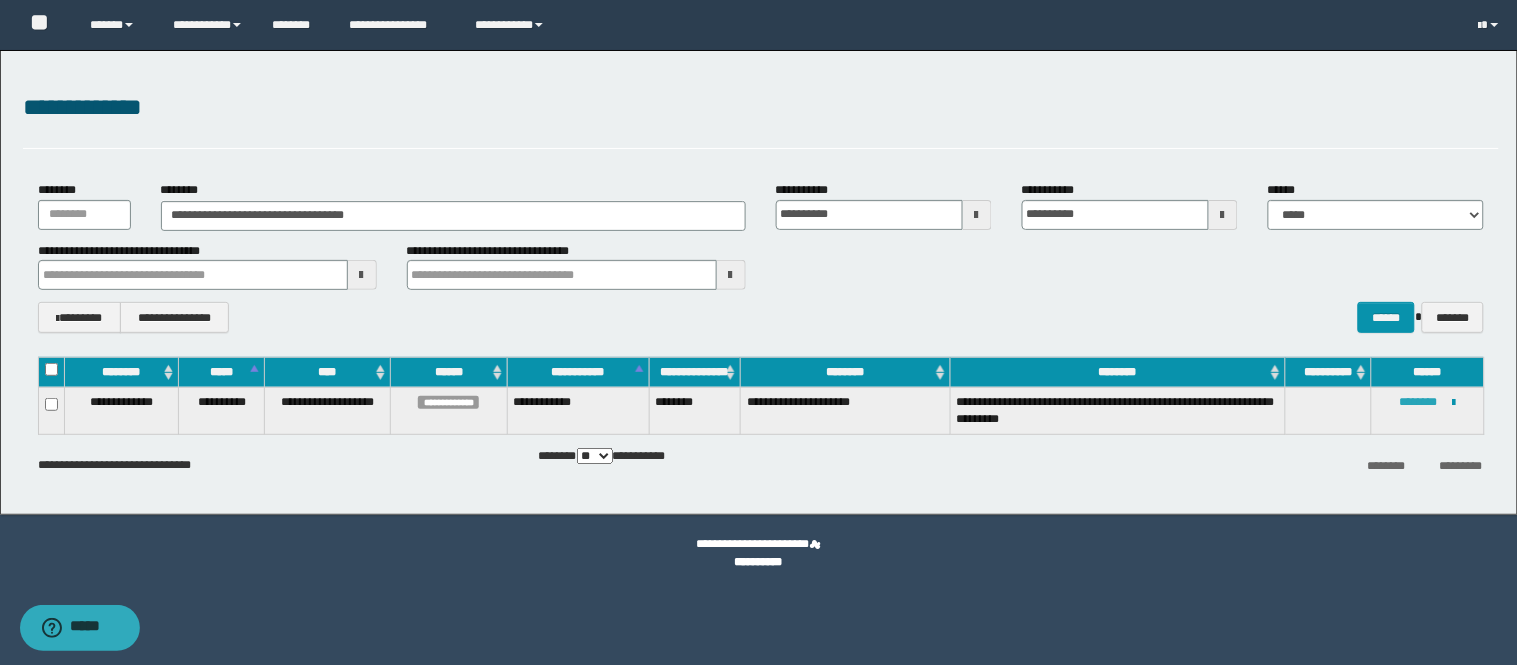 click on "********" at bounding box center [1419, 402] 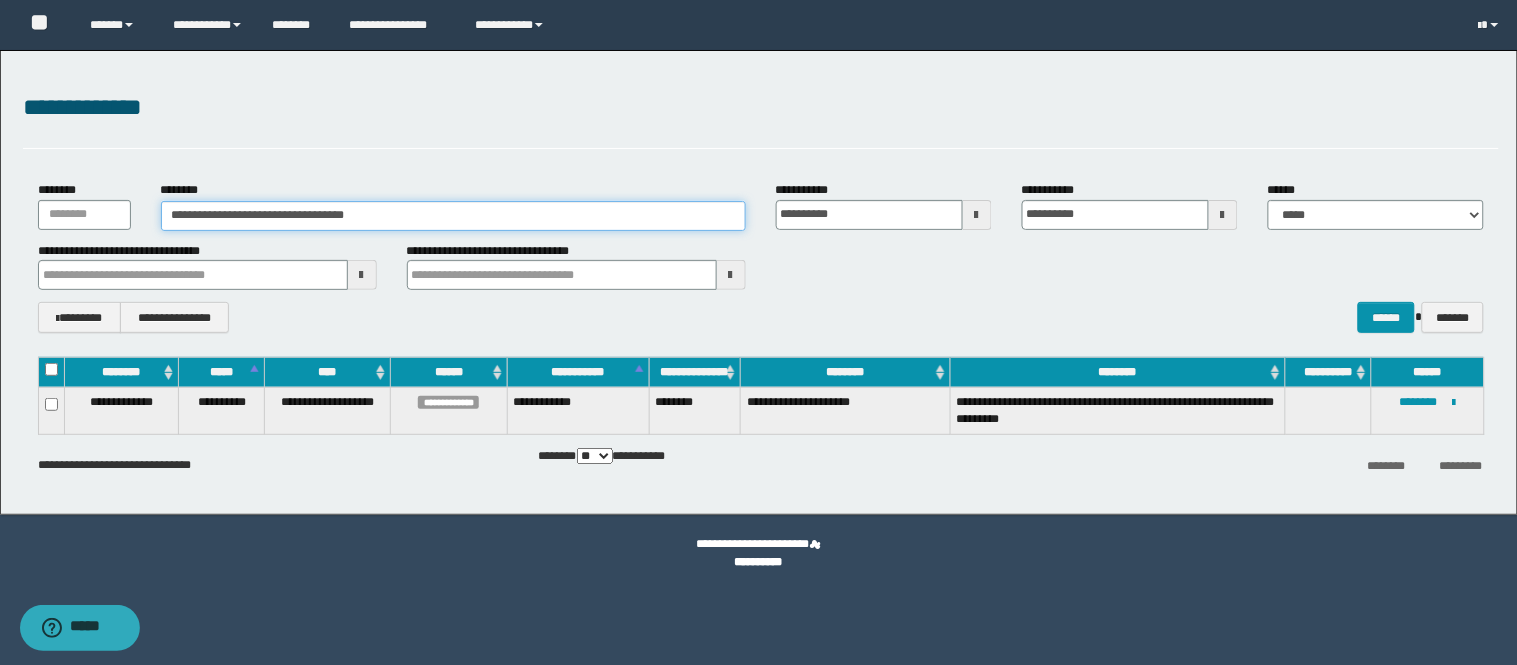 drag, startPoint x: 383, startPoint y: 208, endPoint x: 0, endPoint y: 191, distance: 383.3771 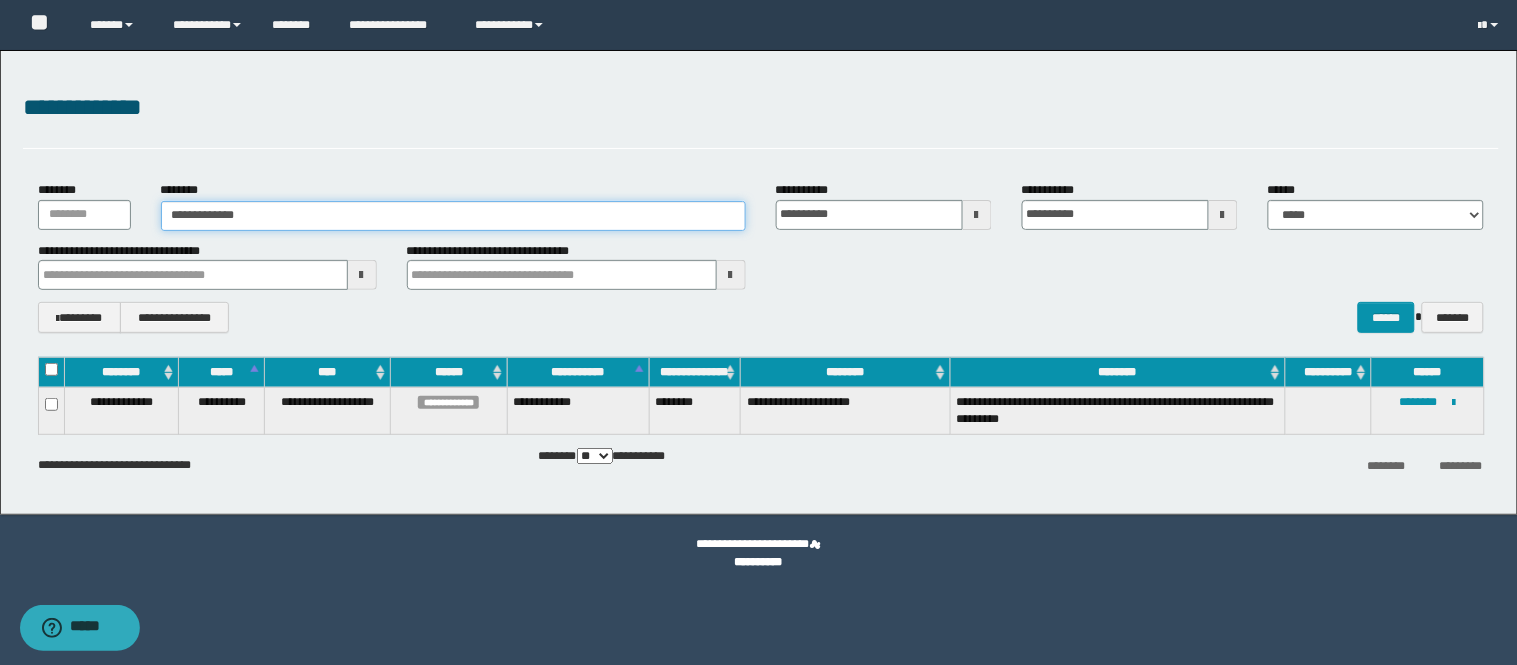 type on "**********" 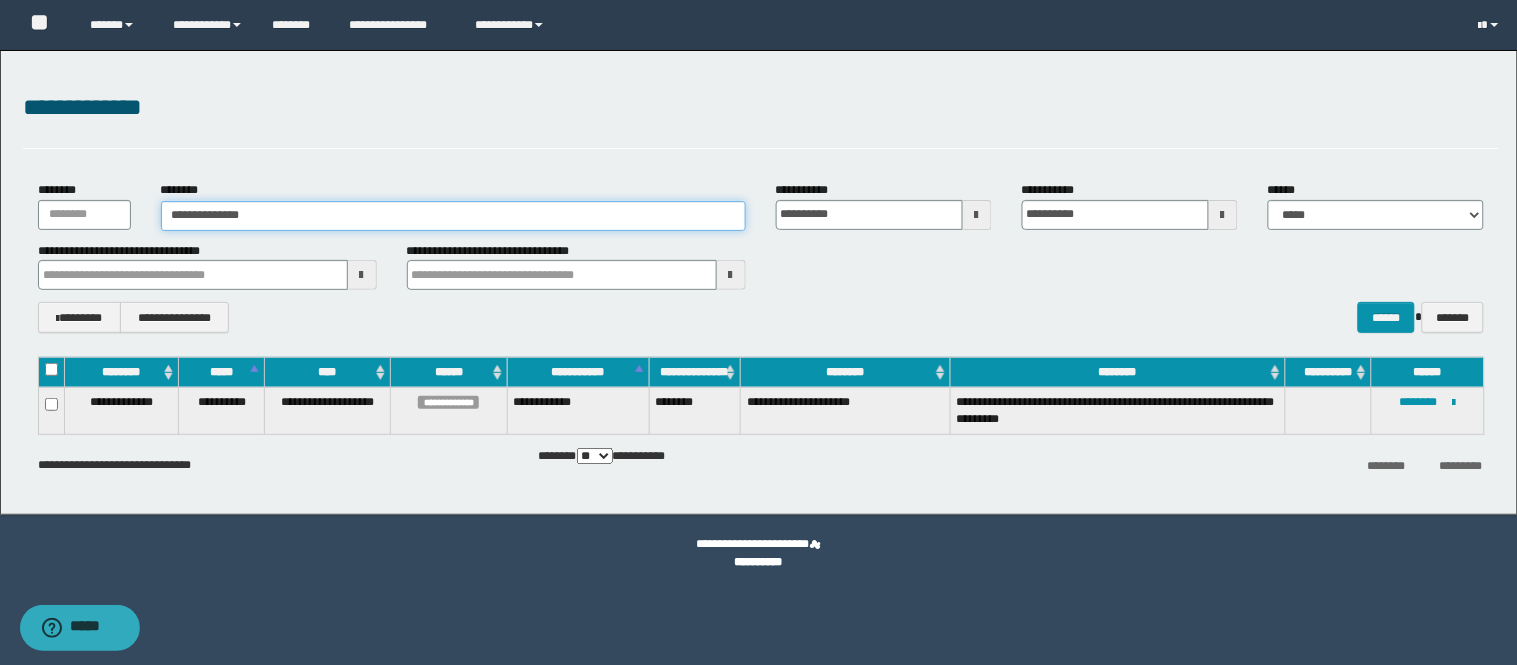 type on "**********" 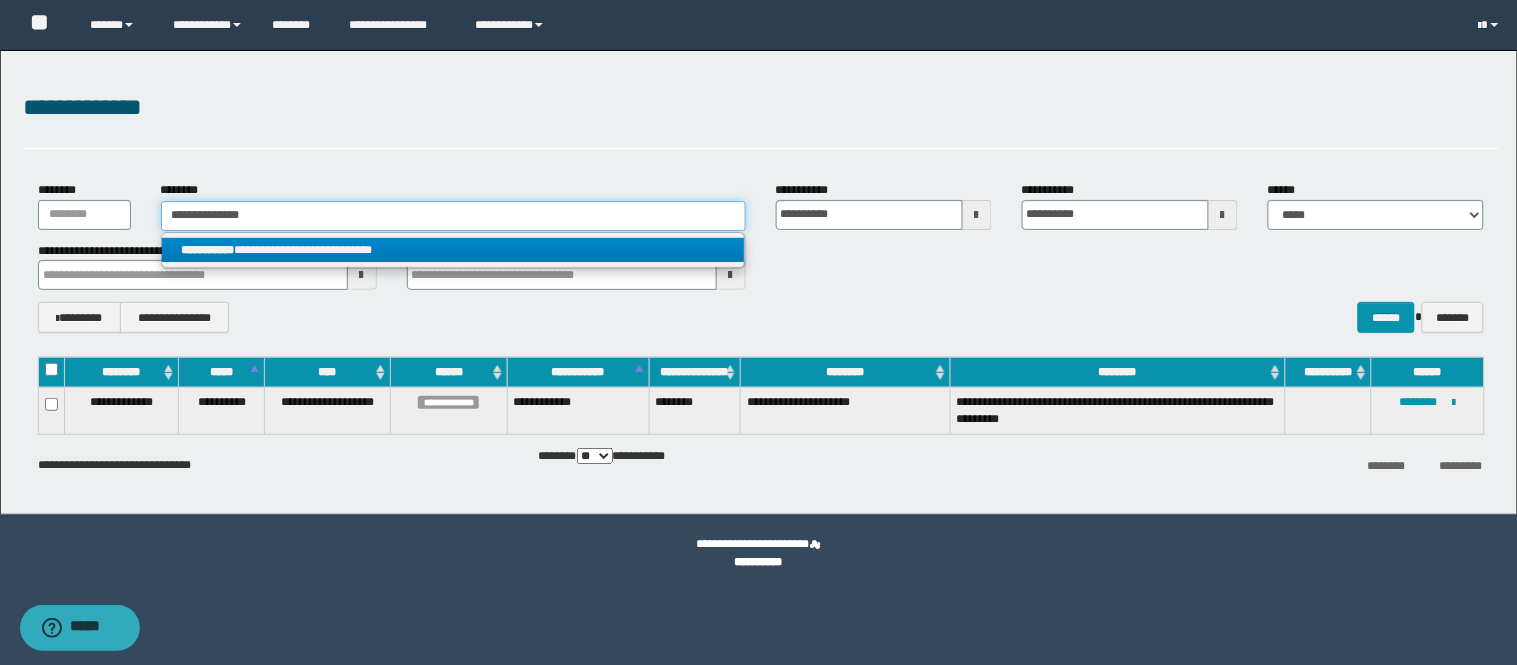type on "**********" 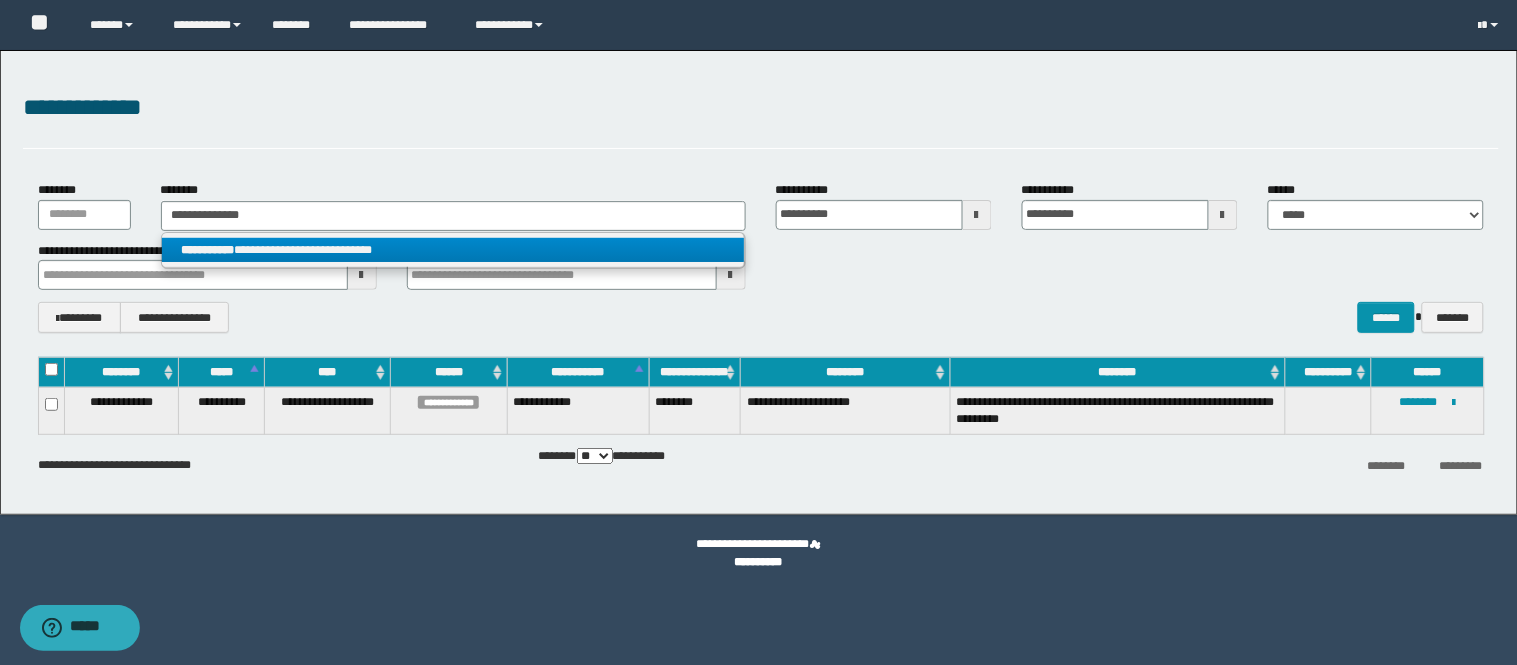 click on "**********" at bounding box center (453, 250) 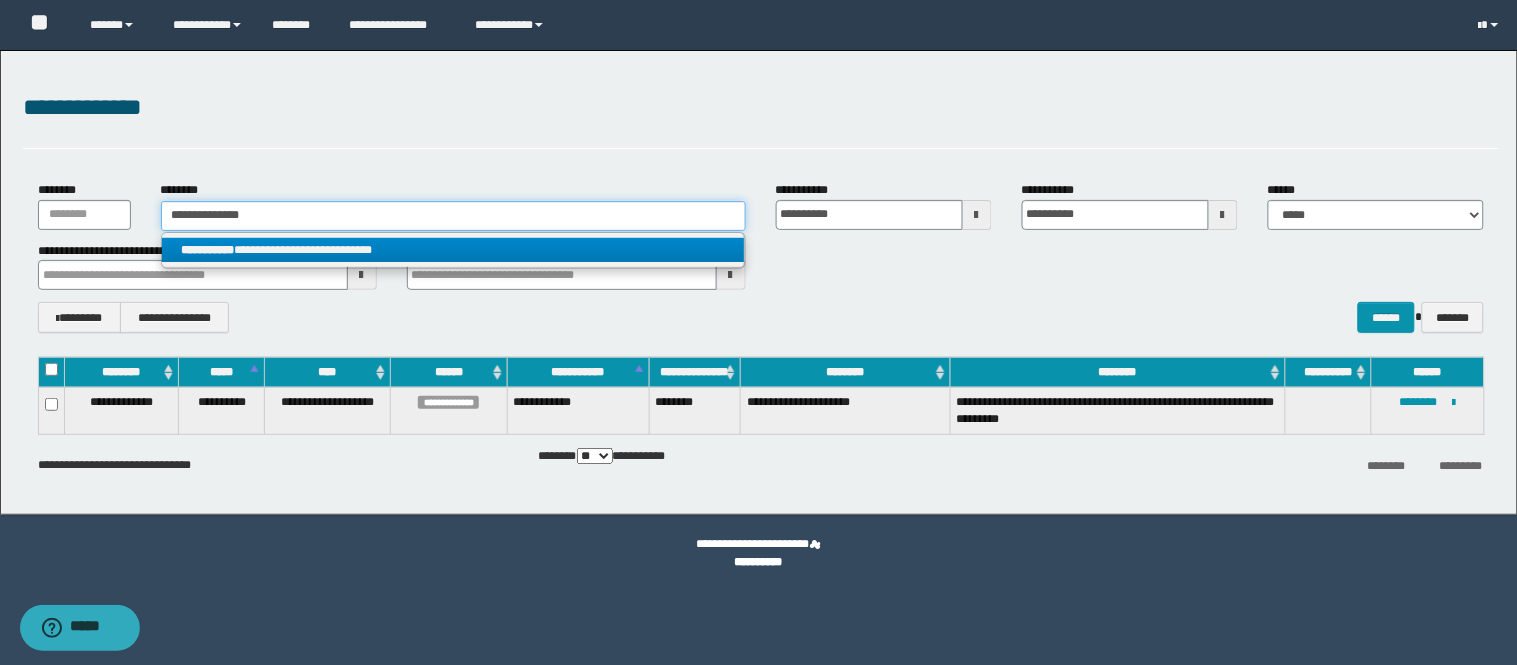 type 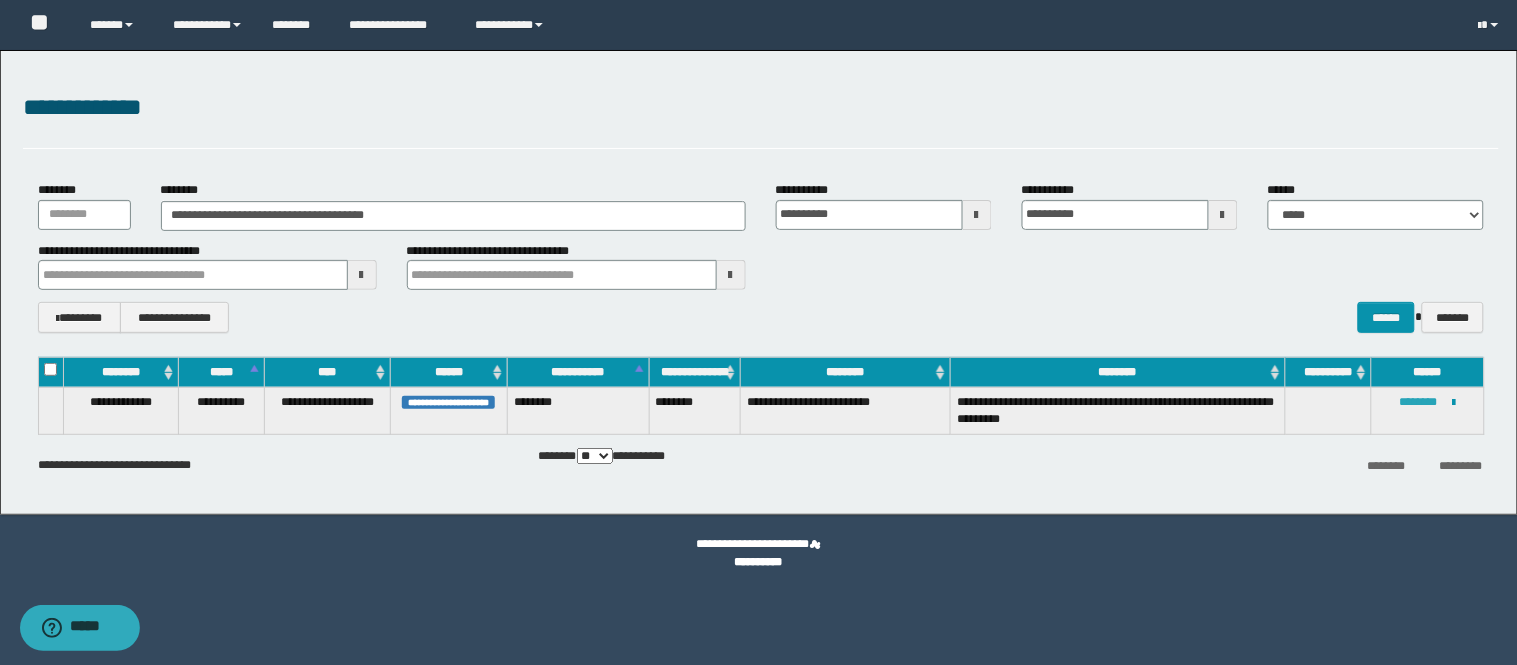 click on "********" at bounding box center [1419, 402] 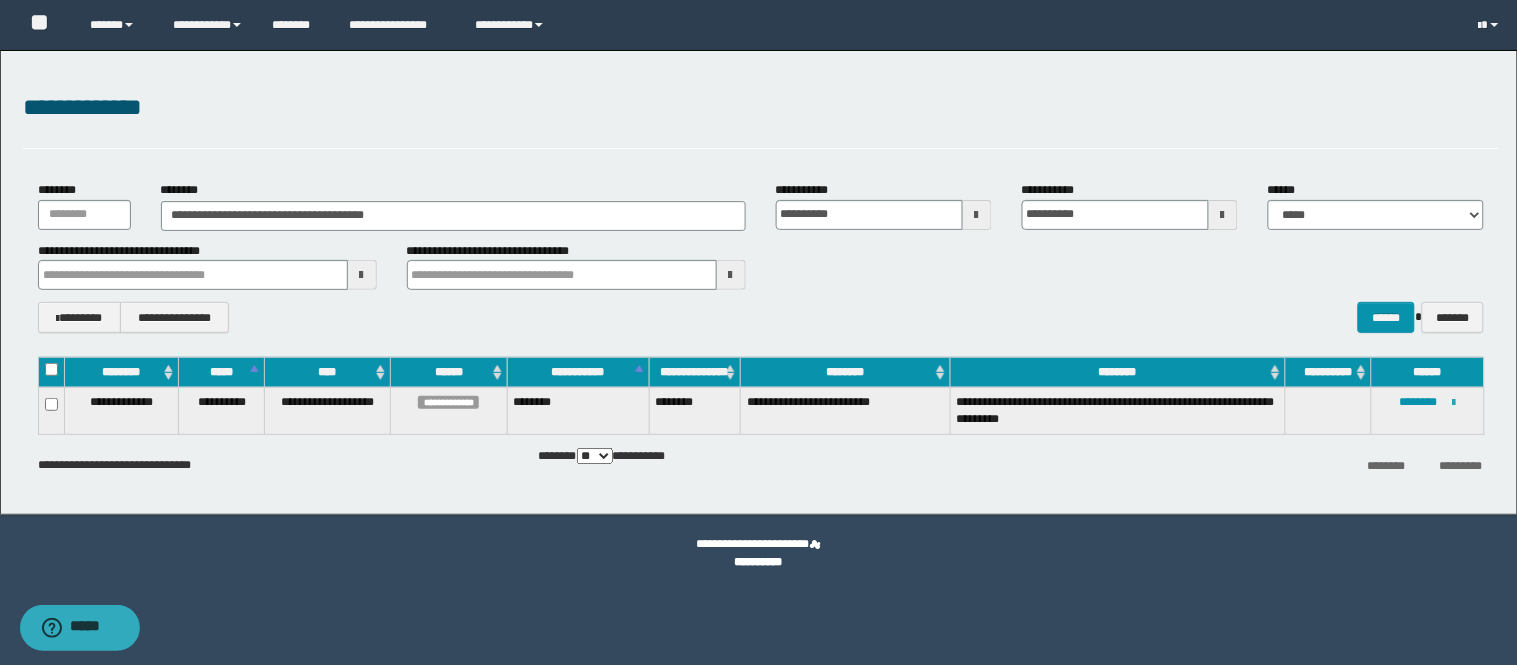 click at bounding box center (1454, 403) 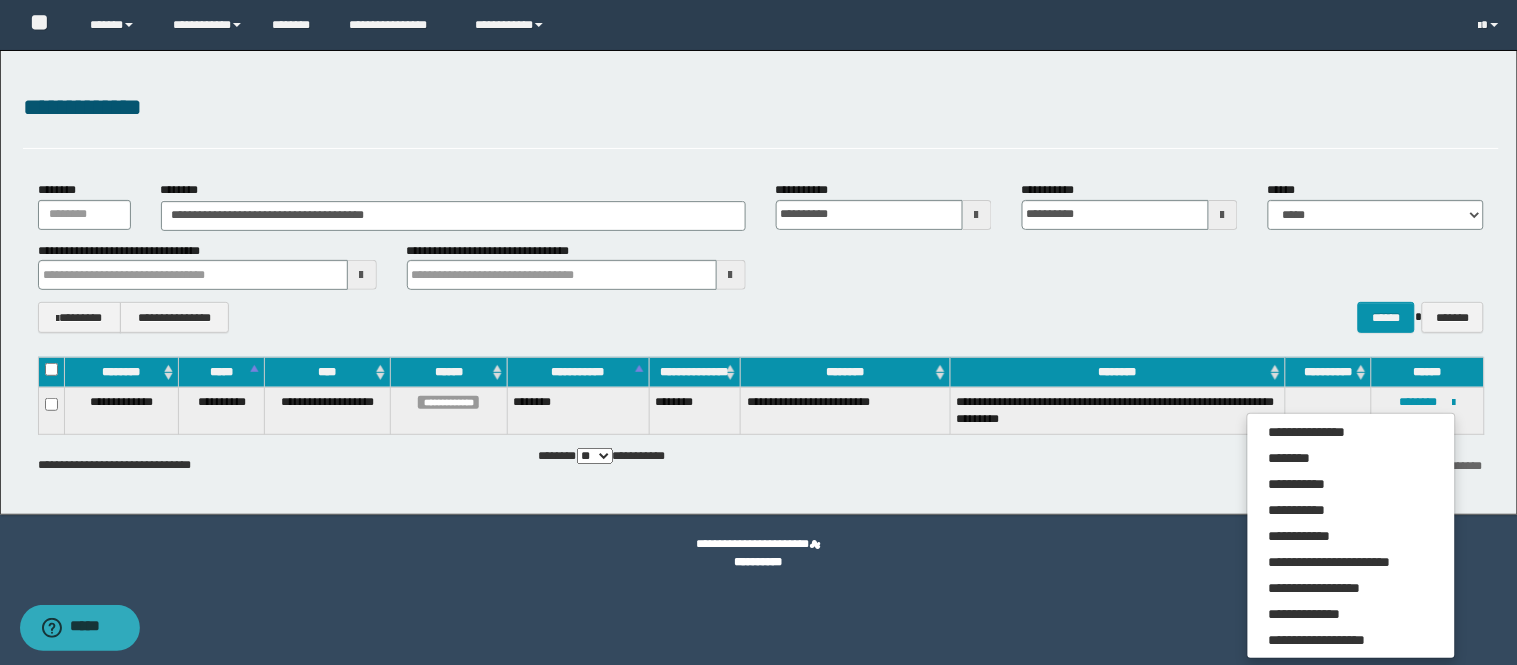 click on "******** *********" at bounding box center [1253, 465] 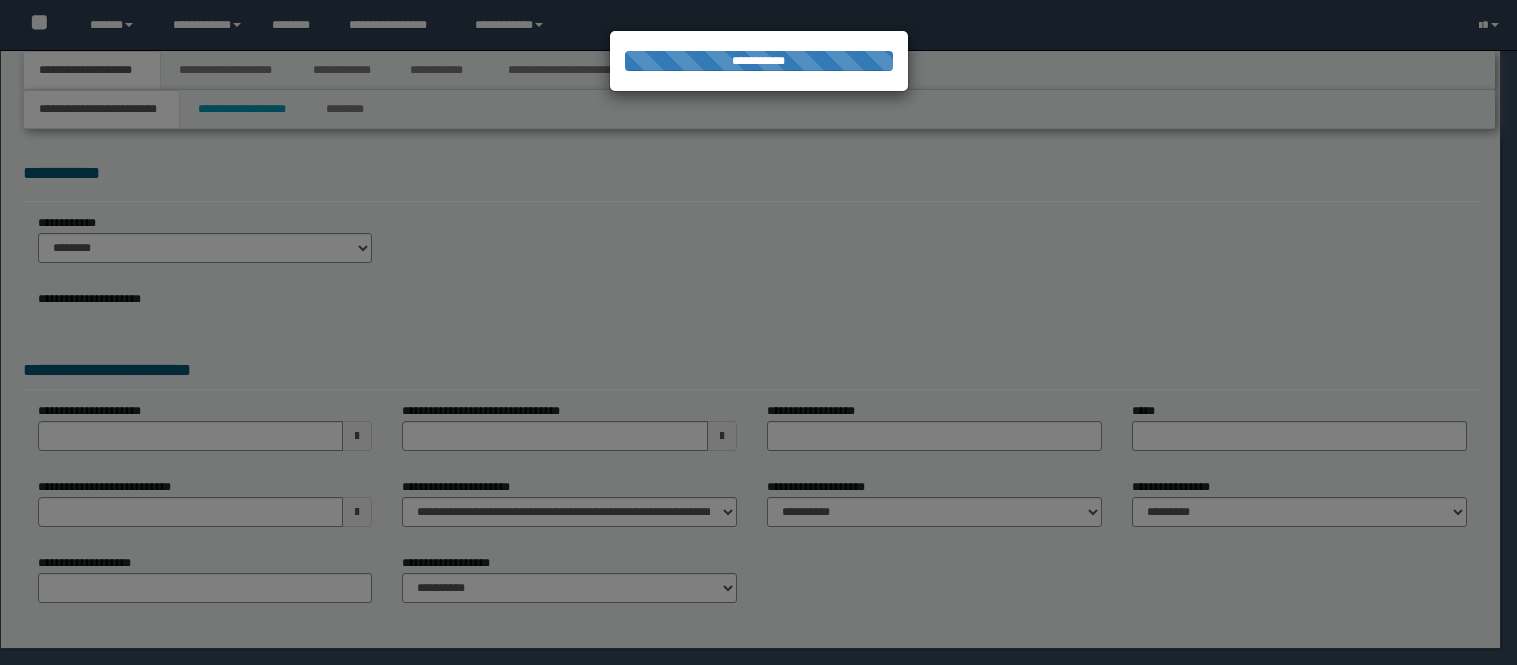 scroll, scrollTop: 0, scrollLeft: 0, axis: both 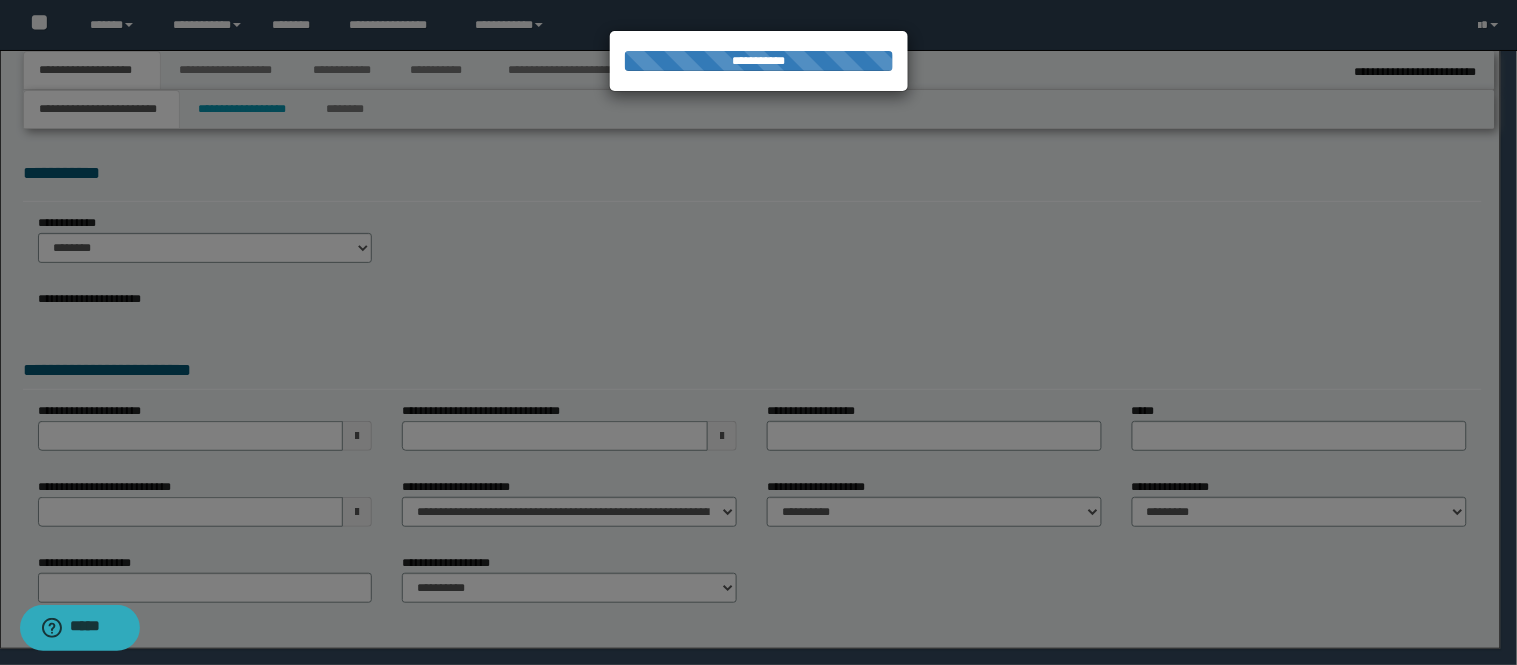 select on "*" 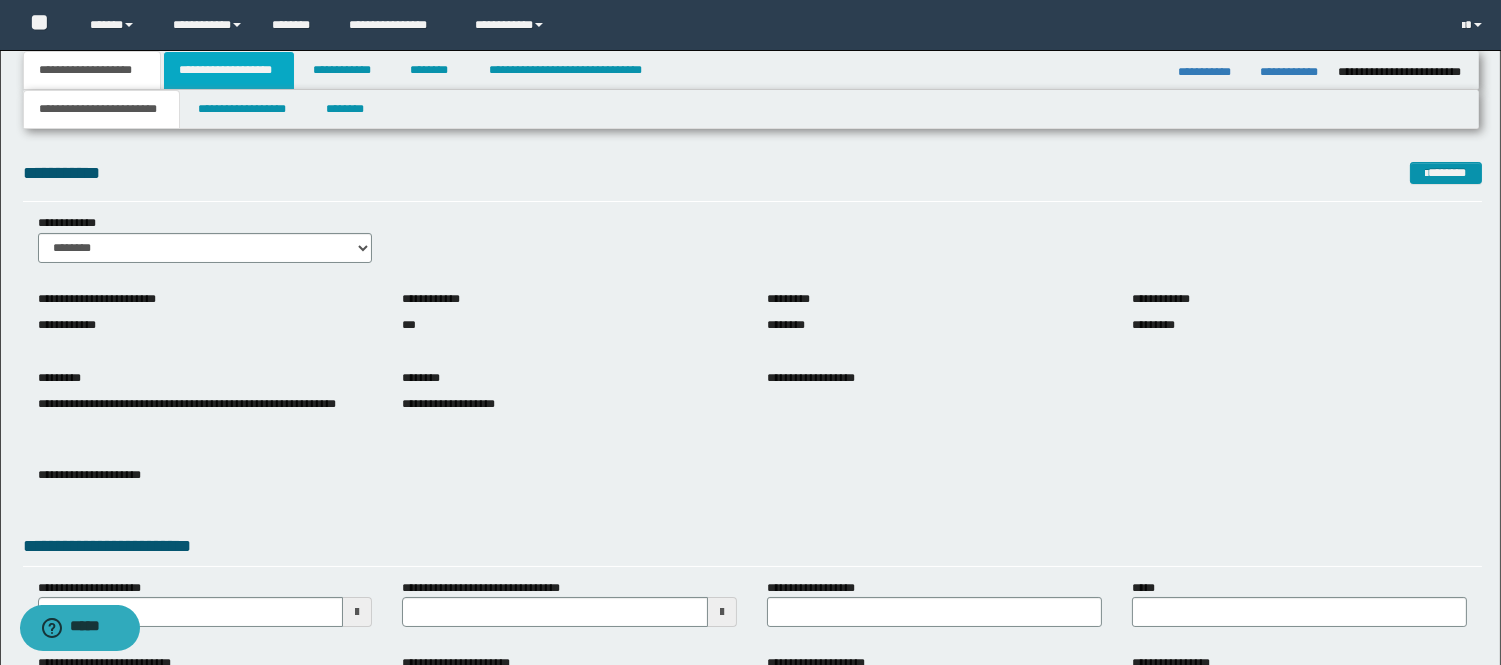 click on "**********" at bounding box center (229, 70) 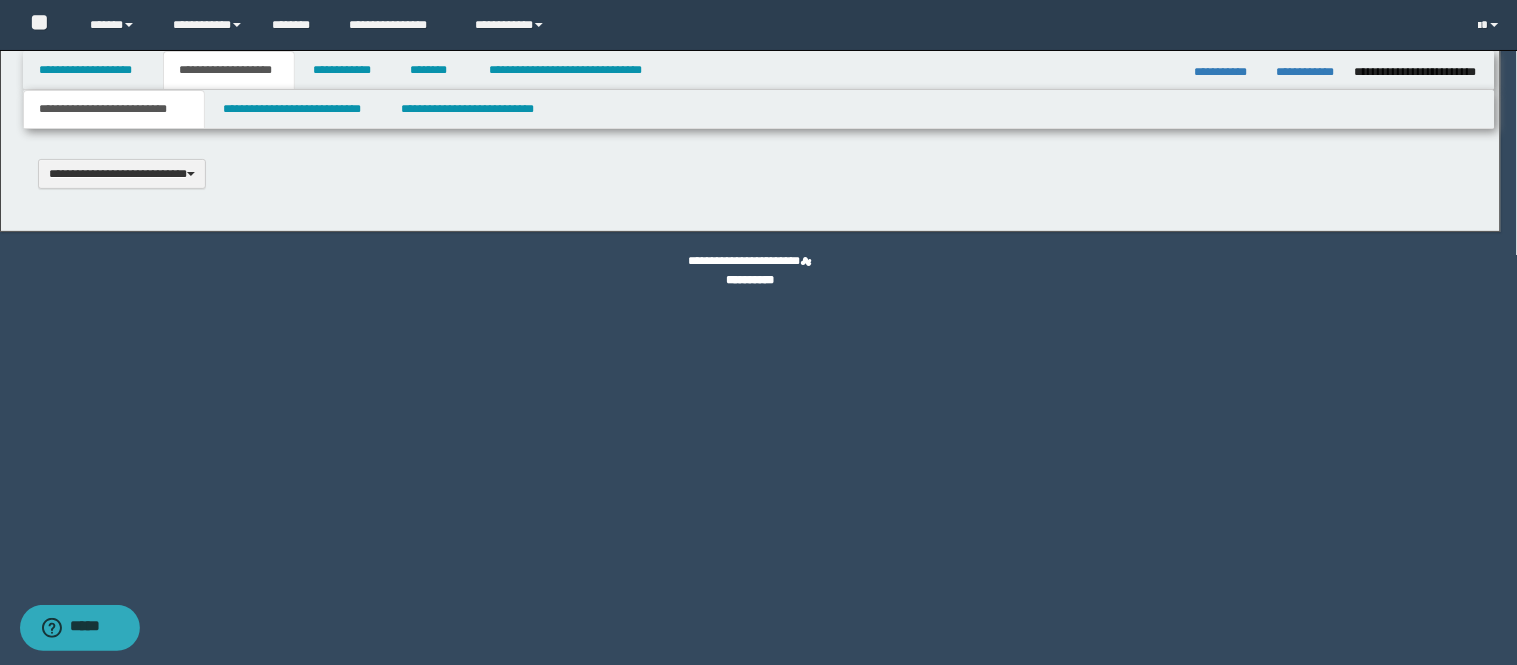 type 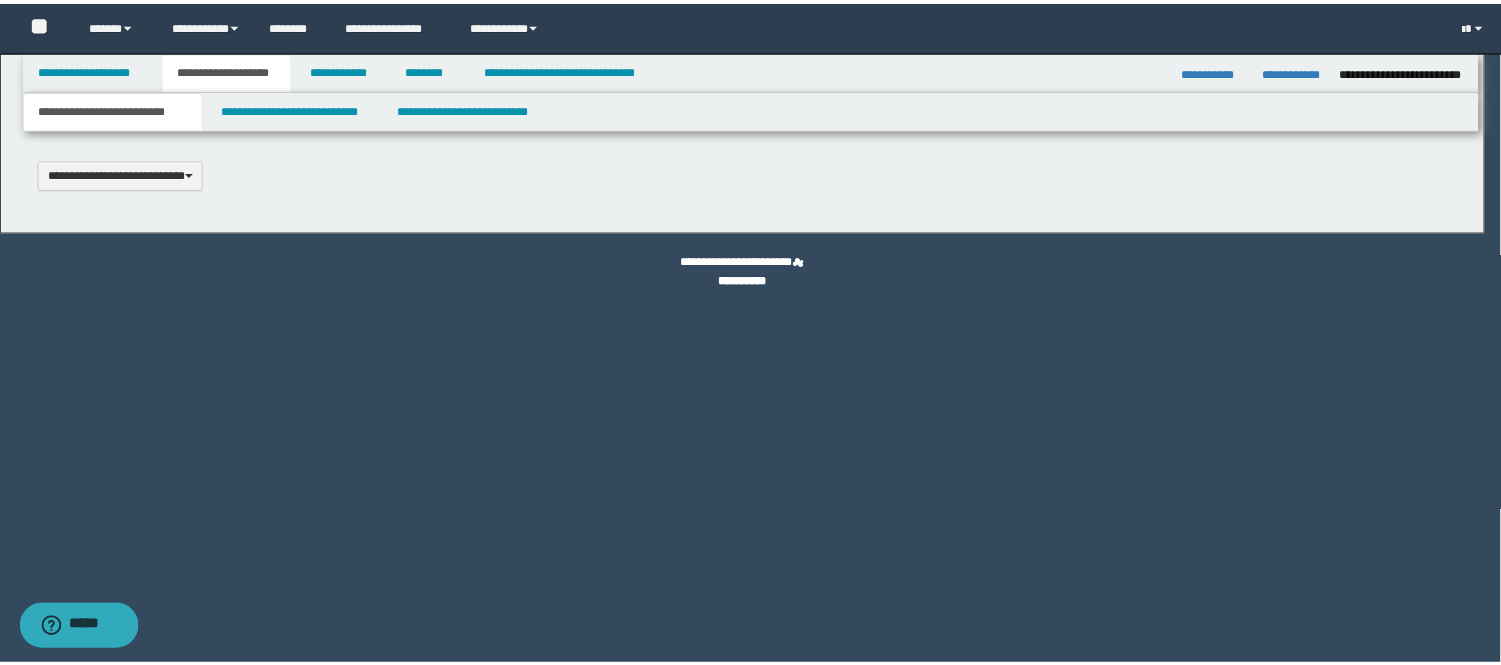 scroll, scrollTop: 0, scrollLeft: 0, axis: both 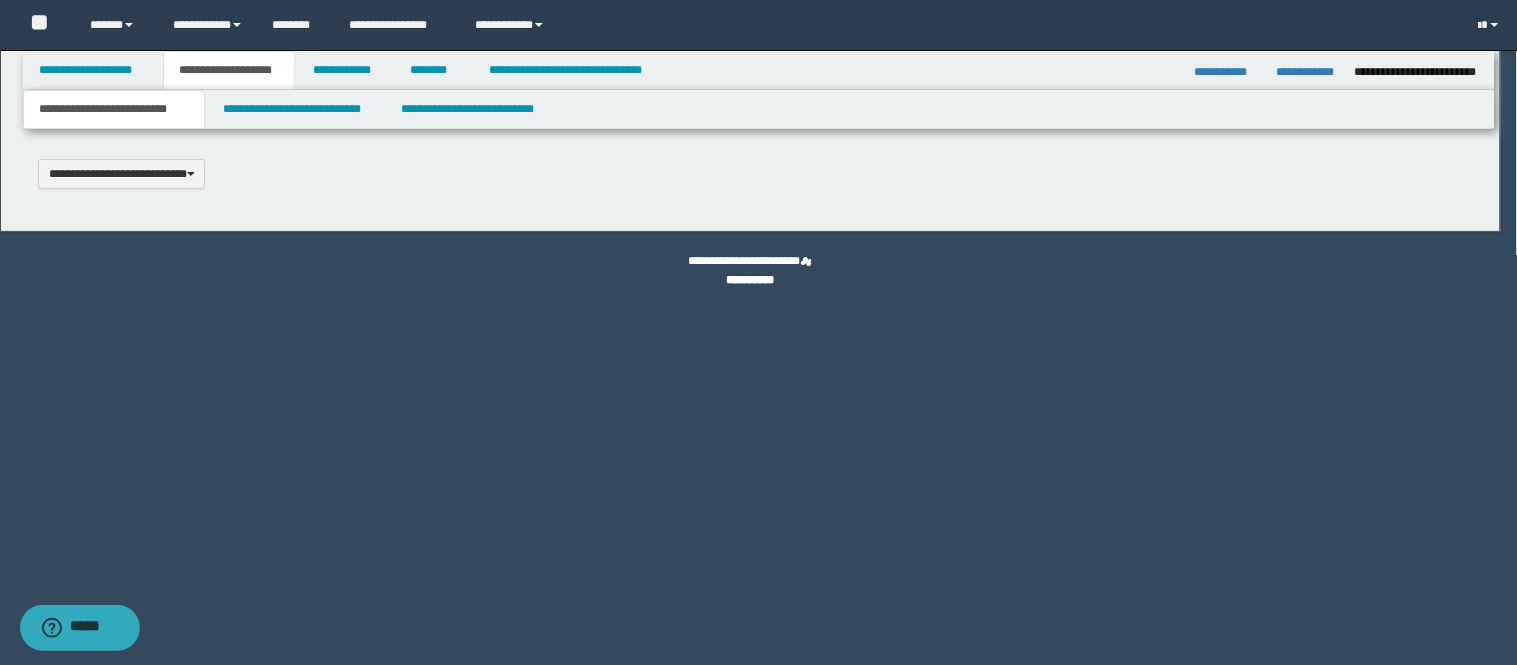 select on "*" 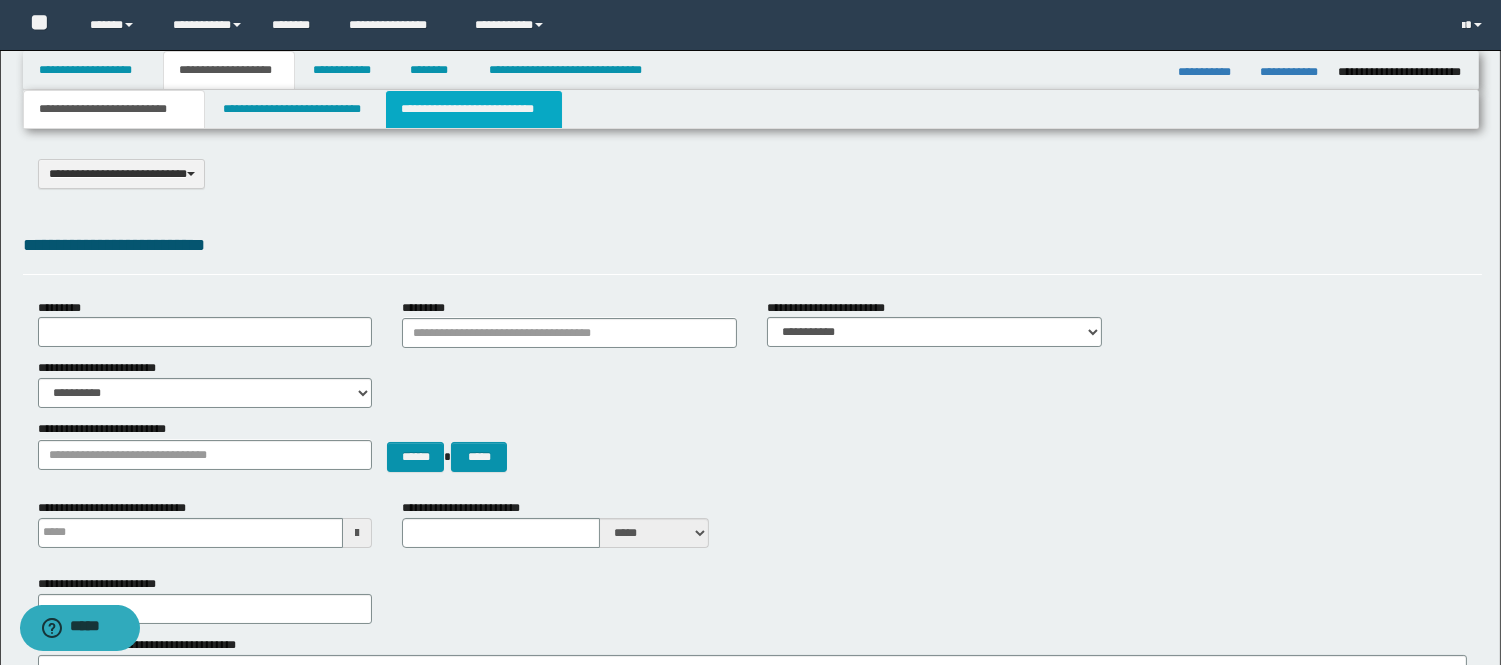 click on "**********" at bounding box center (474, 109) 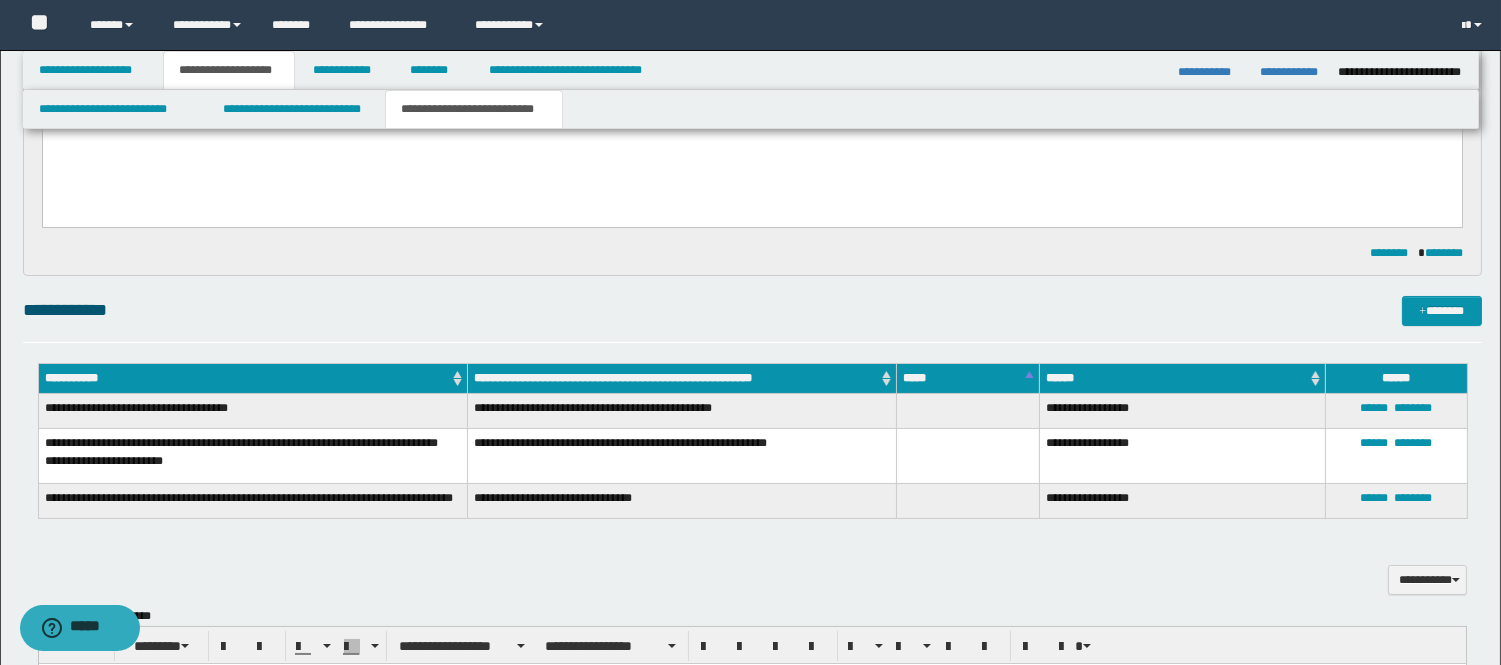 scroll, scrollTop: 222, scrollLeft: 0, axis: vertical 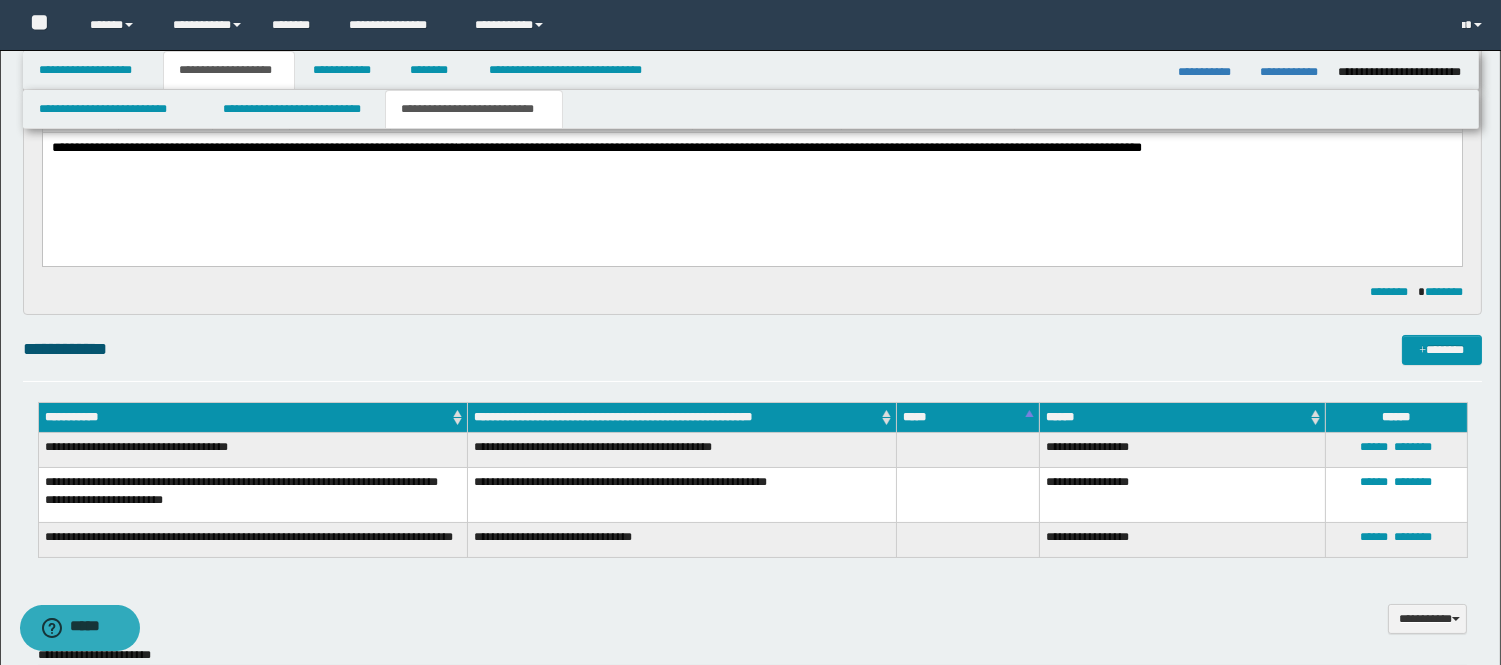 click on "**********" at bounding box center [751, 173] 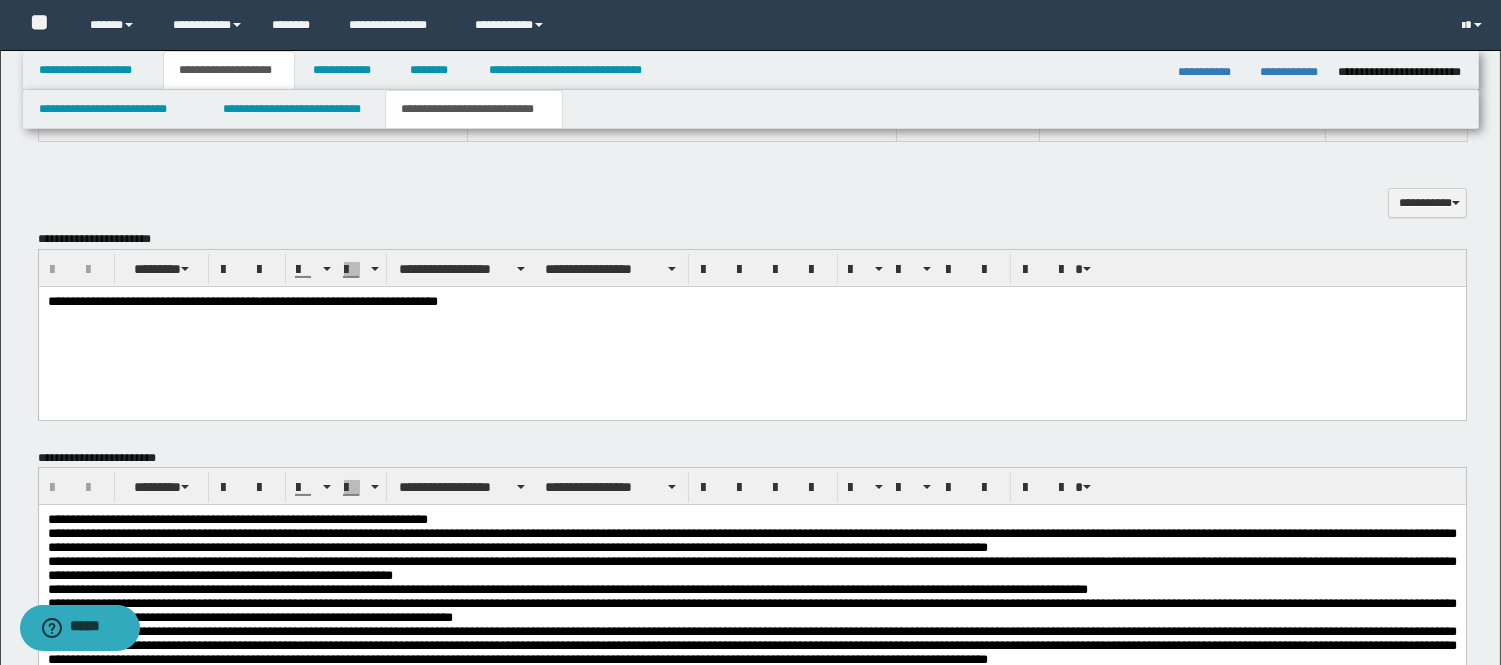 scroll, scrollTop: 666, scrollLeft: 0, axis: vertical 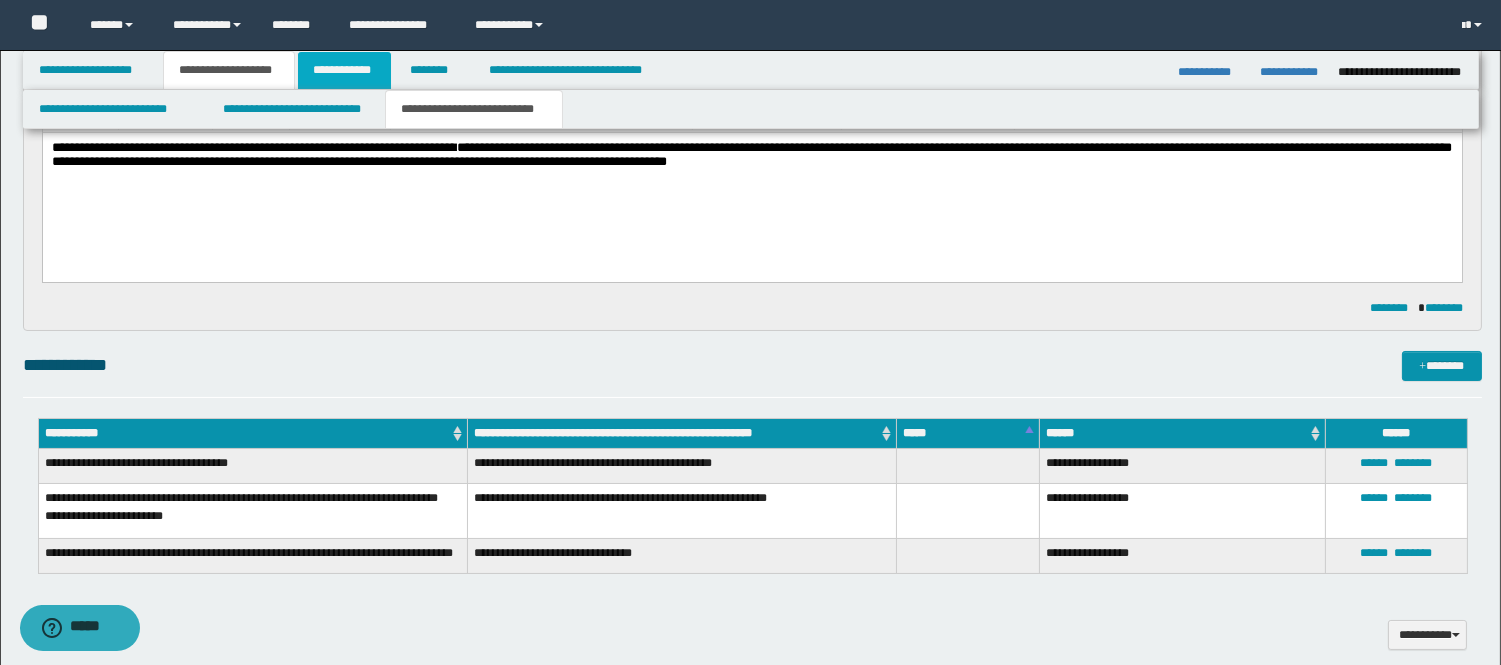 click on "**********" at bounding box center [344, 70] 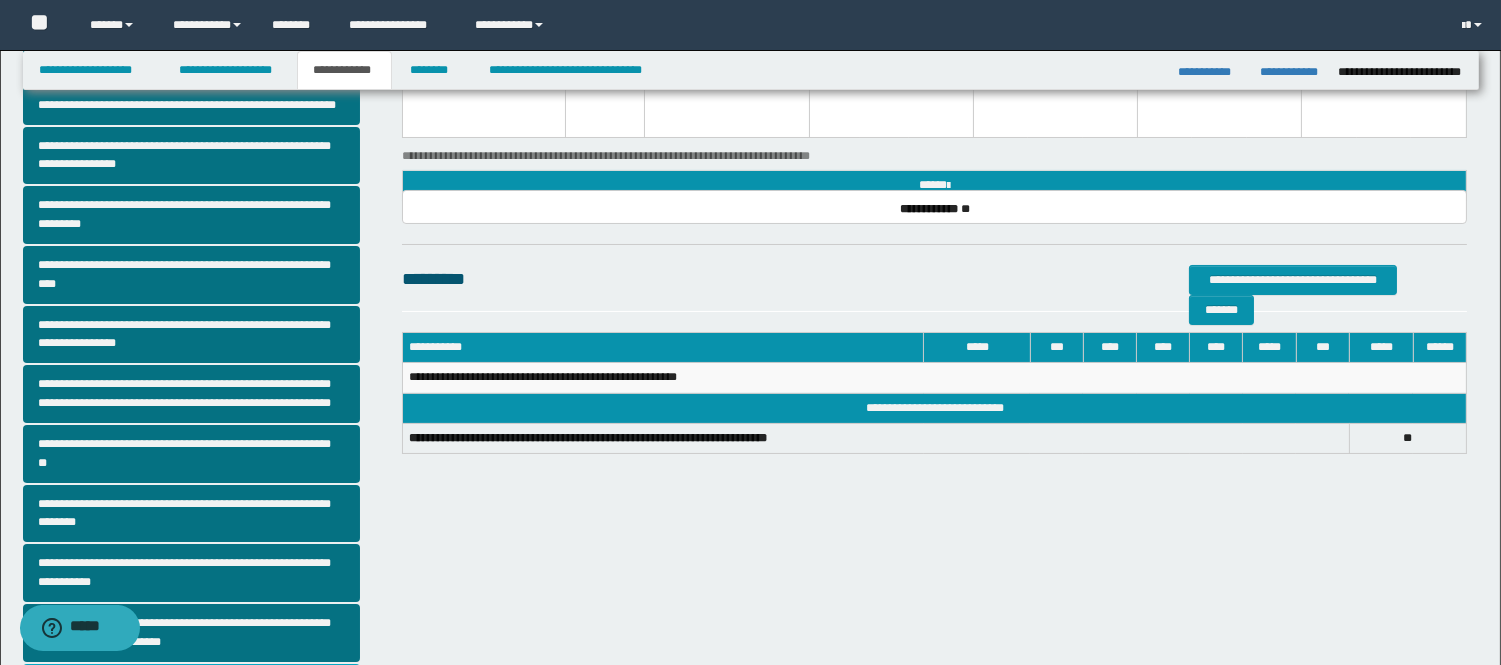 scroll, scrollTop: 445, scrollLeft: 0, axis: vertical 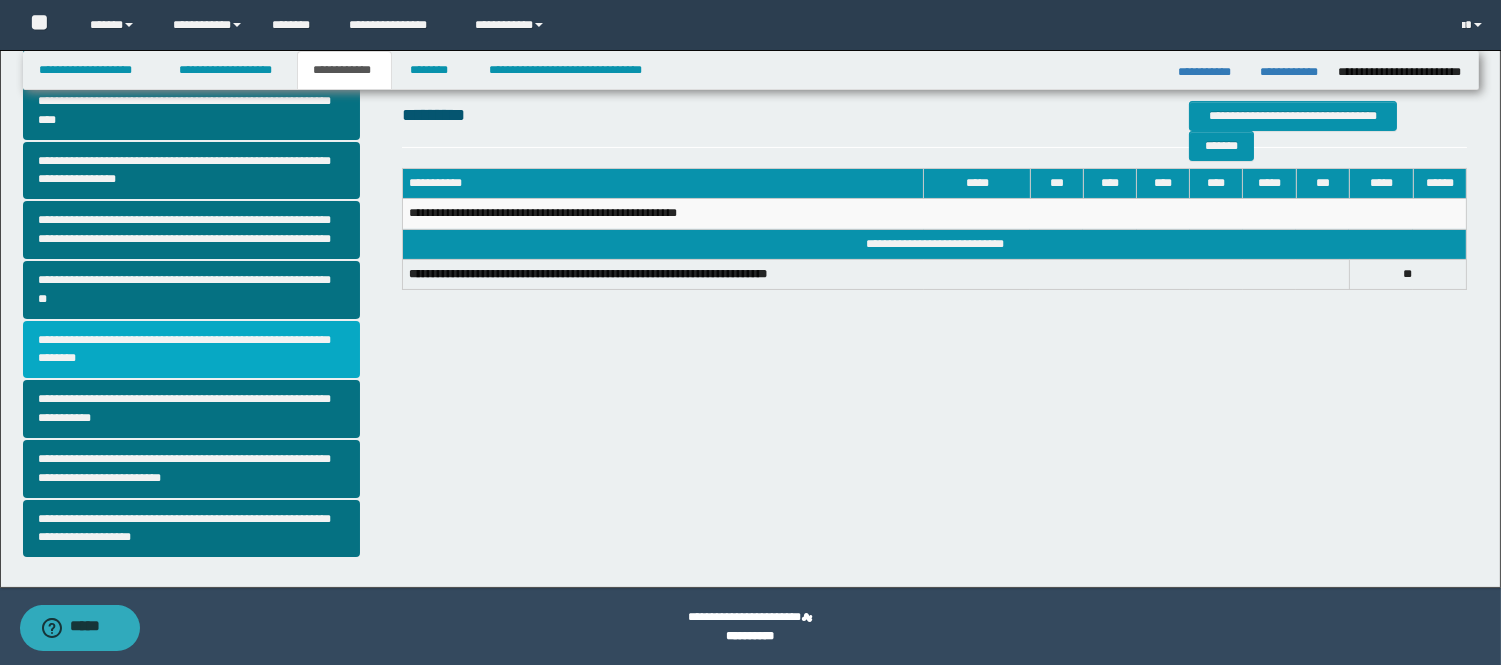 click on "**********" at bounding box center [192, 350] 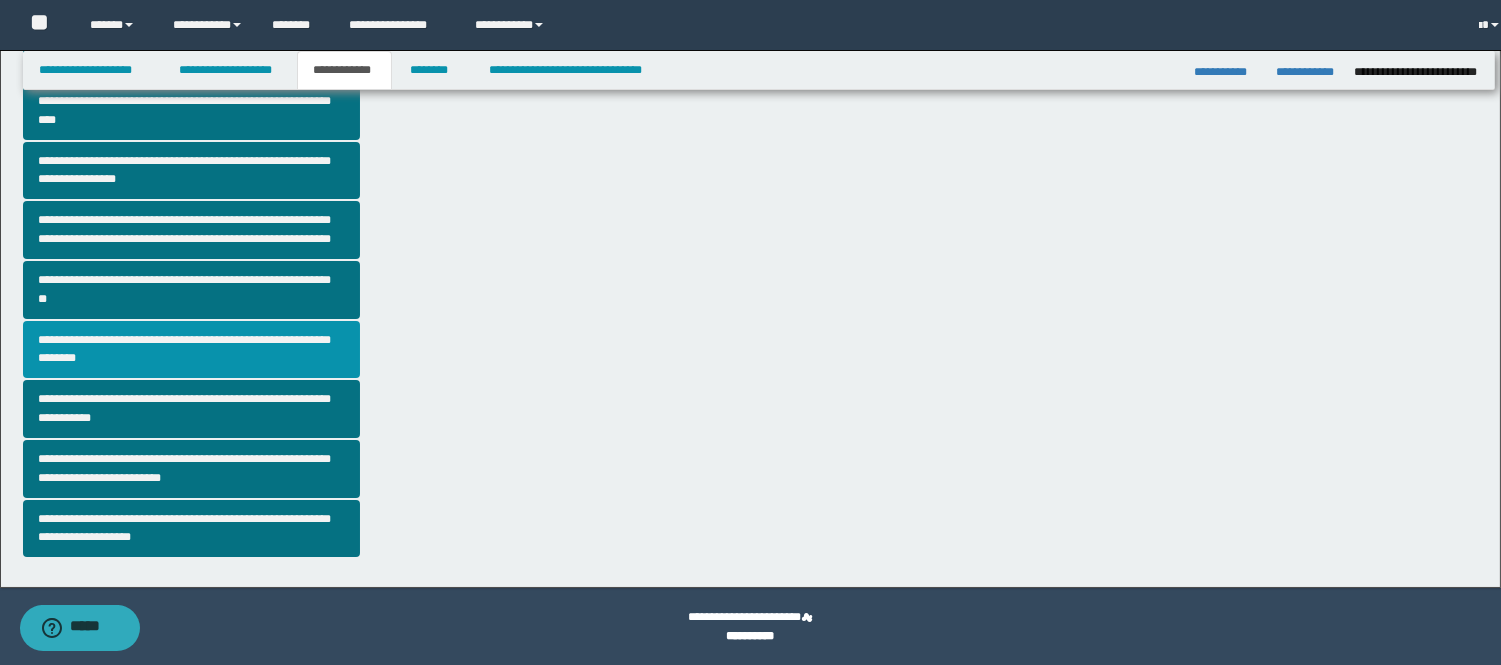 scroll, scrollTop: 0, scrollLeft: 0, axis: both 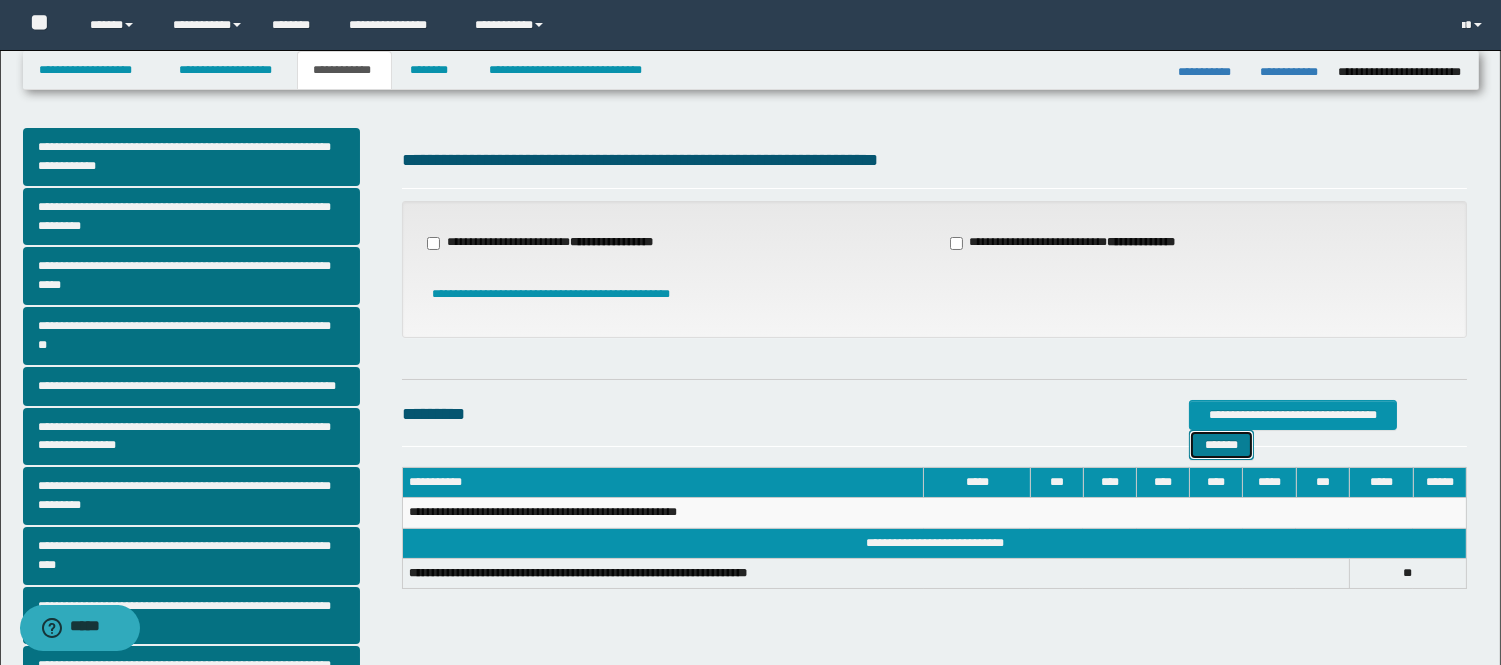 click on "*******" at bounding box center (1221, 445) 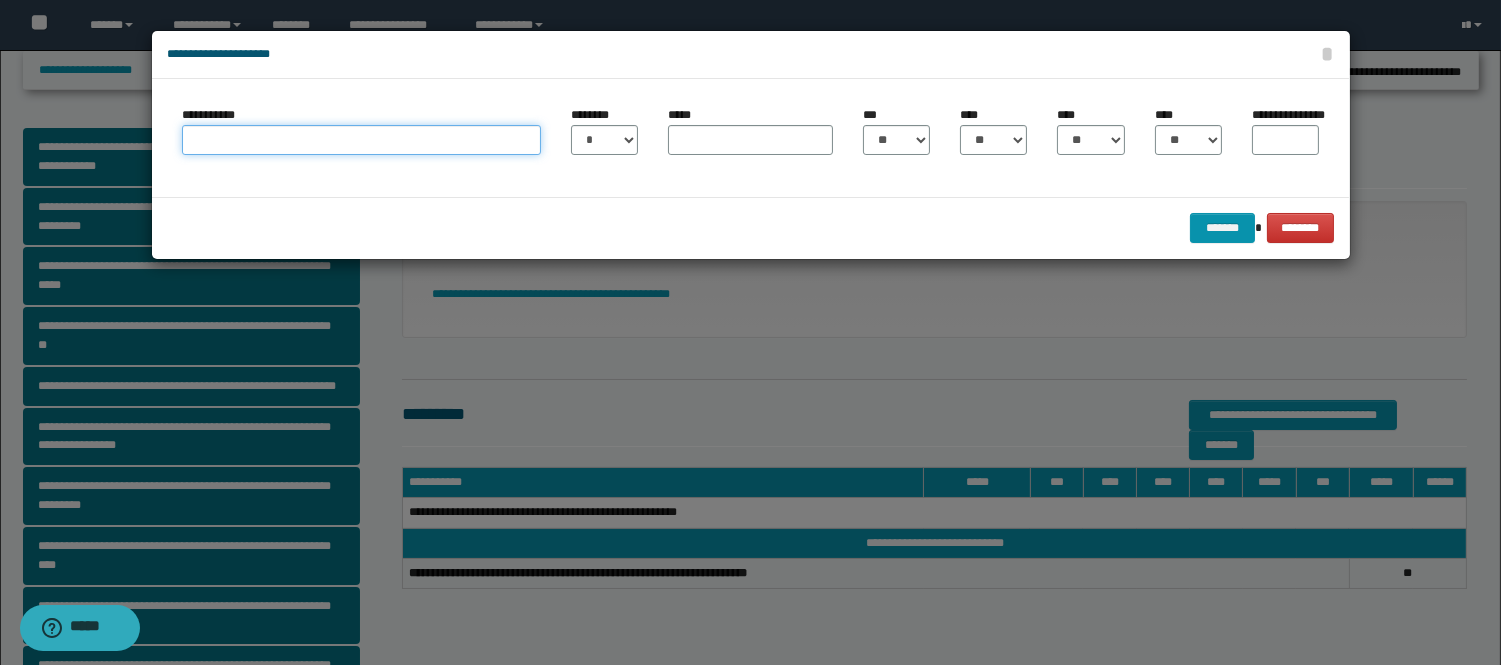 click on "**********" at bounding box center (361, 140) 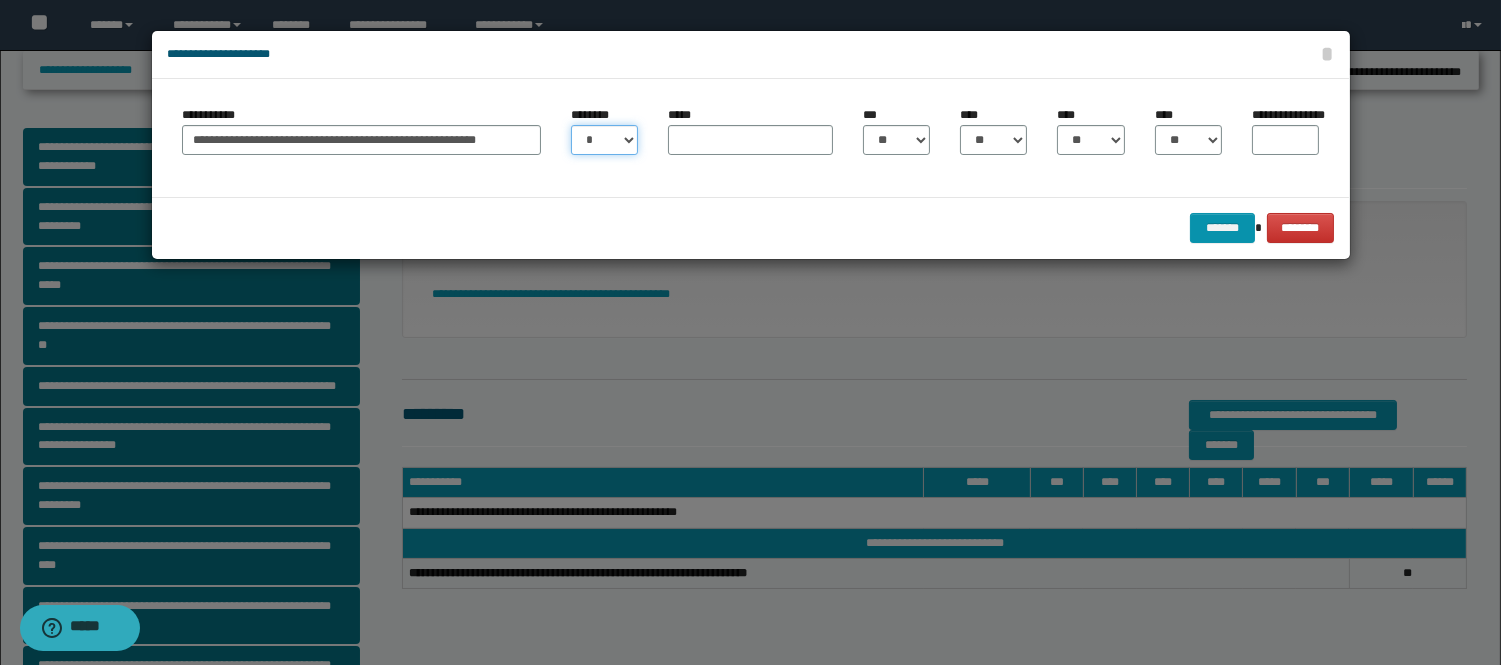drag, startPoint x: 607, startPoint y: 134, endPoint x: 607, endPoint y: 154, distance: 20 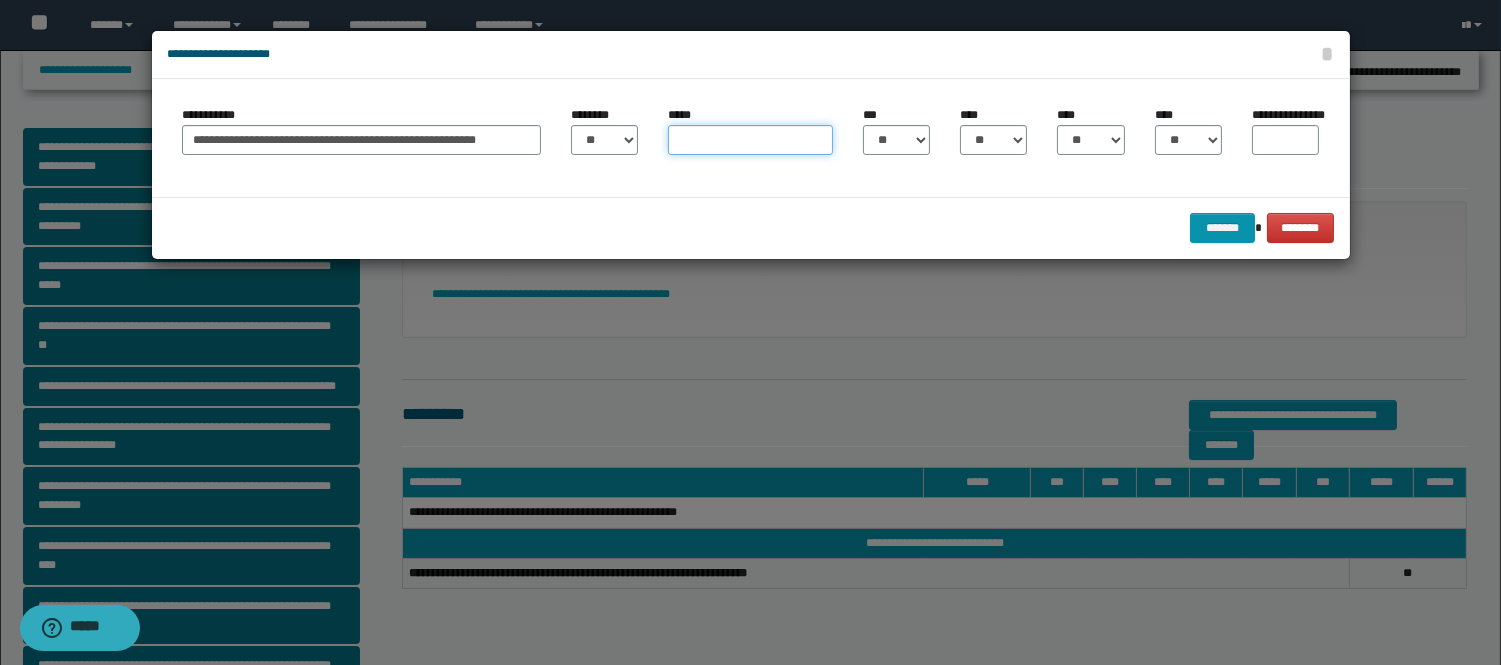 click on "*****" at bounding box center (750, 140) 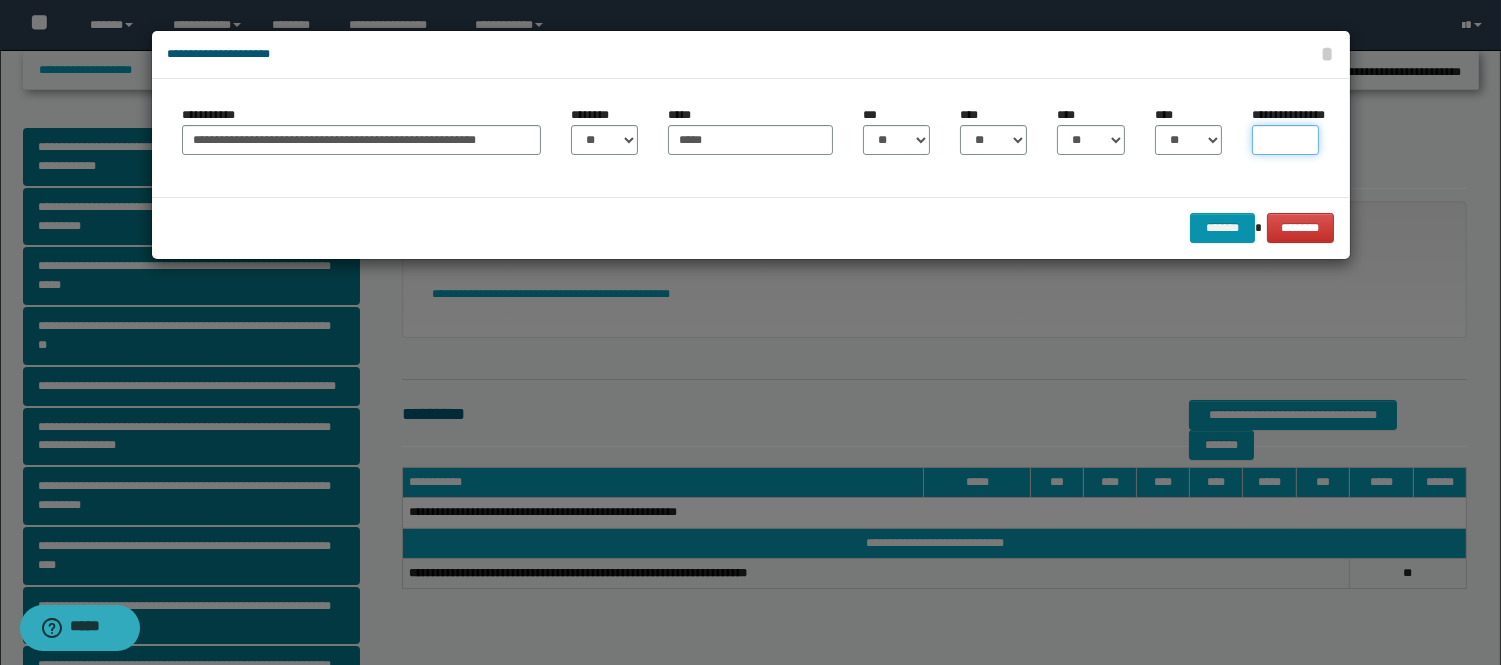 click on "**********" at bounding box center (1285, 140) 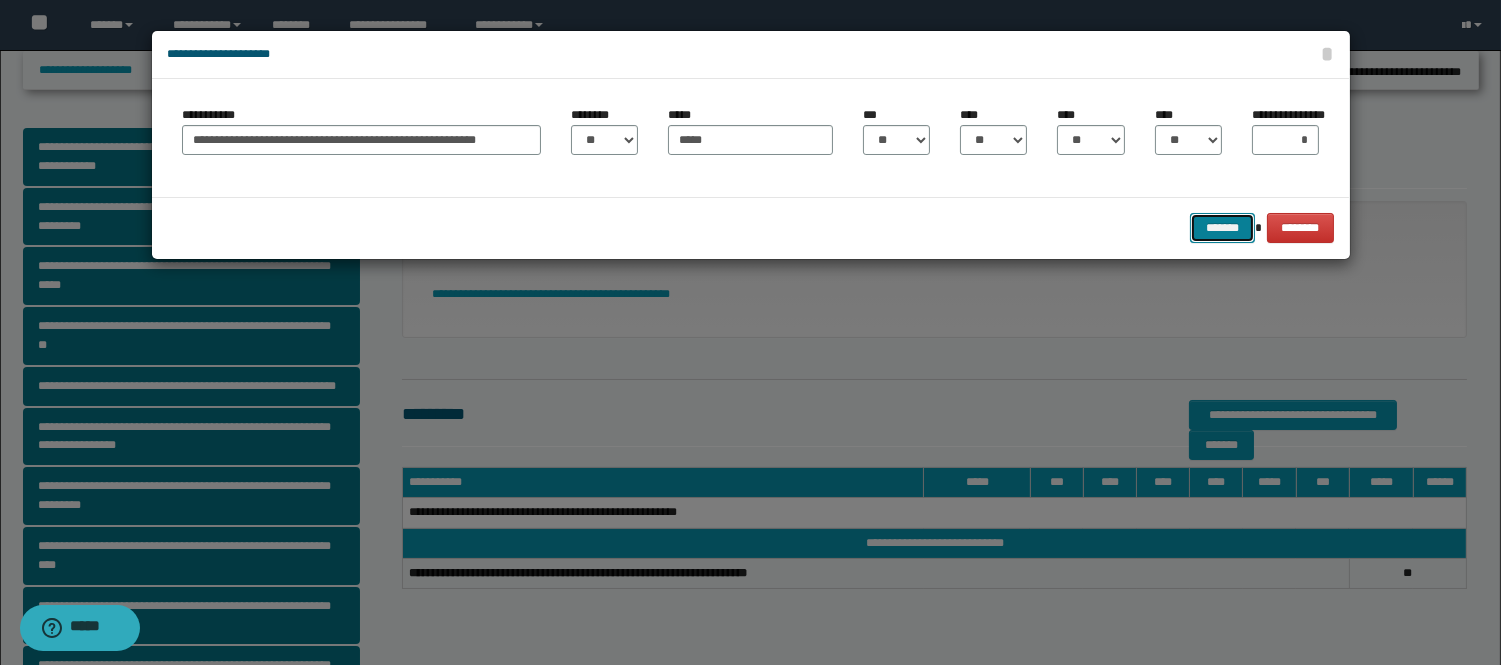 click on "*******" at bounding box center [1222, 228] 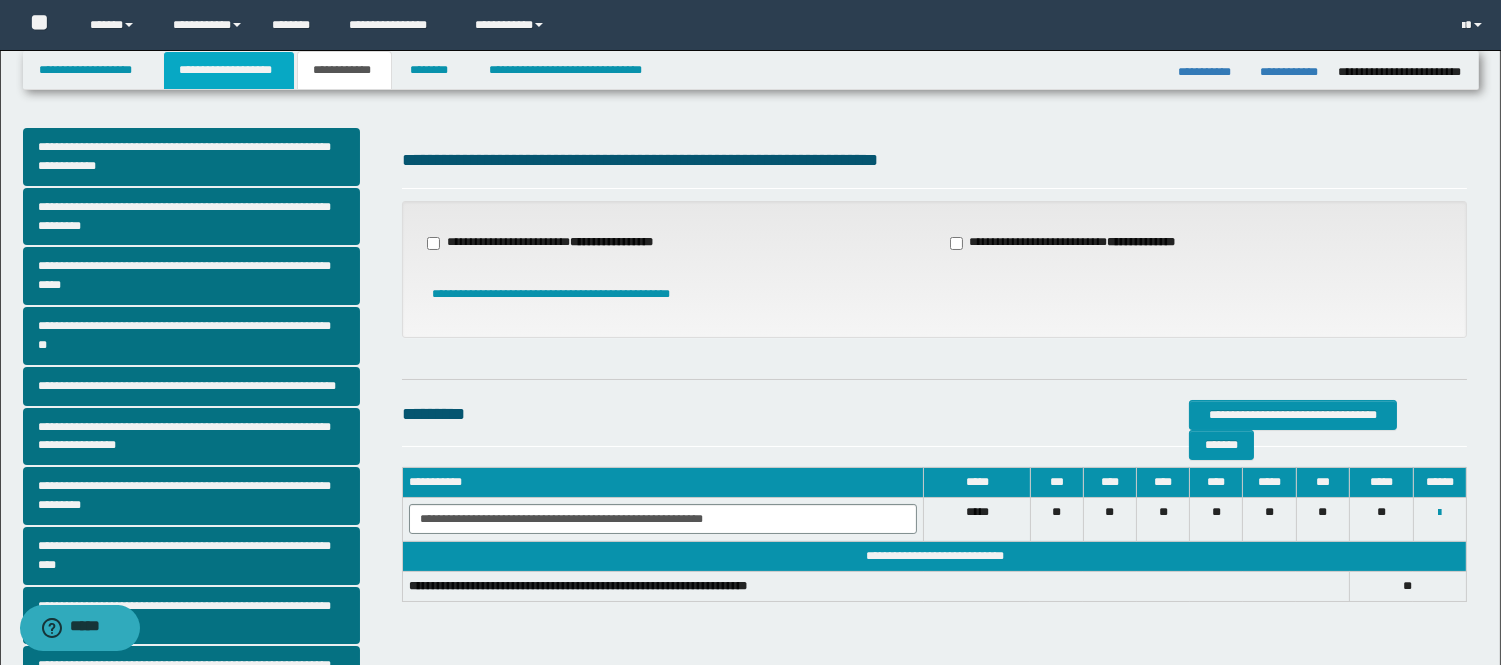 click on "**********" at bounding box center (229, 70) 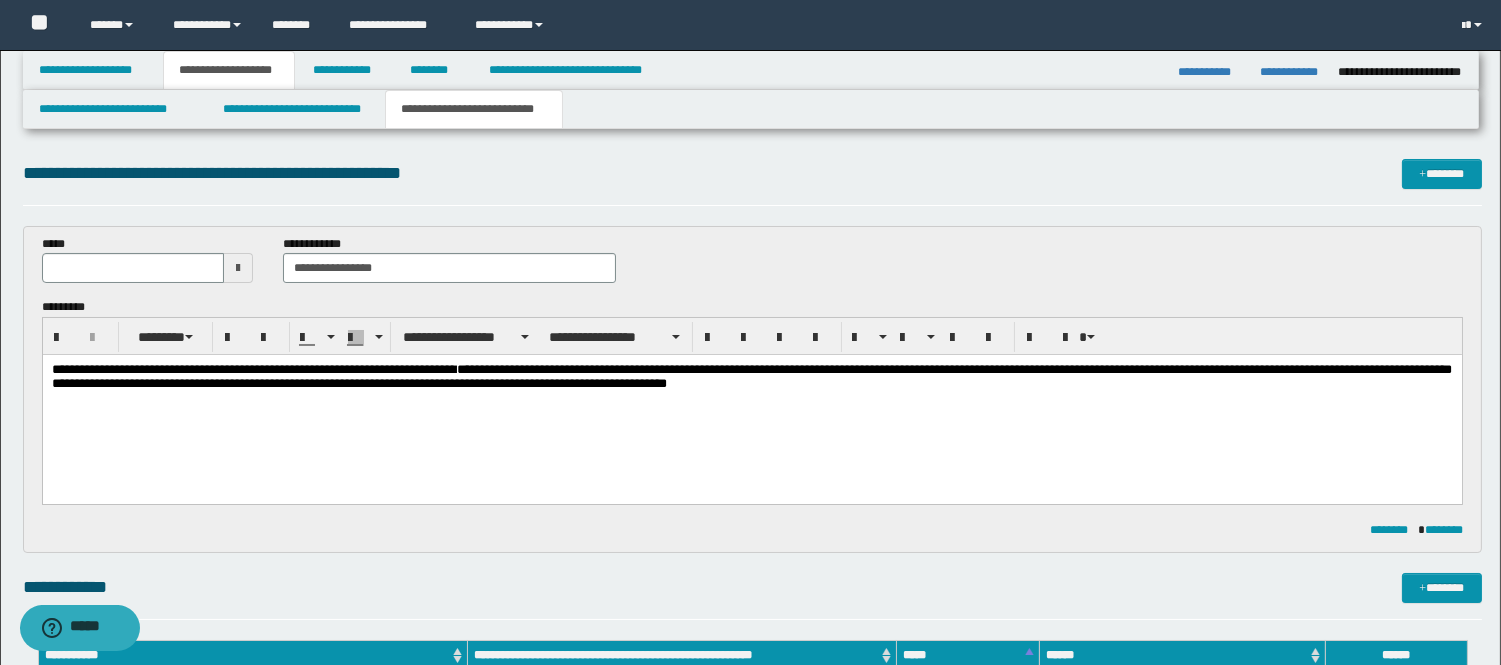 click on "**********" at bounding box center [751, 377] 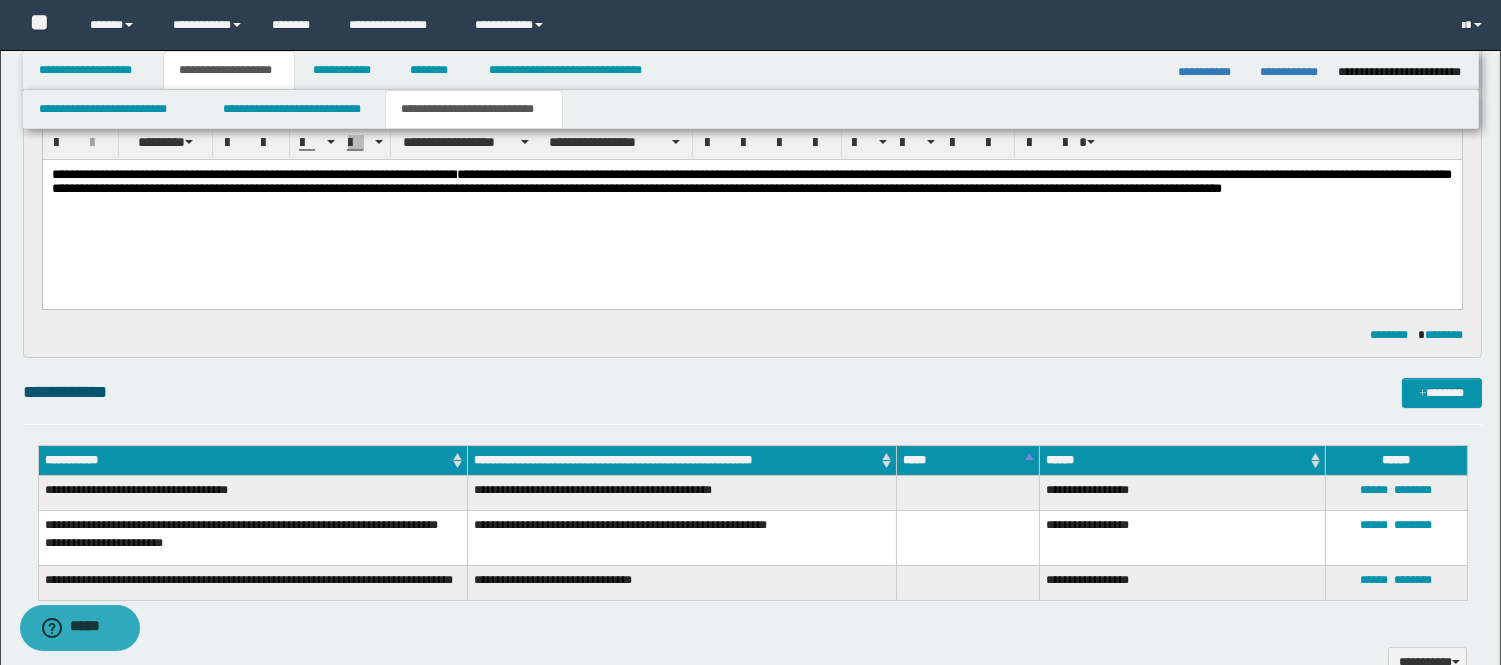 scroll, scrollTop: 0, scrollLeft: 0, axis: both 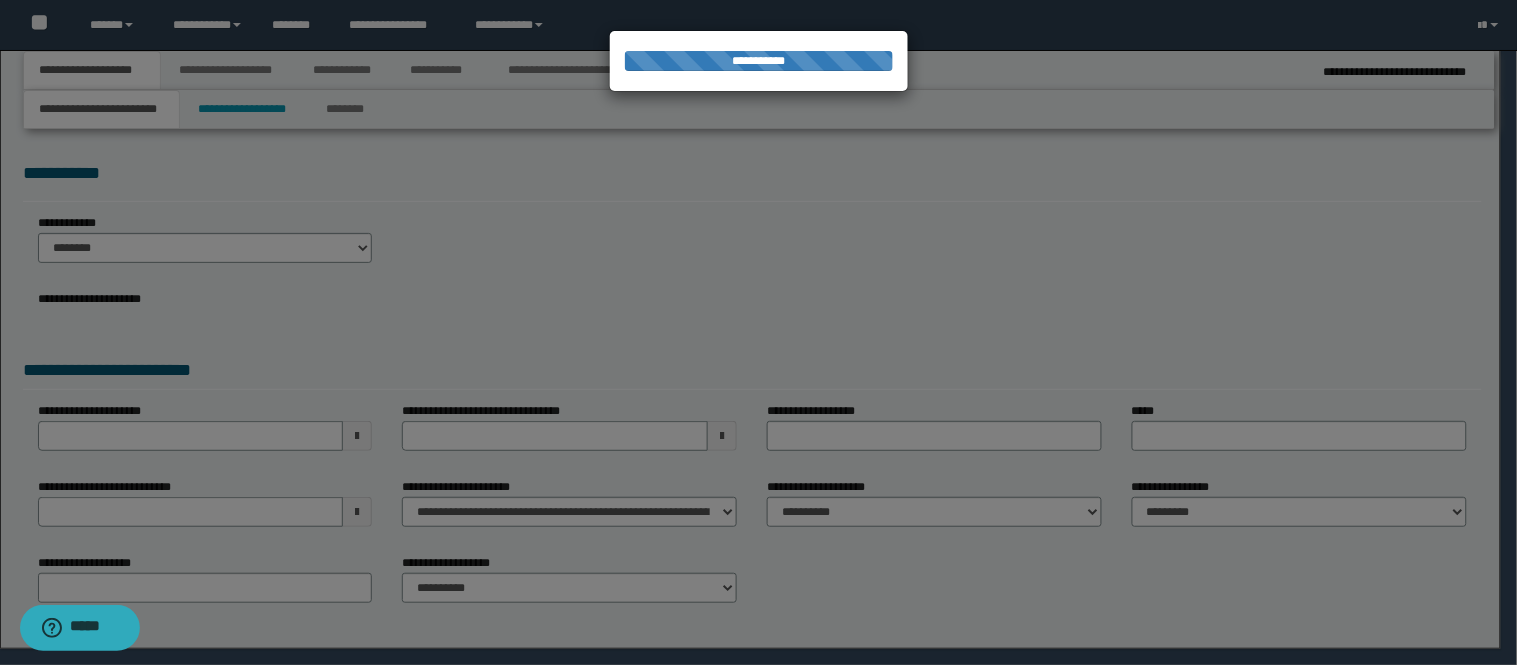 select on "*" 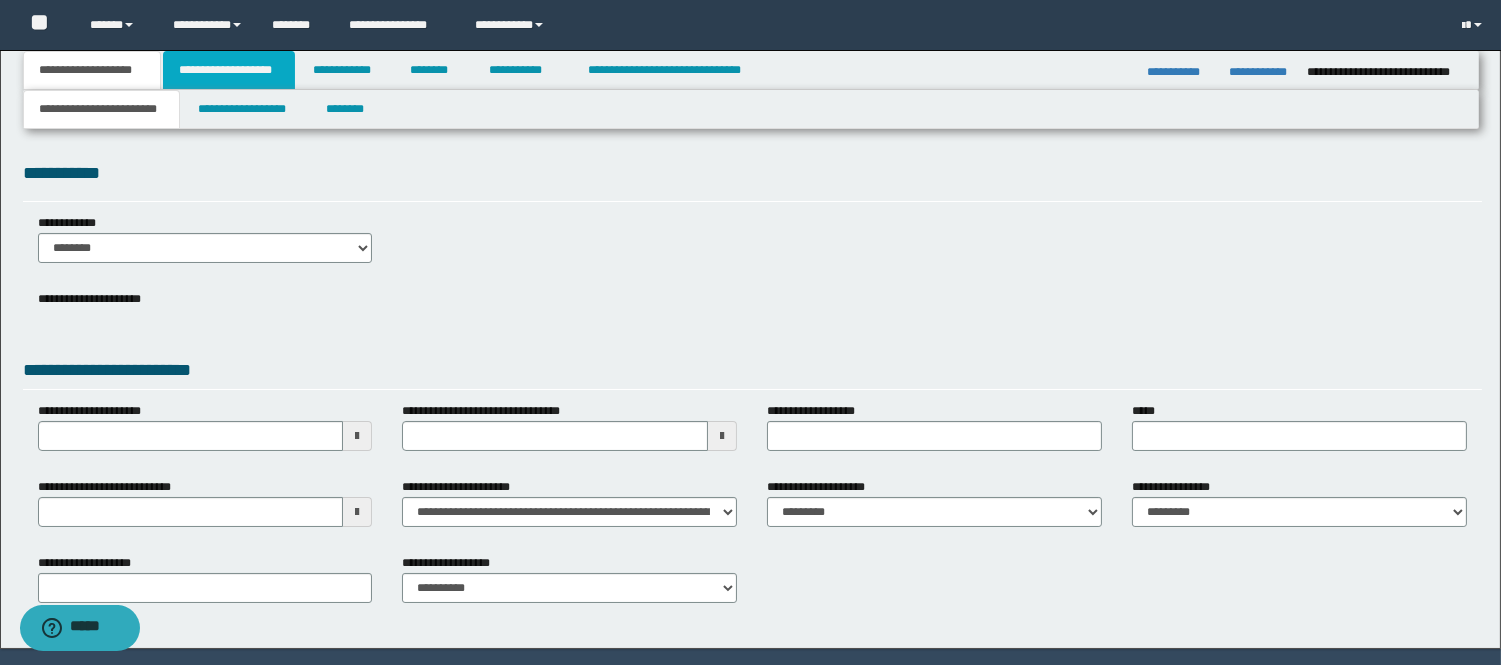 click on "**********" at bounding box center (229, 70) 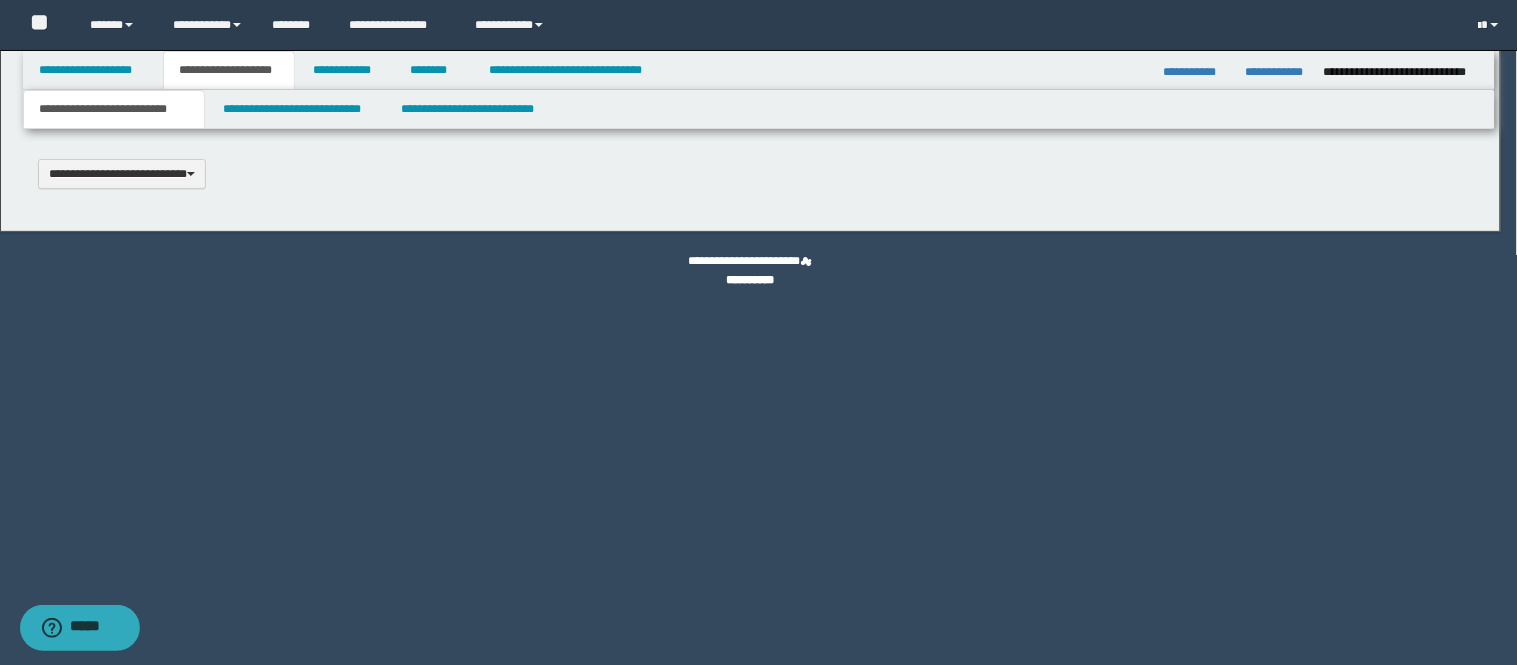 type 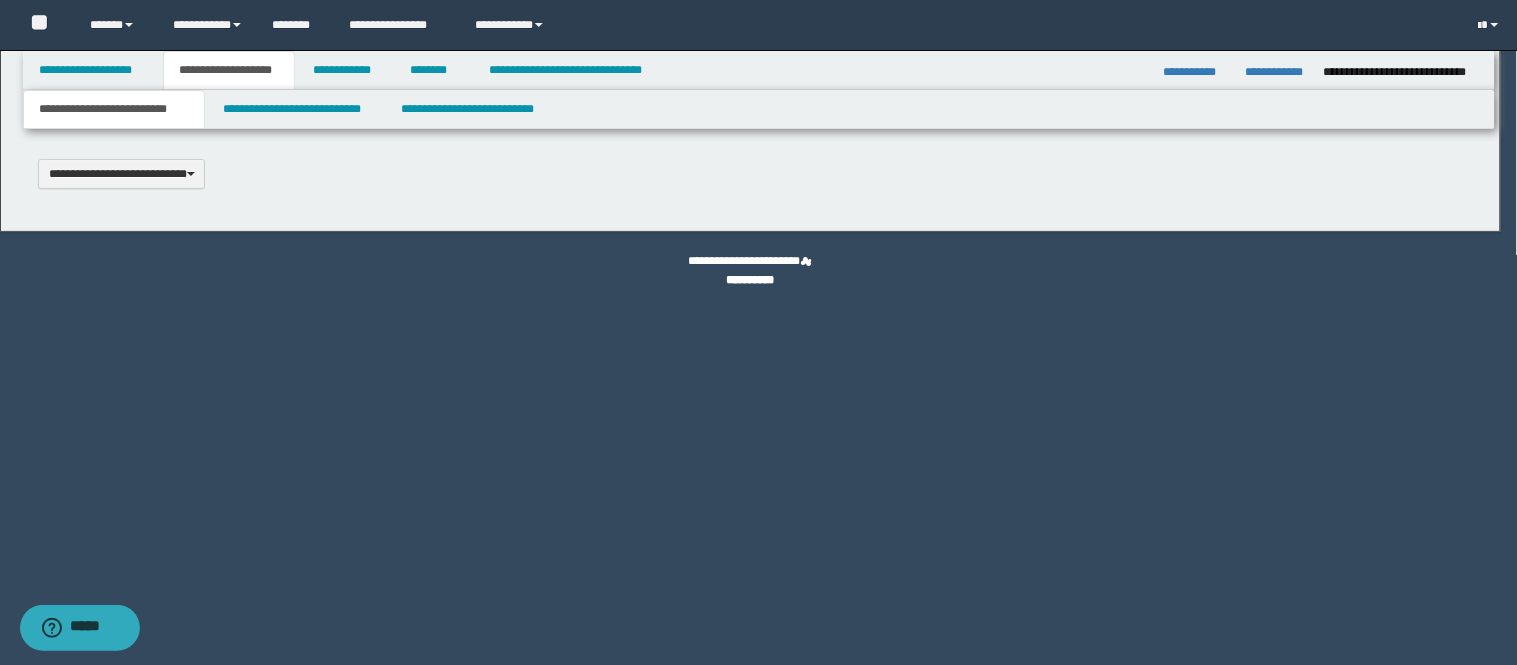 scroll, scrollTop: 0, scrollLeft: 0, axis: both 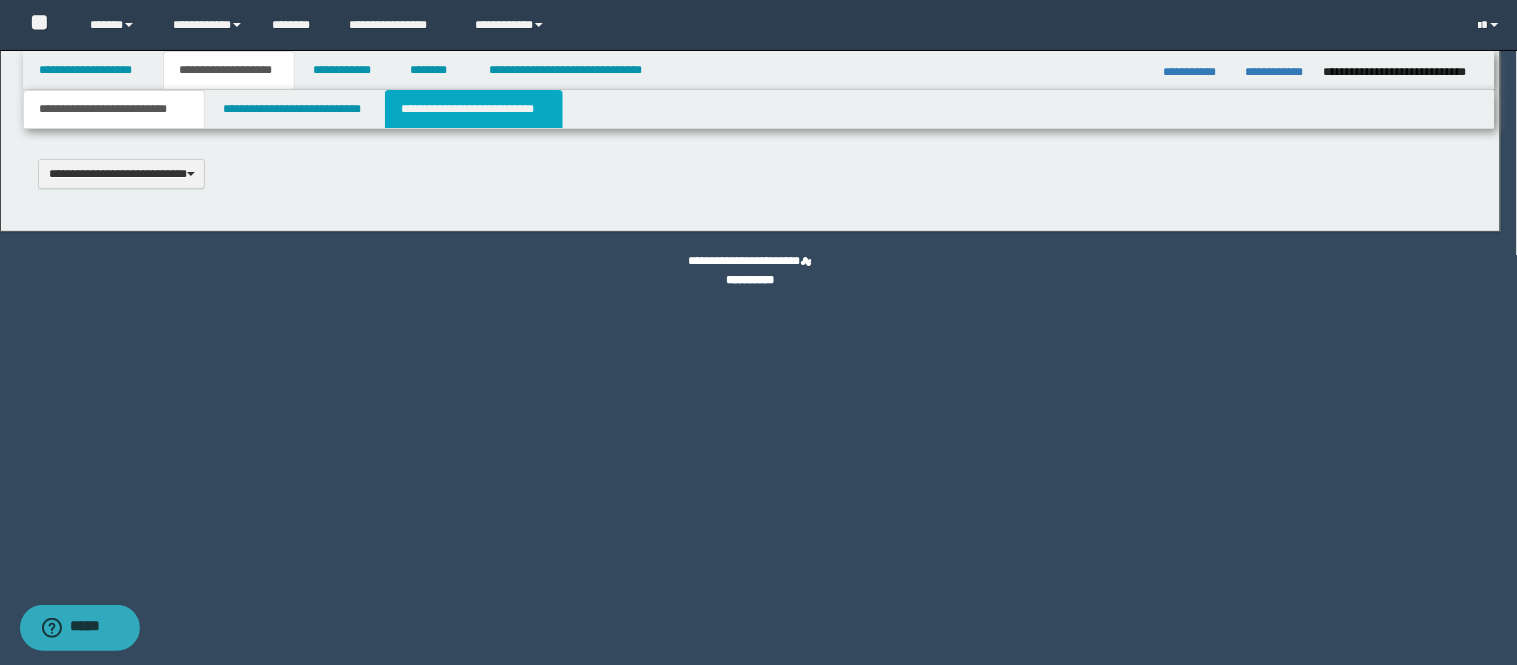 select on "*" 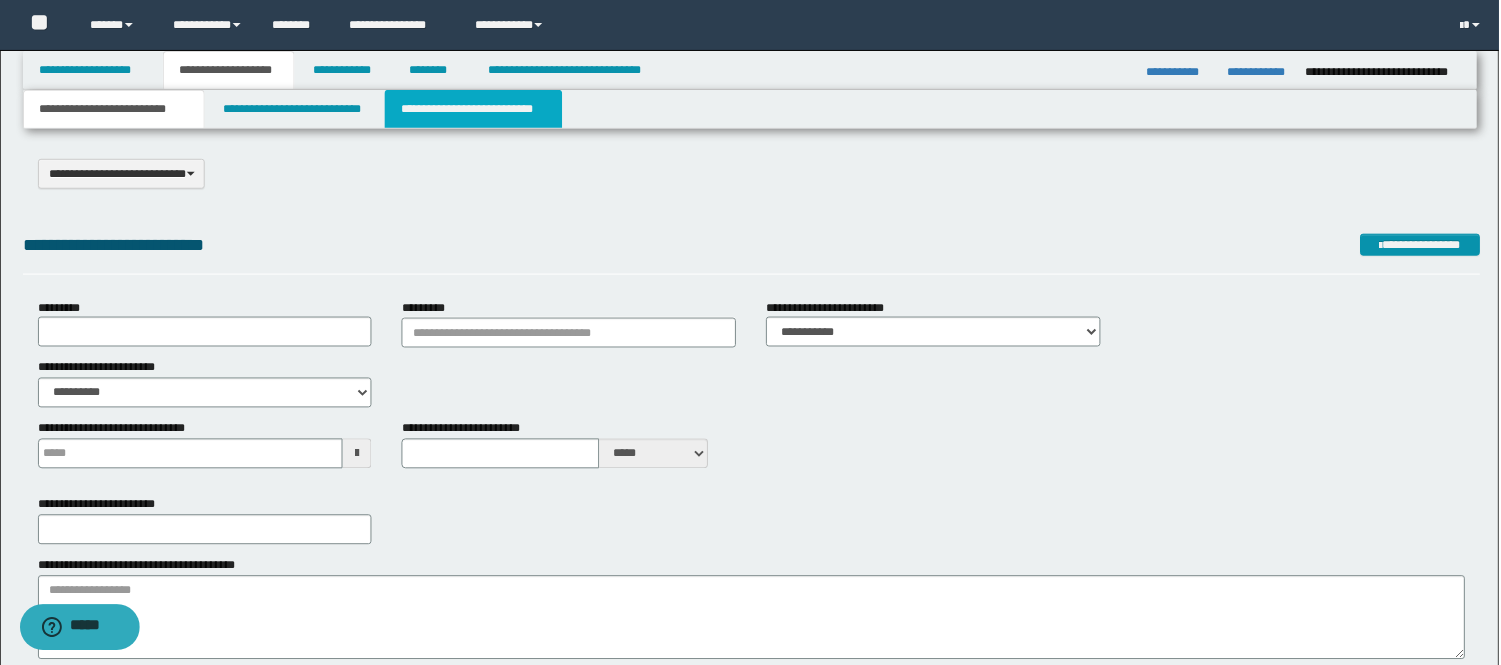 click on "**********" at bounding box center (474, 109) 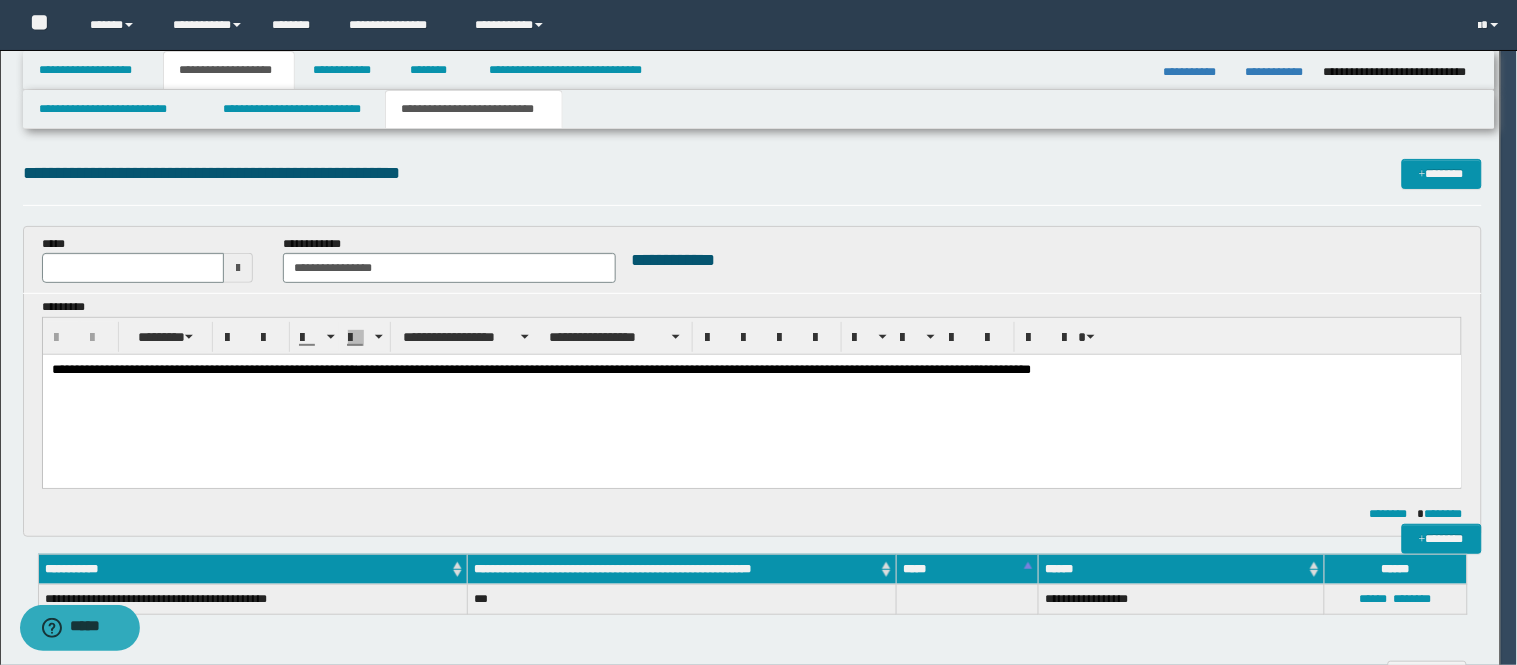 scroll, scrollTop: 0, scrollLeft: 0, axis: both 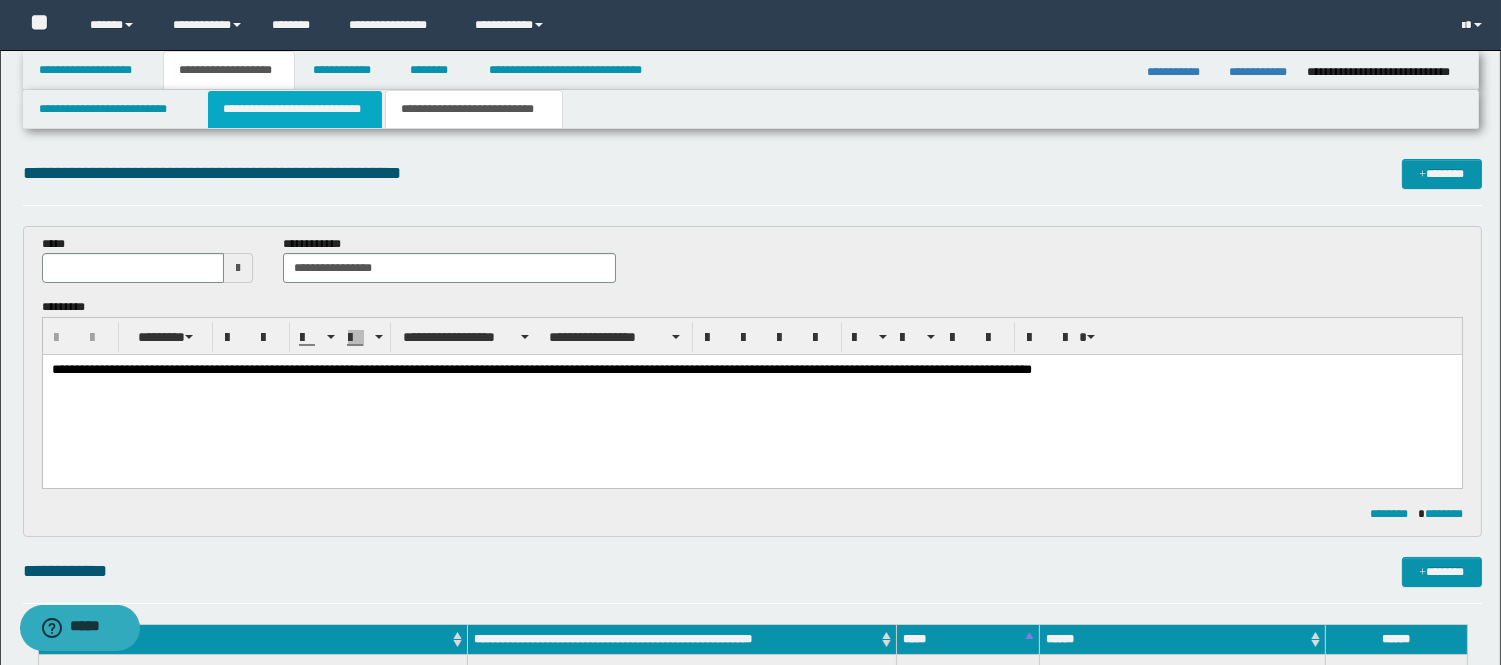 click on "**********" at bounding box center (295, 109) 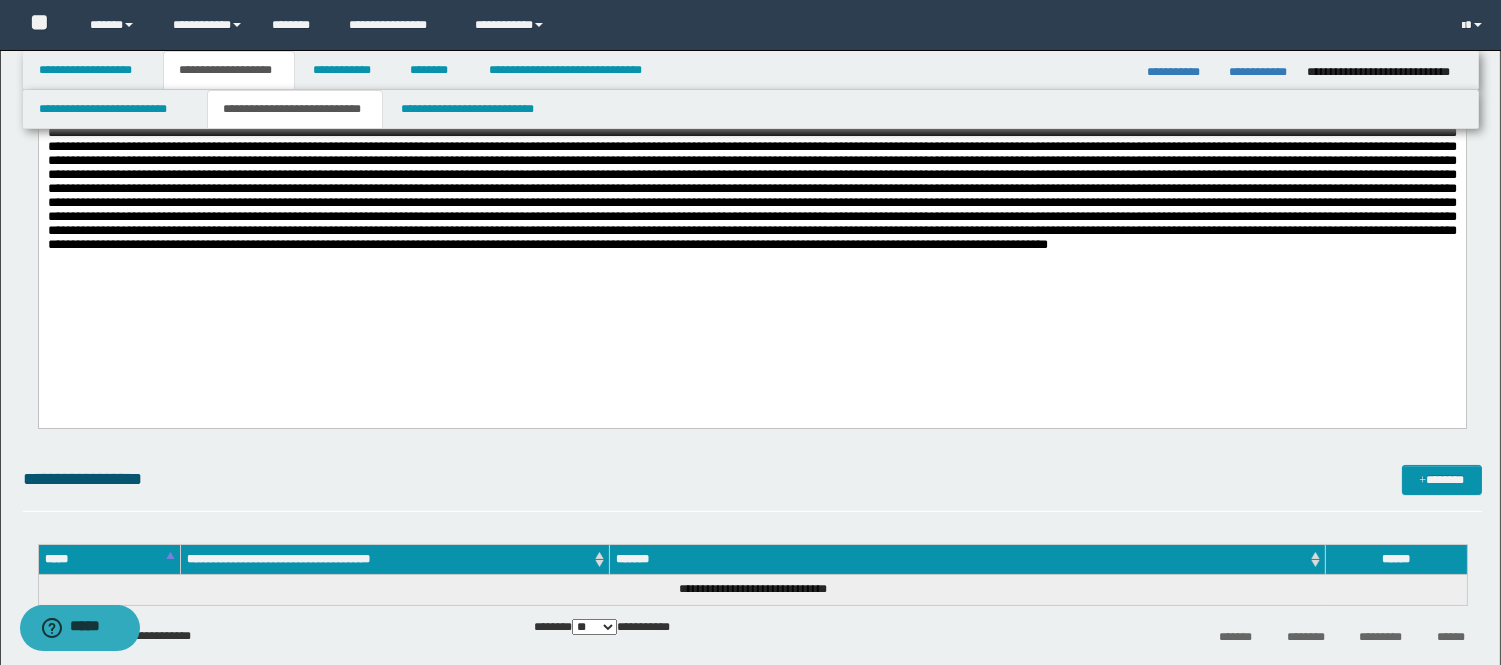 scroll, scrollTop: 333, scrollLeft: 0, axis: vertical 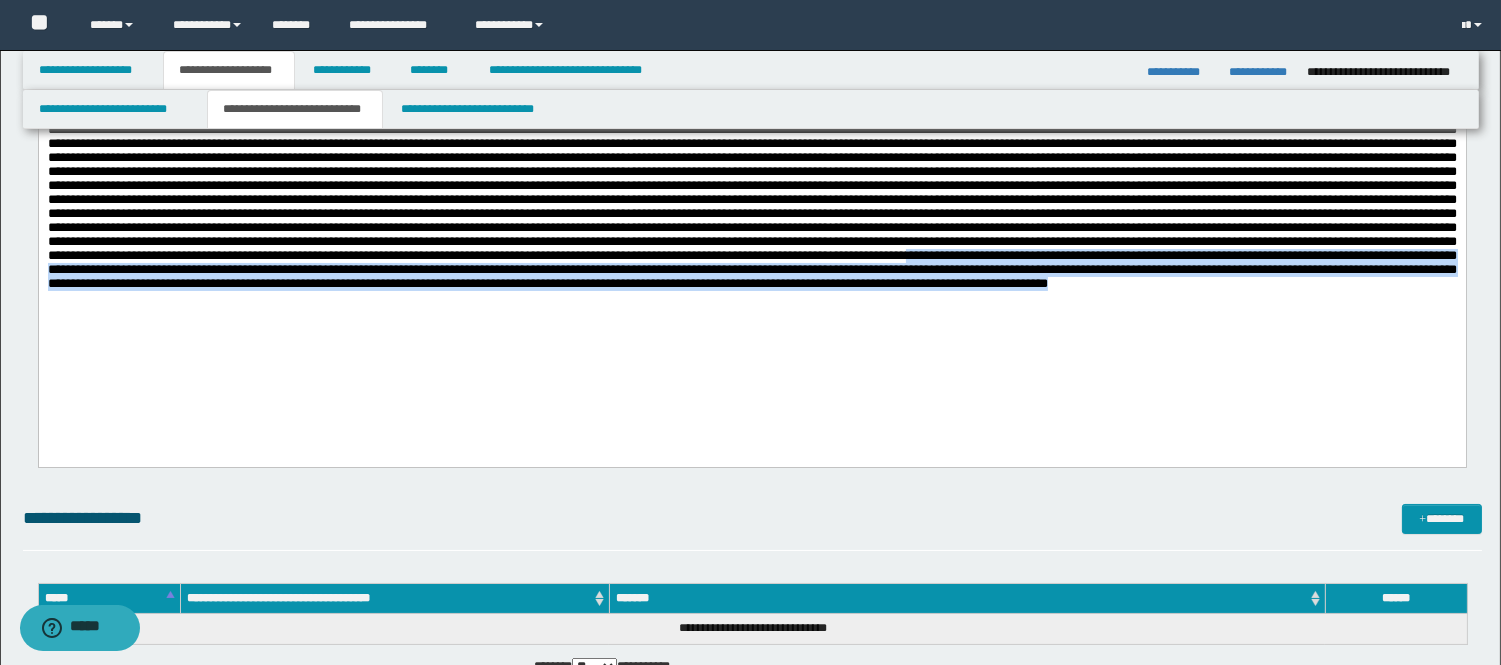drag, startPoint x: 1046, startPoint y: 295, endPoint x: 275, endPoint y: 377, distance: 775.3483 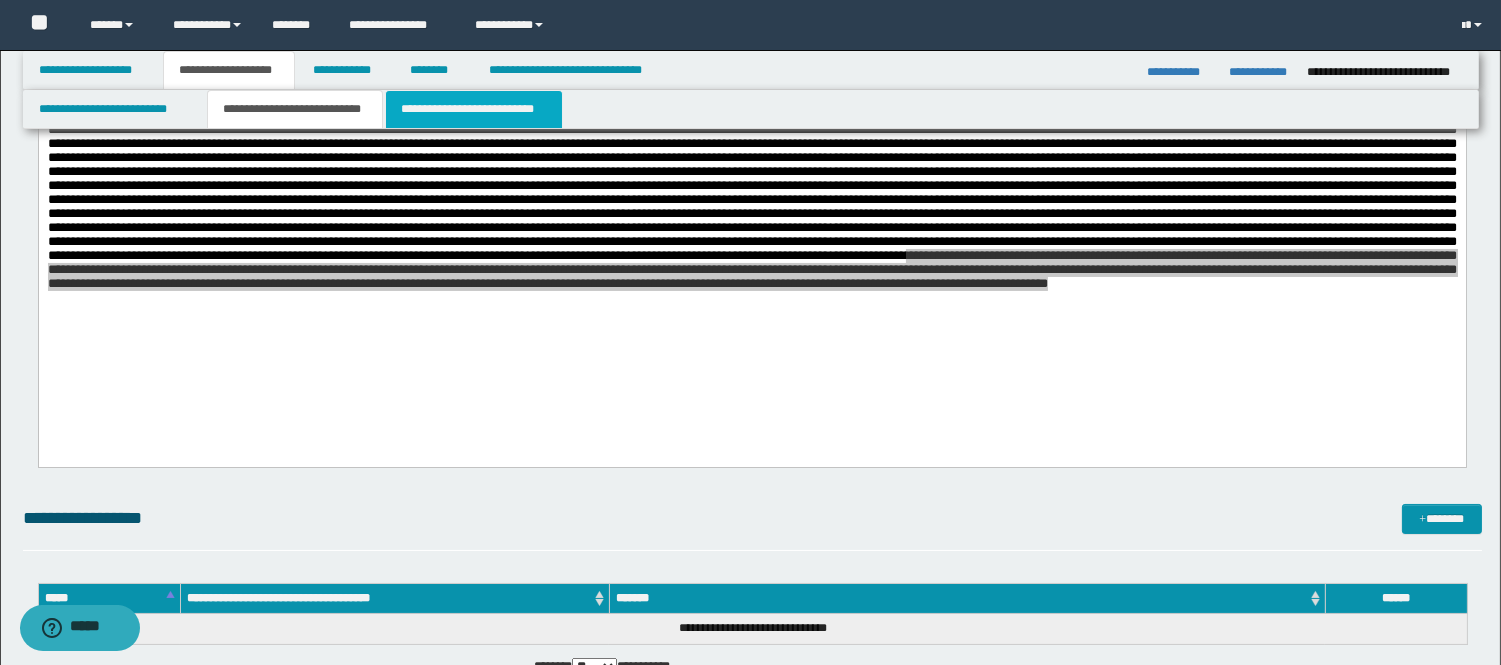 click on "**********" at bounding box center (474, 109) 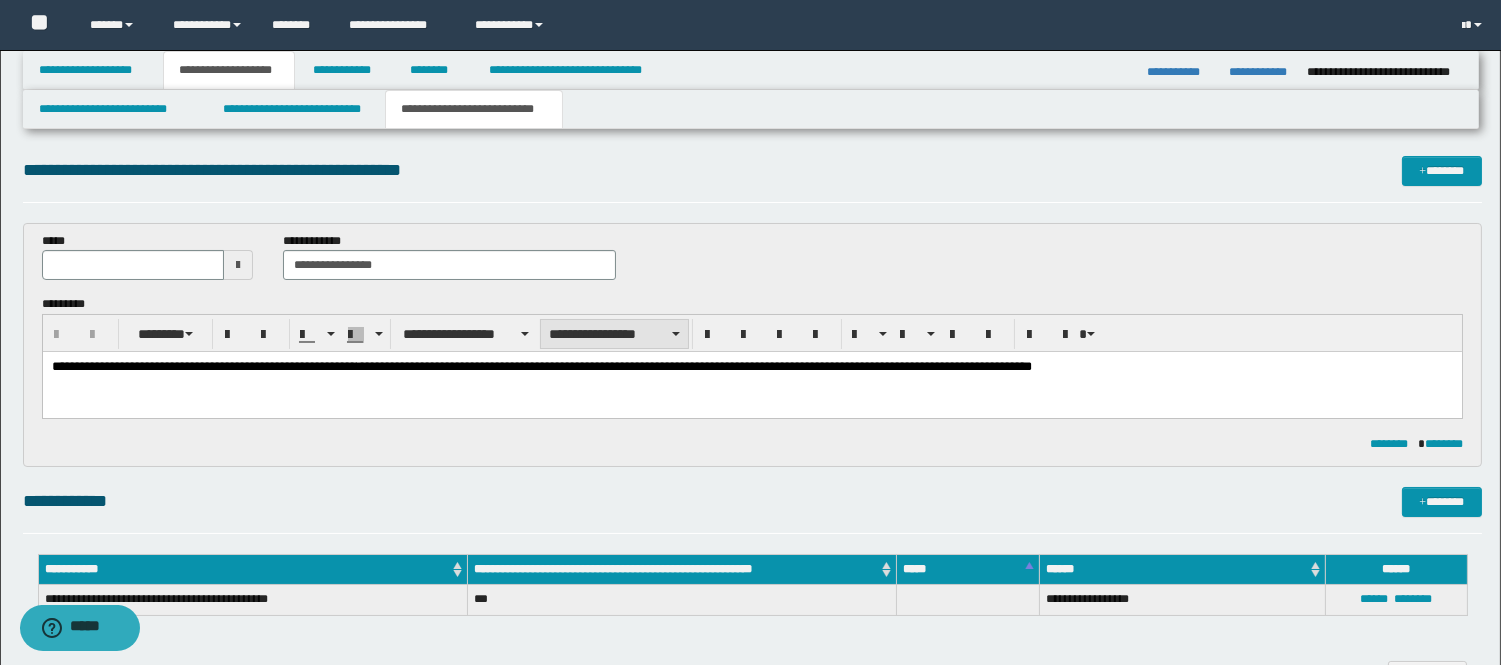 scroll, scrollTop: 0, scrollLeft: 0, axis: both 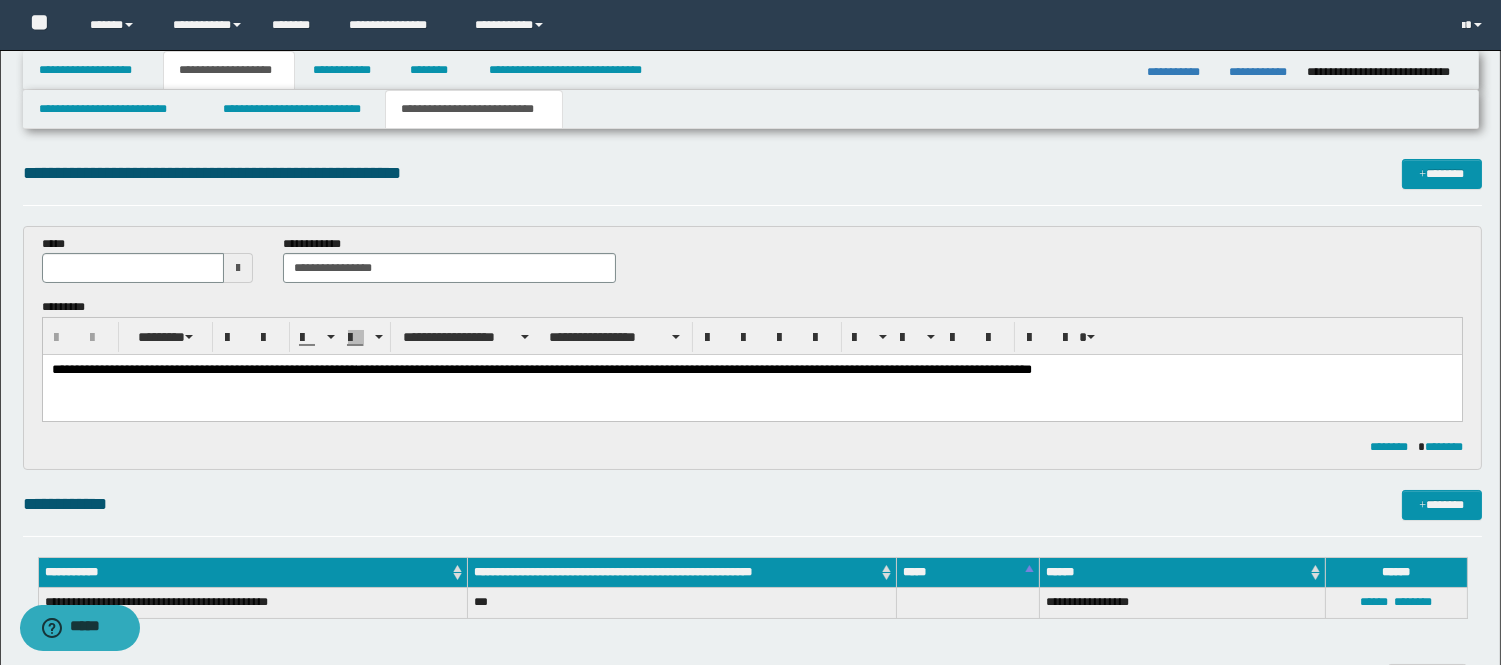click on "**********" at bounding box center (751, 395) 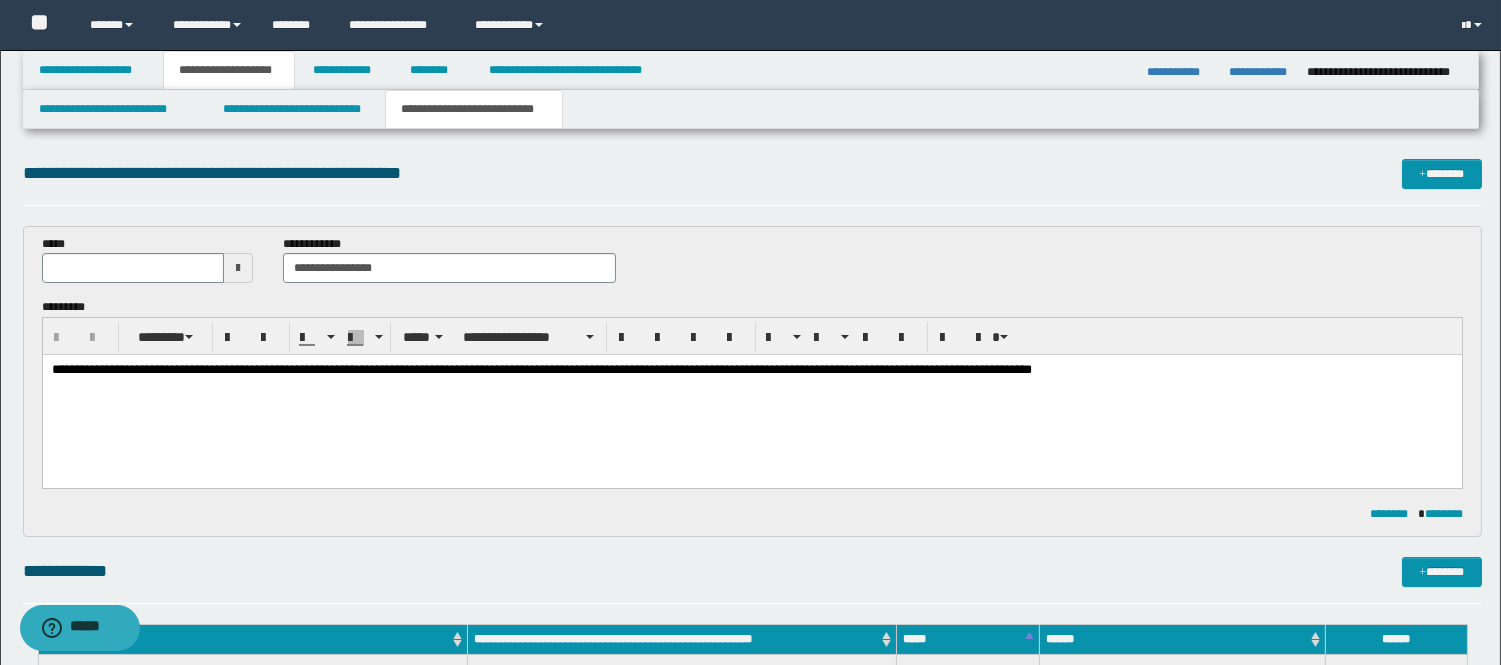 type 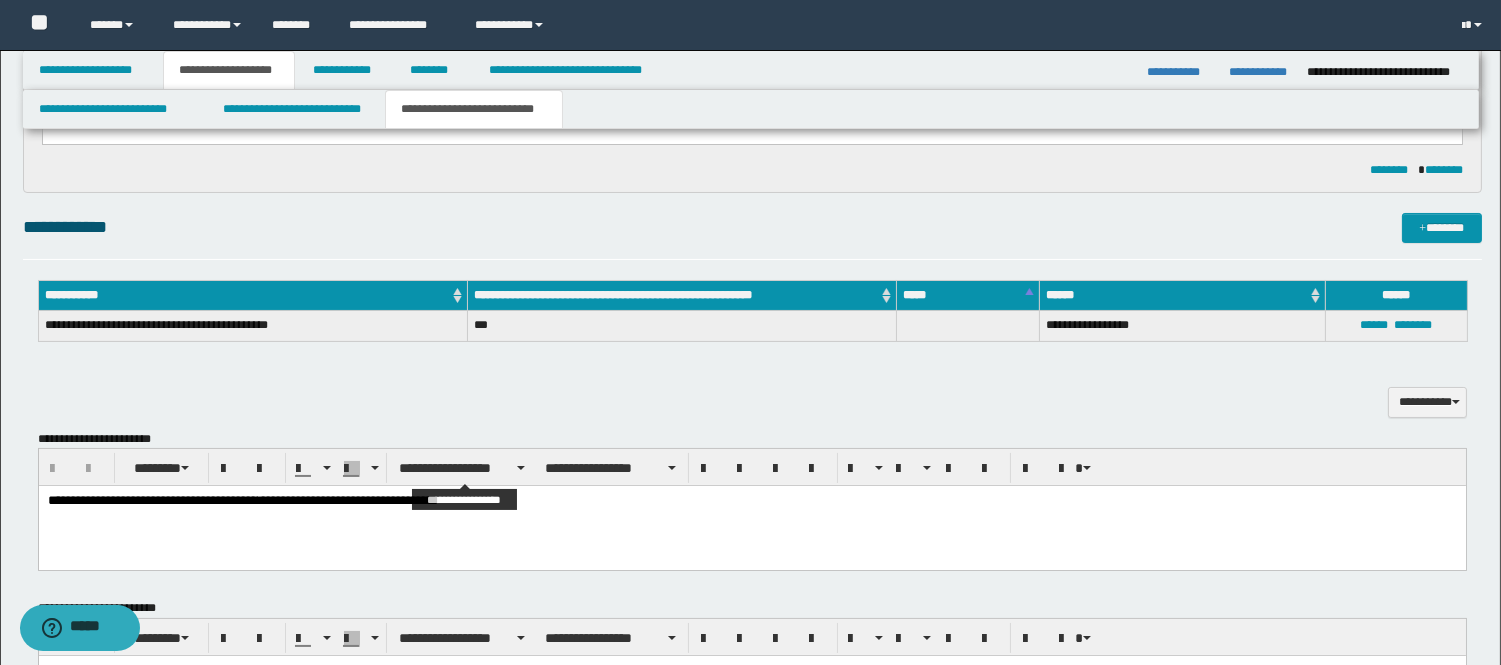 scroll, scrollTop: 444, scrollLeft: 0, axis: vertical 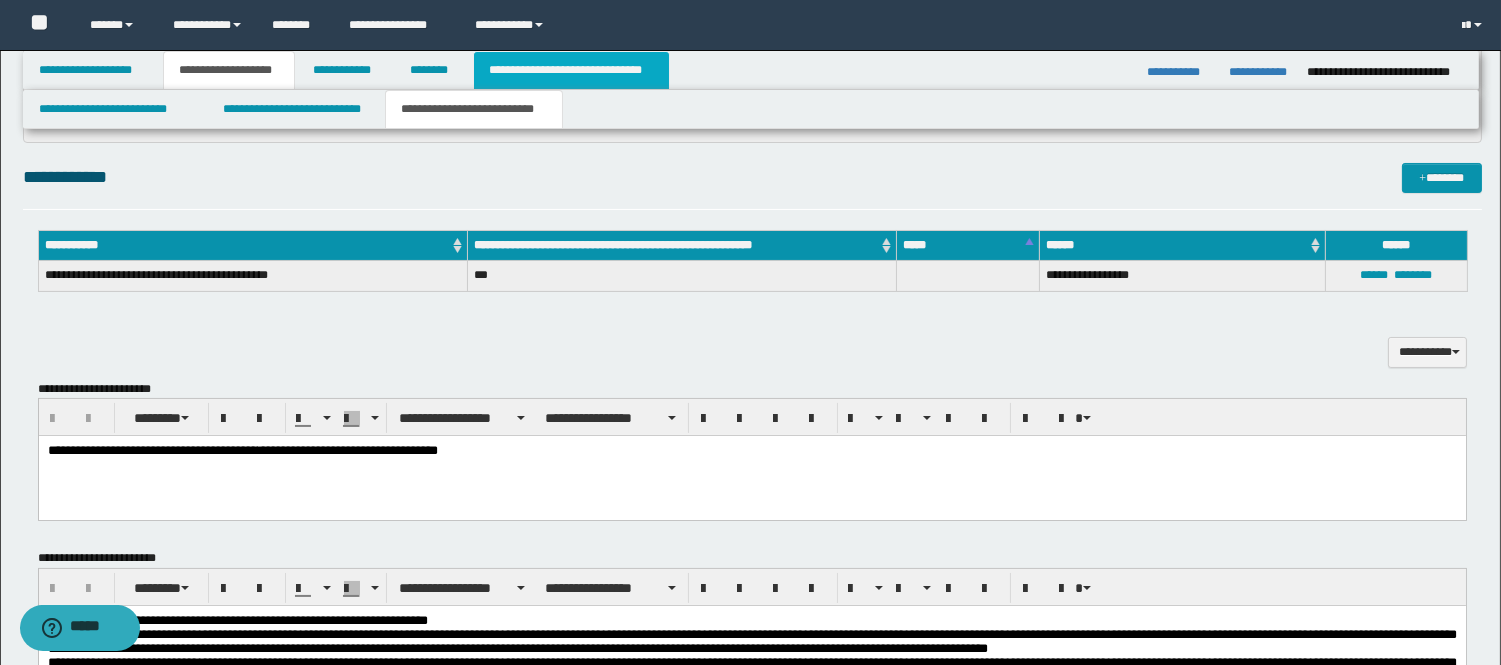 click on "**********" at bounding box center (571, 70) 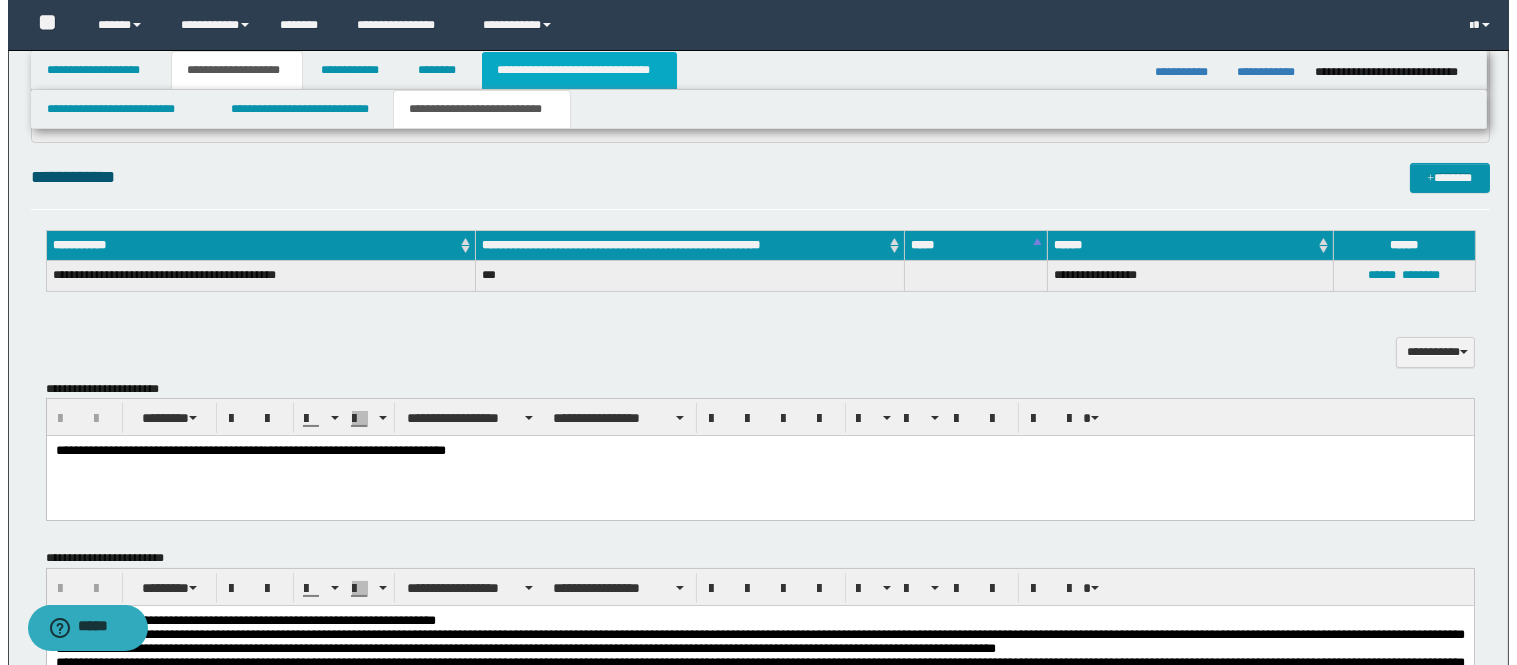 scroll, scrollTop: 0, scrollLeft: 0, axis: both 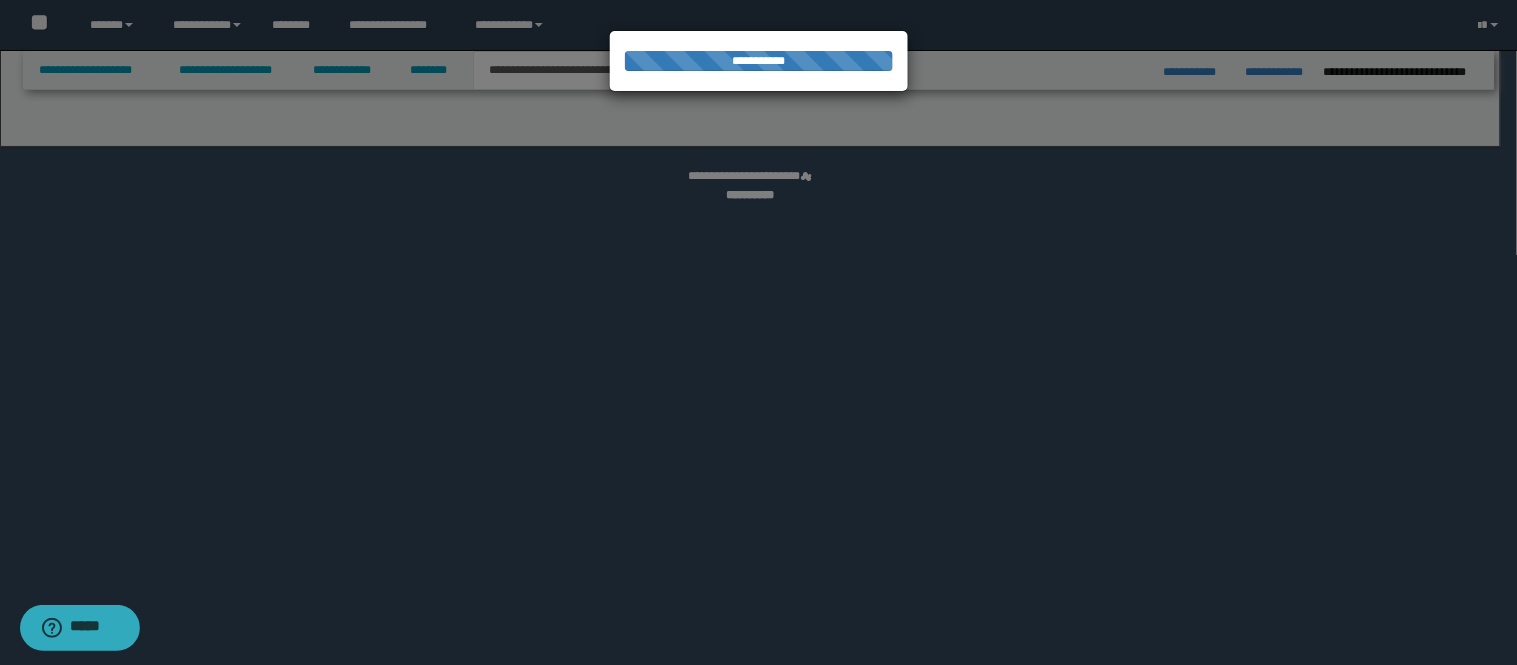 select on "*" 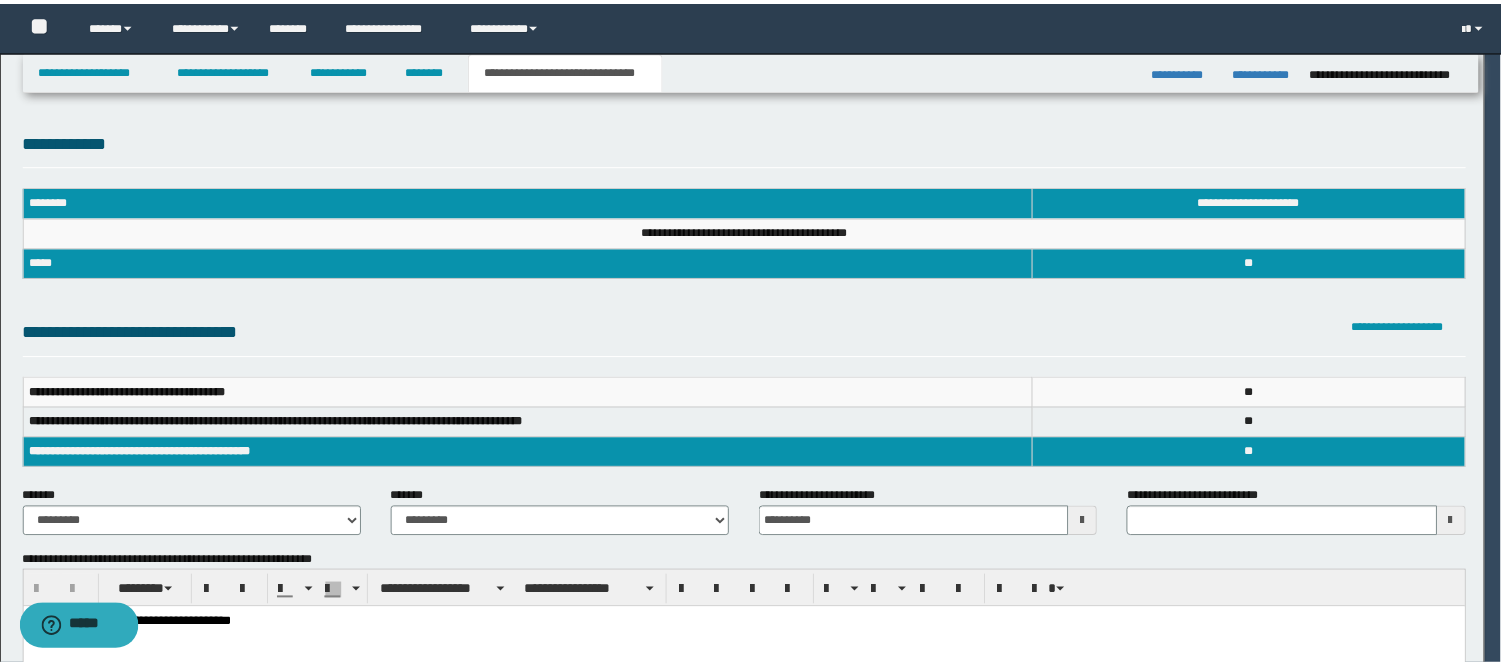 scroll, scrollTop: 0, scrollLeft: 0, axis: both 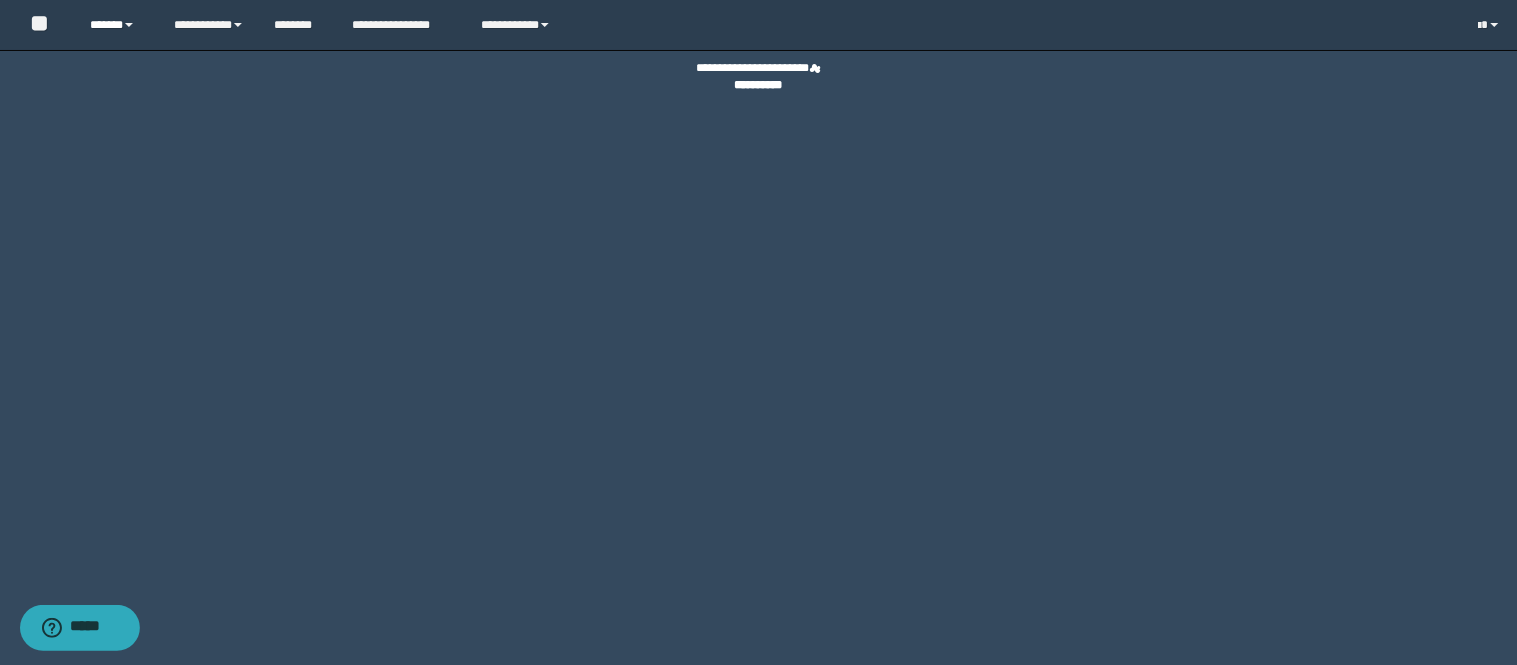 click on "******" at bounding box center [116, 25] 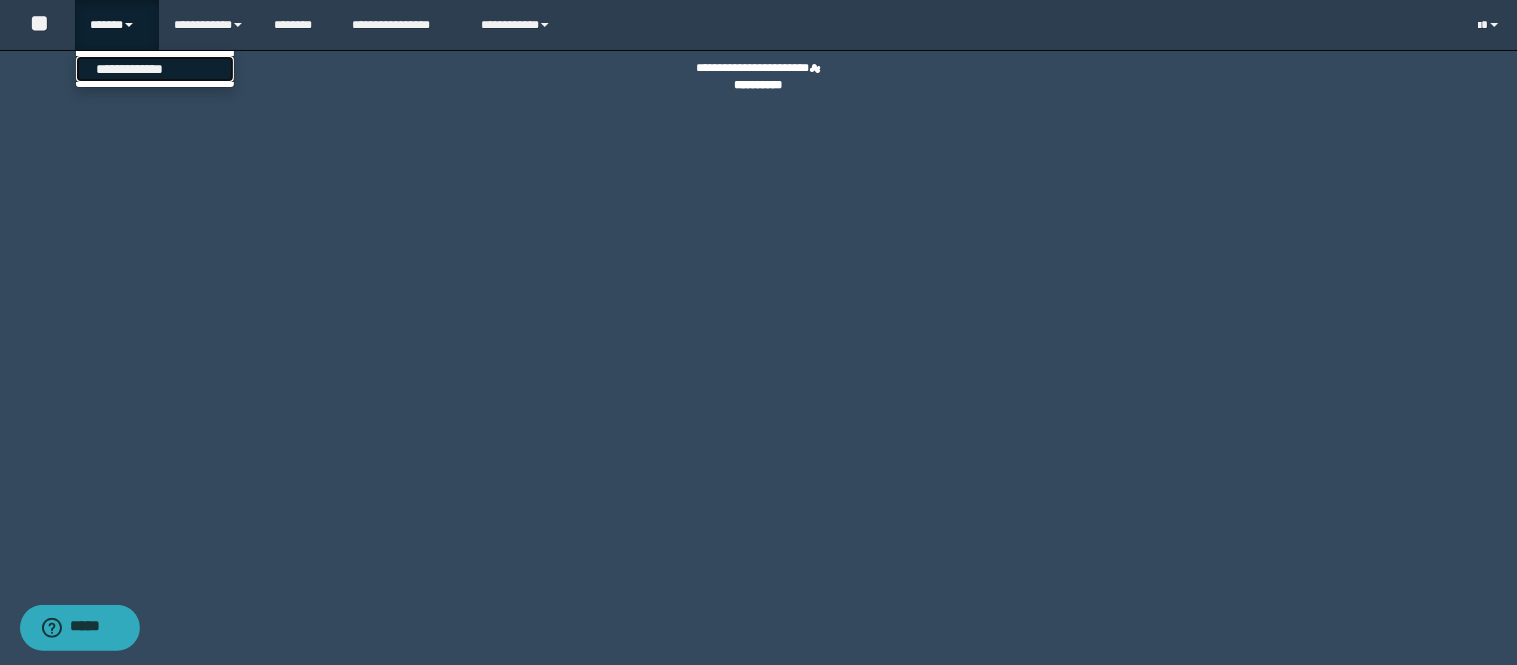 click on "**********" at bounding box center [155, 69] 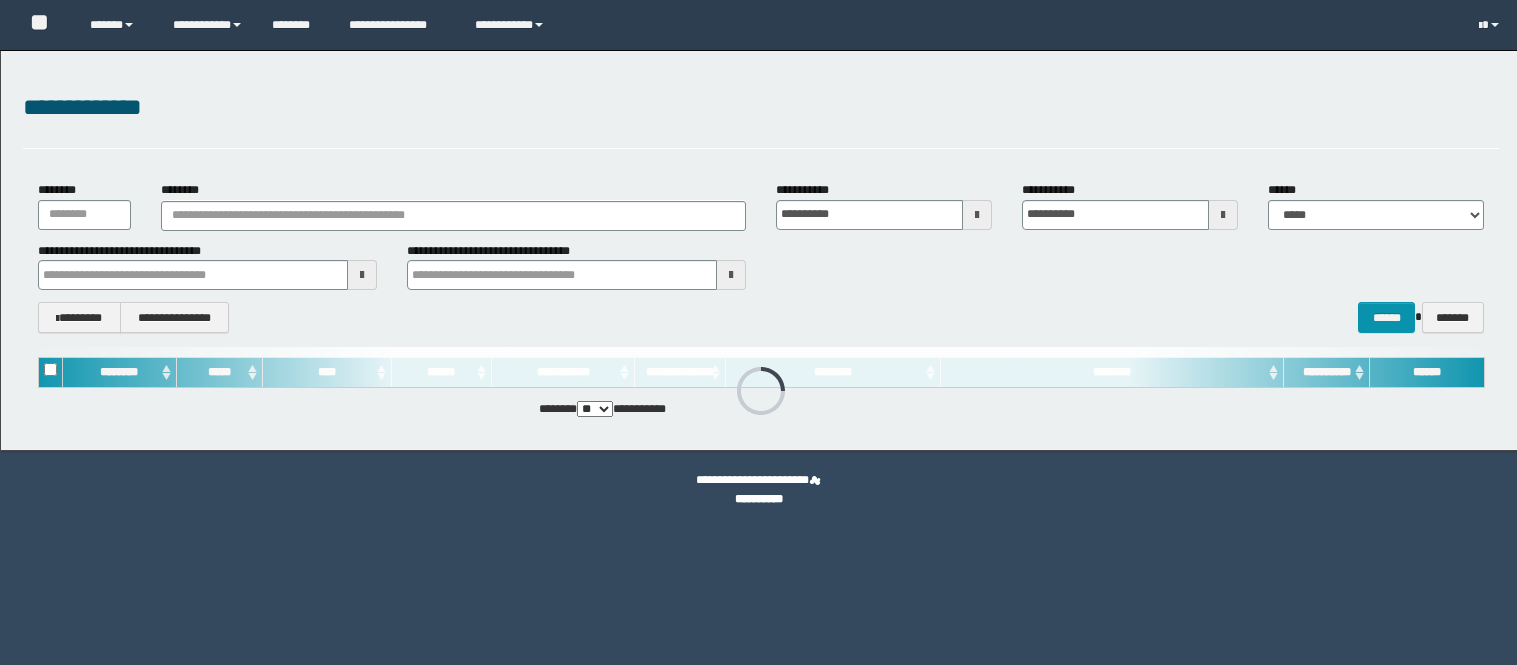 scroll, scrollTop: 0, scrollLeft: 0, axis: both 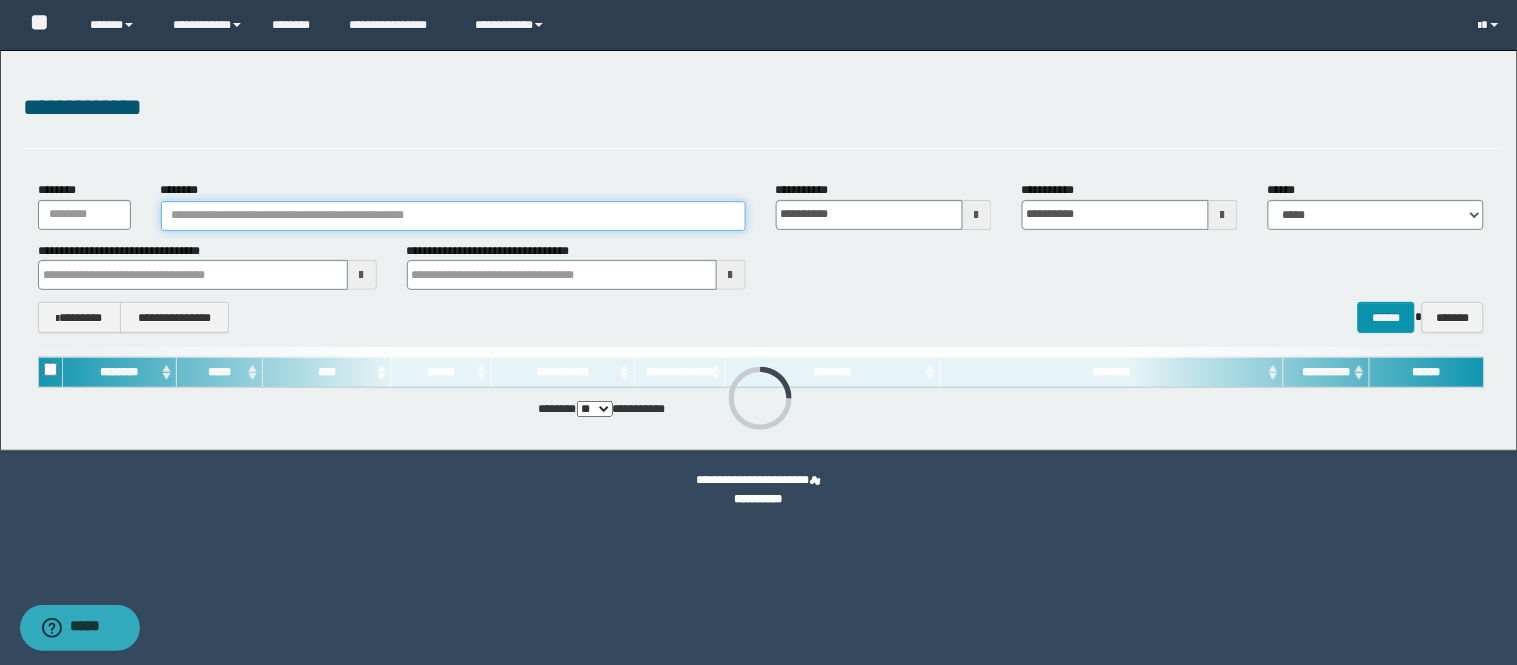 click on "********" at bounding box center [453, 216] 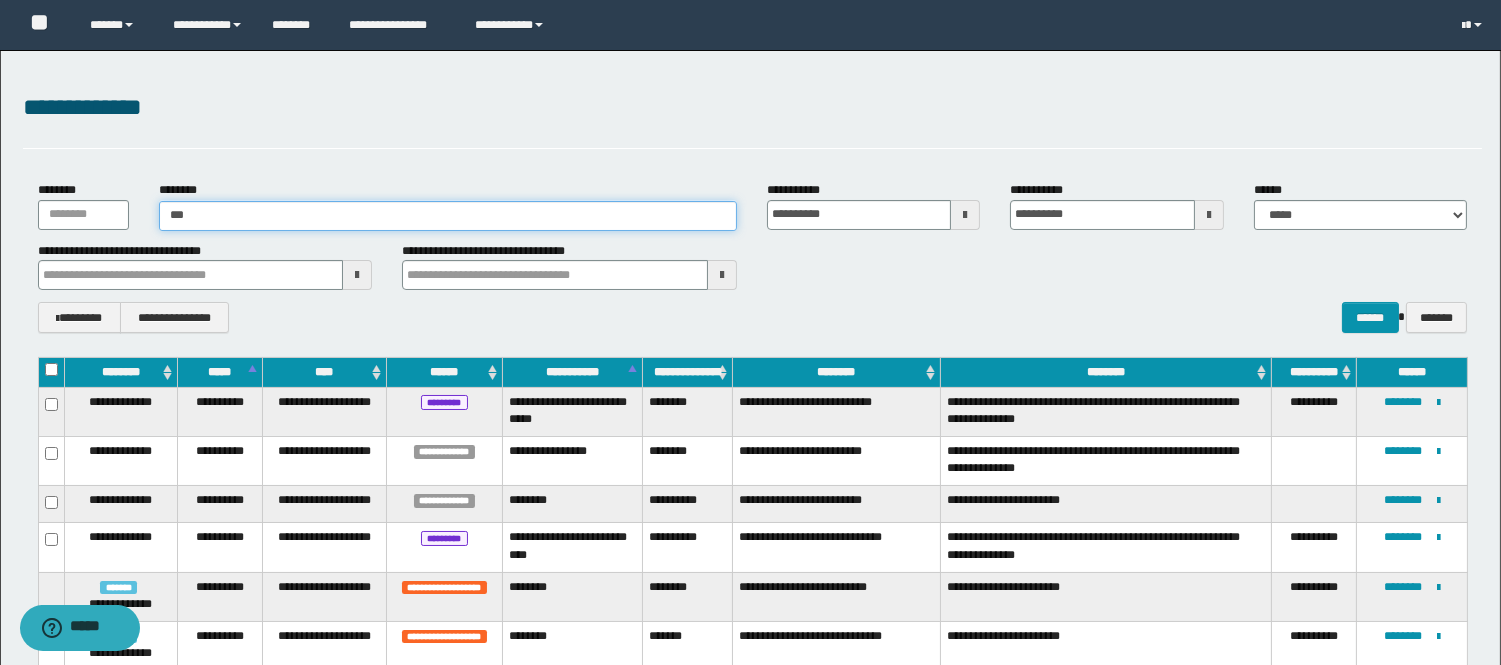 type on "****" 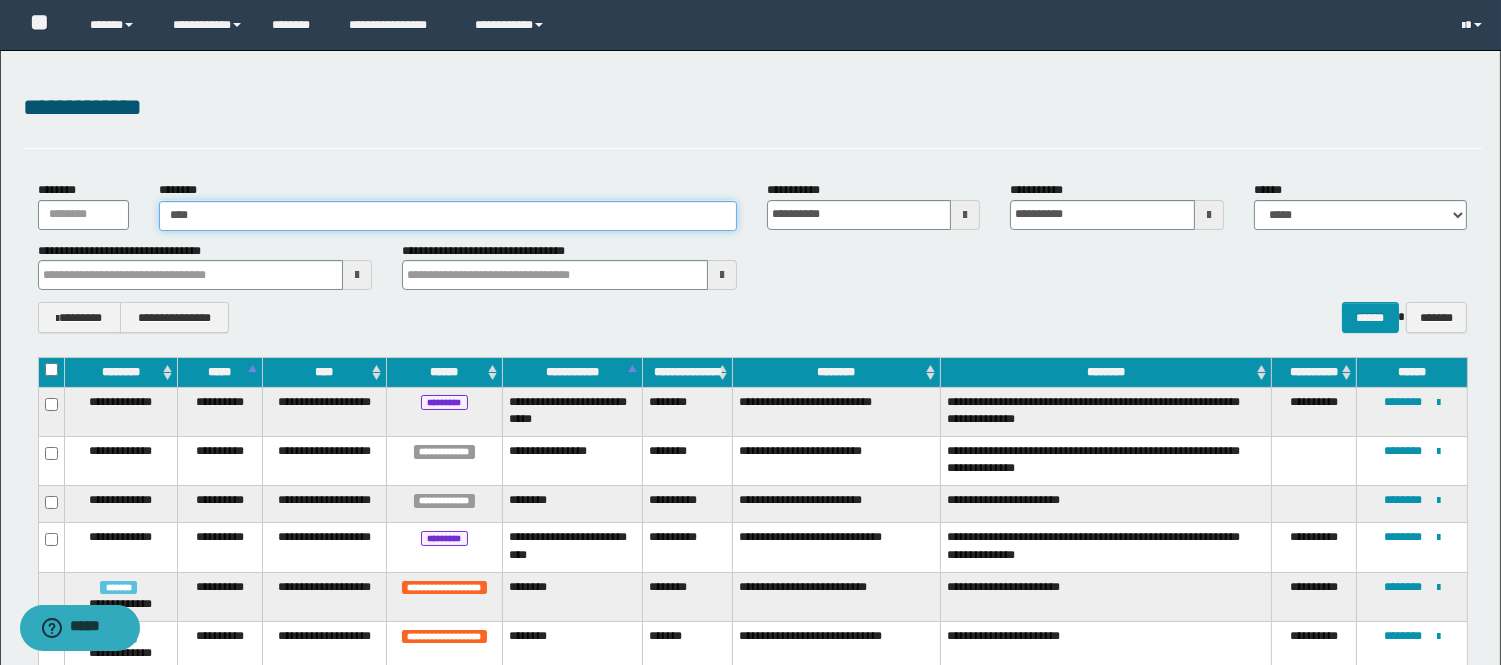 type on "****" 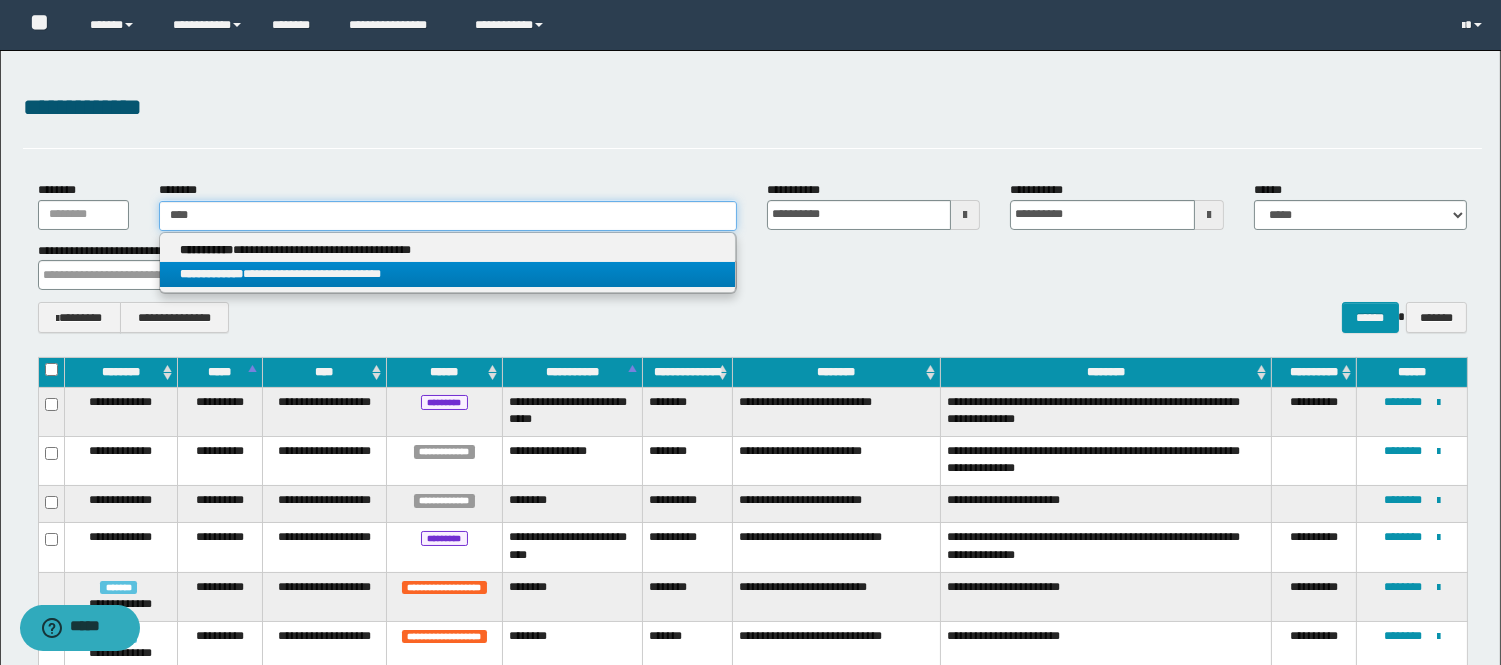 type on "****" 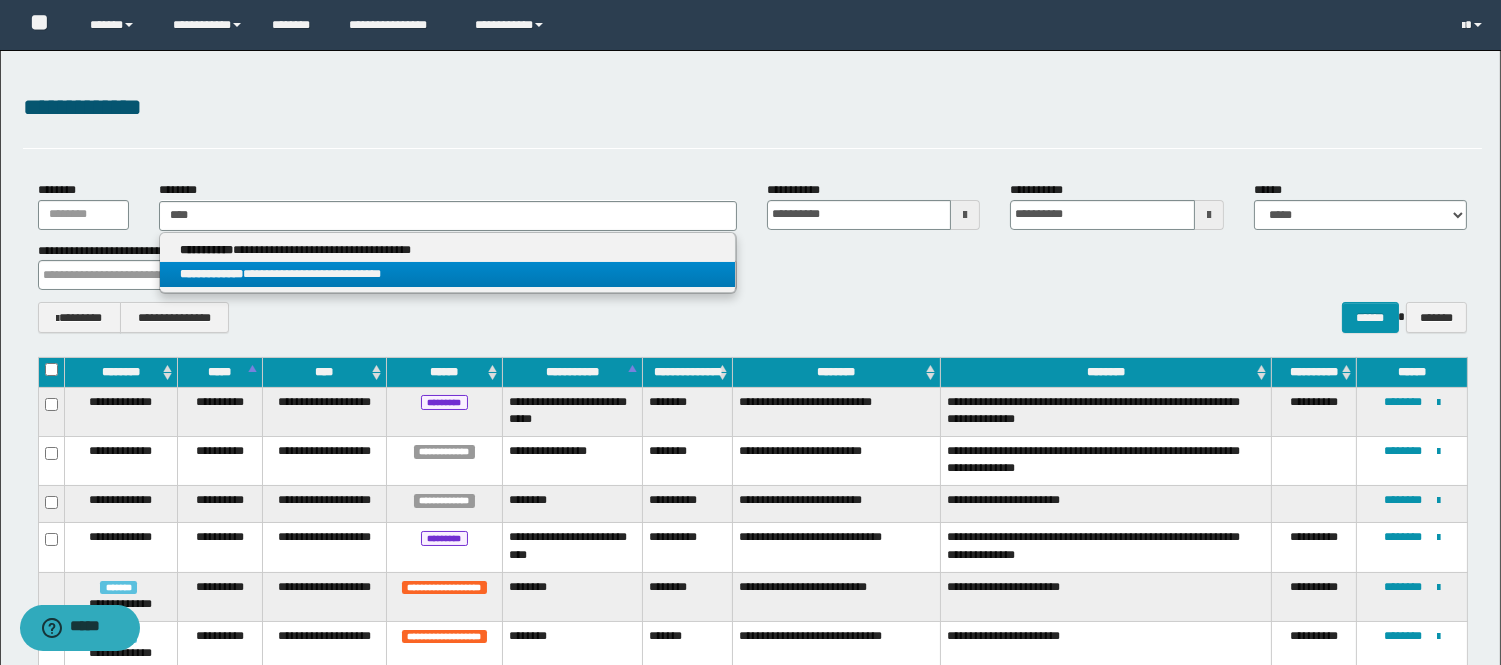 click on "**********" at bounding box center (448, 274) 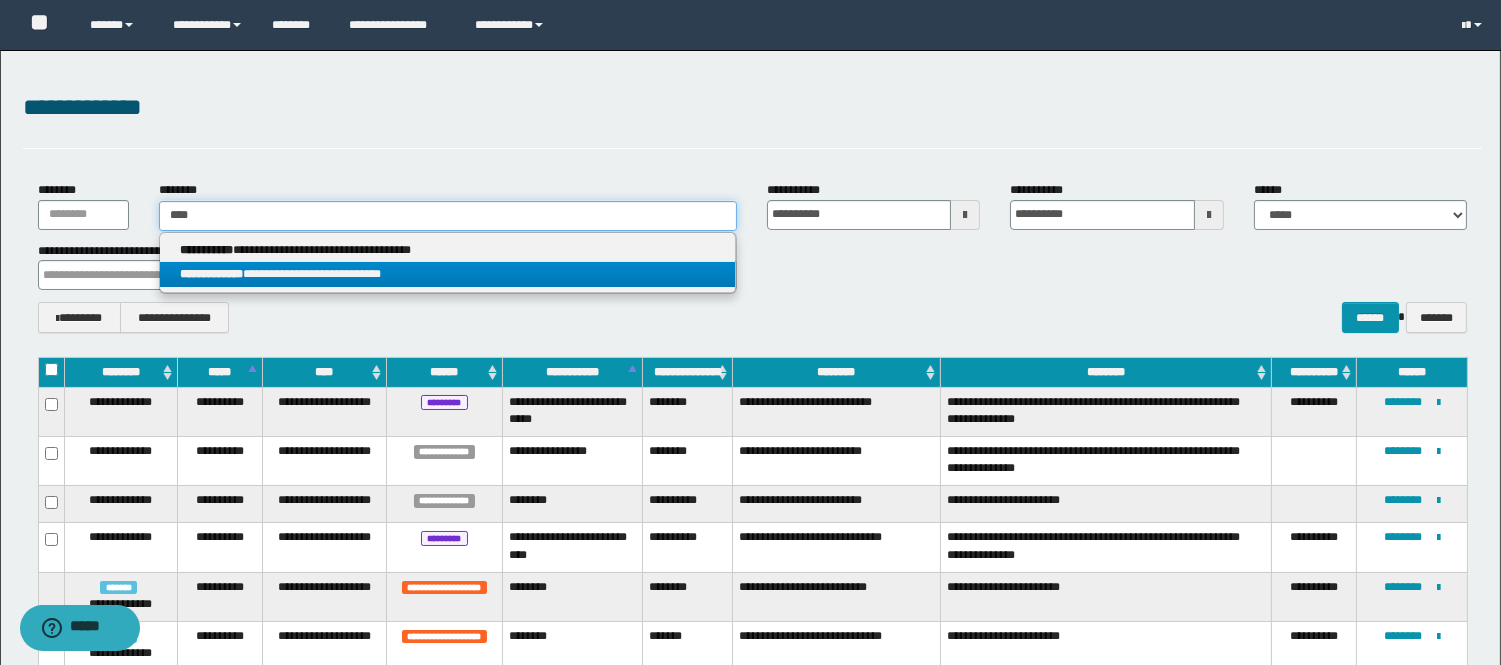 type 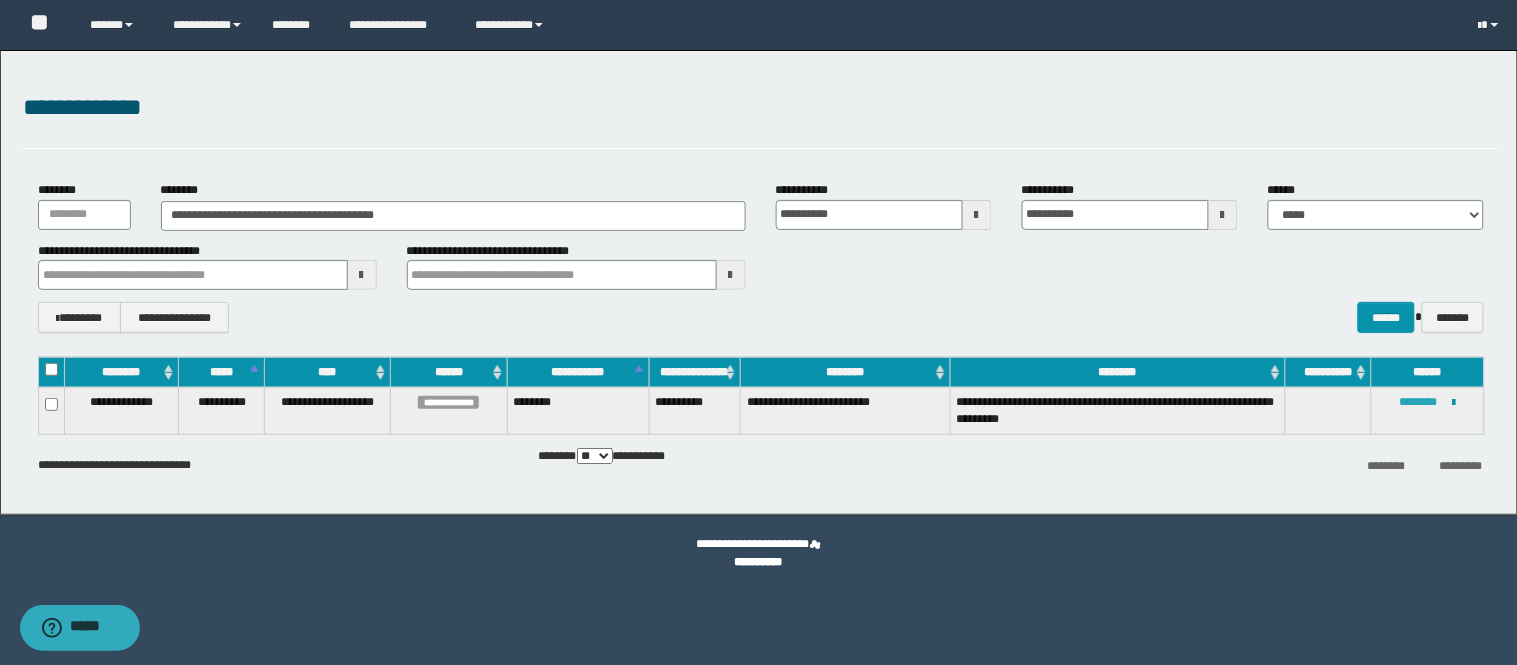 click on "********" at bounding box center (1419, 402) 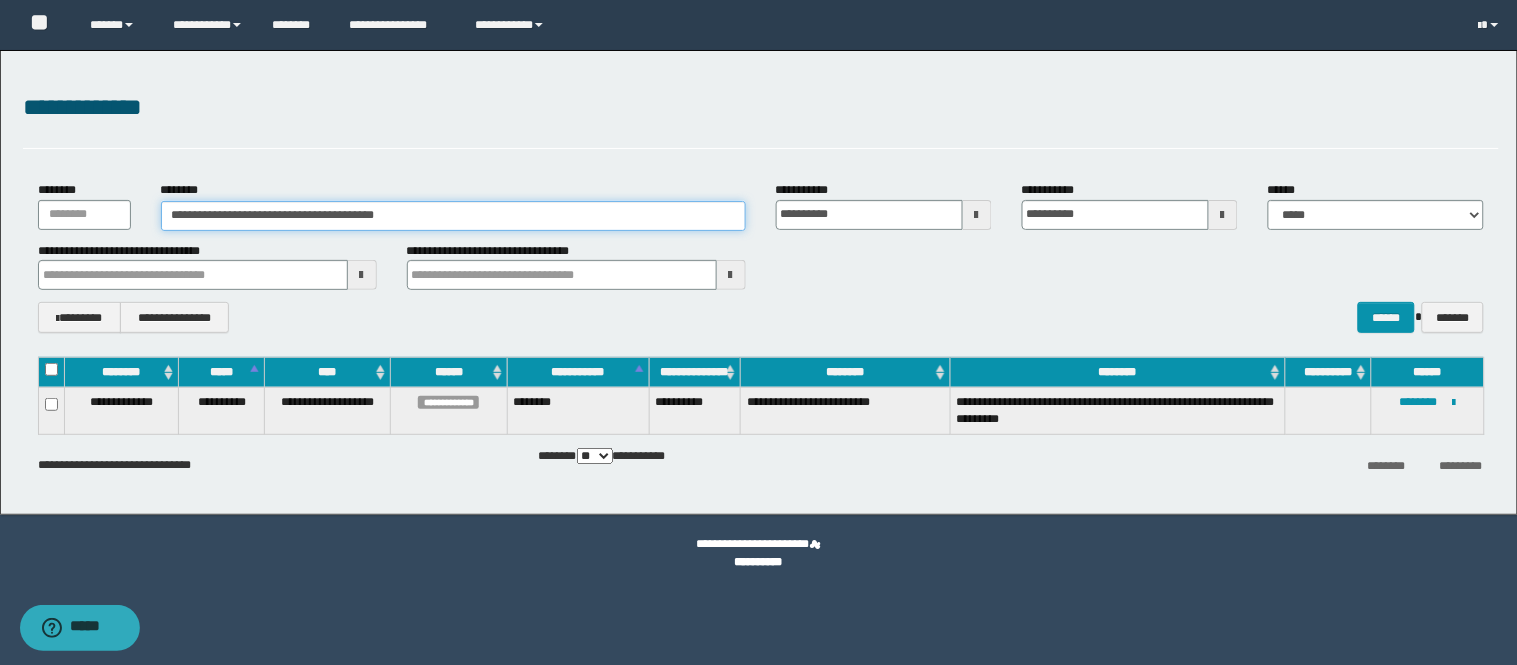 drag, startPoint x: 473, startPoint y: 218, endPoint x: 0, endPoint y: 206, distance: 473.1522 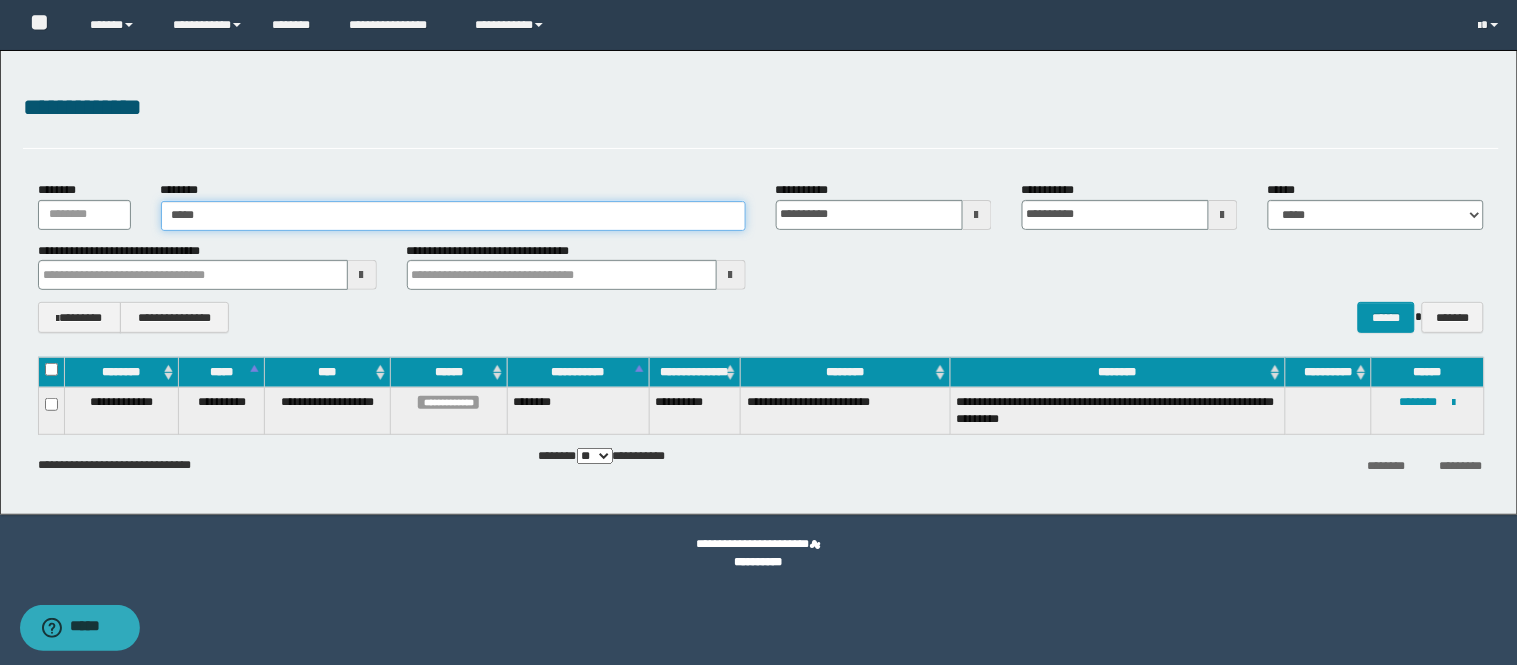 type on "*****" 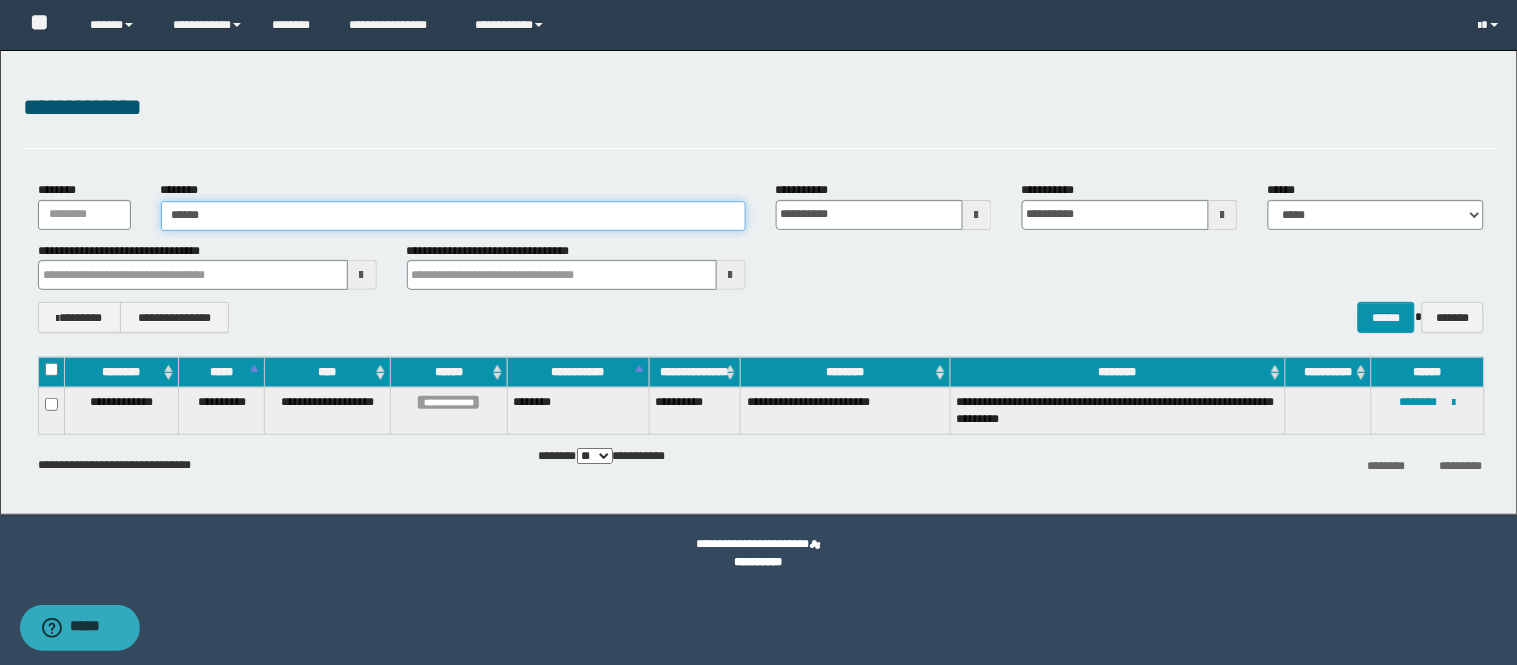 type on "*****" 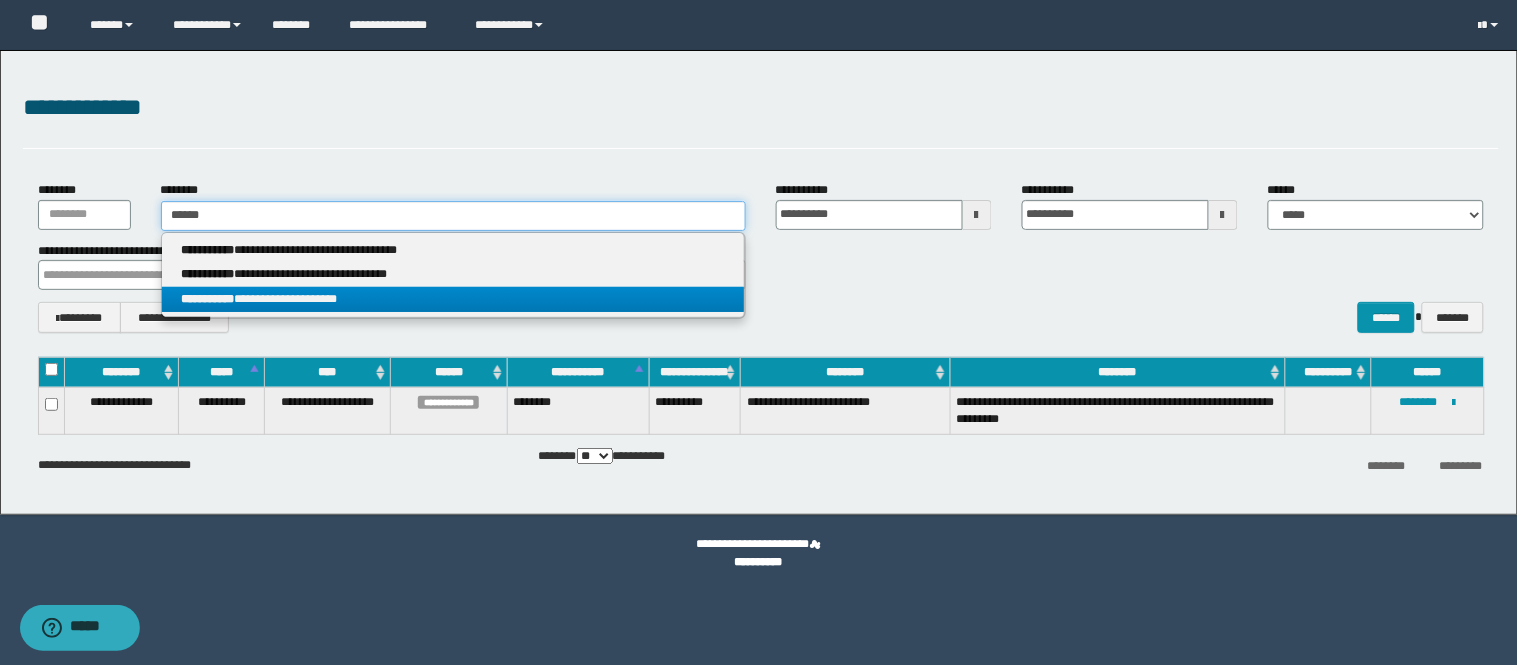 type on "*****" 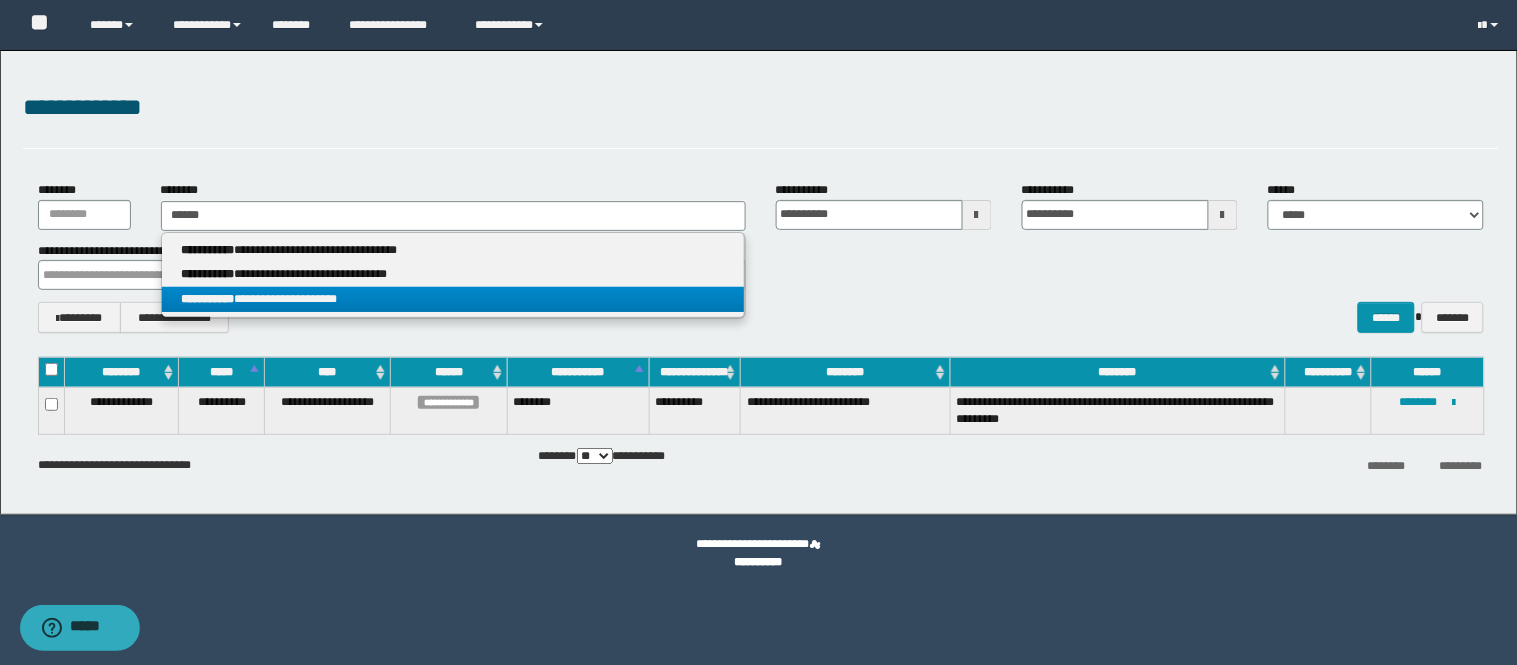 click on "**********" at bounding box center (453, 299) 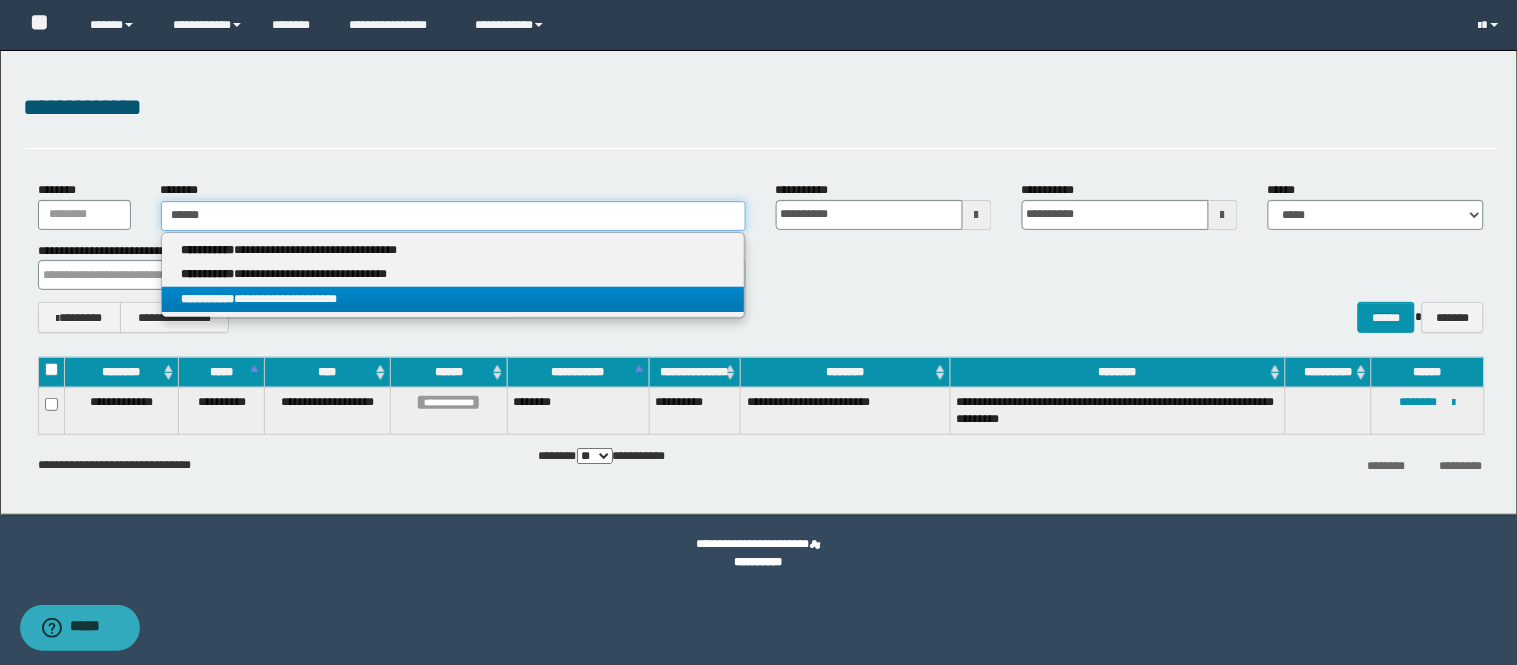 type 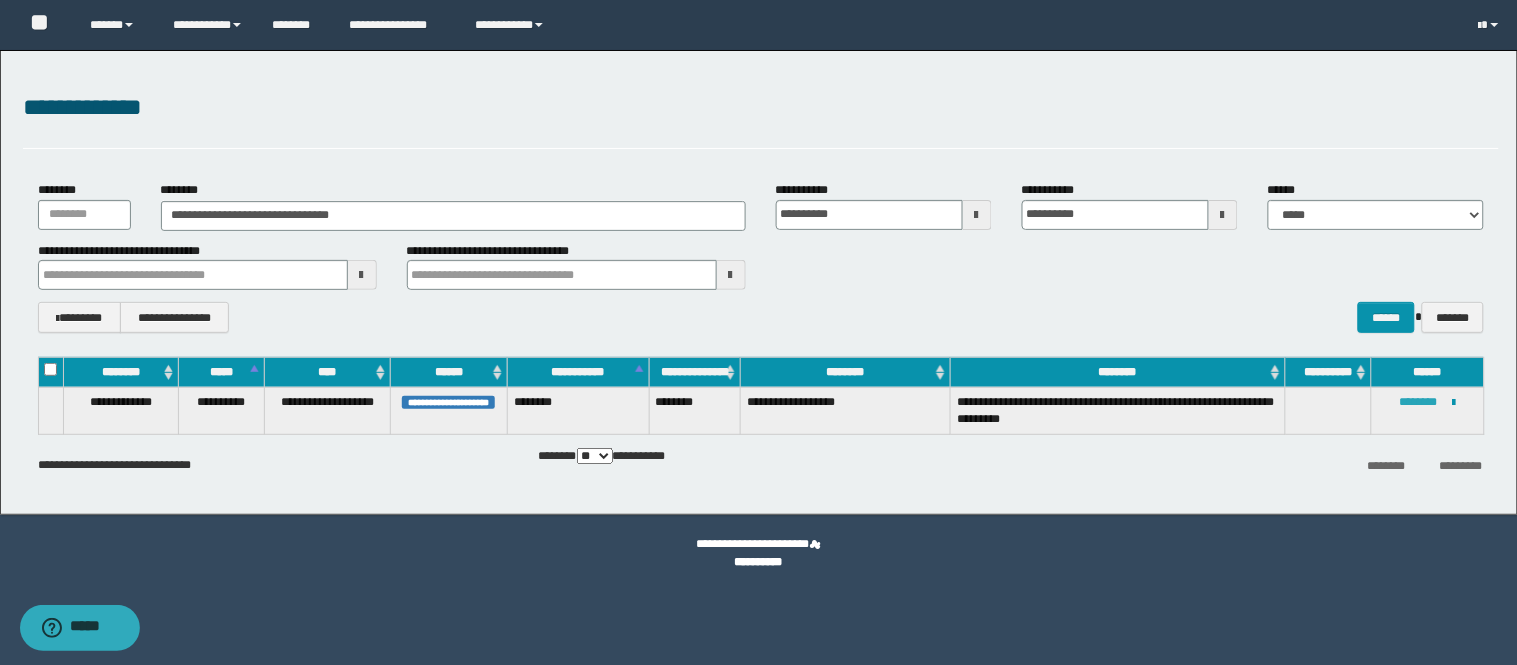 click on "********" at bounding box center [1419, 402] 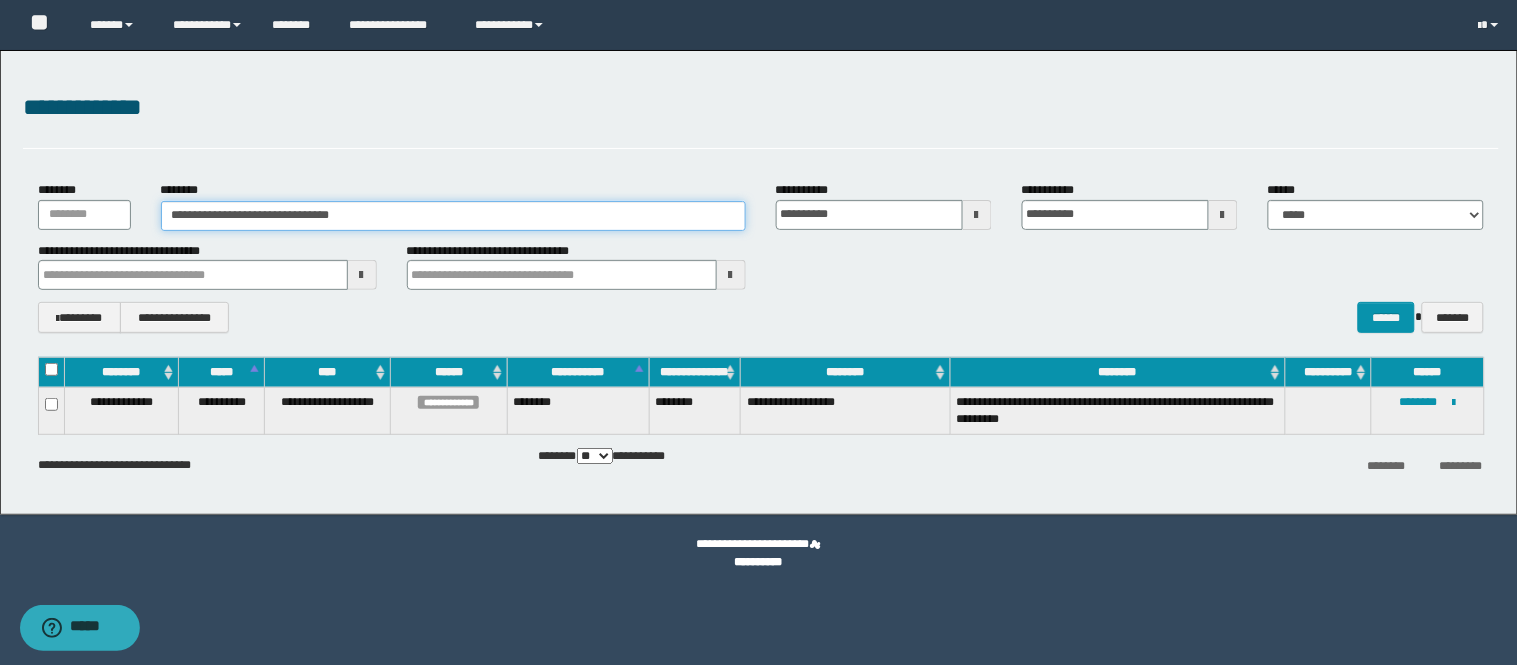 drag, startPoint x: 437, startPoint y: 225, endPoint x: 0, endPoint y: 182, distance: 439.11047 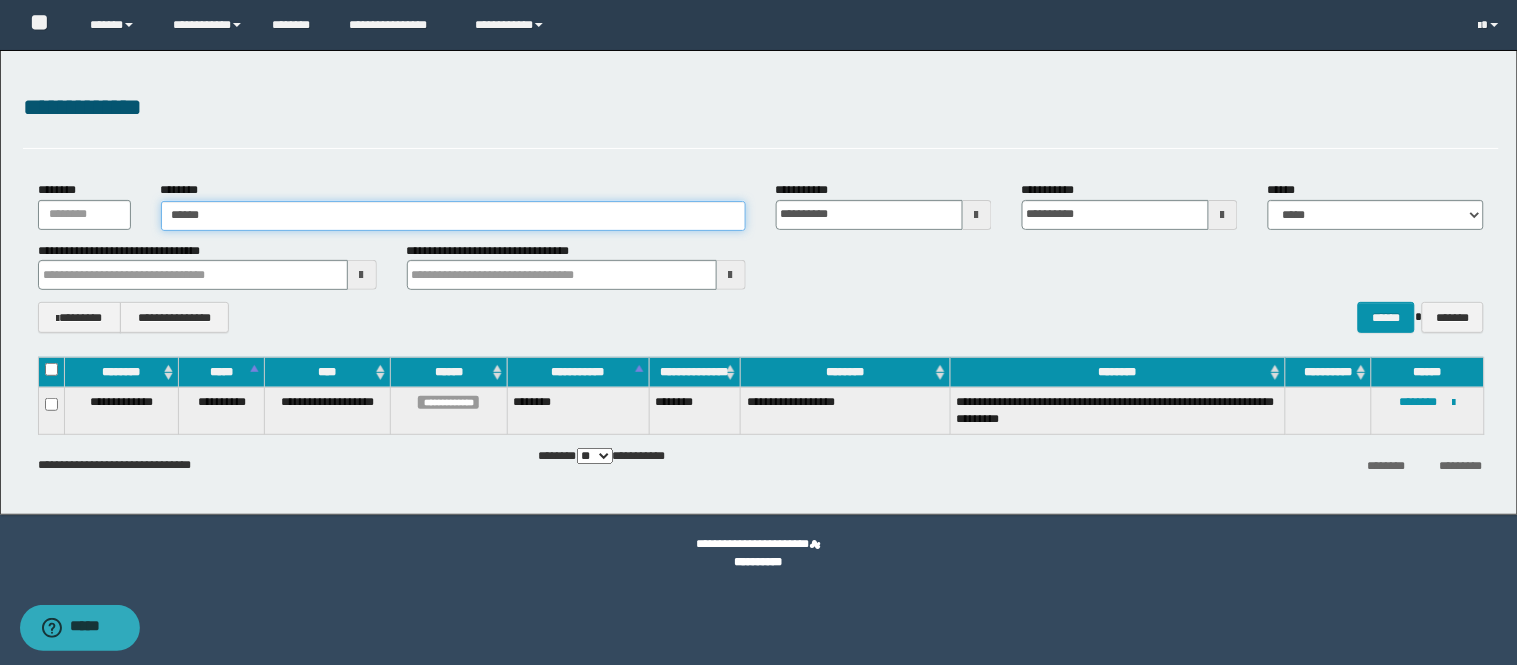 type on "*******" 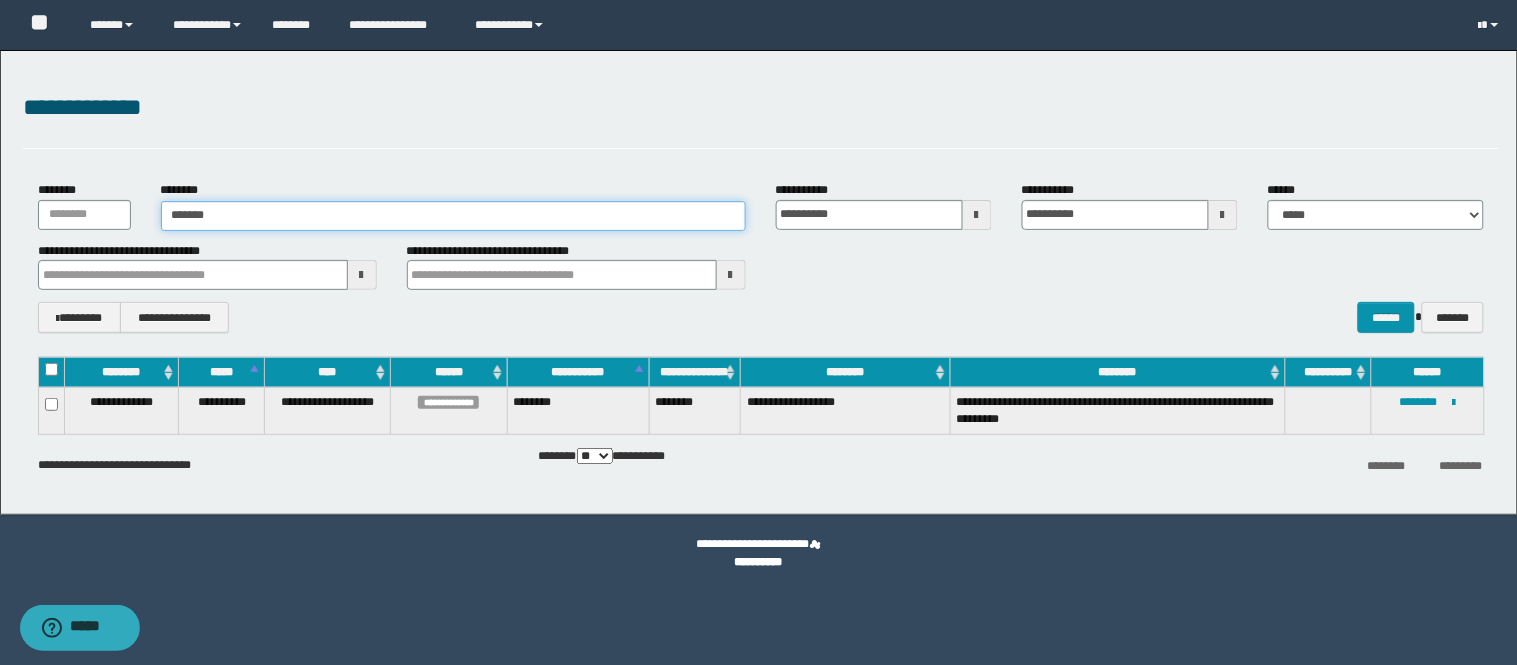 type on "*******" 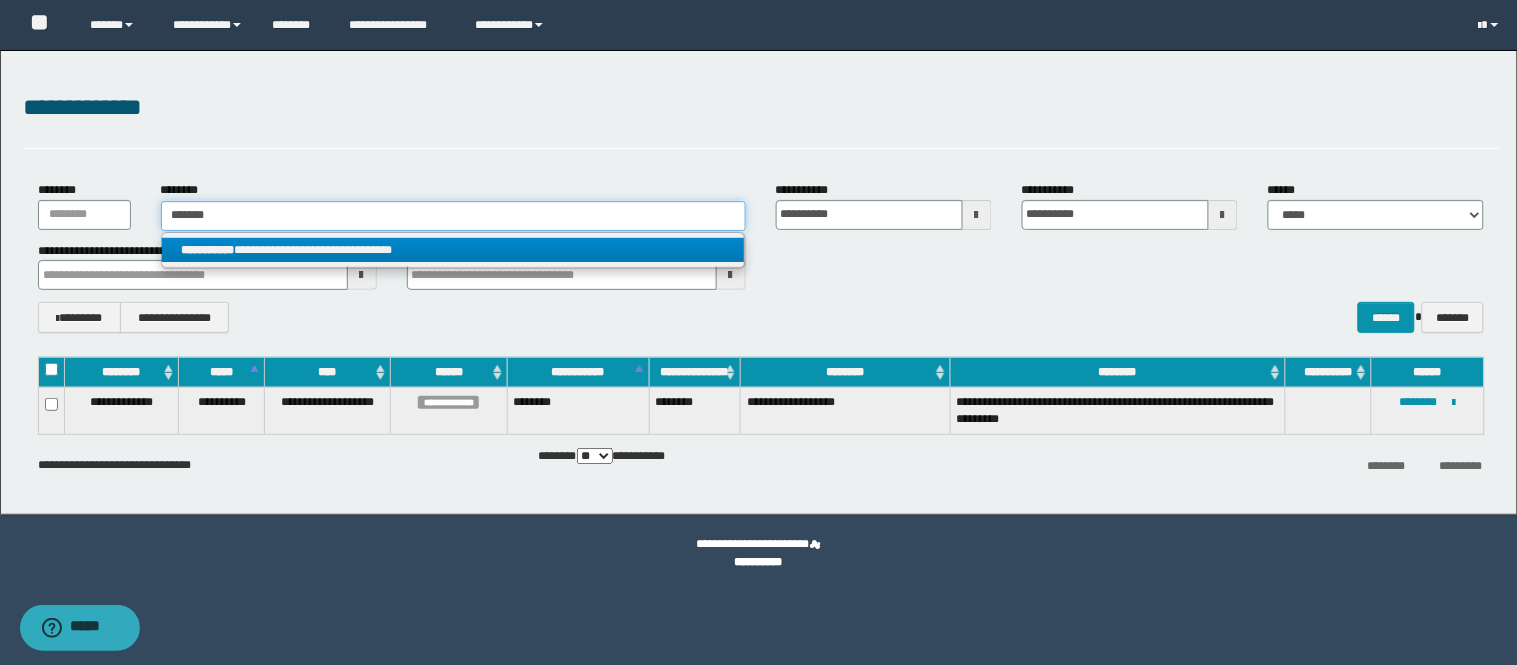 type on "*******" 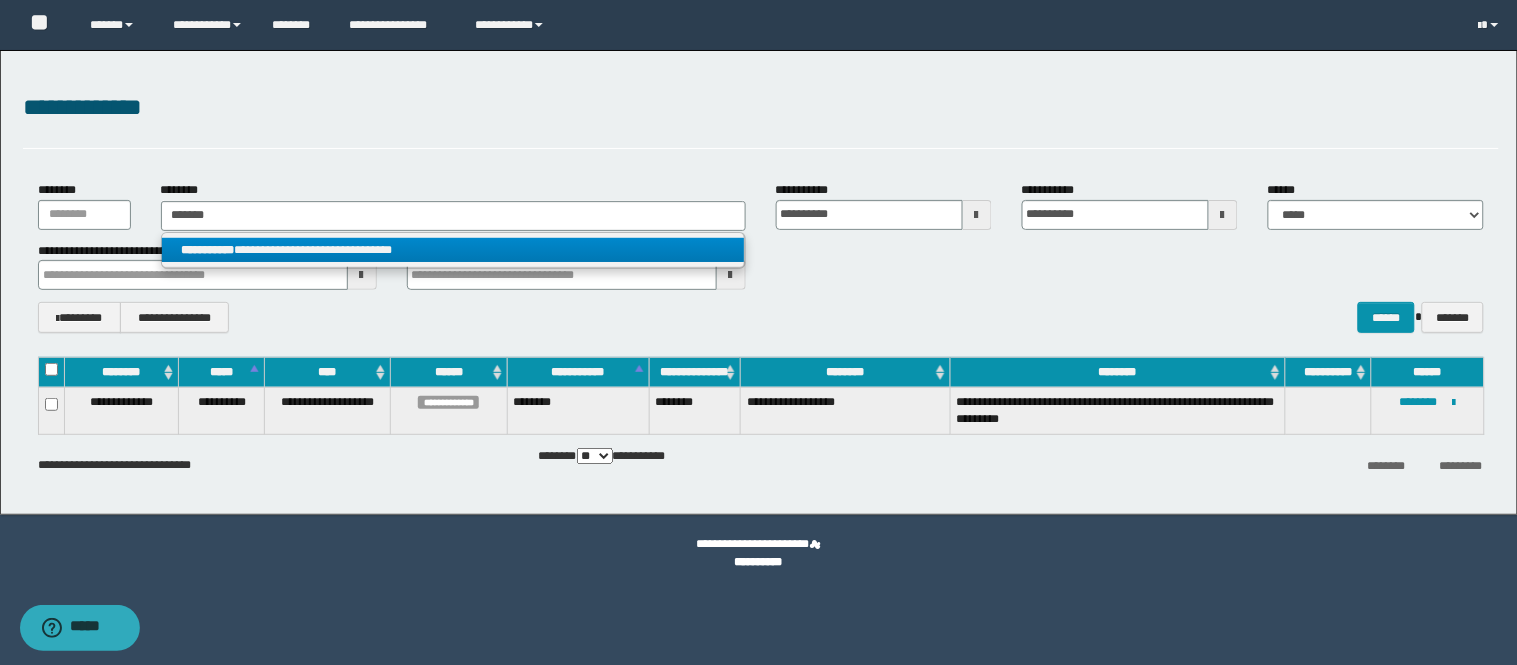 click on "**********" at bounding box center [453, 250] 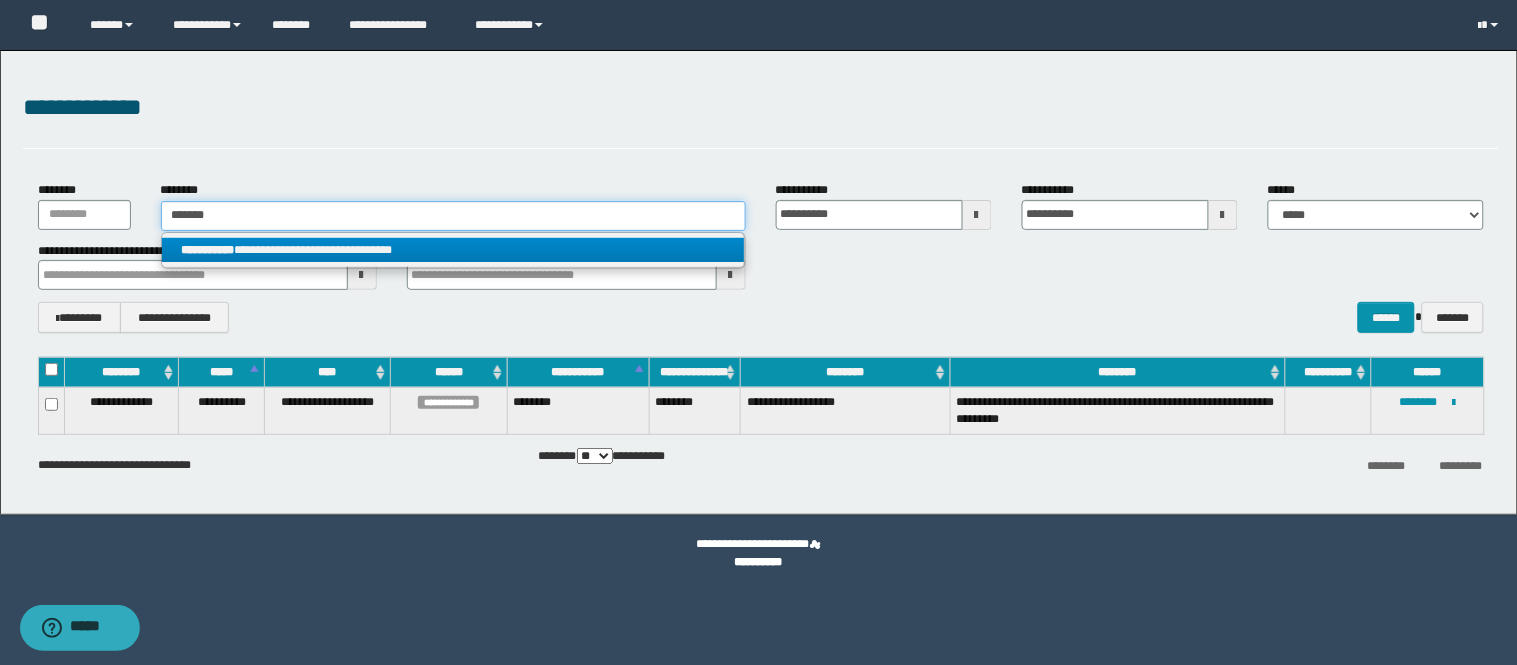 type 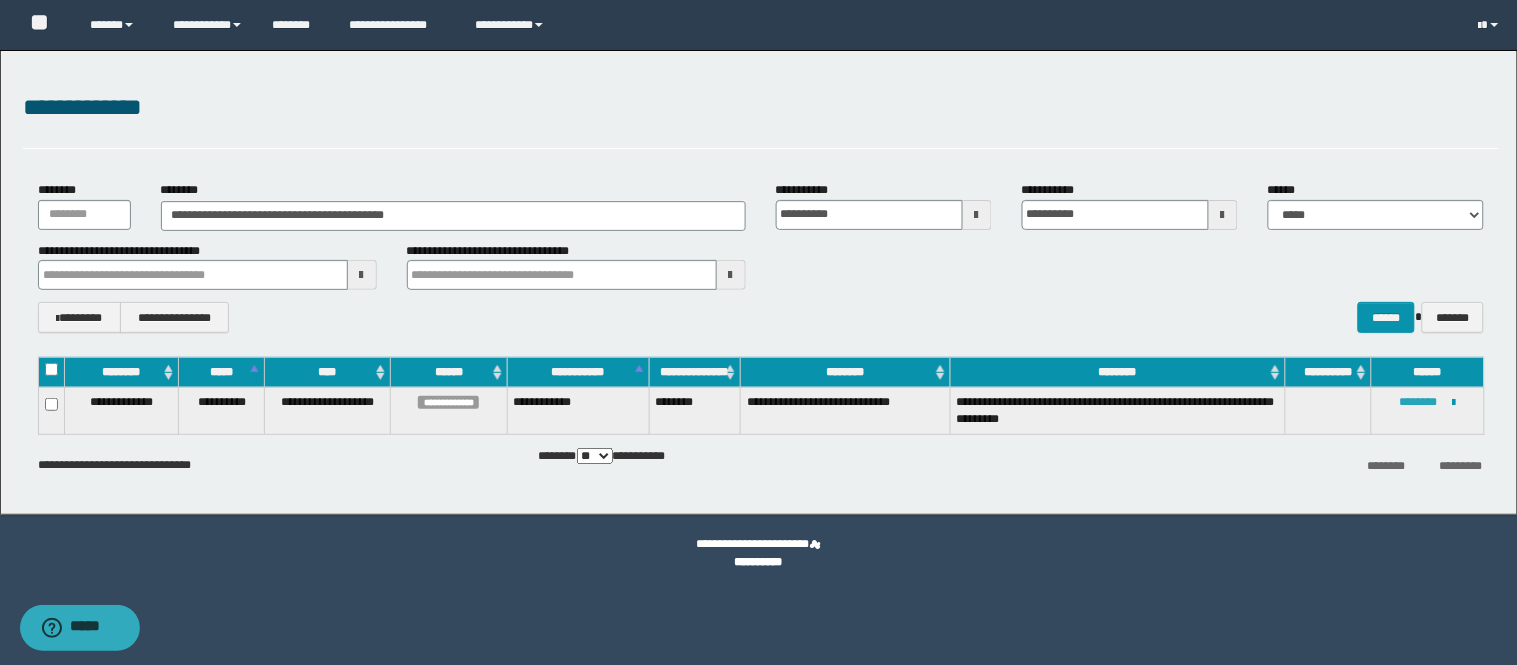 click on "********" at bounding box center [1419, 402] 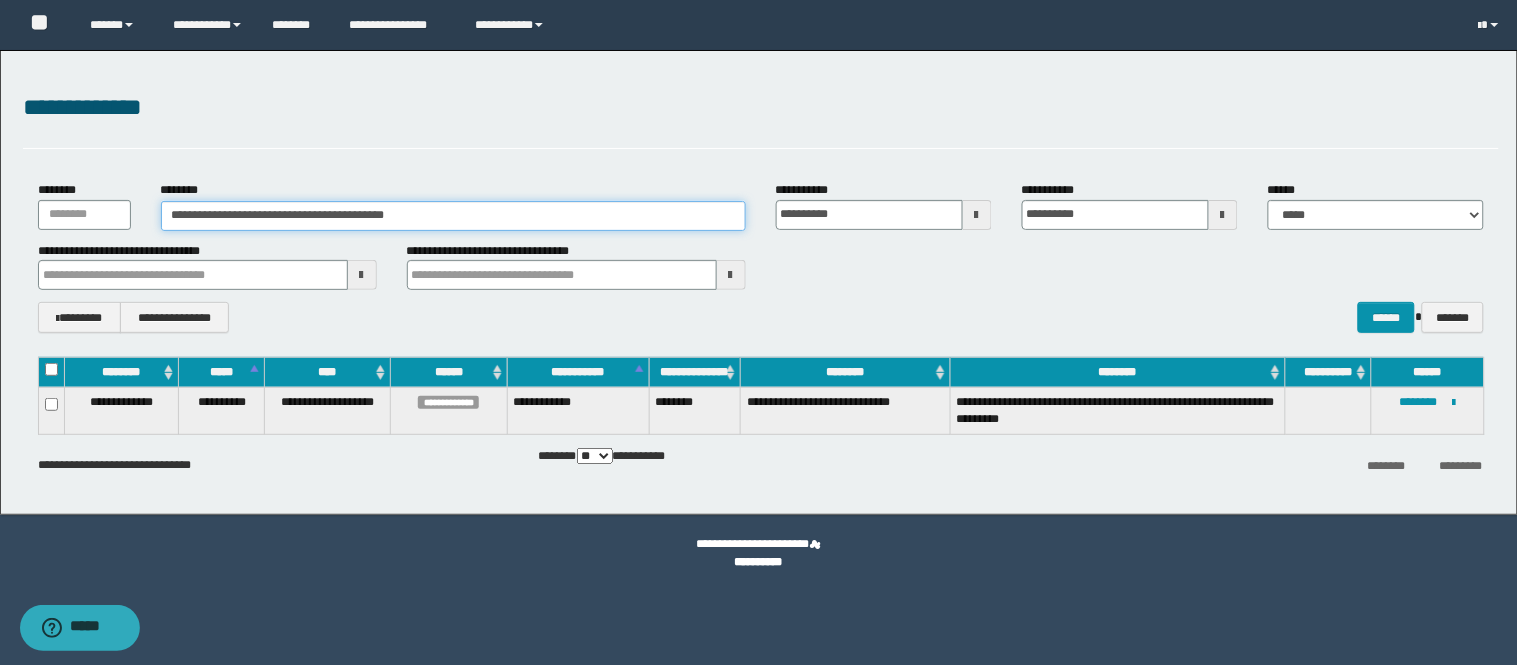 drag, startPoint x: 441, startPoint y: 222, endPoint x: 0, endPoint y: 236, distance: 441.22217 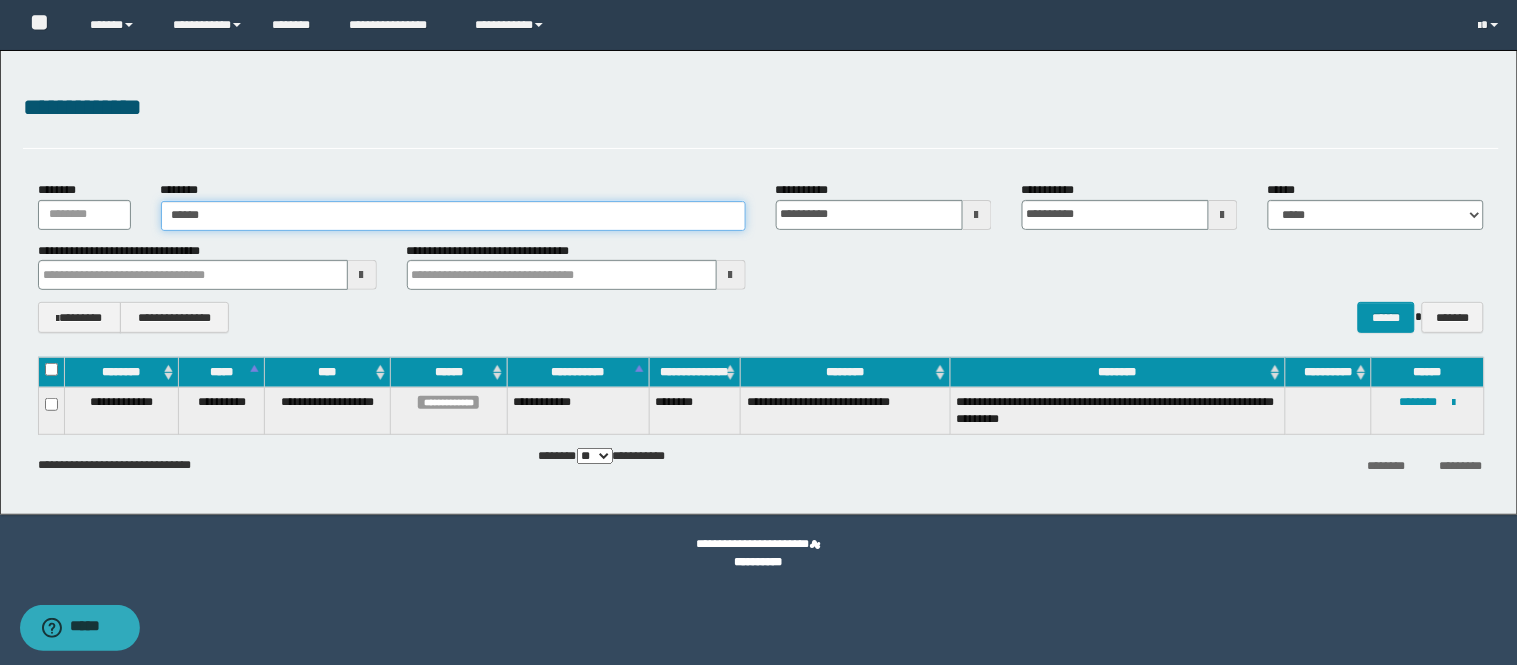 type on "******" 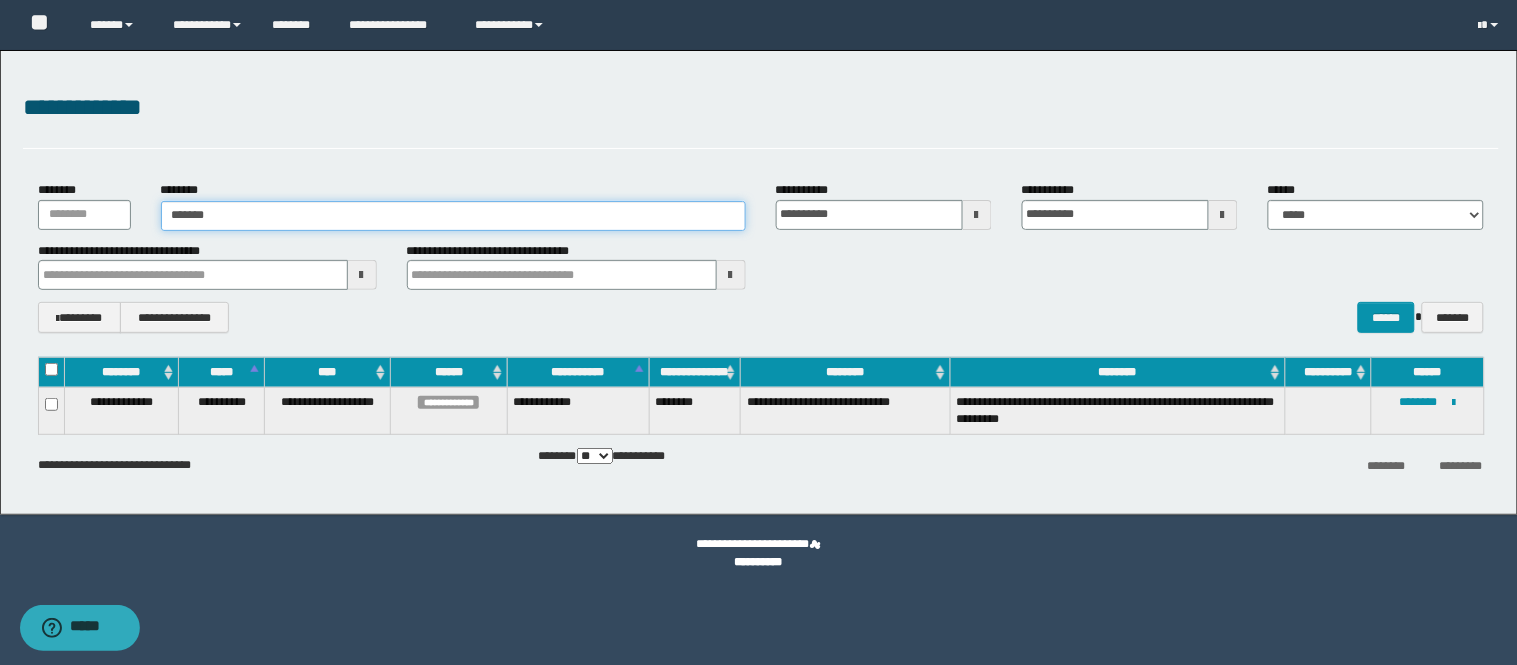 type on "******" 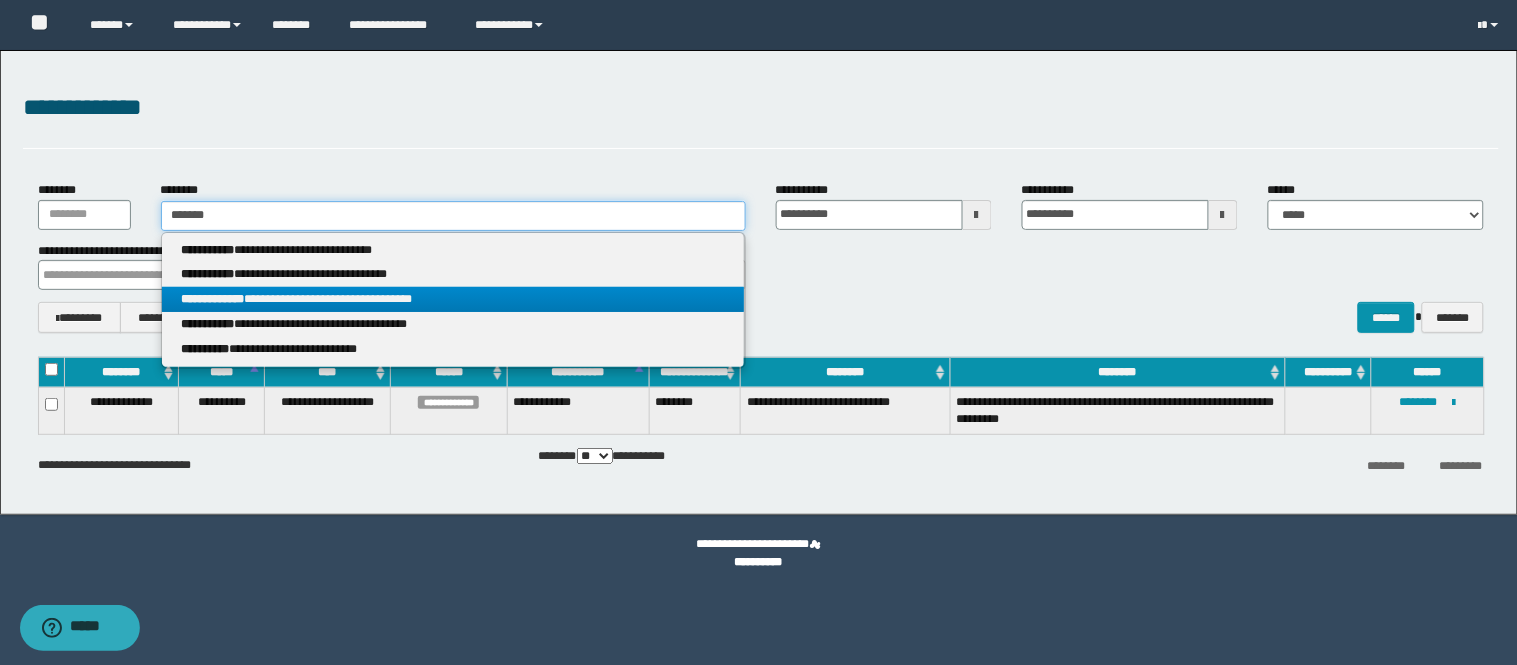 type on "******" 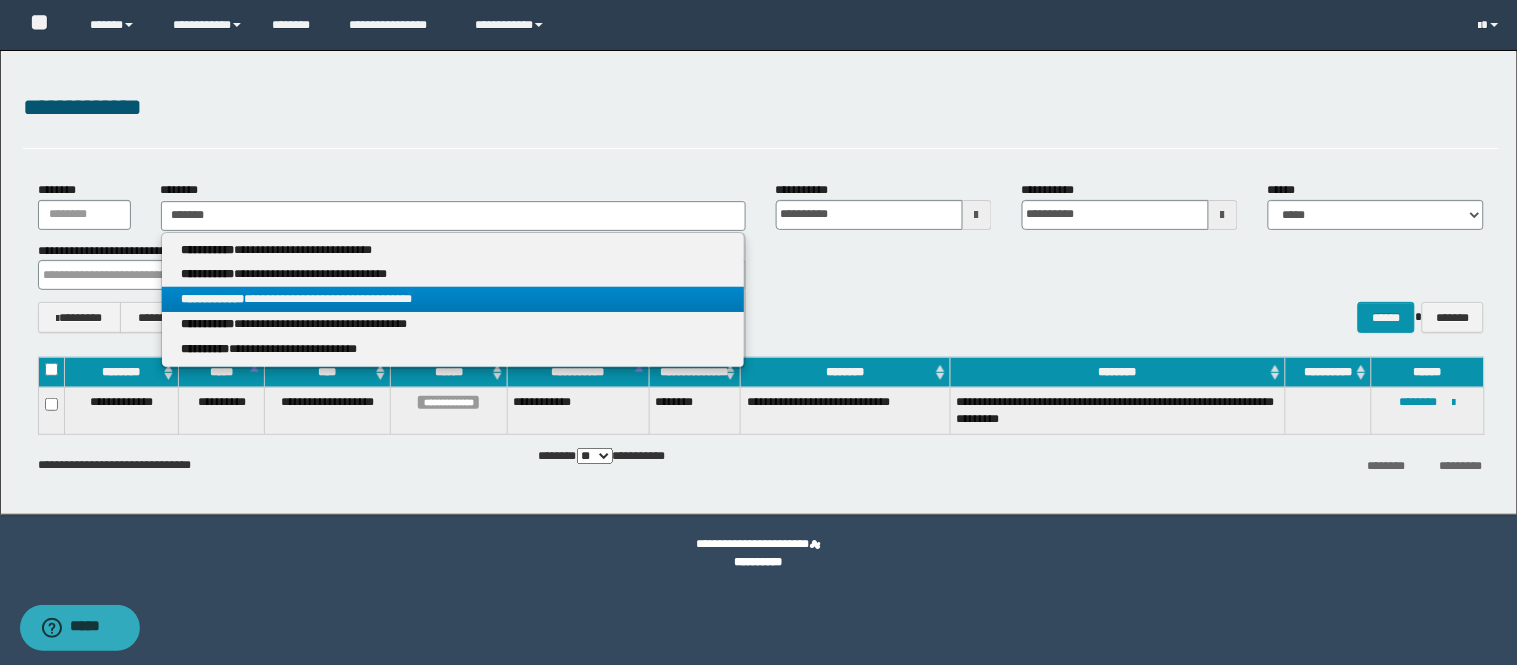 click on "**********" at bounding box center (453, 299) 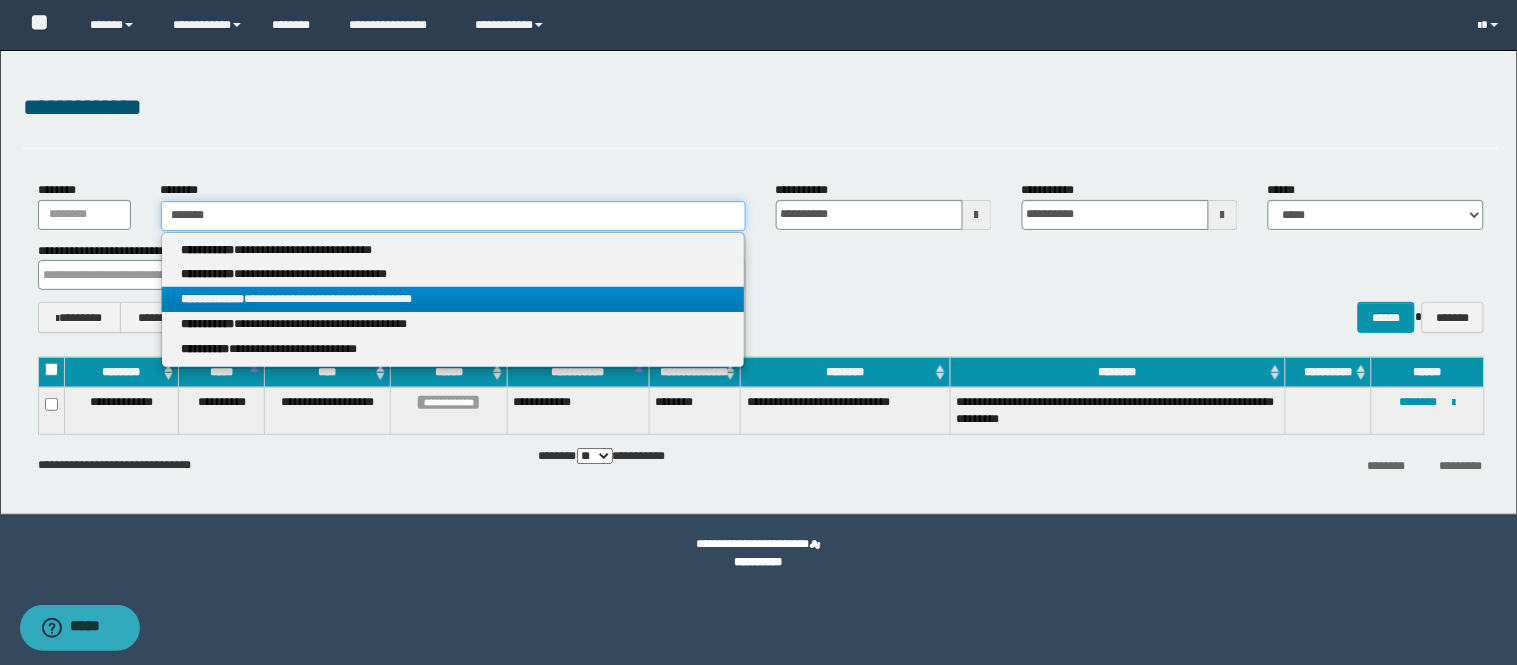type 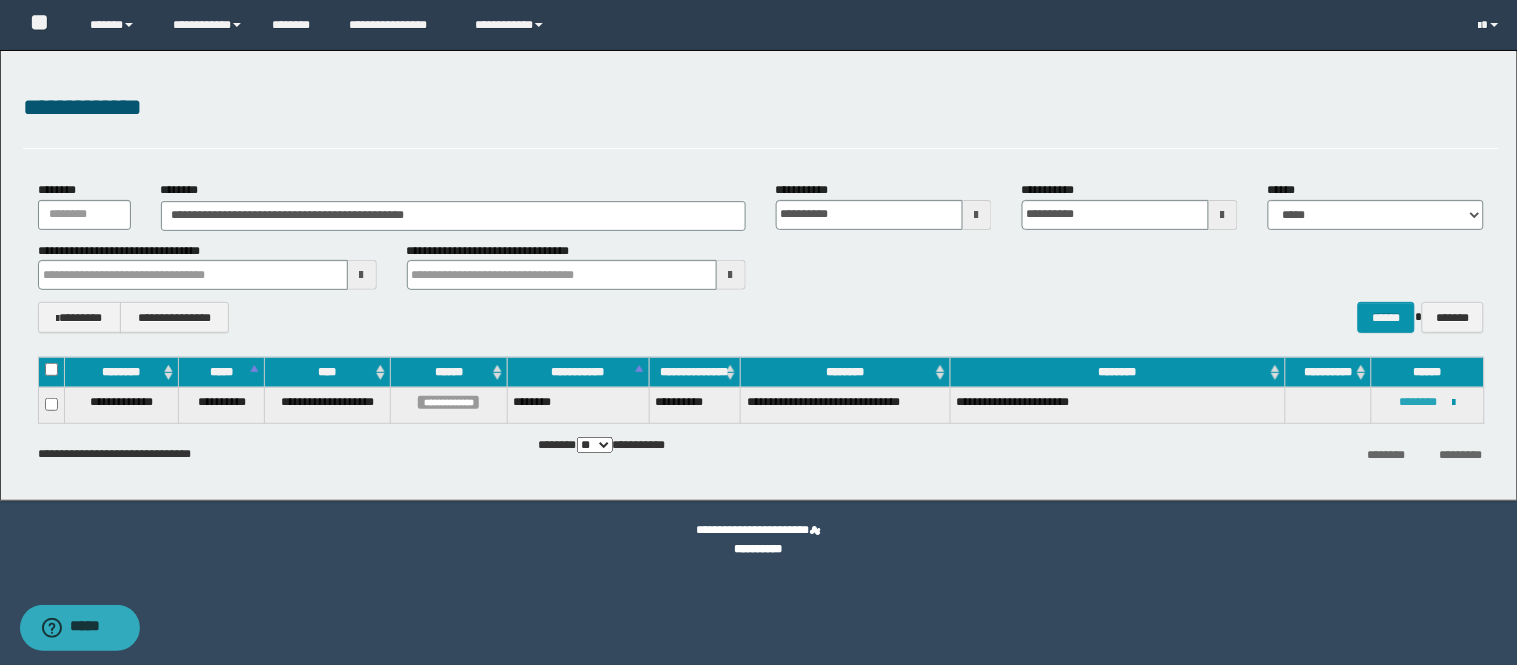 click on "********" at bounding box center (1419, 402) 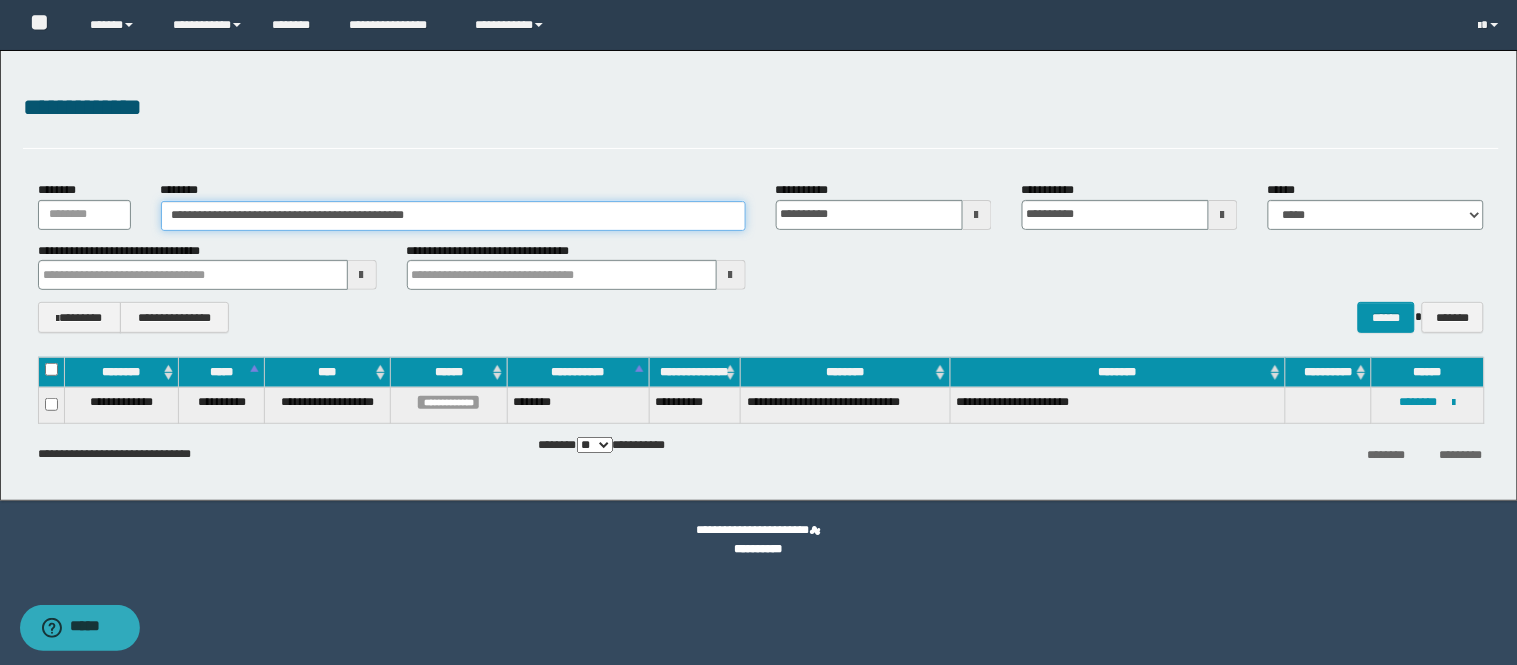 drag, startPoint x: 415, startPoint y: 214, endPoint x: 0, endPoint y: 218, distance: 415.0193 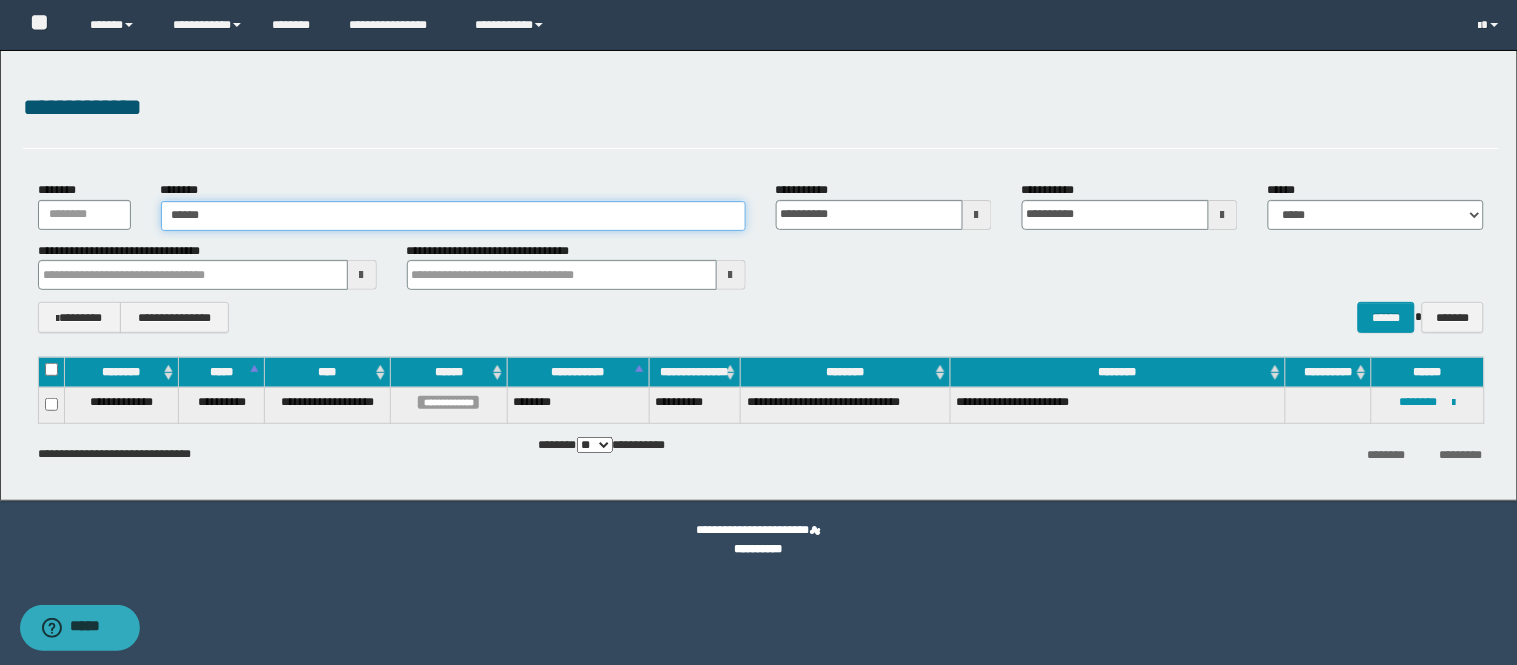 type on "*******" 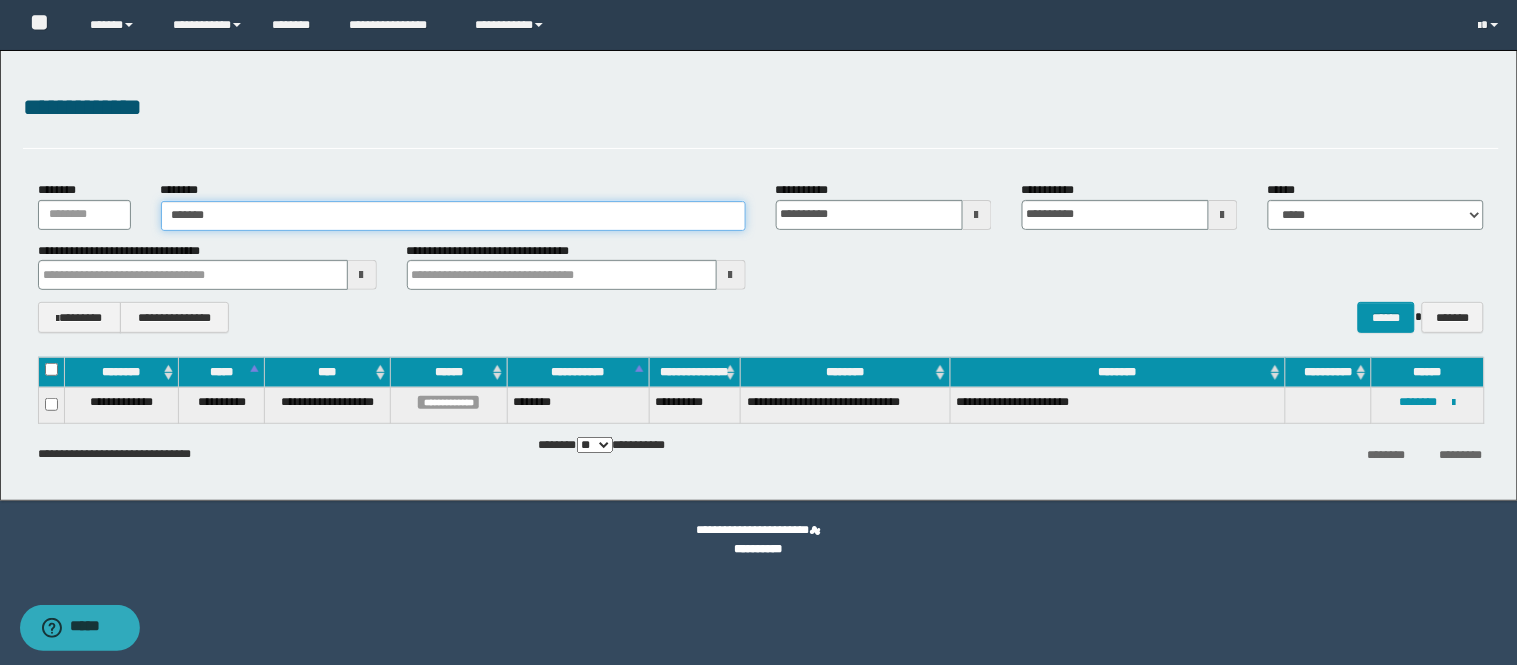 type on "*******" 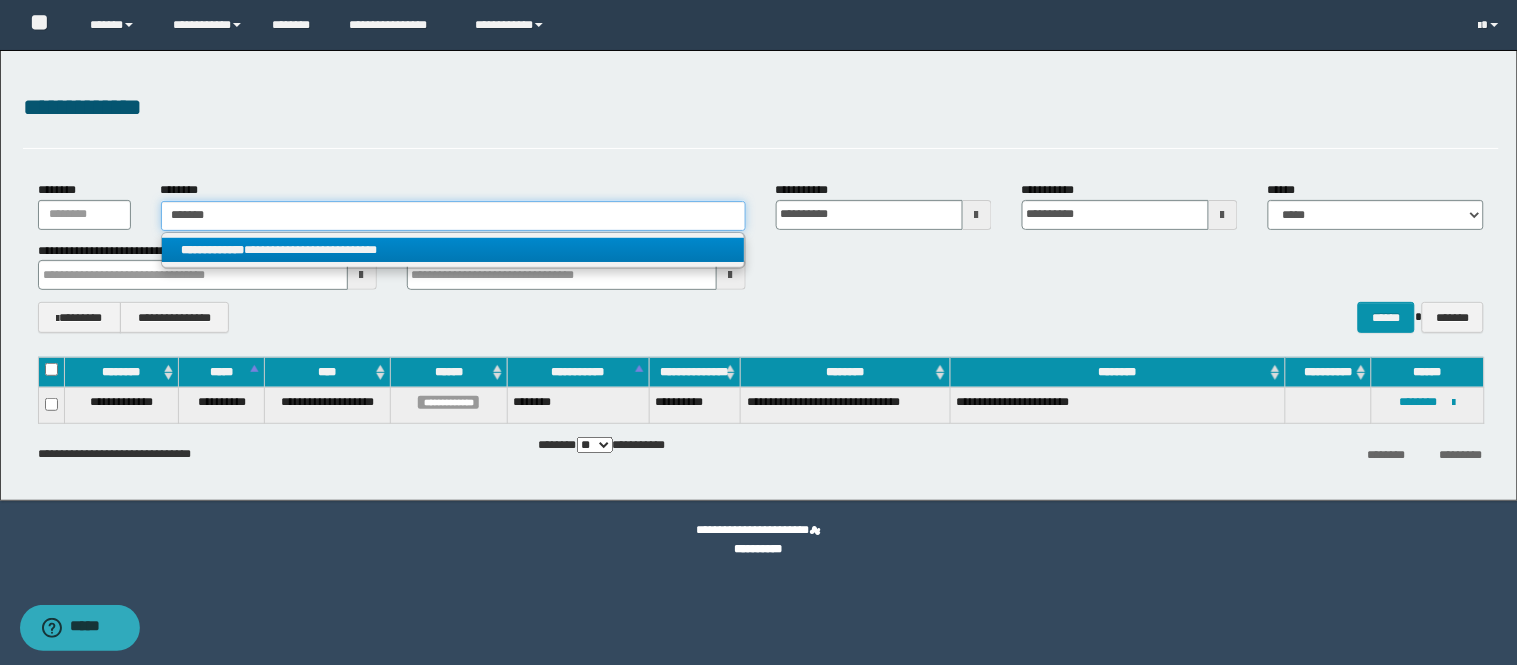 type on "*******" 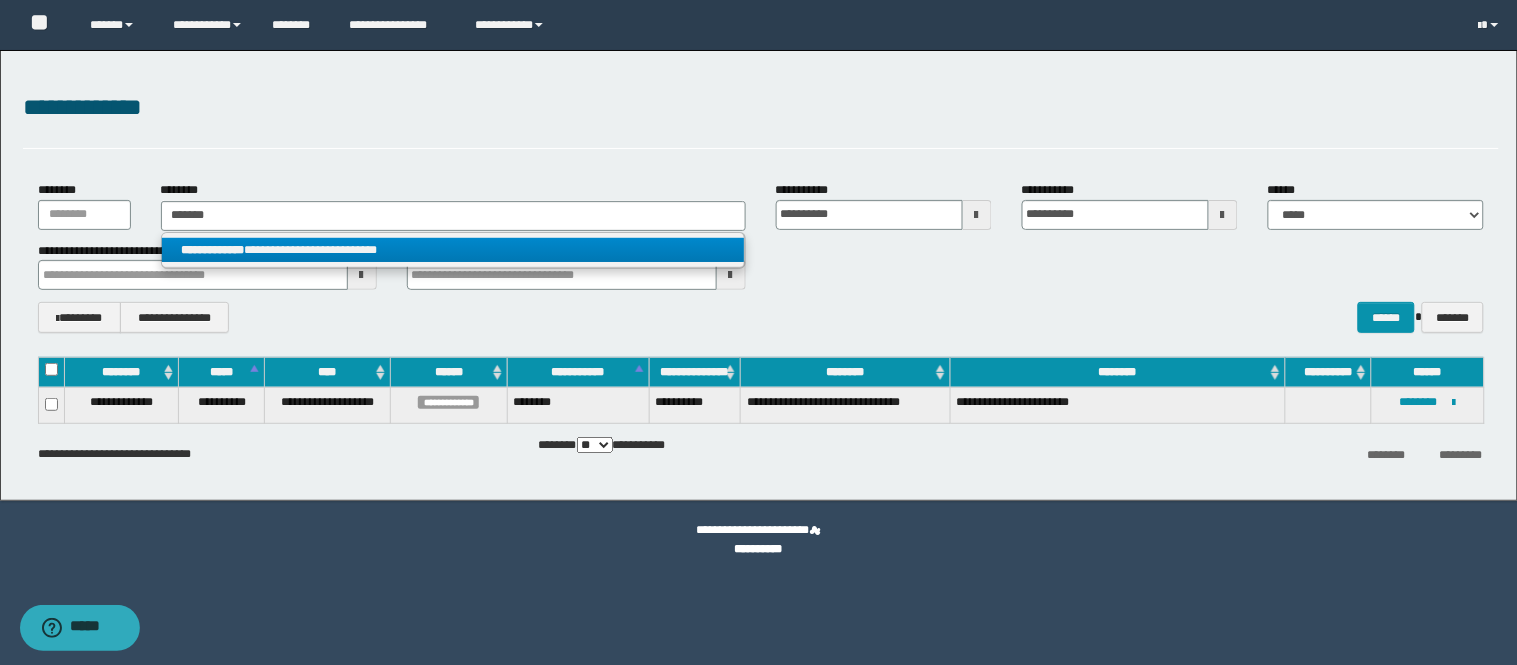 click on "**********" at bounding box center [453, 250] 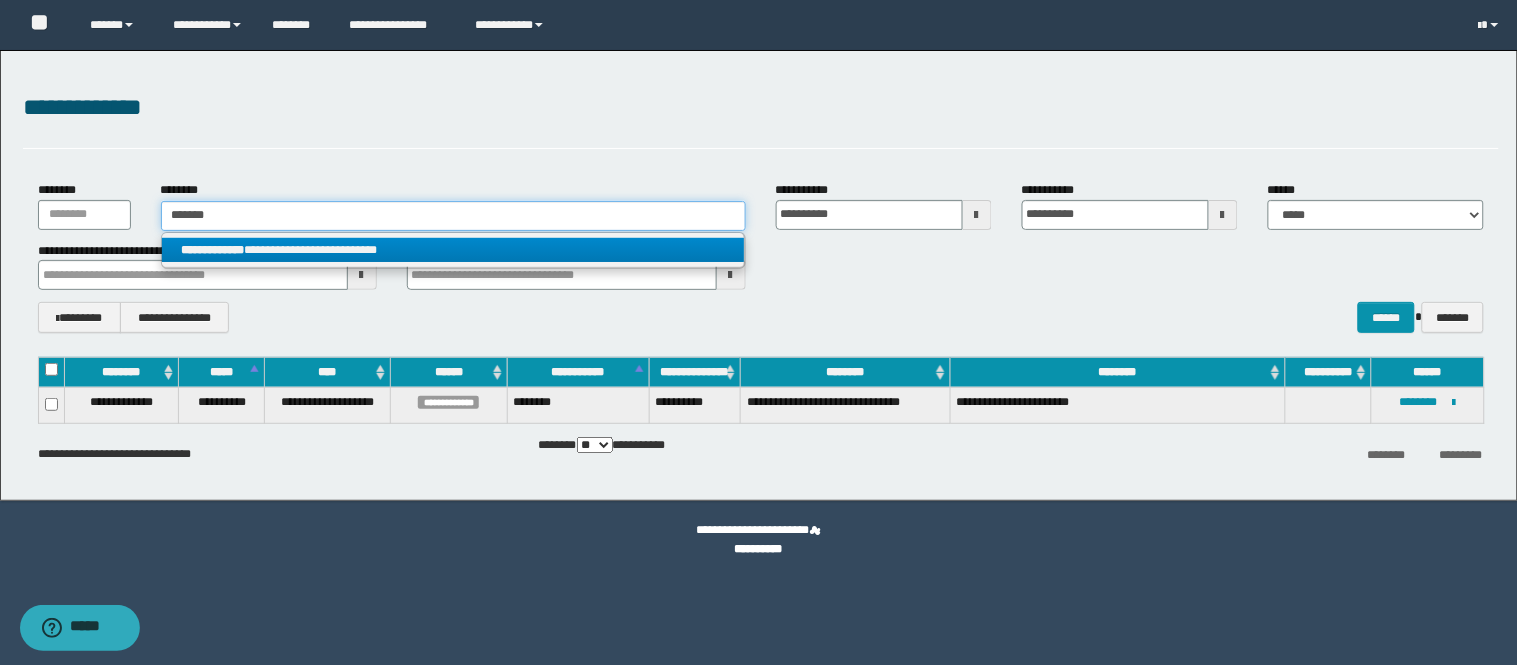 type 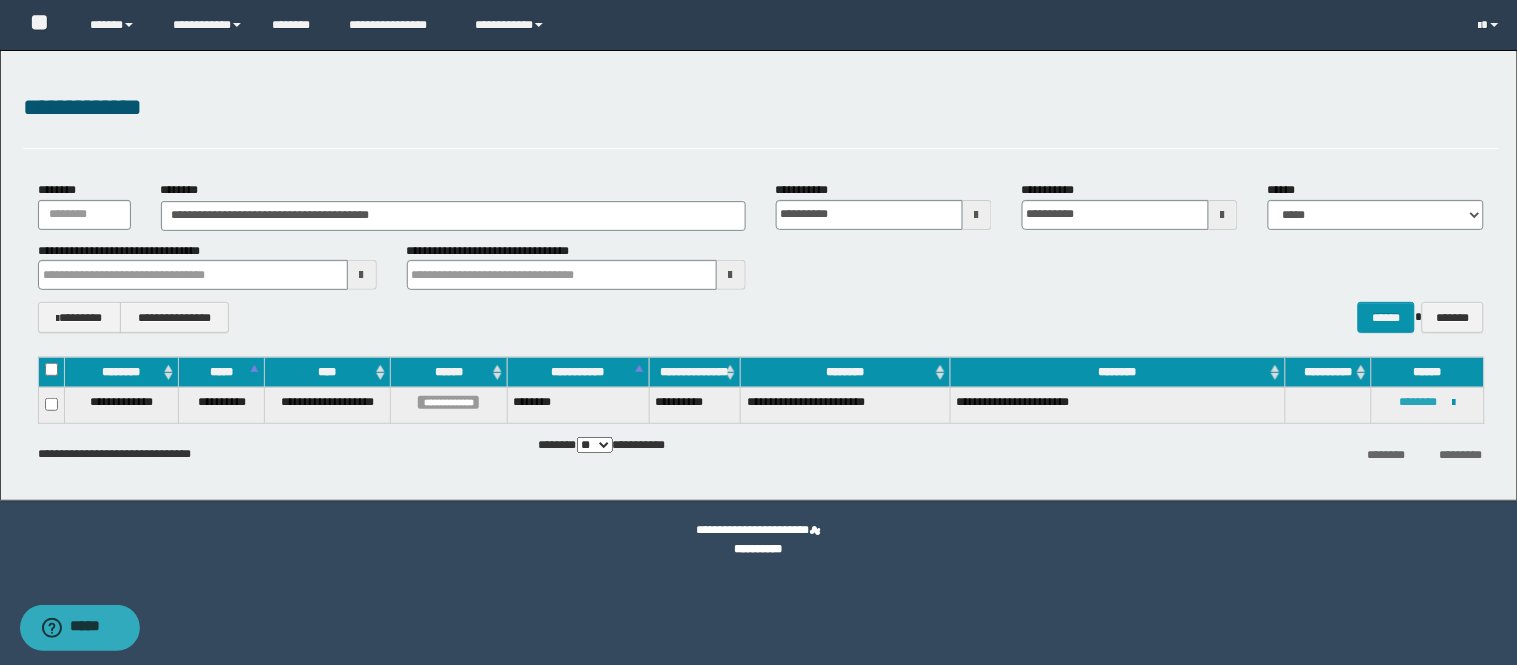 click on "********" at bounding box center (1419, 402) 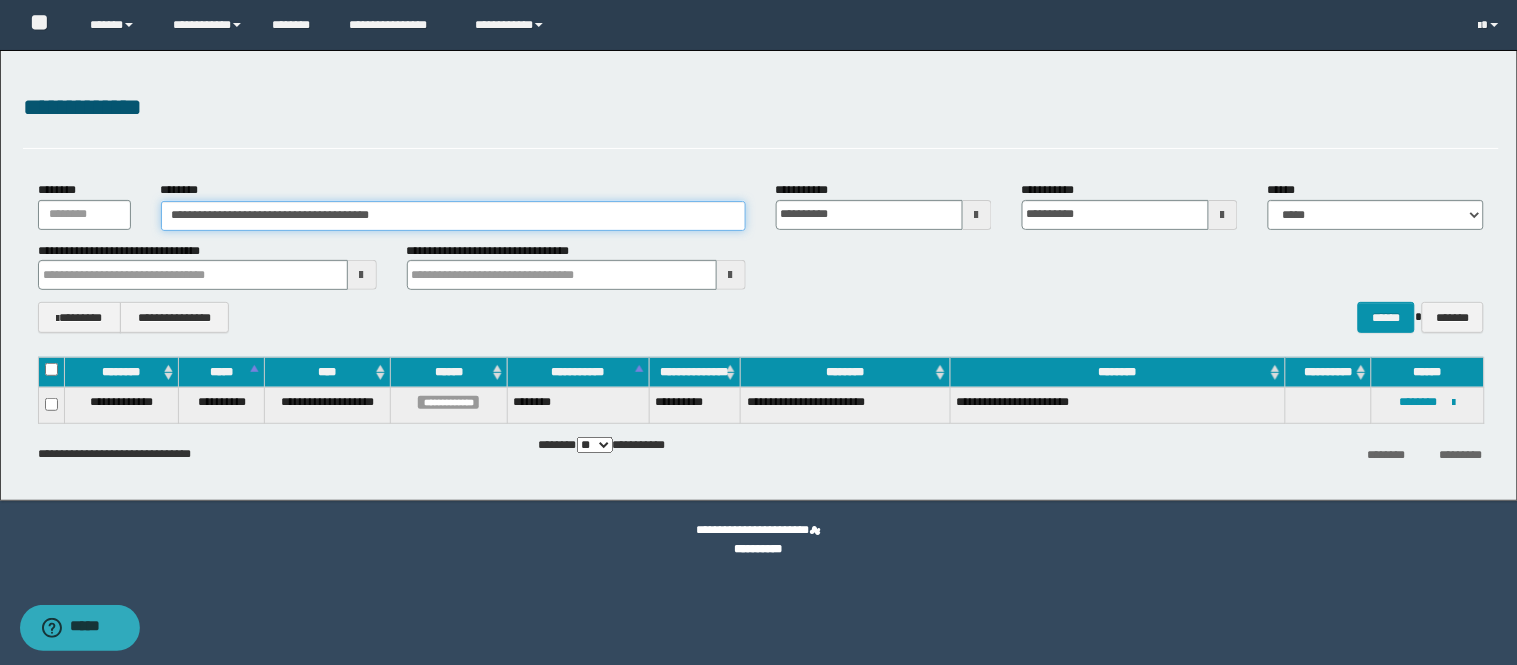 drag, startPoint x: 425, startPoint y: 211, endPoint x: 0, endPoint y: 225, distance: 425.23053 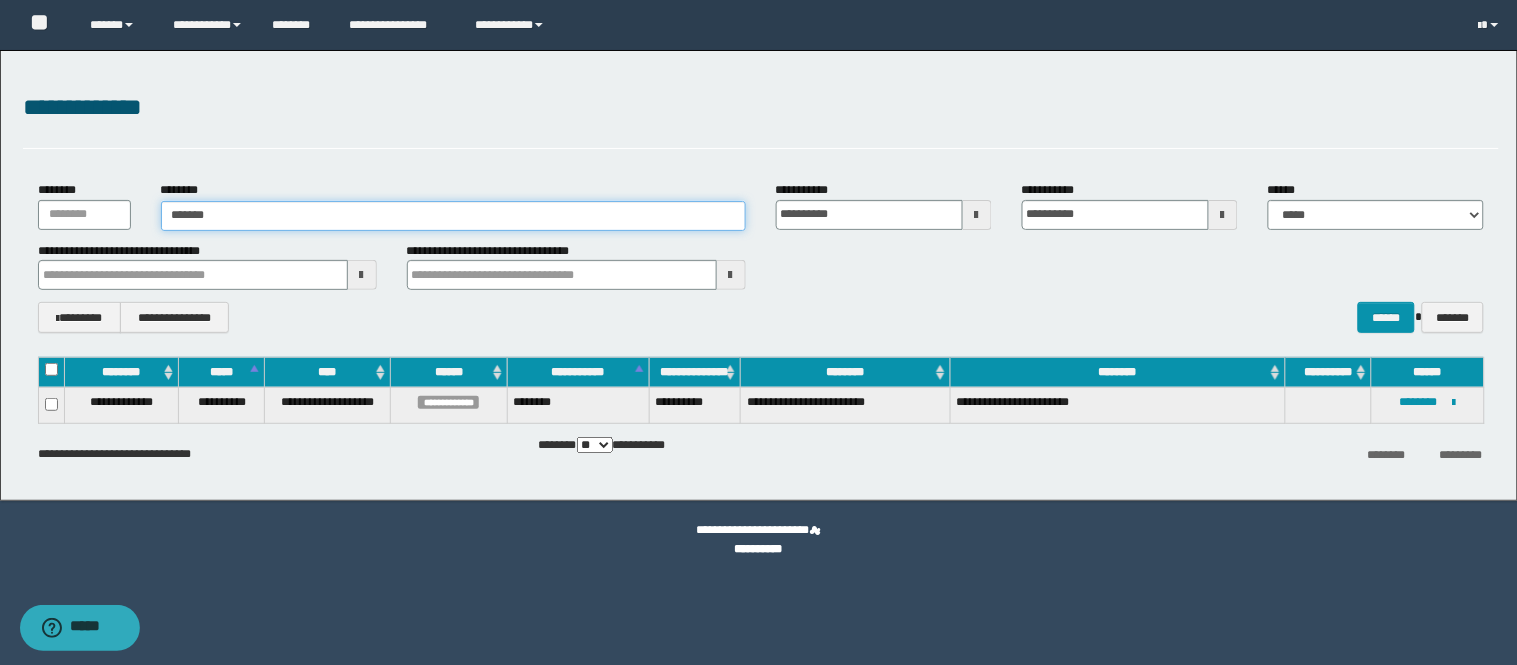 type on "*******" 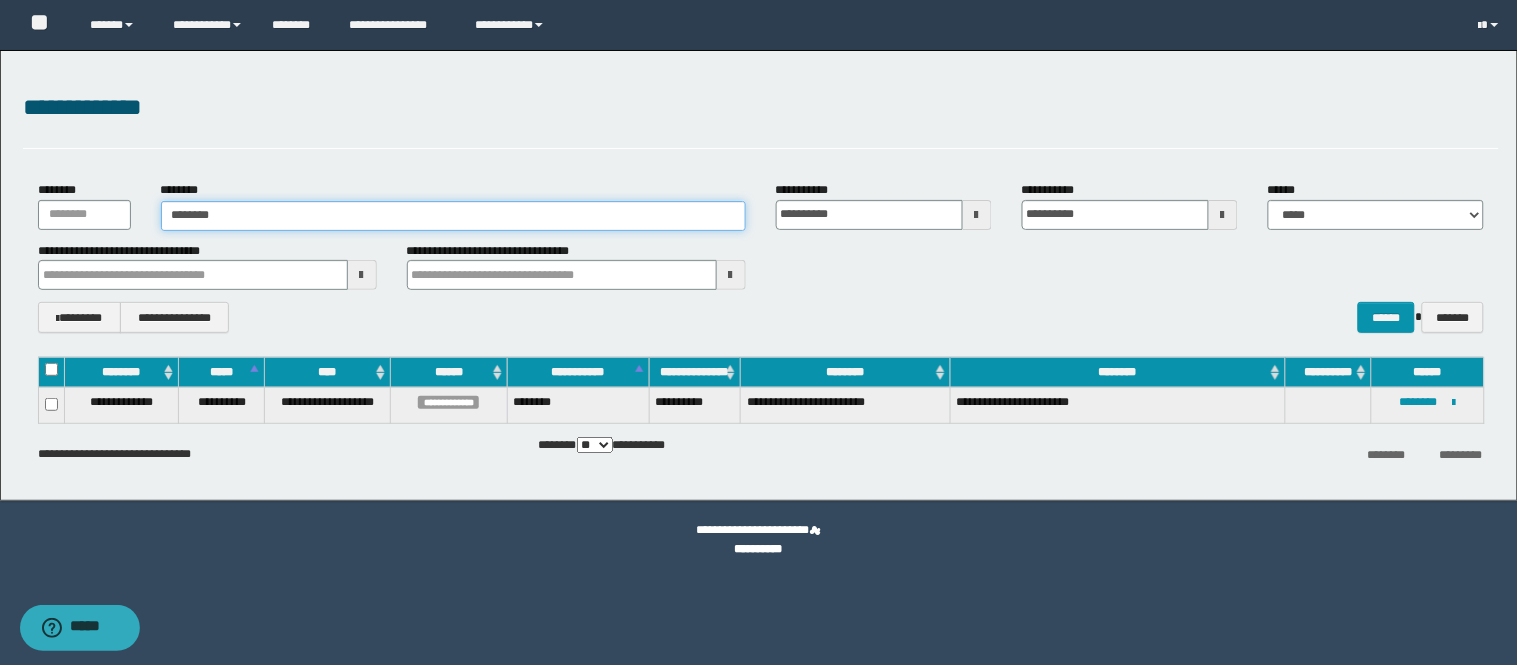 type on "*******" 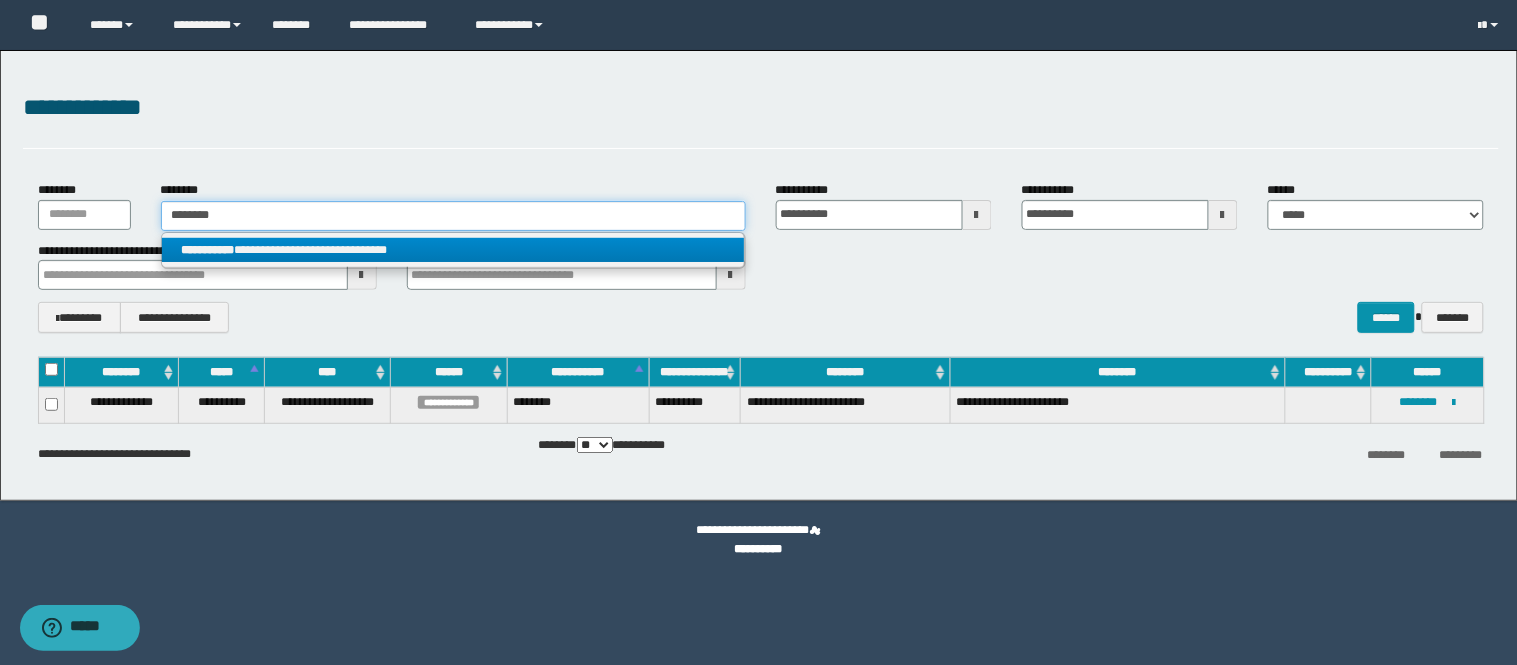 type on "*******" 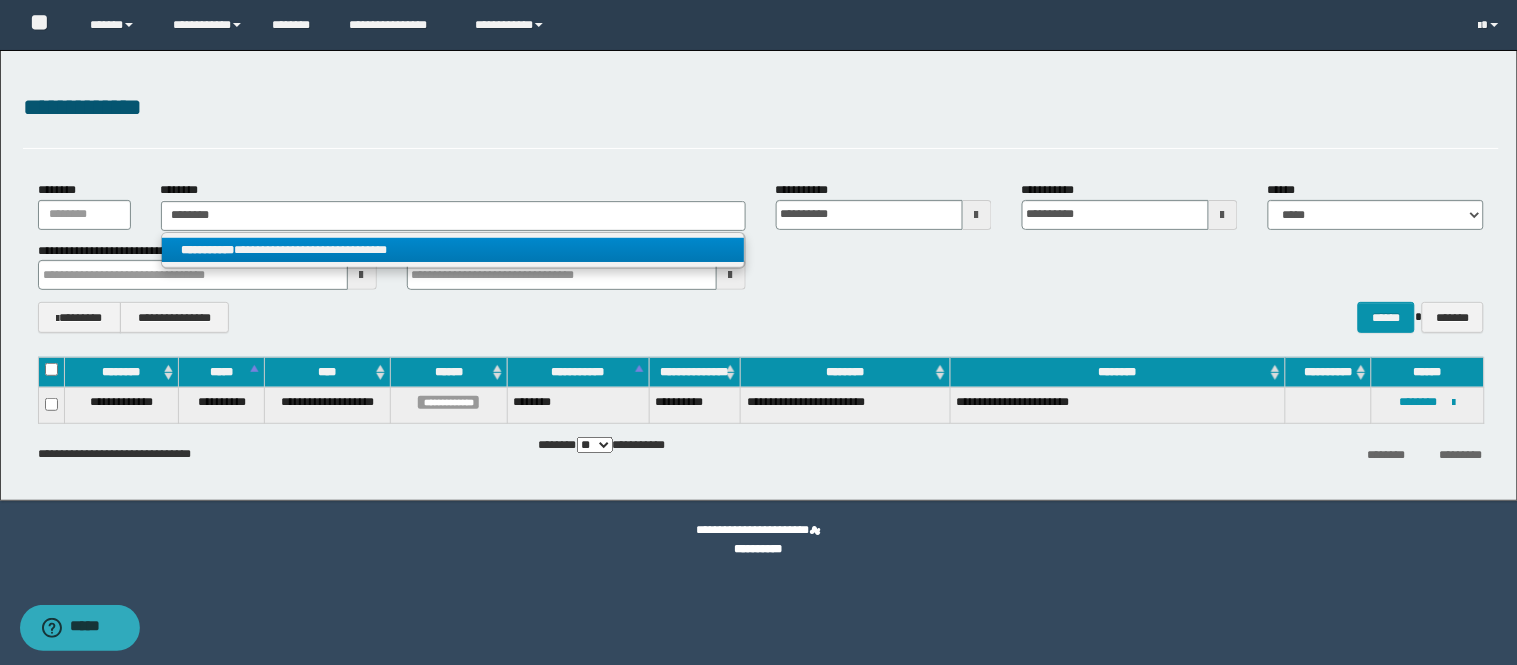 click on "**********" at bounding box center [453, 215] 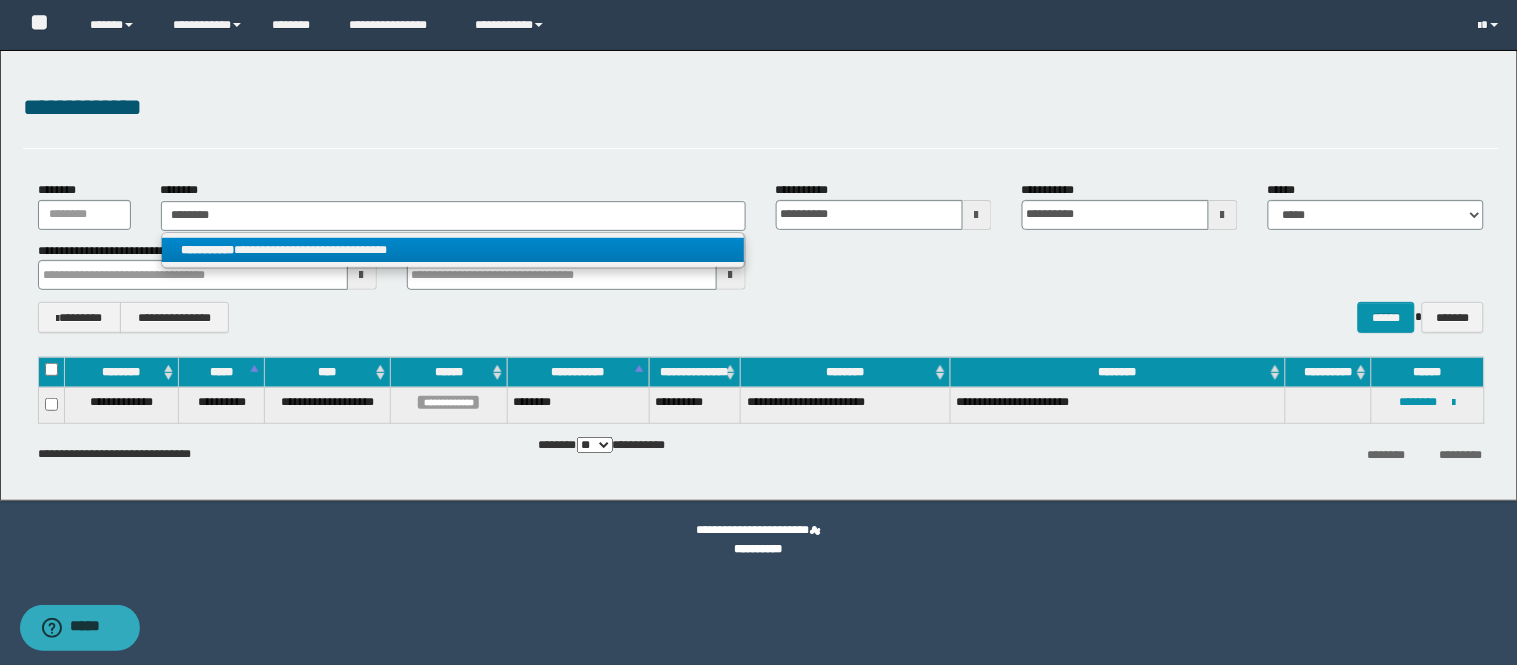 click on "**********" at bounding box center [453, 250] 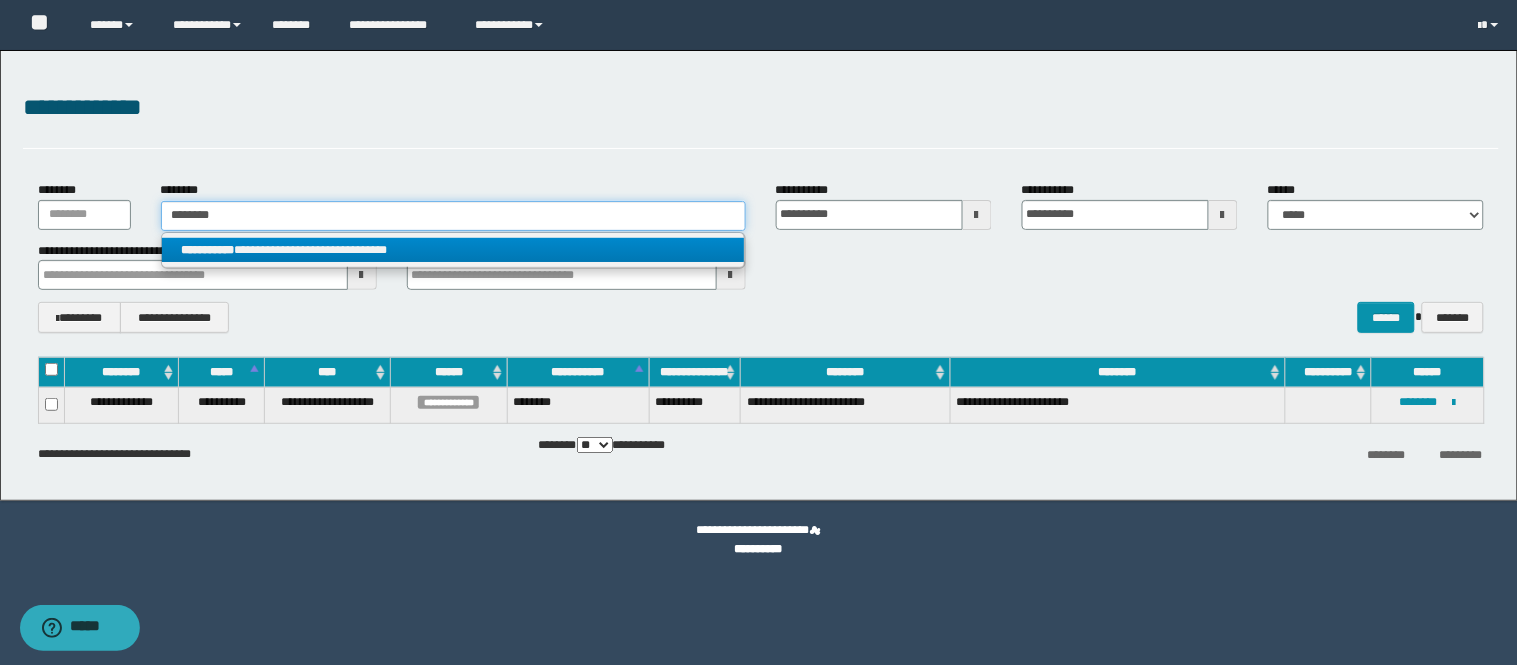 type 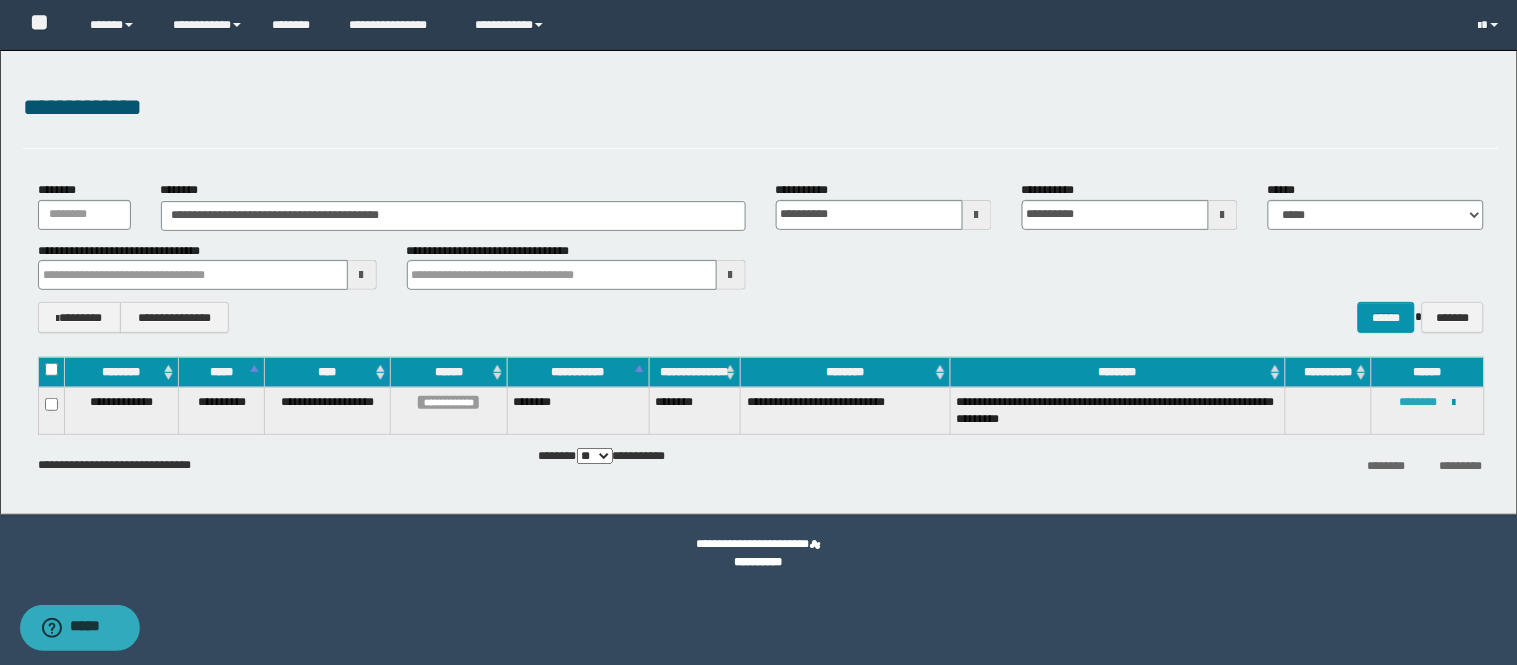 click on "********" at bounding box center (1419, 402) 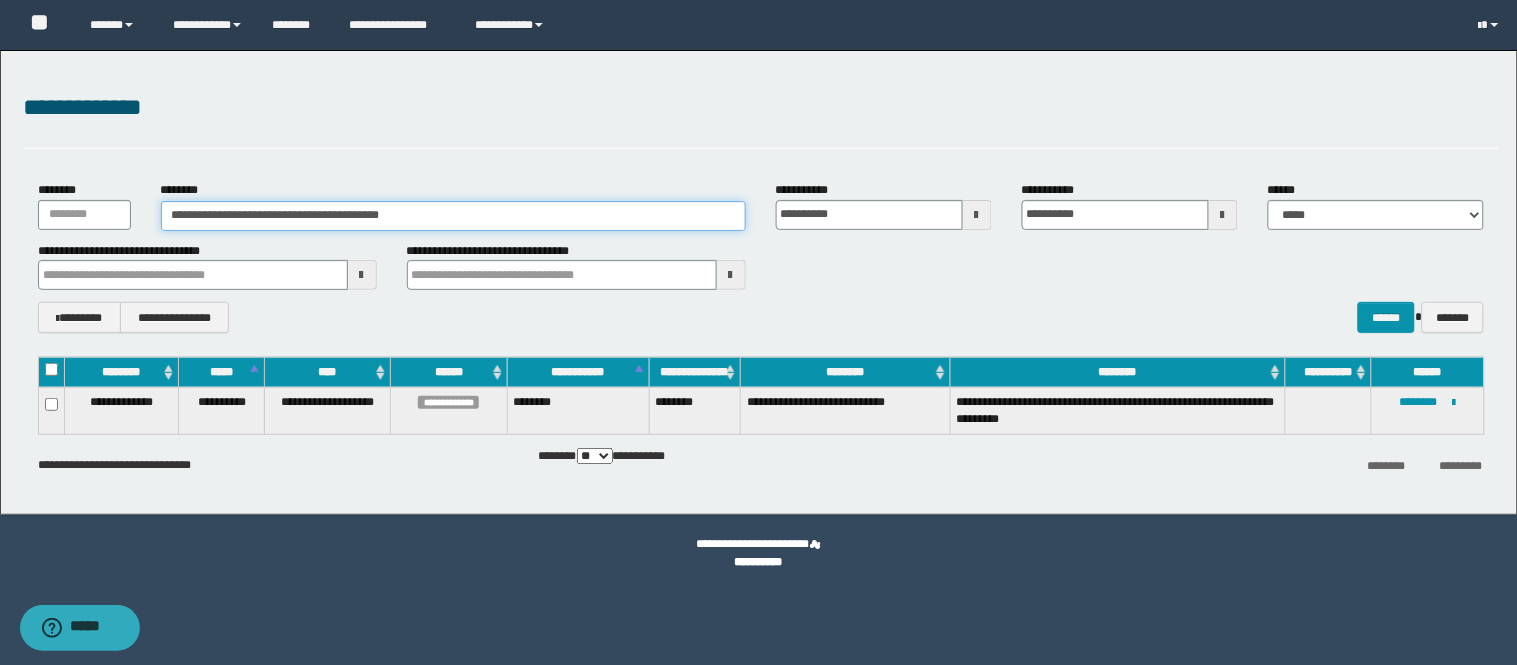 drag, startPoint x: 494, startPoint y: 210, endPoint x: 15, endPoint y: 210, distance: 479 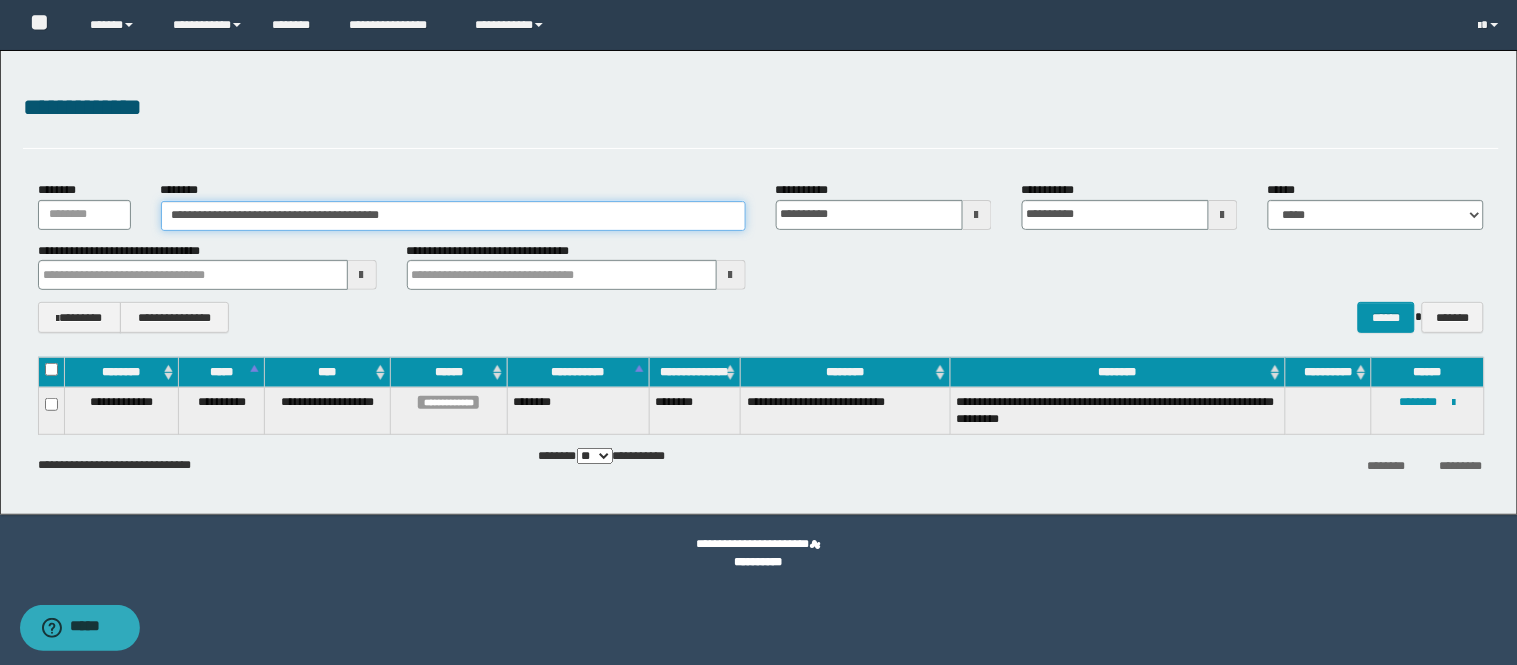 click on "**********" at bounding box center (761, 205) 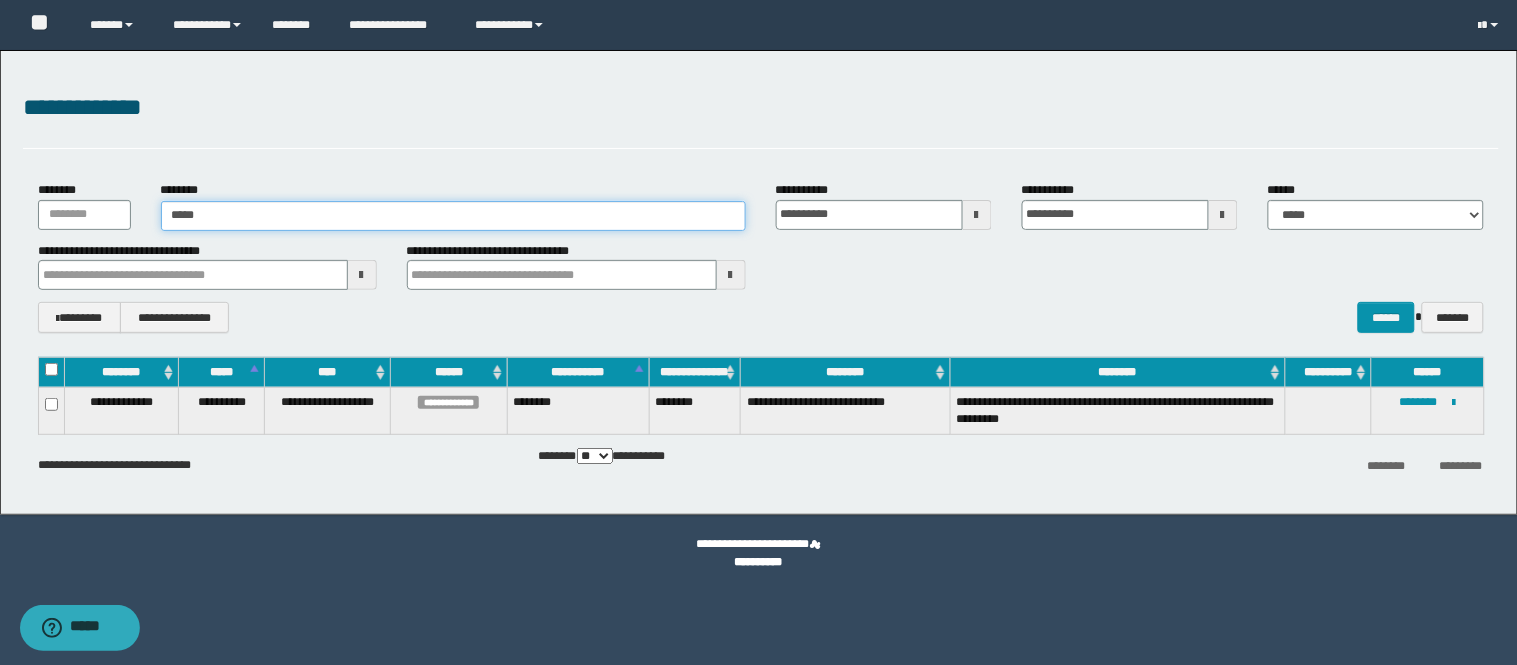 type on "******" 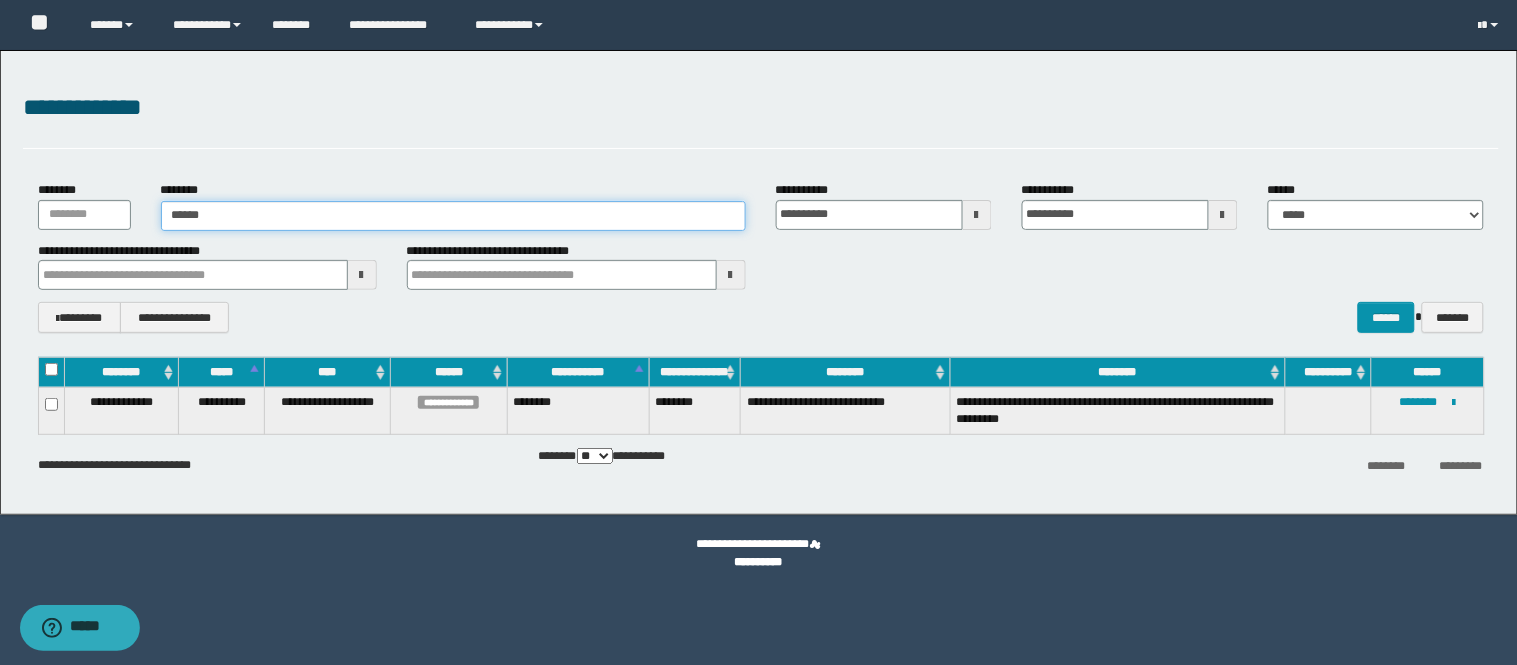 type on "******" 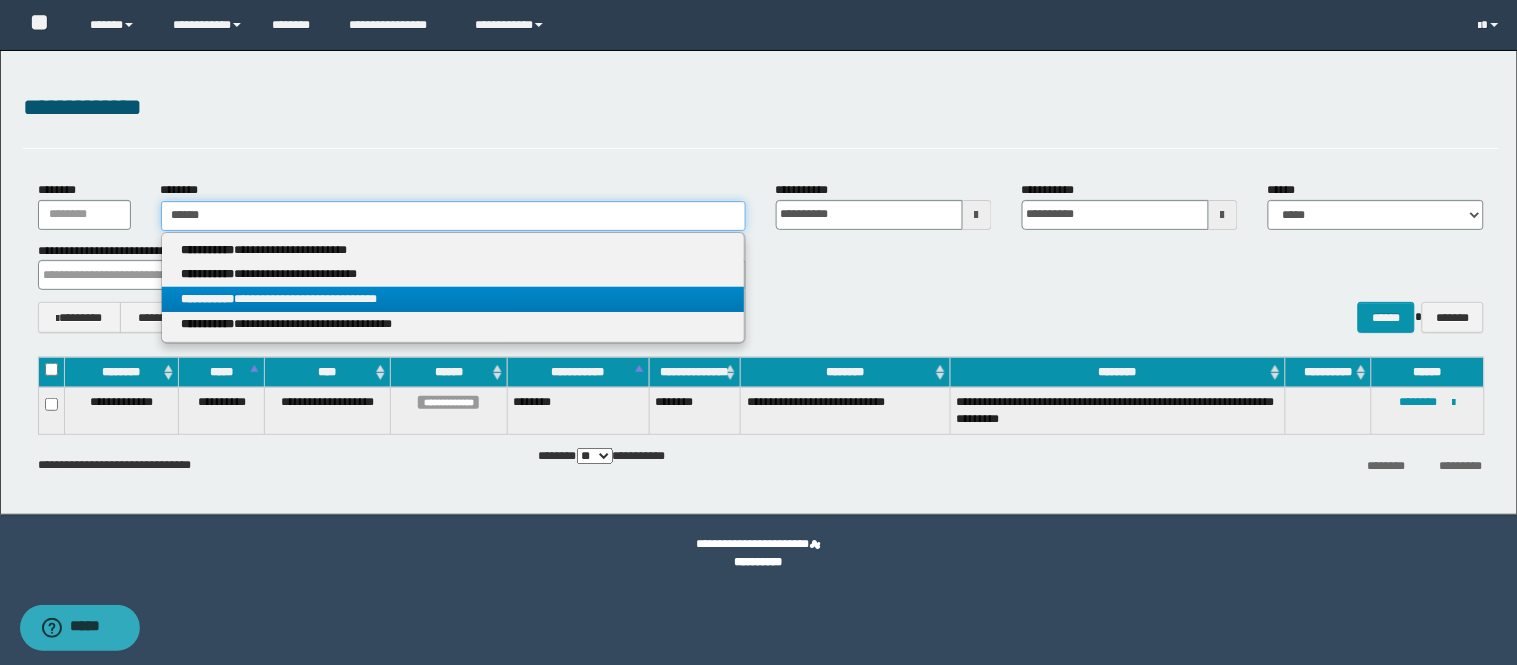 type on "******" 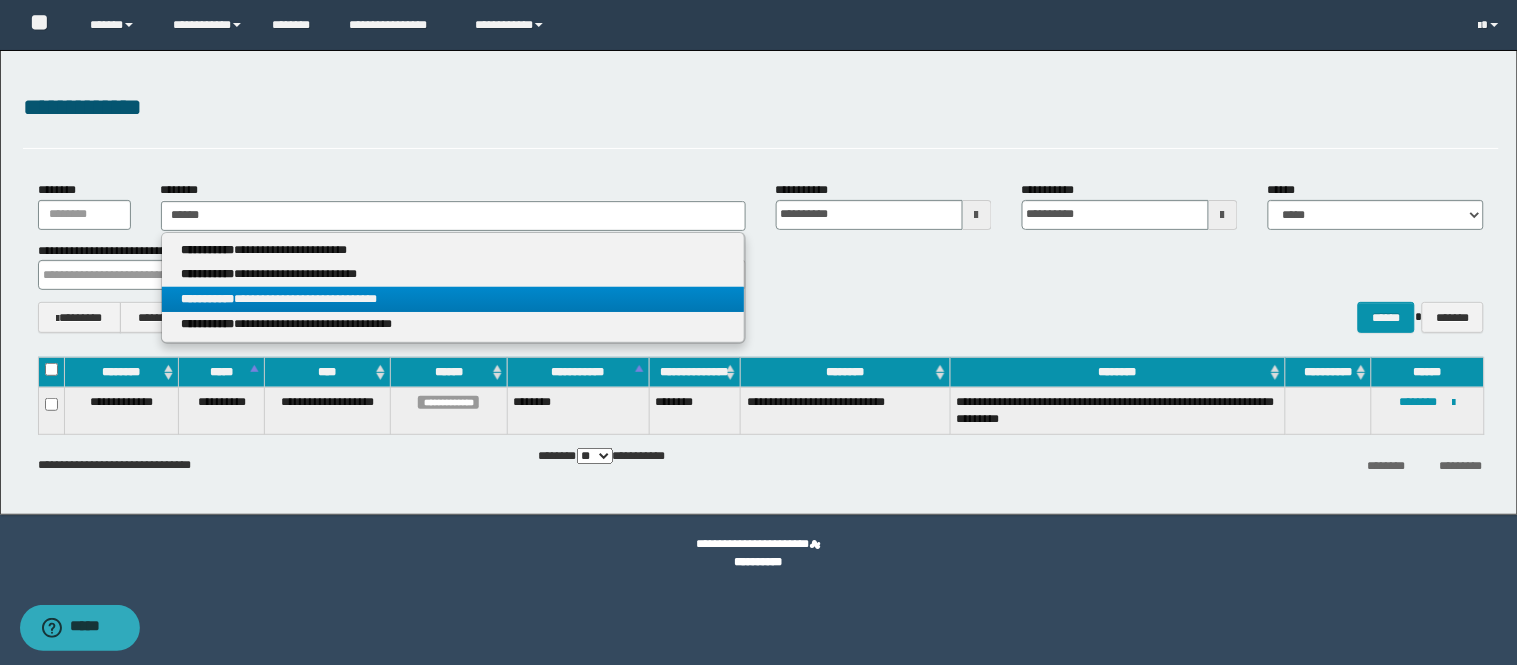 click on "**********" at bounding box center (453, 299) 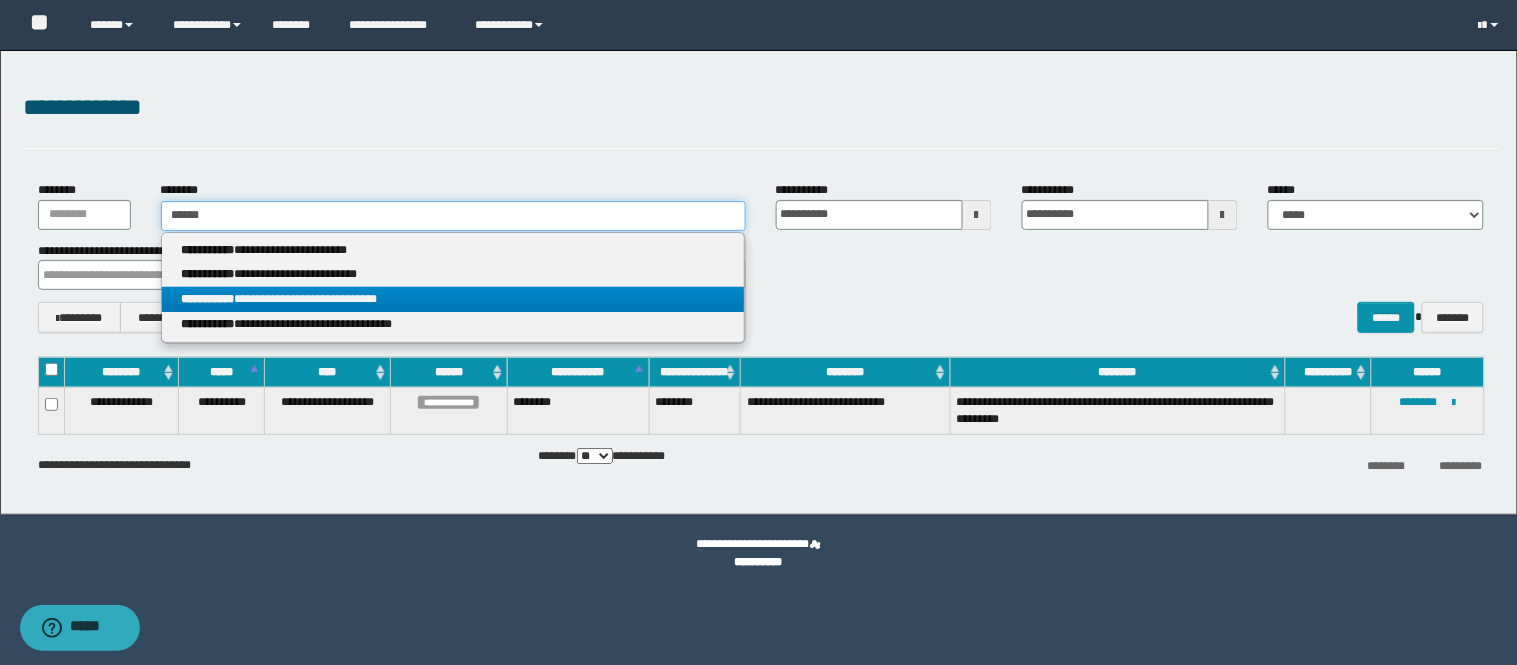 type 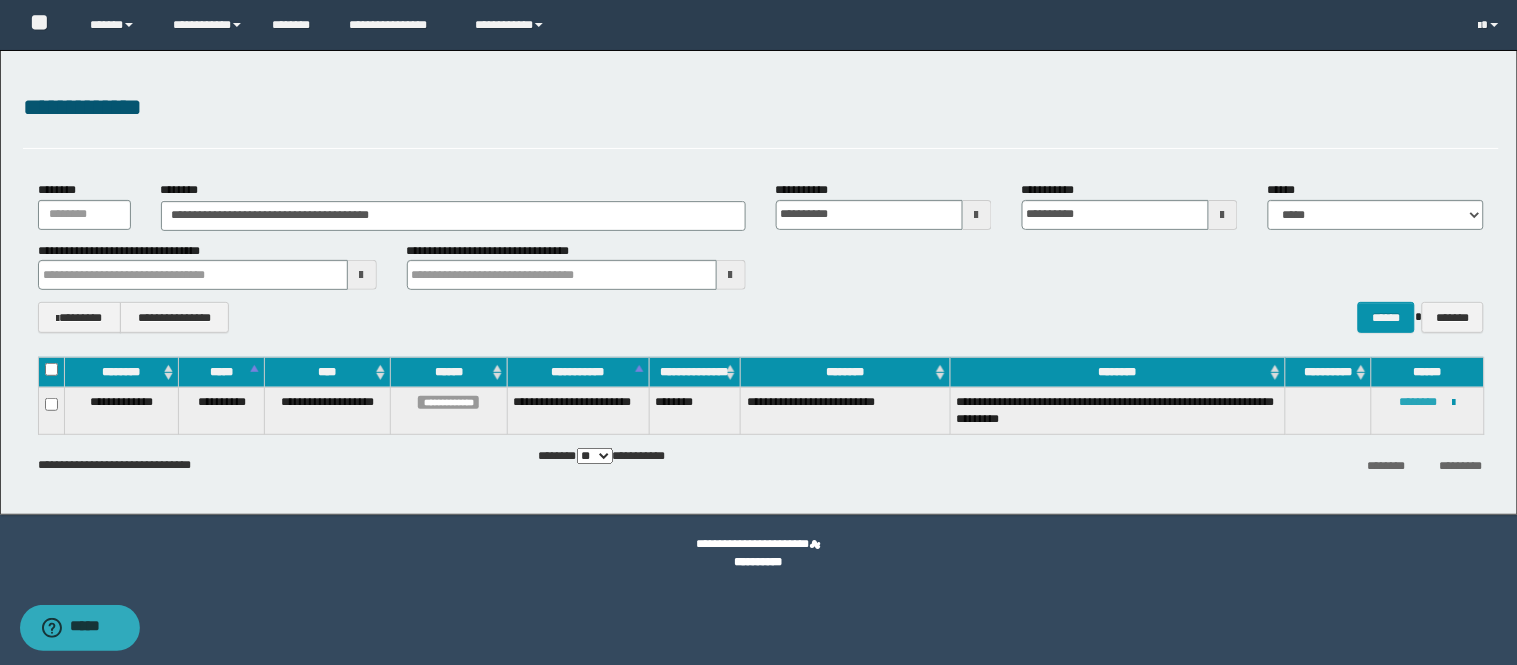 click on "********" at bounding box center [1419, 402] 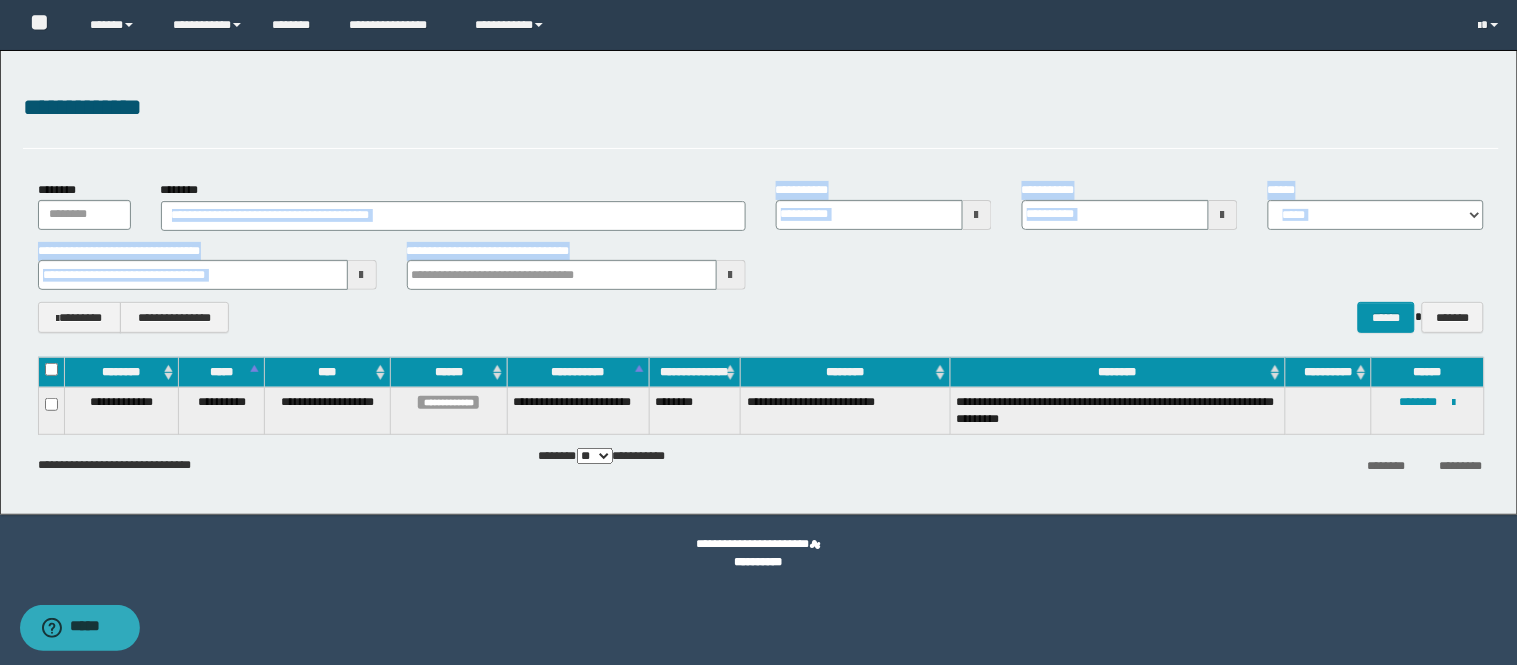click on "**********" at bounding box center (761, 257) 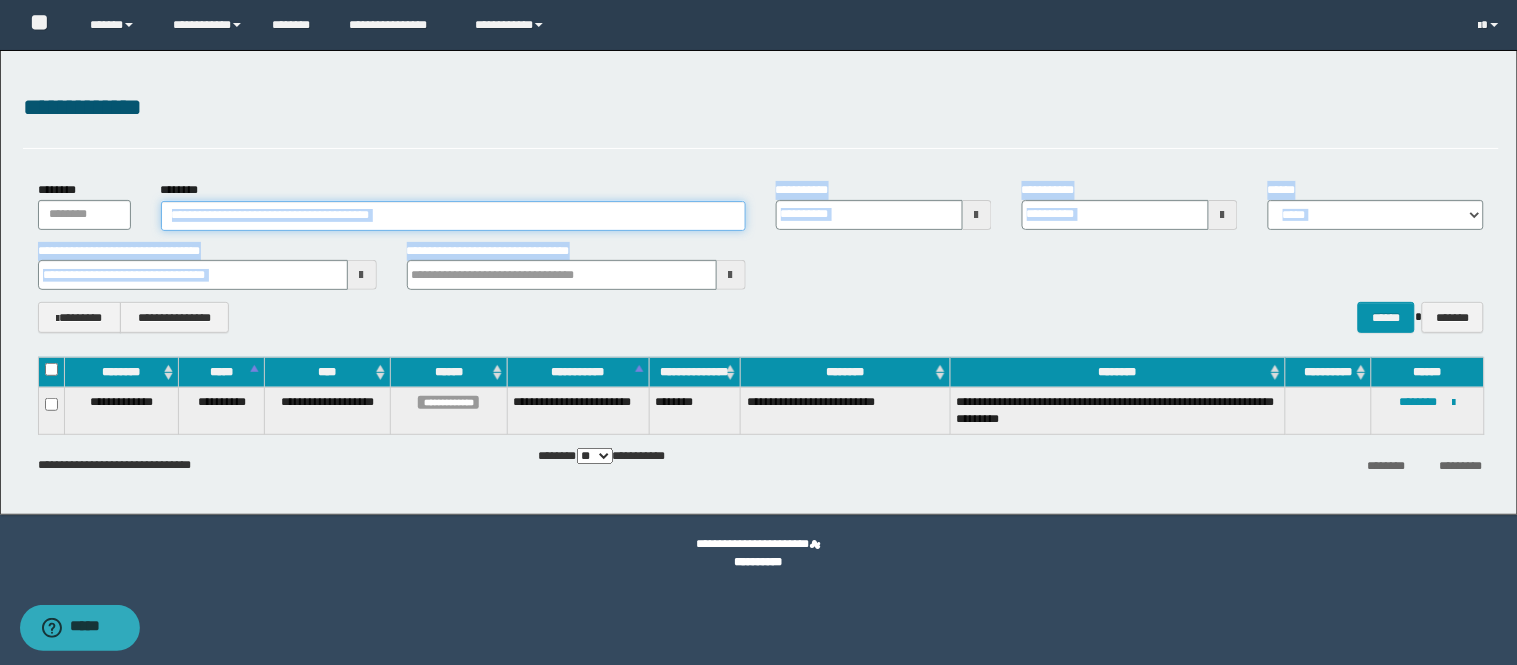click on "**********" at bounding box center (453, 216) 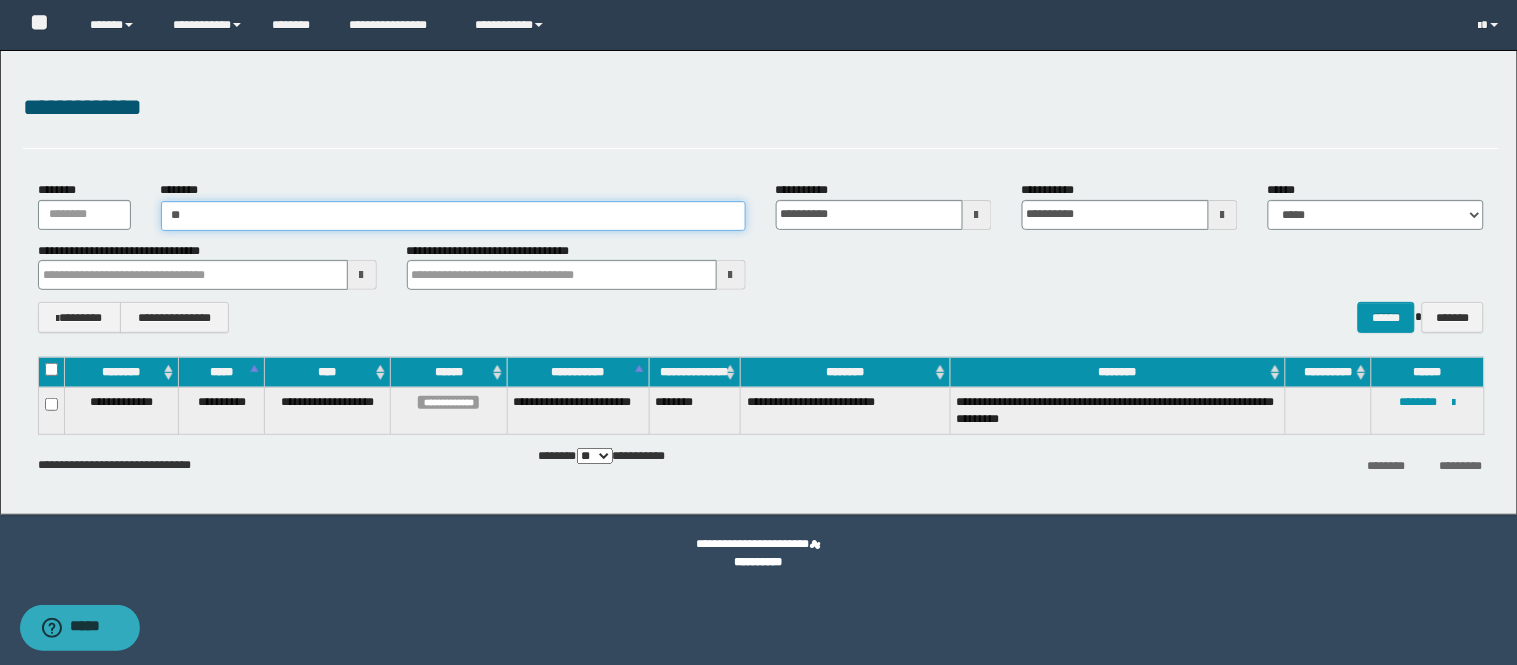 type on "*" 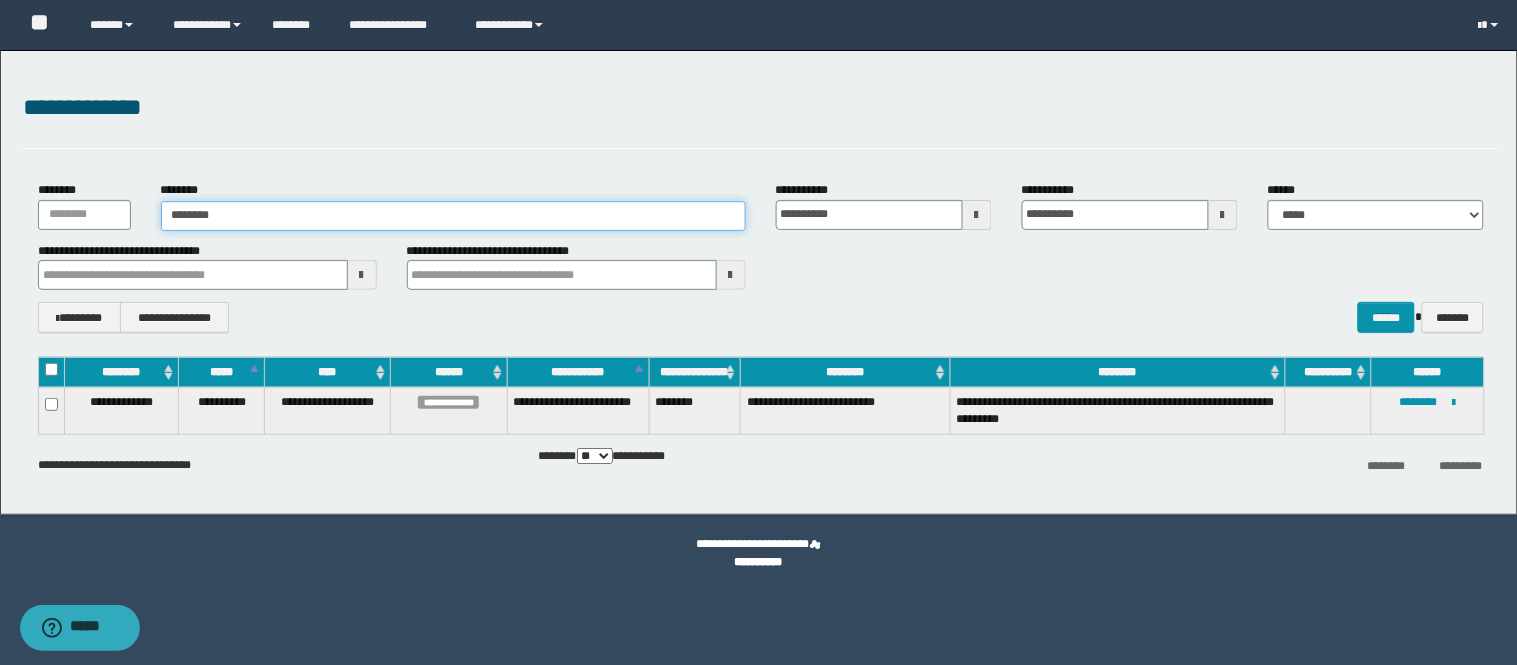 type on "*********" 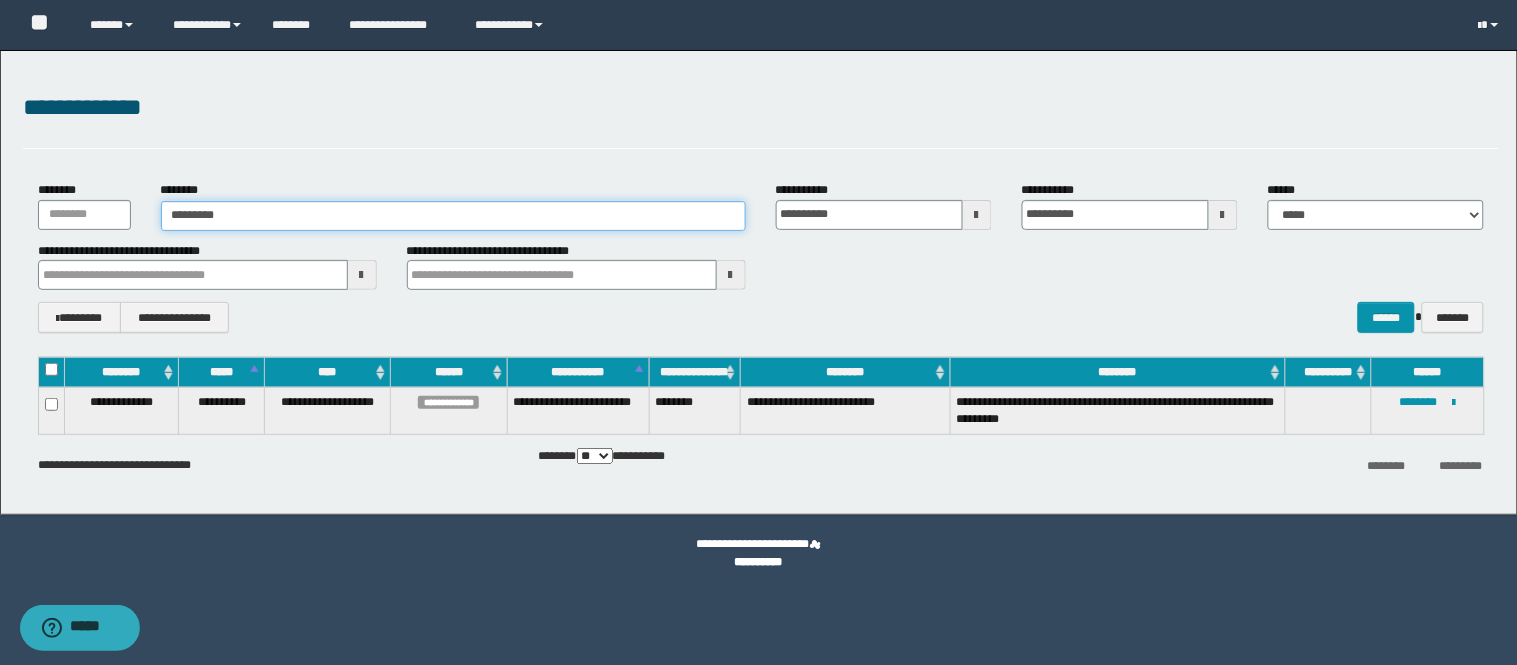 type on "*********" 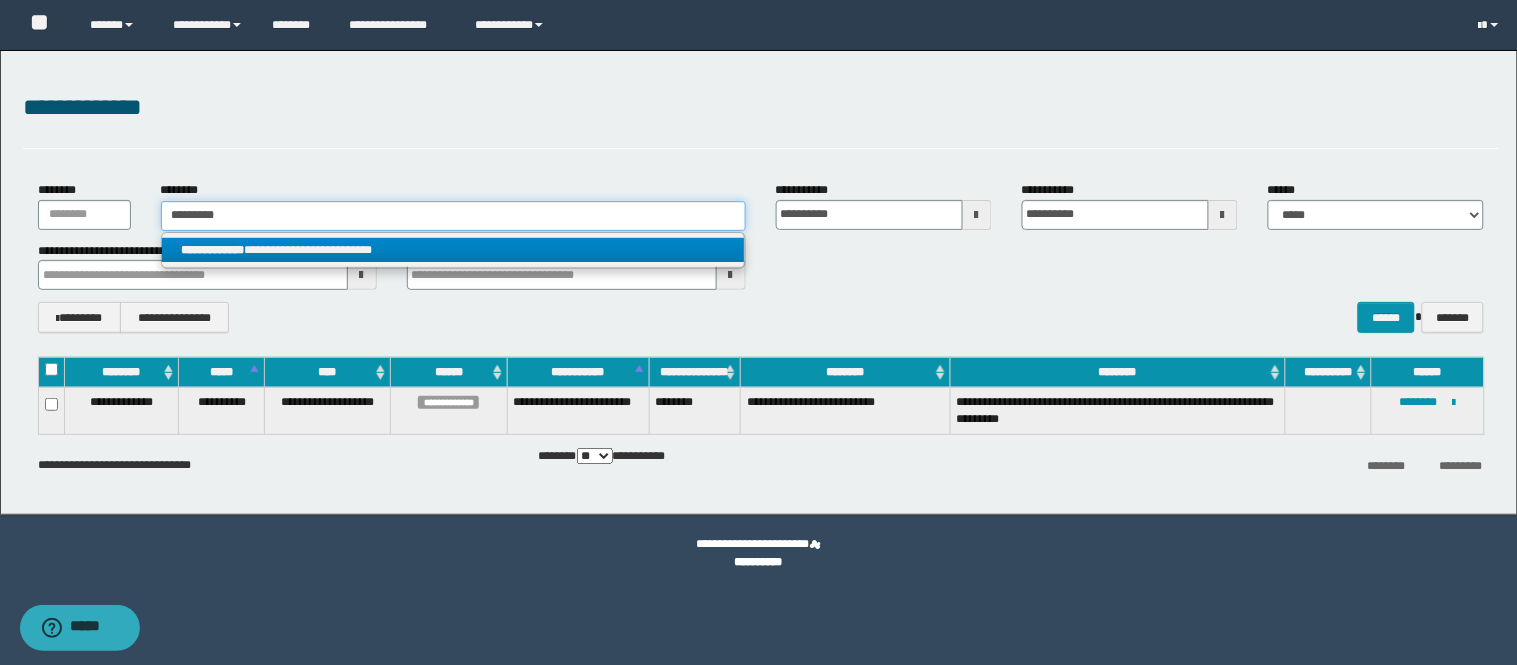type on "*********" 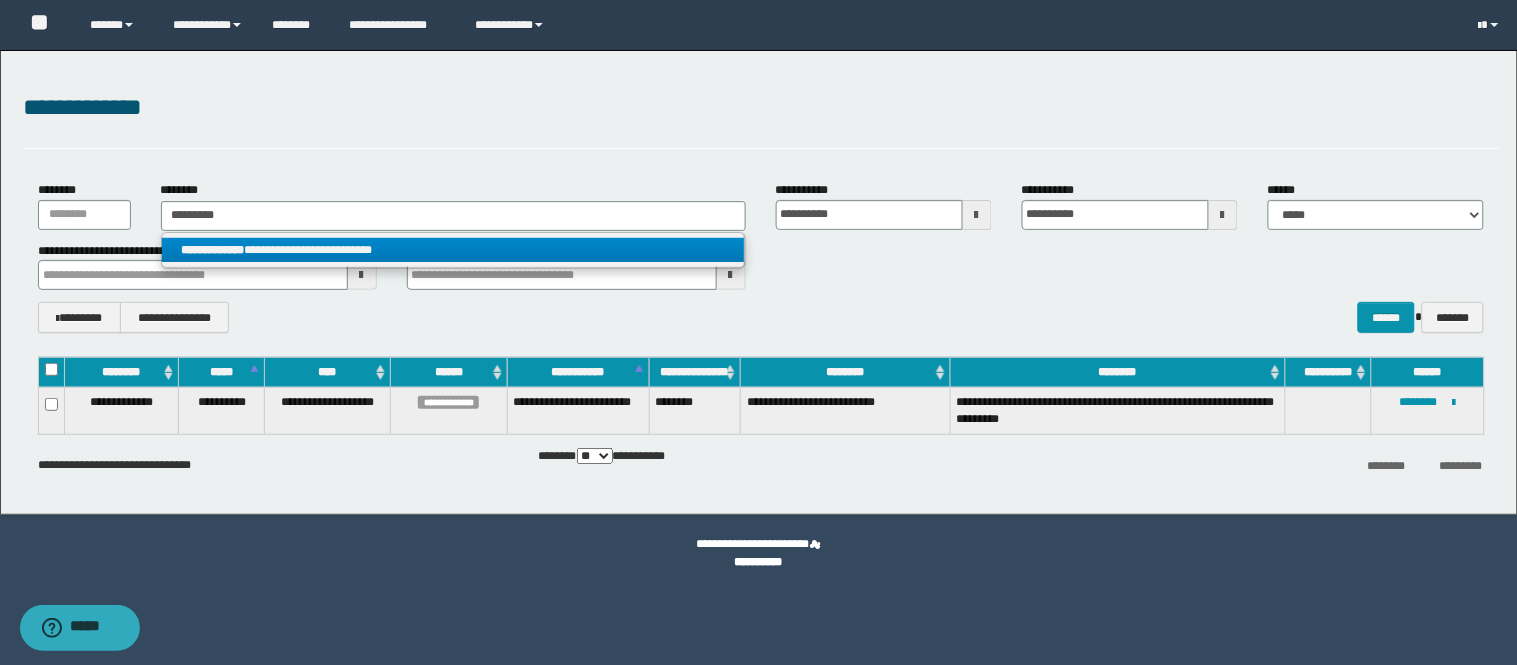 click on "**********" at bounding box center [453, 250] 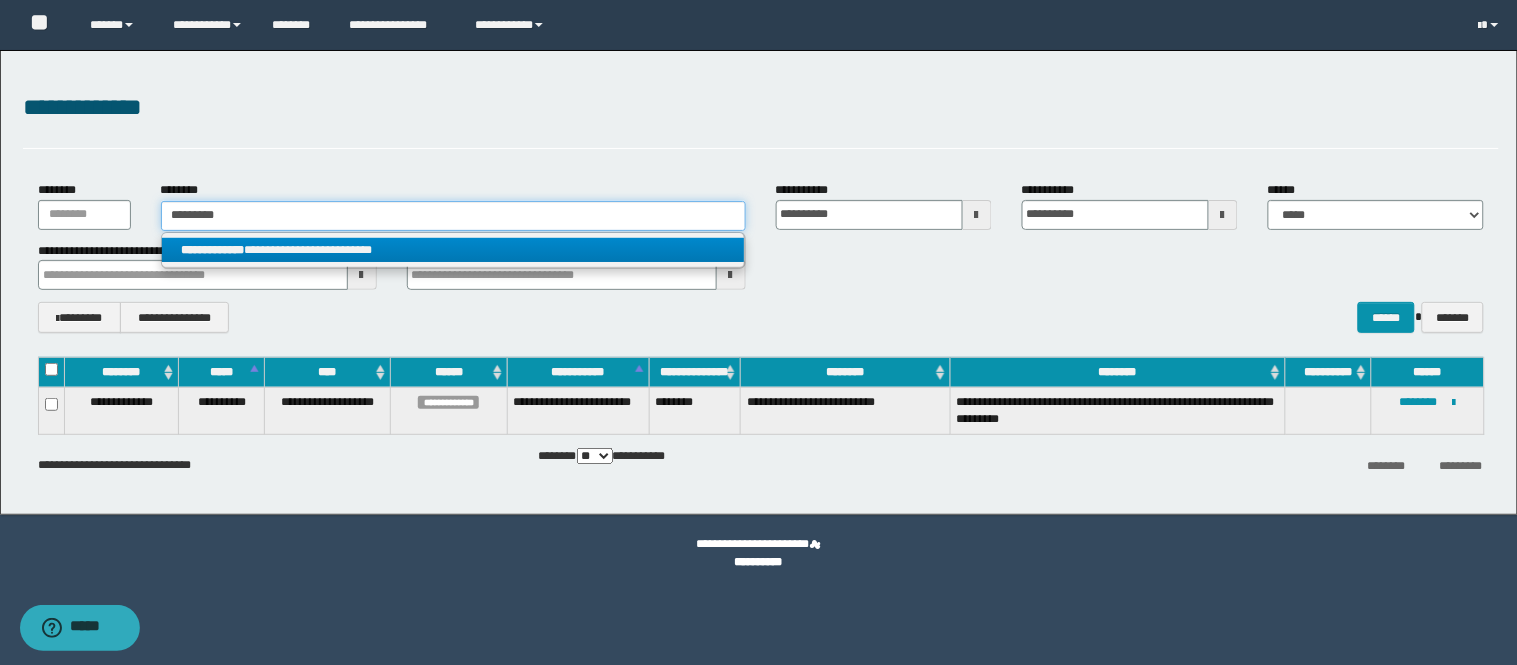 type 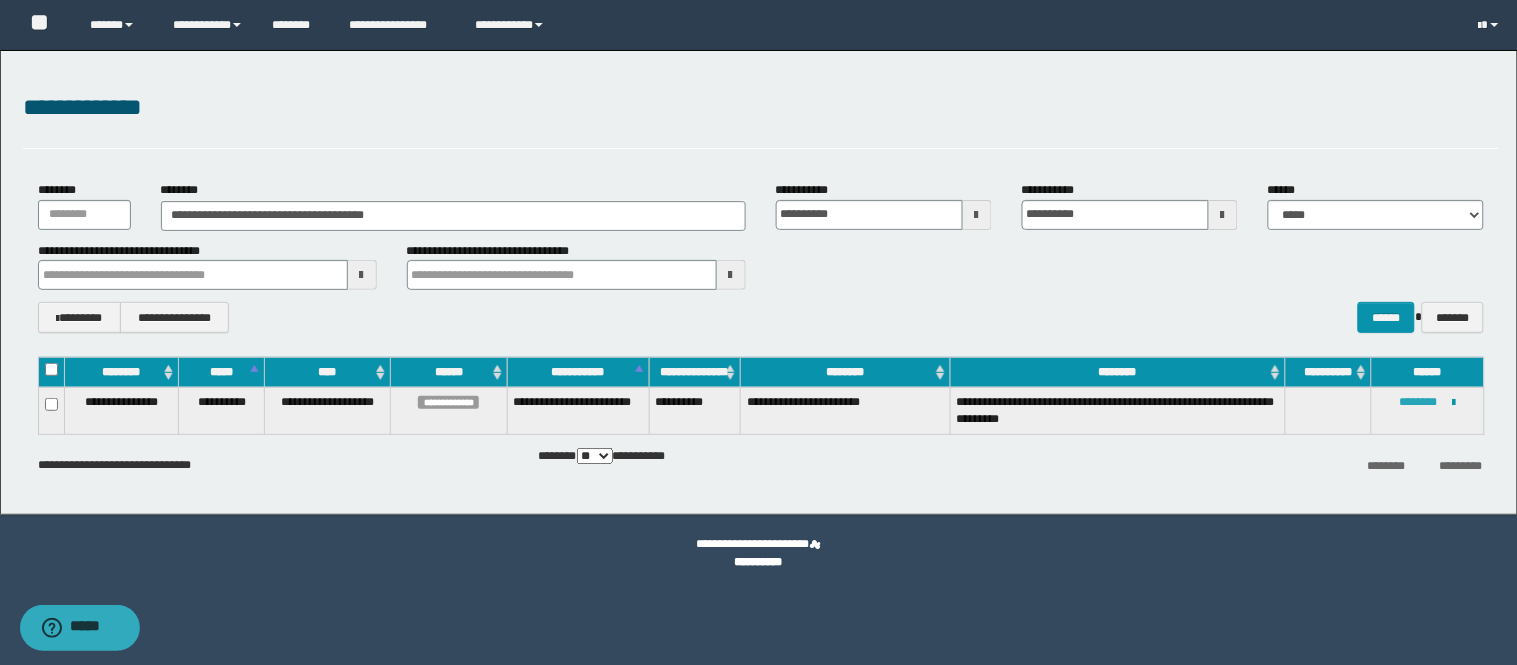 click on "********" at bounding box center (1419, 402) 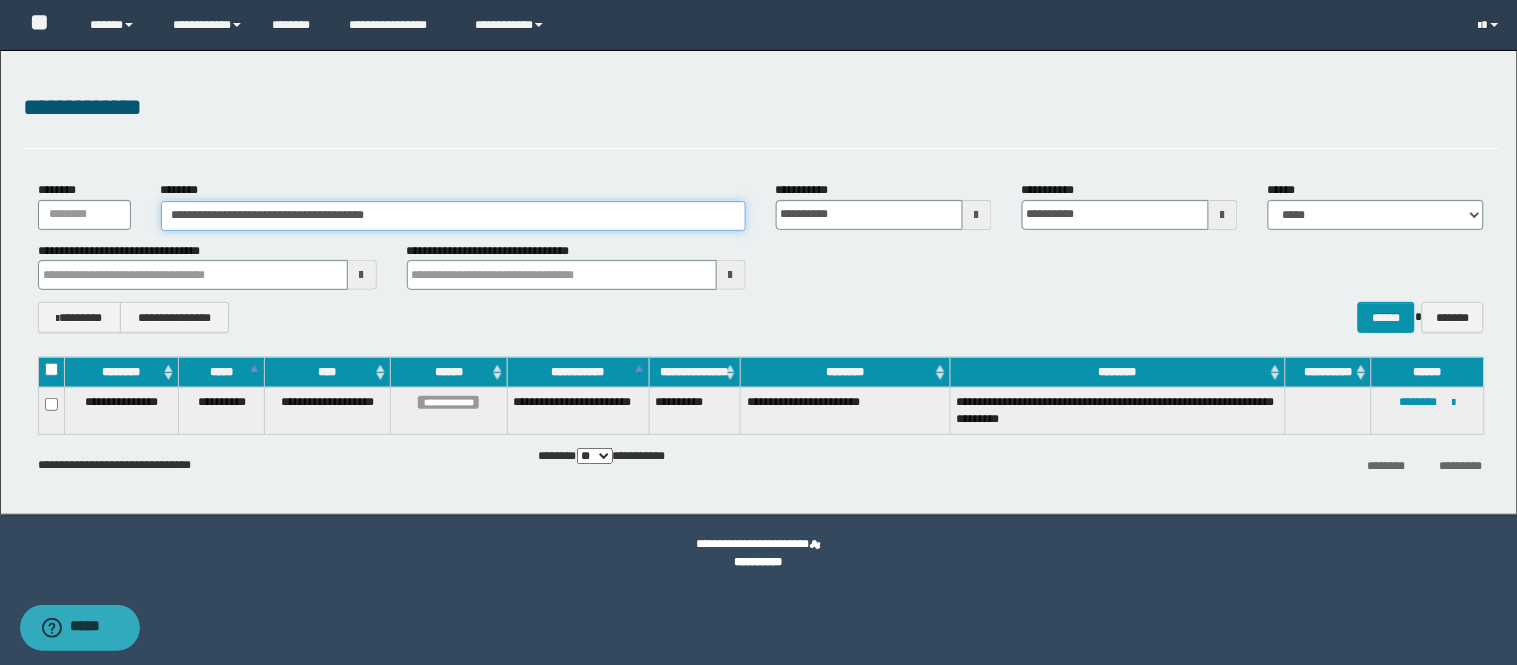 drag, startPoint x: 426, startPoint y: 213, endPoint x: 0, endPoint y: 222, distance: 426.09506 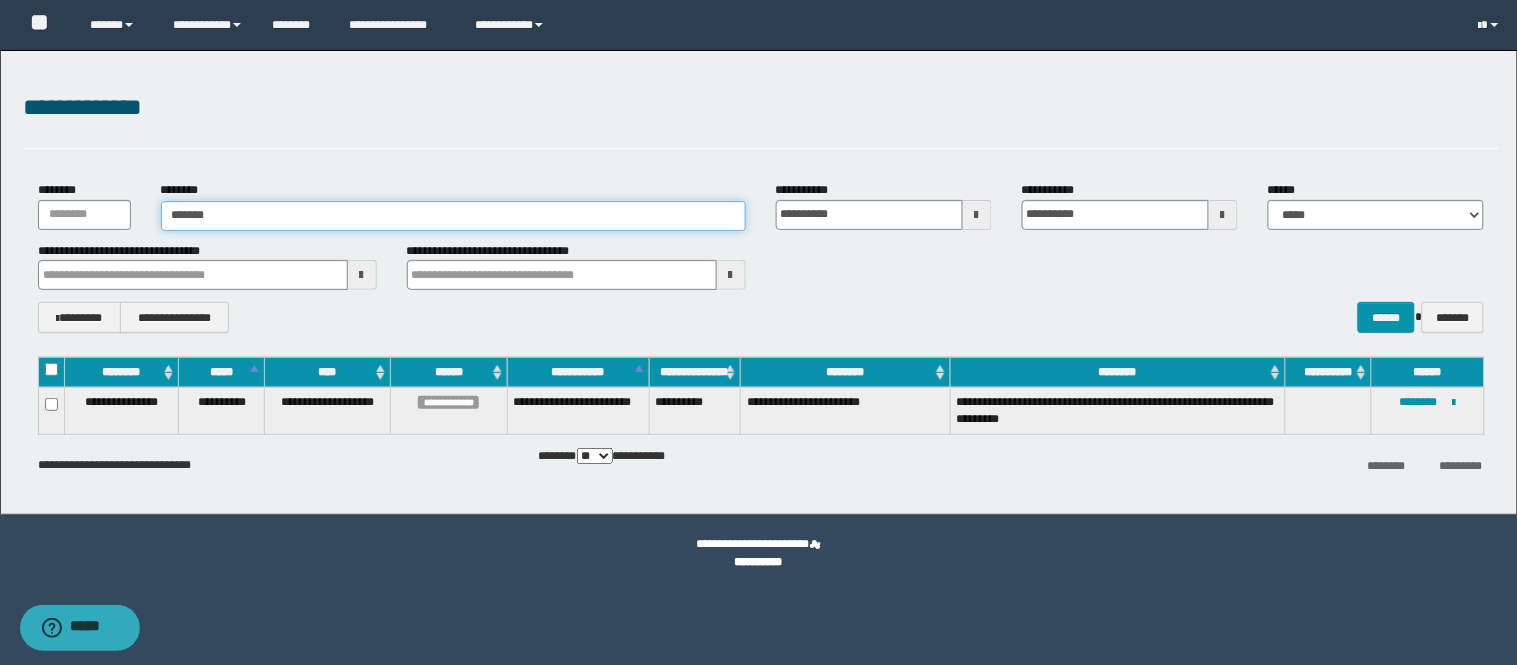 type on "********" 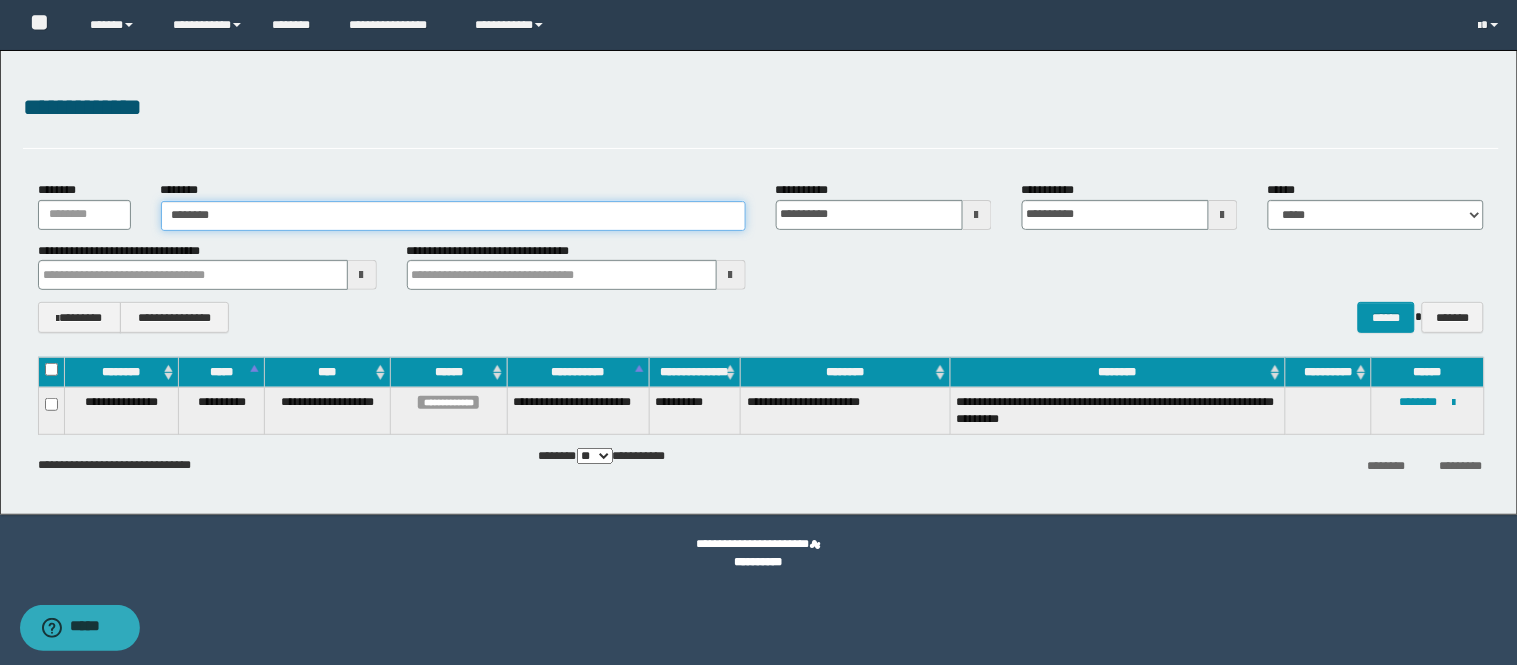 type on "********" 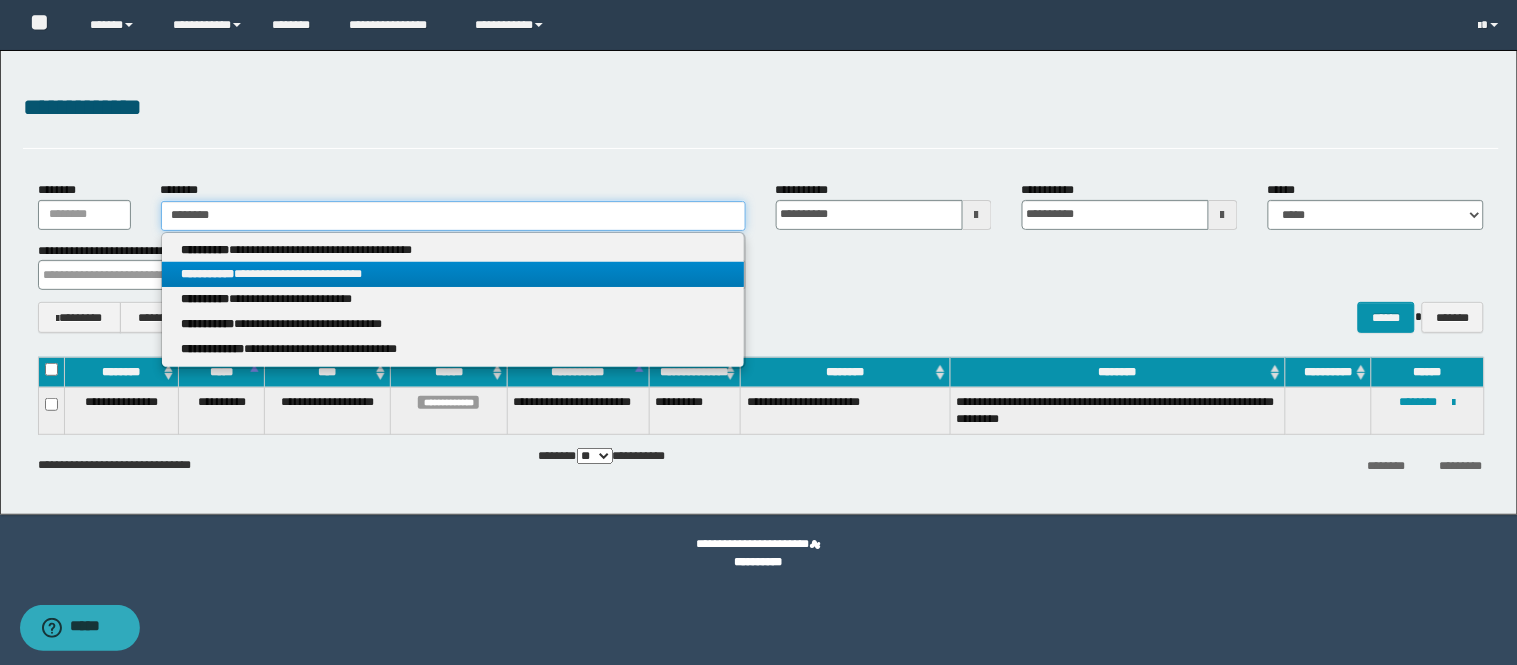 type on "********" 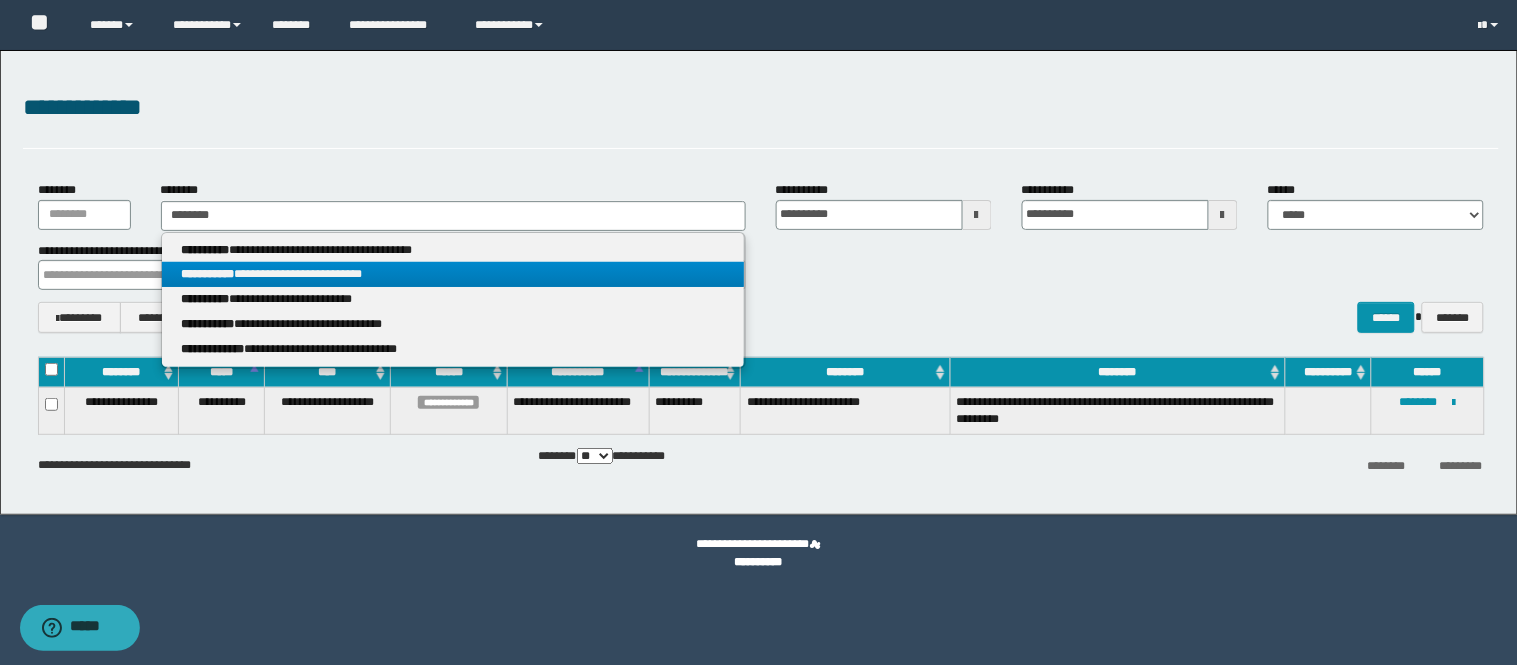 click on "**********" at bounding box center (453, 274) 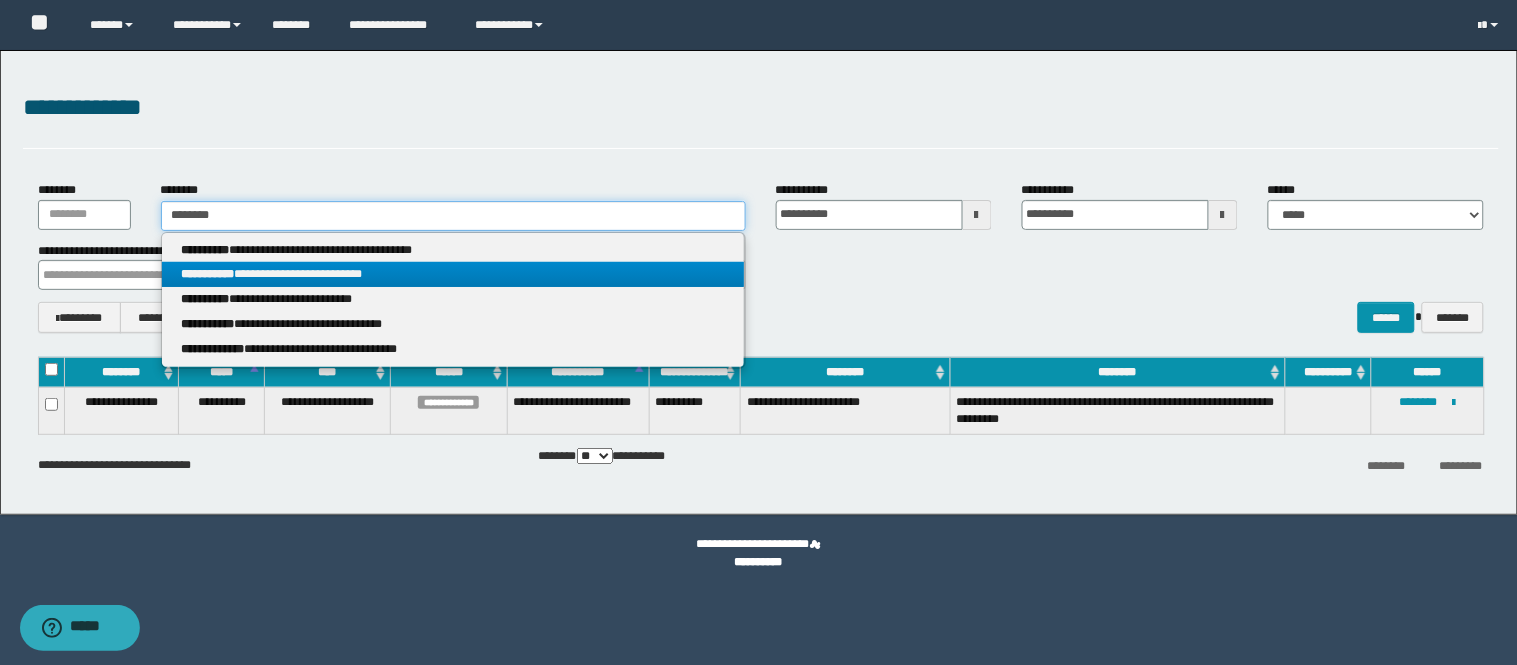 type 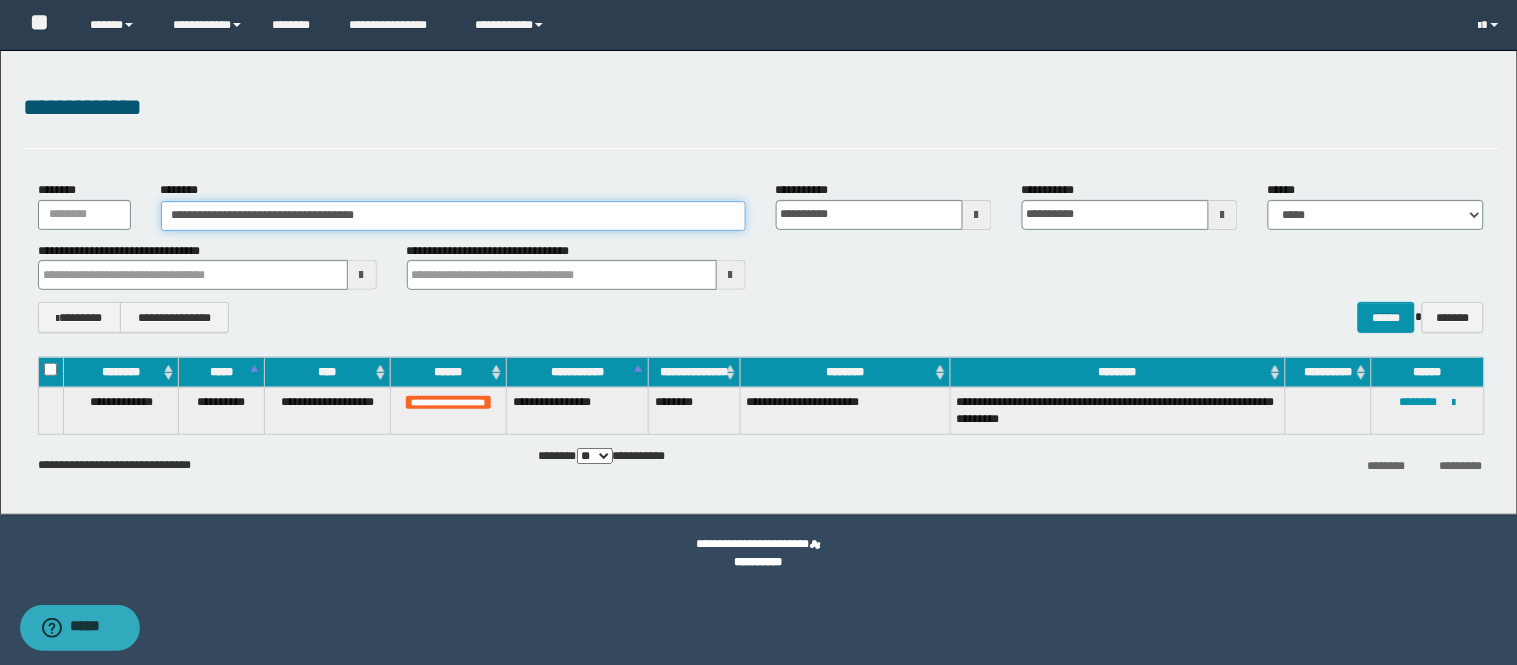 drag, startPoint x: 400, startPoint y: 212, endPoint x: 0, endPoint y: 194, distance: 400.4048 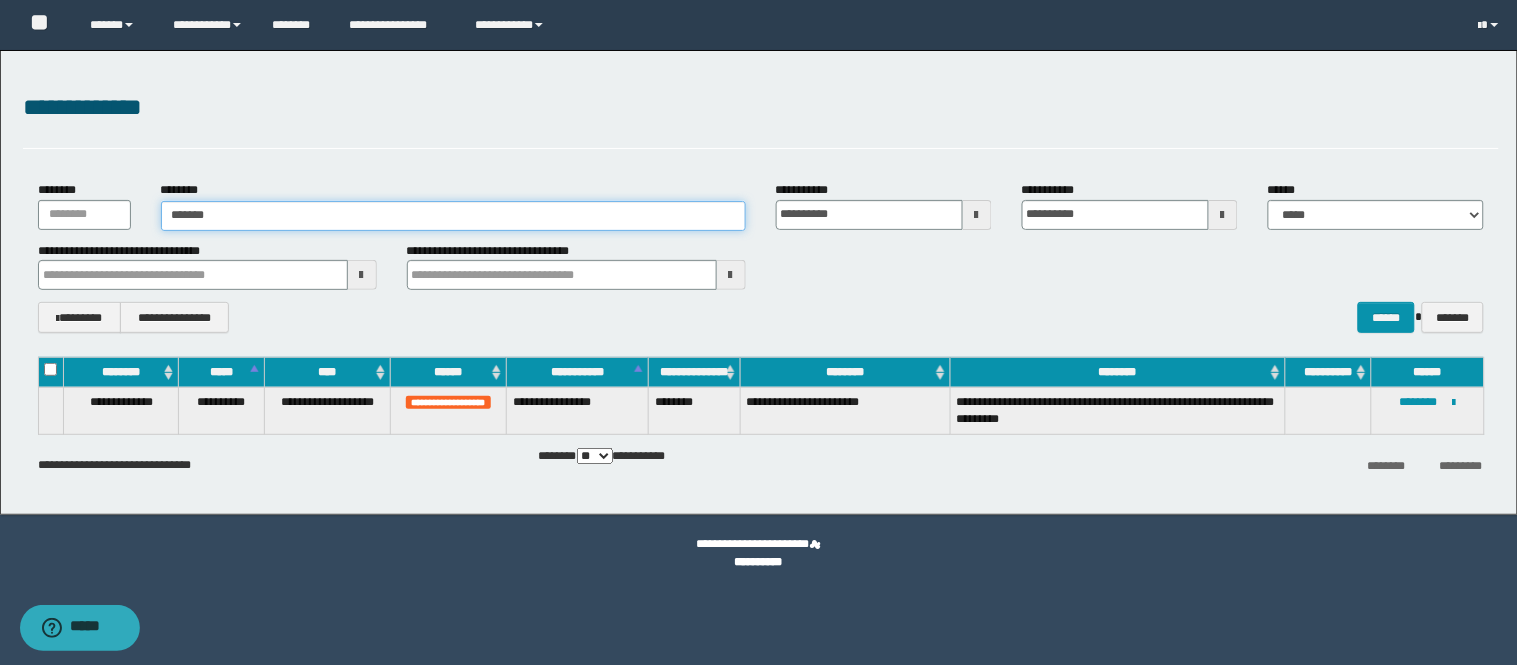 type on "********" 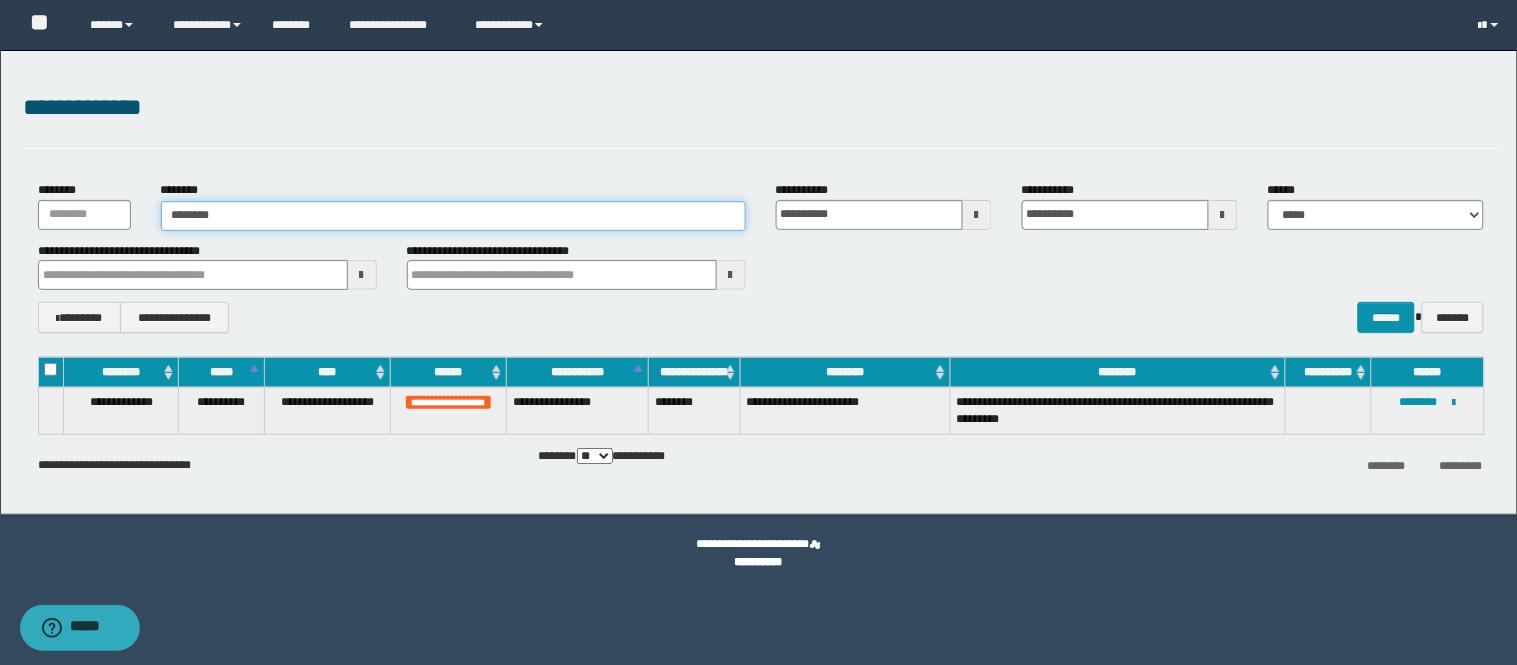 type on "********" 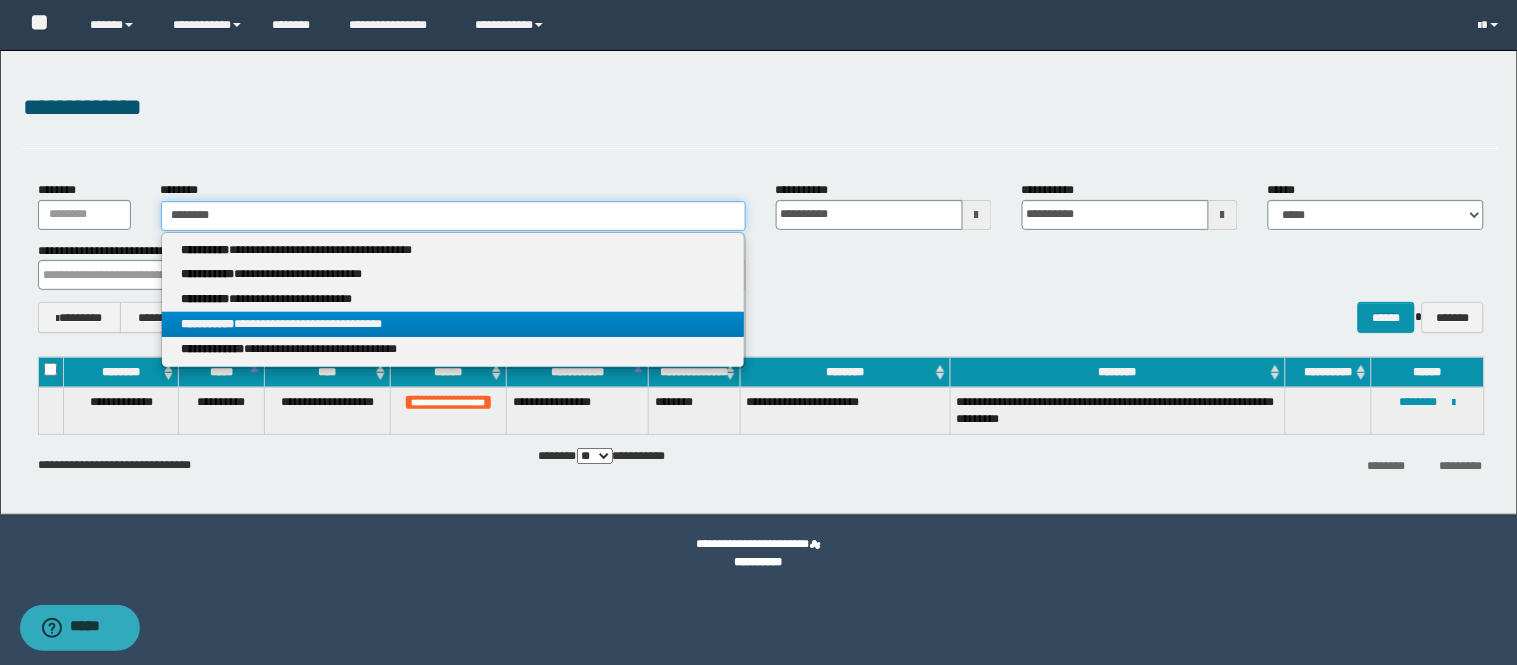 type on "********" 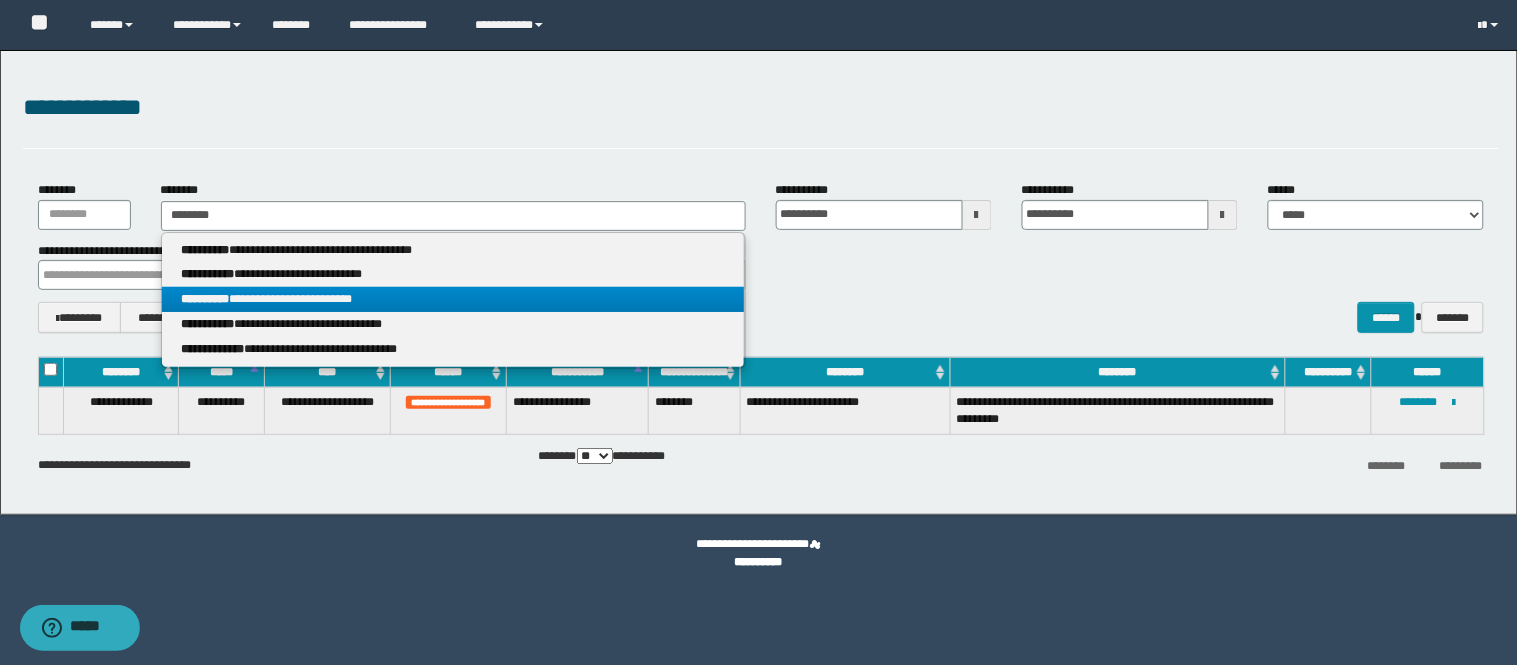 click on "**********" at bounding box center (453, 299) 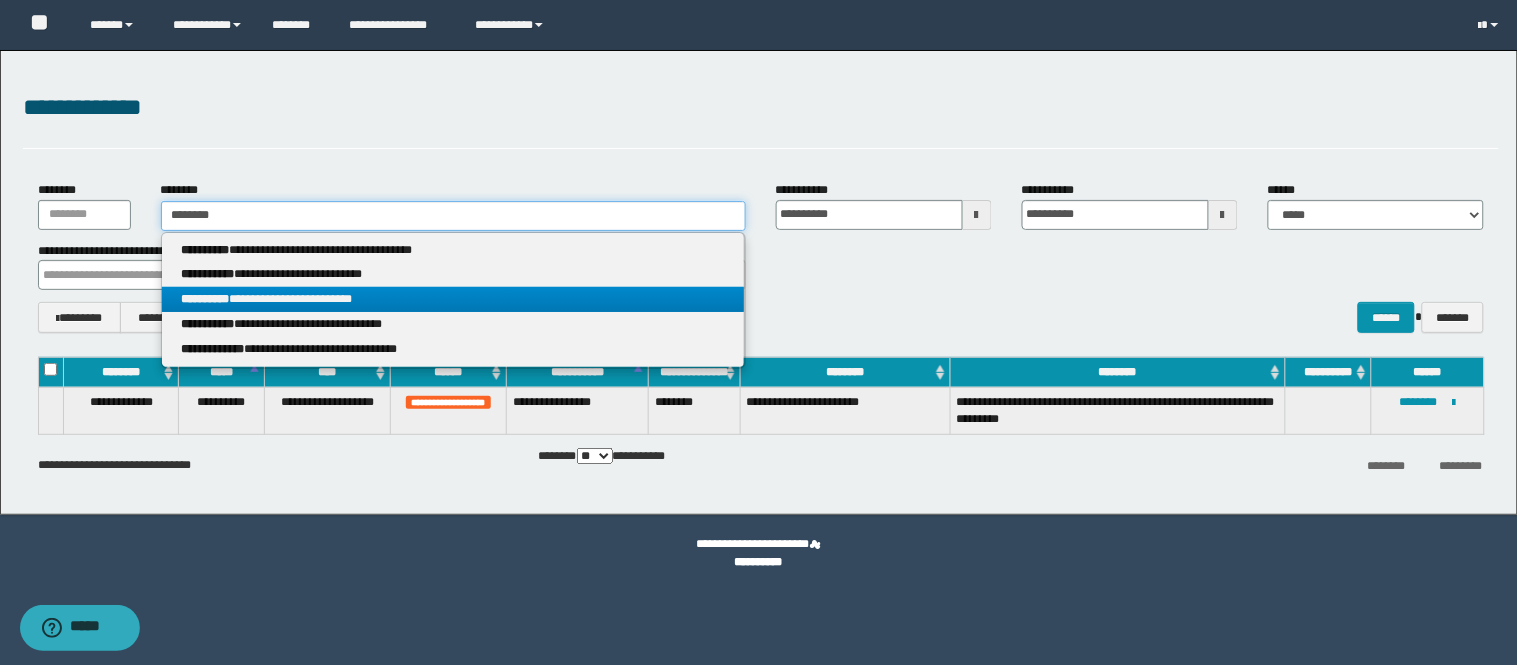 type 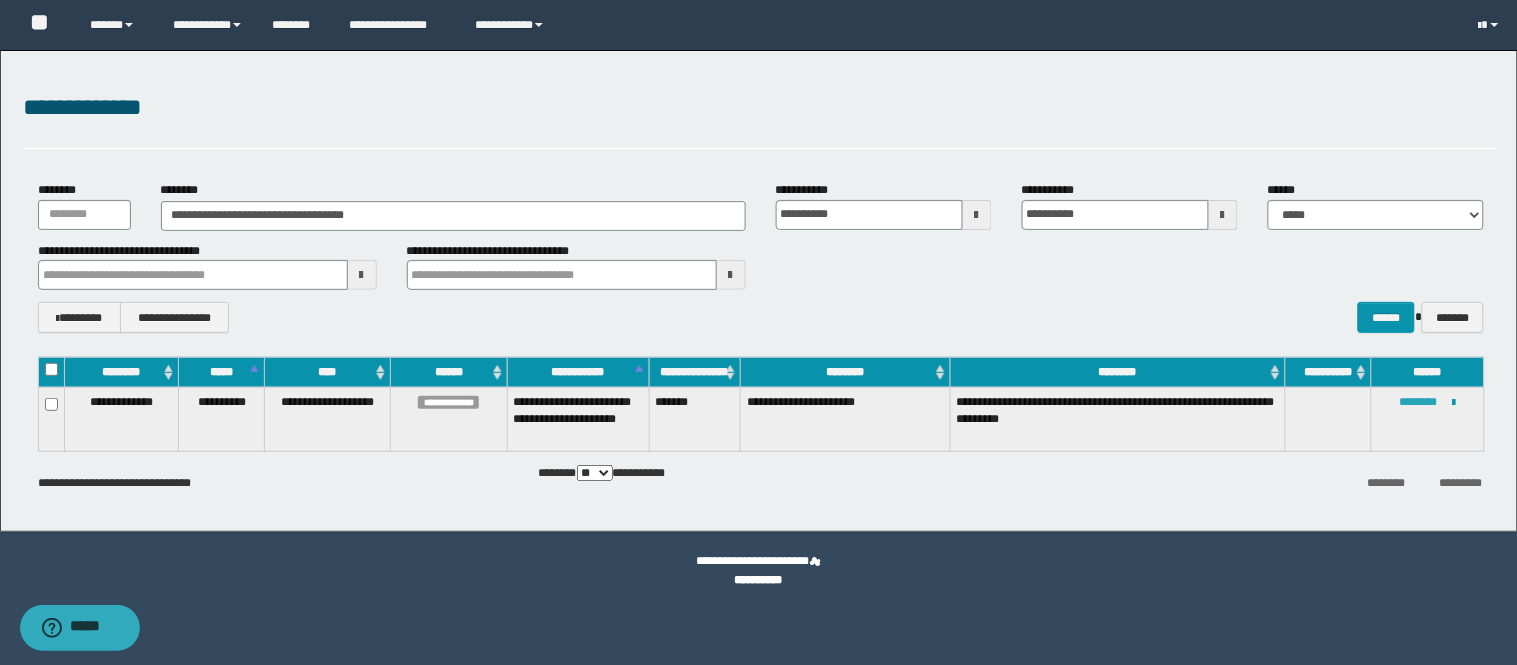 click on "********" at bounding box center [1419, 402] 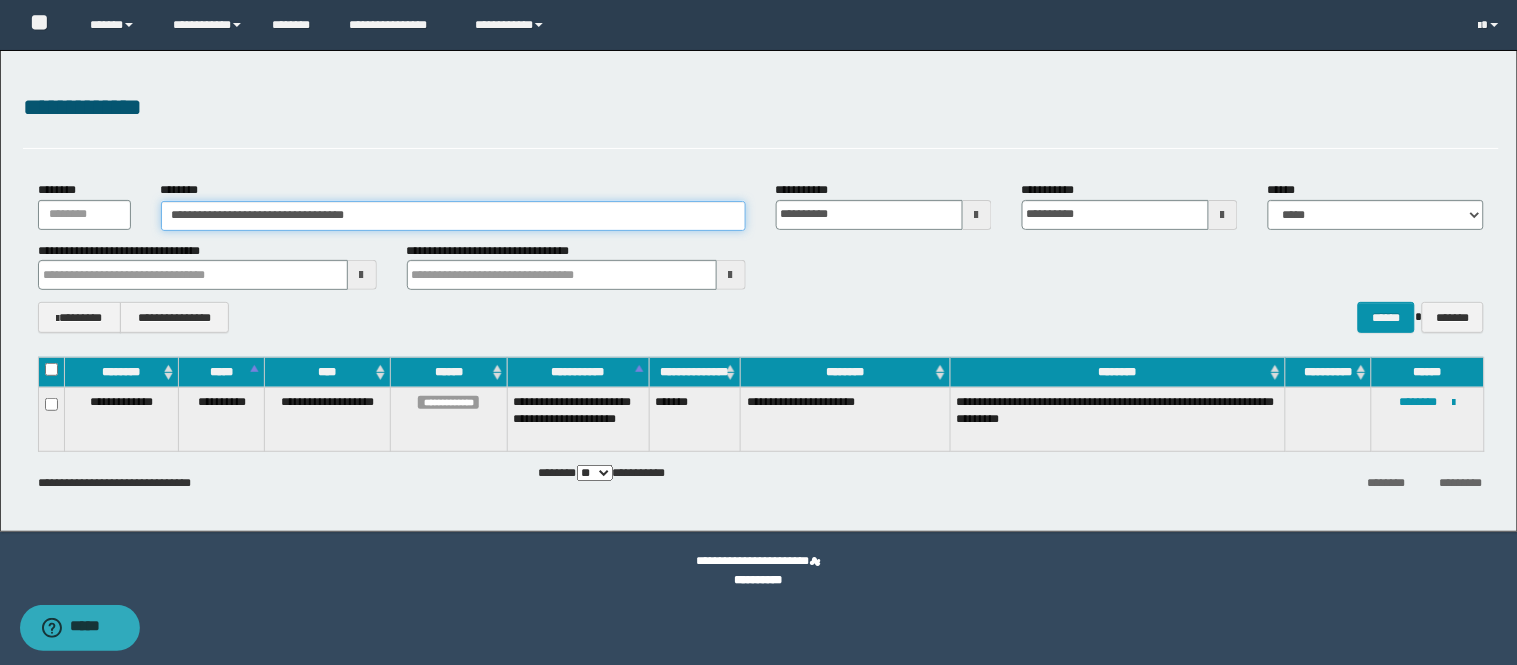 drag, startPoint x: 408, startPoint y: 217, endPoint x: 0, endPoint y: 197, distance: 408.4899 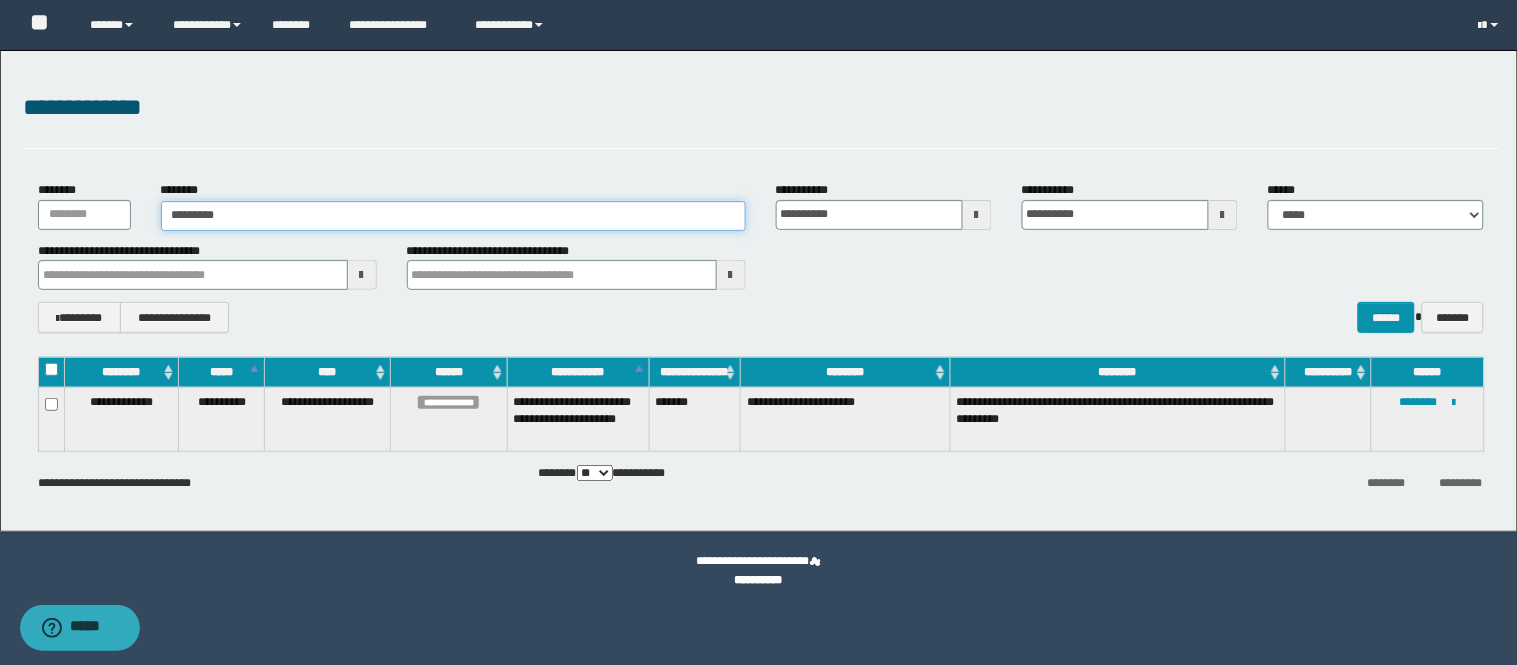 type on "**********" 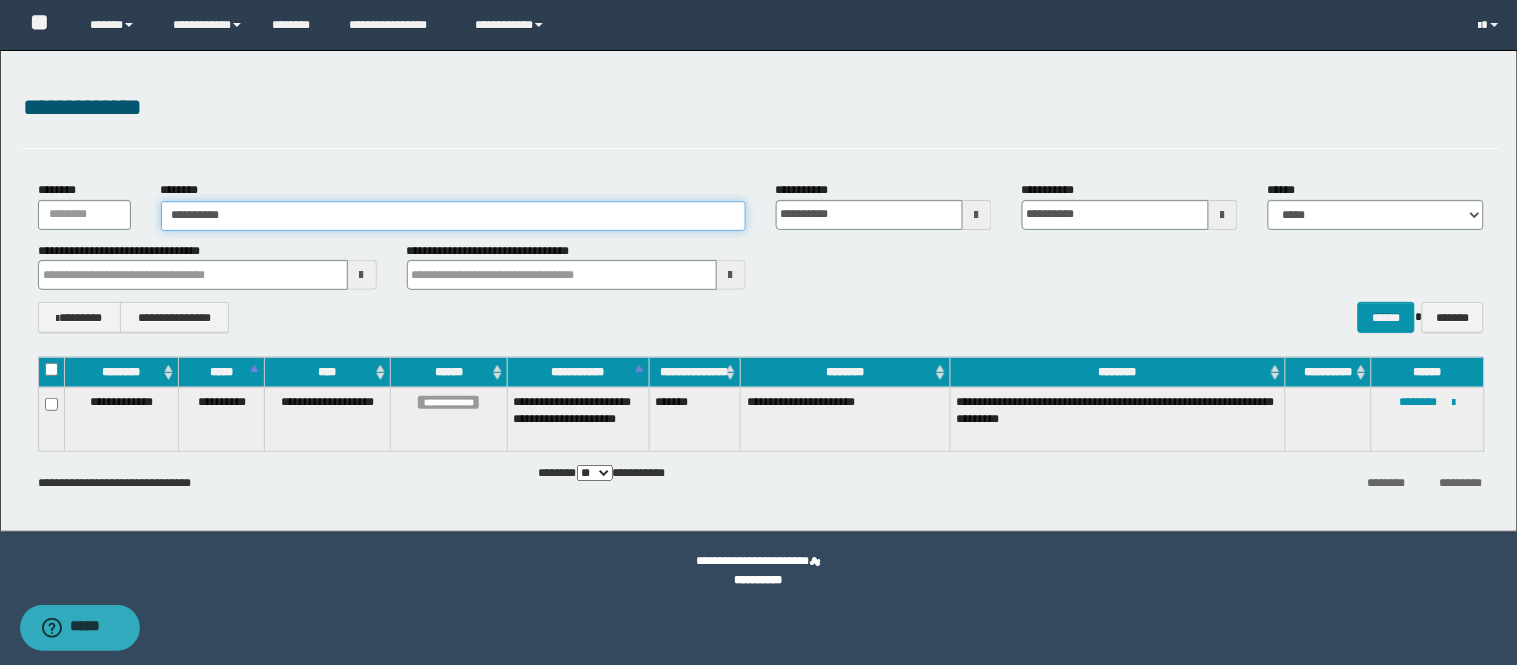 type on "**********" 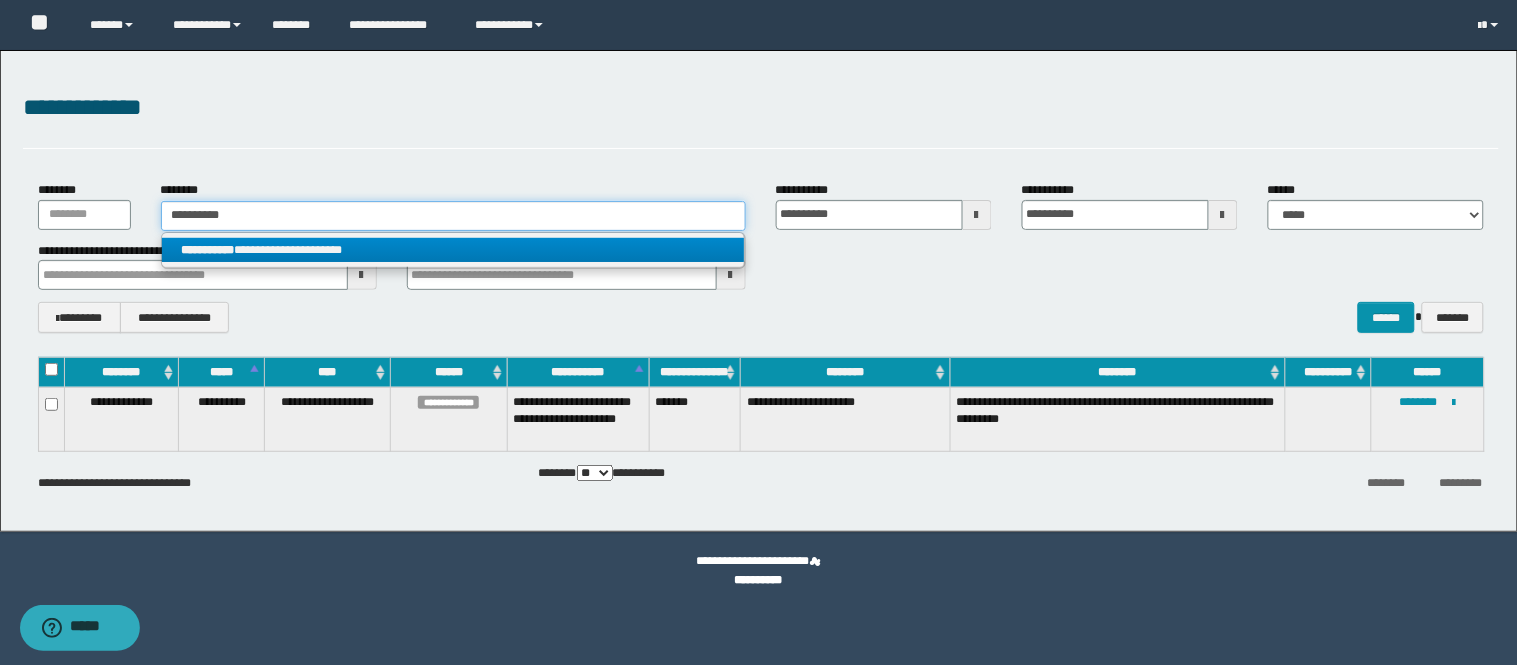 type on "**********" 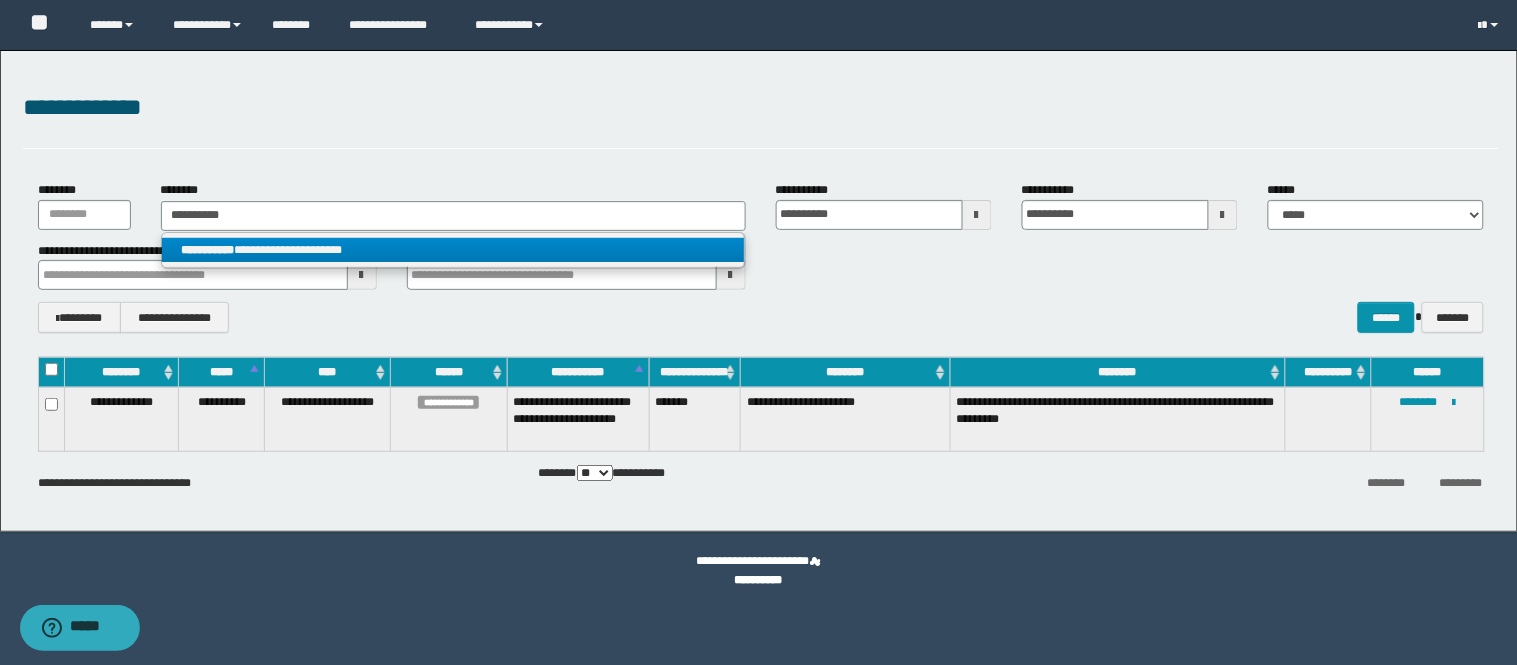 click on "**********" at bounding box center [453, 250] 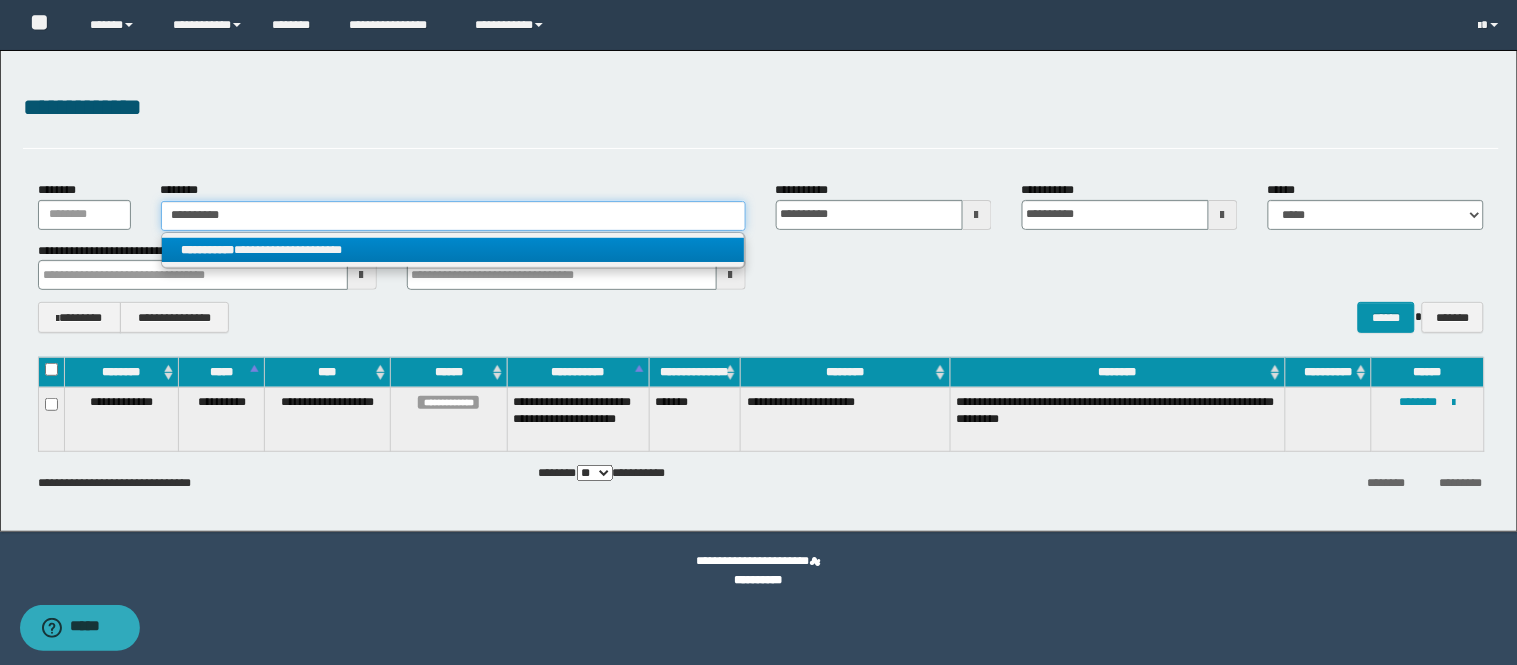 type 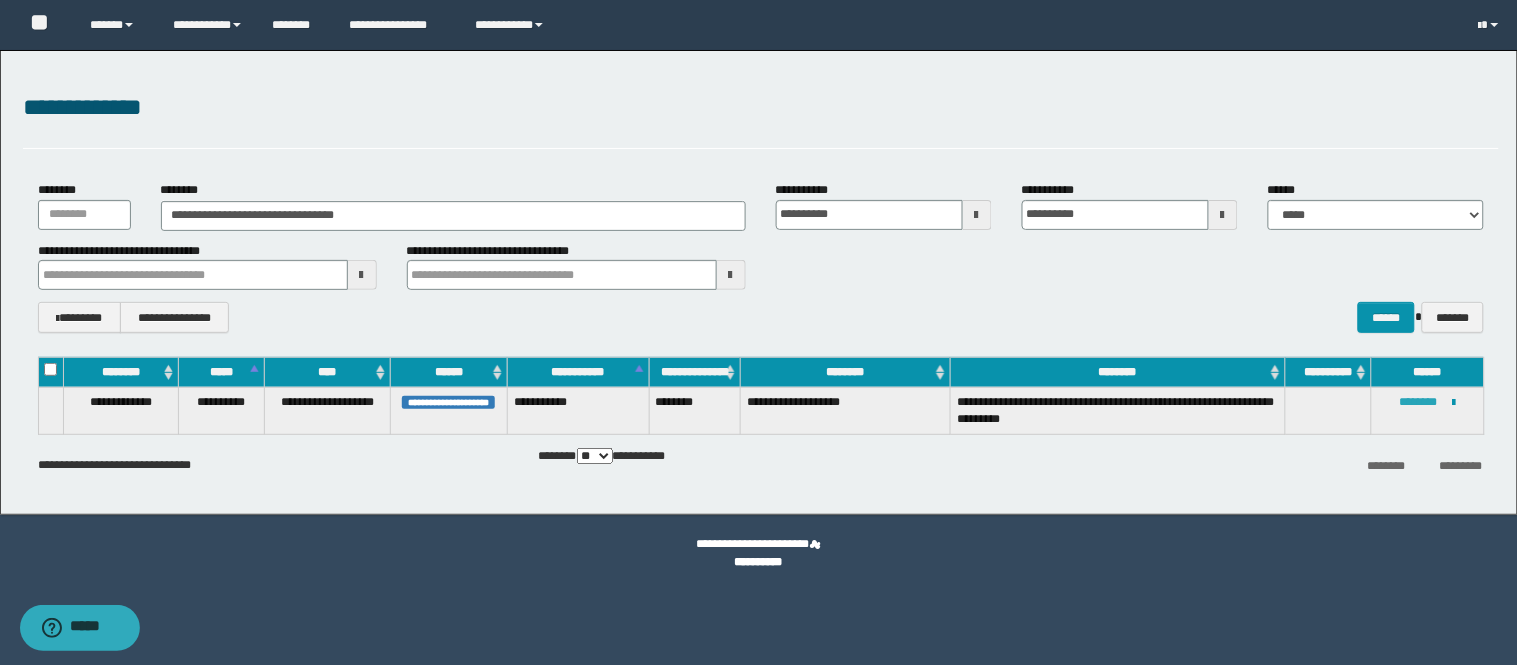 click on "********" at bounding box center [1419, 402] 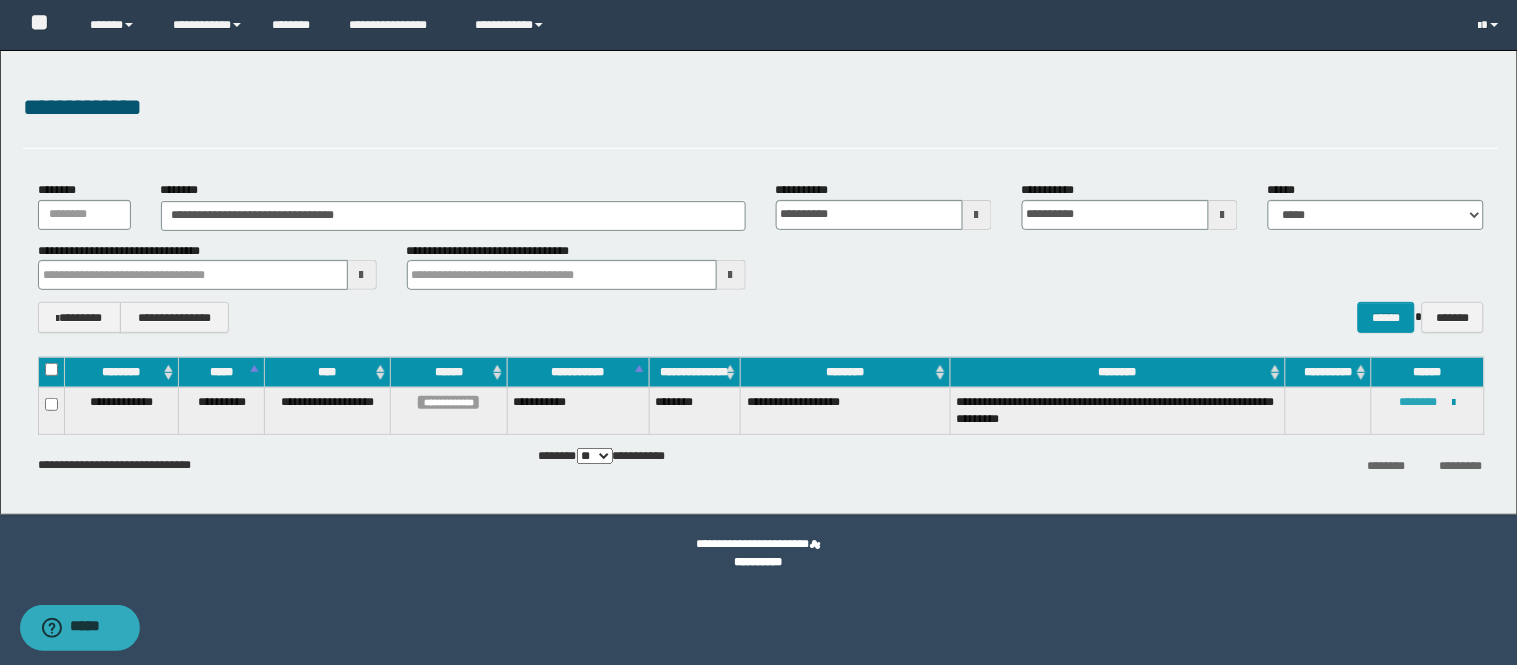 click on "********" at bounding box center [1419, 402] 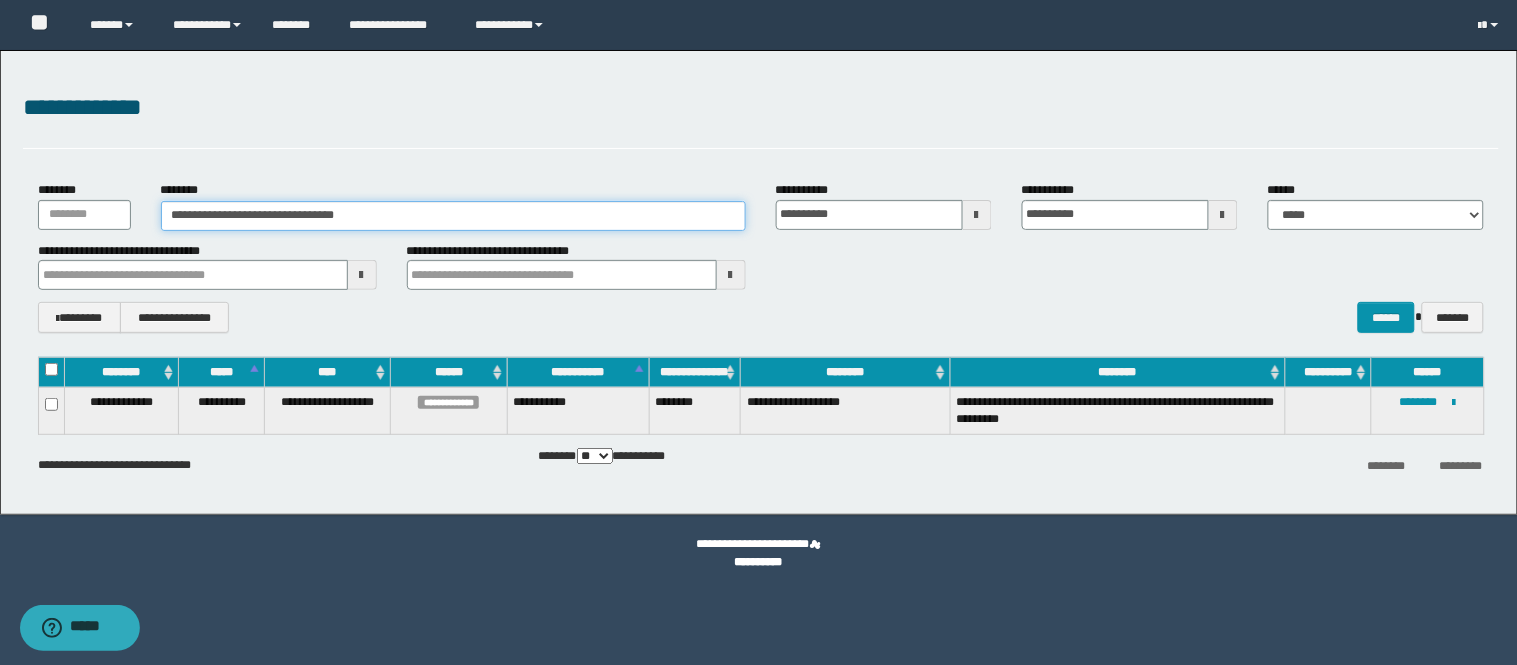 drag, startPoint x: 387, startPoint y: 220, endPoint x: 112, endPoint y: 230, distance: 275.18176 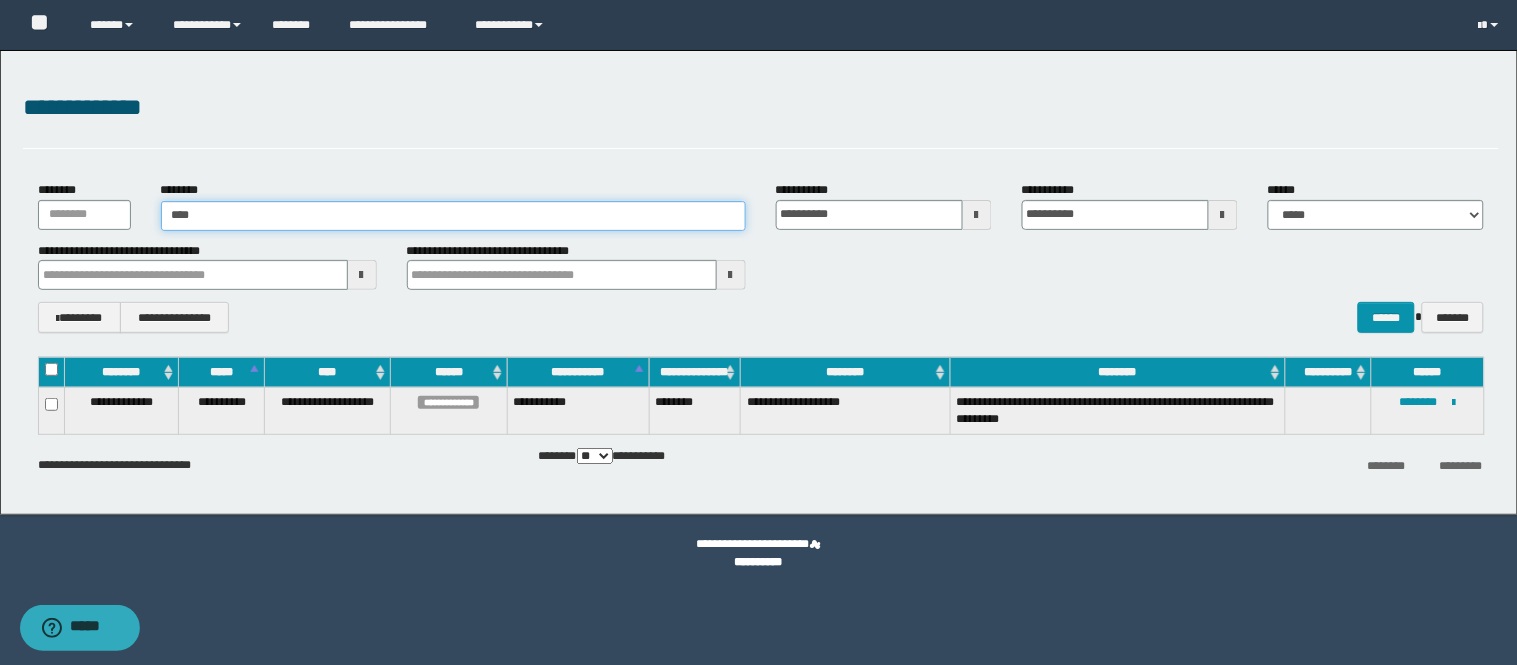 type on "****" 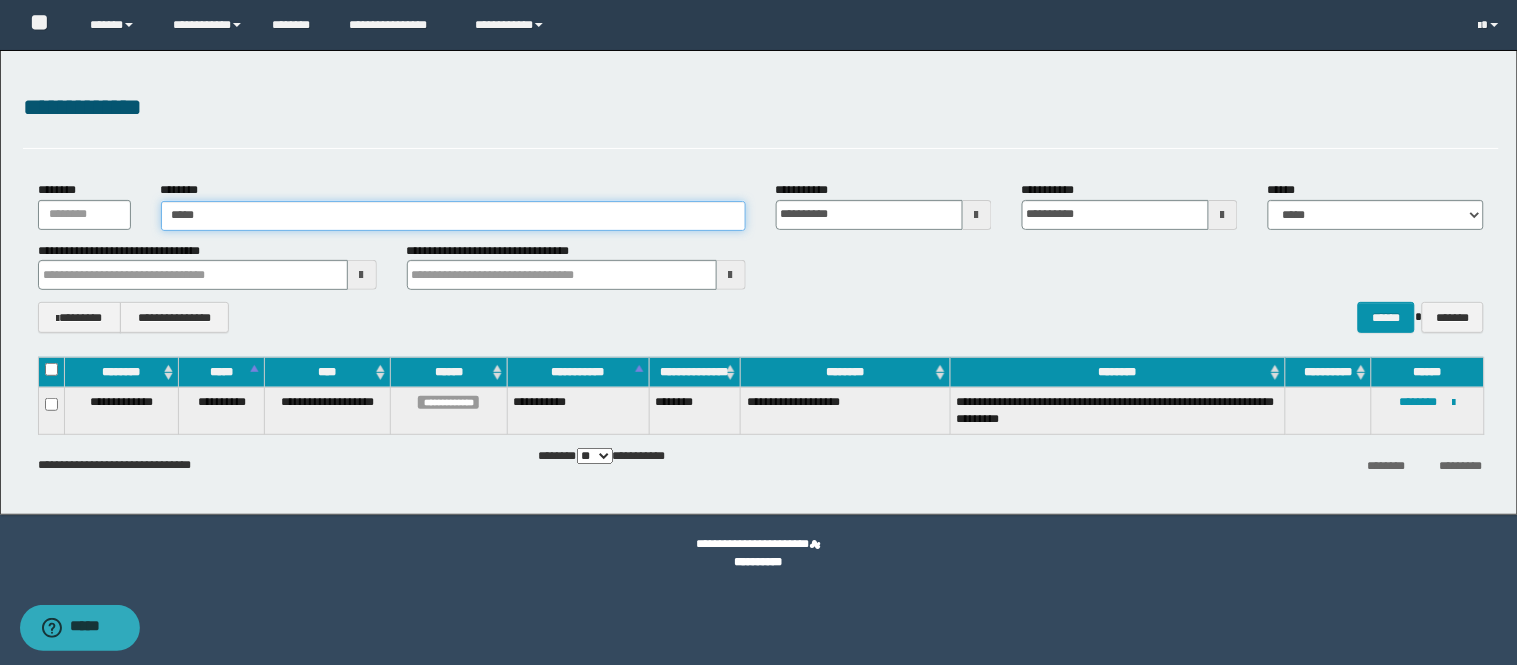 type on "****" 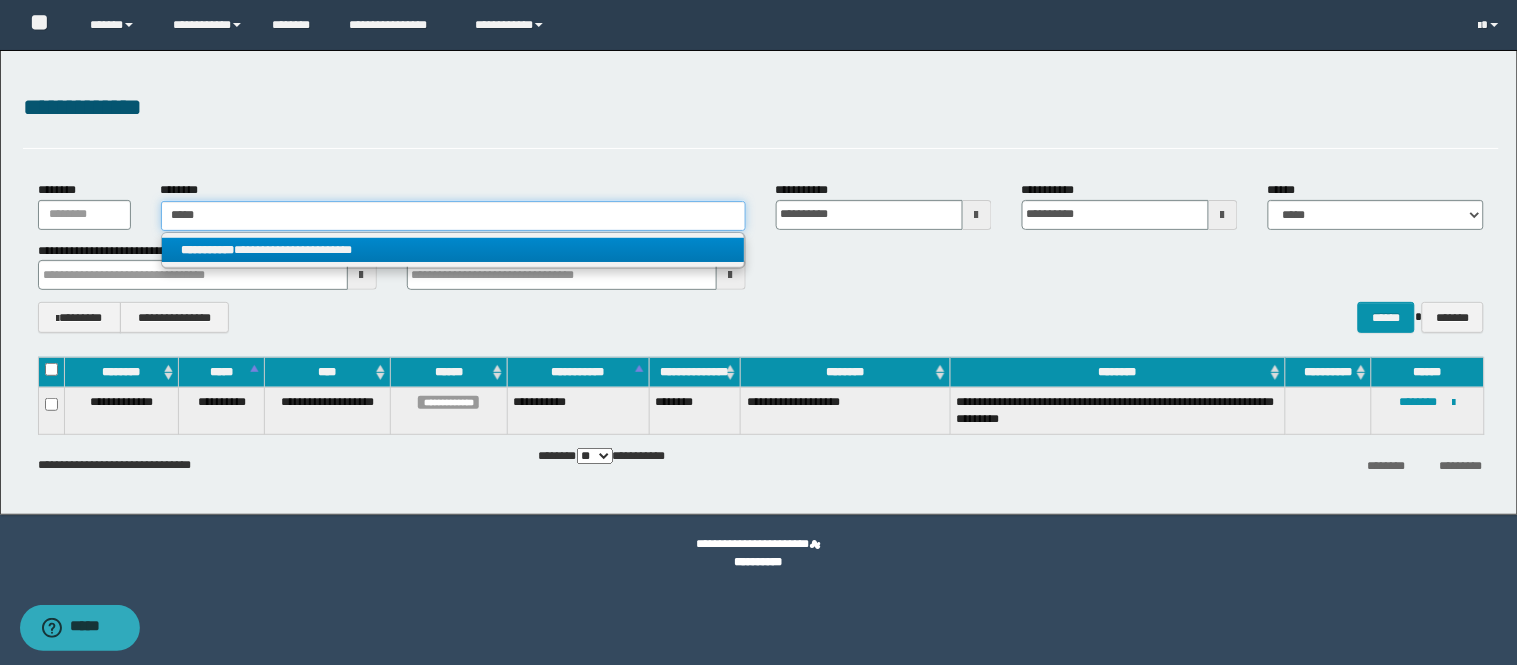 type on "****" 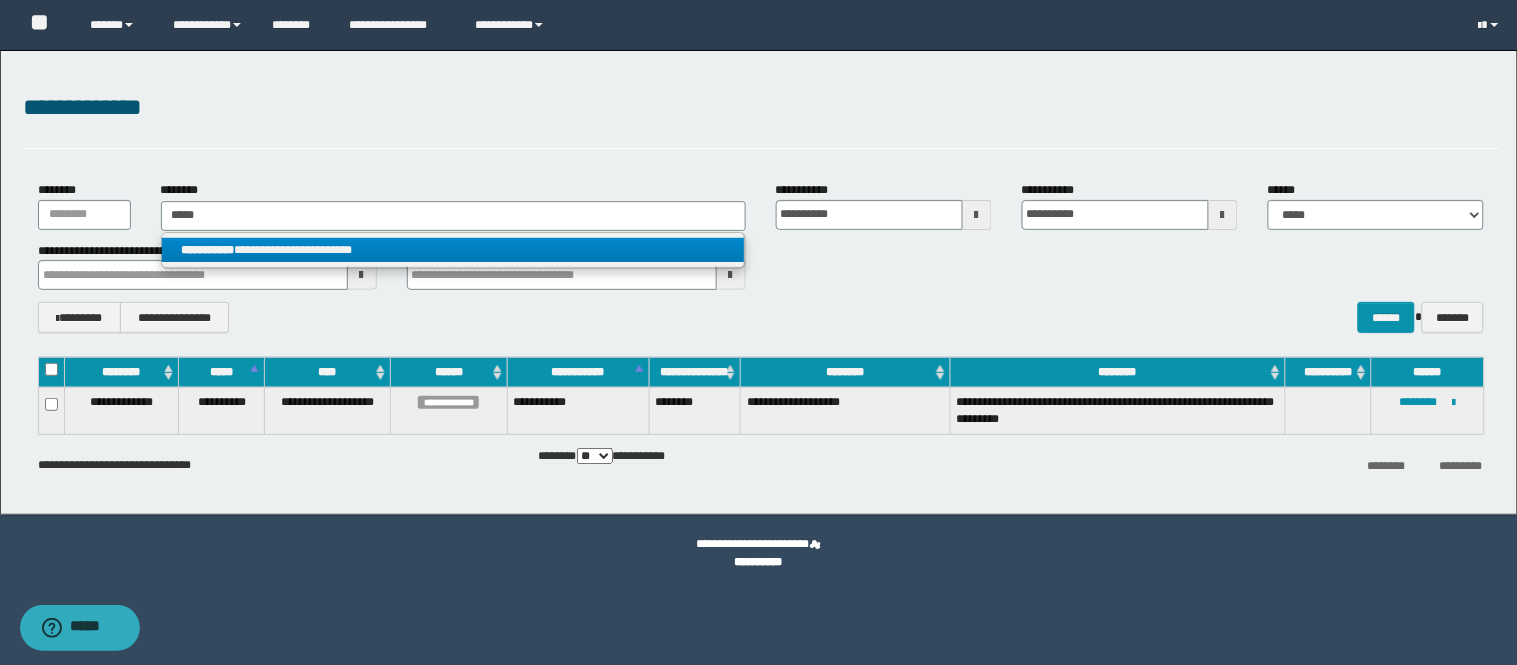click on "**********" at bounding box center (453, 250) 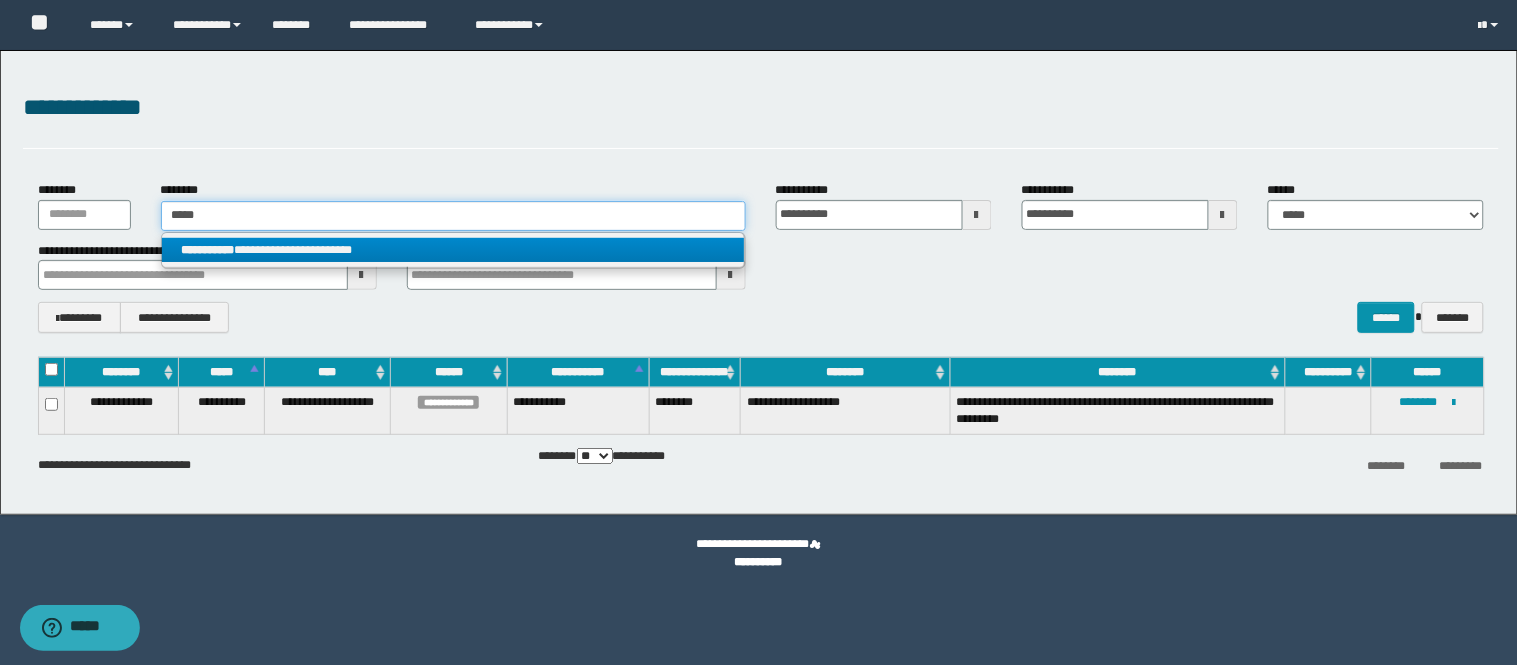 type 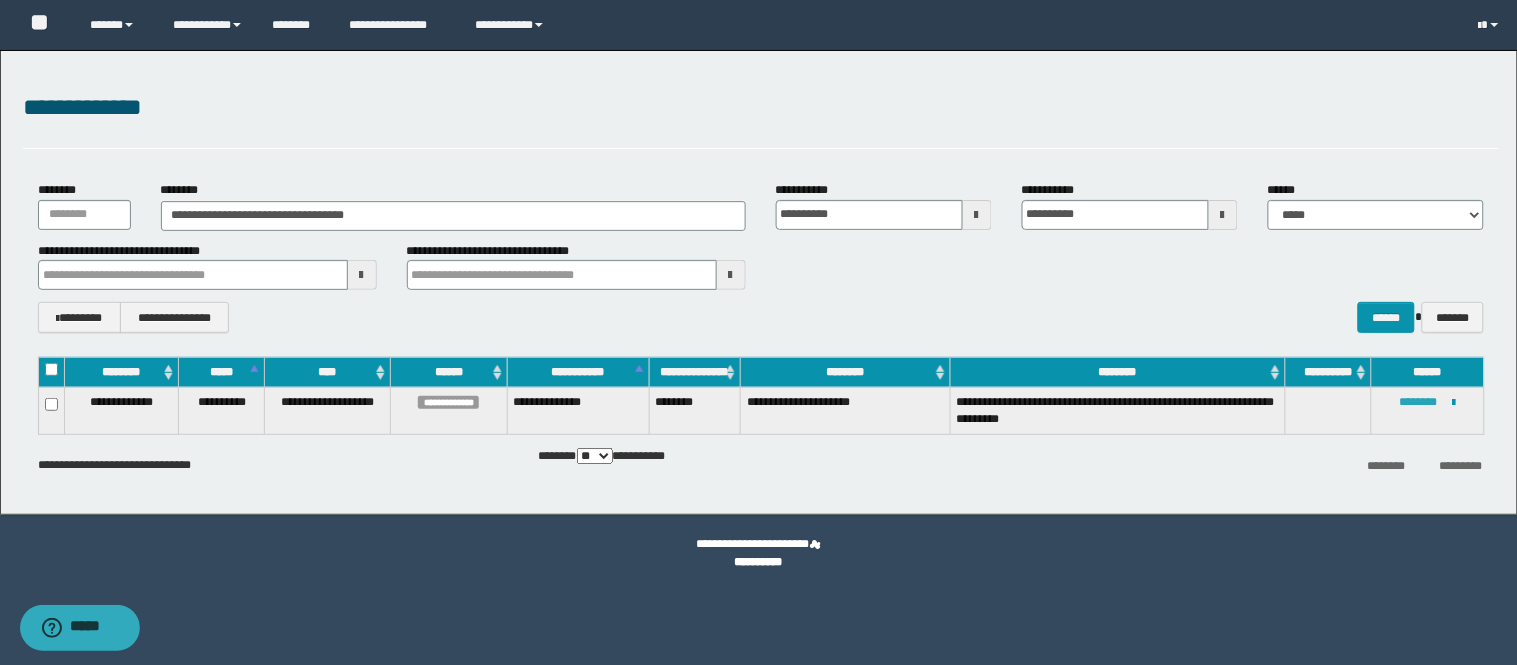 click on "********" at bounding box center (1419, 402) 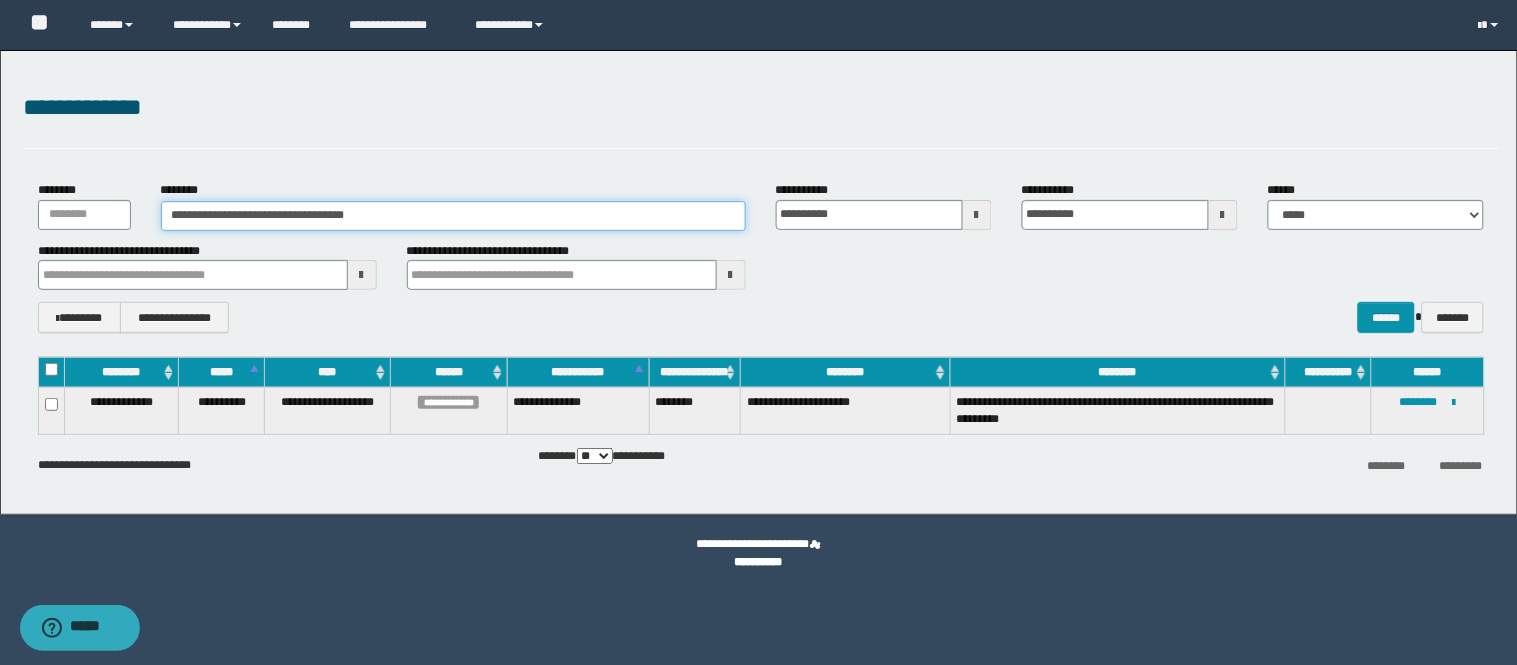 drag, startPoint x: 278, startPoint y: 216, endPoint x: 0, endPoint y: 194, distance: 278.86914 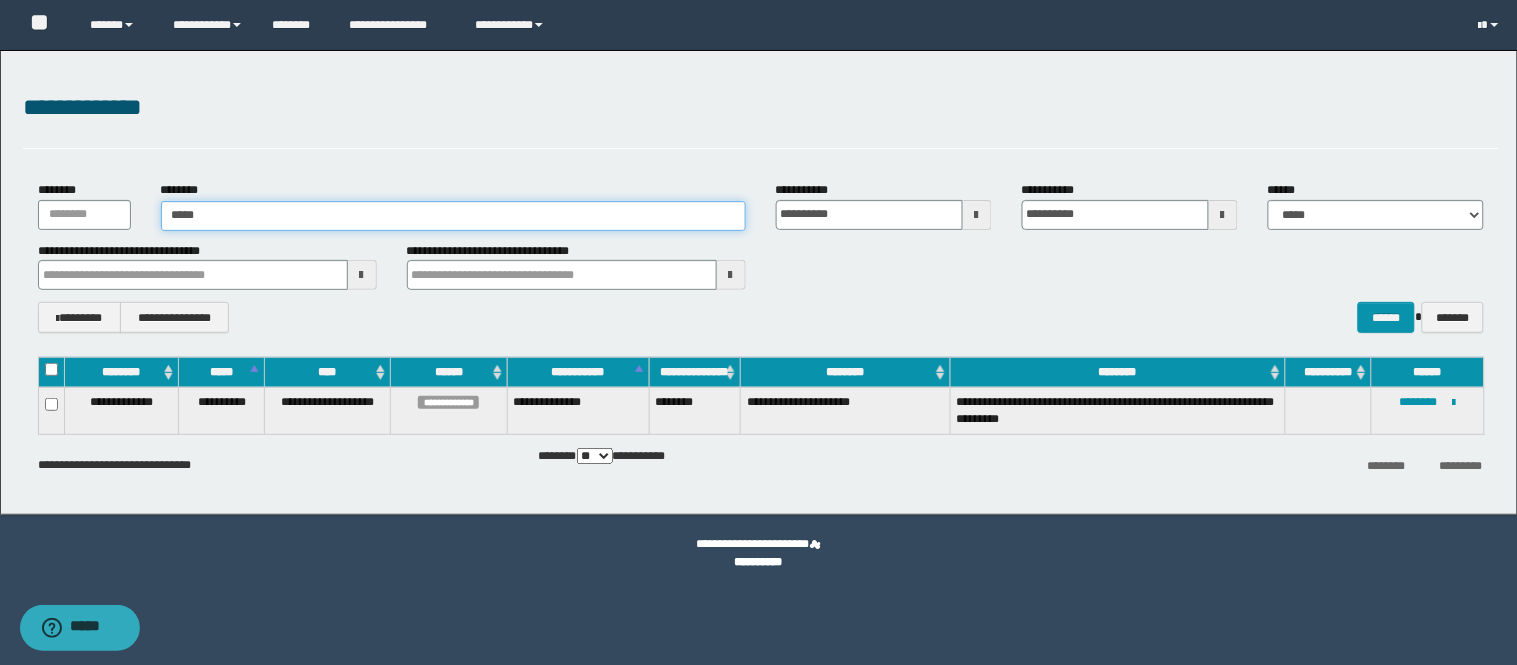 type on "*****" 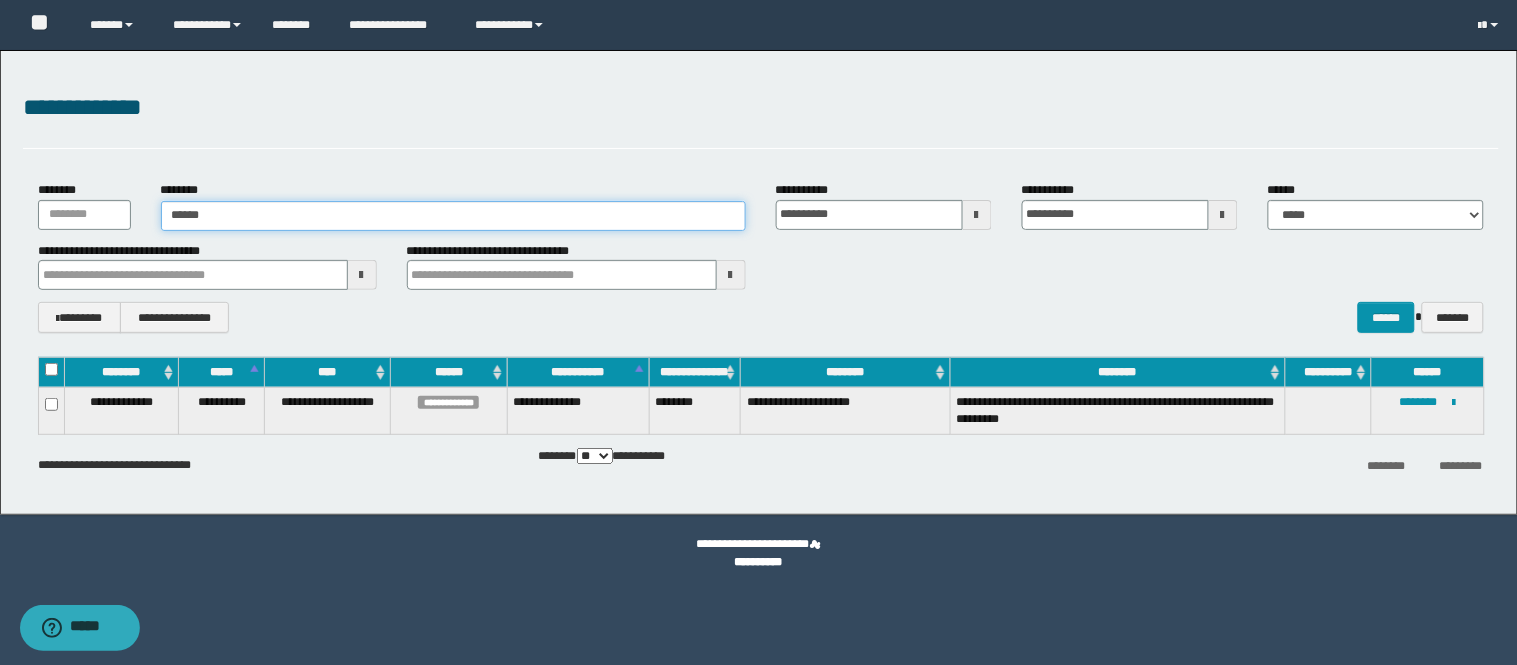 type on "*****" 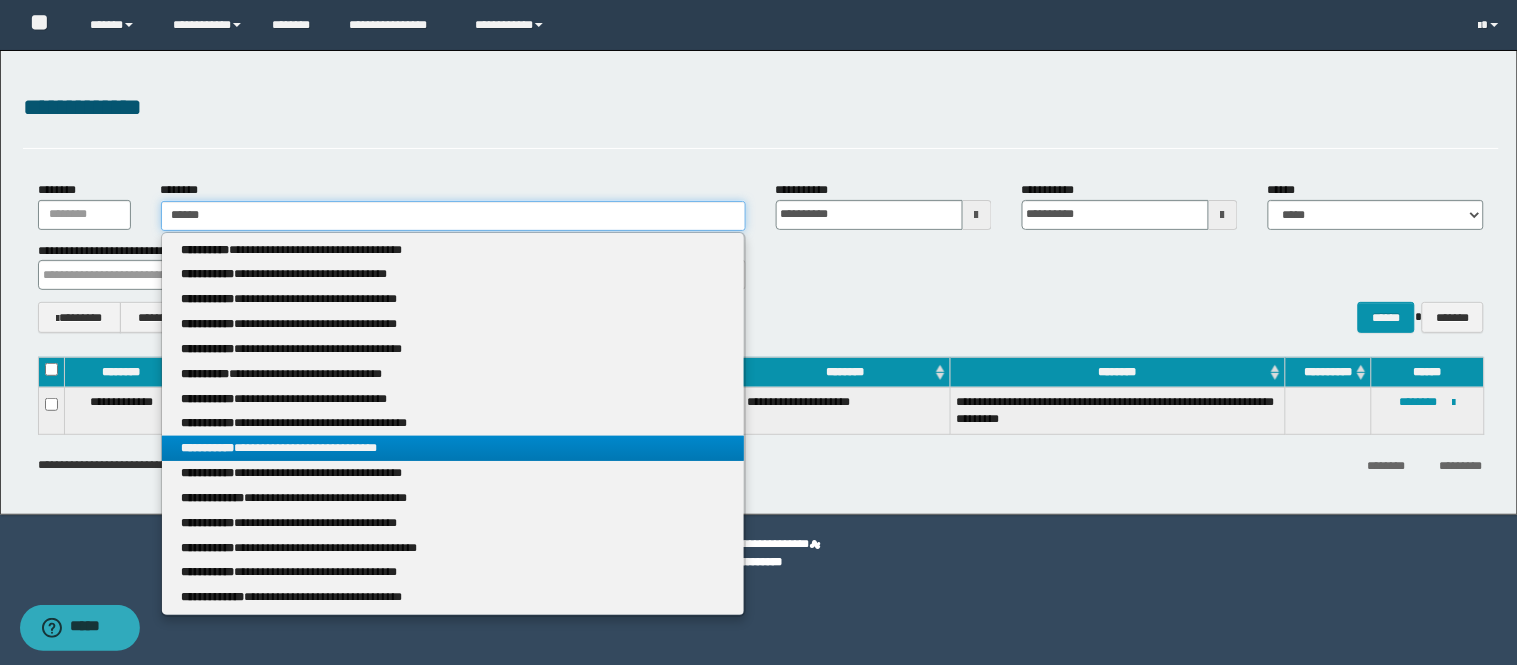 type on "*****" 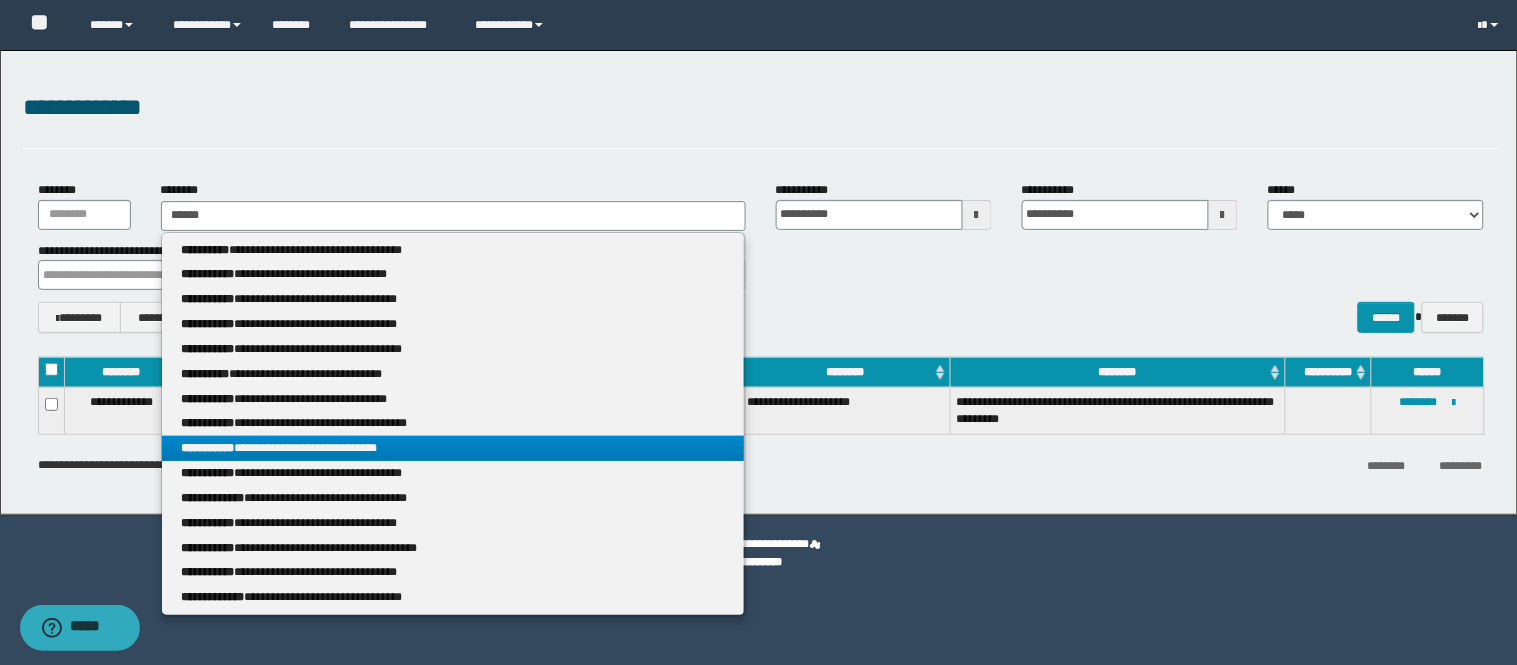 click on "**********" at bounding box center [453, 448] 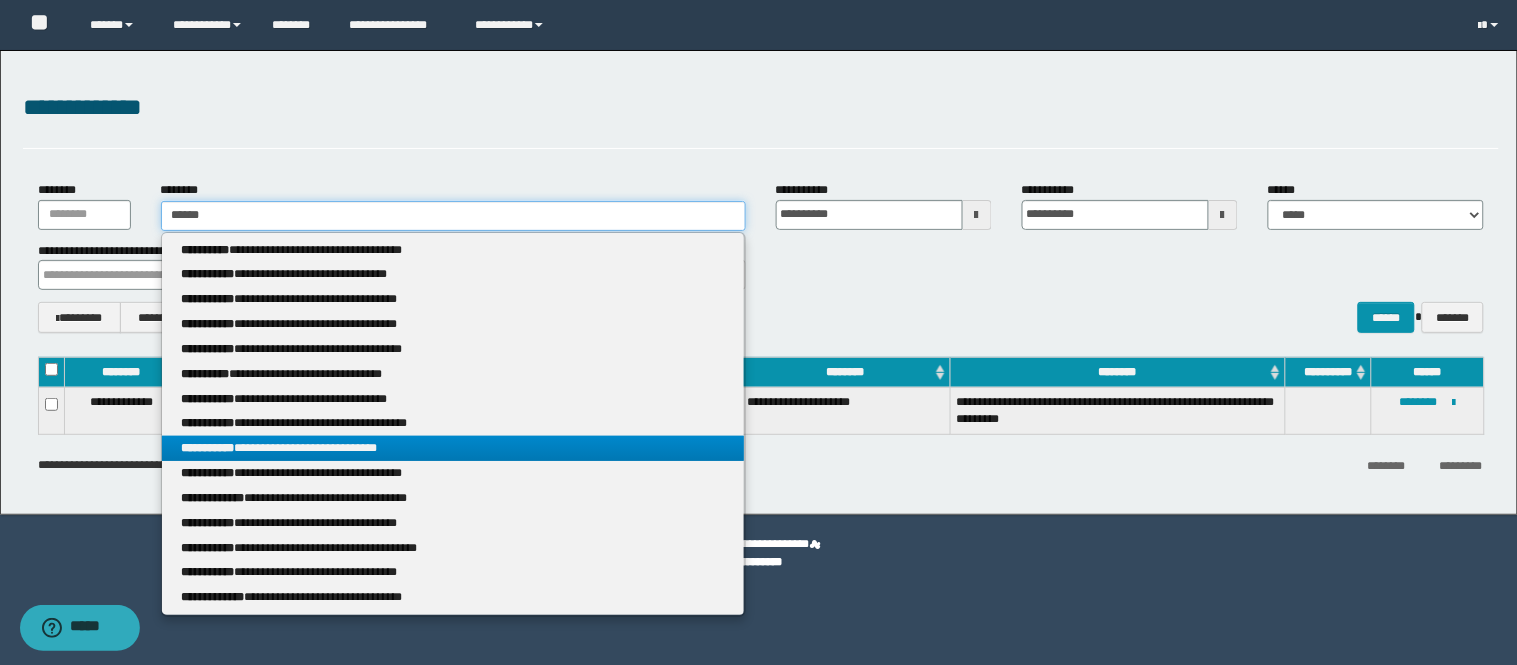 type 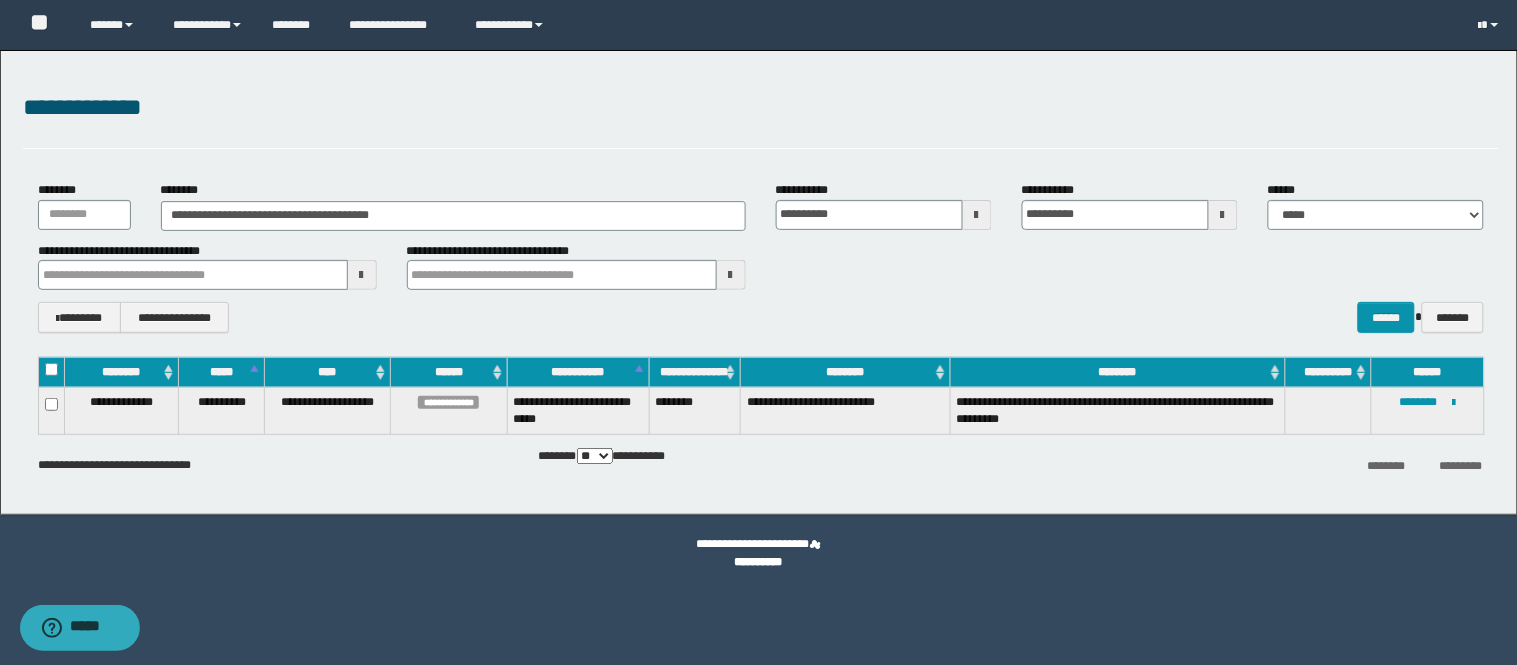 click on "**********" at bounding box center (1427, 411) 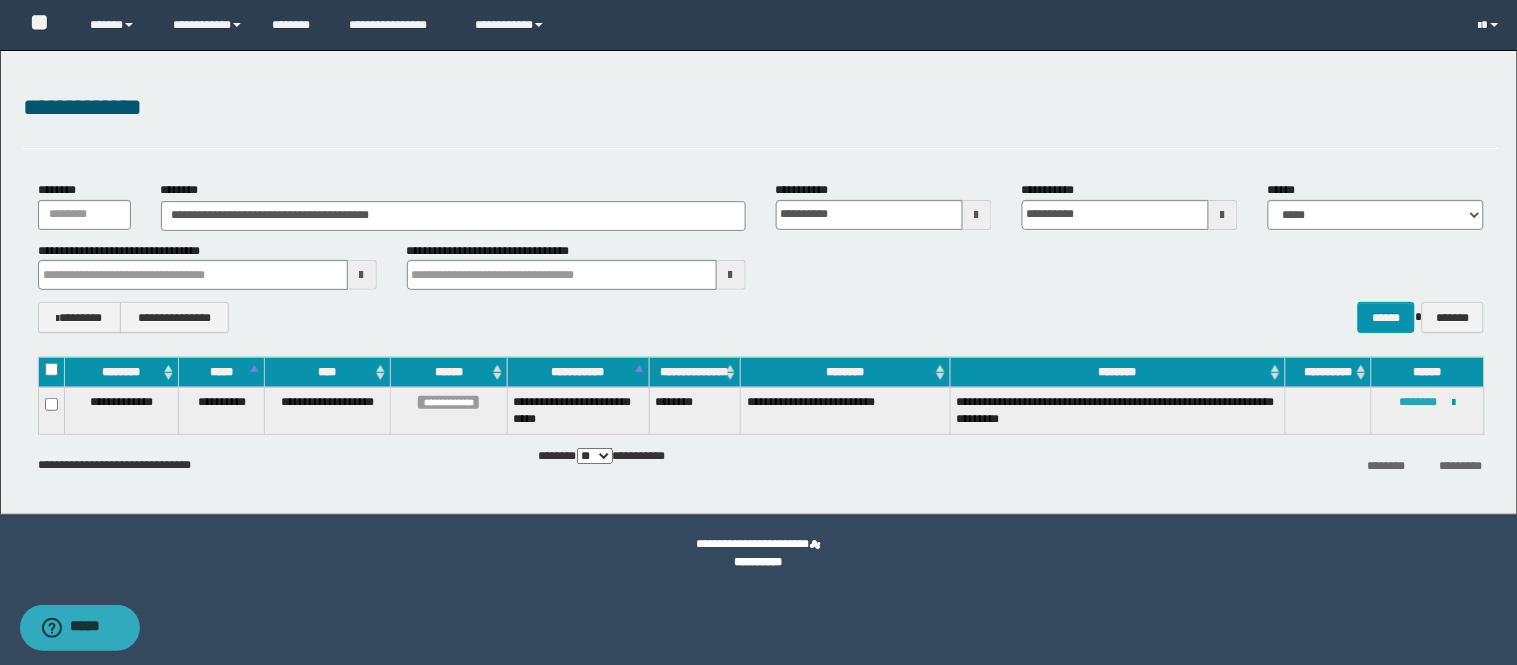 click on "********" at bounding box center [1419, 402] 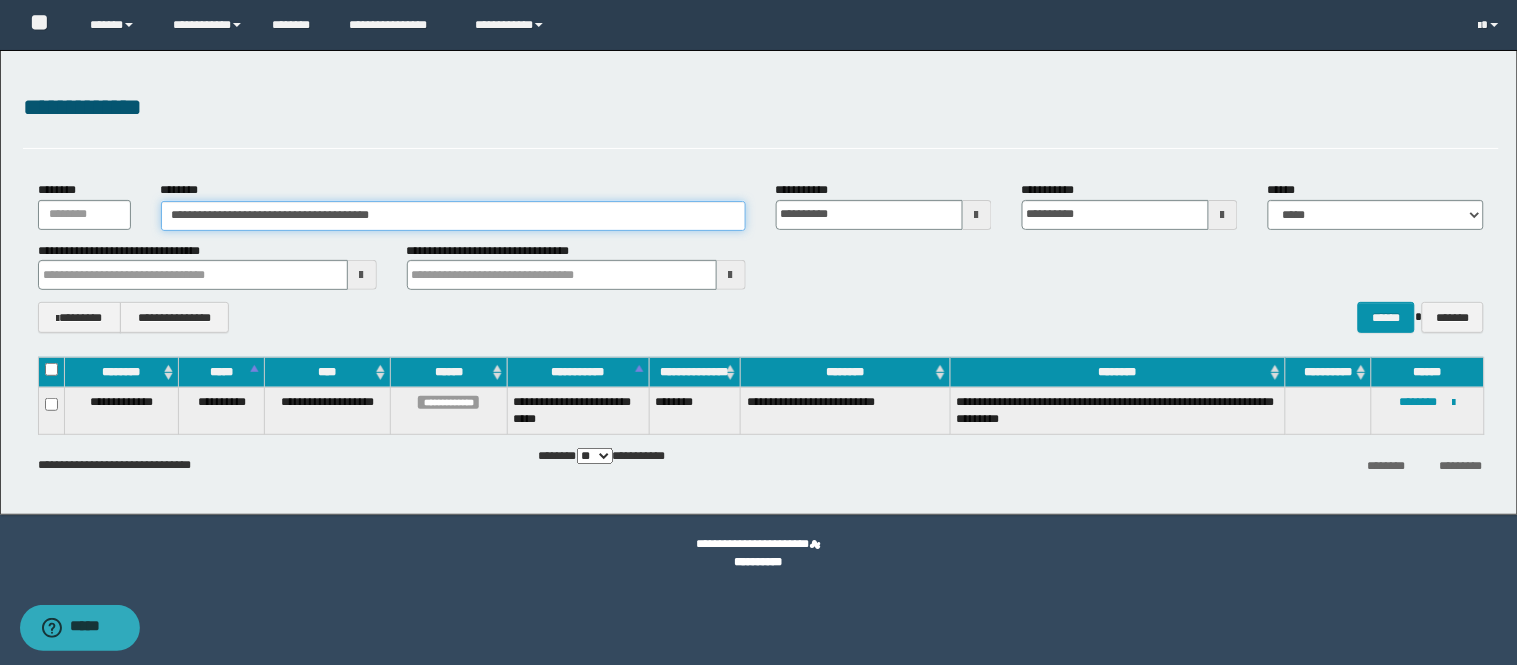 drag, startPoint x: 453, startPoint y: 214, endPoint x: 0, endPoint y: 260, distance: 455.32956 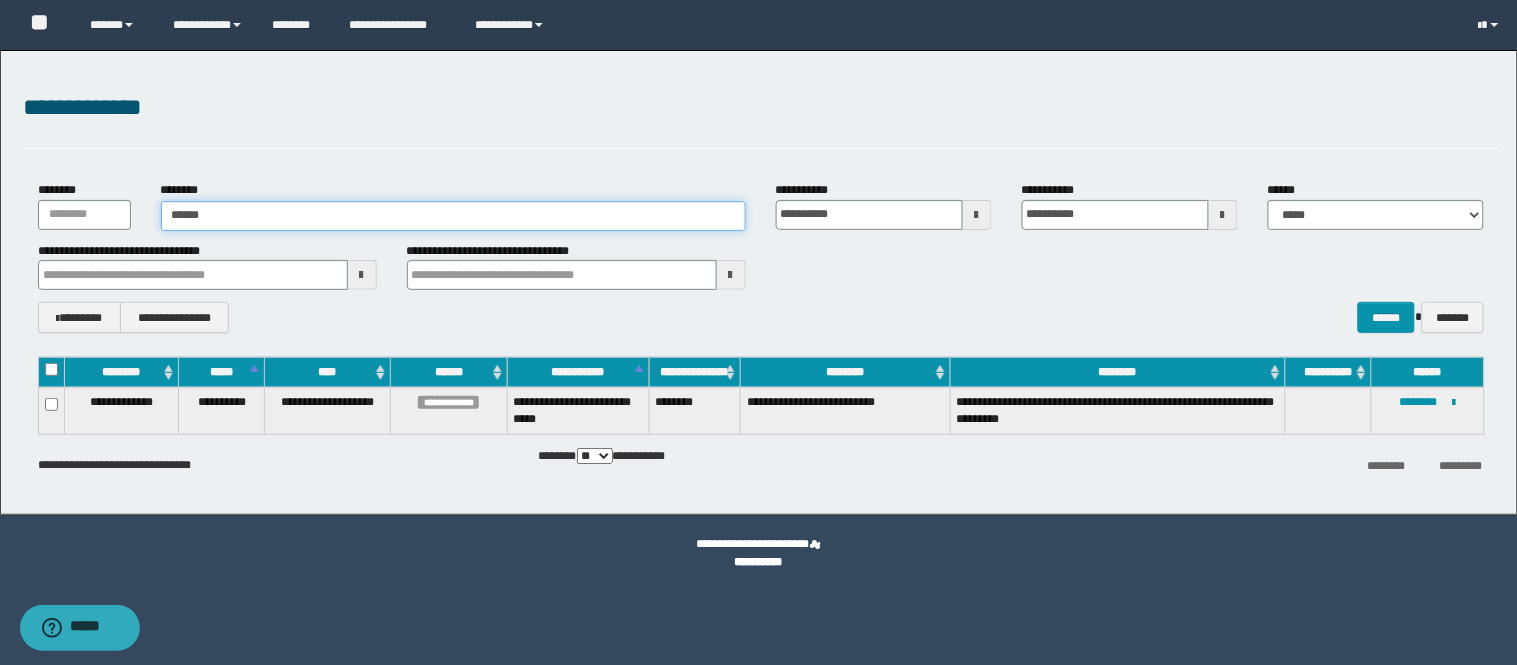 type on "*******" 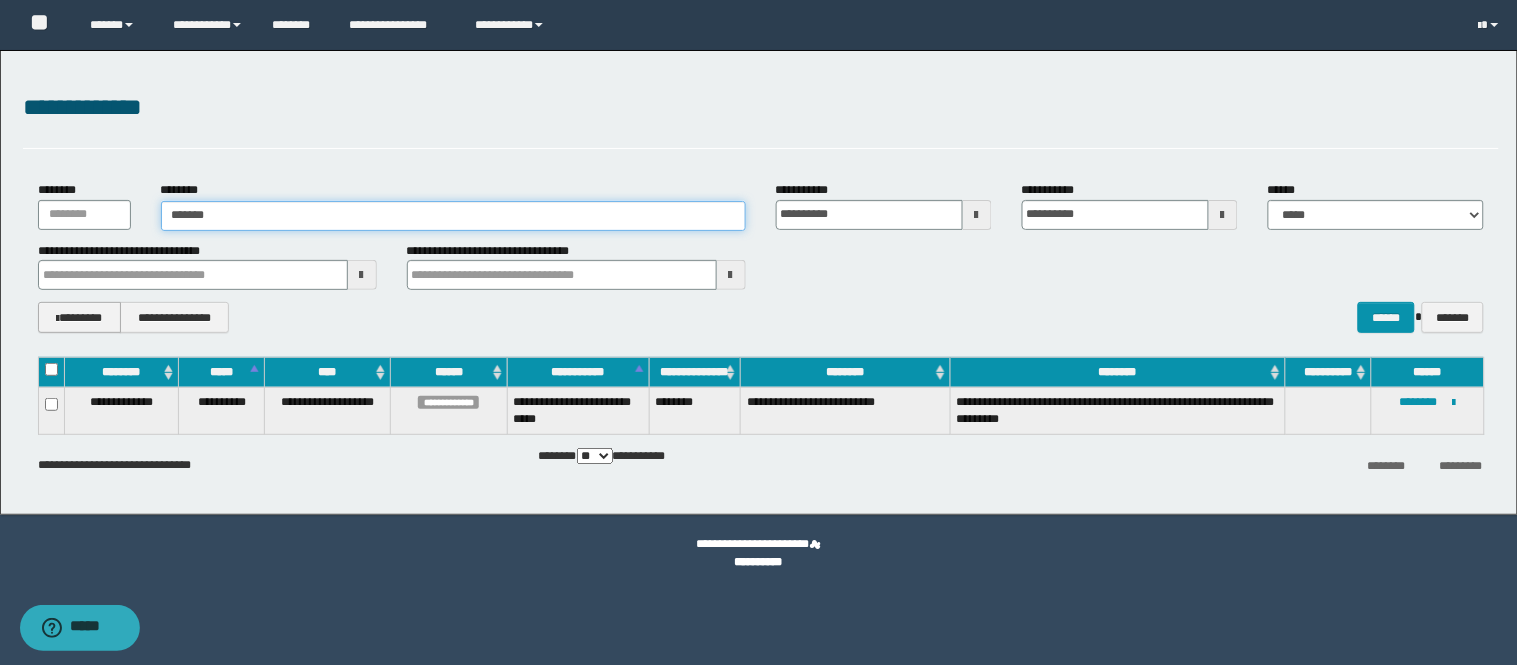 type on "*******" 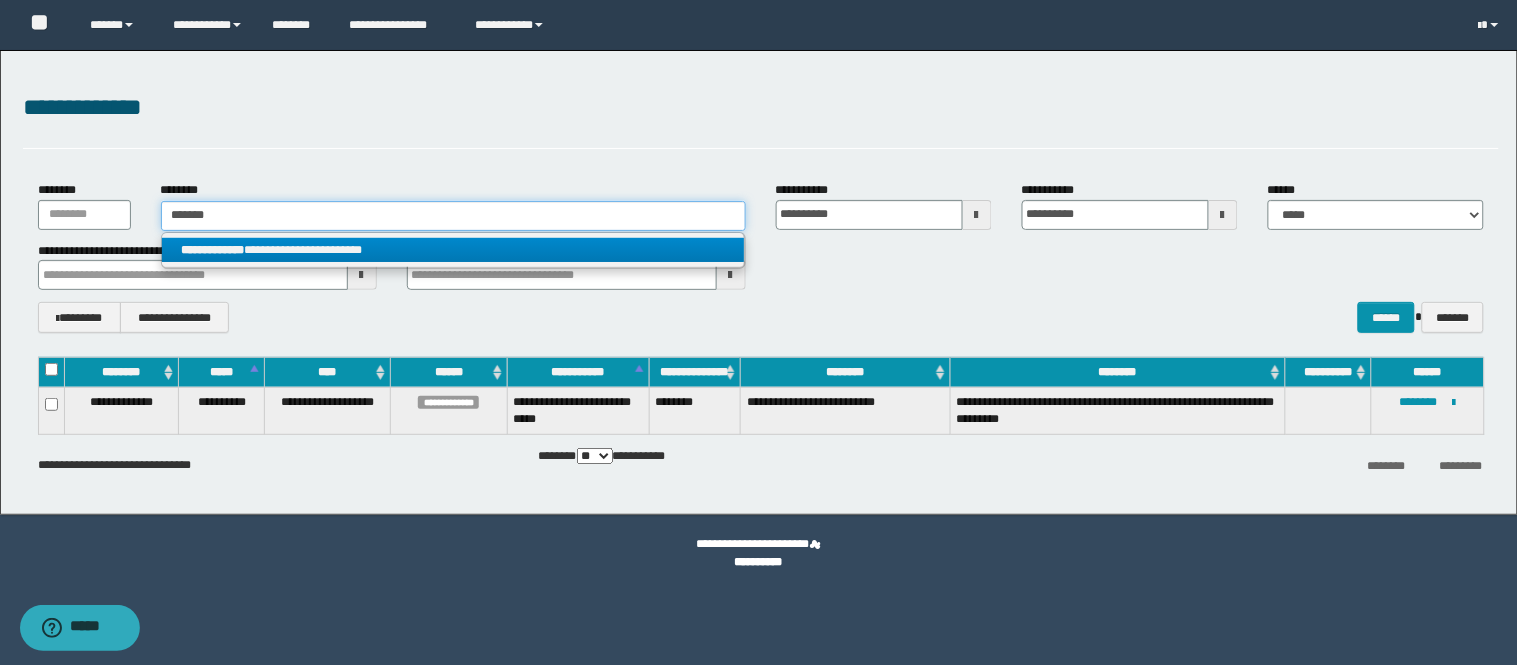 type on "*******" 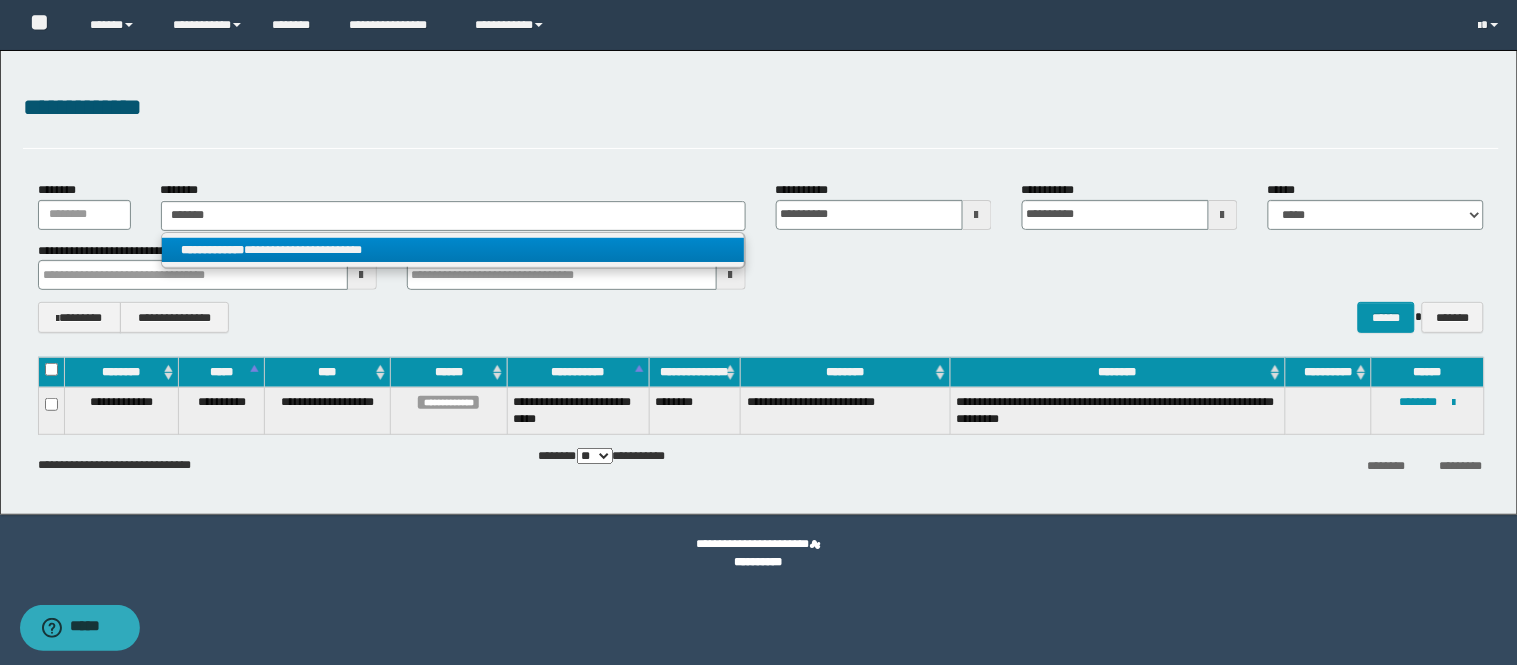 click on "**********" at bounding box center (453, 250) 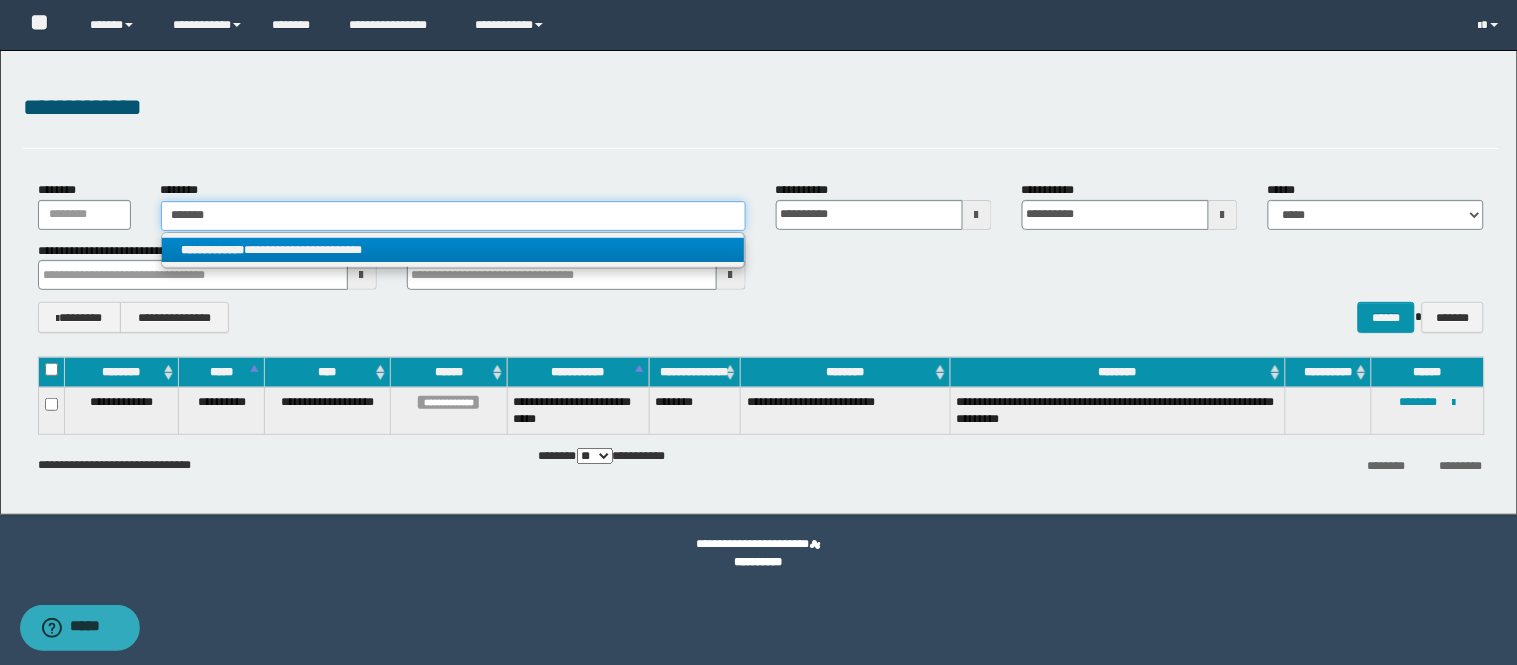 type 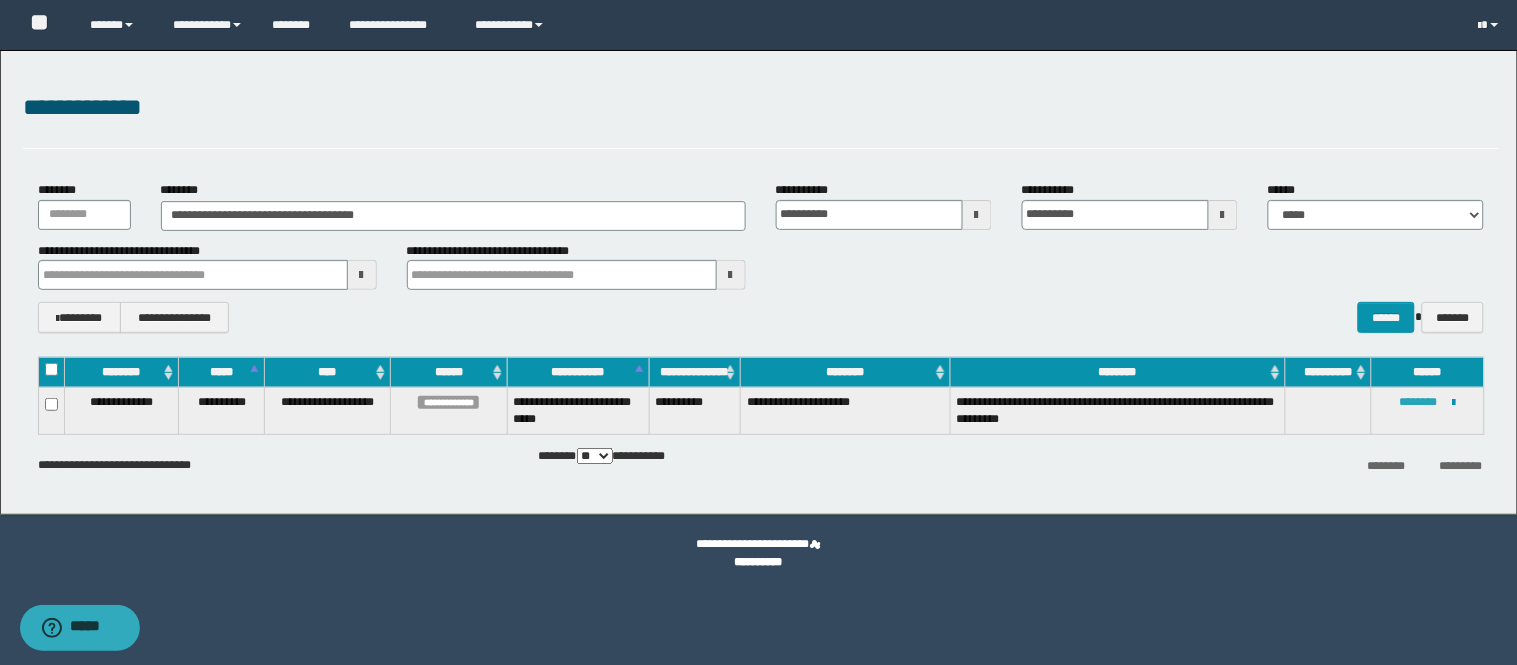 click on "********" at bounding box center (1419, 402) 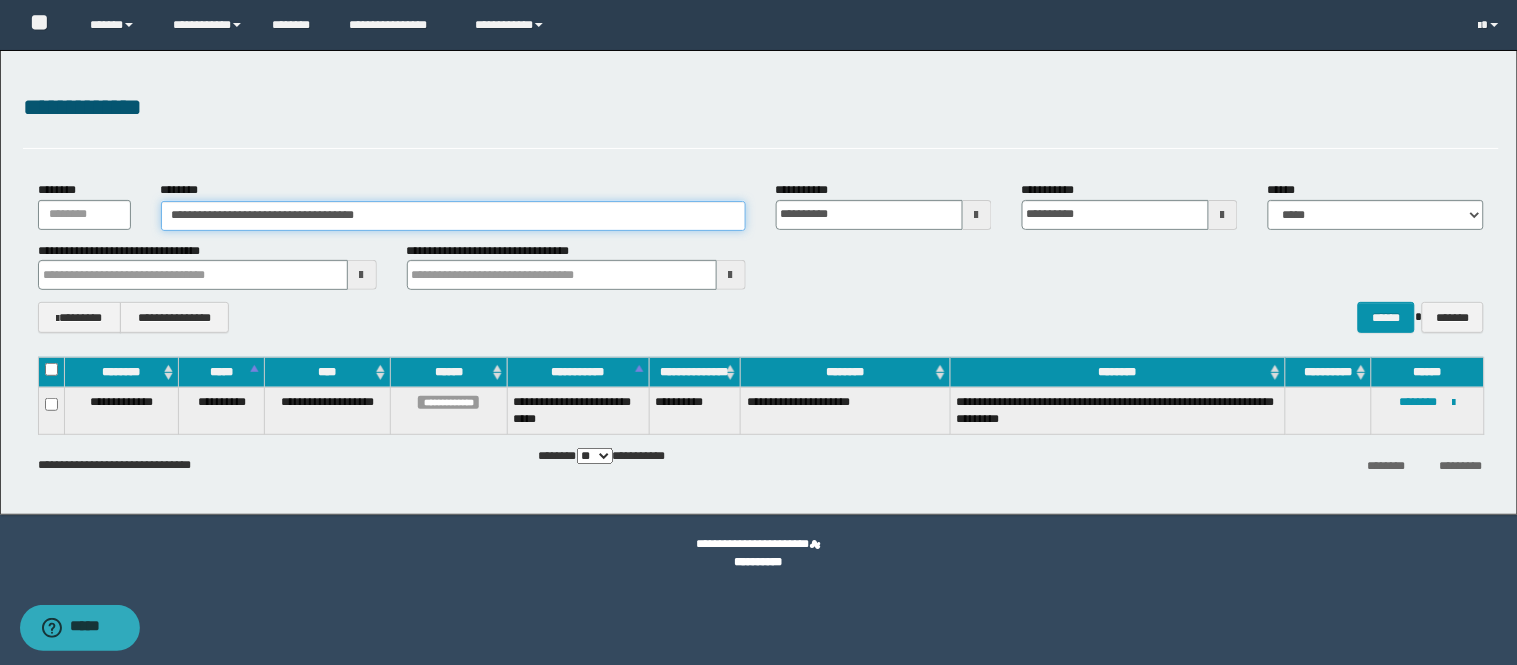 drag, startPoint x: 446, startPoint y: 223, endPoint x: 0, endPoint y: 203, distance: 446.4482 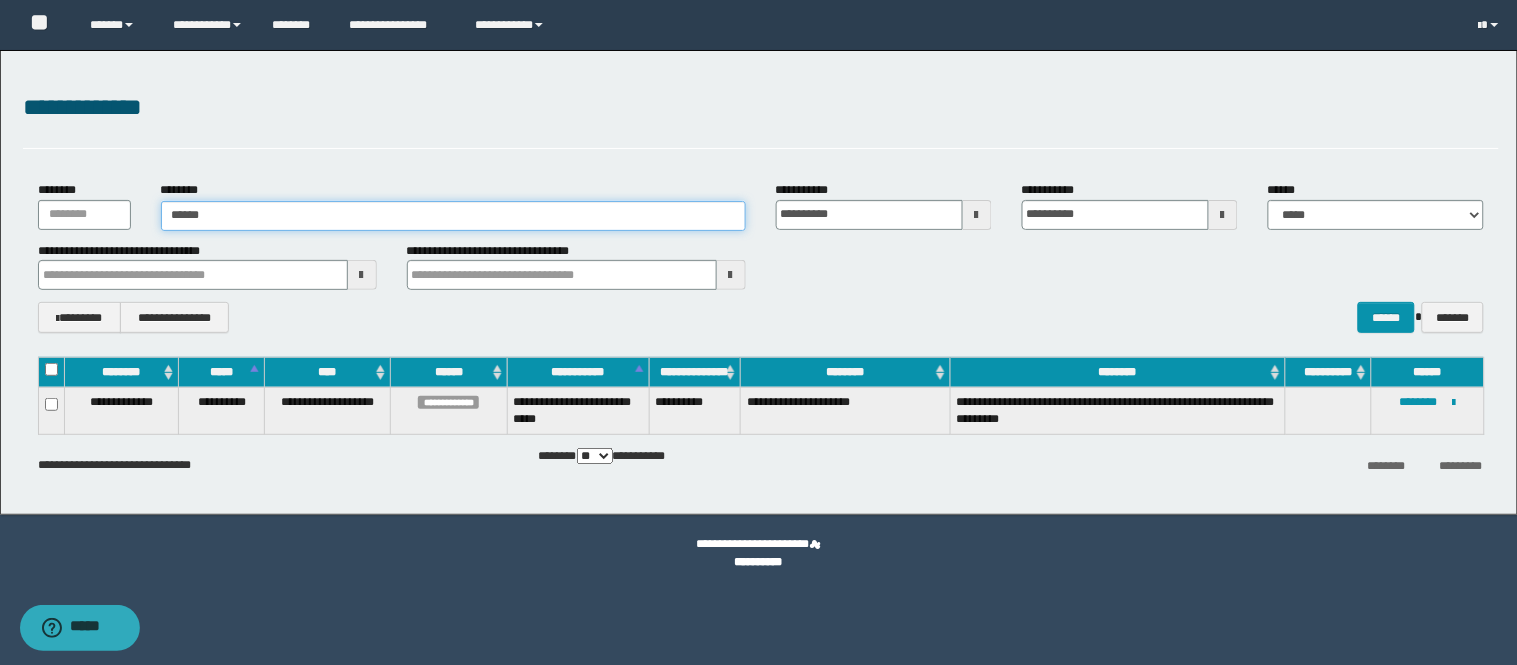 type on "*******" 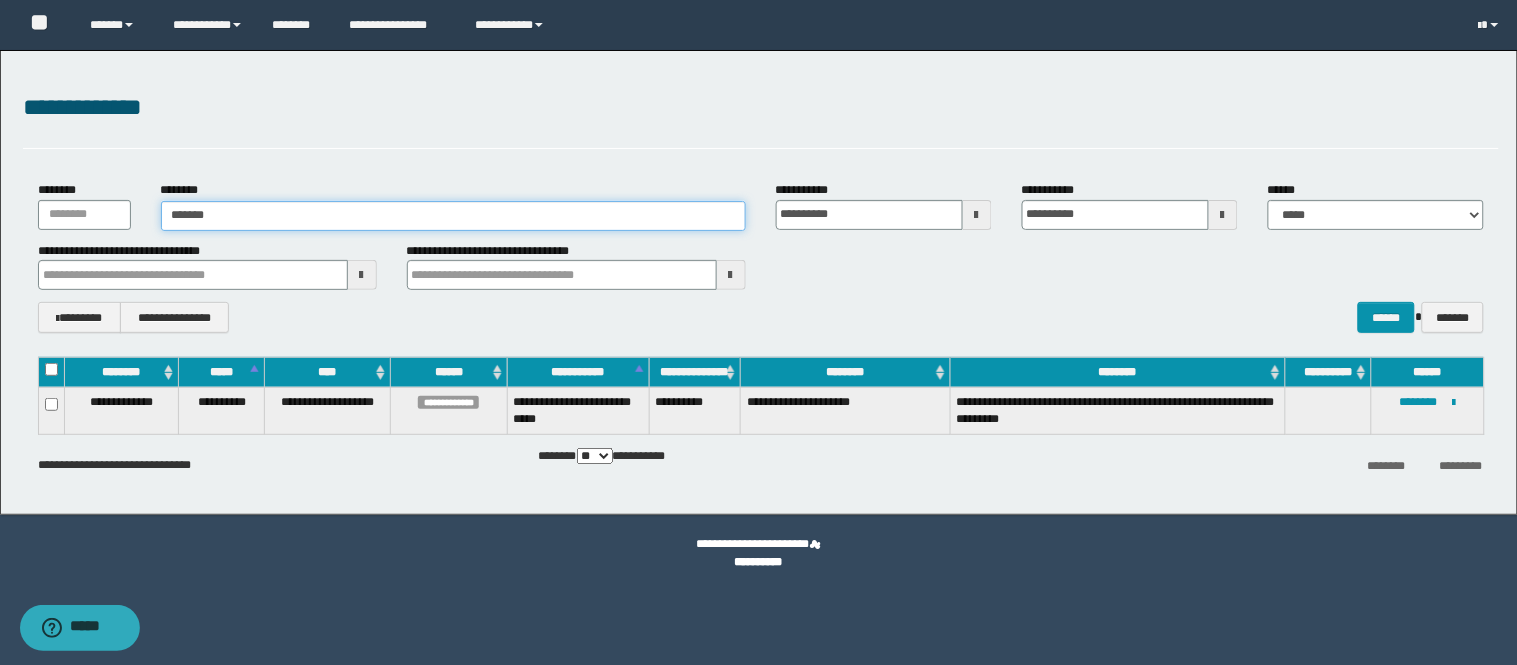 type on "*******" 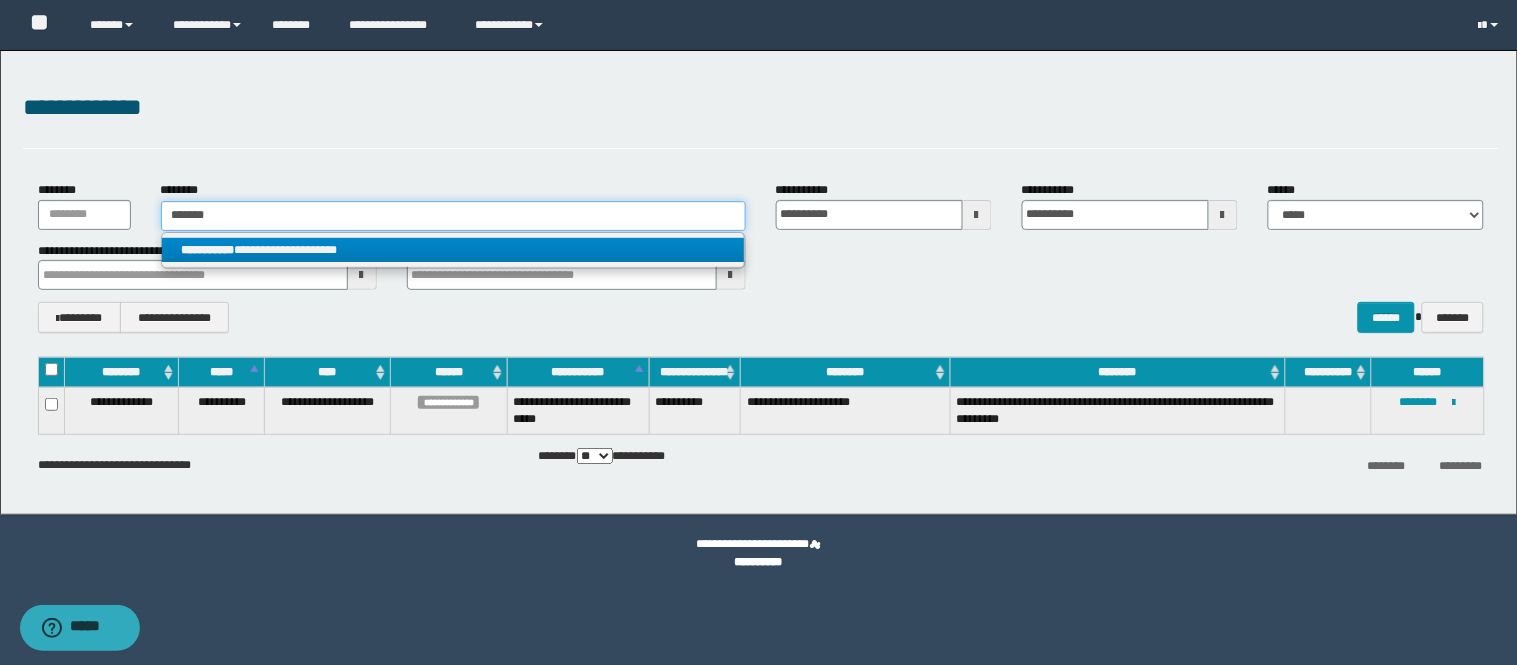 type on "*******" 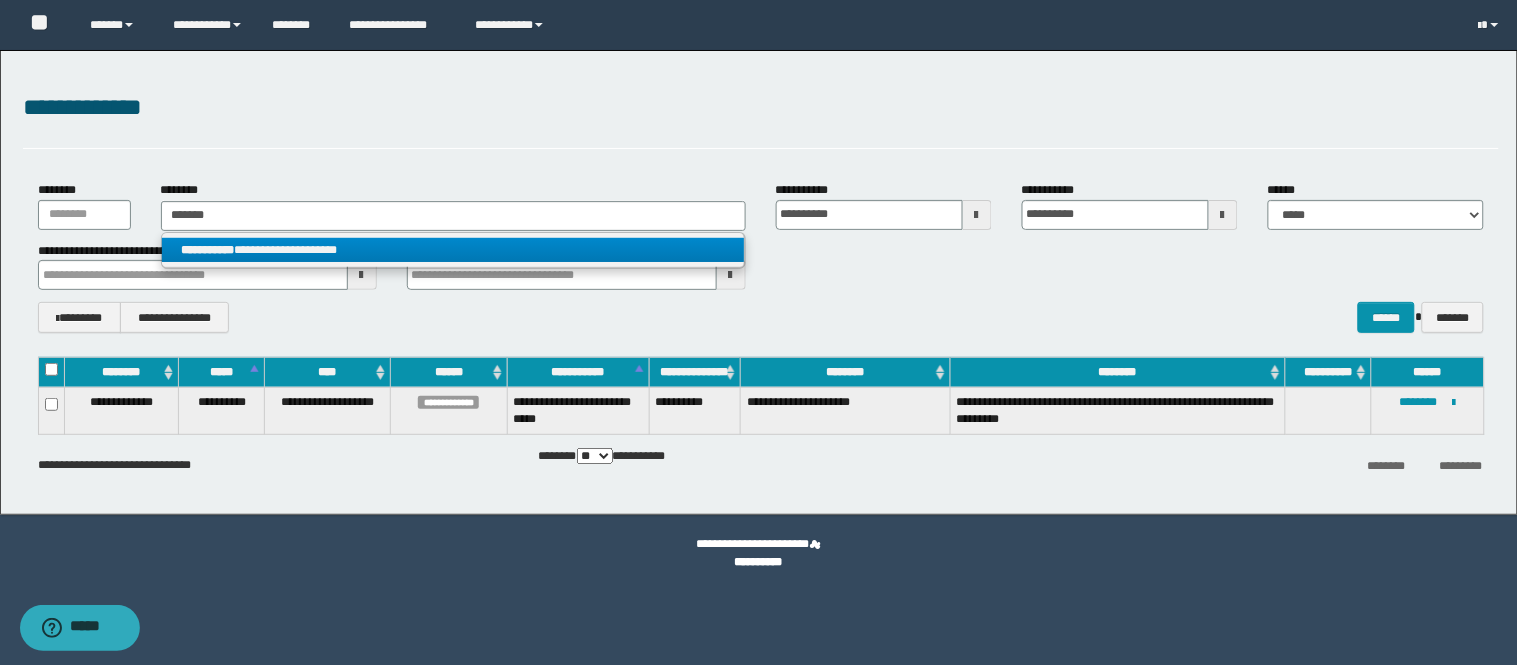click on "**********" at bounding box center (453, 250) 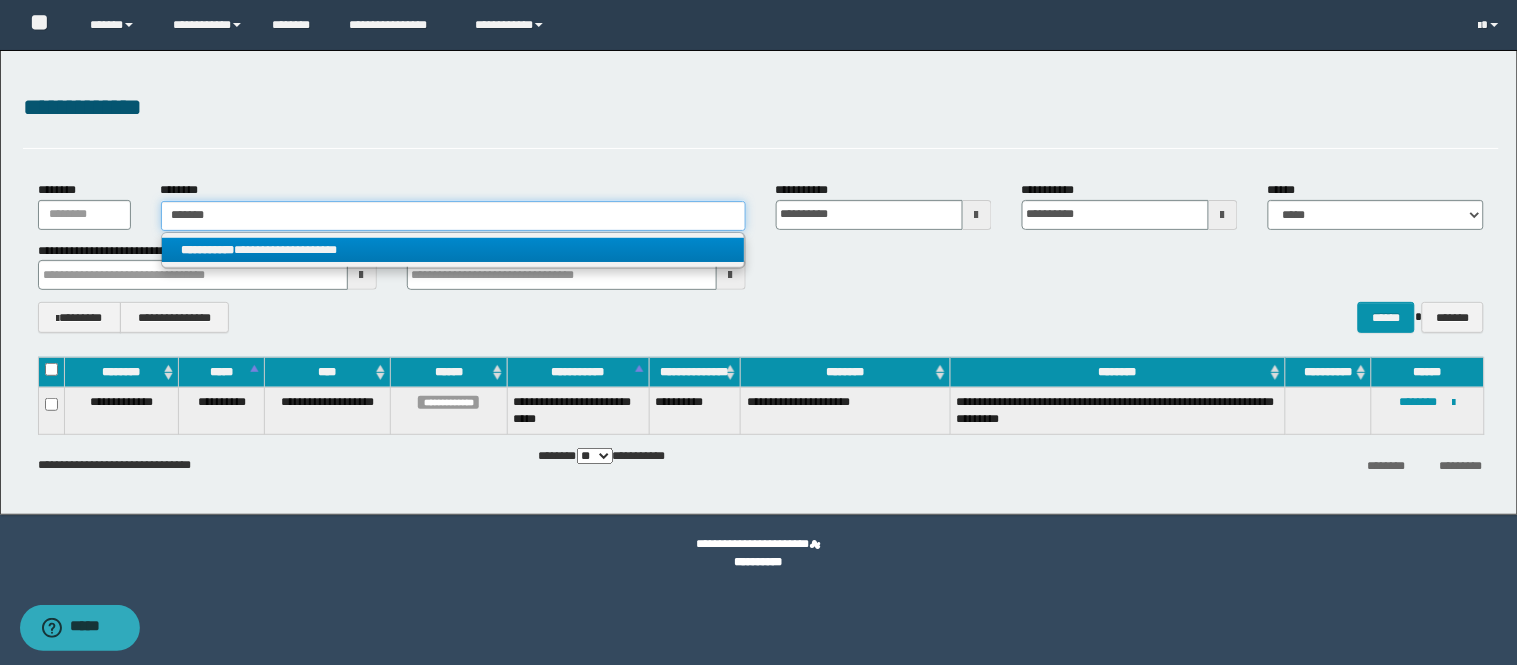 type 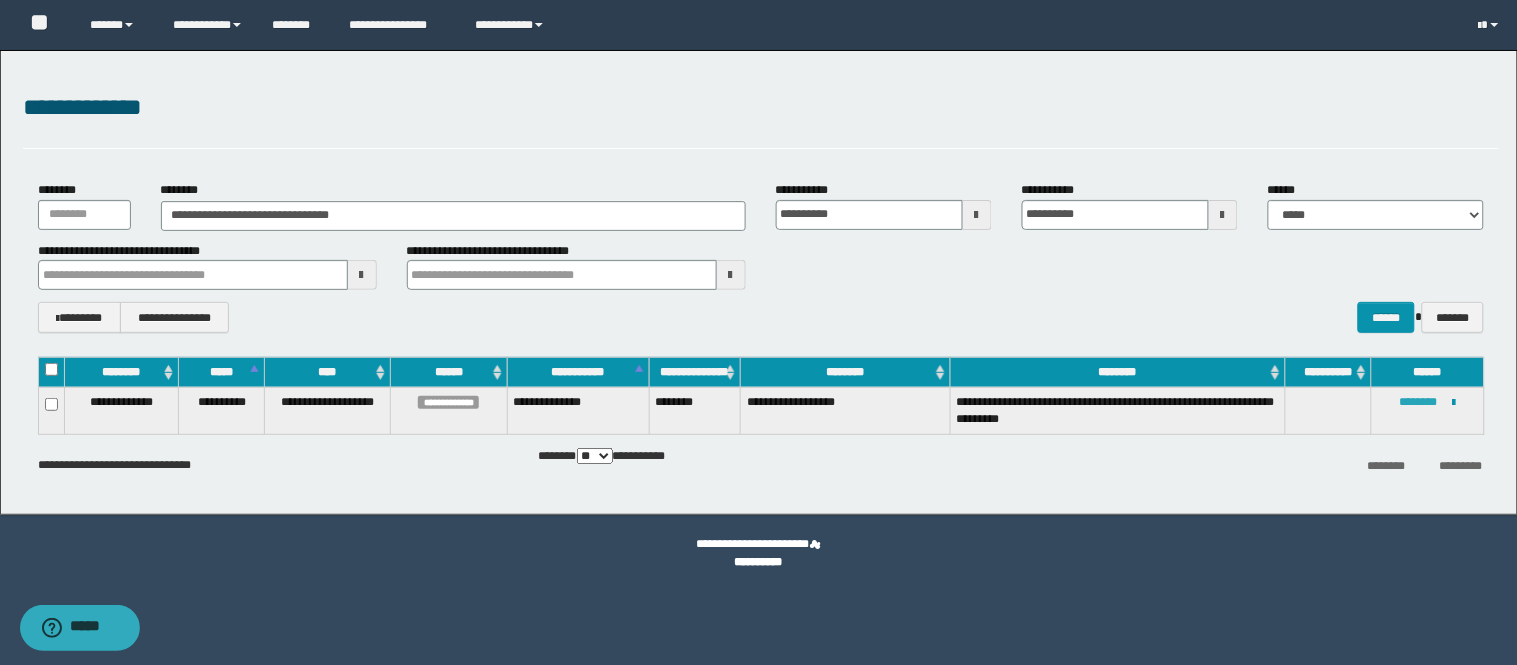 click on "********" at bounding box center [1419, 402] 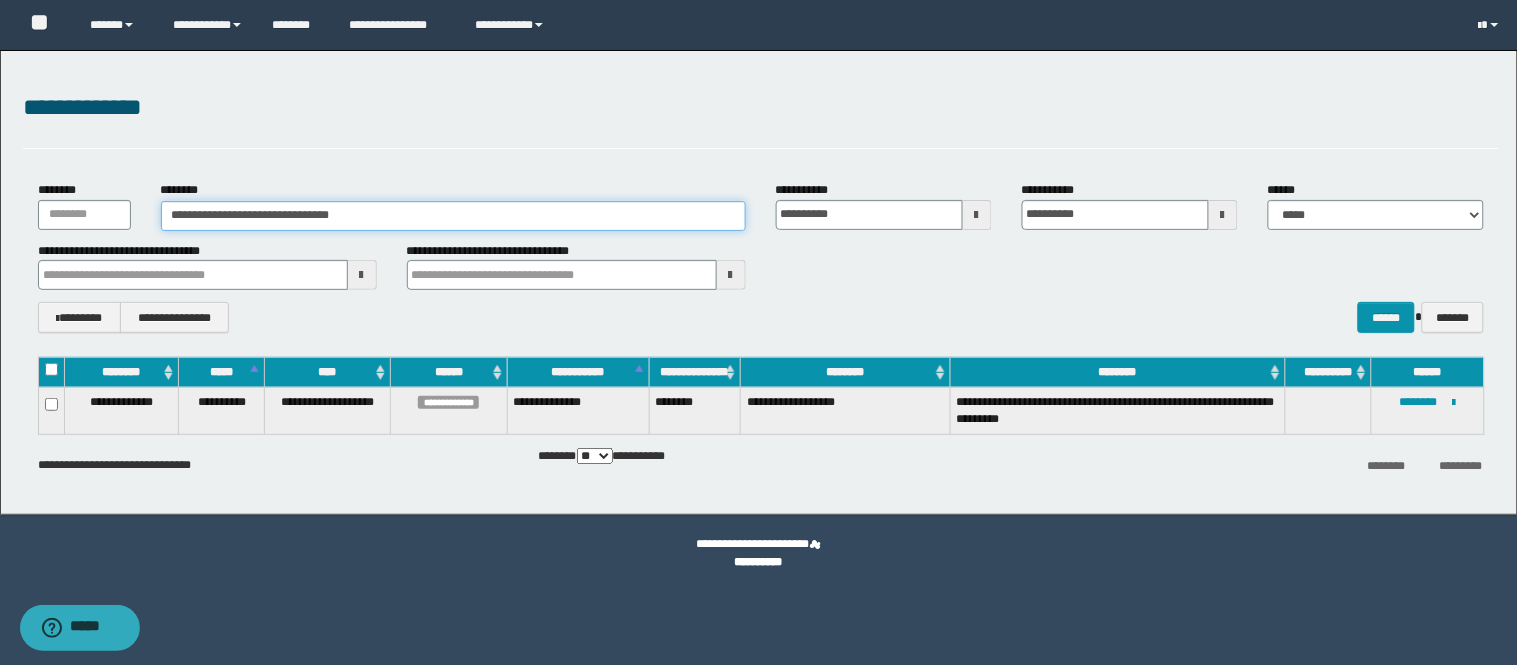 drag, startPoint x: 380, startPoint y: 205, endPoint x: 0, endPoint y: 204, distance: 380.0013 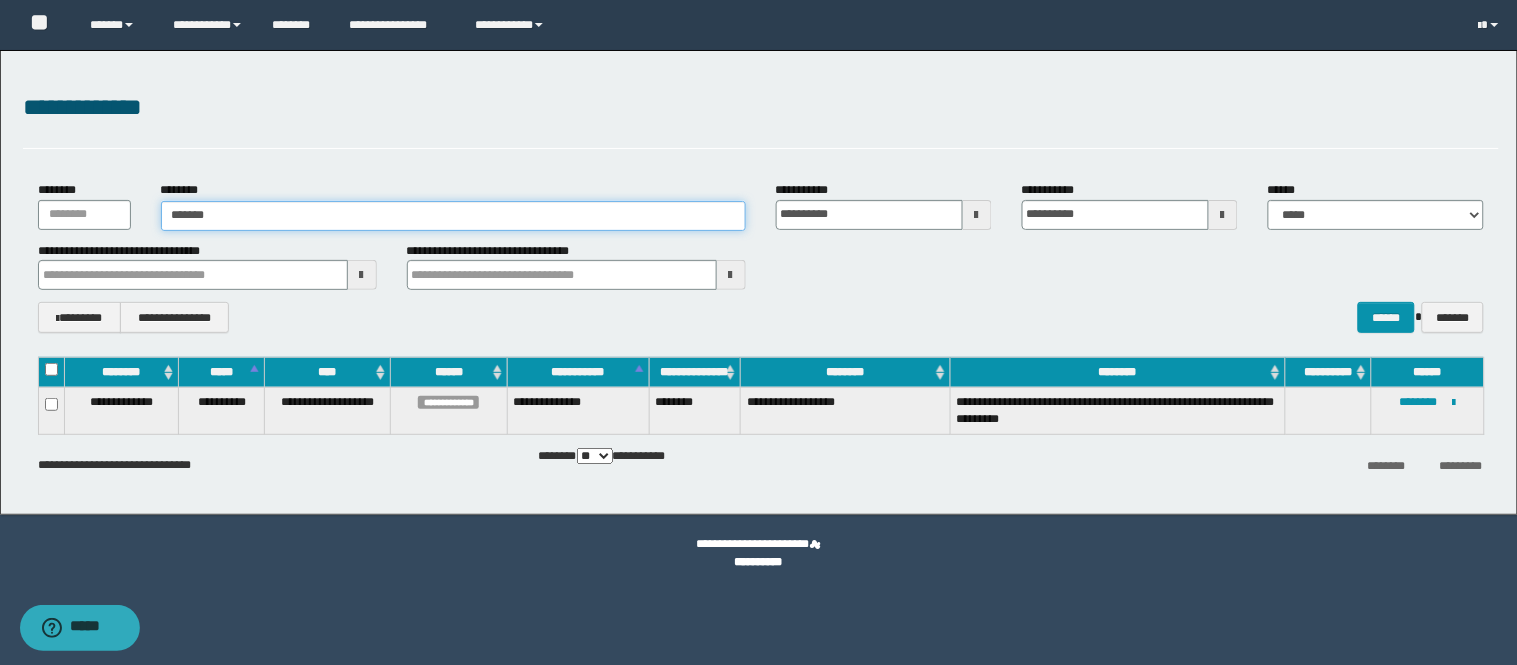 type on "********" 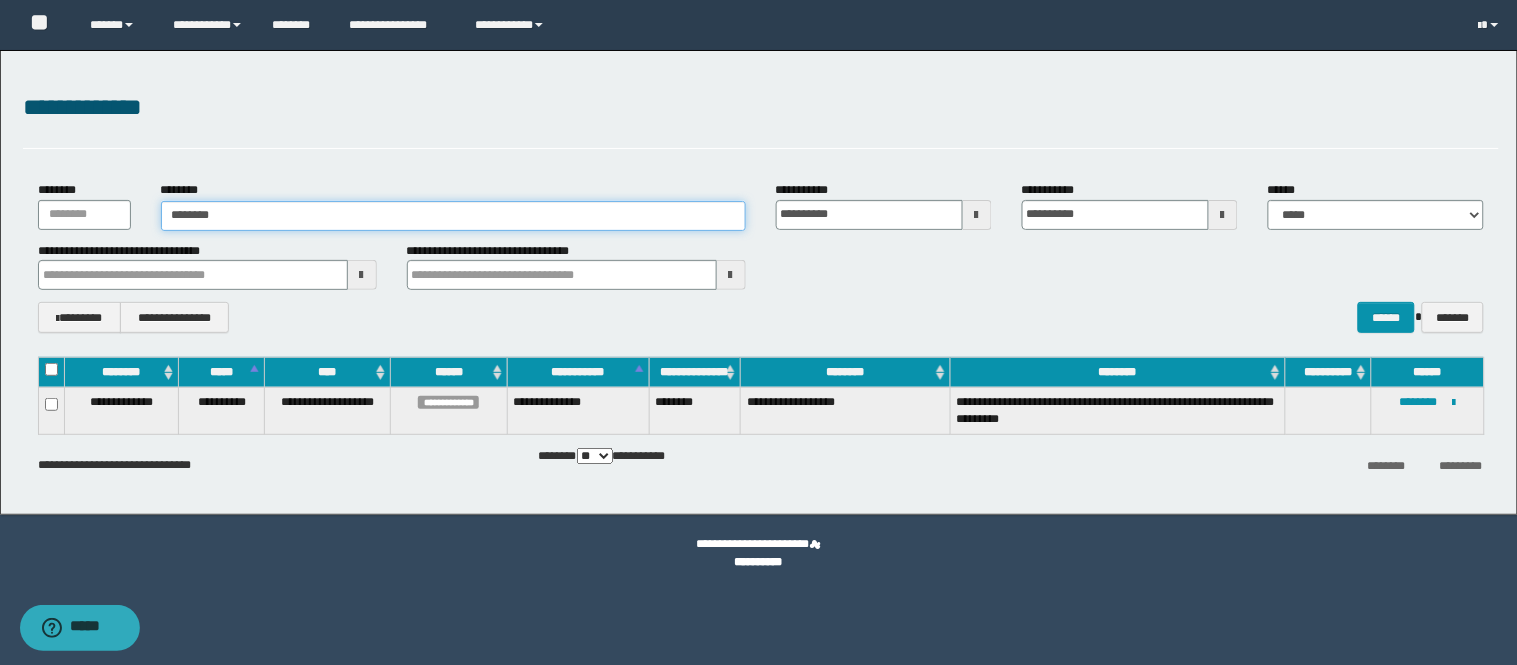 type on "********" 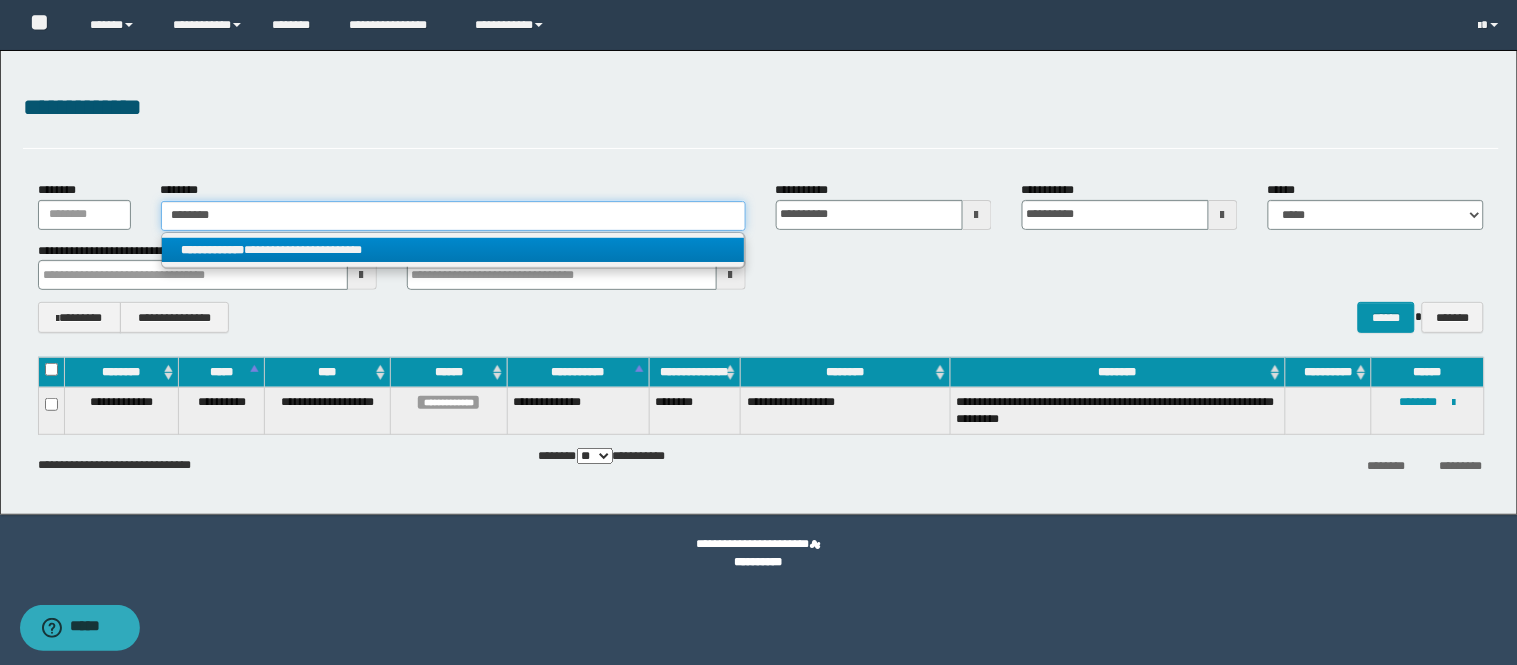 type on "********" 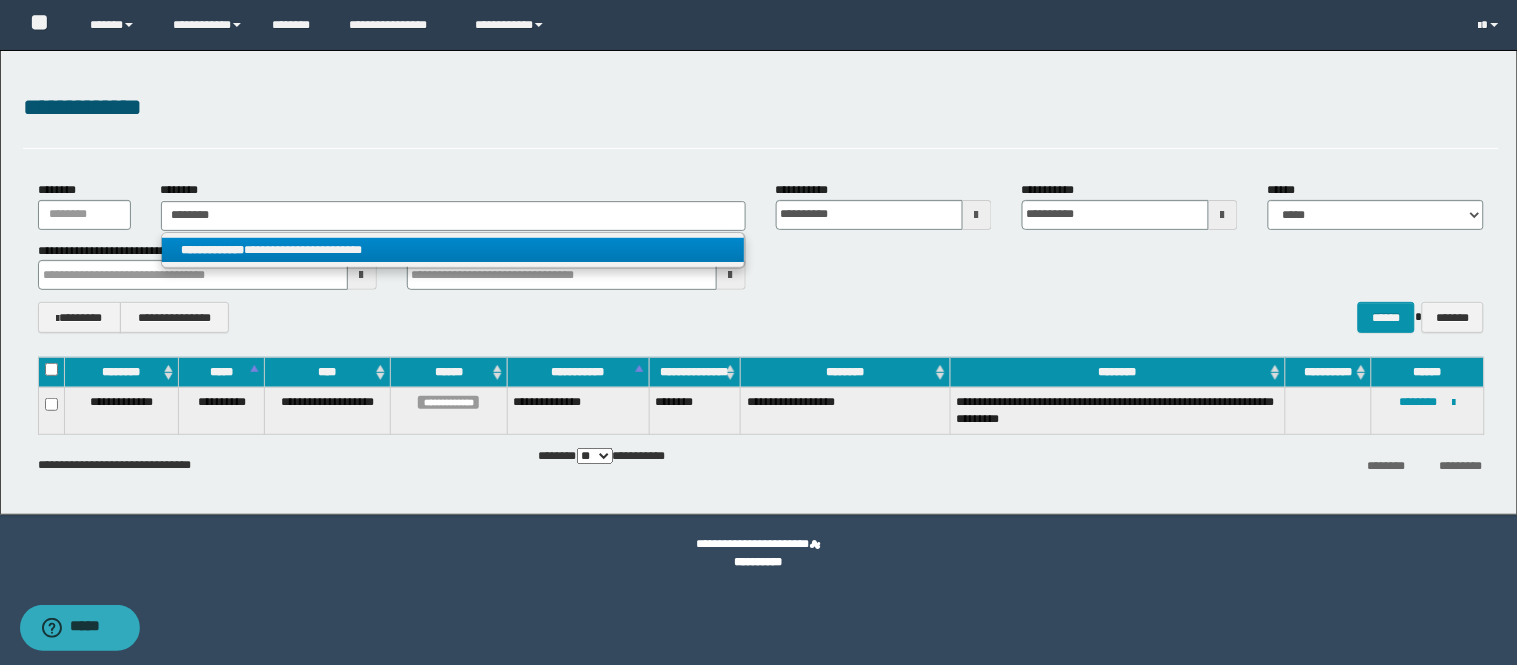 click on "**********" at bounding box center [453, 250] 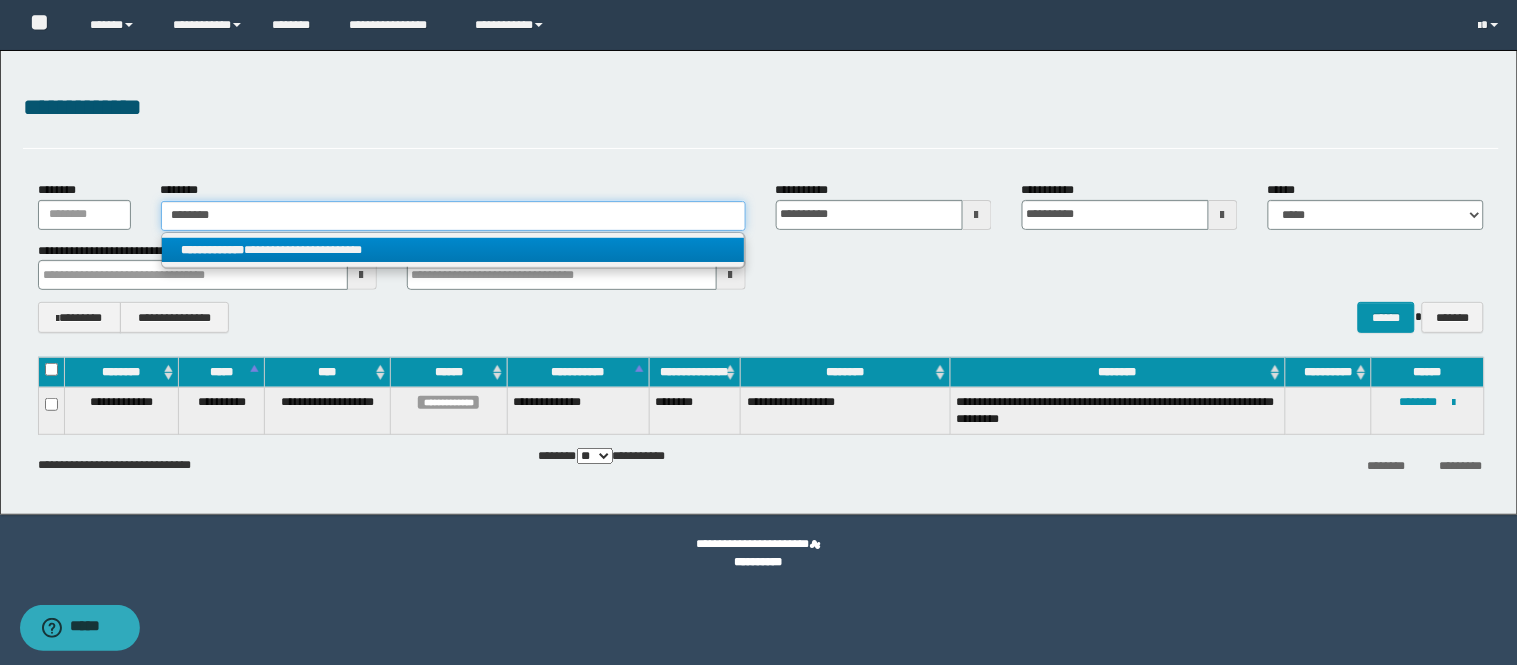 type 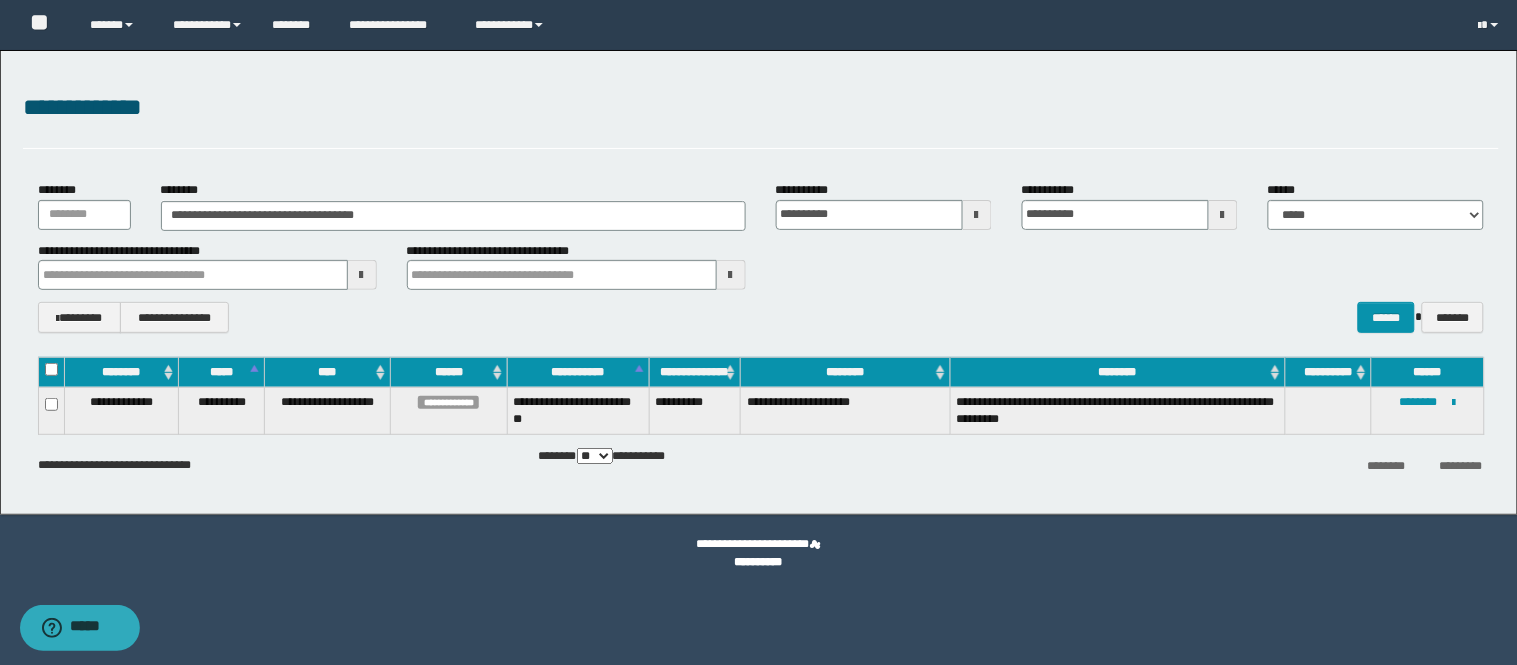 click on "**********" at bounding box center [1427, 411] 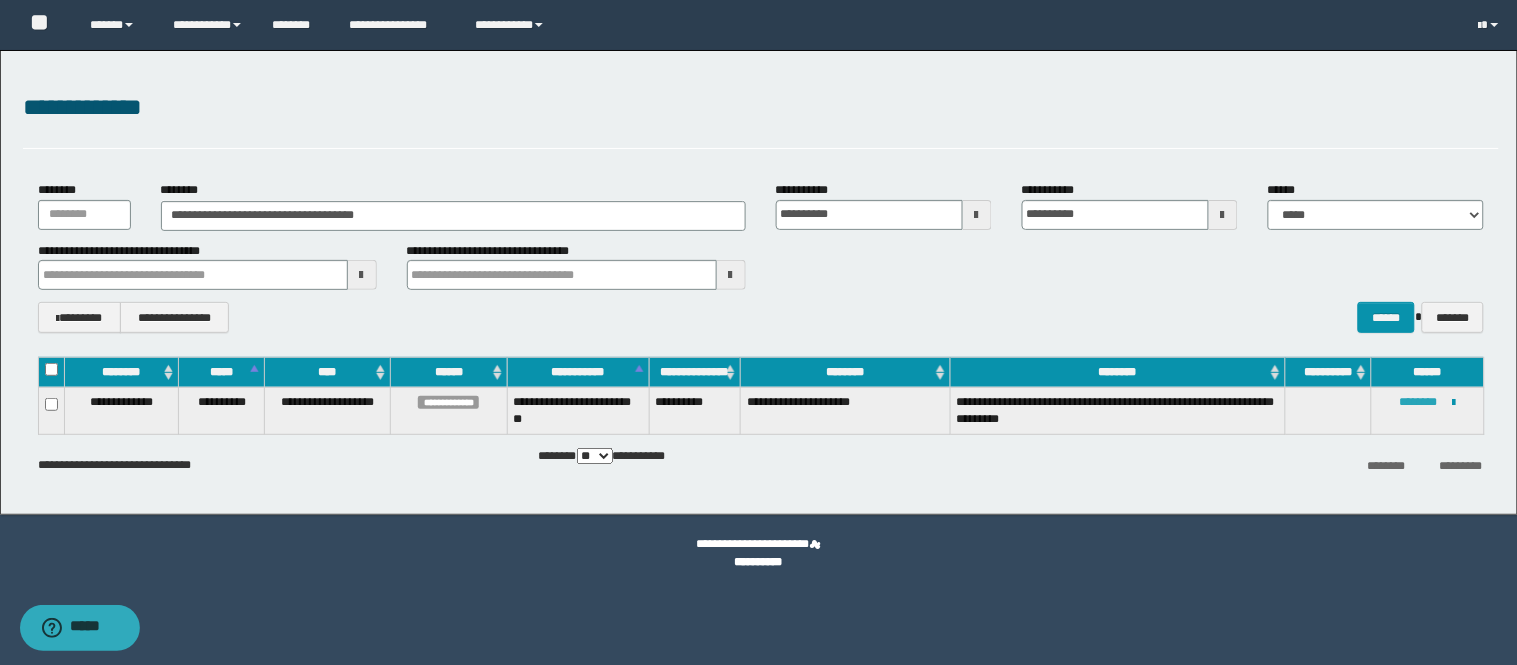 click on "********" at bounding box center [1419, 402] 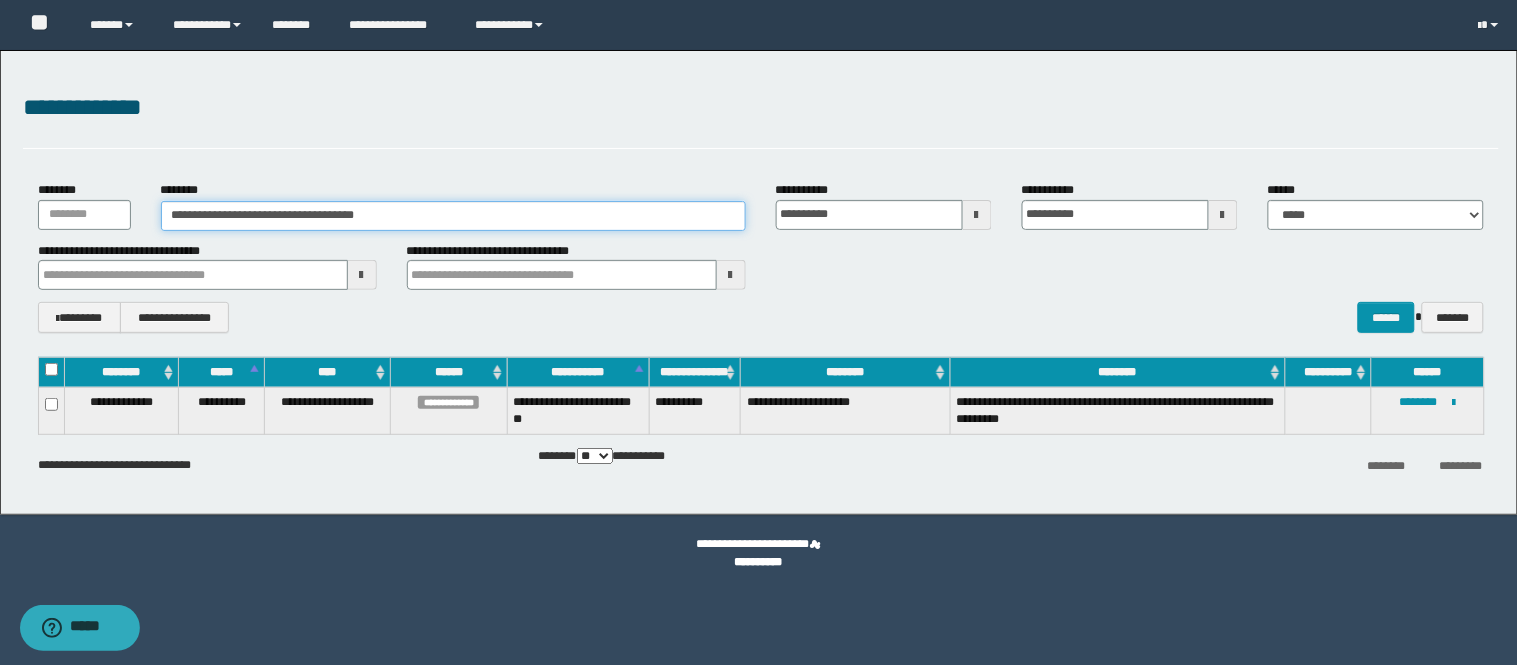 drag, startPoint x: 434, startPoint y: 215, endPoint x: 0, endPoint y: 217, distance: 434.0046 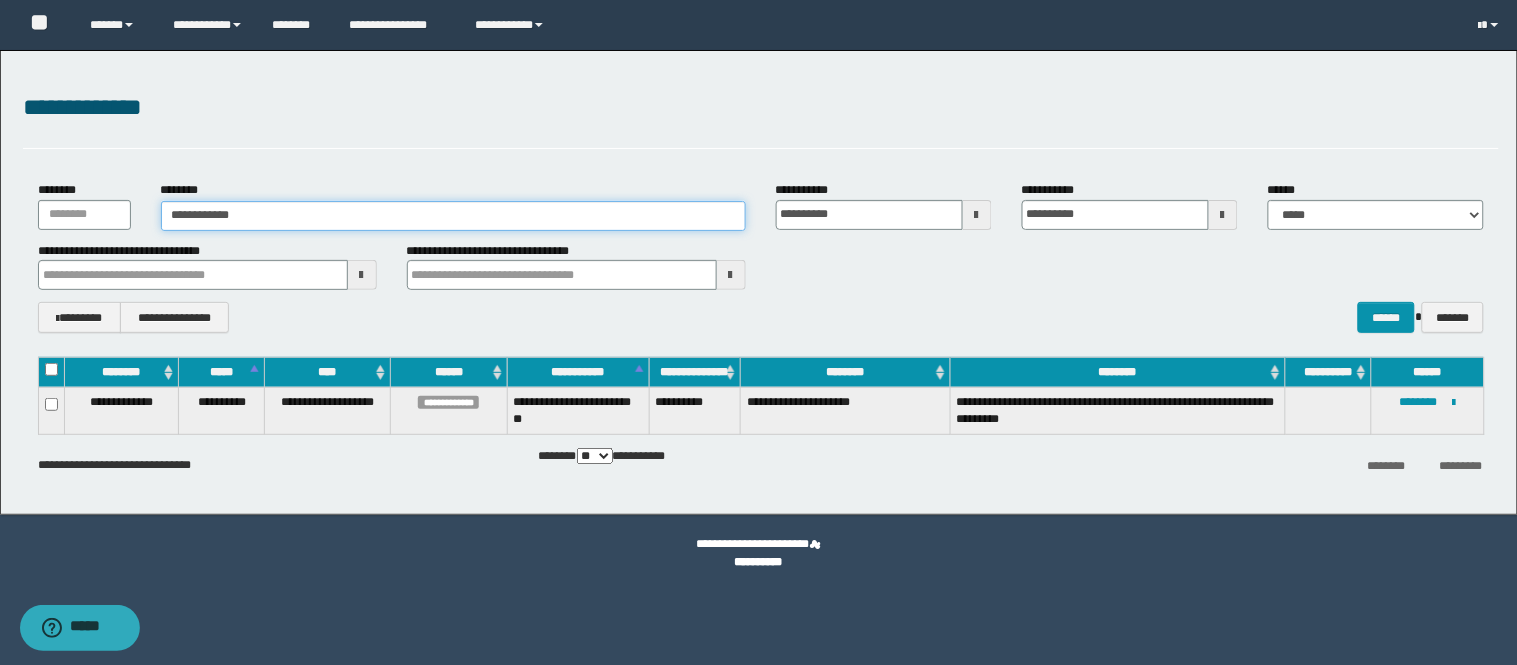 type on "**********" 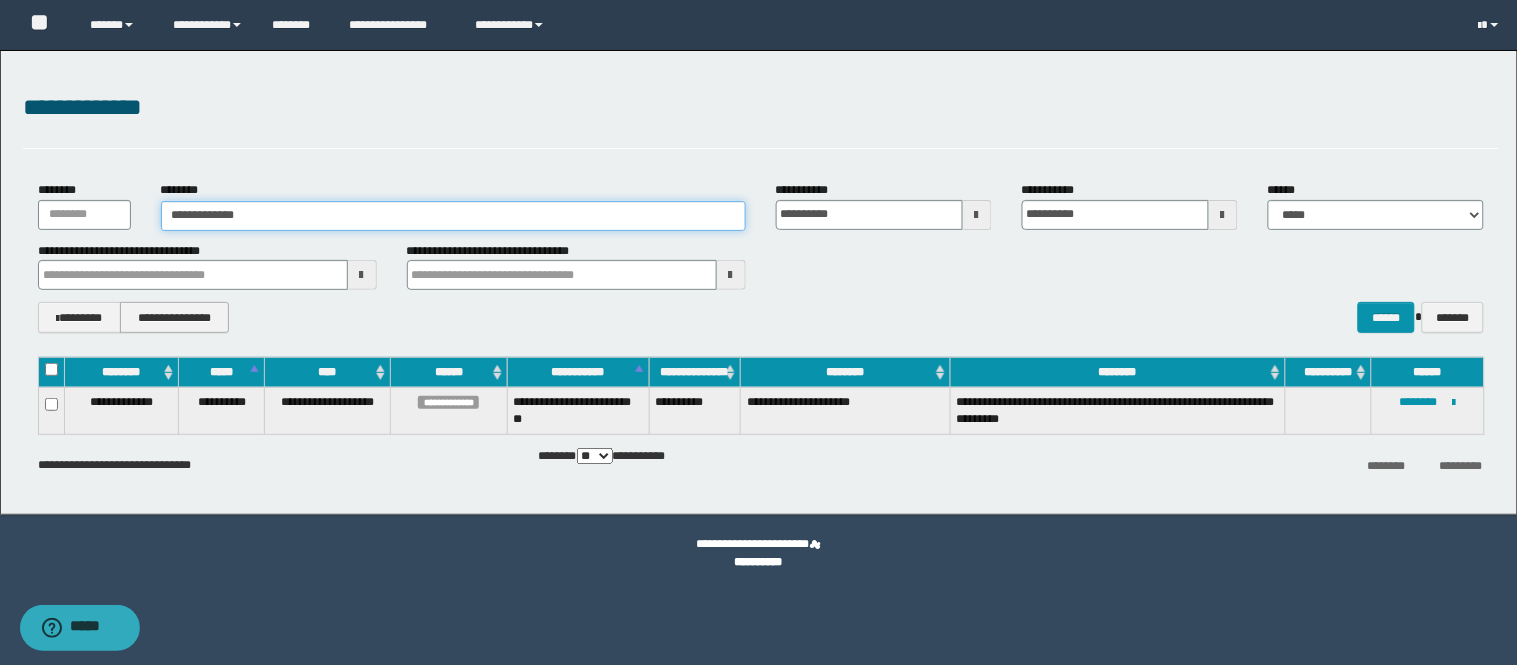 type on "**********" 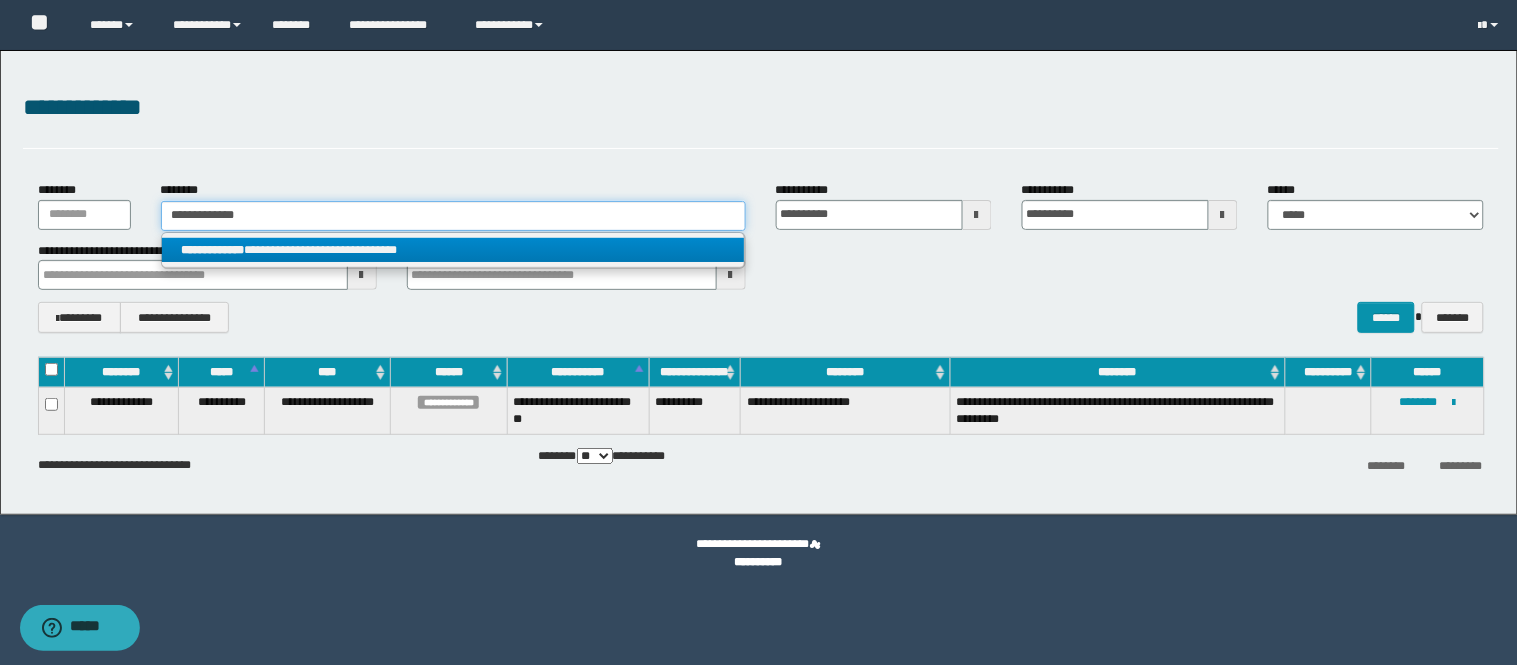 type on "**********" 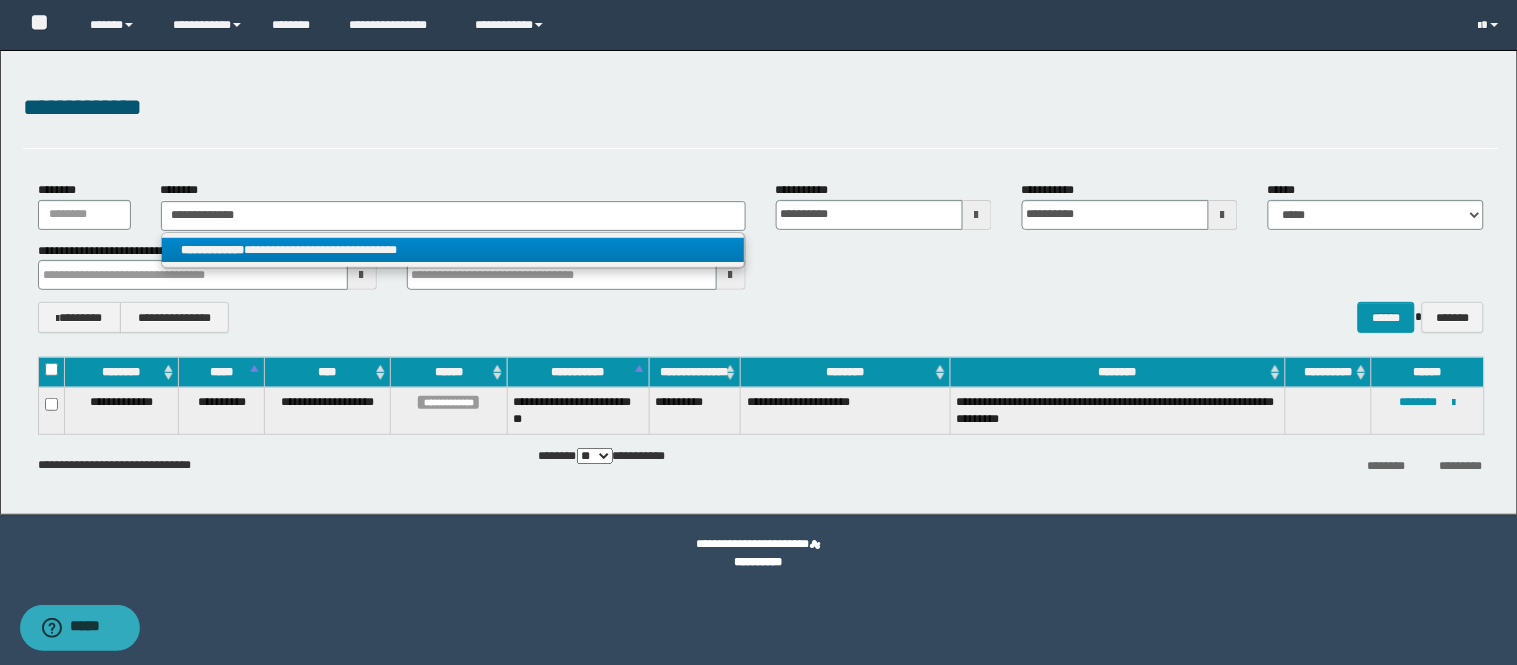 click on "**********" at bounding box center (453, 250) 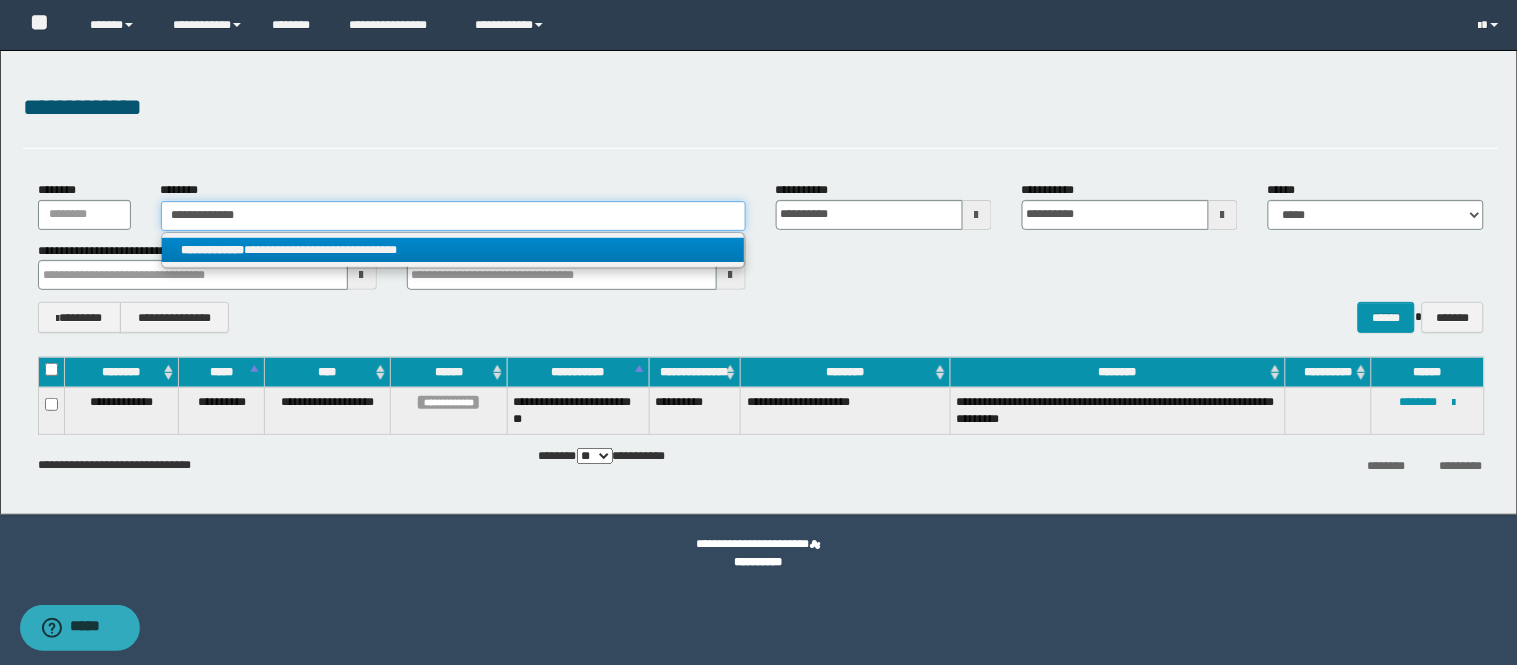 type 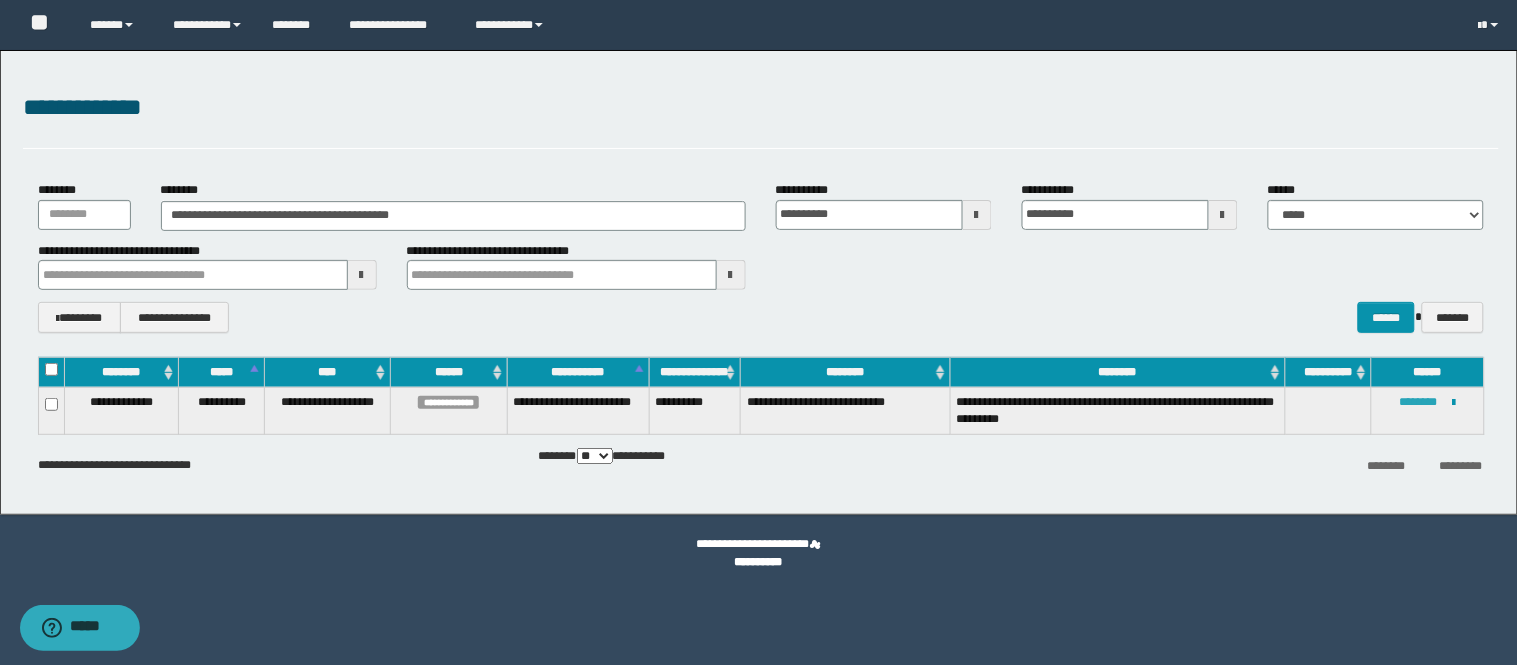 click on "********" at bounding box center (1419, 402) 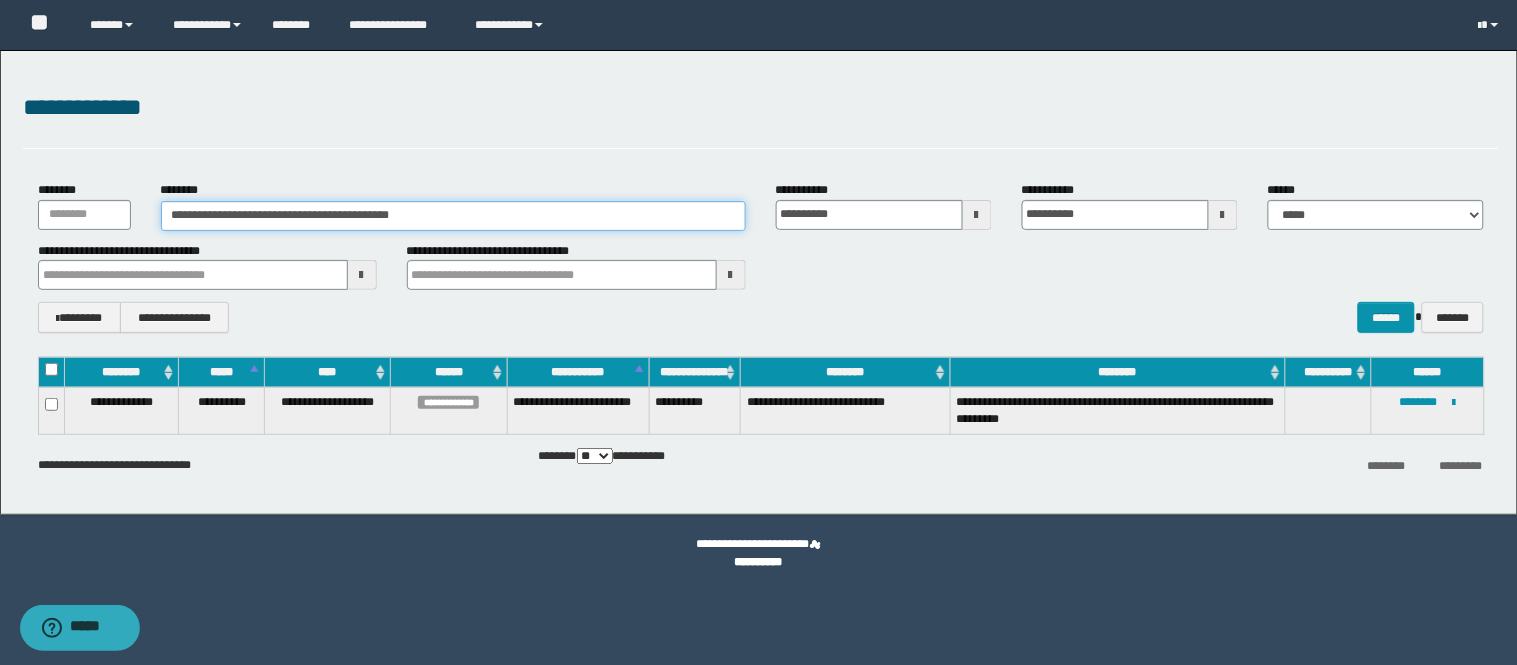 drag, startPoint x: 478, startPoint y: 216, endPoint x: 0, endPoint y: 208, distance: 478.06696 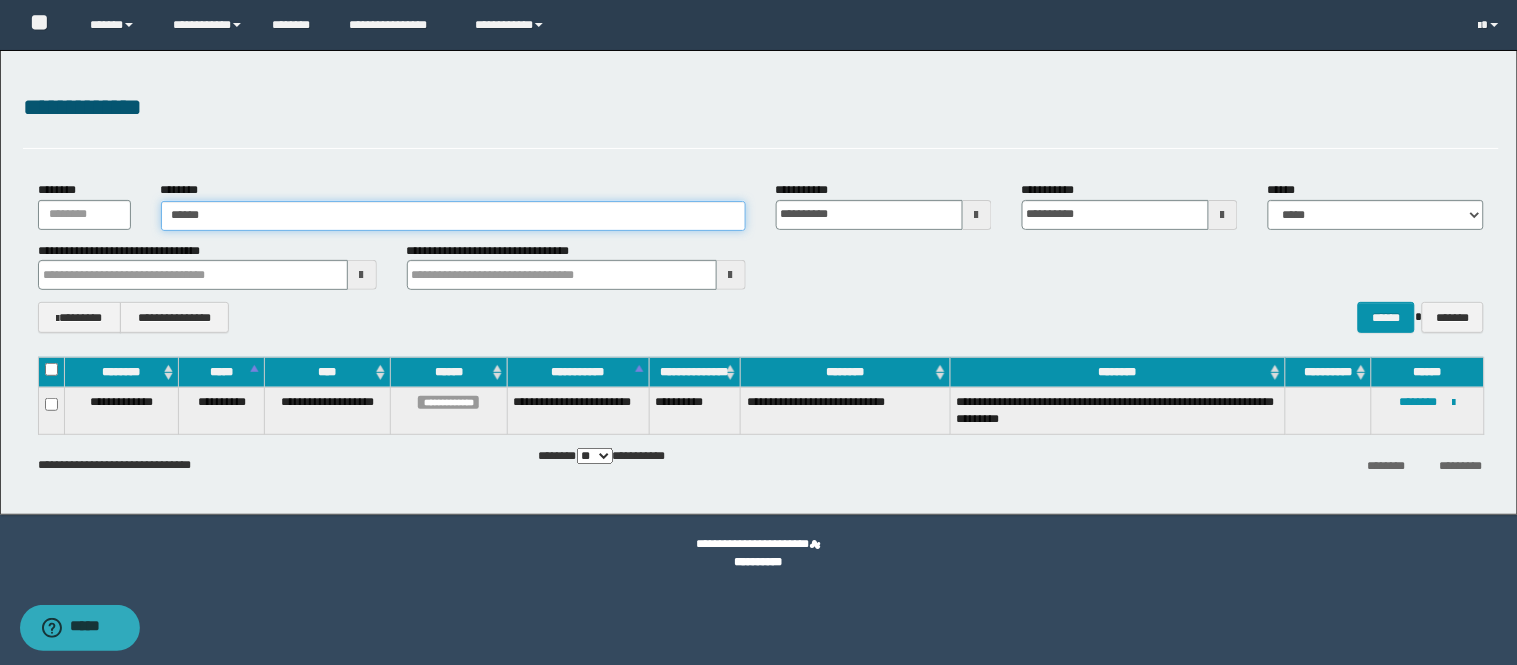 type on "*******" 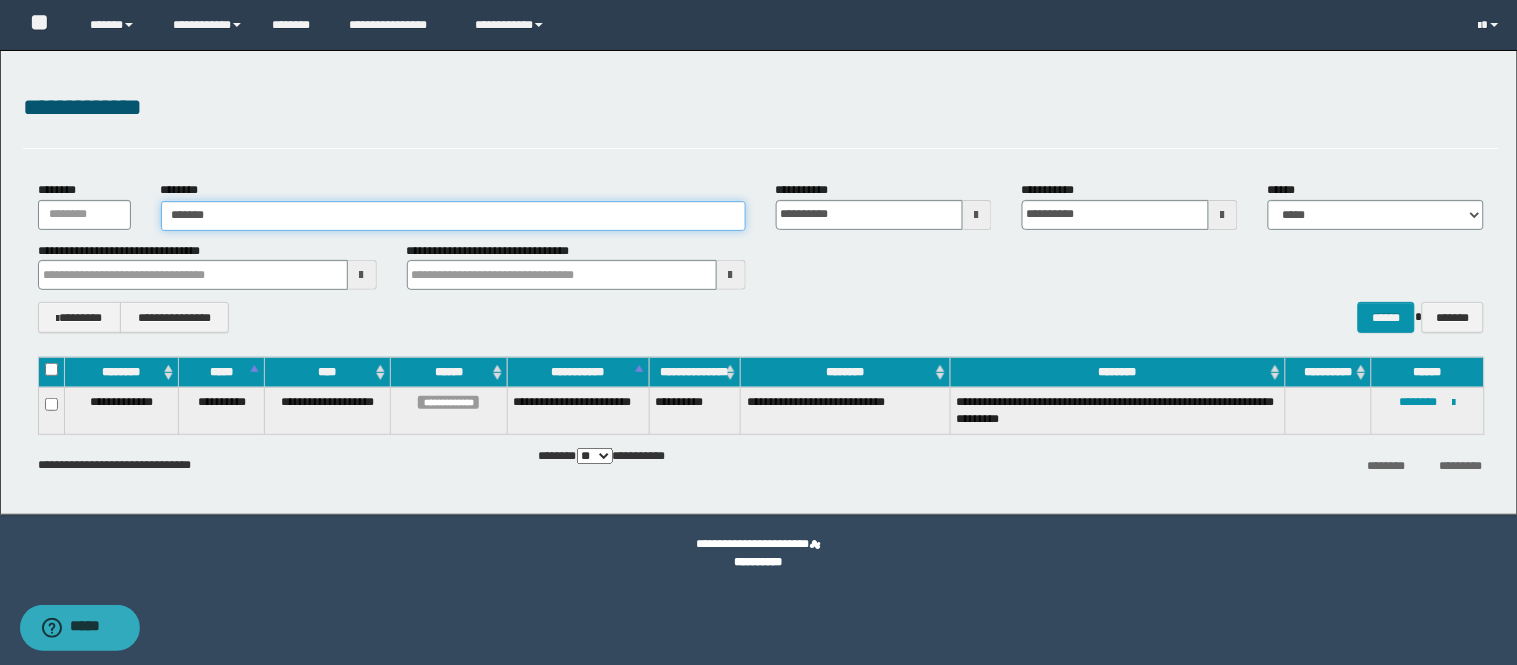 type on "*******" 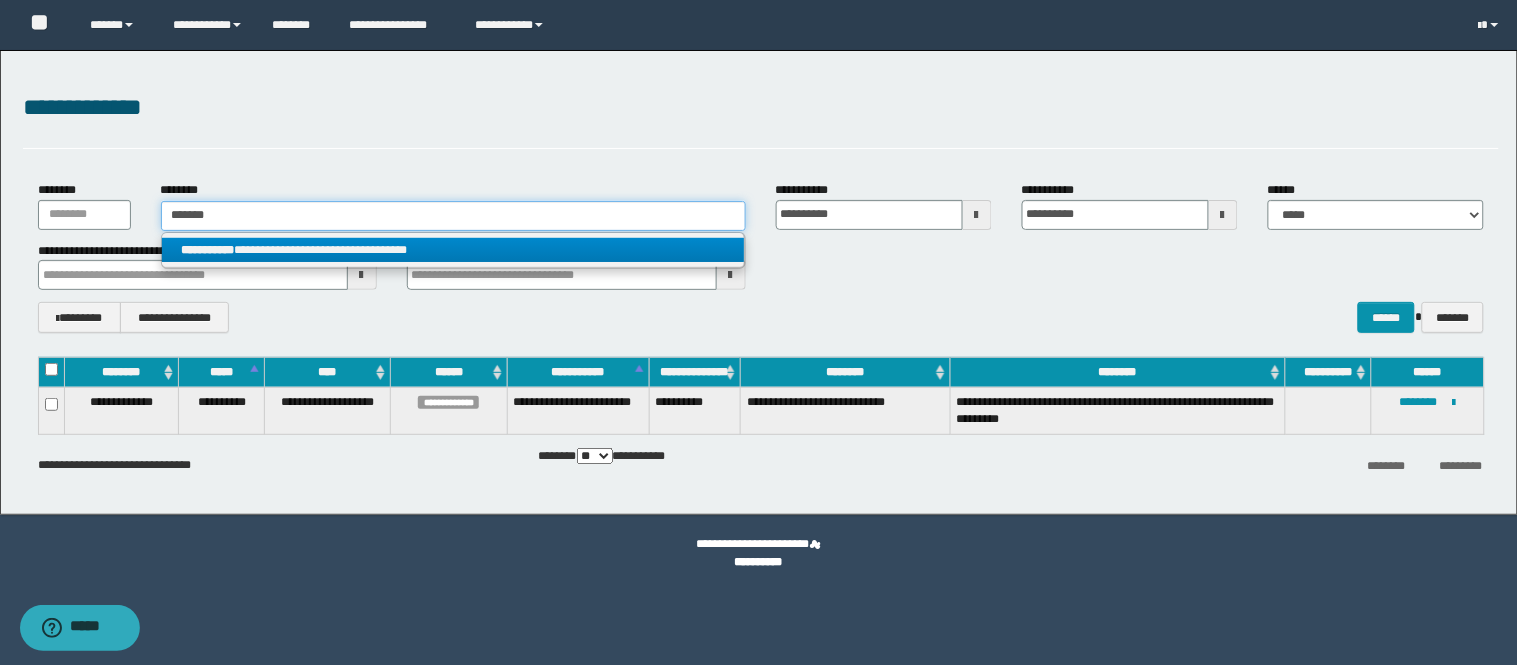 type on "*******" 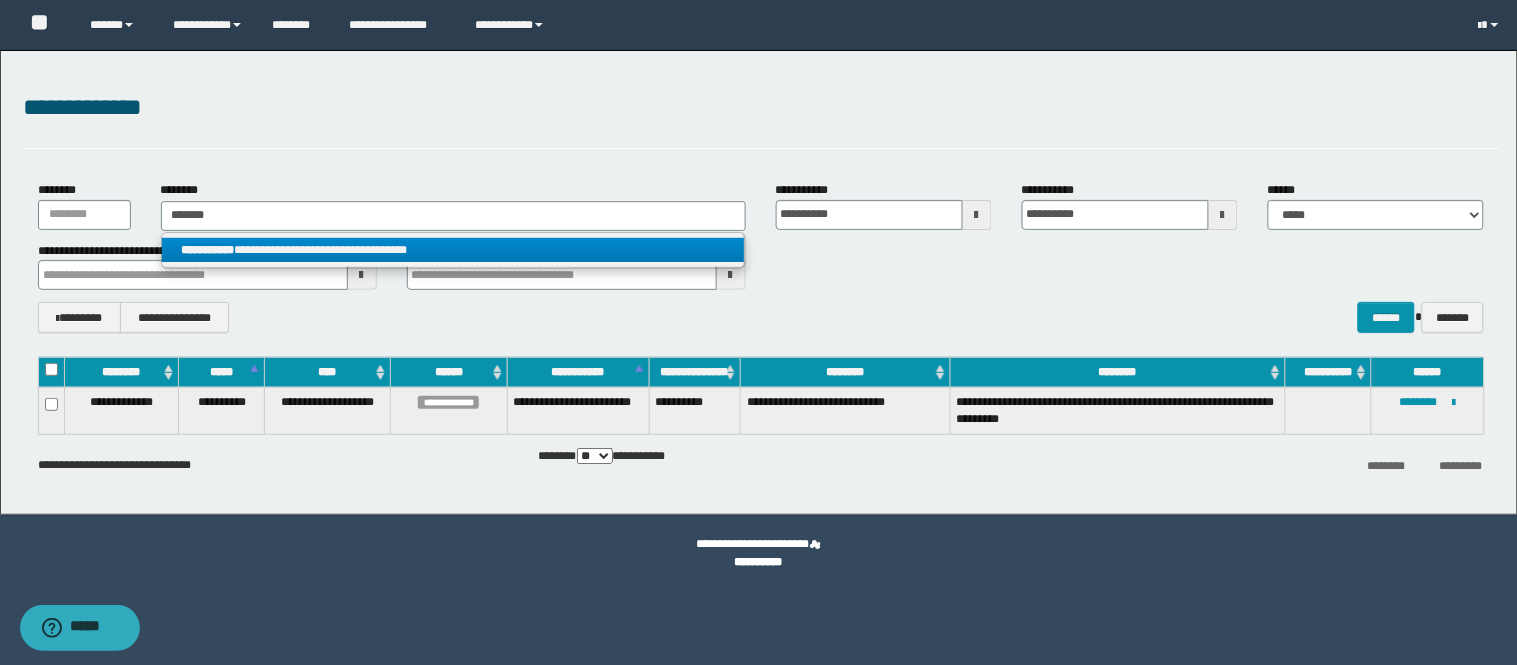 click on "**********" at bounding box center [453, 250] 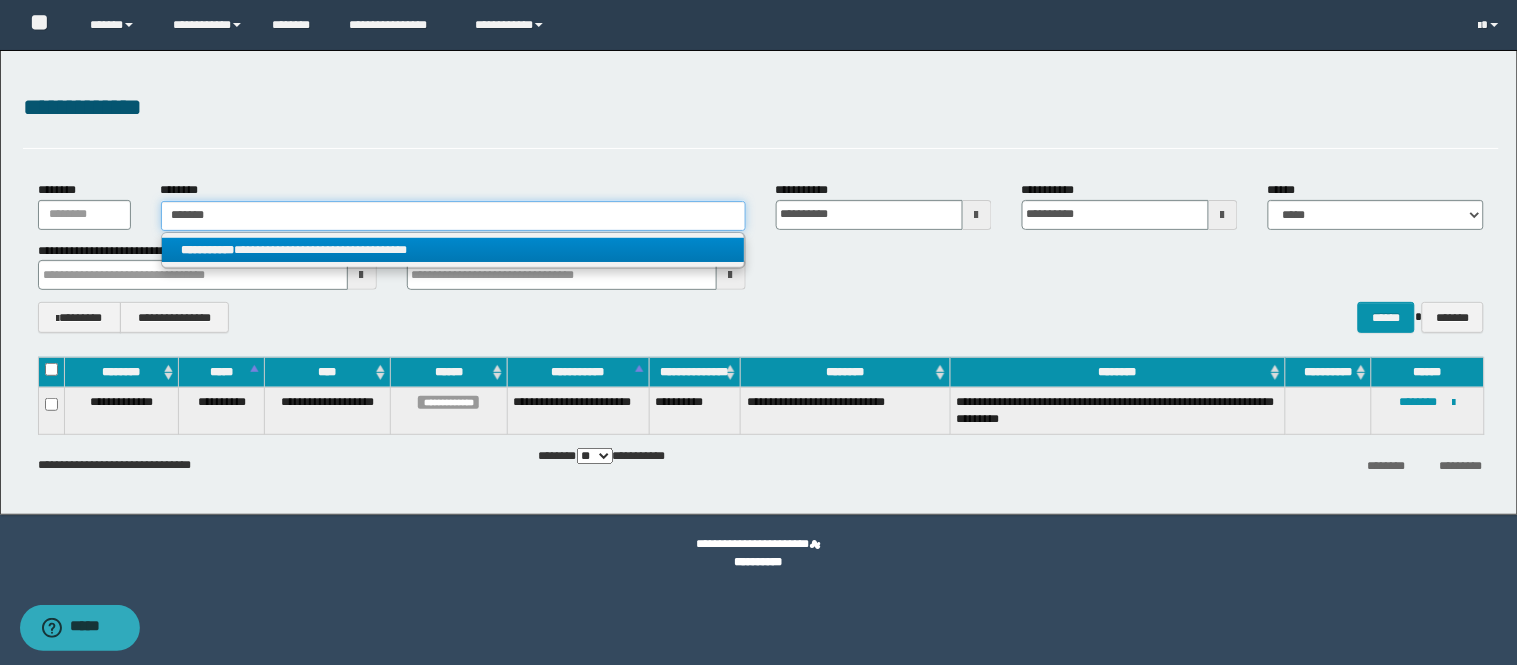 type 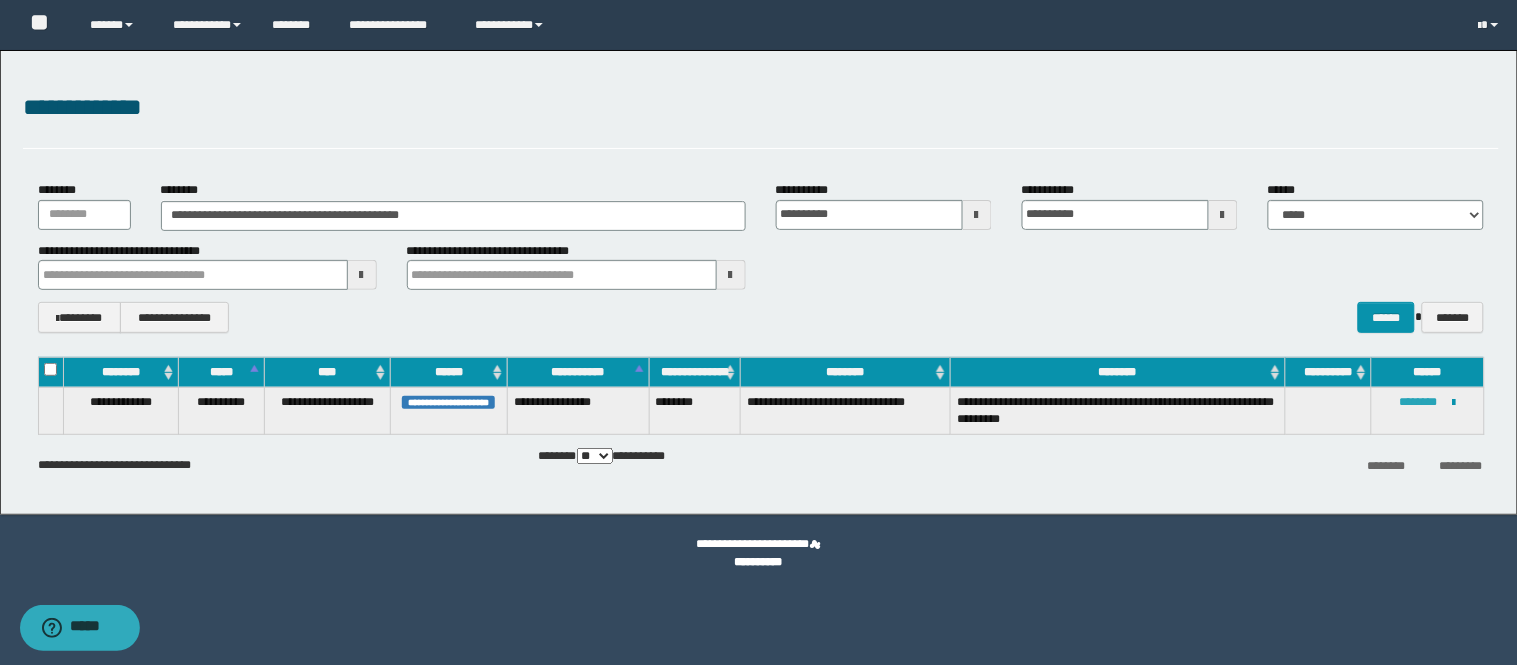 click on "********" at bounding box center [1419, 402] 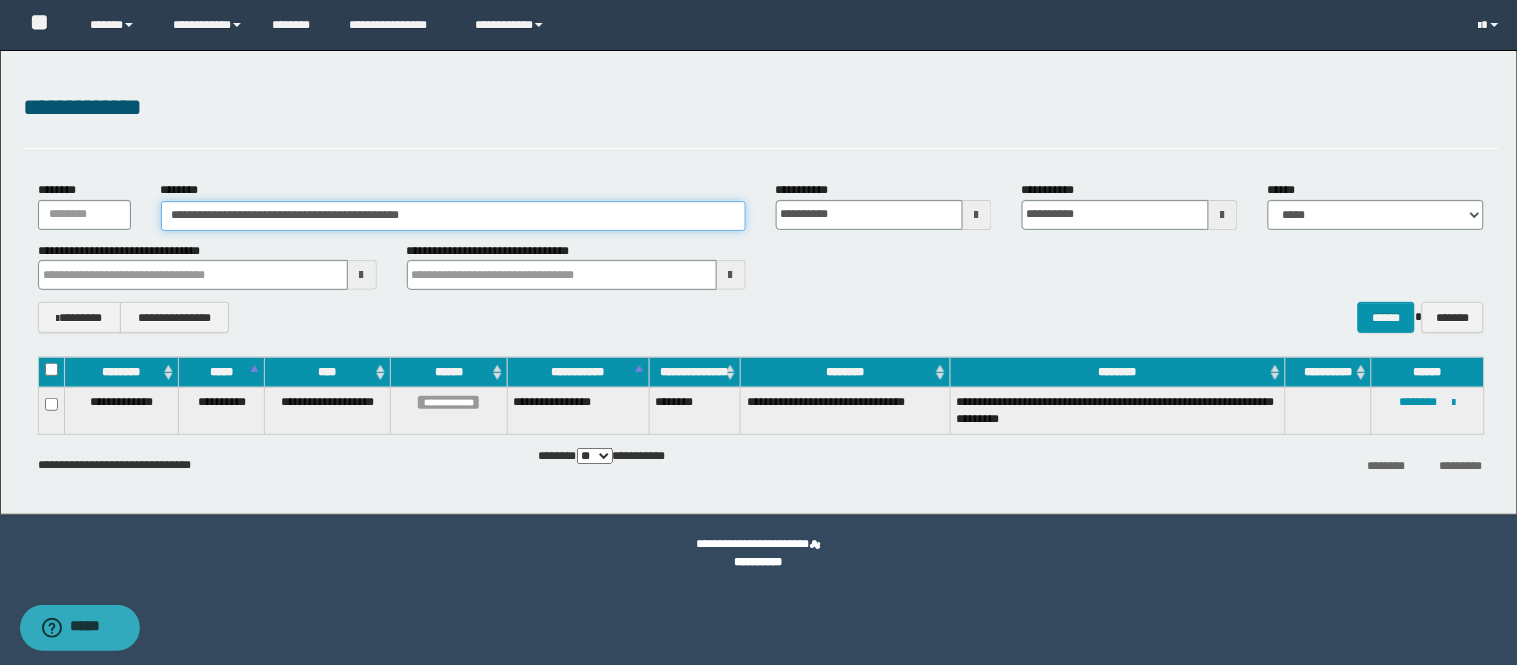 drag, startPoint x: 474, startPoint y: 214, endPoint x: 0, endPoint y: 234, distance: 474.42175 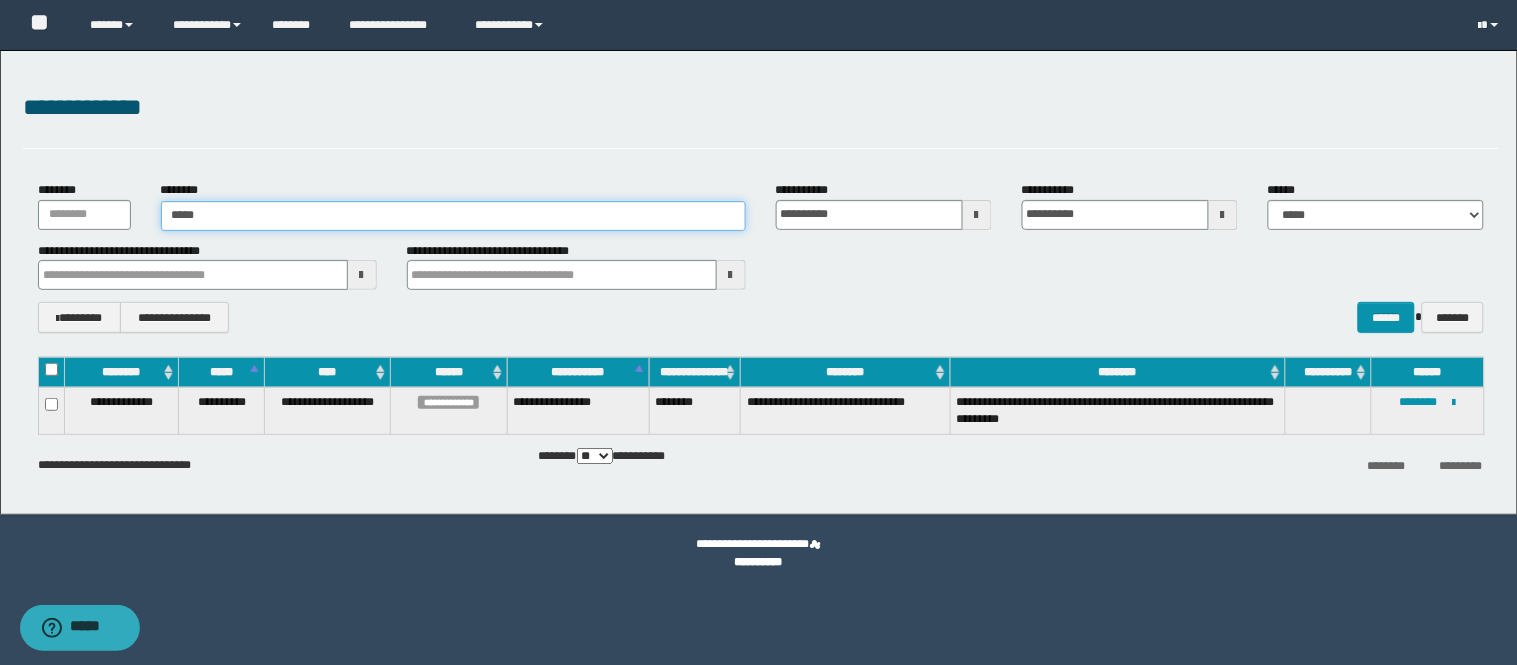type on "******" 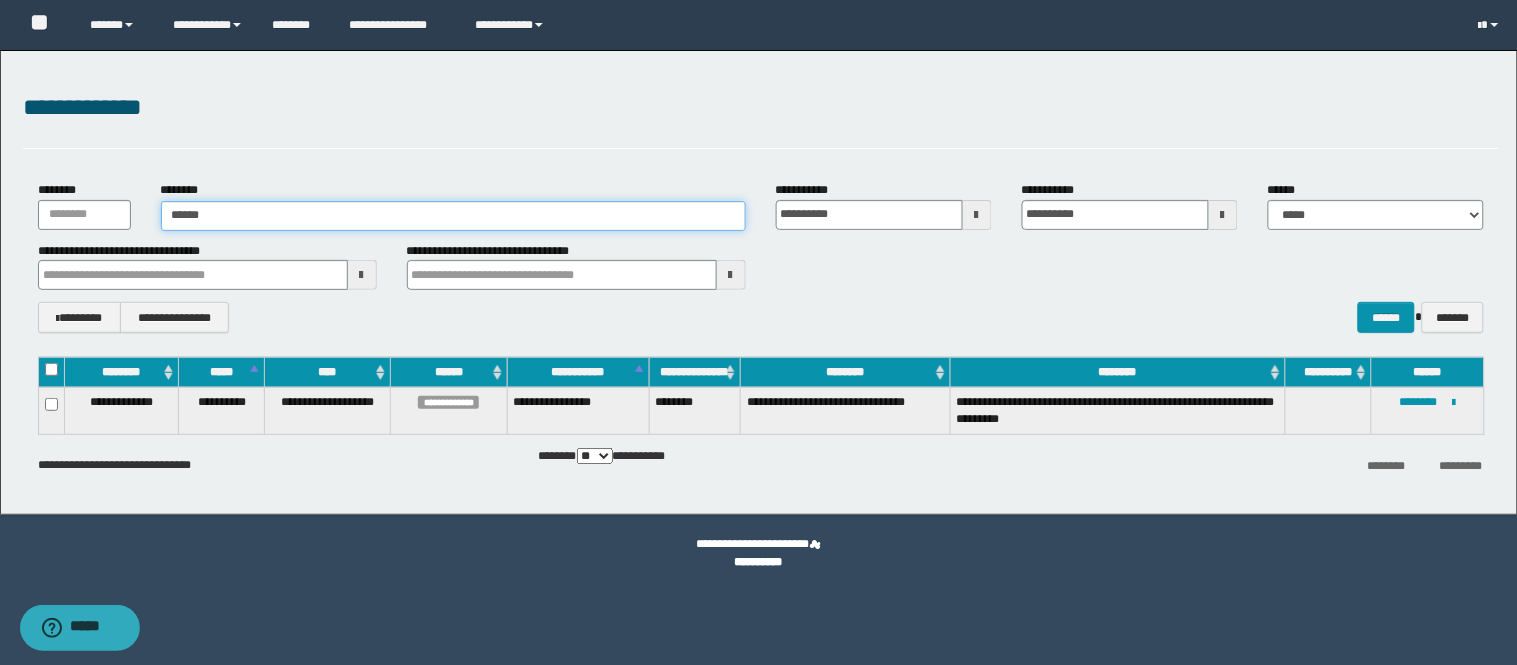 type on "******" 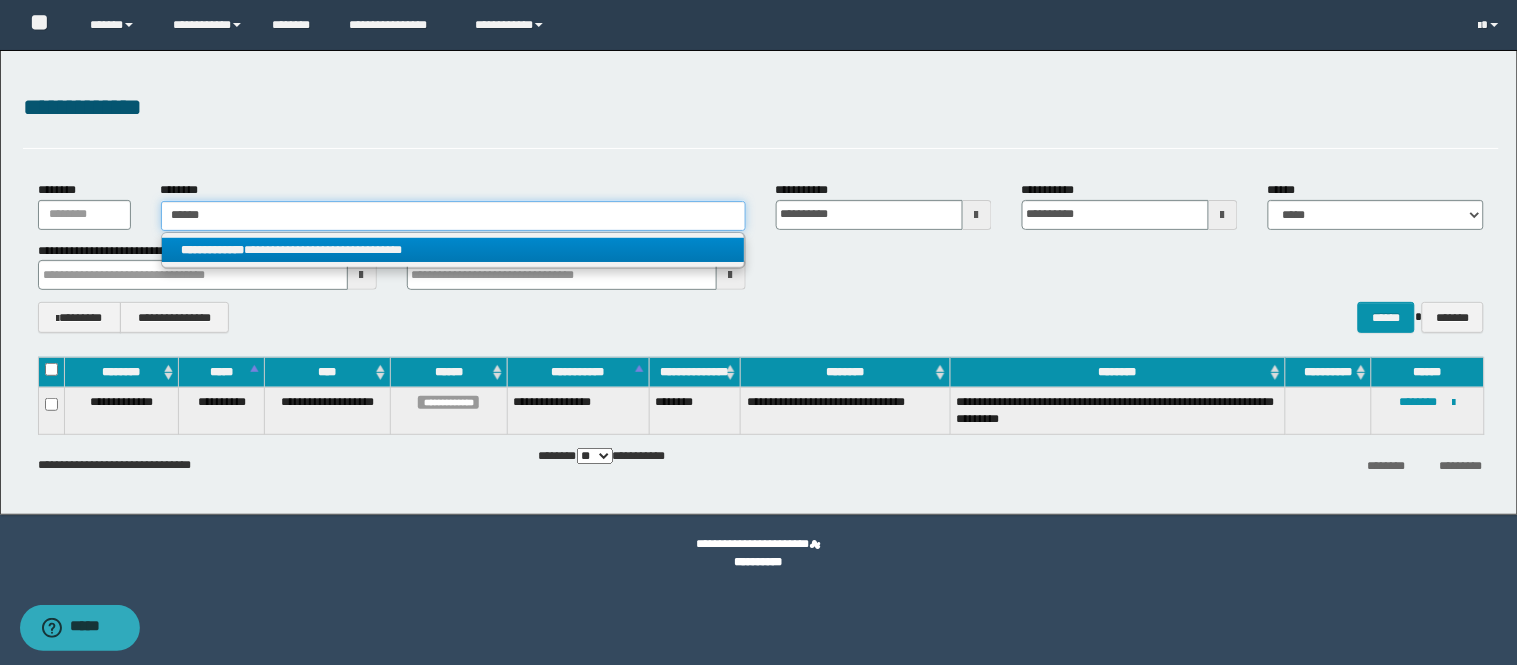 type on "******" 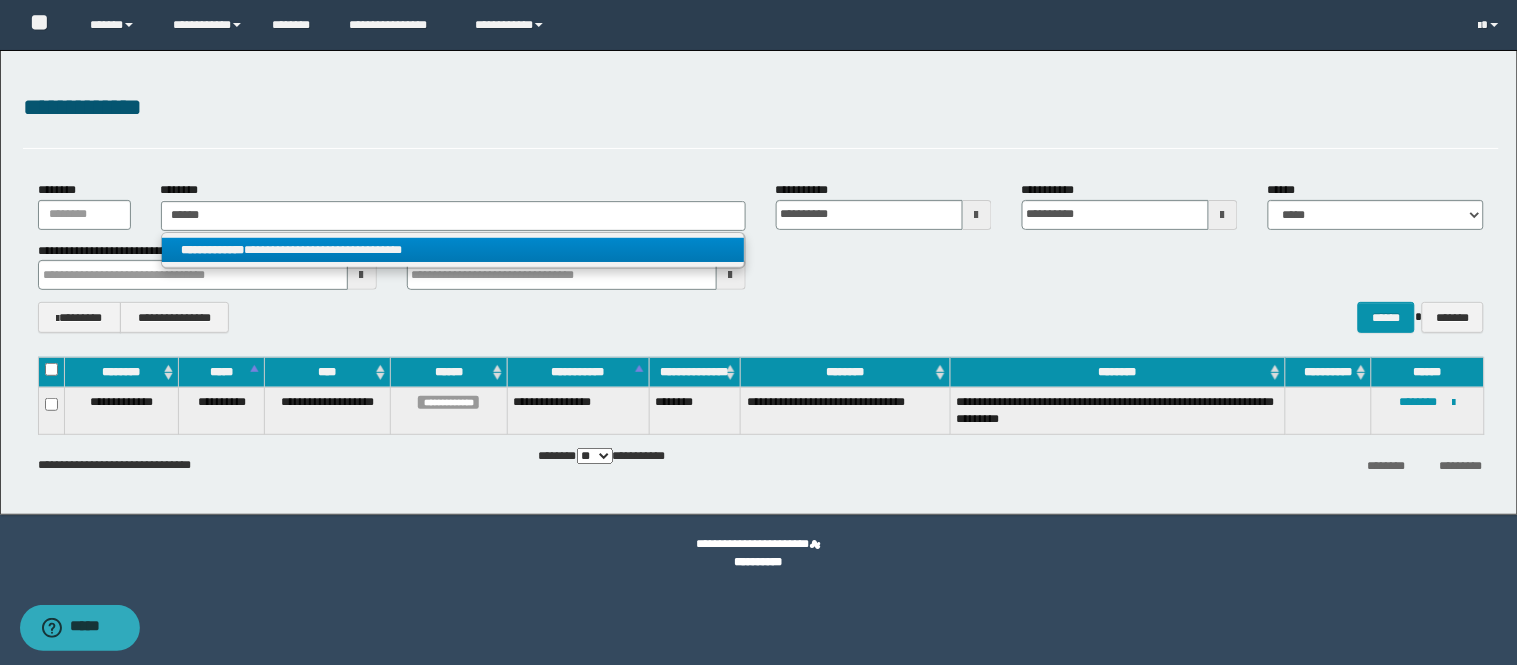 click on "**********" at bounding box center [213, 250] 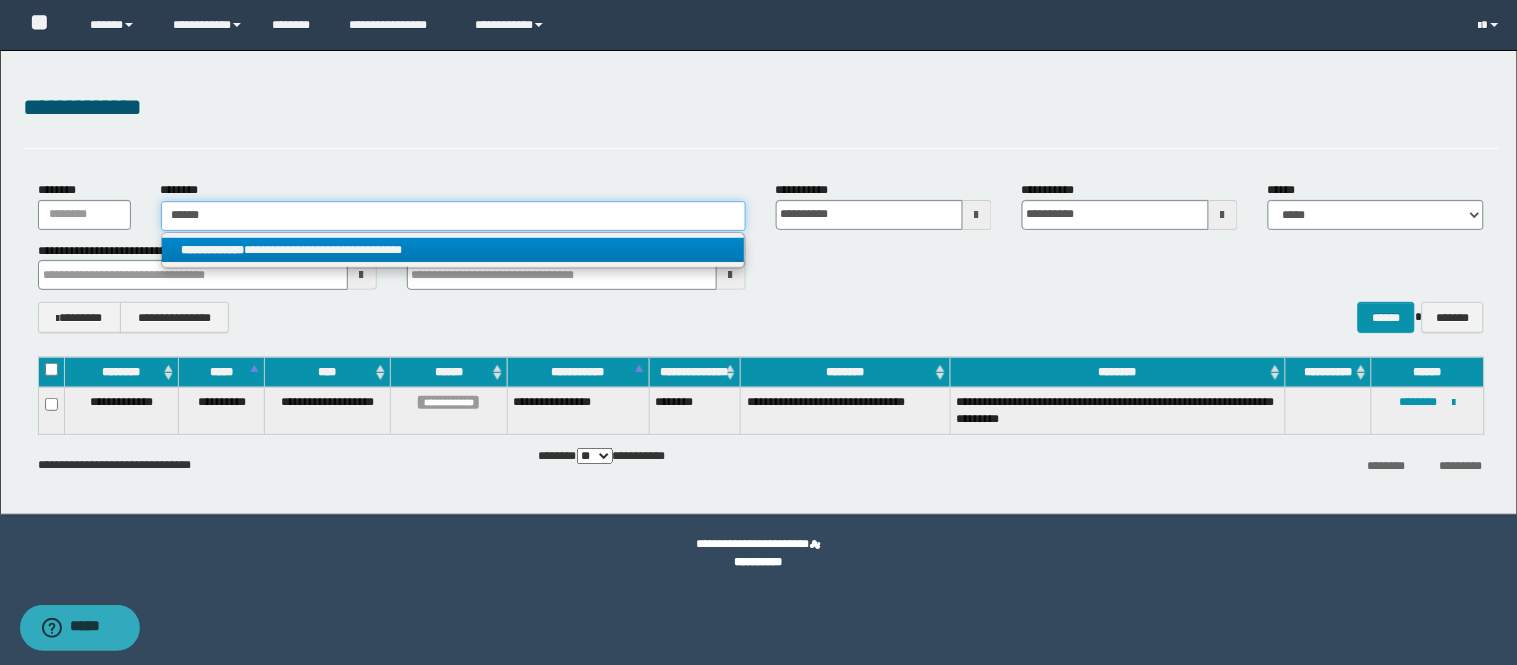 type 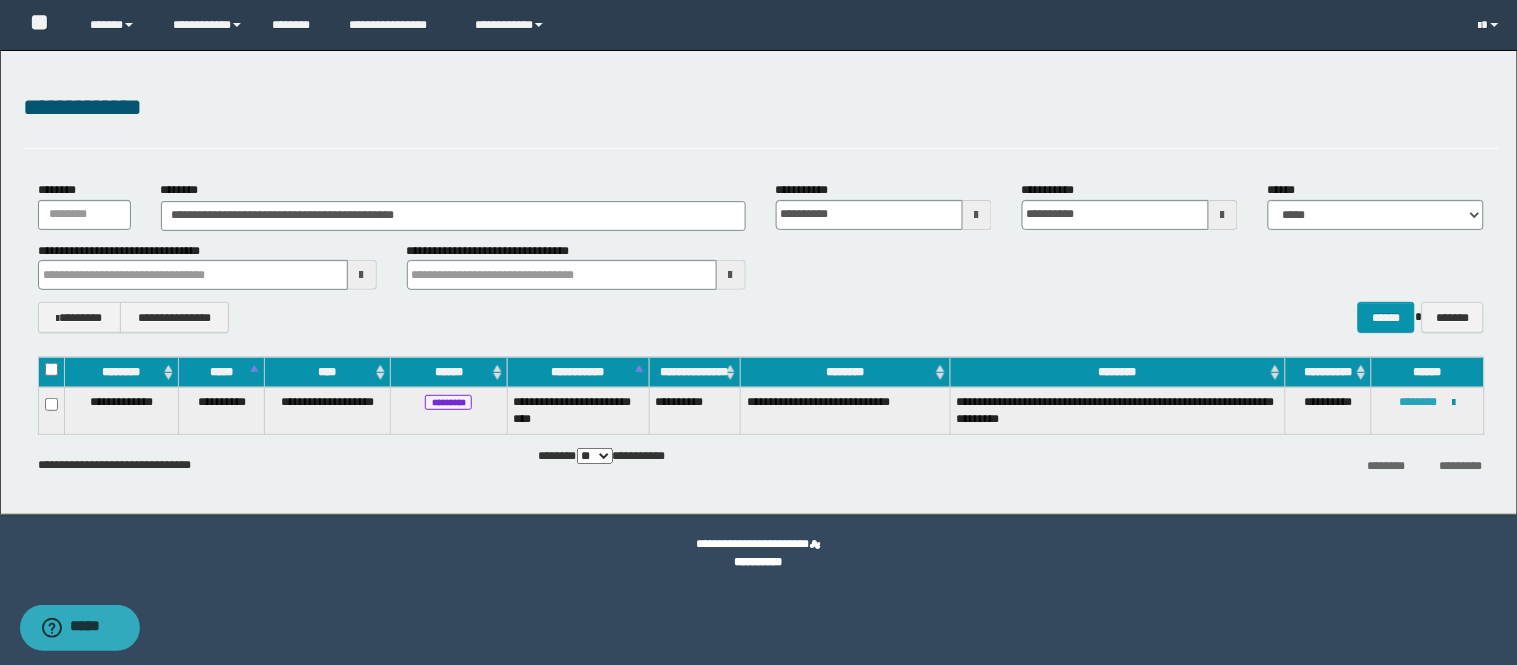 click on "********" at bounding box center [1419, 402] 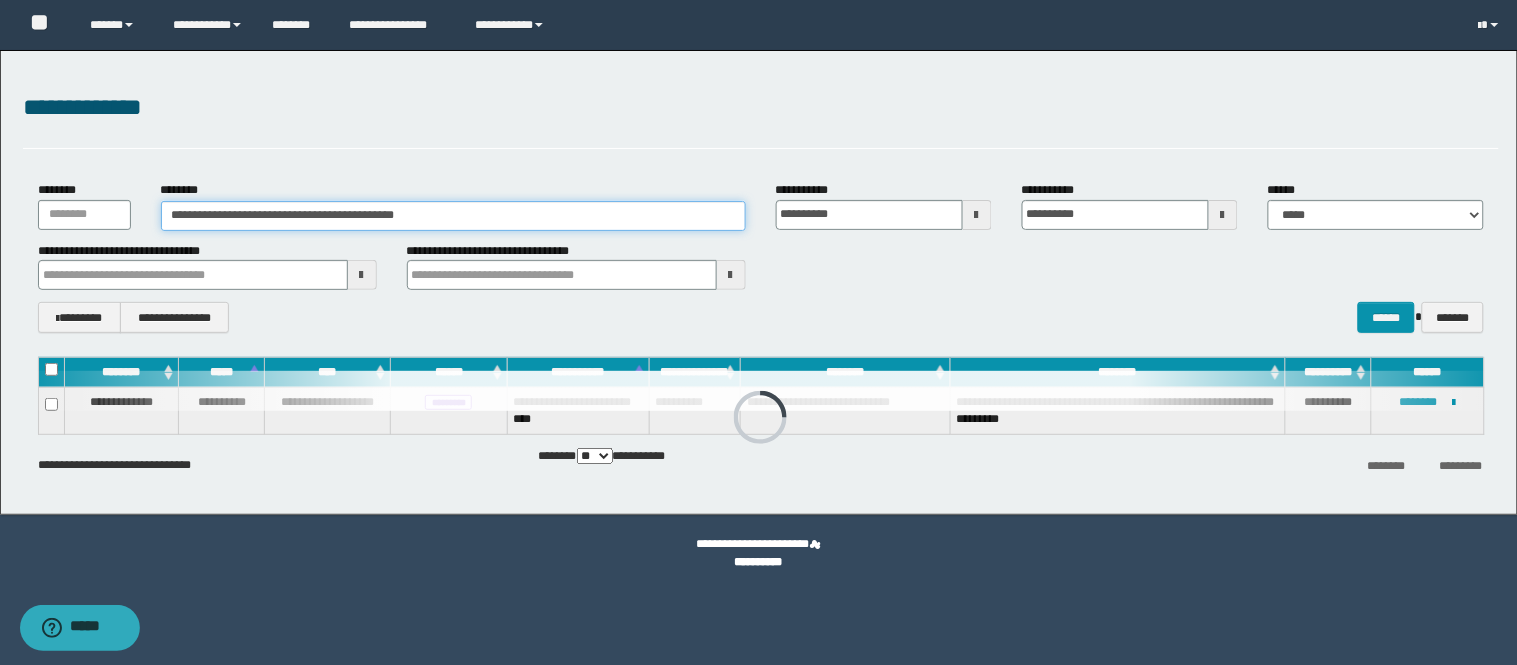 drag, startPoint x: 446, startPoint y: 218, endPoint x: 0, endPoint y: 206, distance: 446.1614 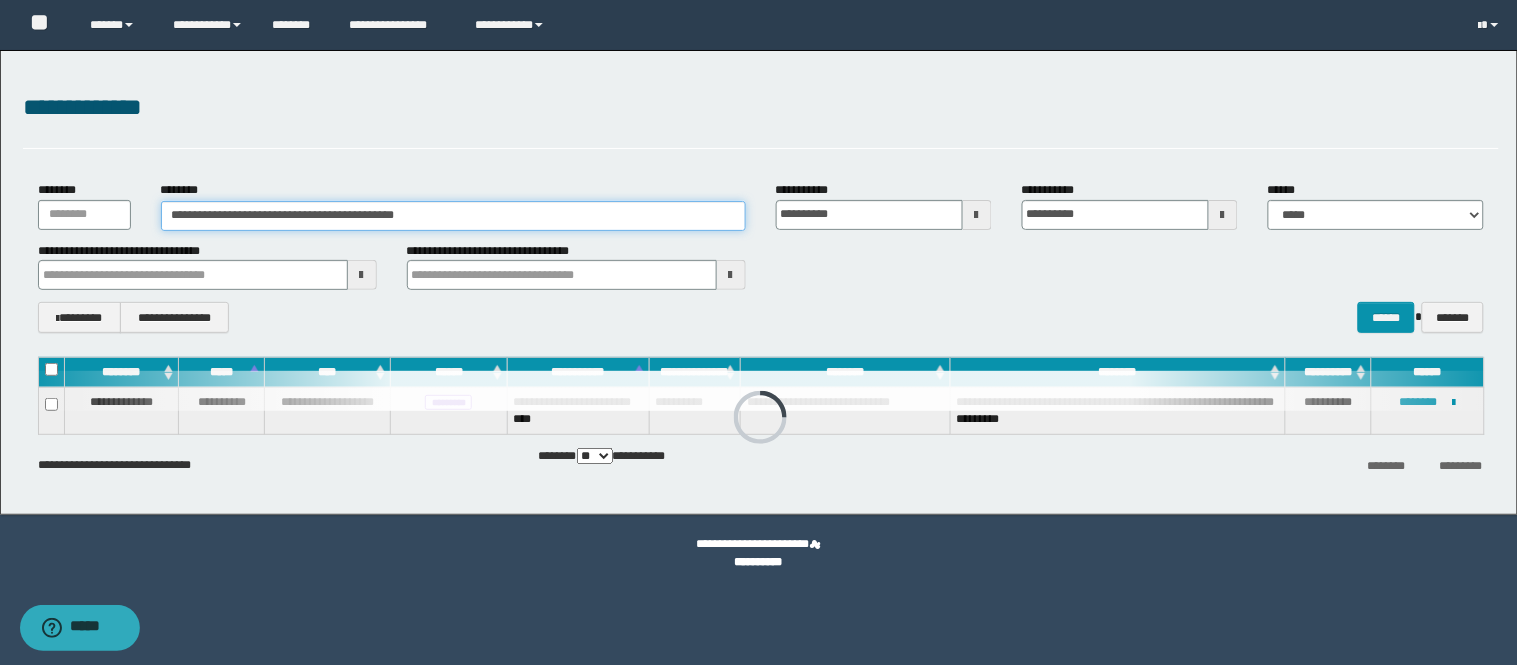 click on "**********" at bounding box center [759, 282] 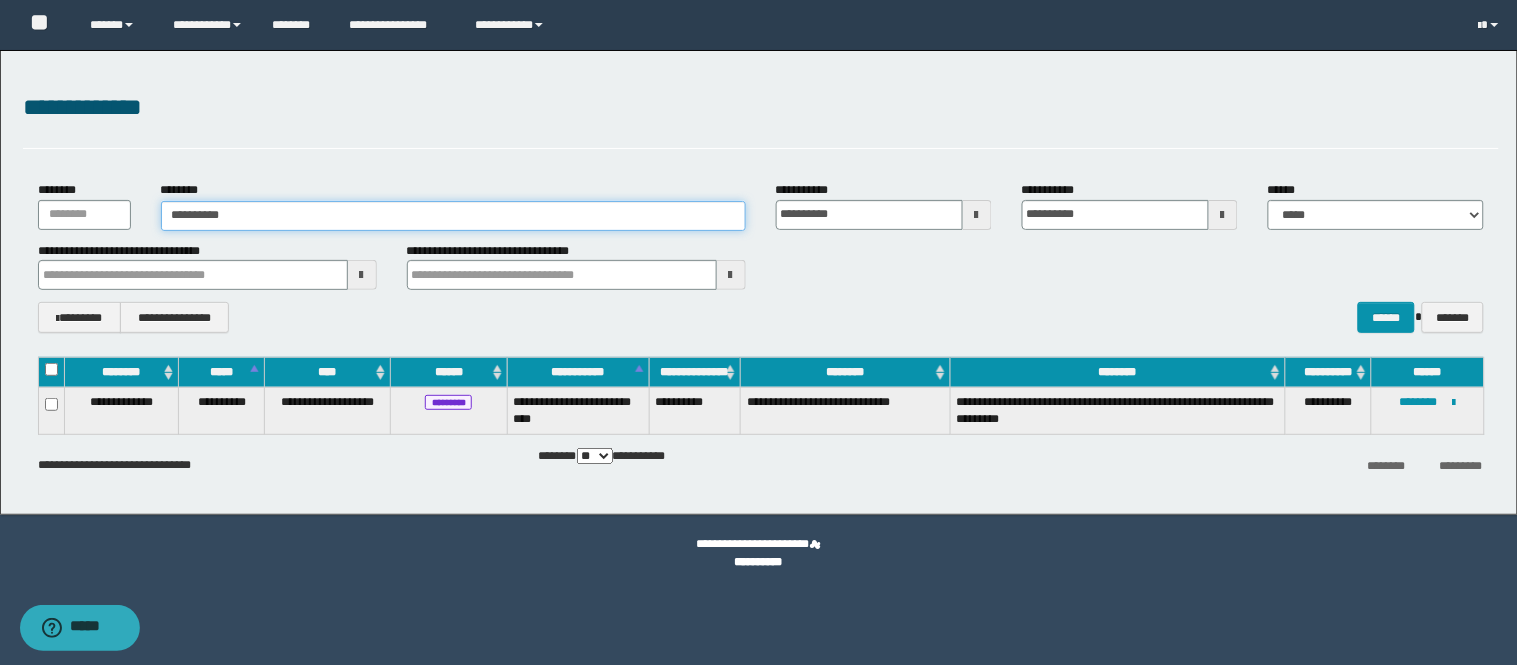type on "**********" 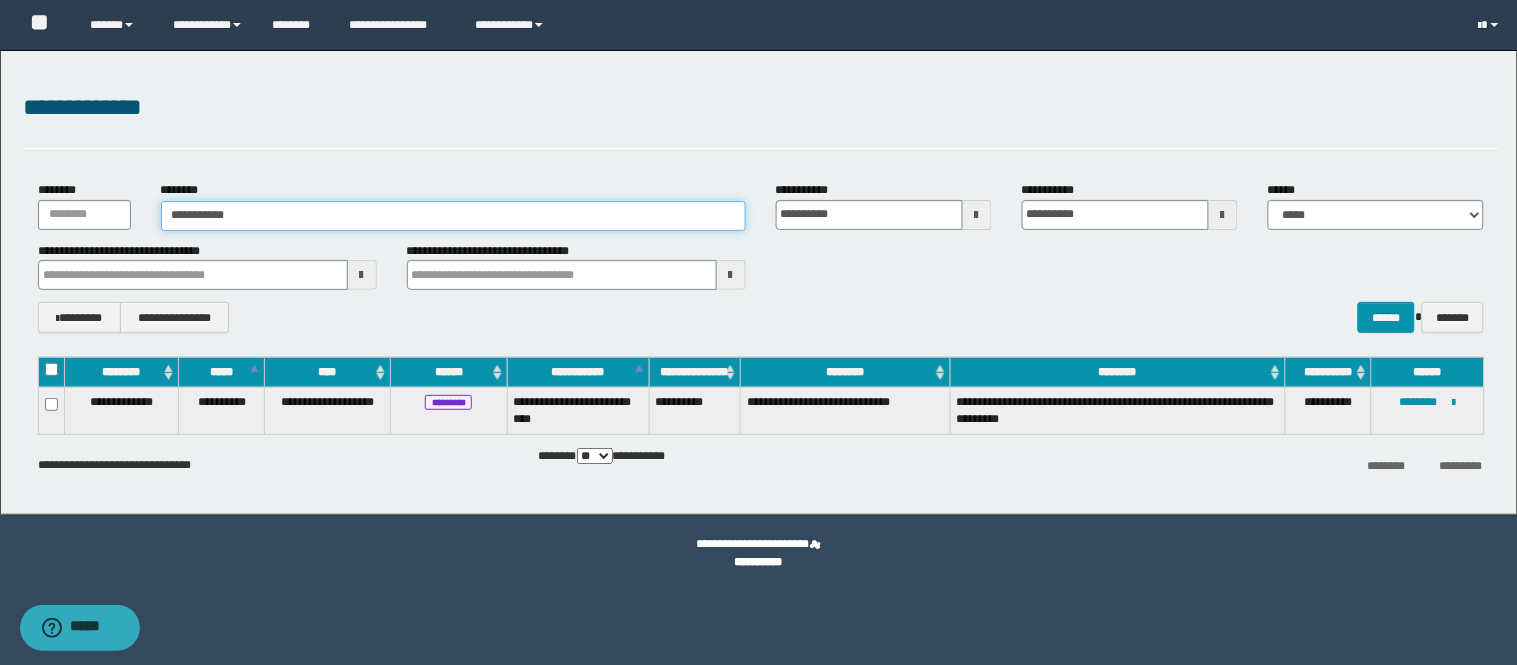 type on "**********" 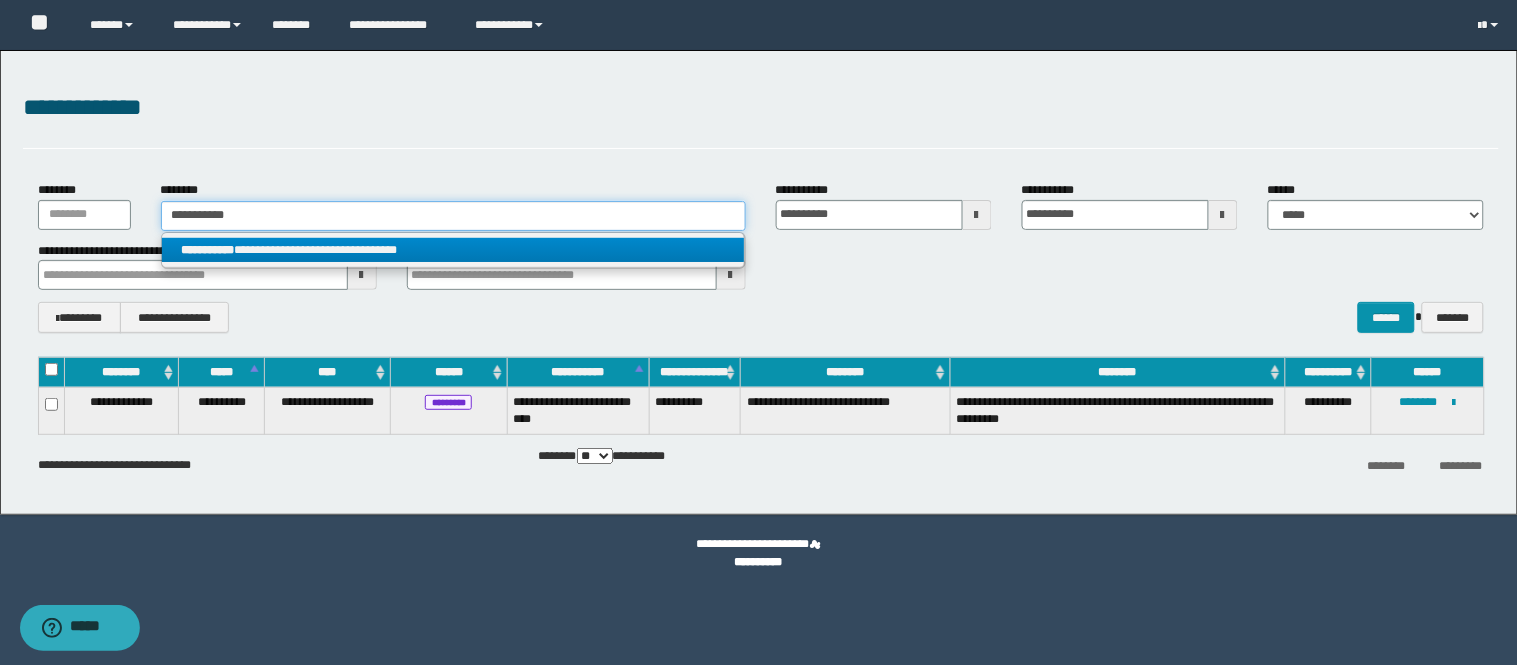 type on "**********" 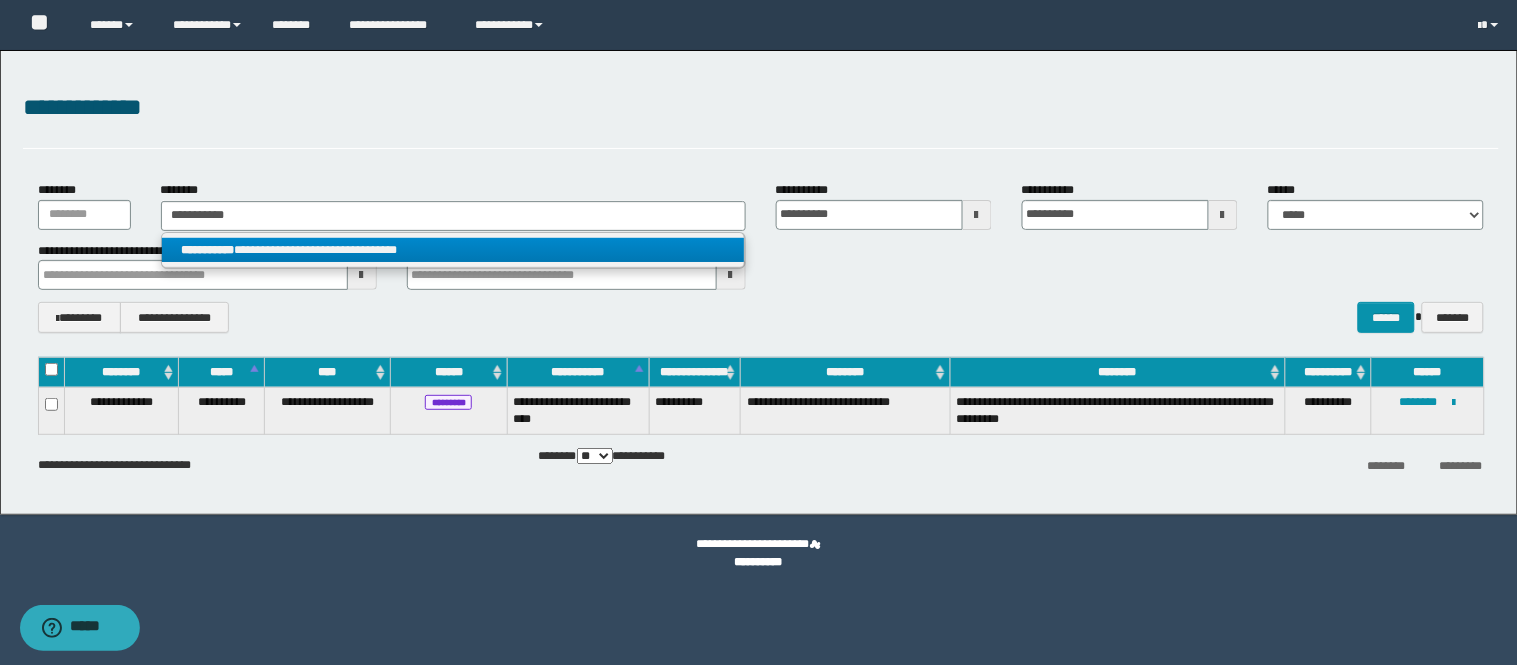click on "**********" at bounding box center (453, 250) 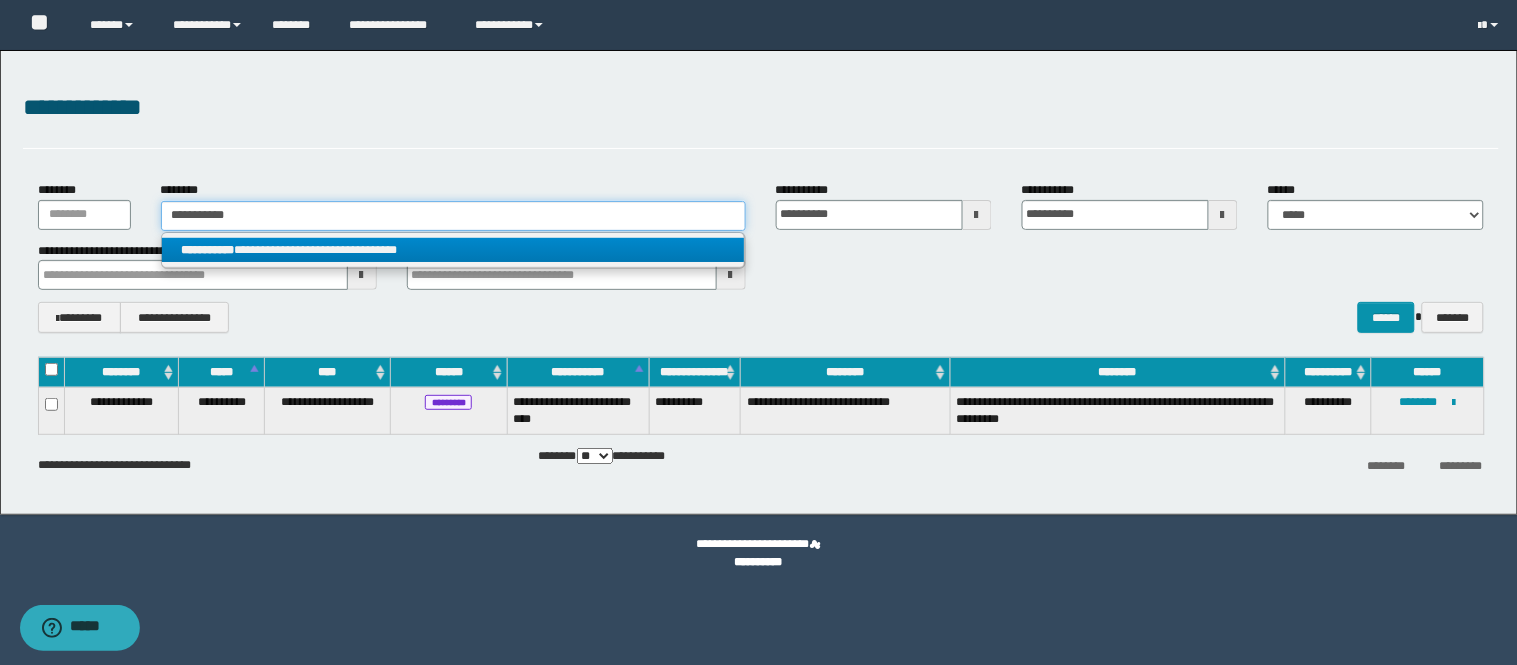 type 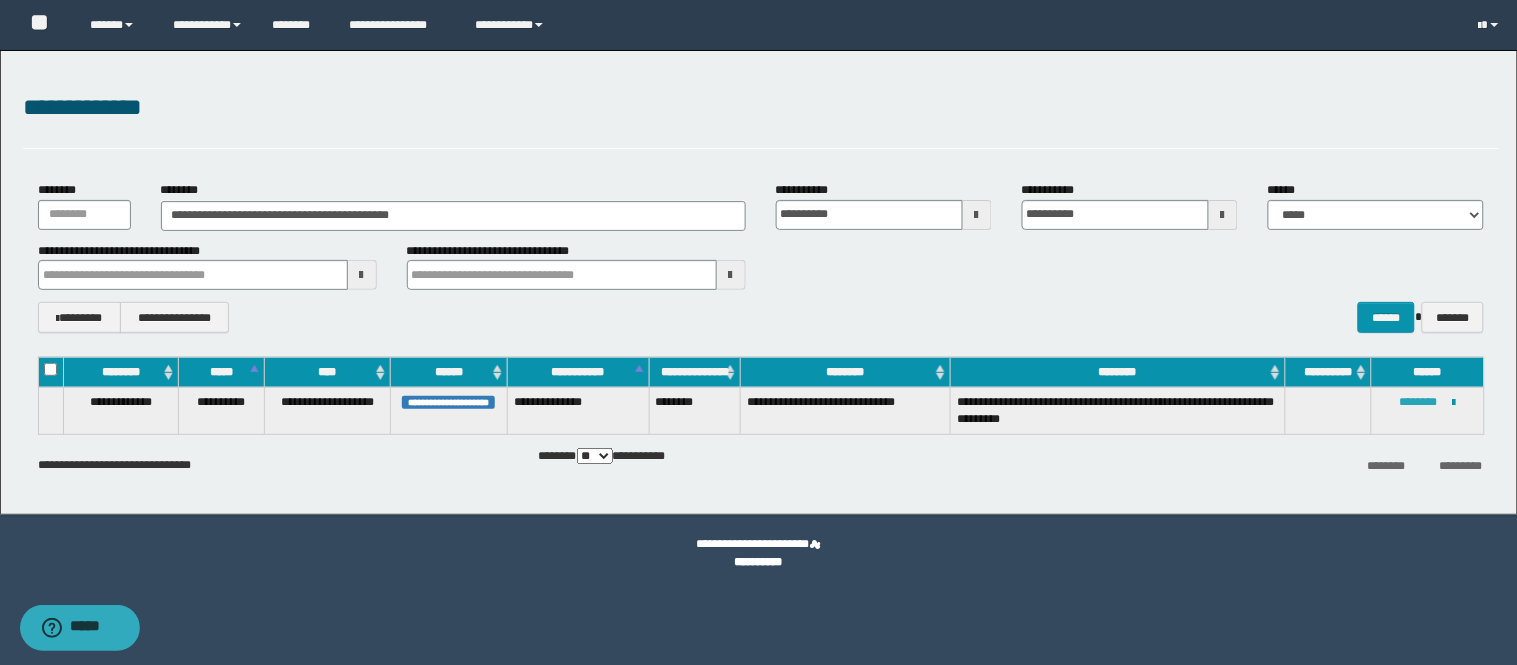 click on "********" at bounding box center [1419, 402] 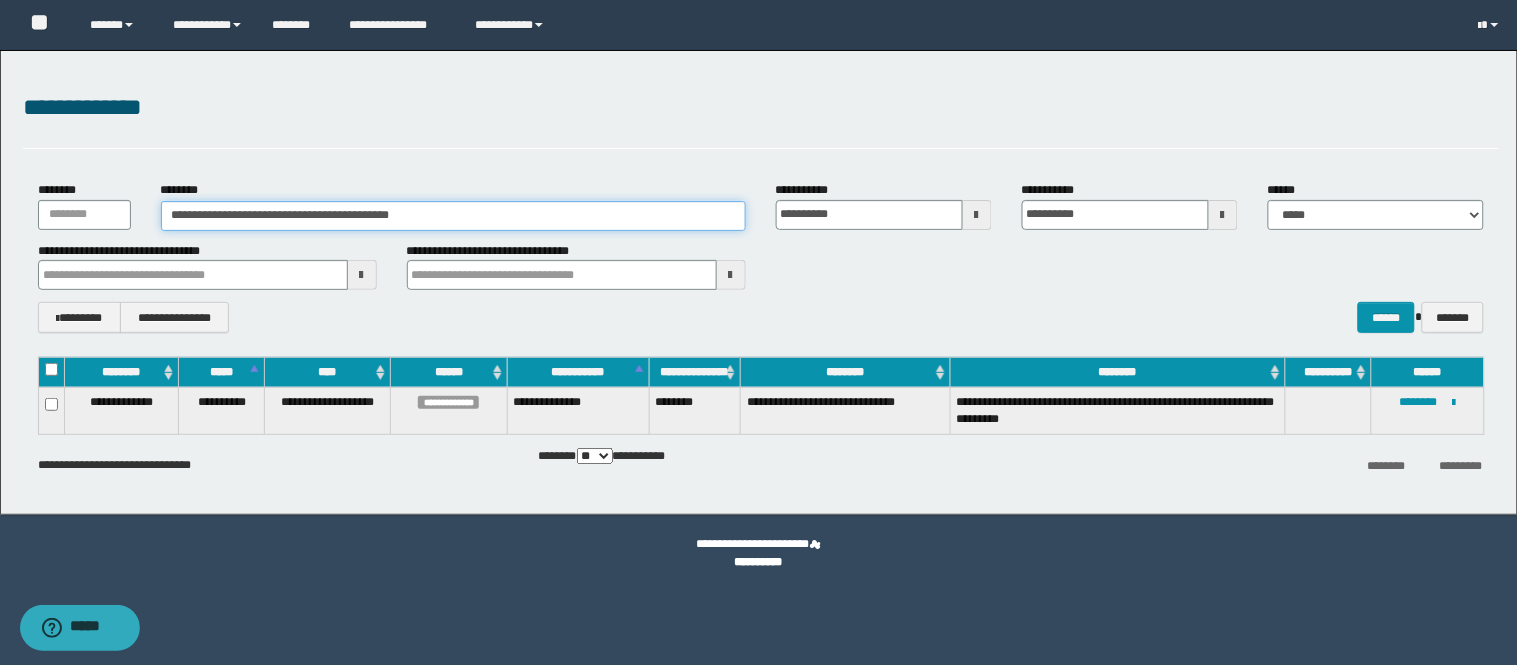 drag, startPoint x: 434, startPoint y: 212, endPoint x: 0, endPoint y: 223, distance: 434.13937 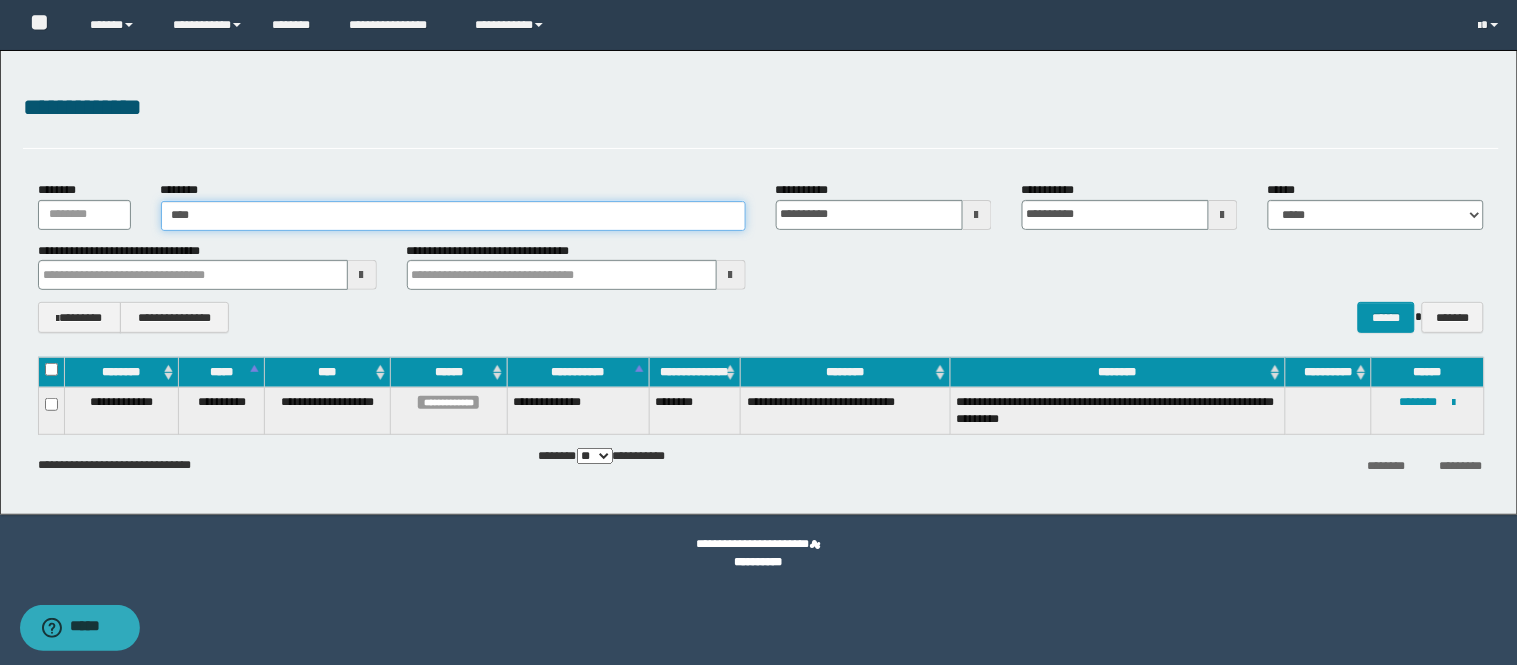 type on "*****" 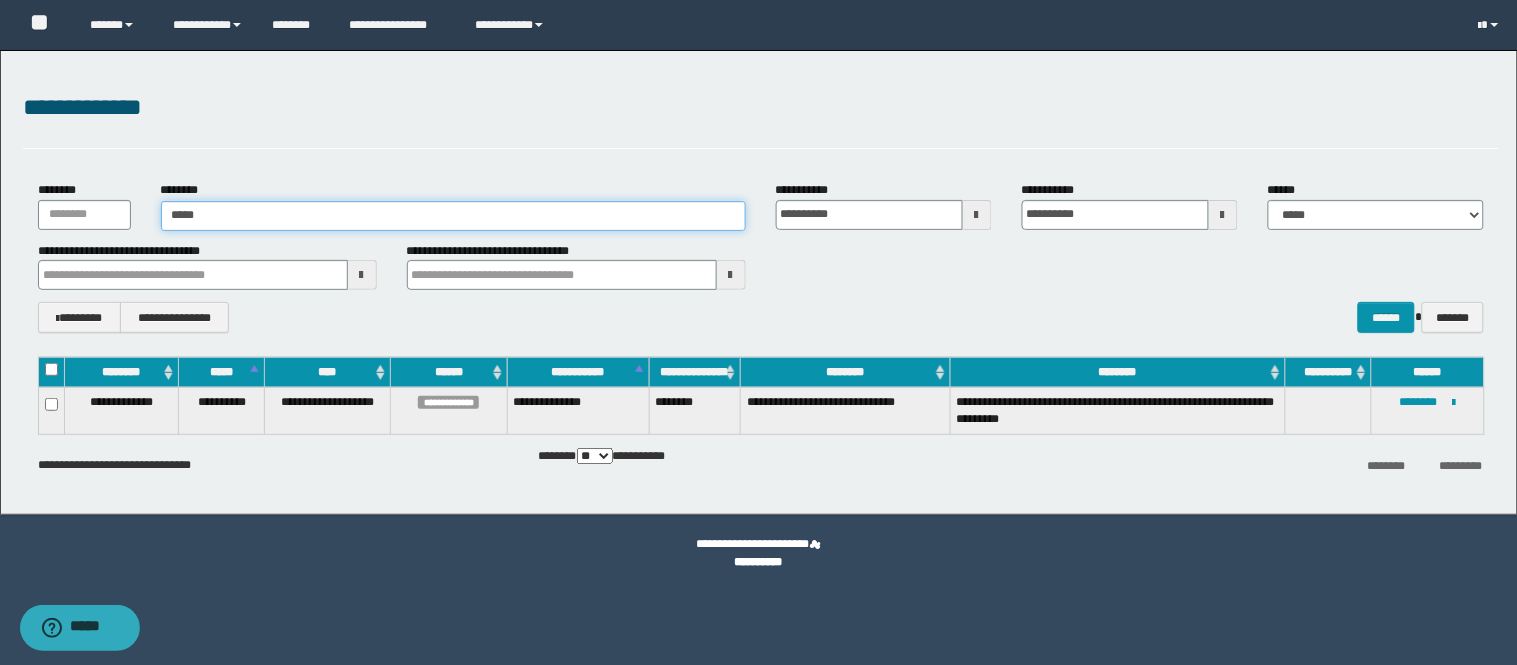 type on "*****" 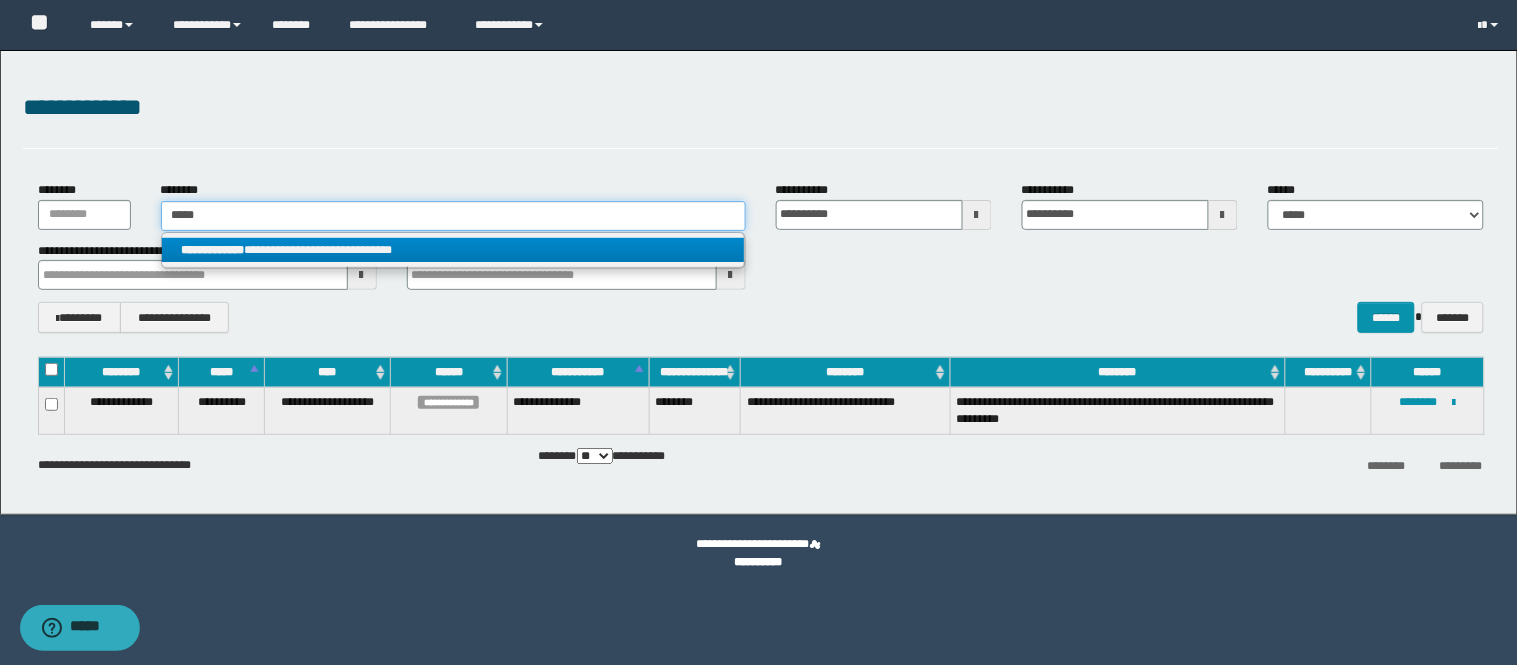 type on "*****" 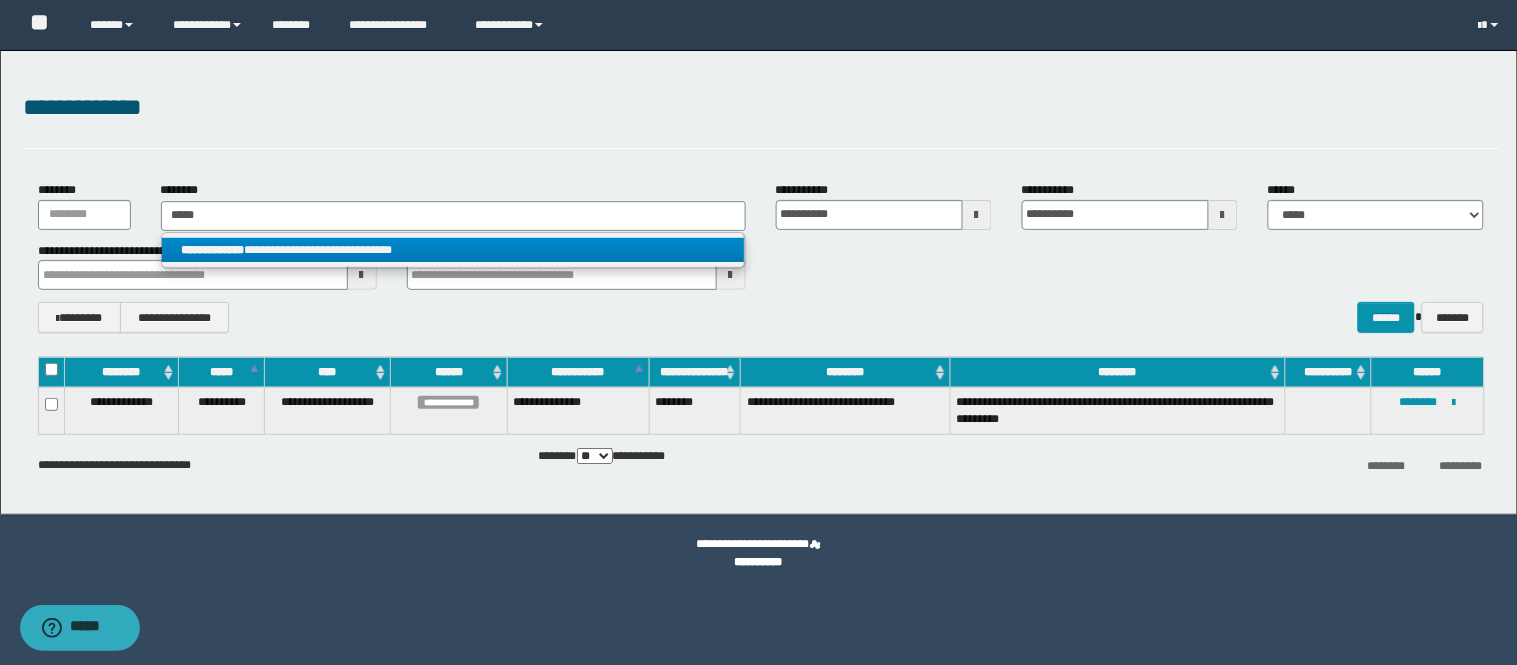 click on "**********" at bounding box center [453, 250] 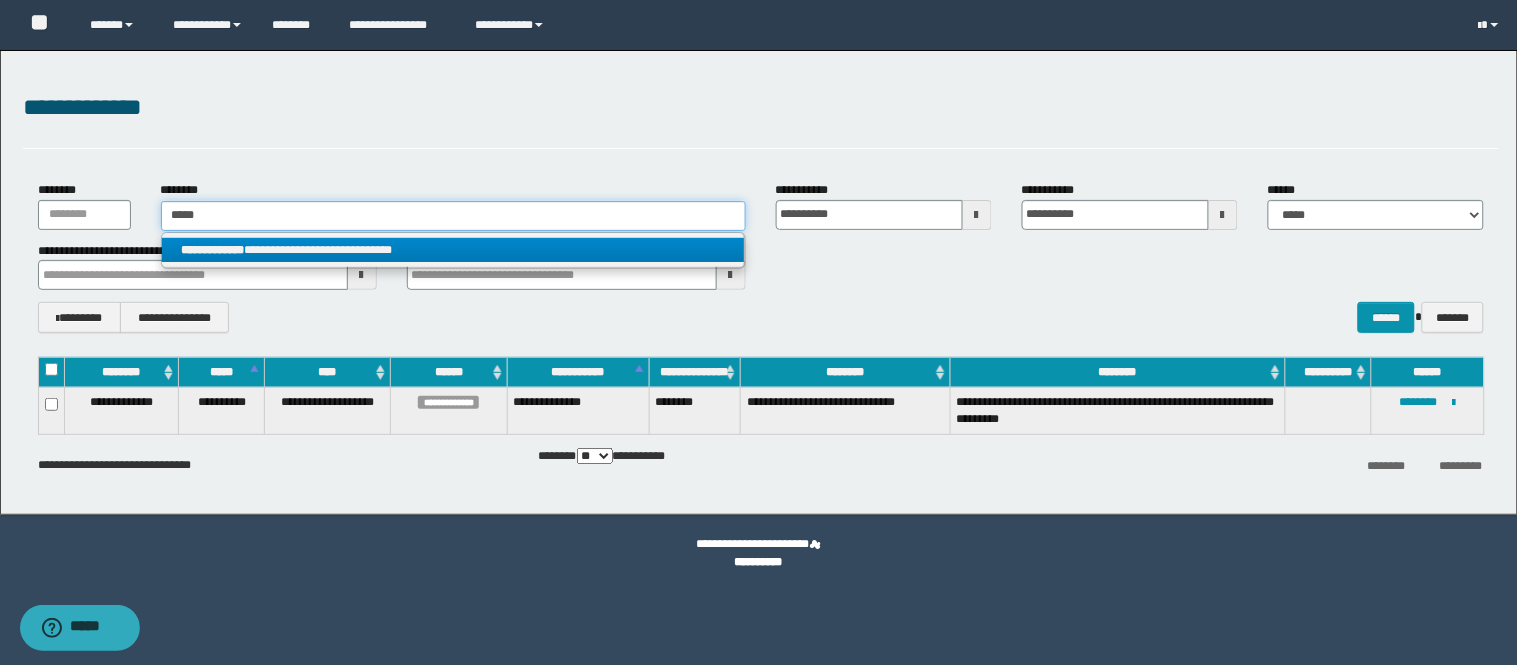 type 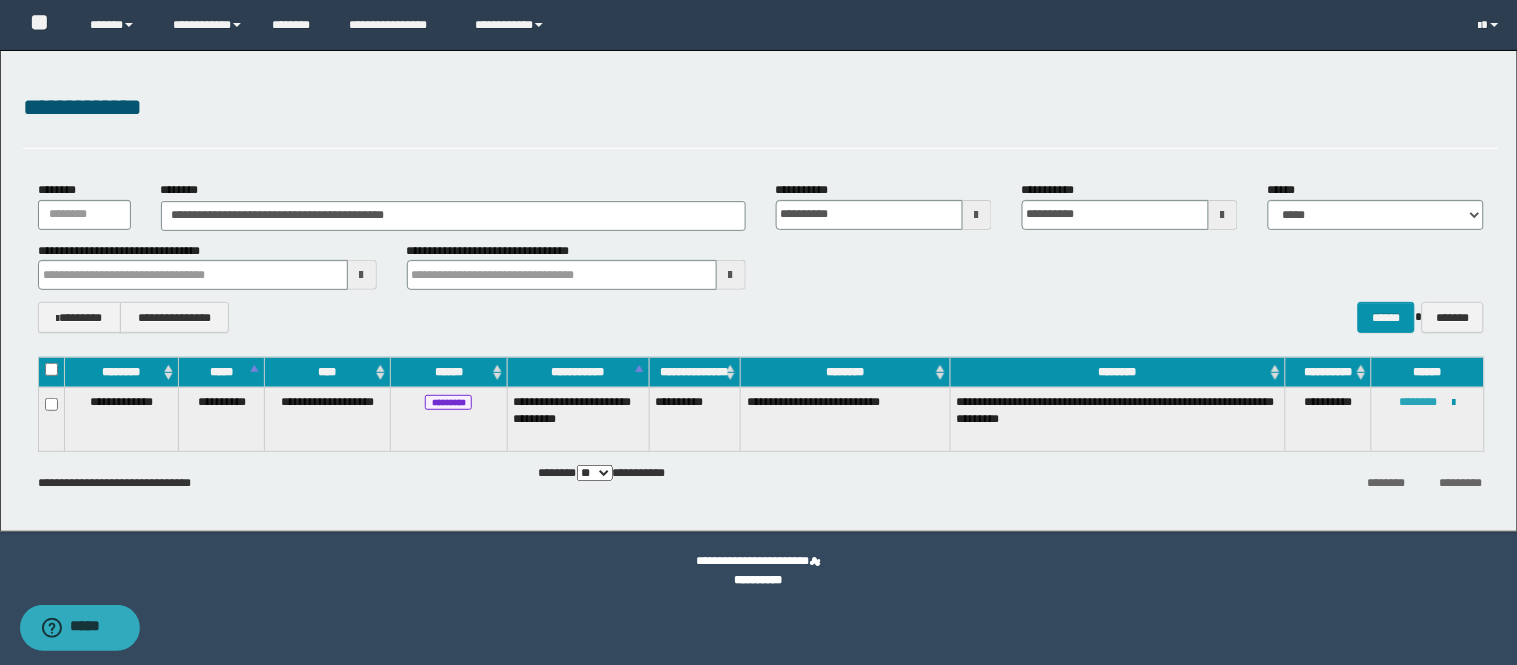 click on "********" at bounding box center [1419, 402] 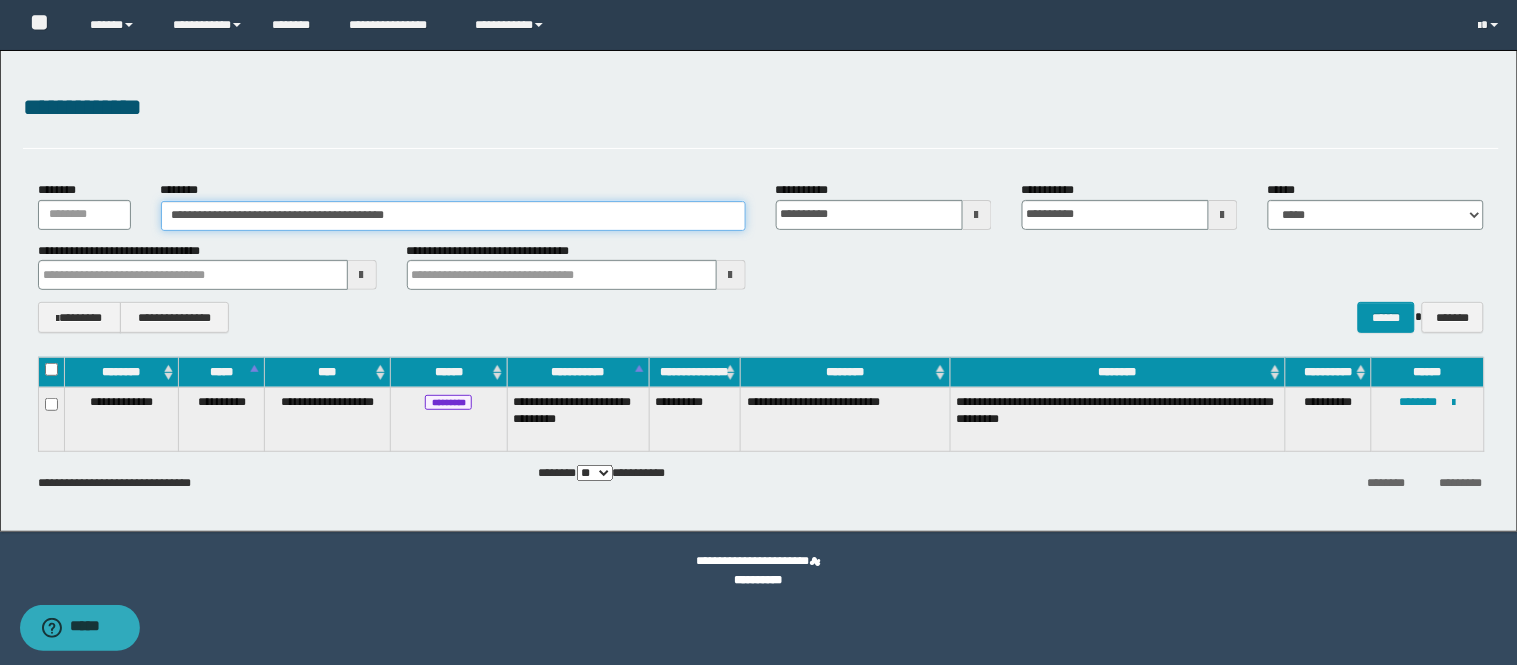 drag, startPoint x: 456, startPoint y: 214, endPoint x: 0, endPoint y: 207, distance: 456.0537 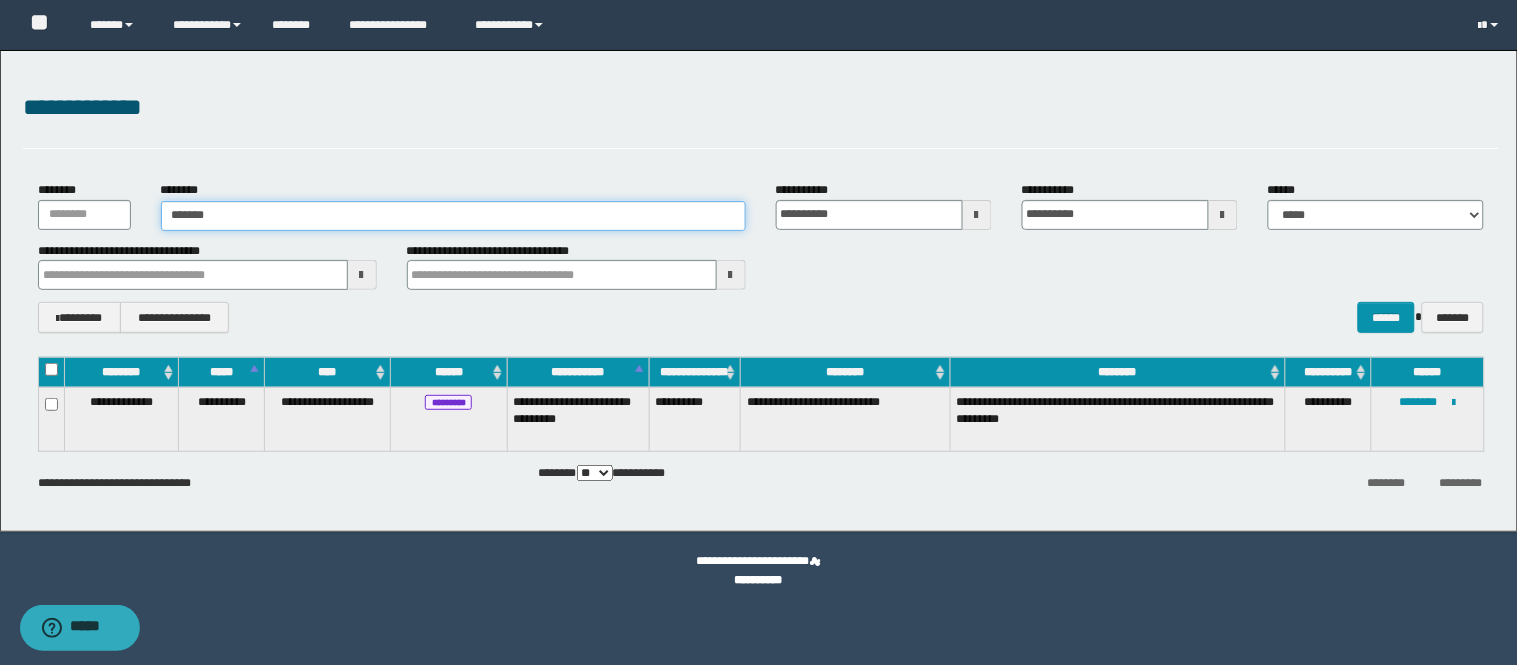 type on "********" 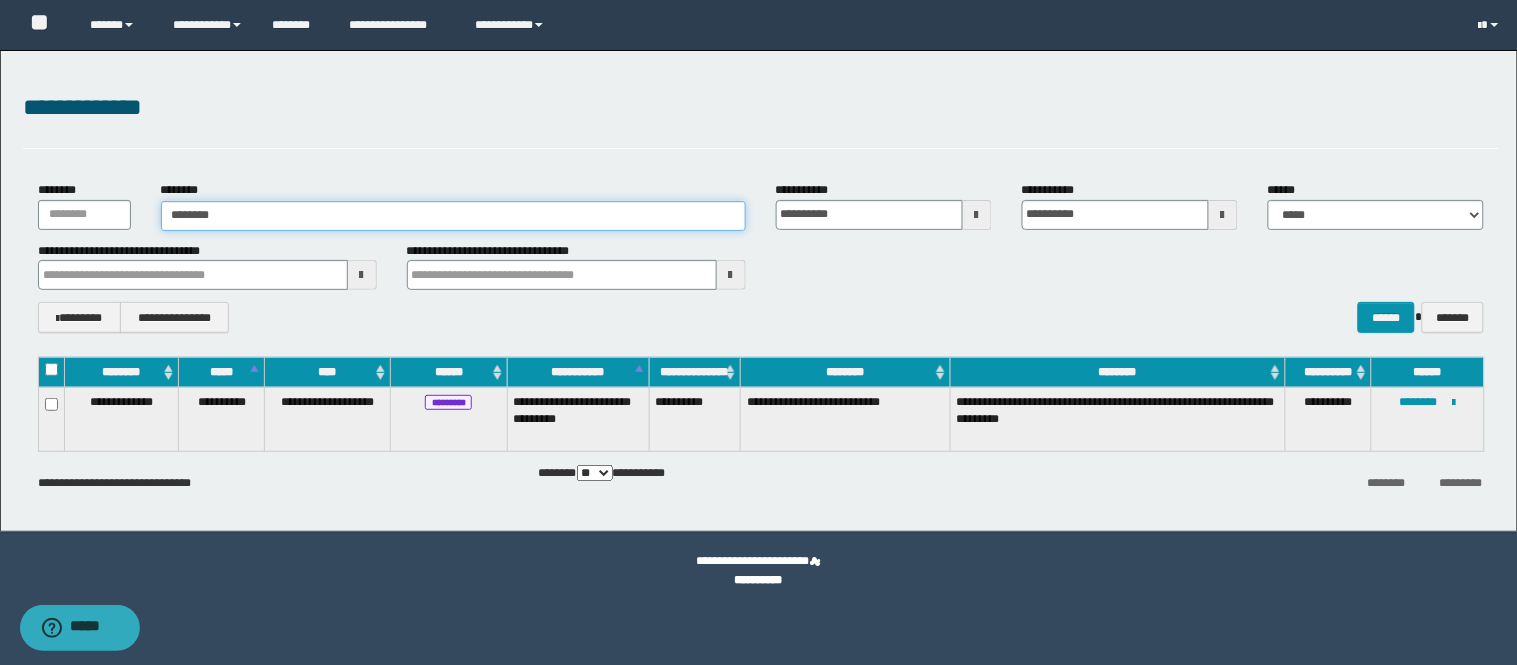 type on "********" 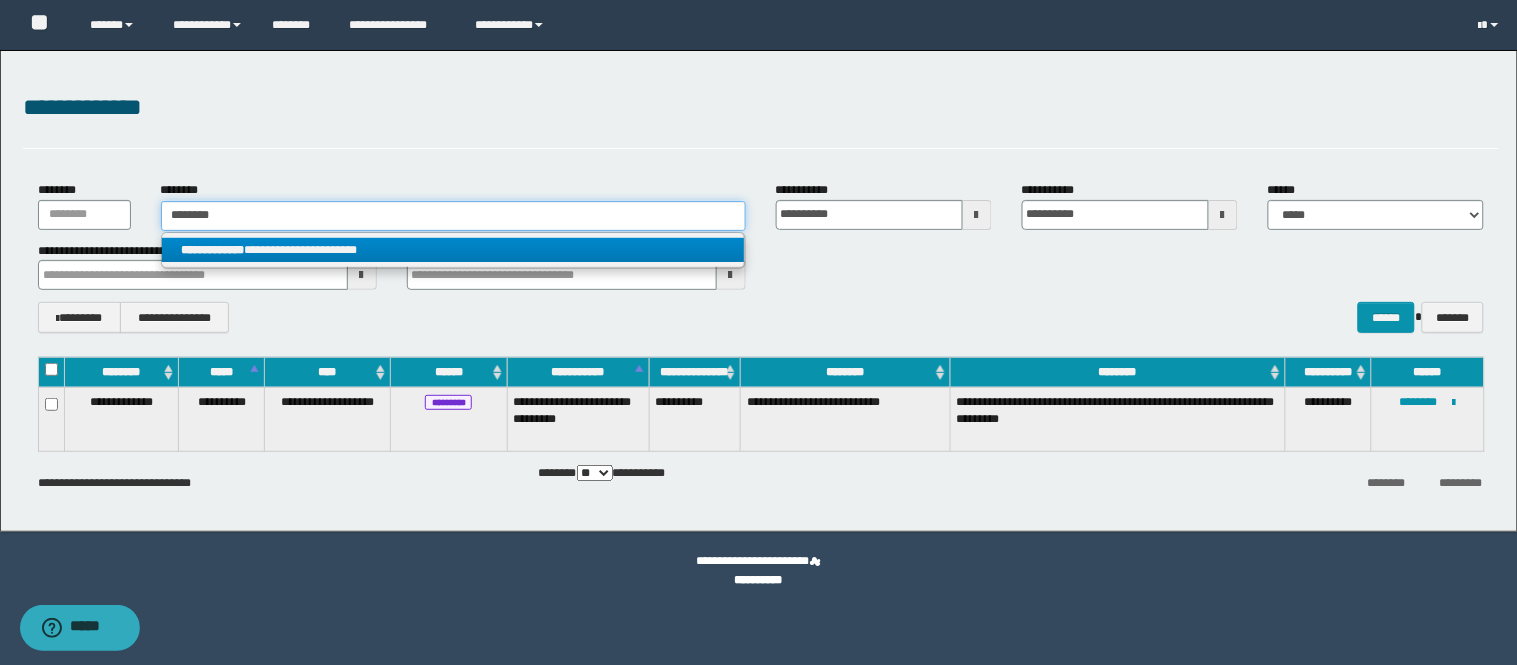 type on "********" 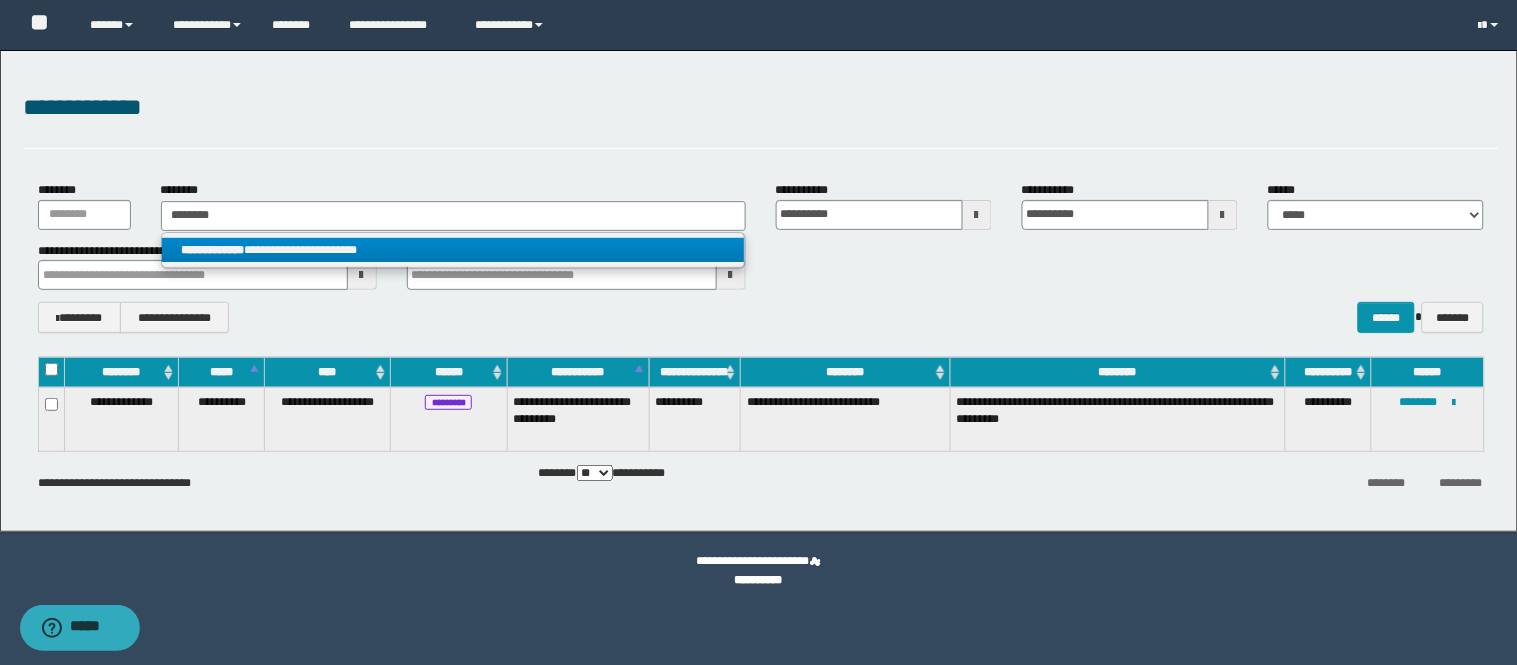 click on "**********" at bounding box center (453, 250) 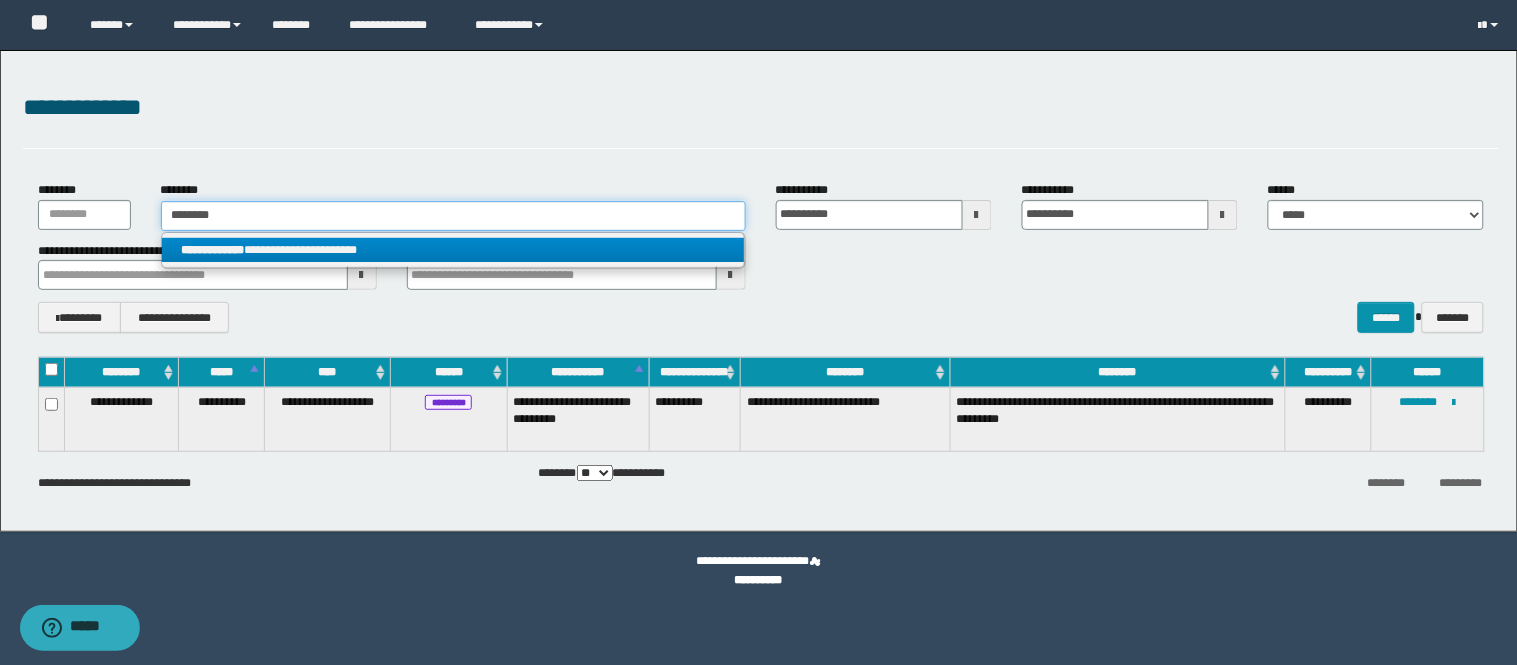 type 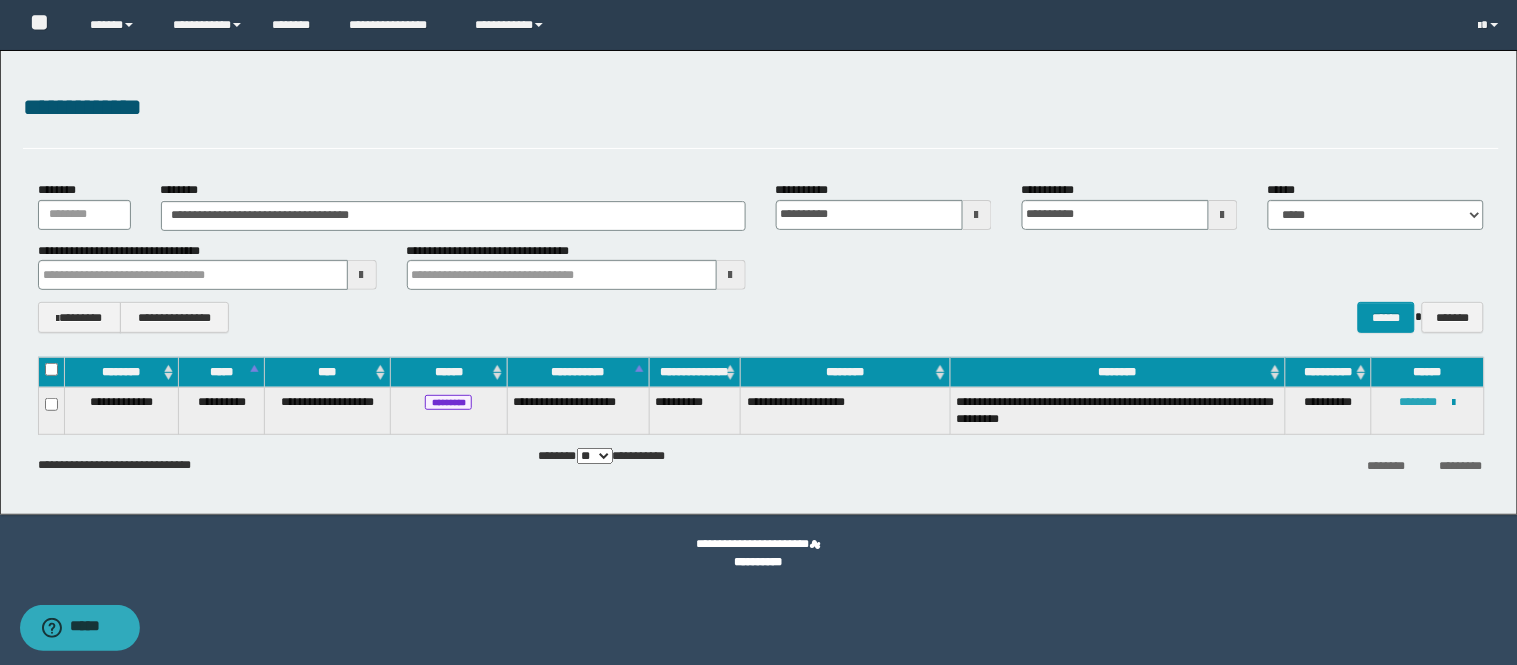 click on "********" at bounding box center [1419, 402] 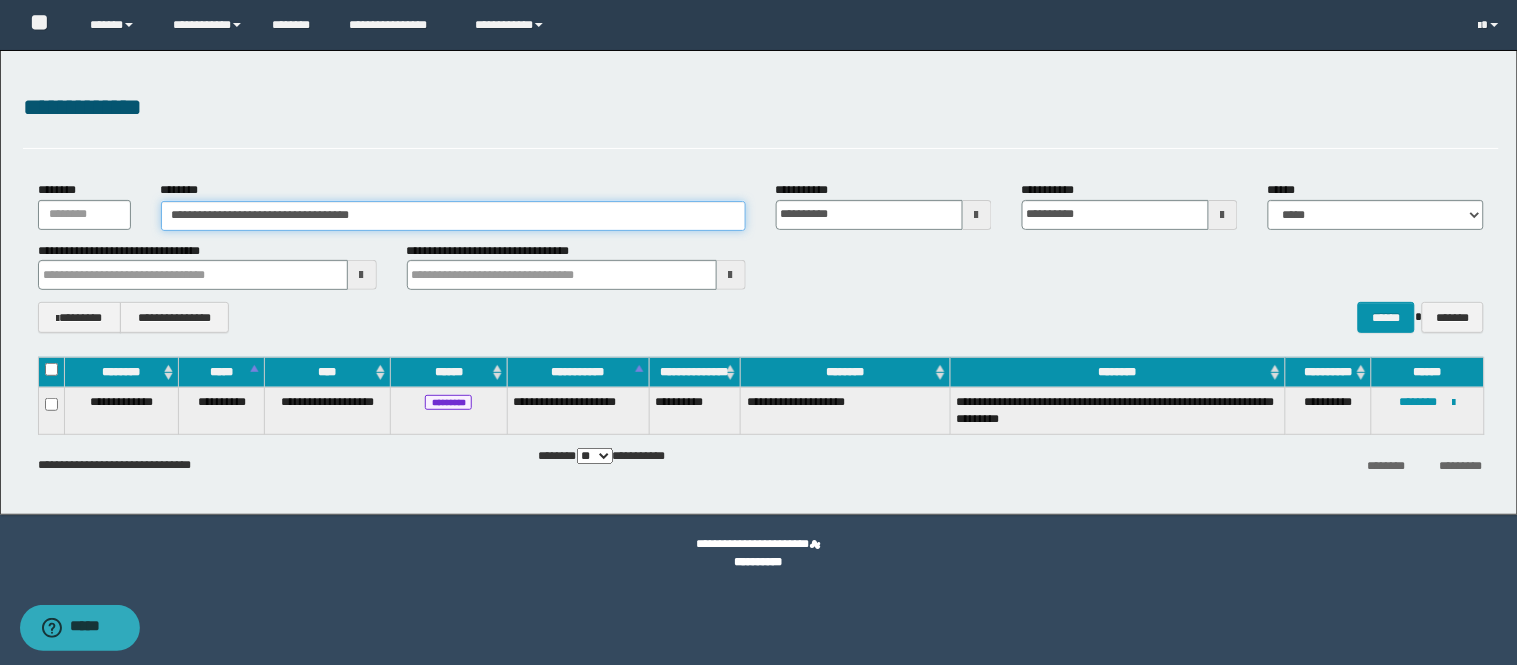 drag, startPoint x: 200, startPoint y: 222, endPoint x: 0, endPoint y: 196, distance: 201.68292 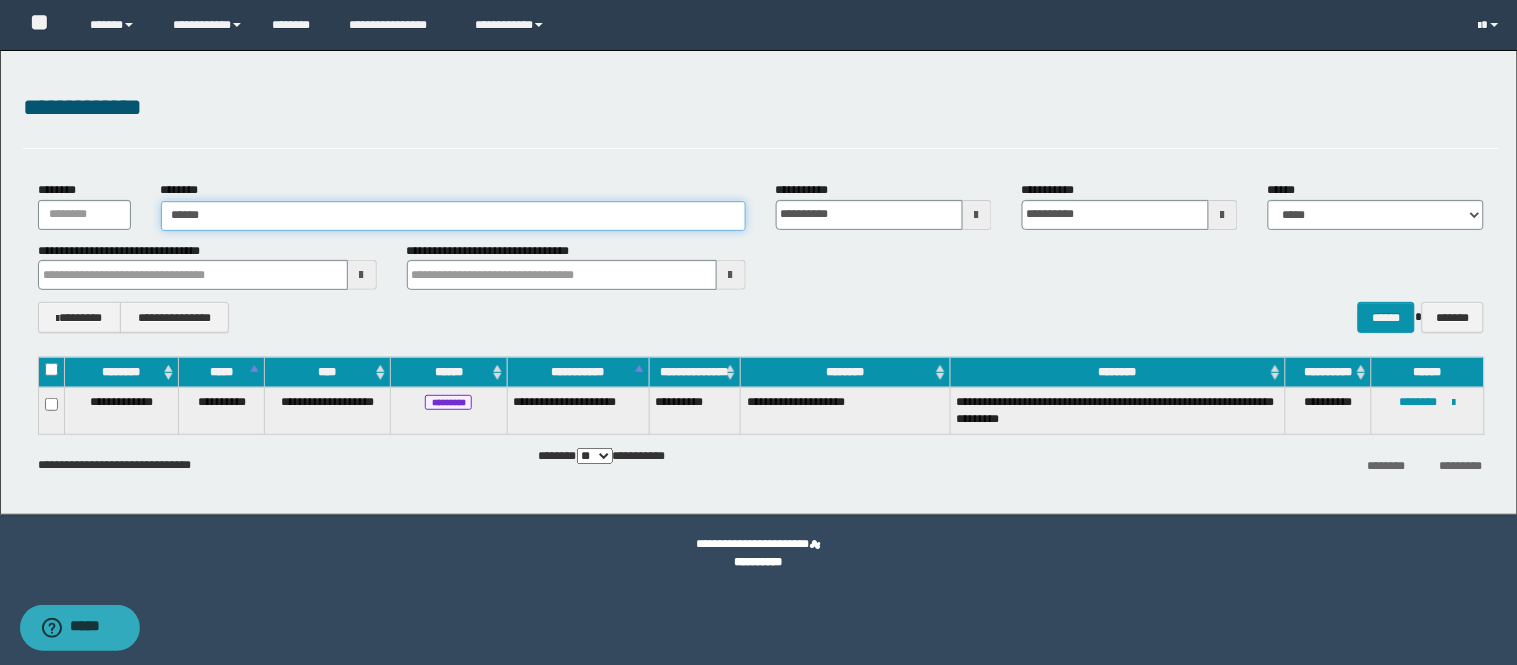 type on "*******" 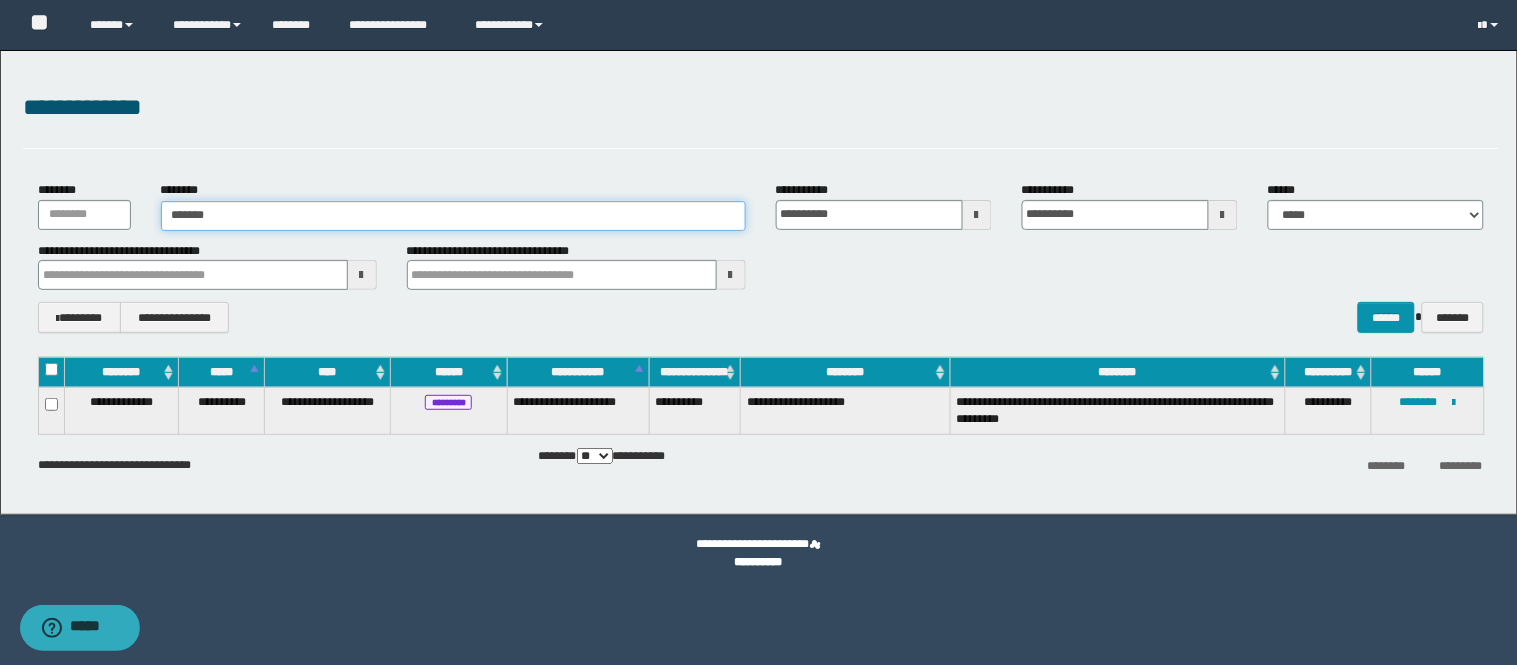 type on "*******" 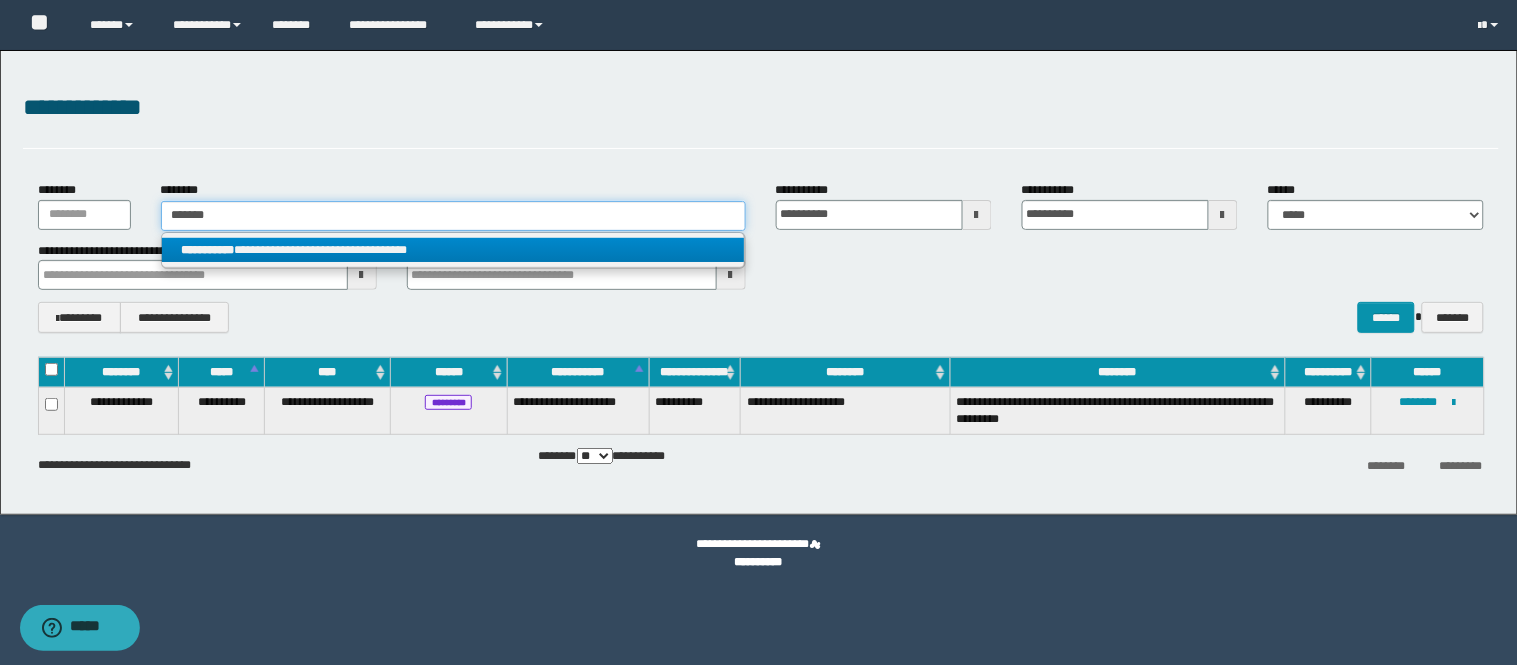 type on "*******" 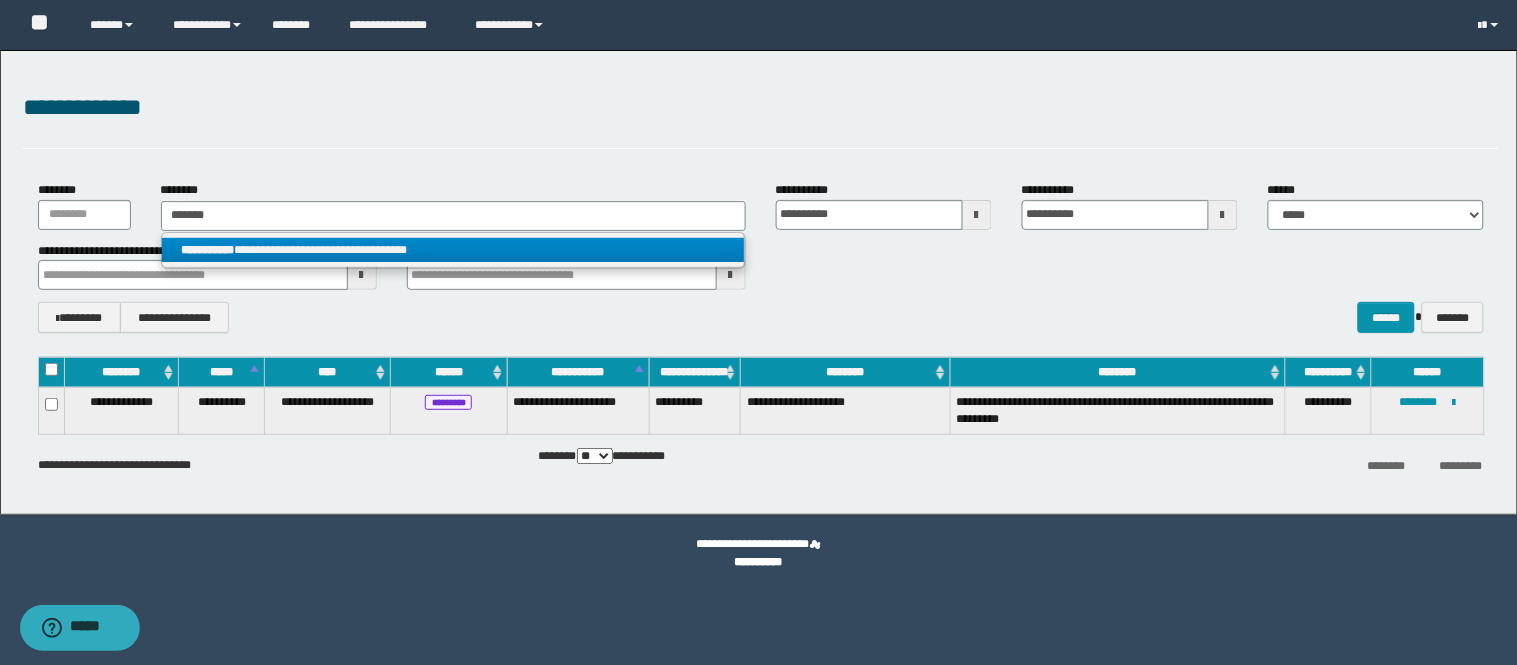 click on "**********" at bounding box center [453, 250] 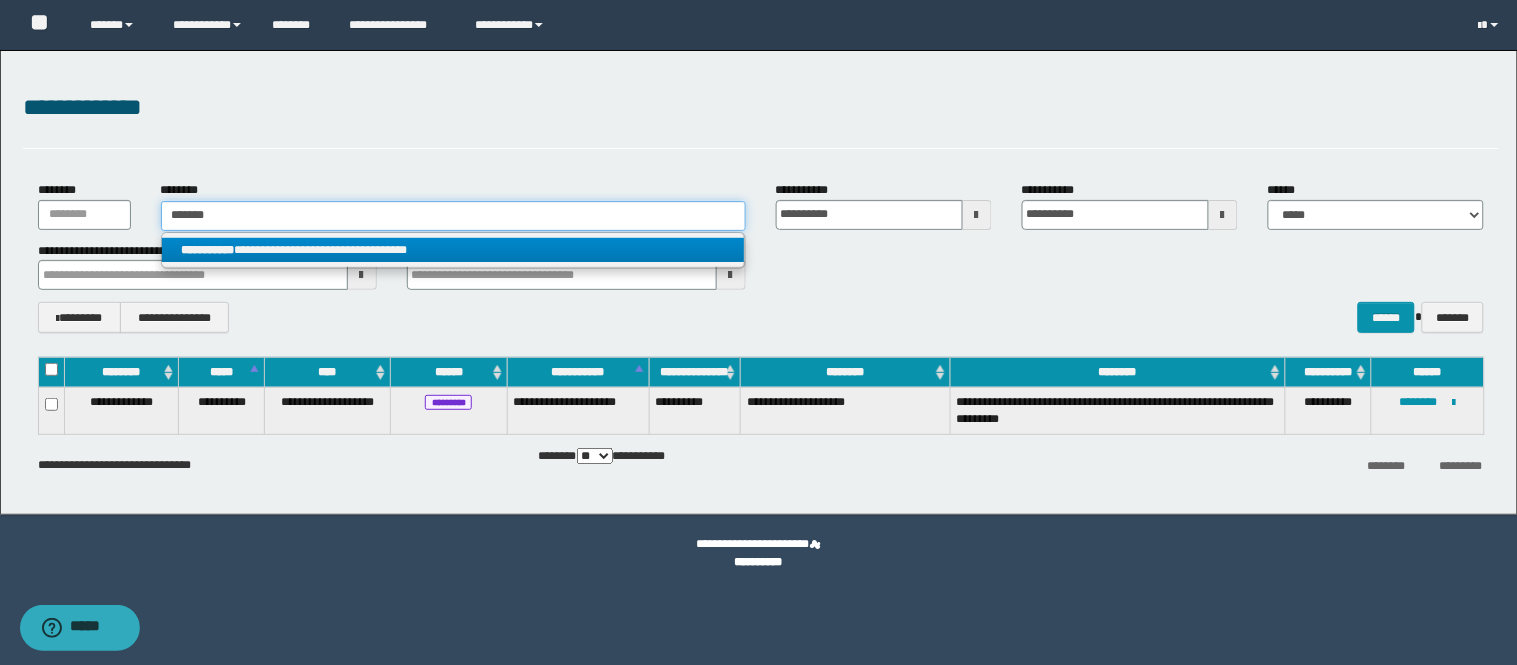 type 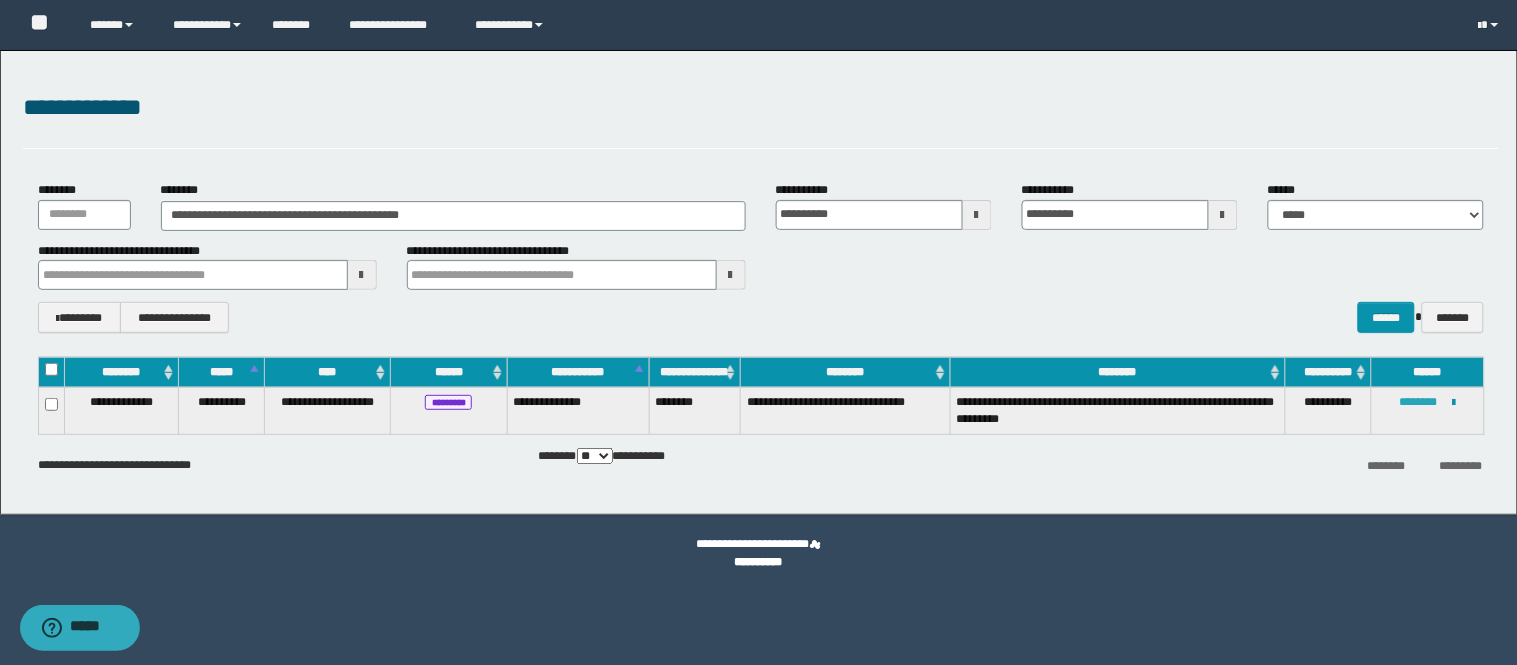 click on "********" at bounding box center [1419, 402] 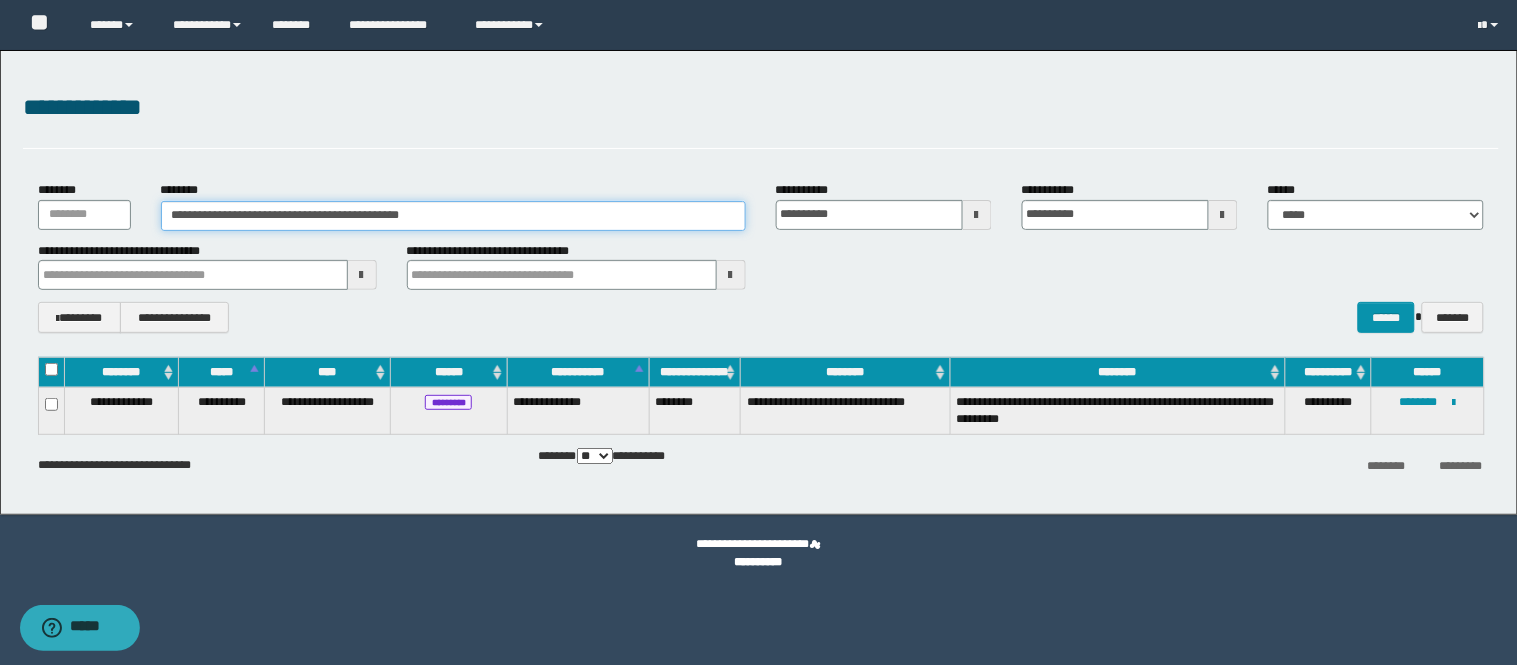 drag, startPoint x: 430, startPoint y: 216, endPoint x: 0, endPoint y: 182, distance: 431.3421 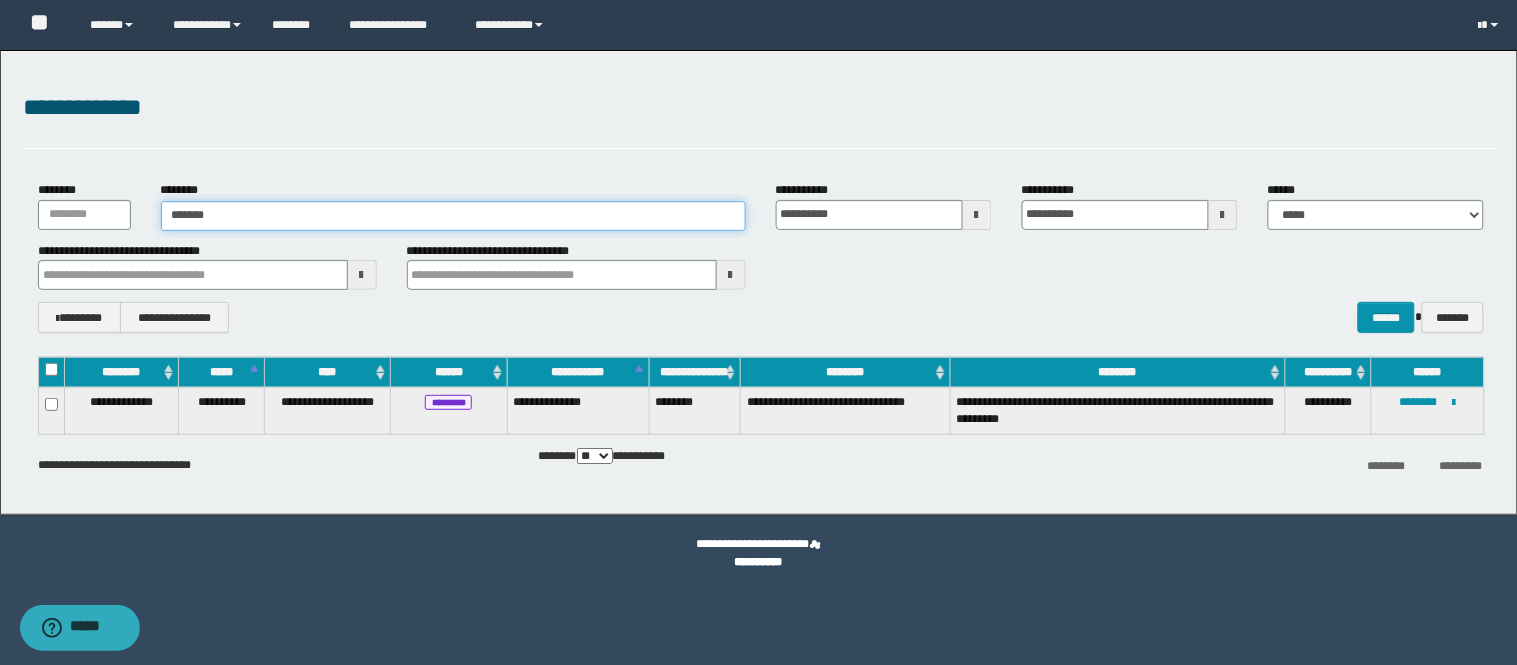 type on "********" 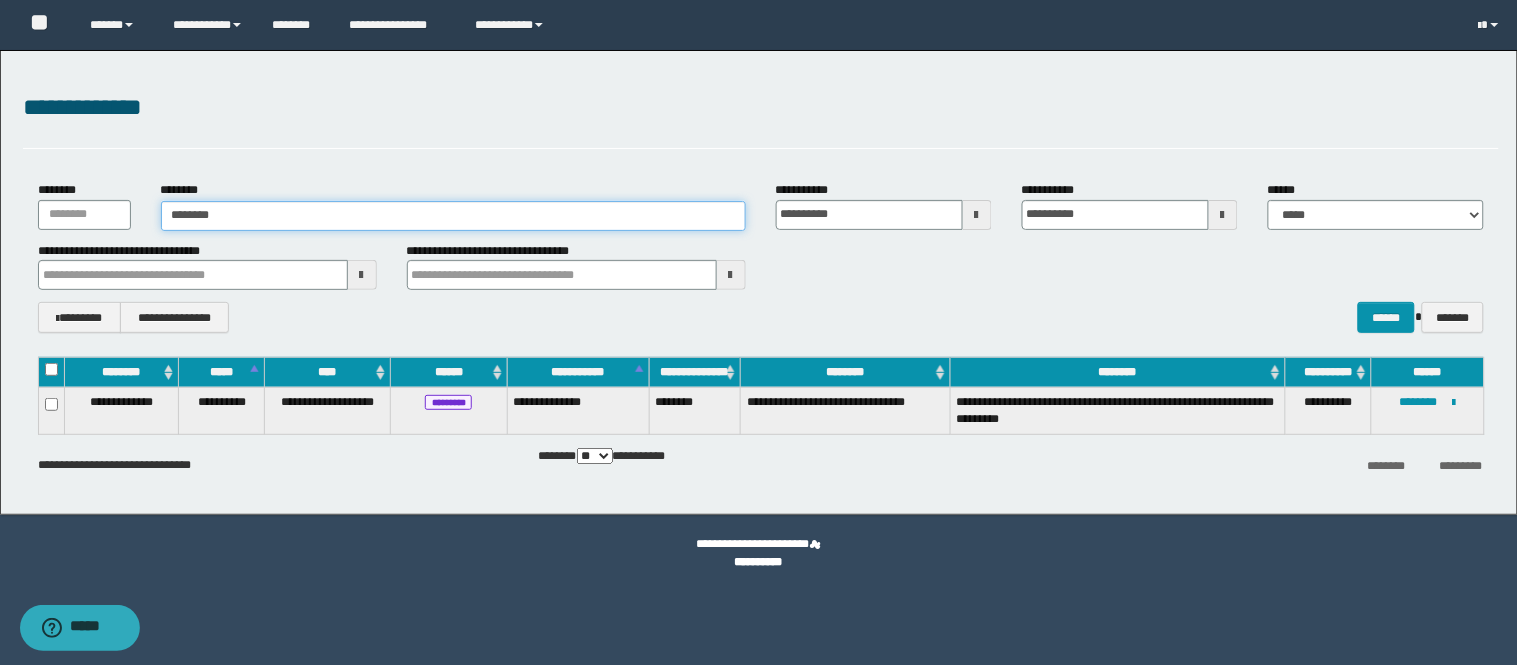 type on "********" 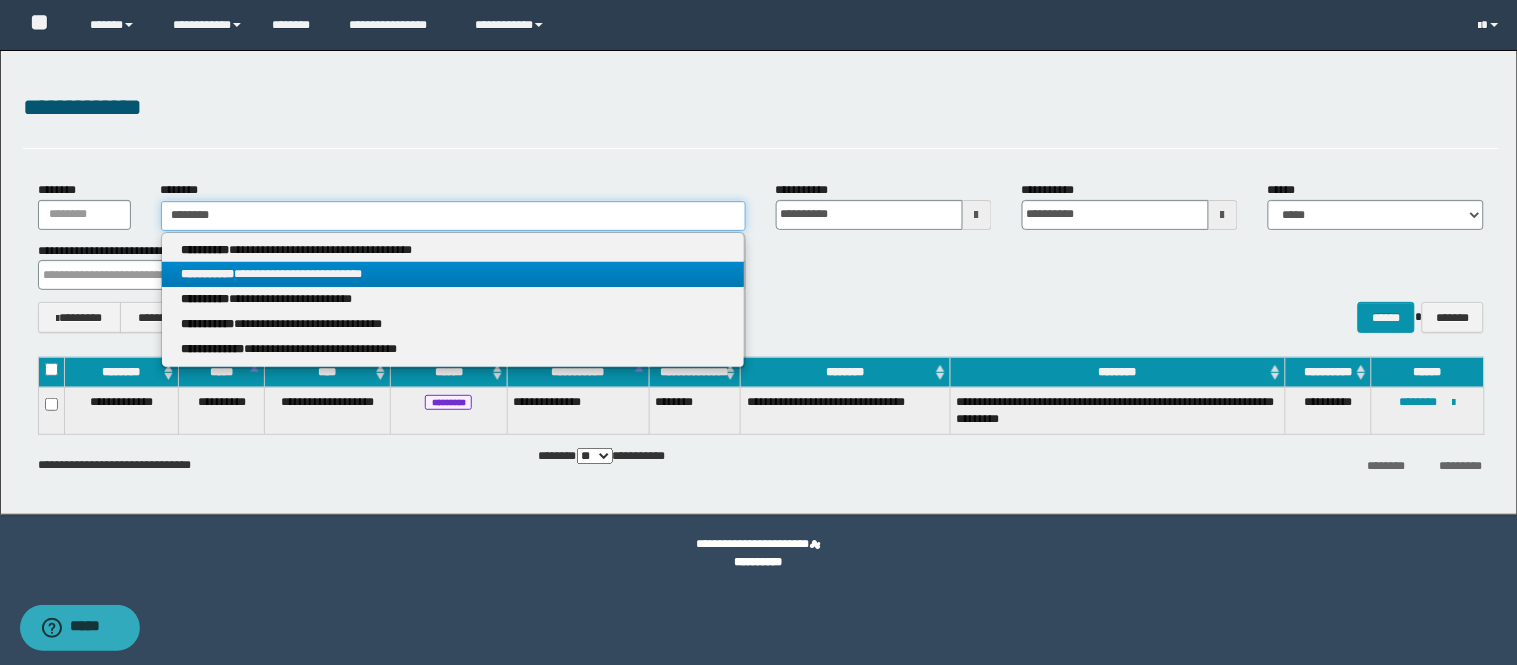 type on "********" 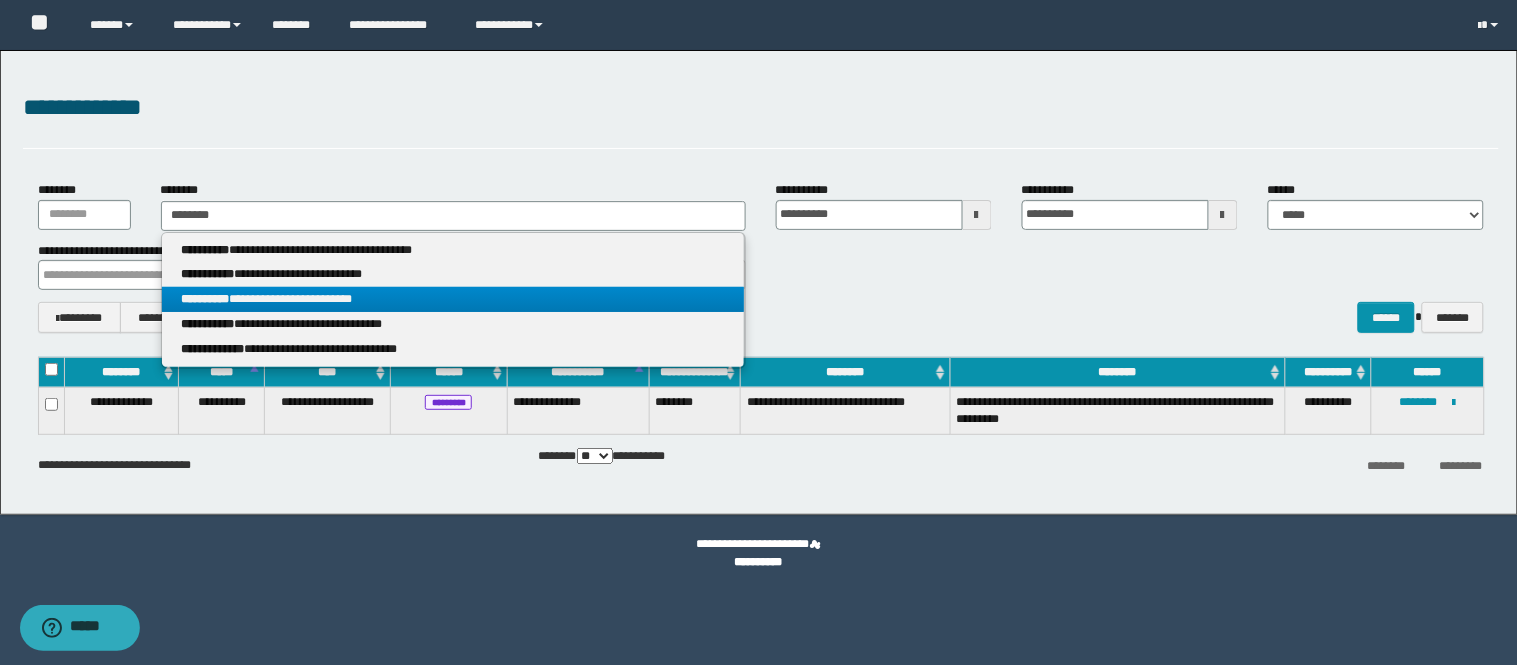 click on "**********" at bounding box center (453, 299) 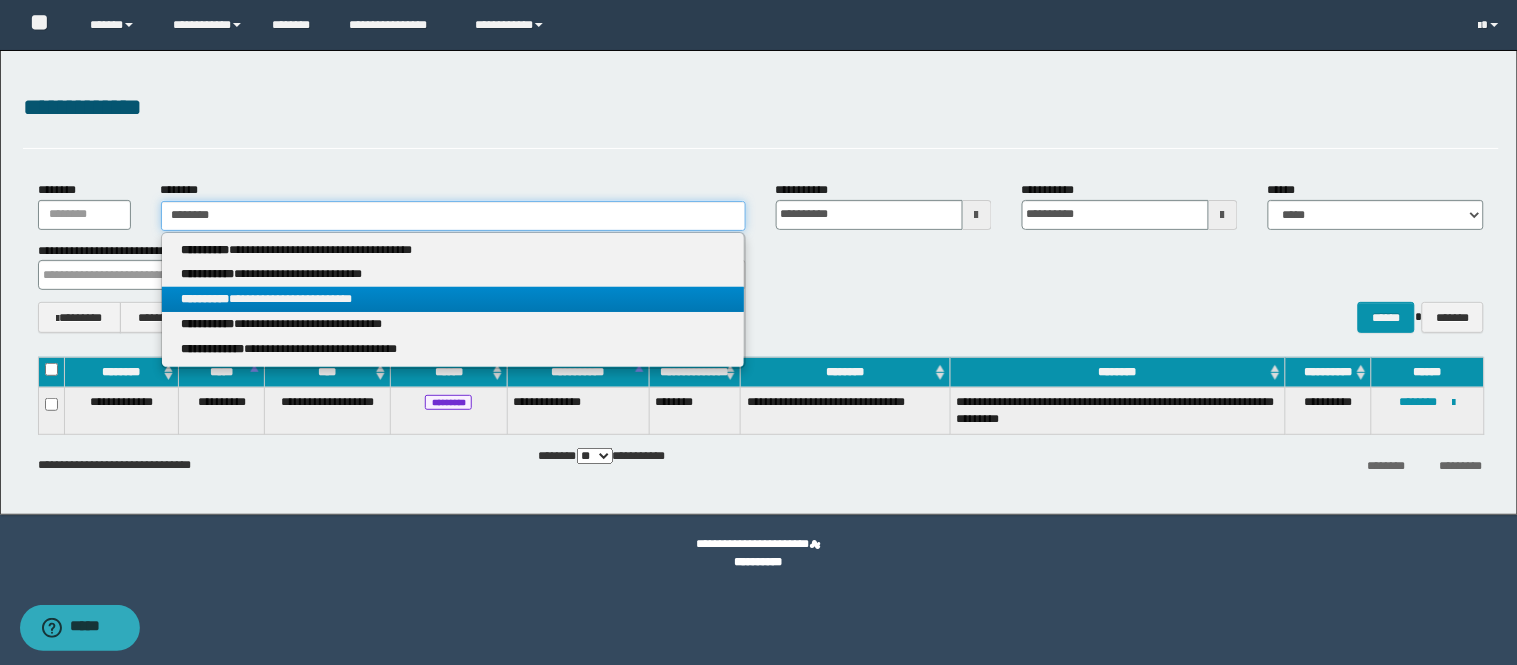 type 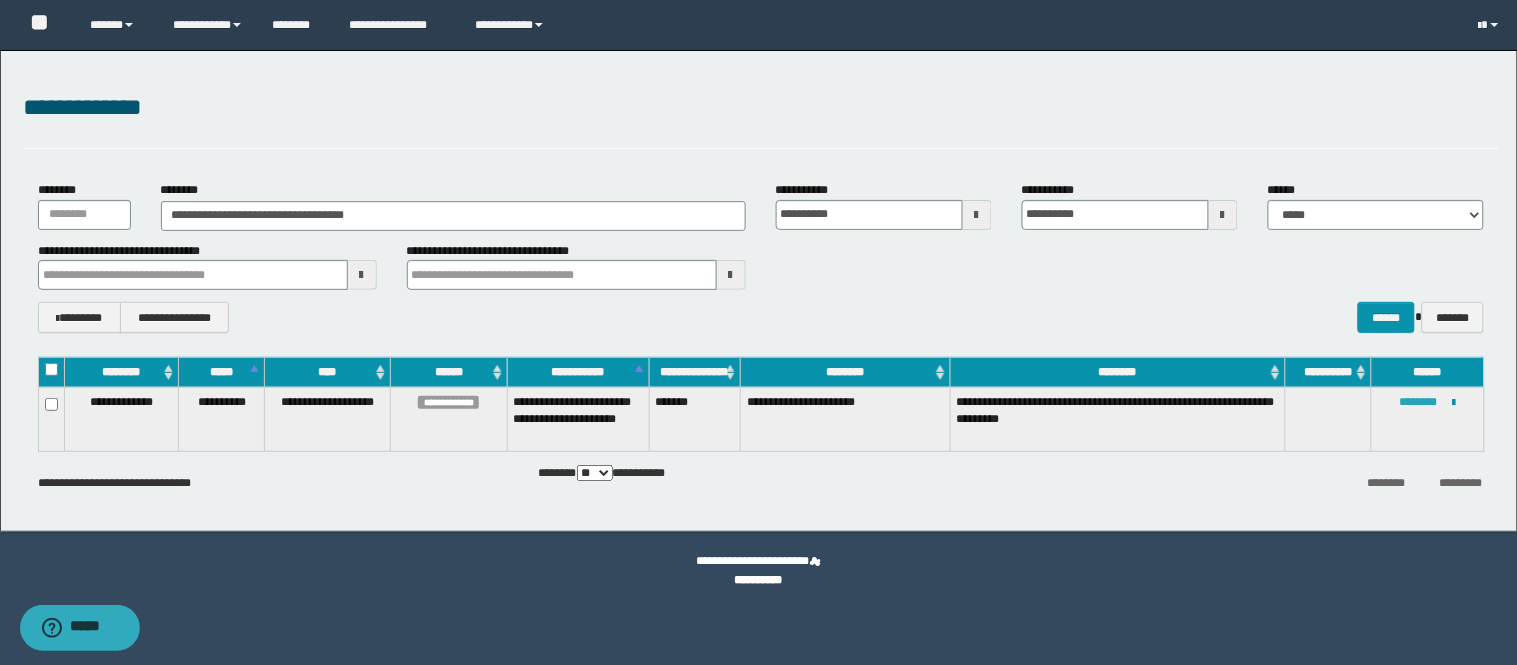 click on "********" at bounding box center (1419, 402) 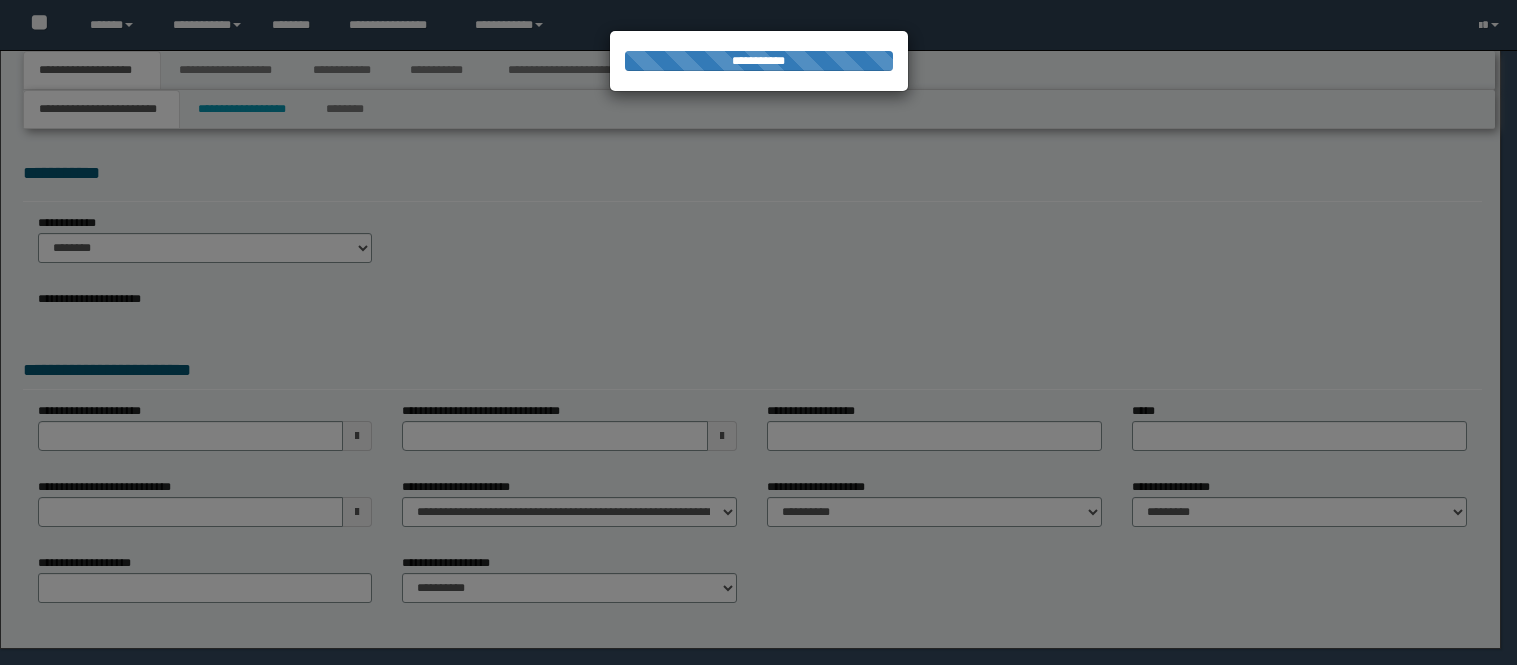 scroll, scrollTop: 0, scrollLeft: 0, axis: both 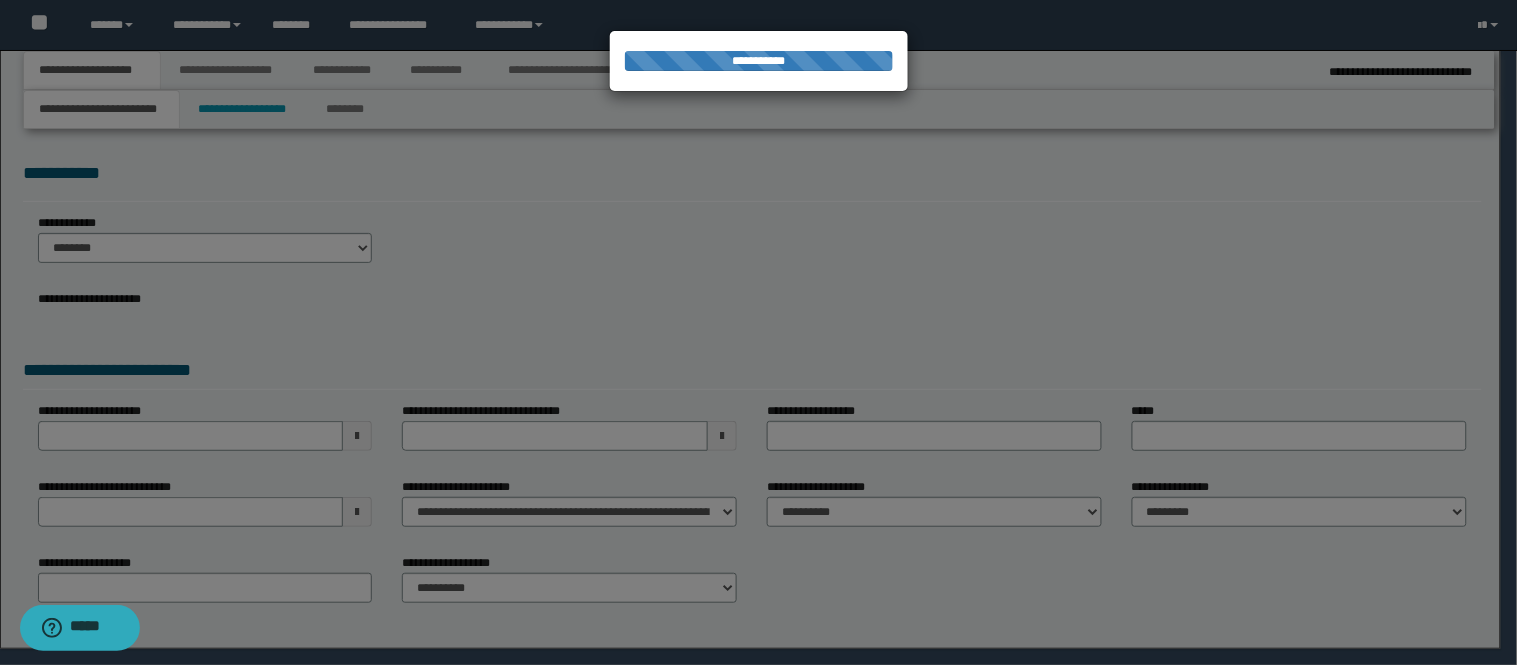 select on "*" 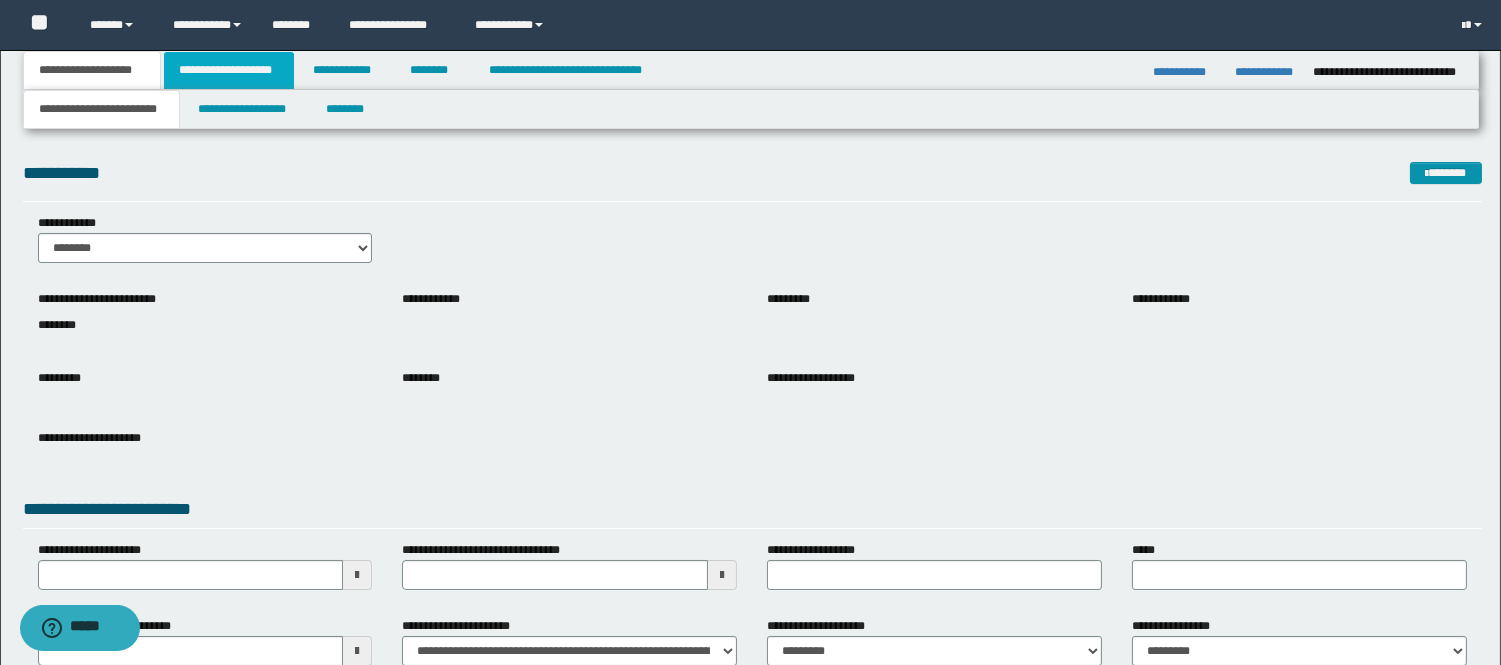 click on "**********" at bounding box center [229, 70] 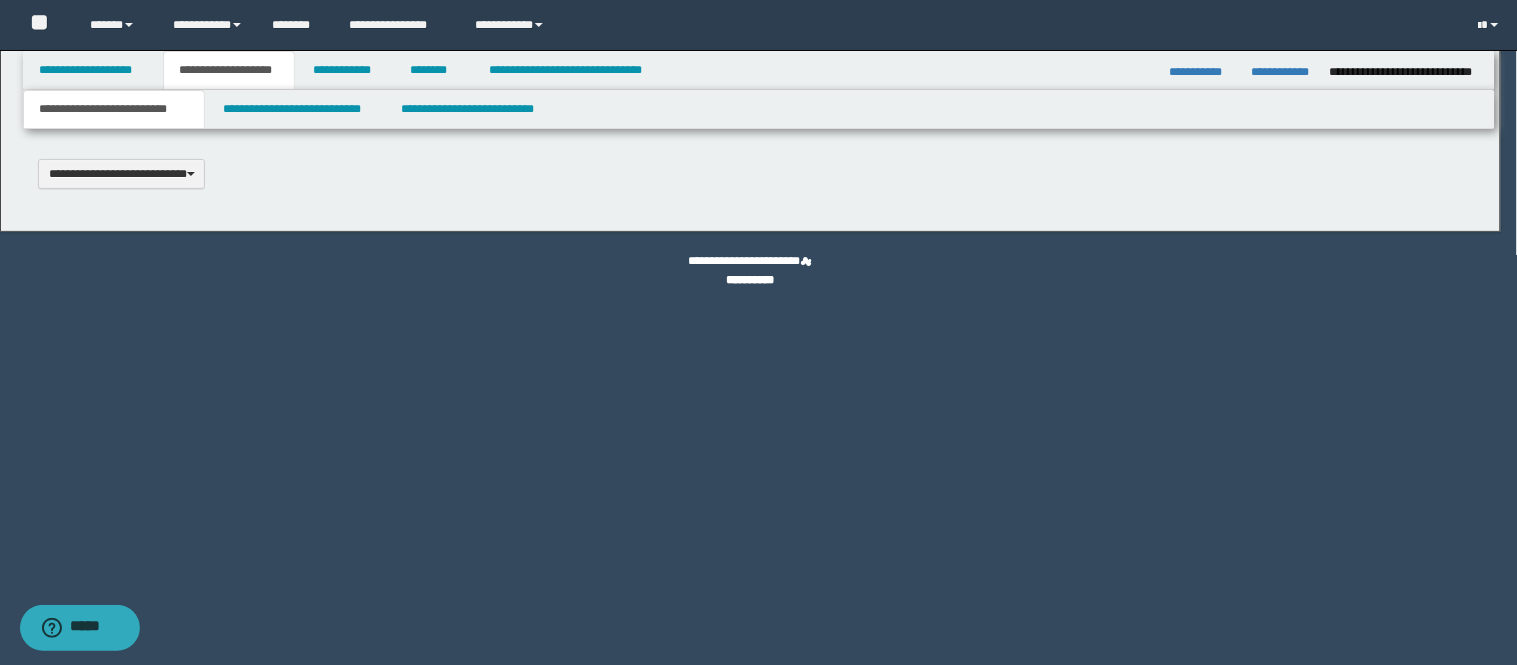 type 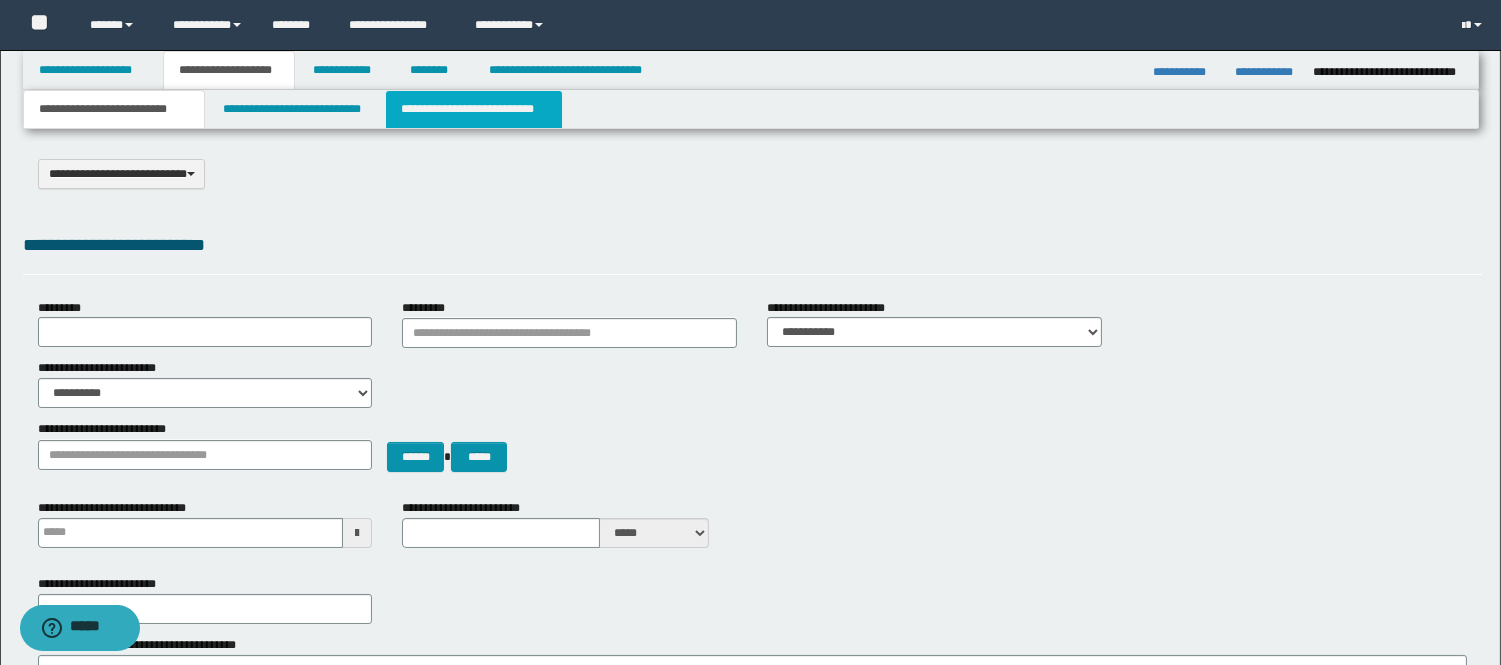 click on "**********" at bounding box center (474, 109) 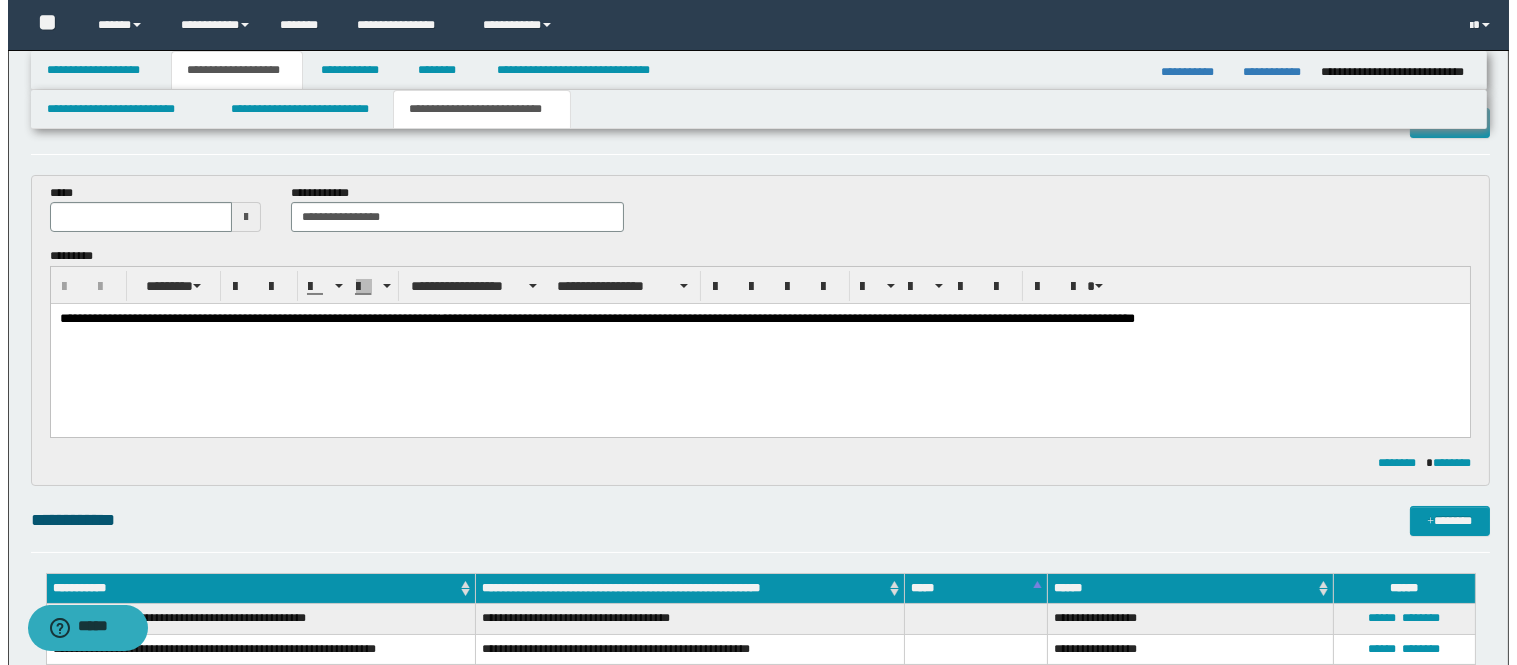 scroll, scrollTop: 0, scrollLeft: 0, axis: both 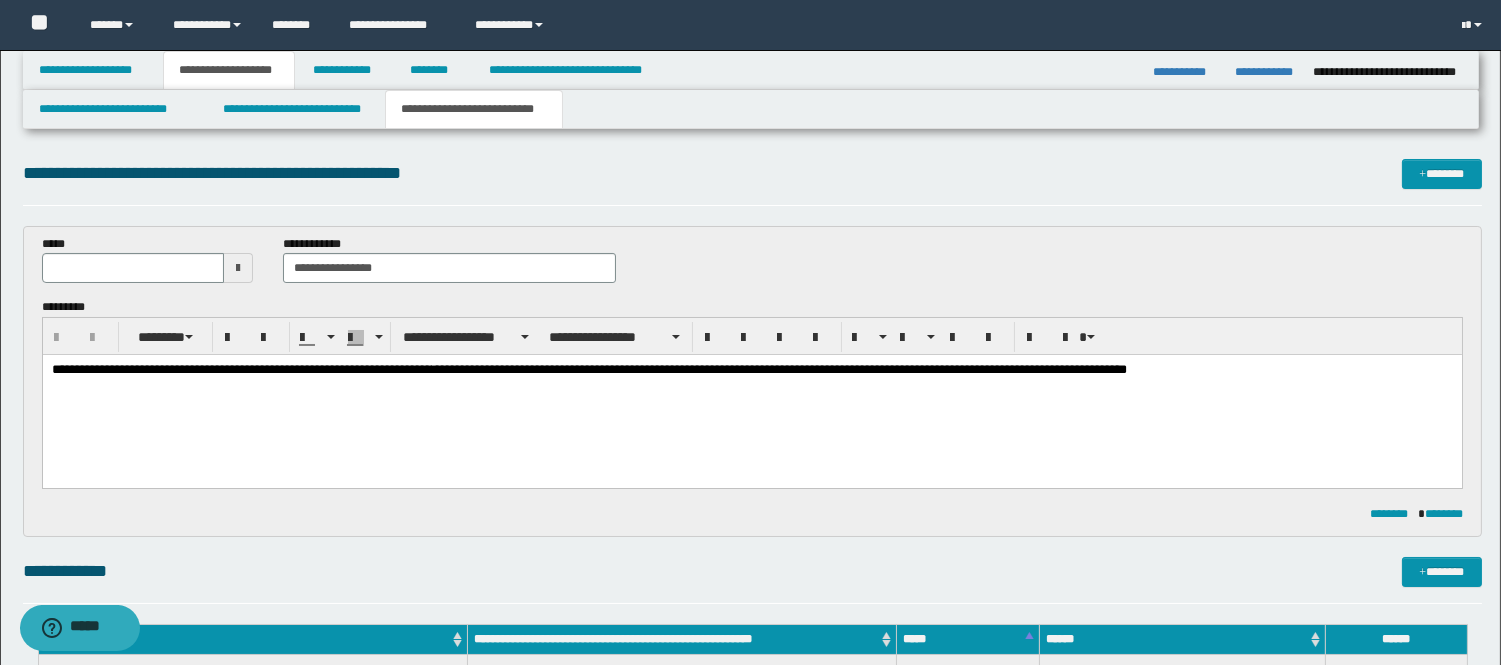 click on "**********" at bounding box center (751, 370) 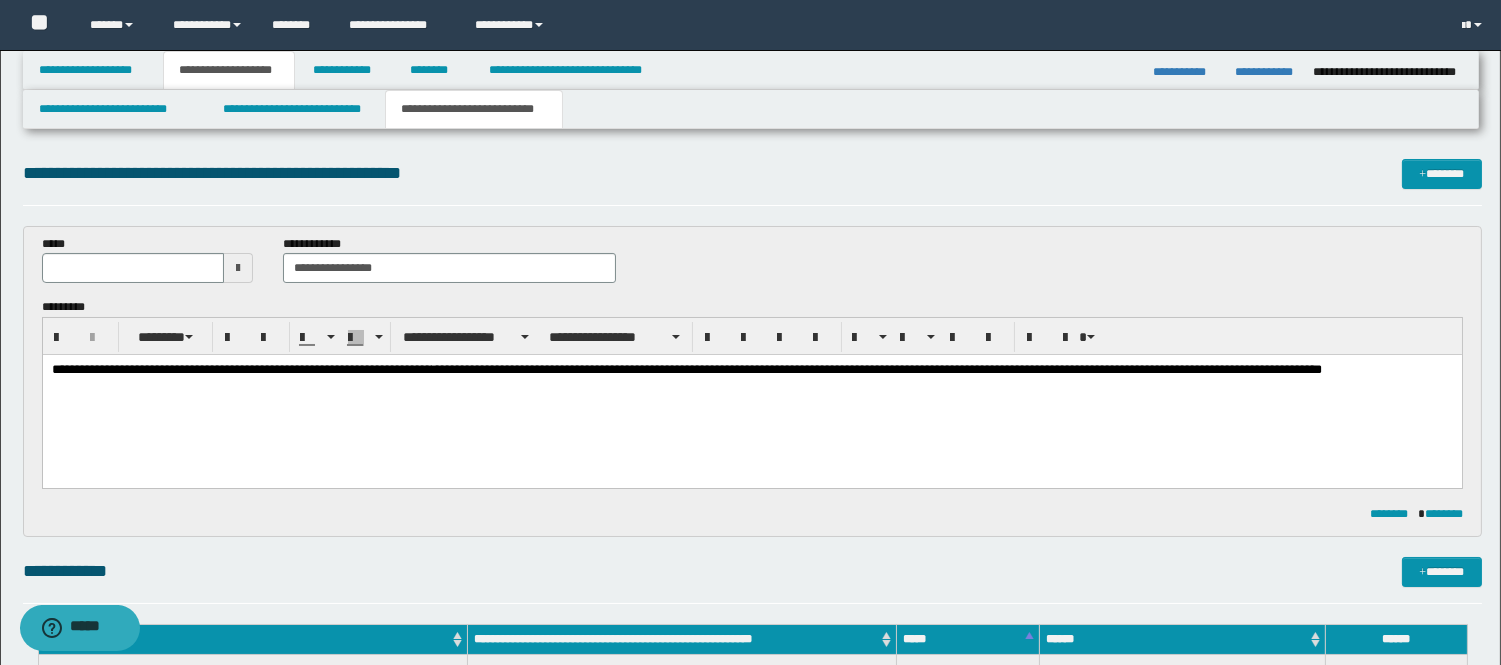 click on "**********" at bounding box center [876, 369] 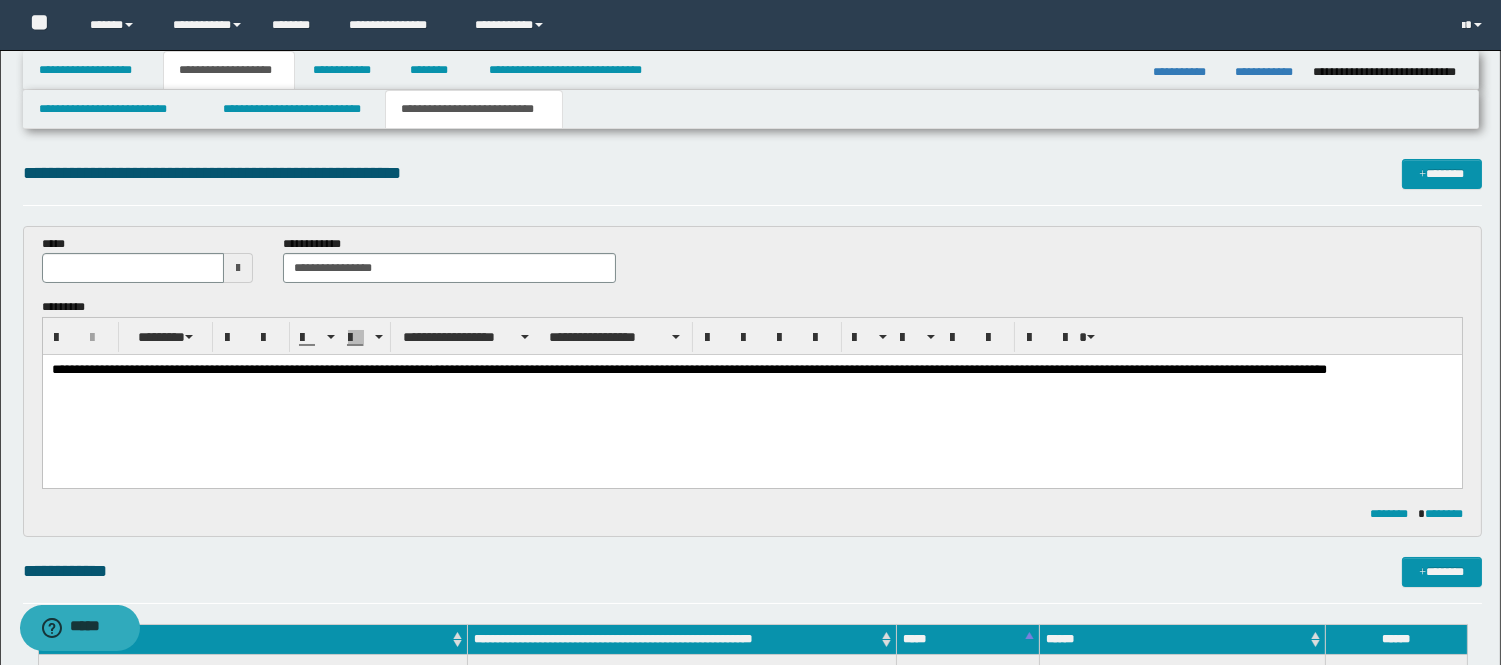click on "**********" at bounding box center (751, 370) 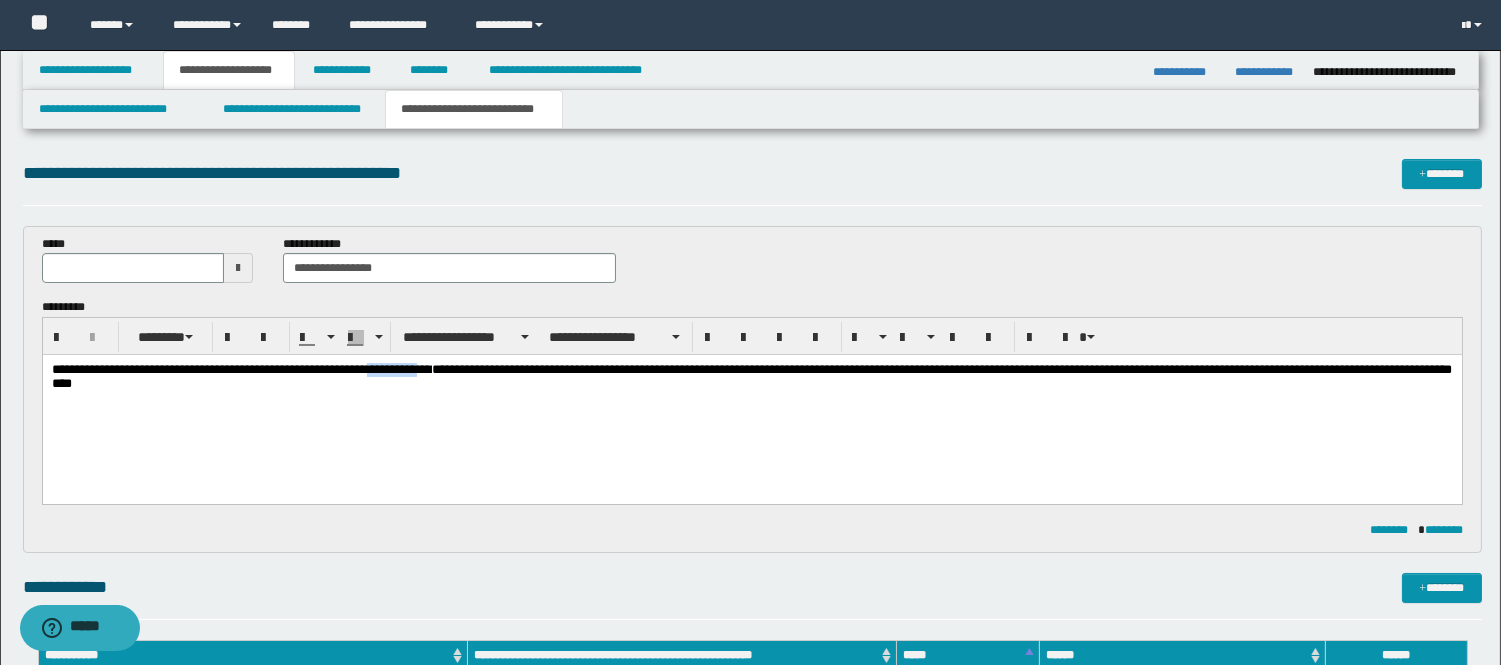 drag, startPoint x: 441, startPoint y: 364, endPoint x: 384, endPoint y: 373, distance: 57.706154 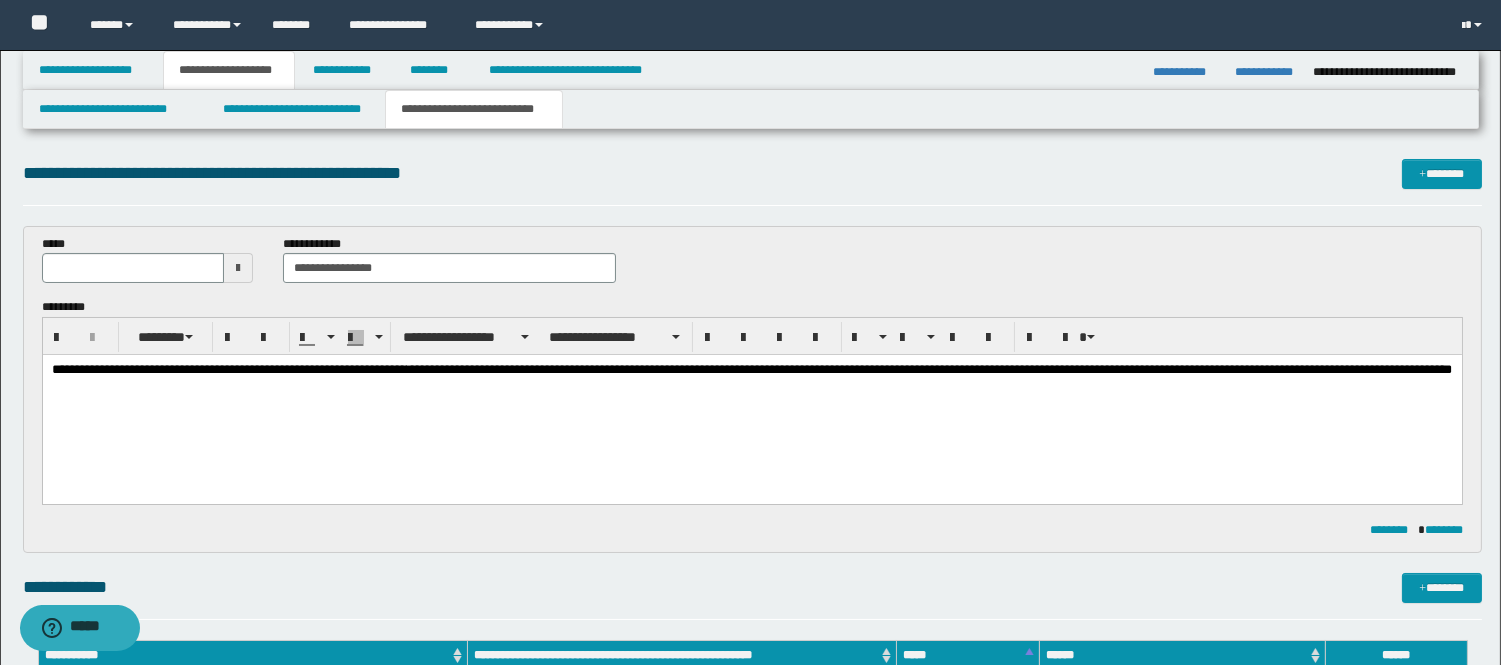 click on "**********" at bounding box center (751, 370) 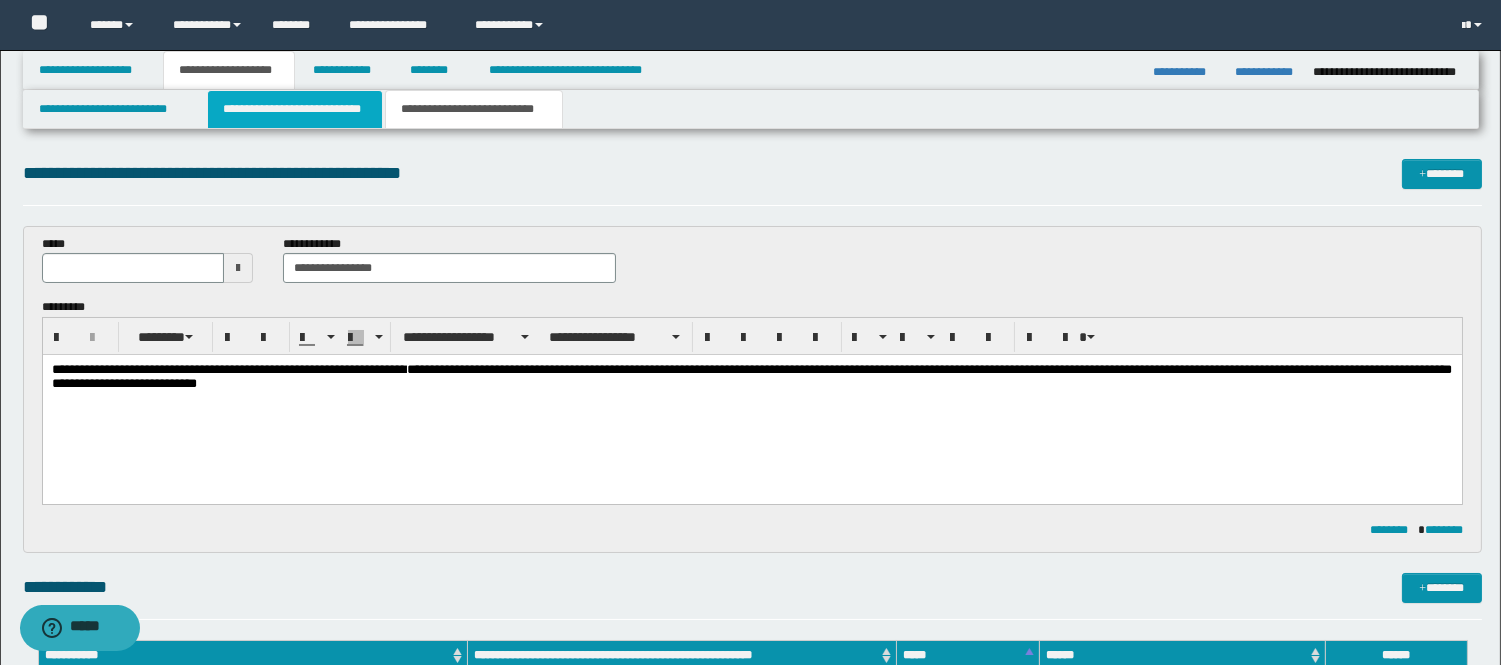 click on "**********" at bounding box center (295, 109) 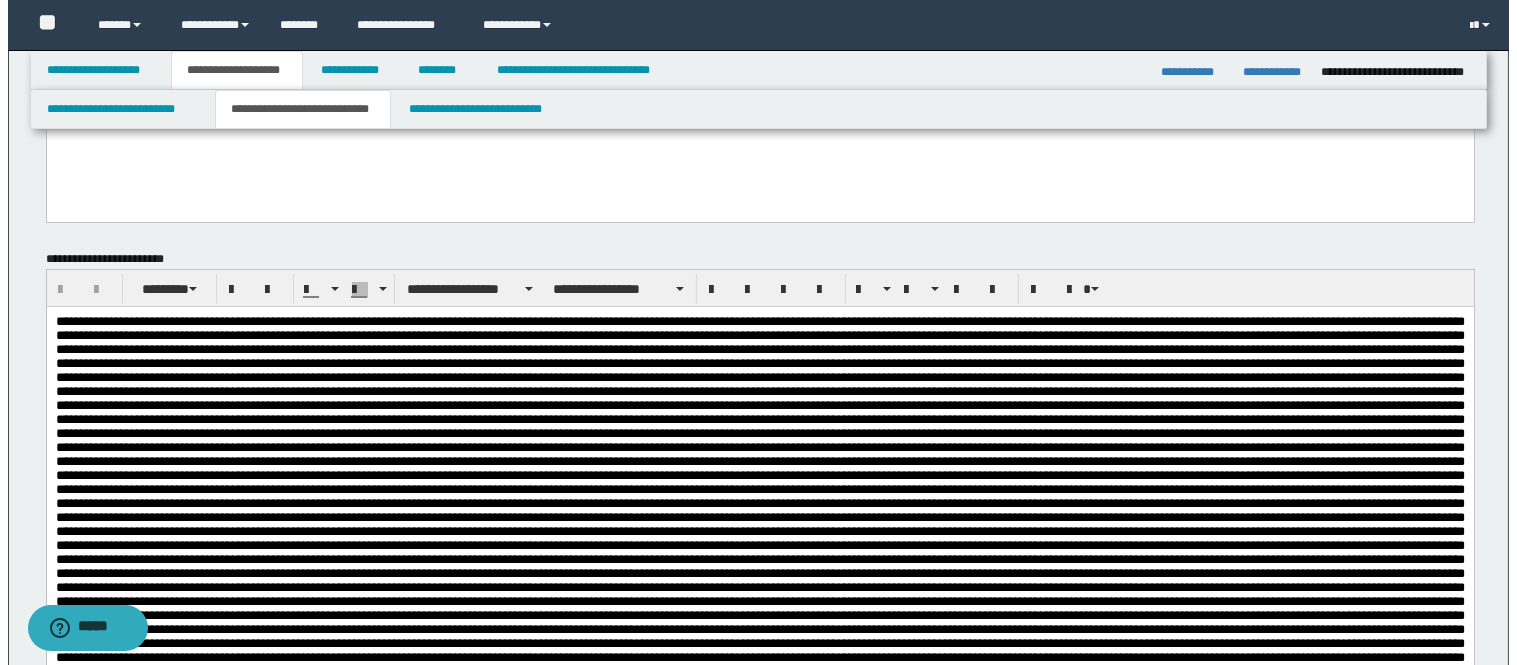 scroll, scrollTop: 0, scrollLeft: 0, axis: both 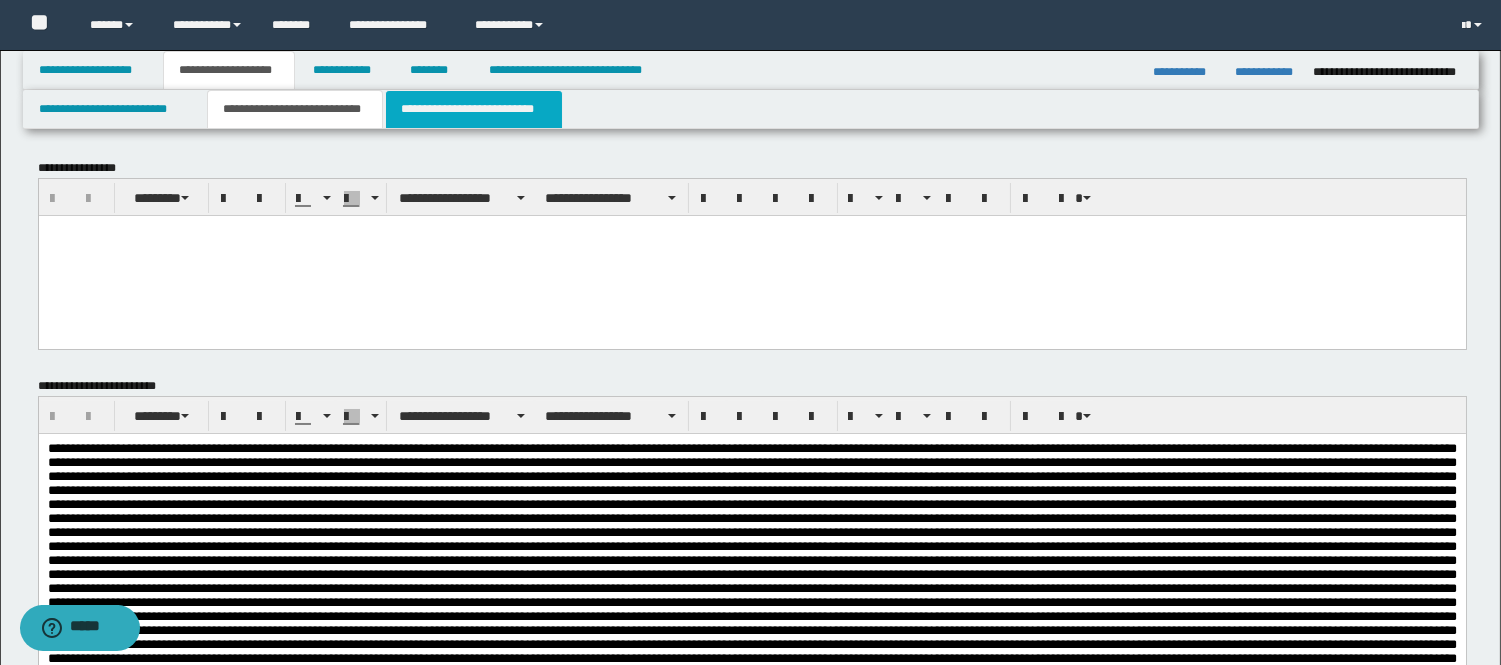 click on "**********" at bounding box center (474, 109) 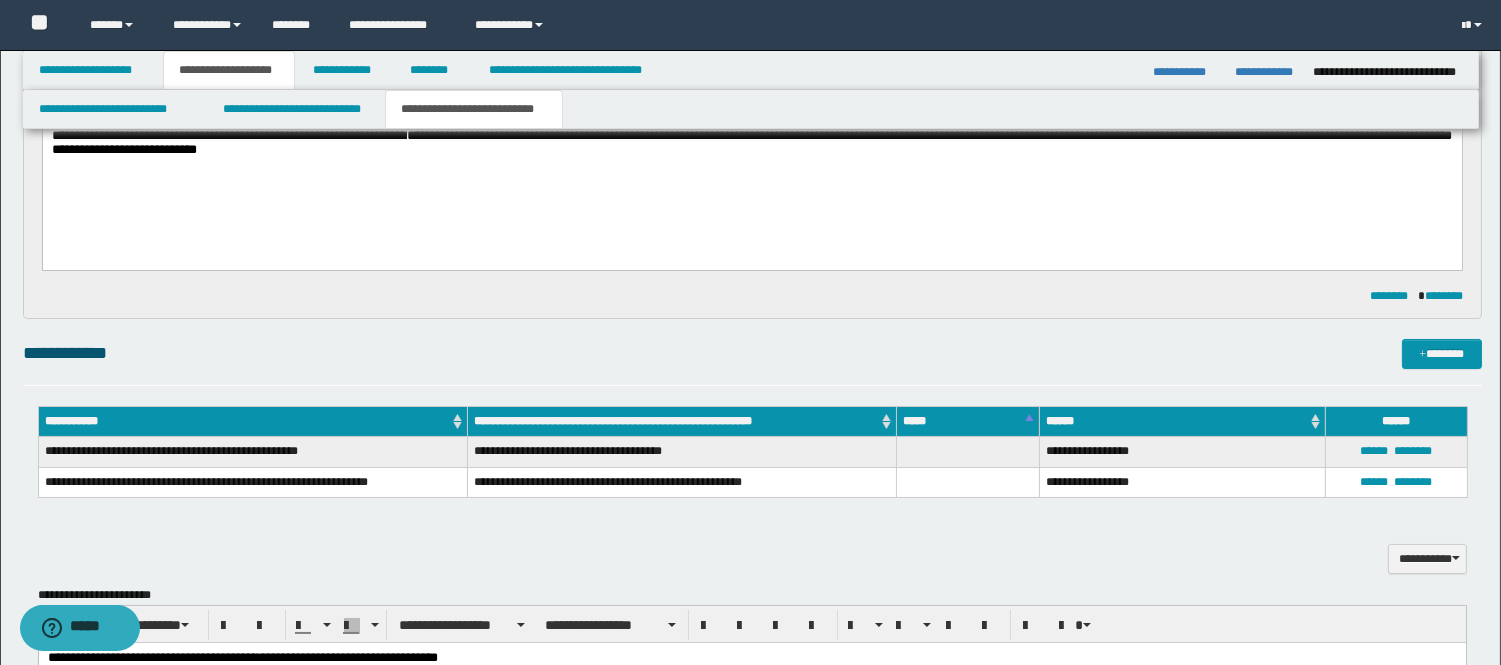 scroll, scrollTop: 0, scrollLeft: 0, axis: both 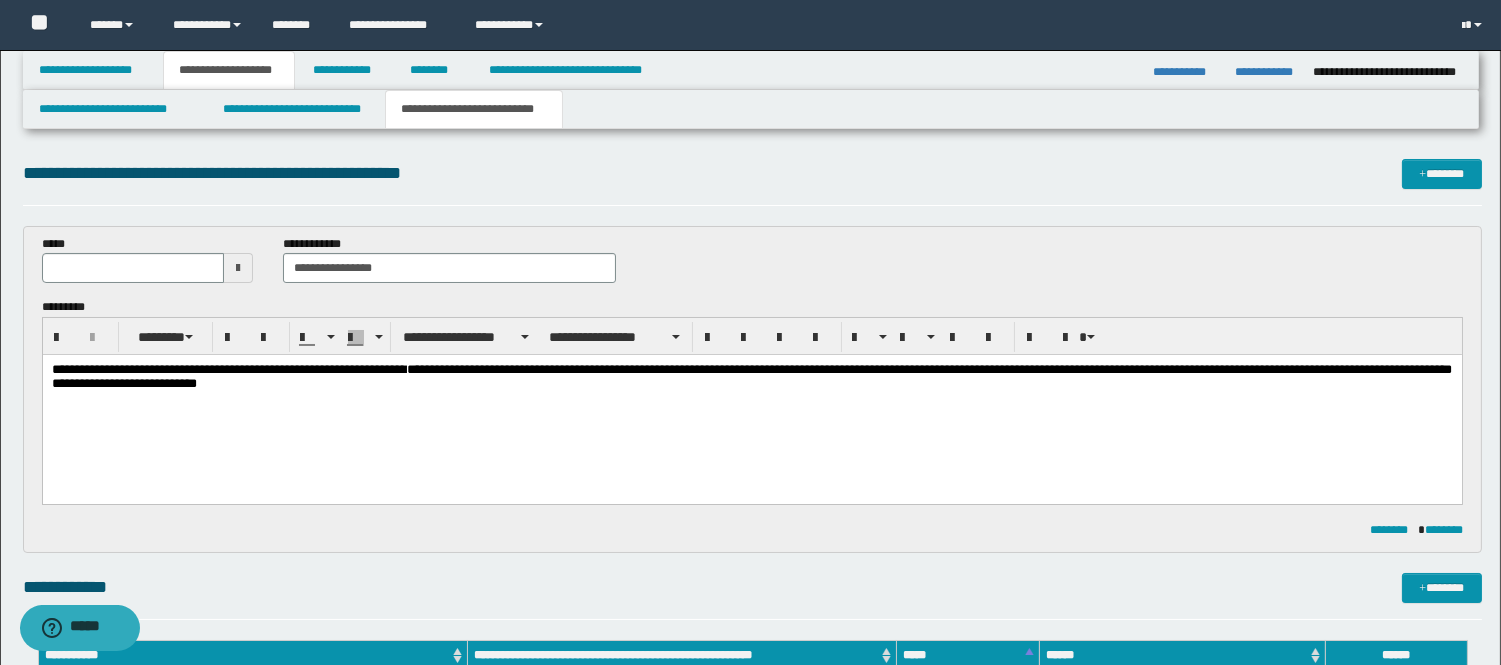 click on "**********" at bounding box center [751, 402] 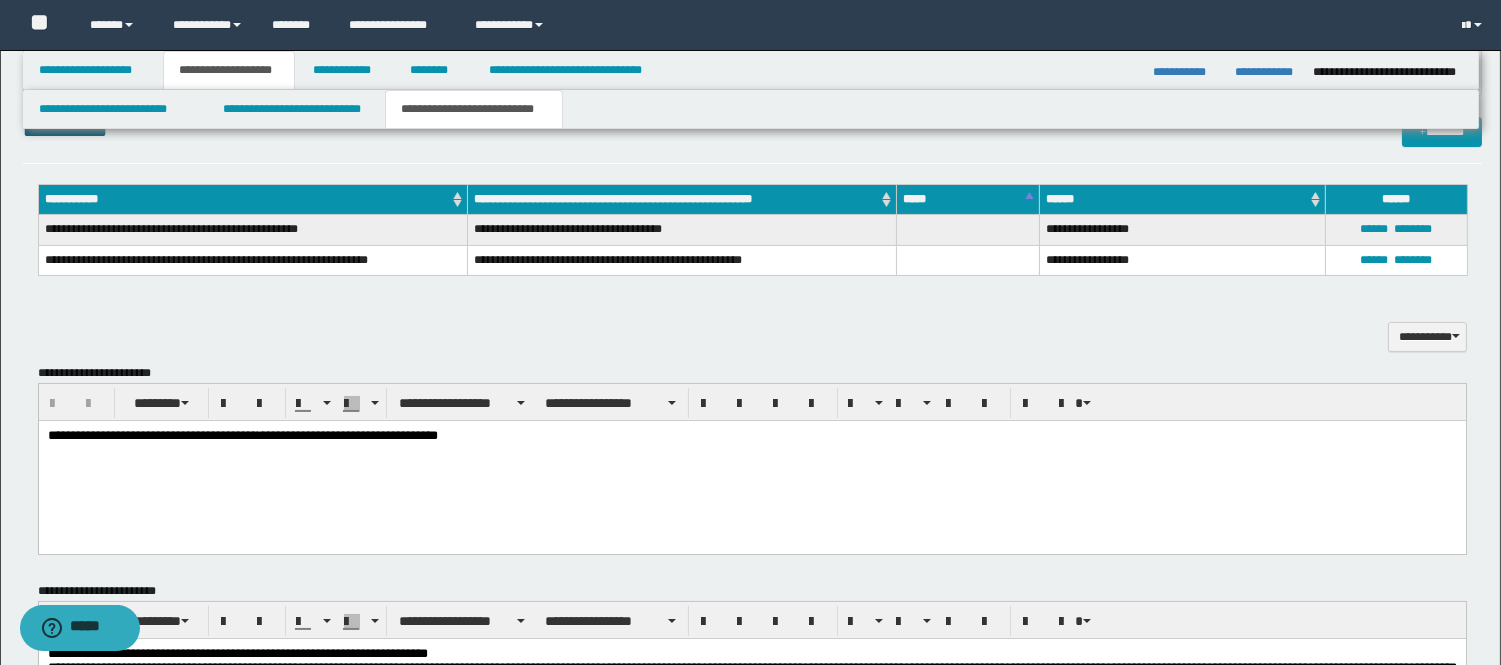 scroll, scrollTop: 555, scrollLeft: 0, axis: vertical 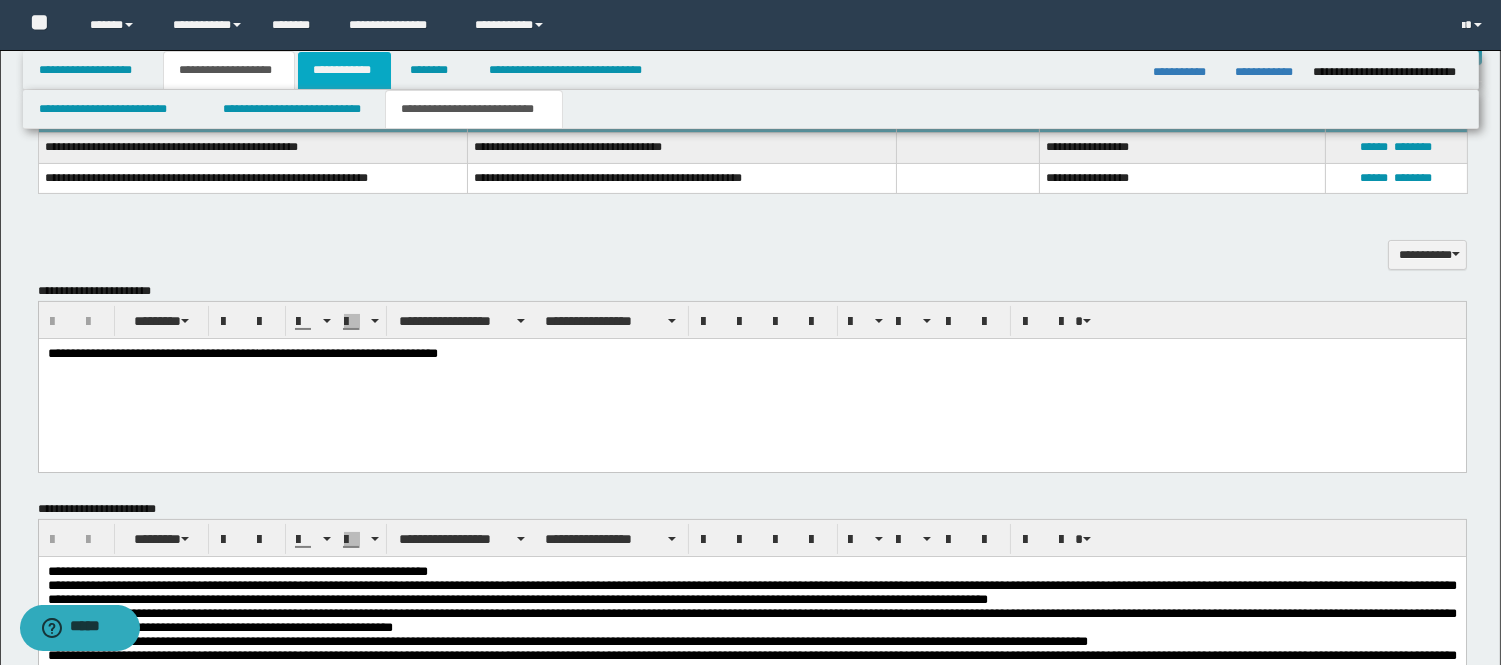 click on "**********" at bounding box center [344, 70] 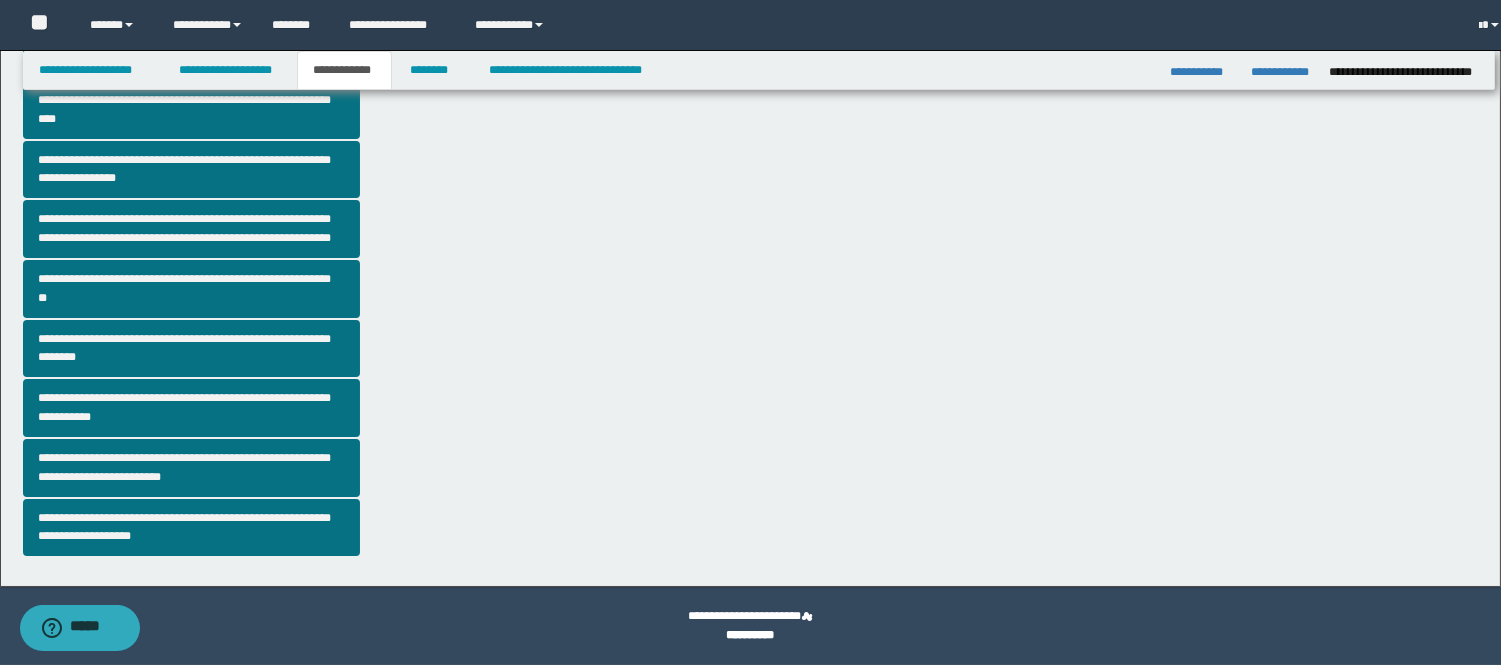scroll, scrollTop: 445, scrollLeft: 0, axis: vertical 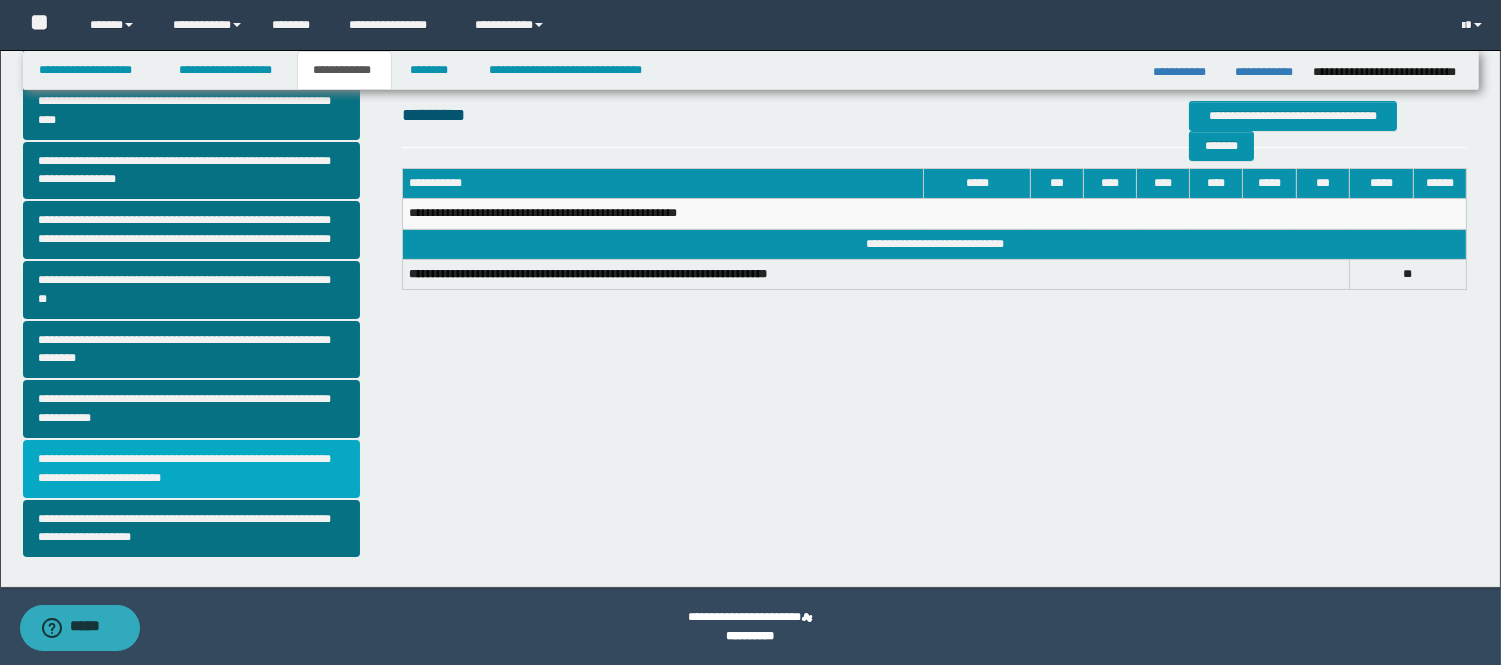 click on "**********" at bounding box center (192, 469) 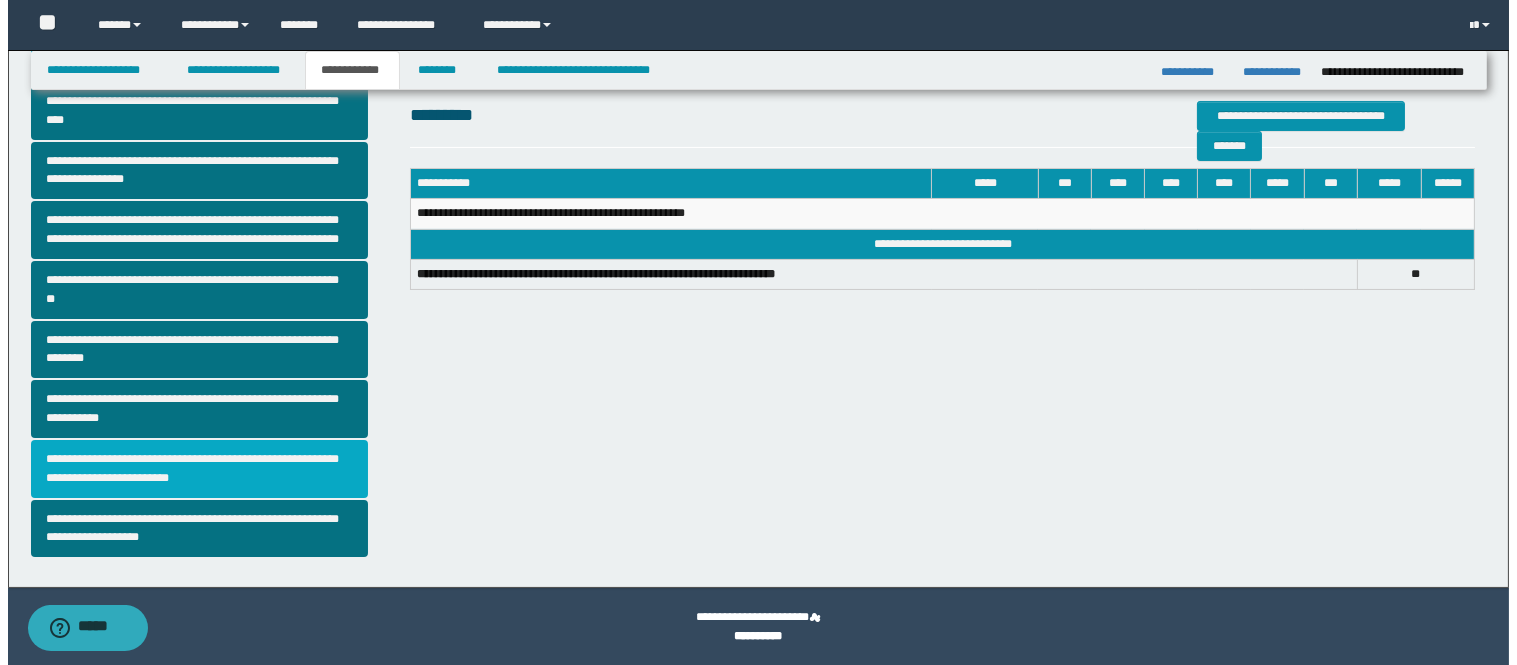 scroll, scrollTop: 0, scrollLeft: 0, axis: both 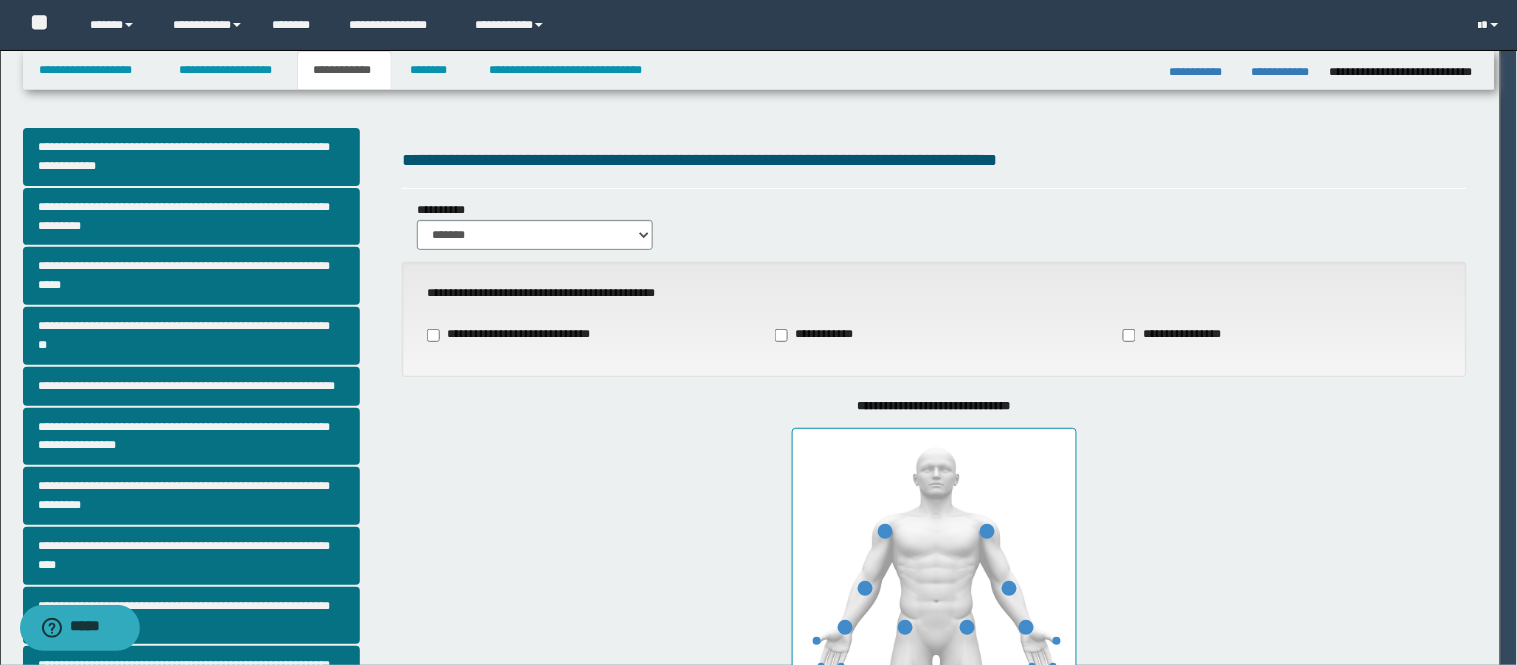 type on "**" 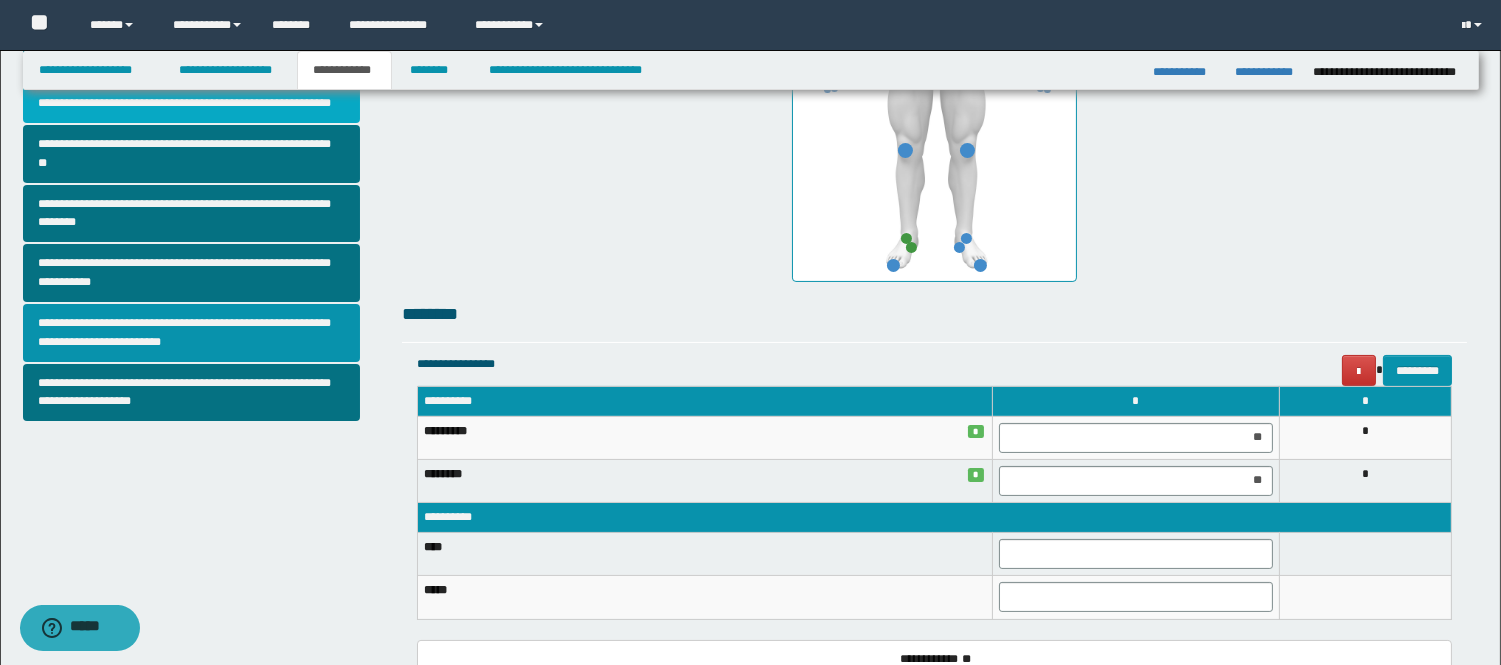 scroll, scrollTop: 444, scrollLeft: 0, axis: vertical 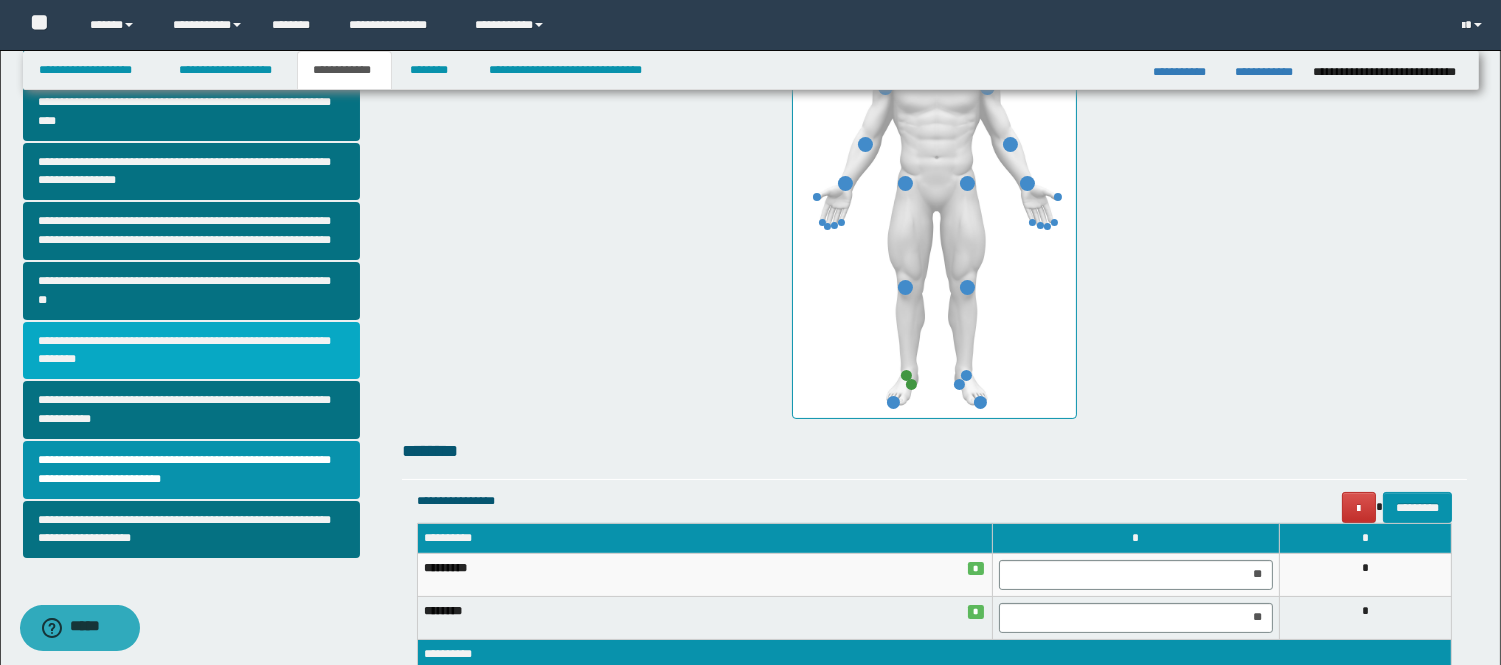 drag, startPoint x: 133, startPoint y: 332, endPoint x: 148, endPoint y: 336, distance: 15.524175 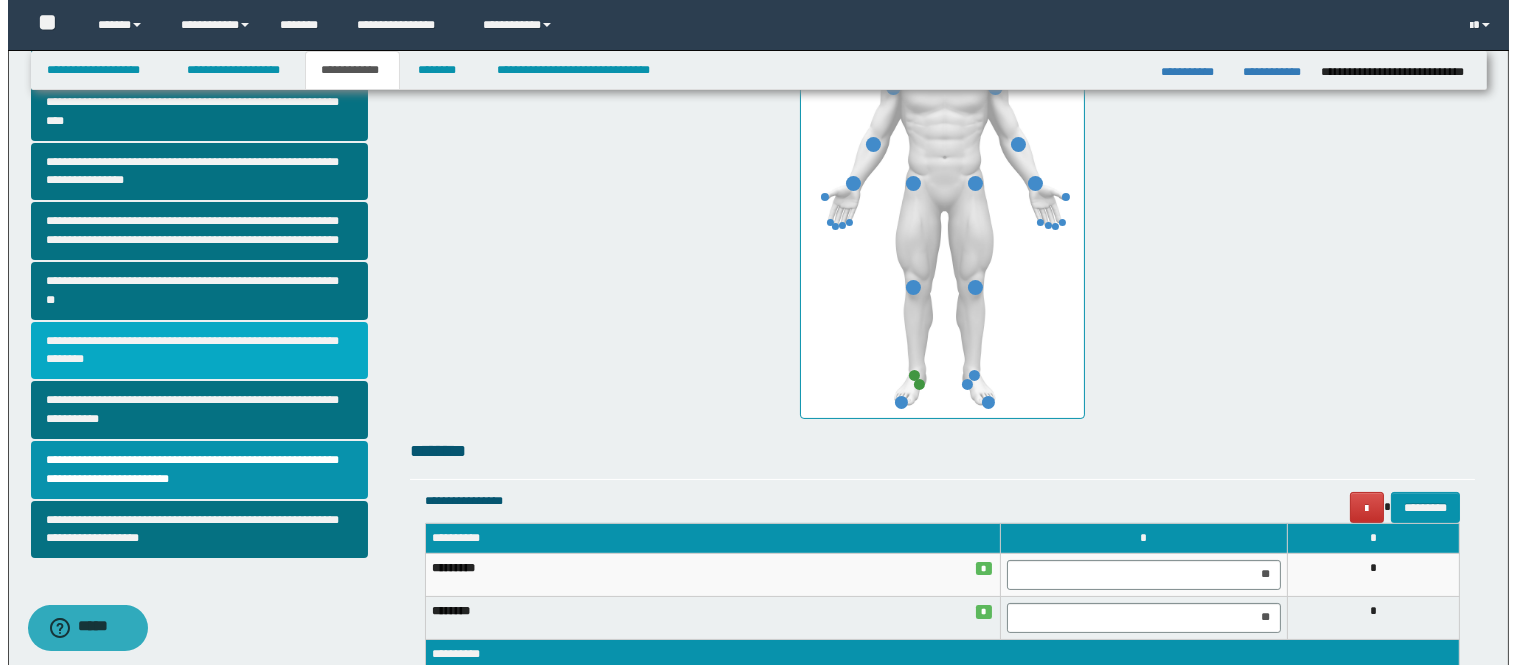 scroll, scrollTop: 0, scrollLeft: 0, axis: both 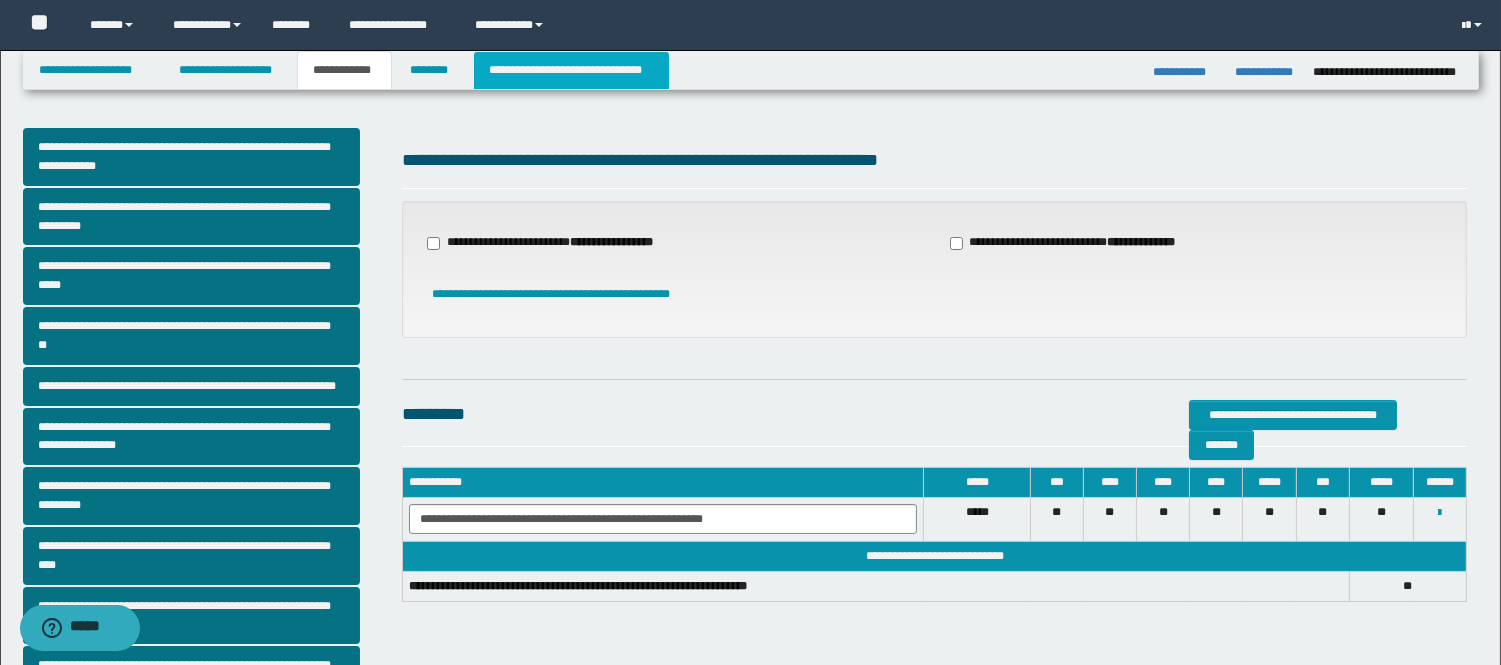 click on "**********" at bounding box center (571, 70) 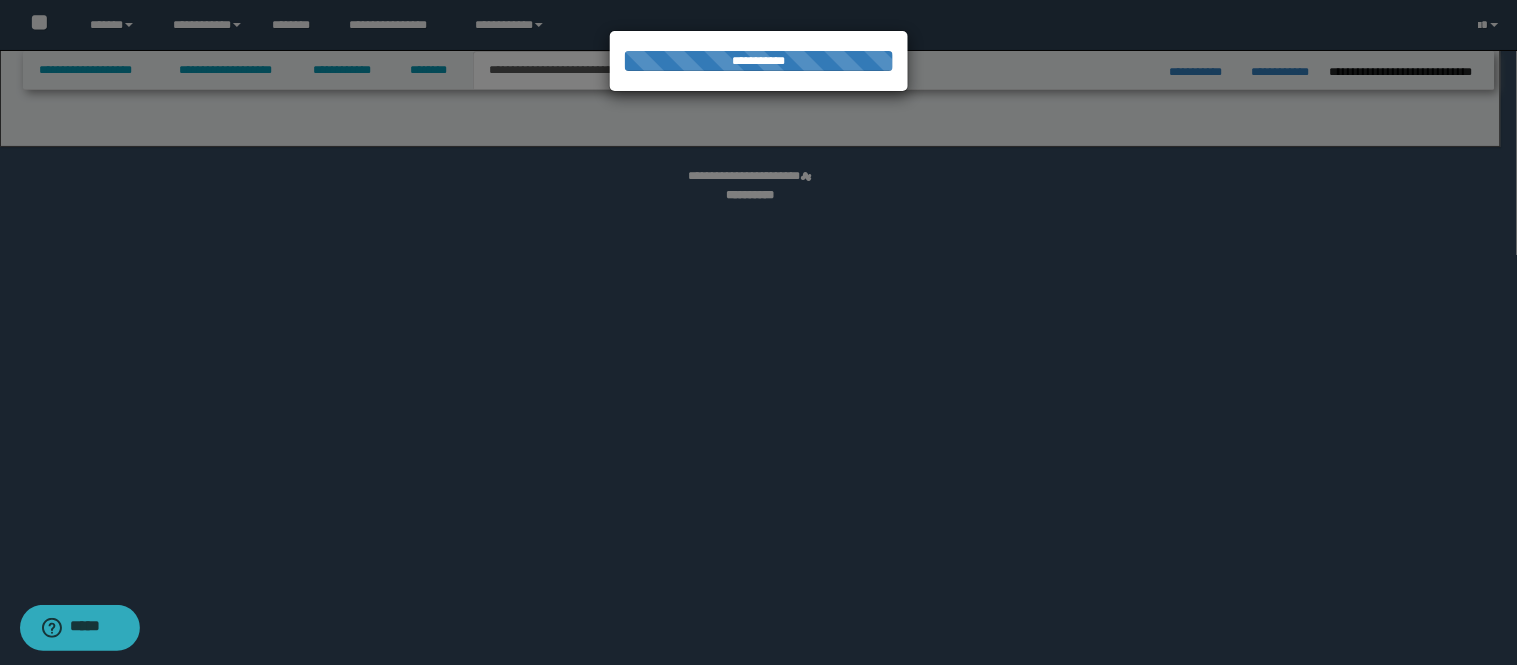 select on "*" 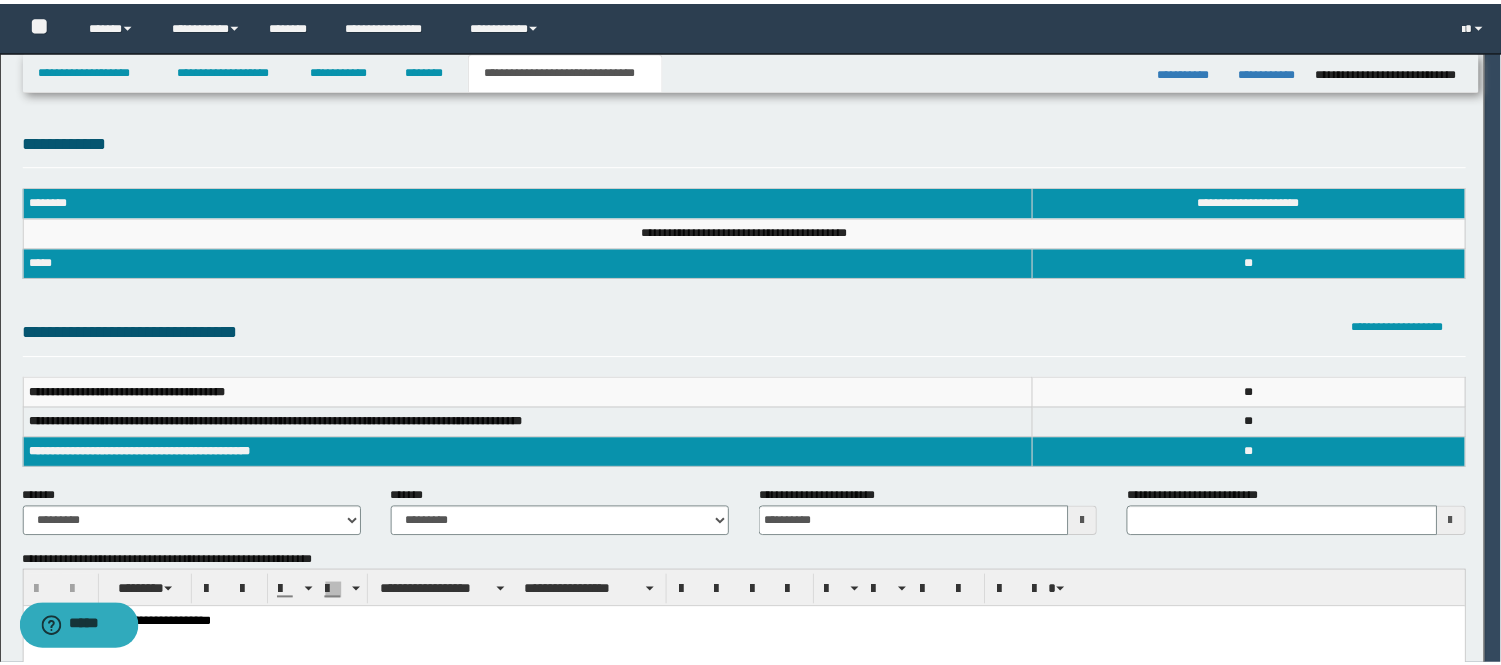scroll, scrollTop: 0, scrollLeft: 0, axis: both 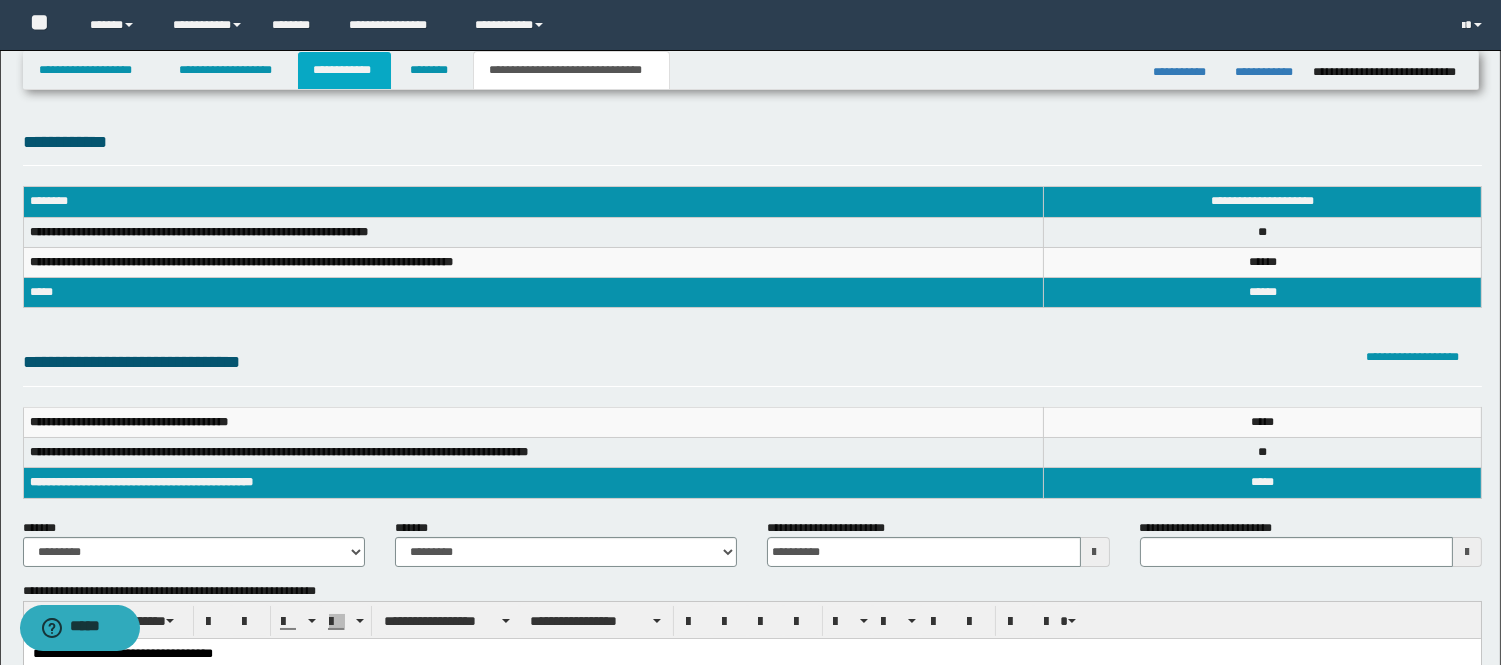 click on "**********" at bounding box center [344, 70] 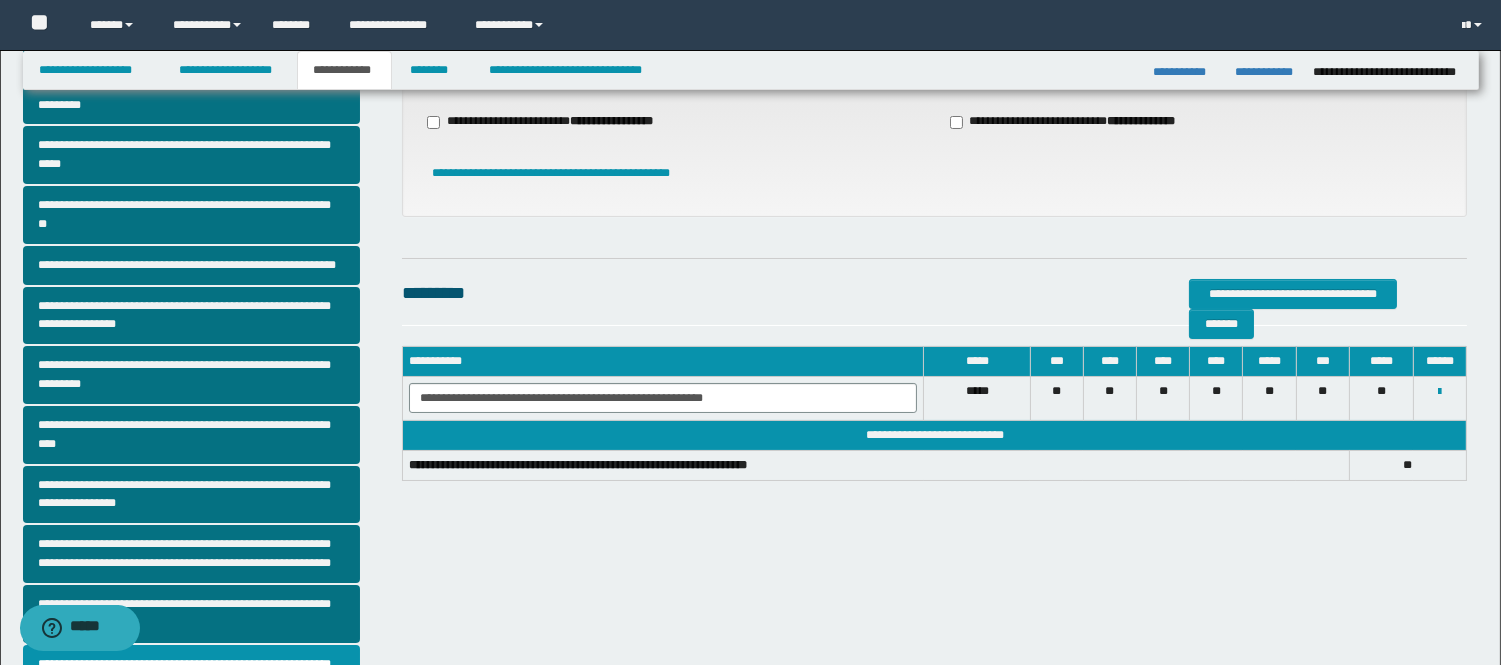 scroll, scrollTop: 111, scrollLeft: 0, axis: vertical 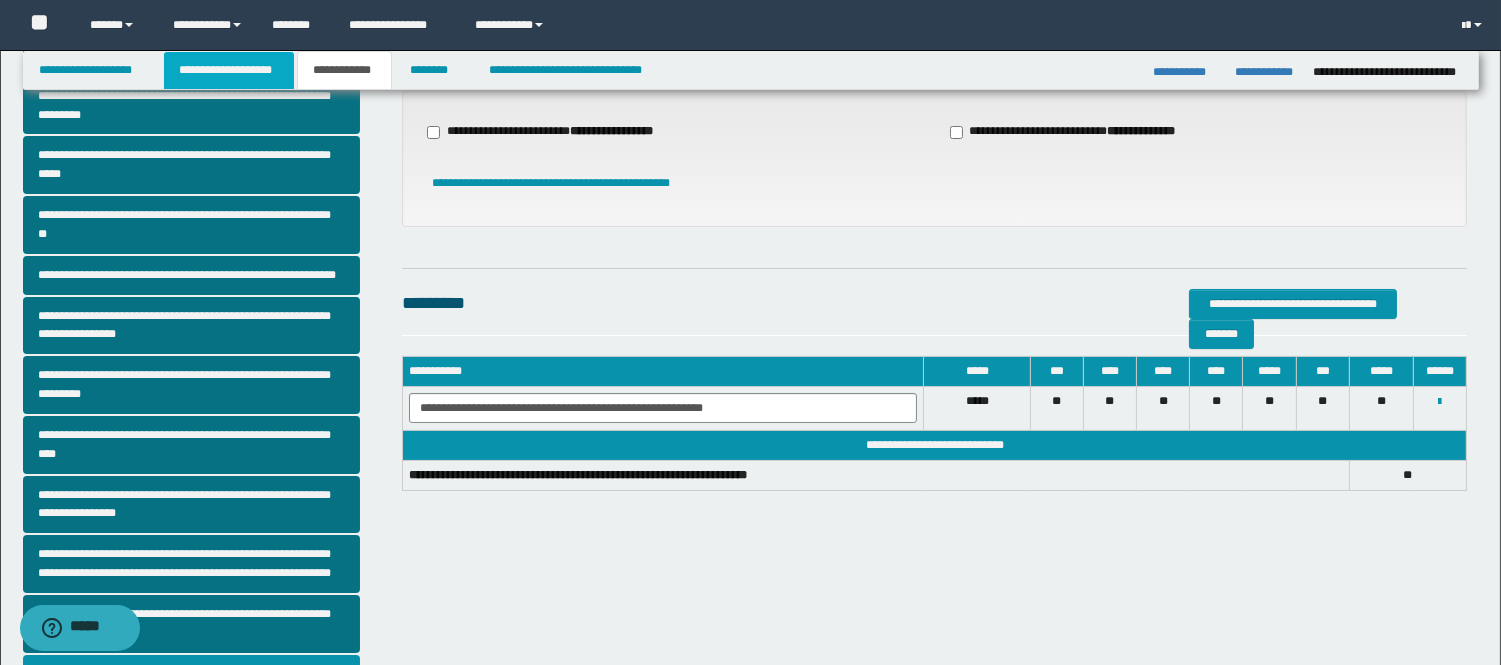 click on "**********" at bounding box center (229, 70) 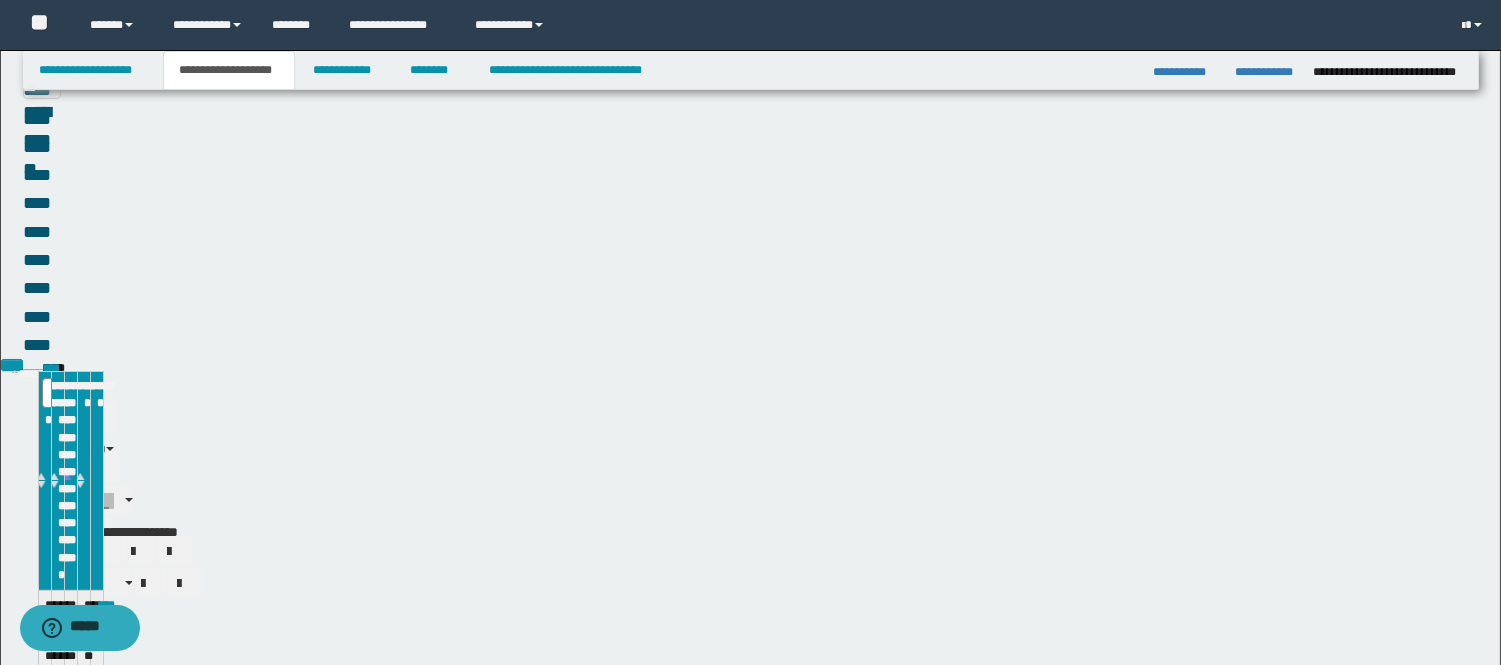 scroll, scrollTop: 142, scrollLeft: 0, axis: vertical 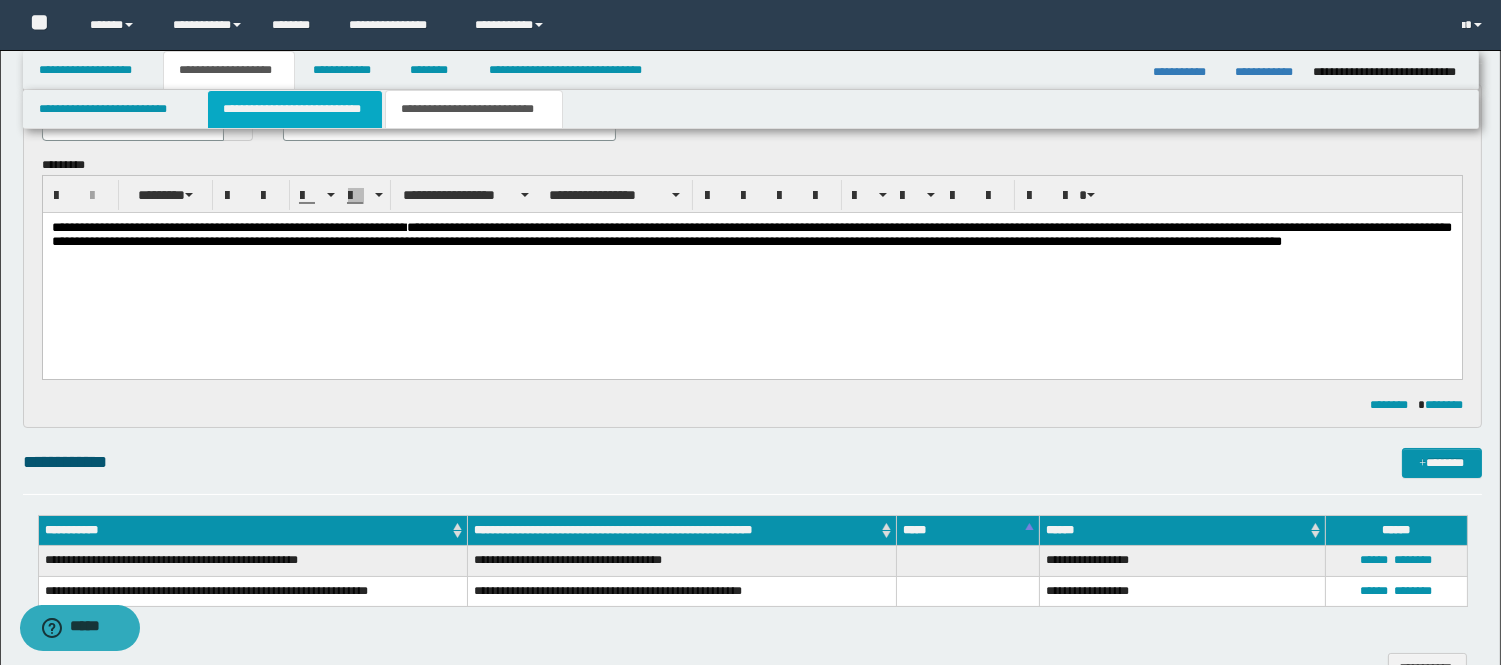 click on "**********" at bounding box center (295, 109) 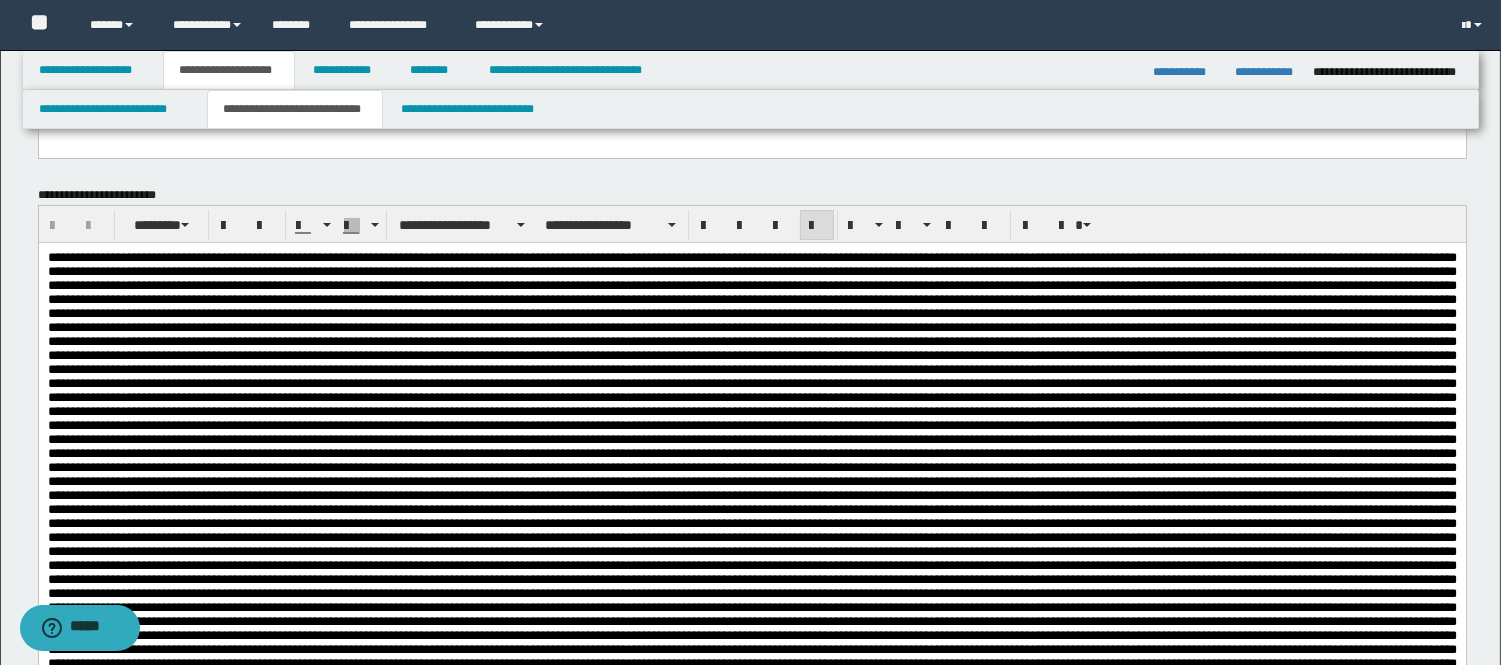 click at bounding box center [751, 726] 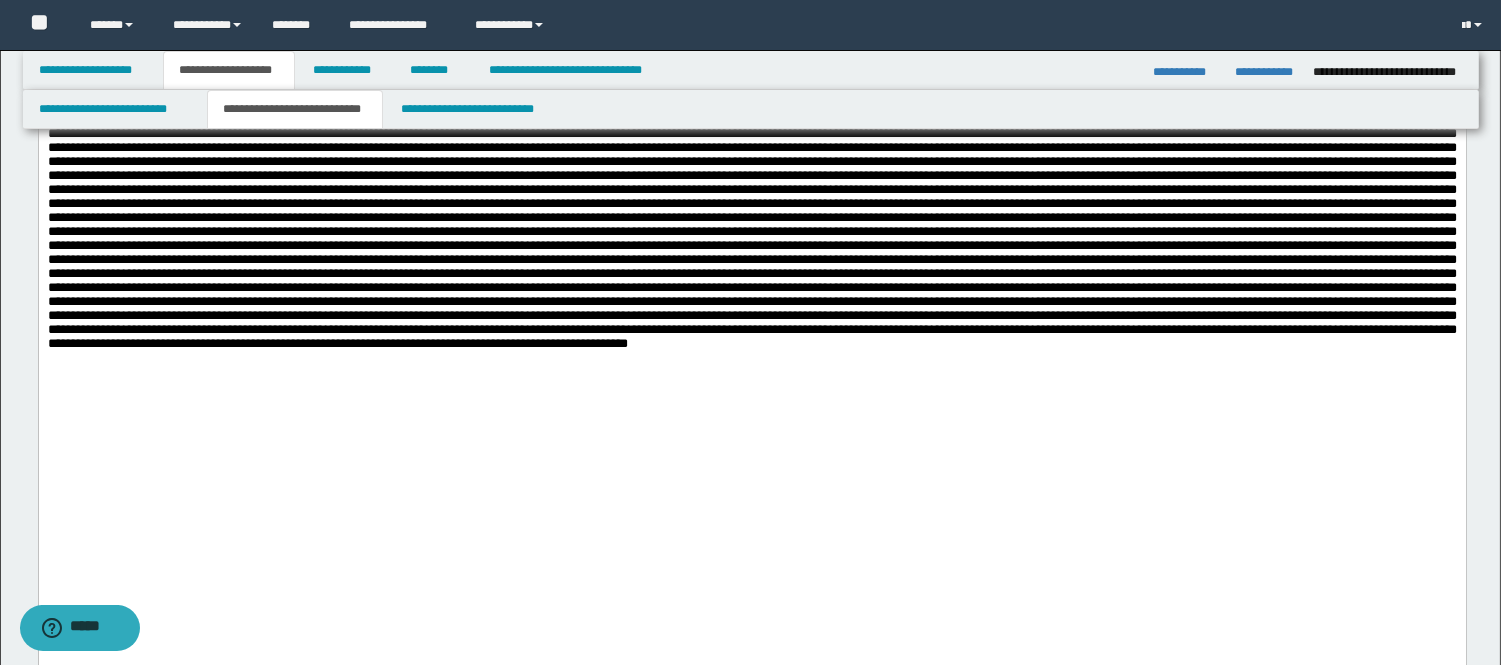 scroll, scrollTop: 697, scrollLeft: 0, axis: vertical 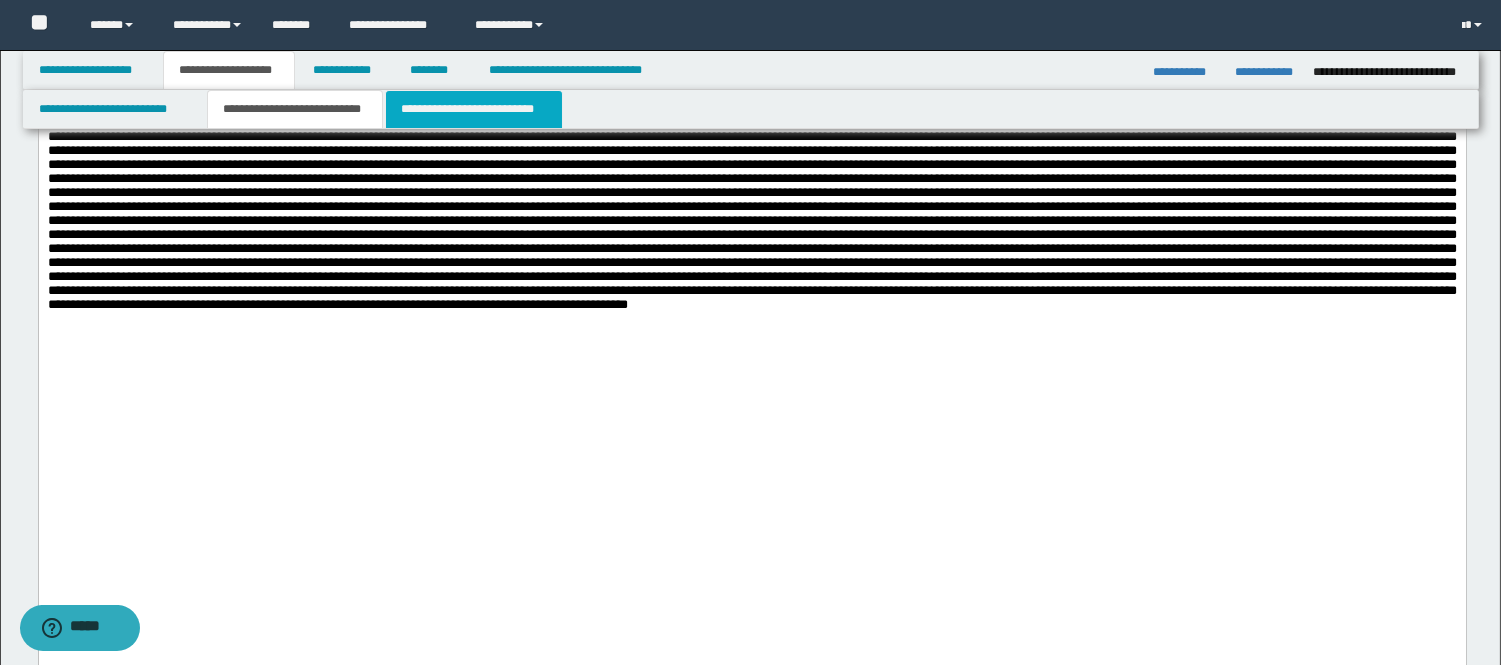 click on "**********" at bounding box center [474, 109] 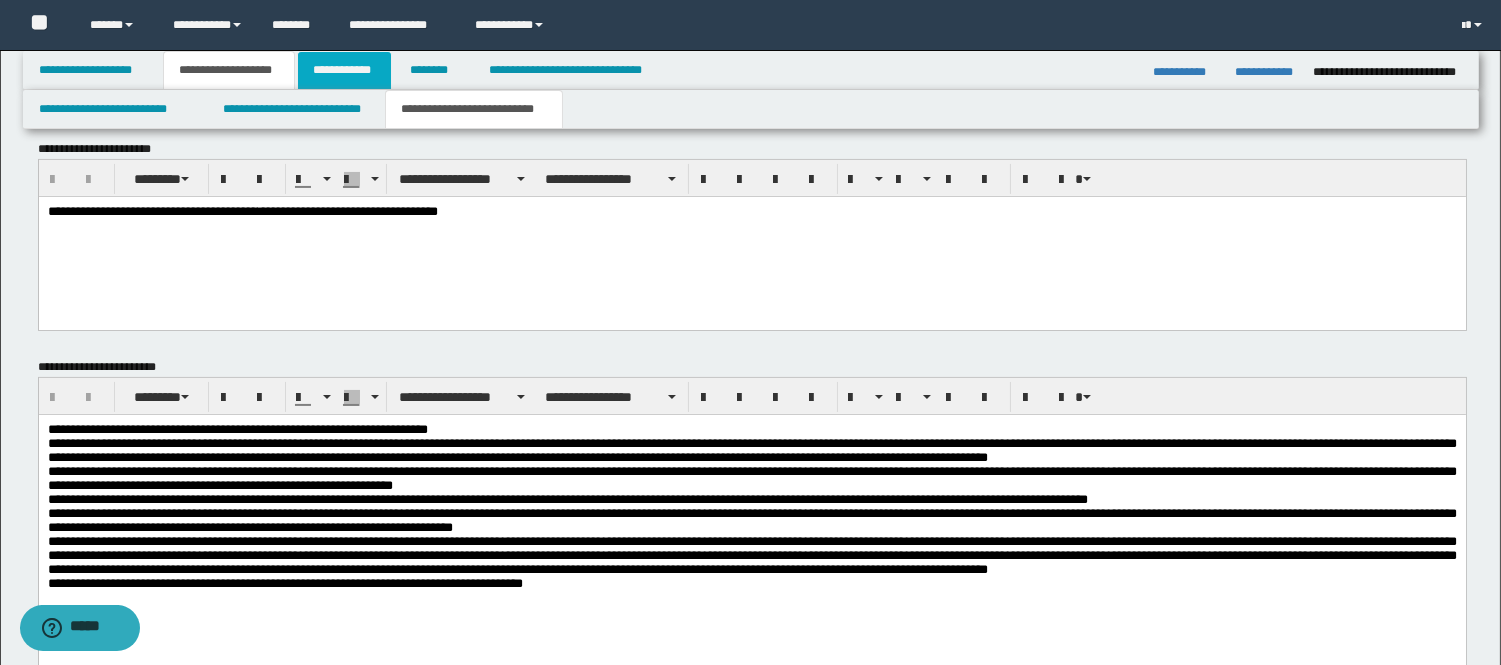 click on "**********" at bounding box center [344, 70] 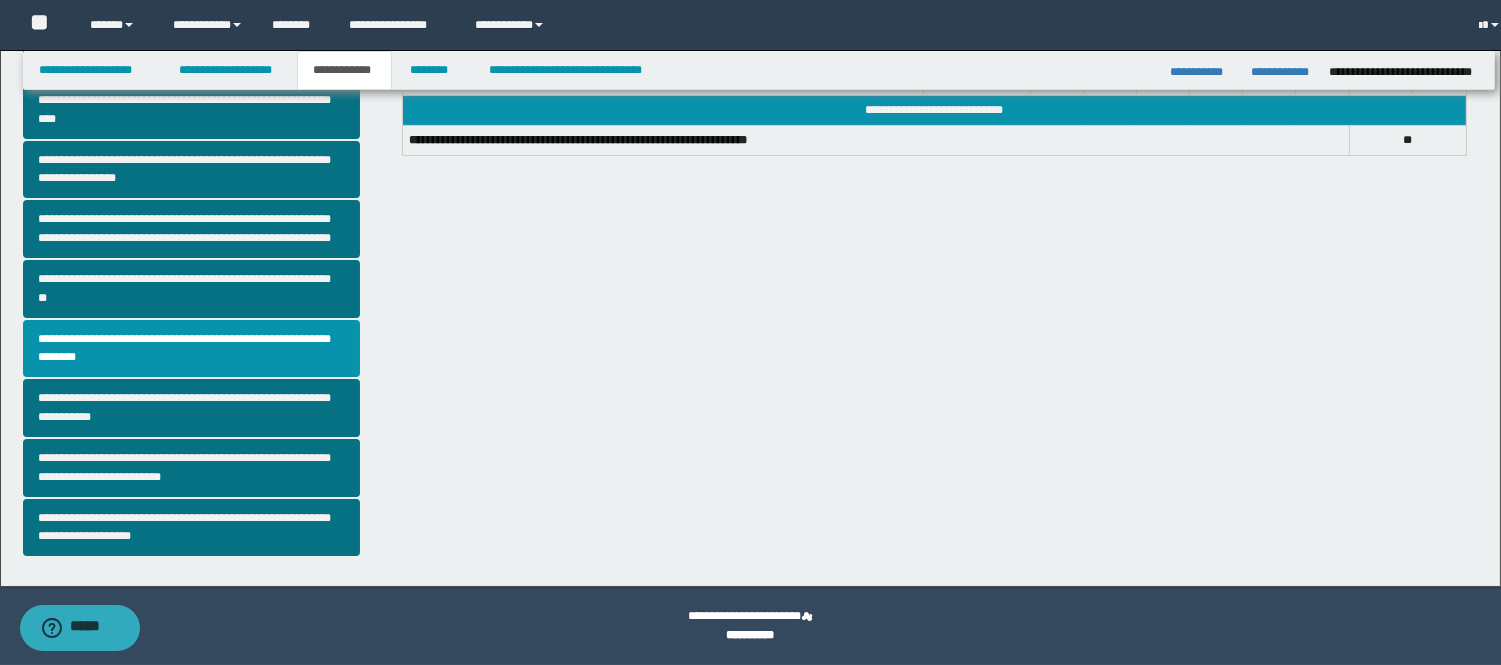 scroll, scrollTop: 445, scrollLeft: 0, axis: vertical 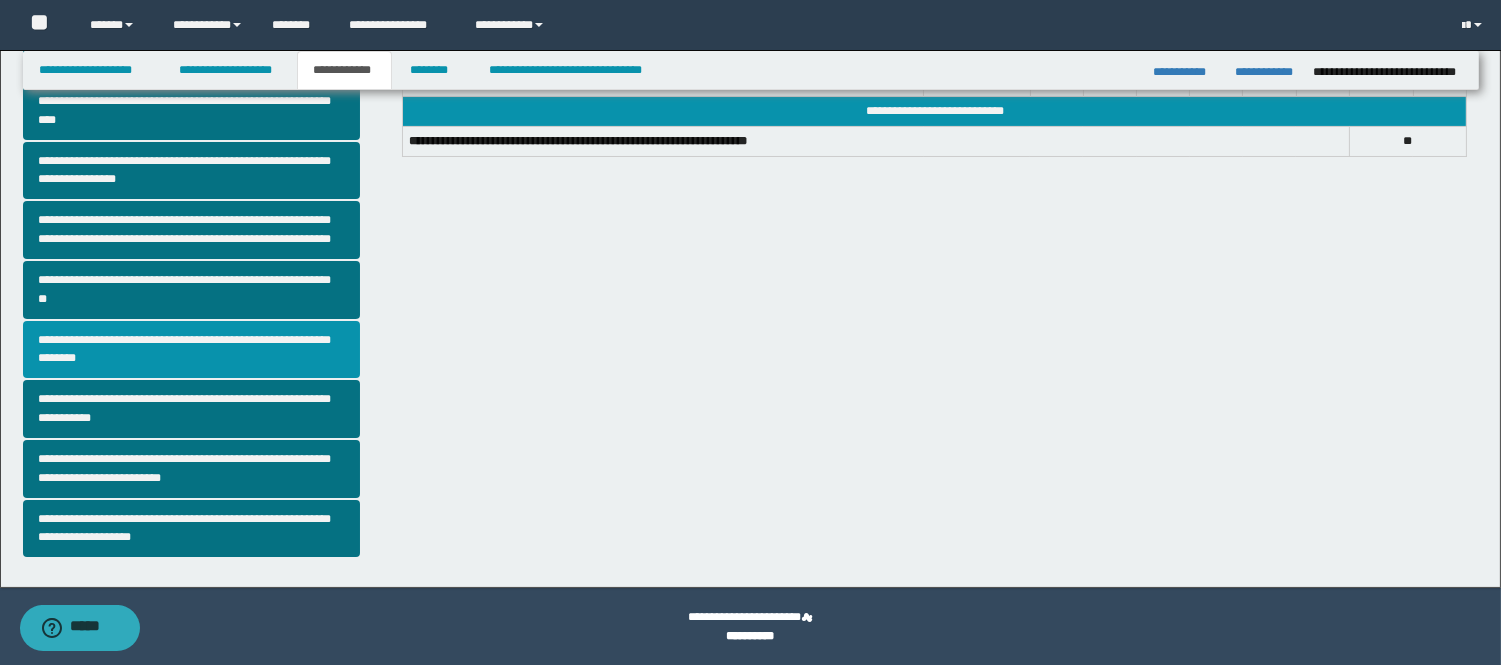 click on "**********" at bounding box center [192, 350] 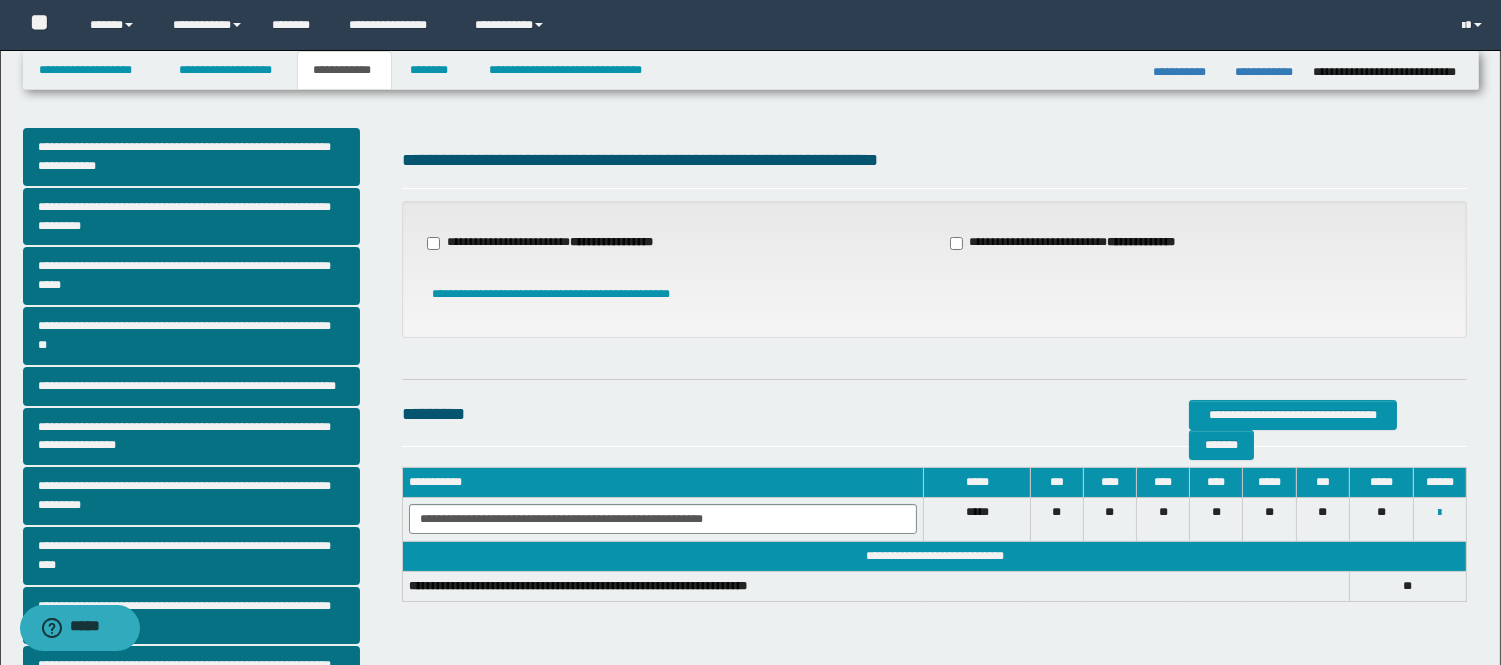 click on "**********" at bounding box center (1075, 243) 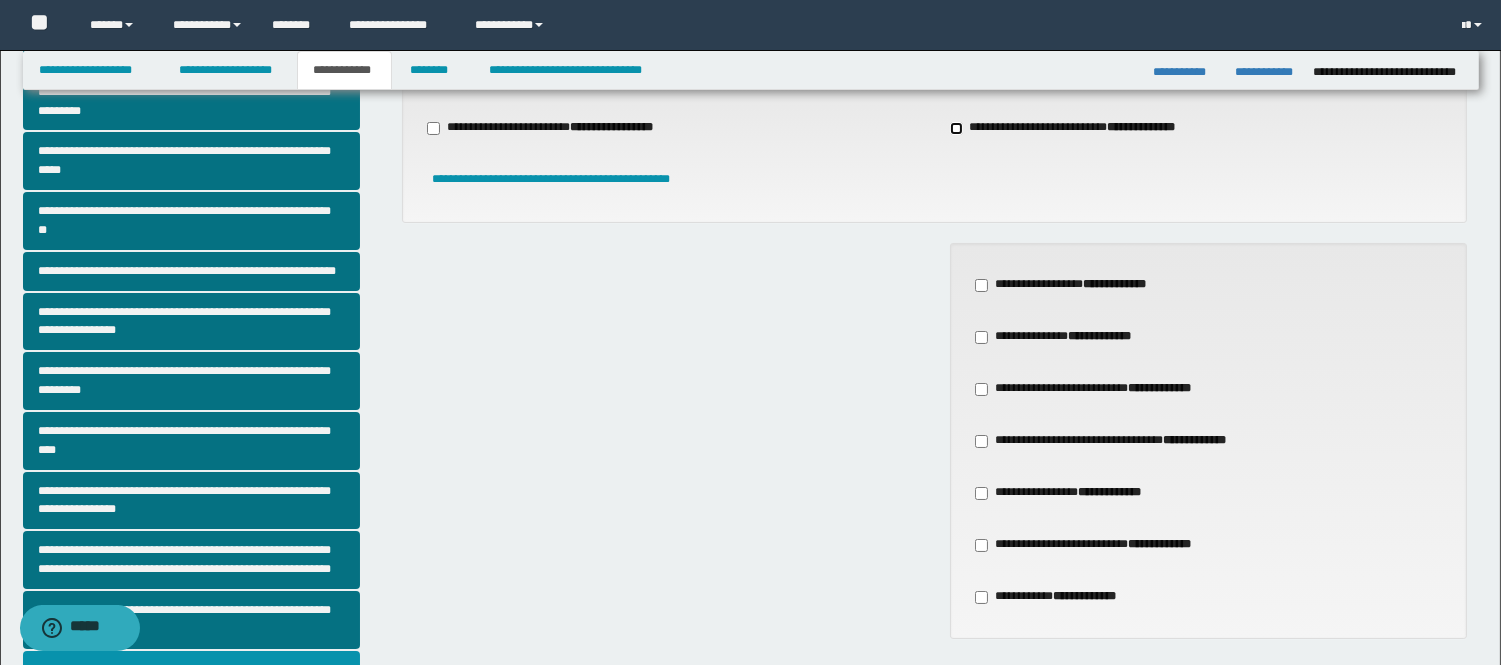 scroll, scrollTop: 333, scrollLeft: 0, axis: vertical 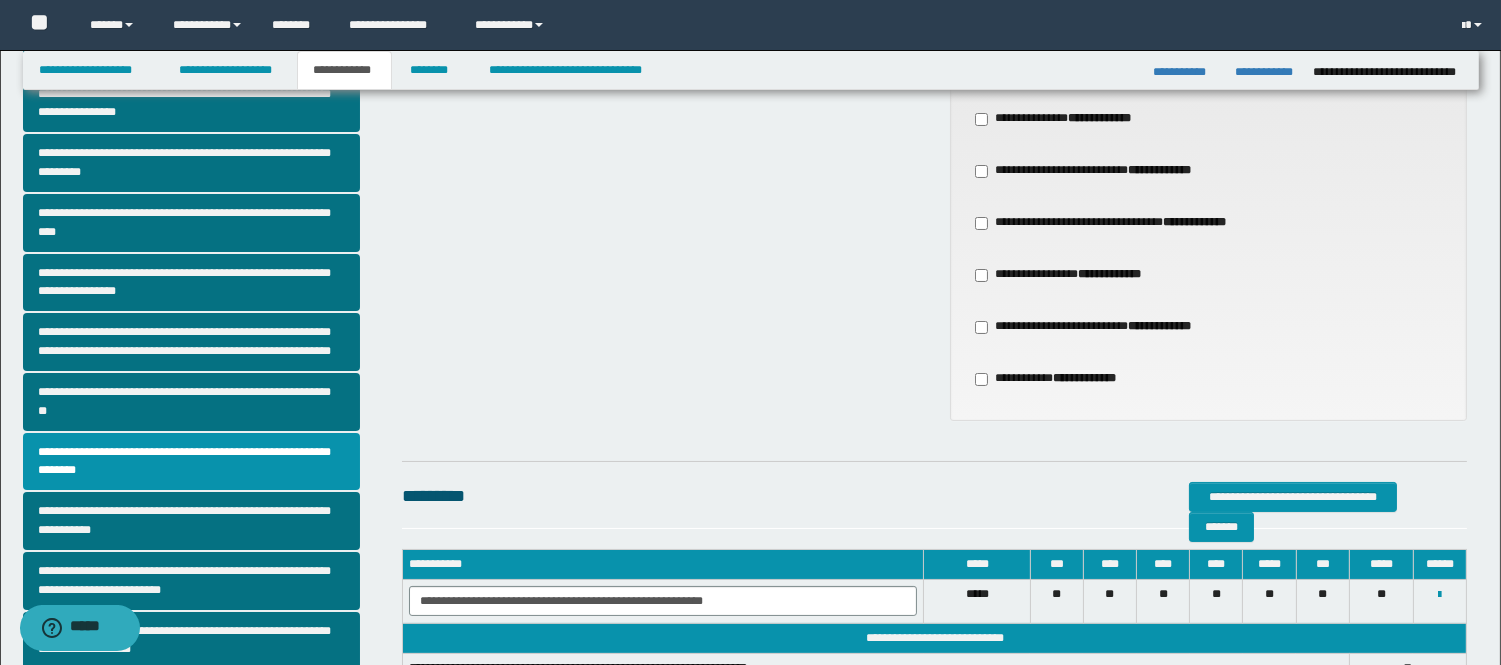 click on "**********" at bounding box center (1092, 327) 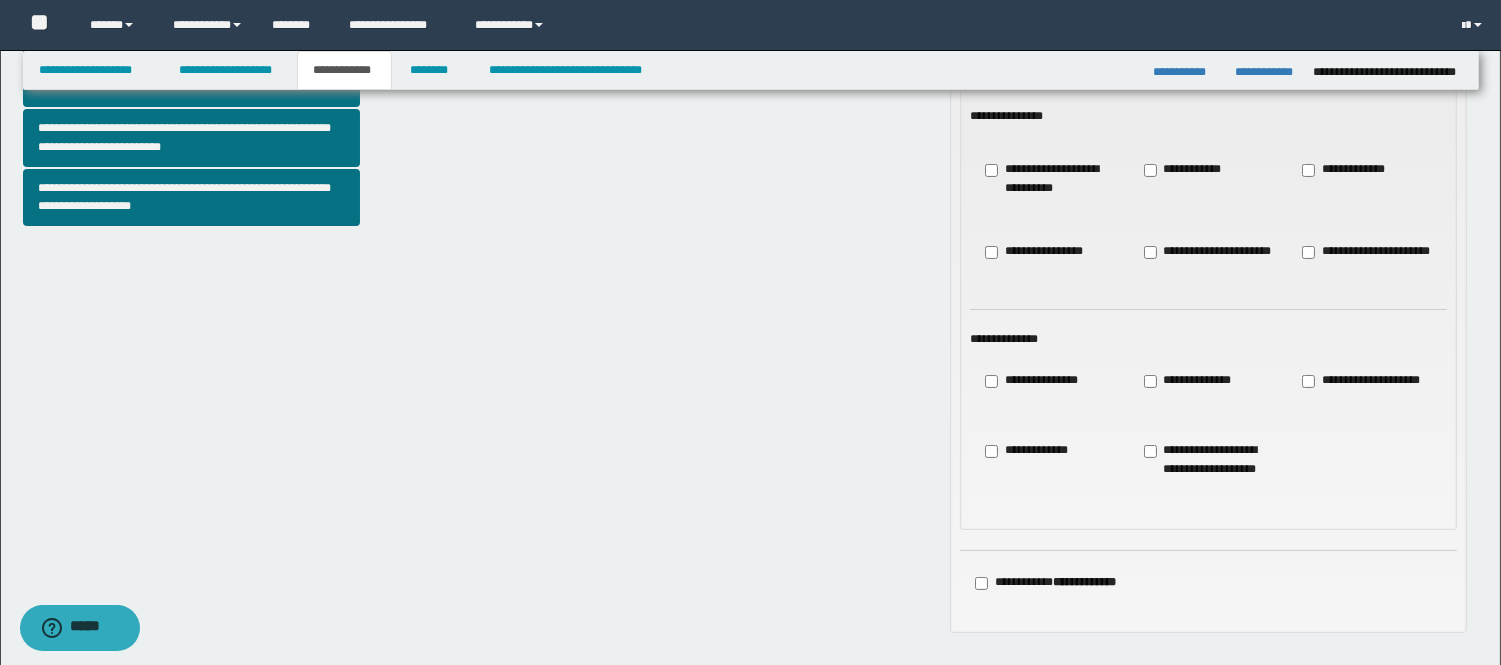 scroll, scrollTop: 777, scrollLeft: 0, axis: vertical 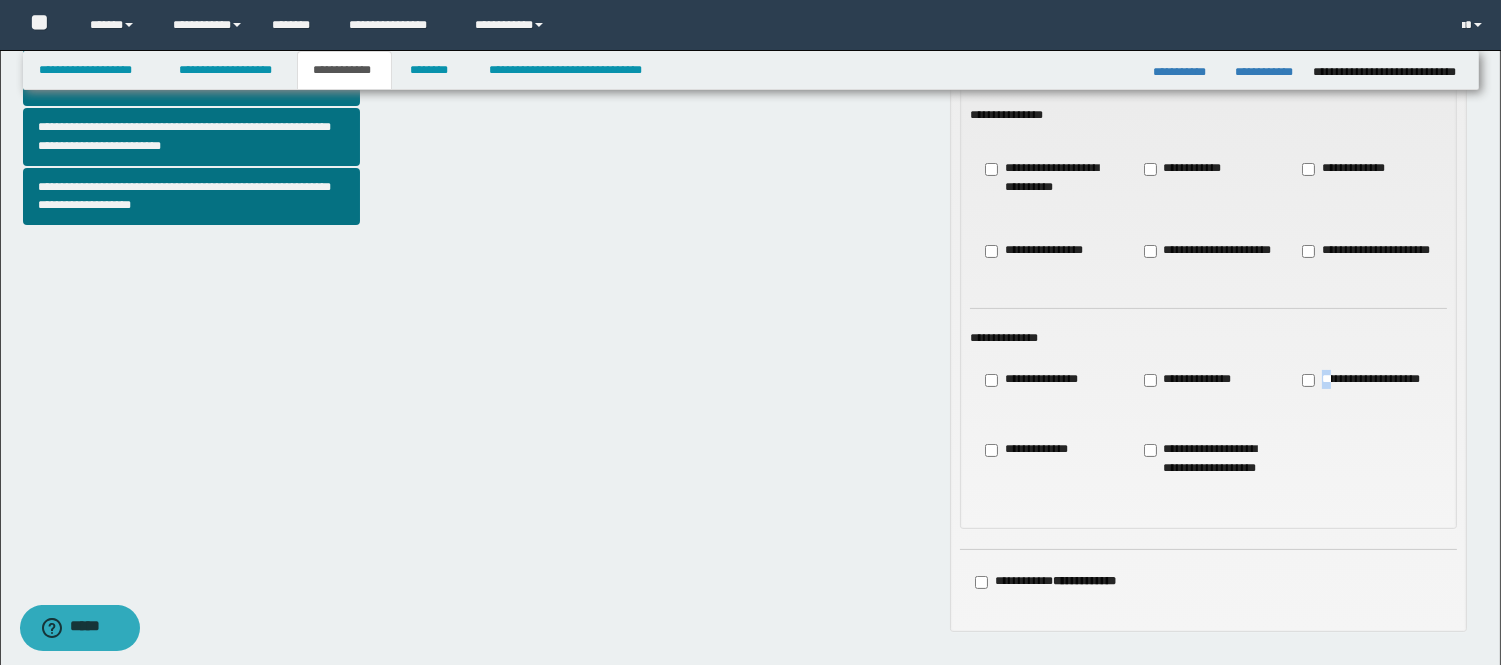 drag, startPoint x: 1340, startPoint y: 370, endPoint x: 1337, endPoint y: 380, distance: 10.440307 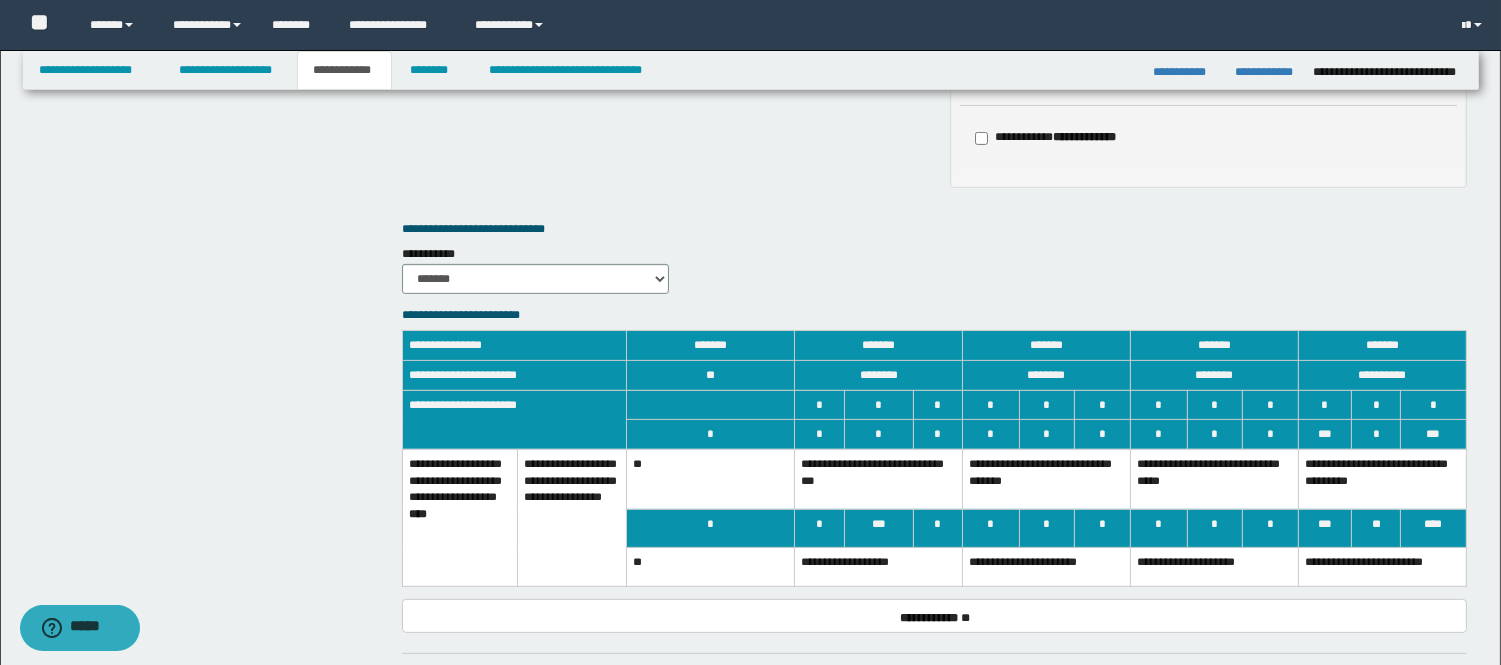 scroll, scrollTop: 1222, scrollLeft: 0, axis: vertical 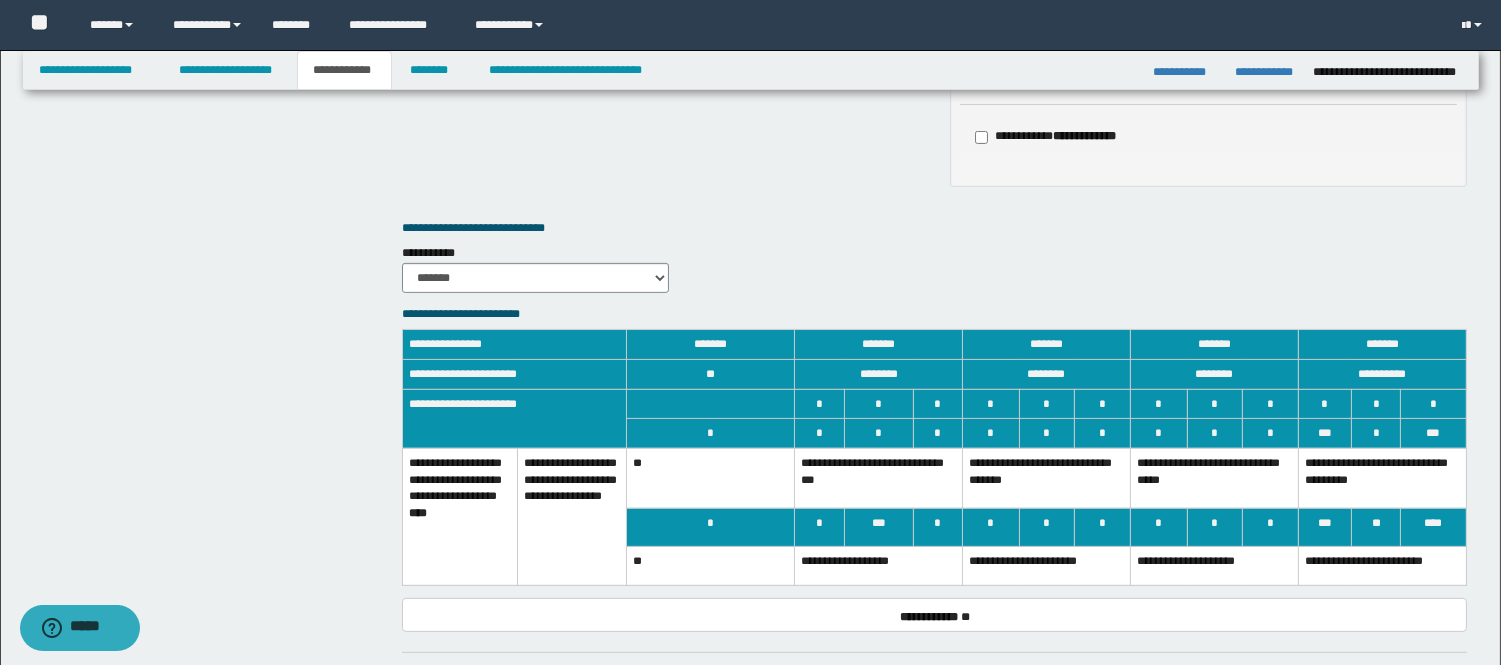 click on "**********" at bounding box center [1047, 478] 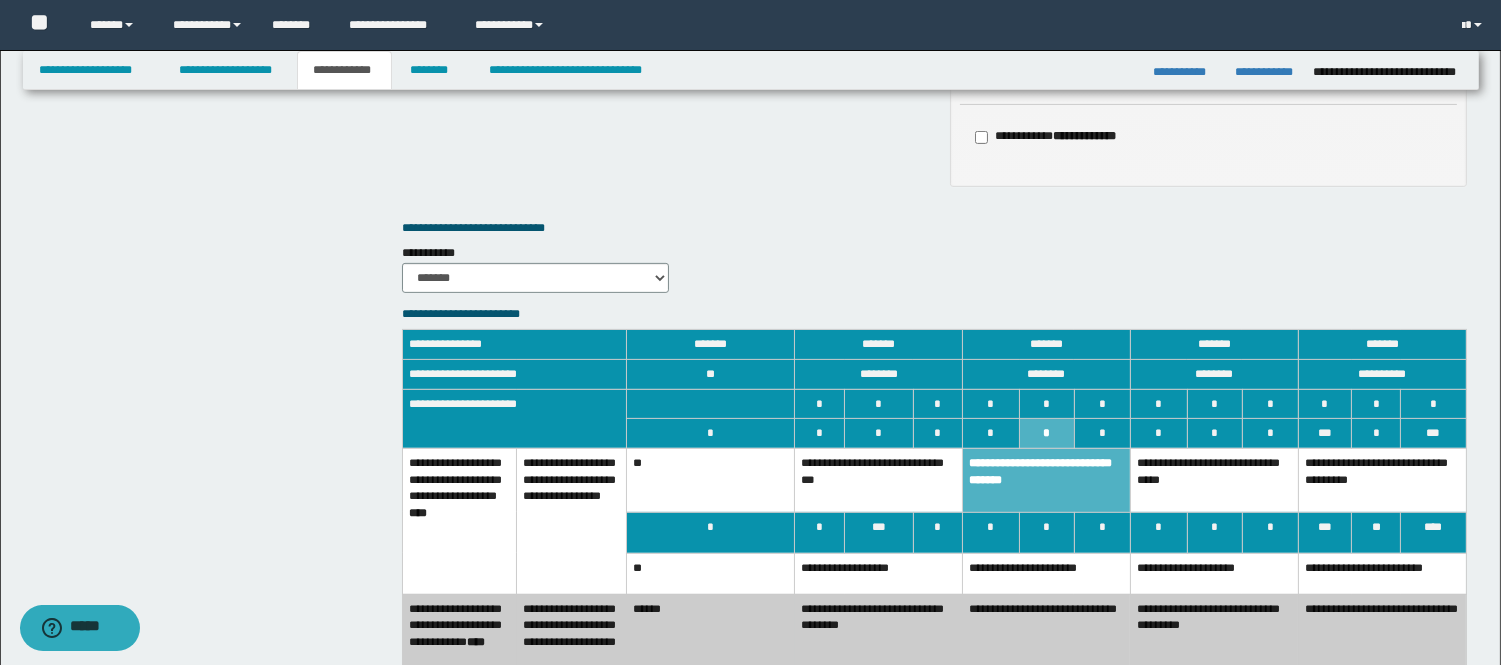 click on "**********" at bounding box center [1047, 573] 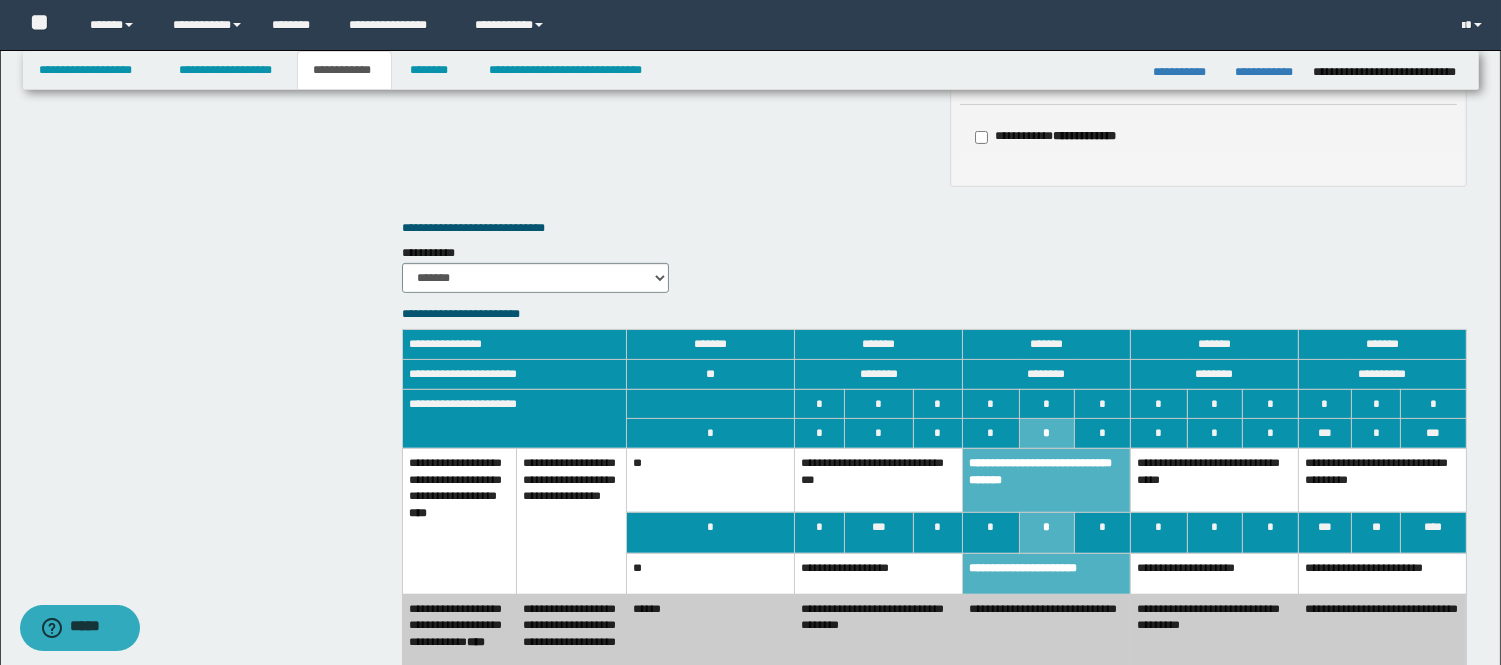 click on "**********" at bounding box center (1047, 637) 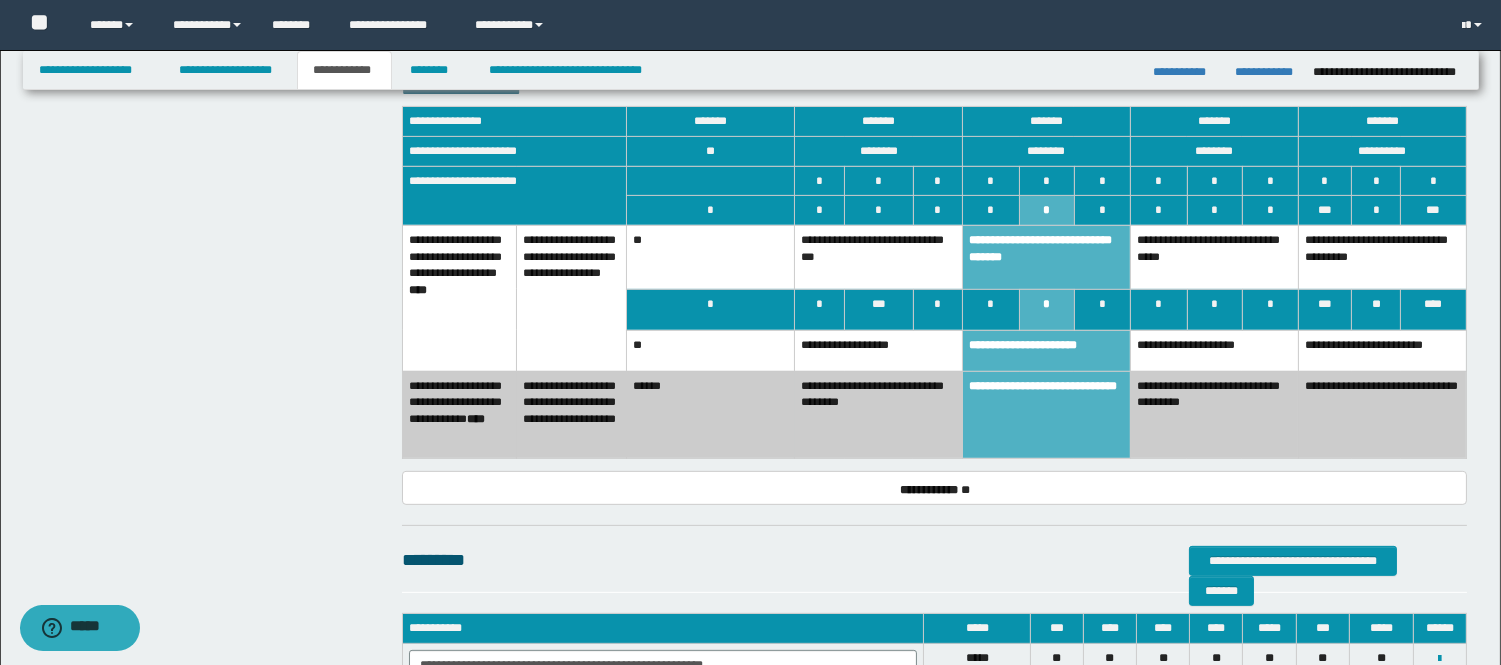 scroll, scrollTop: 1444, scrollLeft: 0, axis: vertical 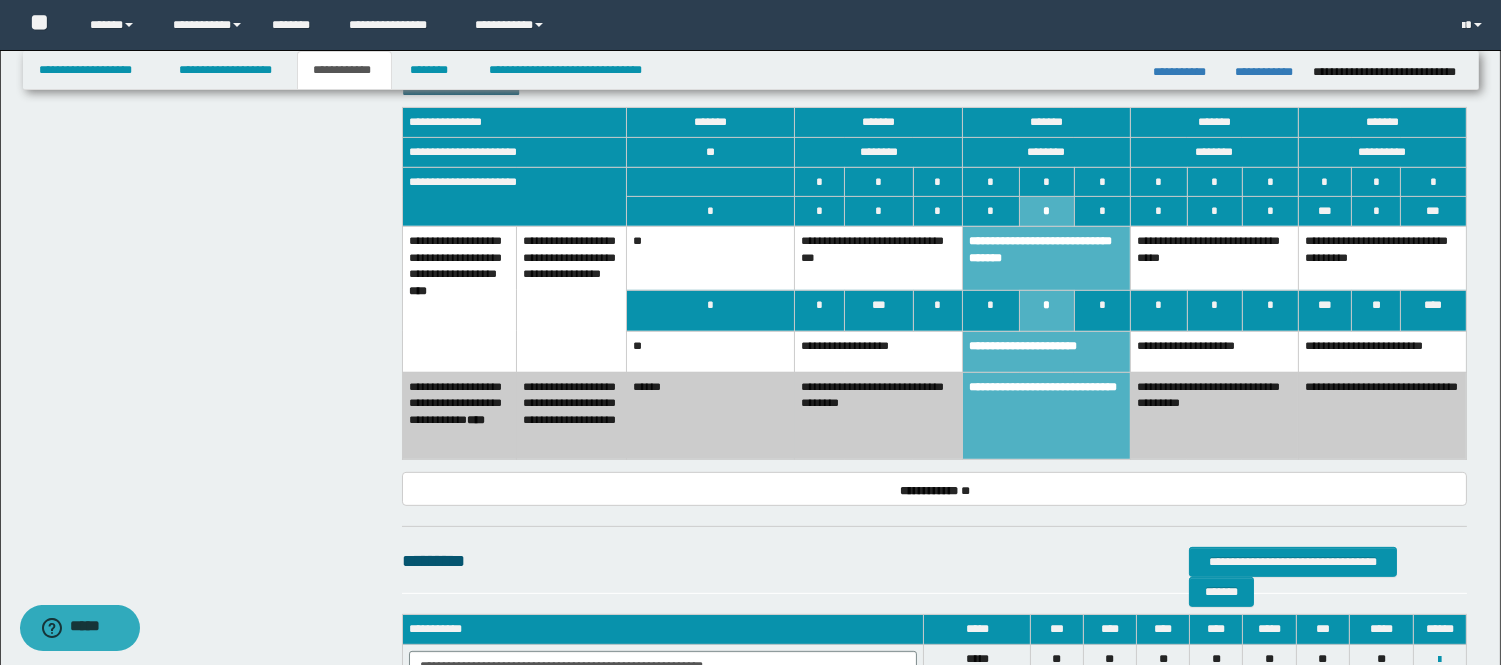 click on "**********" at bounding box center [1214, 415] 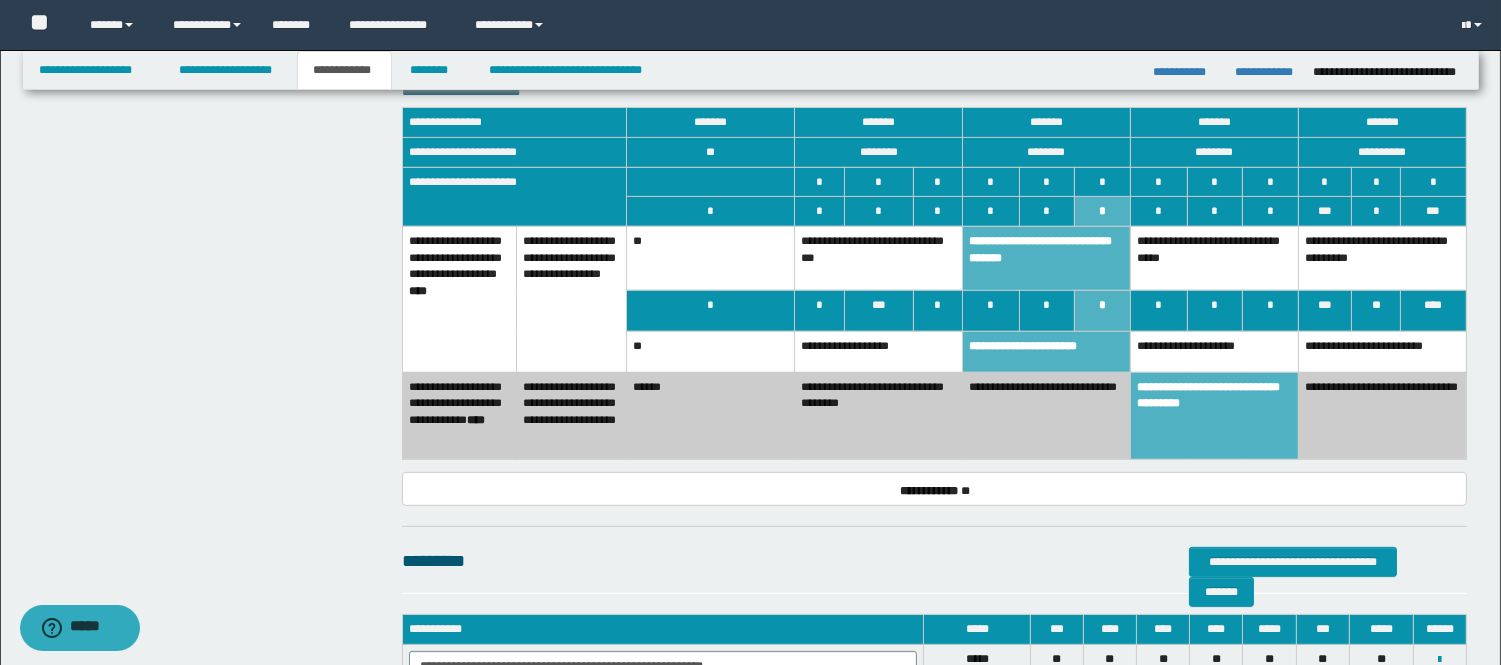click on "**********" at bounding box center (1382, 415) 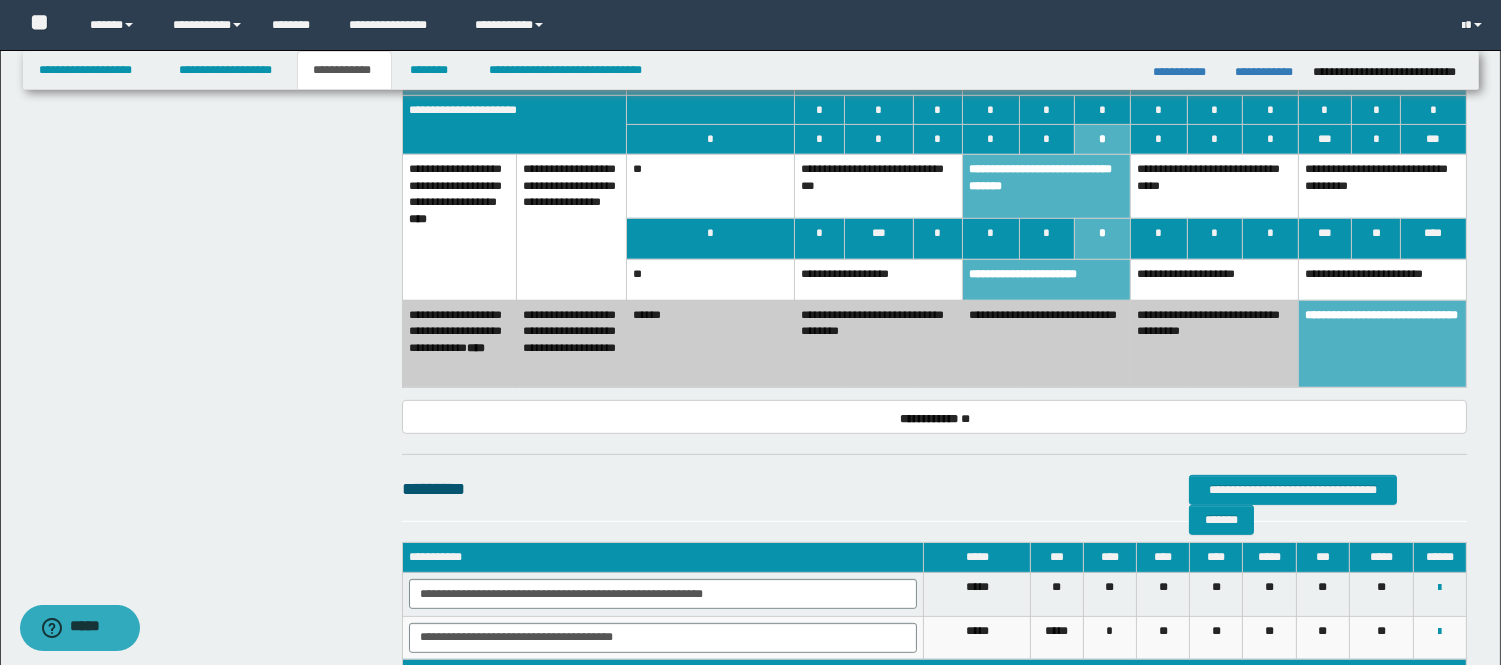scroll, scrollTop: 1555, scrollLeft: 0, axis: vertical 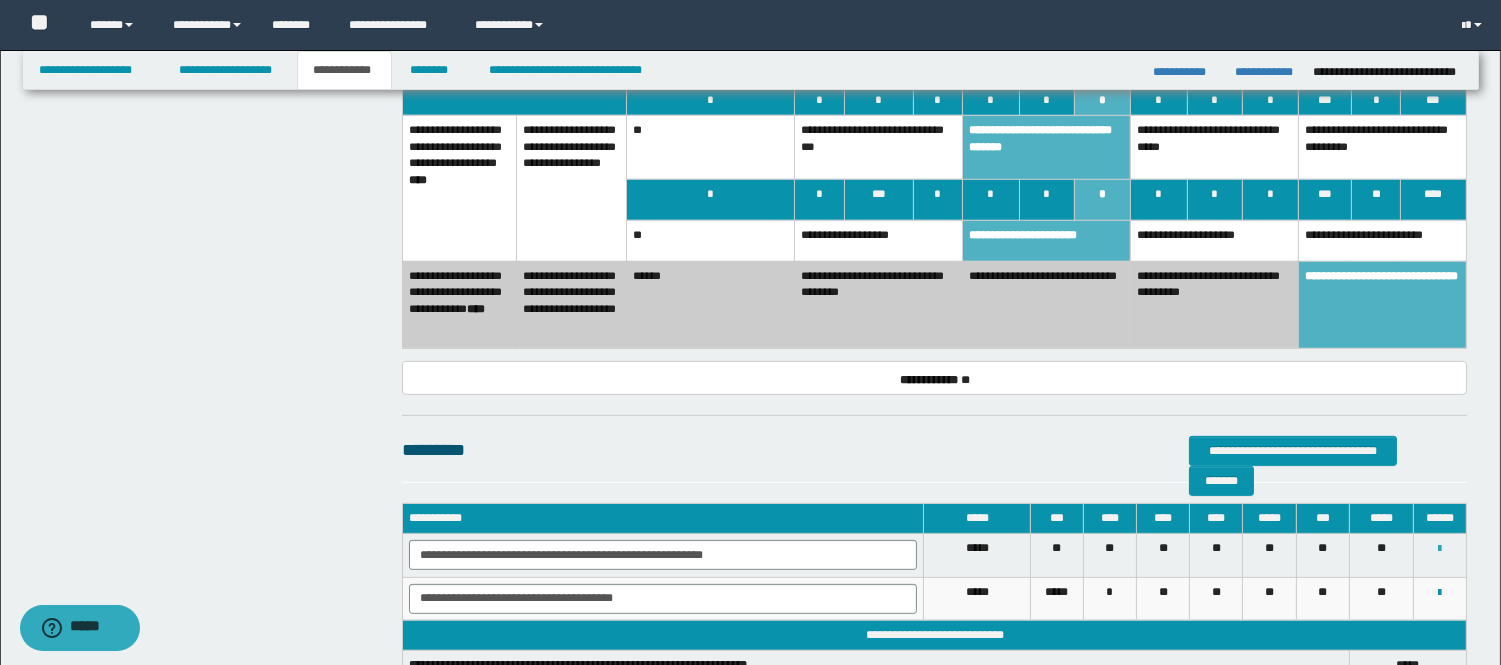 click at bounding box center [1439, 548] 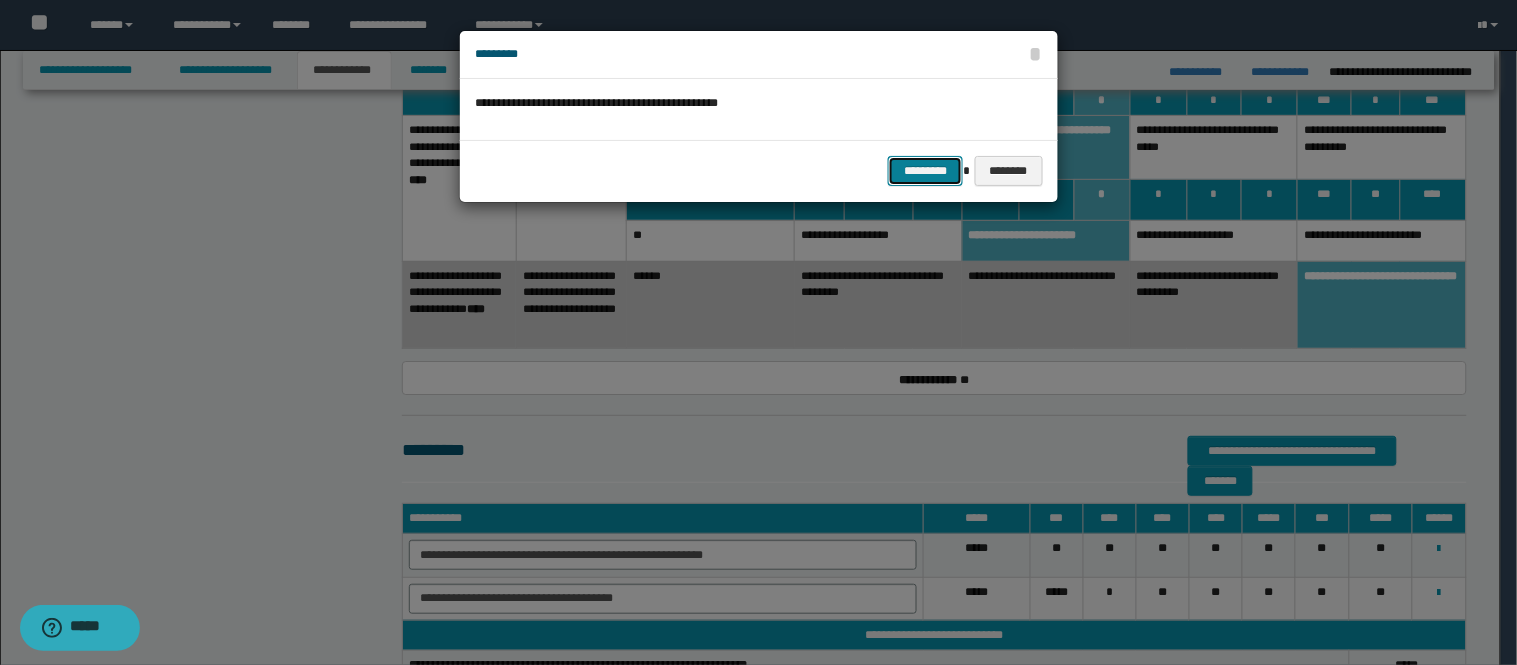click on "*********" at bounding box center [925, 171] 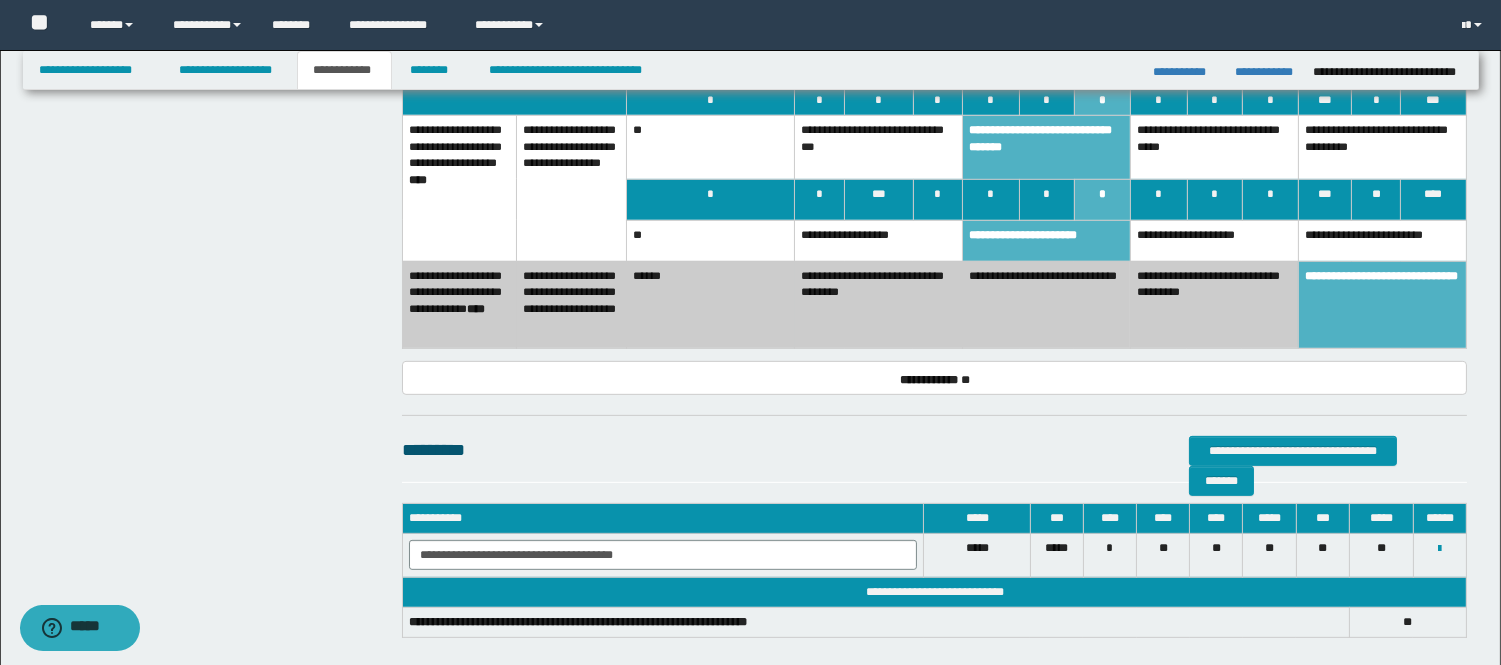 scroll, scrollTop: 1444, scrollLeft: 0, axis: vertical 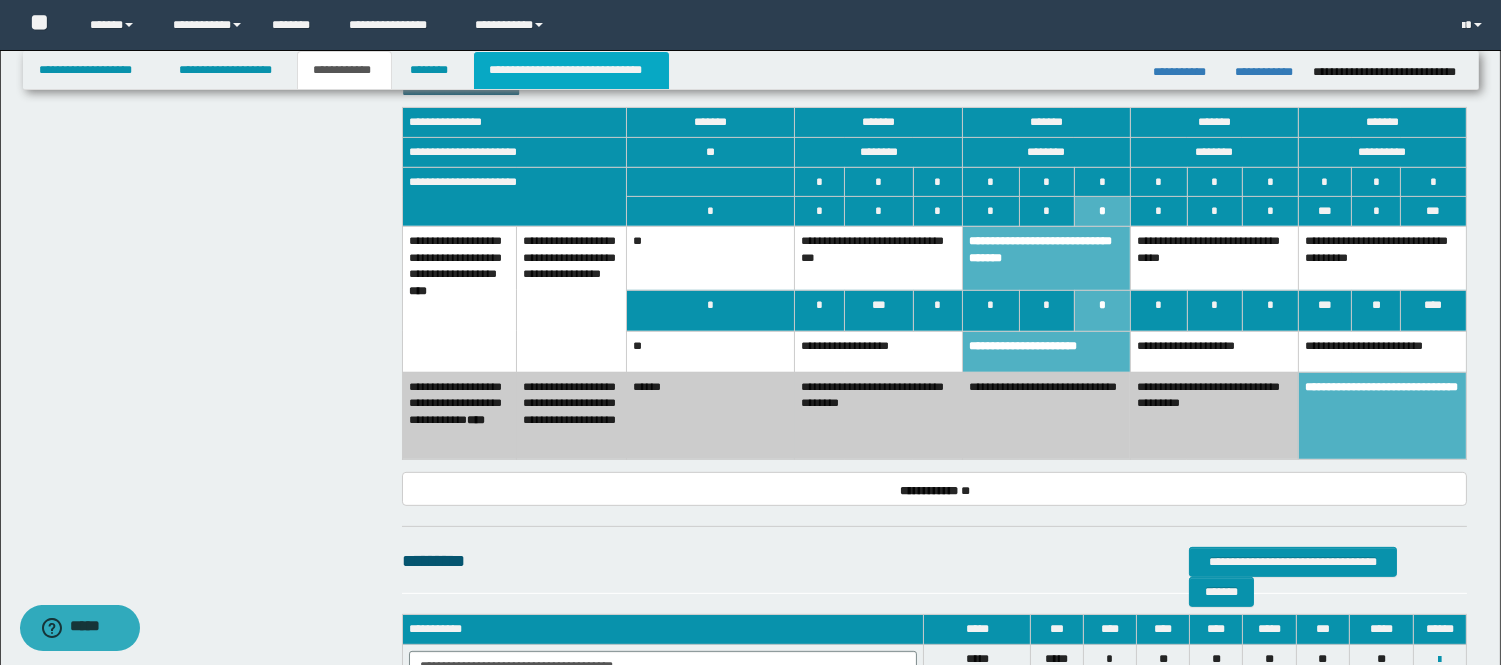 click on "**********" at bounding box center (571, 70) 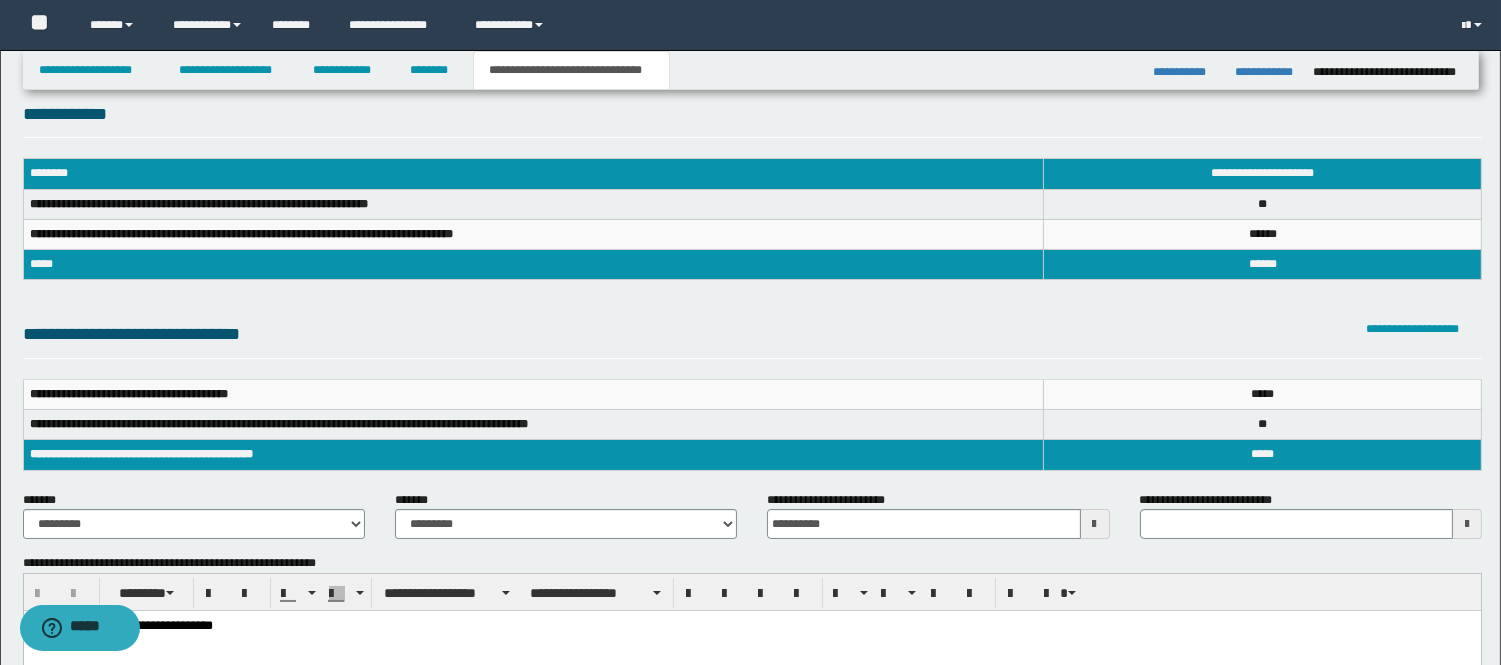 scroll, scrollTop: 0, scrollLeft: 0, axis: both 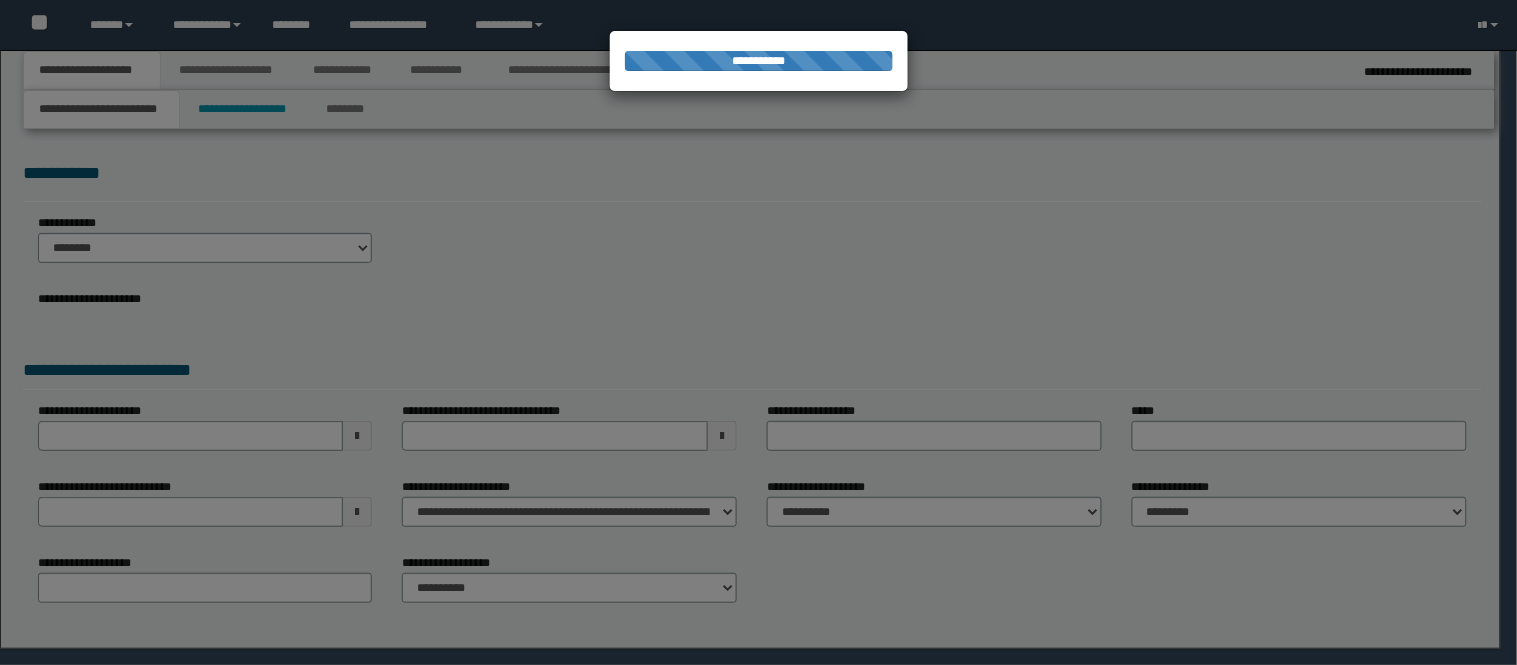 select on "*" 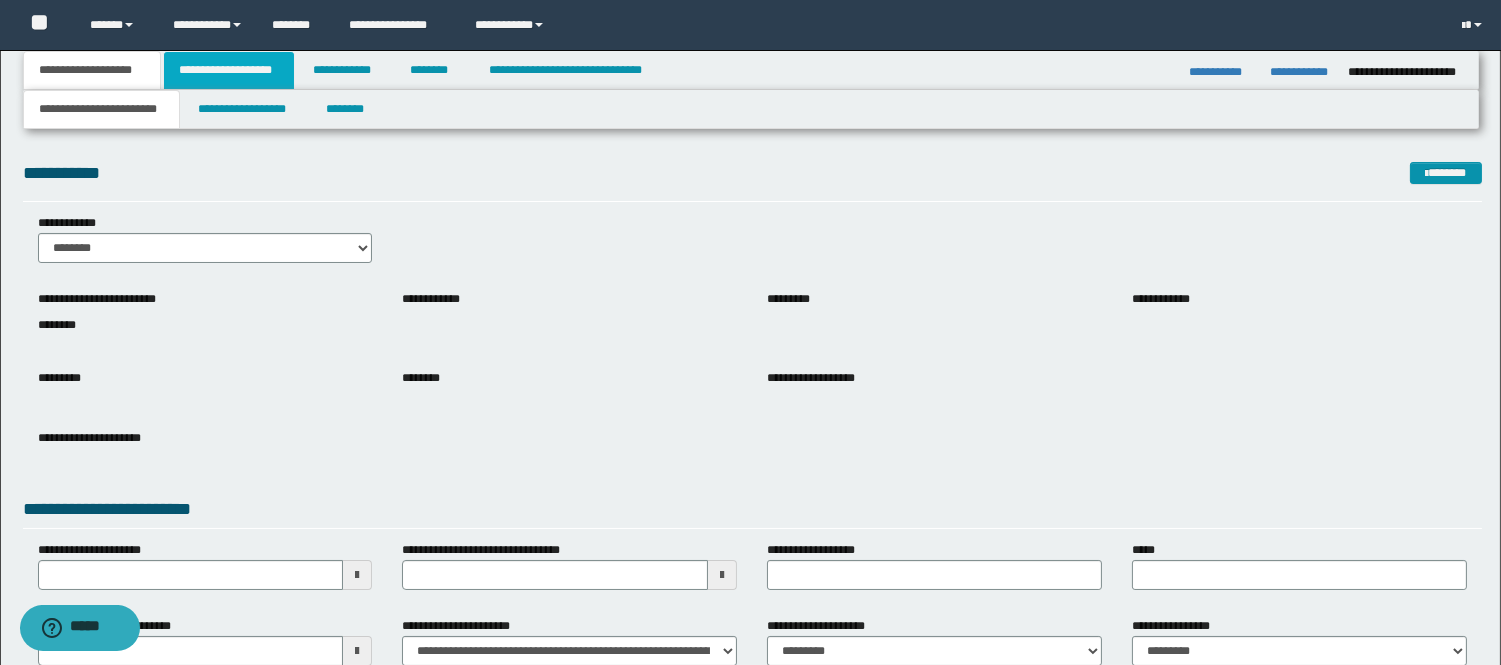 click on "**********" at bounding box center [229, 70] 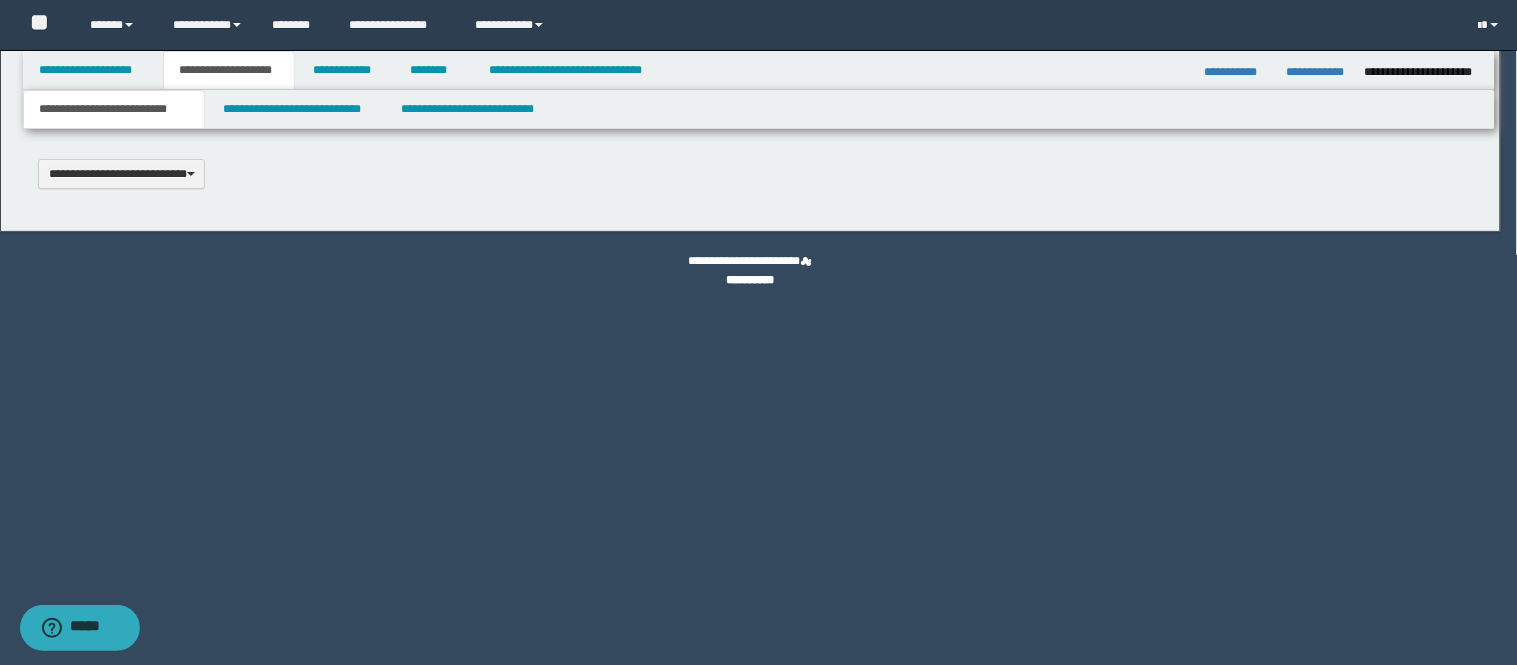 scroll, scrollTop: 0, scrollLeft: 0, axis: both 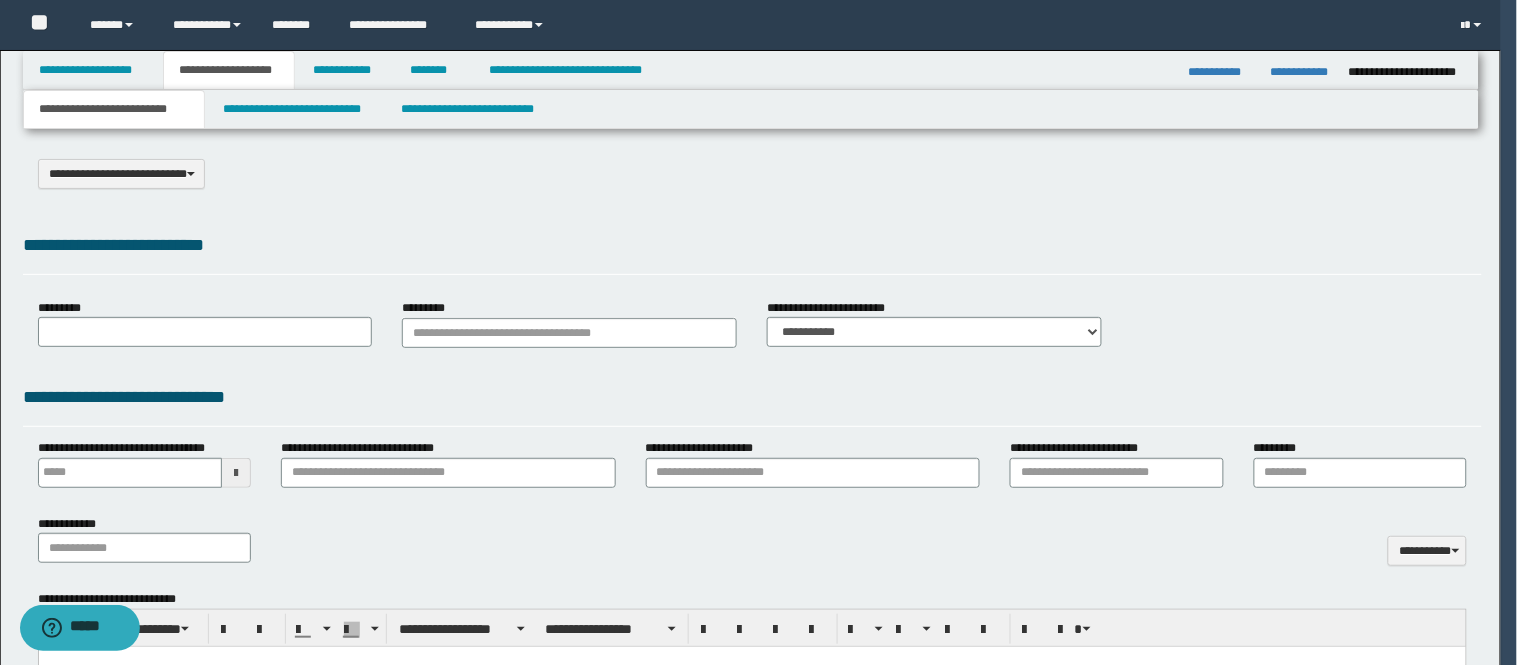 select on "*" 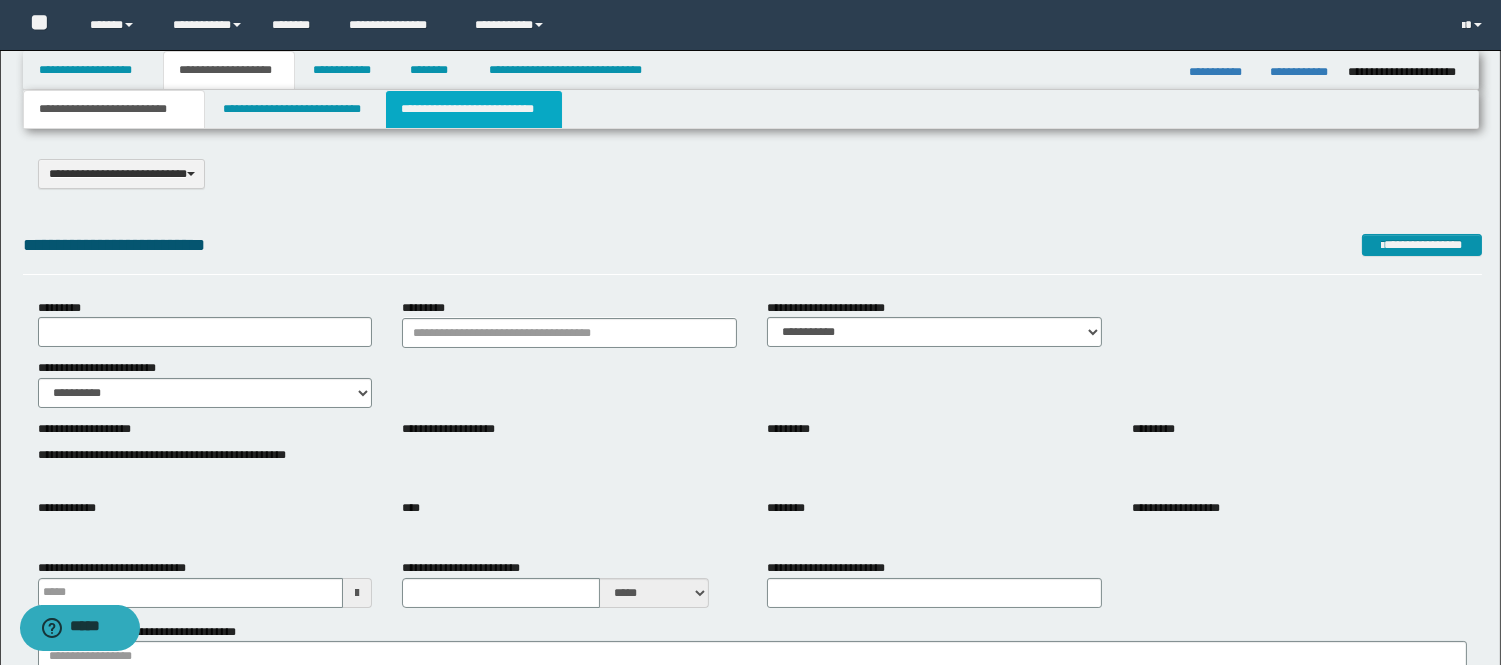 click on "**********" at bounding box center [474, 109] 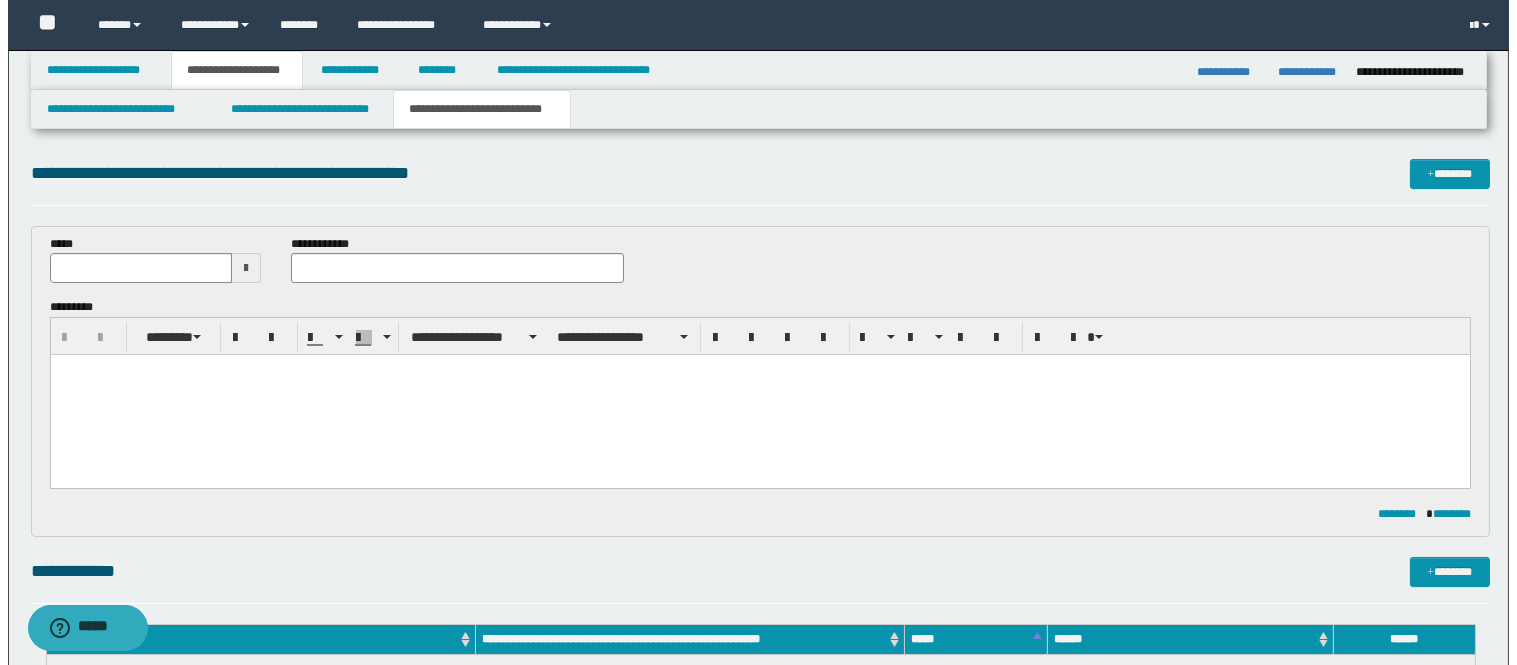 scroll, scrollTop: 0, scrollLeft: 0, axis: both 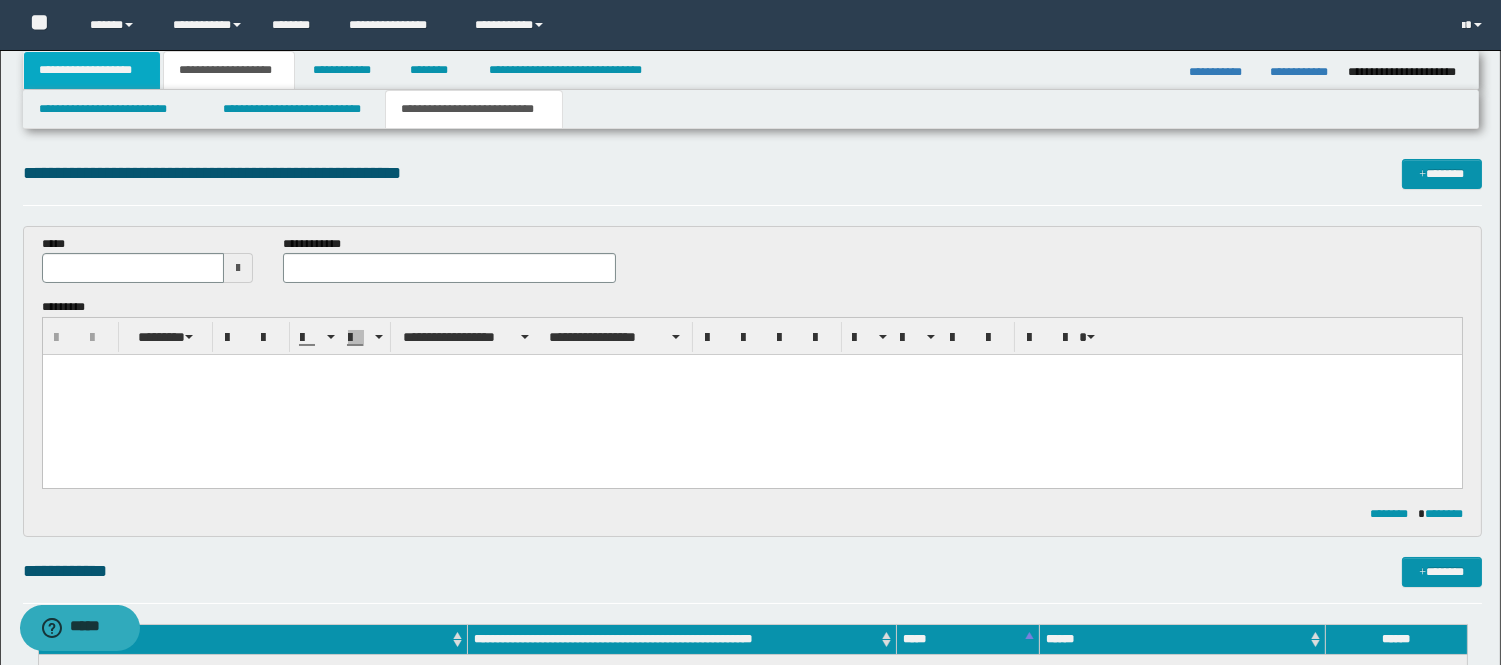 click on "**********" at bounding box center (92, 70) 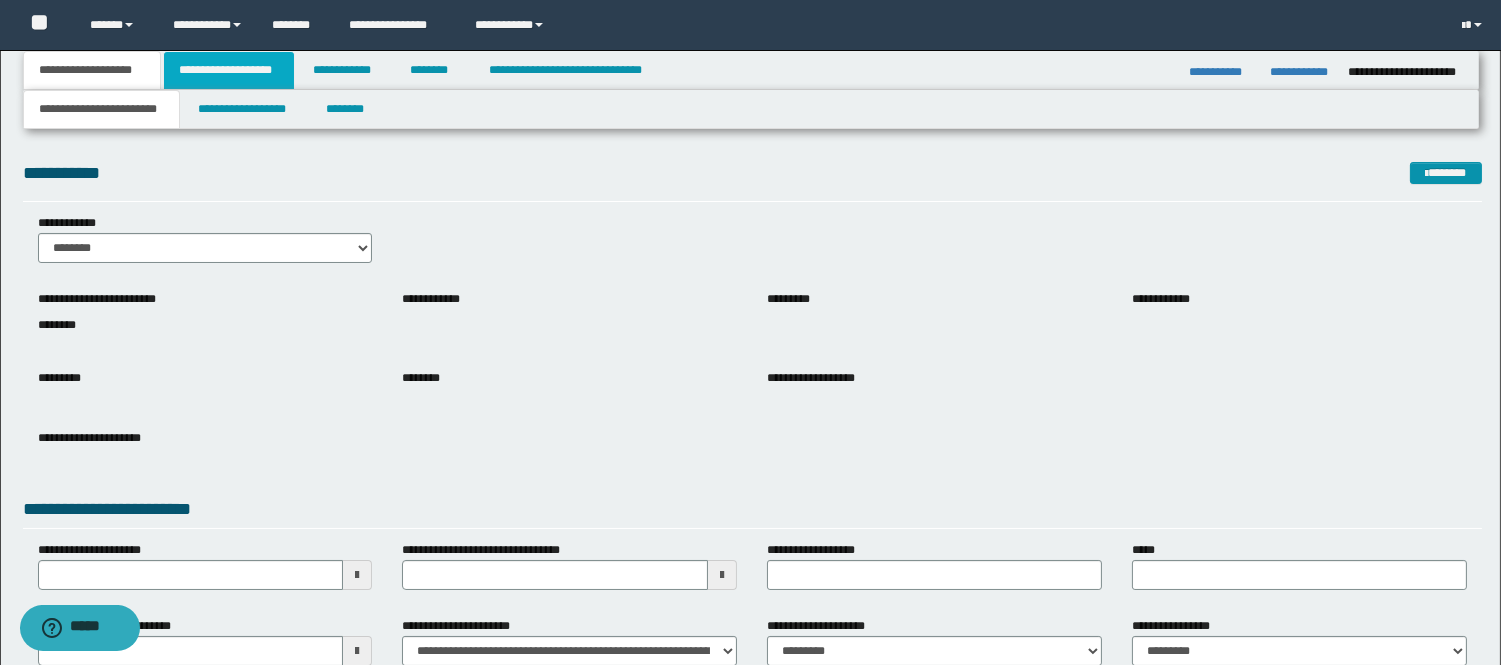 click on "**********" at bounding box center (229, 70) 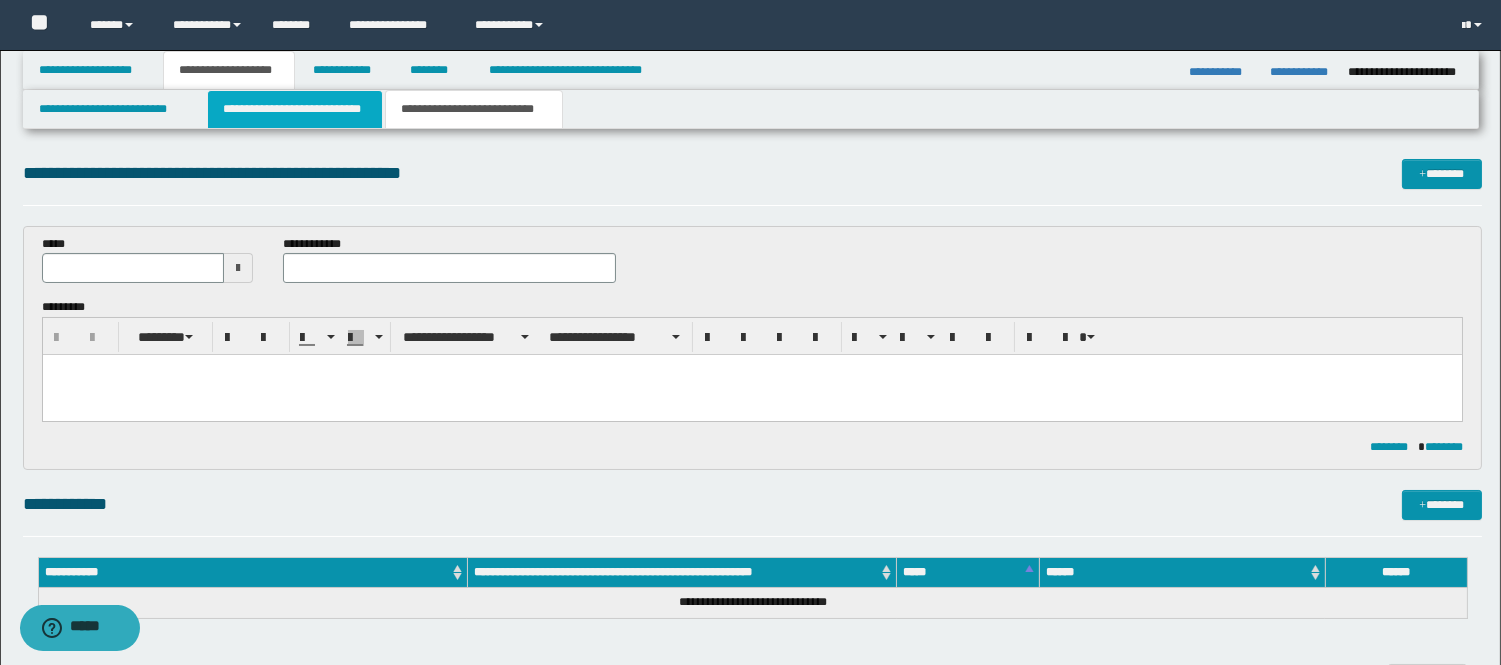 click on "**********" at bounding box center [295, 109] 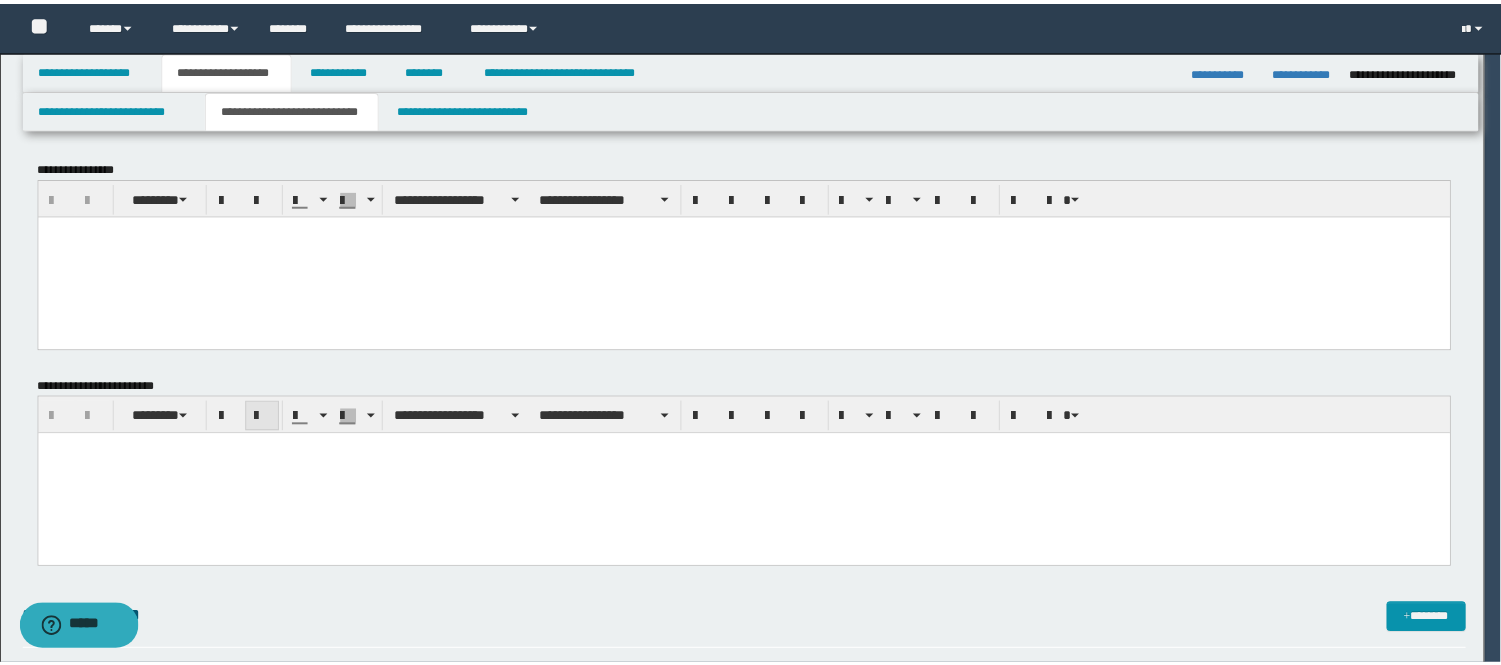 scroll, scrollTop: 0, scrollLeft: 0, axis: both 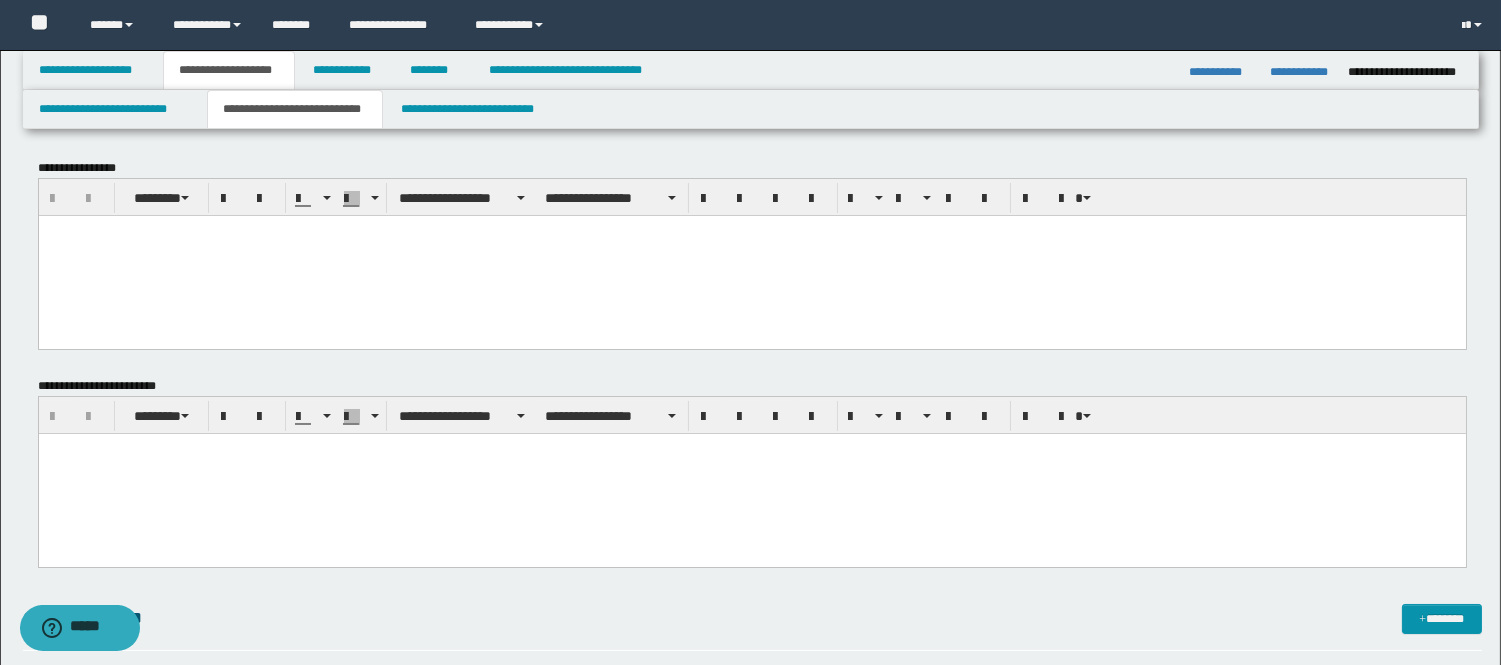drag, startPoint x: 294, startPoint y: 861, endPoint x: 213, endPoint y: 478, distance: 391.4716 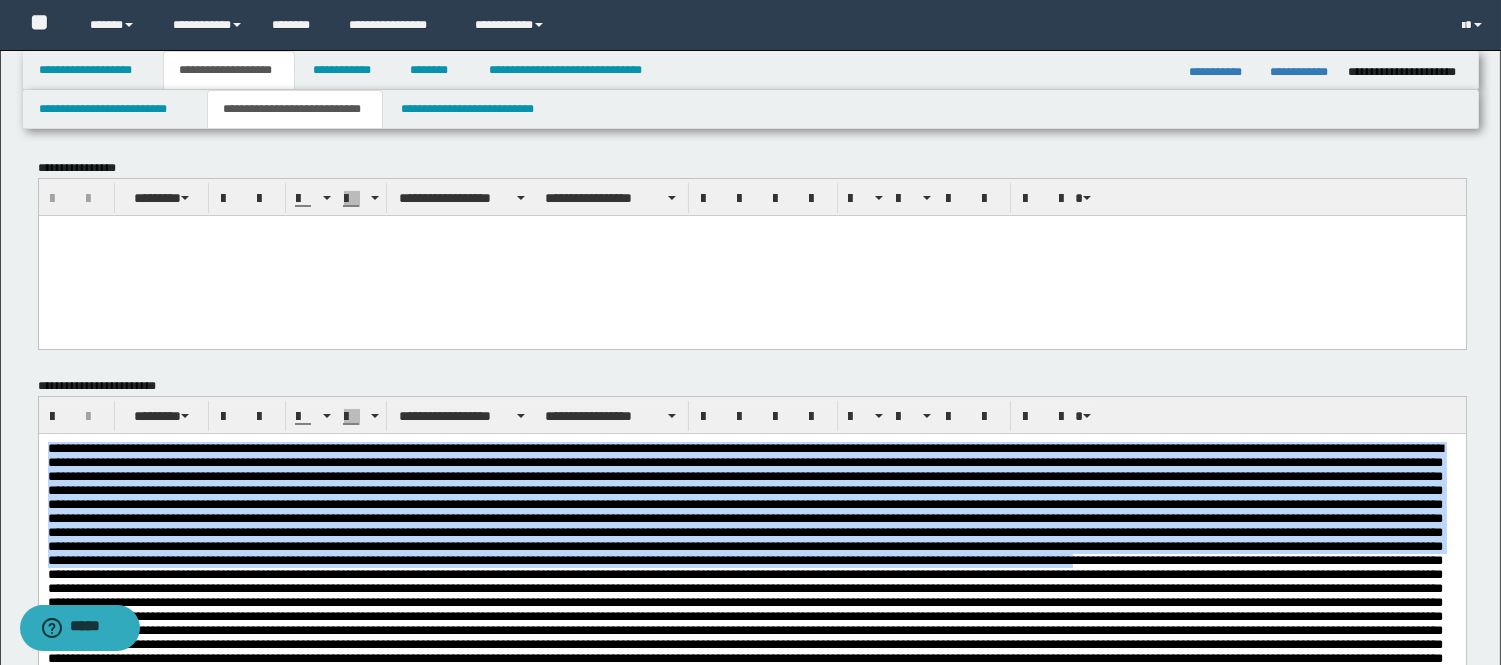 drag, startPoint x: 499, startPoint y: 592, endPoint x: -1, endPoint y: 189, distance: 642.1908 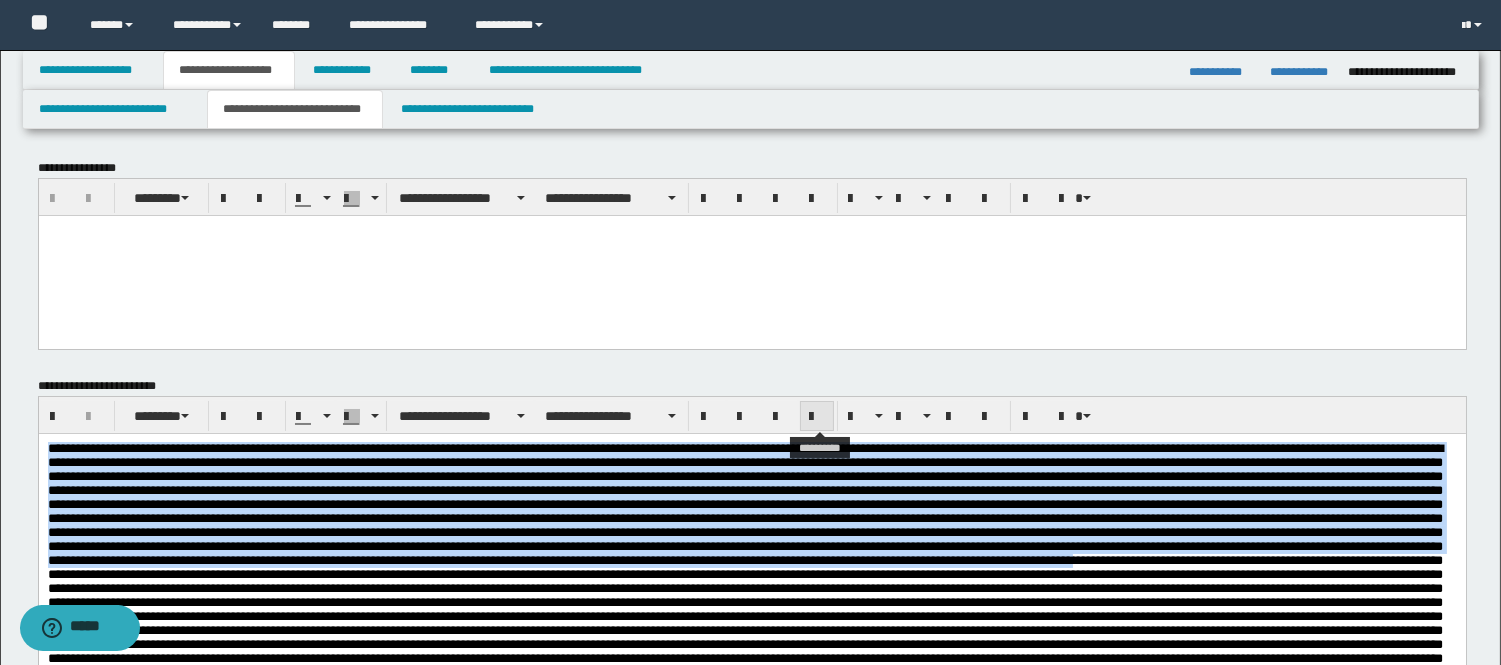 click at bounding box center (817, 416) 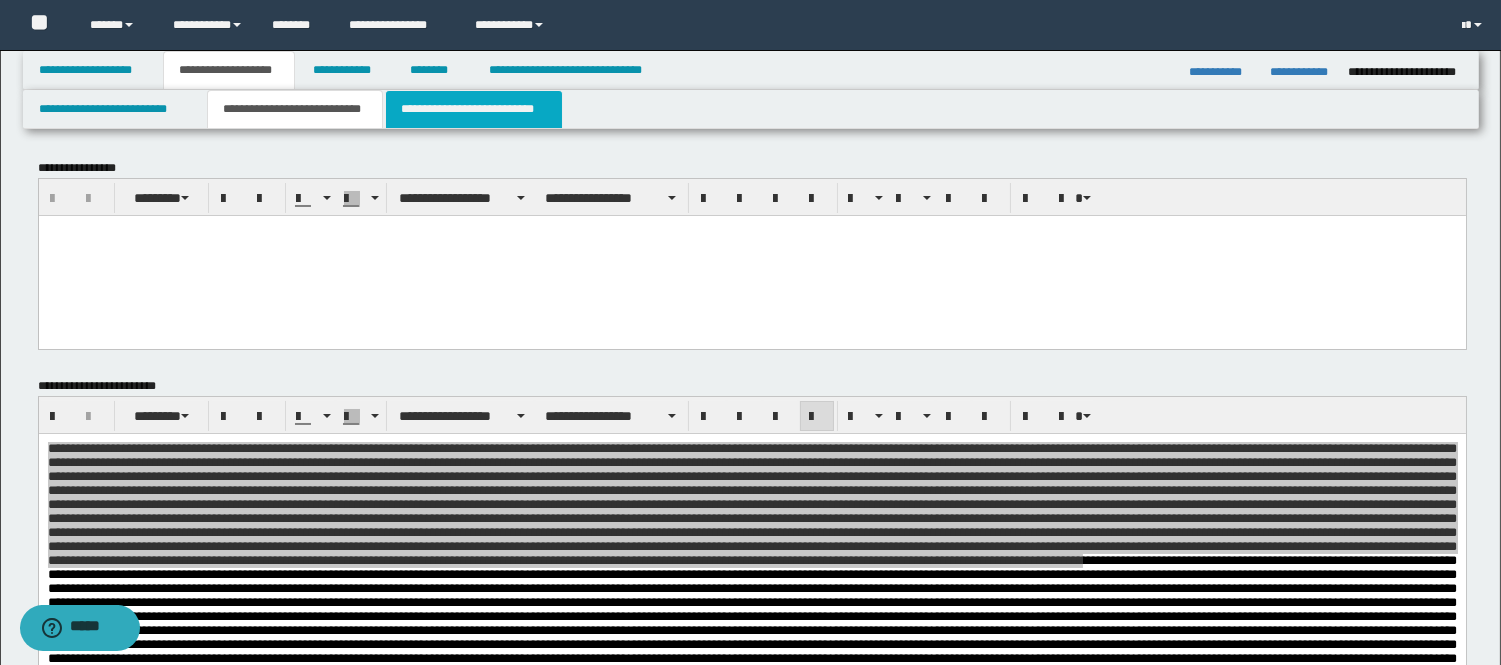 click on "**********" at bounding box center [474, 109] 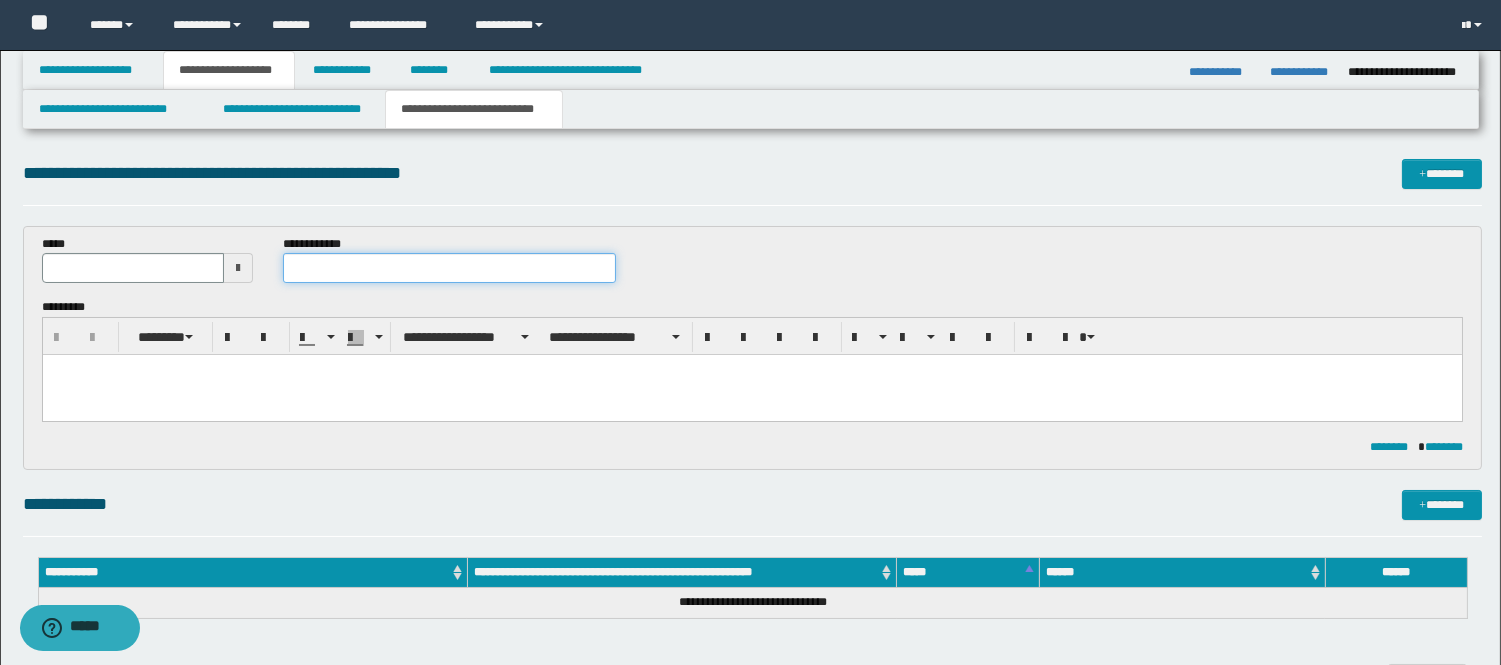 click at bounding box center [449, 268] 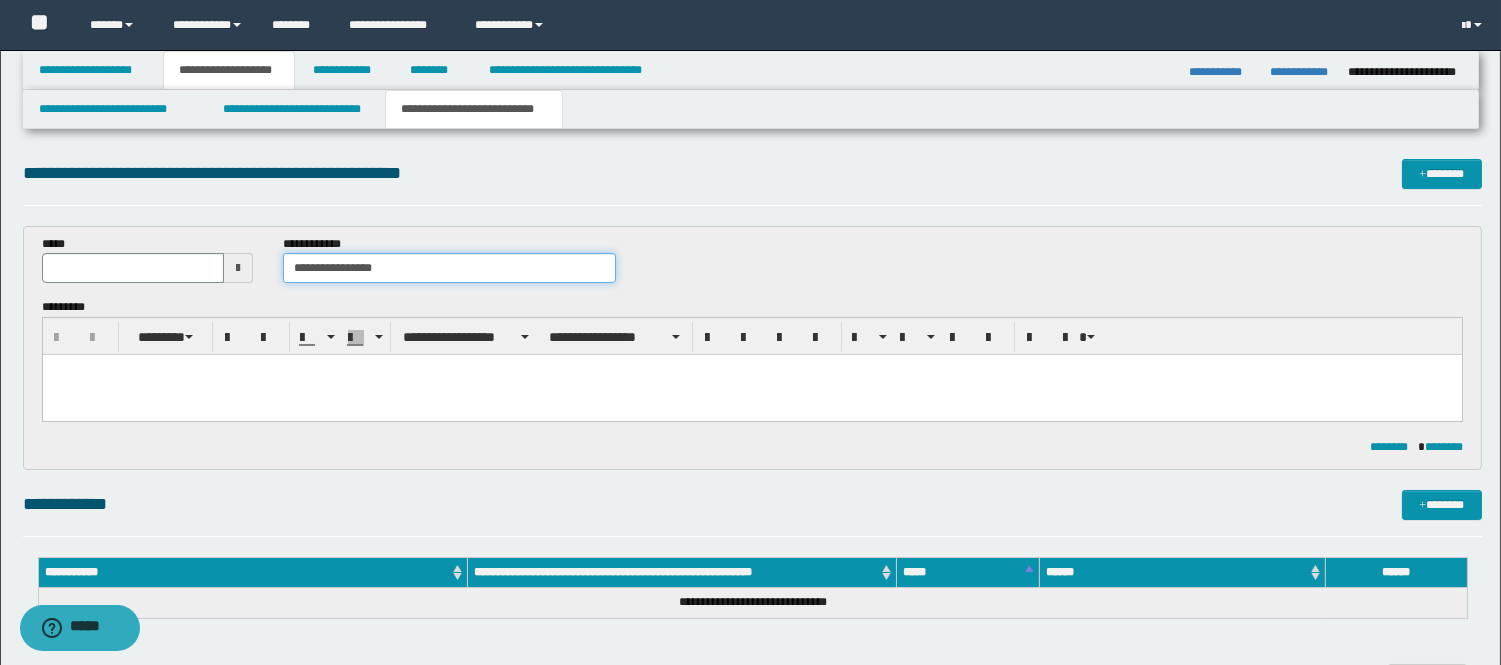 type on "**********" 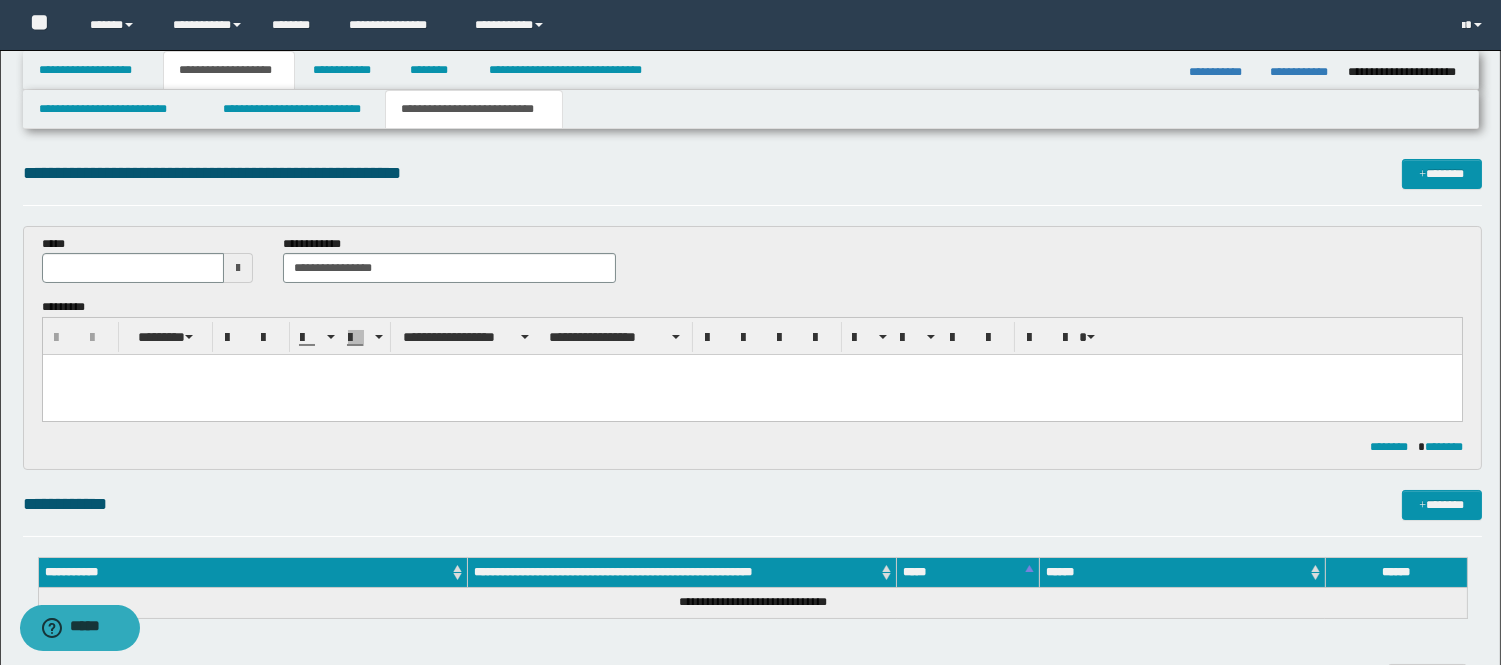 click at bounding box center (751, 395) 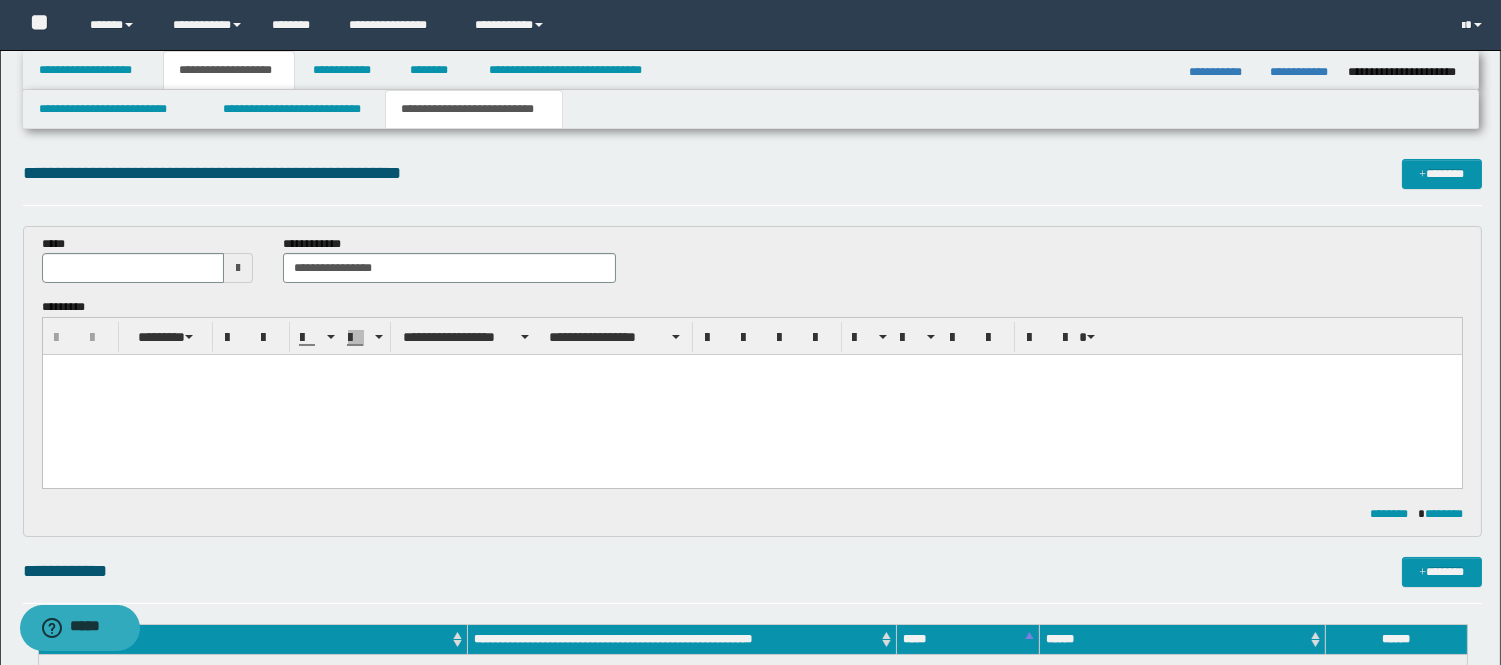 type 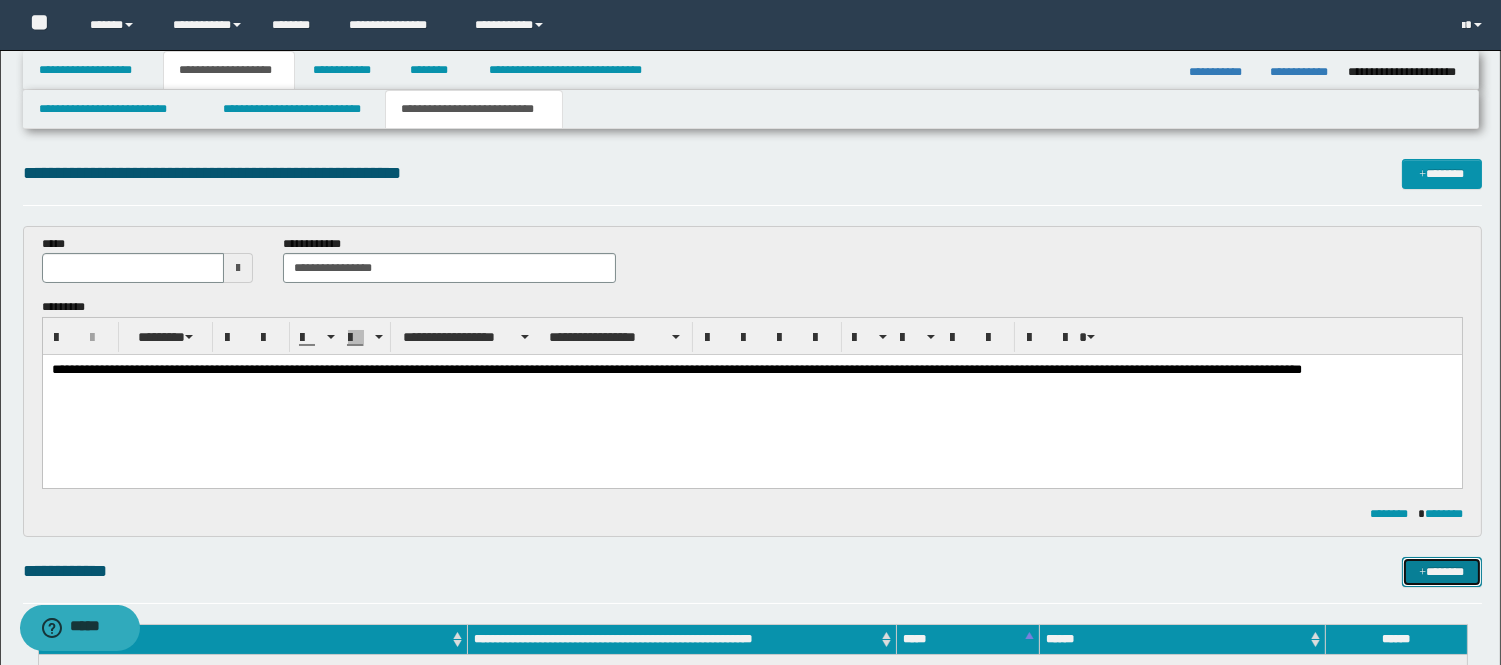 click on "*******" at bounding box center [1442, 572] 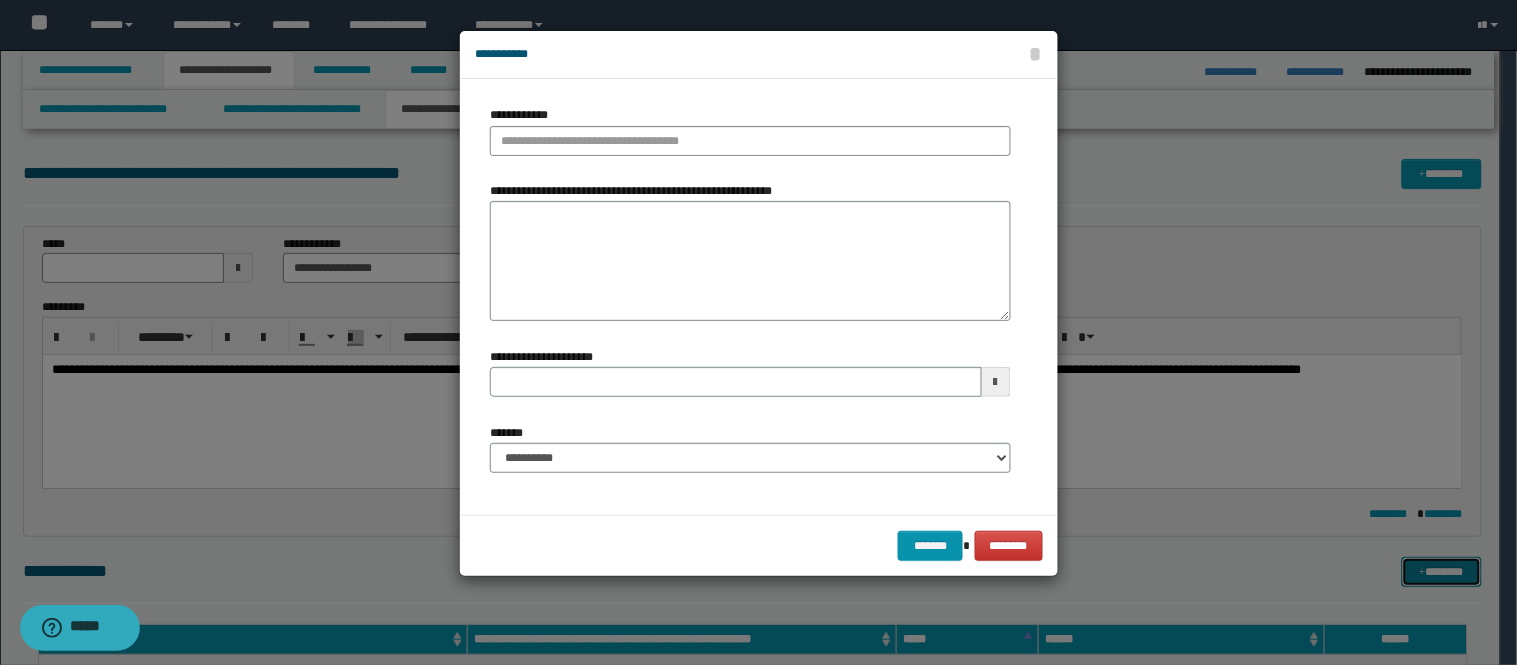 type 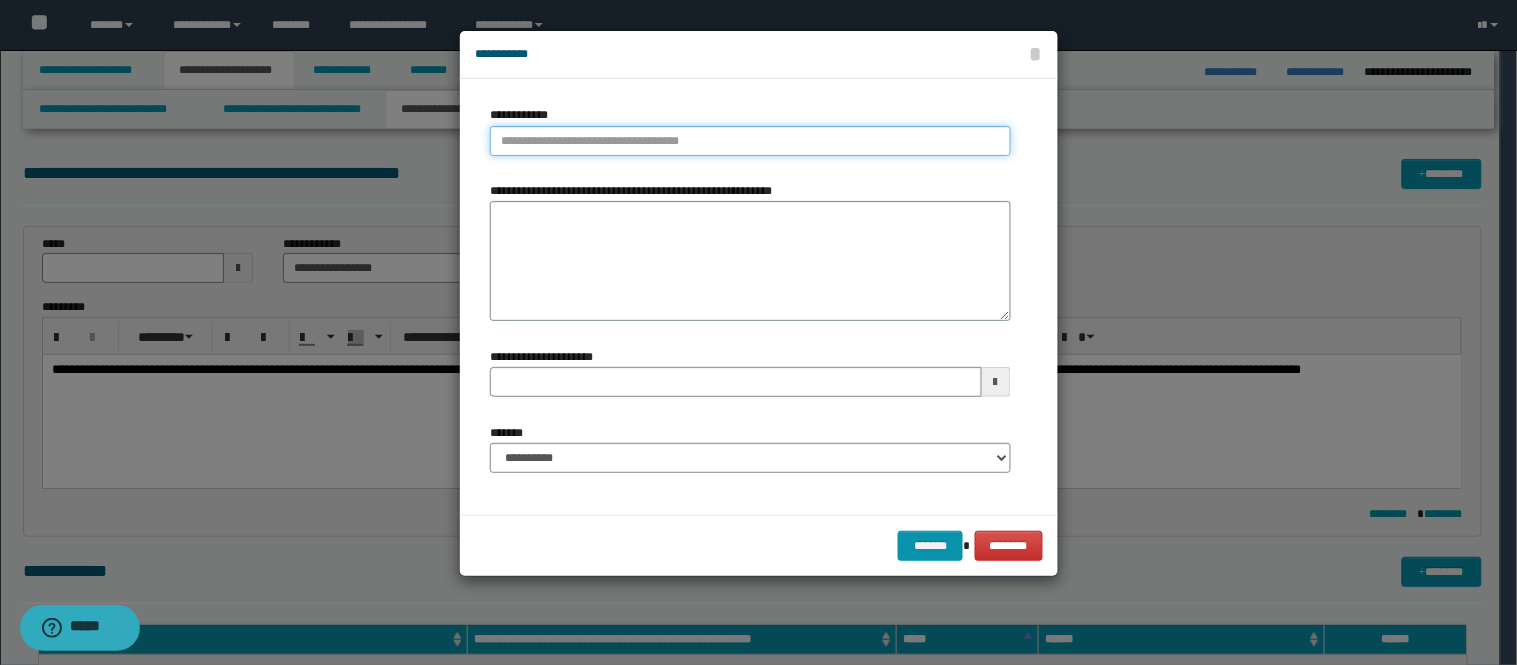 click on "**********" at bounding box center (750, 141) 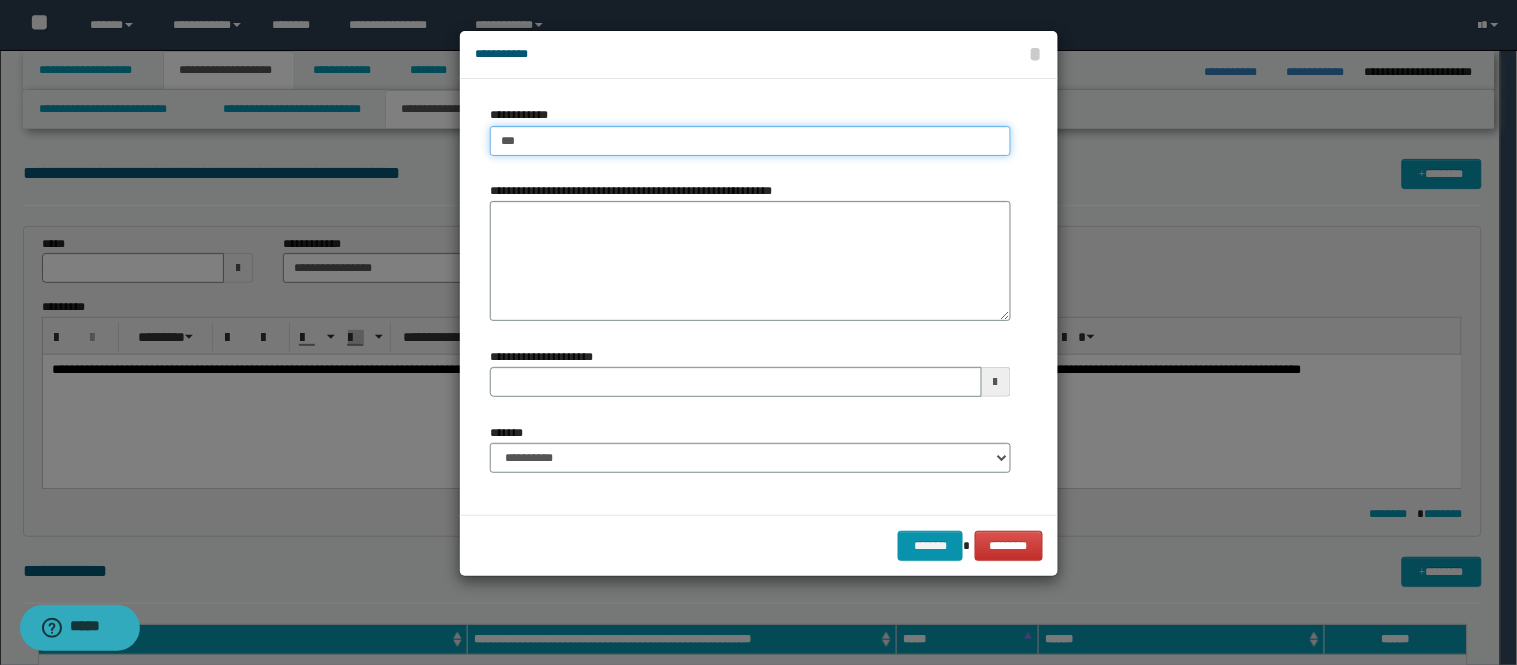 type on "****" 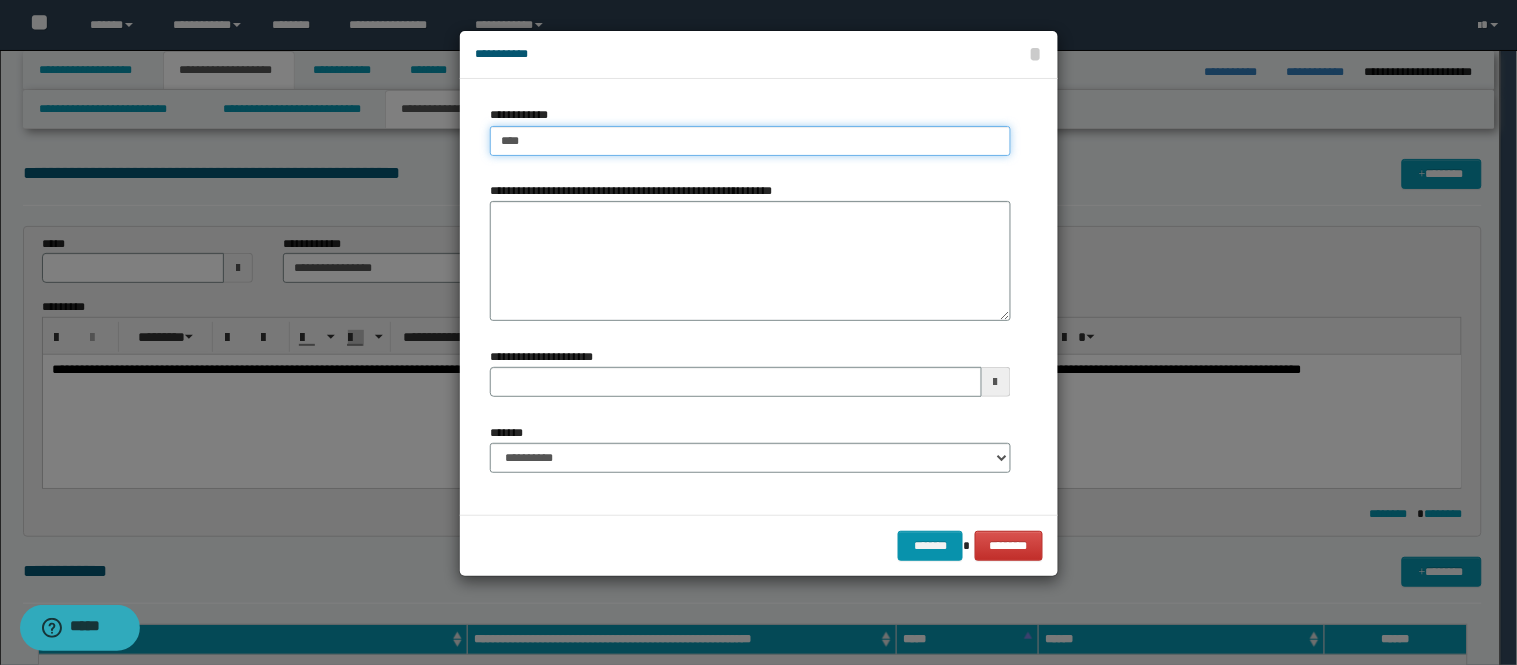 type on "****" 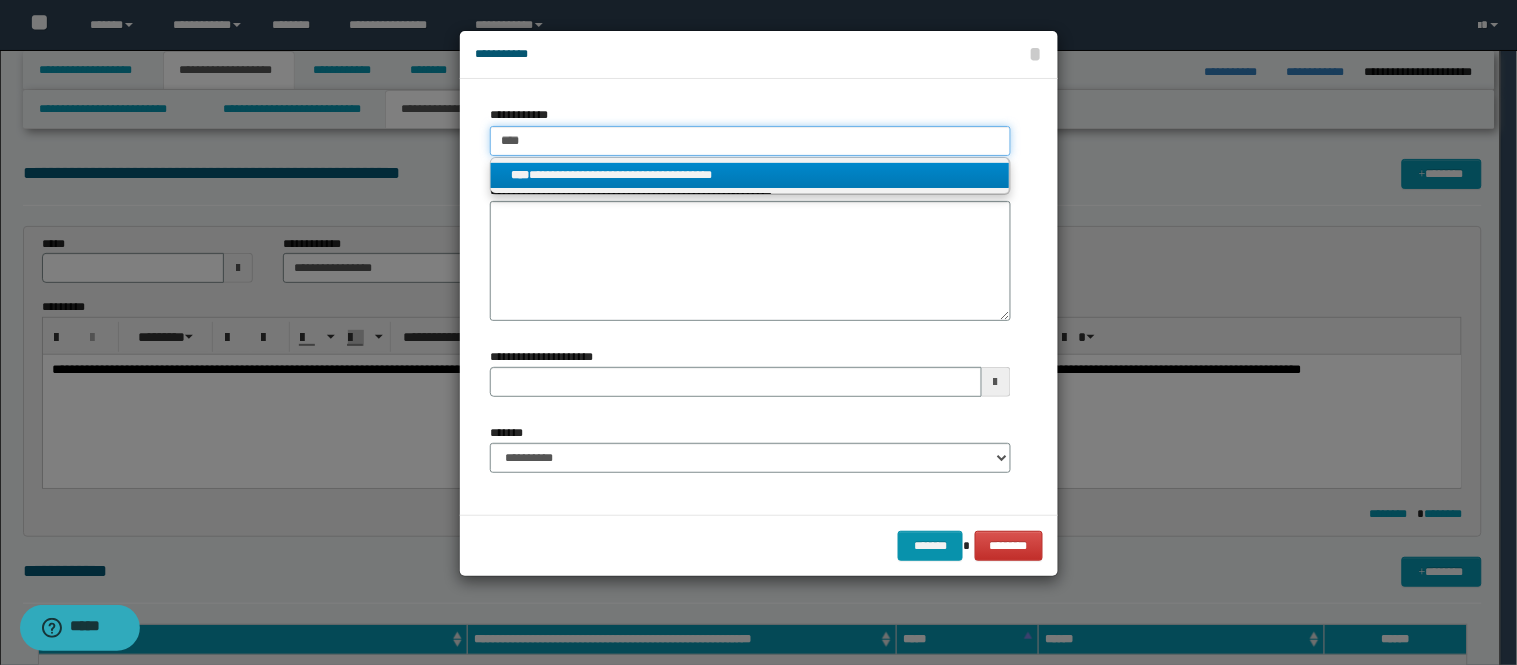 type on "****" 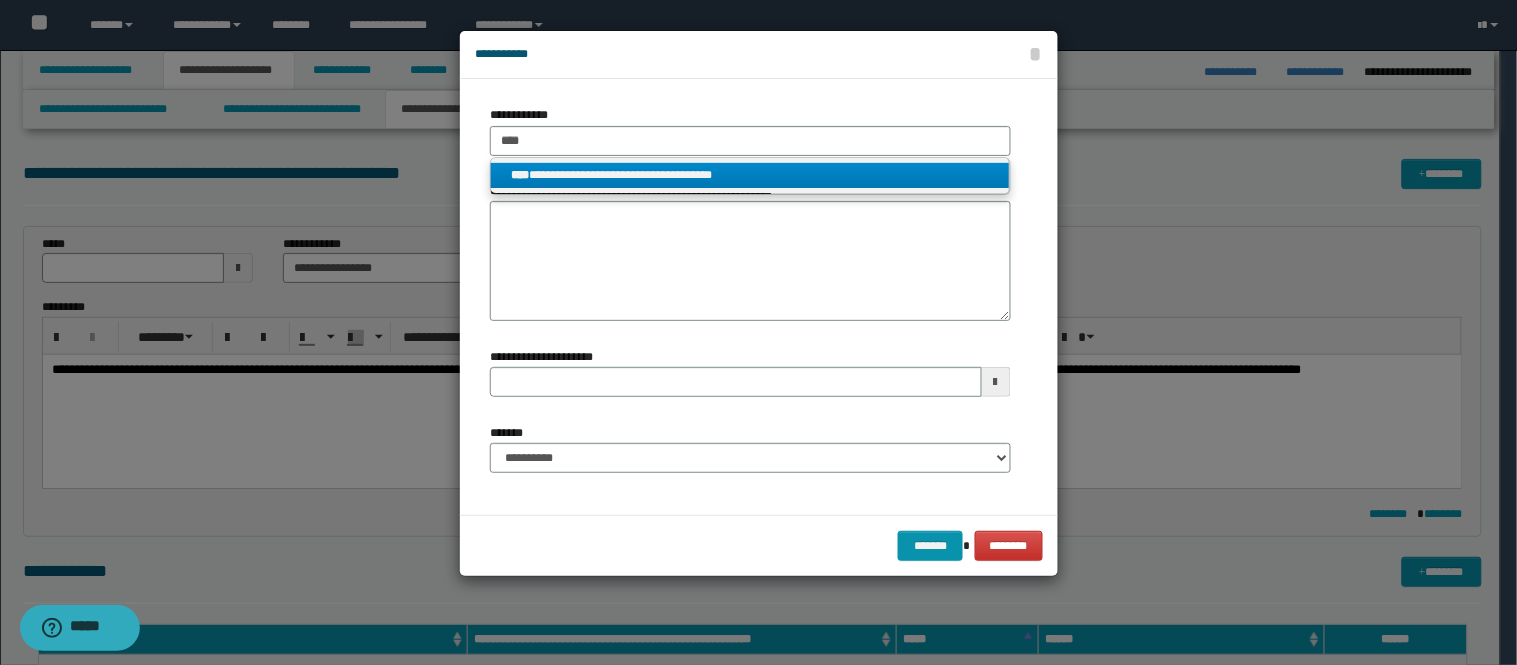 click on "**********" at bounding box center [750, 175] 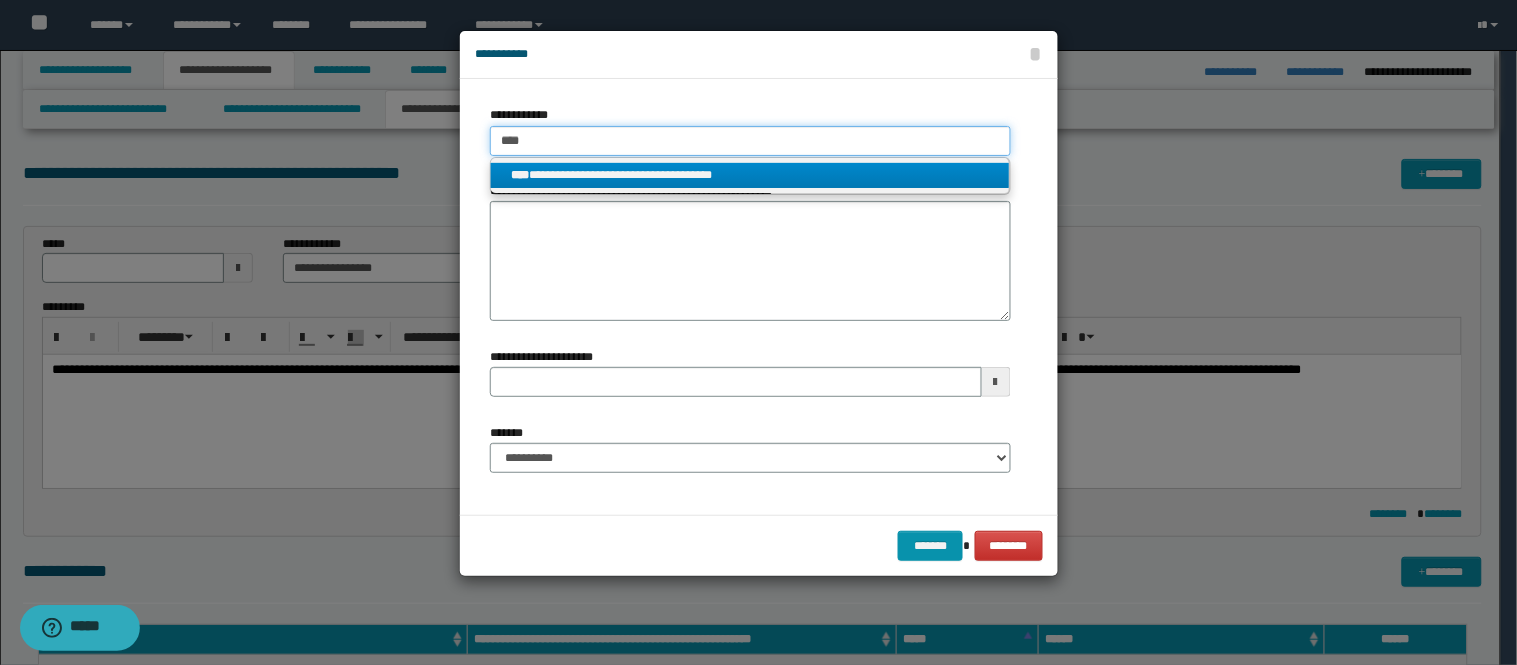 type 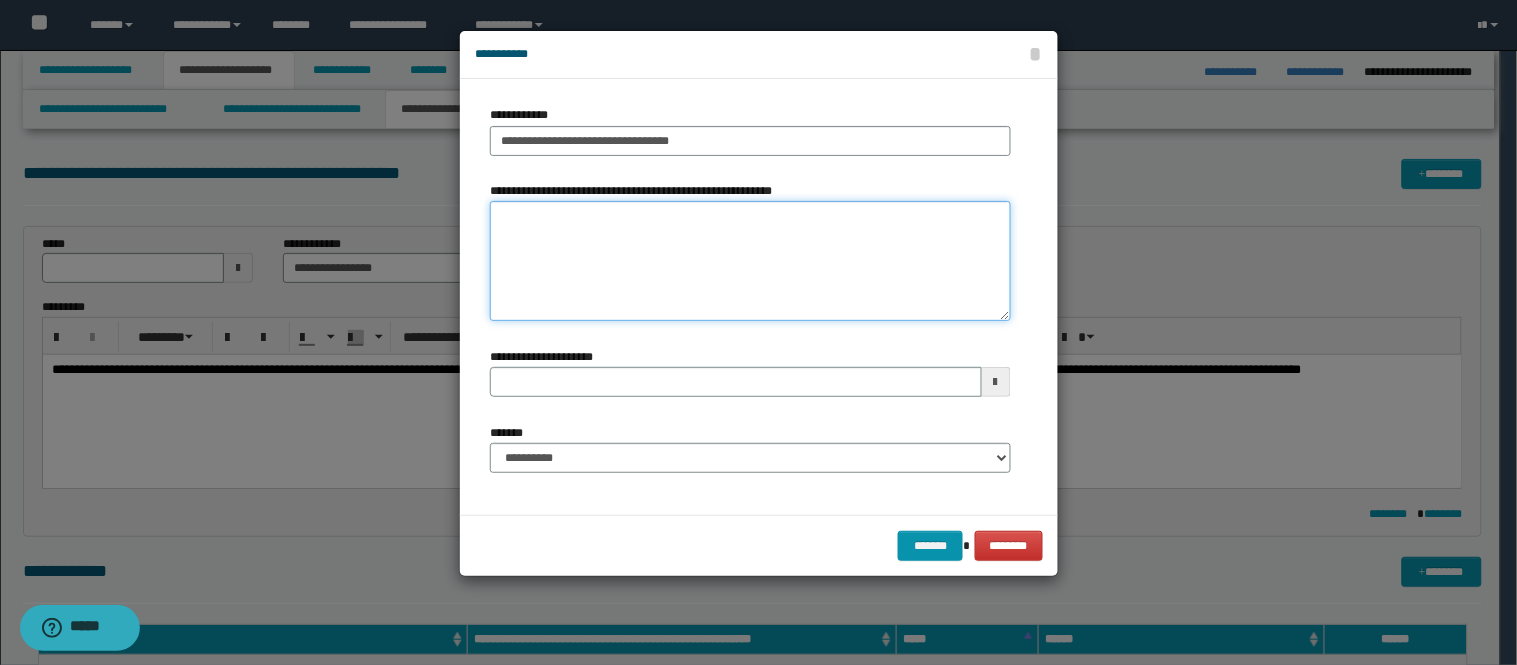 paste on "**********" 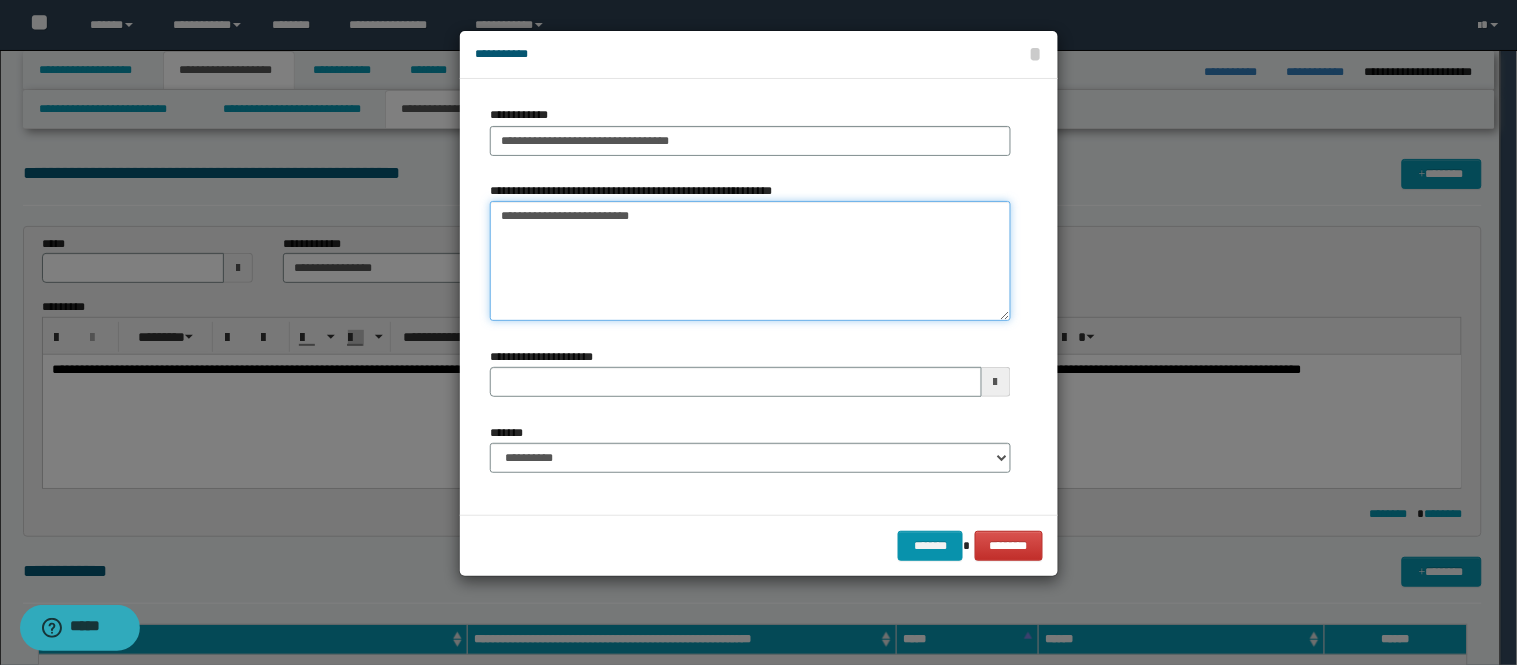 type 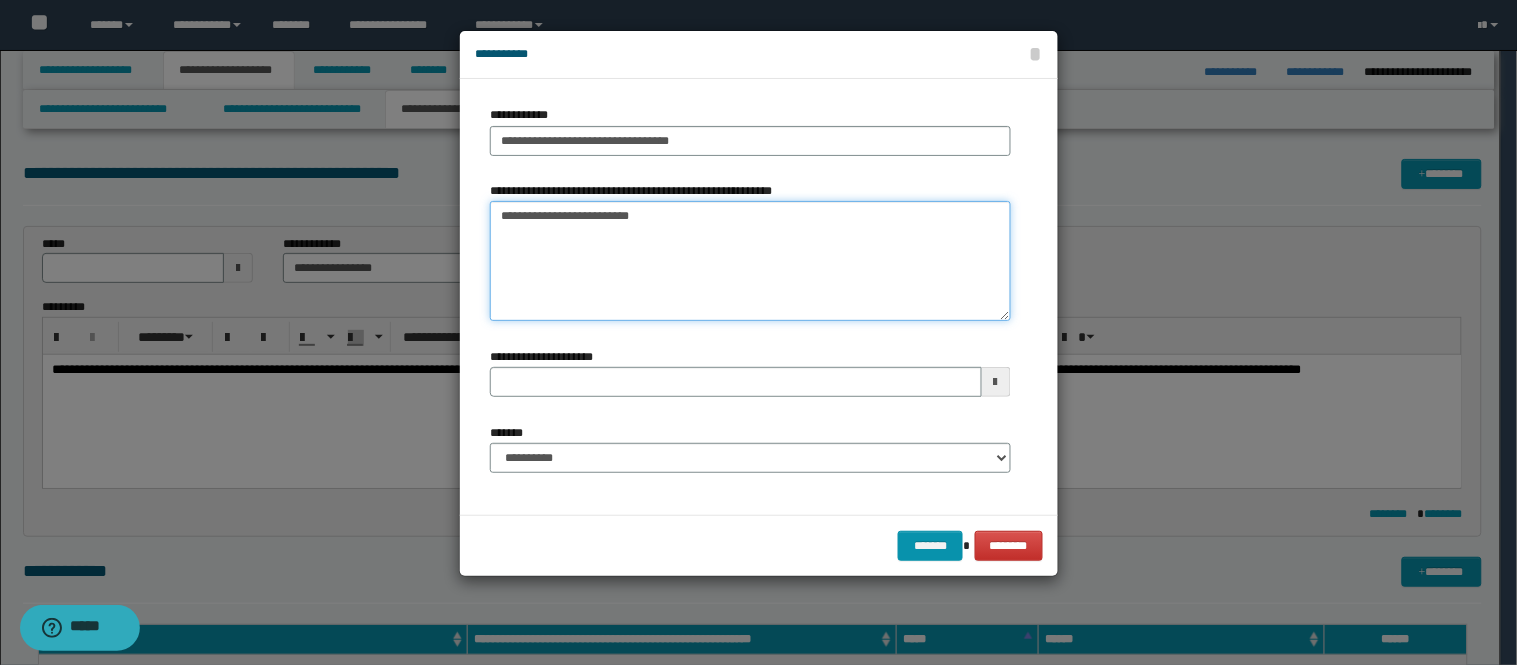 type on "**********" 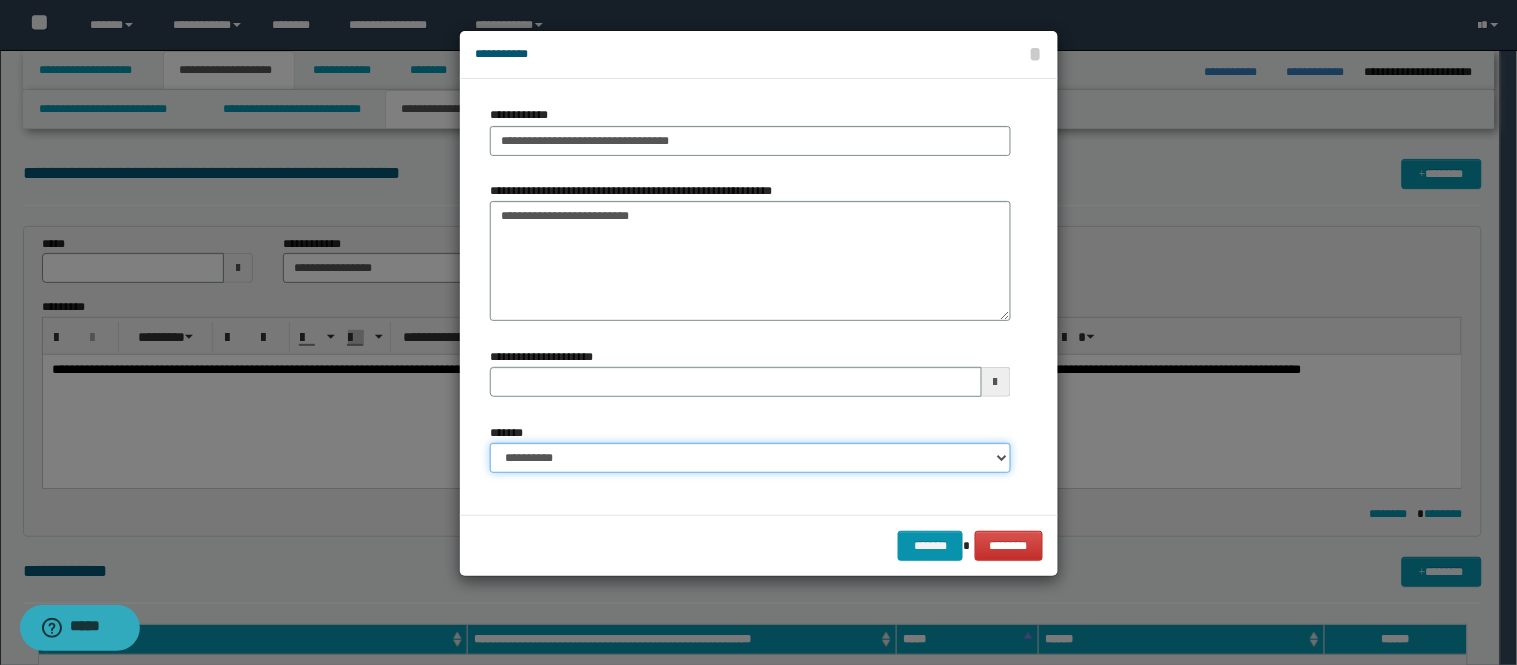 click on "**********" at bounding box center [750, 458] 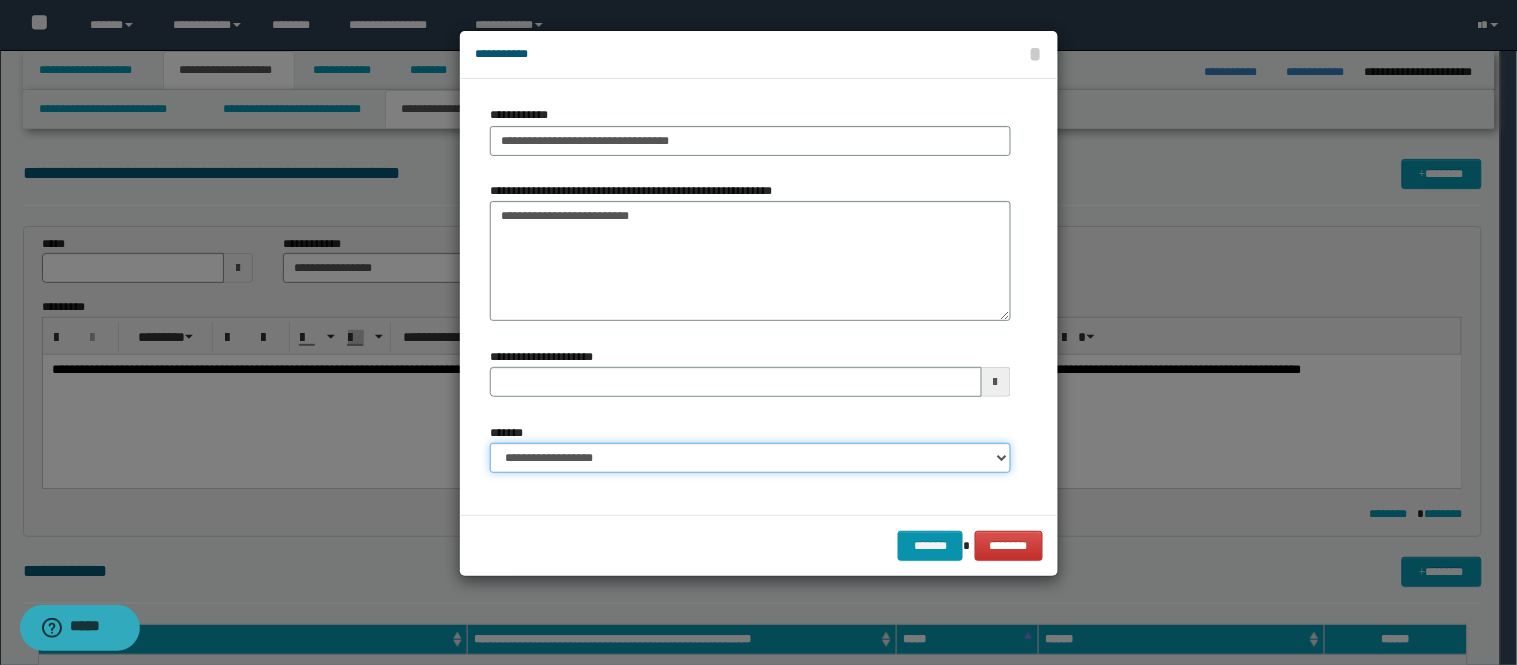 type 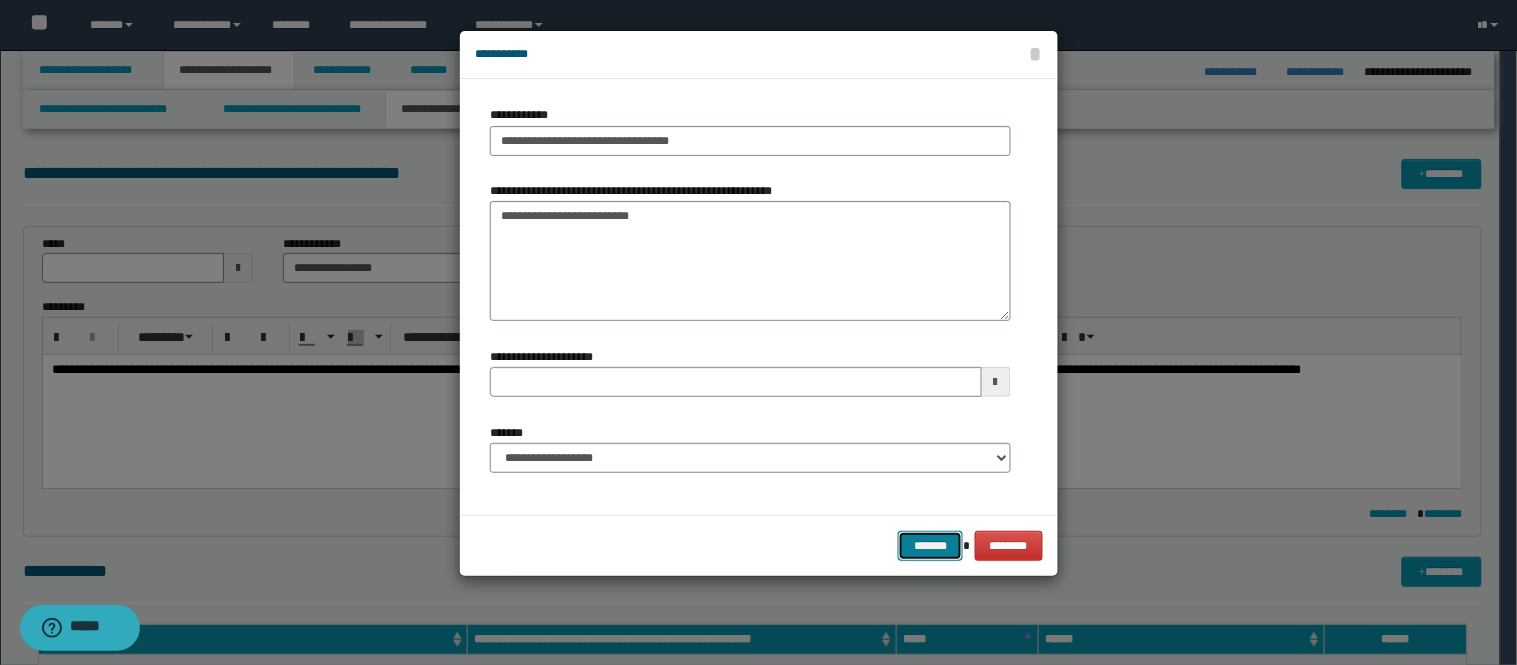 click on "*******" at bounding box center (930, 546) 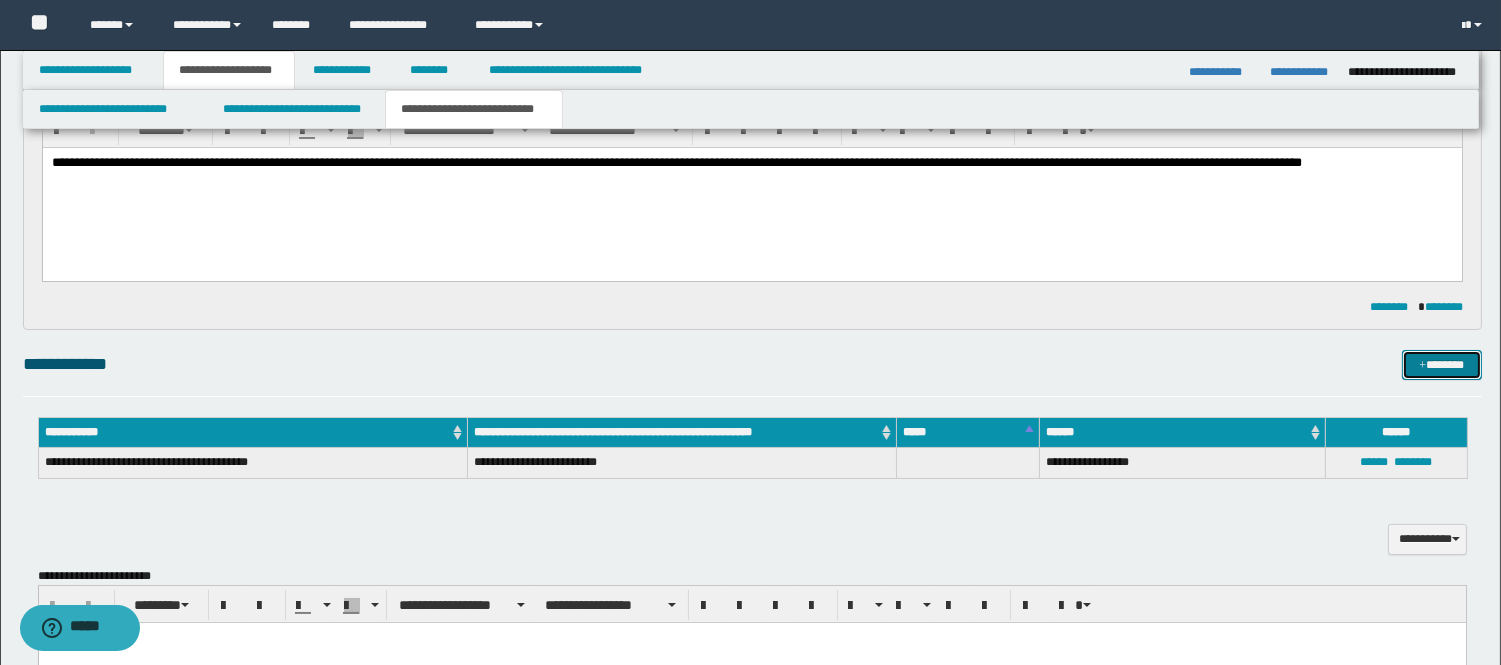 scroll, scrollTop: 444, scrollLeft: 0, axis: vertical 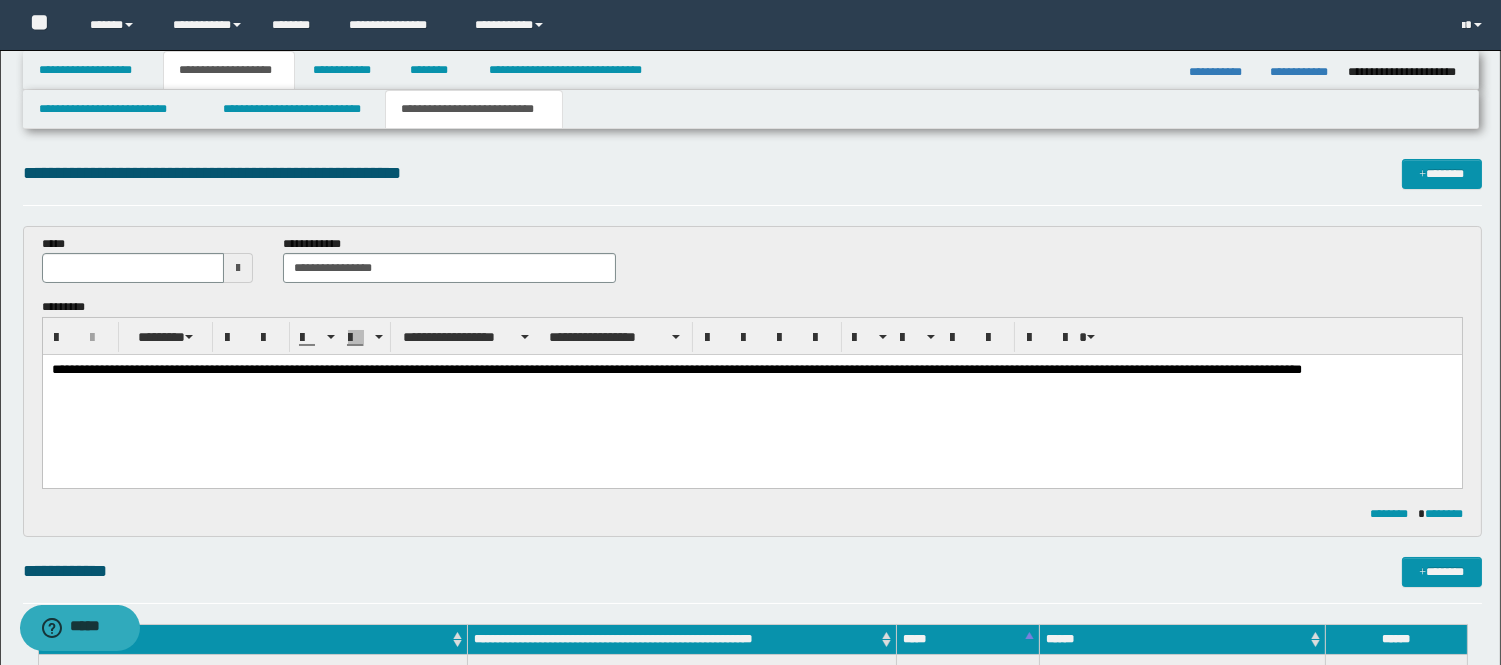 click on "**********" at bounding box center [751, 371] 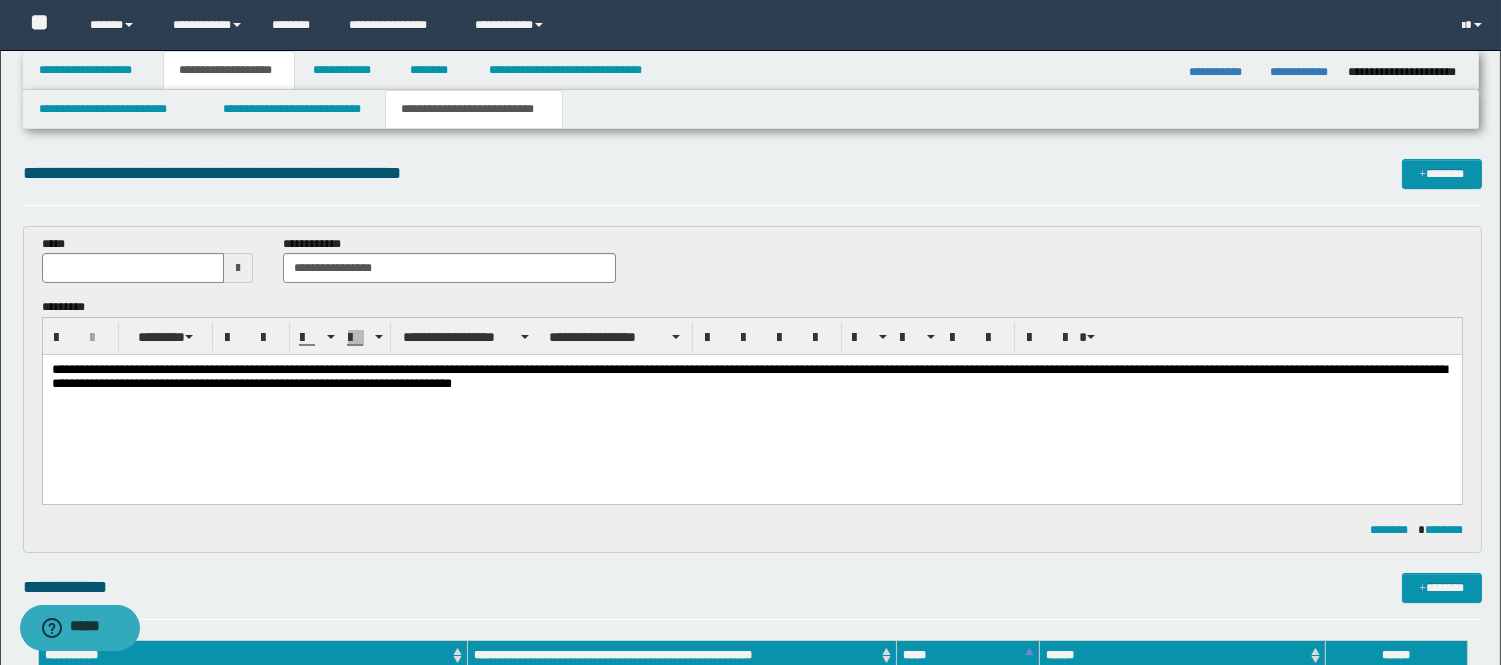 scroll, scrollTop: 444, scrollLeft: 0, axis: vertical 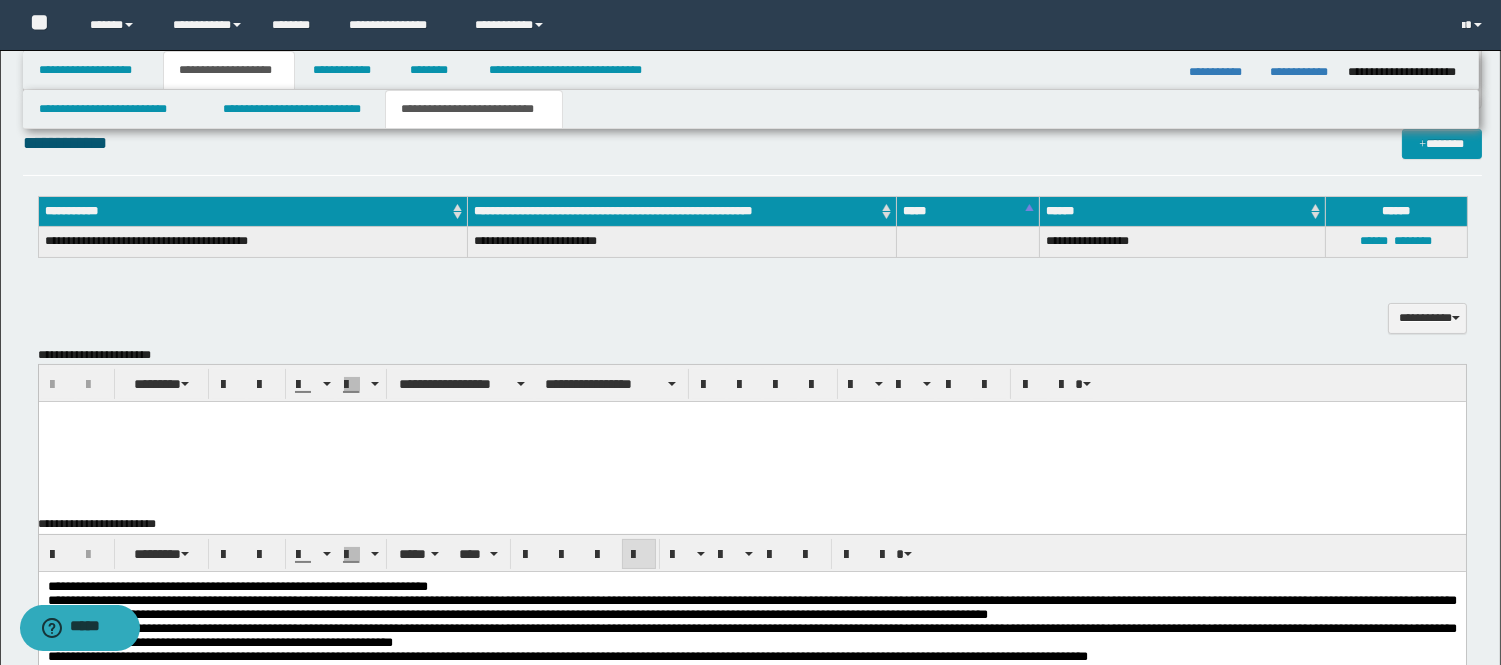 click at bounding box center [751, 417] 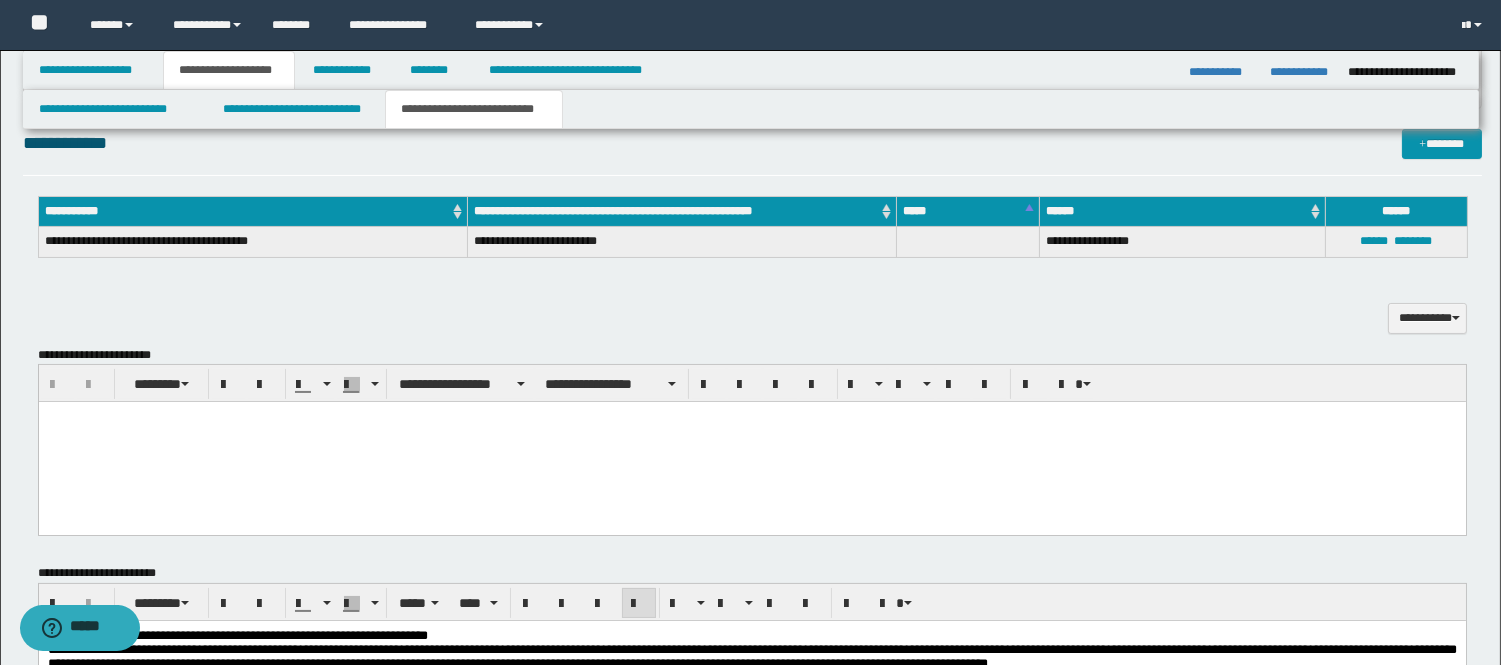 type 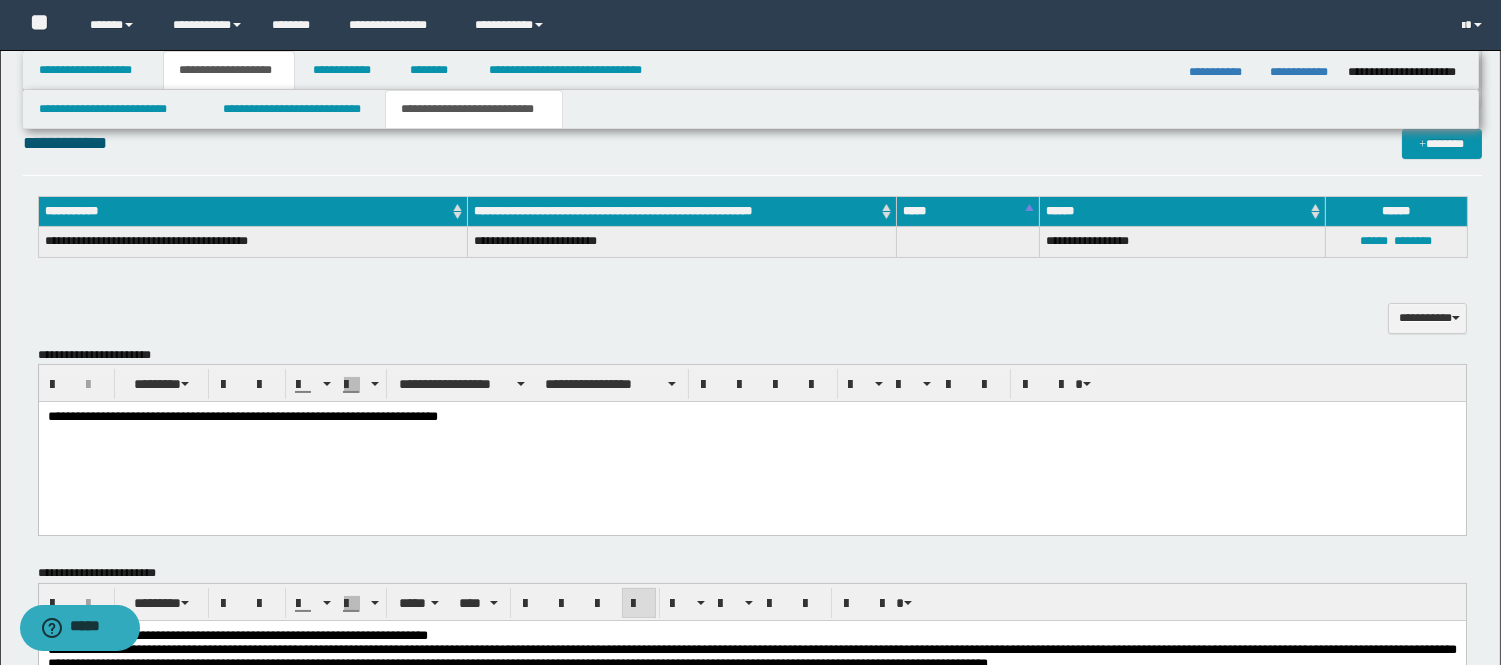 click on "**********" at bounding box center (751, 418) 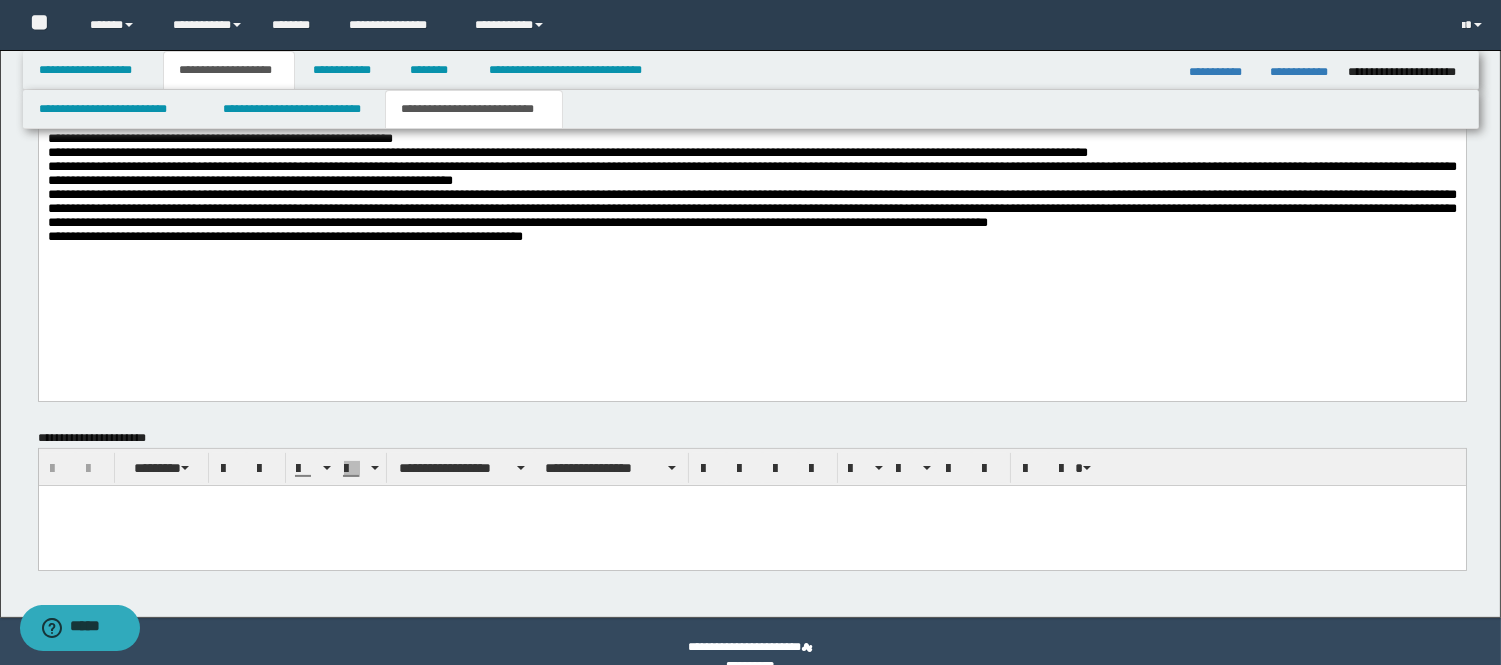 scroll, scrollTop: 1000, scrollLeft: 0, axis: vertical 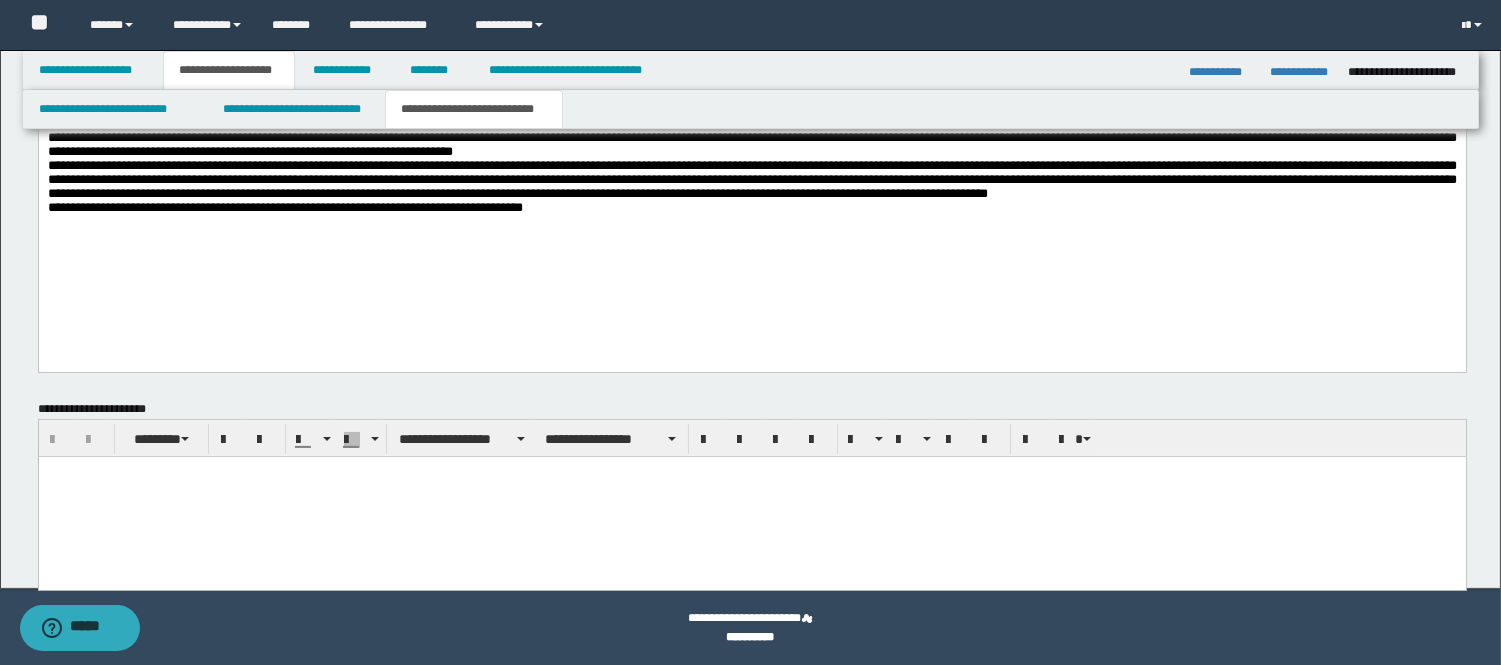 click at bounding box center (751, 497) 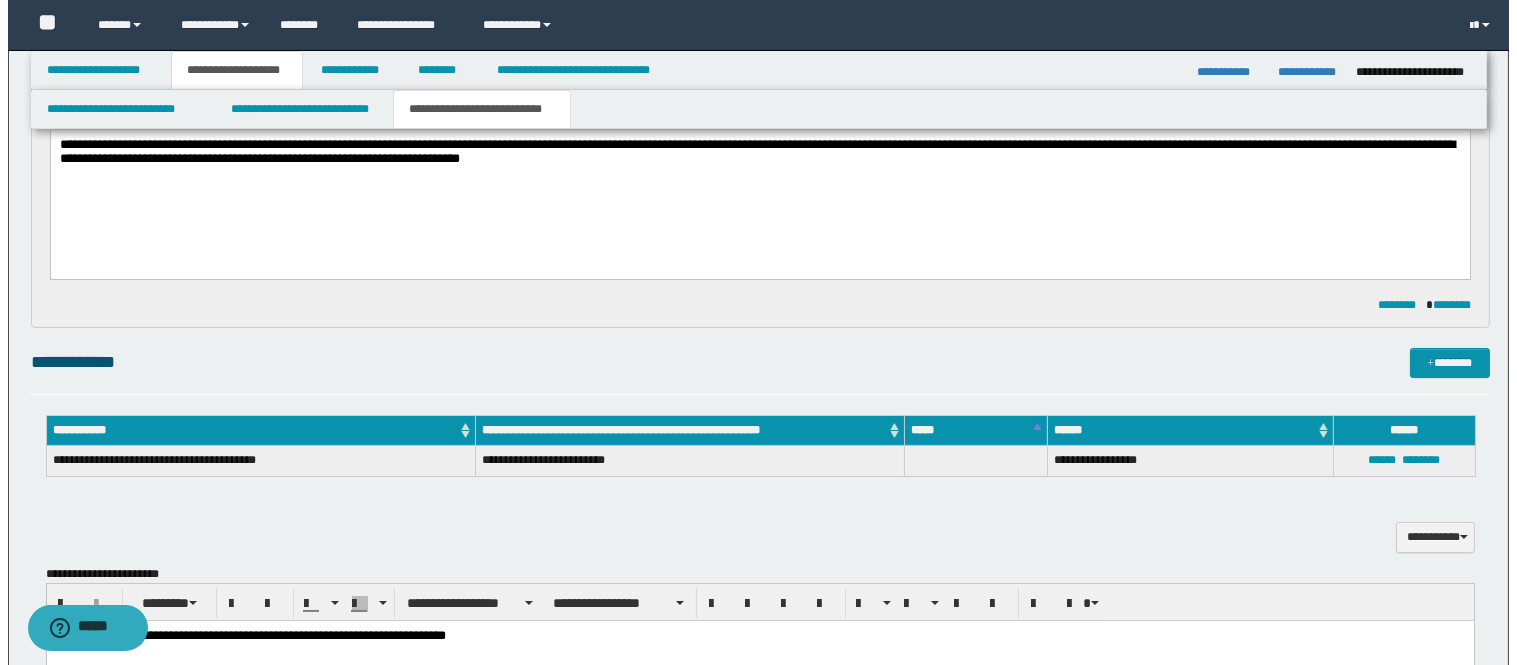 scroll, scrollTop: 0, scrollLeft: 0, axis: both 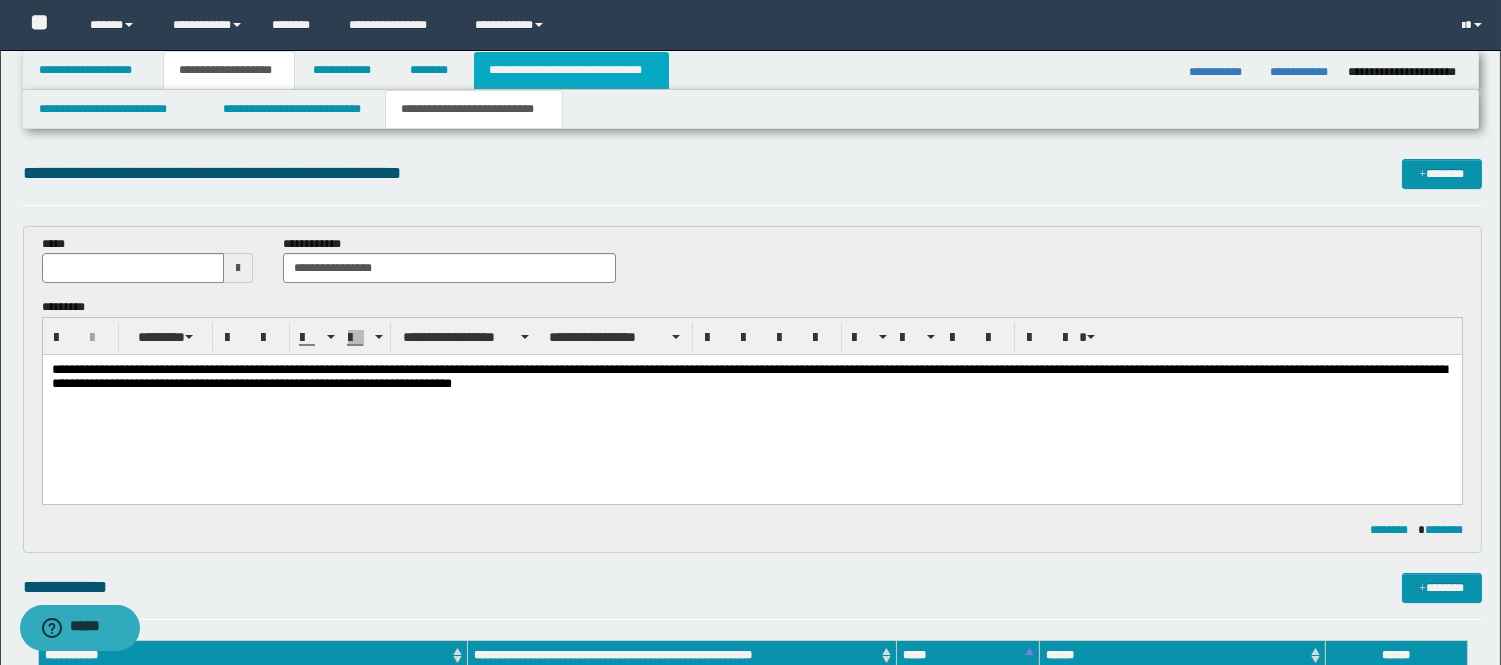 click on "**********" at bounding box center (571, 70) 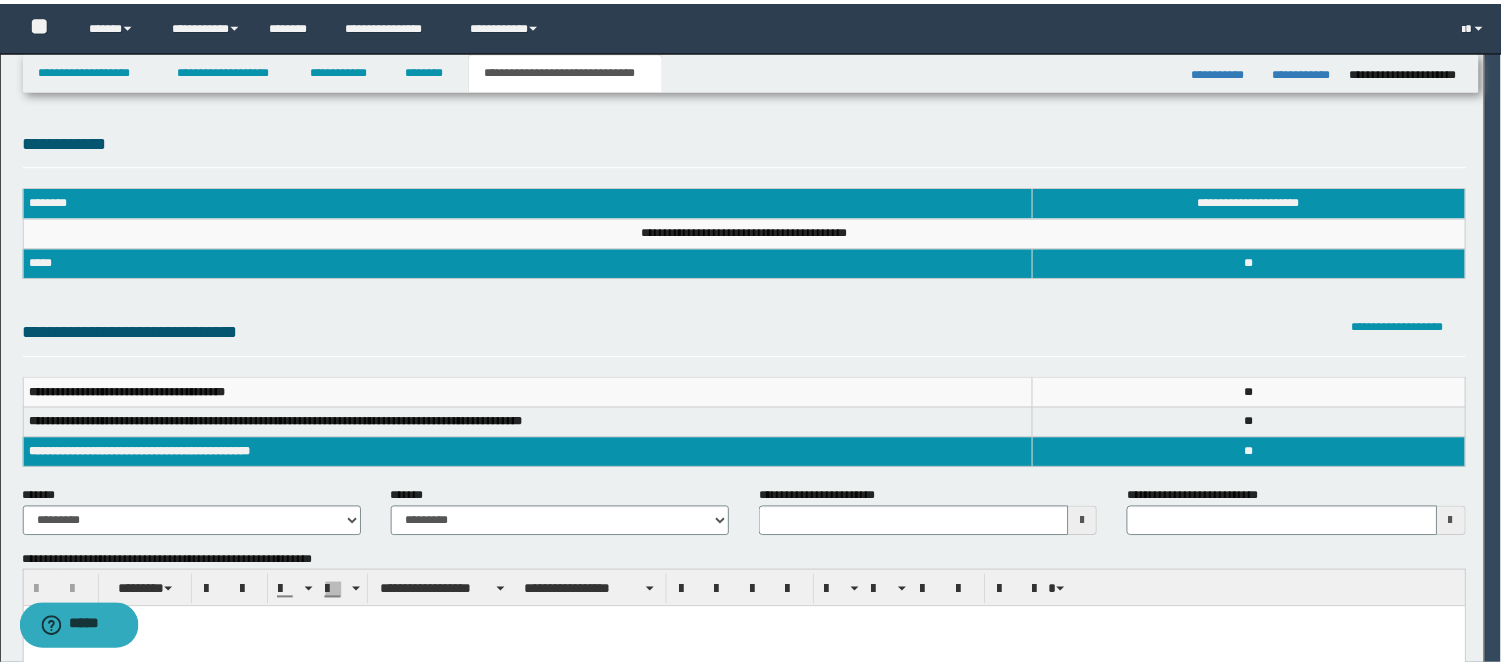 scroll, scrollTop: 0, scrollLeft: 0, axis: both 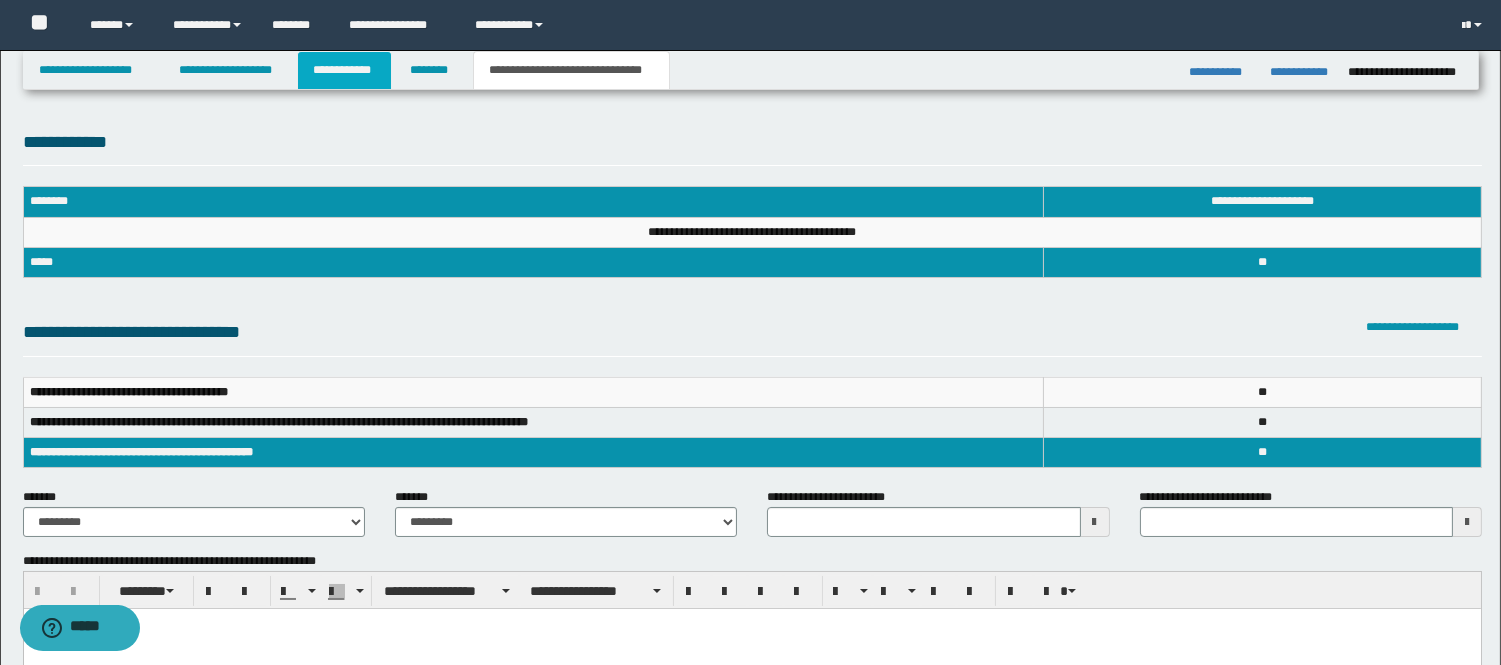 click on "**********" at bounding box center [344, 70] 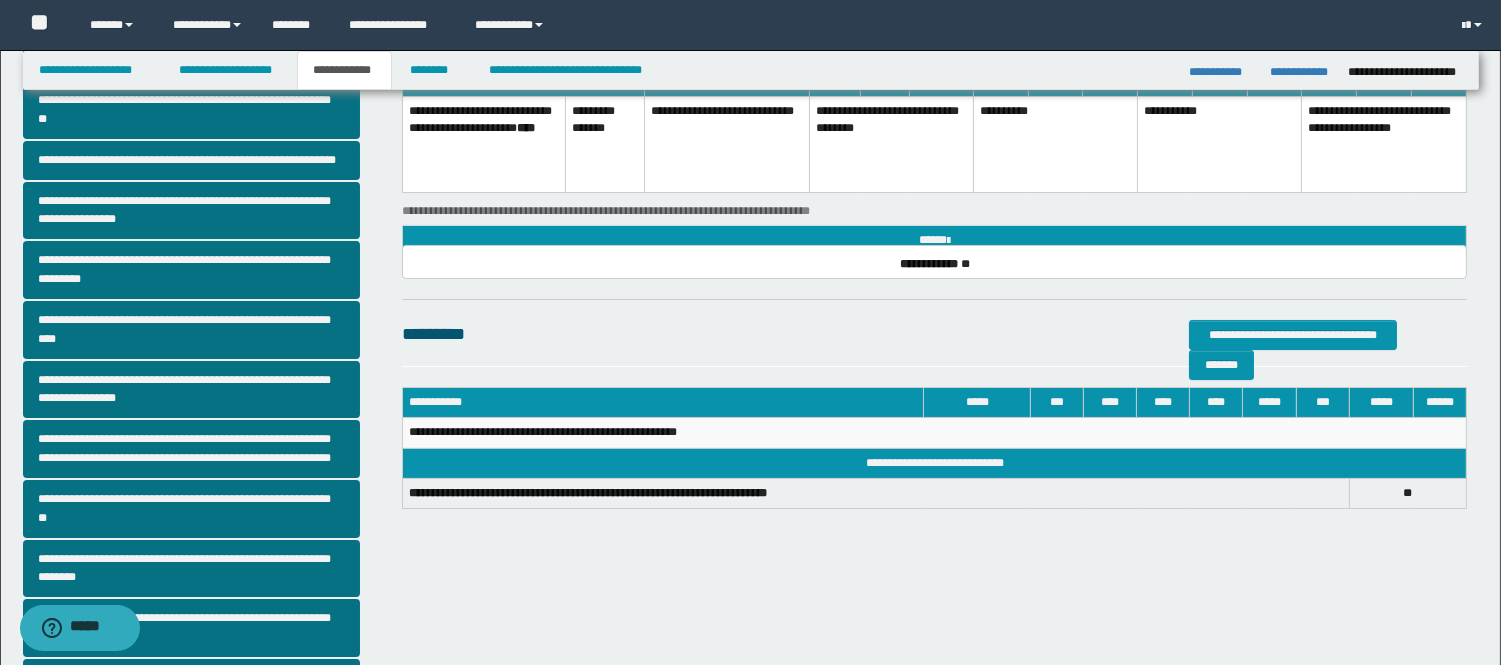 scroll, scrollTop: 445, scrollLeft: 0, axis: vertical 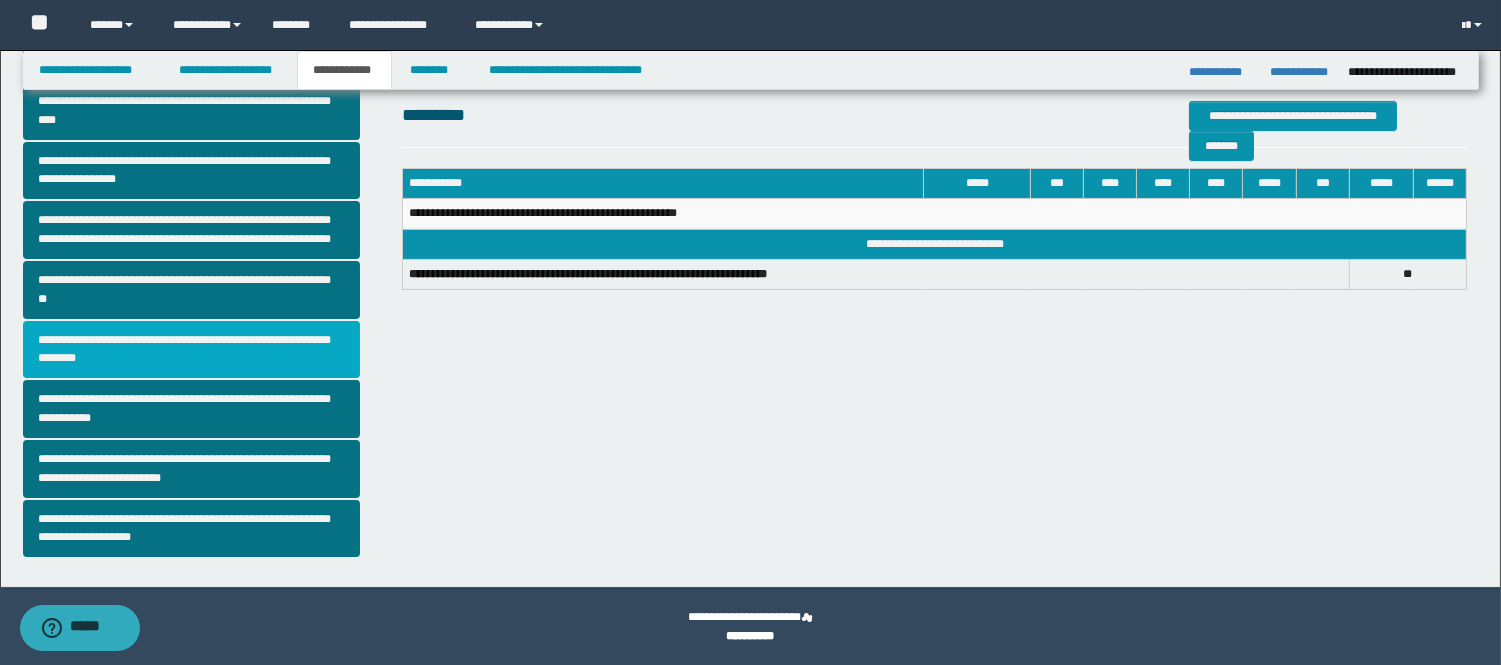 click on "**********" at bounding box center [192, 350] 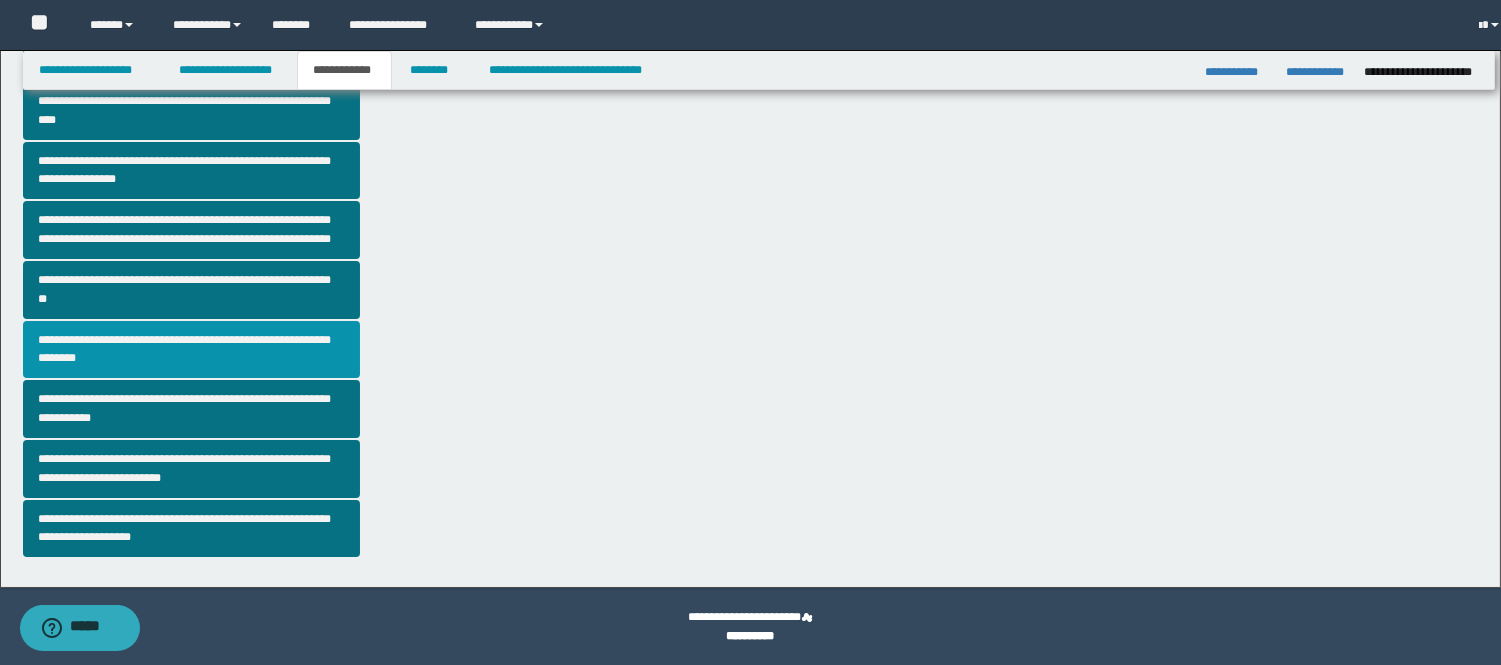 scroll, scrollTop: 0, scrollLeft: 0, axis: both 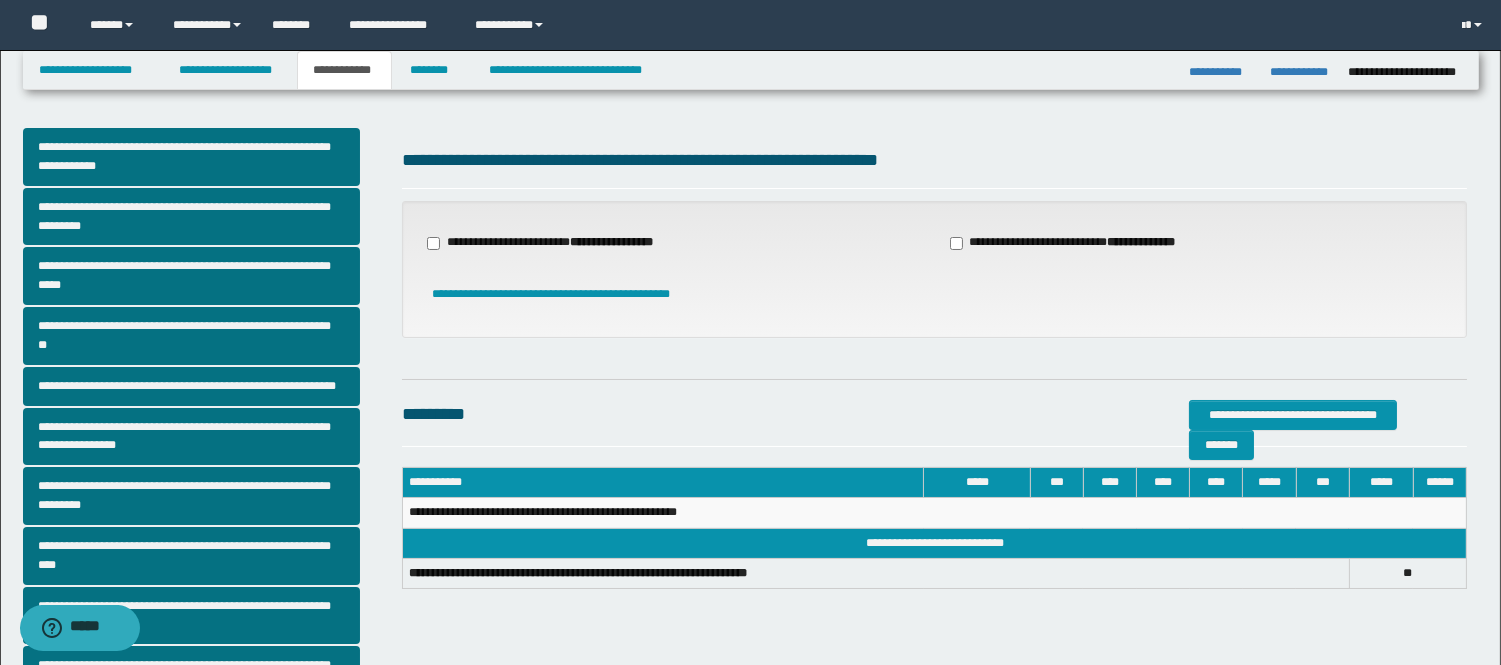click on "**********" at bounding box center (552, 243) 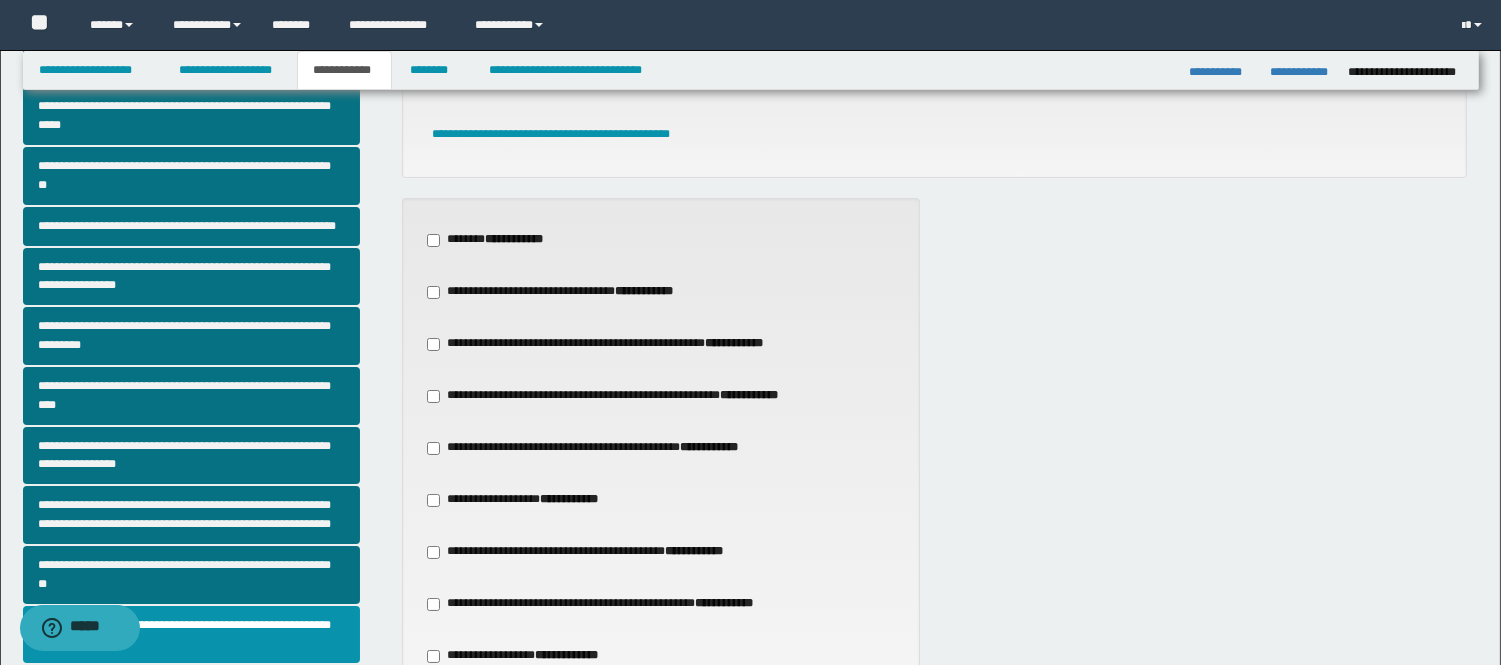 scroll, scrollTop: 333, scrollLeft: 0, axis: vertical 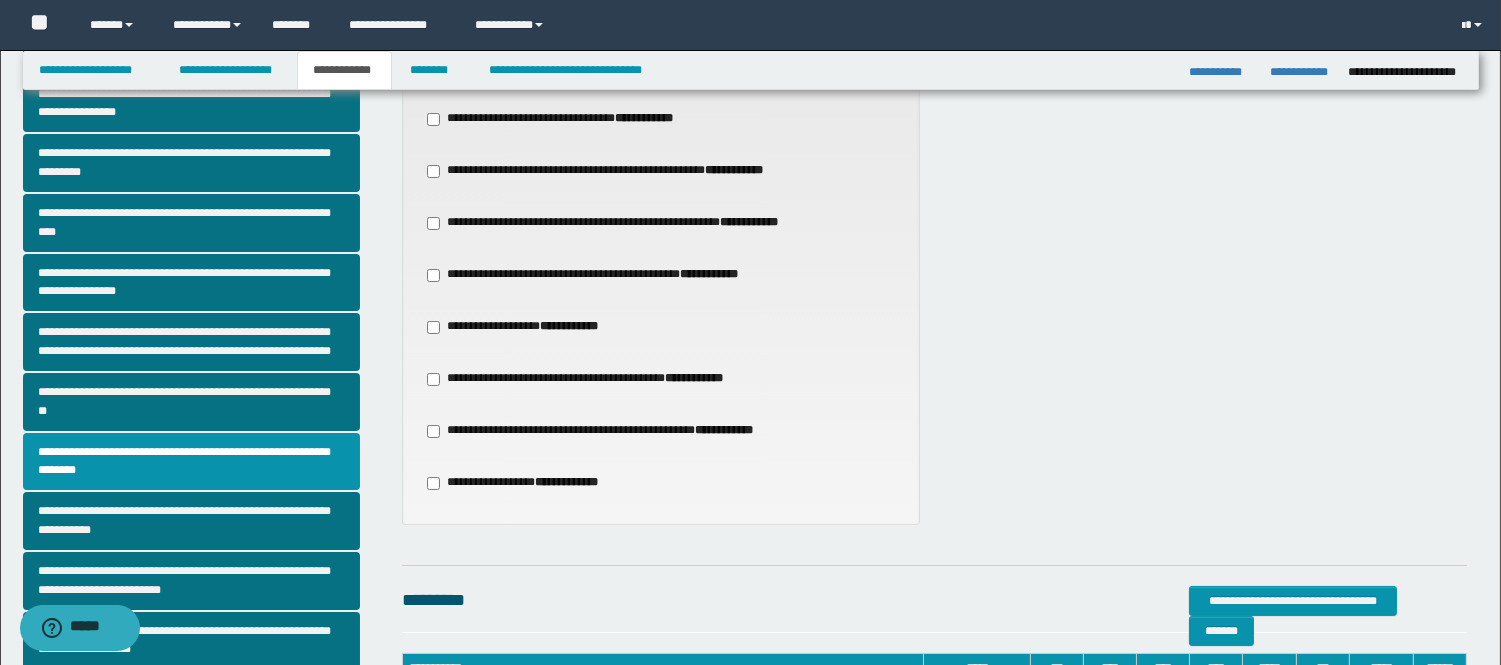 click on "**********" at bounding box center (595, 275) 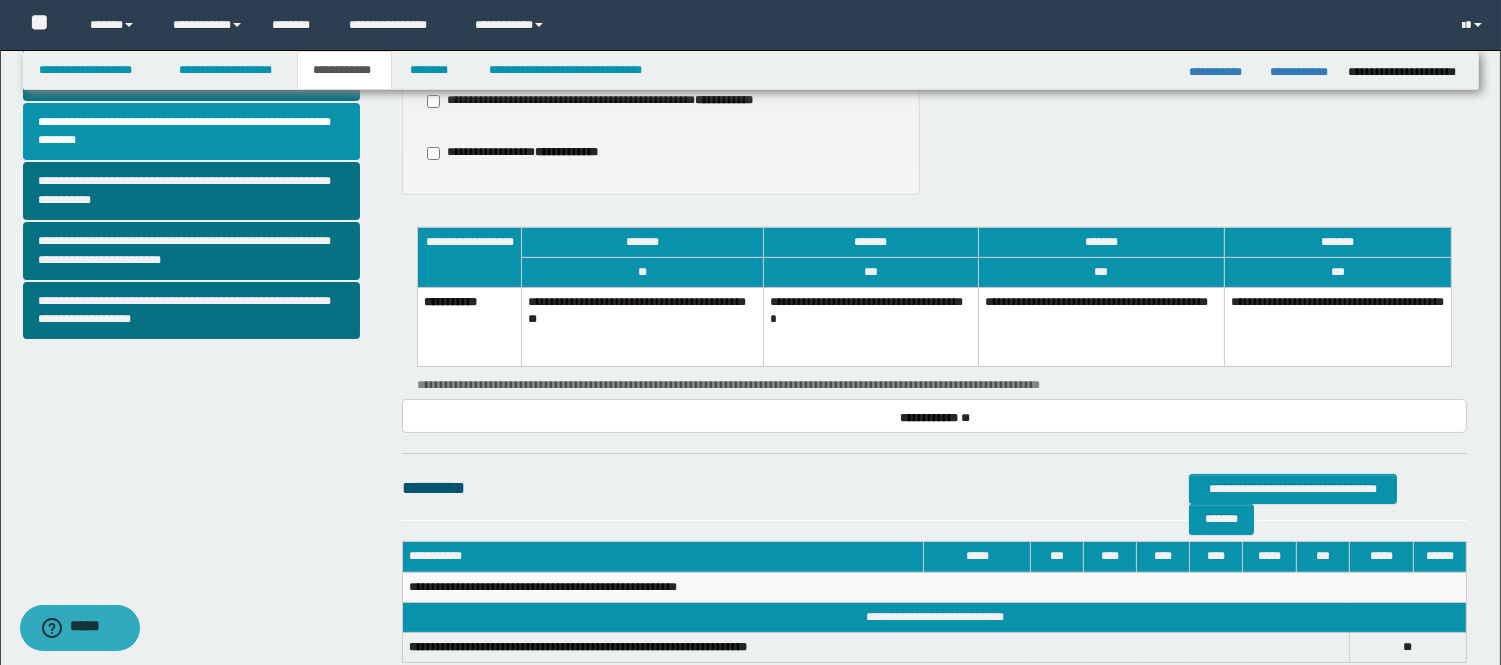 scroll, scrollTop: 666, scrollLeft: 0, axis: vertical 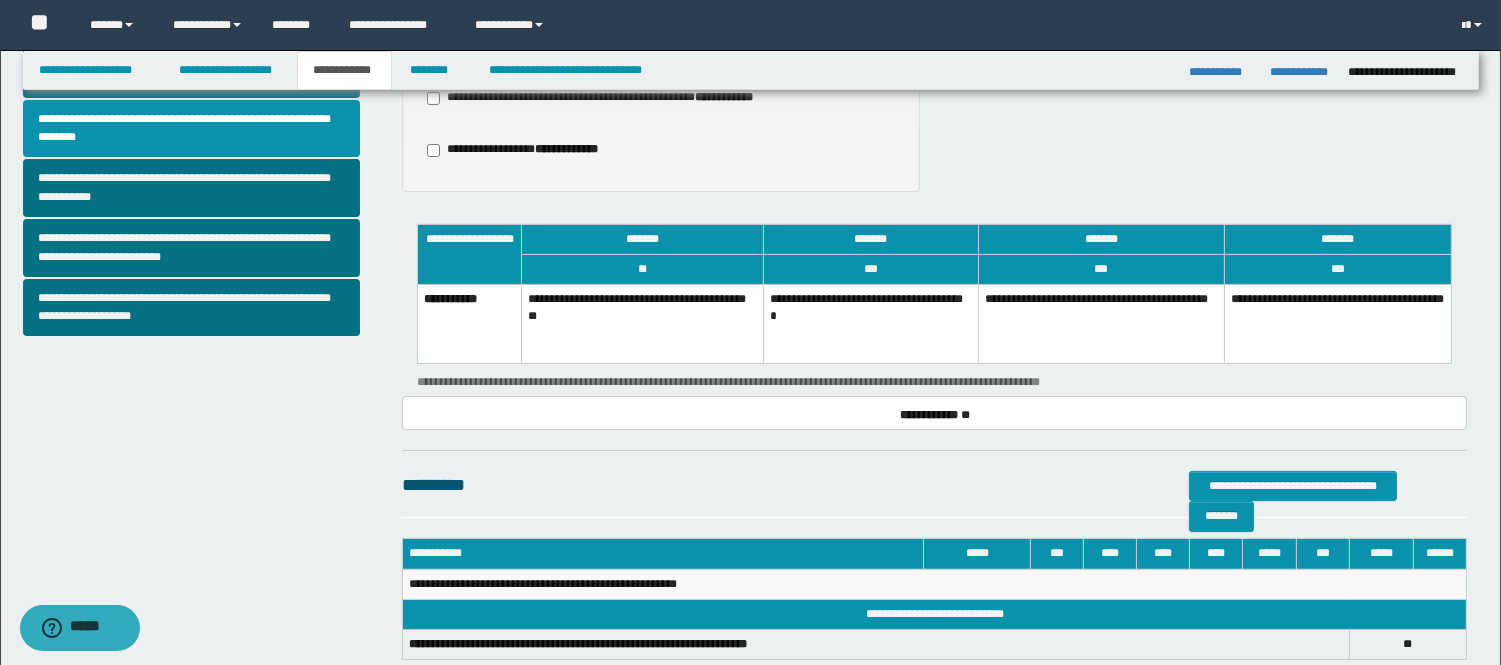 click on "**********" at bounding box center (870, 324) 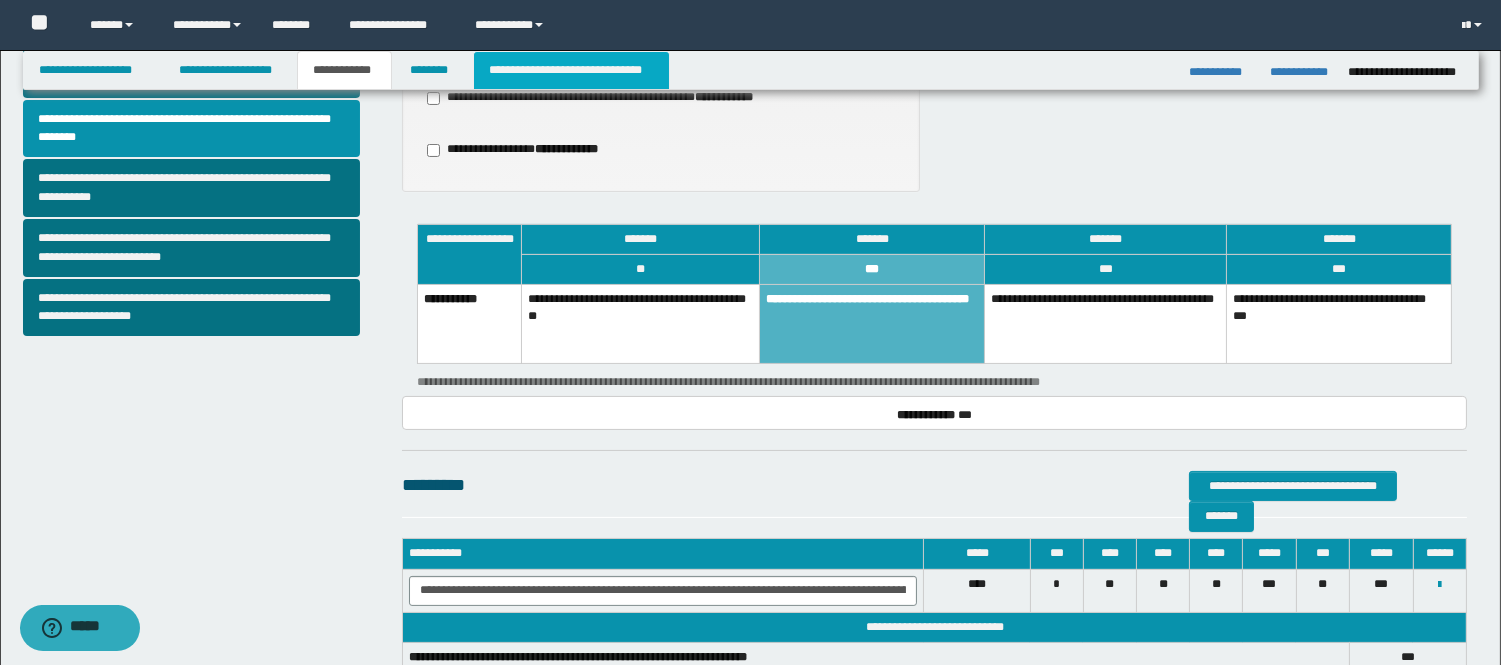 click on "**********" at bounding box center [571, 70] 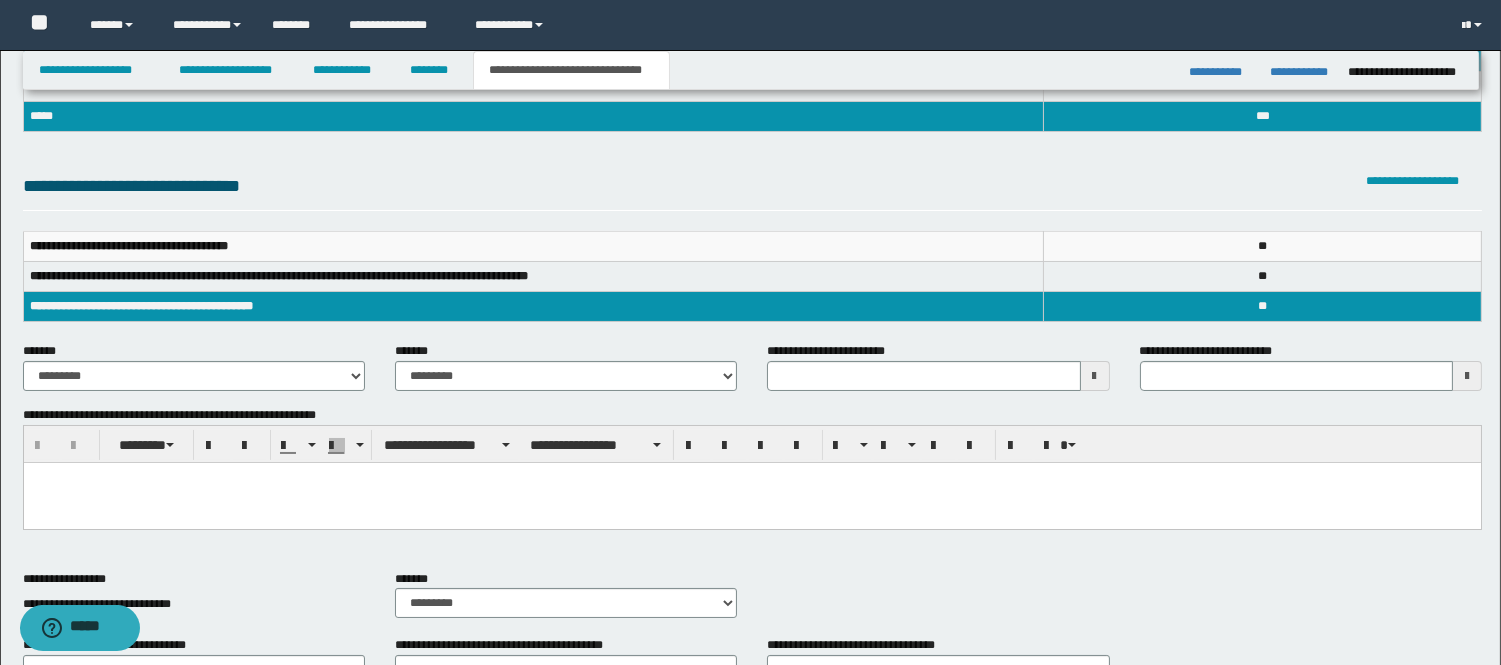 scroll, scrollTop: 111, scrollLeft: 0, axis: vertical 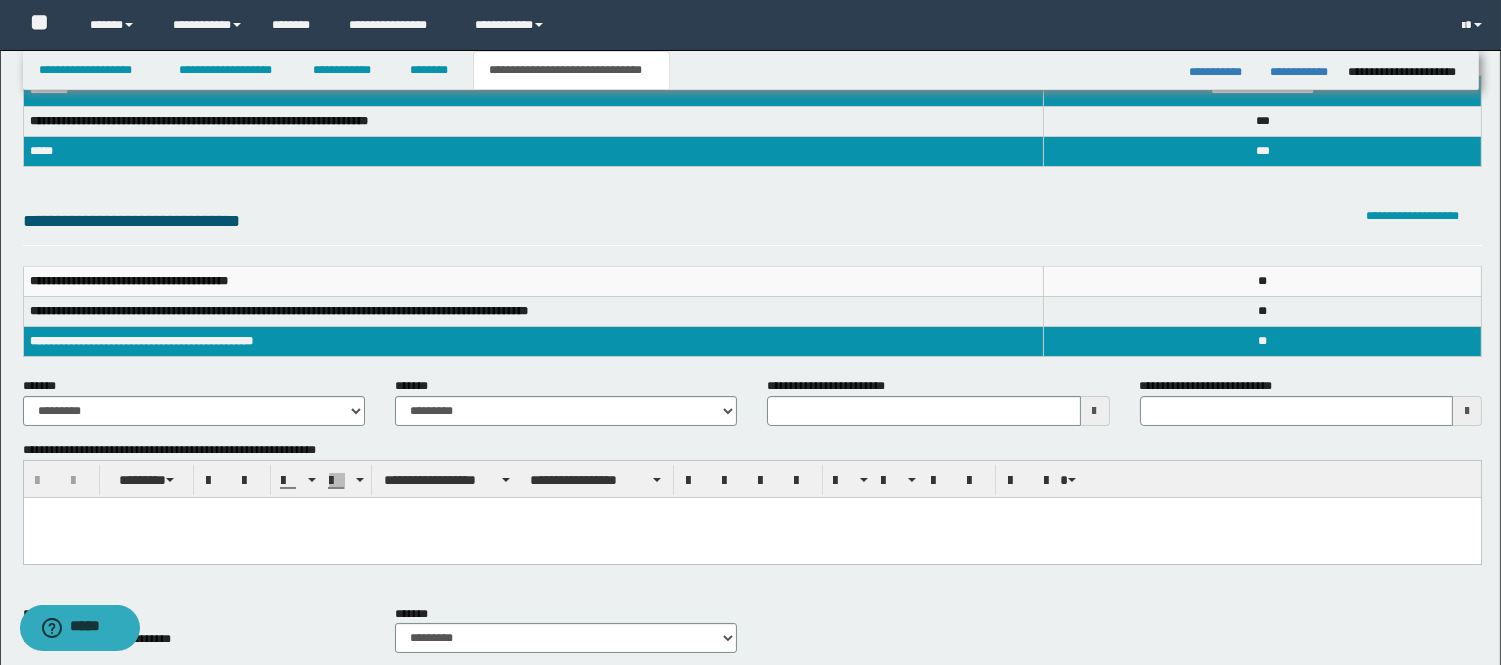 click at bounding box center [1095, 411] 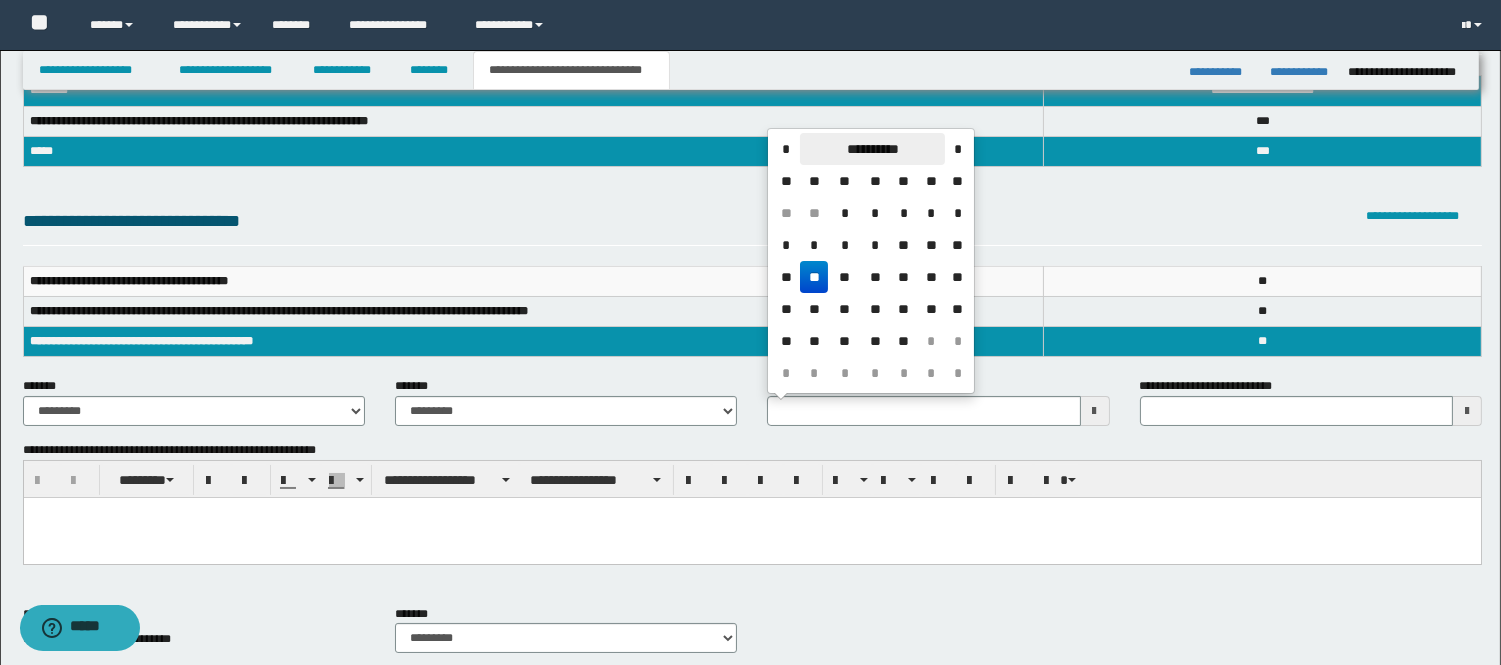 click on "**********" at bounding box center [872, 149] 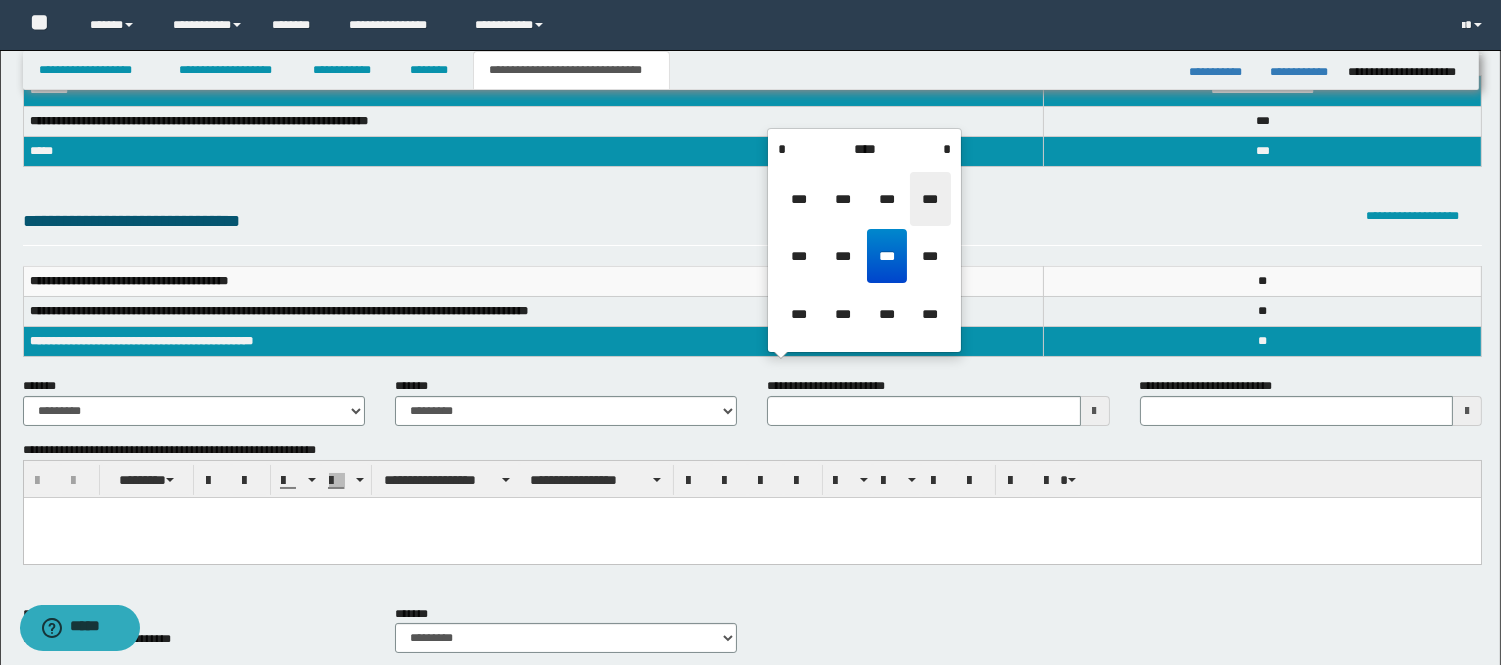 click on "***" at bounding box center (930, 199) 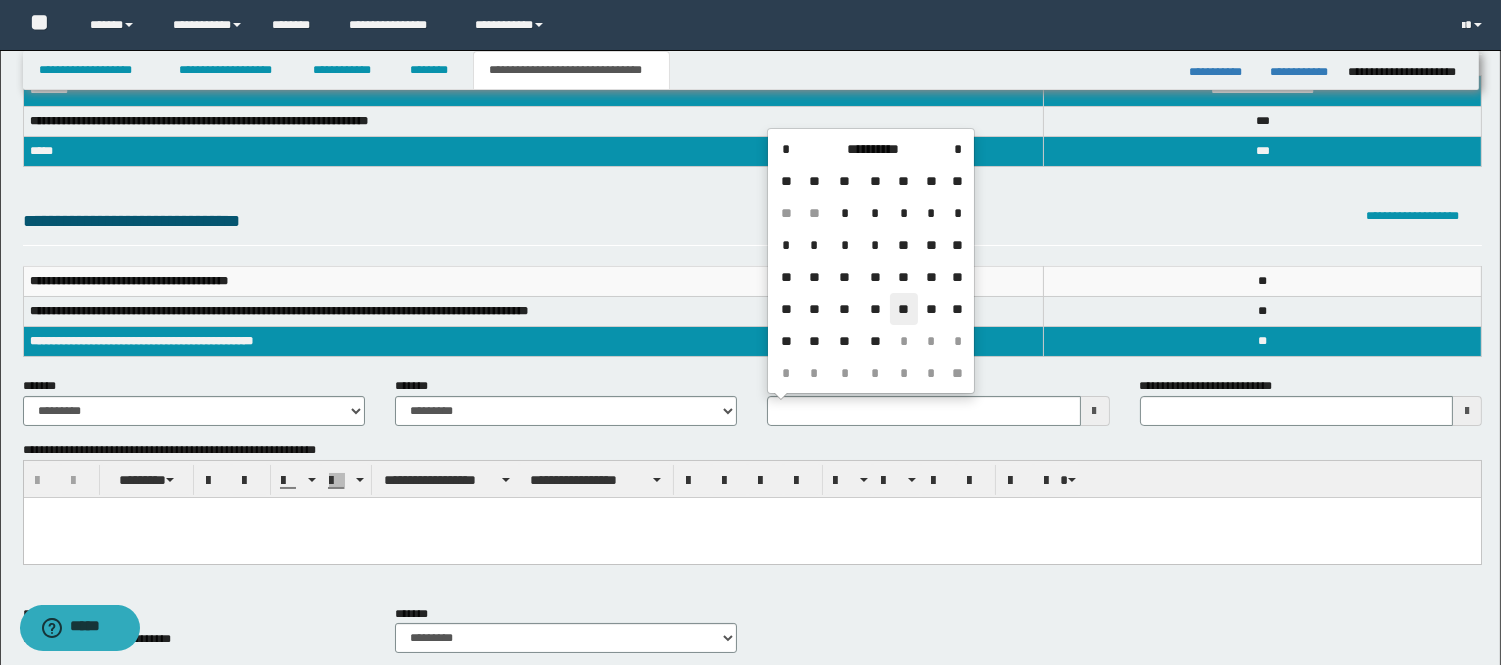 click on "**" at bounding box center (904, 309) 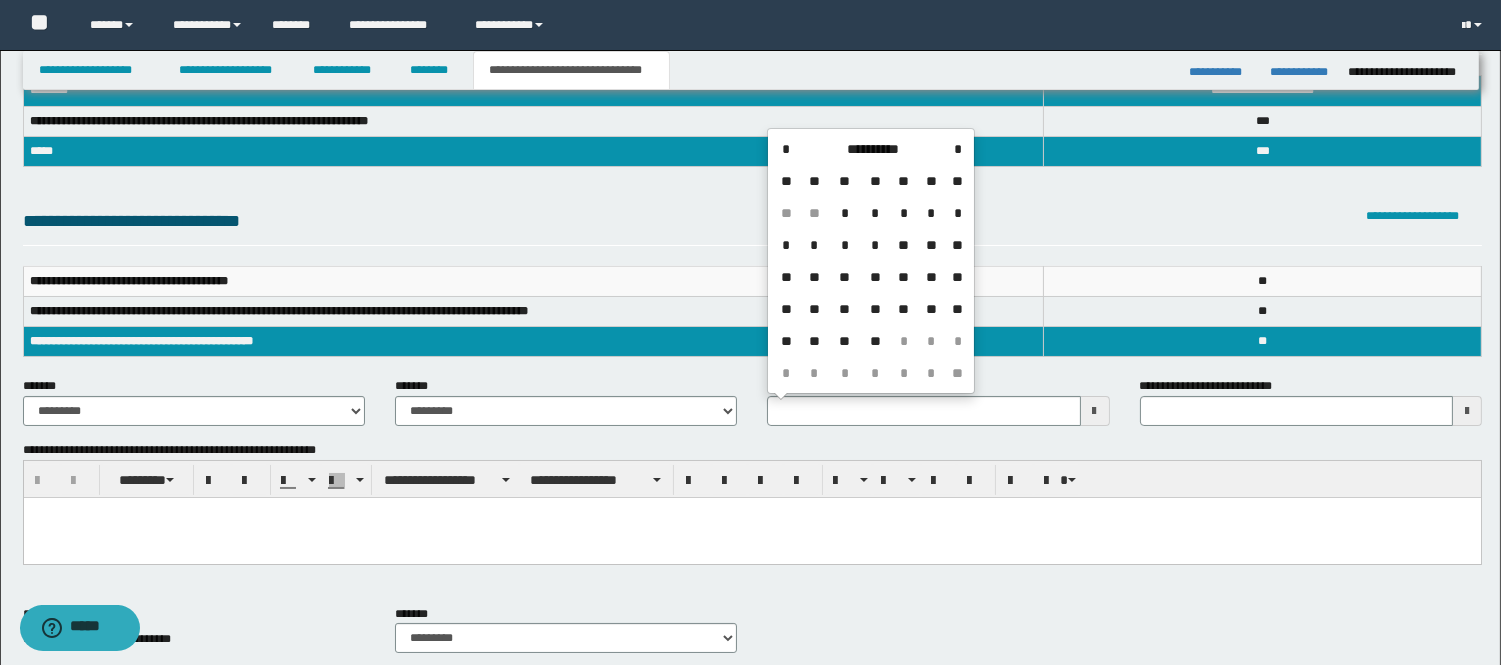 type on "**********" 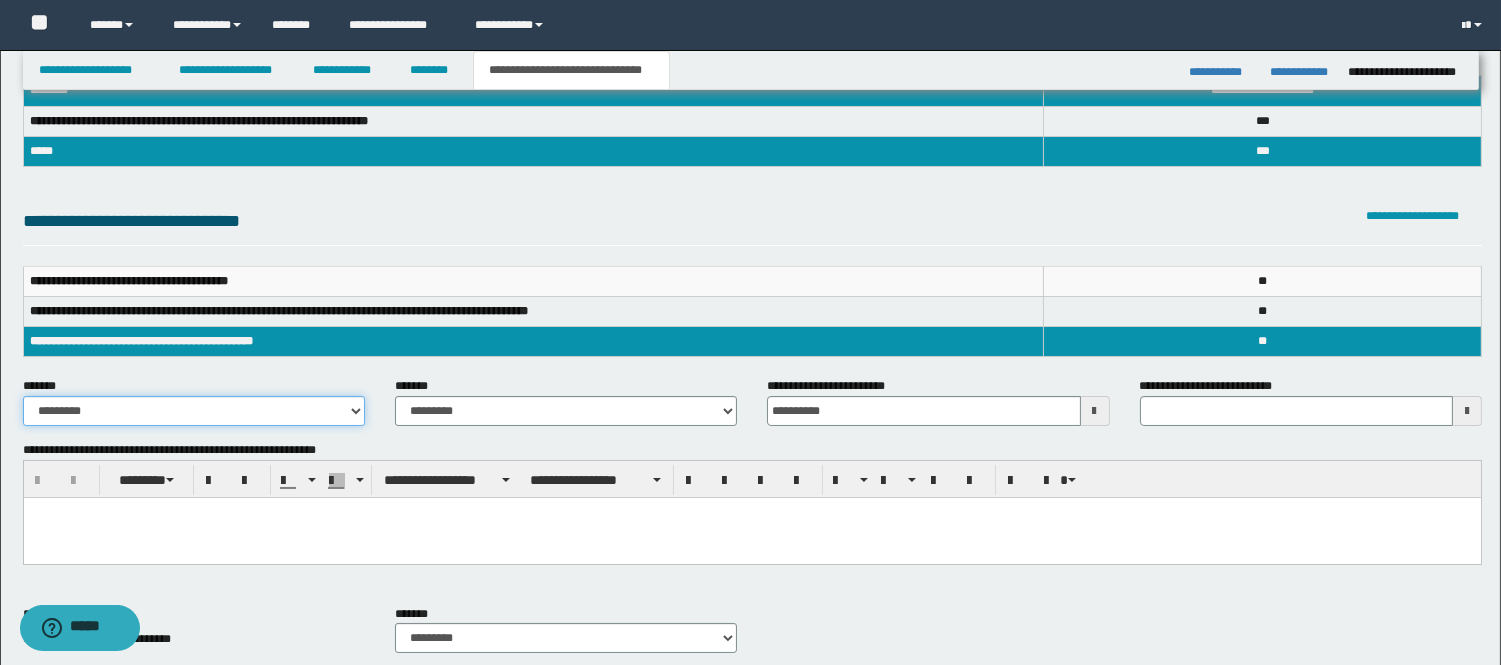 click on "**********" at bounding box center [194, 411] 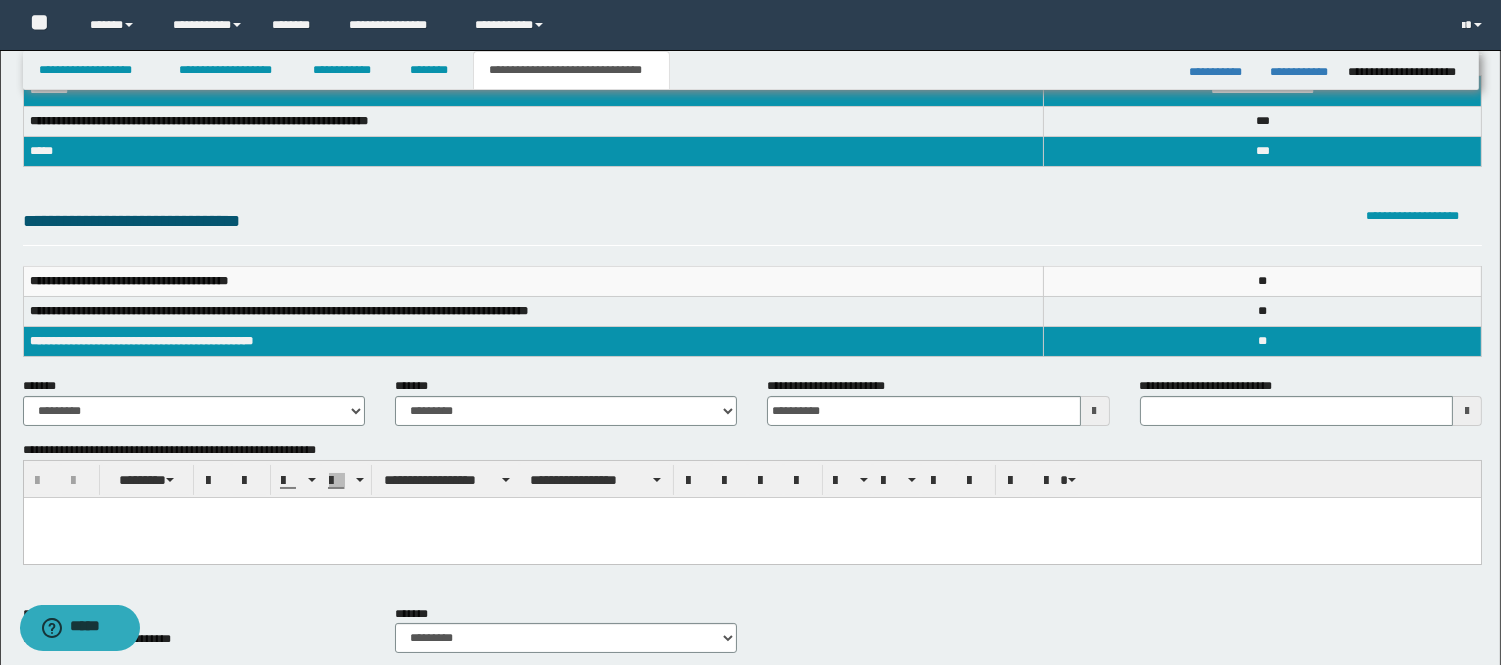 drag, startPoint x: 685, startPoint y: 393, endPoint x: 650, endPoint y: 421, distance: 44.82187 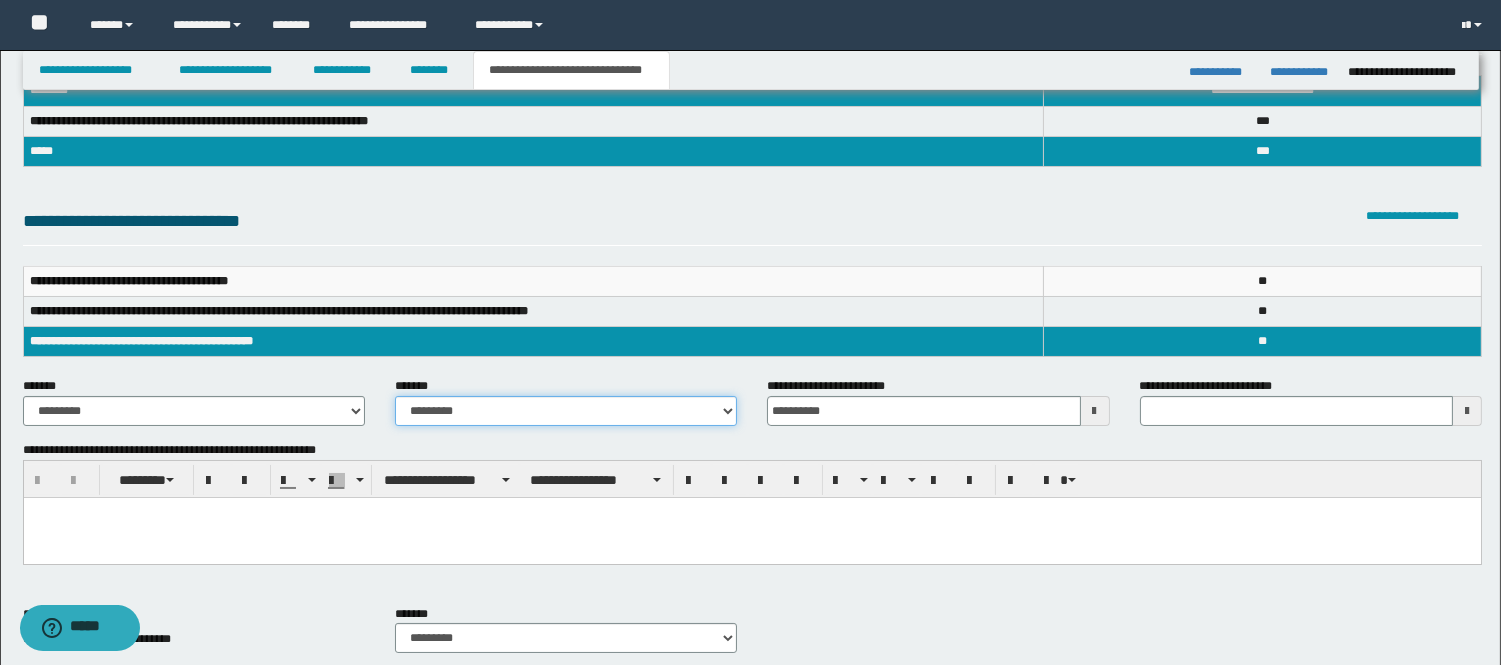 click on "**********" at bounding box center (566, 411) 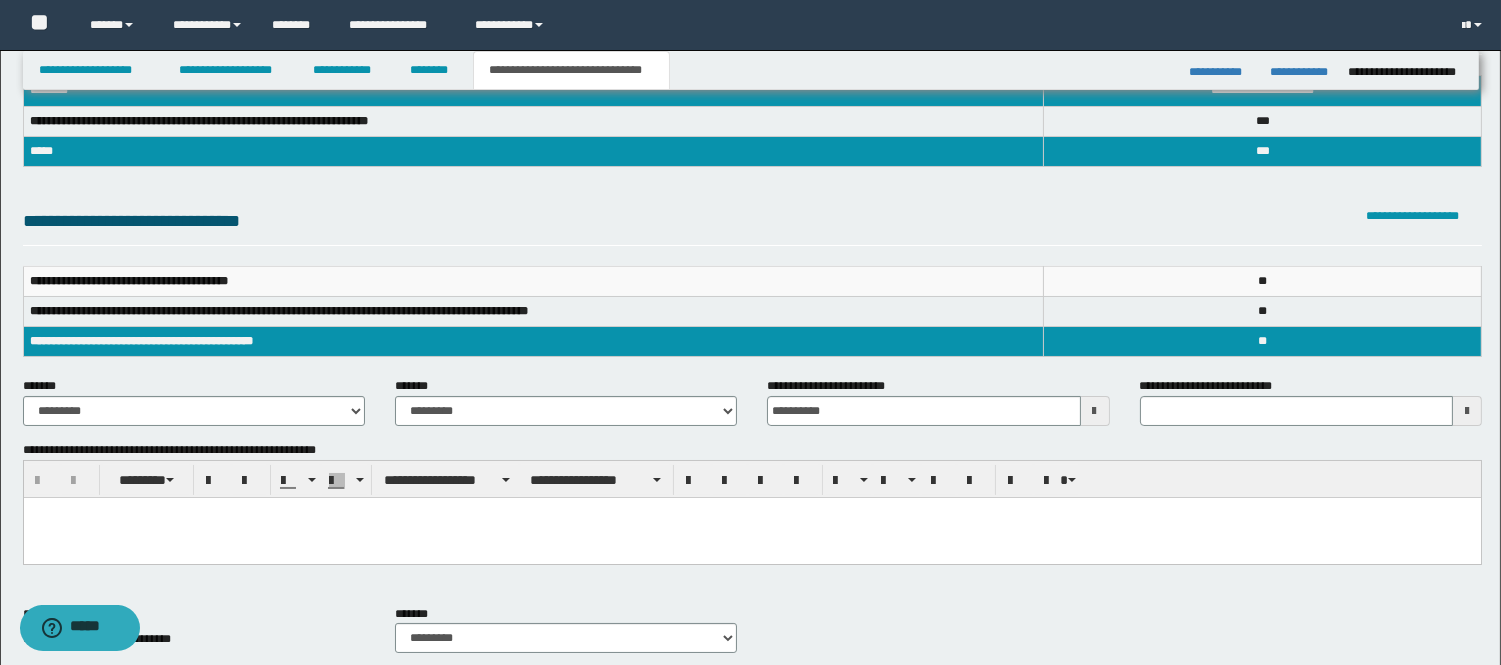 click at bounding box center (751, 512) 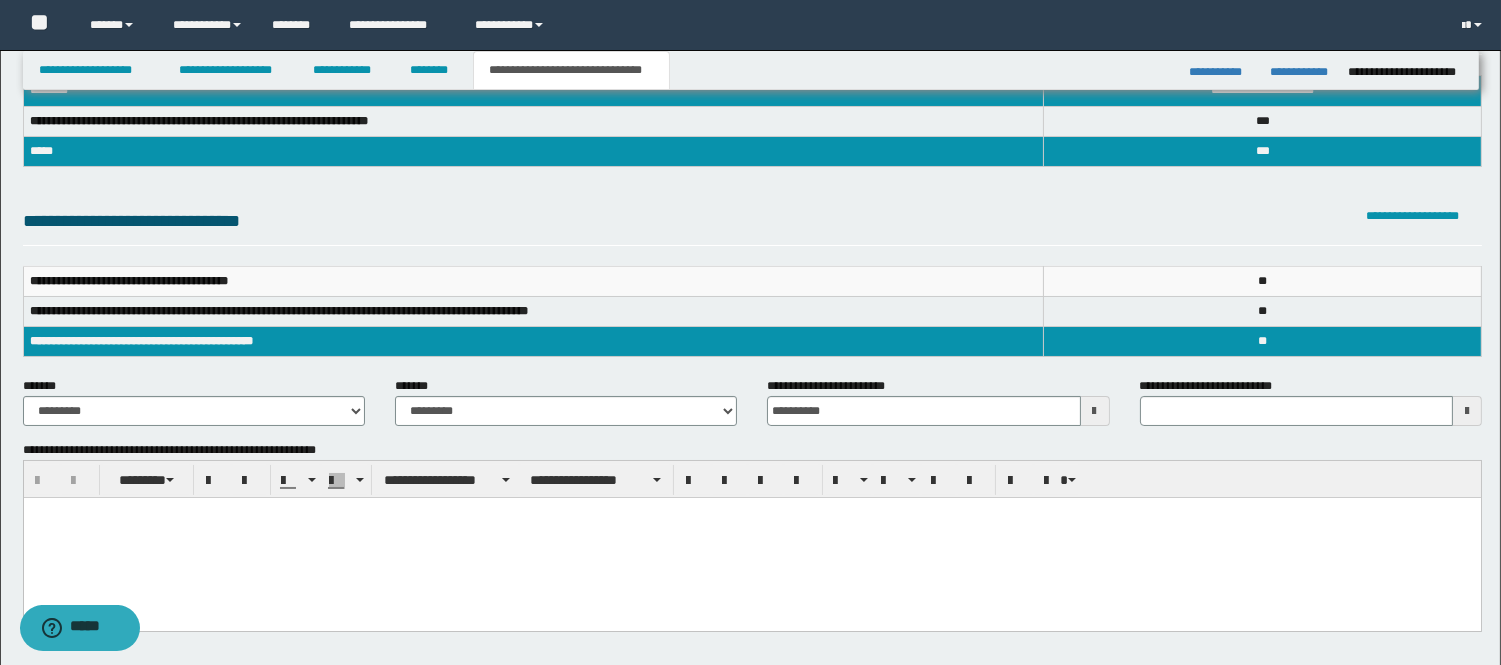 type 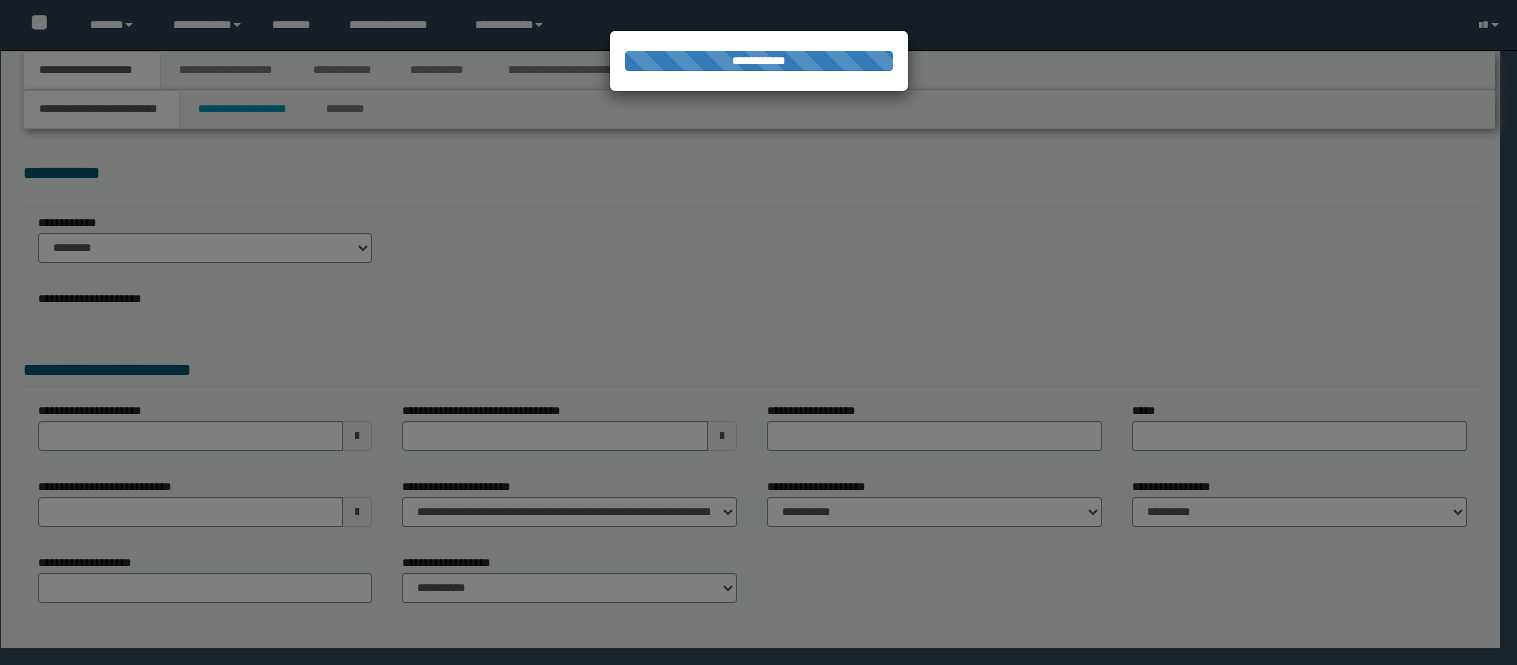 scroll, scrollTop: 0, scrollLeft: 0, axis: both 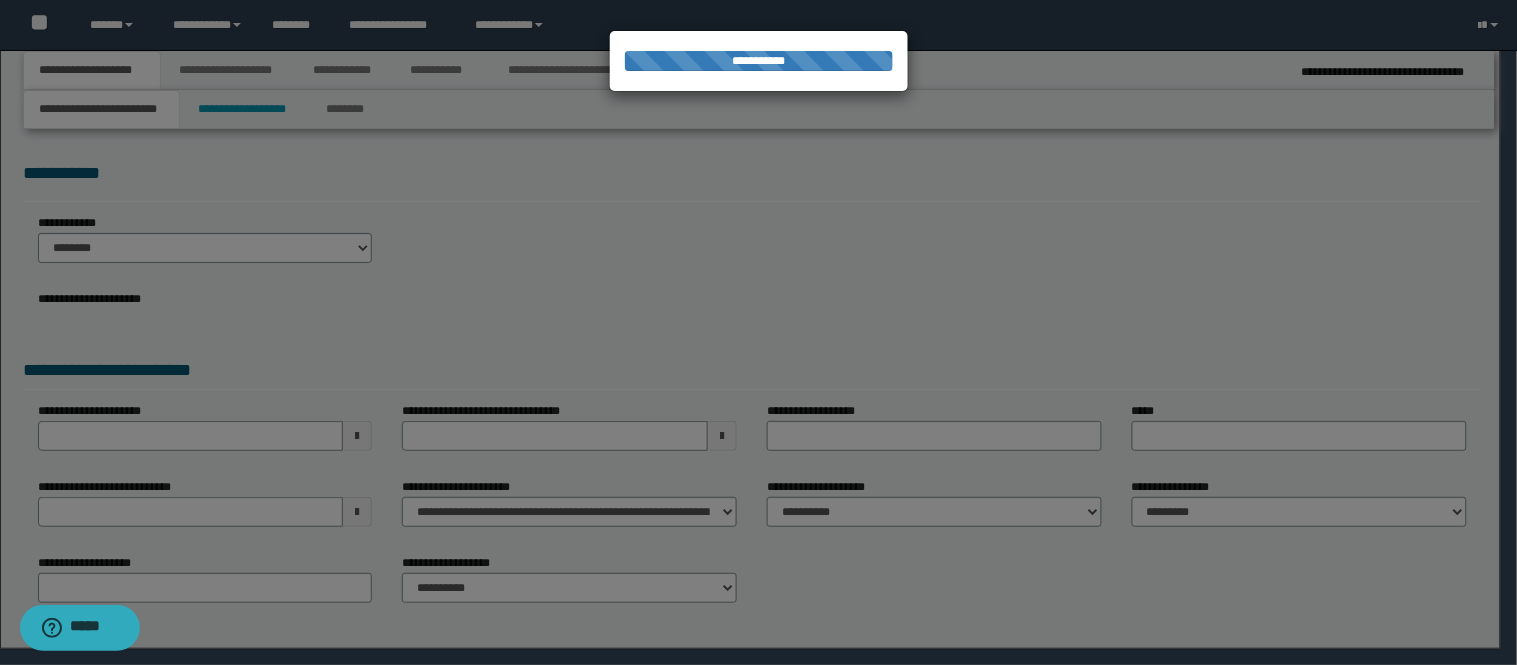 select on "*" 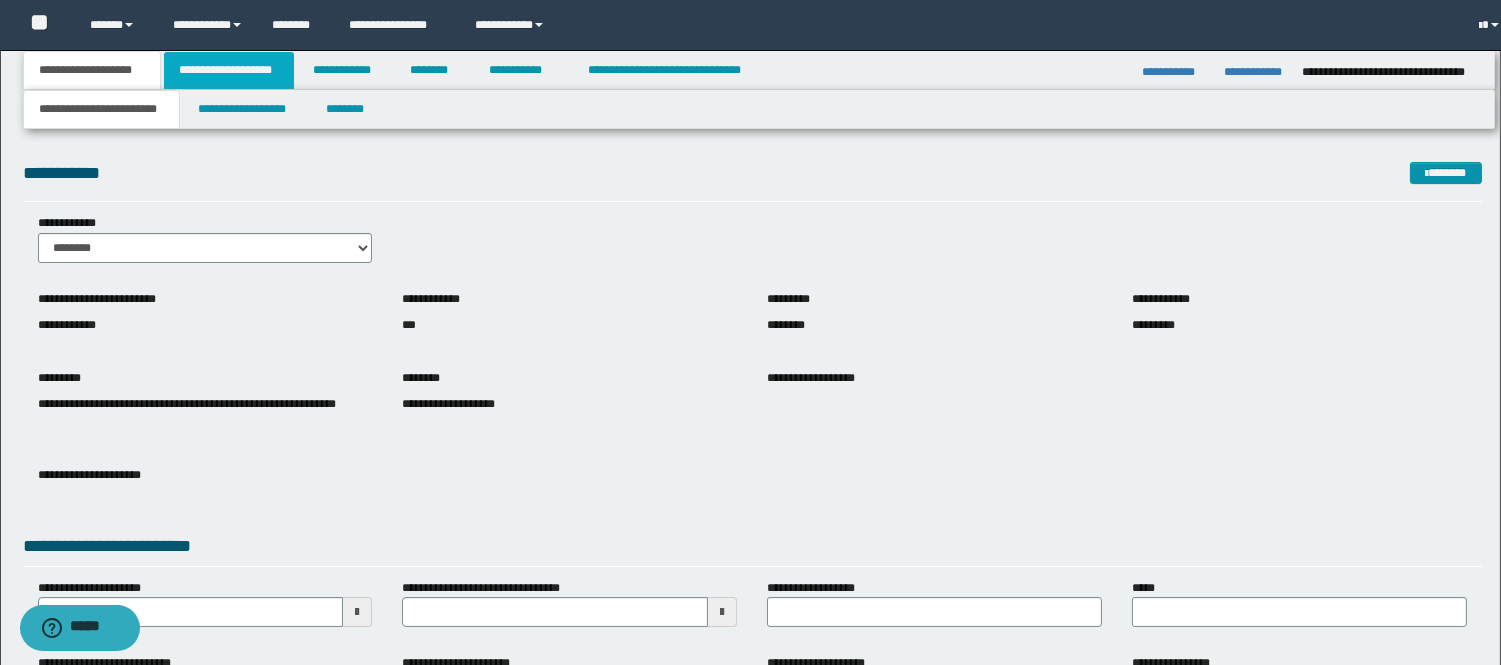 click on "**********" at bounding box center [229, 70] 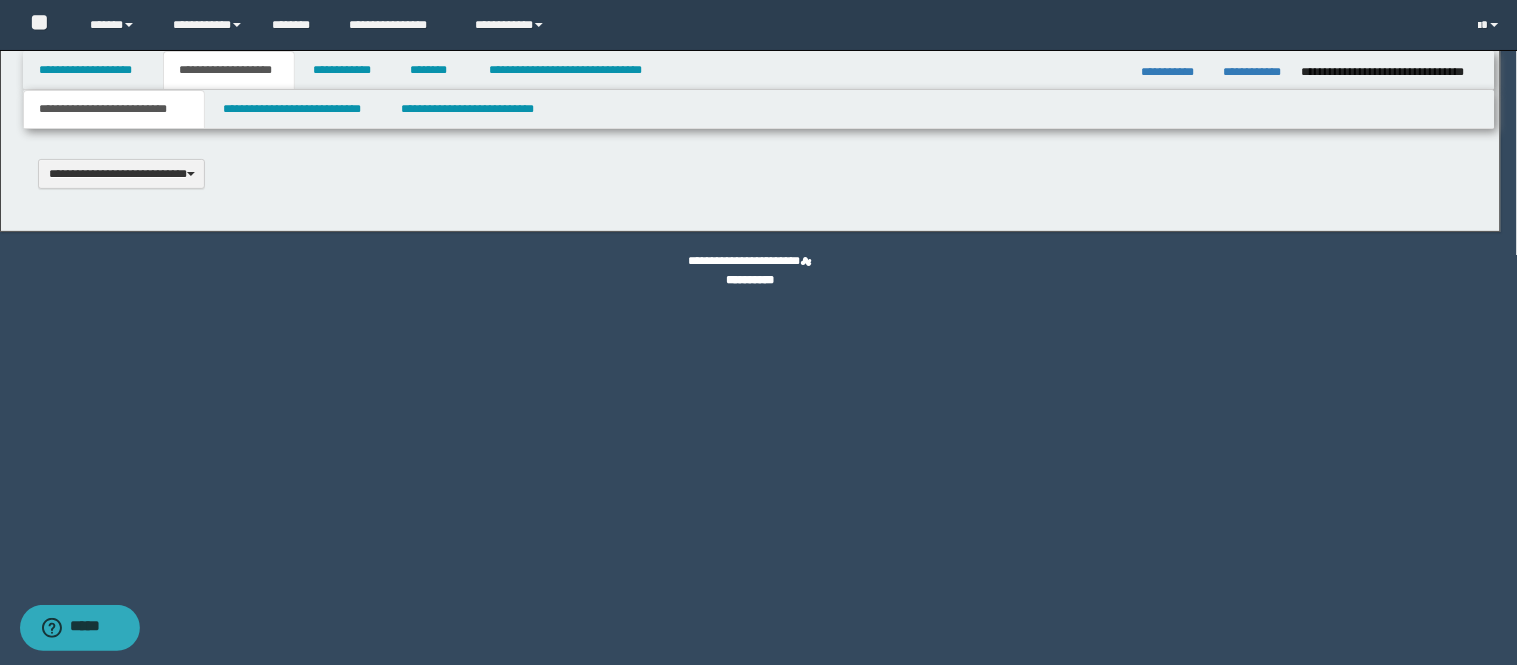 scroll, scrollTop: 0, scrollLeft: 0, axis: both 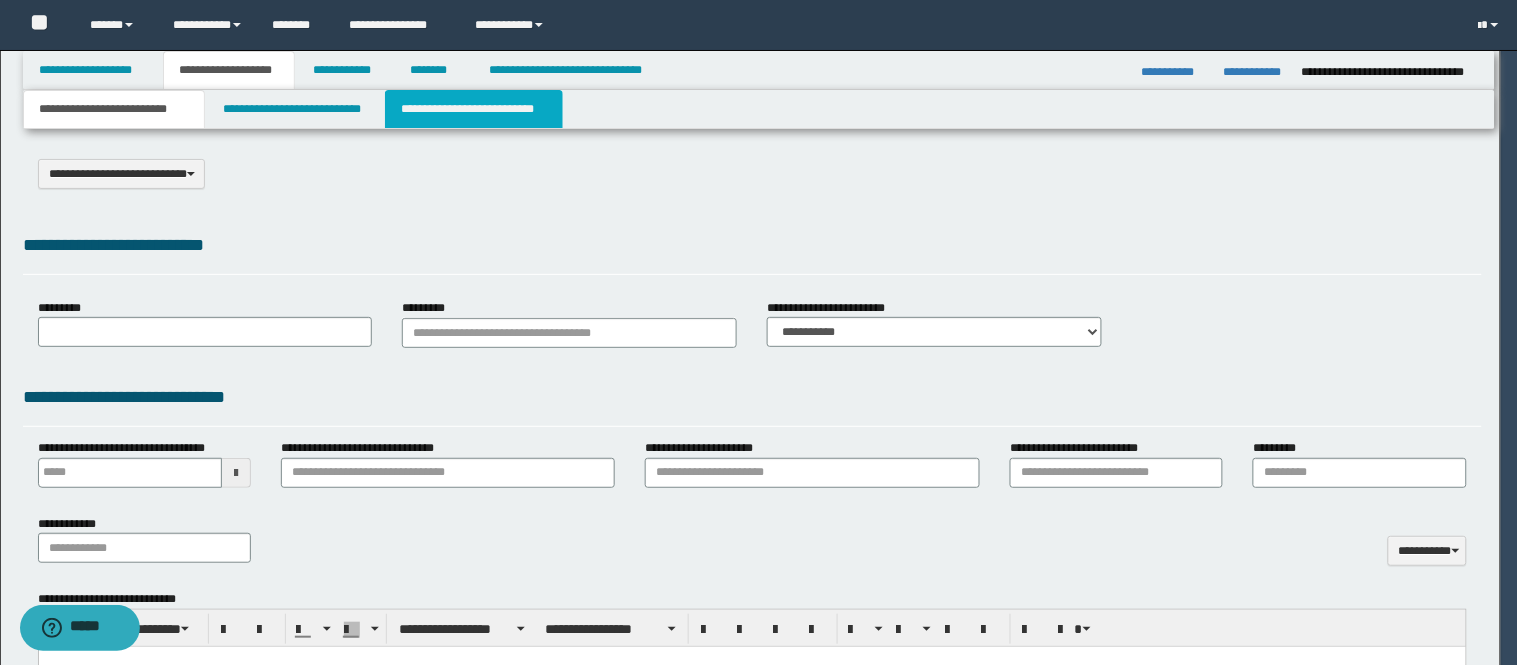 select on "*" 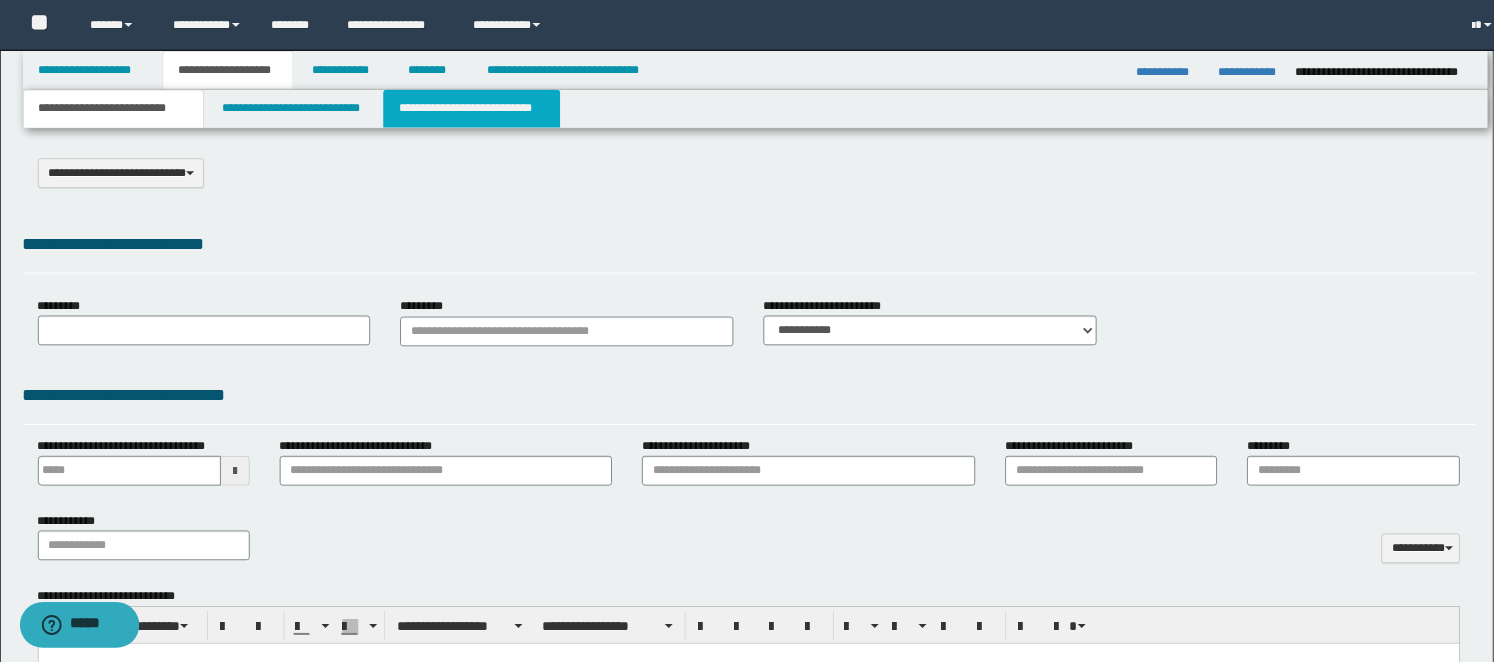 click on "**********" at bounding box center [474, 109] 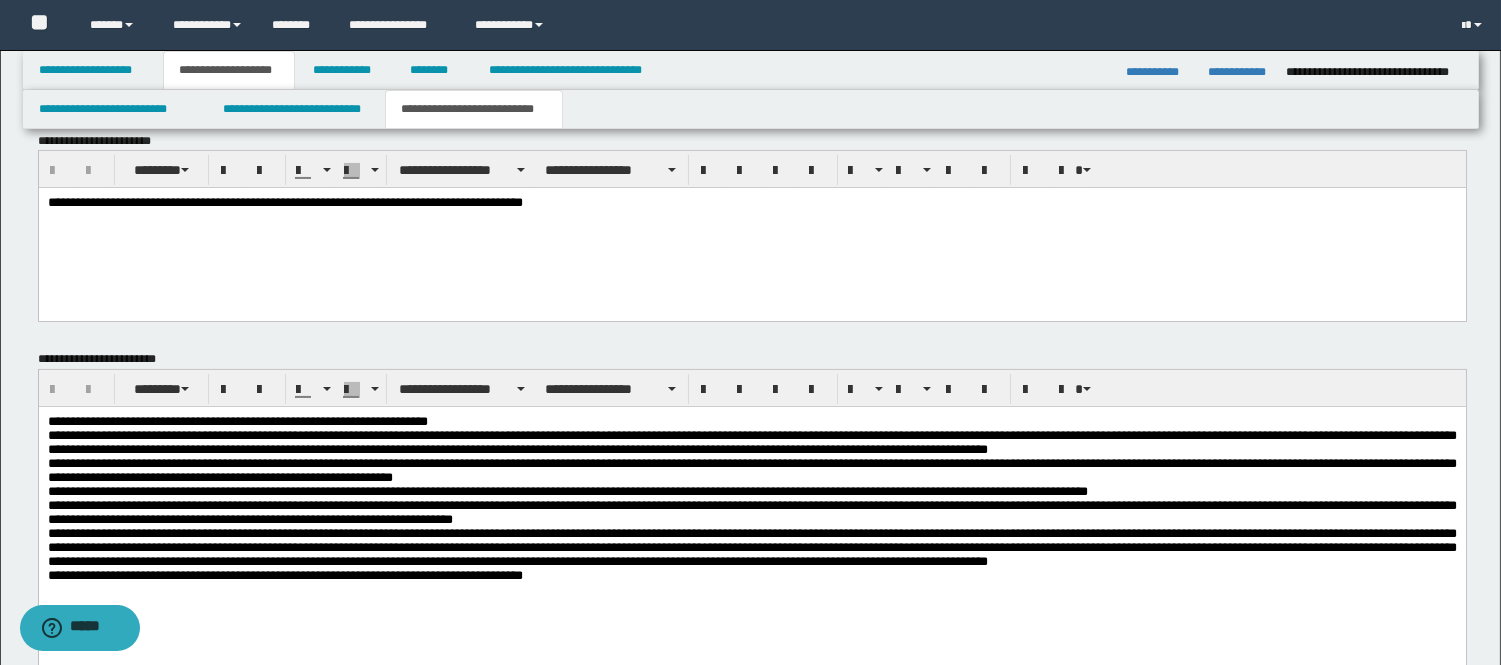 scroll, scrollTop: 777, scrollLeft: 0, axis: vertical 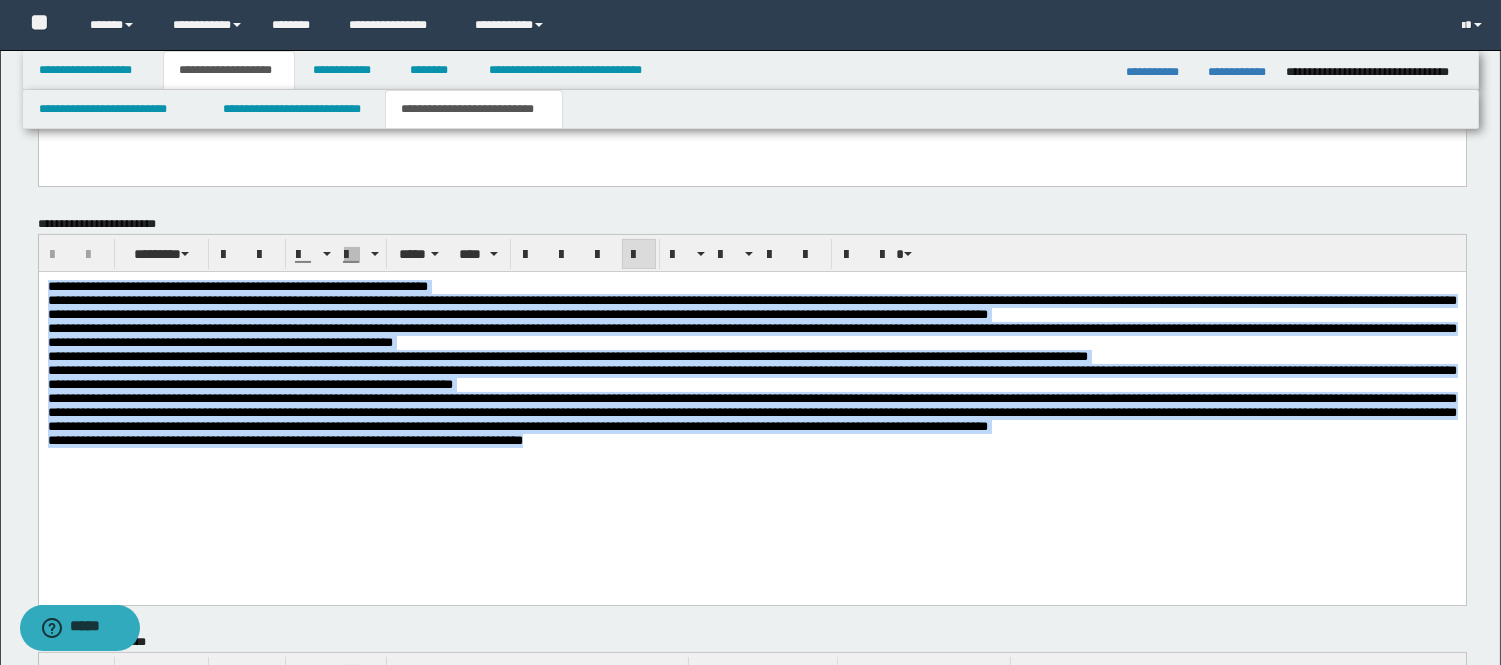 drag, startPoint x: 660, startPoint y: 516, endPoint x: -1, endPoint y: 43, distance: 812.8038 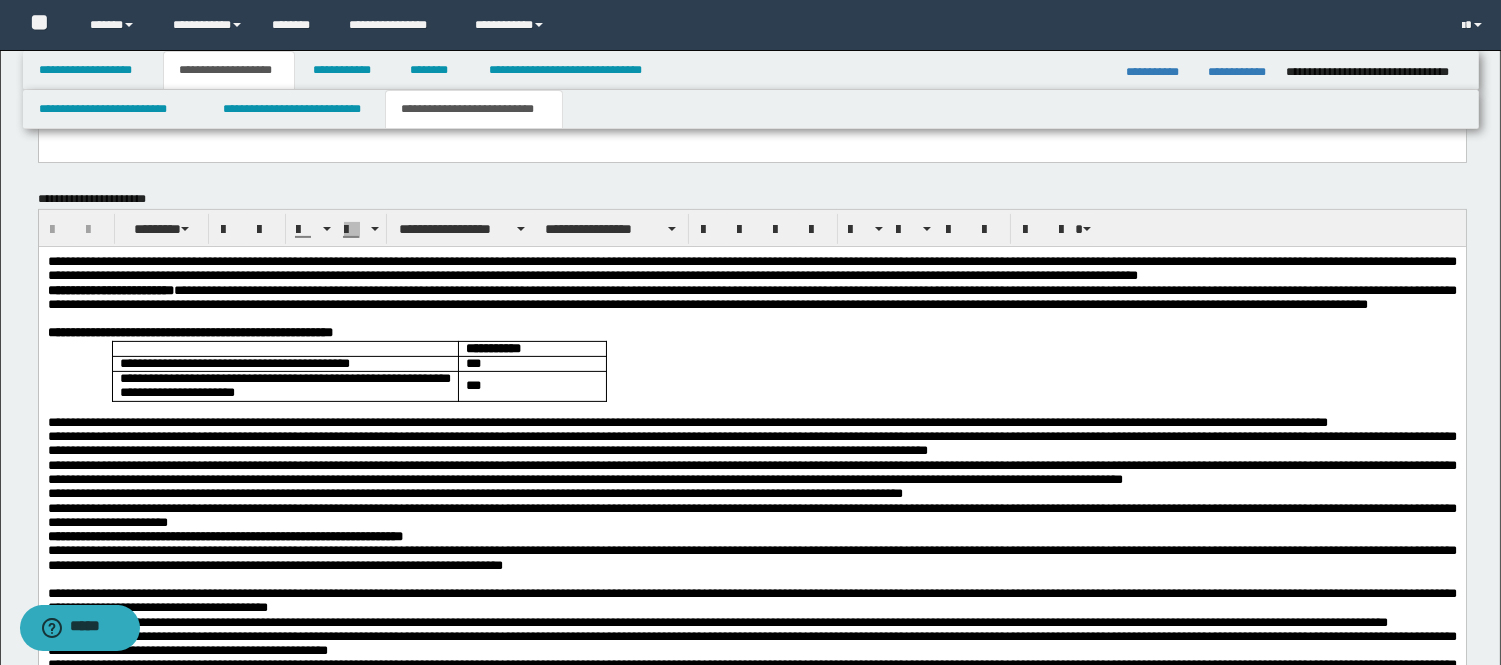 scroll, scrollTop: 1222, scrollLeft: 0, axis: vertical 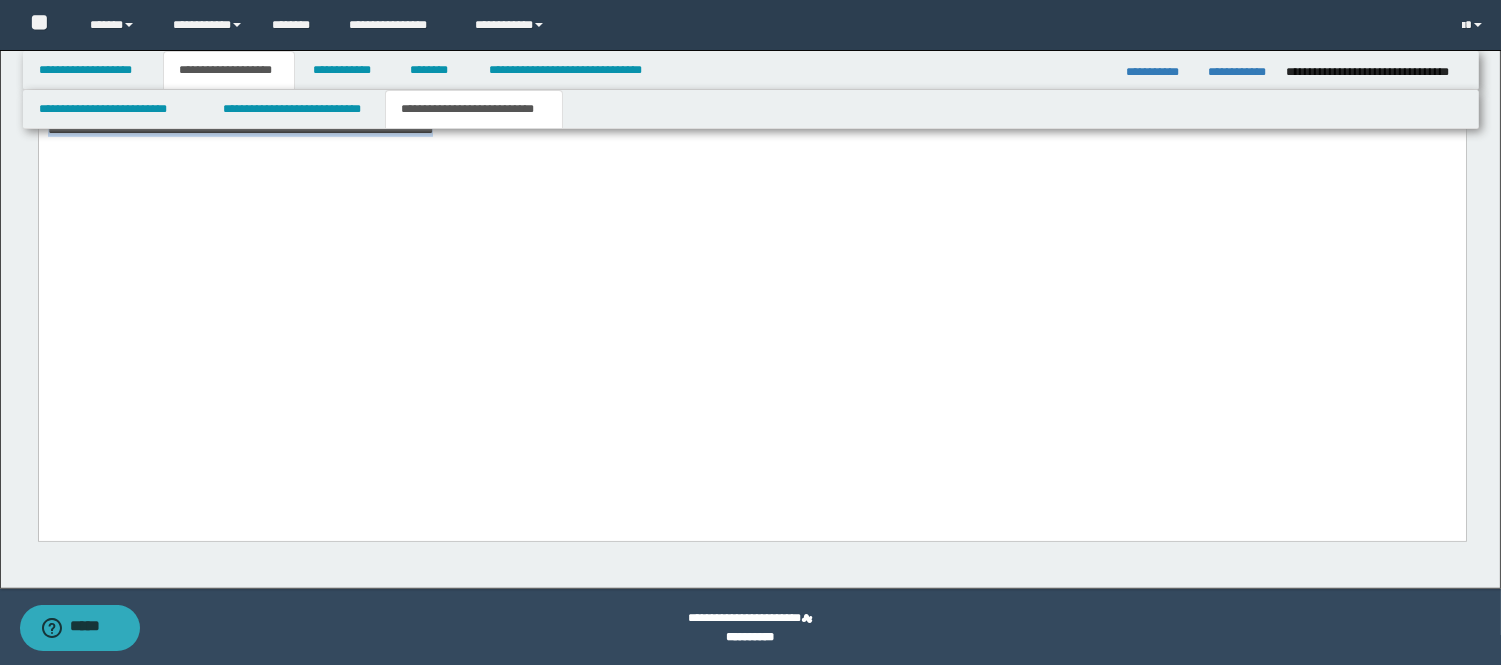 drag, startPoint x: 48, startPoint y: -1186, endPoint x: 218, endPoint y: 354, distance: 1549.3547 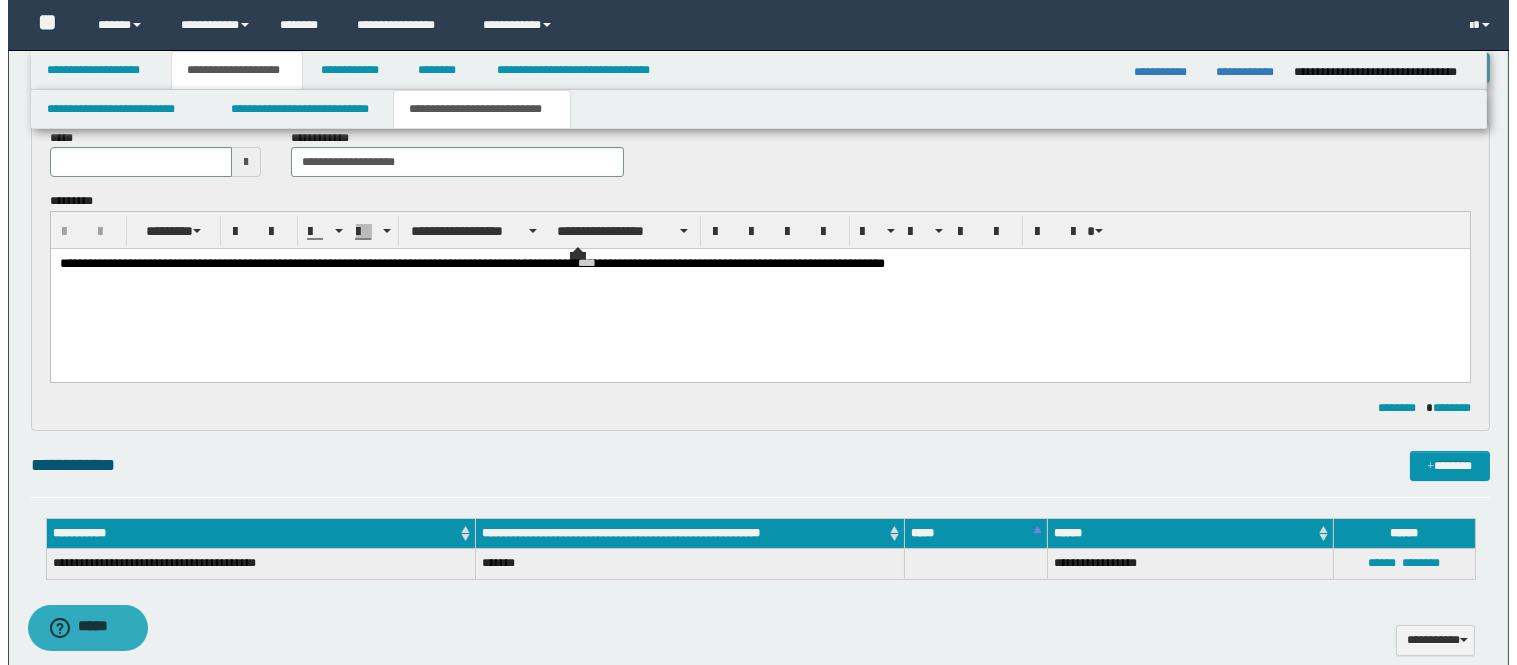 scroll, scrollTop: 0, scrollLeft: 0, axis: both 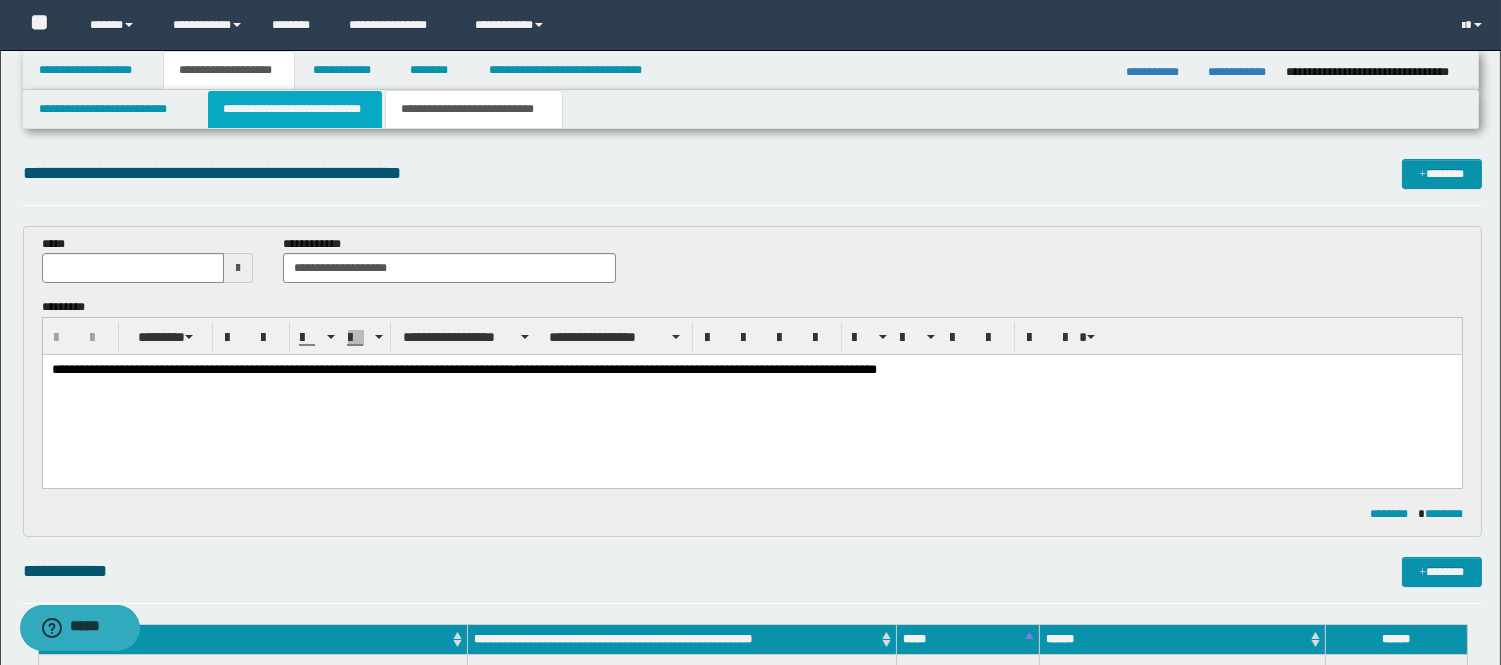 click on "**********" at bounding box center [295, 109] 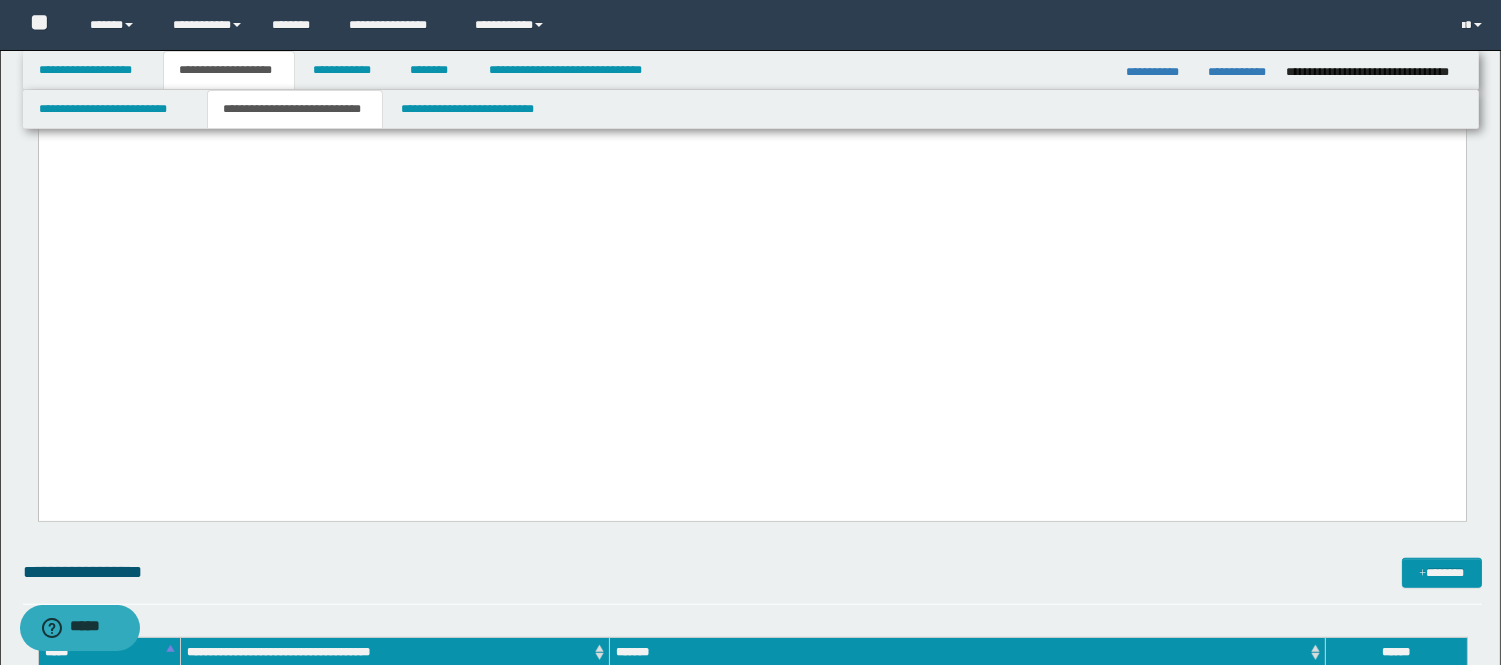 scroll, scrollTop: 3000, scrollLeft: 0, axis: vertical 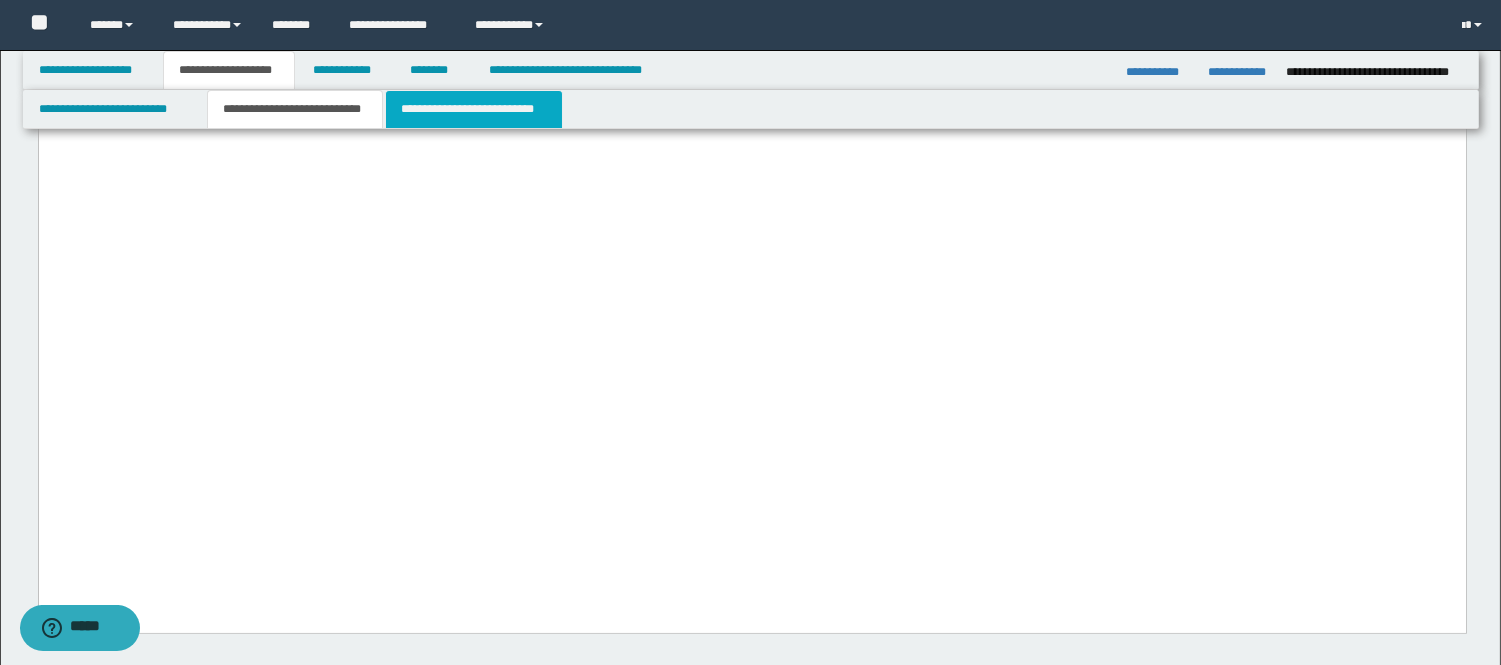 click on "**********" at bounding box center [474, 109] 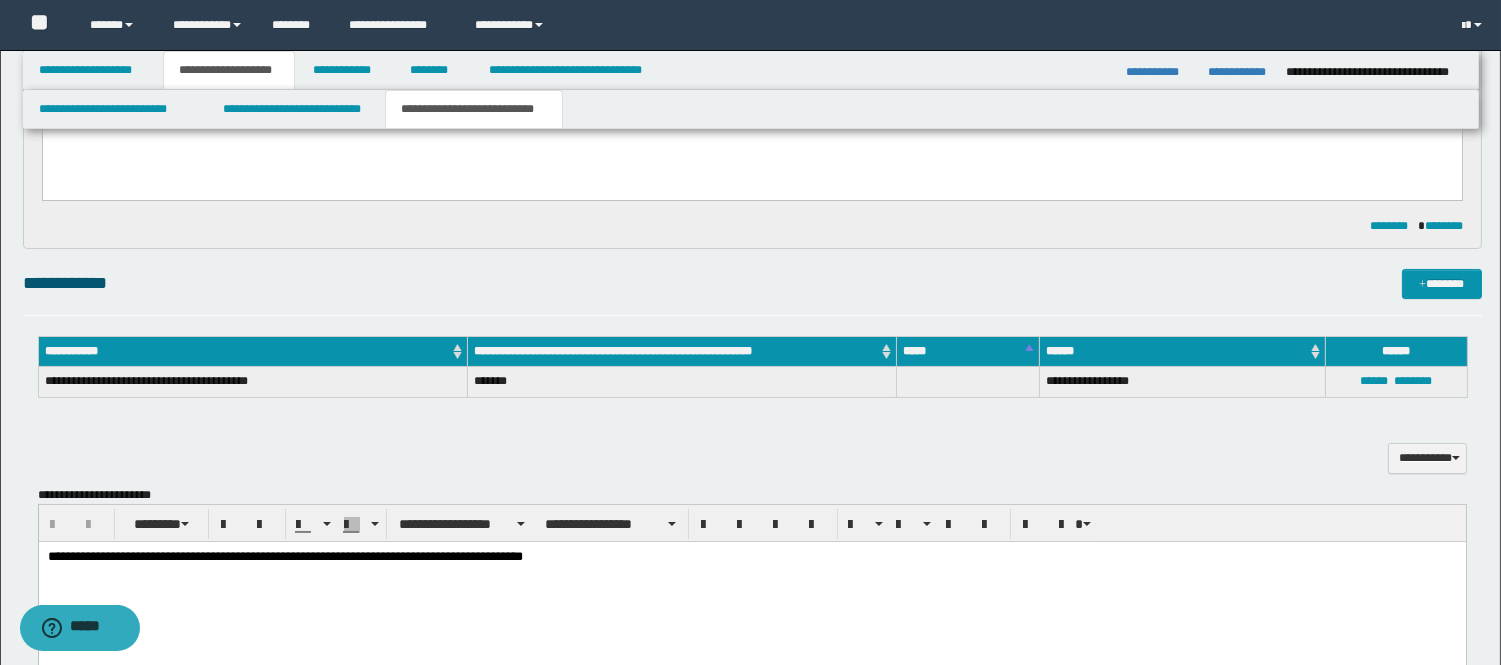 scroll, scrollTop: 0, scrollLeft: 0, axis: both 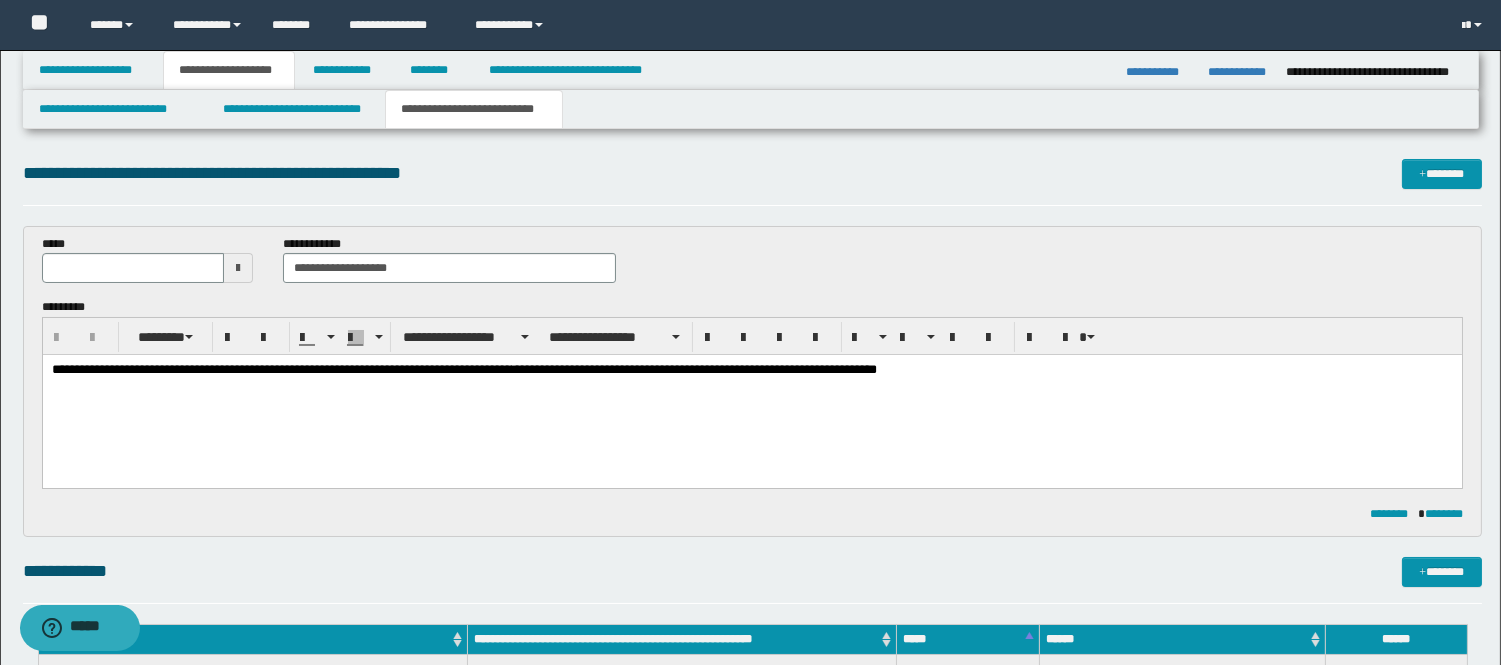 click on "**********" at bounding box center (751, 395) 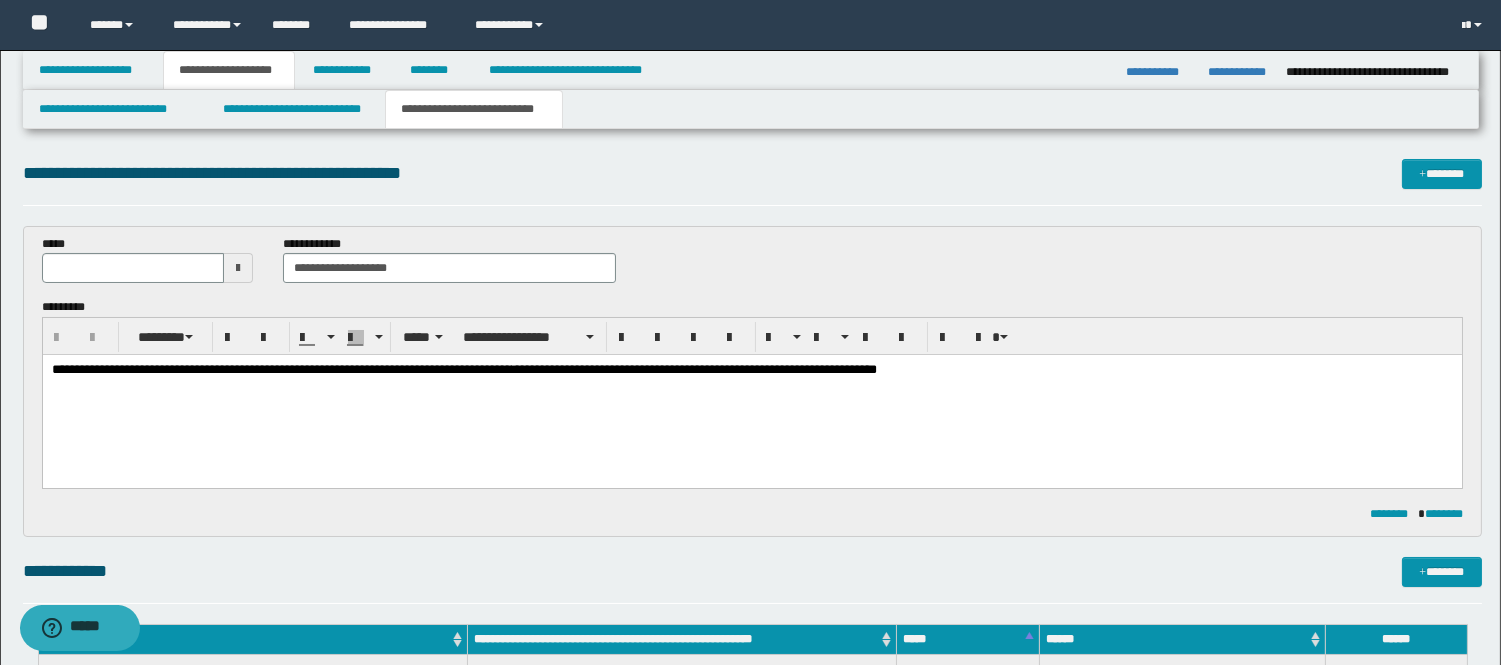 type 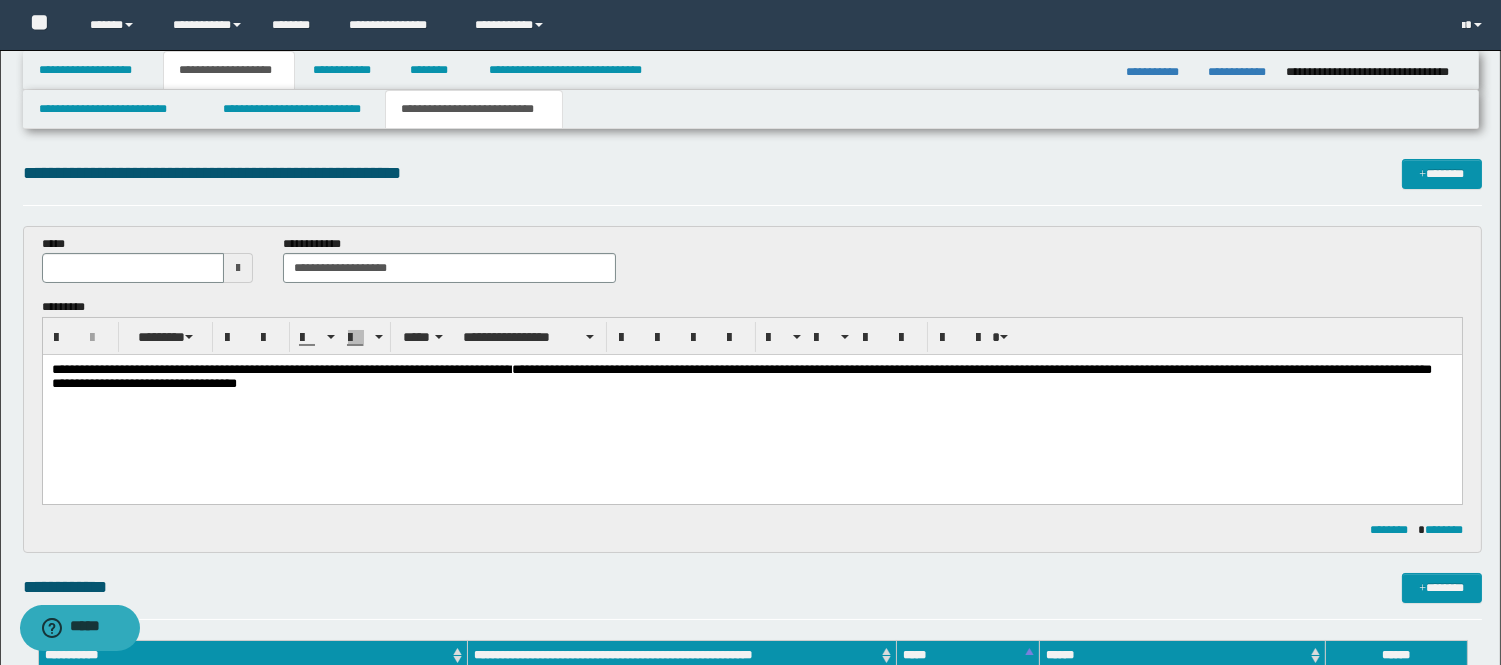 click on "**********" at bounding box center (751, 402) 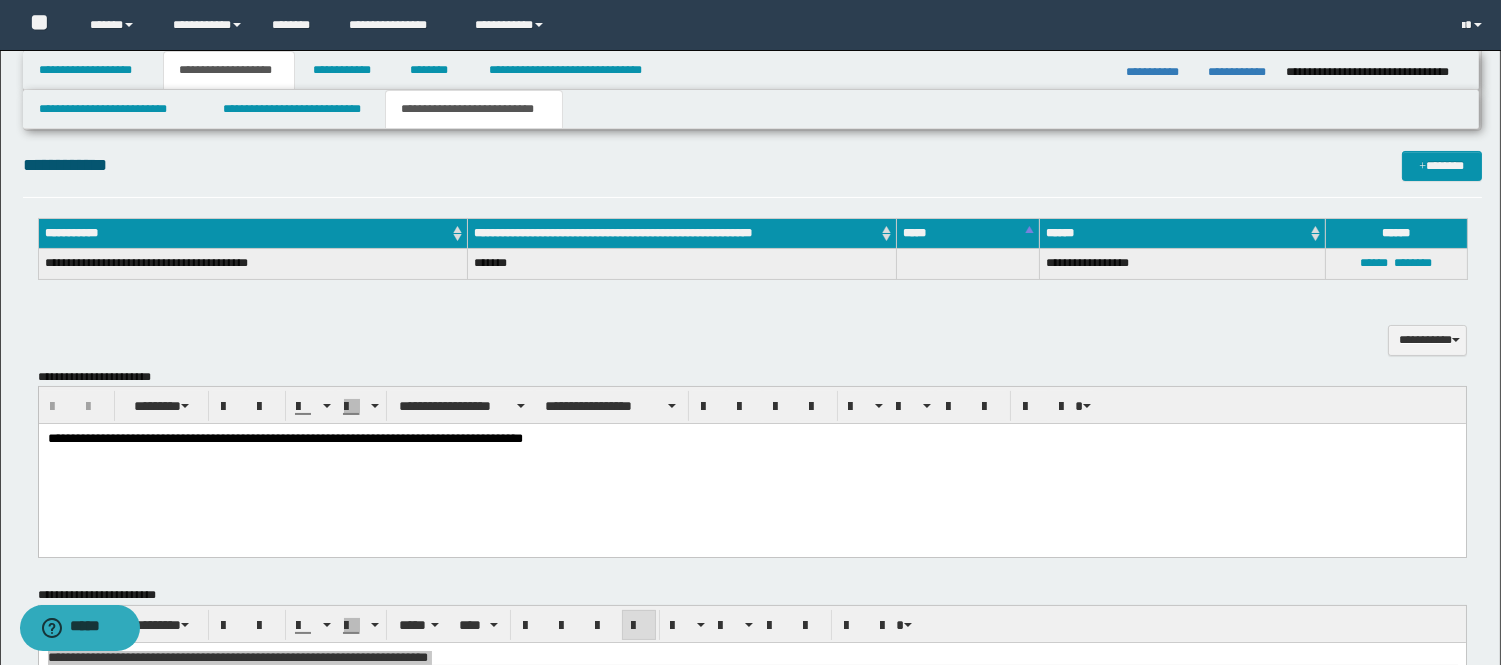 scroll, scrollTop: 555, scrollLeft: 0, axis: vertical 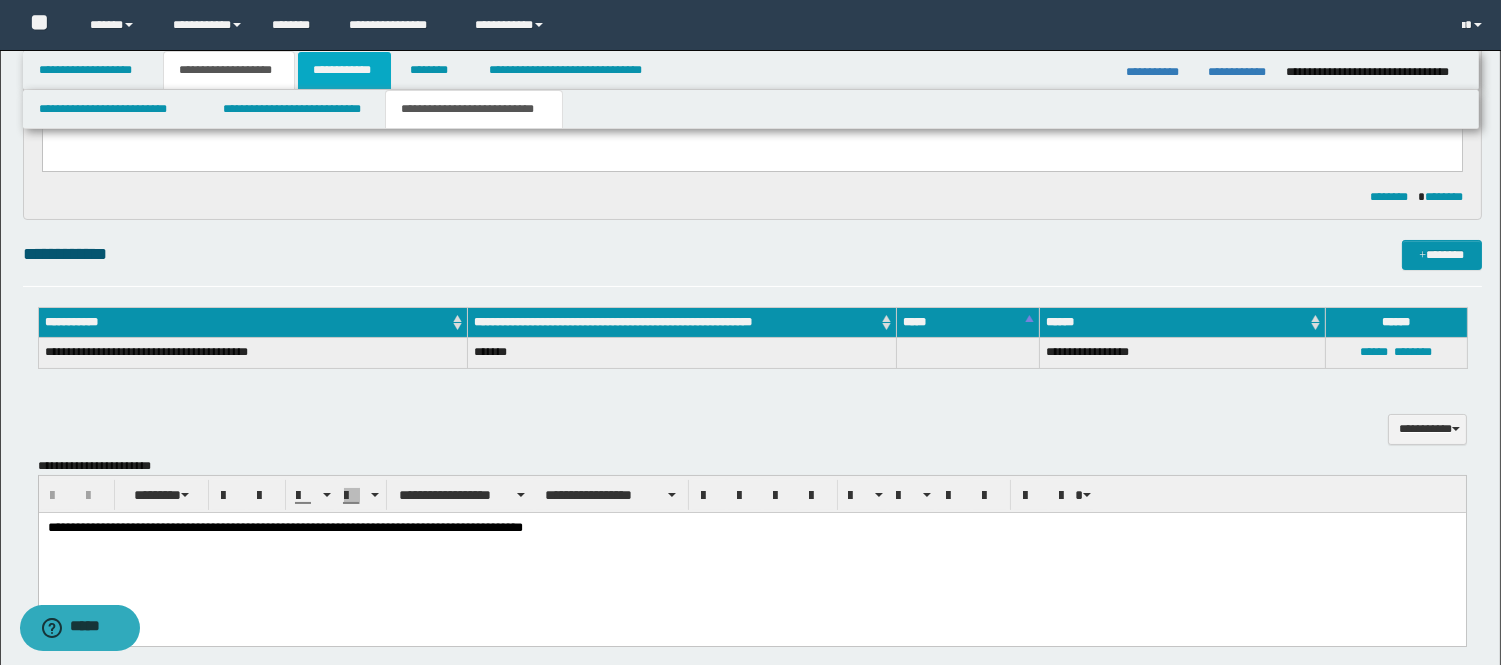 click on "**********" at bounding box center (344, 70) 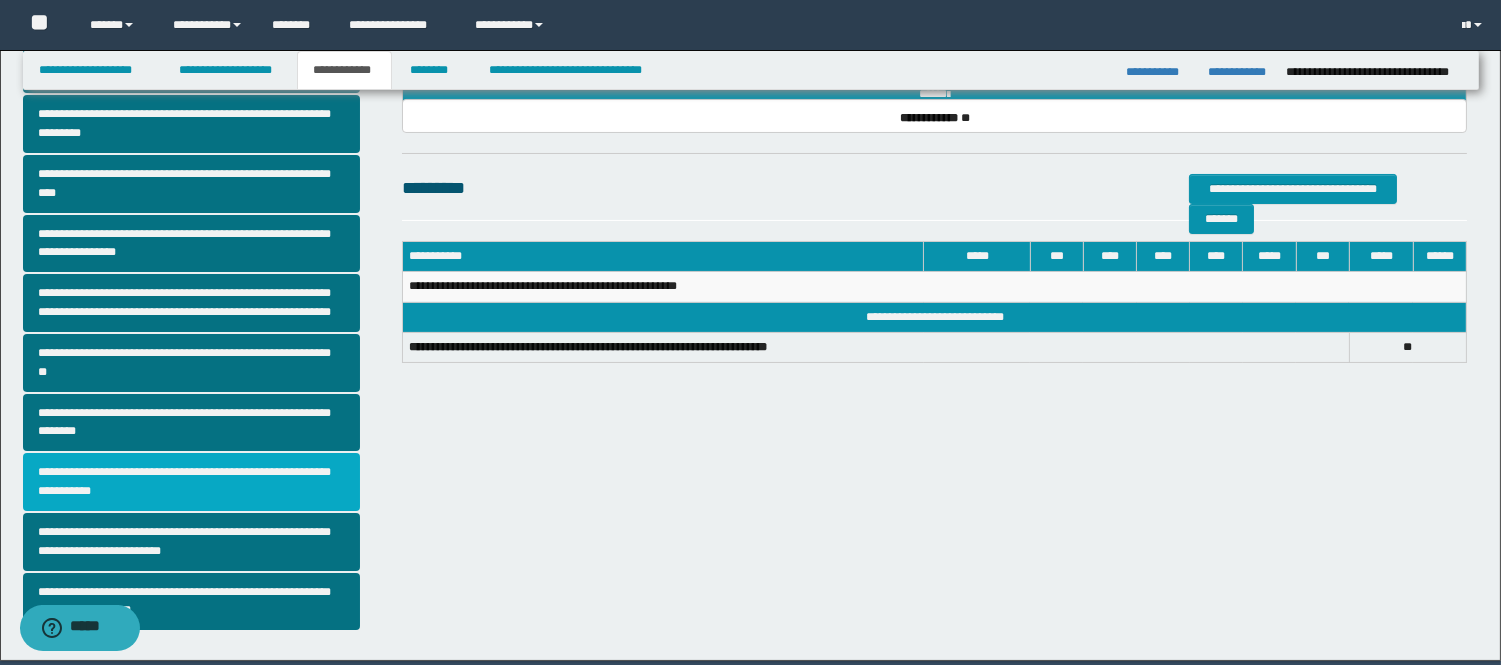 scroll, scrollTop: 445, scrollLeft: 0, axis: vertical 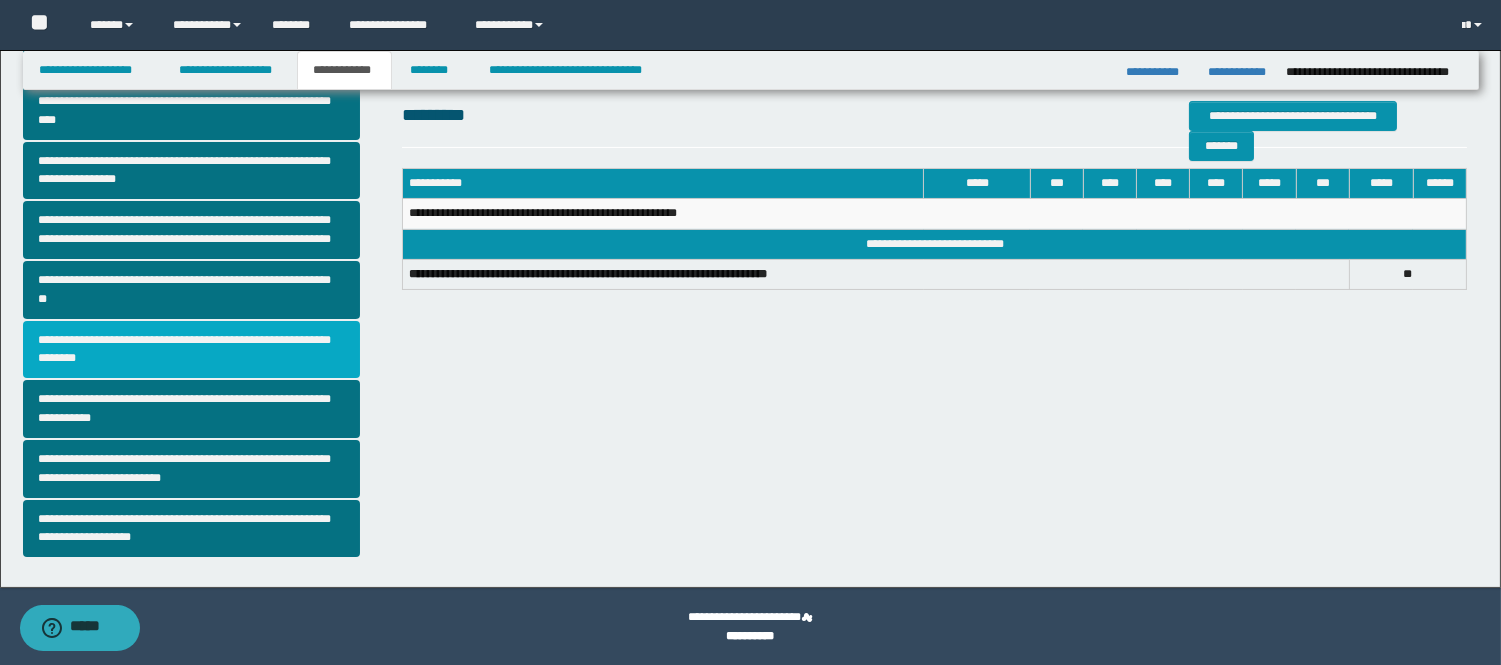 click on "**********" at bounding box center [192, 350] 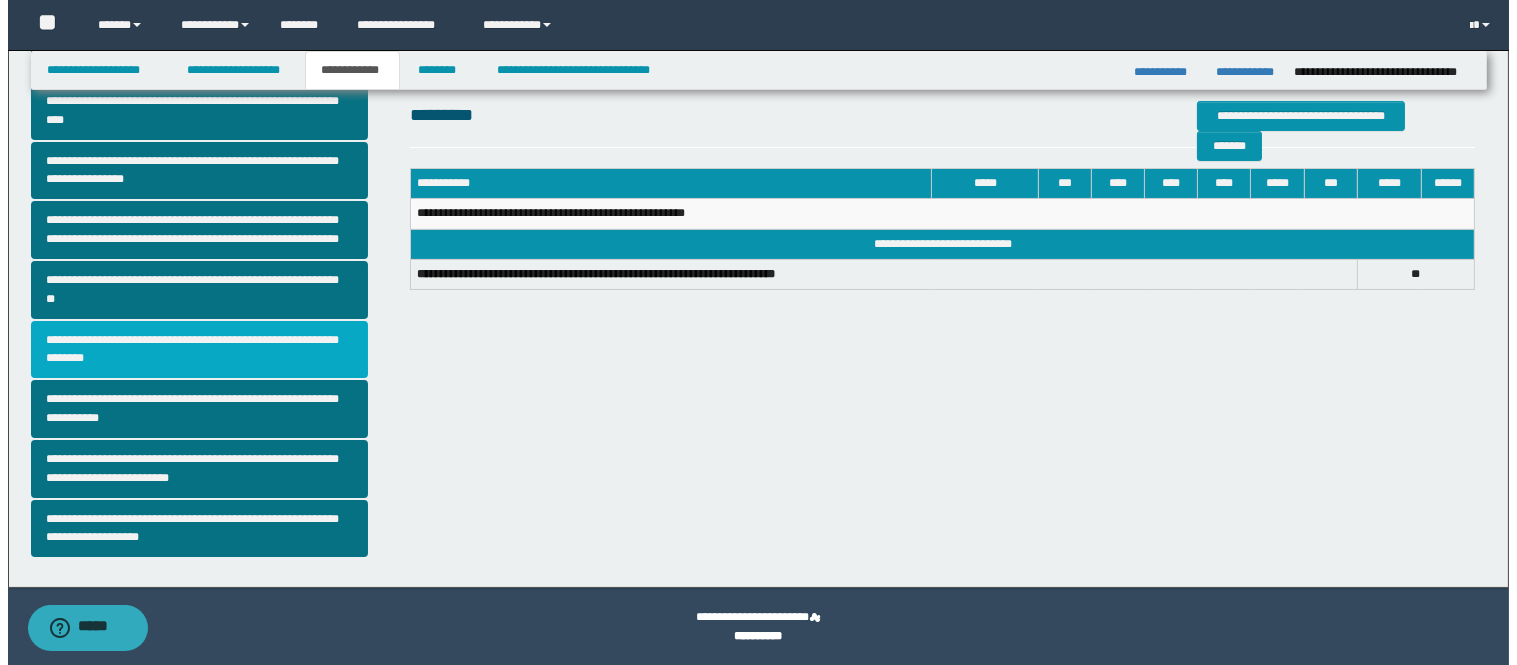 scroll, scrollTop: 0, scrollLeft: 0, axis: both 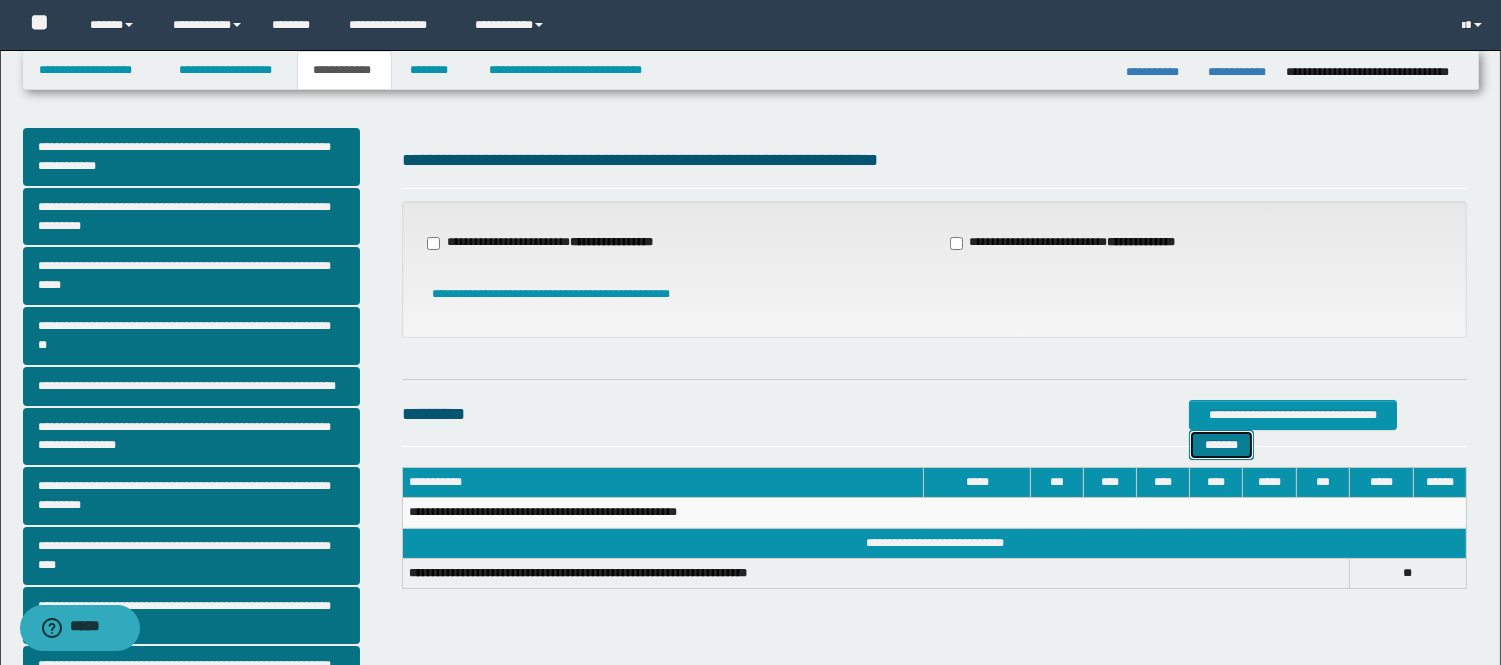 click on "*******" at bounding box center [1221, 445] 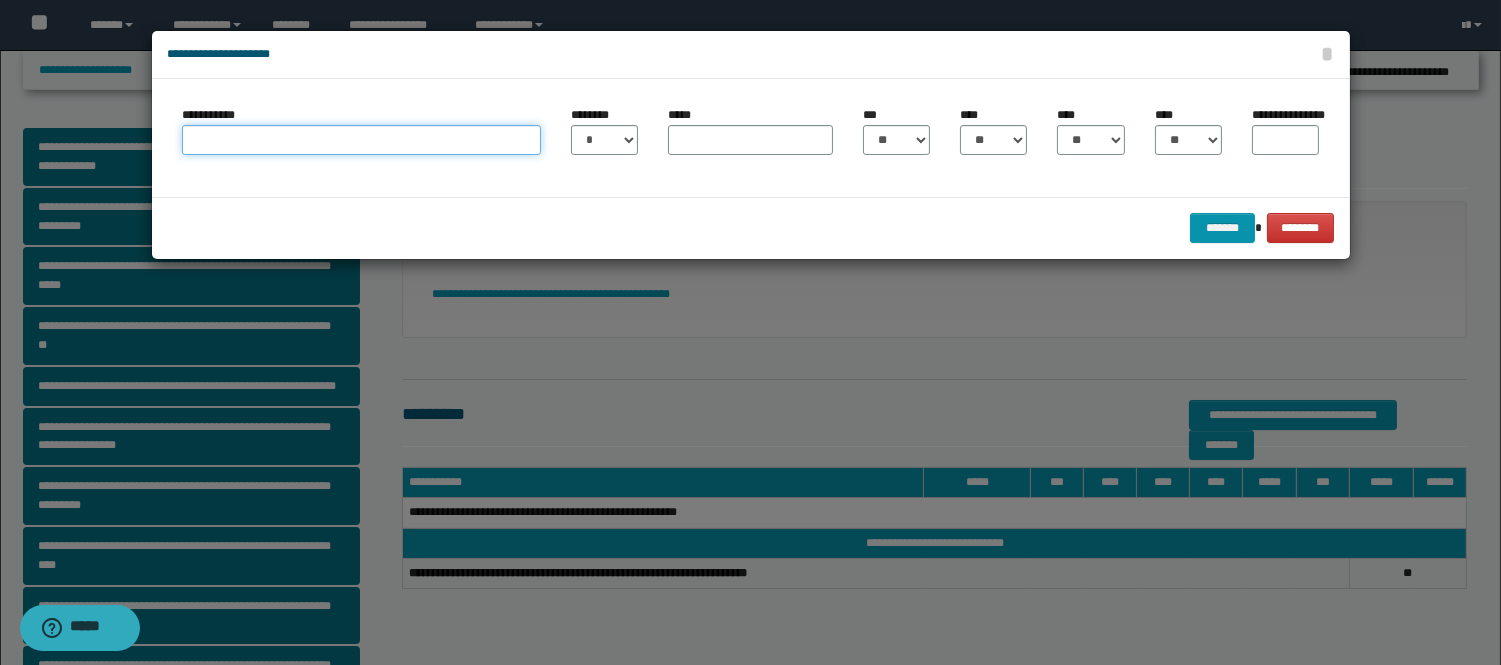 click on "**********" at bounding box center (361, 140) 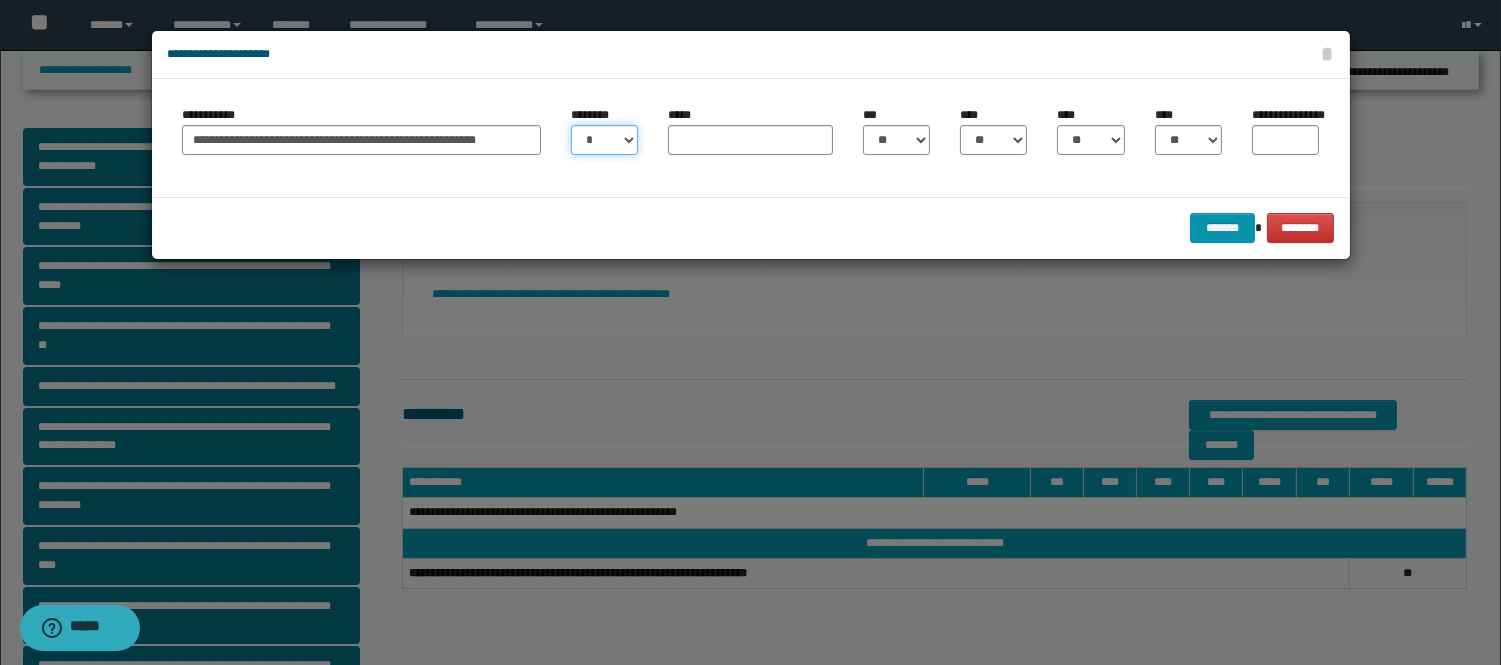 click on "*
*
*
*
*
*
*
*
*
**
**
**
**
**
**" at bounding box center [604, 140] 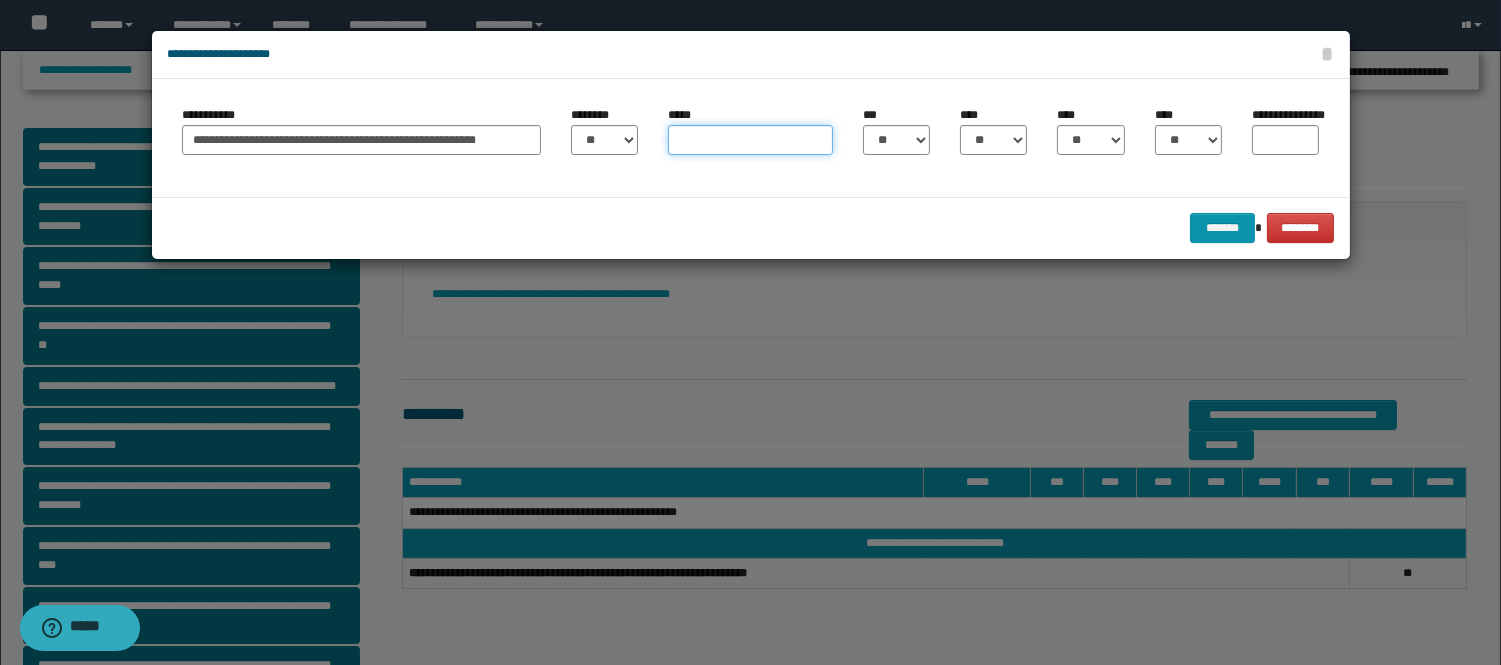 click on "*****" at bounding box center [750, 140] 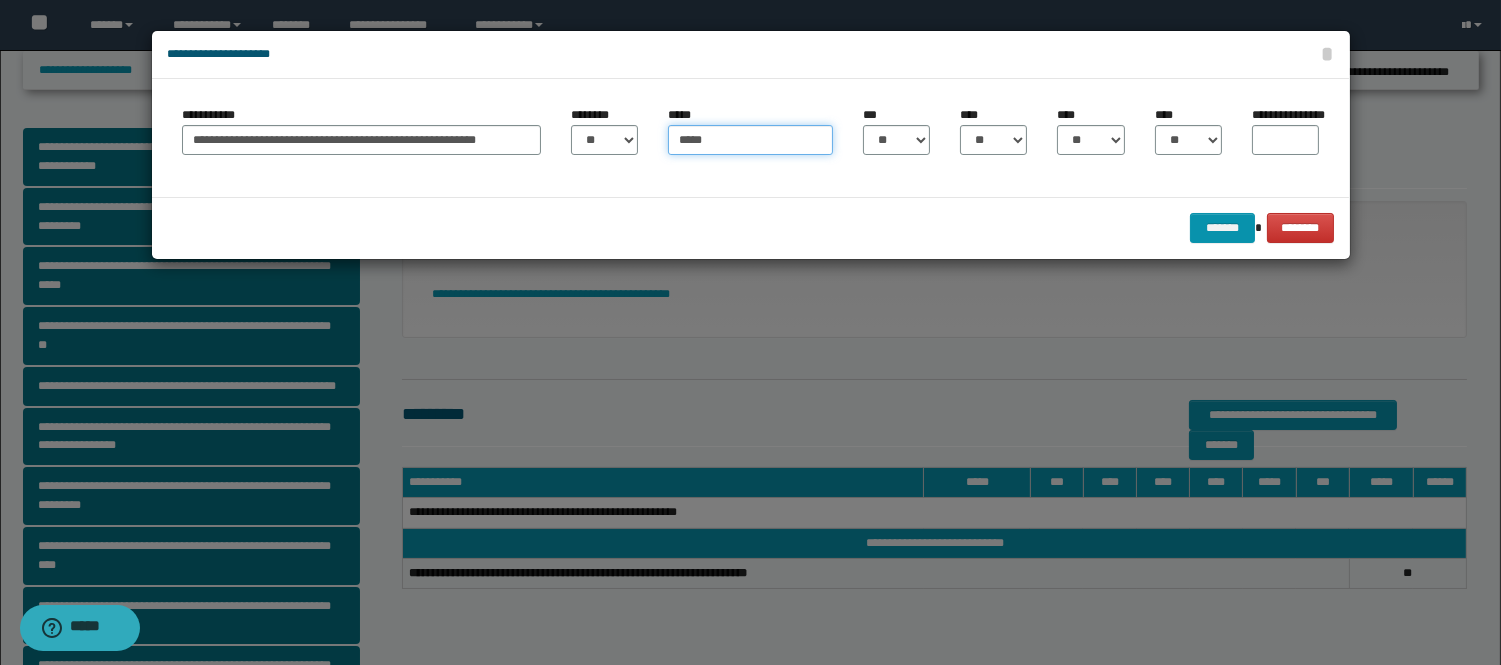 type on "*****" 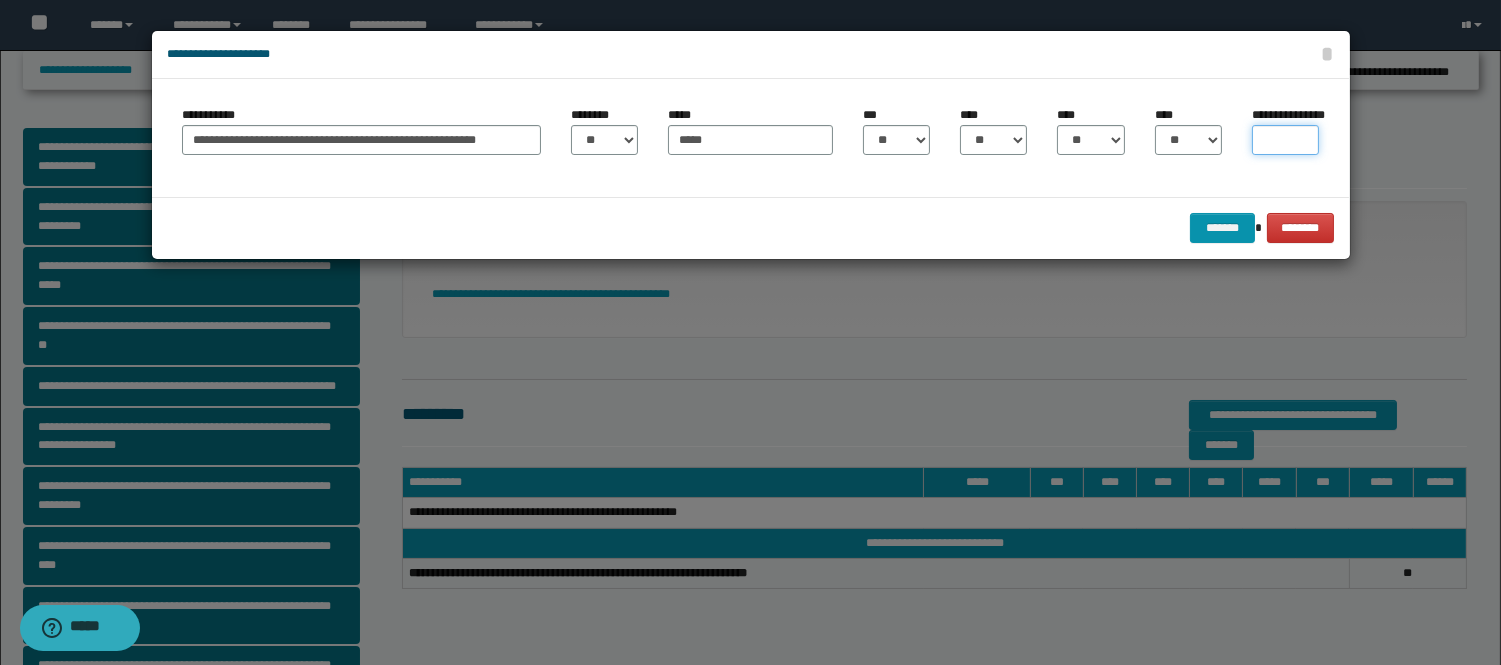 click on "**********" at bounding box center (1285, 140) 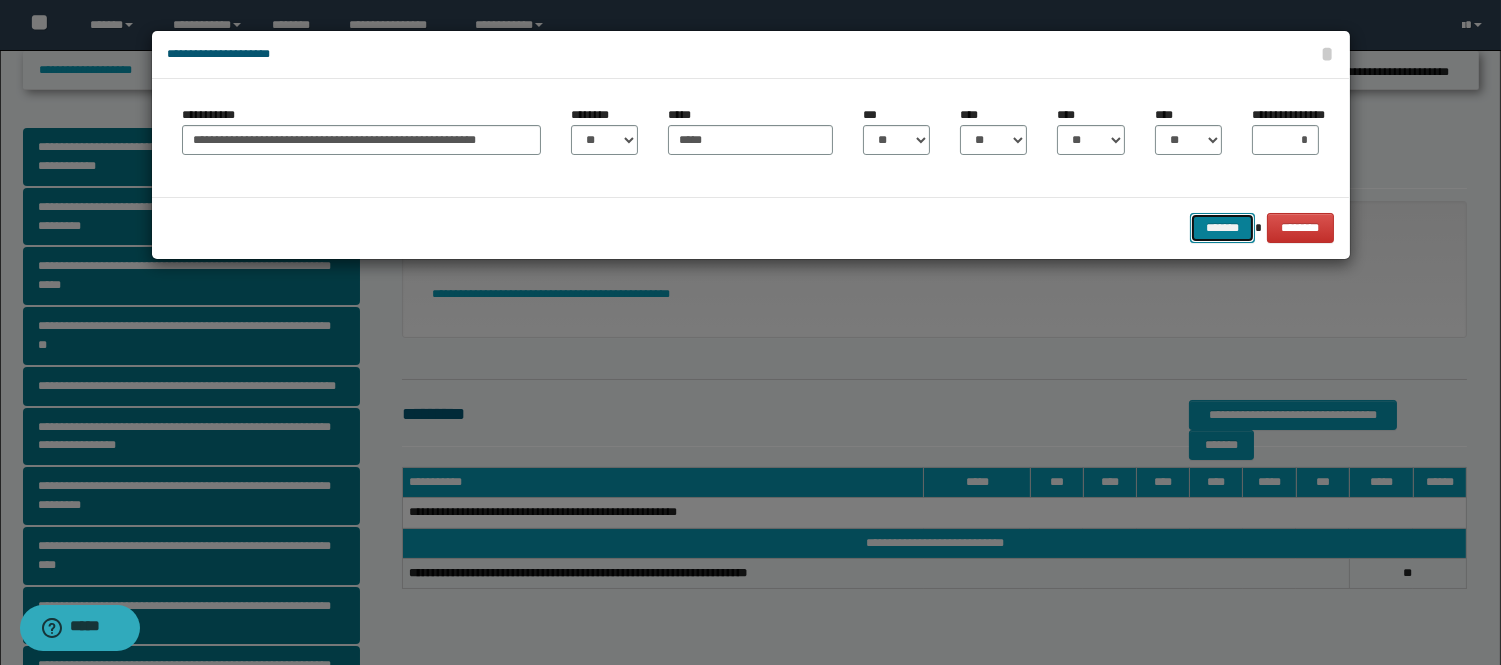click on "*******" at bounding box center (1222, 228) 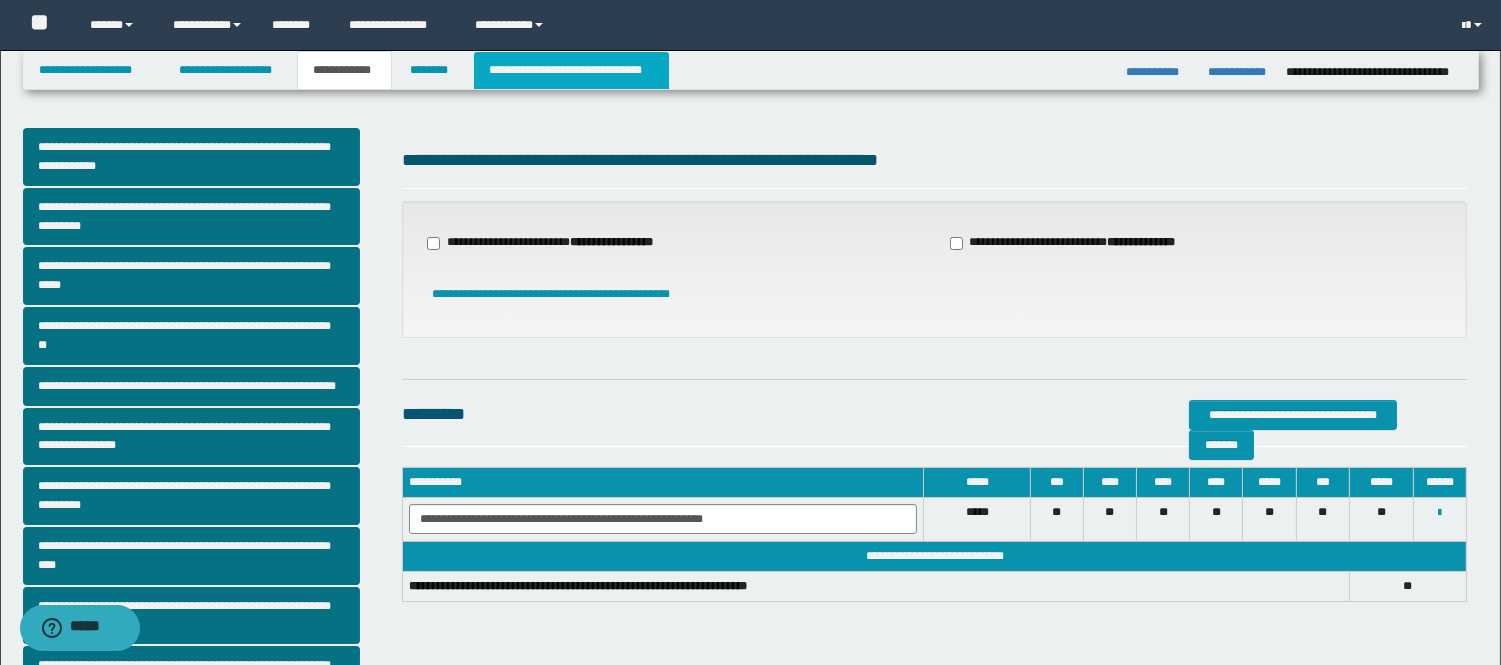 click on "**********" at bounding box center [571, 70] 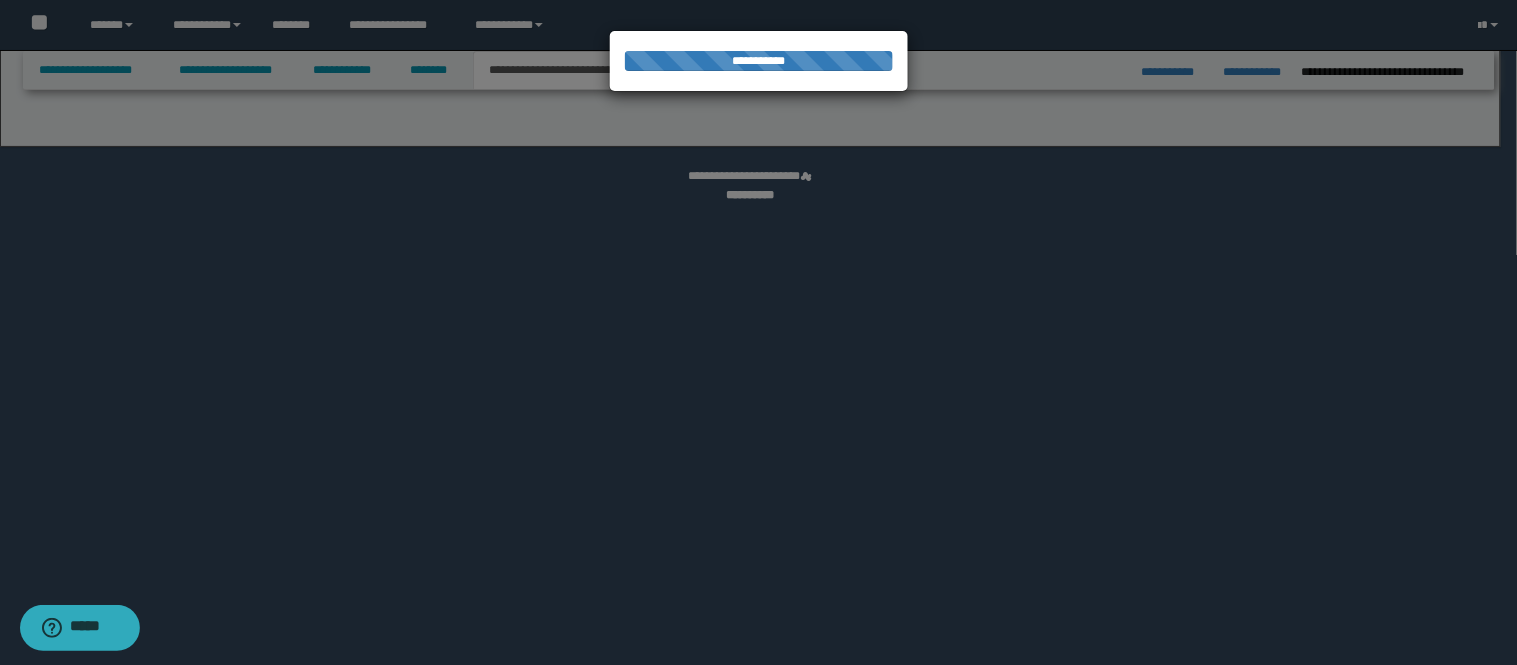 select on "*" 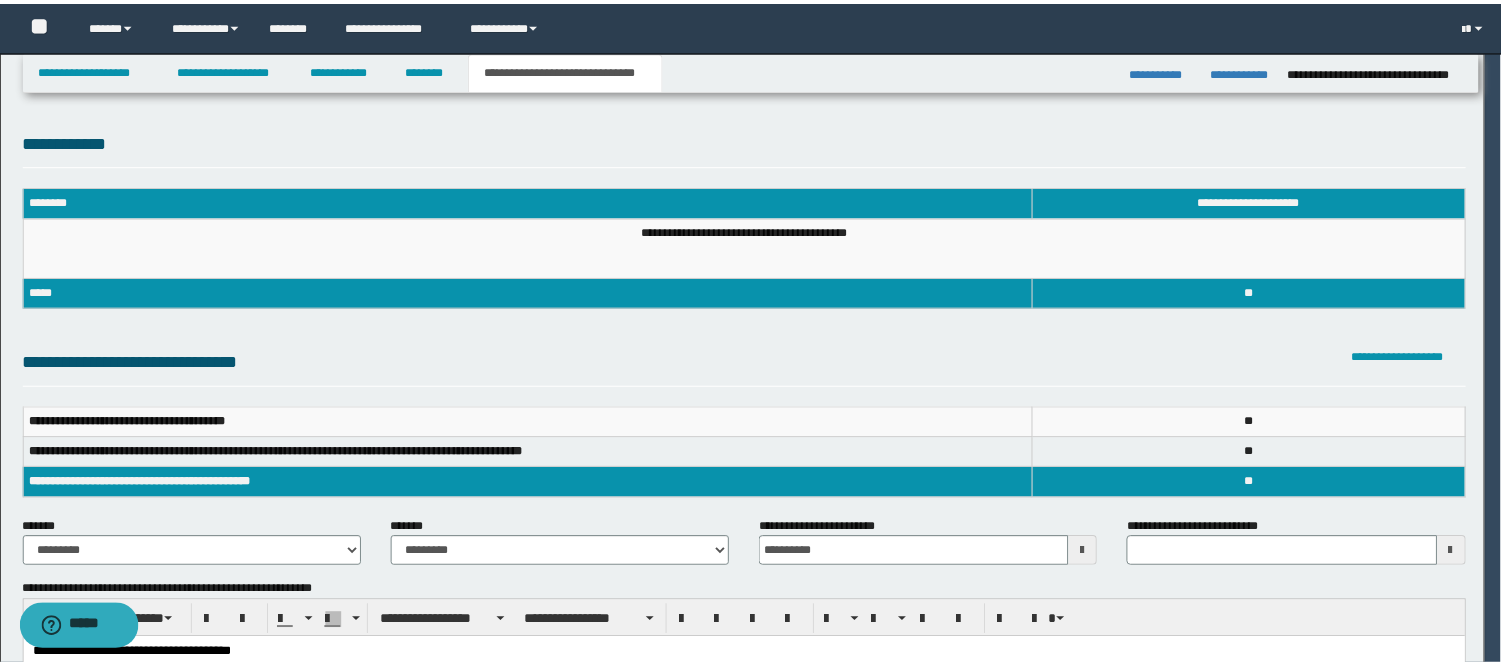scroll, scrollTop: 0, scrollLeft: 0, axis: both 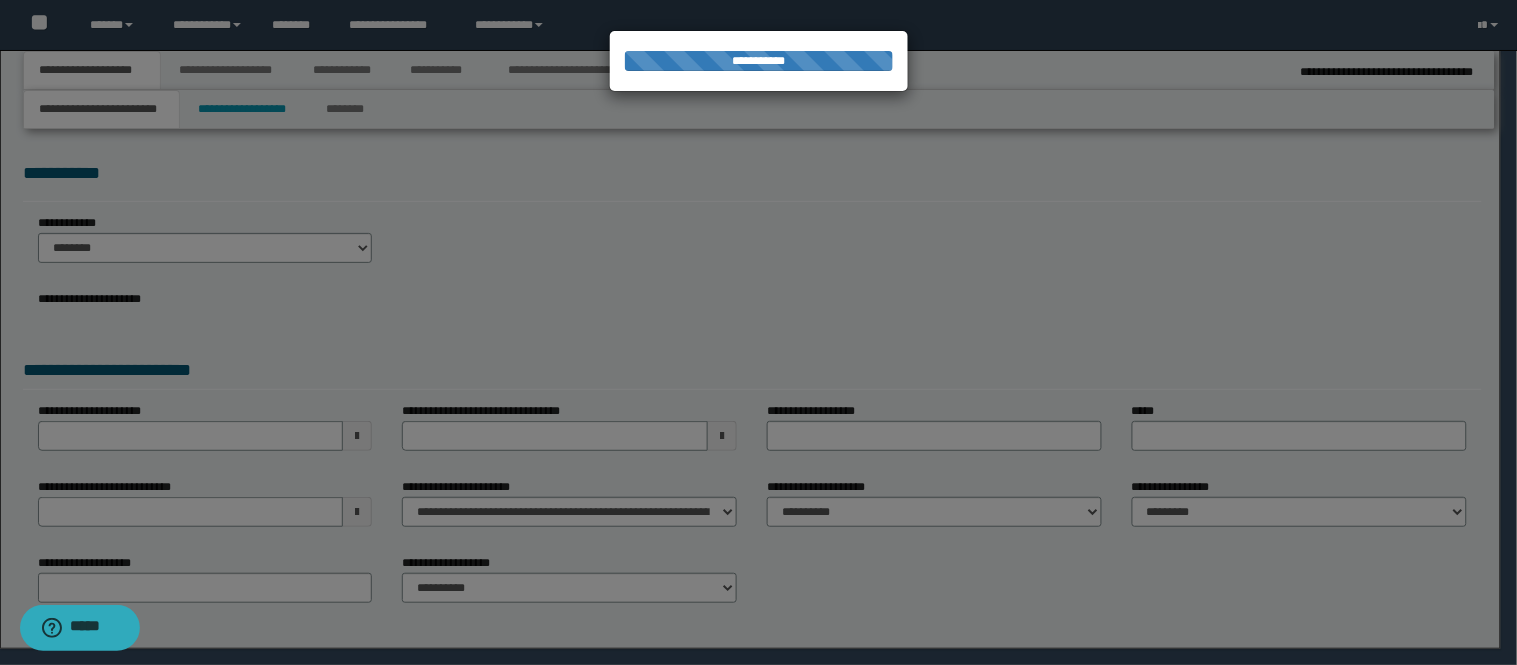 select on "*" 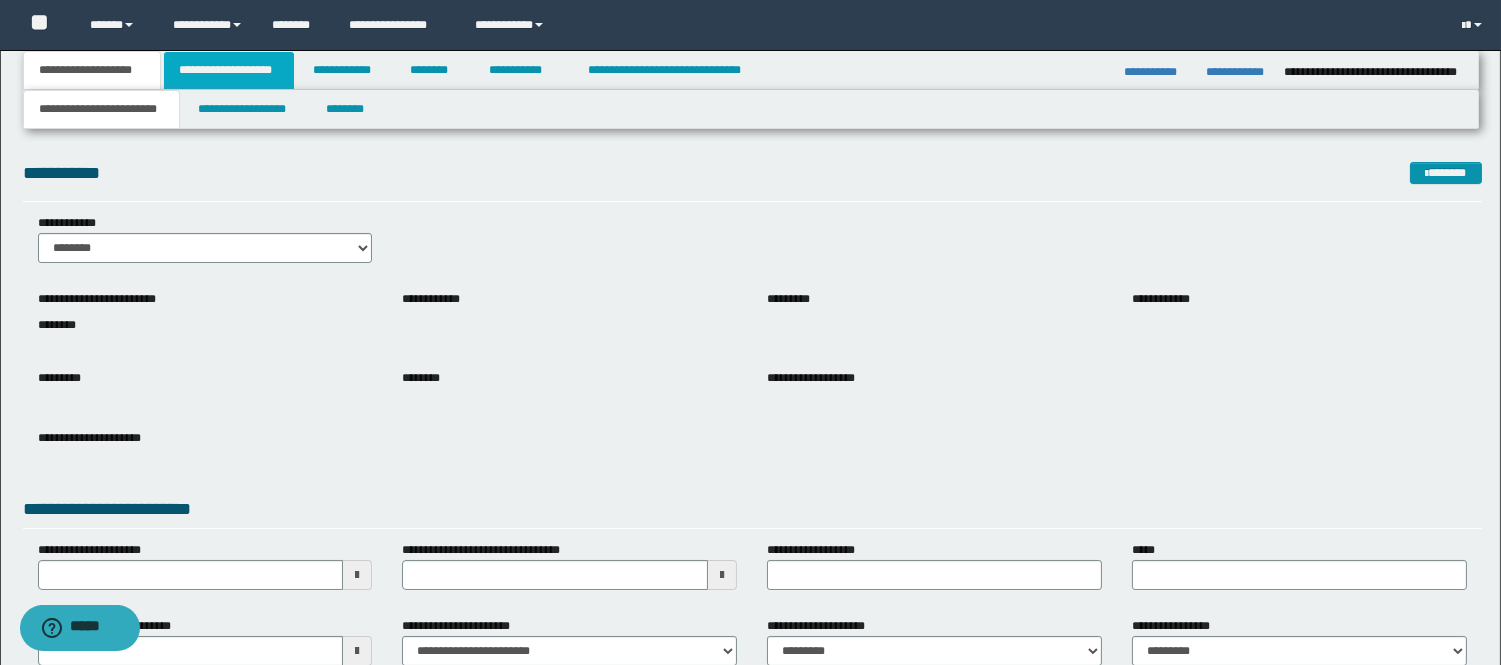 click on "**********" at bounding box center (229, 70) 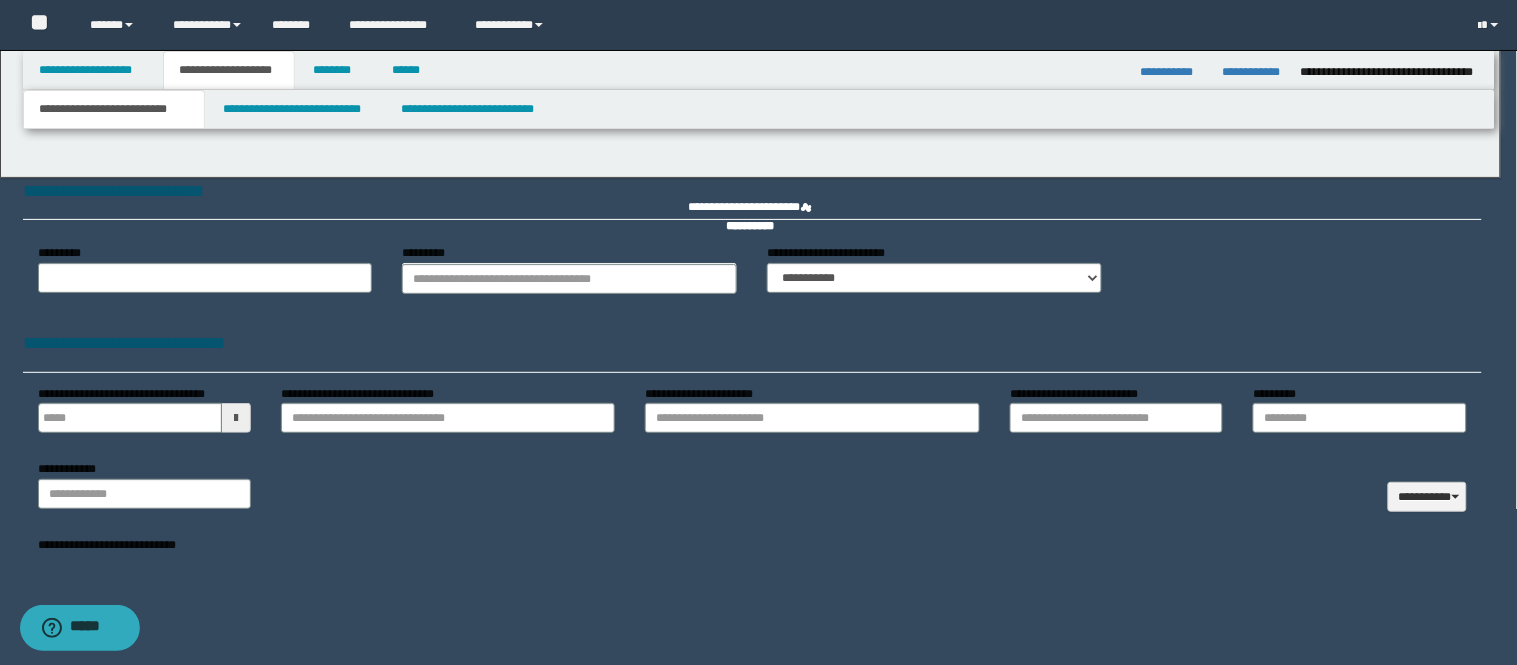 type 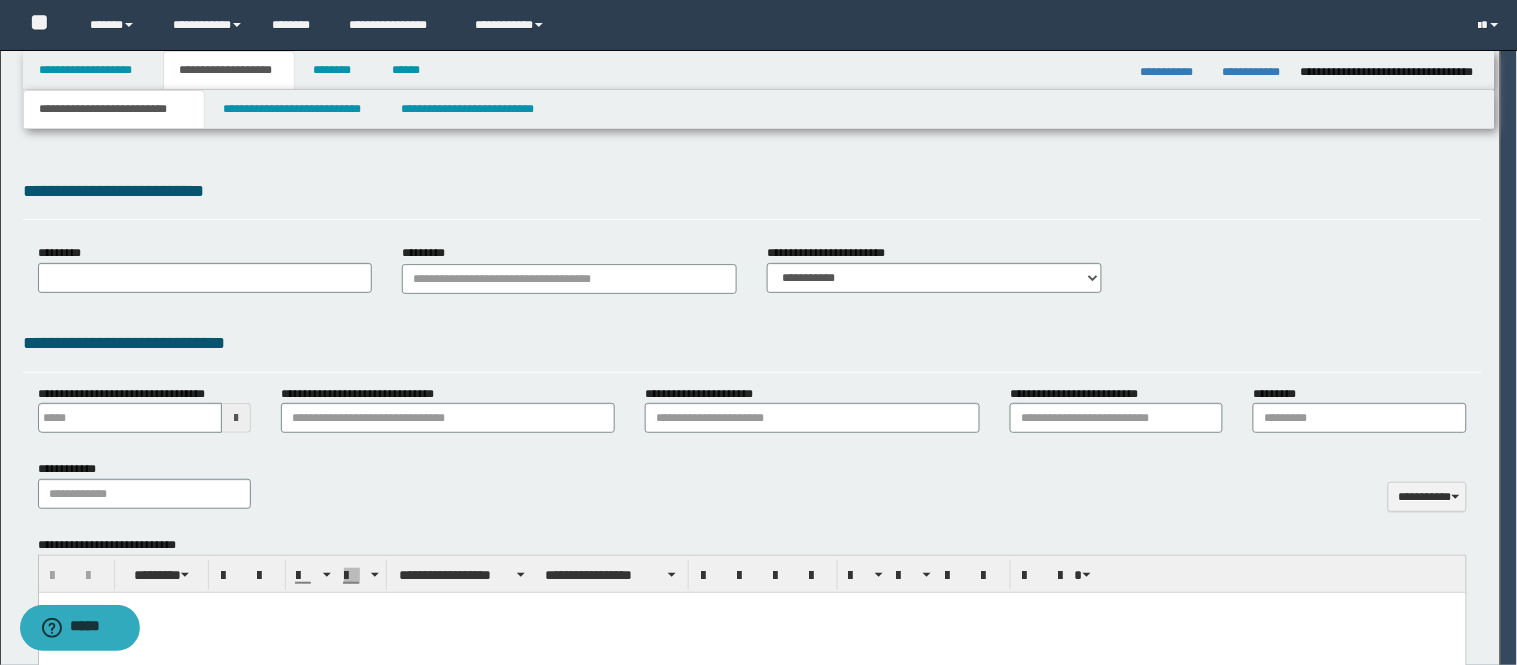 scroll, scrollTop: 0, scrollLeft: 0, axis: both 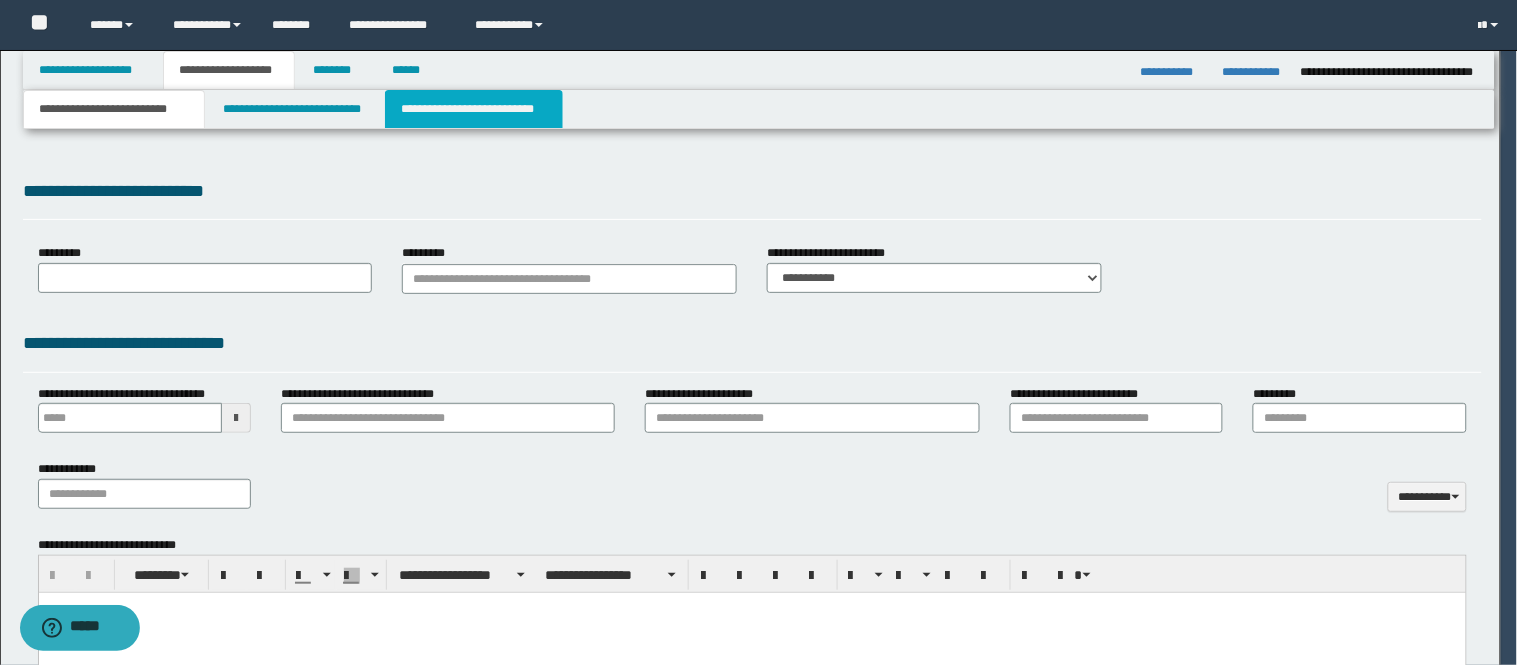 click on "**********" at bounding box center (474, 109) 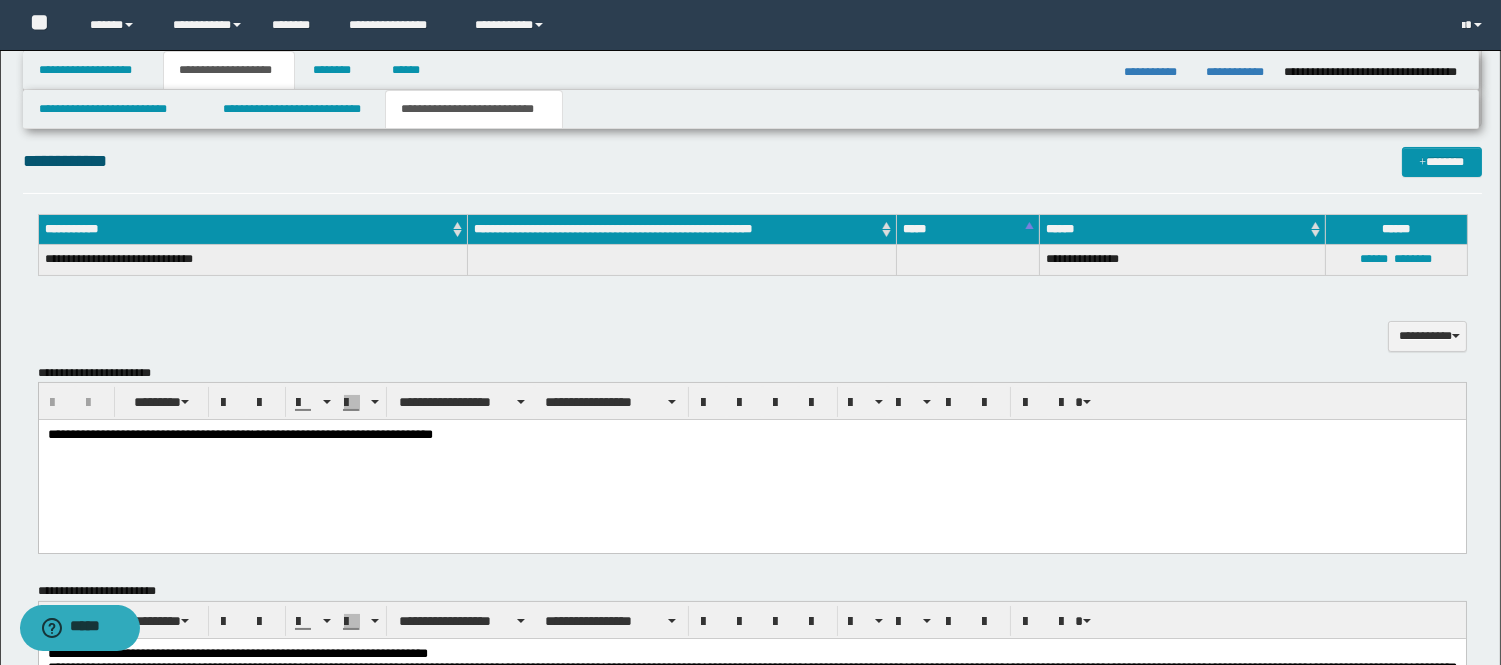 scroll, scrollTop: 444, scrollLeft: 0, axis: vertical 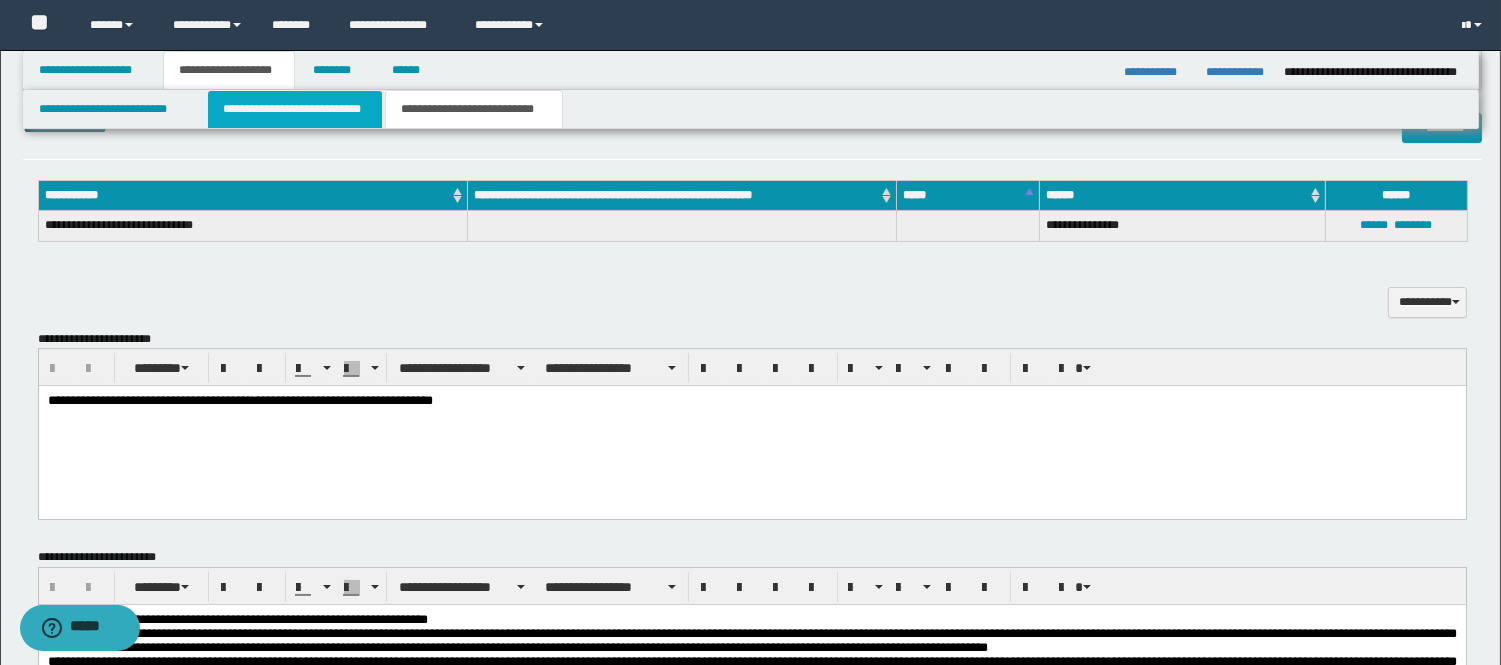 click on "**********" at bounding box center (295, 109) 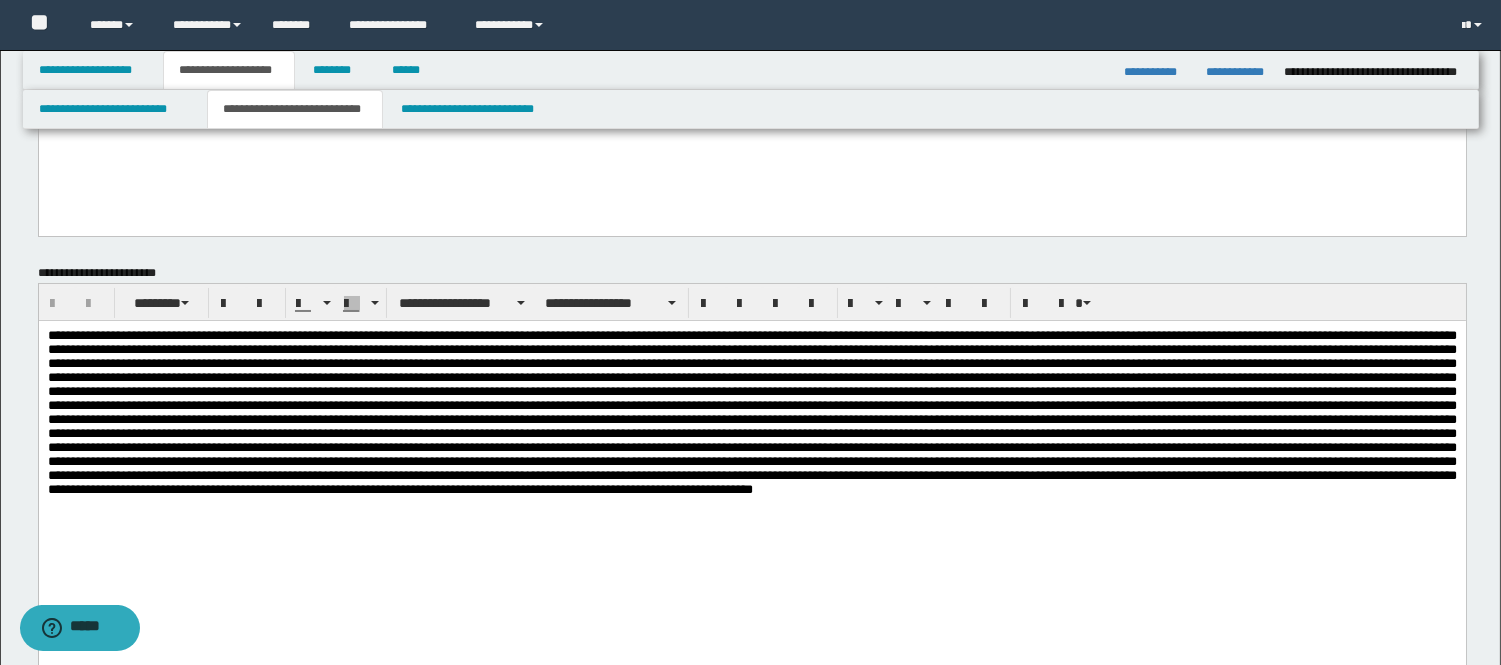 scroll, scrollTop: 222, scrollLeft: 0, axis: vertical 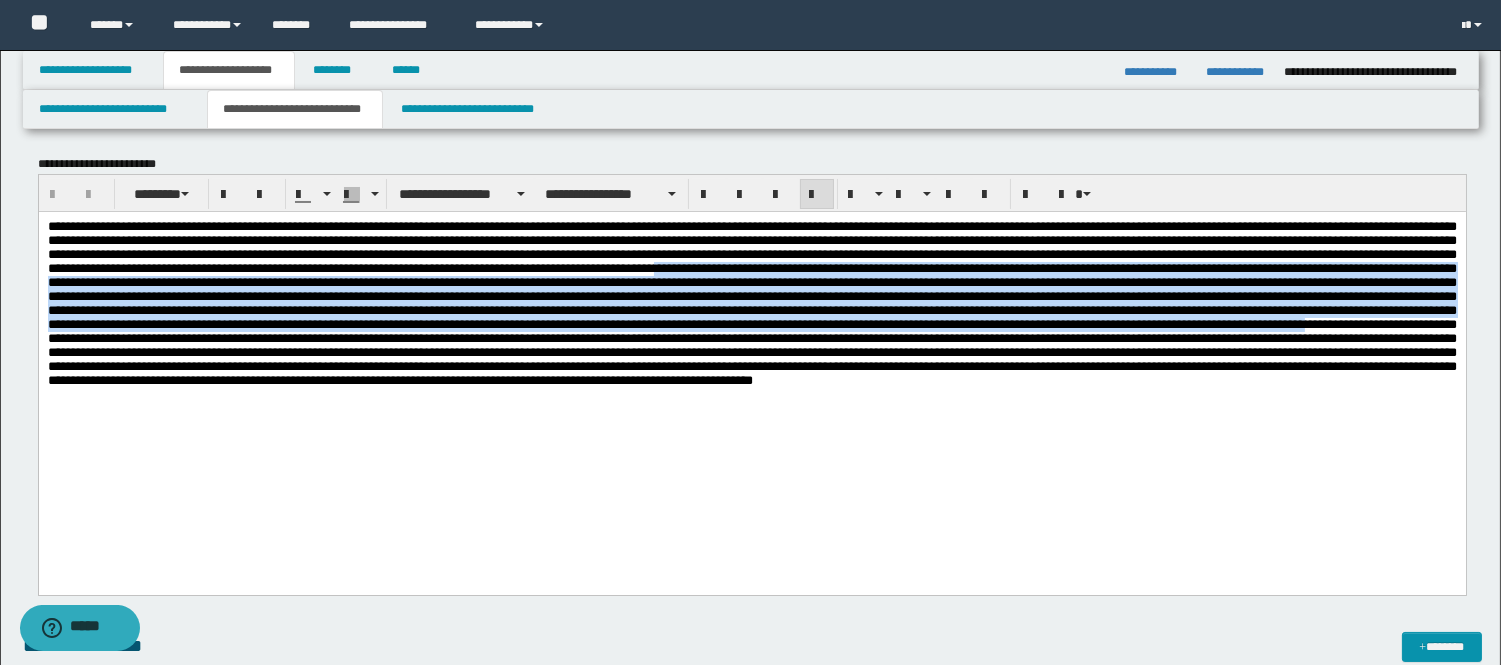 drag, startPoint x: 1206, startPoint y: 290, endPoint x: 1184, endPoint y: 411, distance: 122.98374 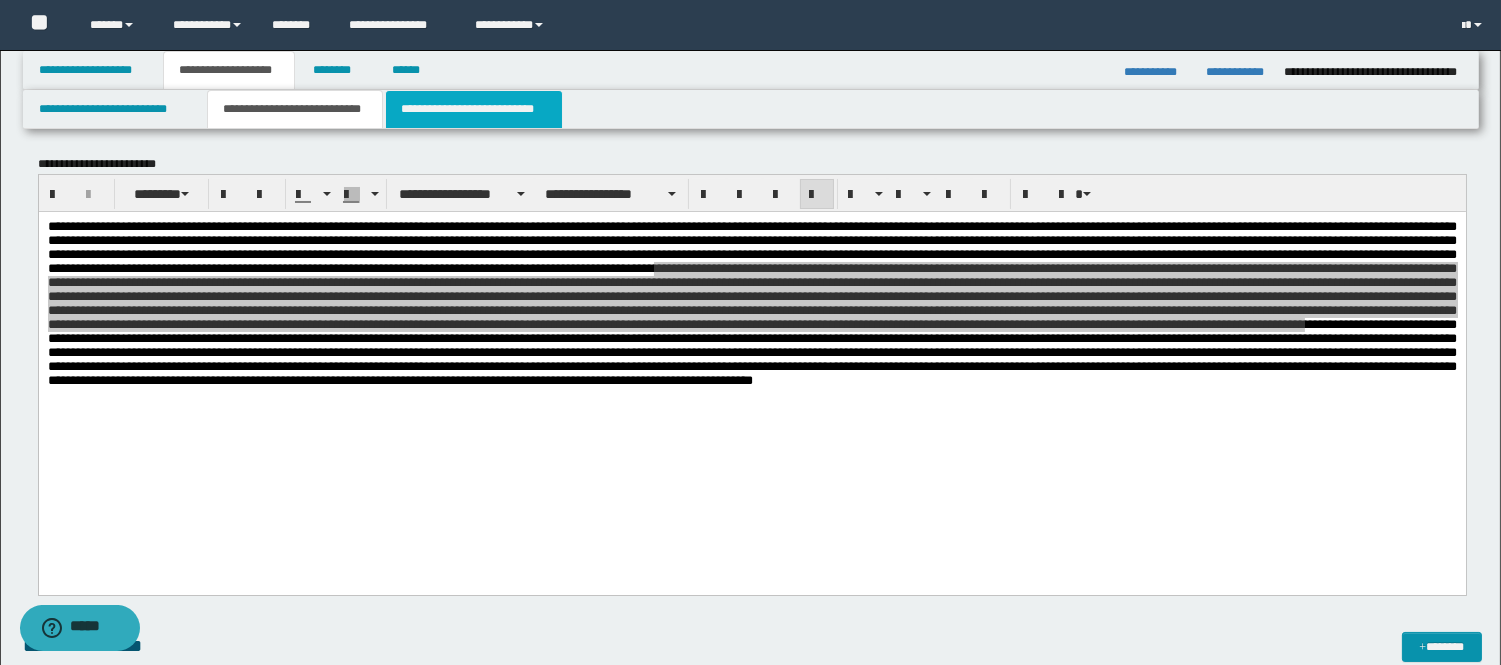 click on "**********" at bounding box center [474, 109] 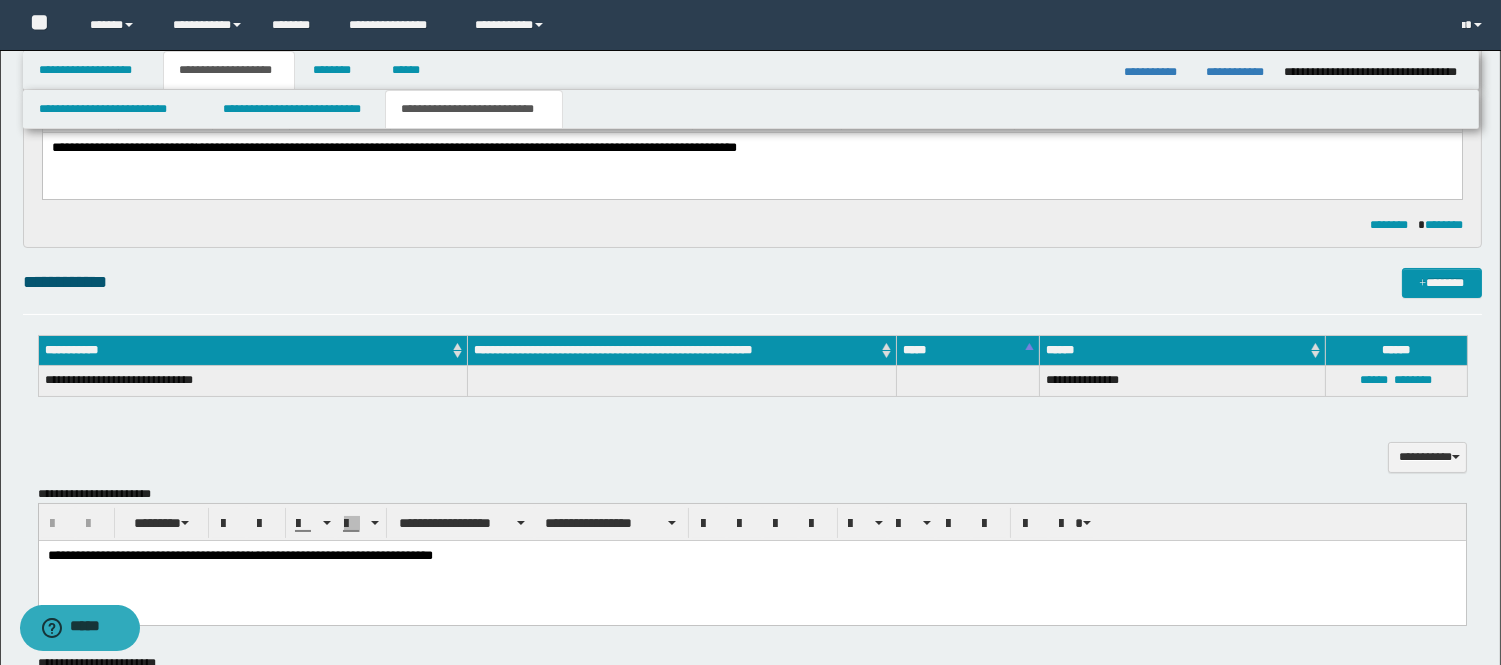 scroll, scrollTop: 0, scrollLeft: 0, axis: both 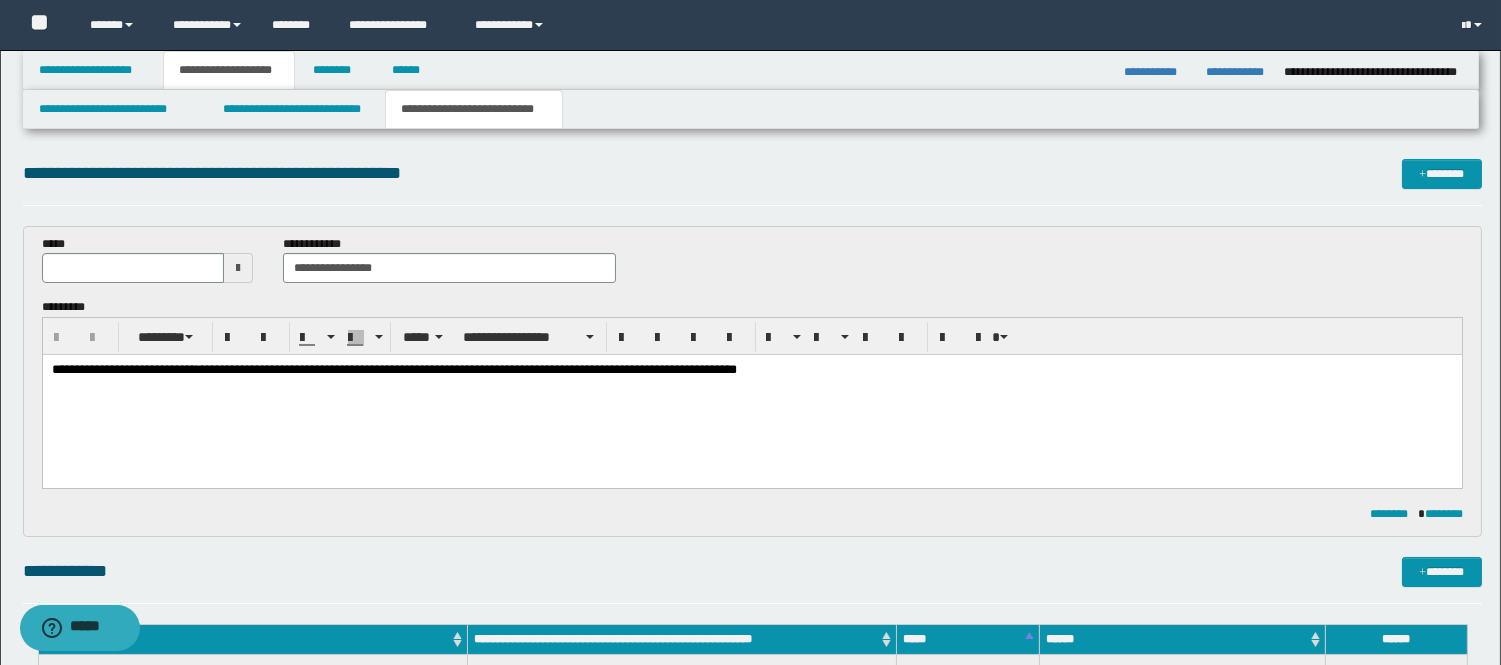 drag, startPoint x: 891, startPoint y: 360, endPoint x: 246, endPoint y: 352, distance: 645.0496 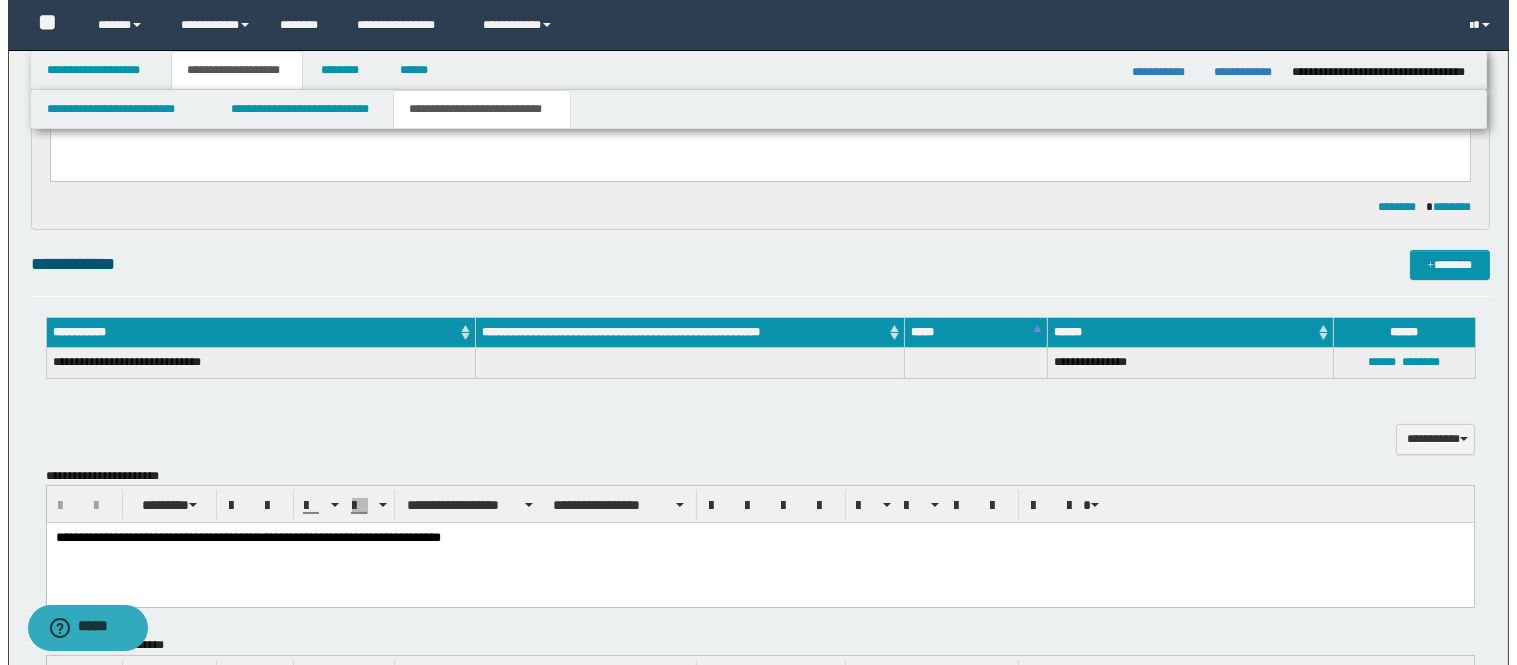 scroll, scrollTop: 555, scrollLeft: 0, axis: vertical 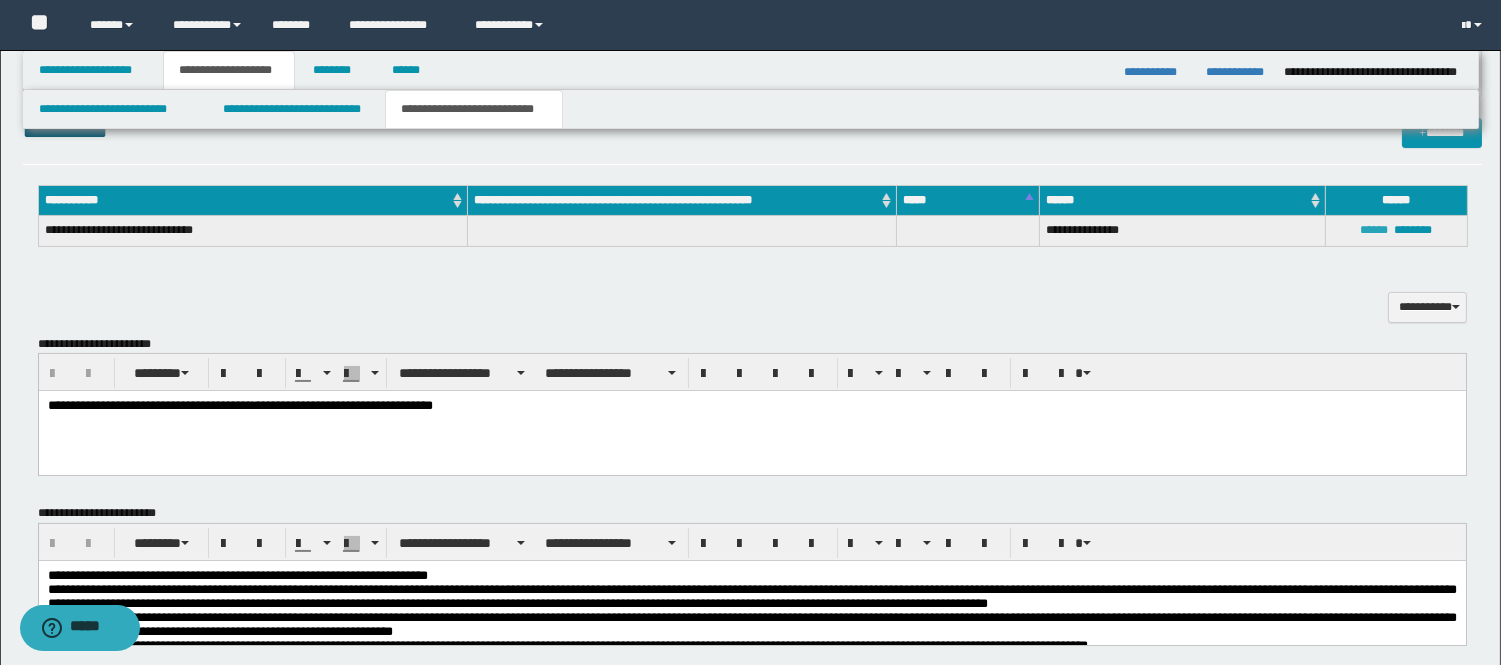 click on "******" at bounding box center (1374, 230) 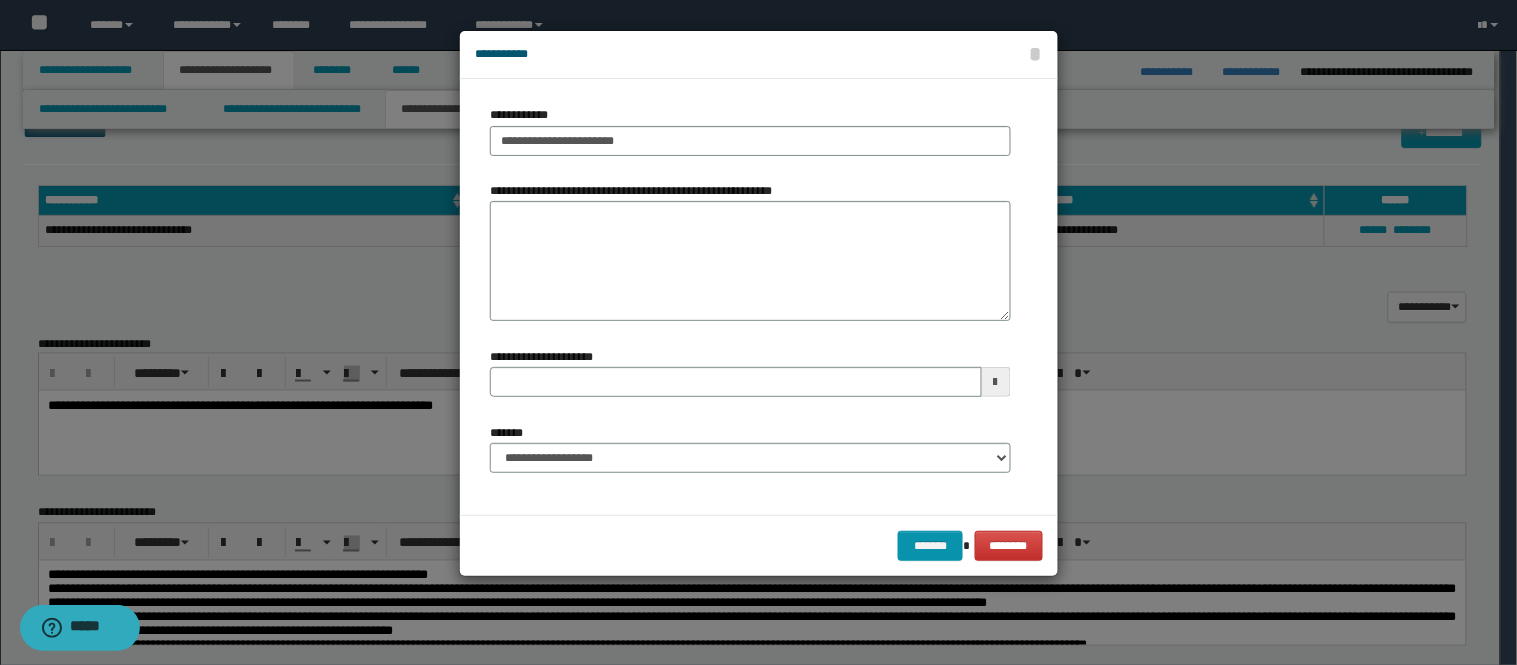 type 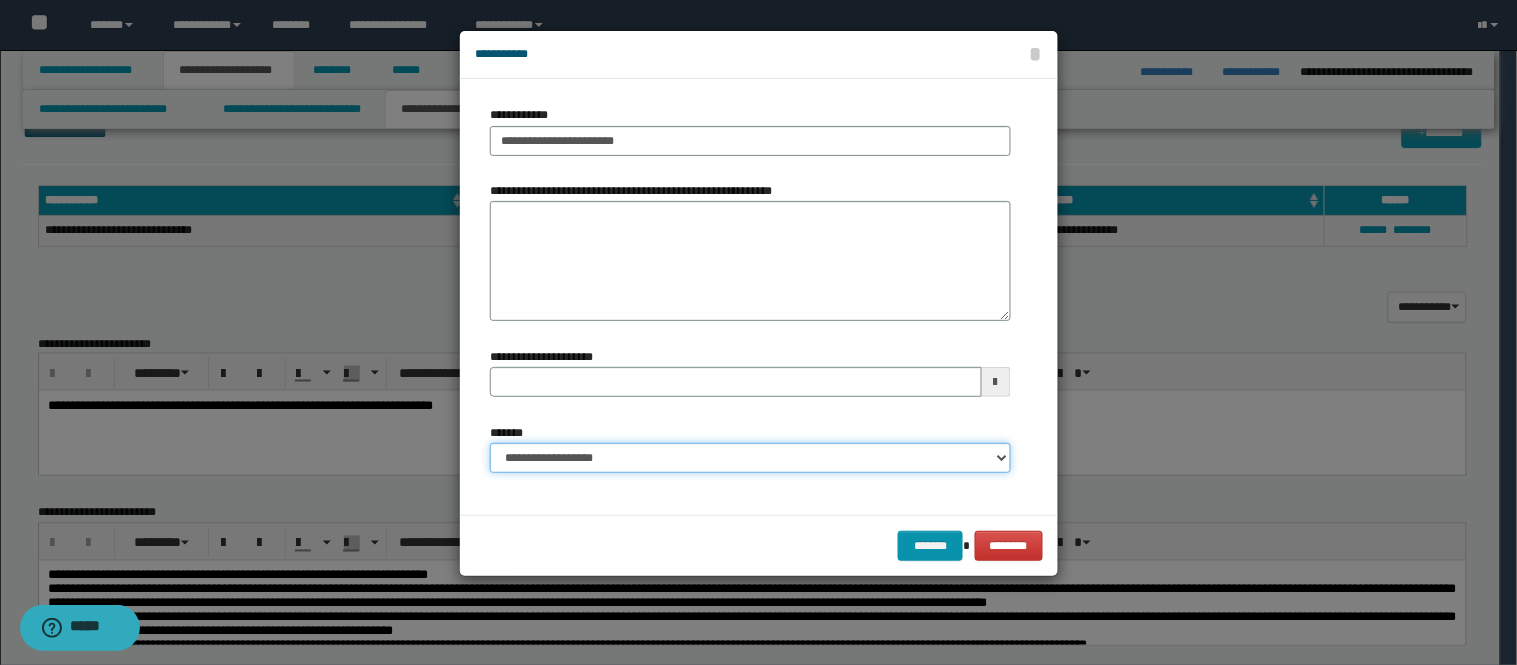 click on "**********" at bounding box center (750, 458) 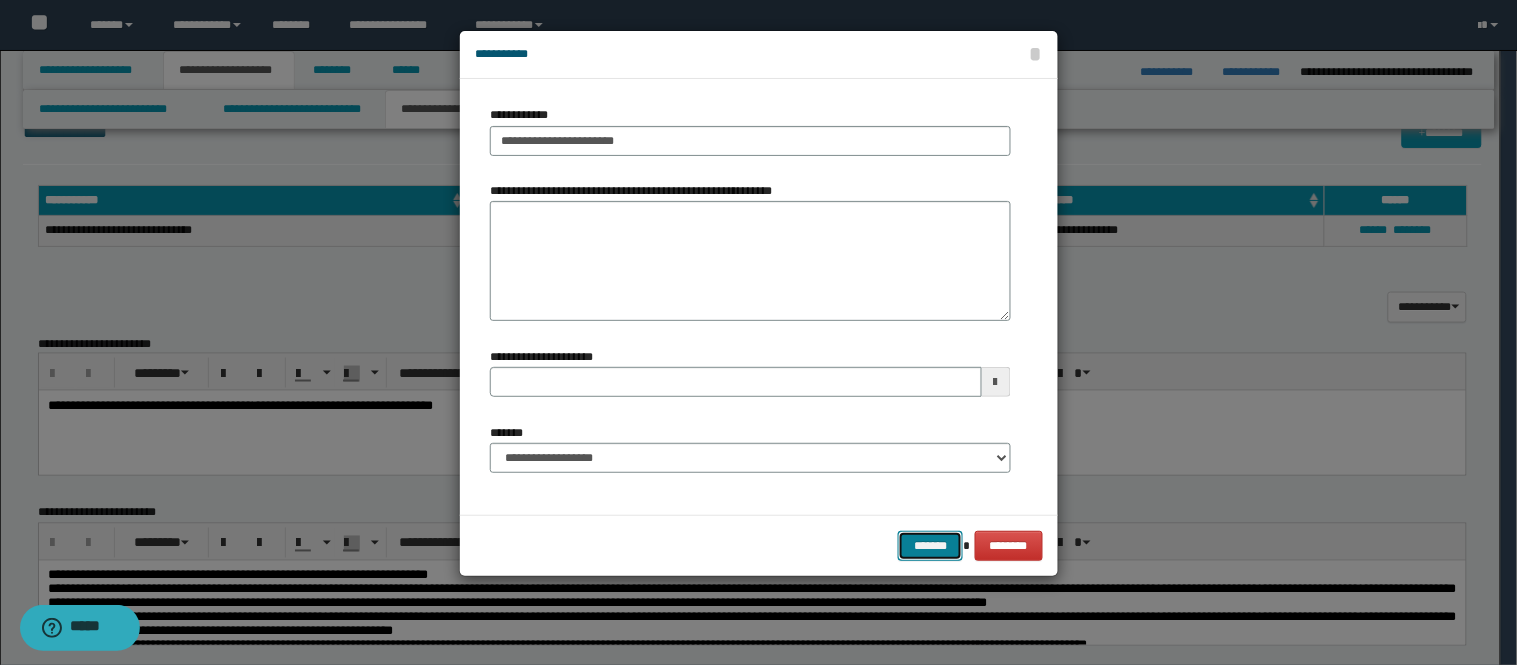 click on "*******" at bounding box center [930, 546] 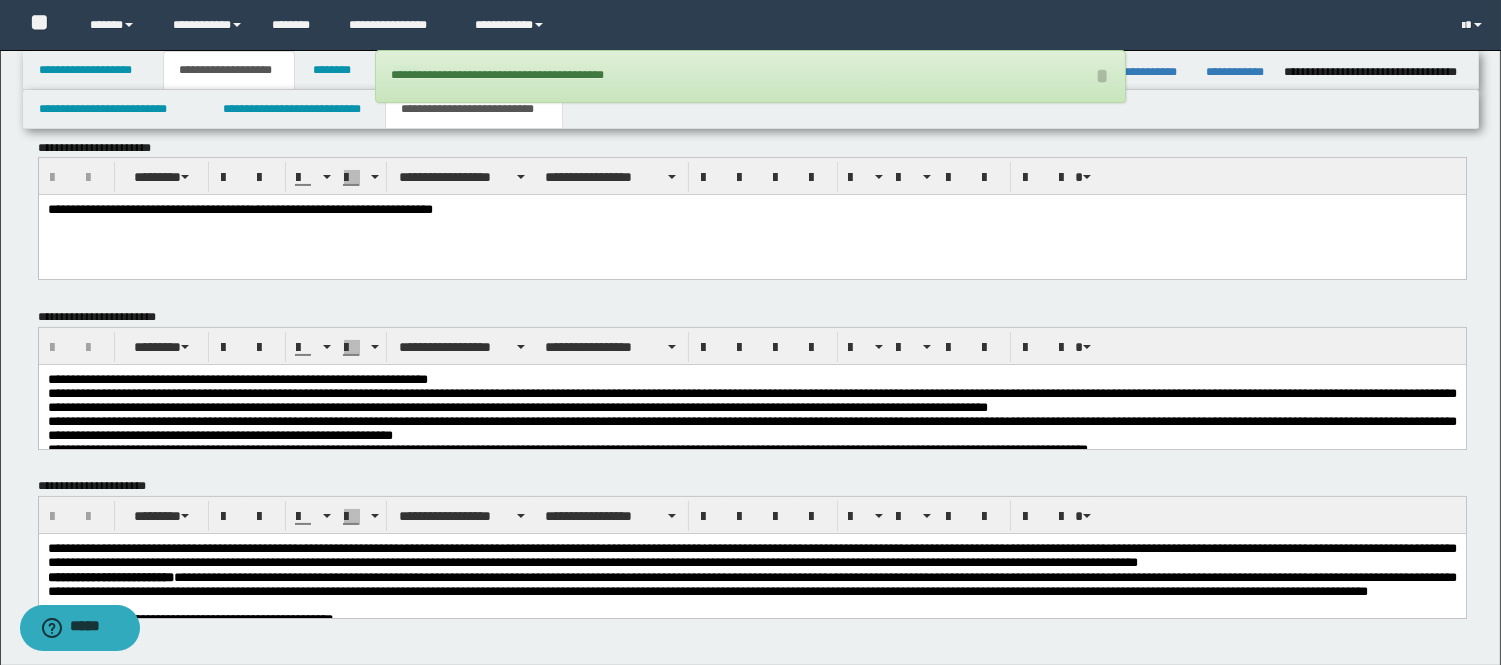 scroll, scrollTop: 777, scrollLeft: 0, axis: vertical 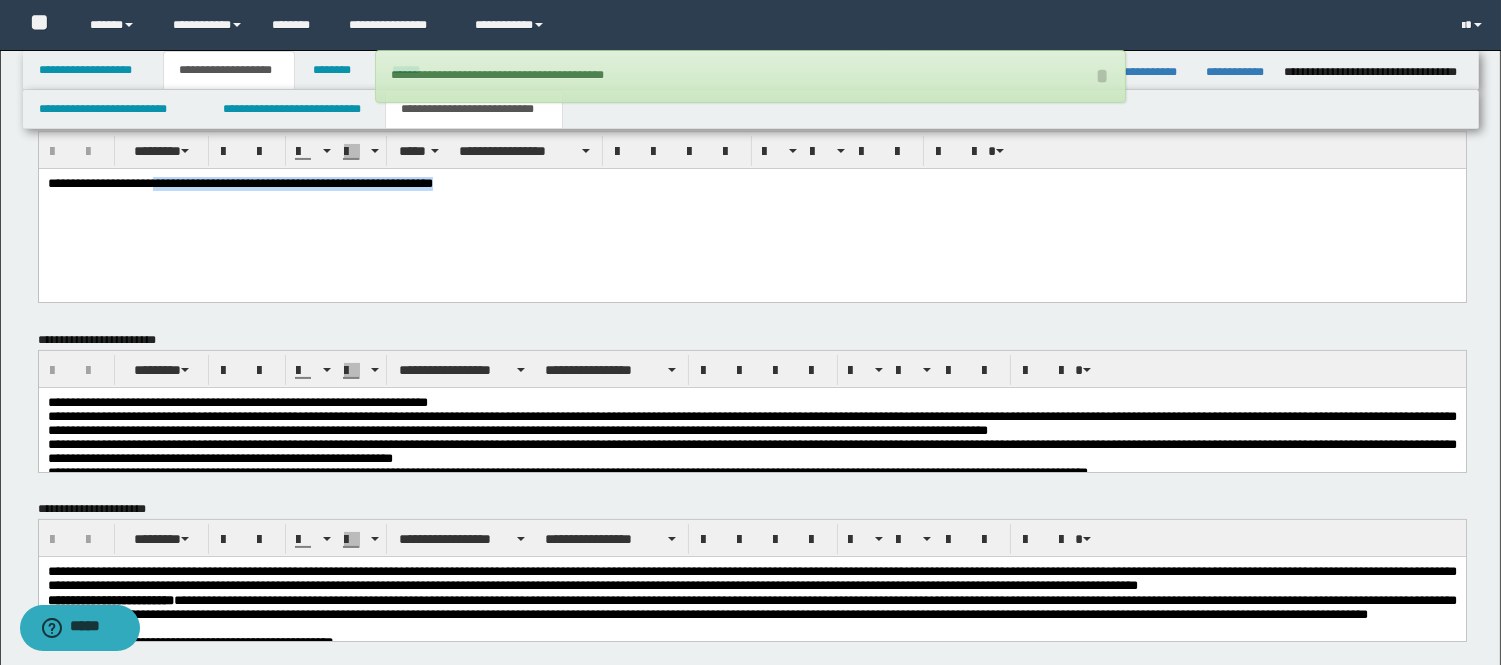 drag, startPoint x: 590, startPoint y: 192, endPoint x: 180, endPoint y: 195, distance: 410.011 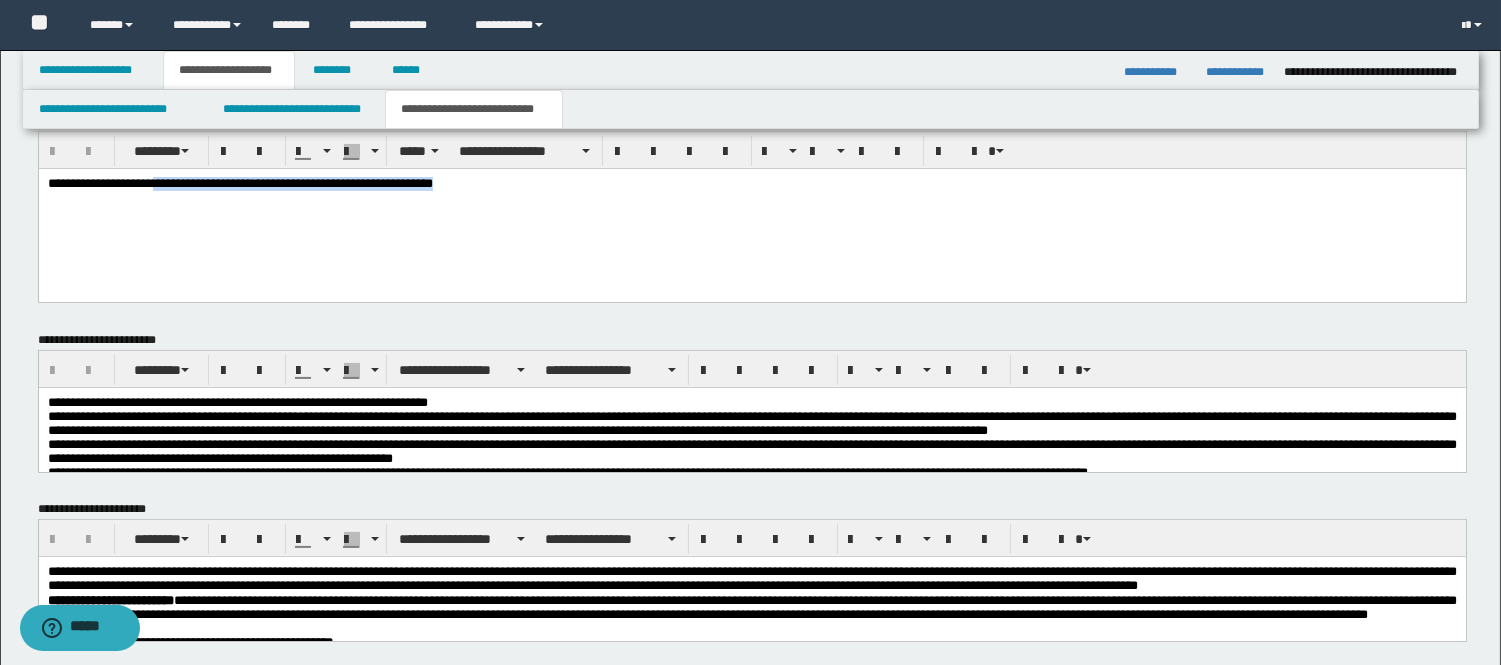 type 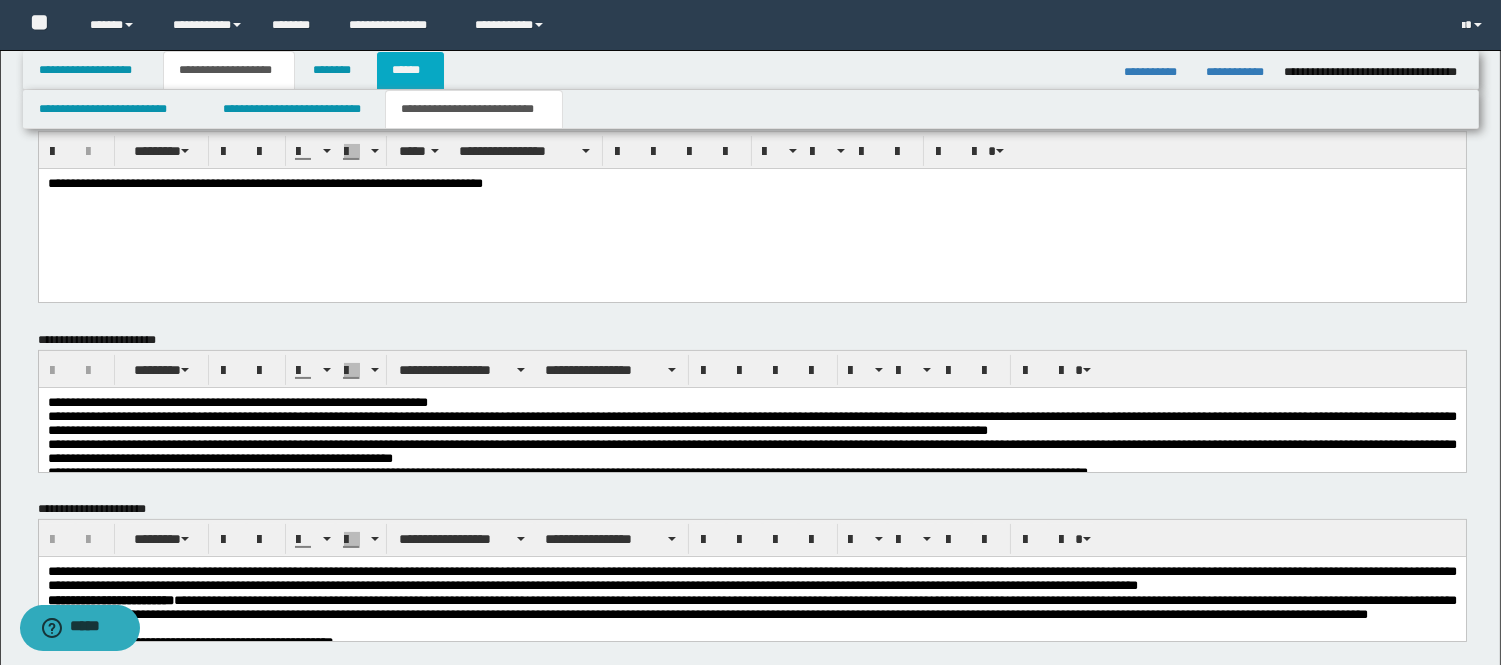 click on "******" at bounding box center [410, 70] 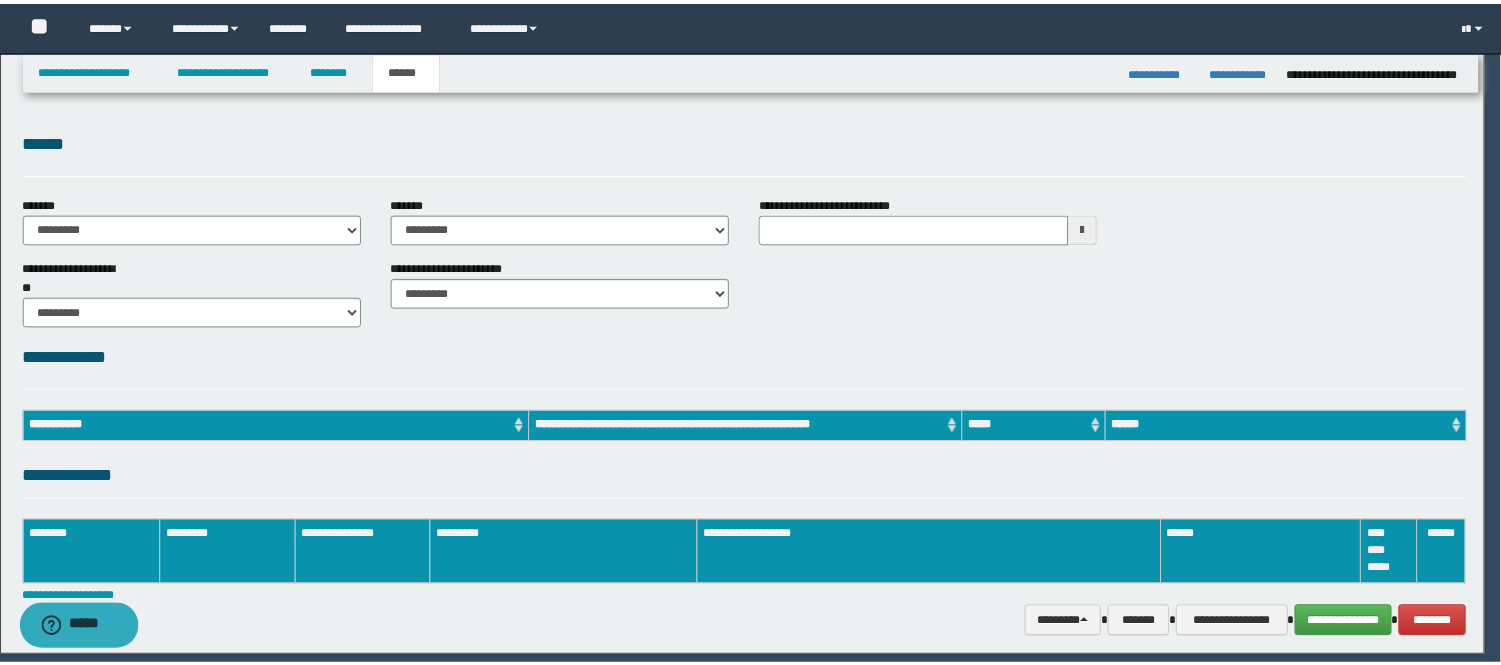 scroll, scrollTop: 0, scrollLeft: 0, axis: both 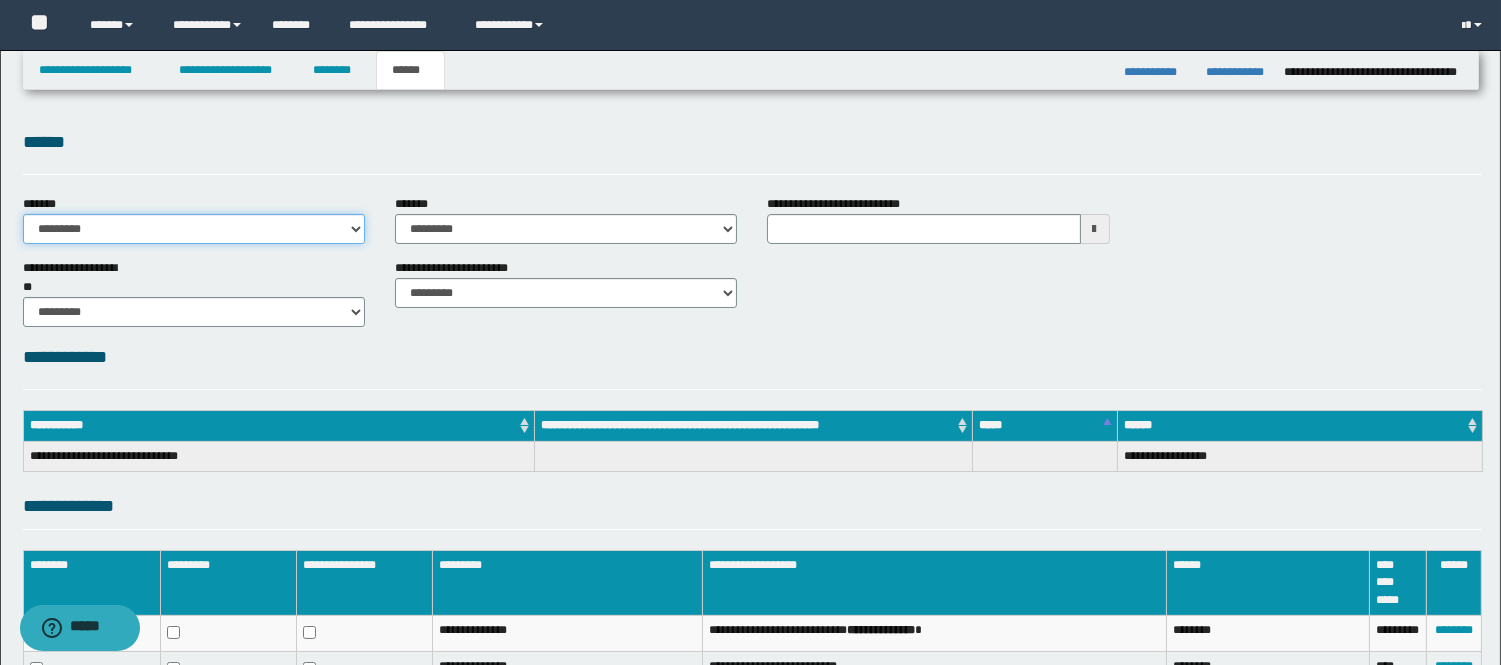 click on "**********" at bounding box center [194, 229] 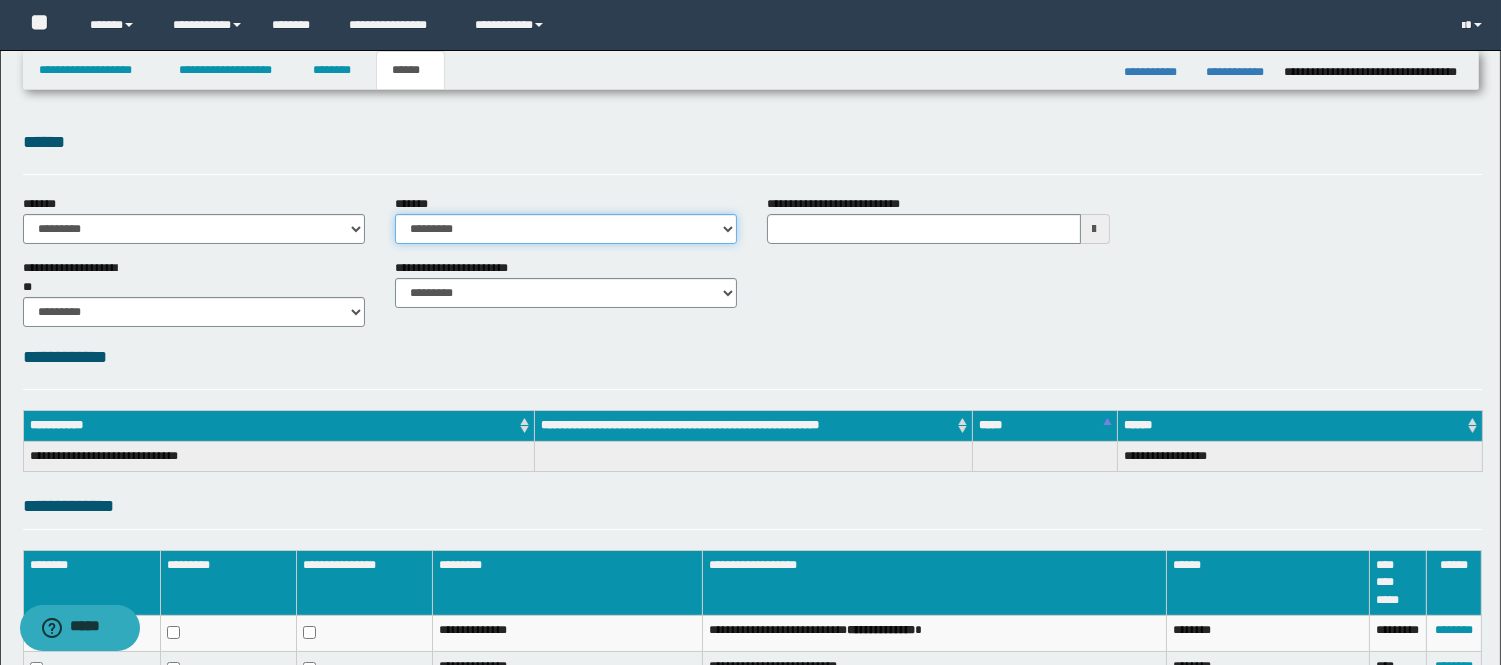 click on "**********" at bounding box center (566, 229) 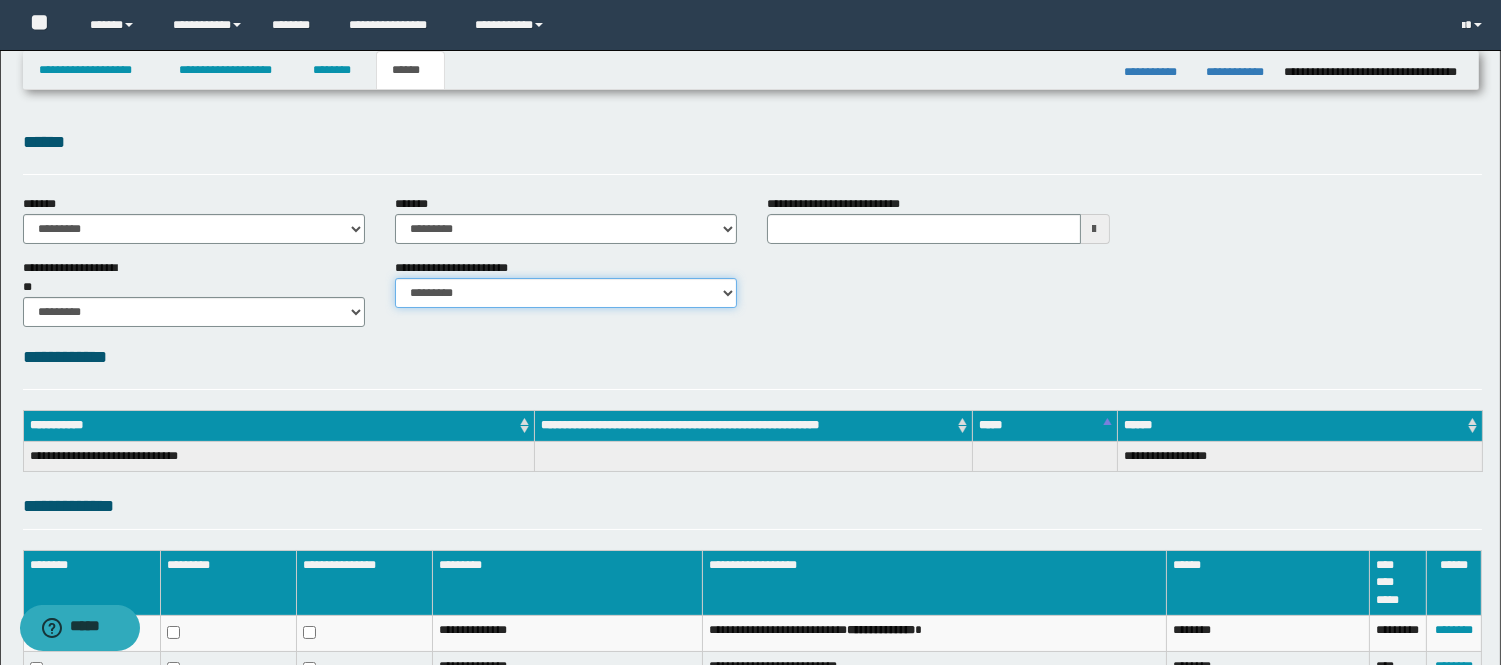 click on "*********
*********
*********" at bounding box center (566, 293) 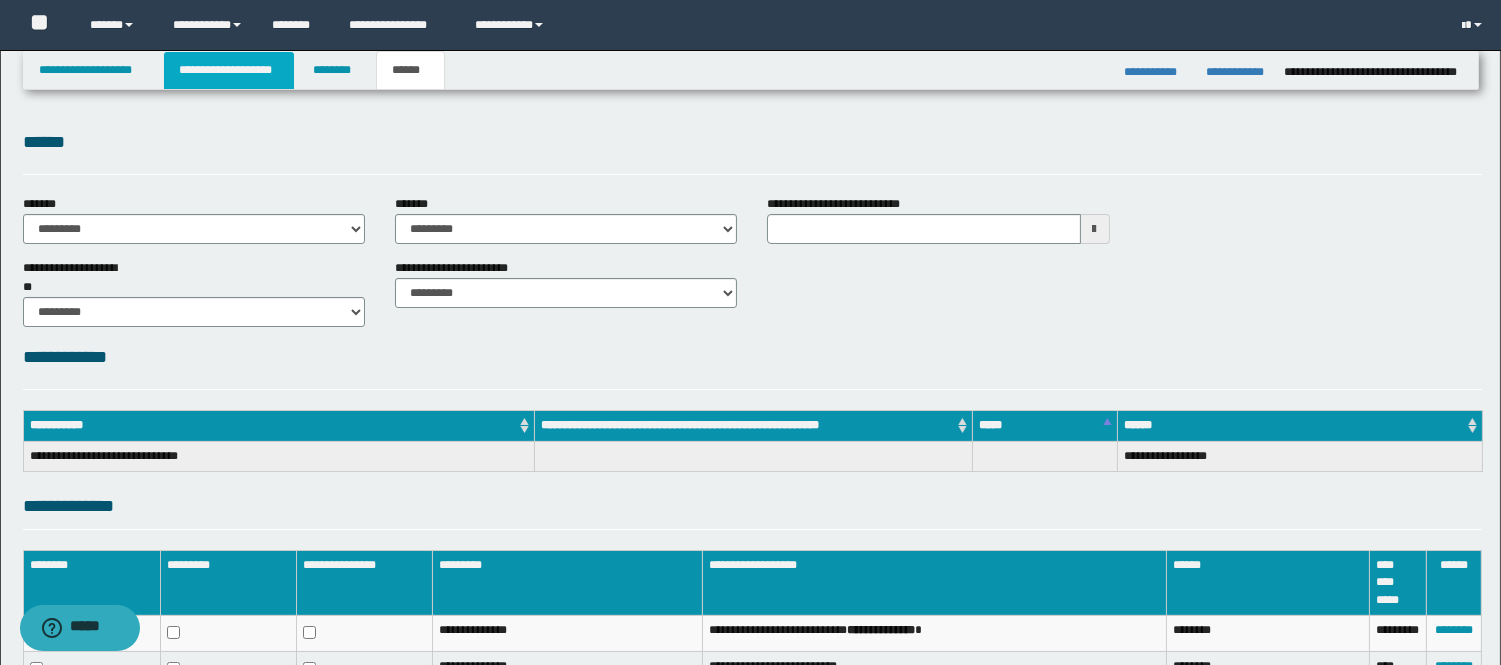 click on "**********" at bounding box center [229, 70] 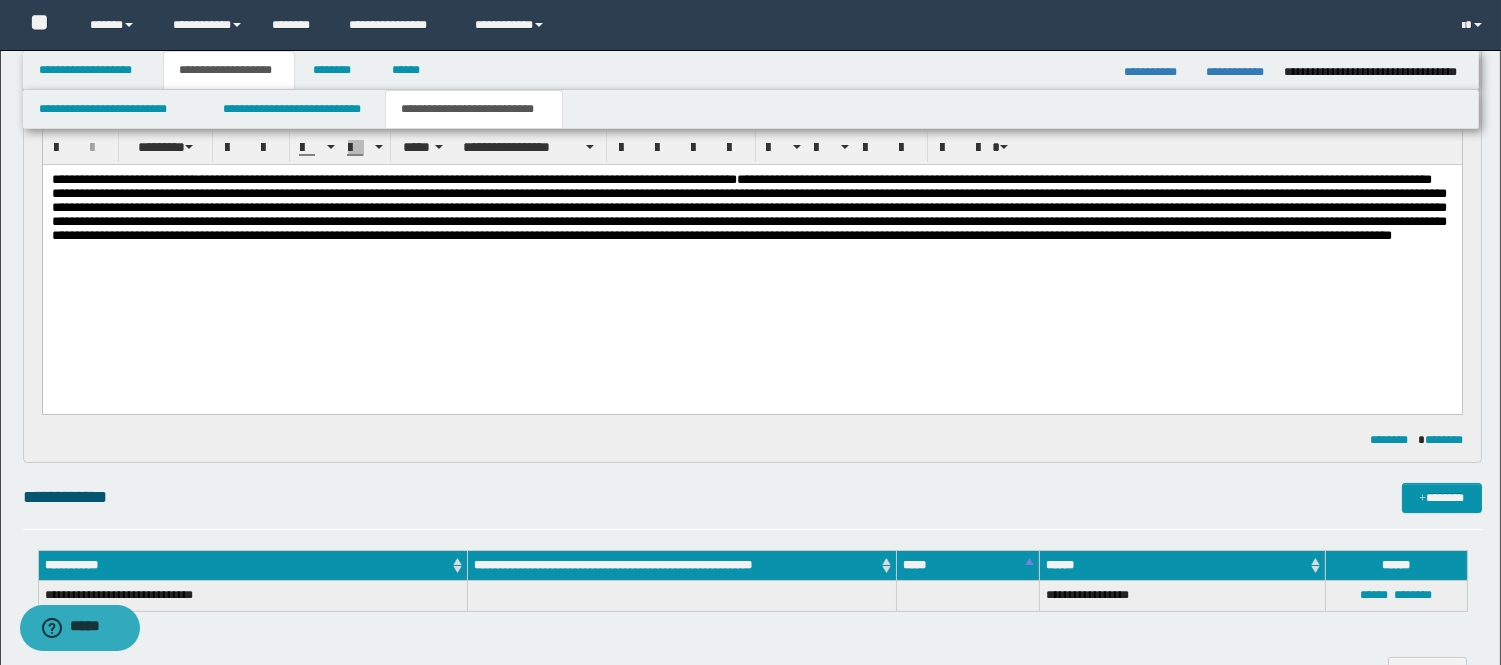 scroll, scrollTop: 222, scrollLeft: 0, axis: vertical 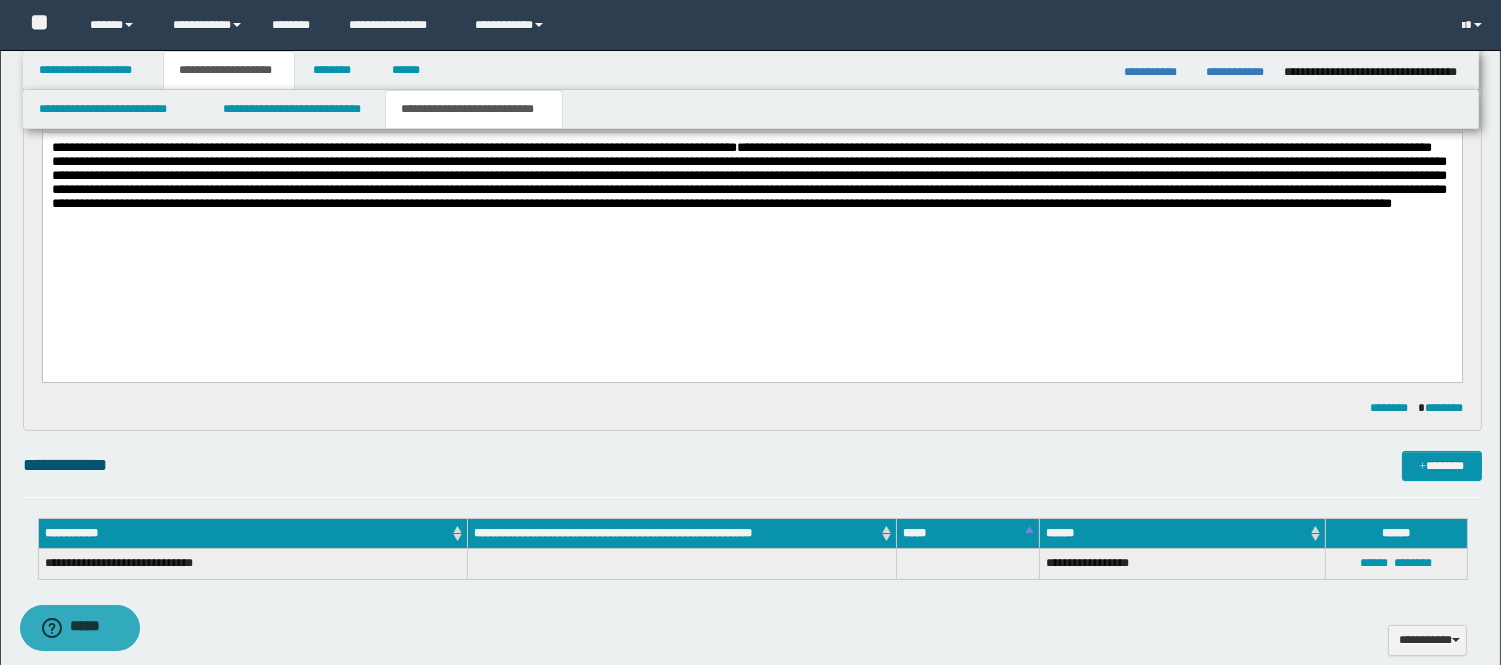 click on "**********" at bounding box center [751, 201] 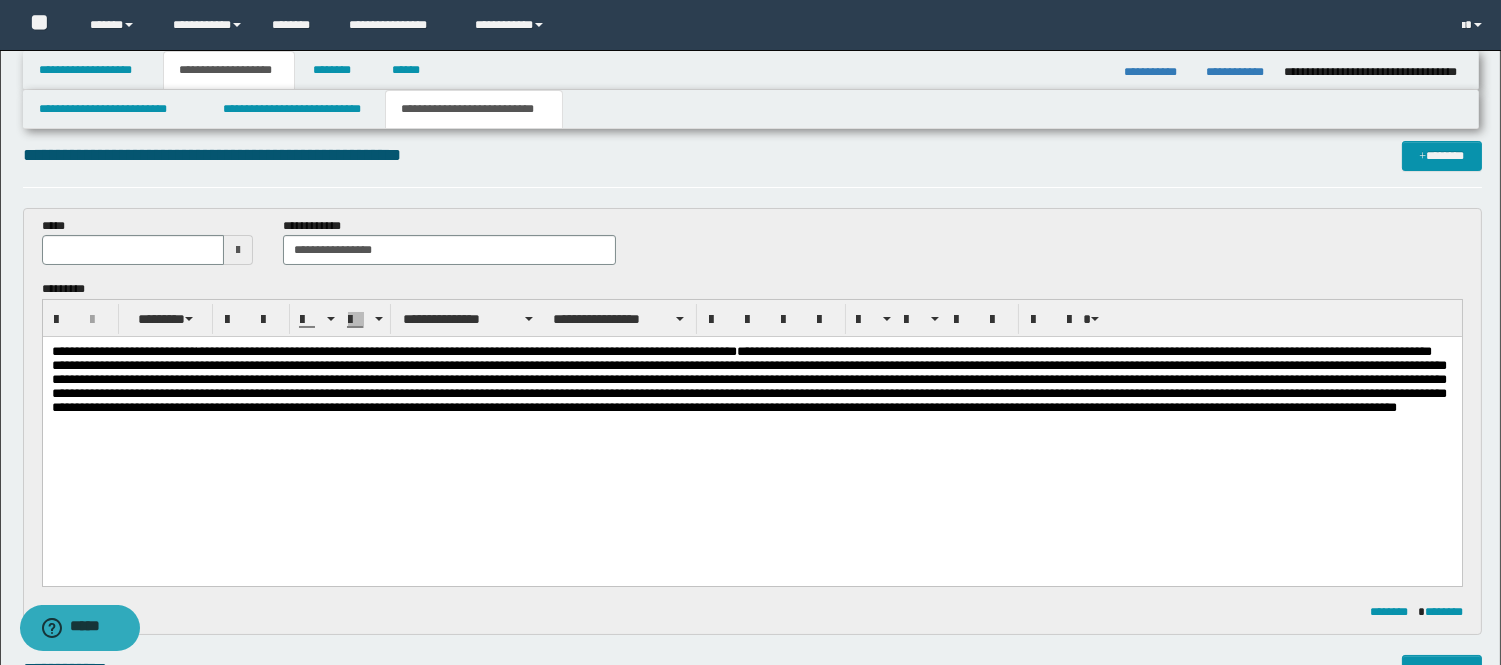 scroll, scrollTop: 0, scrollLeft: 0, axis: both 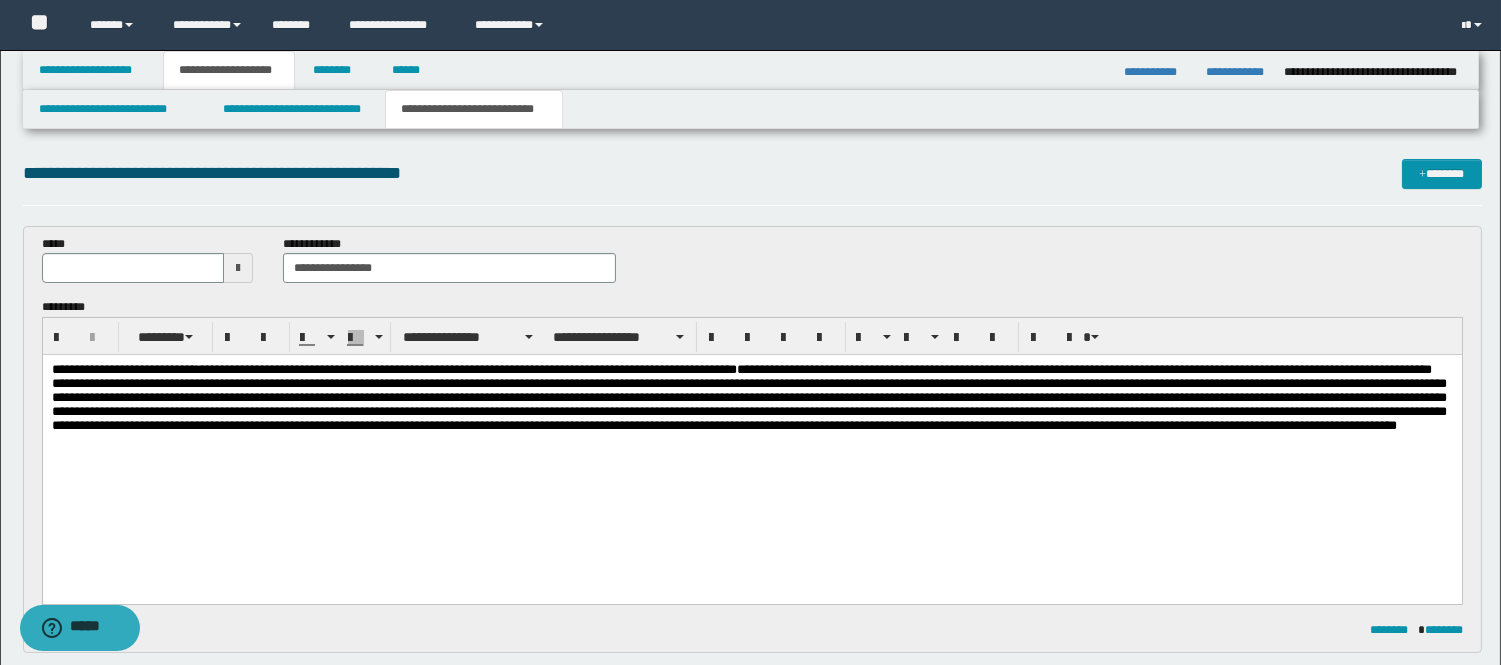 click at bounding box center [748, 397] 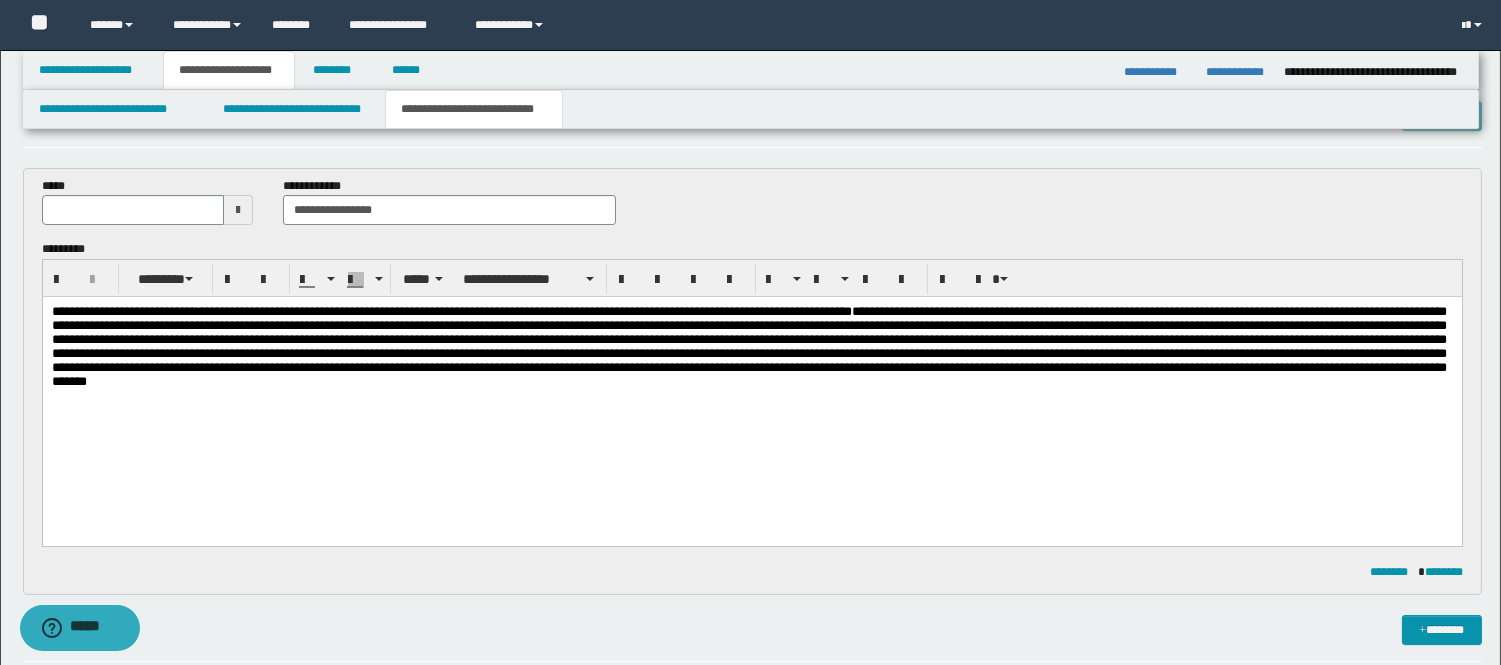 scroll, scrollTop: 111, scrollLeft: 0, axis: vertical 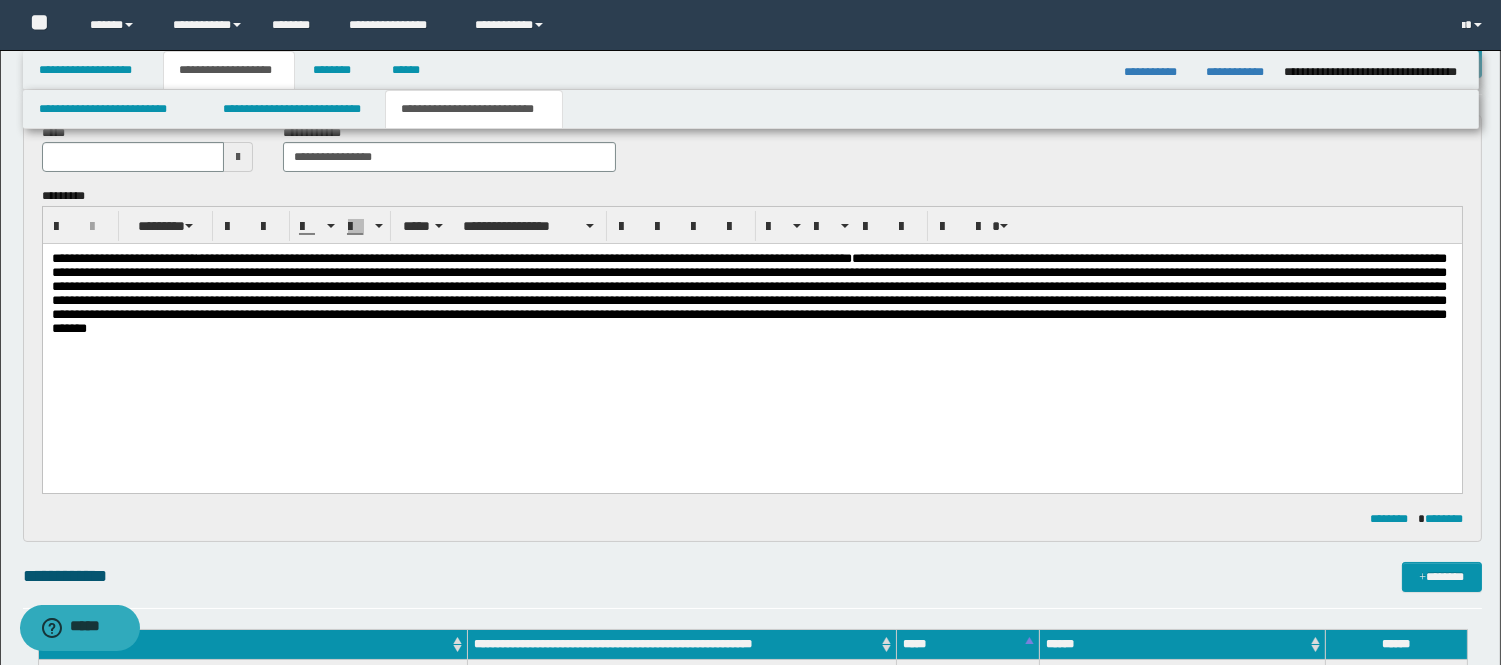 type 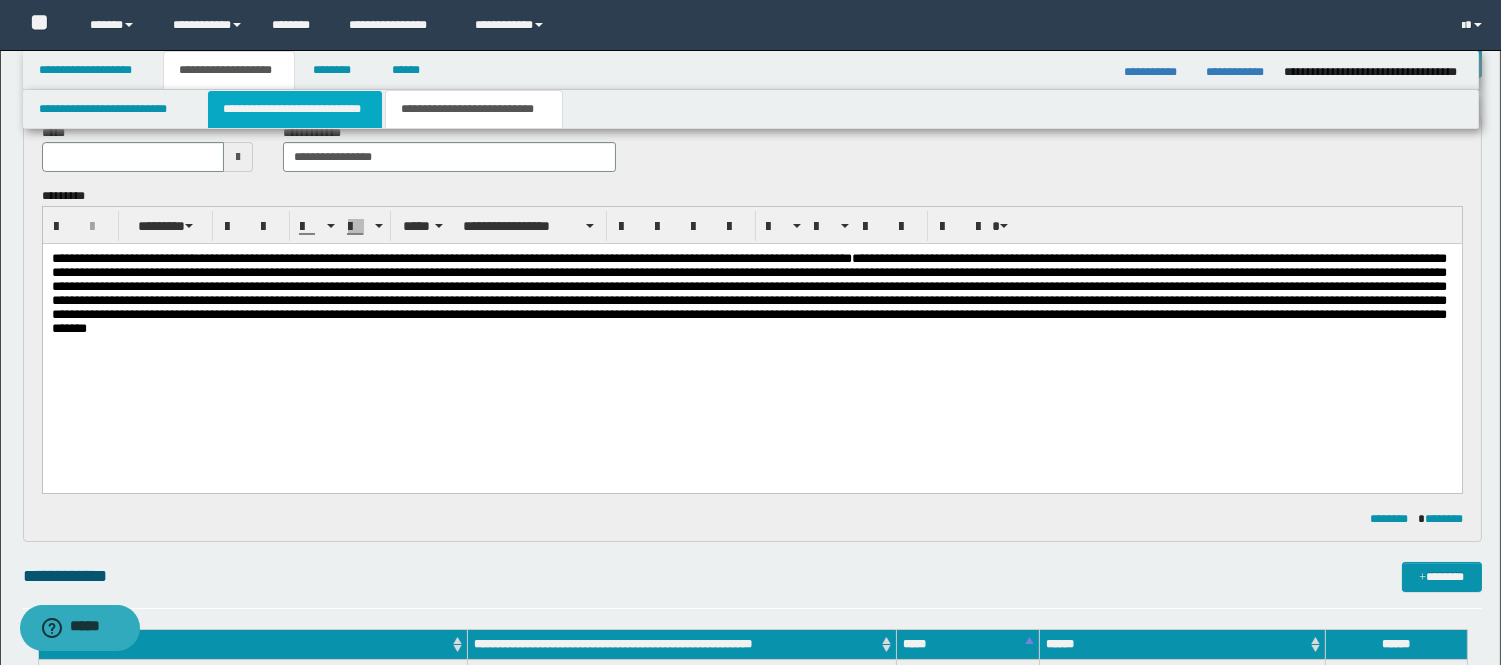 click on "**********" at bounding box center [295, 109] 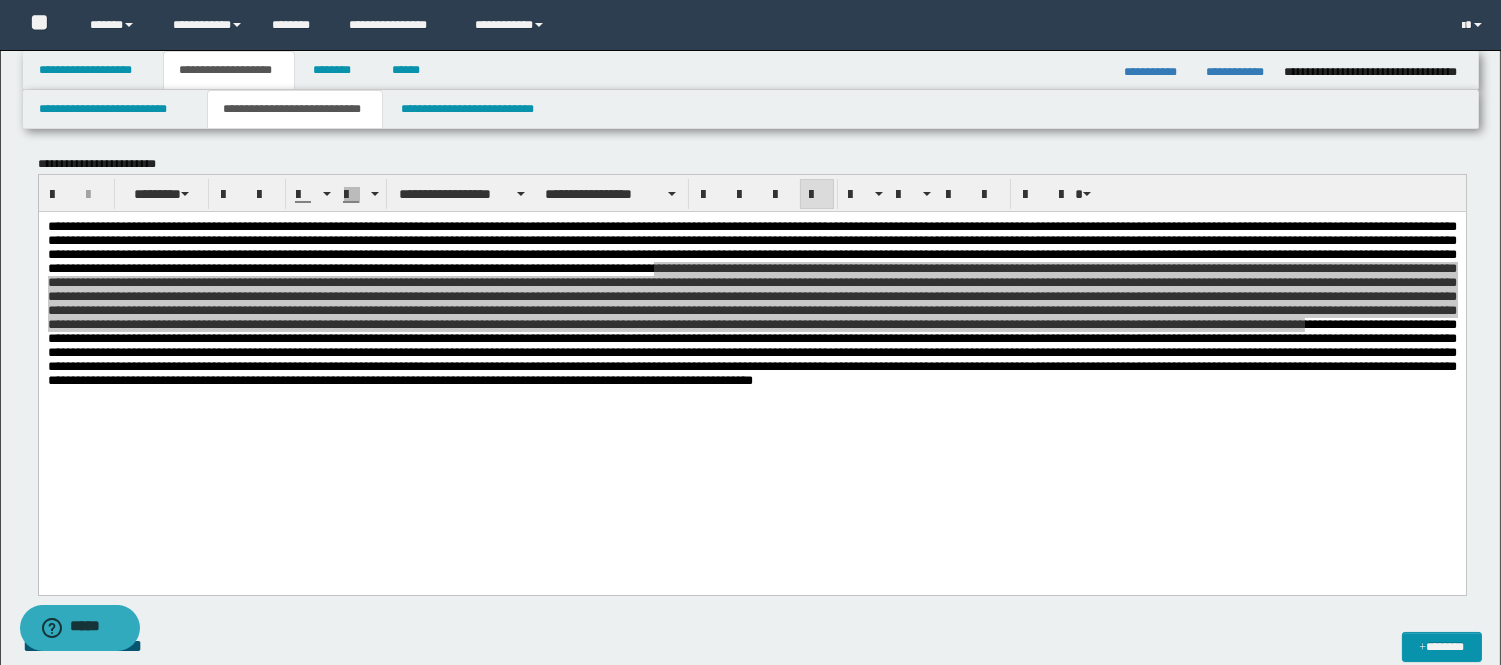 scroll, scrollTop: 111, scrollLeft: 0, axis: vertical 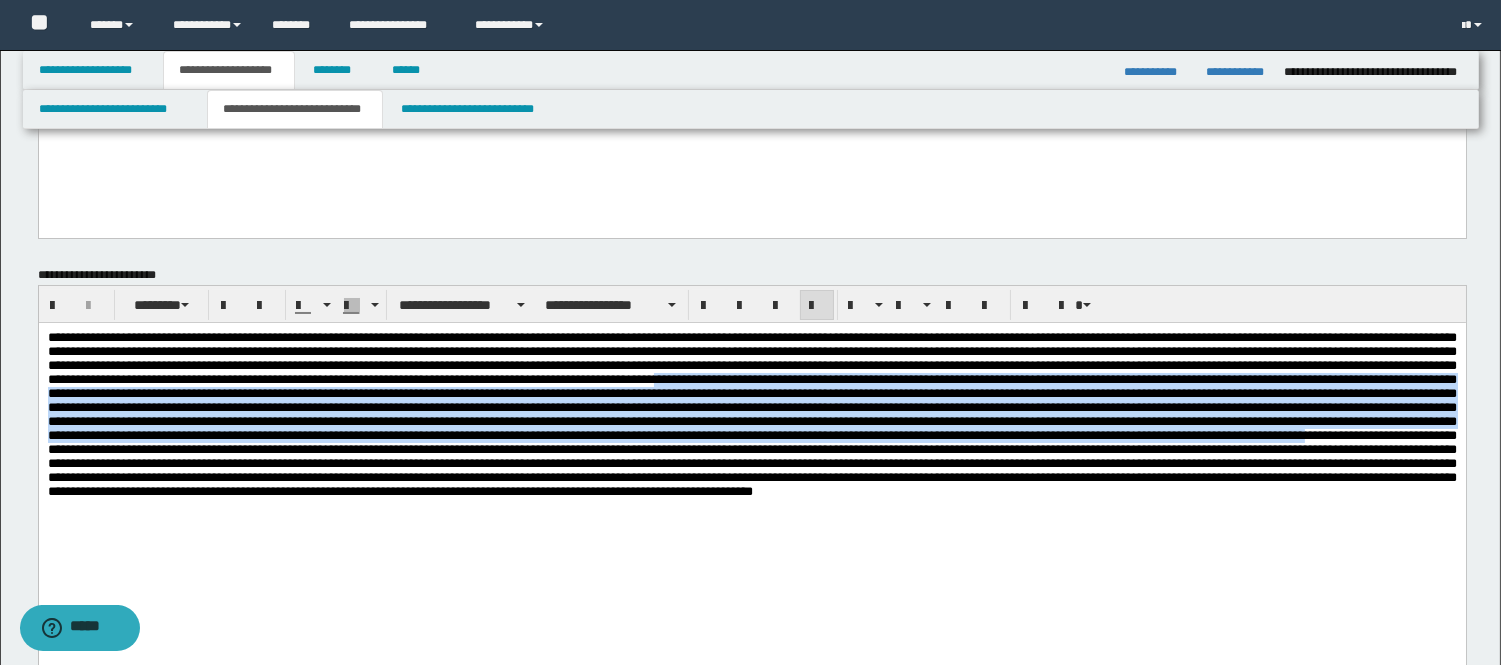 click at bounding box center [751, 464] 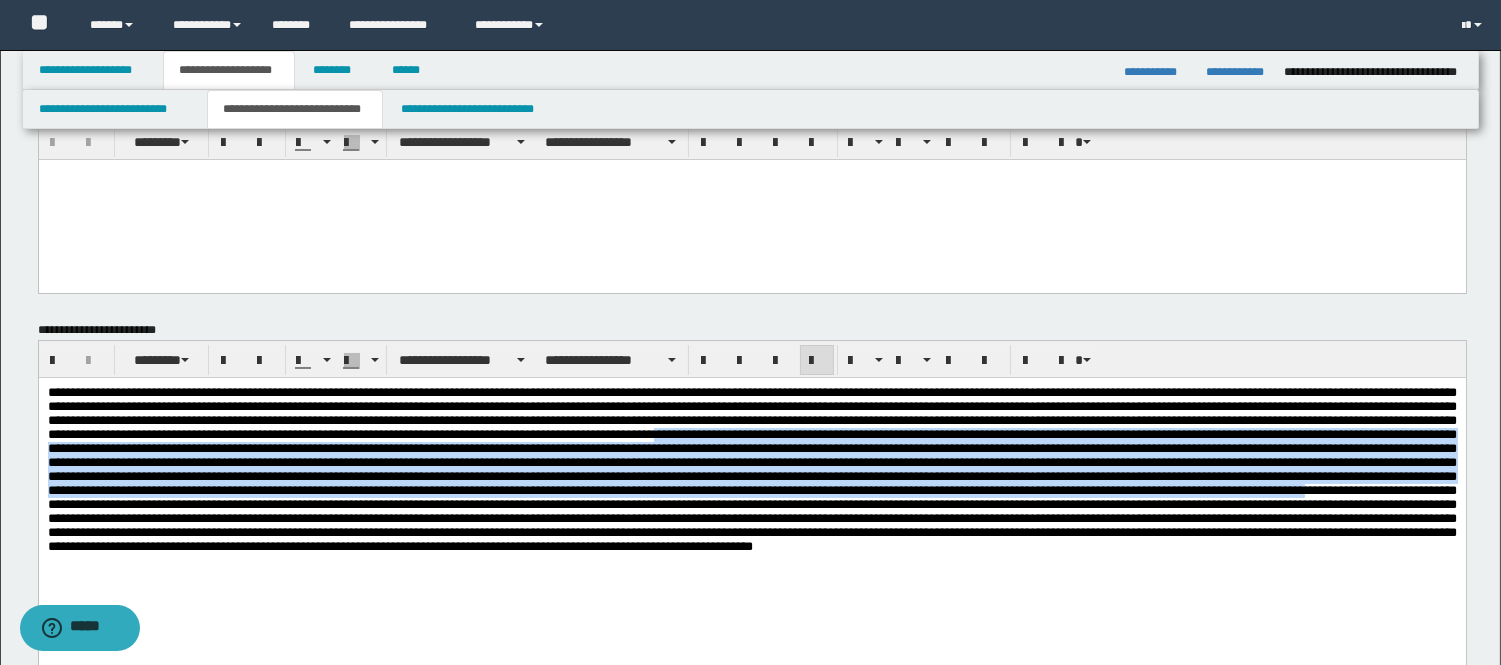 scroll, scrollTop: 0, scrollLeft: 0, axis: both 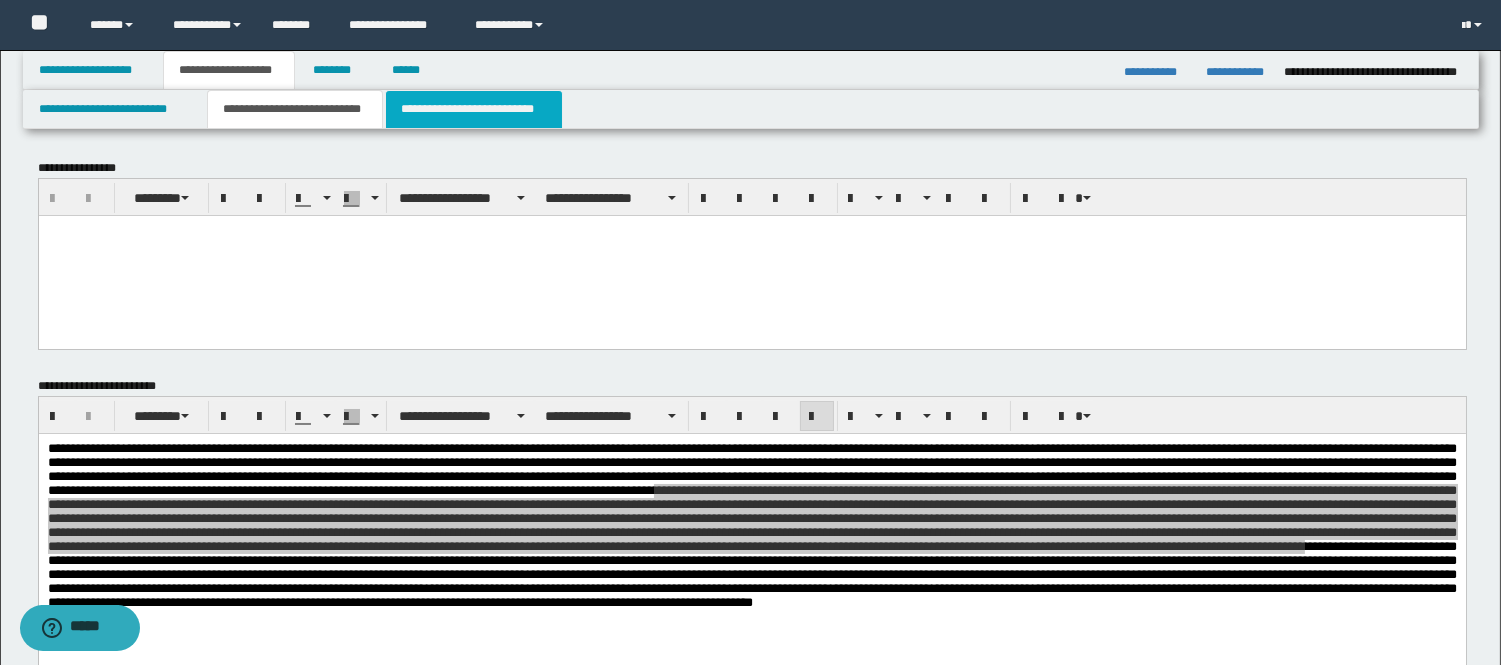 click on "**********" at bounding box center (474, 109) 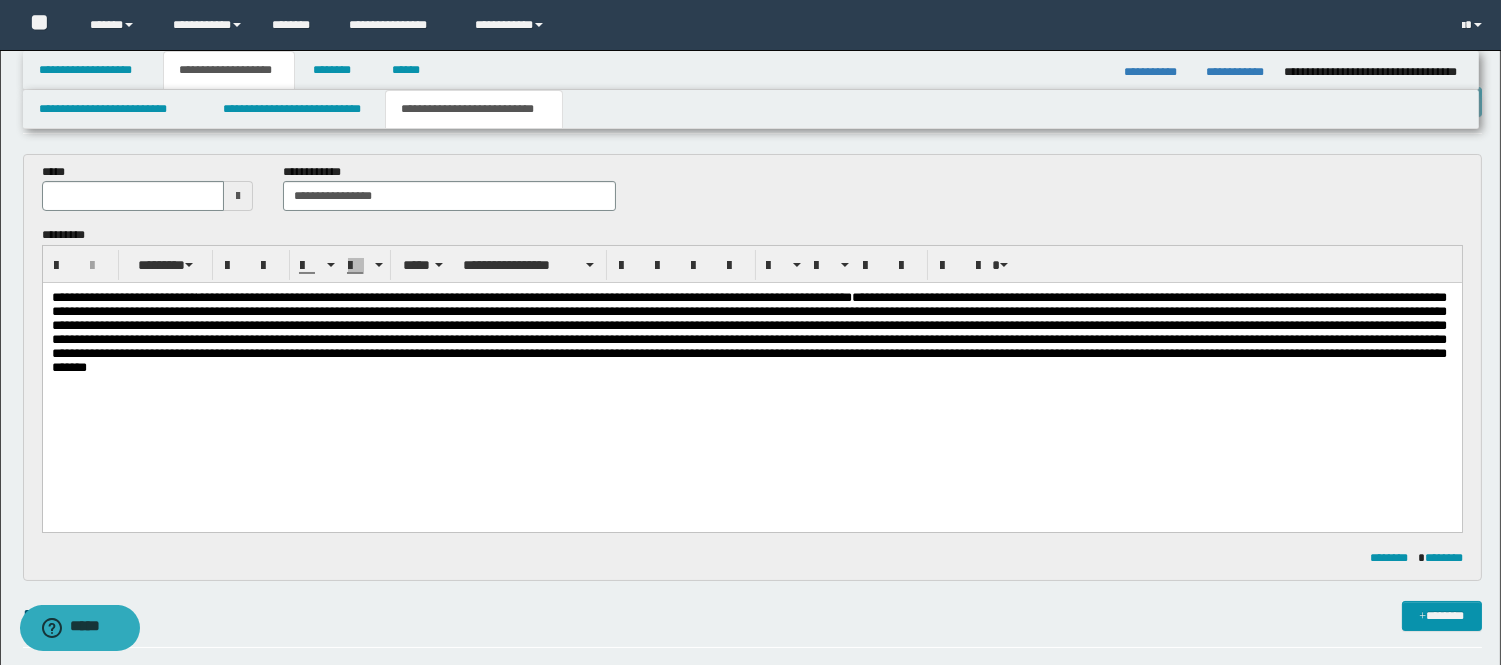 scroll, scrollTop: 111, scrollLeft: 0, axis: vertical 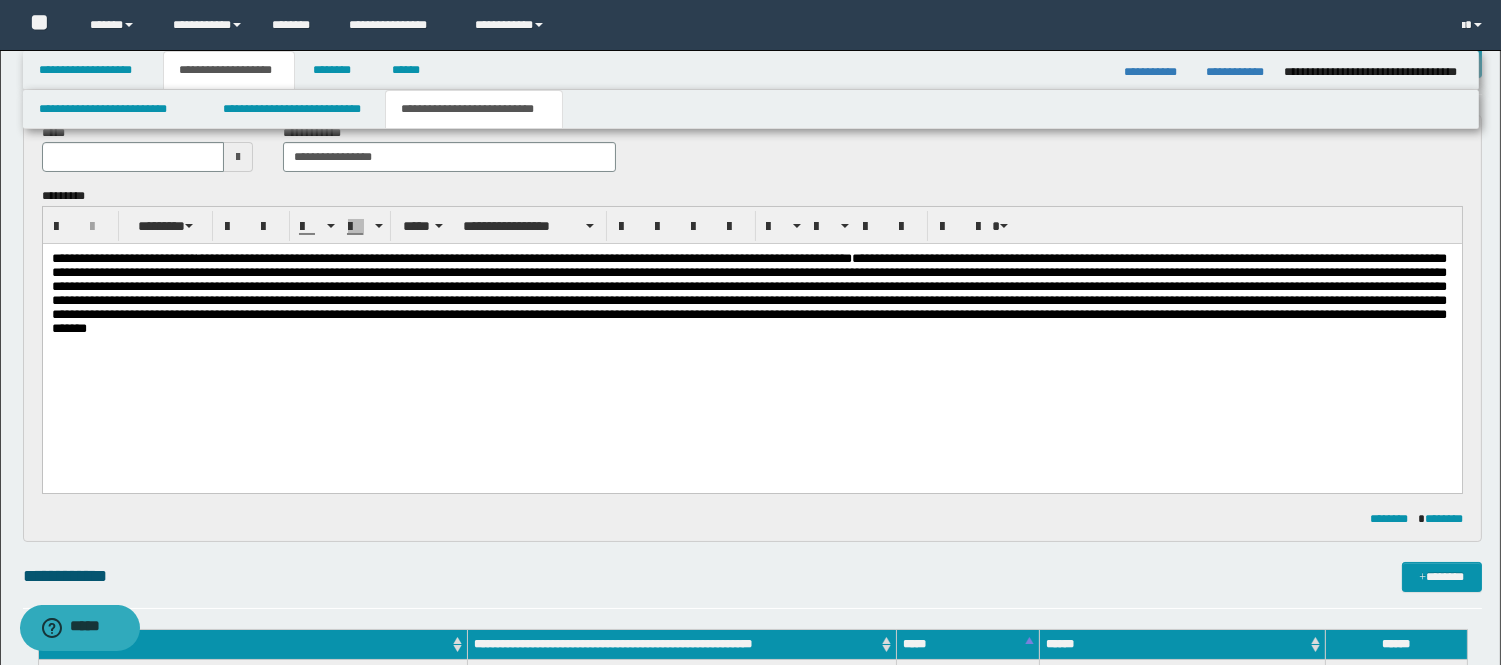 click on "**********" at bounding box center [751, 319] 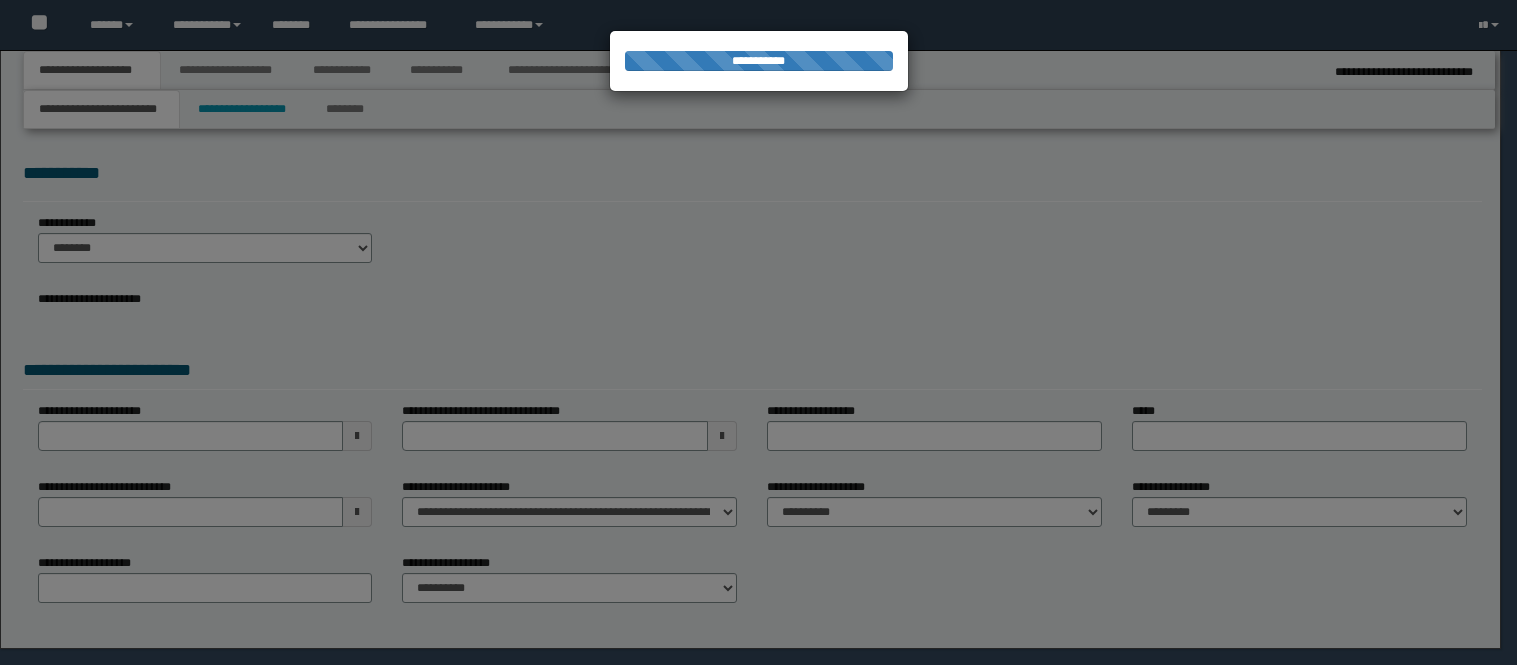 scroll, scrollTop: 0, scrollLeft: 0, axis: both 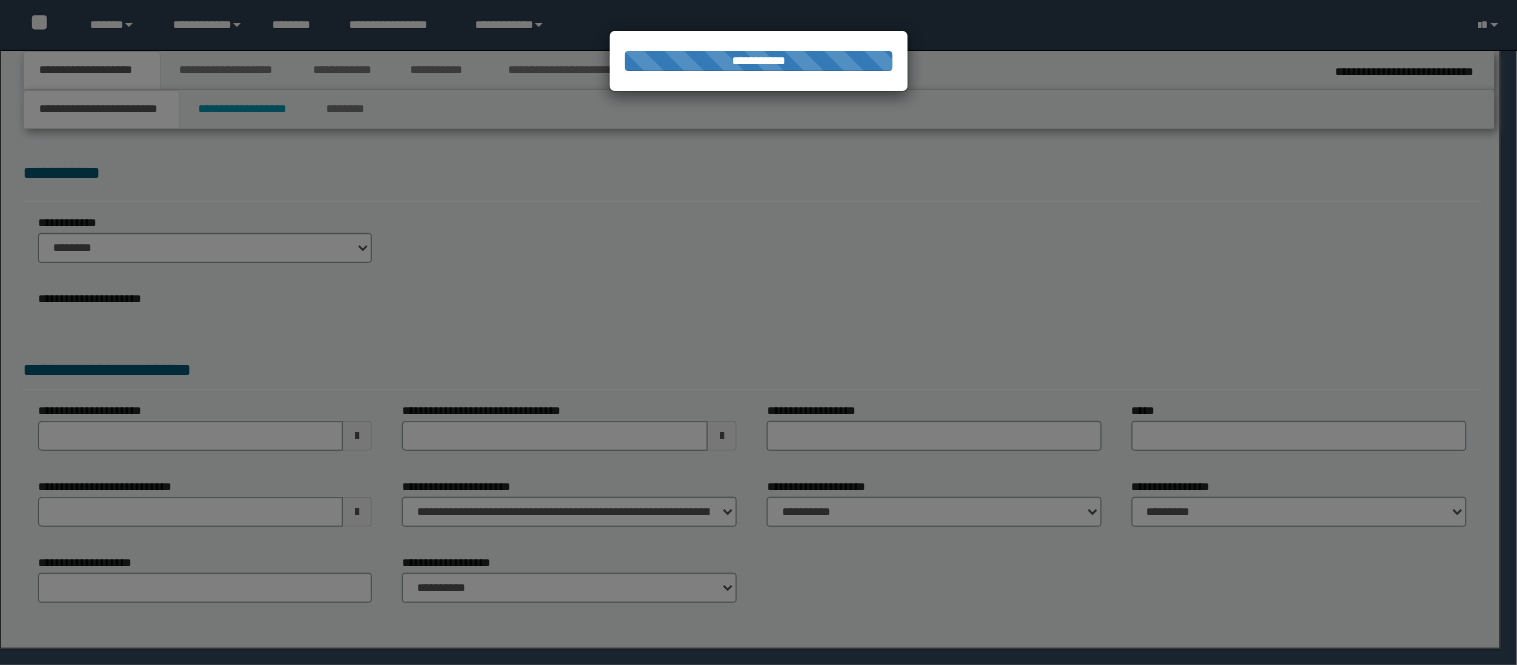 select on "*" 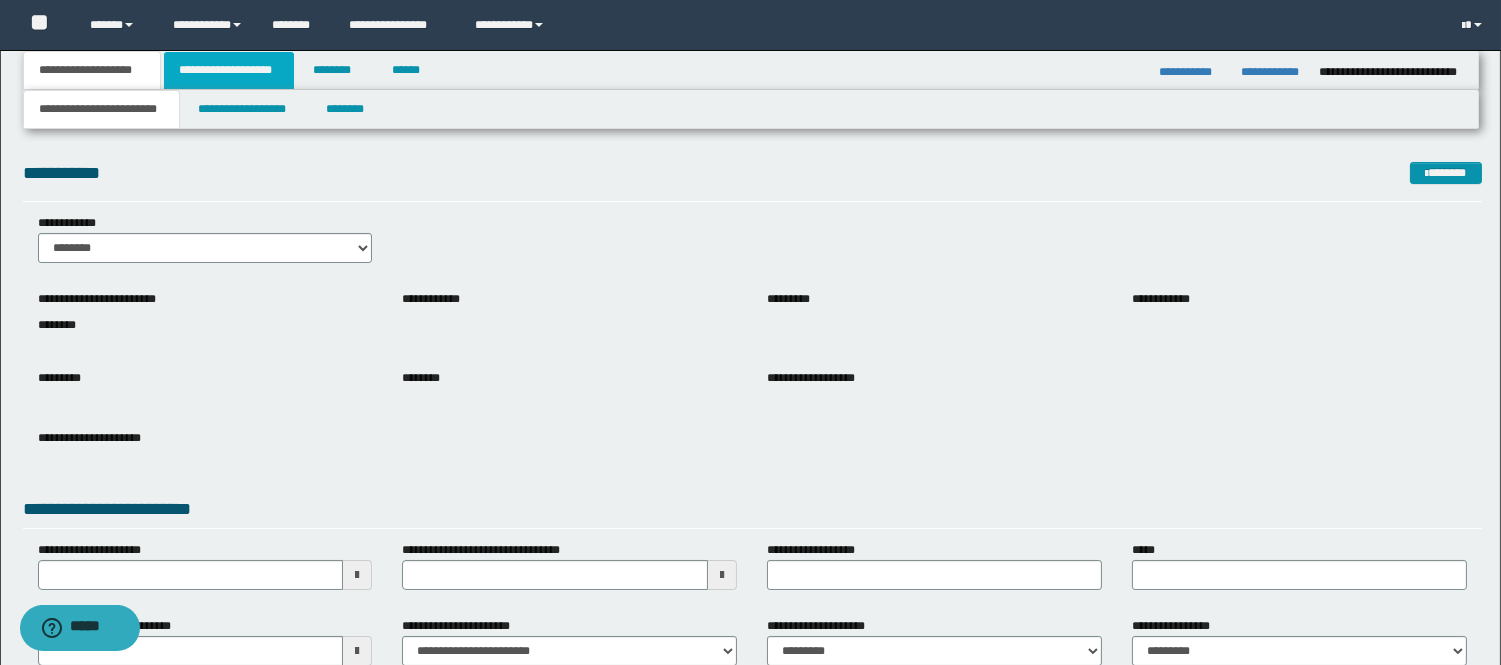 click on "**********" at bounding box center (229, 70) 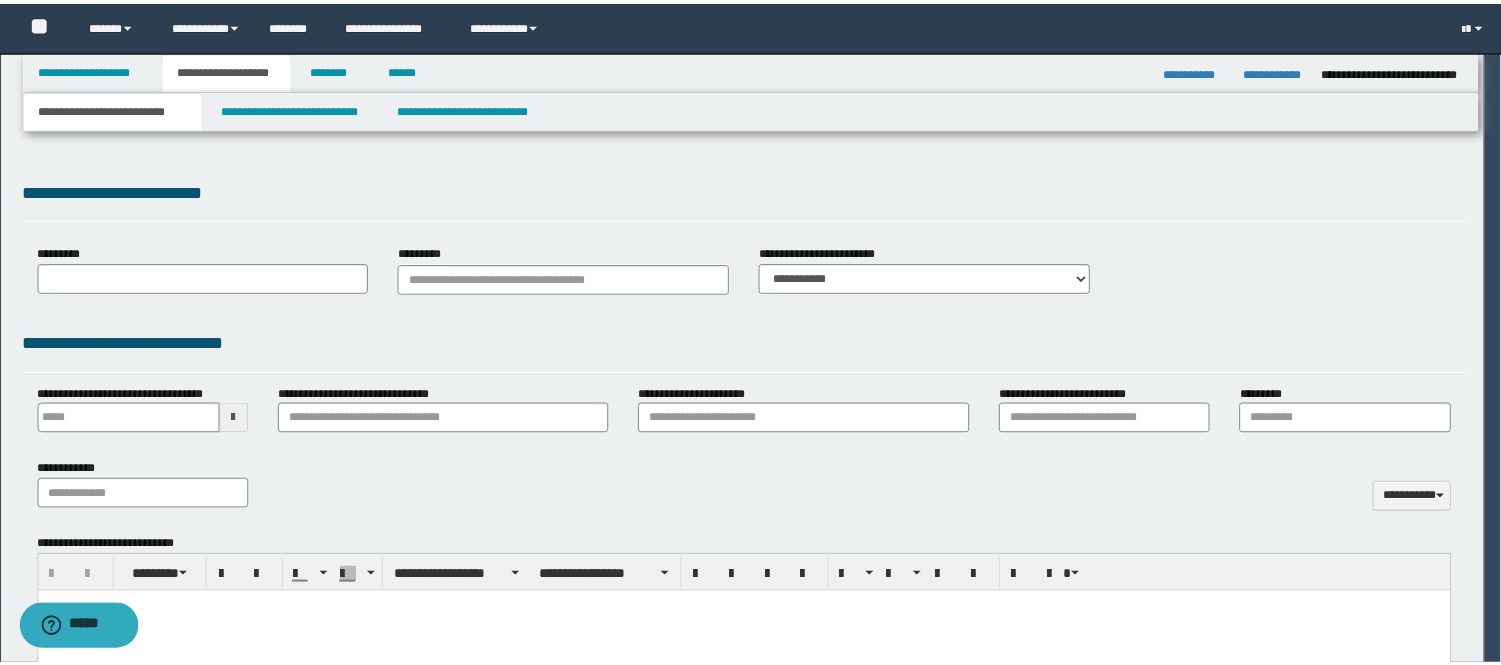scroll, scrollTop: 0, scrollLeft: 0, axis: both 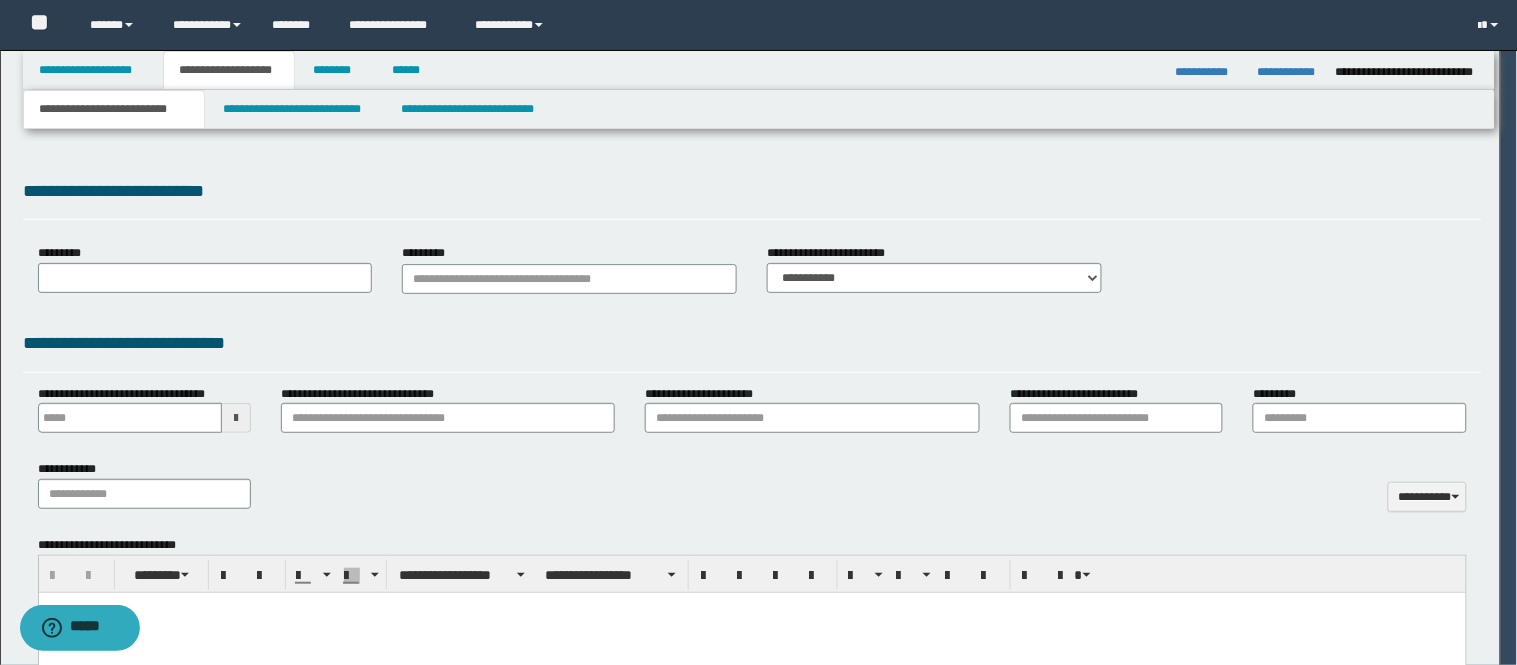 type 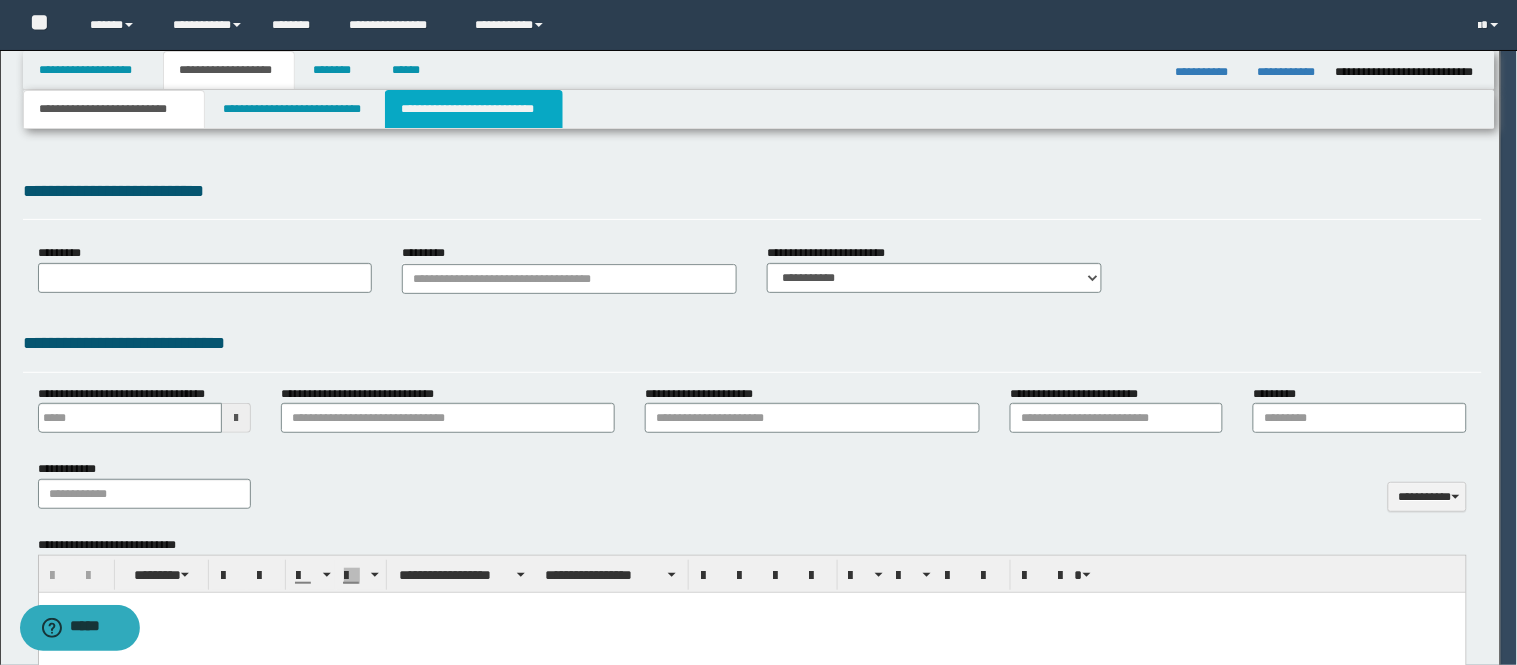 select on "*" 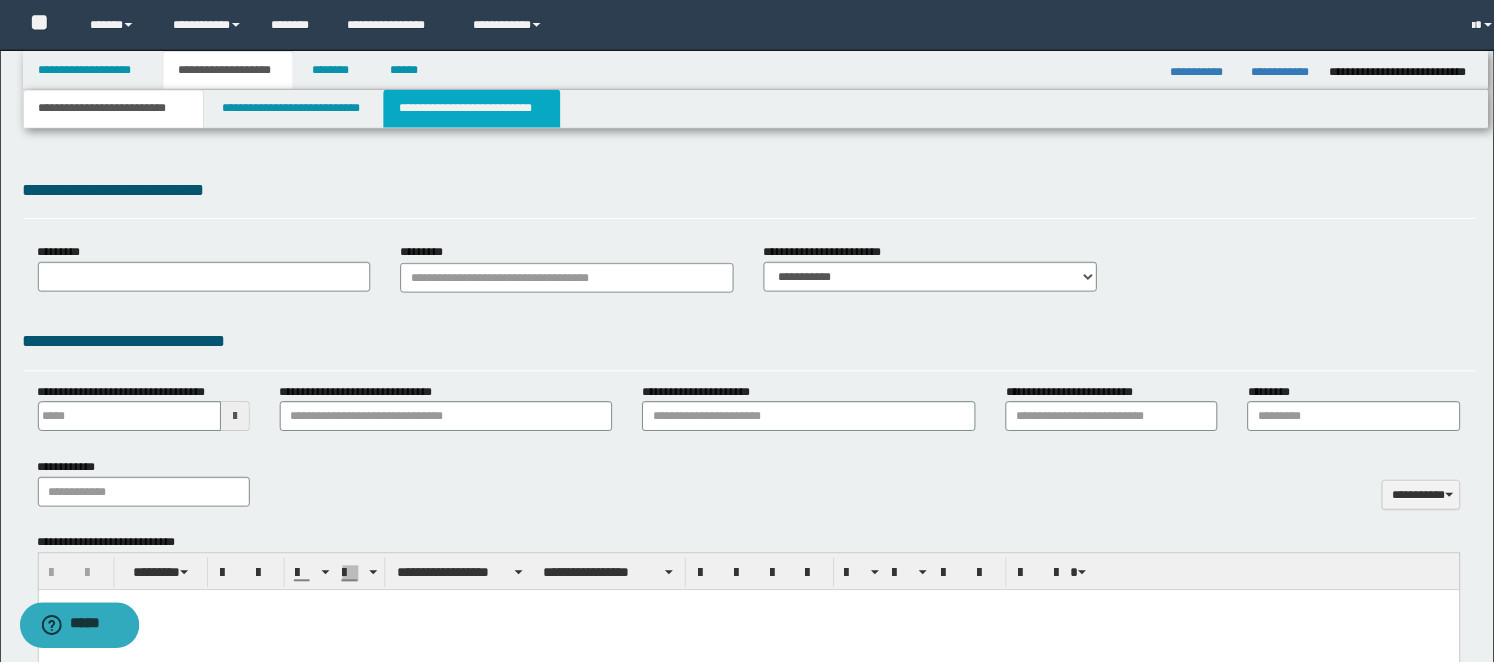 click on "**********" at bounding box center (474, 109) 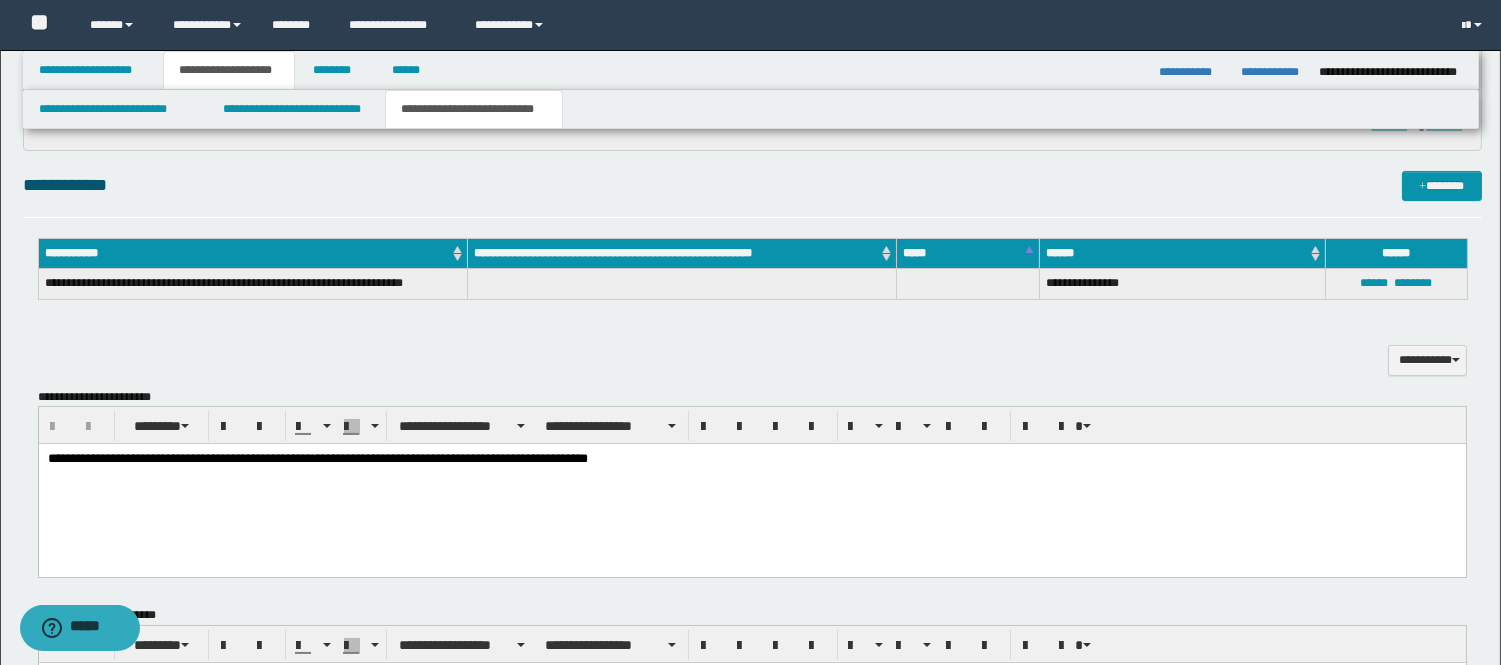 scroll, scrollTop: 333, scrollLeft: 0, axis: vertical 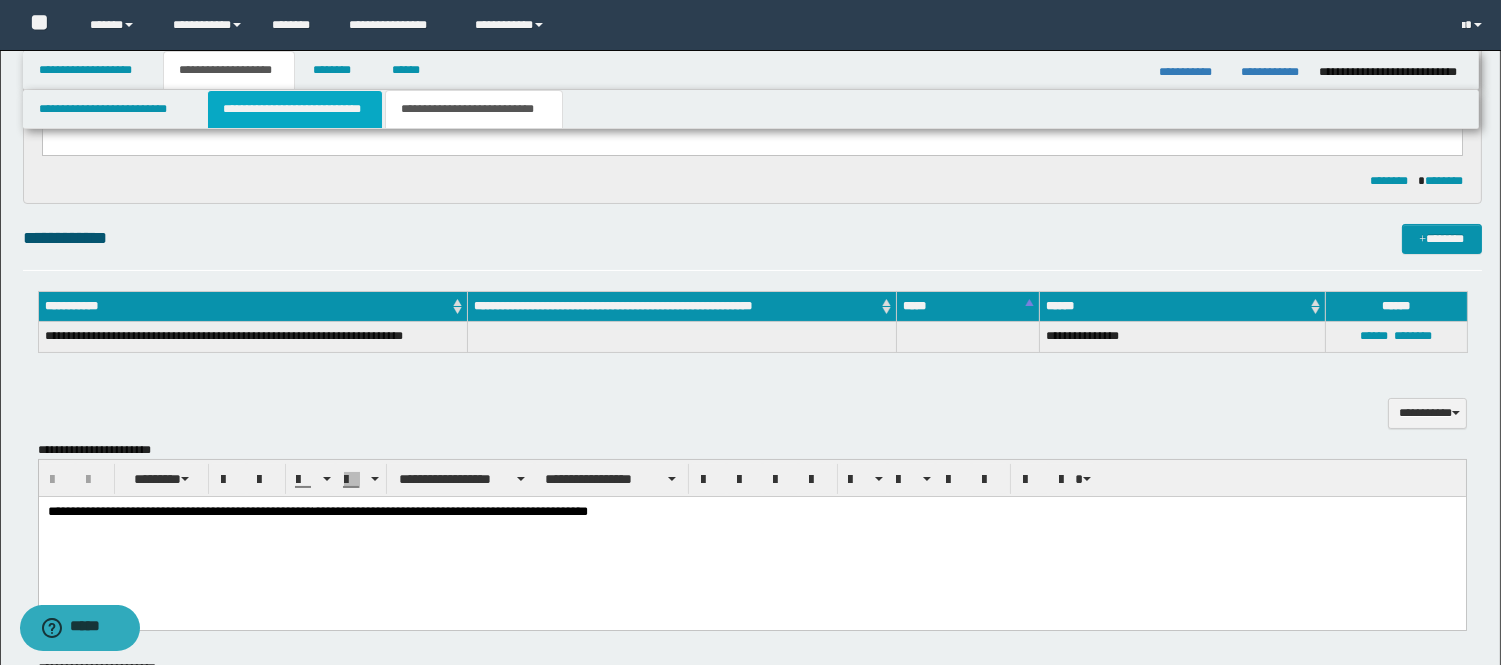 click on "**********" at bounding box center (295, 109) 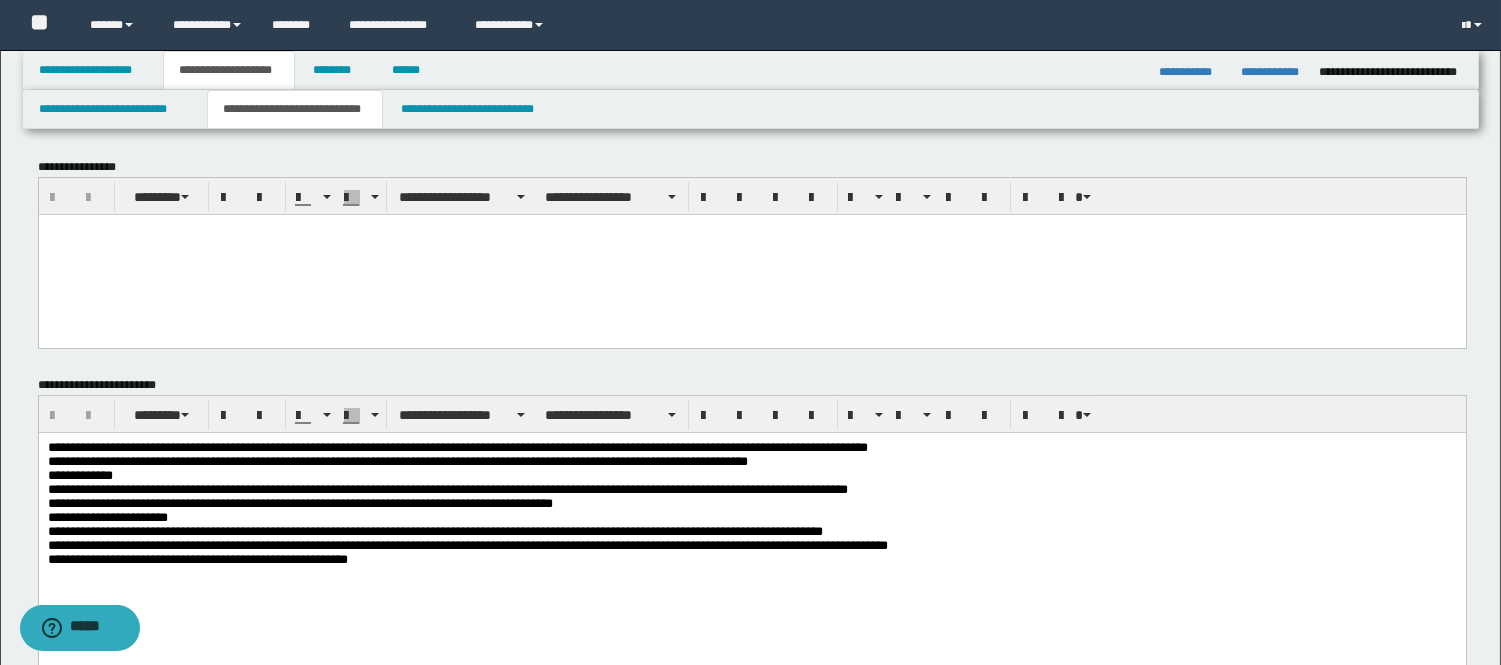 scroll, scrollTop: 0, scrollLeft: 0, axis: both 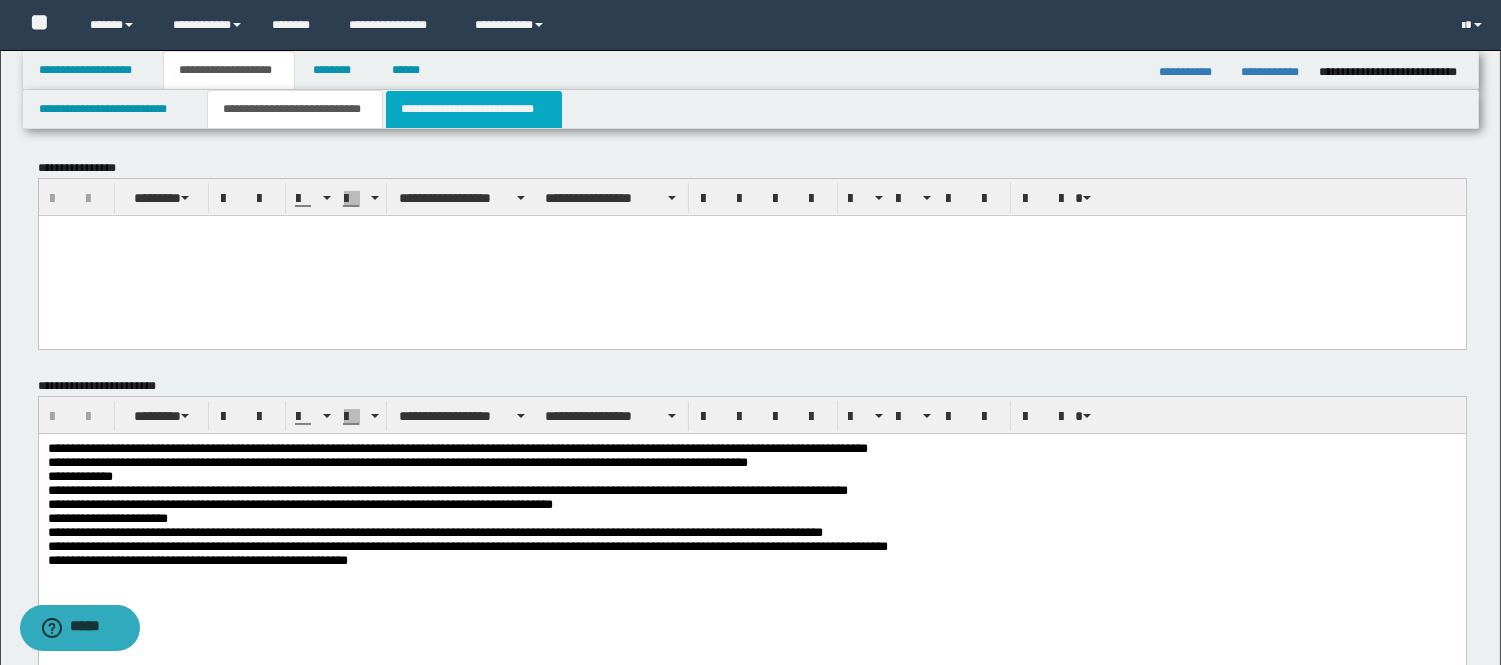click on "**********" at bounding box center [474, 109] 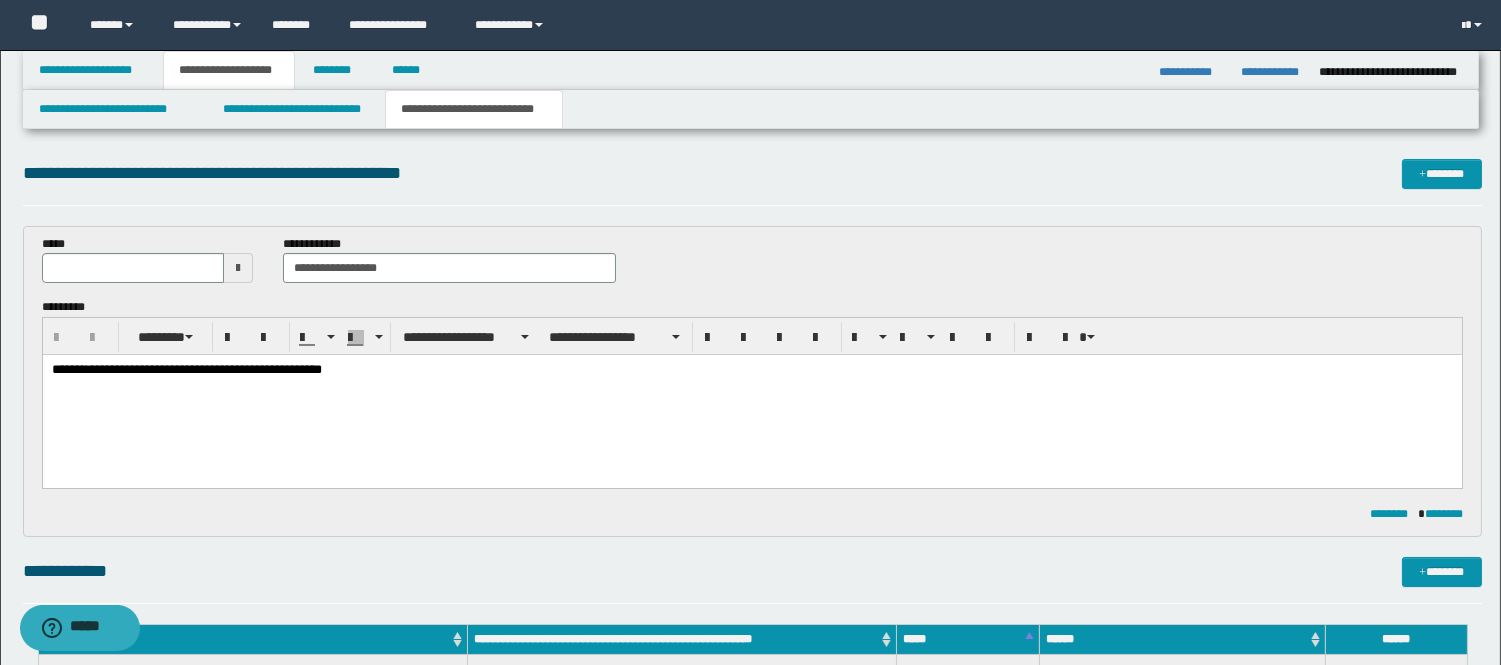 click on "**********" at bounding box center [751, 370] 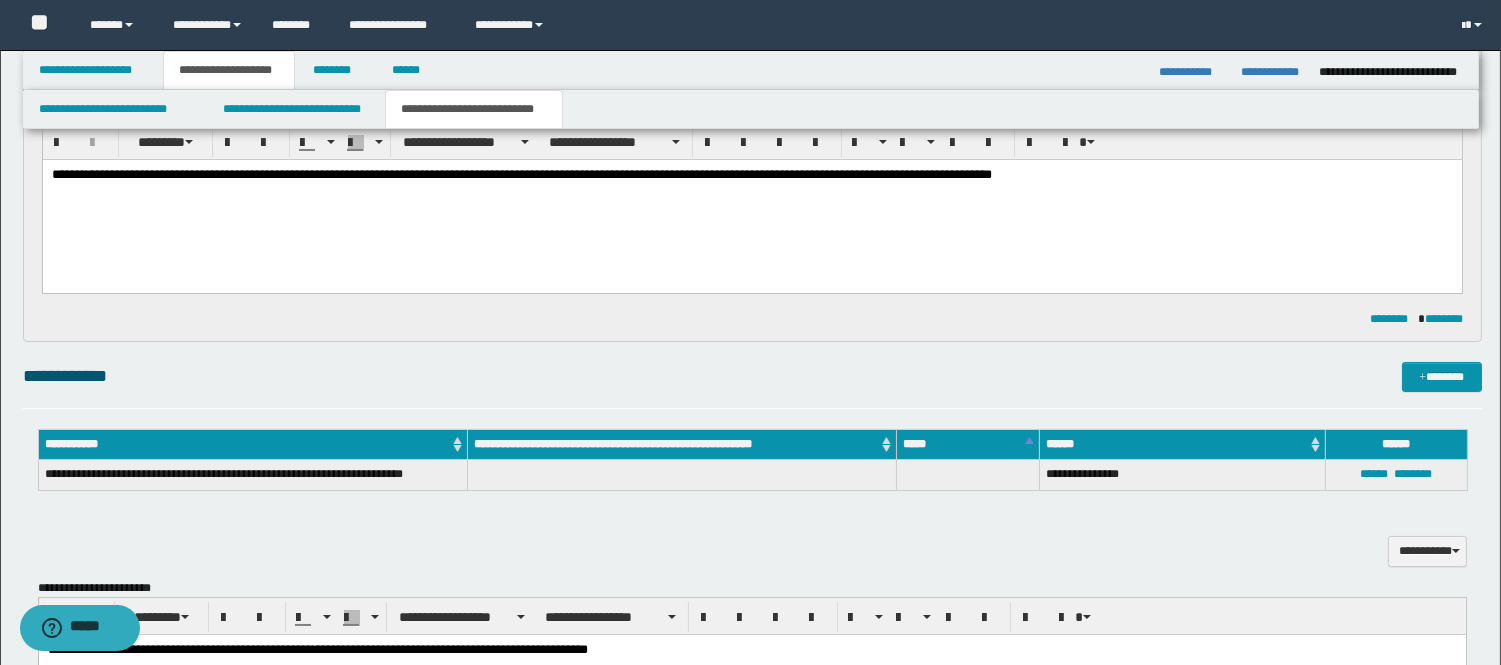 scroll, scrollTop: 0, scrollLeft: 0, axis: both 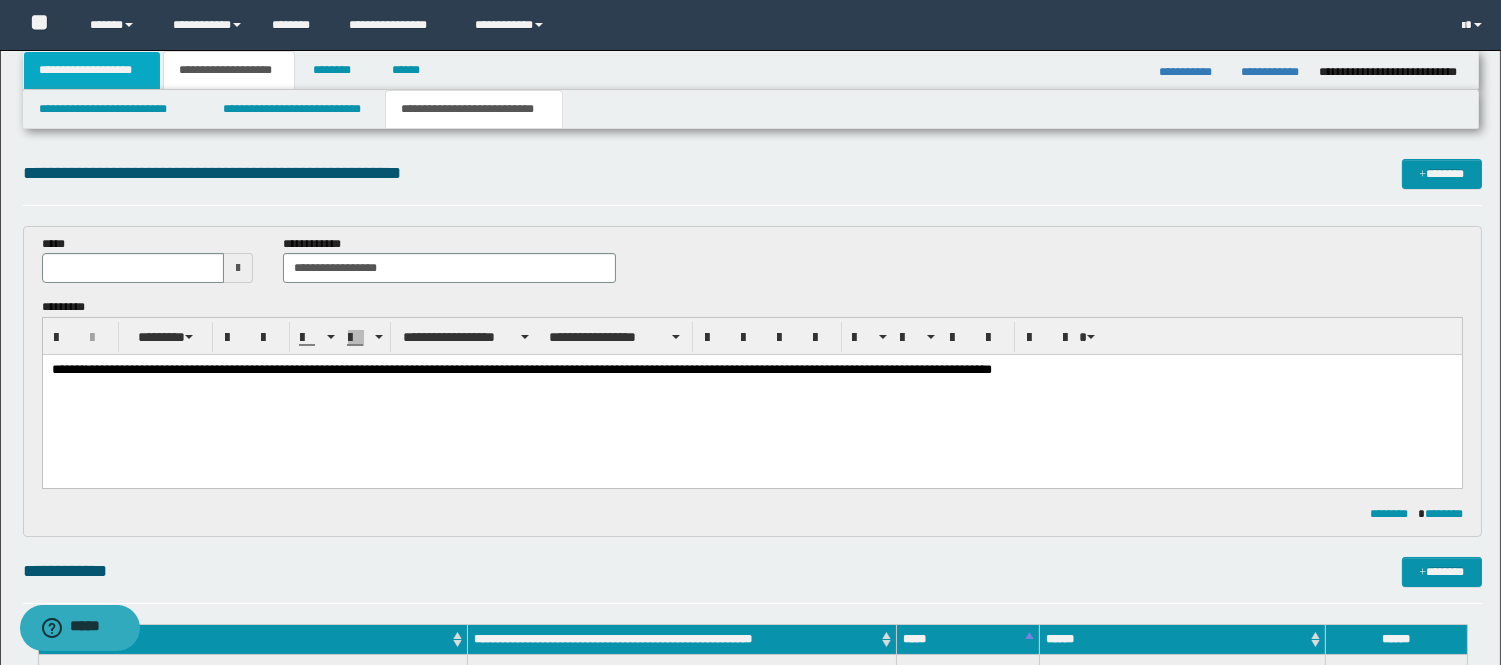 click on "**********" at bounding box center [92, 70] 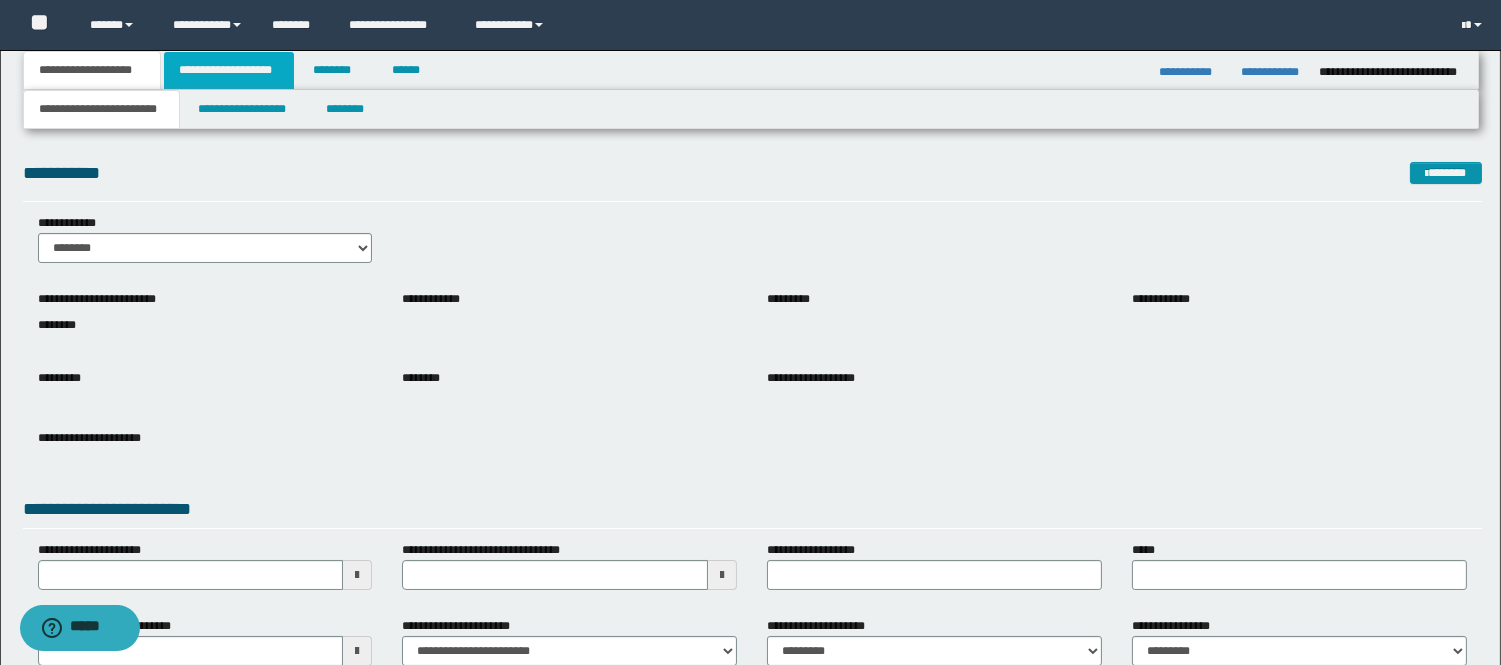 click on "**********" at bounding box center (229, 70) 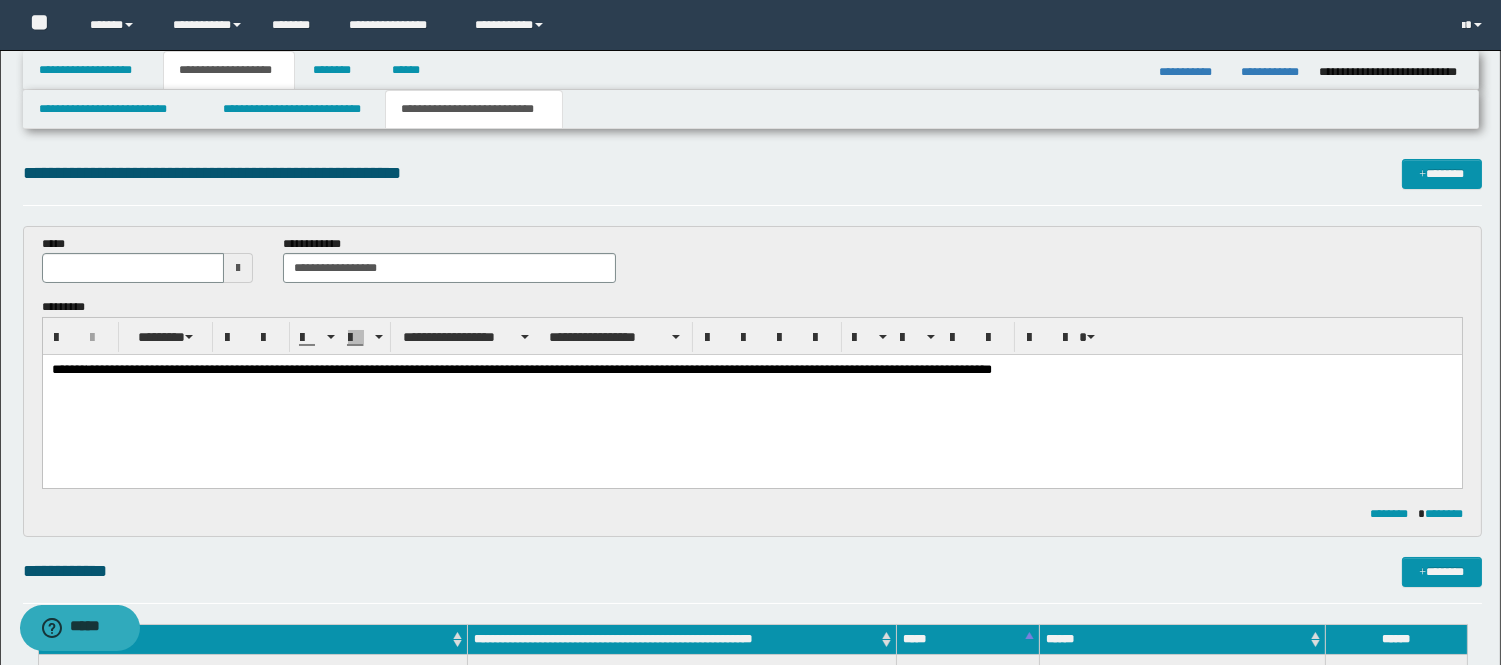 click on "**********" at bounding box center [751, 395] 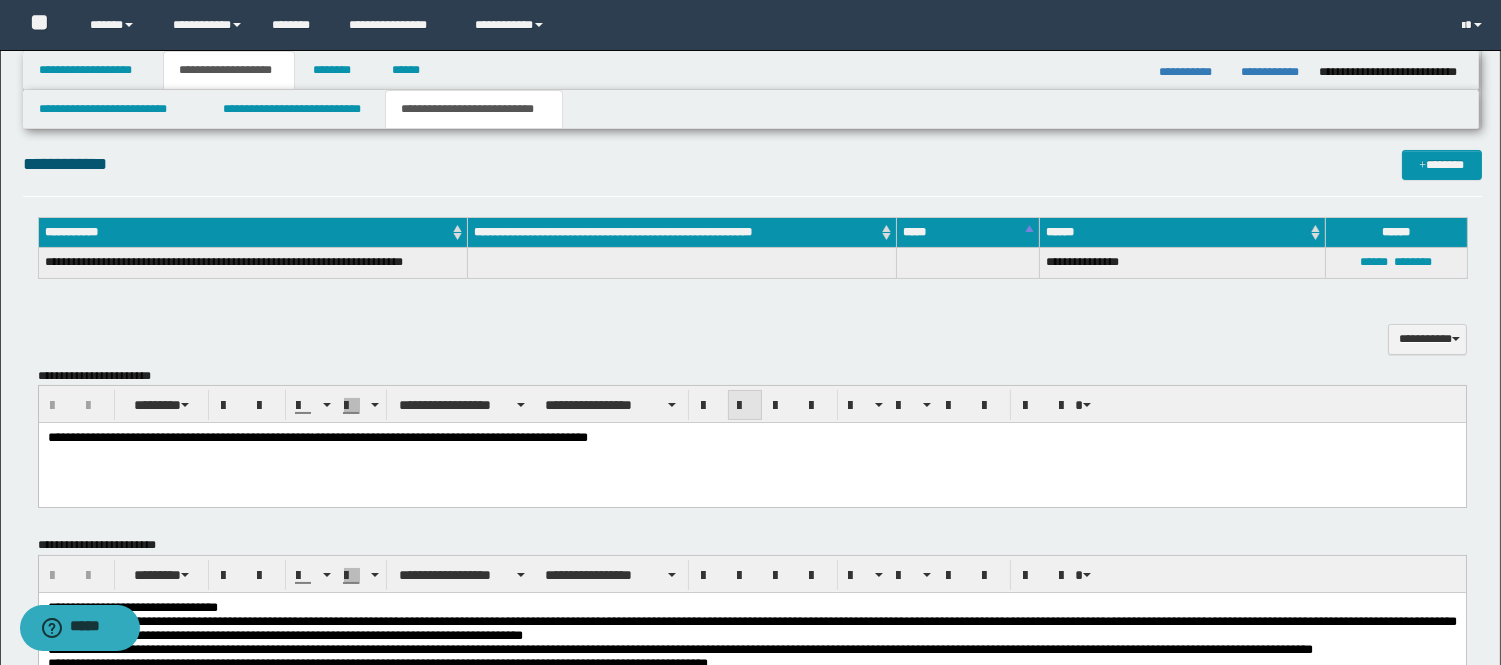 scroll, scrollTop: 444, scrollLeft: 0, axis: vertical 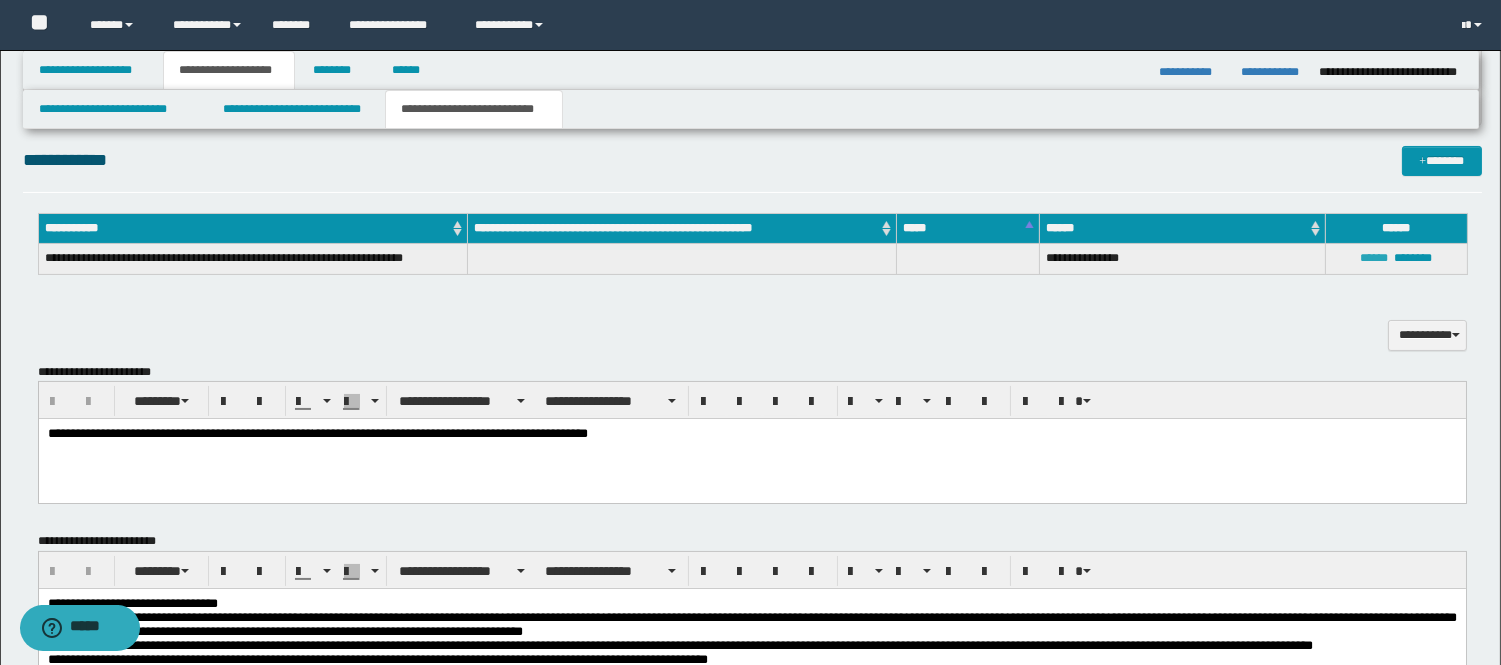 click on "******    ********" at bounding box center (1396, 259) 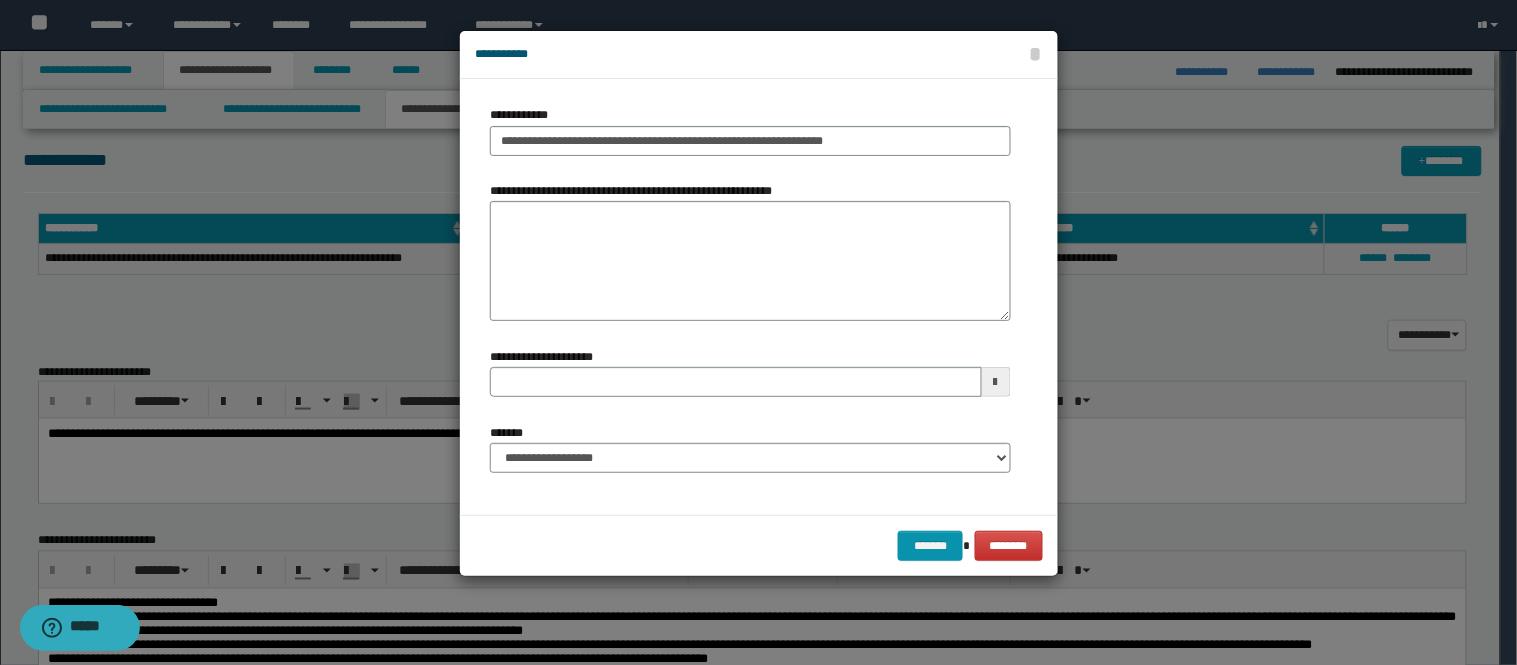 type 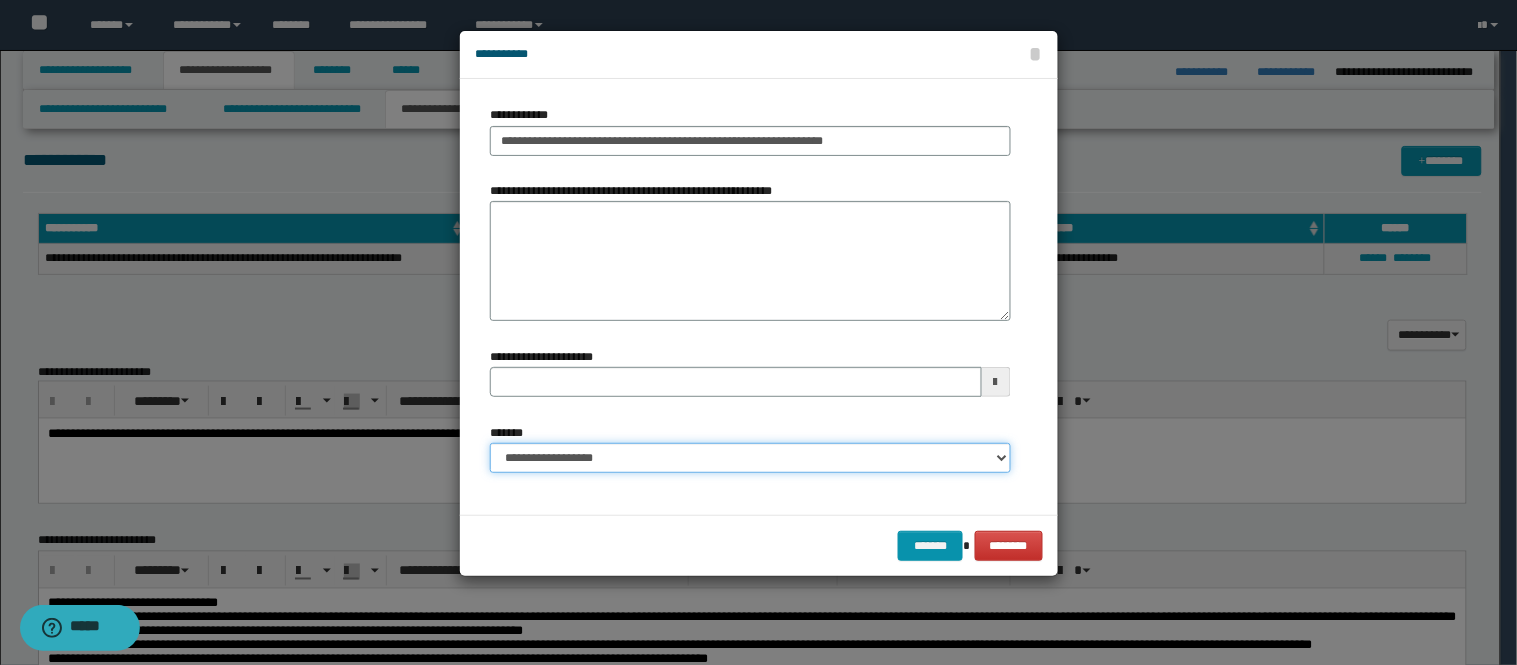 drag, startPoint x: 654, startPoint y: 448, endPoint x: 624, endPoint y: 448, distance: 30 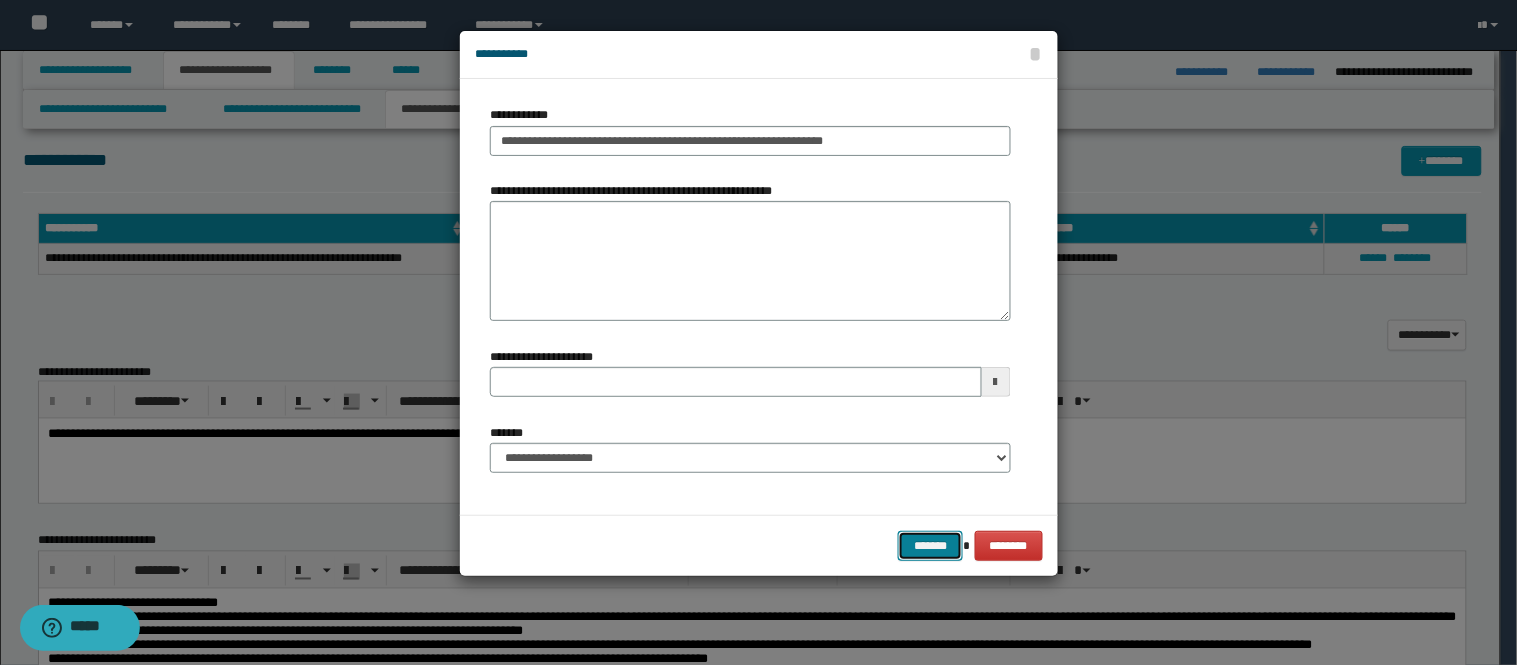 click on "*******" at bounding box center [930, 546] 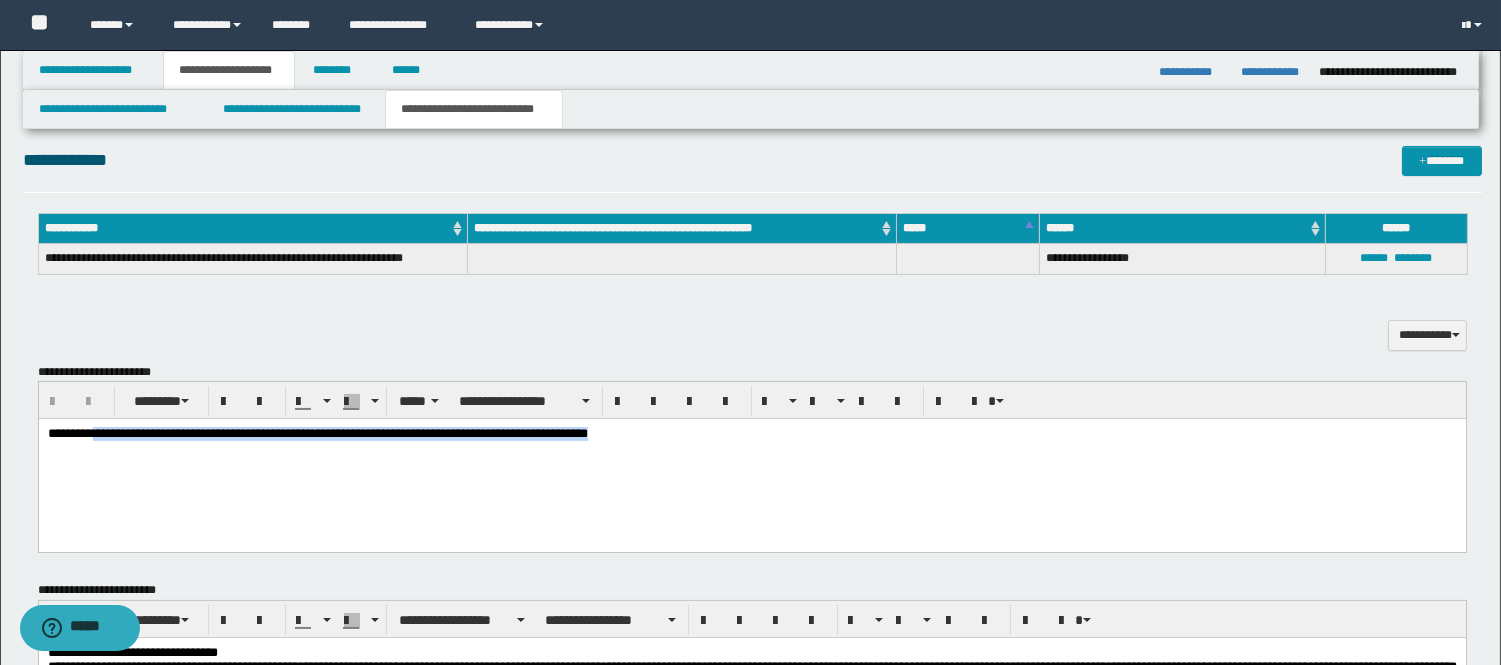 drag, startPoint x: 185, startPoint y: 432, endPoint x: 102, endPoint y: 438, distance: 83.21658 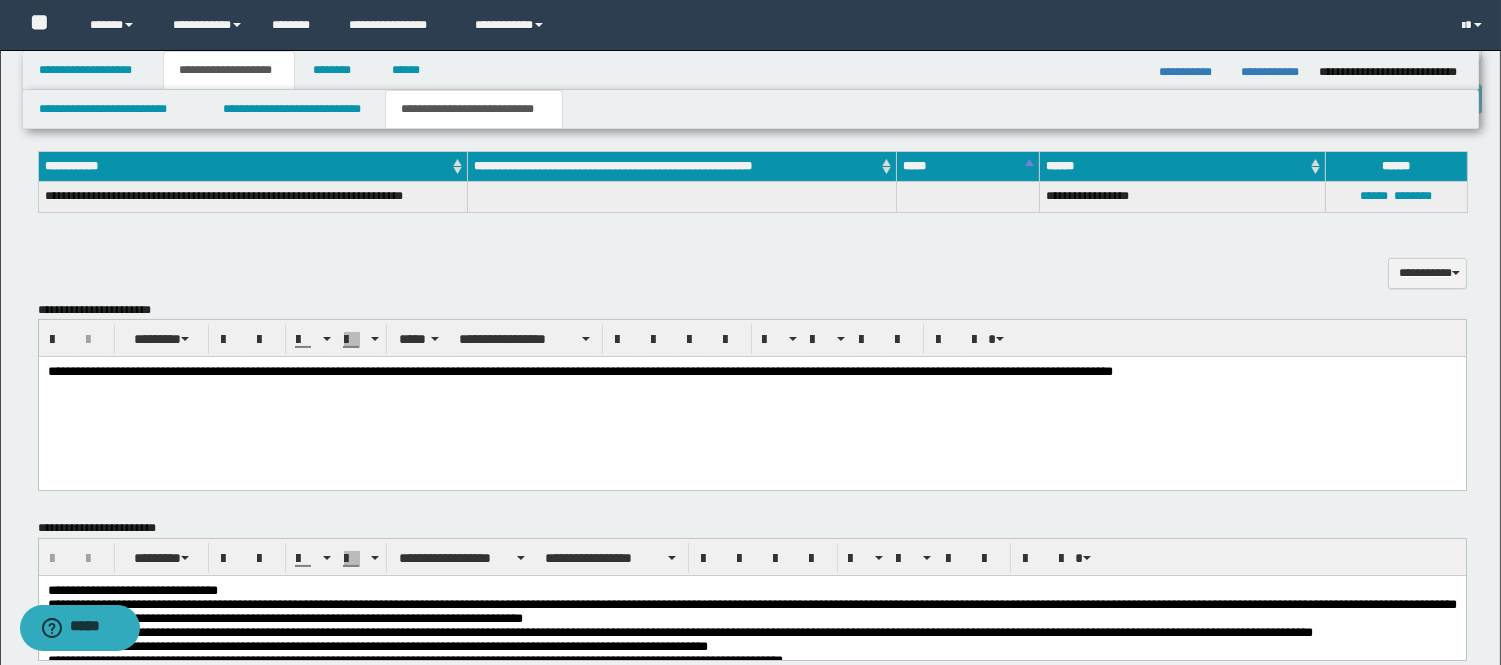 scroll, scrollTop: 555, scrollLeft: 0, axis: vertical 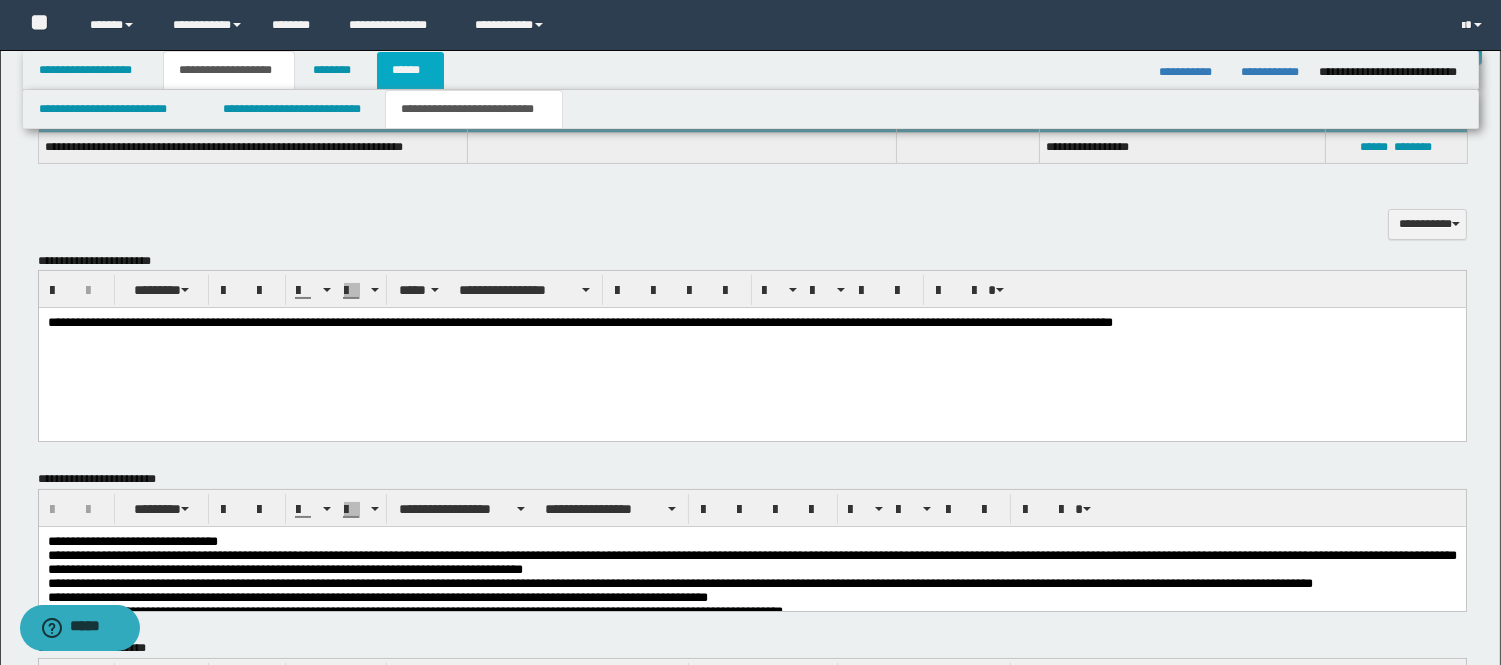 click on "******" at bounding box center [410, 70] 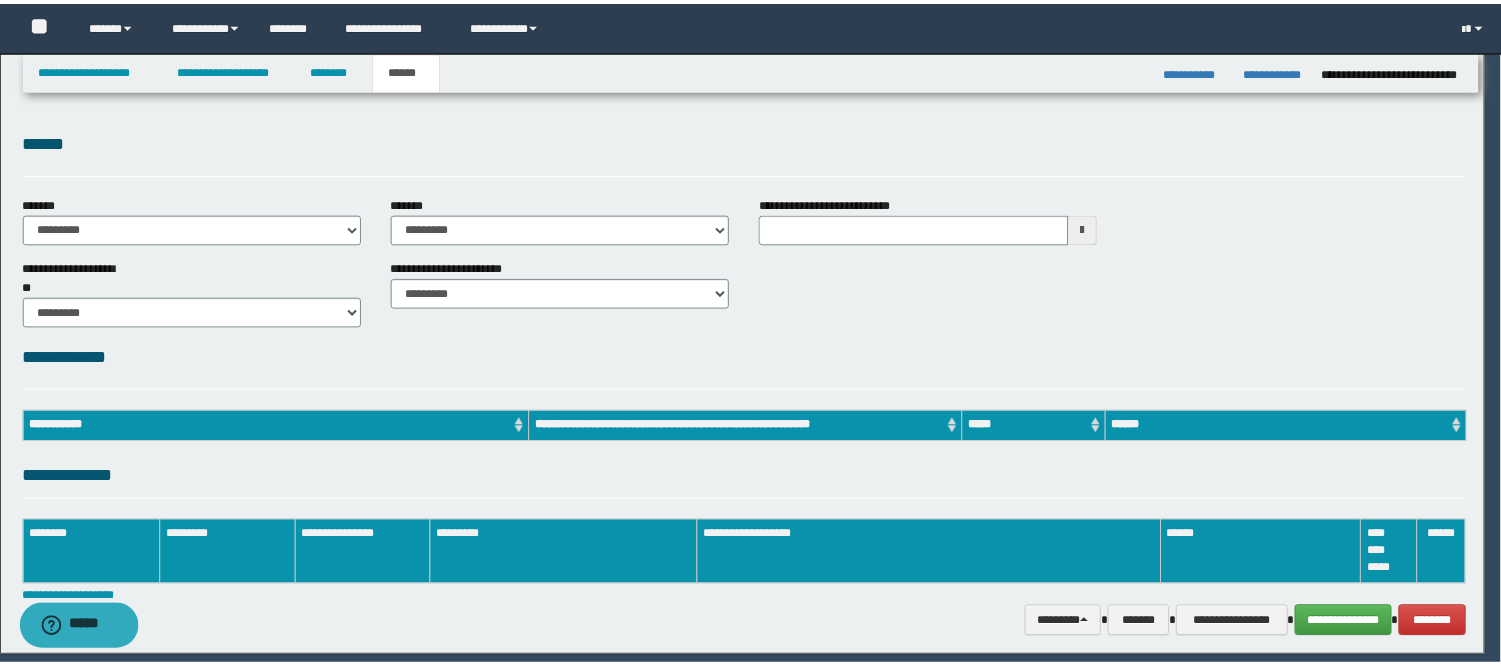 scroll, scrollTop: 0, scrollLeft: 0, axis: both 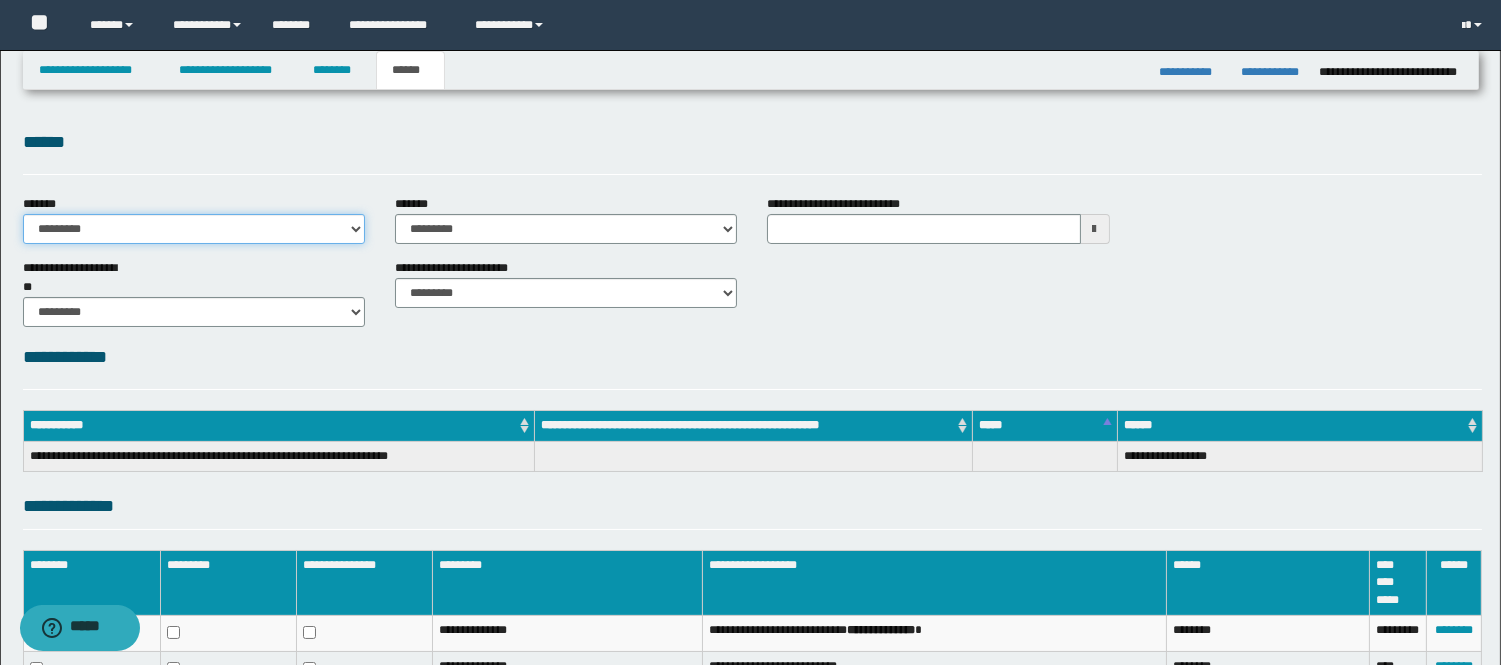 click on "**********" at bounding box center (194, 229) 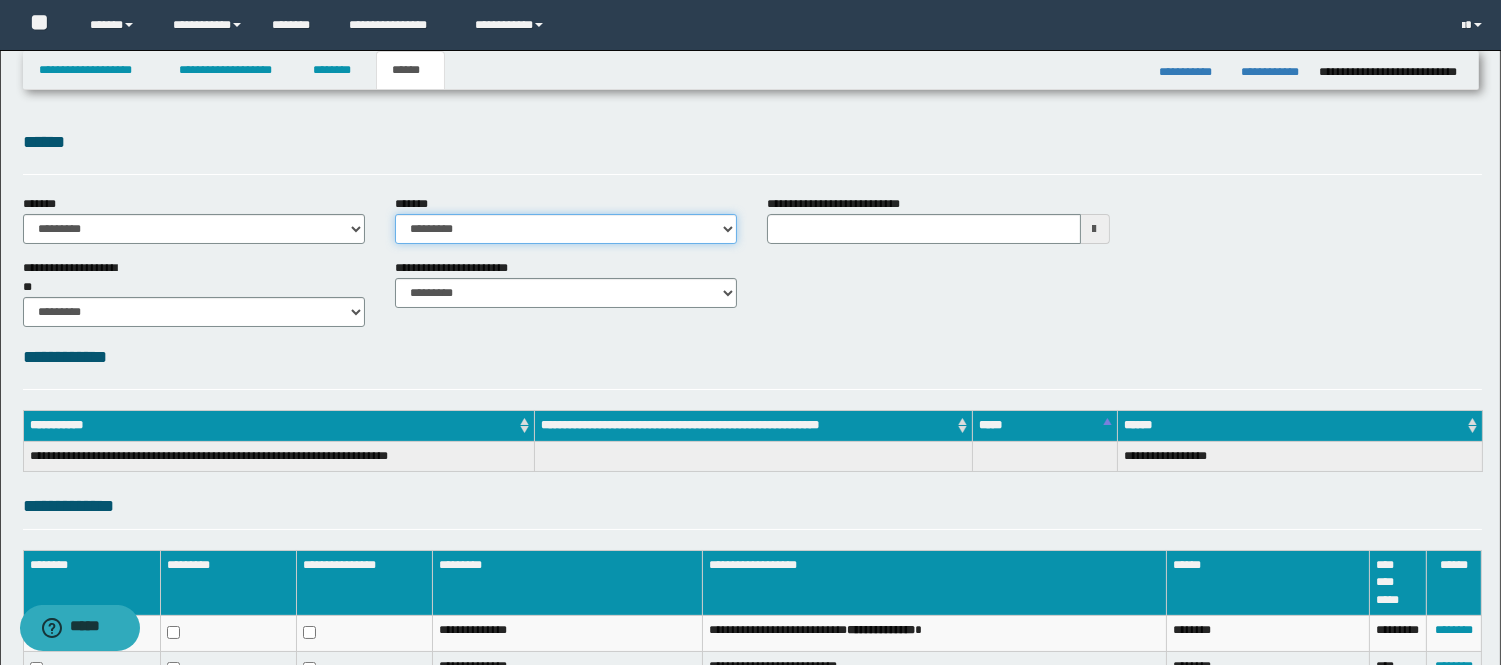 click on "**********" at bounding box center [566, 229] 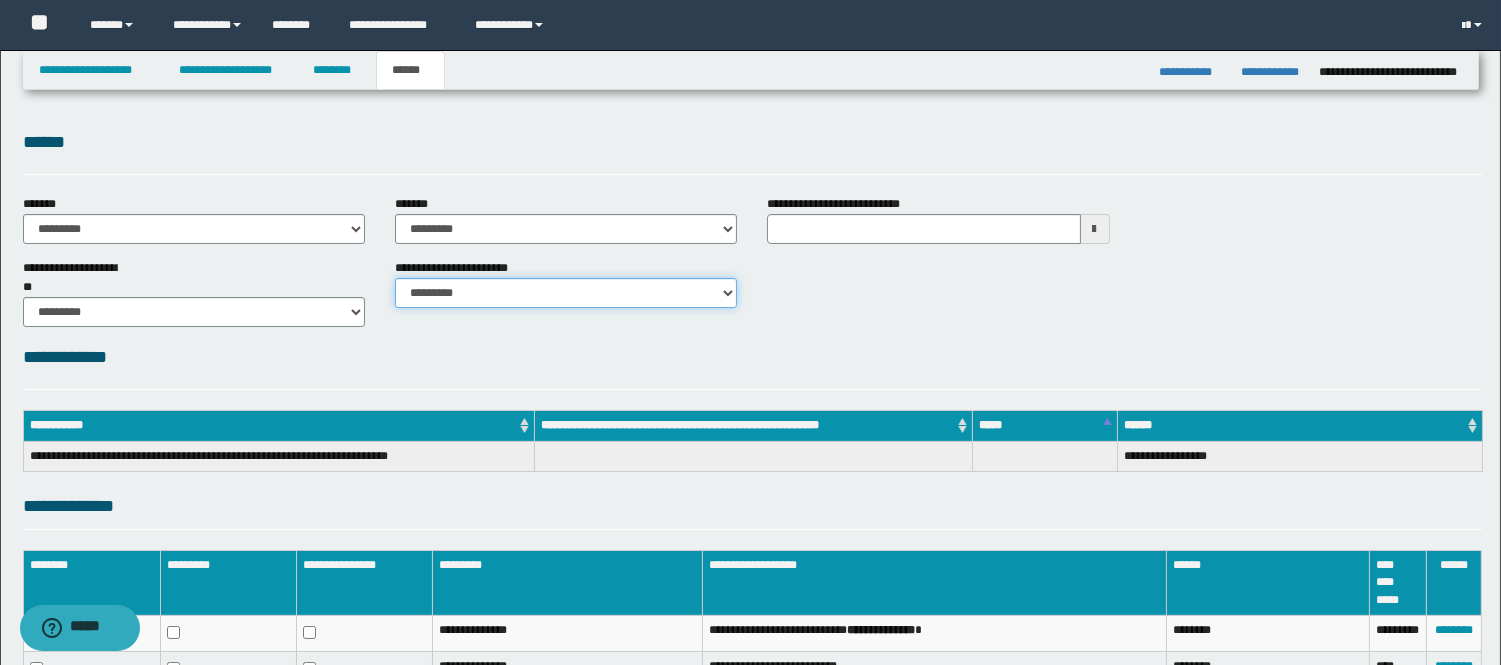 click on "*********
*********
*********" at bounding box center (566, 293) 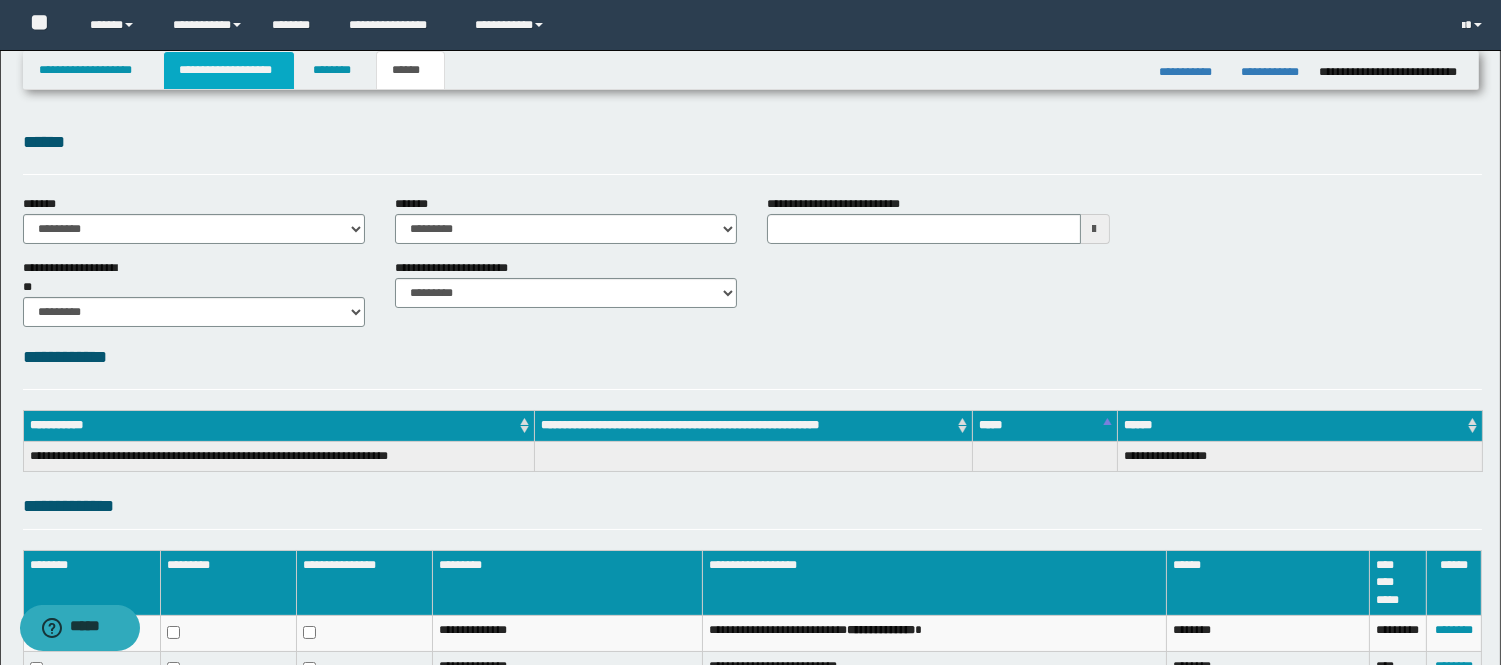 click on "**********" at bounding box center (229, 70) 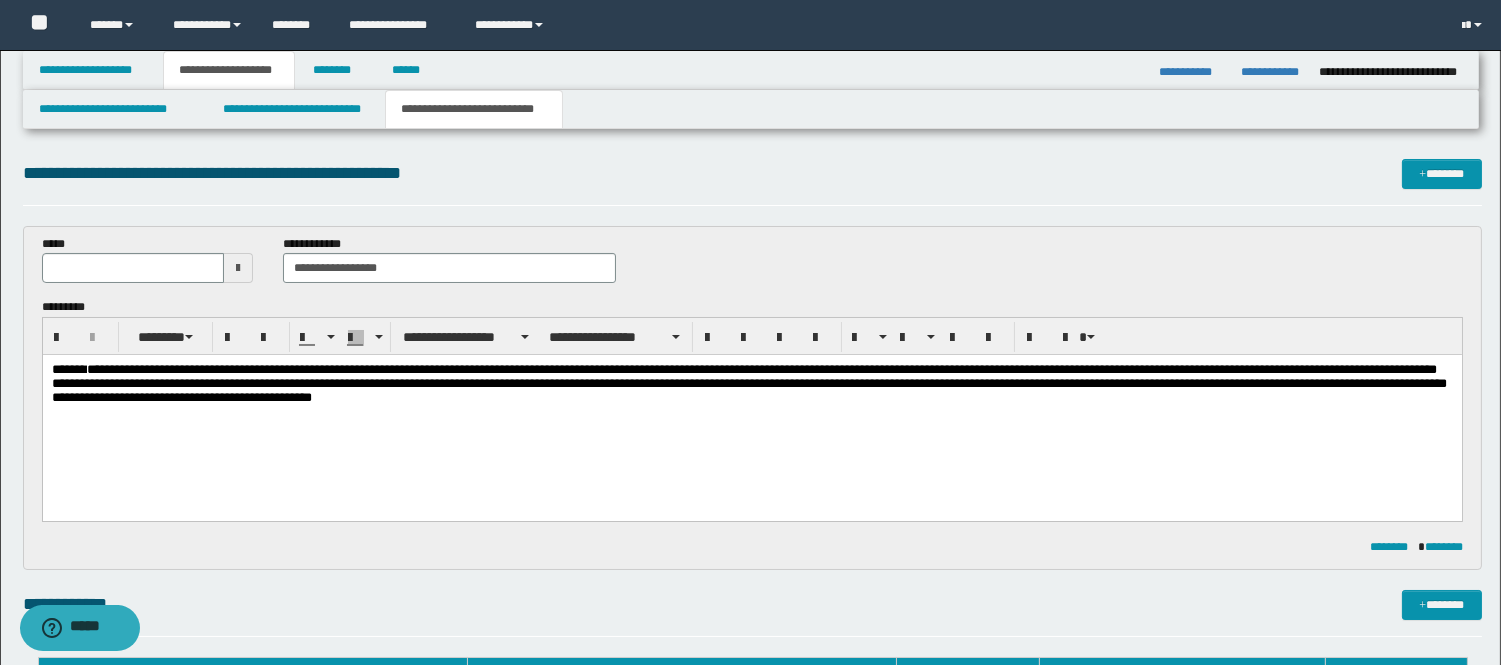 click on "**********" at bounding box center [751, 409] 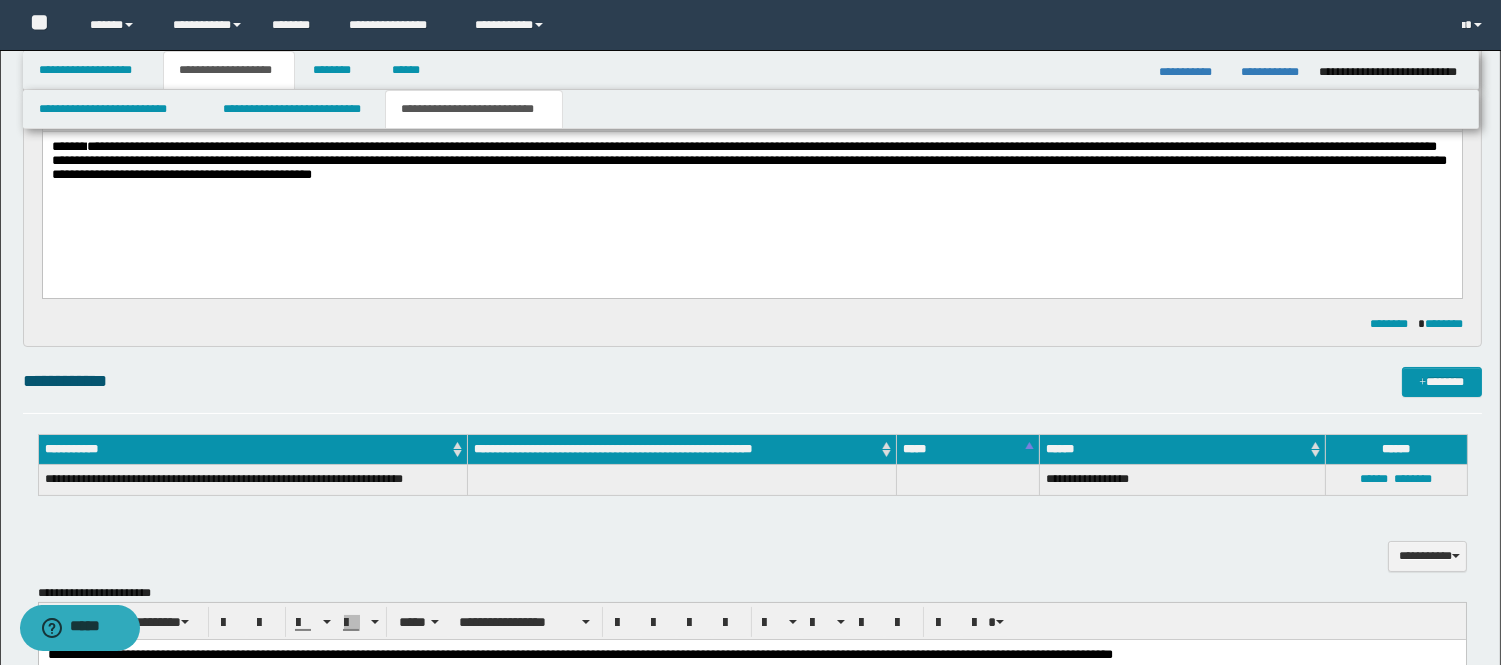 scroll, scrollTop: 222, scrollLeft: 0, axis: vertical 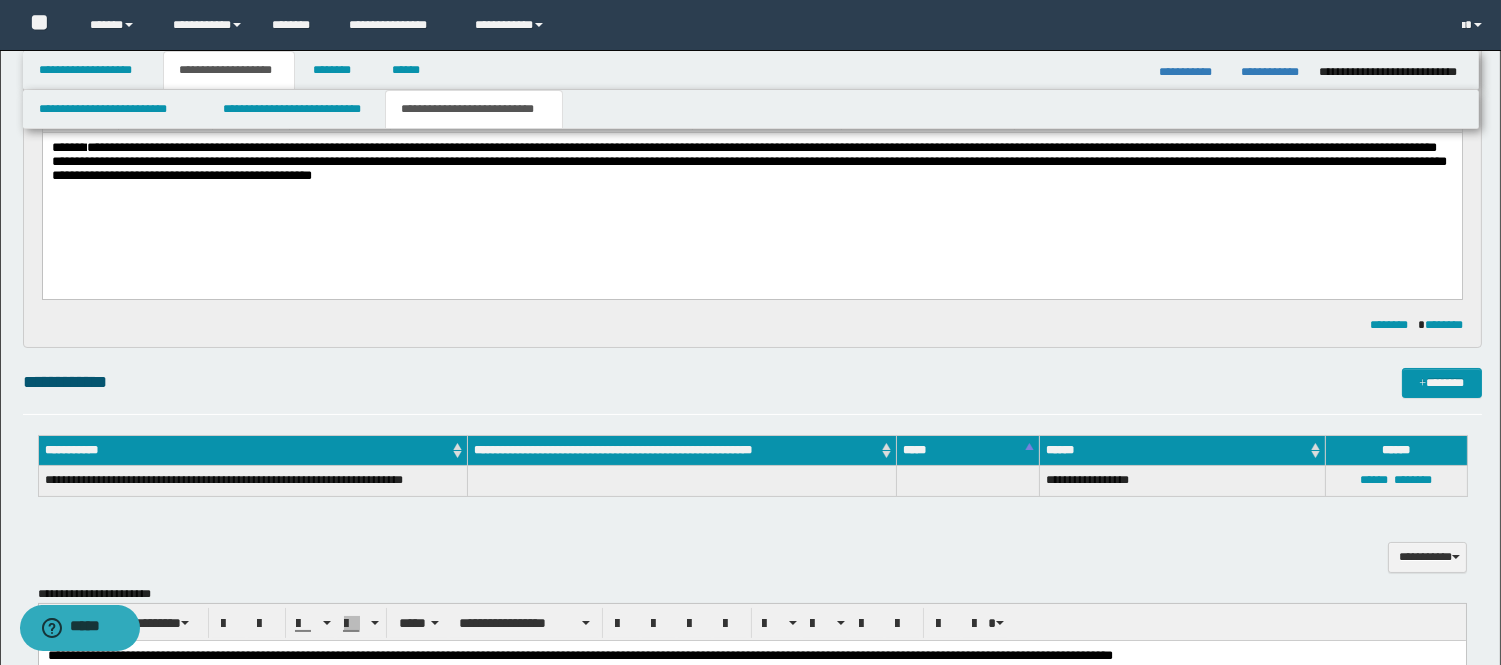 click on "**********" at bounding box center [748, 161] 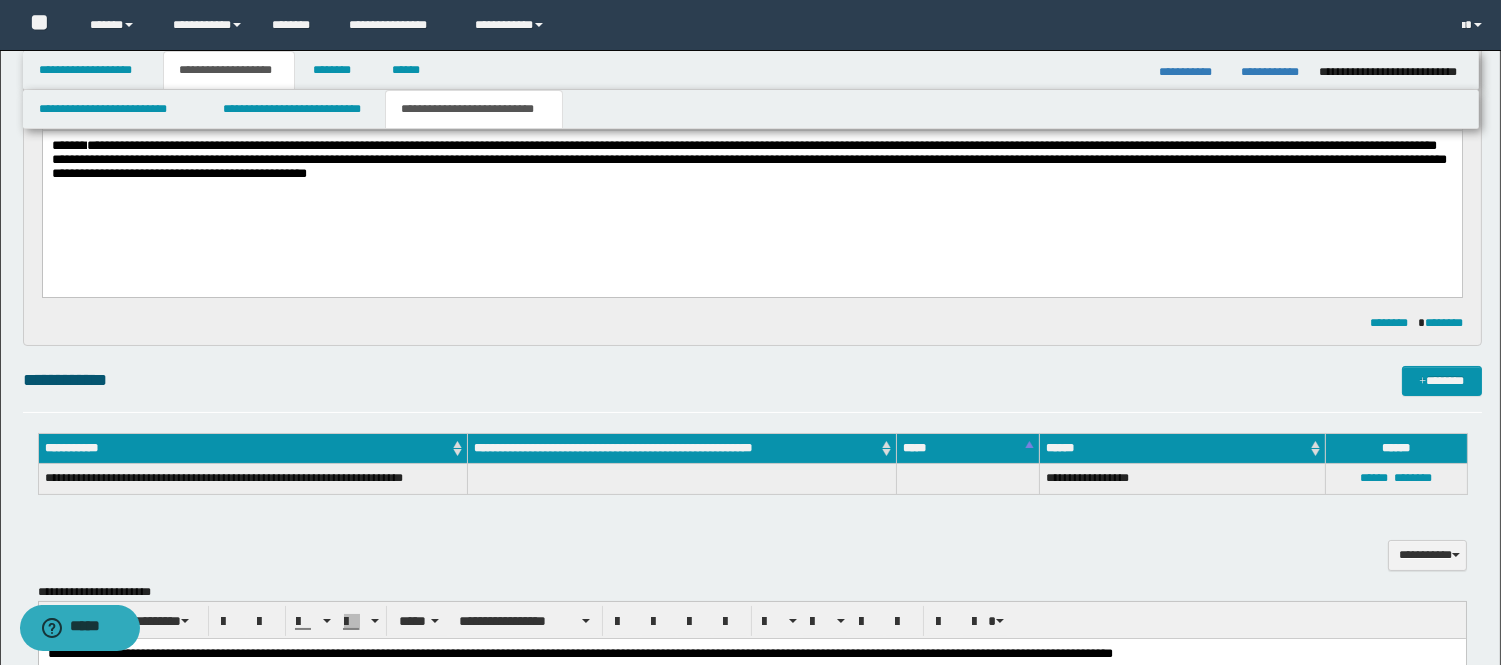 scroll, scrollTop: 222, scrollLeft: 0, axis: vertical 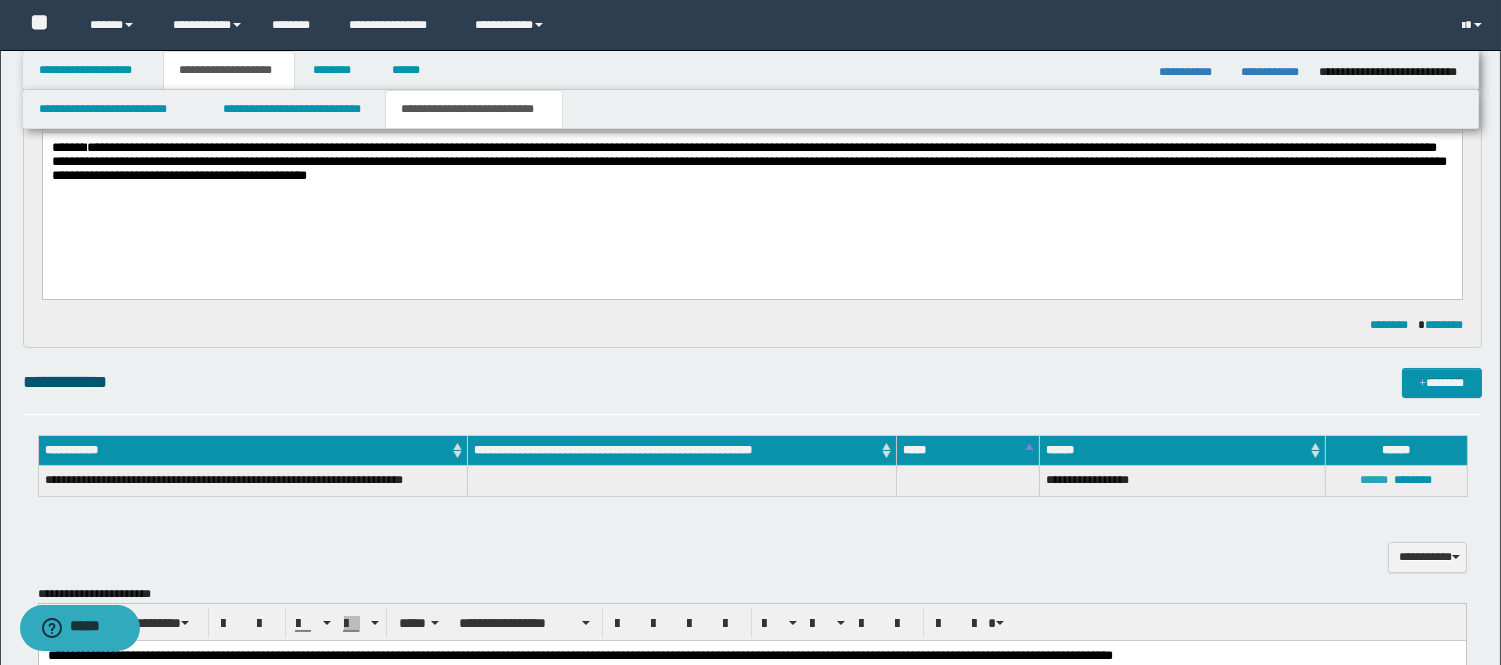 click on "******" at bounding box center (1374, 480) 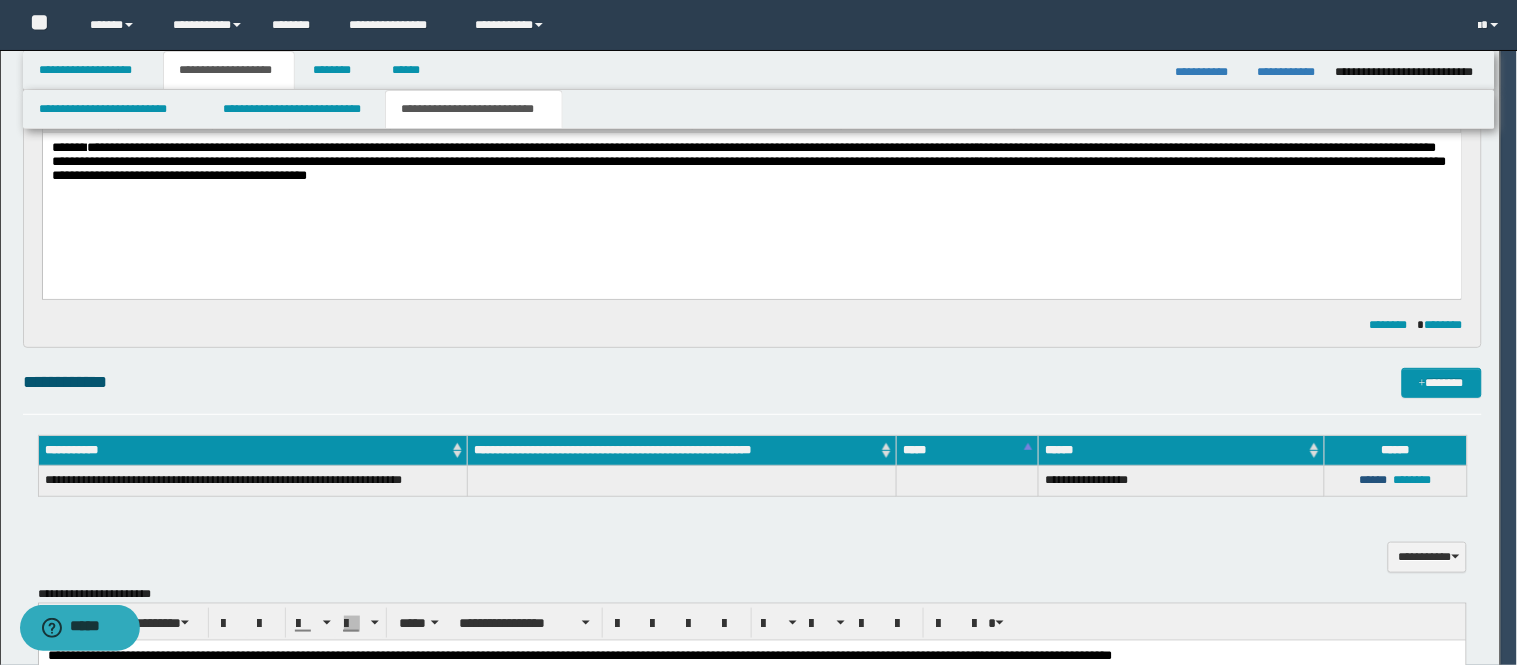 type 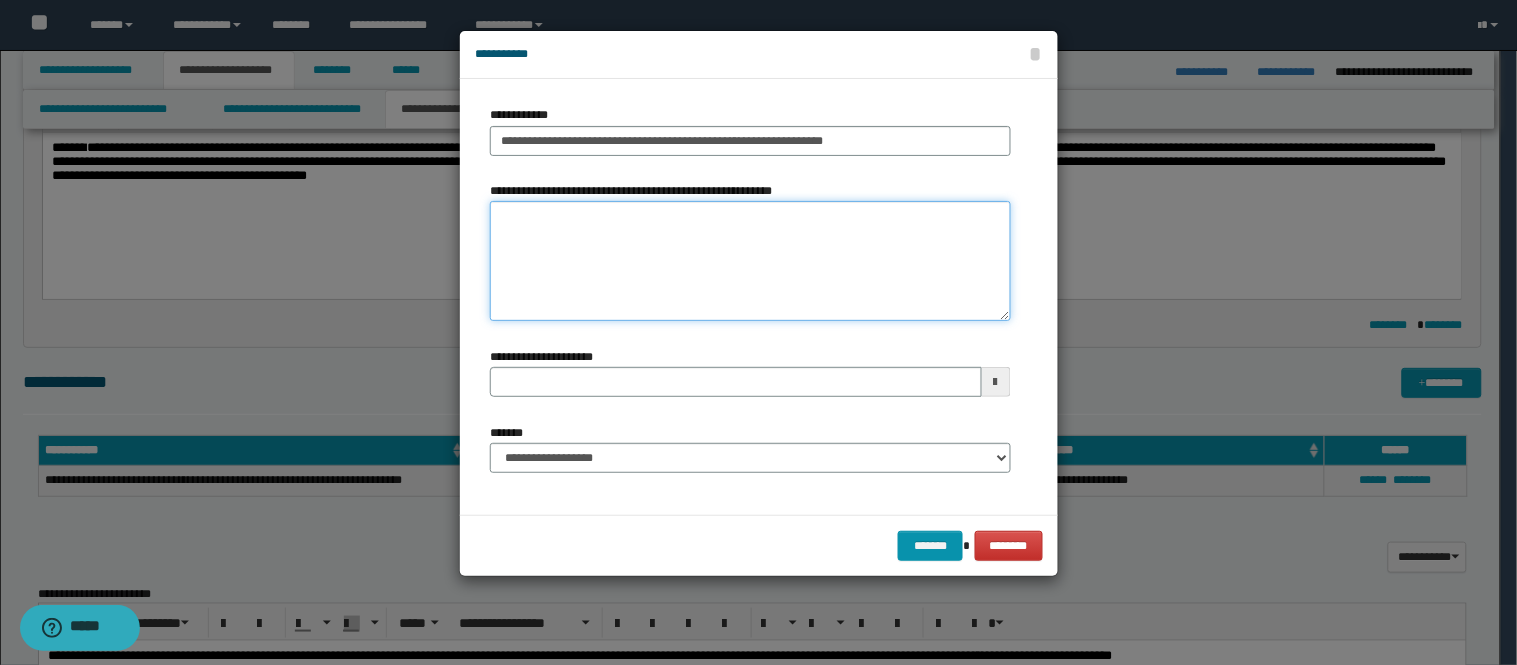 click on "**********" at bounding box center (750, 261) 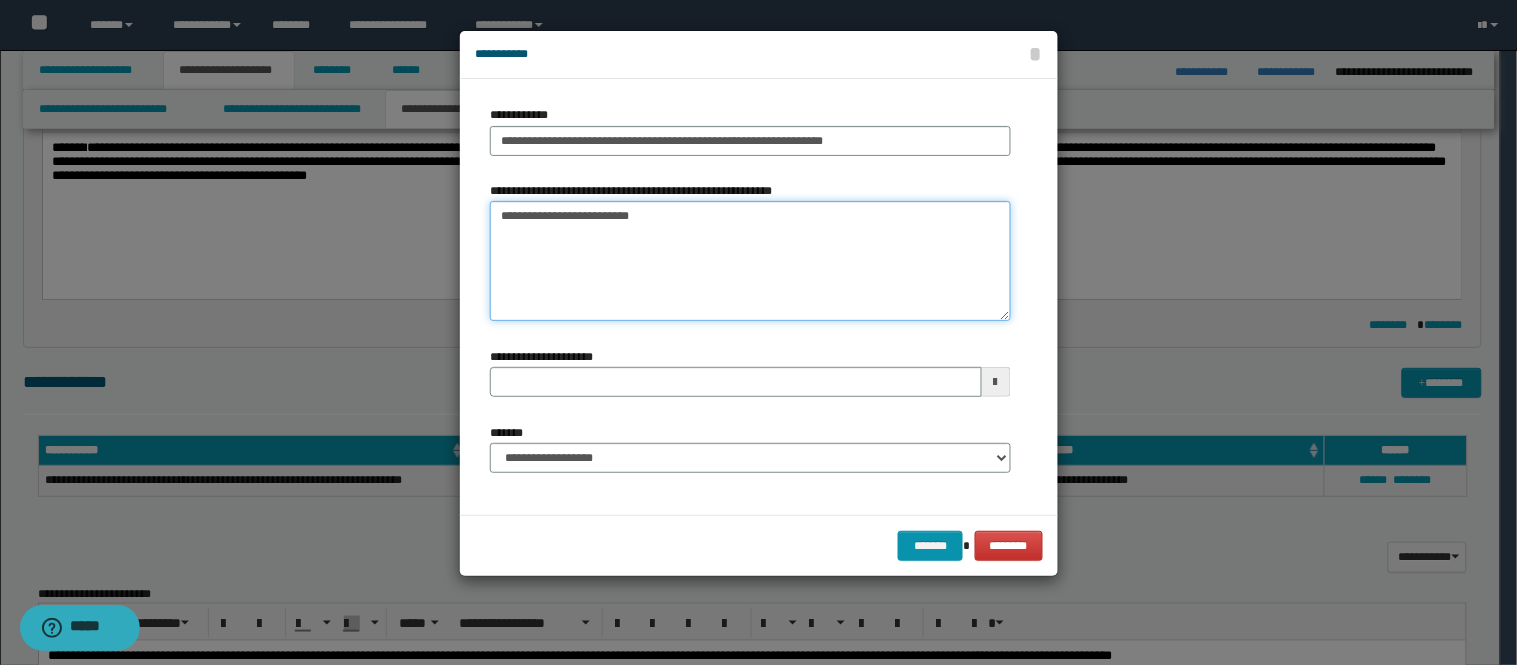 type on "**********" 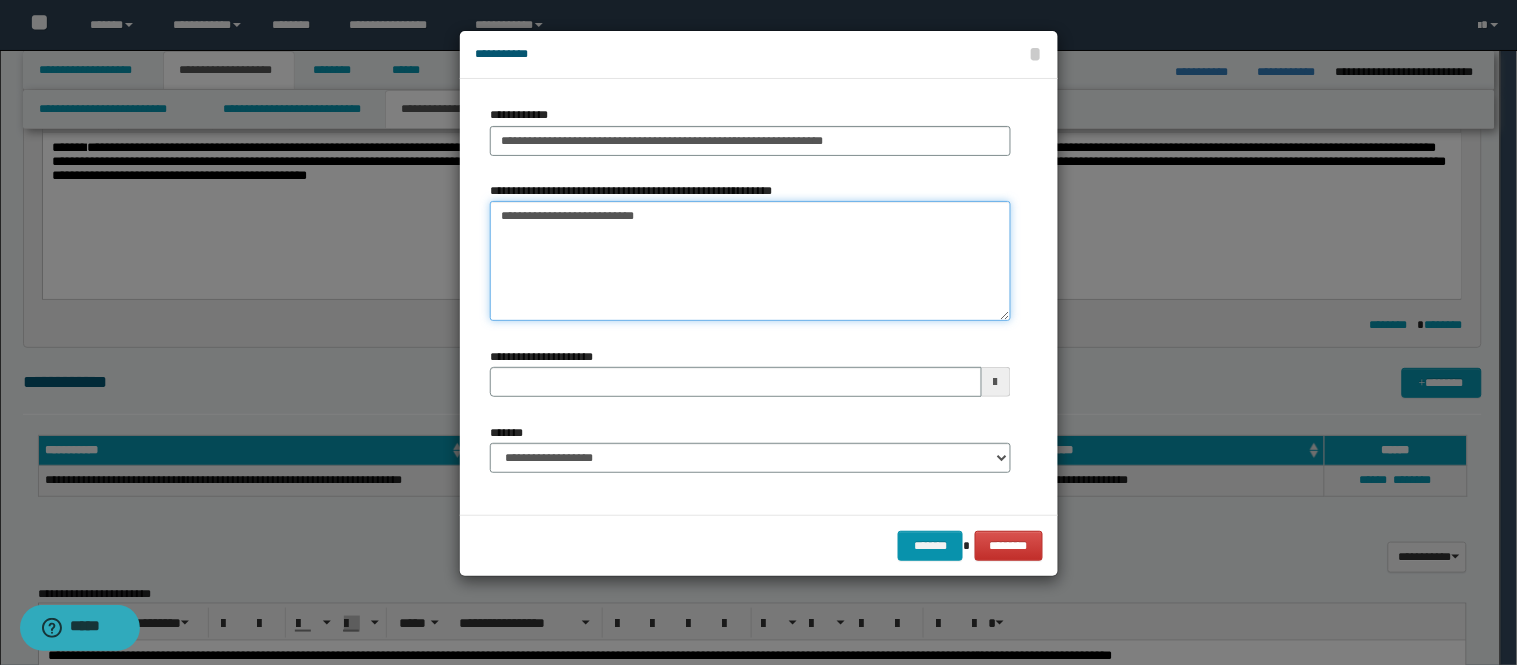 type 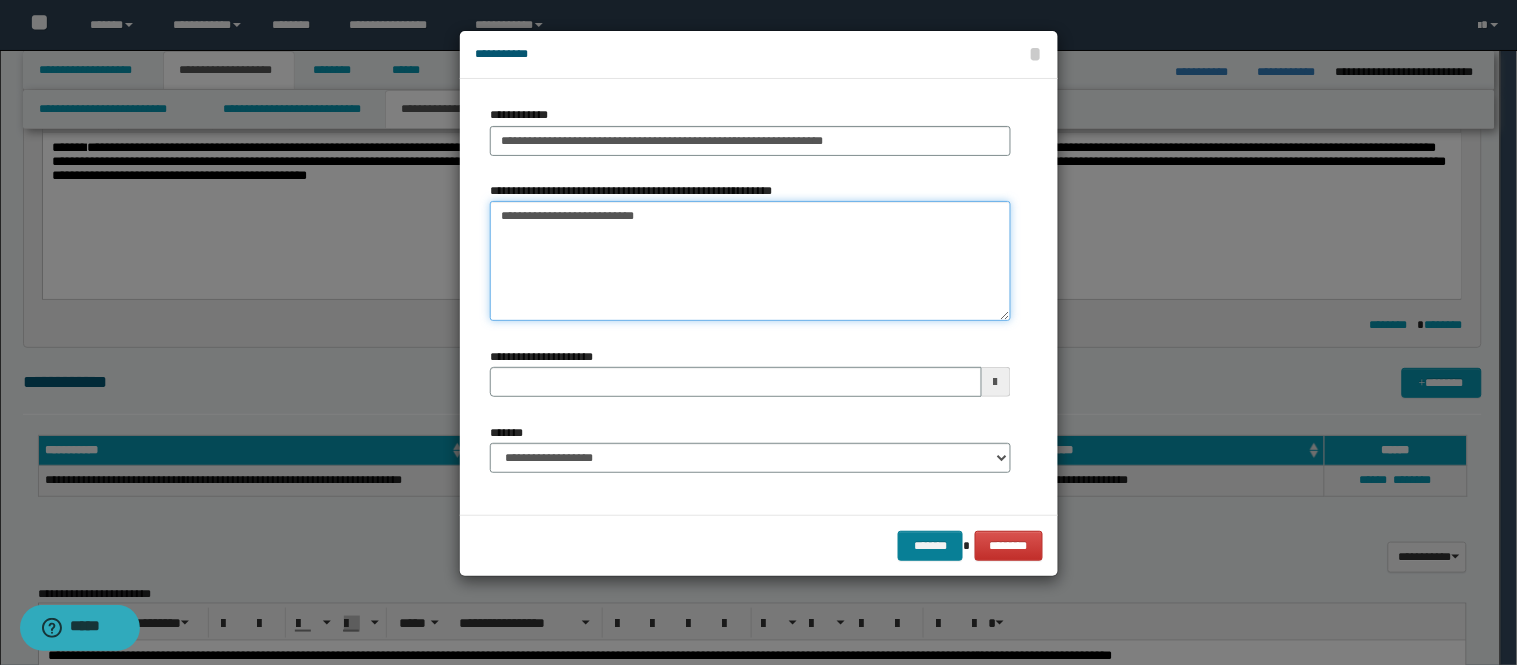 type on "**********" 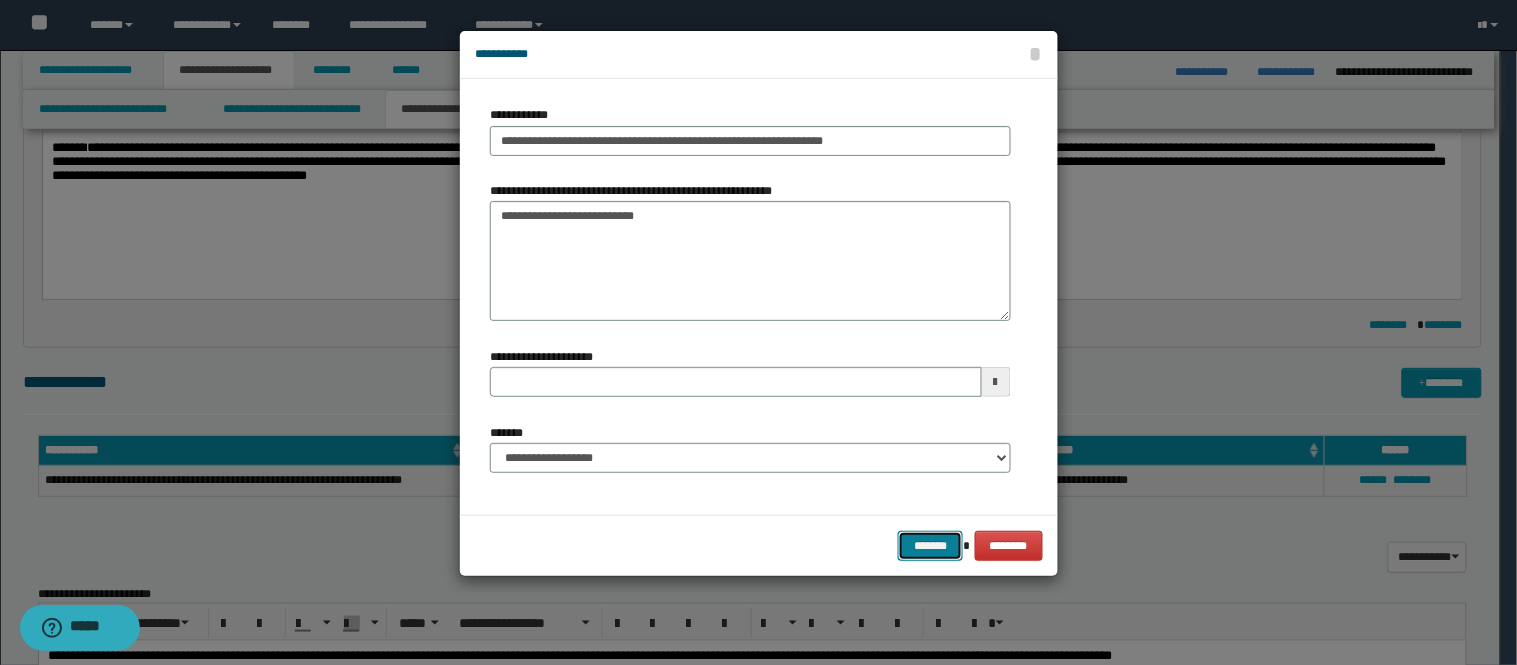 click on "*******" at bounding box center (930, 546) 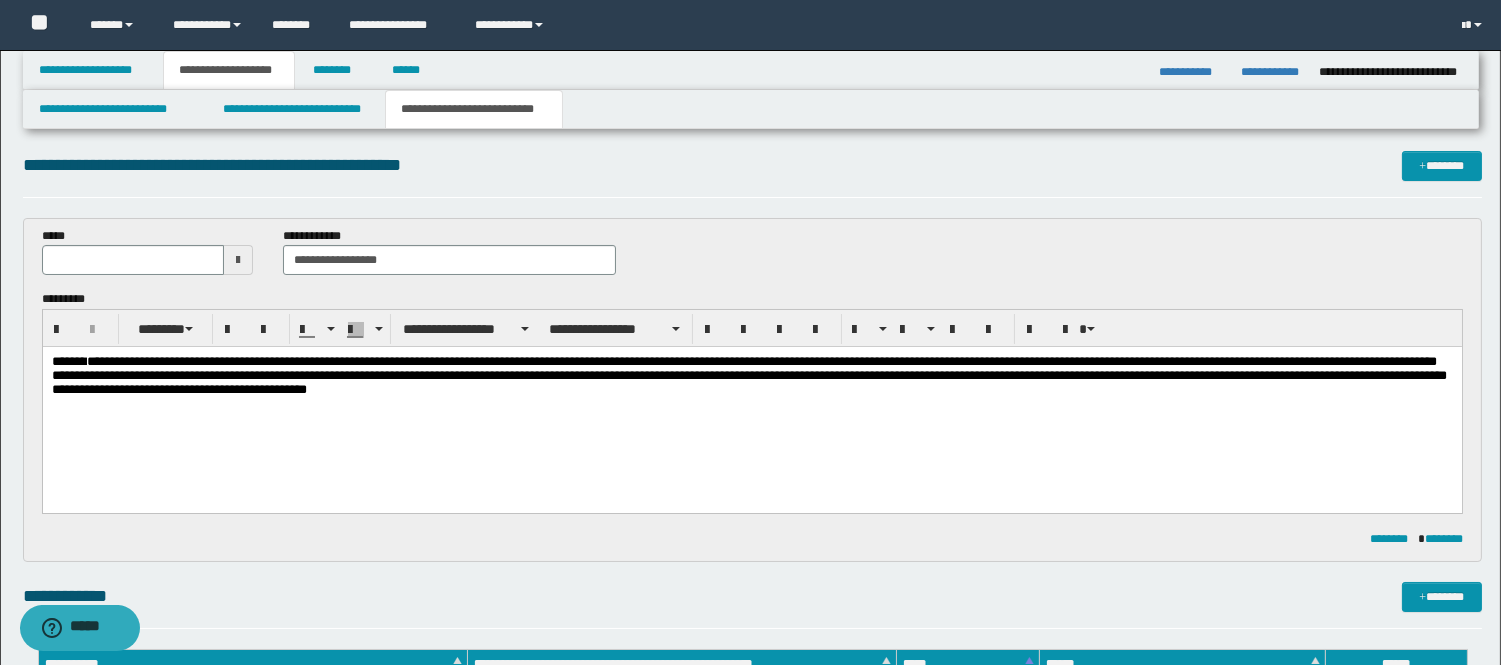scroll, scrollTop: 0, scrollLeft: 0, axis: both 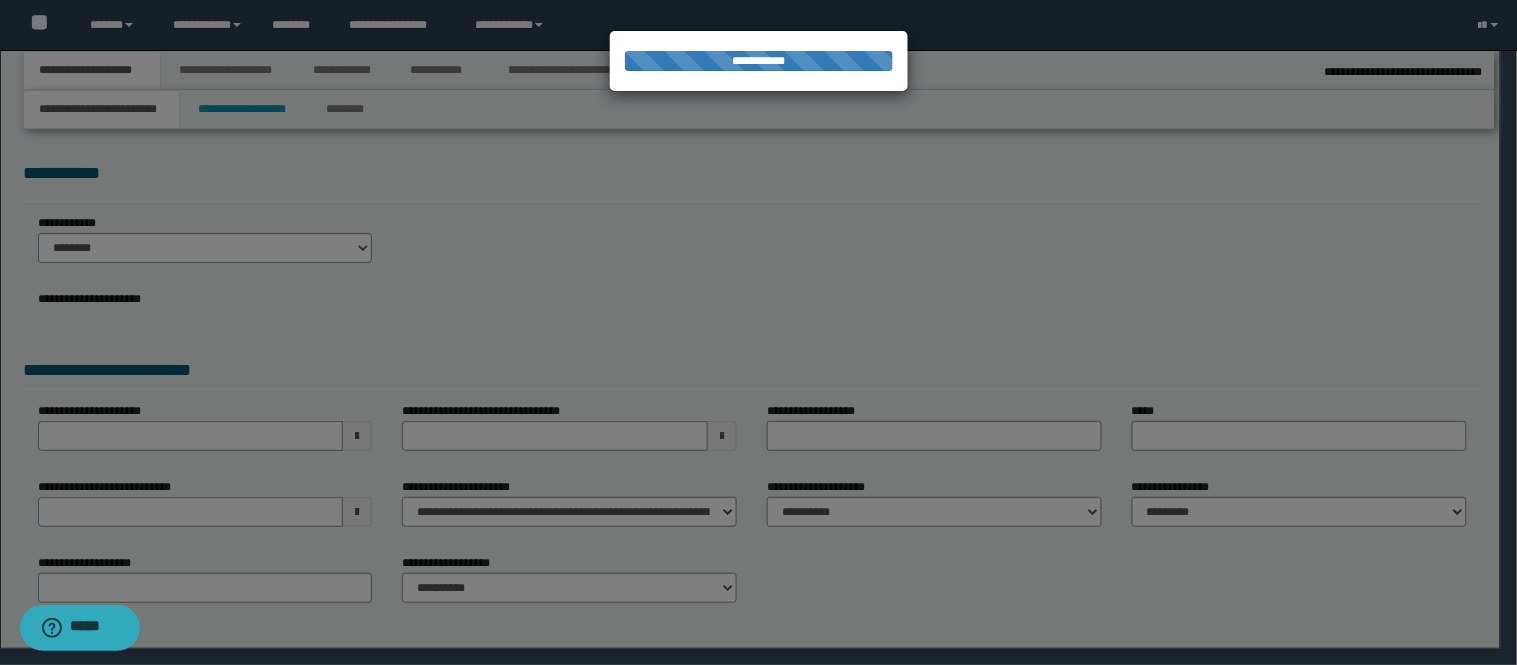 select on "*" 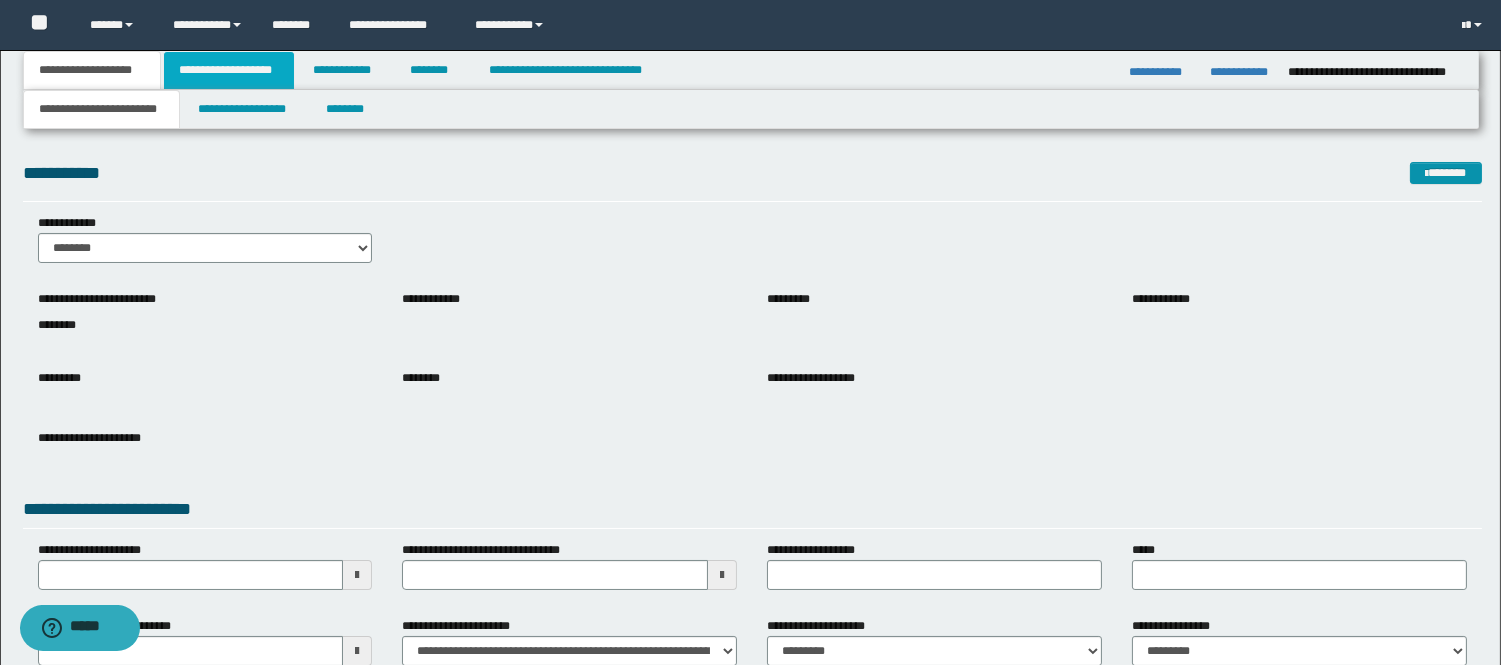click on "**********" at bounding box center [229, 70] 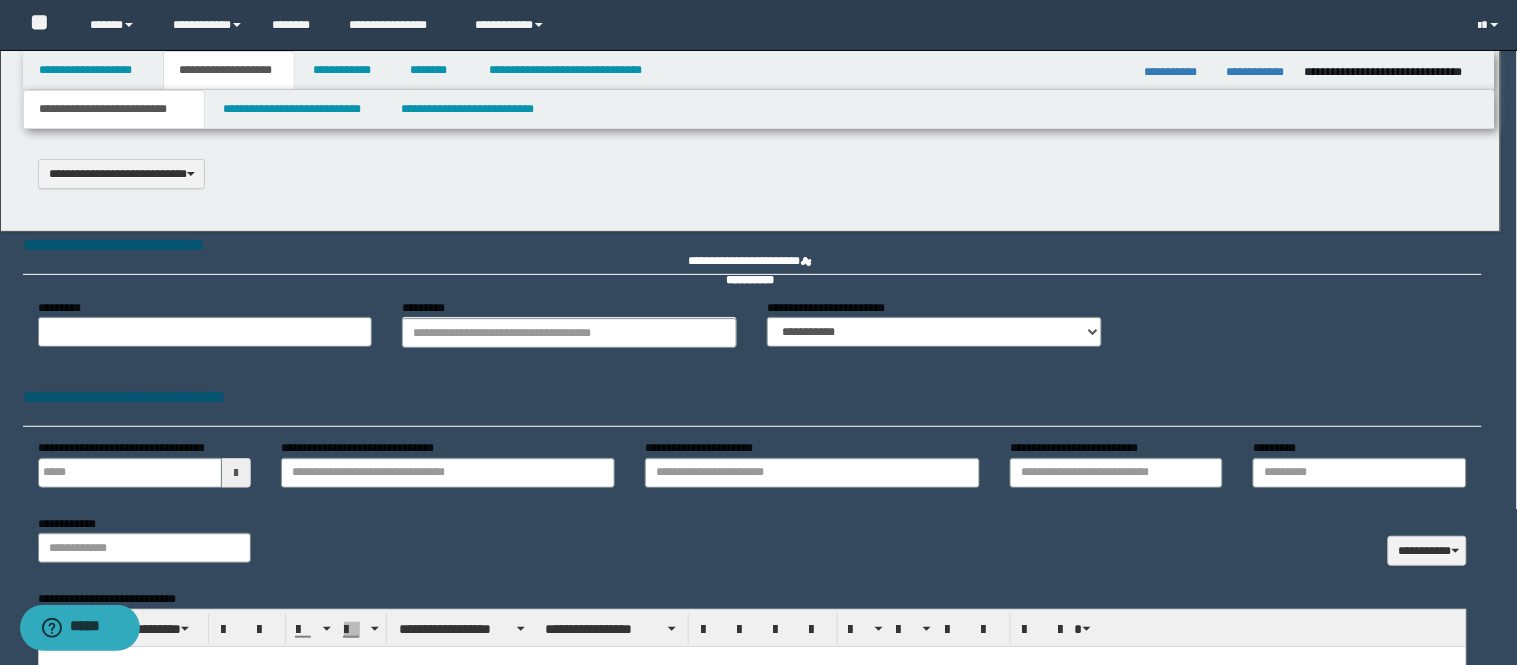 scroll, scrollTop: 0, scrollLeft: 0, axis: both 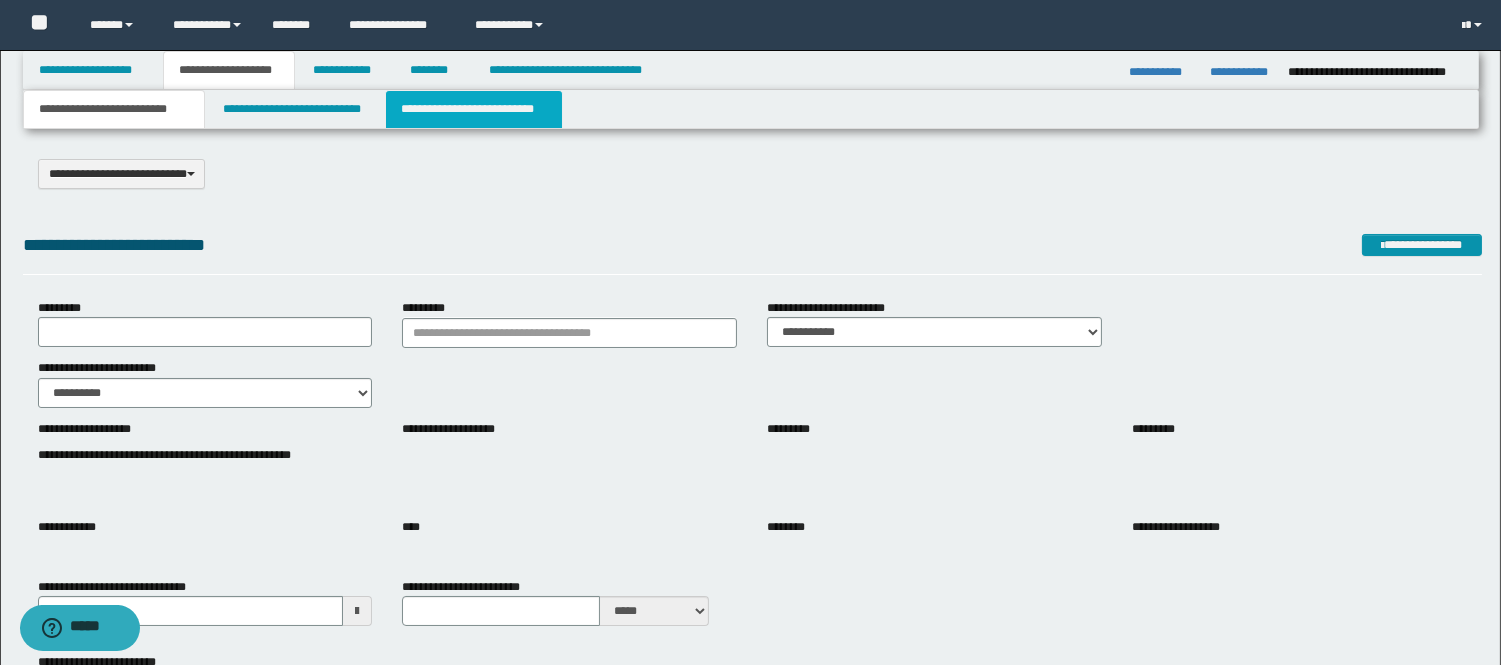 click on "**********" at bounding box center (474, 109) 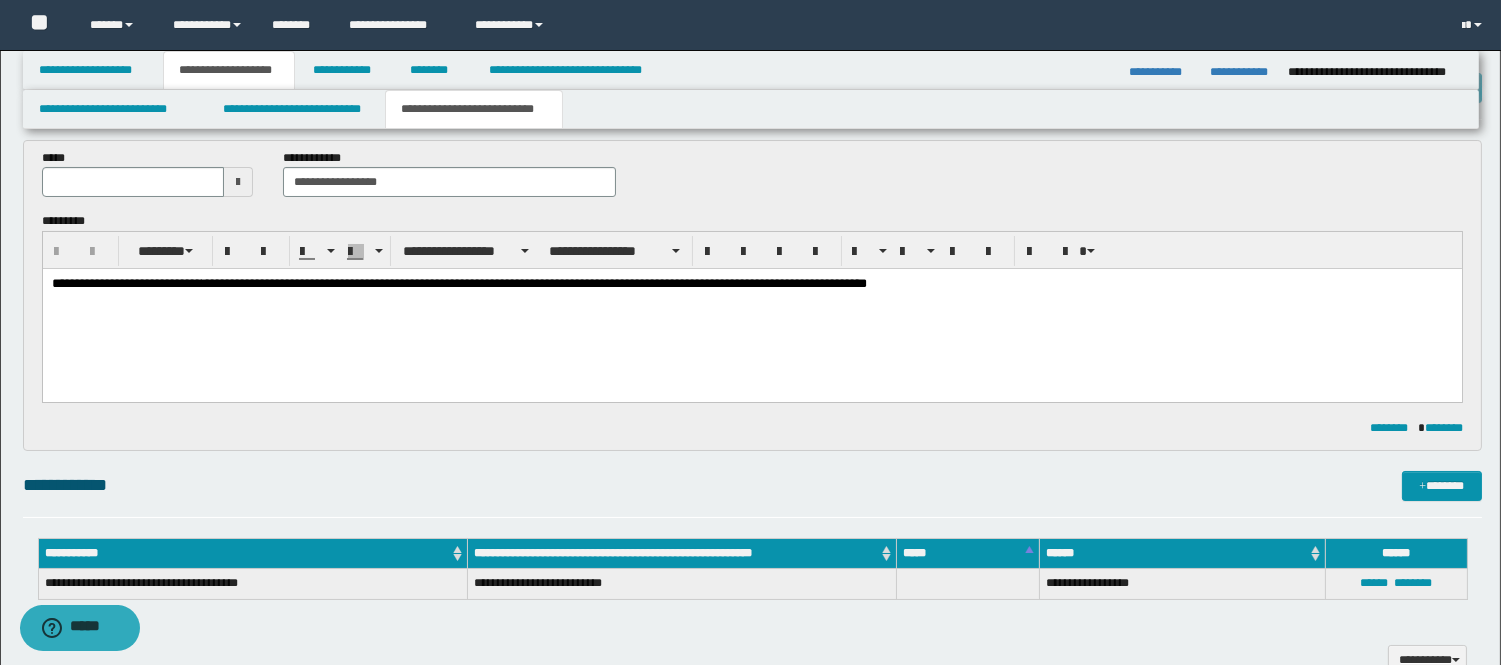 scroll, scrollTop: 222, scrollLeft: 0, axis: vertical 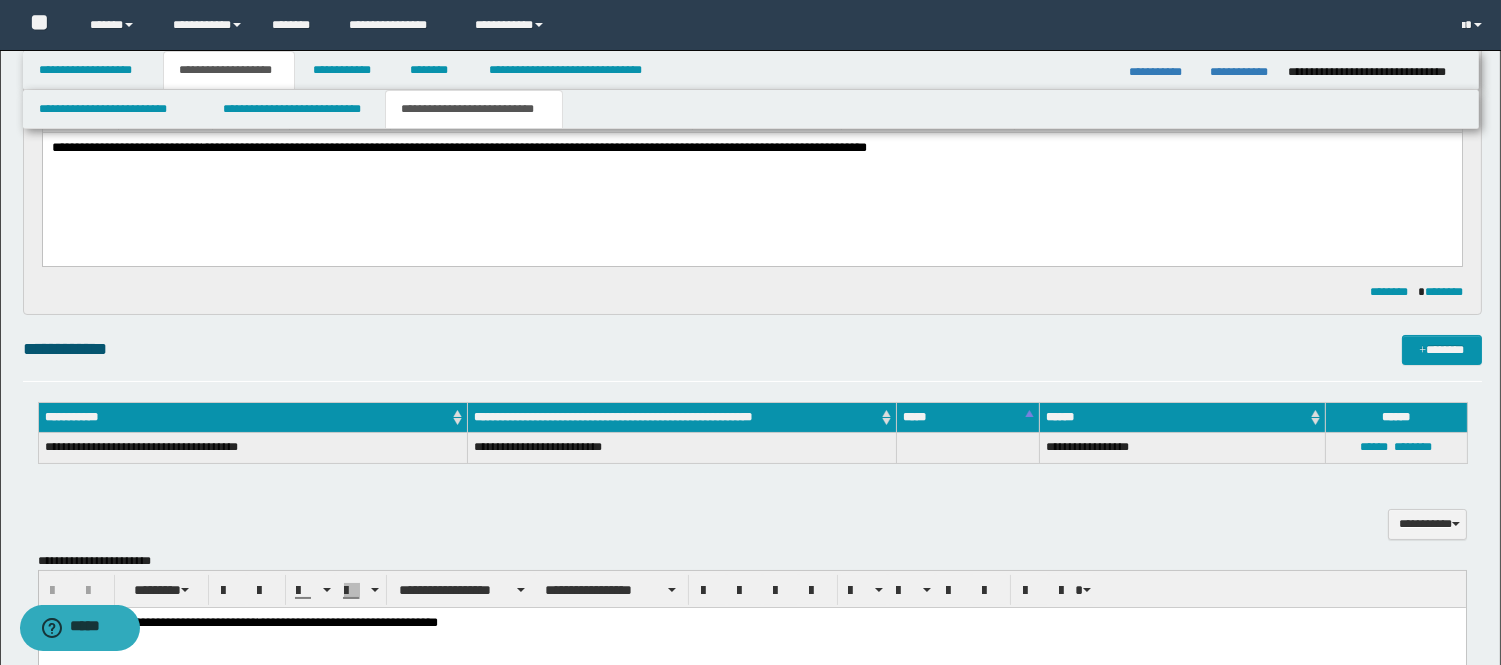 click on "**********" at bounding box center (751, 173) 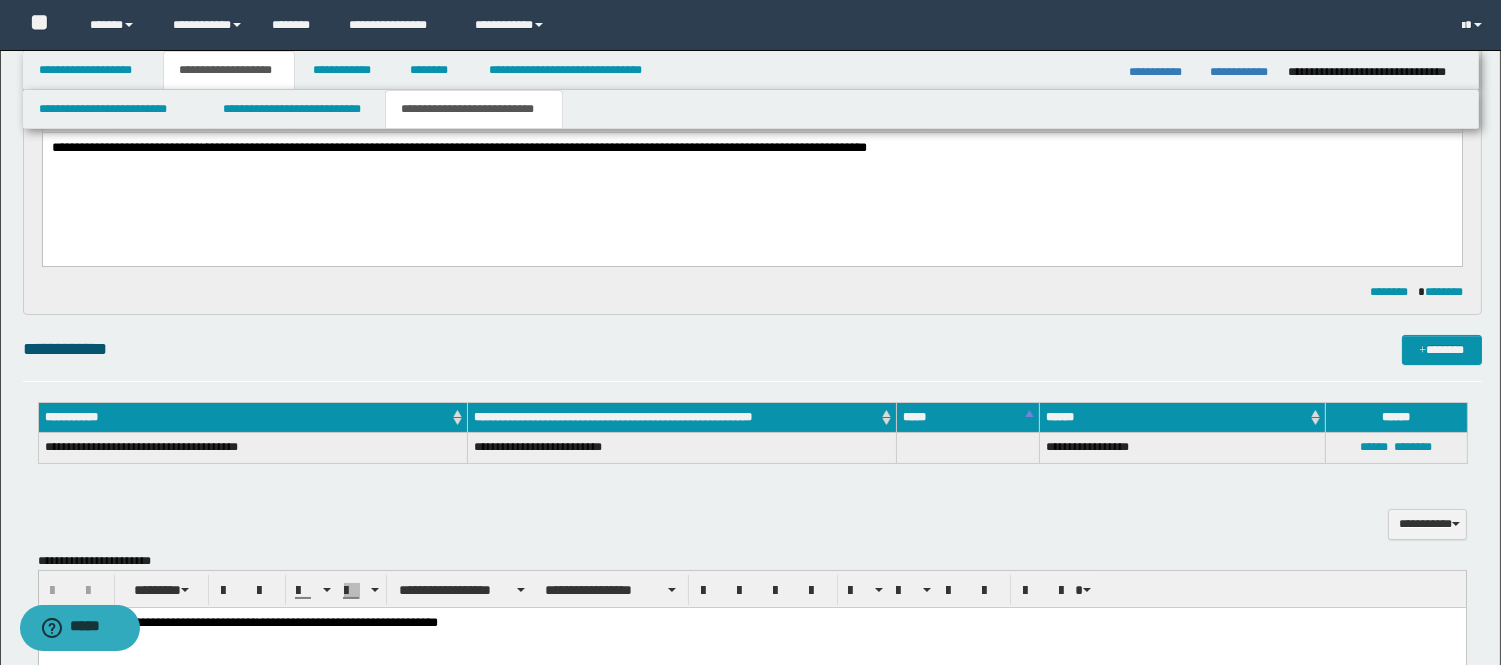 type 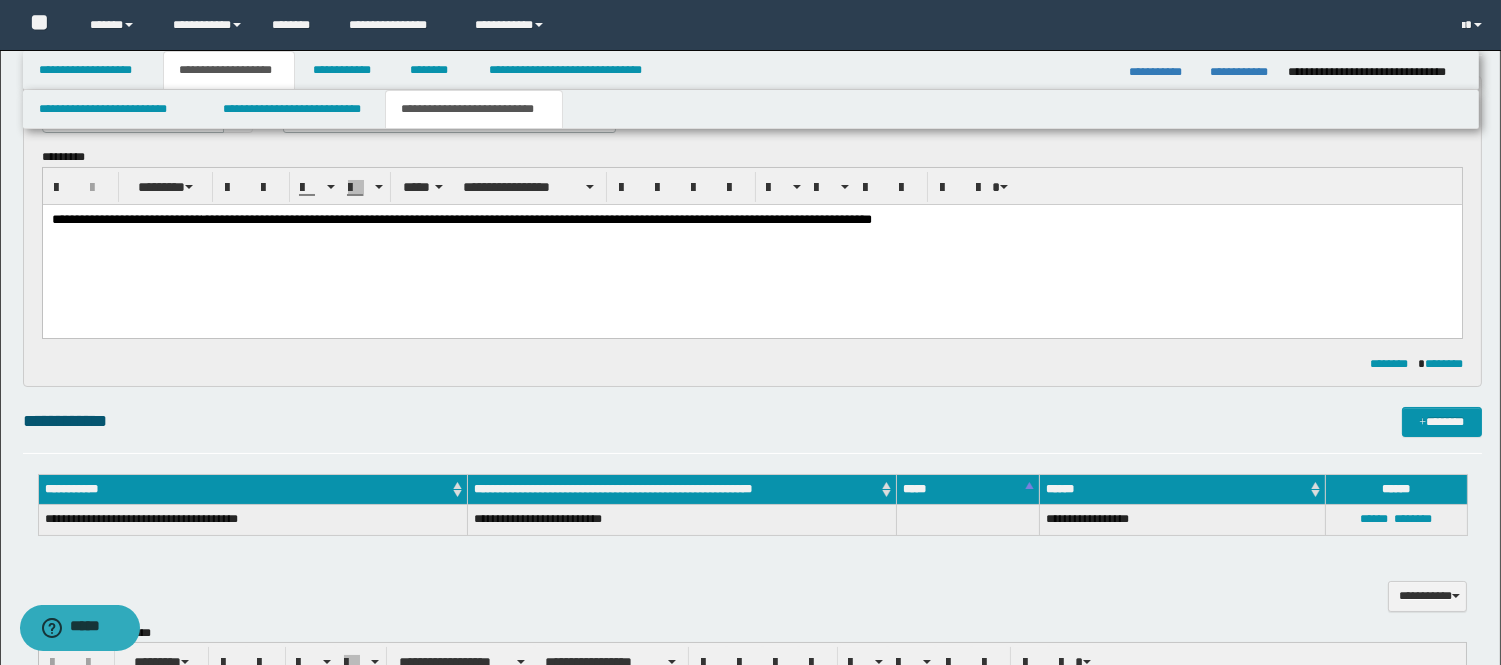 scroll, scrollTop: 111, scrollLeft: 0, axis: vertical 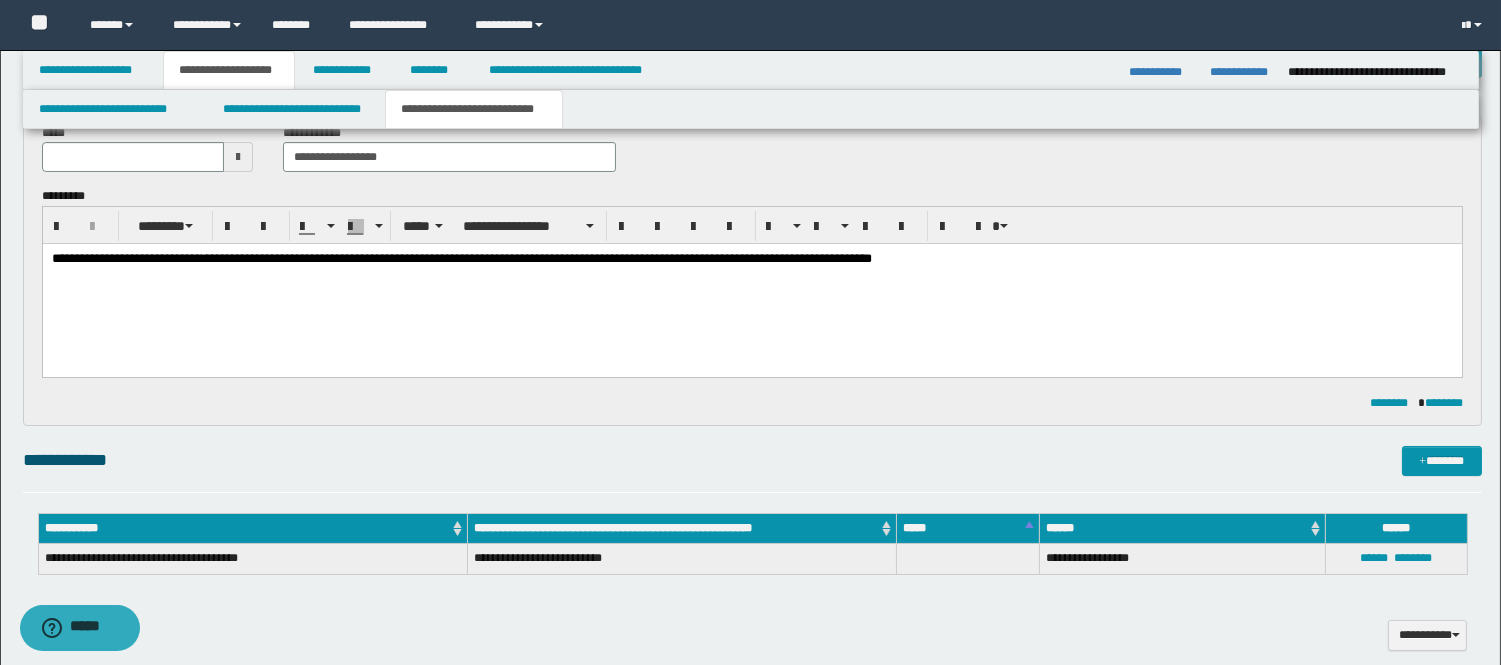 click on "**********" at bounding box center [751, 284] 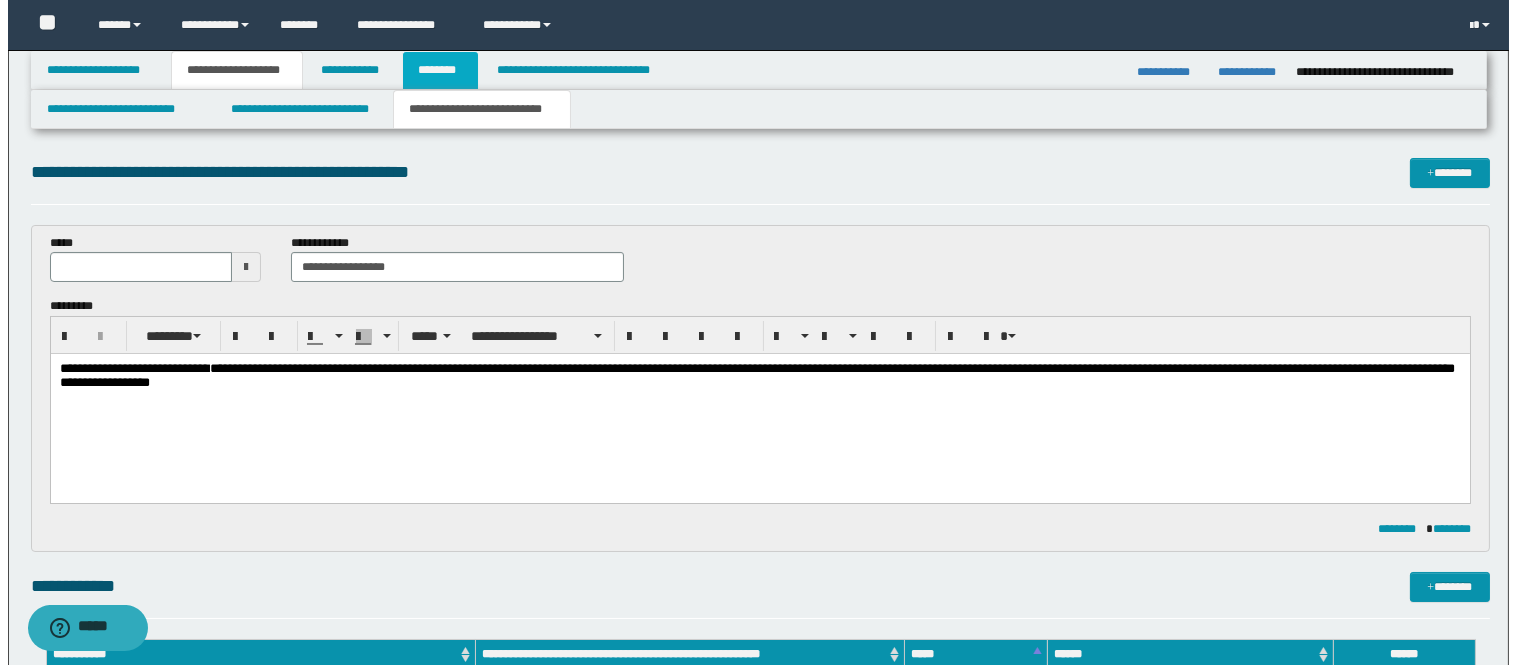 scroll, scrollTop: 0, scrollLeft: 0, axis: both 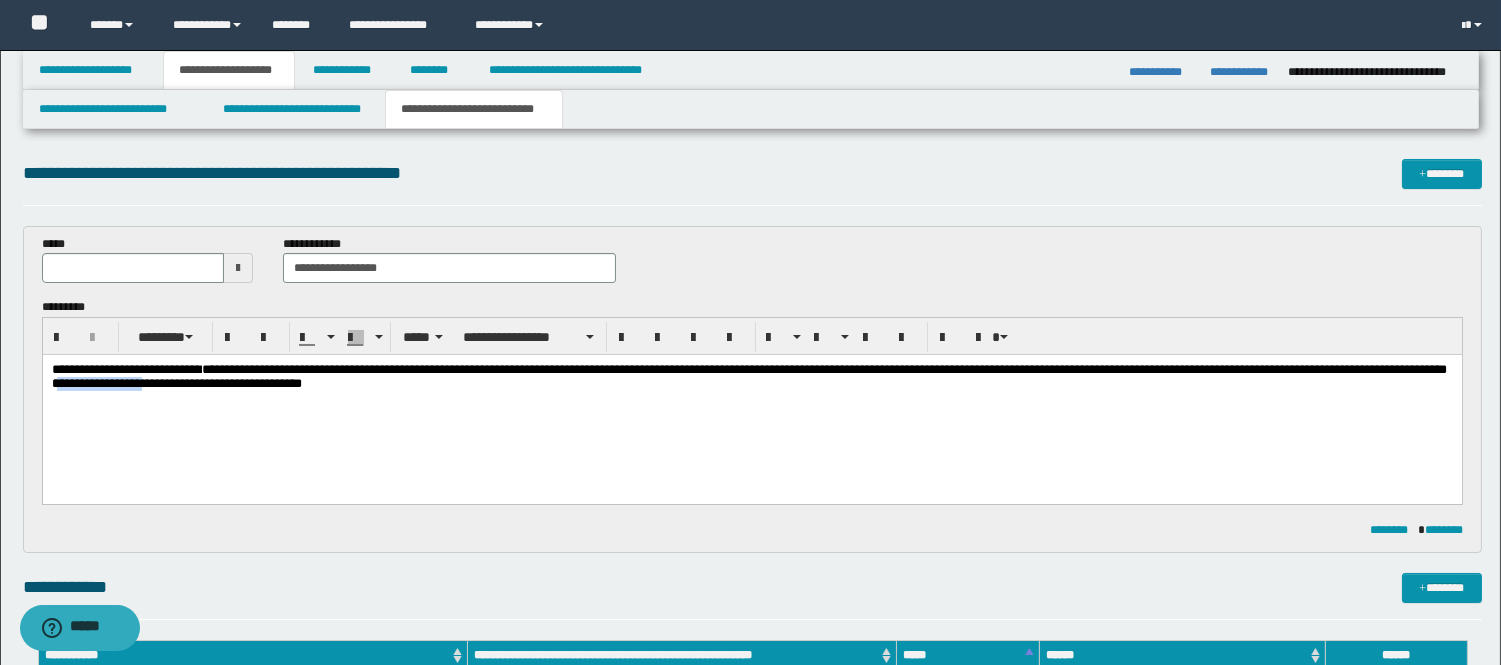 drag, startPoint x: 371, startPoint y: 384, endPoint x: 292, endPoint y: 381, distance: 79.05694 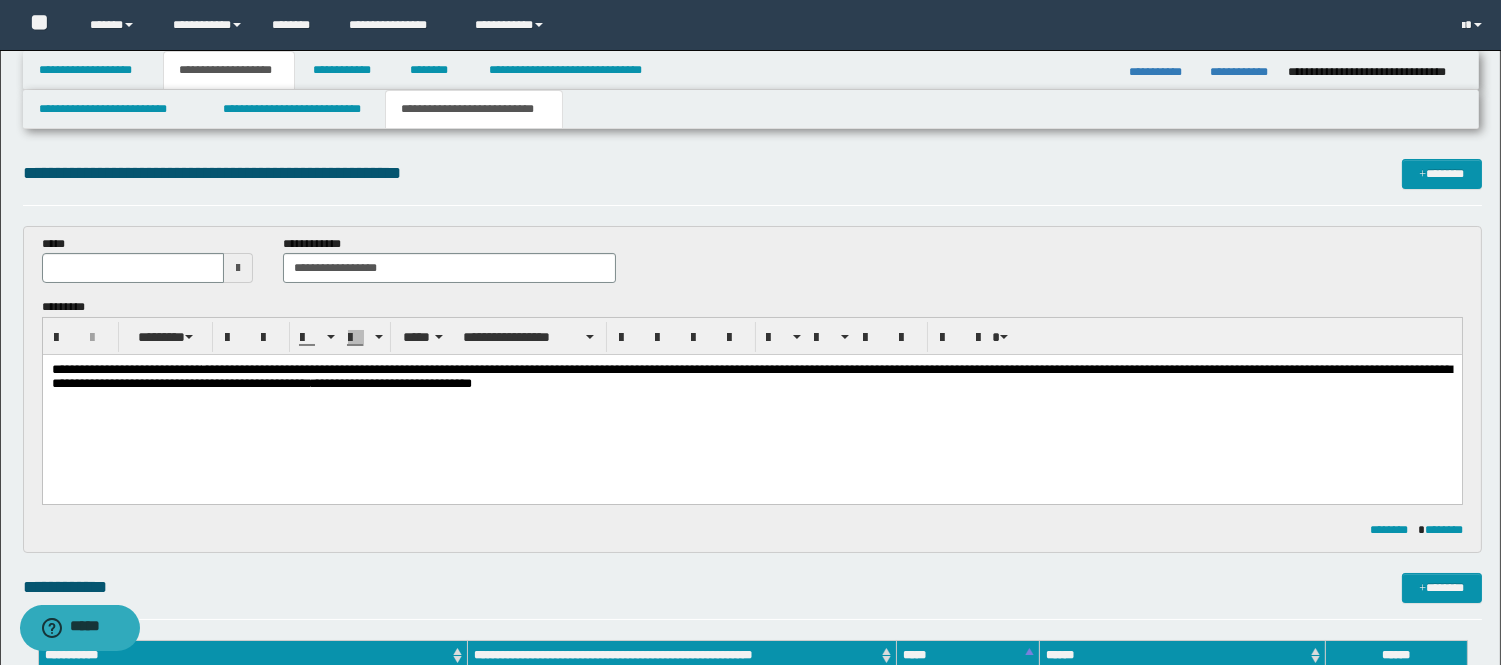 click on "**********" at bounding box center [751, 402] 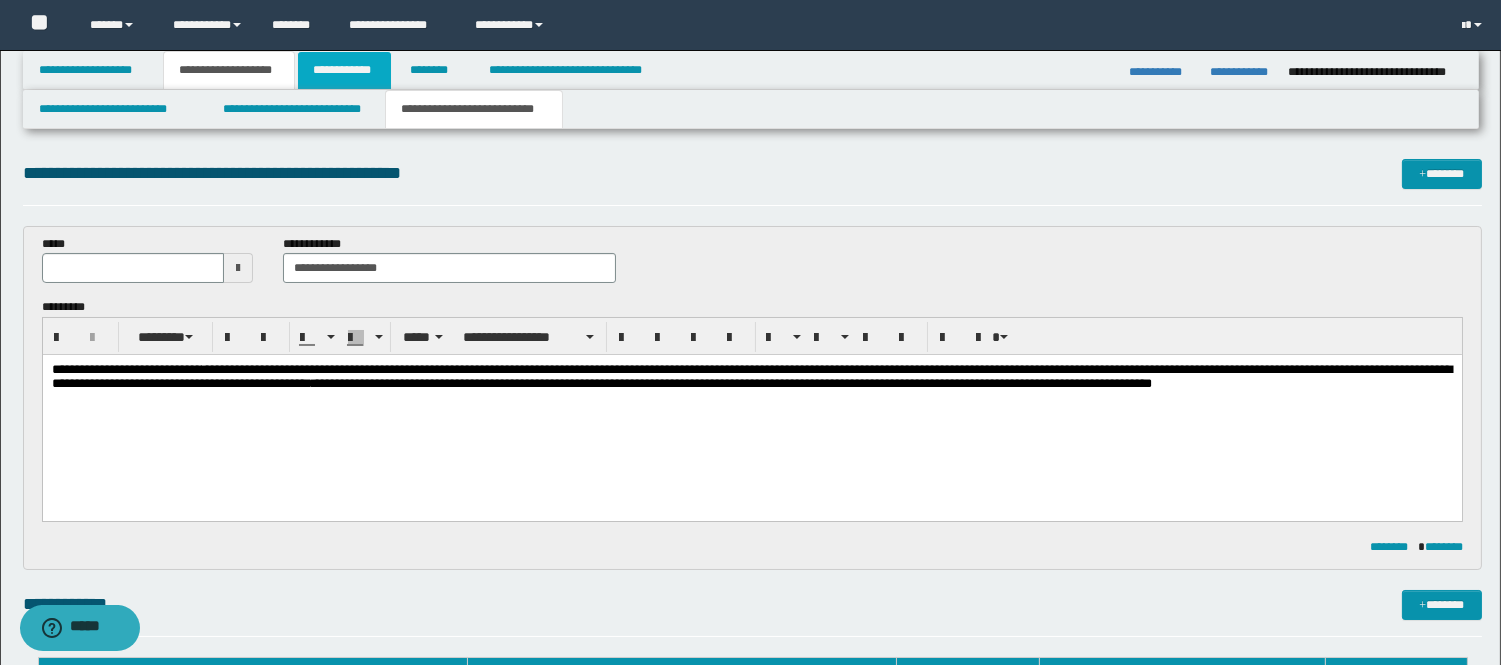 click on "**********" at bounding box center (344, 70) 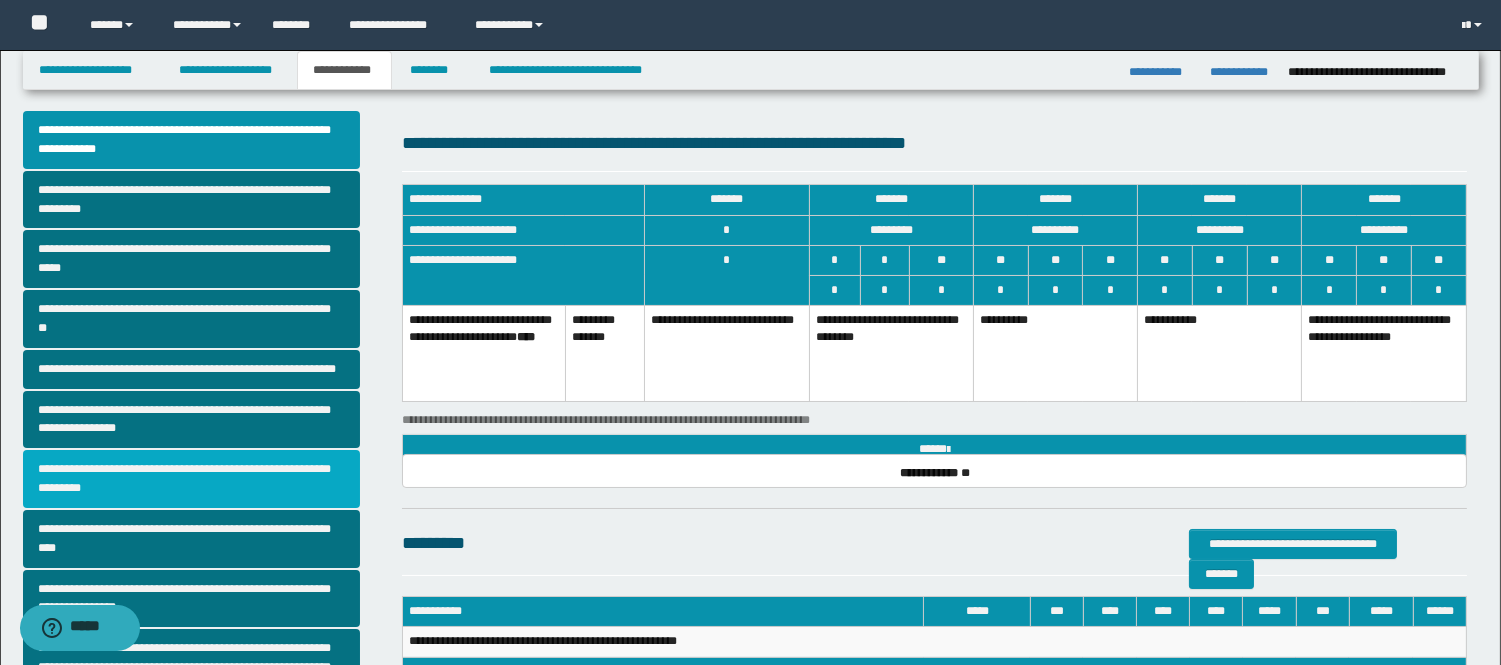 scroll, scrollTop: 445, scrollLeft: 0, axis: vertical 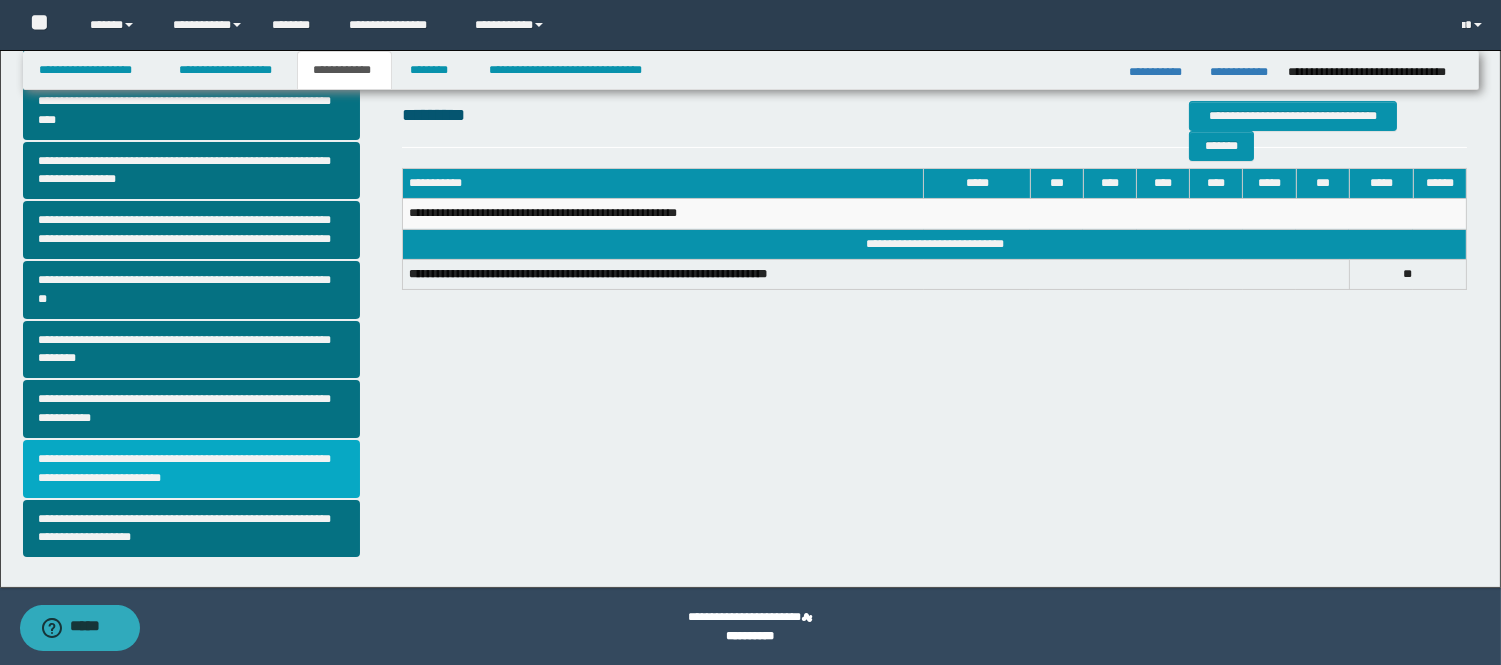 click on "**********" at bounding box center (192, 469) 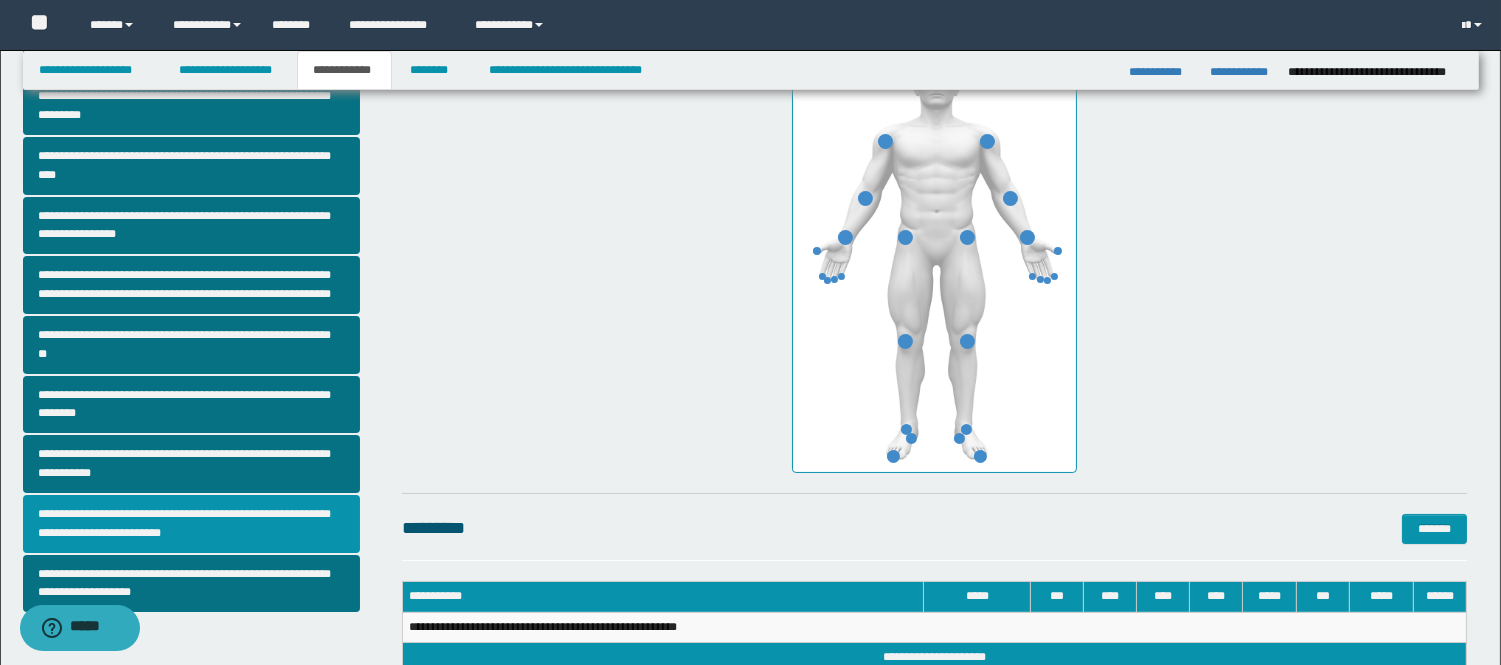 scroll, scrollTop: 334, scrollLeft: 0, axis: vertical 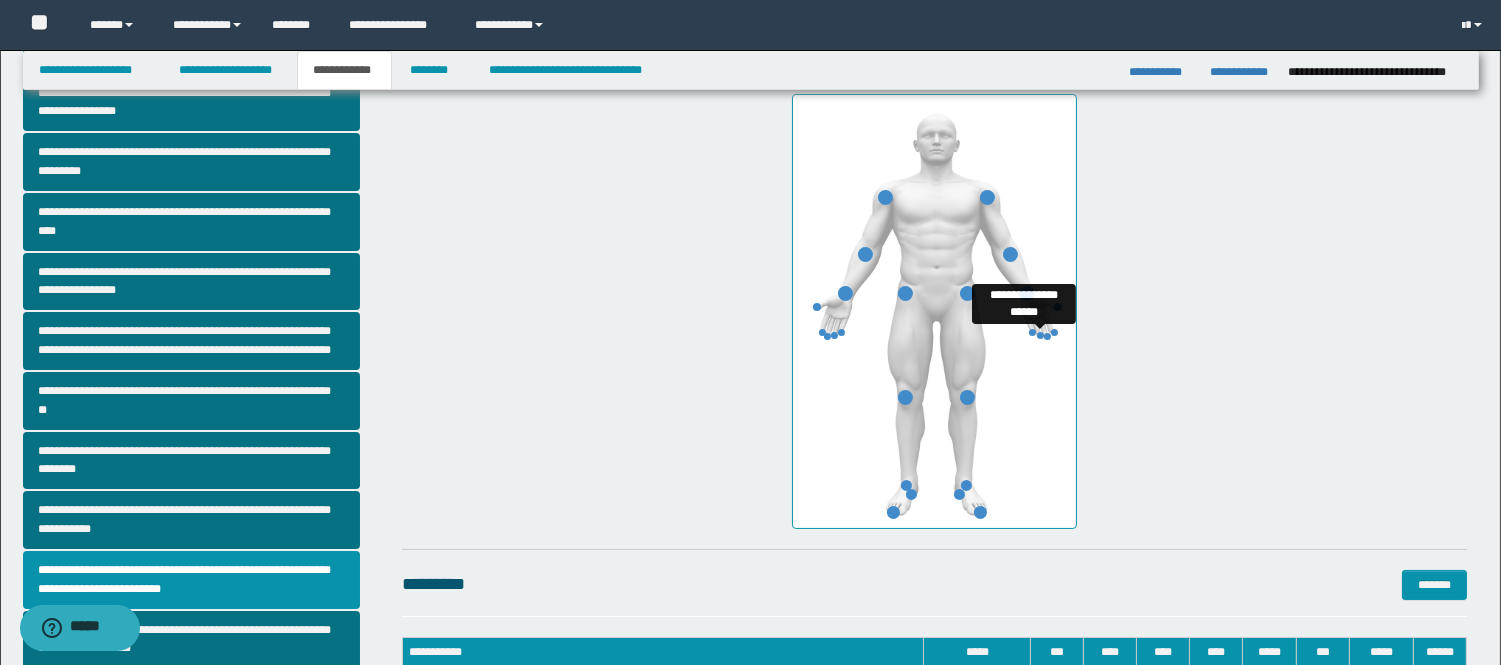 click at bounding box center [1040, 335] 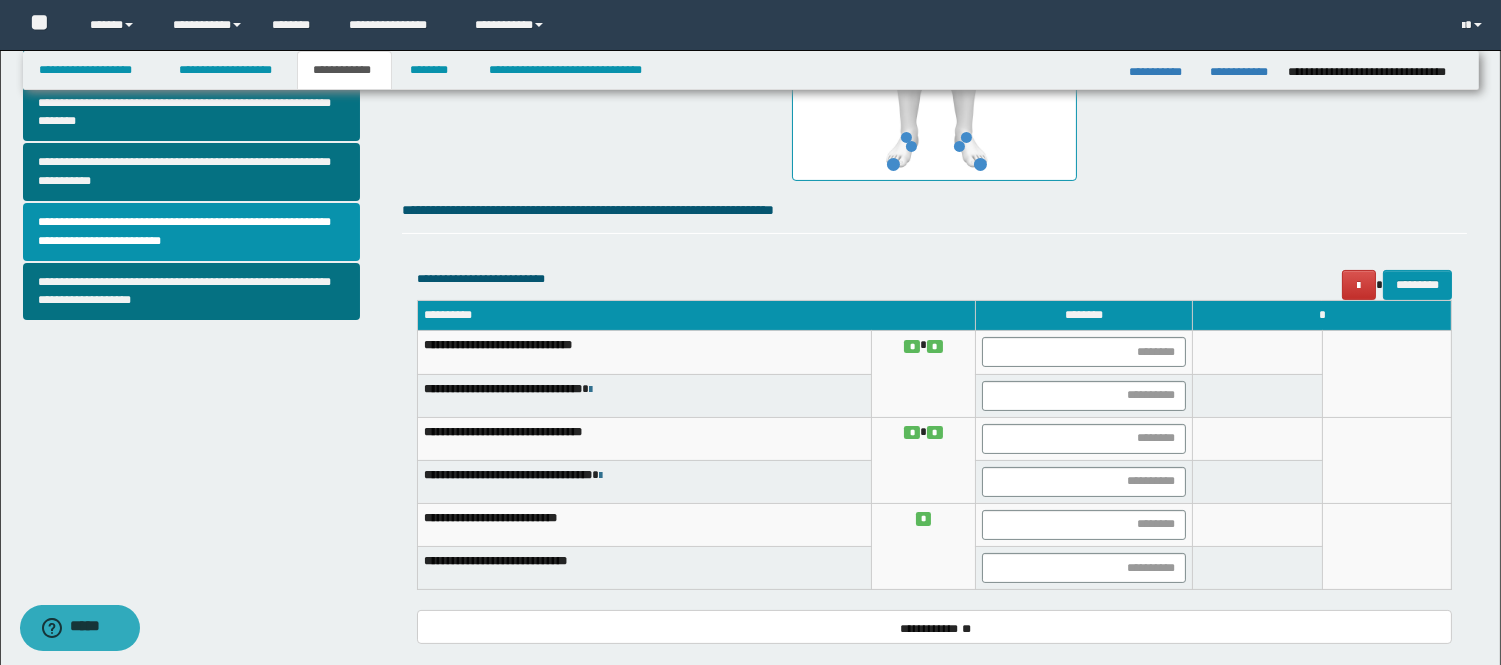 scroll, scrollTop: 778, scrollLeft: 0, axis: vertical 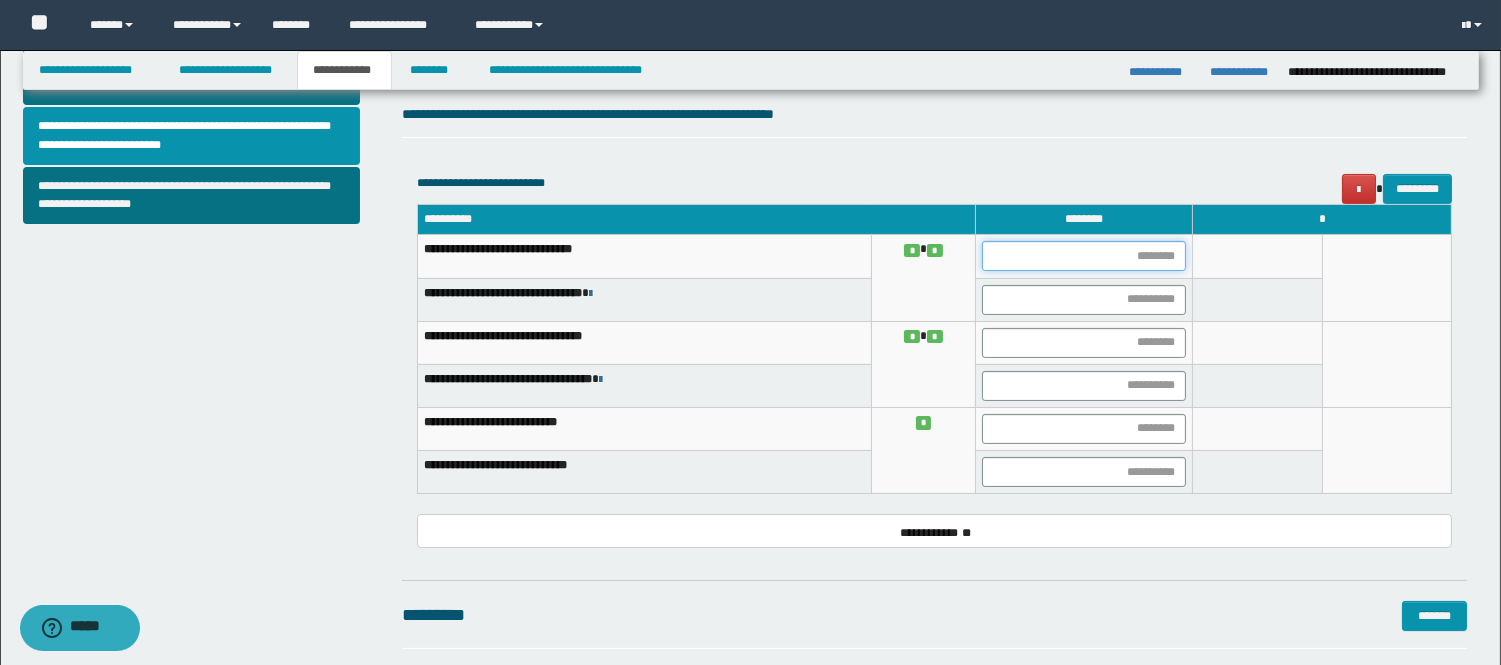 click at bounding box center [1084, 256] 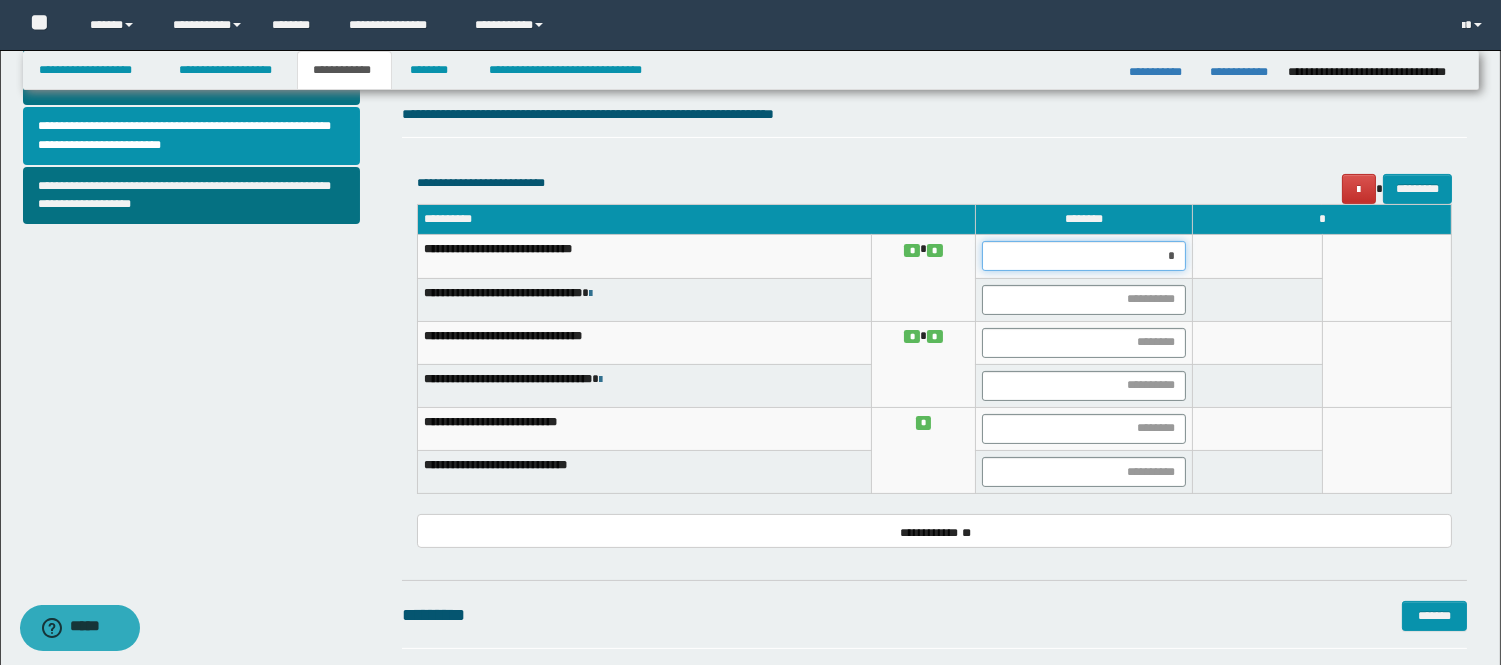 type on "**" 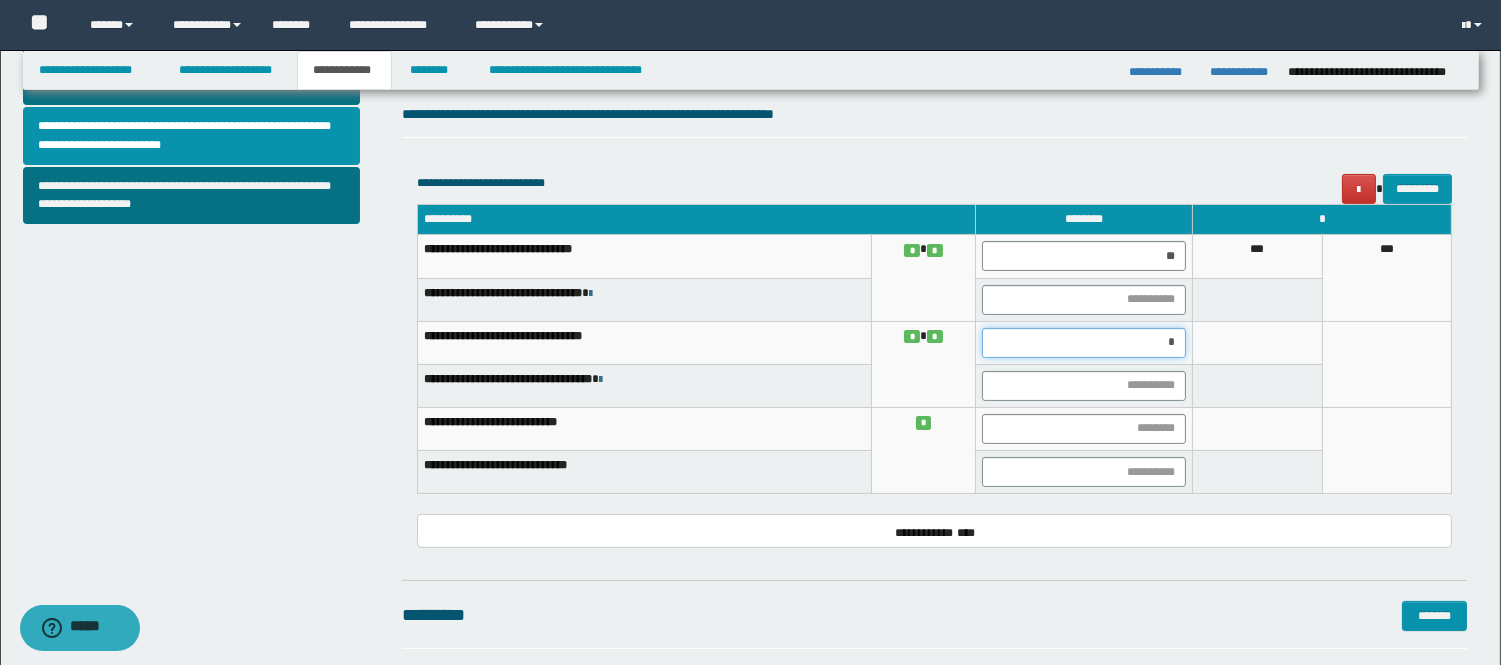 type on "**" 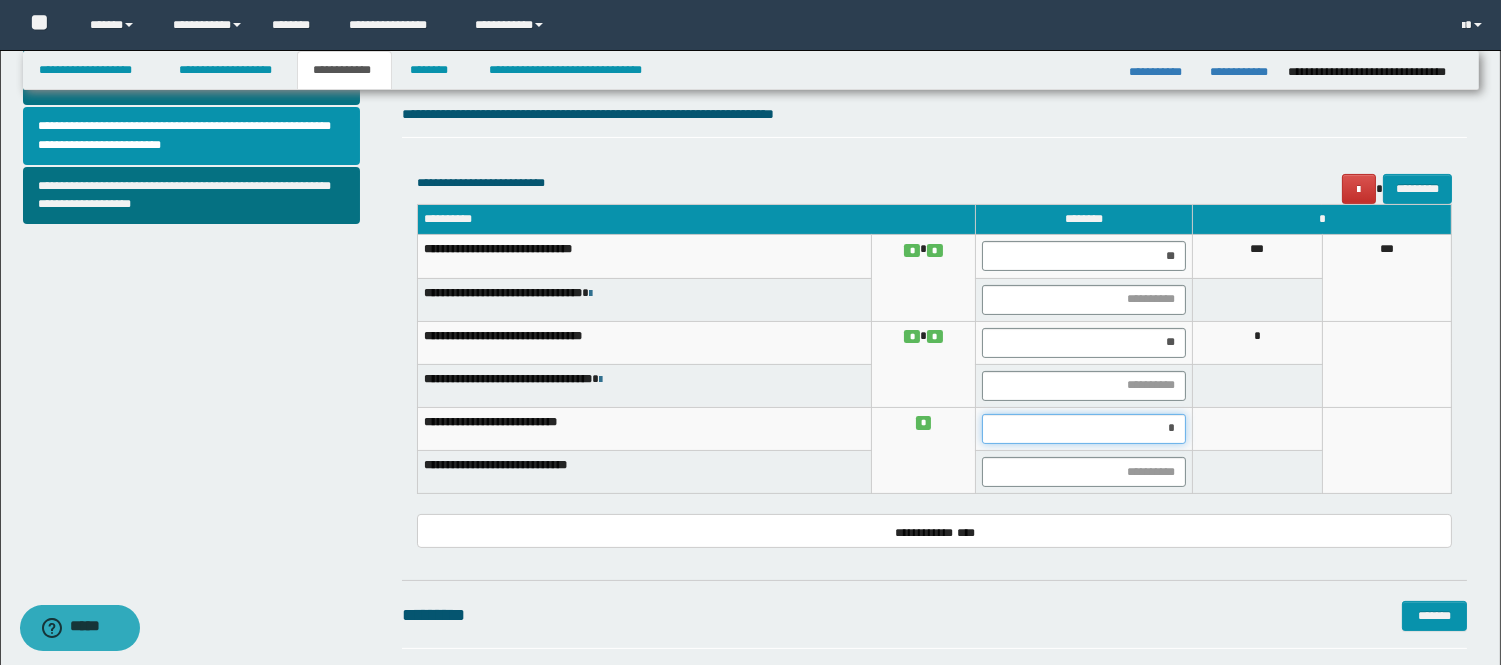 type on "**" 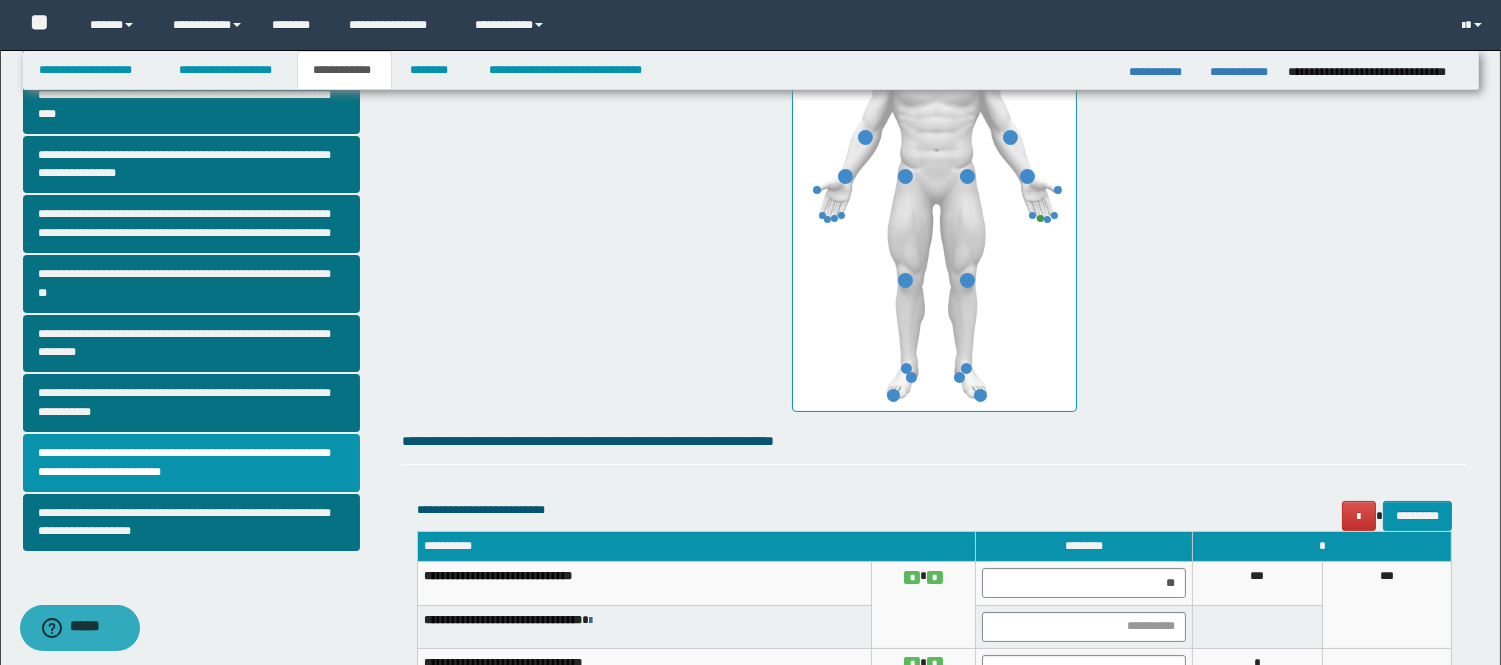 scroll, scrollTop: 445, scrollLeft: 0, axis: vertical 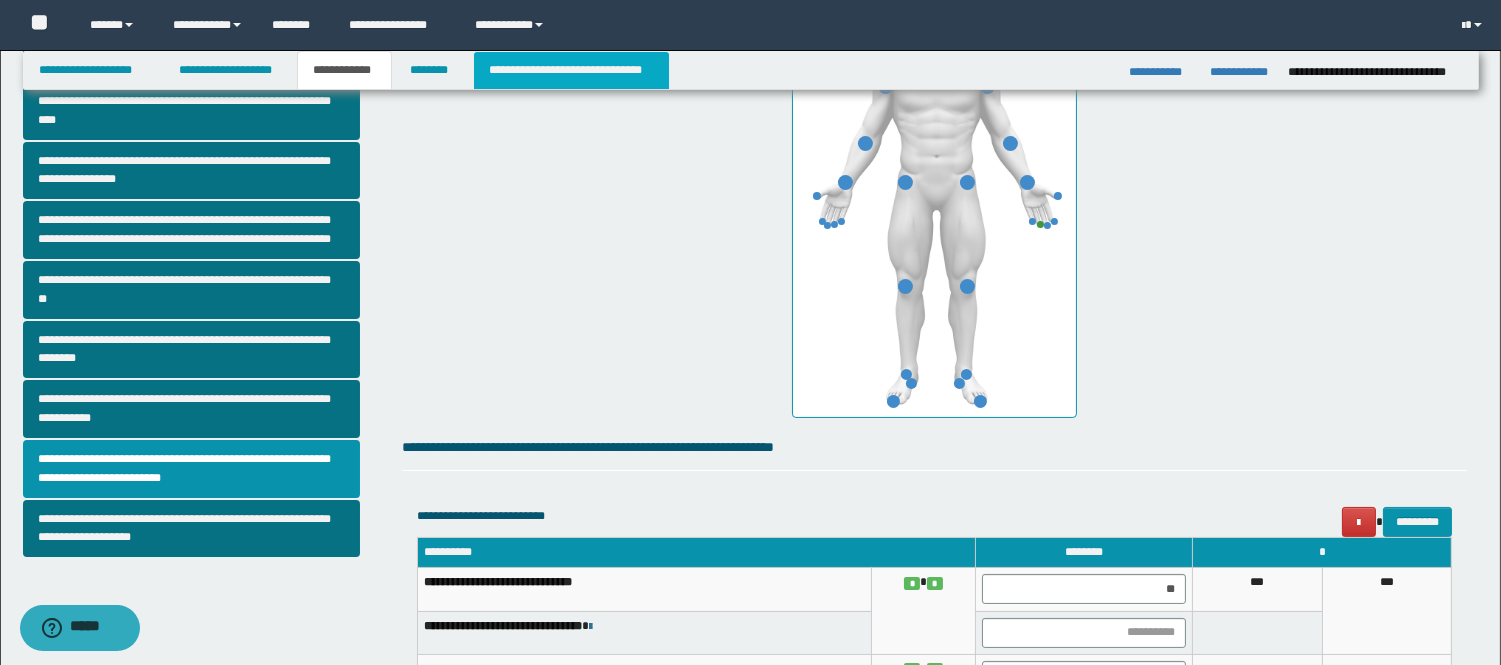 click on "**********" at bounding box center (571, 70) 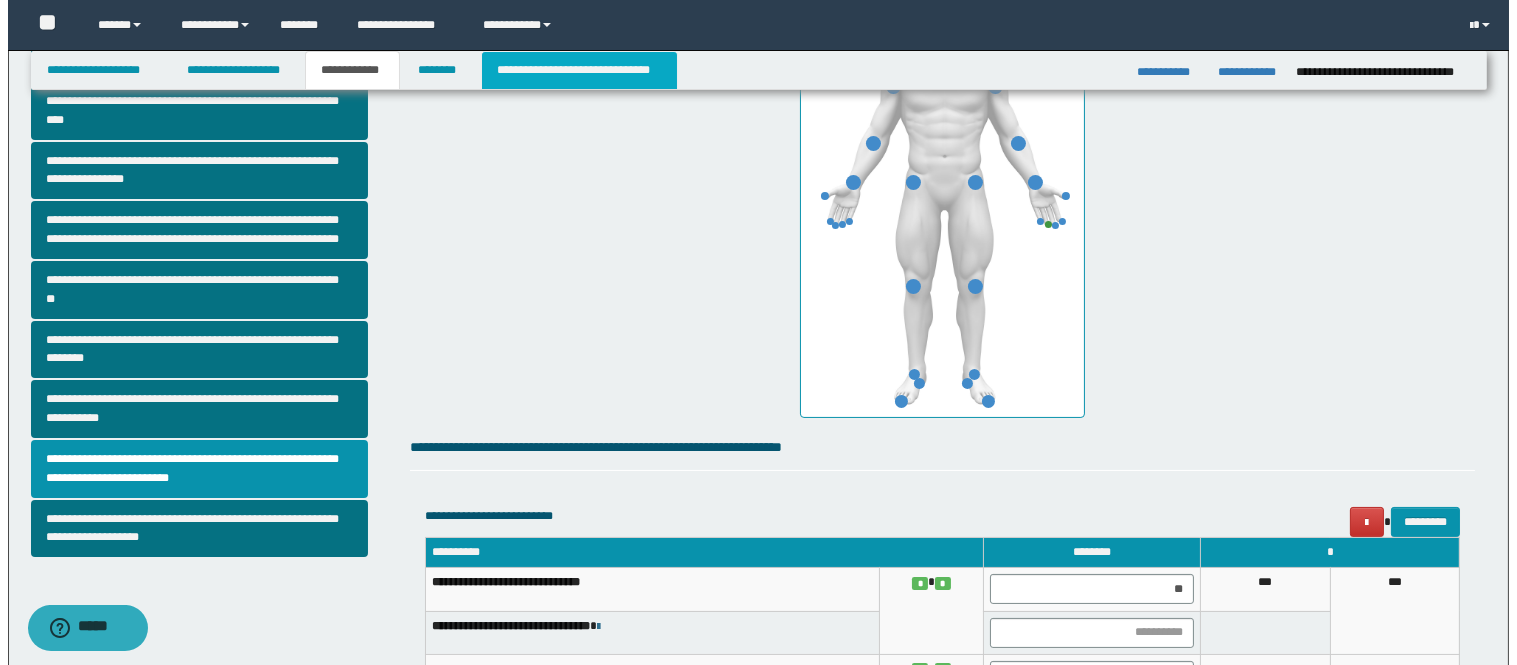 scroll, scrollTop: 0, scrollLeft: 0, axis: both 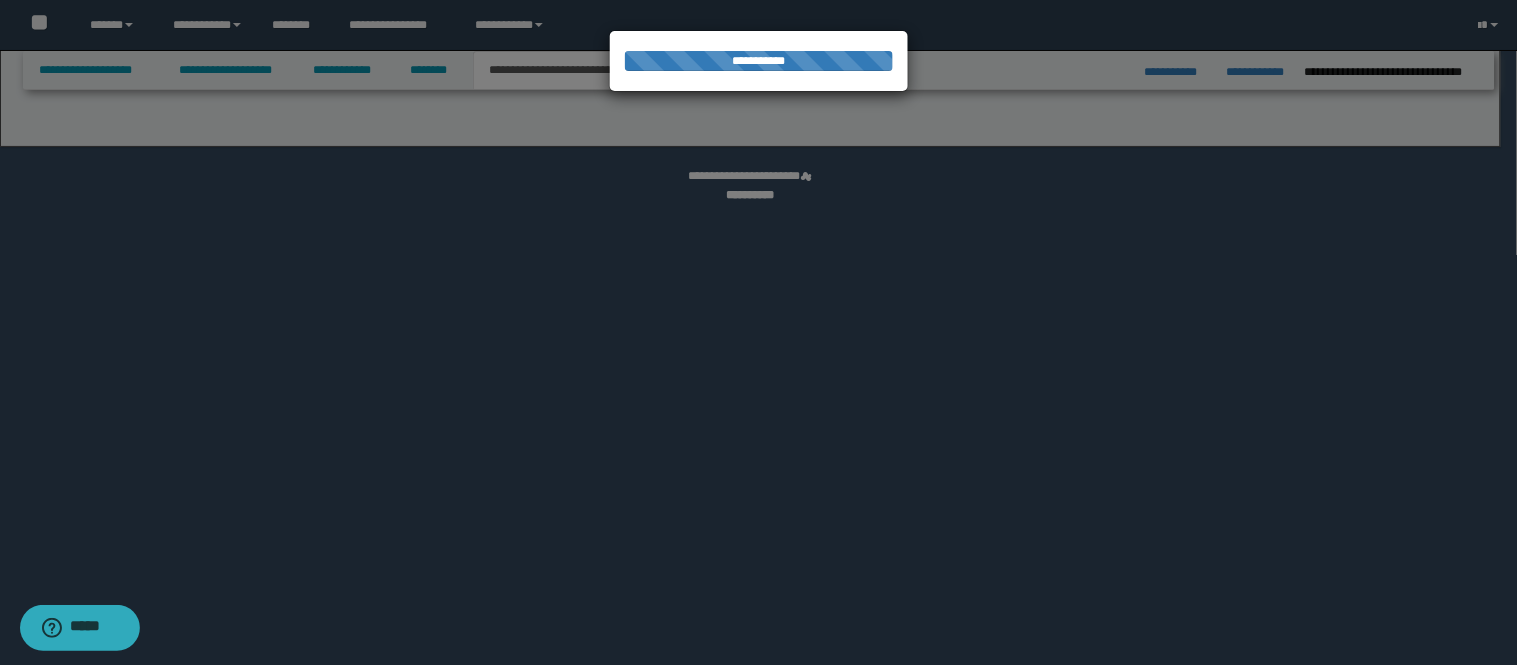 select on "*" 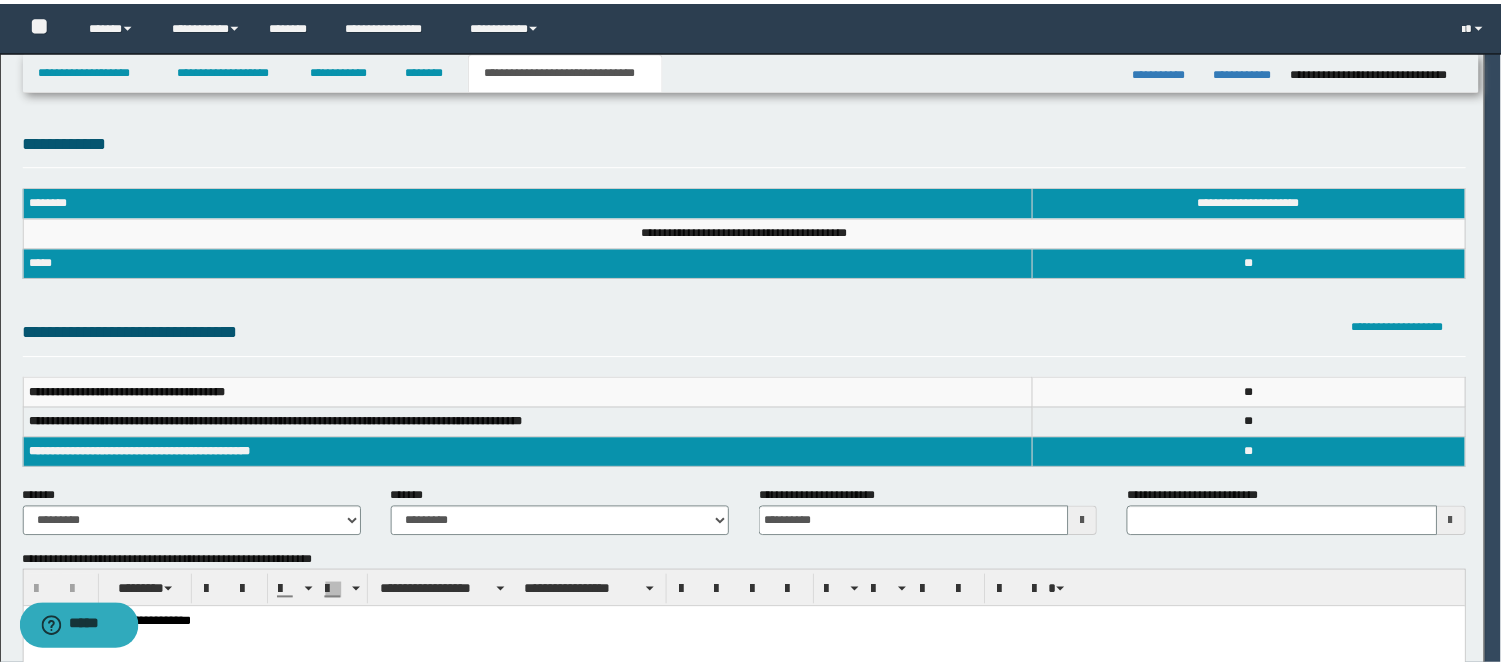 scroll, scrollTop: 0, scrollLeft: 0, axis: both 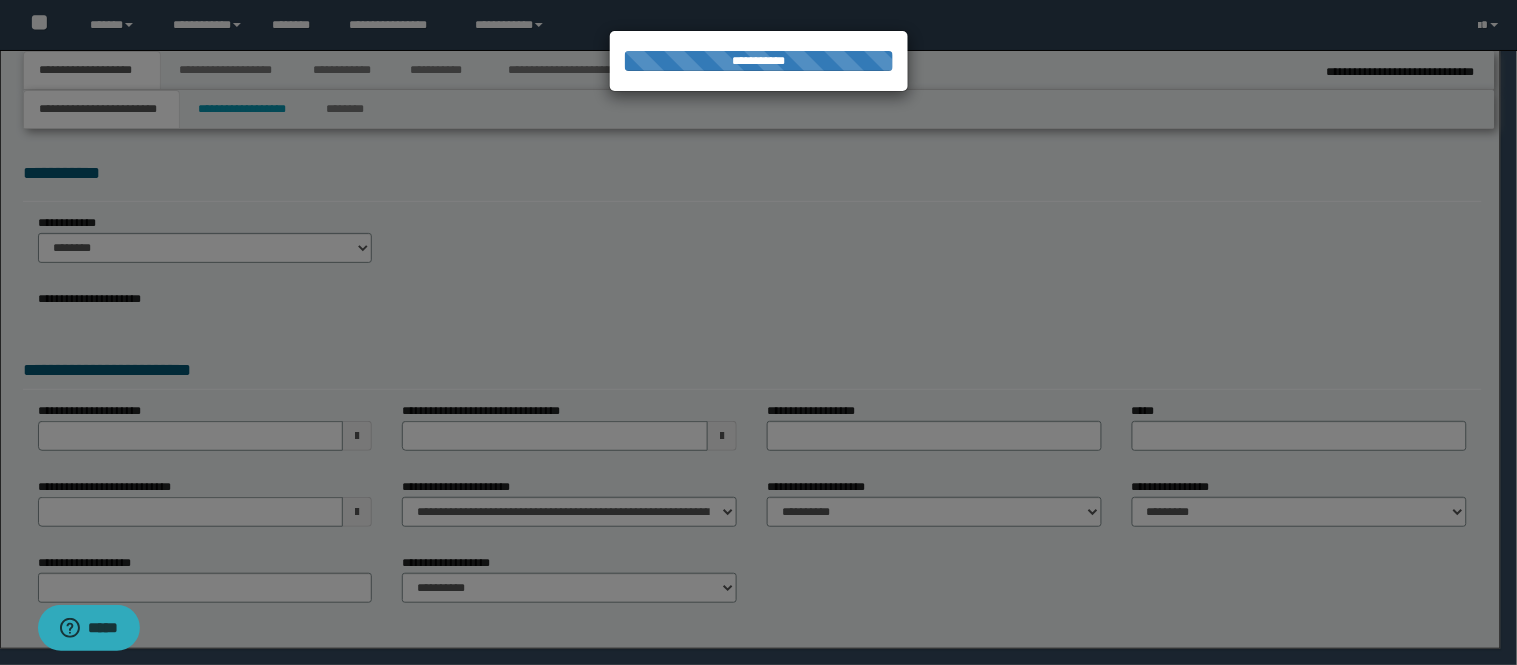 select on "*" 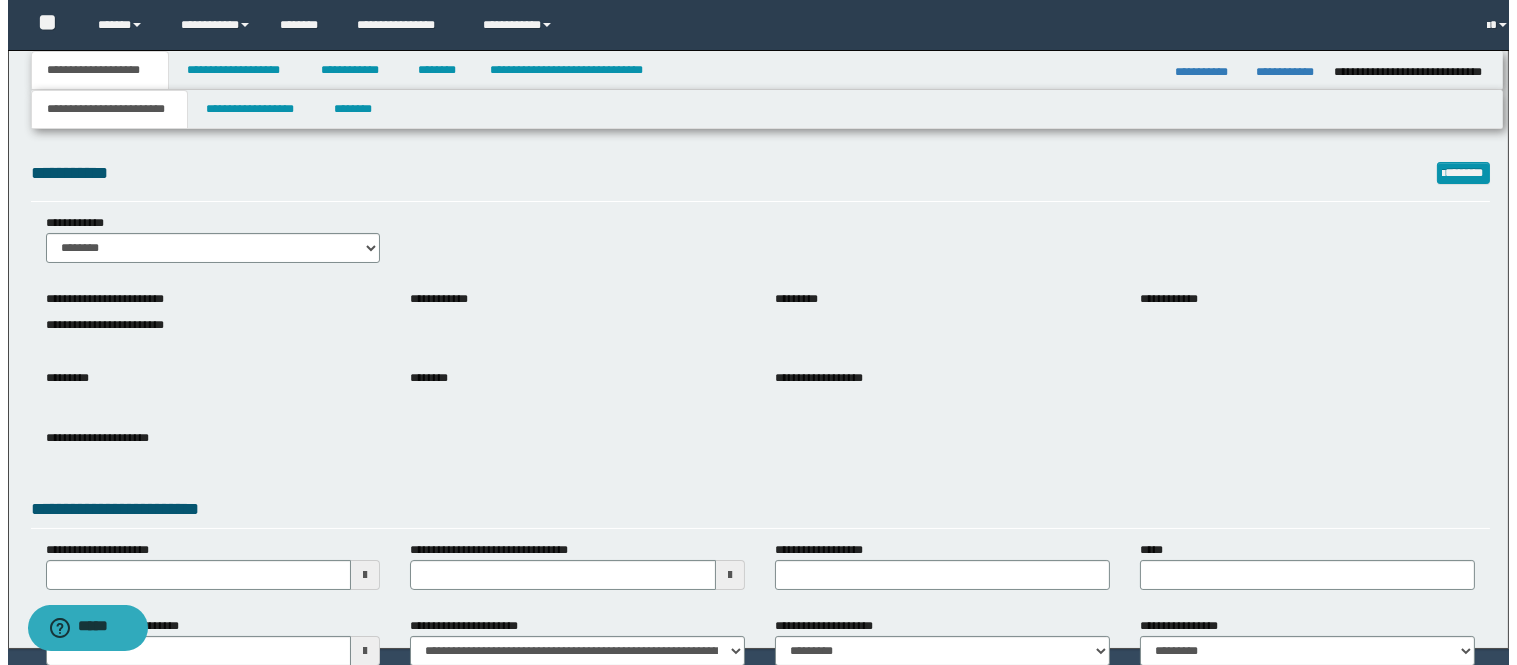 scroll, scrollTop: 0, scrollLeft: 0, axis: both 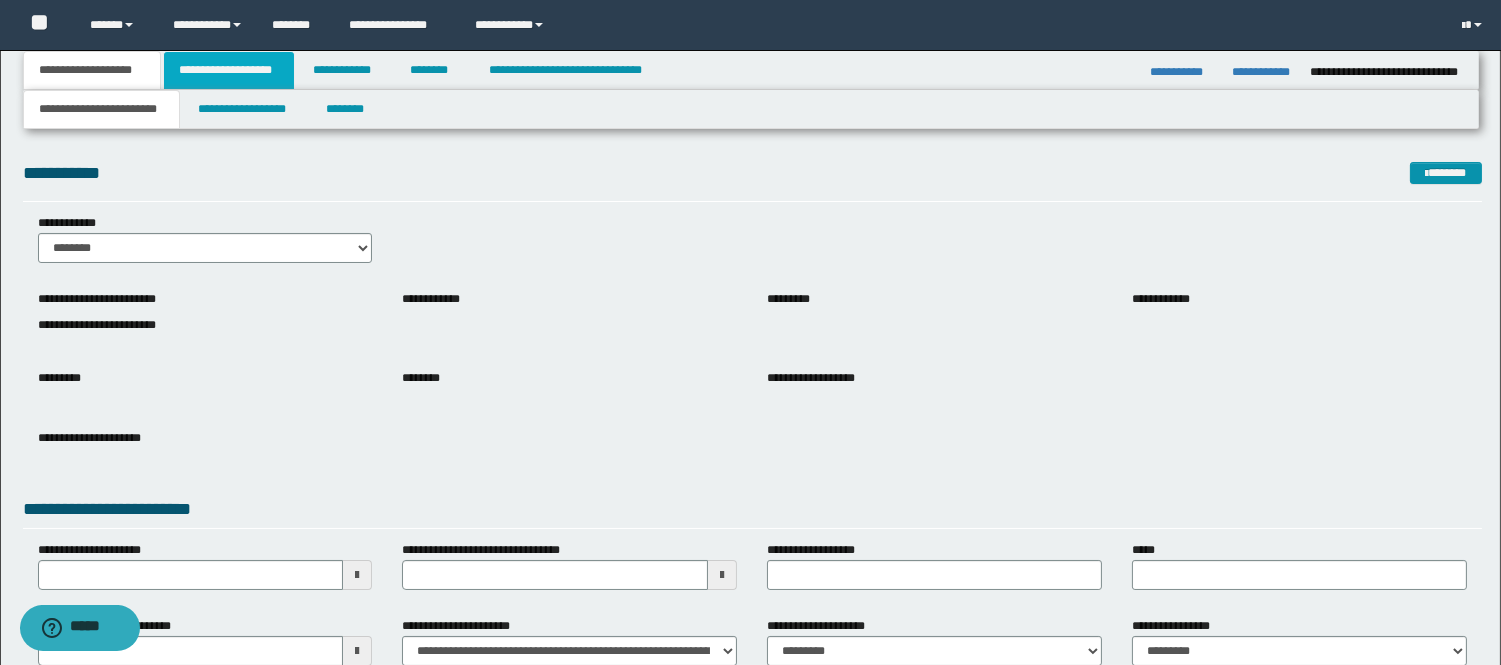 click on "**********" at bounding box center [229, 70] 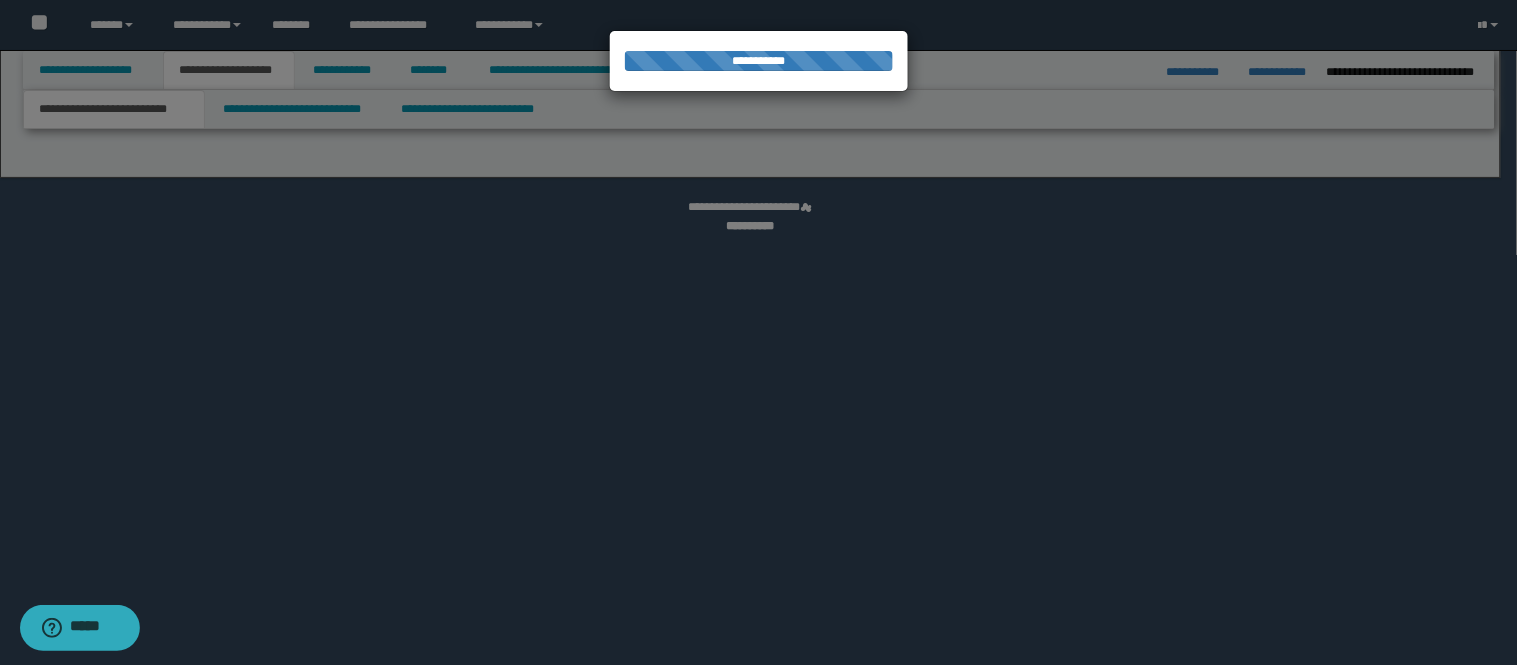 click at bounding box center (759, 333) 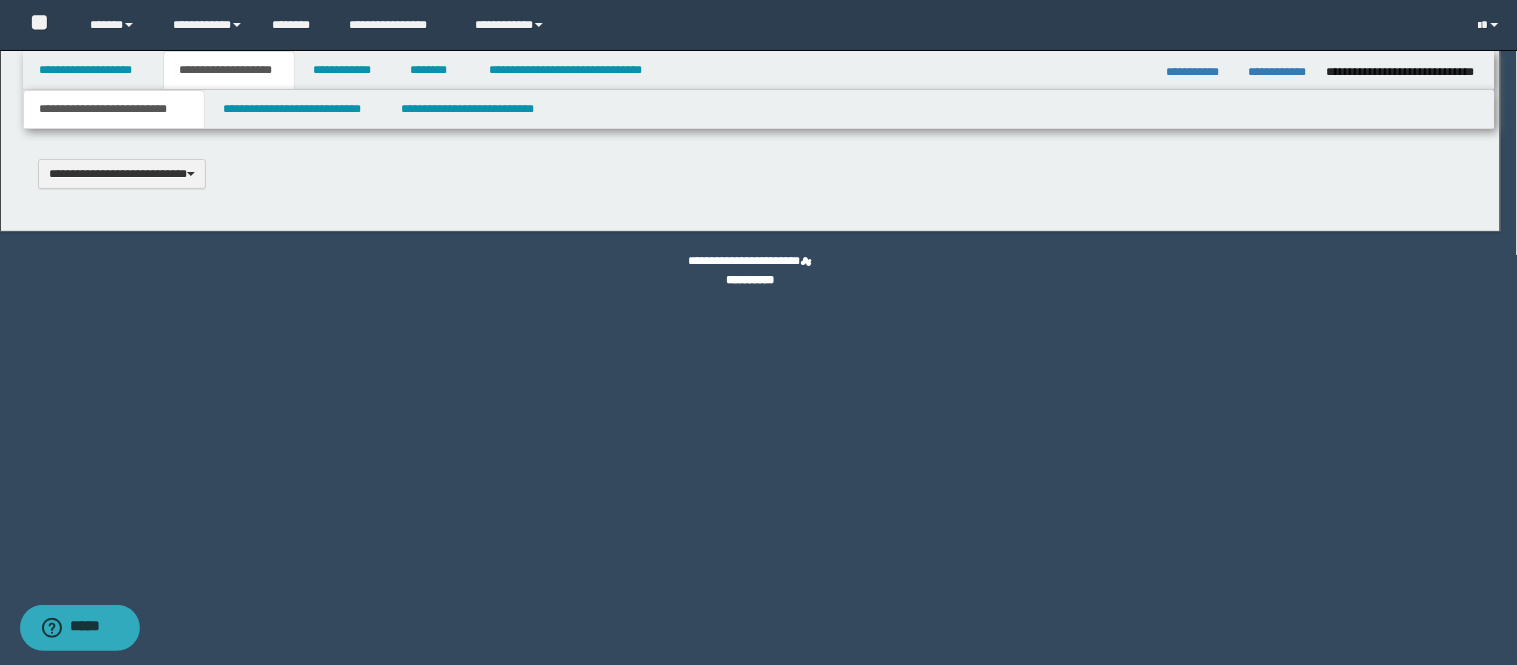 type 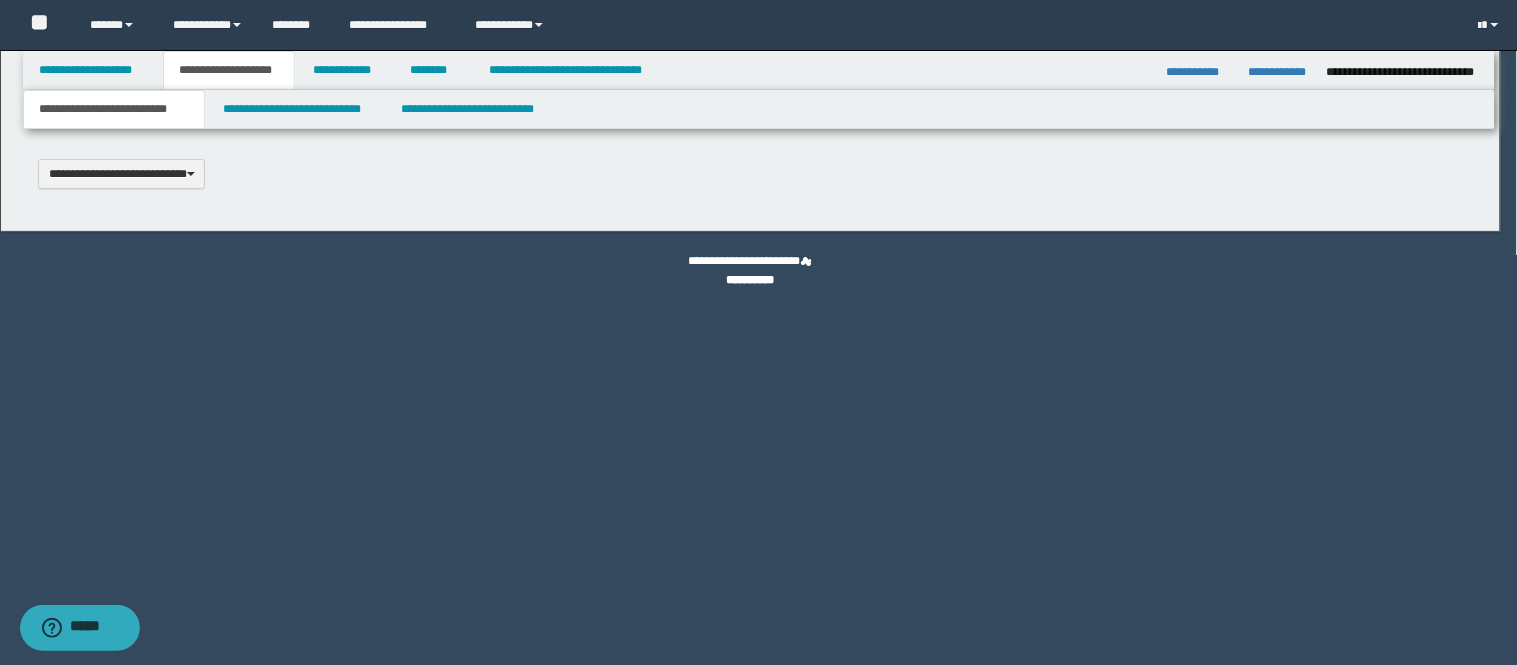 scroll, scrollTop: 0, scrollLeft: 0, axis: both 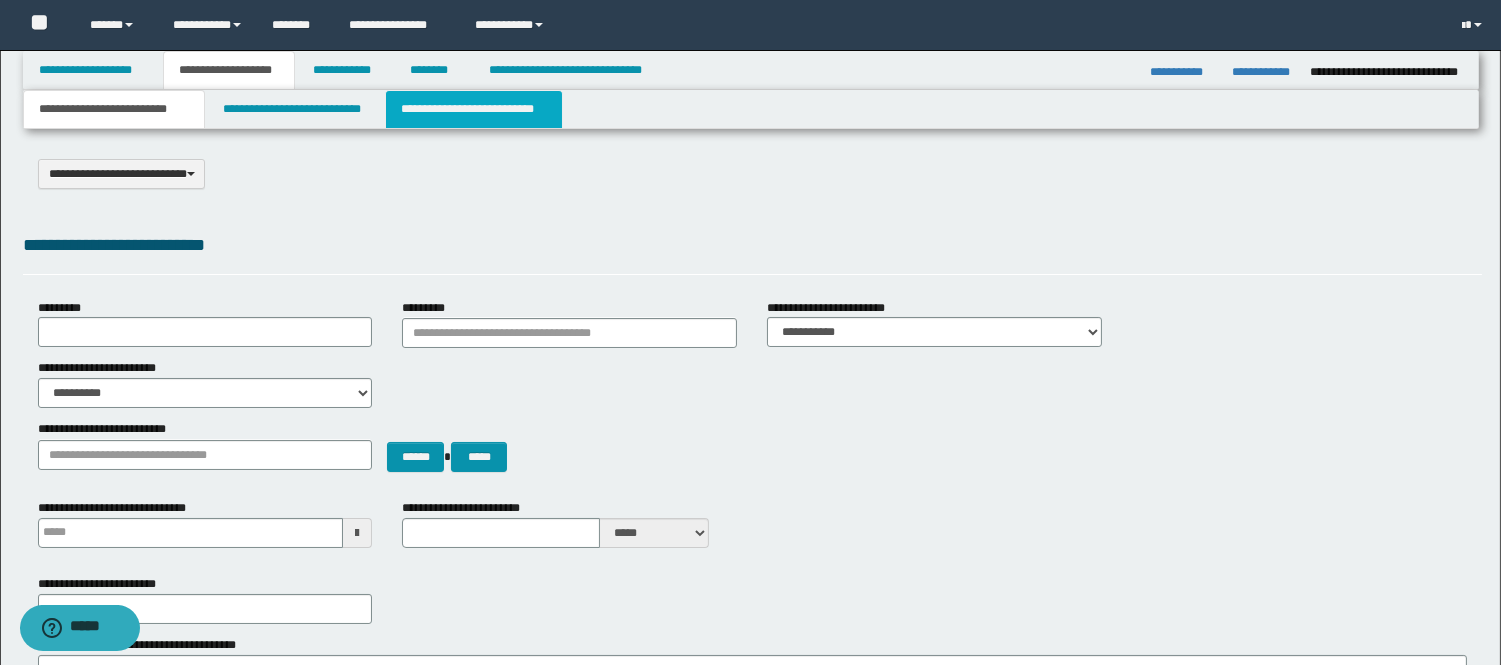 click on "**********" at bounding box center [474, 109] 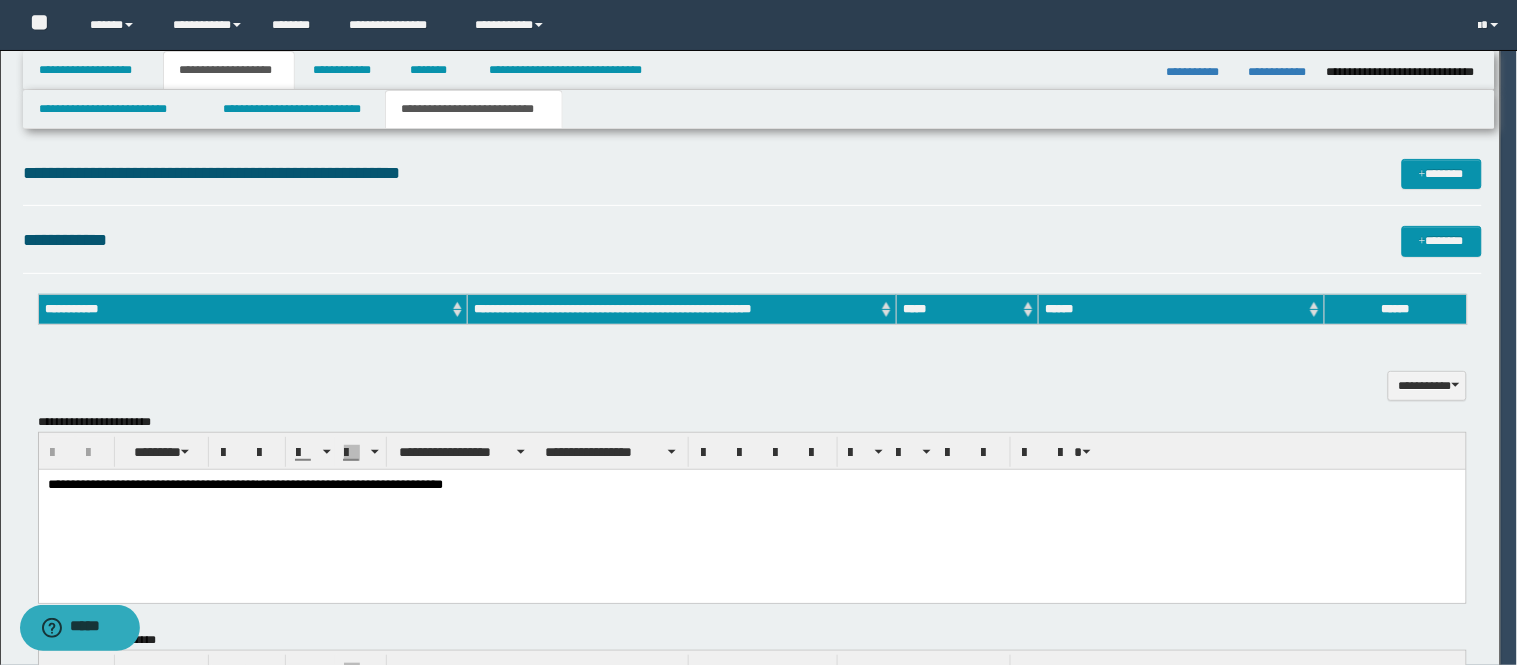 scroll, scrollTop: 0, scrollLeft: 0, axis: both 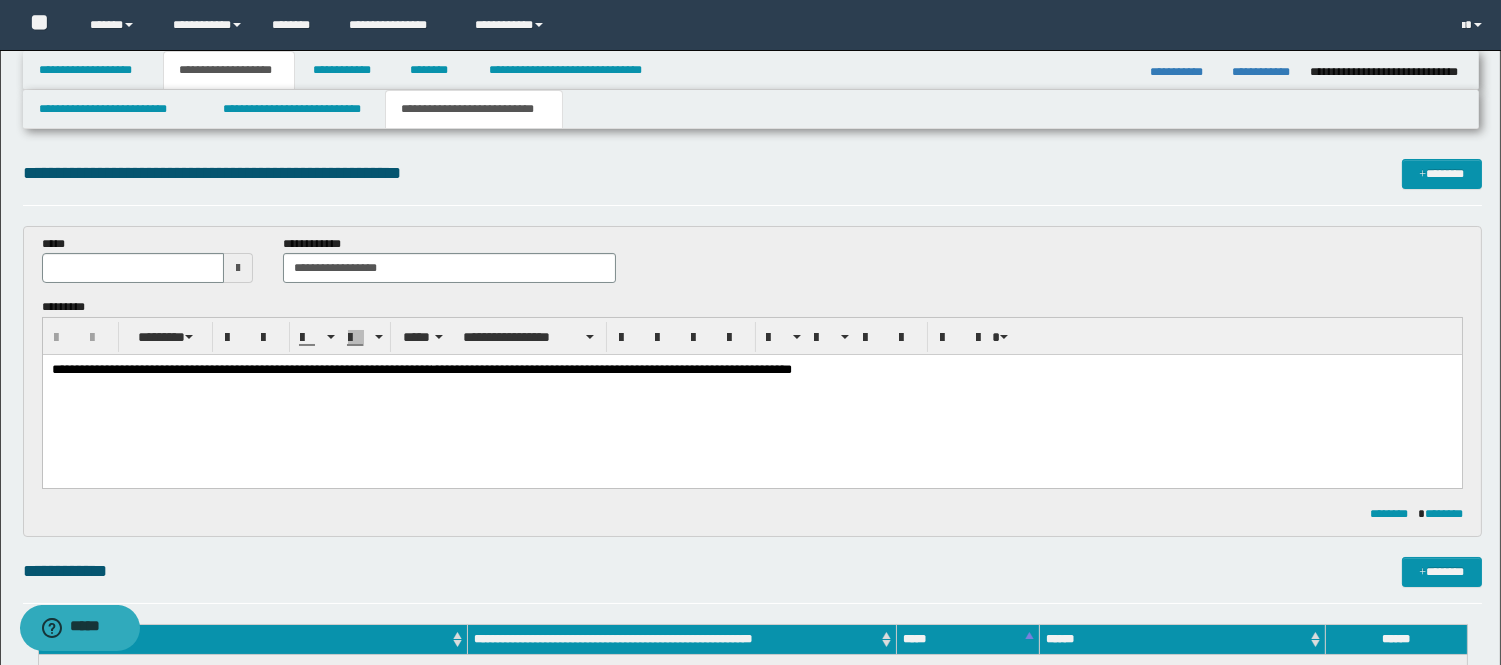 click on "**********" at bounding box center (241, 369) 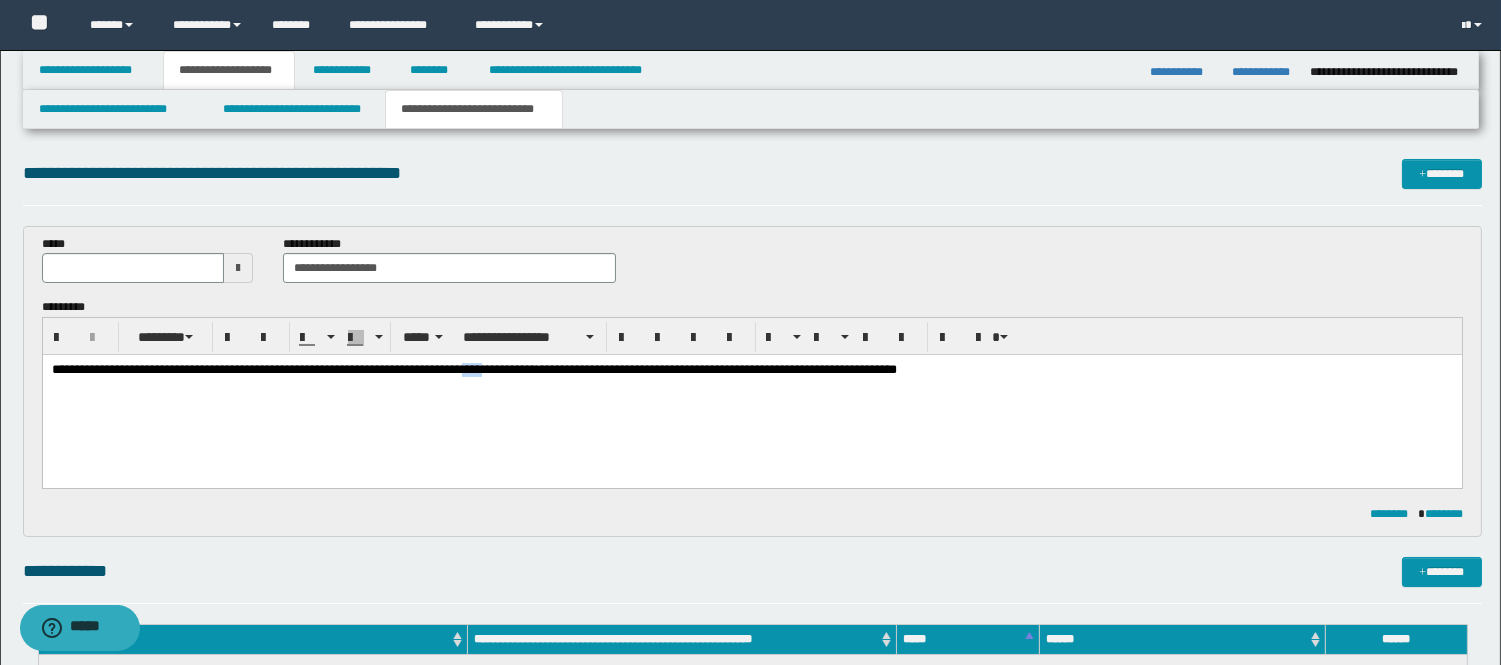 drag, startPoint x: 557, startPoint y: 369, endPoint x: 526, endPoint y: 369, distance: 31 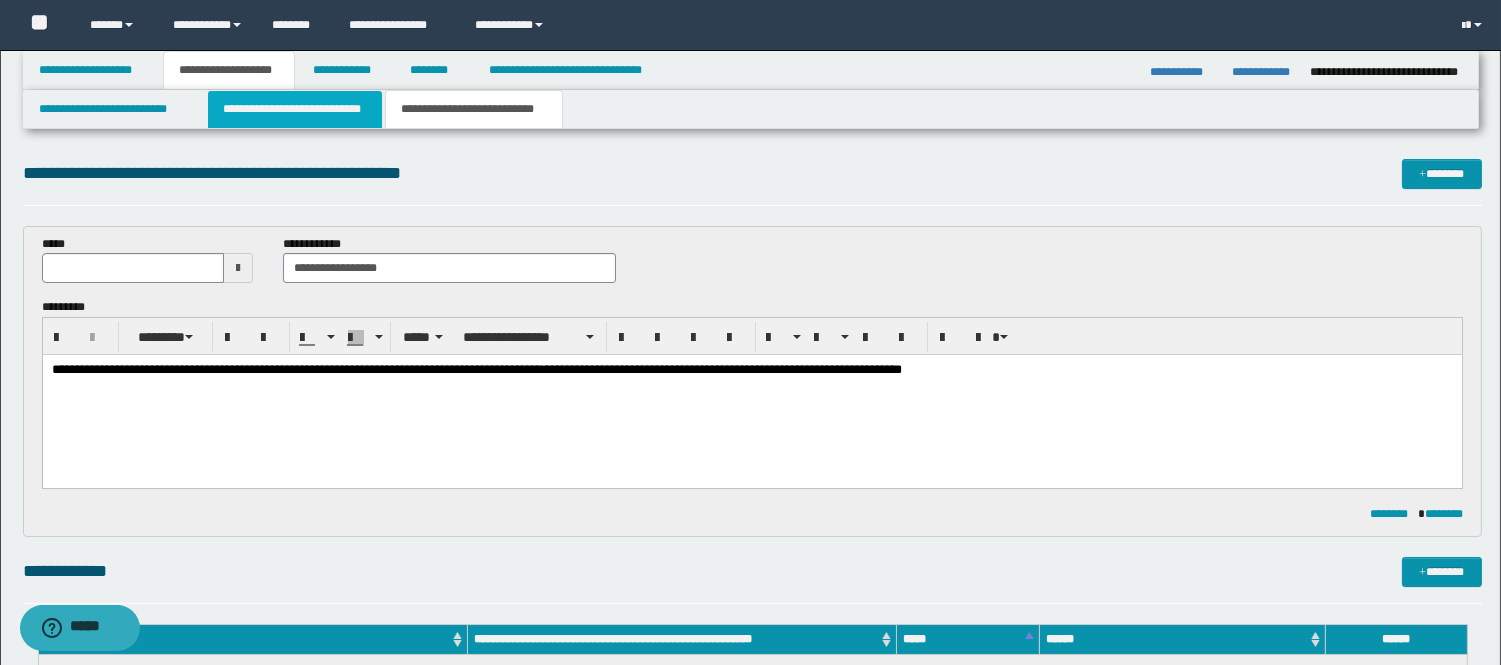 click on "**********" at bounding box center [295, 109] 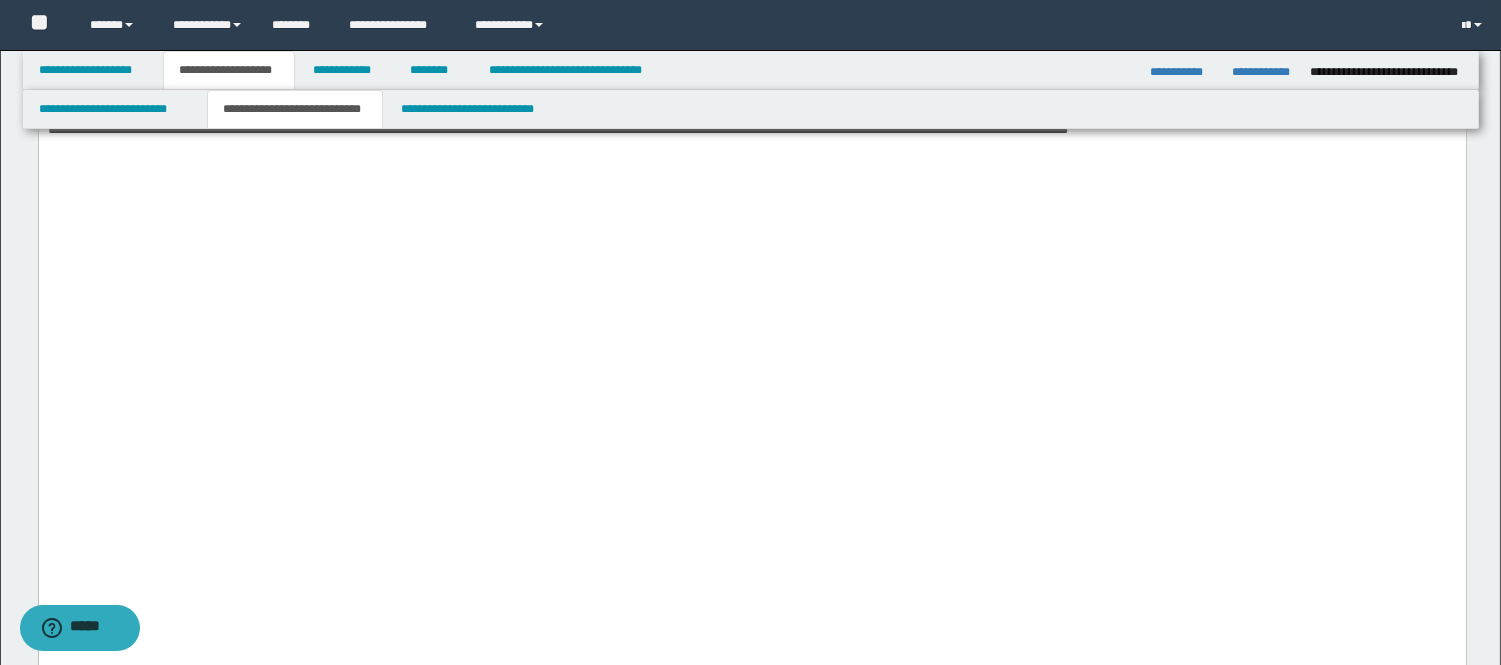 scroll, scrollTop: 2444, scrollLeft: 0, axis: vertical 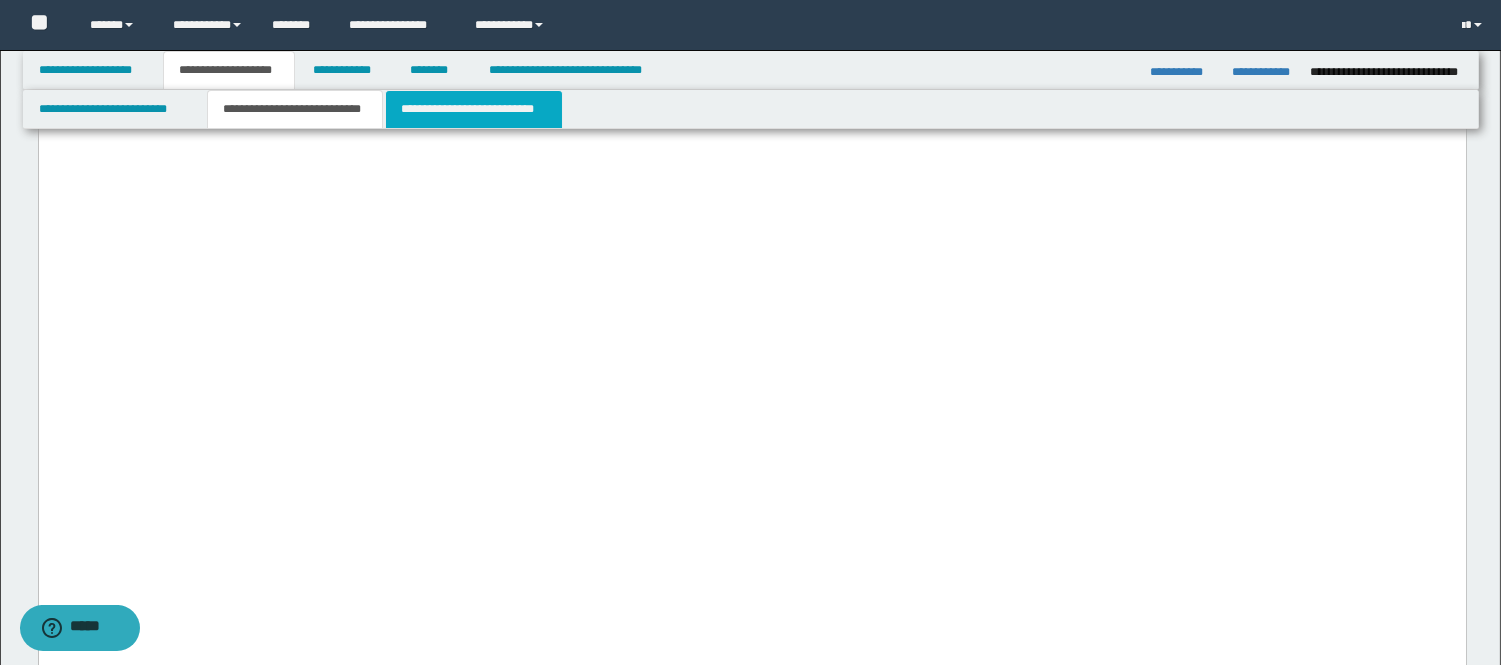 click on "**********" at bounding box center [474, 109] 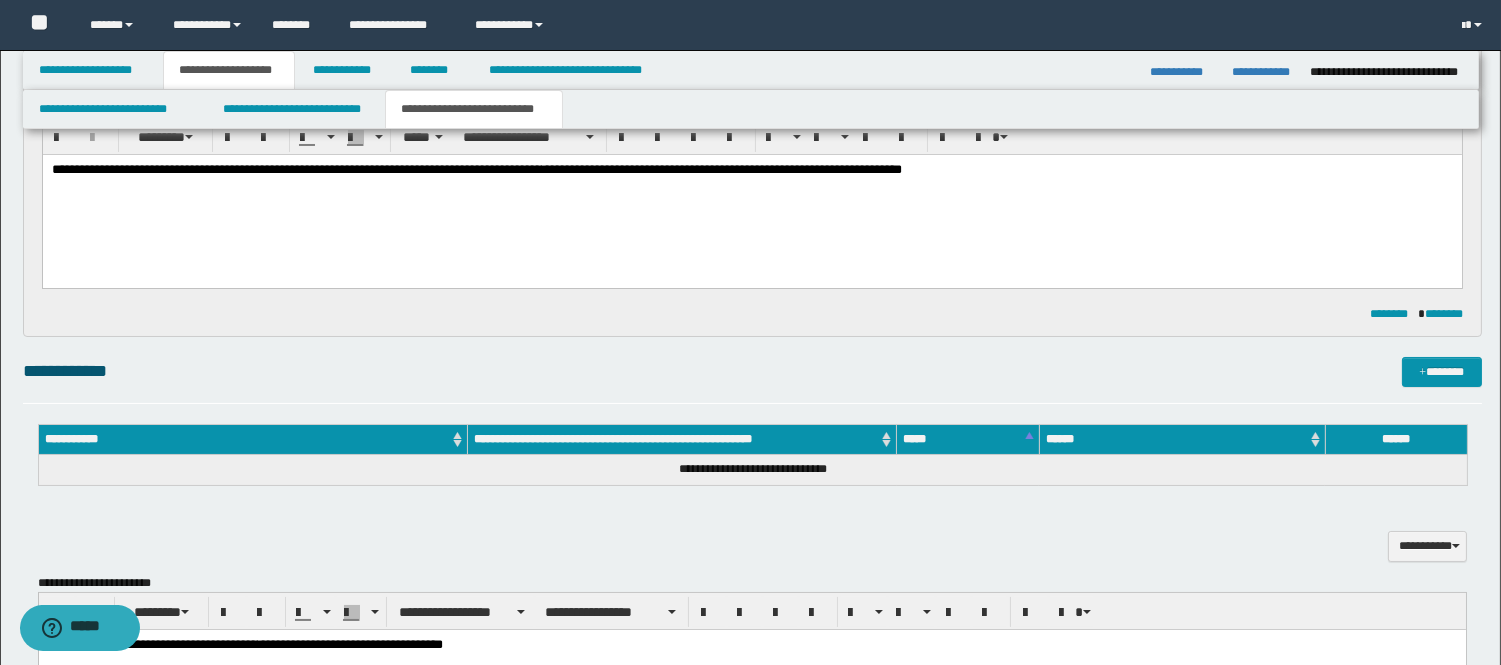 scroll, scrollTop: 122, scrollLeft: 0, axis: vertical 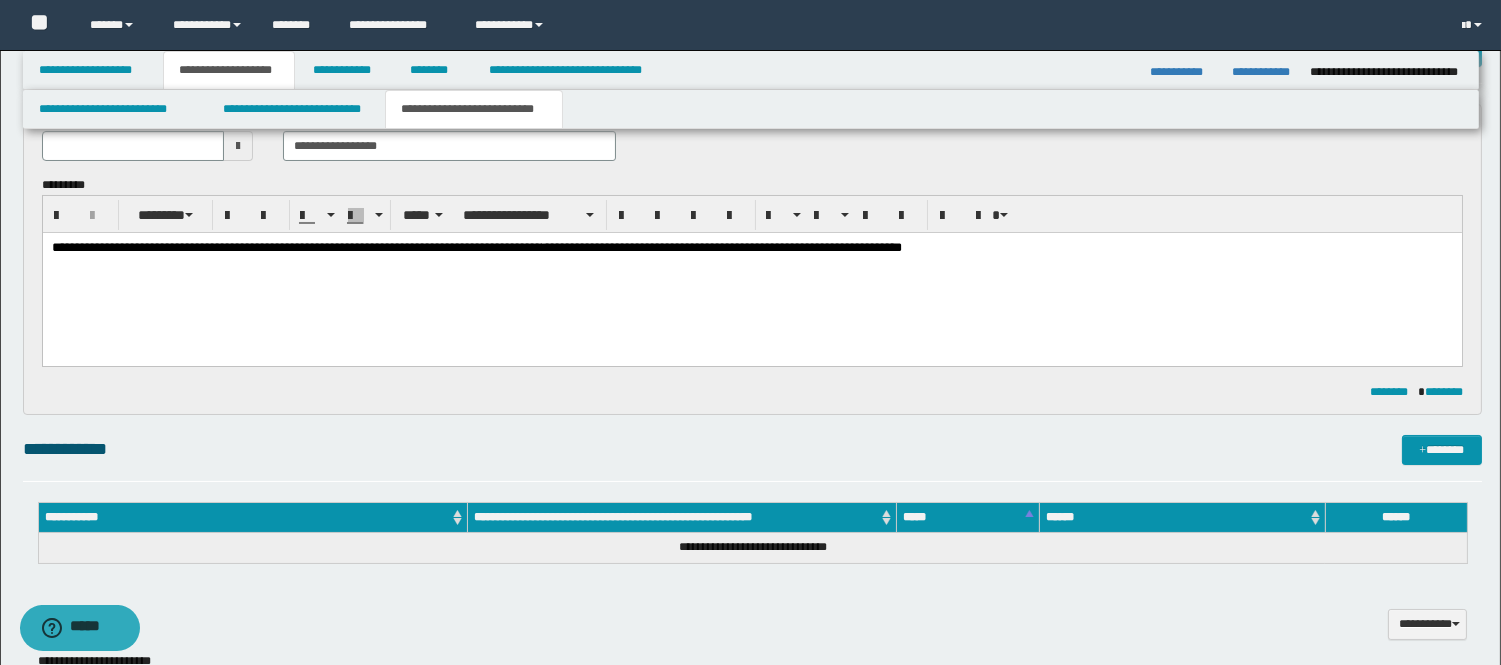 click on "**********" at bounding box center [751, 248] 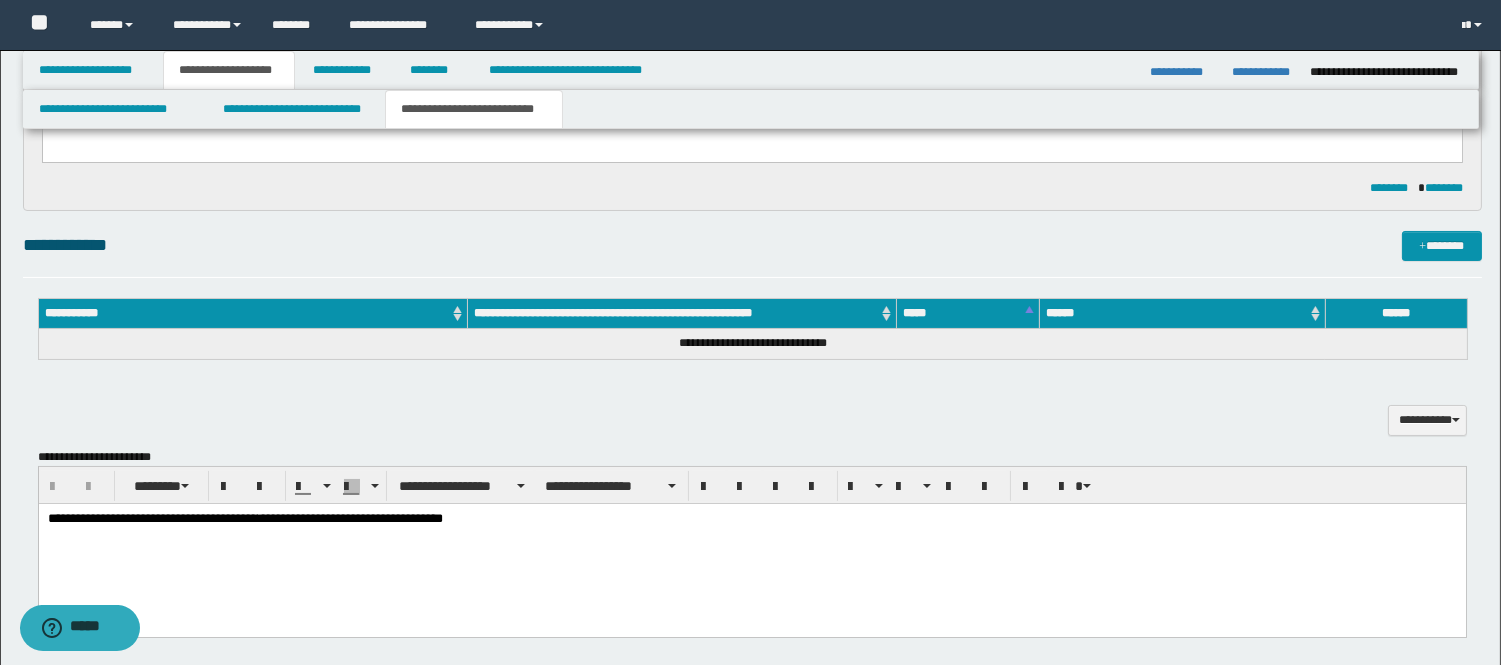 scroll, scrollTop: 344, scrollLeft: 0, axis: vertical 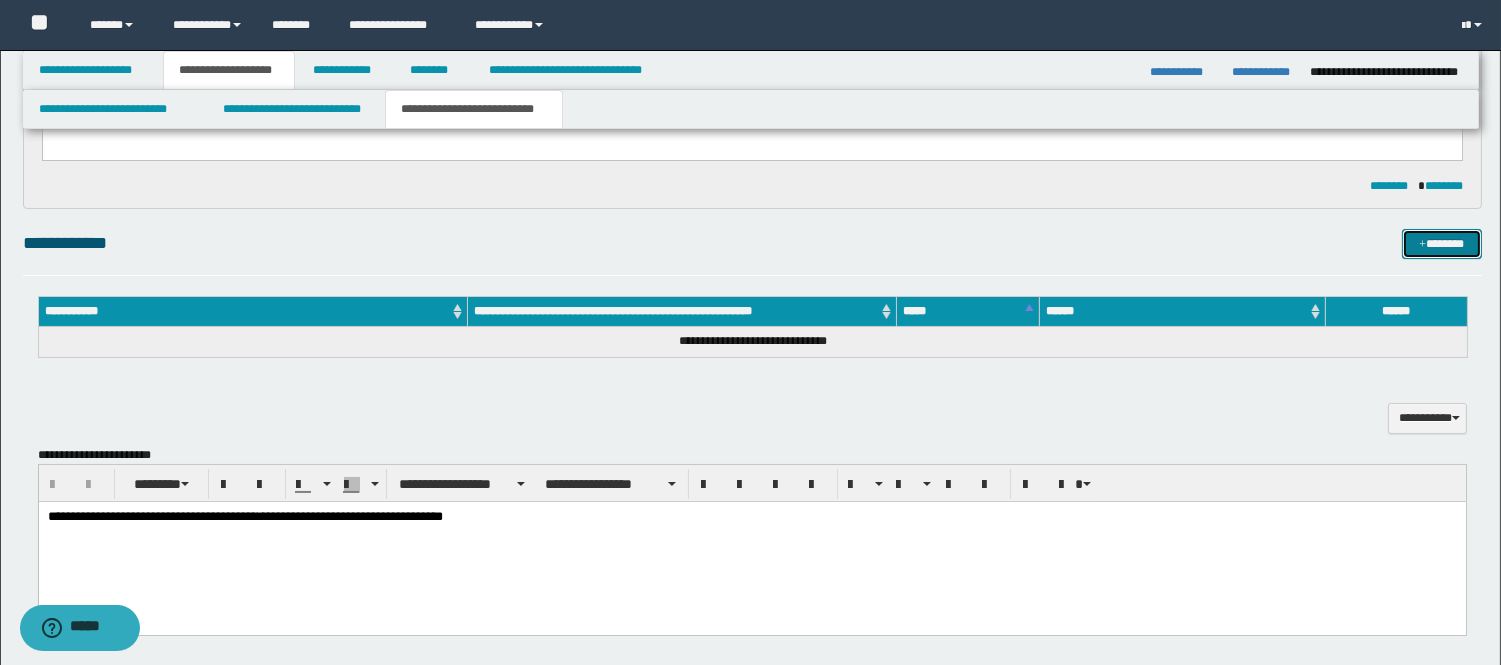 click on "*******" at bounding box center (1442, 244) 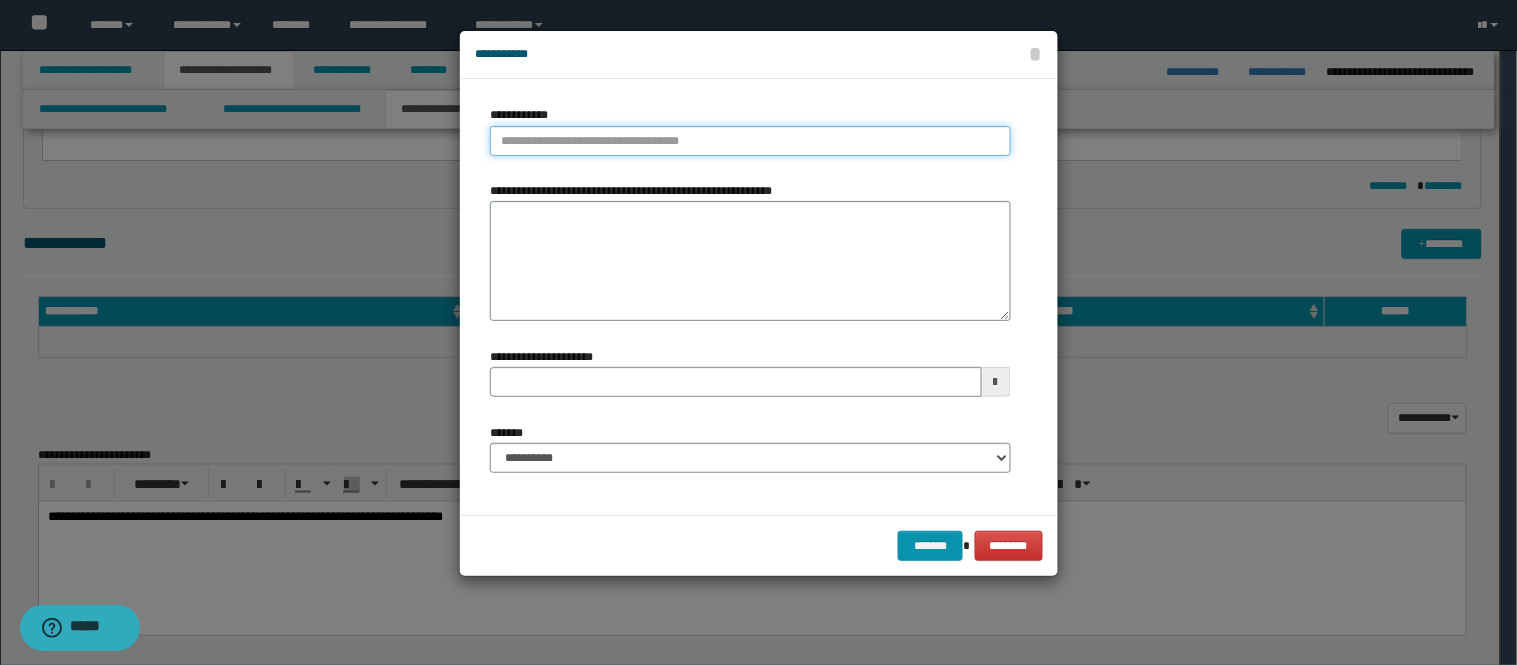 click on "**********" at bounding box center [750, 141] 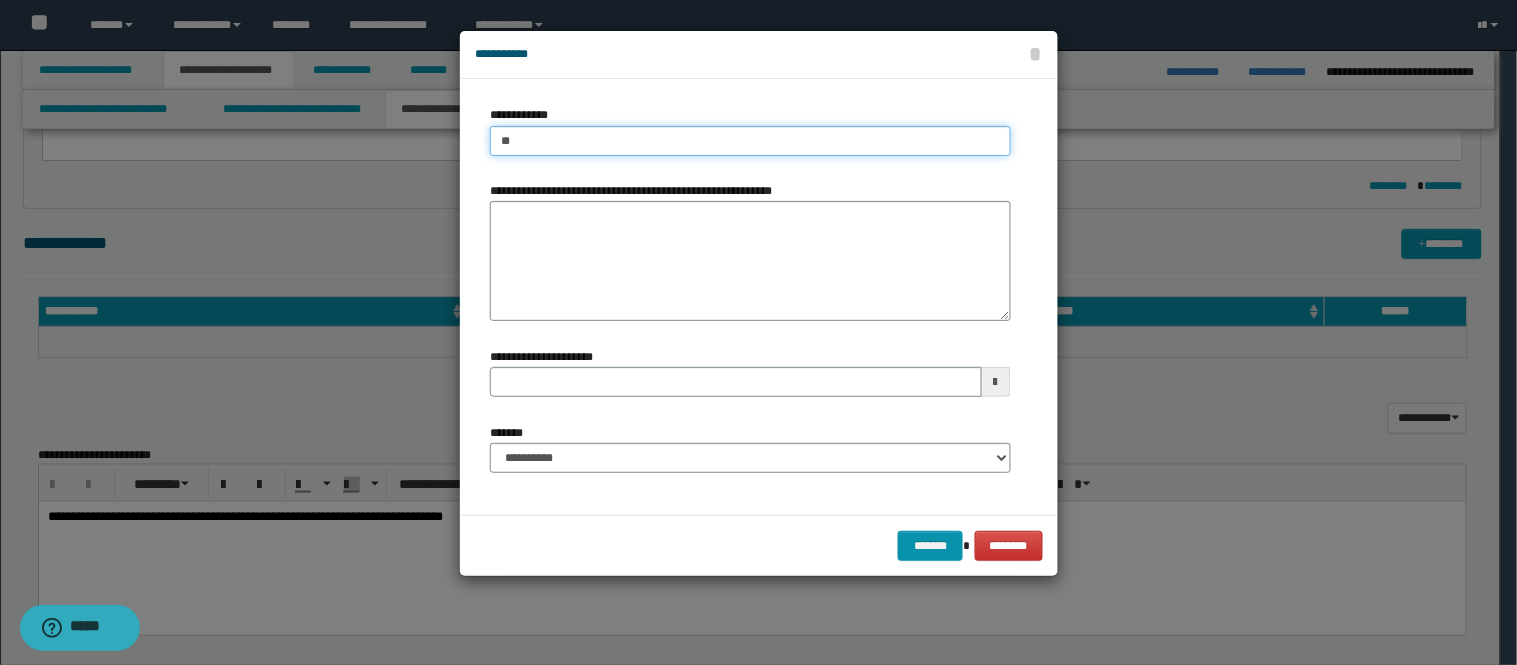 type on "*" 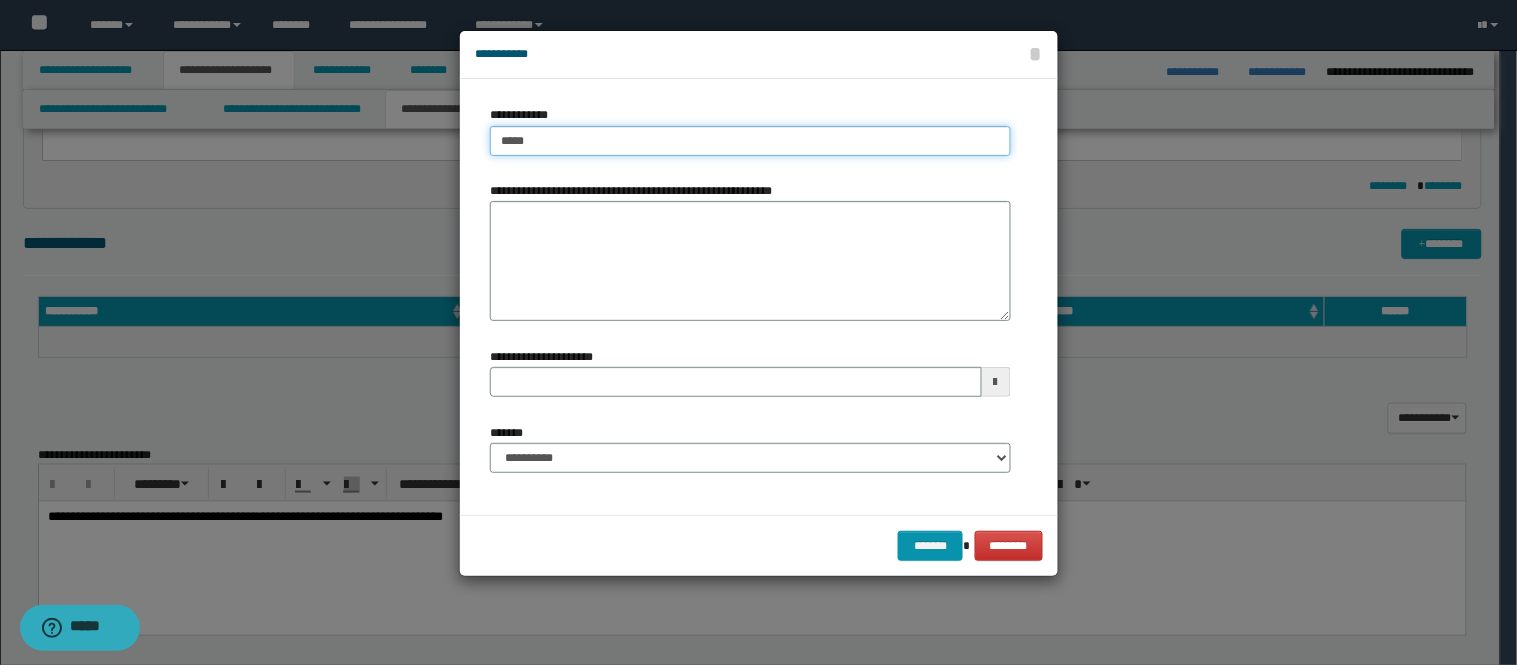 type on "******" 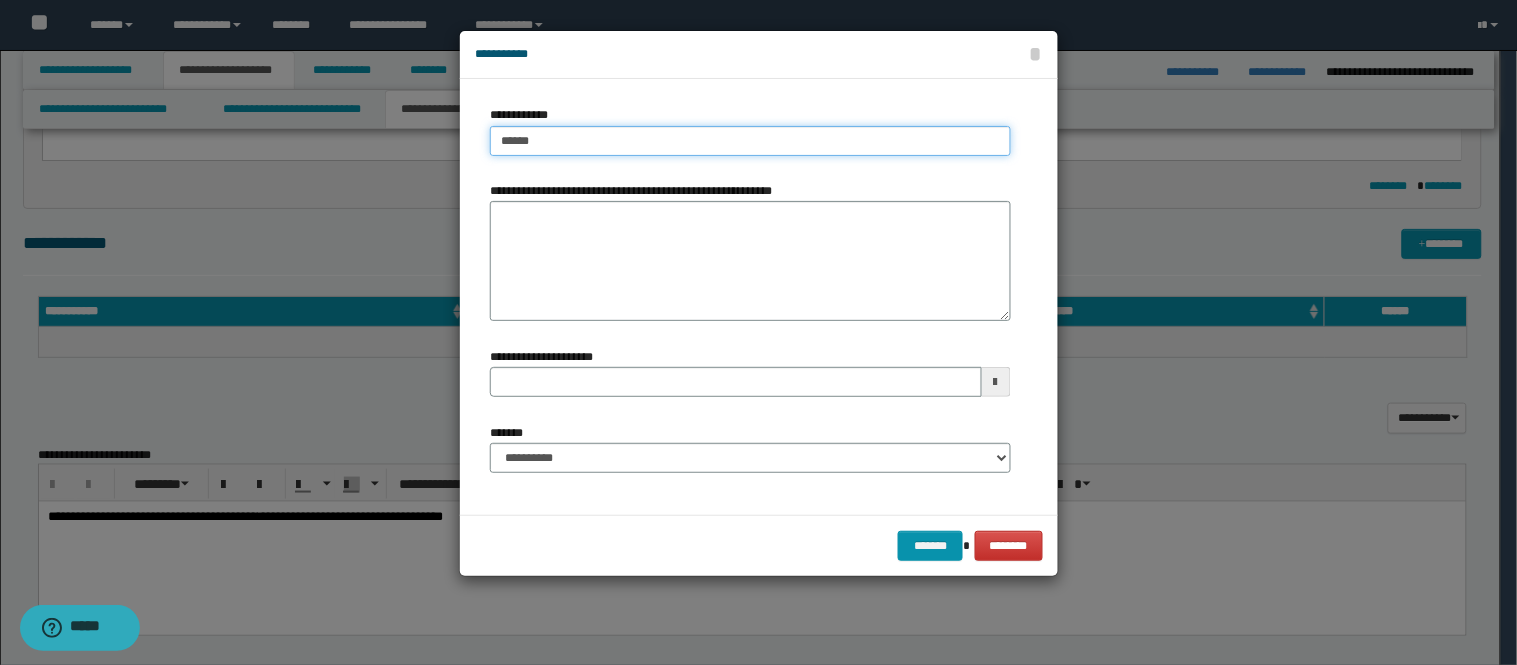 type on "******" 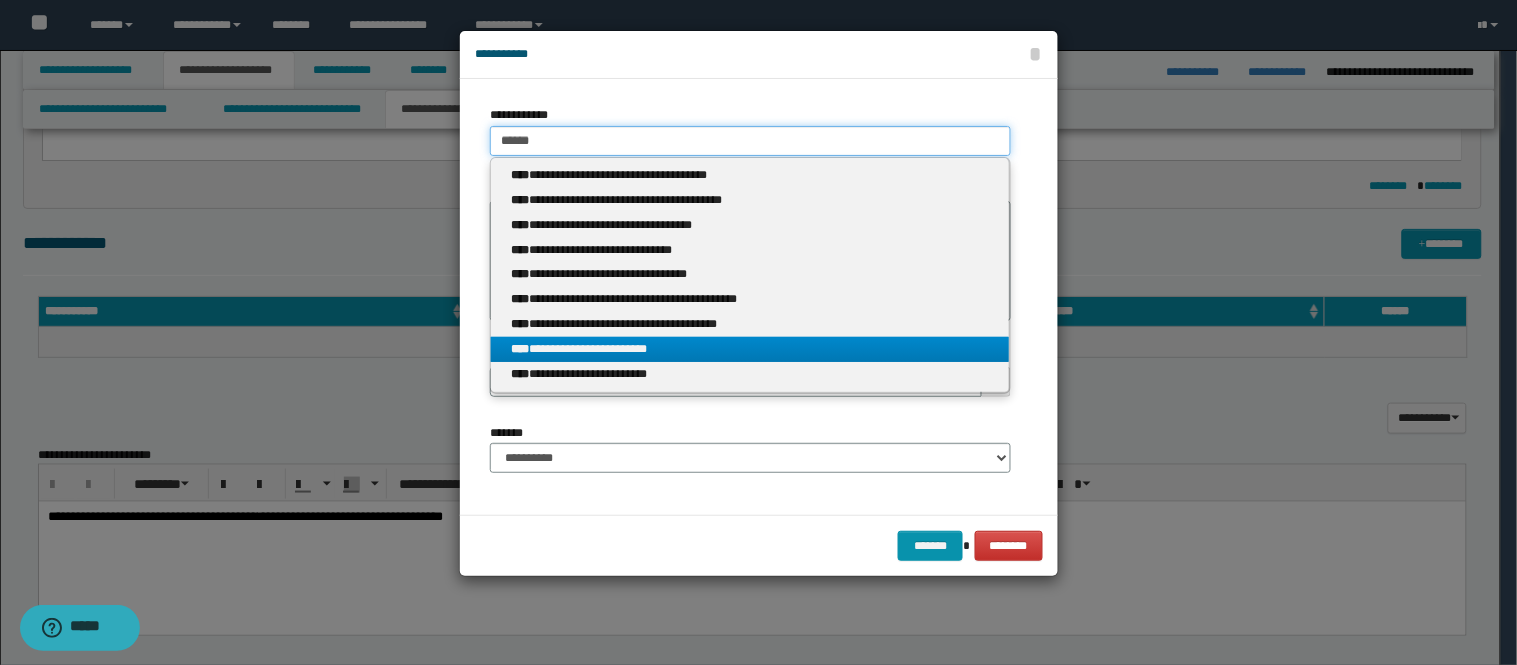 type on "******" 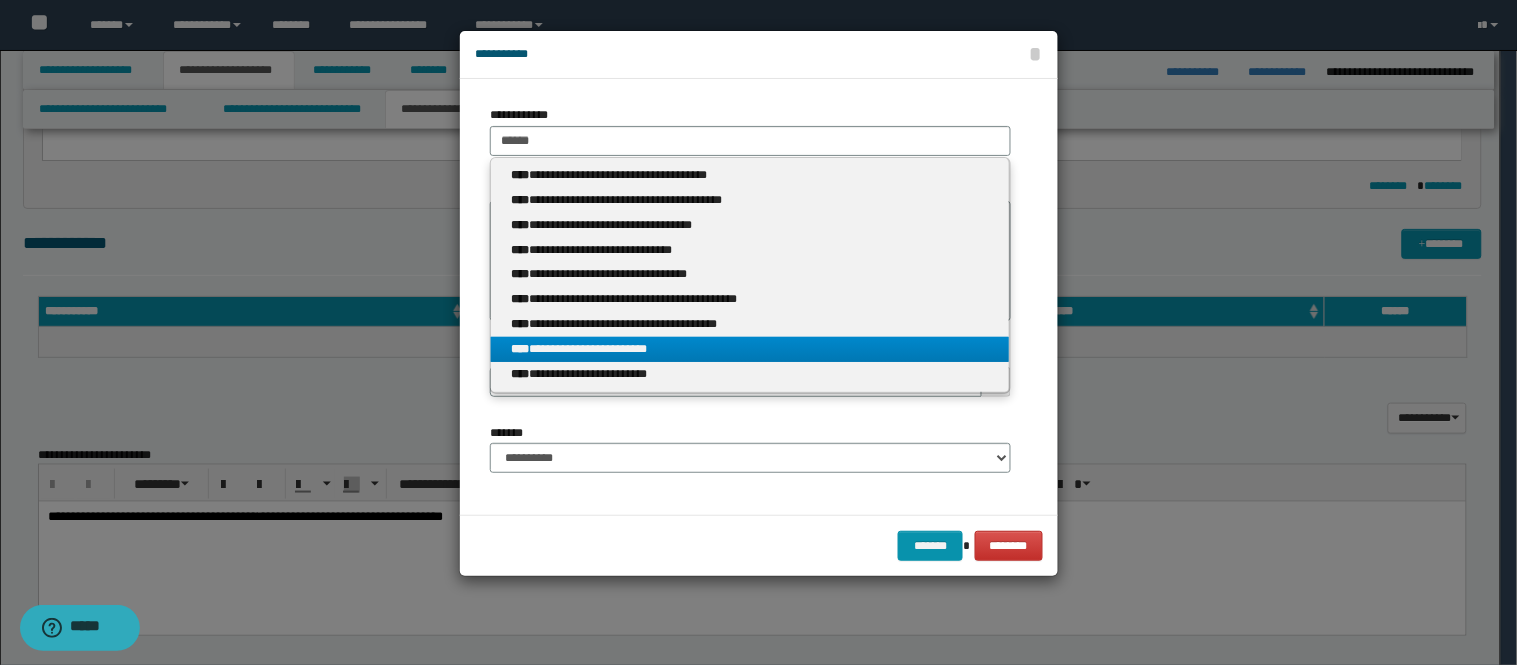 click on "**********" at bounding box center (750, 349) 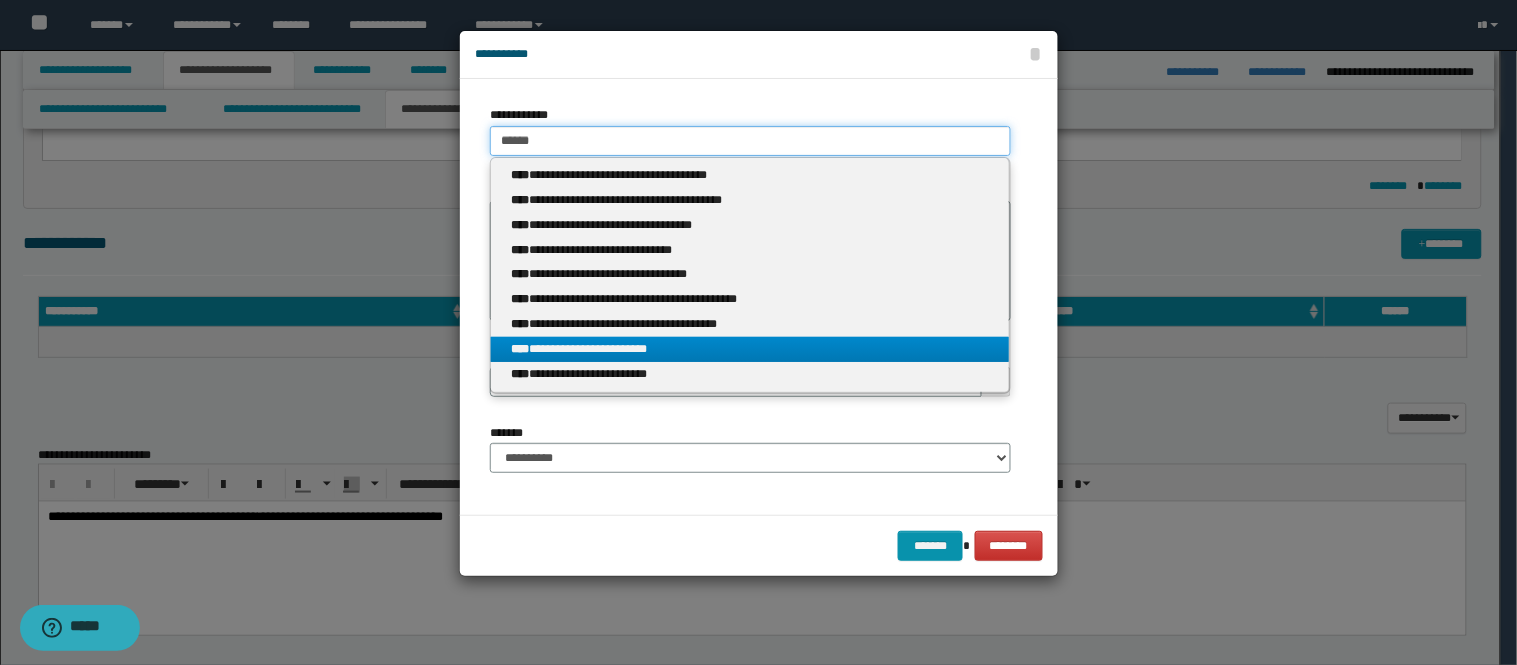 type 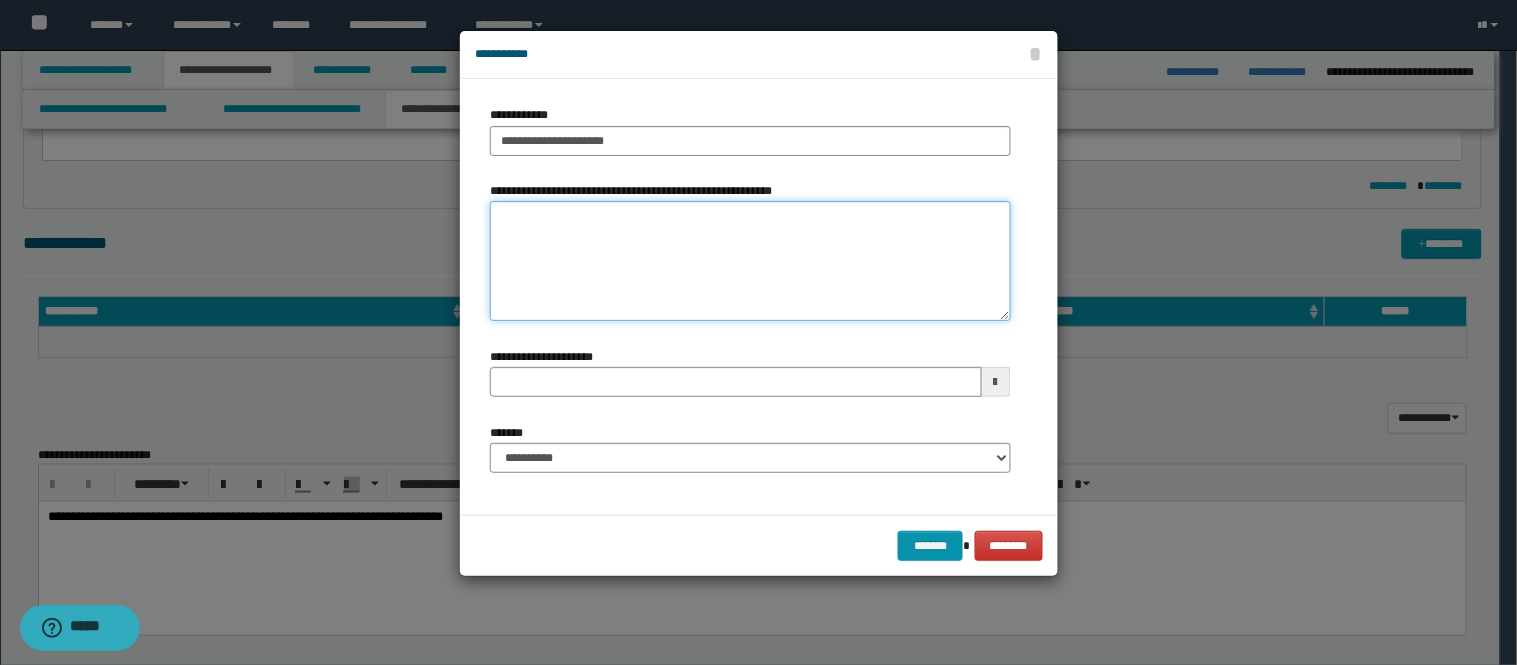 click on "**********" at bounding box center [750, 261] 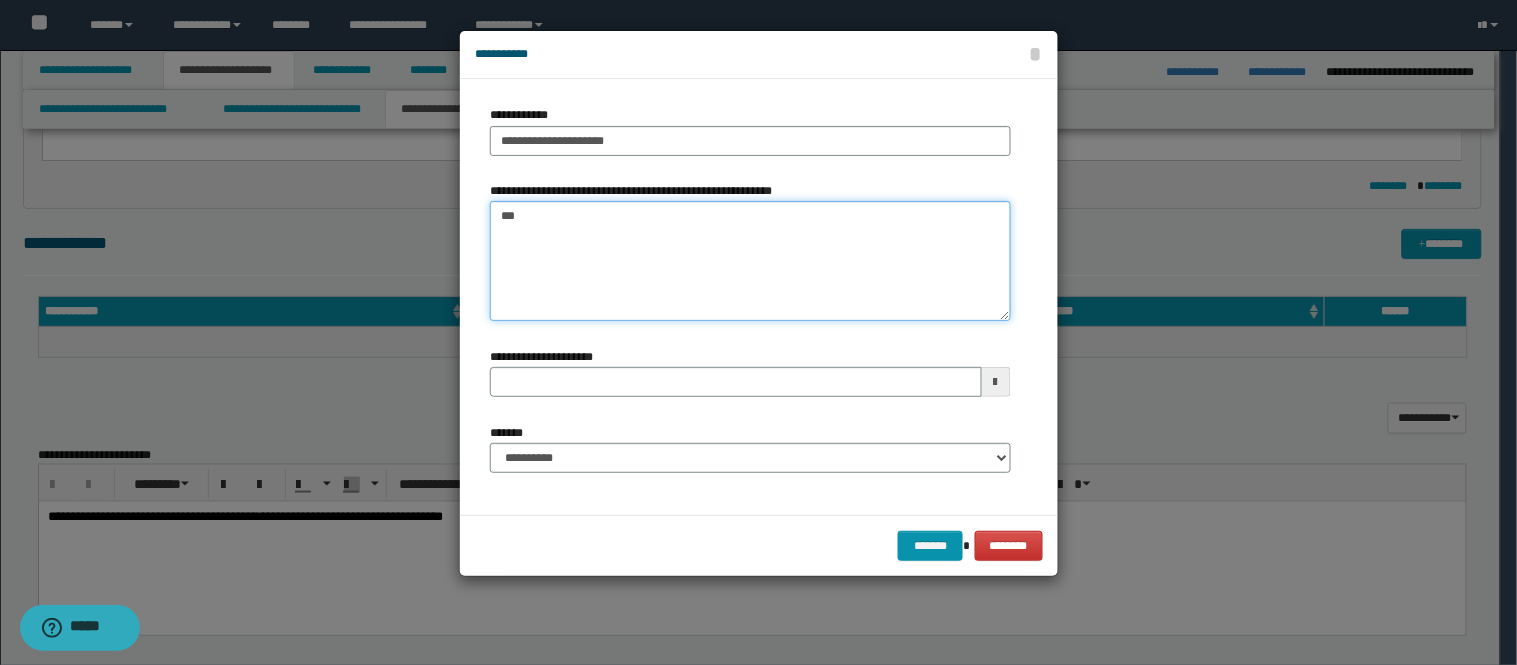 type on "***" 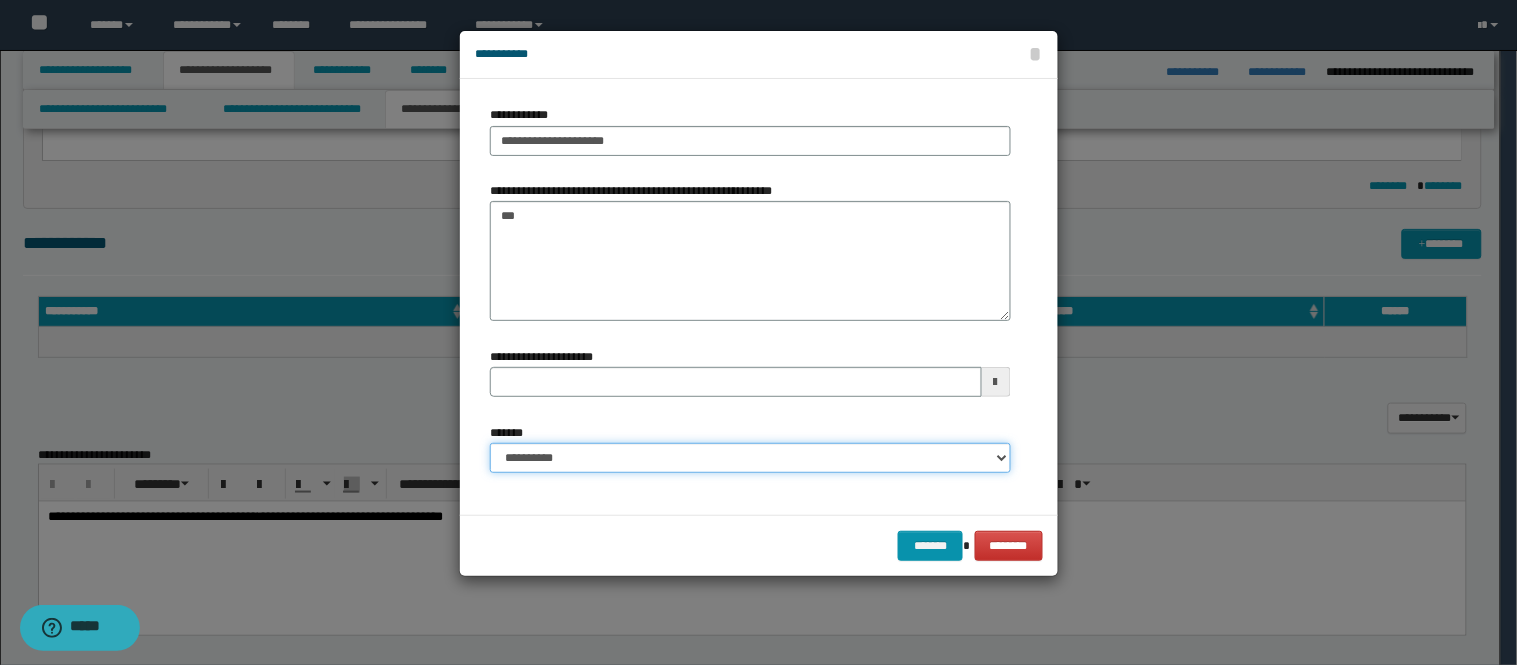 click on "**********" at bounding box center (750, 458) 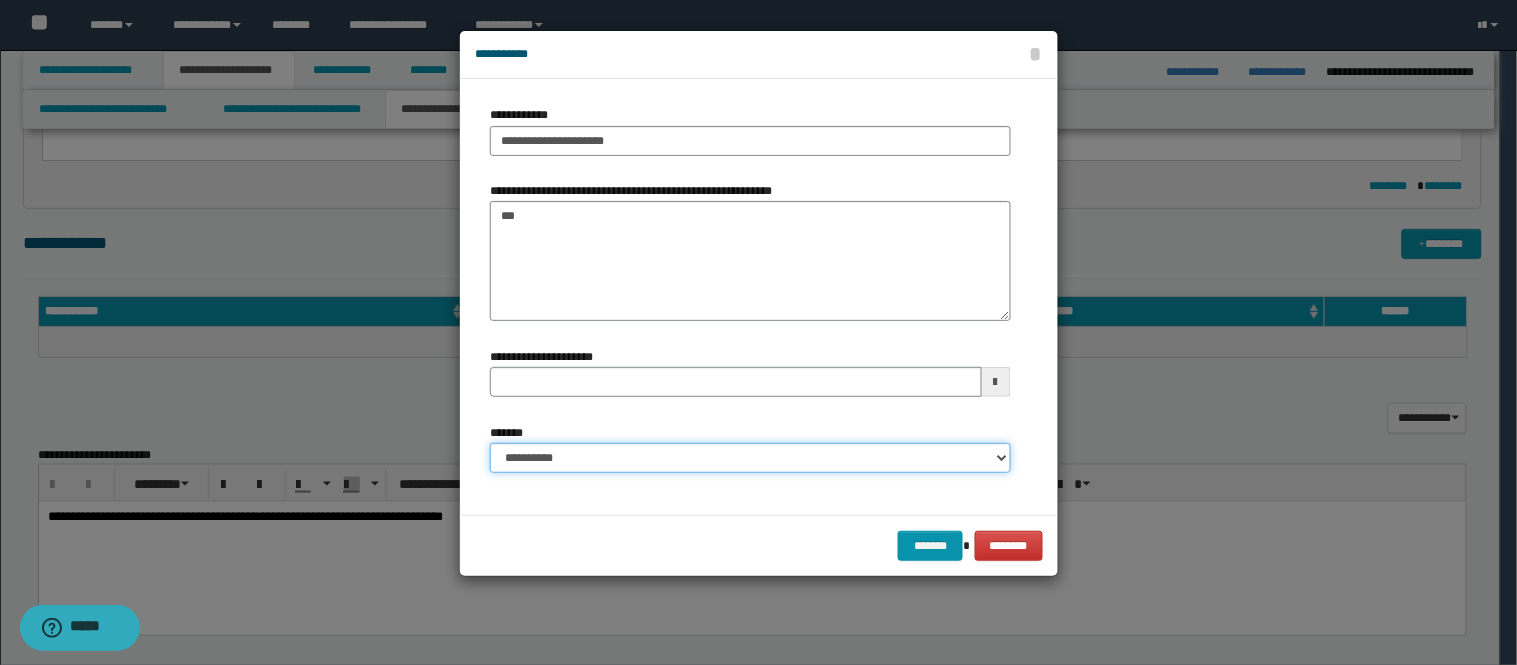 select on "*" 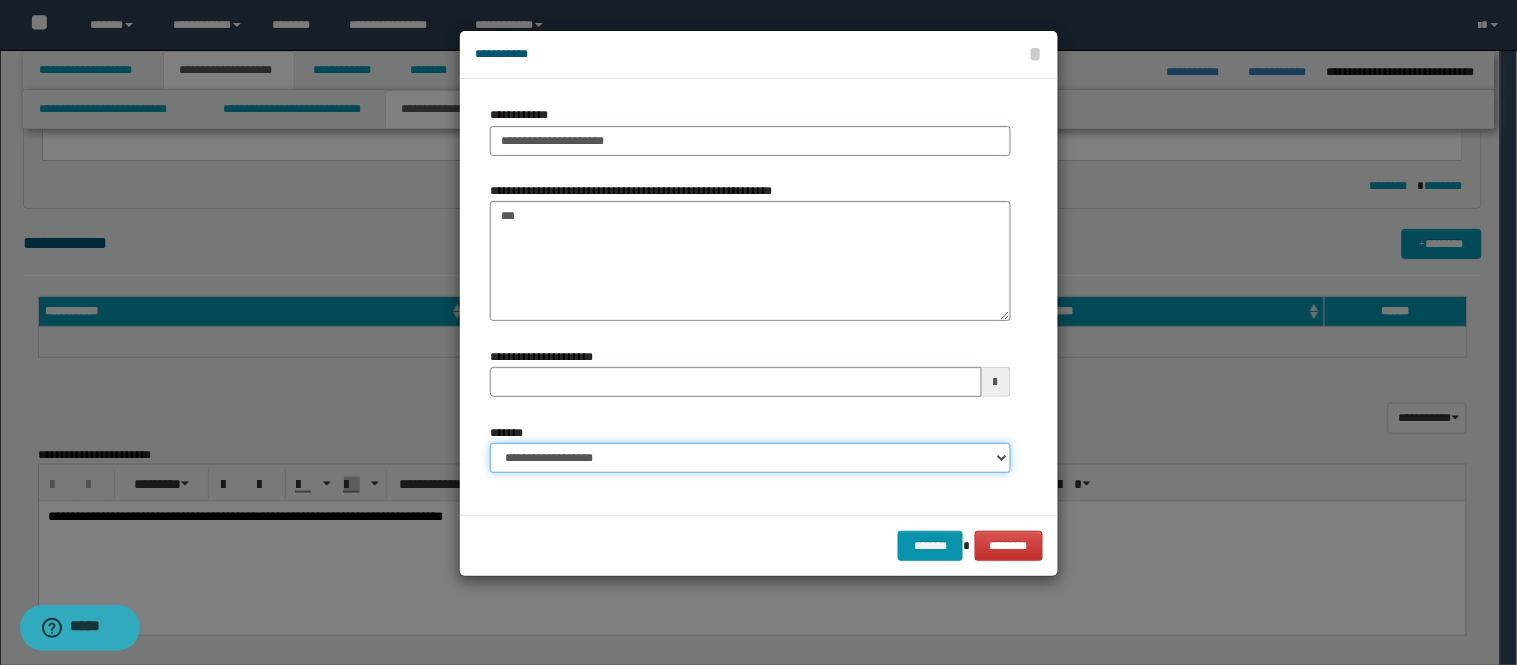 click on "**********" at bounding box center [750, 458] 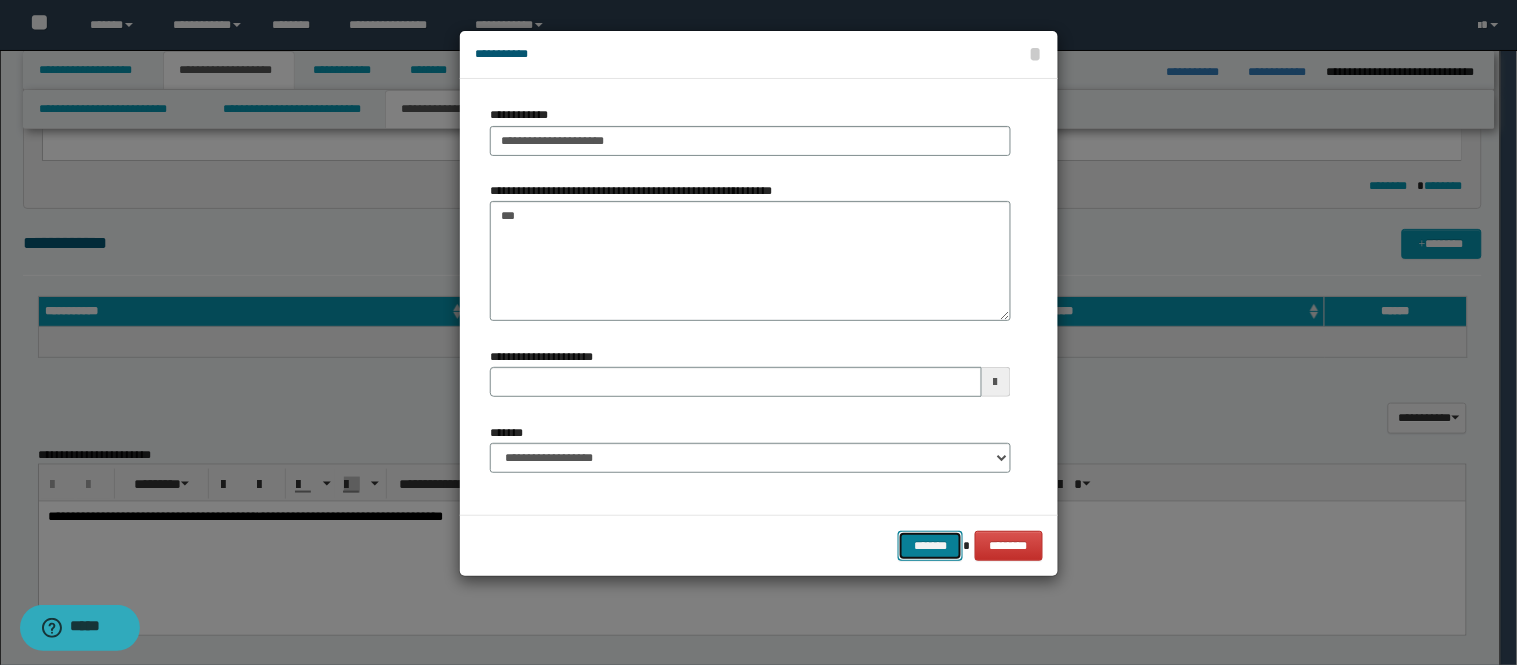 click on "*******" at bounding box center (930, 546) 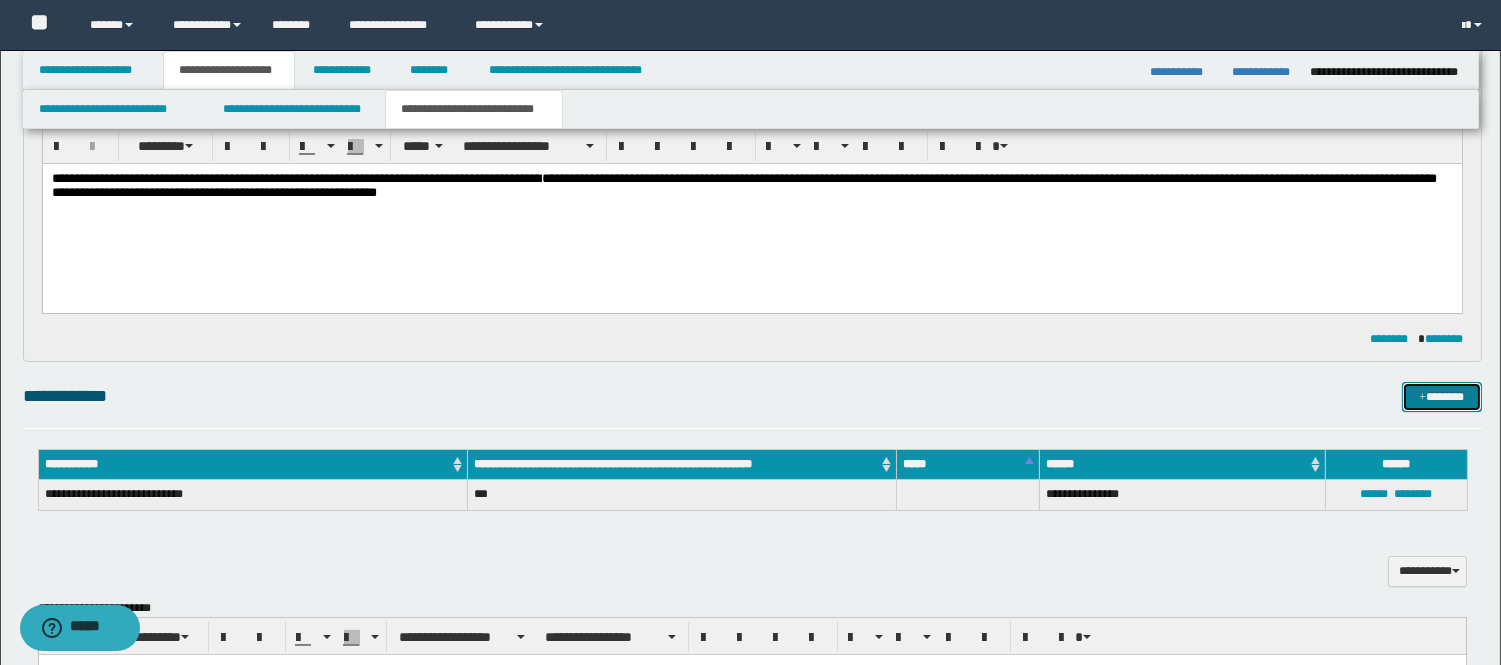 scroll, scrollTop: 0, scrollLeft: 0, axis: both 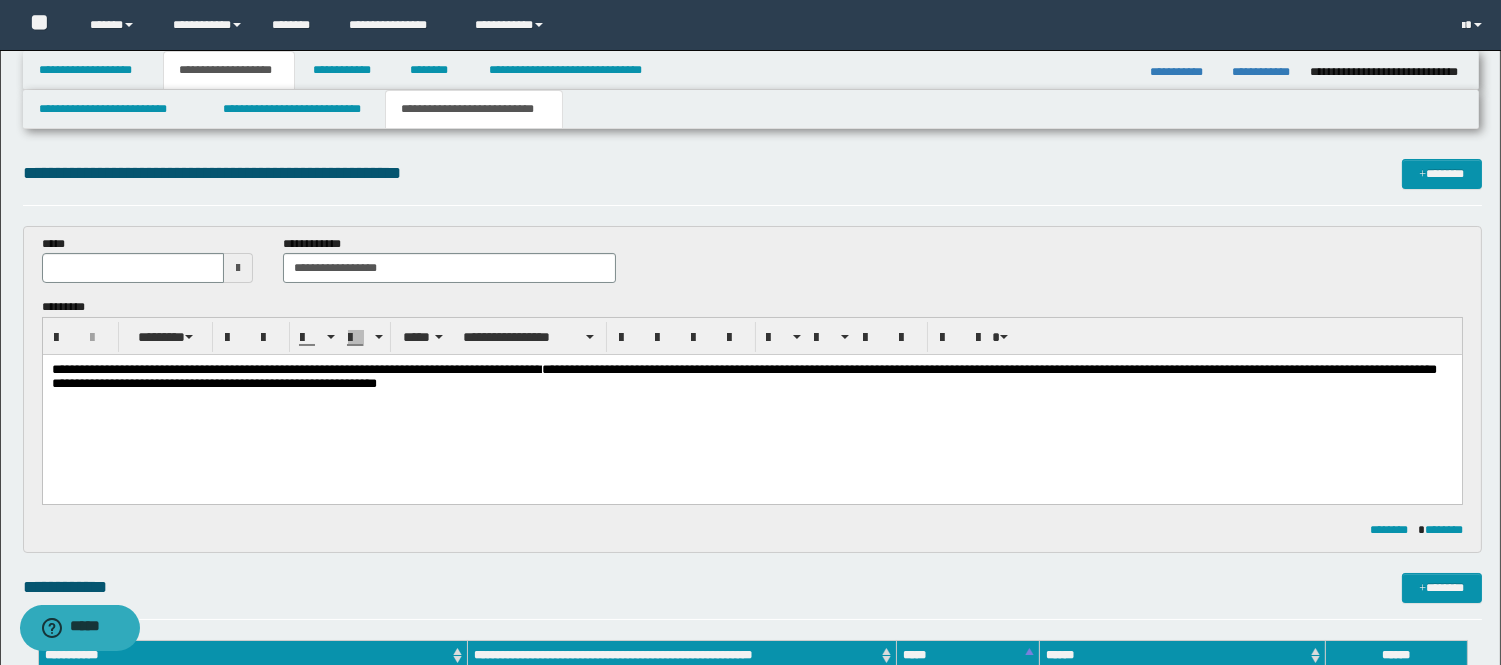 click on "**********" at bounding box center [751, 377] 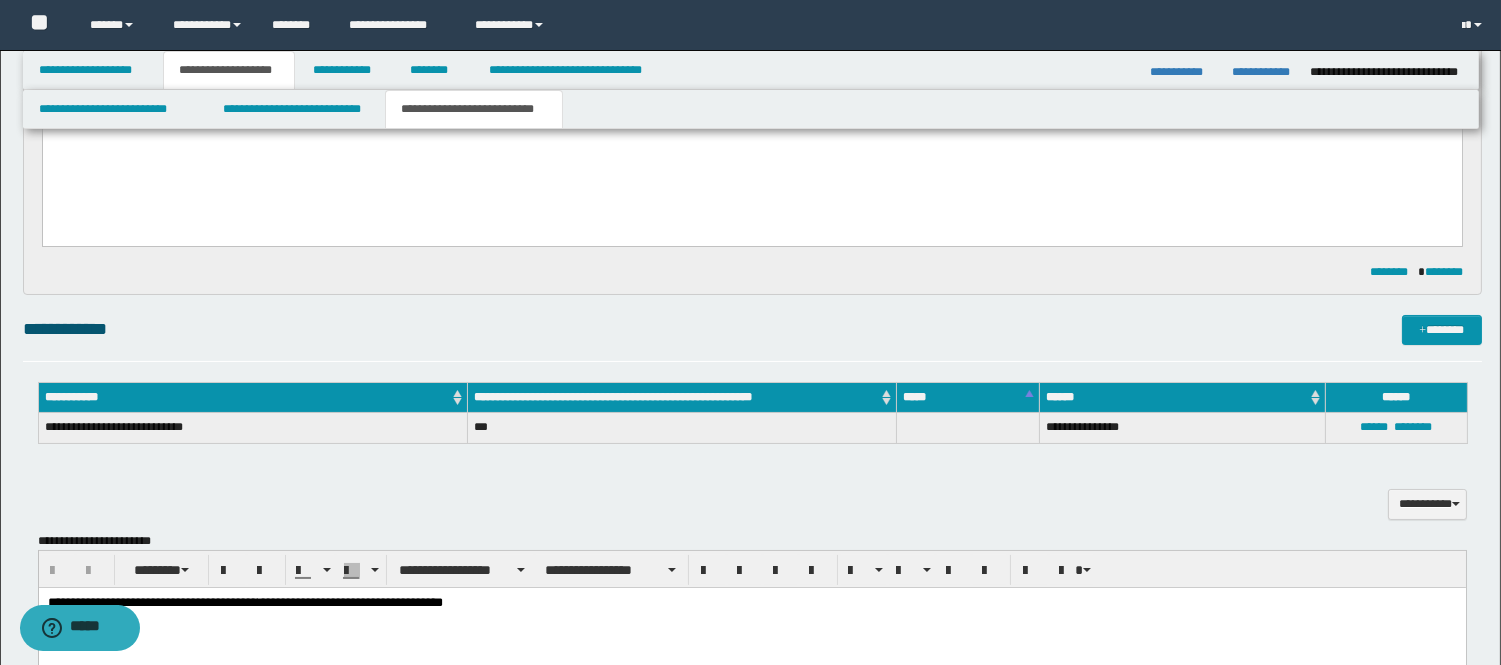 scroll, scrollTop: 0, scrollLeft: 0, axis: both 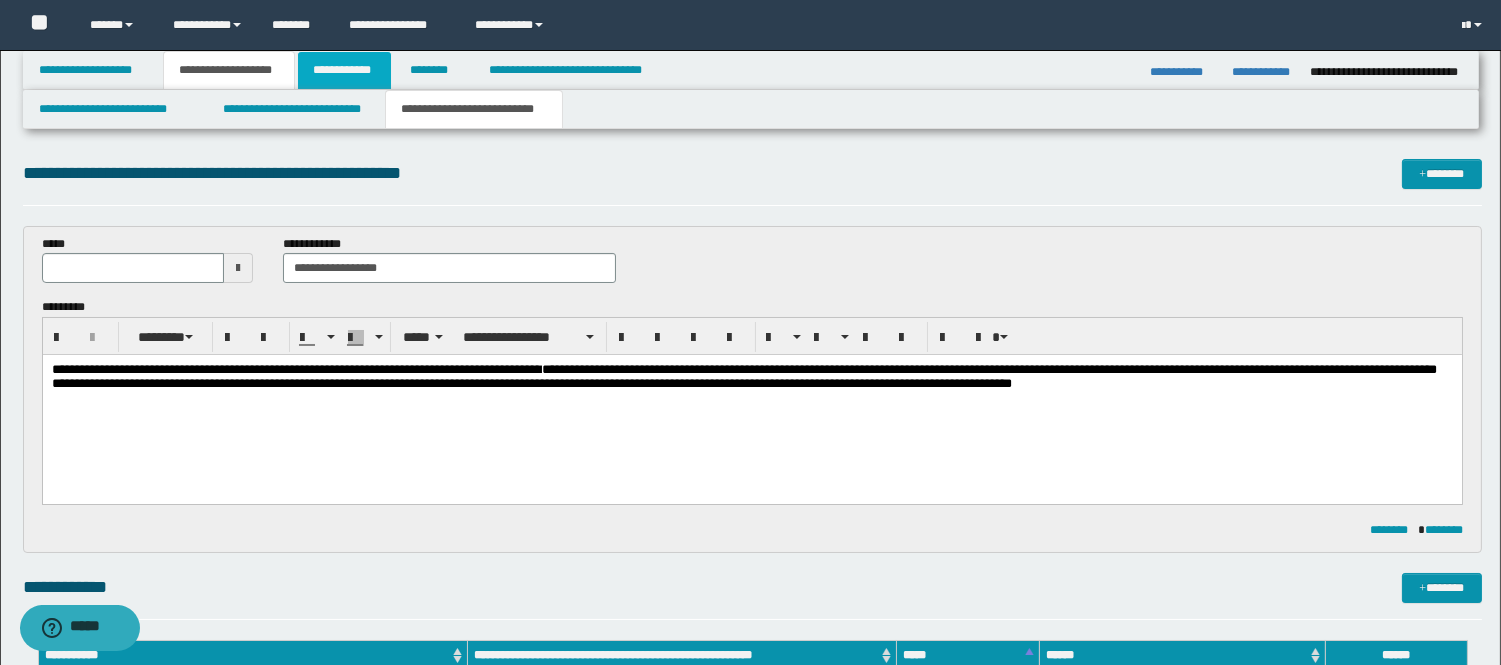 click on "**********" at bounding box center [344, 70] 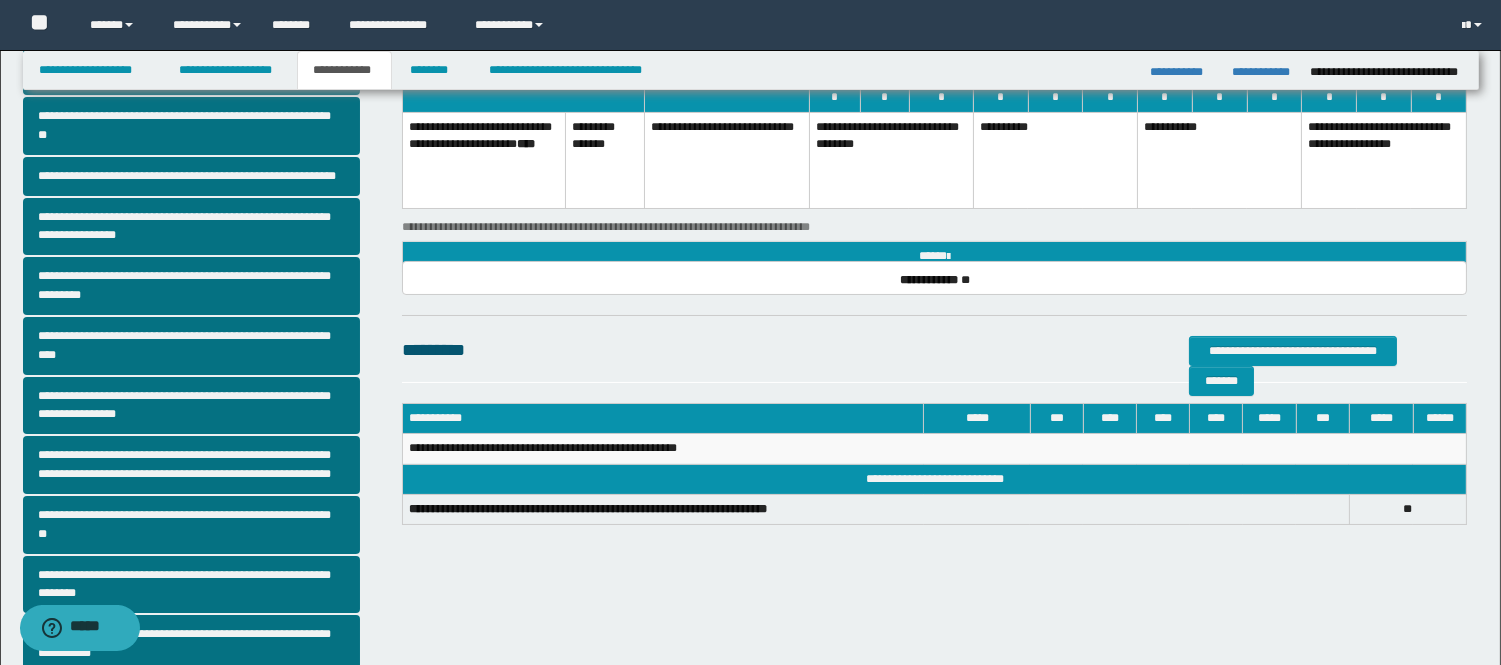 scroll, scrollTop: 445, scrollLeft: 0, axis: vertical 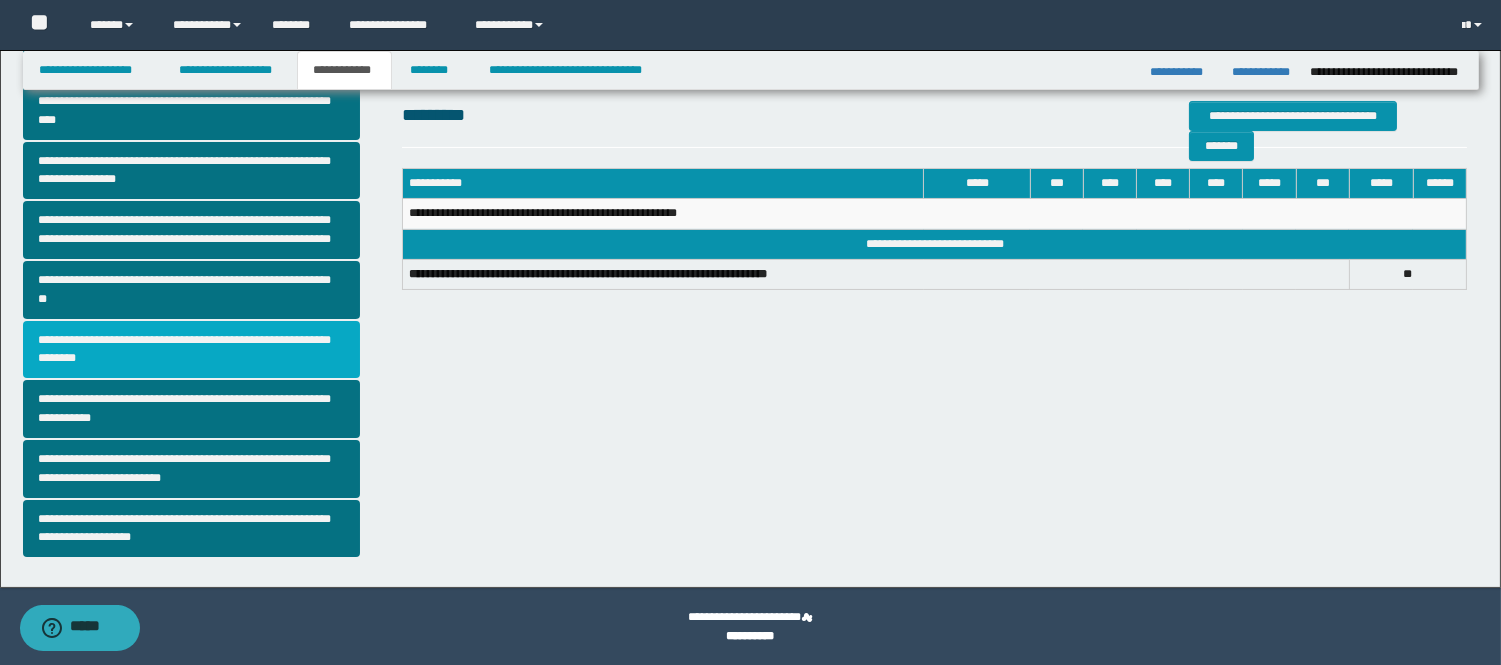 click on "**********" at bounding box center [192, 350] 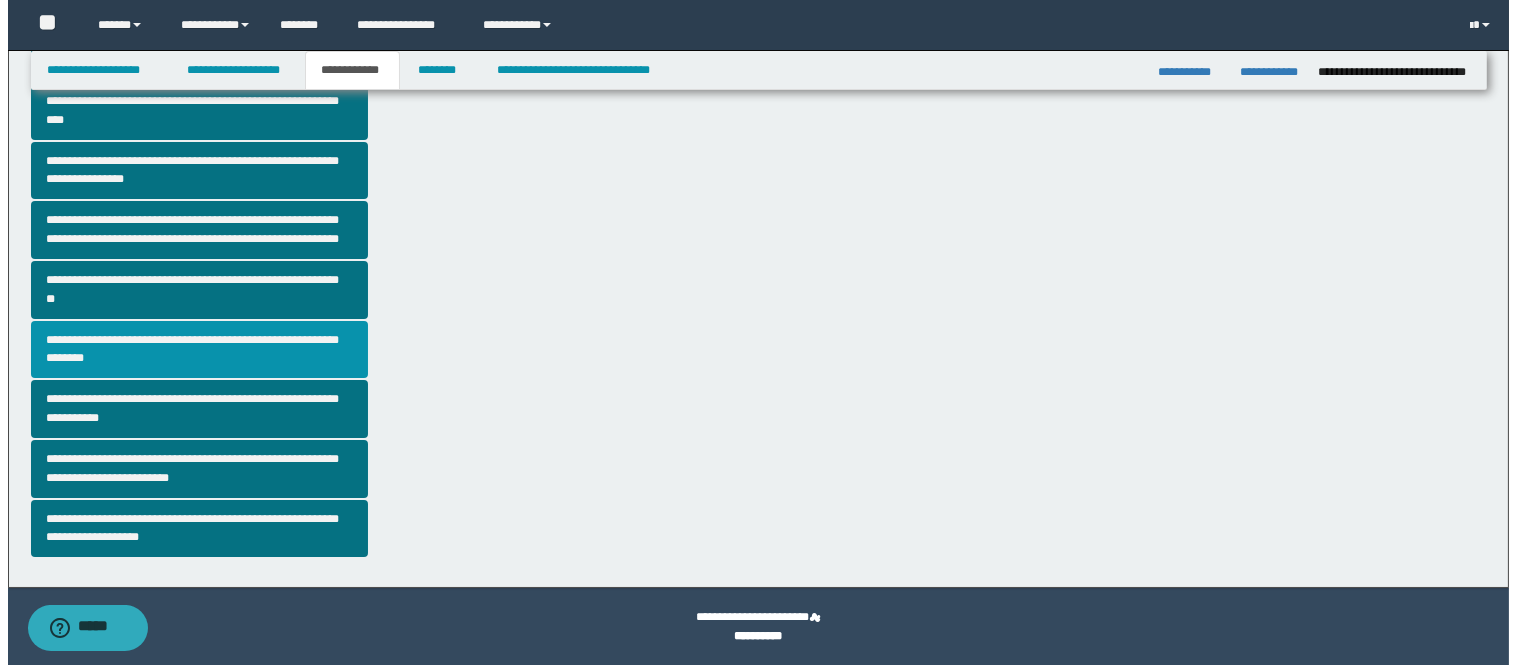 scroll, scrollTop: 0, scrollLeft: 0, axis: both 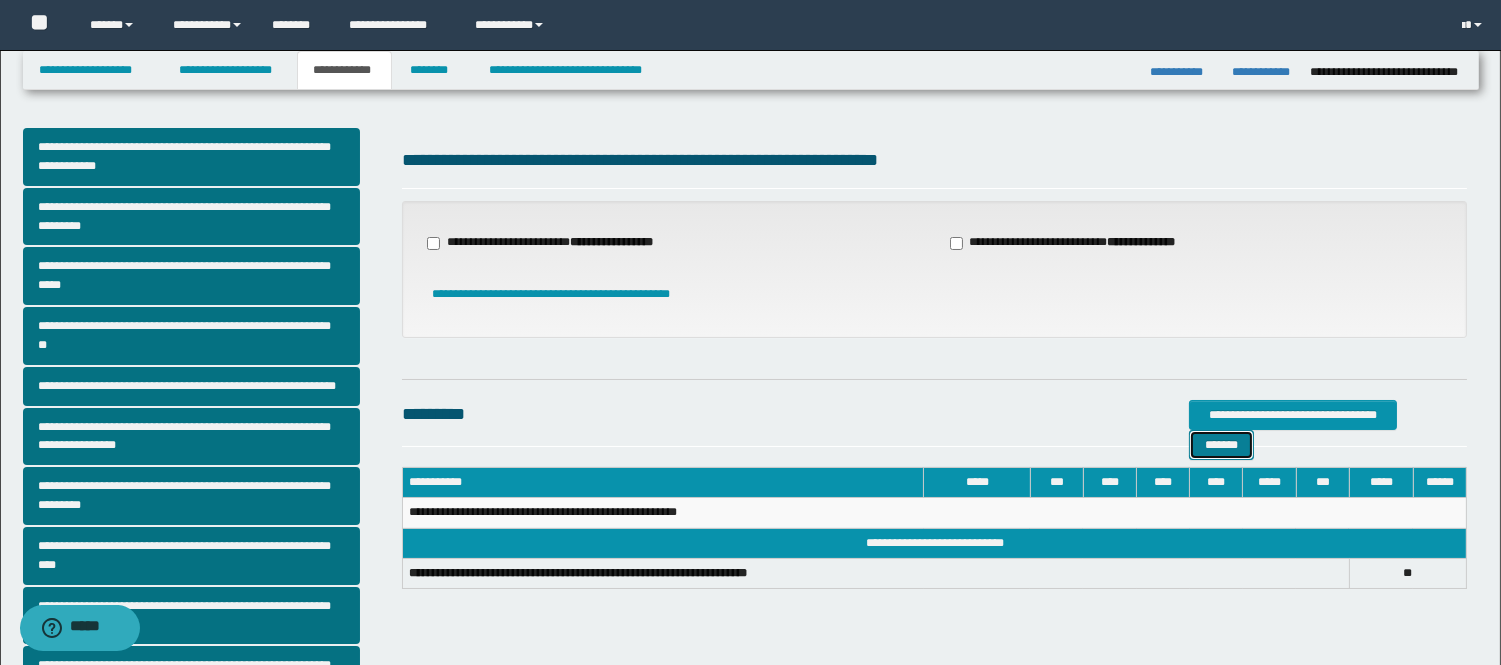 click on "*******" at bounding box center (1221, 445) 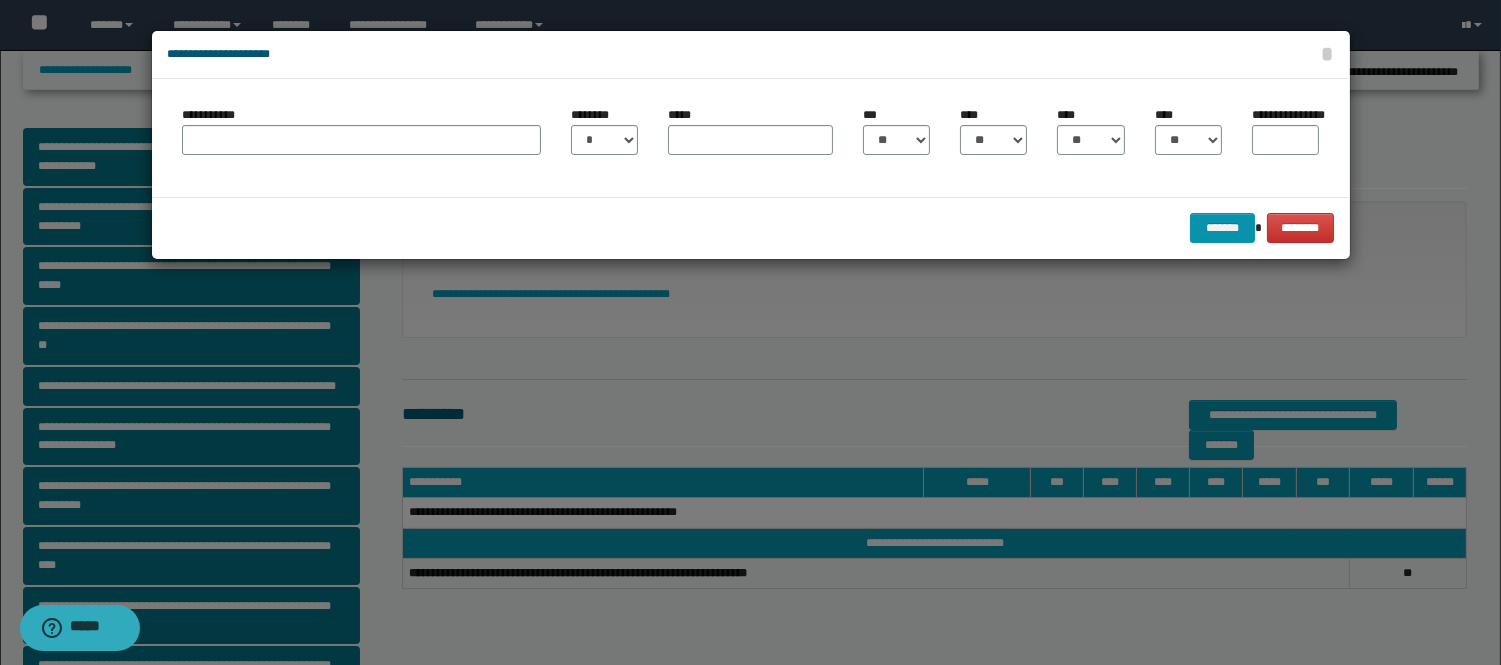 click on "**********" at bounding box center (361, 130) 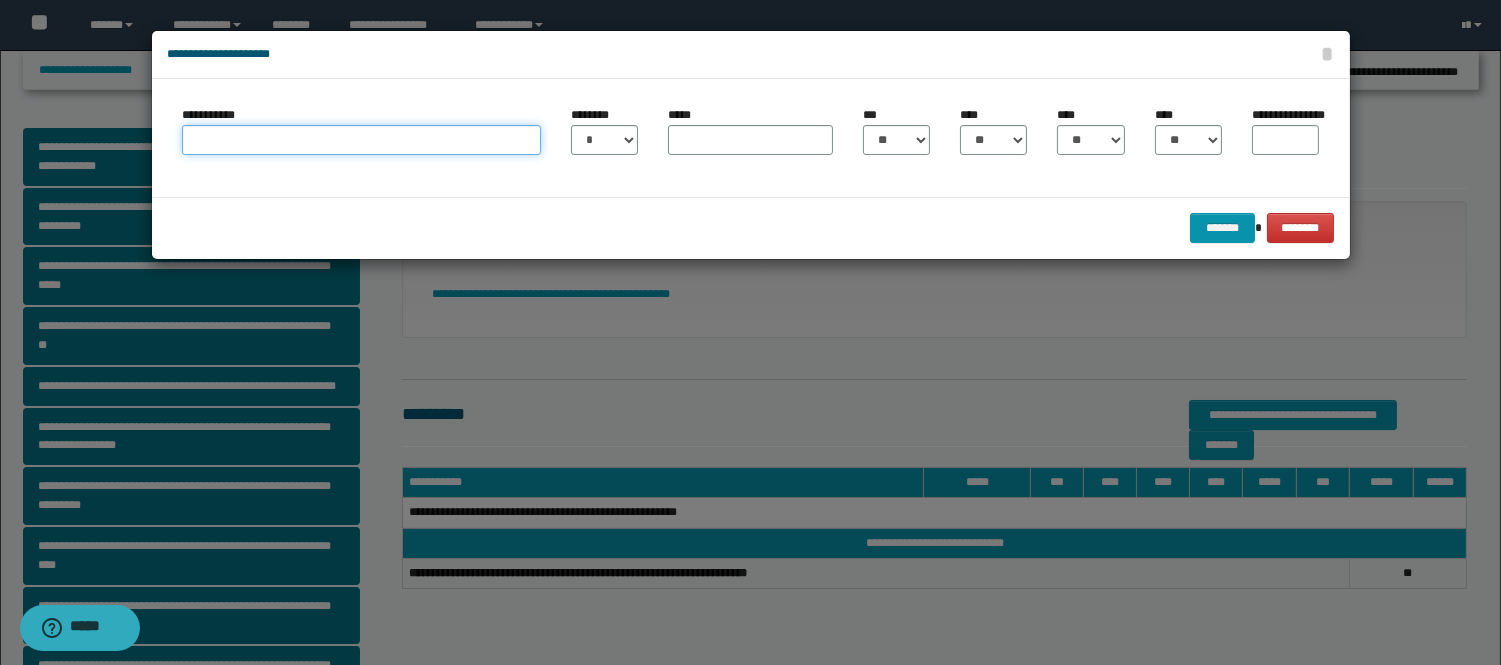 click on "**********" at bounding box center [361, 140] 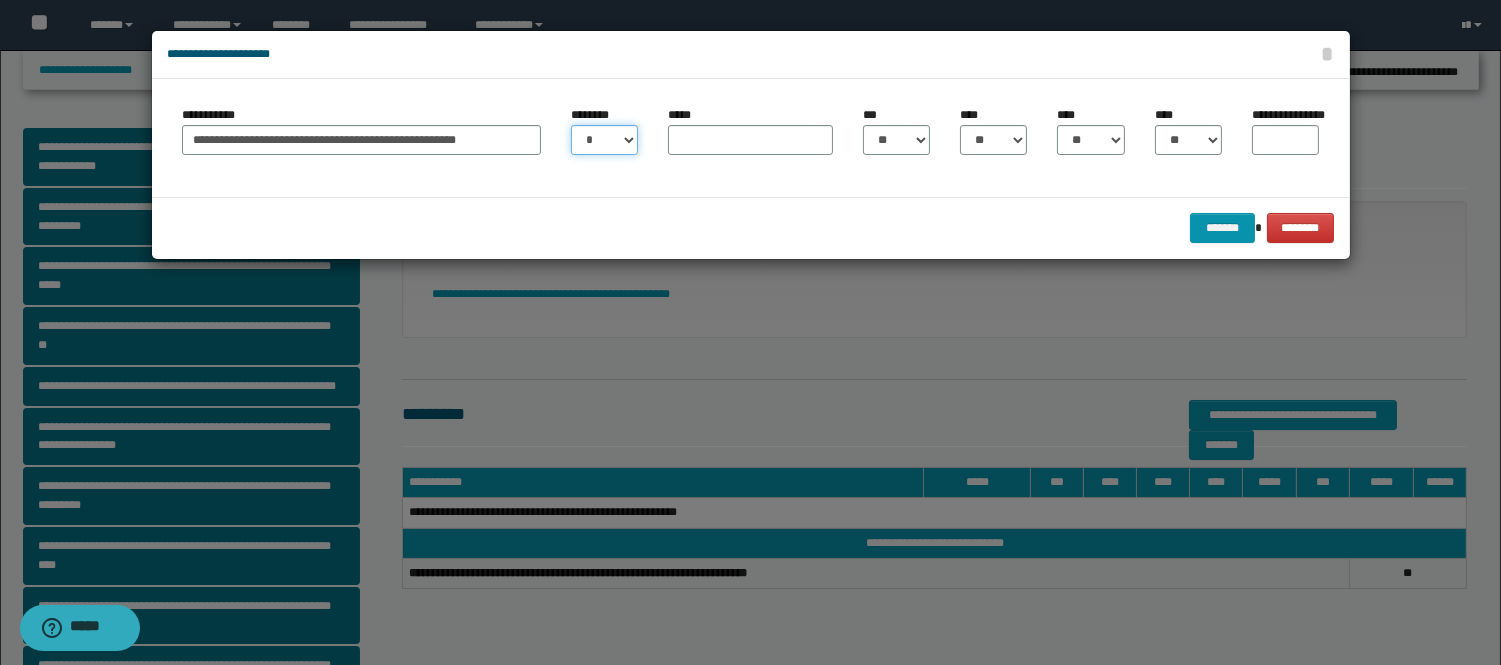 click on "*
*
*
*
*
*
*
*
*
**
**
**
**
**
**" at bounding box center (604, 140) 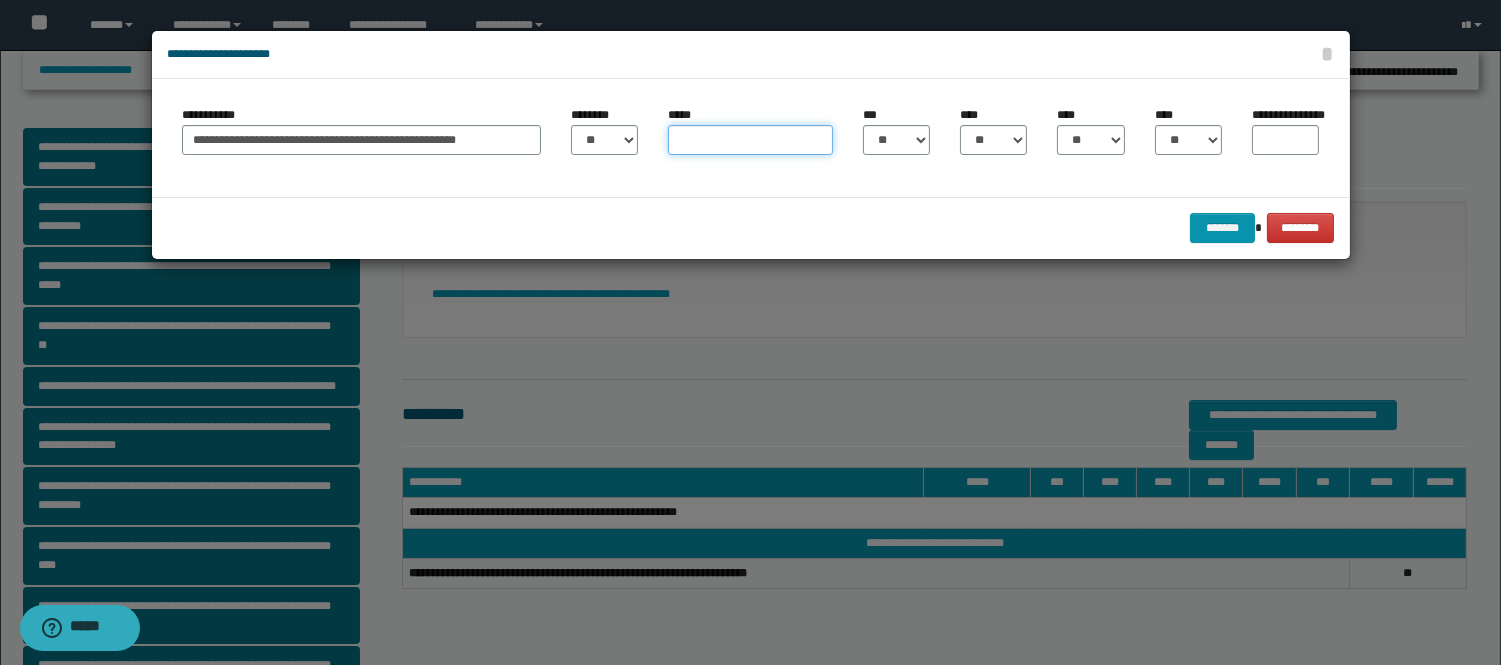 click on "*****" at bounding box center [750, 140] 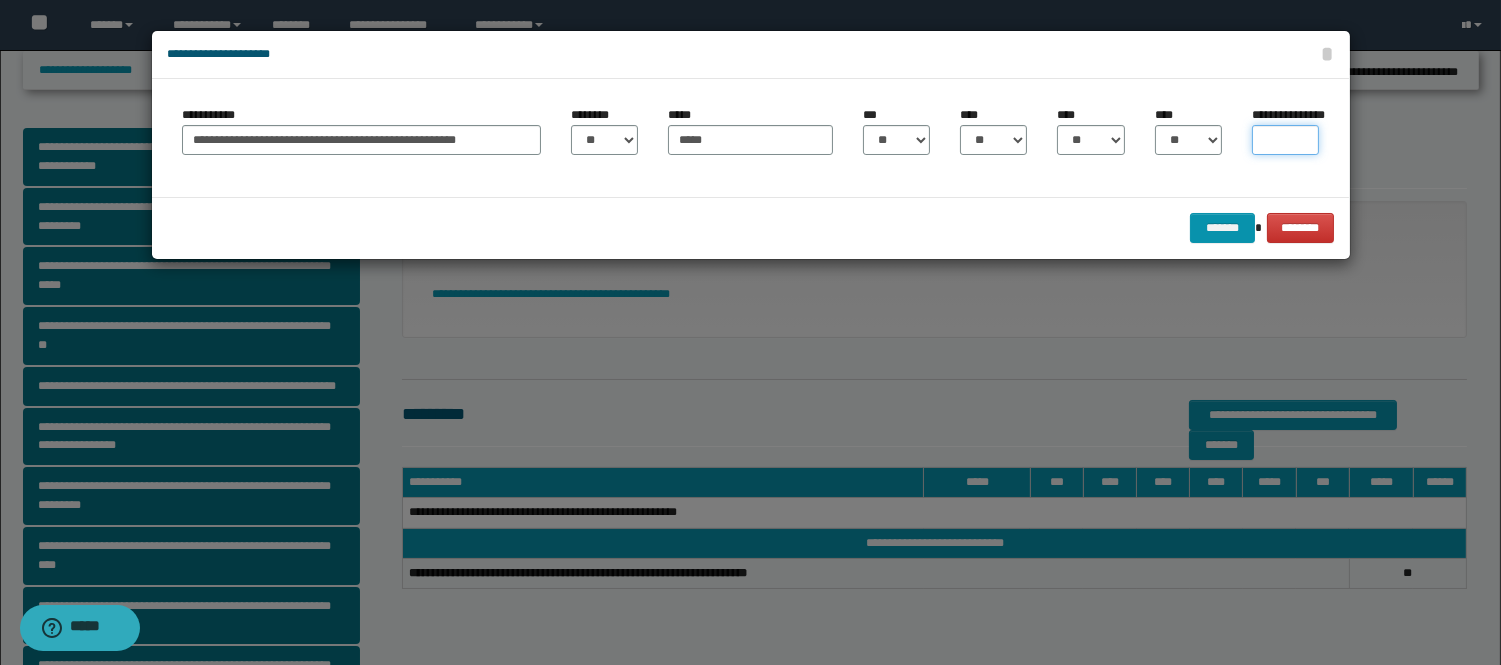 click on "**********" at bounding box center [1285, 140] 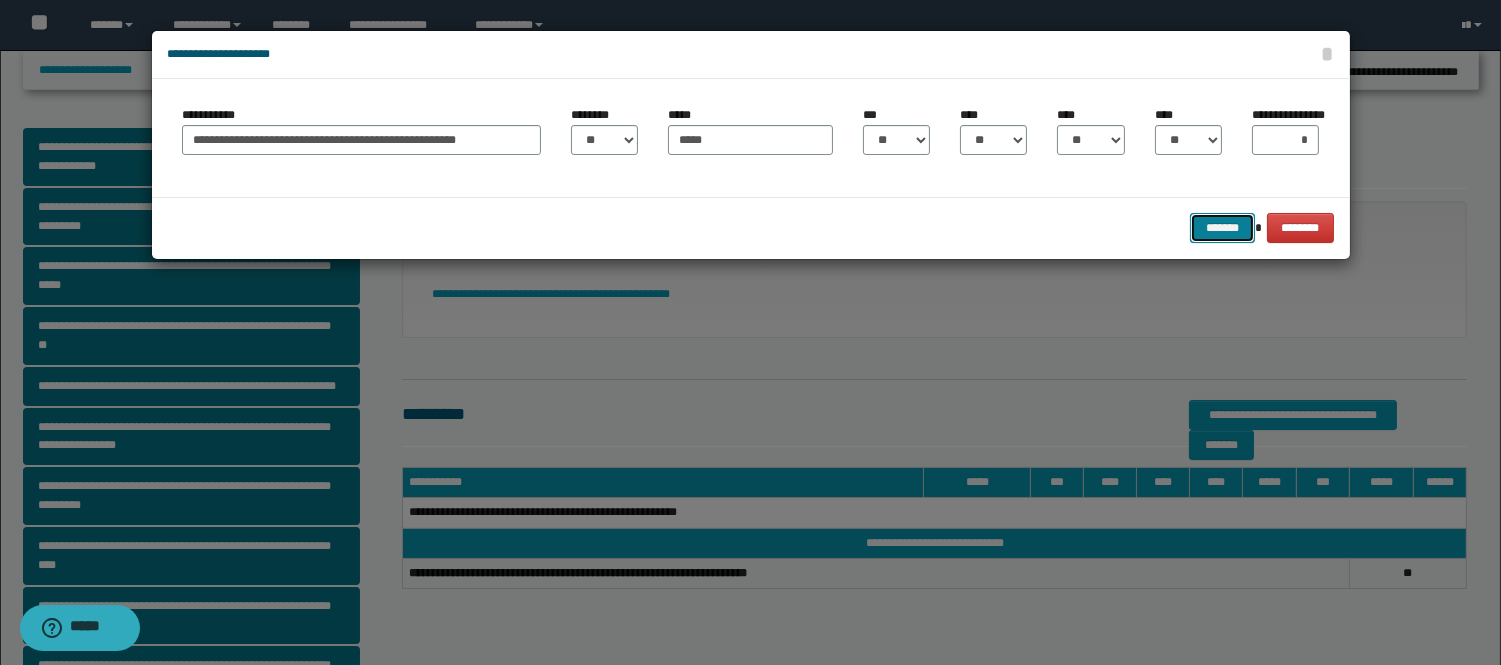click on "*******" at bounding box center [1222, 228] 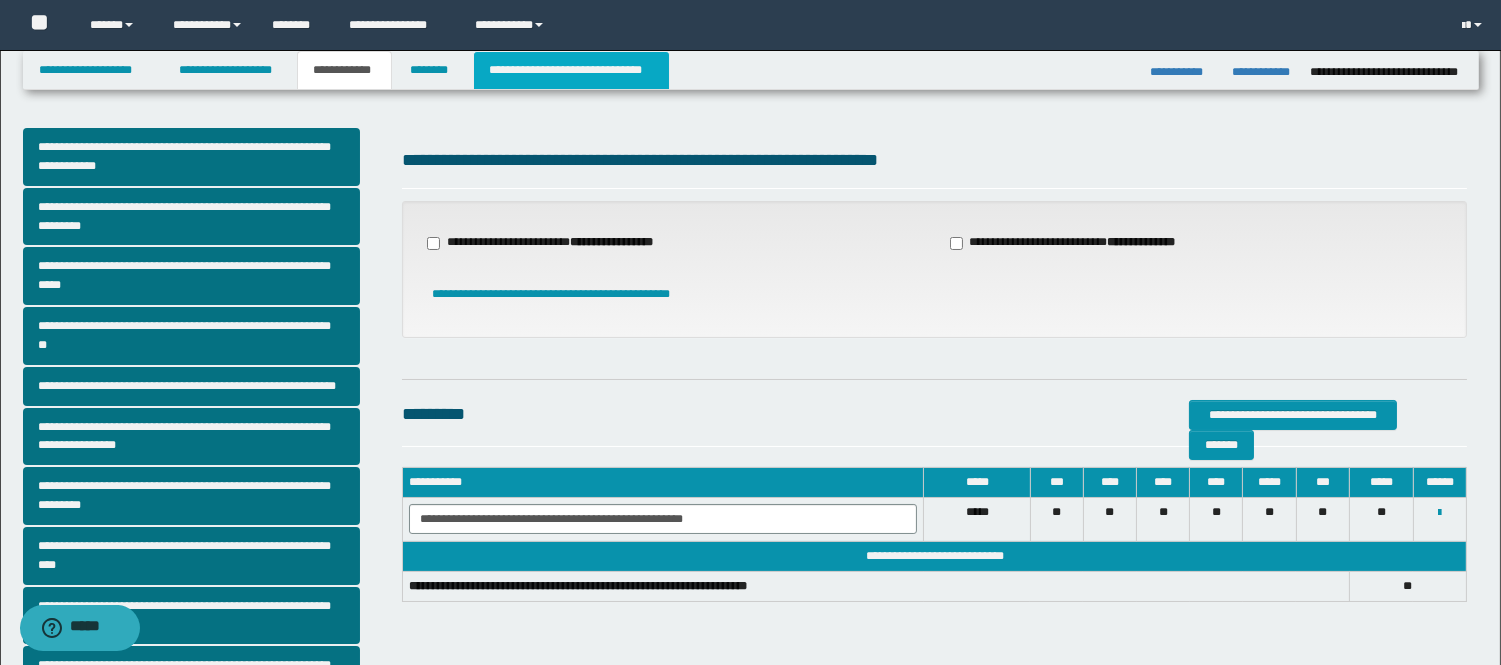 click on "**********" at bounding box center (571, 70) 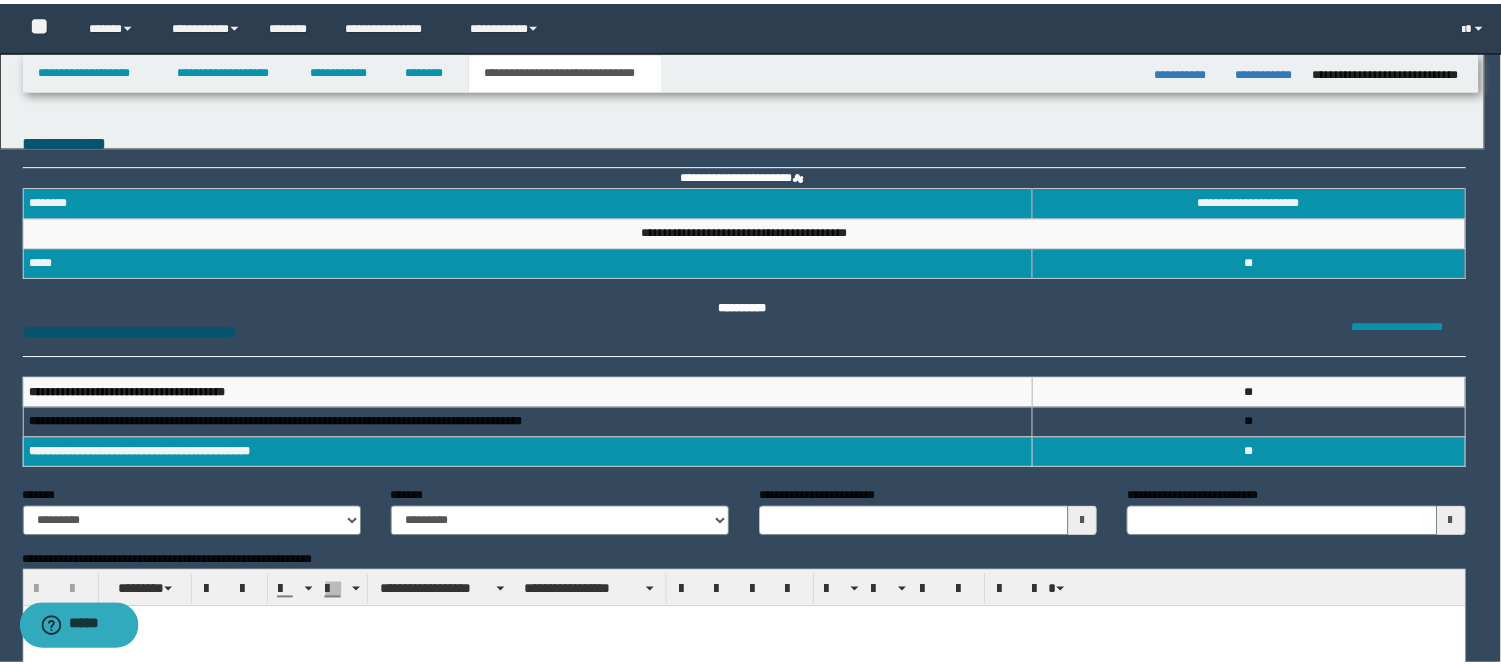 scroll, scrollTop: 0, scrollLeft: 0, axis: both 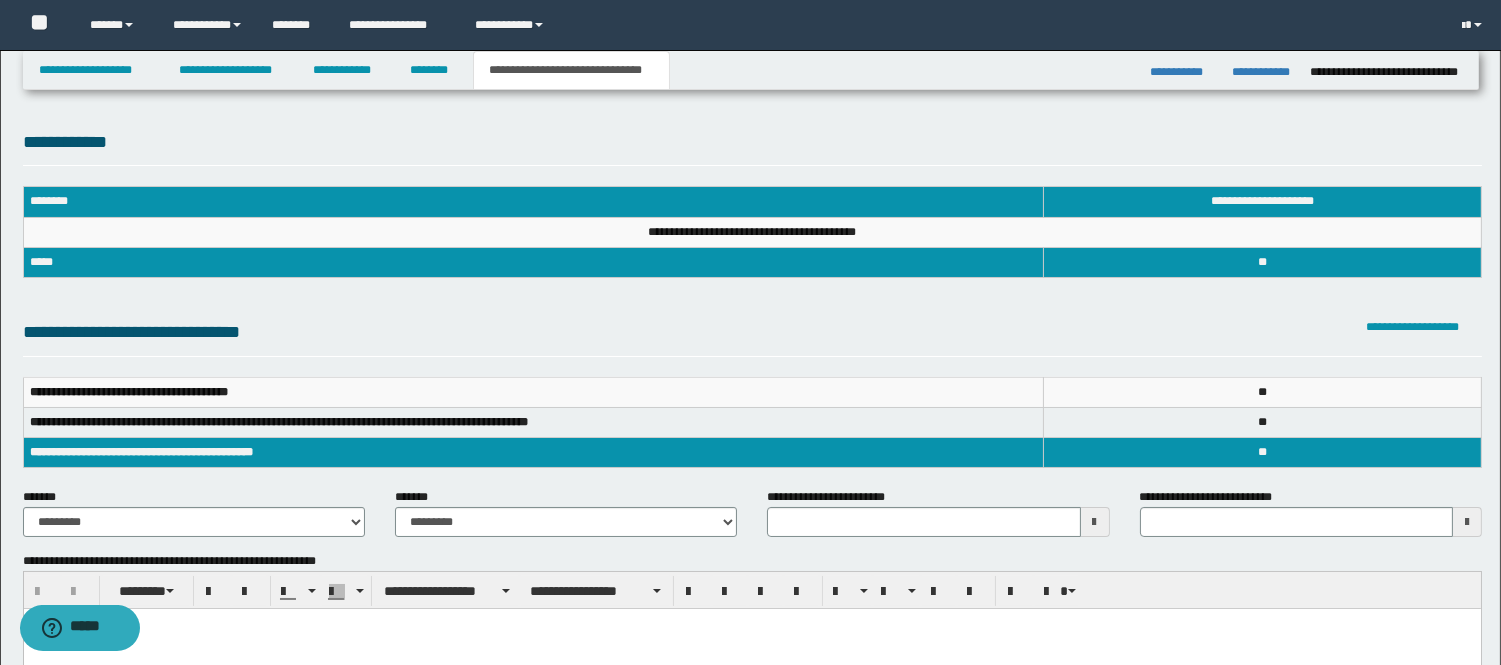 click at bounding box center (1095, 522) 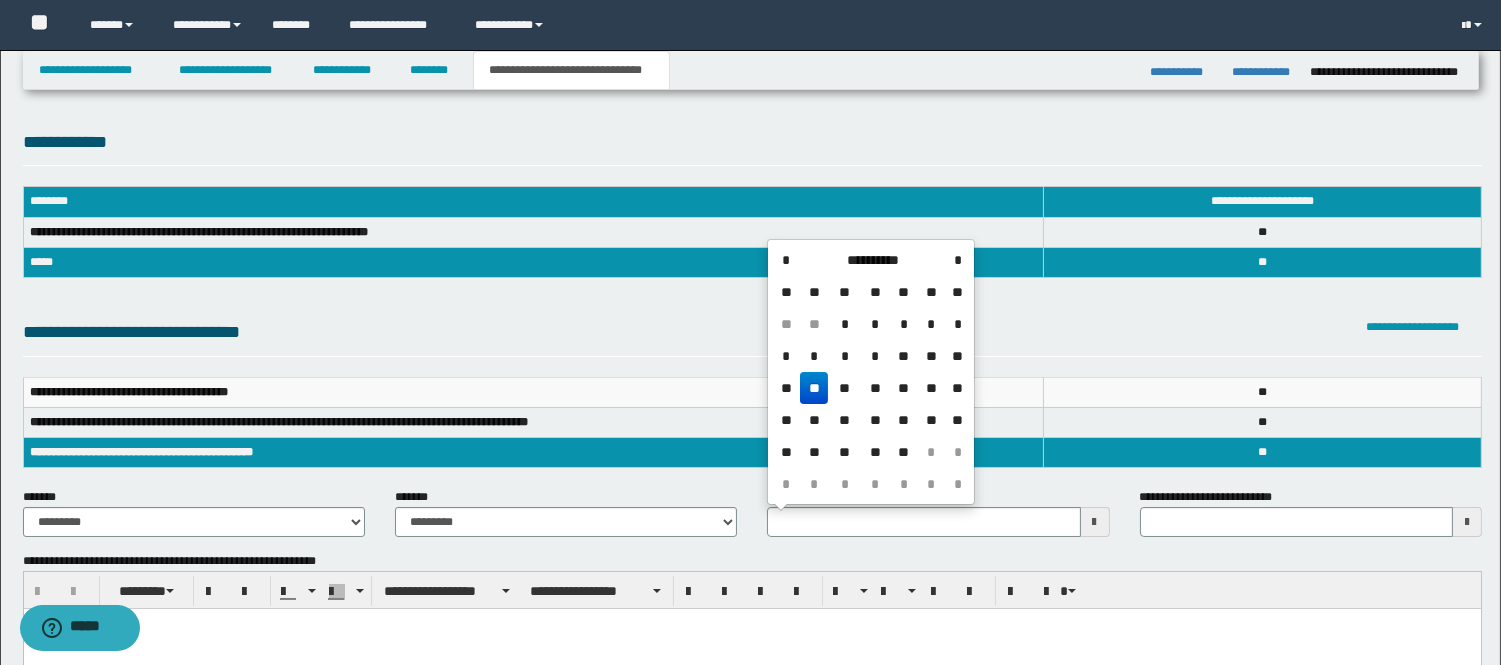 click on "**********" at bounding box center [872, 260] 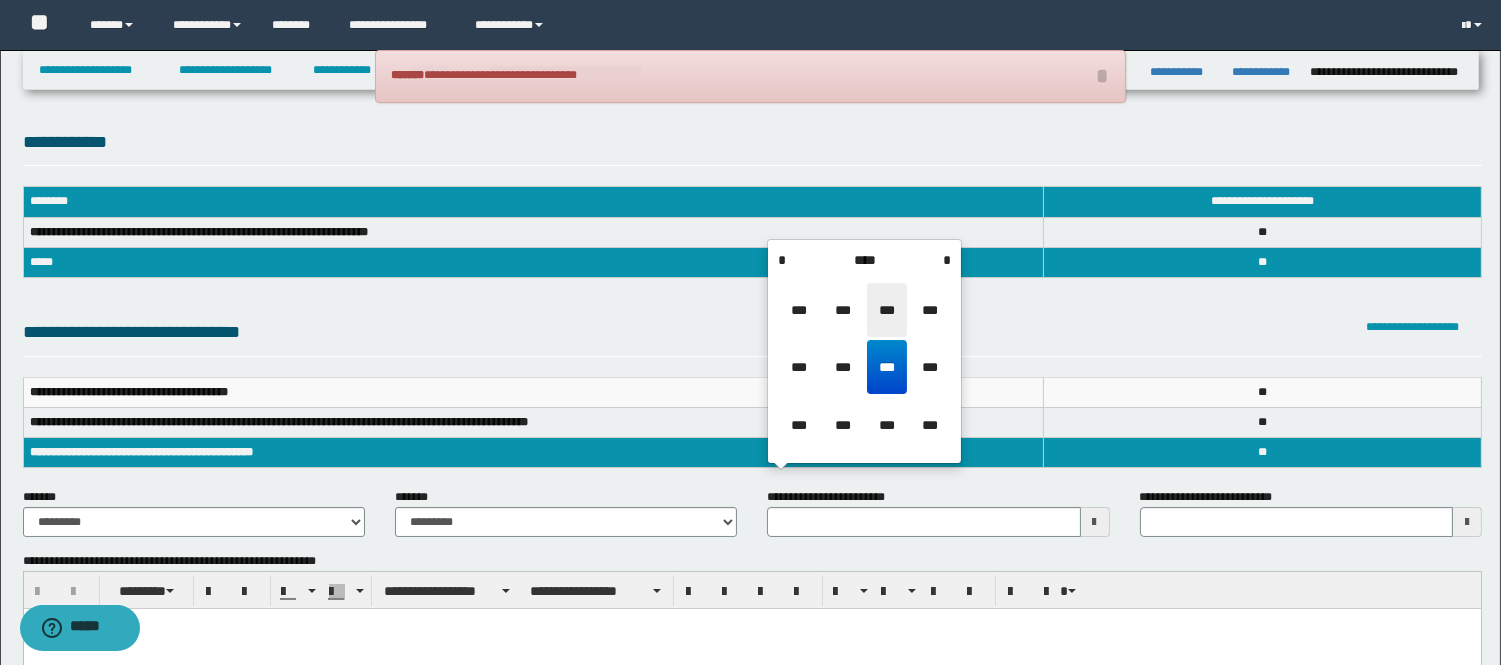 click on "***" at bounding box center (887, 310) 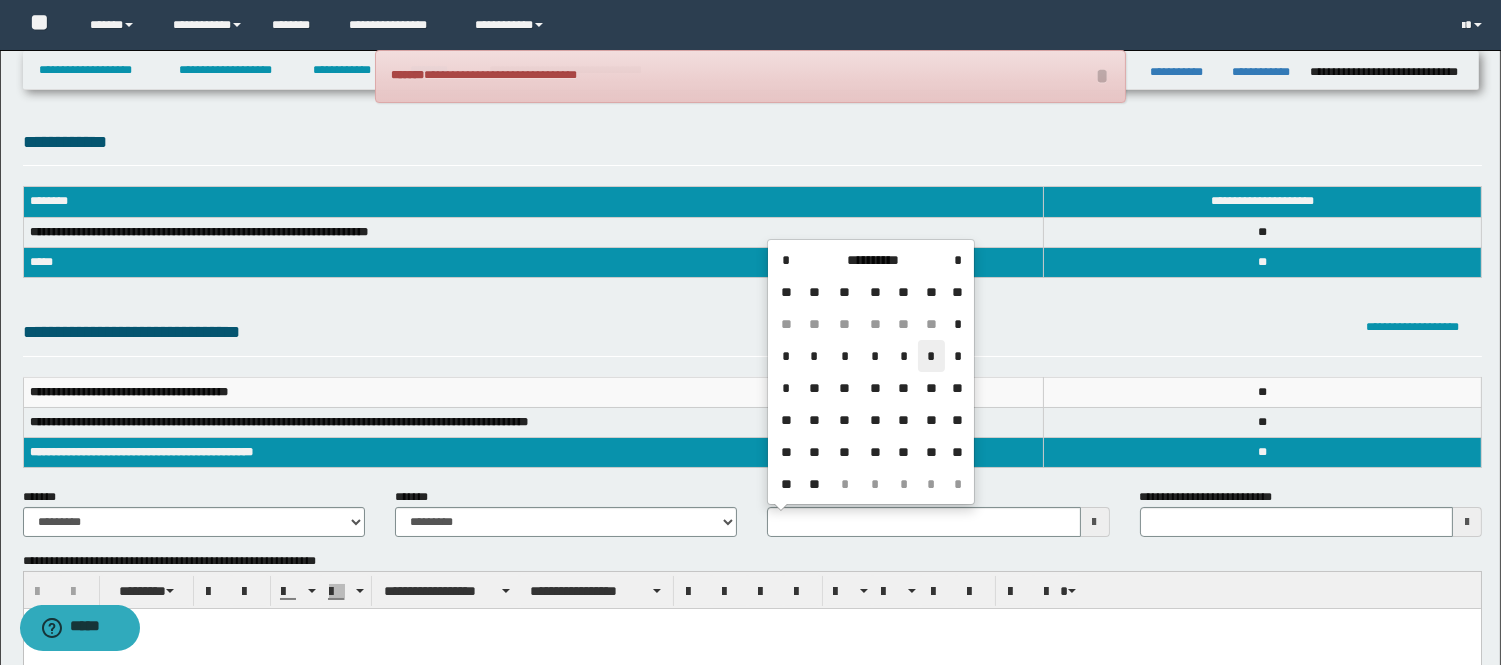 click on "*" at bounding box center (932, 356) 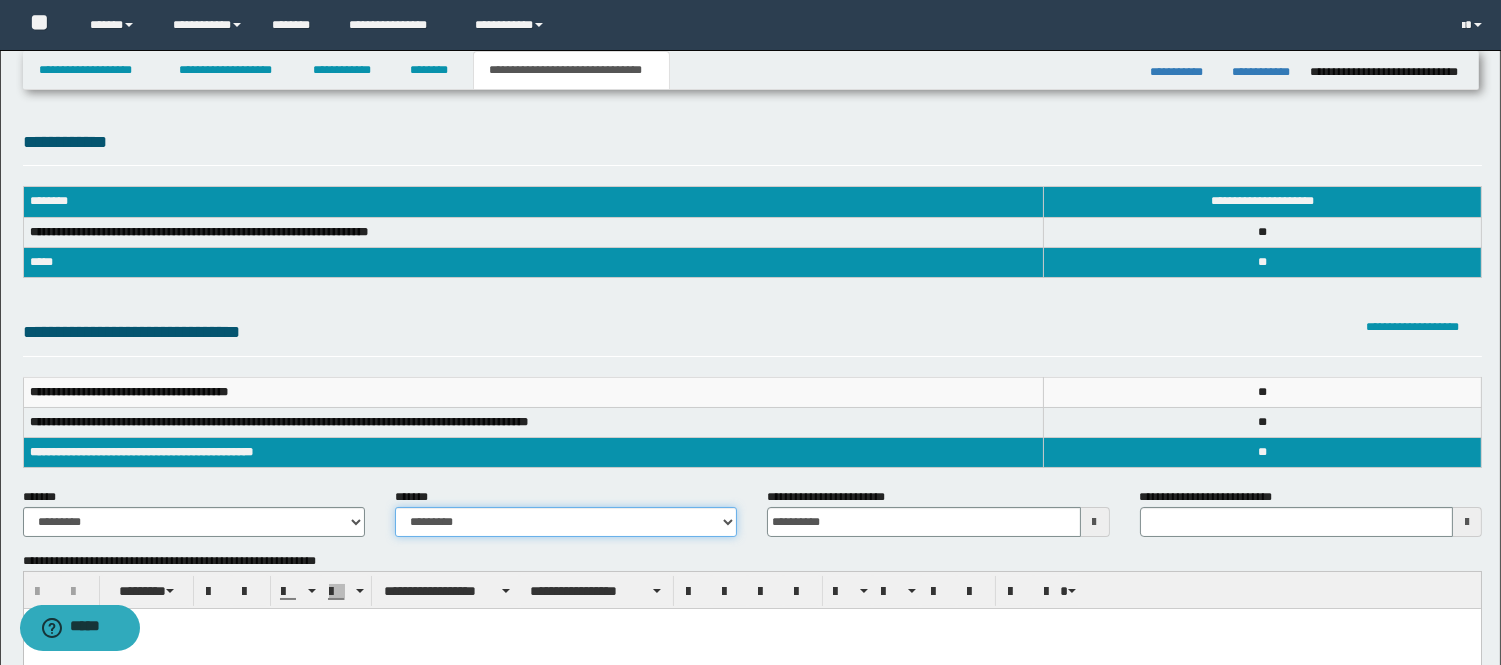 click on "**********" at bounding box center (566, 522) 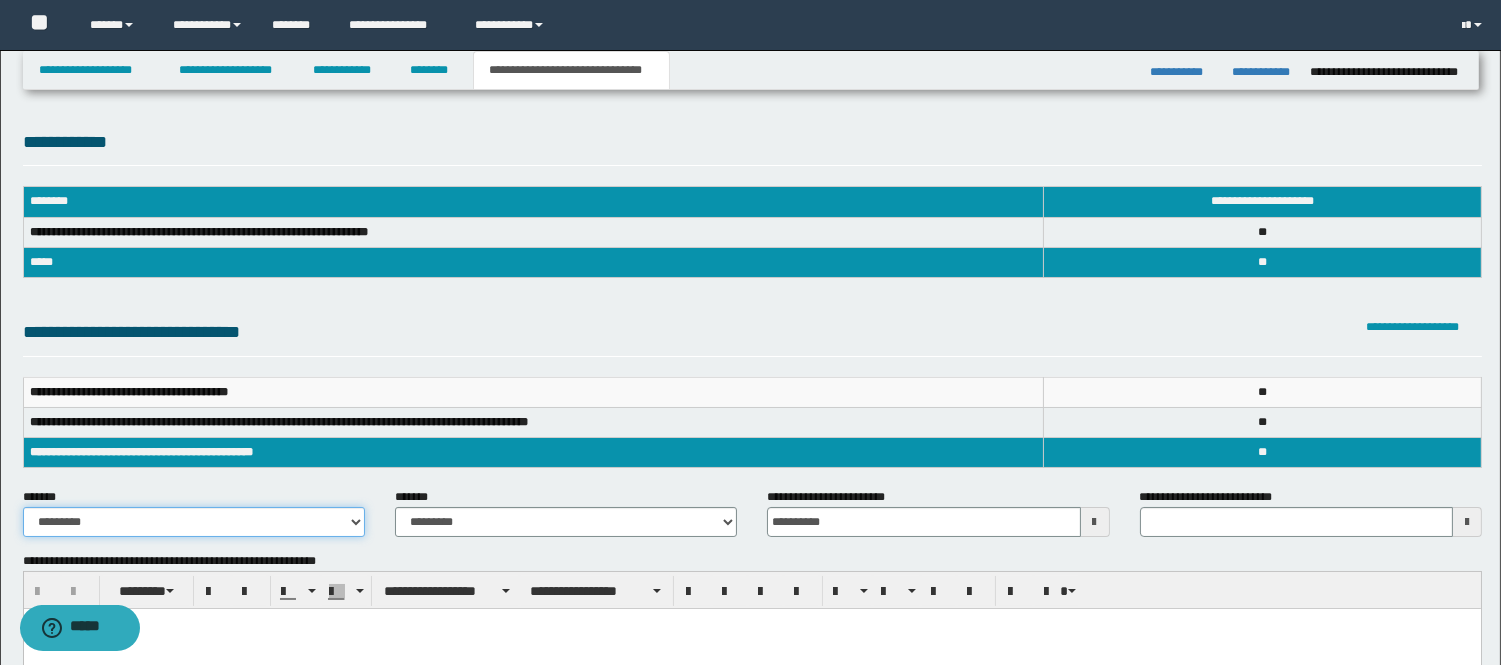 click on "**********" at bounding box center [194, 522] 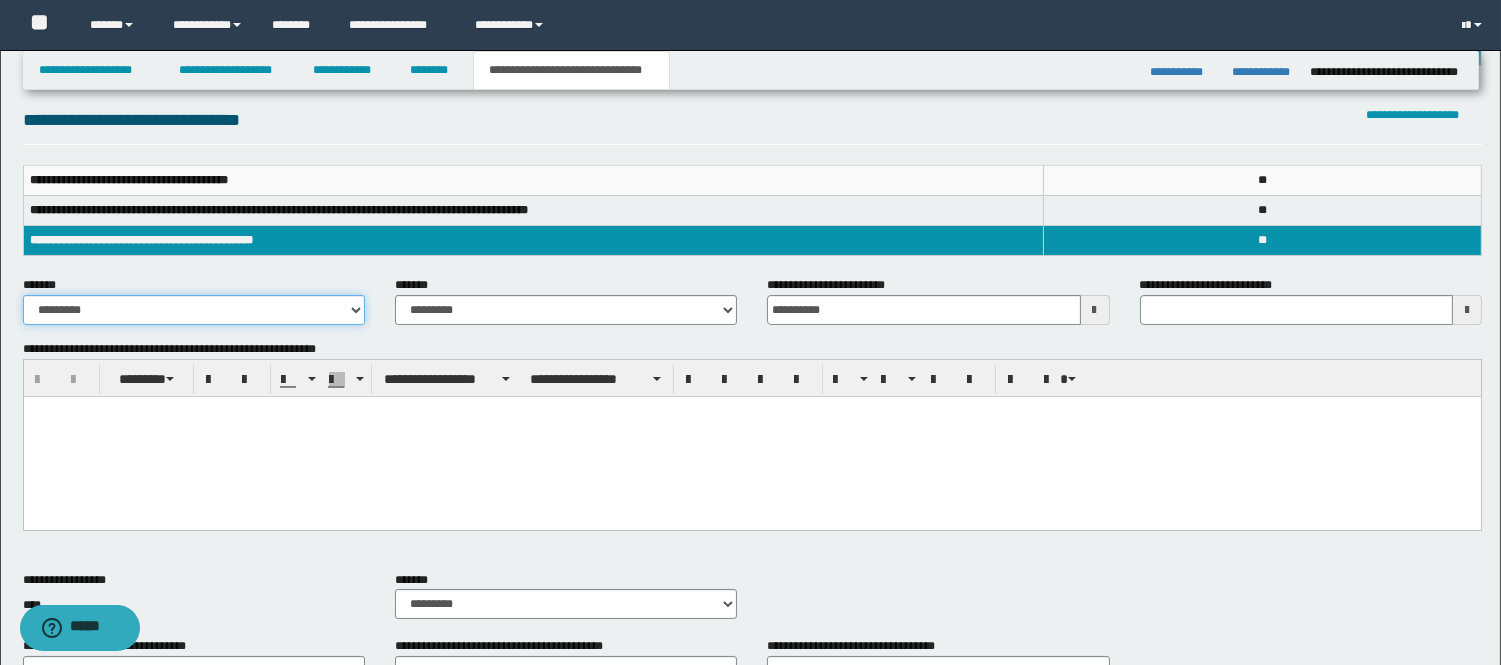 scroll, scrollTop: 222, scrollLeft: 0, axis: vertical 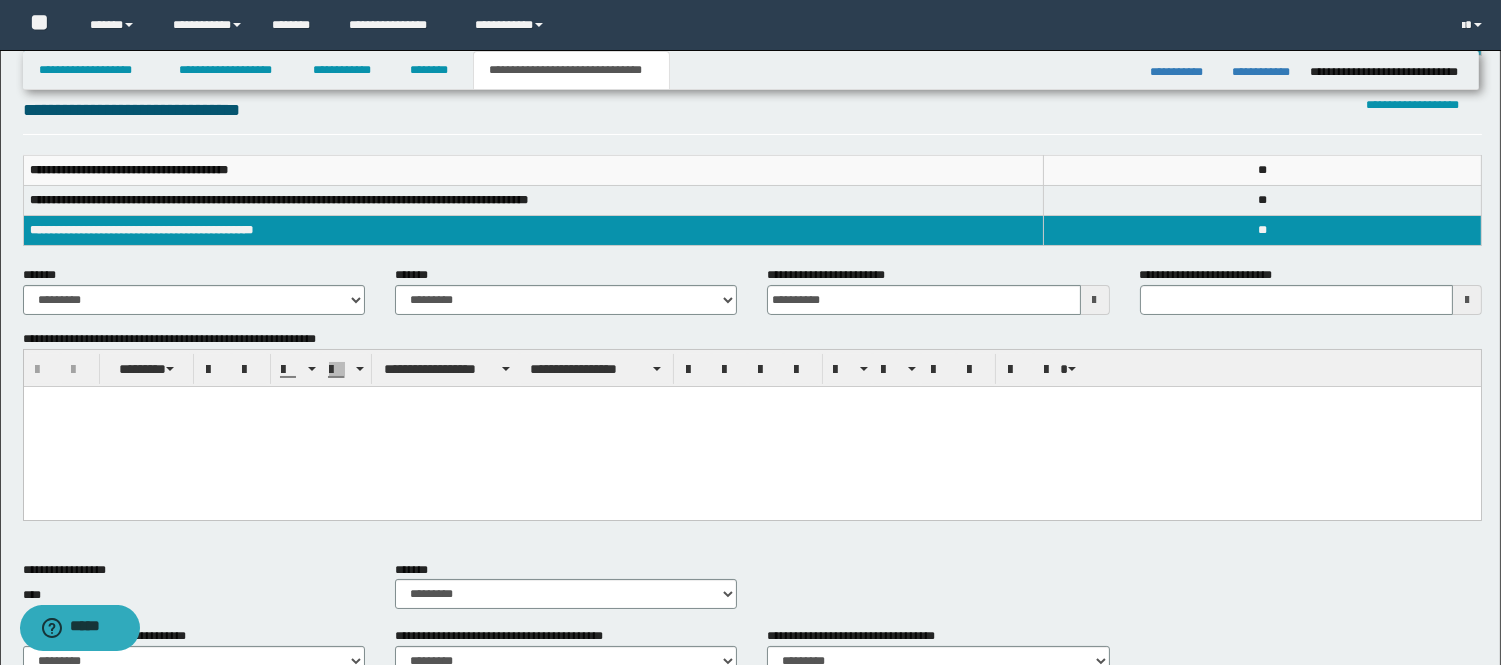 click at bounding box center (751, 426) 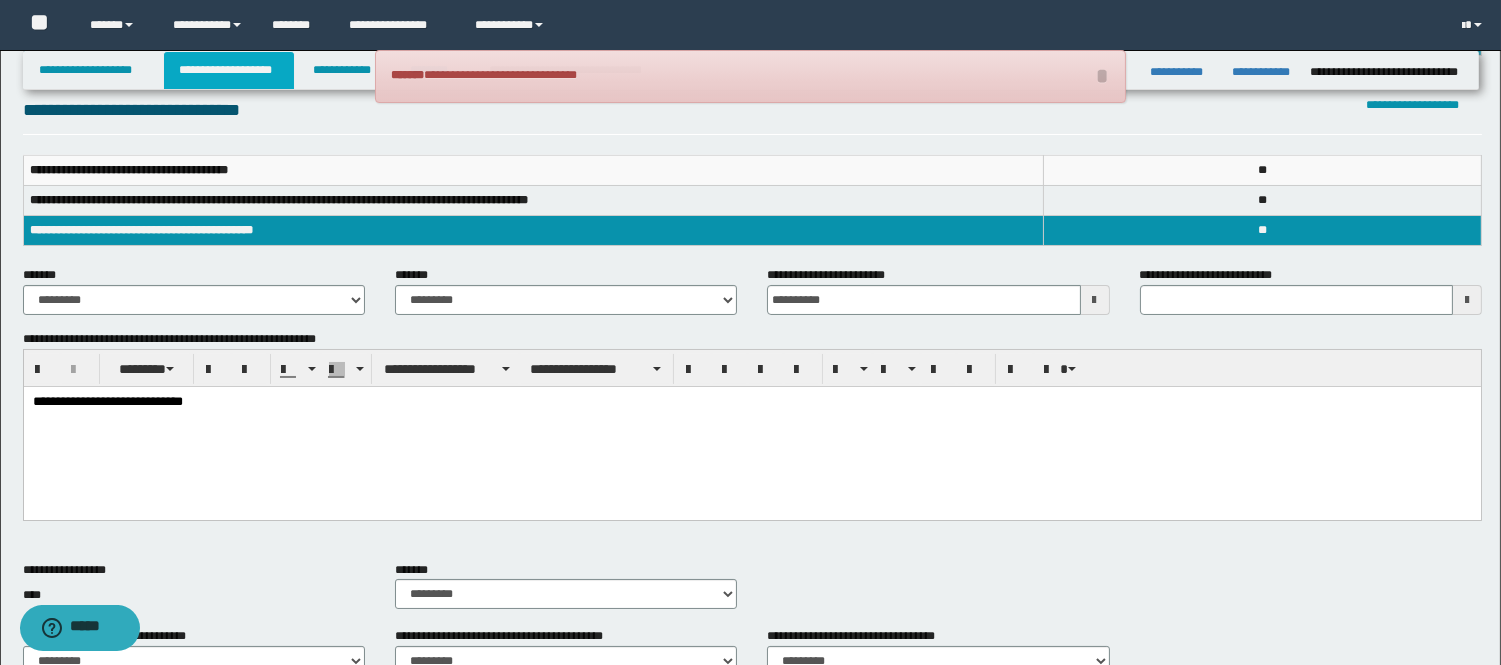click on "**********" at bounding box center [229, 70] 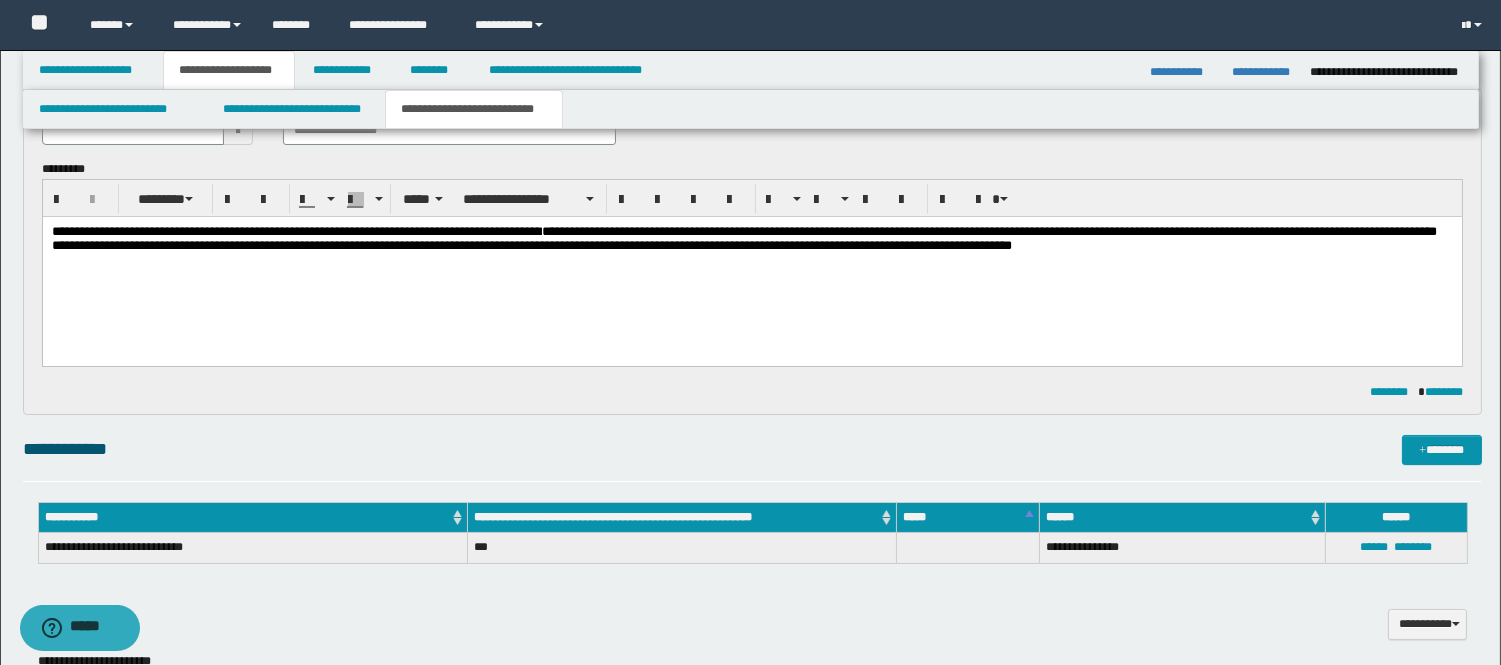 scroll, scrollTop: 31, scrollLeft: 0, axis: vertical 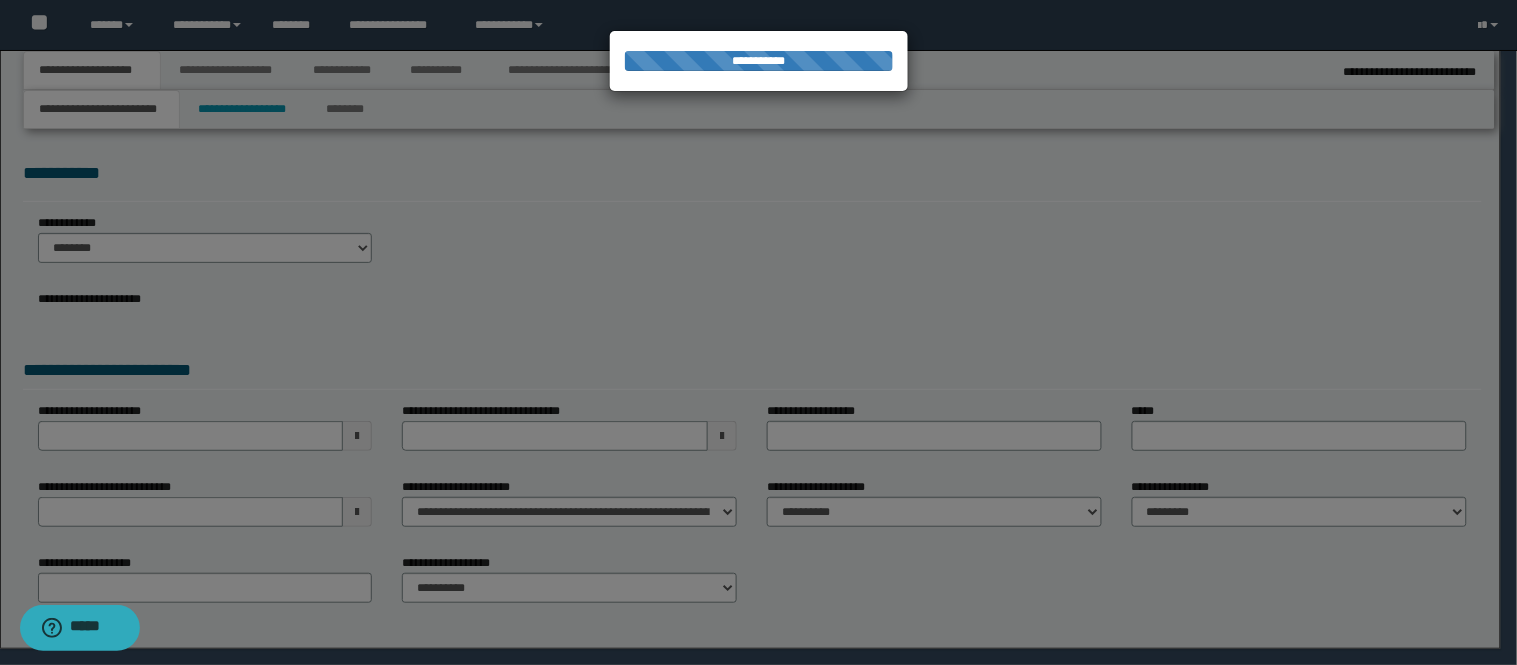select on "*" 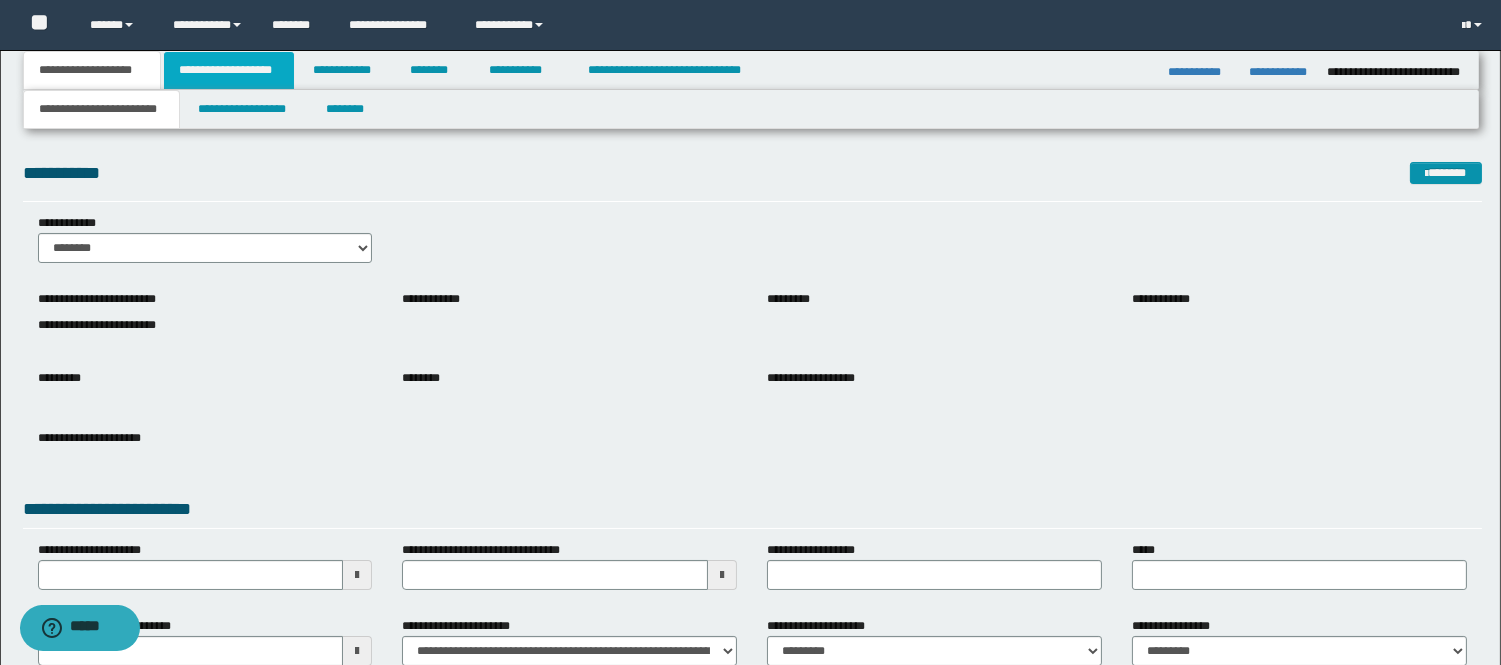 click on "**********" at bounding box center [229, 70] 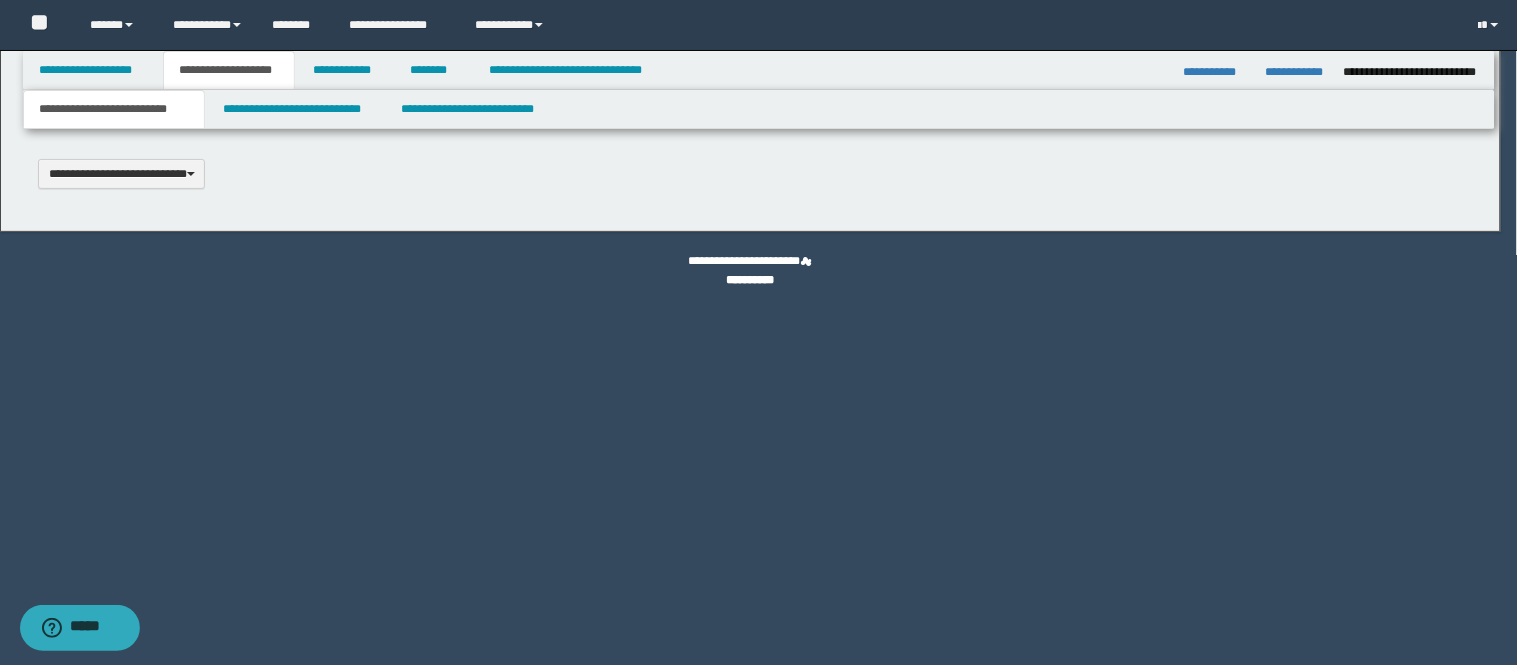 scroll, scrollTop: 0, scrollLeft: 0, axis: both 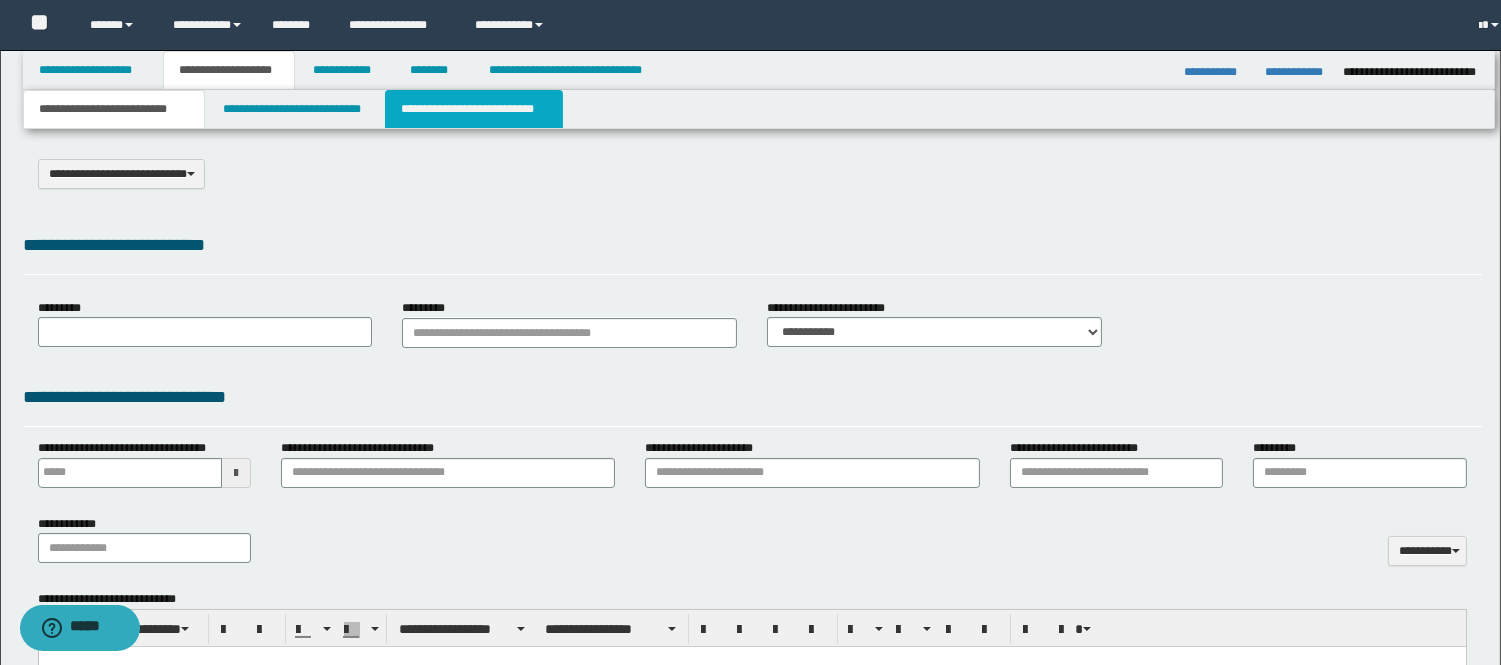 select on "*" 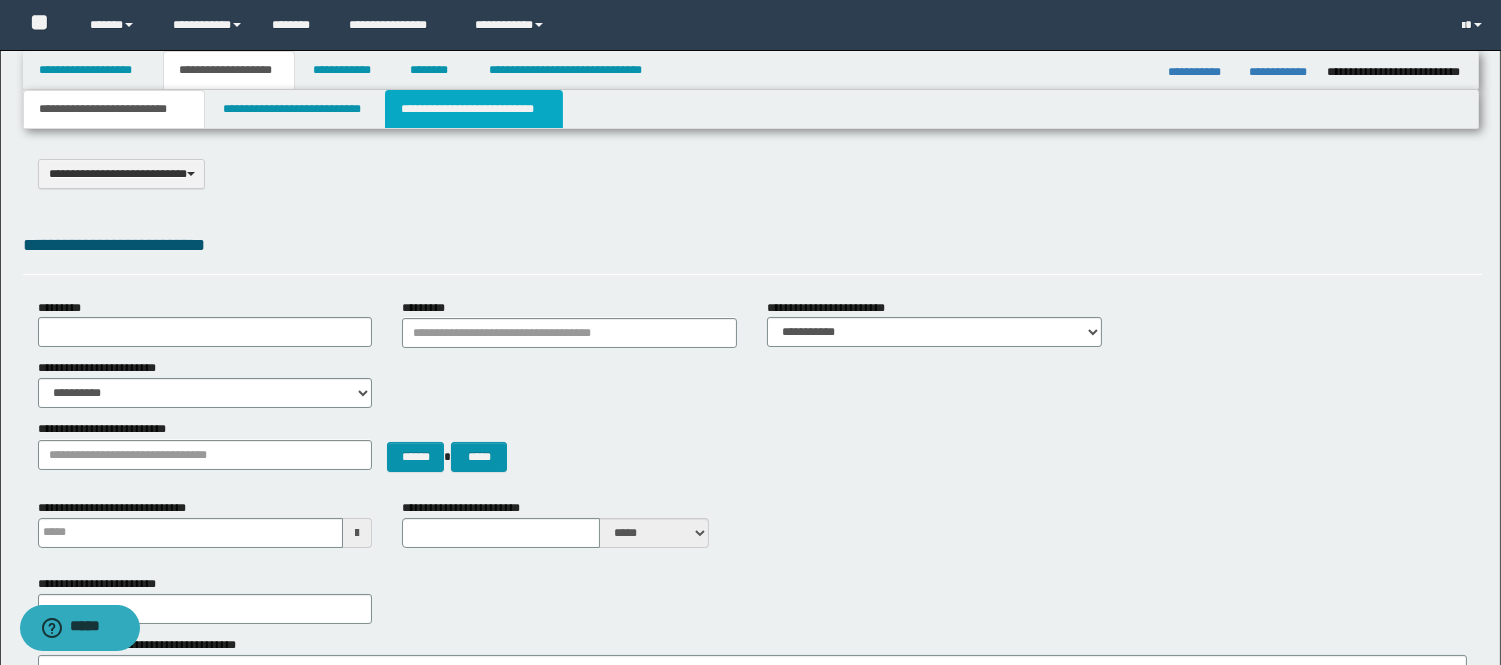 click on "**********" at bounding box center [474, 109] 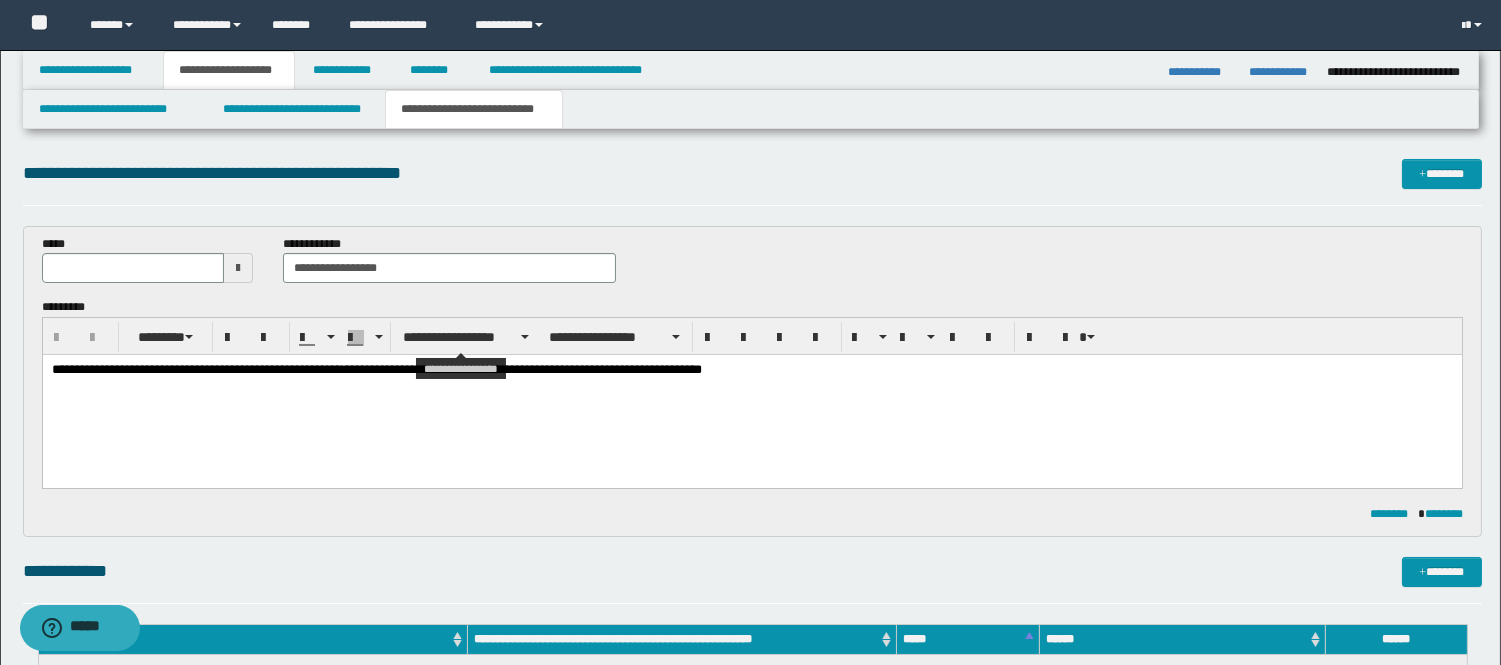 scroll, scrollTop: 0, scrollLeft: 0, axis: both 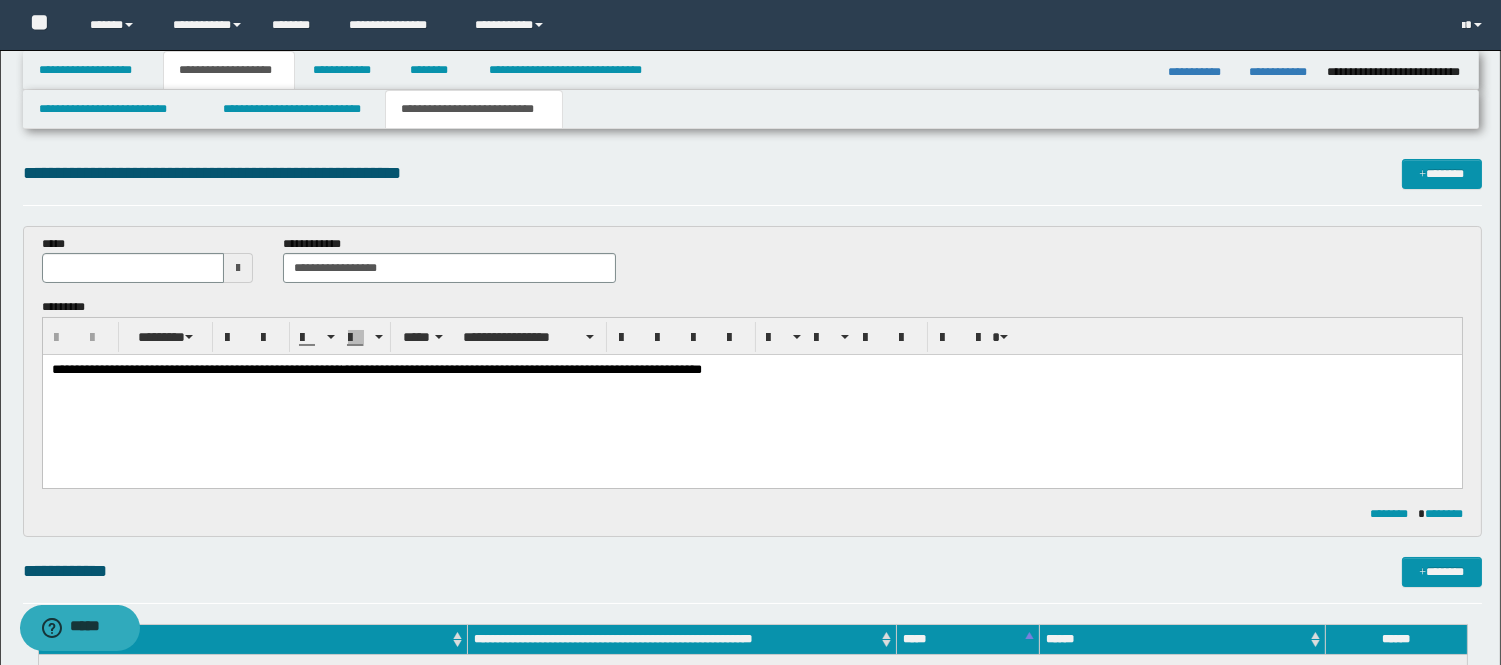 click on "**********" at bounding box center (521, 369) 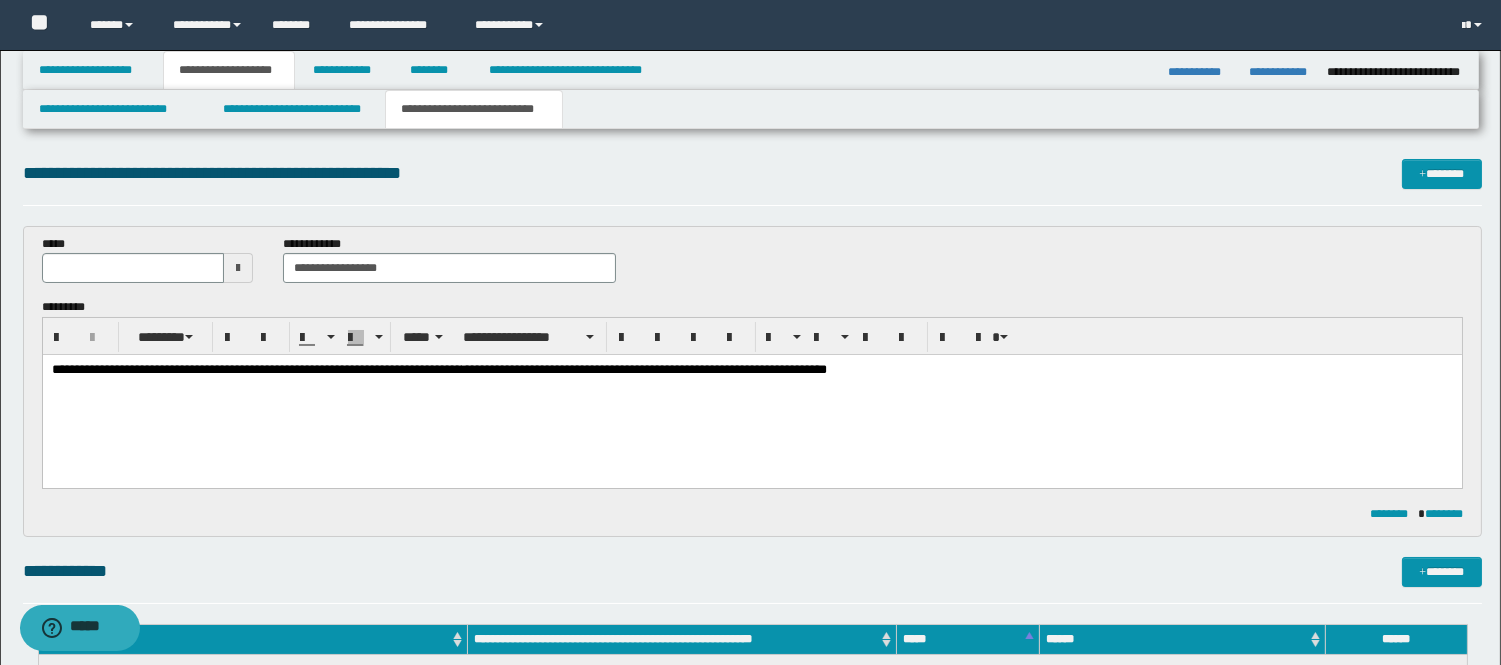 click on "**********" at bounding box center [751, 370] 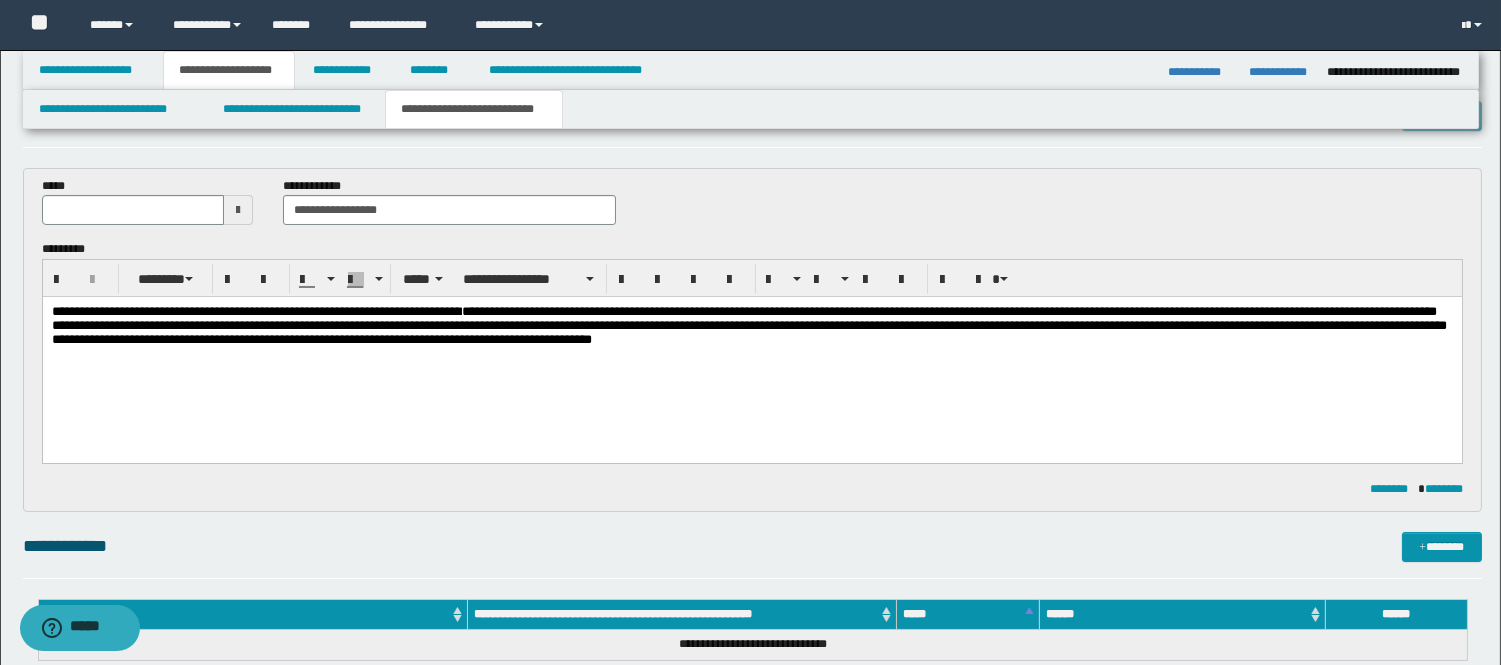 scroll, scrollTop: 111, scrollLeft: 0, axis: vertical 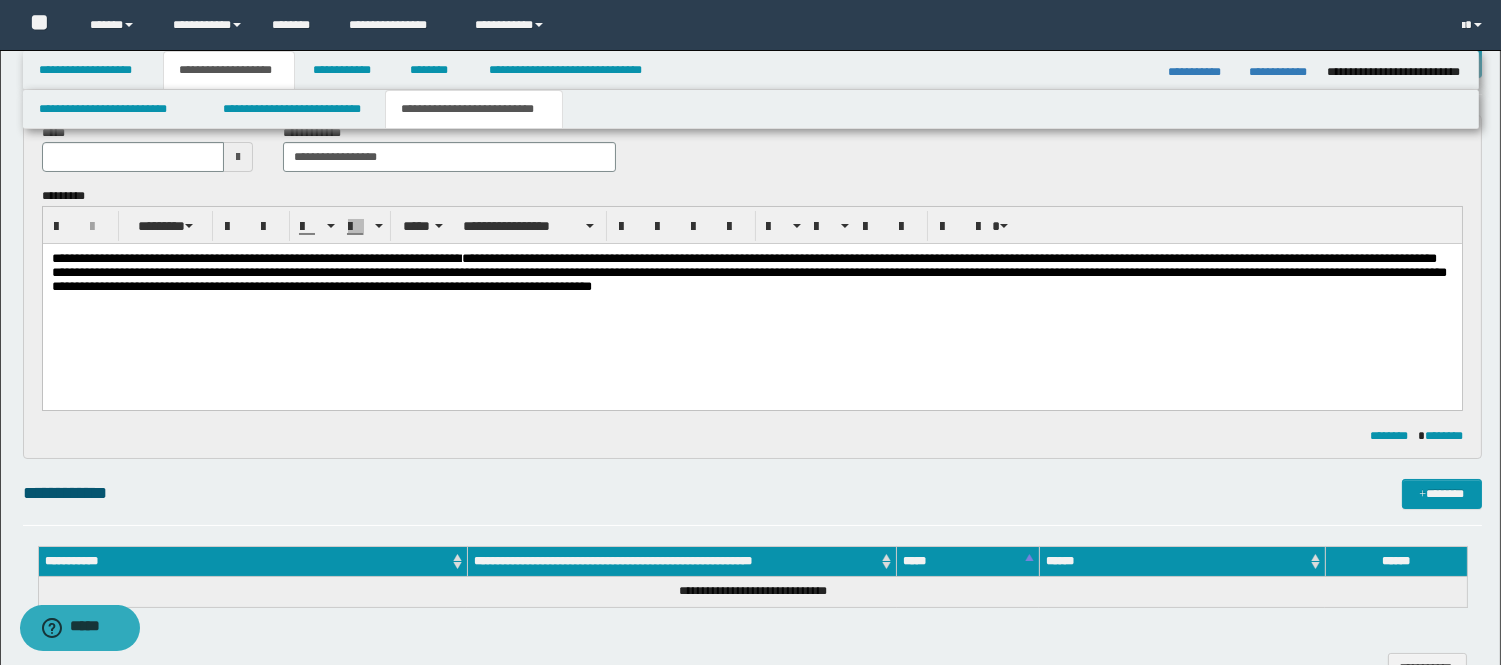 type 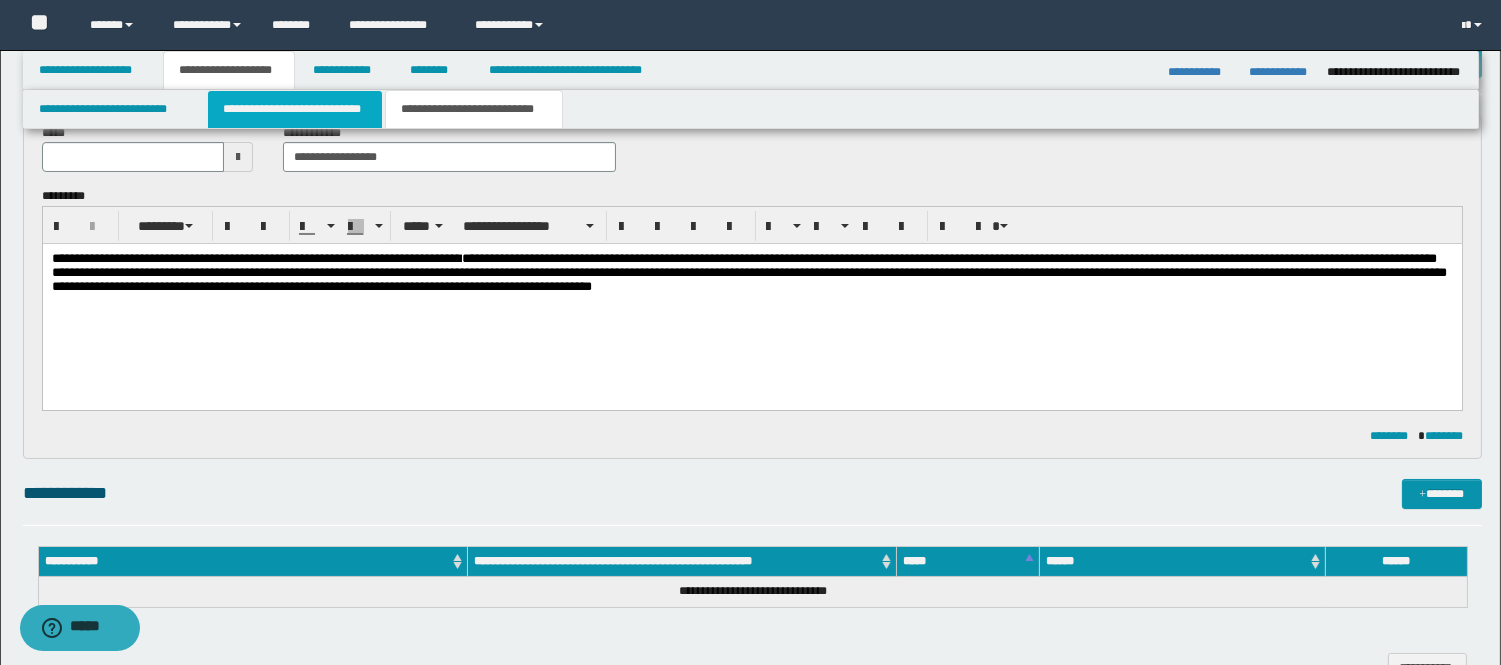 click on "**********" at bounding box center (295, 109) 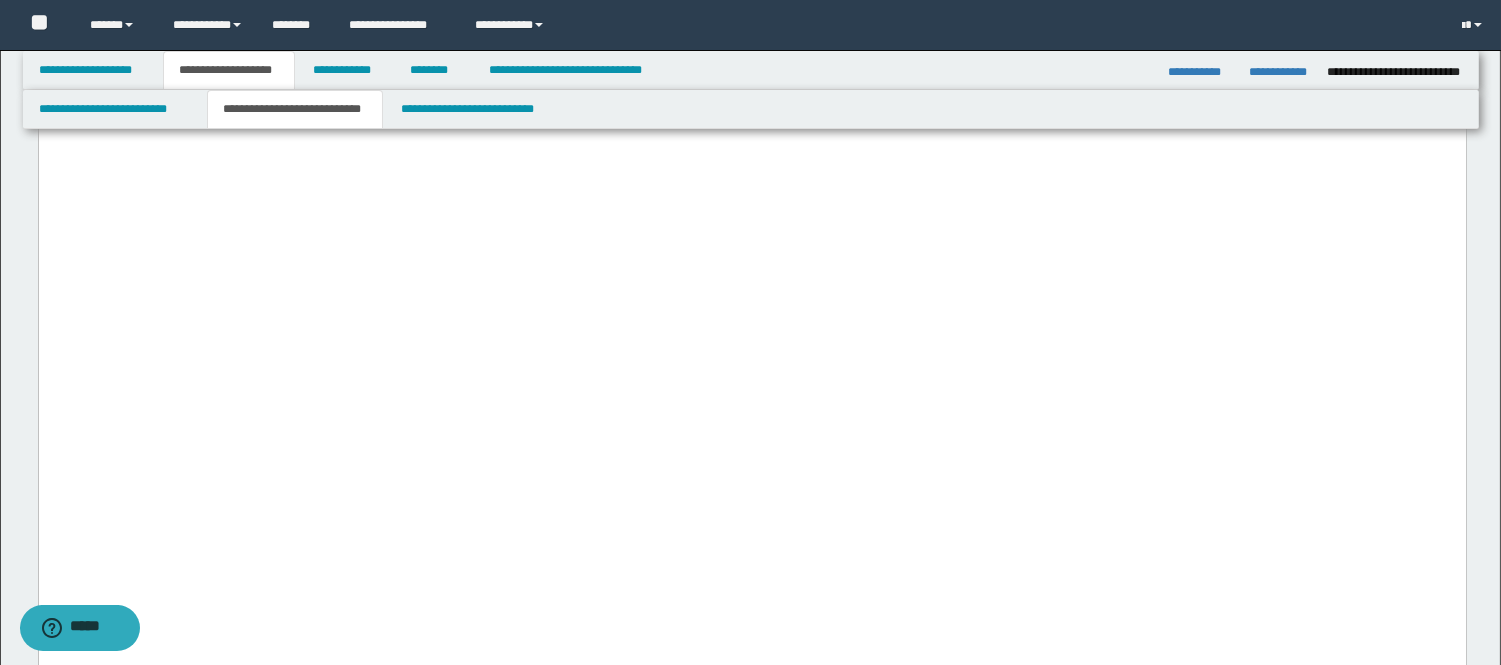 scroll, scrollTop: 1222, scrollLeft: 0, axis: vertical 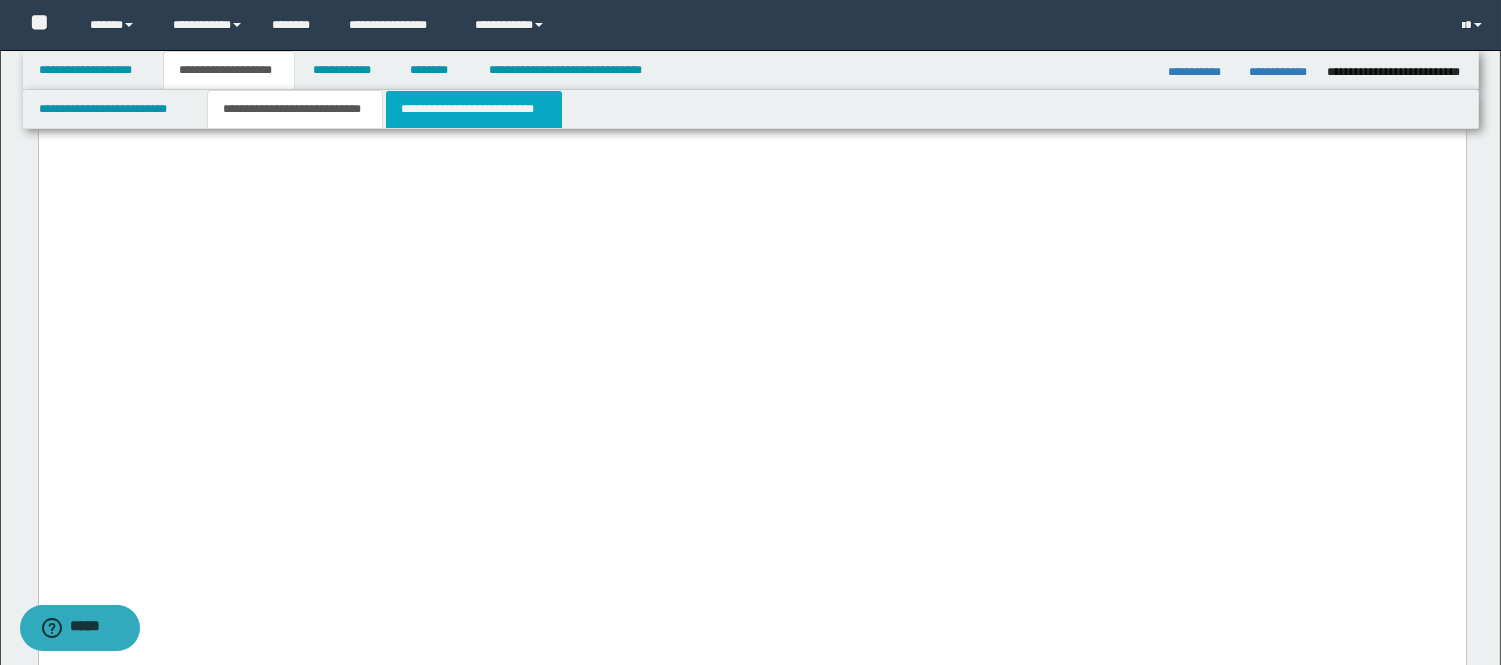click on "**********" at bounding box center [474, 109] 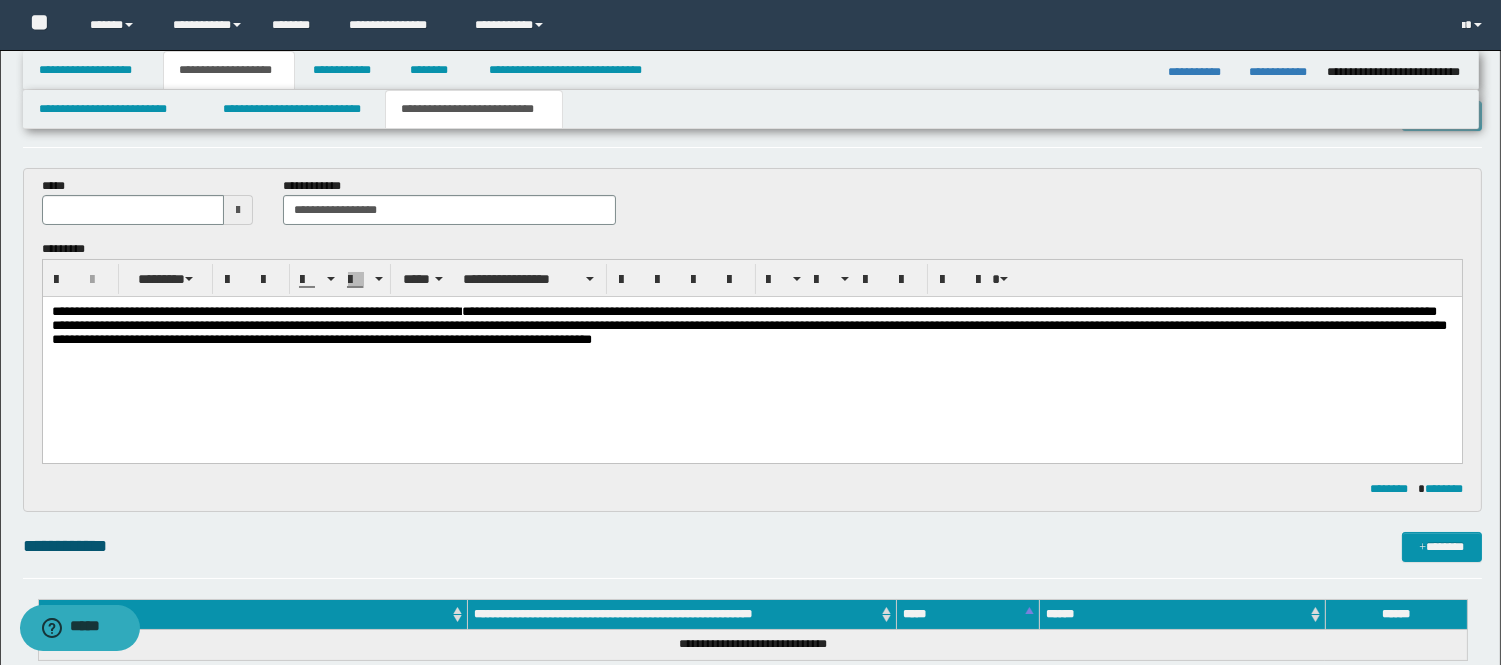 scroll, scrollTop: 26, scrollLeft: 0, axis: vertical 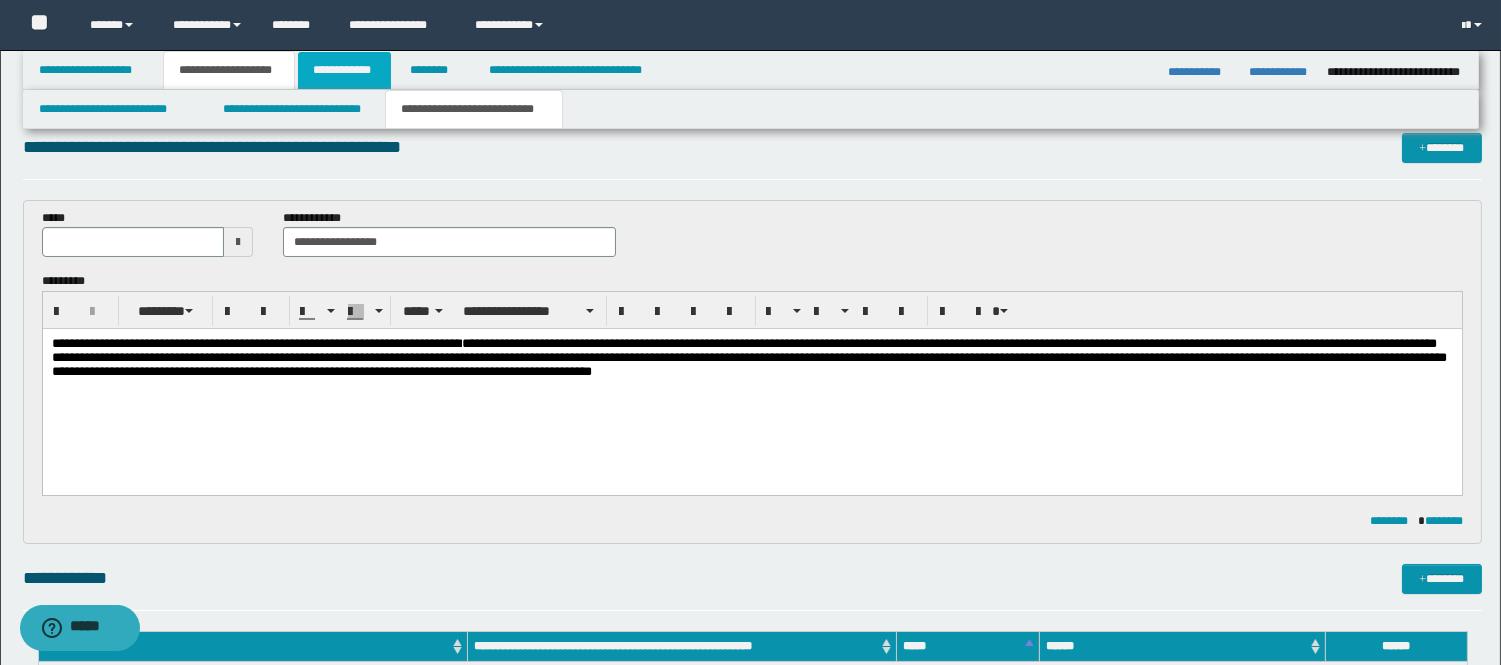 click on "**********" at bounding box center (344, 70) 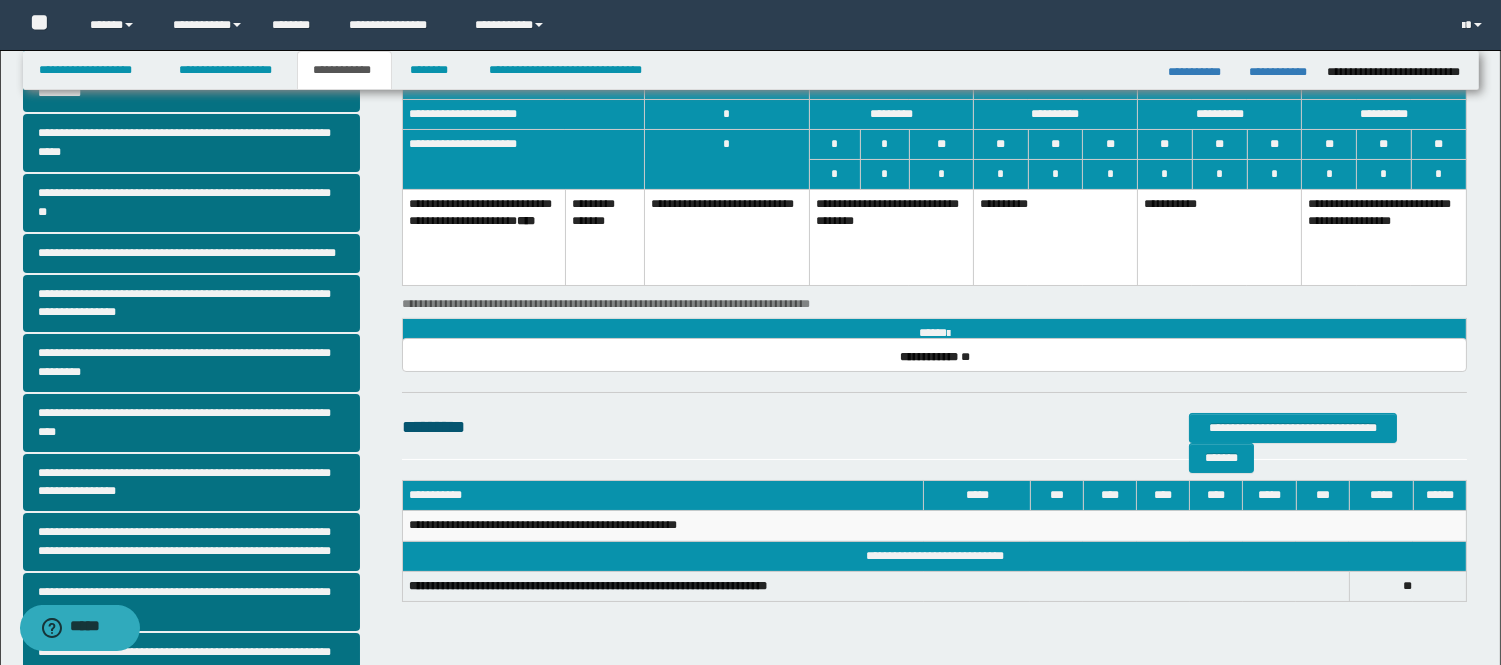 scroll, scrollTop: 445, scrollLeft: 0, axis: vertical 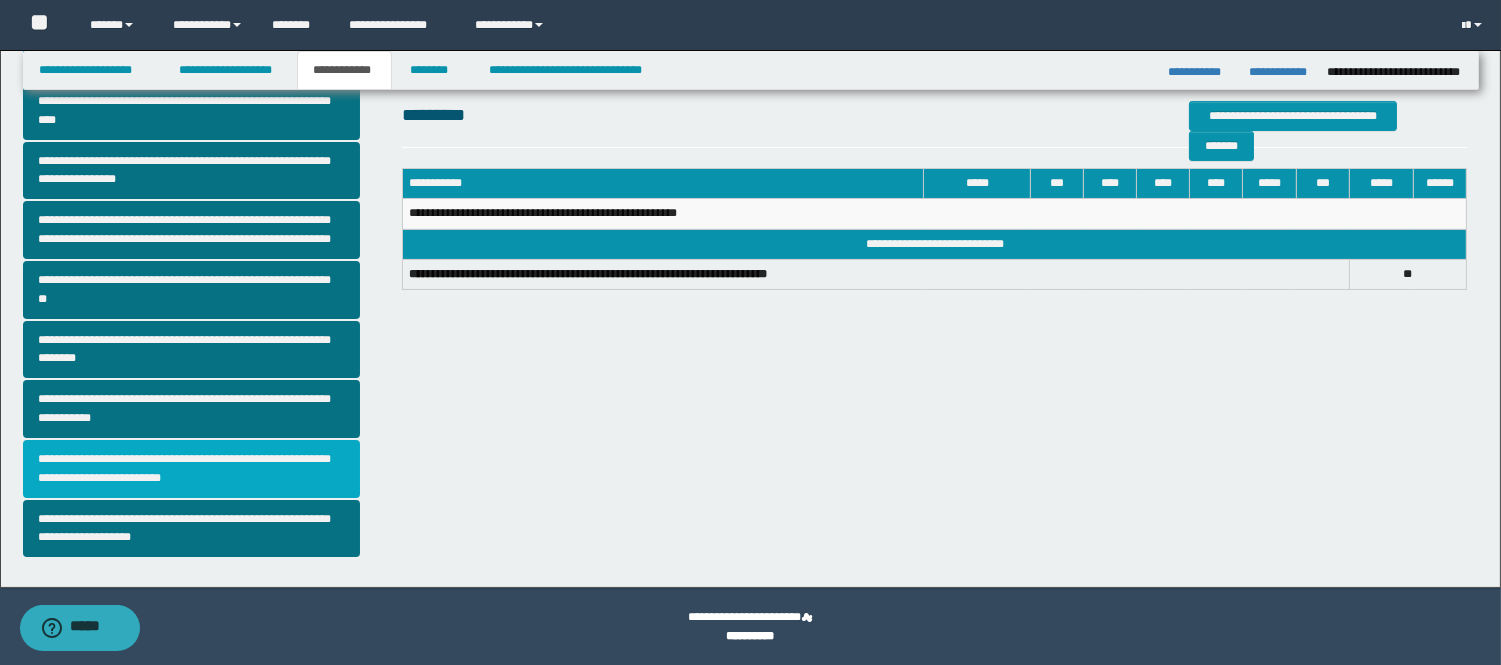 click on "**********" at bounding box center (192, 469) 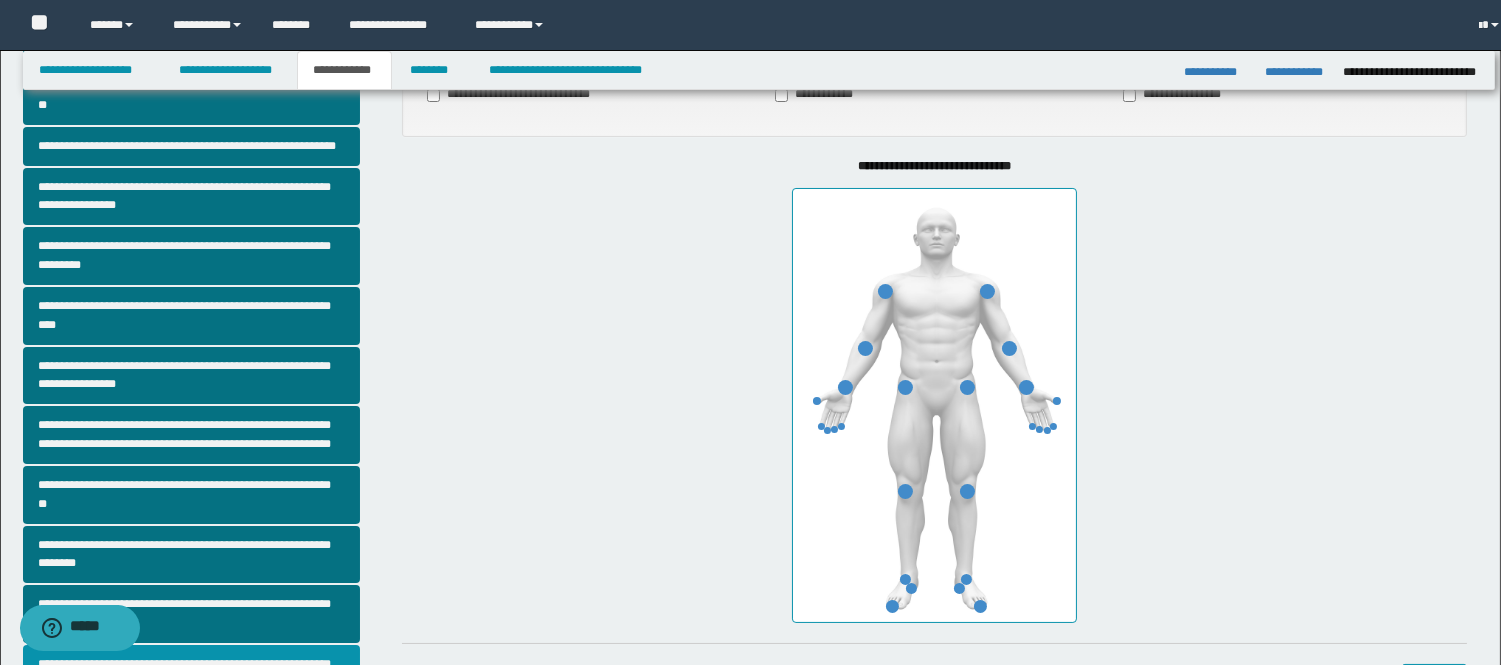 scroll, scrollTop: 333, scrollLeft: 0, axis: vertical 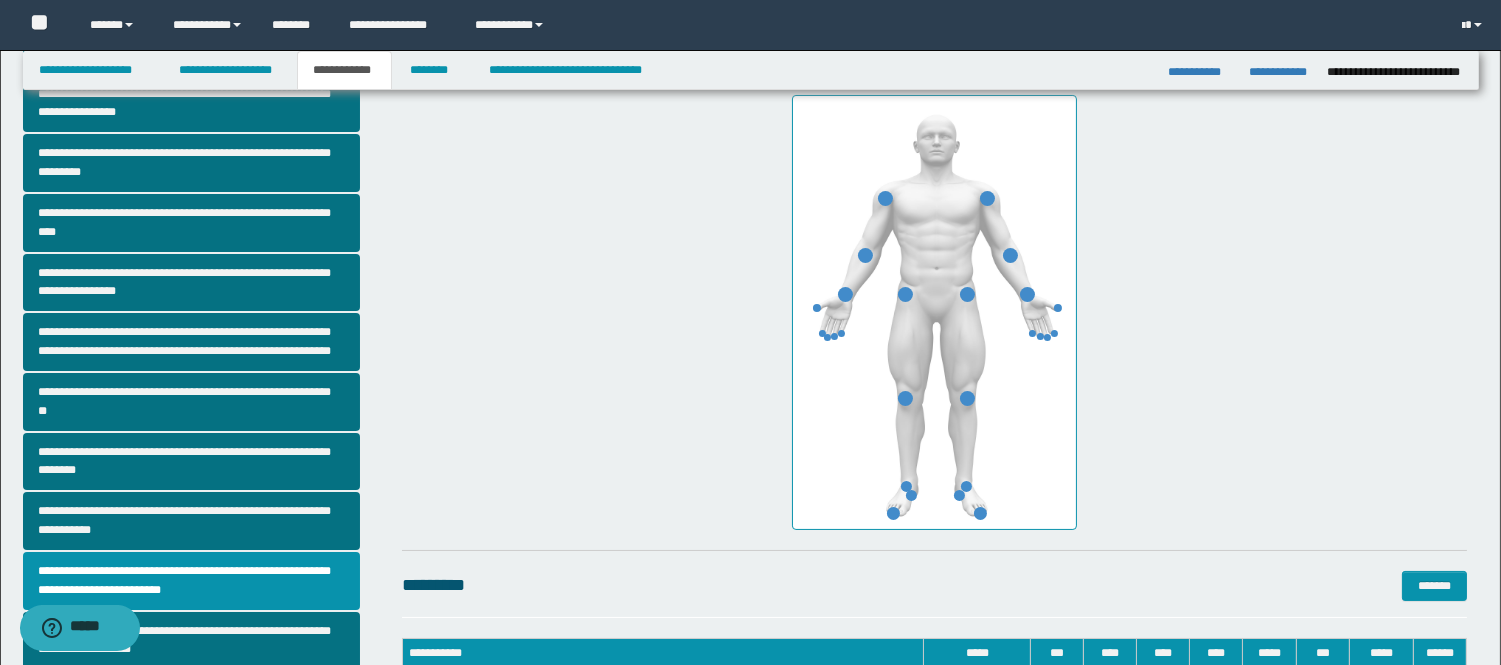 click at bounding box center (934, 312) 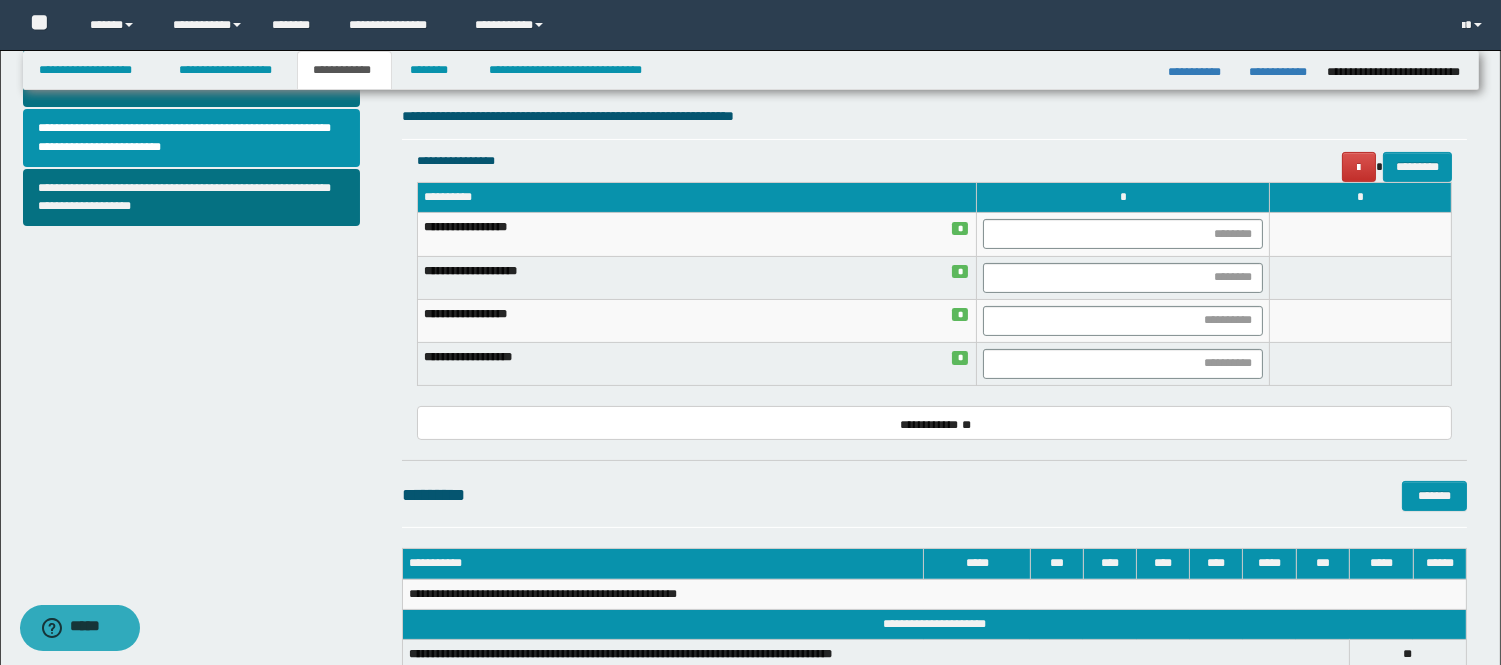 scroll, scrollTop: 777, scrollLeft: 0, axis: vertical 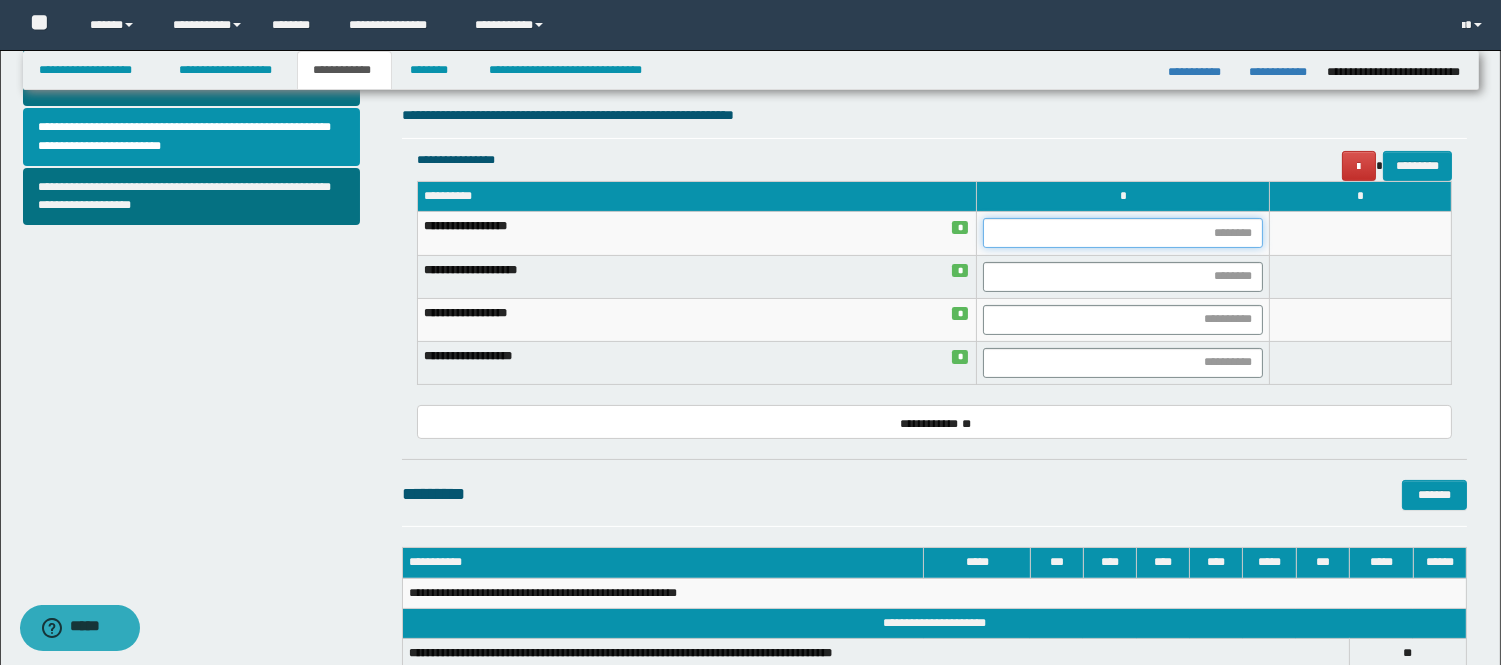 click at bounding box center [1123, 233] 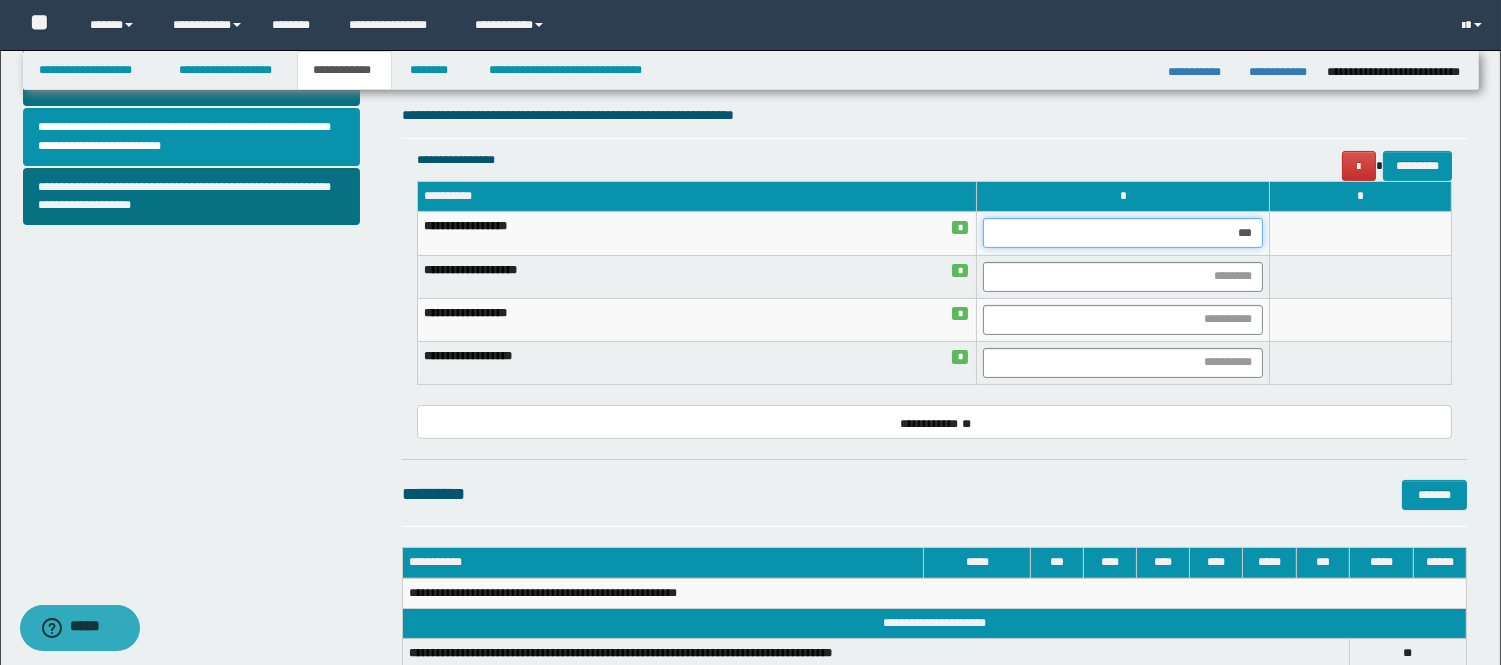 type on "**" 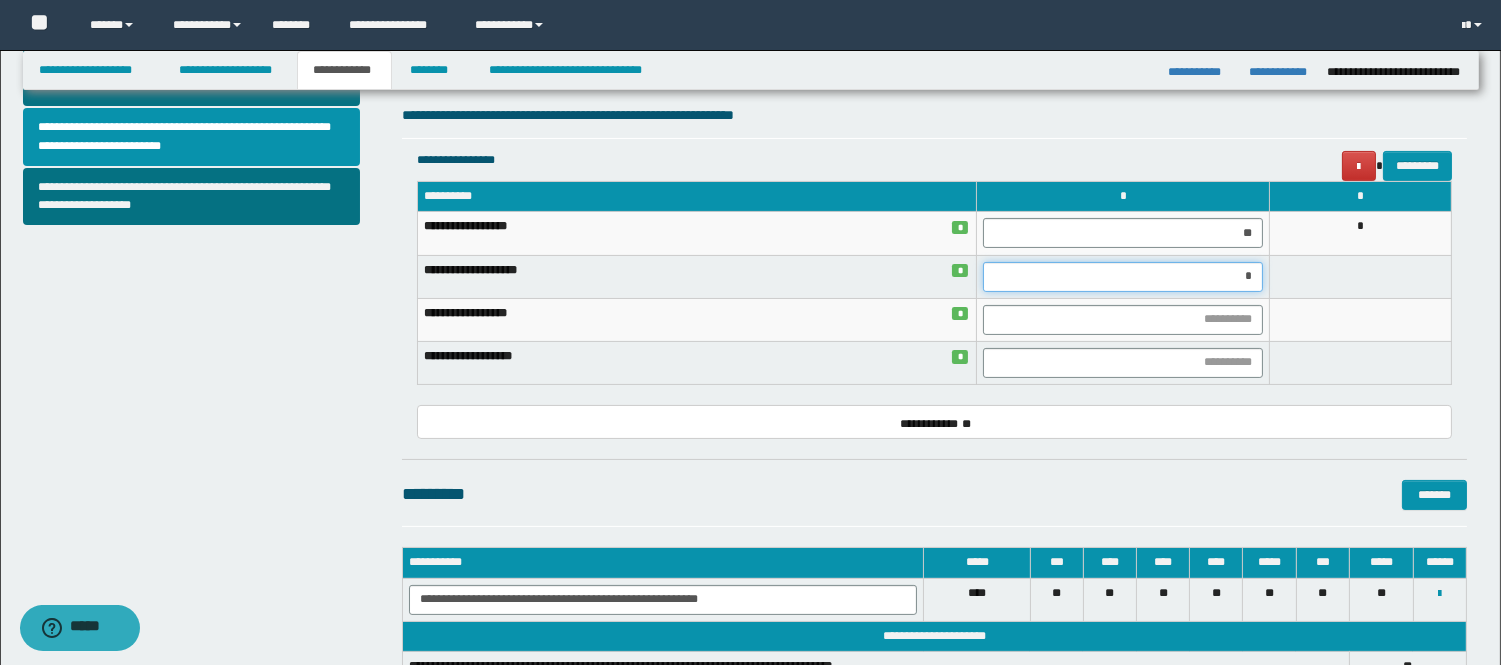 type on "**" 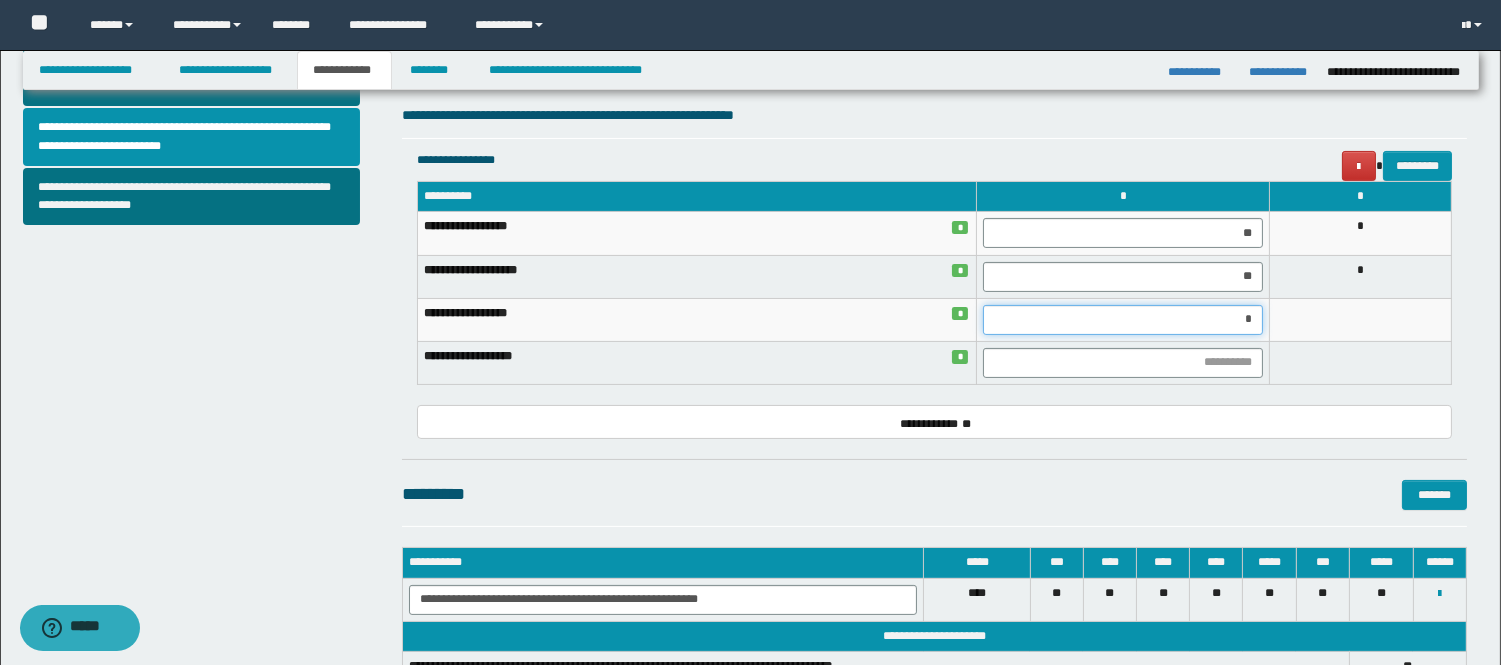 type on "**" 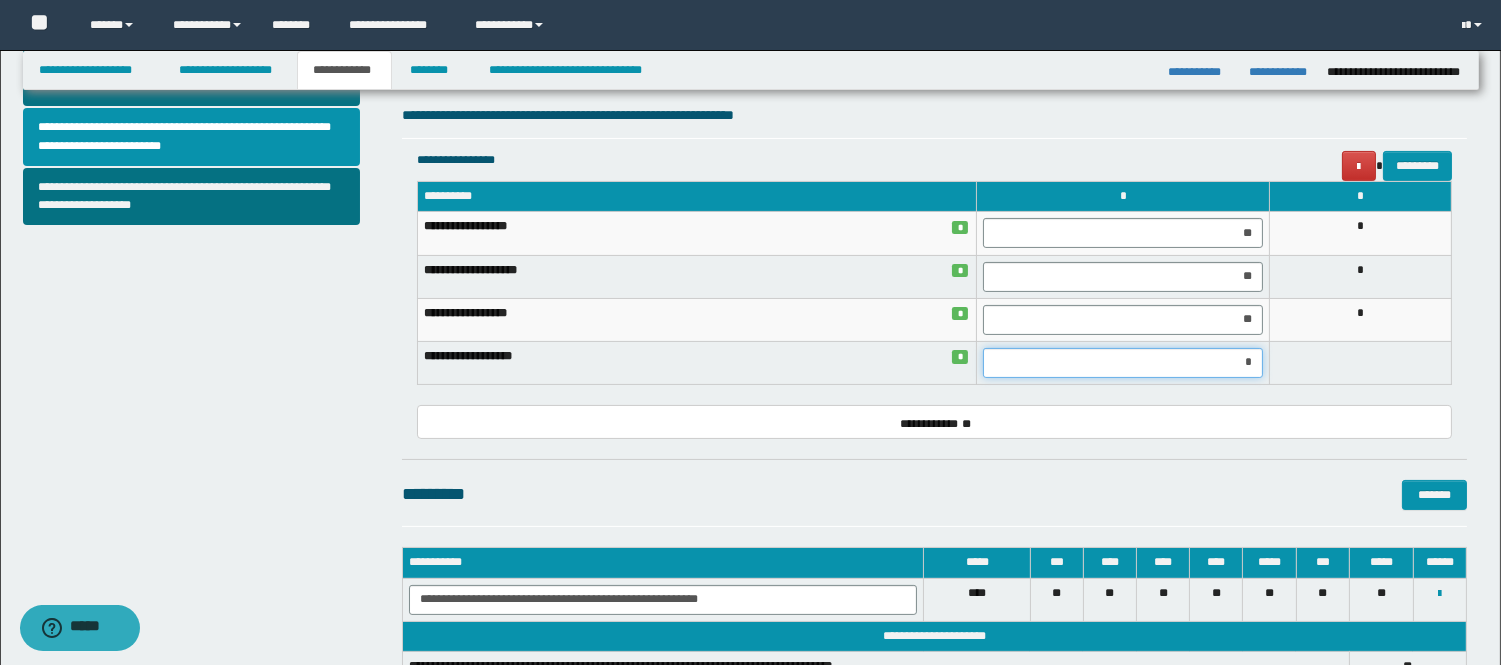 type on "**" 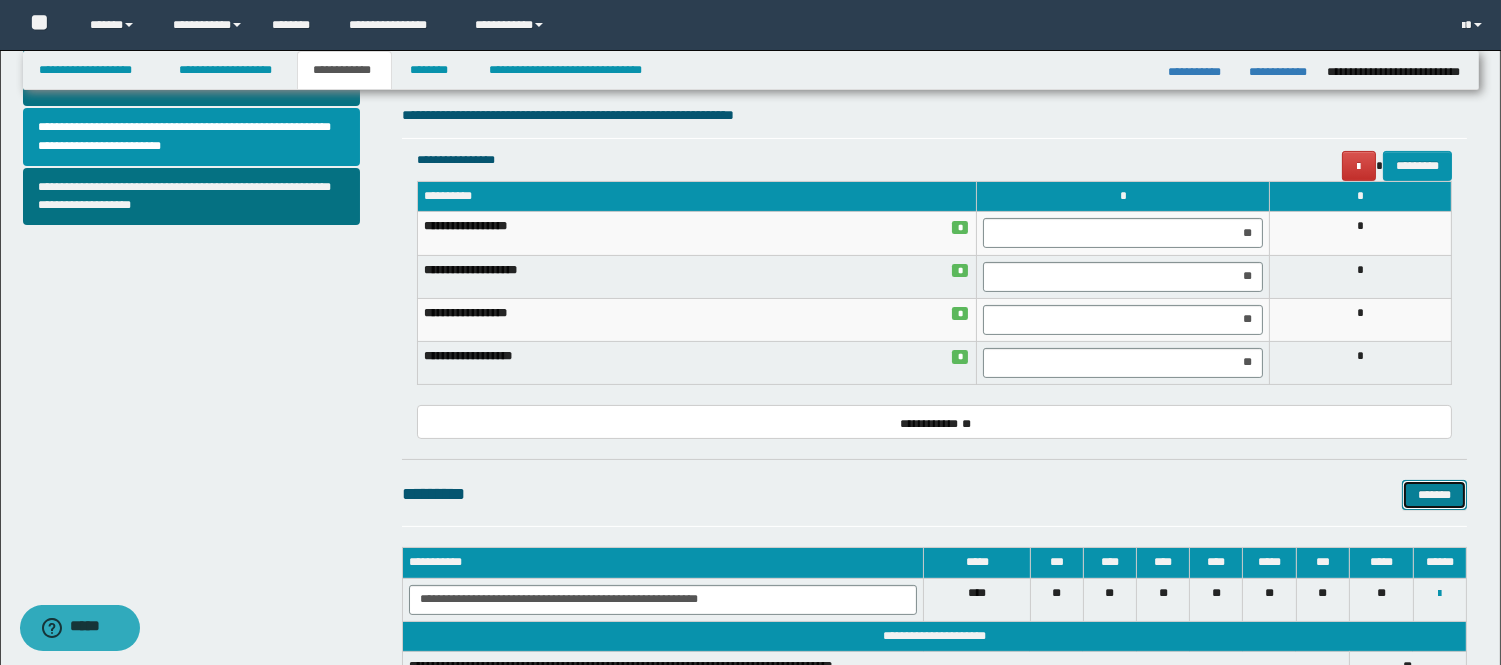 type 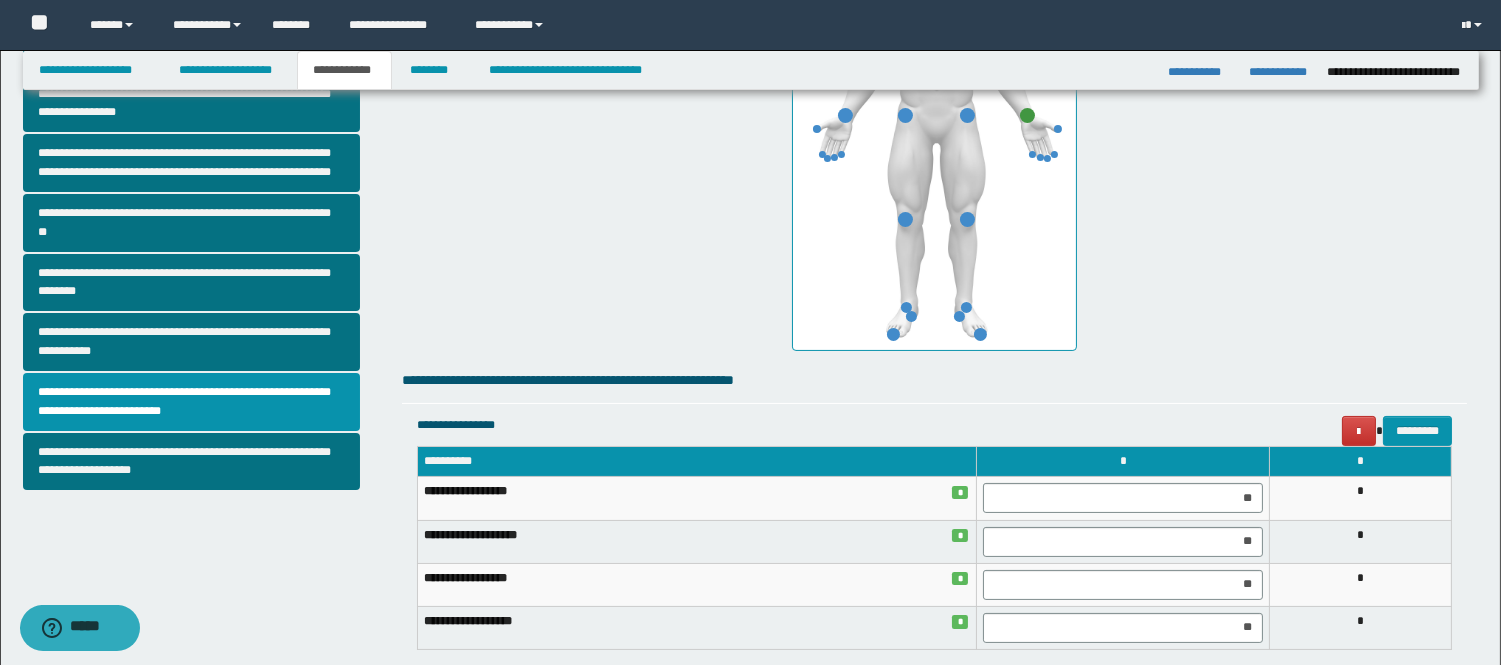 scroll, scrollTop: 444, scrollLeft: 0, axis: vertical 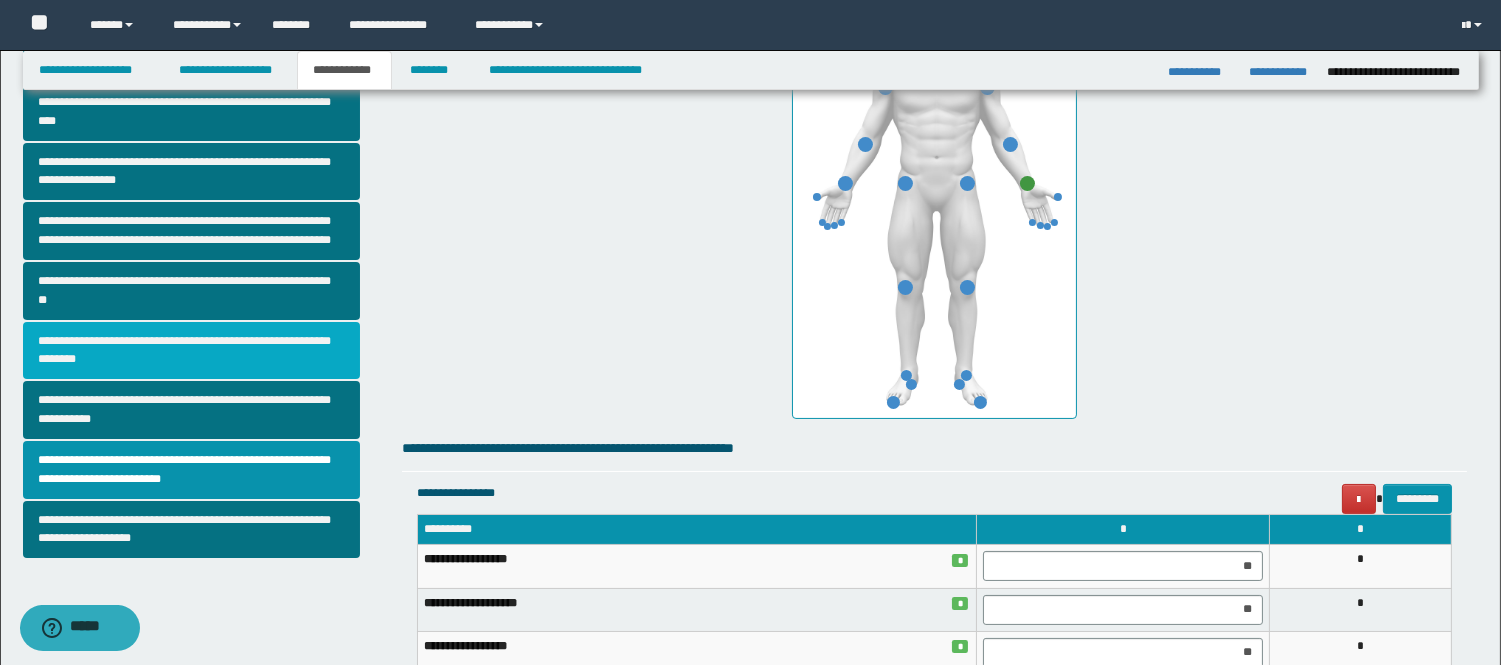 click on "**********" at bounding box center [192, 351] 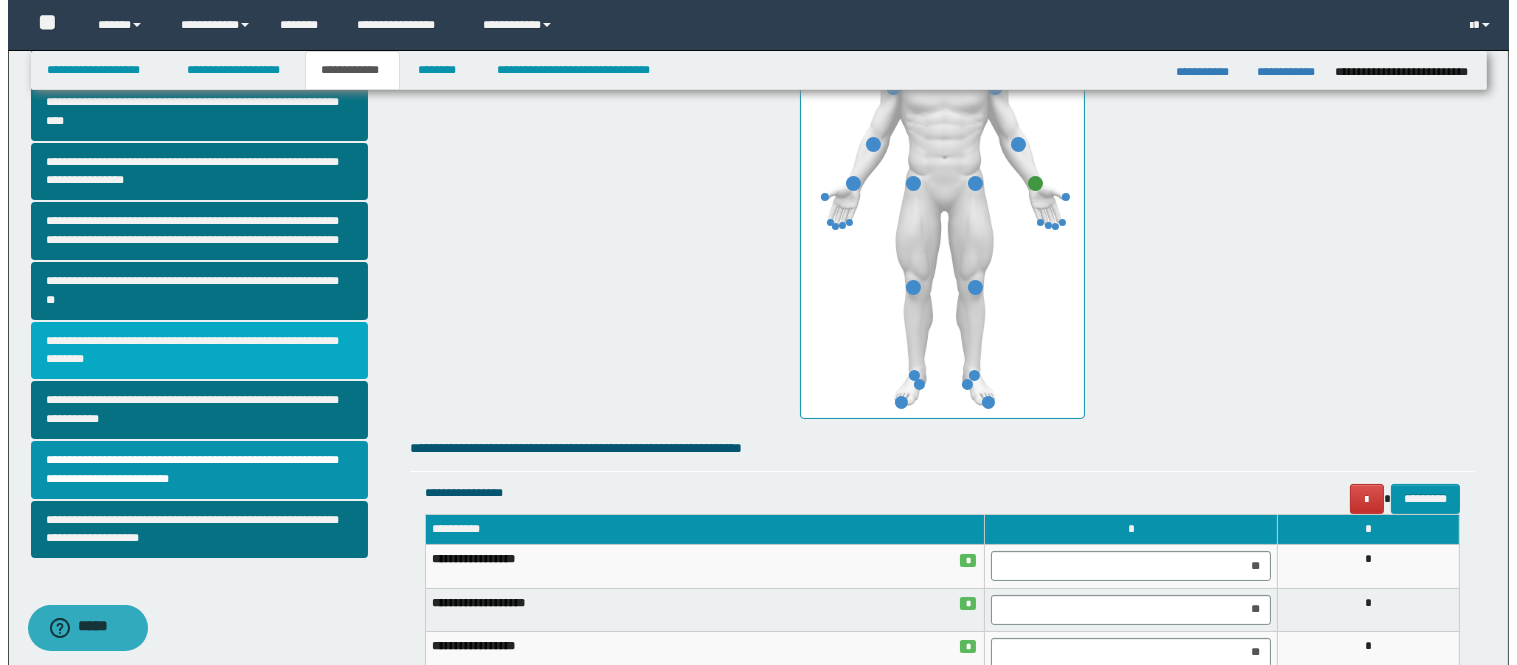 scroll, scrollTop: 0, scrollLeft: 0, axis: both 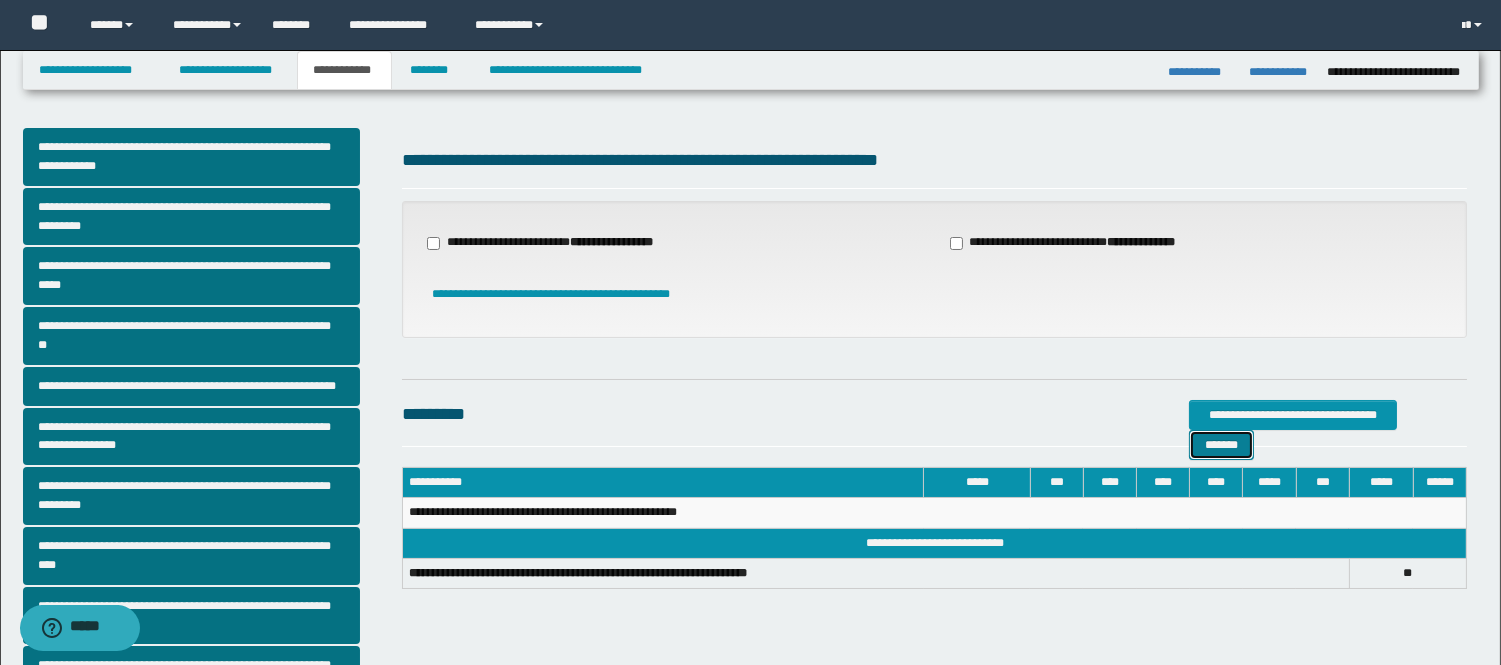 click on "*******" at bounding box center [1221, 445] 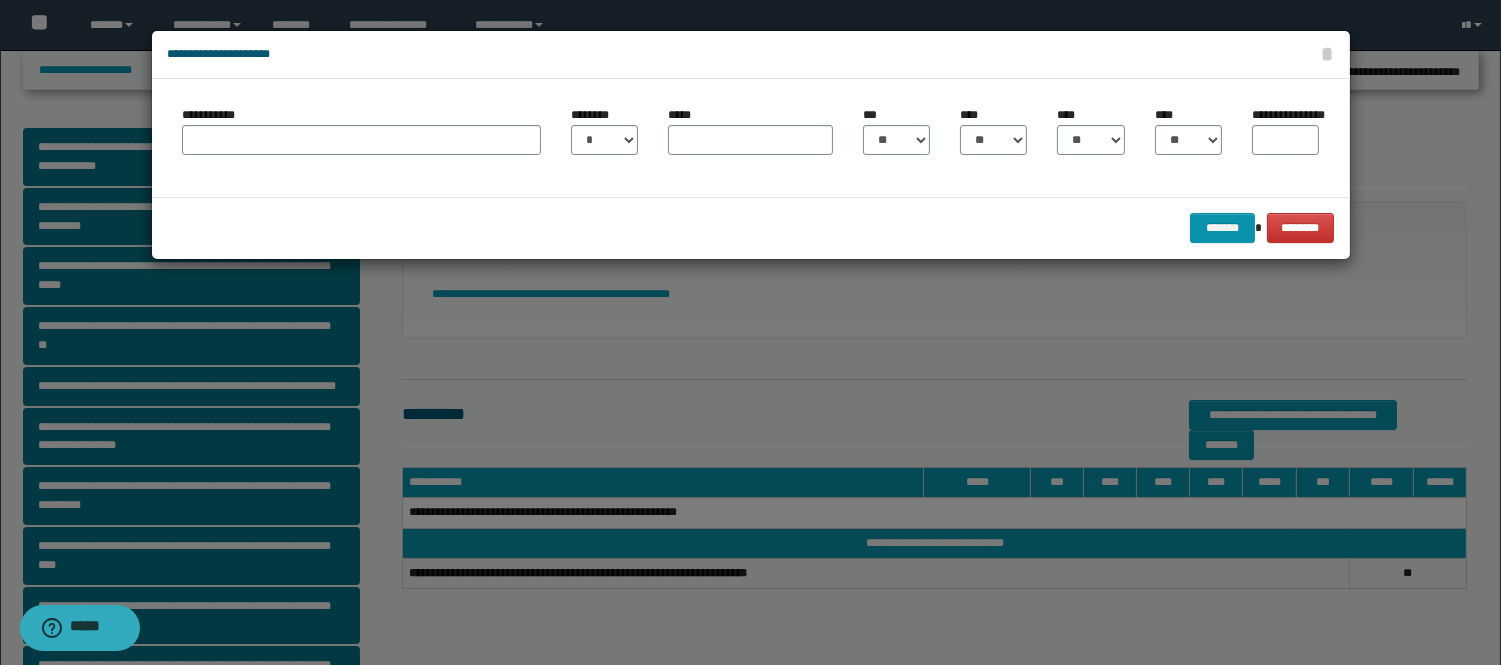 click on "**********" at bounding box center (361, 130) 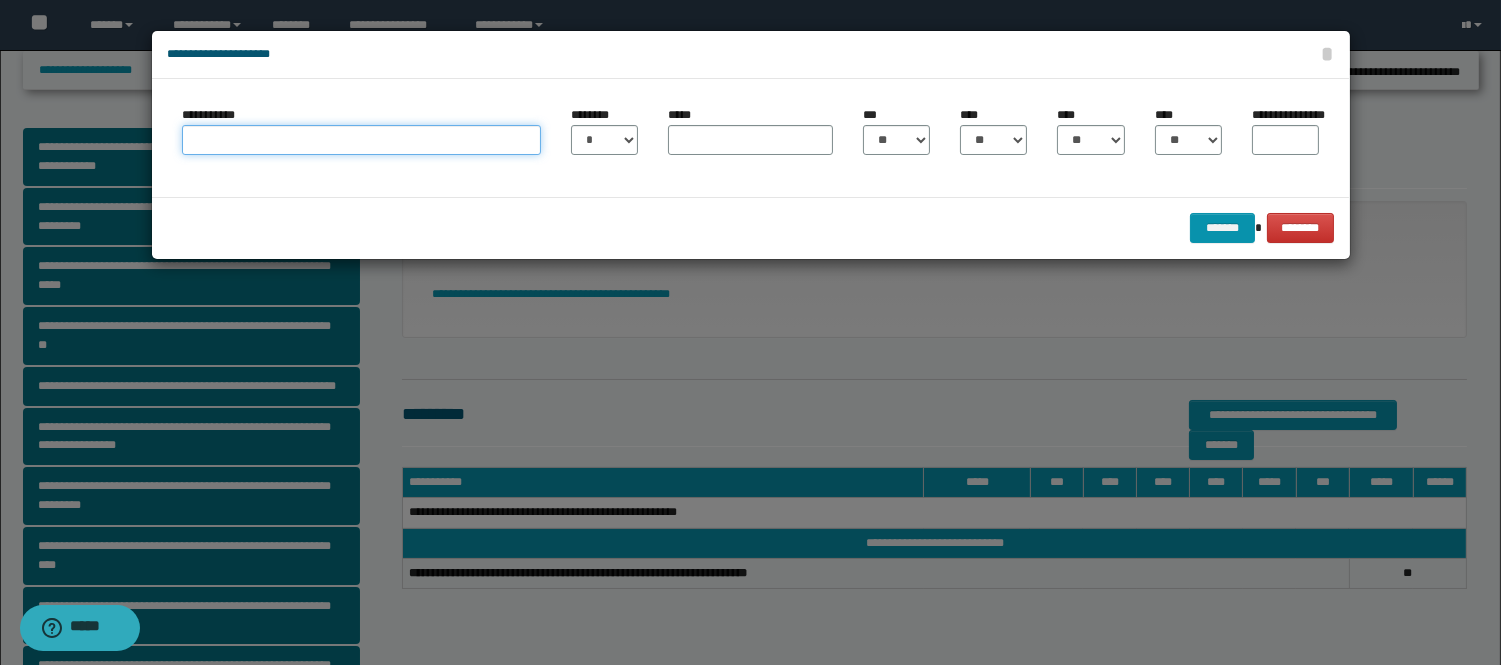 click on "**********" at bounding box center [361, 140] 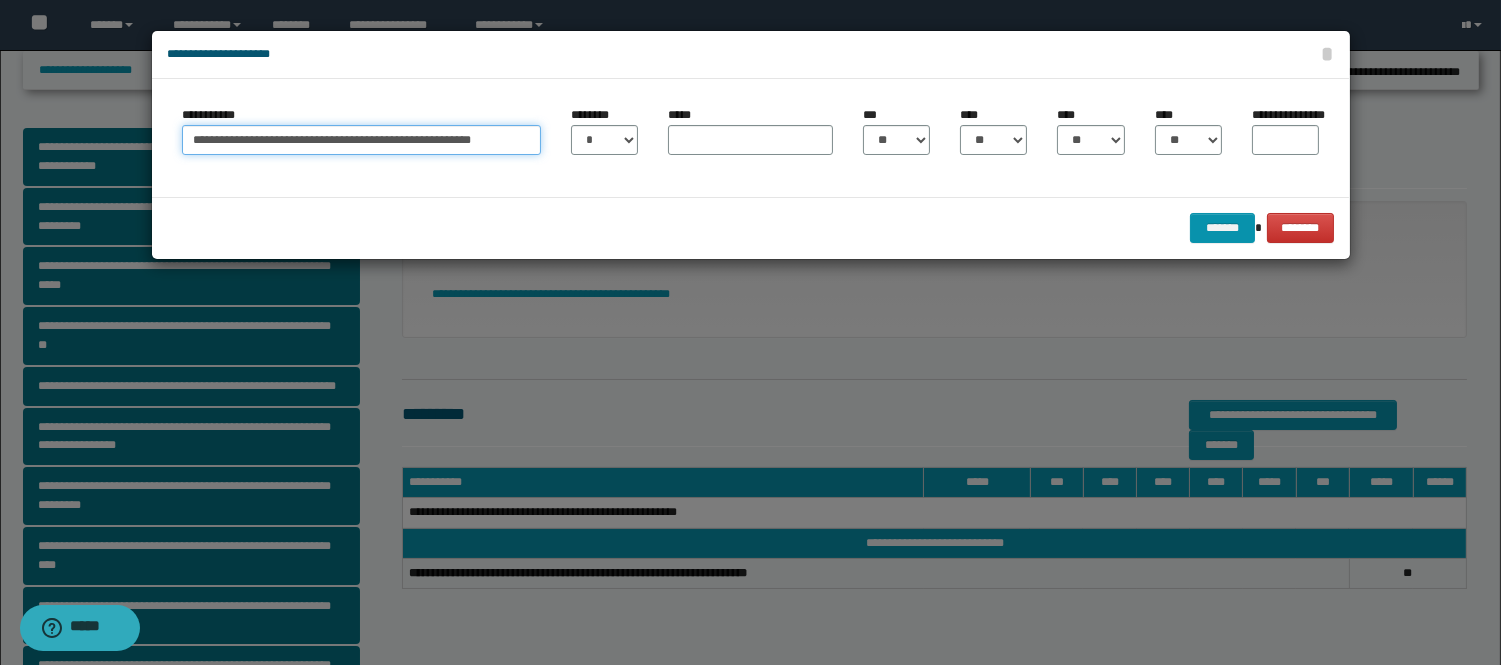 drag, startPoint x: 533, startPoint y: 147, endPoint x: 416, endPoint y: 140, distance: 117.20921 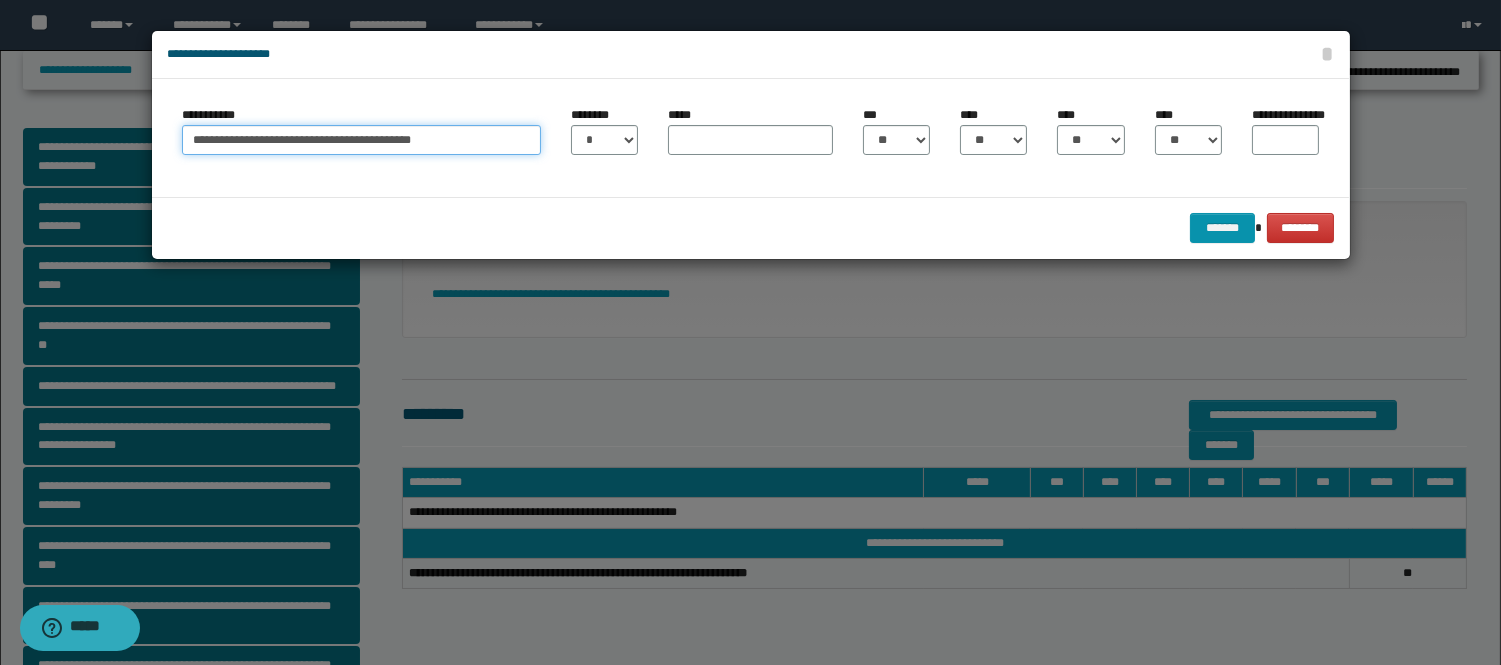 type on "**********" 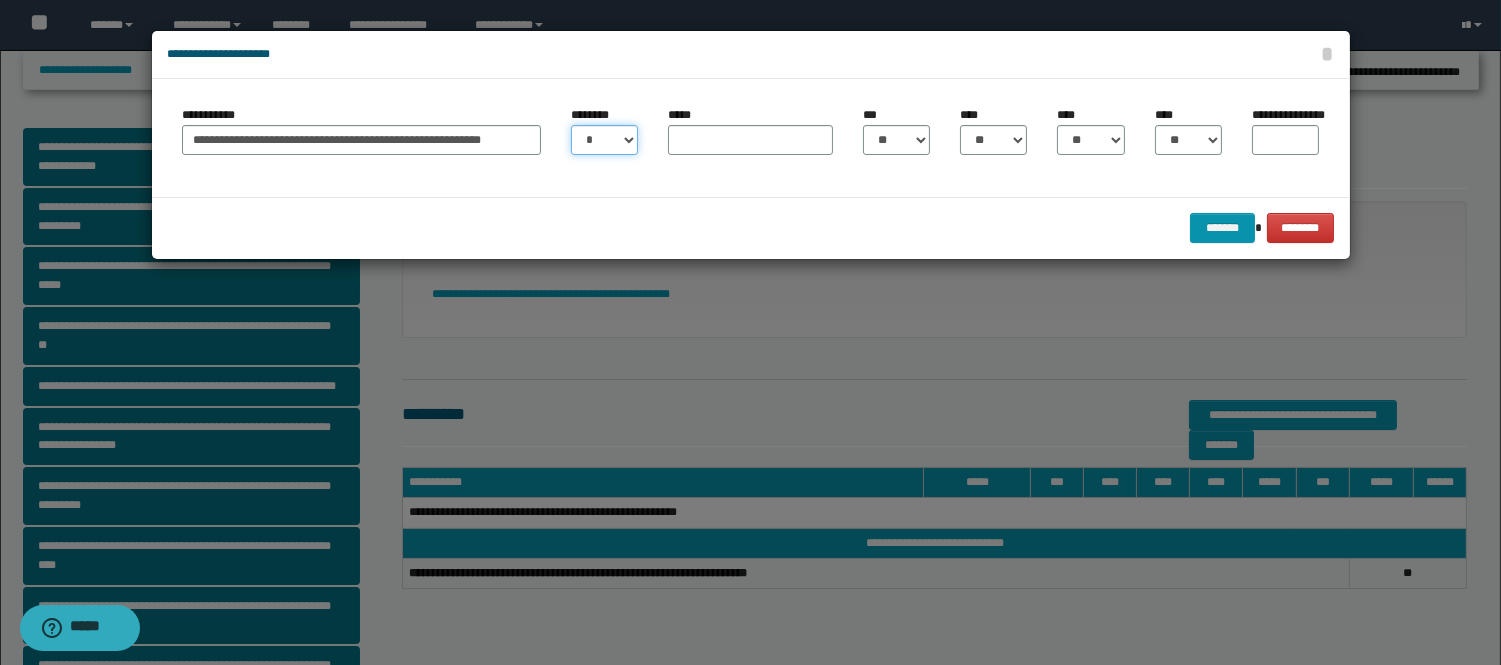 click on "*
*
*
*
*
*
*
*
*
**
**
**
**
**
**" at bounding box center (604, 140) 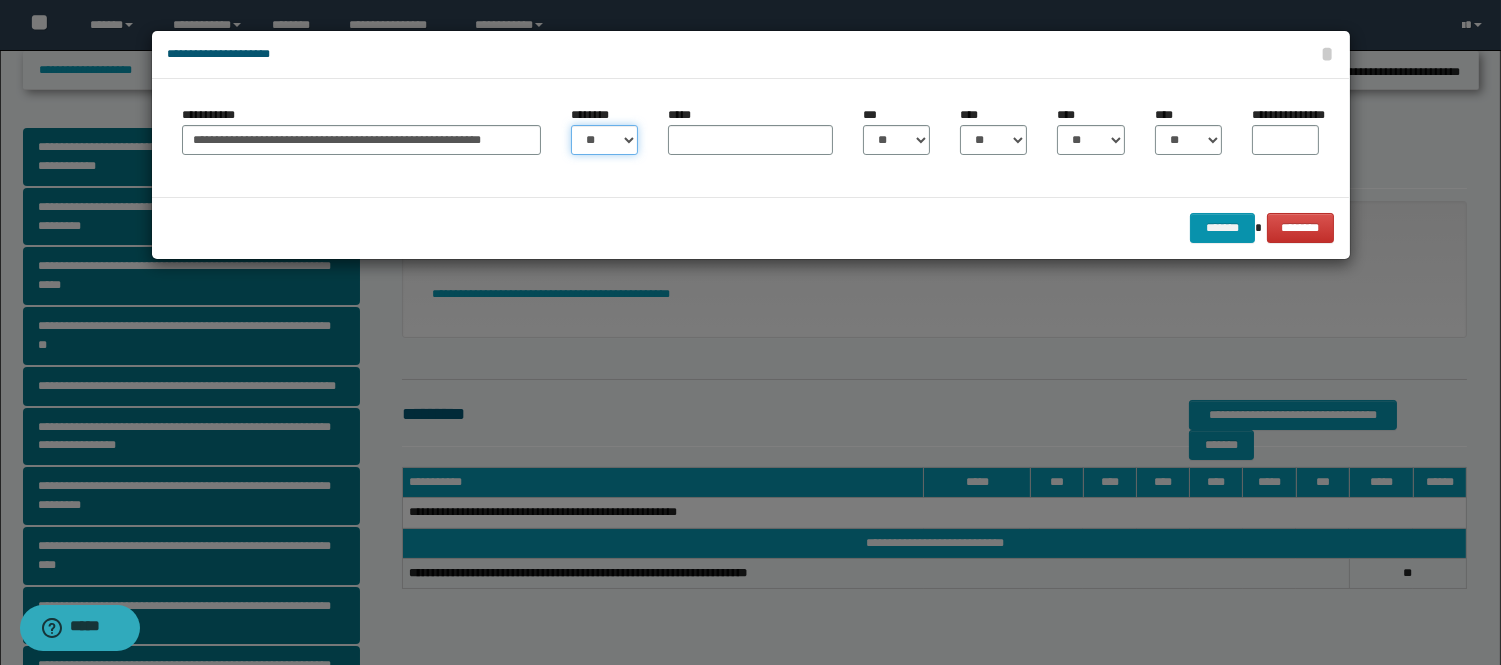 click on "*
*
*
*
*
*
*
*
*
**
**
**
**
**
**" at bounding box center [604, 140] 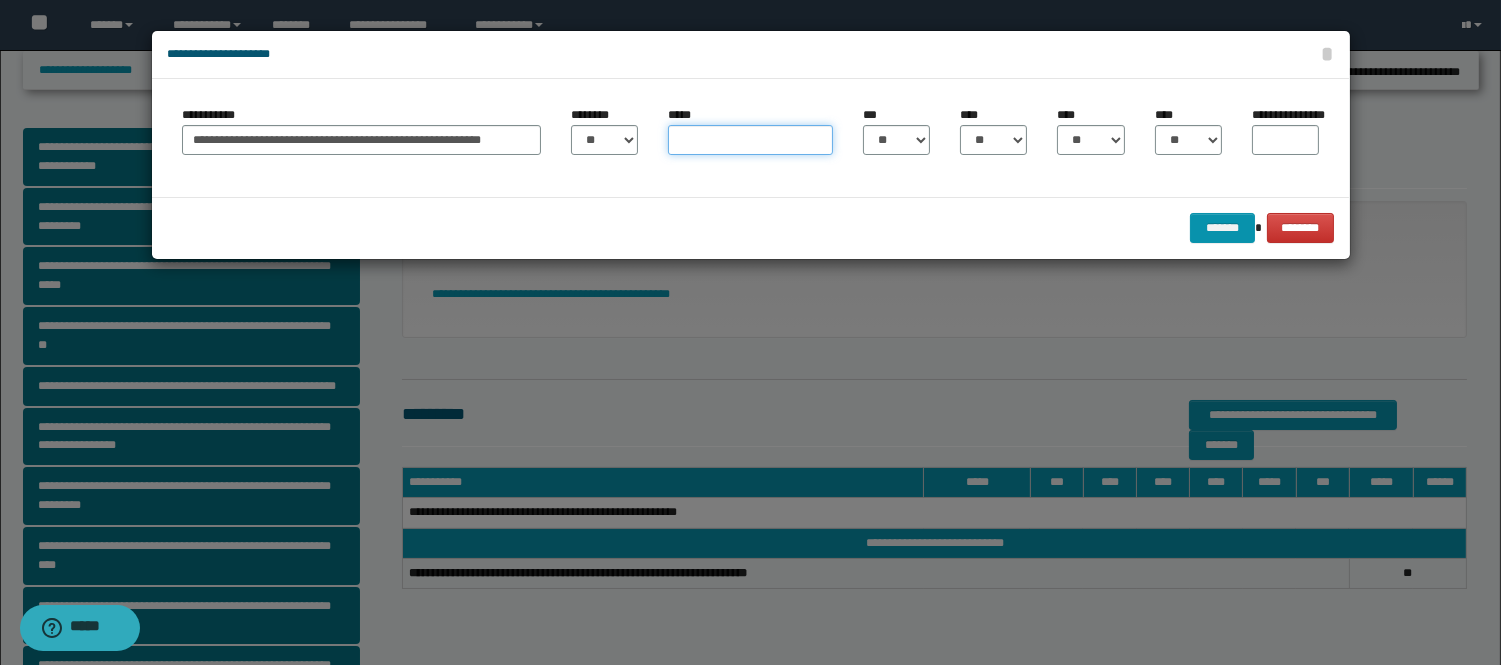 click on "*****" at bounding box center [750, 140] 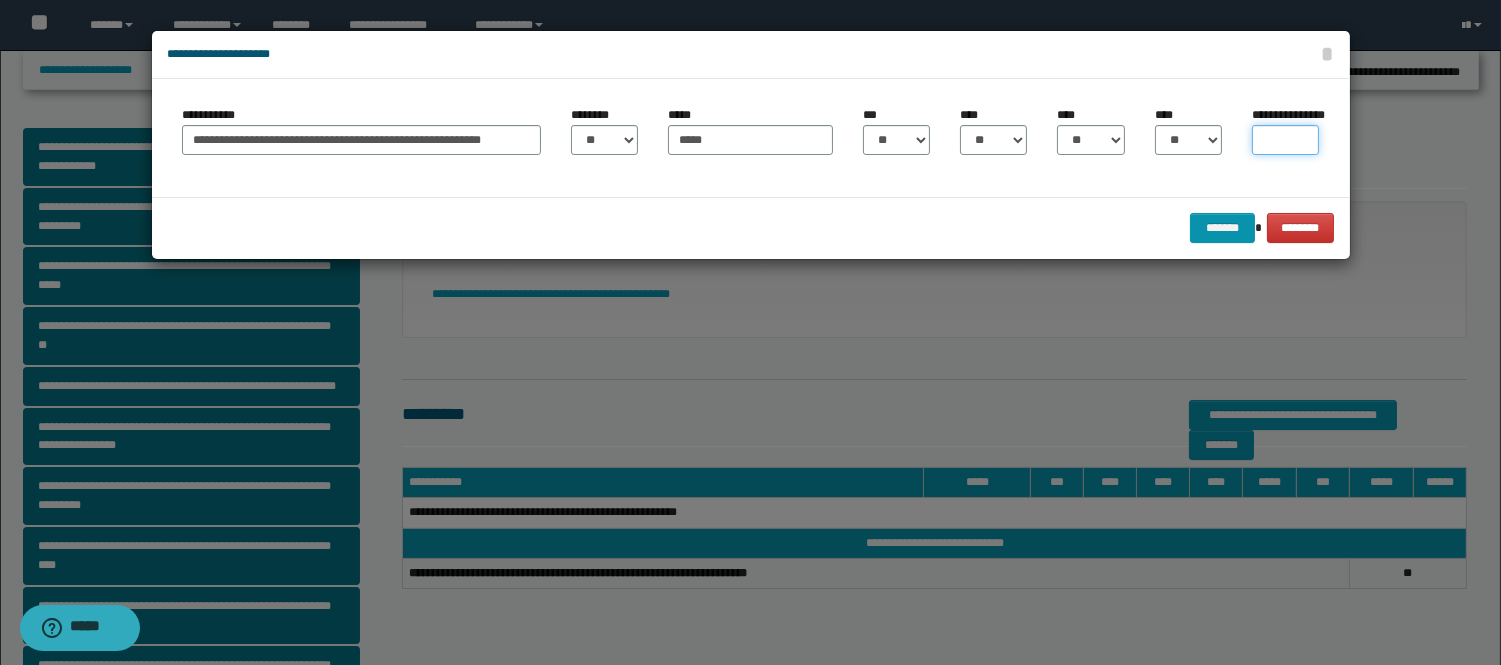 click on "**********" at bounding box center [1285, 140] 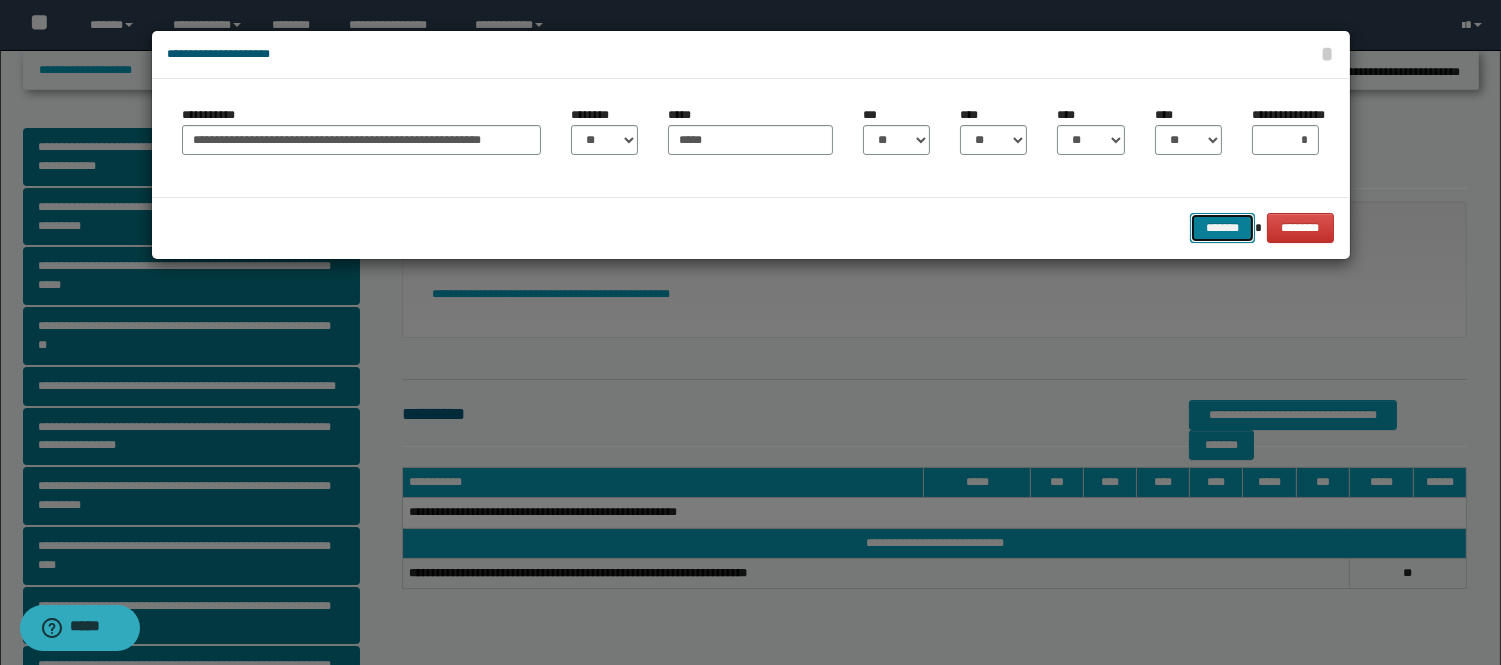 click on "*******" at bounding box center (1222, 228) 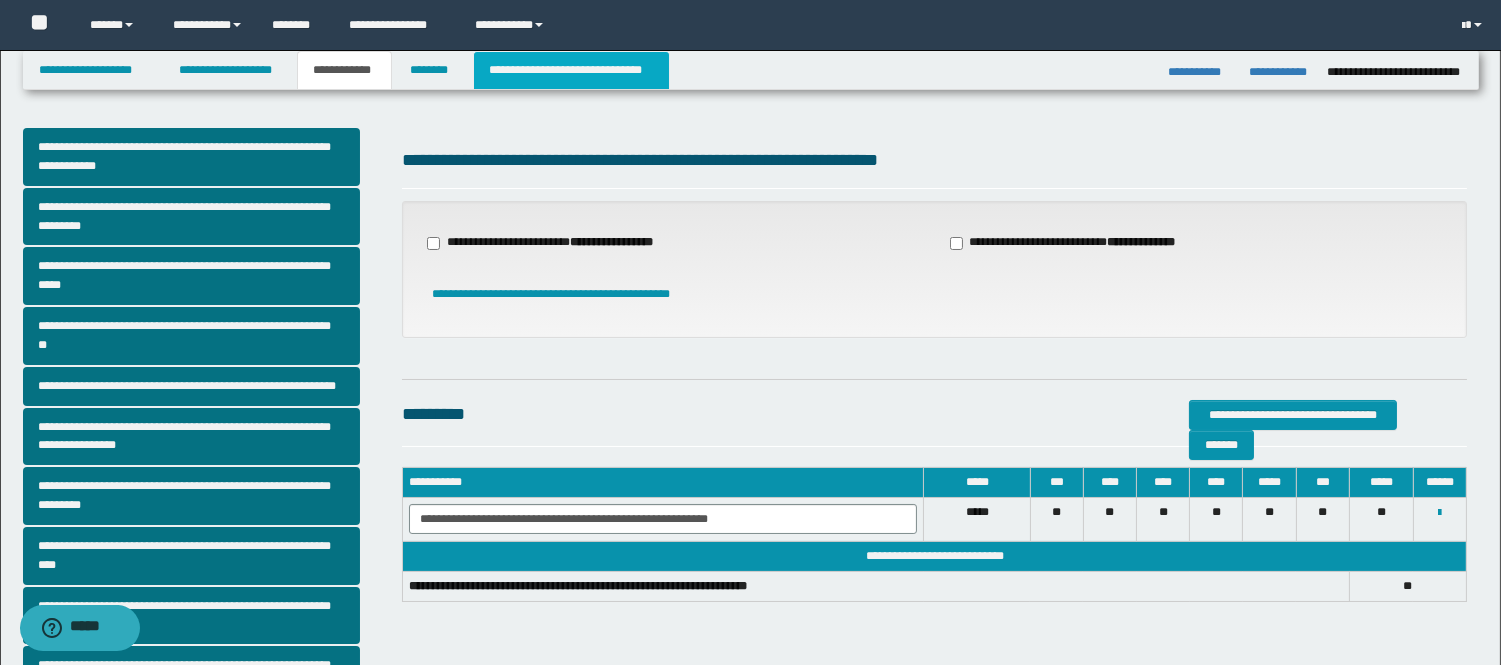 click on "**********" at bounding box center [571, 70] 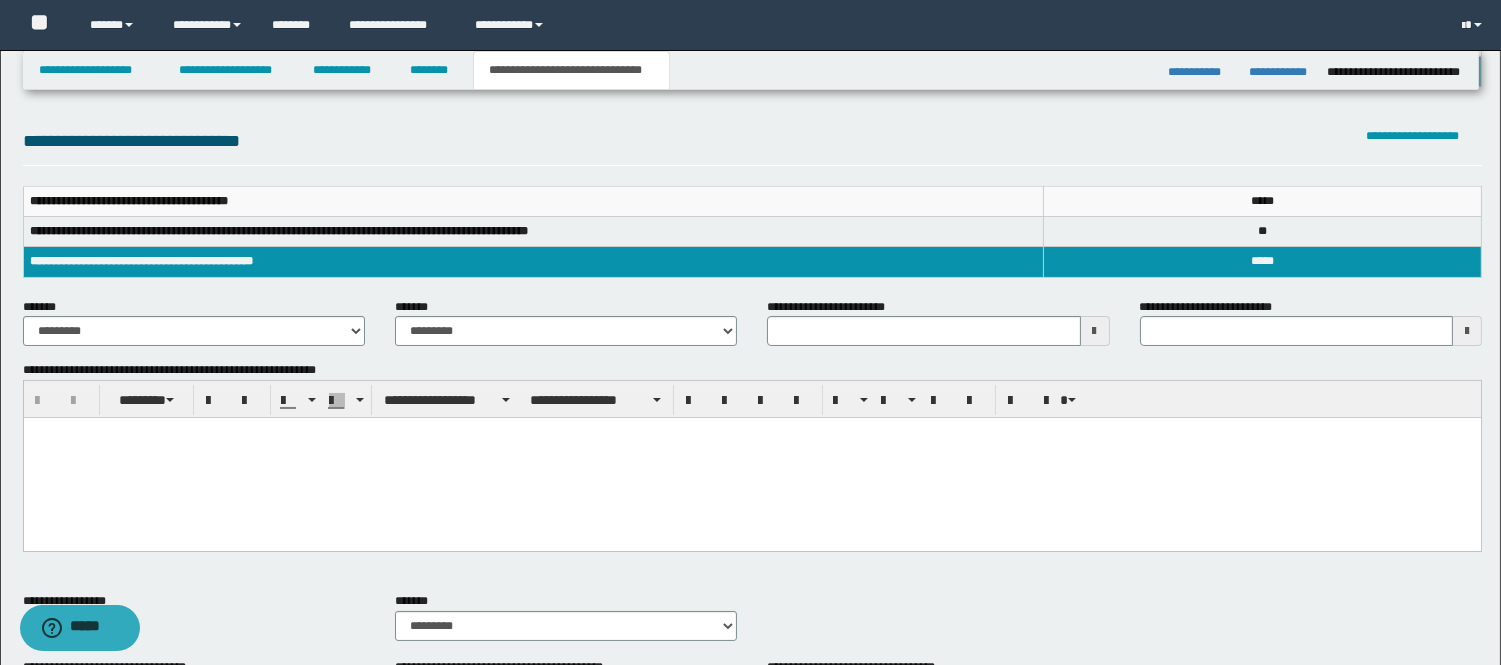 scroll, scrollTop: 222, scrollLeft: 0, axis: vertical 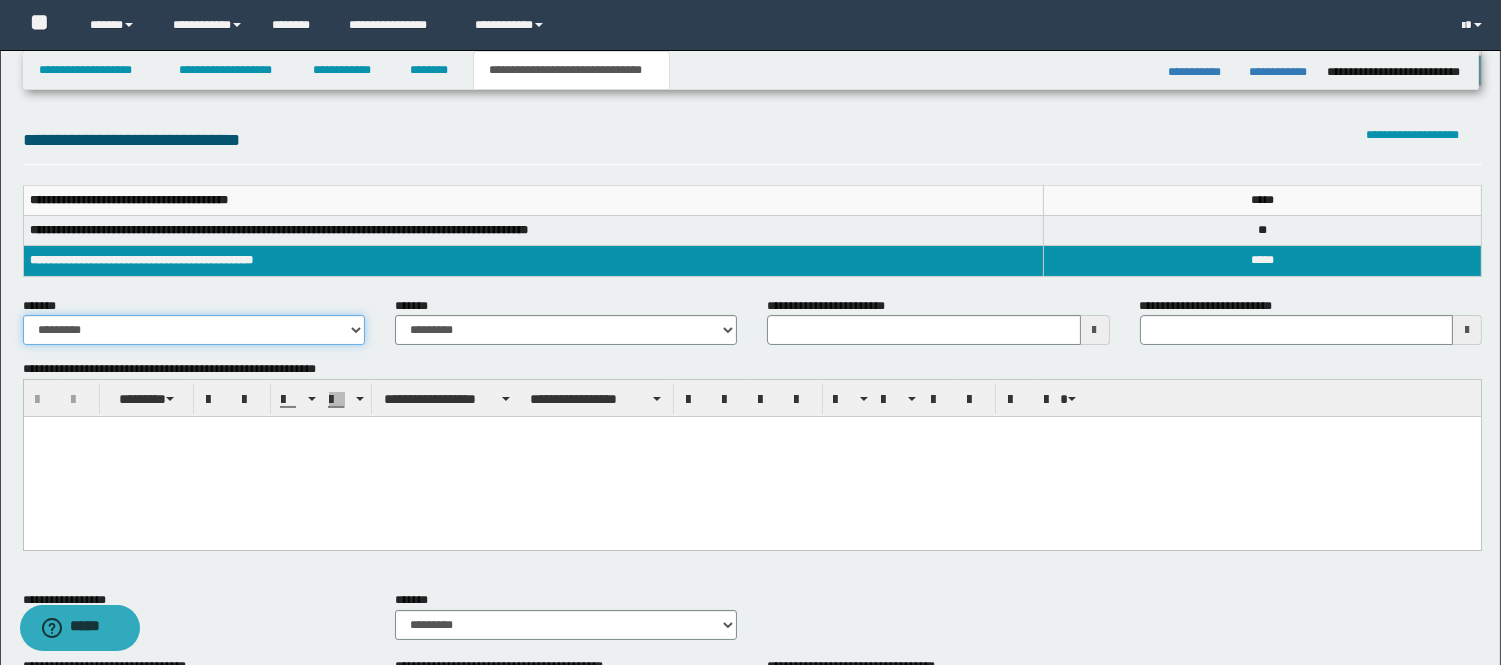 click on "**********" at bounding box center [194, 330] 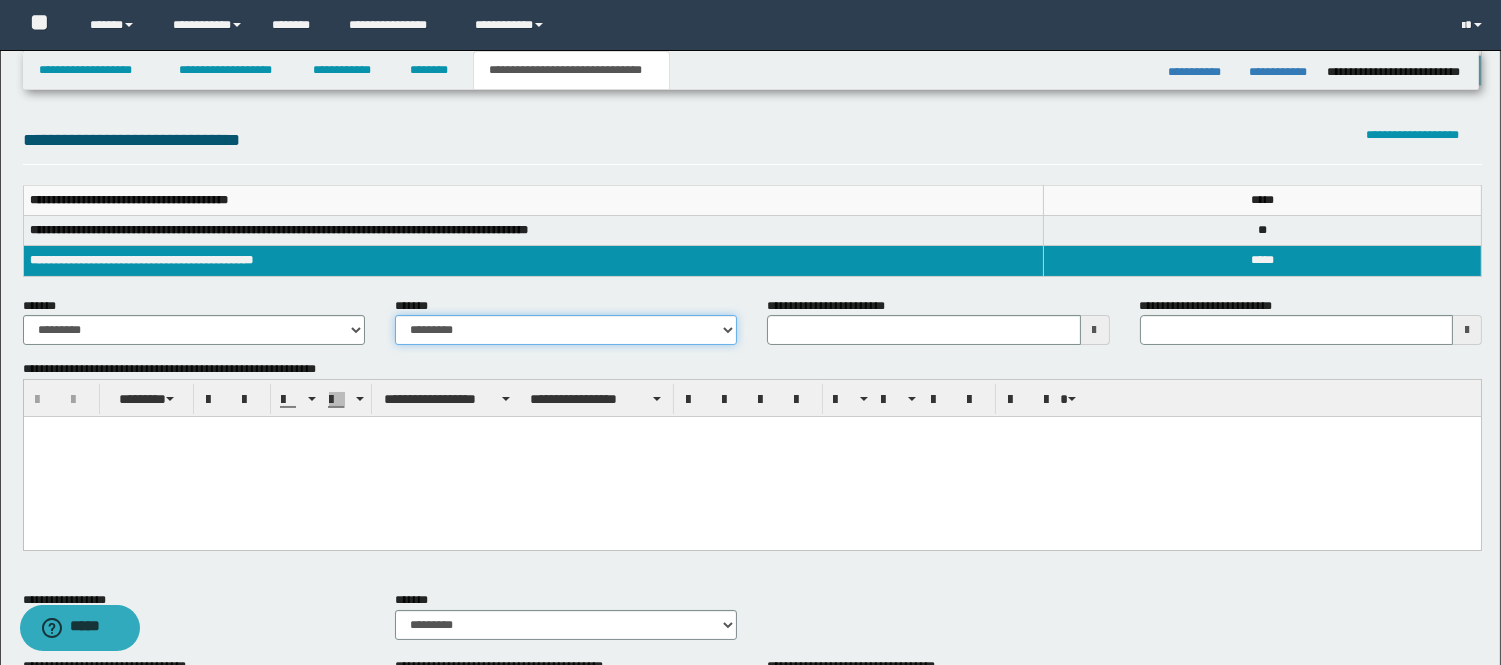 drag, startPoint x: 427, startPoint y: 324, endPoint x: 427, endPoint y: 336, distance: 12 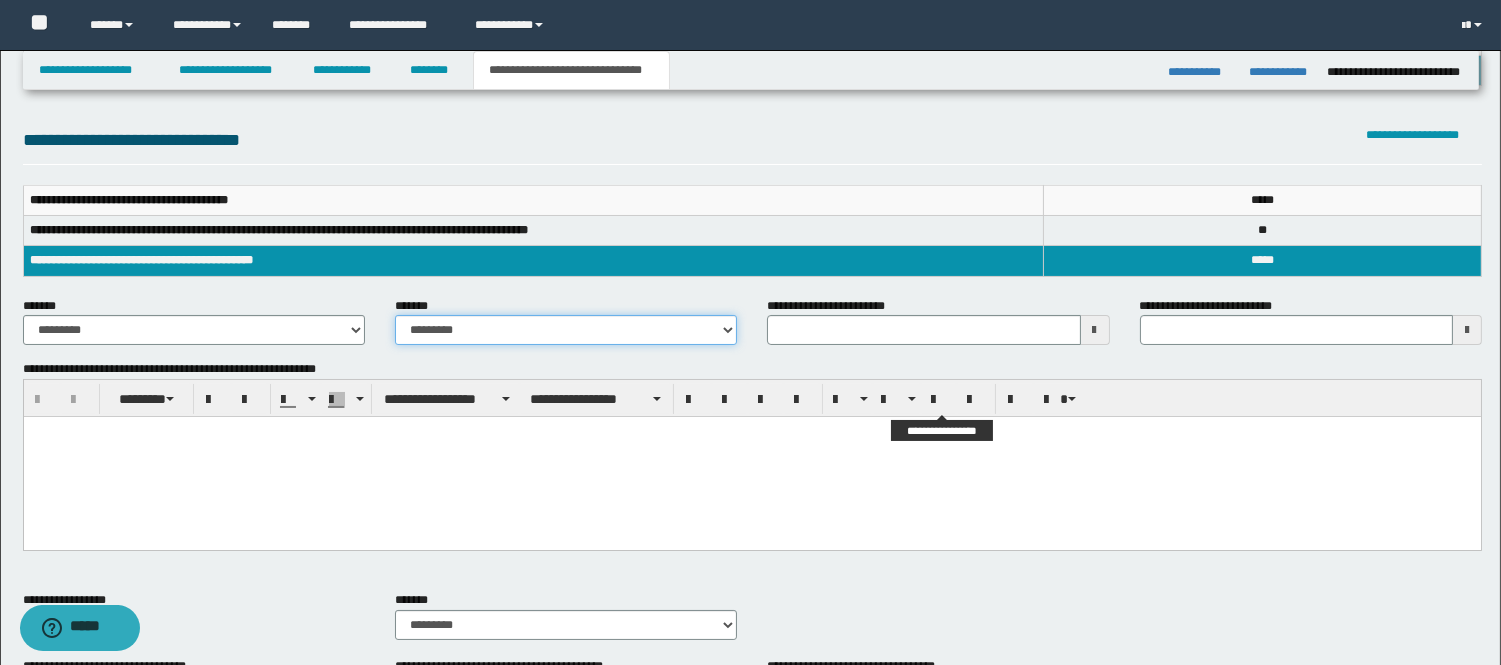 type 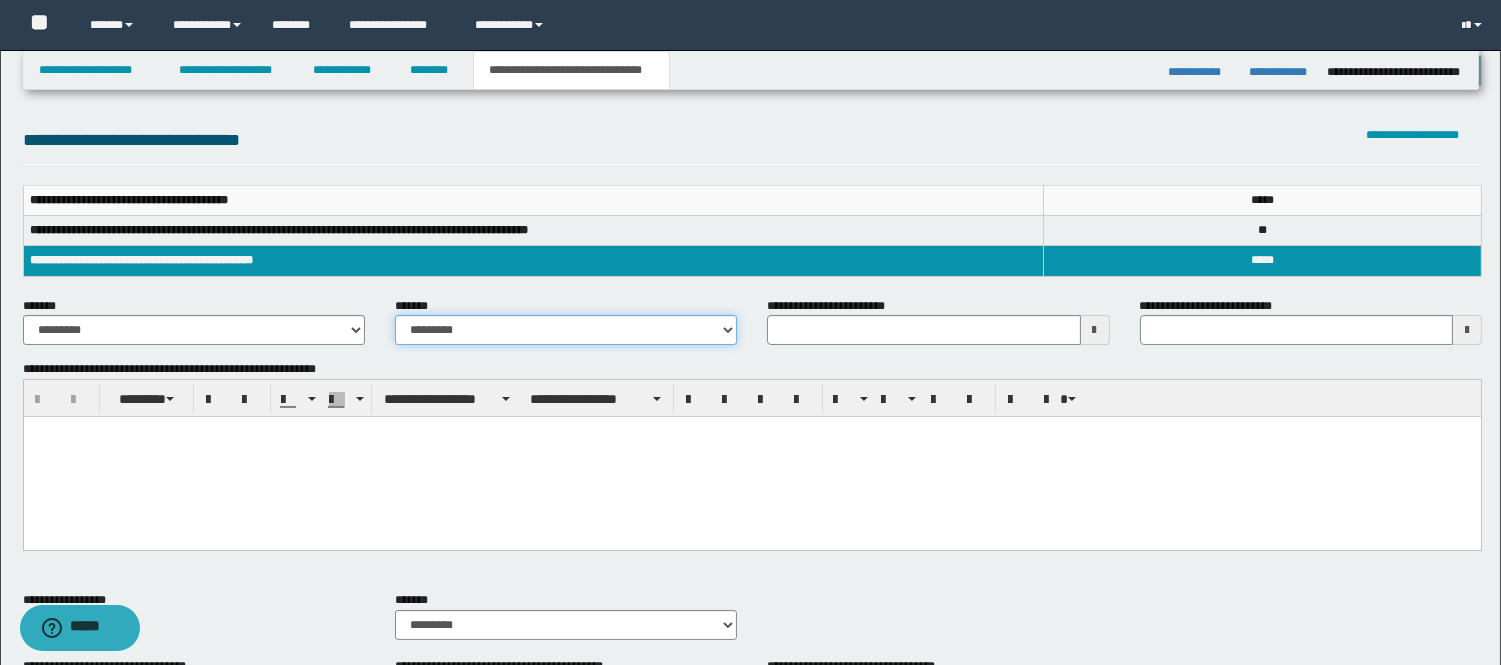 type 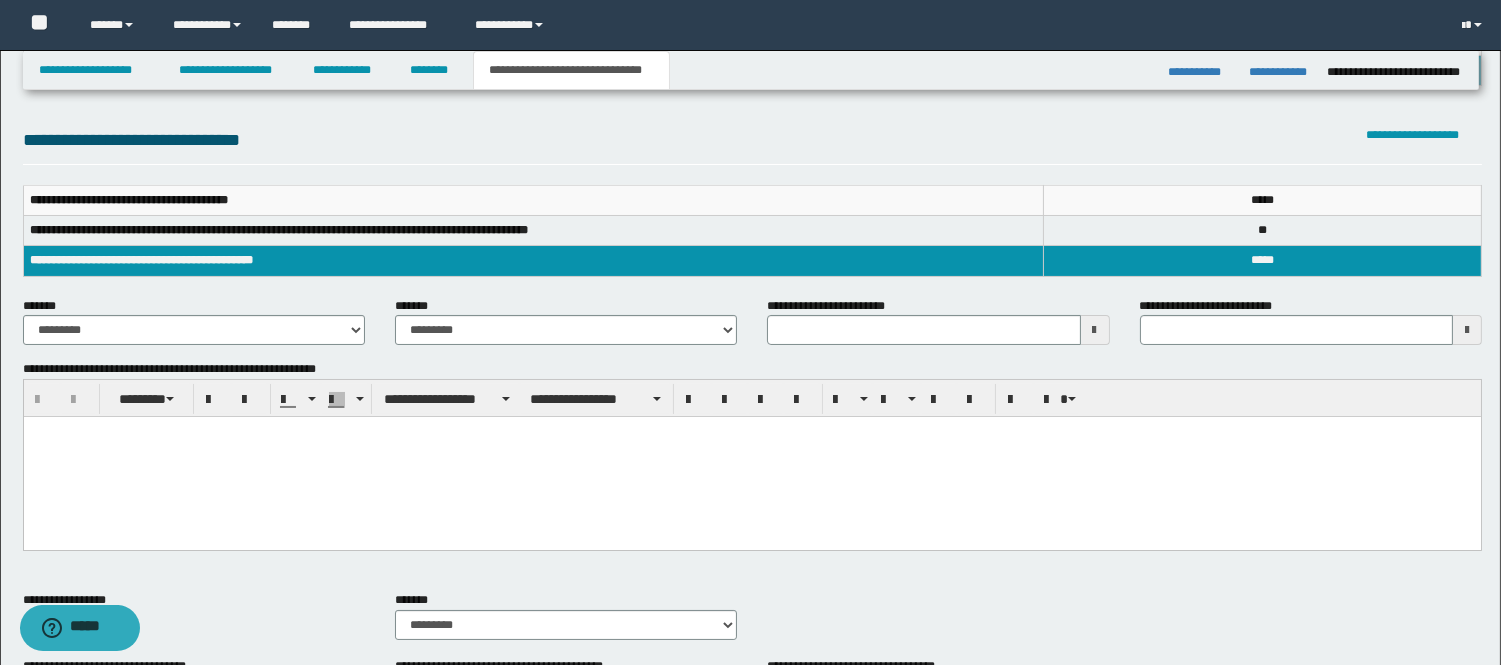 click at bounding box center [1095, 330] 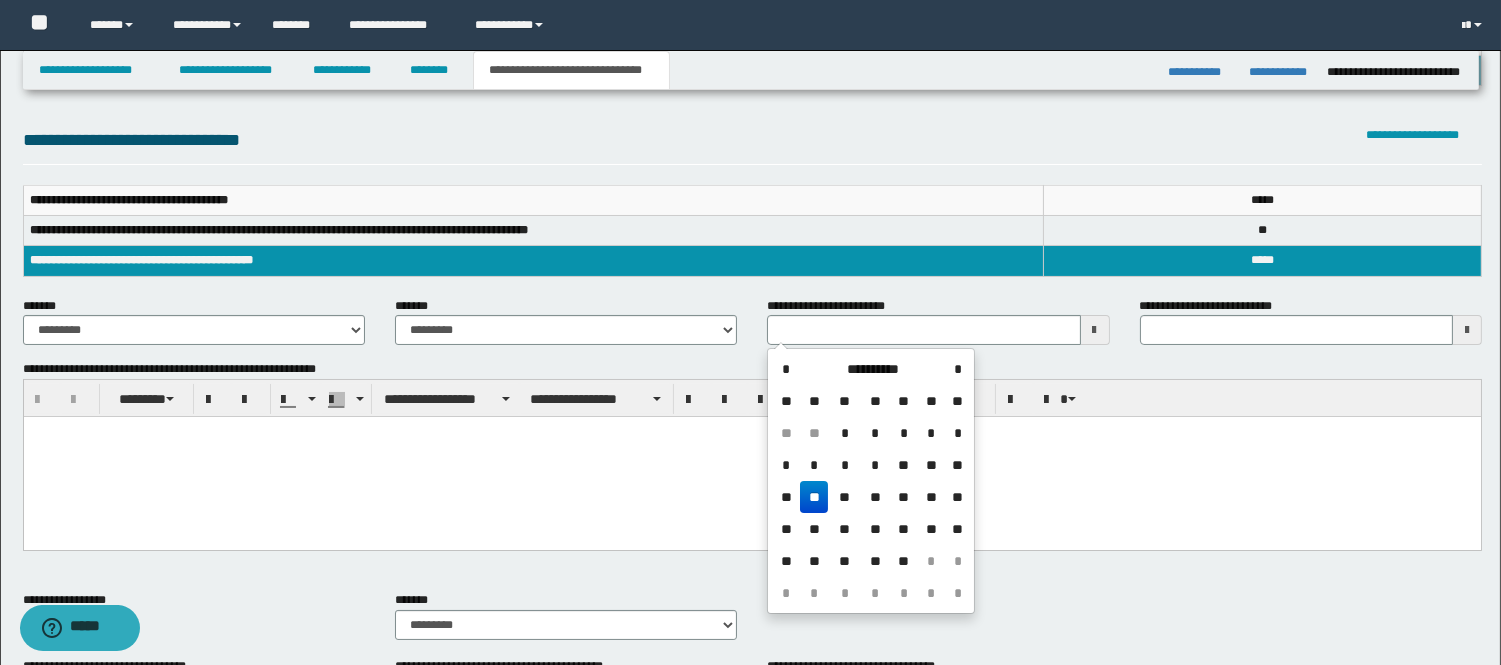 click on "**" at bounding box center (814, 497) 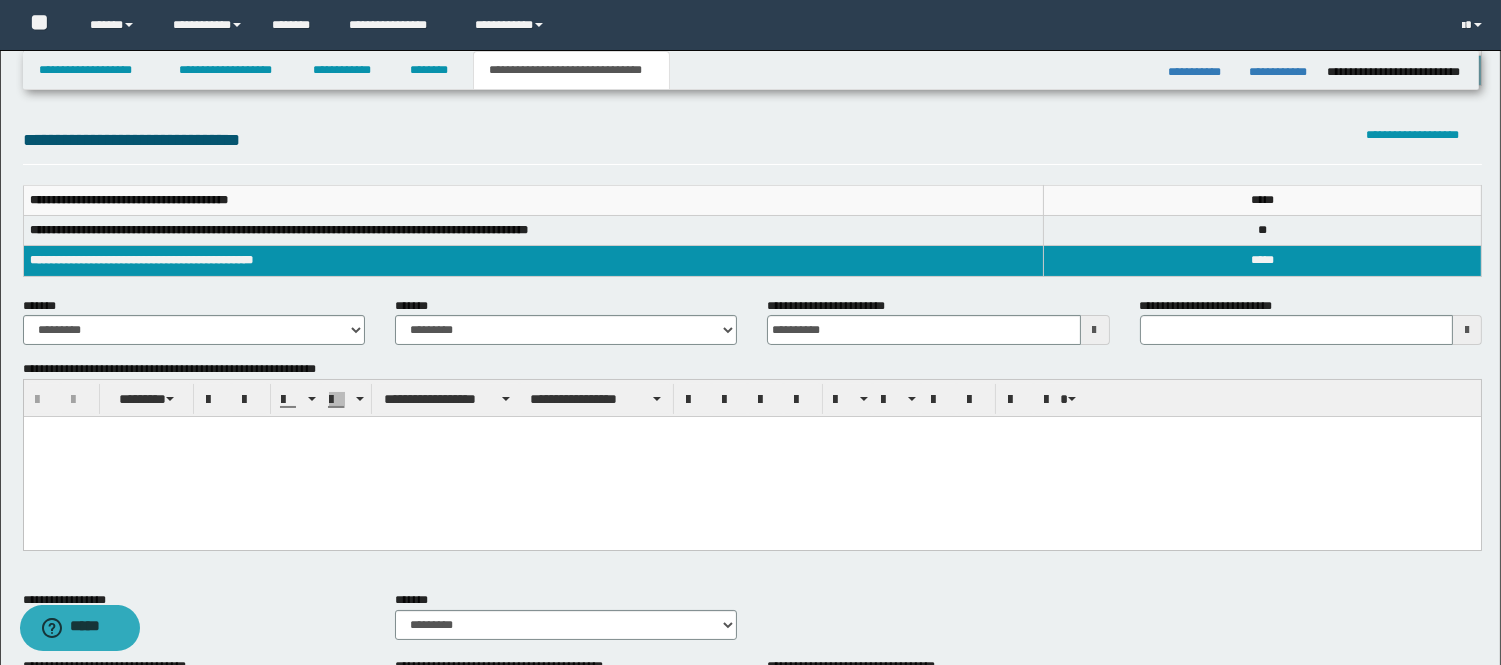 scroll, scrollTop: 333, scrollLeft: 0, axis: vertical 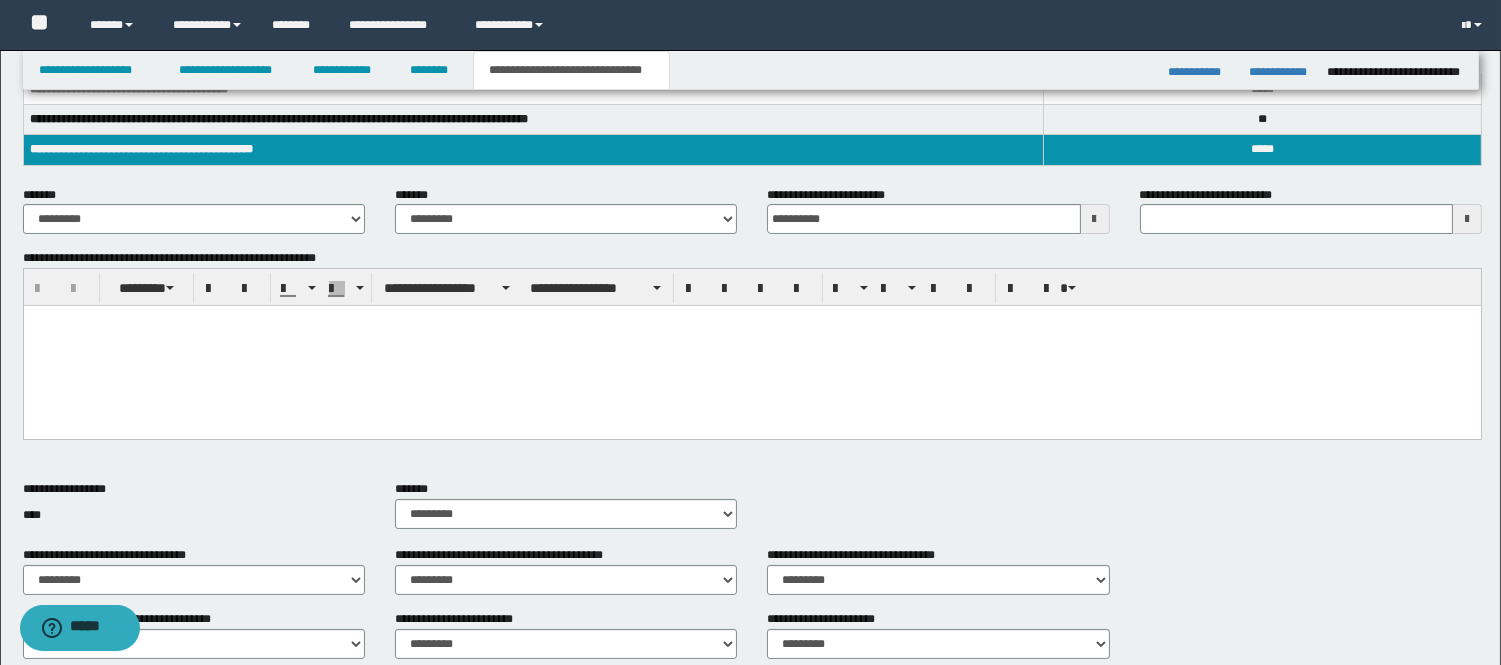 click at bounding box center [751, 346] 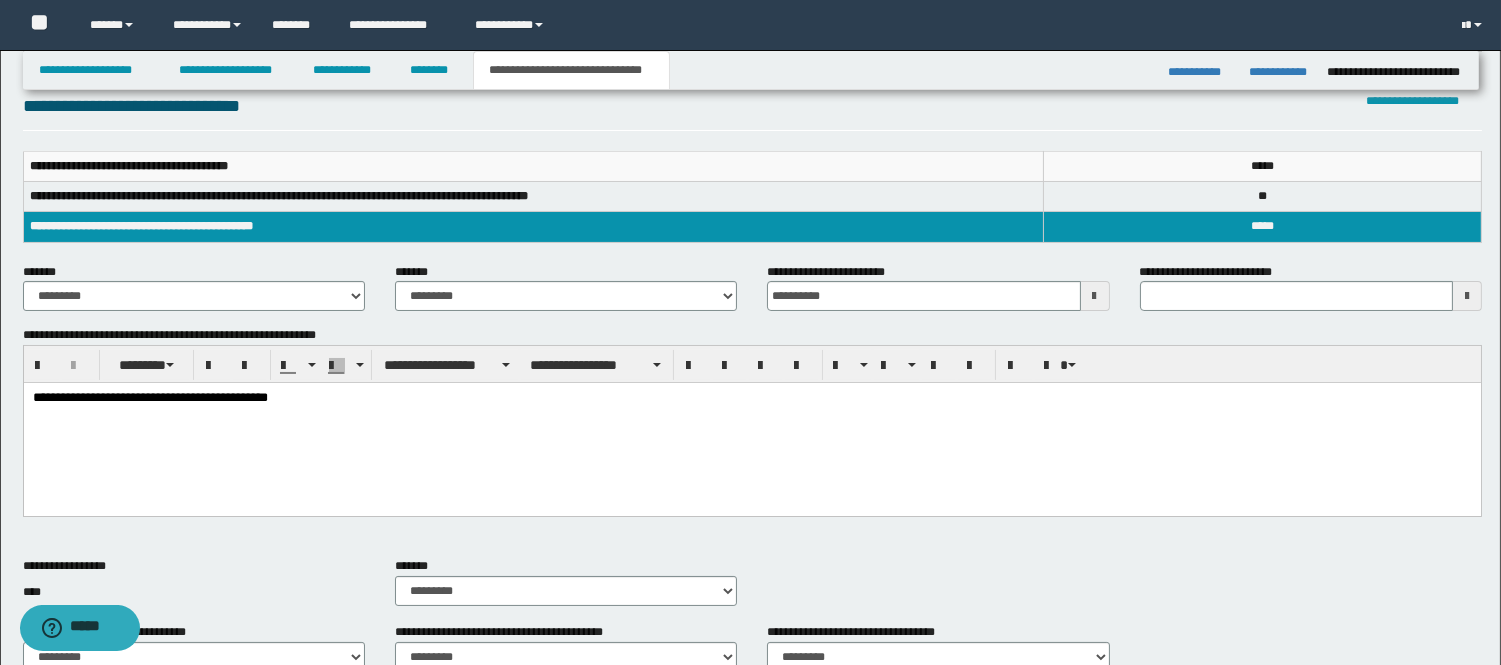 scroll, scrollTop: 222, scrollLeft: 0, axis: vertical 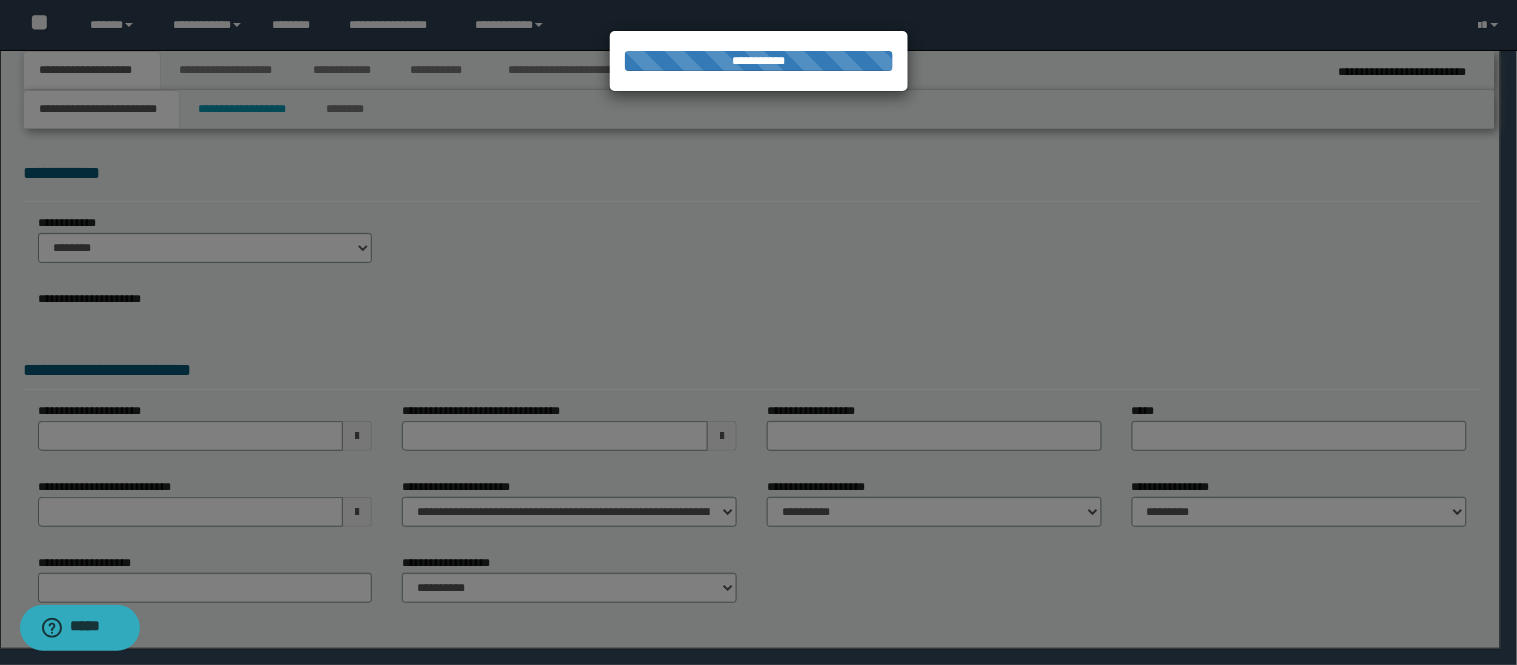 select on "**" 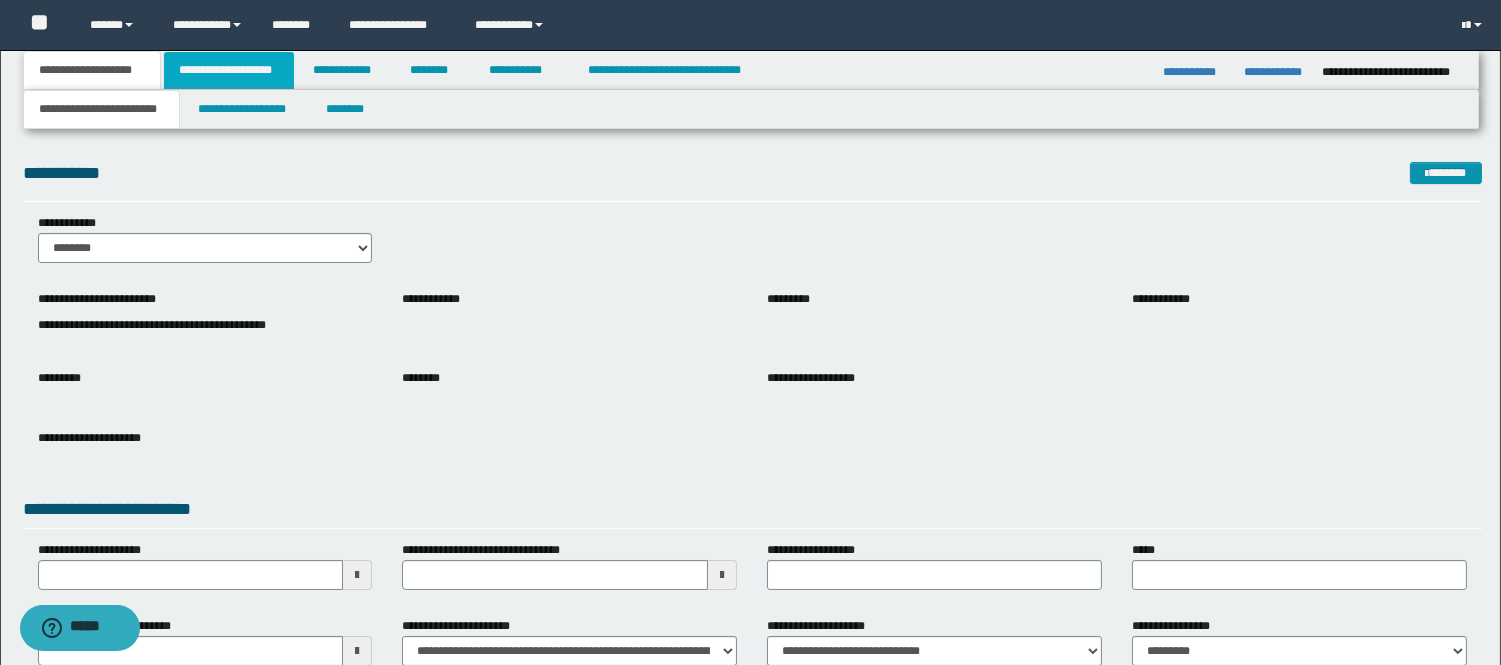 click on "**********" at bounding box center (229, 70) 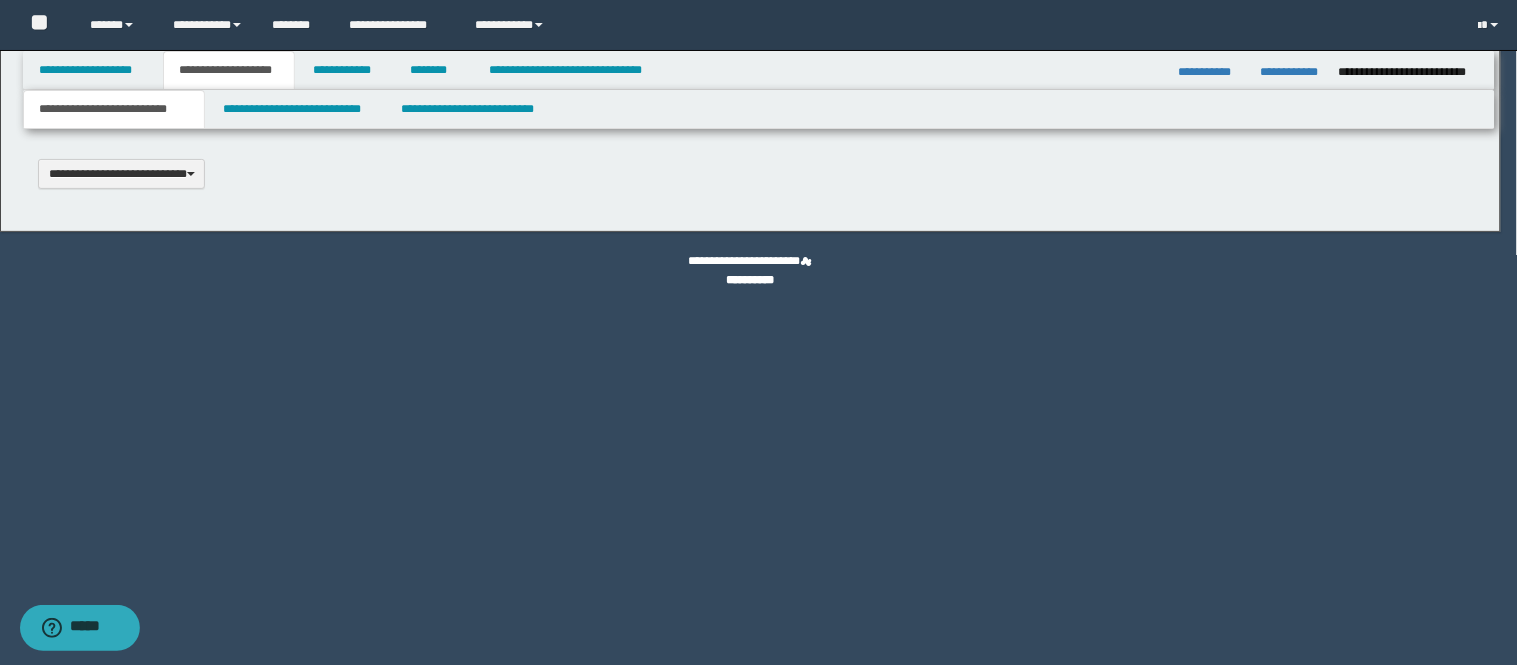 scroll, scrollTop: 0, scrollLeft: 0, axis: both 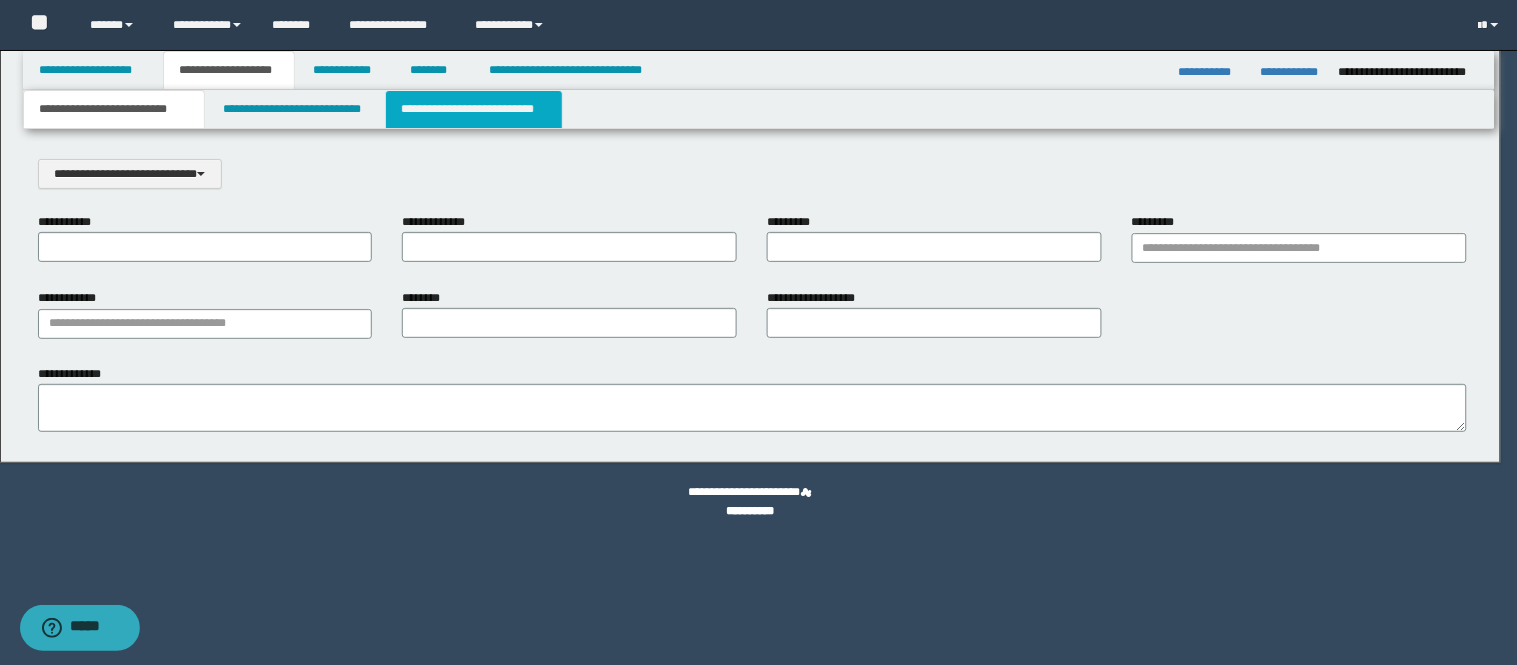 click on "**********" at bounding box center (474, 109) 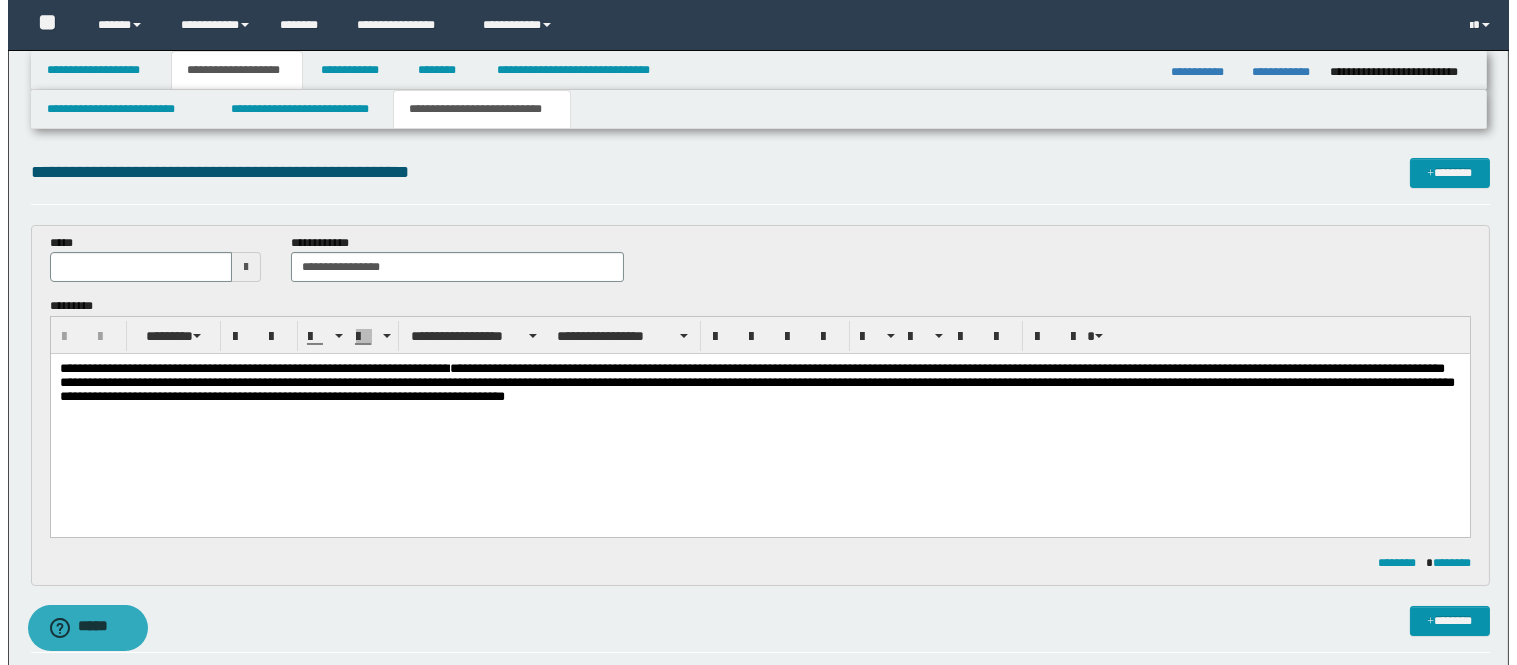 scroll, scrollTop: 0, scrollLeft: 0, axis: both 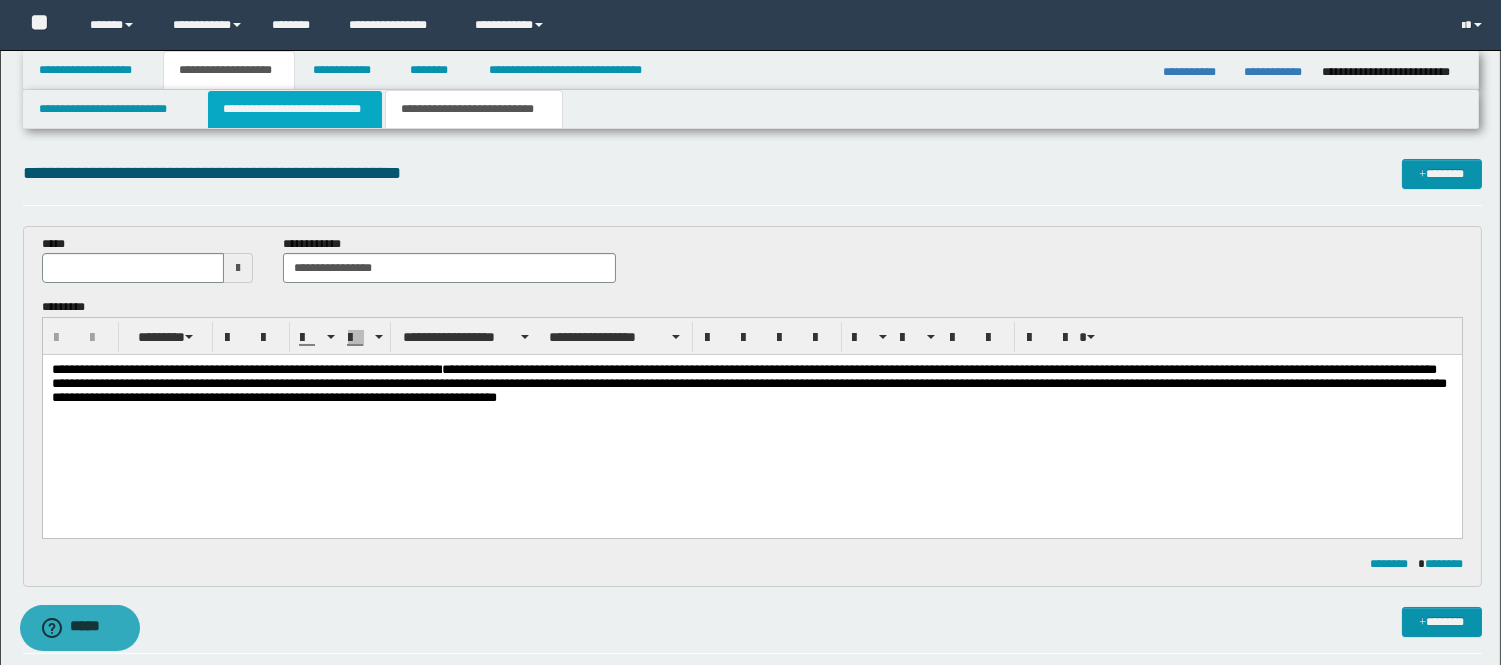 click on "**********" at bounding box center [295, 109] 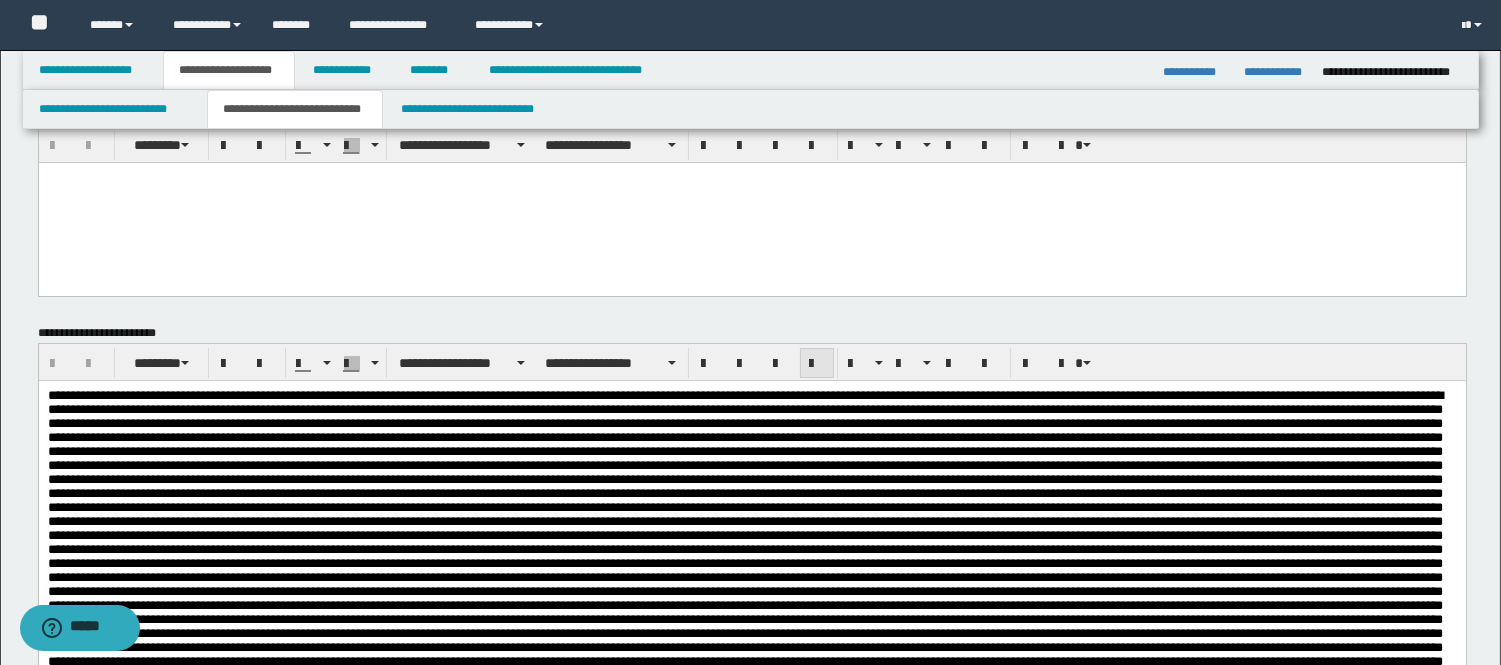 scroll, scrollTop: 0, scrollLeft: 0, axis: both 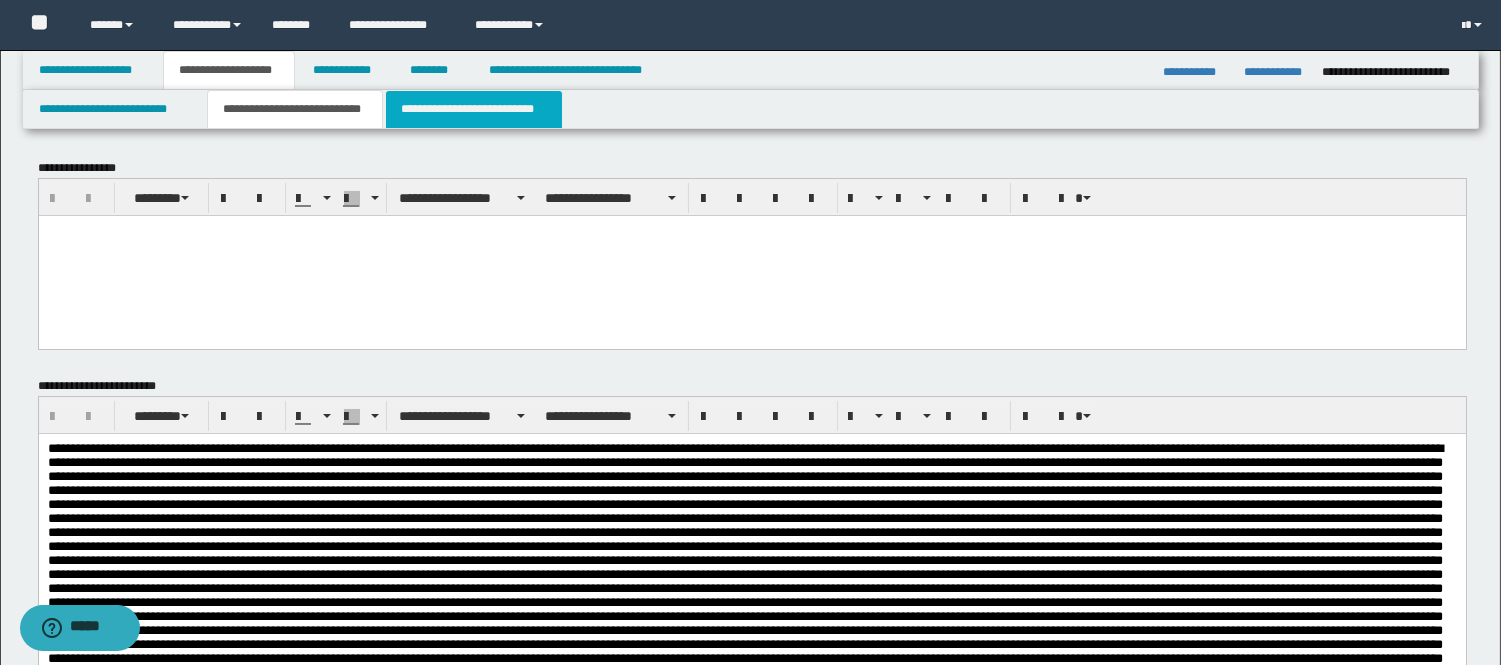 click on "**********" at bounding box center (474, 109) 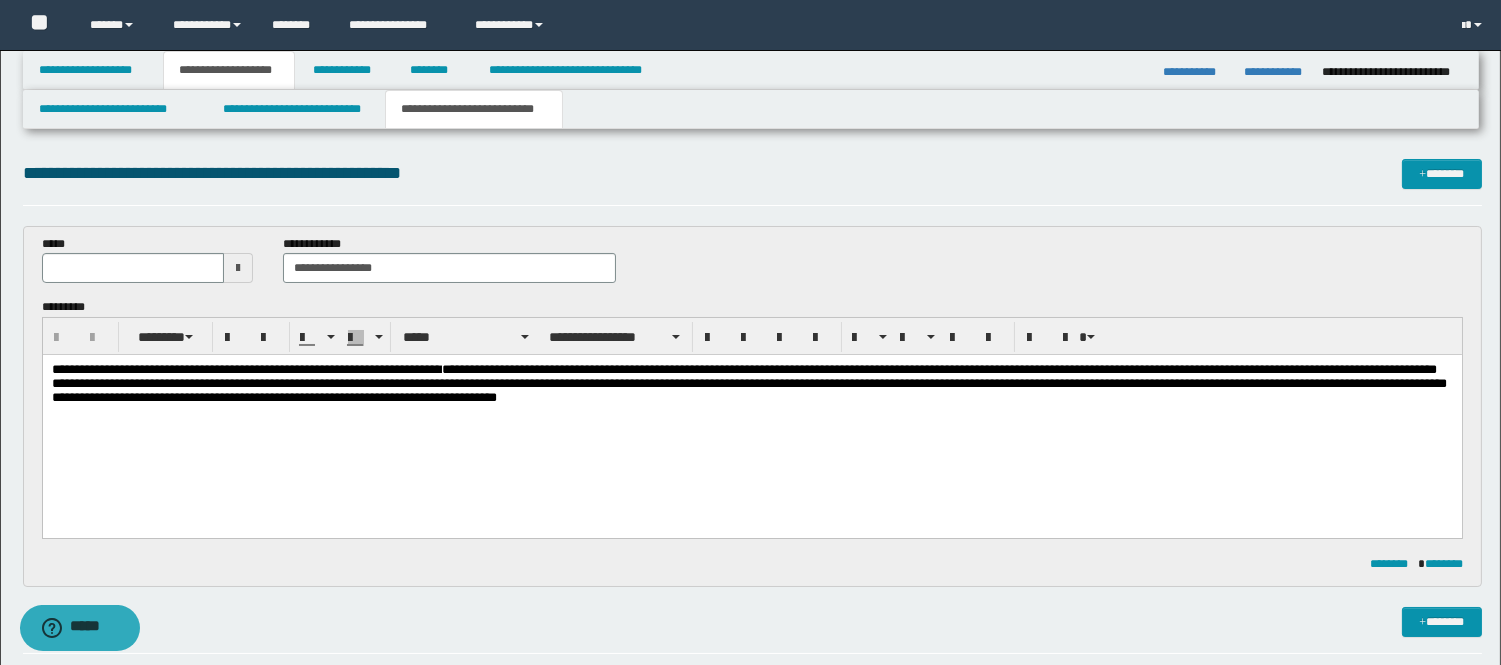 click on "**********" at bounding box center (751, 409) 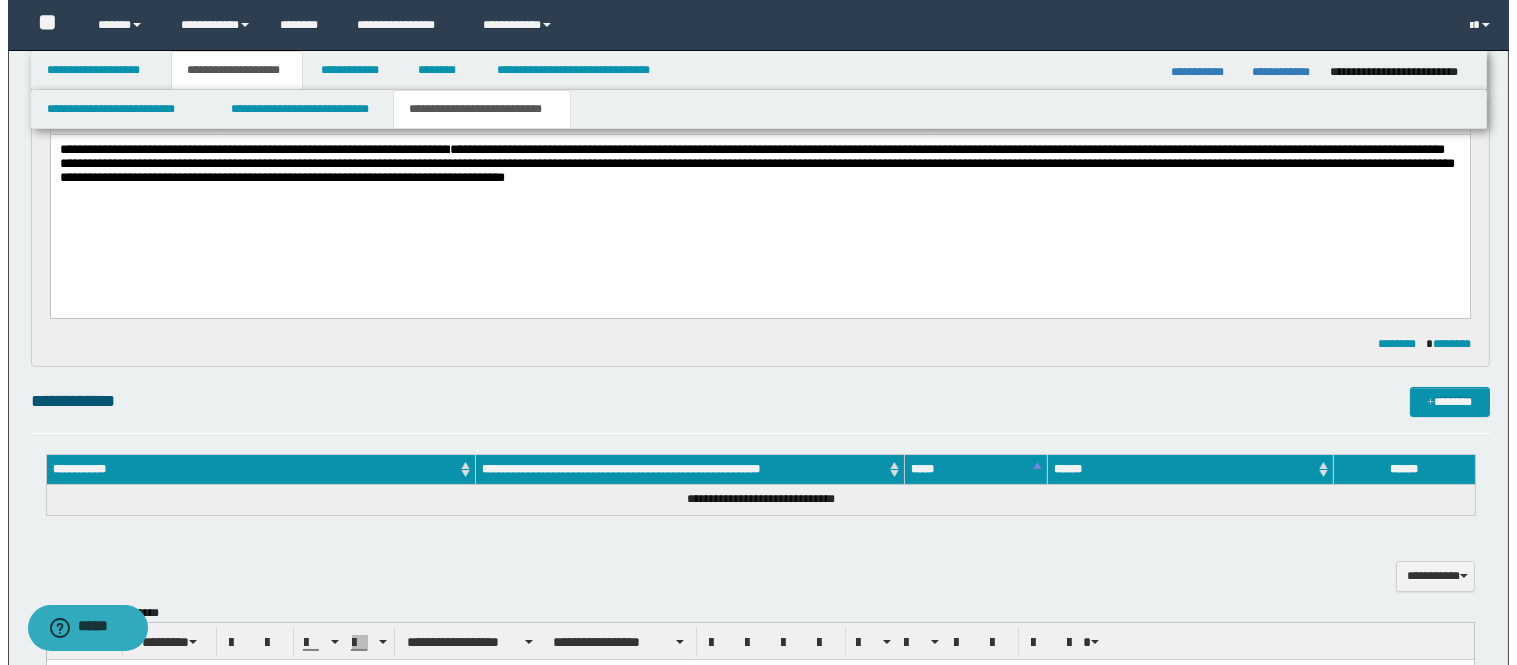 scroll, scrollTop: 222, scrollLeft: 0, axis: vertical 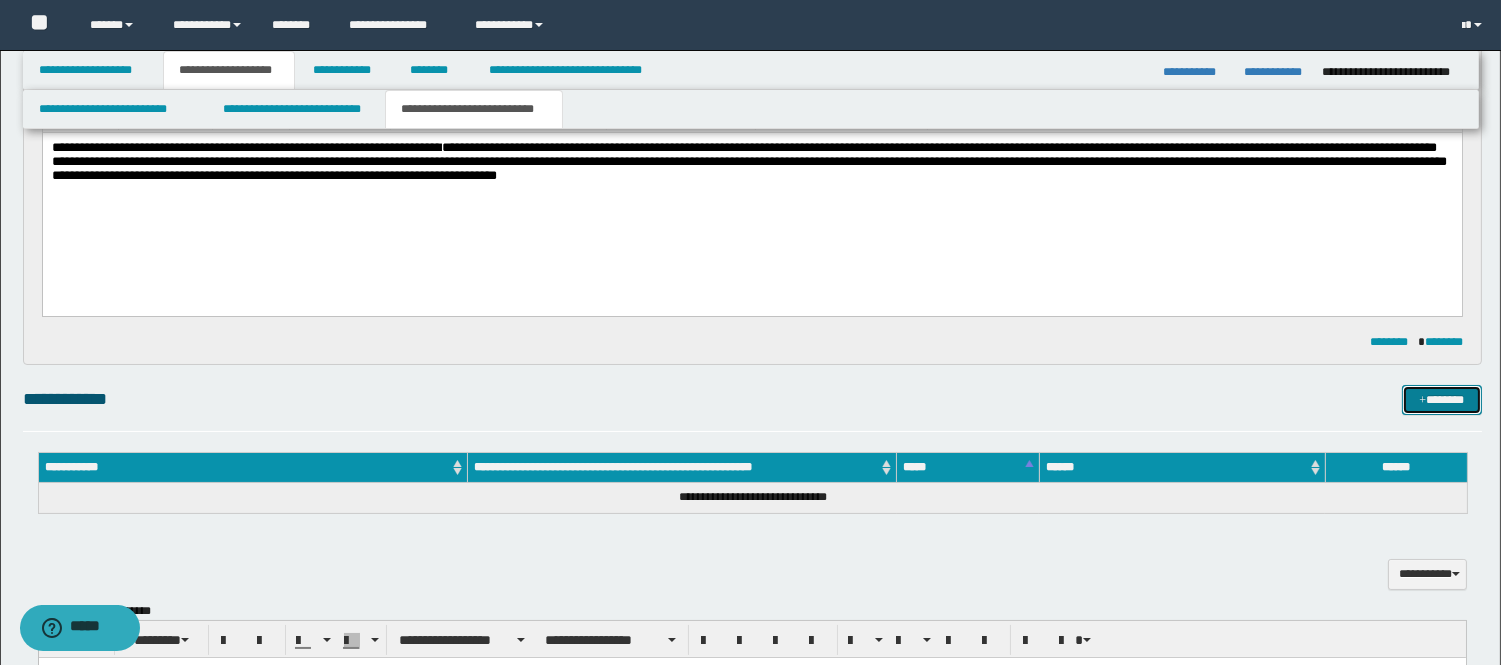 click on "*******" at bounding box center [1442, 400] 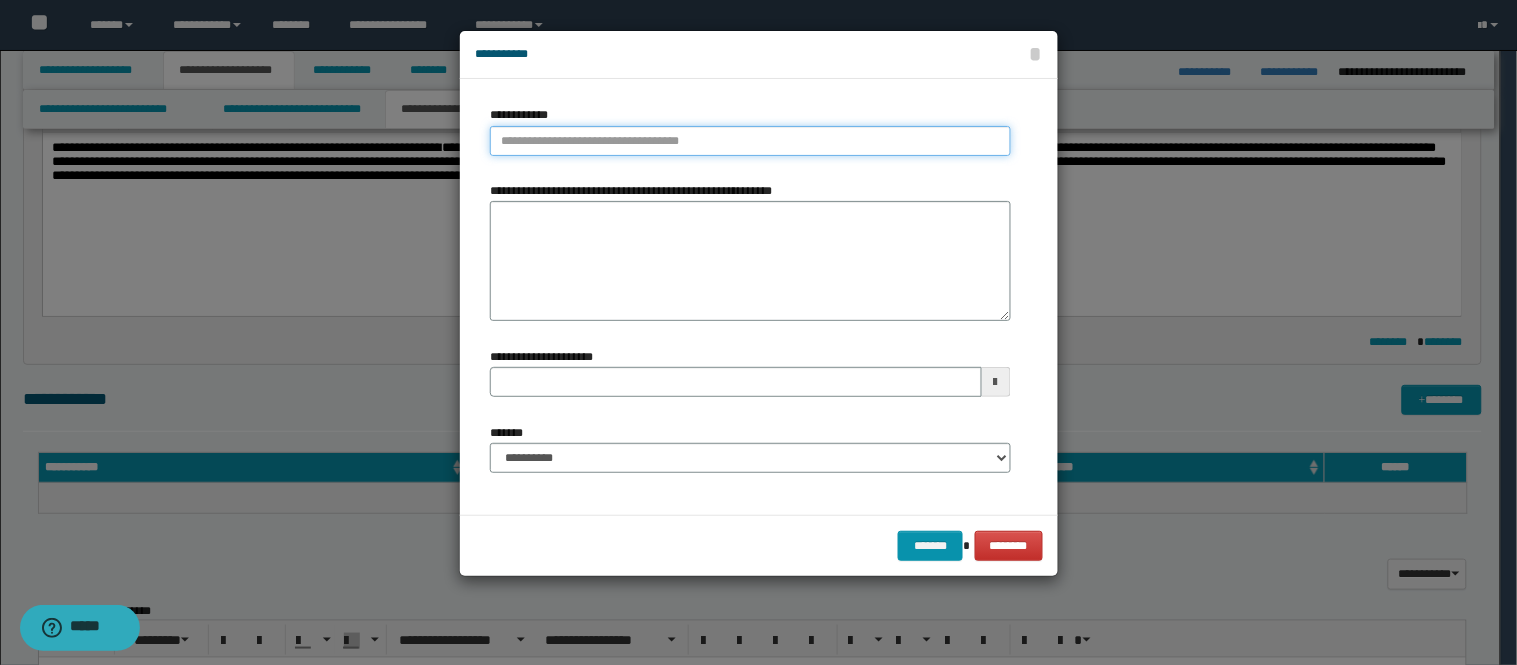 click on "**********" at bounding box center [750, 141] 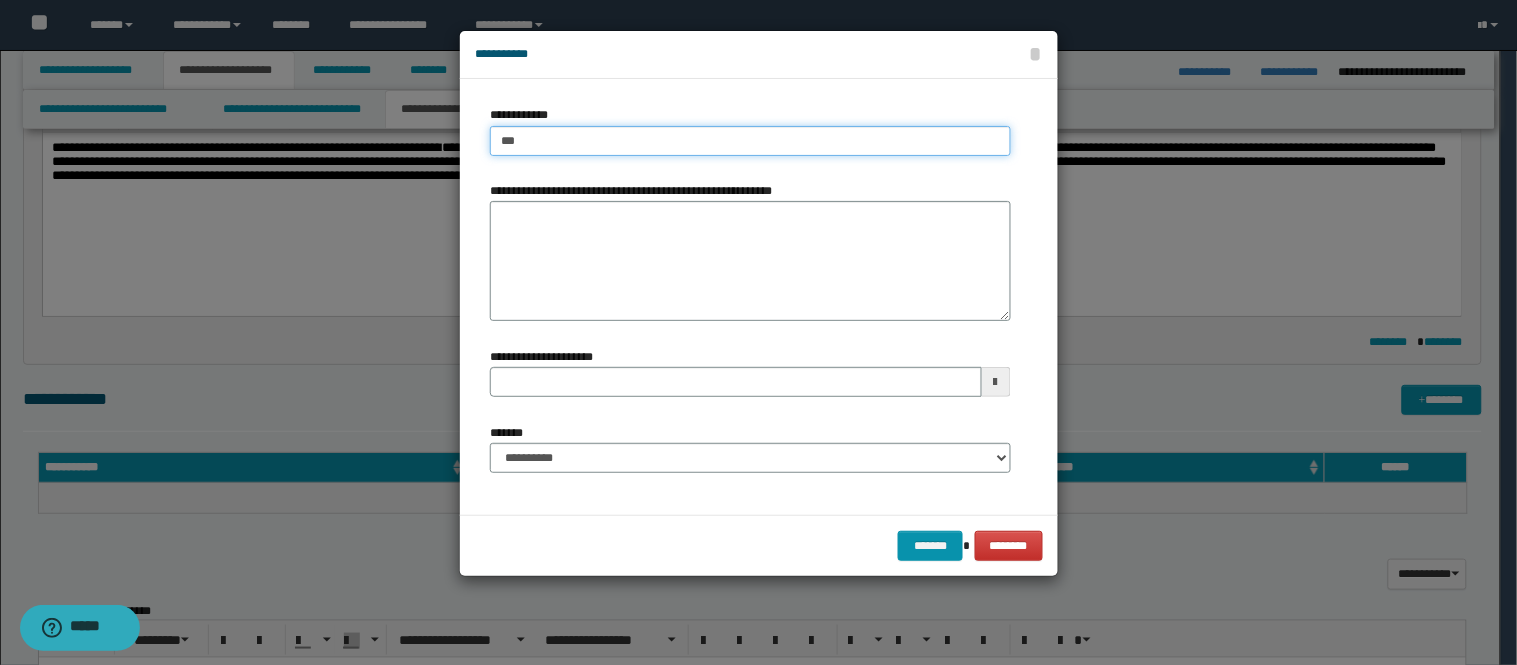 type on "****" 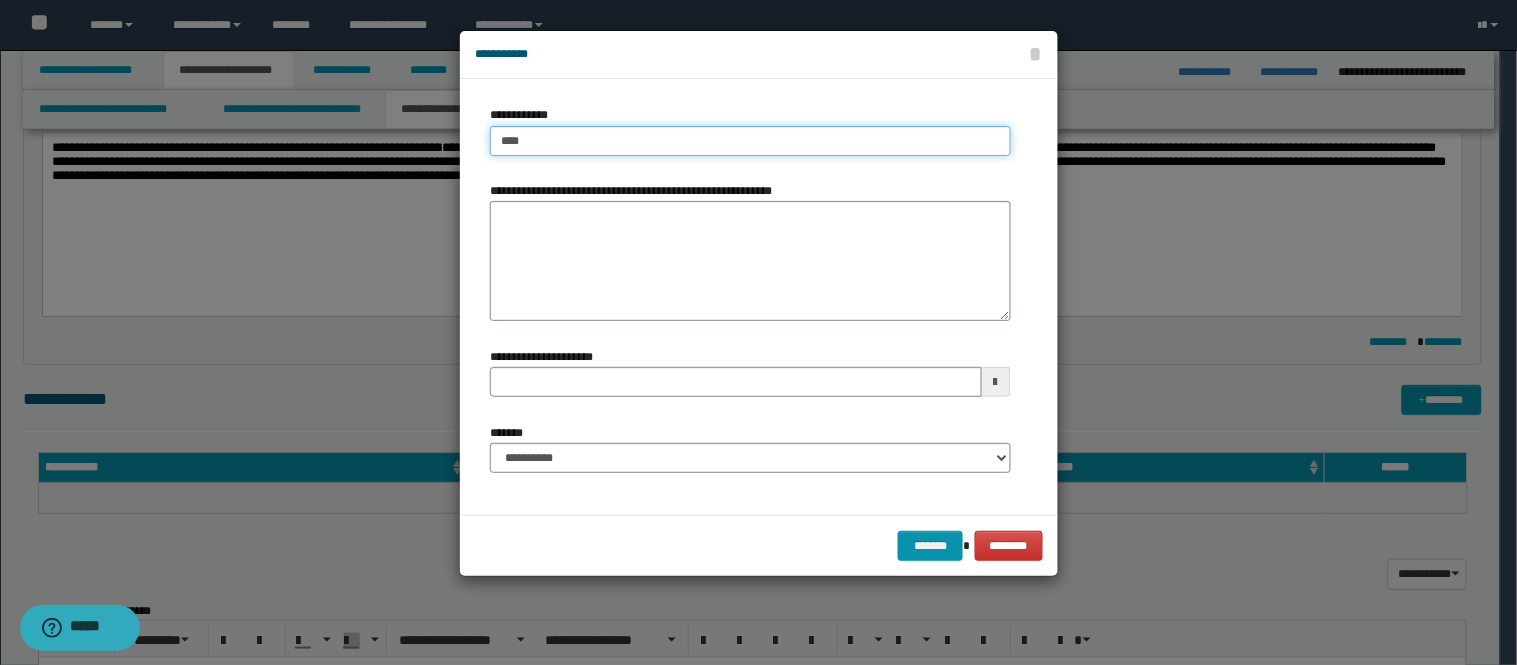 type on "****" 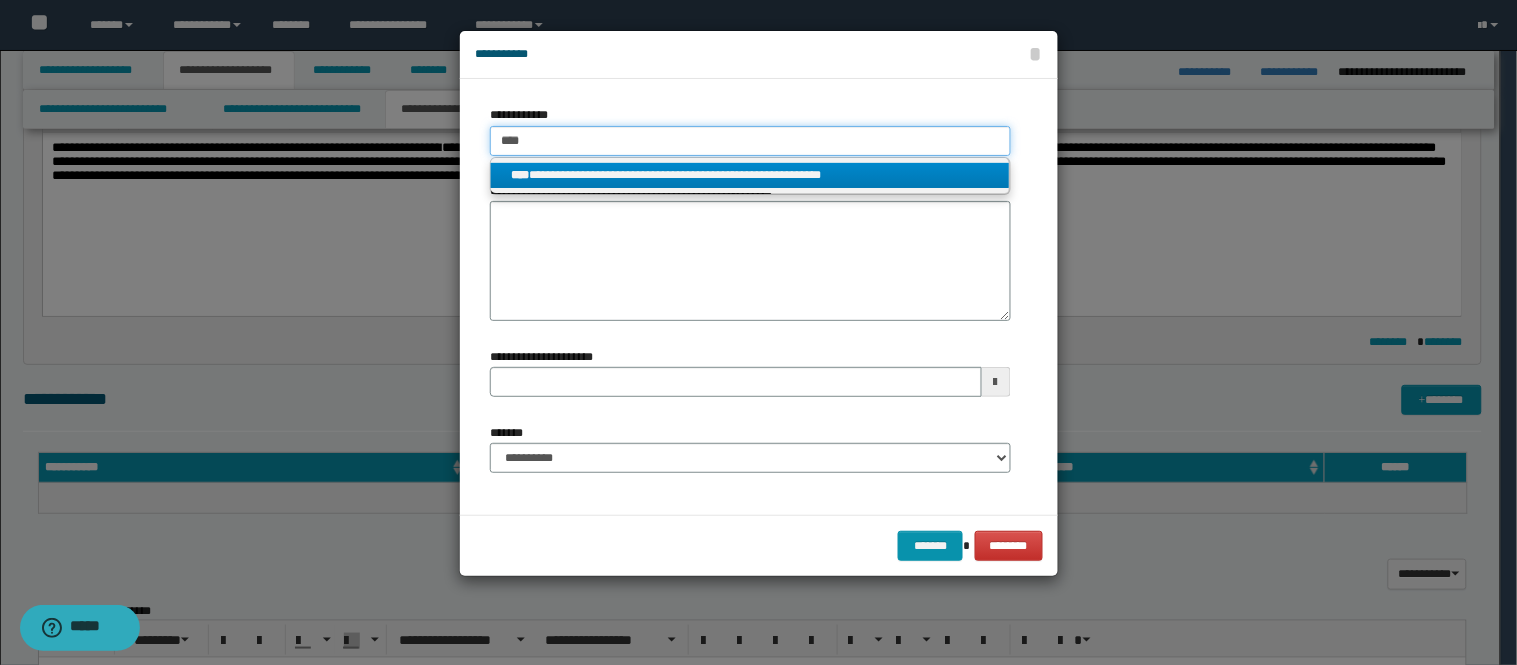 type on "****" 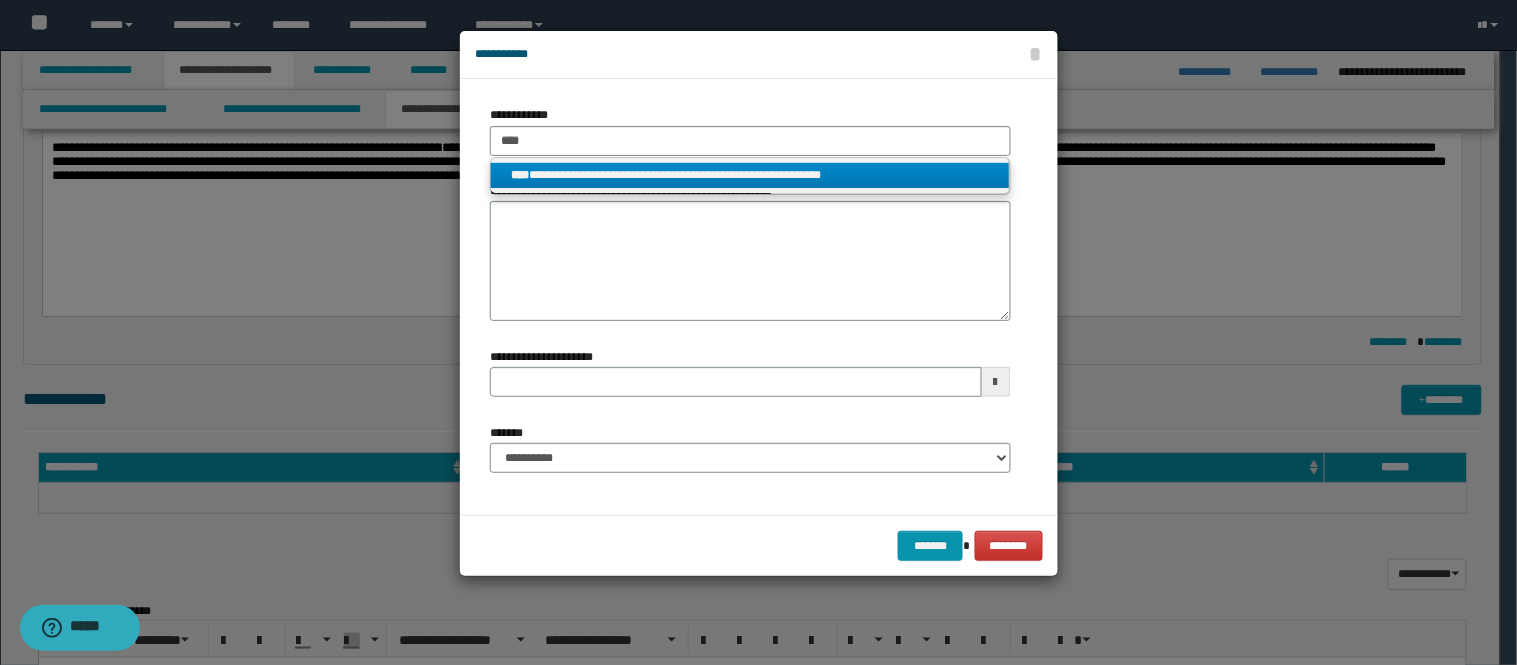 drag, startPoint x: 673, startPoint y: 174, endPoint x: 674, endPoint y: 266, distance: 92.00543 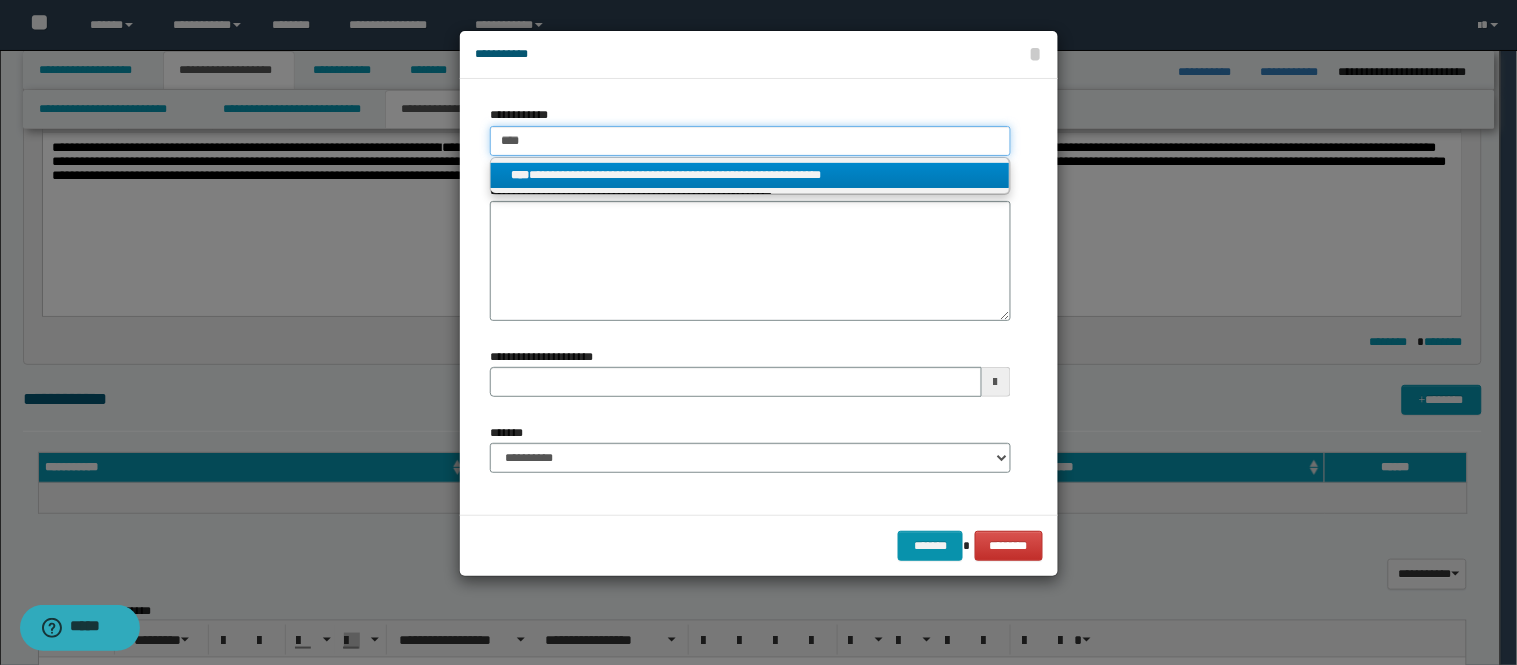 type 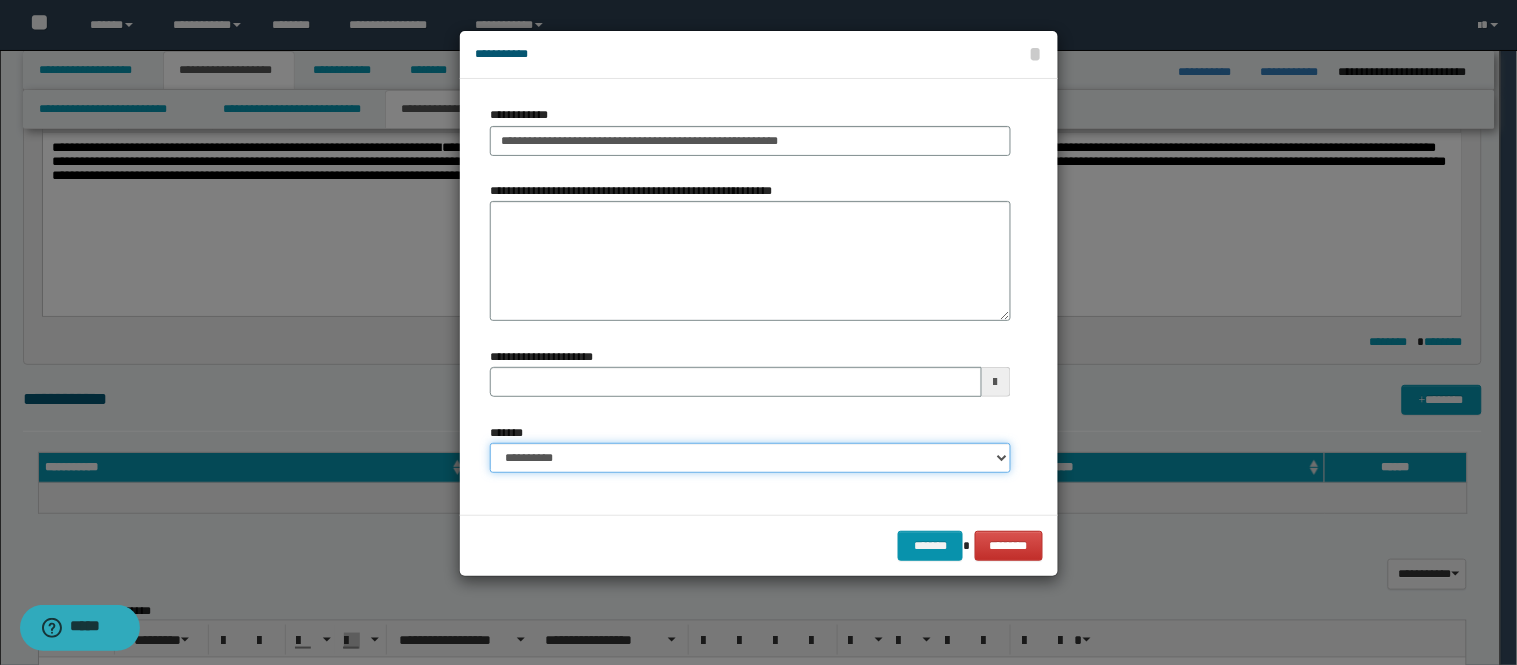 click on "**********" at bounding box center [750, 458] 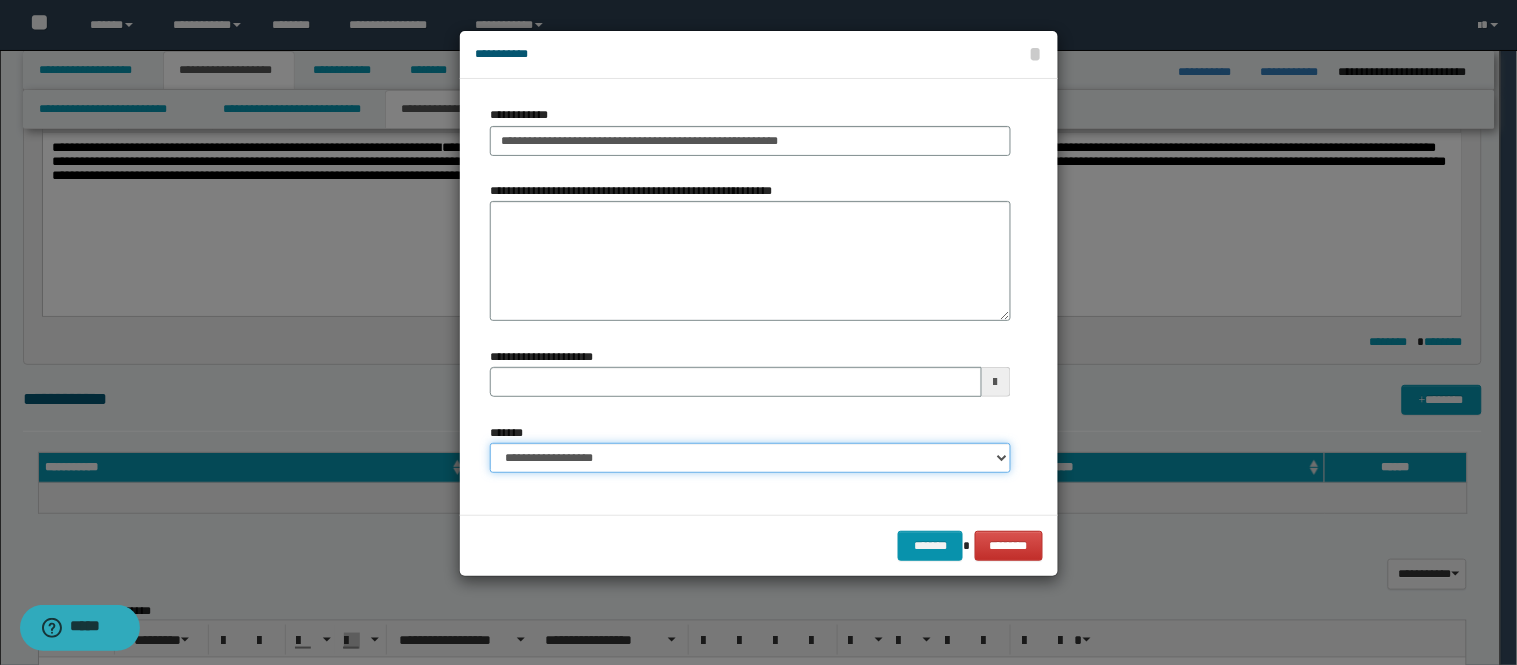 click on "**********" at bounding box center [750, 458] 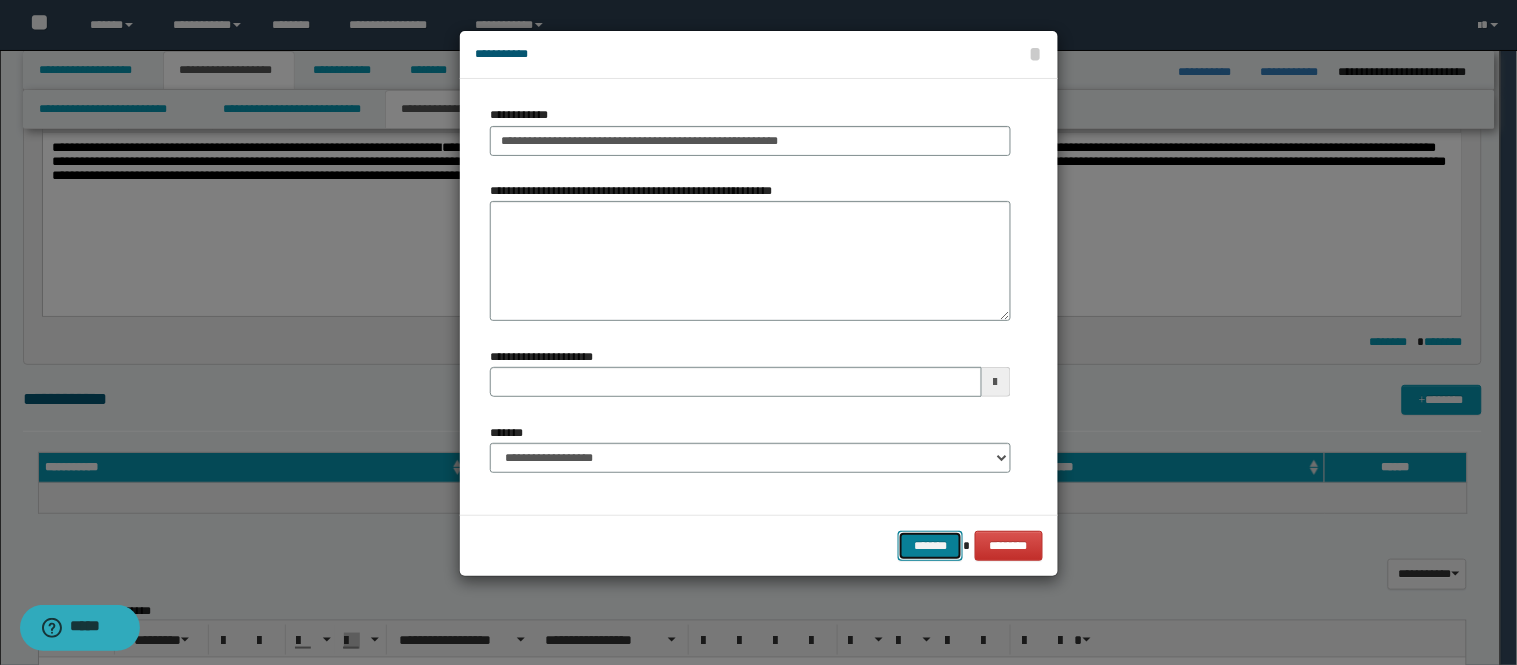 click on "*******" at bounding box center (930, 546) 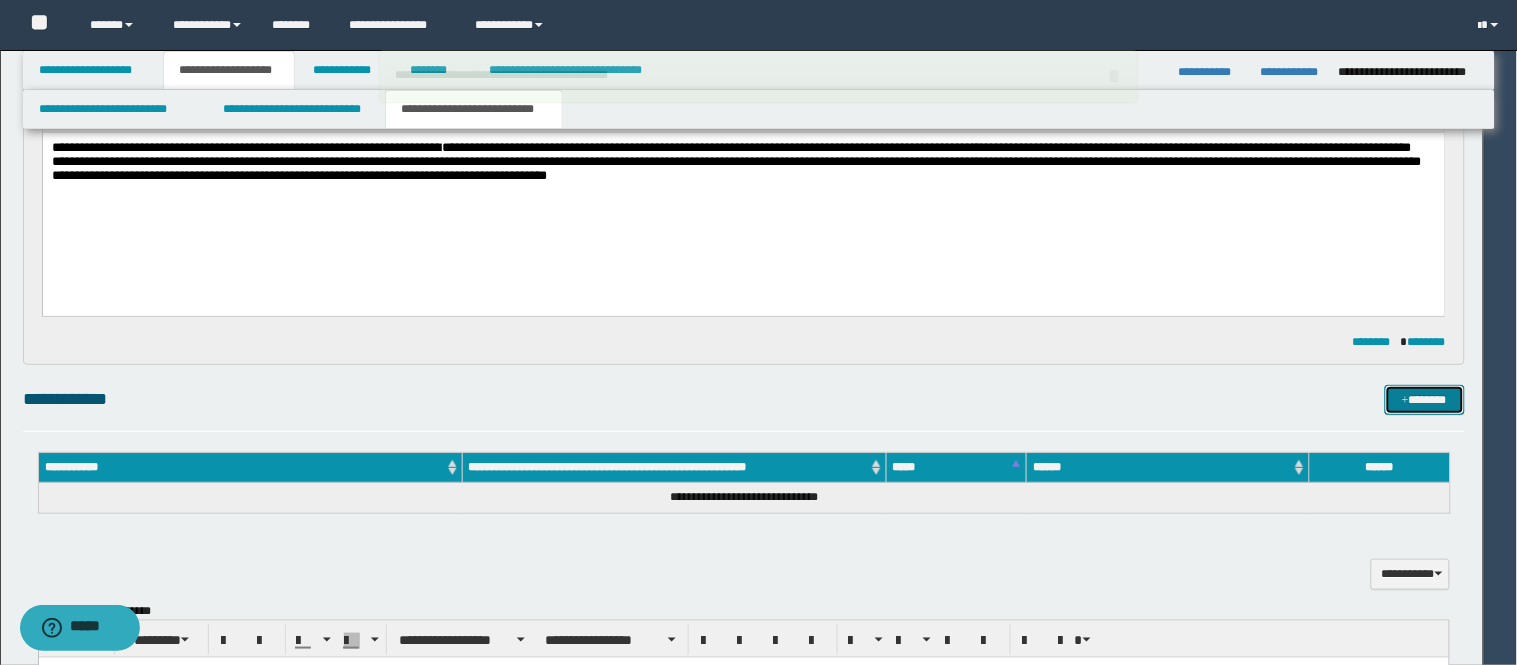 type 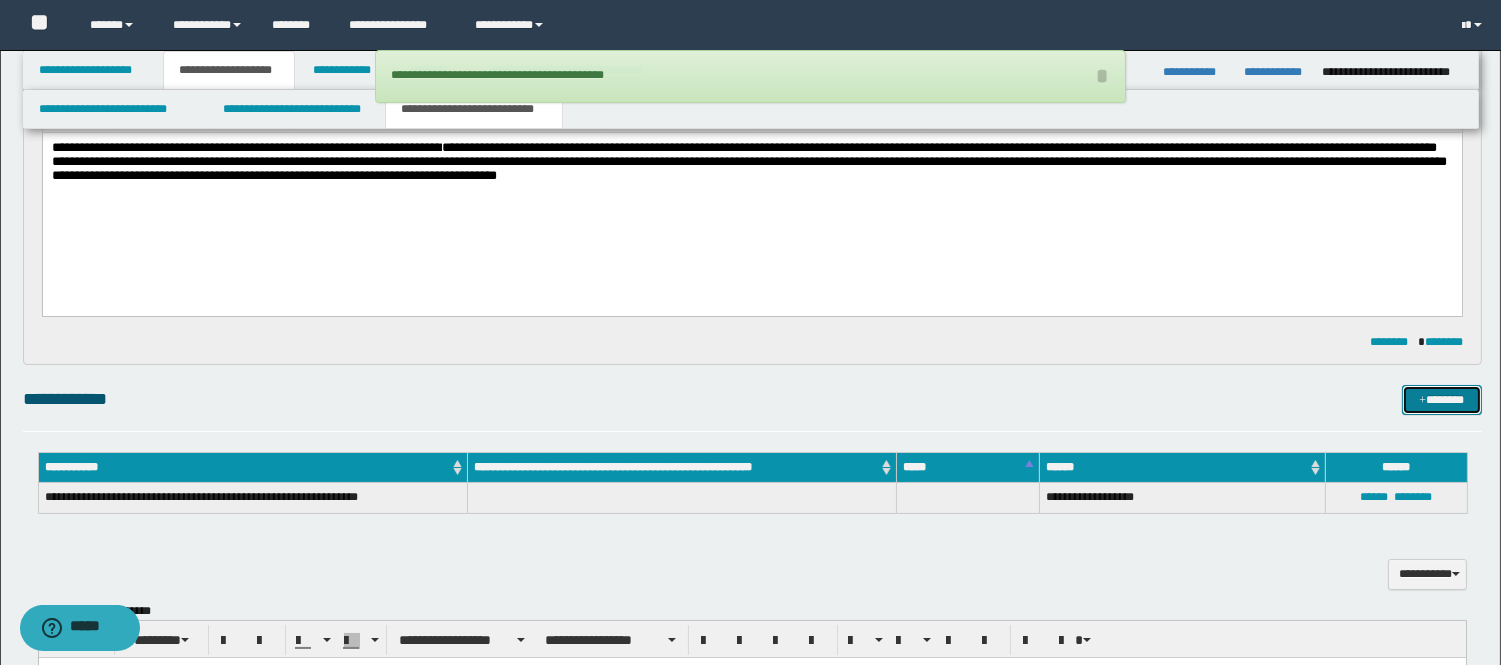 click on "*******" at bounding box center (1442, 400) 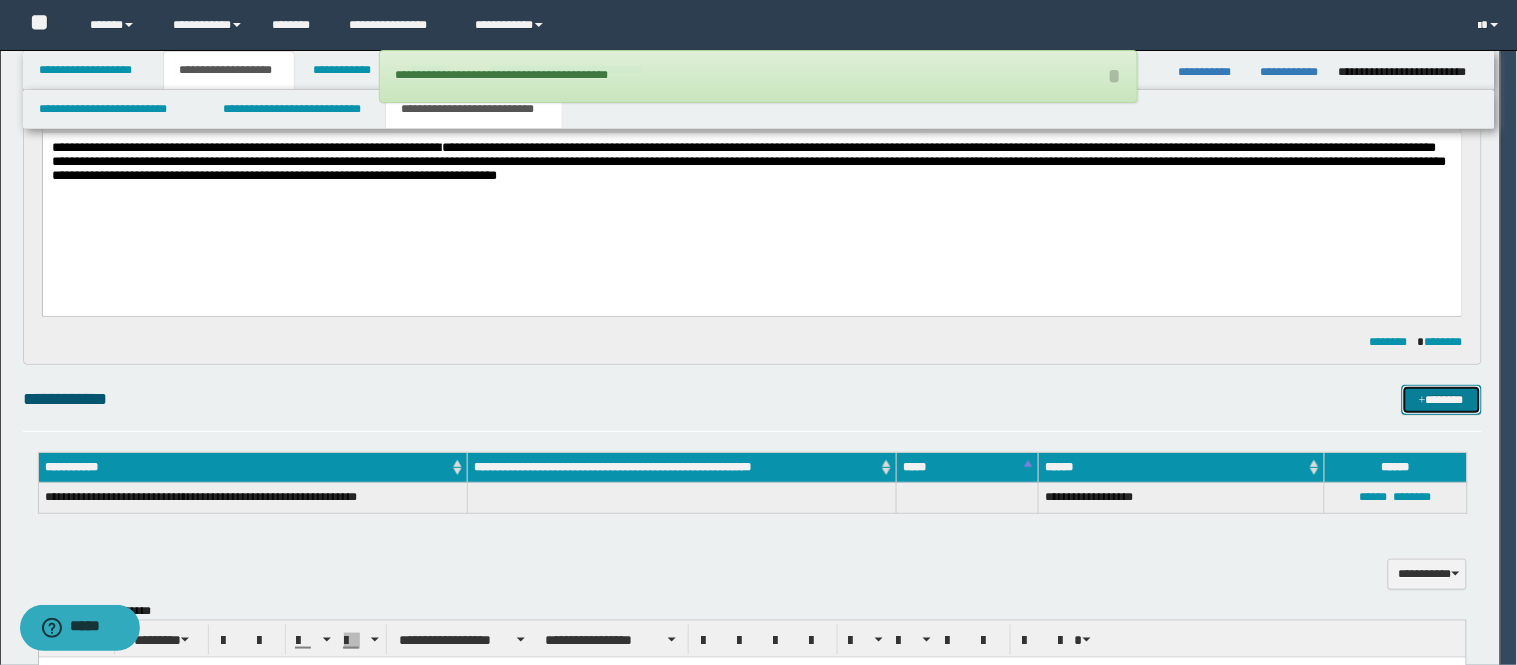 type 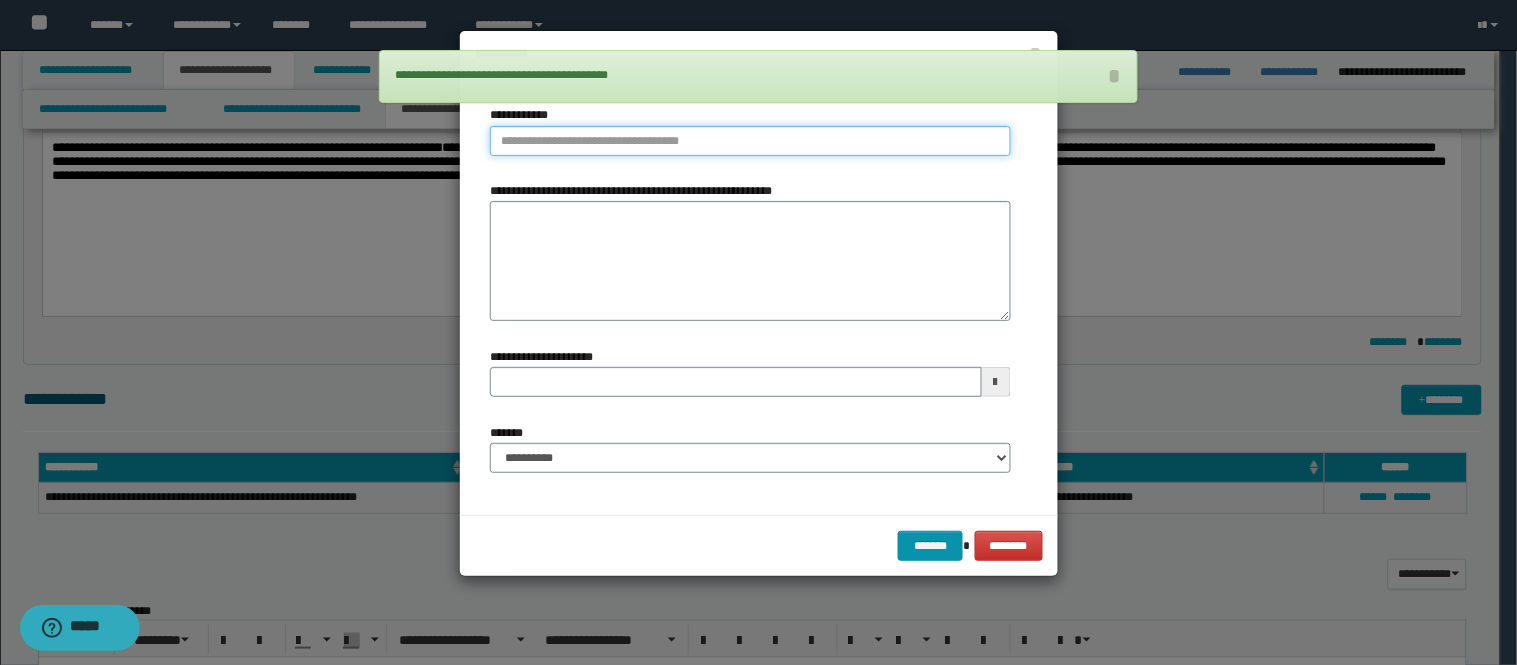 type on "**********" 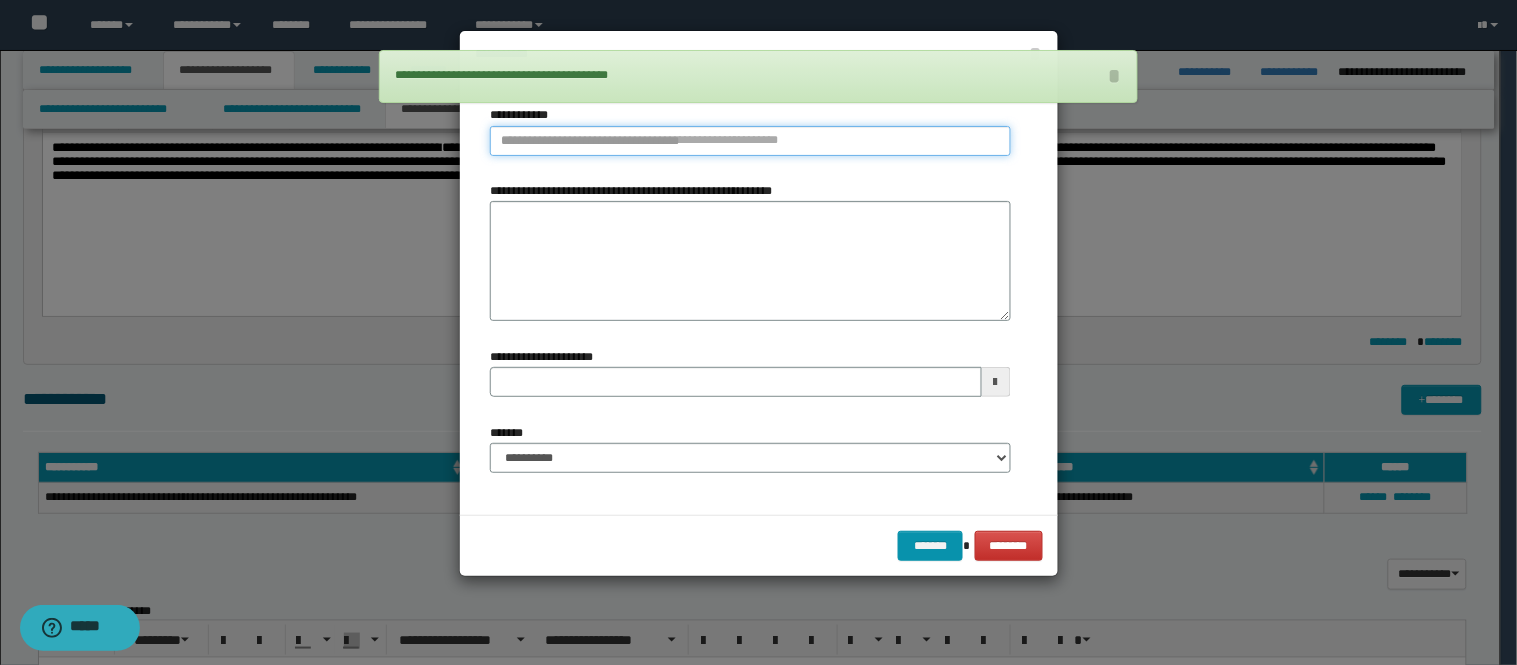 click on "**********" at bounding box center [750, 141] 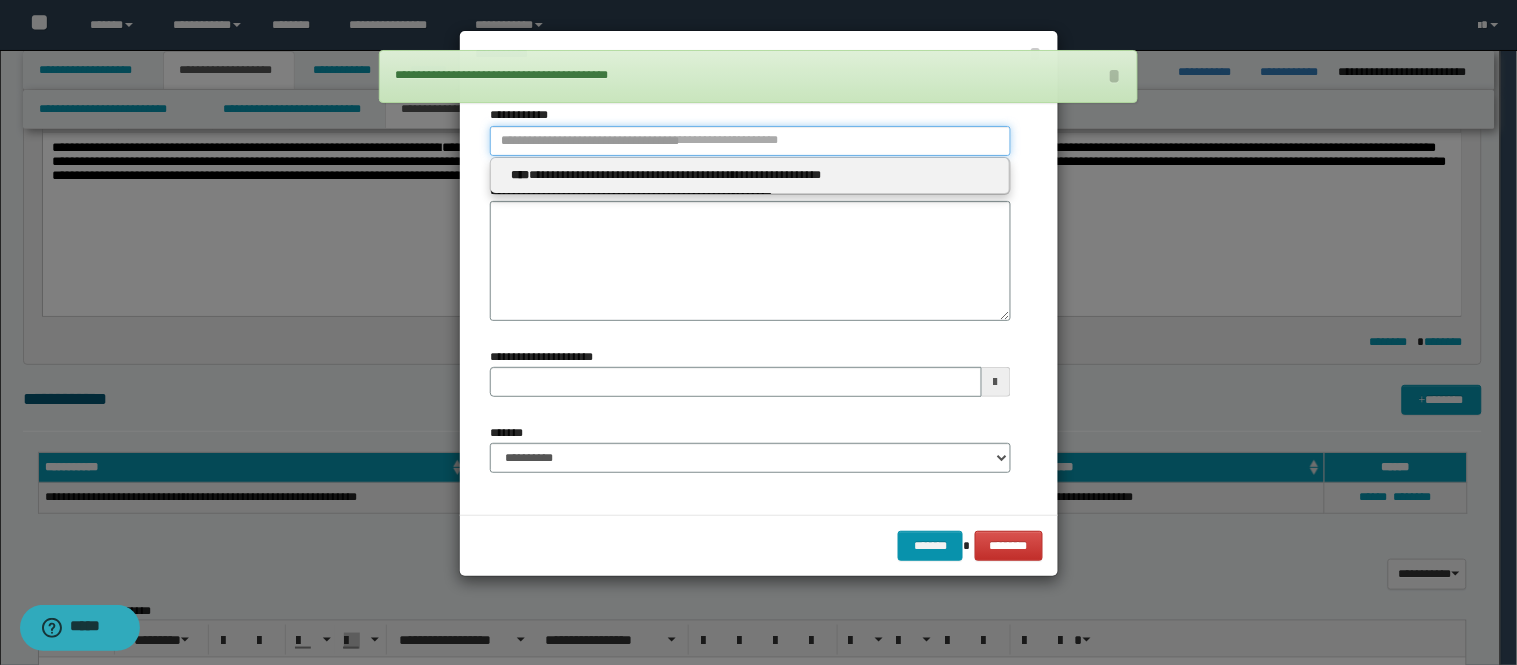 type 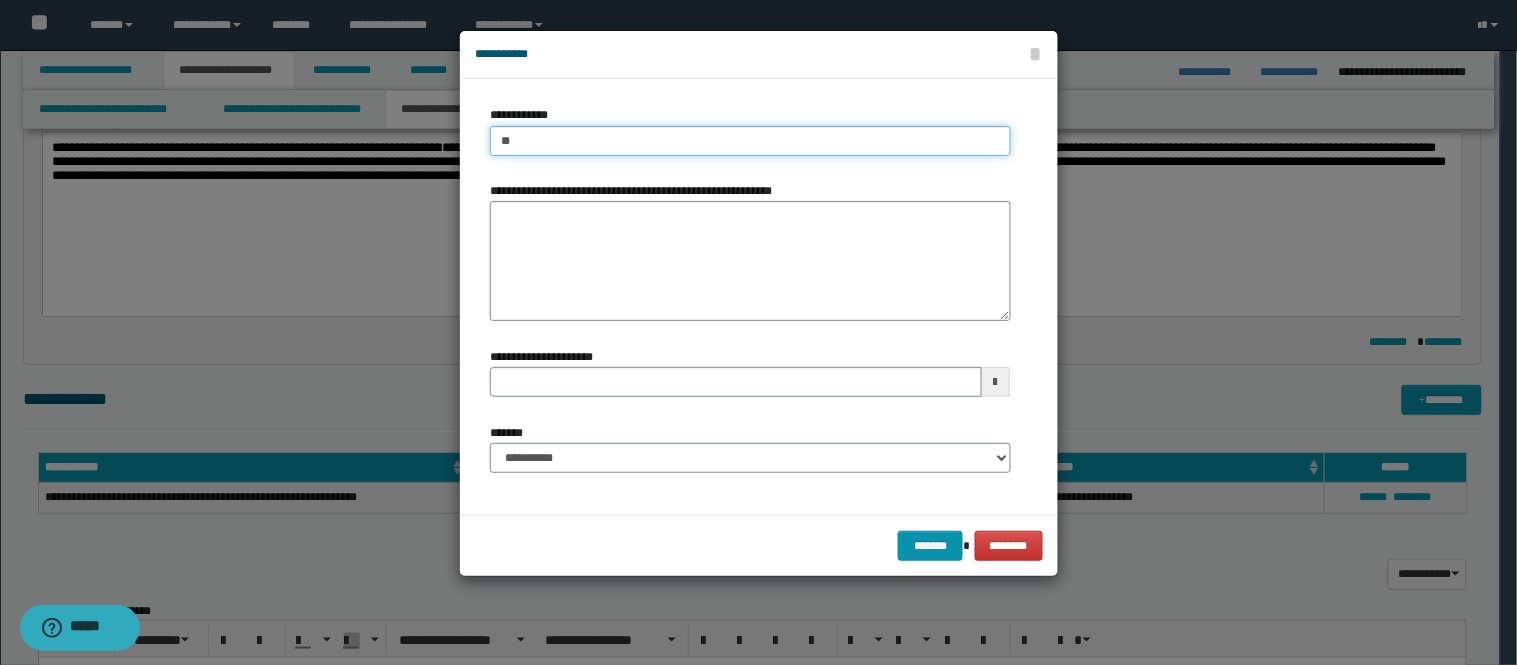 type on "***" 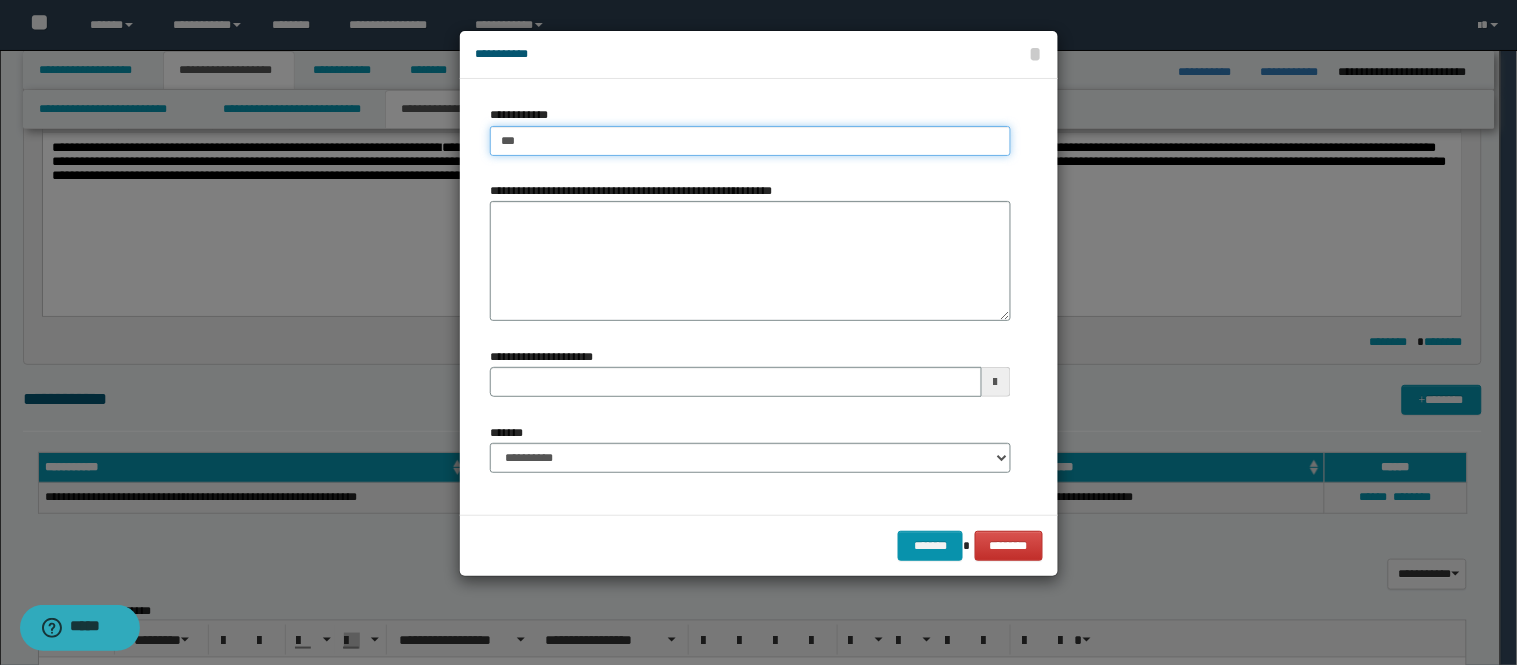 type on "***" 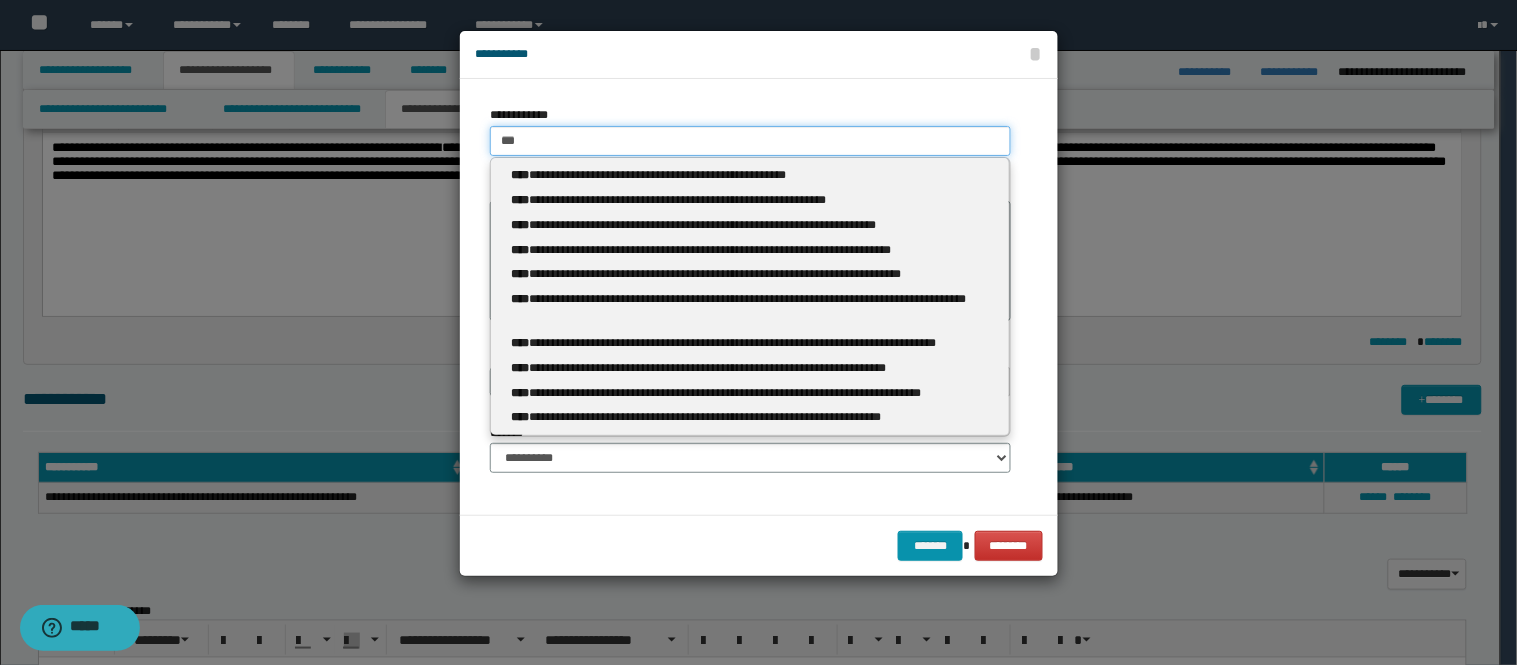 type 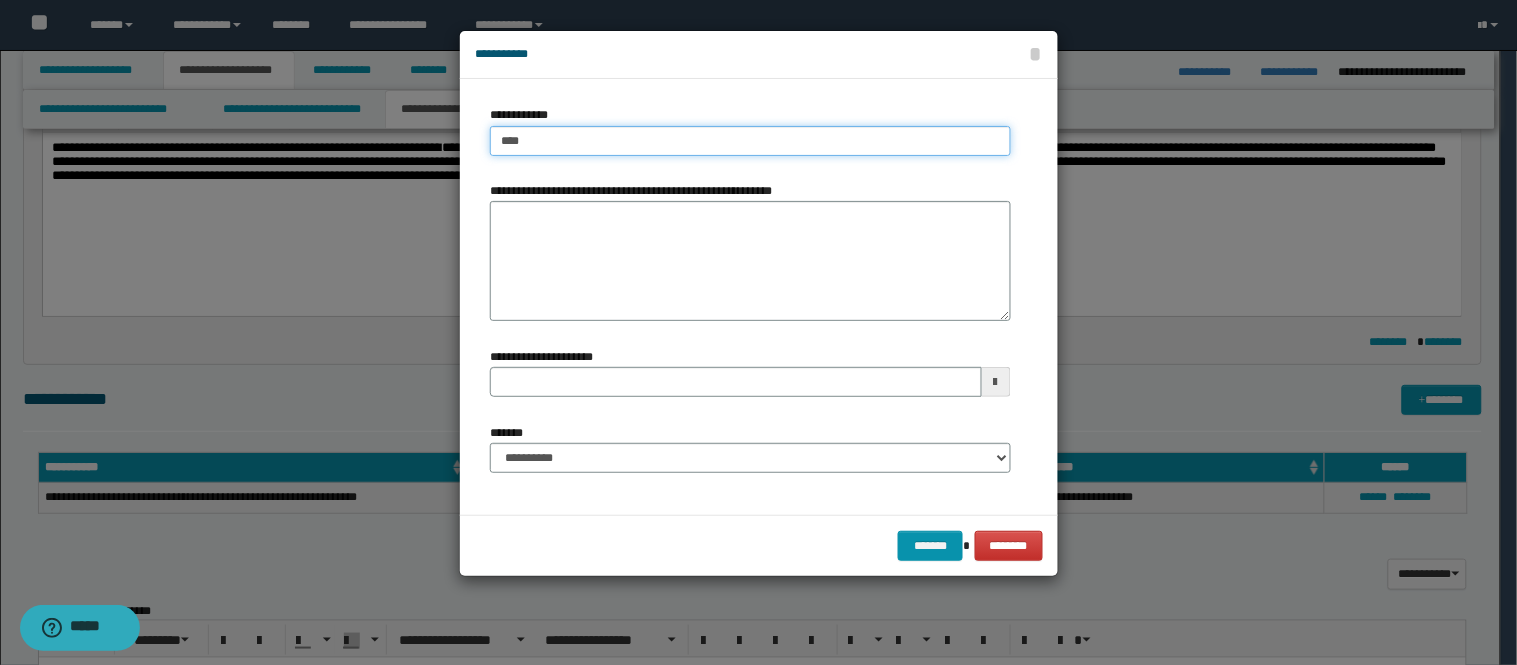 type on "****" 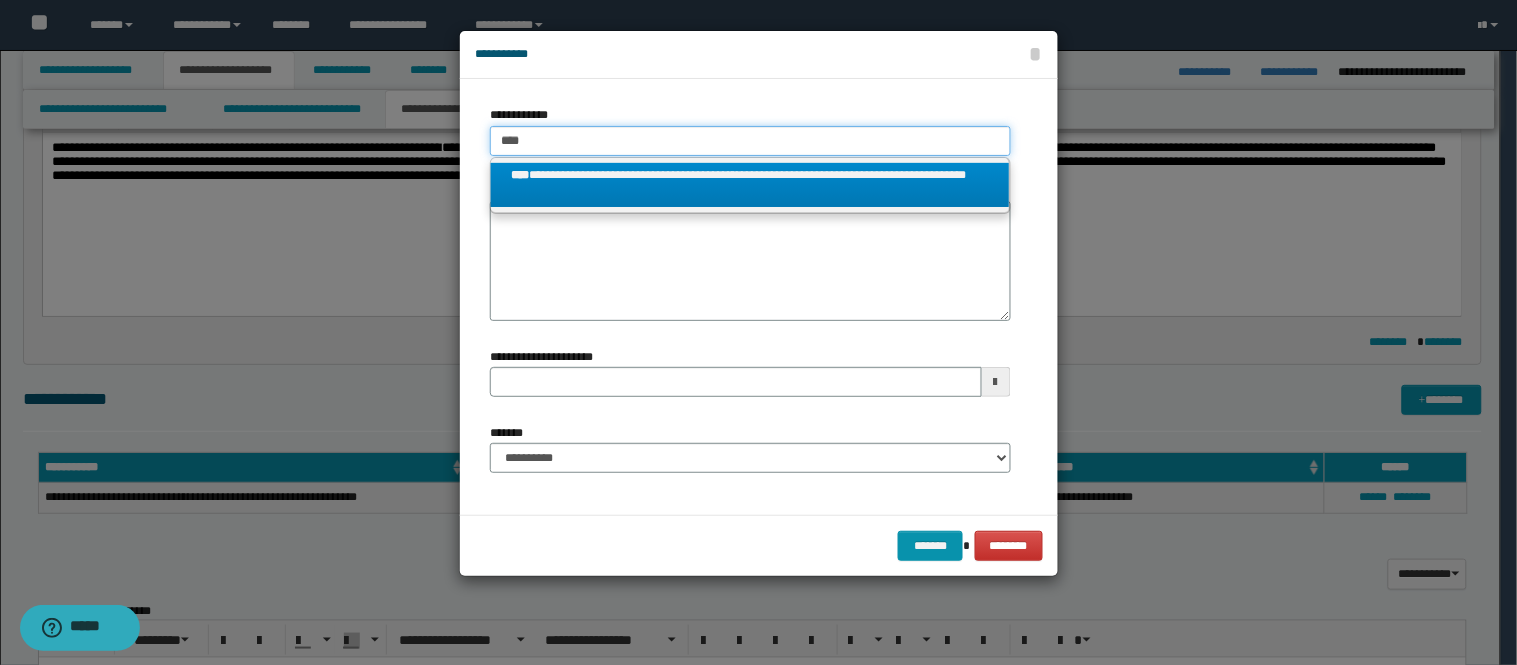type on "****" 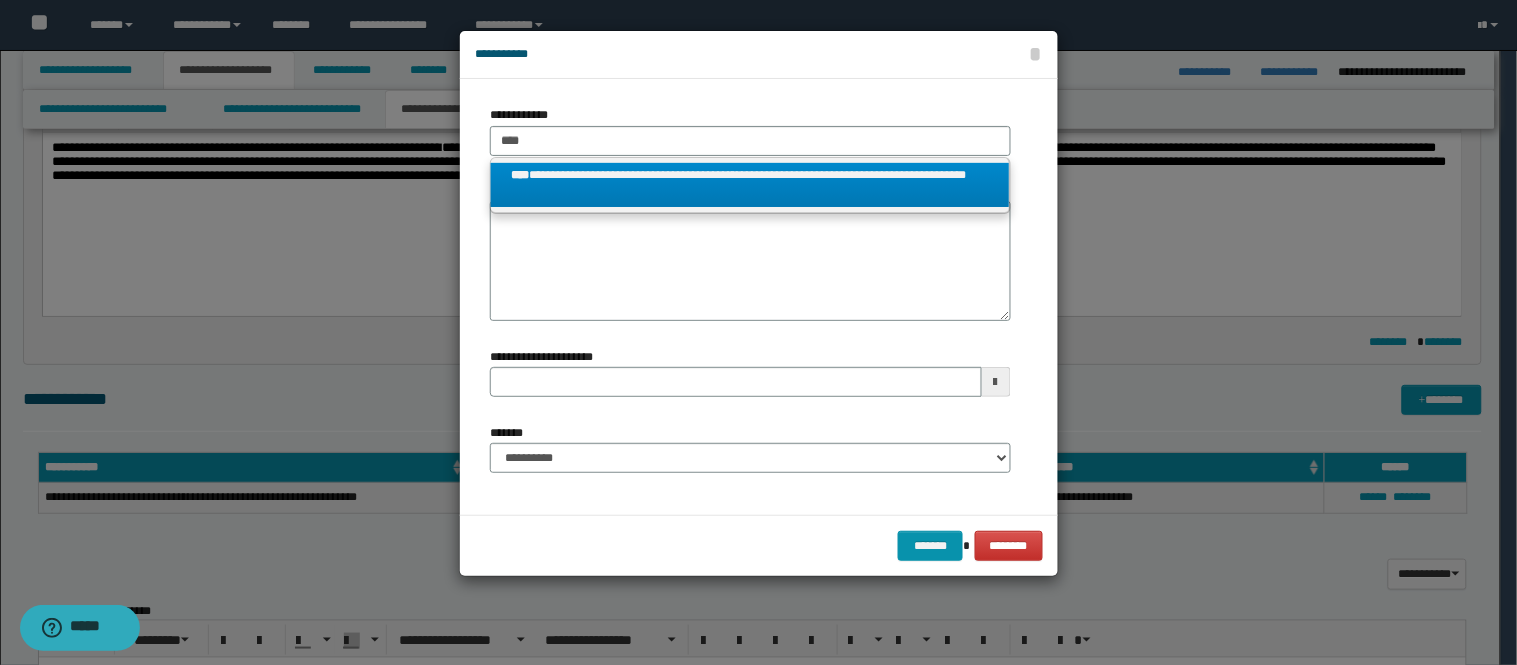 click on "**********" at bounding box center [750, 185] 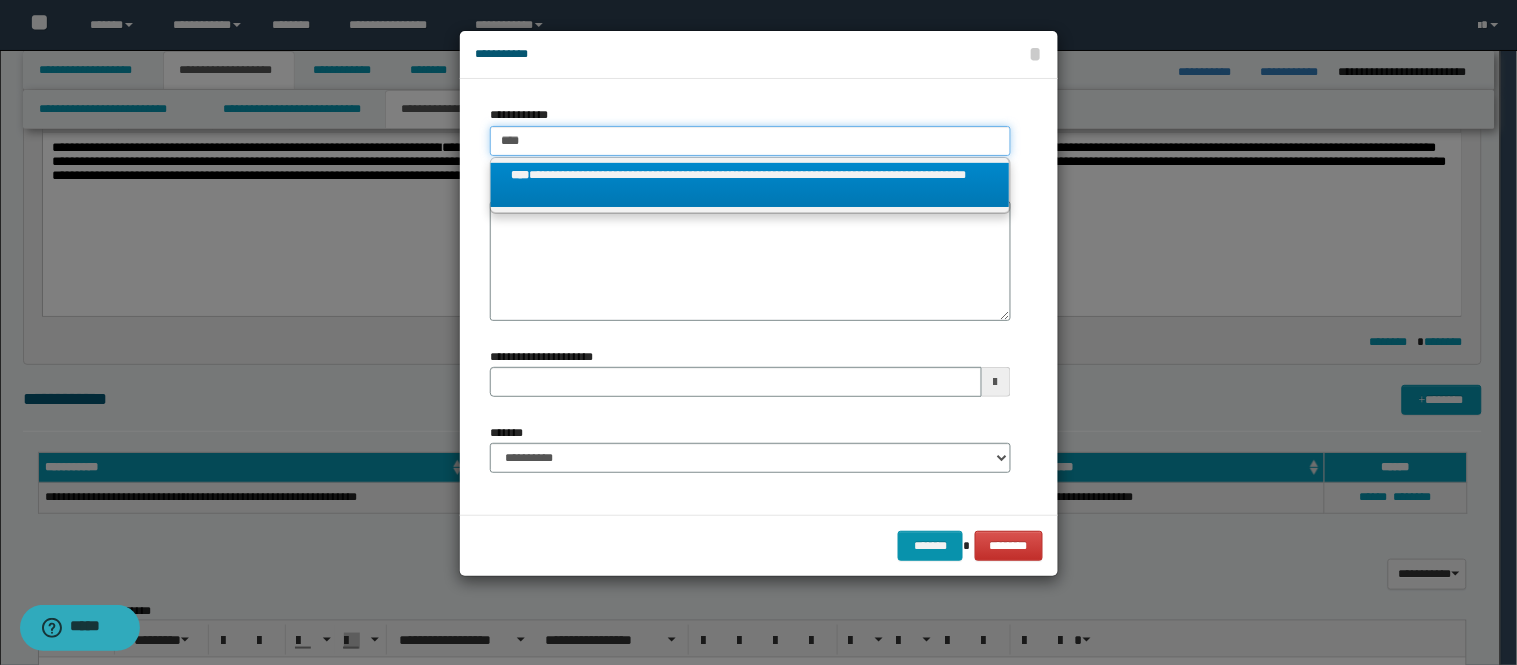 type 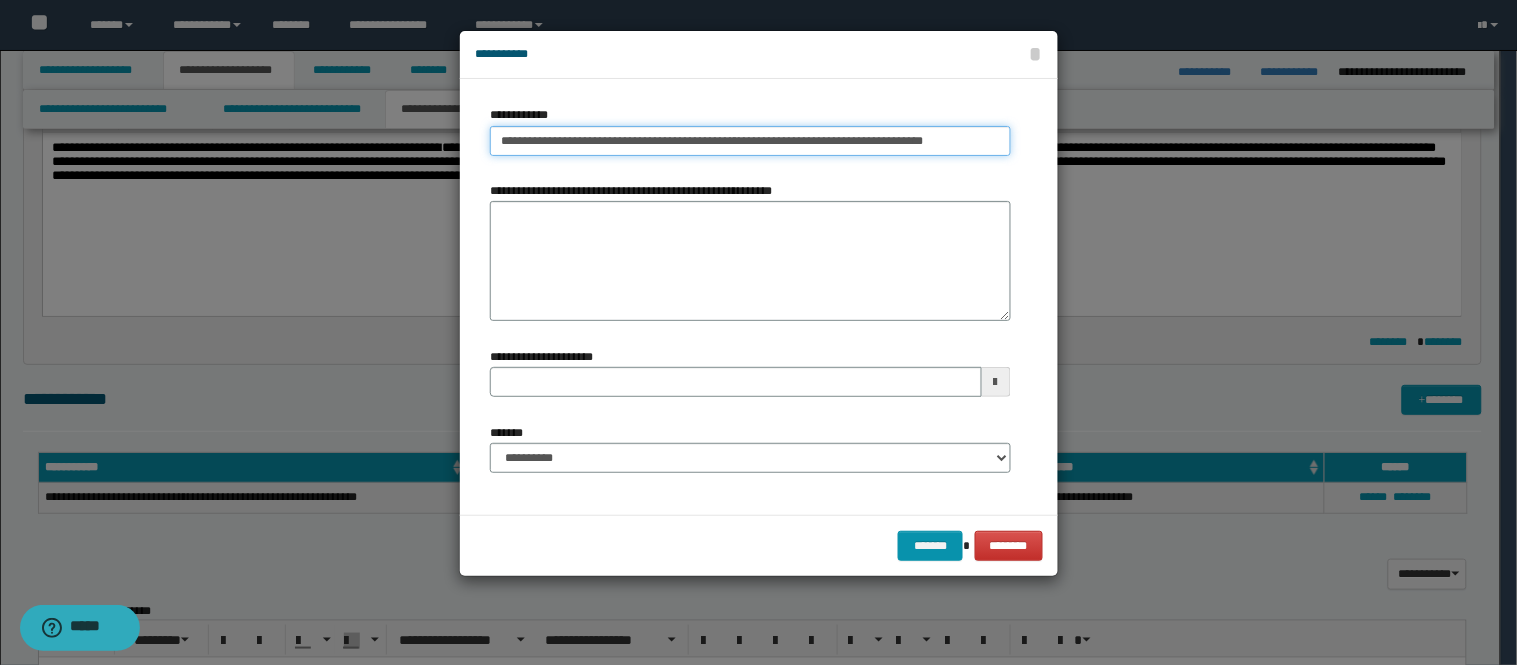 drag, startPoint x: 955, startPoint y: 145, endPoint x: 596, endPoint y: 155, distance: 359.13925 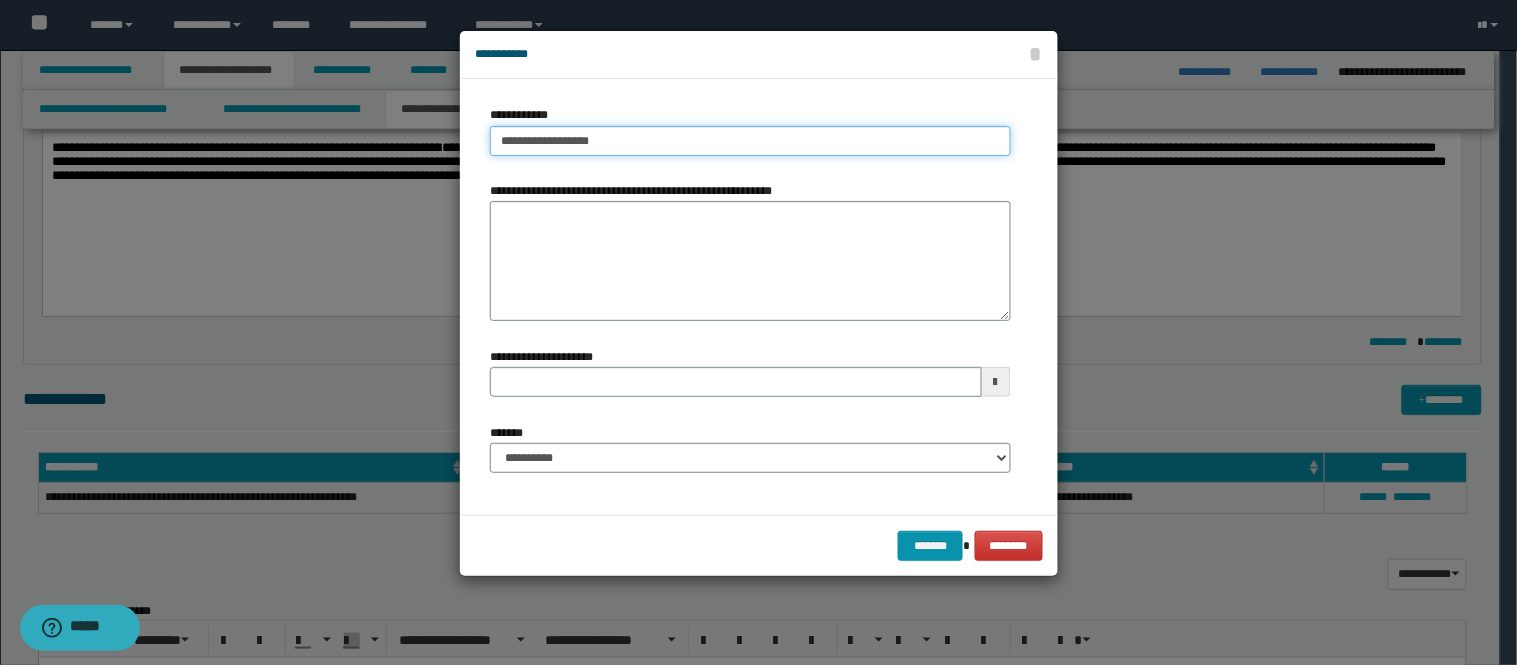 type on "**********" 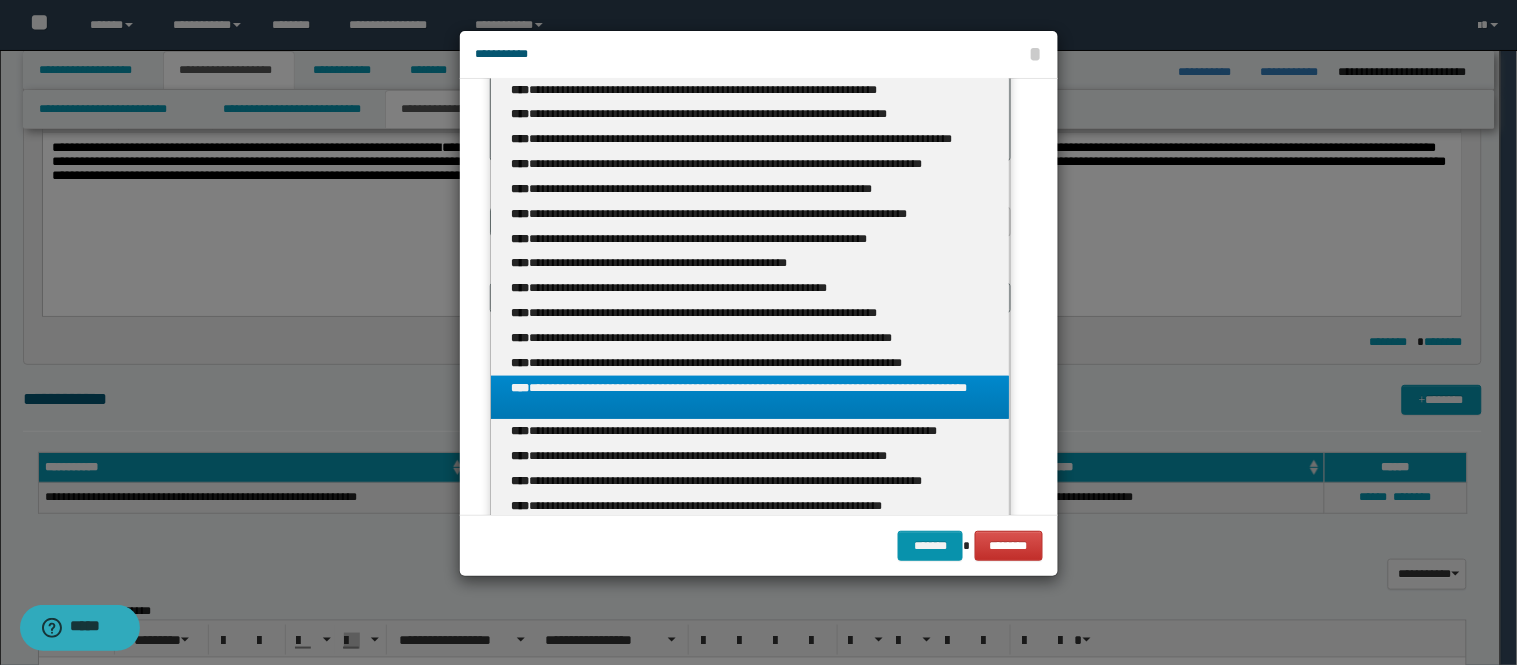 scroll, scrollTop: 111, scrollLeft: 0, axis: vertical 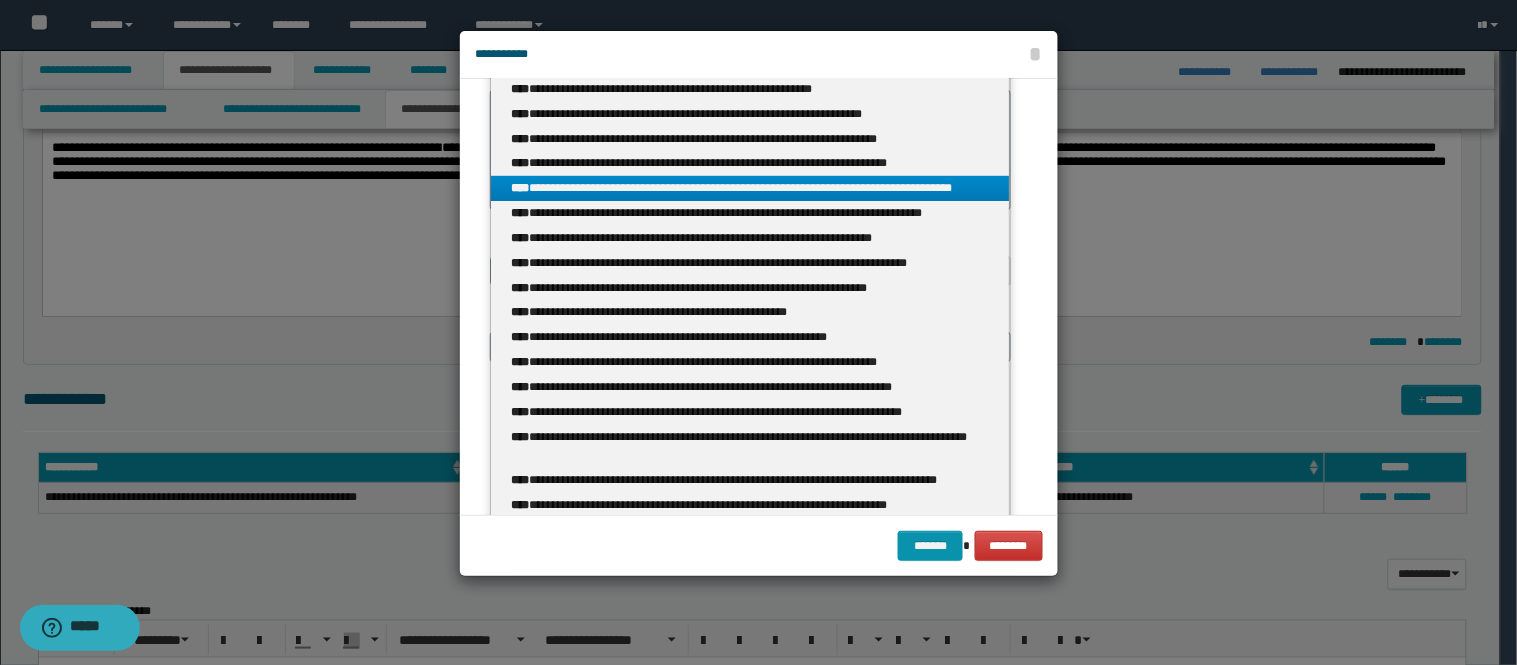 type on "**********" 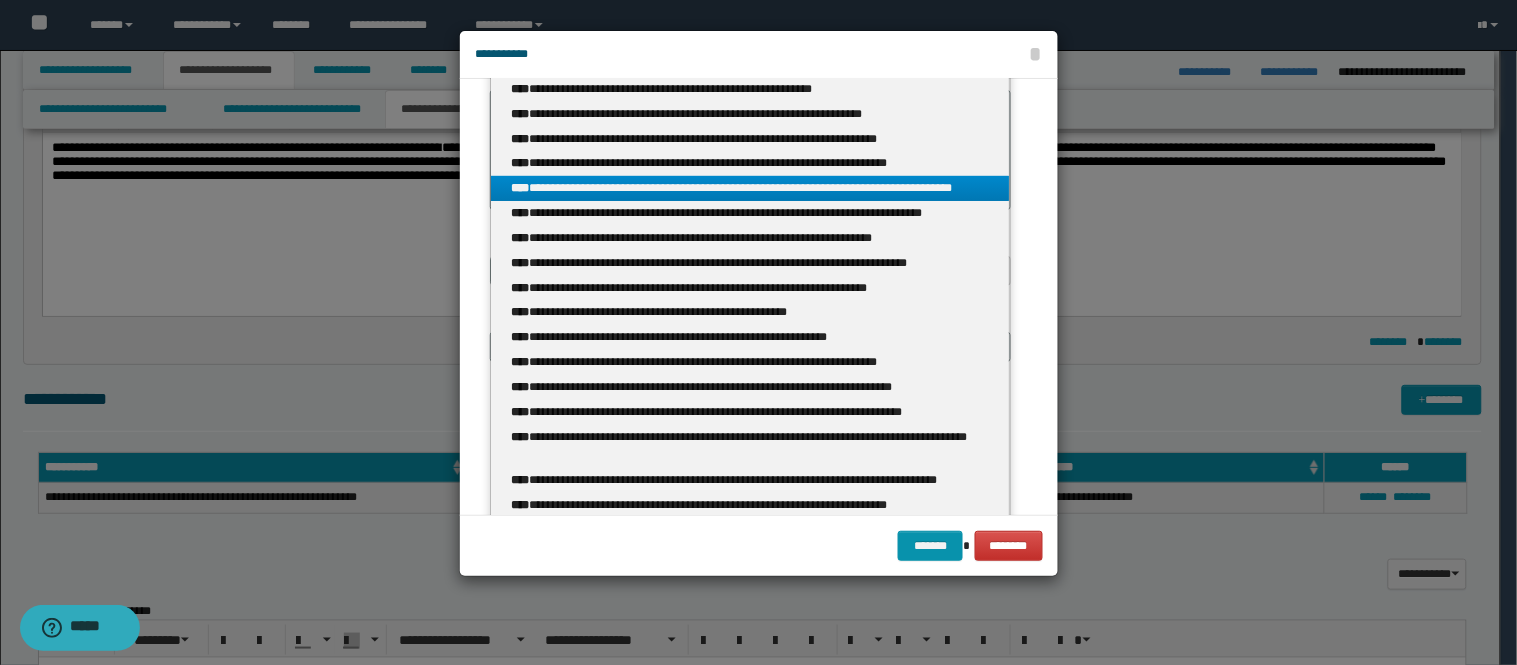 type 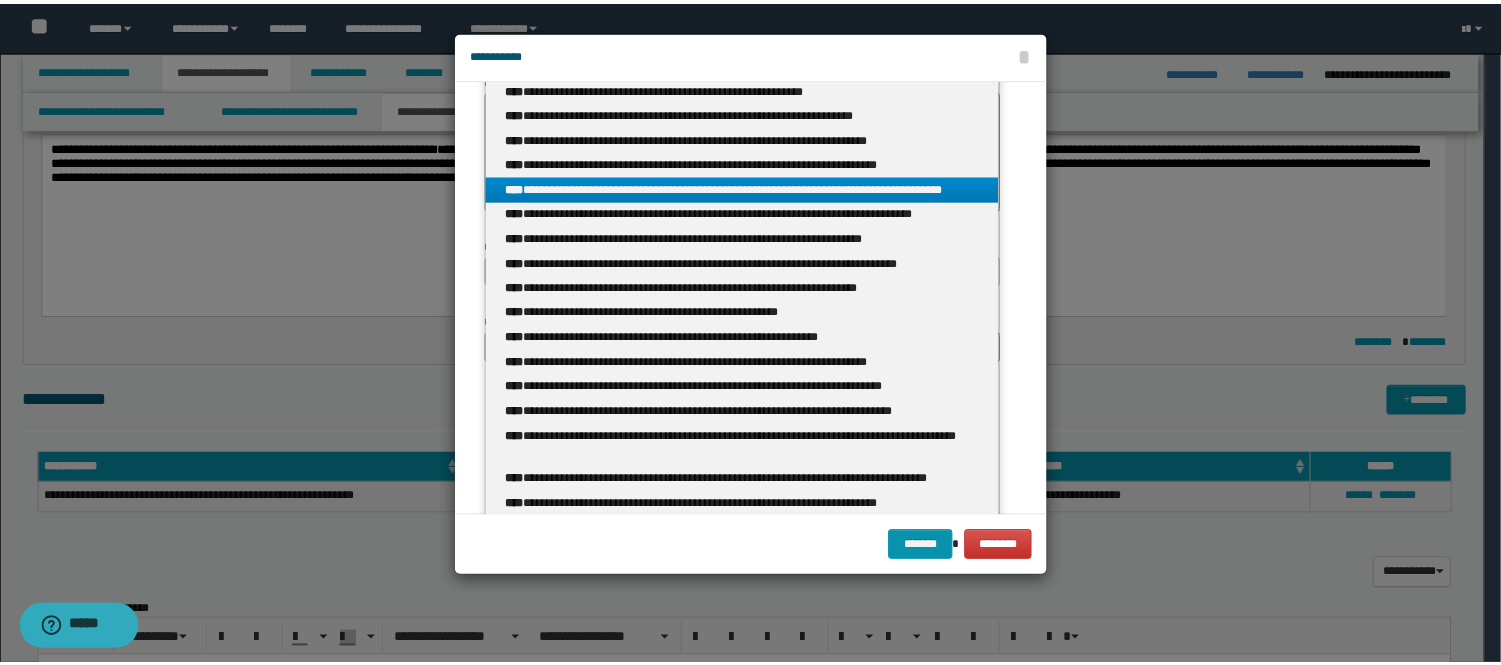 scroll, scrollTop: 0, scrollLeft: 0, axis: both 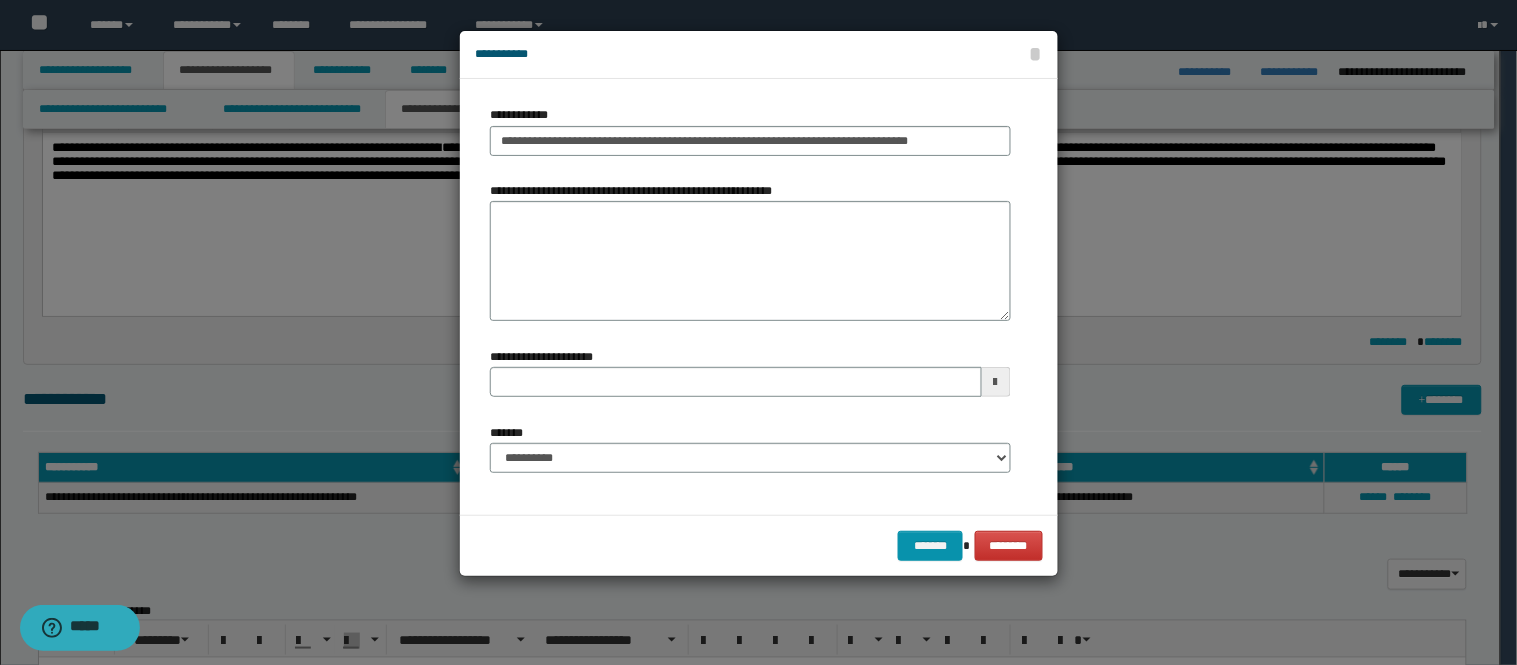 click on "**********" at bounding box center (750, 448) 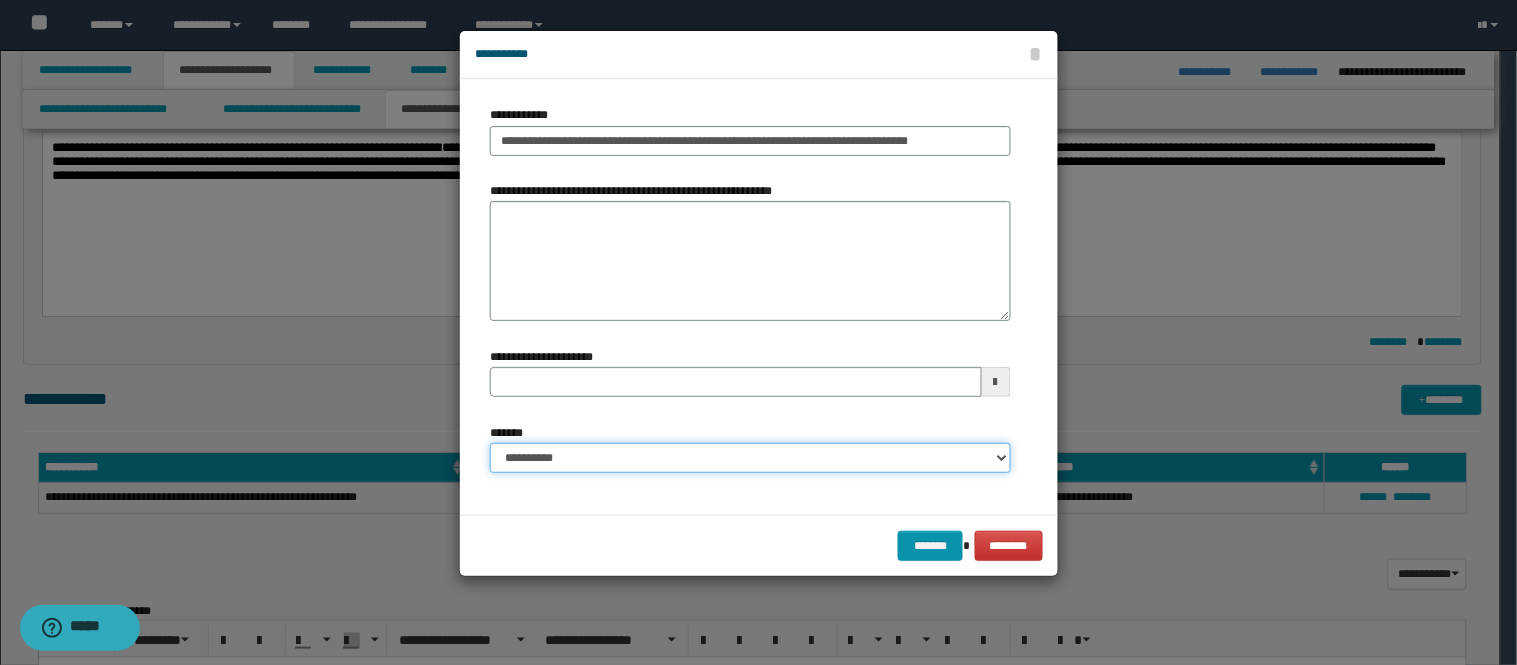 drag, startPoint x: 792, startPoint y: 455, endPoint x: 750, endPoint y: 461, distance: 42.426407 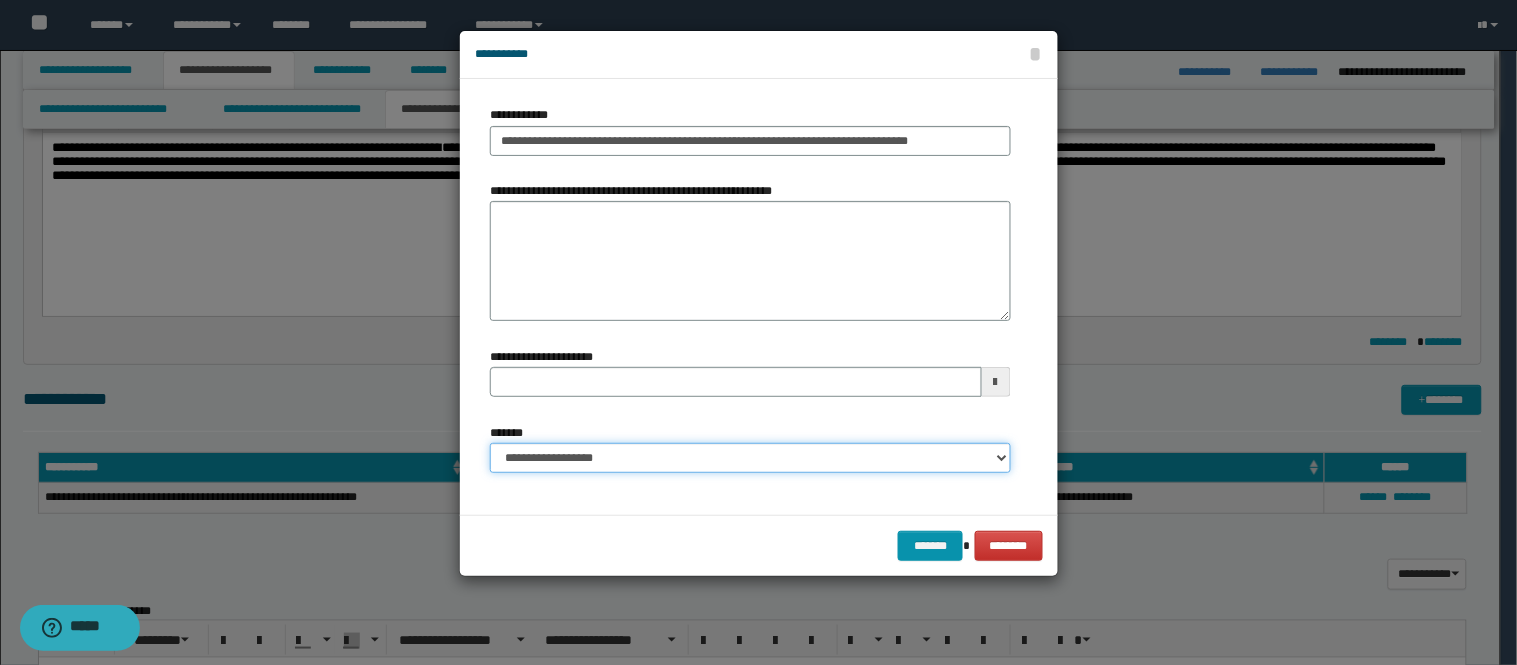 type 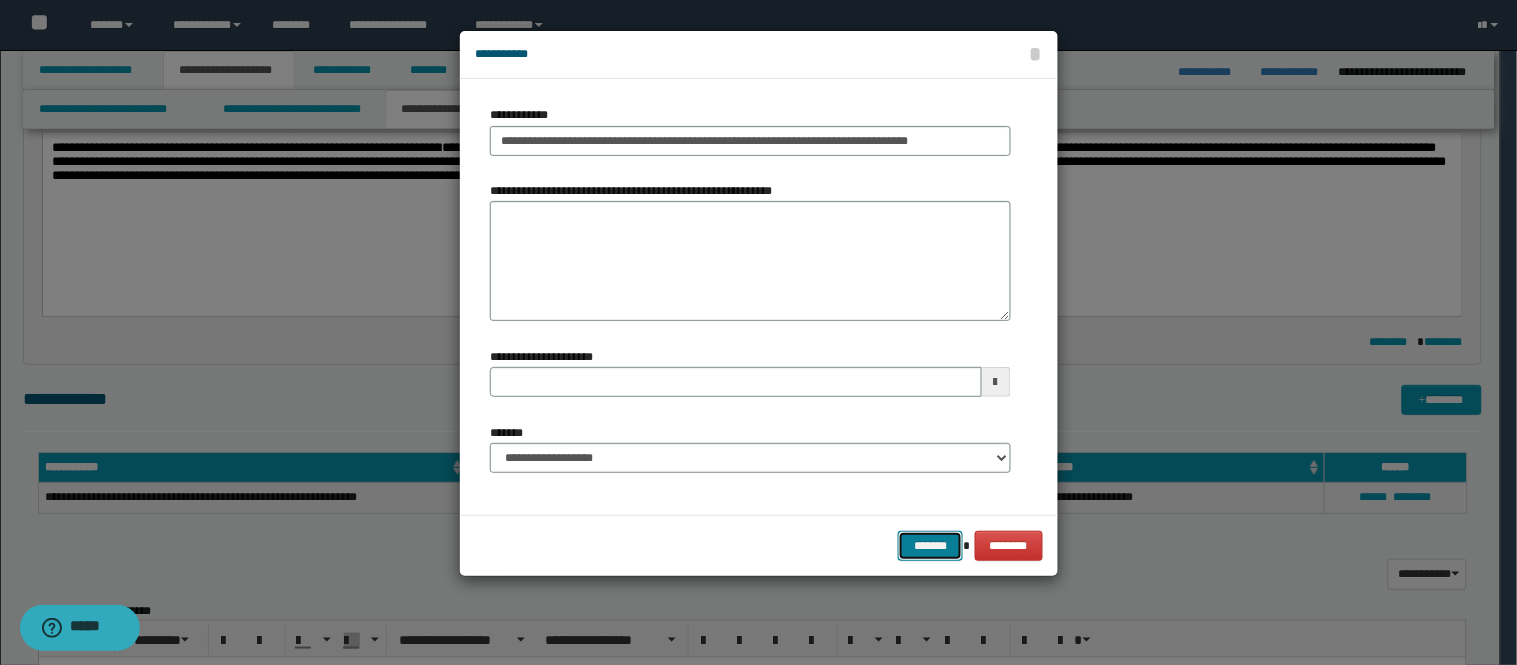 click on "*******" at bounding box center (930, 546) 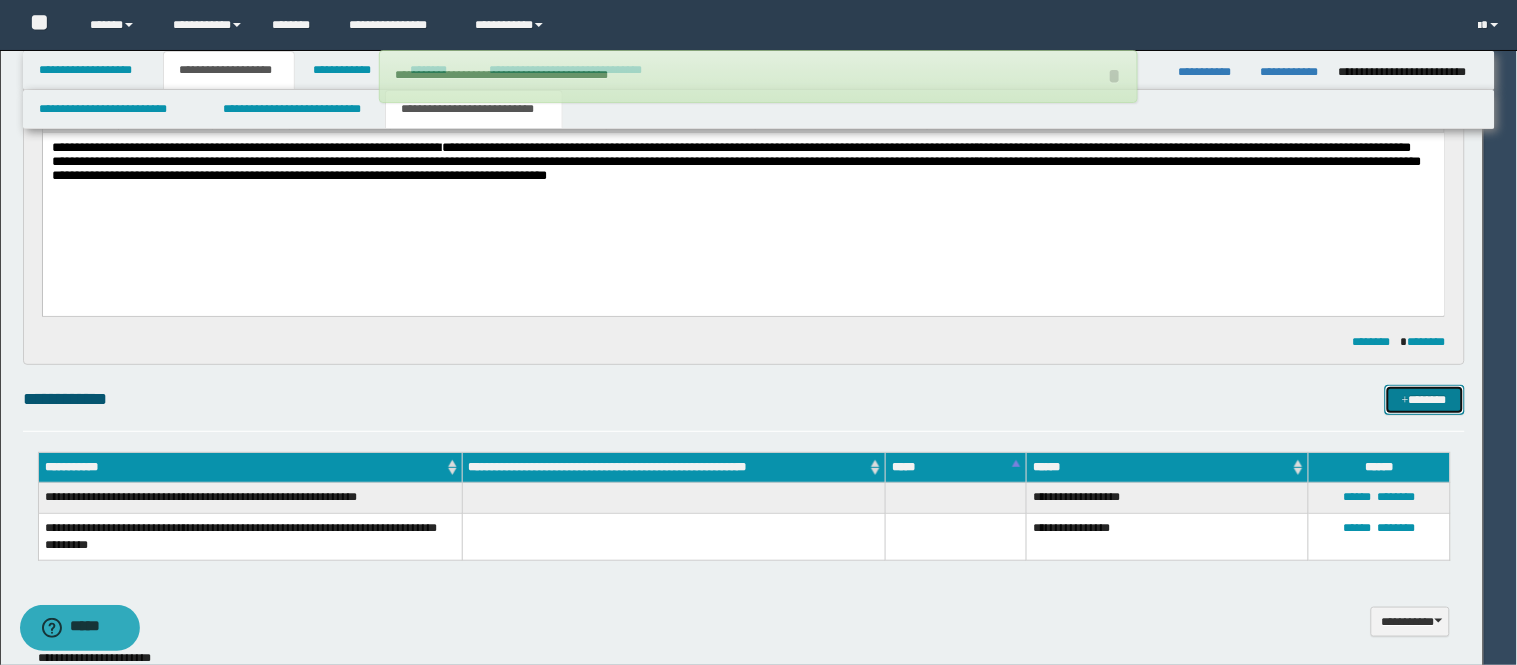 type 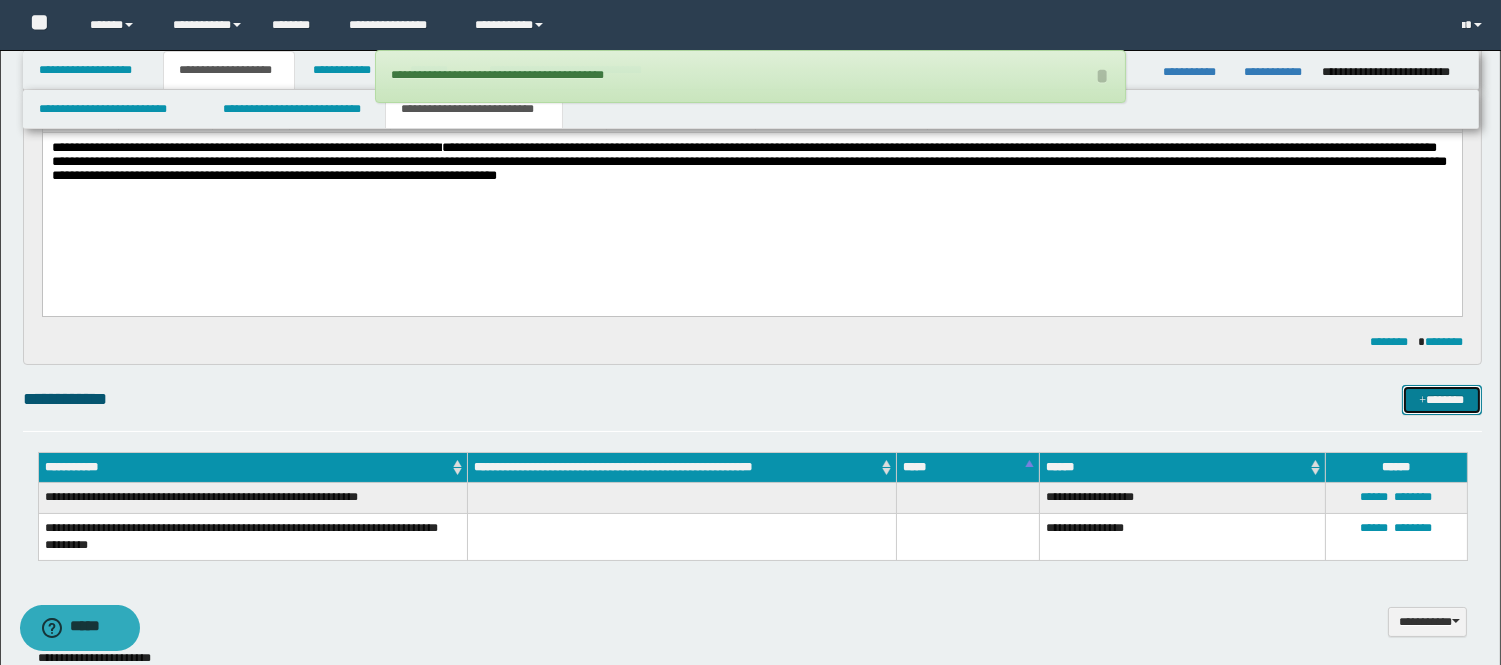 click on "*******" at bounding box center [1442, 400] 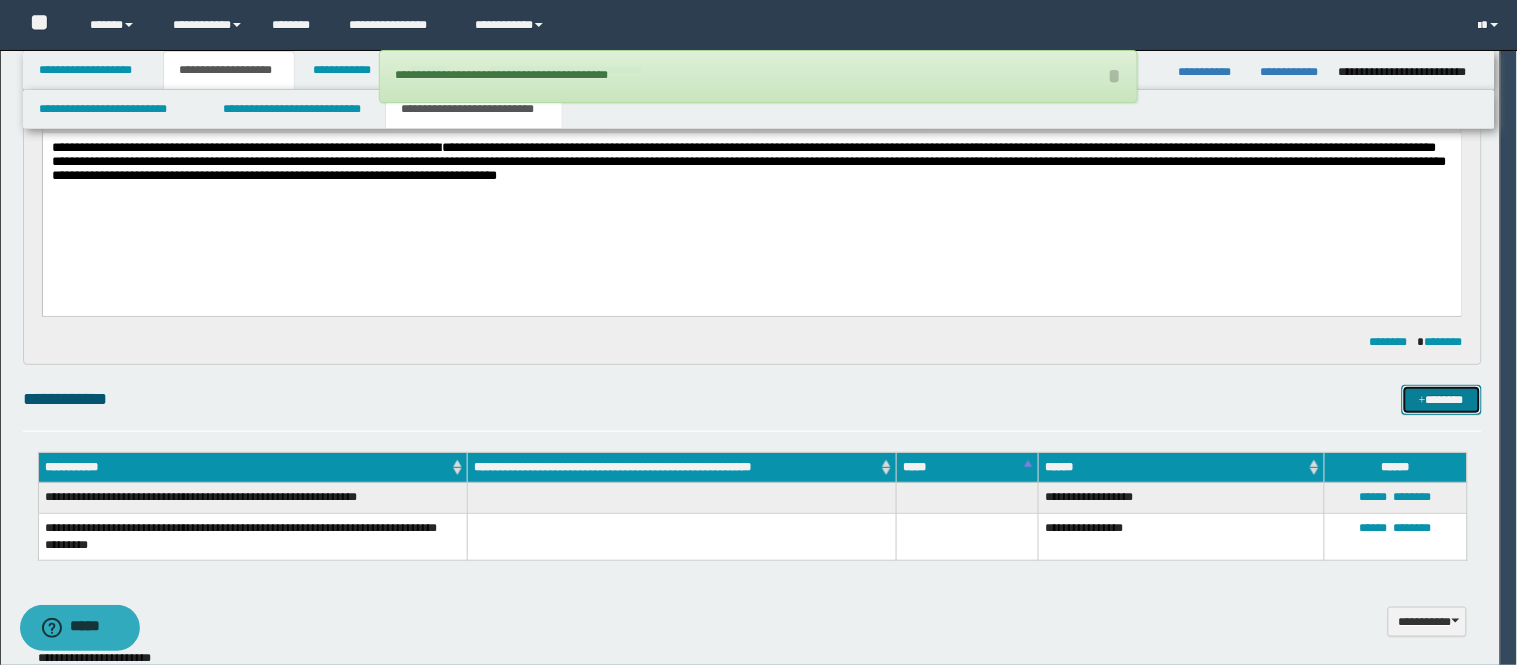type 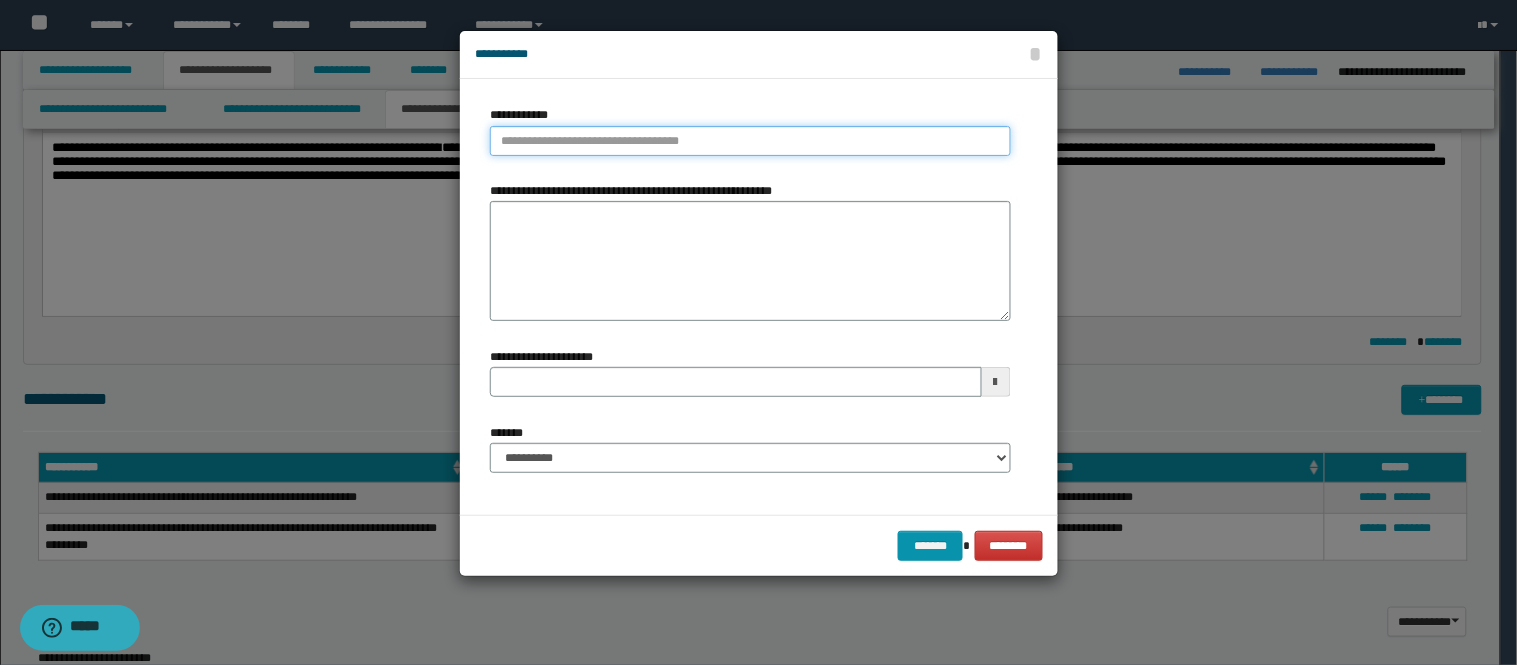 type on "**********" 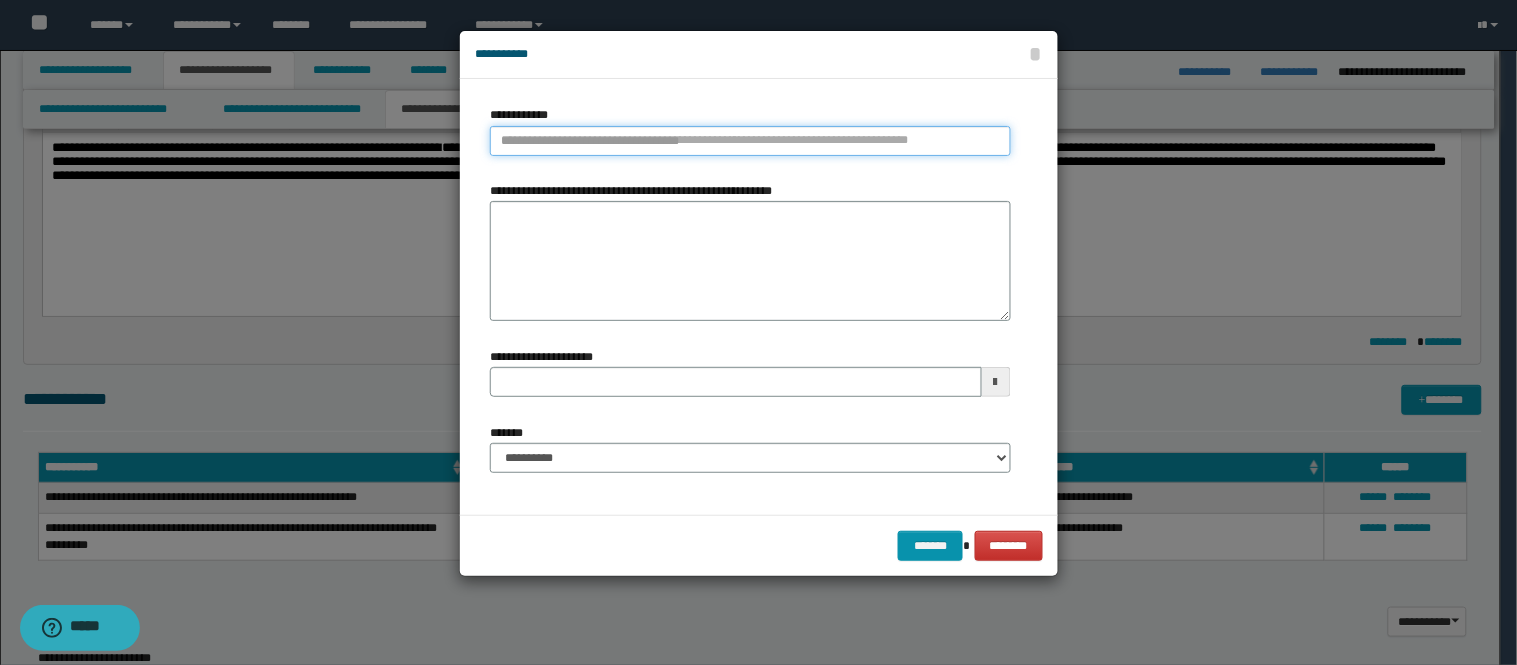 click on "**********" at bounding box center (750, 141) 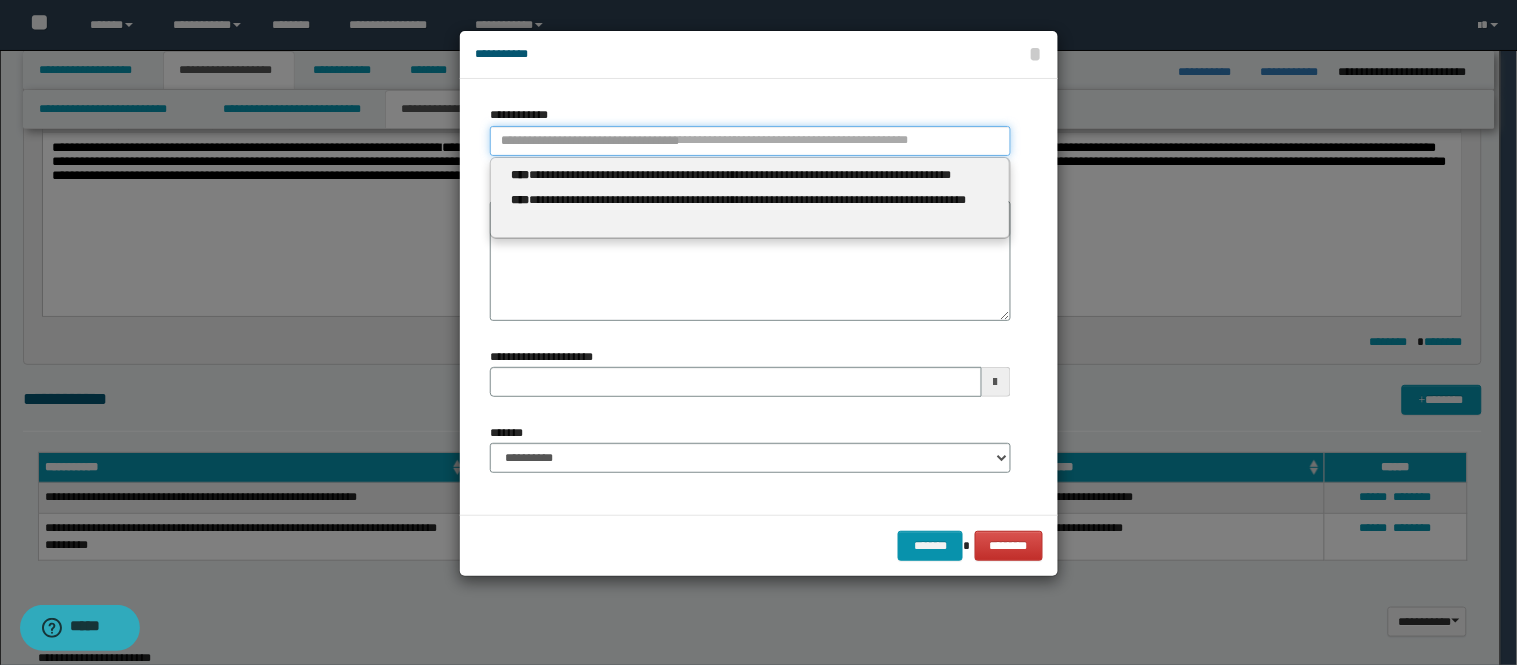 type 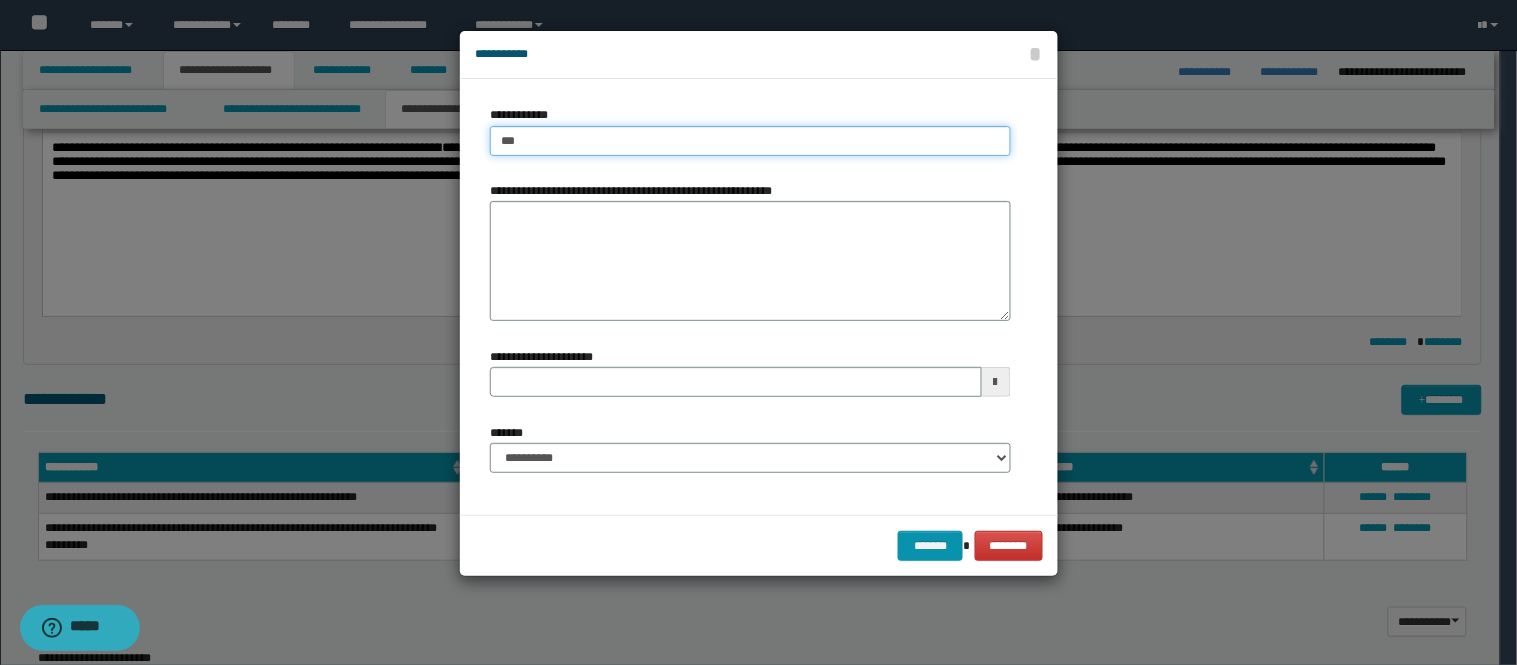 type on "****" 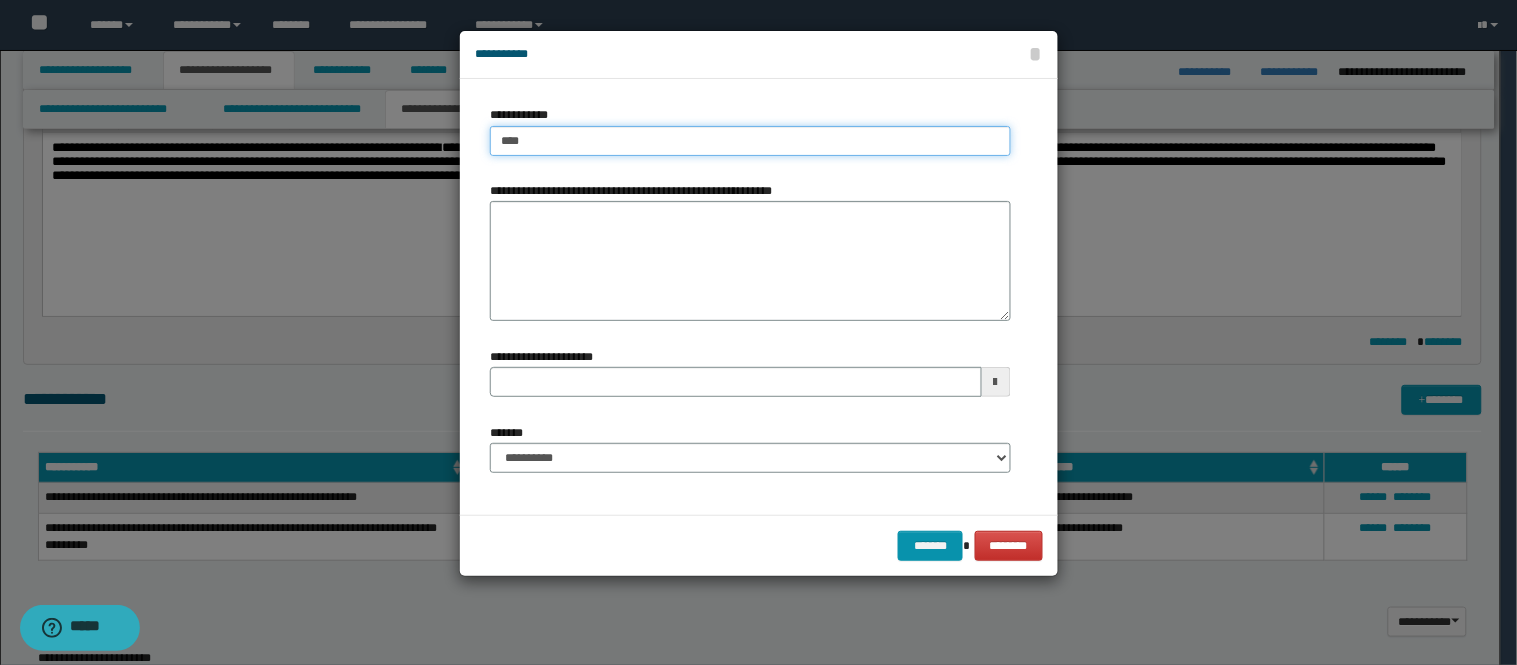type on "****" 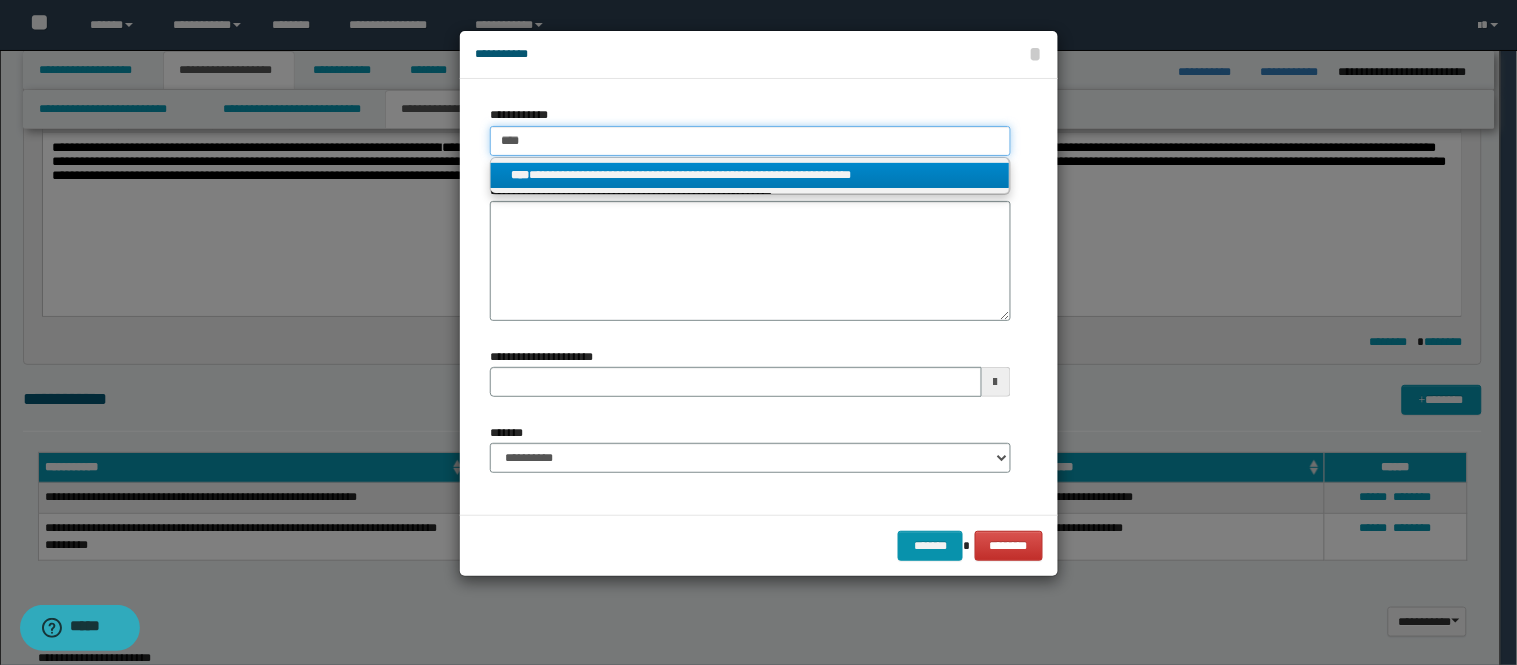 type on "****" 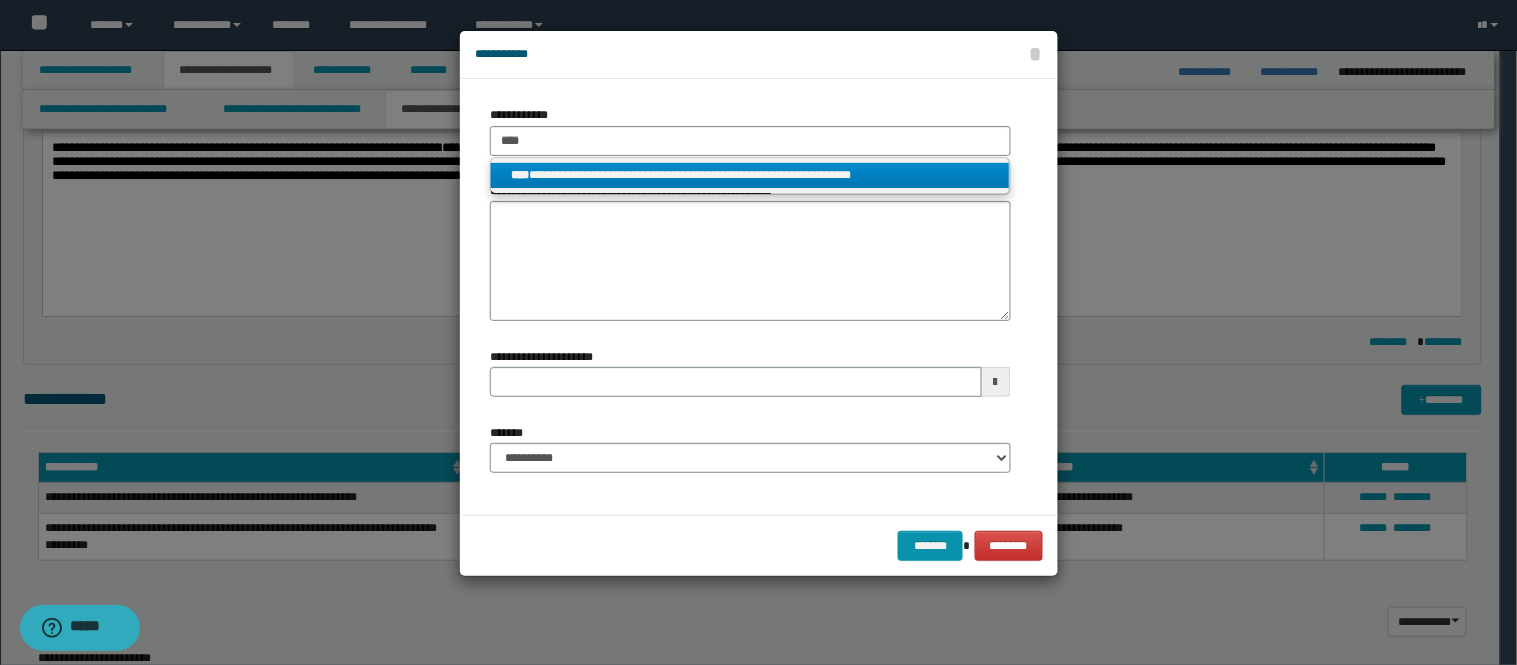 click on "**********" at bounding box center [750, 175] 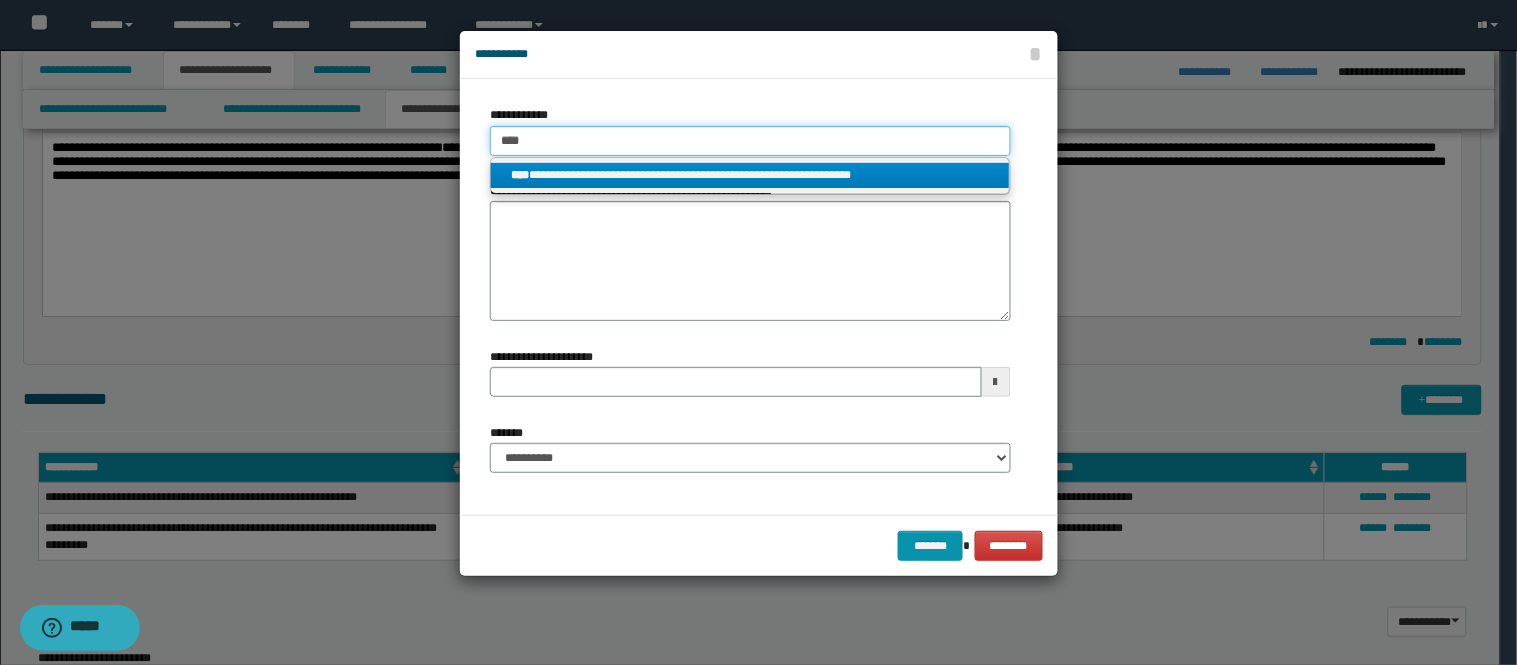 type 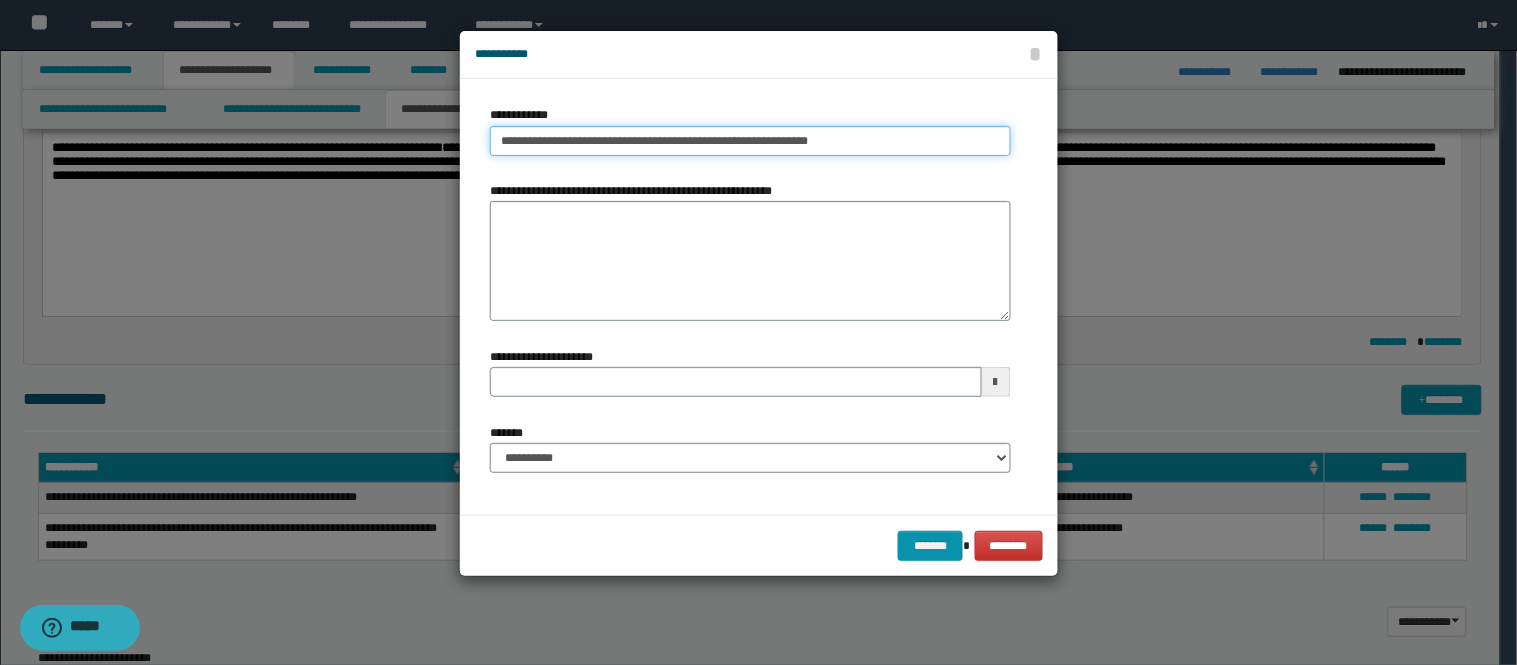 type 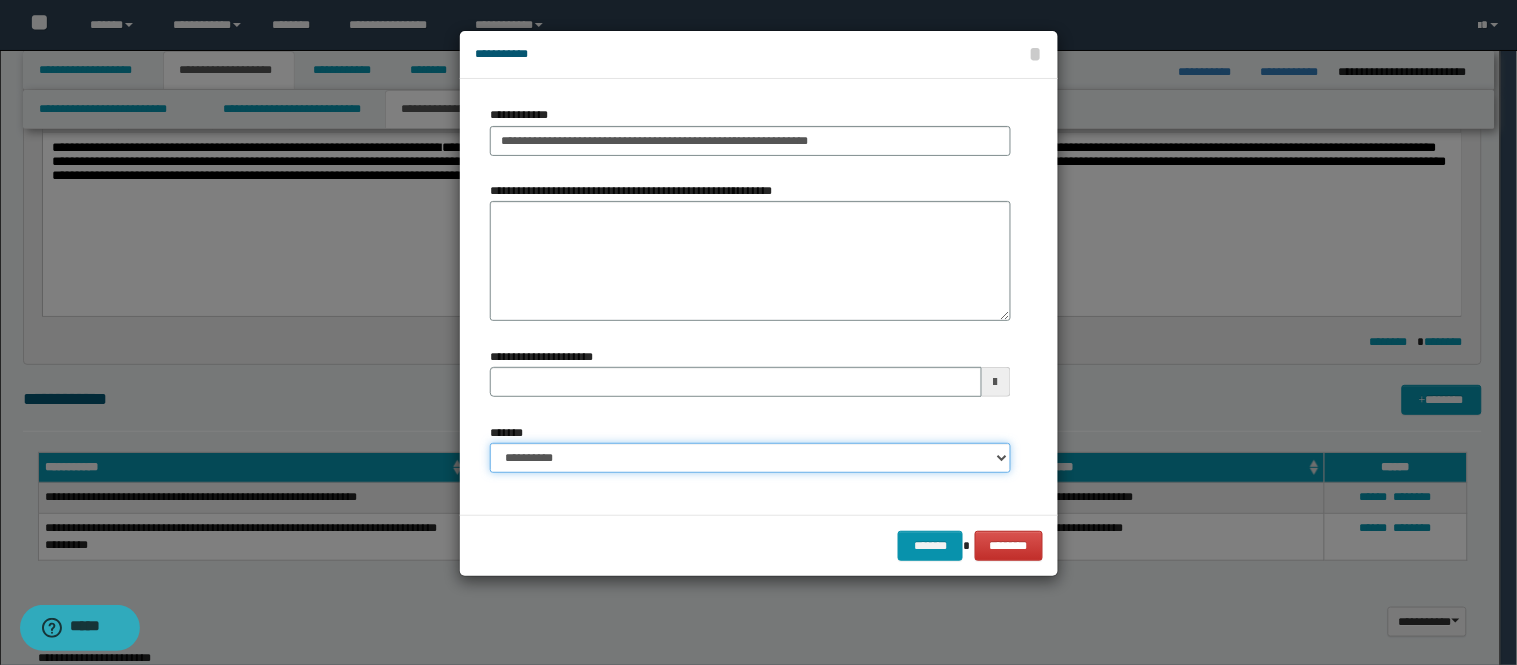 click on "**********" at bounding box center [750, 458] 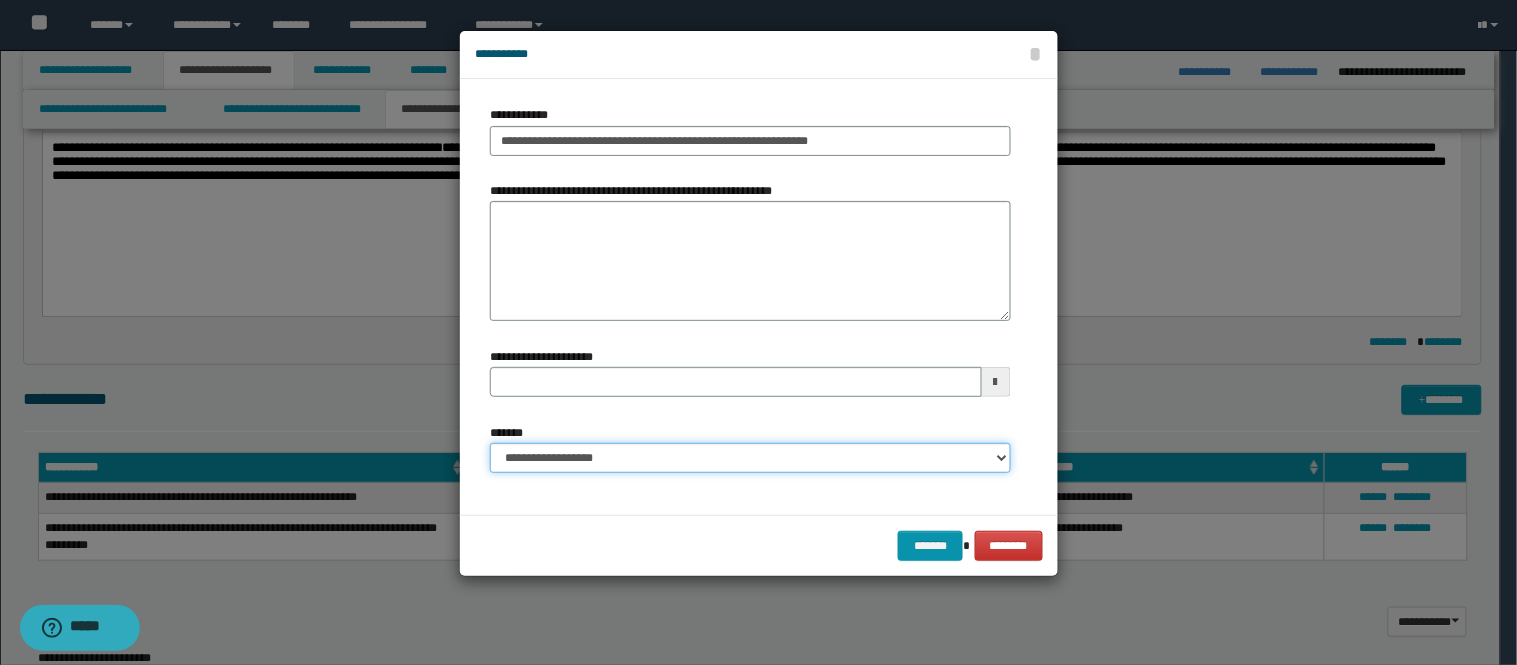 click on "**********" at bounding box center [750, 458] 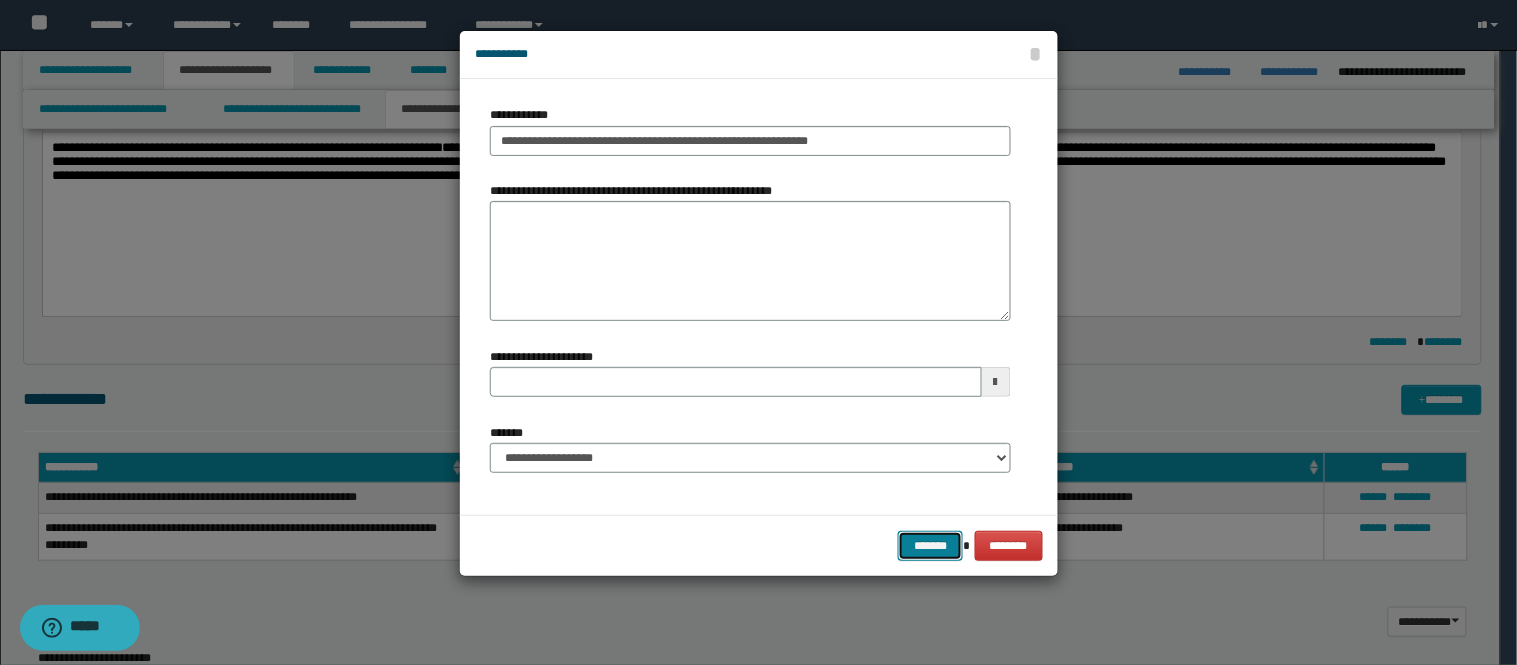 click on "*******" at bounding box center [930, 546] 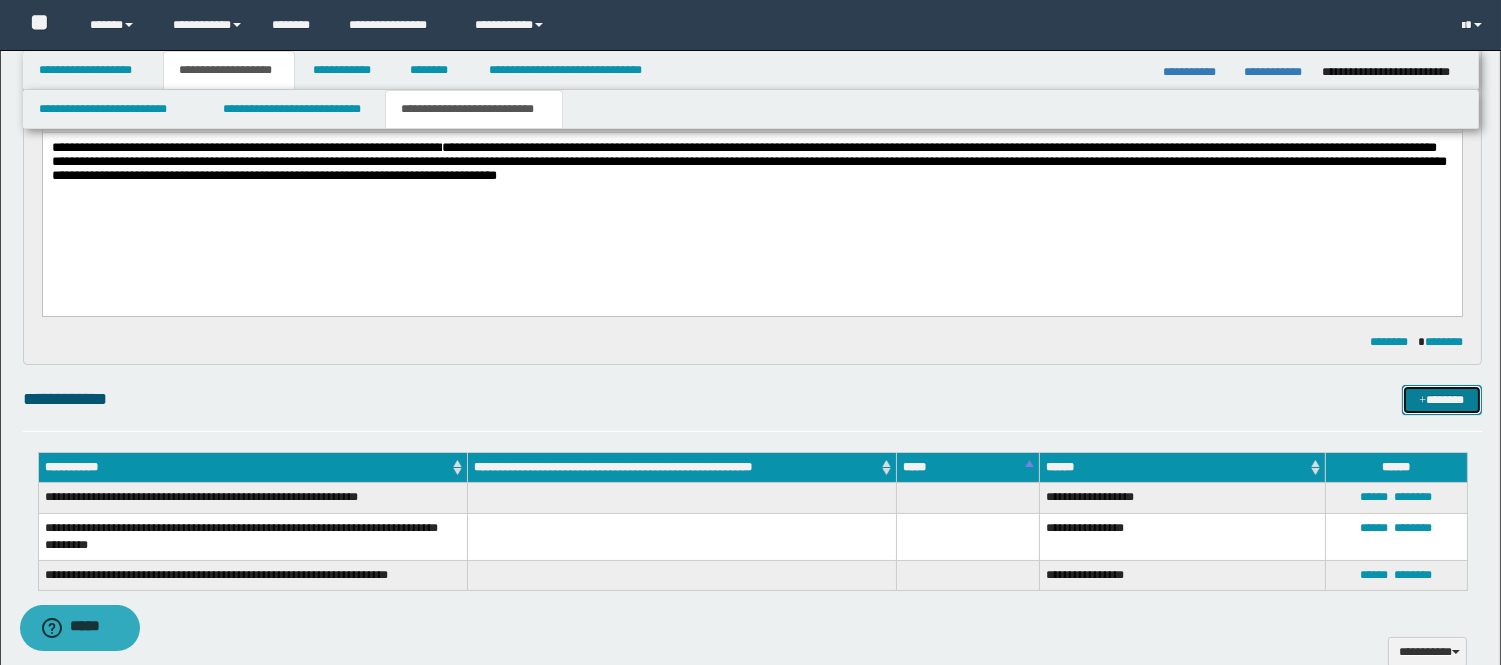 click on "*******" at bounding box center [1442, 400] 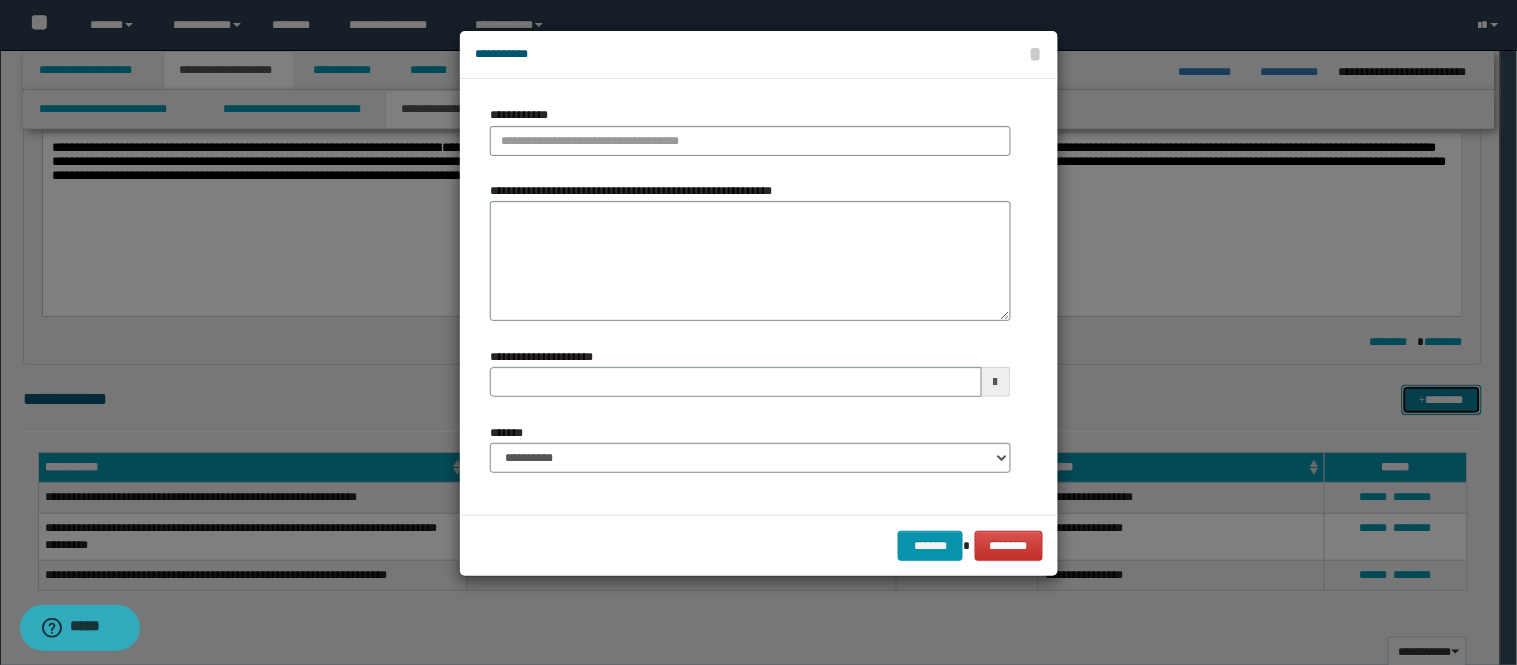 type 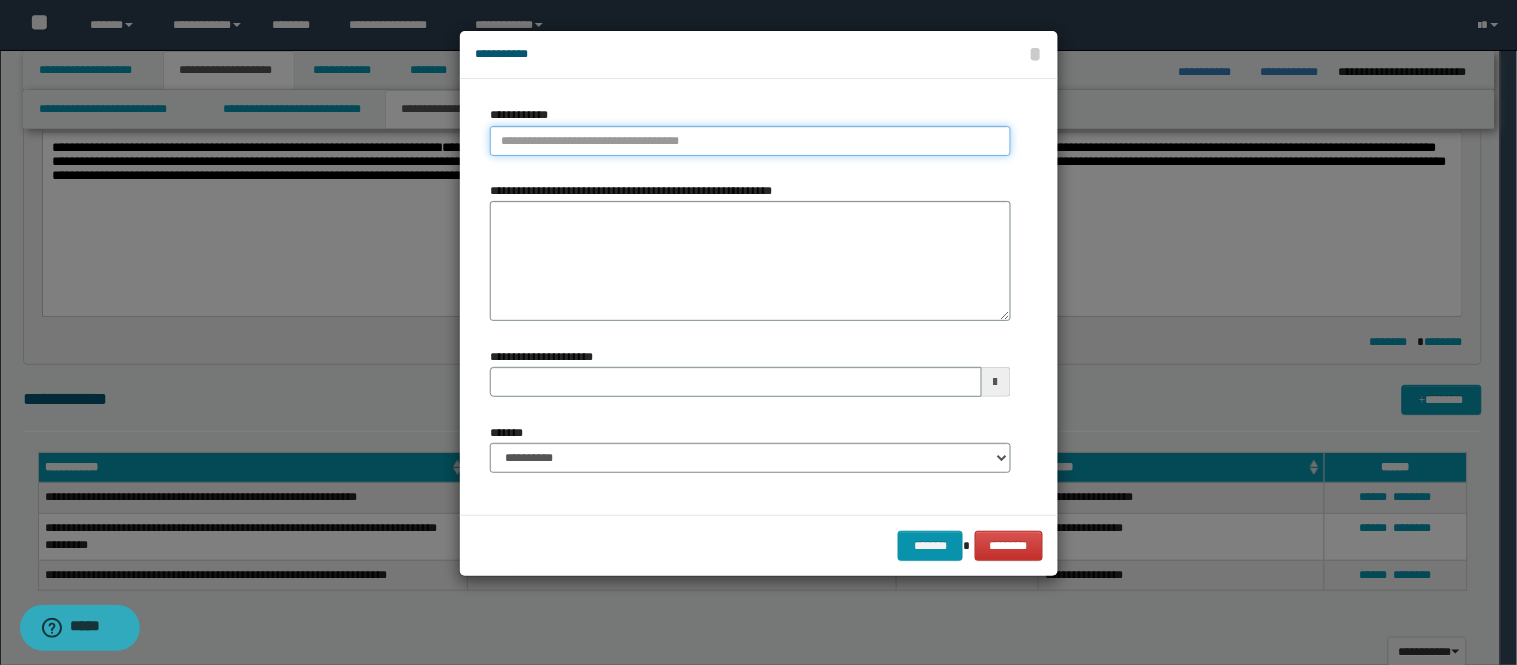 type on "**********" 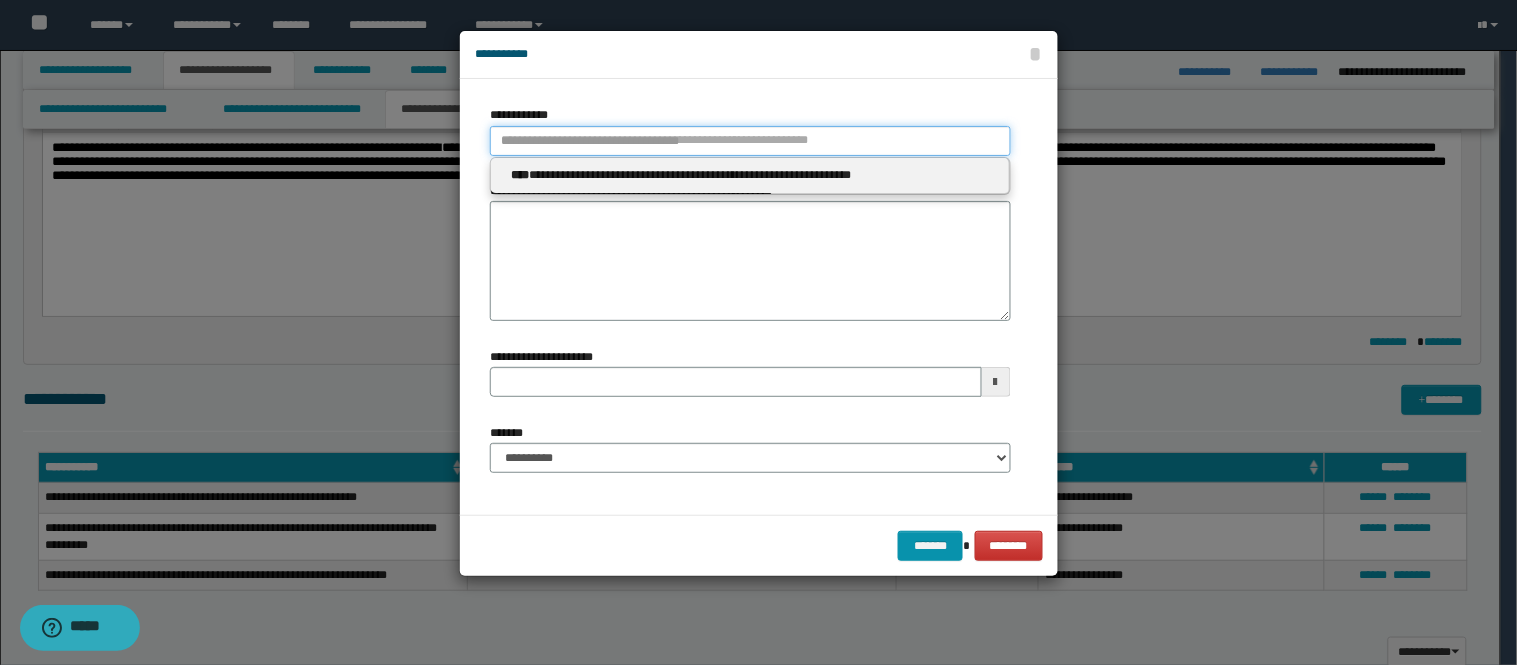 click on "**********" at bounding box center (750, 141) 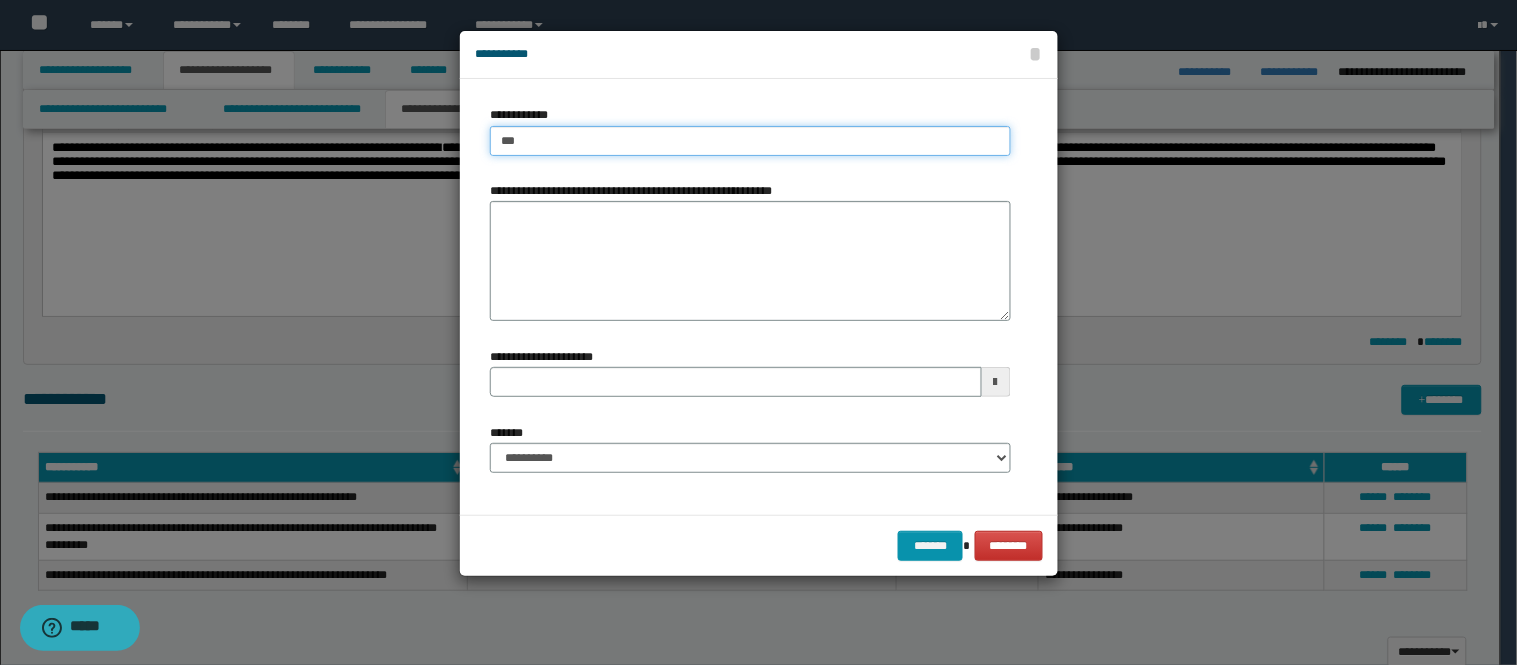 type on "****" 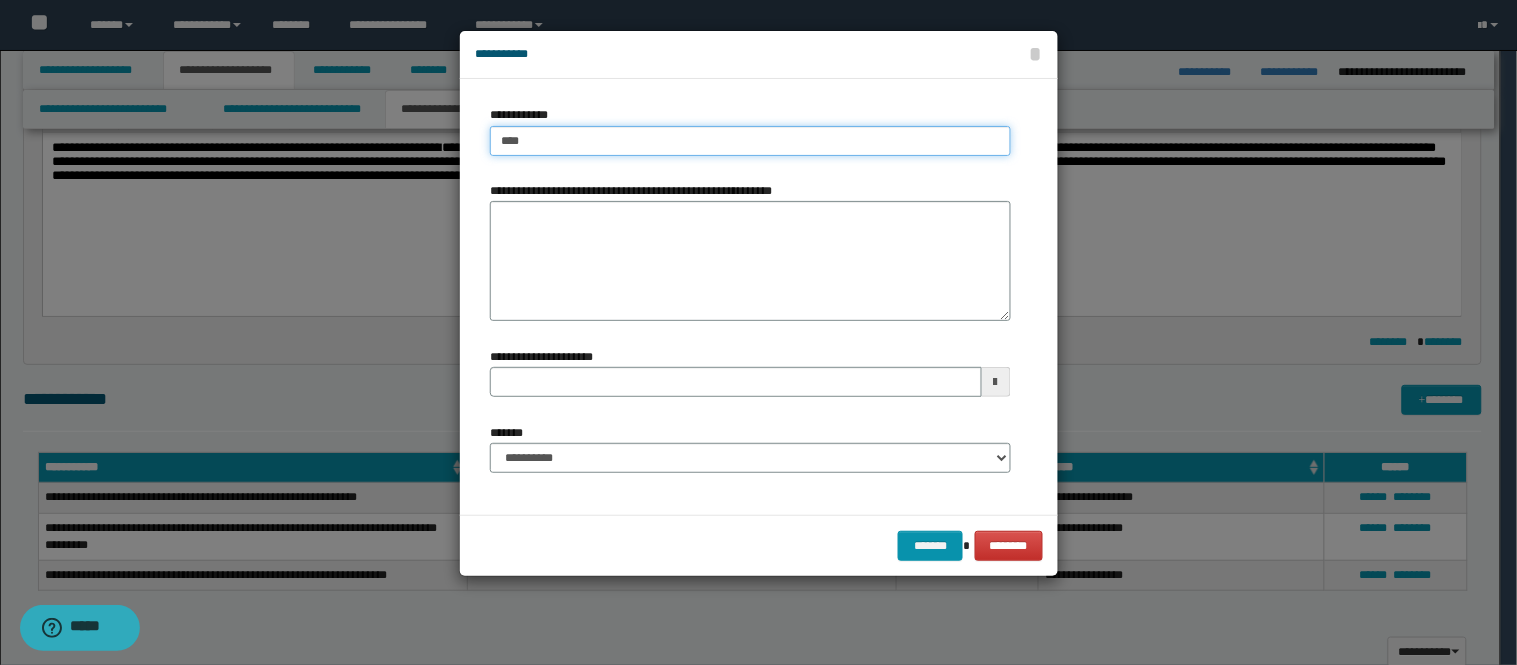 type on "****" 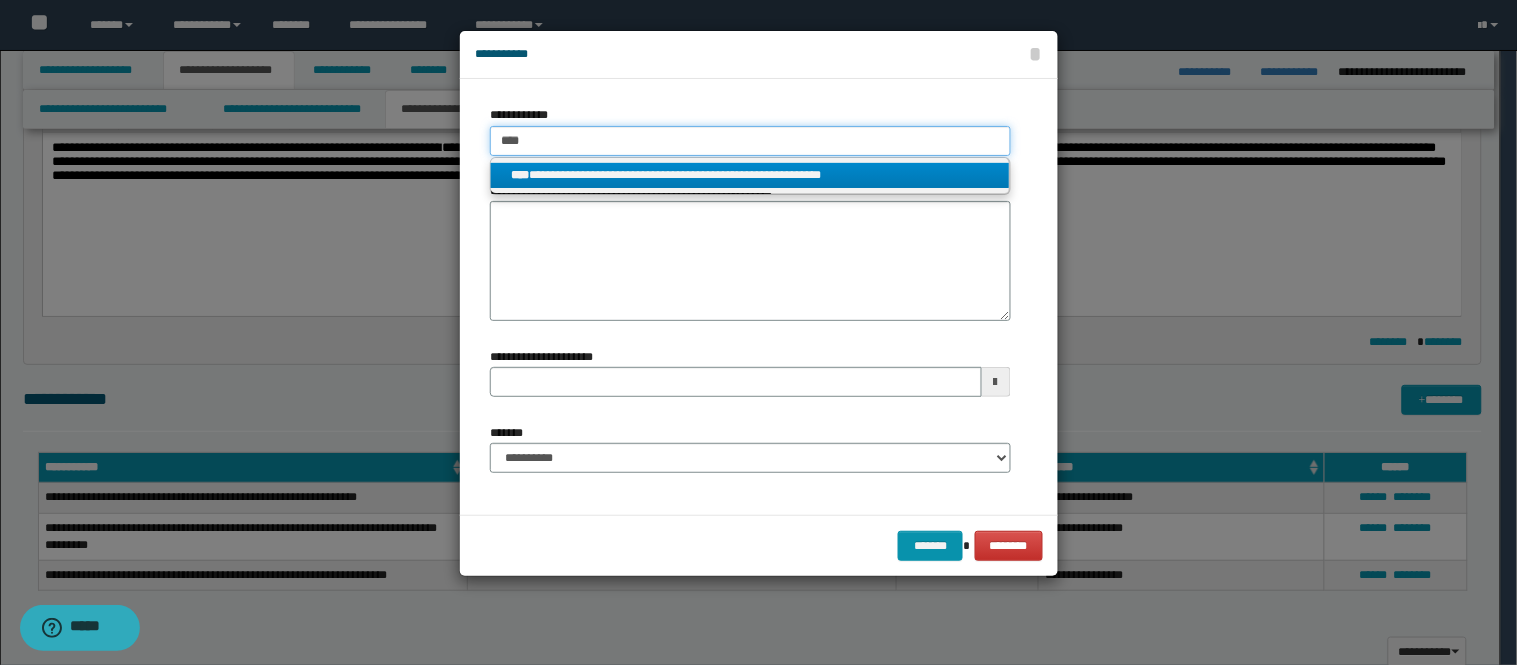 type on "****" 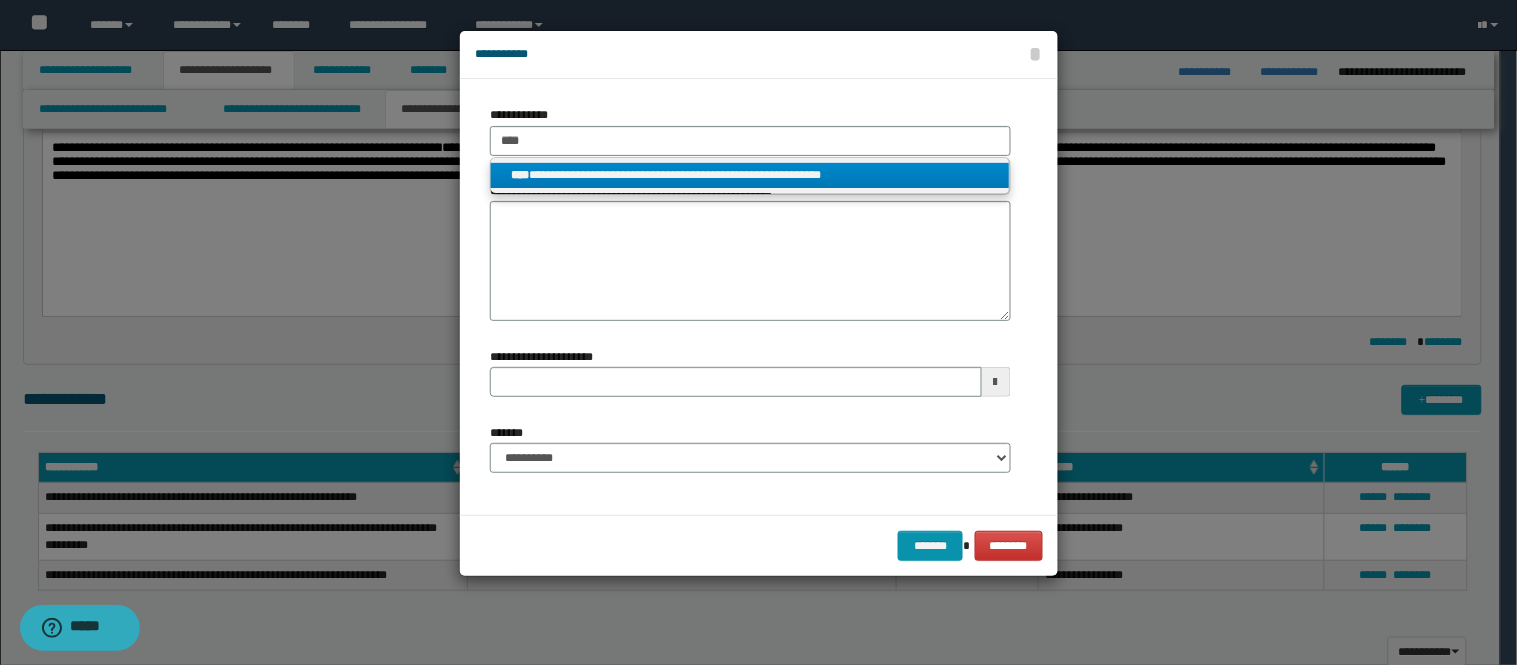 click on "**********" at bounding box center [750, 175] 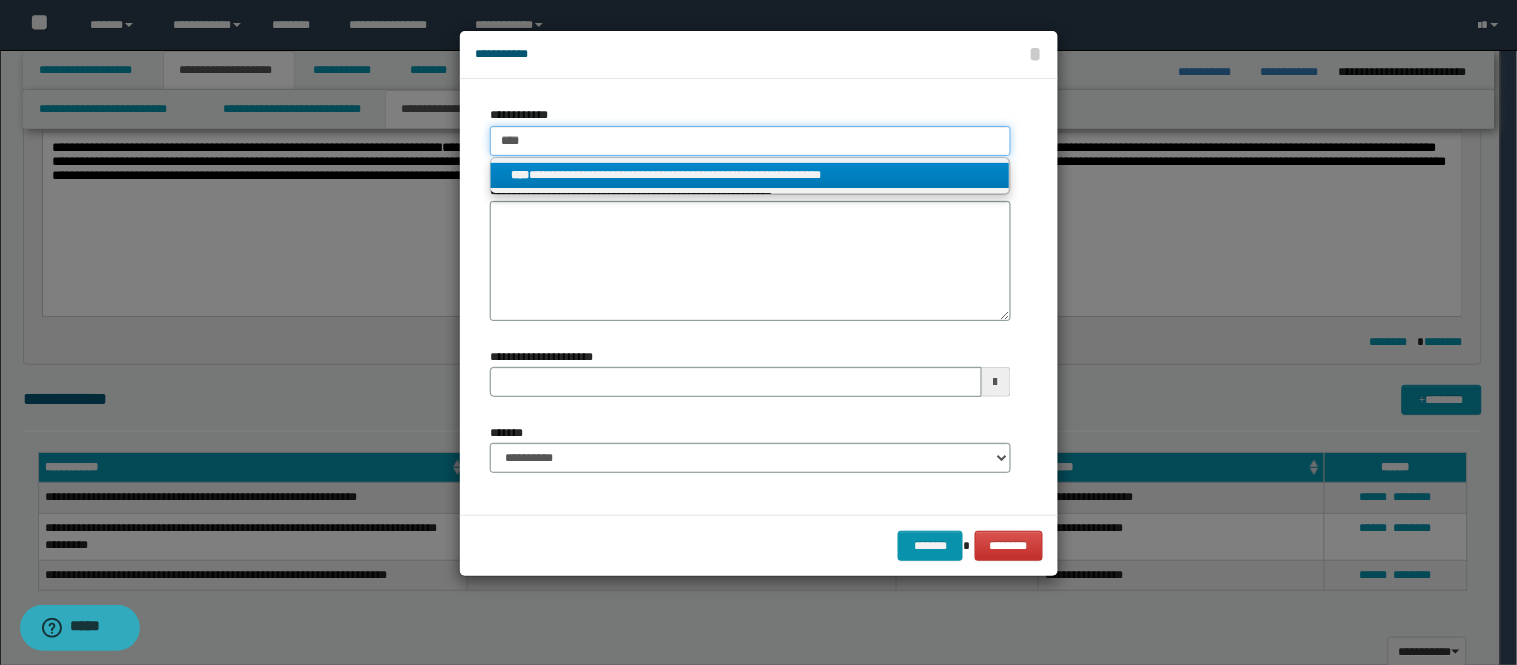 type 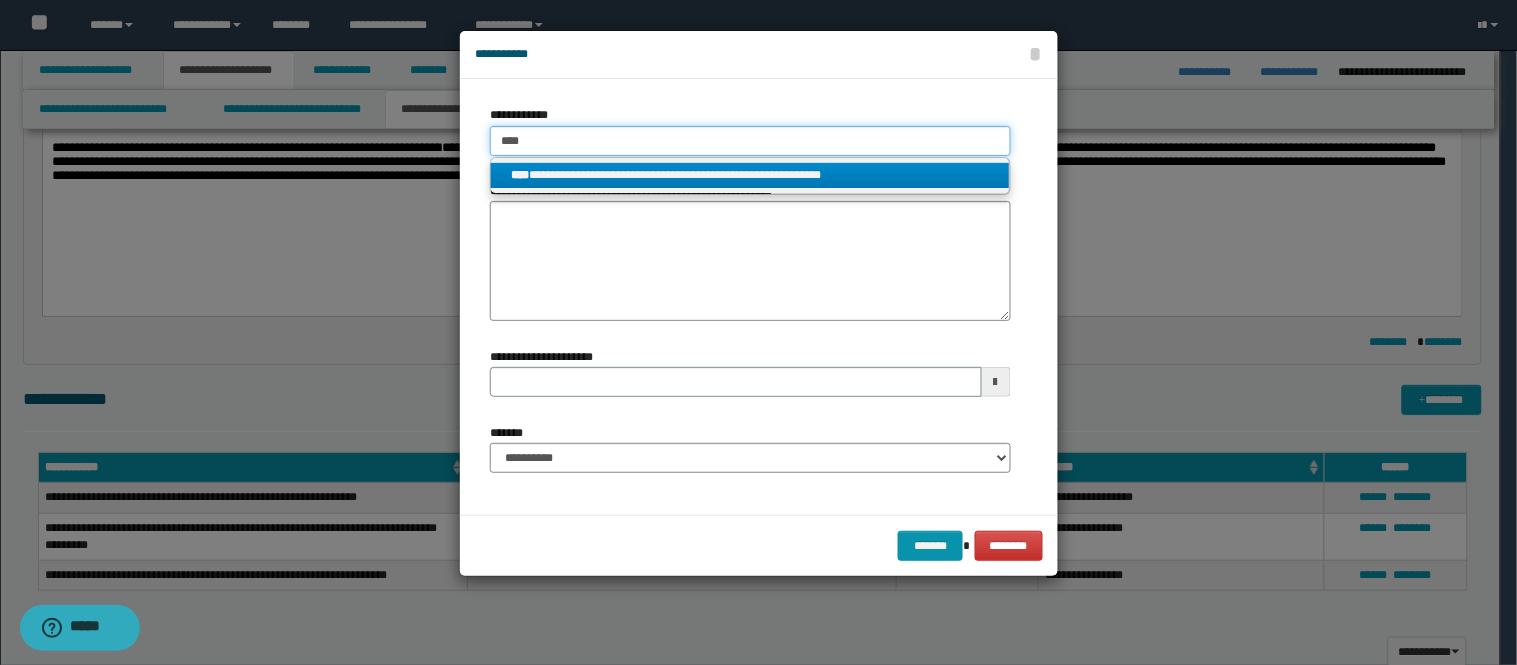 type on "**********" 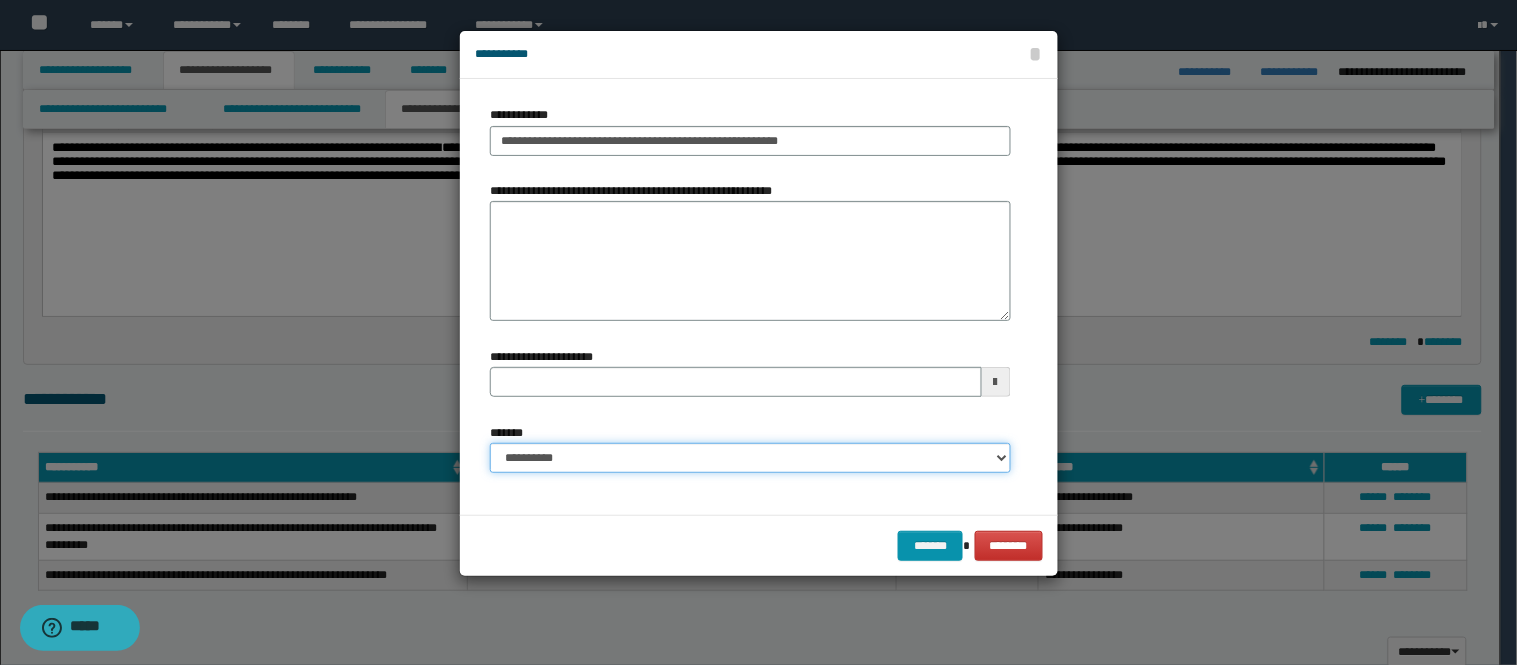 click on "**********" at bounding box center (750, 458) 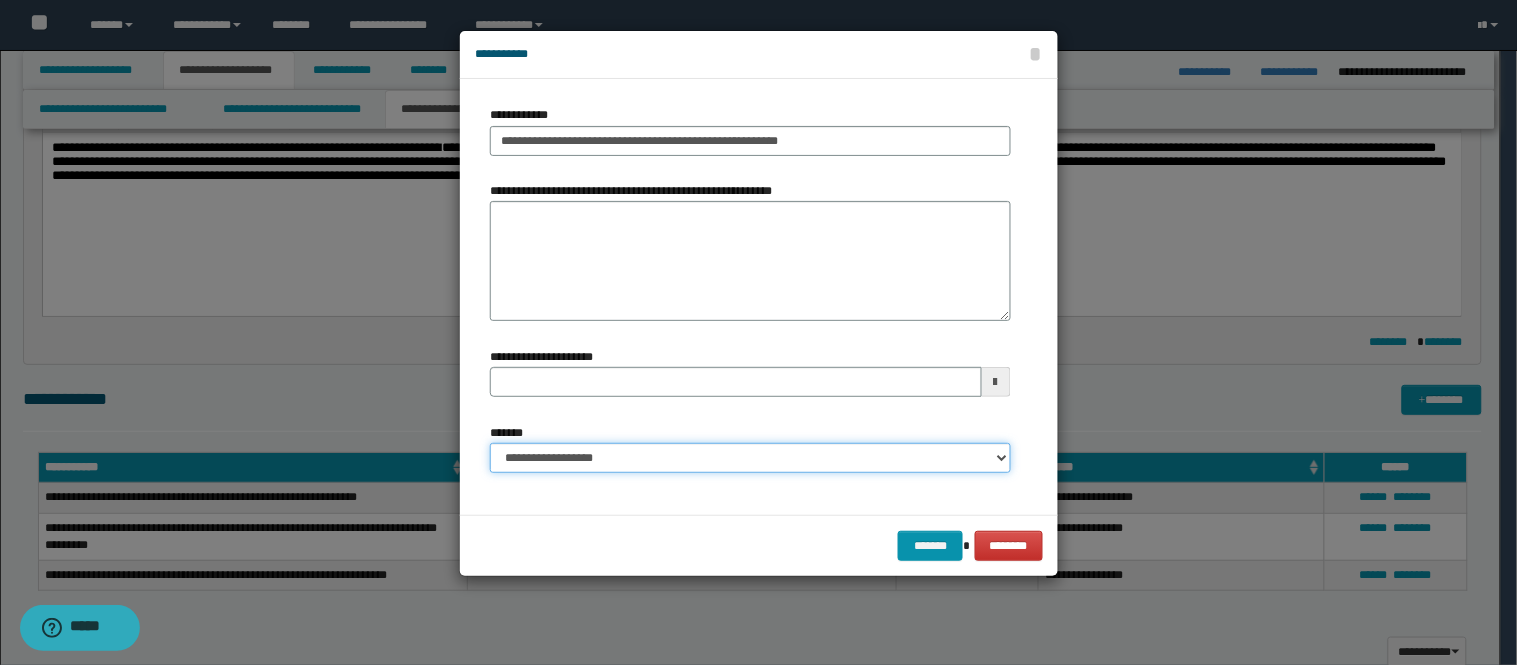 type 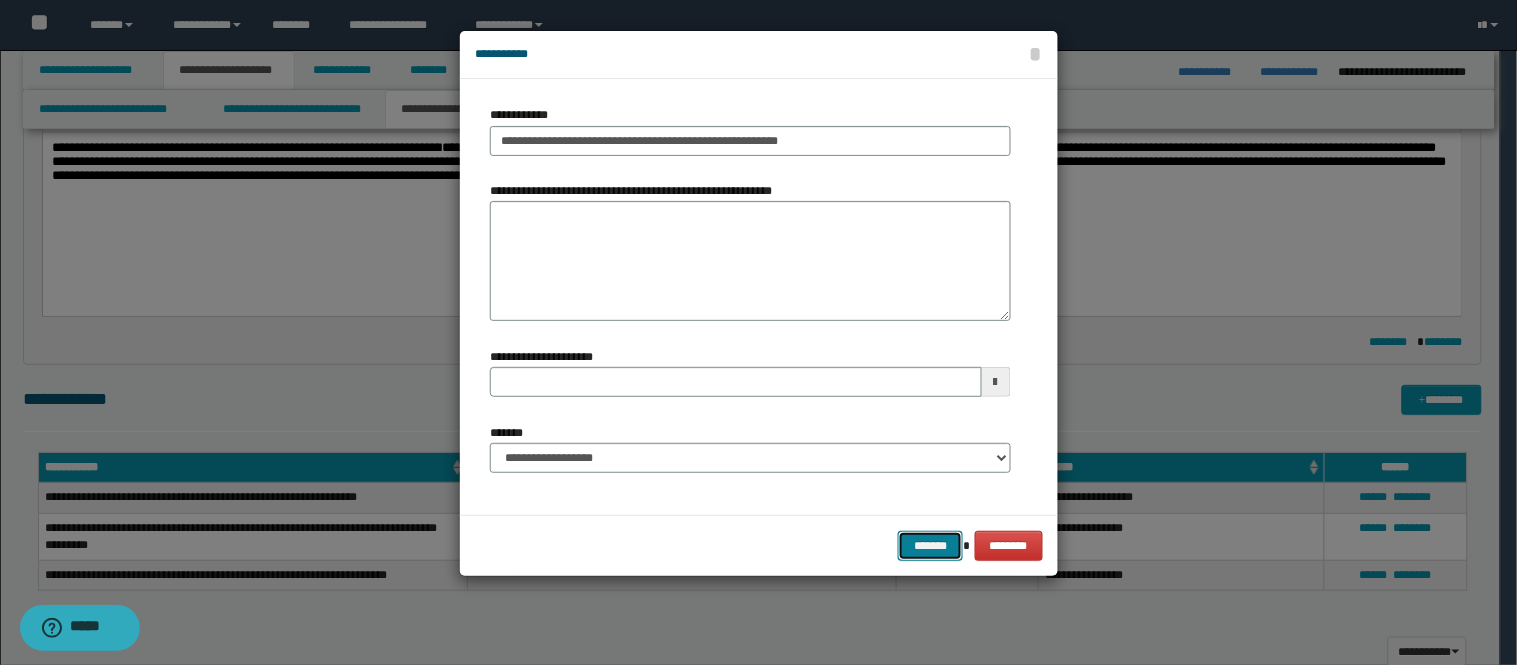 click on "*******" at bounding box center [930, 546] 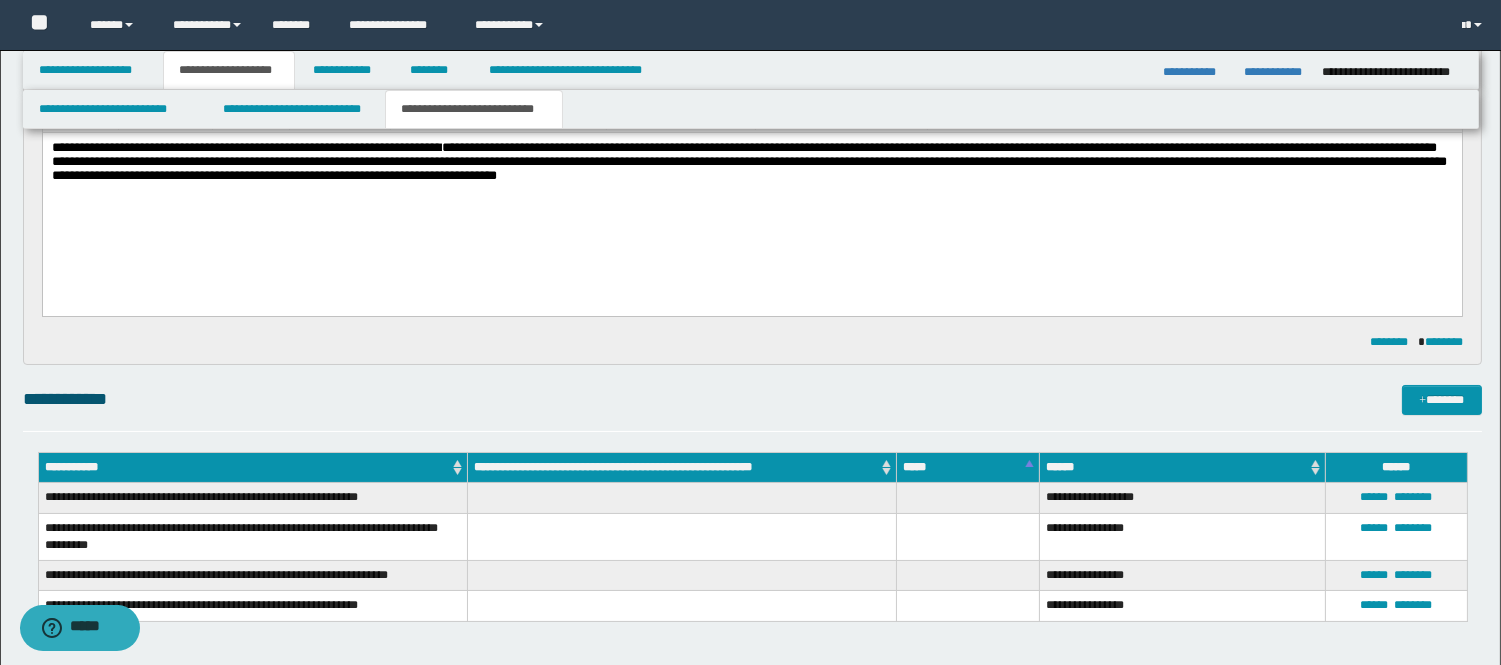 click on "**********" at bounding box center (751, 187) 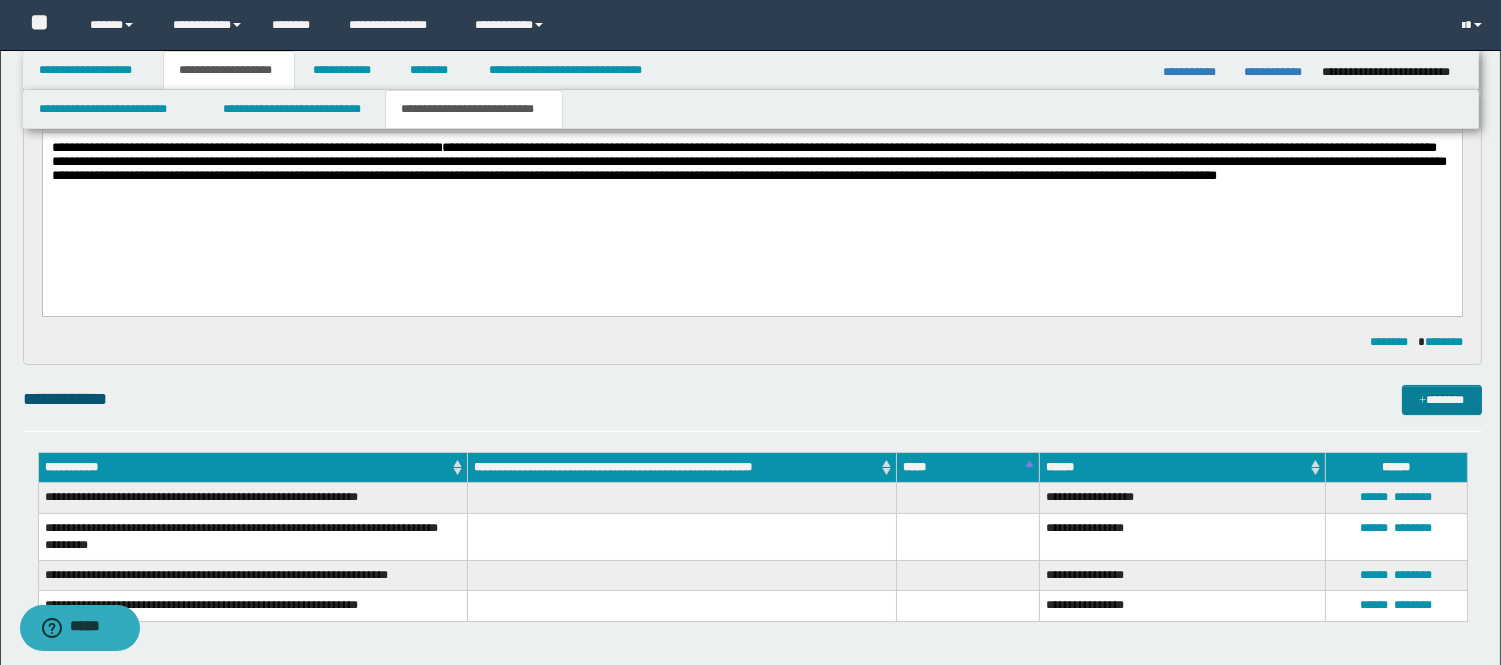 click on "*******" at bounding box center [1442, 400] 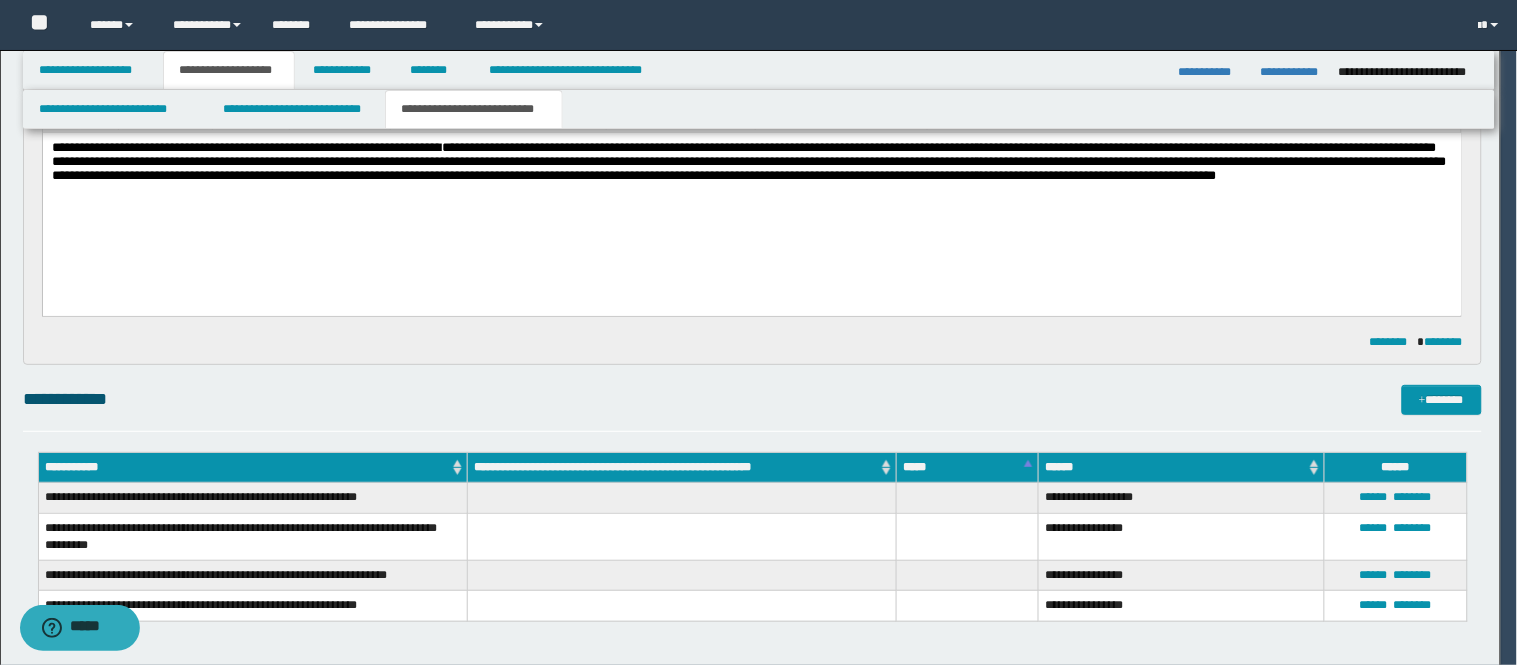 type 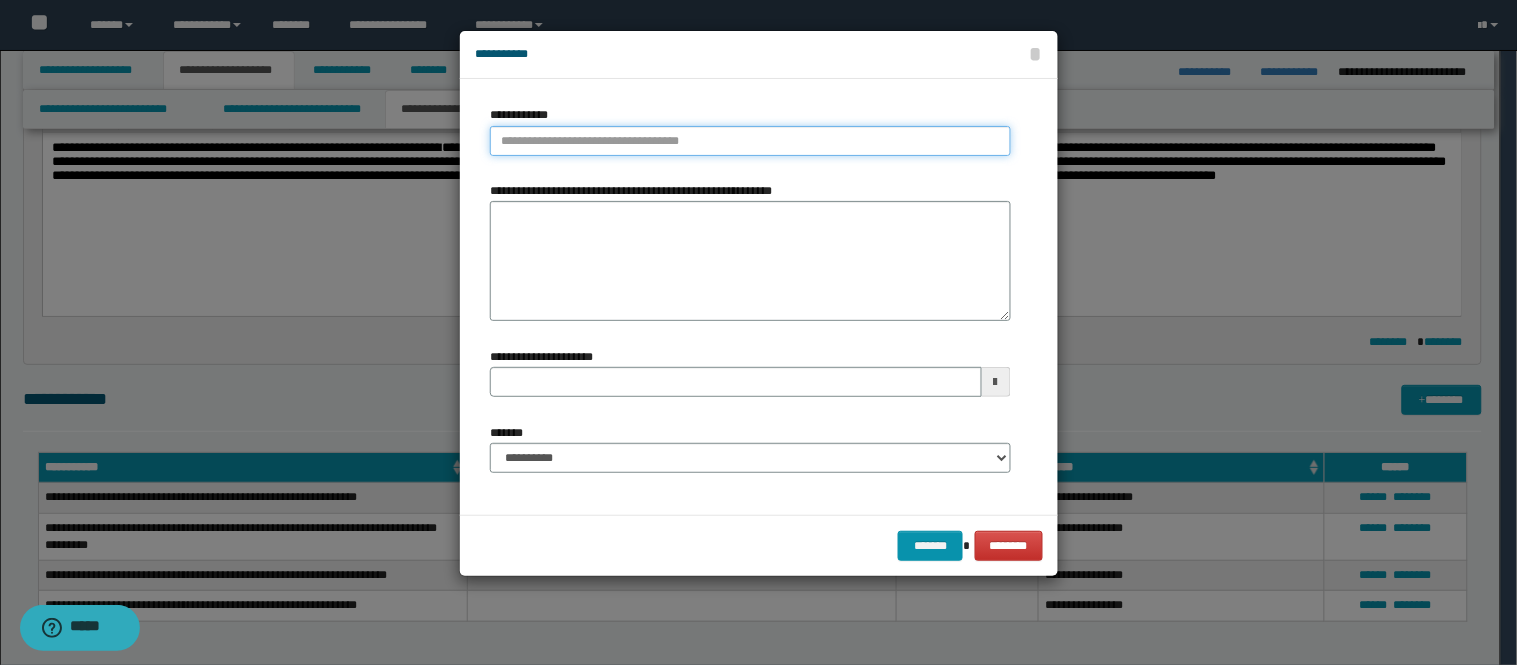 type on "**********" 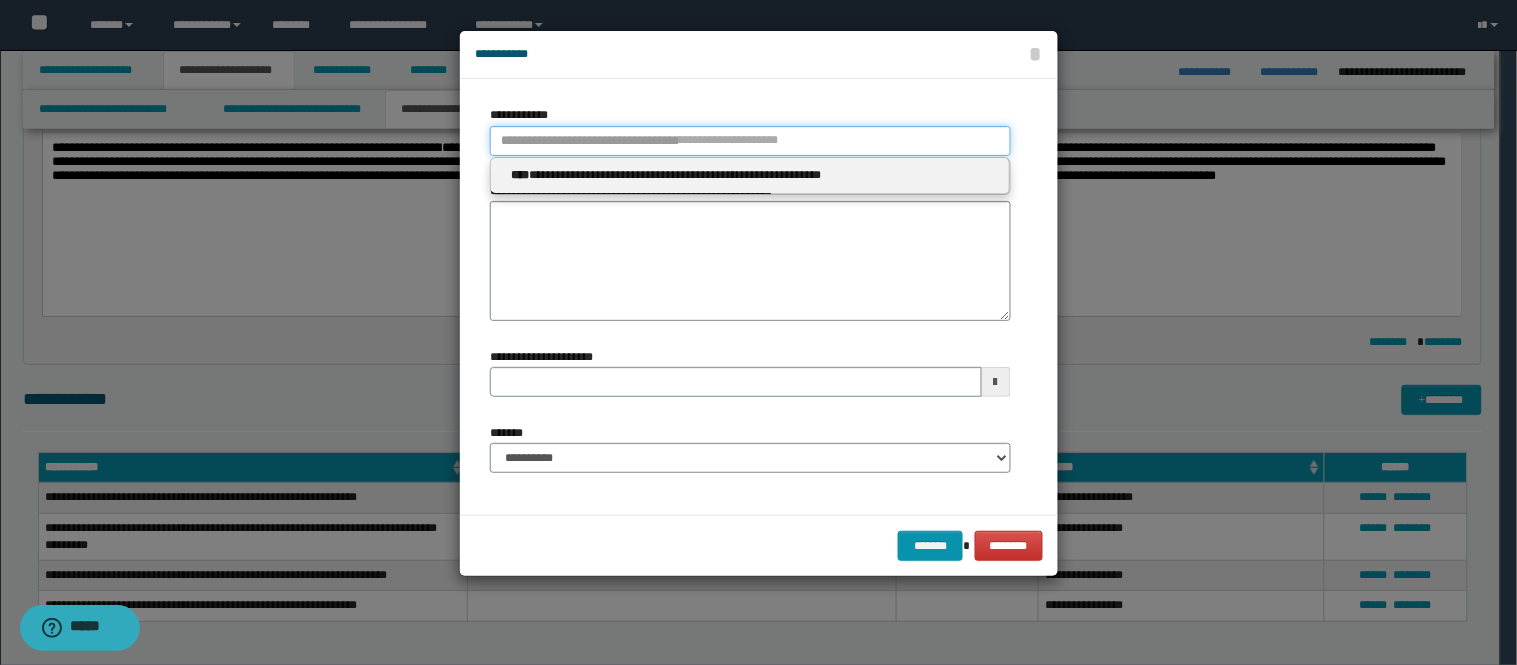 click on "**********" at bounding box center (750, 141) 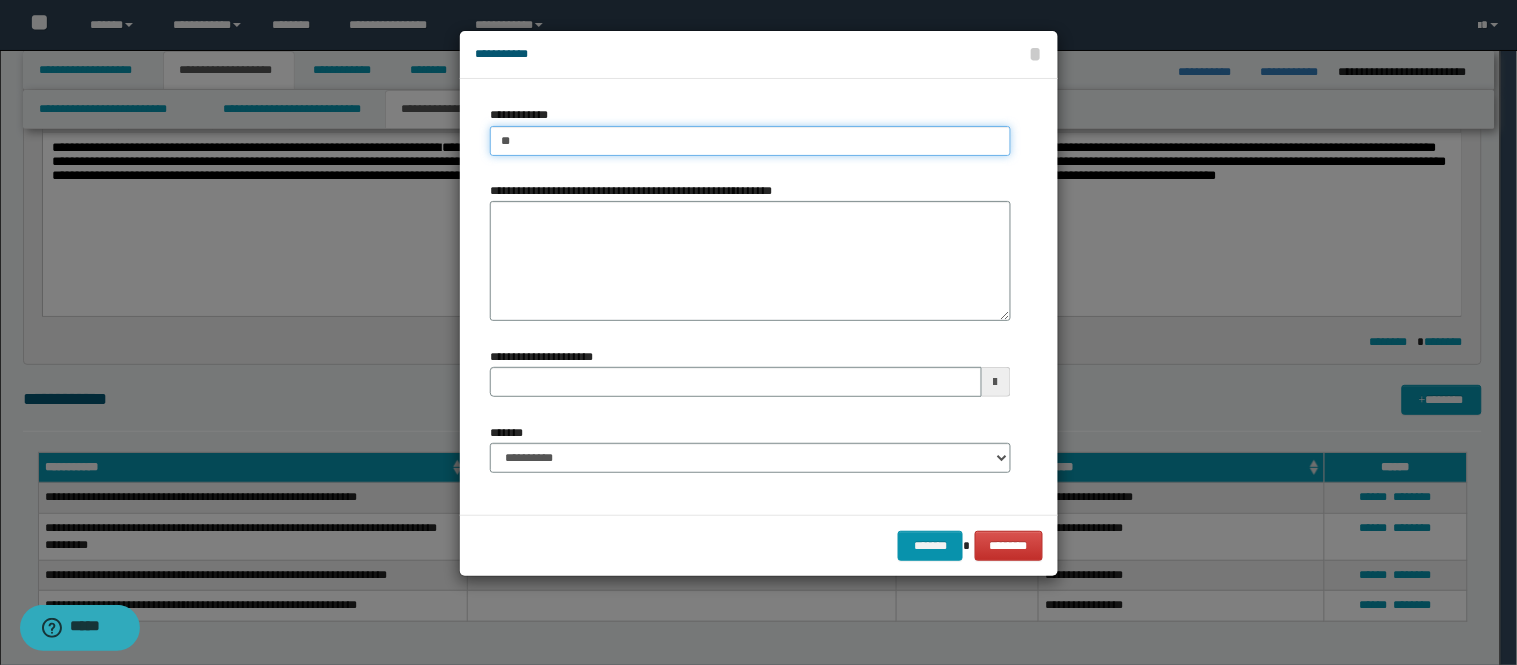 type on "***" 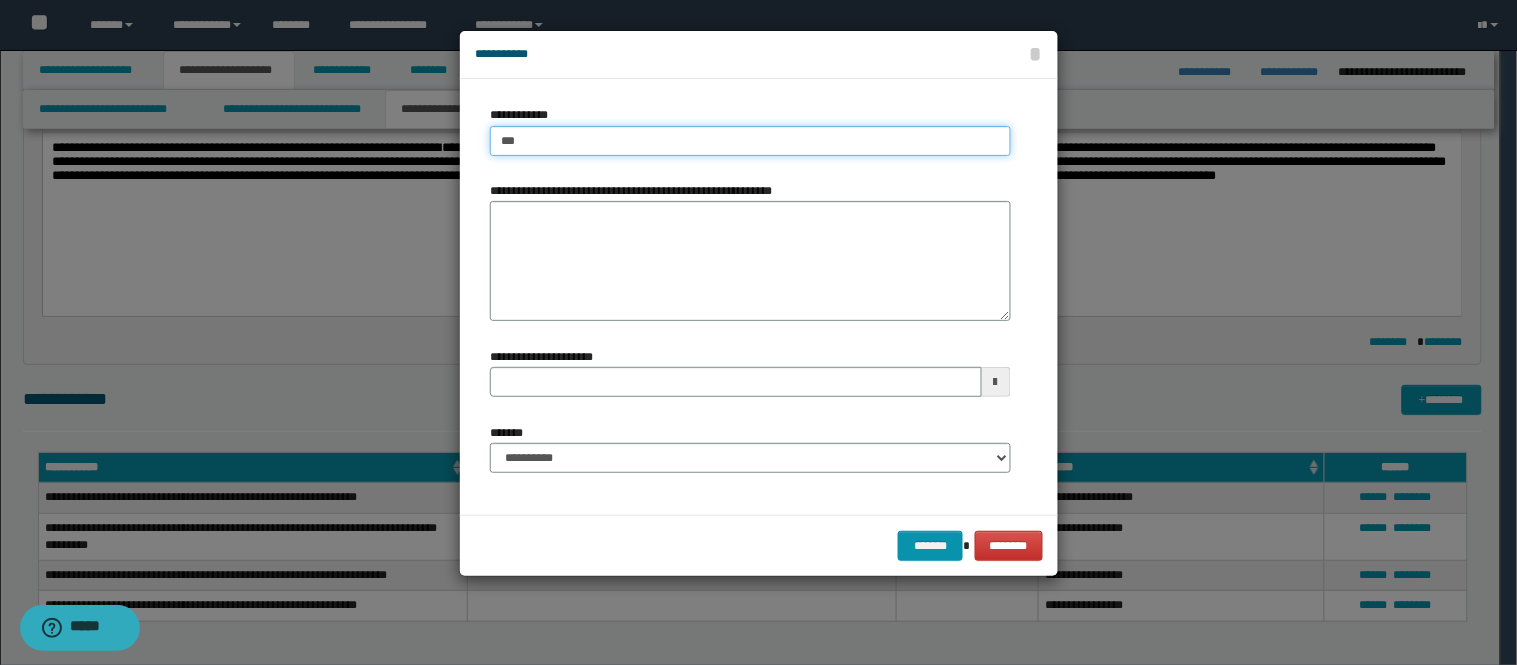 type on "***" 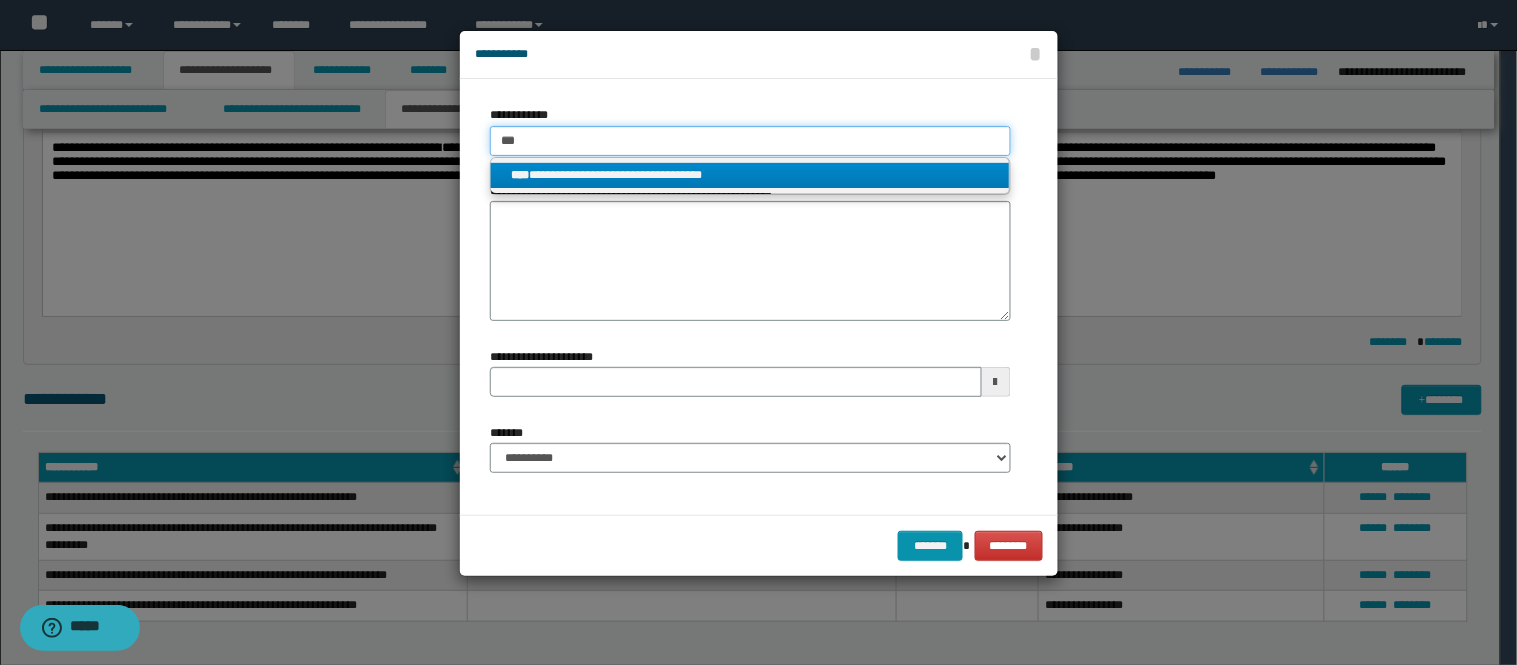 type on "***" 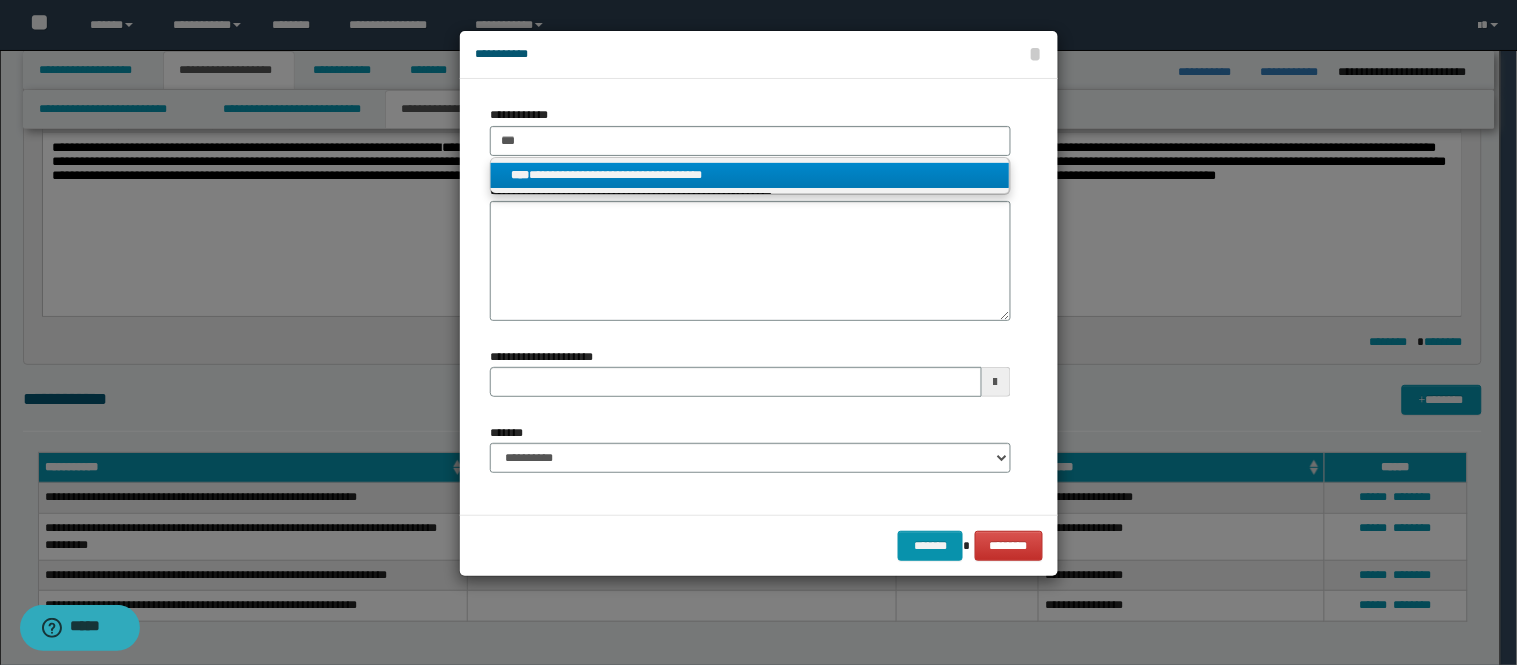 click on "**********" at bounding box center (750, 175) 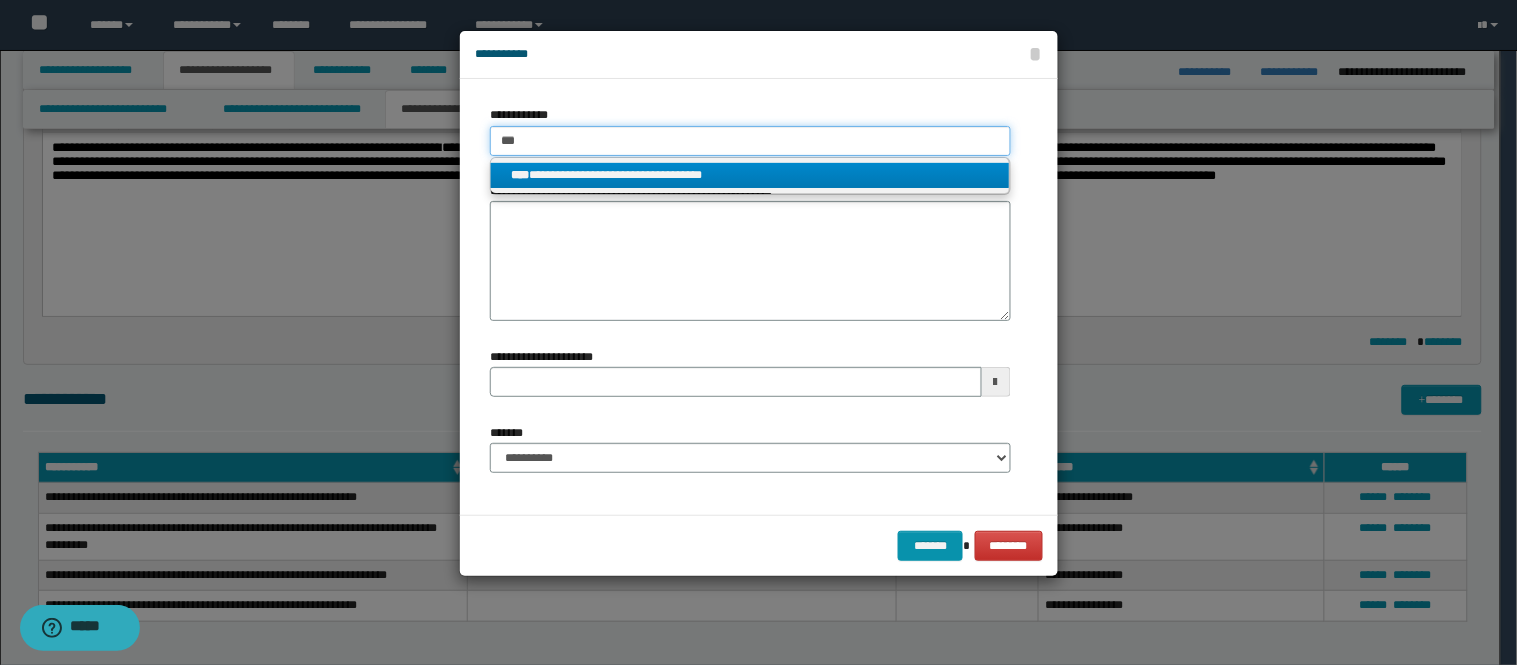 type 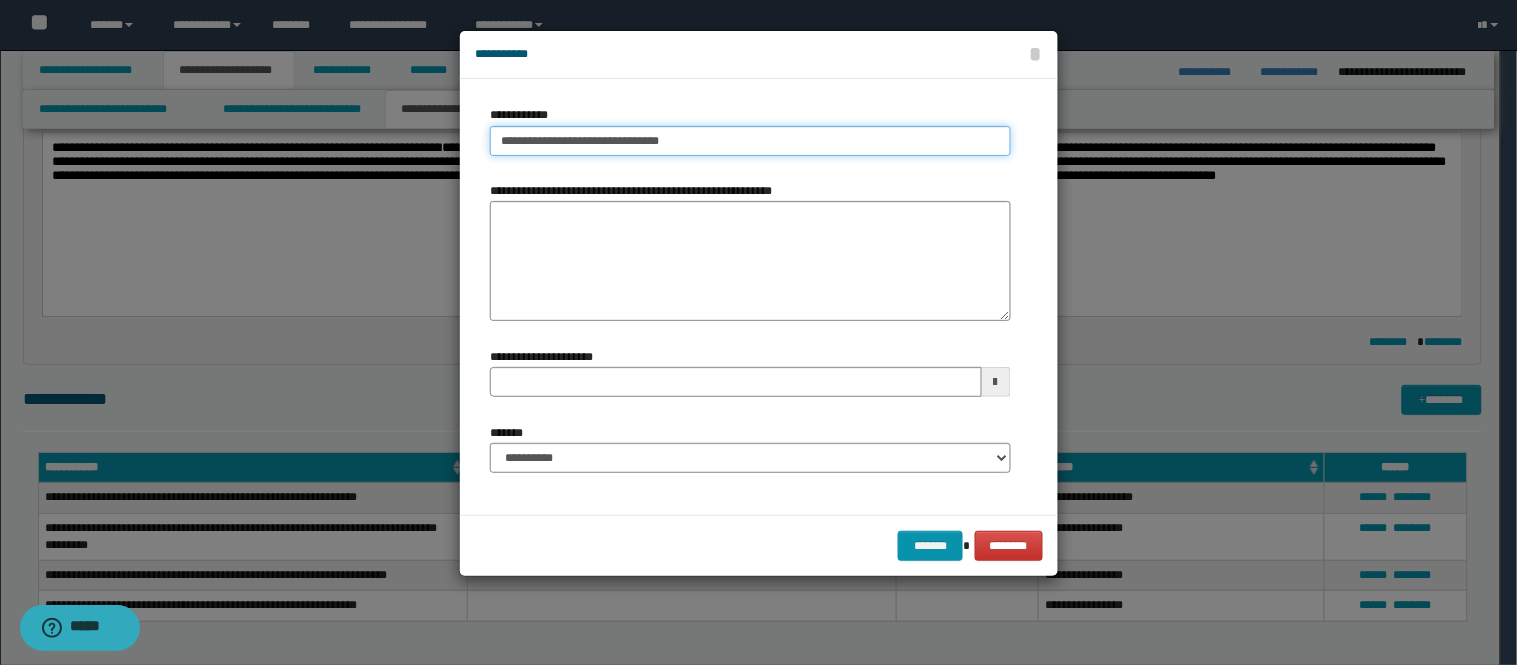 type 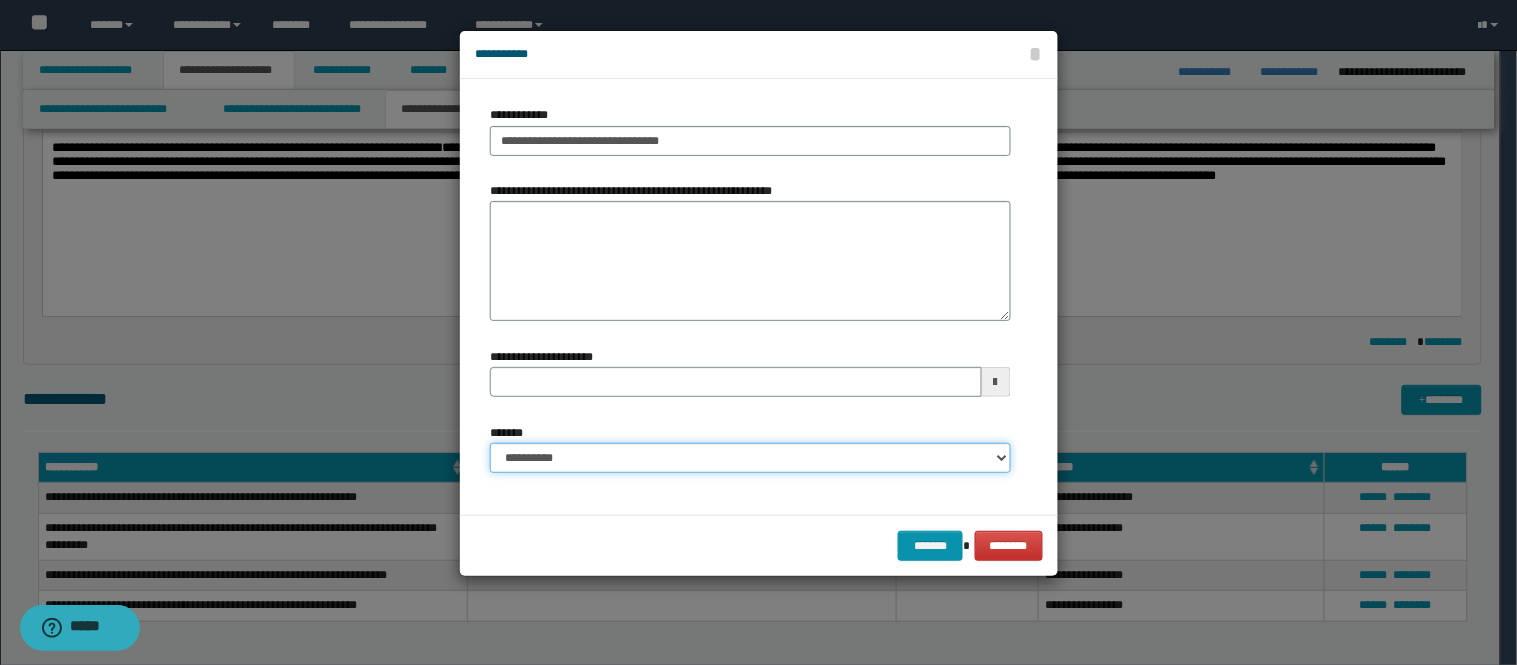 click on "**********" at bounding box center [750, 458] 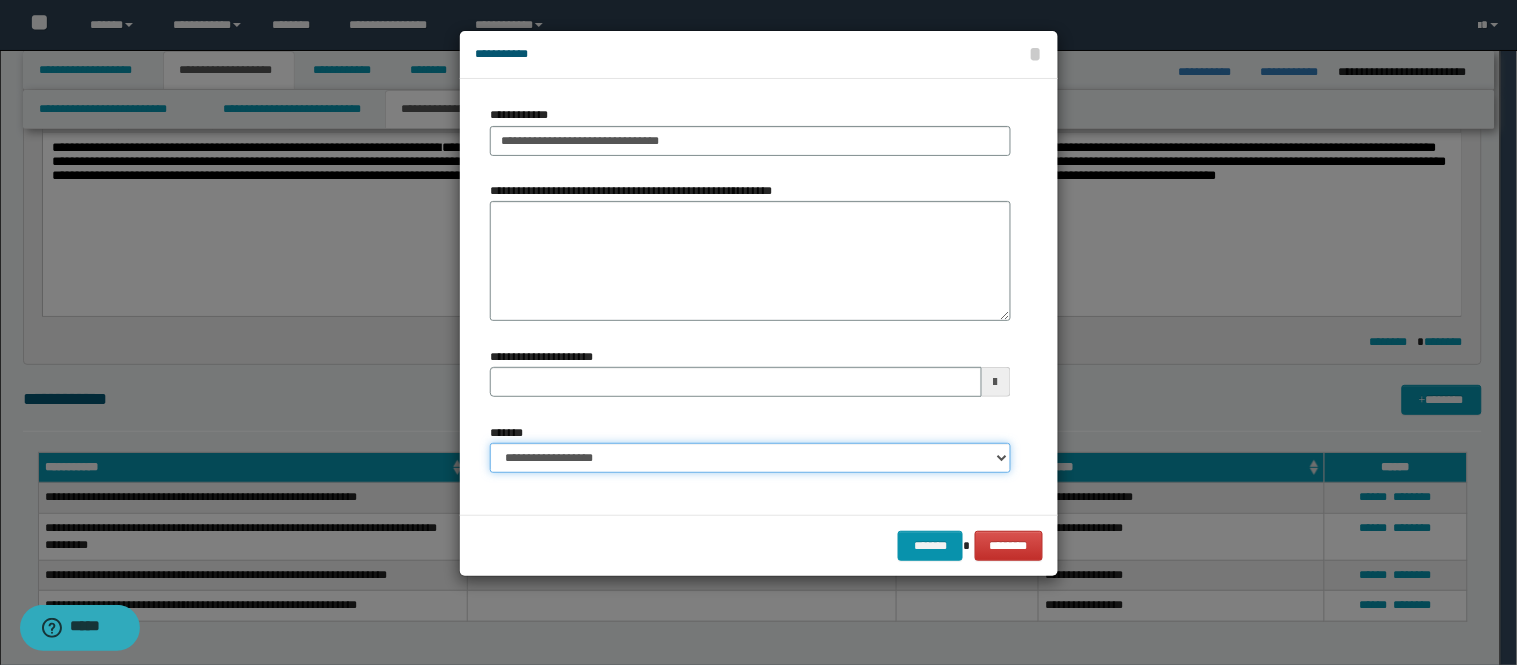 type 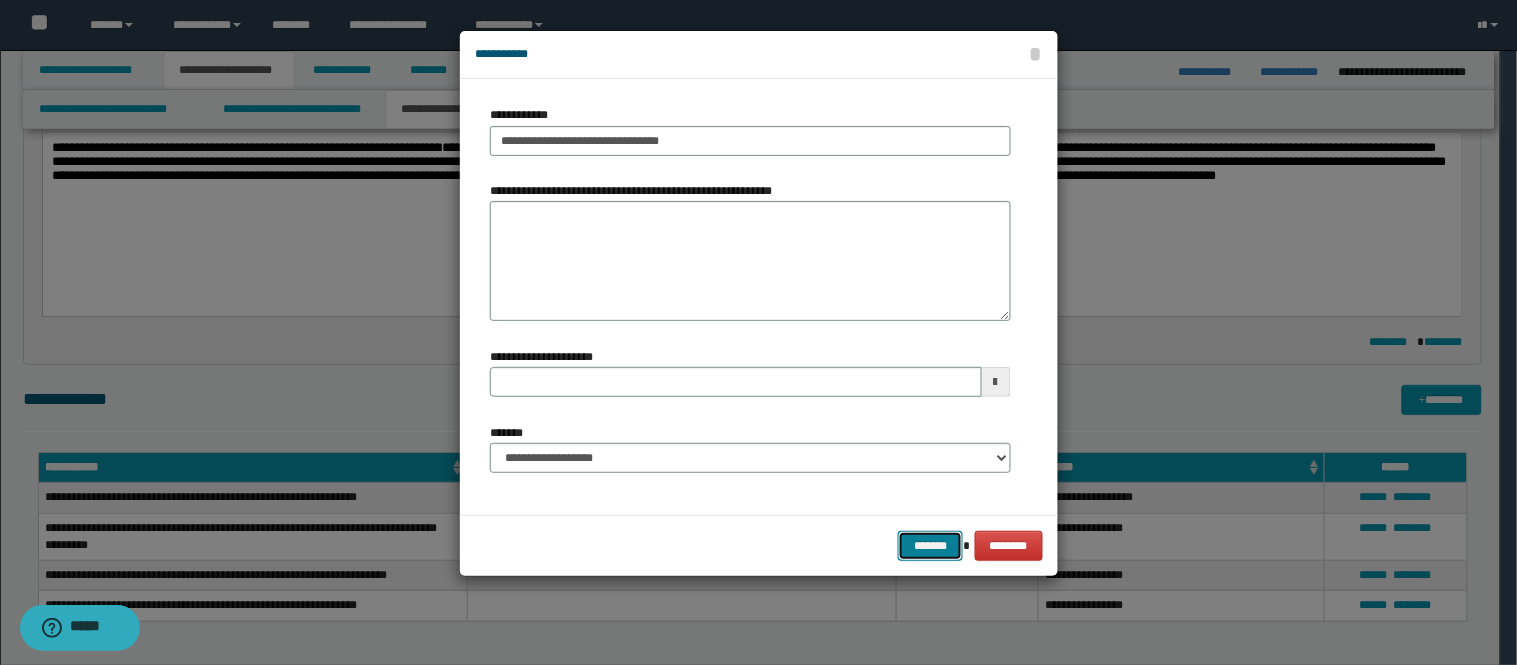 click on "*******" at bounding box center [930, 546] 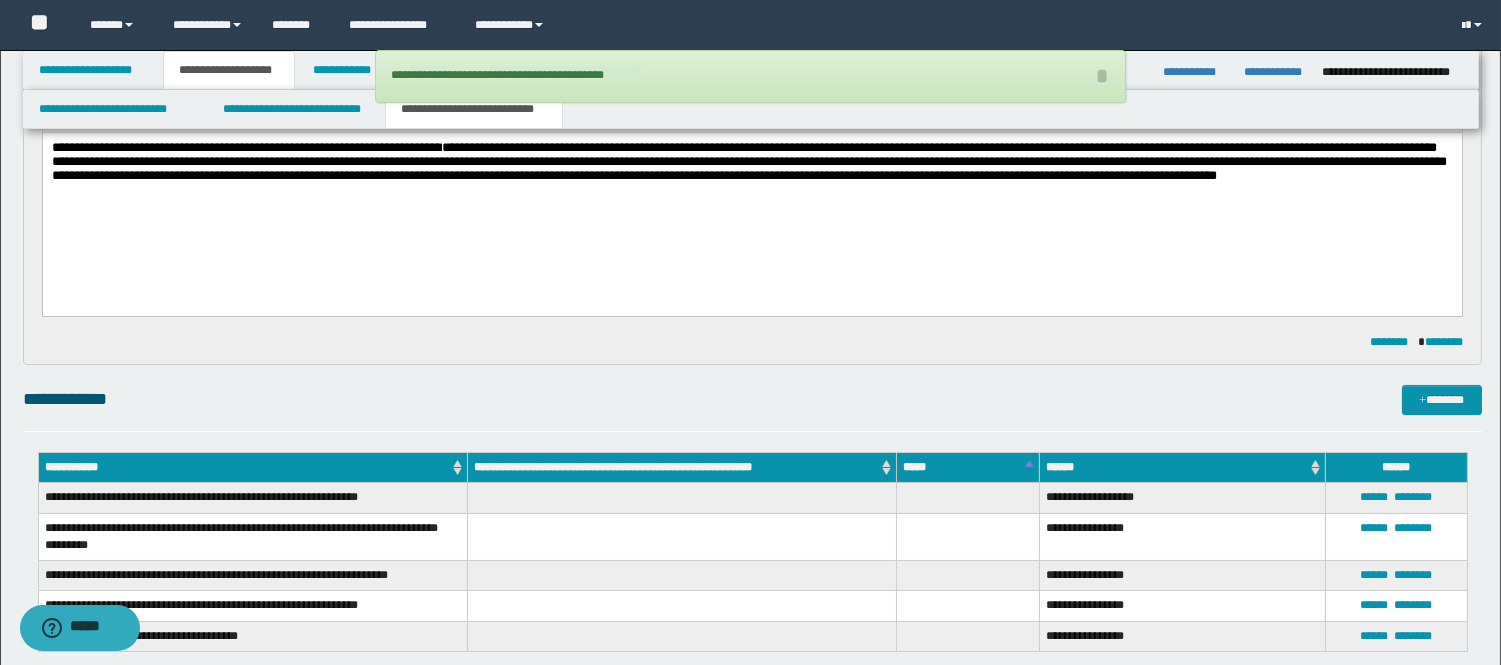 click on "**********" at bounding box center [751, 162] 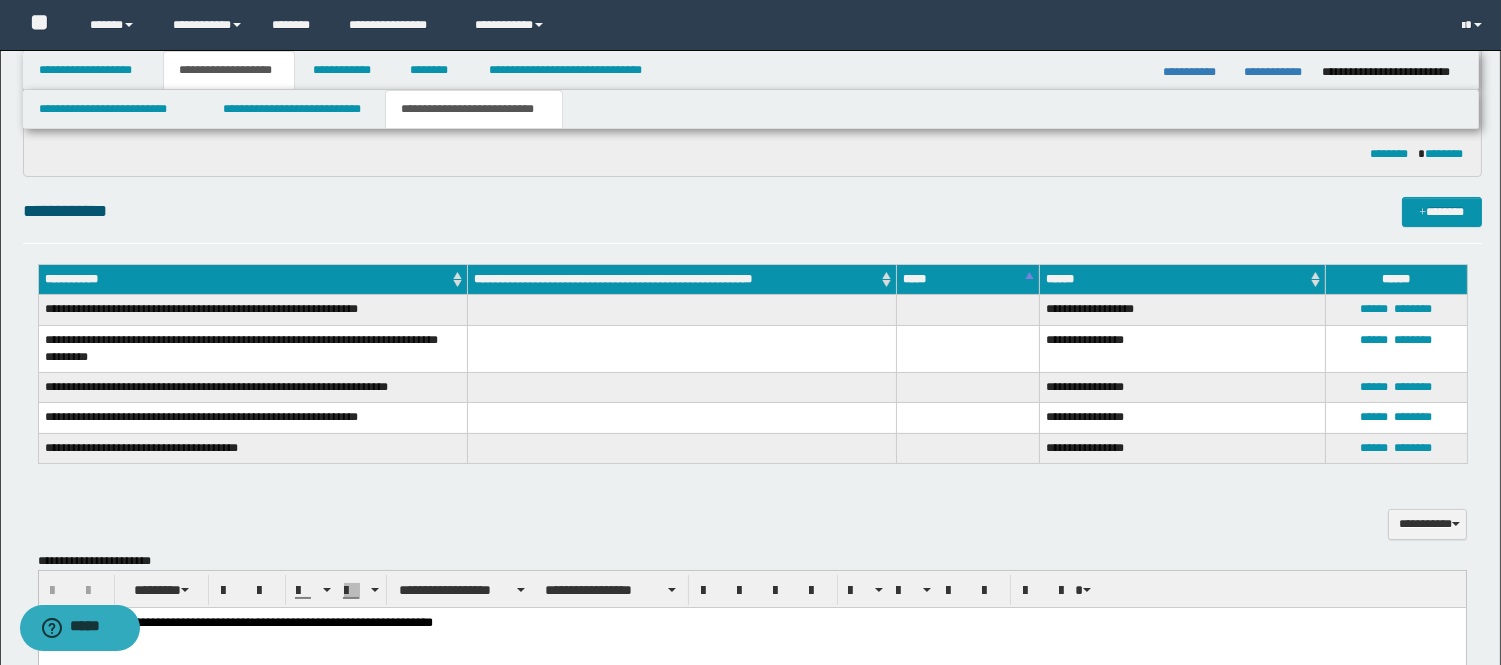 scroll, scrollTop: 444, scrollLeft: 0, axis: vertical 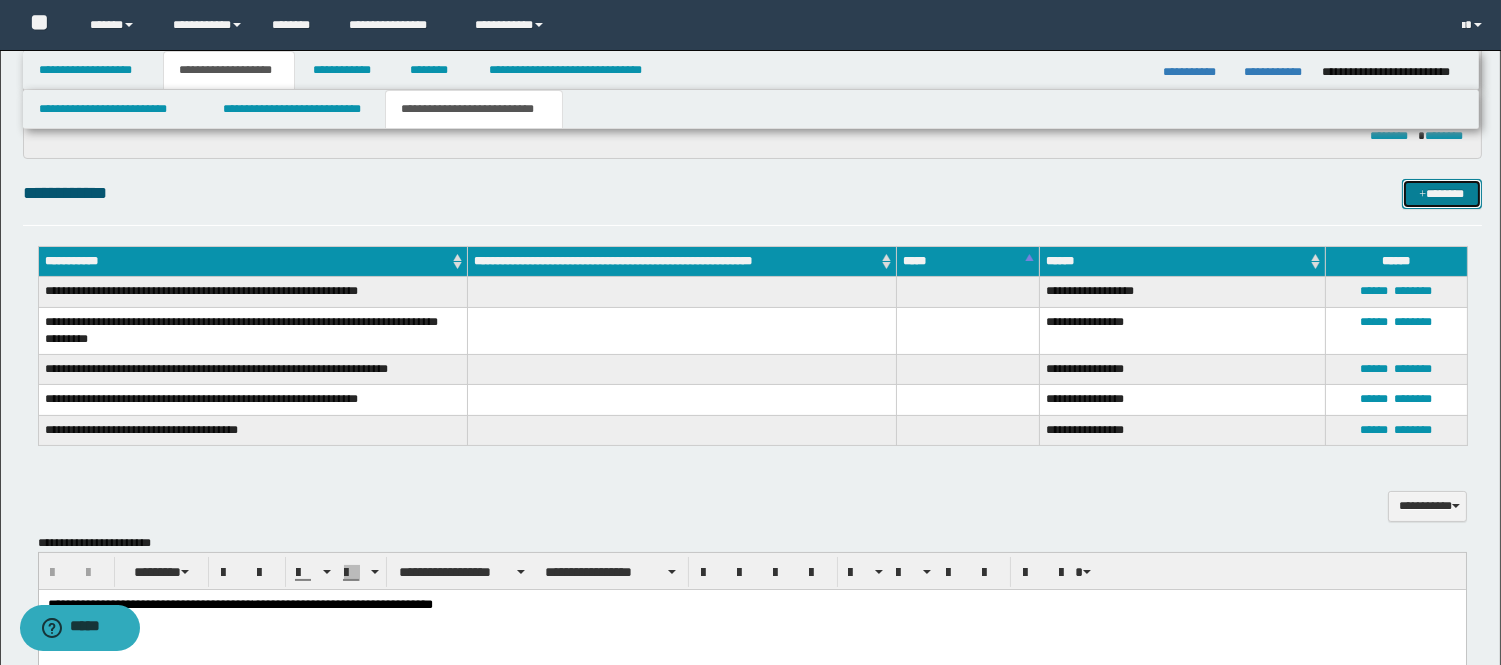 click on "*******" at bounding box center [1442, 194] 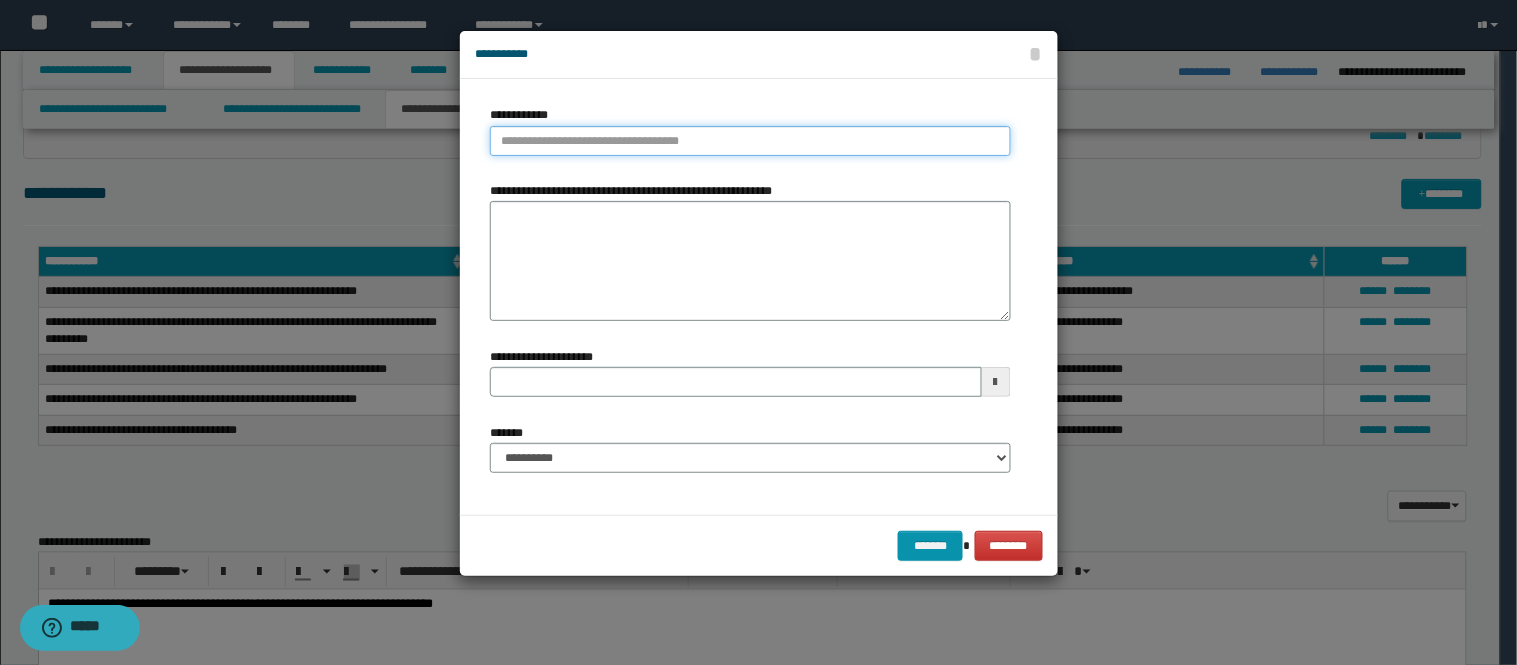 type on "**********" 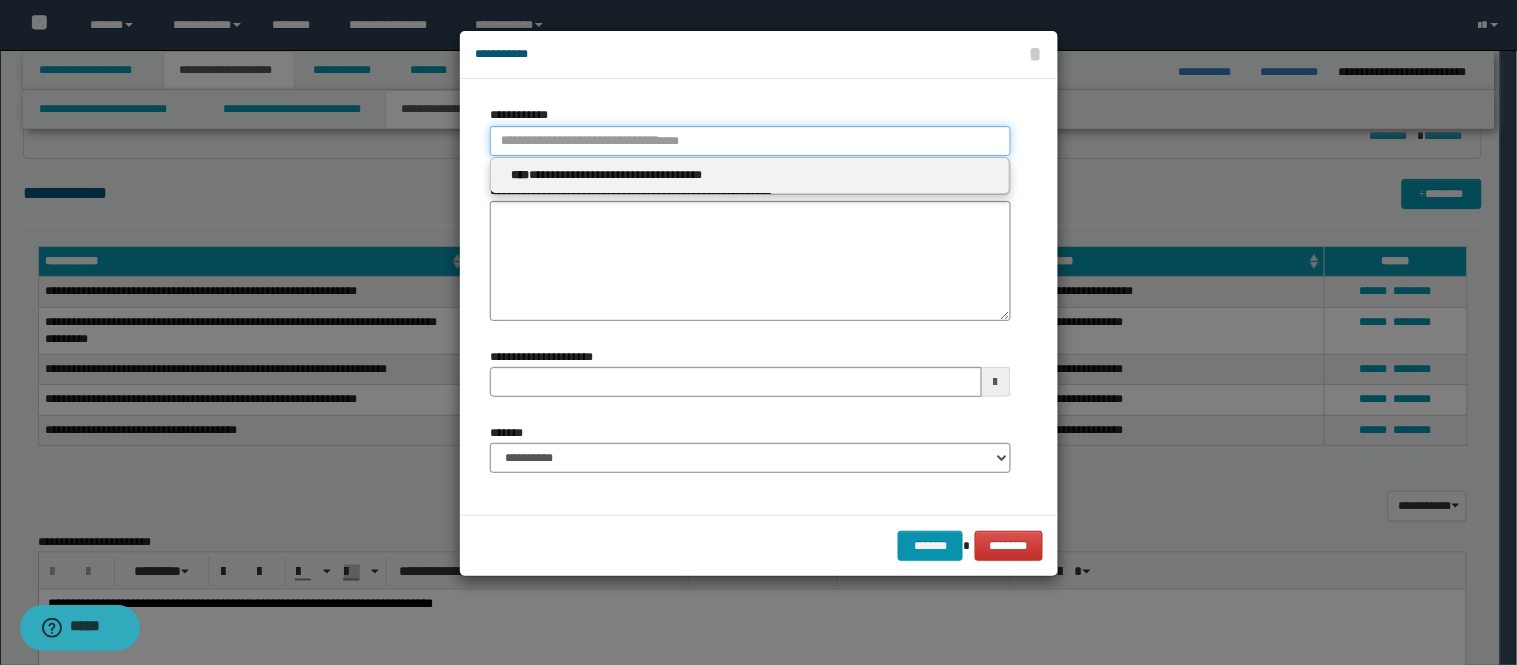 click on "**********" at bounding box center (750, 141) 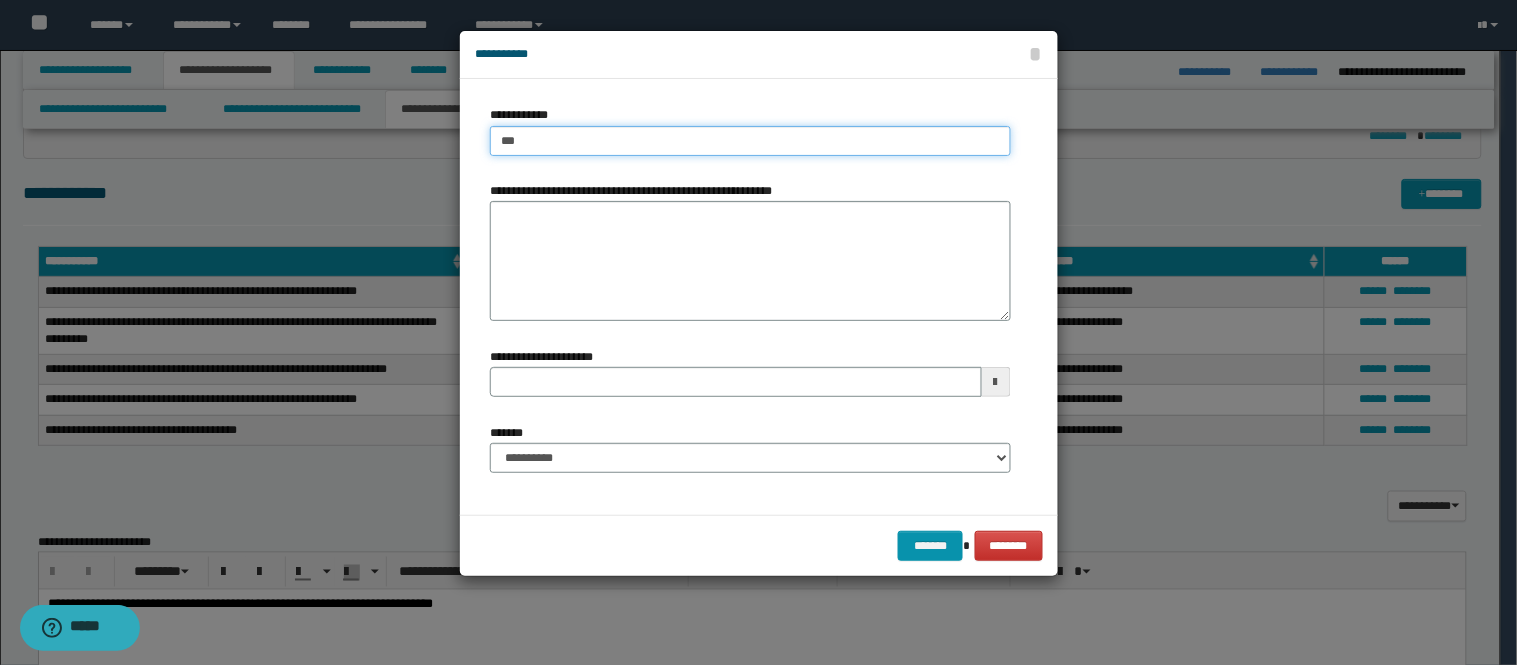 type on "****" 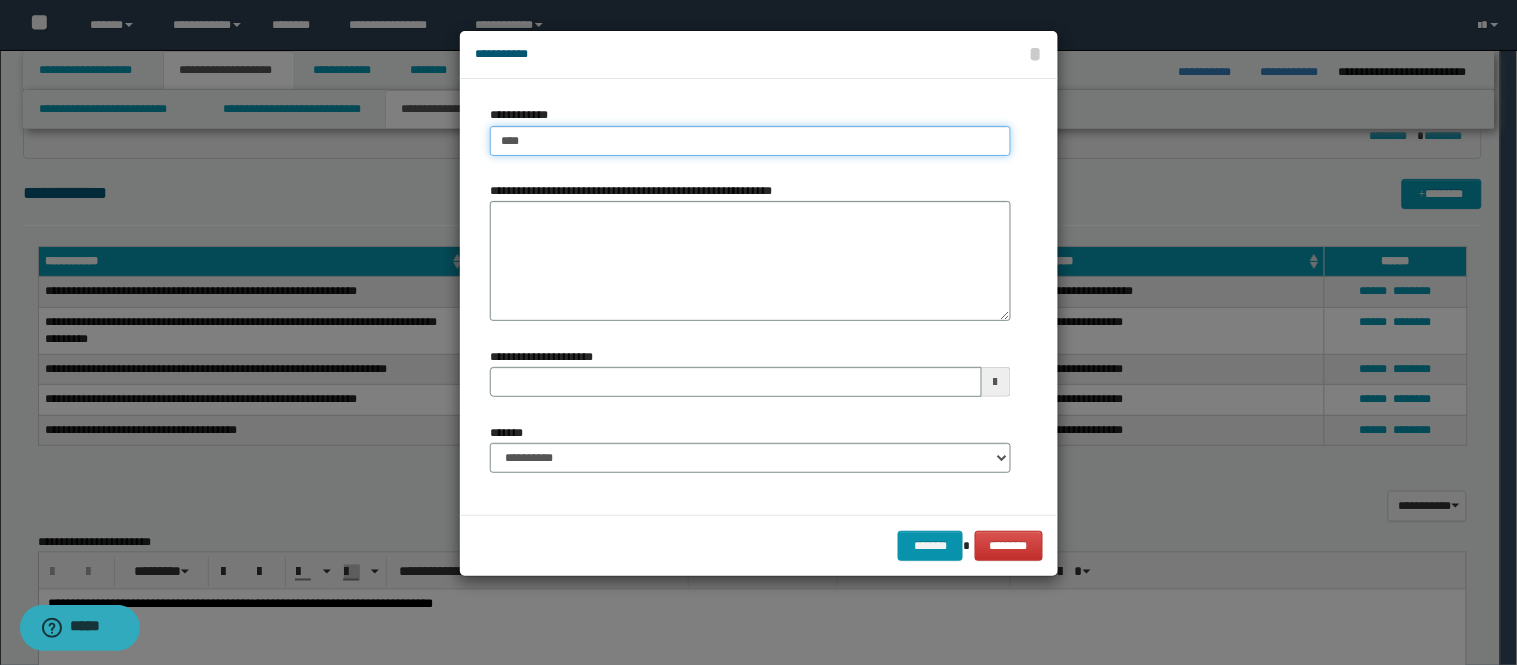 type on "****" 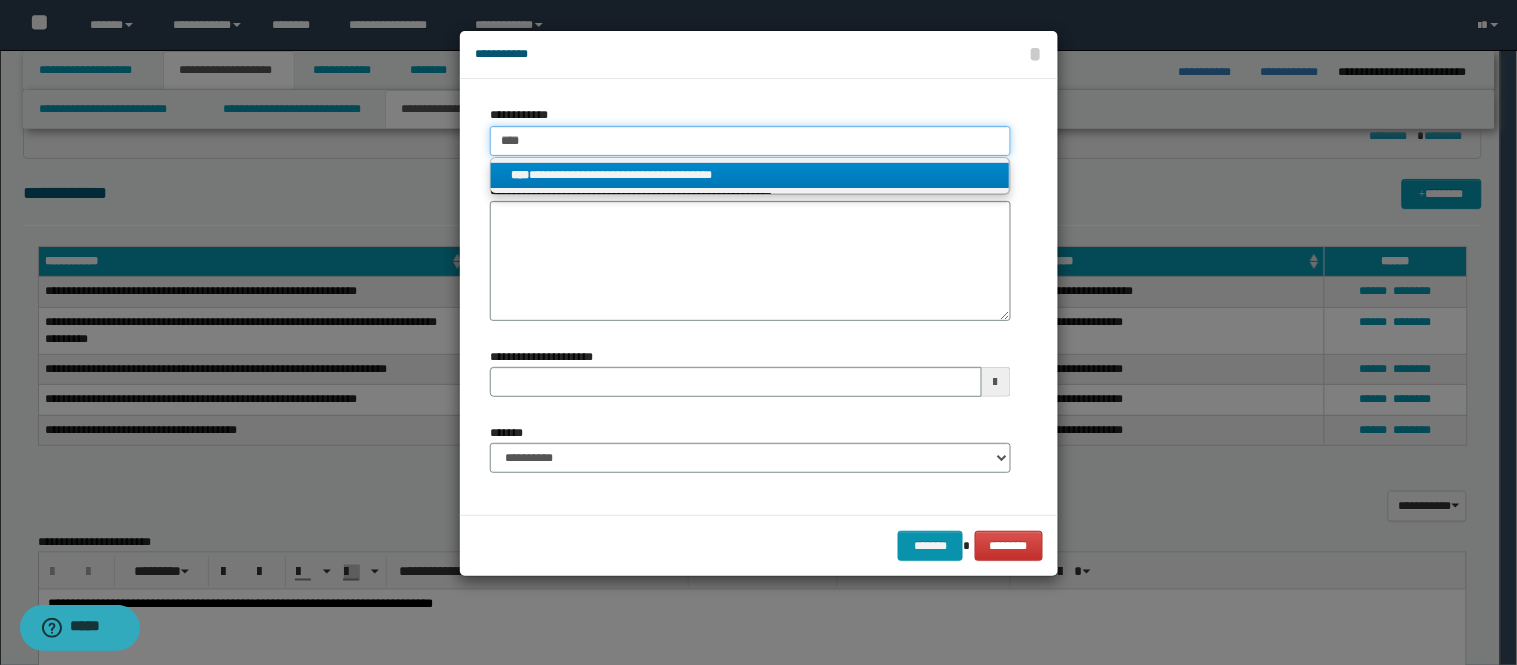 type on "****" 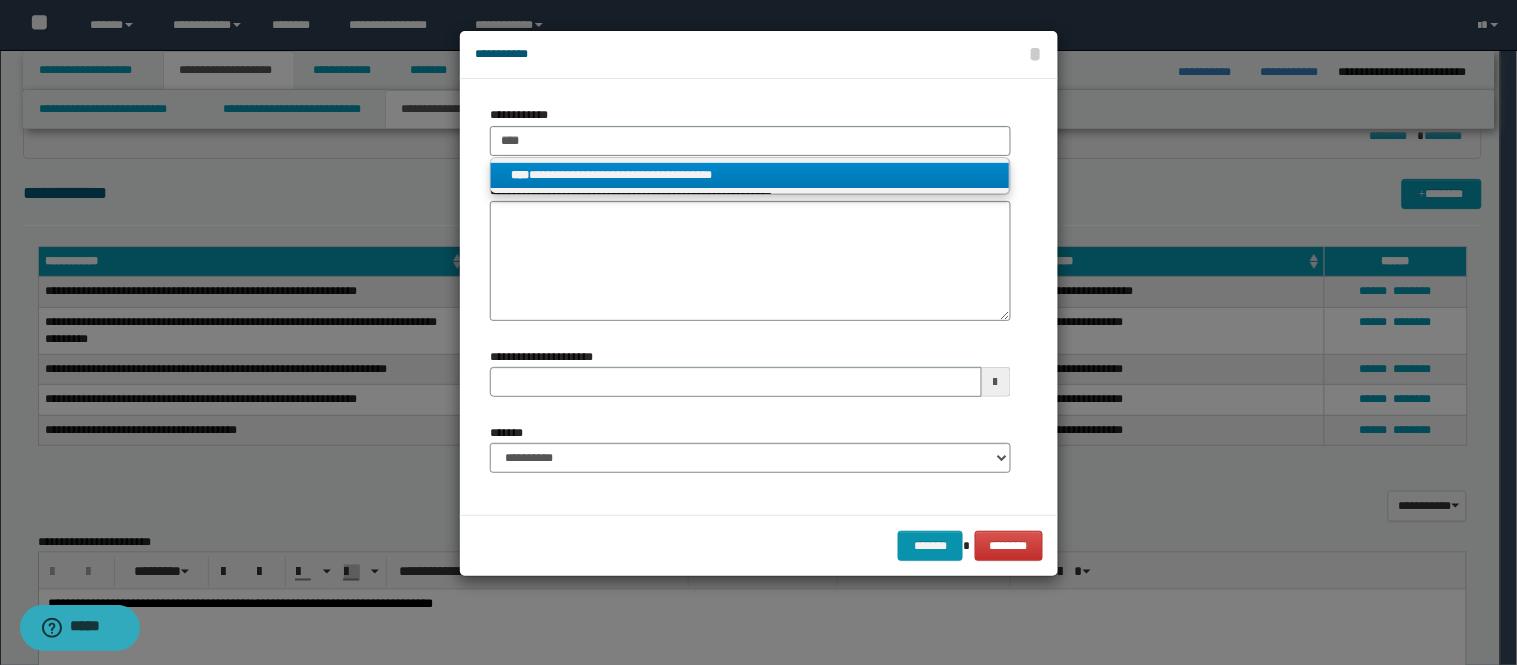 click on "**********" at bounding box center [750, 175] 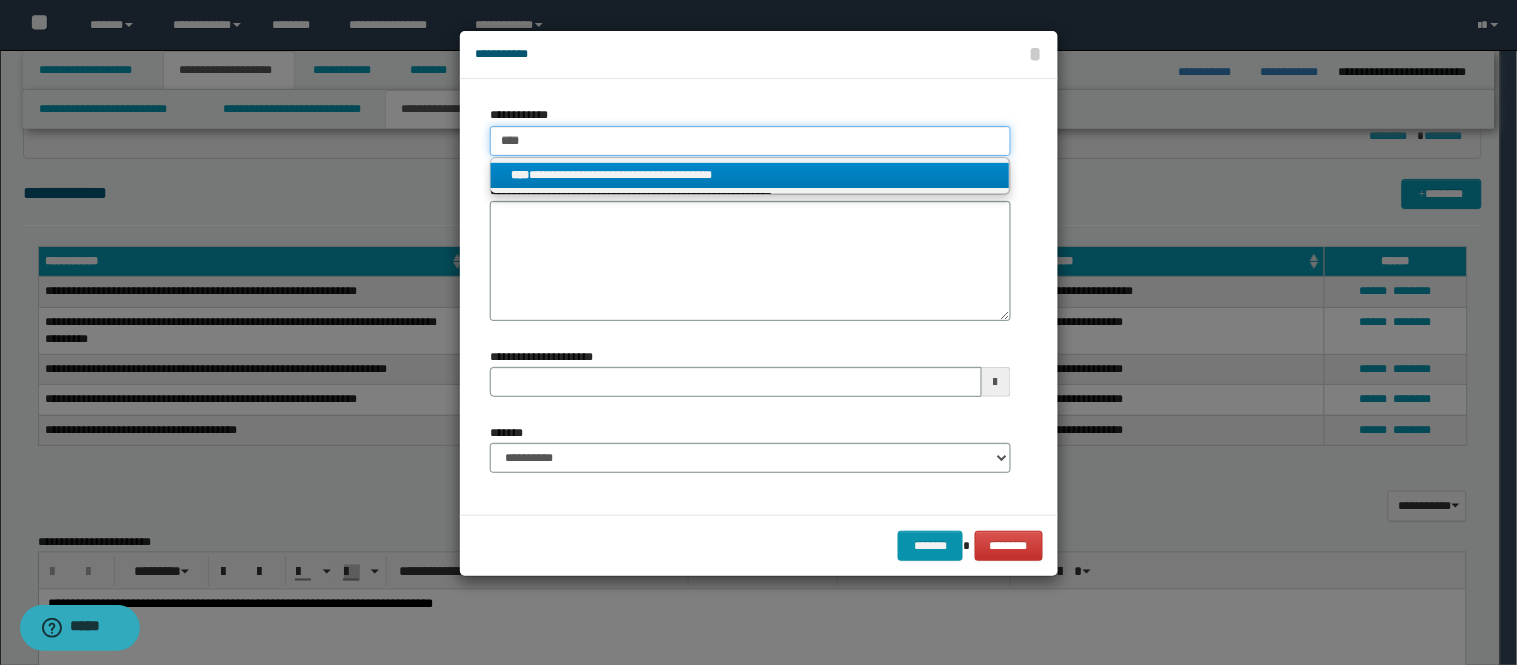 type 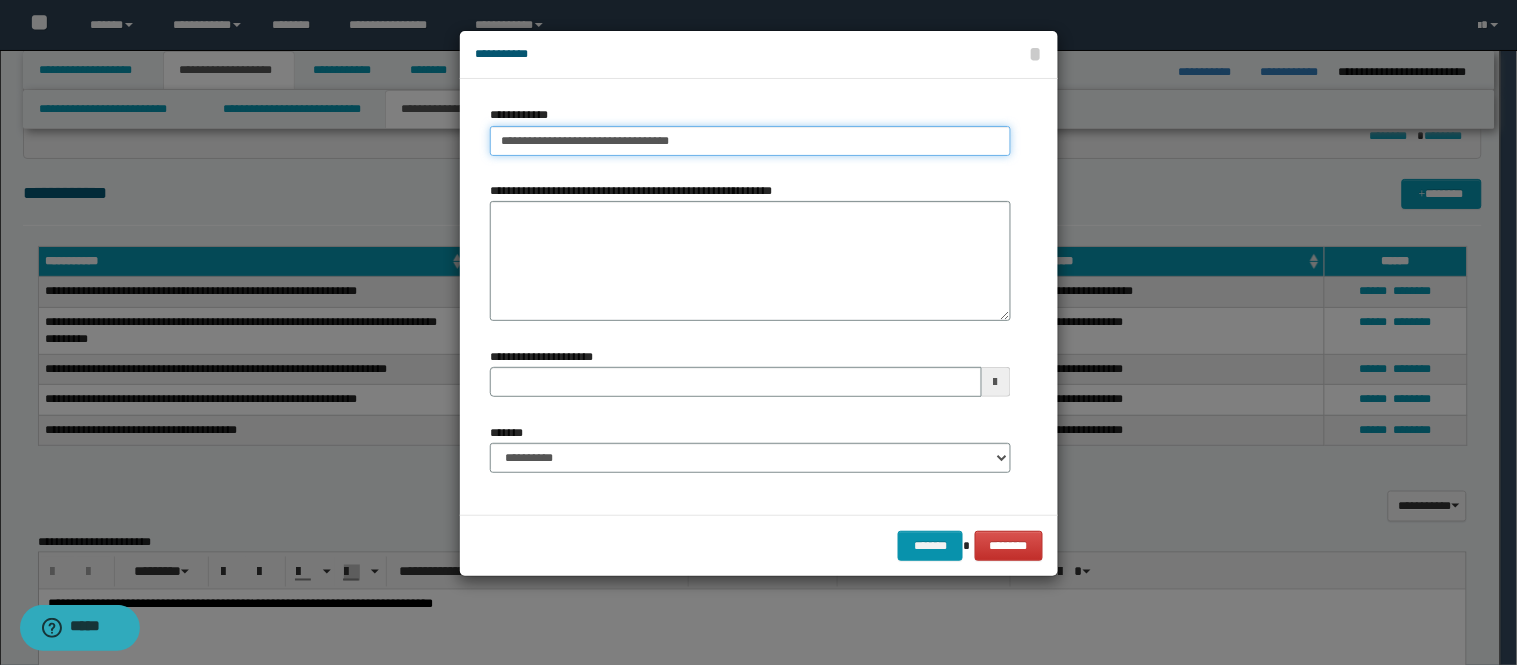 type 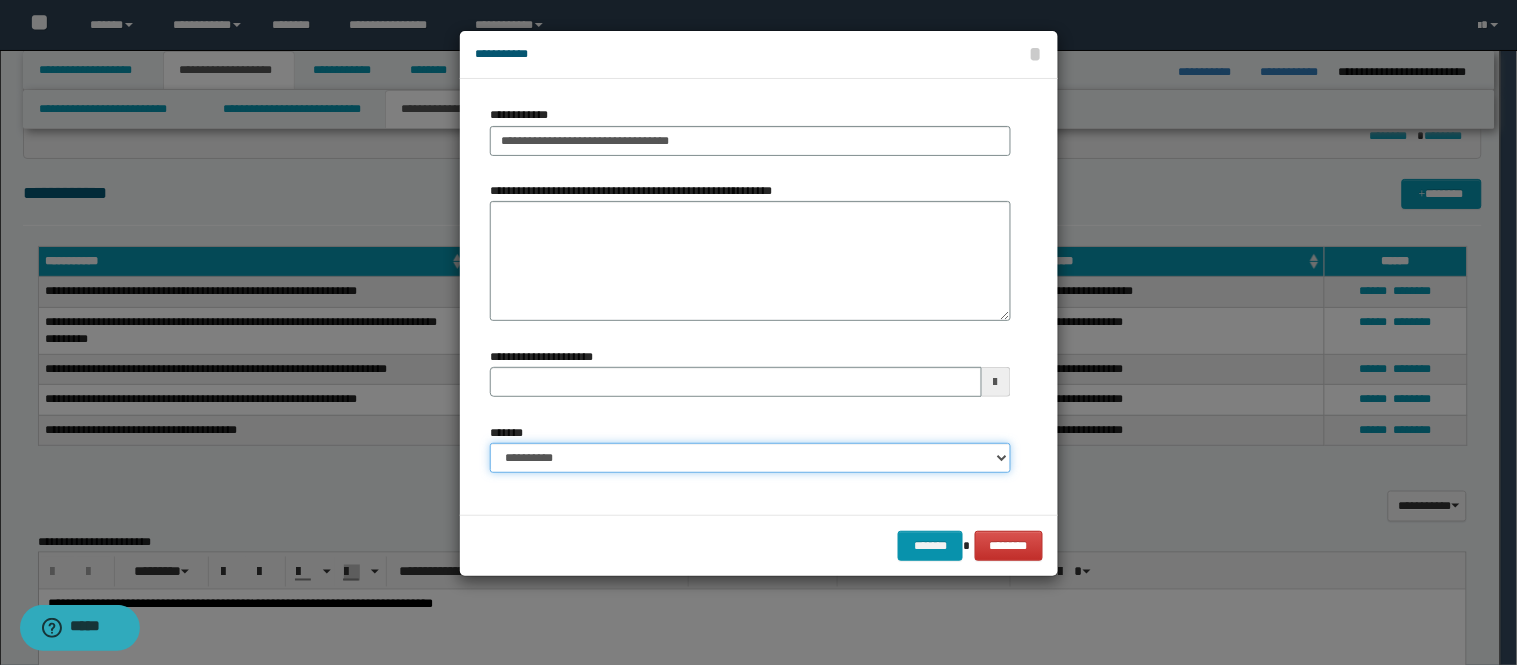 click on "**********" at bounding box center [750, 458] 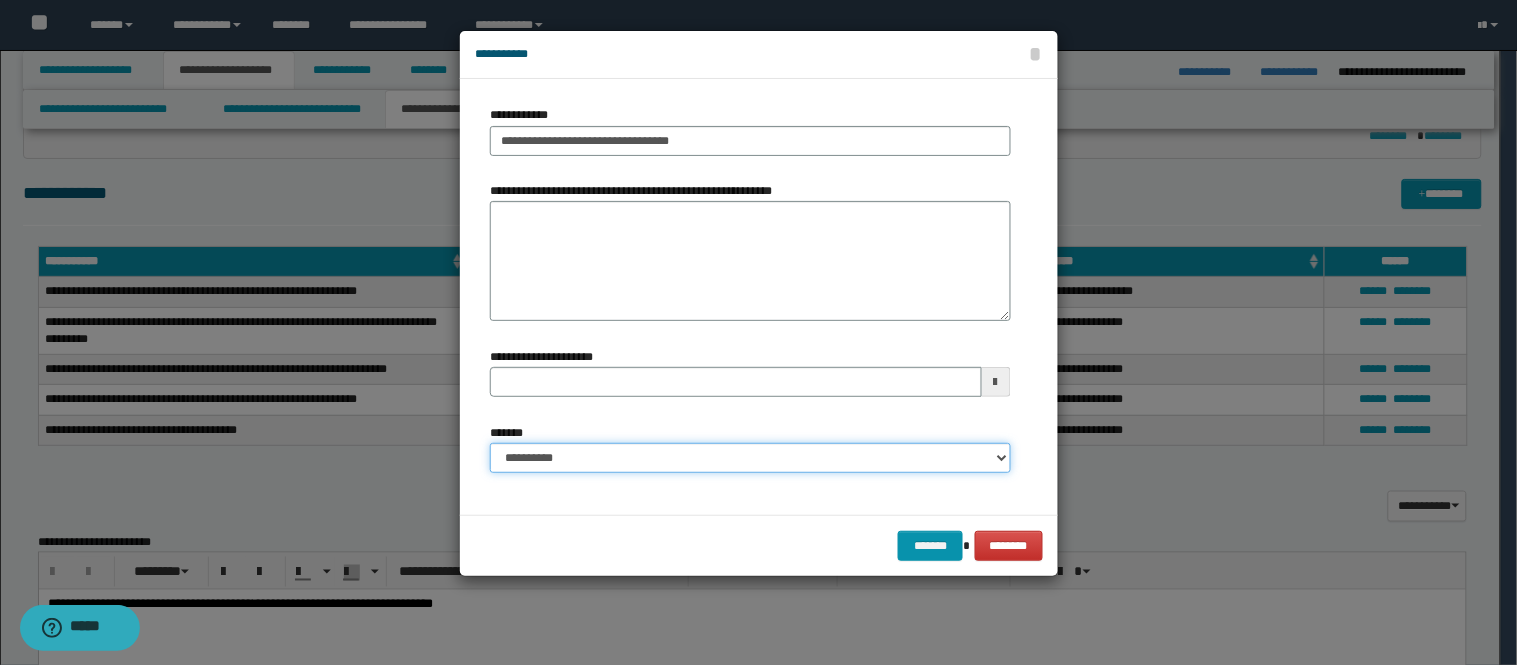 select on "*" 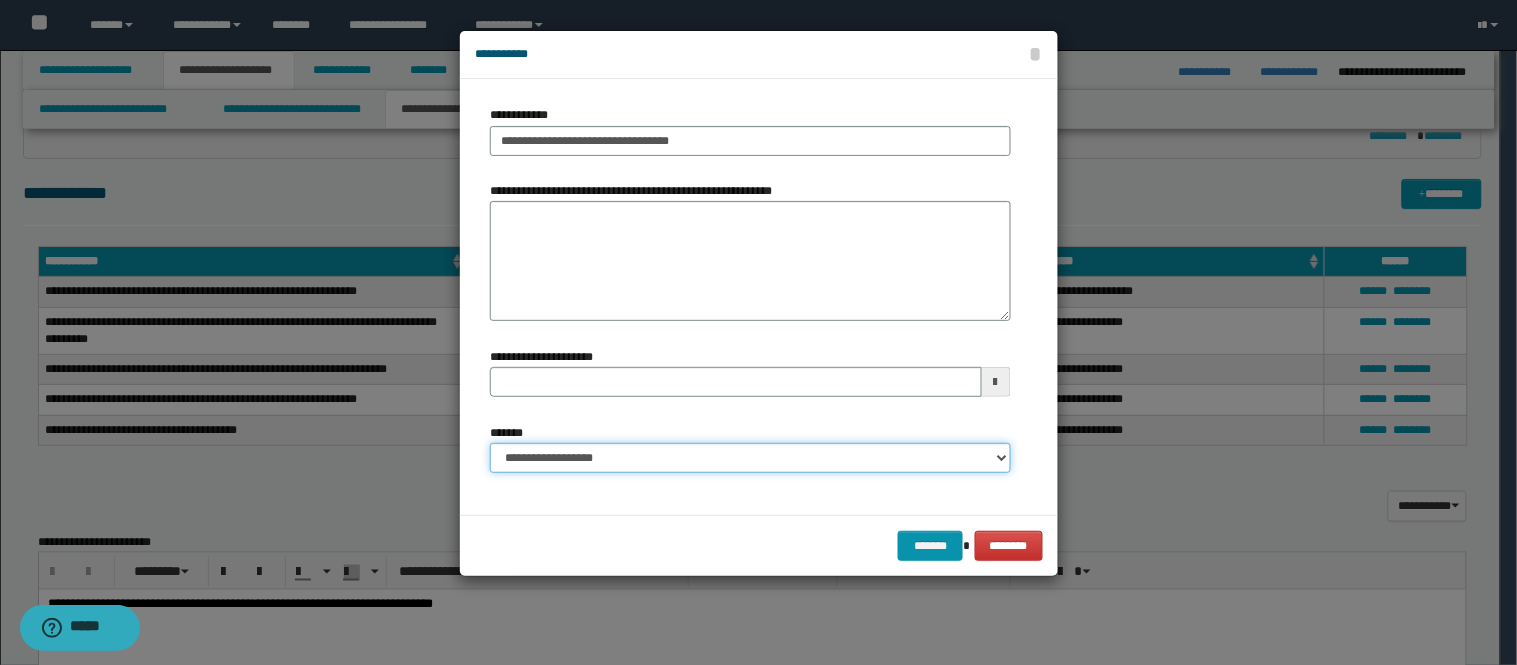 click on "**********" at bounding box center (750, 458) 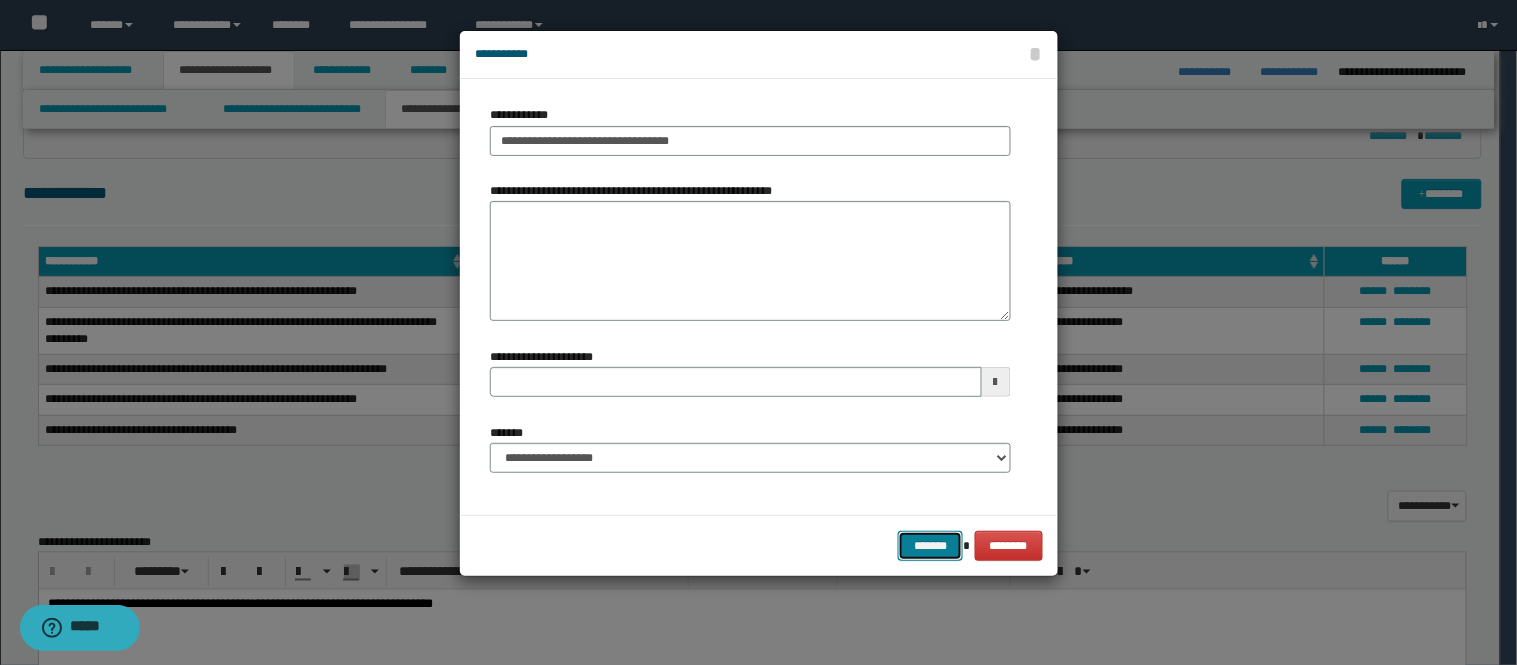 click on "*******" at bounding box center [930, 546] 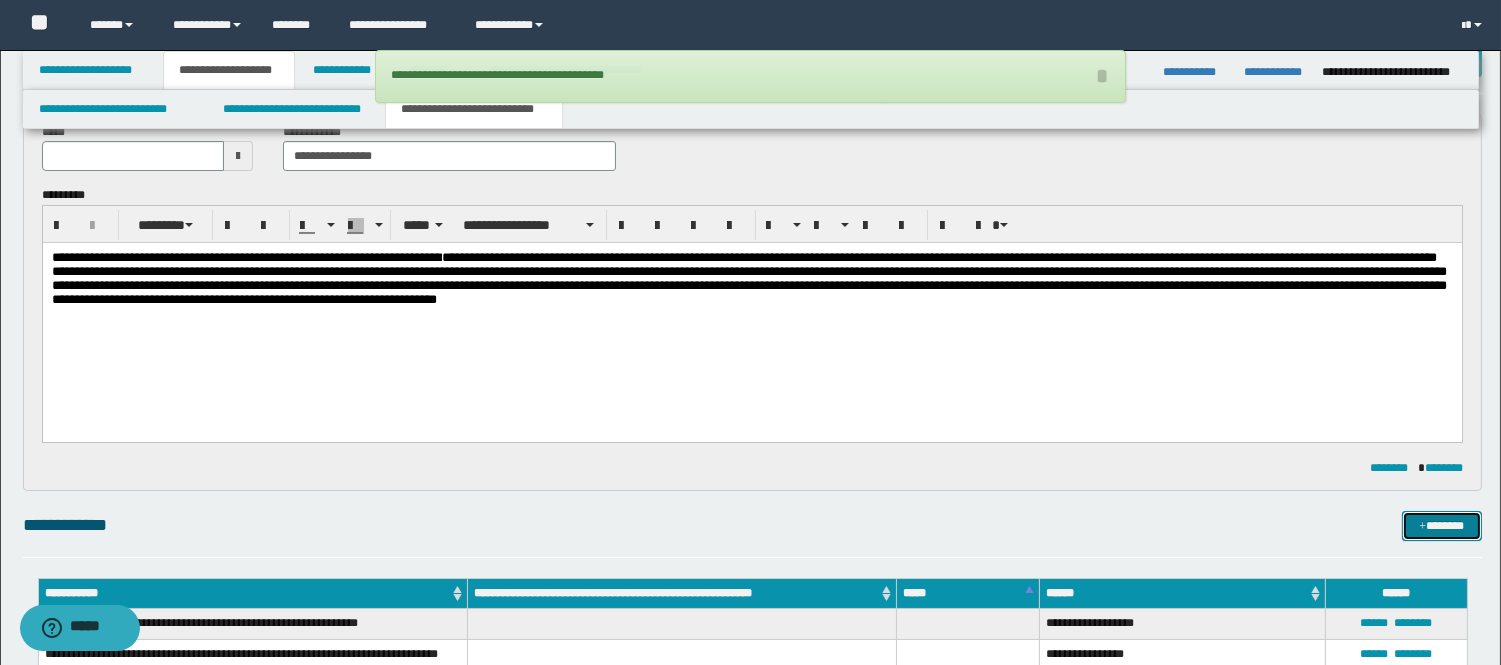 scroll, scrollTop: 111, scrollLeft: 0, axis: vertical 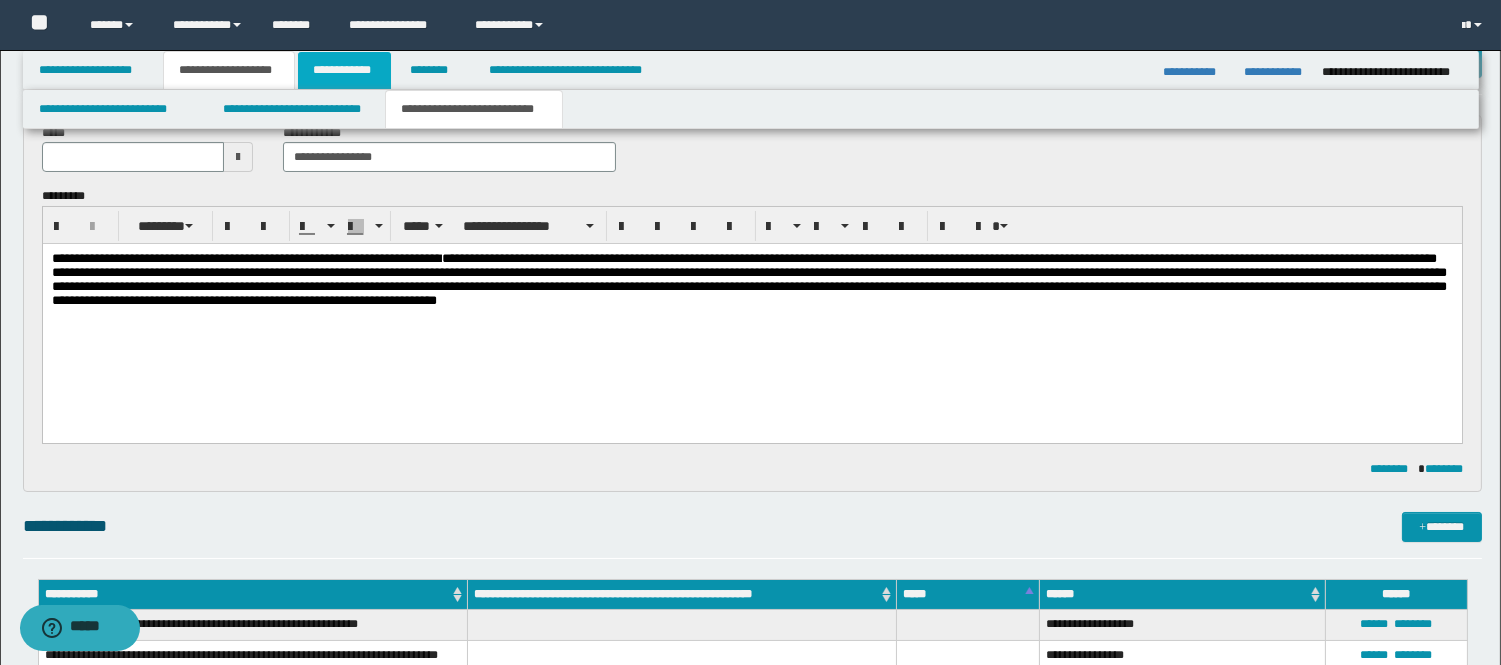 click on "**********" at bounding box center [344, 70] 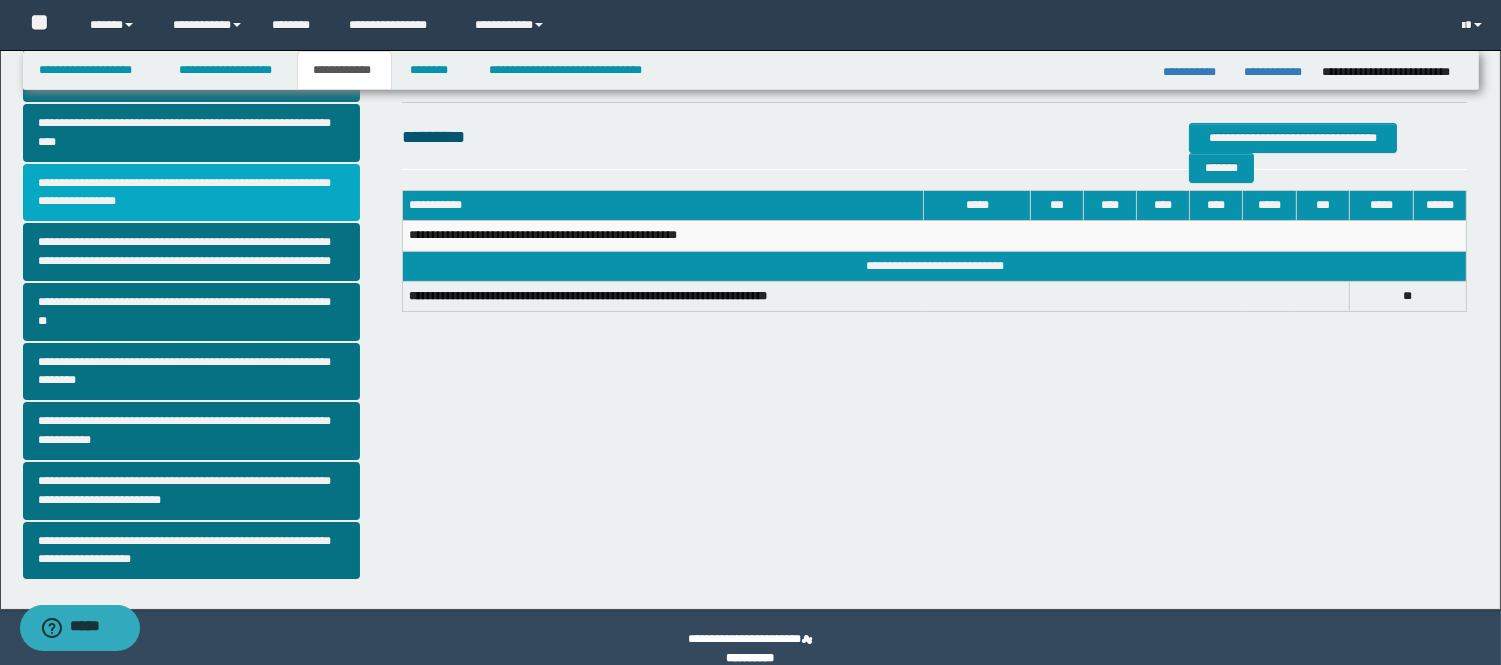 scroll, scrollTop: 445, scrollLeft: 0, axis: vertical 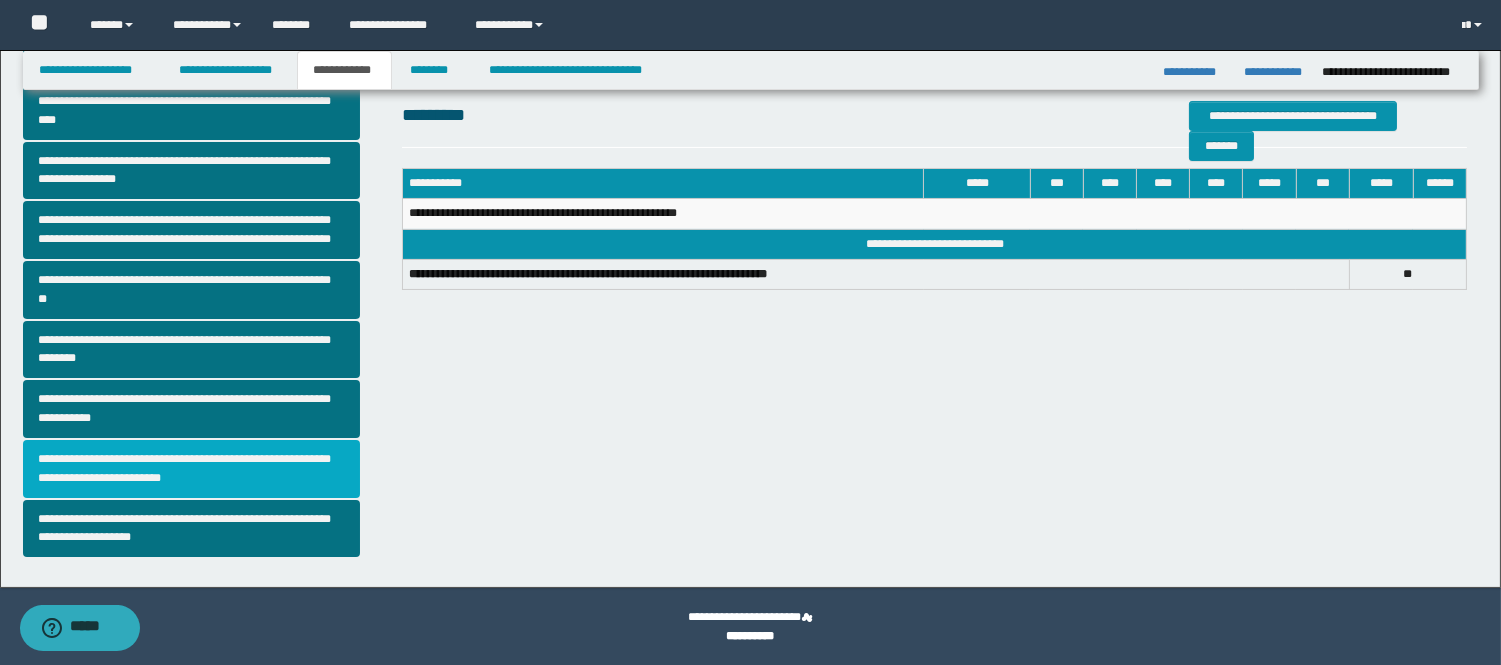 click on "**********" at bounding box center [192, 469] 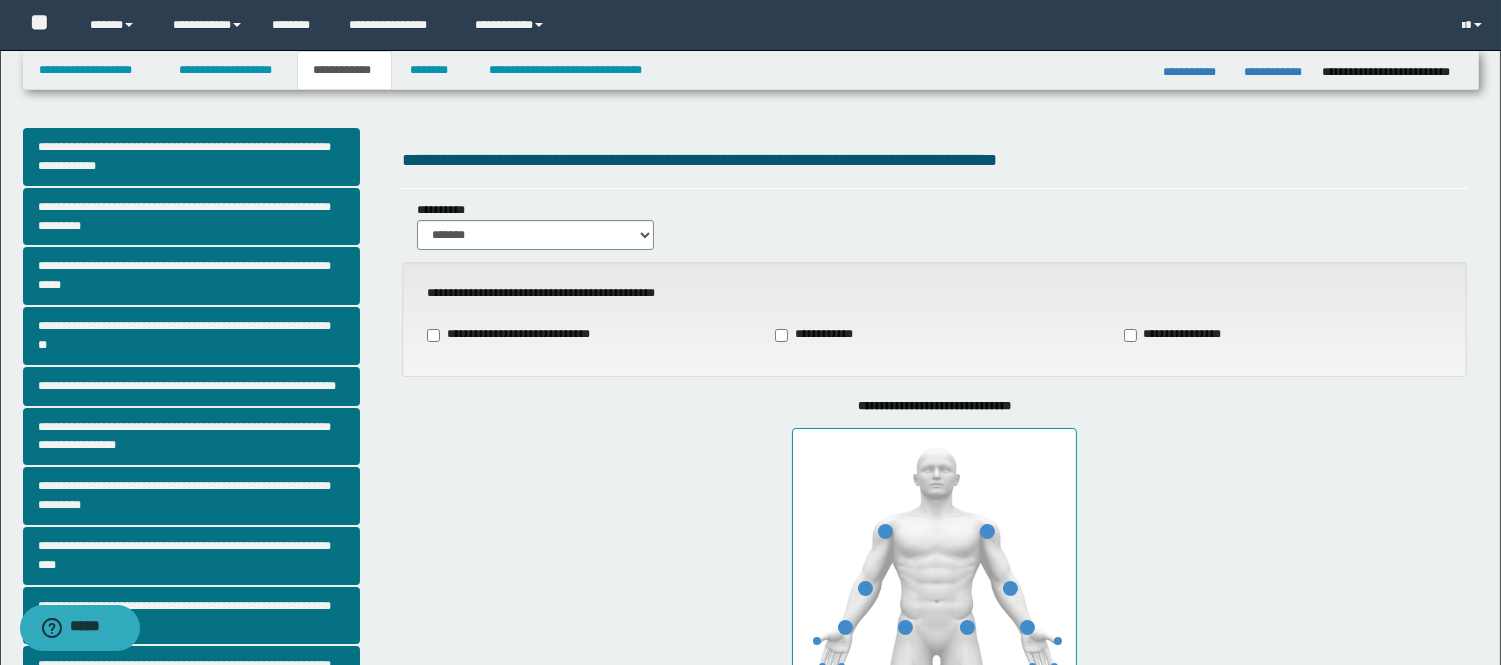 click on "**********" at bounding box center [823, 335] 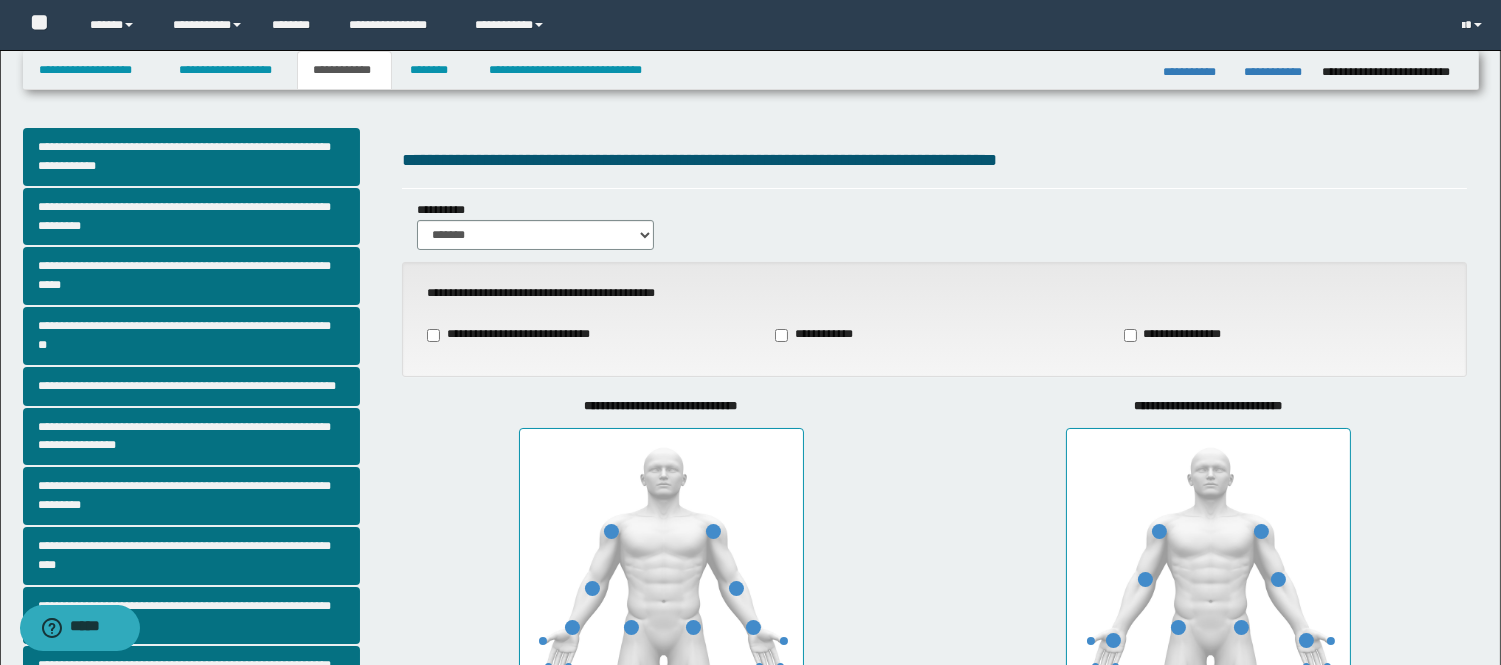click on "**********" at bounding box center (517, 335) 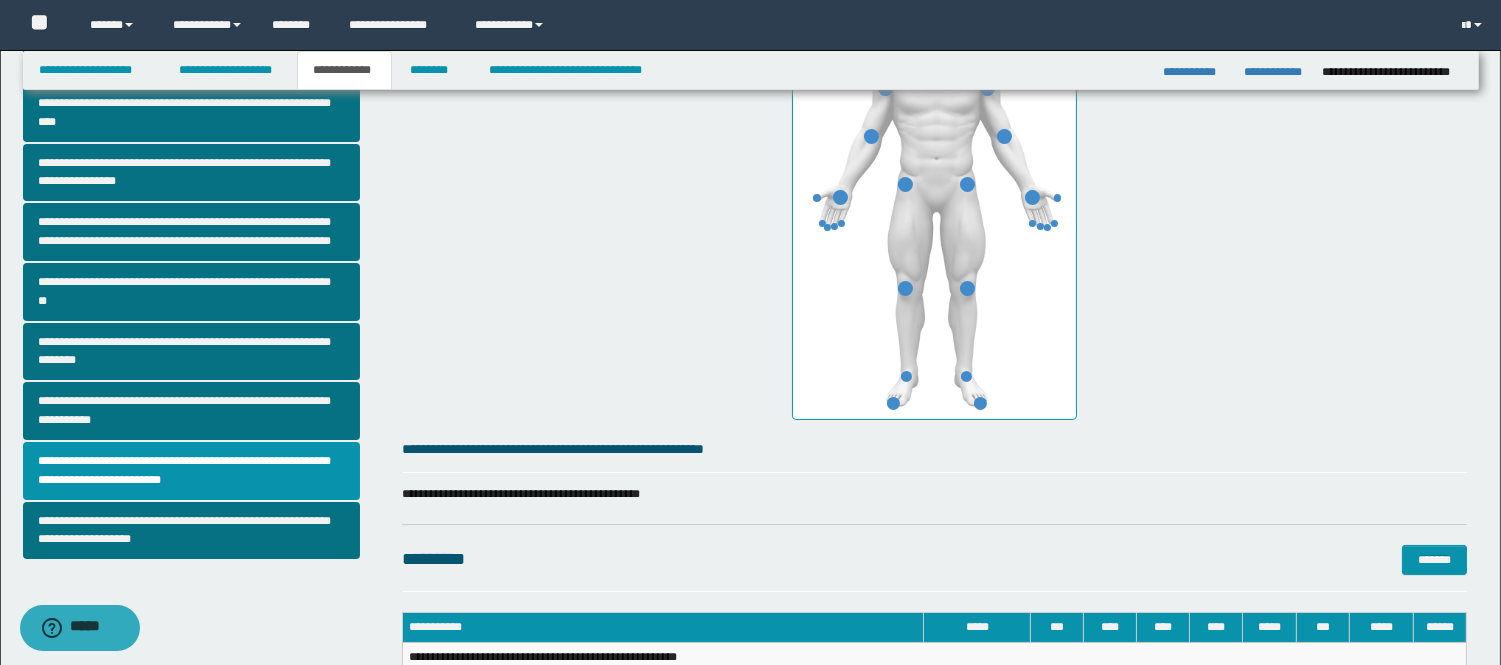 scroll, scrollTop: 444, scrollLeft: 0, axis: vertical 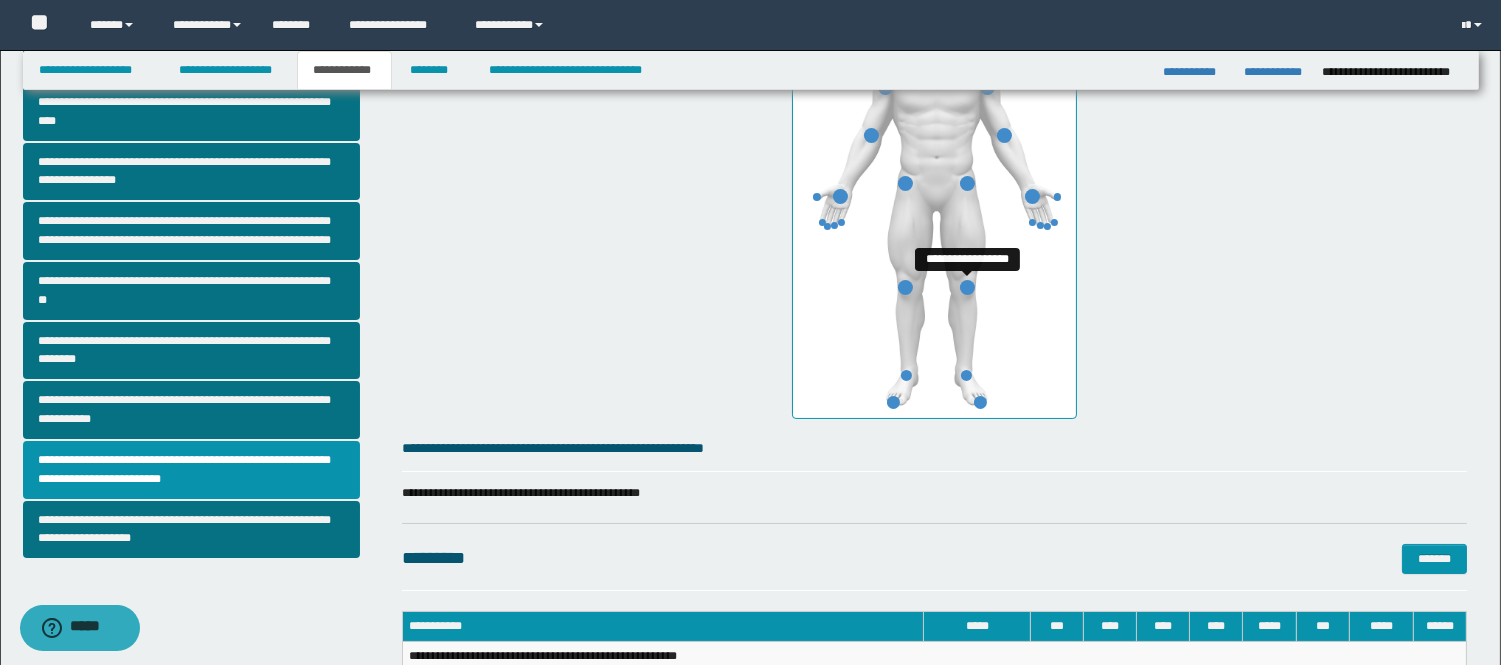 click at bounding box center (967, 287) 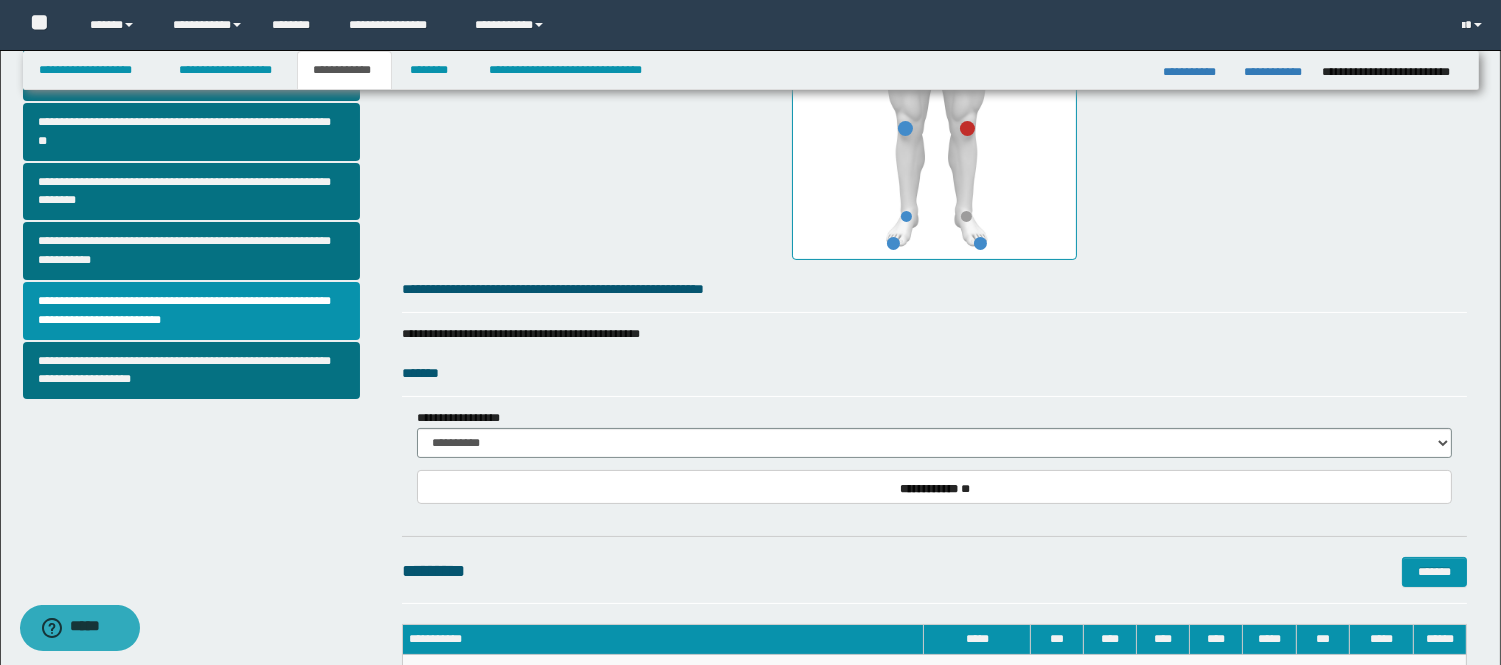 scroll, scrollTop: 666, scrollLeft: 0, axis: vertical 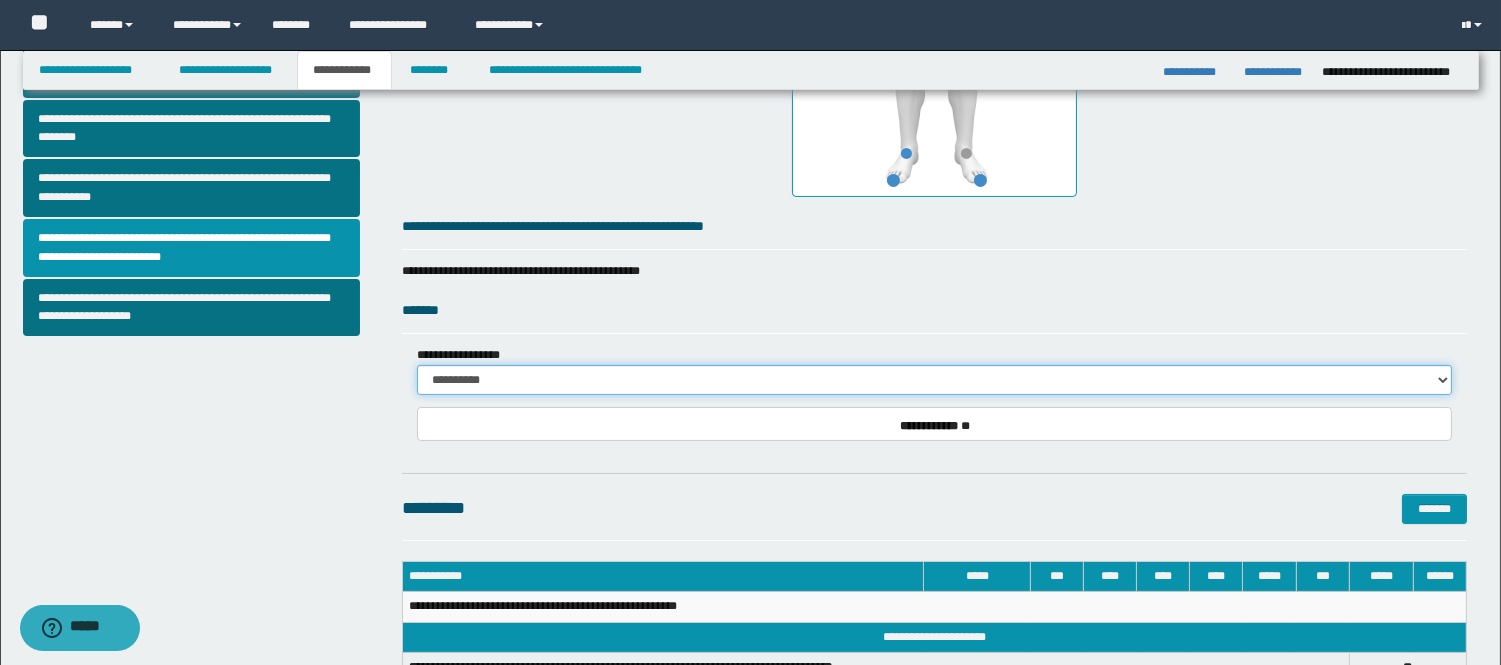 click on "**********" at bounding box center (934, 380) 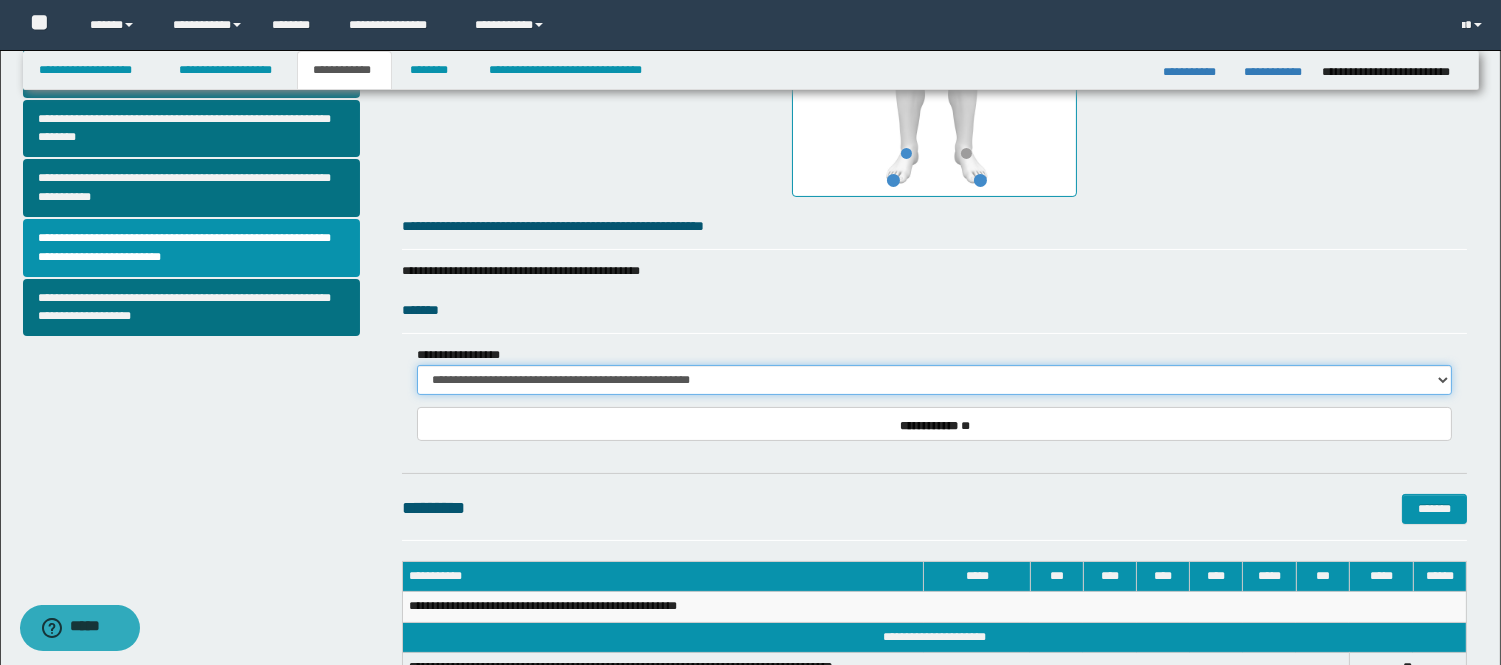 click on "**********" at bounding box center [934, 380] 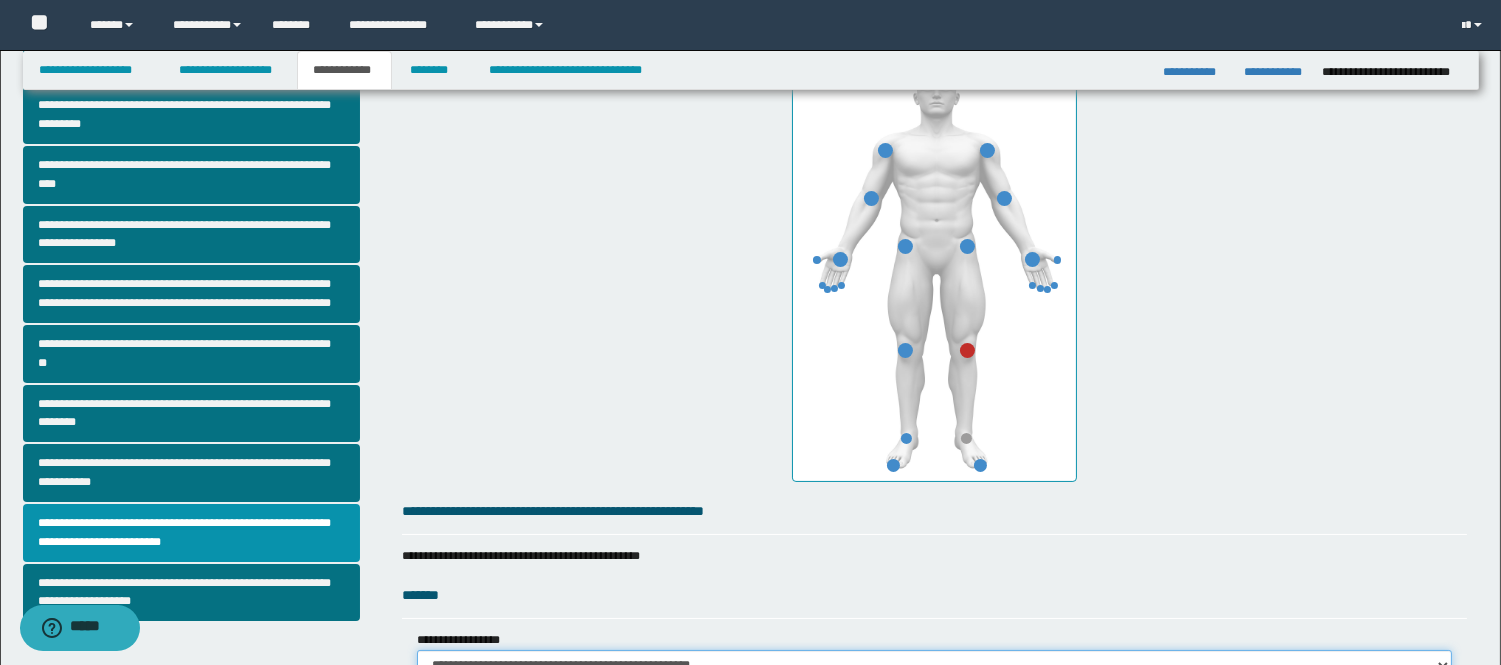 scroll, scrollTop: 0, scrollLeft: 0, axis: both 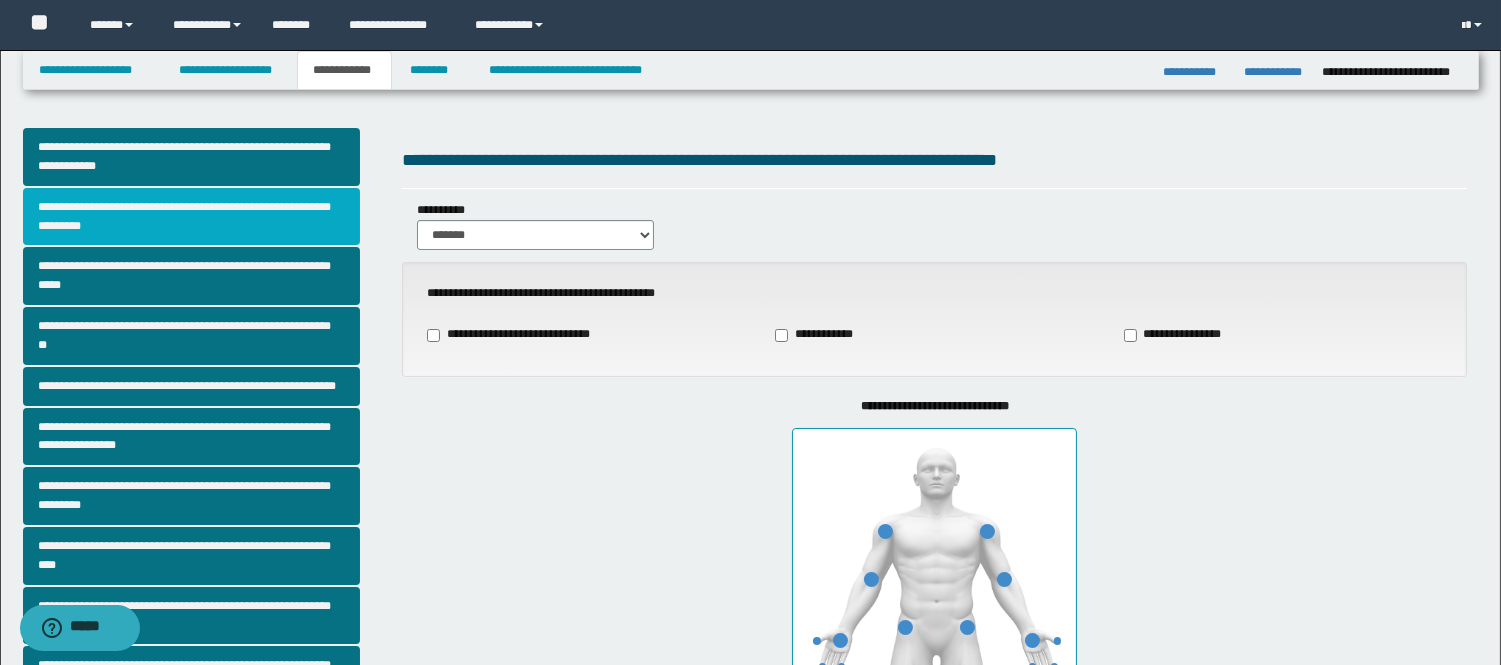 click on "**********" at bounding box center [192, 217] 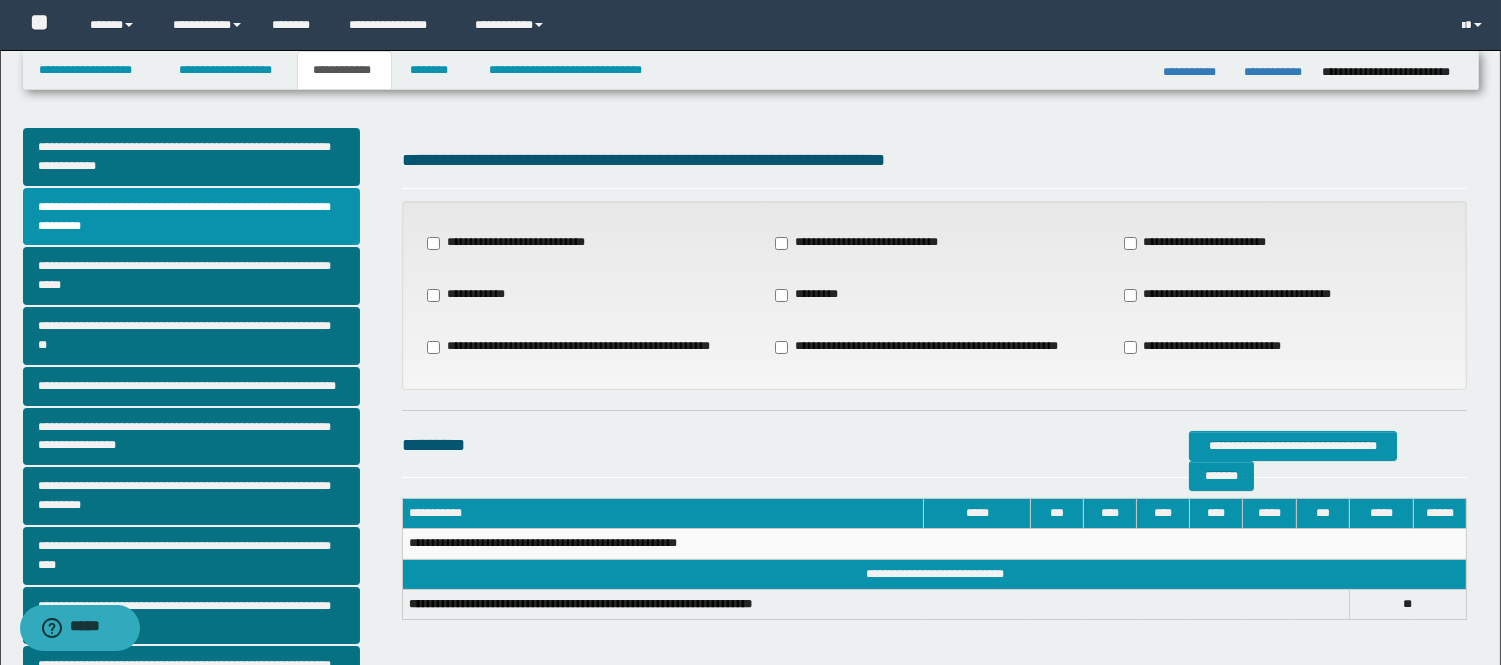 click on "**********" at bounding box center (1239, 295) 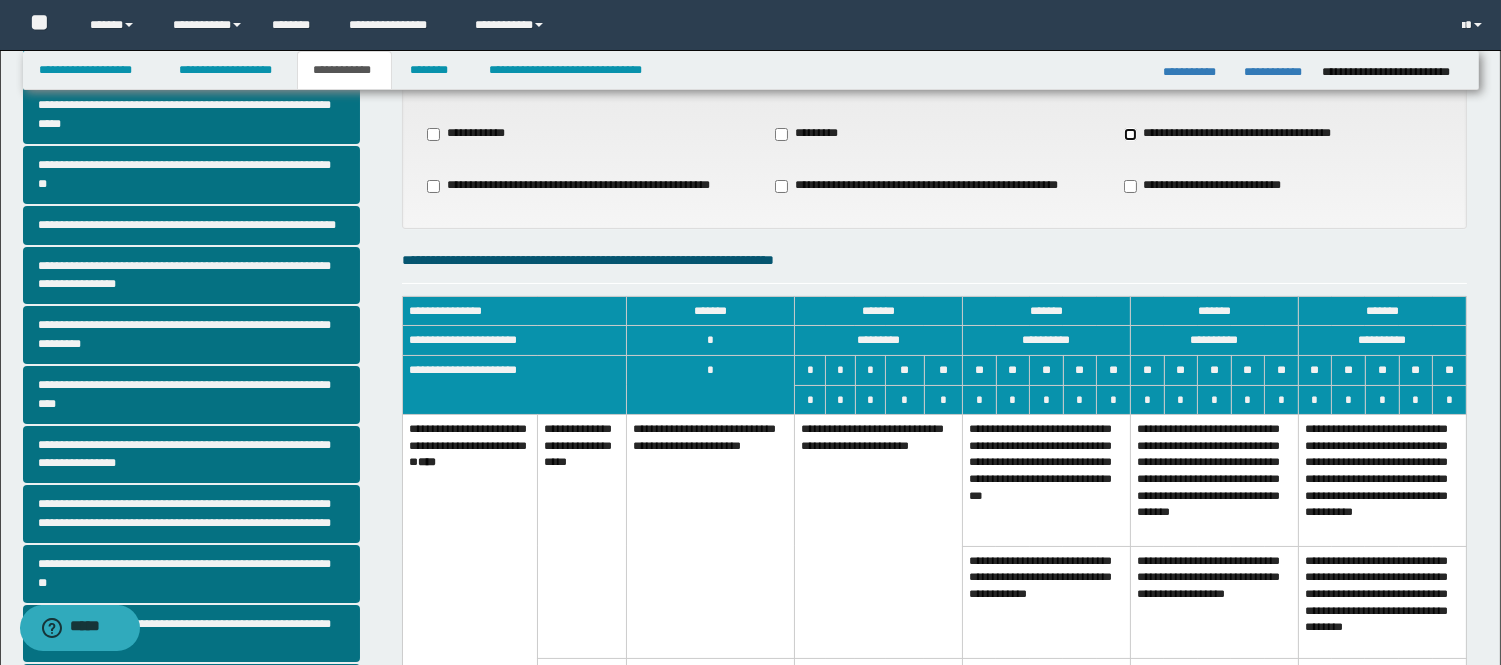 scroll, scrollTop: 222, scrollLeft: 0, axis: vertical 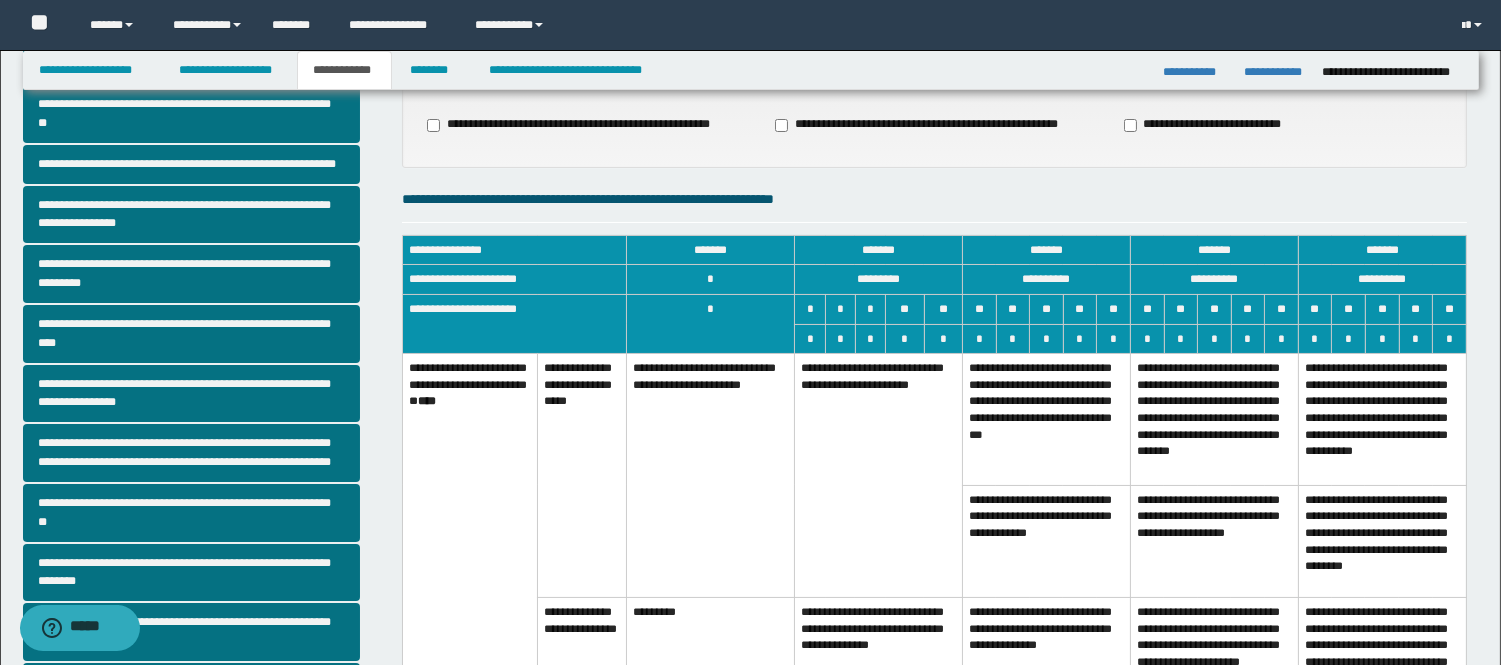 click on "**********" at bounding box center [879, 476] 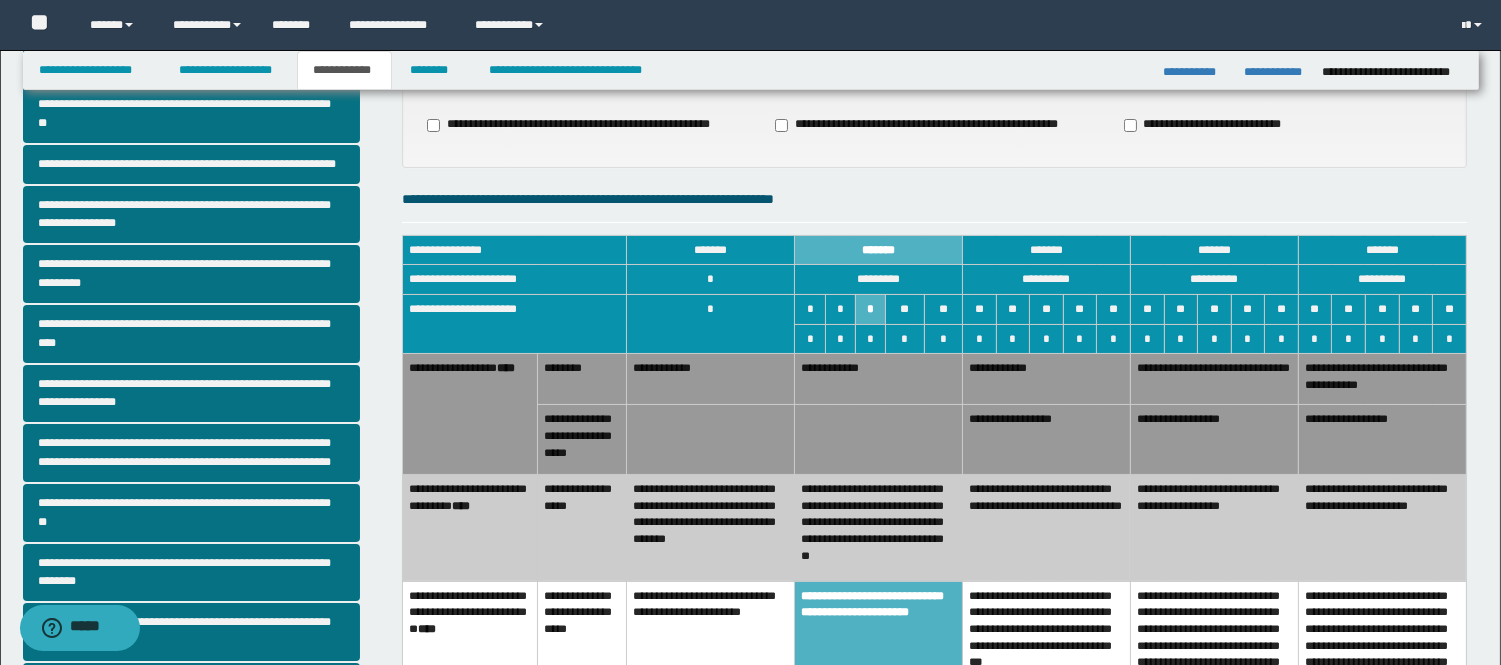 click on "**********" at bounding box center [1047, 440] 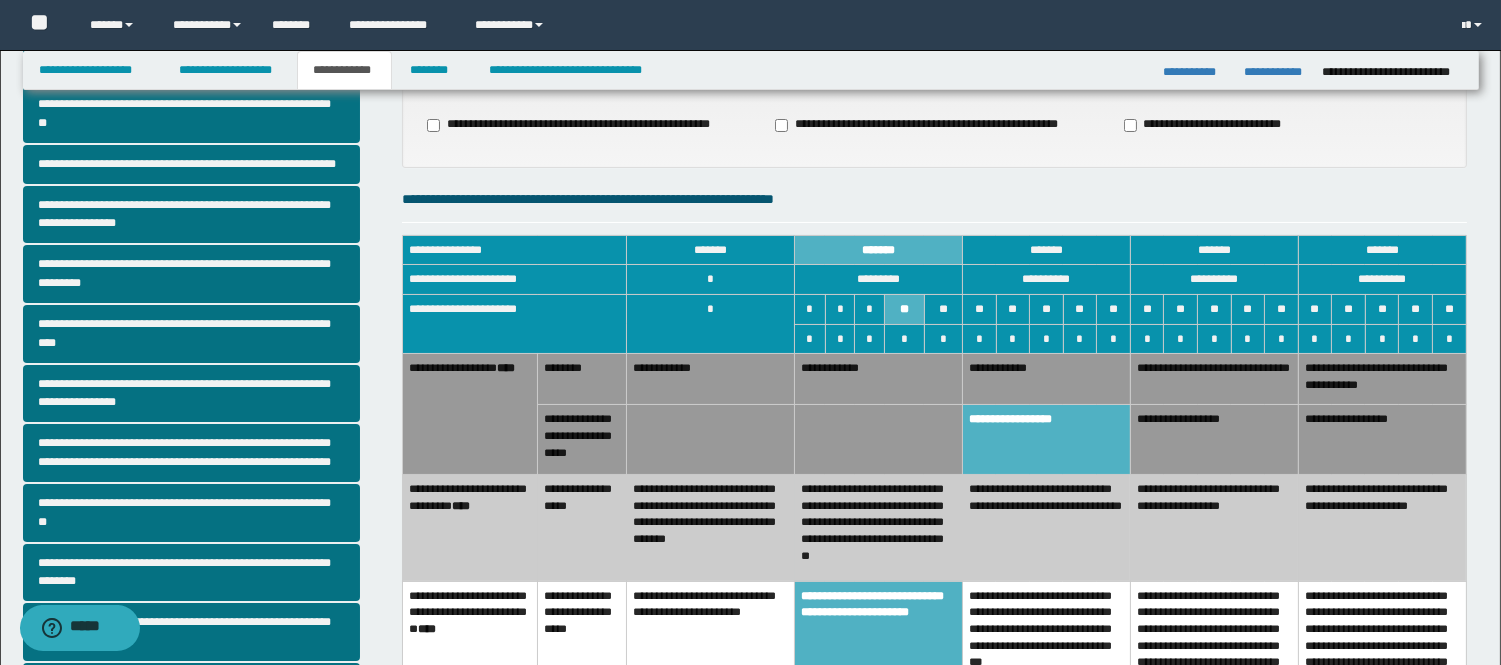 click on "**********" at bounding box center (1214, 440) 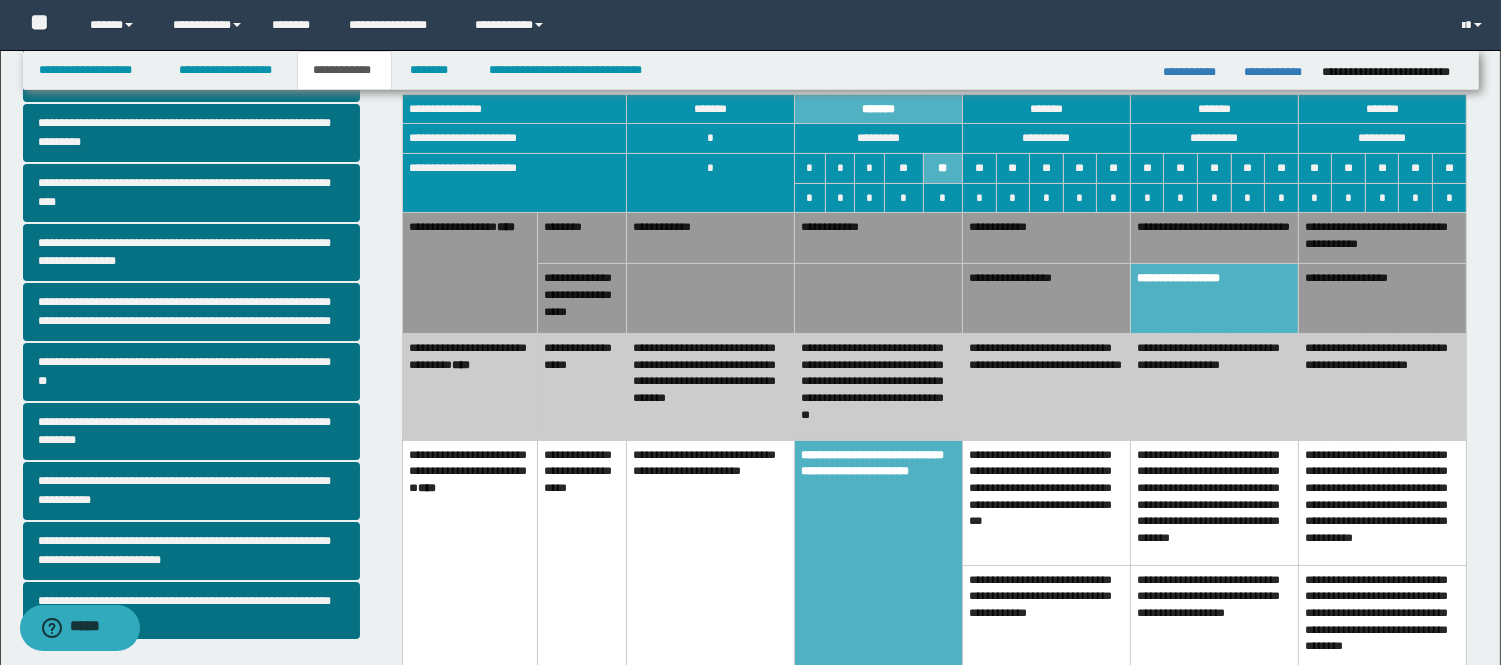 scroll, scrollTop: 0, scrollLeft: 0, axis: both 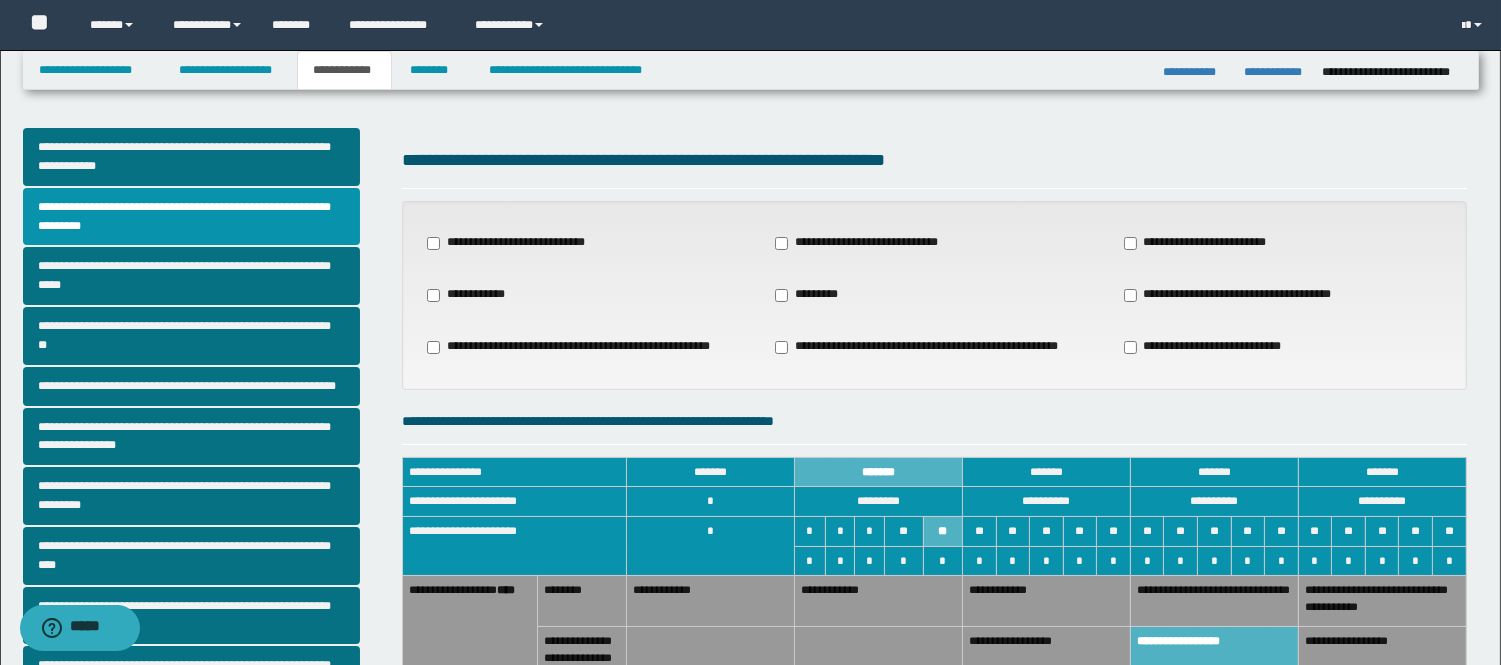 click on "**********" at bounding box center [929, 347] 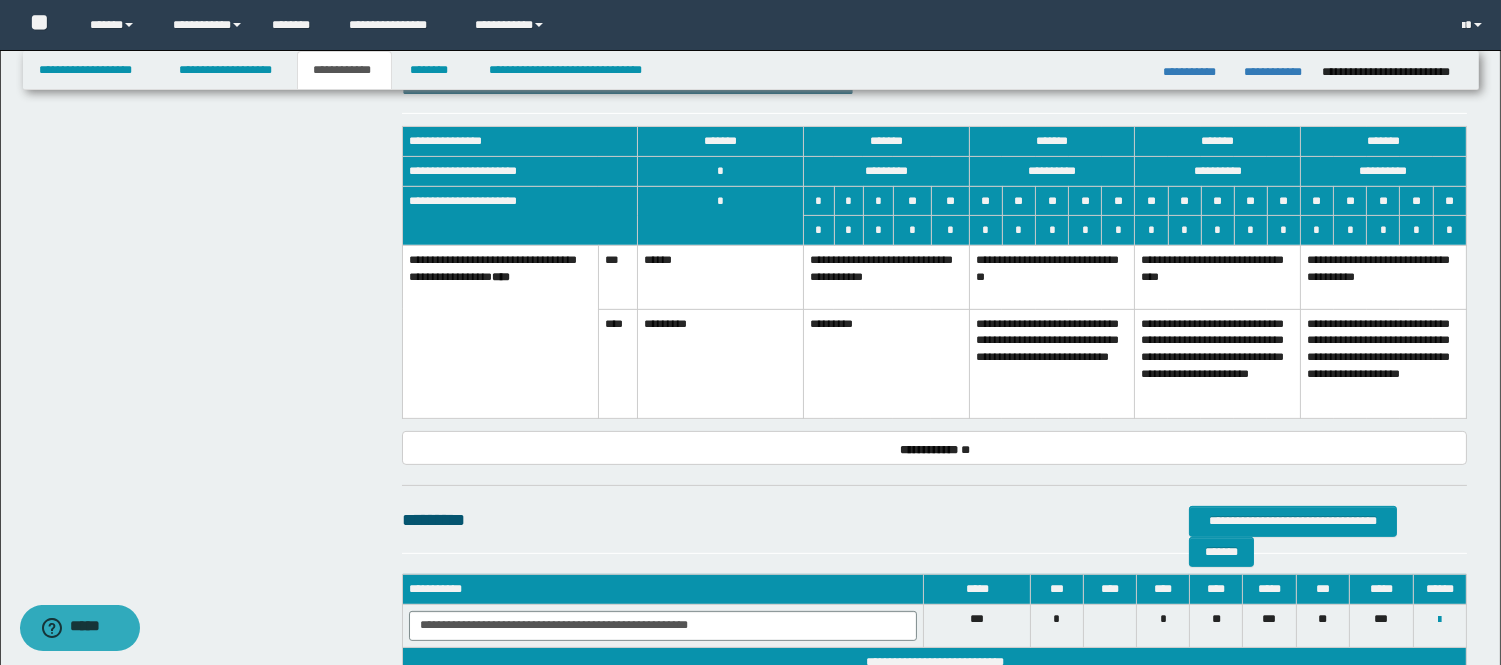 scroll, scrollTop: 1222, scrollLeft: 0, axis: vertical 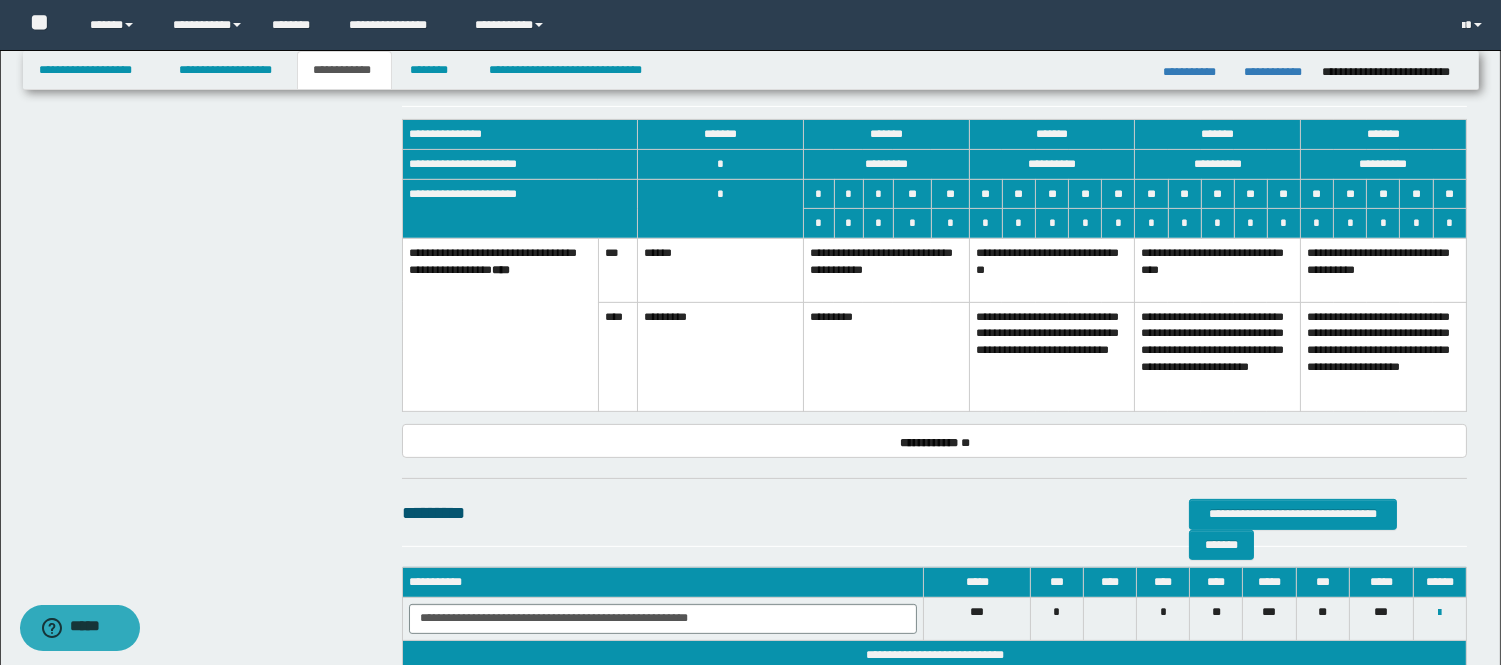click on "**********" at bounding box center (1052, 270) 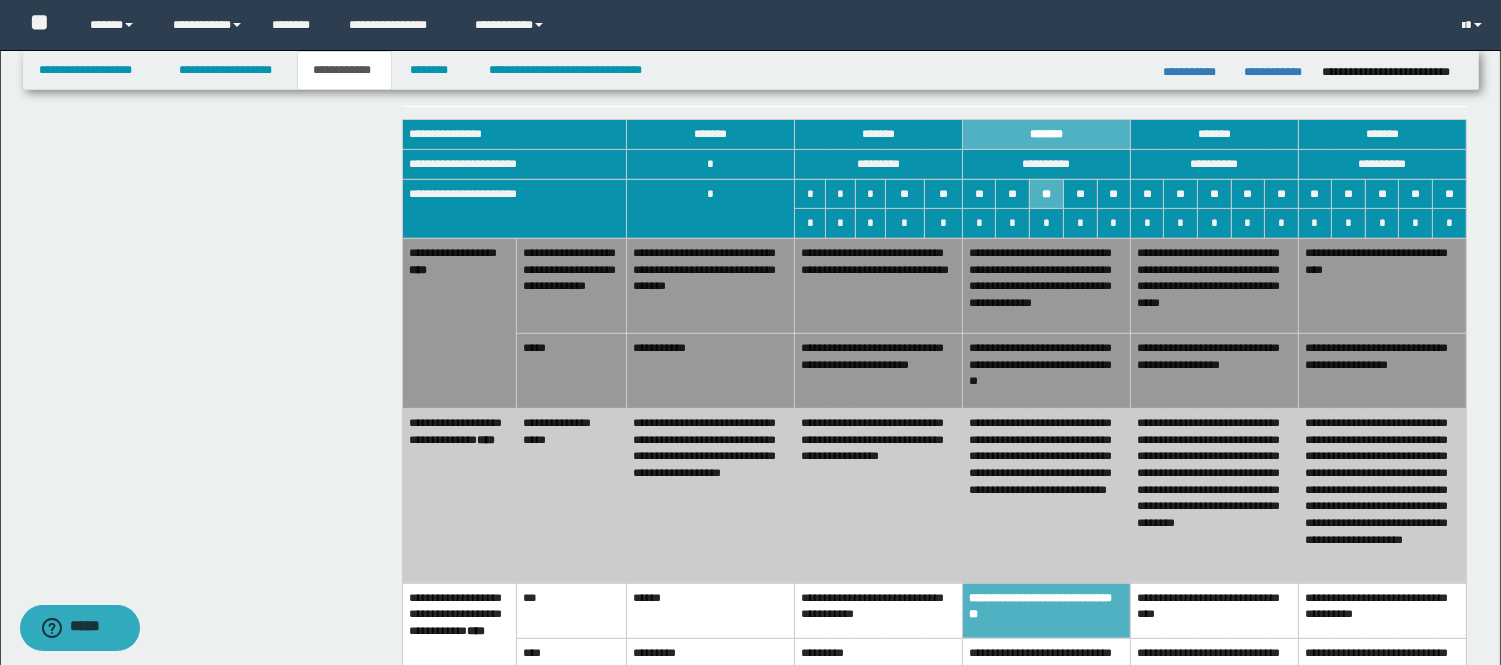 click on "**********" at bounding box center [1047, 496] 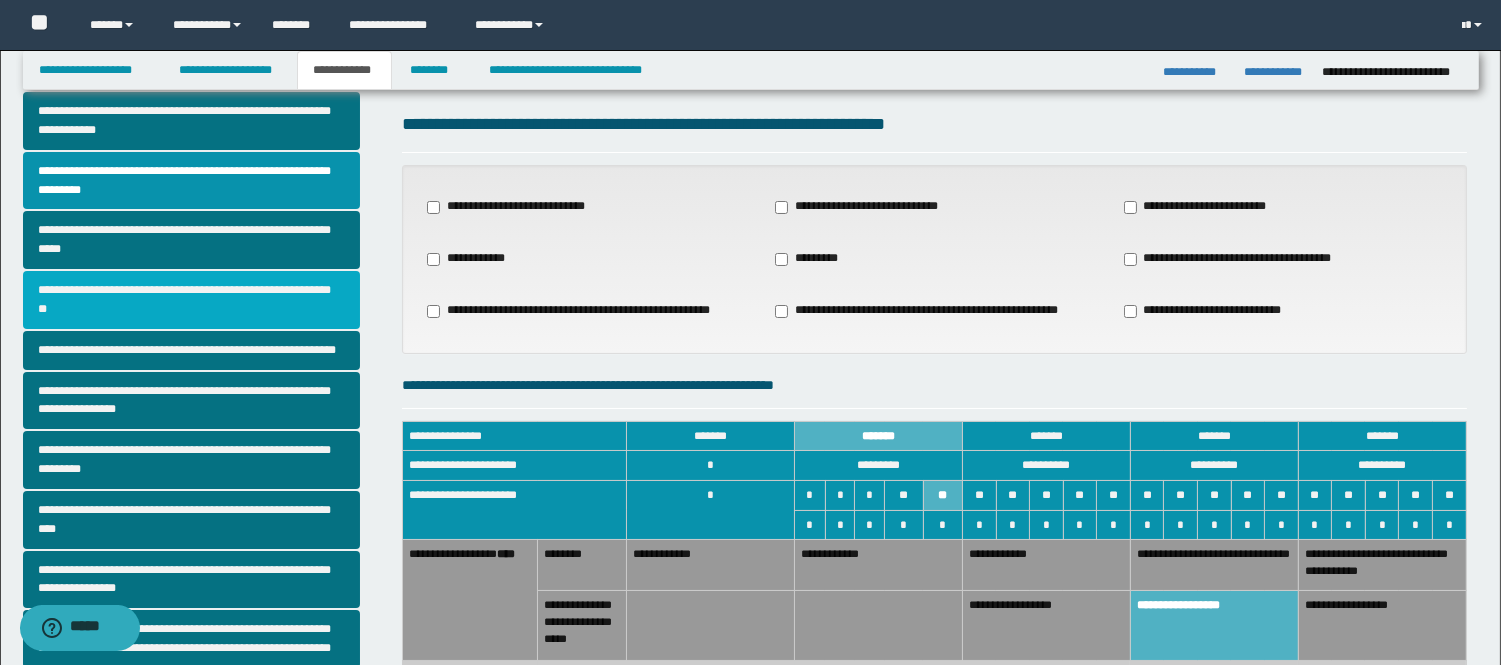 scroll, scrollTop: 0, scrollLeft: 0, axis: both 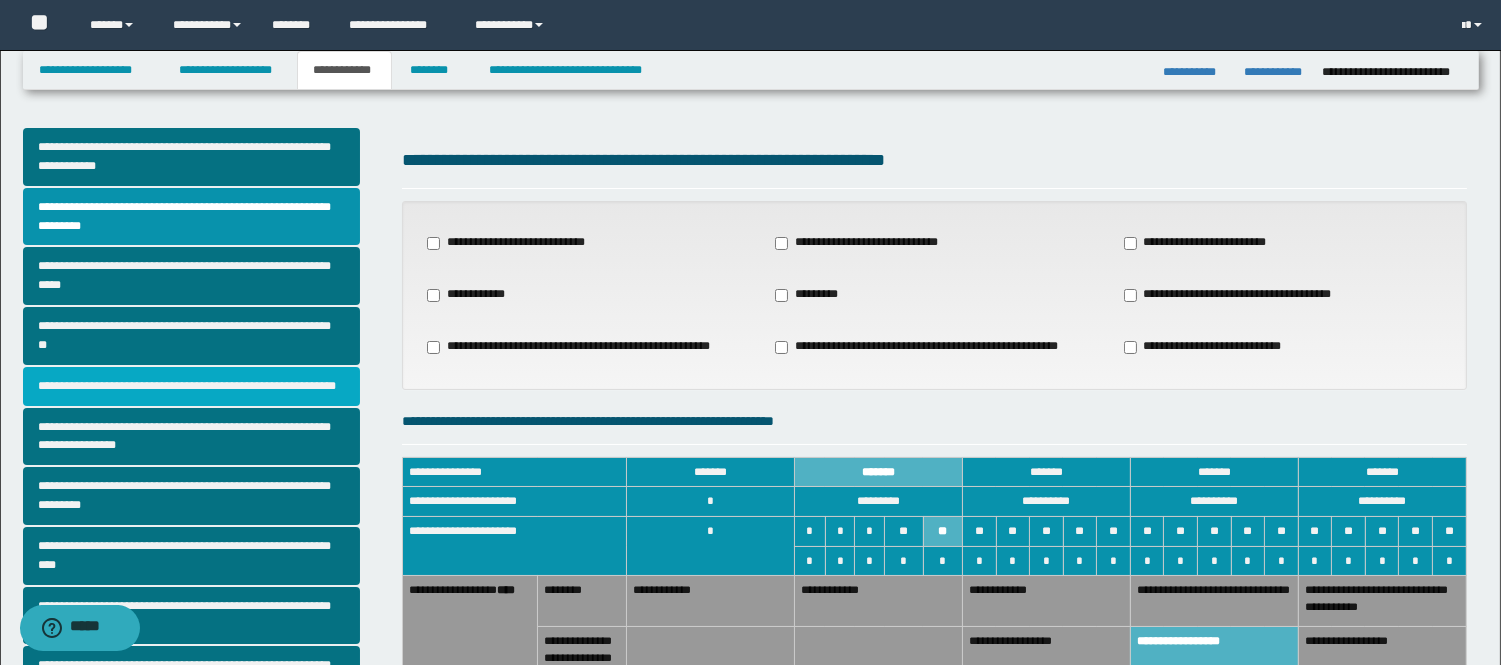 click on "**********" at bounding box center [192, 386] 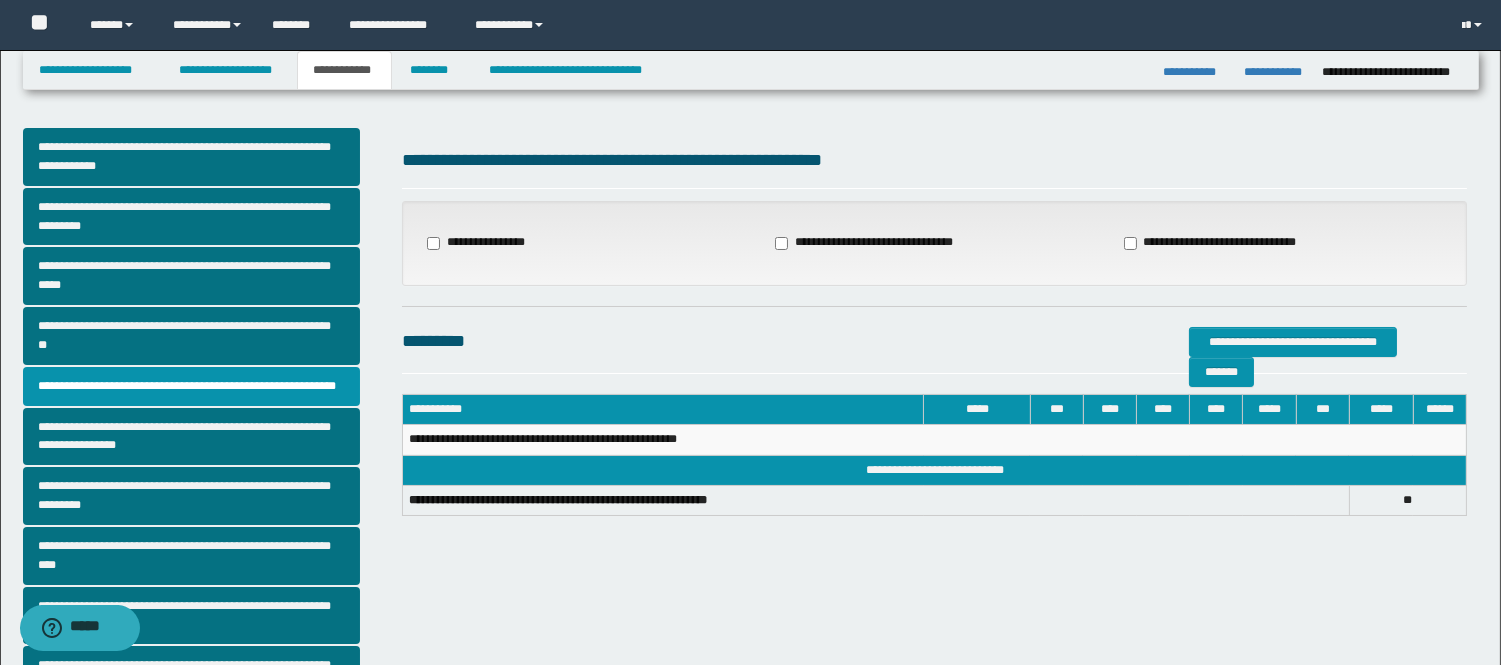 click on "**********" at bounding box center (479, 243) 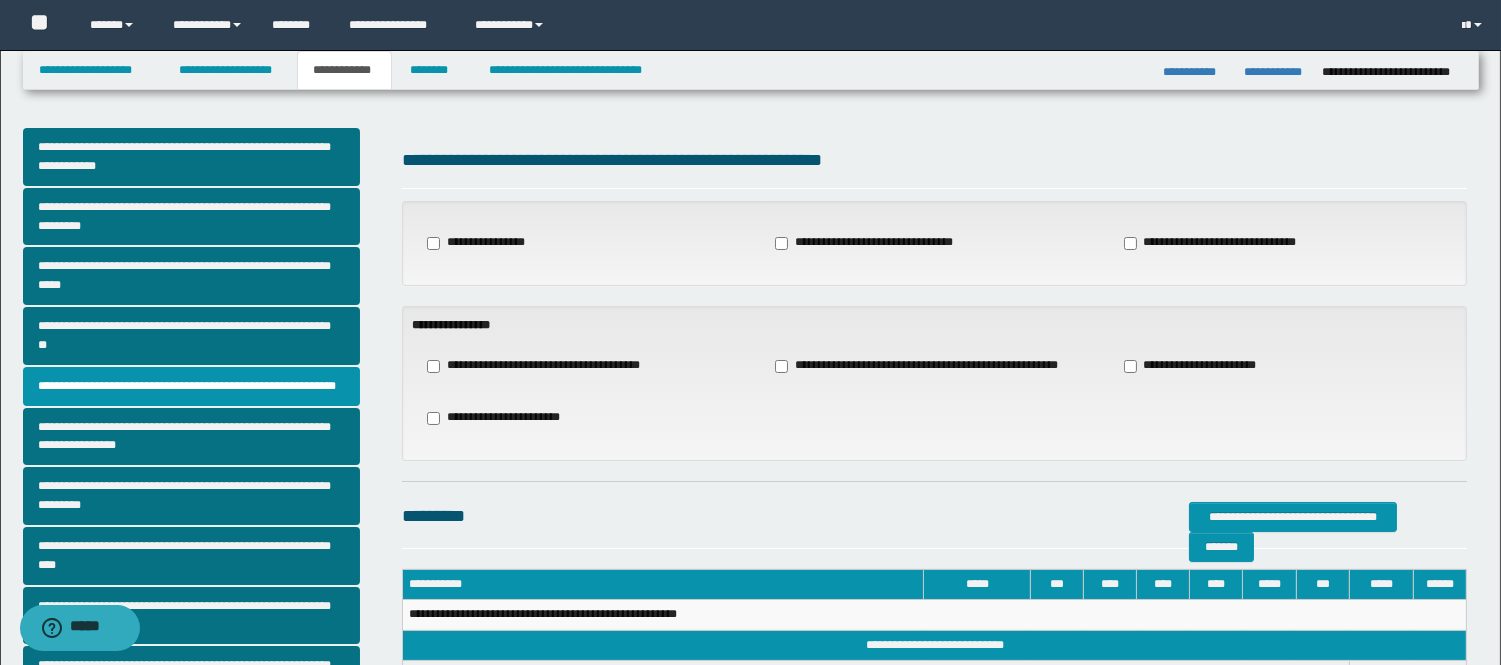click on "**********" at bounding box center (1197, 366) 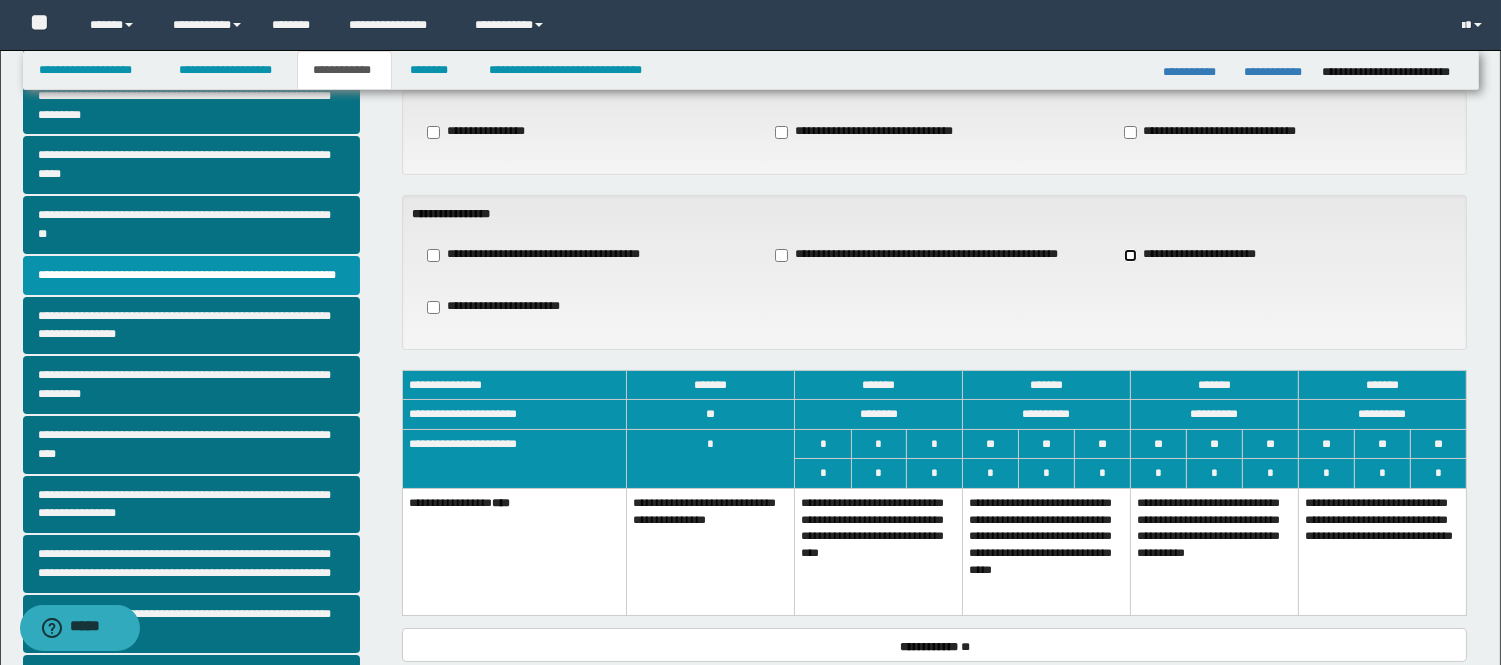scroll, scrollTop: 333, scrollLeft: 0, axis: vertical 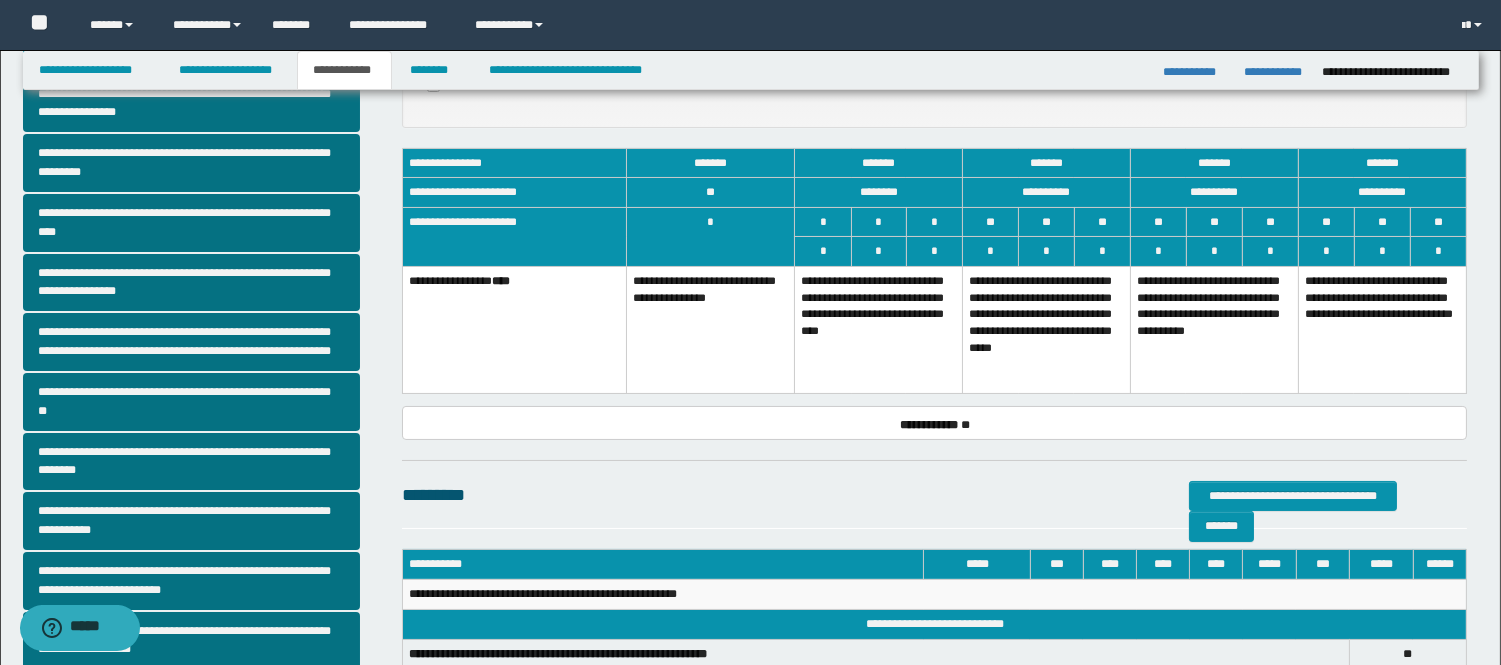 click on "**********" at bounding box center (1214, 330) 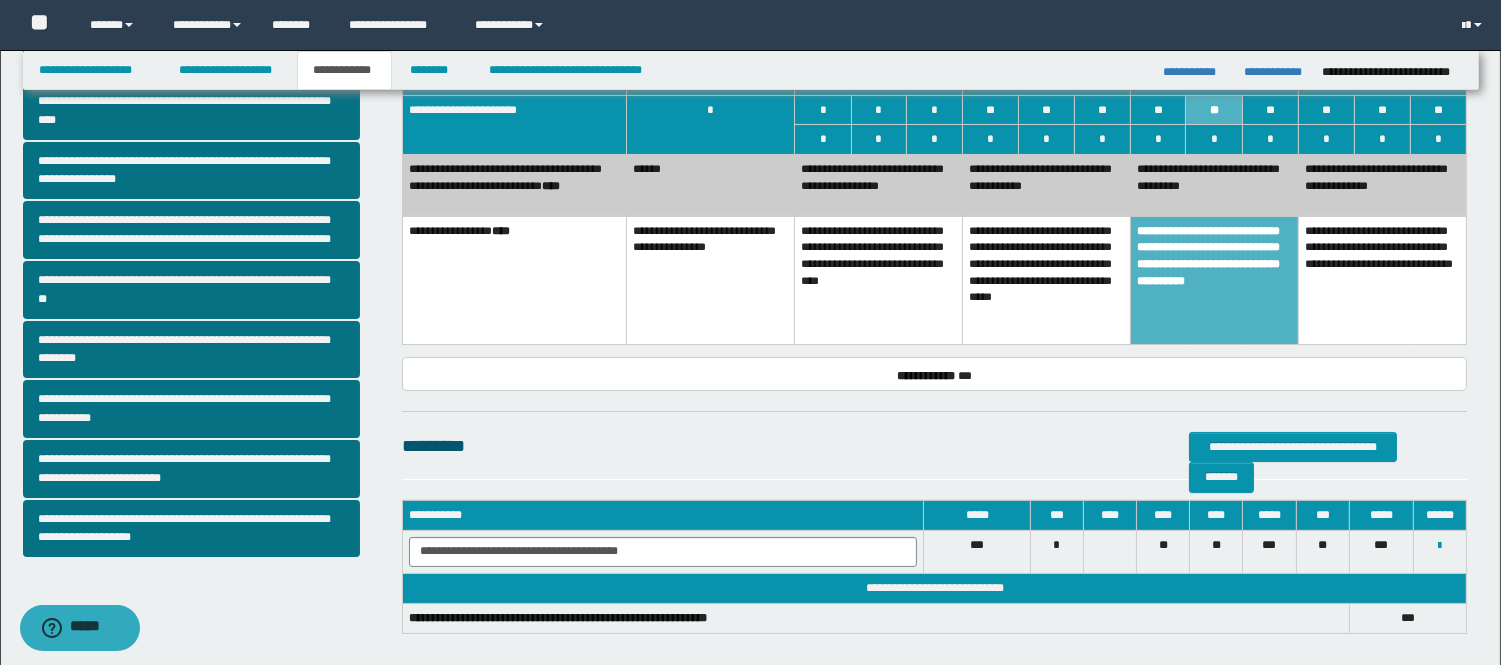 scroll, scrollTop: 543, scrollLeft: 0, axis: vertical 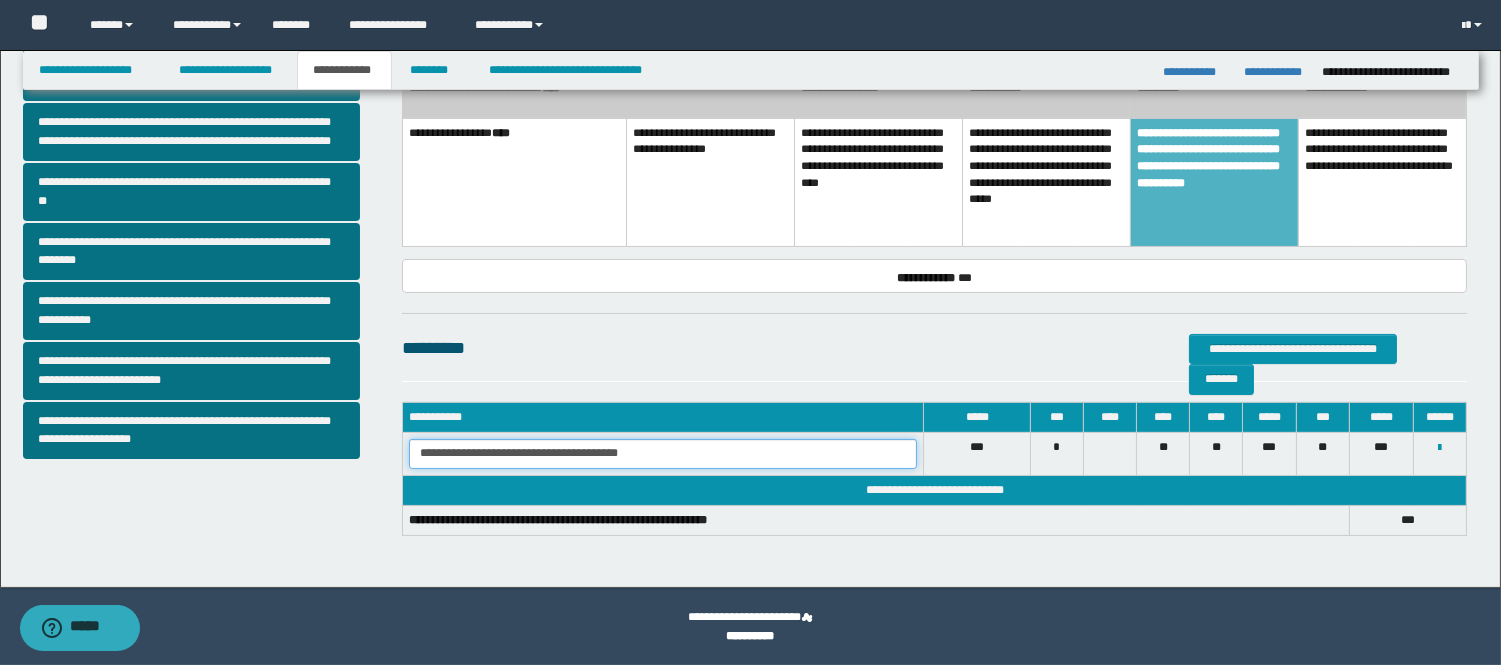 click on "**********" at bounding box center (663, 454) 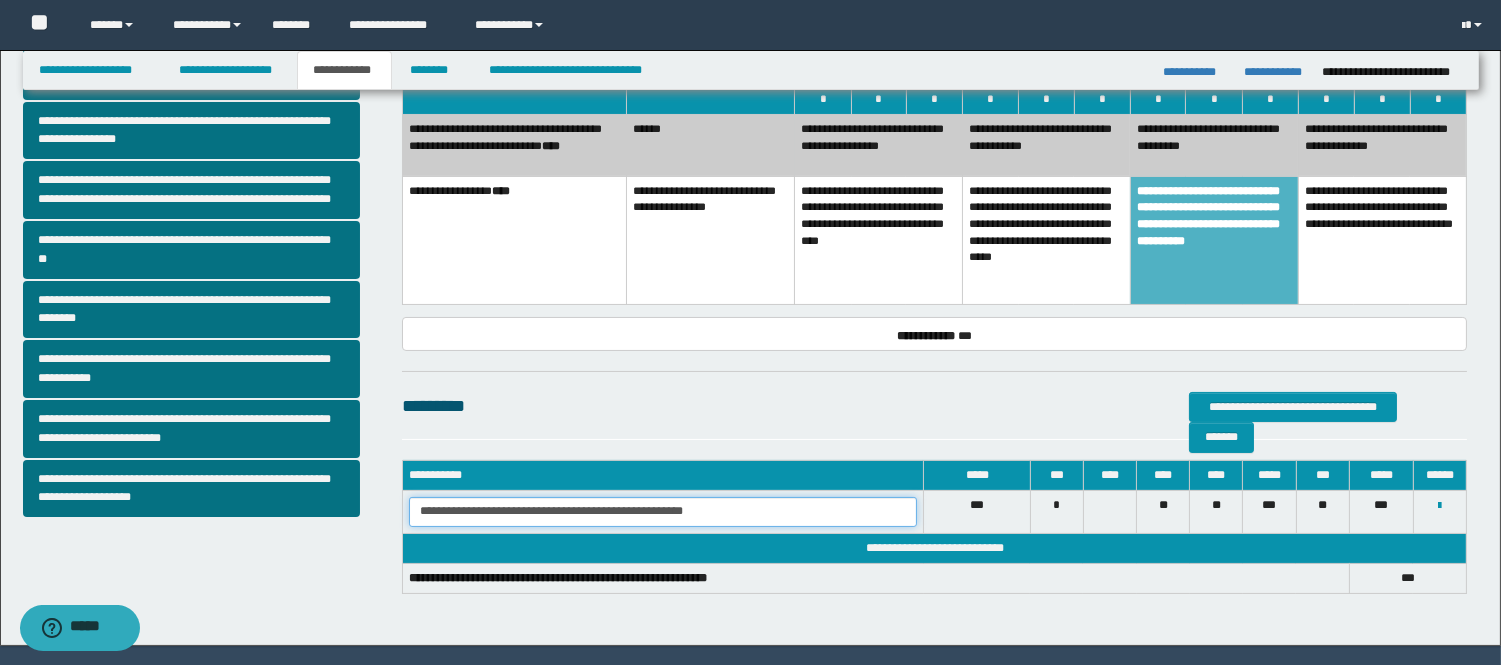 scroll, scrollTop: 432, scrollLeft: 0, axis: vertical 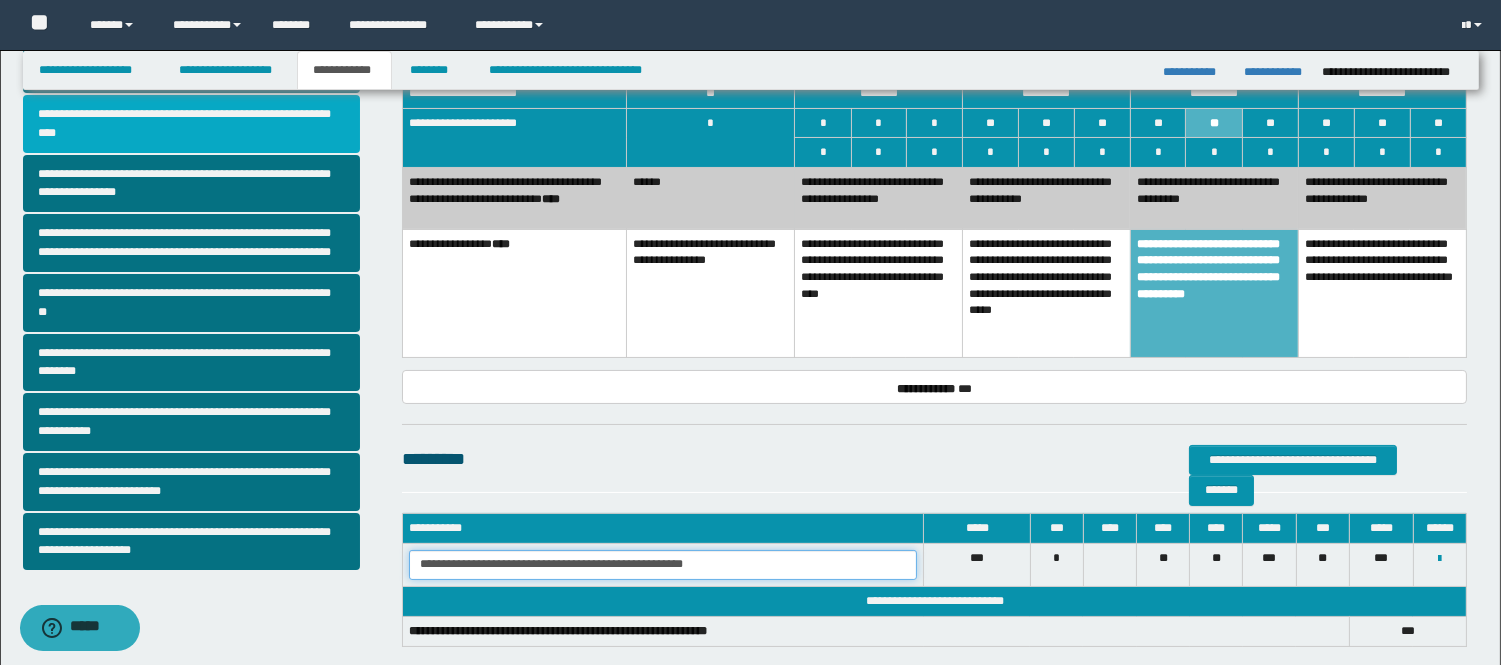 type on "**********" 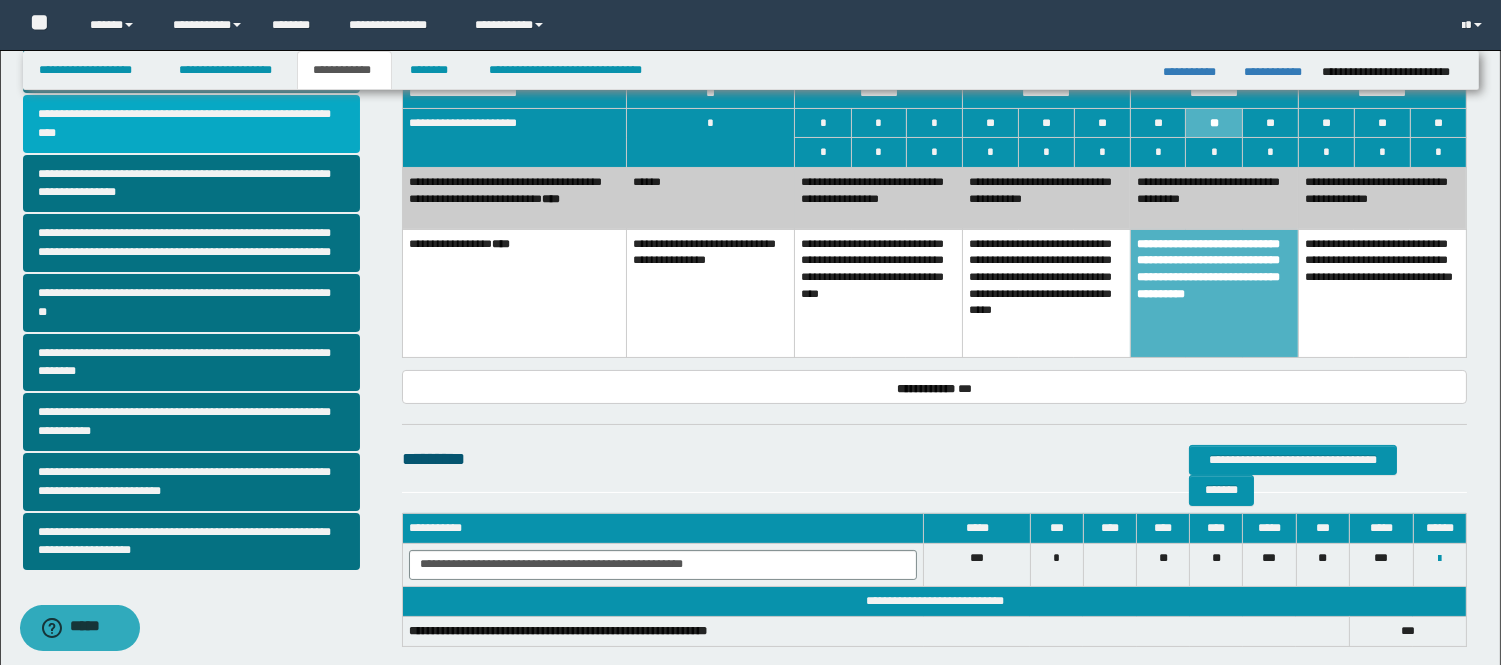 click on "**********" at bounding box center [192, 124] 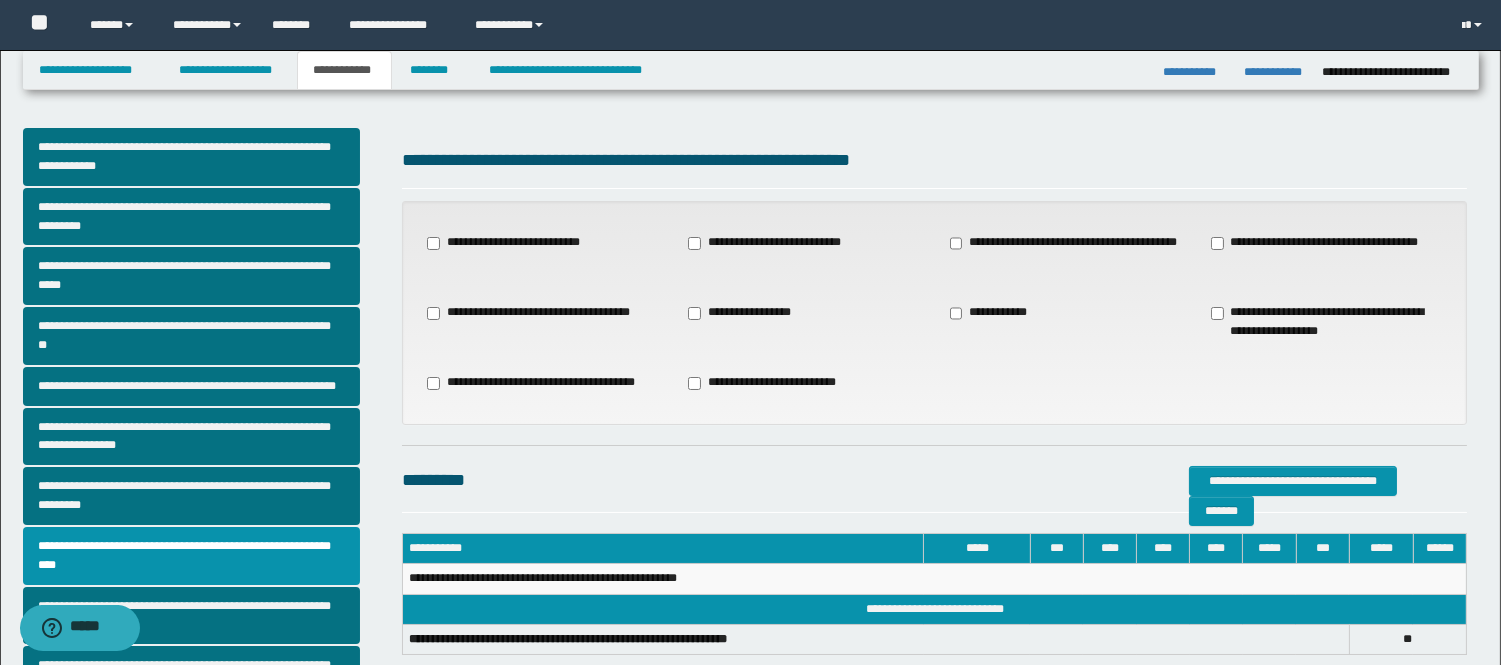 click on "**********" at bounding box center (743, 313) 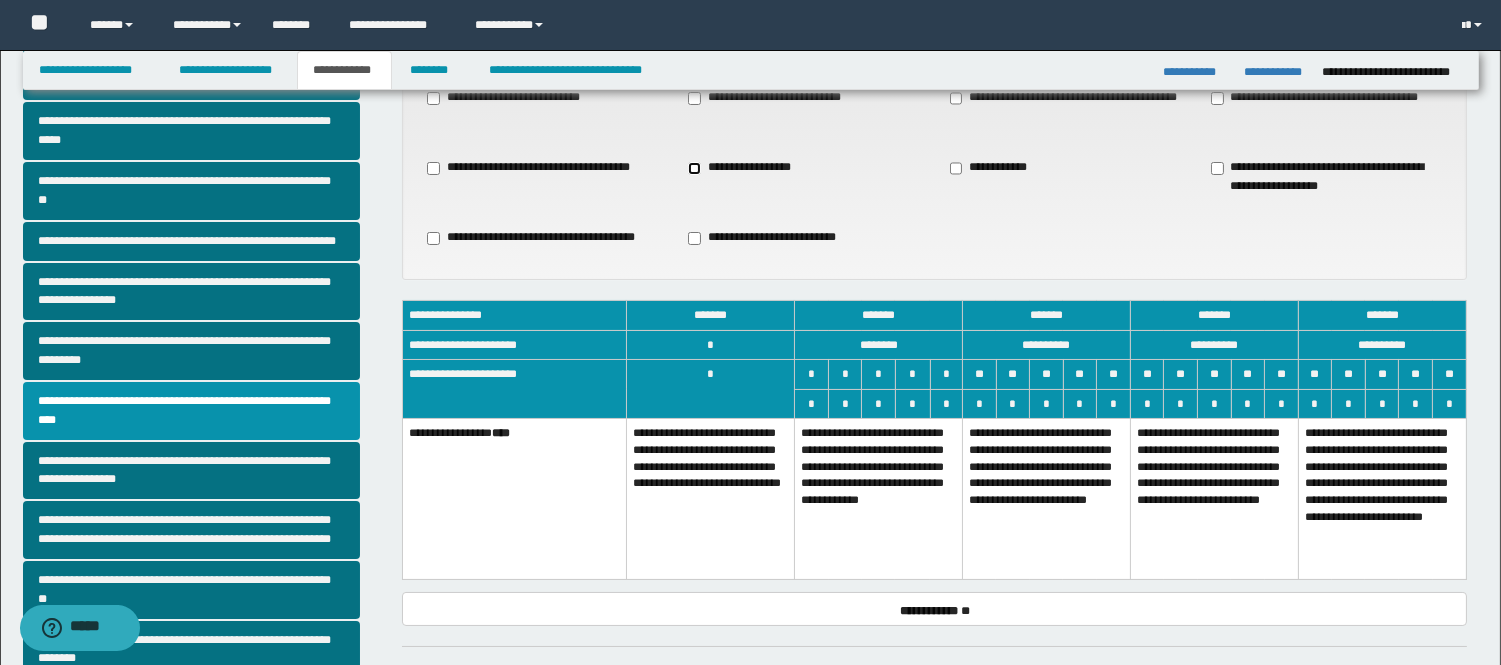 scroll, scrollTop: 333, scrollLeft: 0, axis: vertical 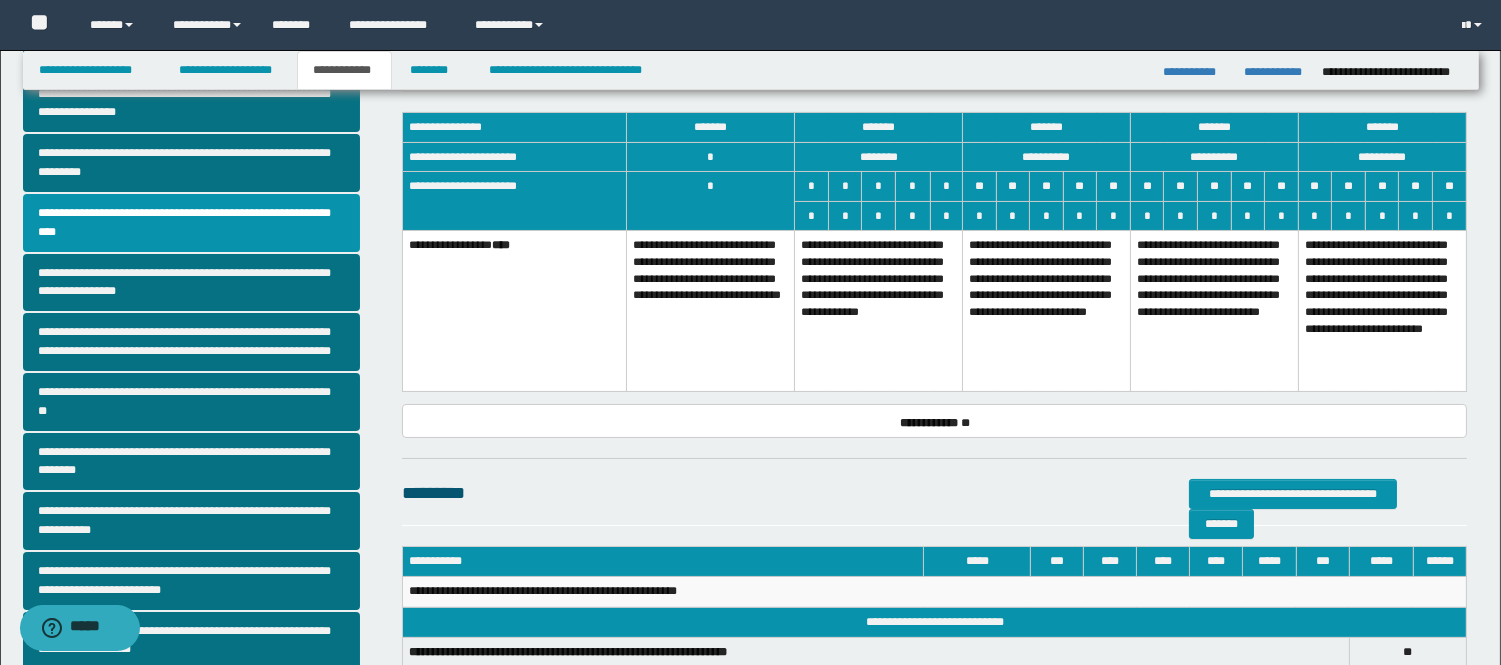 click on "**********" at bounding box center [1214, 311] 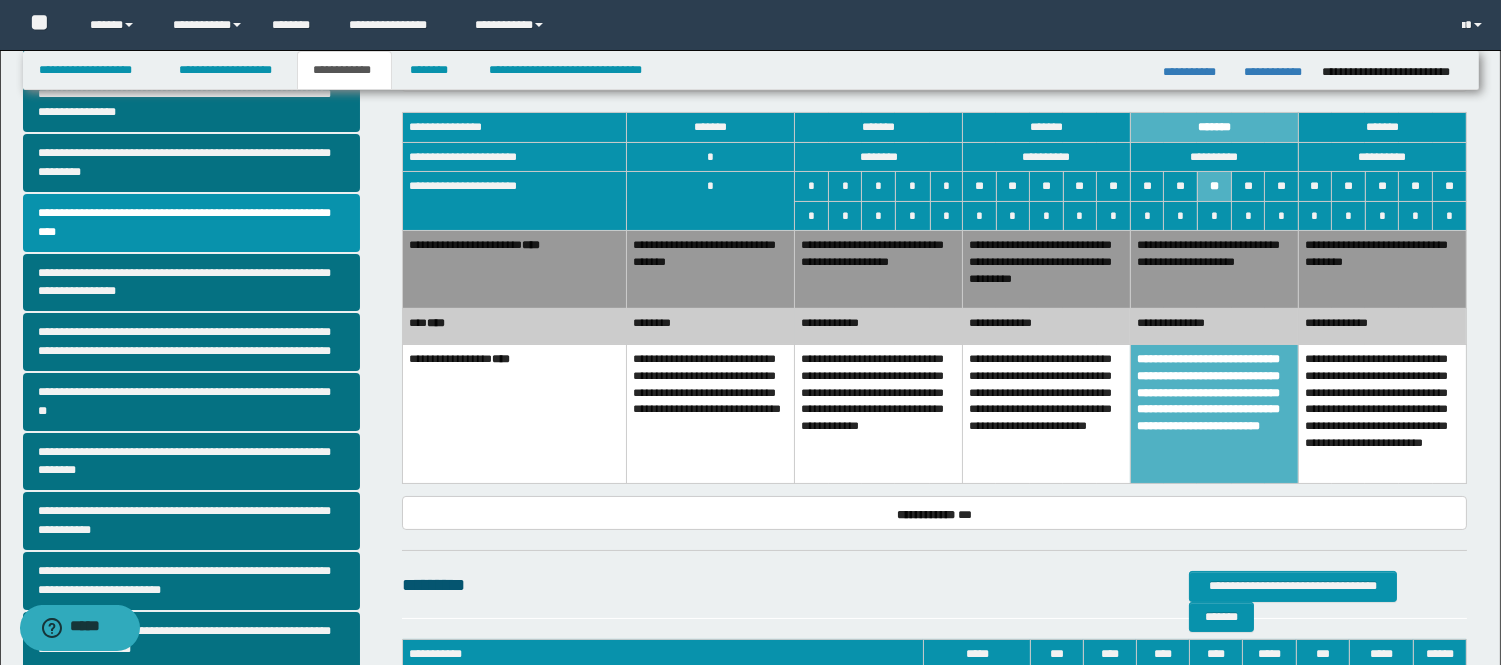 click on "**********" at bounding box center (879, 269) 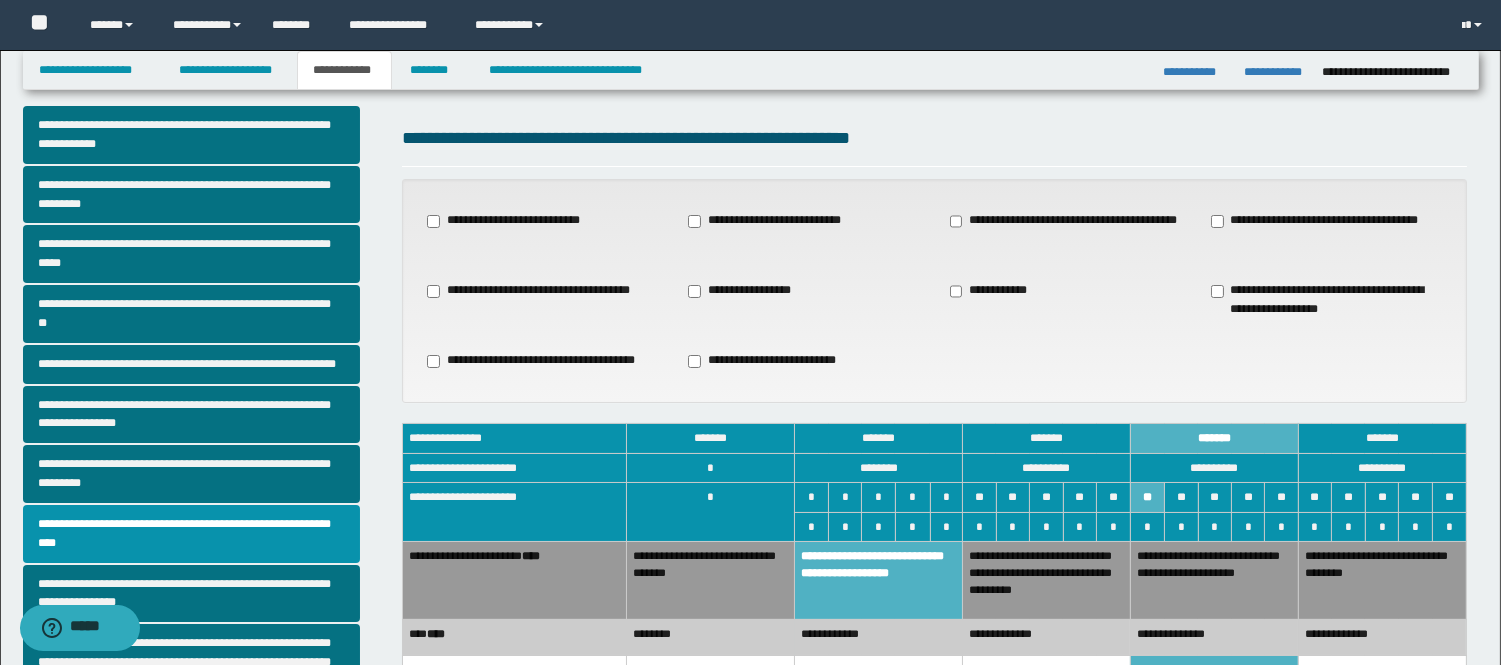 scroll, scrollTop: 14, scrollLeft: 0, axis: vertical 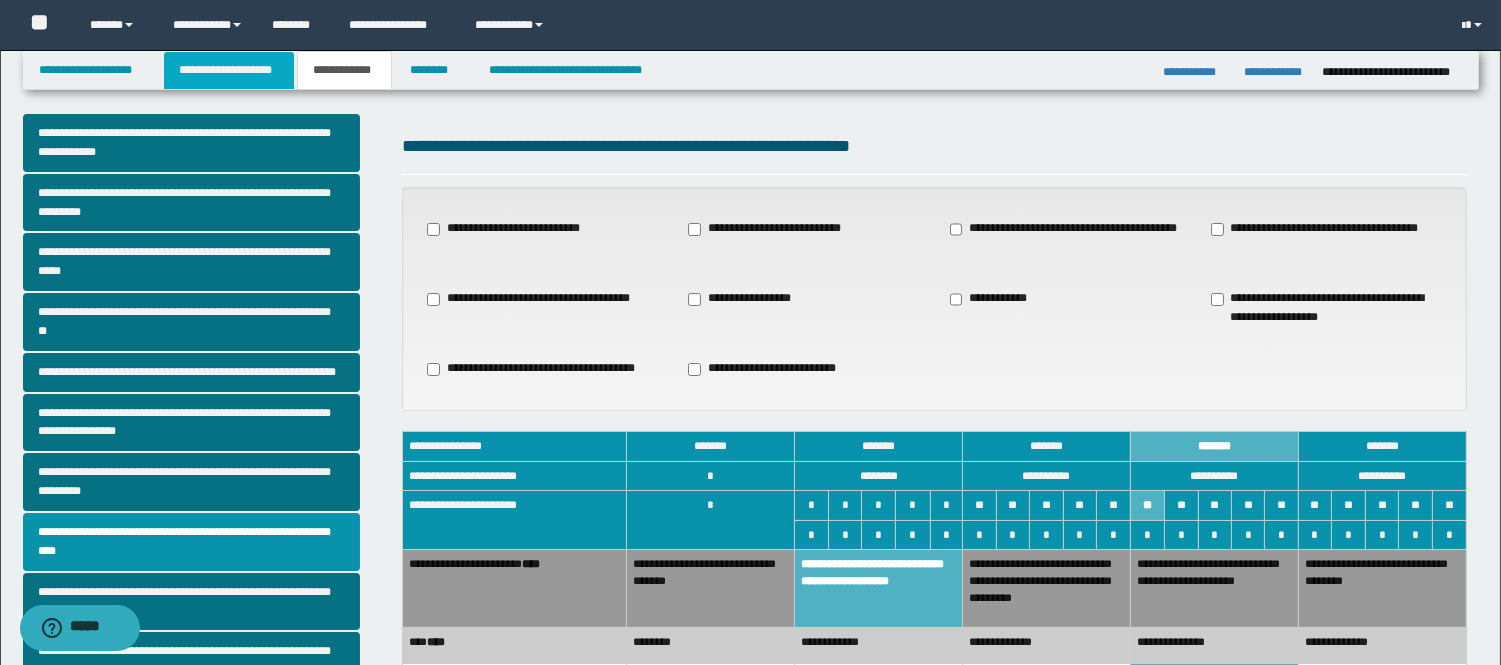 click on "**********" at bounding box center [229, 70] 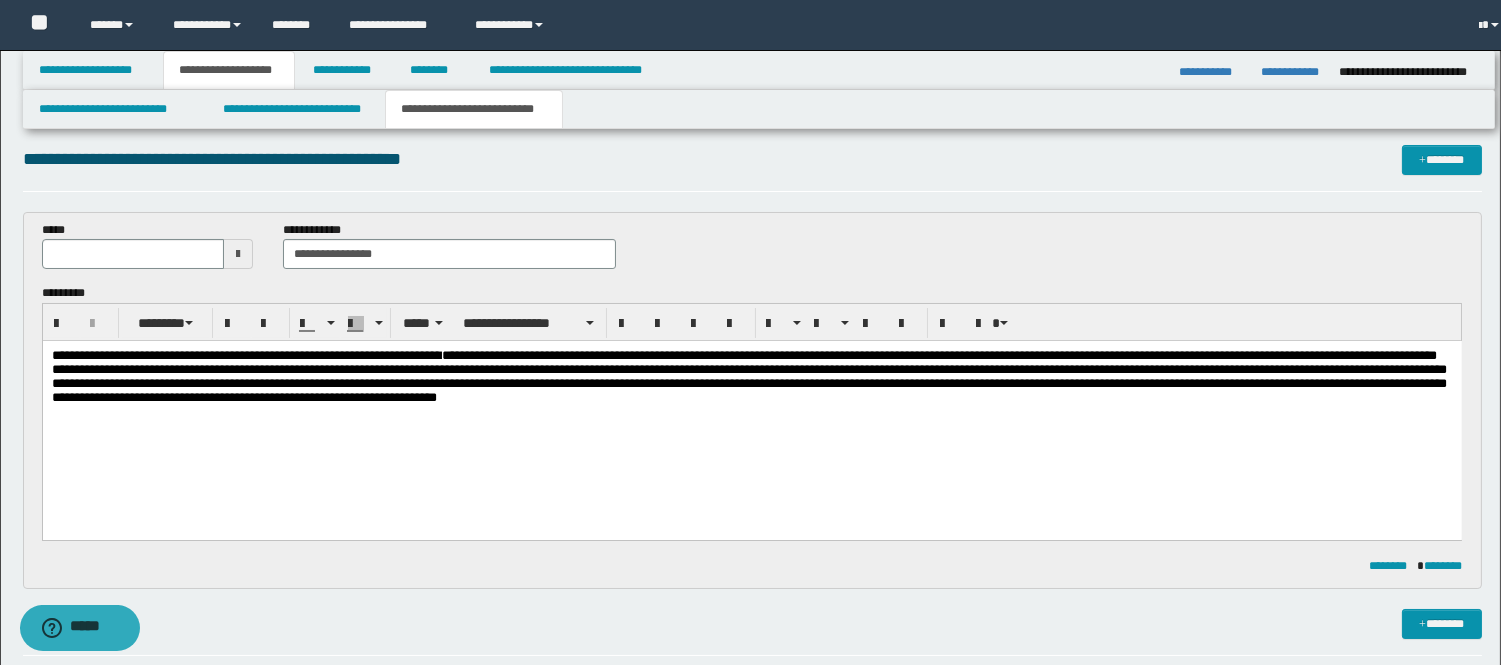 scroll, scrollTop: 45, scrollLeft: 0, axis: vertical 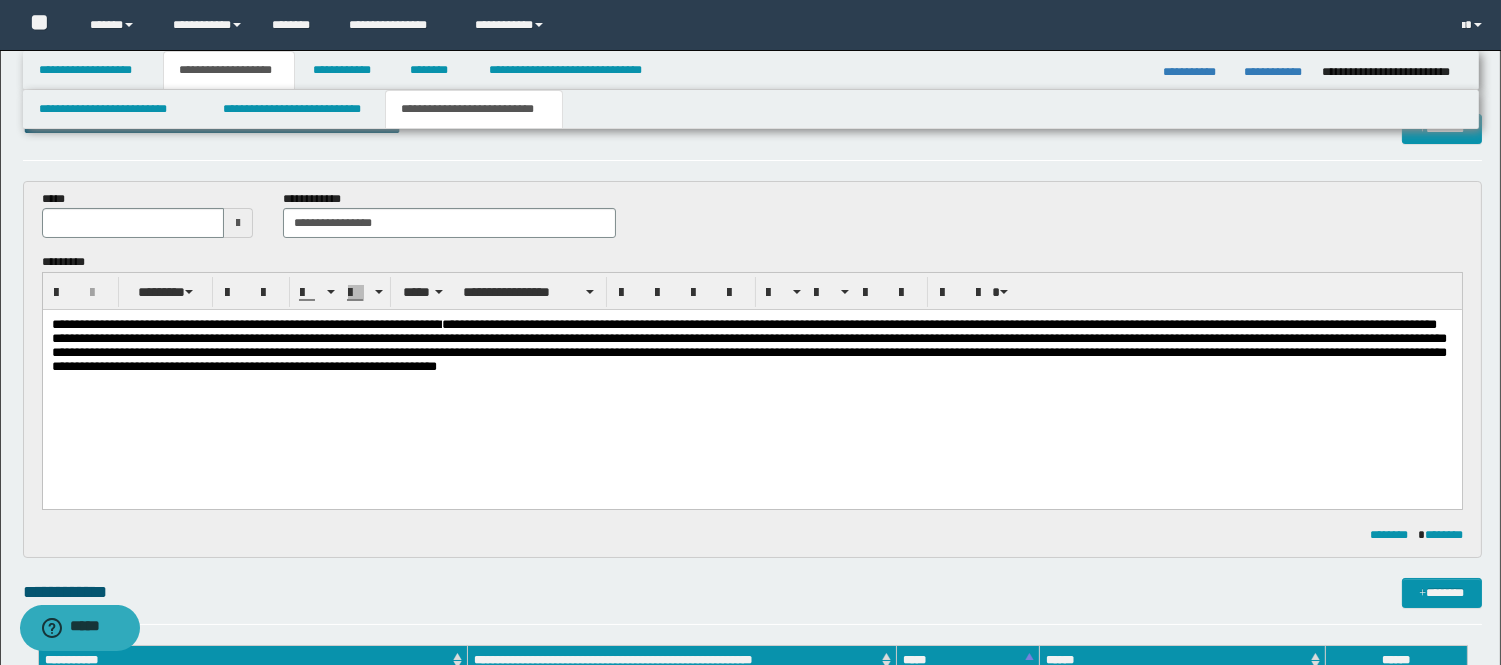click on "**********" at bounding box center [751, 346] 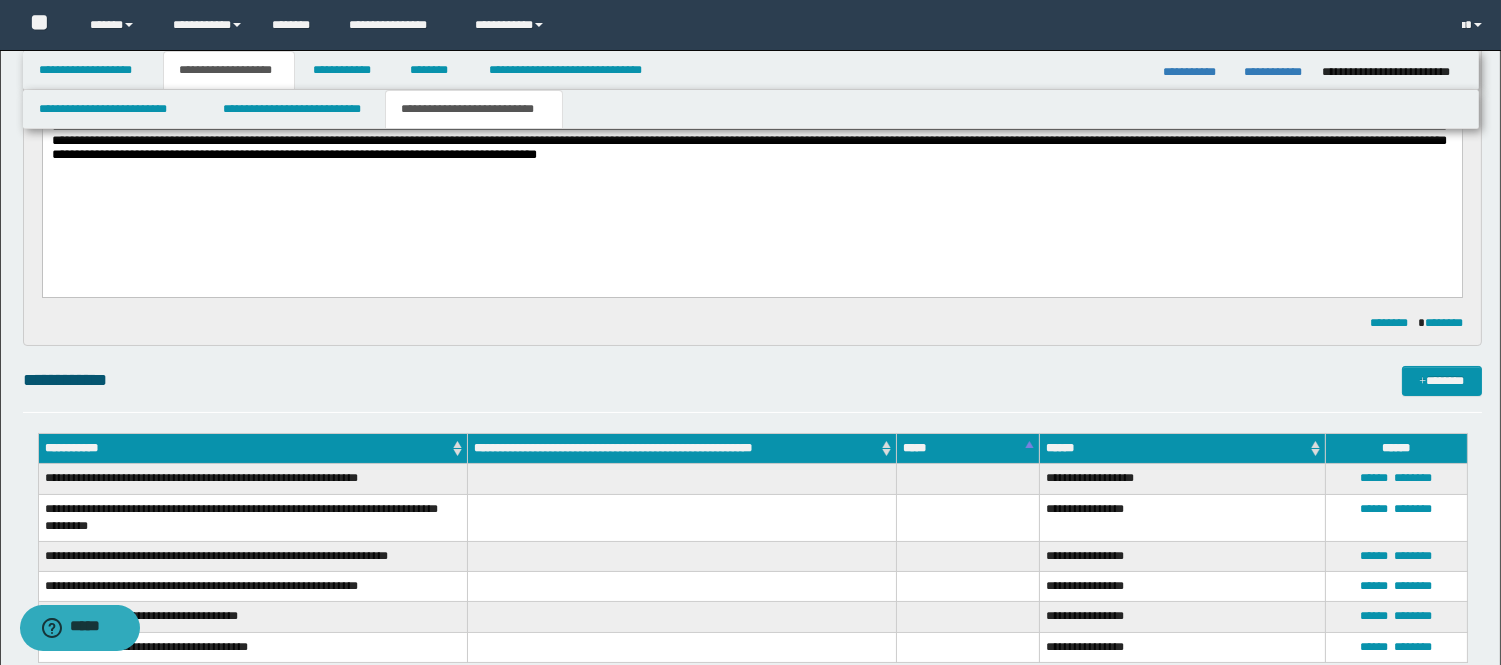 scroll, scrollTop: 267, scrollLeft: 0, axis: vertical 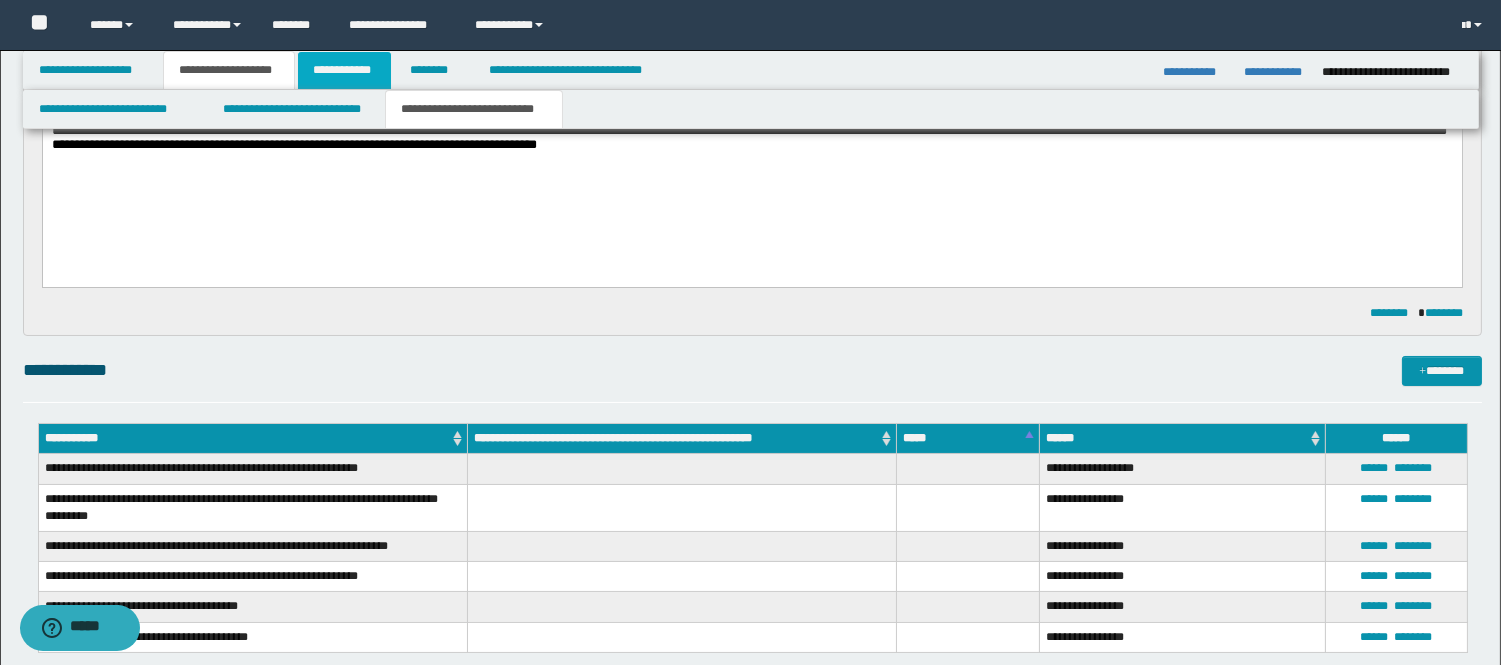 click on "**********" at bounding box center [344, 70] 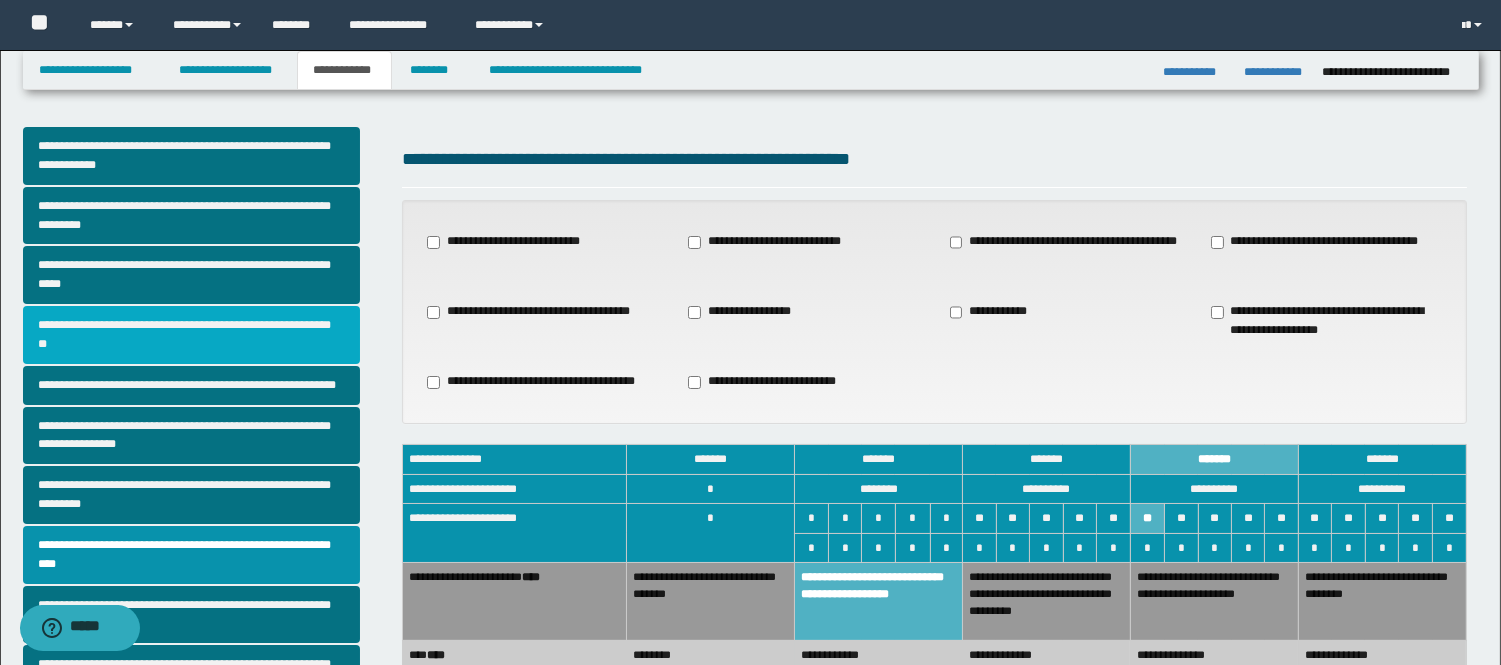 scroll, scrollTop: 0, scrollLeft: 0, axis: both 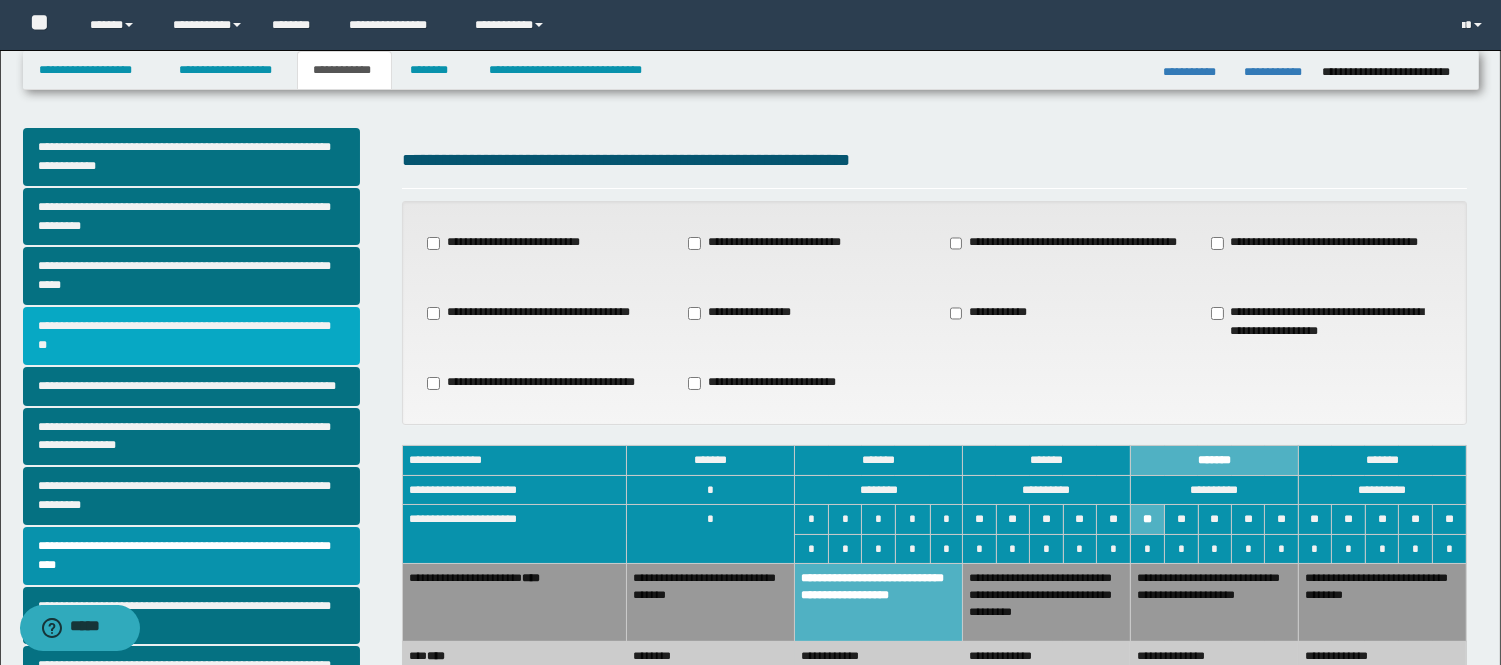 click on "**********" at bounding box center [192, 336] 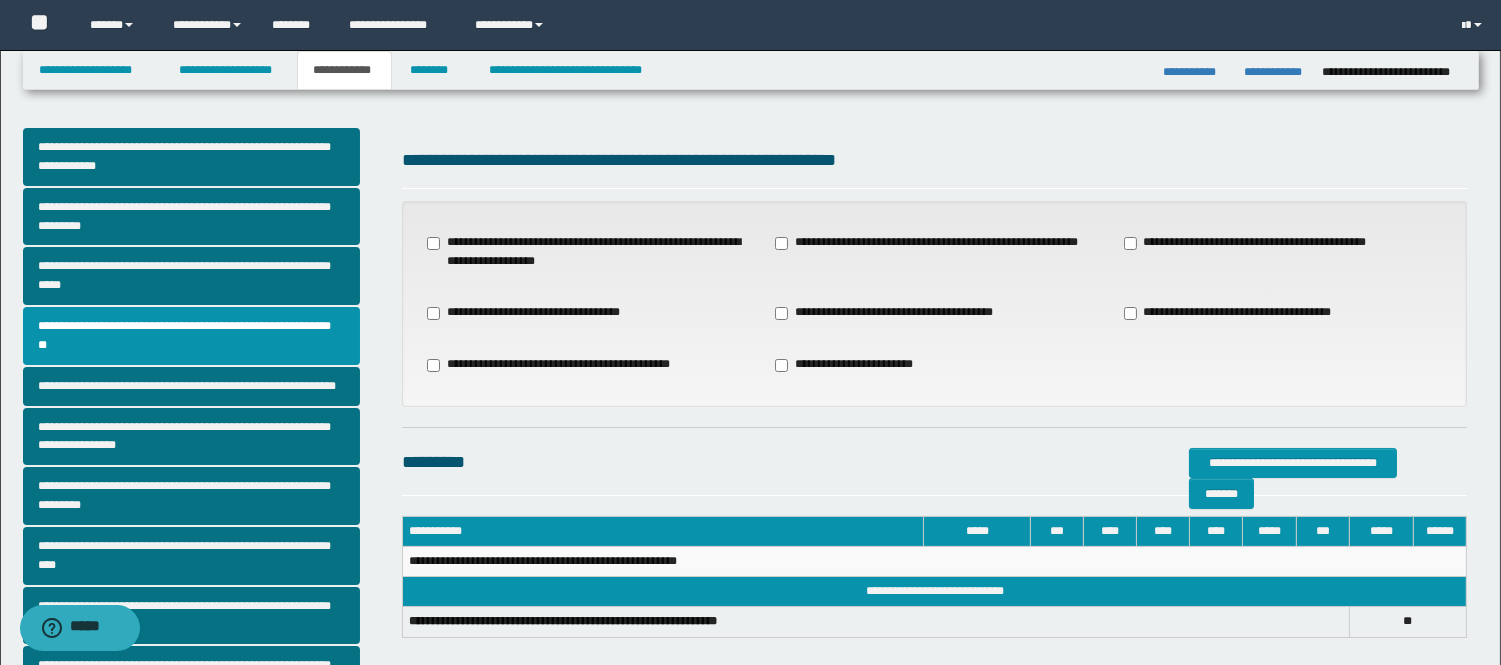 click on "**********" at bounding box center [934, 252] 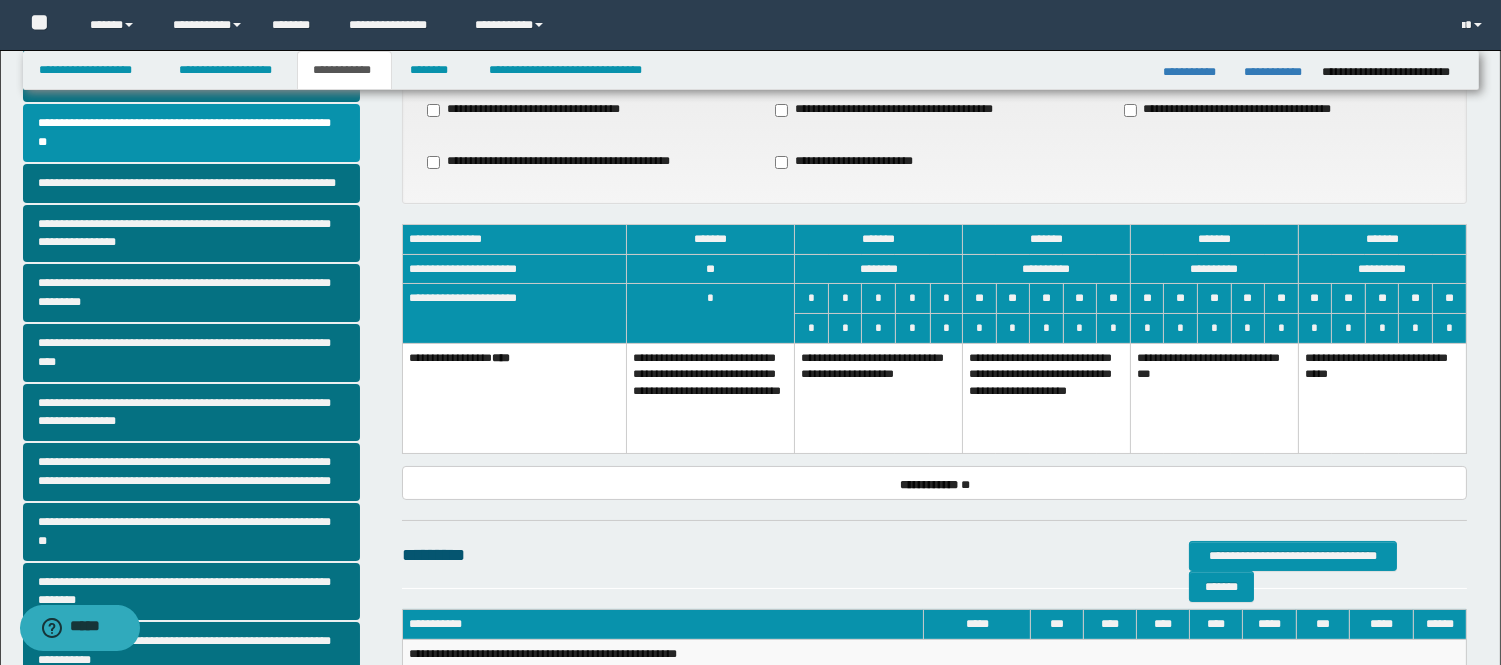scroll, scrollTop: 222, scrollLeft: 0, axis: vertical 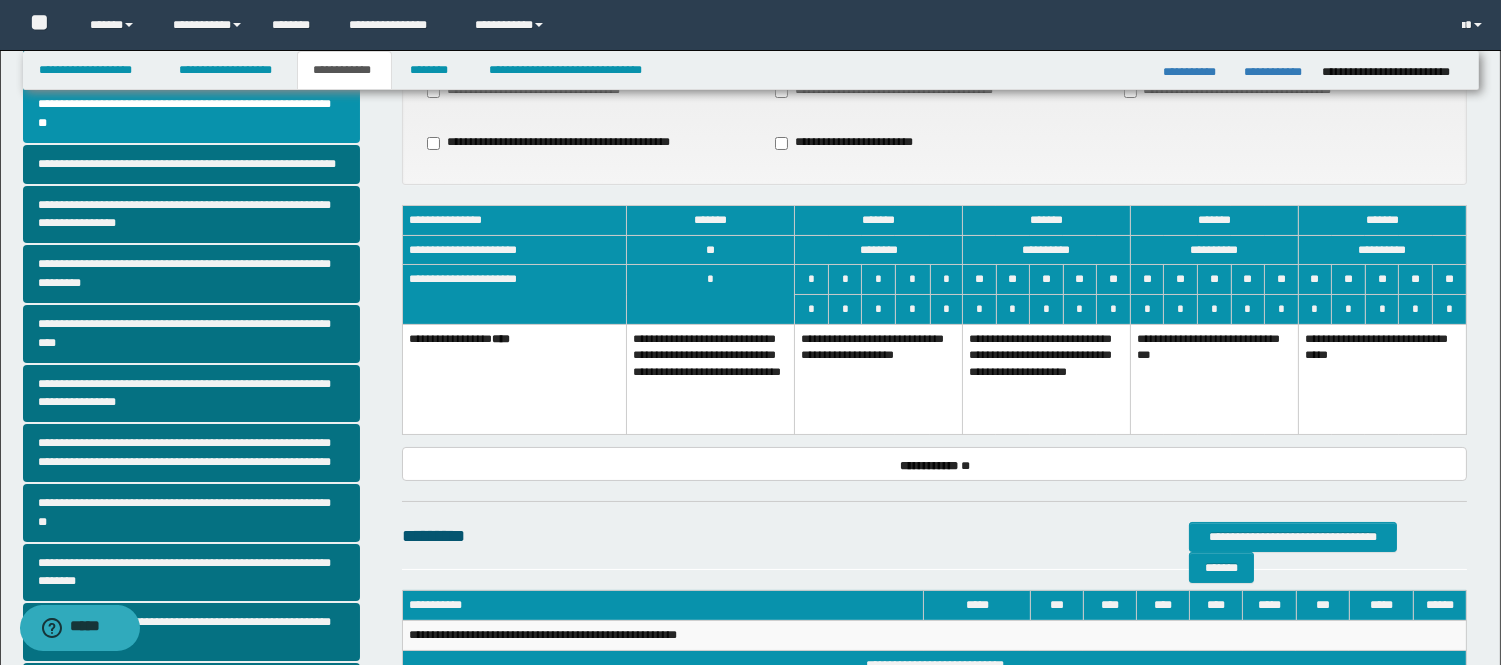 click on "**********" at bounding box center [1047, 379] 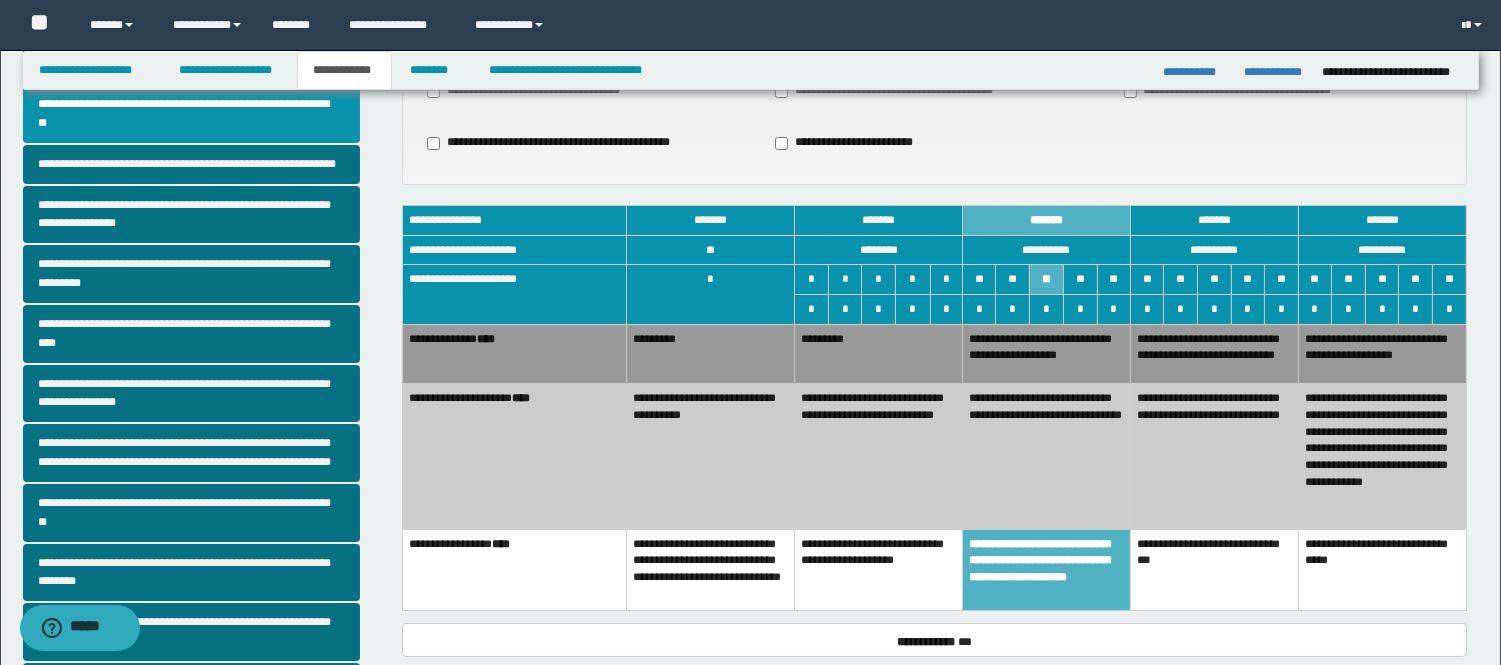 click on "**********" at bounding box center (879, 456) 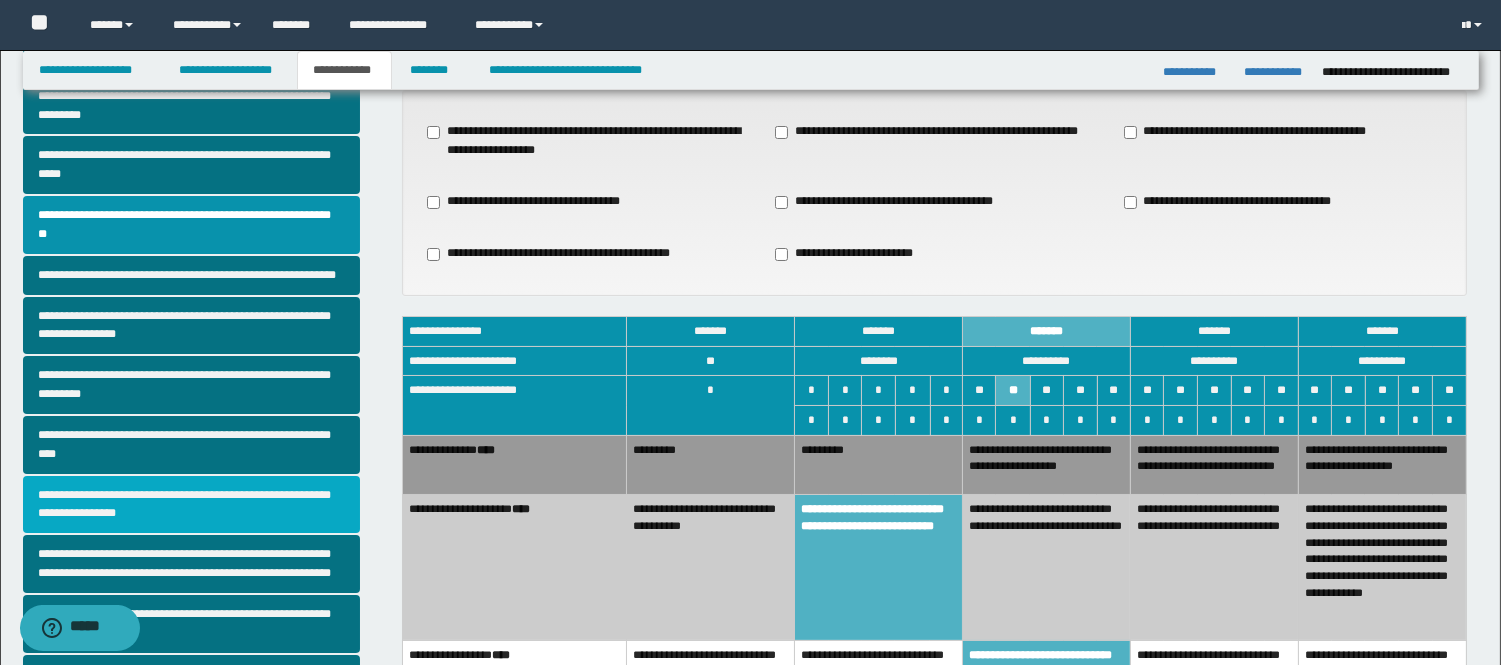 scroll, scrollTop: 0, scrollLeft: 0, axis: both 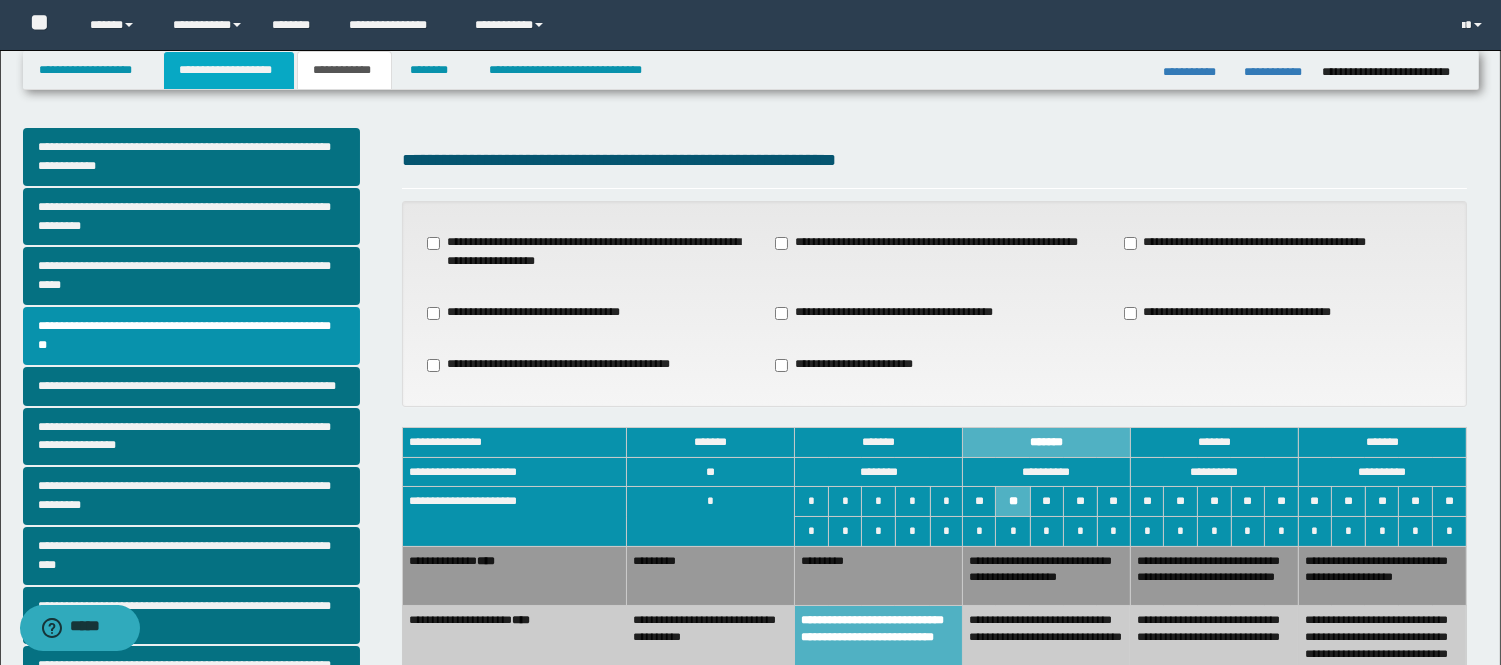 click on "**********" at bounding box center [229, 70] 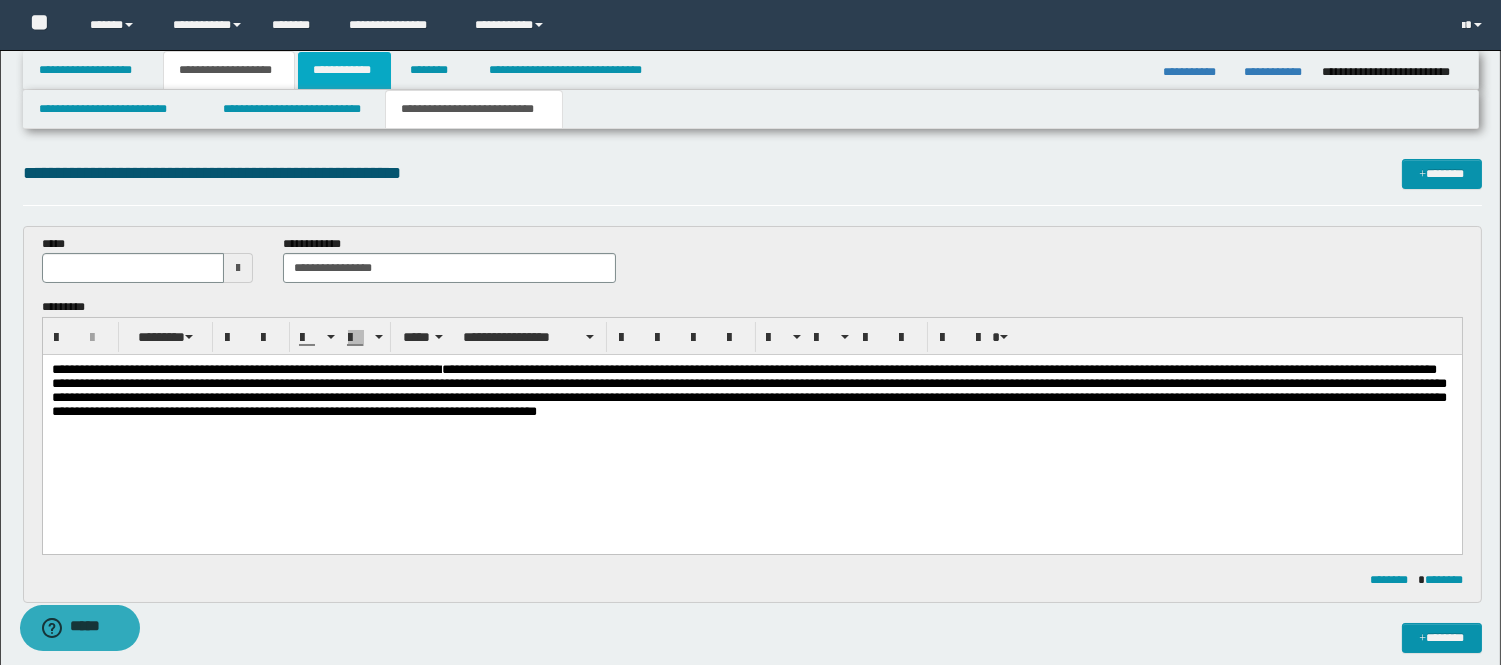 click on "**********" at bounding box center (344, 70) 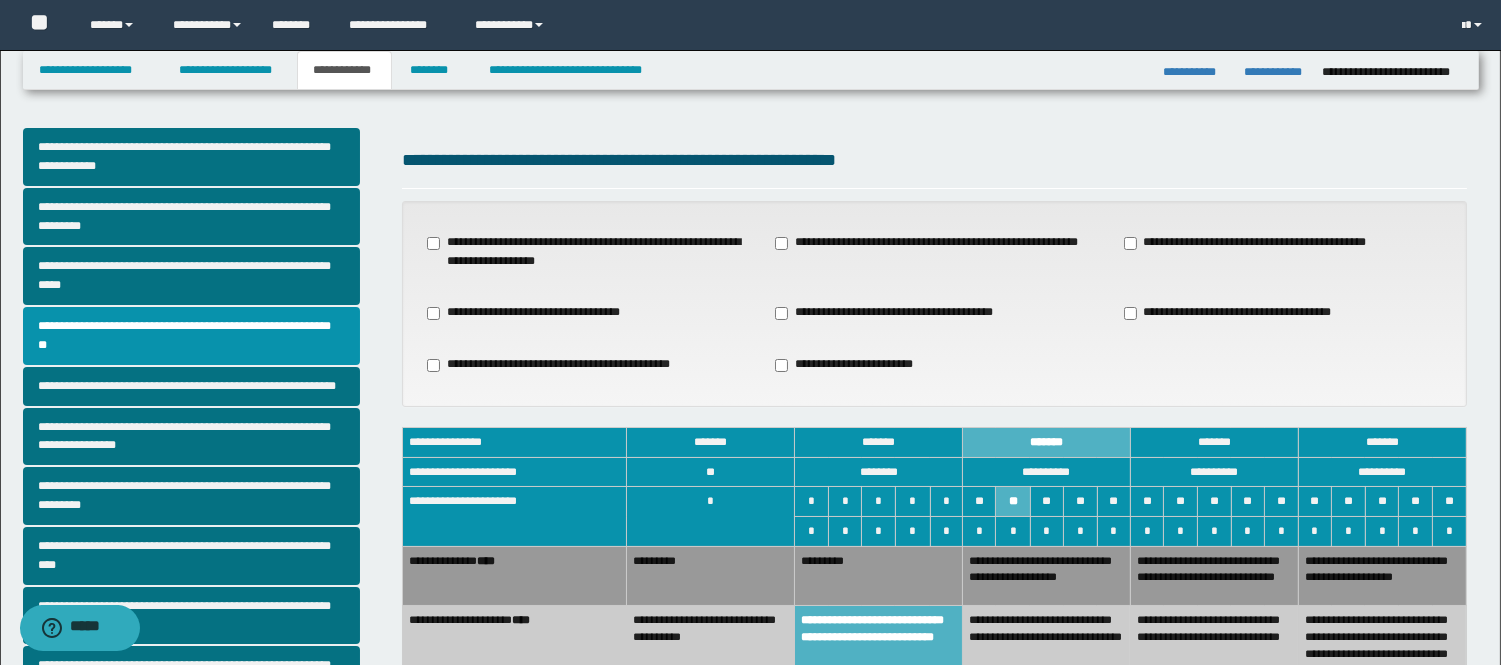 scroll, scrollTop: 444, scrollLeft: 0, axis: vertical 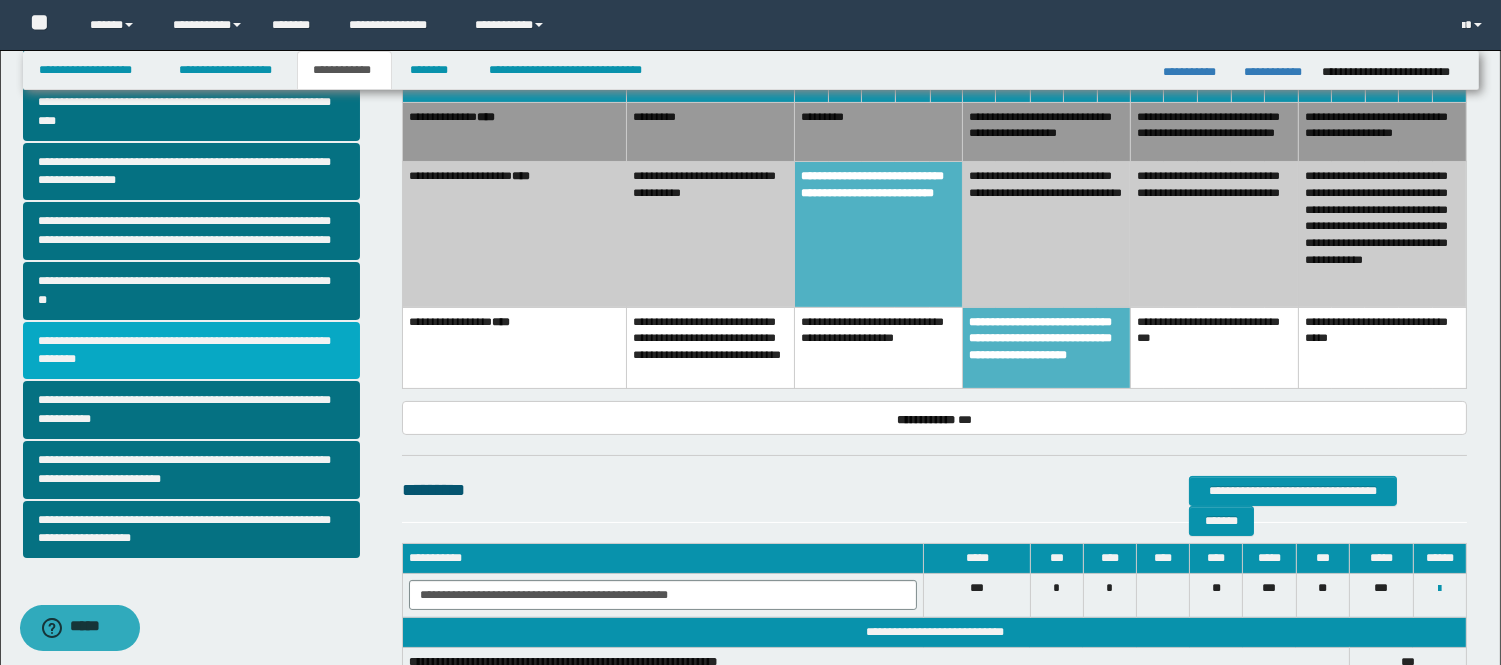 click on "**********" at bounding box center (192, 351) 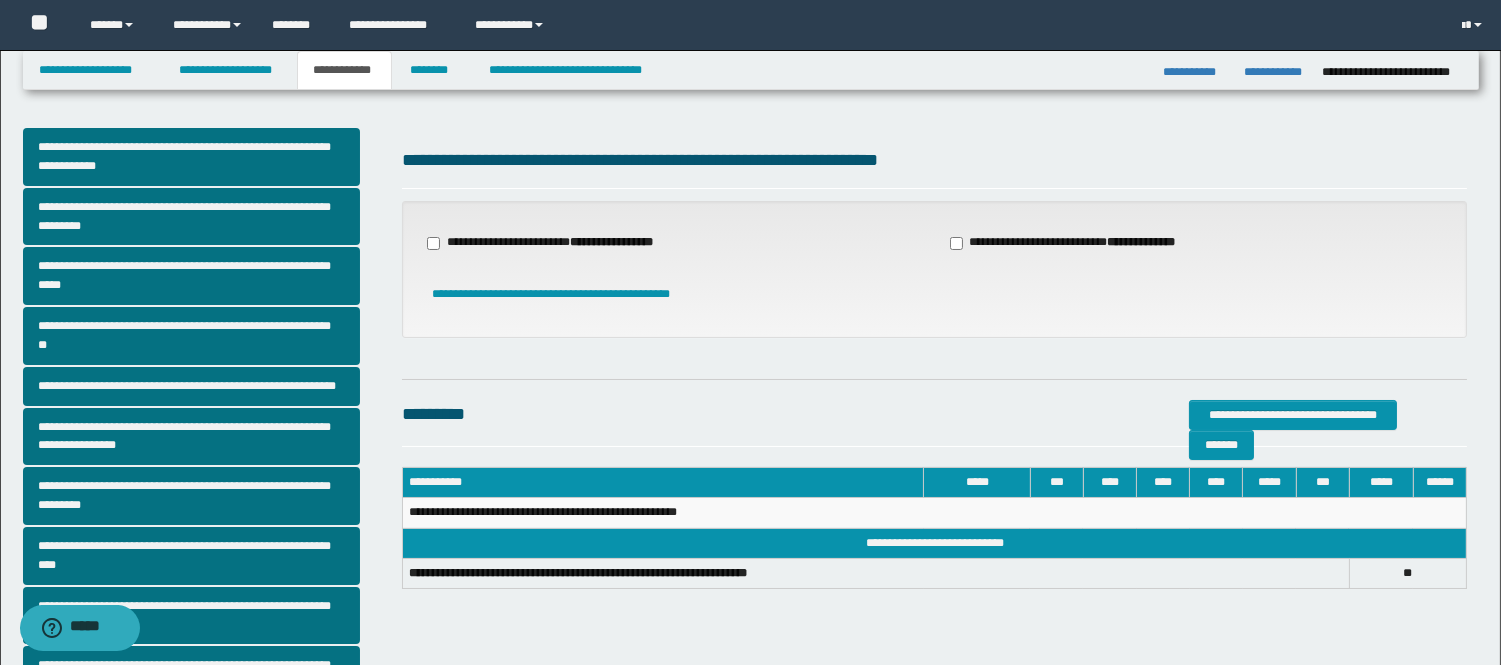 click on "**********" at bounding box center (552, 243) 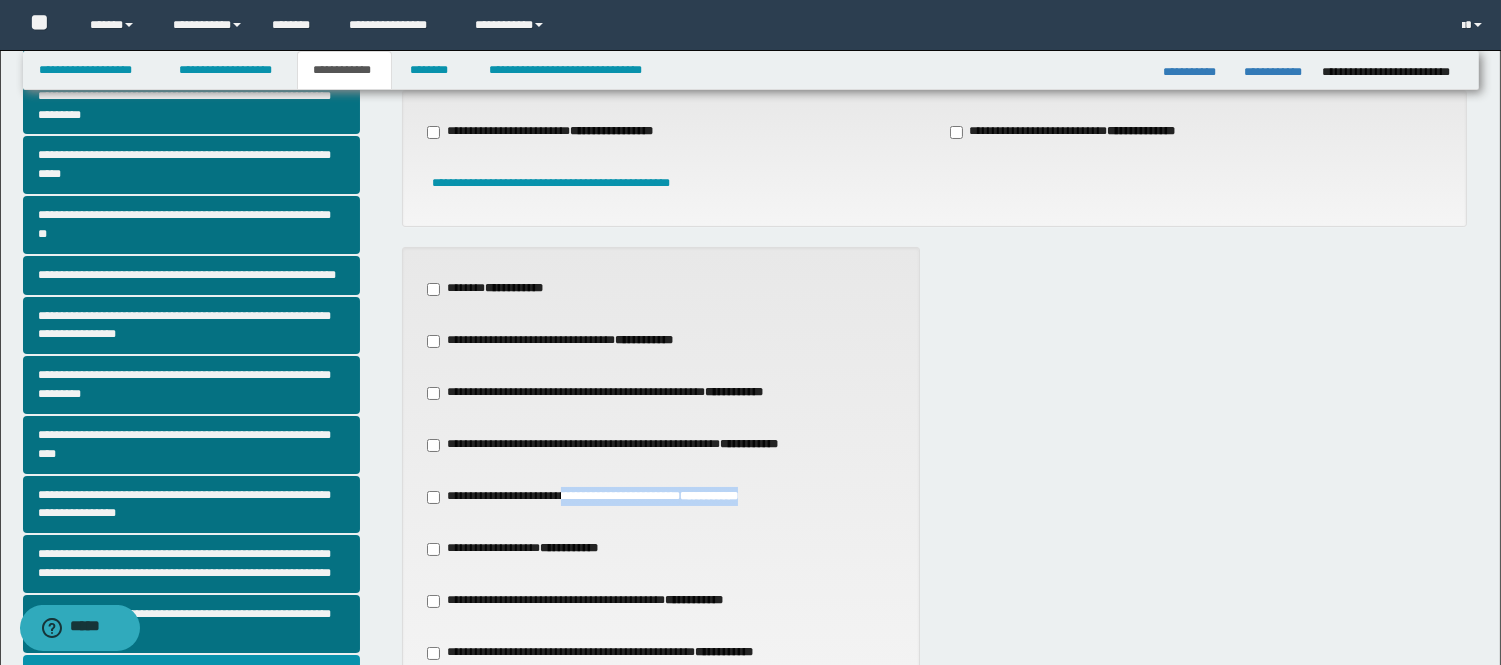 click on "**********" at bounding box center [660, 497] 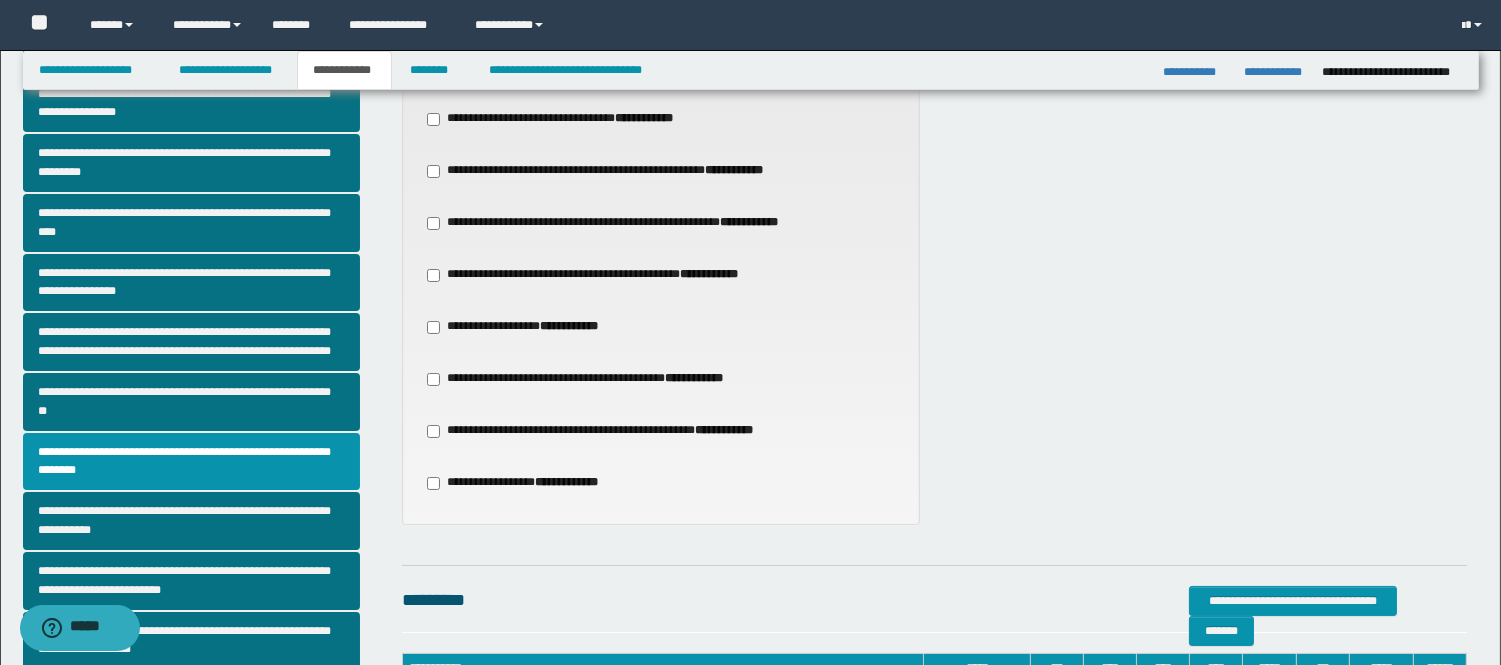 click on "**********" at bounding box center [595, 275] 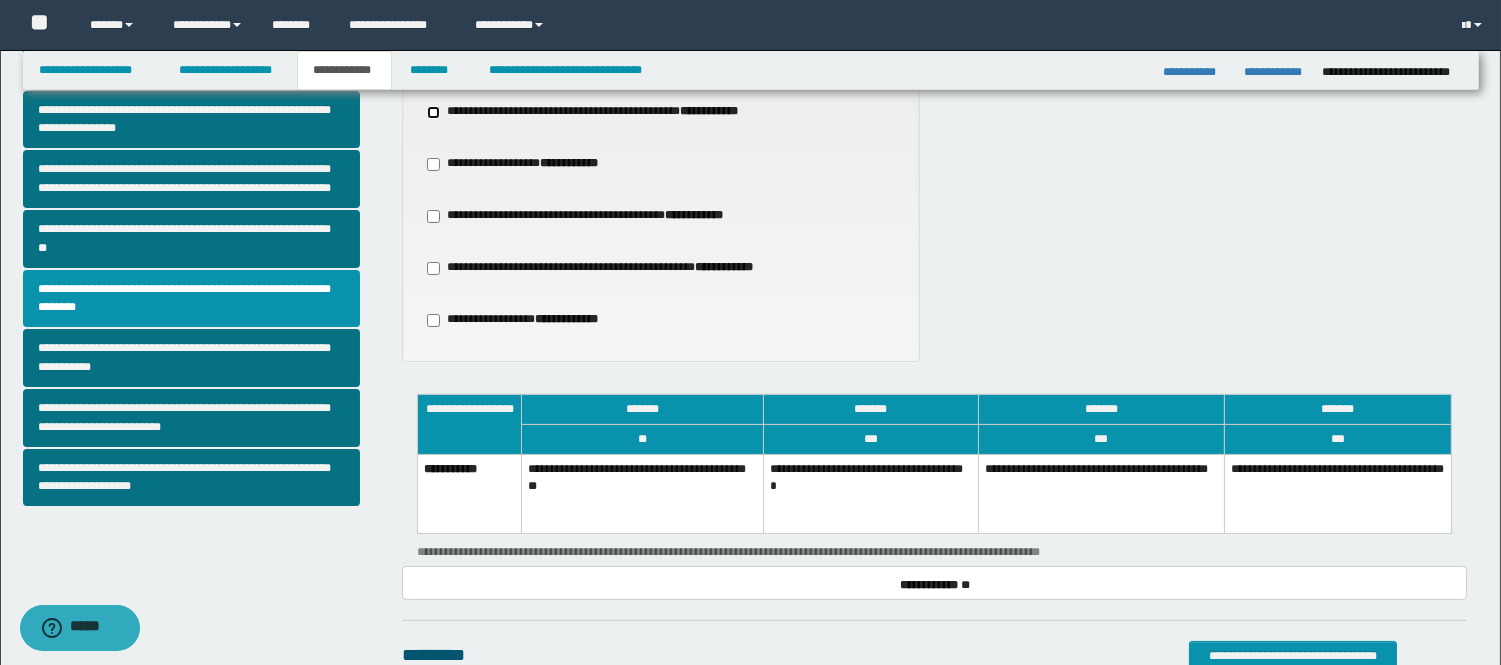 scroll, scrollTop: 666, scrollLeft: 0, axis: vertical 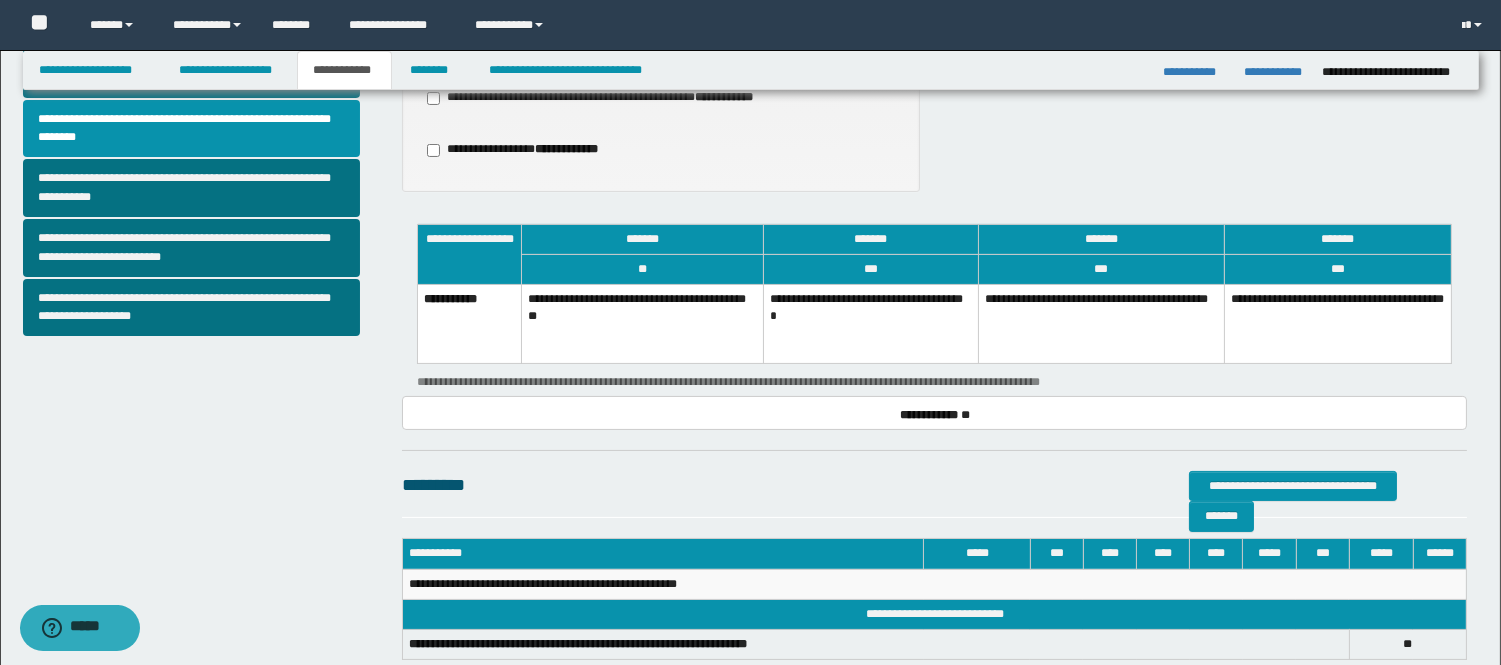 click on "**********" at bounding box center (870, 324) 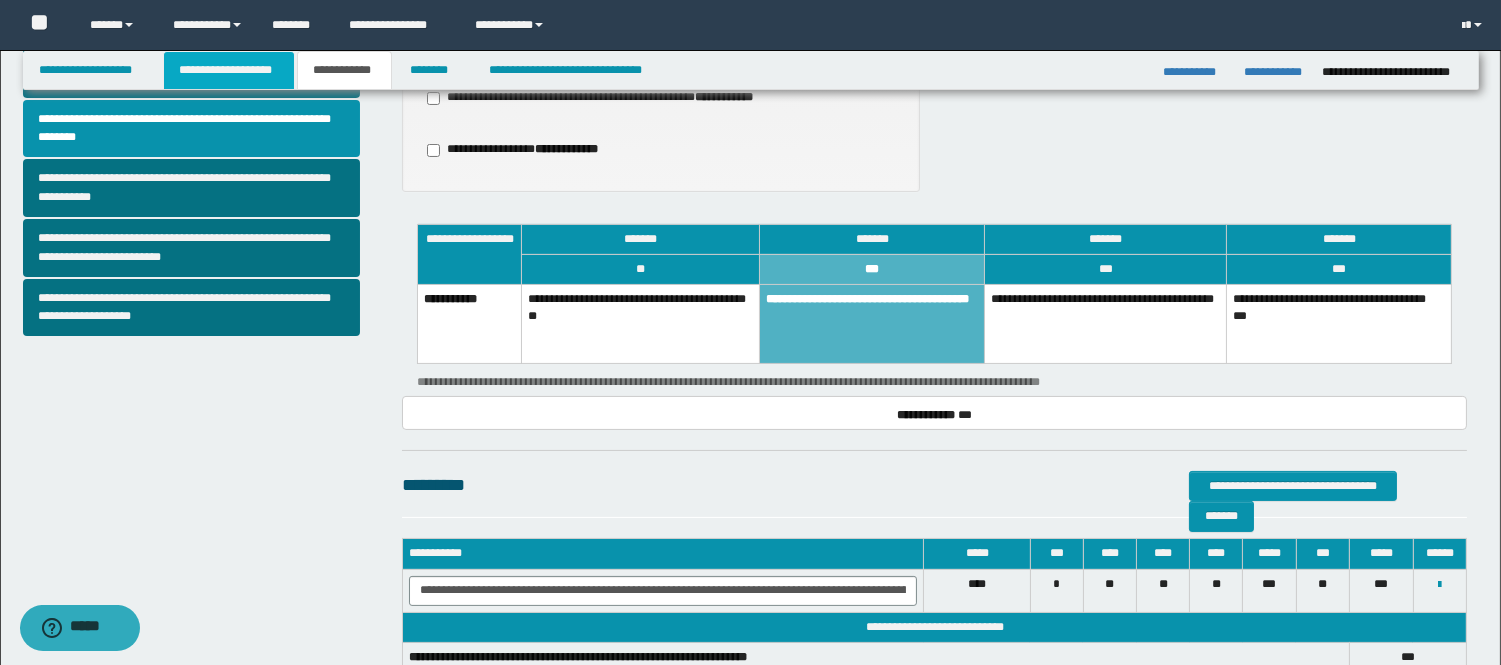 click on "**********" at bounding box center (229, 70) 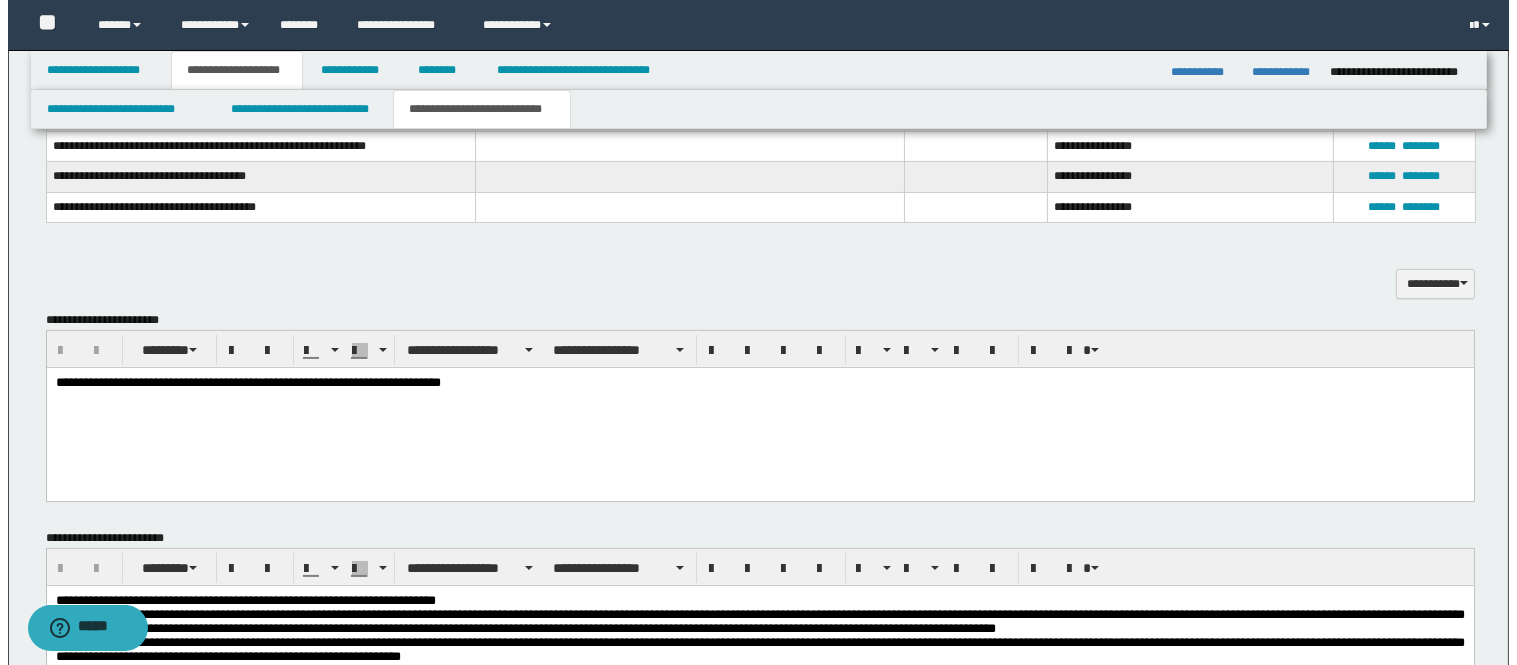 scroll, scrollTop: 364, scrollLeft: 0, axis: vertical 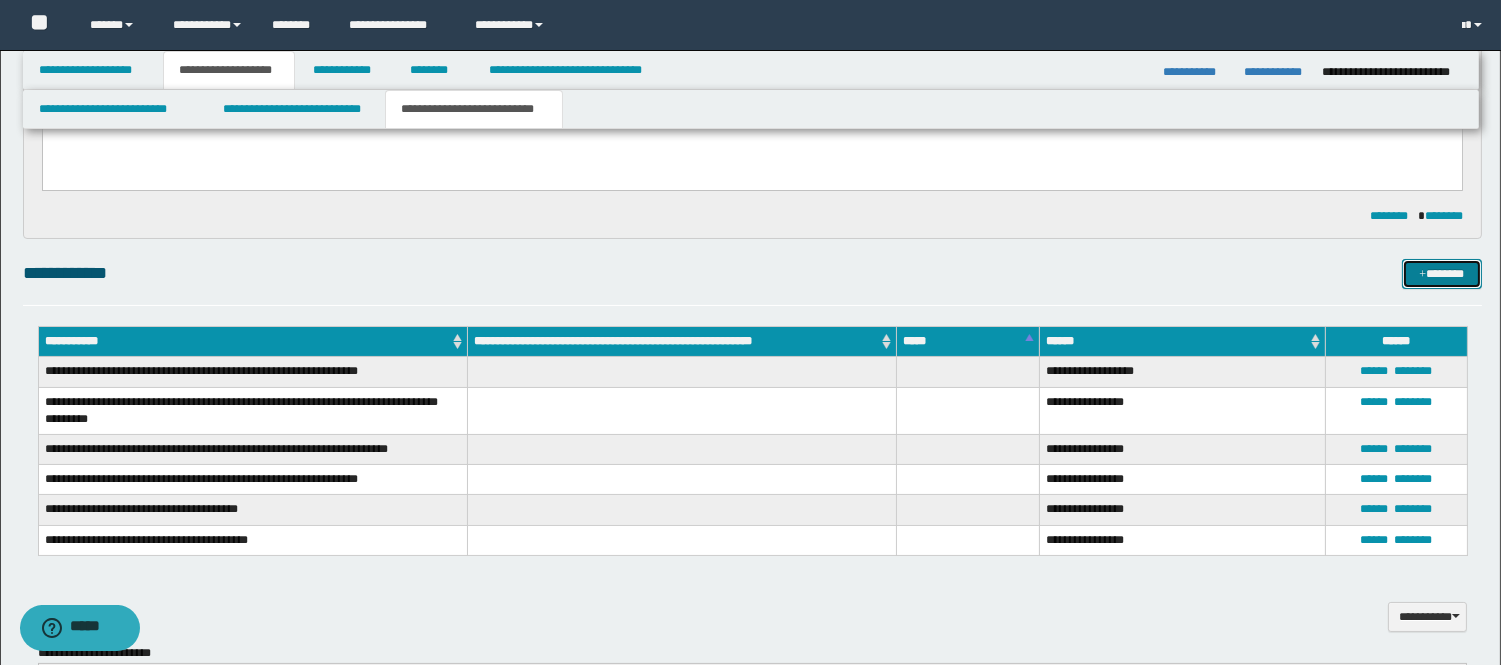 click on "*******" at bounding box center (1442, 274) 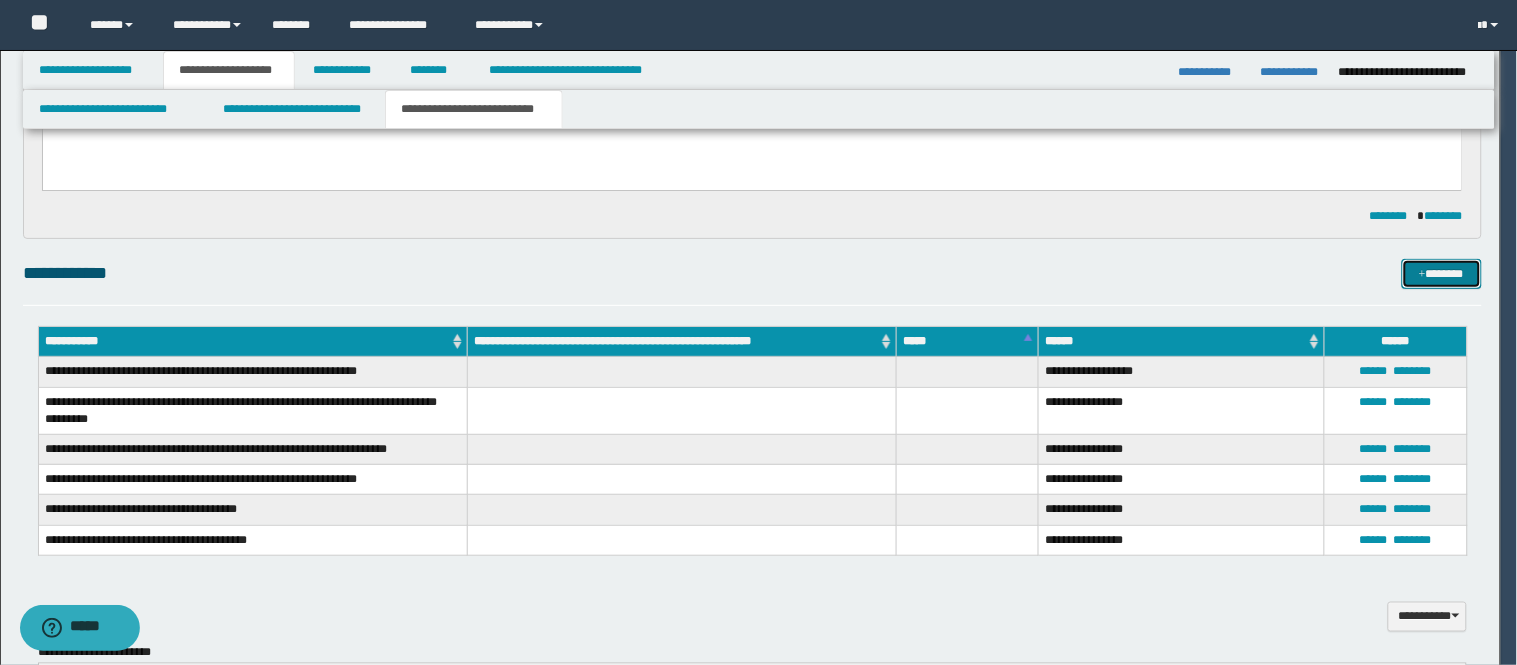 type 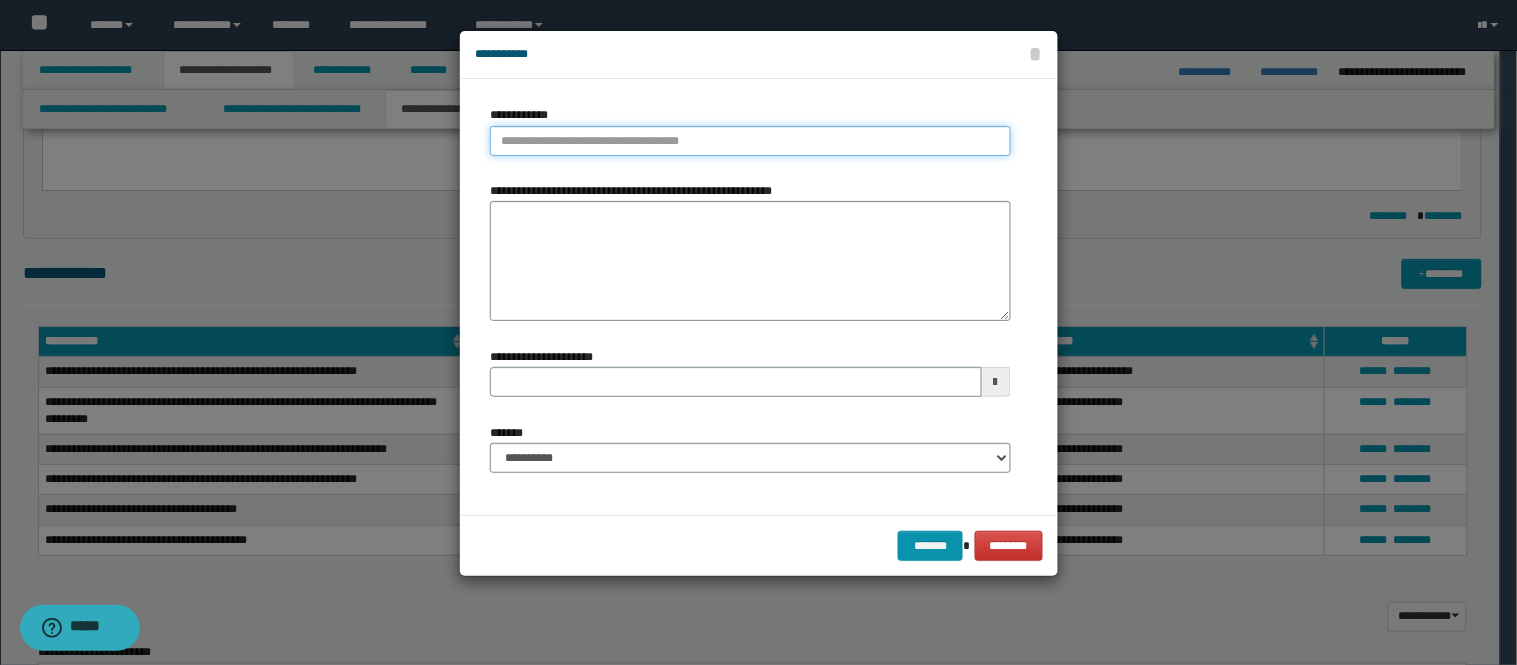 type on "**********" 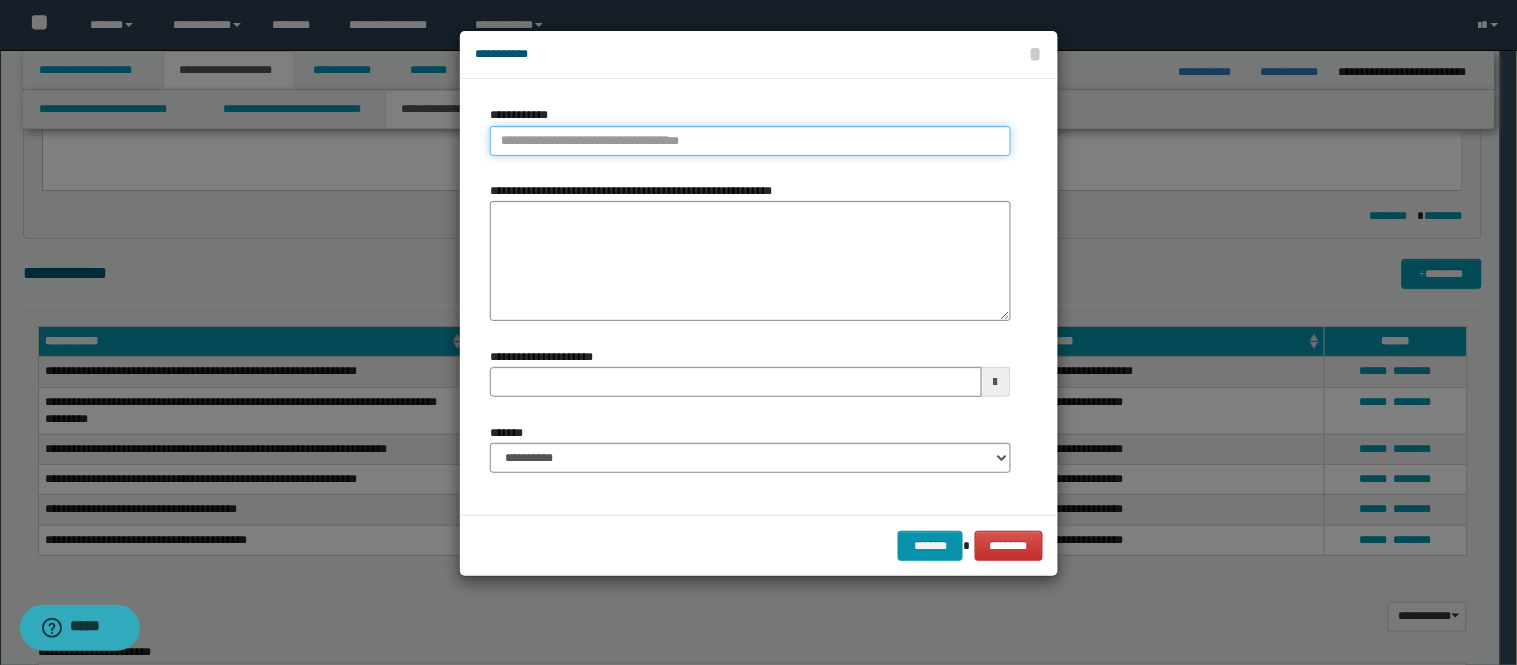 click on "**********" at bounding box center [750, 141] 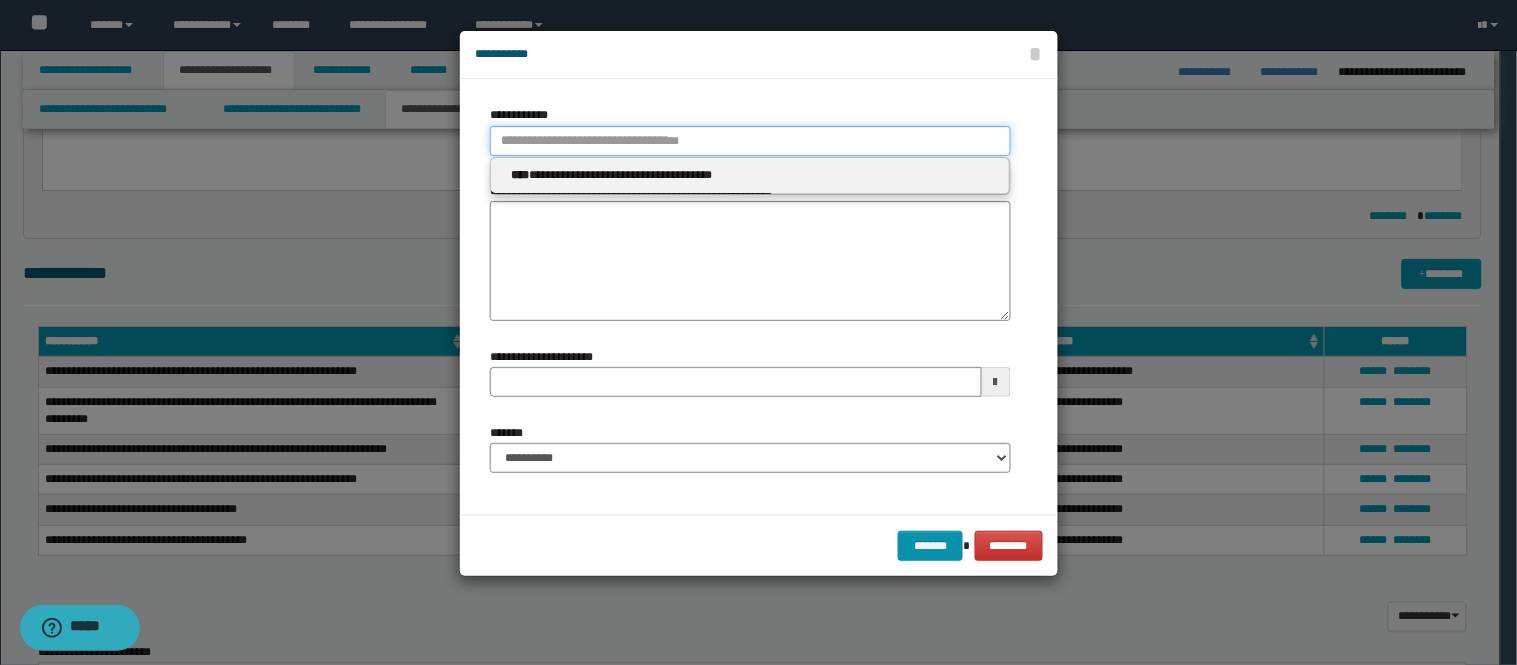 type 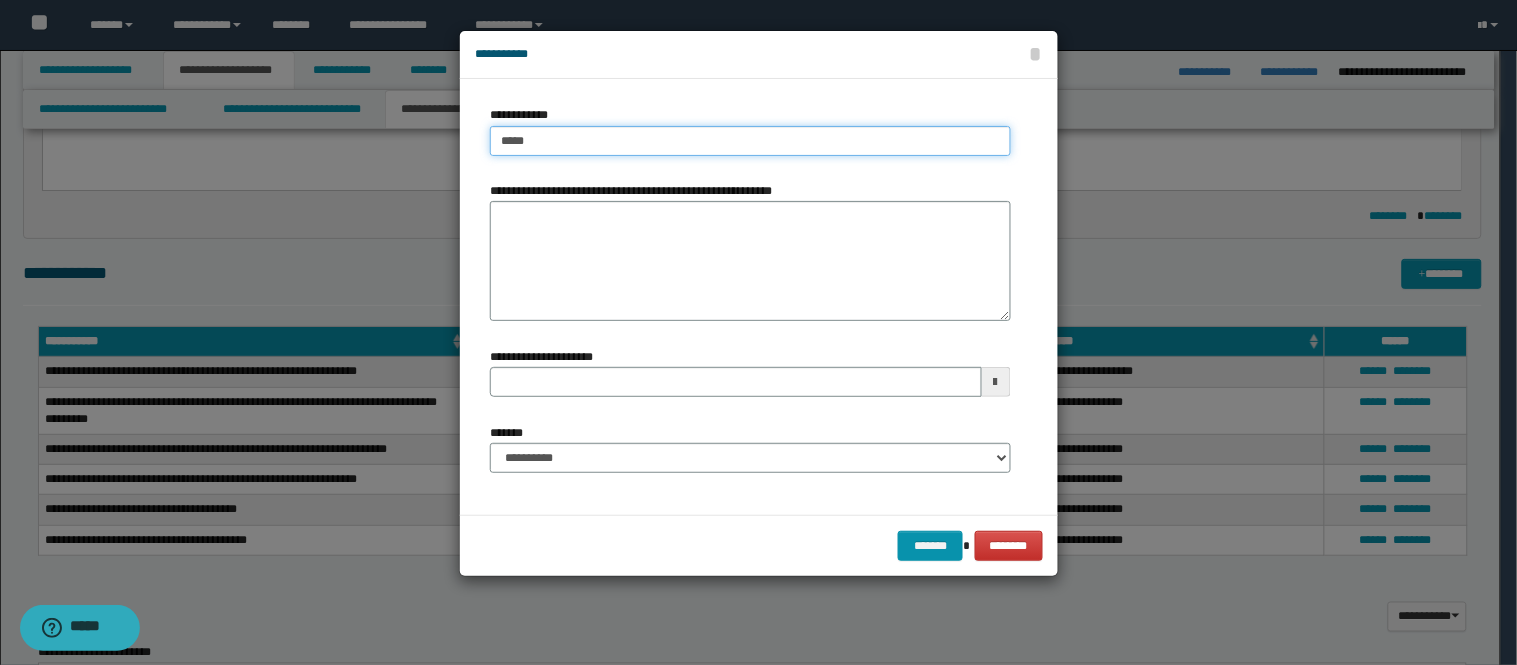 type on "*****" 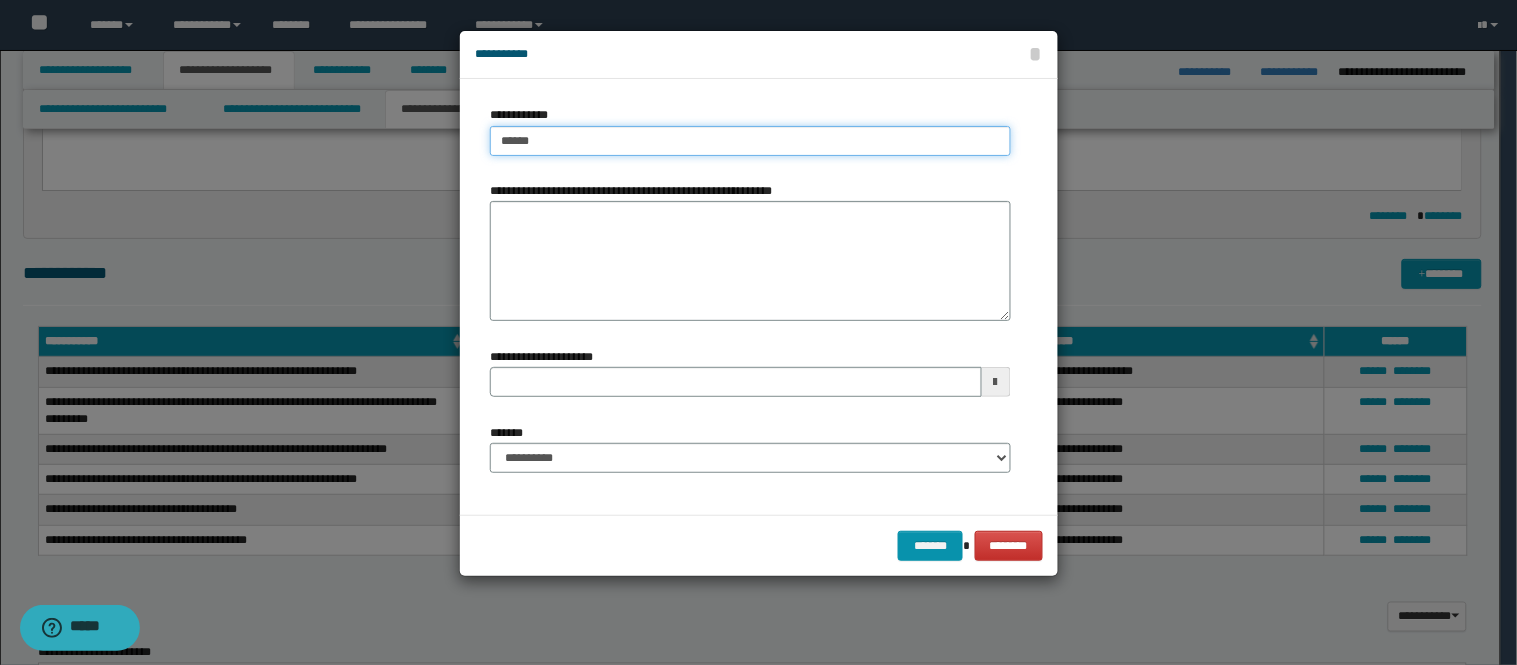 type on "*****" 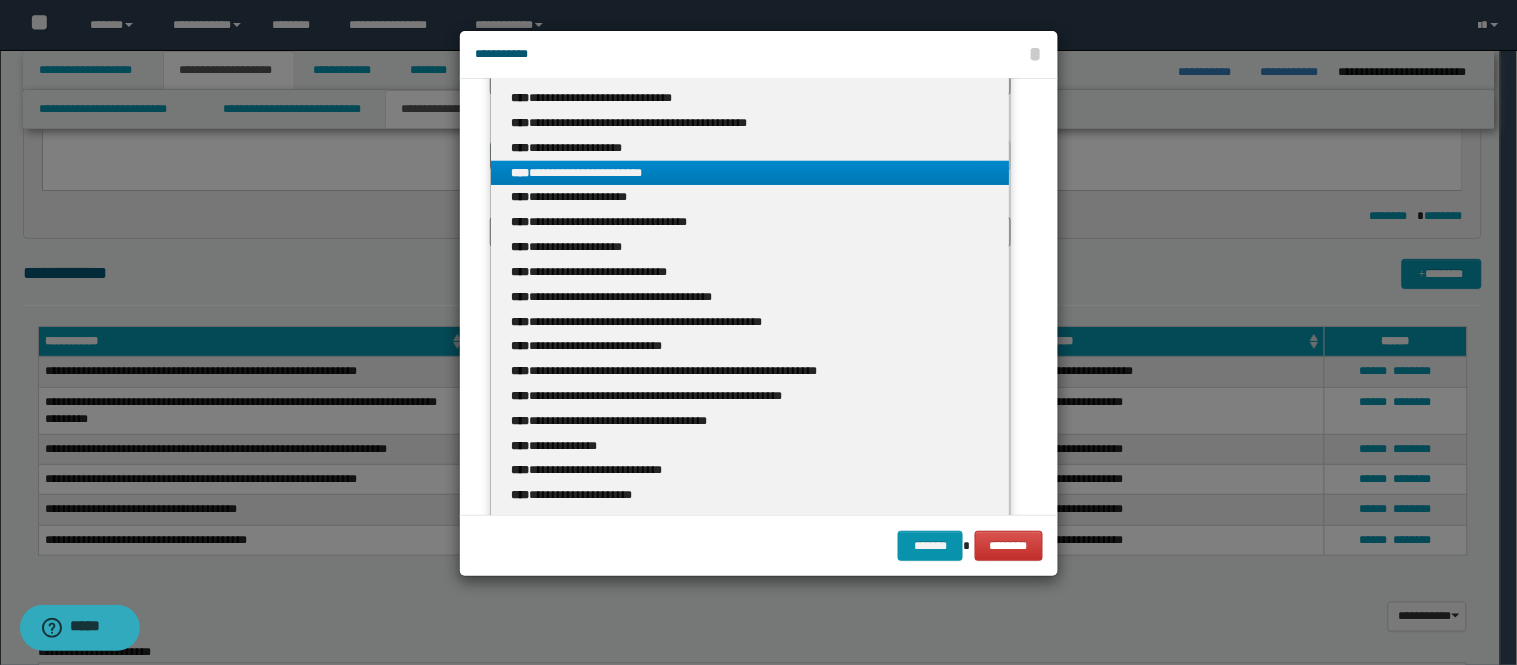 scroll, scrollTop: 250, scrollLeft: 0, axis: vertical 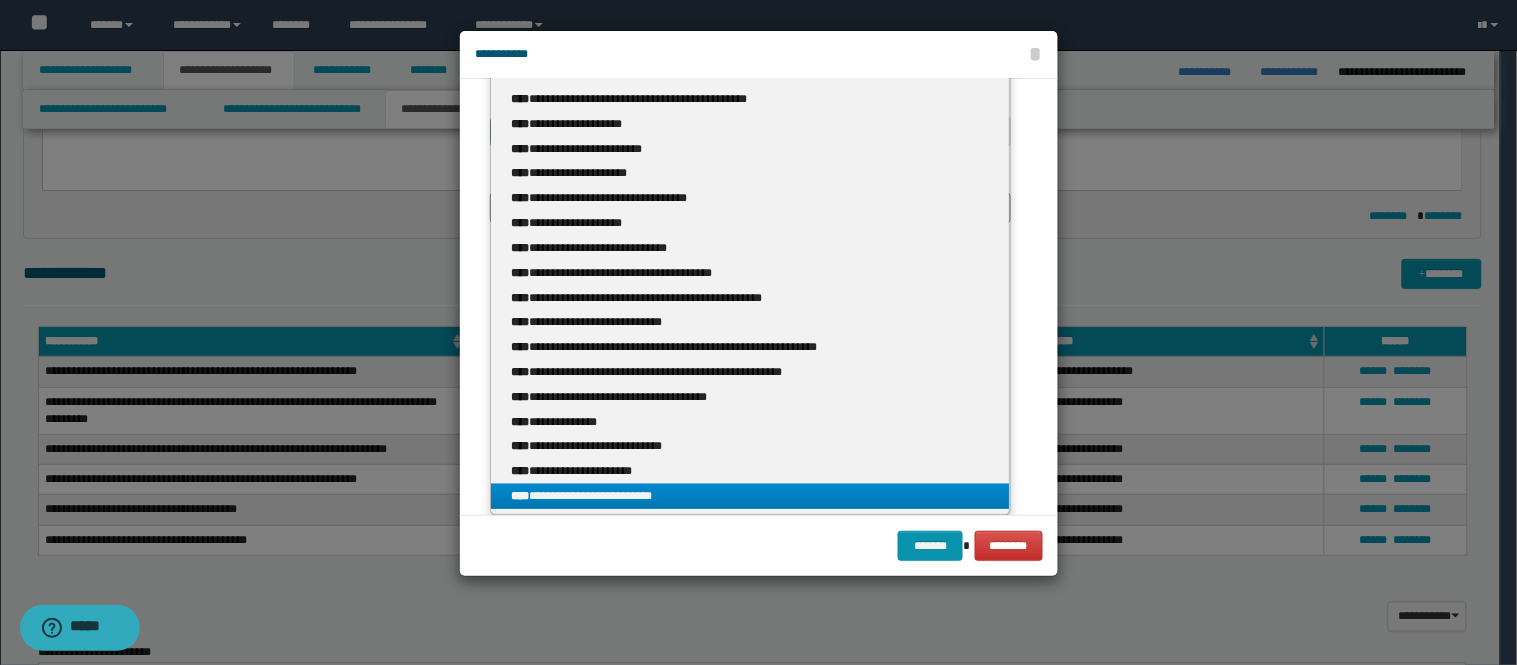 type on "*****" 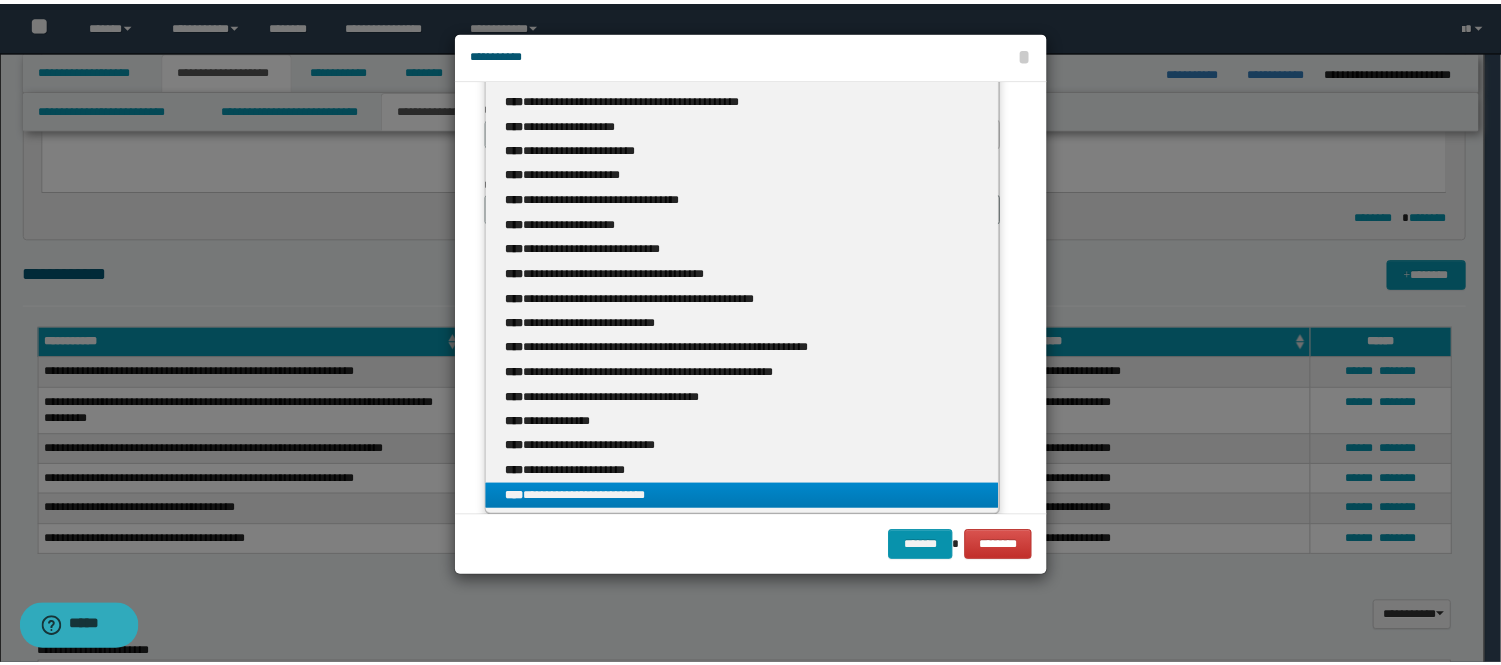 scroll, scrollTop: 0, scrollLeft: 0, axis: both 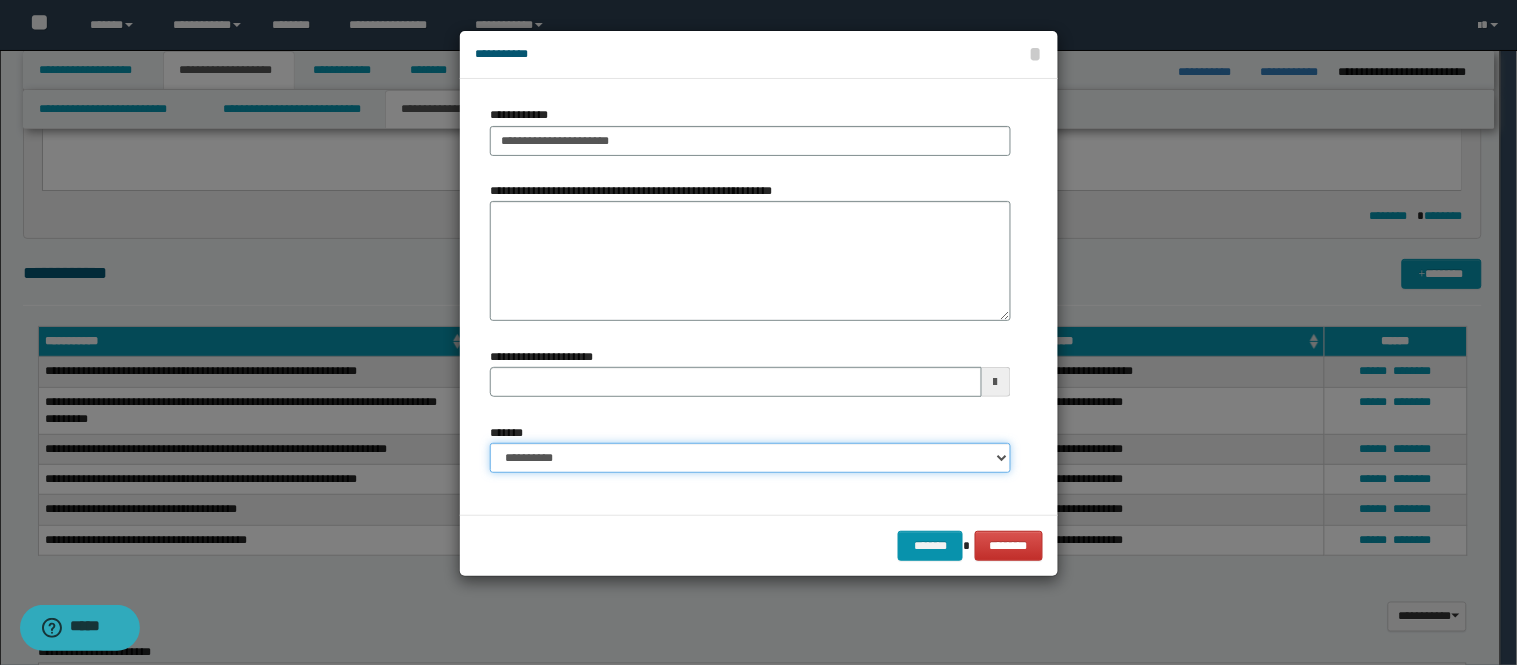 click on "**********" at bounding box center [750, 458] 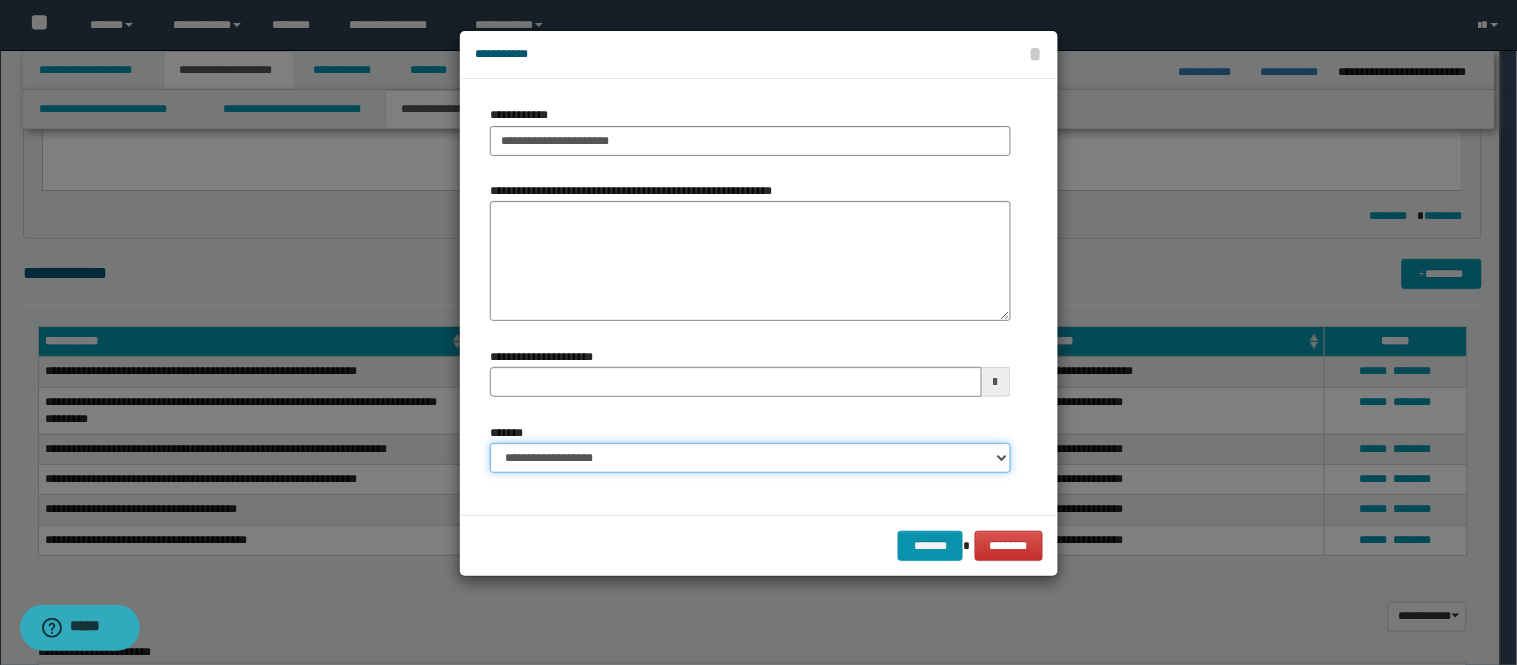 type 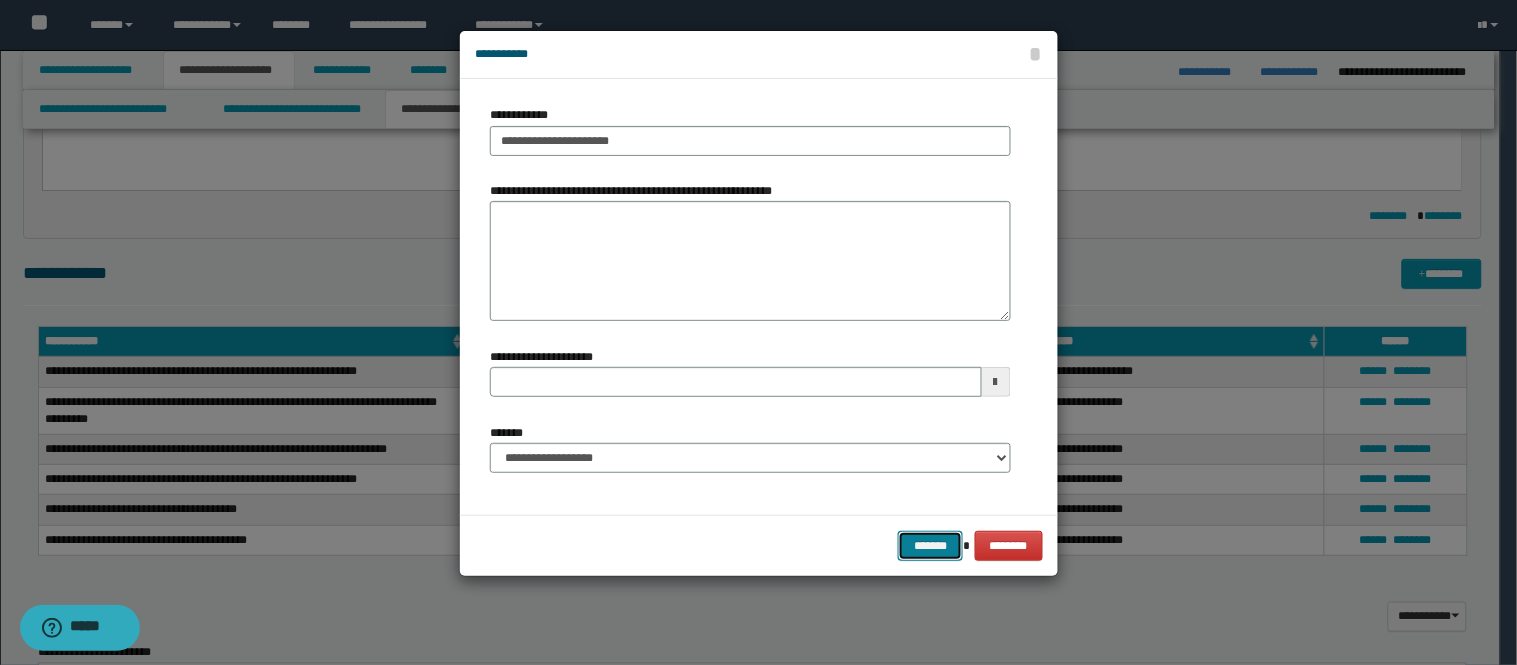 click on "*******" at bounding box center [930, 546] 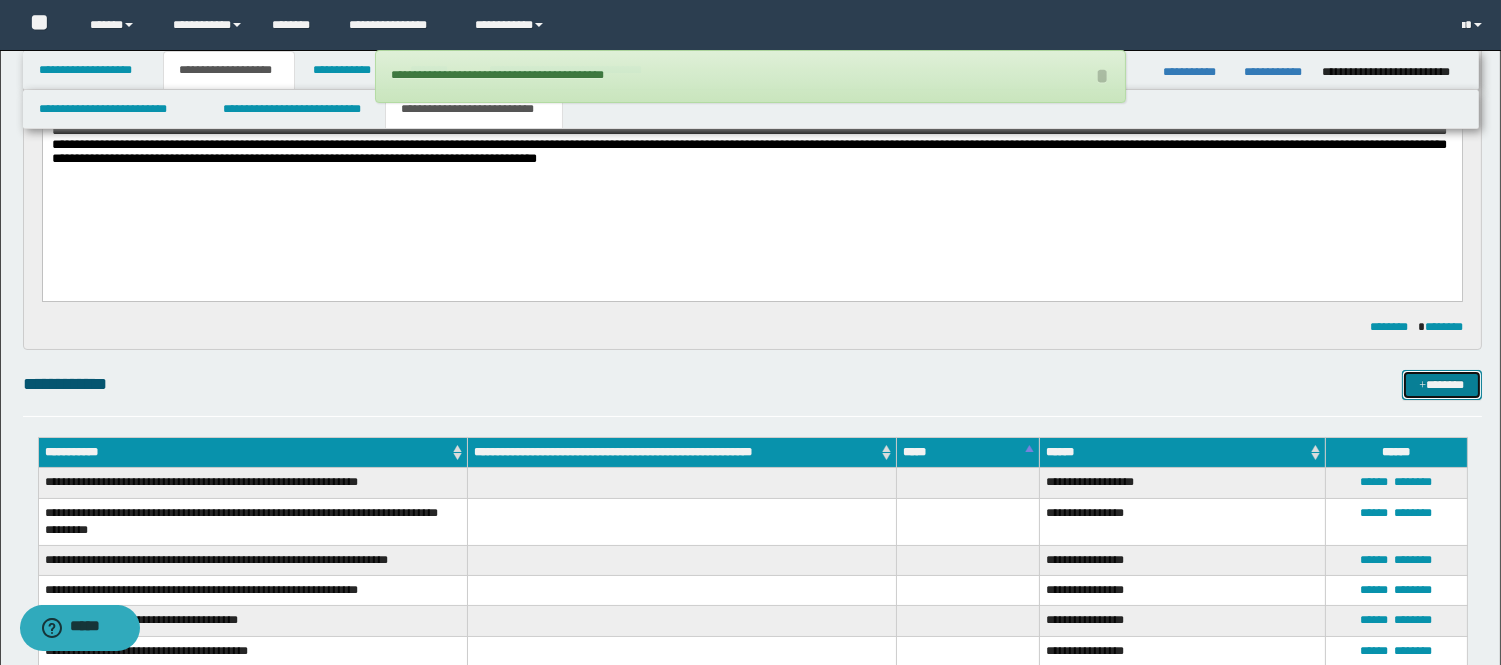 scroll, scrollTop: 142, scrollLeft: 0, axis: vertical 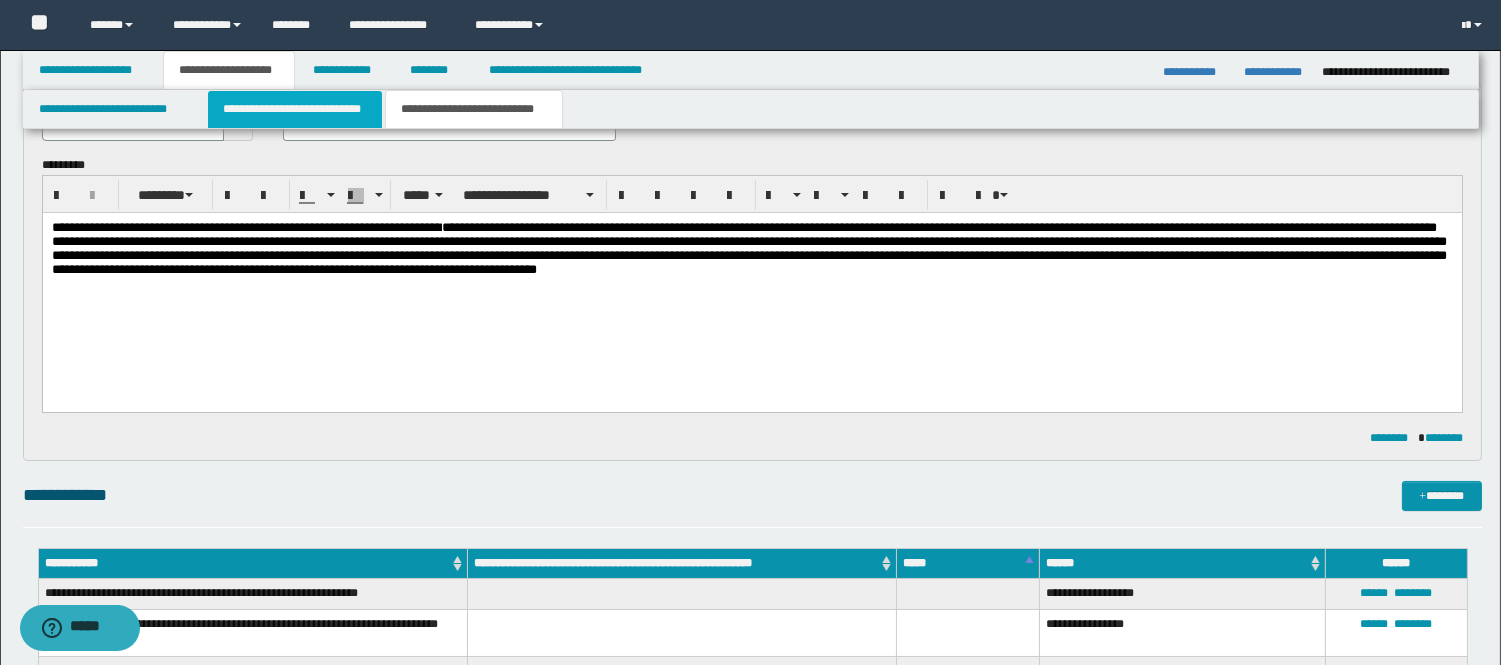 click on "**********" at bounding box center (295, 109) 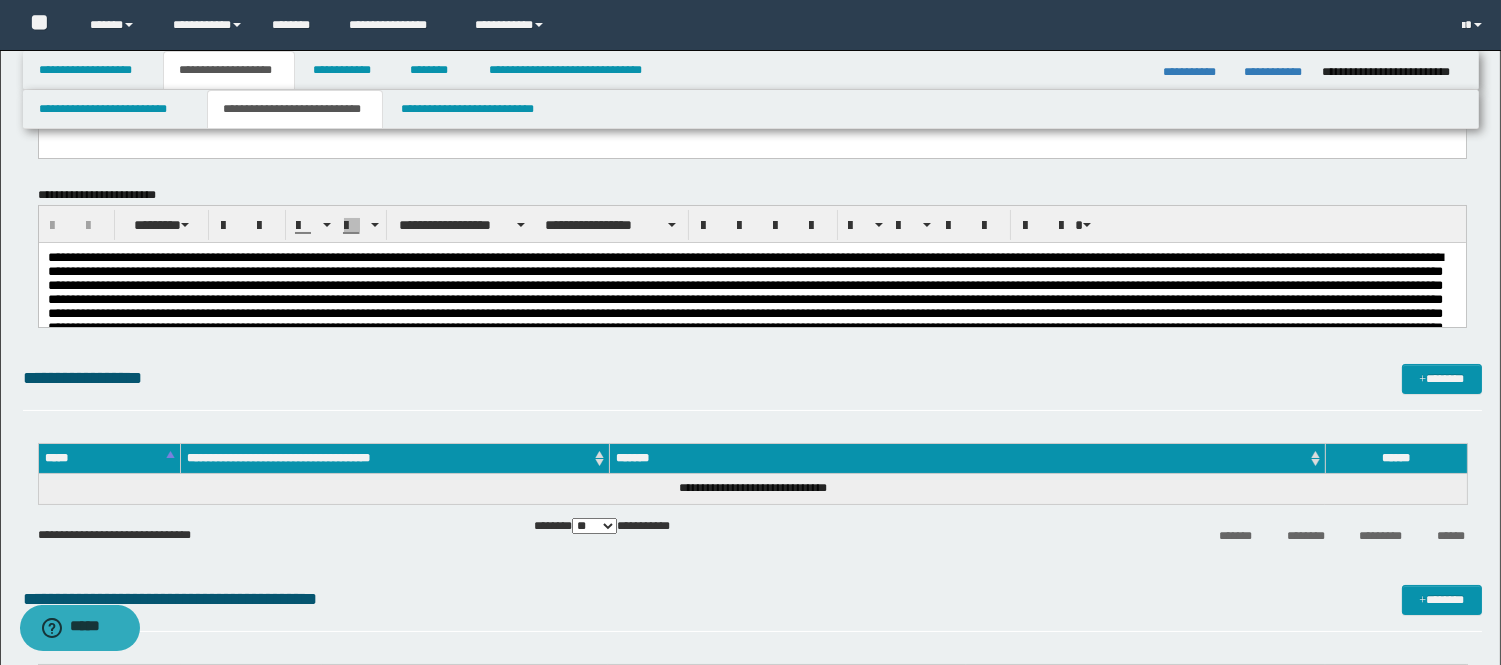 click at bounding box center (751, 885) 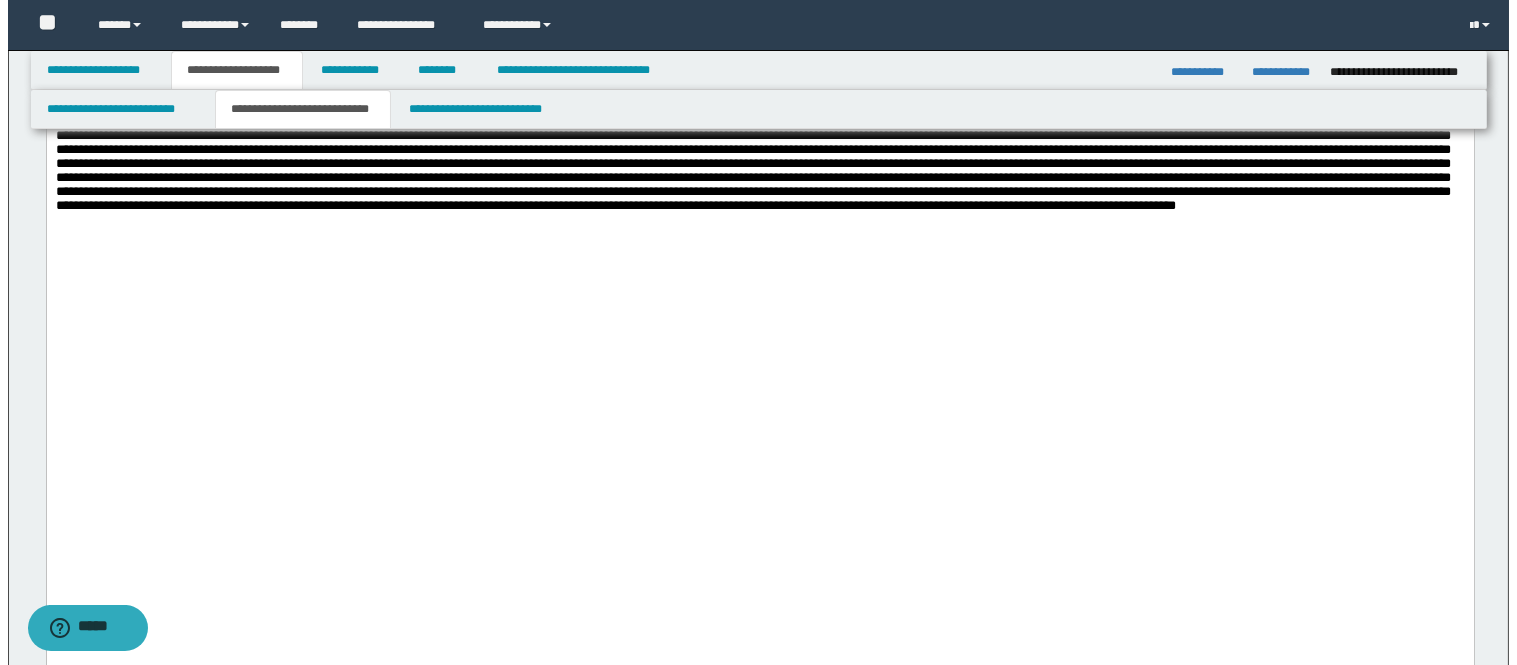 scroll, scrollTop: 1031, scrollLeft: 0, axis: vertical 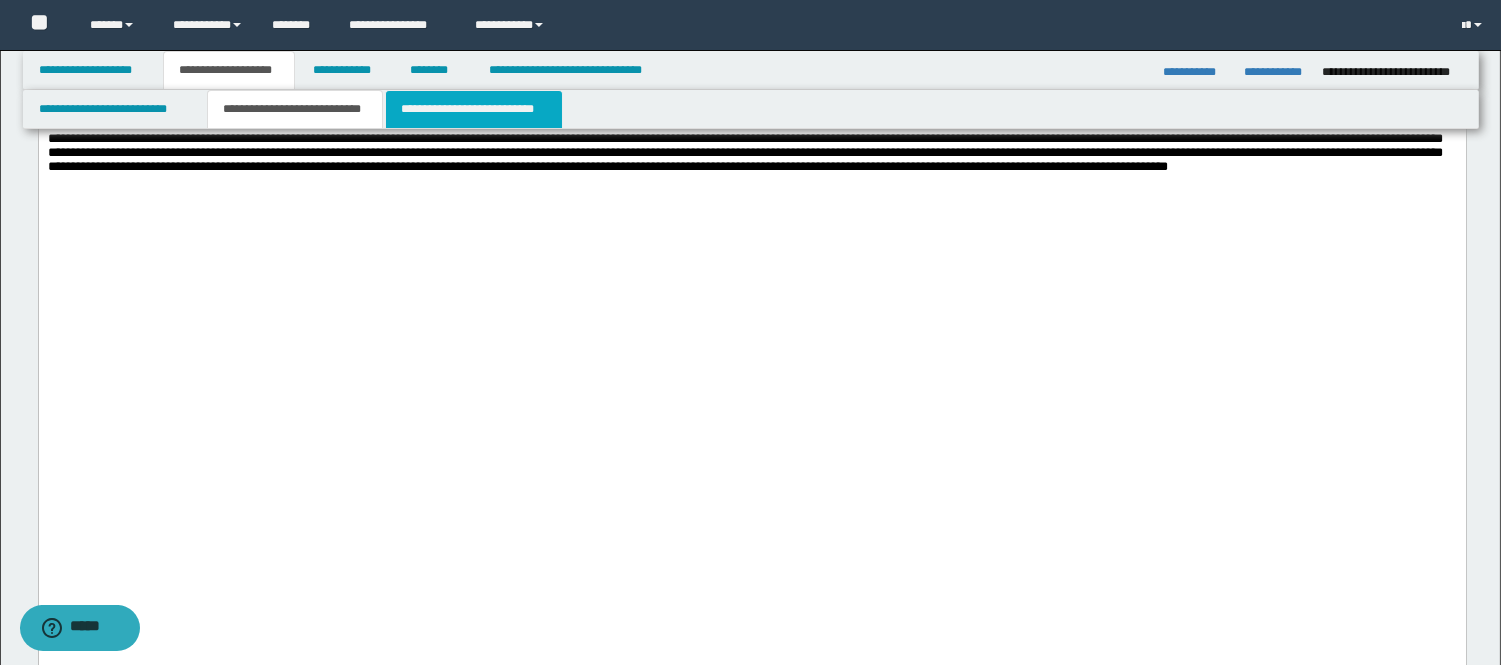 click on "**********" at bounding box center (474, 109) 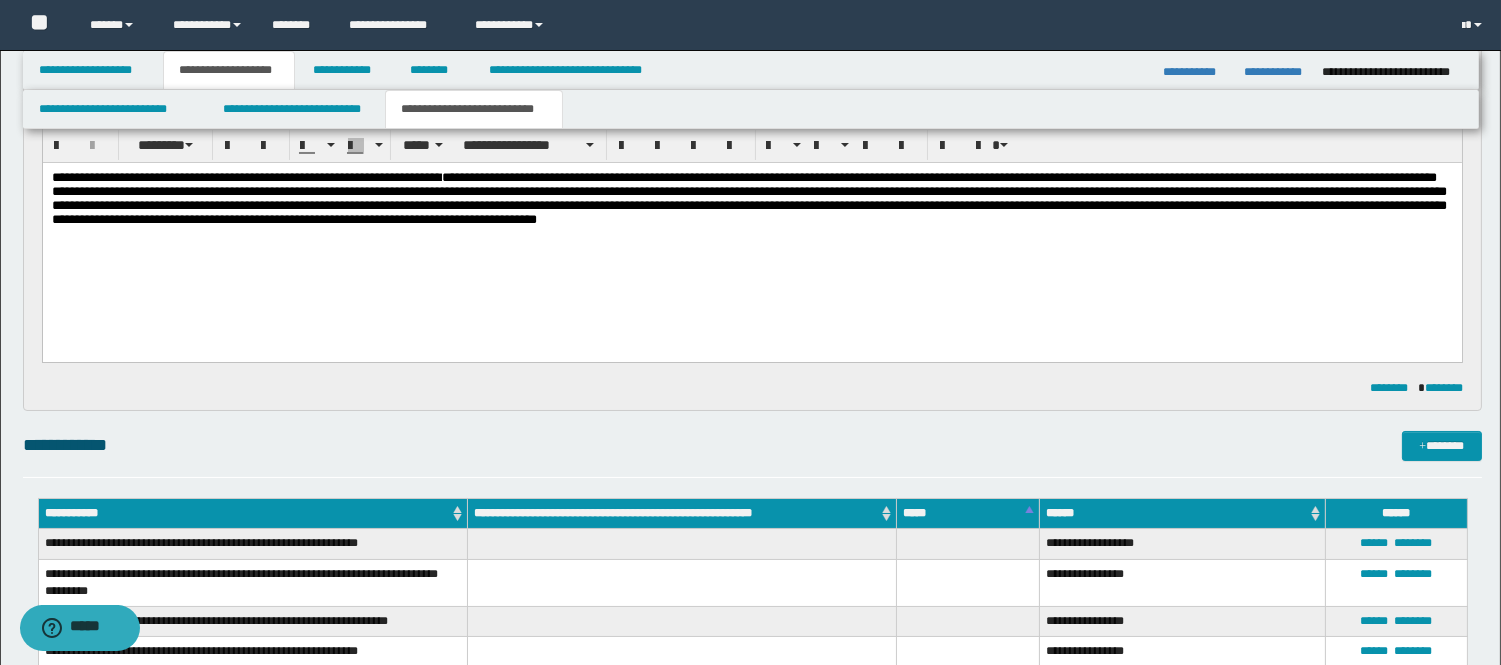 scroll, scrollTop: 31, scrollLeft: 0, axis: vertical 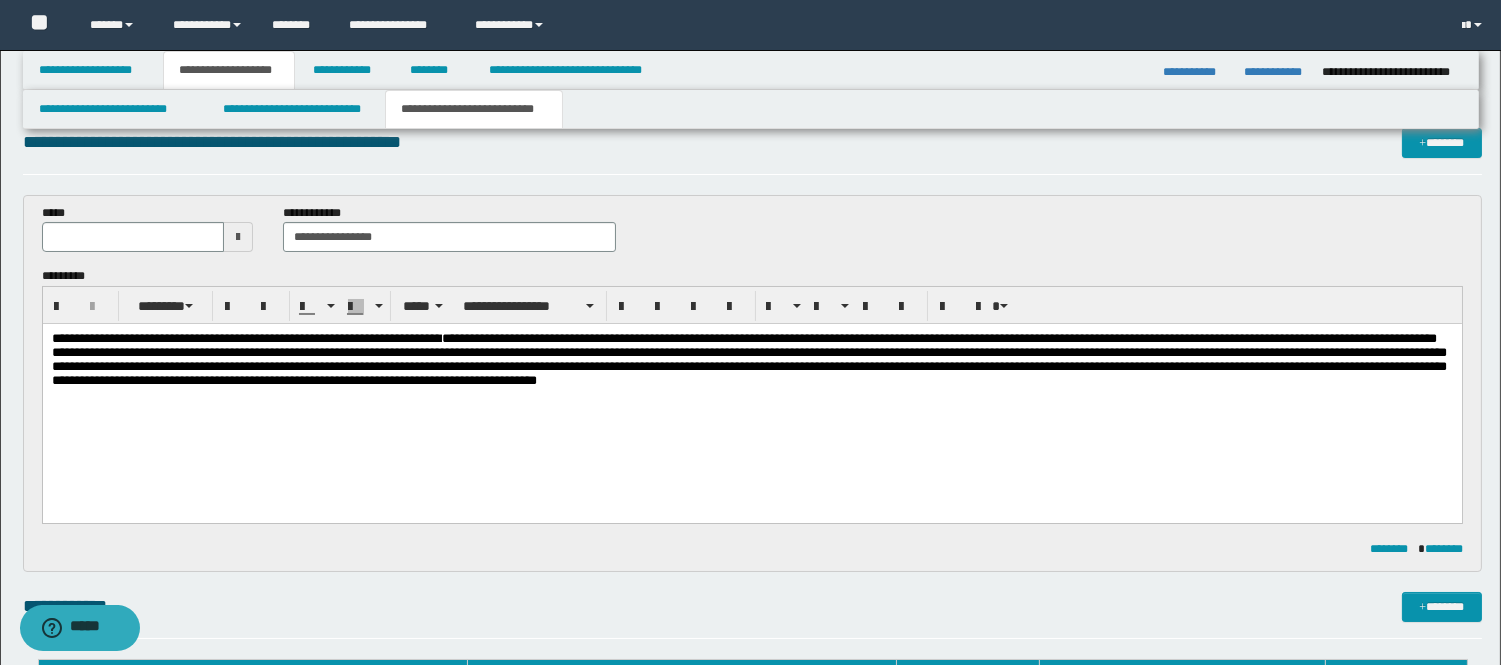 click on "**********" at bounding box center (751, 385) 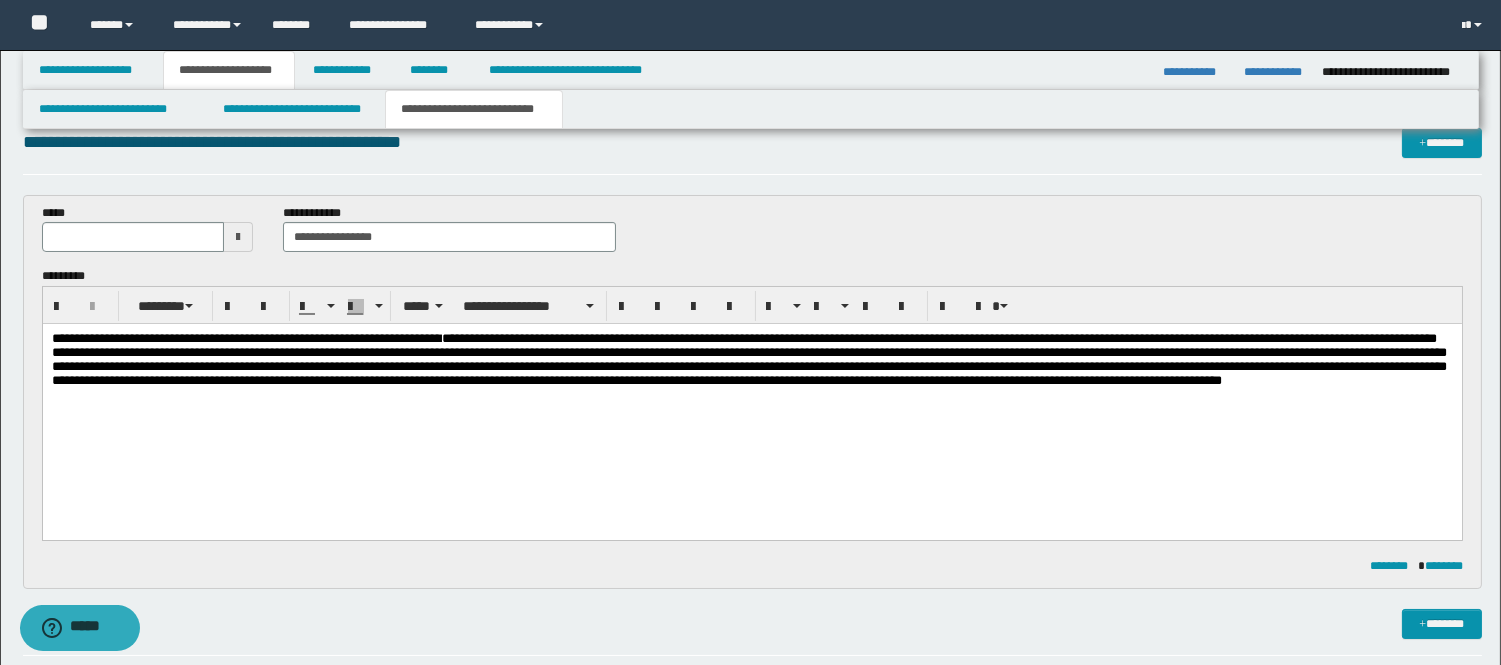 click on "**********" at bounding box center [751, 385] 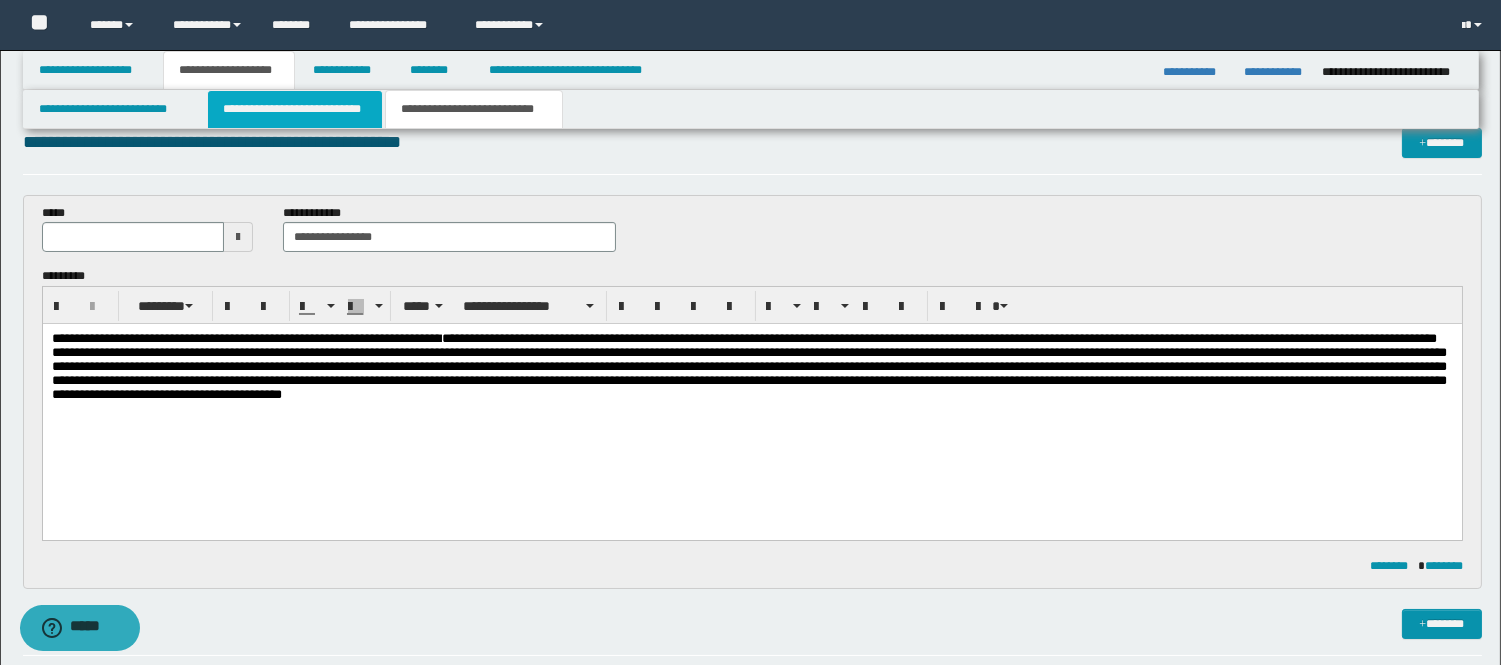 click on "**********" at bounding box center [295, 109] 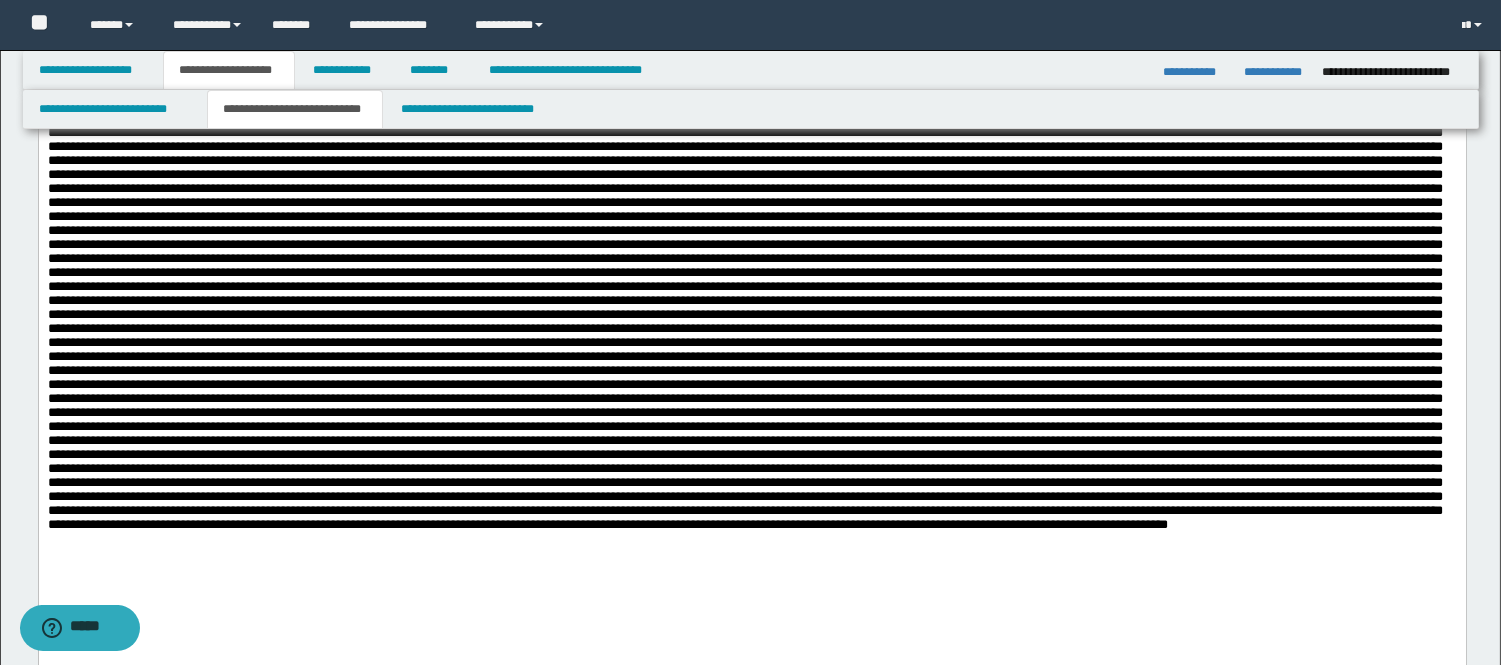 scroll, scrollTop: 697, scrollLeft: 0, axis: vertical 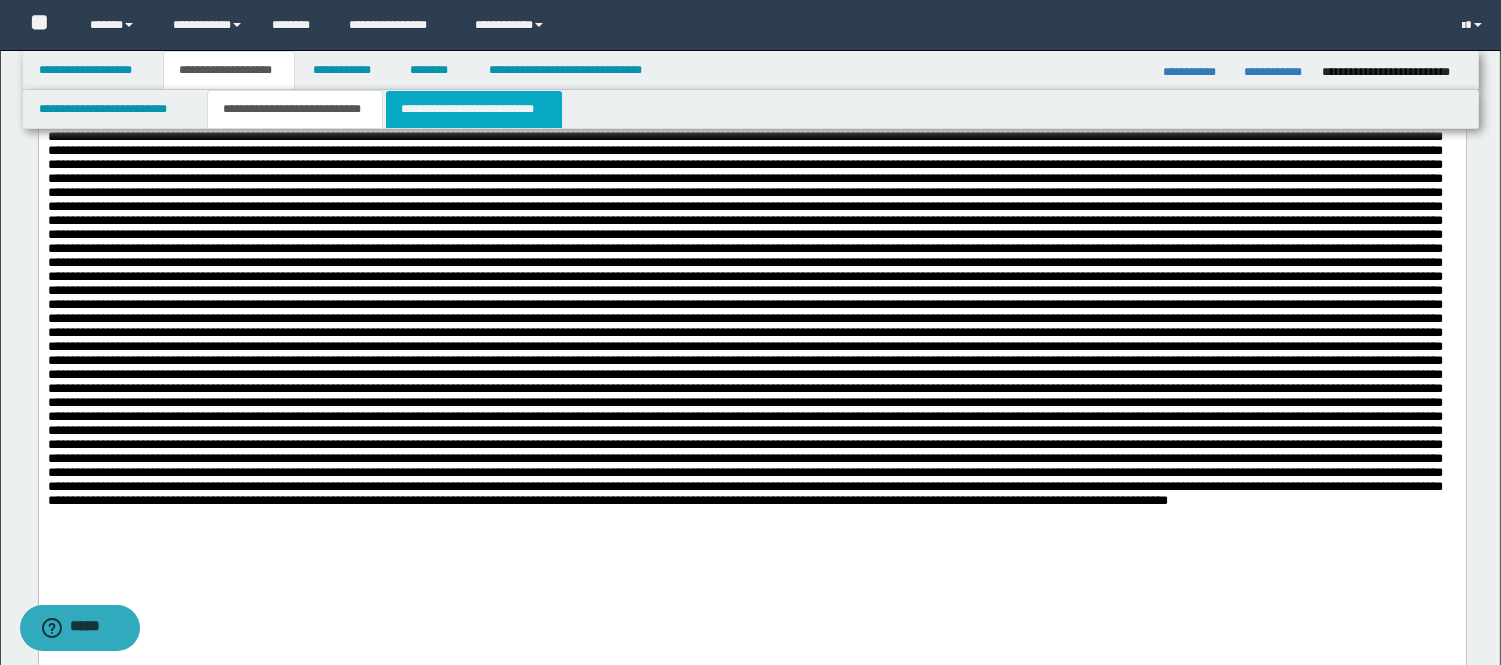 click on "**********" at bounding box center (474, 109) 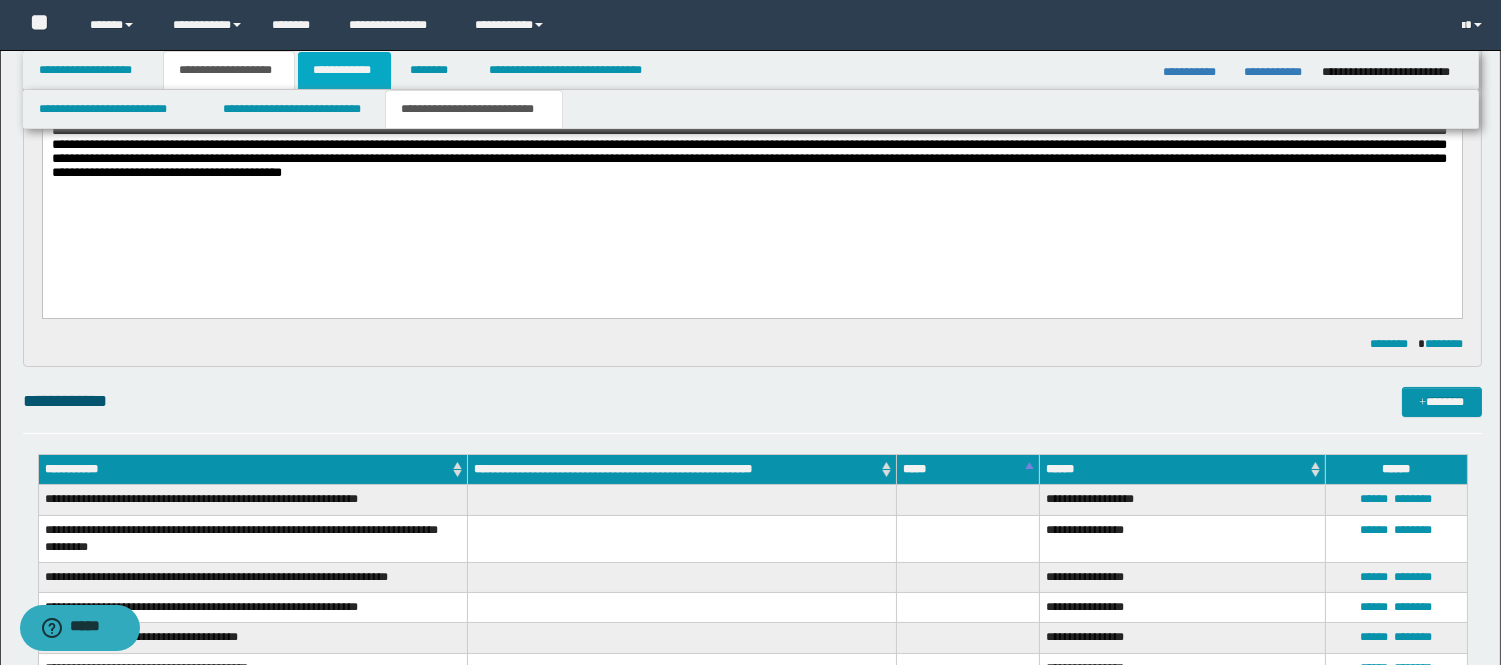 click on "**********" at bounding box center [344, 70] 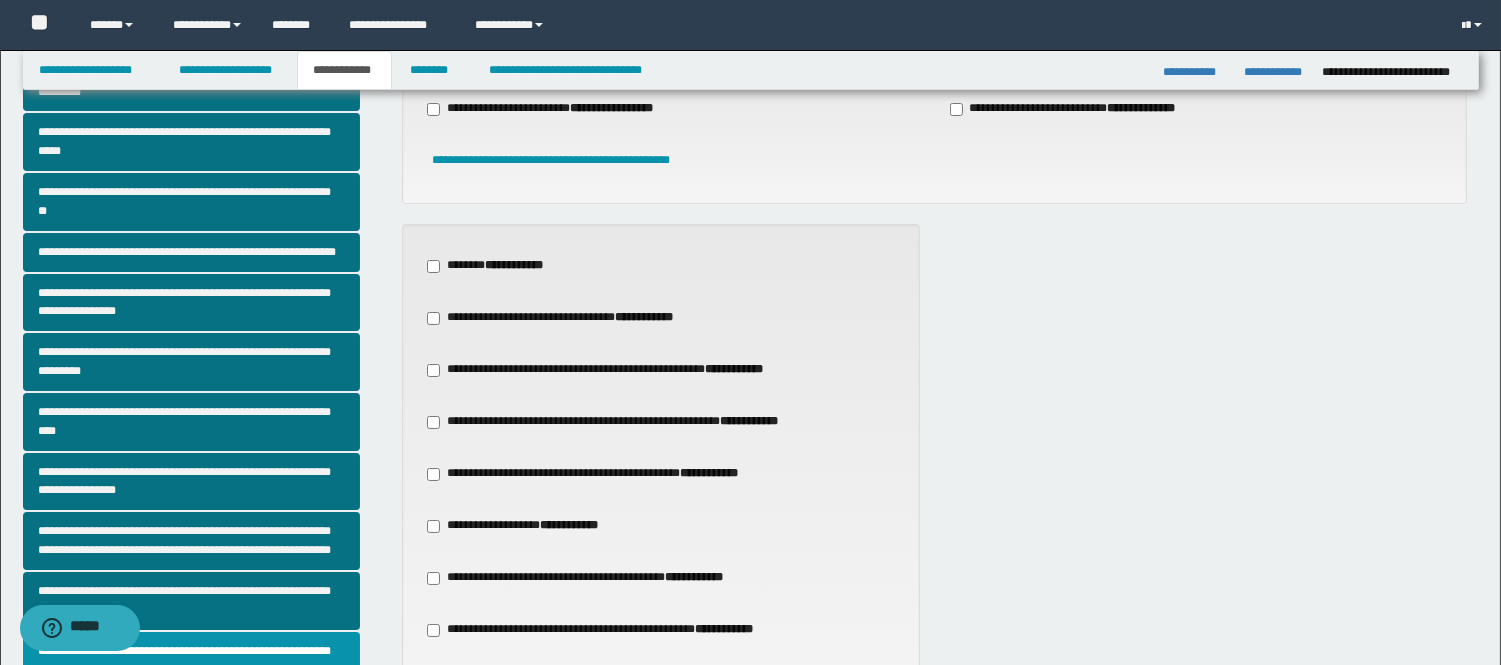 scroll, scrollTop: 0, scrollLeft: 0, axis: both 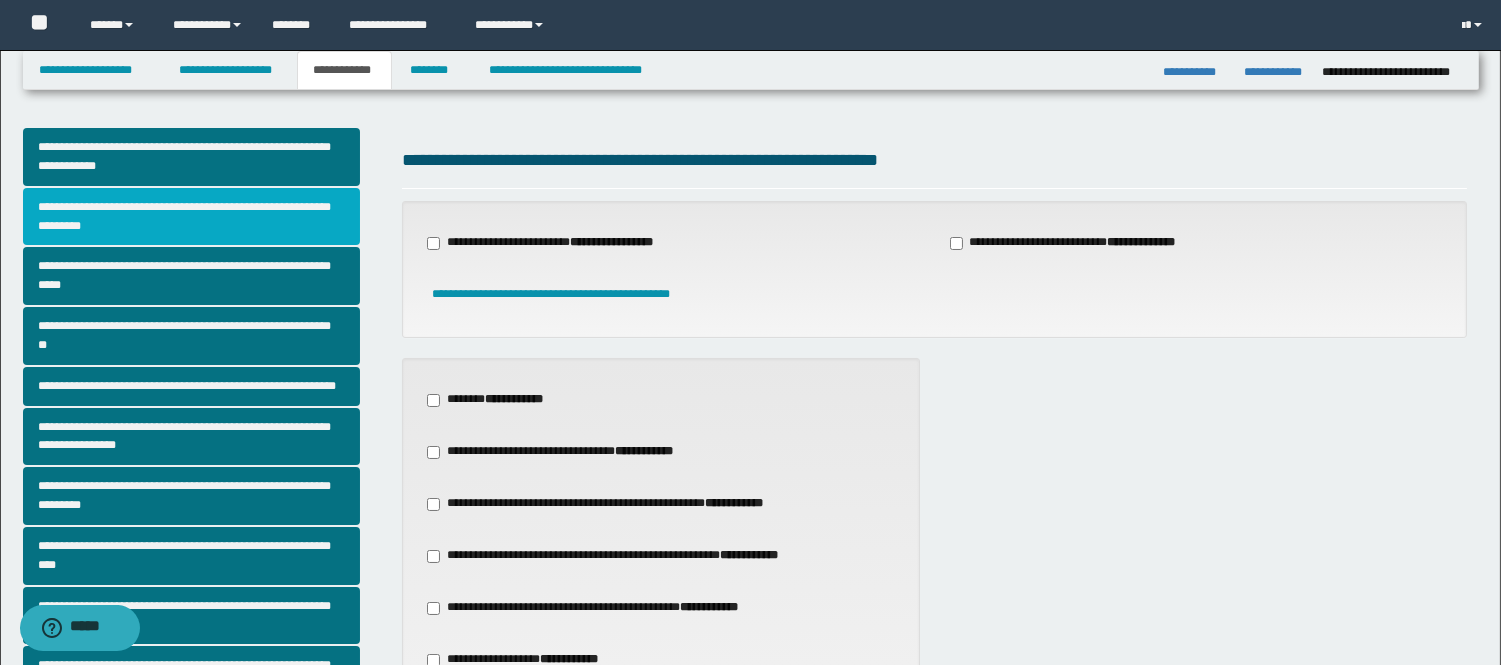 click on "**********" at bounding box center [192, 217] 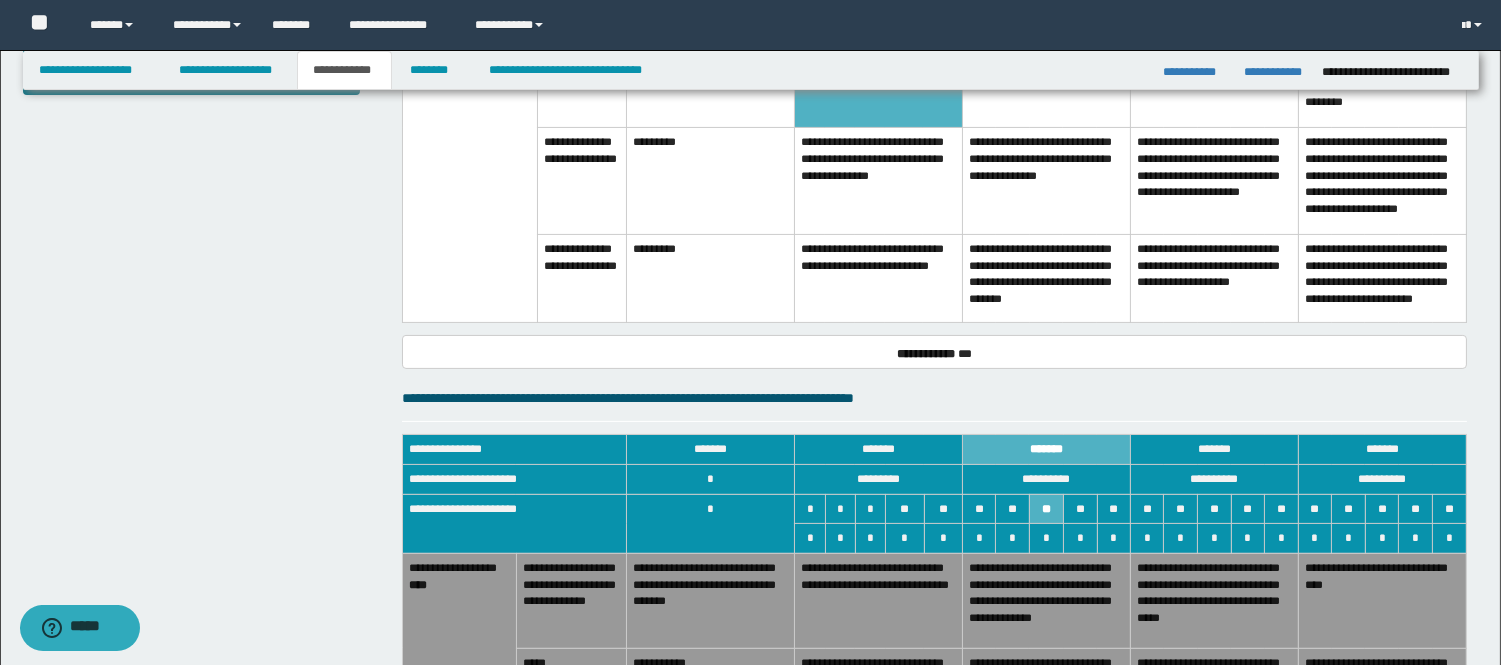scroll, scrollTop: 888, scrollLeft: 0, axis: vertical 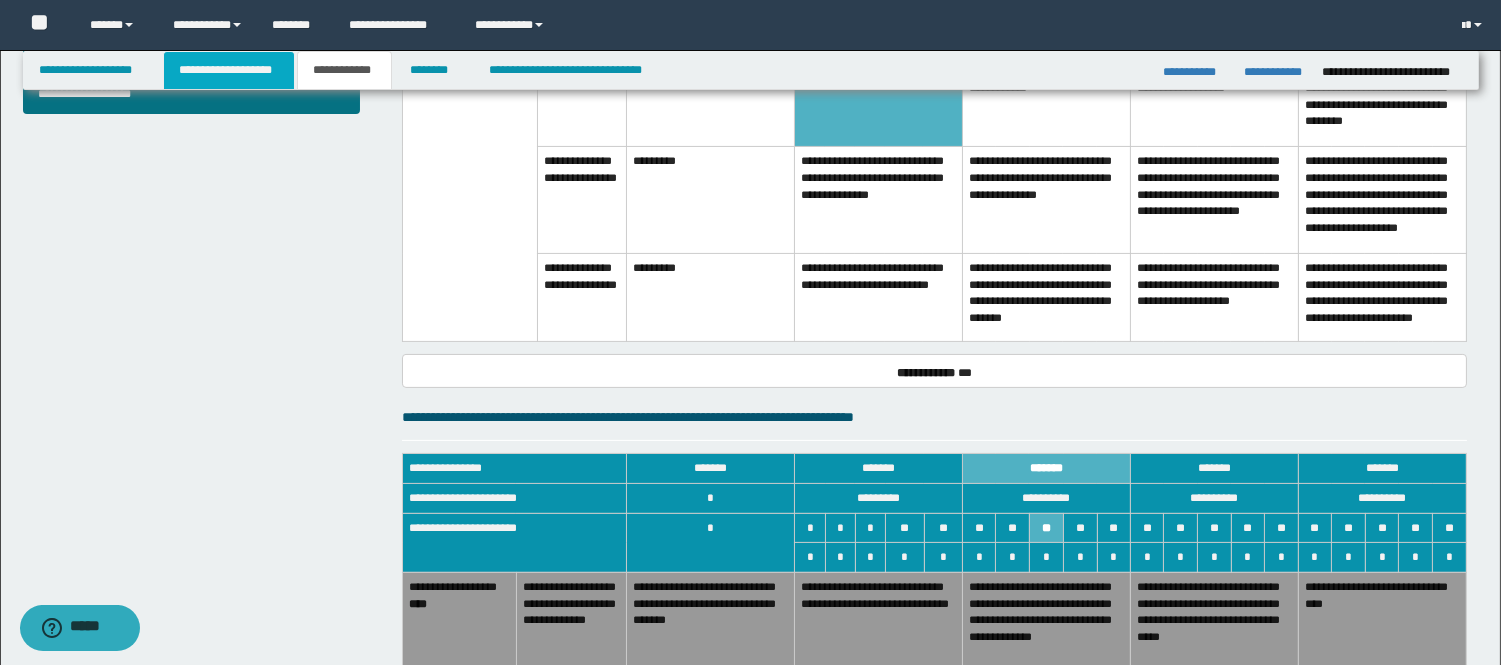 click on "**********" at bounding box center (229, 70) 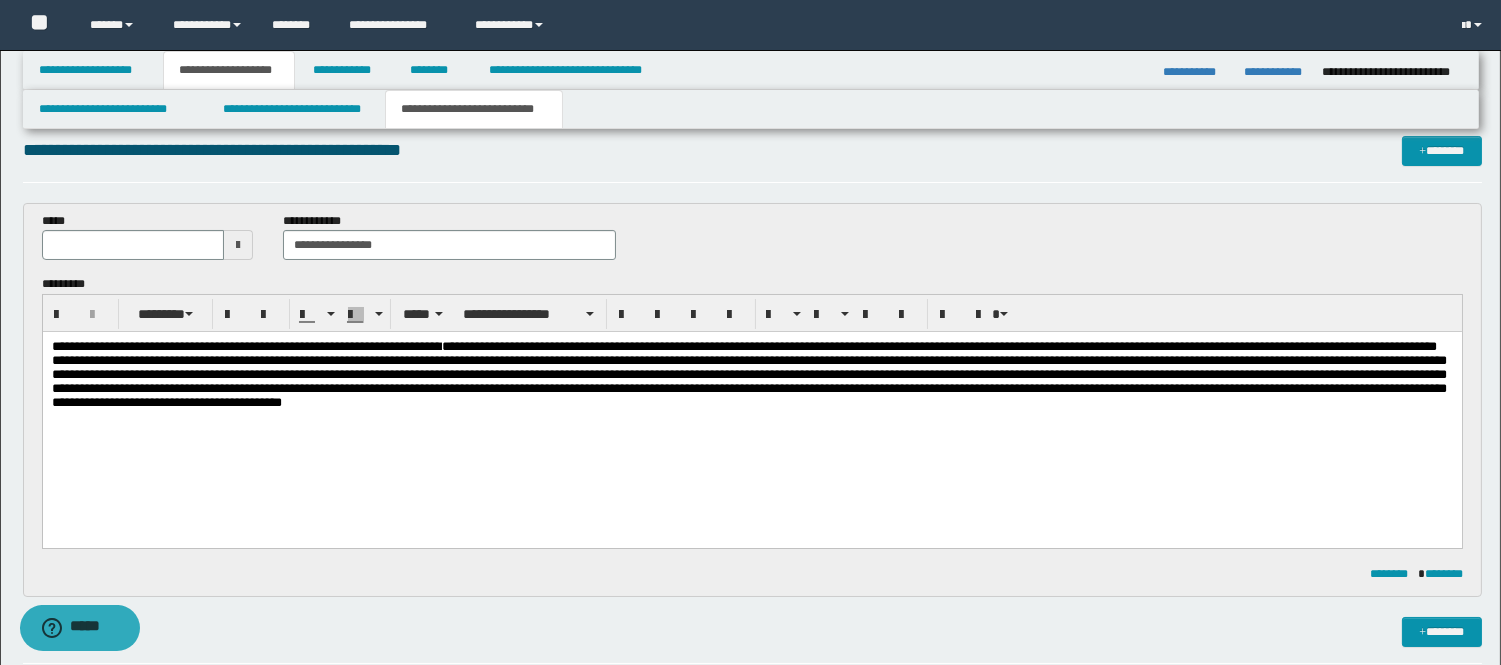 scroll, scrollTop: 0, scrollLeft: 0, axis: both 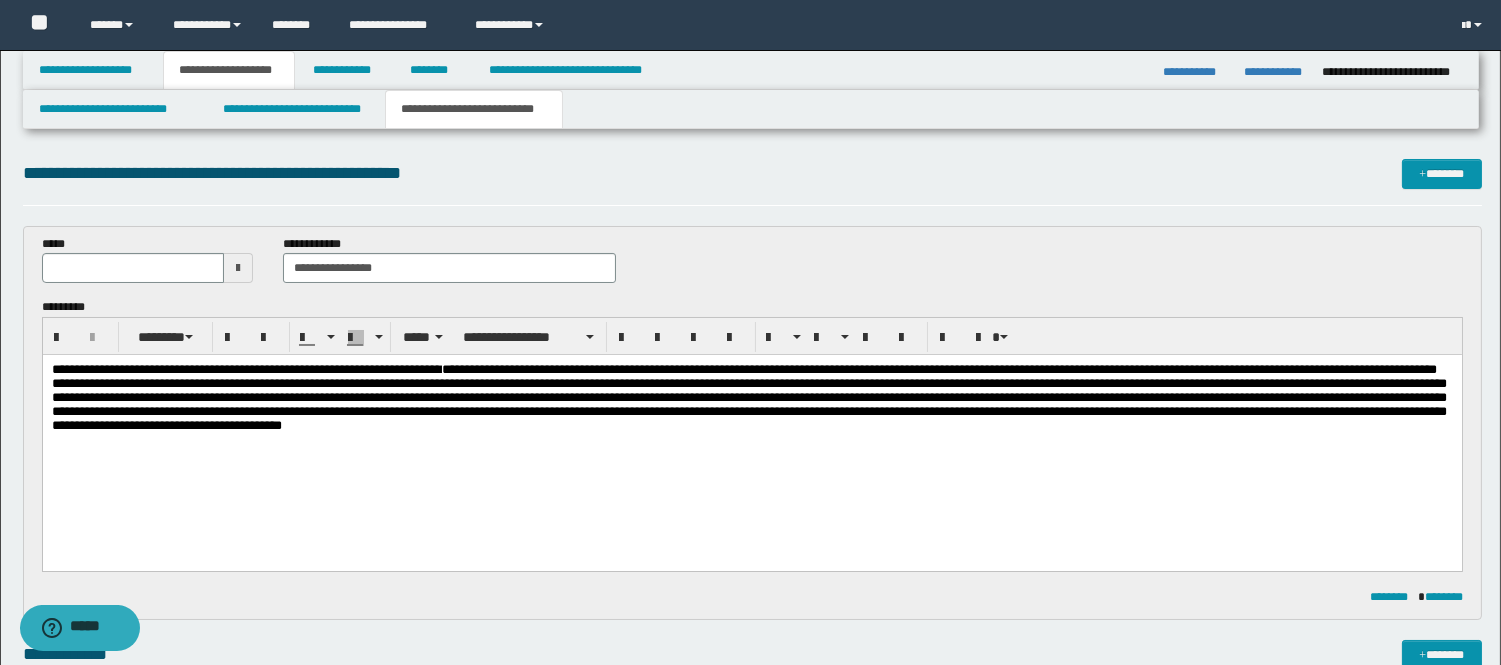 click at bounding box center (748, 397) 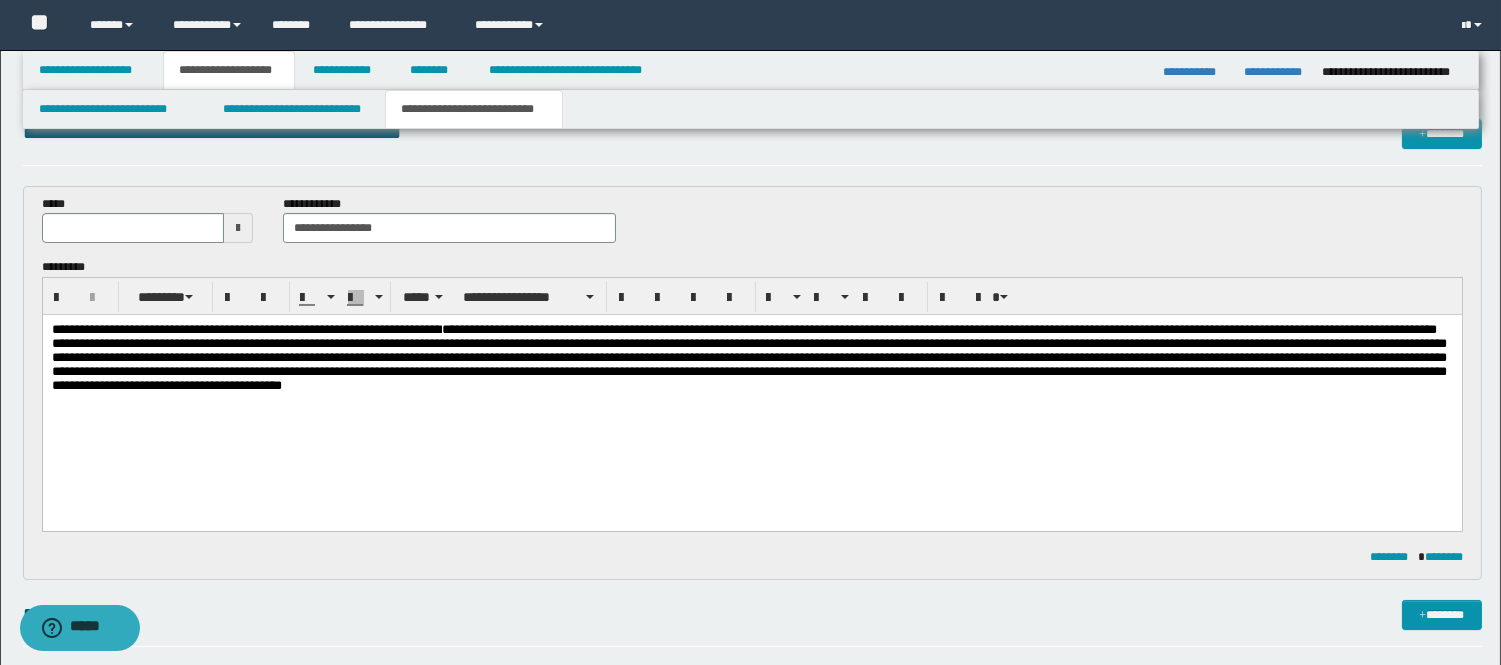 scroll, scrollTop: 0, scrollLeft: 0, axis: both 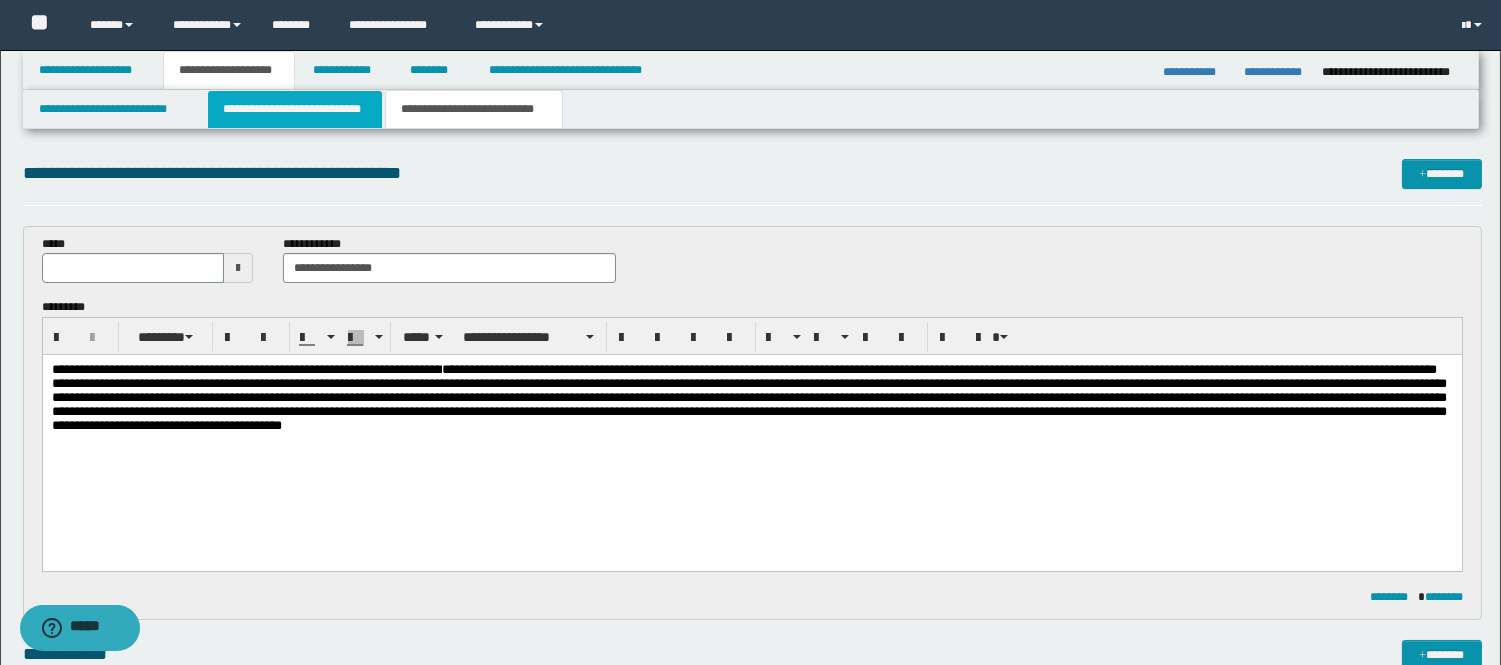 click on "**********" at bounding box center (295, 109) 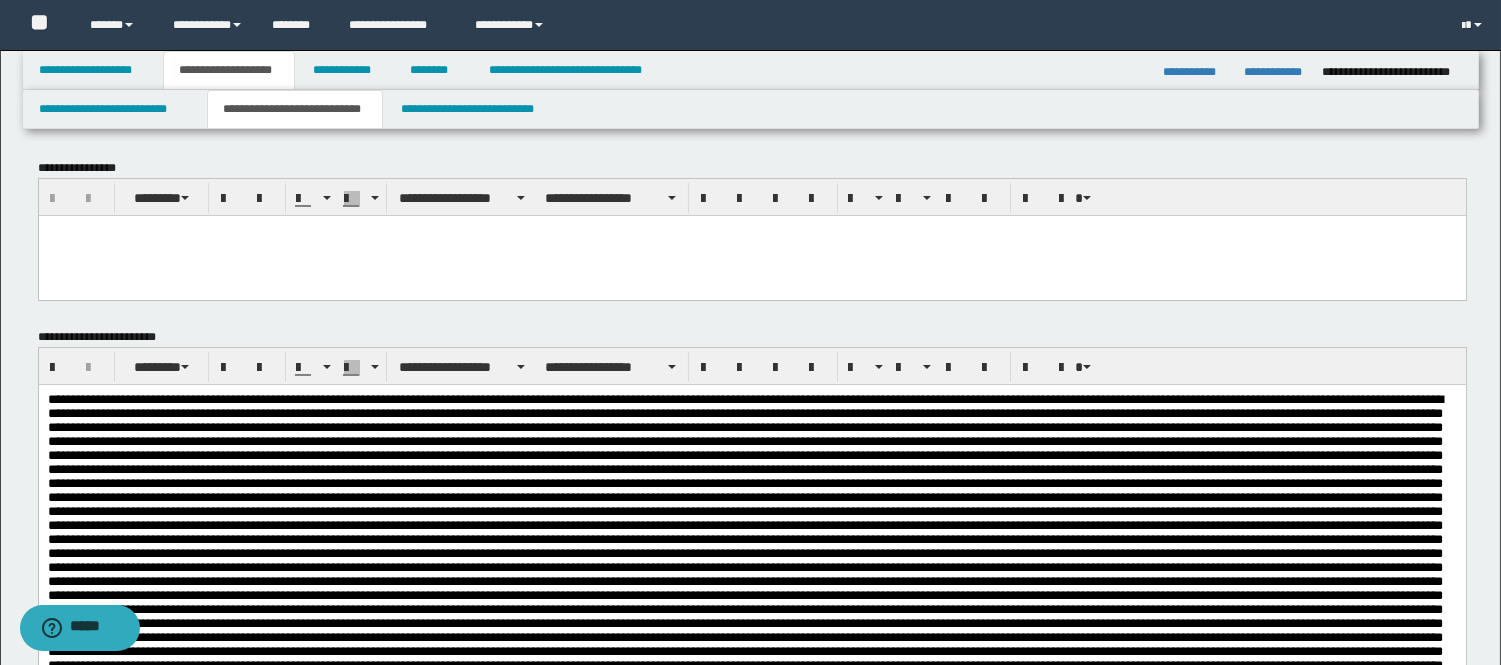 scroll, scrollTop: 111, scrollLeft: 0, axis: vertical 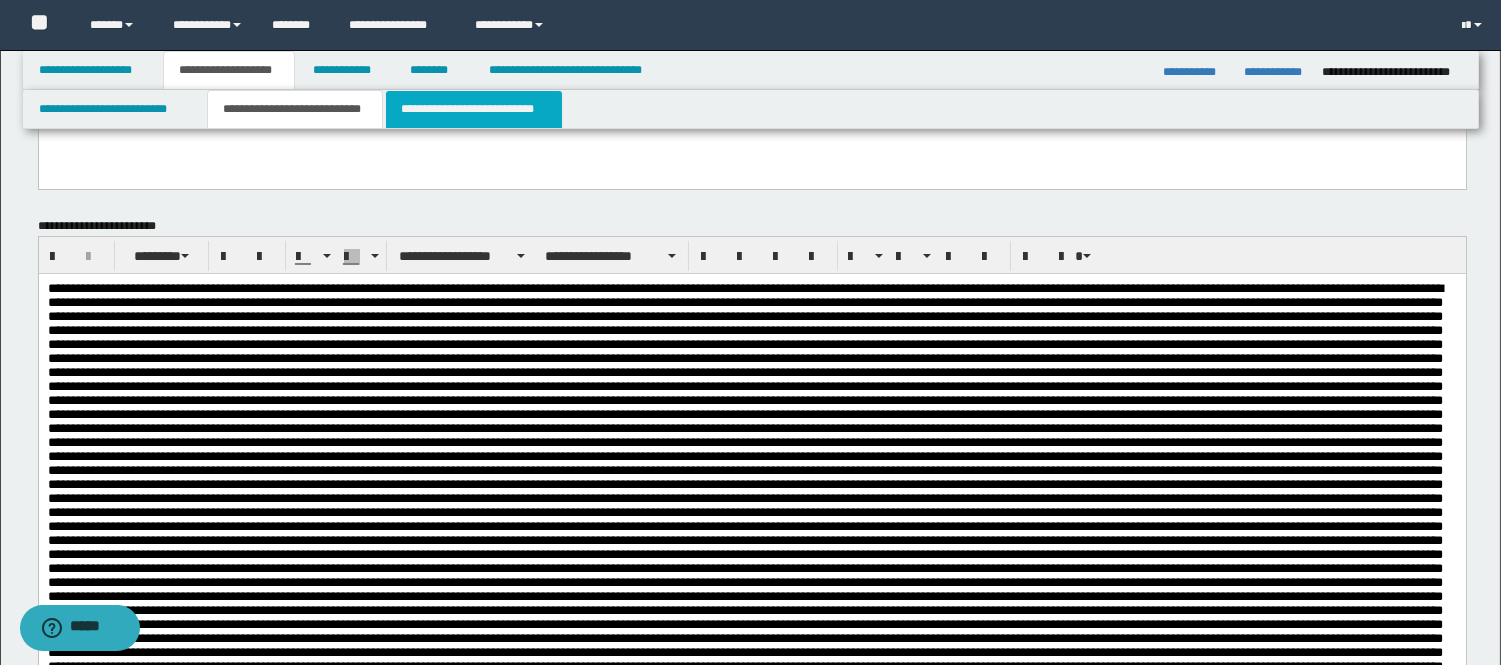 click on "**********" at bounding box center (474, 109) 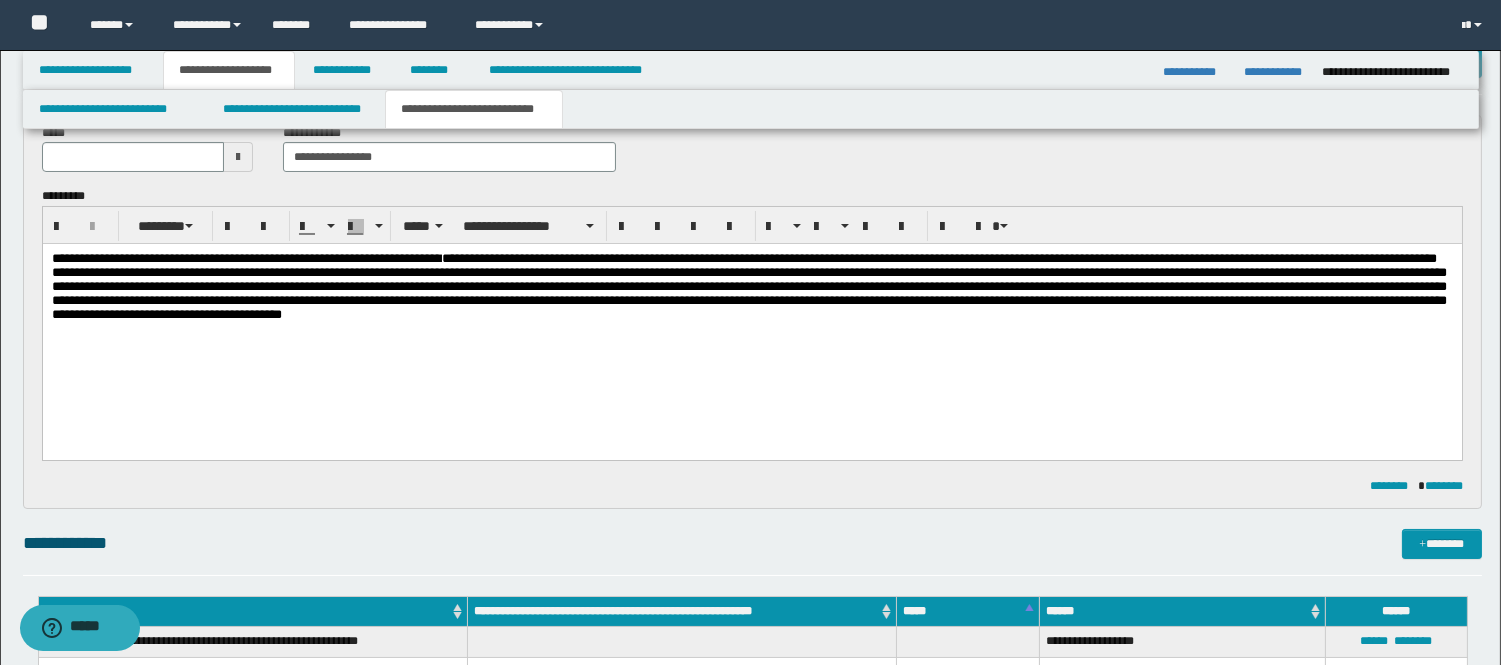 type 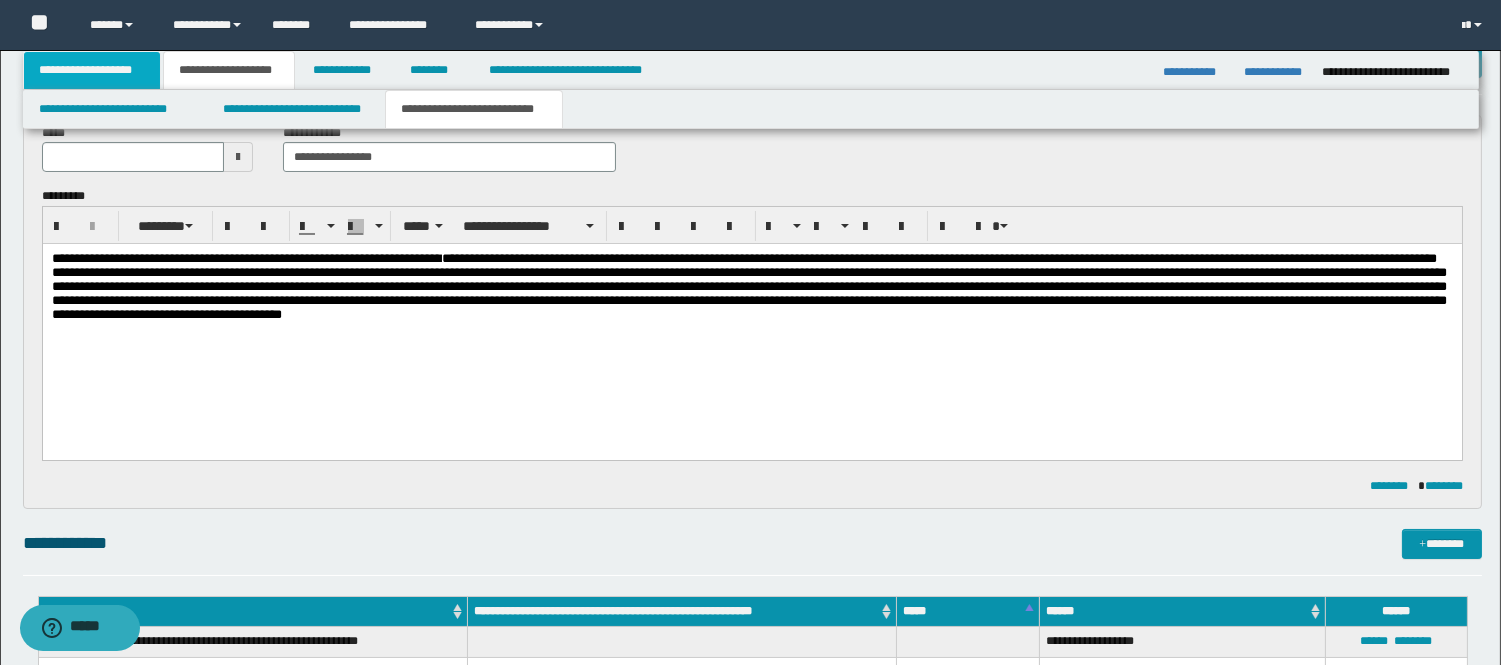 click on "**********" at bounding box center (92, 70) 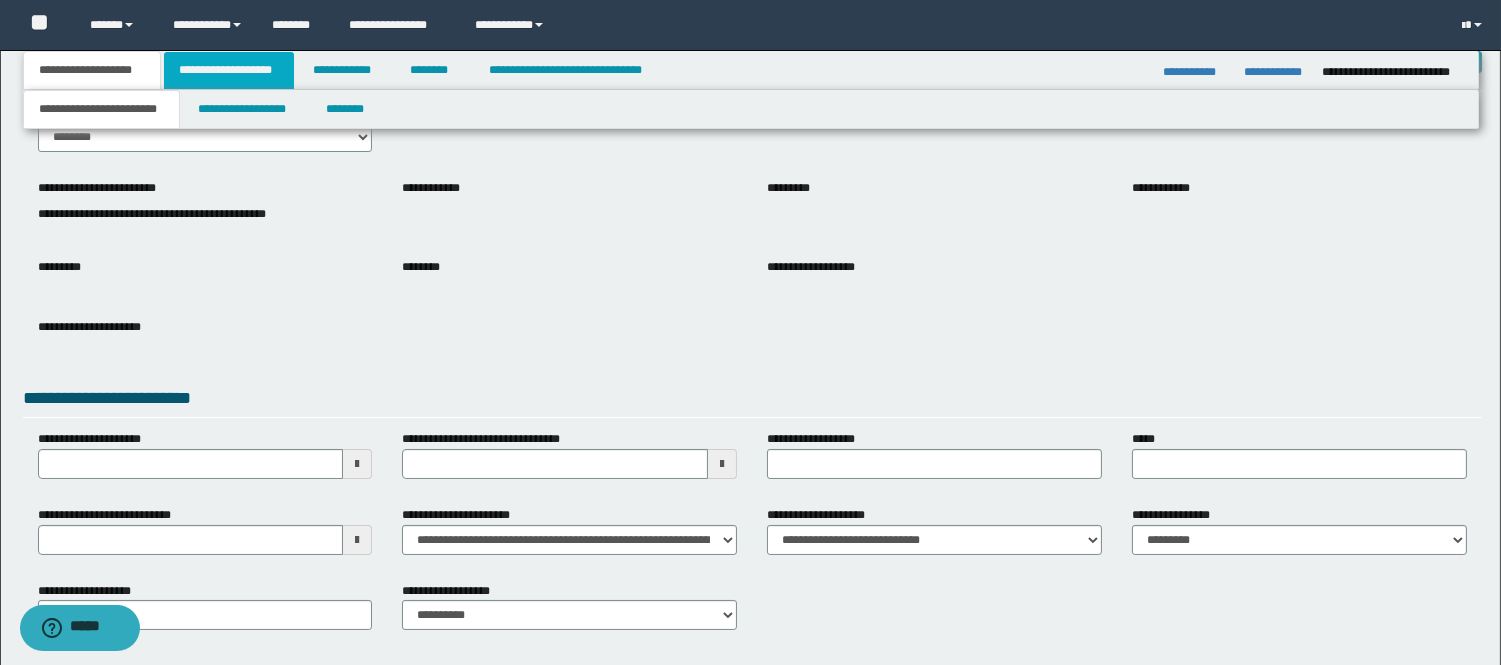 click on "**********" at bounding box center (229, 70) 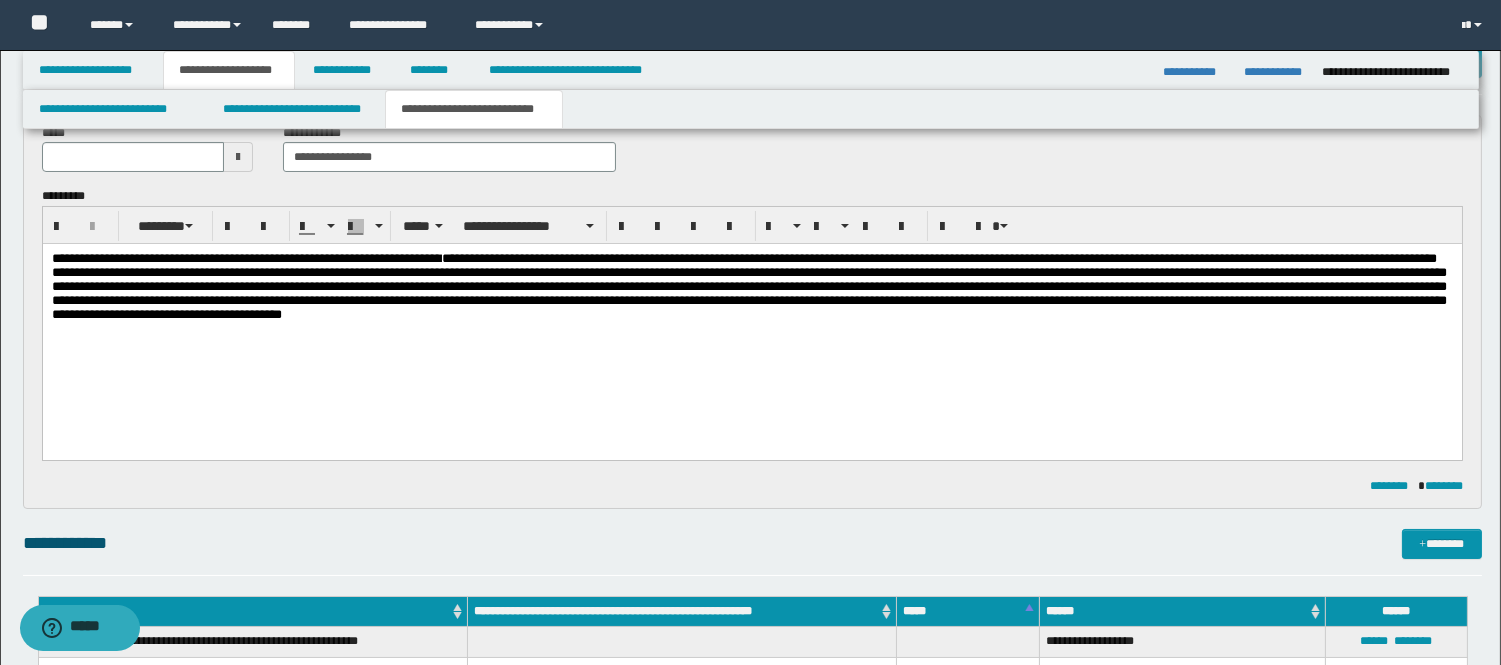 click on "**********" at bounding box center [751, 287] 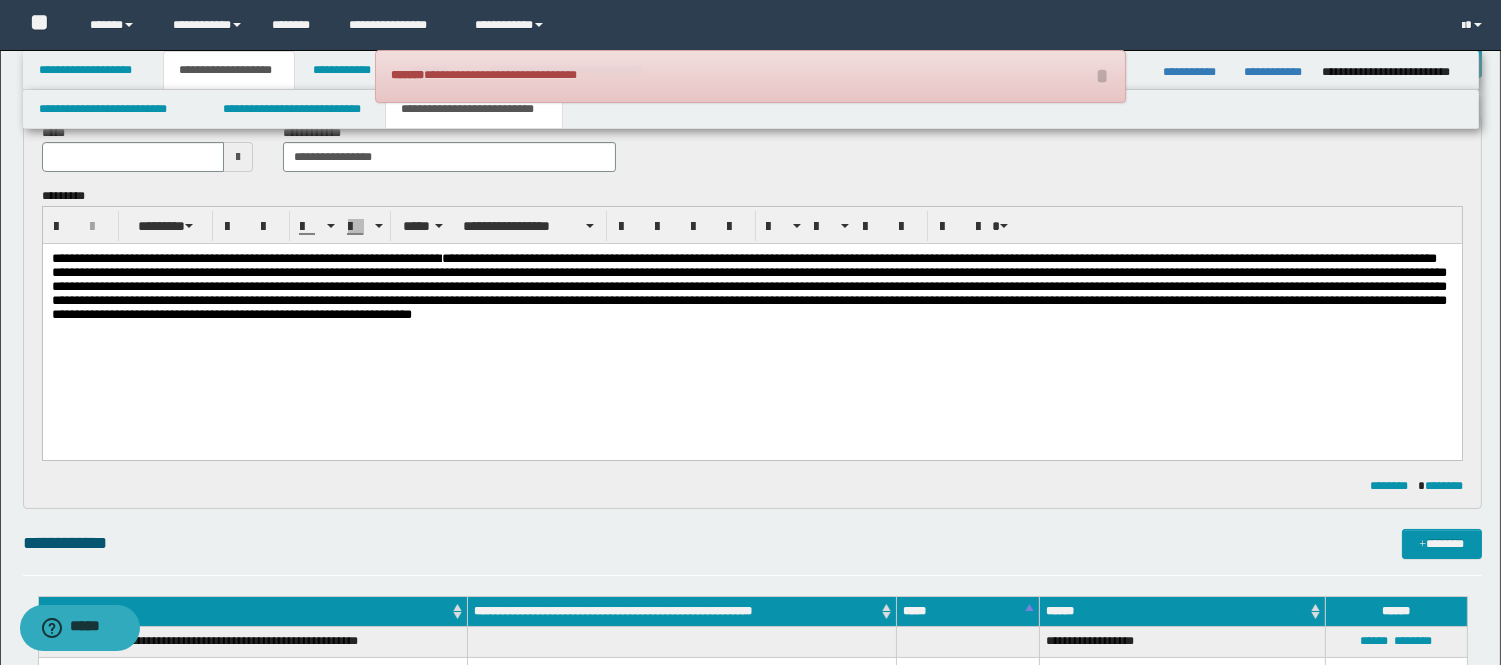 click on "**********" at bounding box center (751, 287) 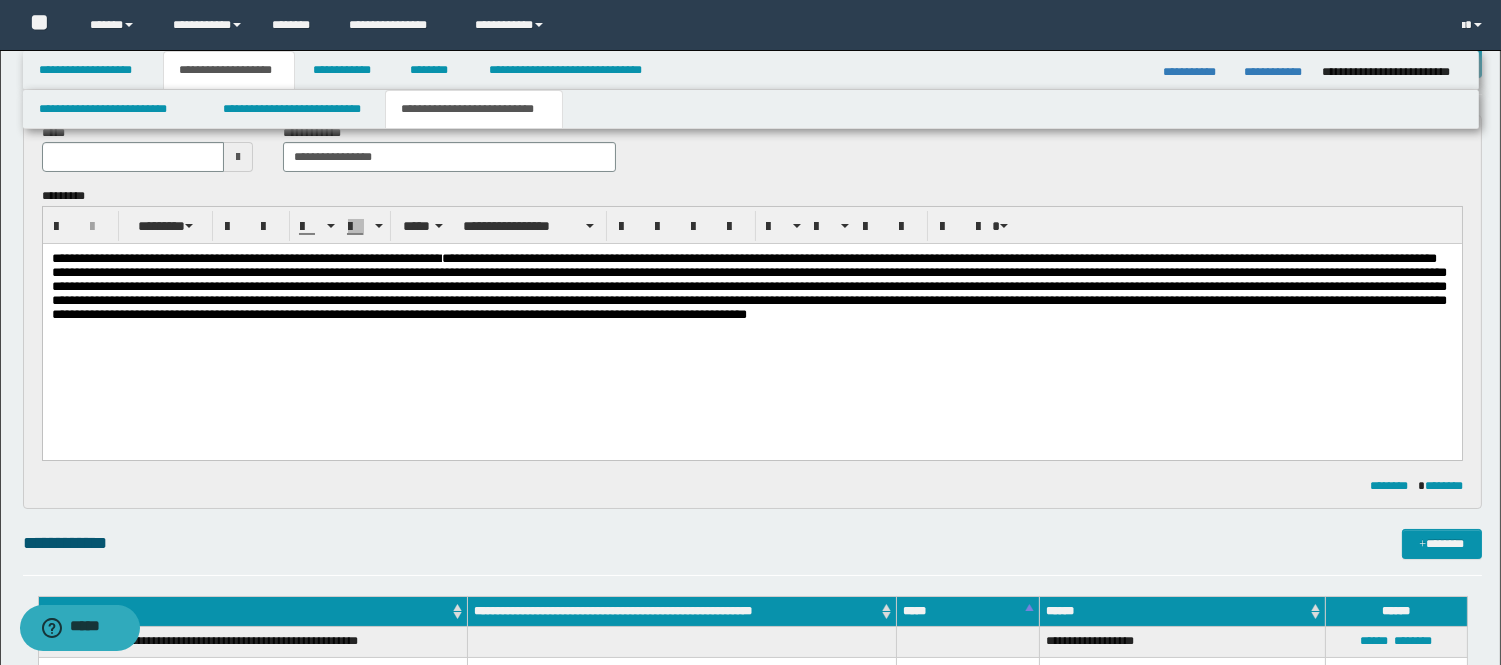 click at bounding box center (748, 286) 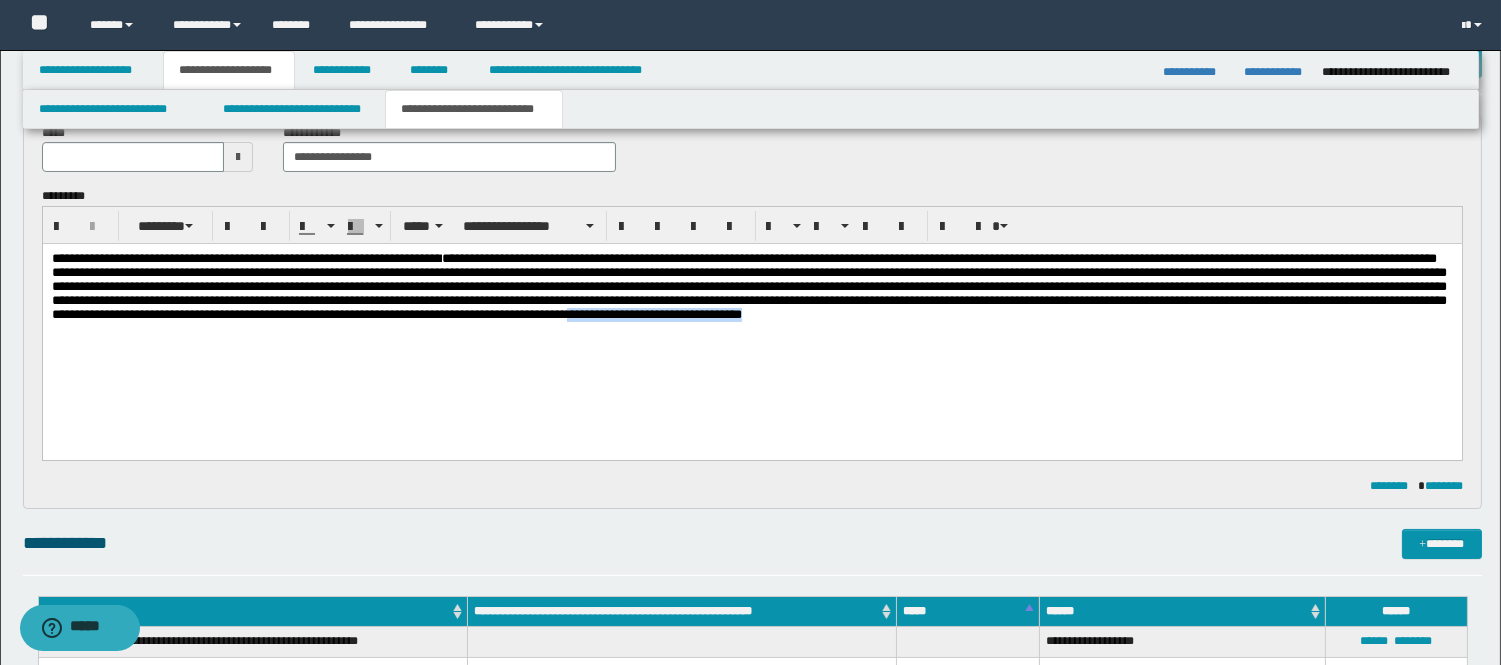 drag, startPoint x: 1191, startPoint y: 347, endPoint x: 907, endPoint y: 375, distance: 285.37695 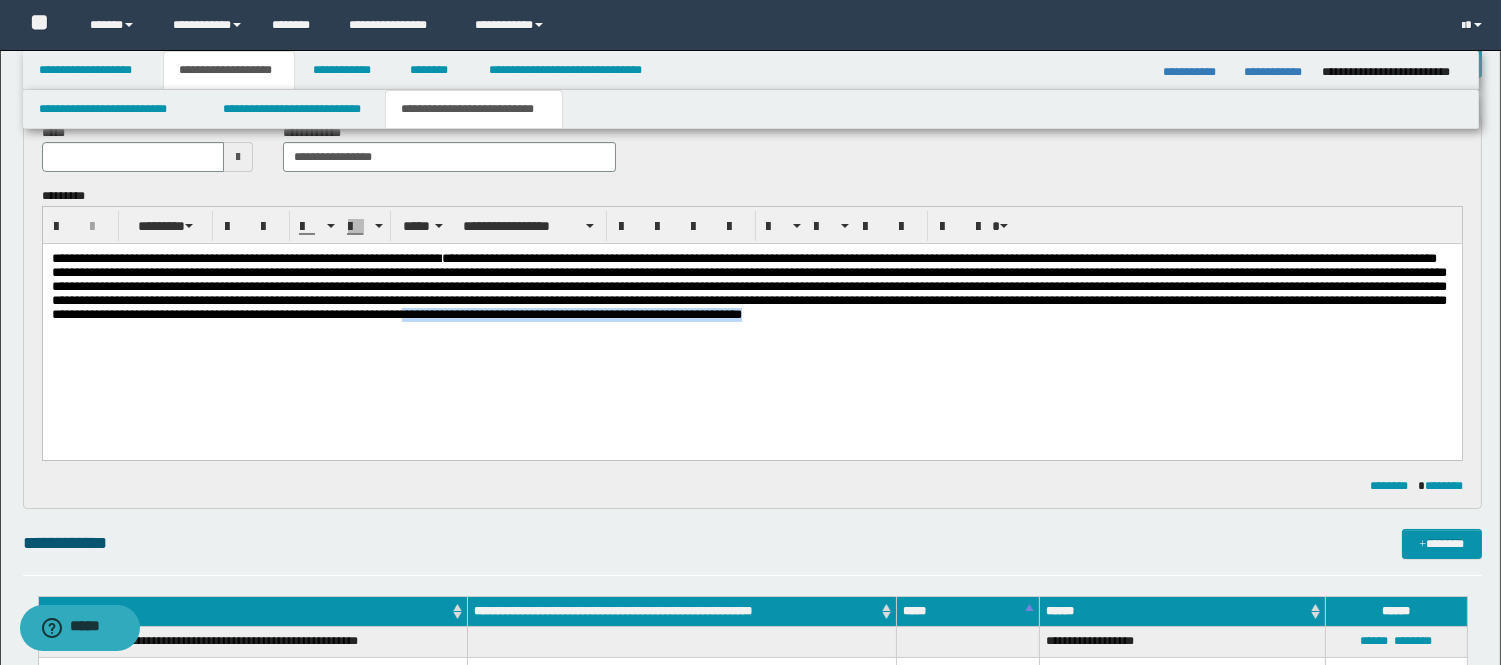 drag, startPoint x: 1206, startPoint y: 355, endPoint x: 781, endPoint y: 373, distance: 425.381 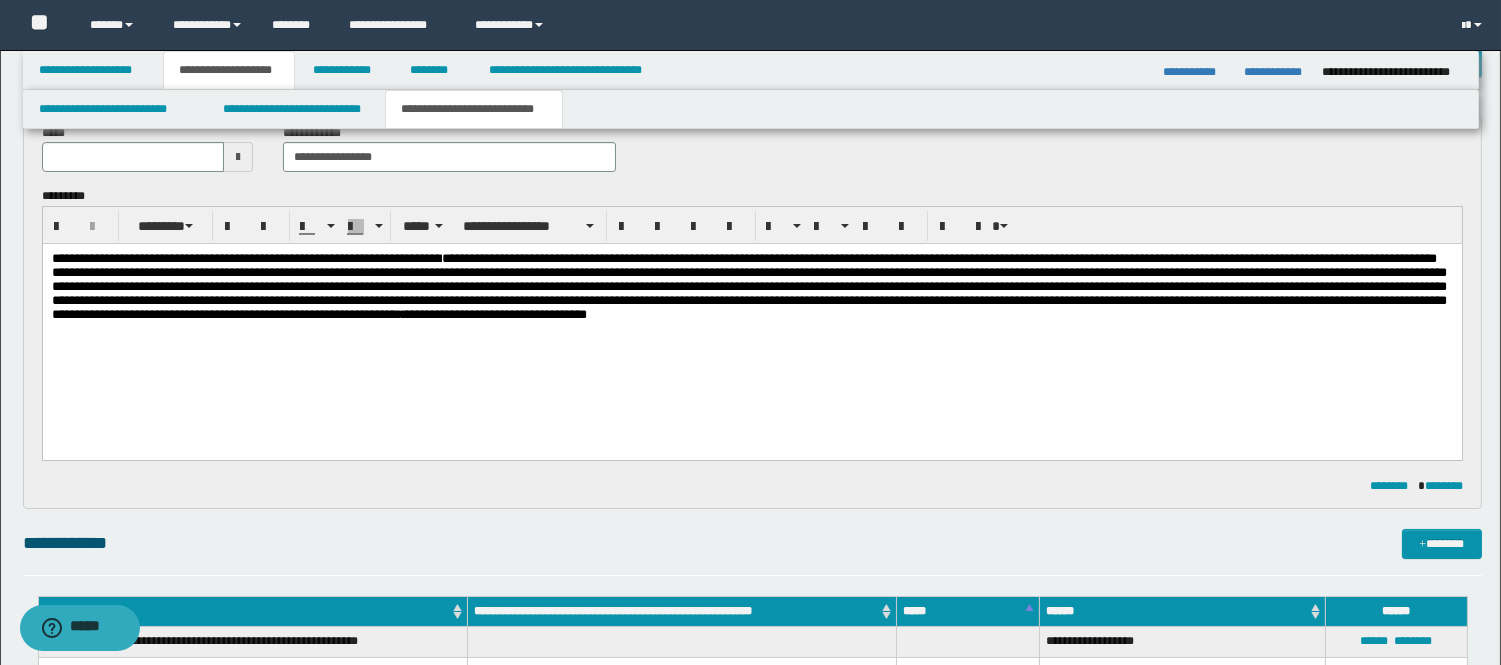 click on "**********" at bounding box center [751, 287] 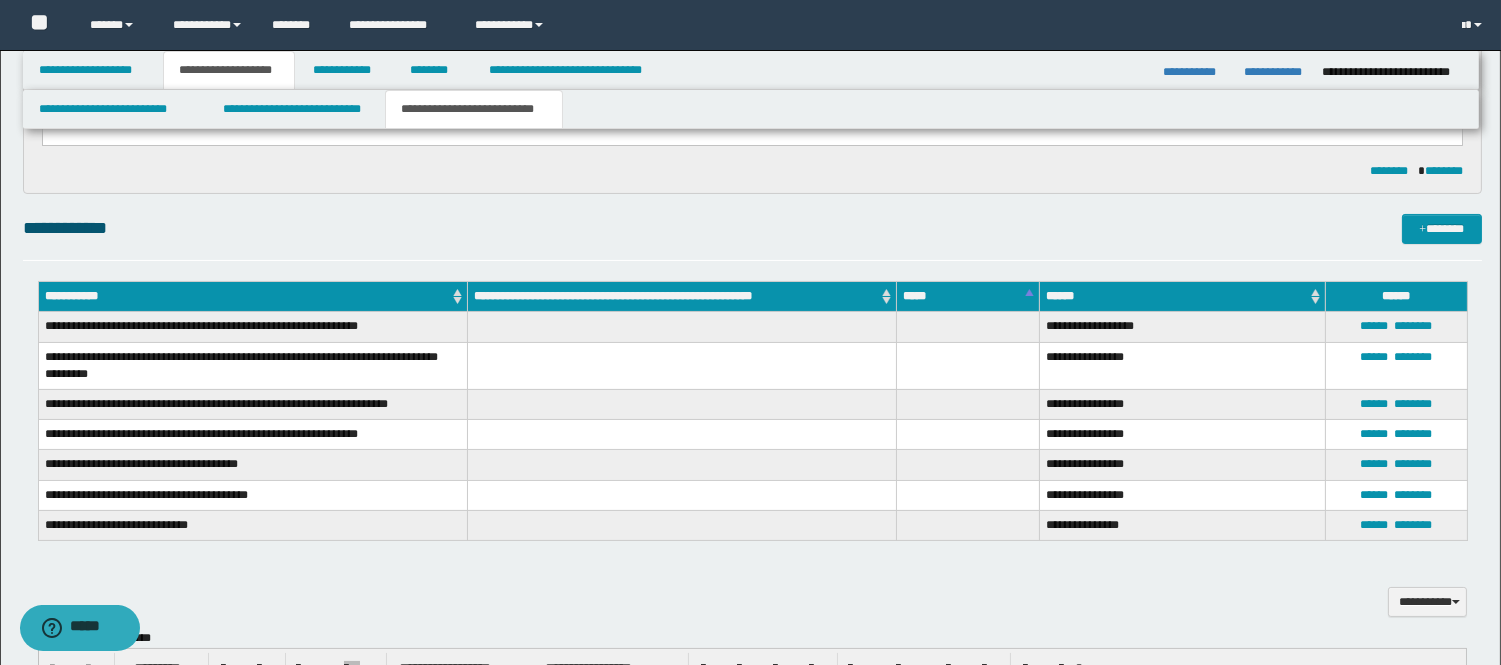 scroll, scrollTop: 444, scrollLeft: 0, axis: vertical 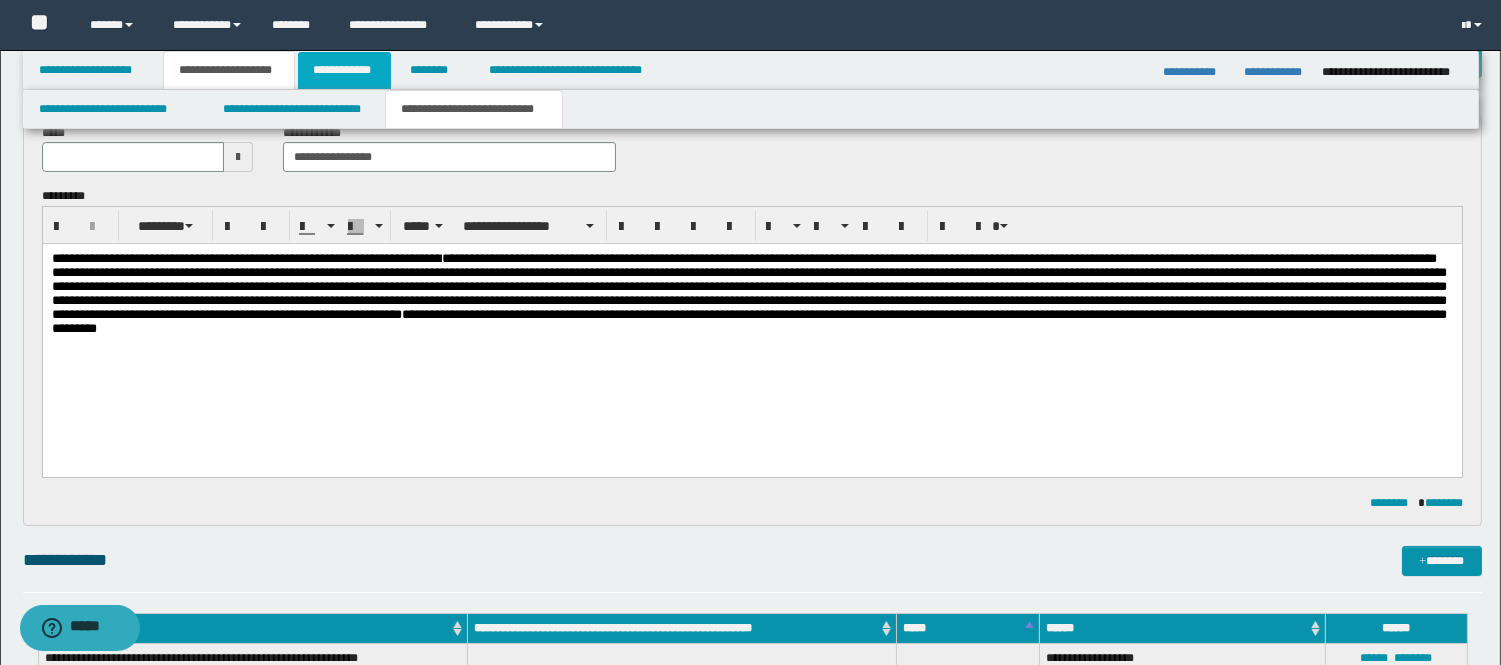 click on "**********" at bounding box center (344, 70) 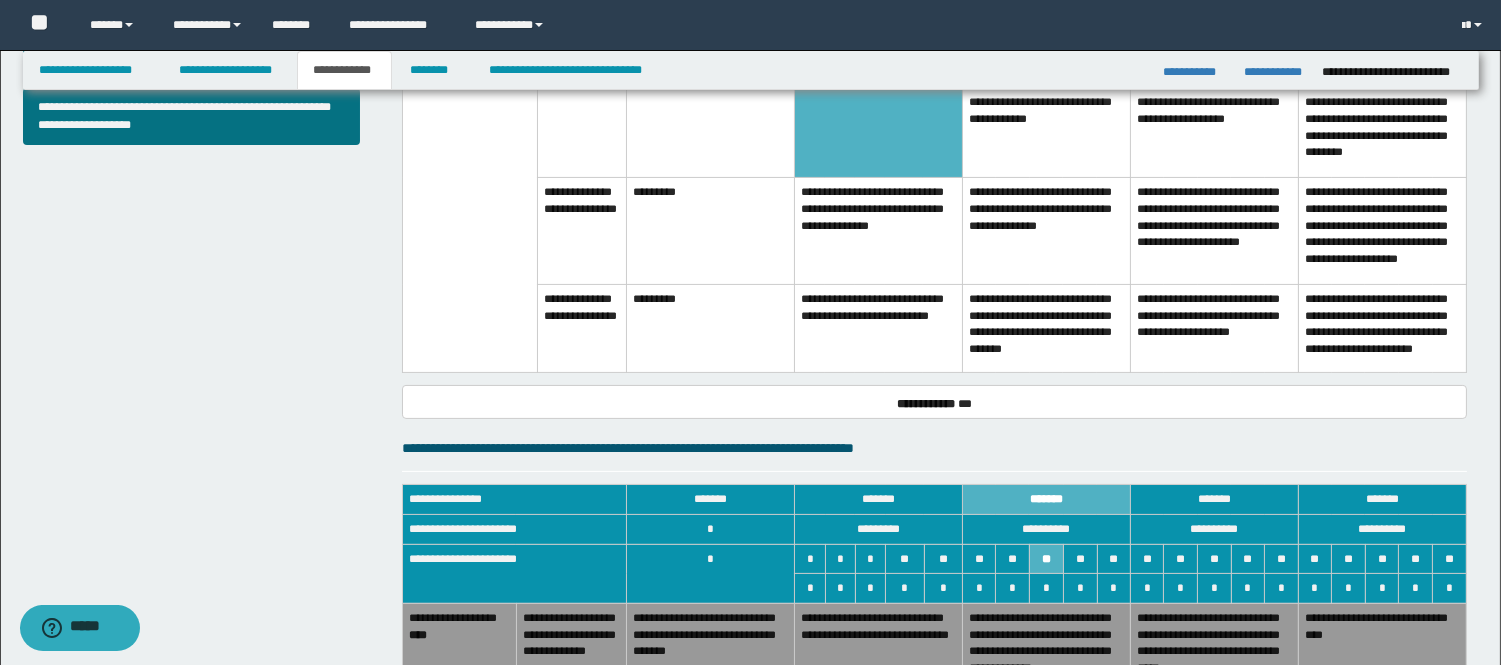 scroll, scrollTop: 1302, scrollLeft: 0, axis: vertical 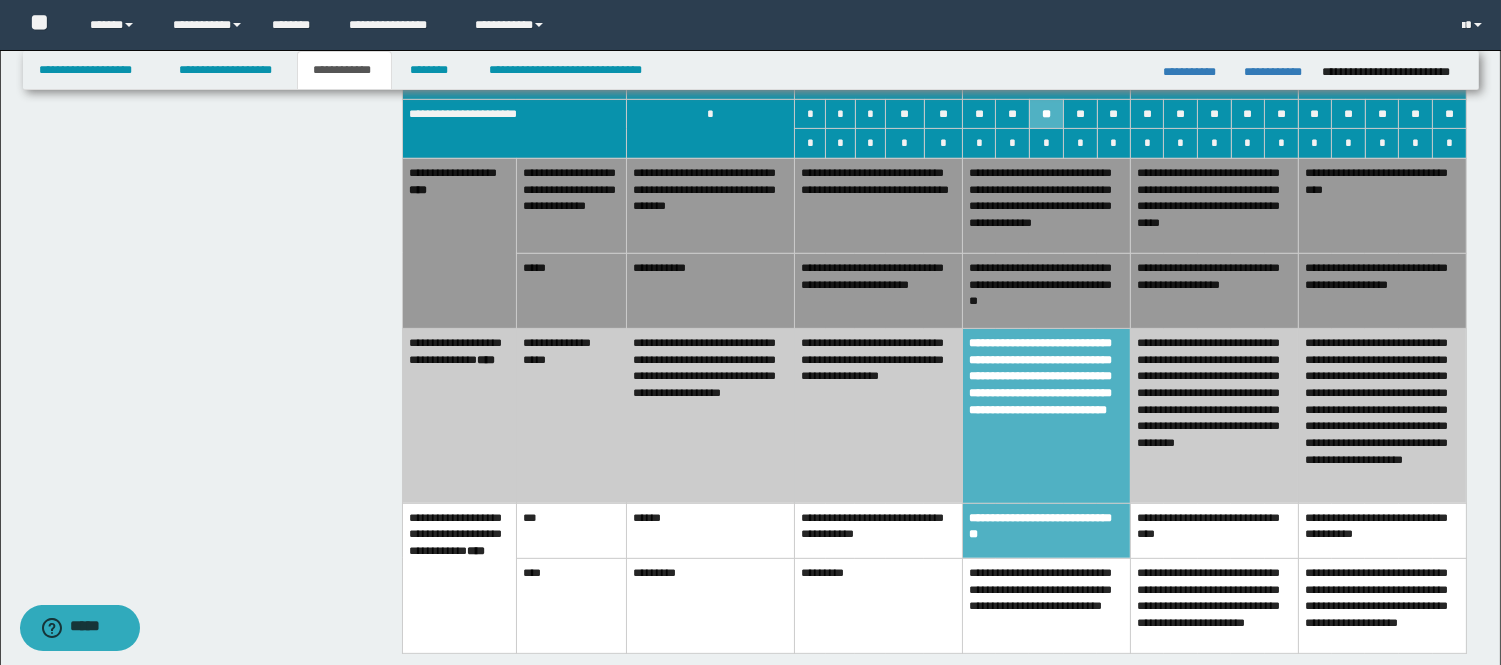 click on "**********" at bounding box center [1214, 416] 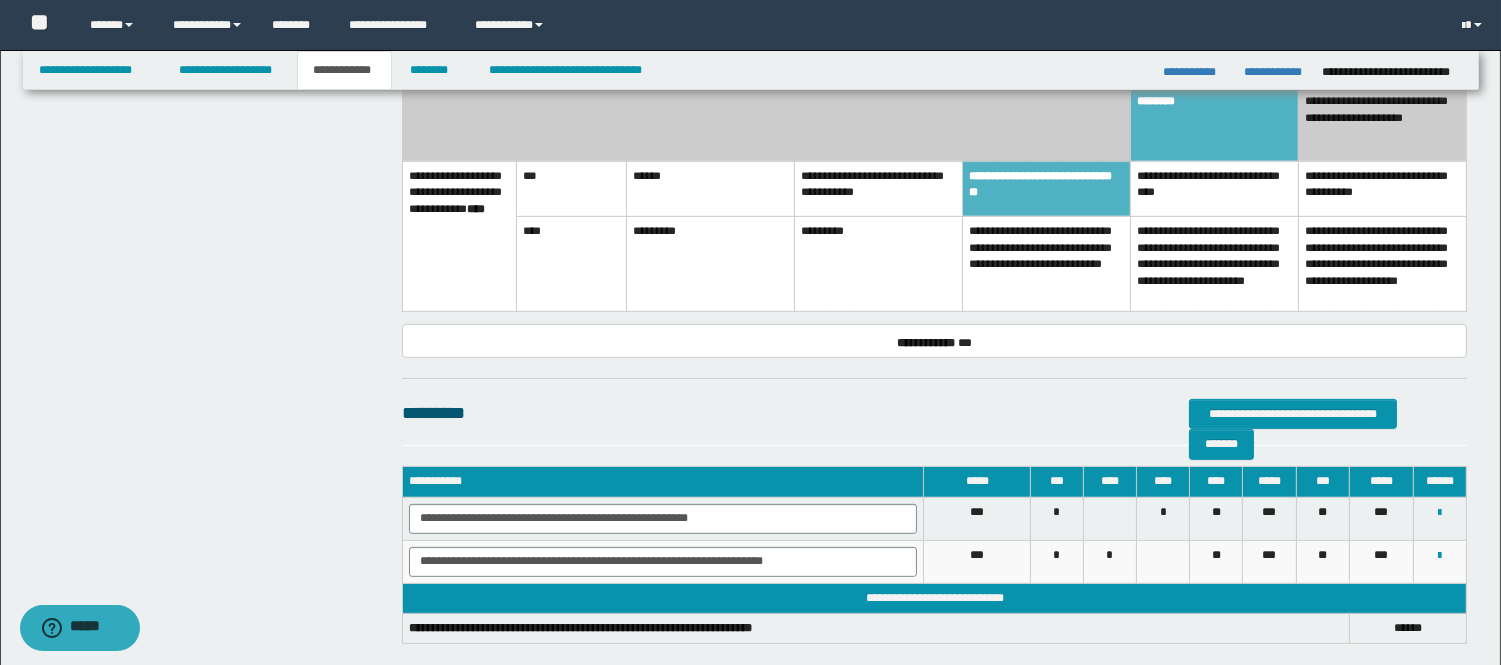 scroll, scrollTop: 1418, scrollLeft: 0, axis: vertical 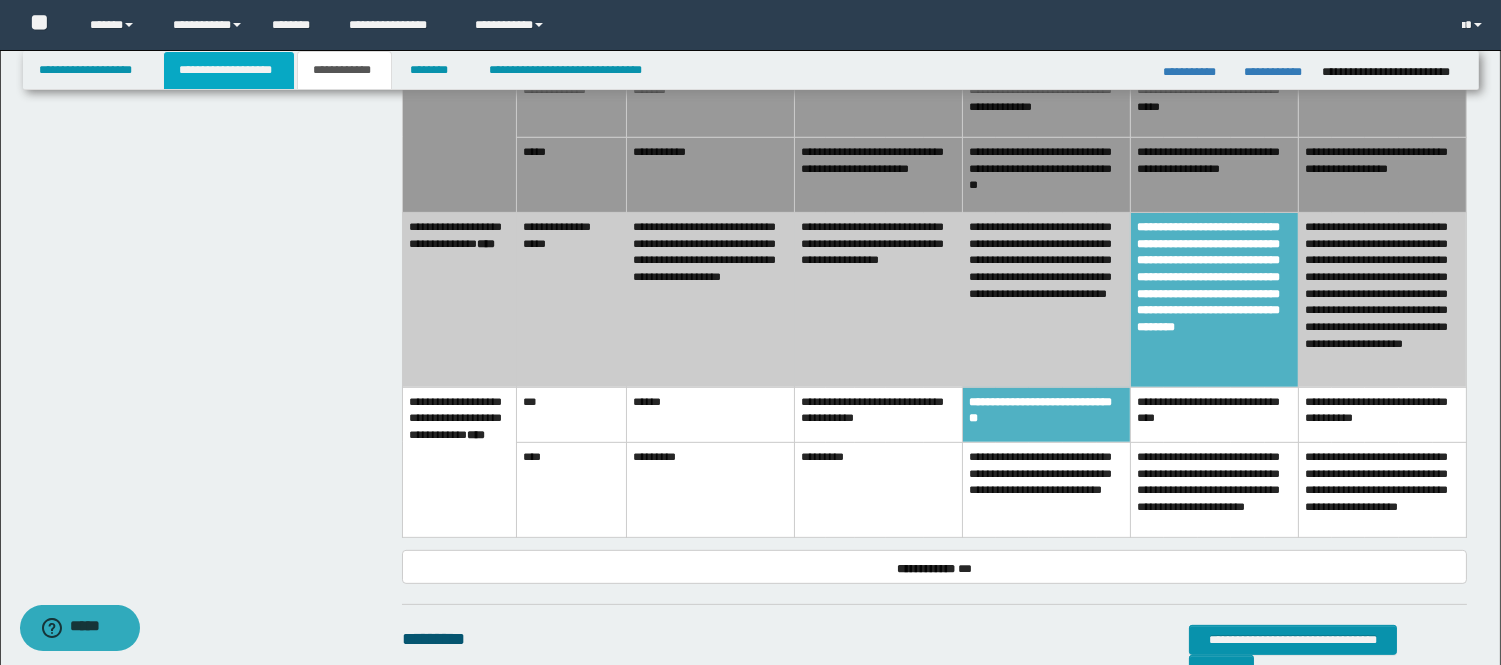 click on "**********" at bounding box center (229, 70) 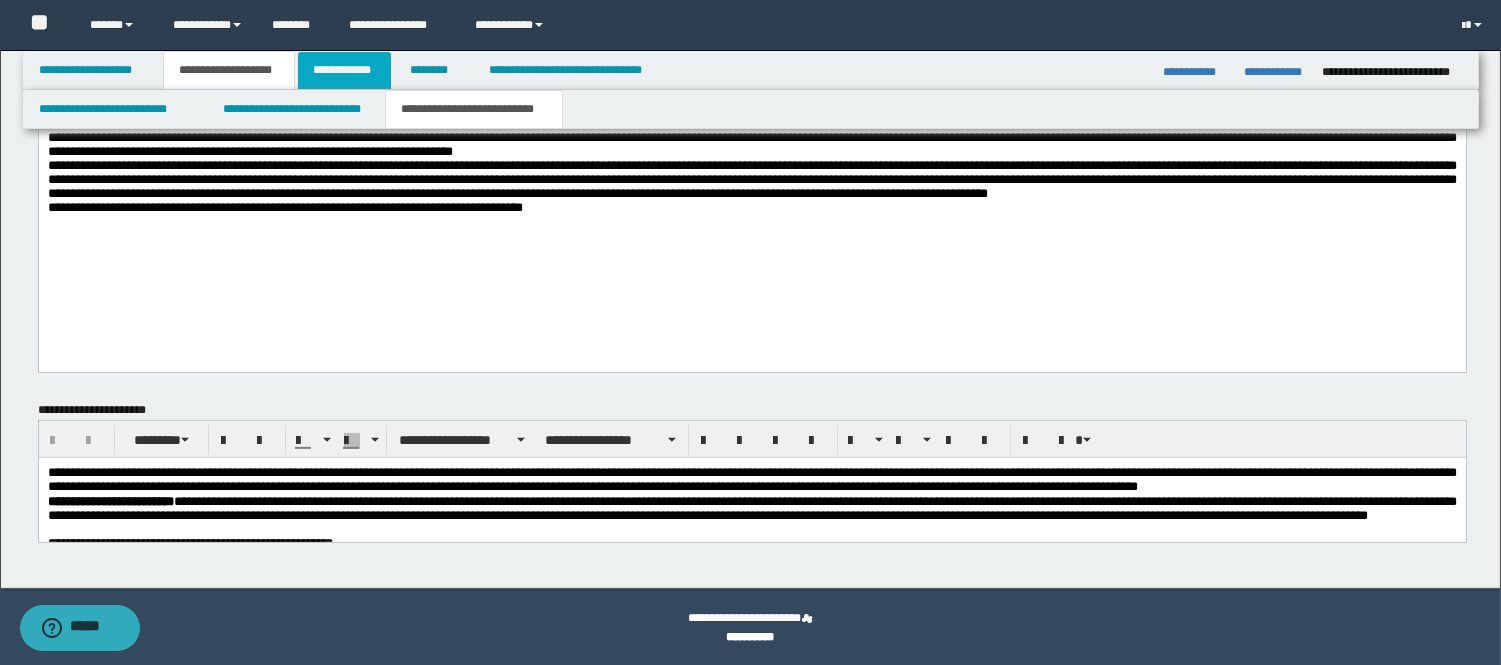 click on "**********" at bounding box center (344, 70) 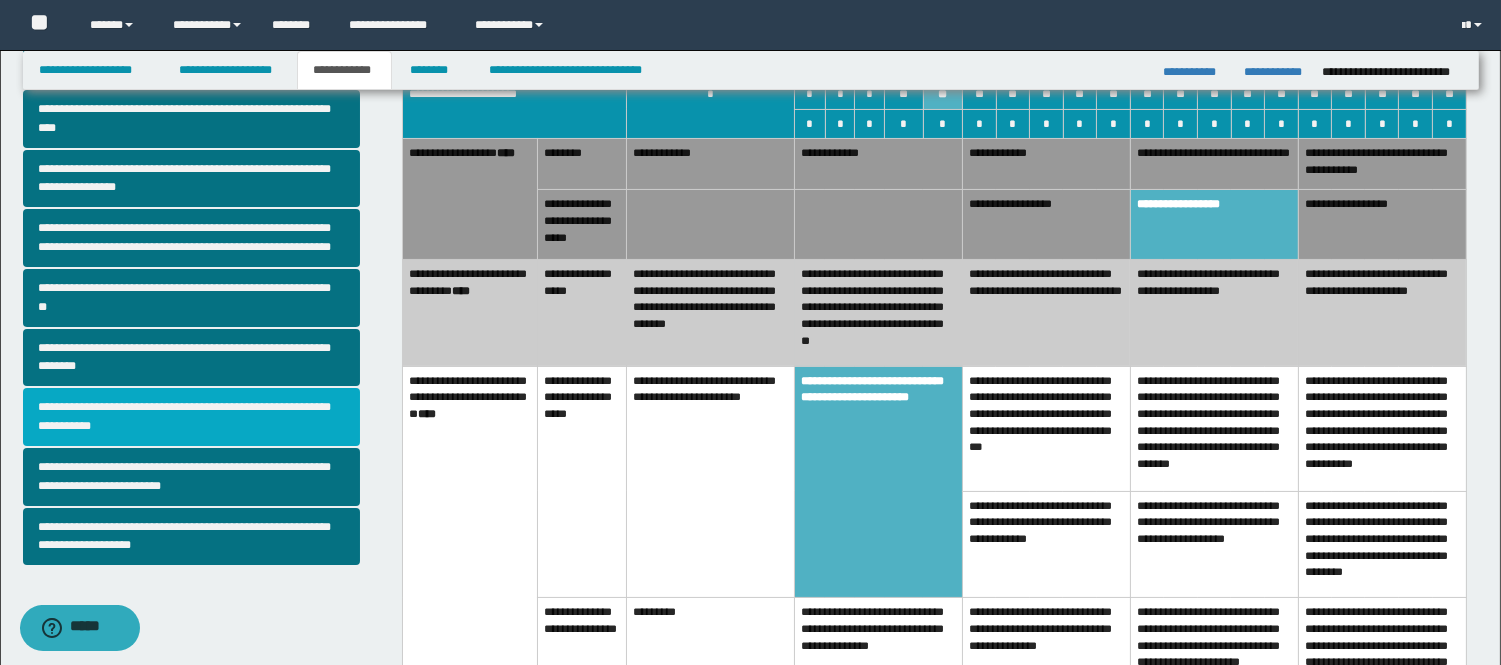 scroll, scrollTop: 388, scrollLeft: 0, axis: vertical 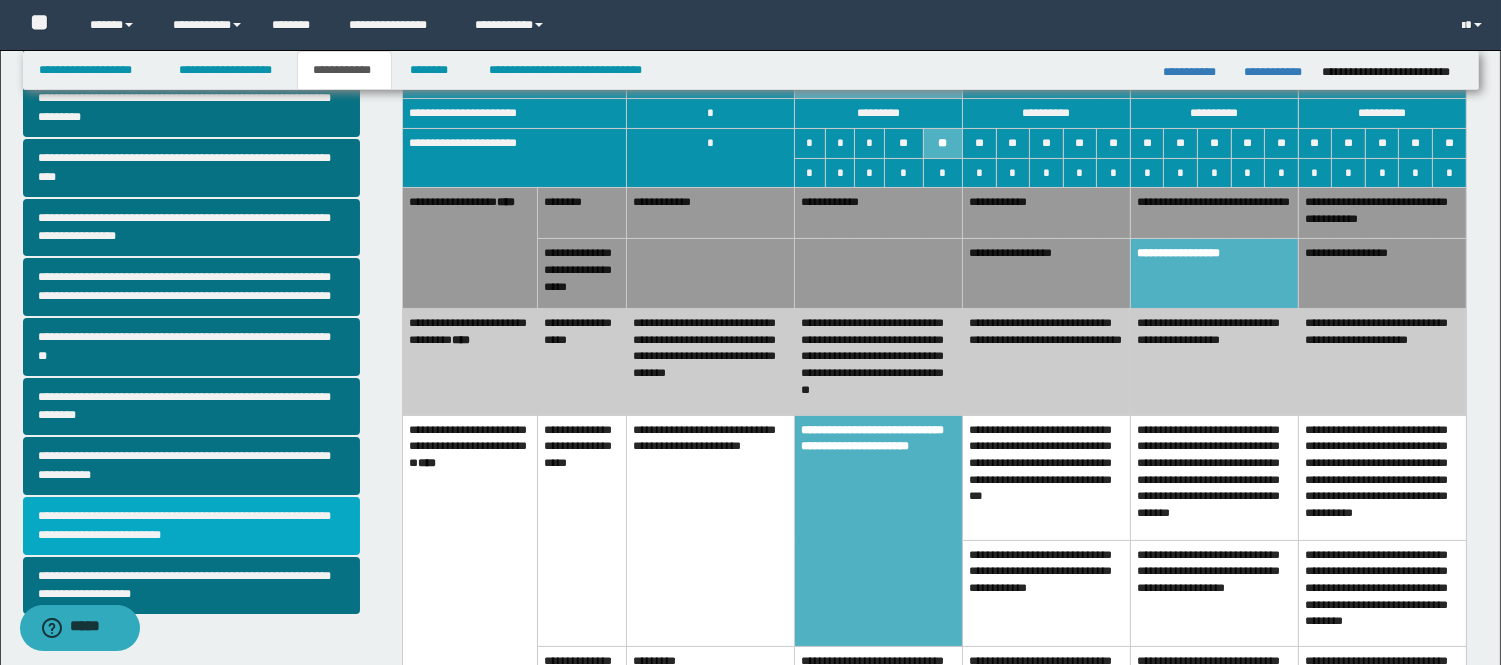 click on "**********" at bounding box center [192, 526] 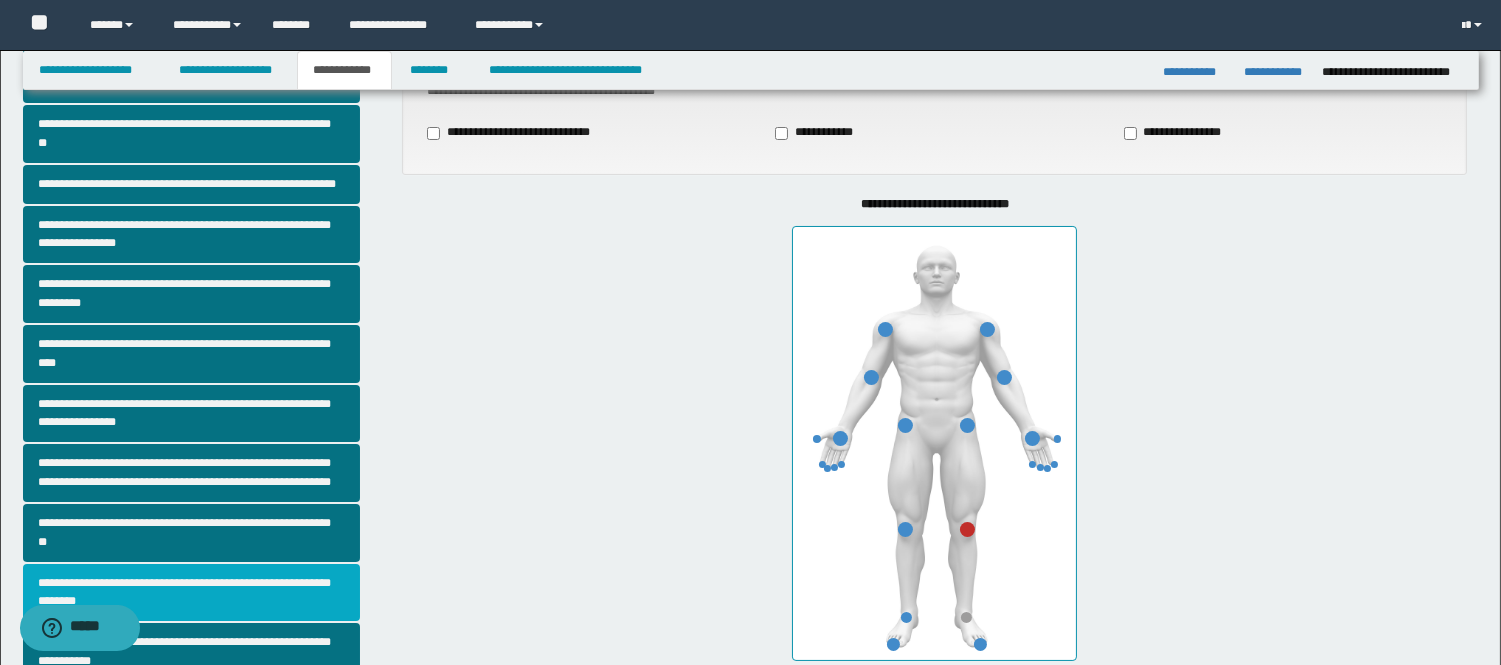scroll, scrollTop: 0, scrollLeft: 0, axis: both 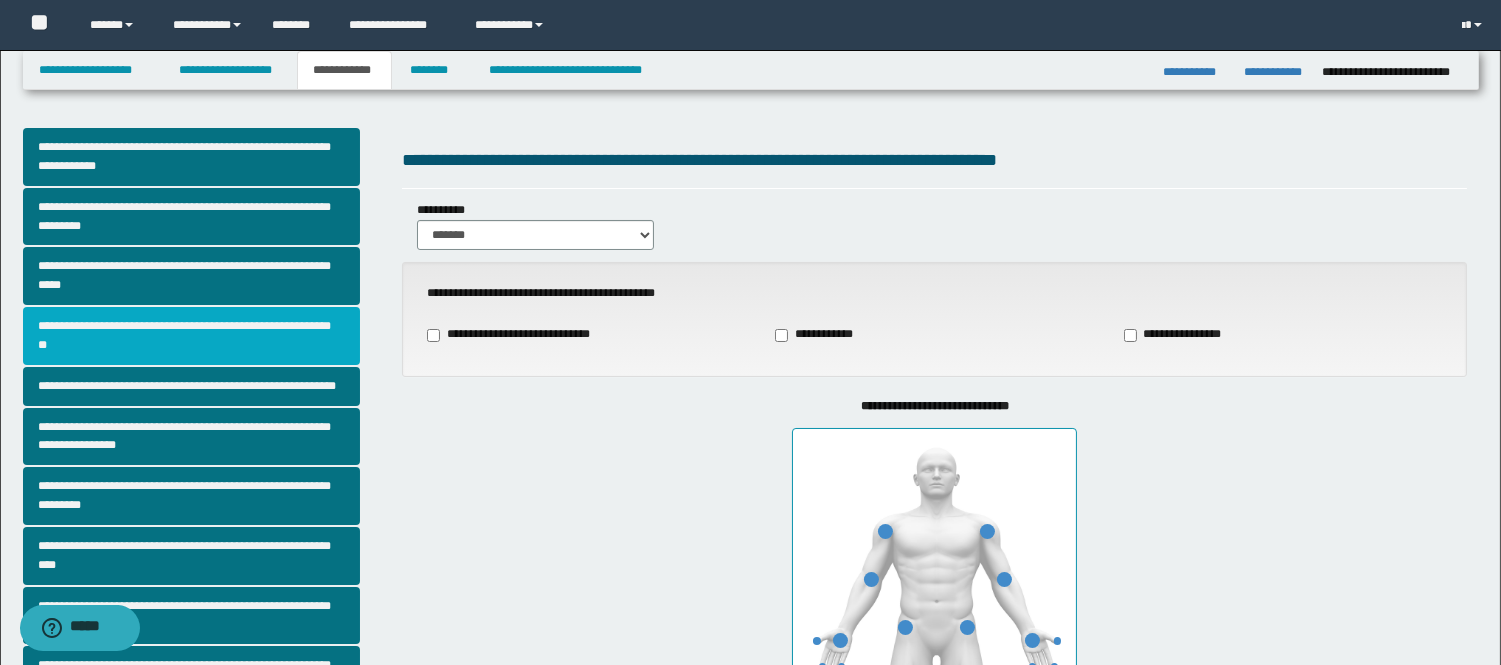 click on "**********" at bounding box center [192, 336] 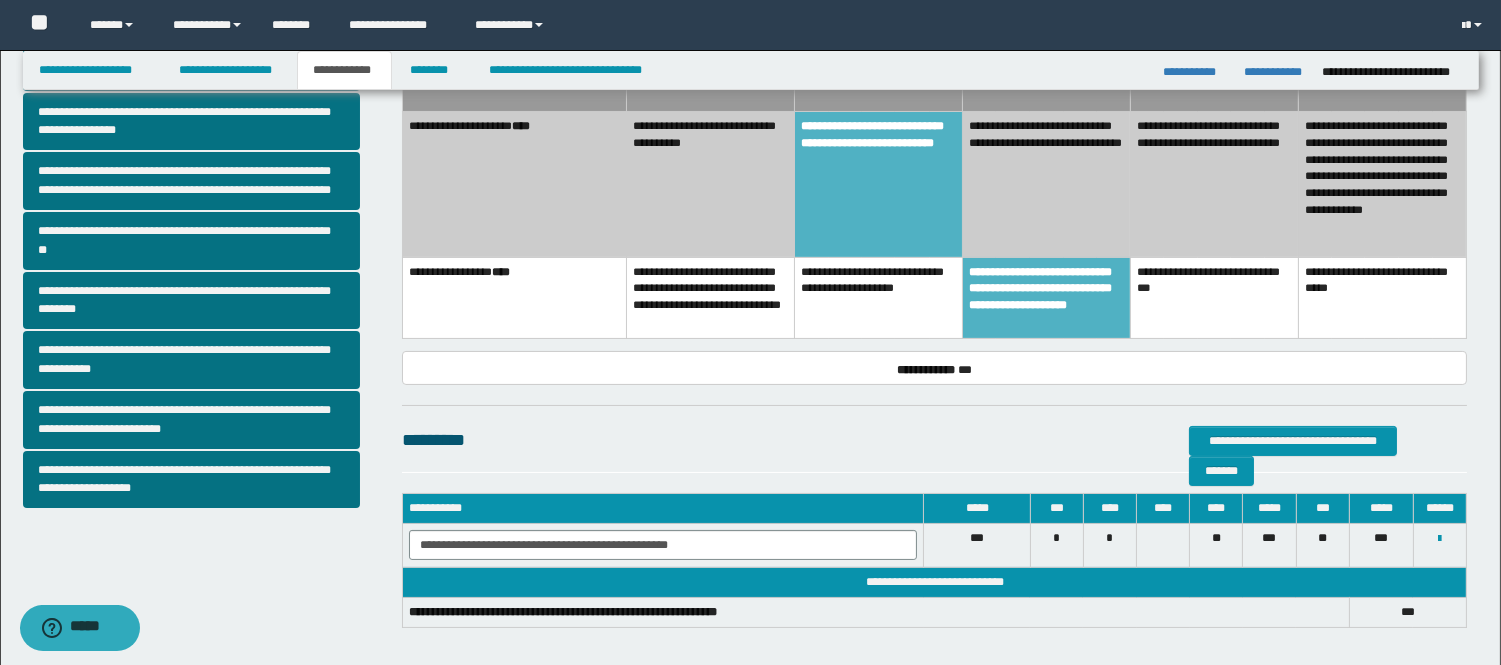 scroll, scrollTop: 444, scrollLeft: 0, axis: vertical 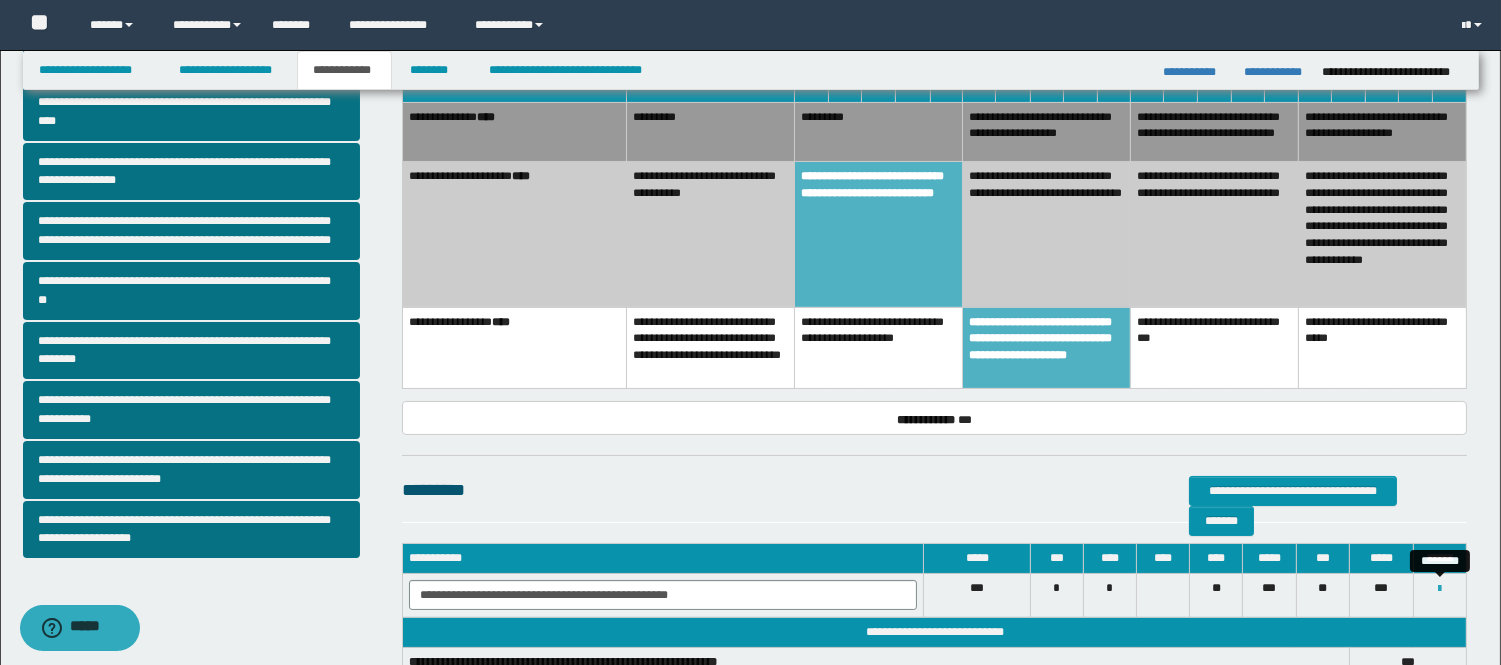 click at bounding box center (1439, 589) 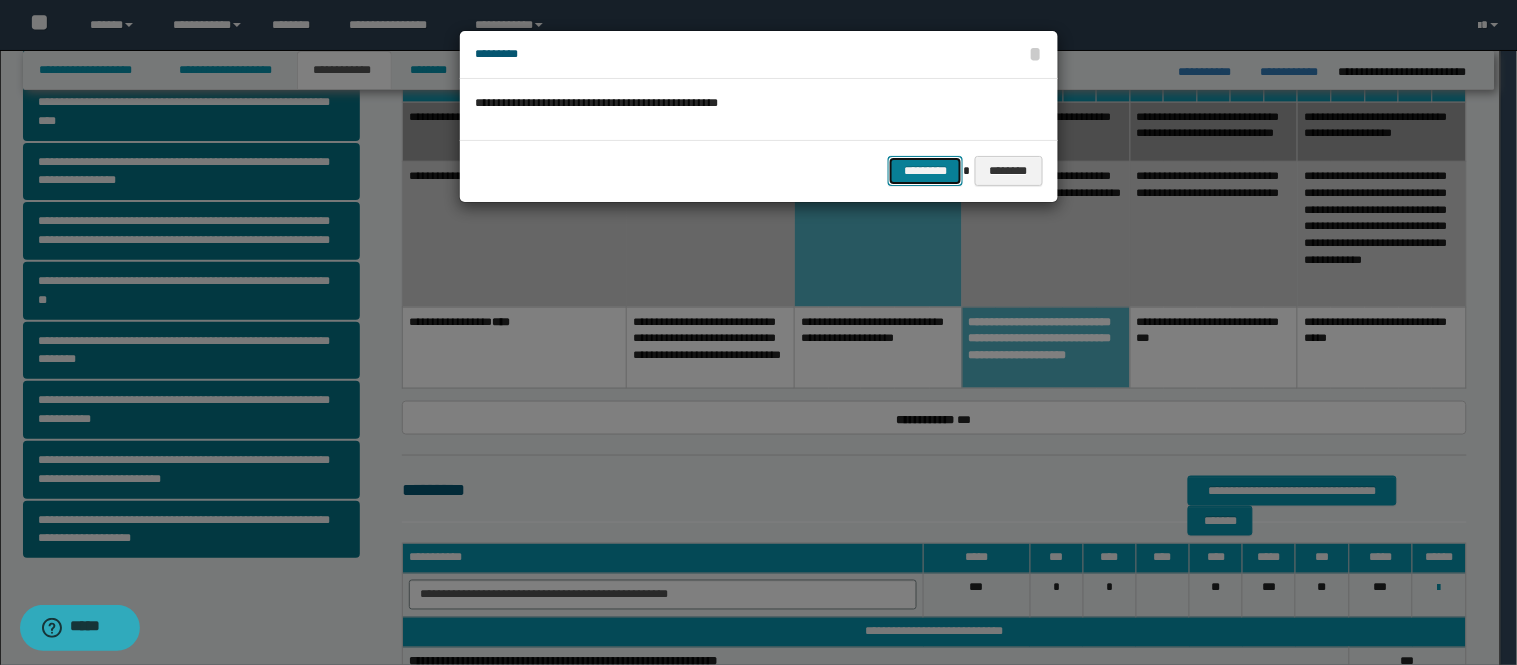 click on "*********" at bounding box center [925, 171] 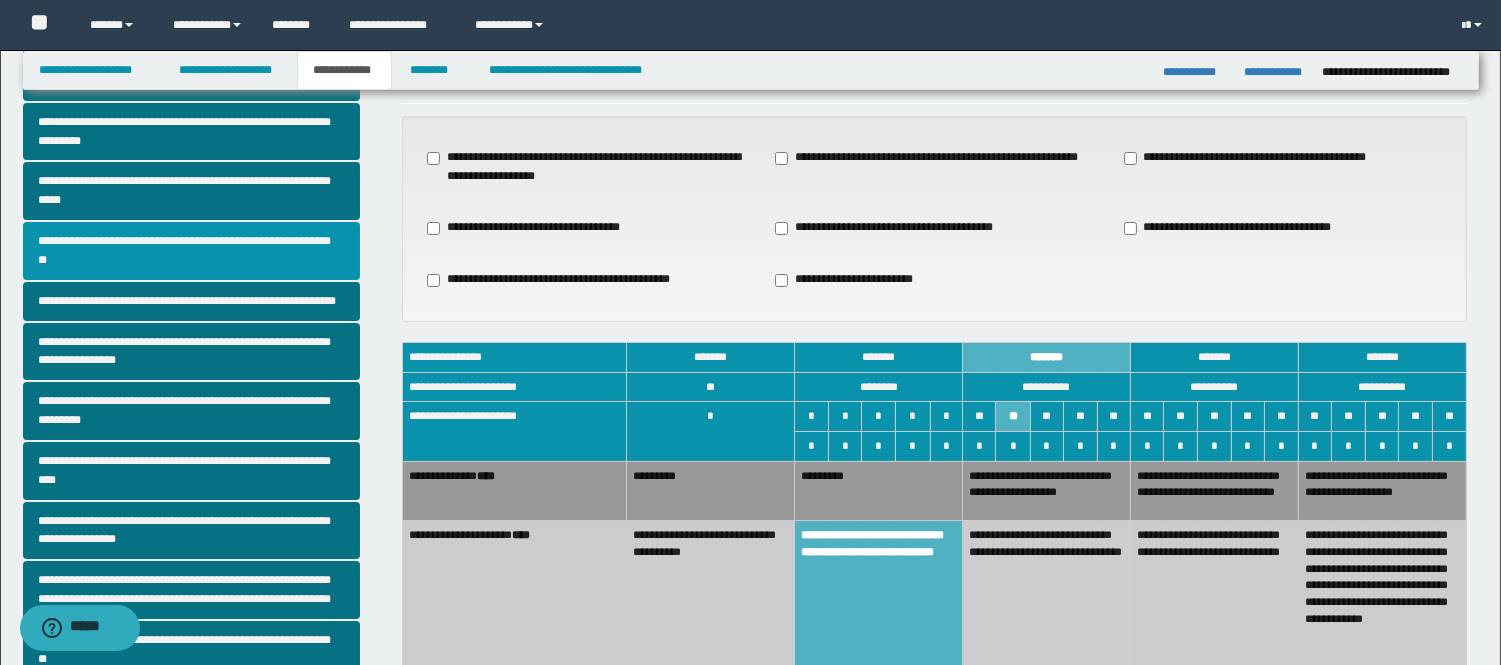scroll, scrollTop: 111, scrollLeft: 0, axis: vertical 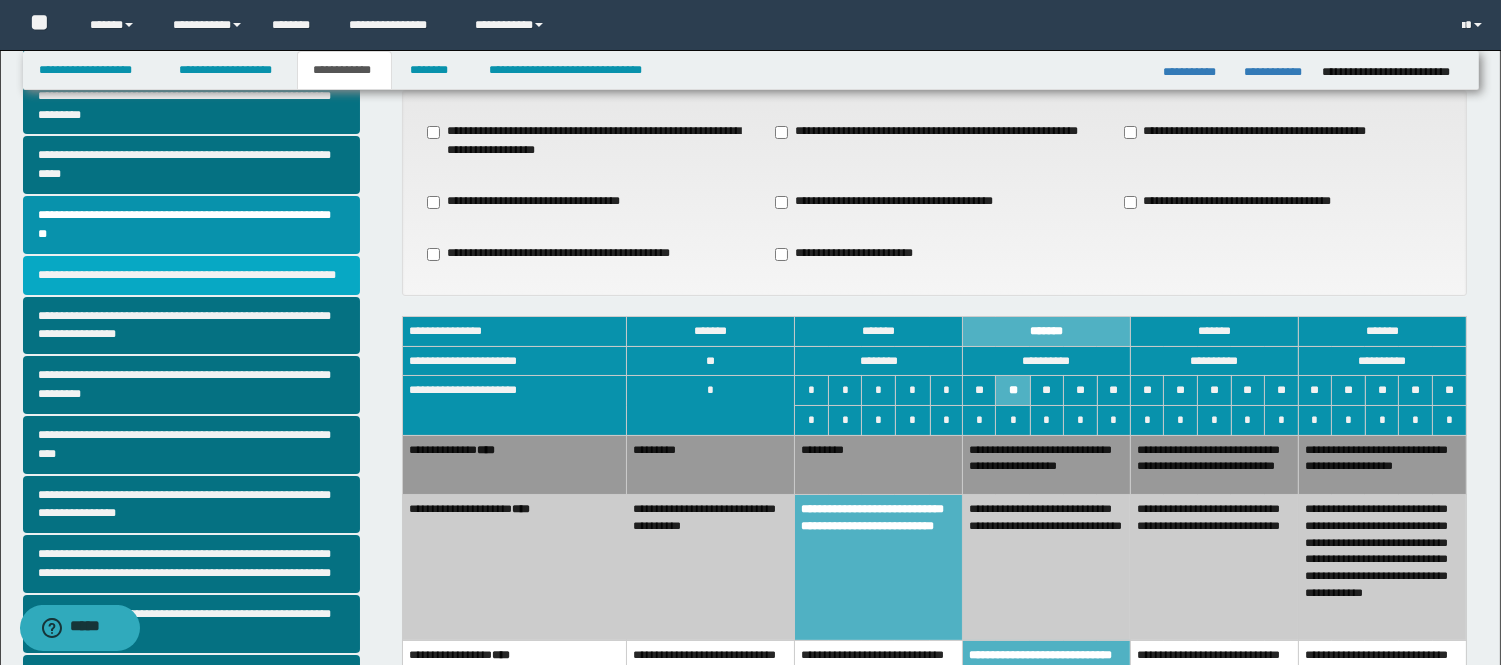 click on "**********" at bounding box center [192, 275] 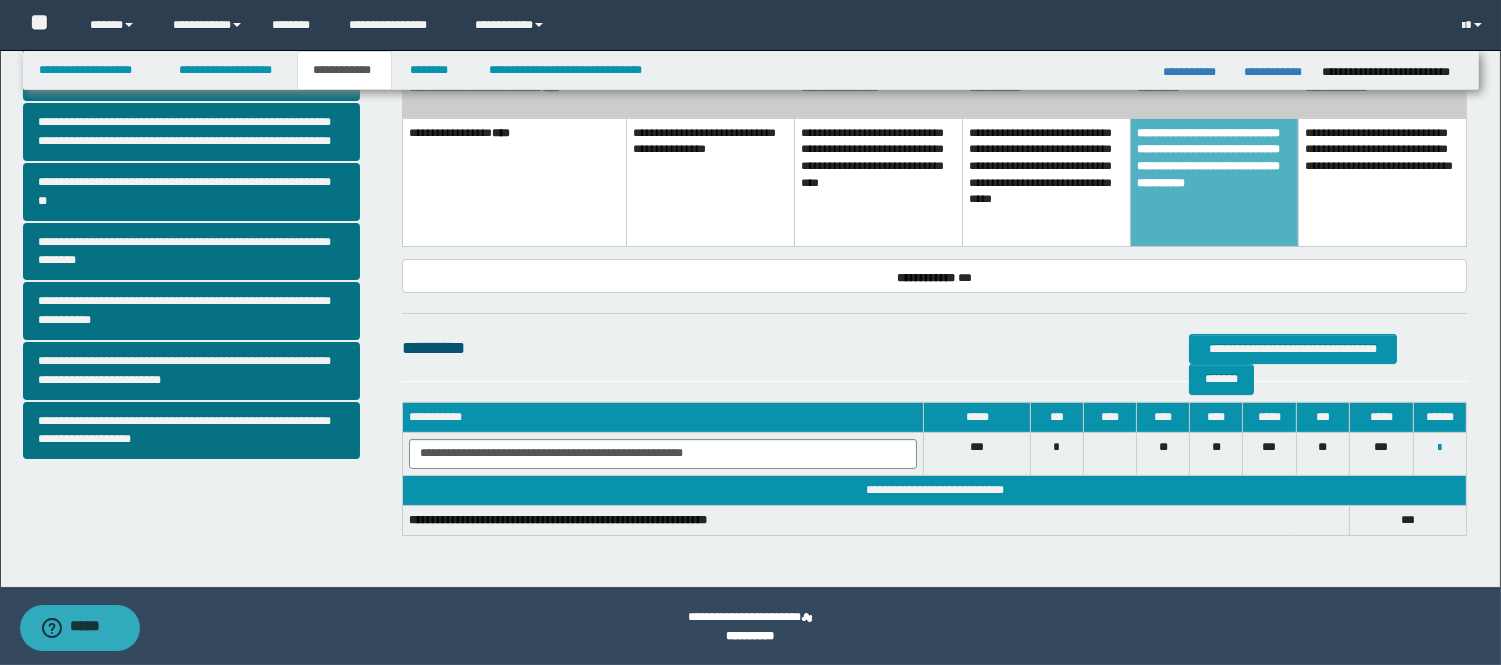 scroll, scrollTop: 432, scrollLeft: 0, axis: vertical 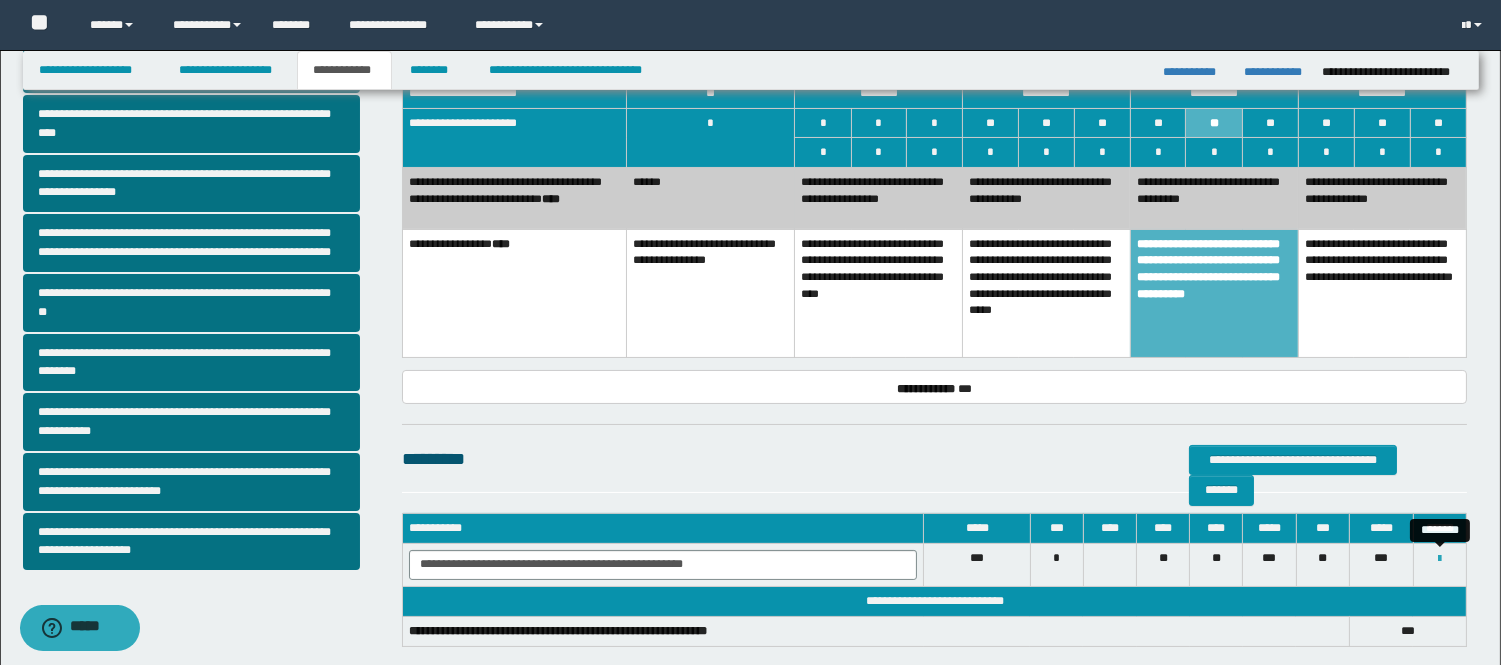 click at bounding box center [1439, 559] 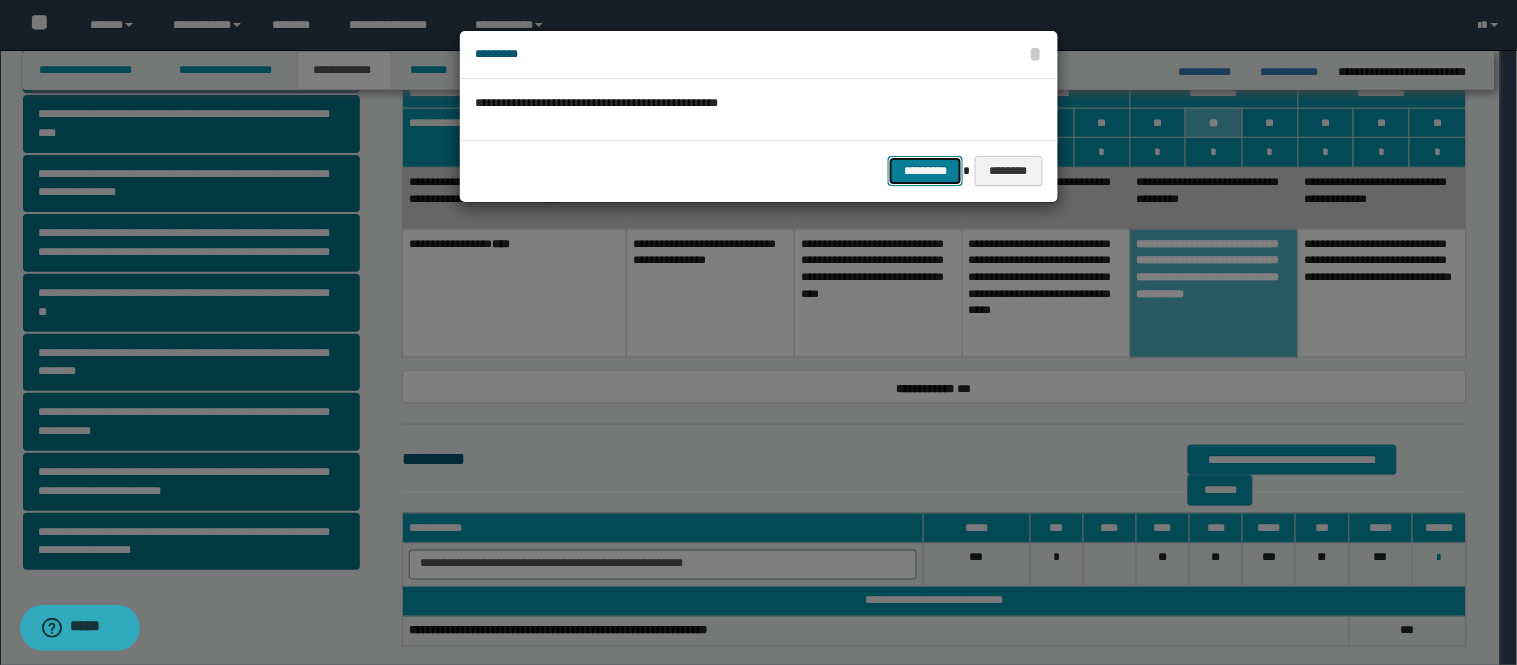 click on "*********" at bounding box center [925, 171] 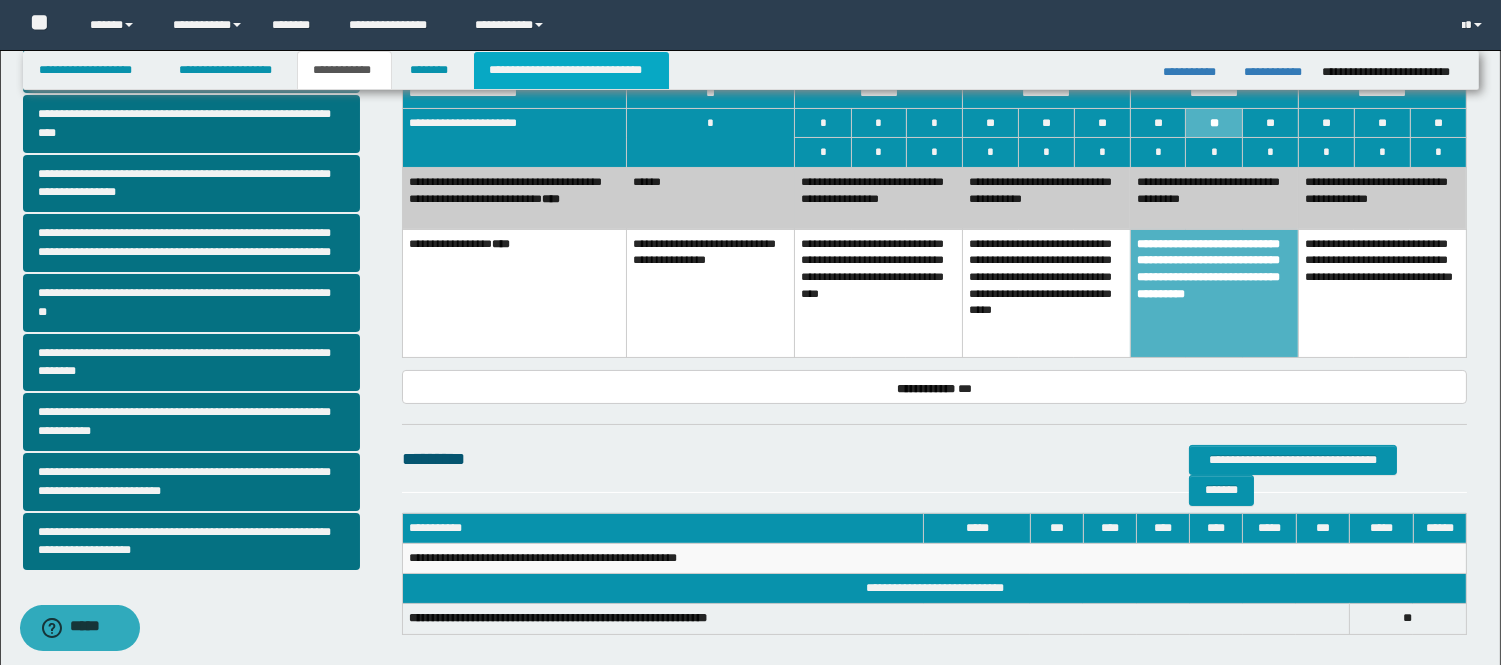 click on "**********" at bounding box center (571, 70) 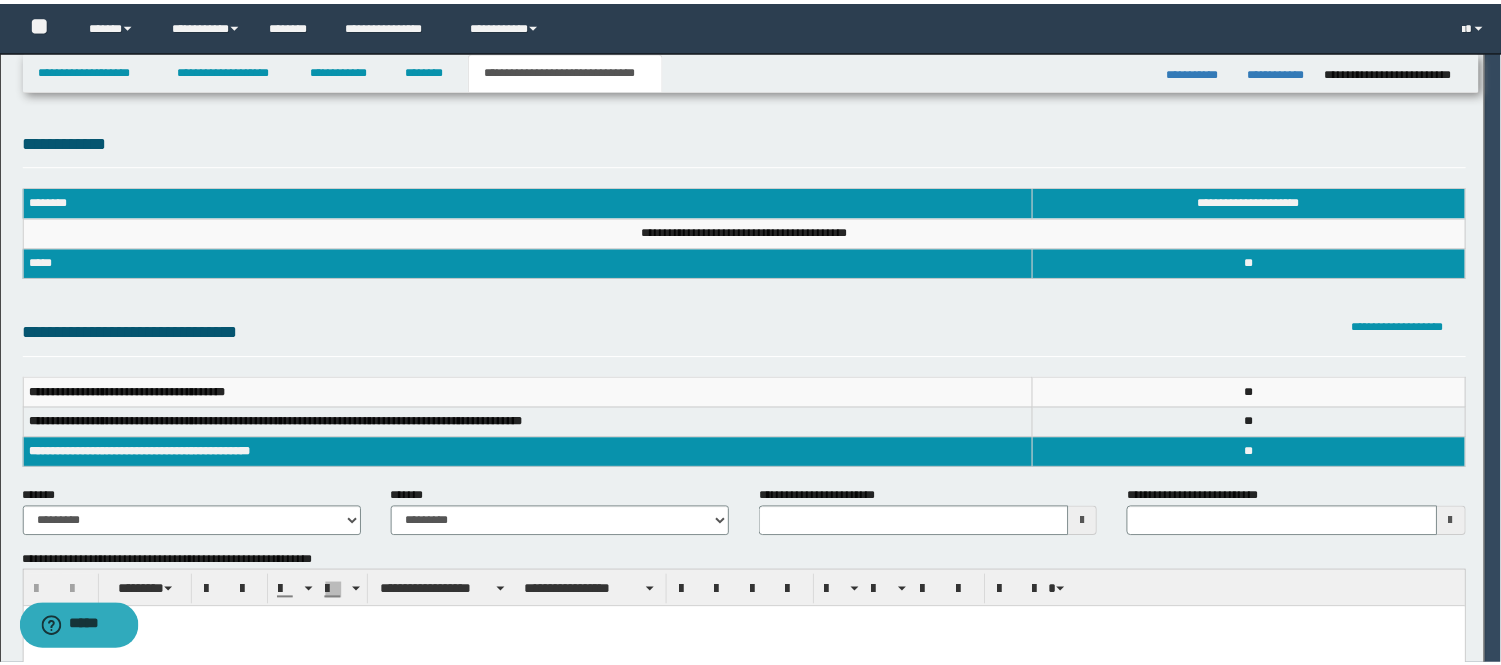 scroll, scrollTop: 0, scrollLeft: 0, axis: both 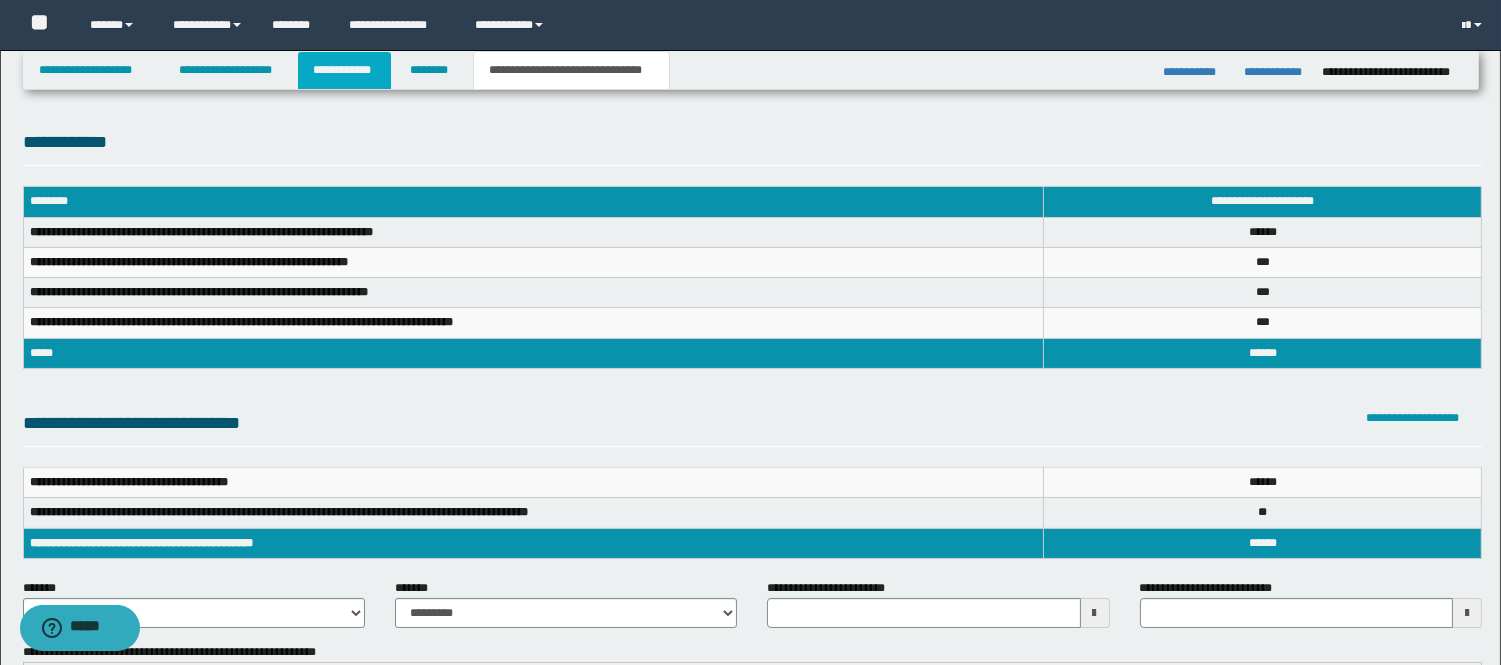 click on "**********" at bounding box center [344, 70] 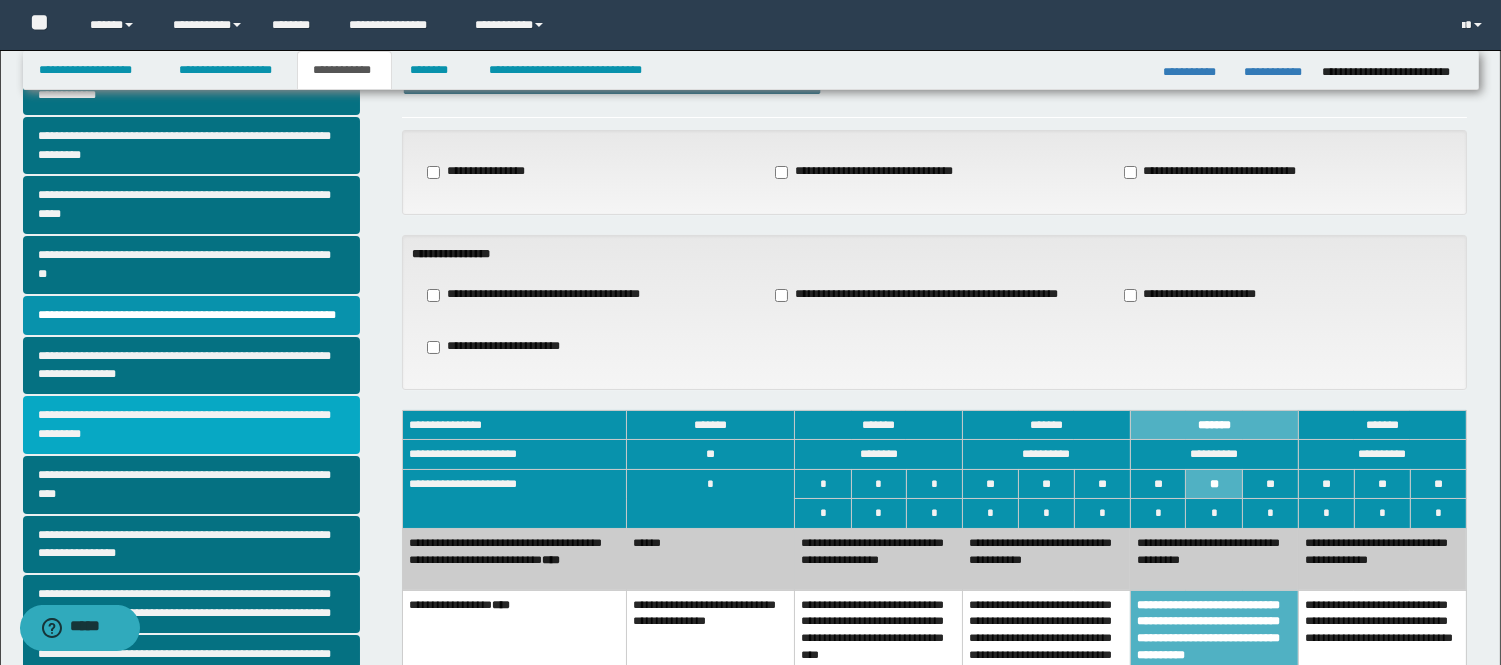 scroll, scrollTop: 111, scrollLeft: 0, axis: vertical 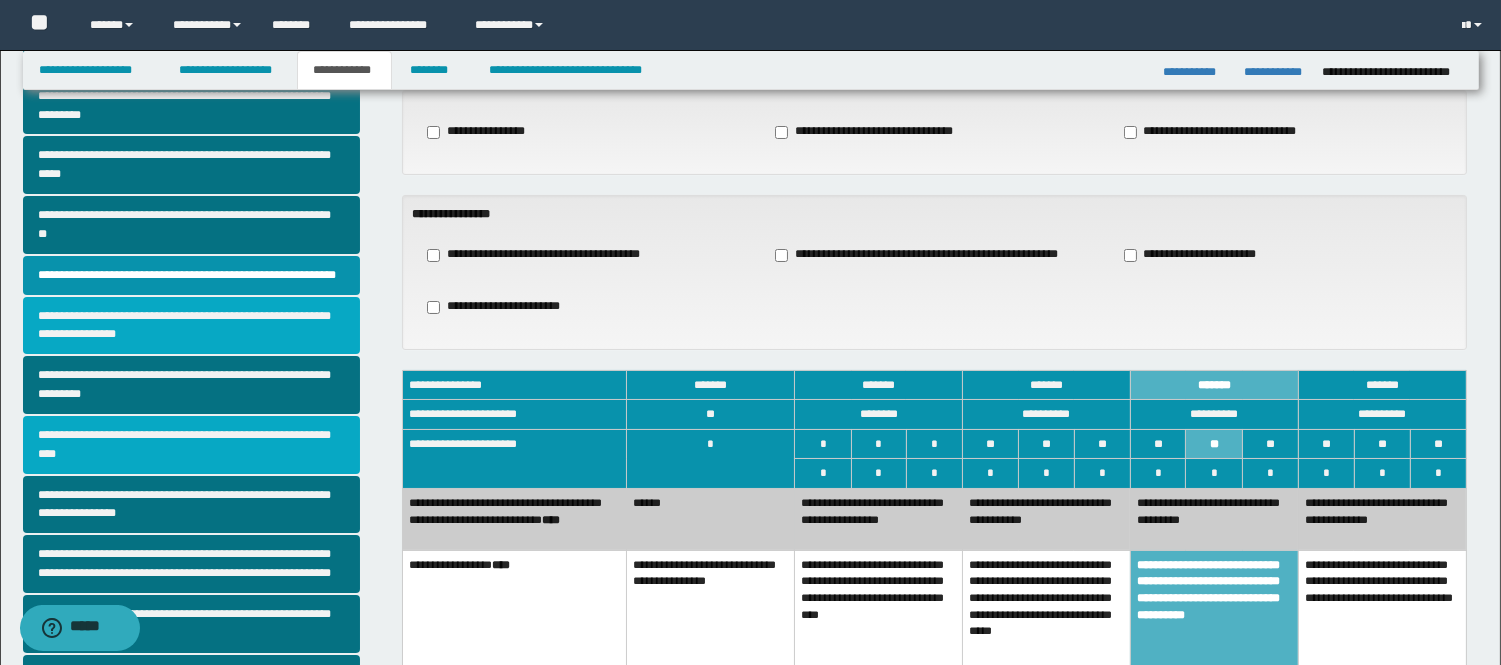 click on "**********" at bounding box center (192, 445) 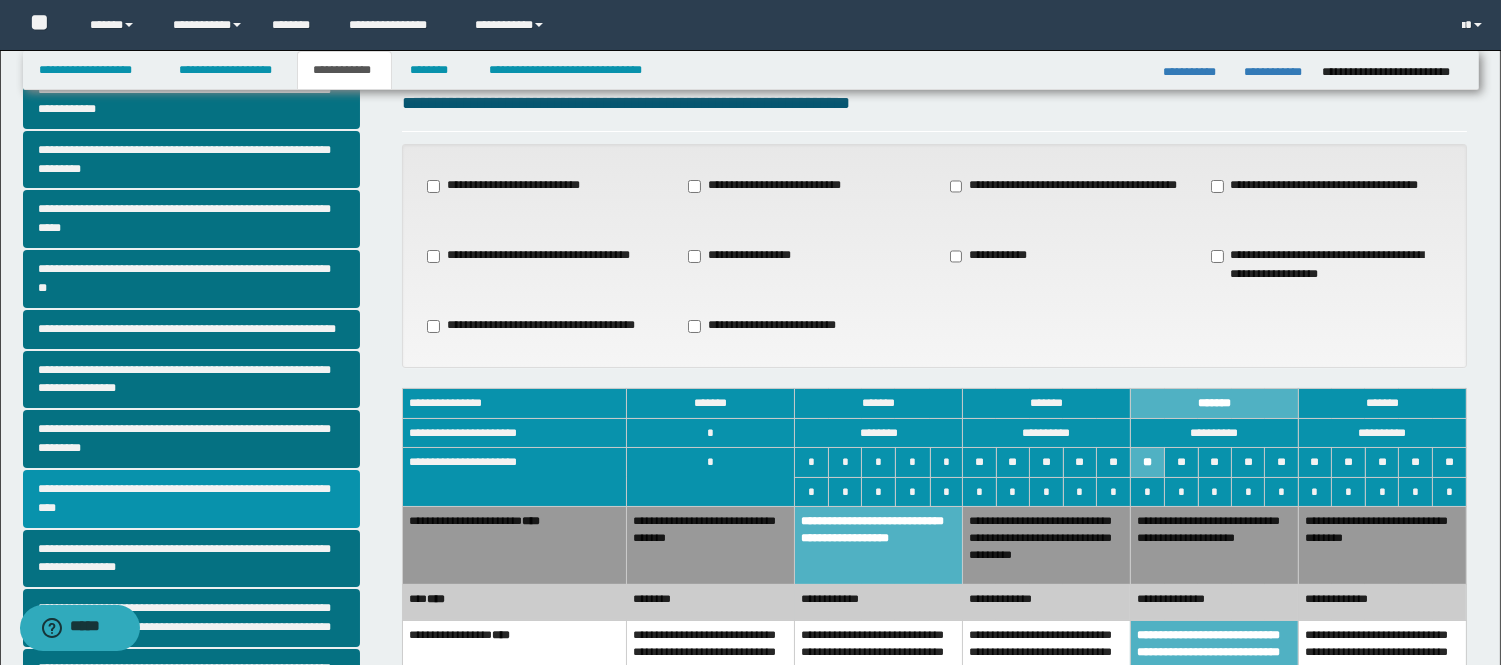 scroll, scrollTop: 0, scrollLeft: 0, axis: both 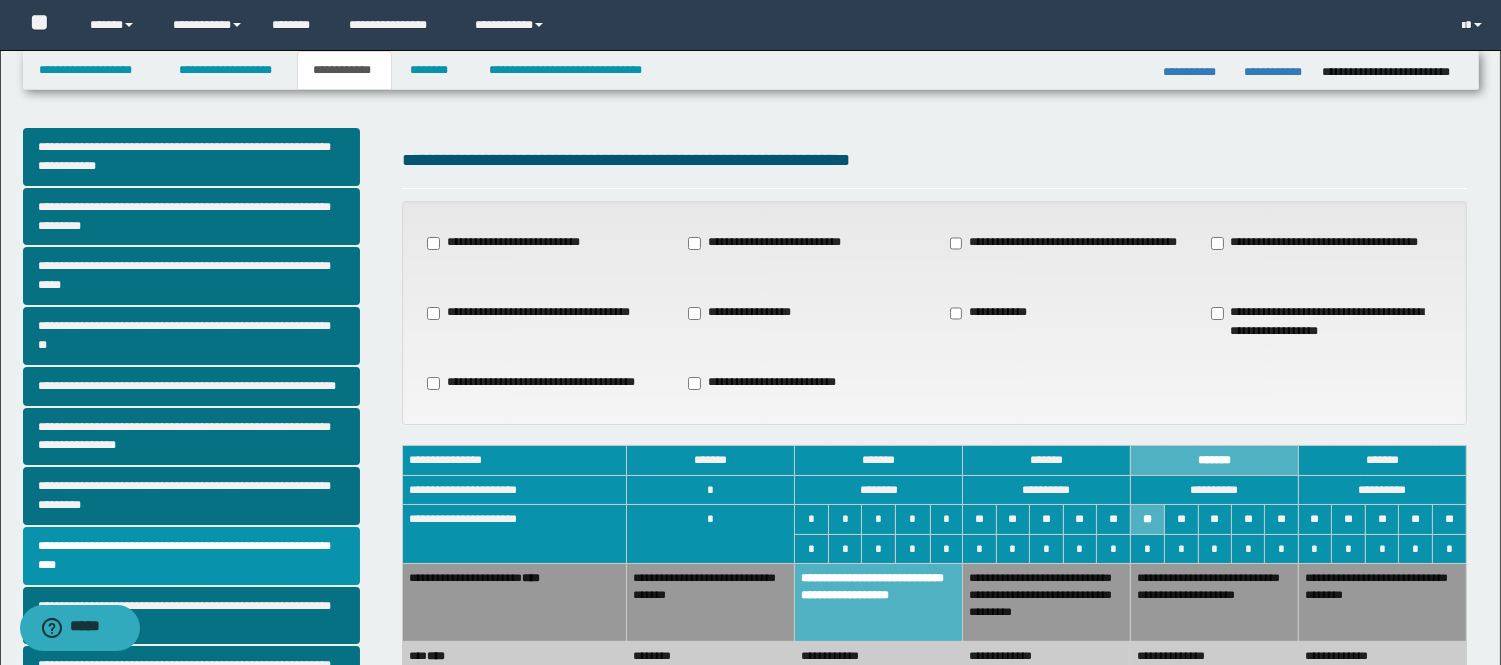 click on "**********" at bounding box center [743, 313] 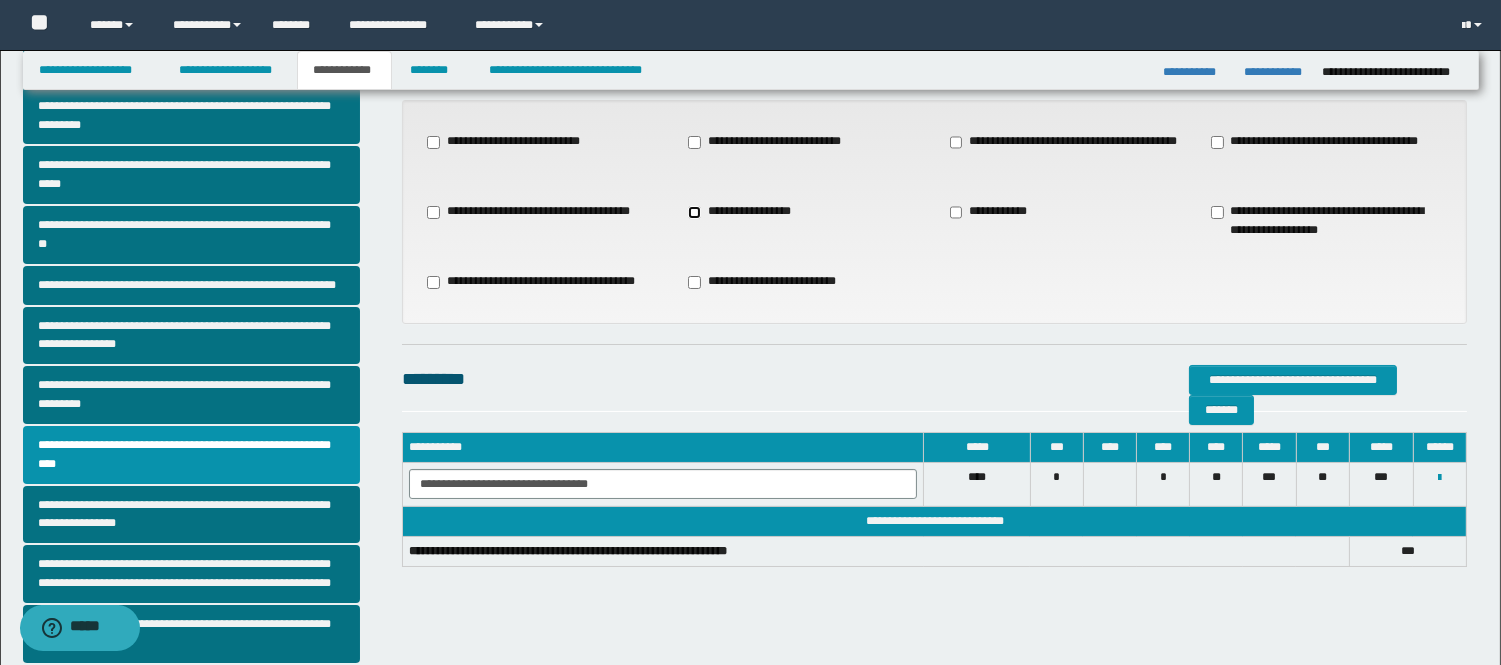 scroll, scrollTop: 222, scrollLeft: 0, axis: vertical 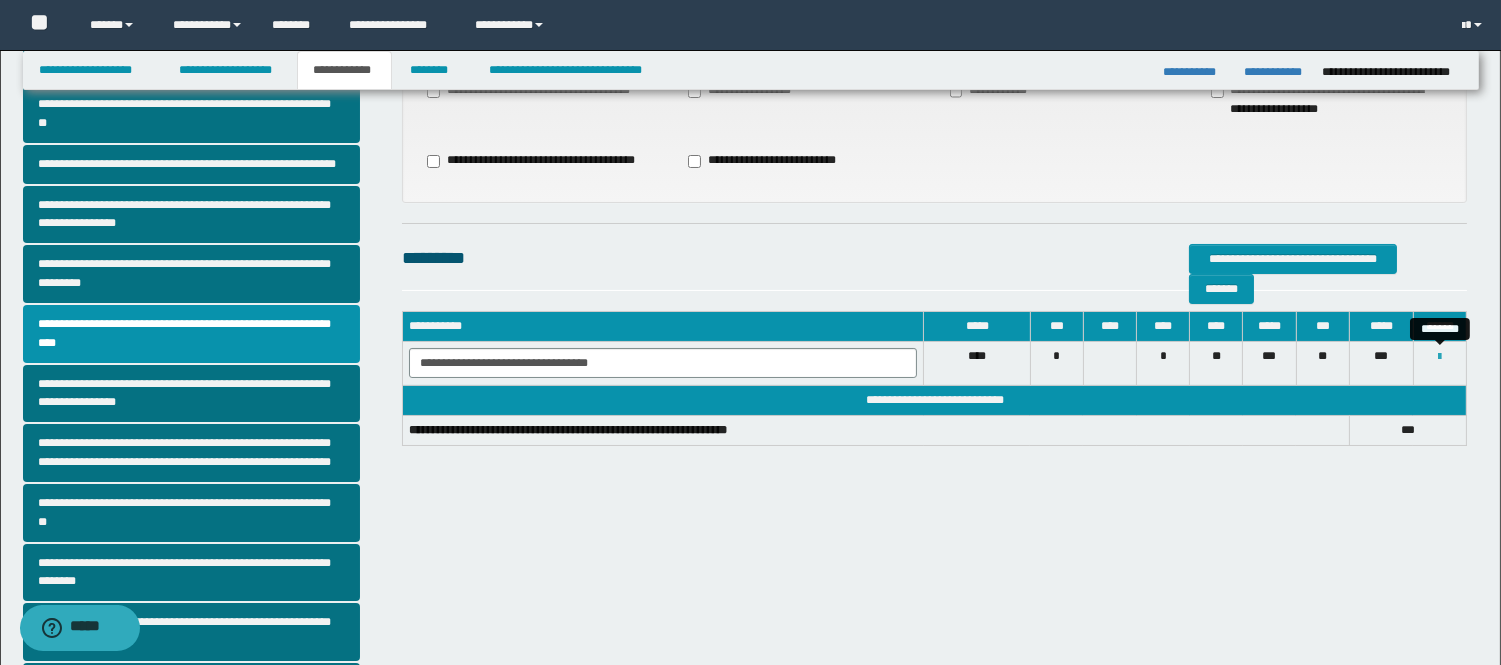 click at bounding box center [1439, 357] 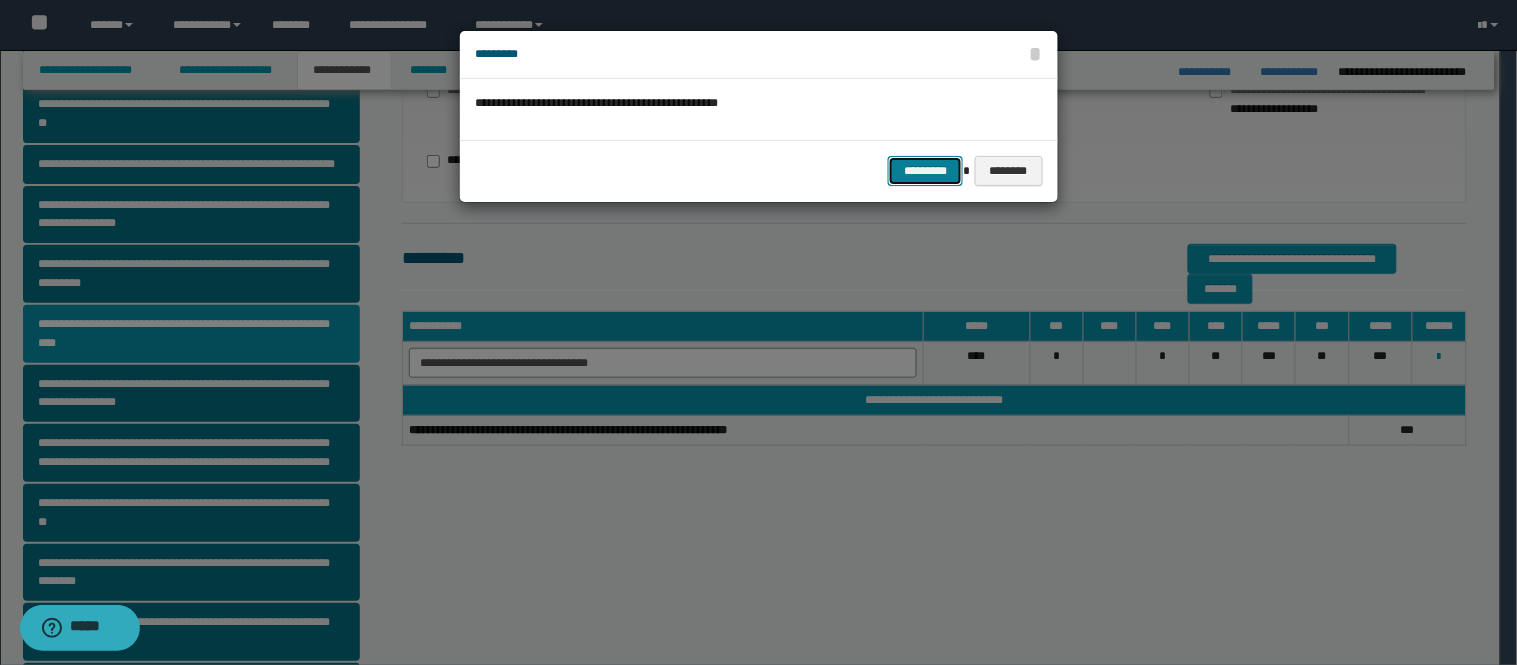 click on "*********" at bounding box center (925, 171) 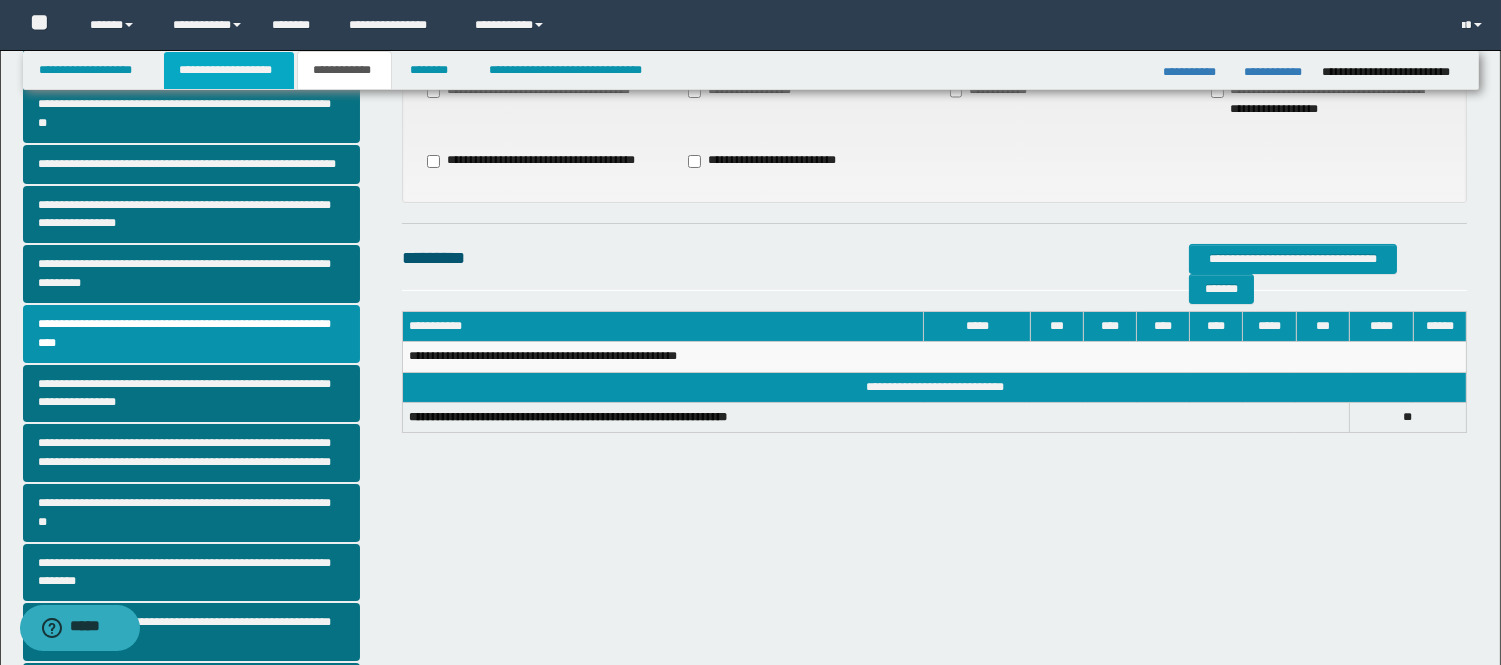 drag, startPoint x: 244, startPoint y: 77, endPoint x: 254, endPoint y: 78, distance: 10.049875 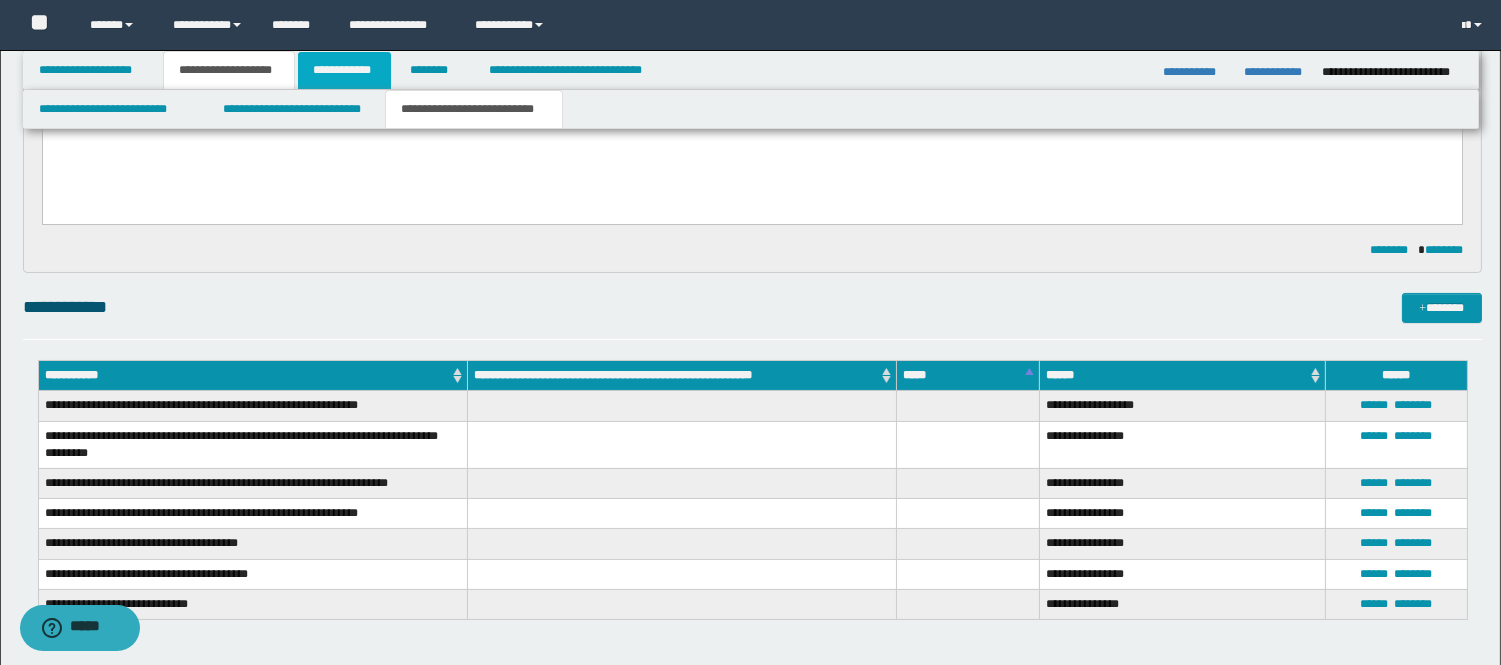 click on "**********" at bounding box center [344, 70] 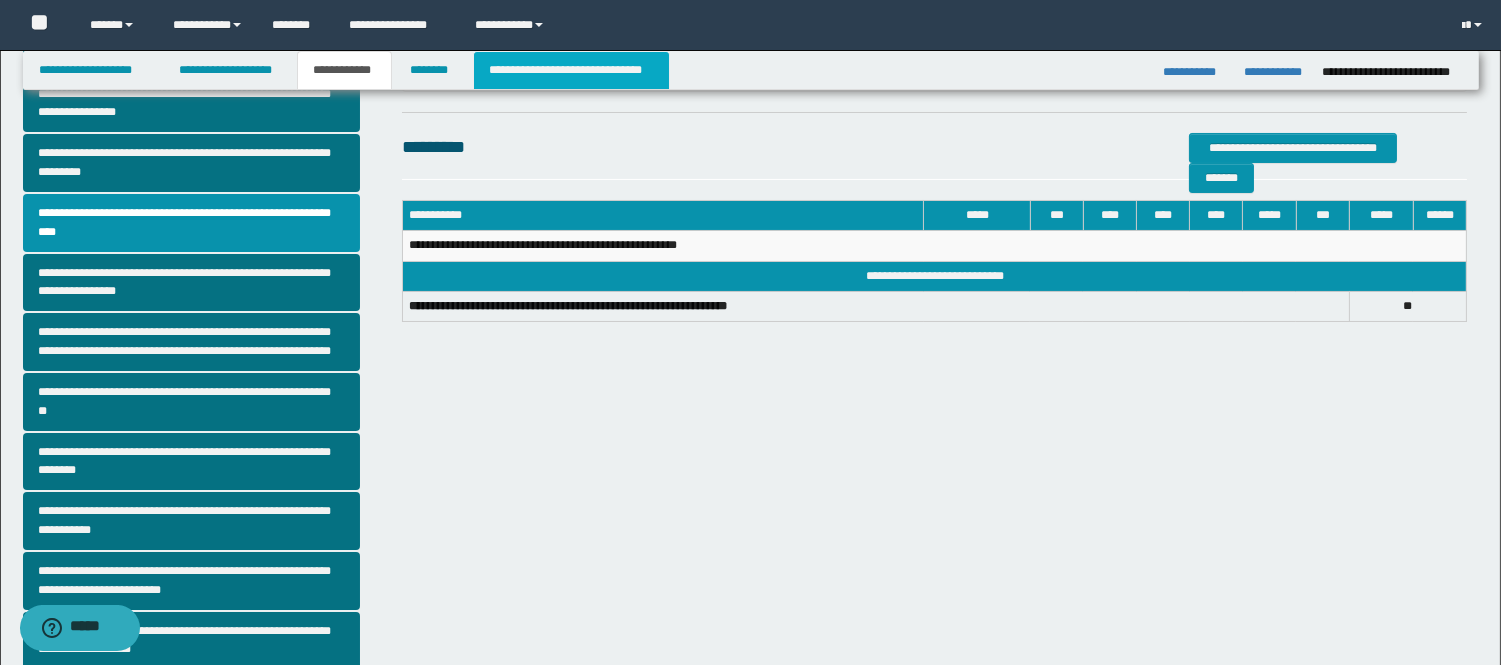 click on "**********" at bounding box center (571, 70) 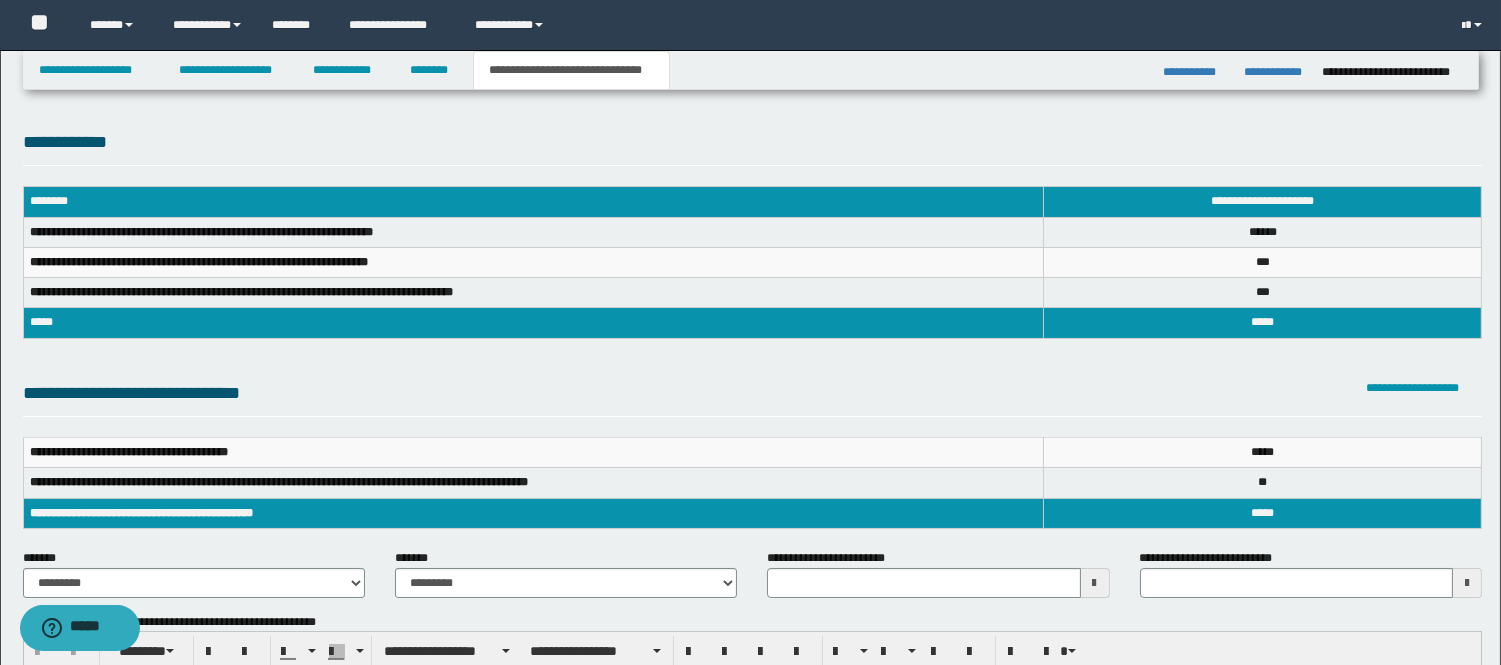 scroll, scrollTop: 111, scrollLeft: 0, axis: vertical 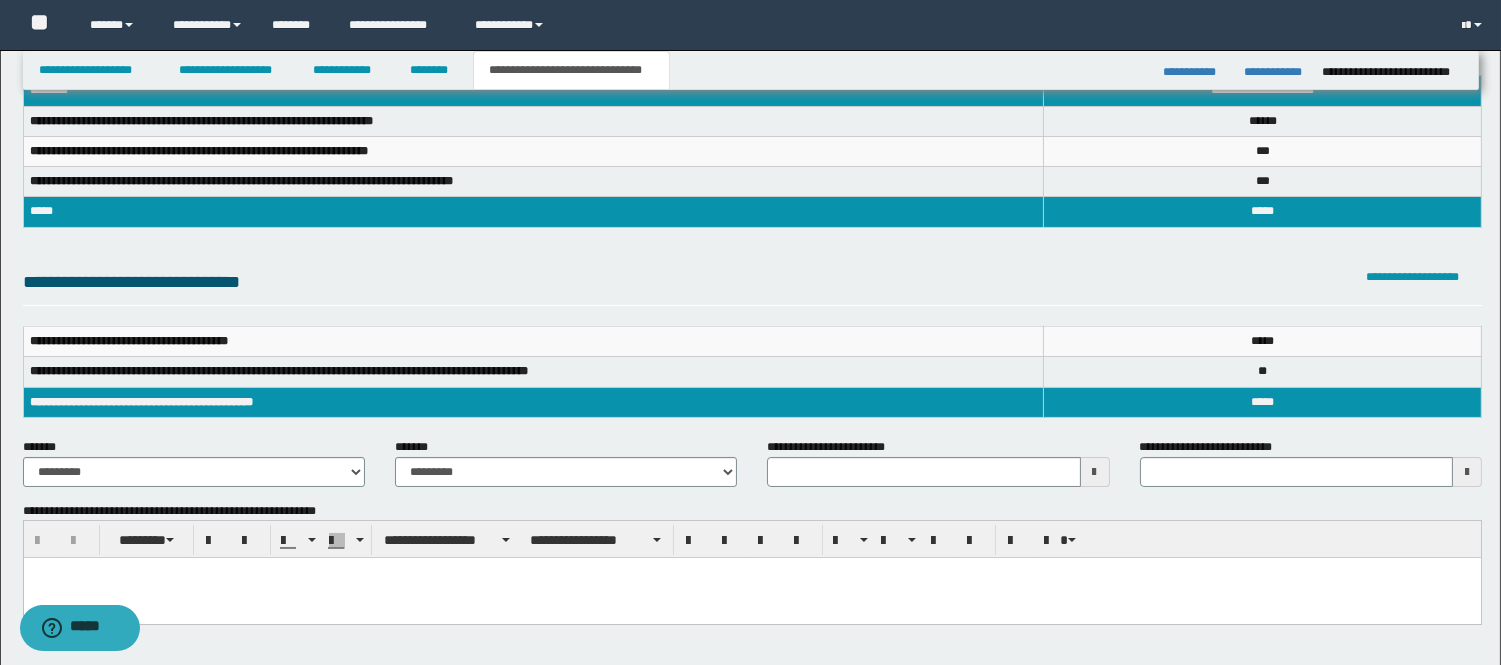 type 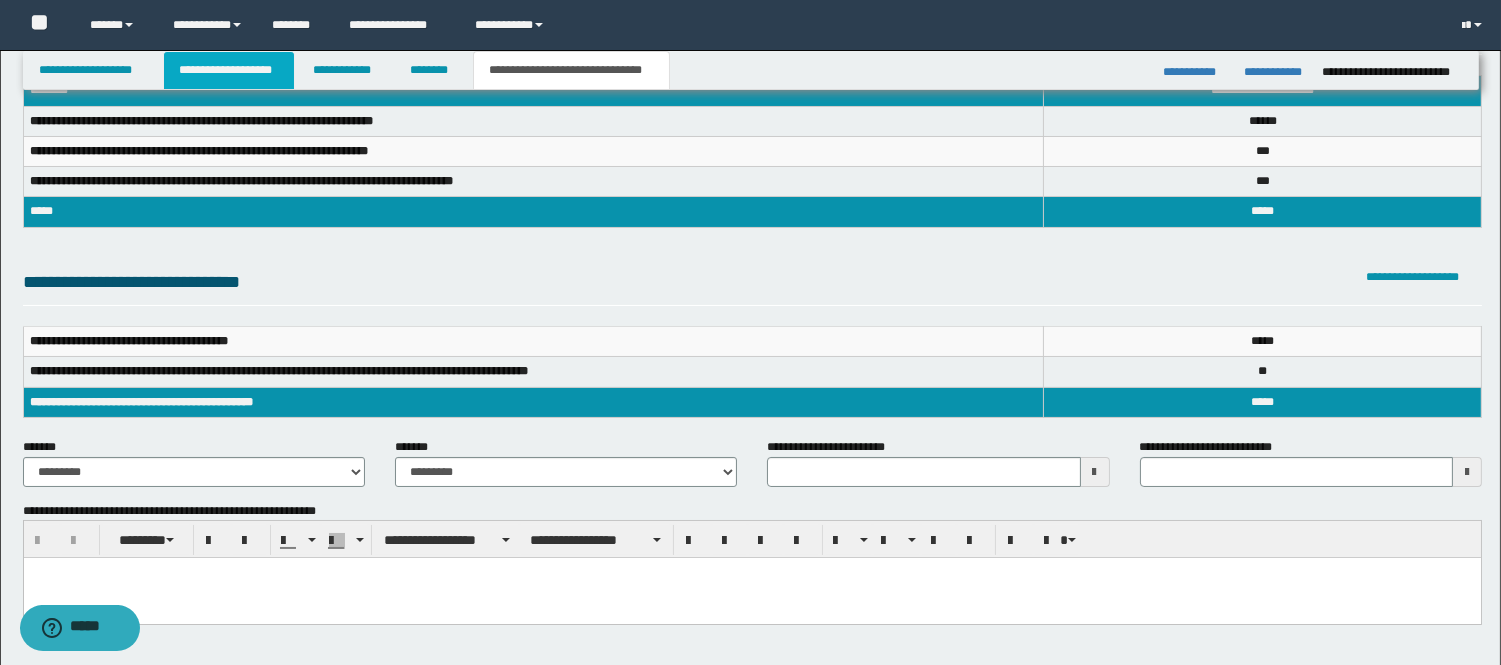click on "**********" at bounding box center (229, 70) 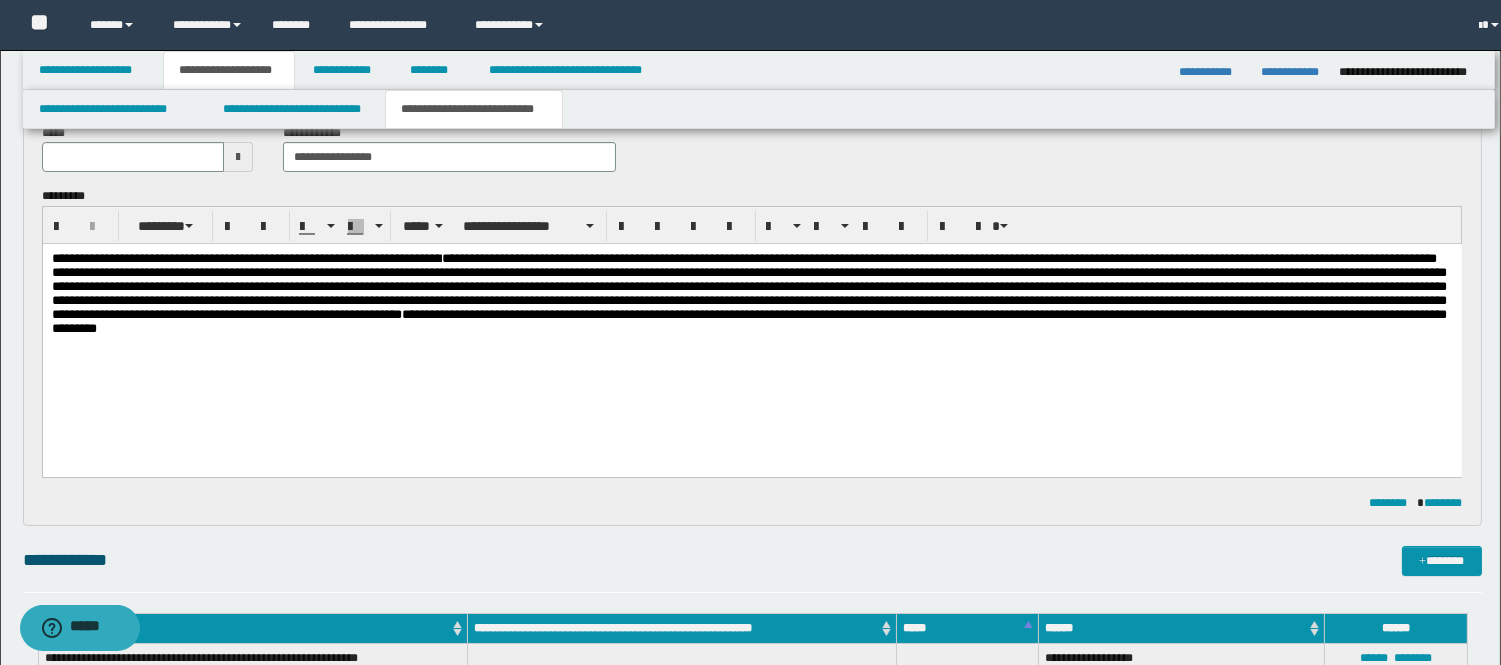 scroll, scrollTop: 142, scrollLeft: 0, axis: vertical 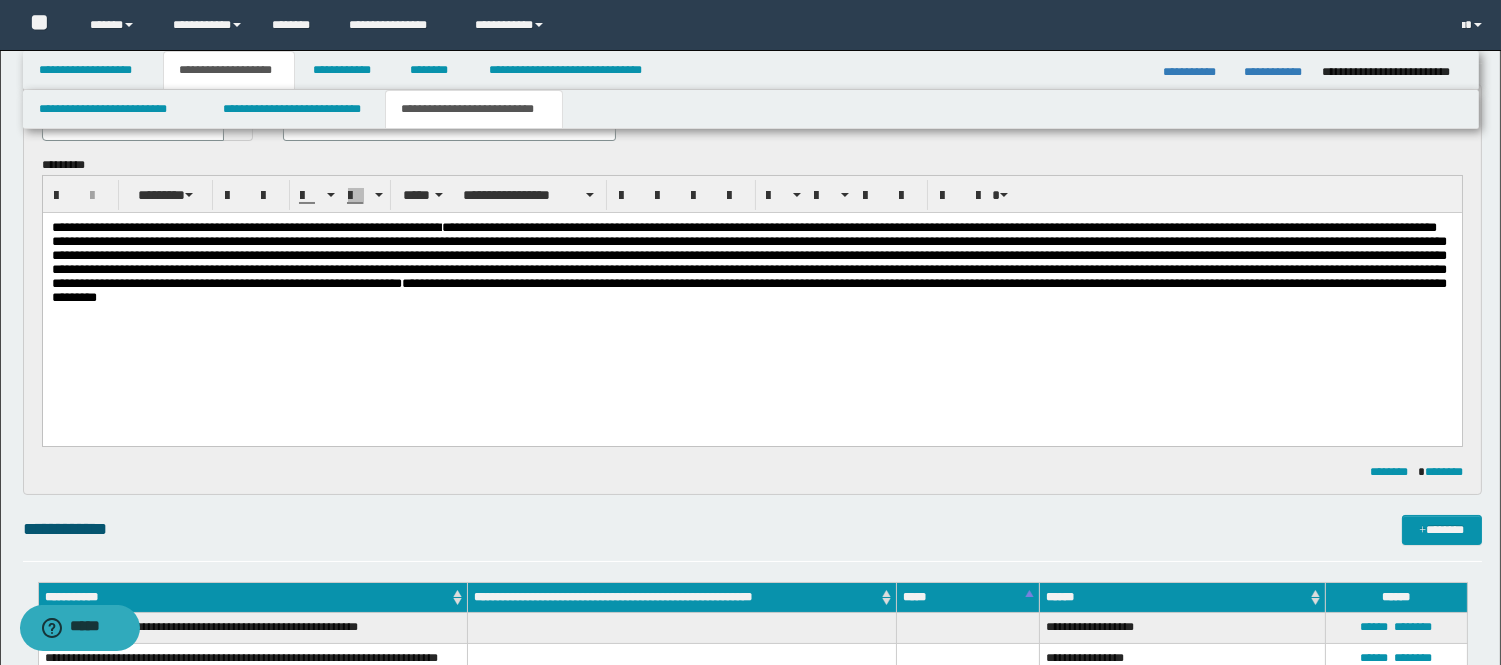 click on "**********" at bounding box center (751, 288) 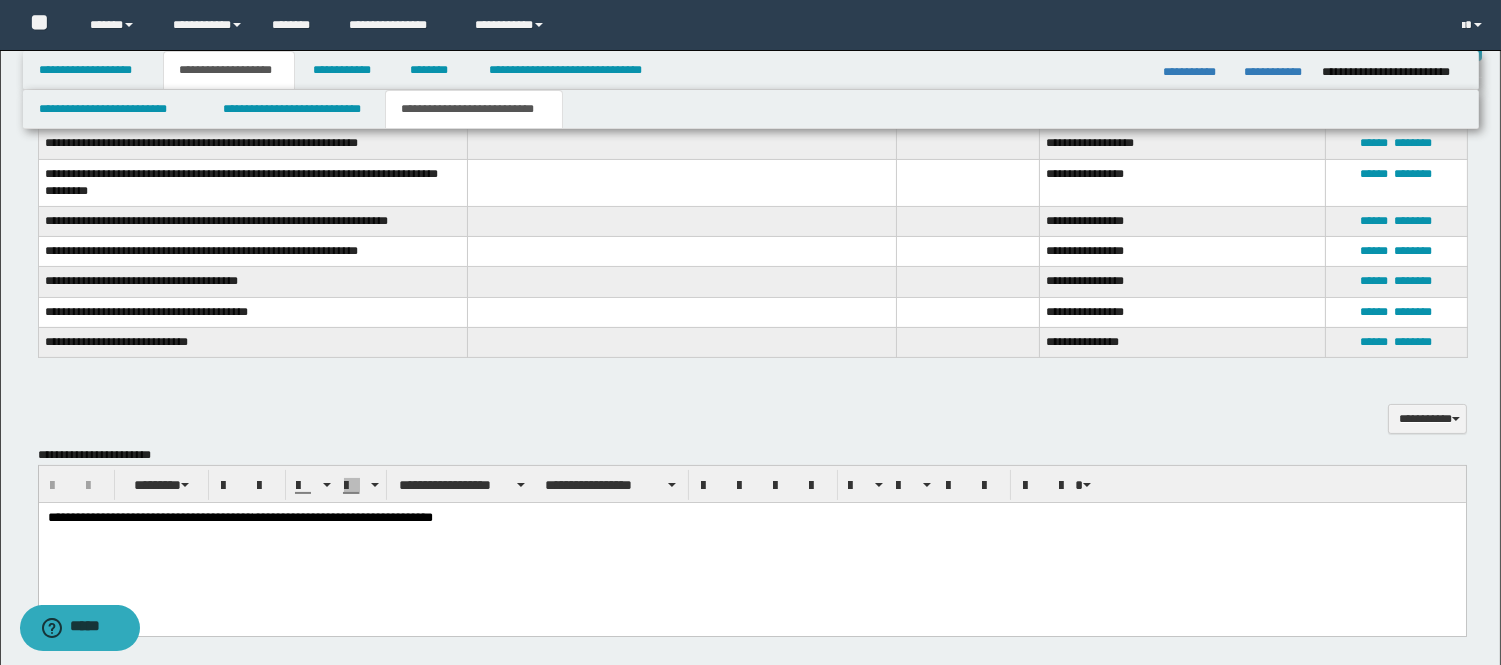 scroll, scrollTop: 586, scrollLeft: 0, axis: vertical 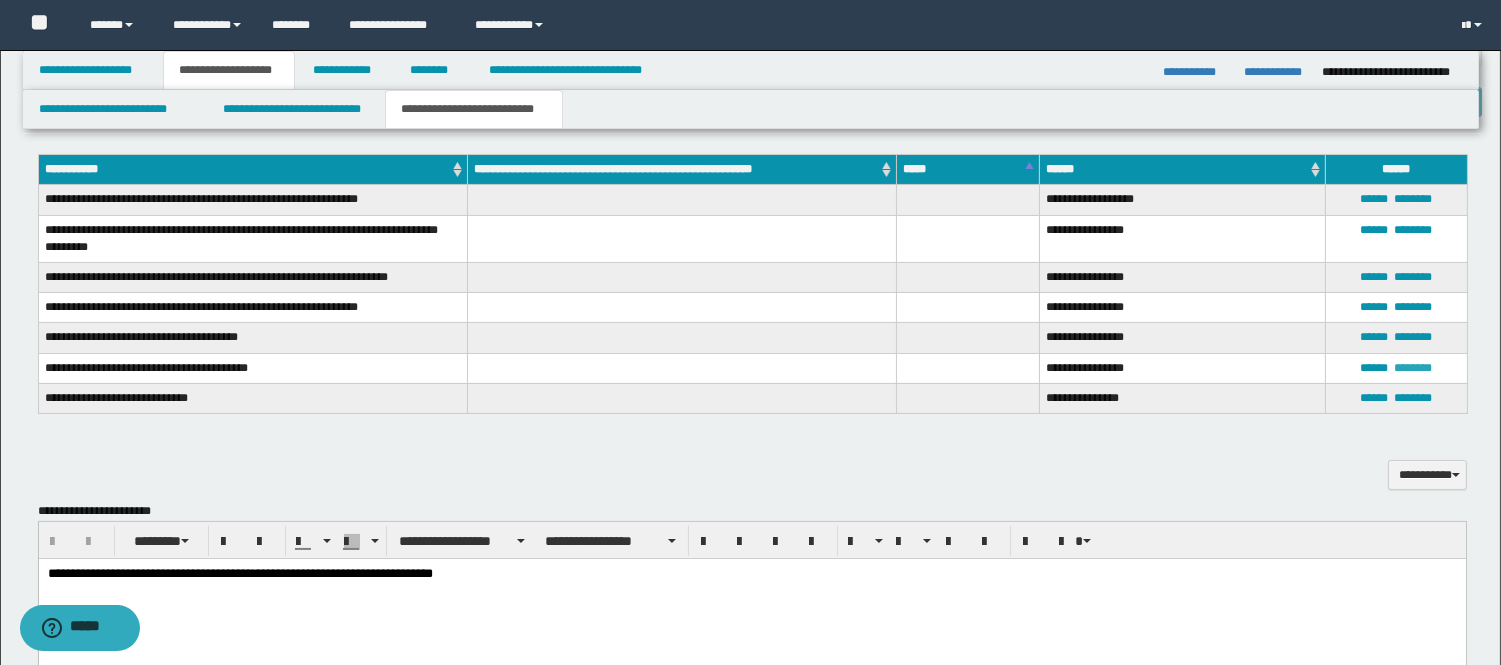 click on "********" at bounding box center (1413, 368) 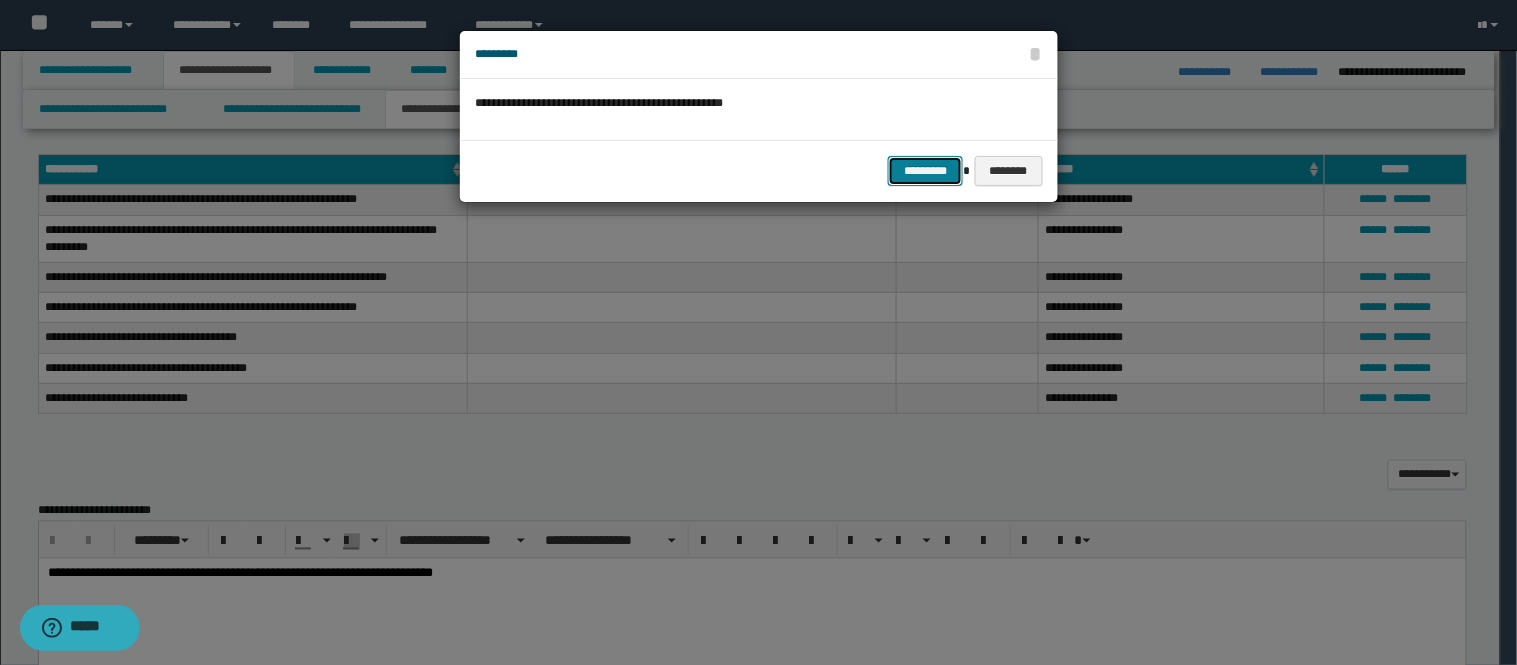 click on "*********" at bounding box center (925, 171) 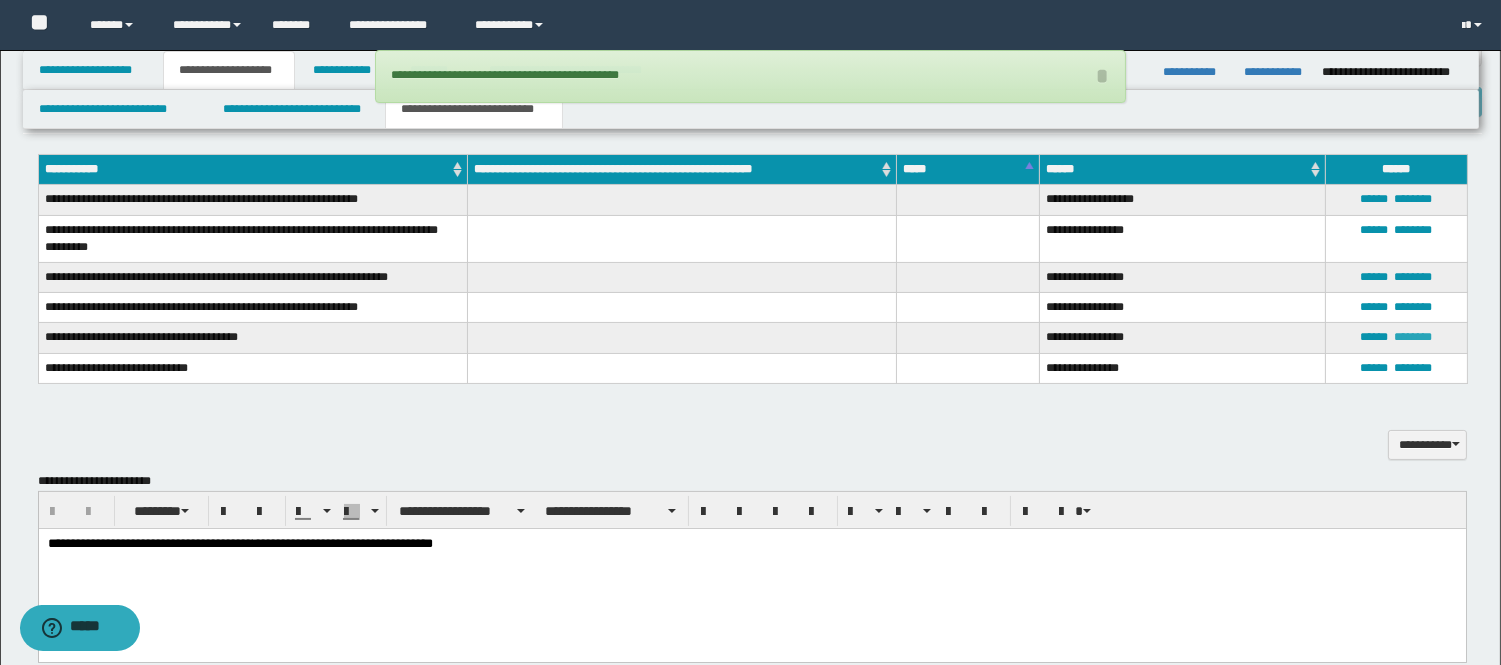 click on "********" at bounding box center [1413, 337] 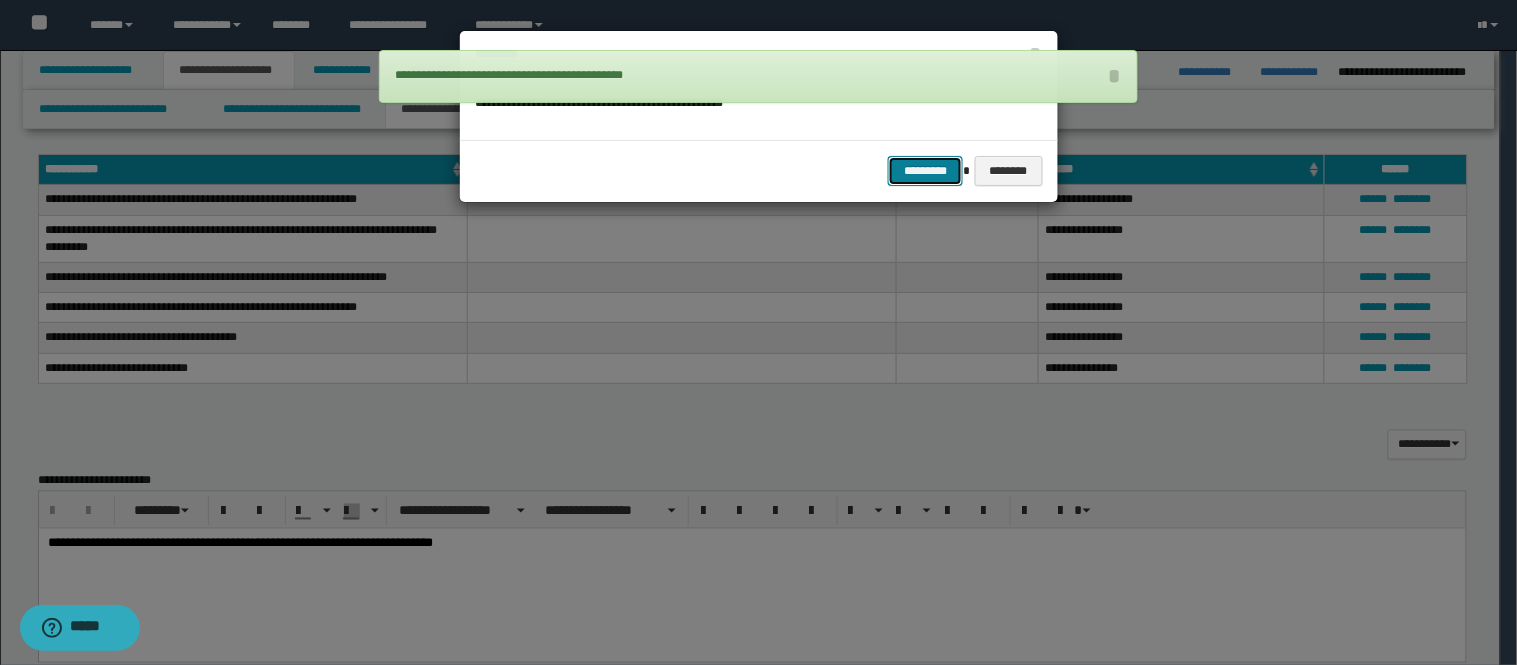 click on "*********" at bounding box center [925, 171] 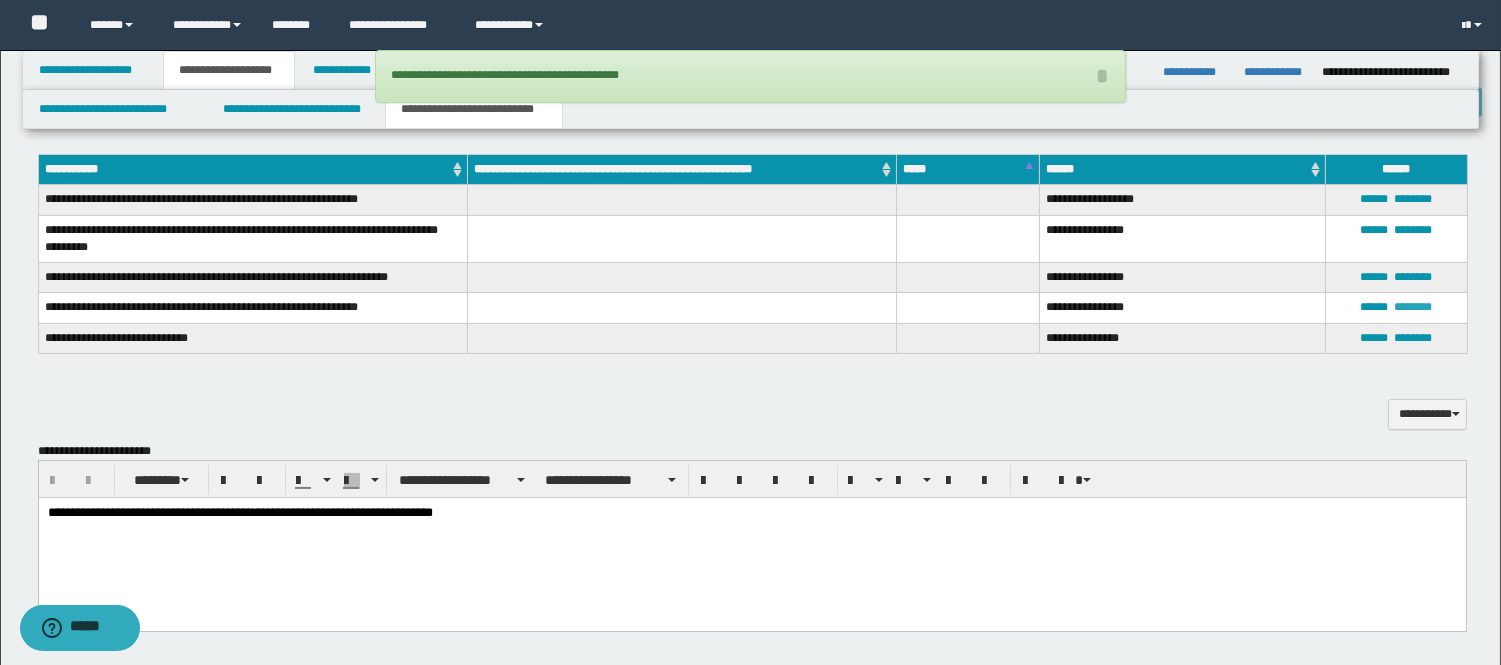 click on "********" at bounding box center [1413, 307] 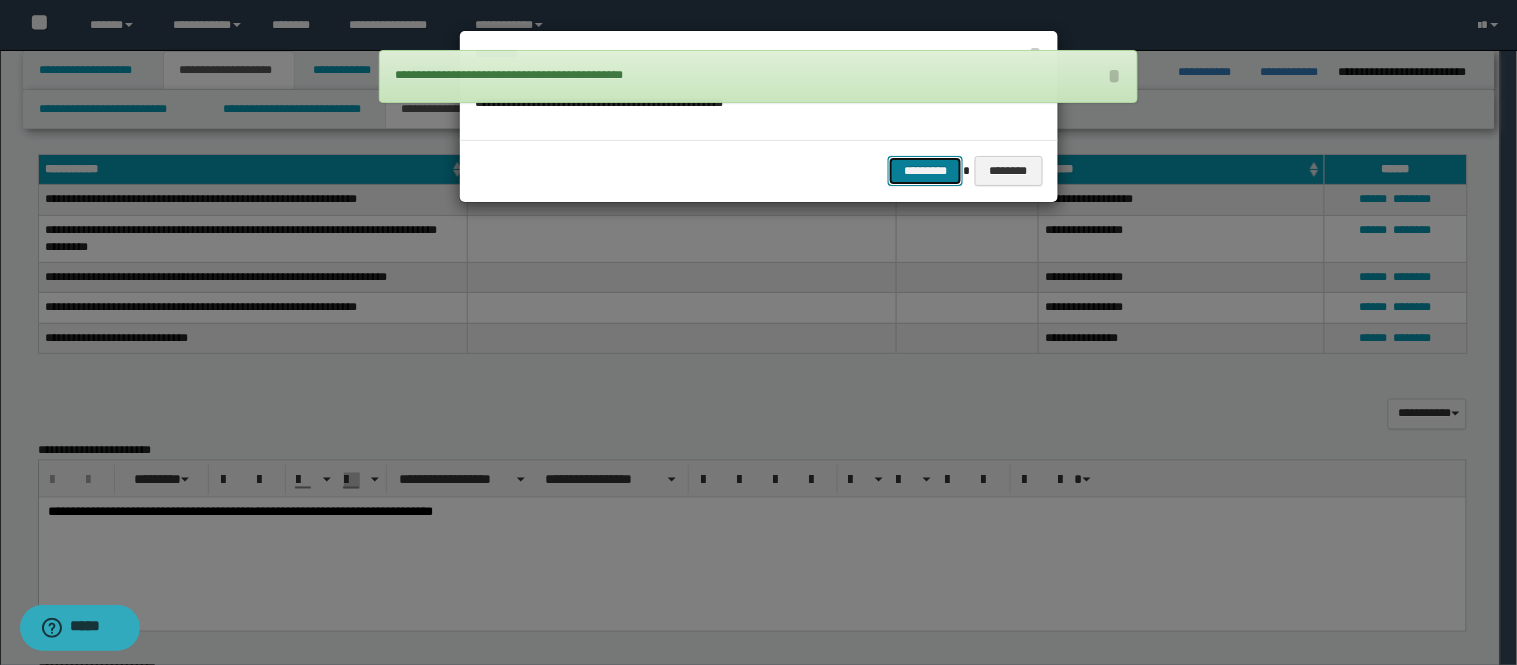 click on "*********" at bounding box center (925, 171) 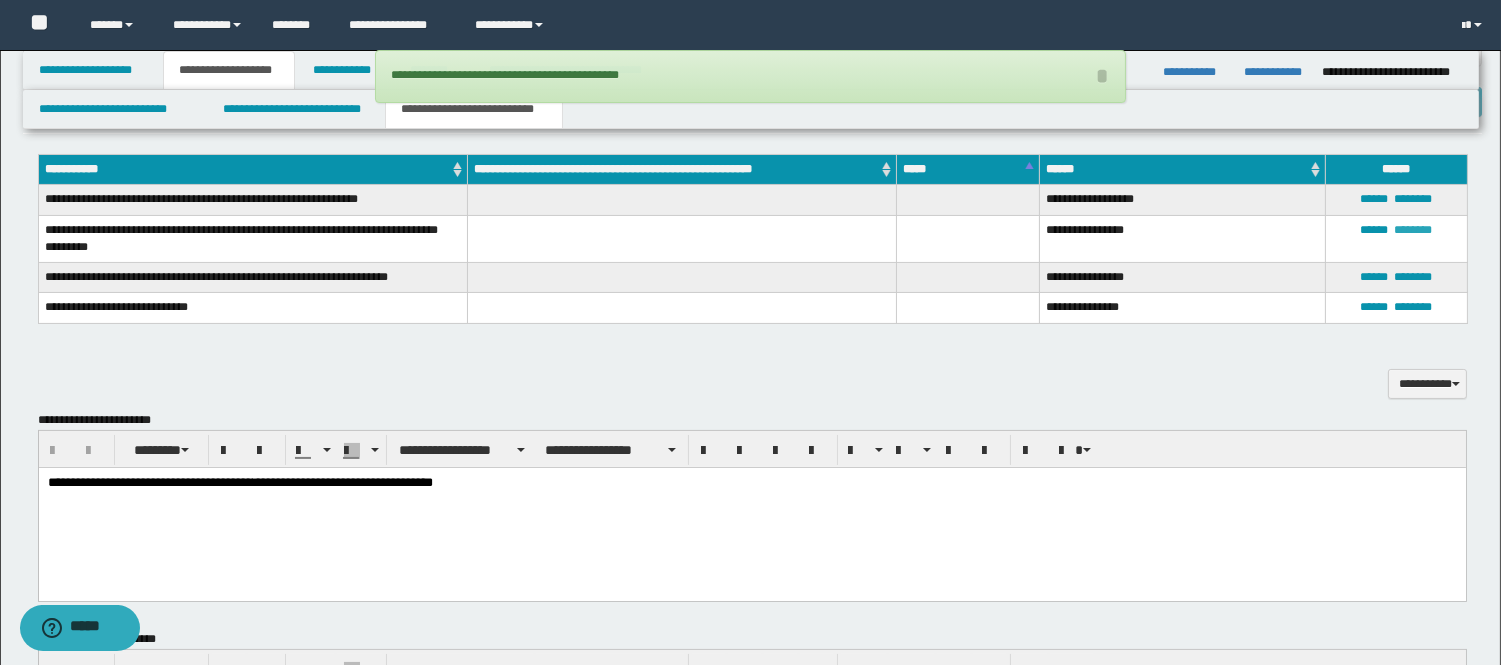 click on "********" at bounding box center (1413, 230) 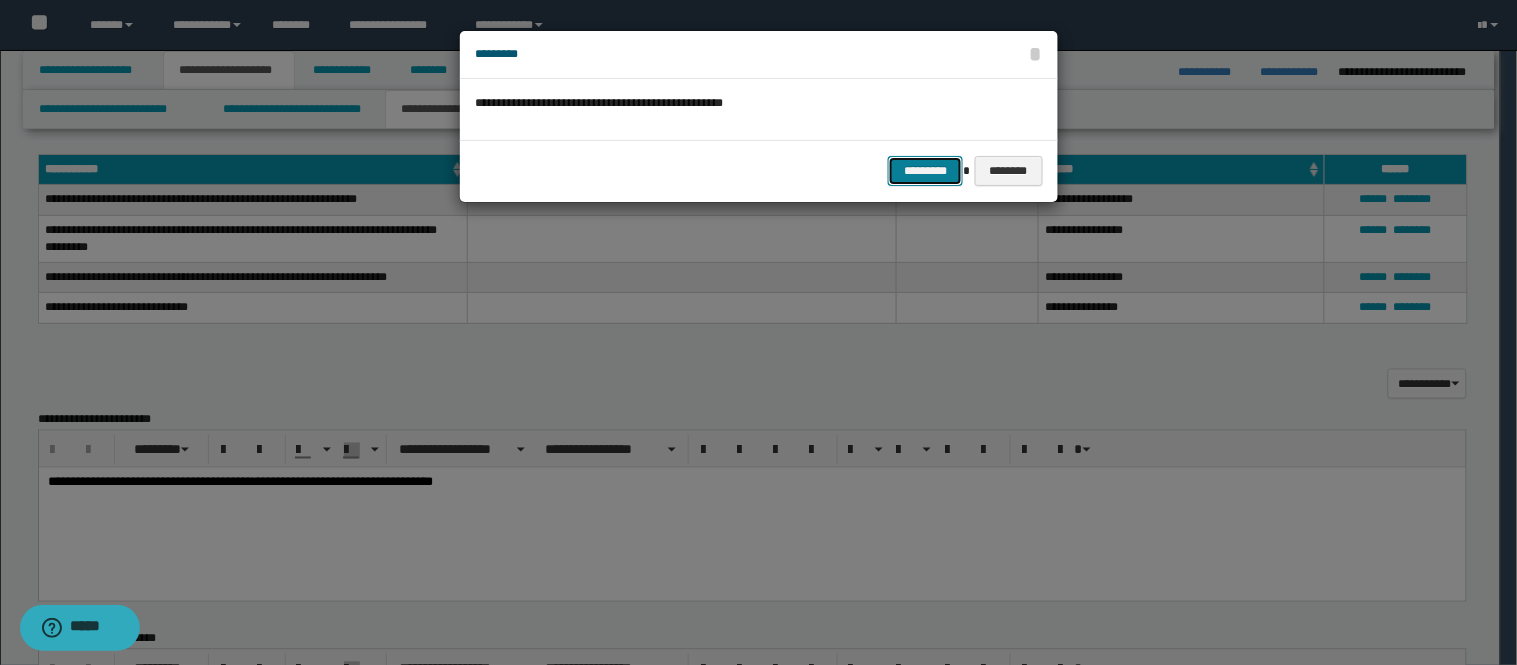 drag, startPoint x: 924, startPoint y: 167, endPoint x: 937, endPoint y: 168, distance: 13.038404 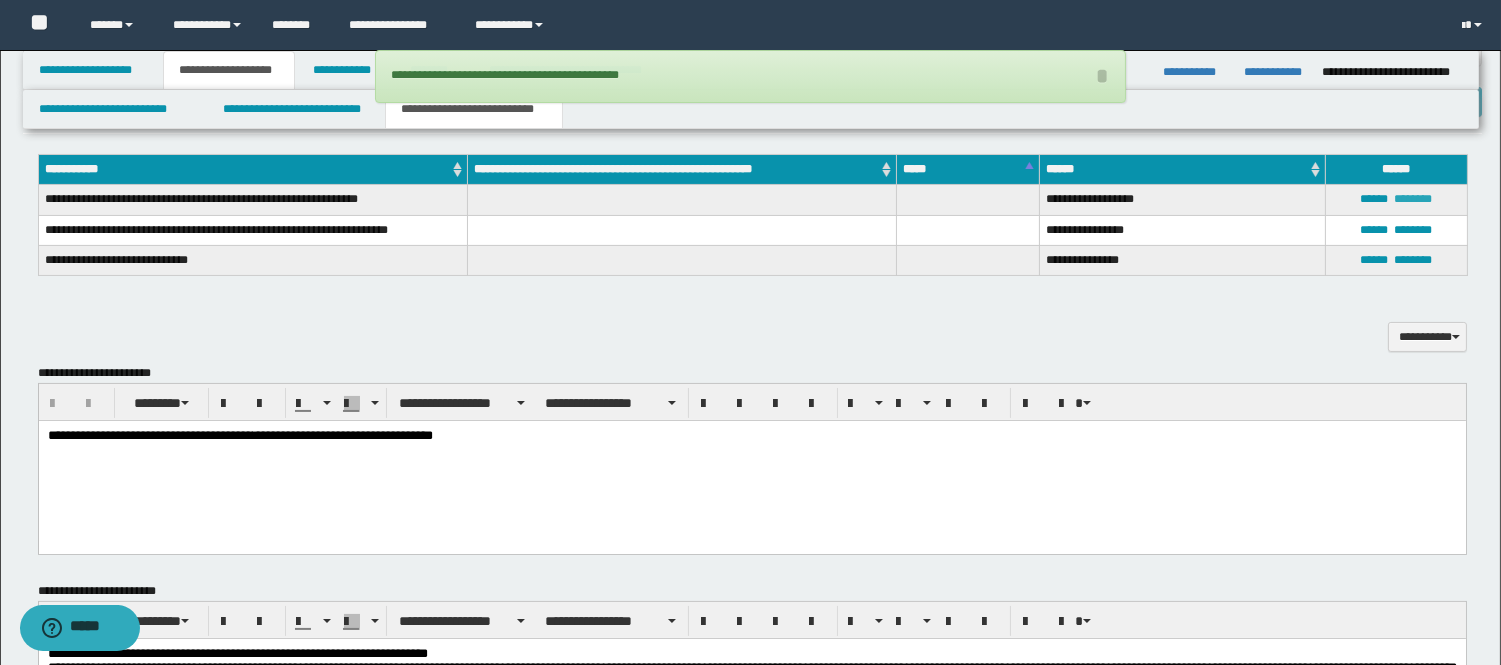 click on "********" at bounding box center (1413, 199) 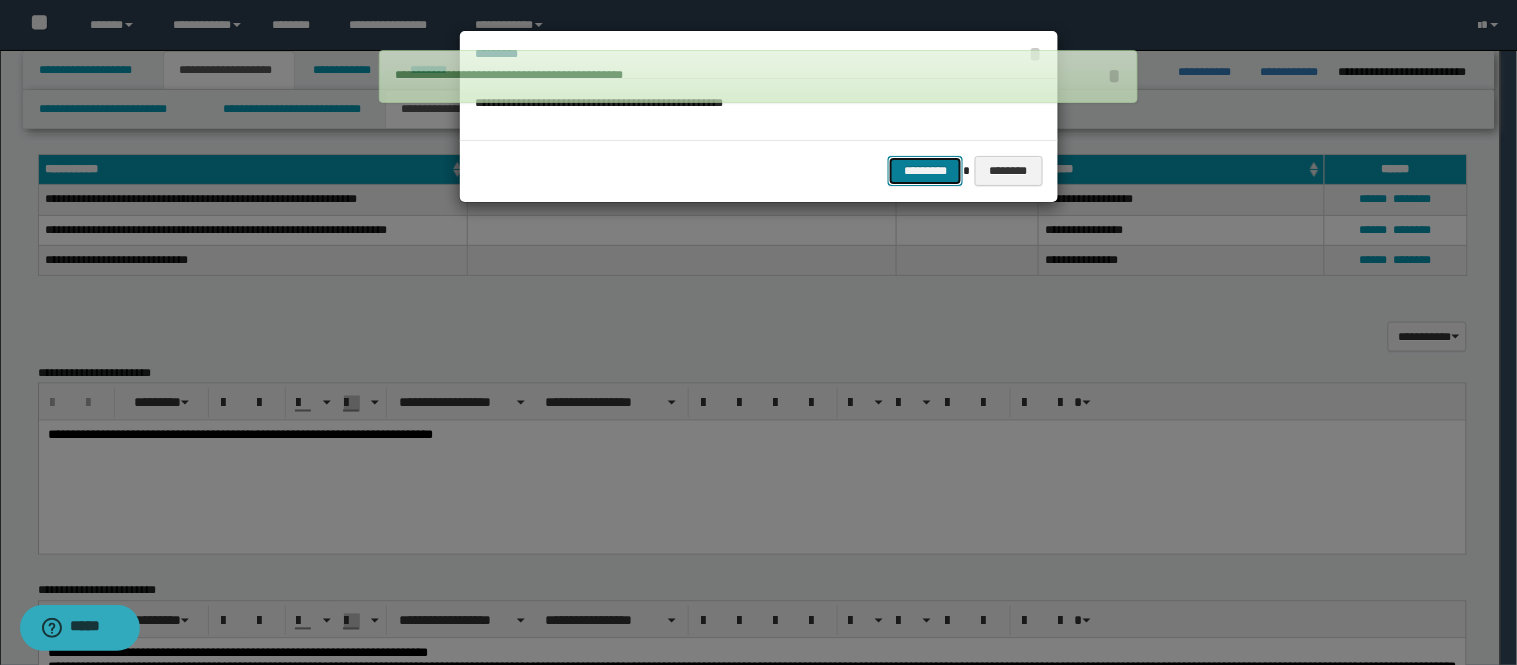 click on "*********" at bounding box center [925, 171] 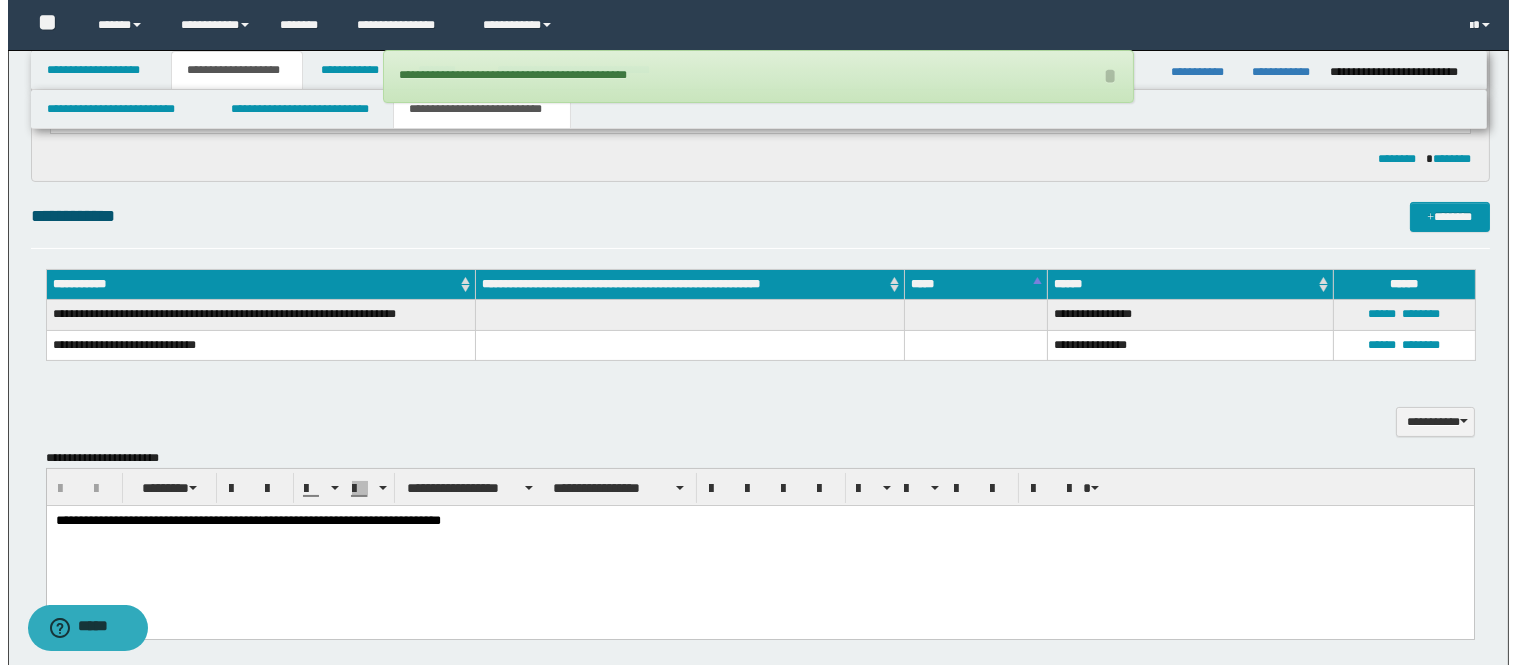 scroll, scrollTop: 364, scrollLeft: 0, axis: vertical 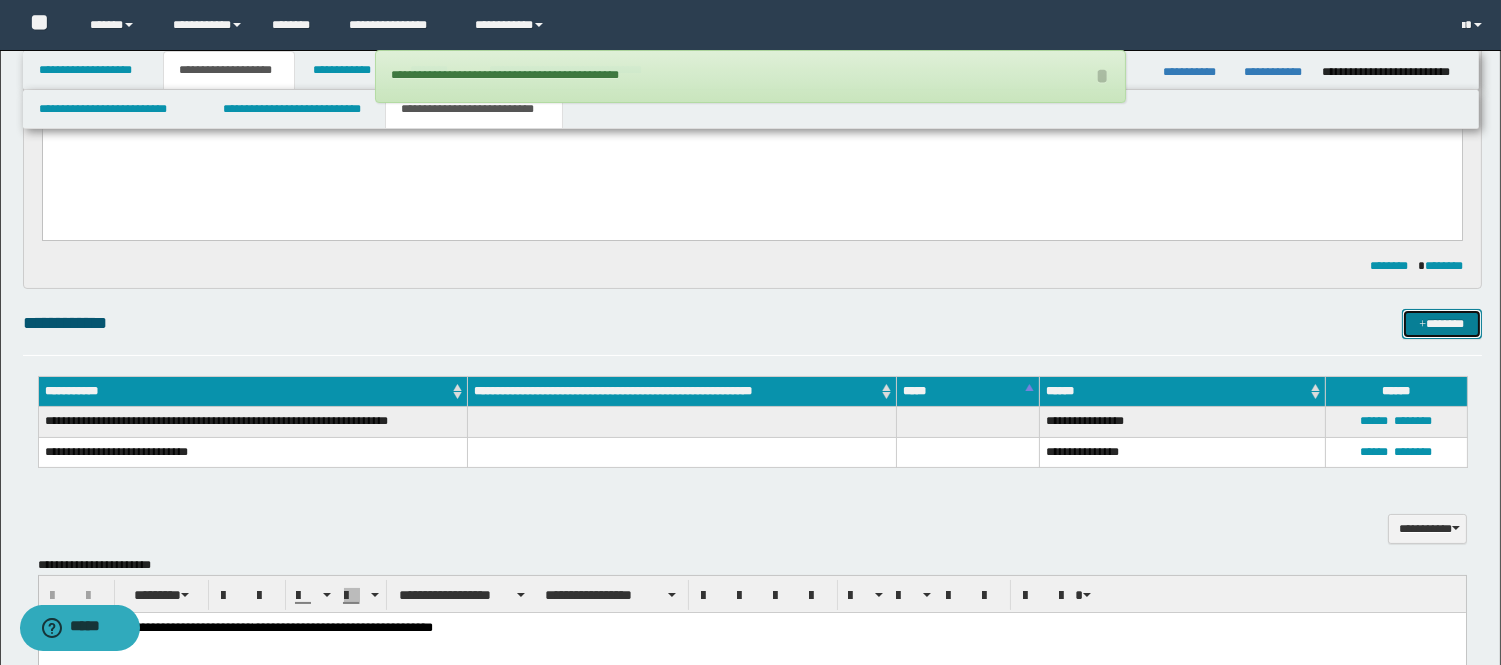click on "*******" at bounding box center [1442, 324] 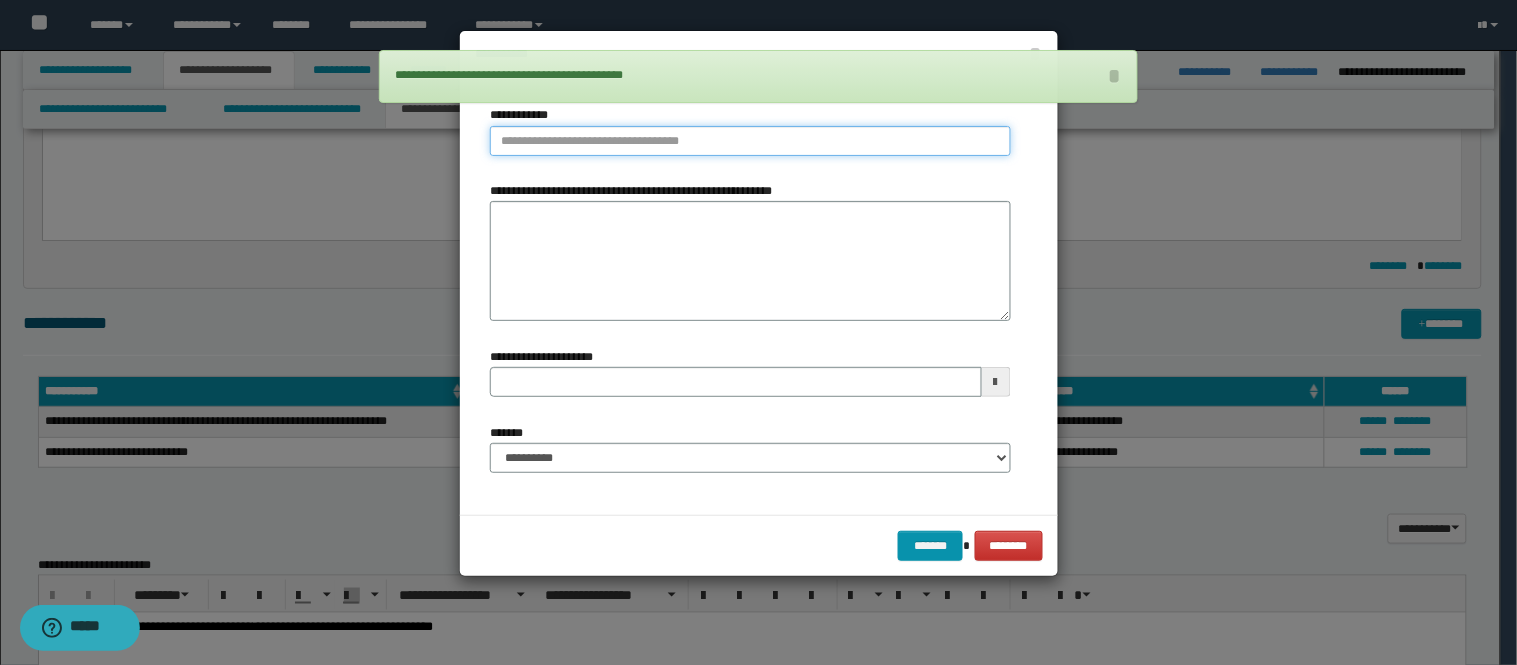 type on "**********" 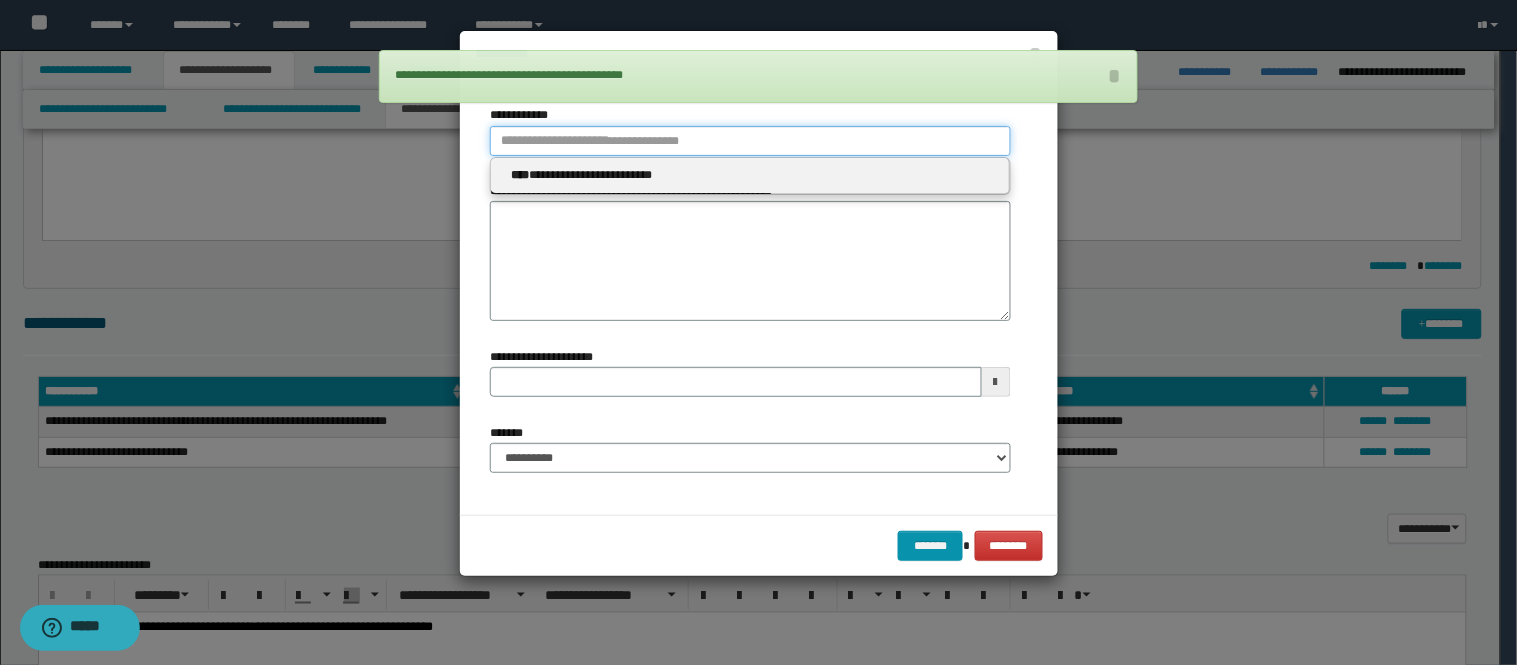 click on "**********" at bounding box center [750, 141] 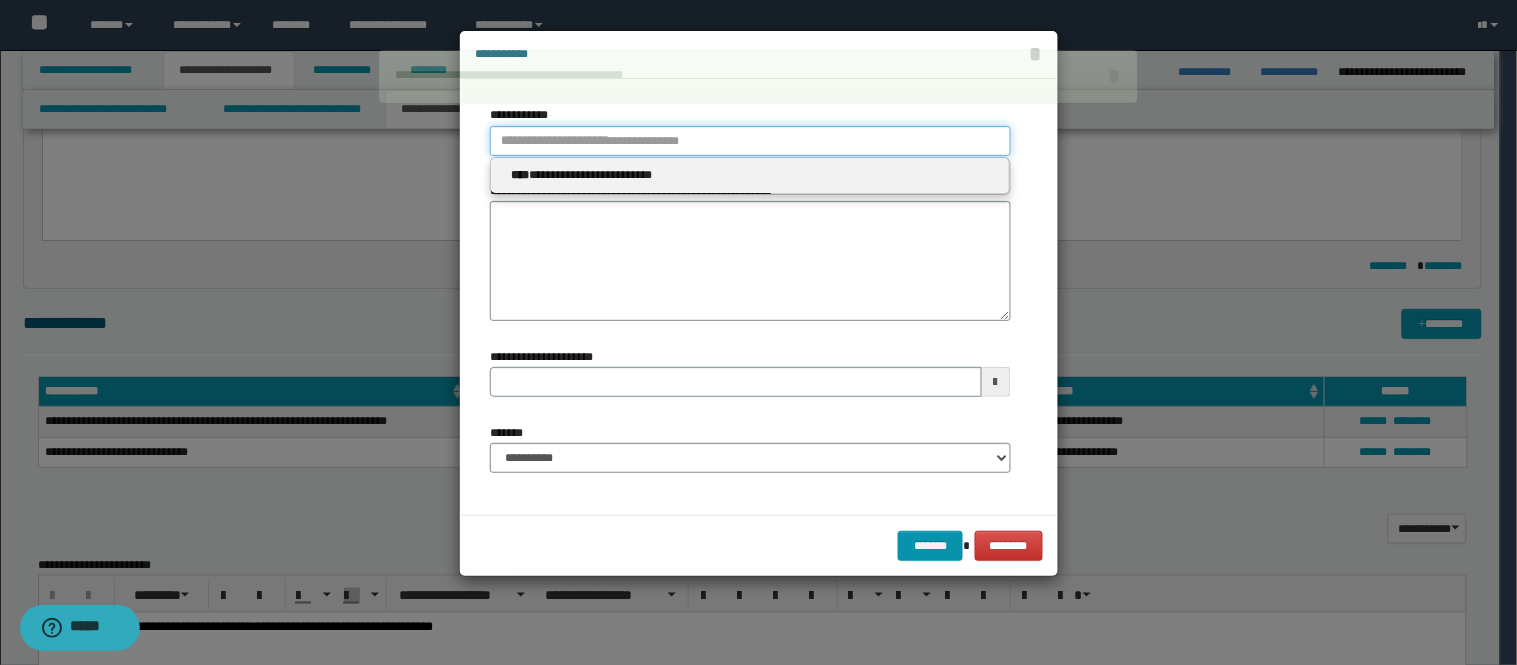 type 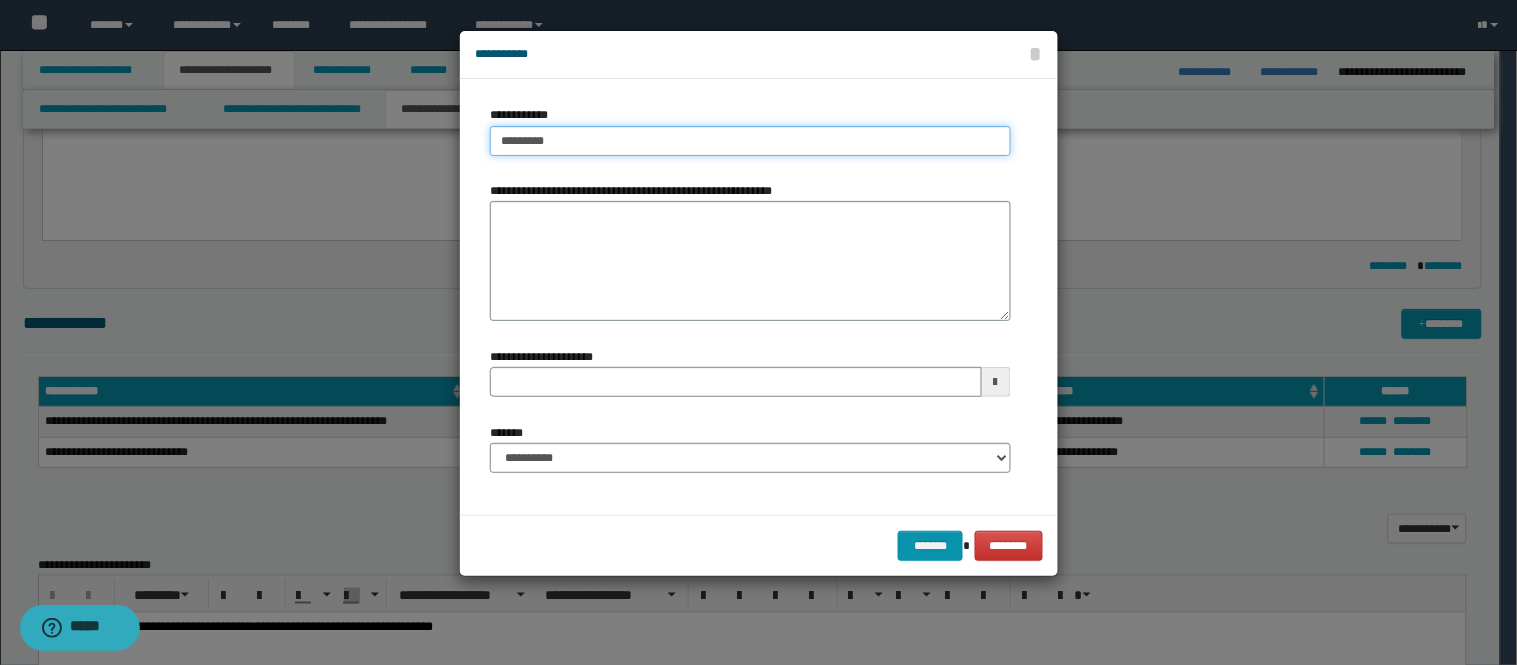 type on "**********" 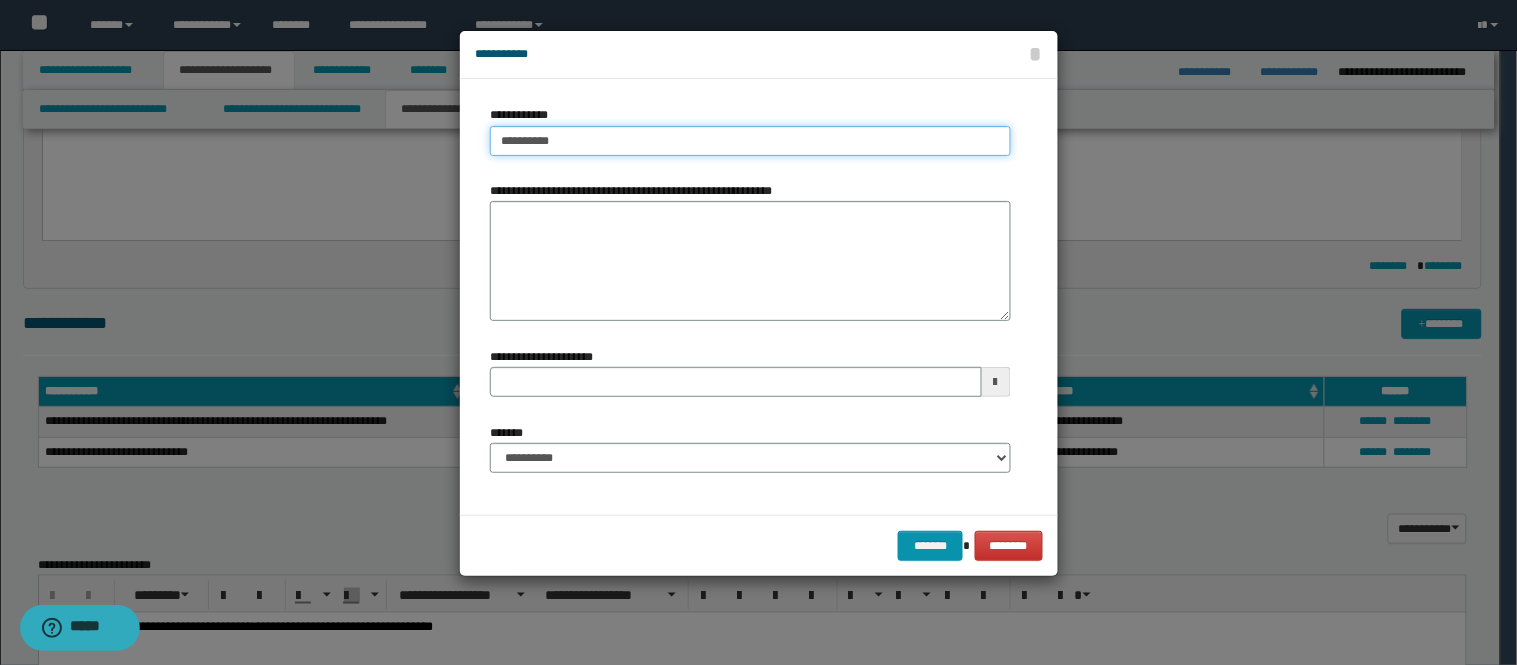 type on "**********" 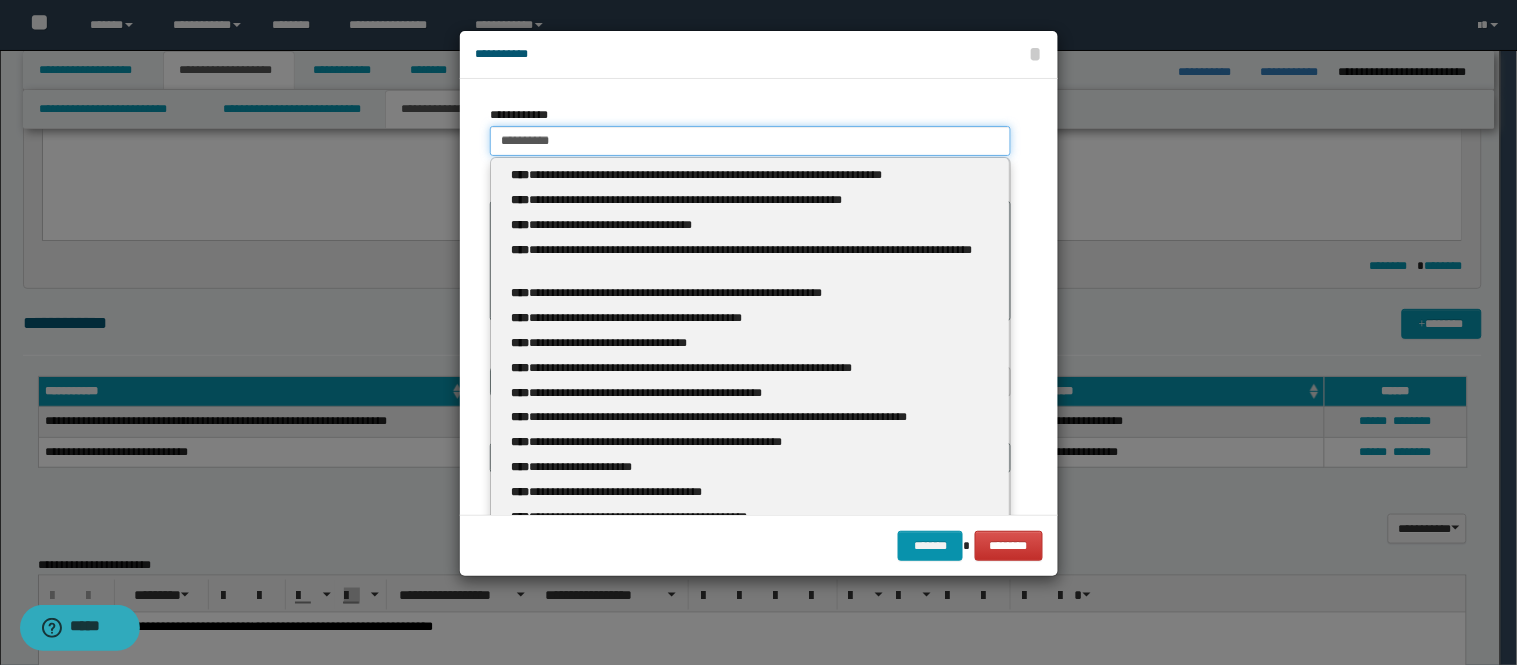 type 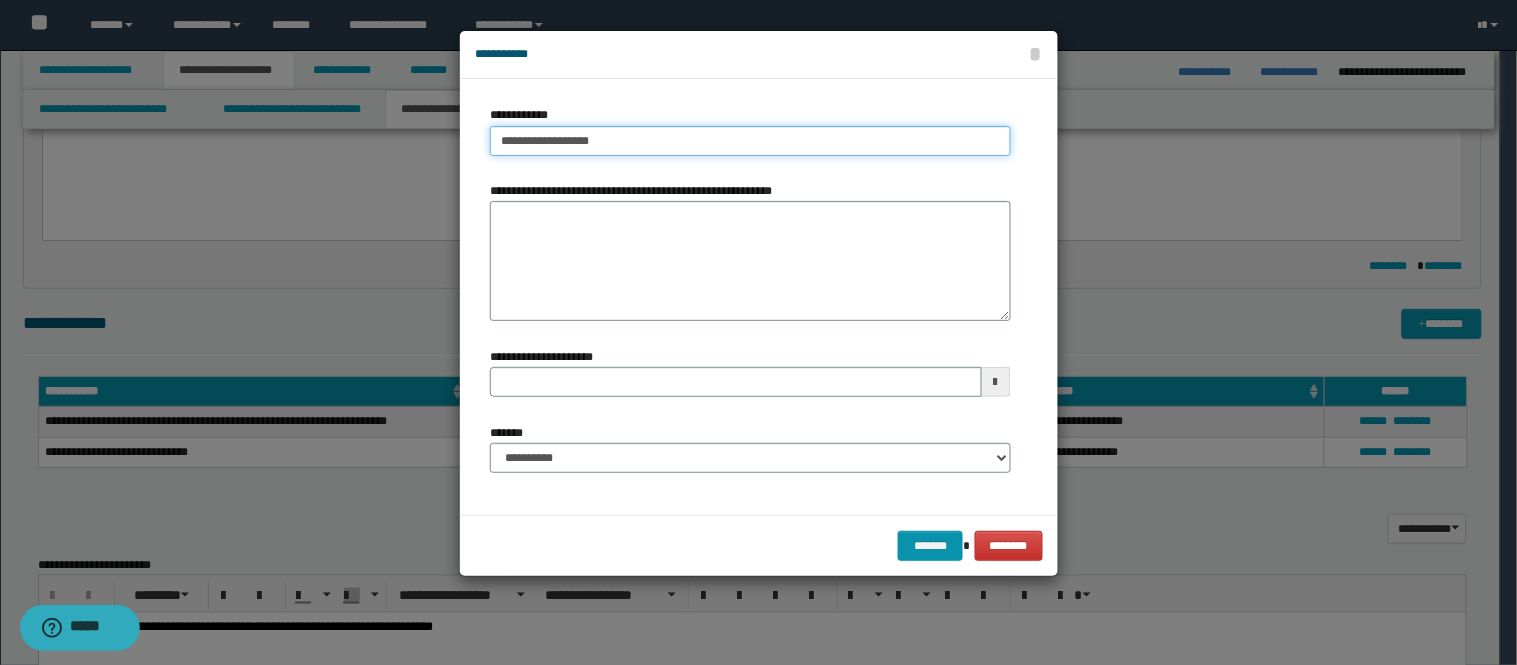 type on "**********" 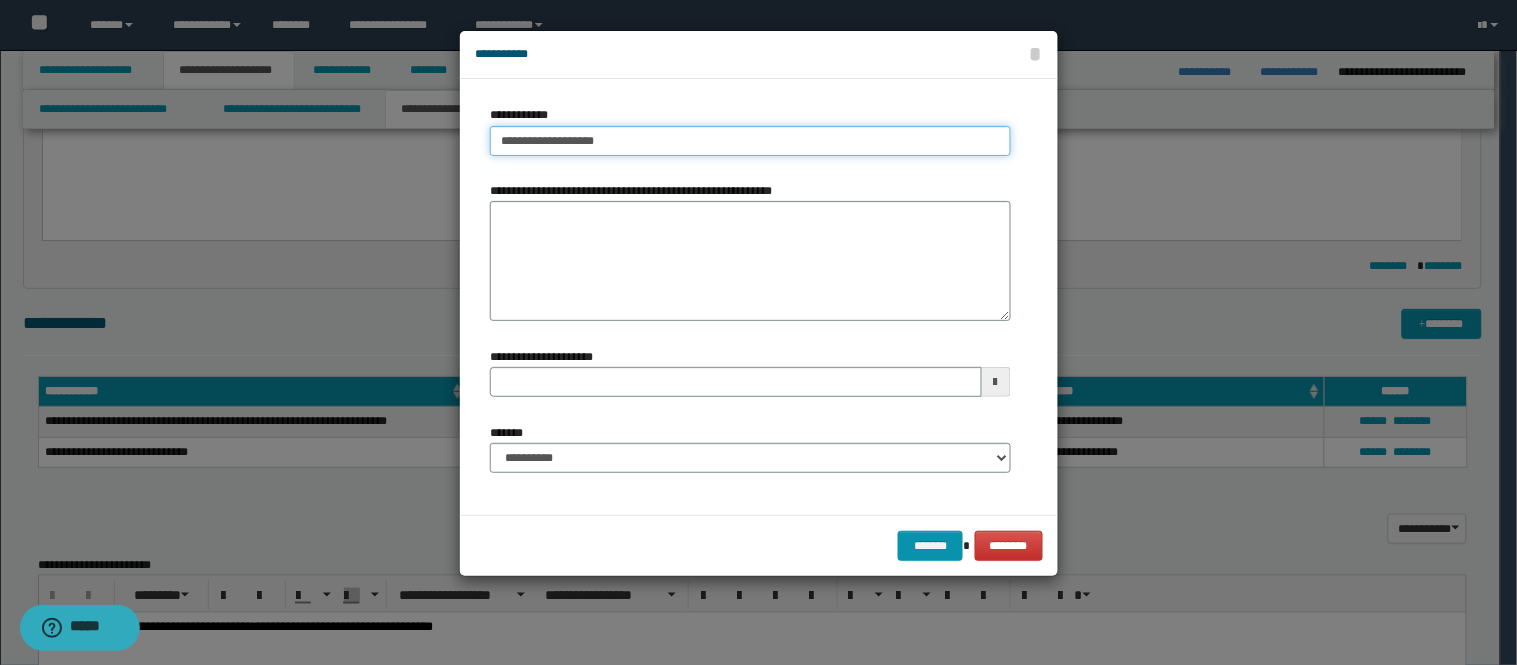 type on "**********" 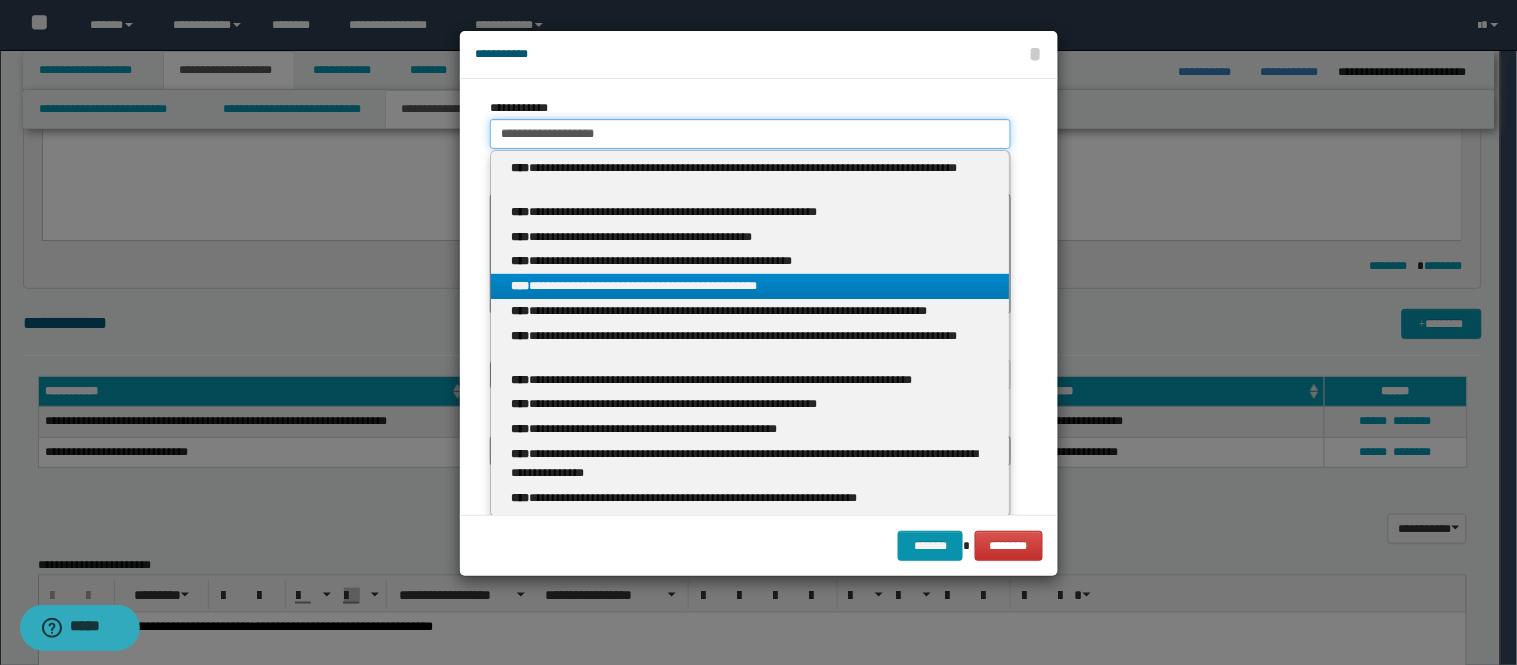 scroll, scrollTop: 8, scrollLeft: 0, axis: vertical 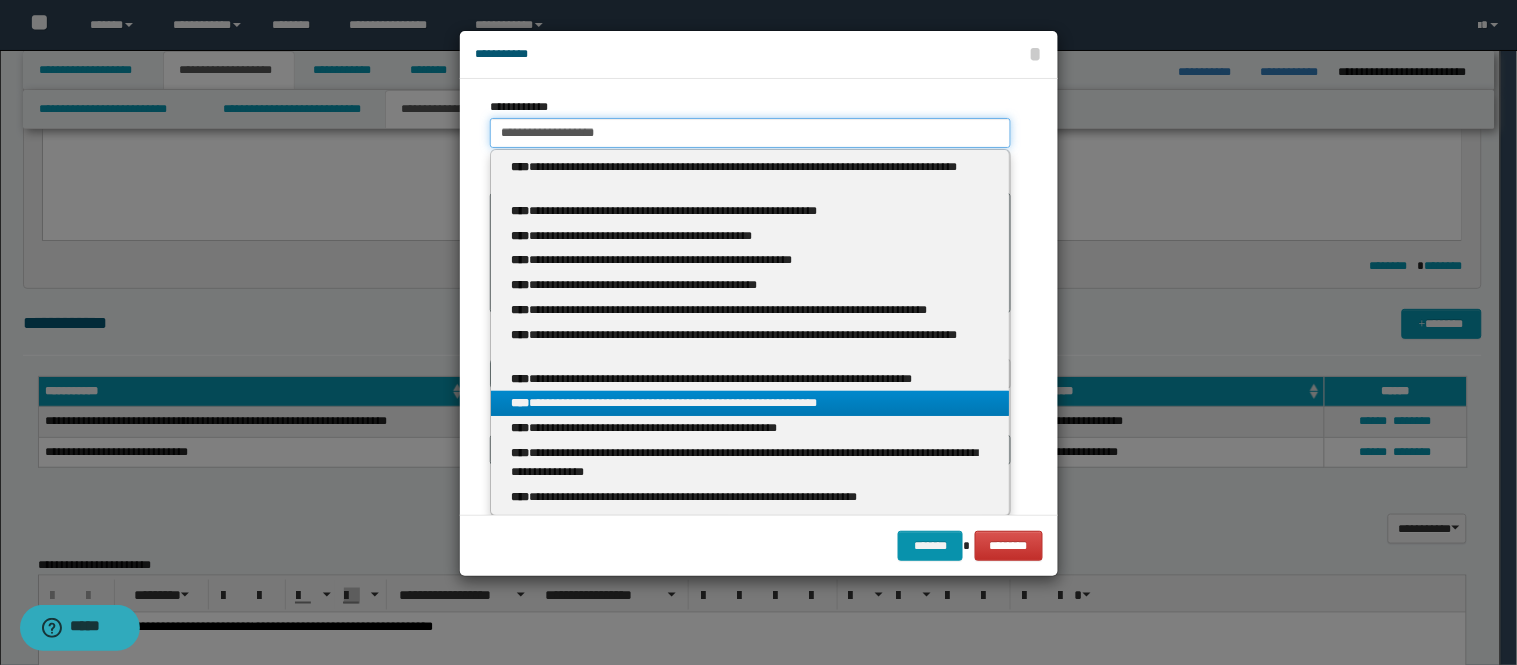 type on "**********" 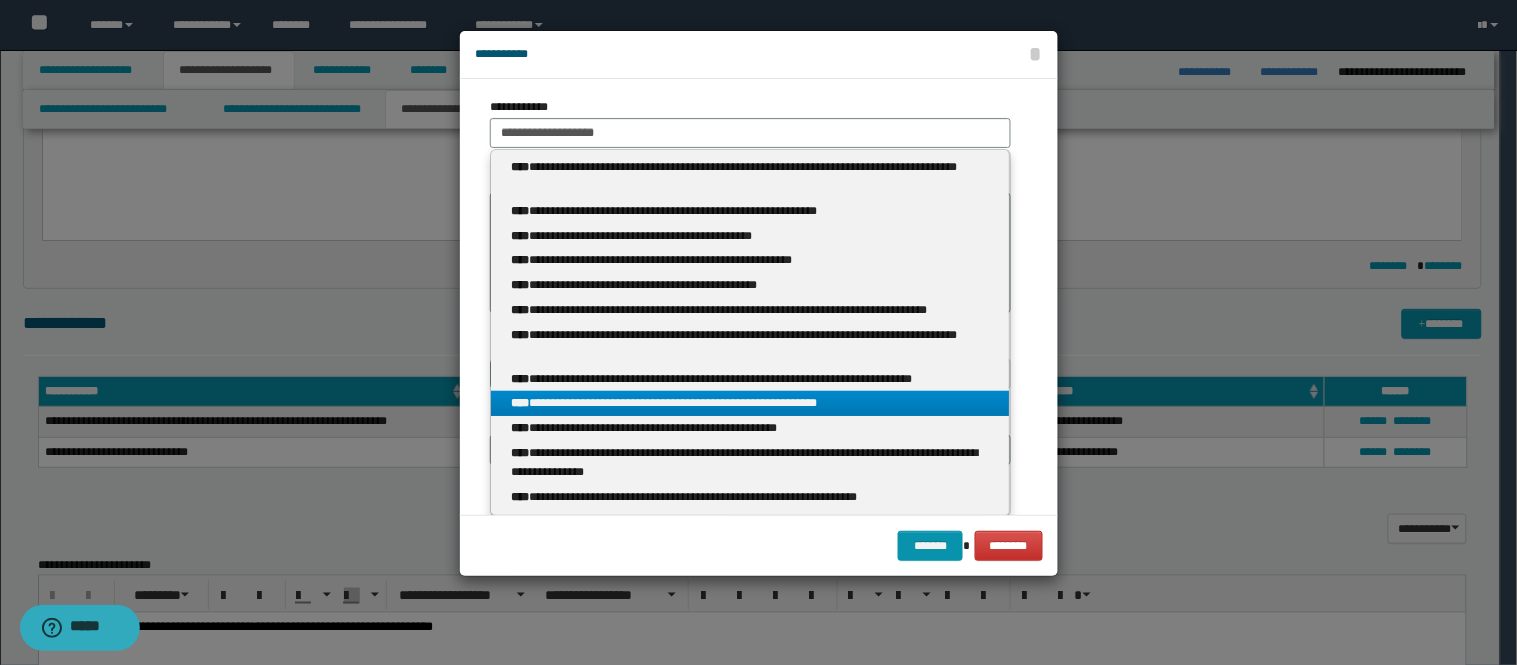 click on "**********" at bounding box center (750, 403) 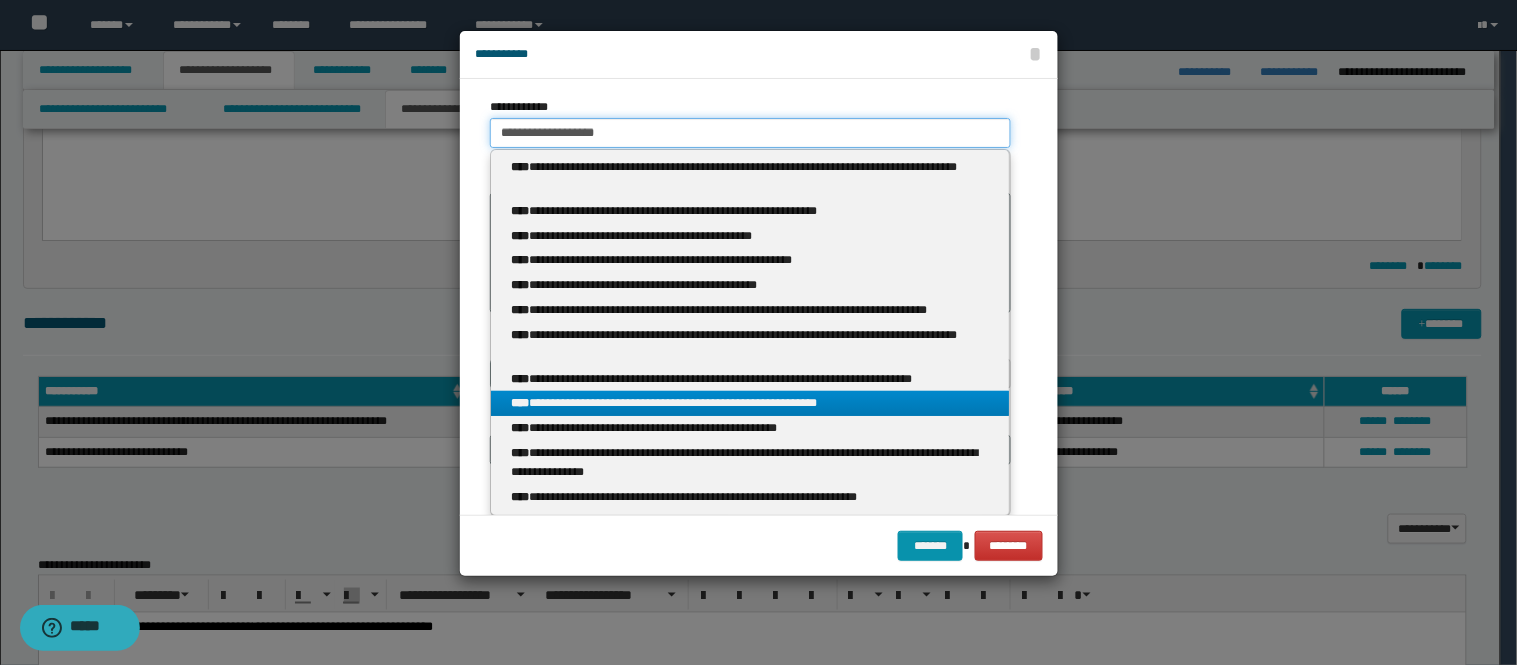 type 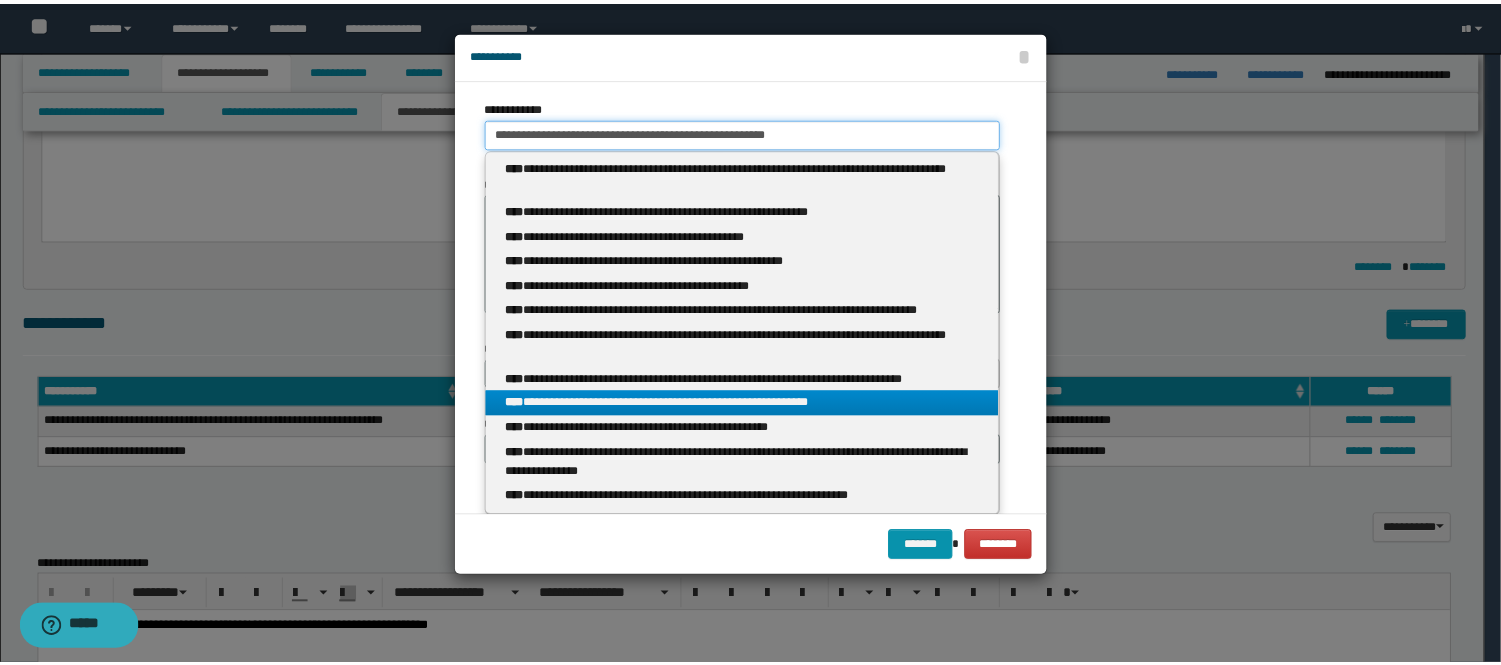 scroll, scrollTop: 0, scrollLeft: 0, axis: both 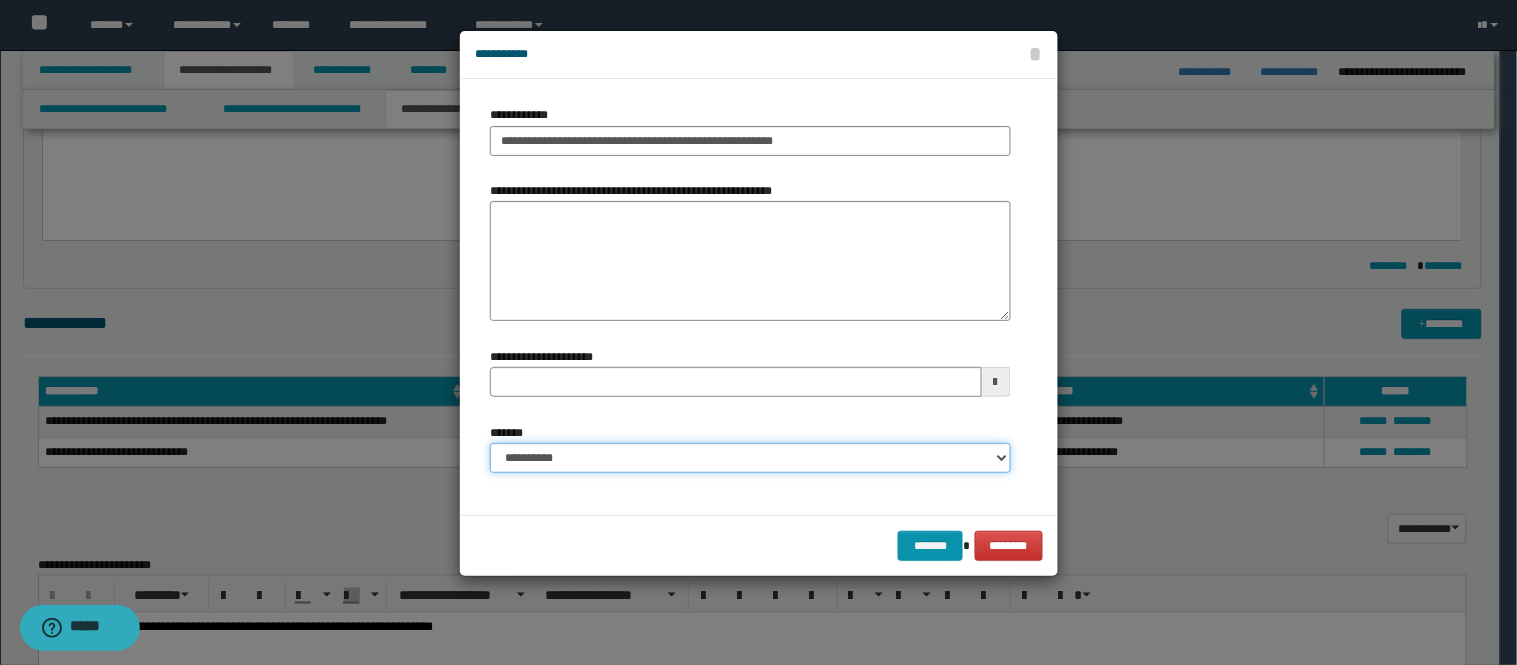 click on "**********" at bounding box center (750, 458) 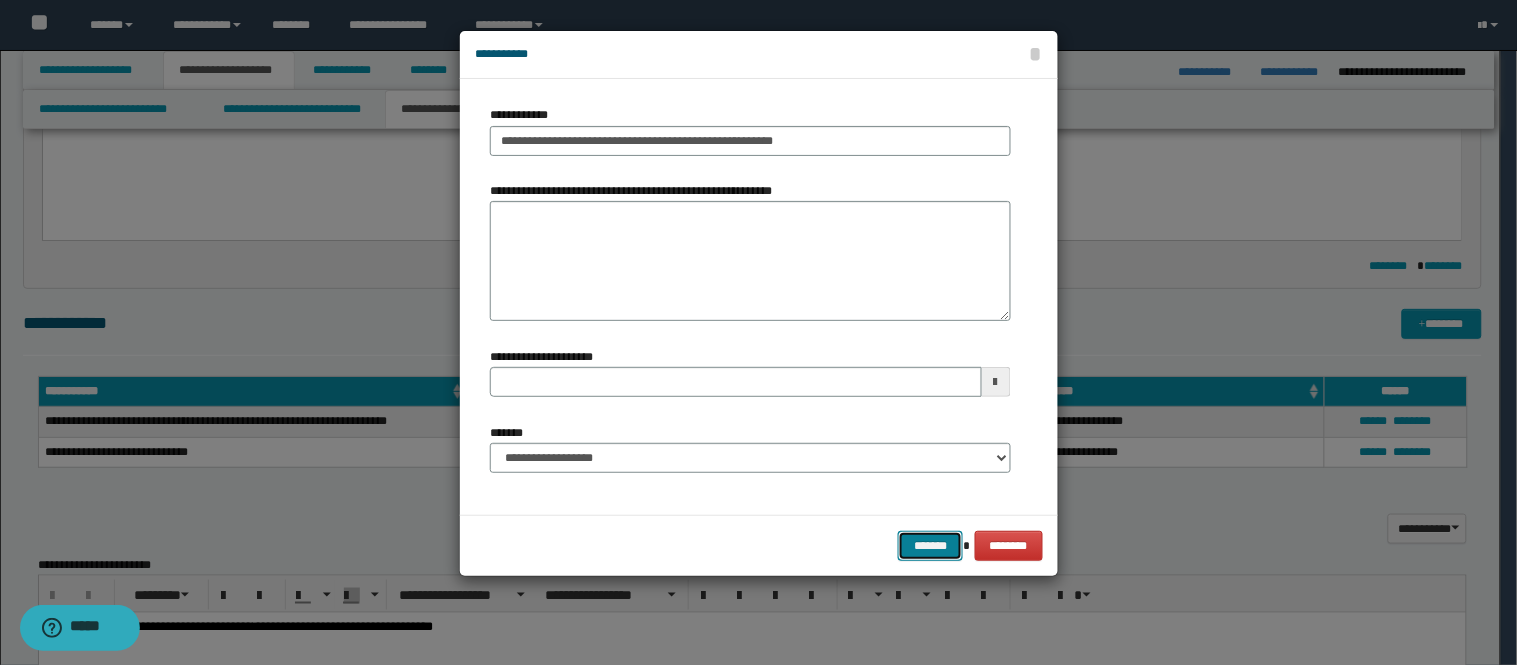 click on "*******" at bounding box center [930, 546] 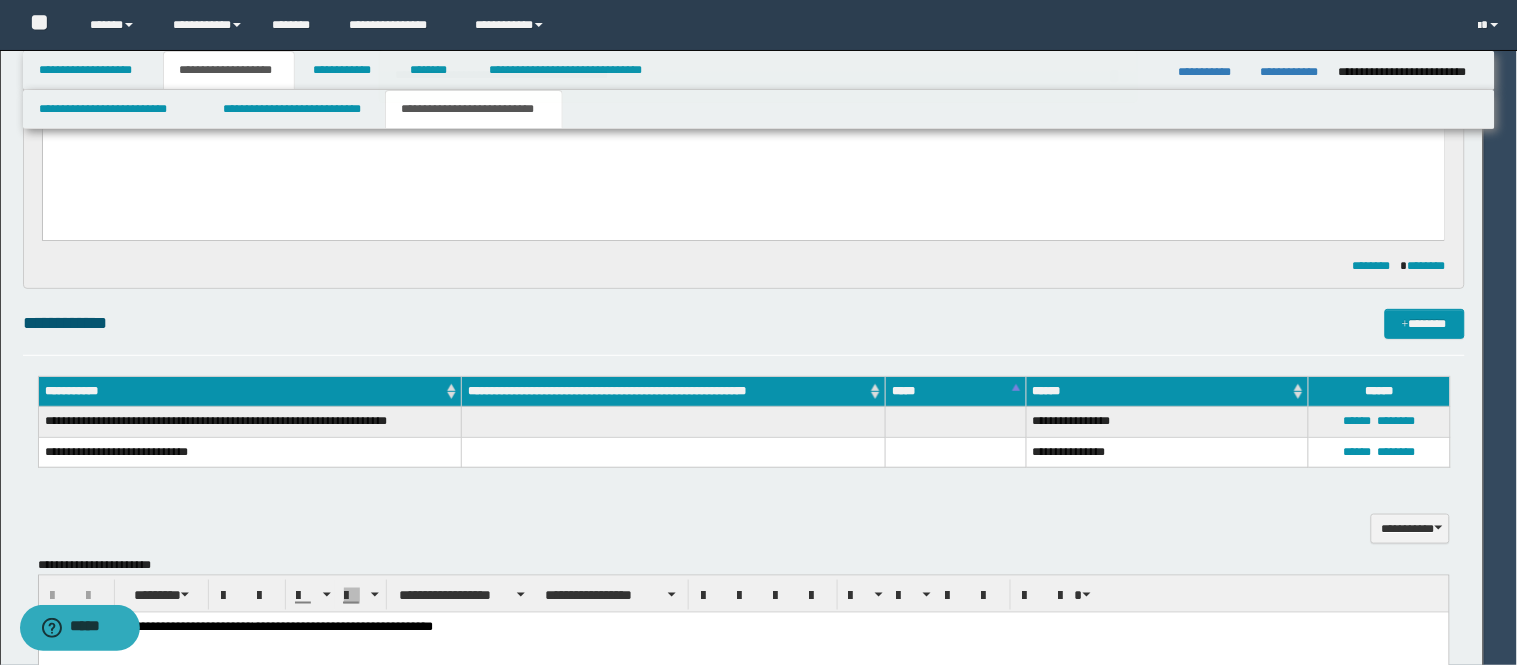 type 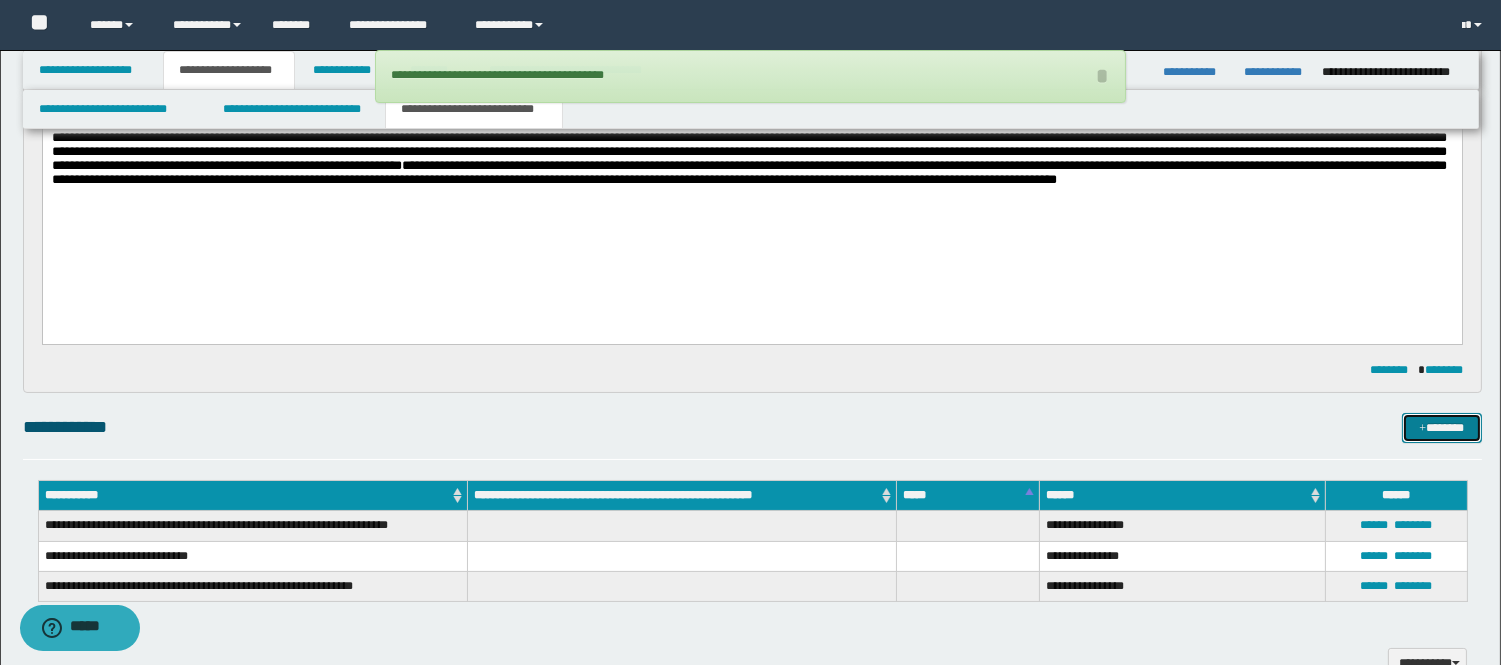scroll, scrollTop: 142, scrollLeft: 0, axis: vertical 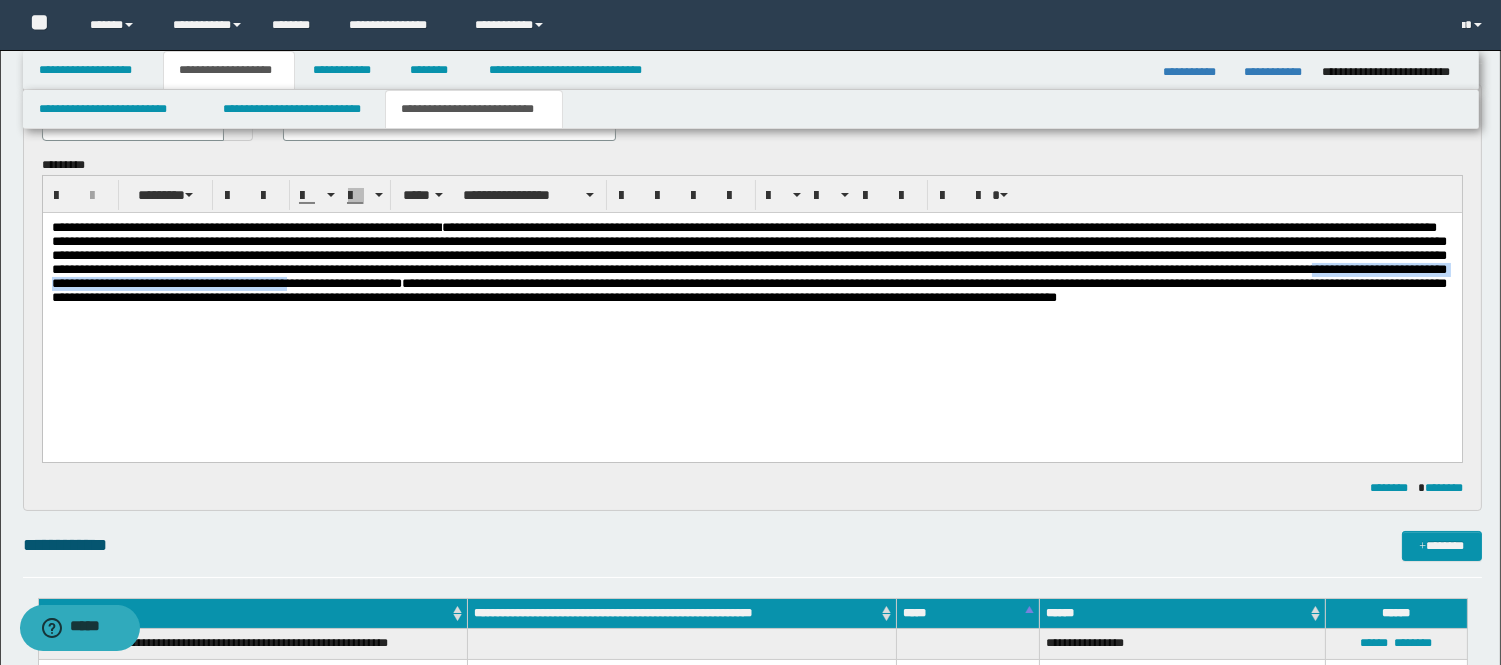 drag, startPoint x: 257, startPoint y: 306, endPoint x: 646, endPoint y: 308, distance: 389.00513 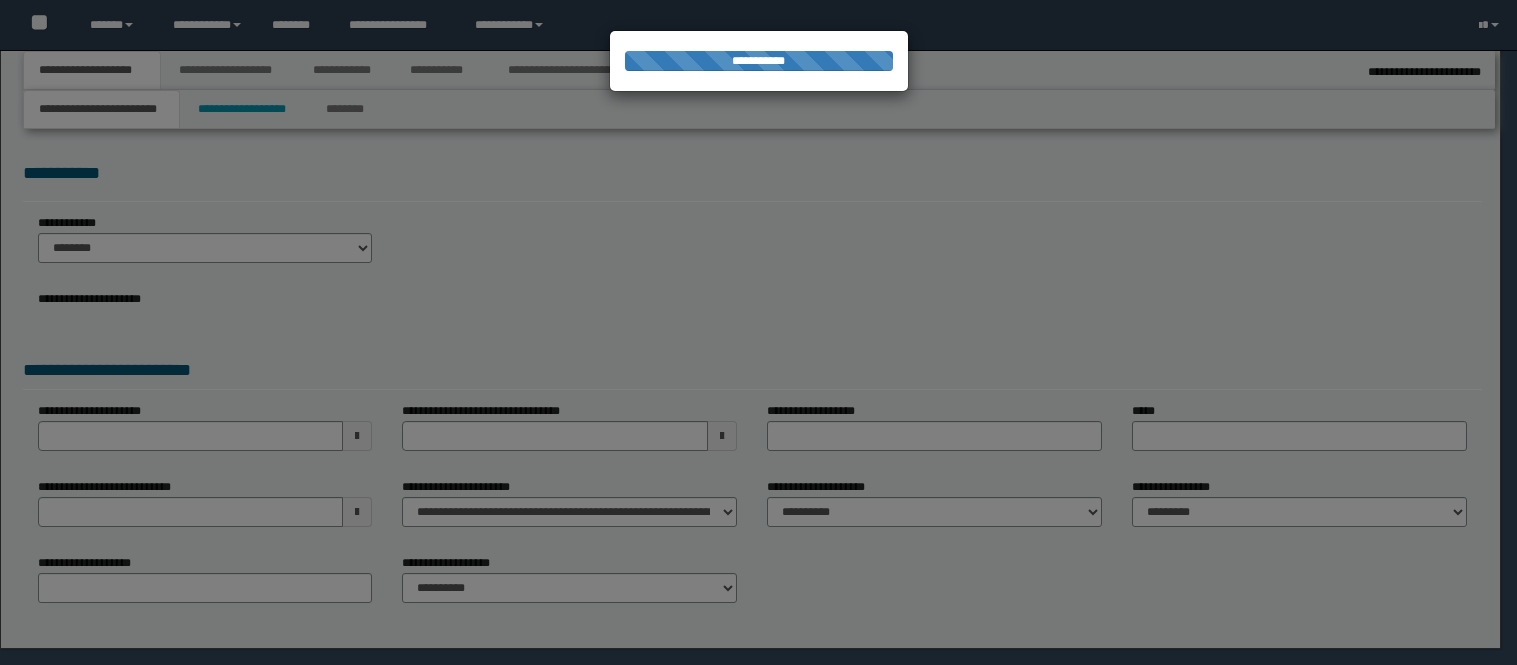 scroll, scrollTop: 0, scrollLeft: 0, axis: both 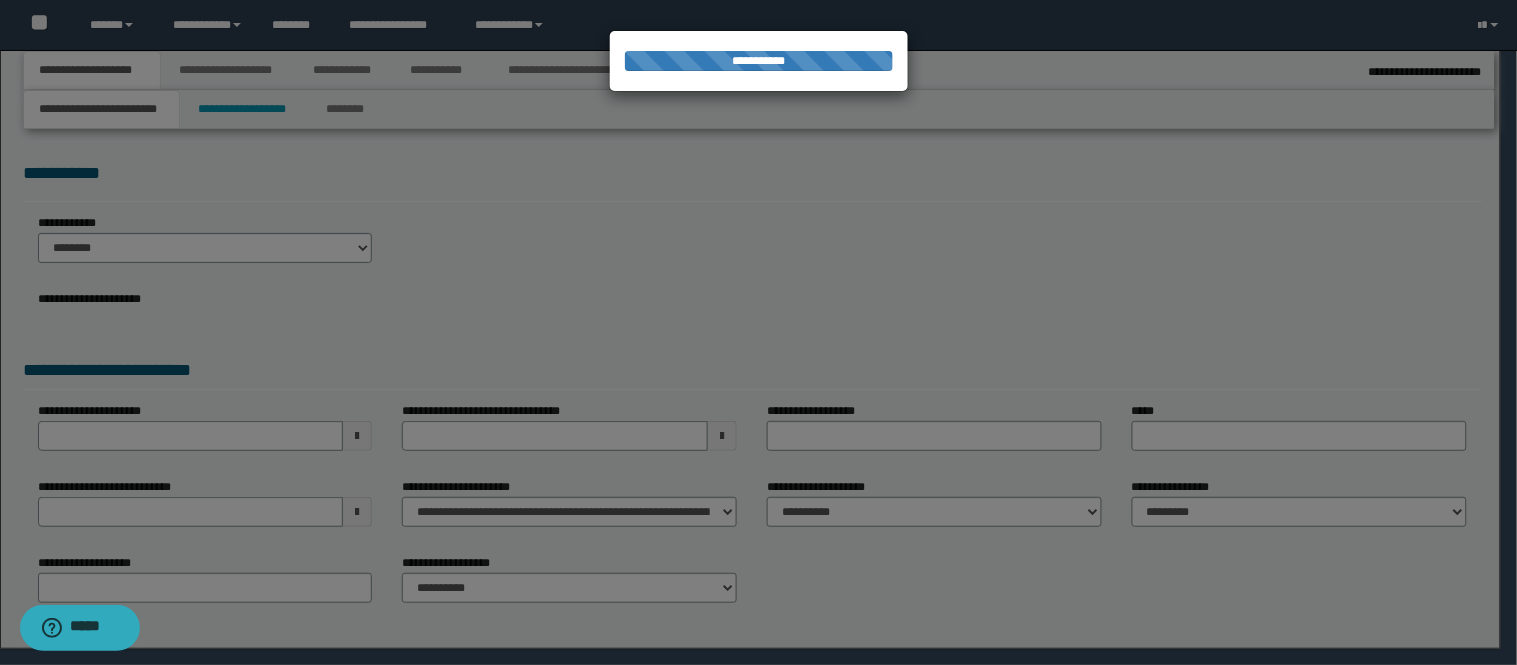 select on "*" 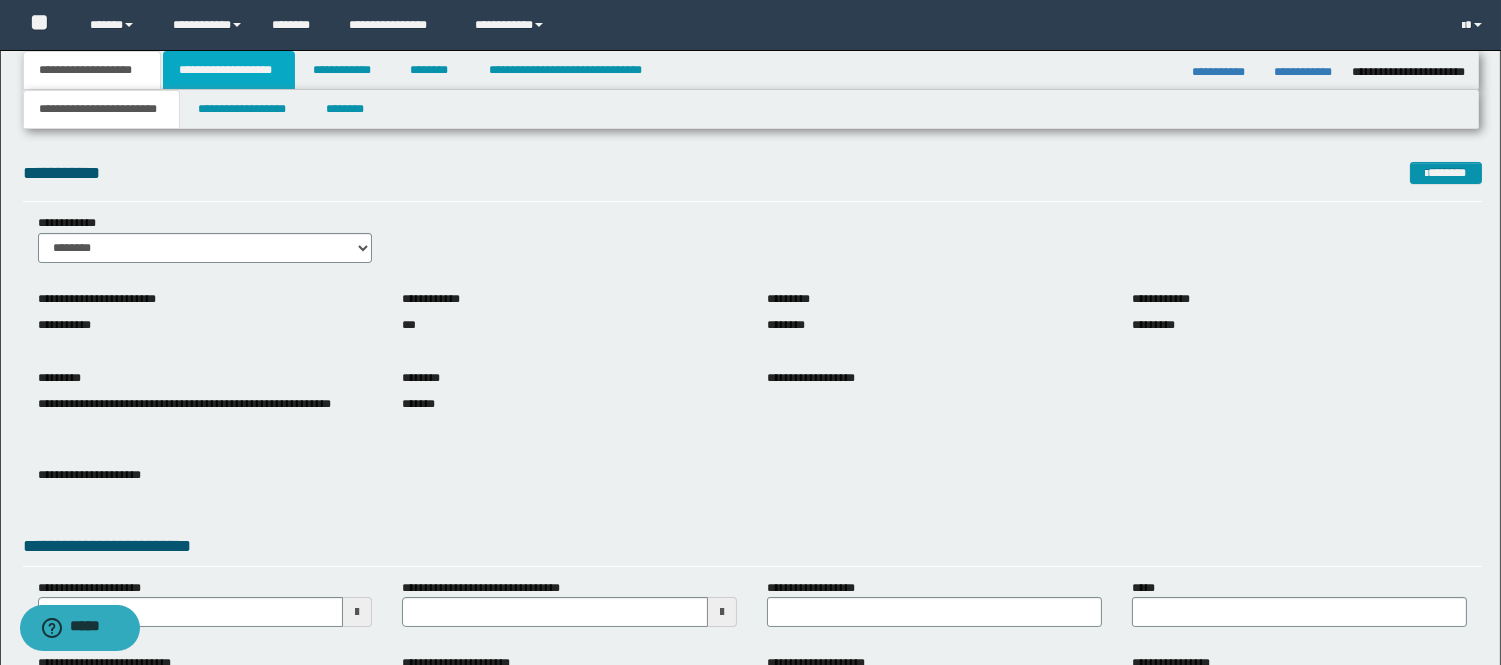click on "**********" at bounding box center [229, 70] 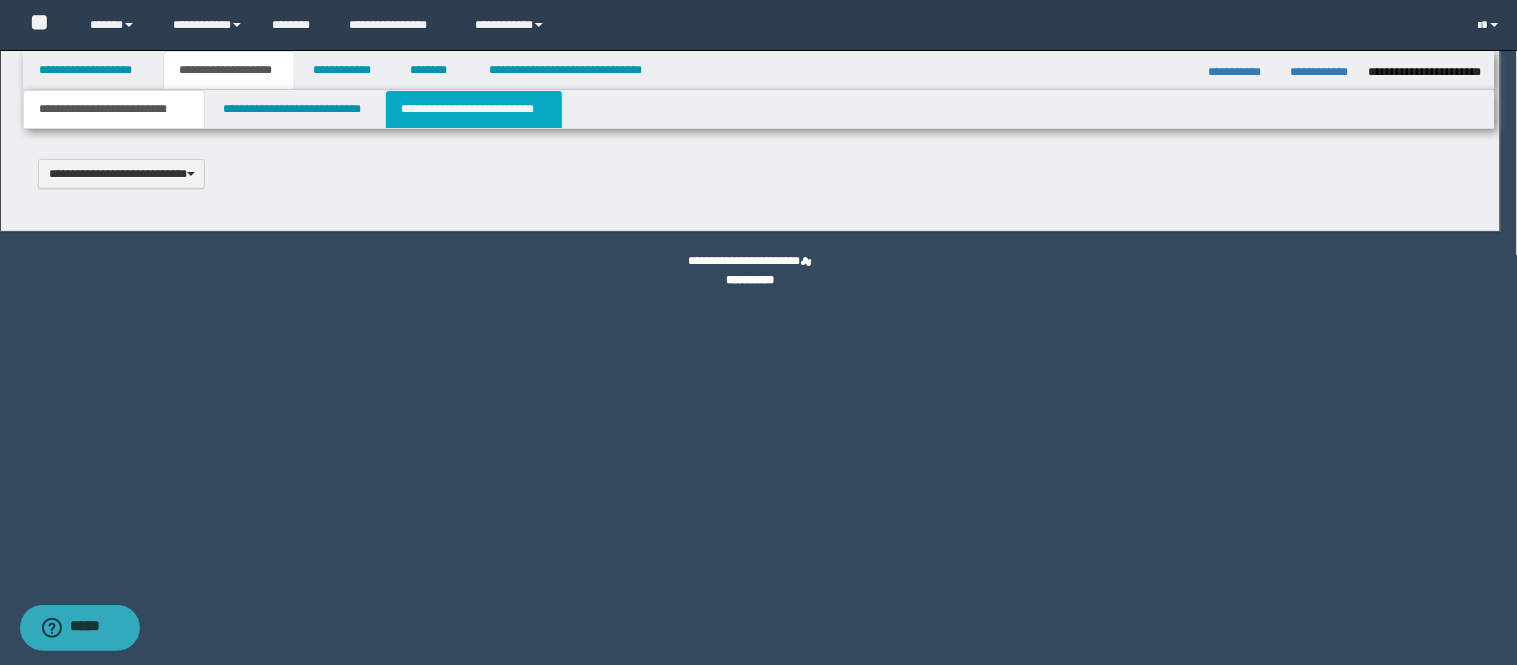 type 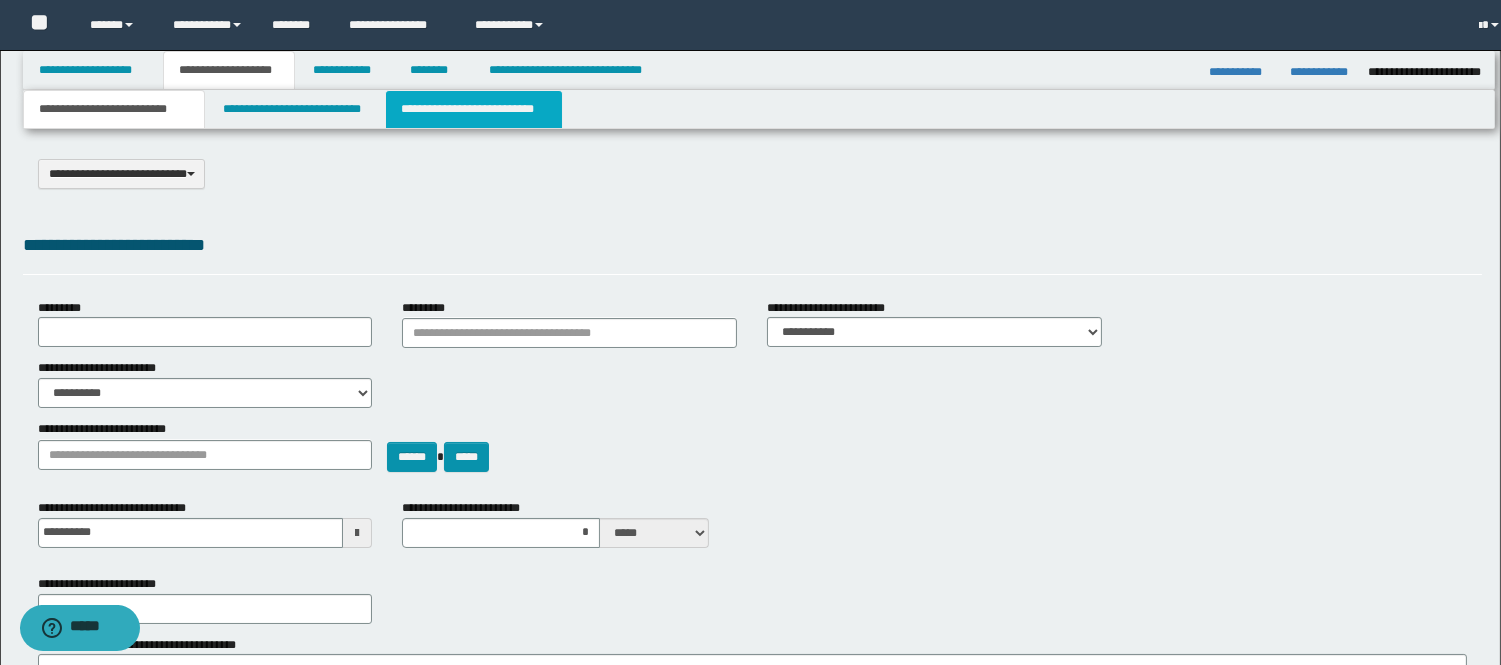 click on "**********" at bounding box center (474, 109) 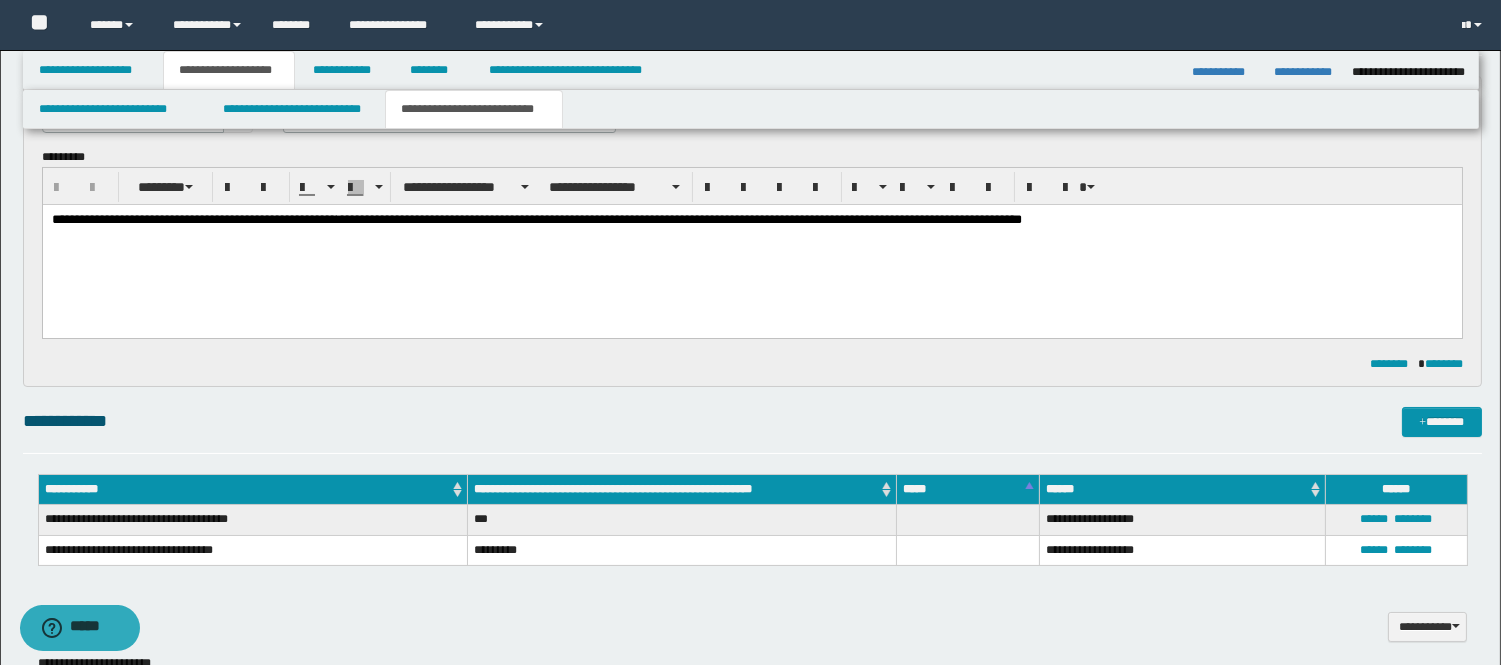 scroll, scrollTop: 111, scrollLeft: 0, axis: vertical 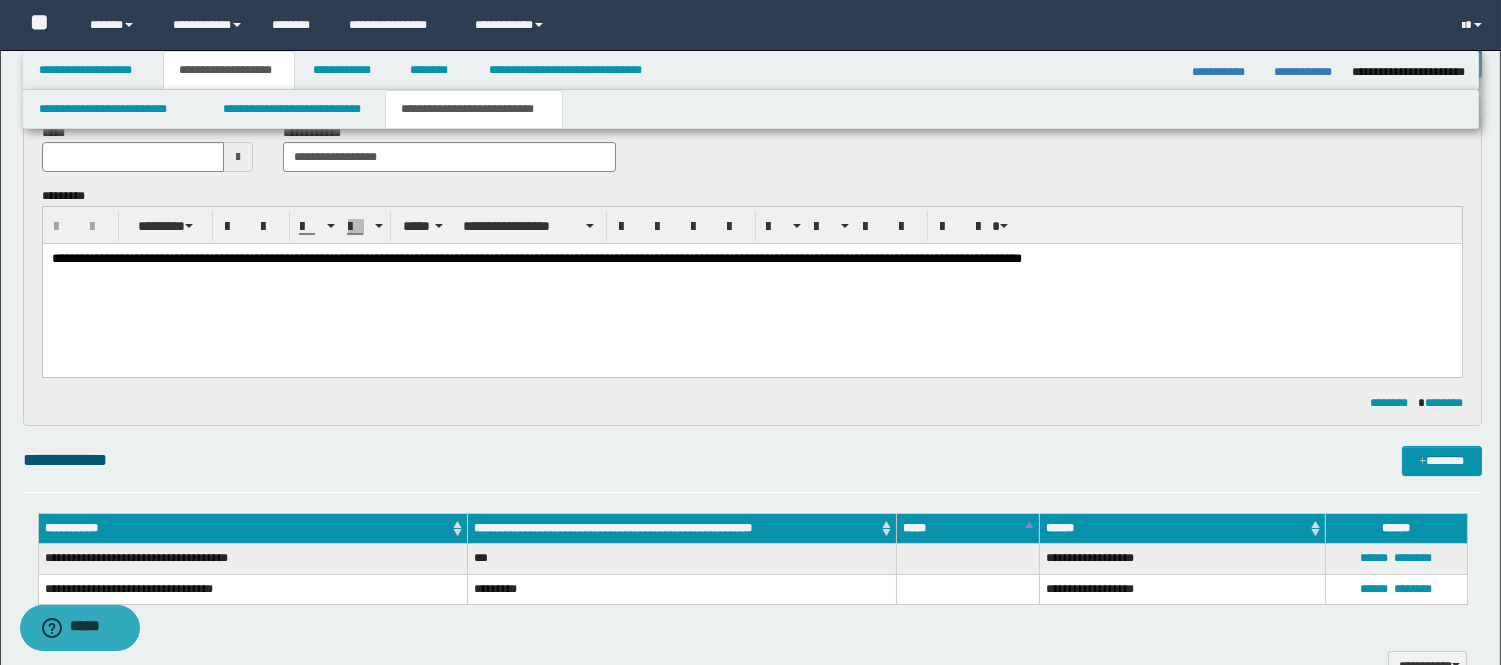 click on "**********" at bounding box center [678, 258] 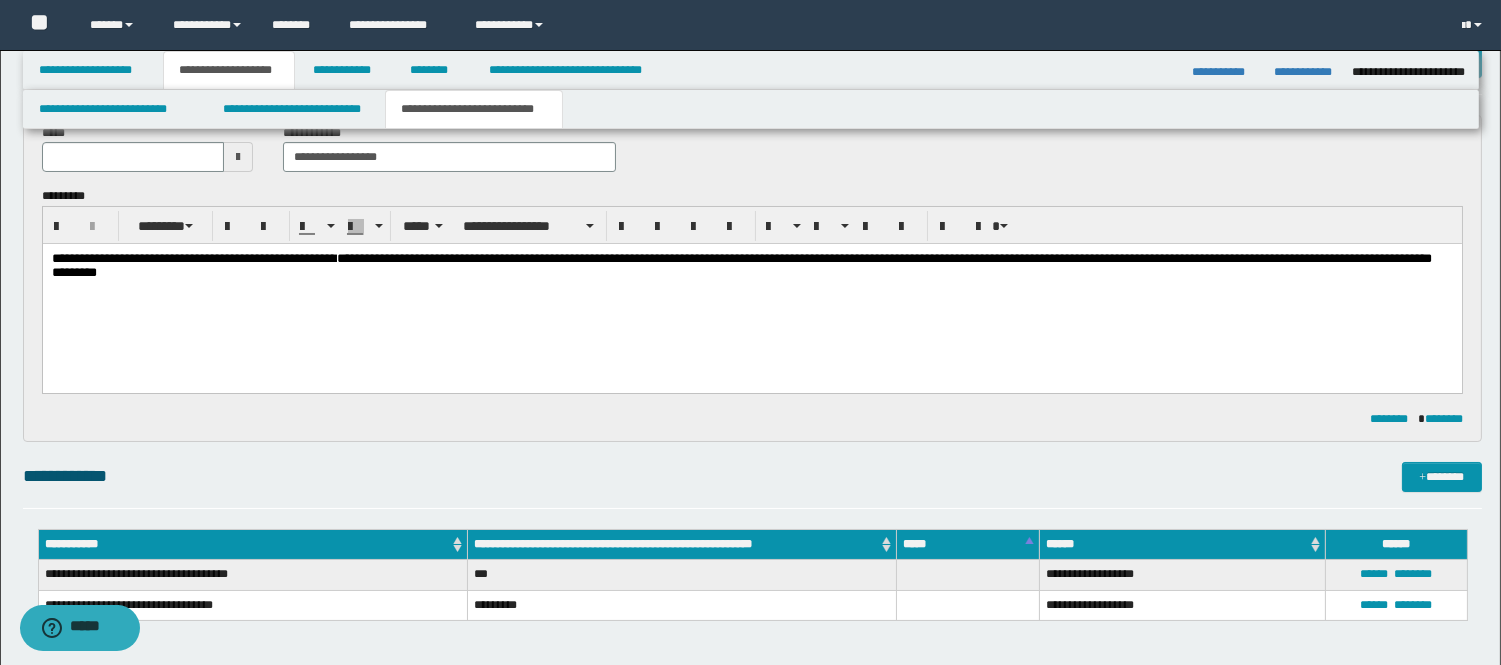 click on "**********" at bounding box center (741, 265) 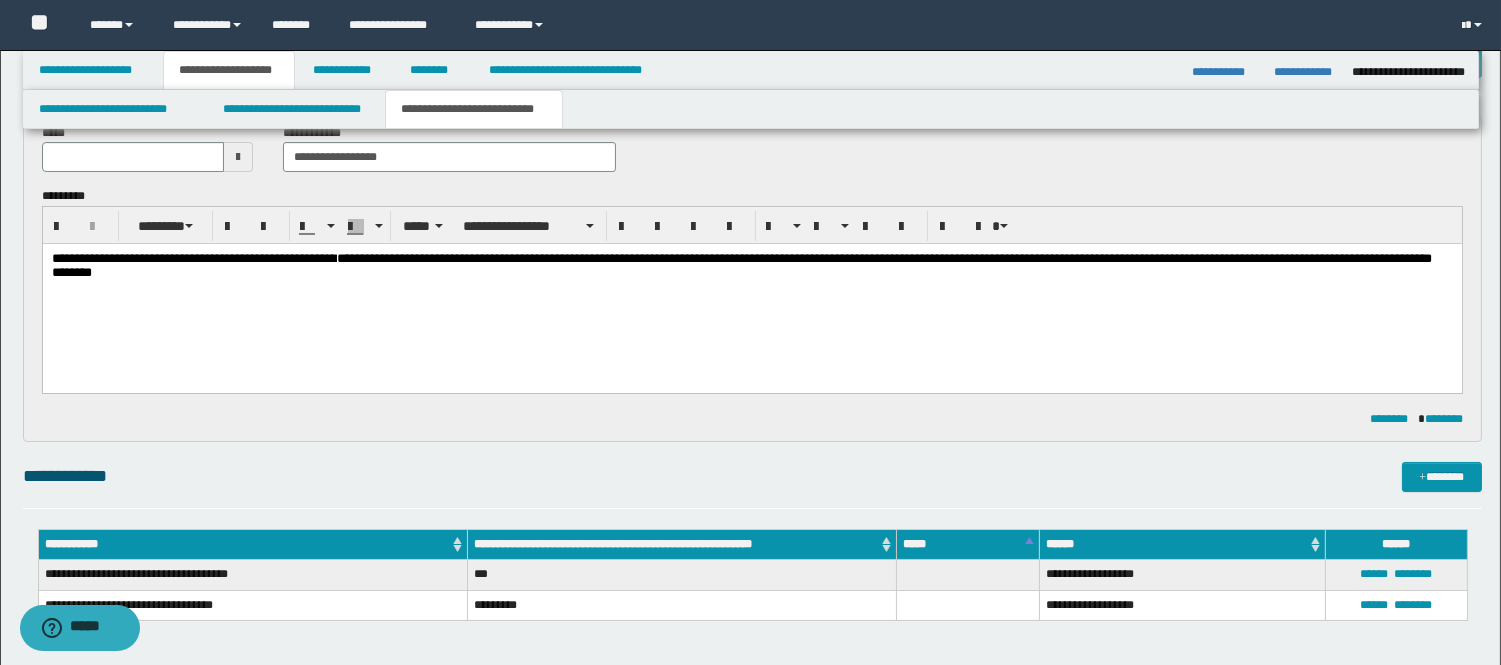 click on "**********" at bounding box center [751, 291] 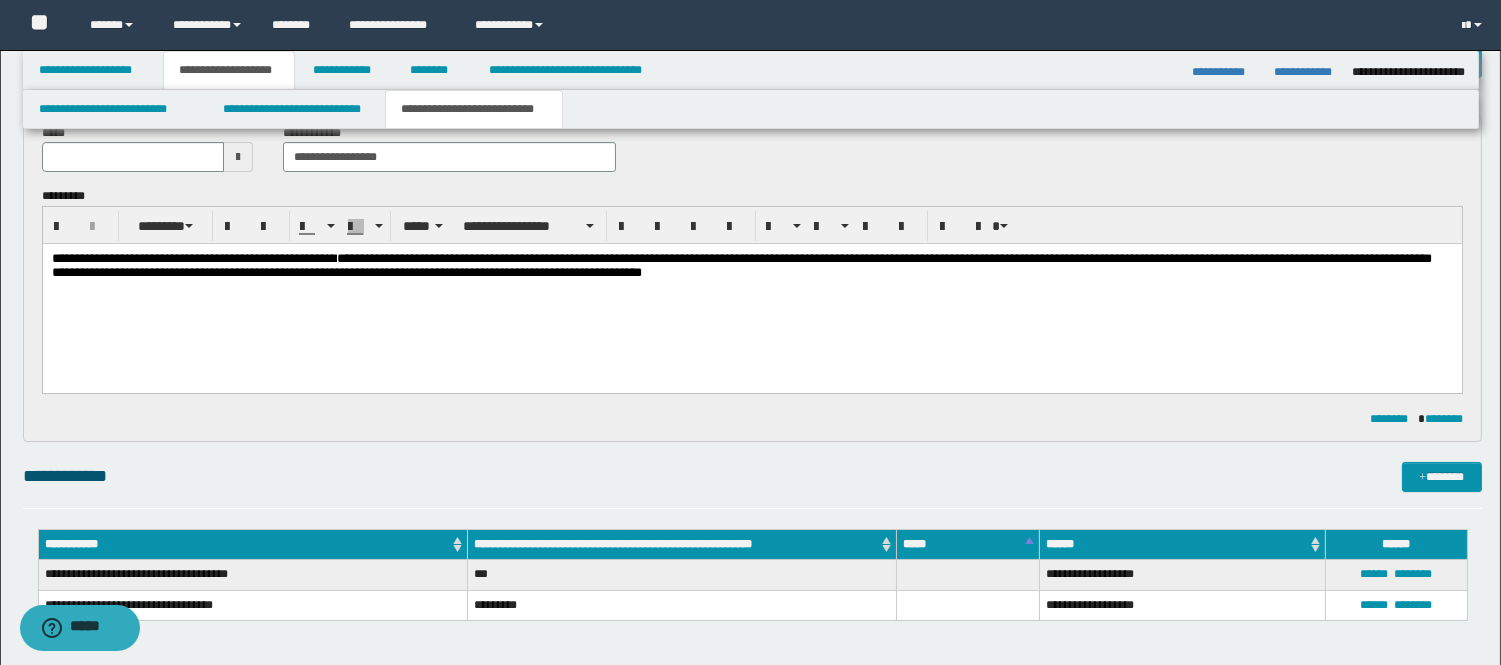 click on "**********" at bounding box center [751, 291] 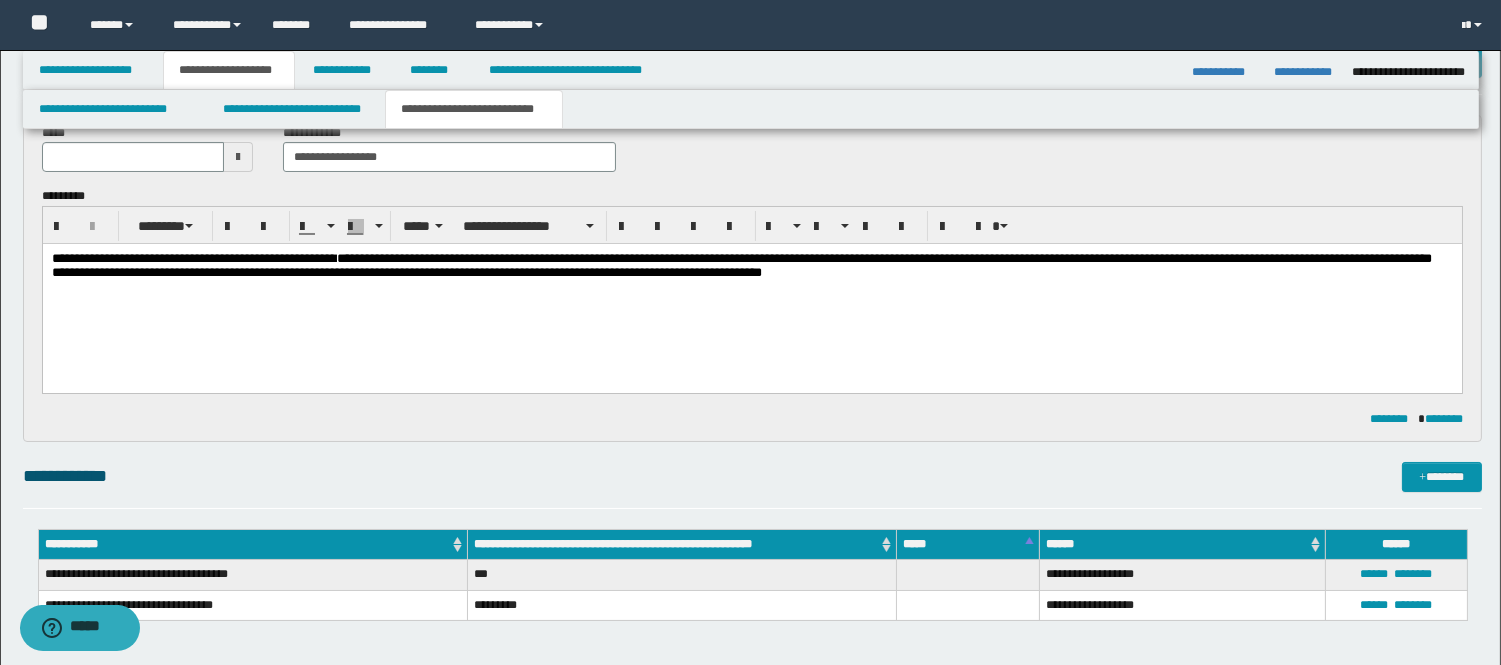 scroll, scrollTop: 444, scrollLeft: 0, axis: vertical 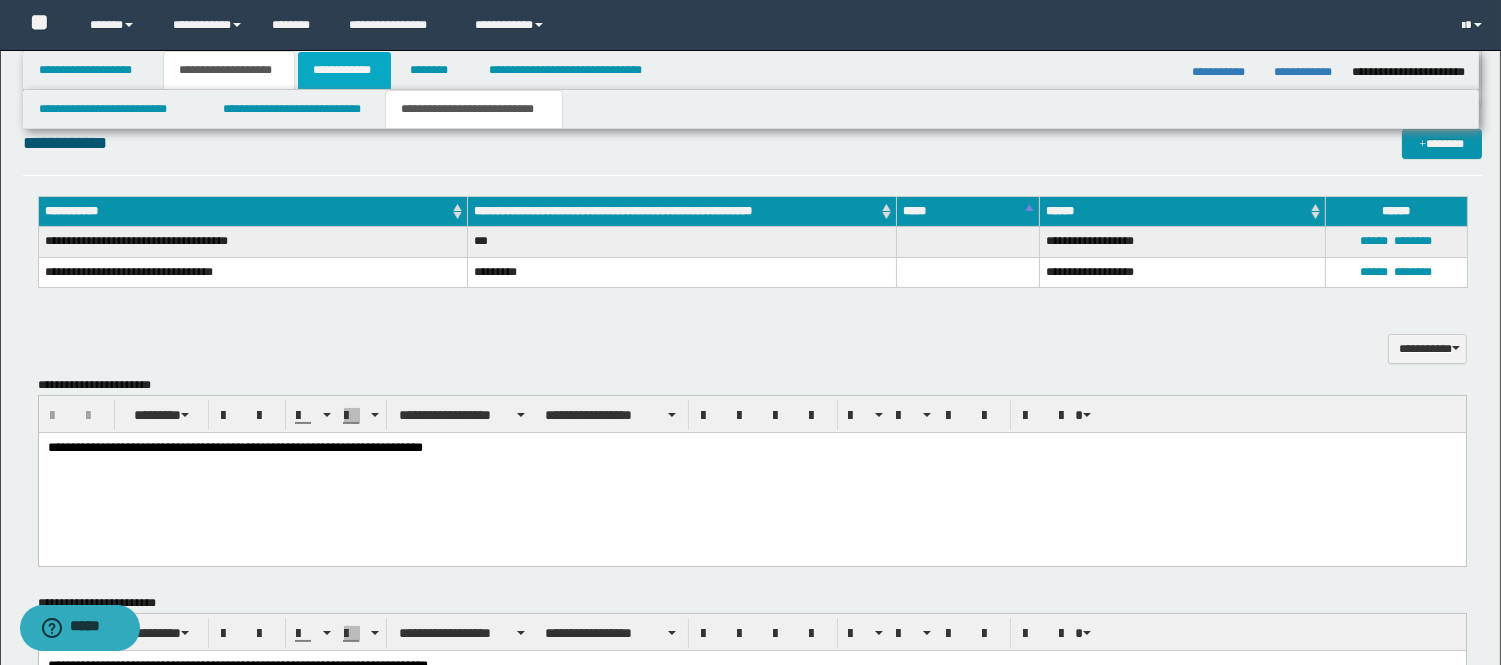 click on "**********" at bounding box center (344, 70) 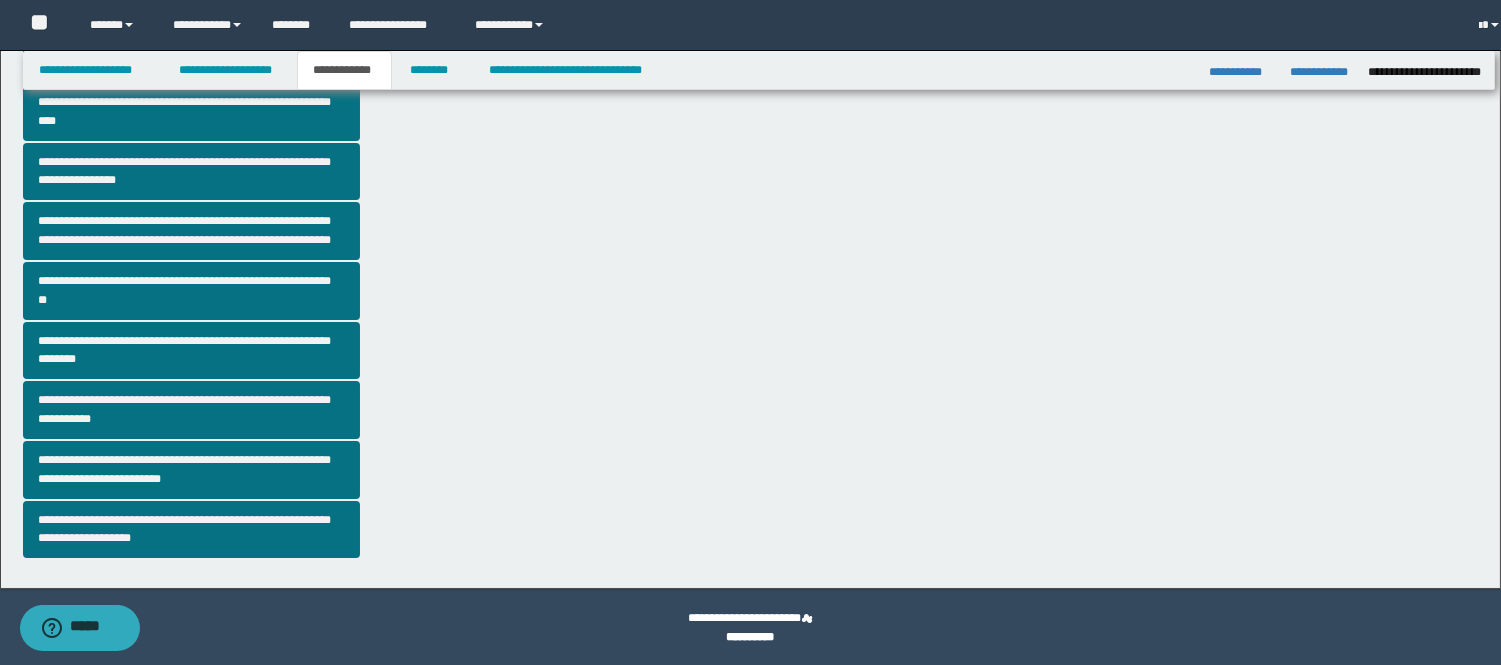 scroll, scrollTop: 413, scrollLeft: 0, axis: vertical 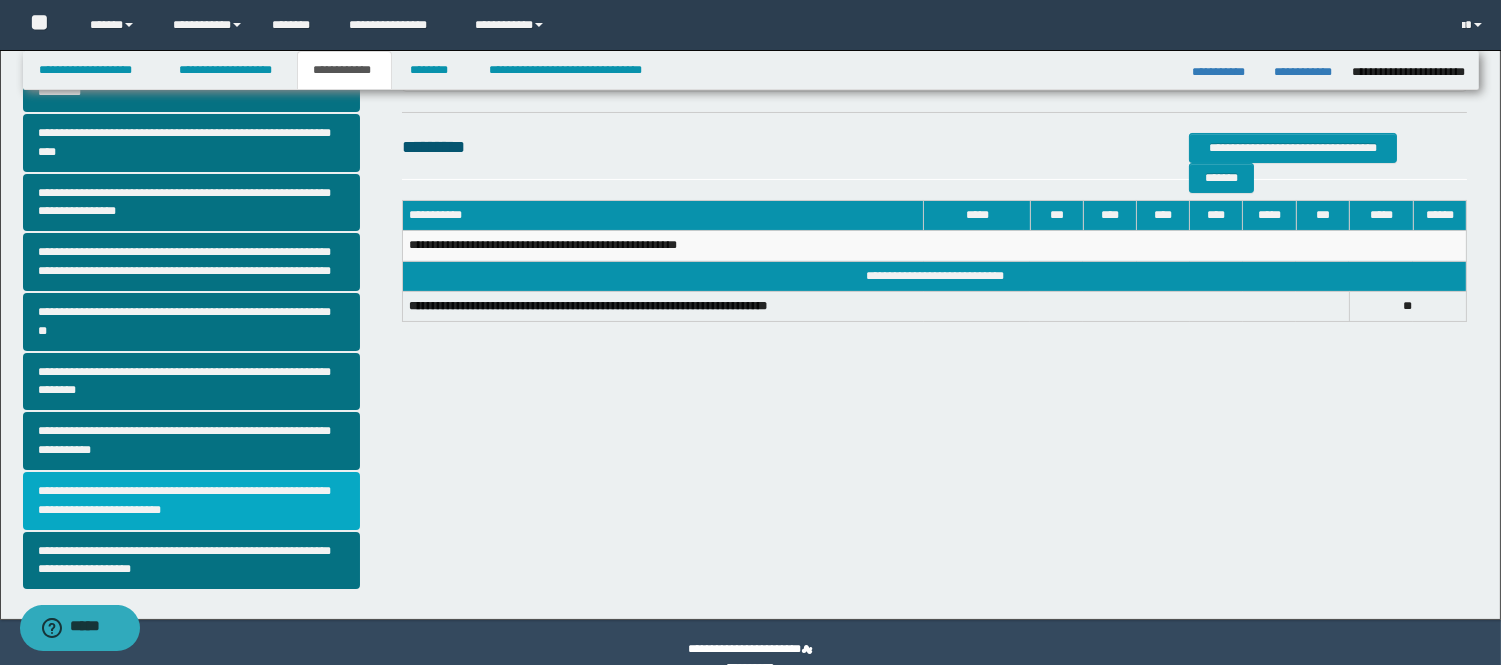 click on "**********" at bounding box center (192, 501) 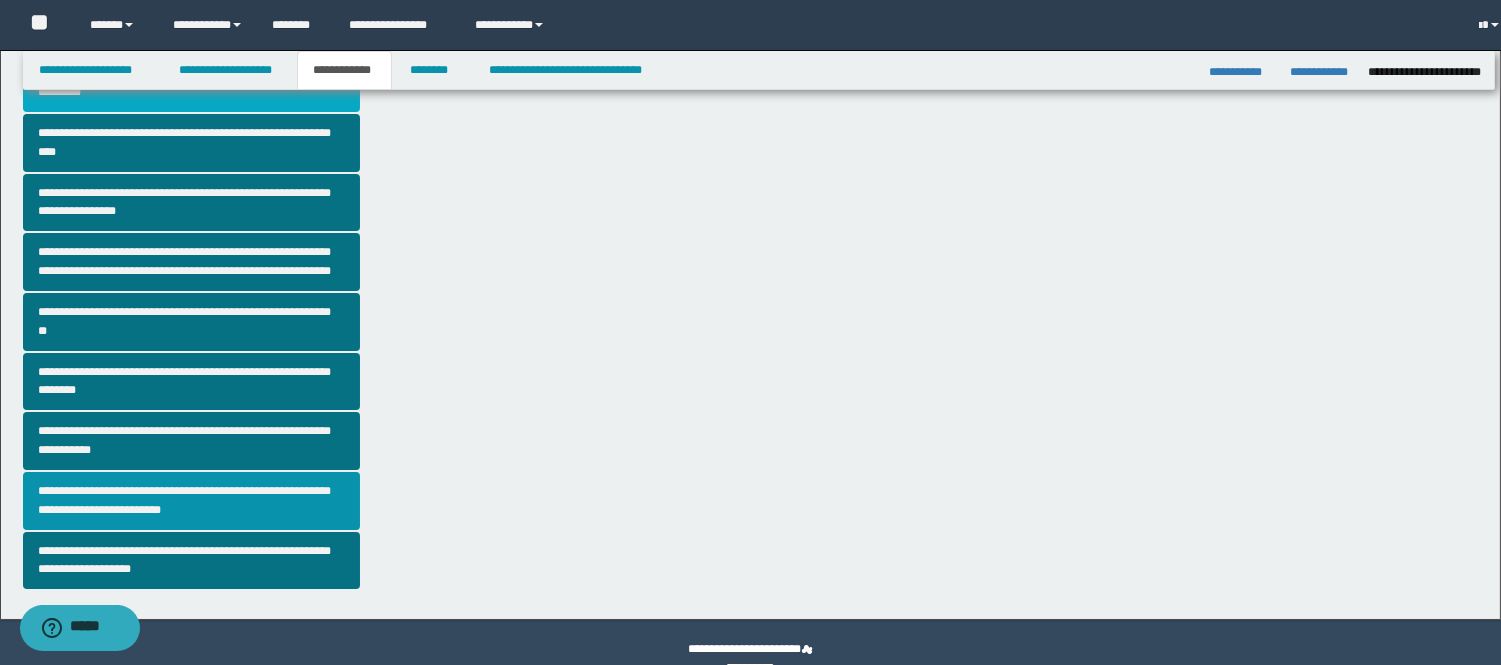scroll, scrollTop: 0, scrollLeft: 0, axis: both 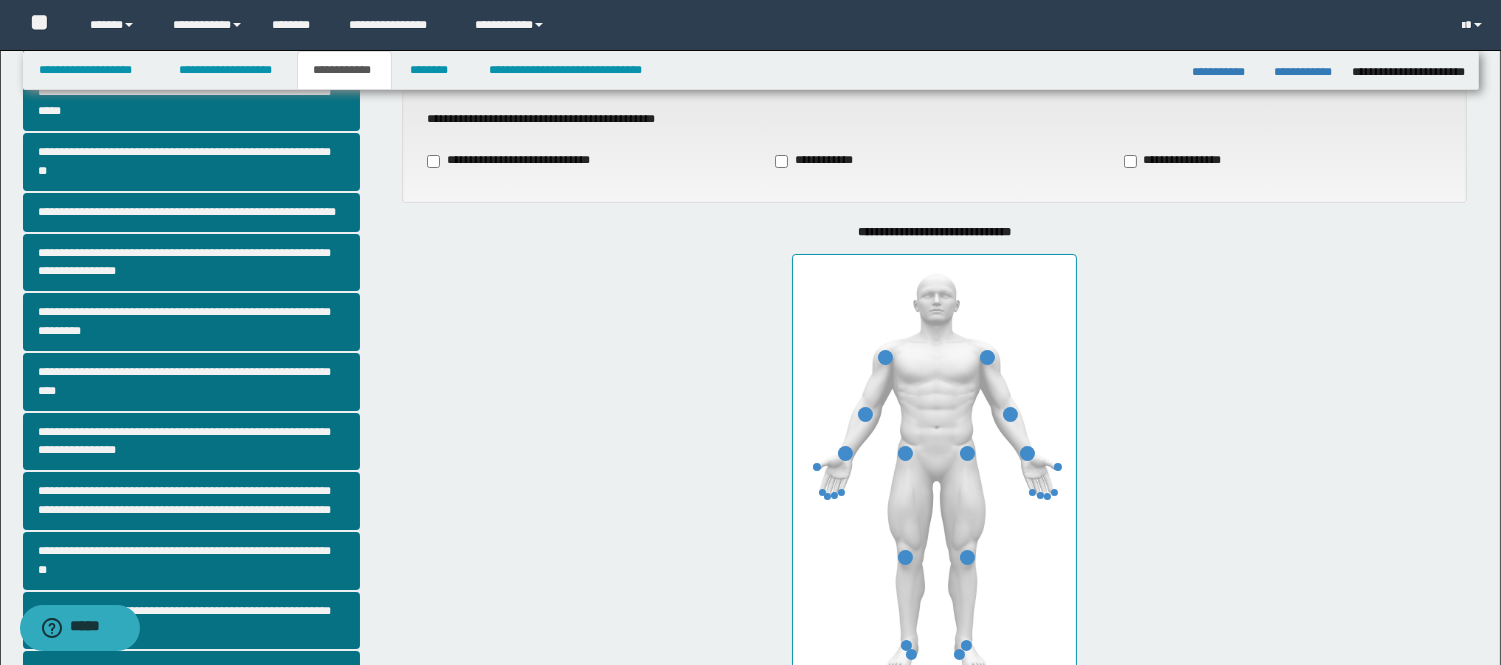 type on "**" 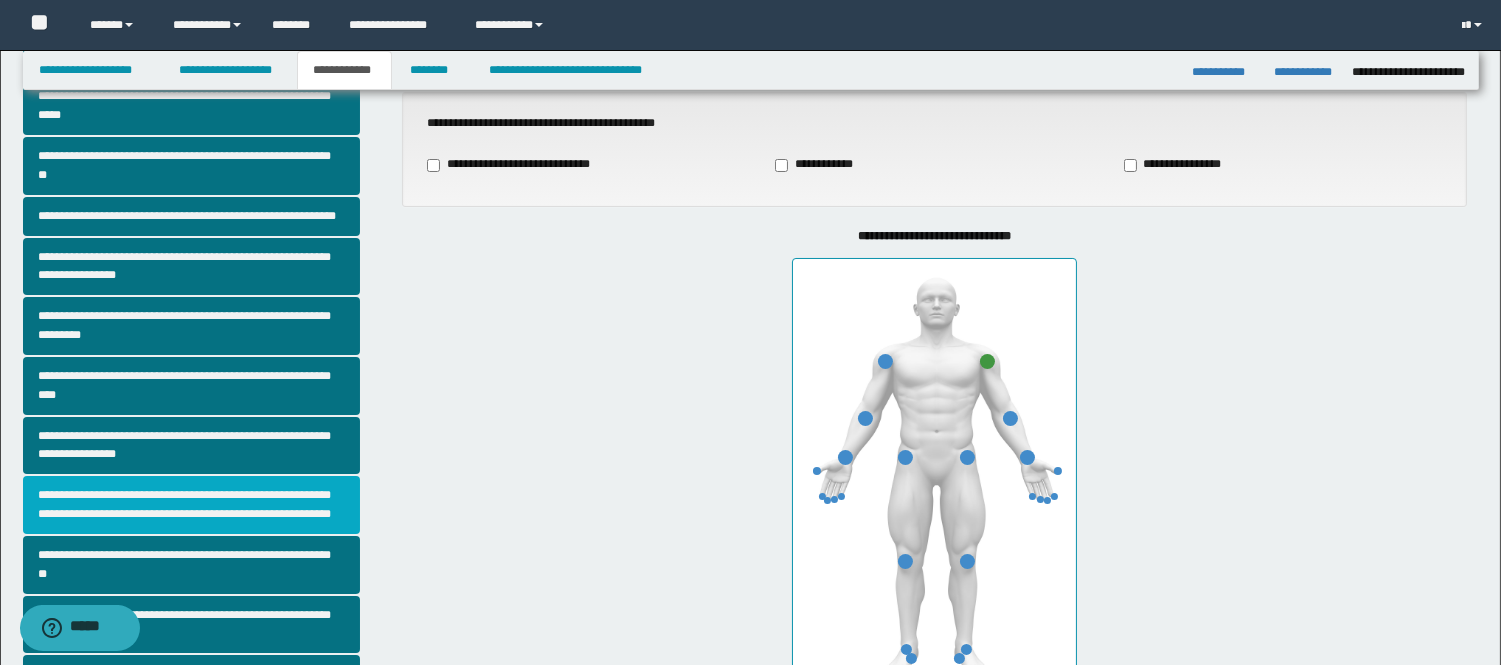 scroll, scrollTop: 222, scrollLeft: 0, axis: vertical 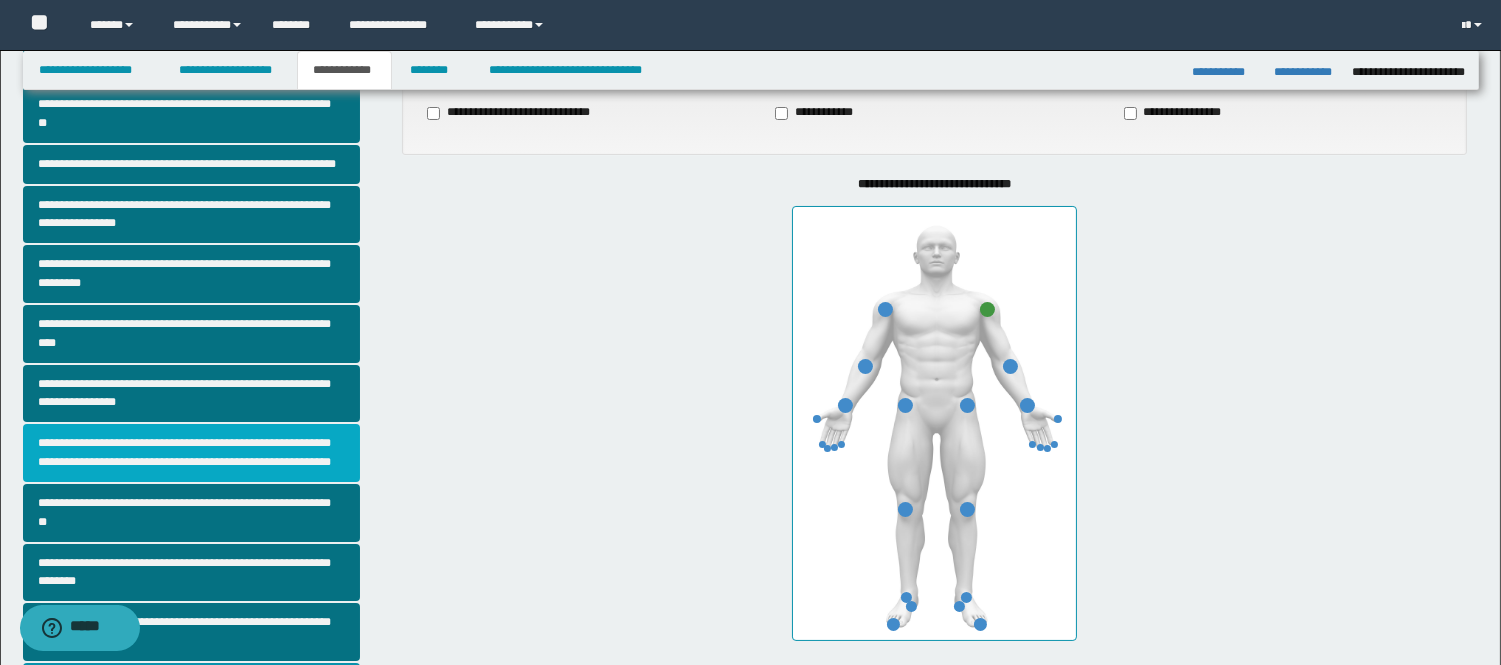 click on "**********" at bounding box center (192, 453) 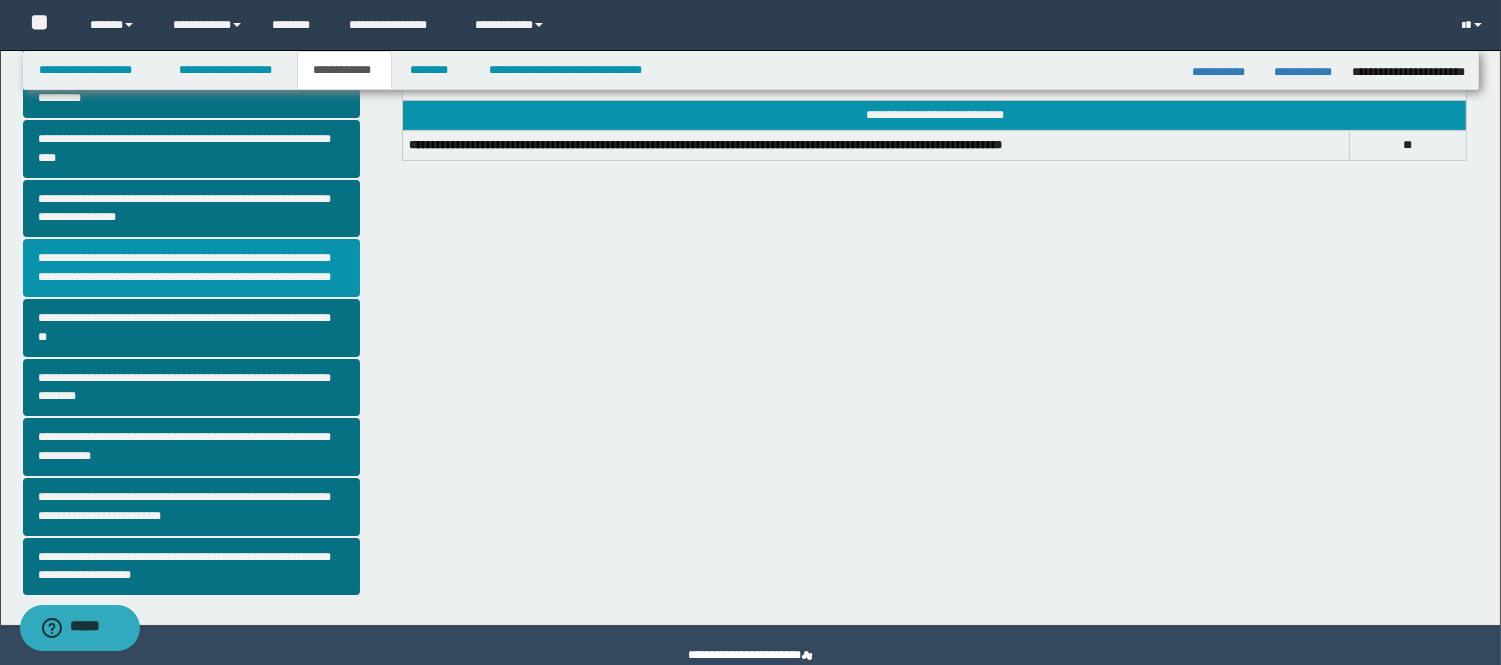 scroll, scrollTop: 444, scrollLeft: 0, axis: vertical 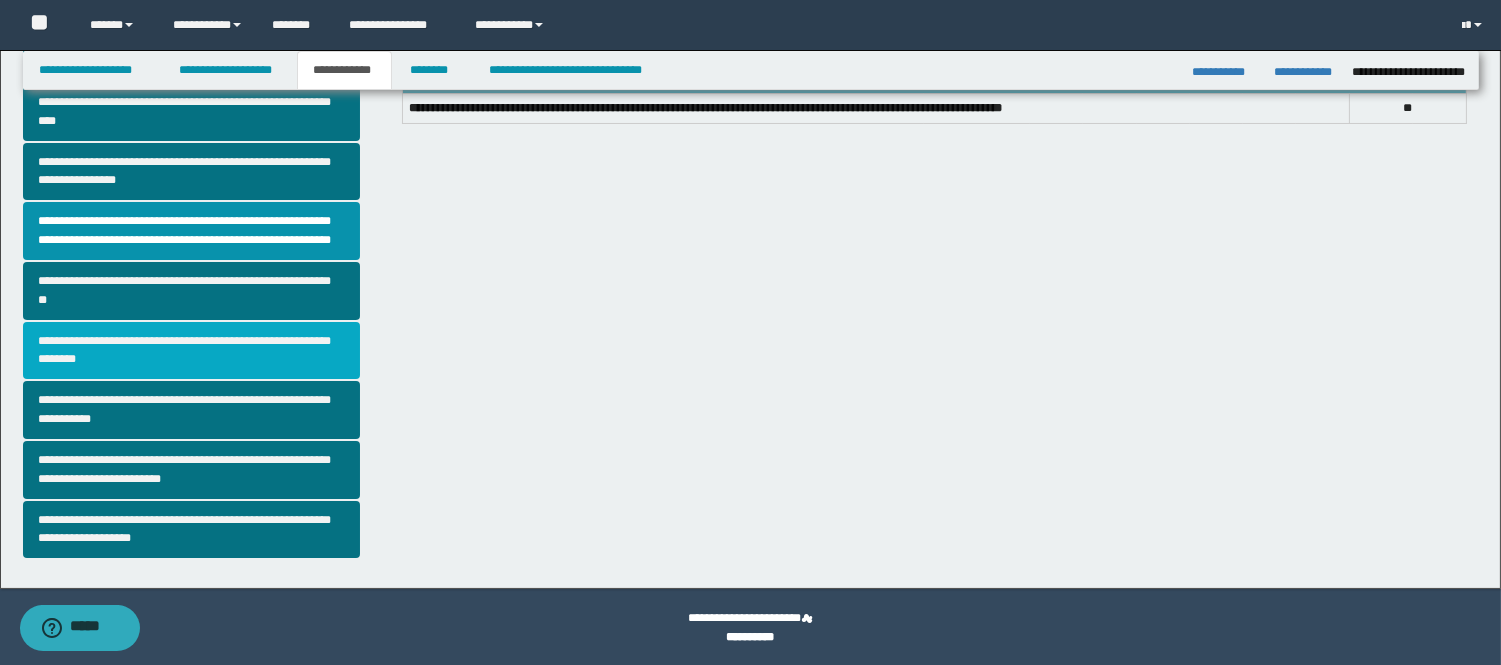 click on "**********" at bounding box center (192, 351) 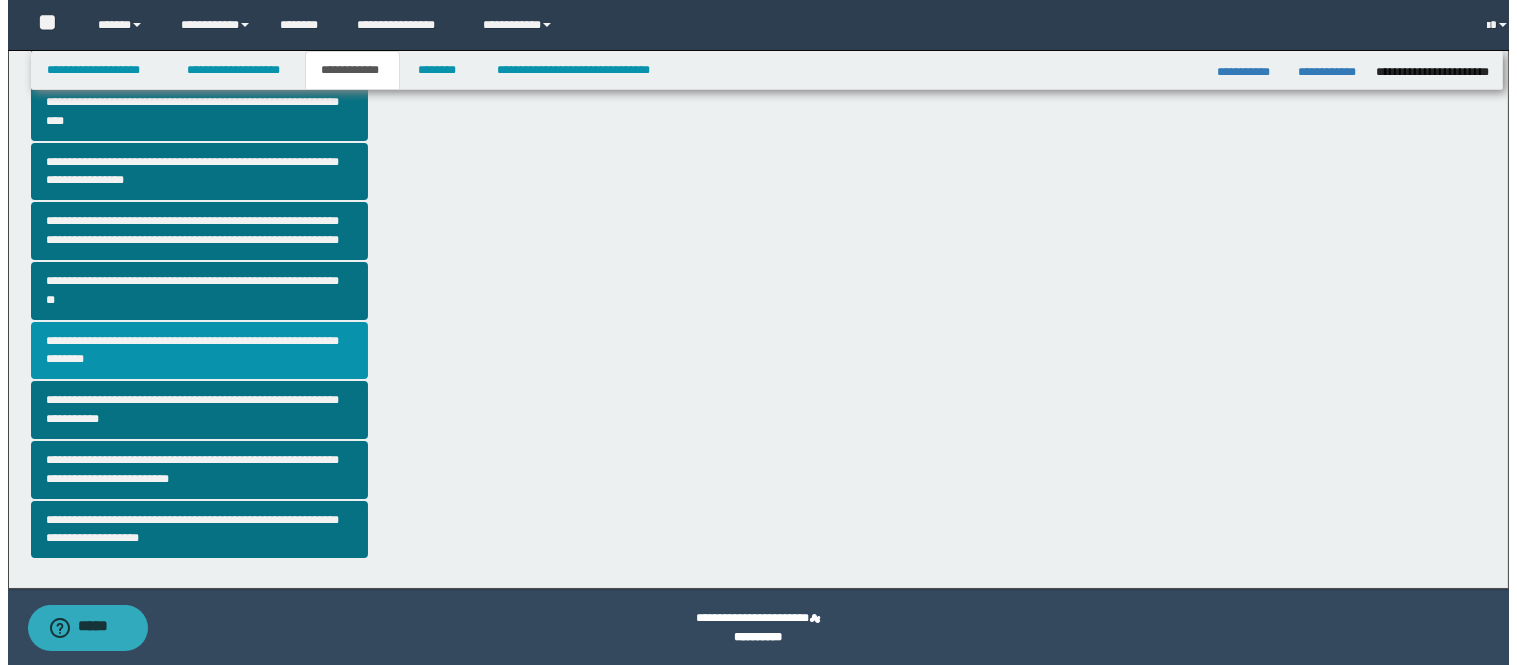 scroll, scrollTop: 0, scrollLeft: 0, axis: both 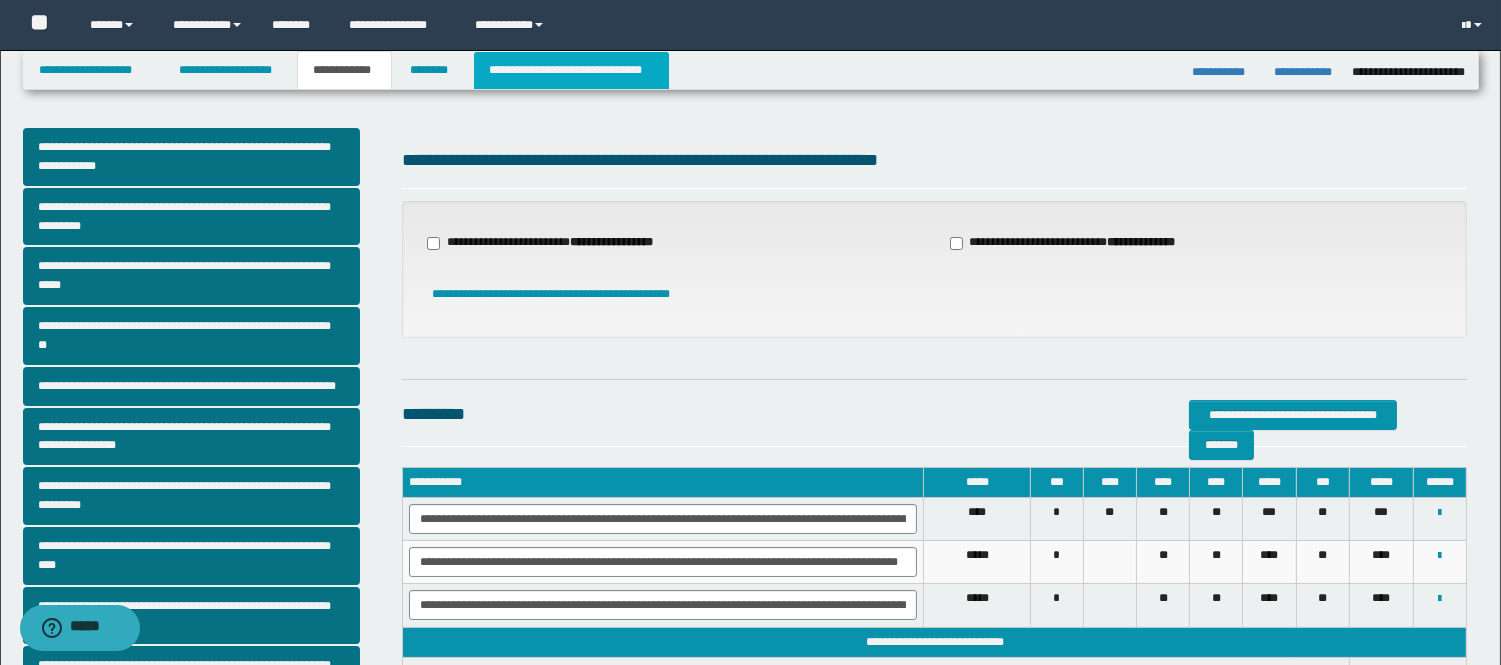 click on "**********" at bounding box center [571, 70] 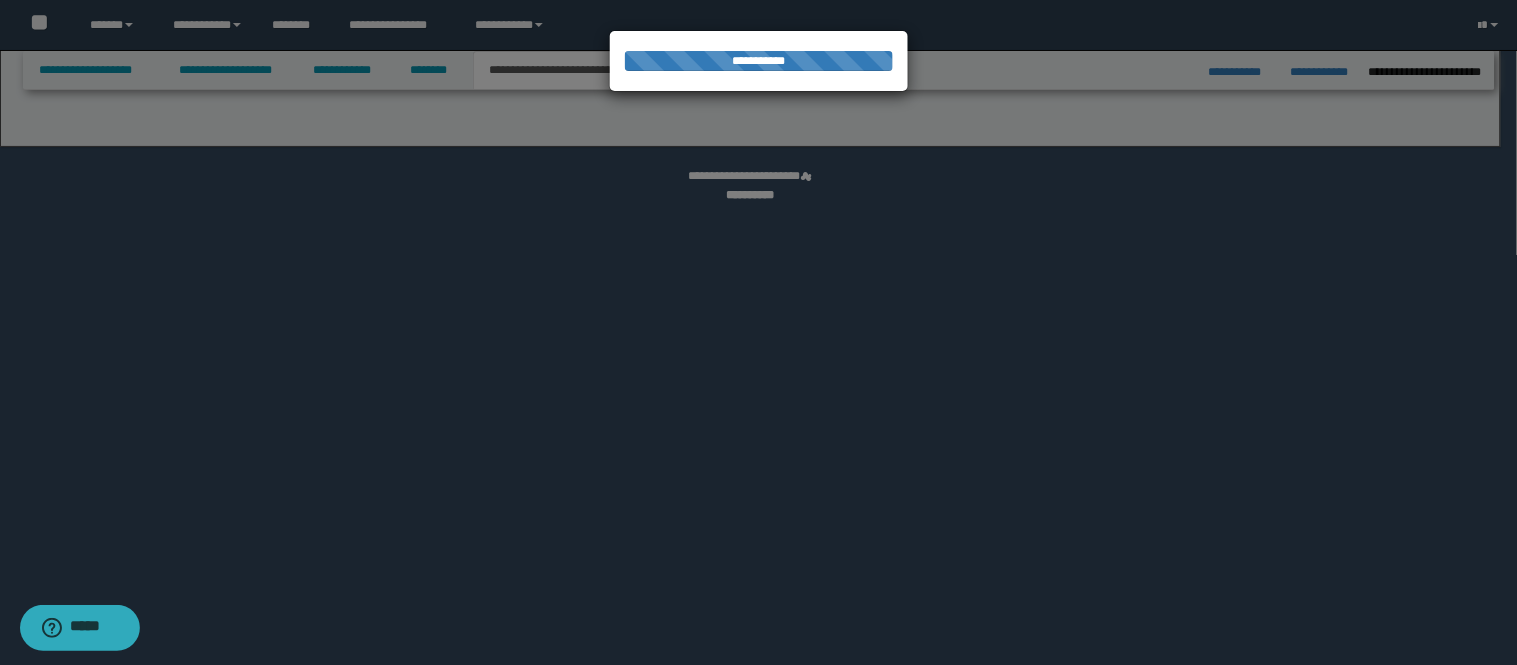 select on "*" 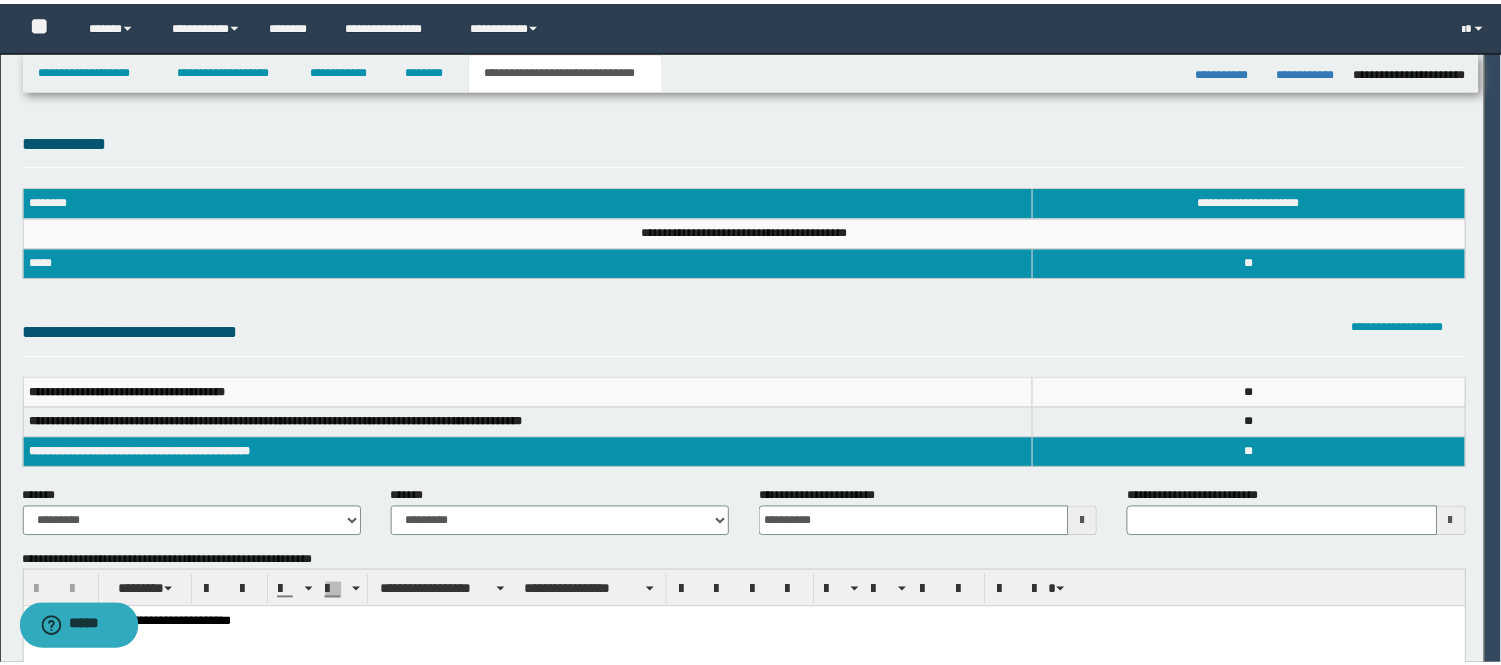 scroll, scrollTop: 0, scrollLeft: 0, axis: both 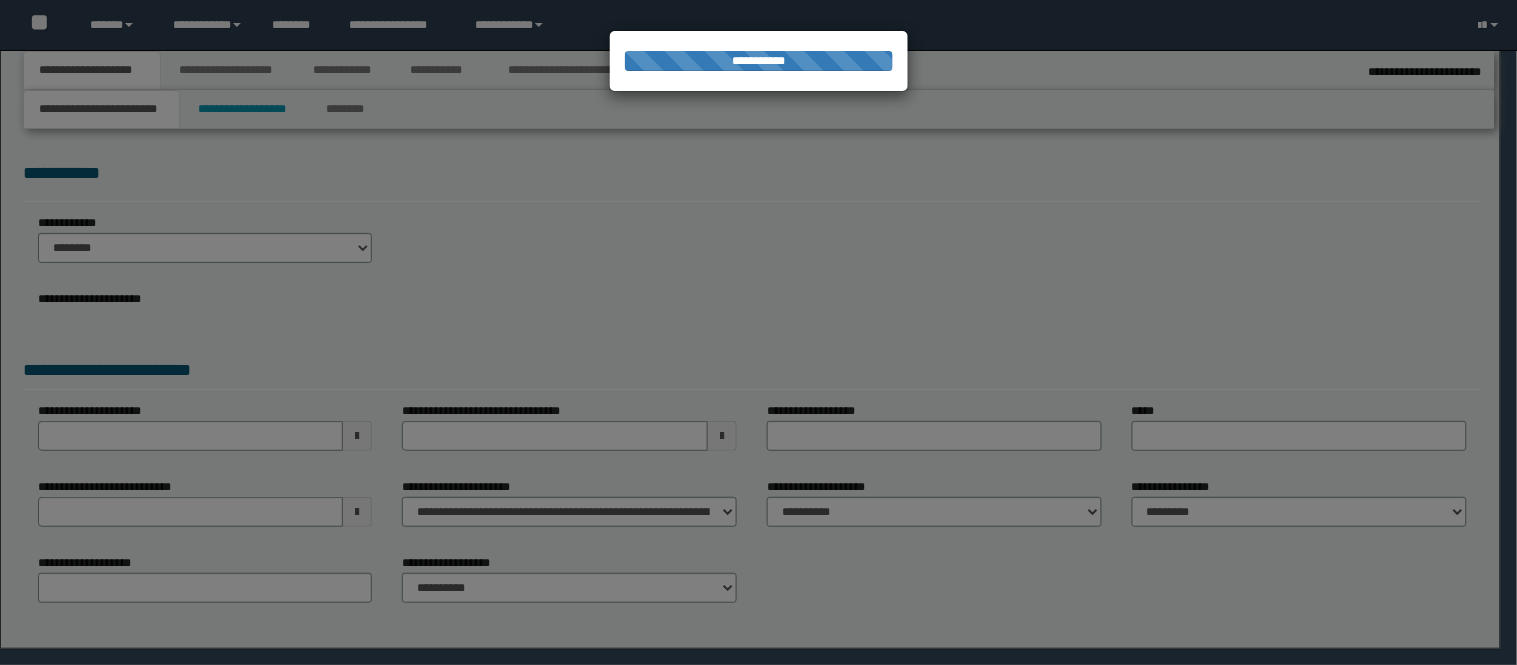 select on "*" 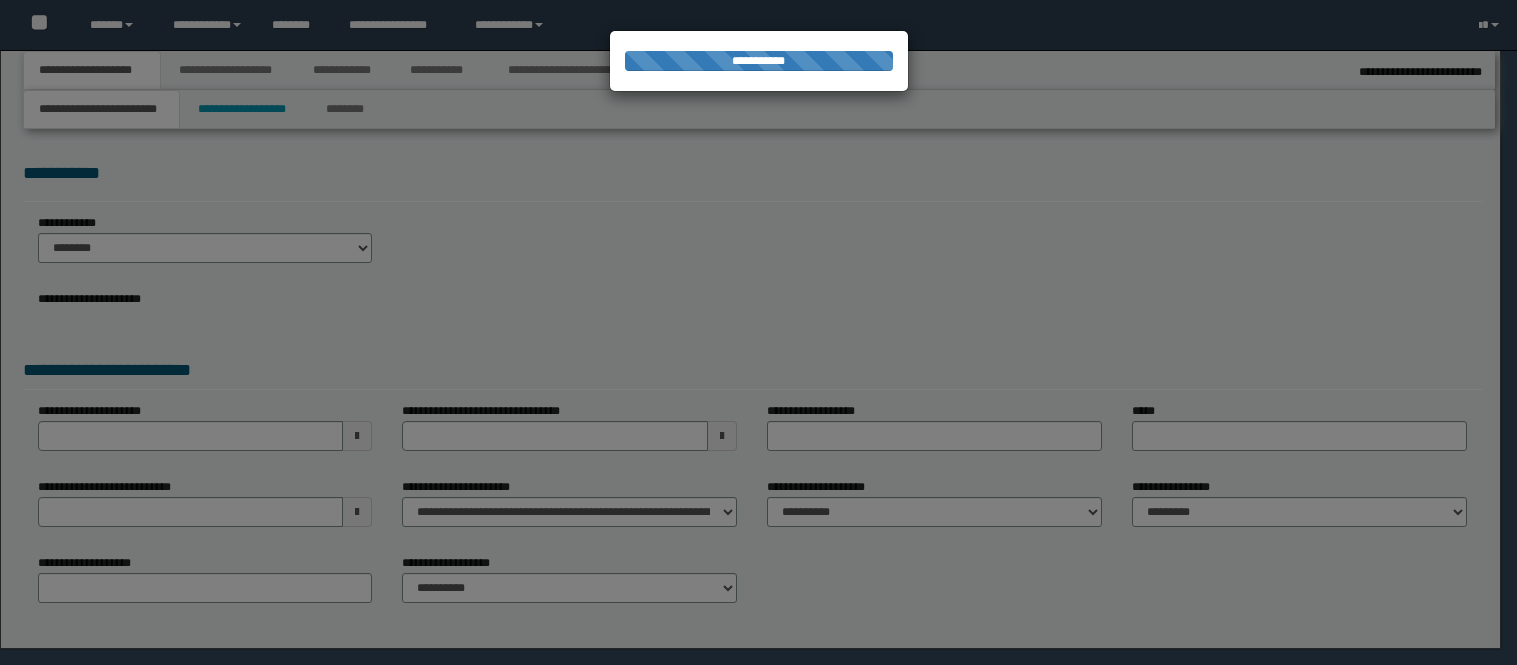 scroll, scrollTop: 0, scrollLeft: 0, axis: both 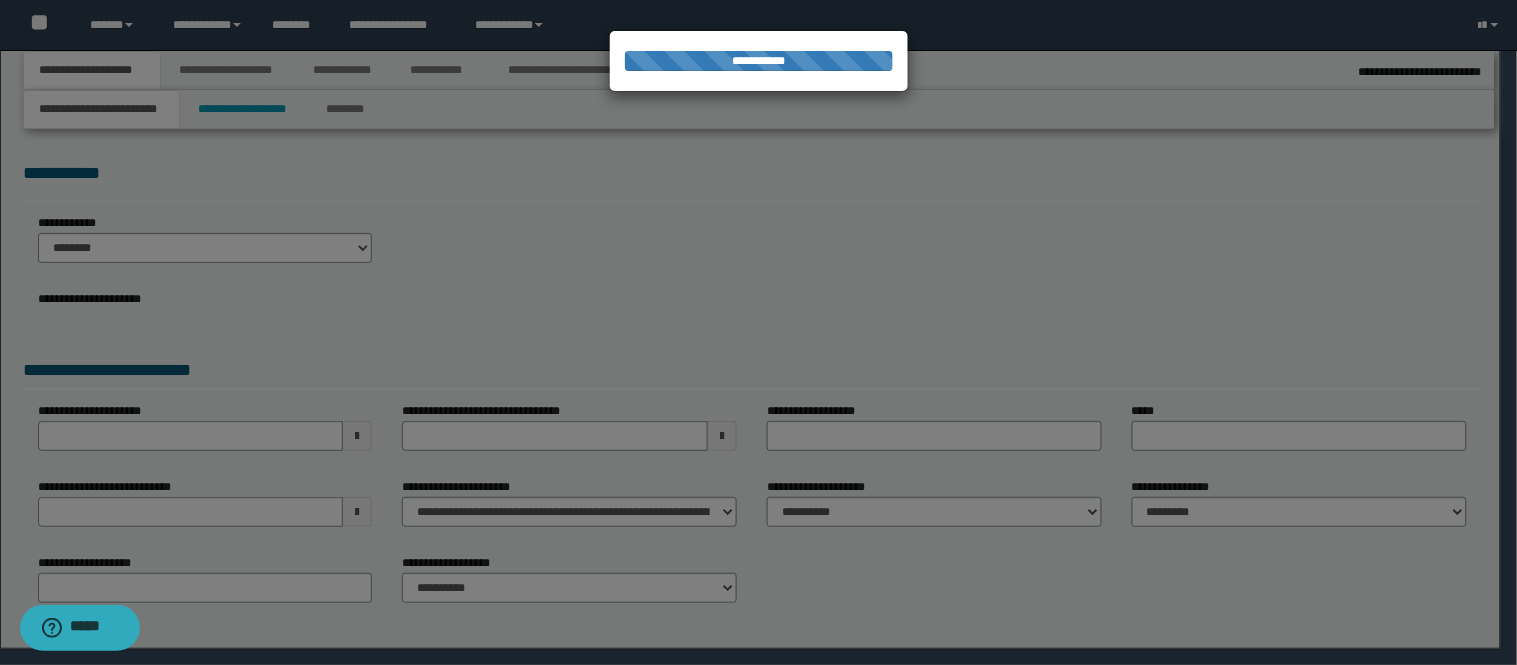 select on "*" 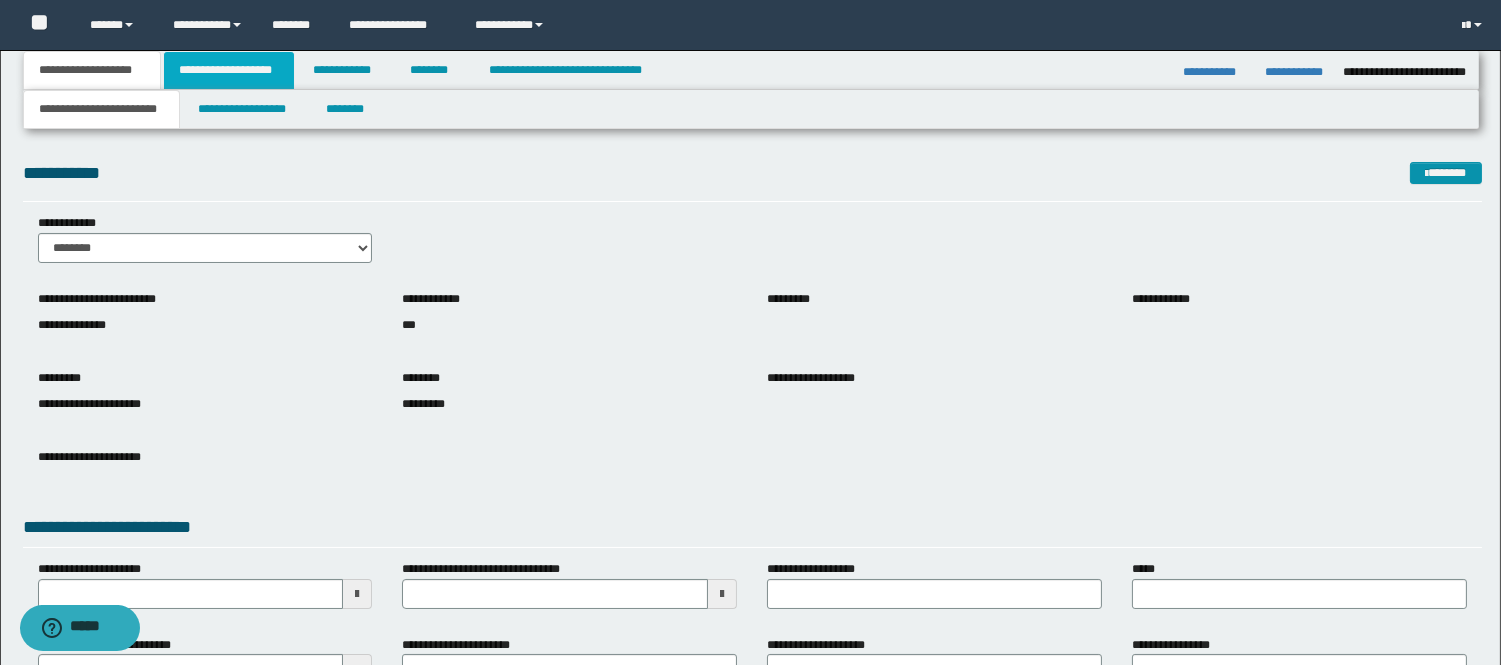 click on "**********" at bounding box center (229, 70) 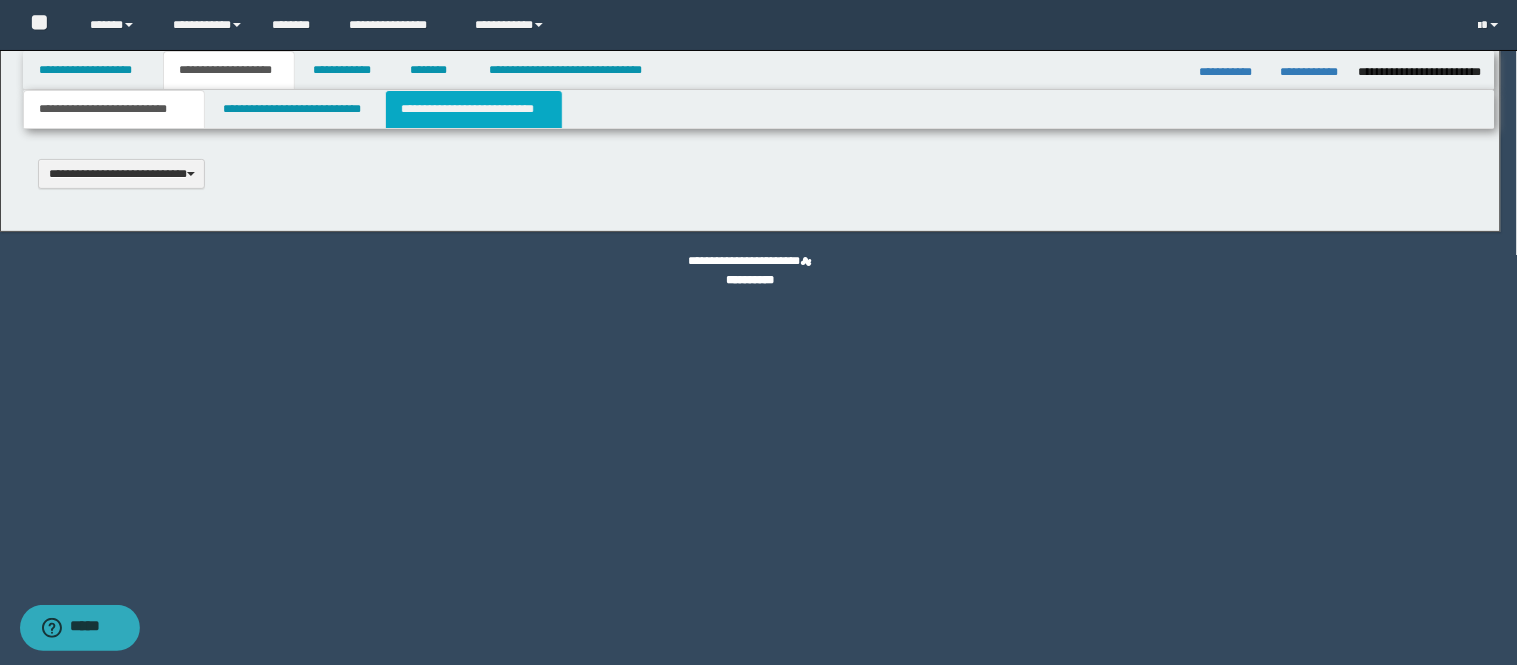 type 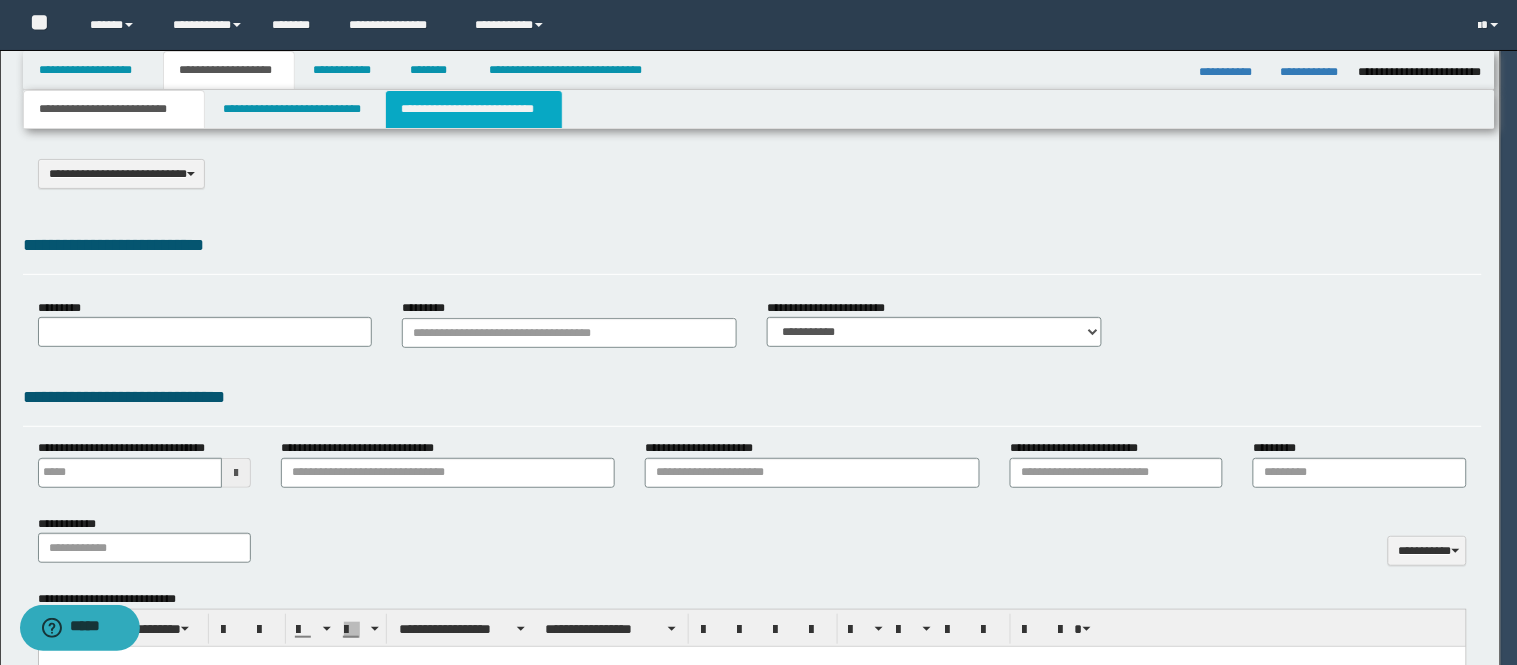 select on "*" 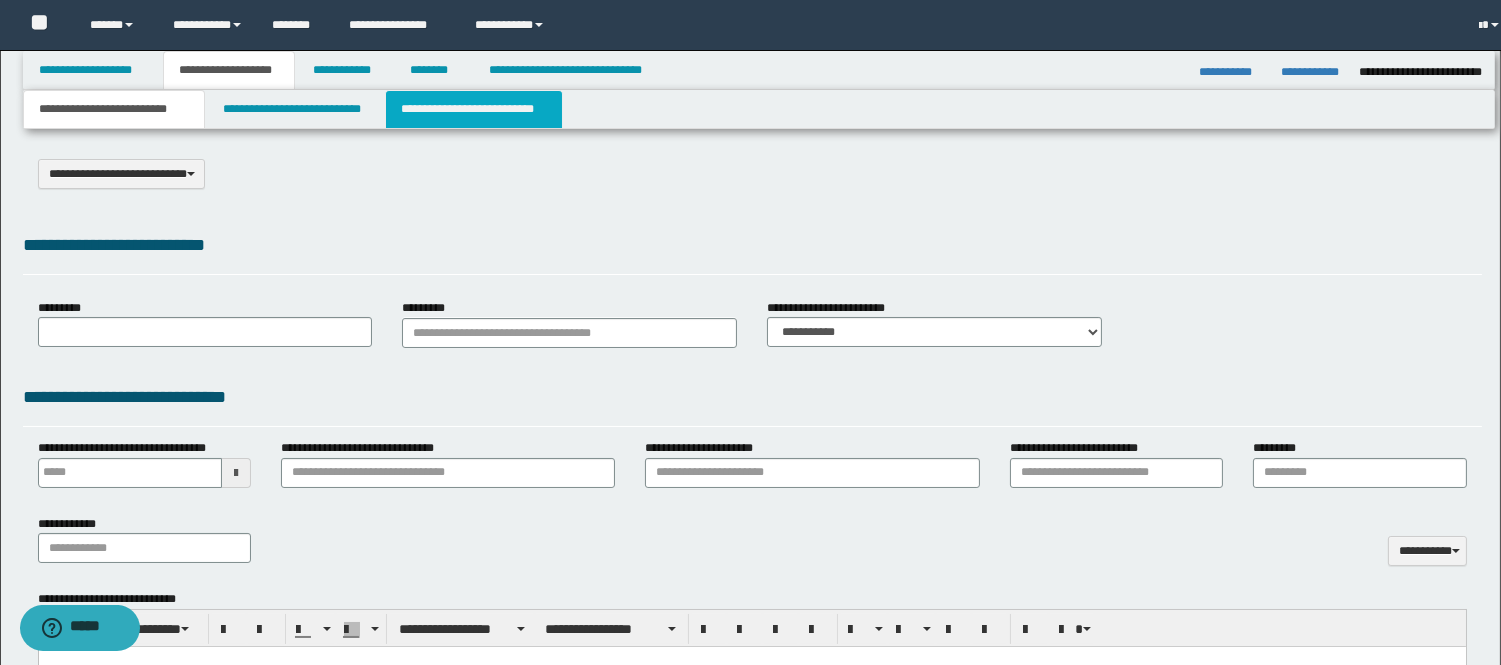 click on "**********" at bounding box center (474, 109) 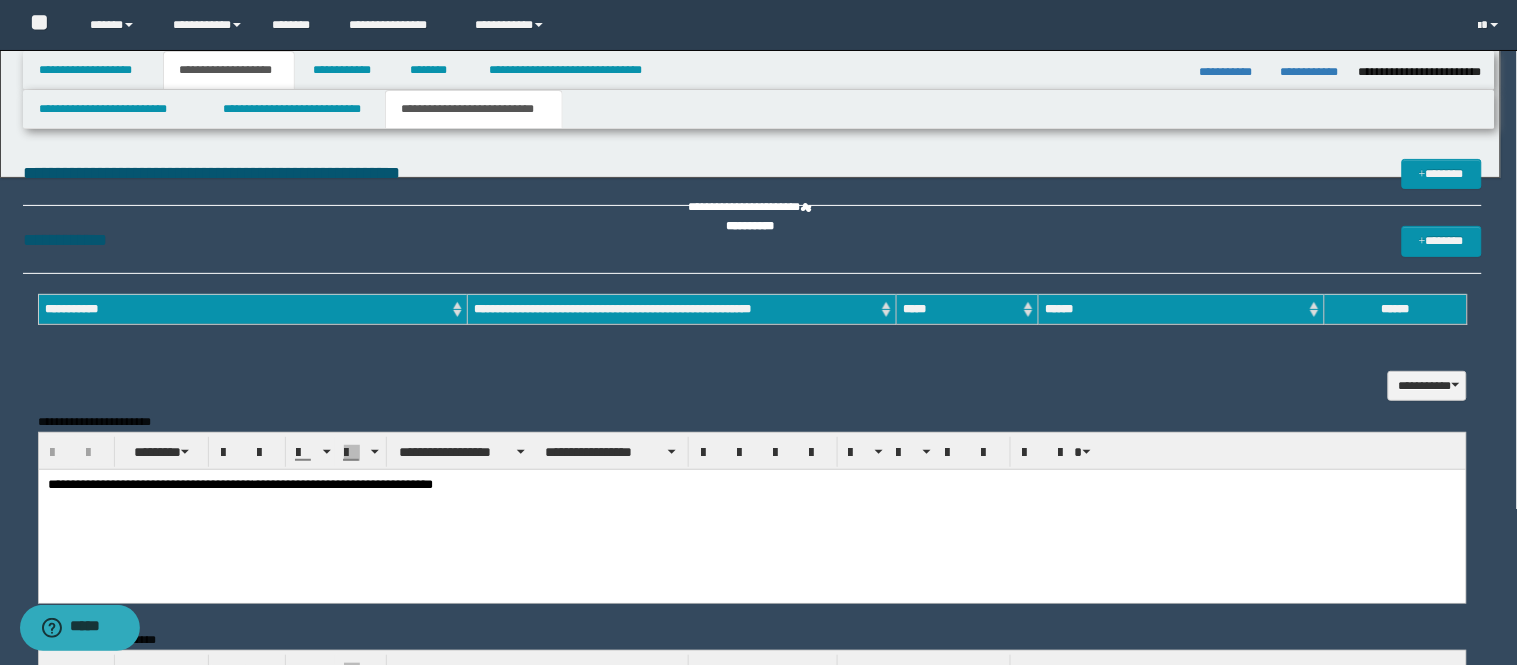 scroll, scrollTop: 0, scrollLeft: 0, axis: both 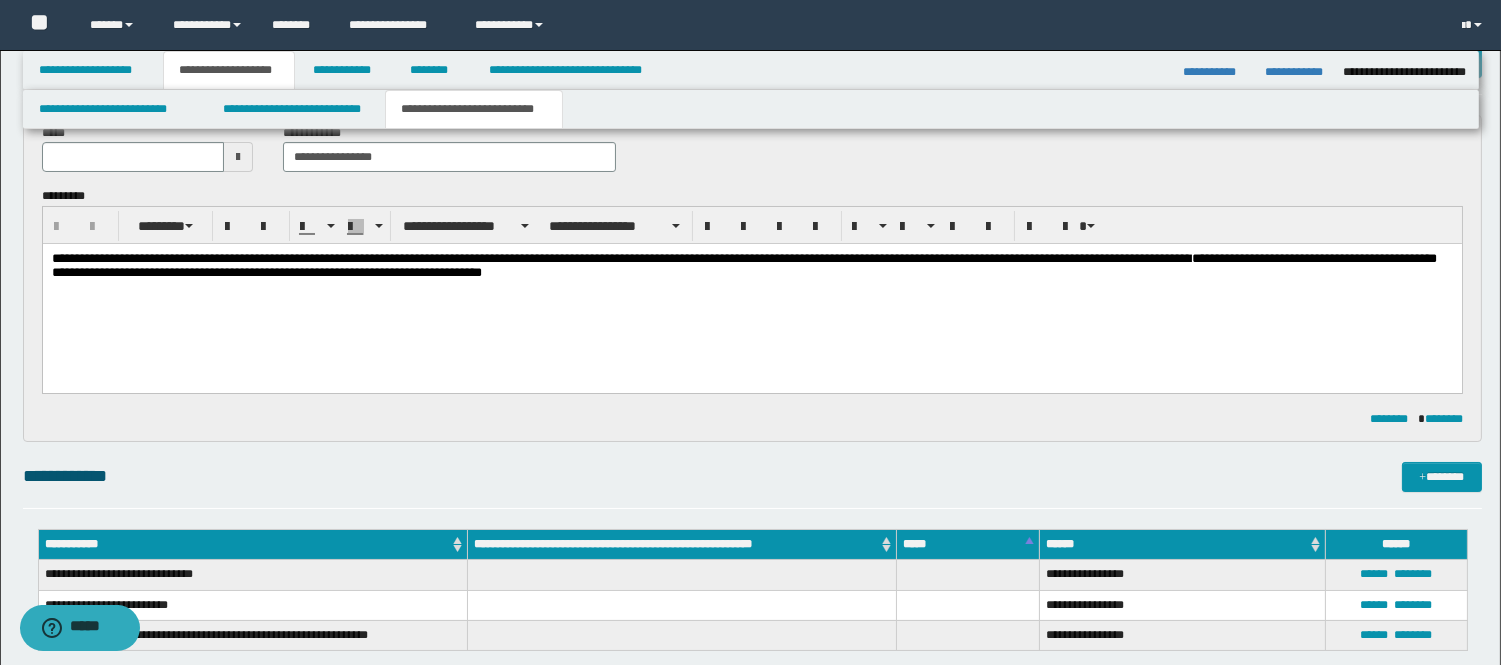 click on "**********" at bounding box center (751, 291) 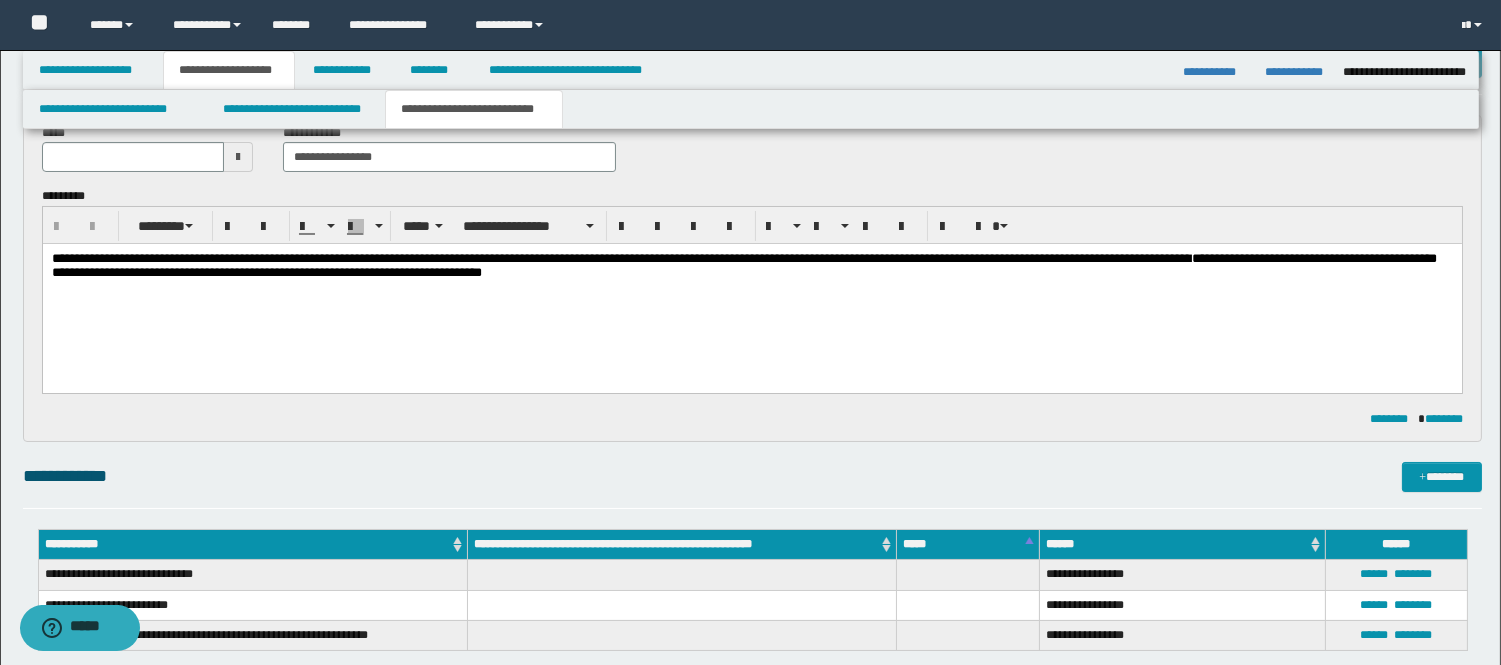 type 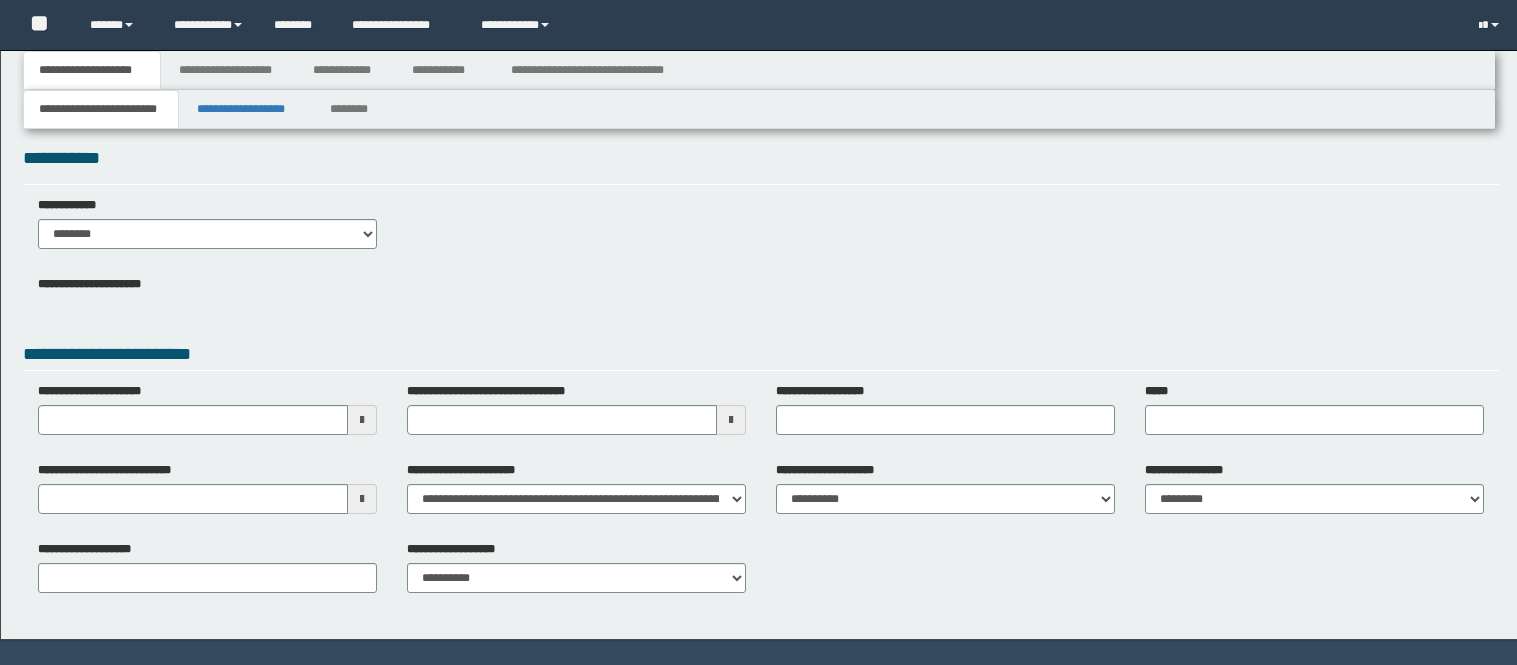 scroll, scrollTop: 0, scrollLeft: 0, axis: both 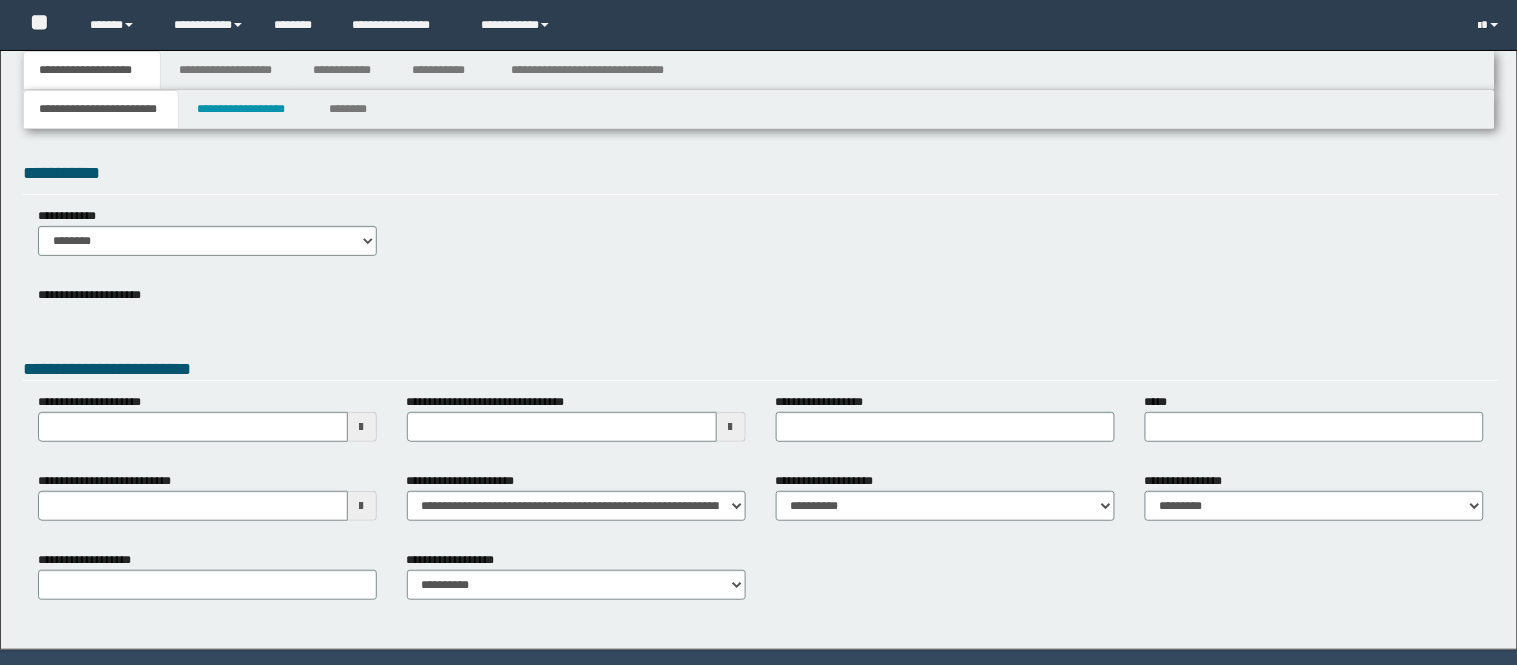 type 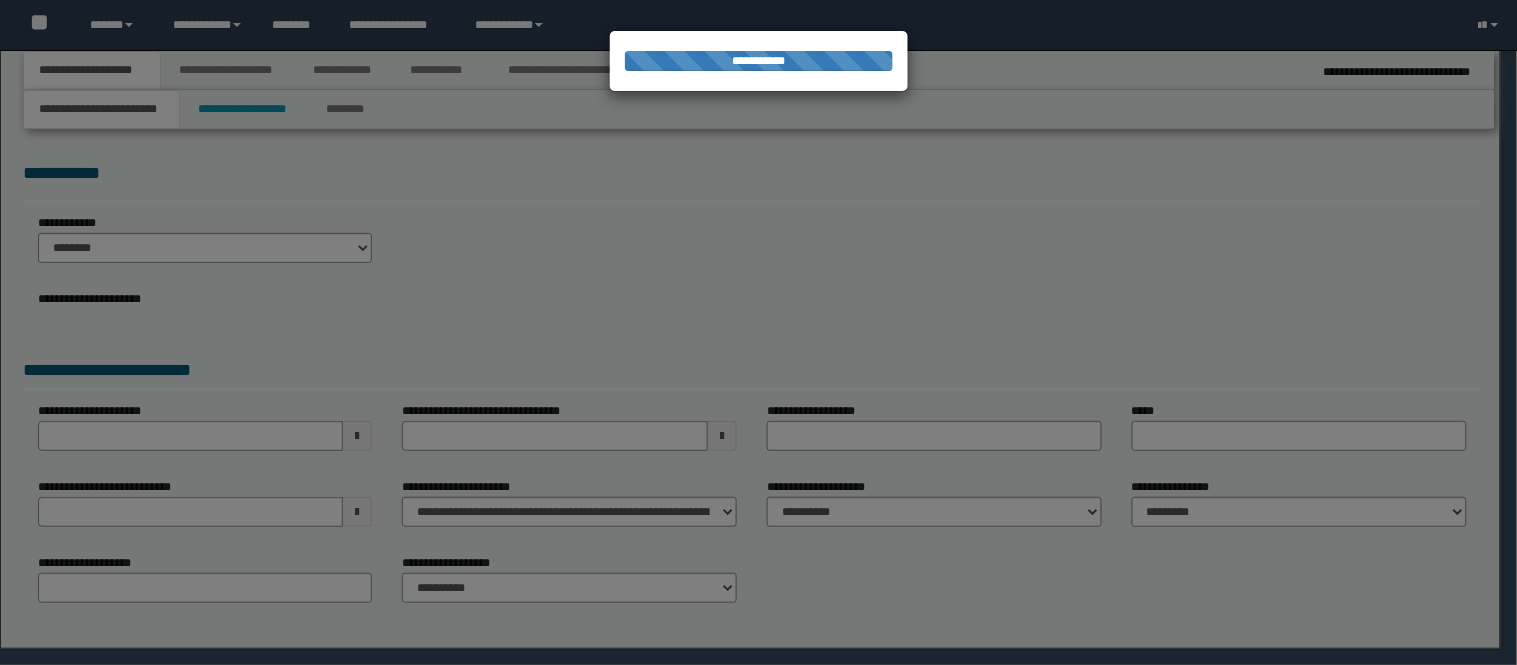 type on "**********" 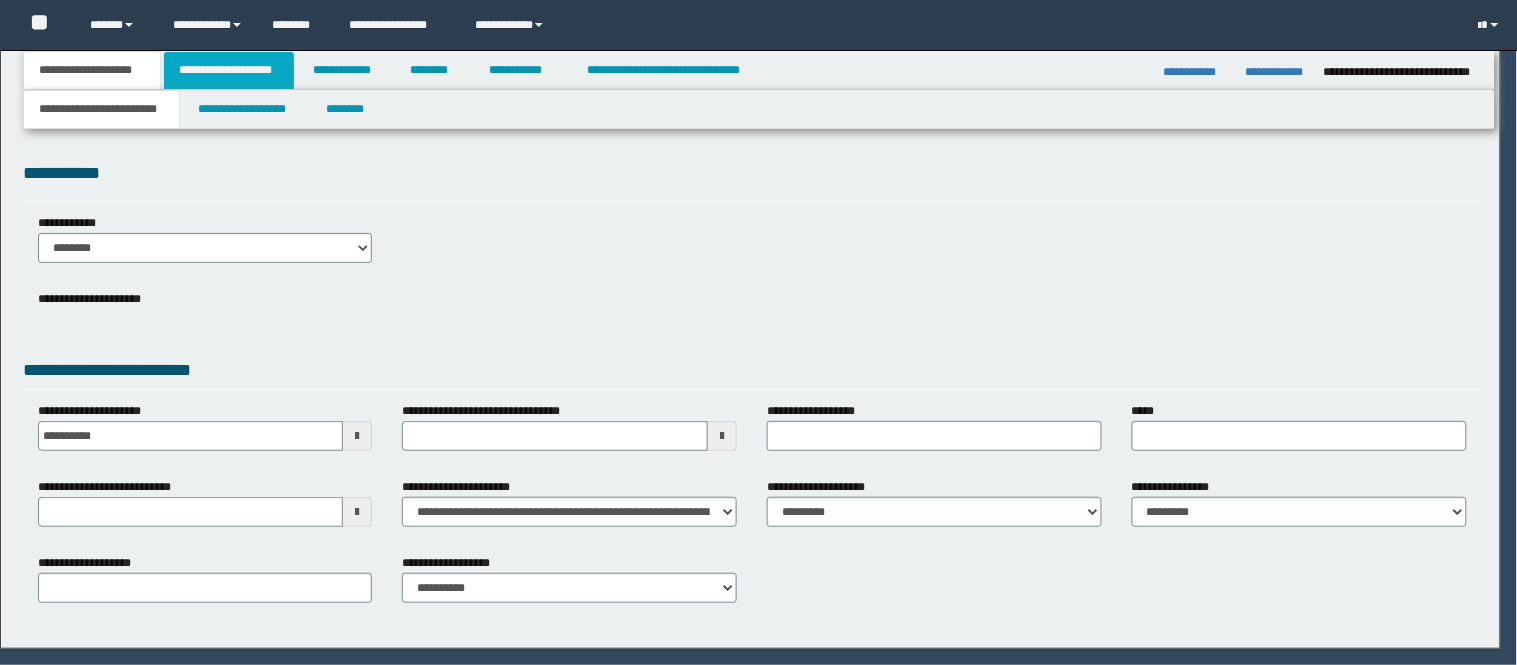scroll, scrollTop: 0, scrollLeft: 0, axis: both 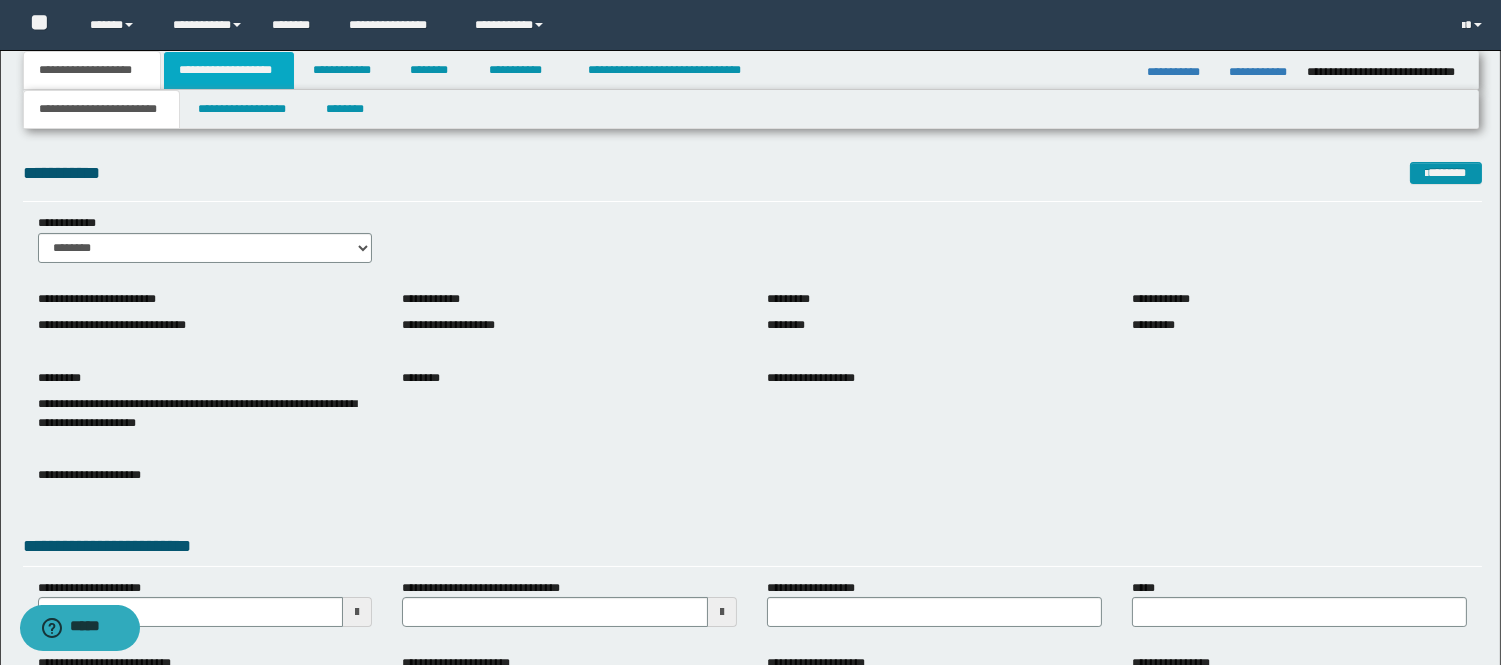 click on "**********" at bounding box center (229, 70) 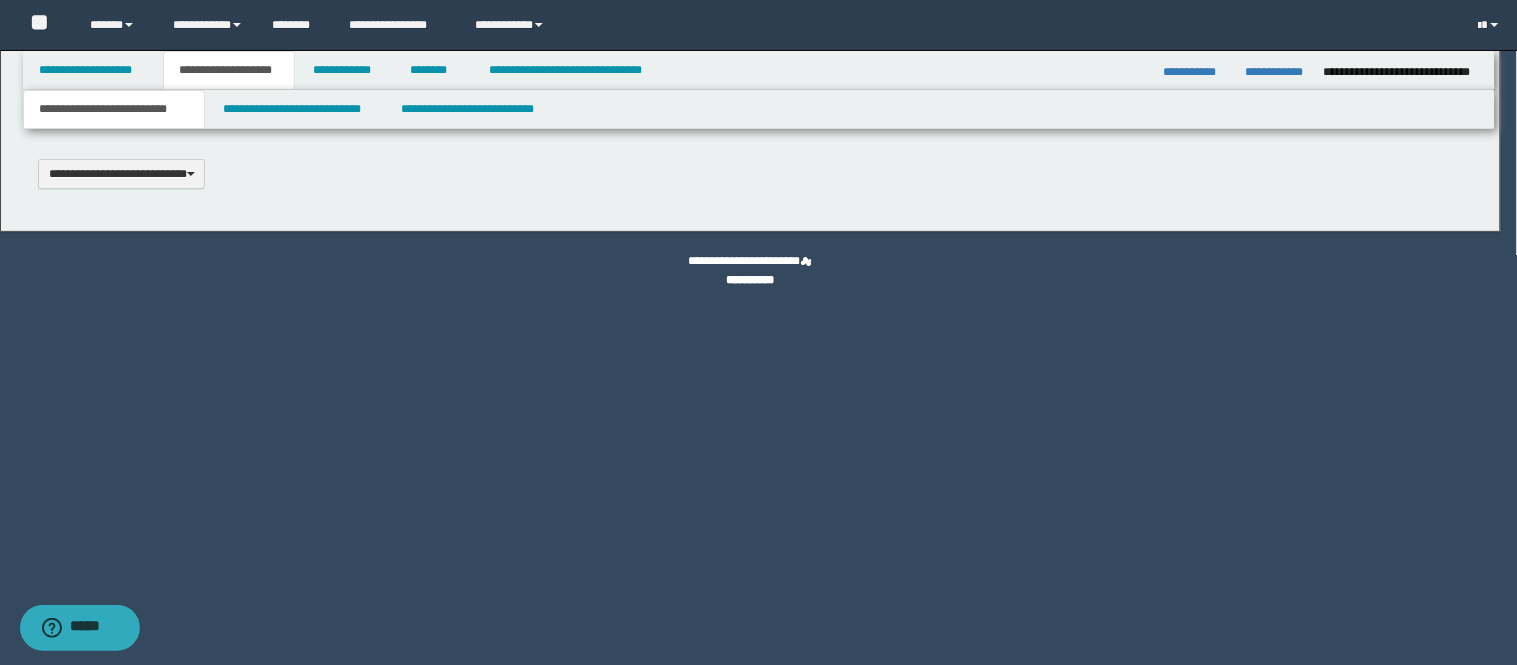 type 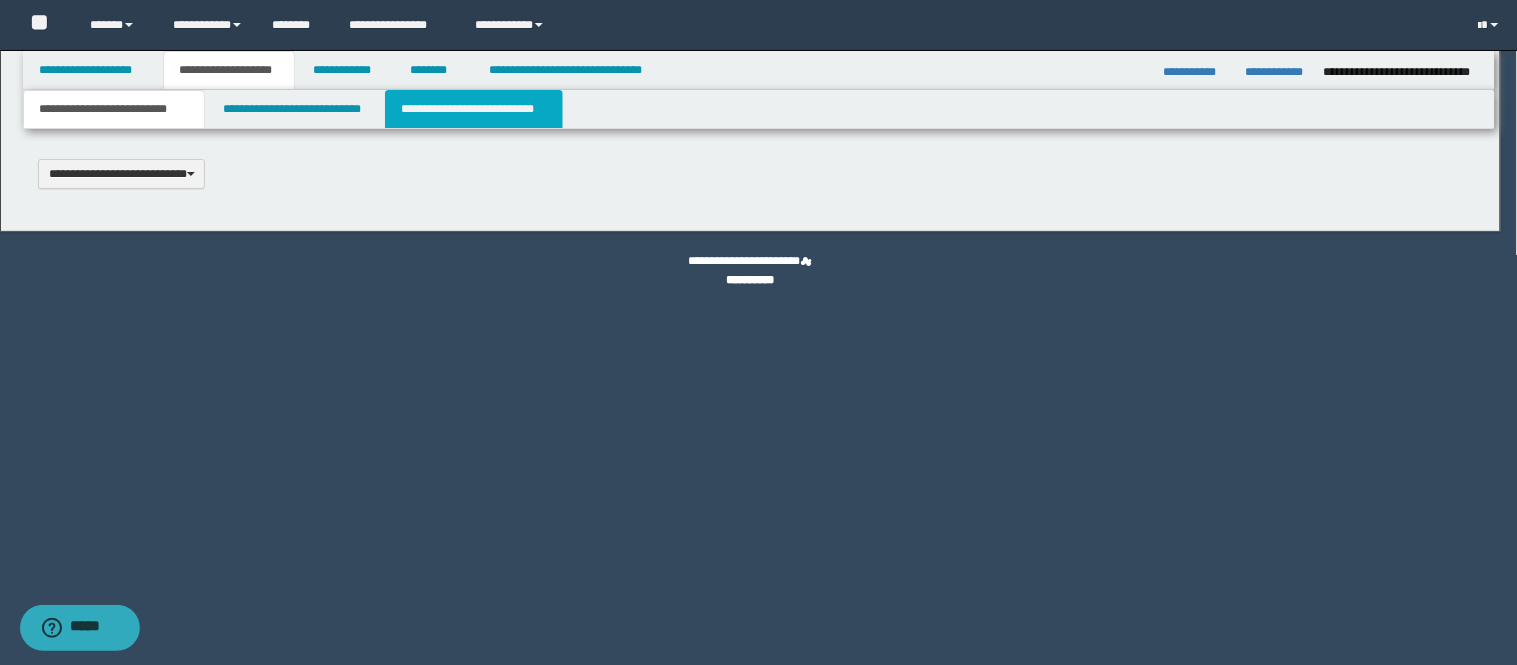select on "*" 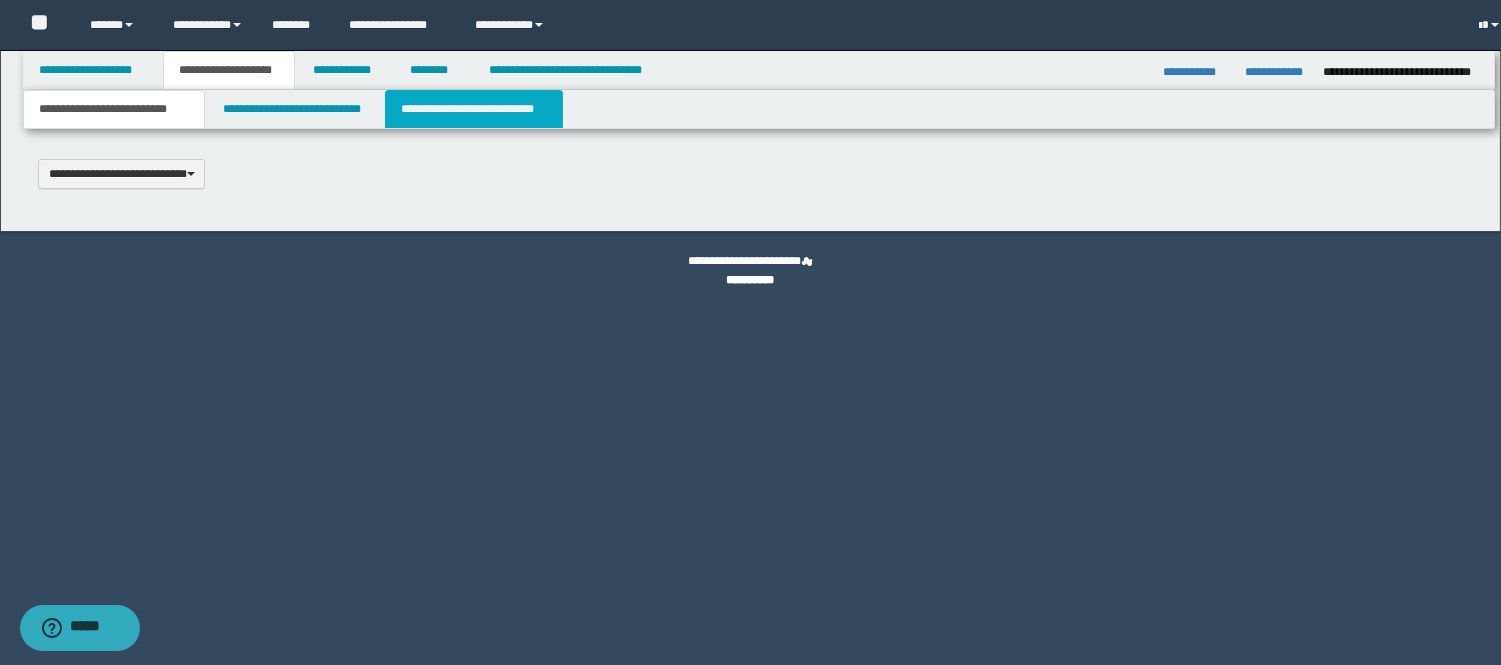 click on "**********" at bounding box center (474, 109) 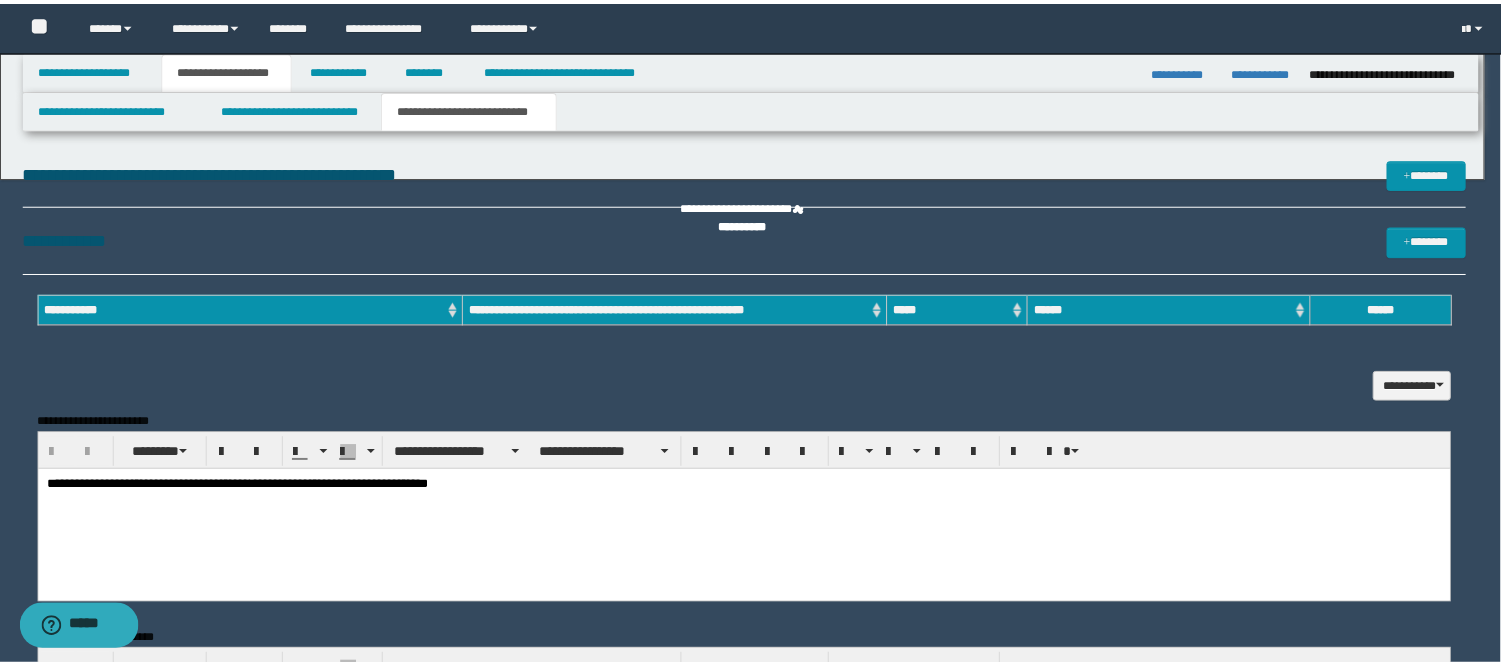 scroll, scrollTop: 0, scrollLeft: 0, axis: both 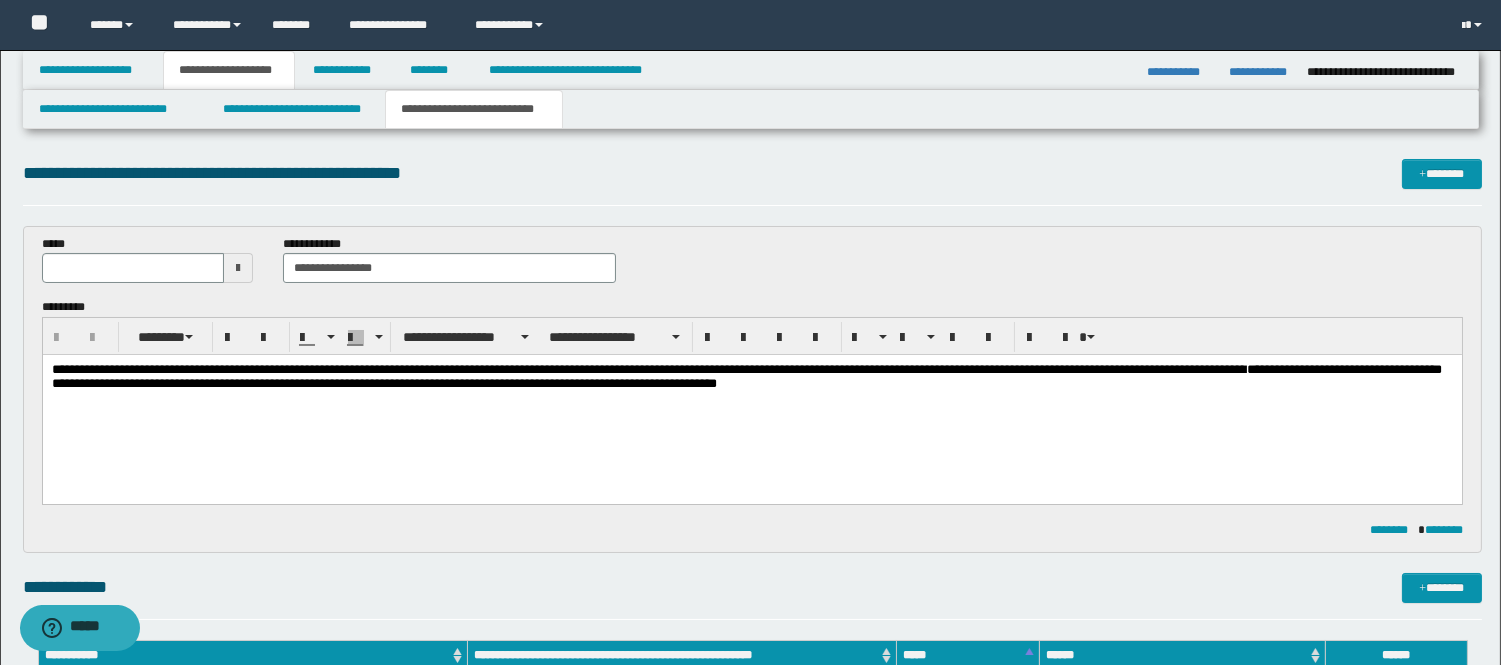 click on "**********" at bounding box center [751, 377] 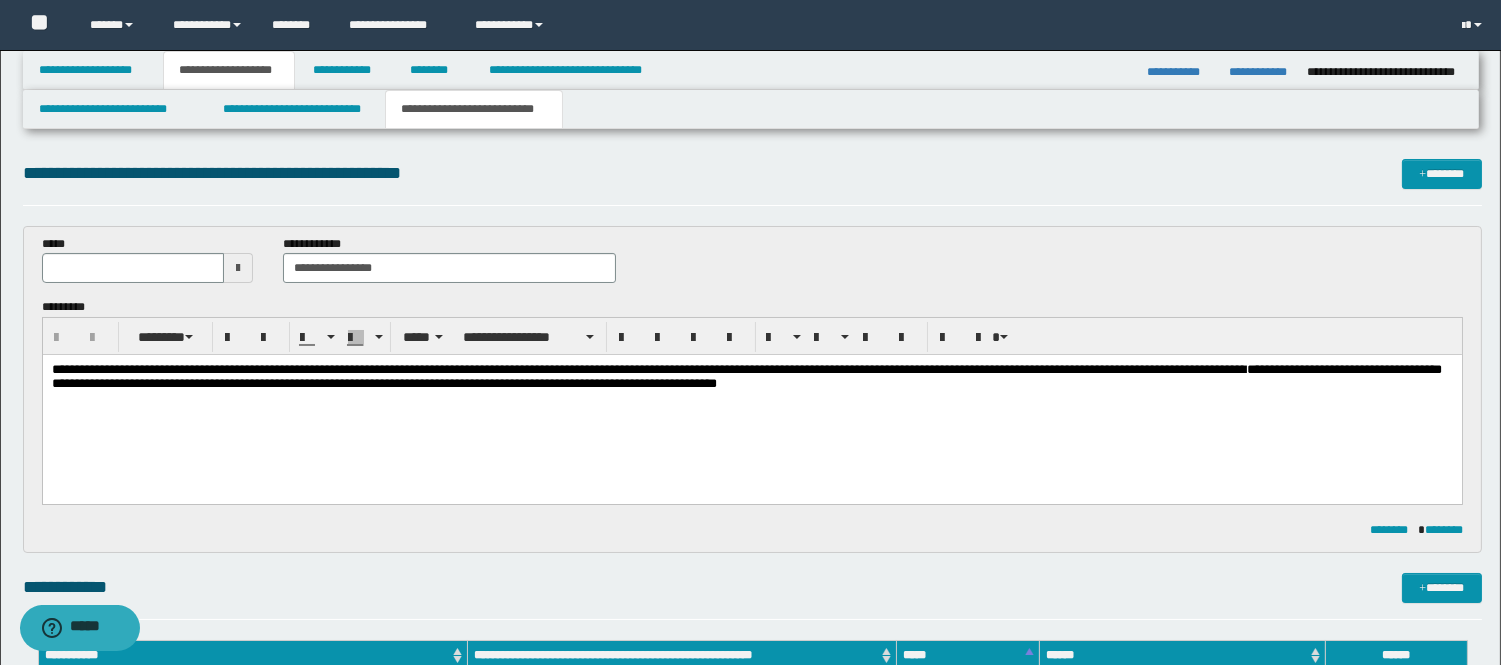 type 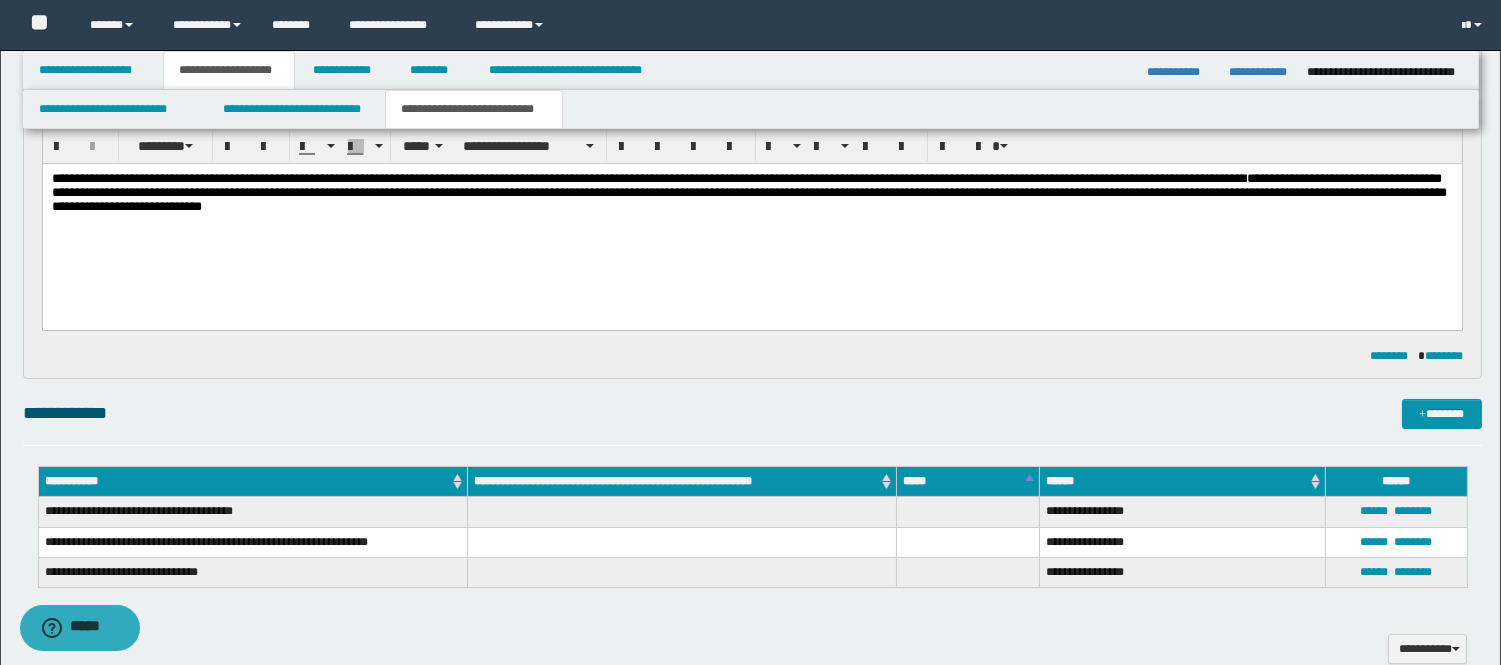 scroll, scrollTop: 444, scrollLeft: 0, axis: vertical 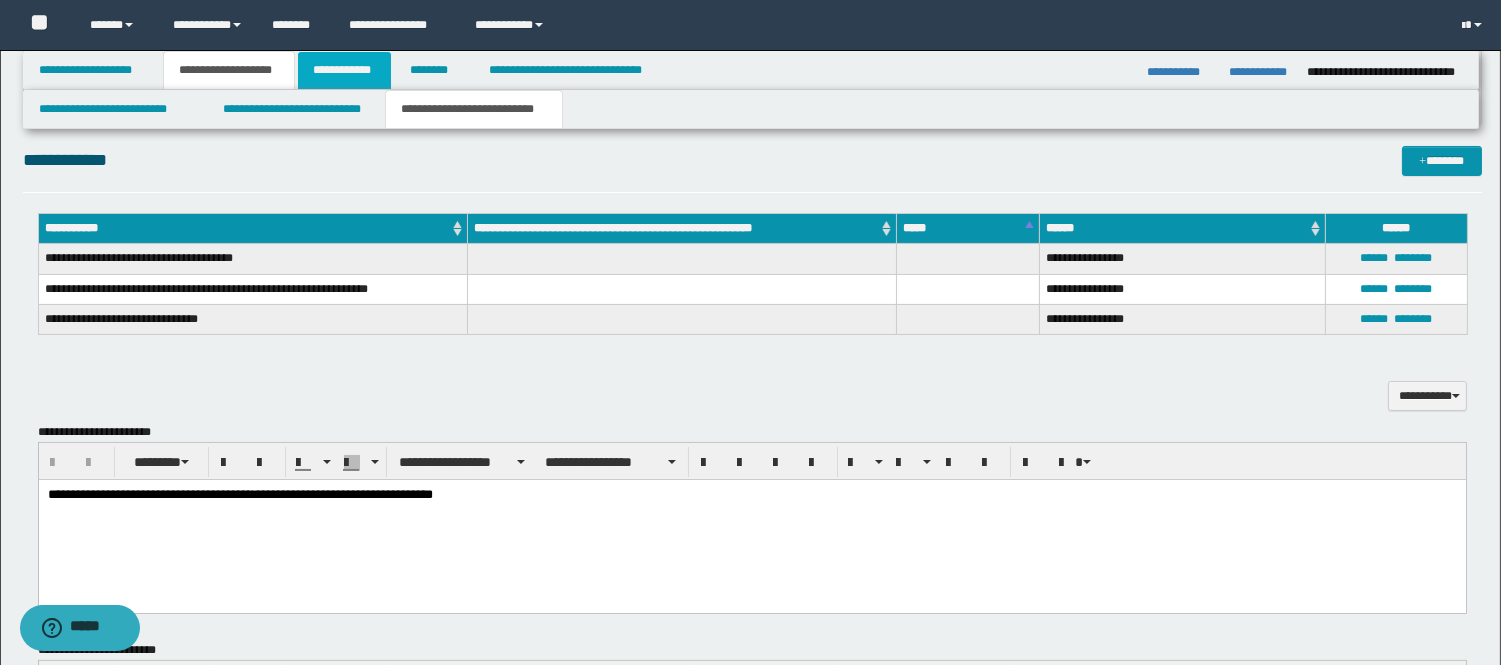click on "**********" at bounding box center [344, 70] 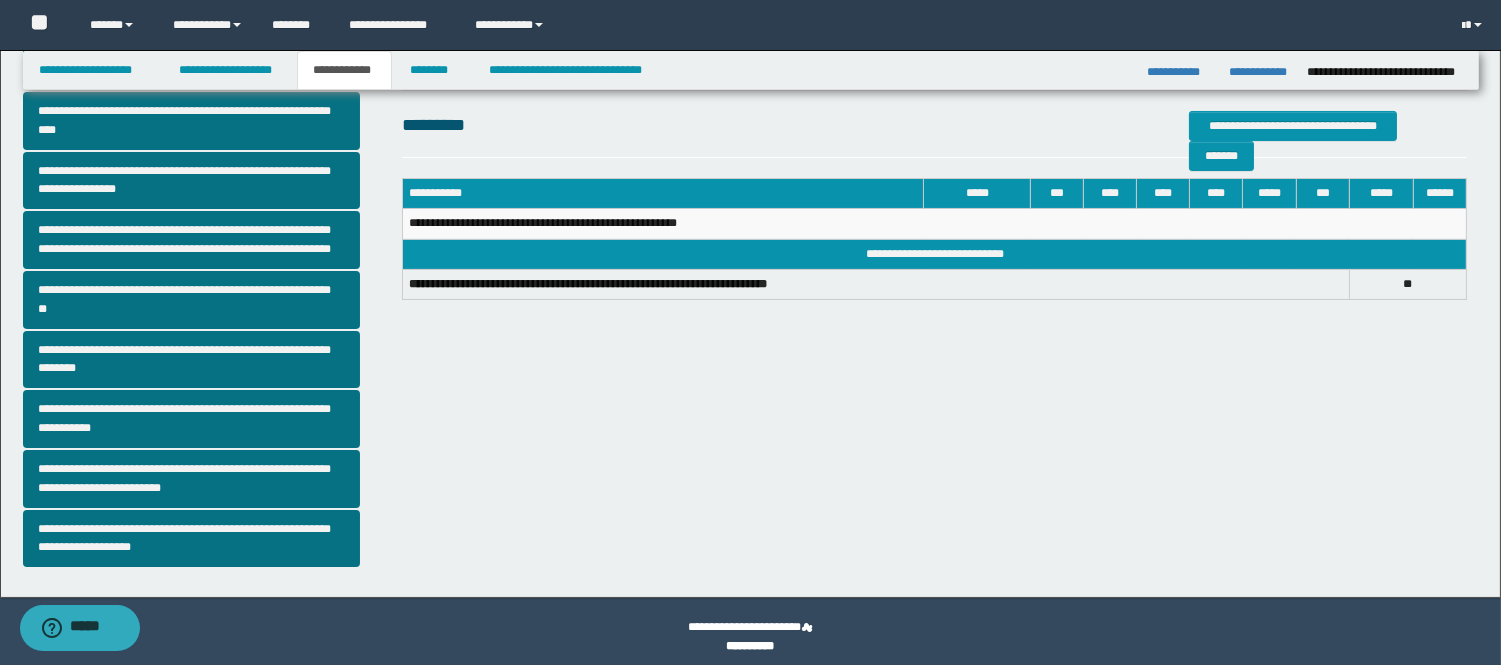 scroll, scrollTop: 445, scrollLeft: 0, axis: vertical 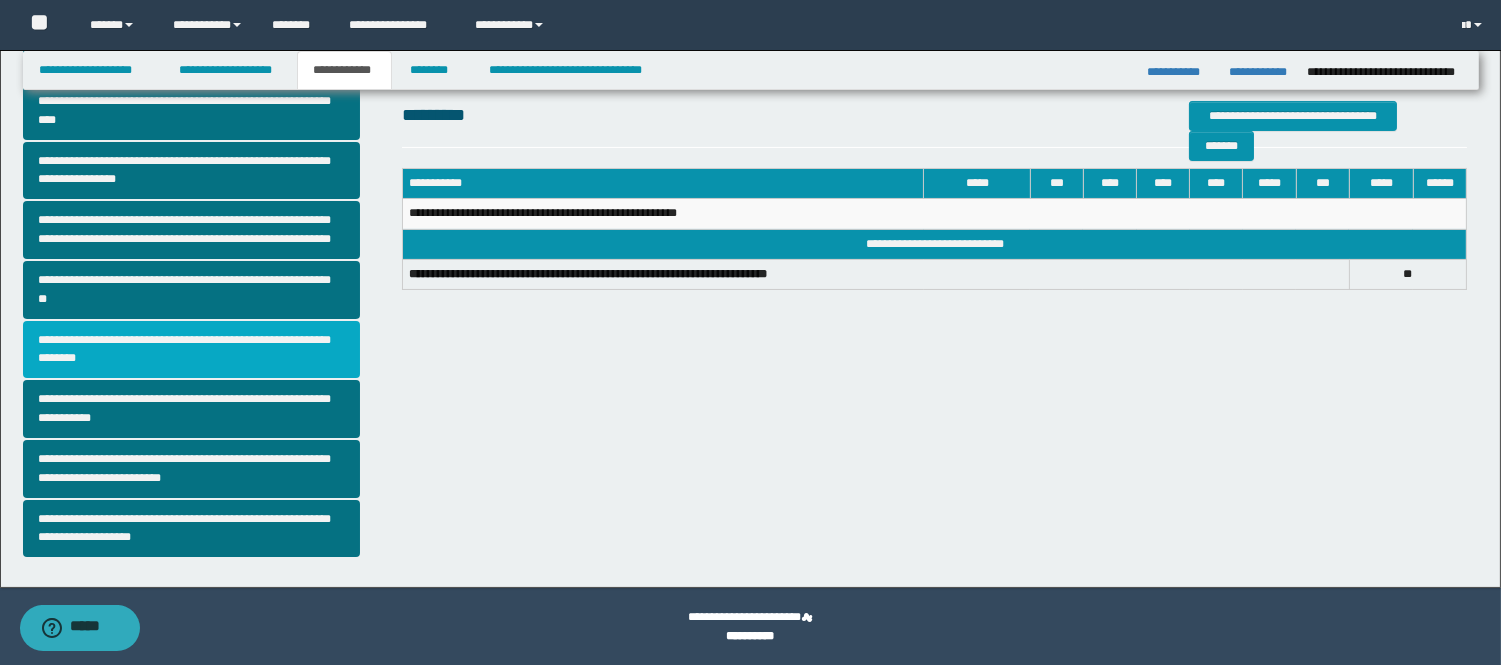 click on "**********" at bounding box center [192, 350] 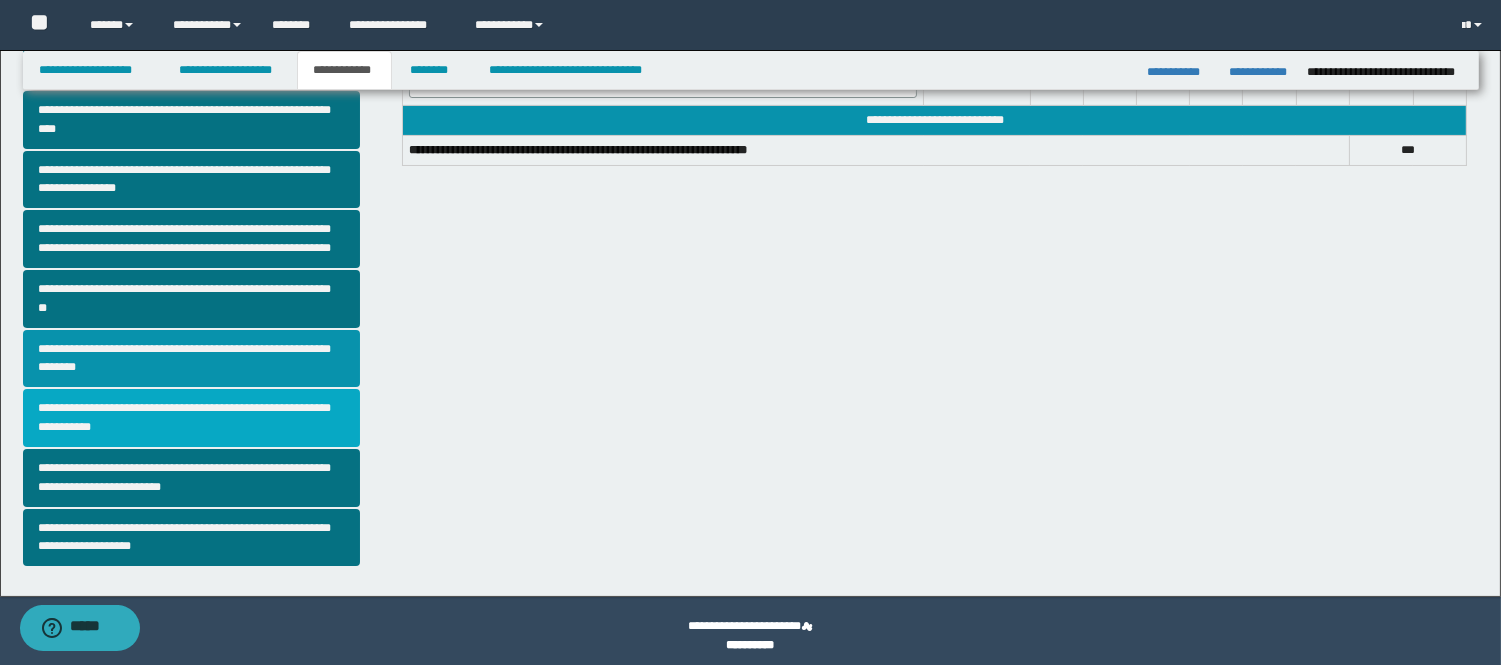 scroll, scrollTop: 444, scrollLeft: 0, axis: vertical 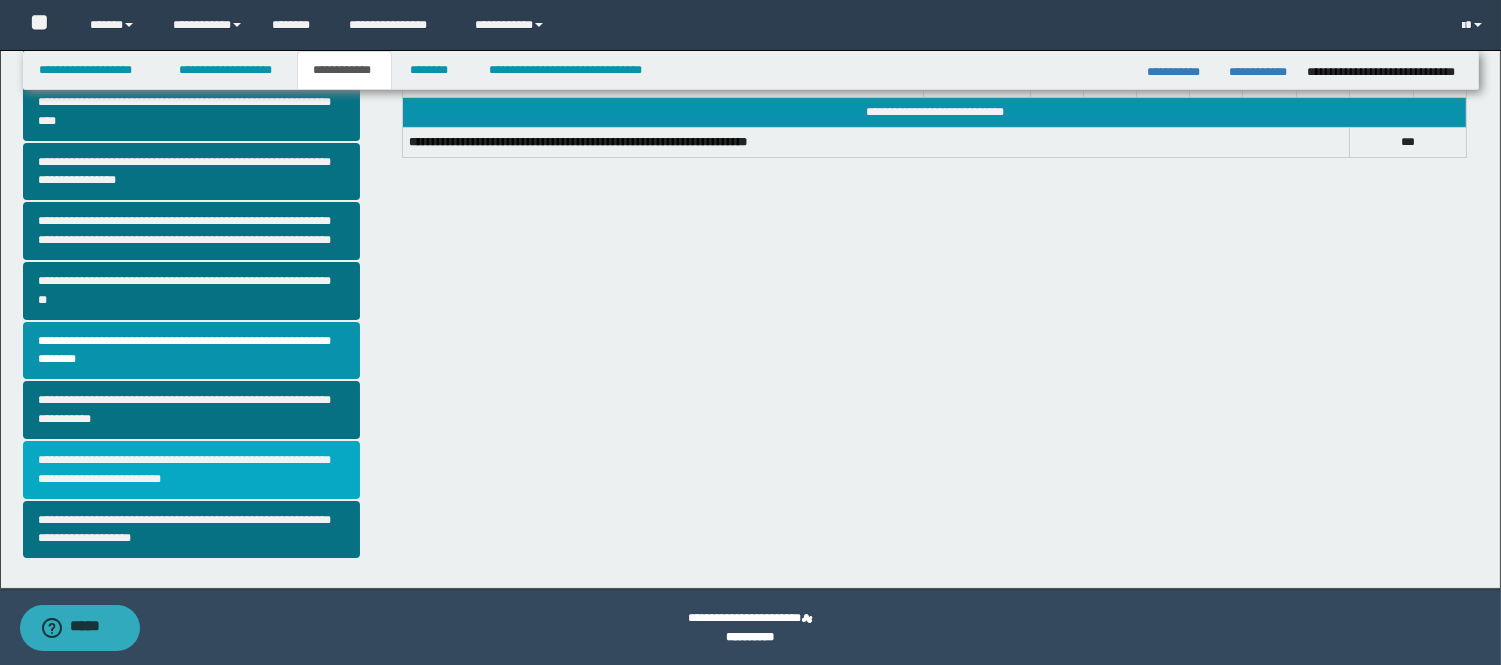 click on "**********" at bounding box center [192, 470] 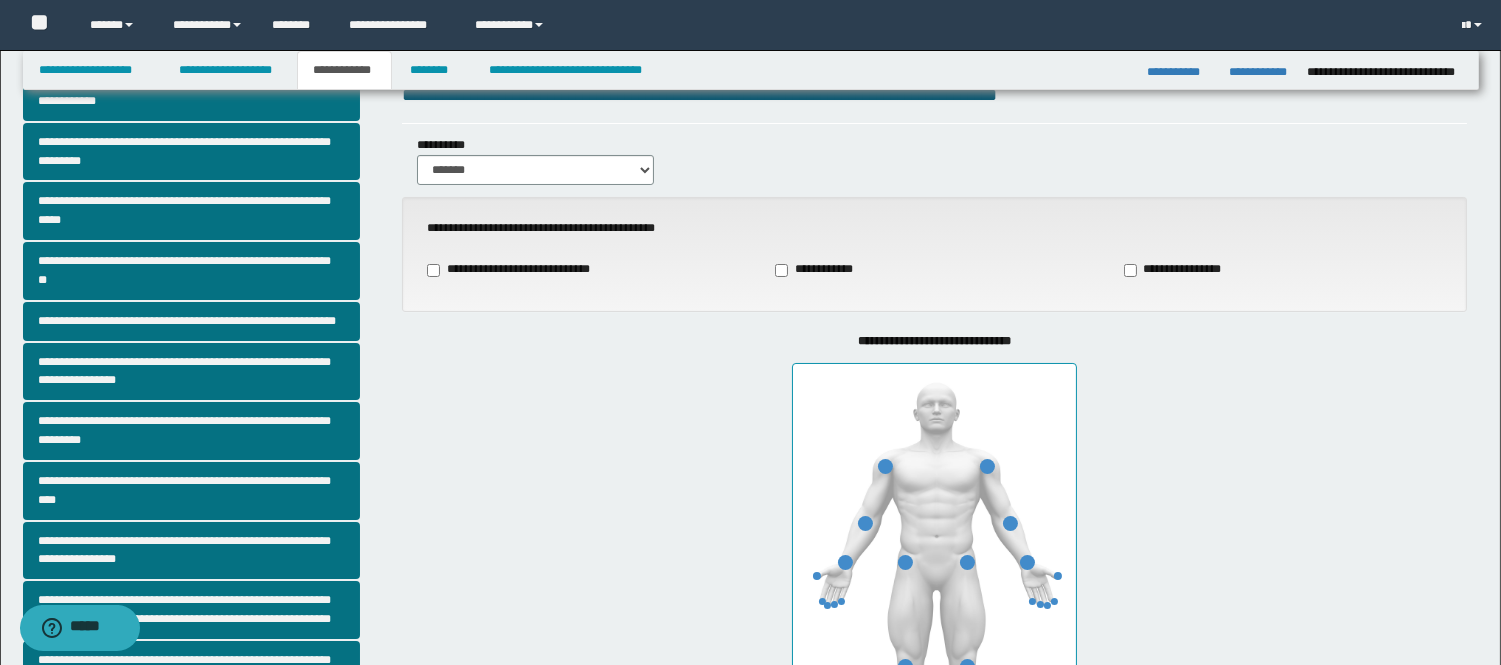 scroll, scrollTop: 333, scrollLeft: 0, axis: vertical 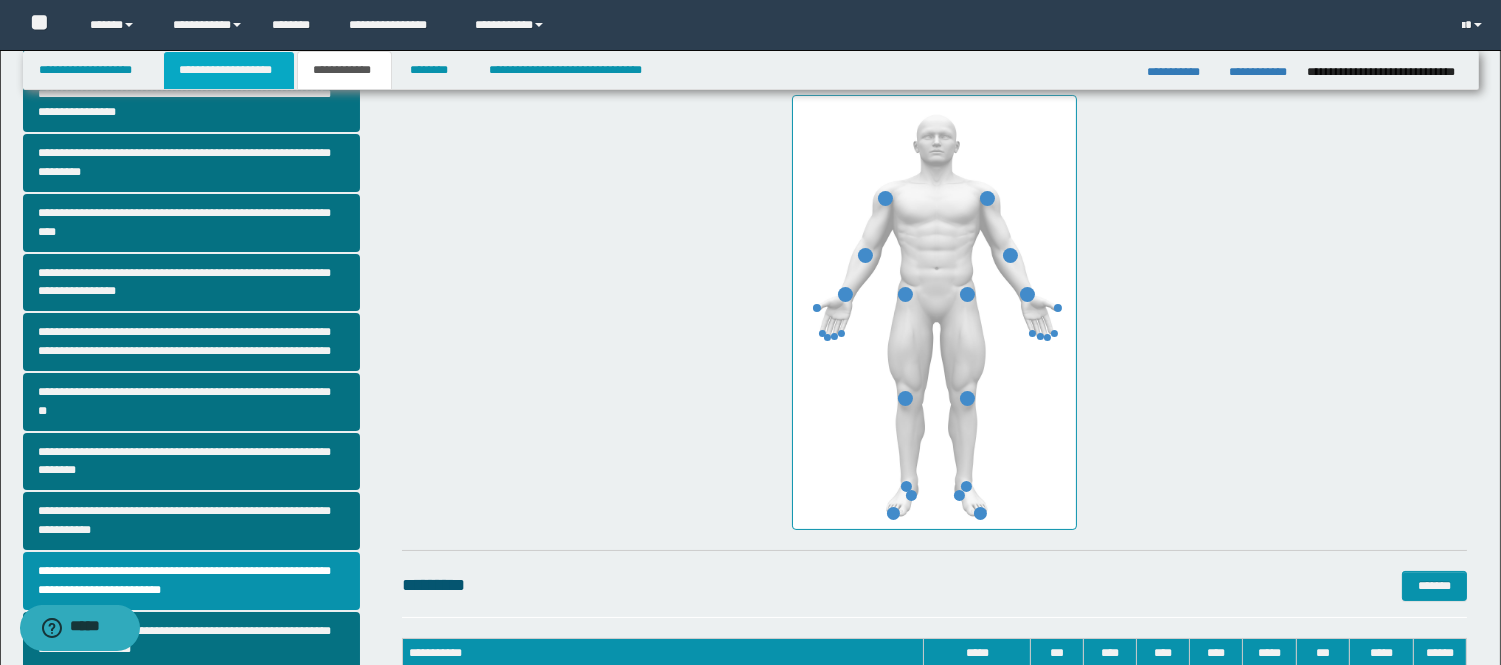 click on "**********" at bounding box center (229, 70) 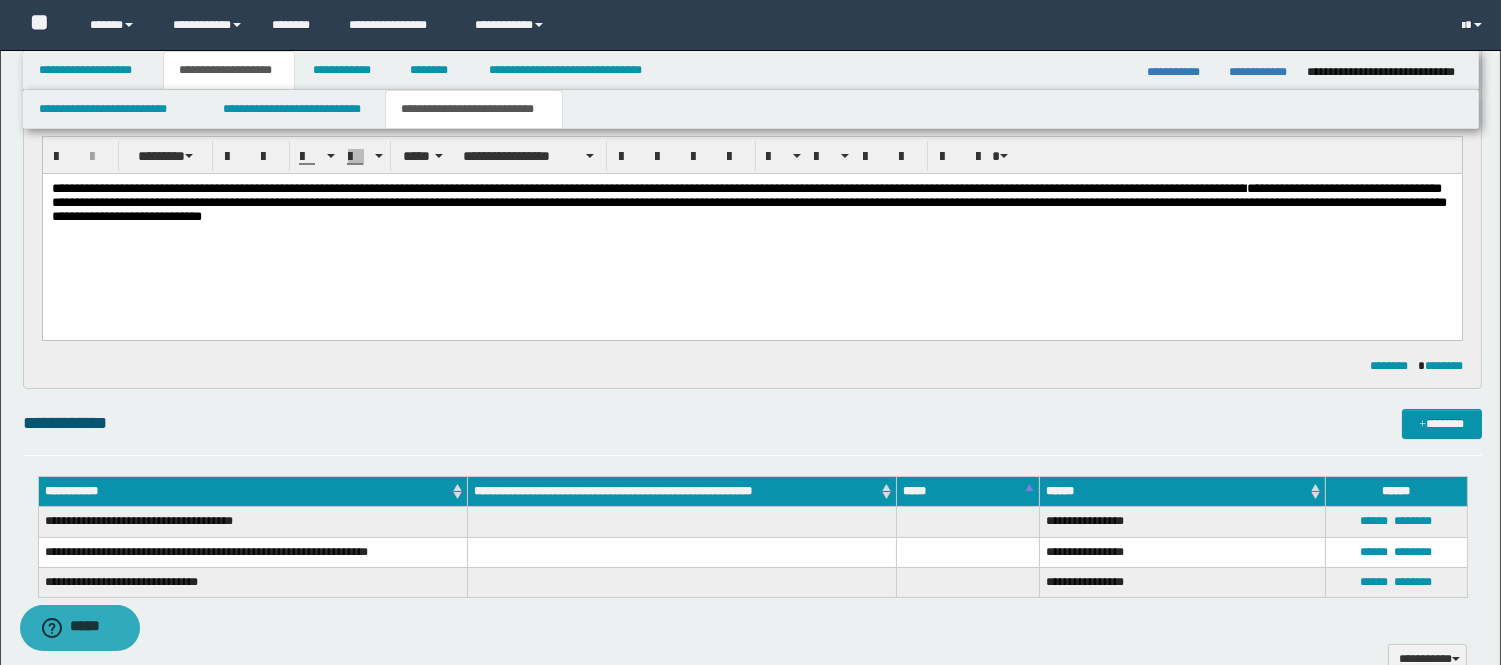 scroll, scrollTop: 142, scrollLeft: 0, axis: vertical 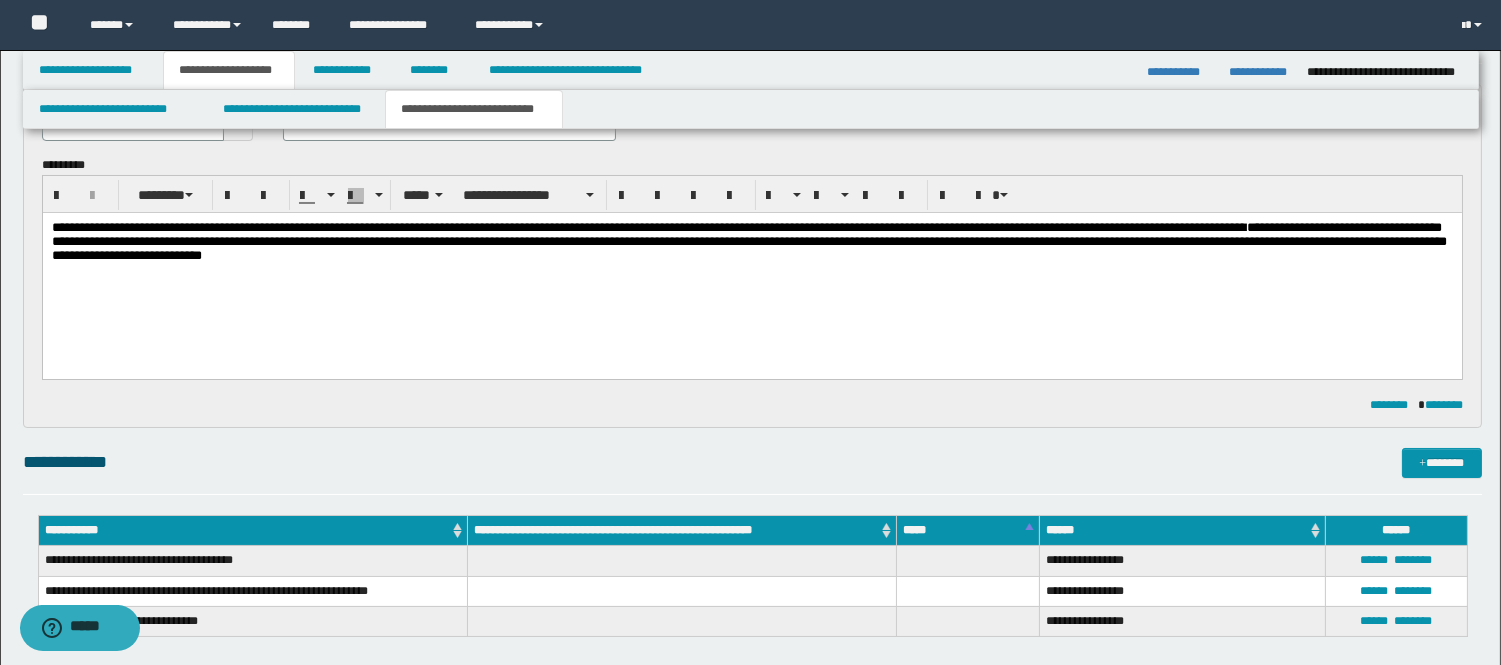 click on "**********" at bounding box center (751, 242) 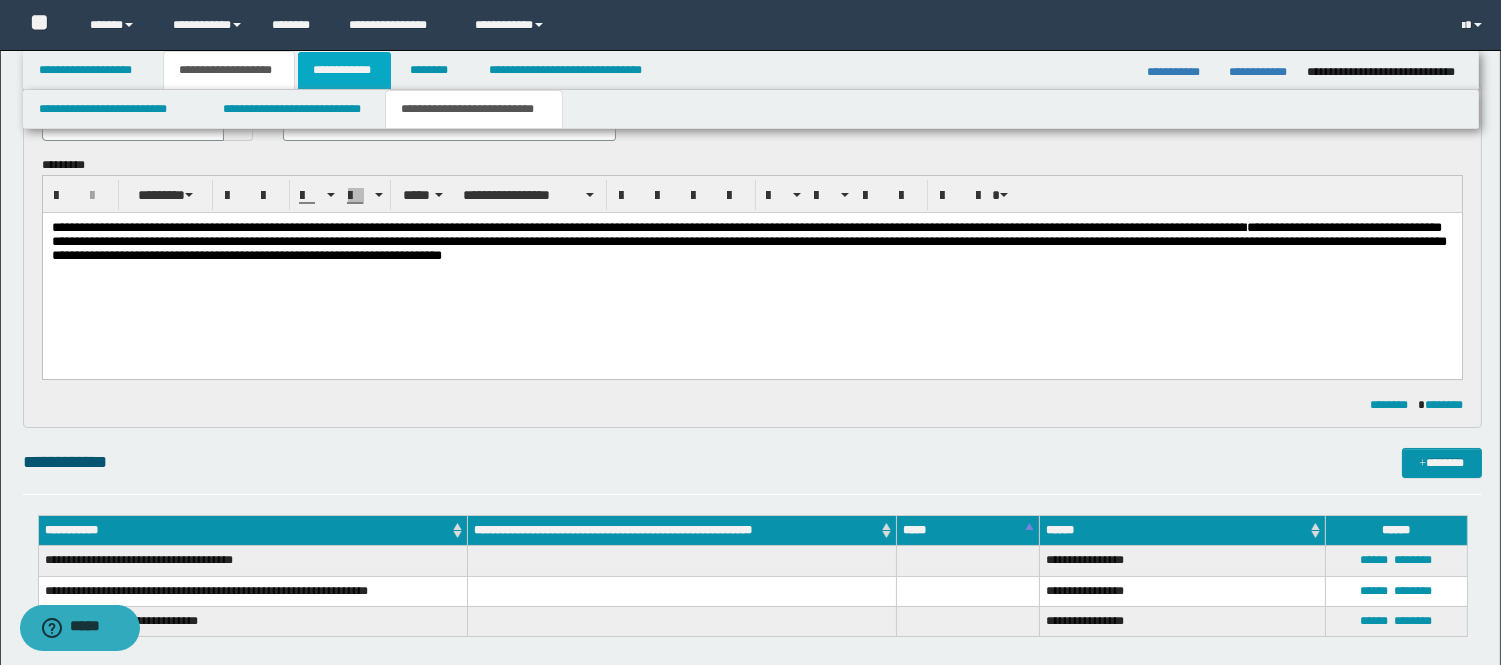 click on "**********" at bounding box center (344, 70) 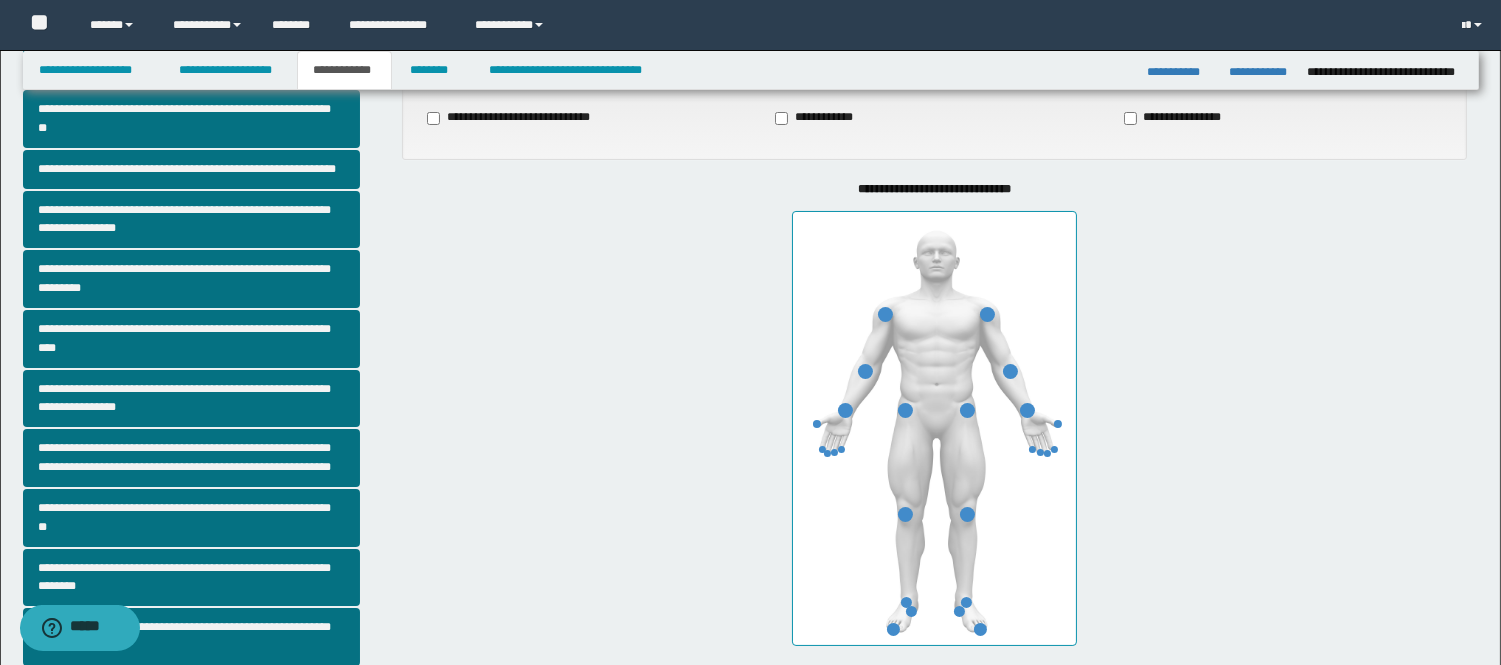 scroll, scrollTop: 222, scrollLeft: 0, axis: vertical 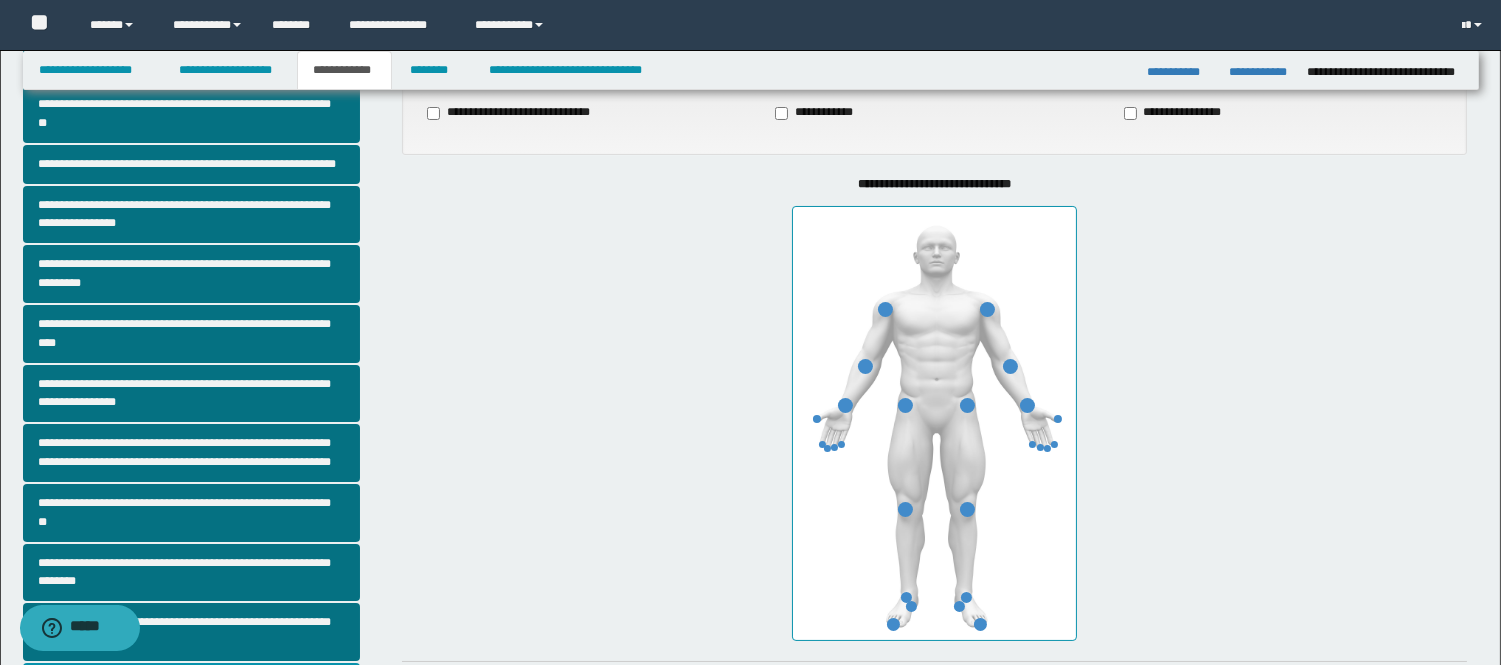 click at bounding box center [934, 423] 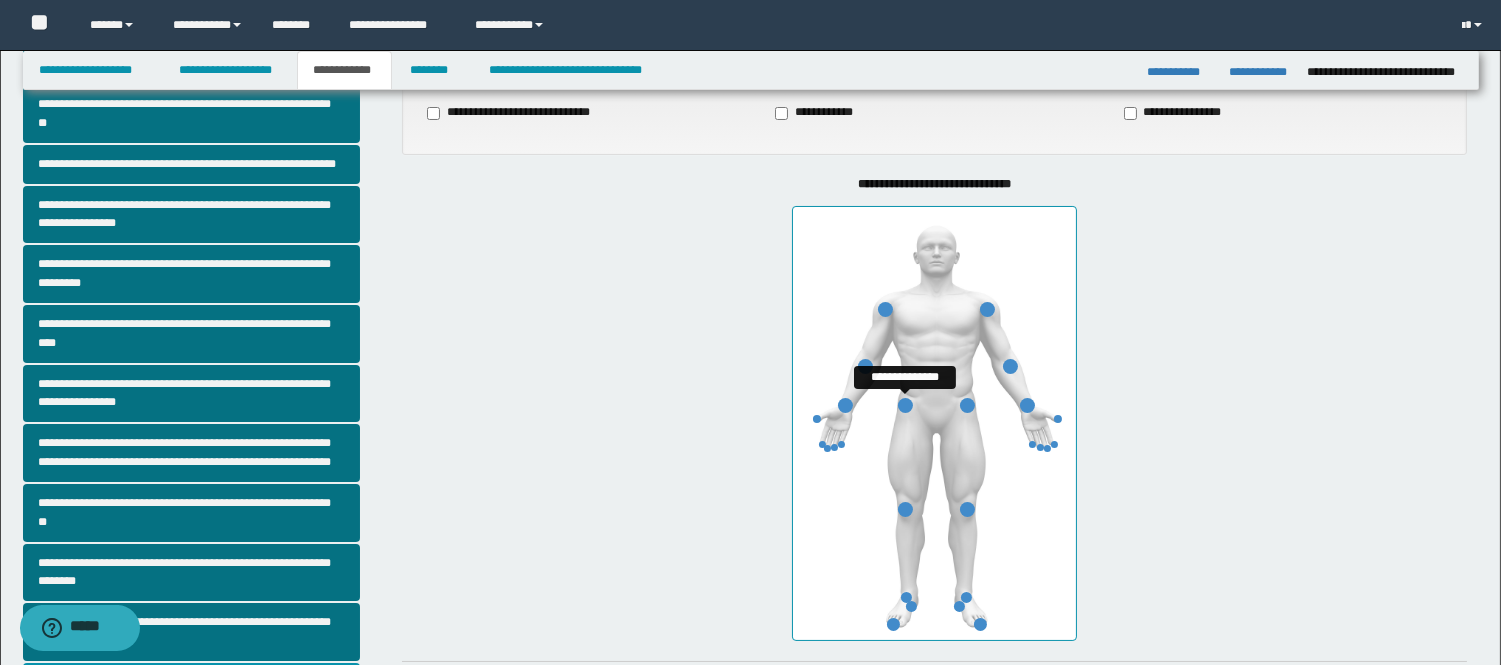 click at bounding box center (905, 405) 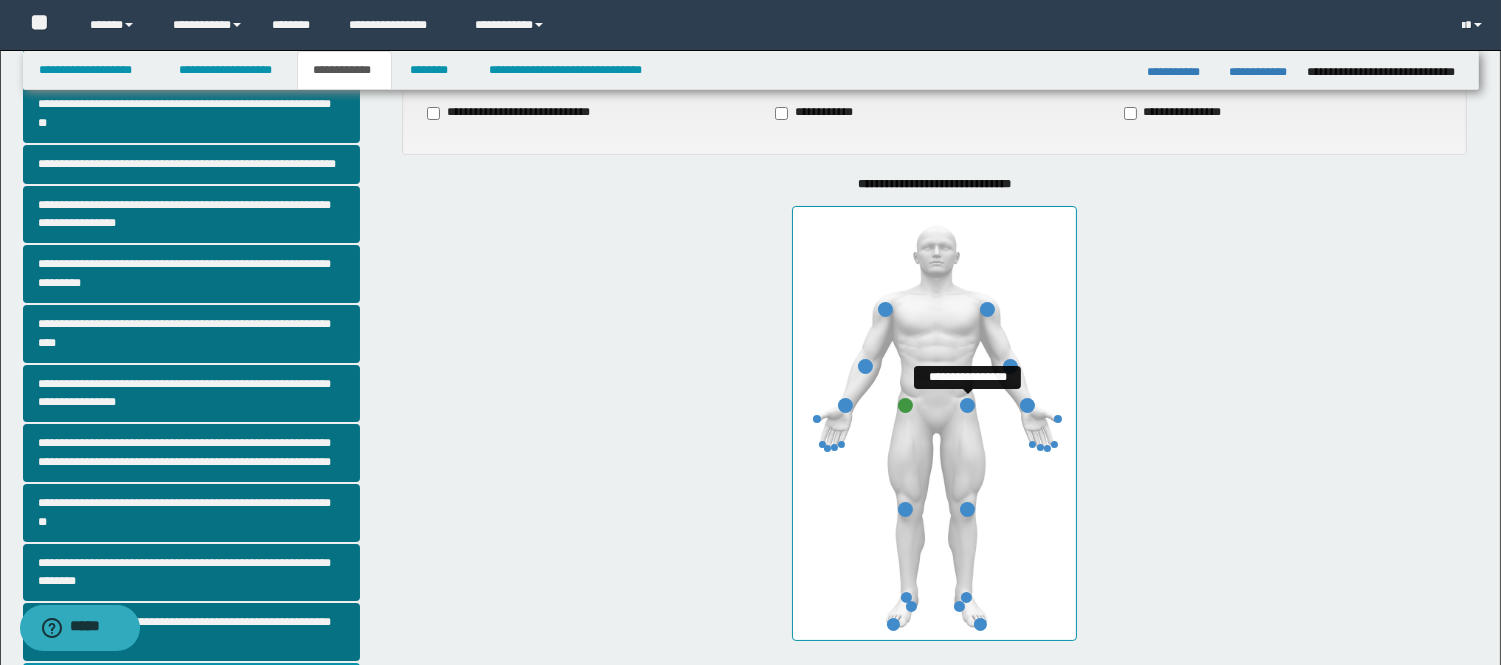 click at bounding box center [967, 405] 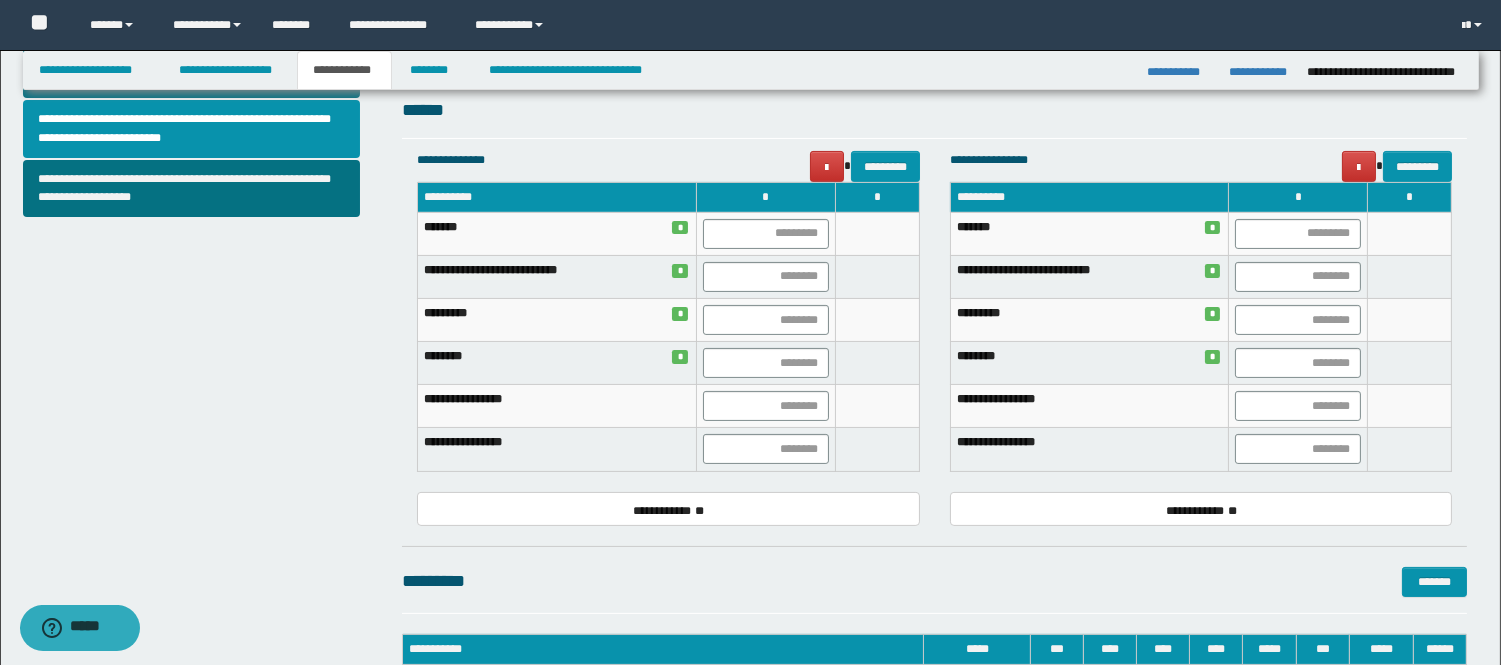 scroll, scrollTop: 888, scrollLeft: 0, axis: vertical 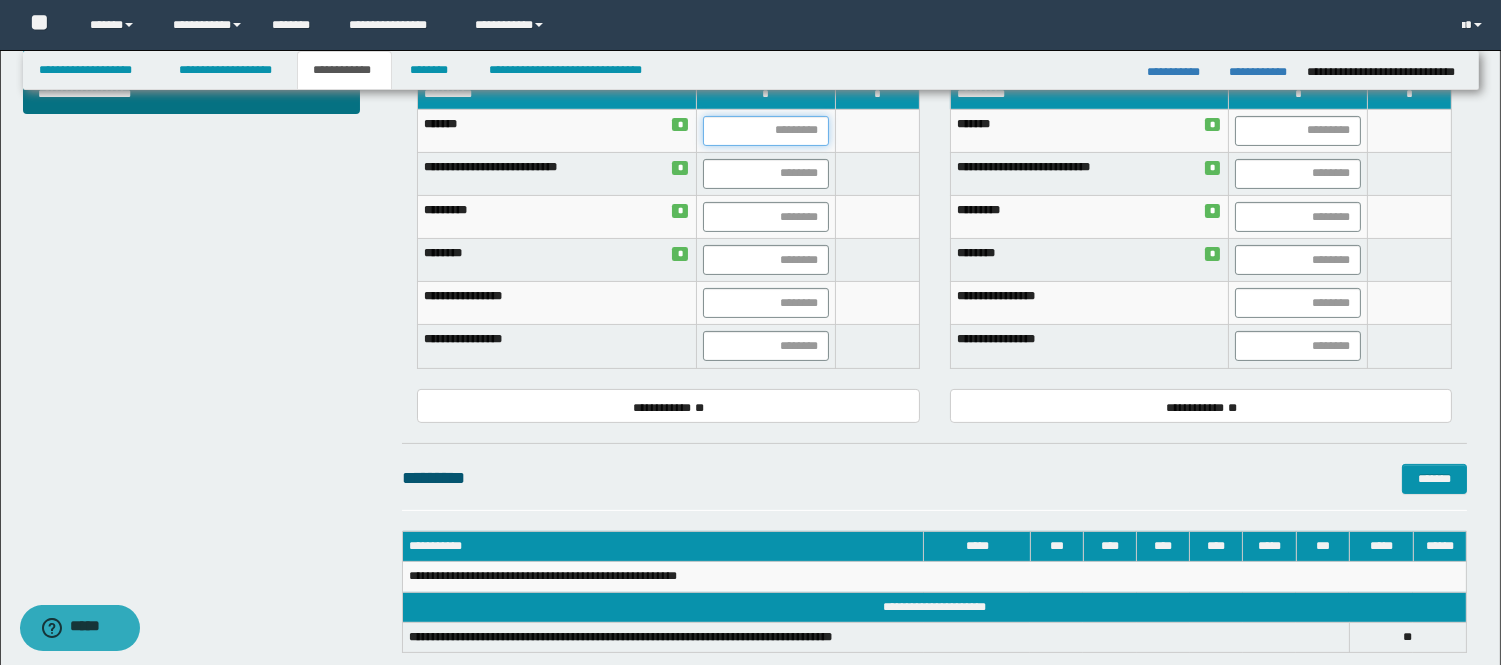 click at bounding box center (766, 131) 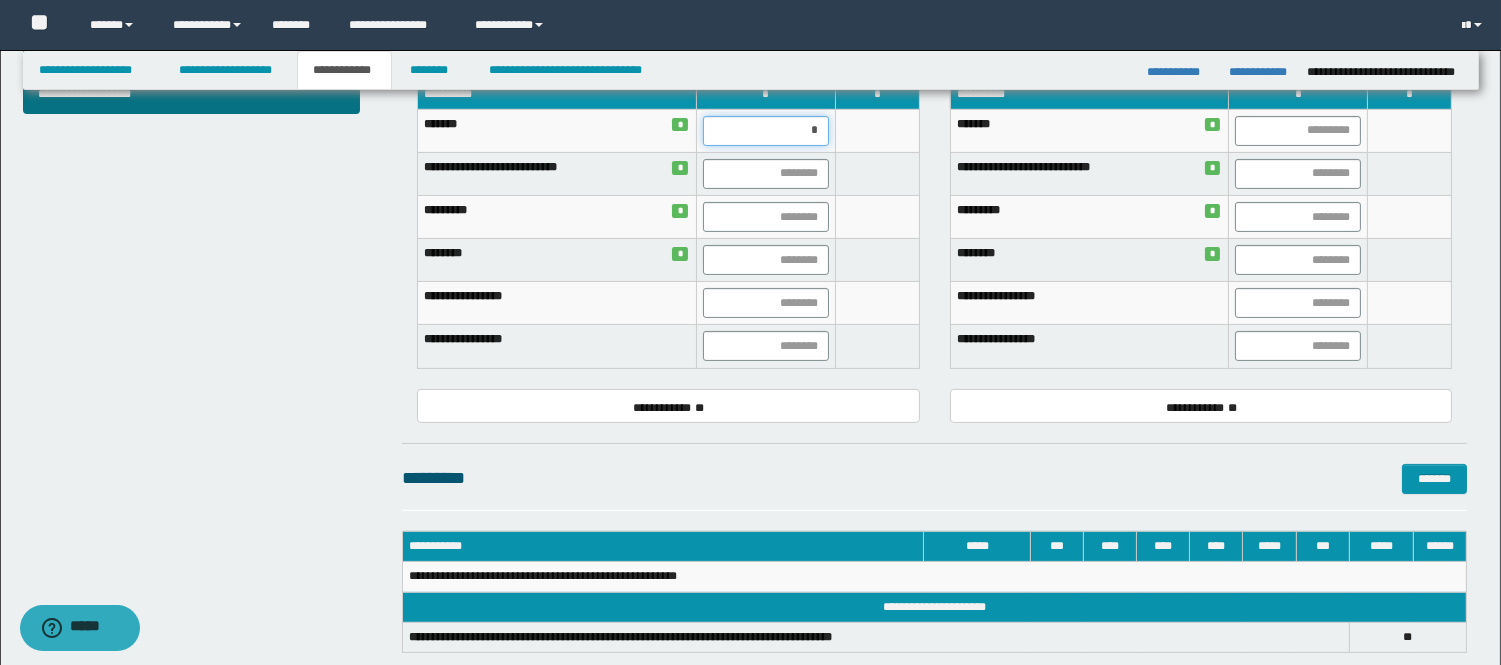 type on "**" 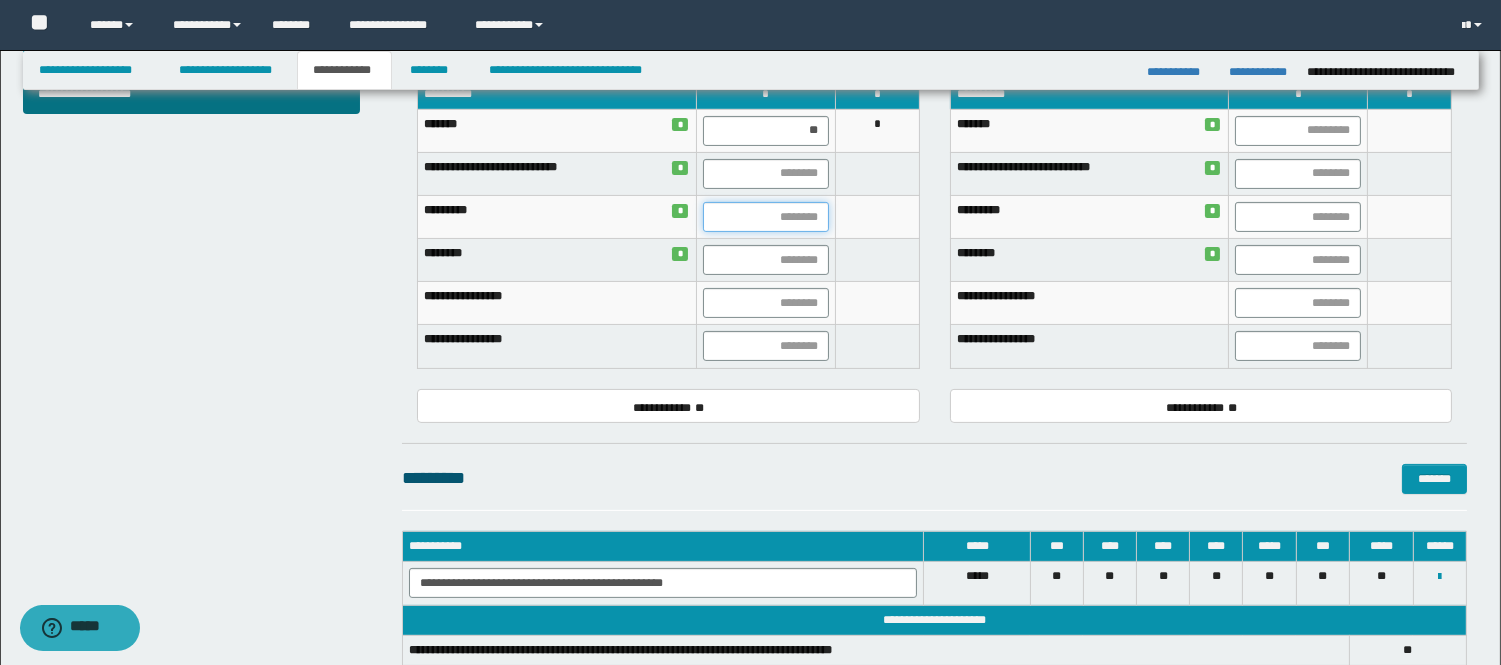 click at bounding box center [766, 217] 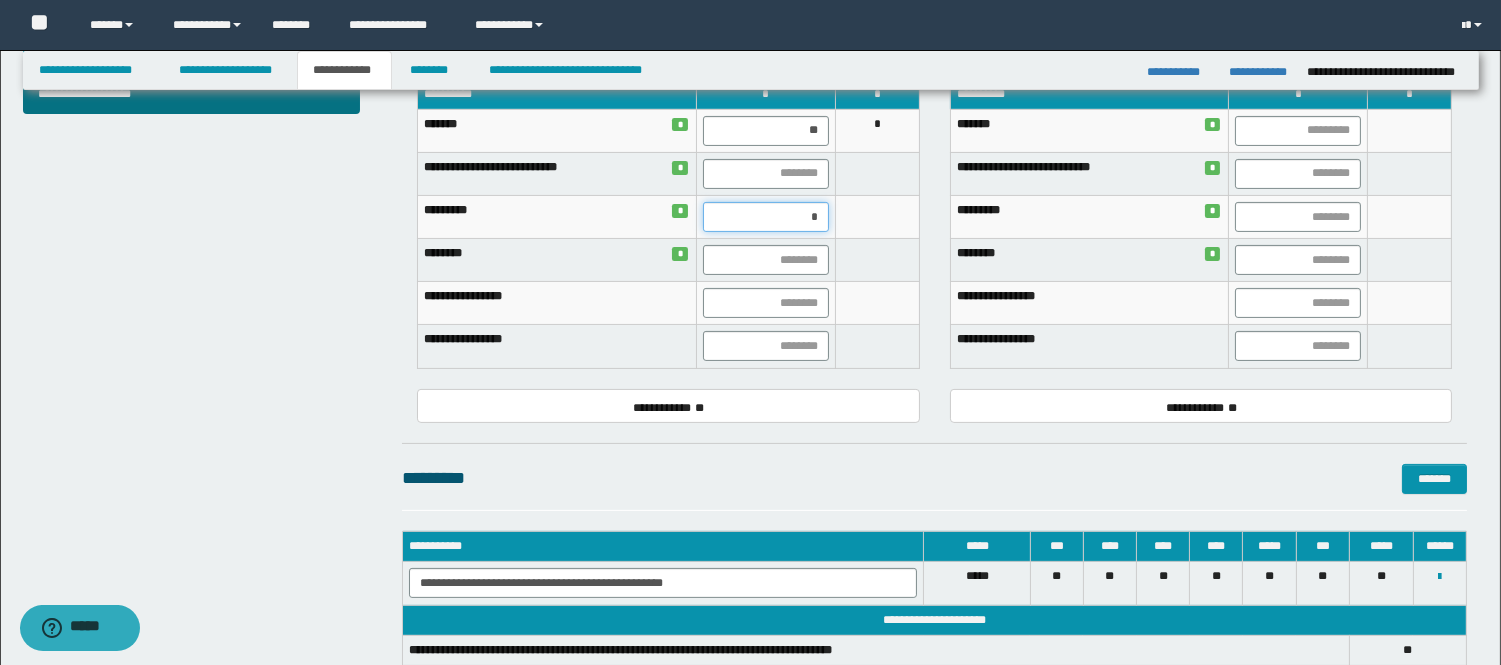 type on "**" 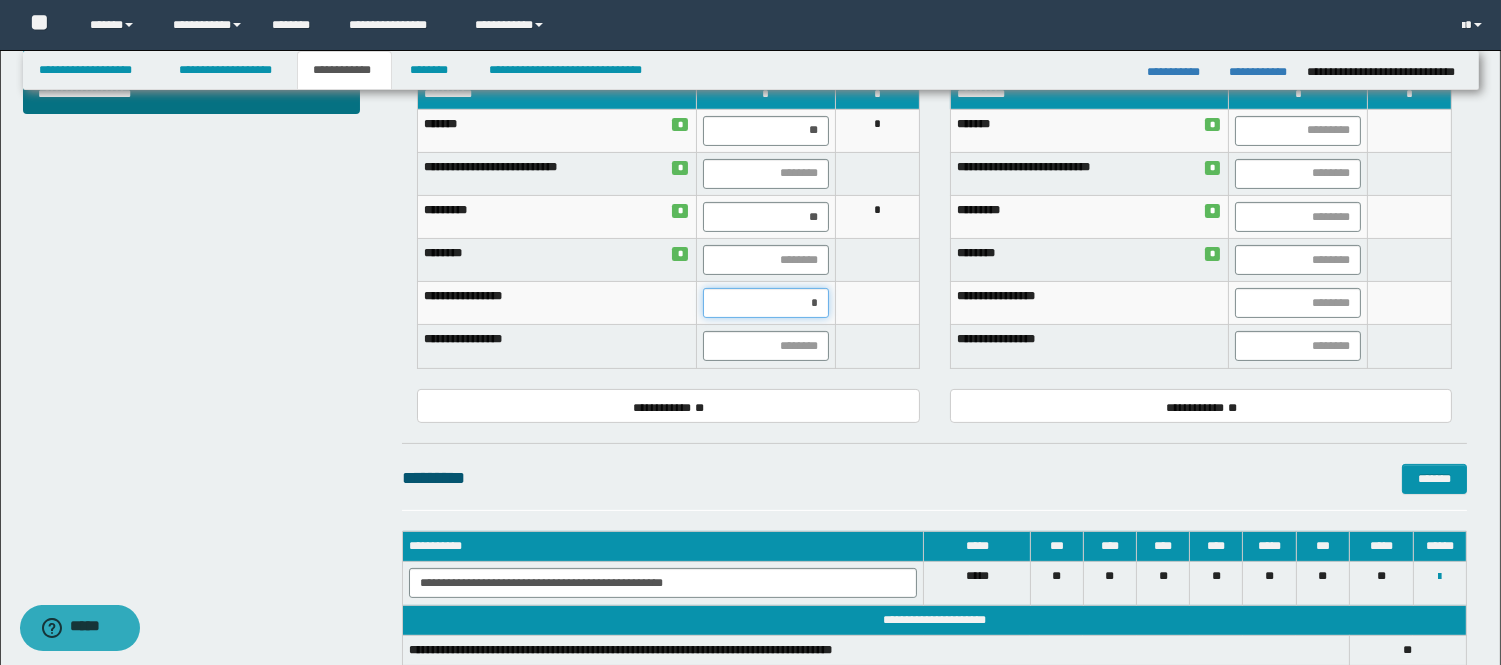 type on "**" 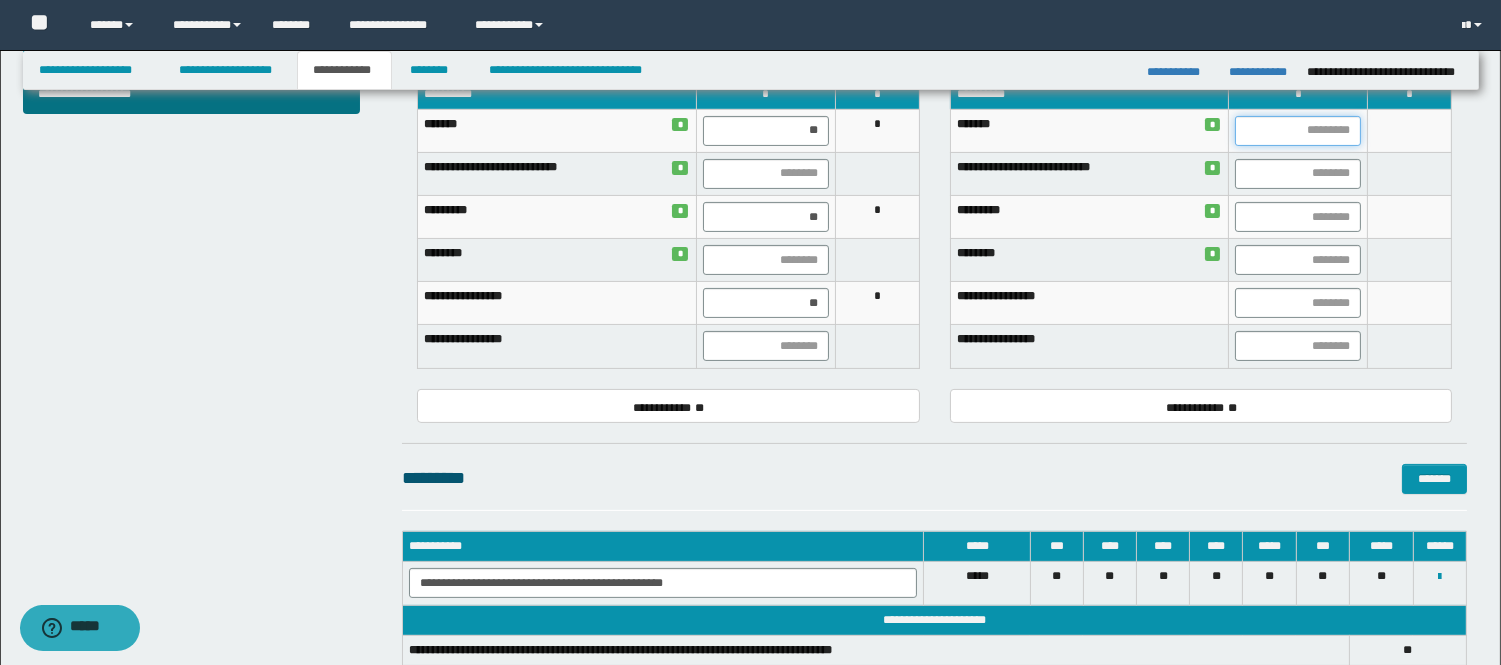 click at bounding box center (1298, 131) 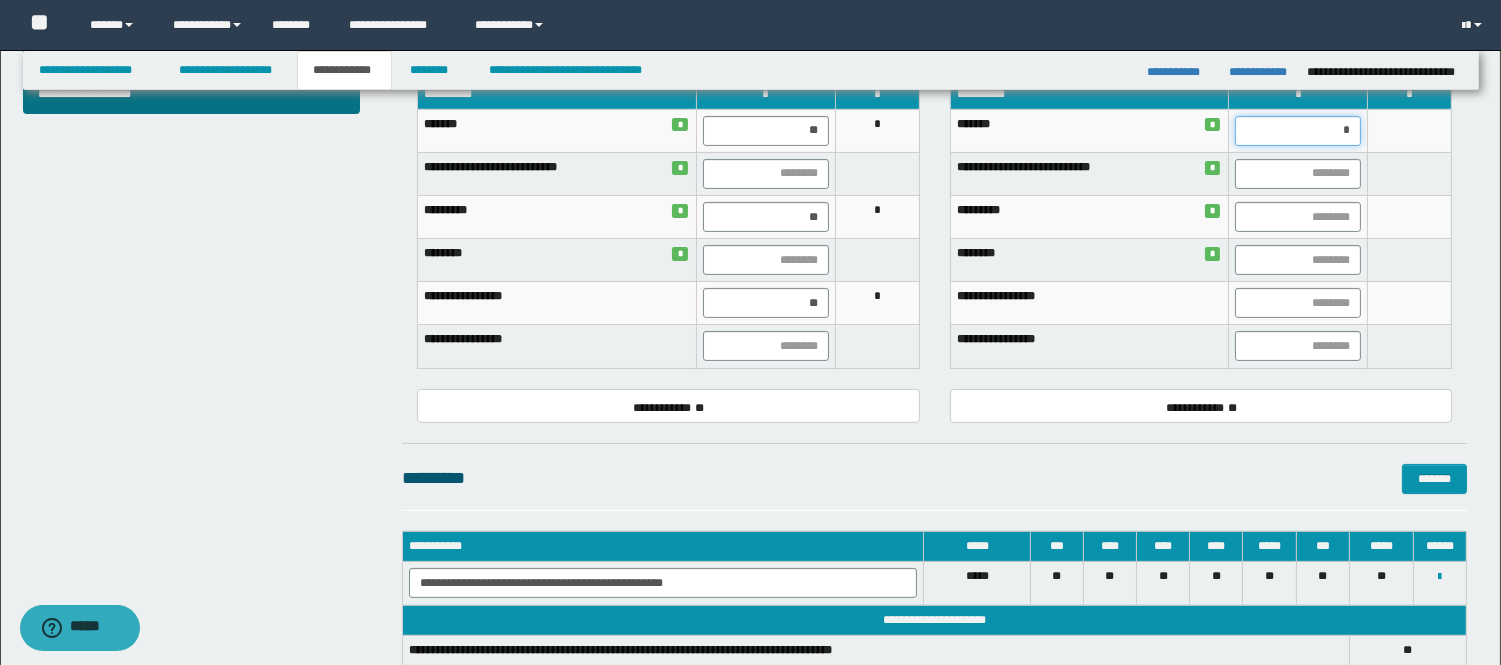type on "**" 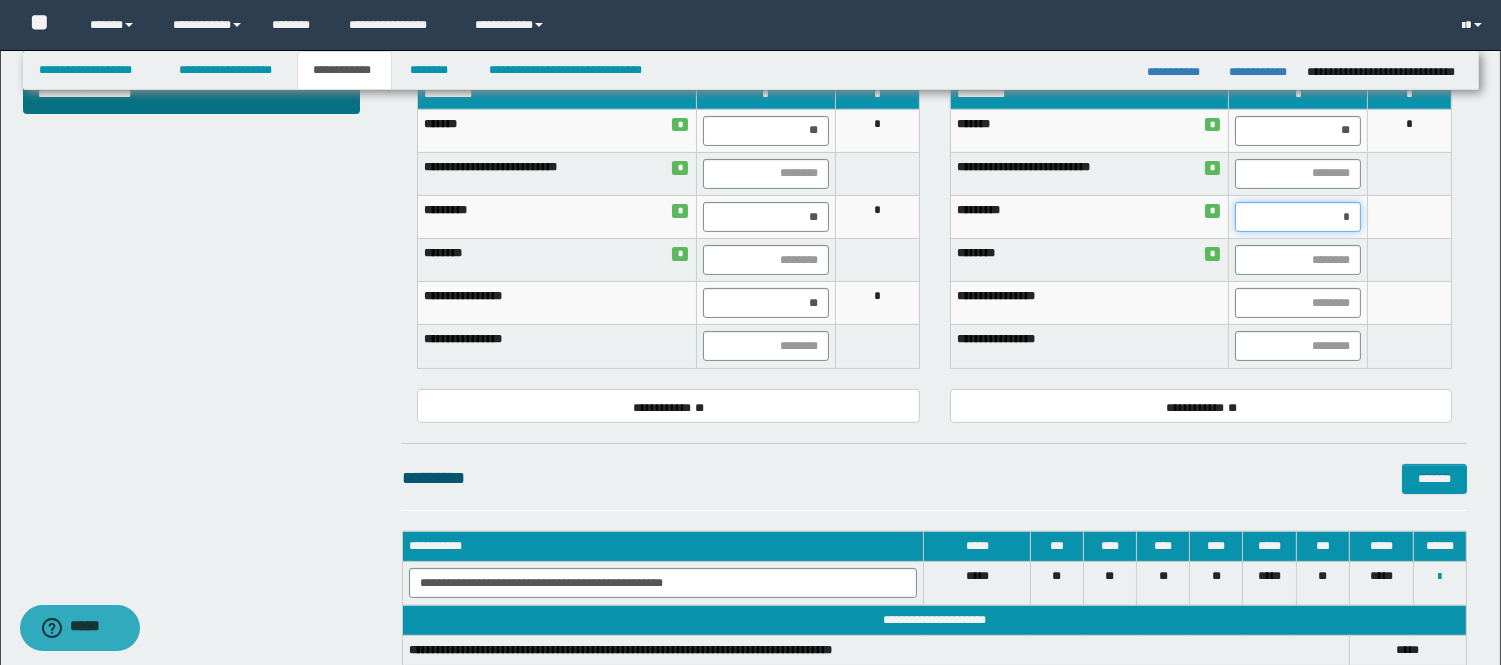 type on "**" 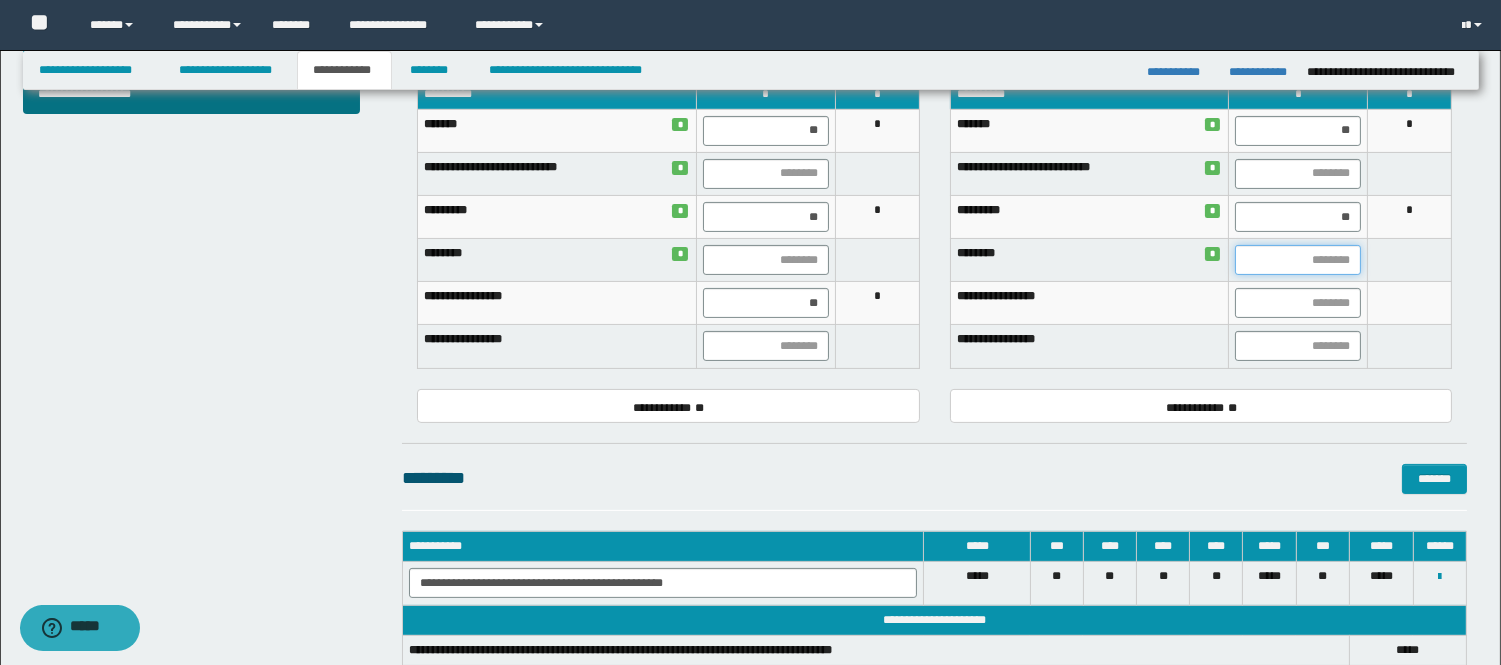 type on "*" 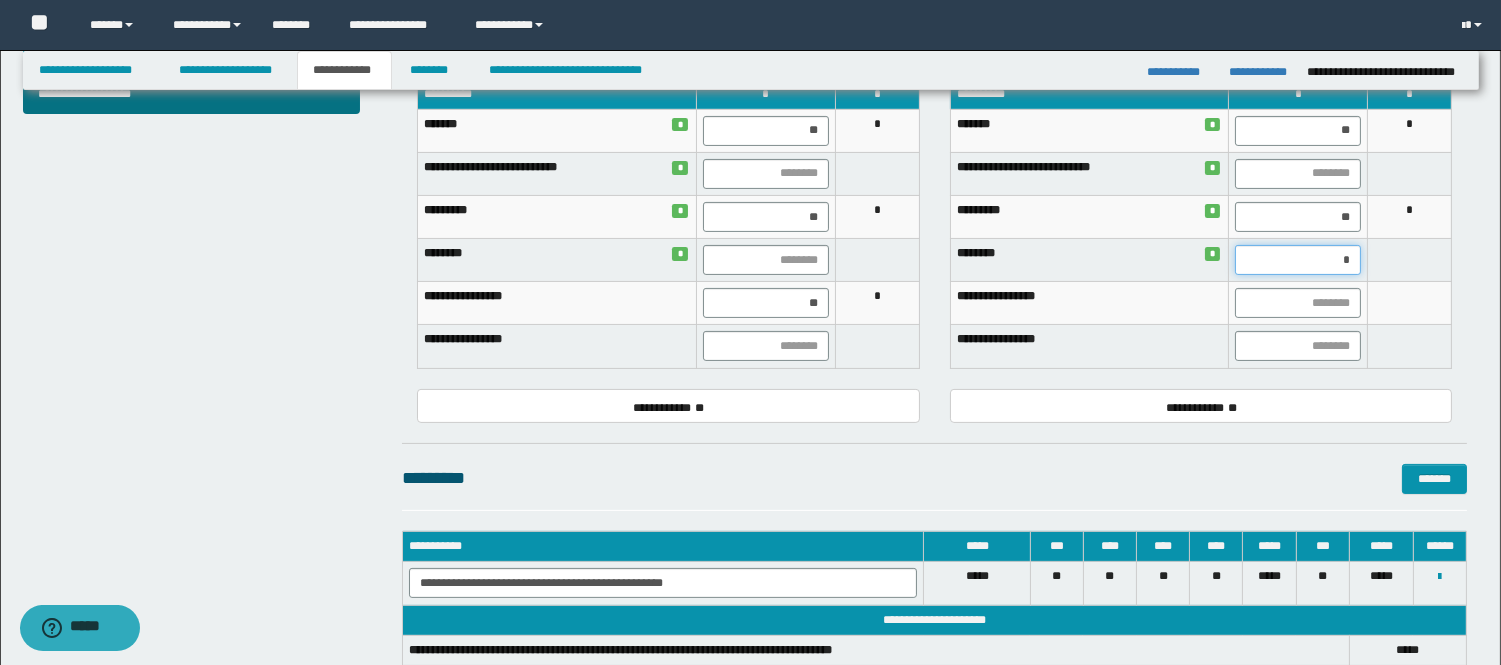 type 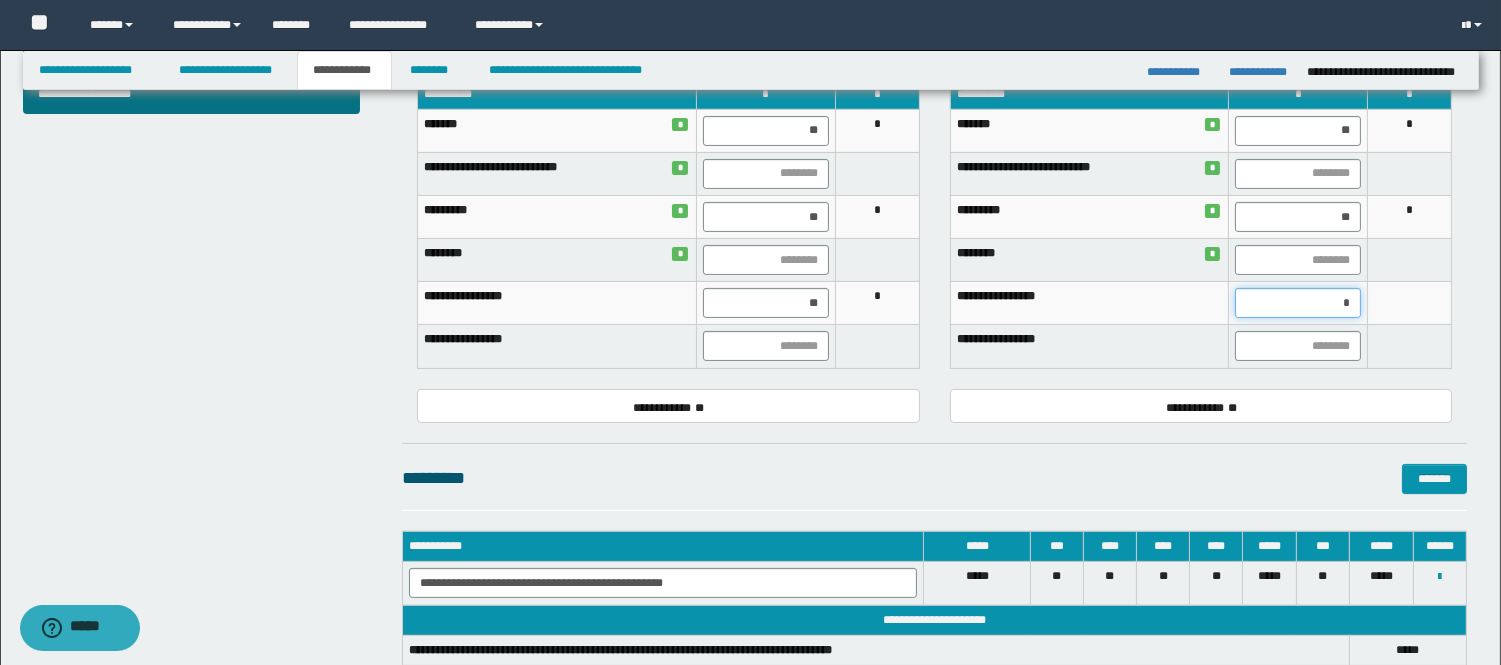 type on "**" 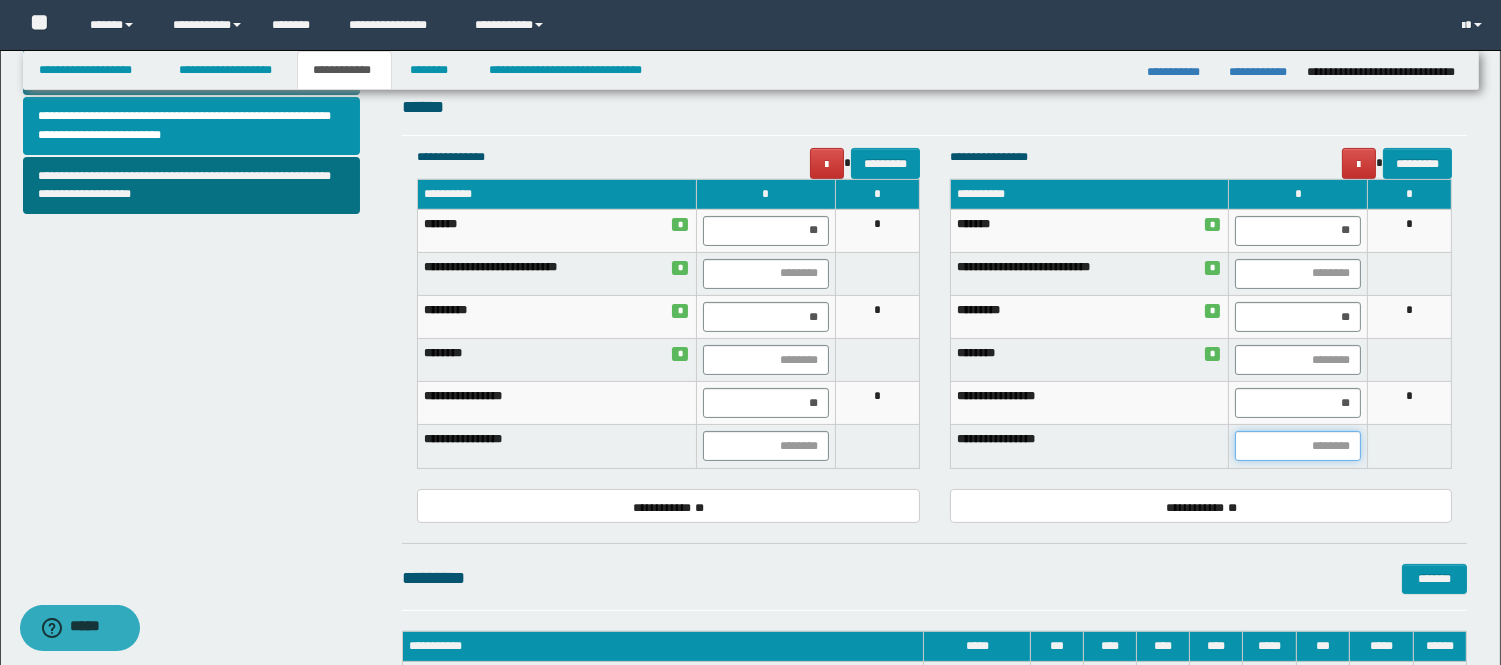 scroll, scrollTop: 684, scrollLeft: 0, axis: vertical 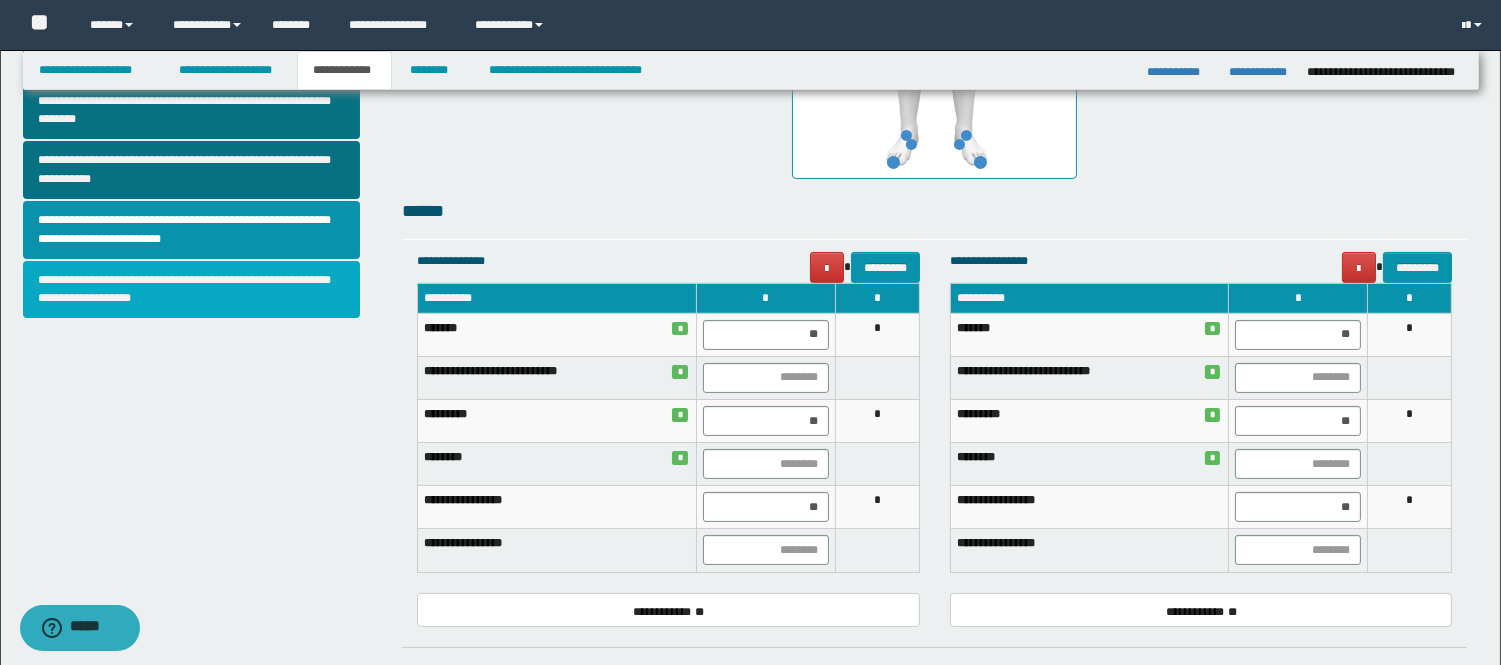 click on "**********" at bounding box center (192, 290) 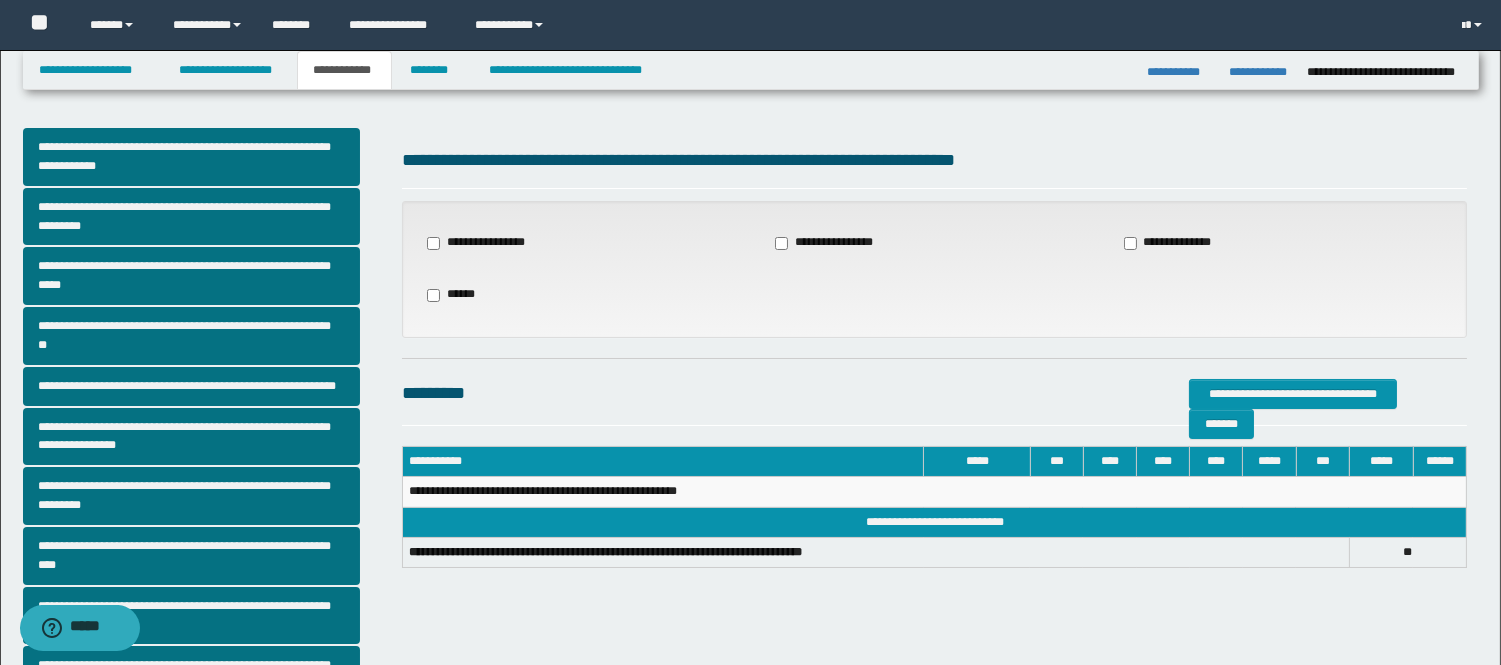 click on "**********" at bounding box center (1178, 243) 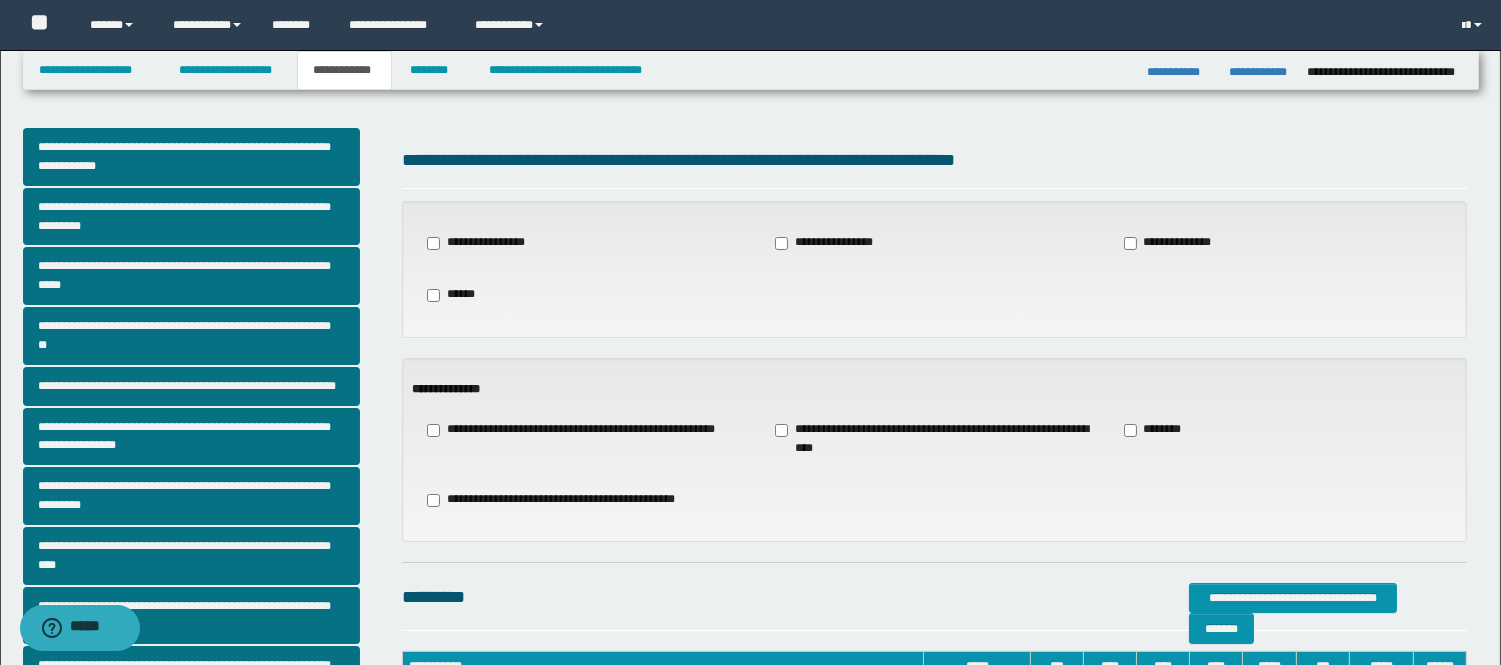 click on "**********" at bounding box center (934, 439) 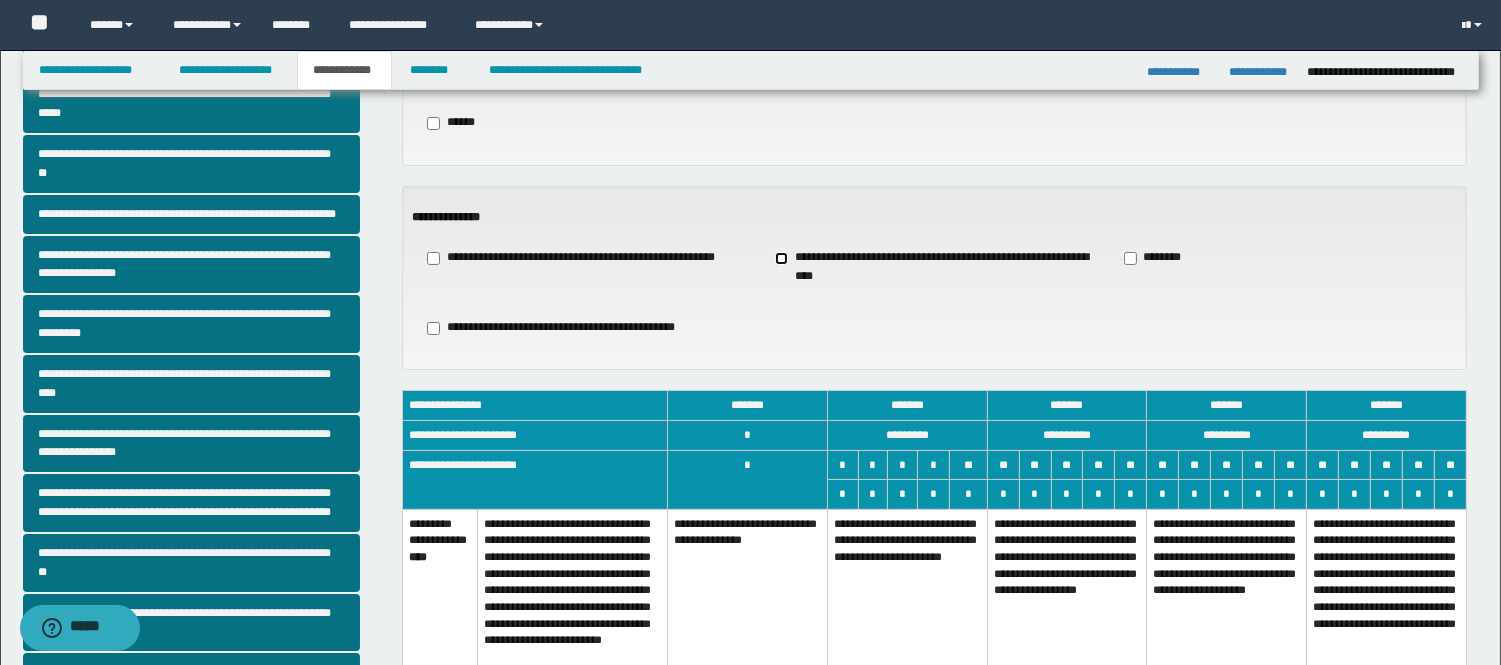 scroll, scrollTop: 333, scrollLeft: 0, axis: vertical 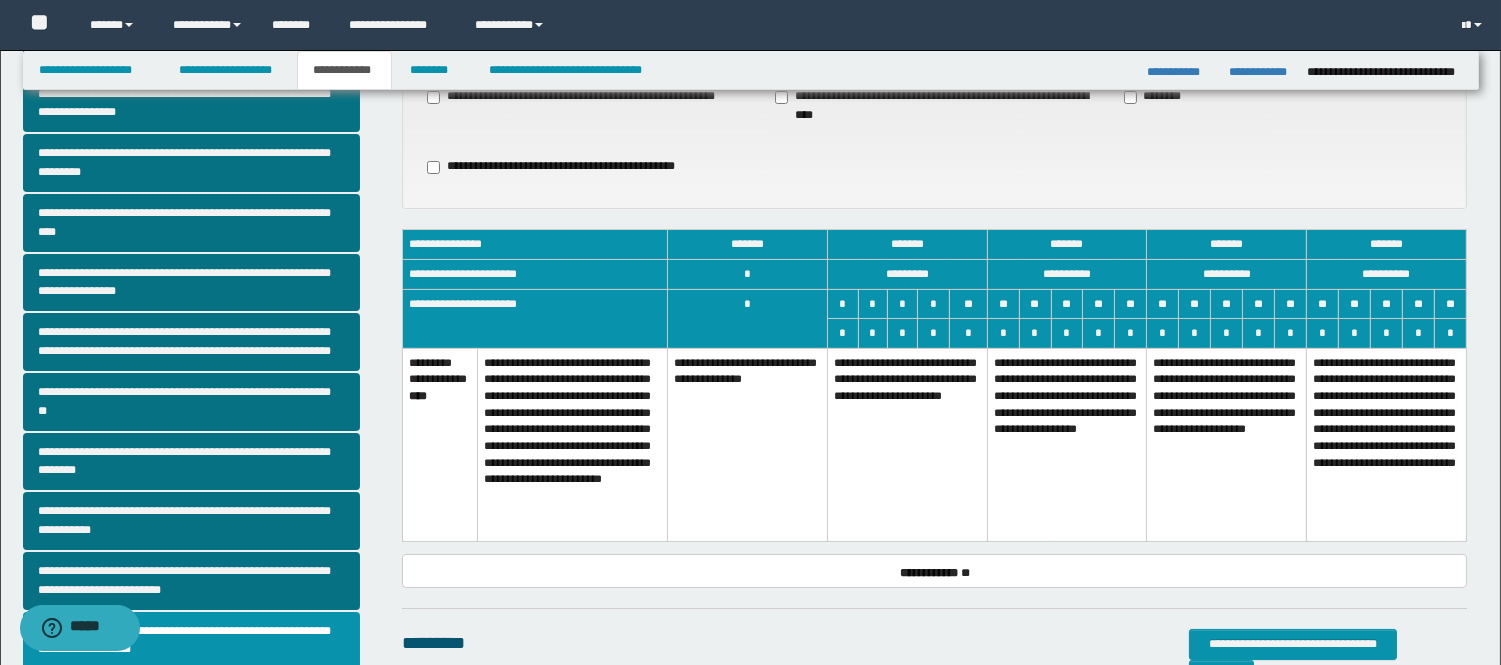 click on "**********" at bounding box center [1067, 445] 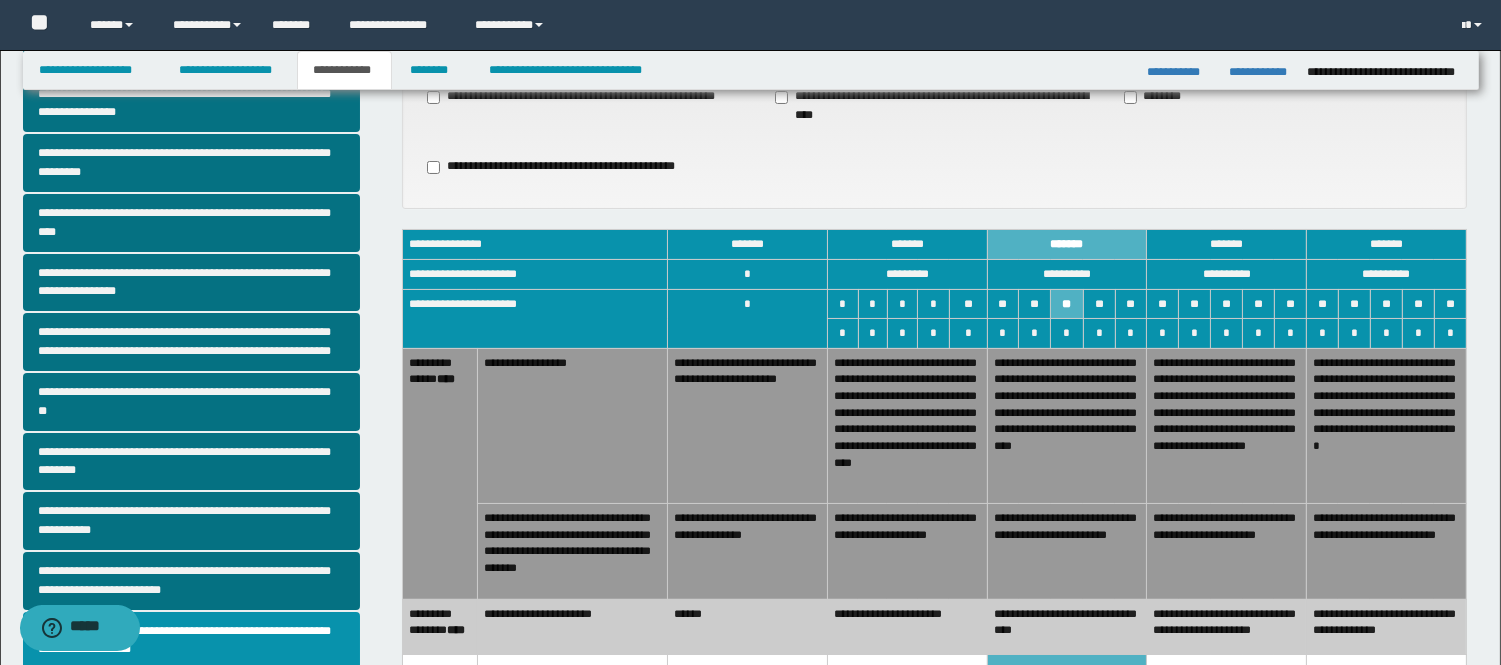 click on "**********" at bounding box center (1067, 552) 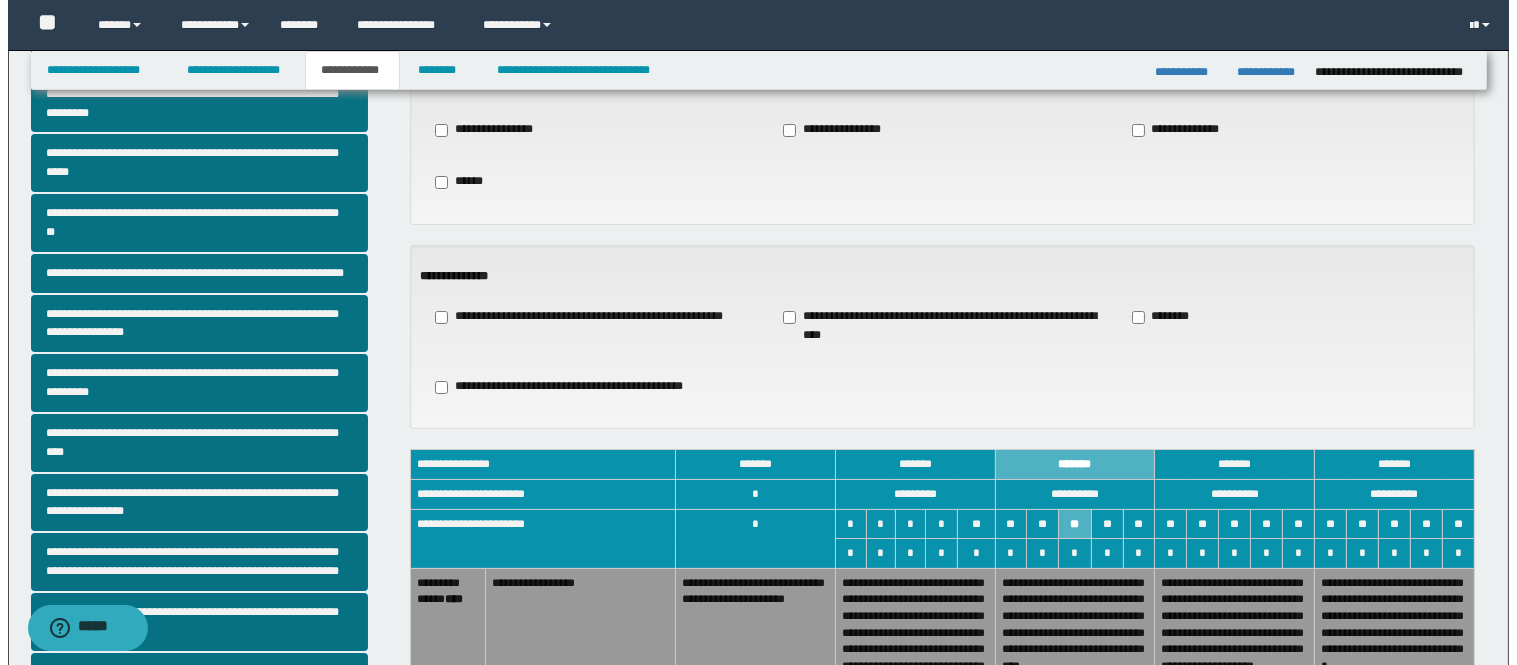 scroll, scrollTop: 0, scrollLeft: 0, axis: both 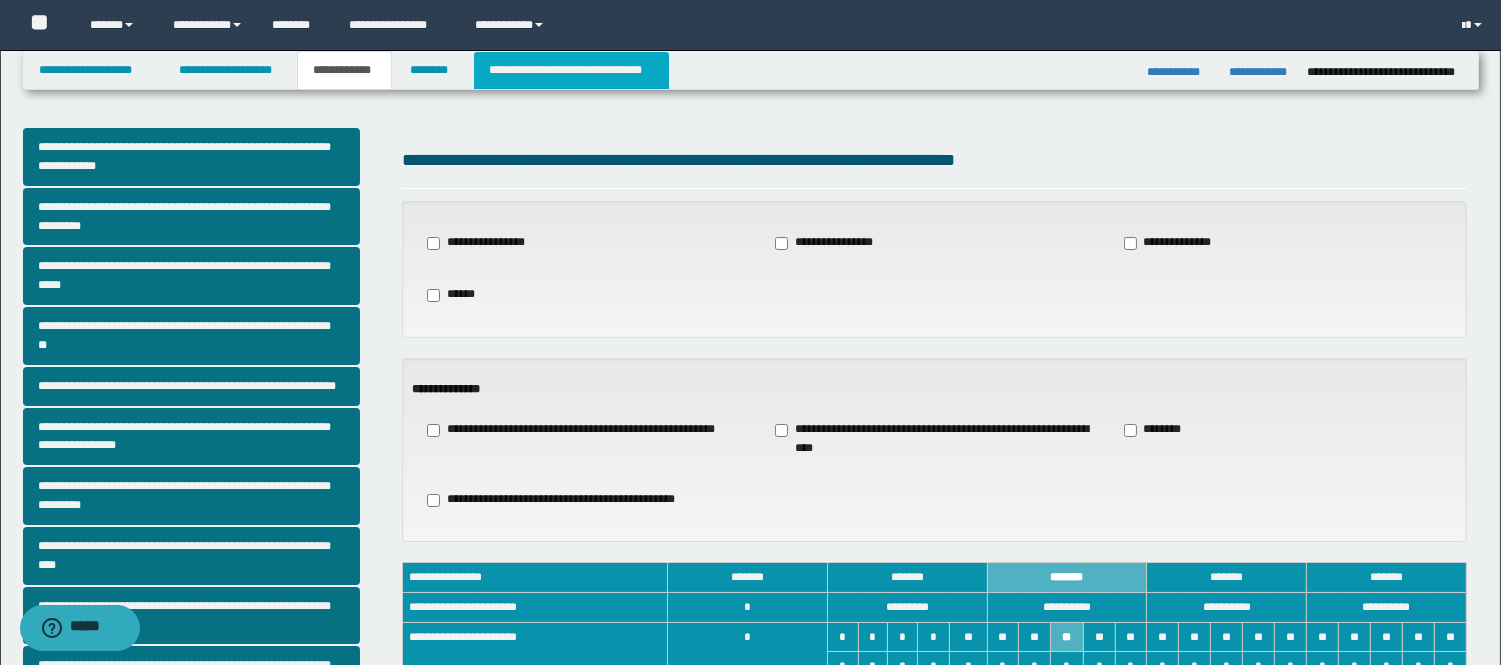 click on "**********" at bounding box center (571, 70) 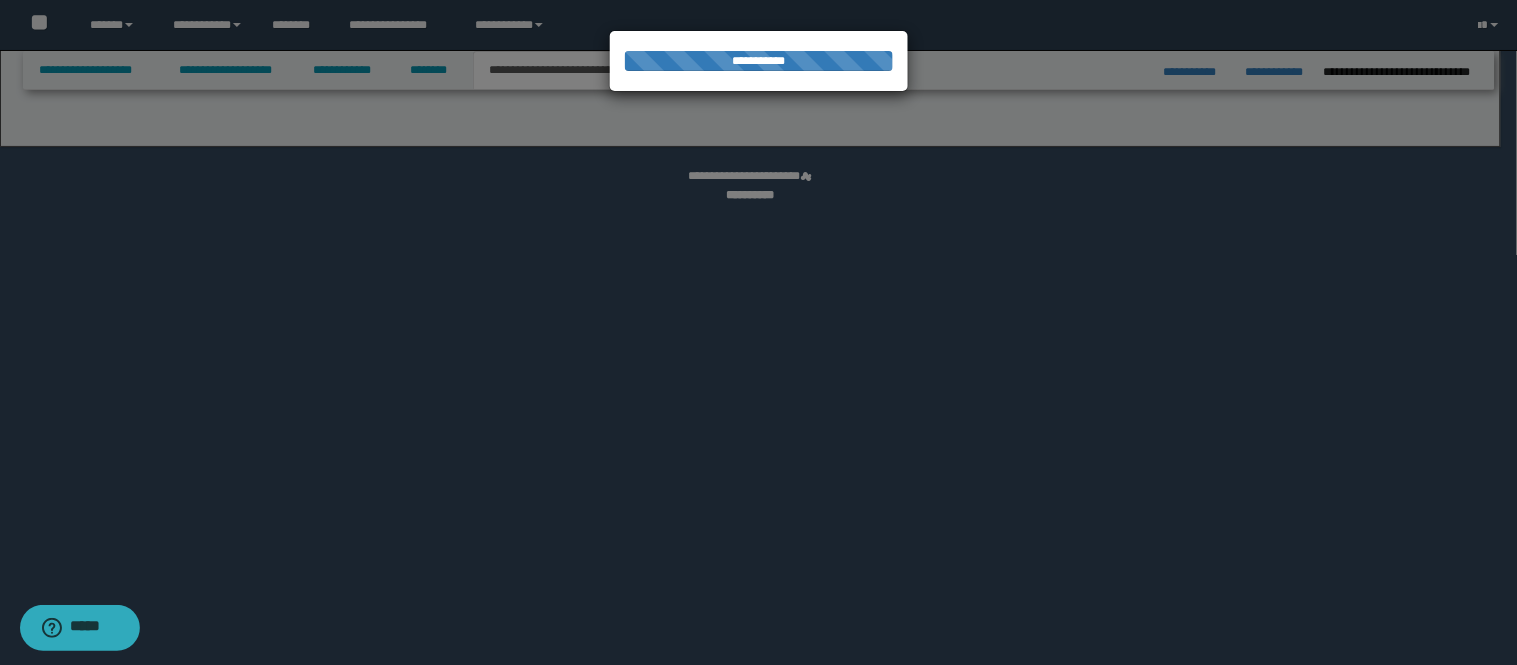 select on "*" 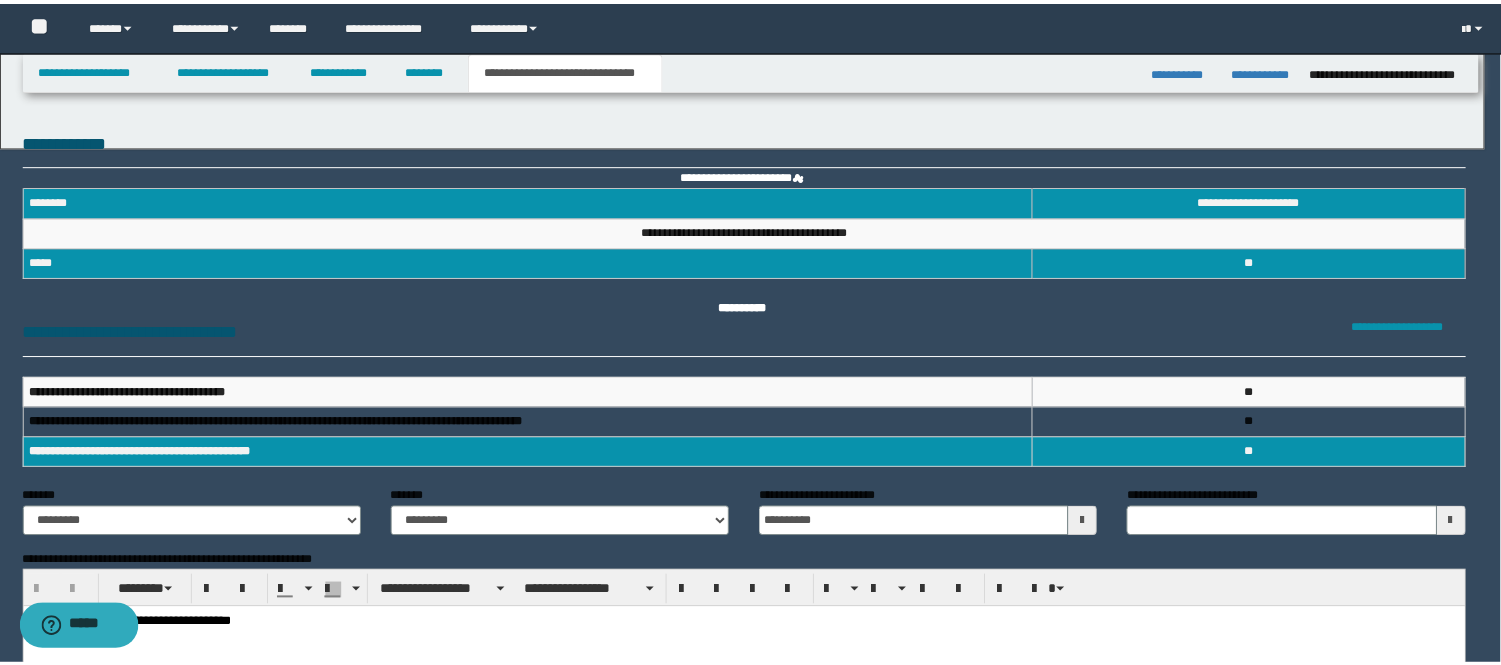 scroll, scrollTop: 0, scrollLeft: 0, axis: both 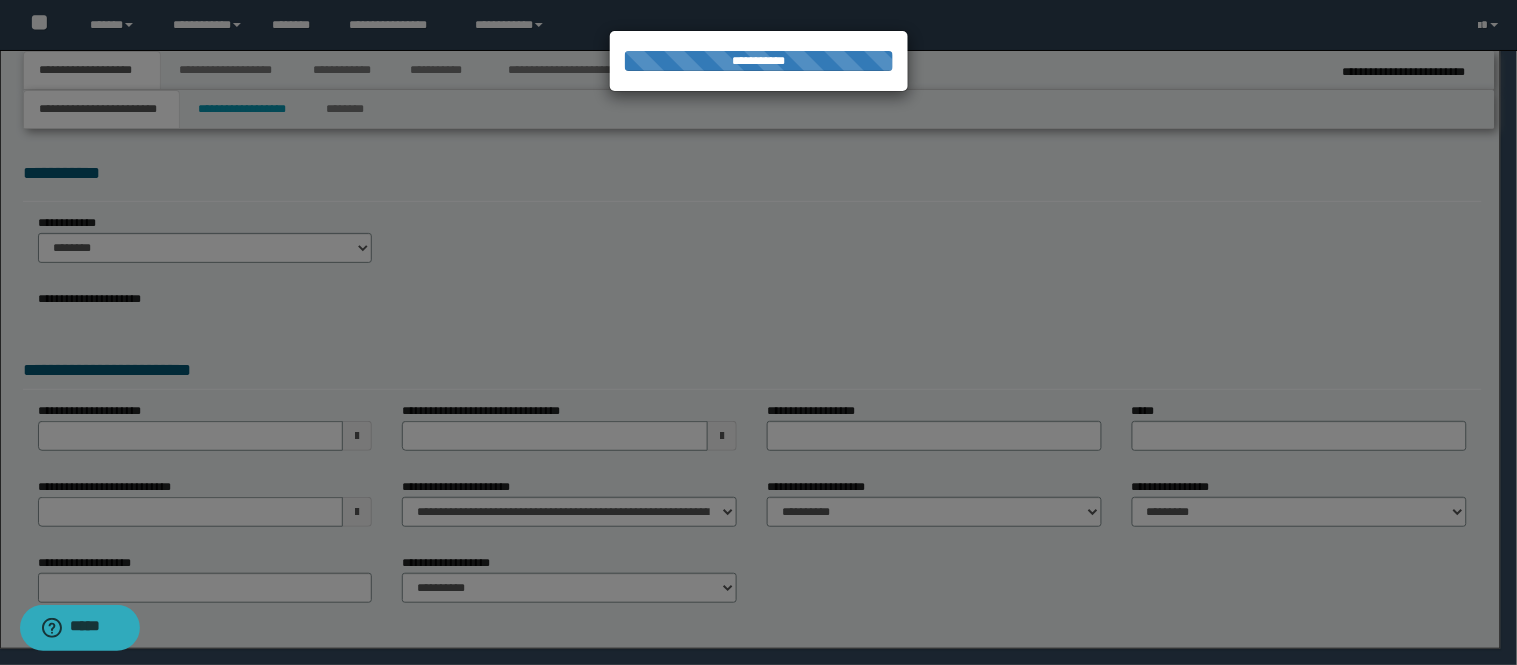 select on "*" 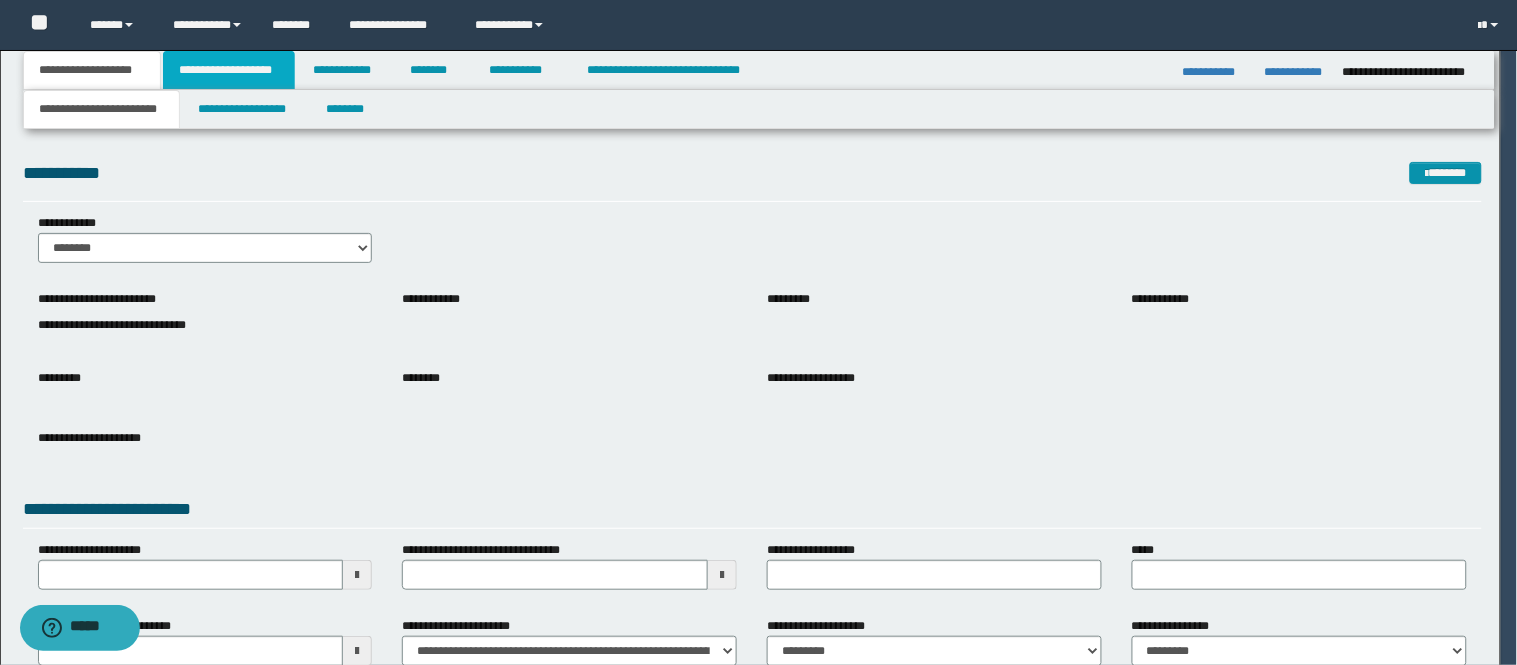 click on "**********" at bounding box center (229, 70) 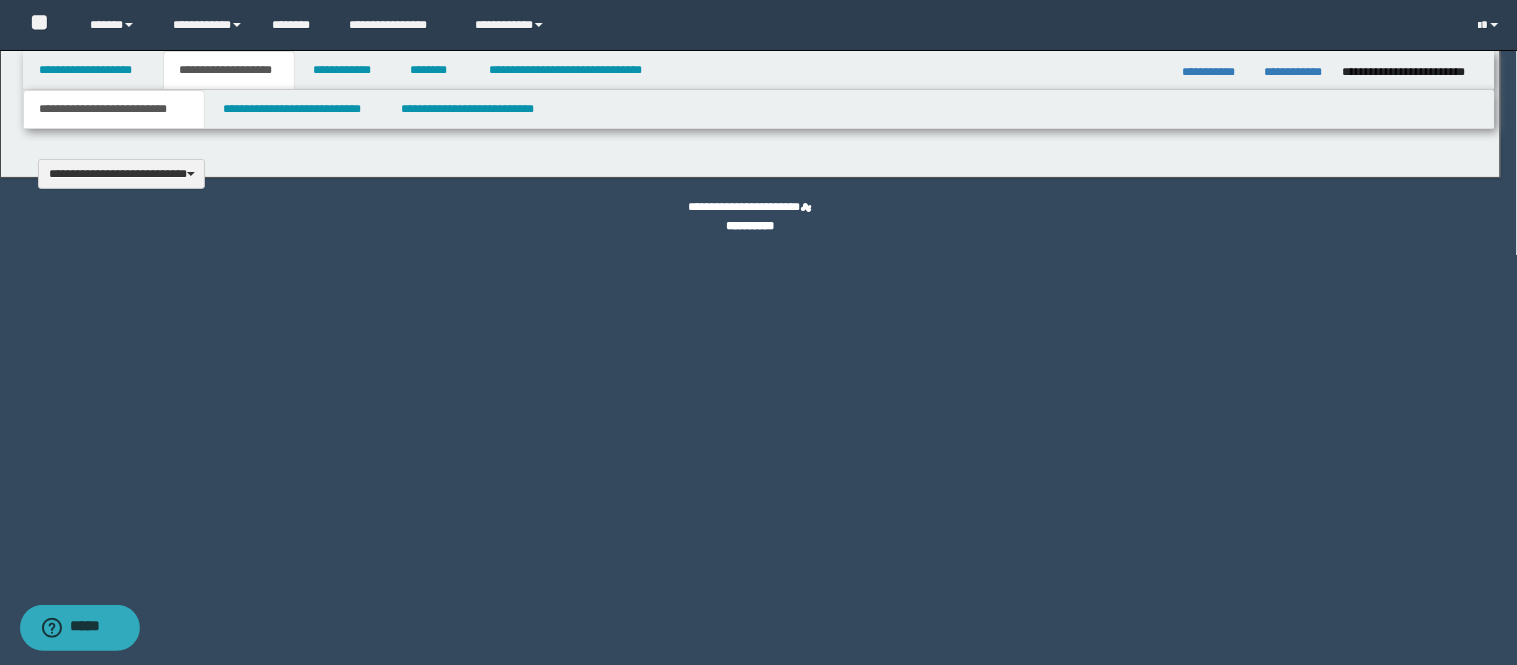 scroll, scrollTop: 0, scrollLeft: 0, axis: both 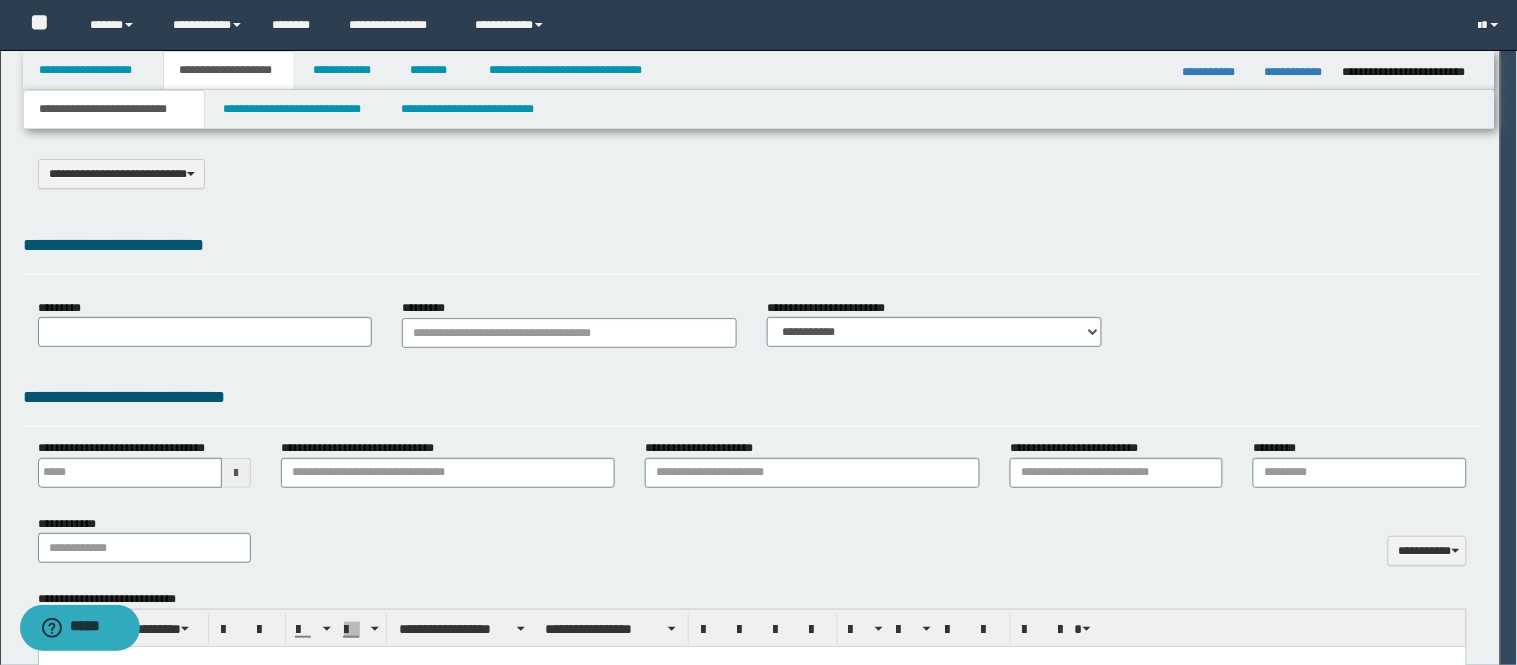 select on "*" 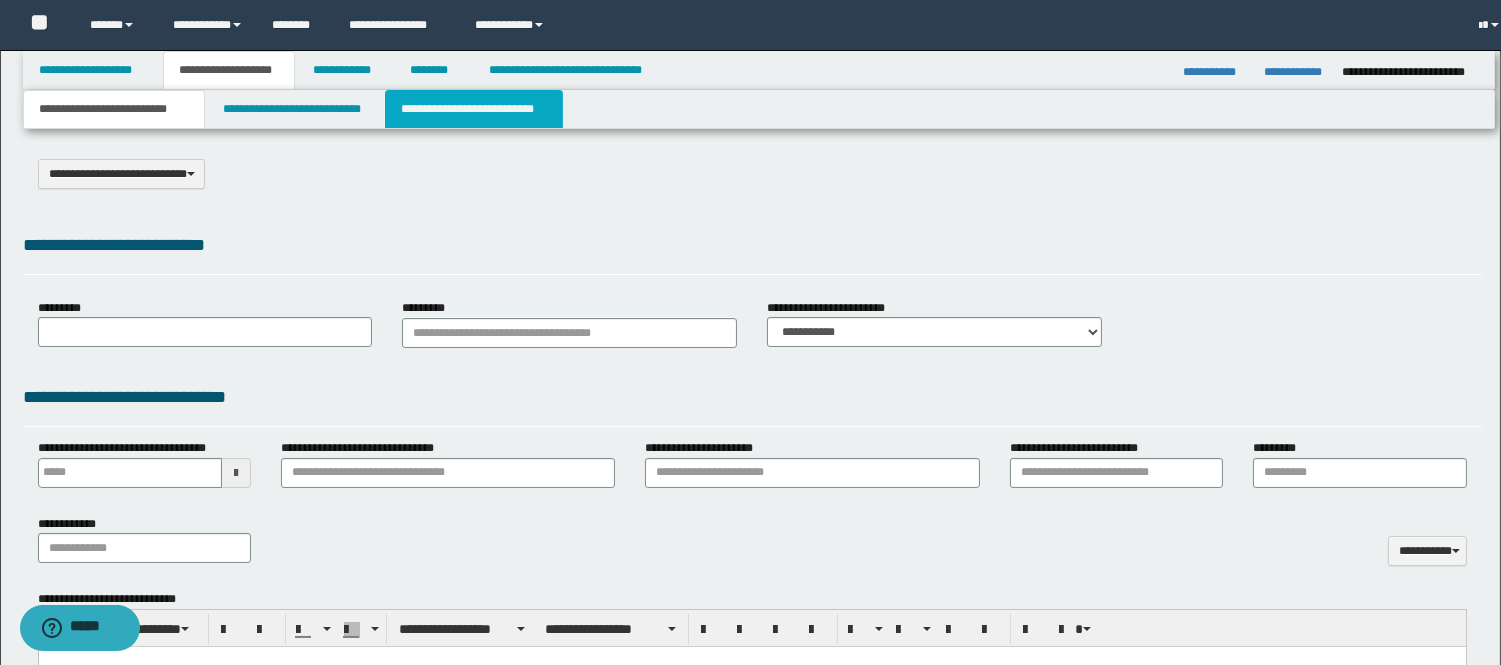 click on "**********" at bounding box center (474, 109) 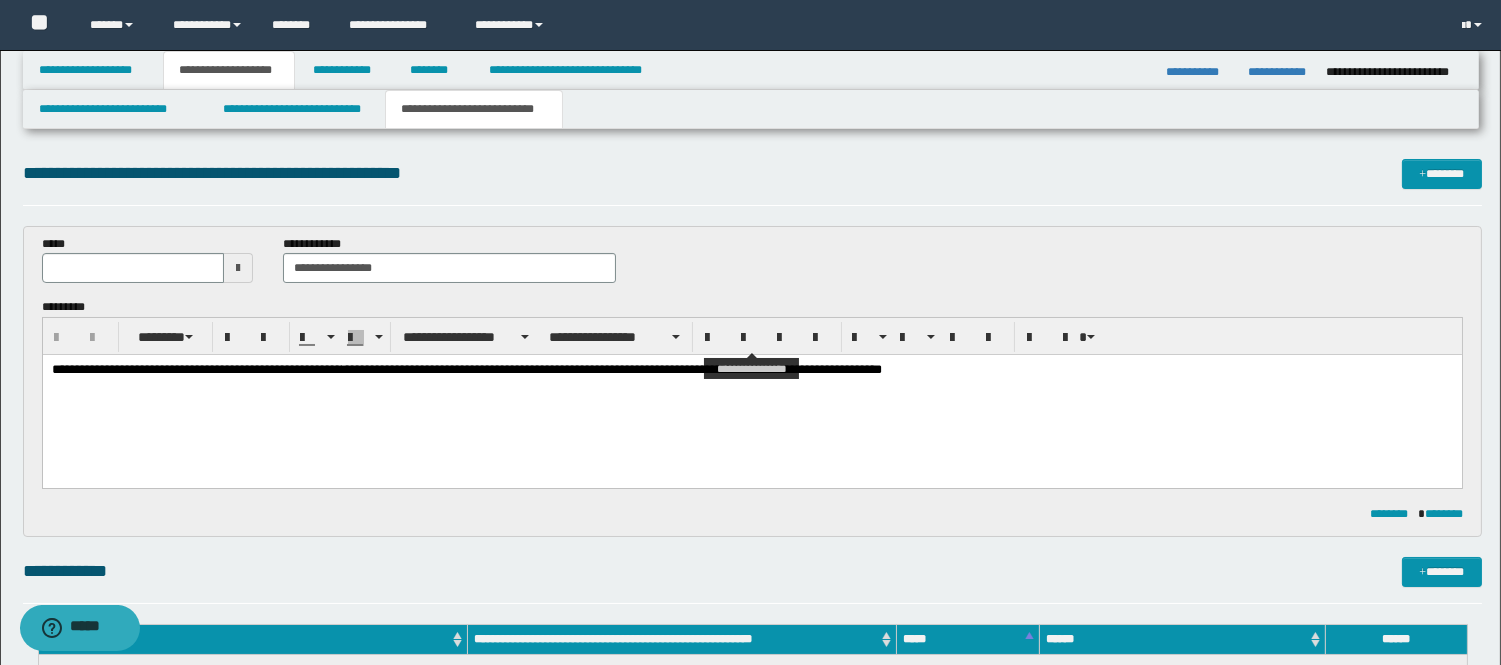 scroll, scrollTop: 0, scrollLeft: 0, axis: both 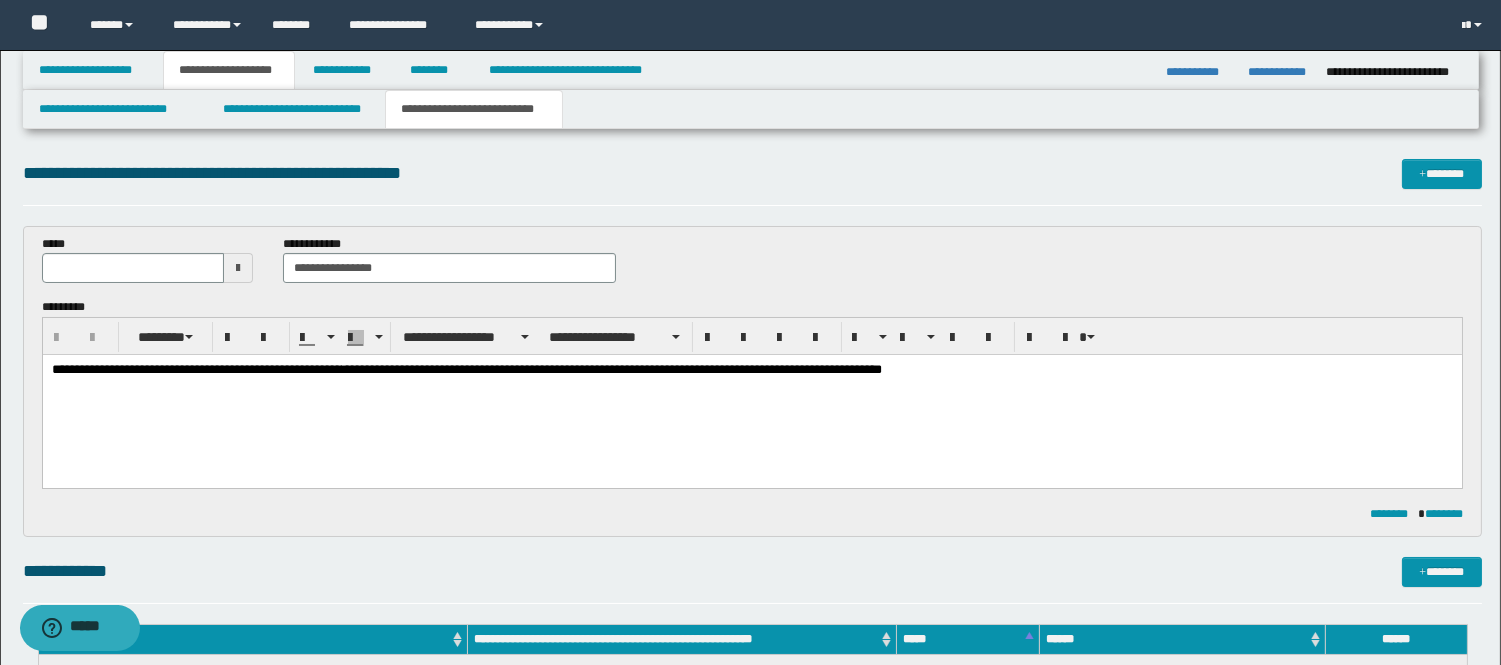 click on "**********" at bounding box center (611, 369) 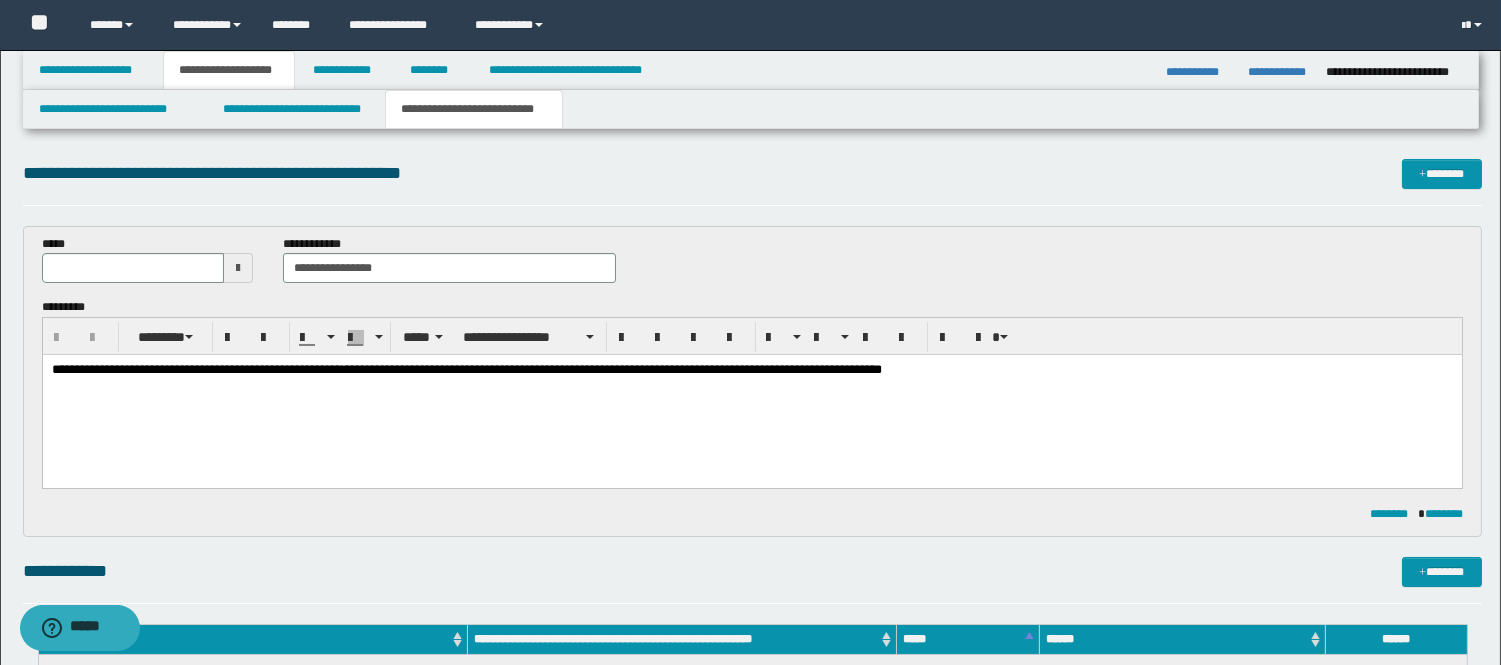 type 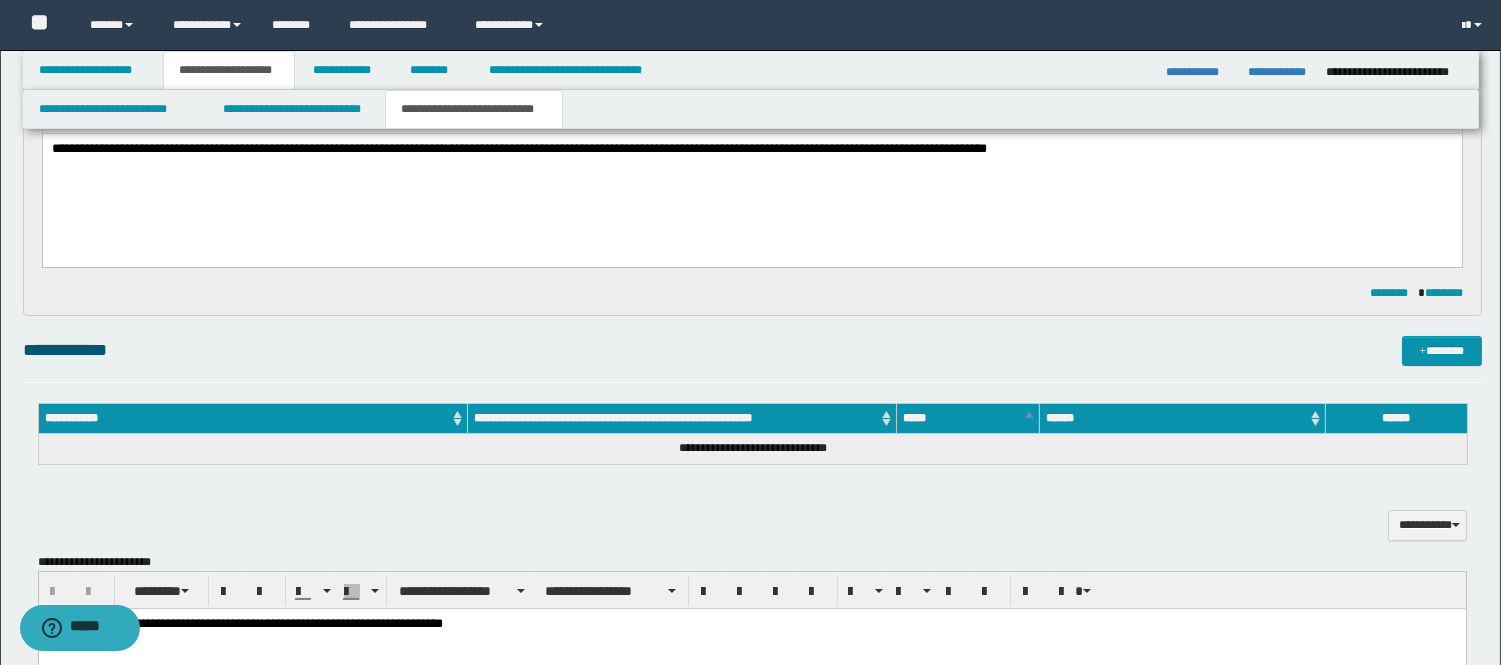 scroll, scrollTop: 222, scrollLeft: 0, axis: vertical 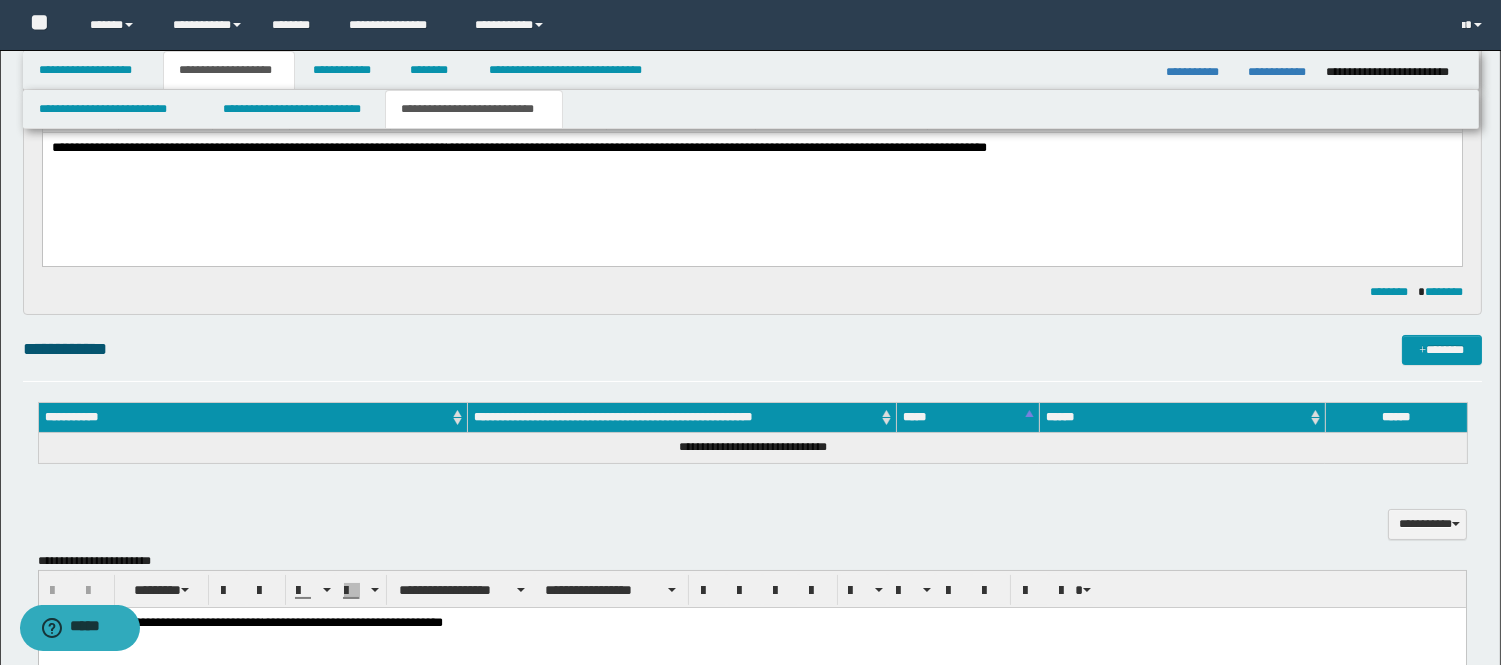 click on "**********" at bounding box center (751, 148) 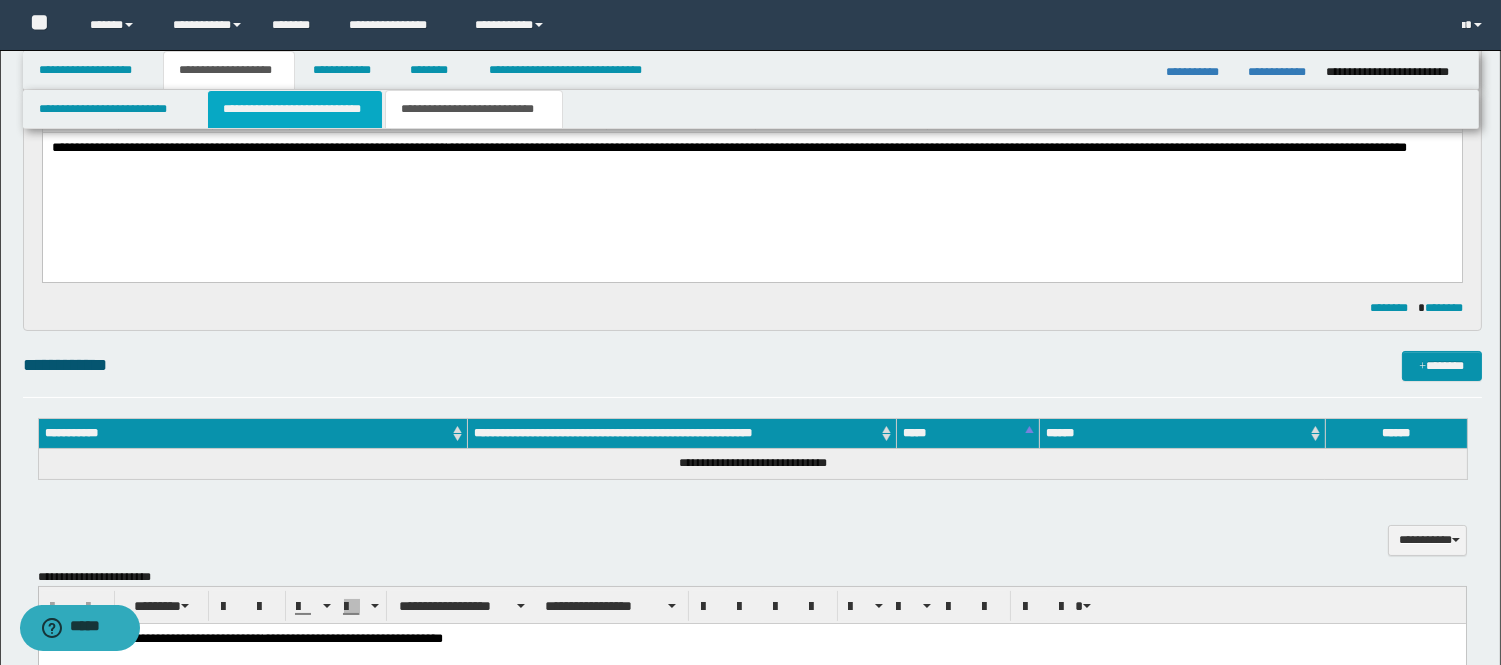 click on "**********" at bounding box center [295, 109] 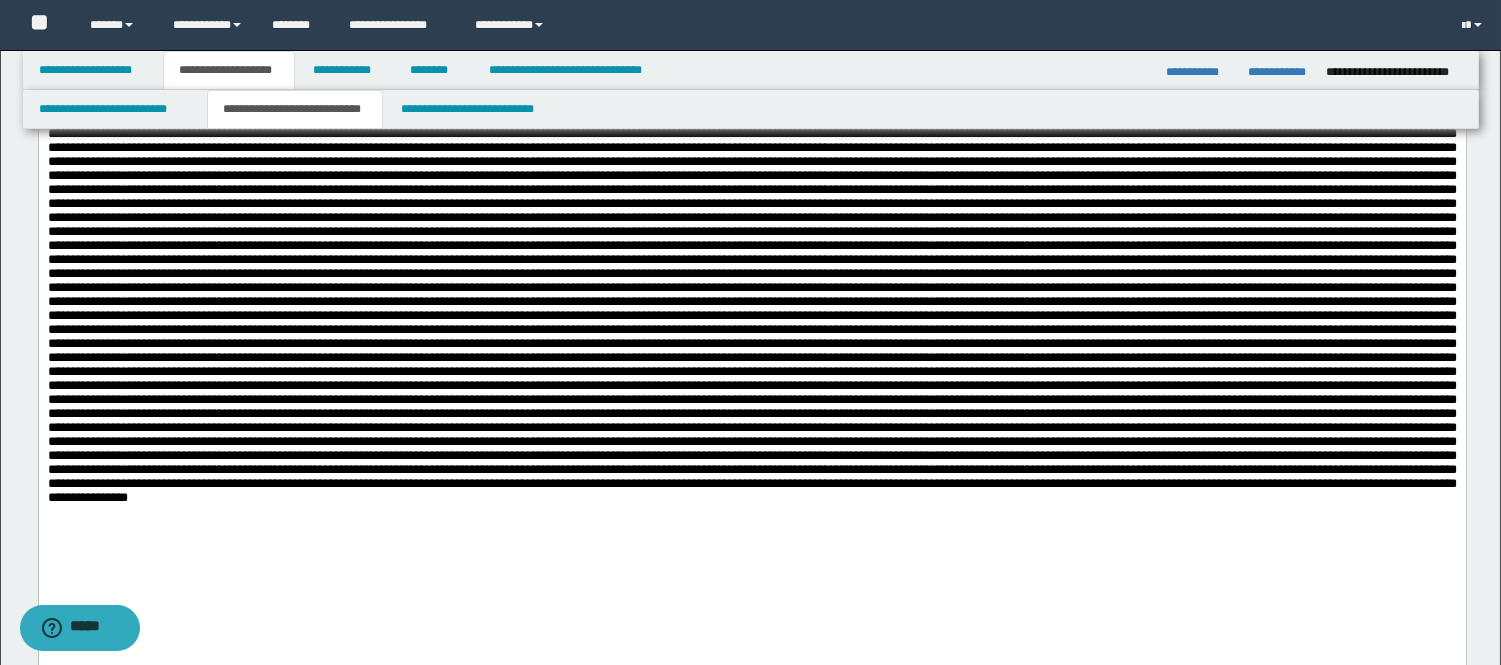 scroll, scrollTop: 2444, scrollLeft: 0, axis: vertical 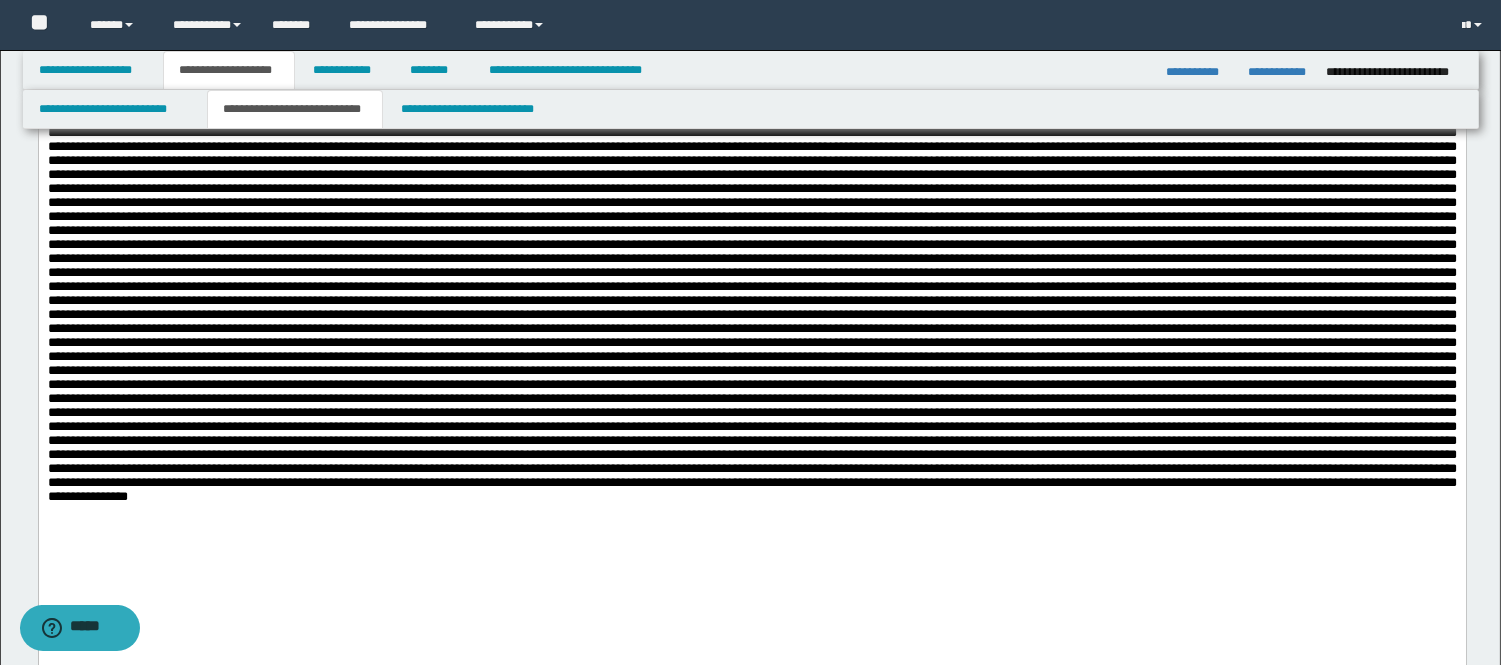 drag, startPoint x: 533, startPoint y: 154, endPoint x: 1302, endPoint y: 172, distance: 769.21063 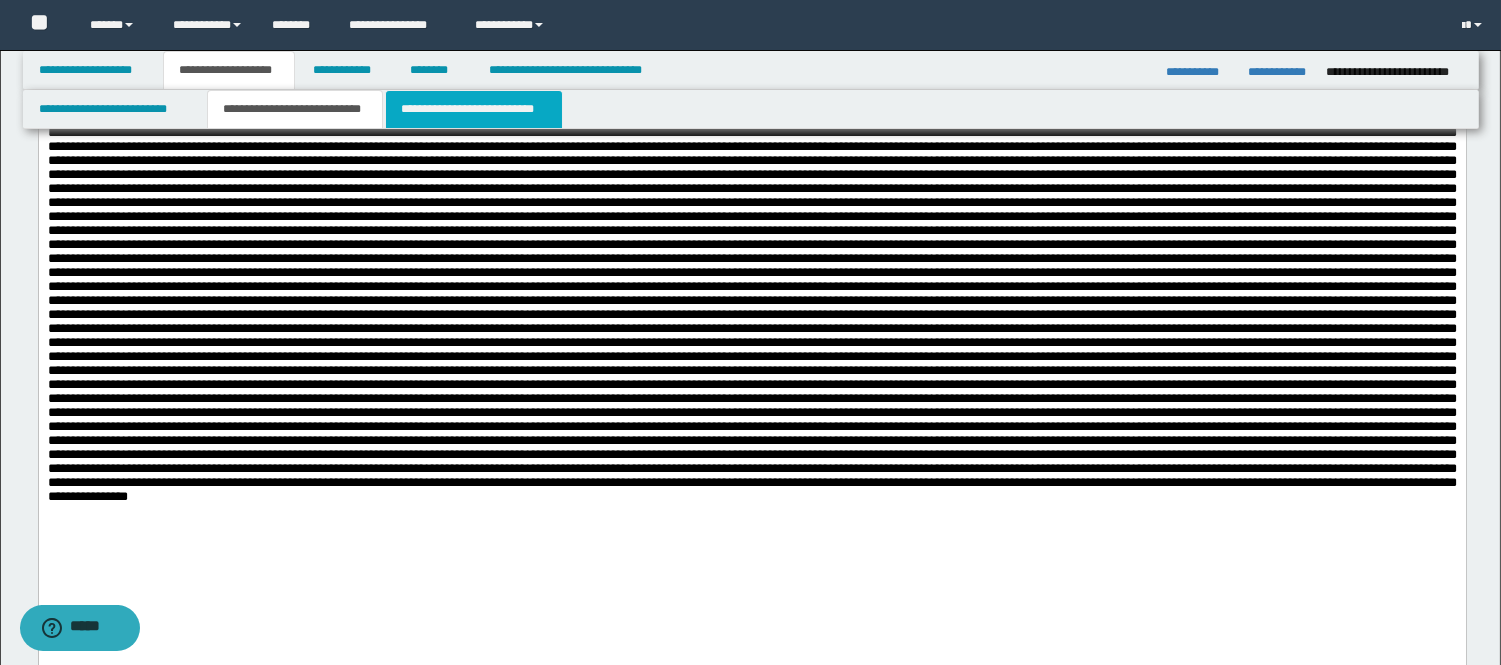 click on "**********" at bounding box center [474, 109] 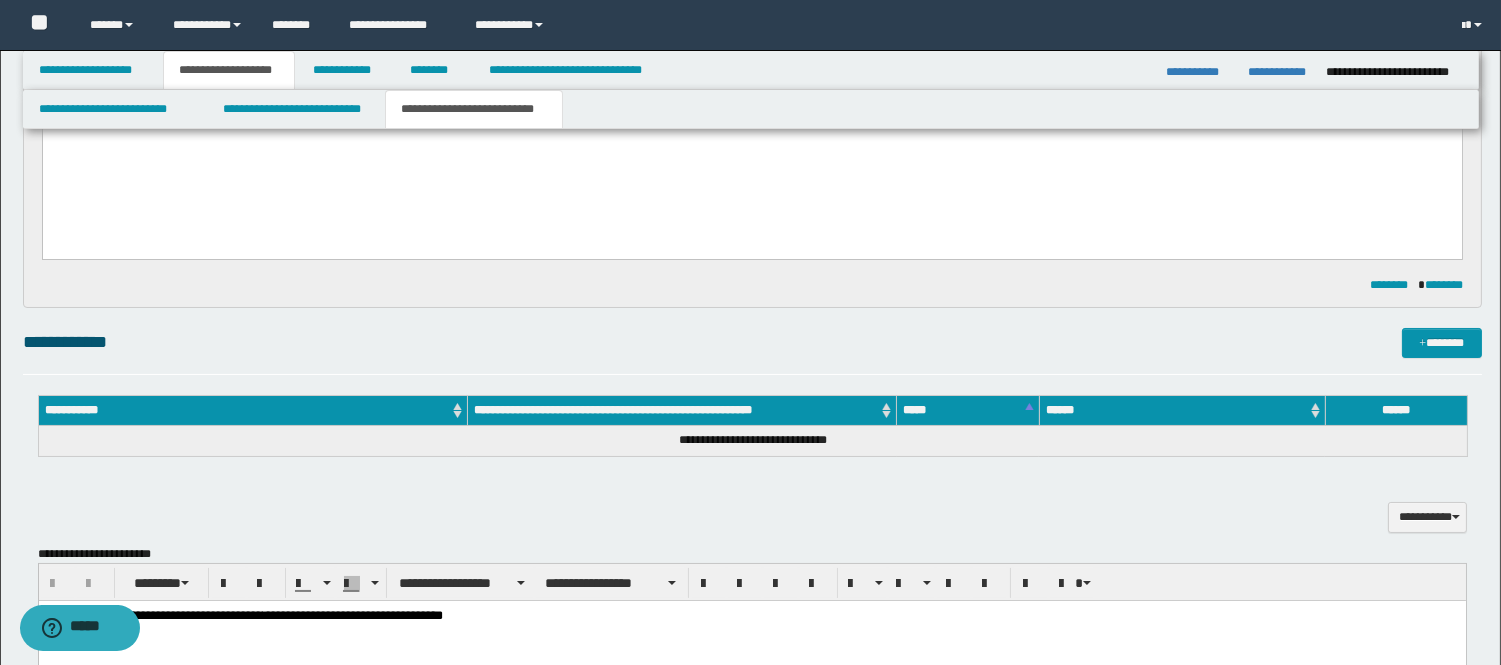 scroll, scrollTop: 137, scrollLeft: 0, axis: vertical 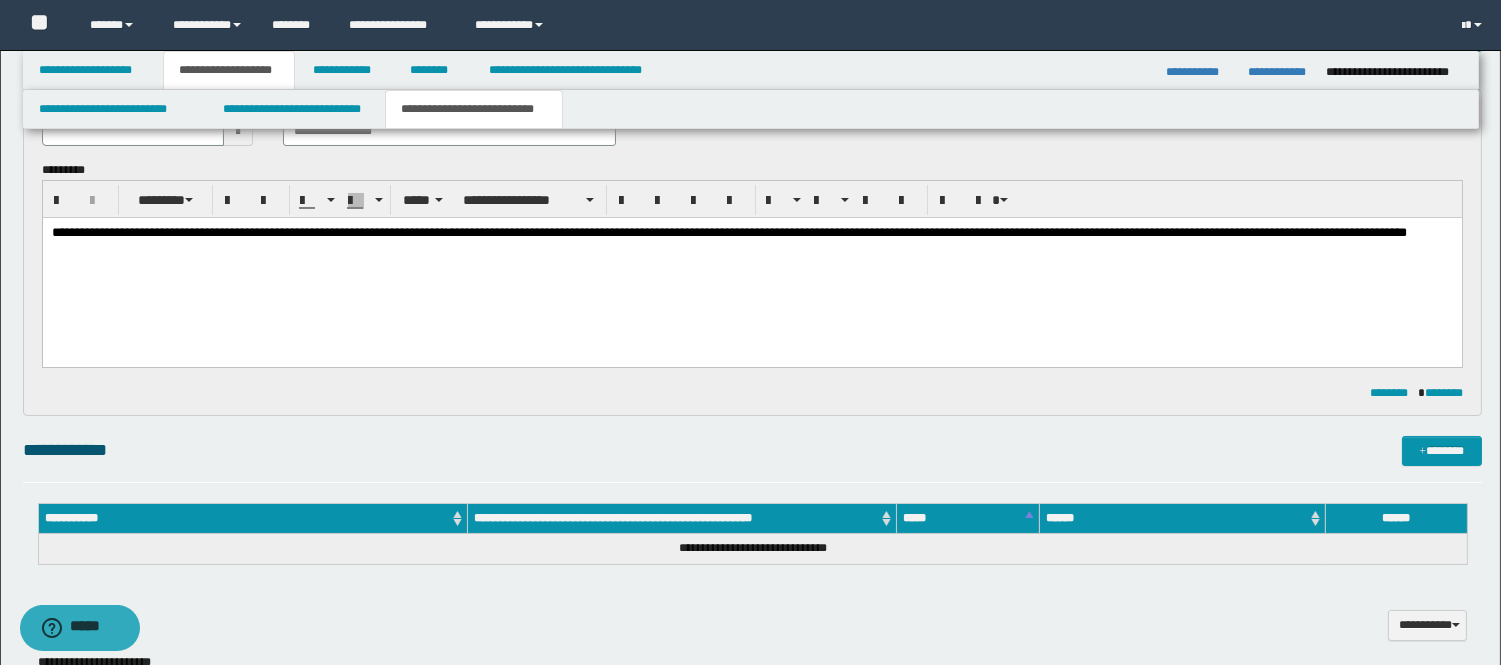 click on "**********" at bounding box center [751, 258] 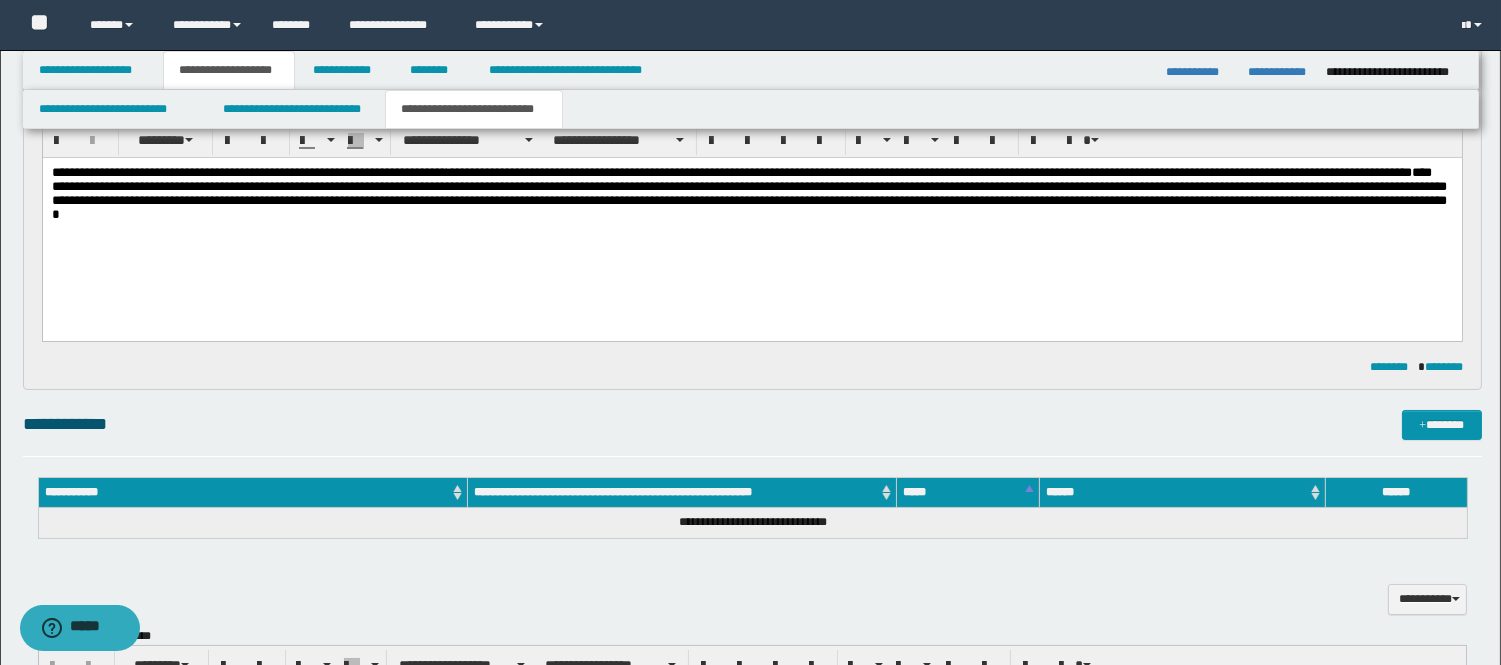 scroll, scrollTop: 248, scrollLeft: 0, axis: vertical 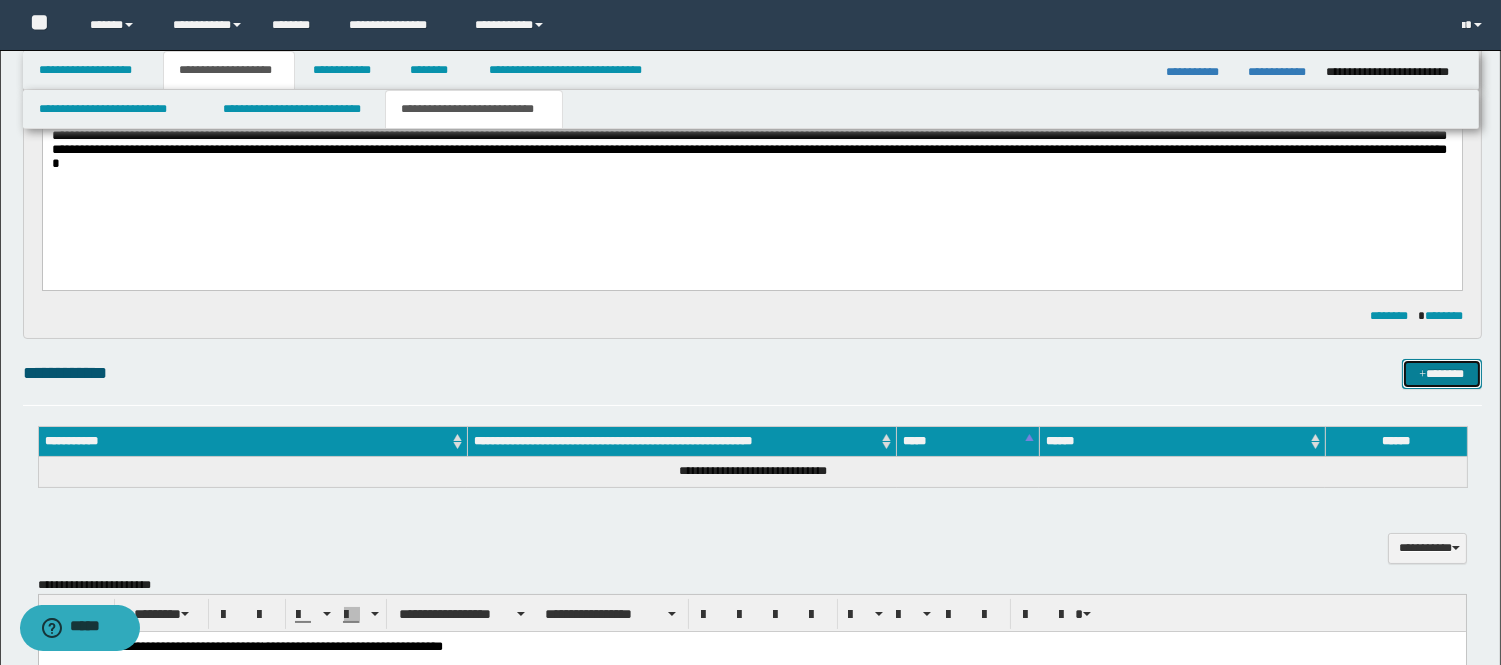 click on "*******" at bounding box center [1442, 374] 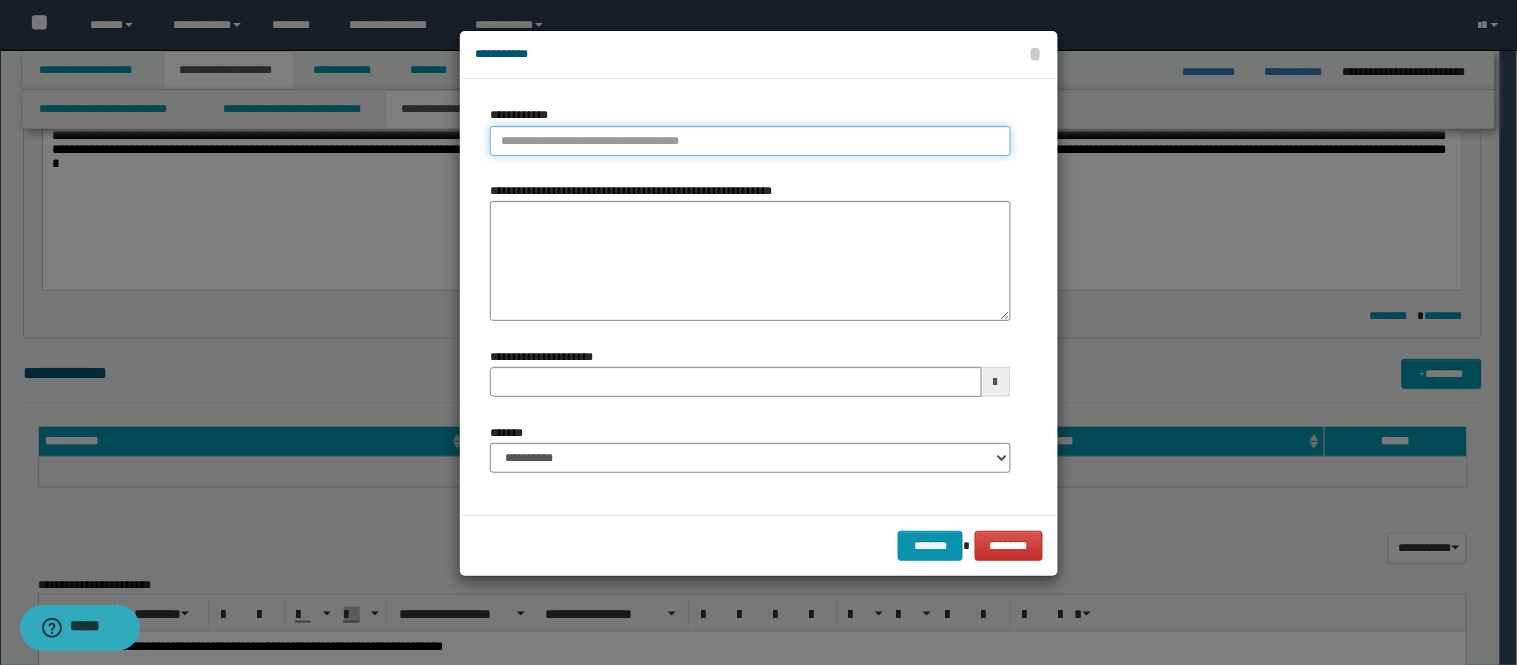 click on "**********" at bounding box center (750, 141) 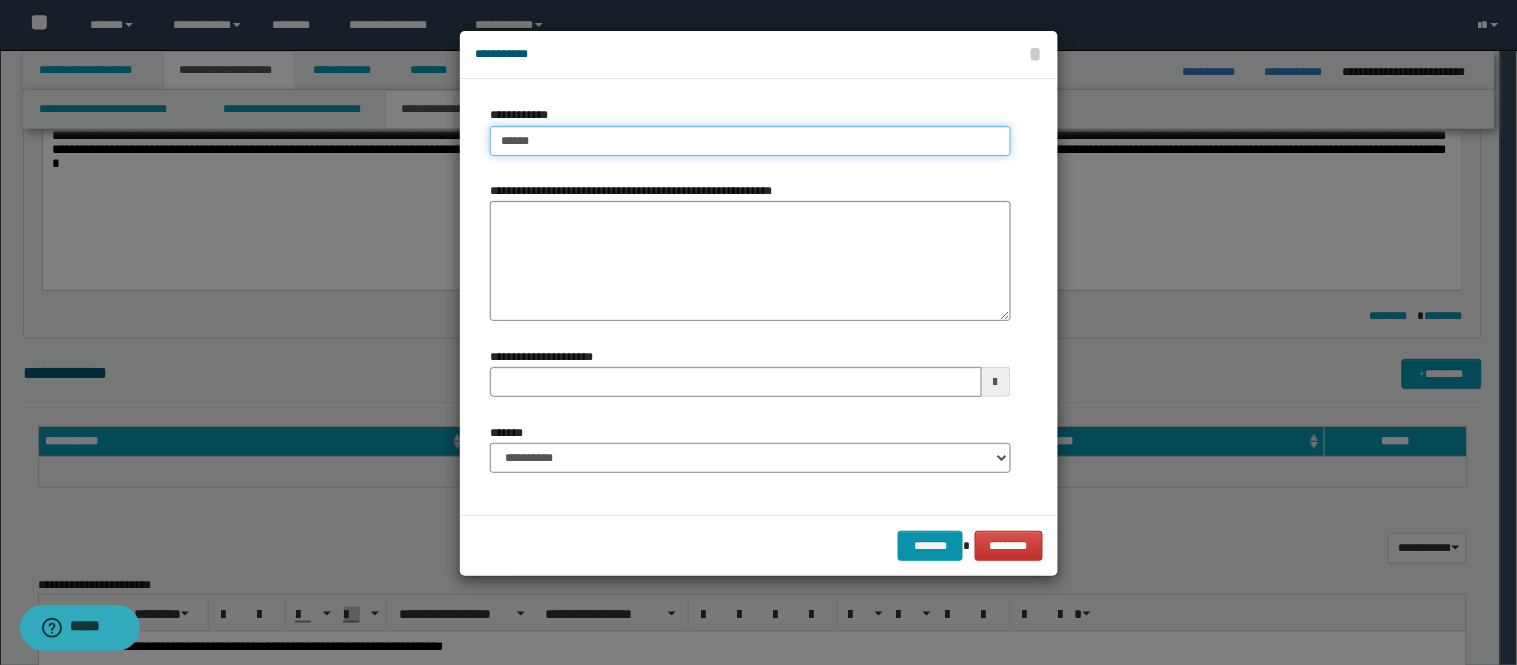 type on "*******" 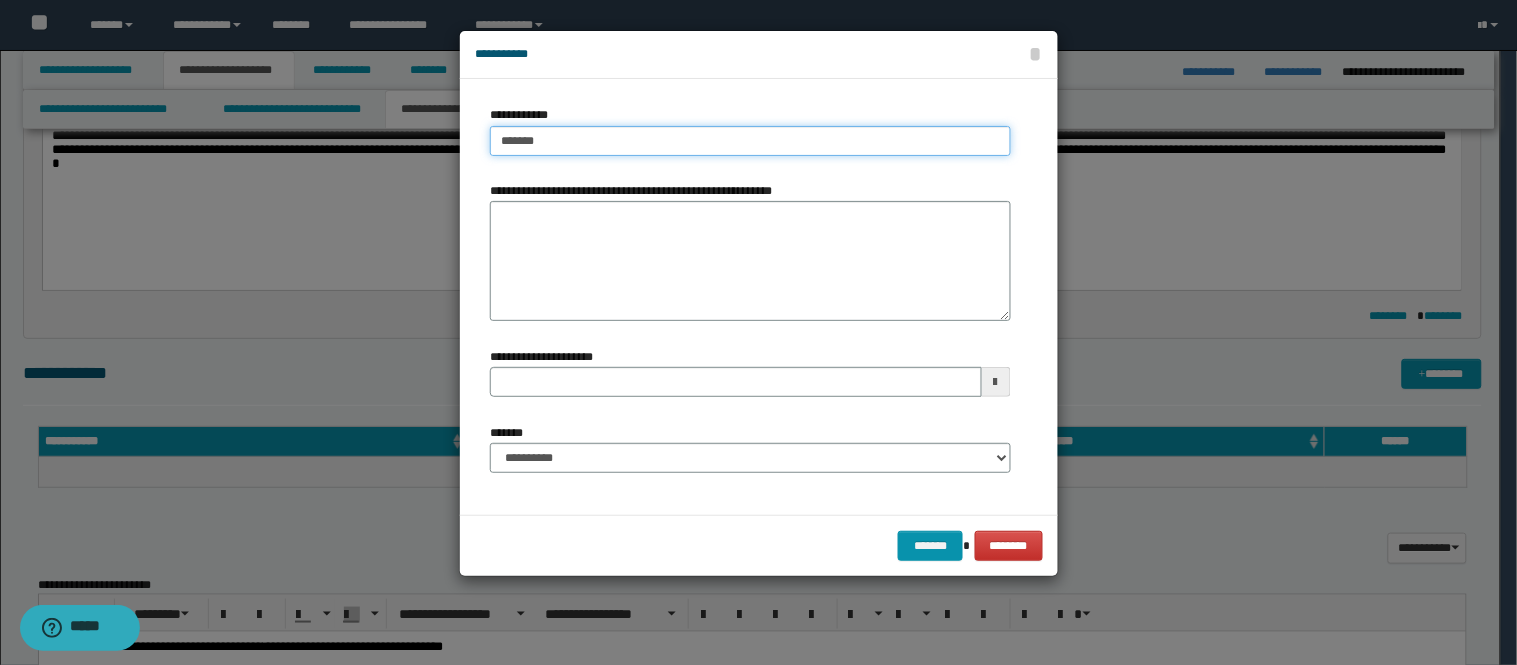 type on "*******" 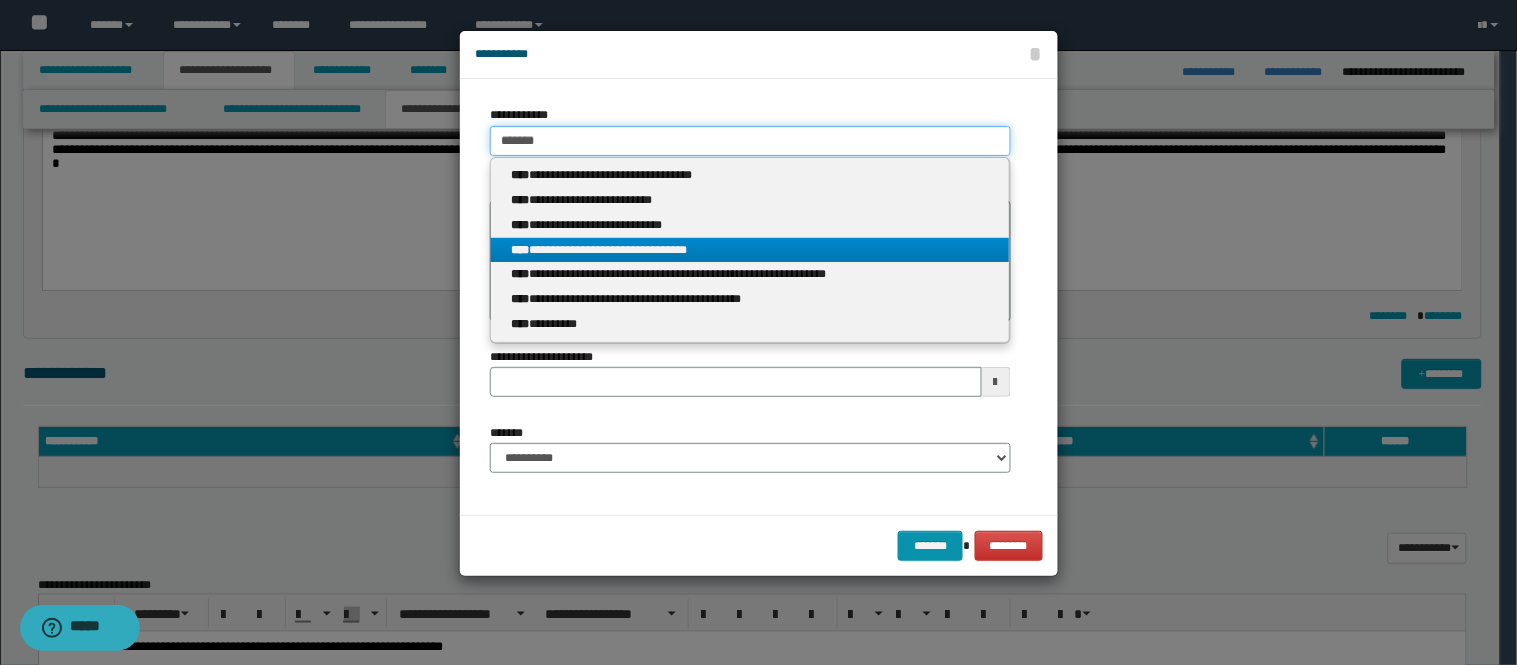 type on "*******" 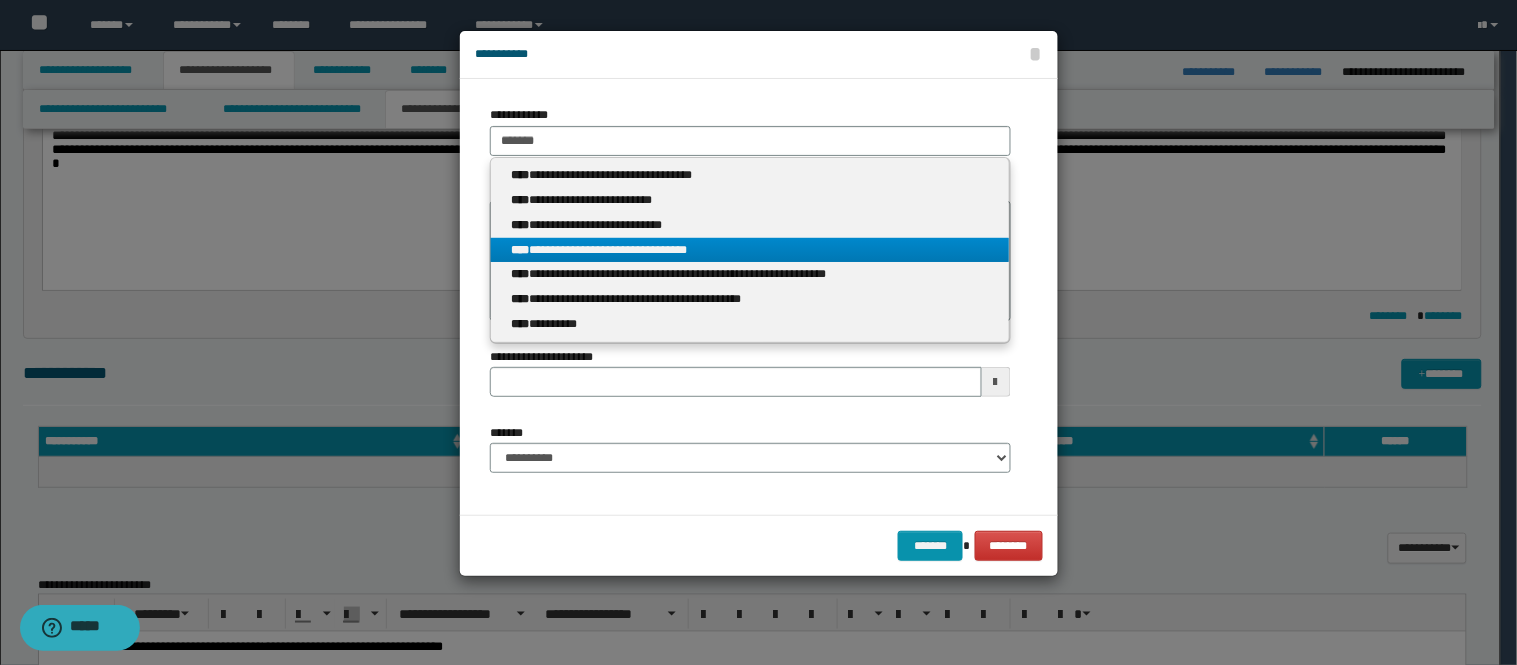 click on "**********" at bounding box center [750, 250] 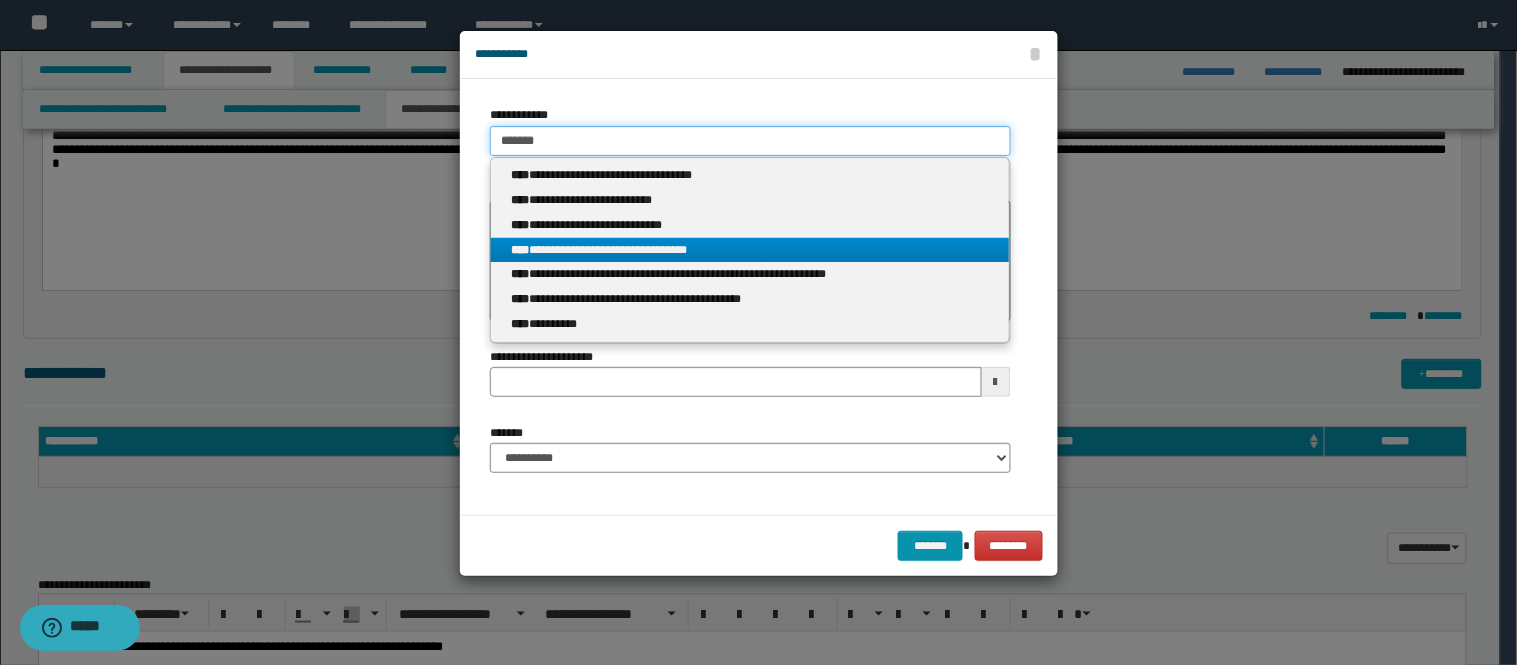 type 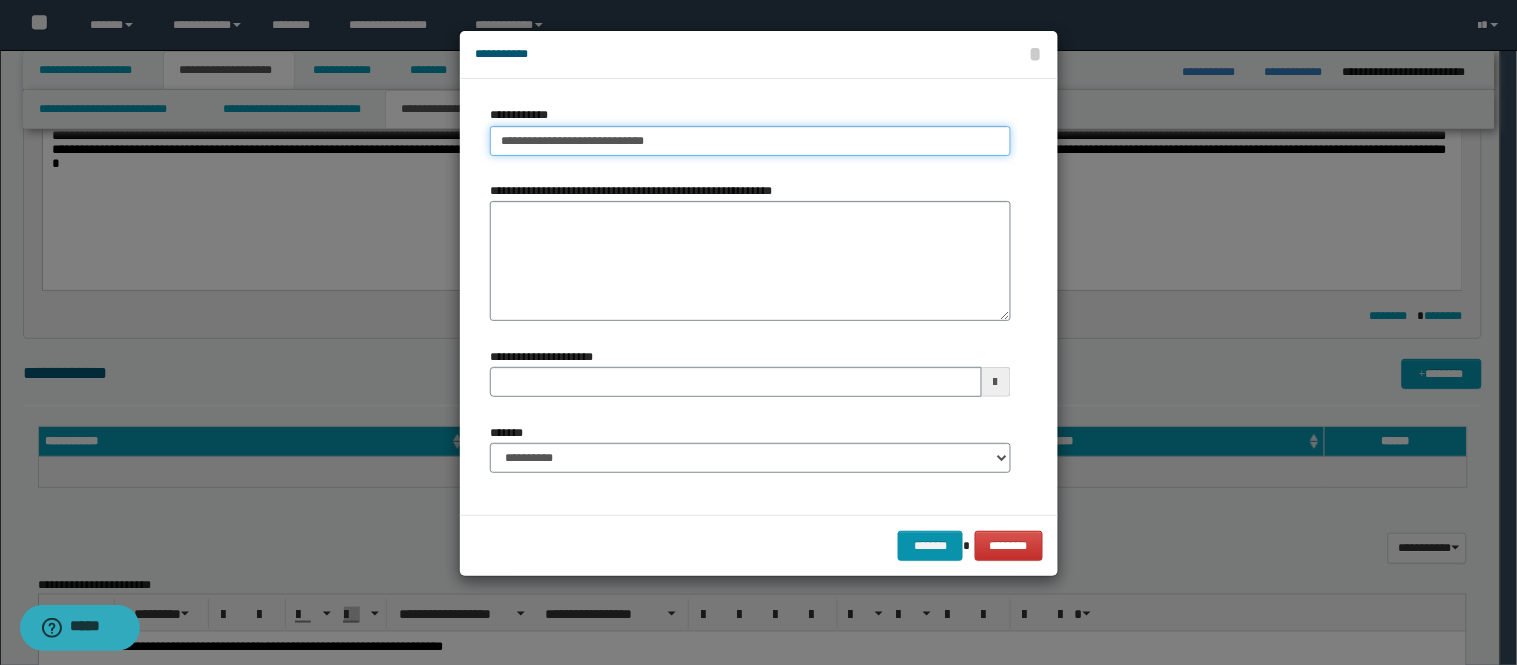 type 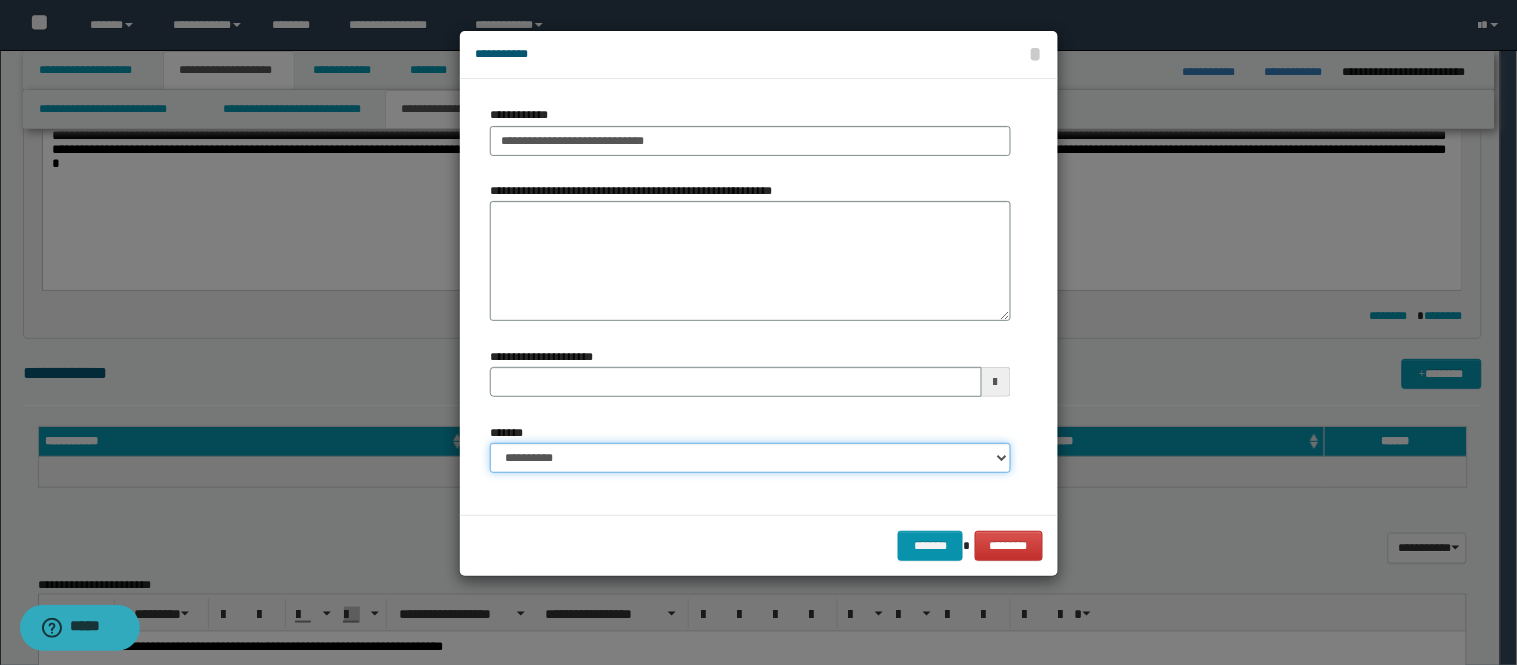 click on "**********" at bounding box center [750, 458] 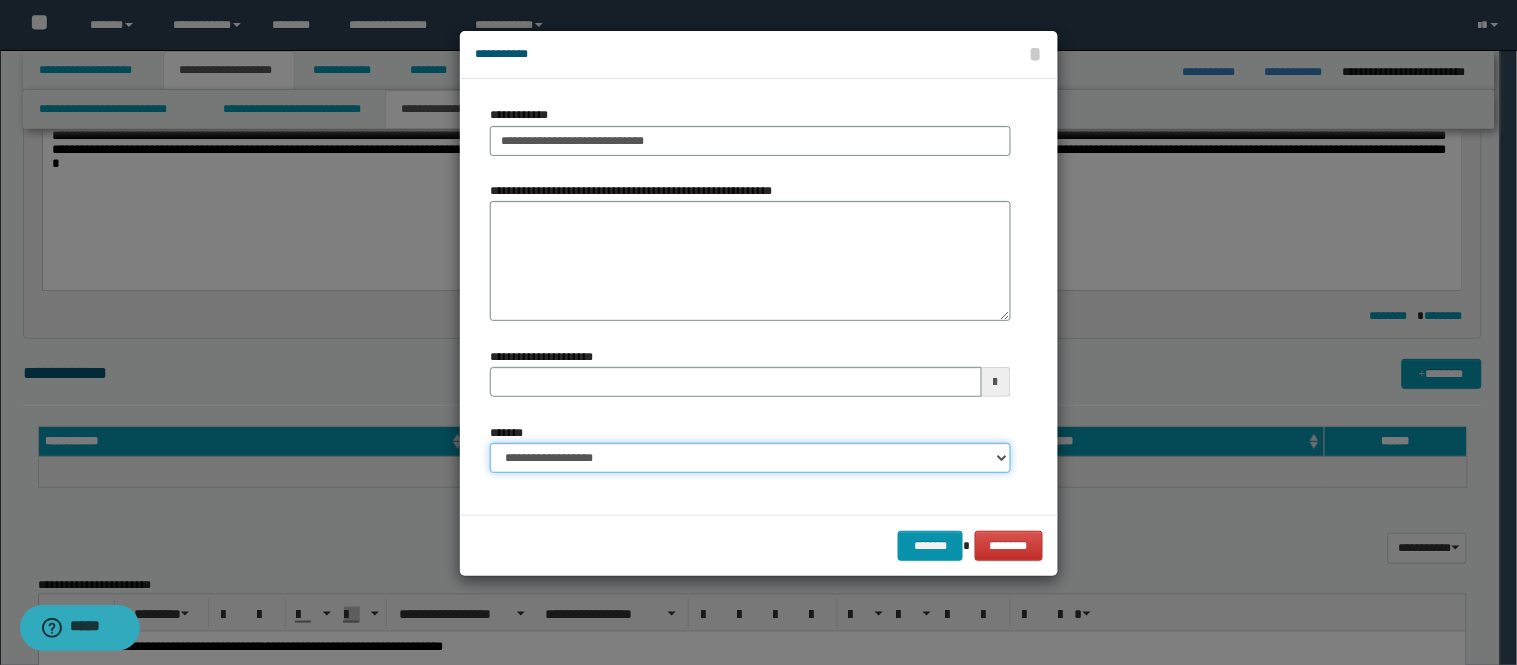 click on "**********" at bounding box center (750, 458) 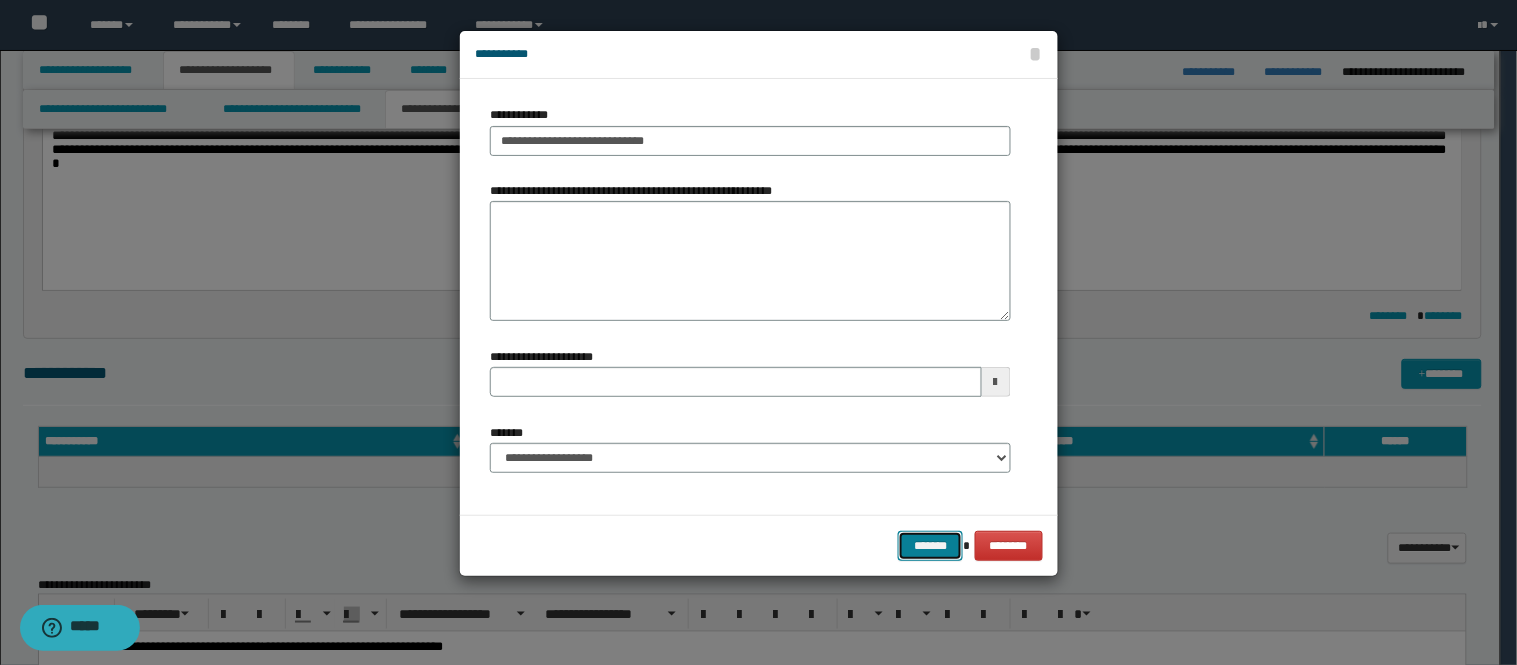 click on "*******" at bounding box center (930, 546) 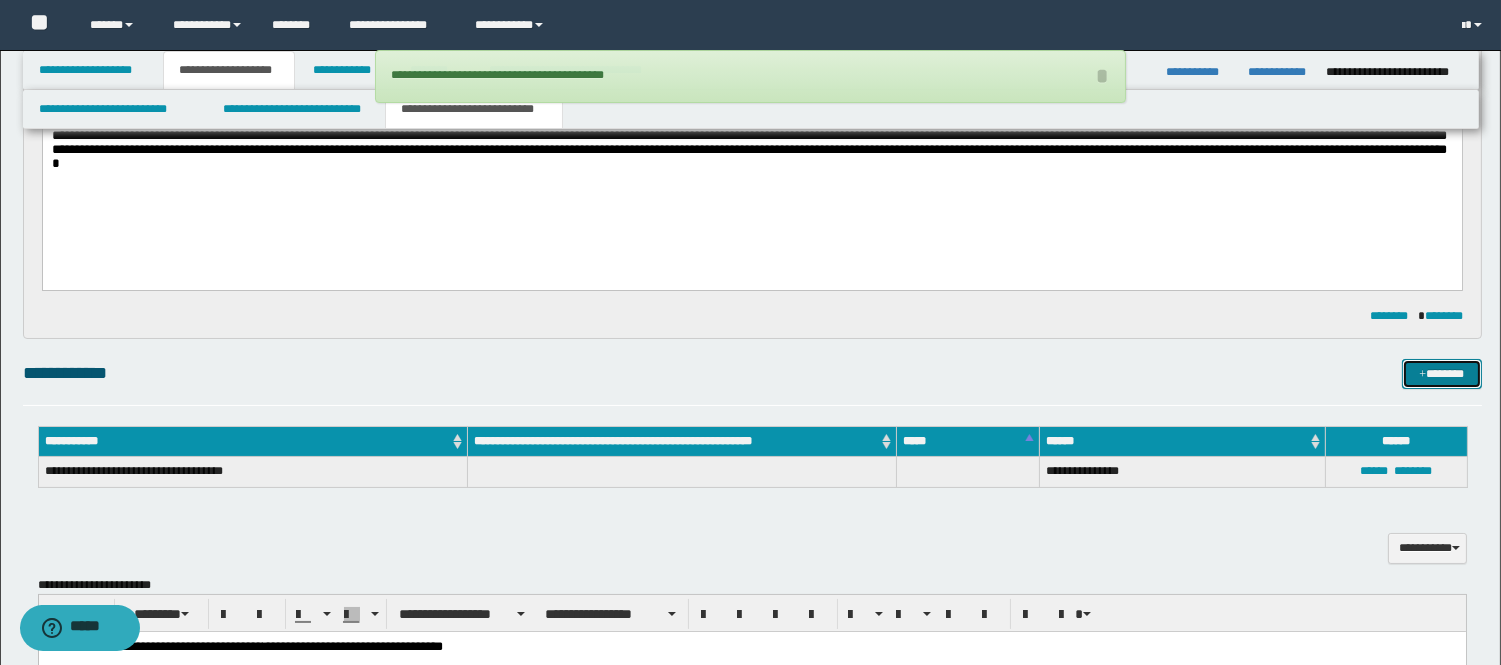 click on "*******" at bounding box center [1442, 374] 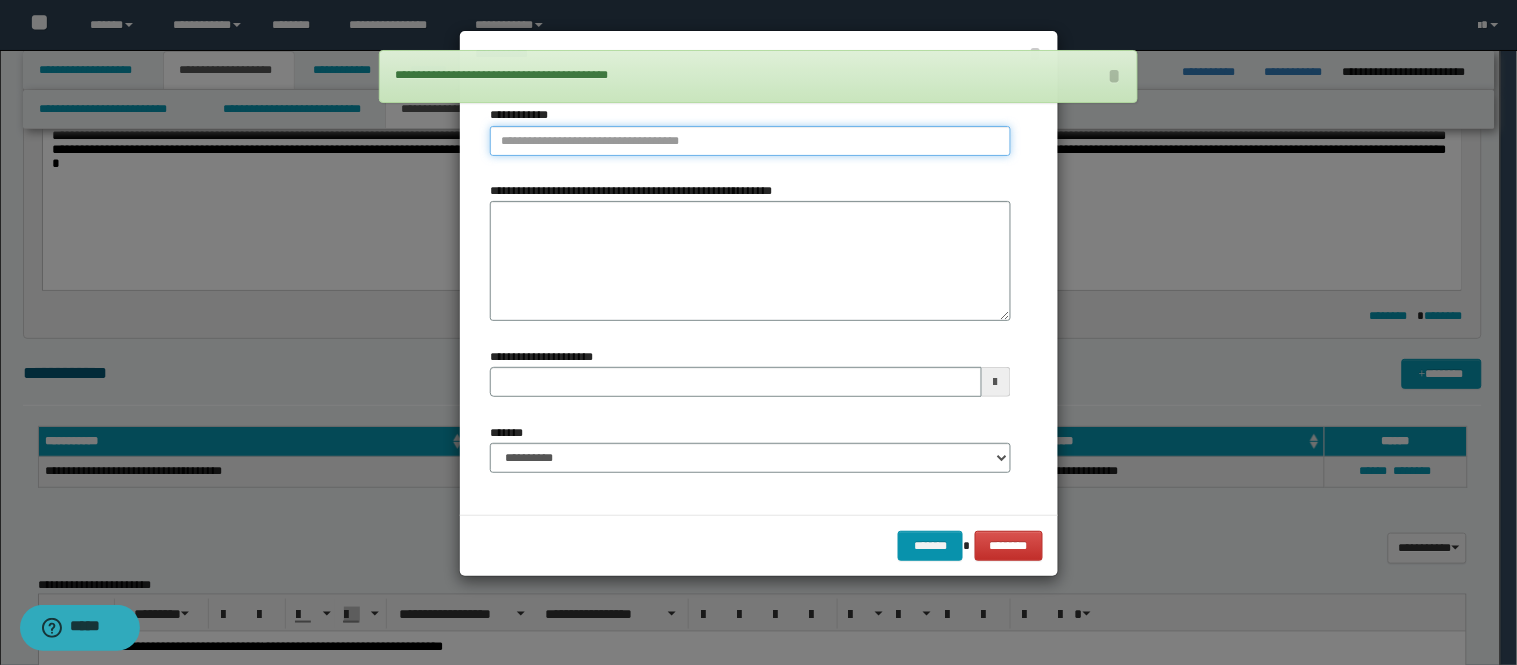 type on "**********" 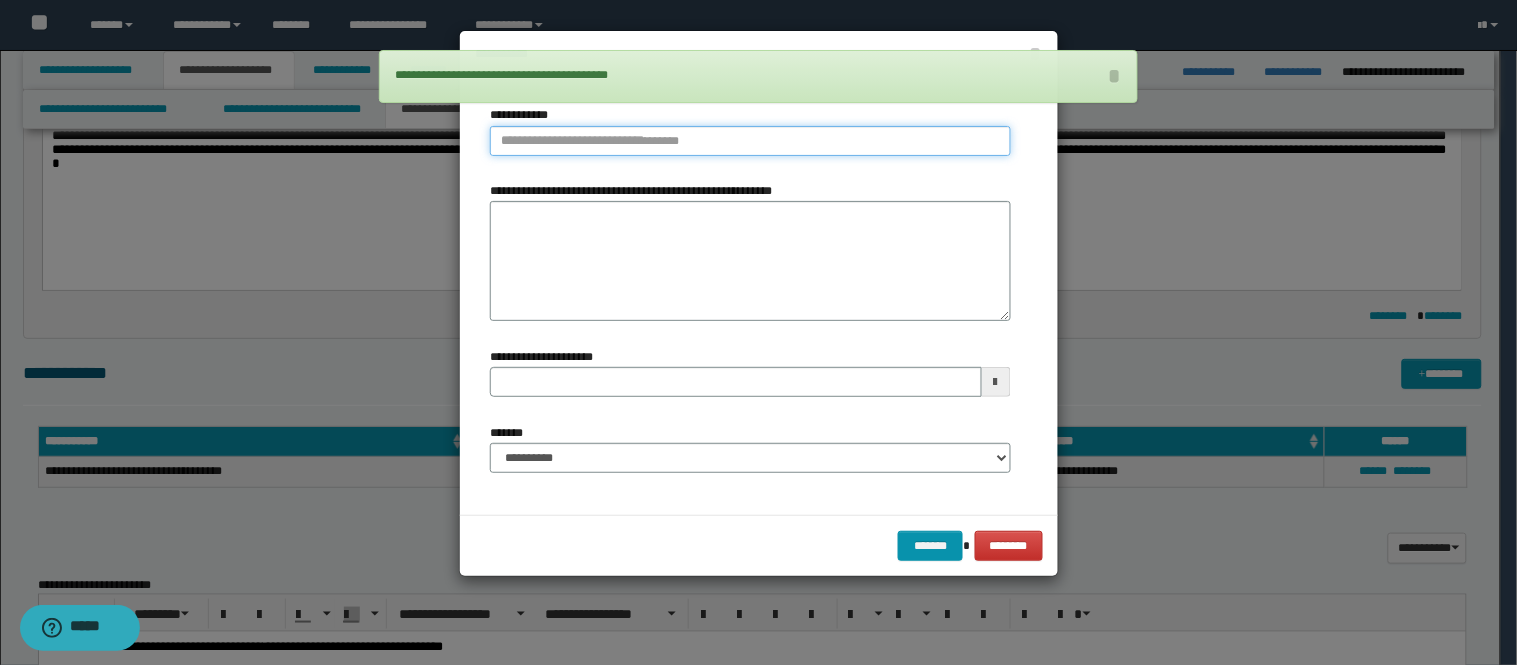click on "**********" at bounding box center (750, 141) 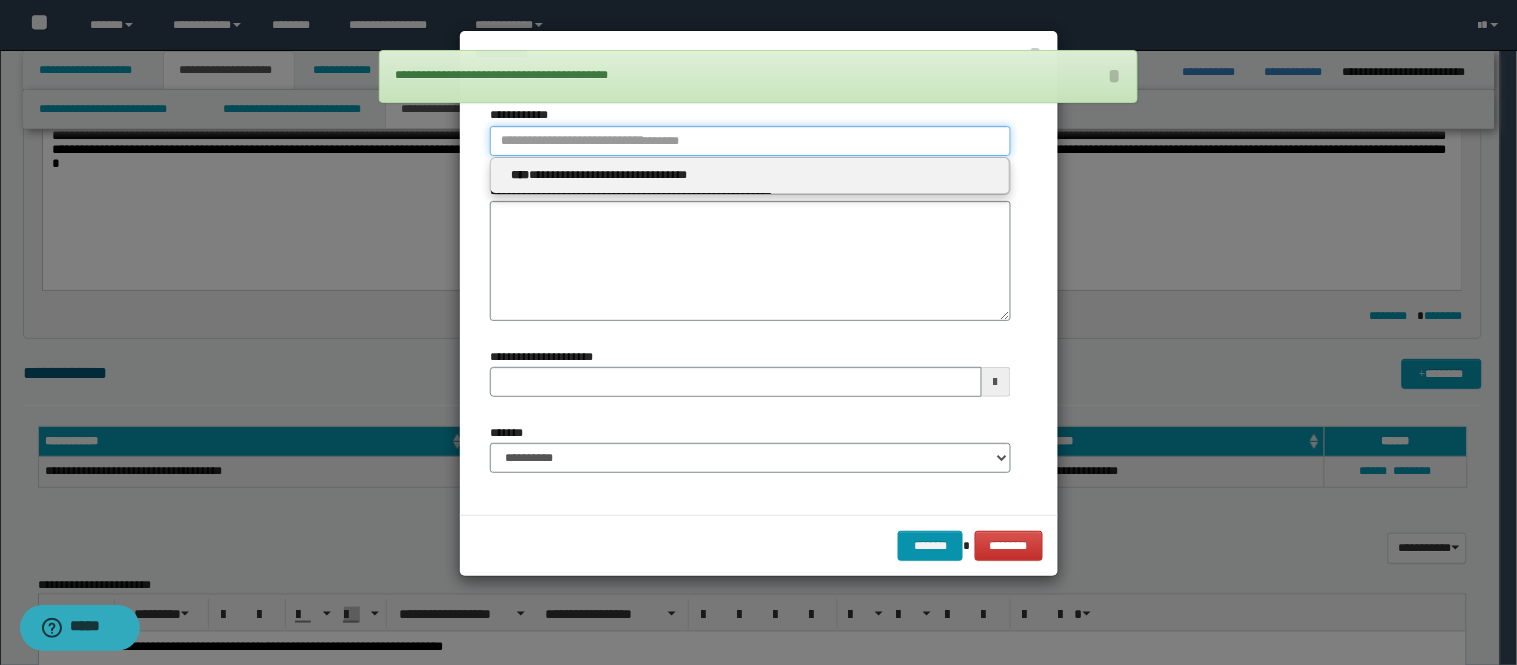 type 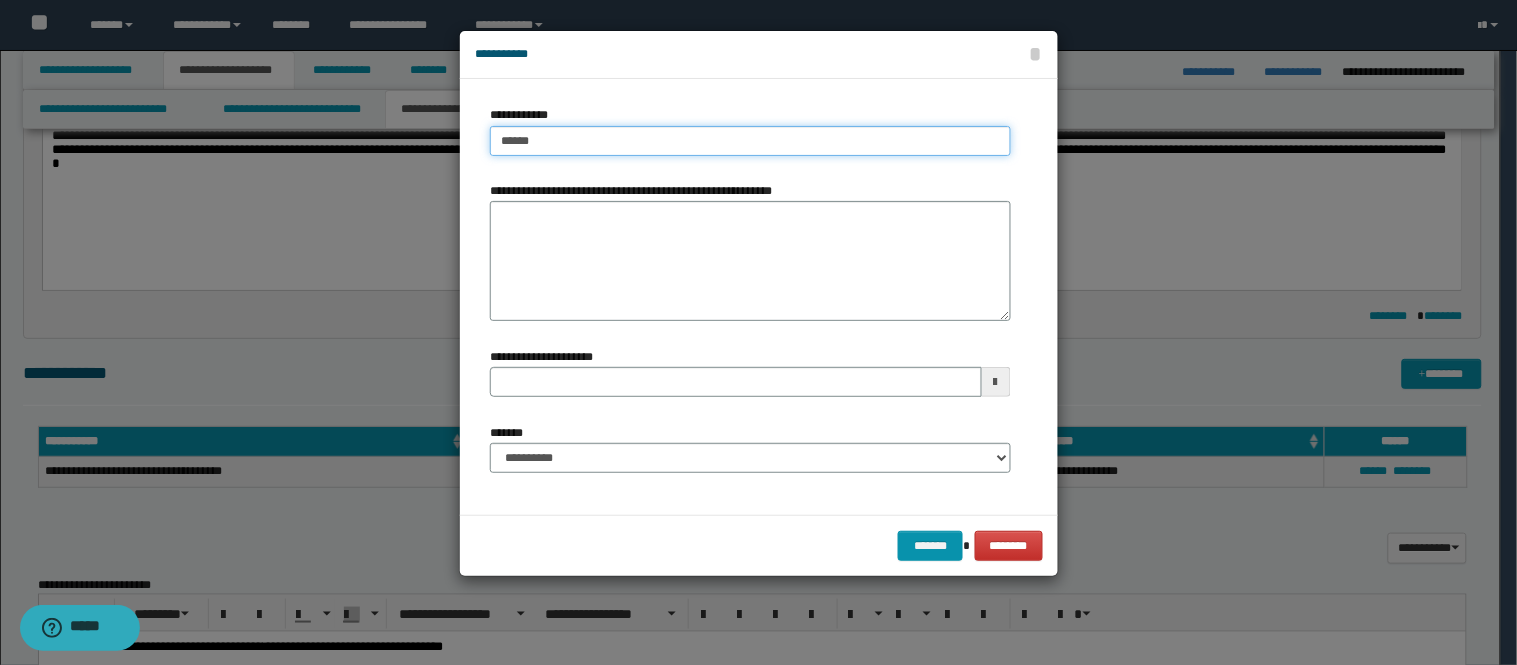 type on "*****" 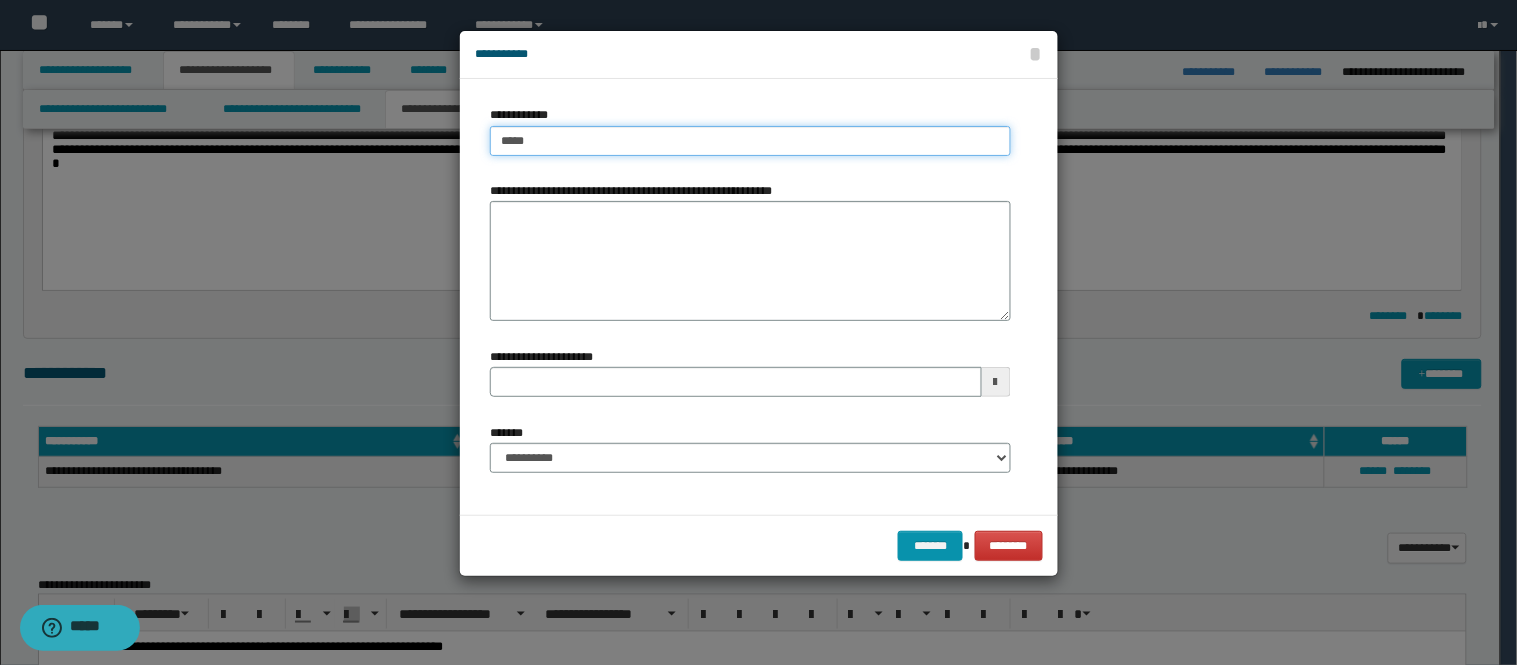 type on "*****" 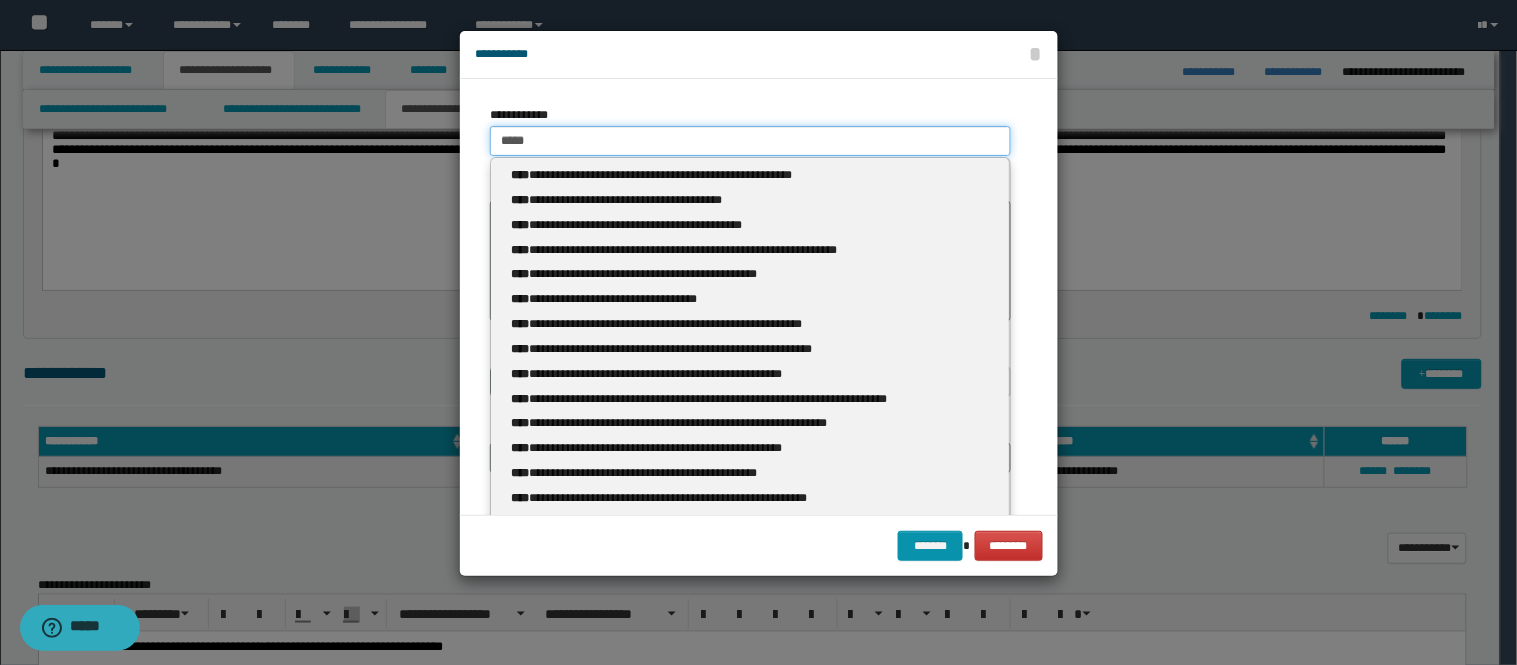 type 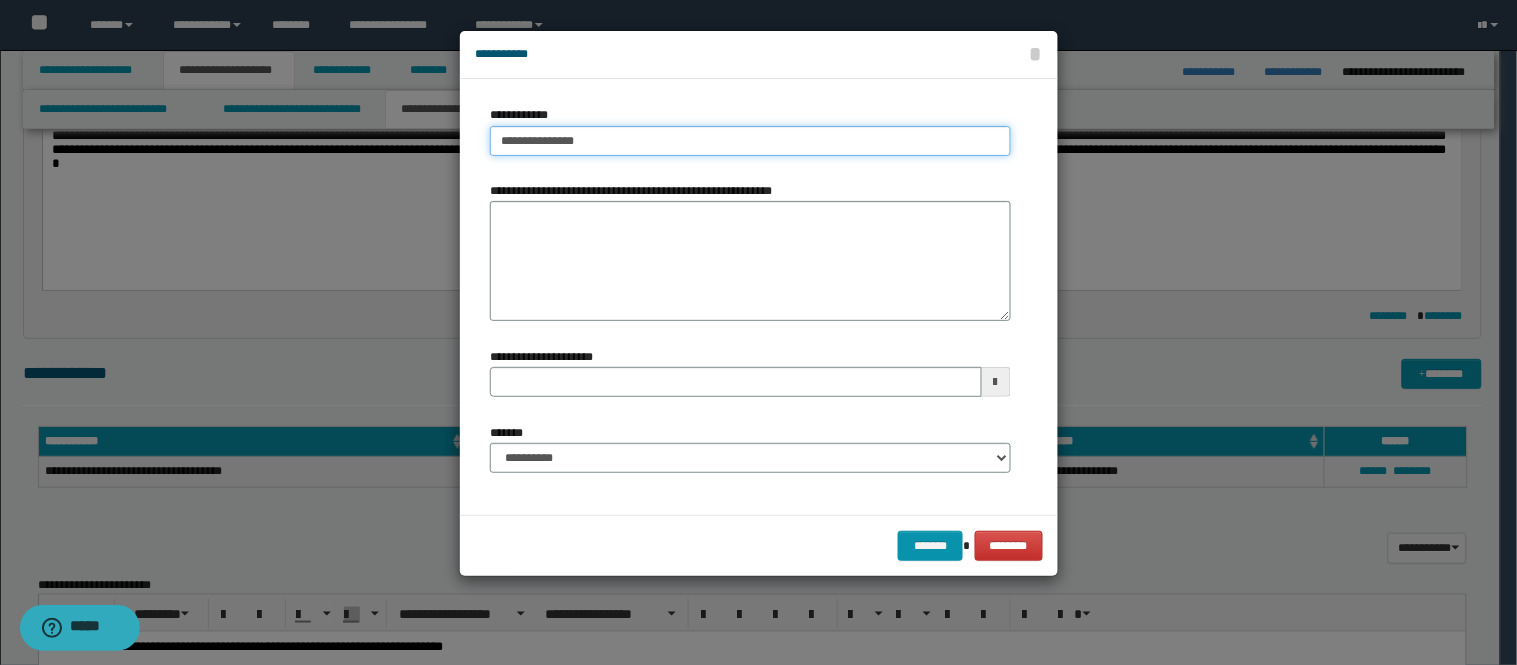 type on "**********" 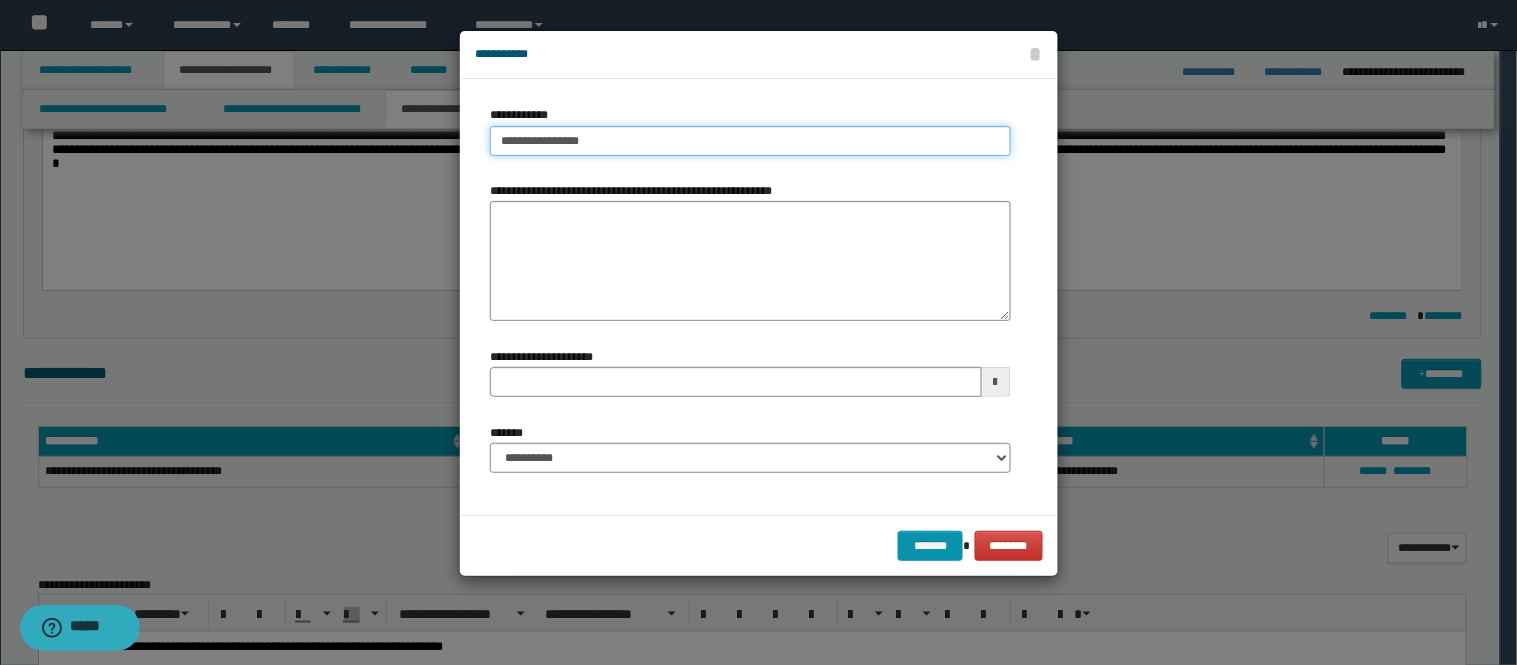 type on "**********" 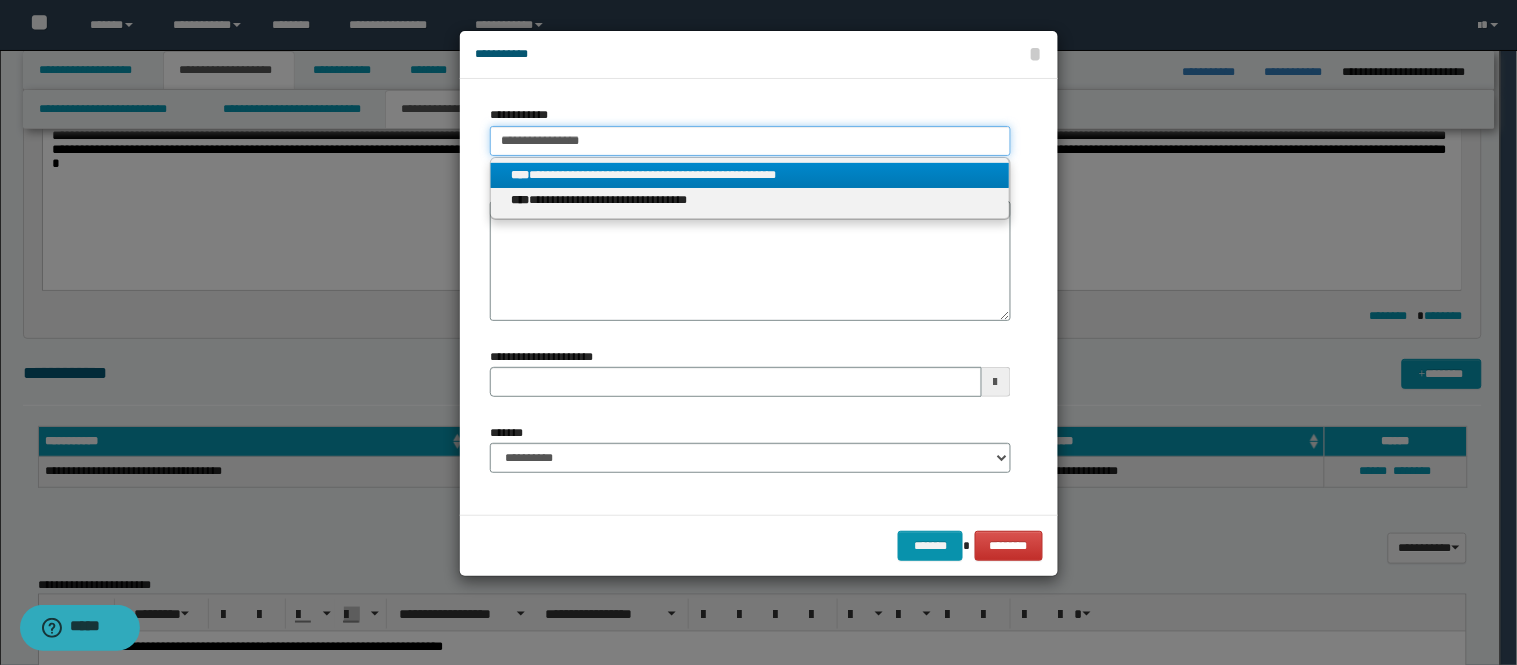 type on "**********" 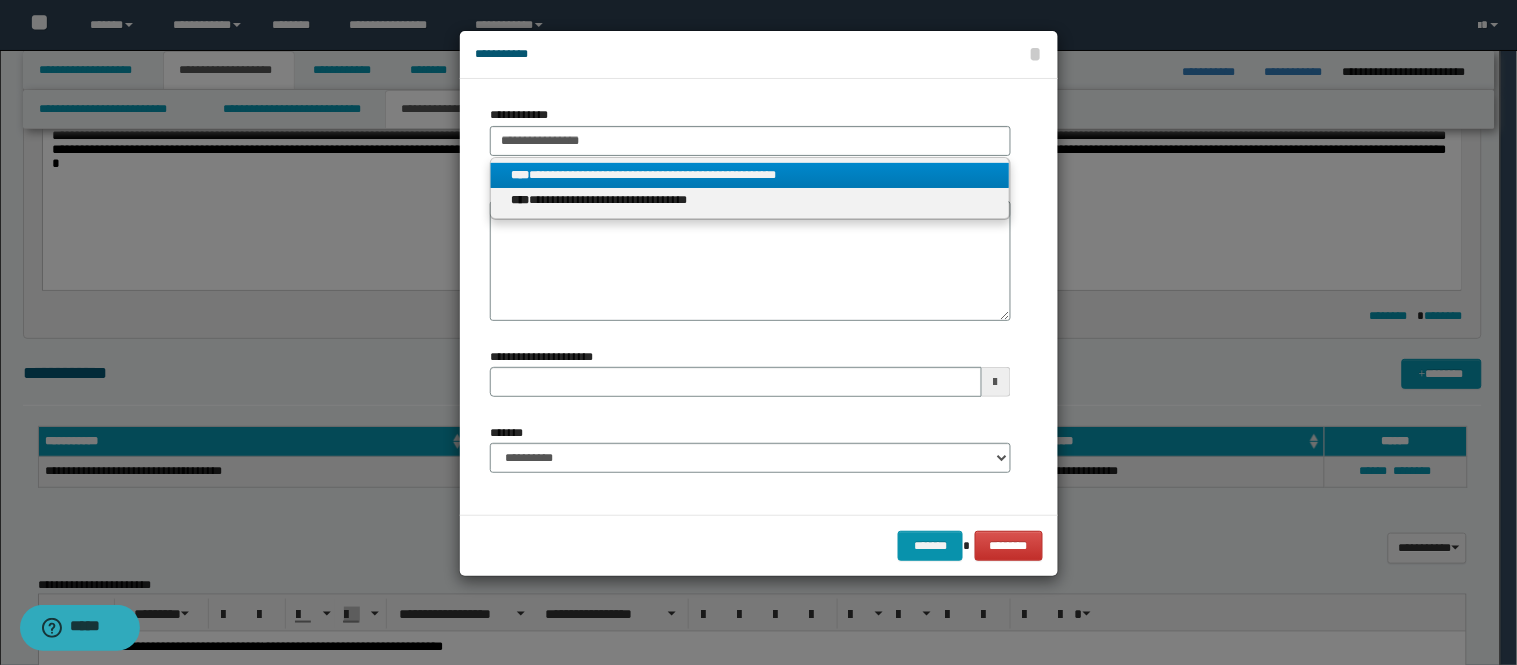 click on "**********" at bounding box center [750, 175] 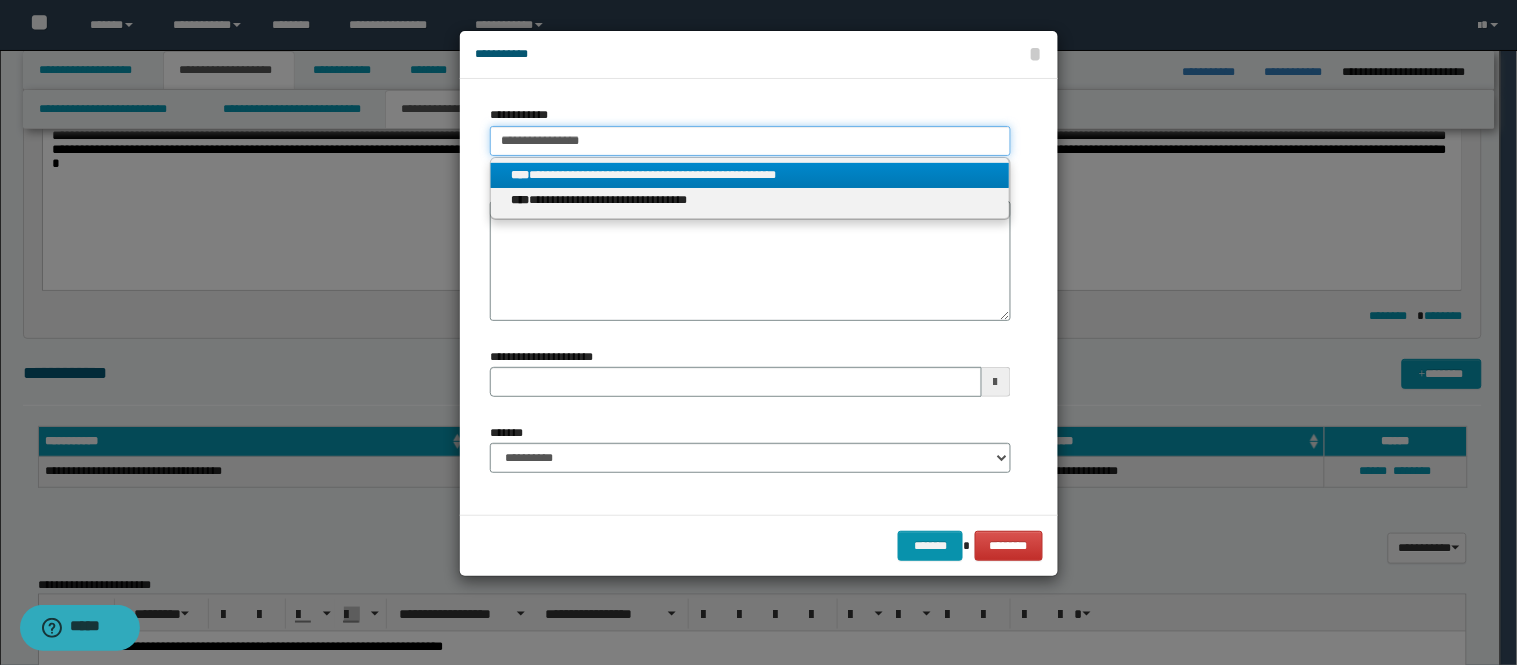 type 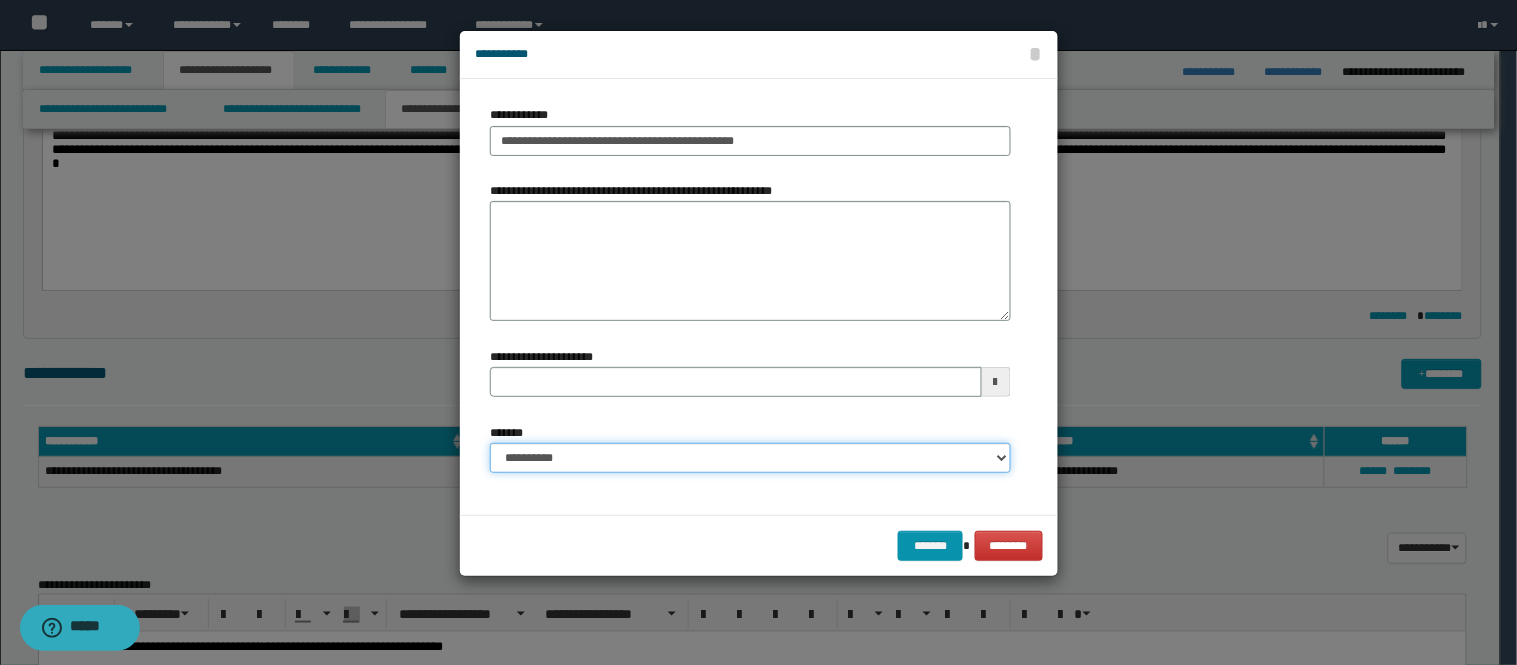 drag, startPoint x: 826, startPoint y: 455, endPoint x: 814, endPoint y: 453, distance: 12.165525 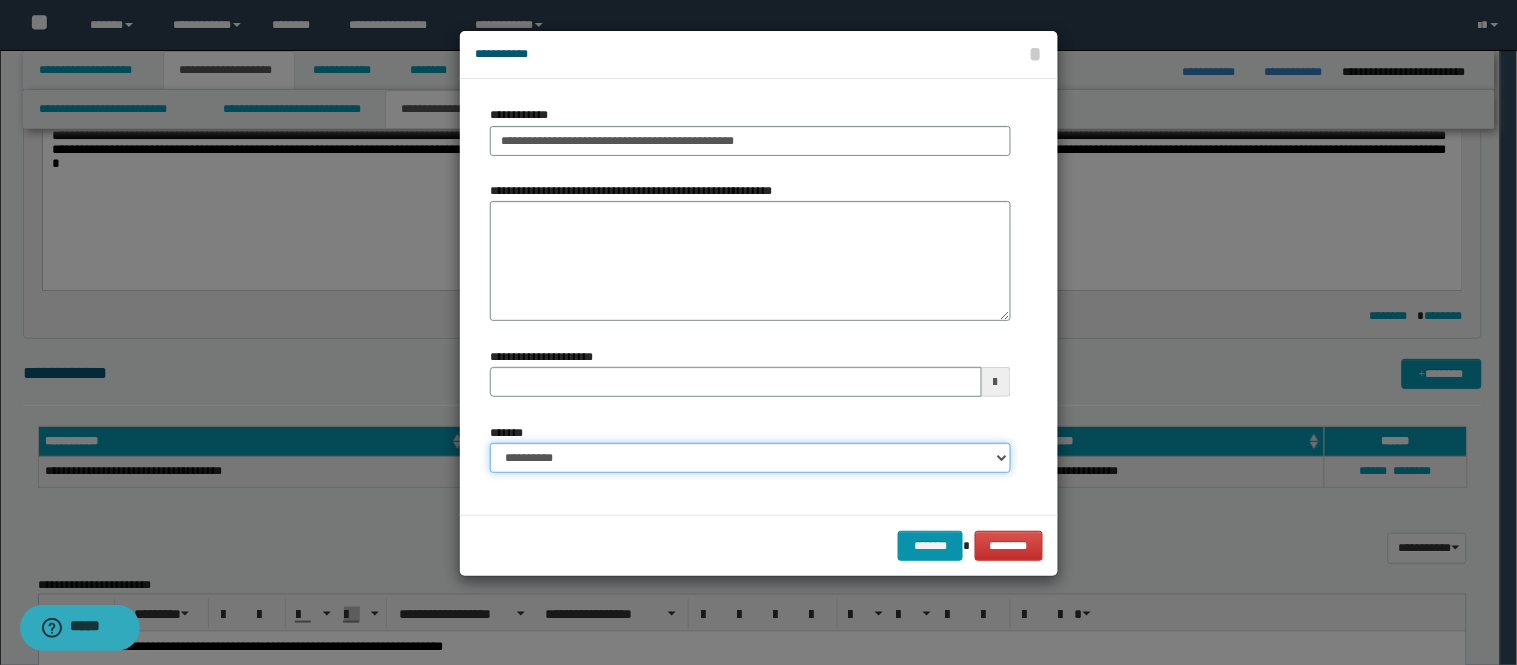 select on "*" 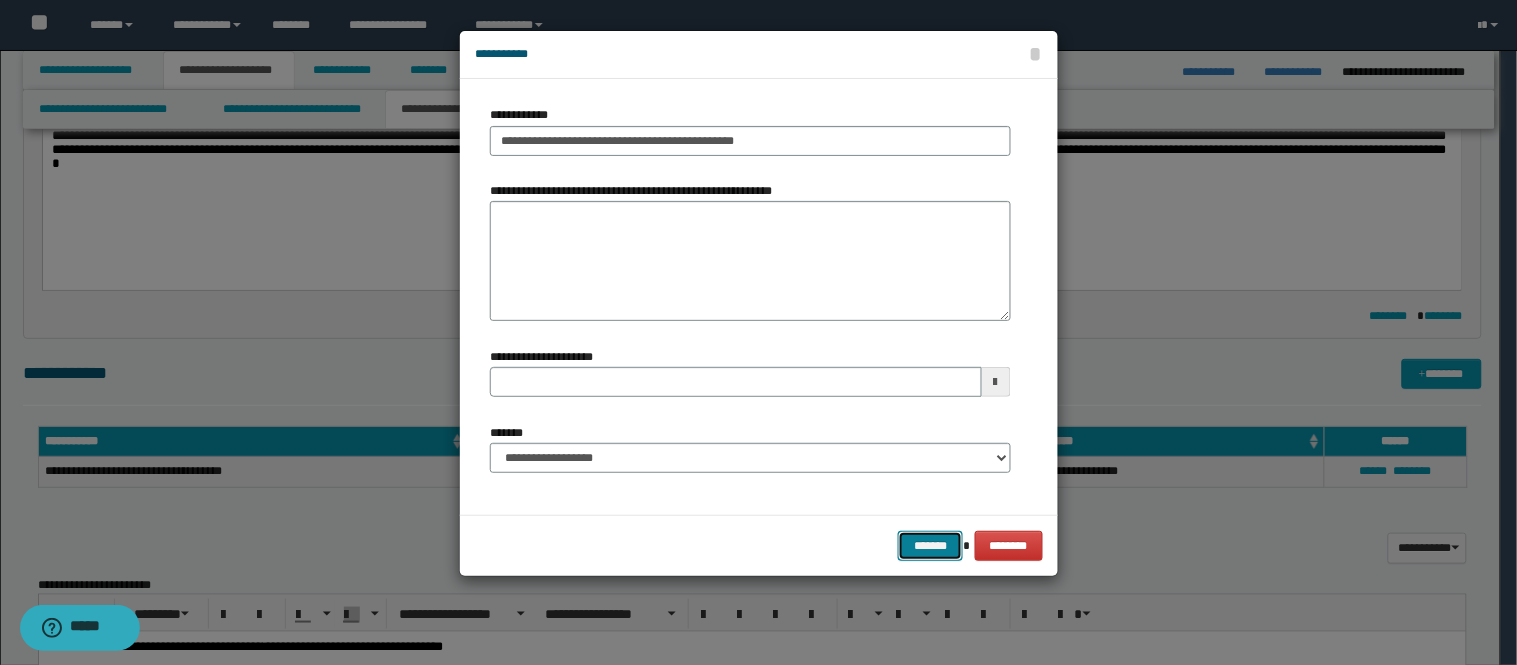click on "*******" at bounding box center [930, 546] 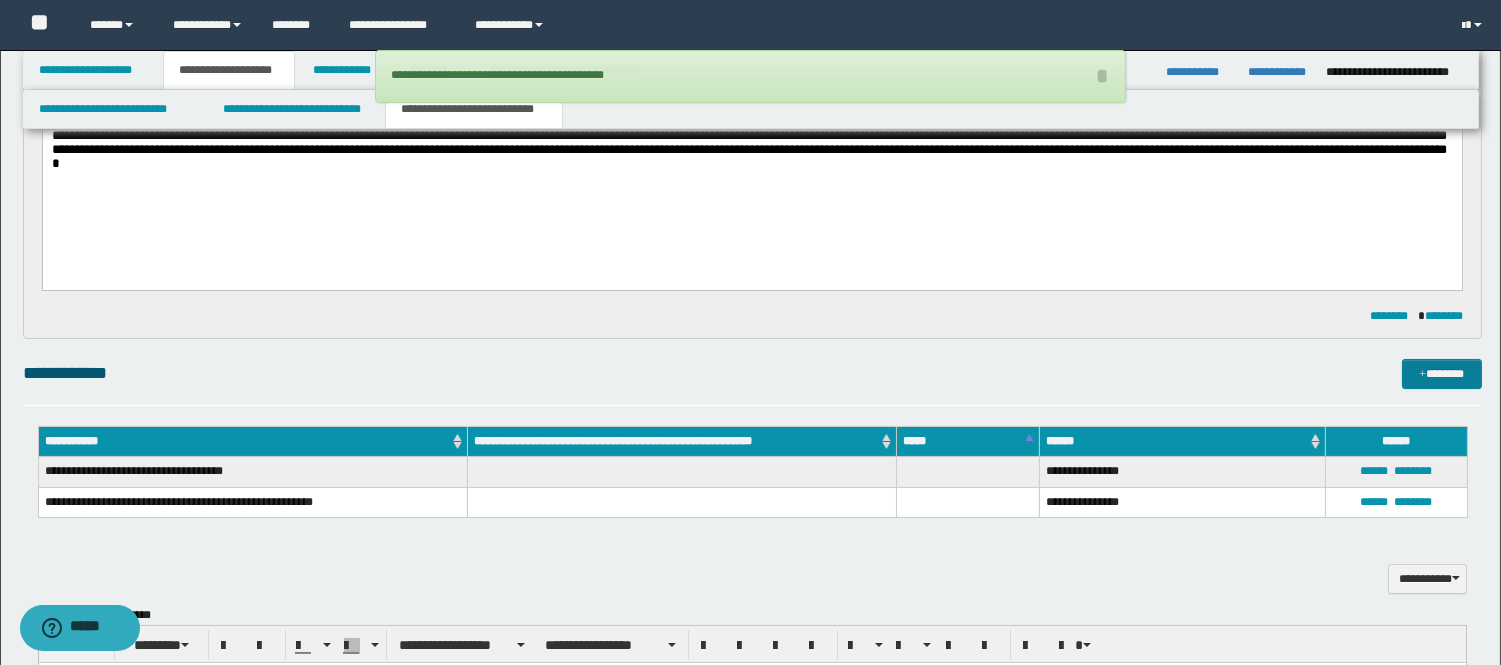 click on "**********" at bounding box center (752, 373) 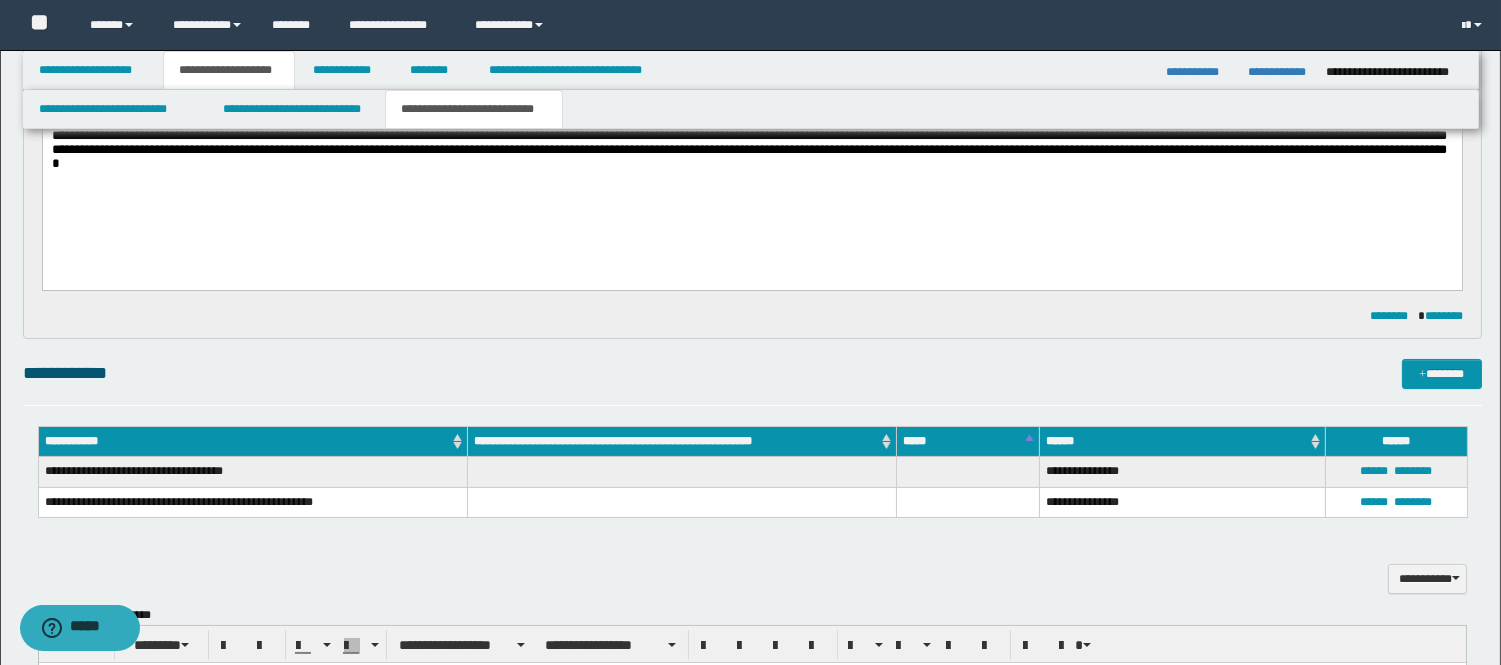 click on "**********" at bounding box center (748, 142) 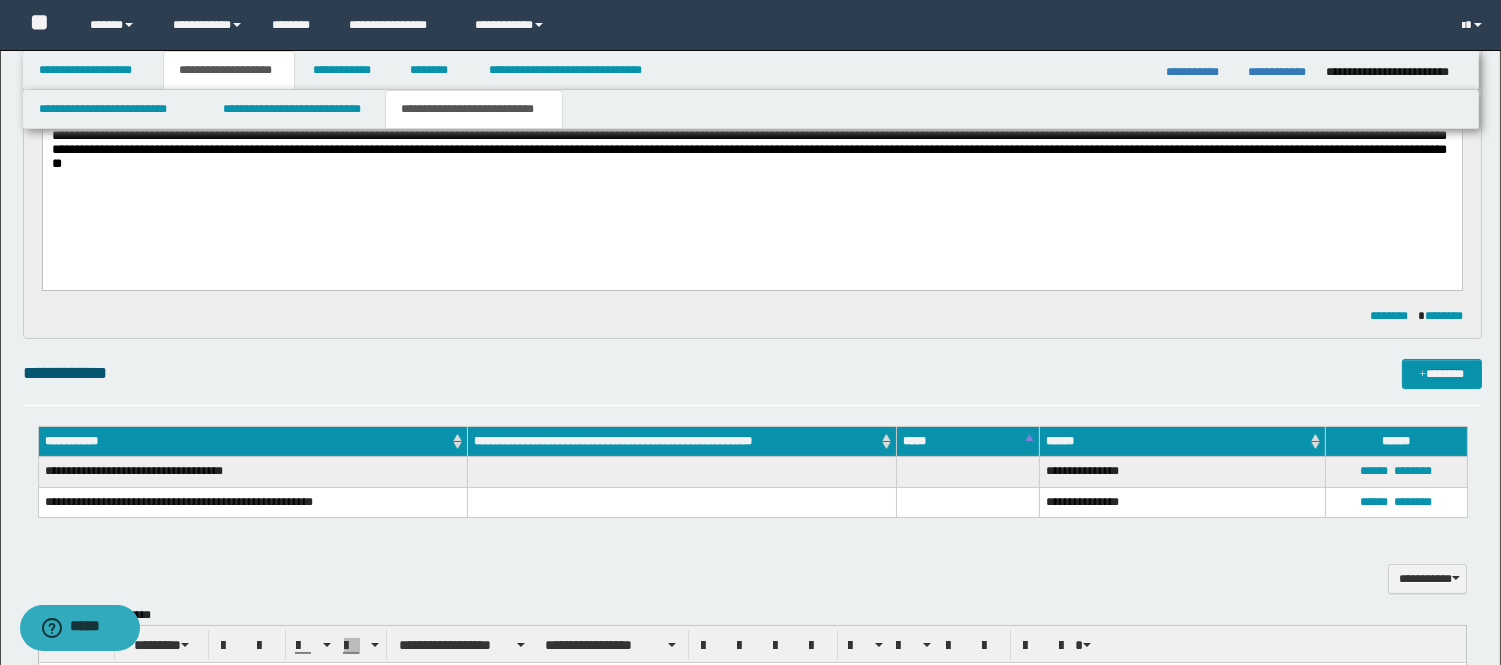 drag, startPoint x: 1427, startPoint y: 356, endPoint x: 1404, endPoint y: 371, distance: 27.45906 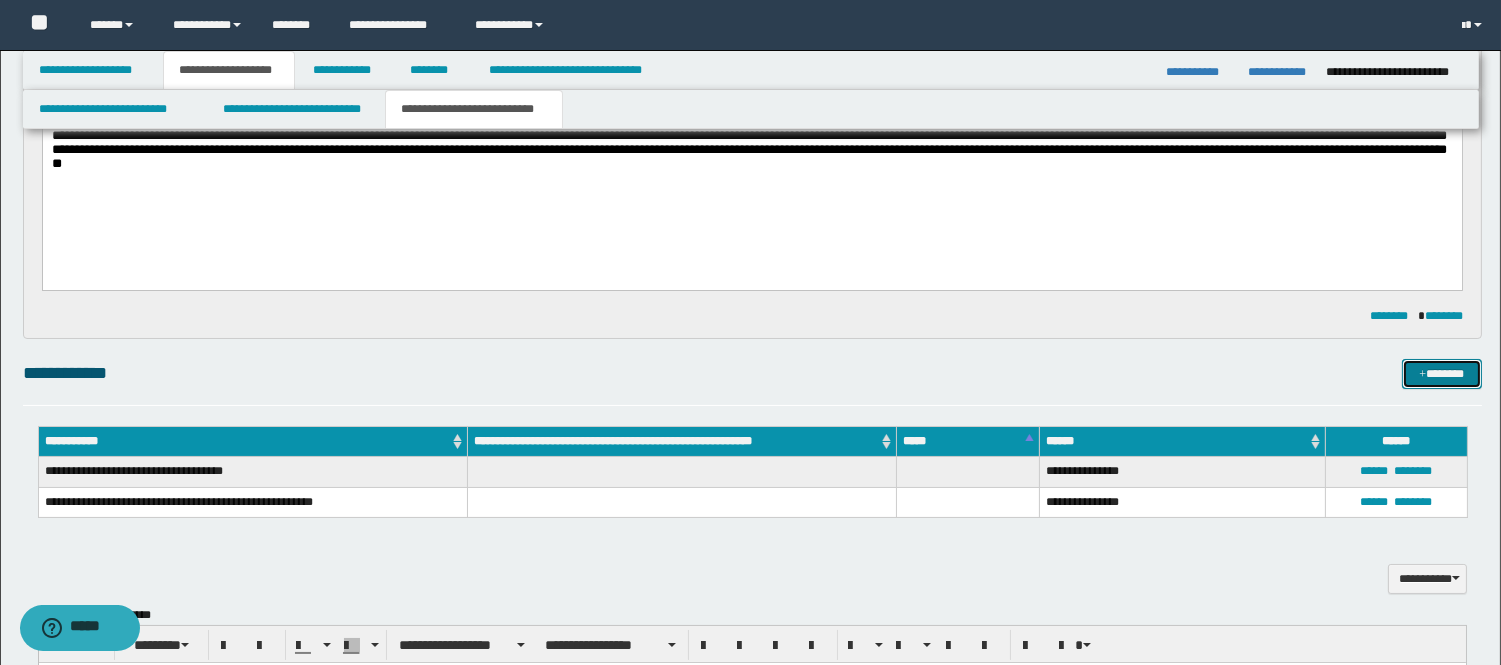 drag, startPoint x: 1451, startPoint y: 383, endPoint x: 1038, endPoint y: 338, distance: 415.44434 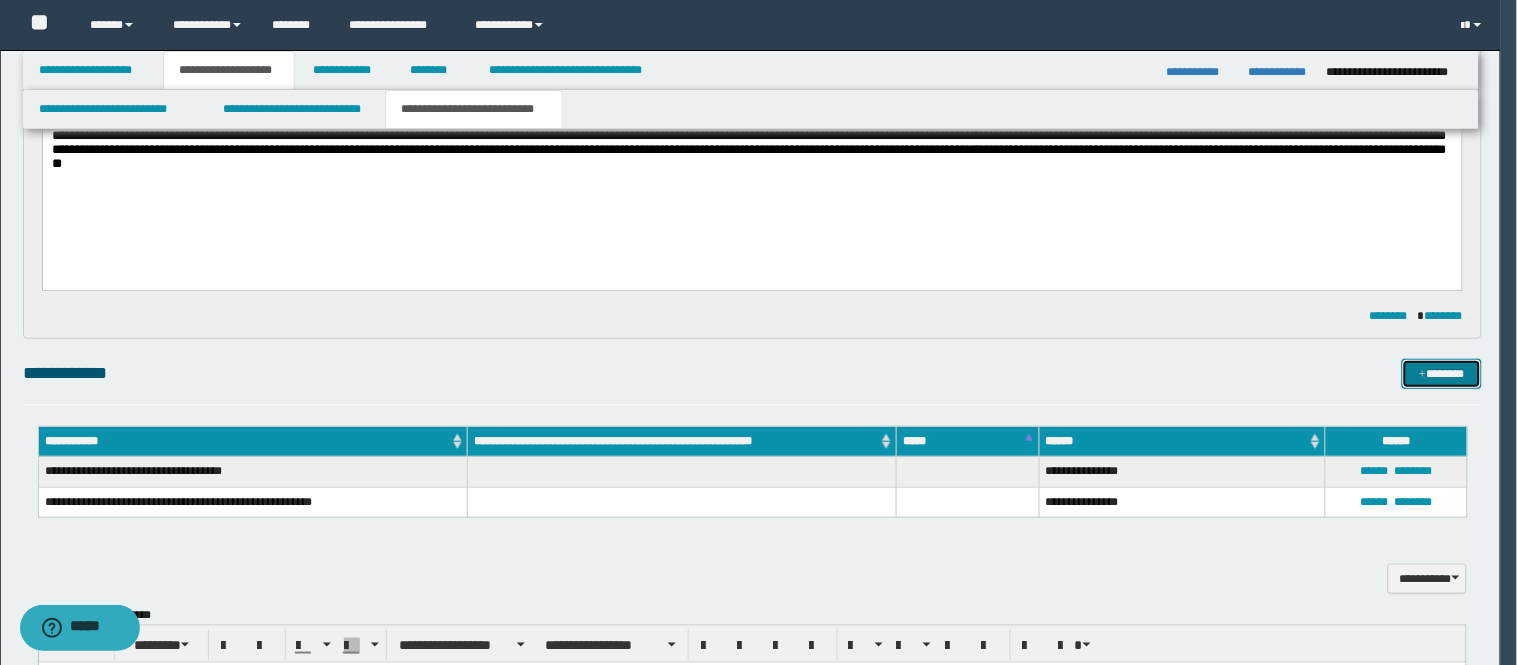 type 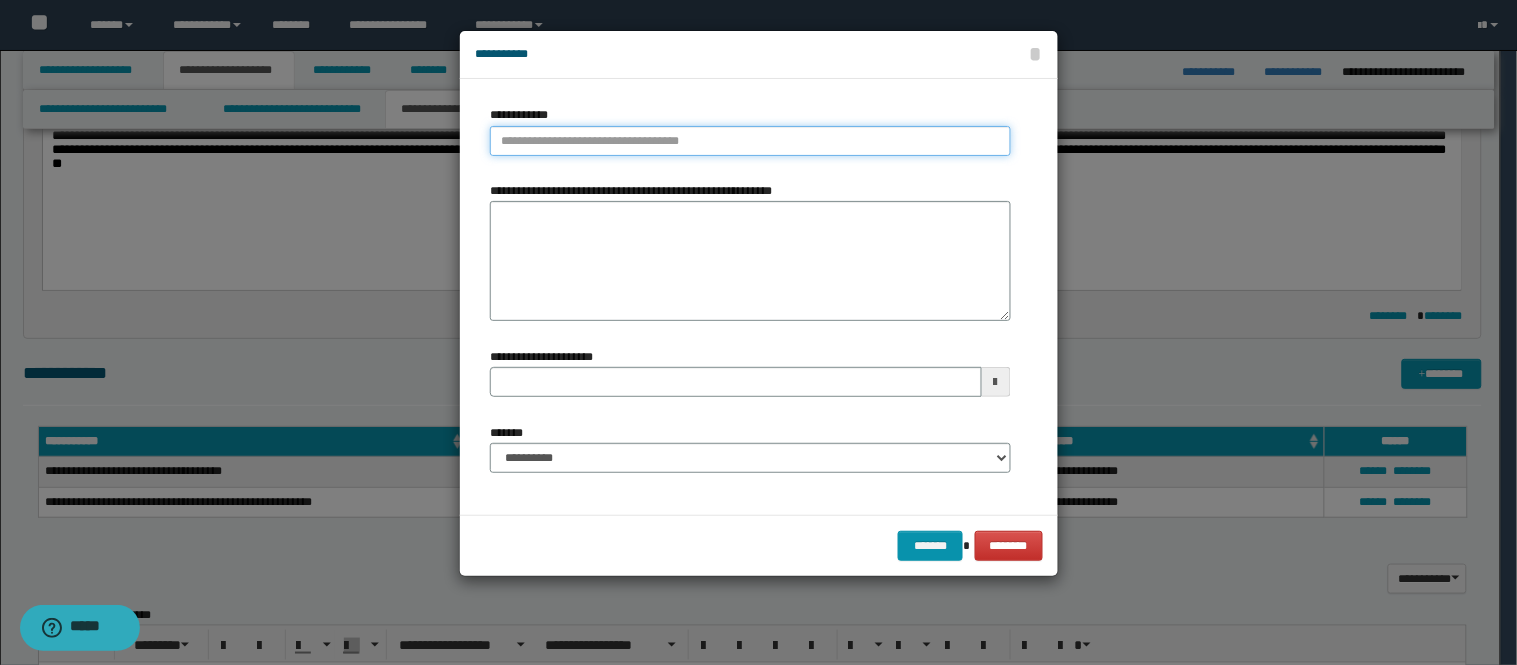 type on "**********" 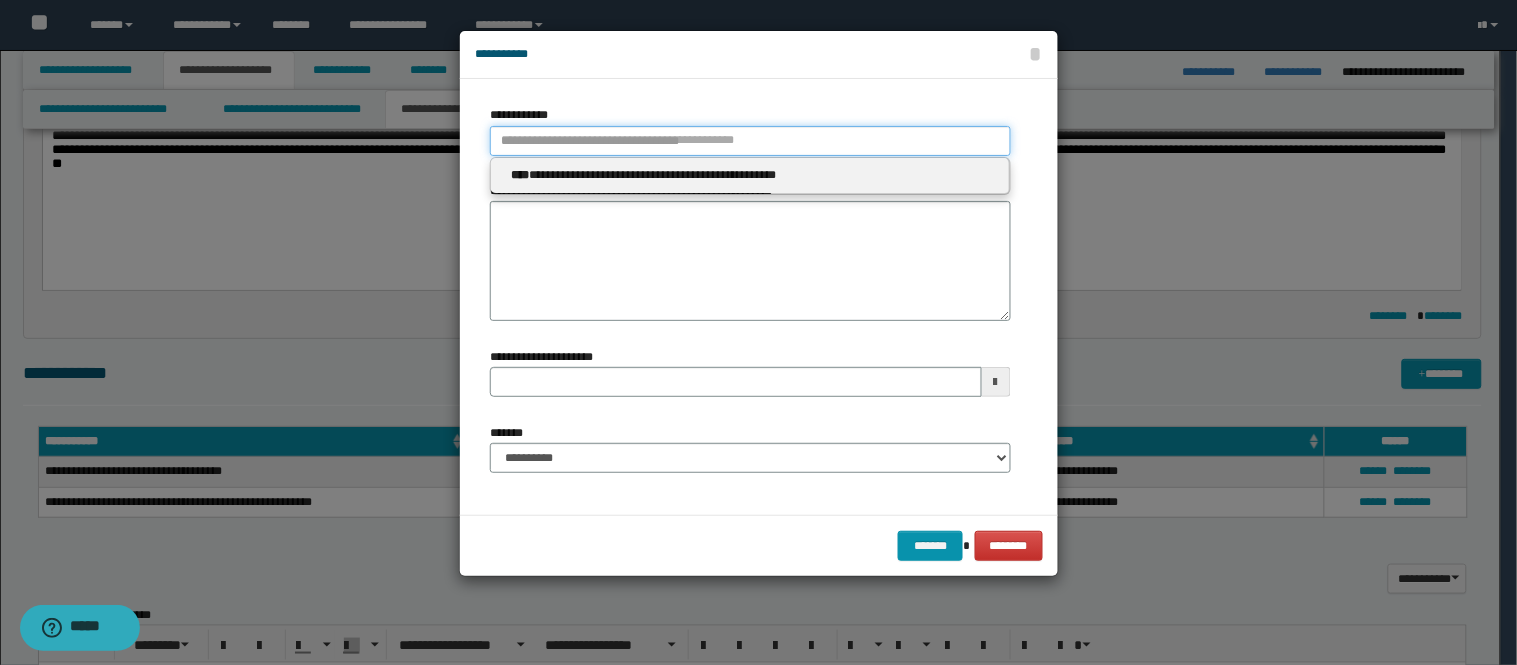 click on "**********" at bounding box center [750, 141] 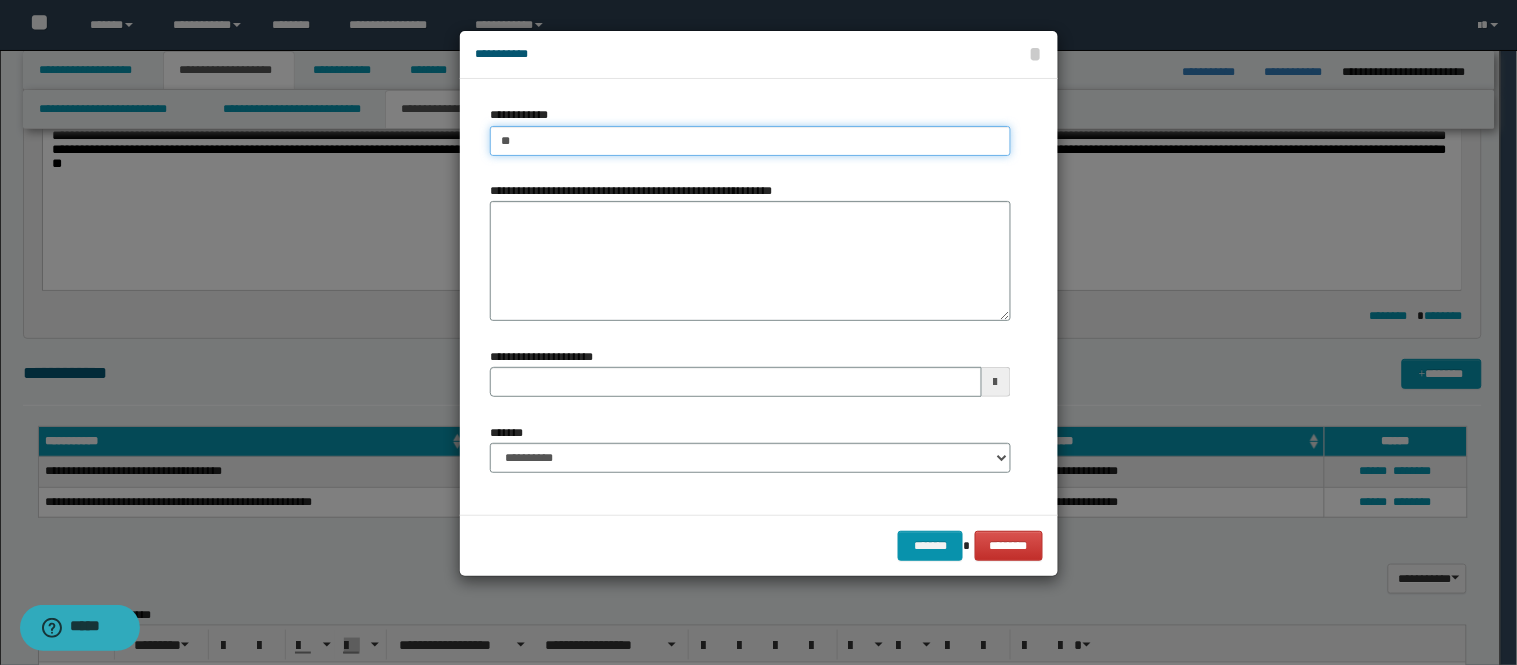type on "*" 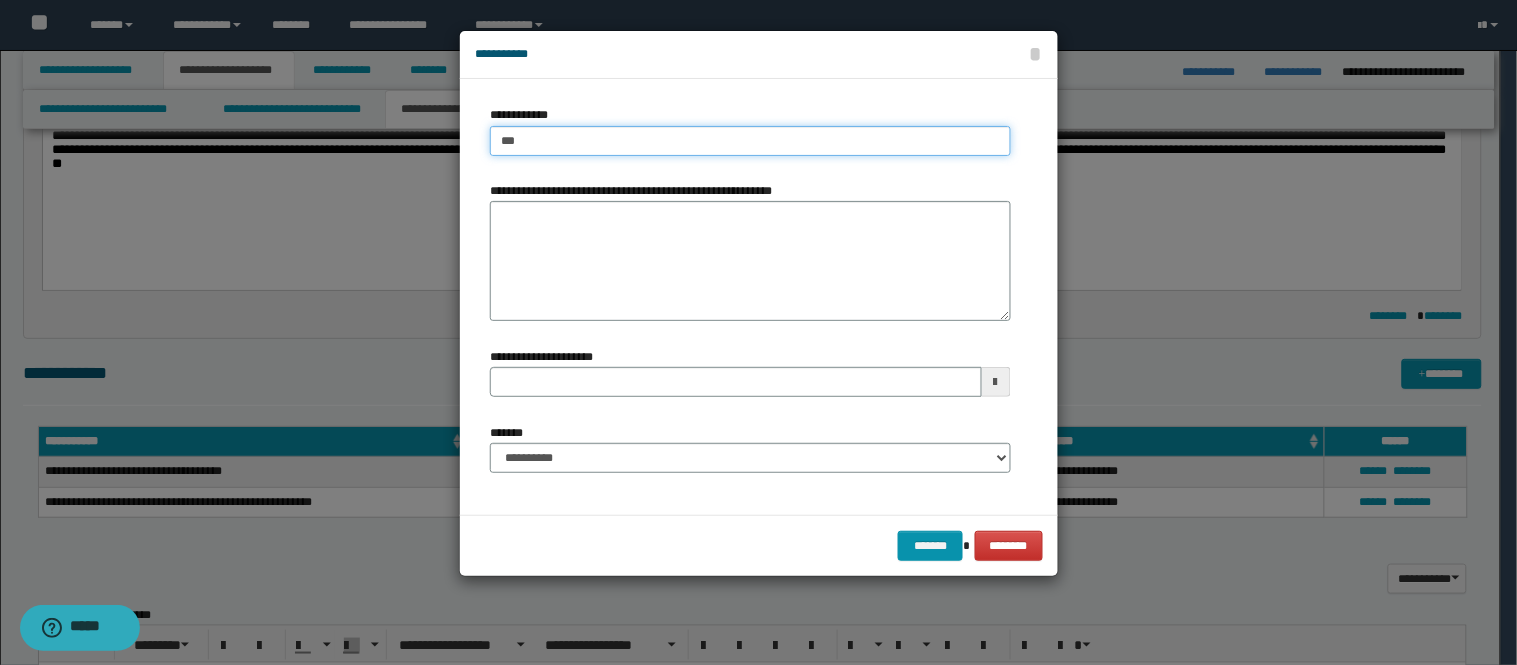 type on "****" 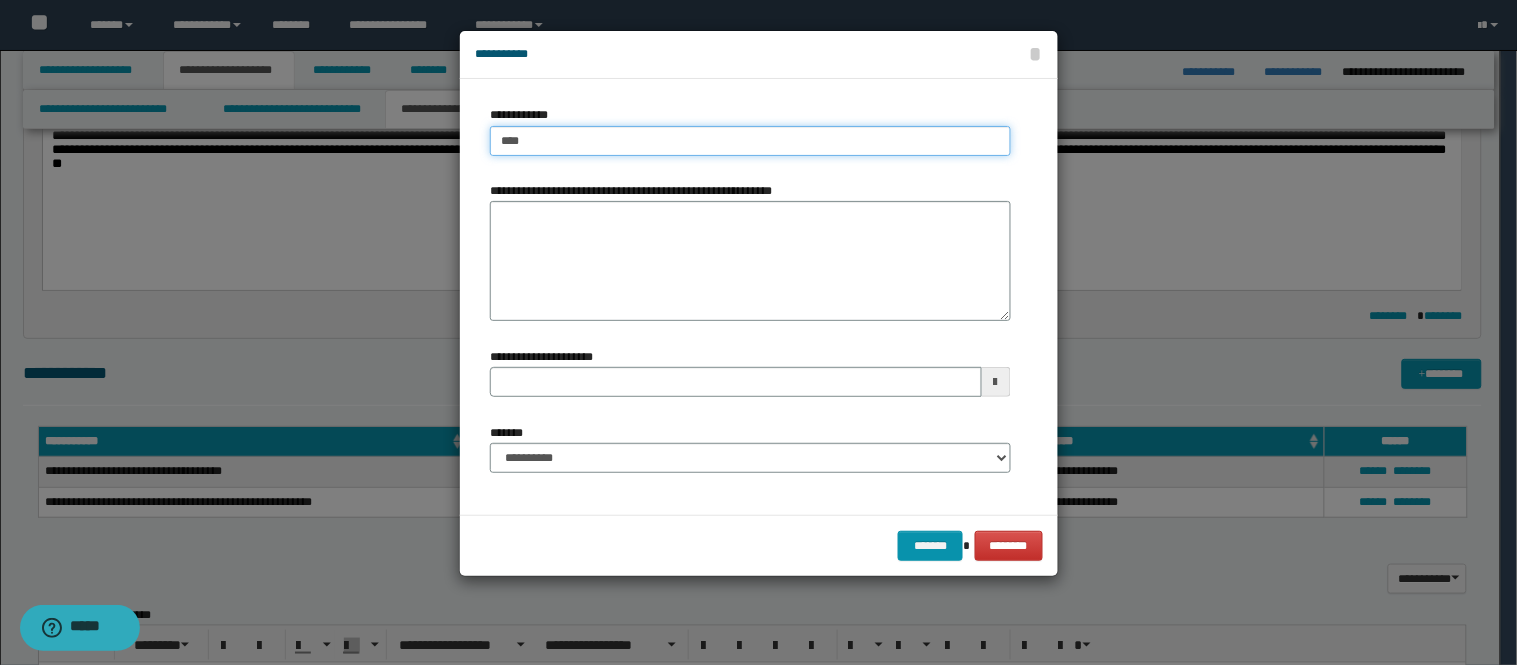 type on "****" 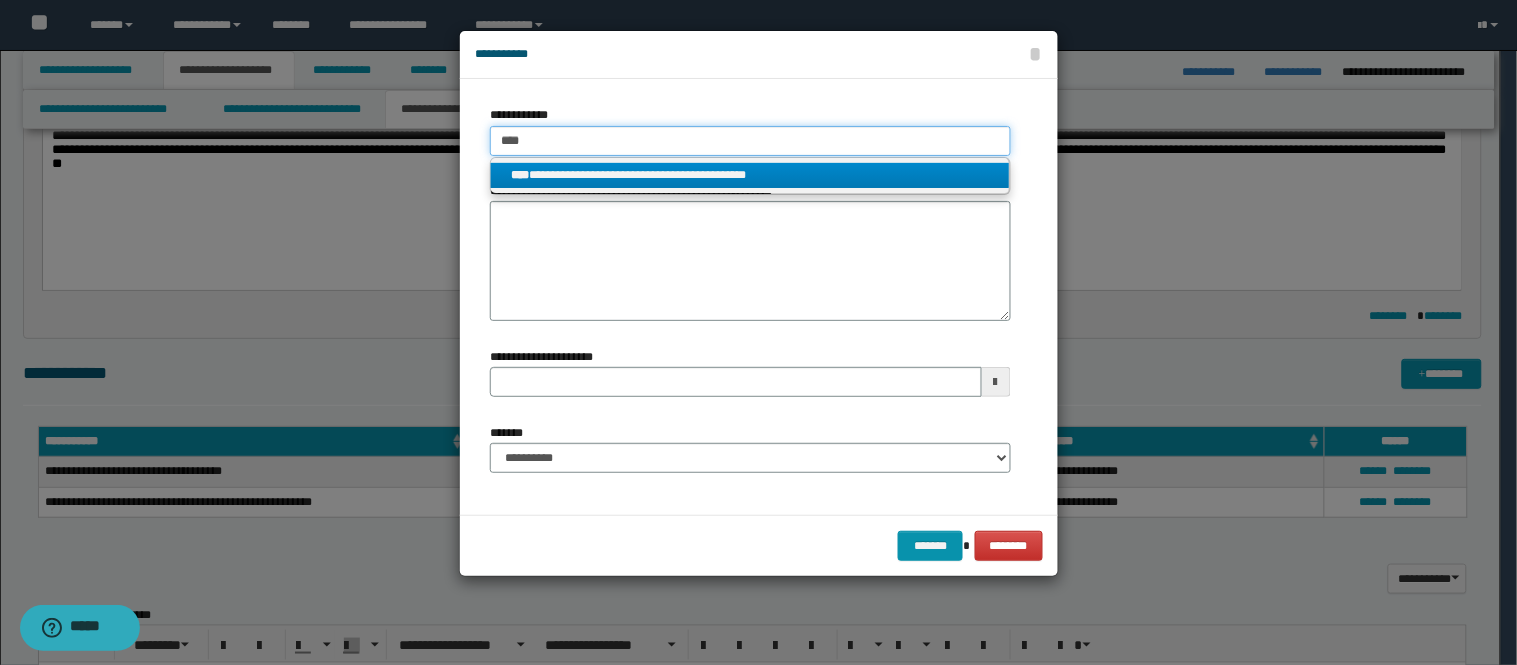 type on "****" 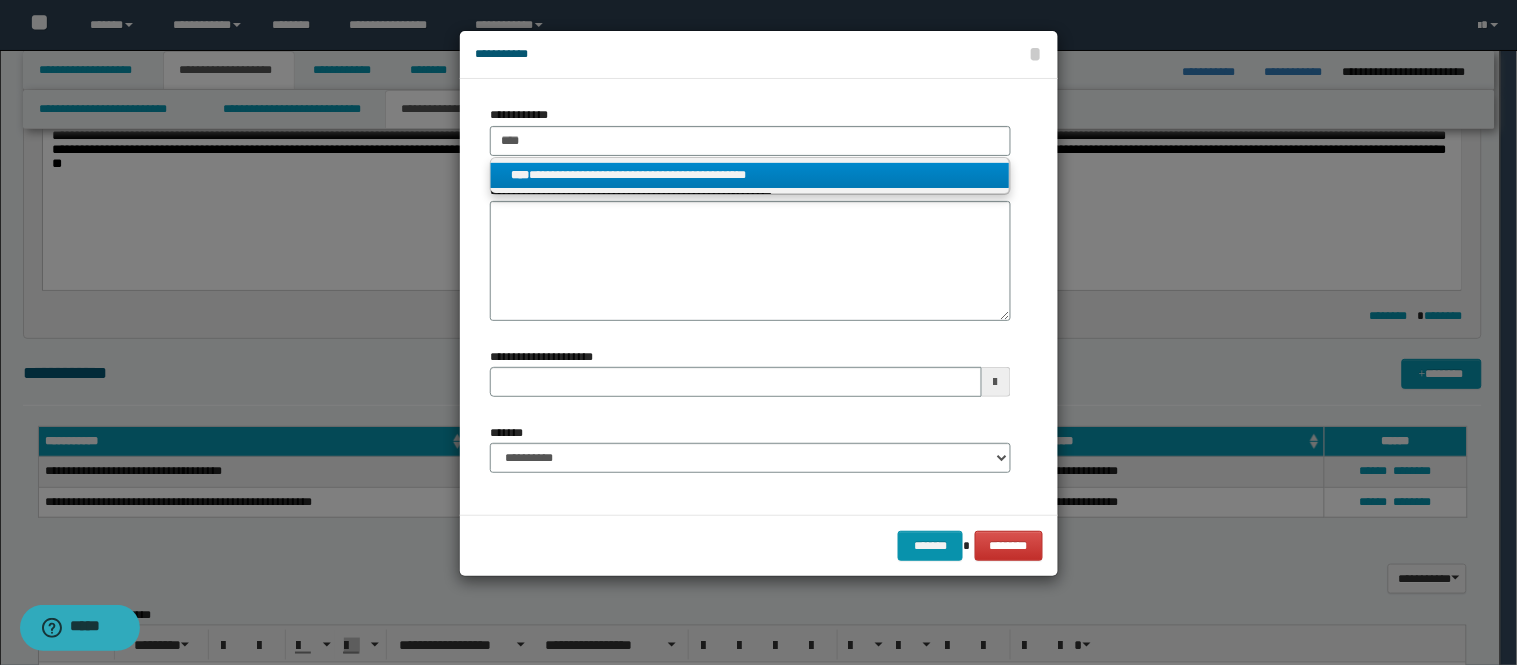 click on "**********" at bounding box center [750, 176] 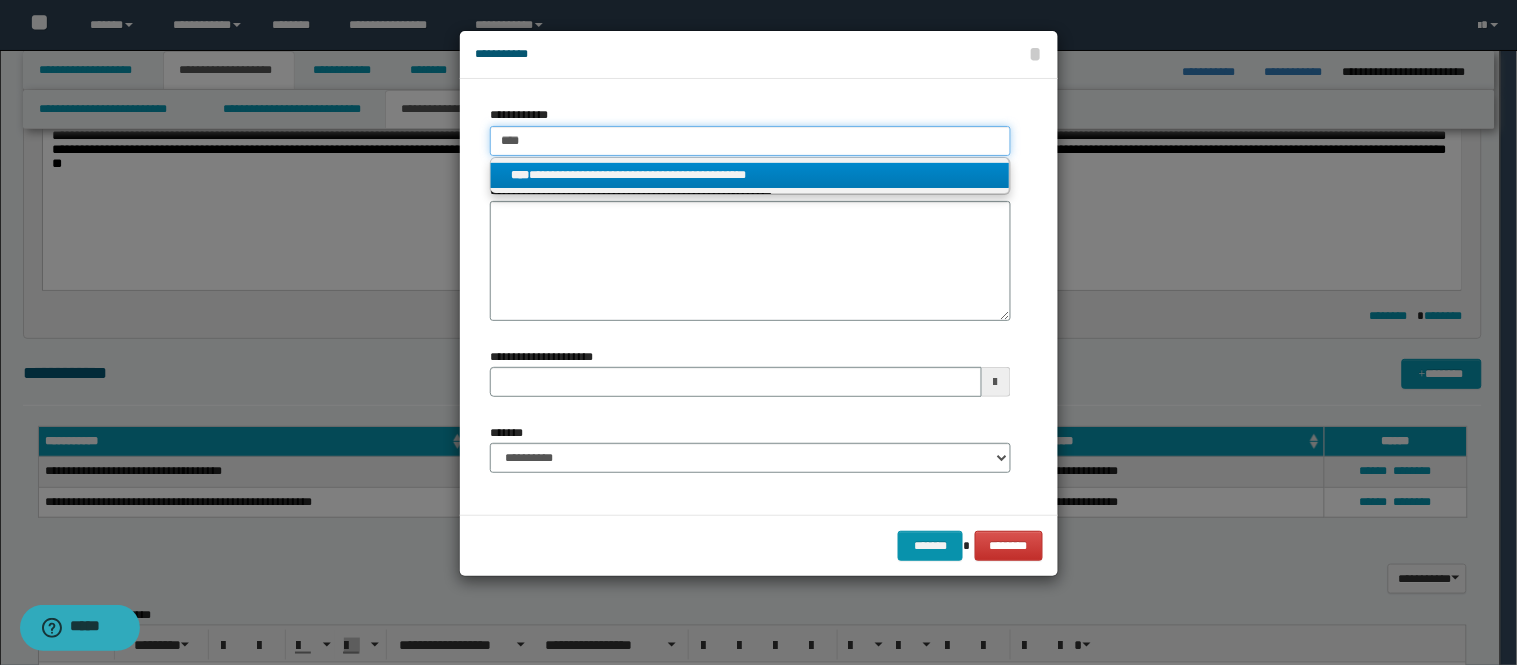 type 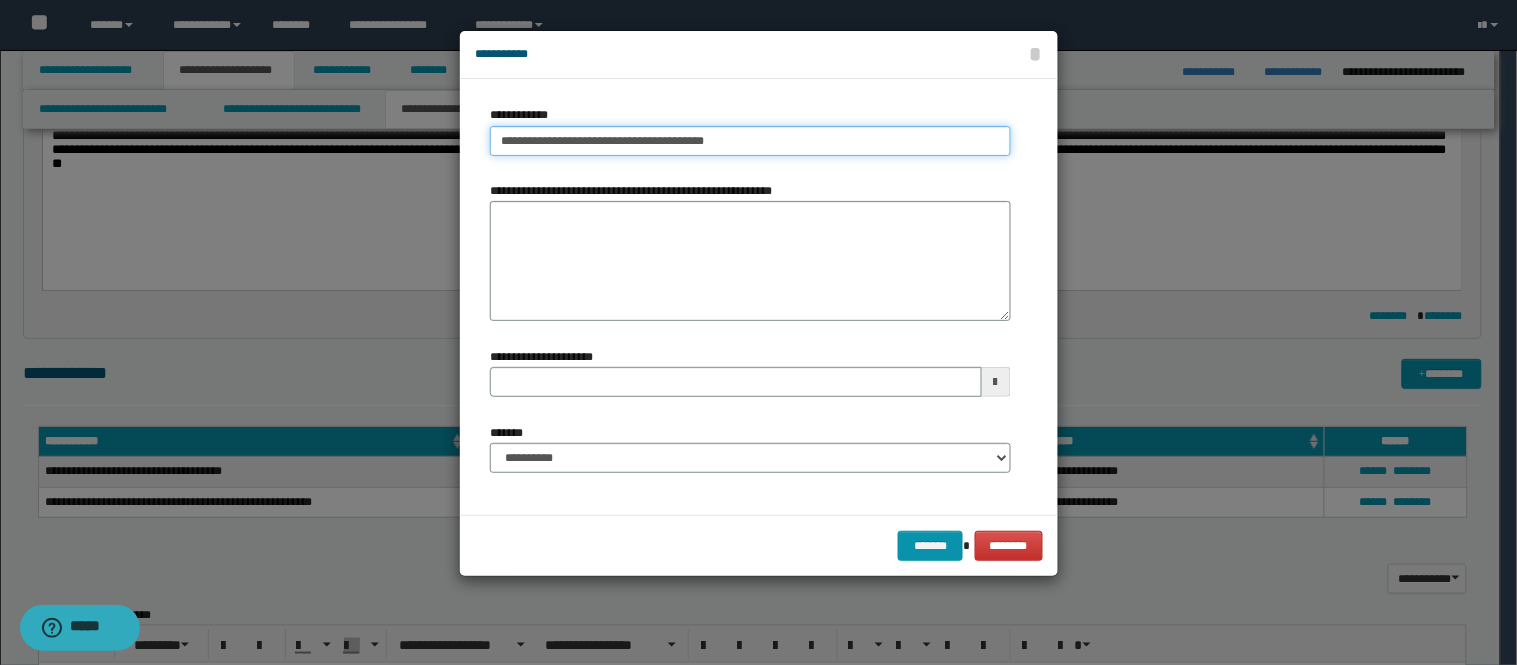 type 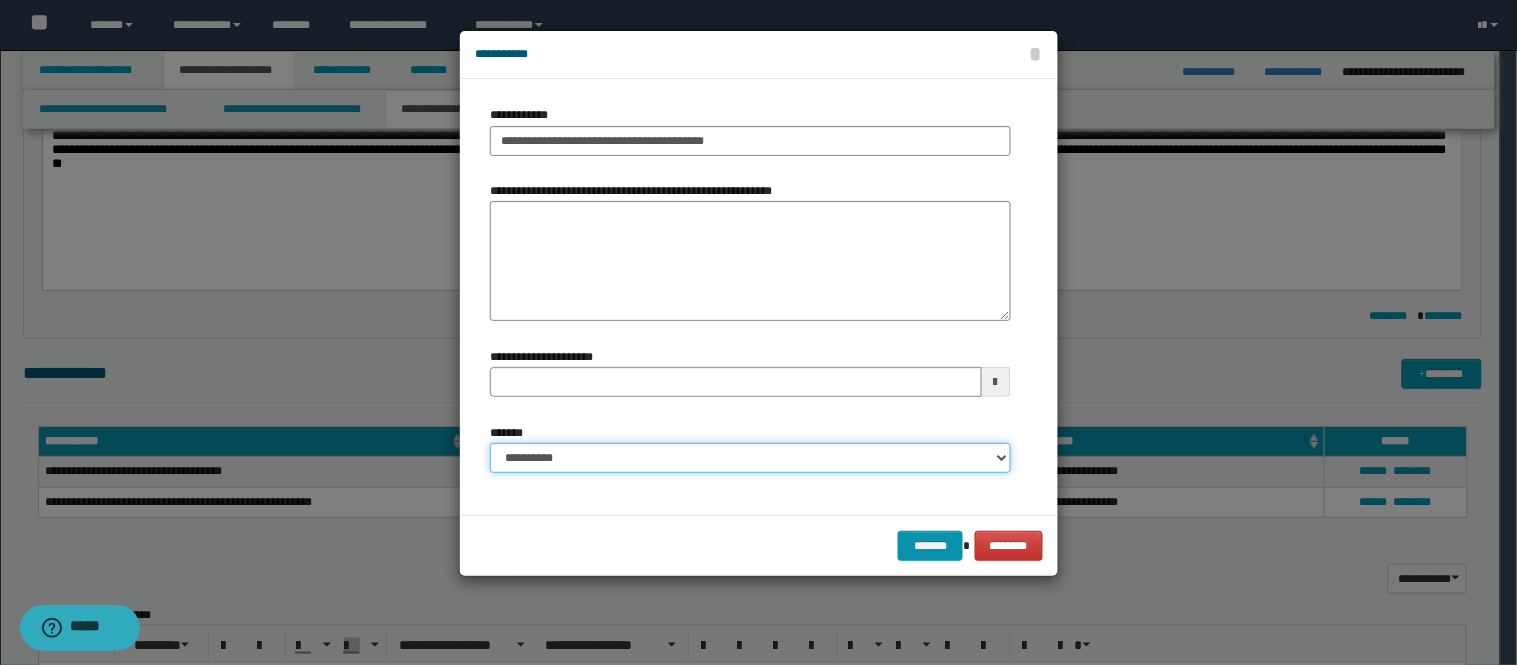 click on "**********" at bounding box center (750, 458) 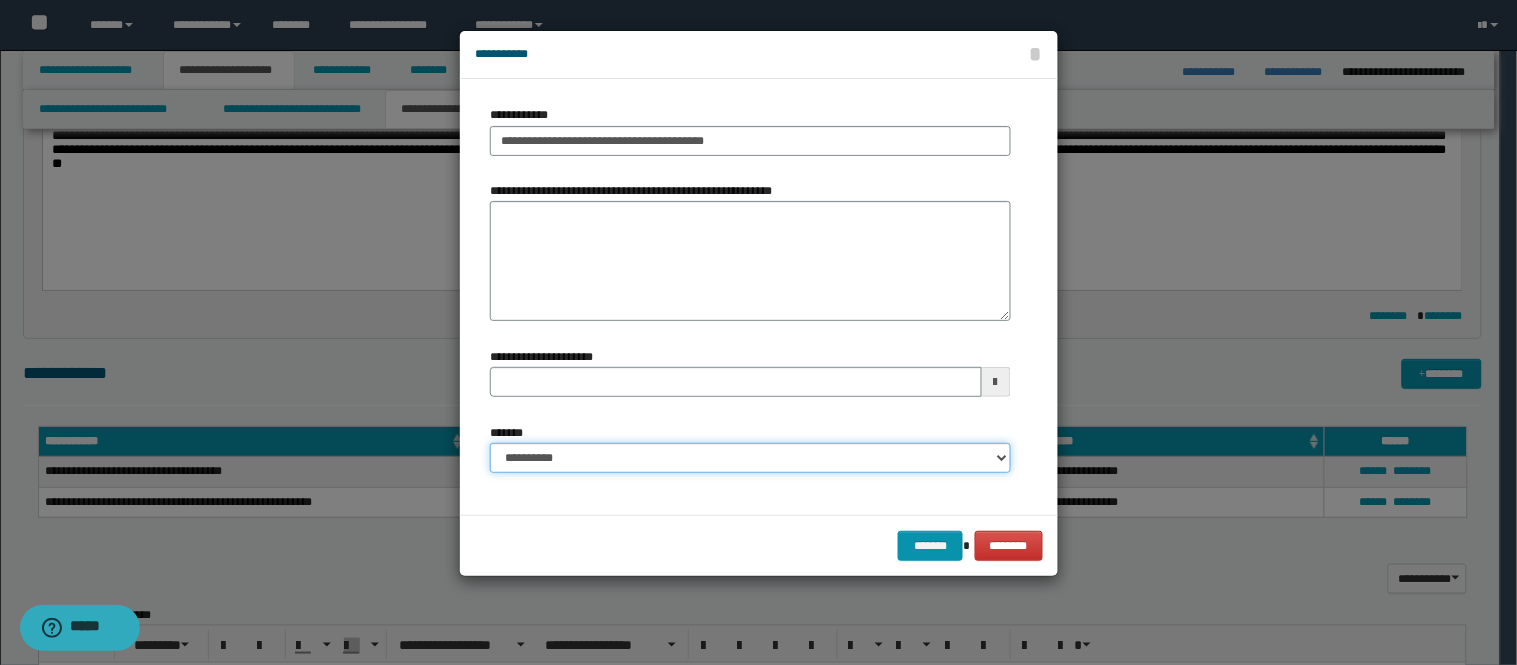 select on "*" 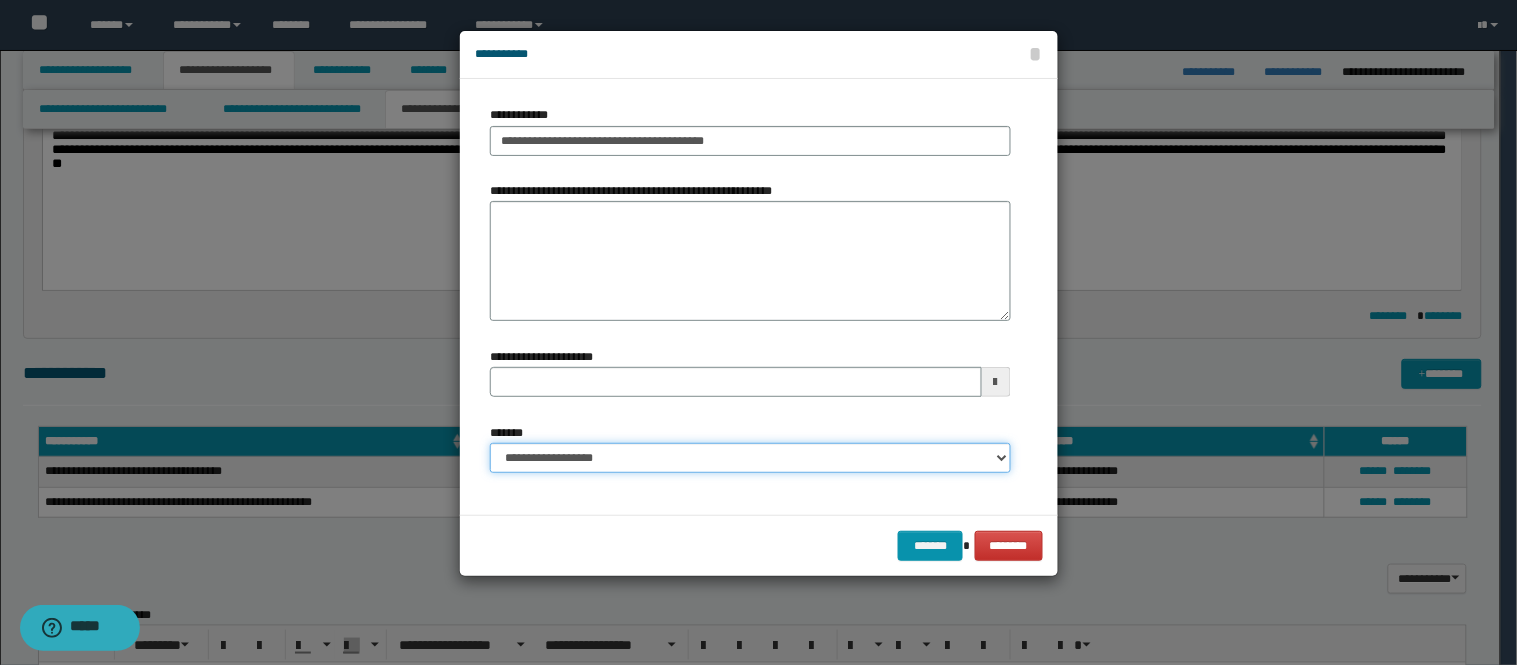 type 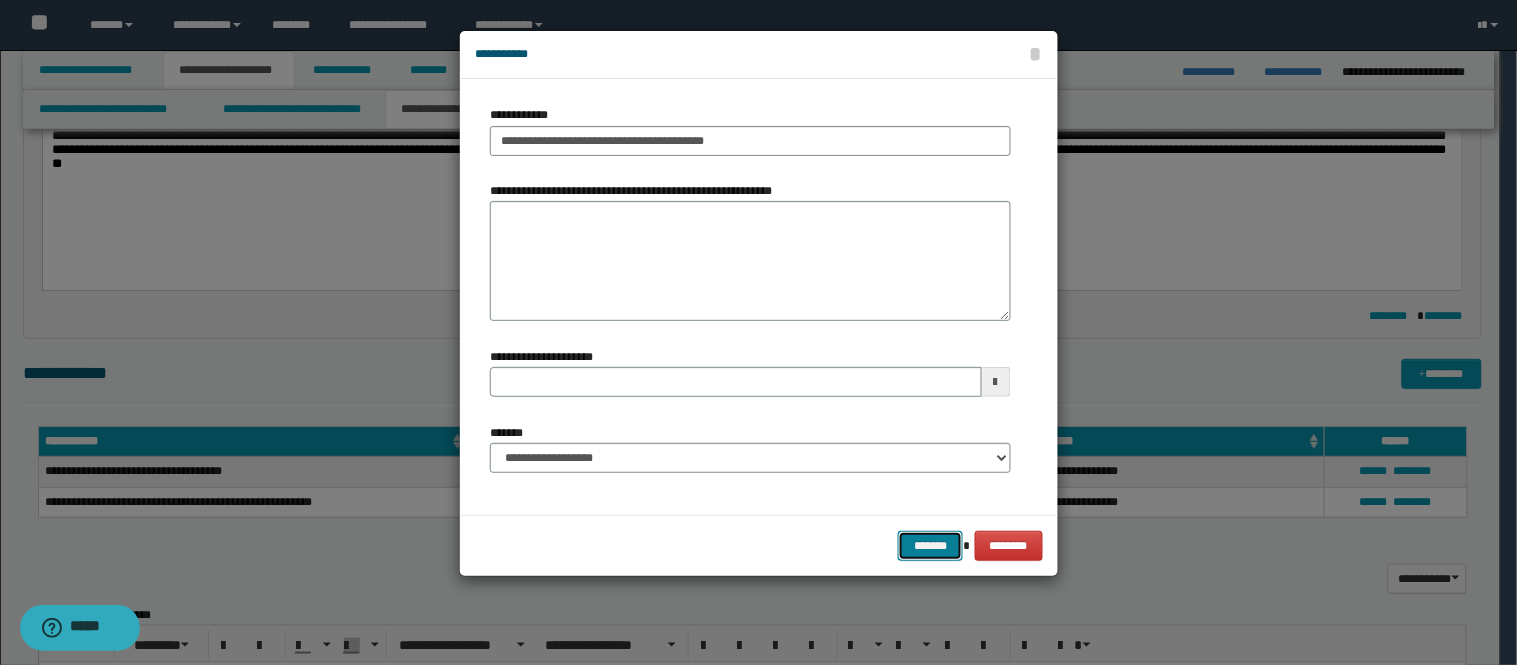 click on "*******" at bounding box center [930, 546] 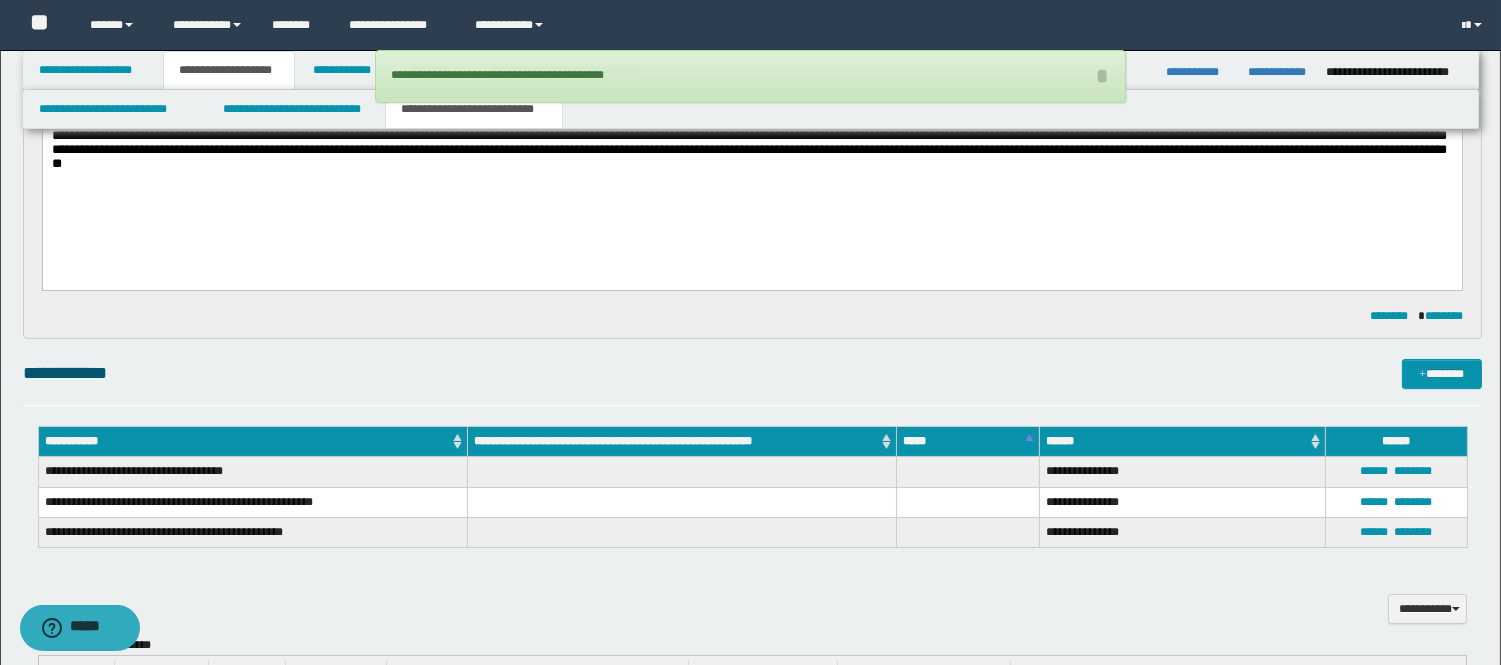 click on "**********" at bounding box center [751, 168] 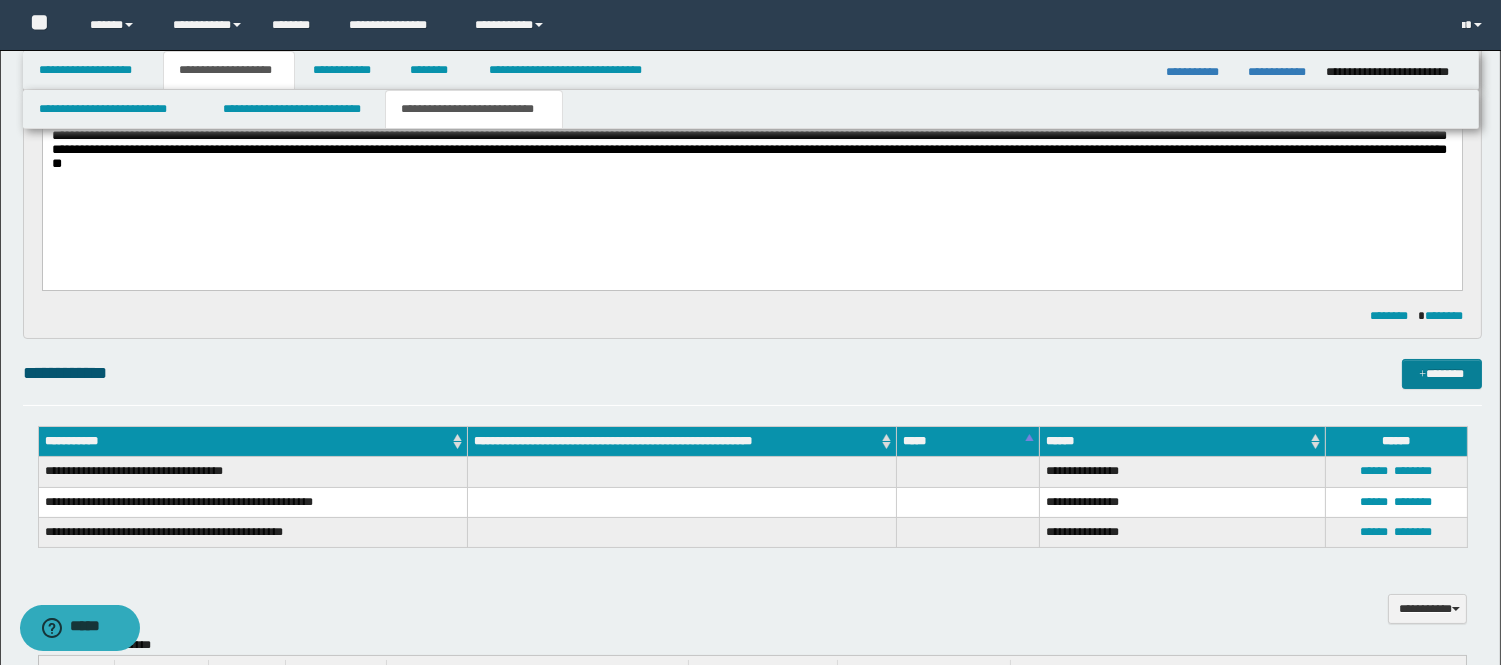 drag, startPoint x: 1438, startPoint y: 370, endPoint x: 1114, endPoint y: 356, distance: 324.30234 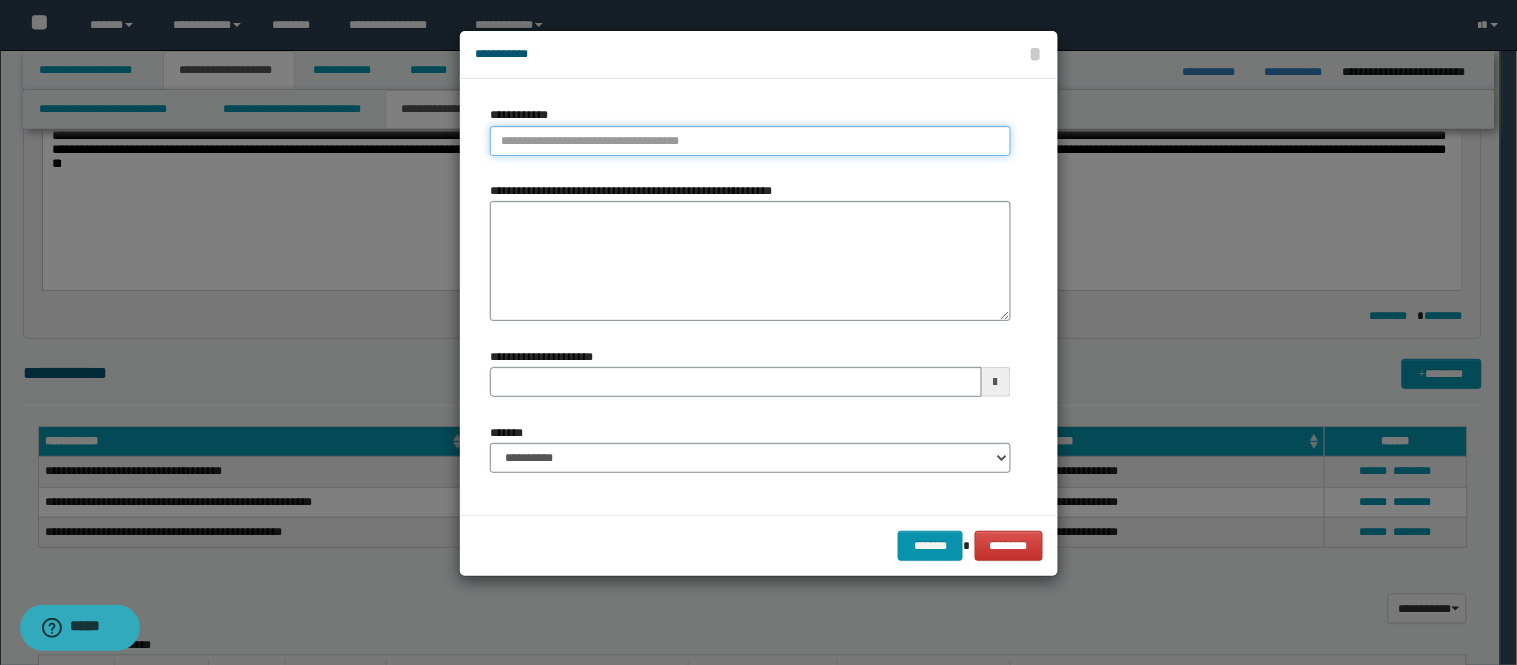 type on "**********" 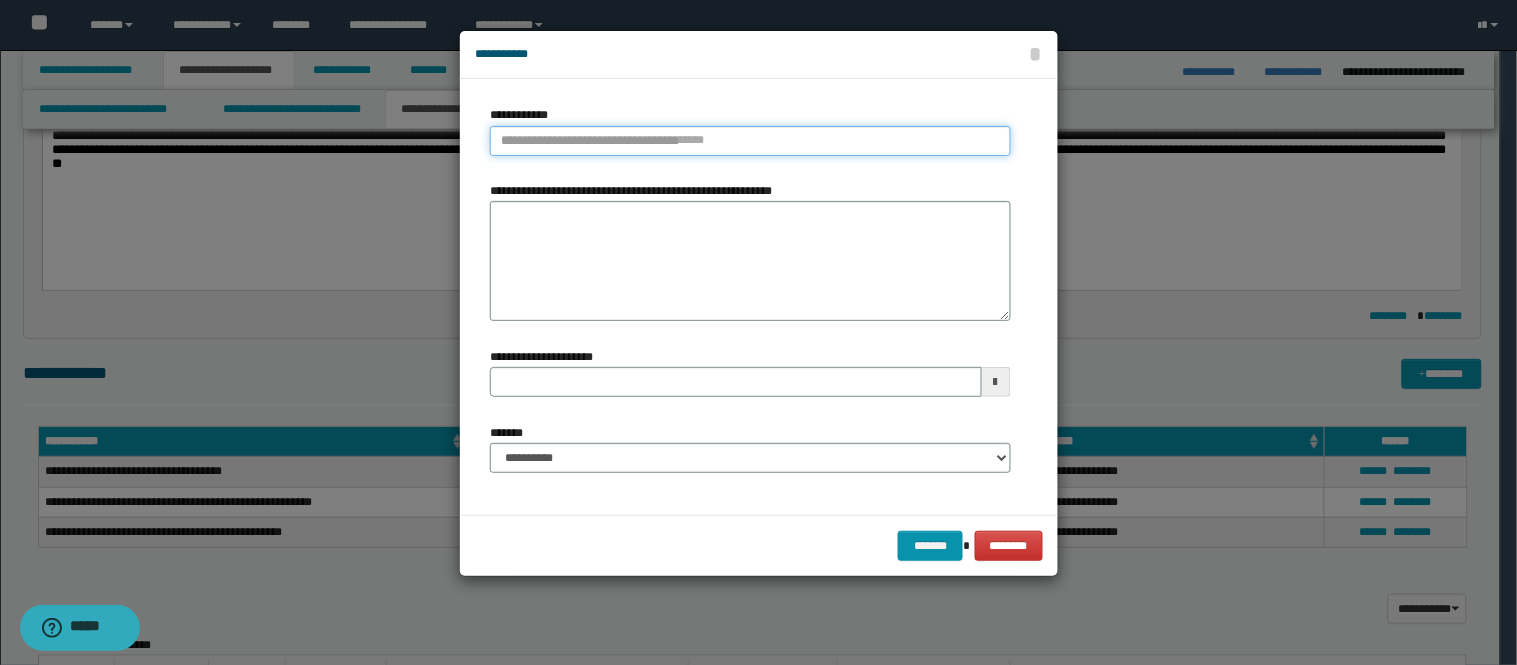 click on "**********" at bounding box center [750, 141] 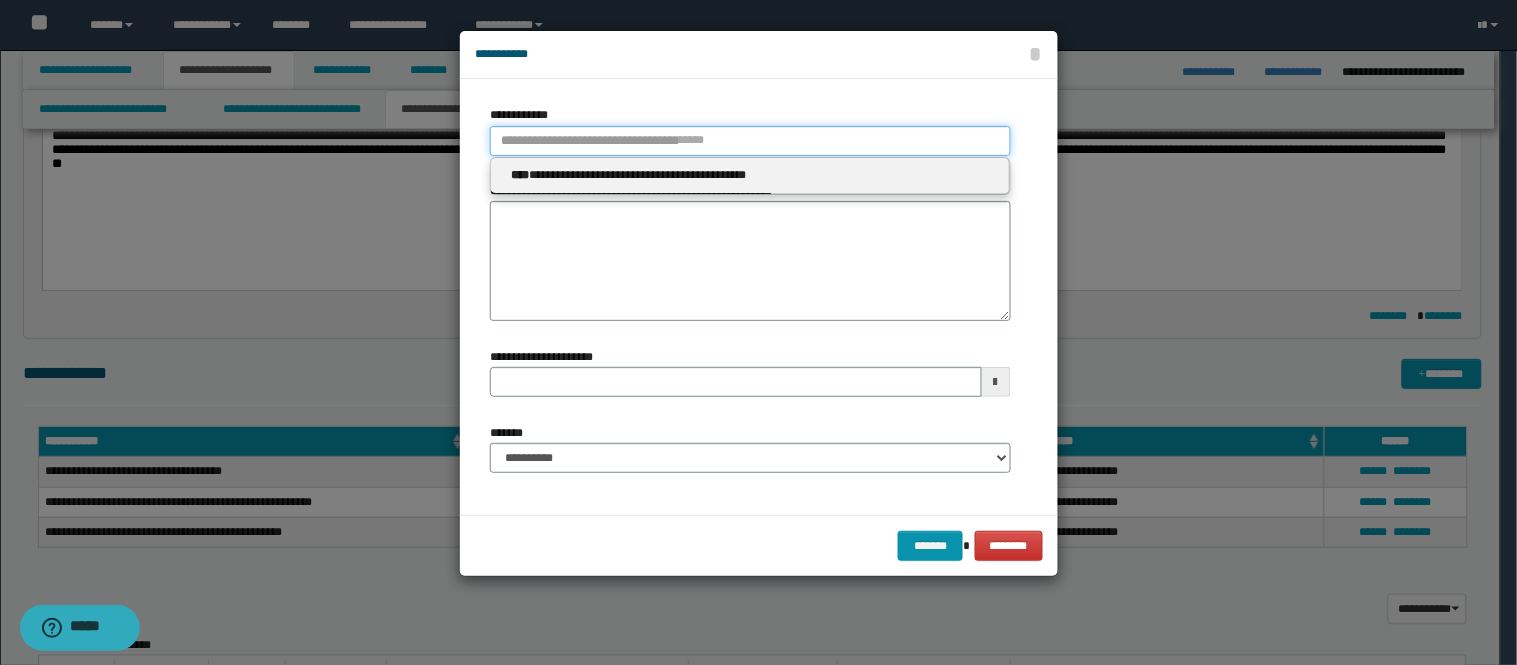 type 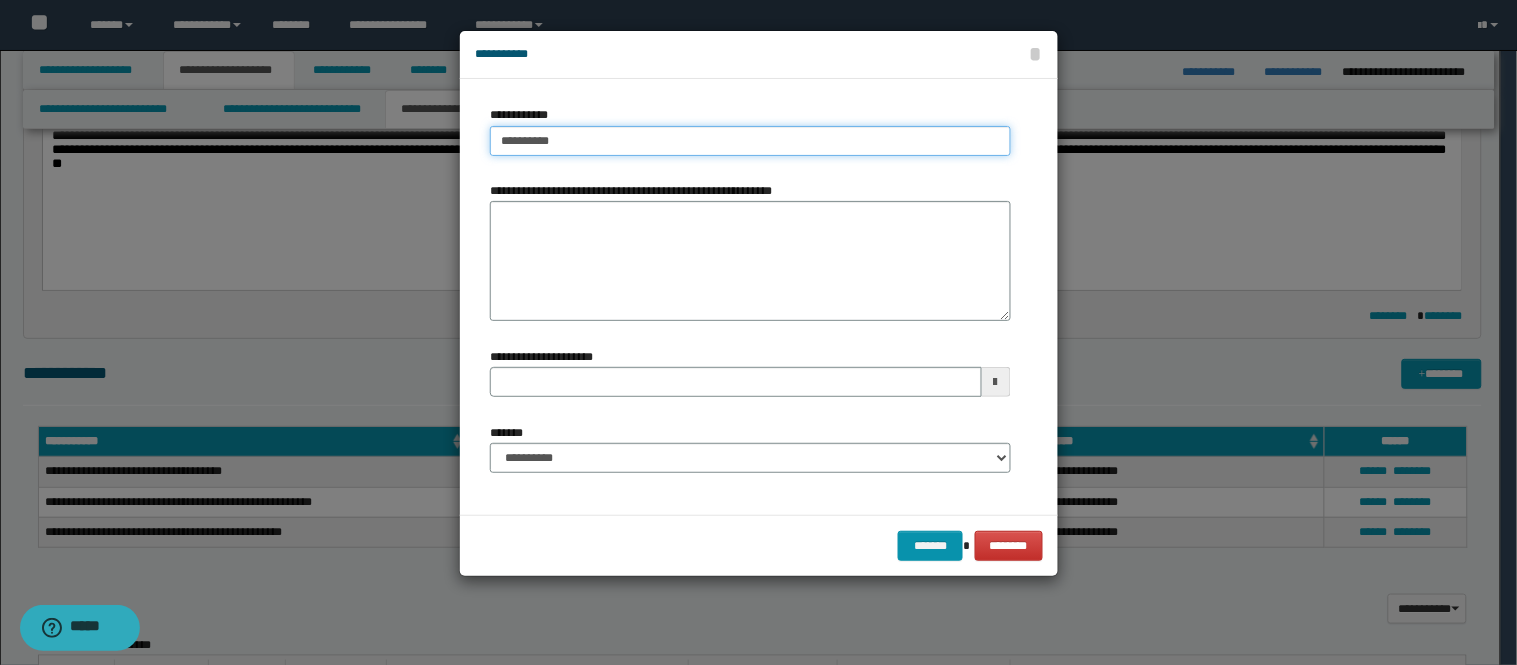 type on "**********" 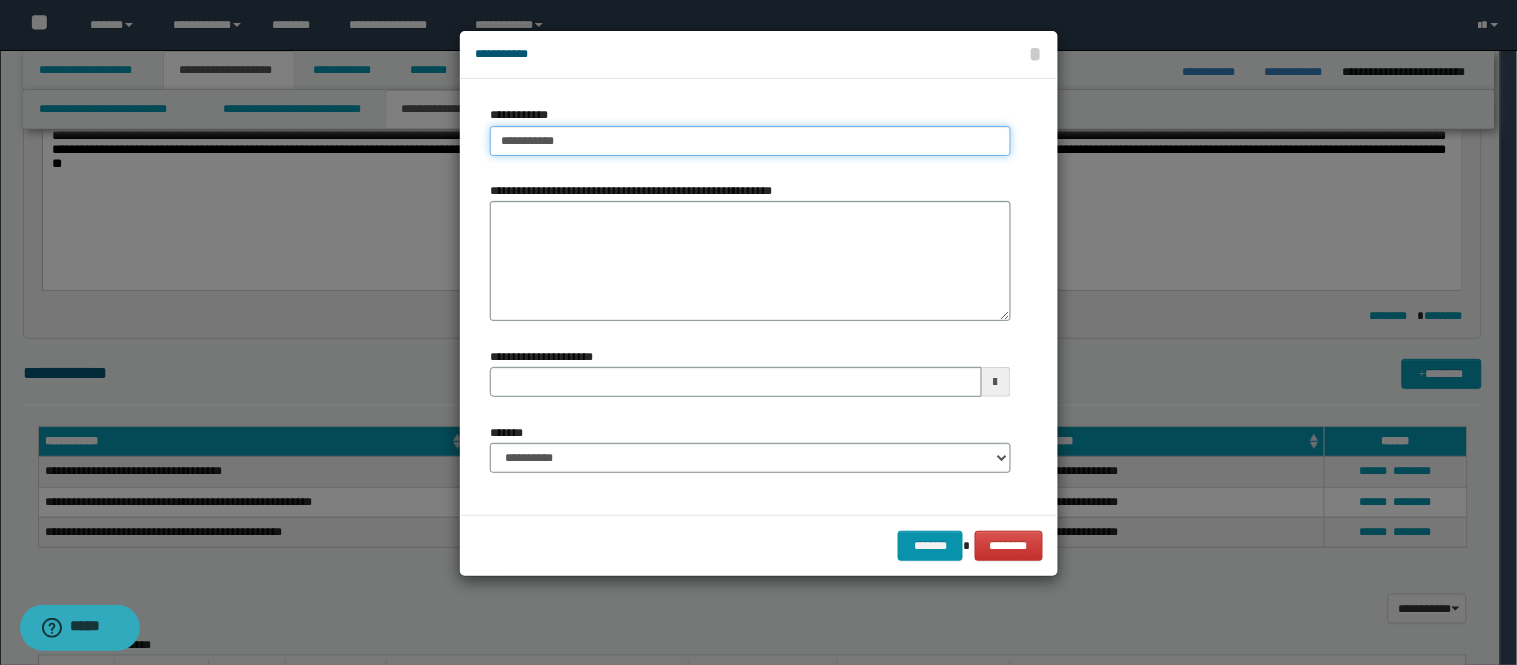 type on "**********" 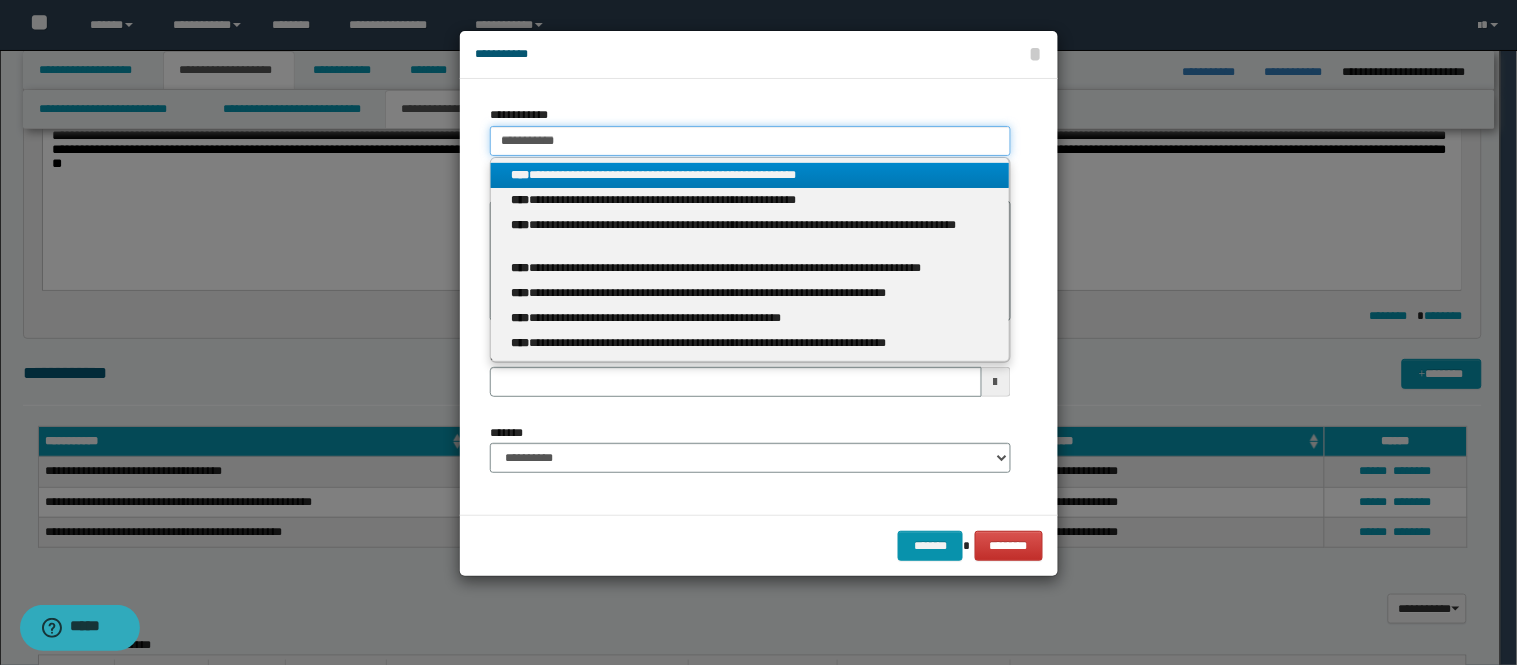 type 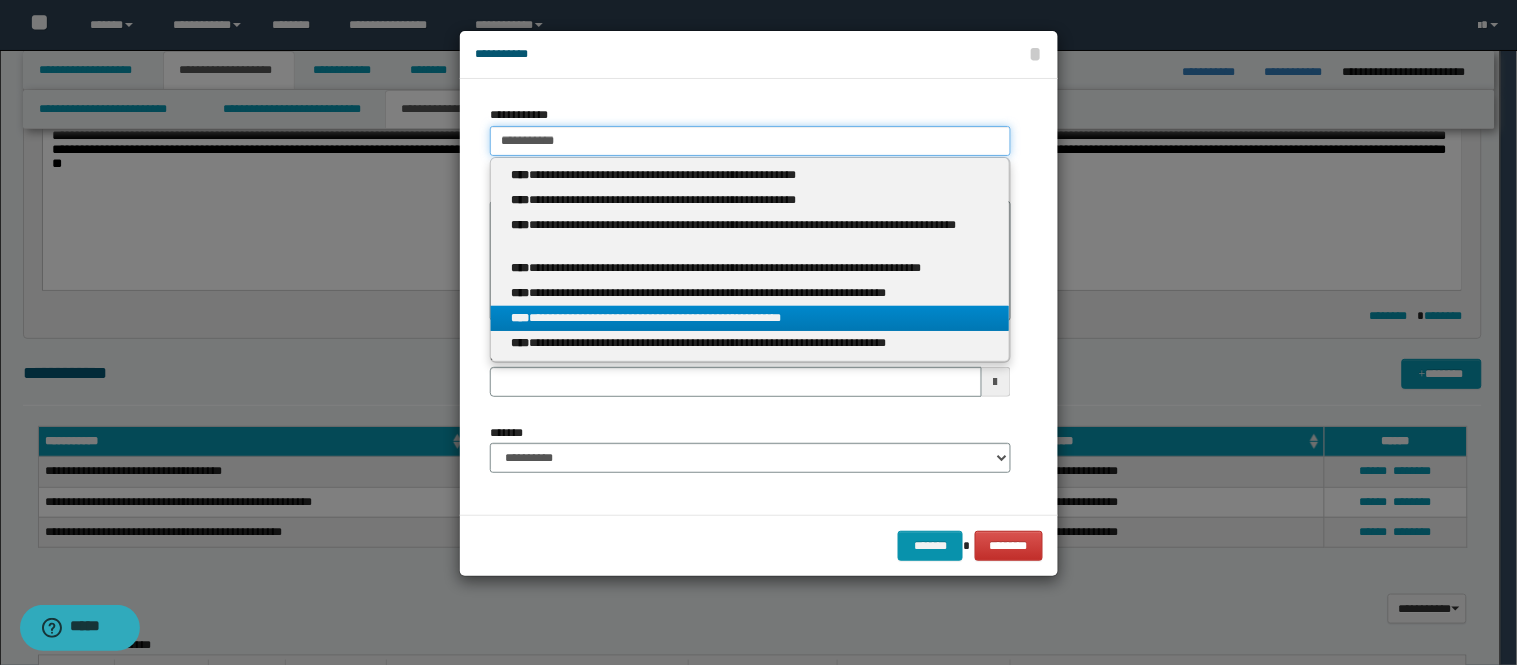 type on "**********" 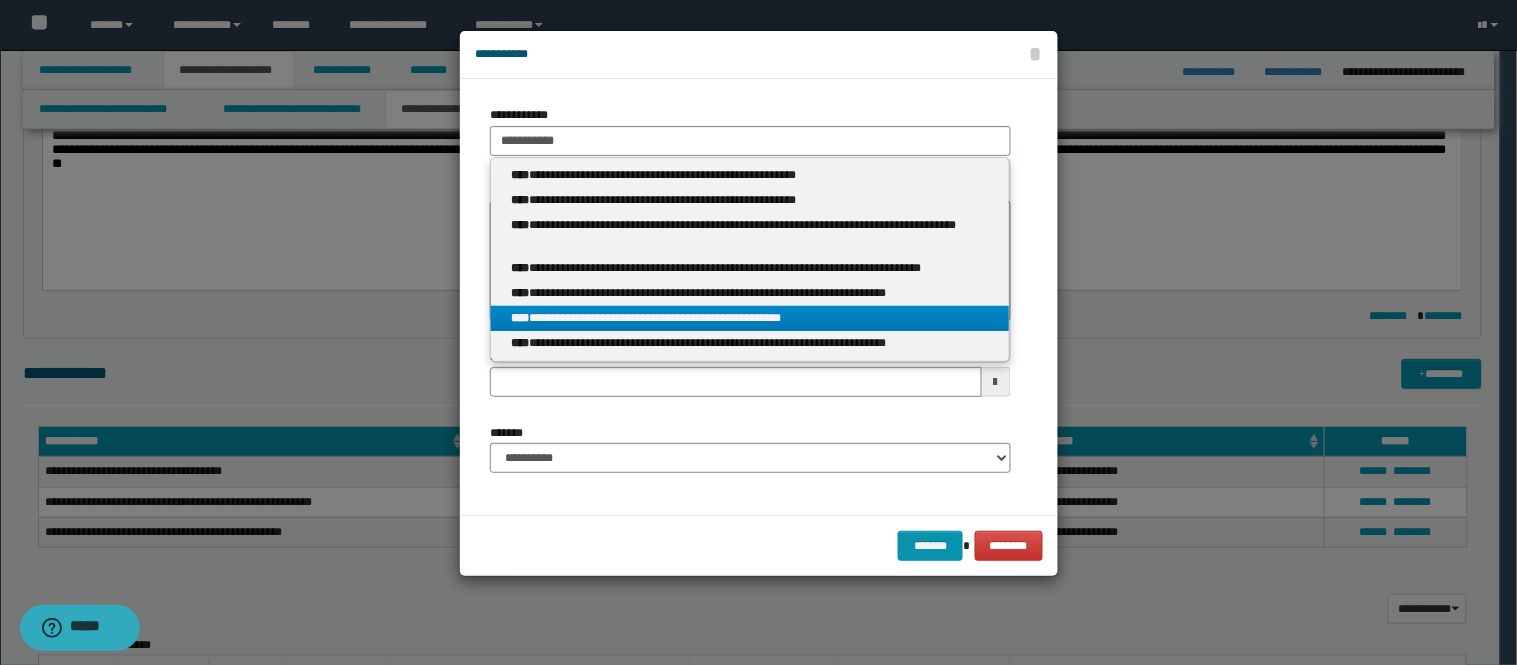 click on "**********" at bounding box center (750, 318) 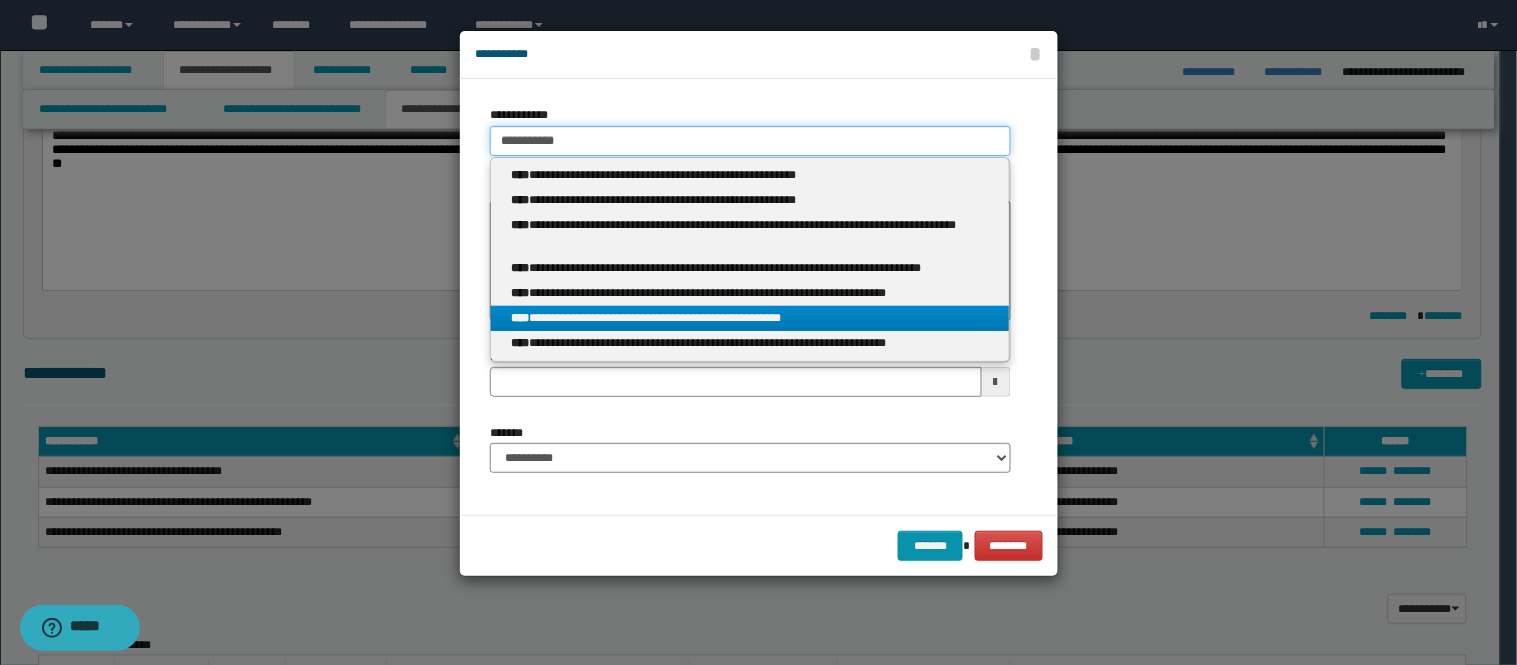 type 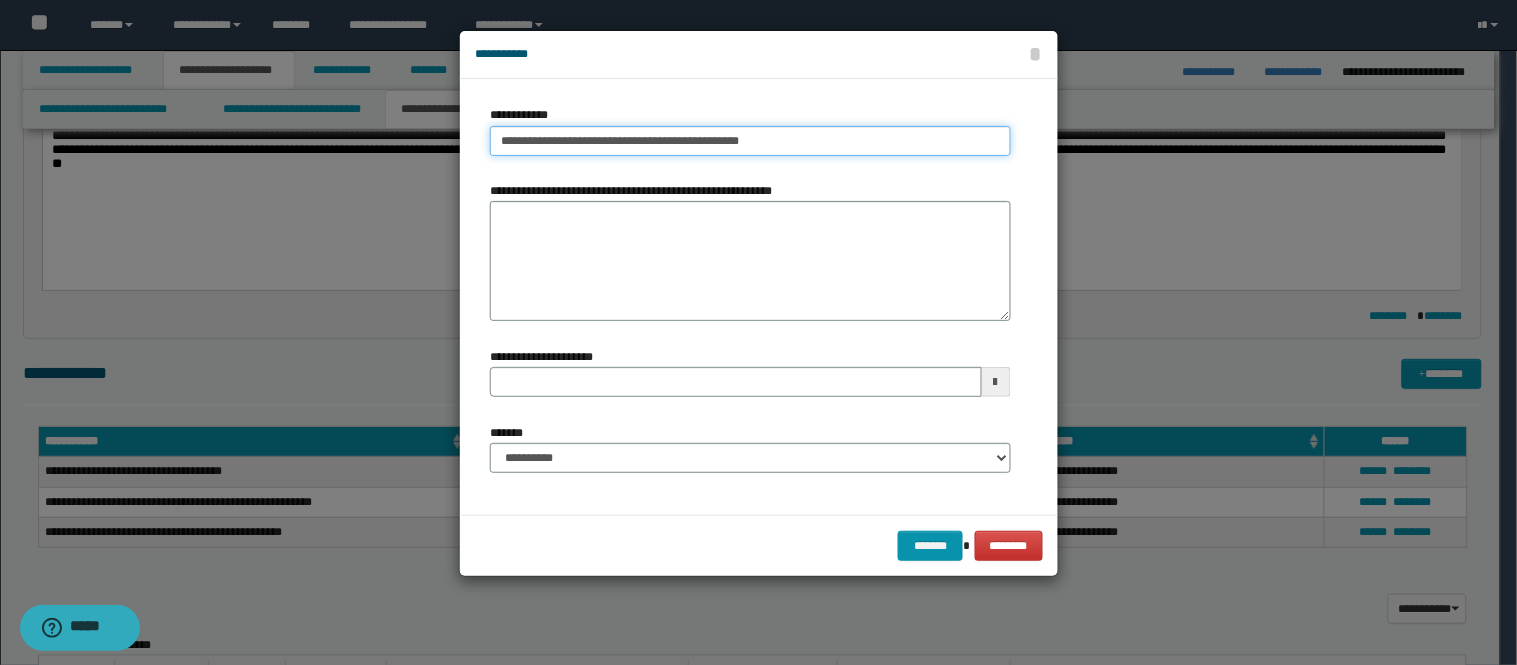 type 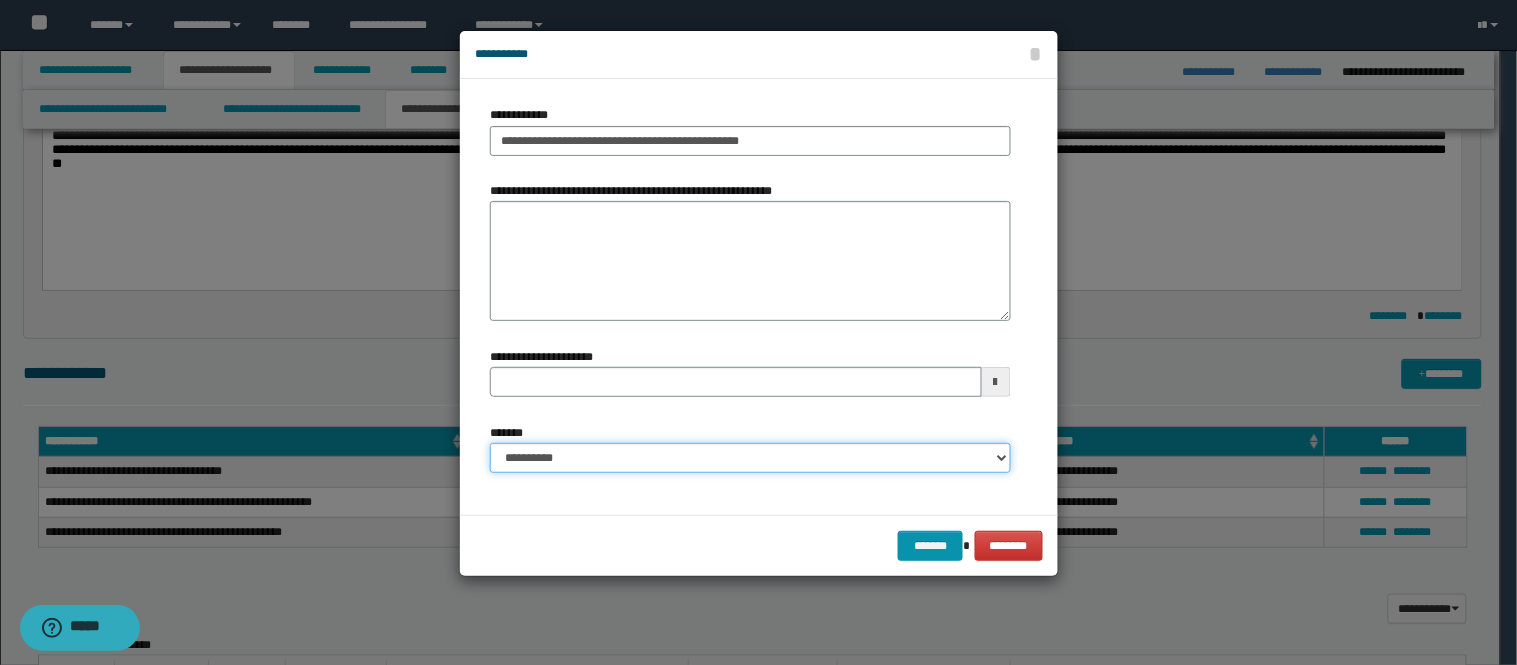 click on "**********" at bounding box center [750, 458] 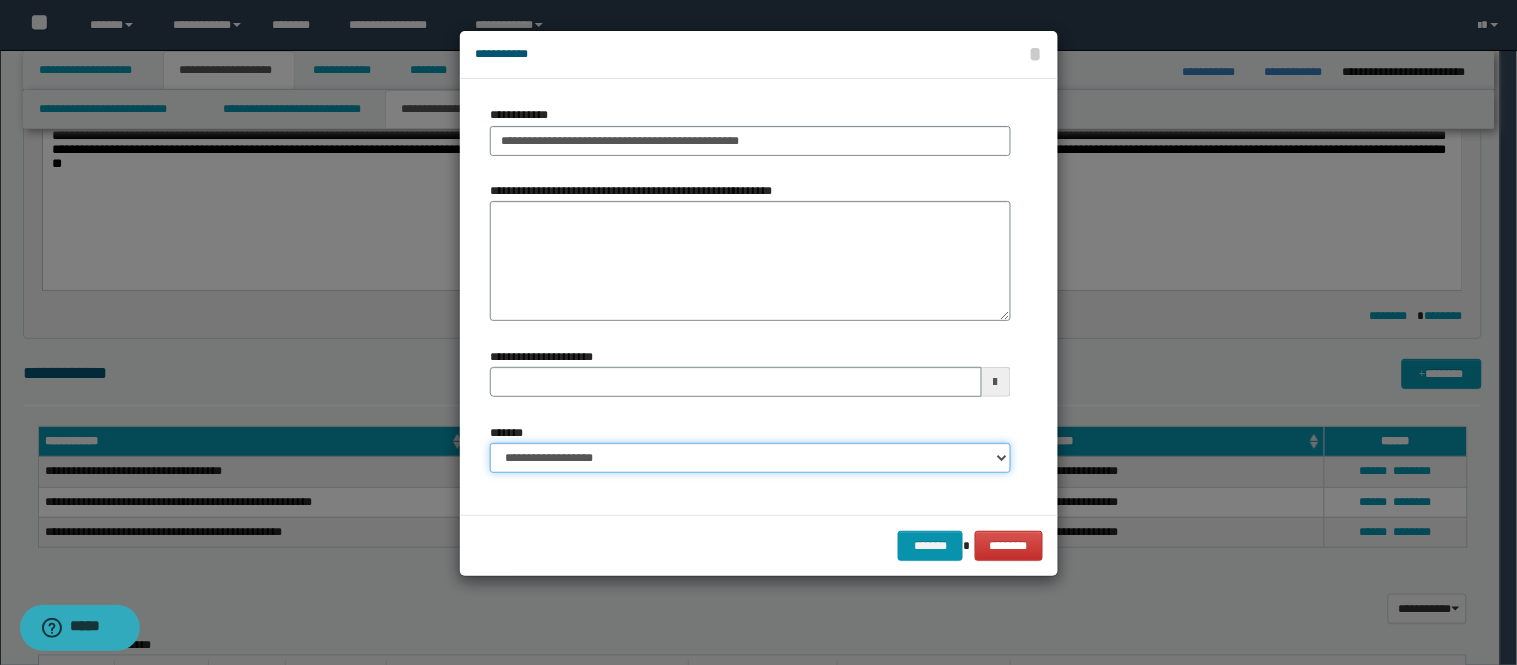 click on "**********" at bounding box center [750, 458] 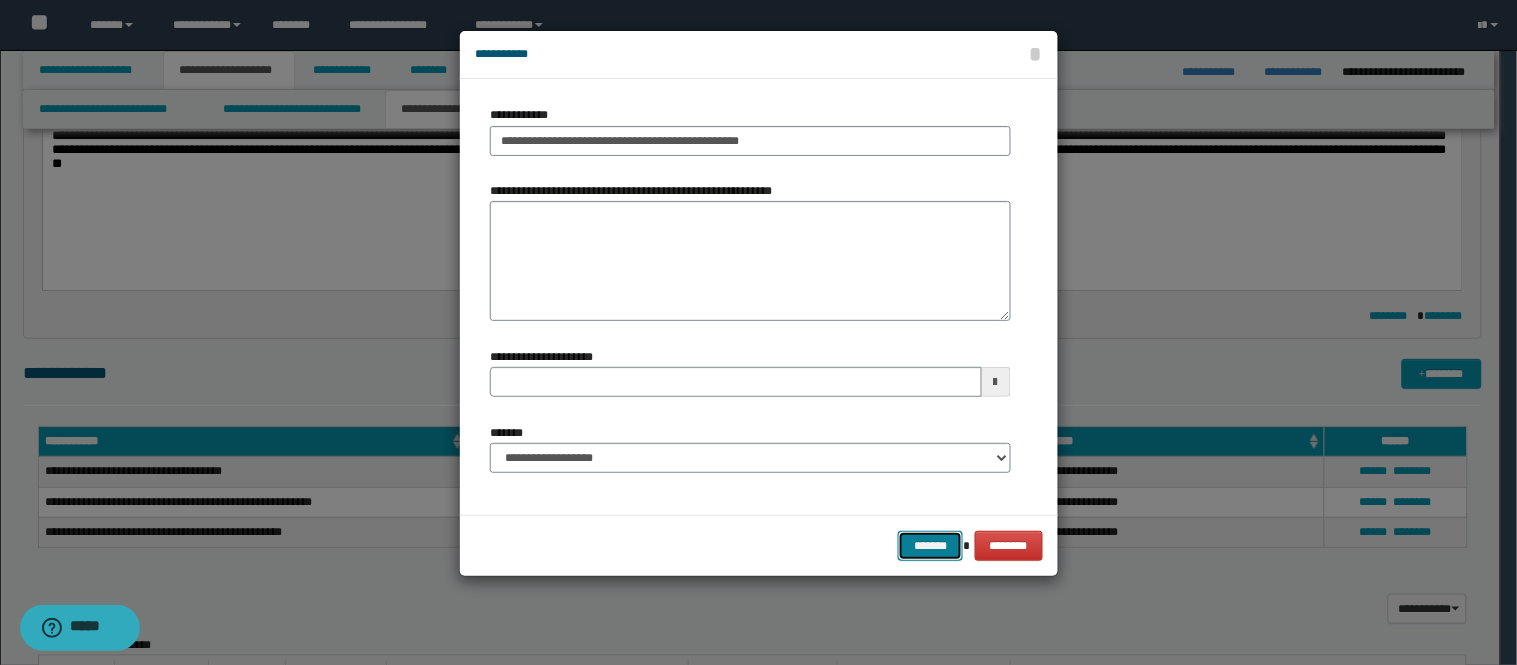 click on "*******" at bounding box center (930, 546) 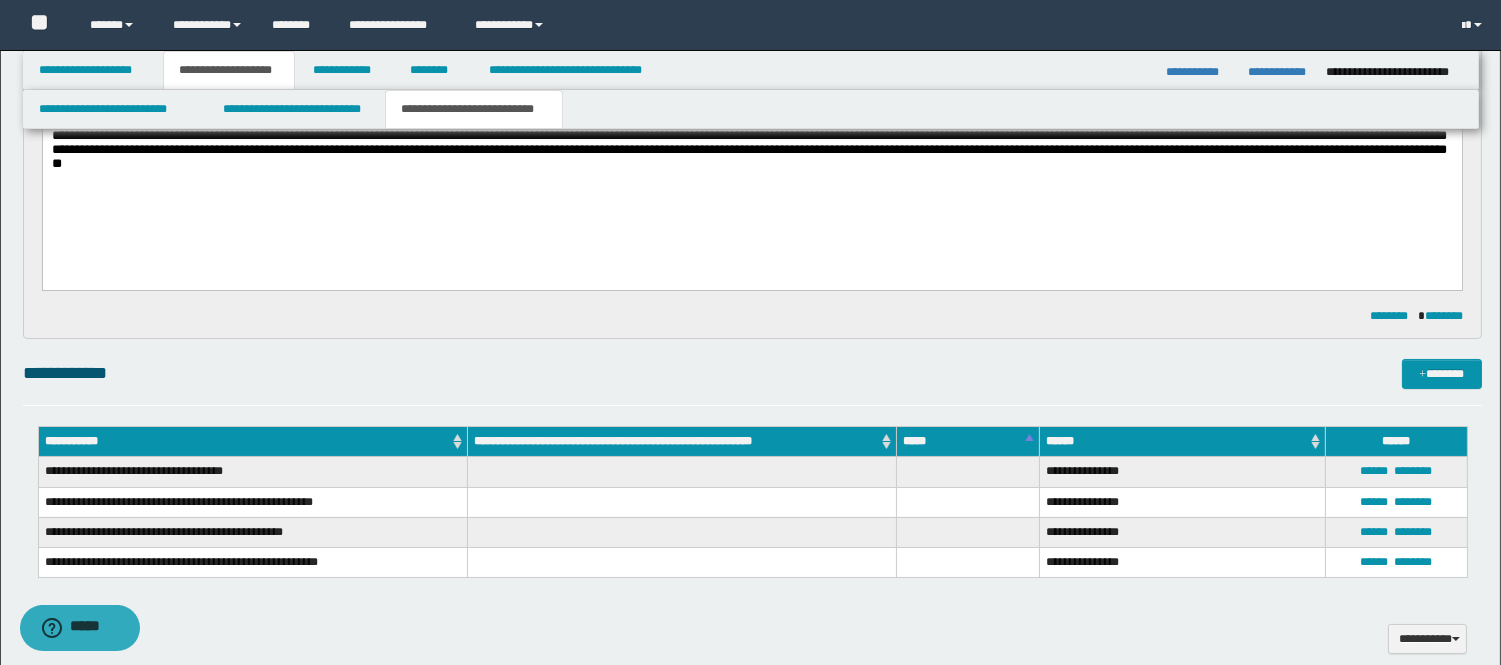 click on "**********" at bounding box center (751, 168) 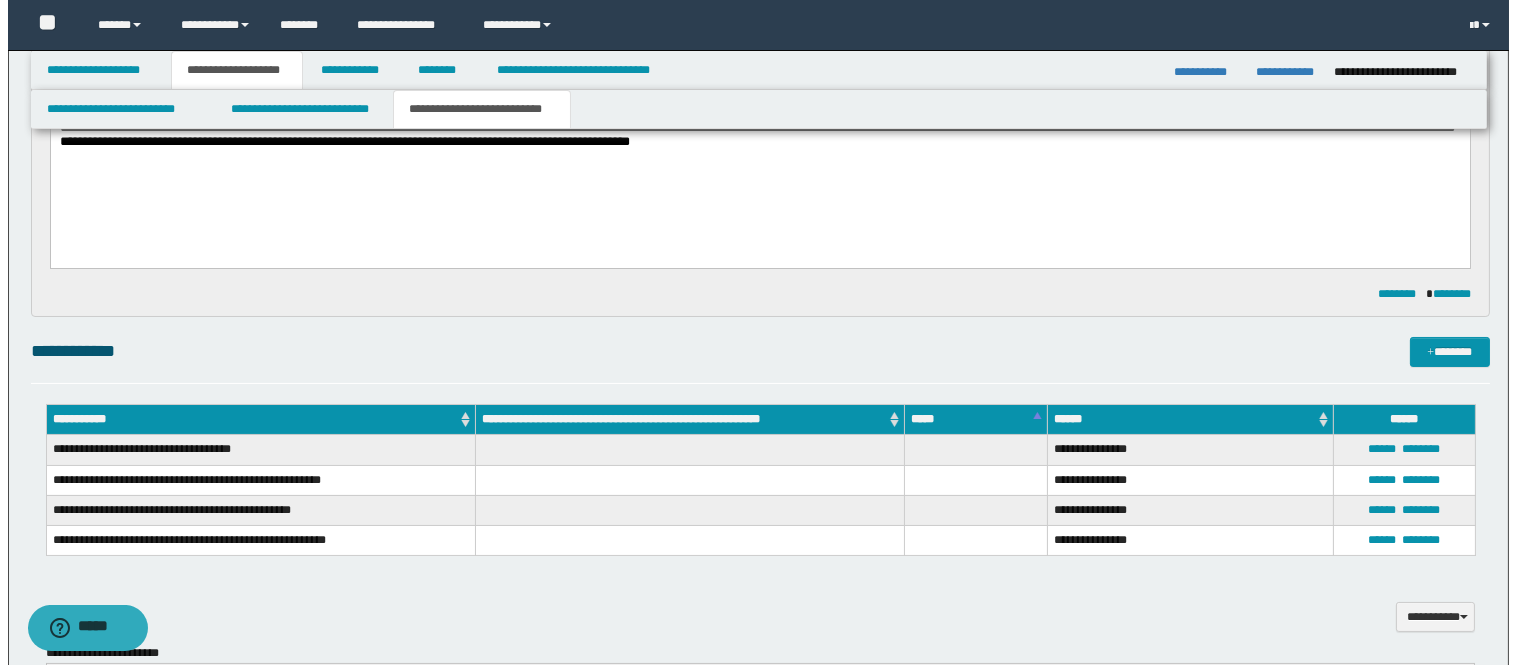 scroll, scrollTop: 248, scrollLeft: 0, axis: vertical 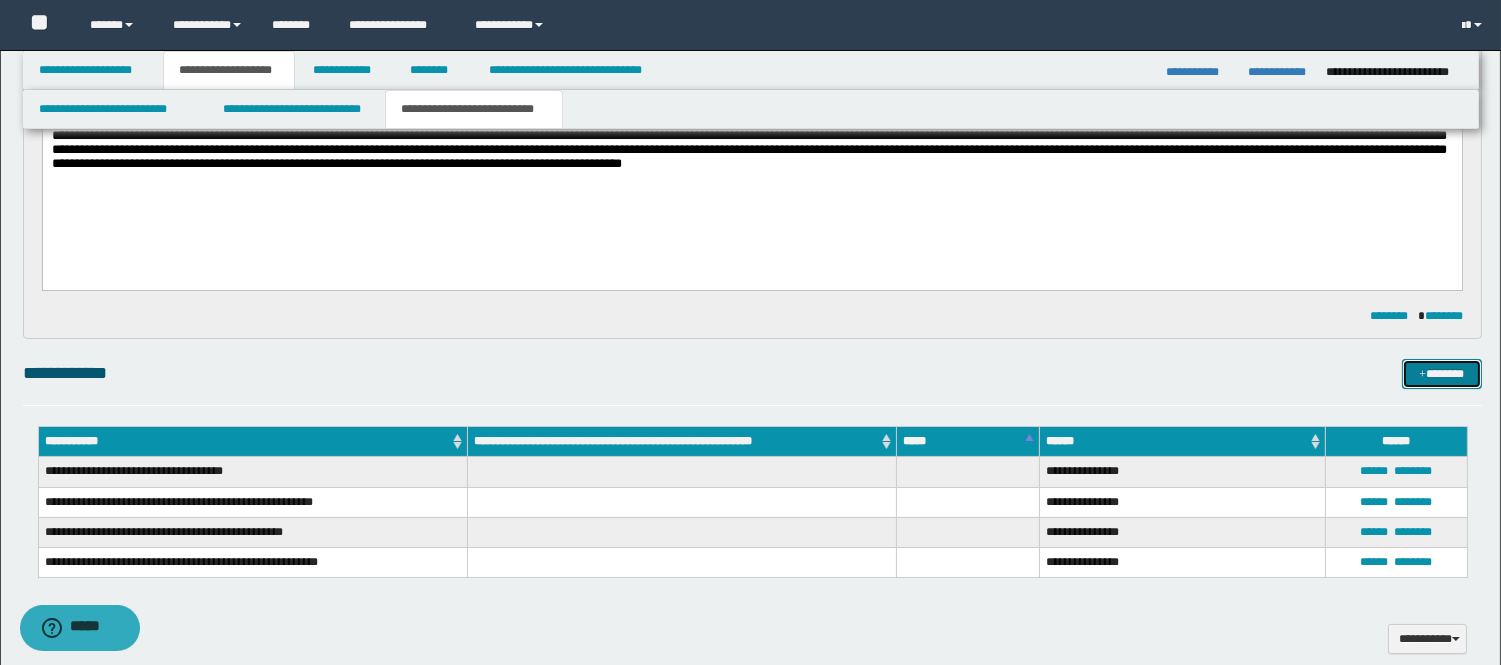 click on "*******" at bounding box center (1442, 374) 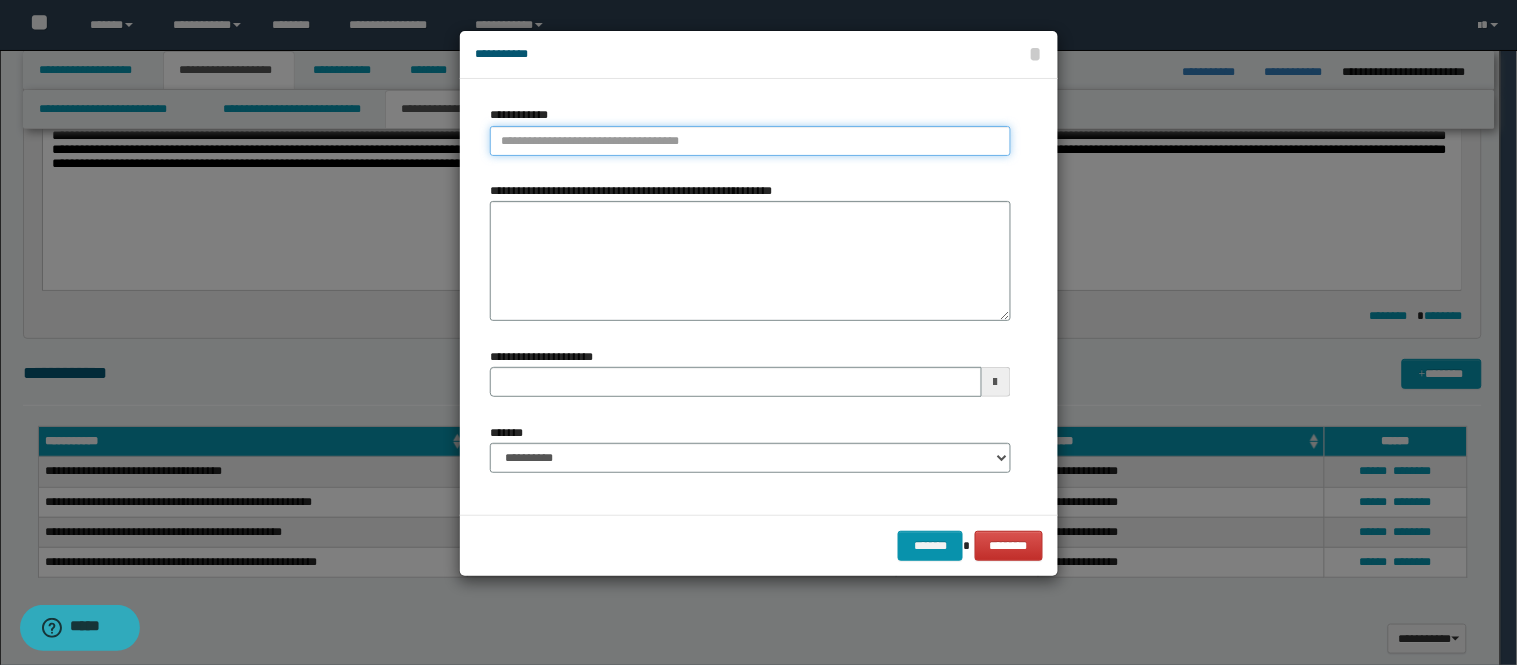 type on "**********" 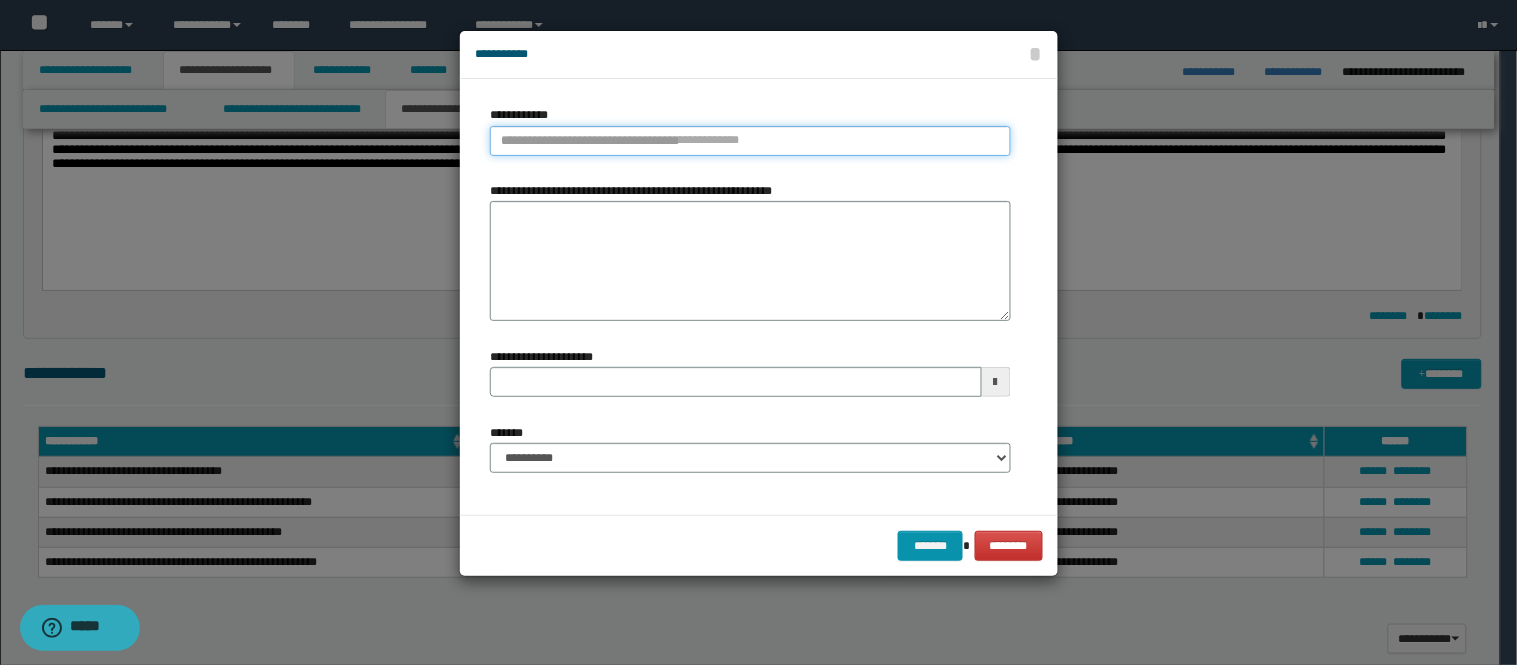 click on "**********" at bounding box center [750, 141] 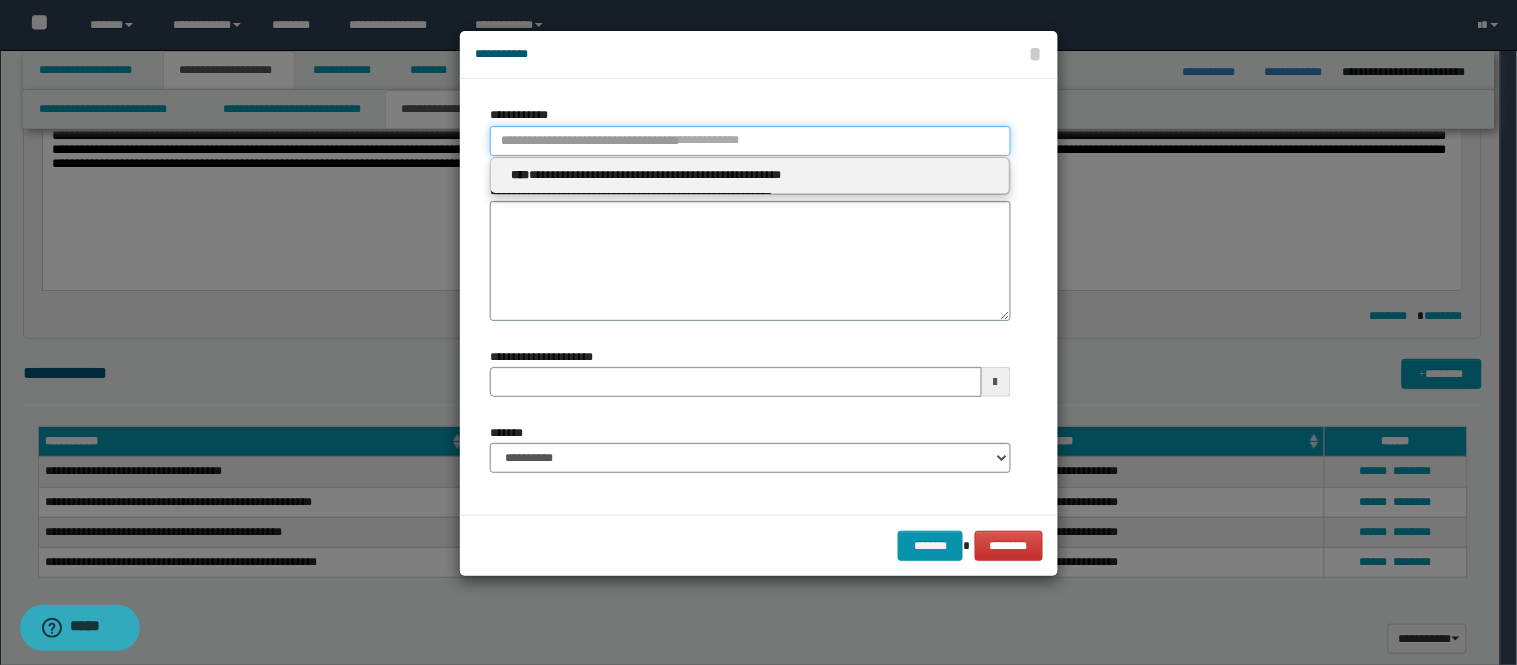 type 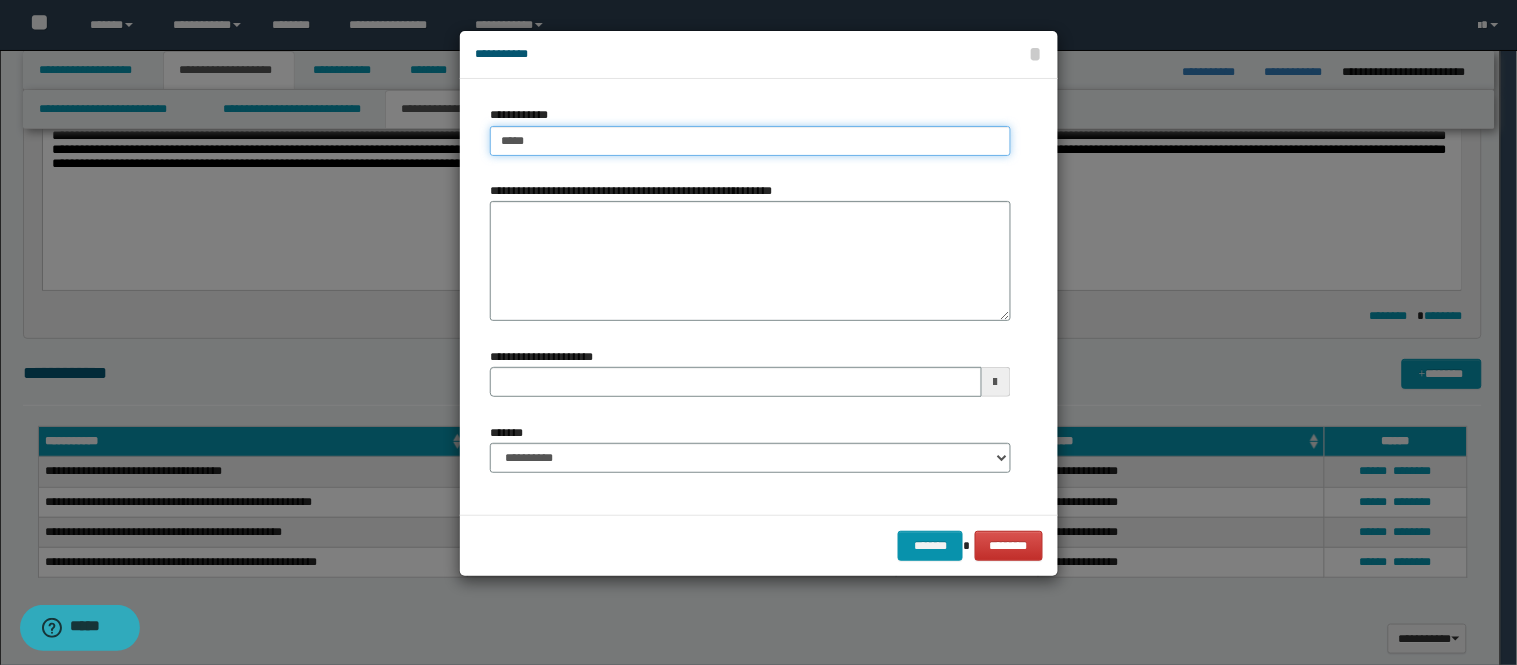 type on "****" 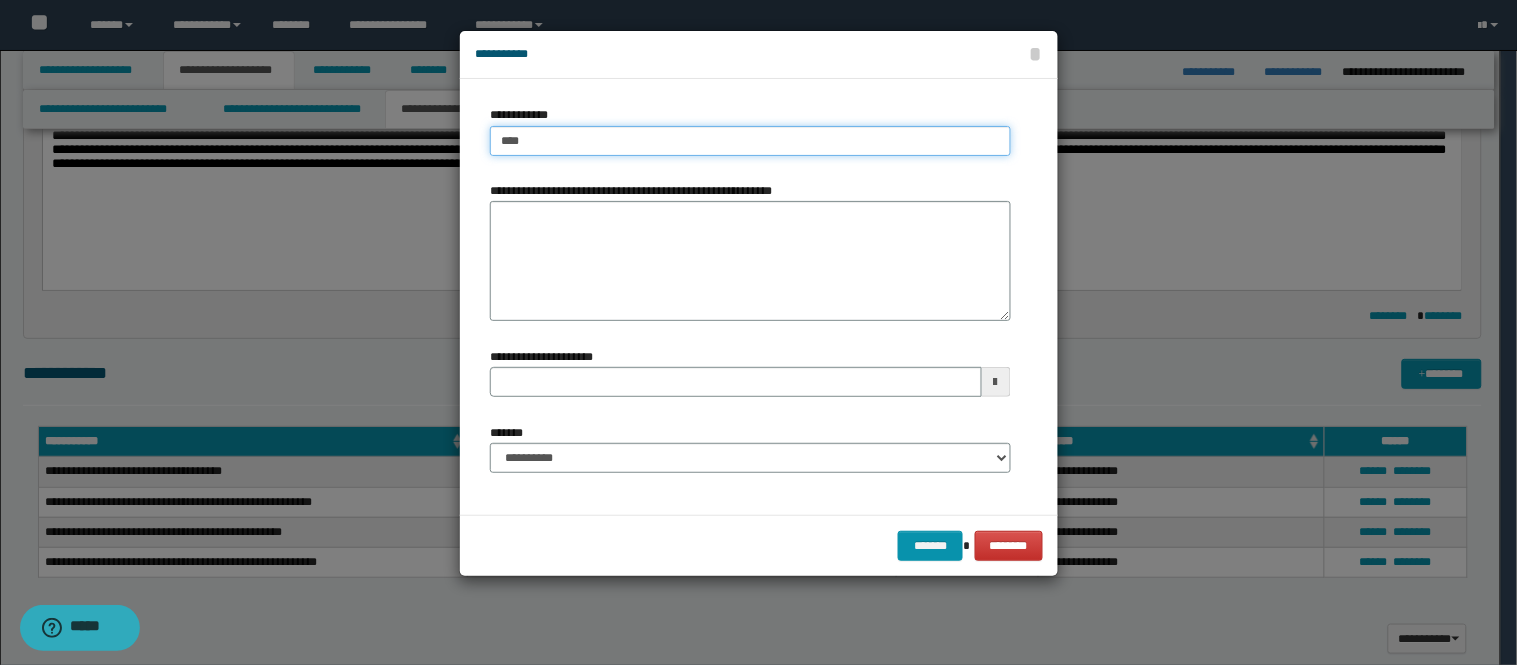 type on "****" 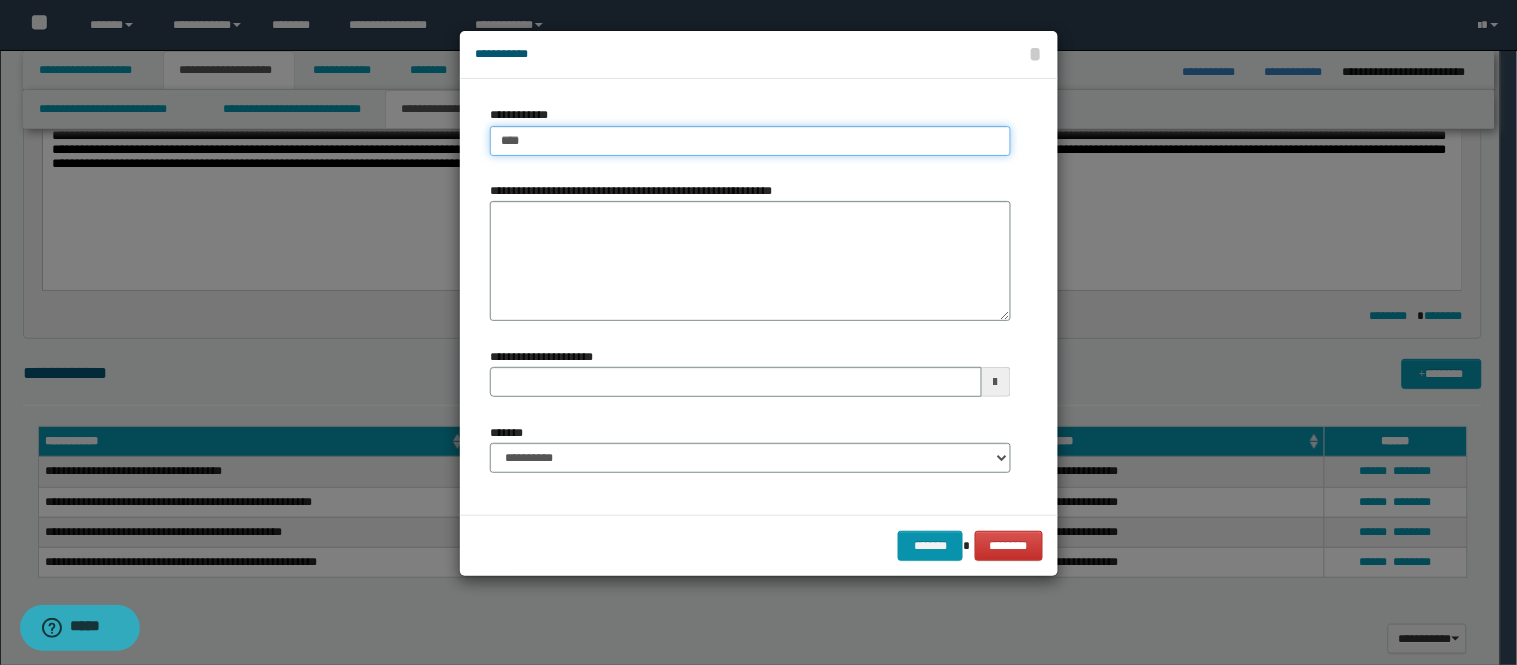type 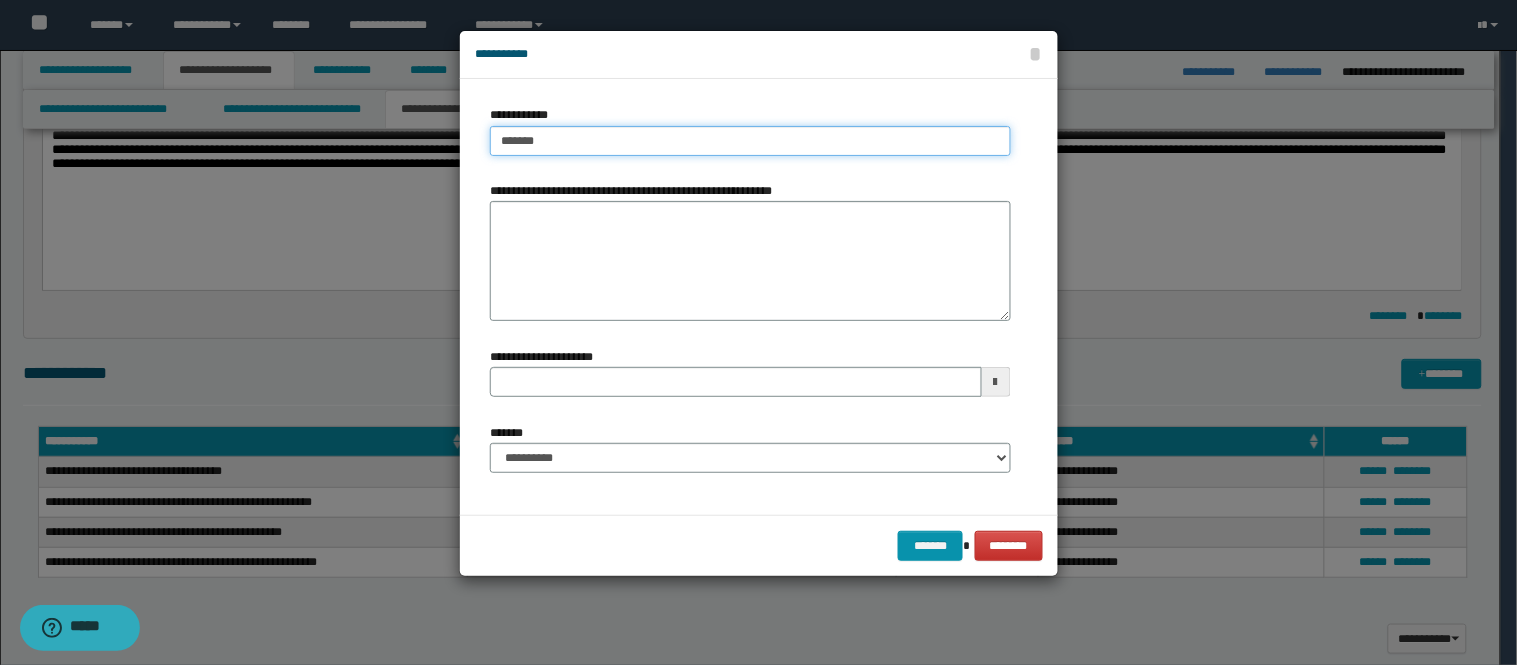 type on "********" 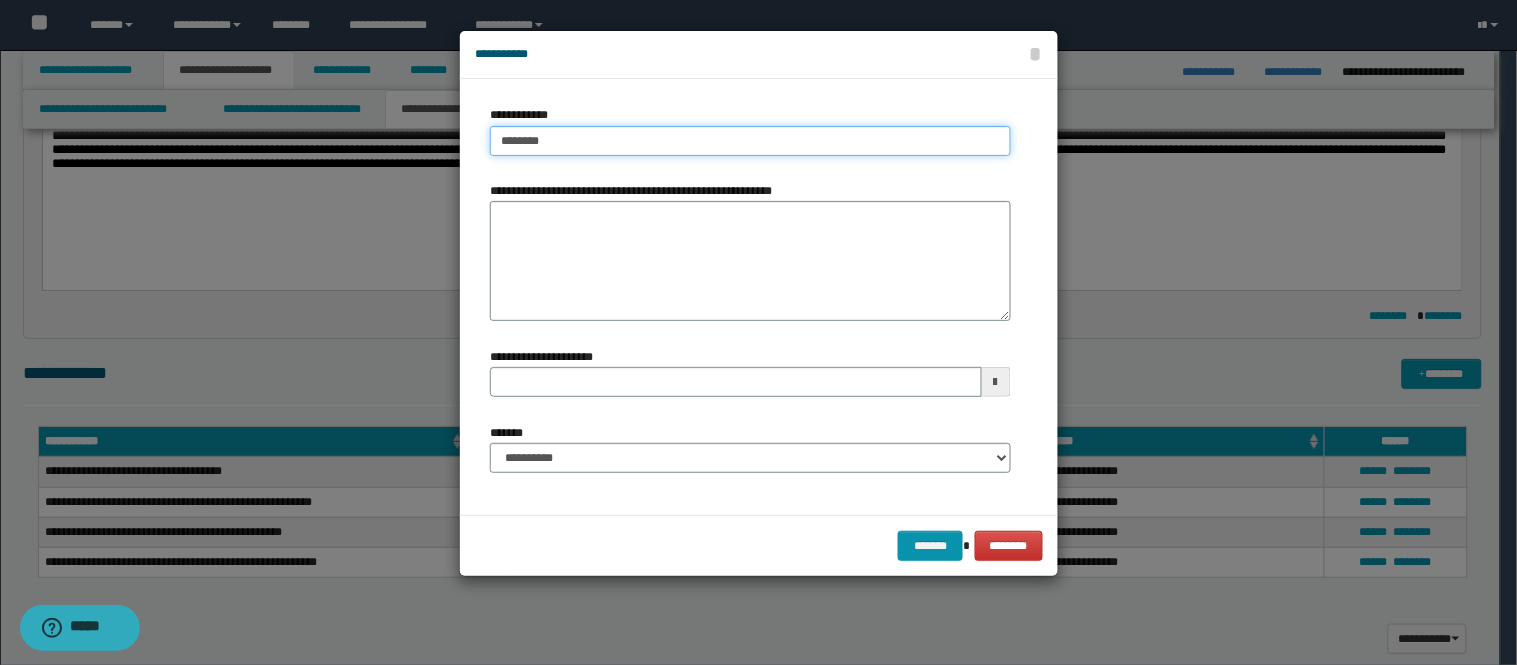 type on "********" 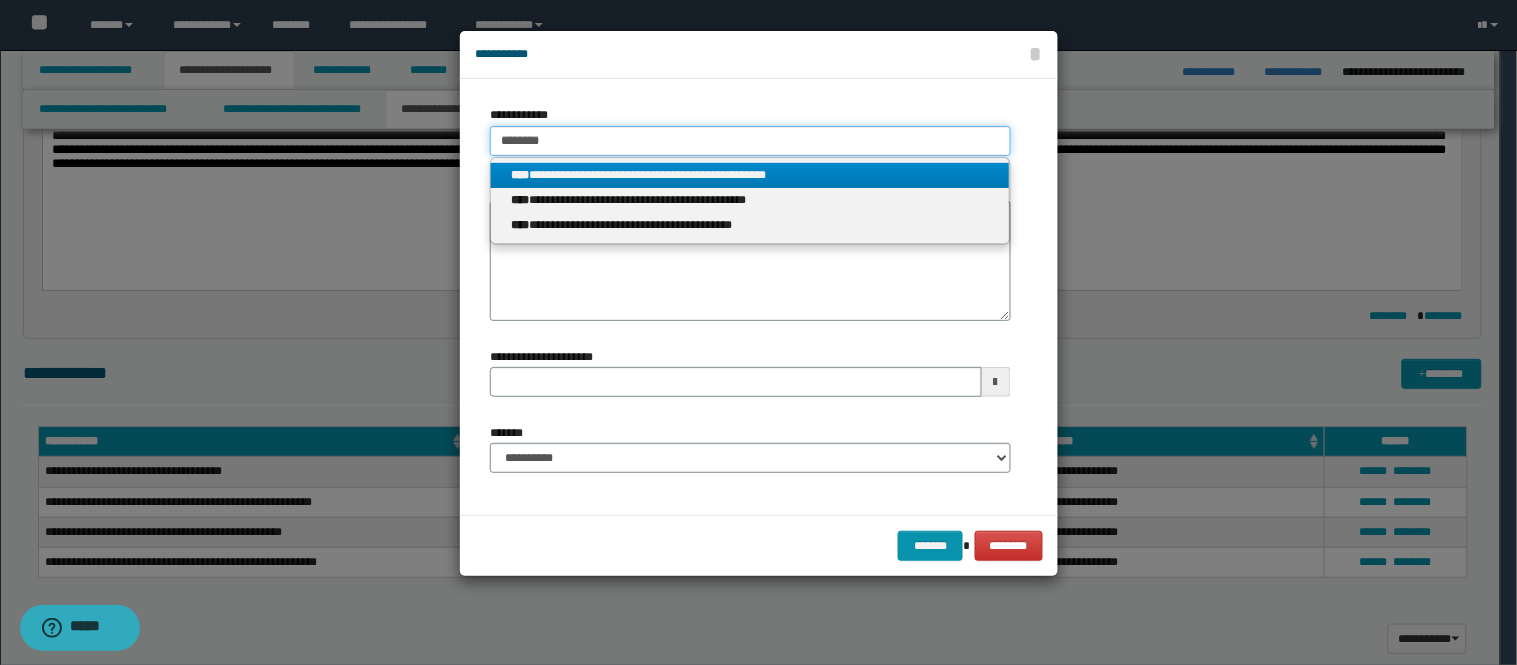 drag, startPoint x: 595, startPoint y: 142, endPoint x: 391, endPoint y: 145, distance: 204.02206 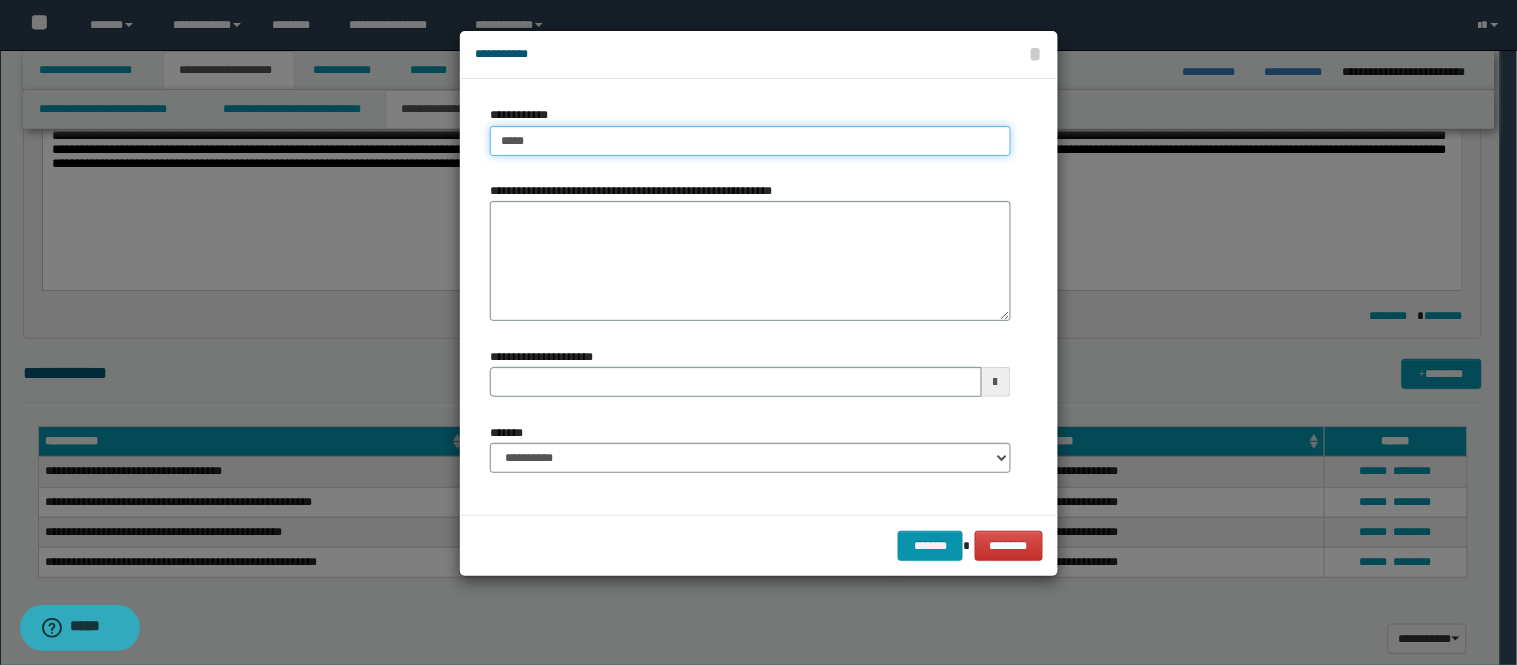type on "******" 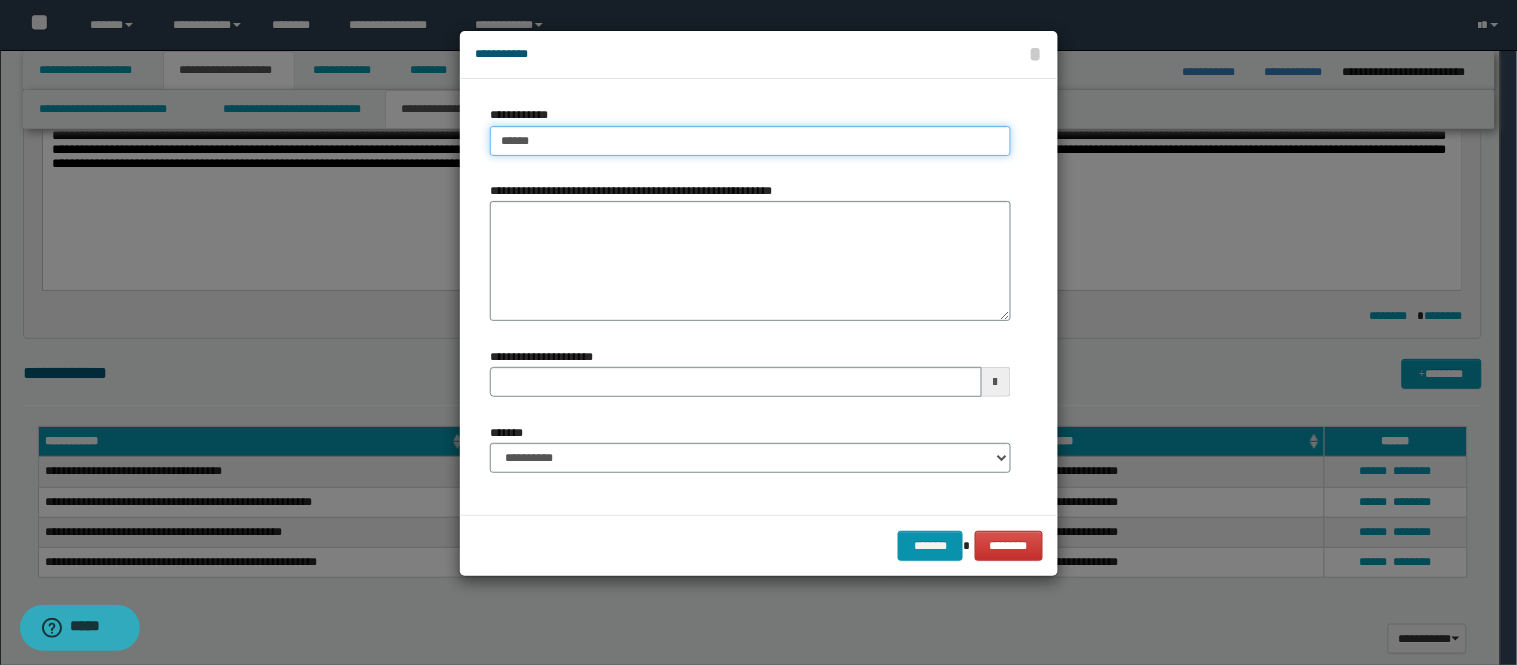 type on "******" 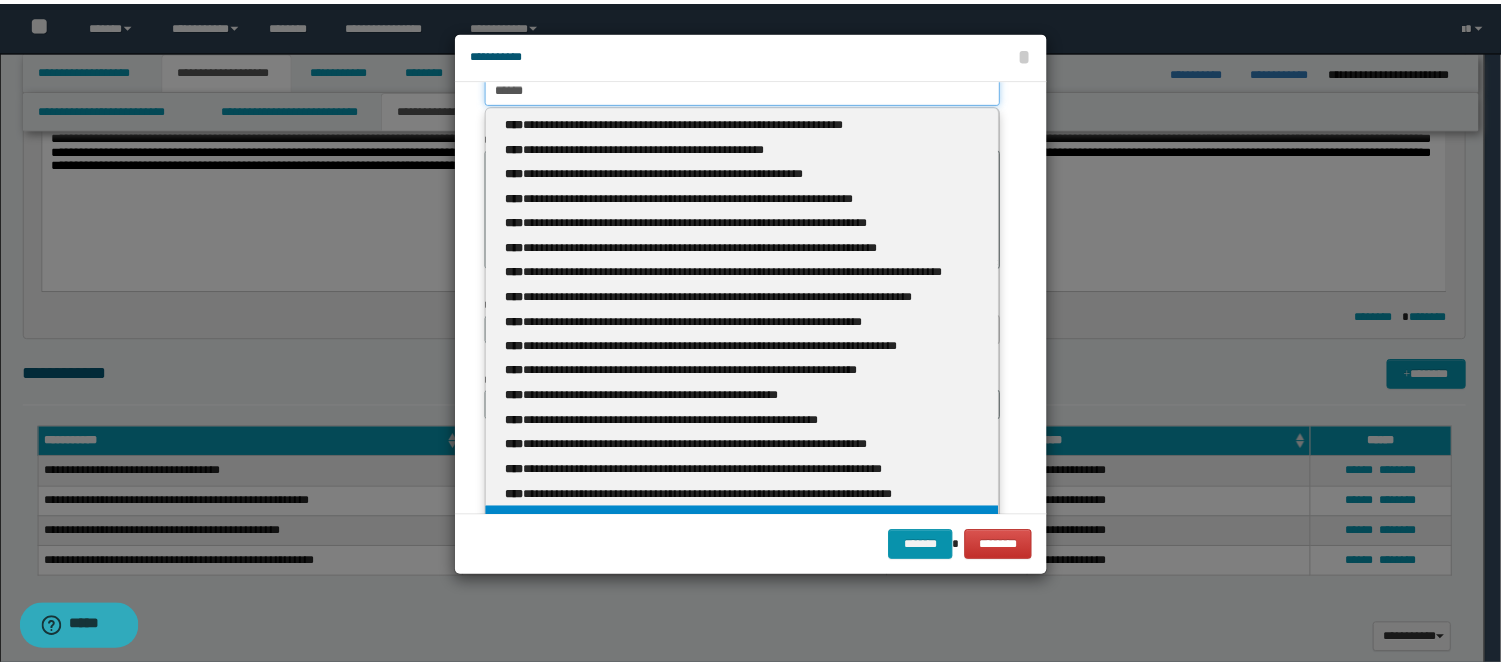scroll, scrollTop: 0, scrollLeft: 0, axis: both 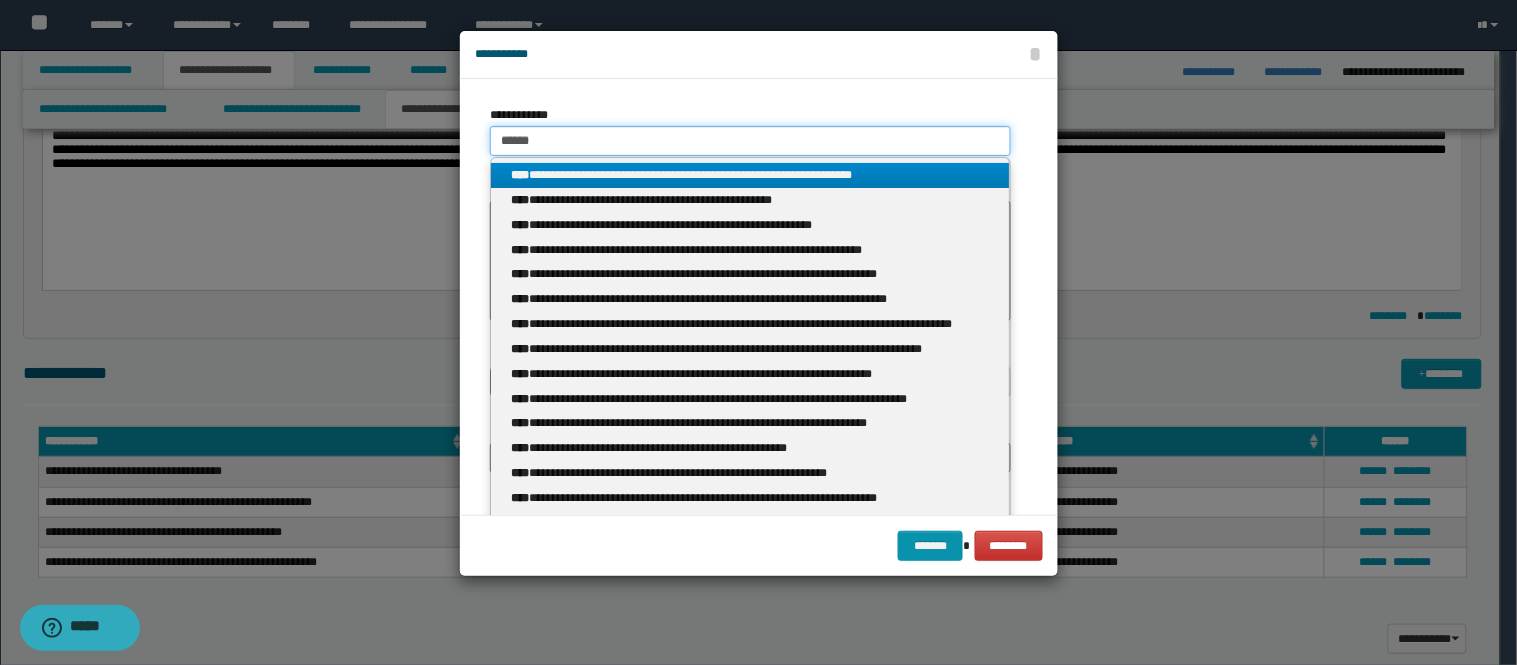 drag, startPoint x: 543, startPoint y: 140, endPoint x: 324, endPoint y: 146, distance: 219.08218 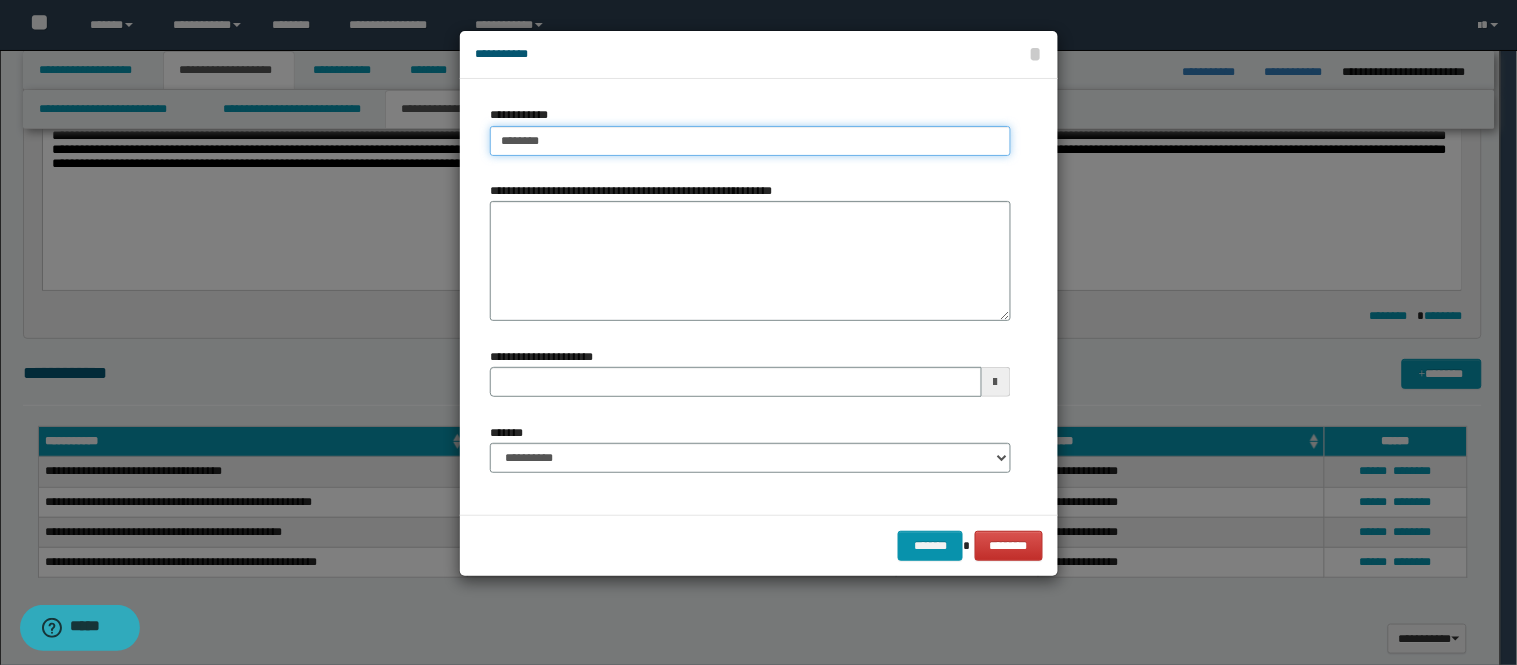 type on "********" 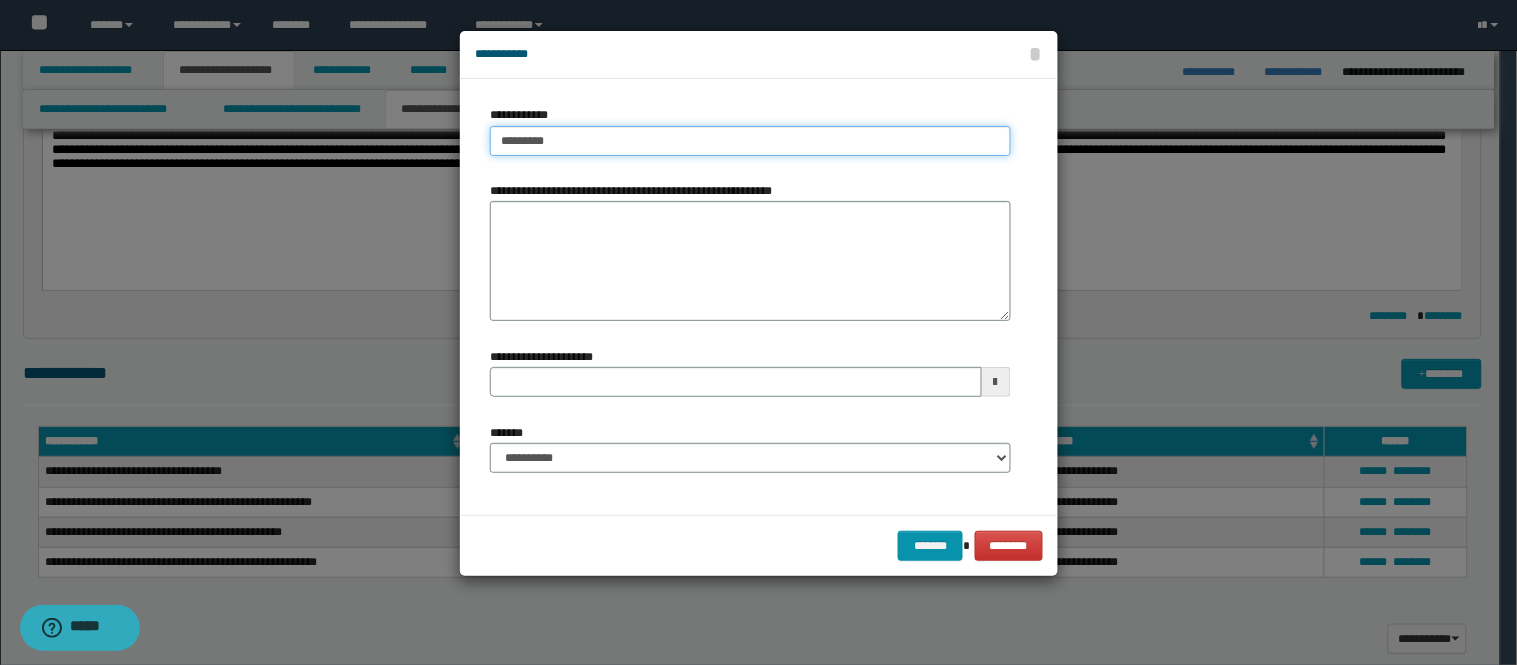 type on "**********" 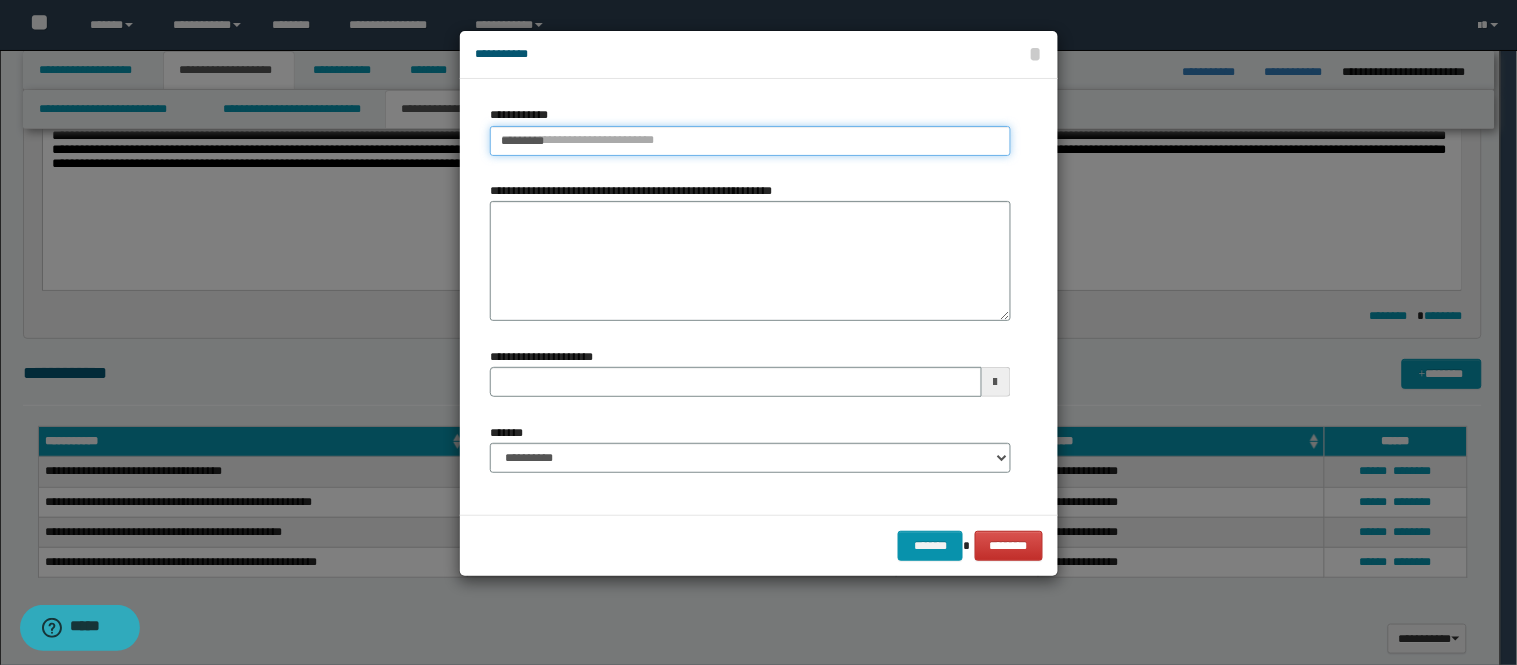 type 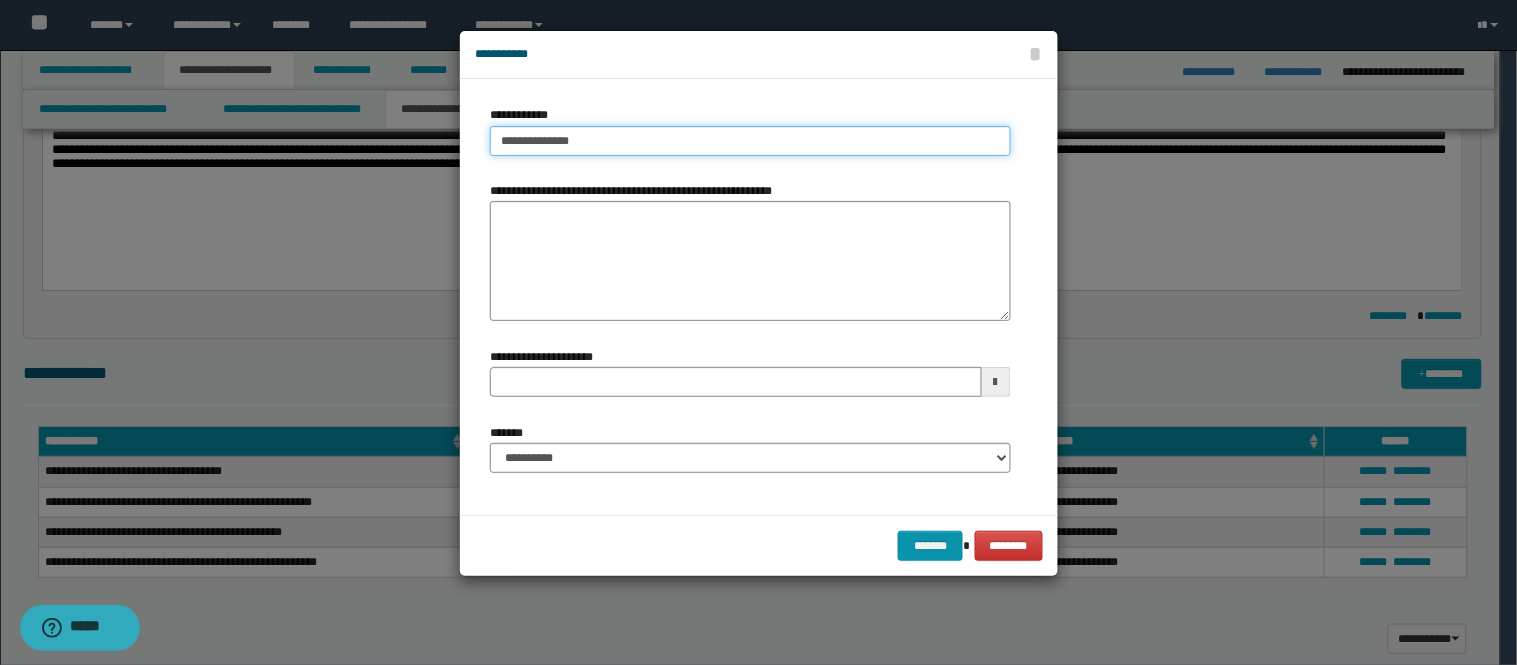 type on "**********" 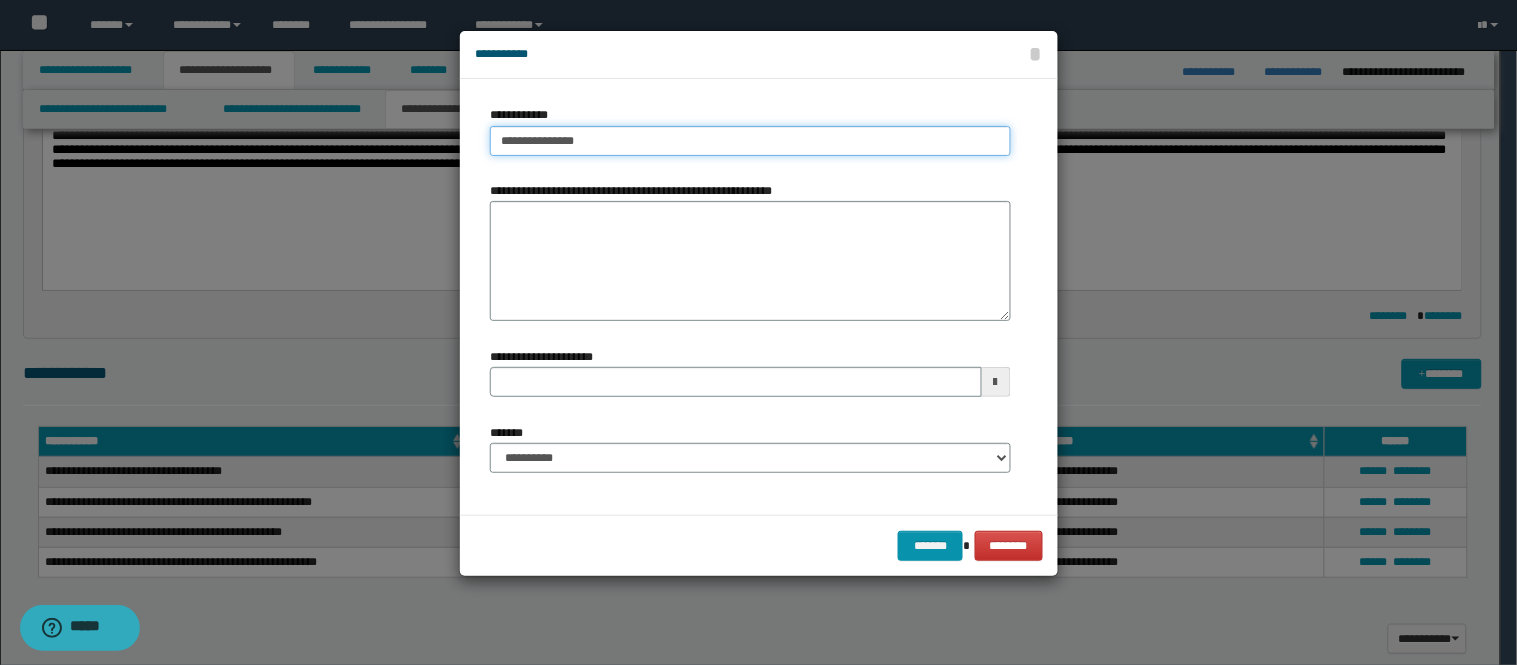 type on "**********" 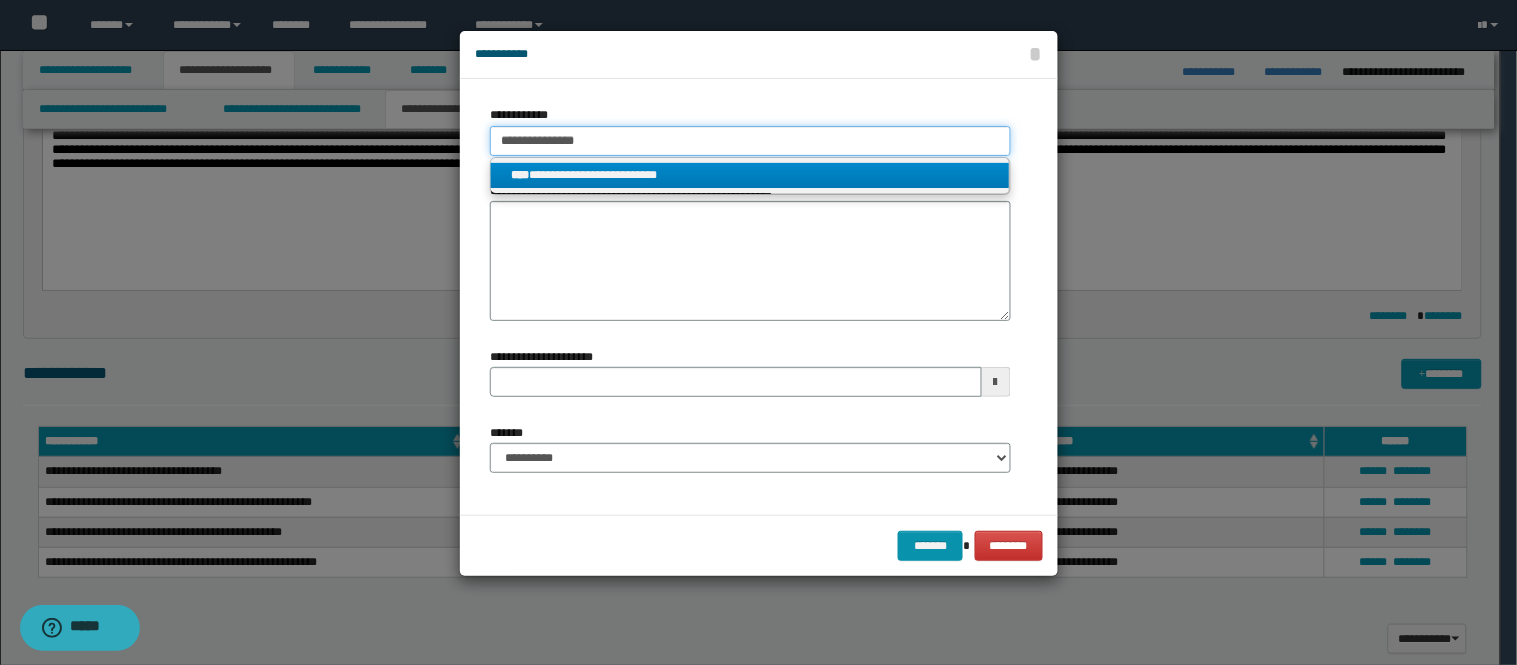 type on "**********" 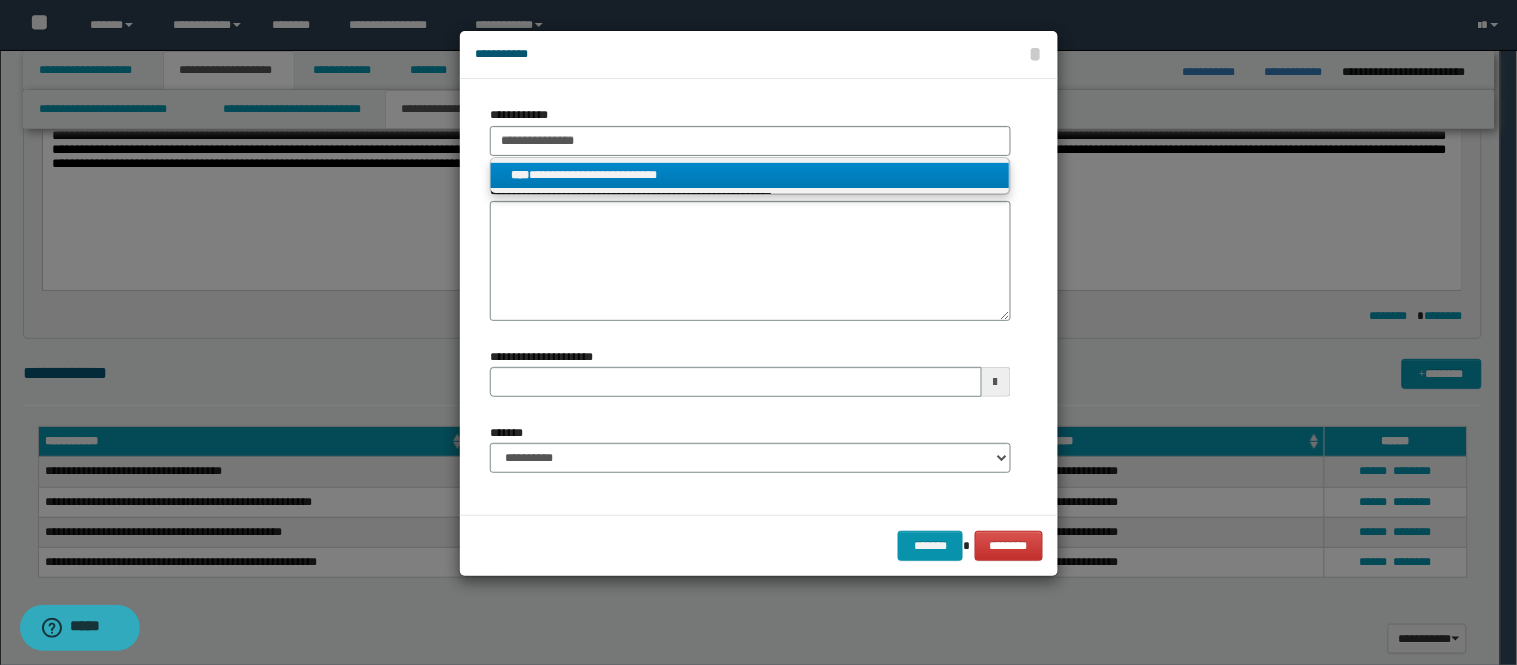 click on "**********" at bounding box center (750, 175) 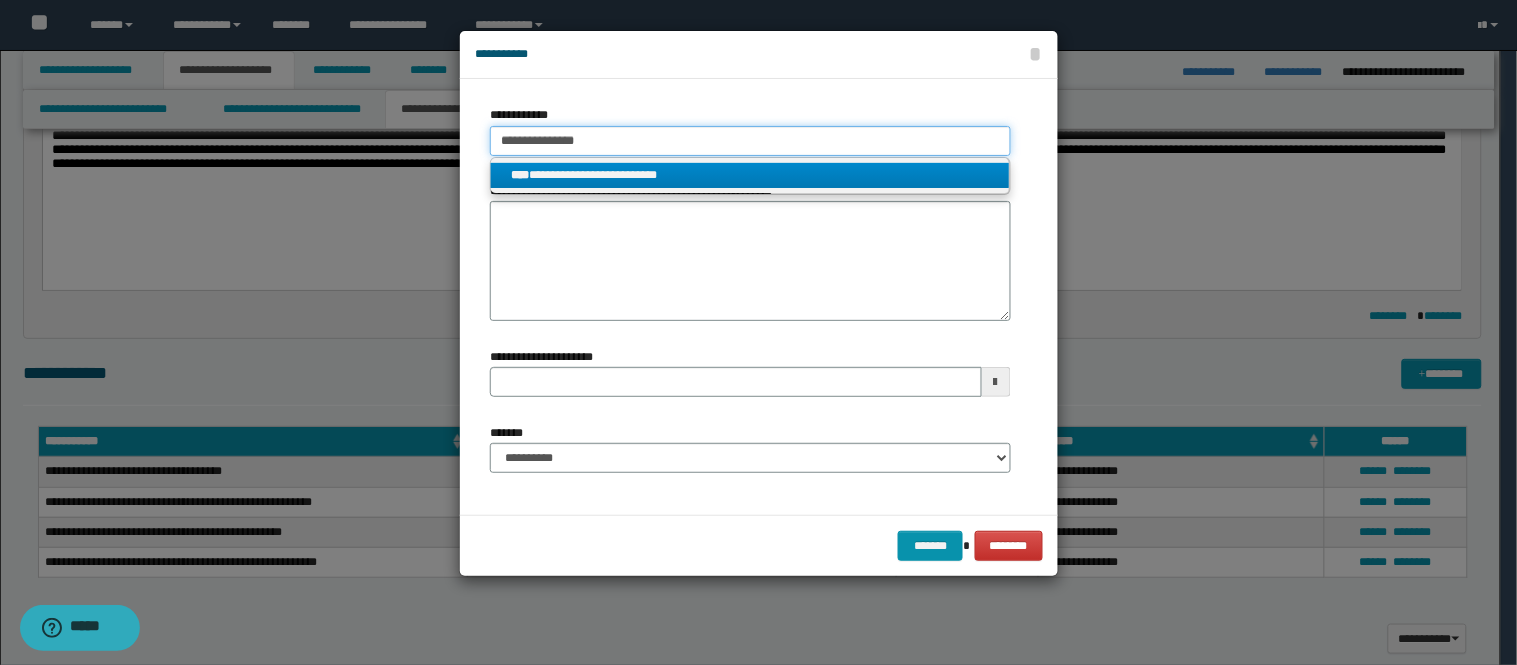 type 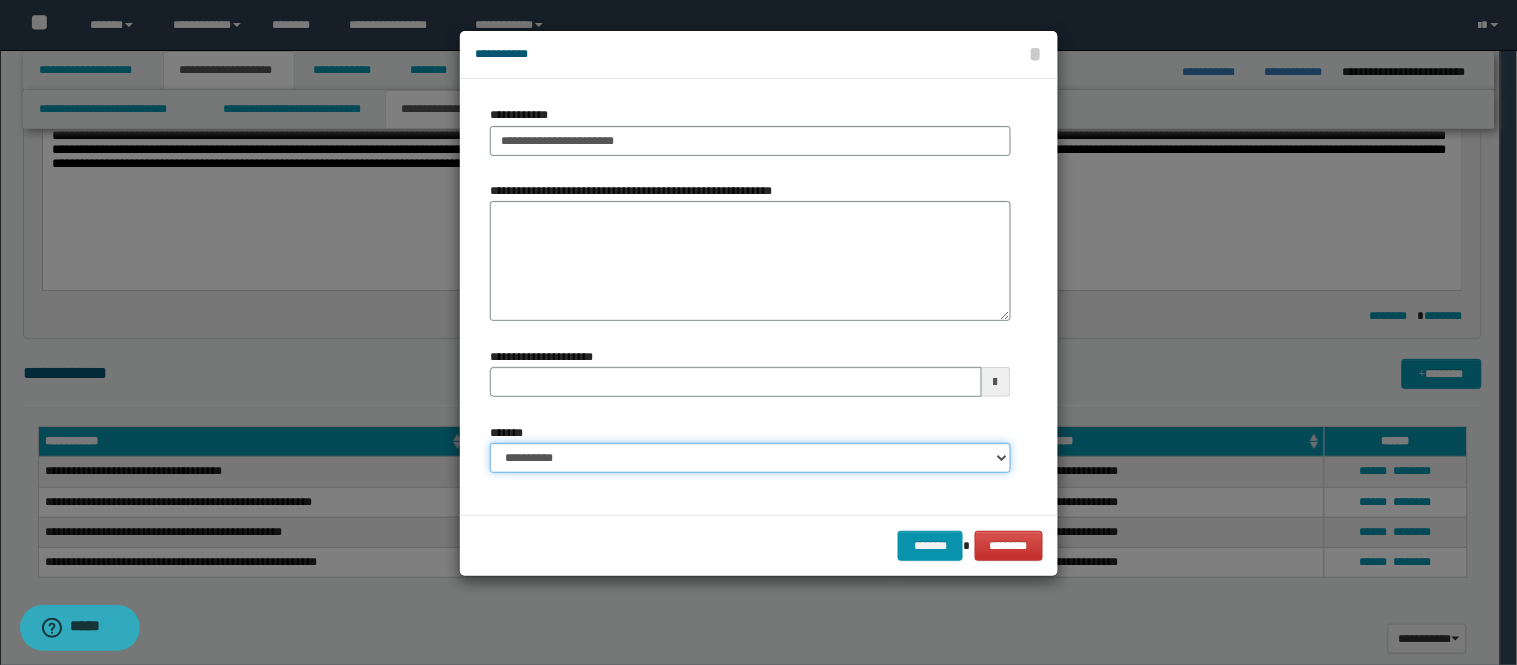 click on "**********" at bounding box center (750, 458) 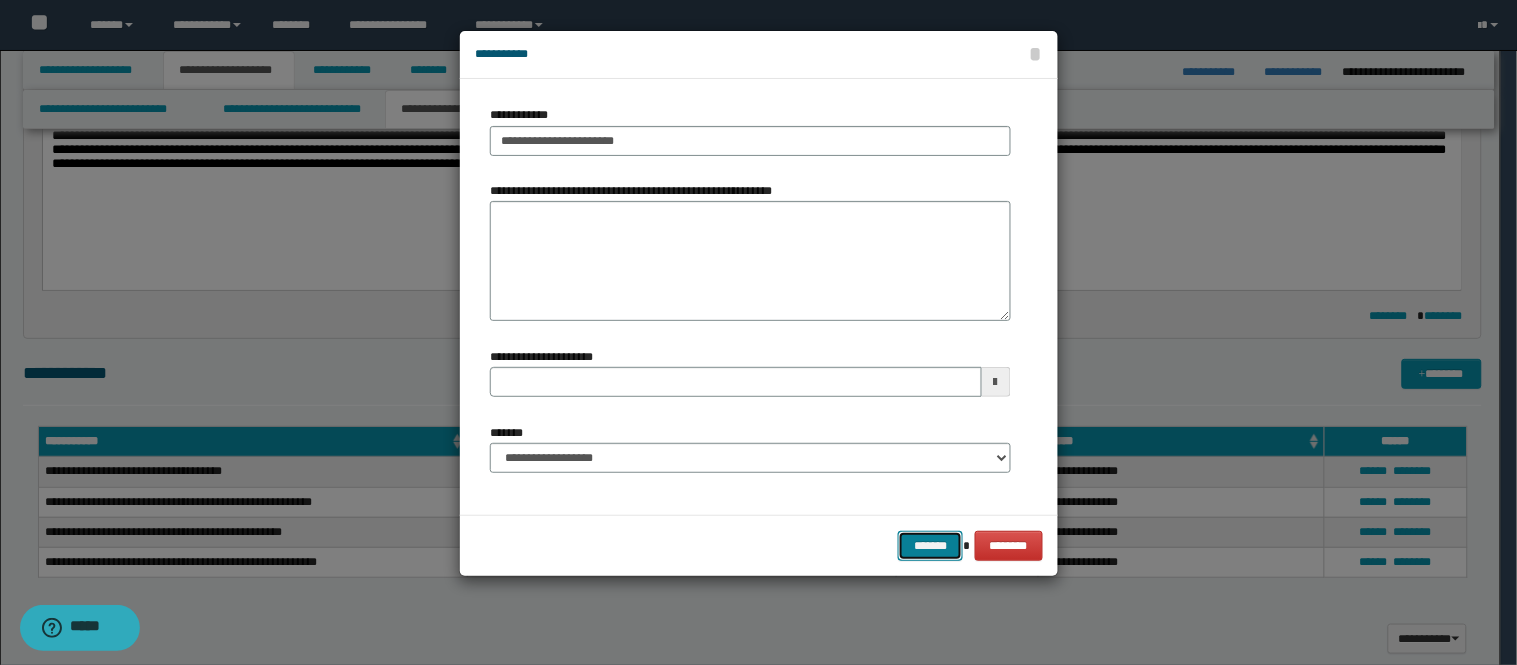 click on "*******" at bounding box center [930, 546] 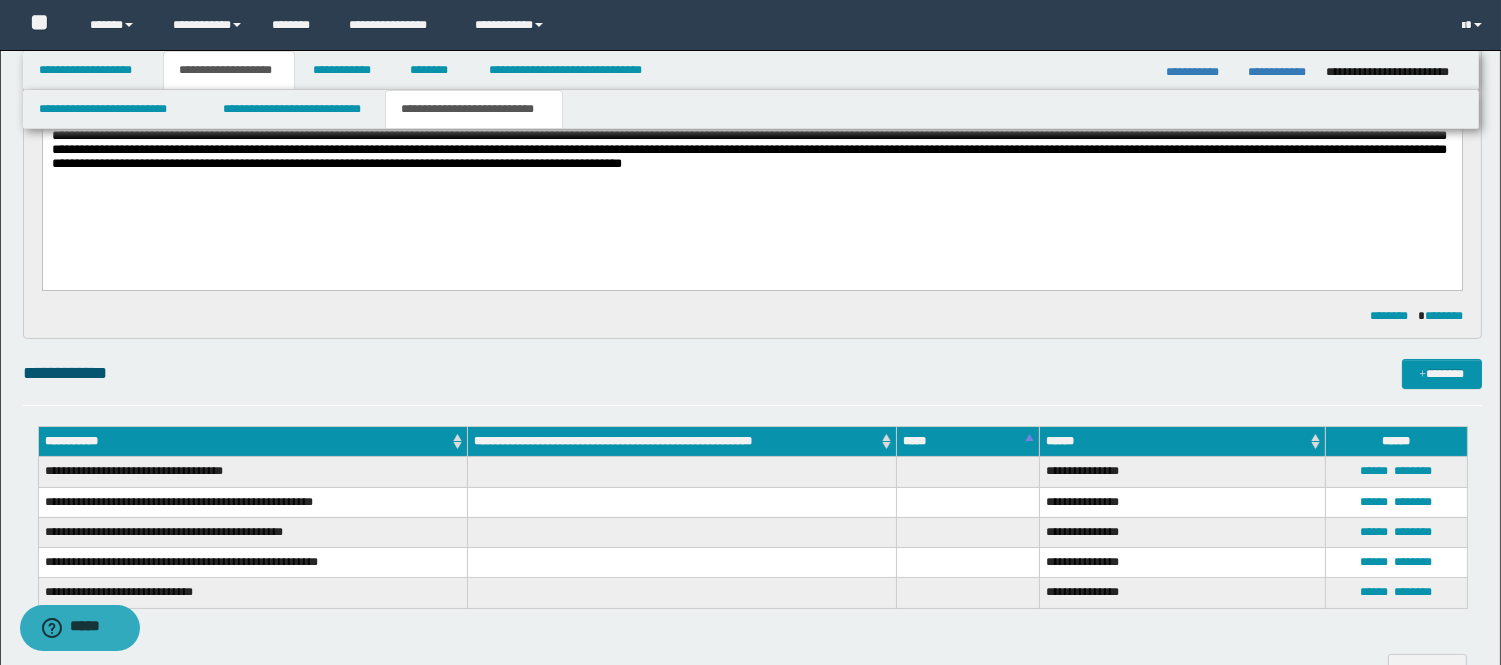 click on "**********" at bounding box center (751, 168) 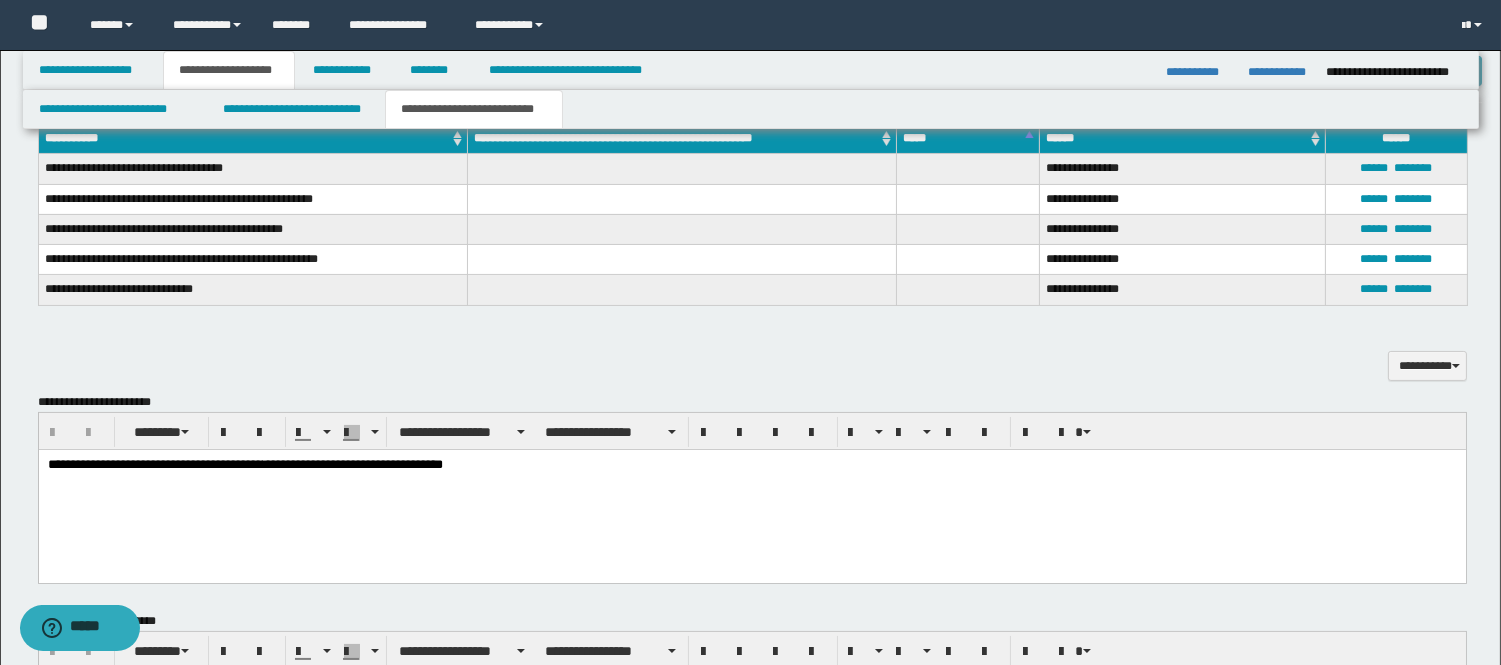 scroll, scrollTop: 582, scrollLeft: 0, axis: vertical 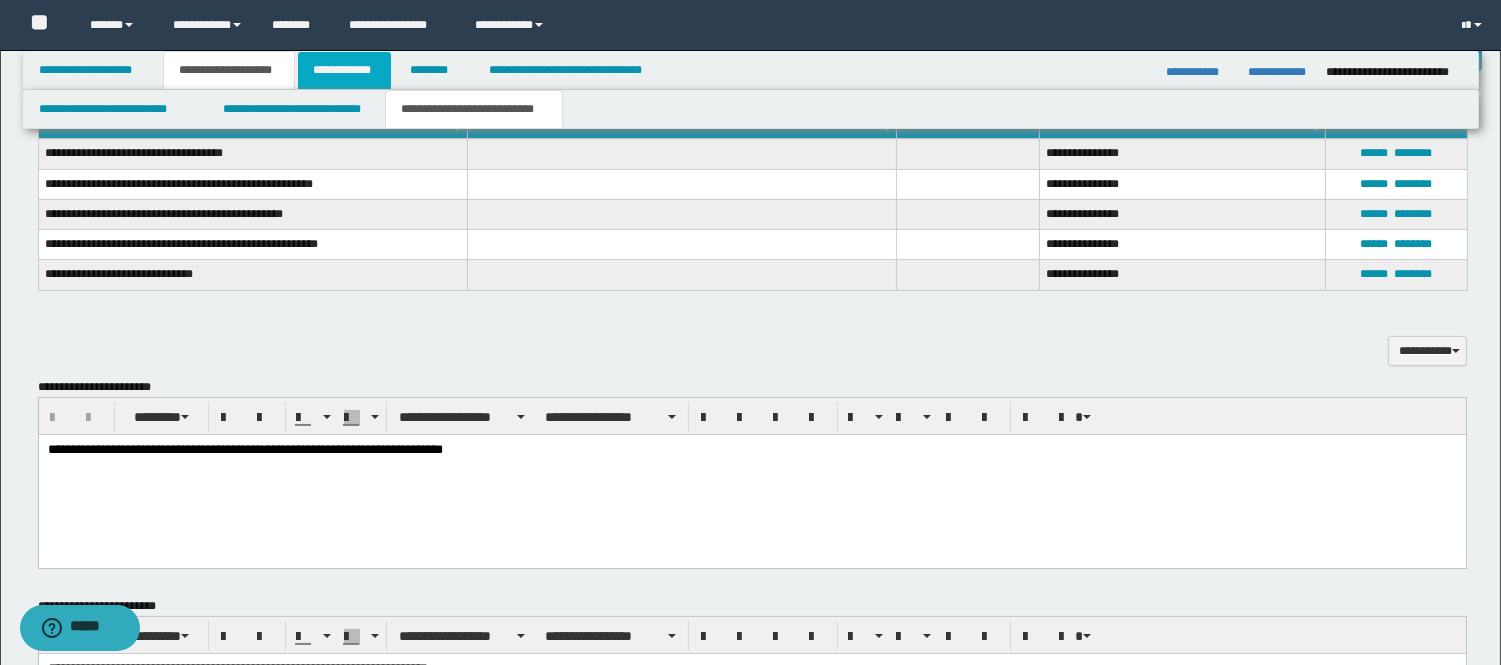 click on "**********" at bounding box center (344, 70) 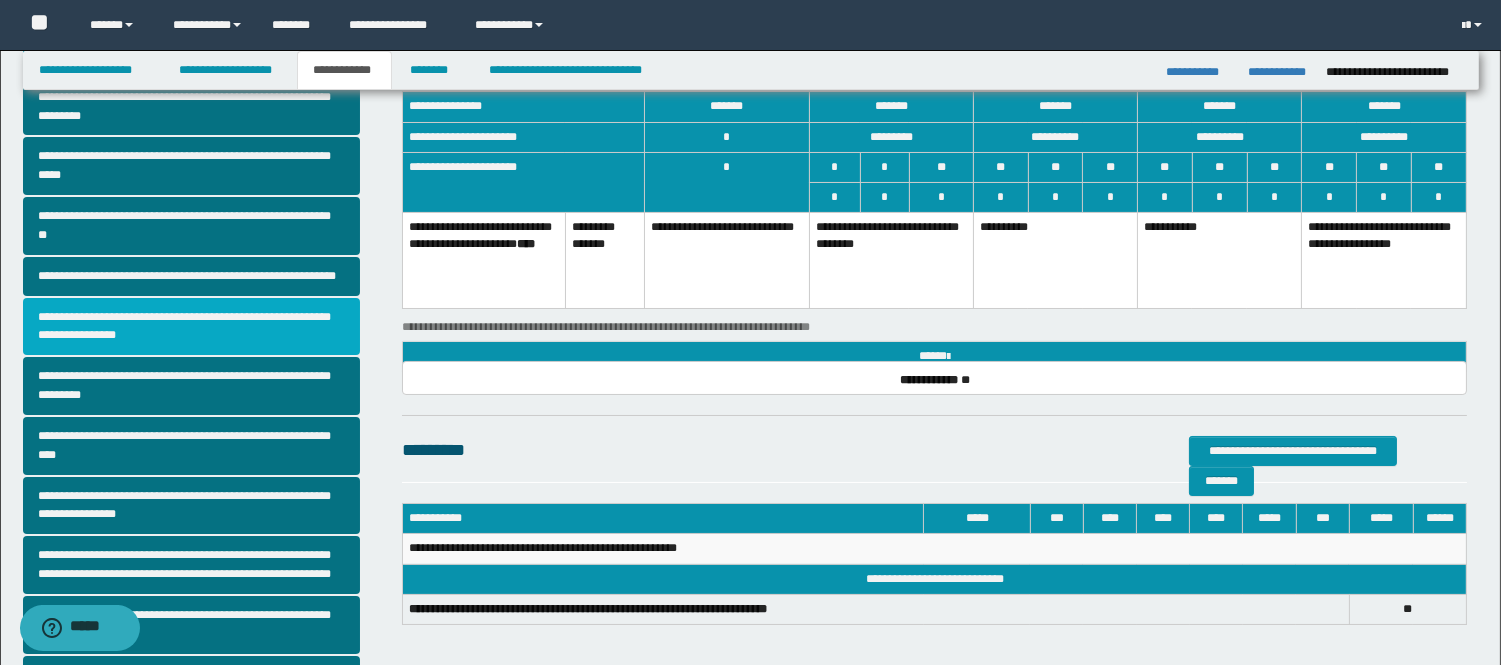 scroll, scrollTop: 1, scrollLeft: 0, axis: vertical 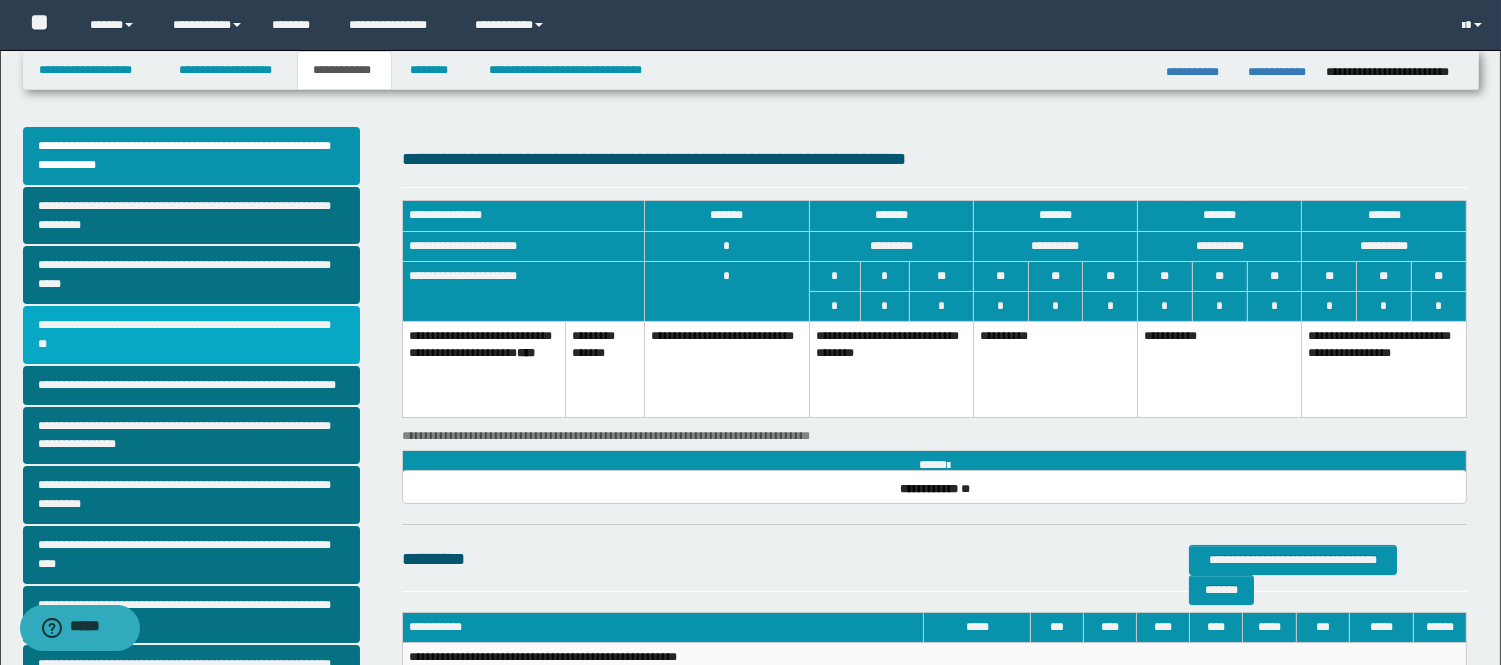 click on "**********" at bounding box center [192, 335] 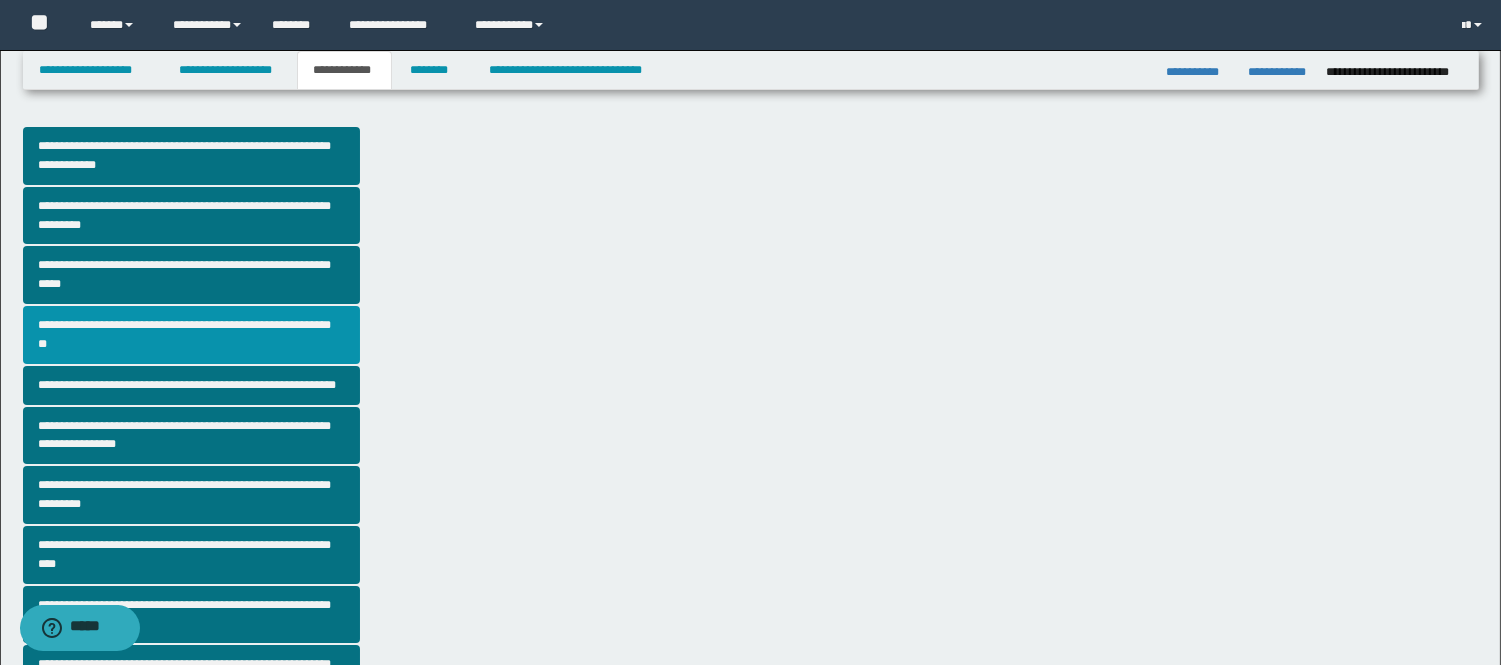 scroll, scrollTop: 0, scrollLeft: 0, axis: both 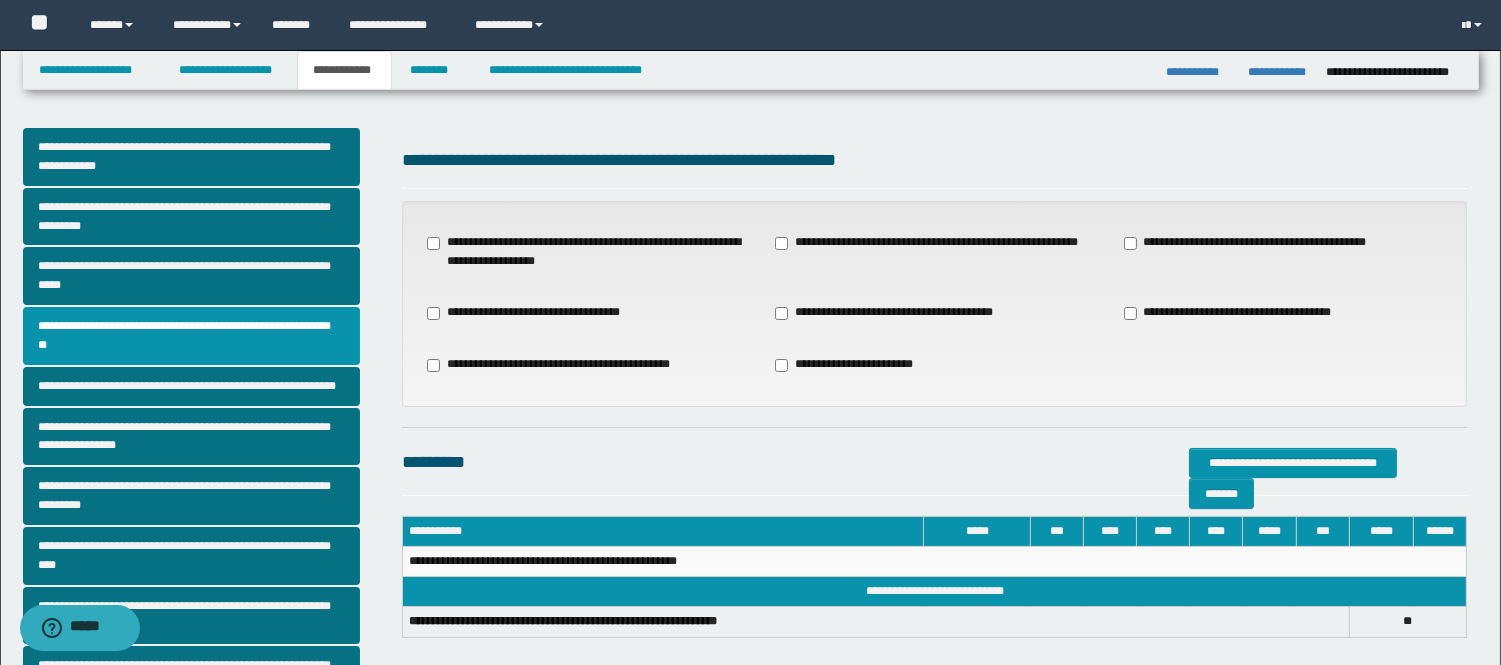 click on "**********" at bounding box center [586, 252] 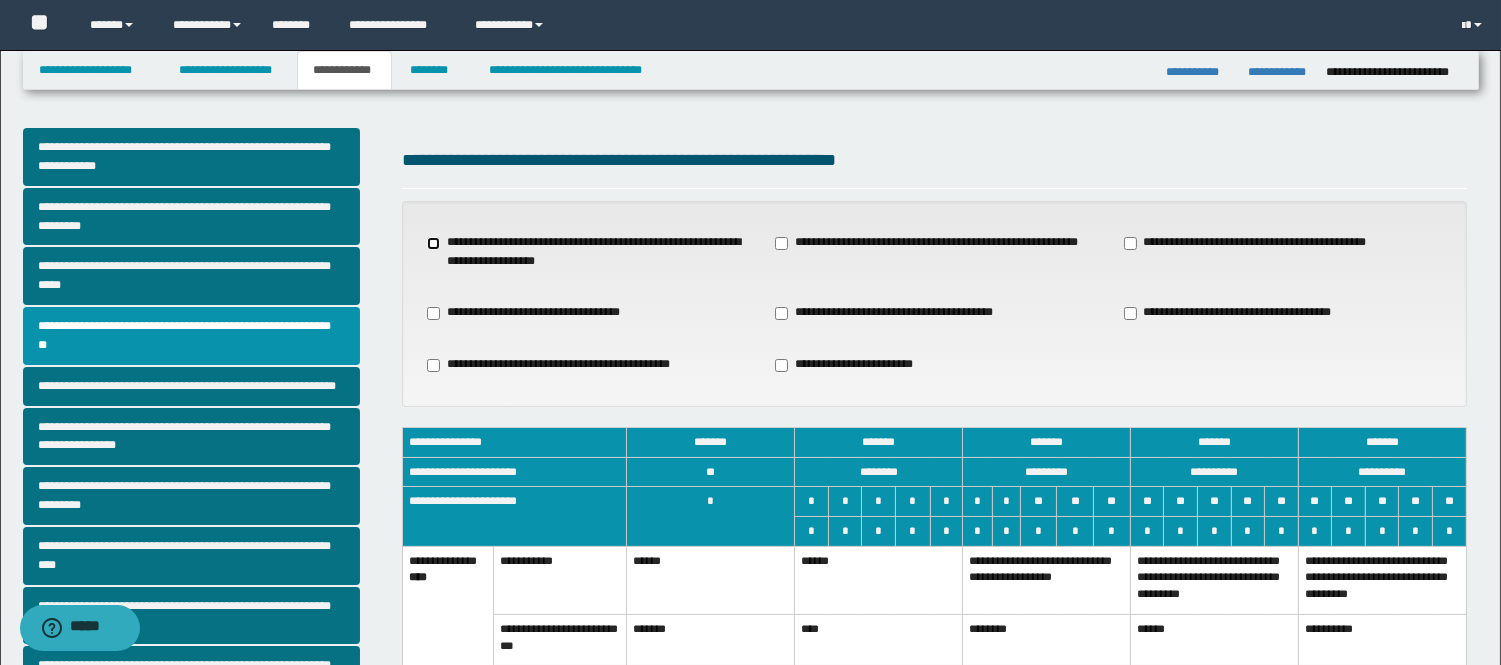 scroll, scrollTop: 111, scrollLeft: 0, axis: vertical 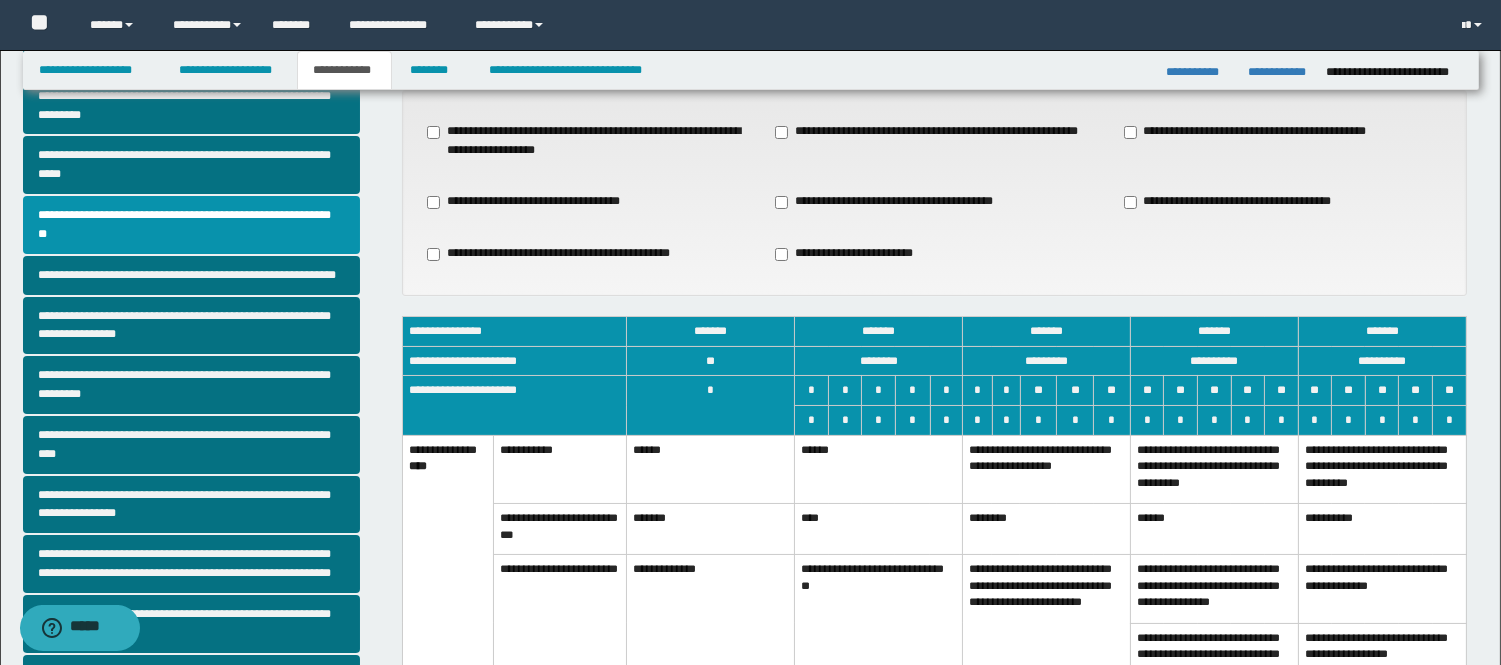 click on "**********" at bounding box center (879, 693) 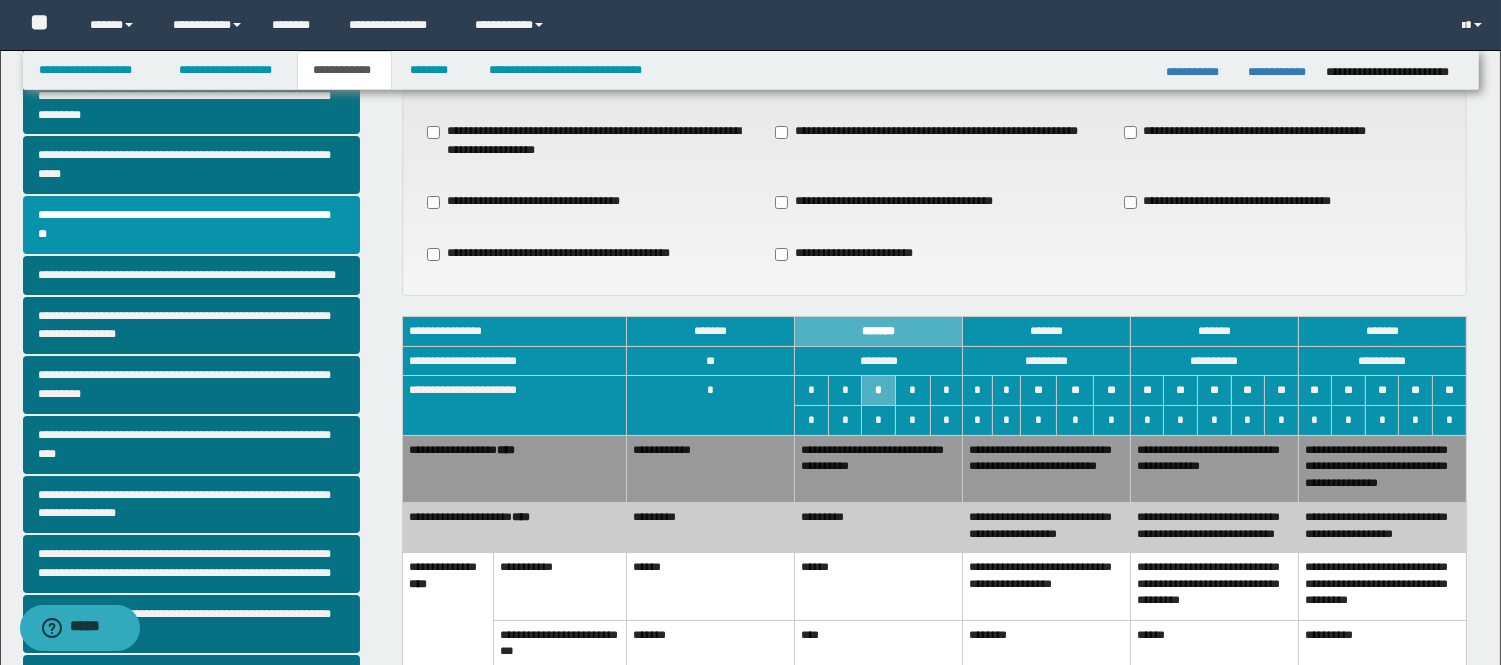 click on "**********" at bounding box center [1047, 469] 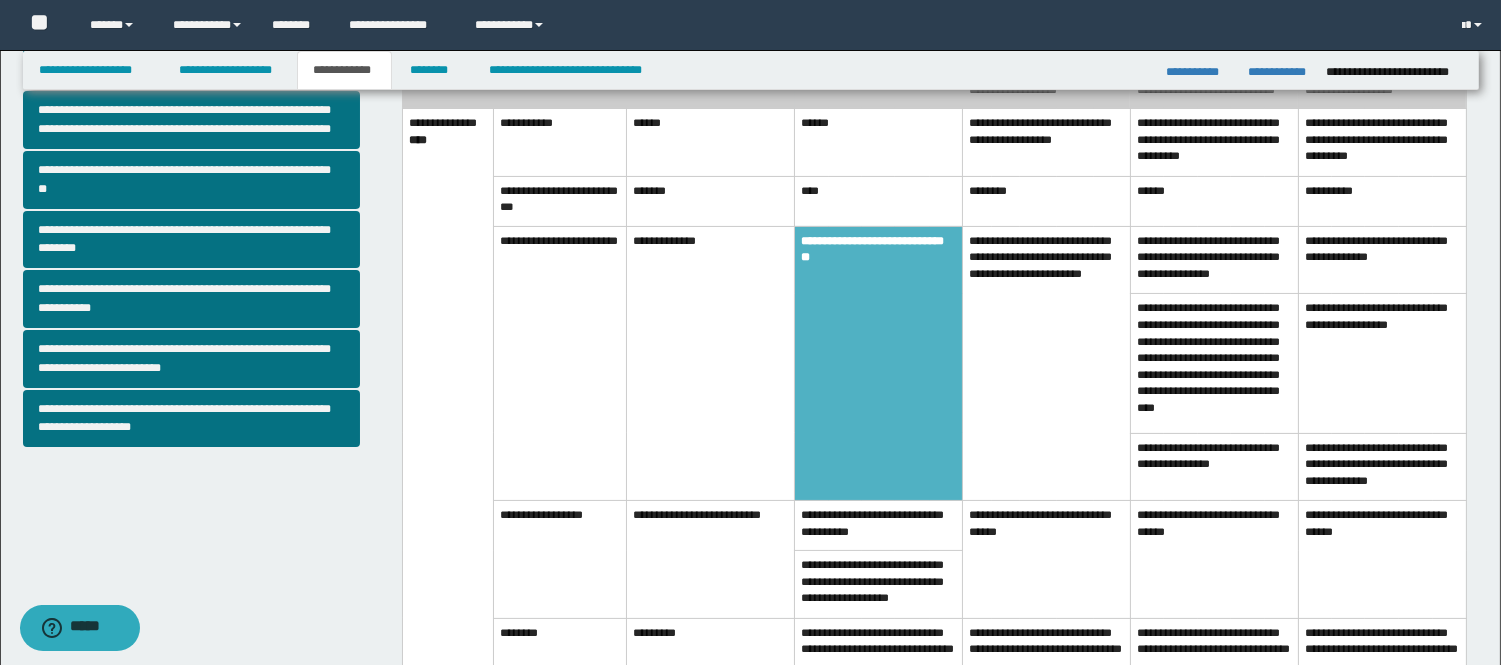 scroll, scrollTop: 333, scrollLeft: 0, axis: vertical 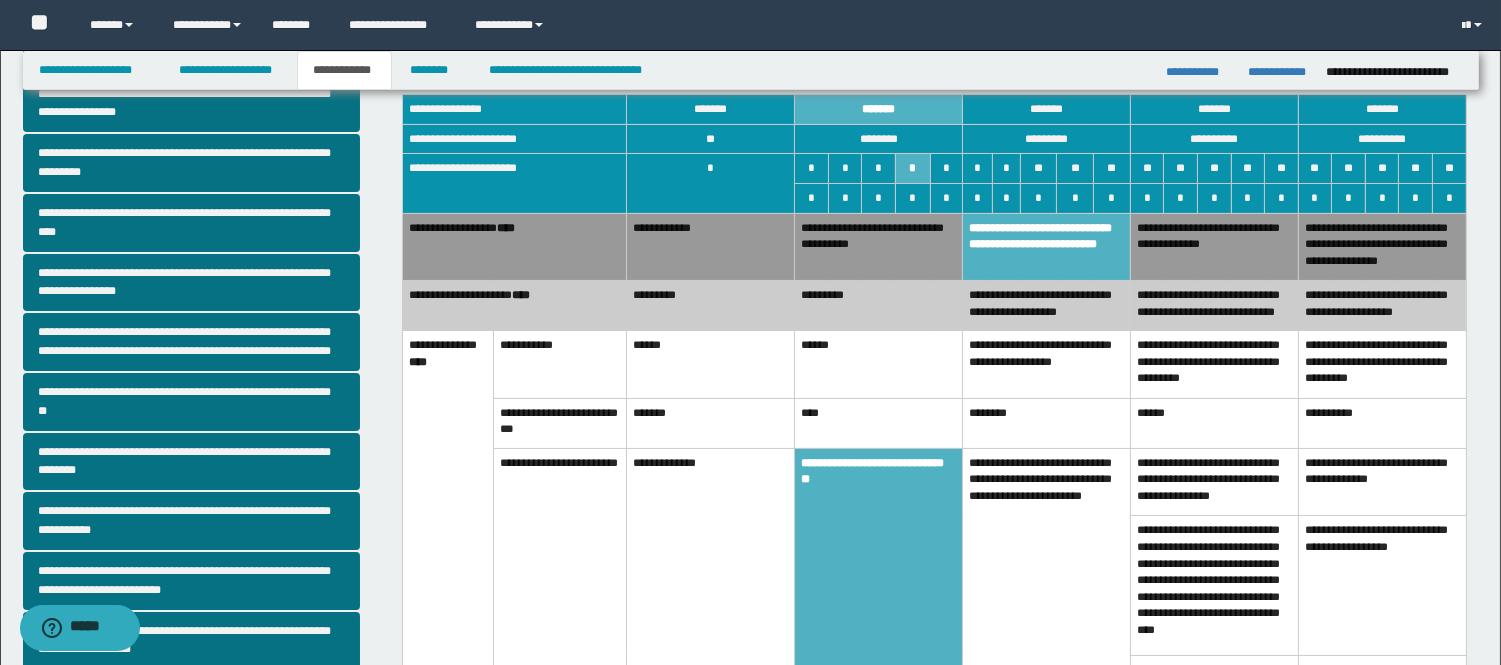click on "********" at bounding box center [1047, 423] 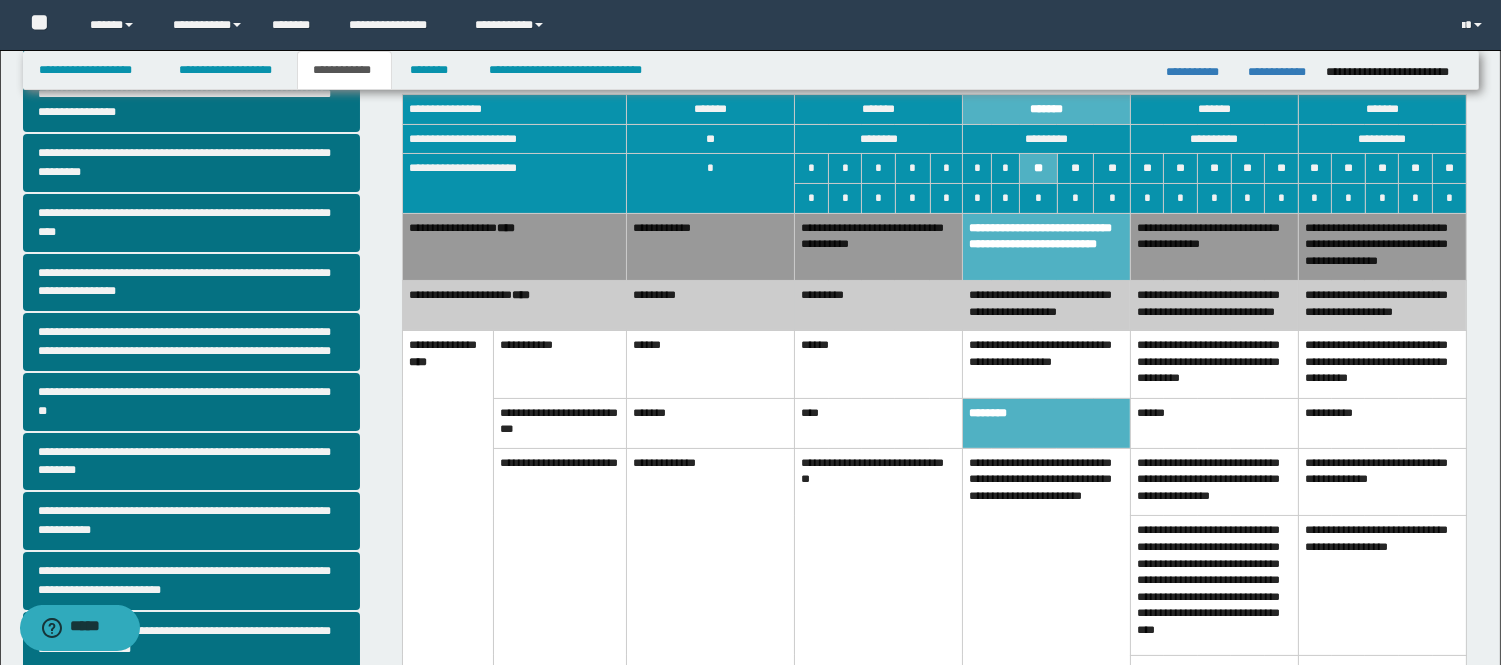 scroll, scrollTop: 444, scrollLeft: 0, axis: vertical 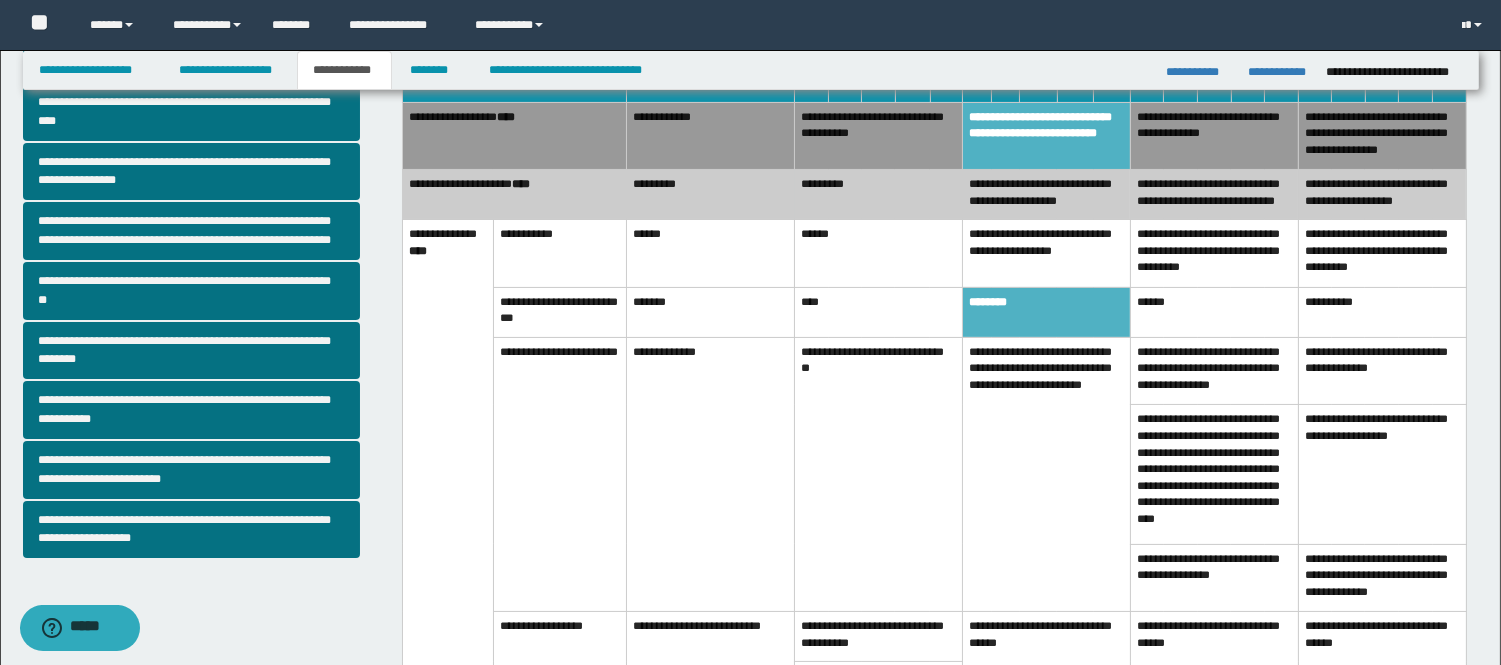click on "**********" at bounding box center [879, 474] 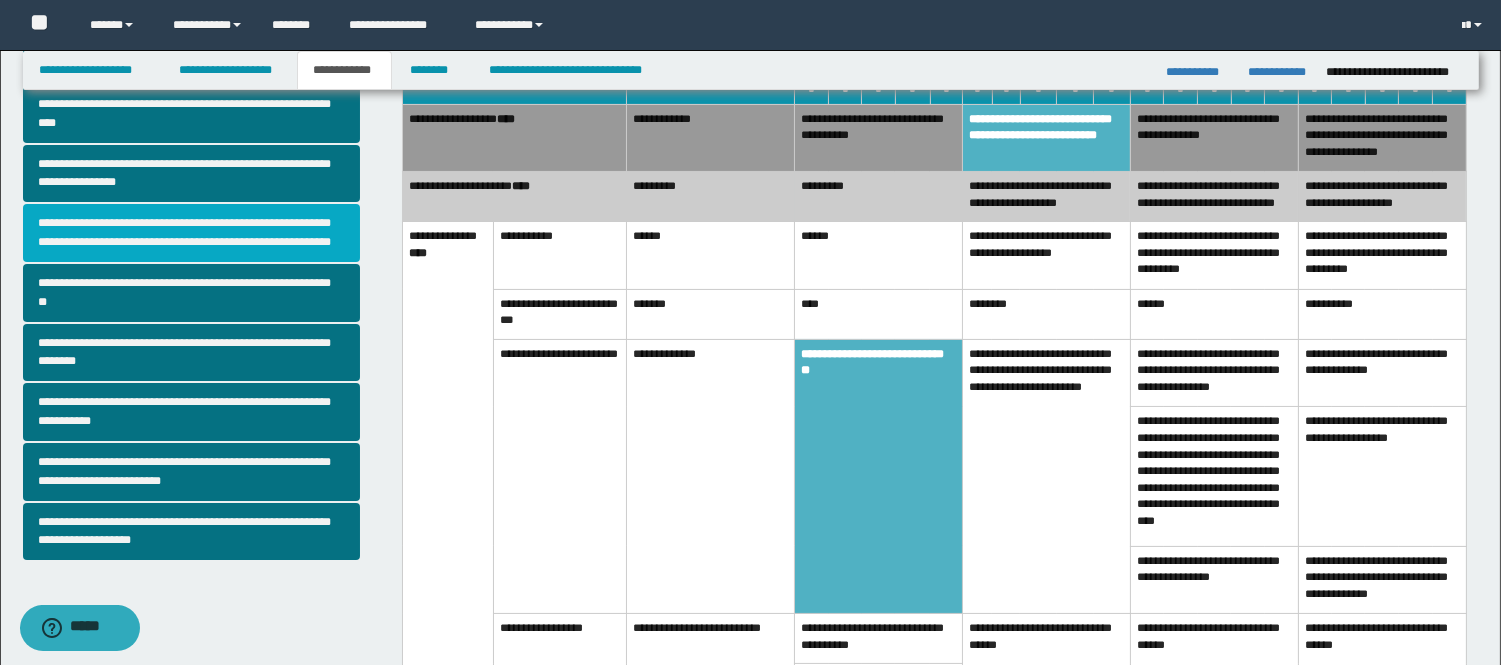 scroll, scrollTop: 444, scrollLeft: 0, axis: vertical 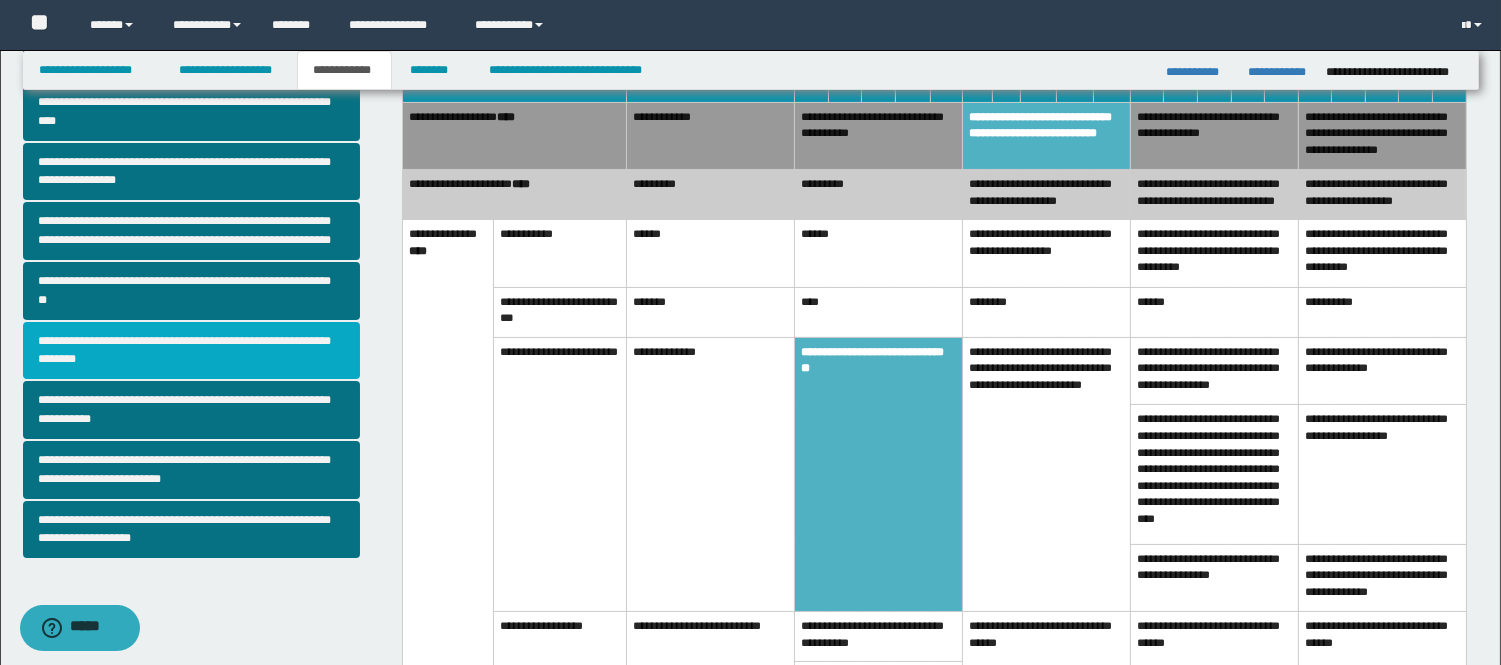 click on "**********" at bounding box center (192, 351) 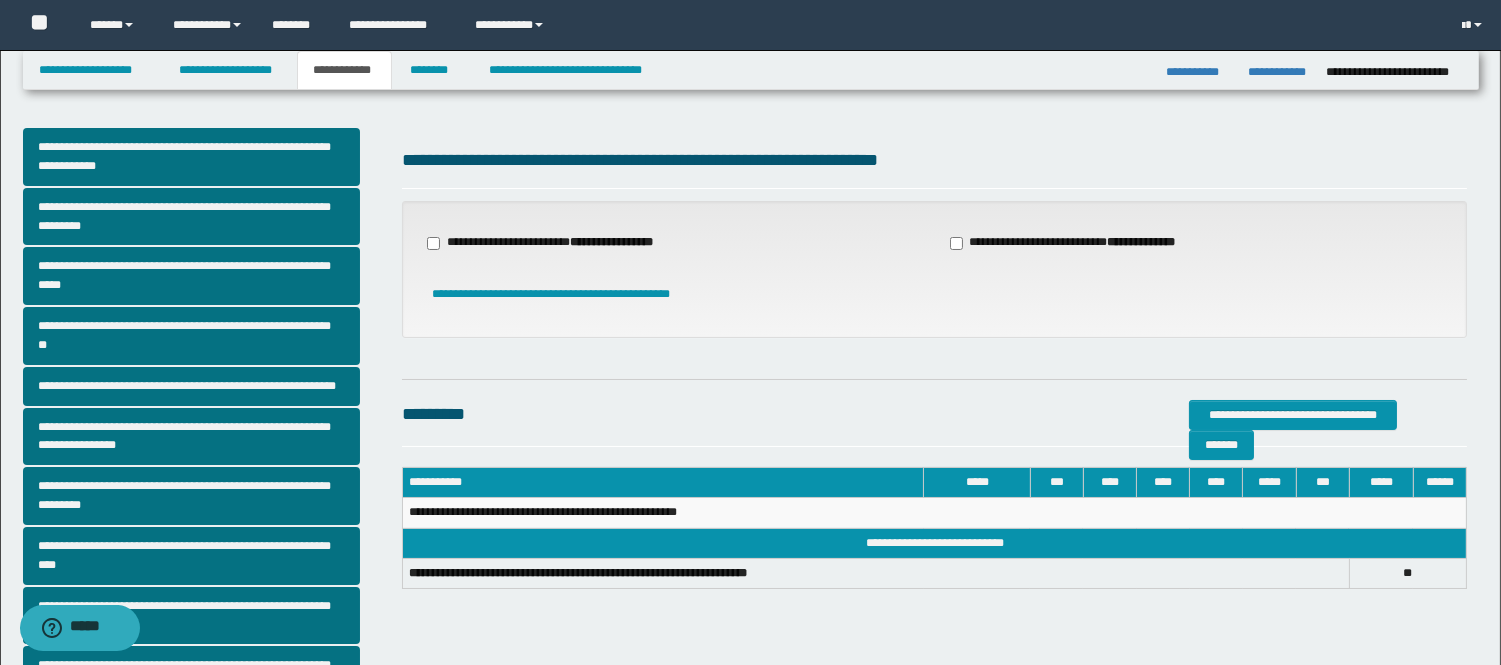 click on "**********" at bounding box center [673, 243] 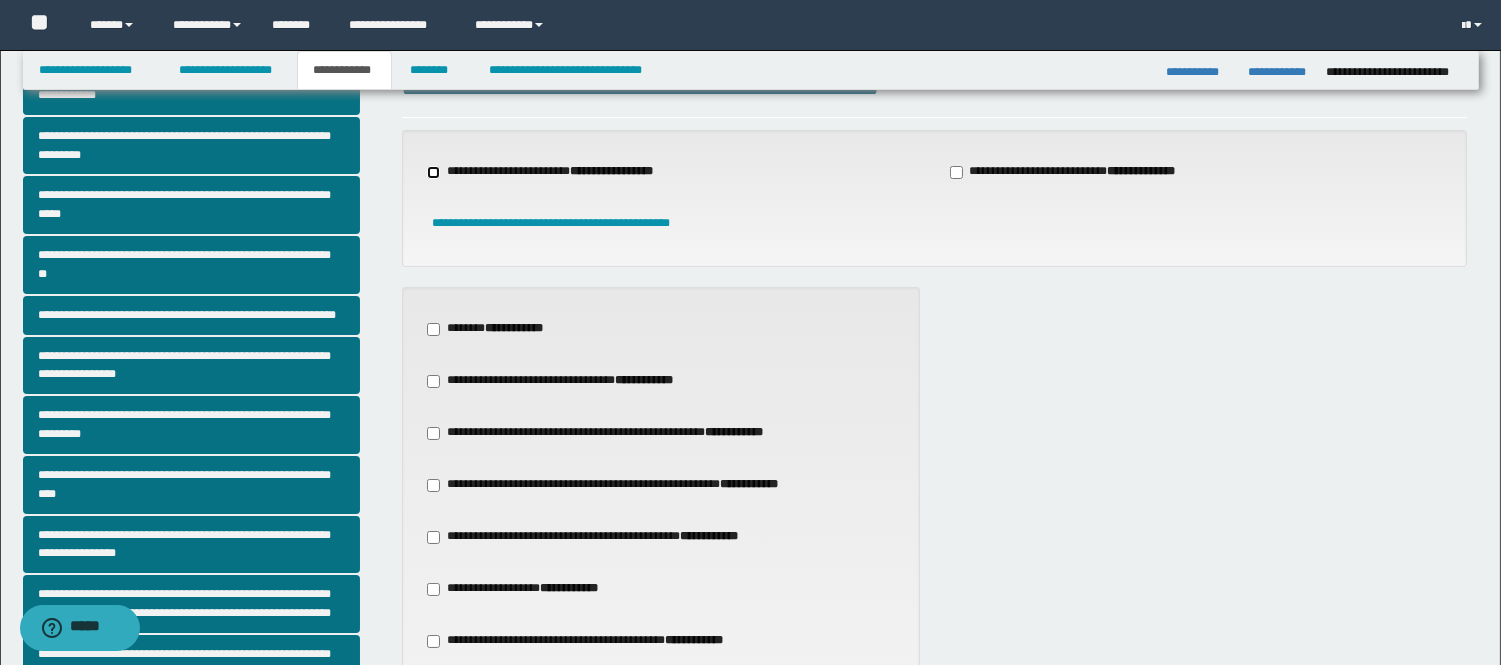 scroll, scrollTop: 111, scrollLeft: 0, axis: vertical 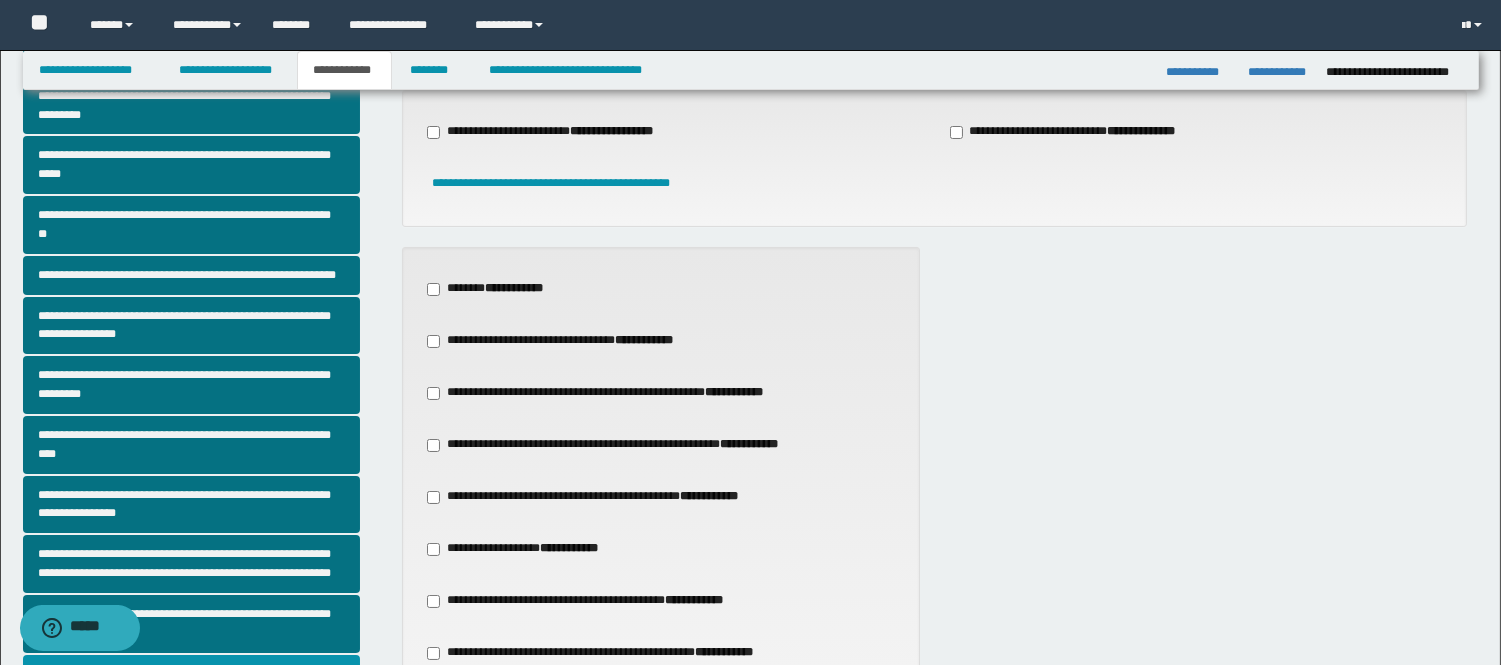 click on "**********" at bounding box center [521, 549] 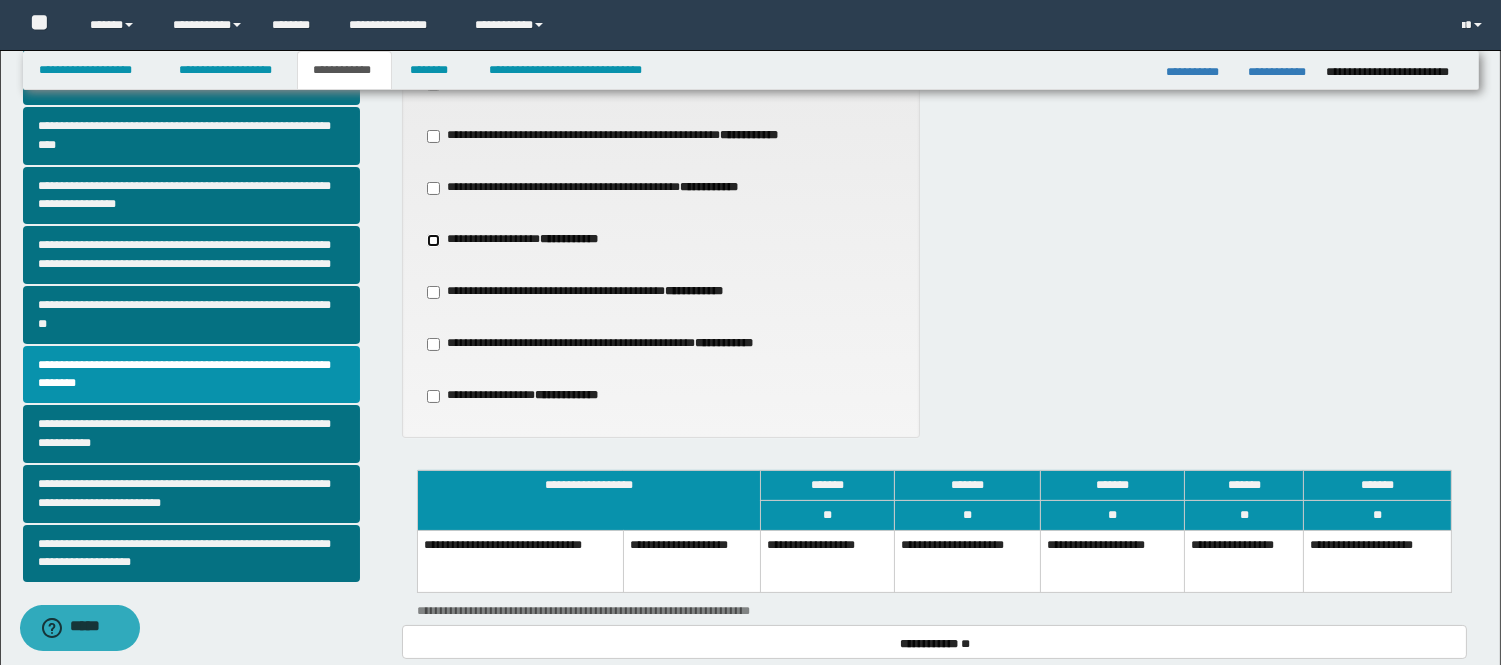 scroll, scrollTop: 555, scrollLeft: 0, axis: vertical 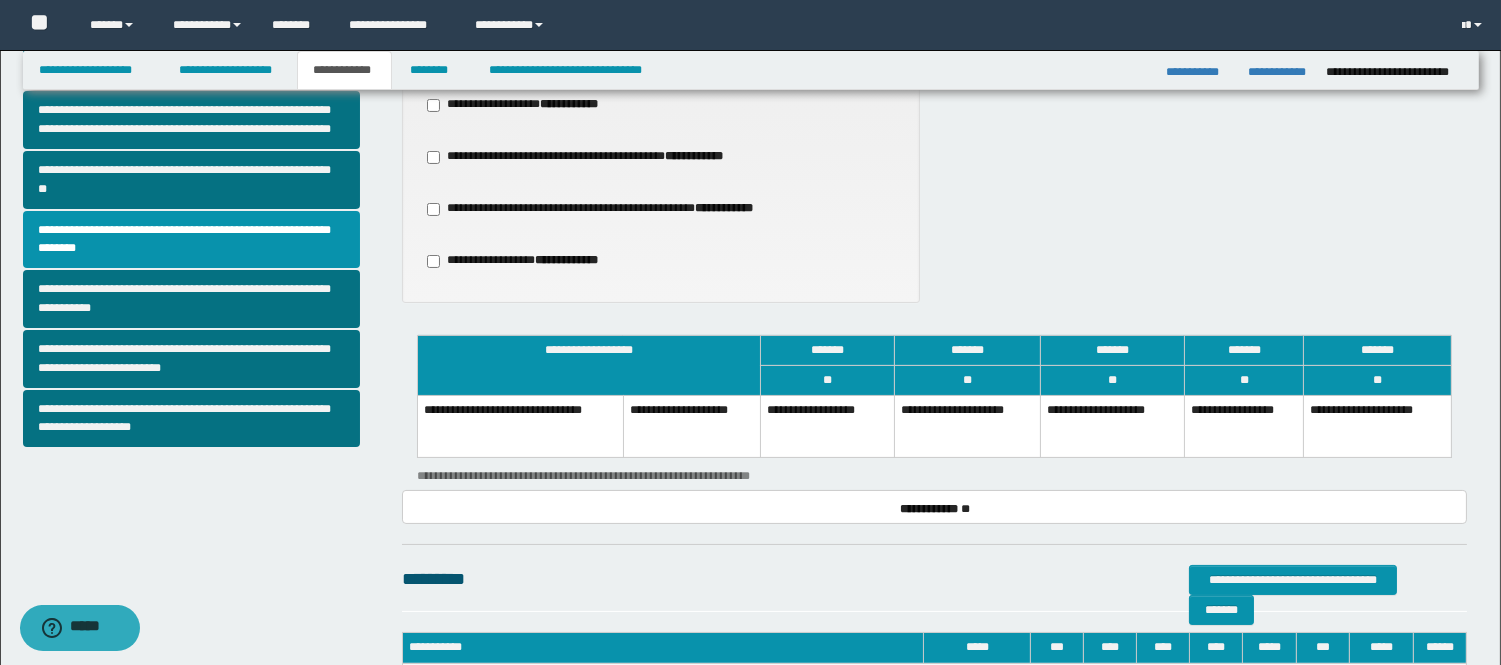 click on "**********" at bounding box center [1244, 427] 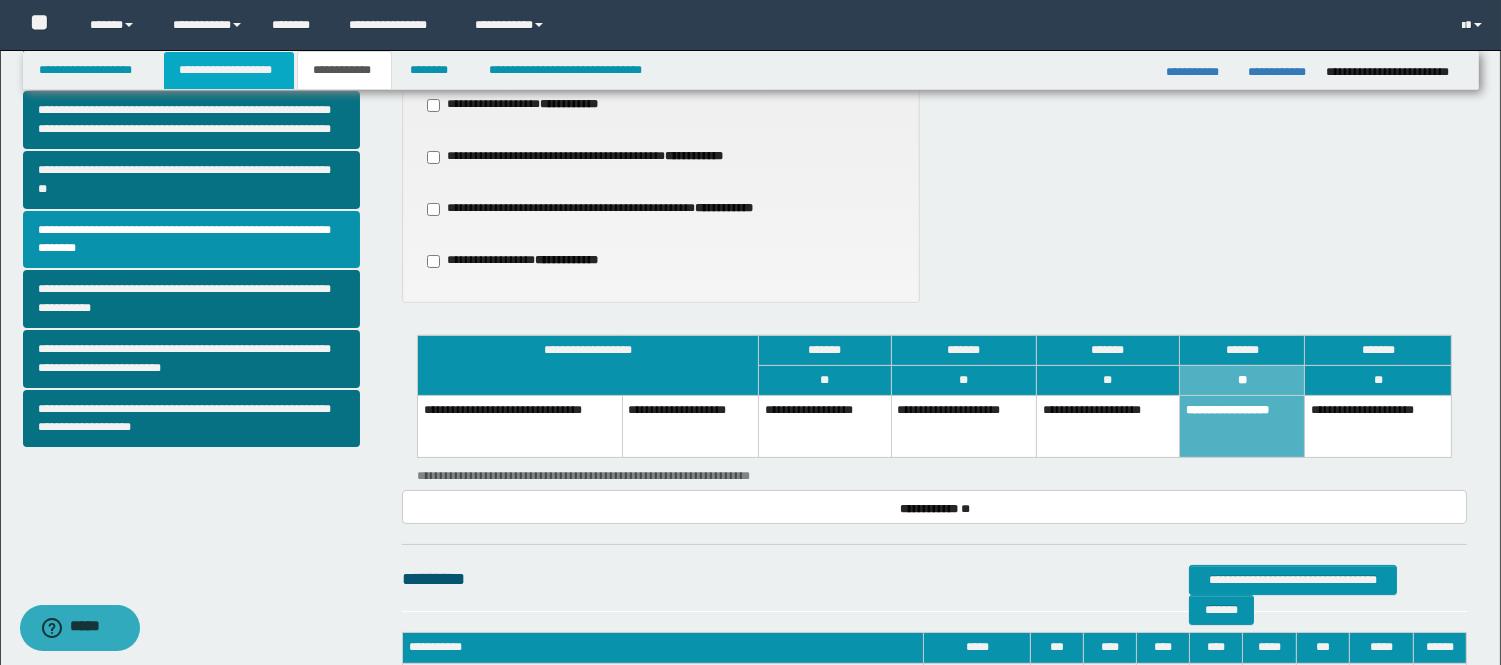 click on "**********" at bounding box center [229, 70] 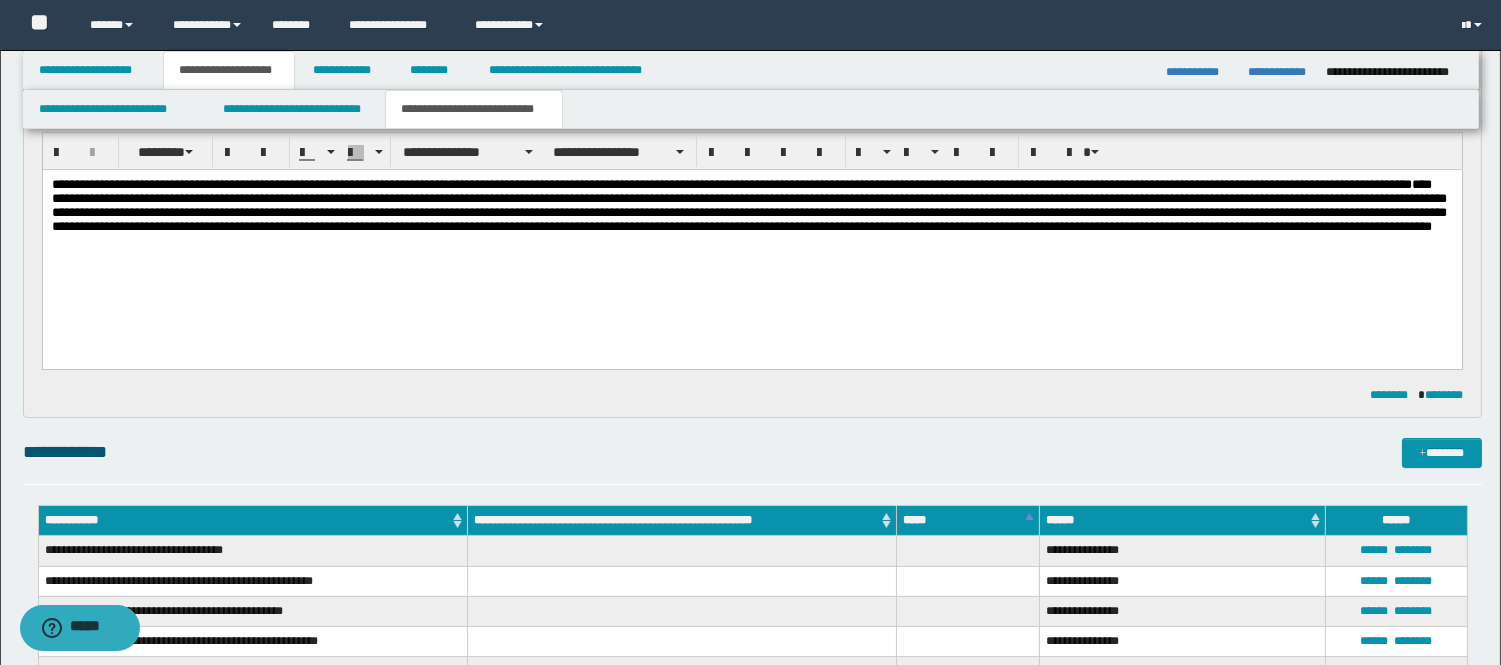 scroll, scrollTop: 31, scrollLeft: 0, axis: vertical 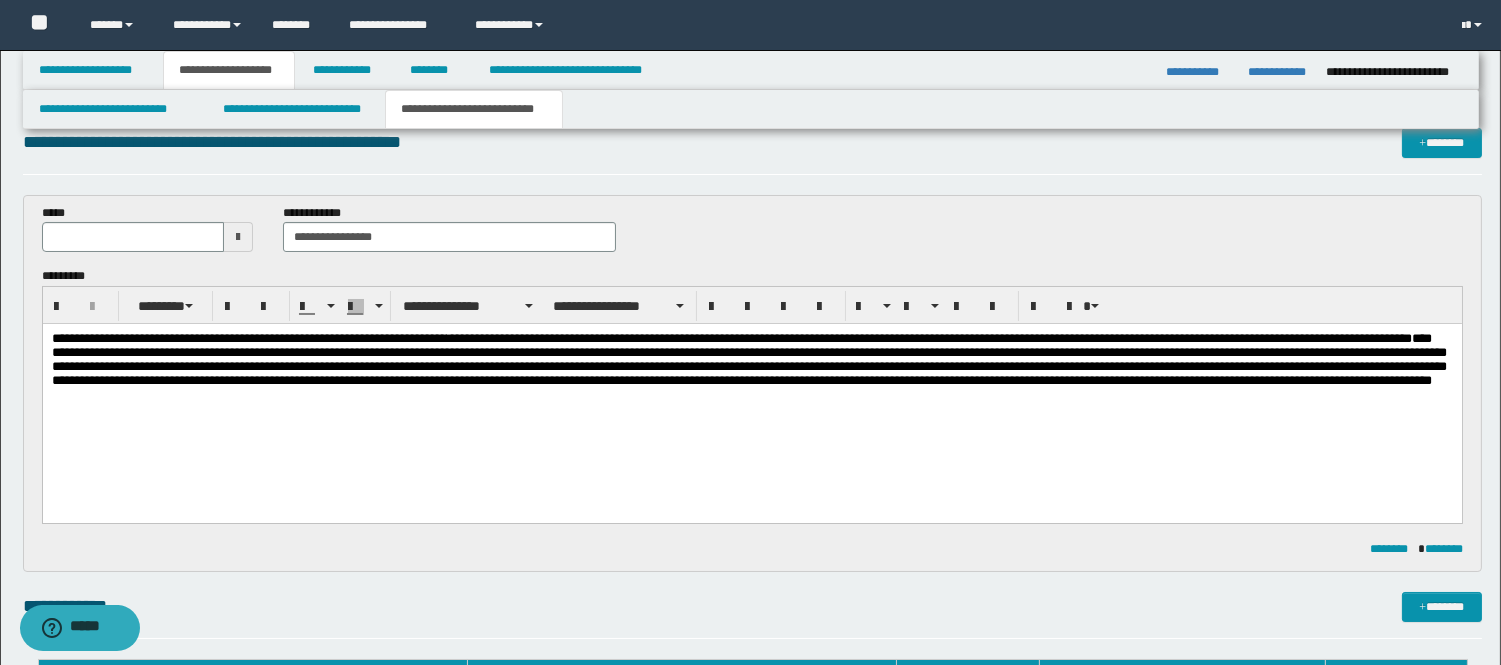 click on "**********" at bounding box center (748, 359) 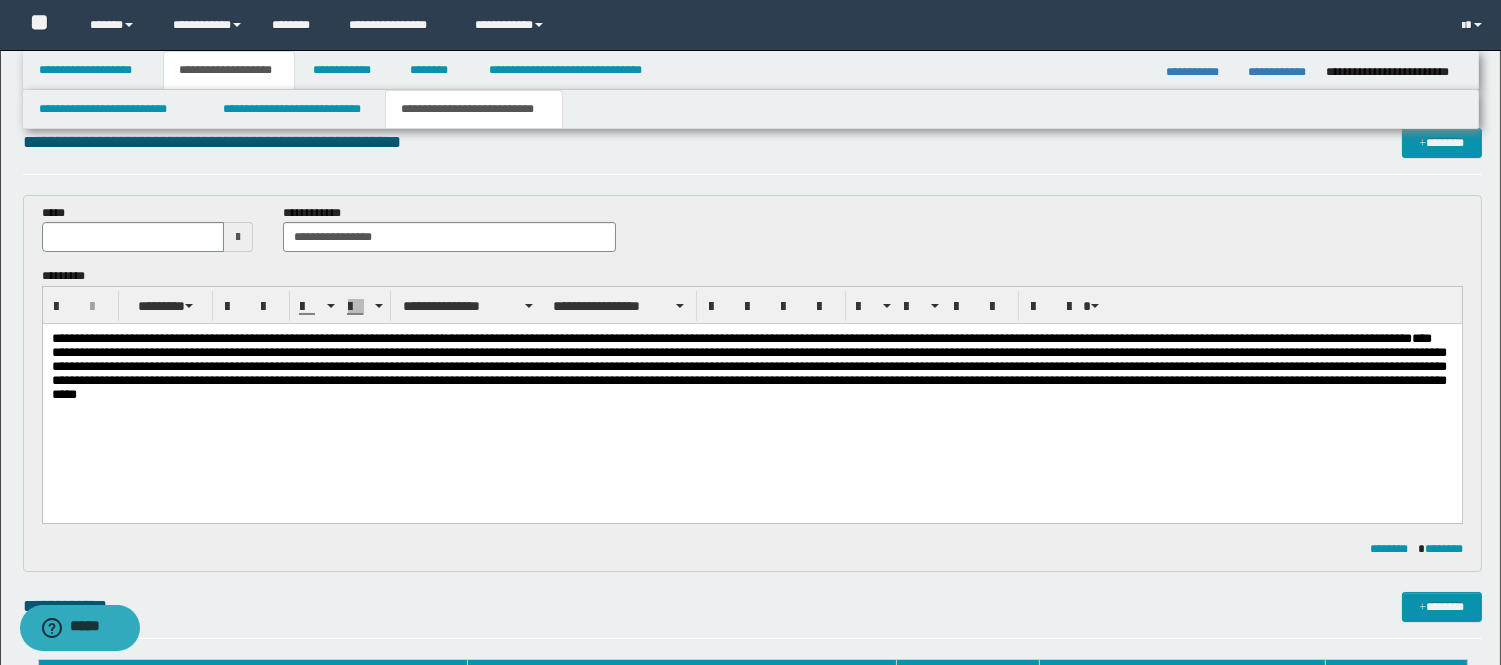 click on "**********" at bounding box center (748, 366) 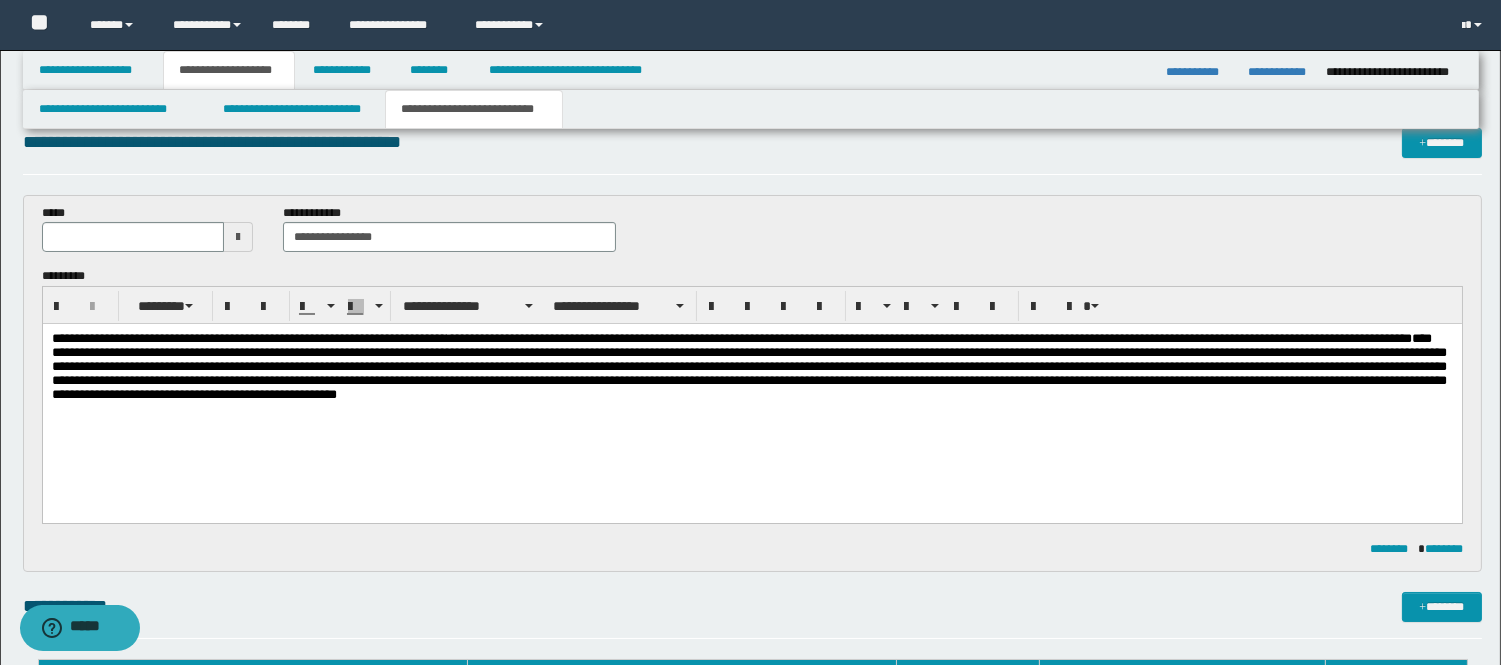 click on "**********" at bounding box center [748, 366] 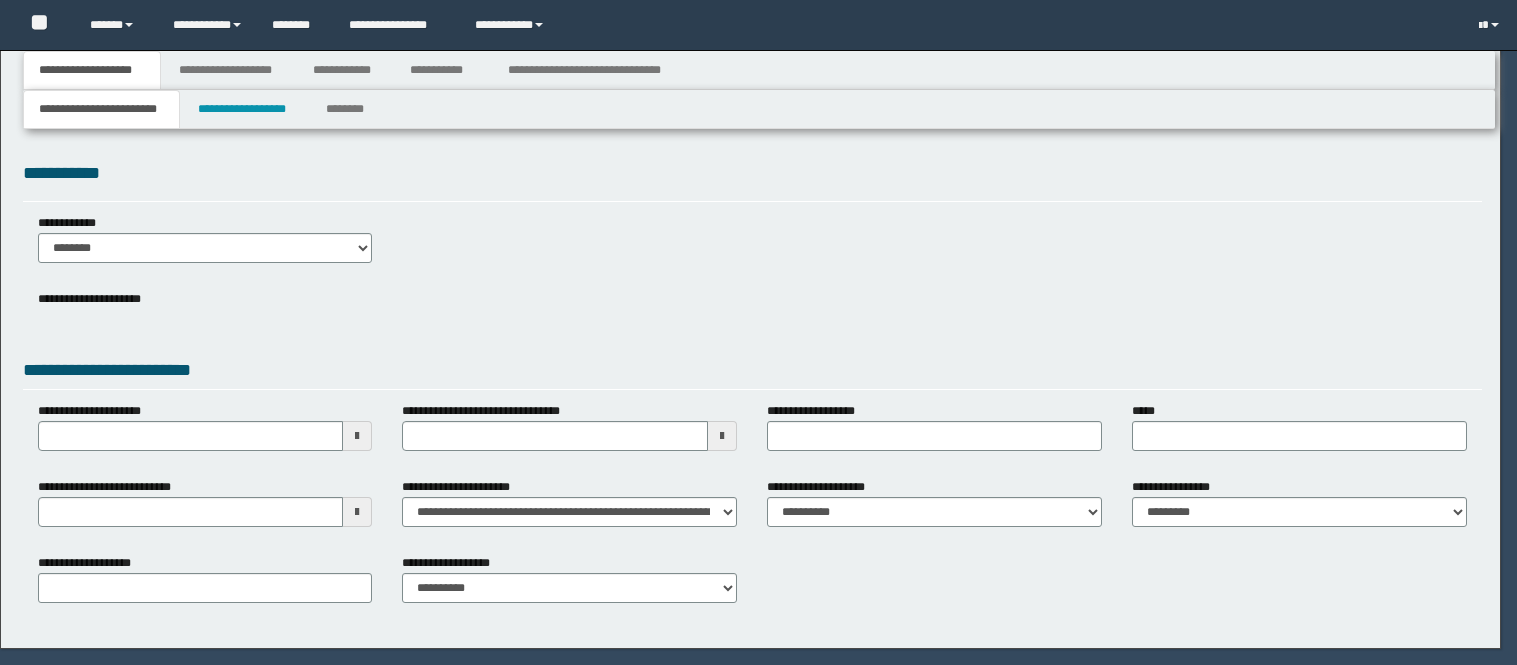 scroll, scrollTop: 0, scrollLeft: 0, axis: both 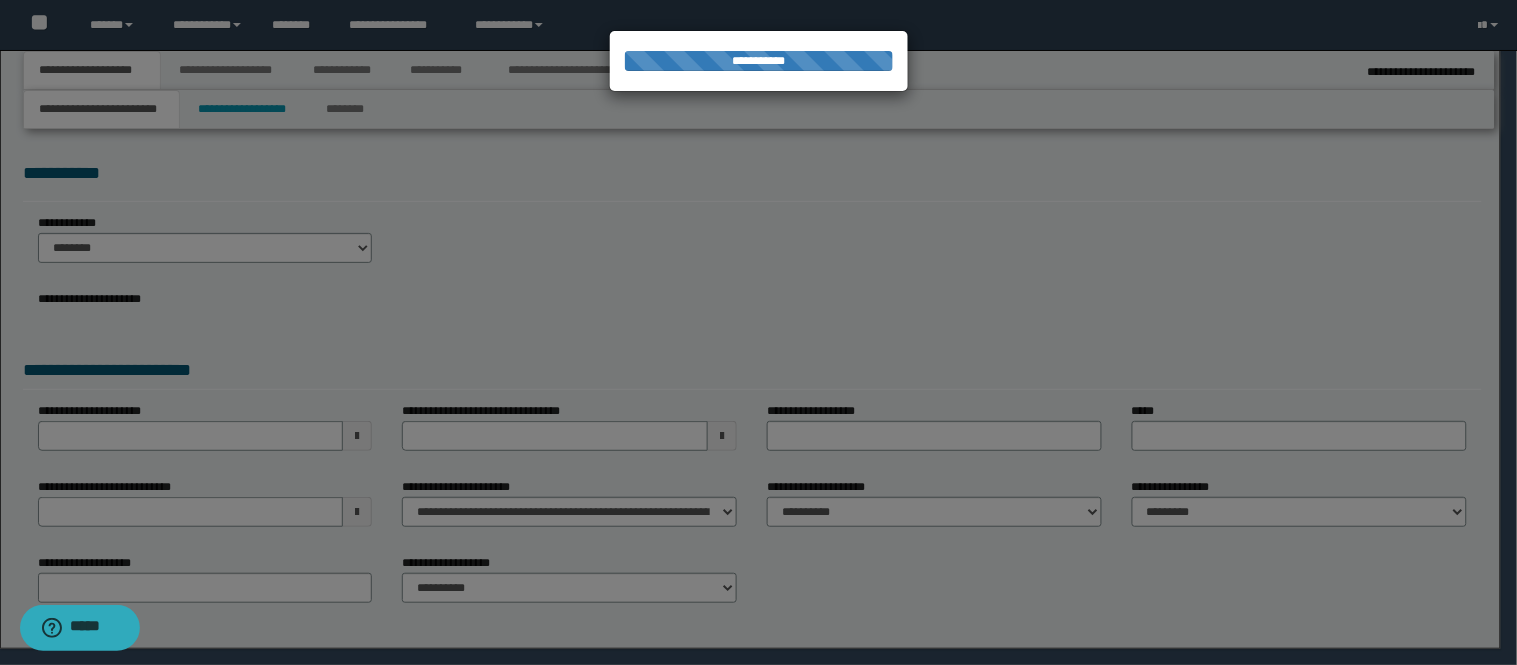 select on "*" 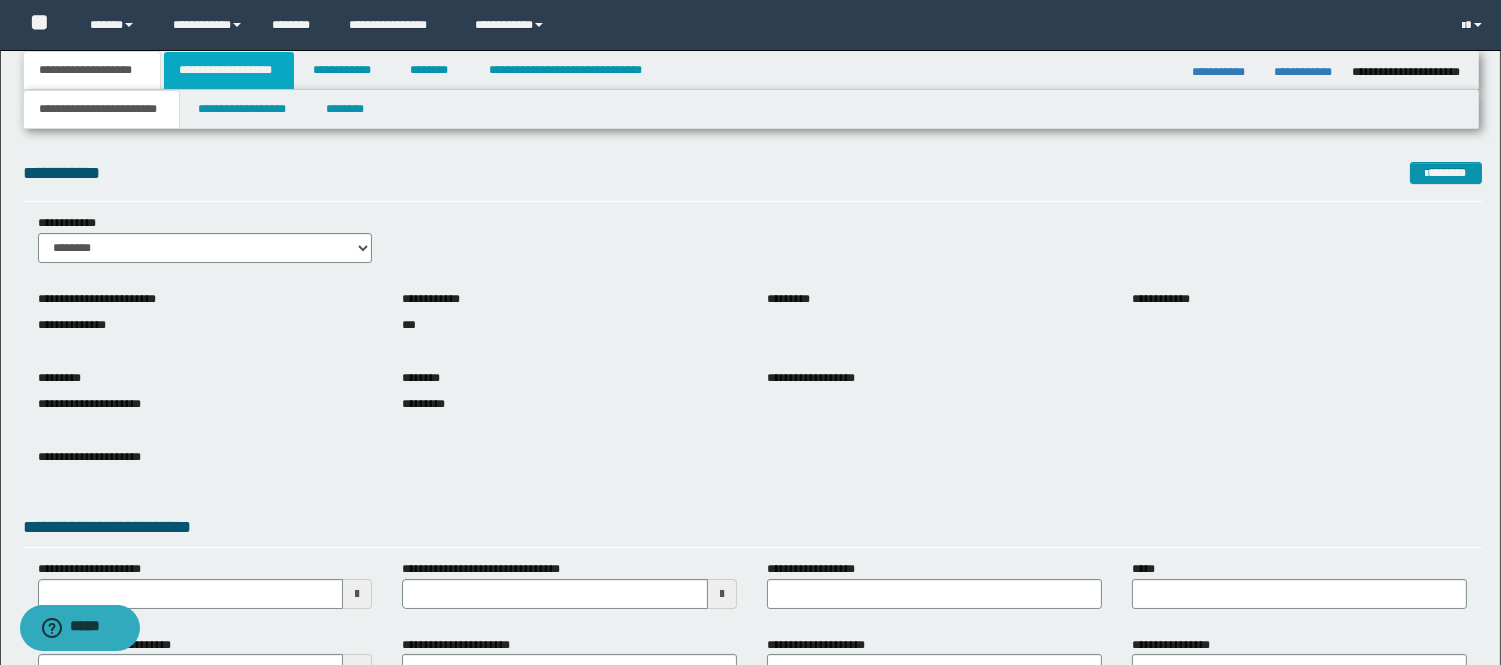 click on "**********" at bounding box center [229, 70] 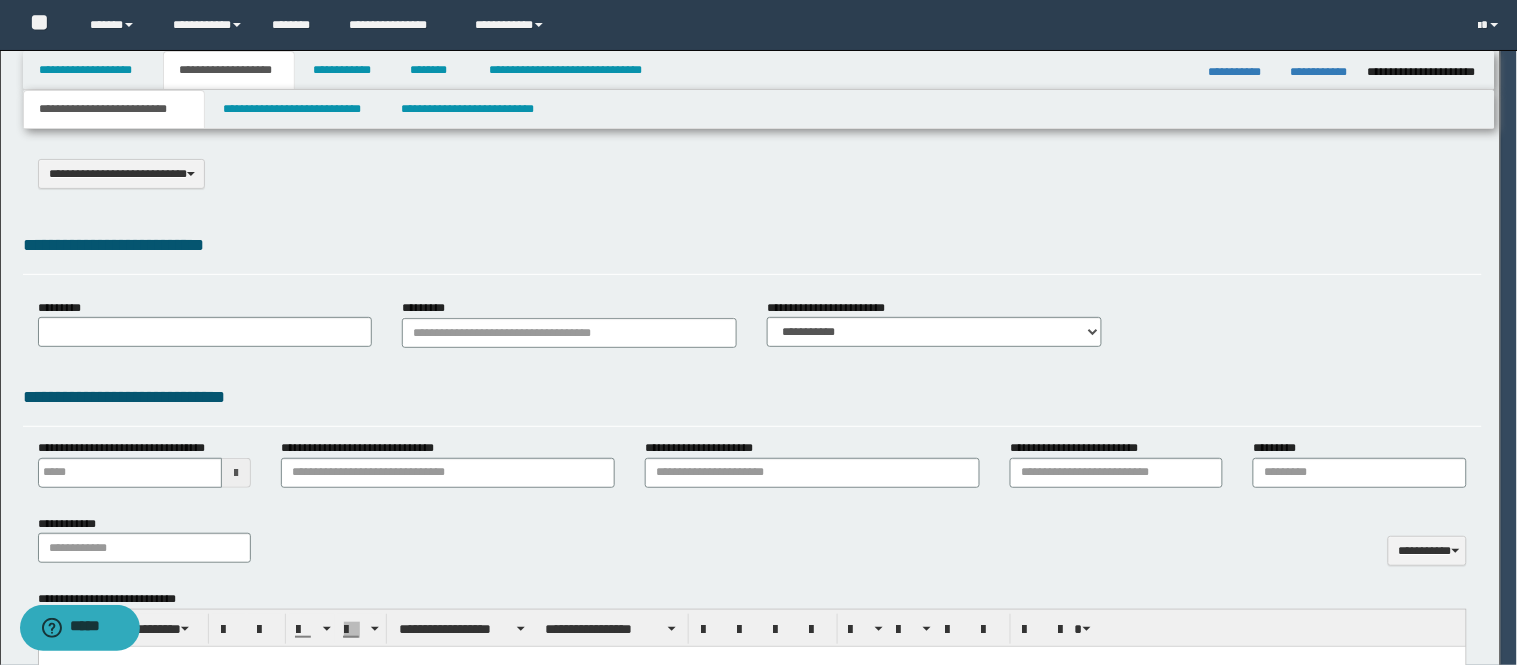 scroll, scrollTop: 0, scrollLeft: 0, axis: both 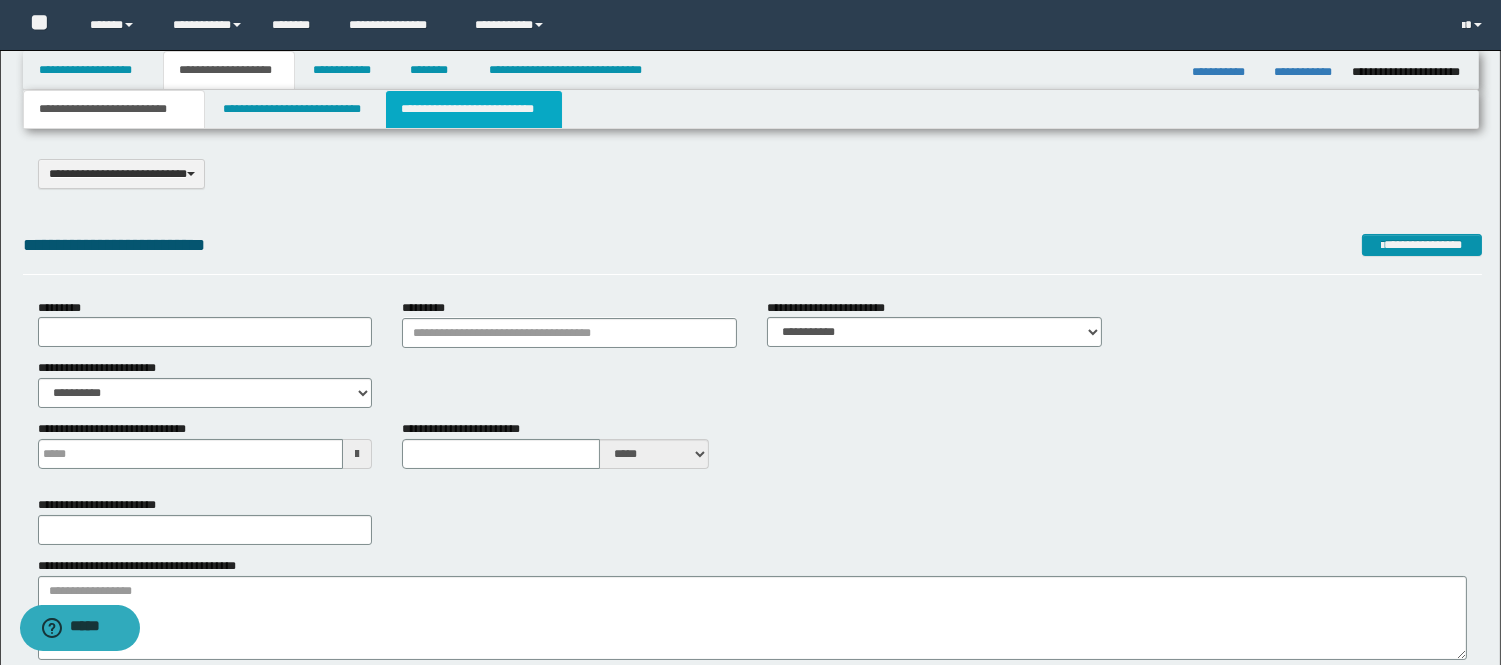 click on "**********" at bounding box center (474, 109) 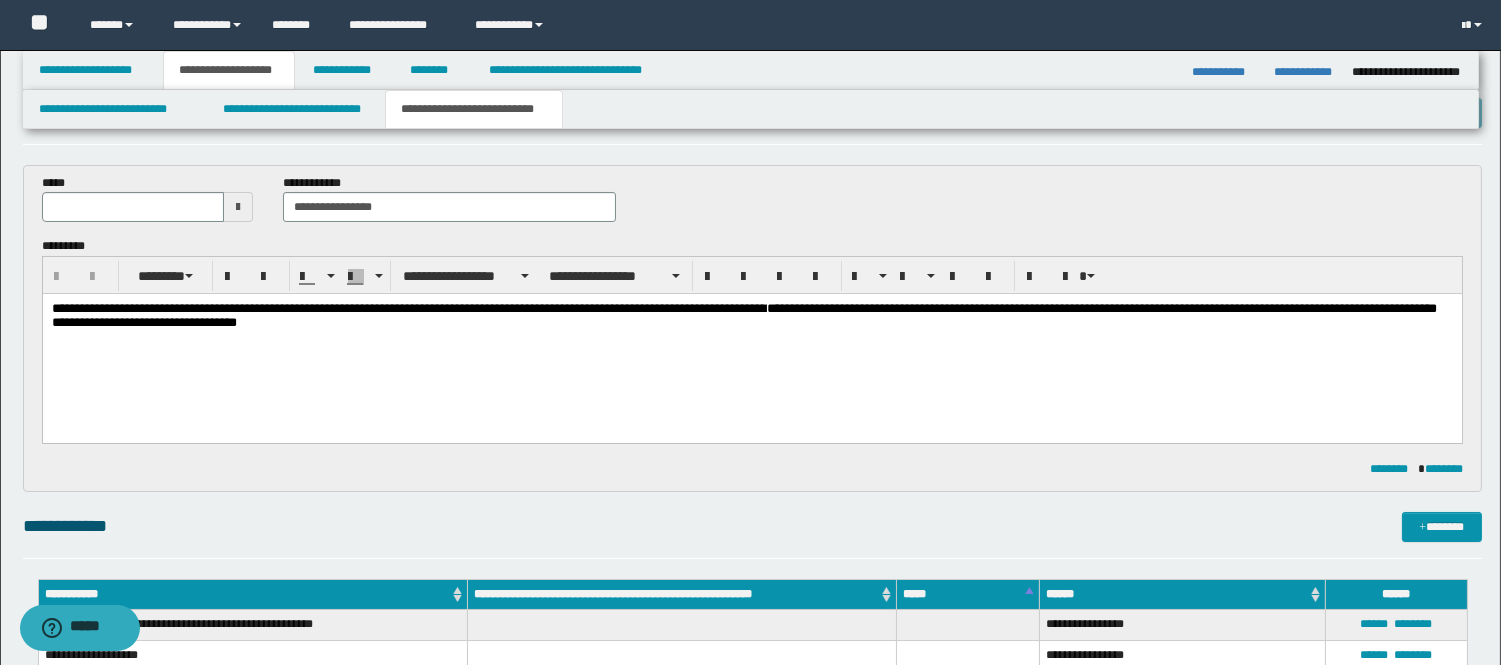 scroll, scrollTop: 111, scrollLeft: 0, axis: vertical 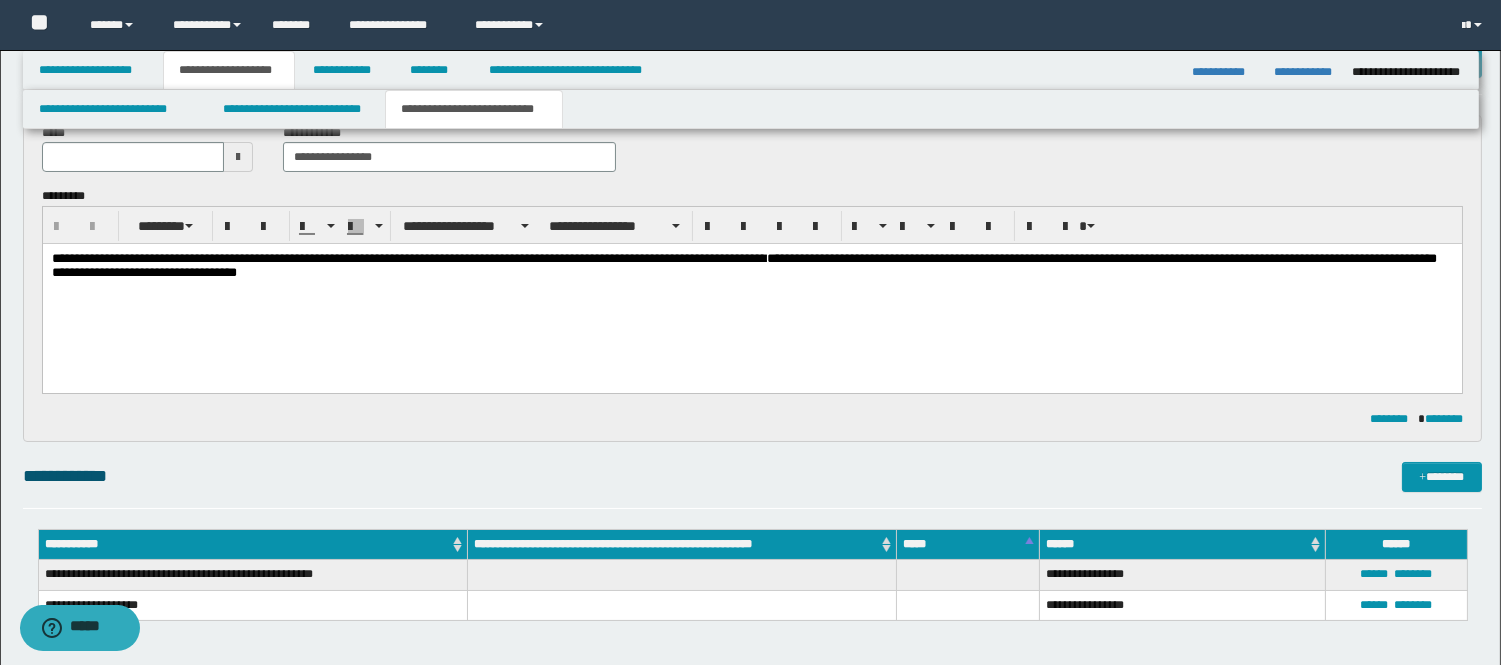 click on "**********" at bounding box center [751, 266] 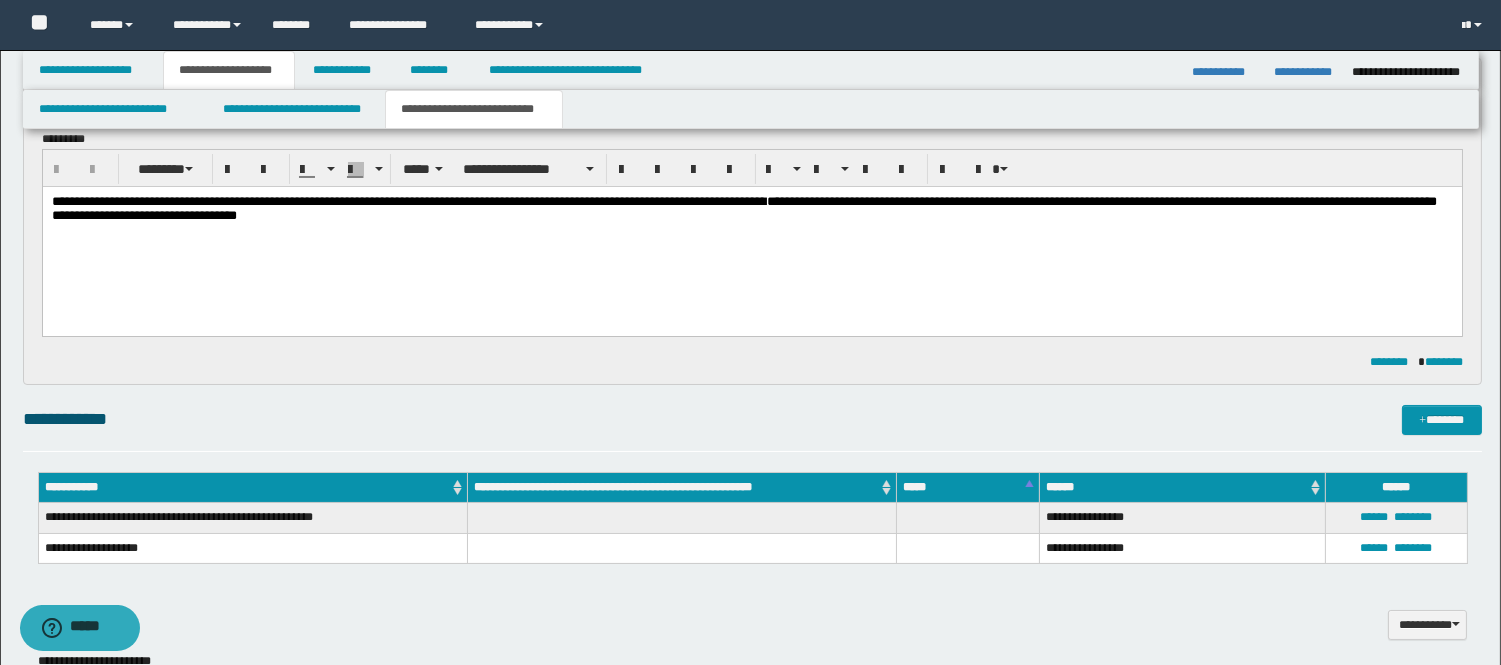 scroll, scrollTop: 222, scrollLeft: 0, axis: vertical 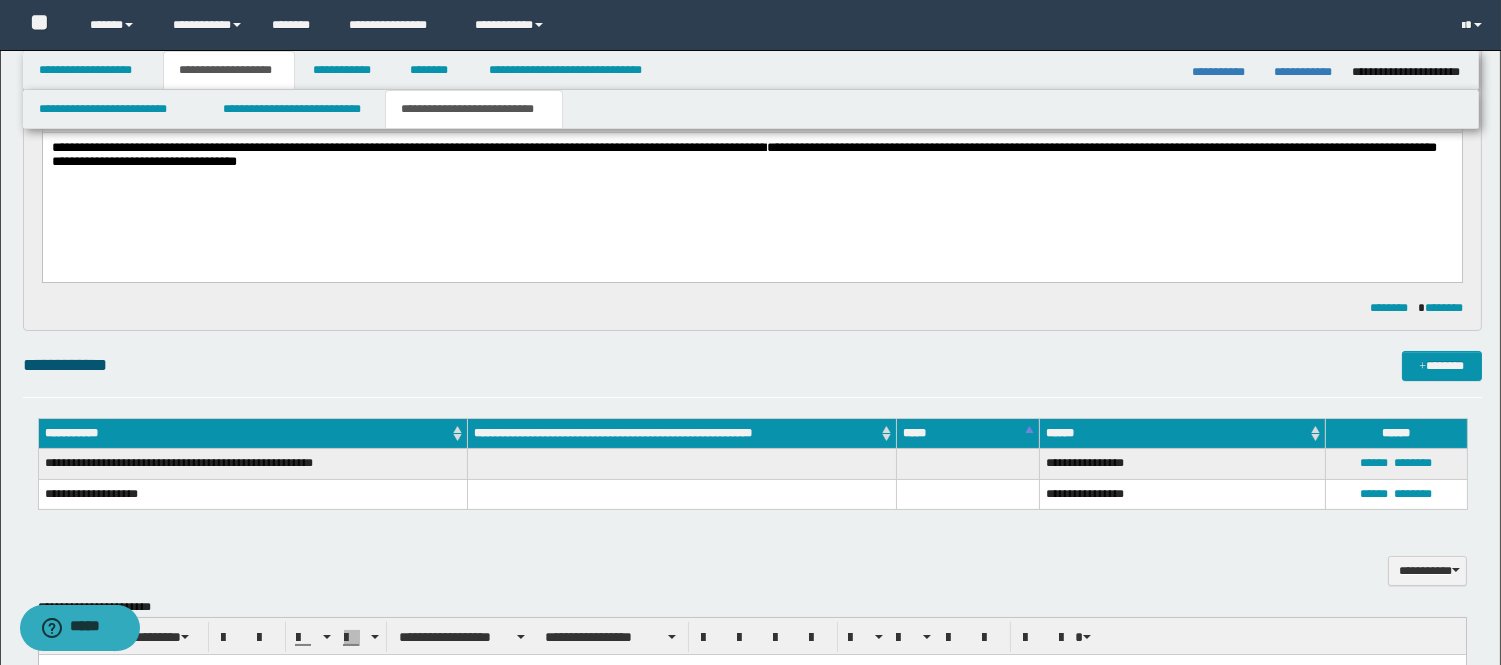 type 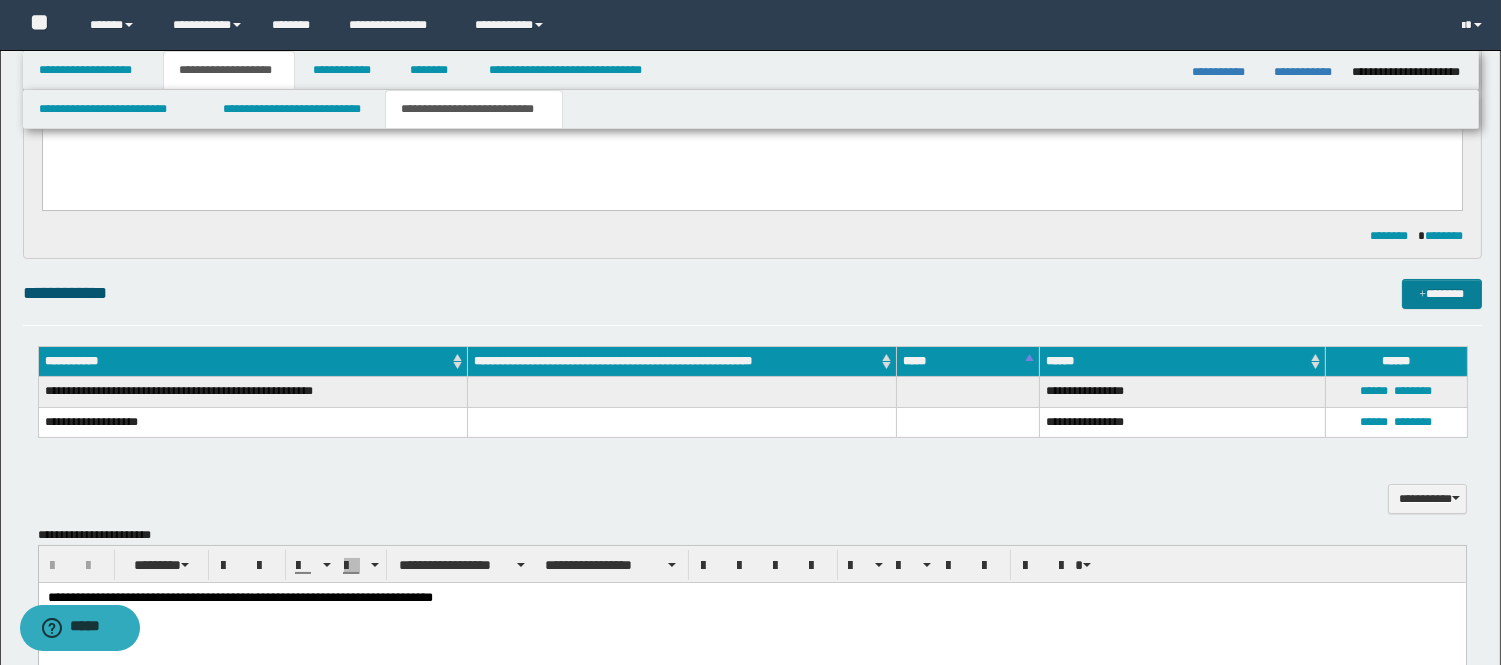 scroll, scrollTop: 333, scrollLeft: 0, axis: vertical 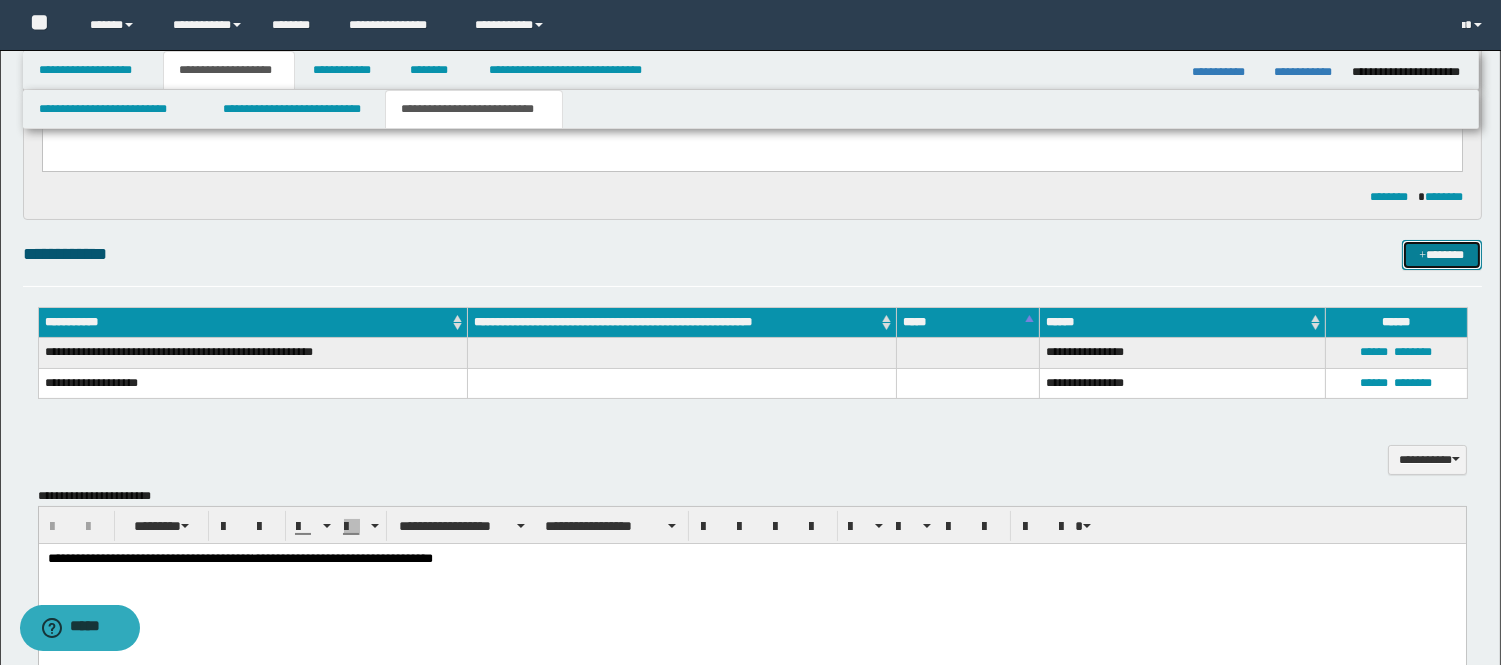 click on "*******" at bounding box center [1442, 255] 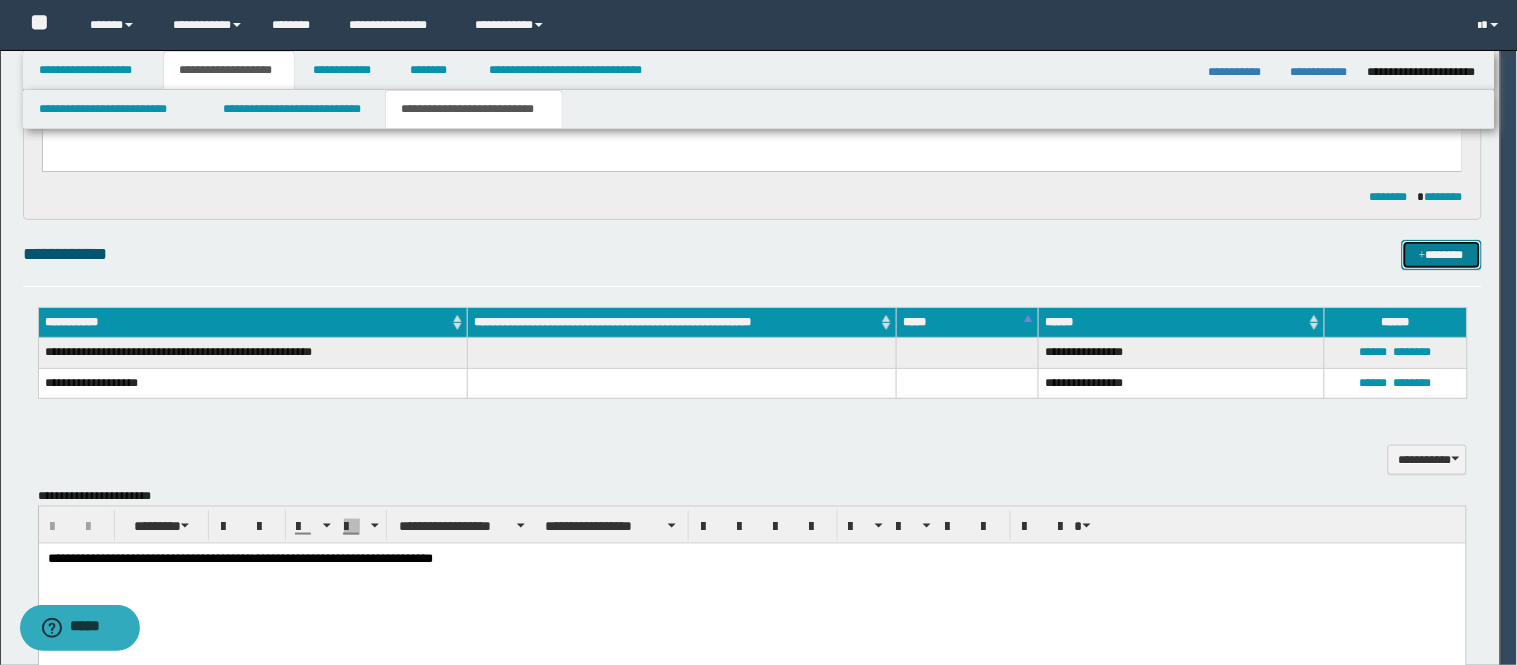type 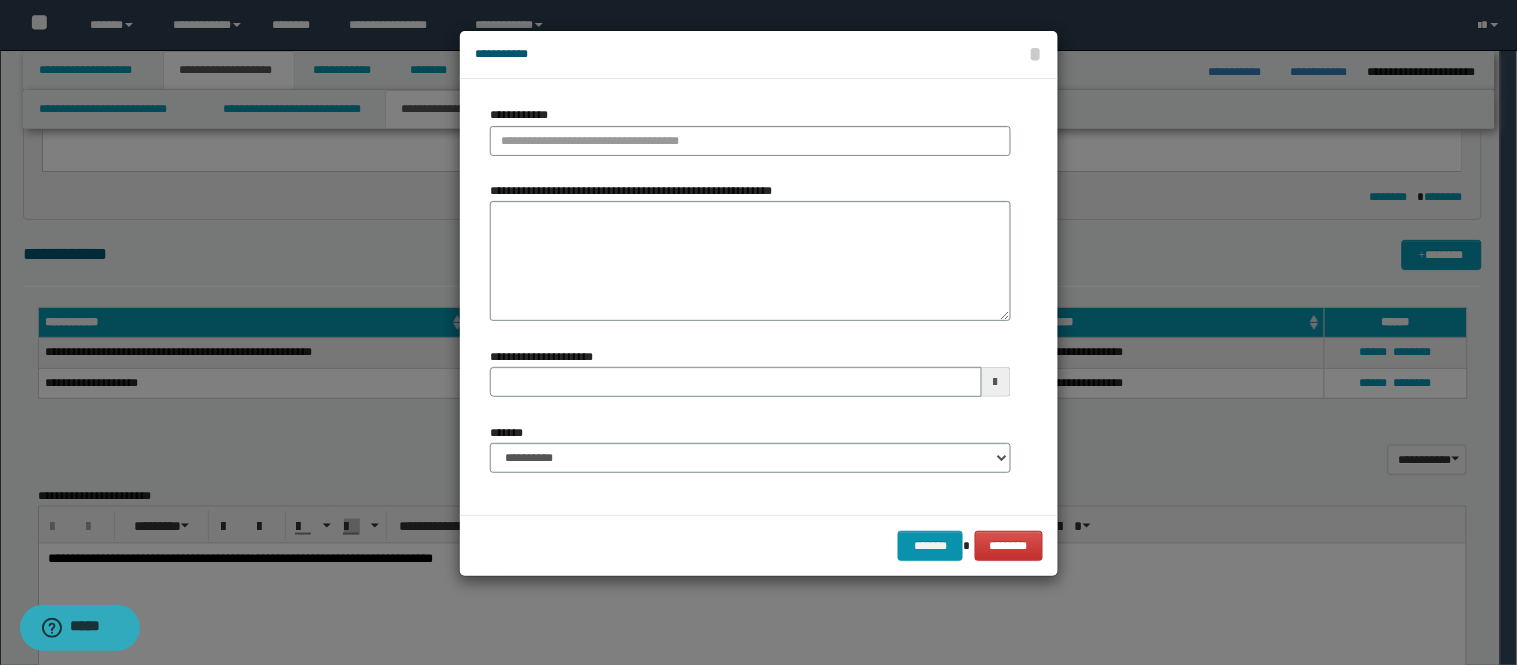 click on "**********" at bounding box center (750, 138) 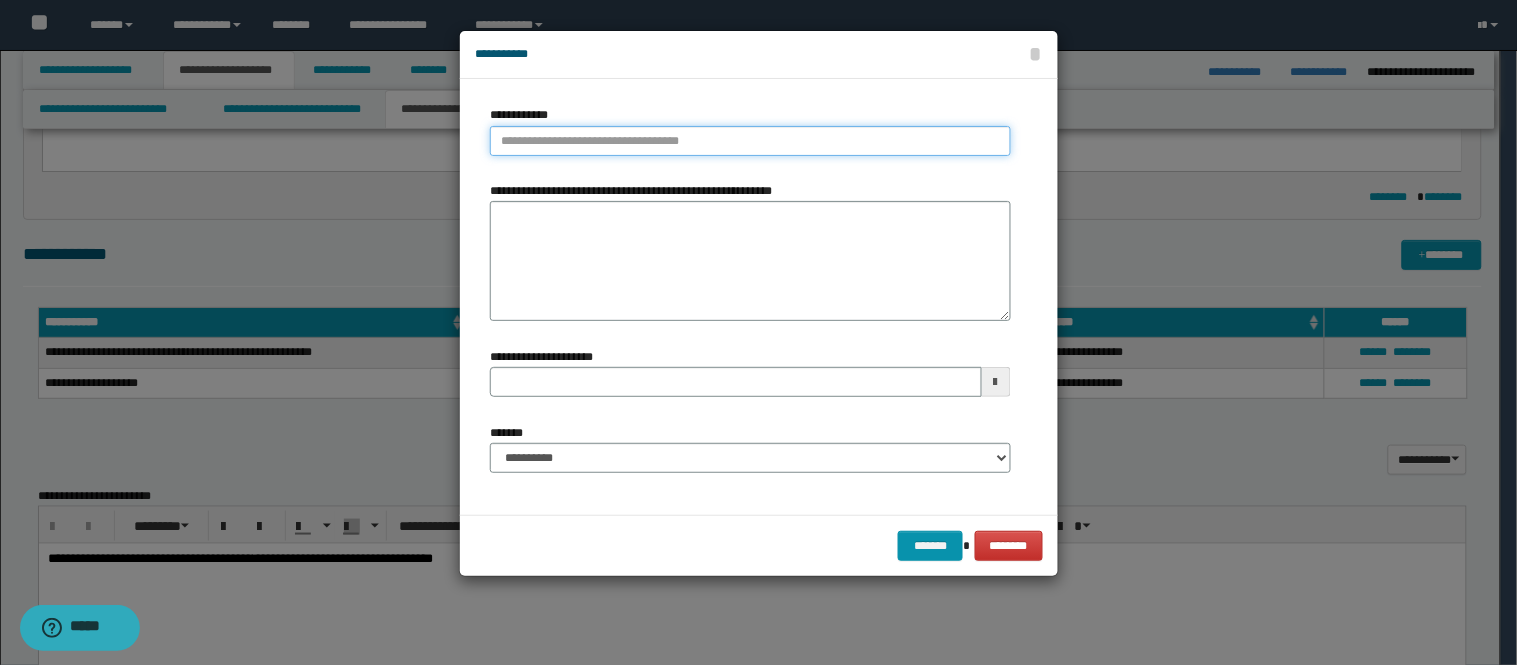 click on "**********" at bounding box center [750, 141] 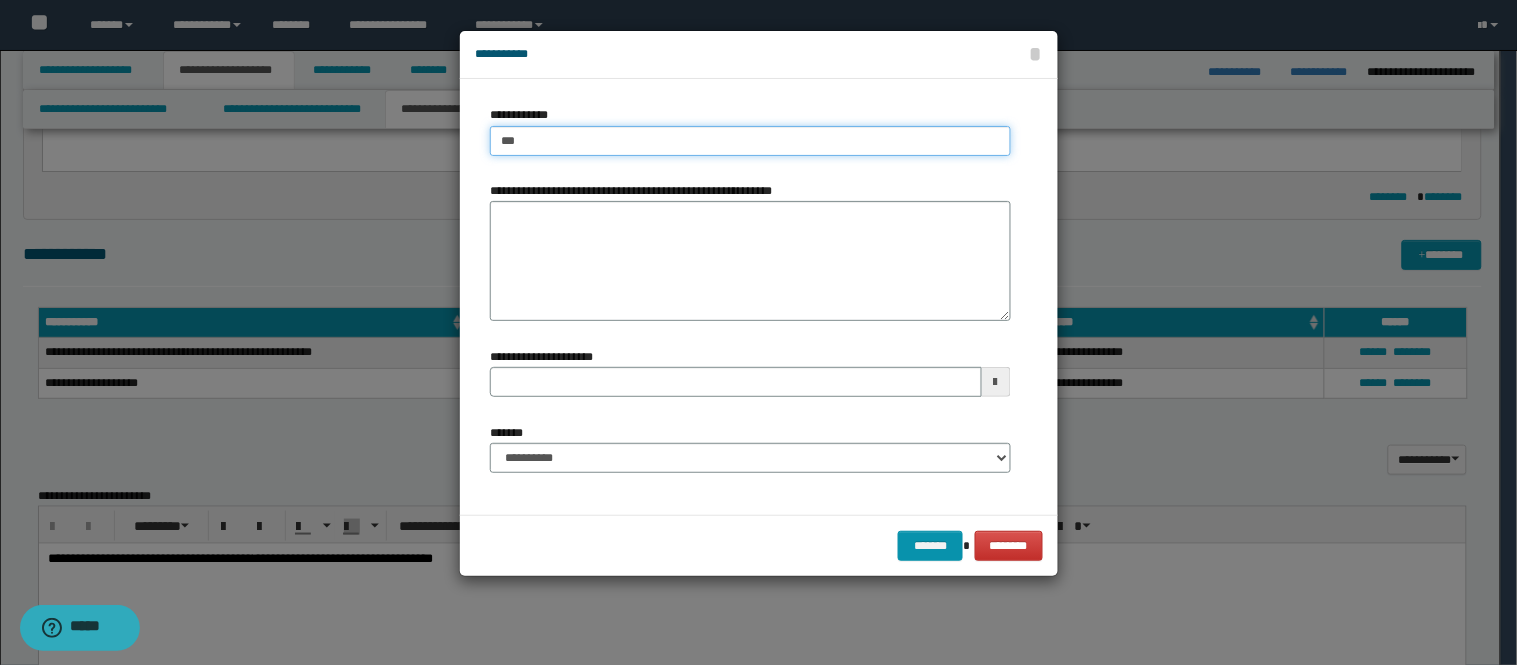 type on "****" 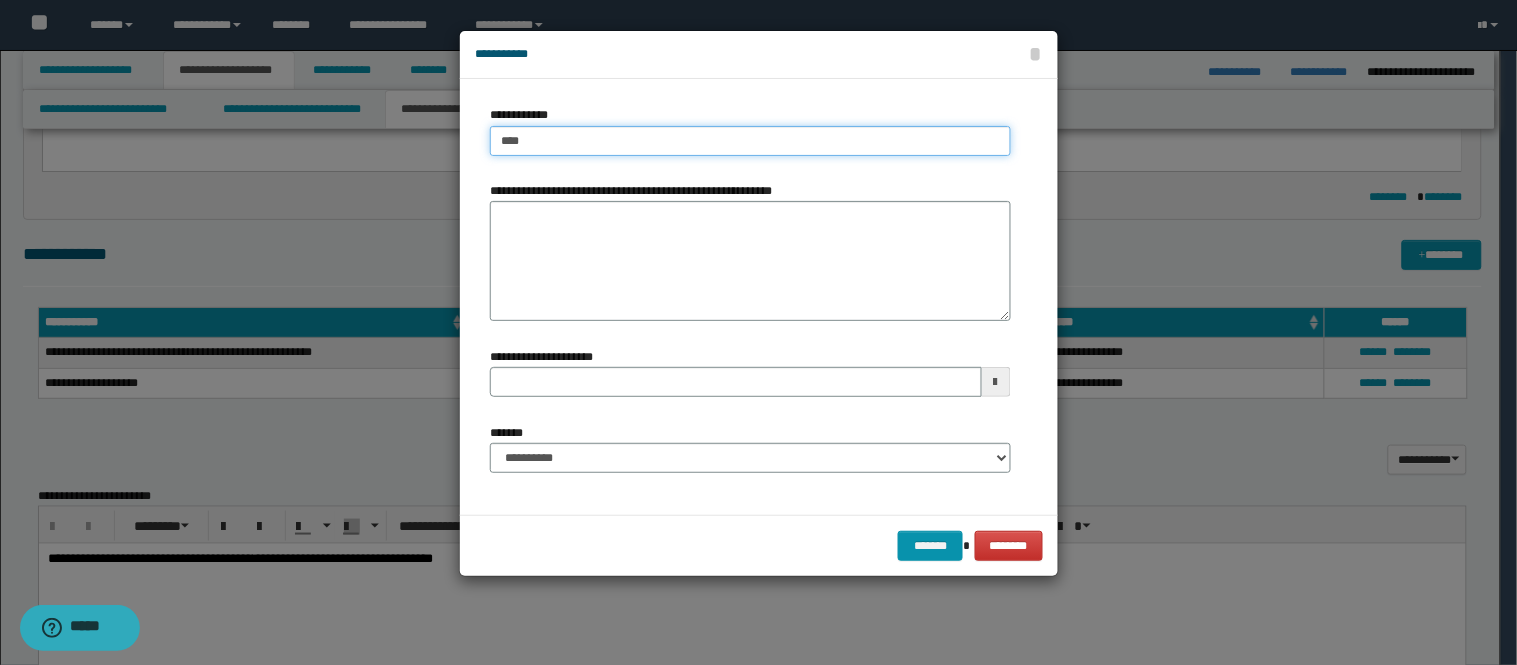 type on "****" 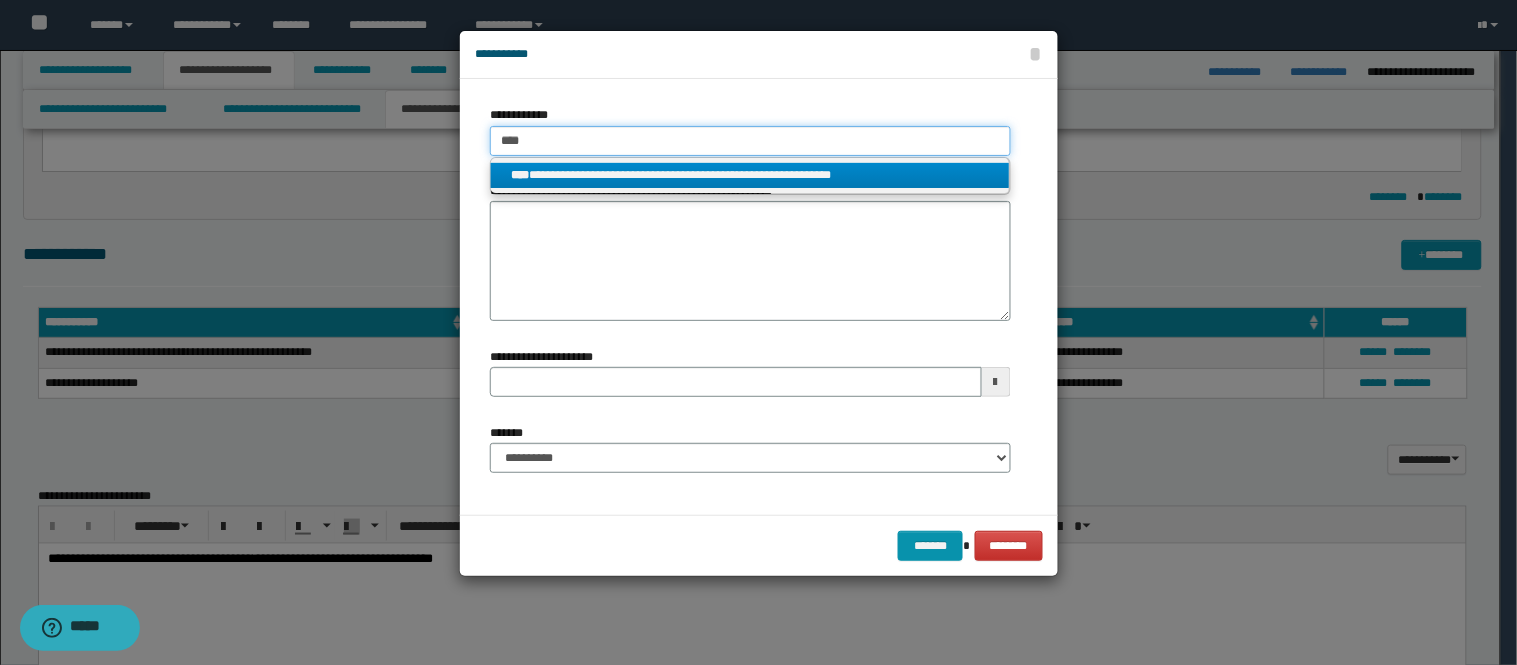 type on "****" 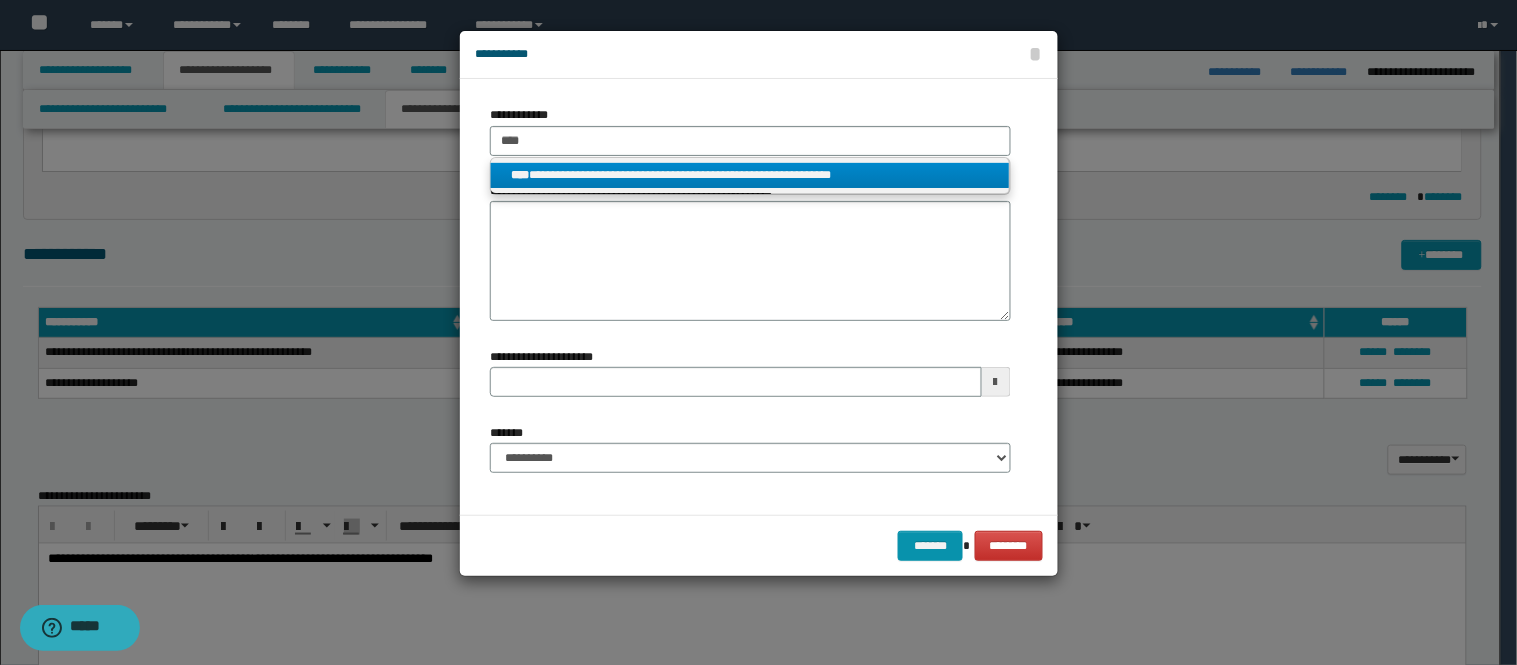 drag, startPoint x: 617, startPoint y: 172, endPoint x: 625, endPoint y: 184, distance: 14.422205 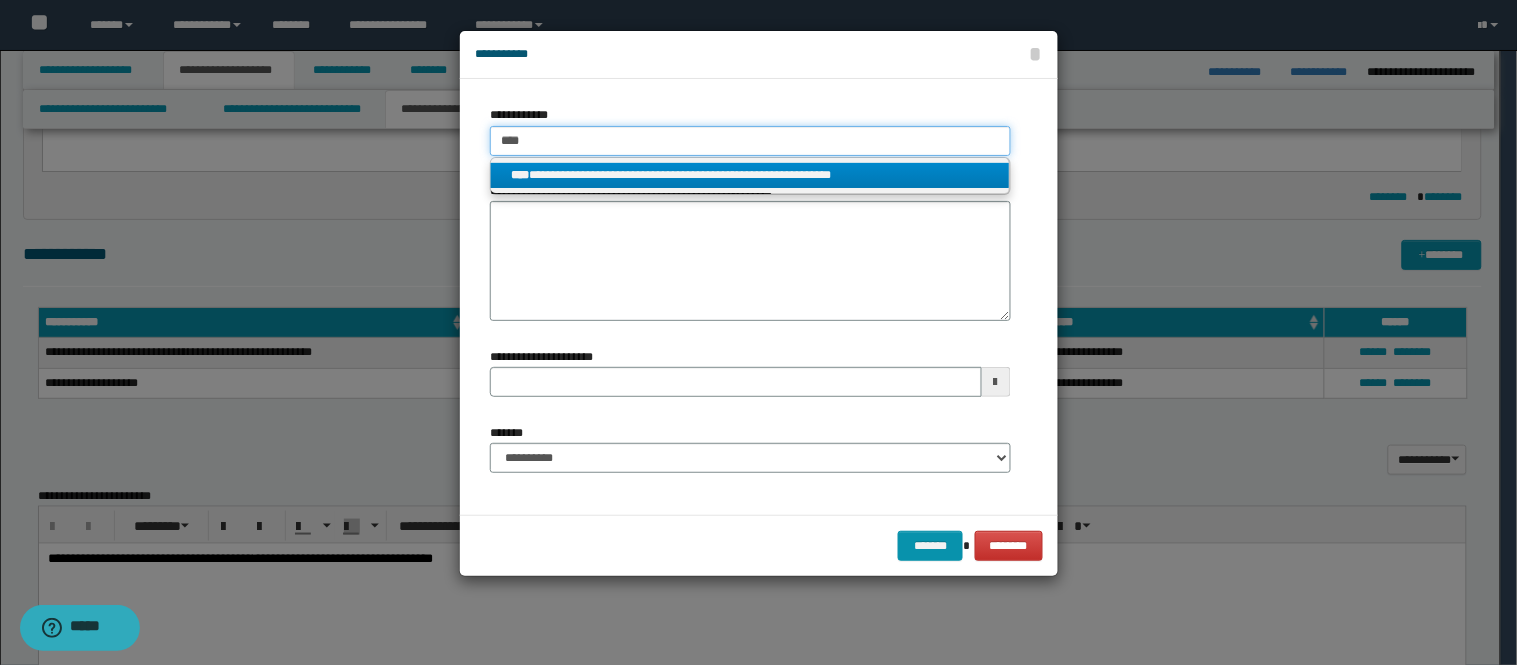 type 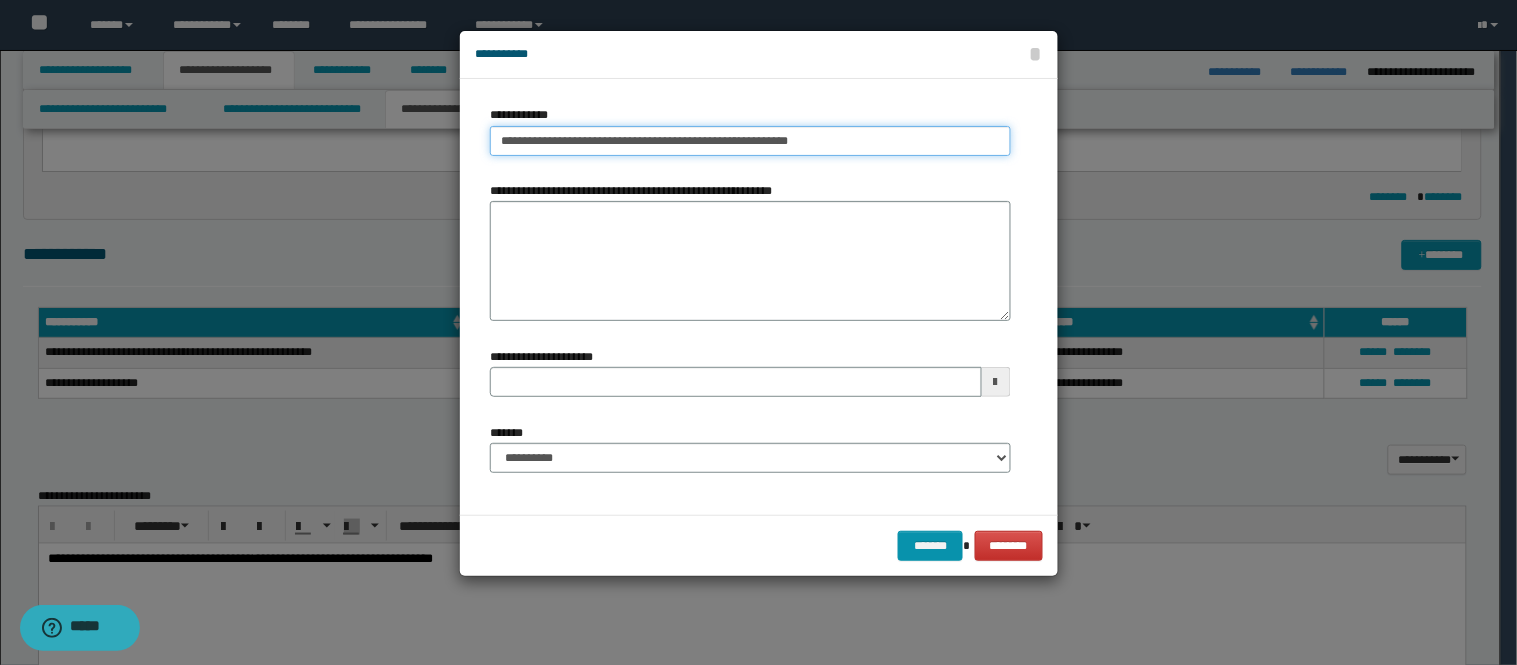 type 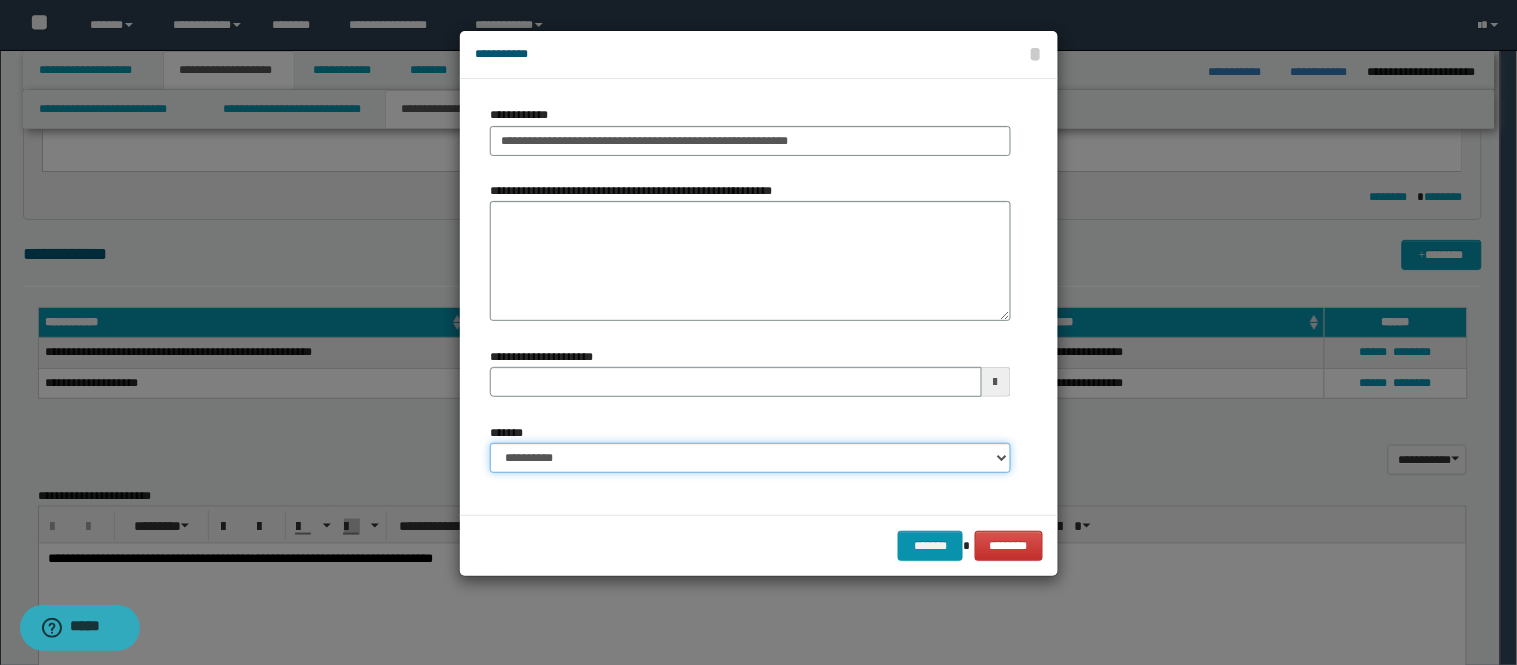 click on "**********" at bounding box center (750, 458) 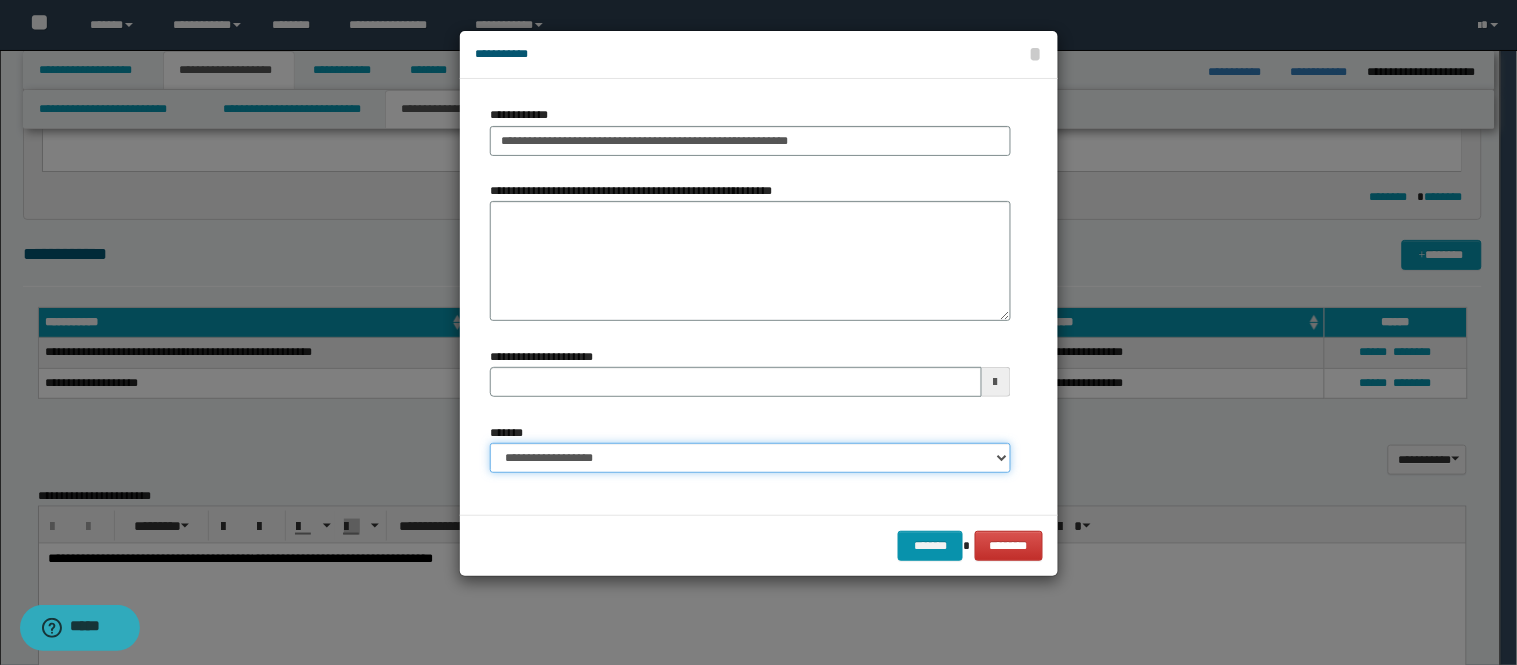 click on "**********" at bounding box center (750, 458) 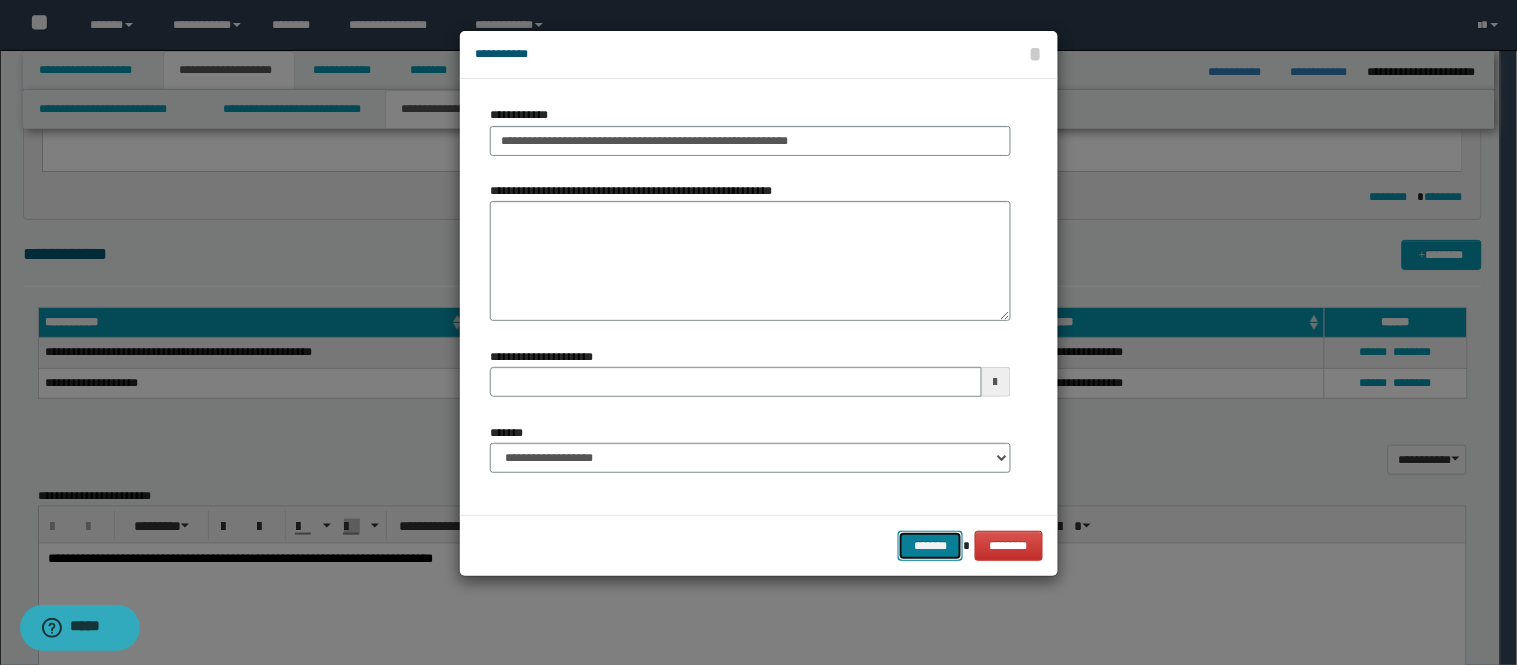 click on "*******" at bounding box center [930, 546] 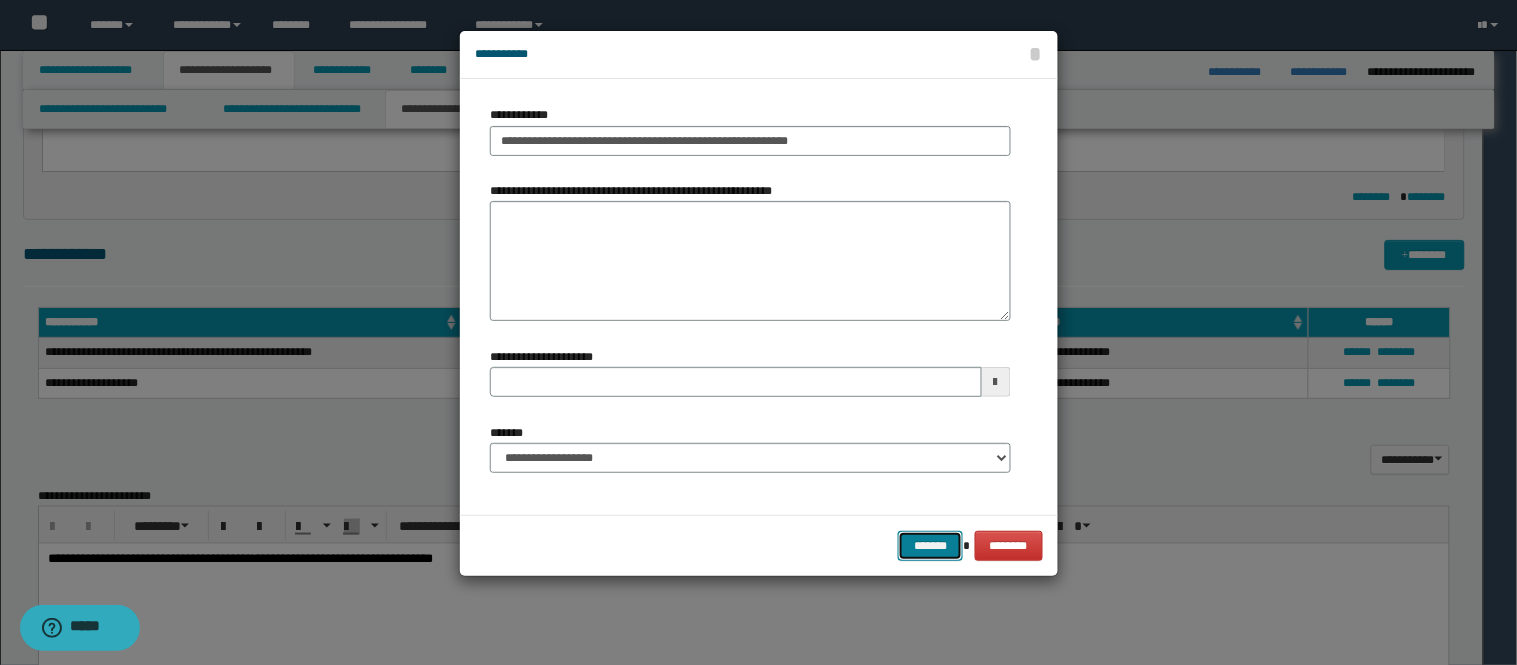 type 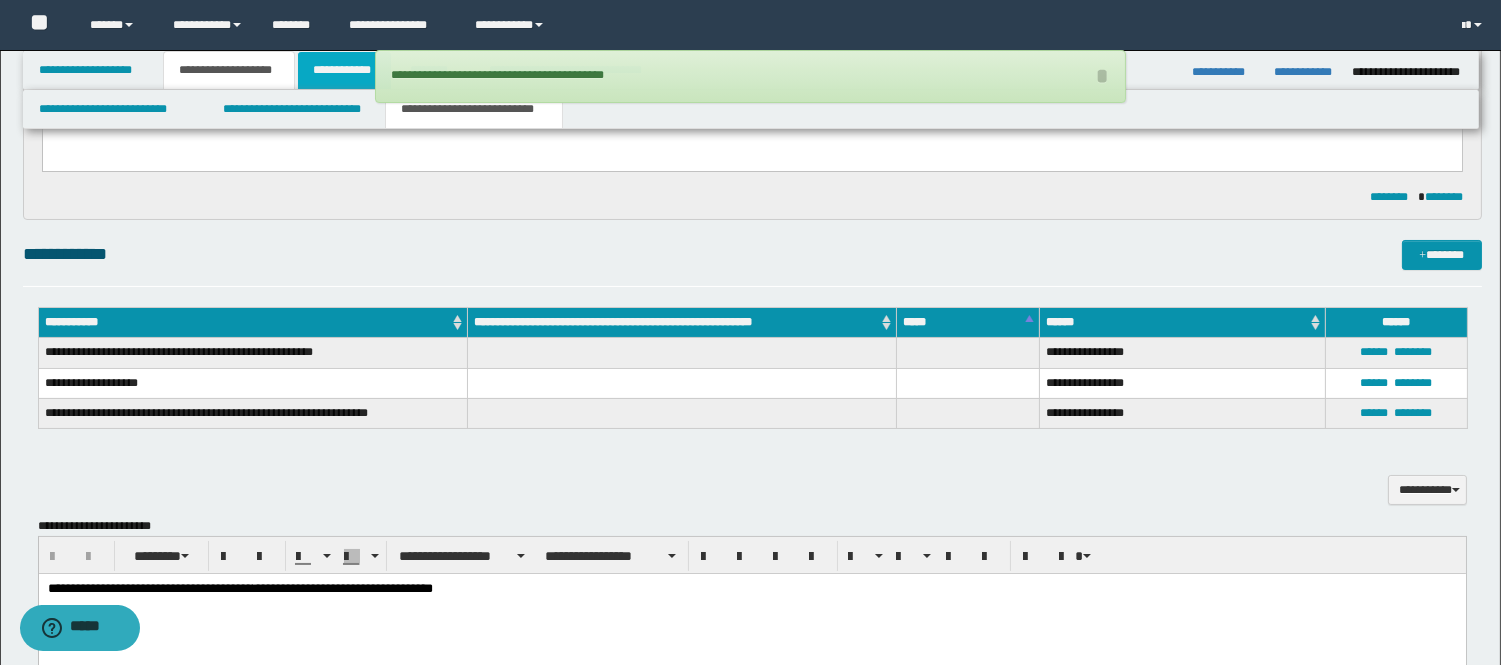 click on "**********" at bounding box center (344, 70) 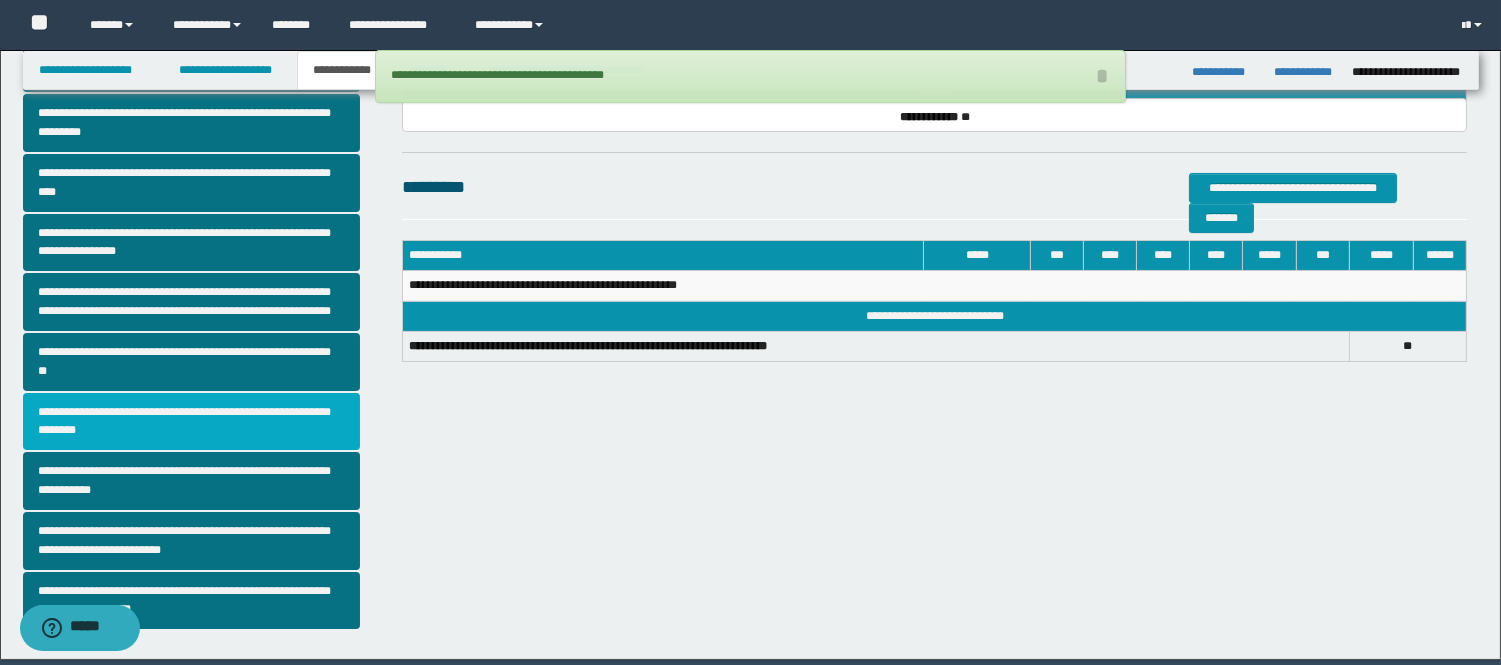 scroll, scrollTop: 445, scrollLeft: 0, axis: vertical 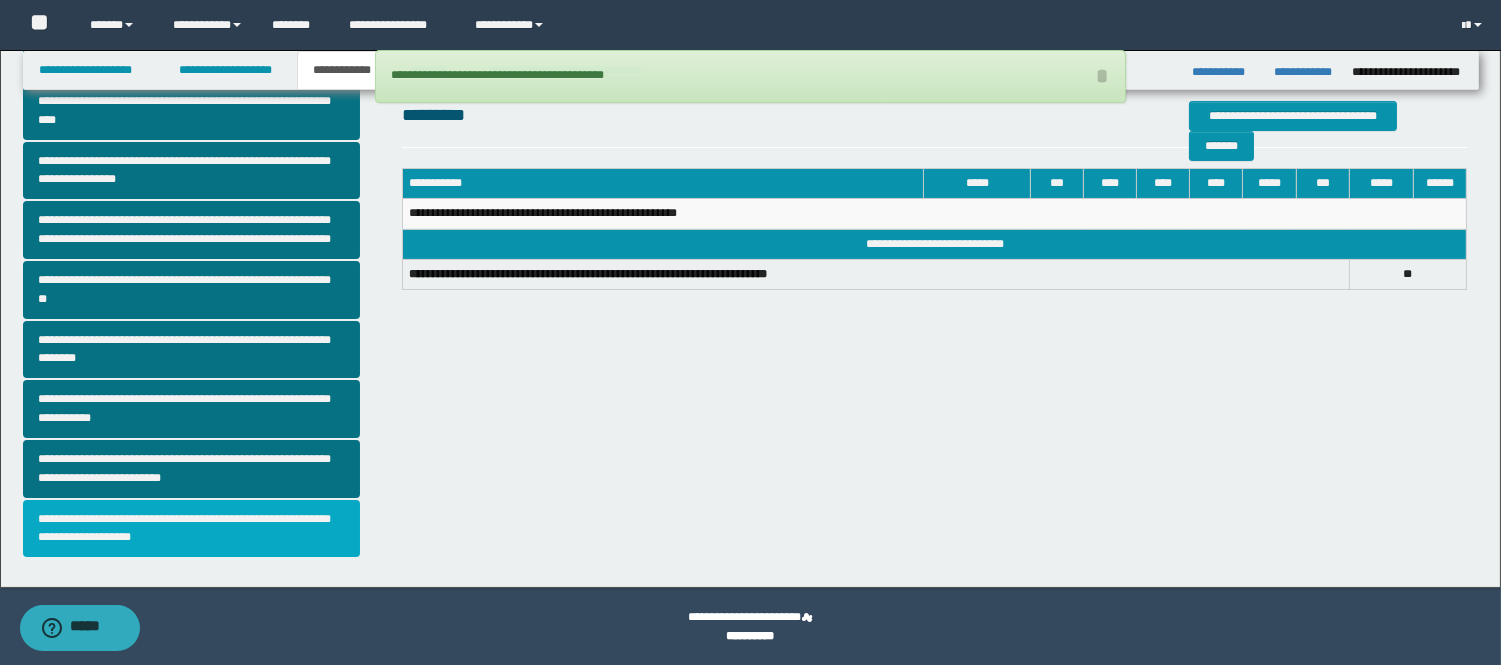 click on "**********" at bounding box center [192, 529] 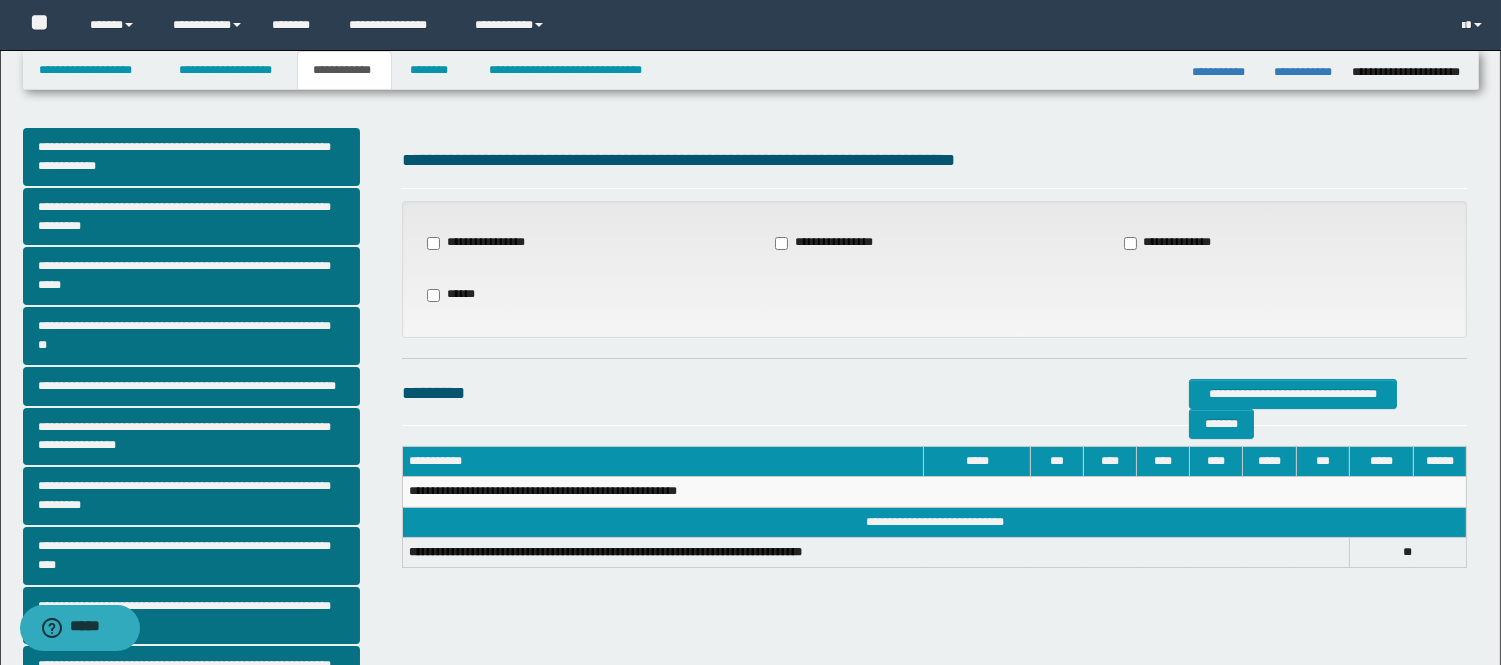 drag, startPoint x: 1207, startPoint y: 244, endPoint x: 887, endPoint y: 436, distance: 373.1809 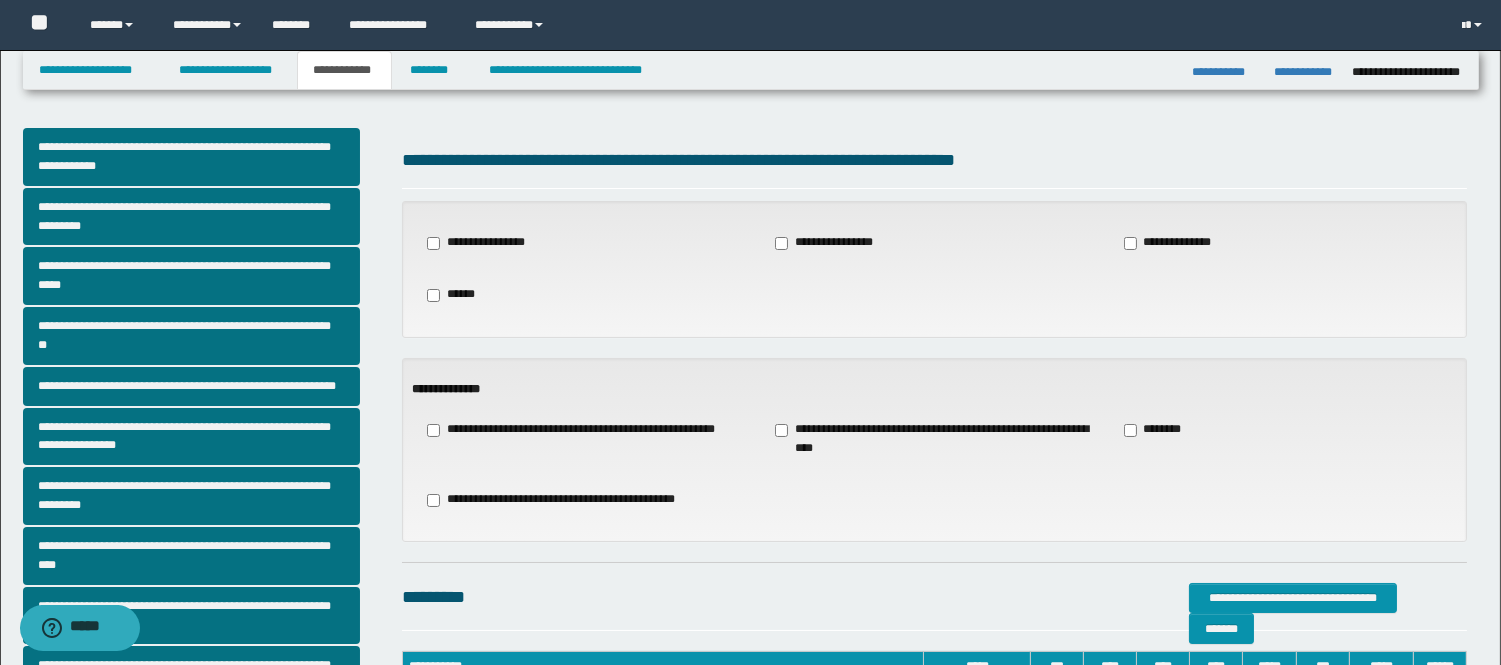 click on "**********" at bounding box center [934, 439] 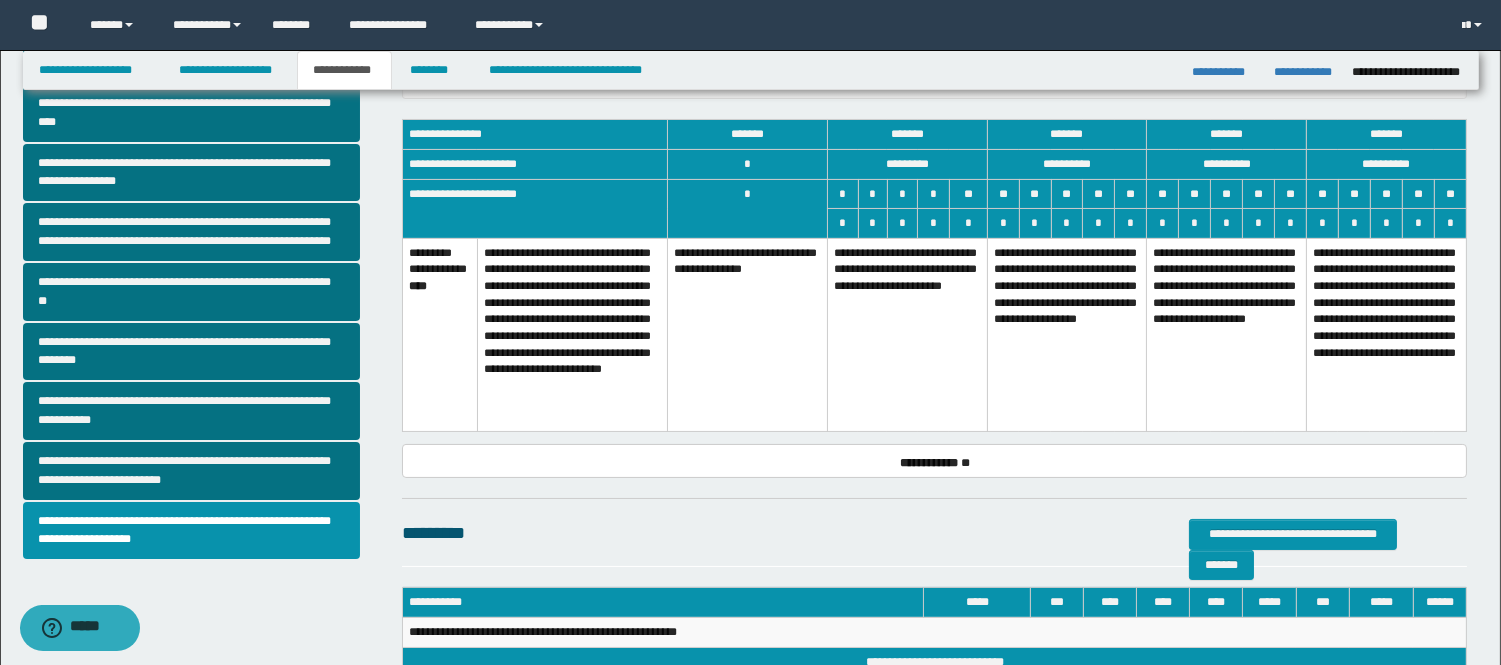 scroll, scrollTop: 444, scrollLeft: 0, axis: vertical 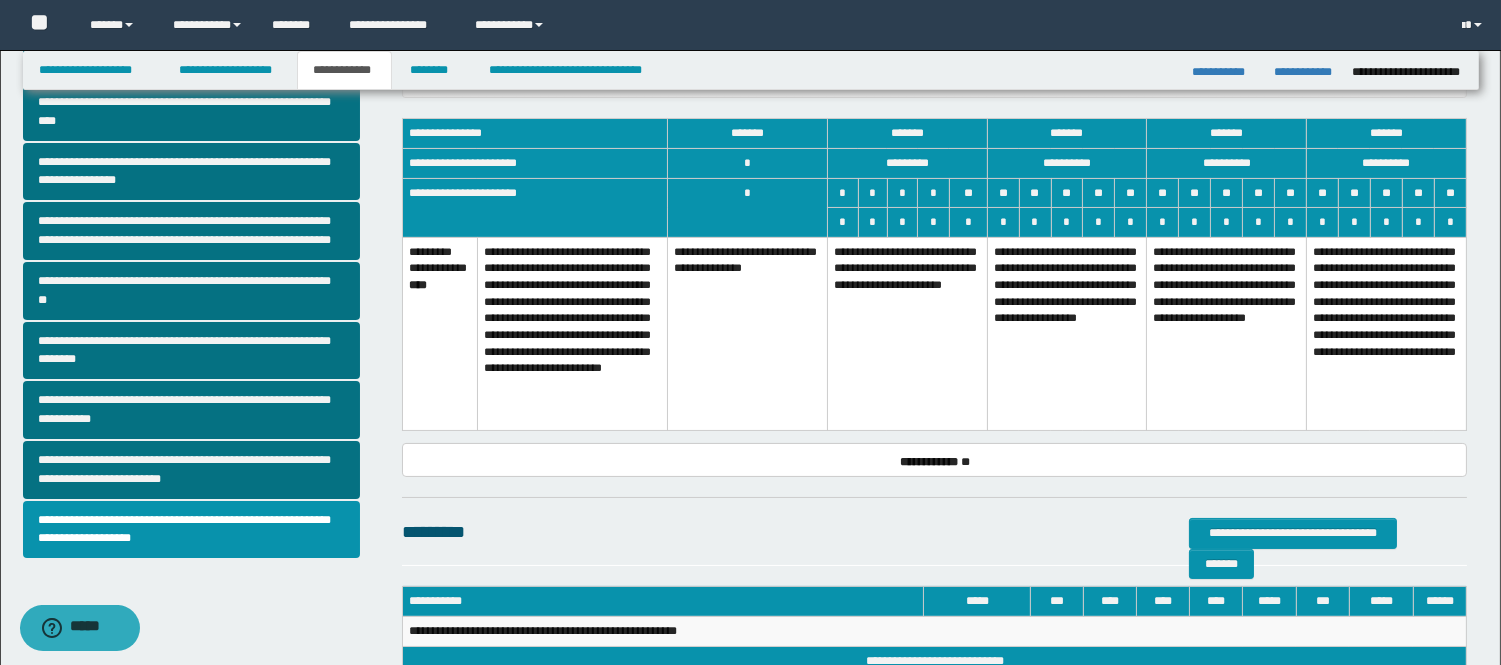 click on "**********" at bounding box center (908, 334) 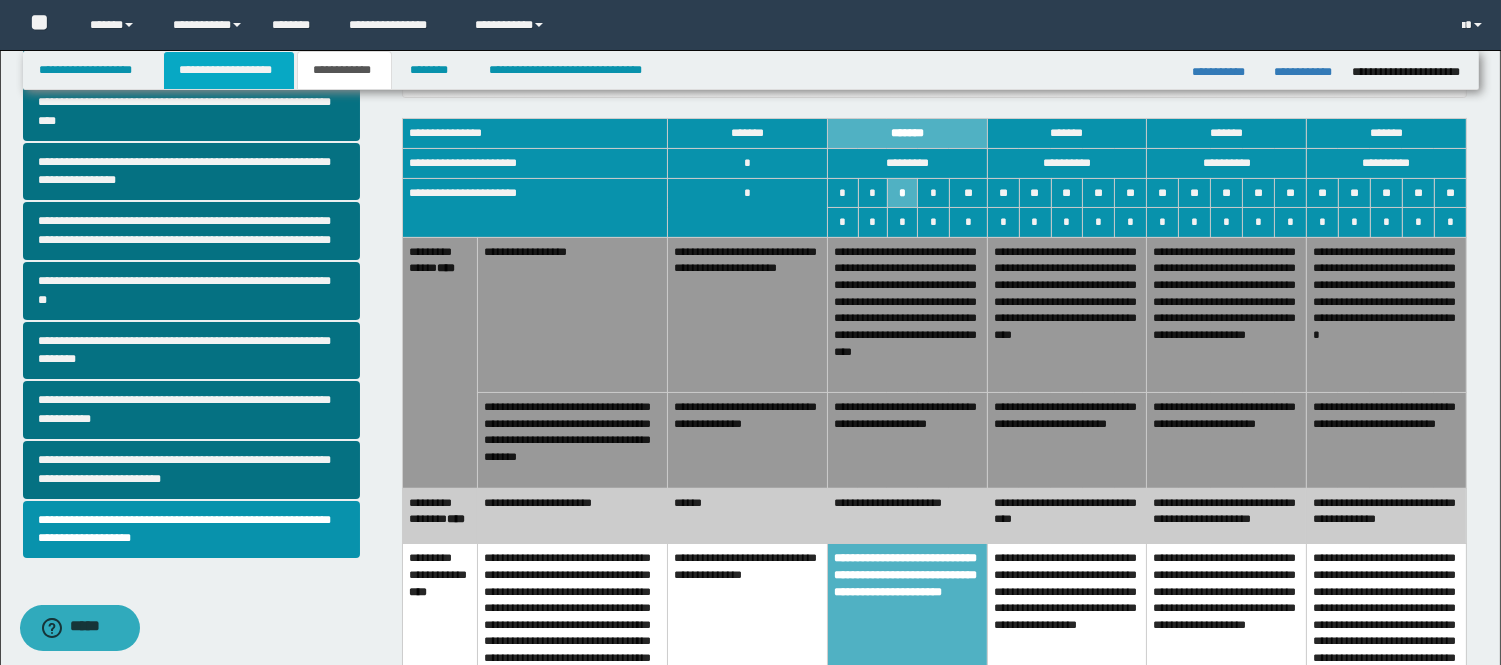 click on "**********" at bounding box center (229, 70) 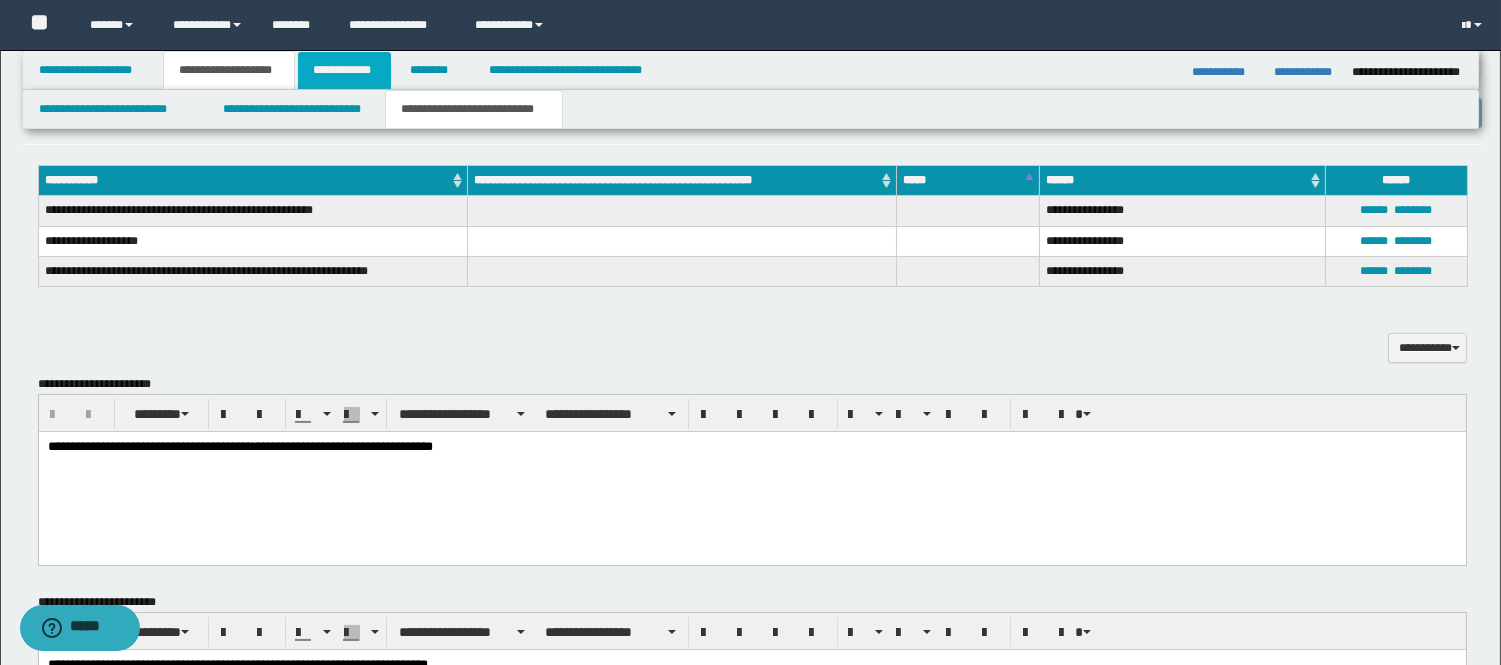 click on "**********" at bounding box center (344, 70) 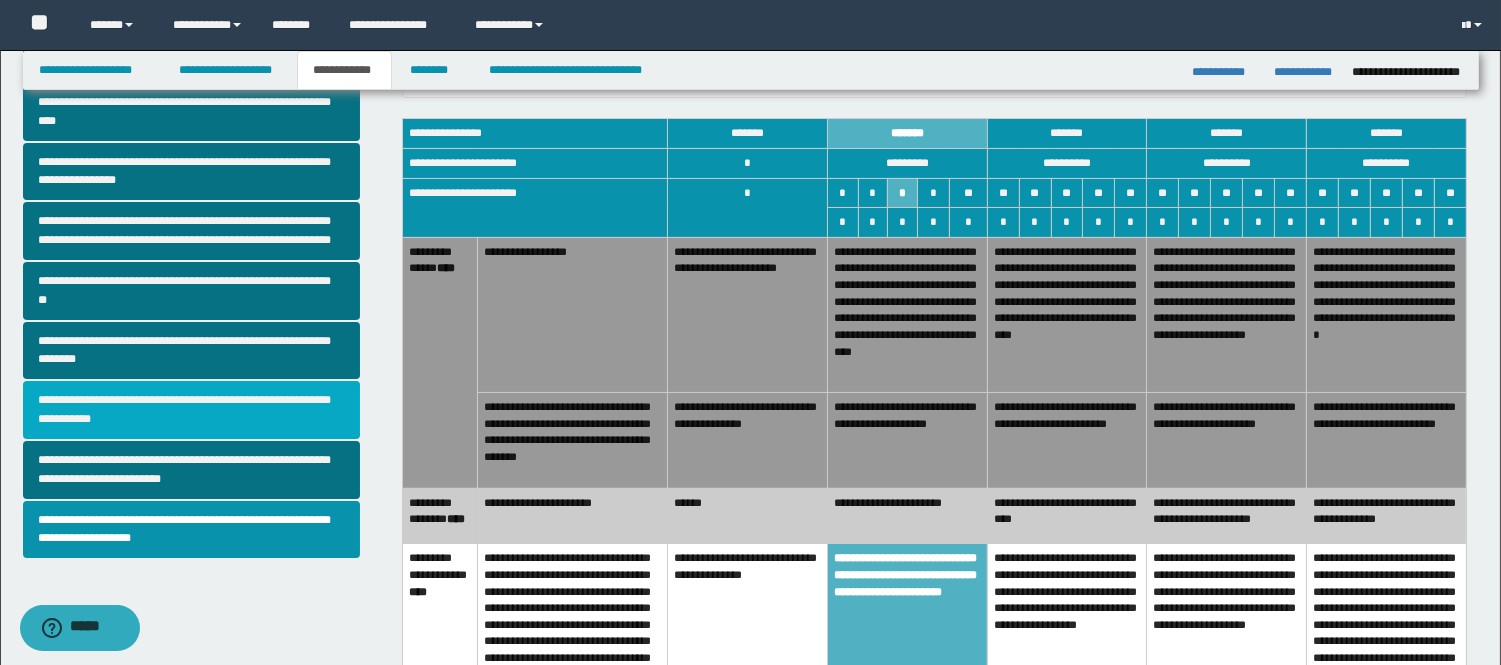 click on "**********" at bounding box center (192, 410) 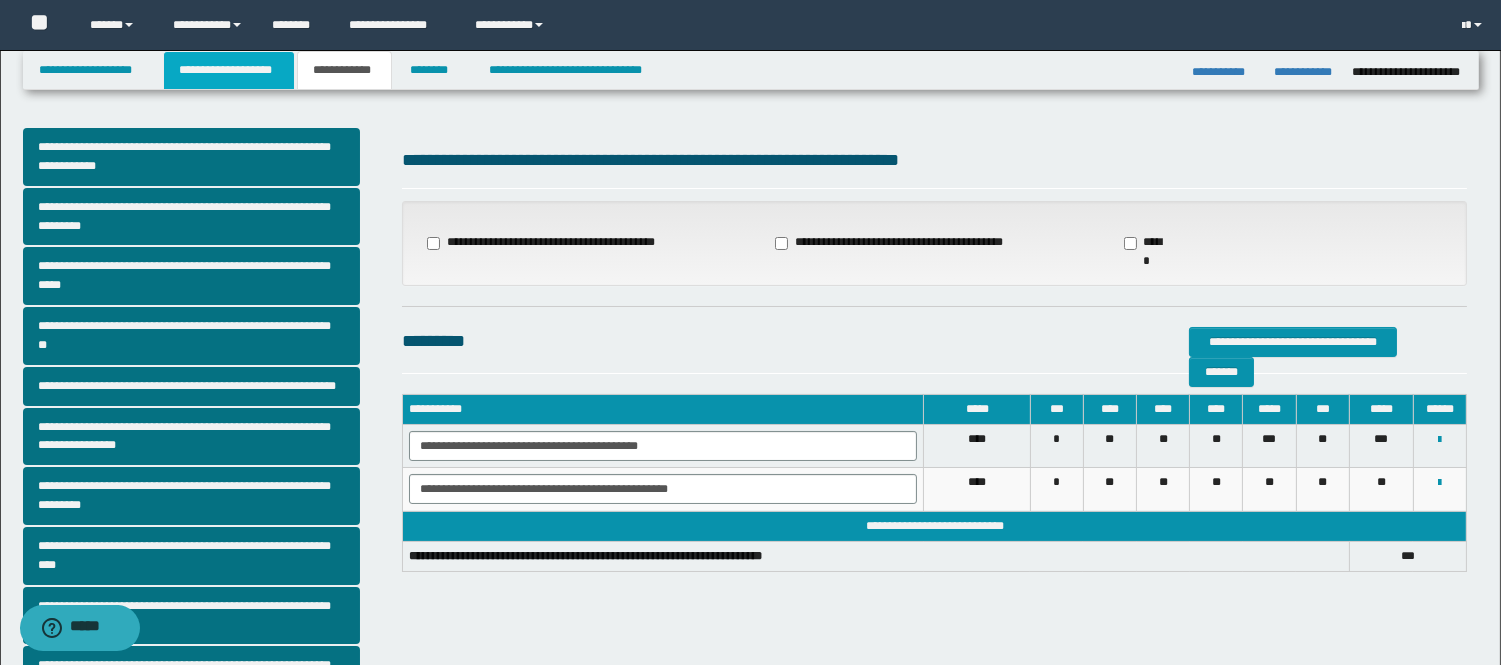click on "**********" at bounding box center (229, 70) 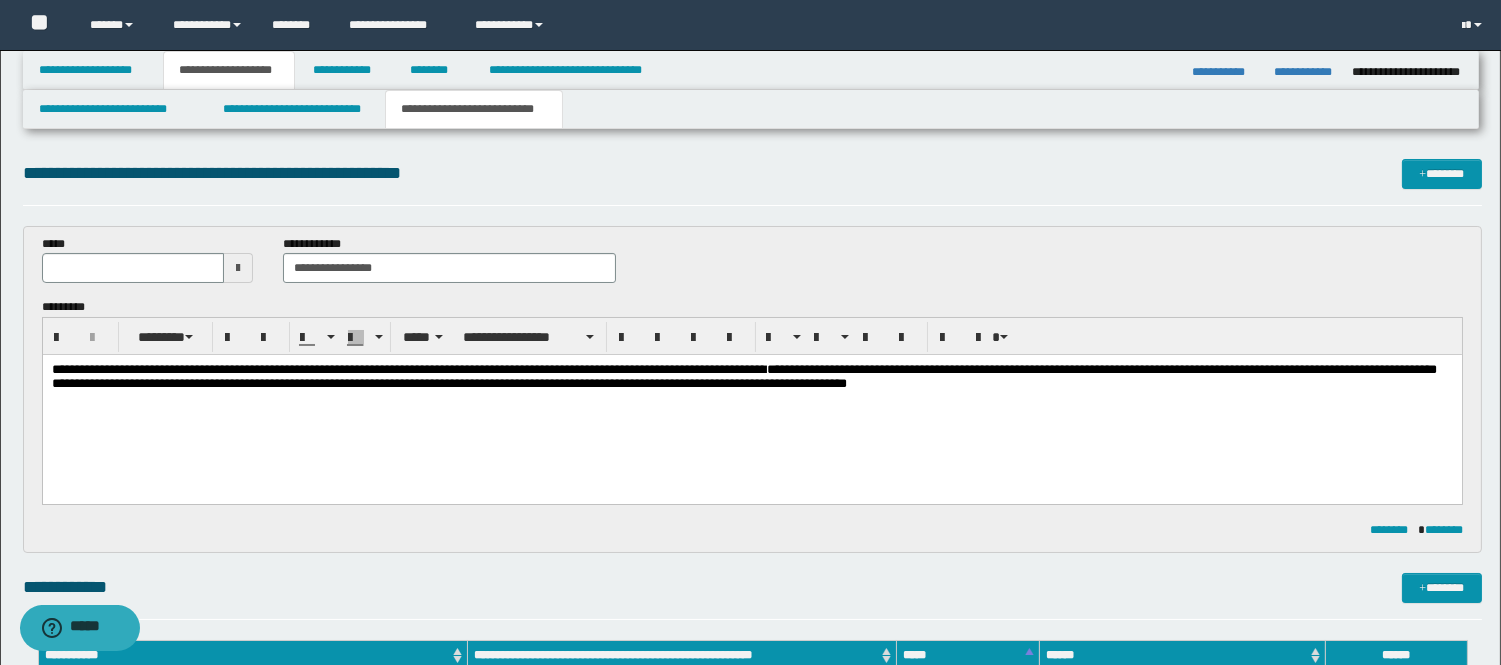 click on "**********" at bounding box center [751, 402] 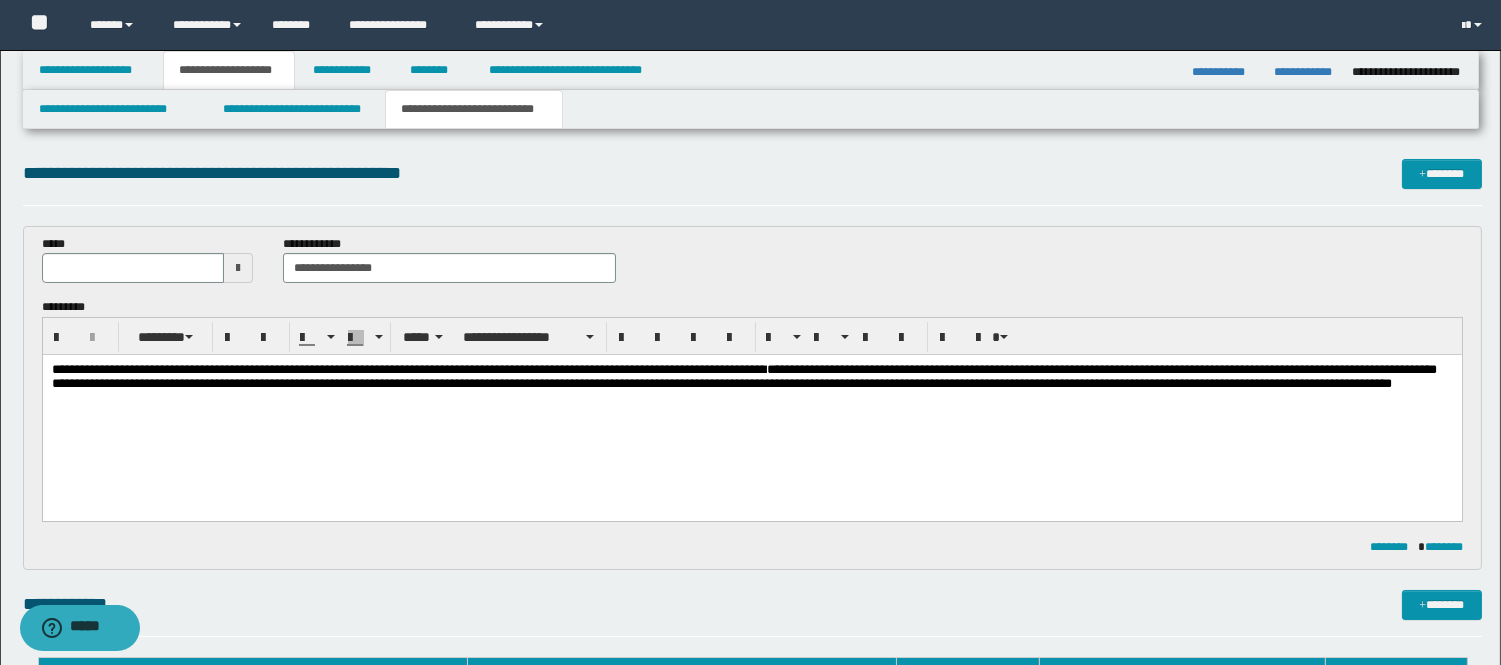 scroll, scrollTop: 555, scrollLeft: 0, axis: vertical 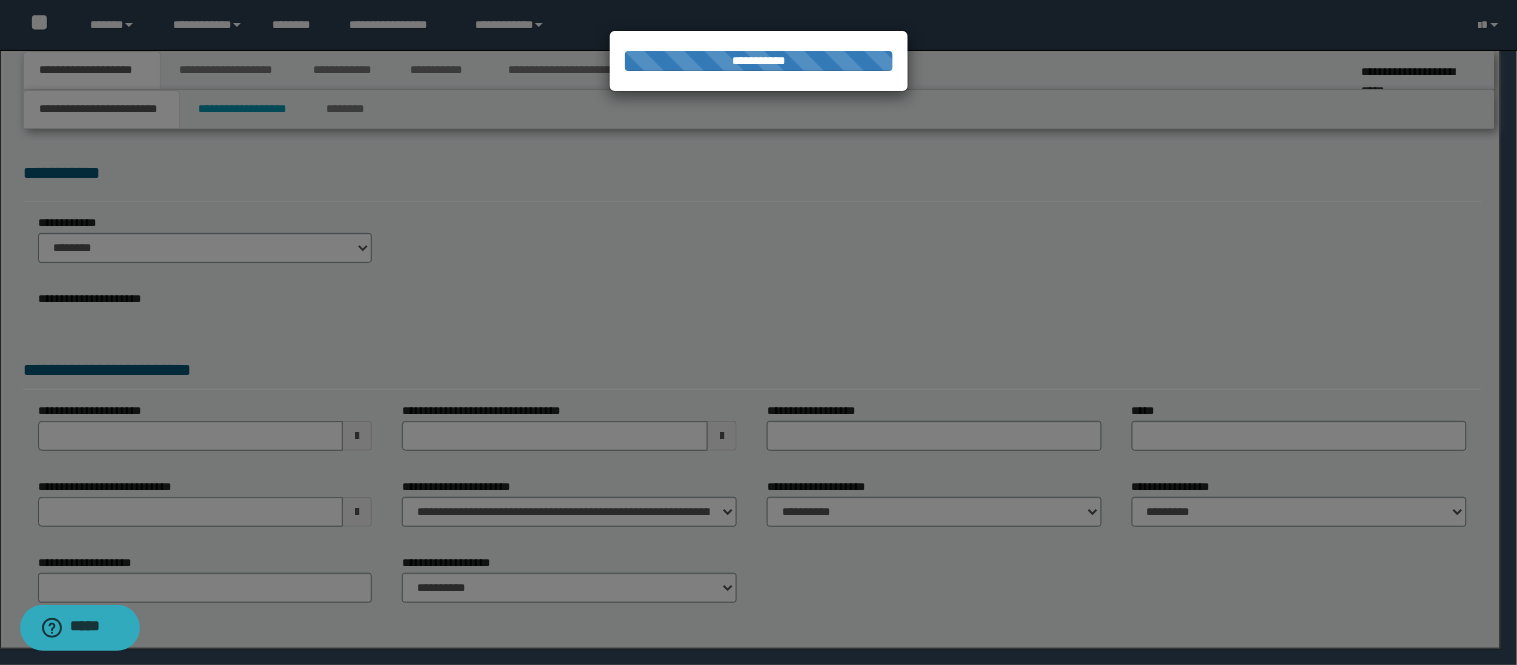 select on "*" 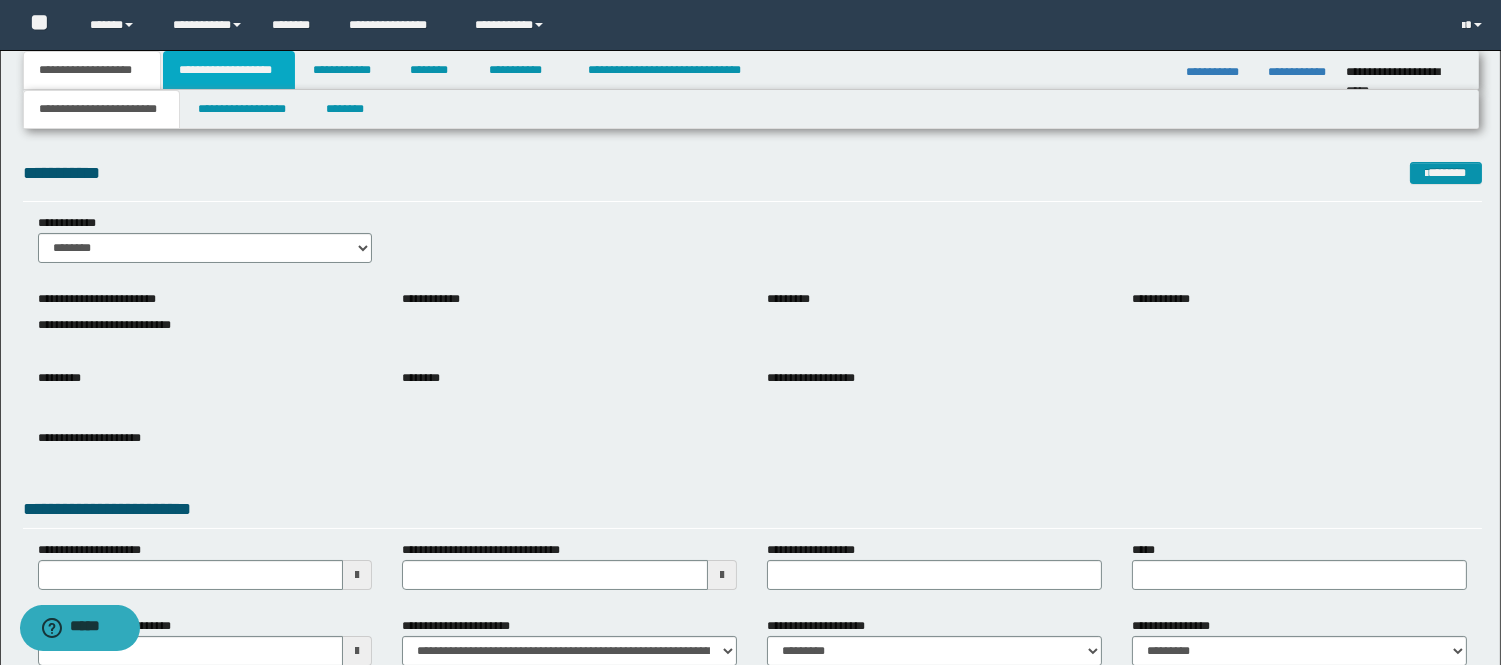 click on "**********" at bounding box center (229, 70) 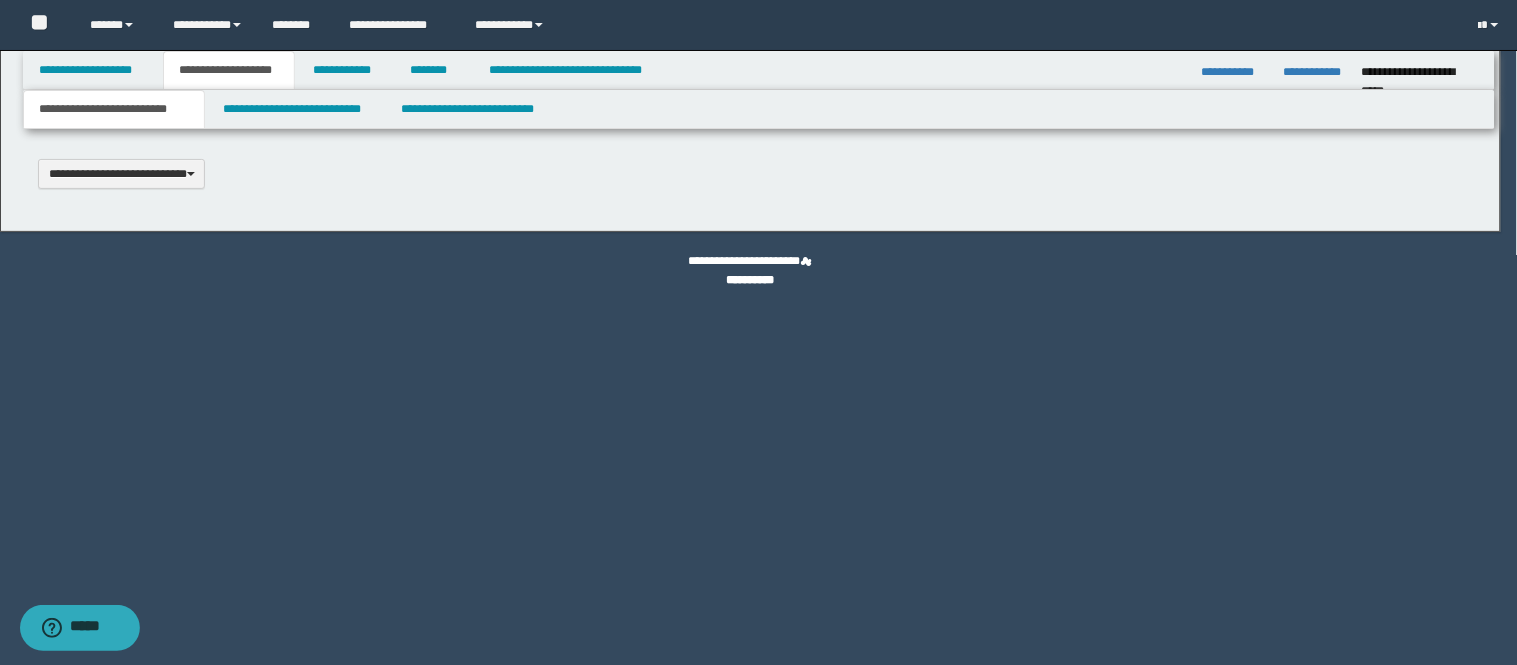 scroll, scrollTop: 0, scrollLeft: 0, axis: both 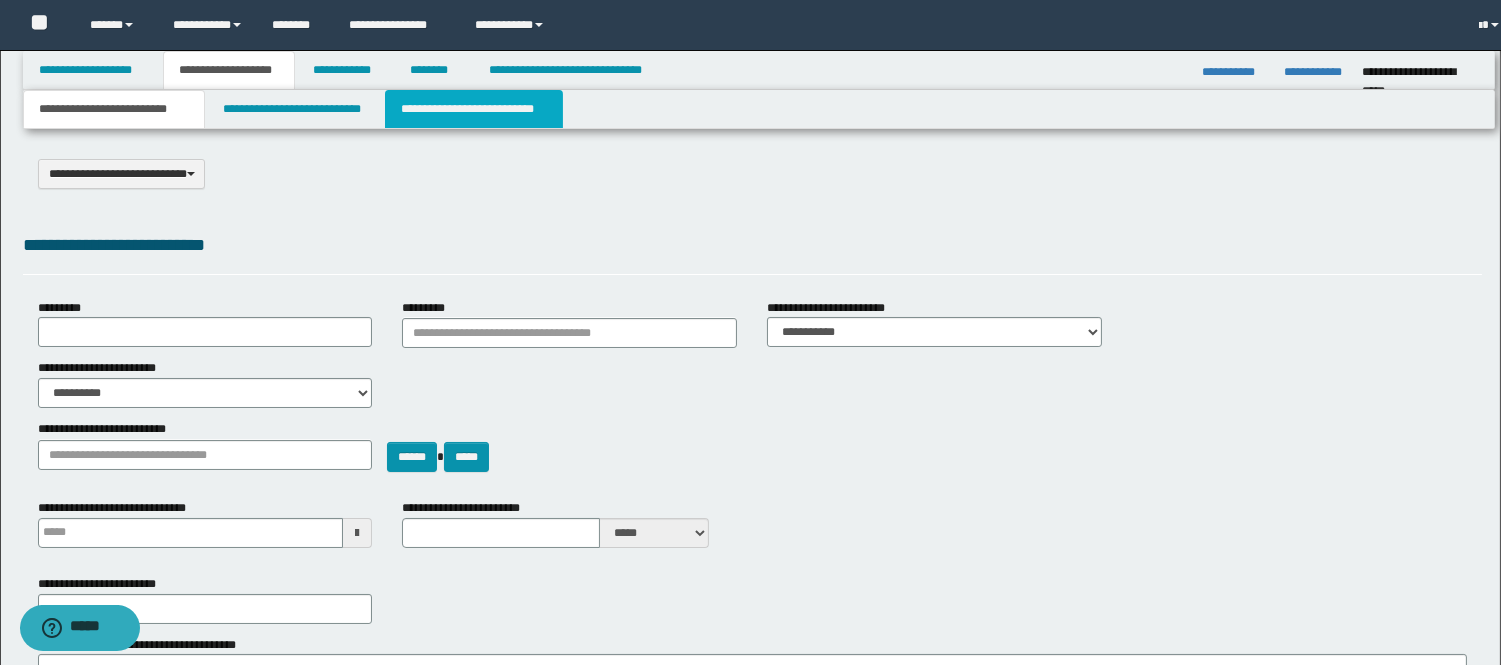 click on "**********" at bounding box center [474, 109] 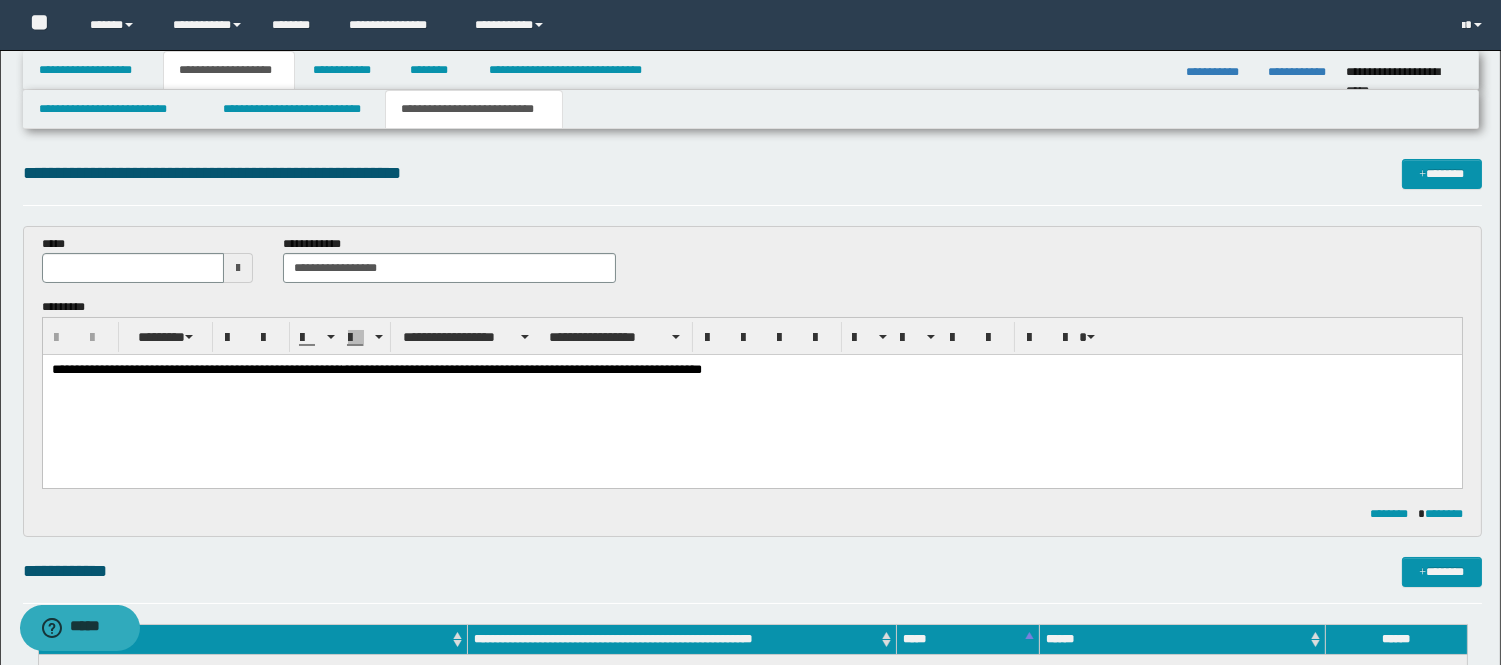scroll, scrollTop: 0, scrollLeft: 0, axis: both 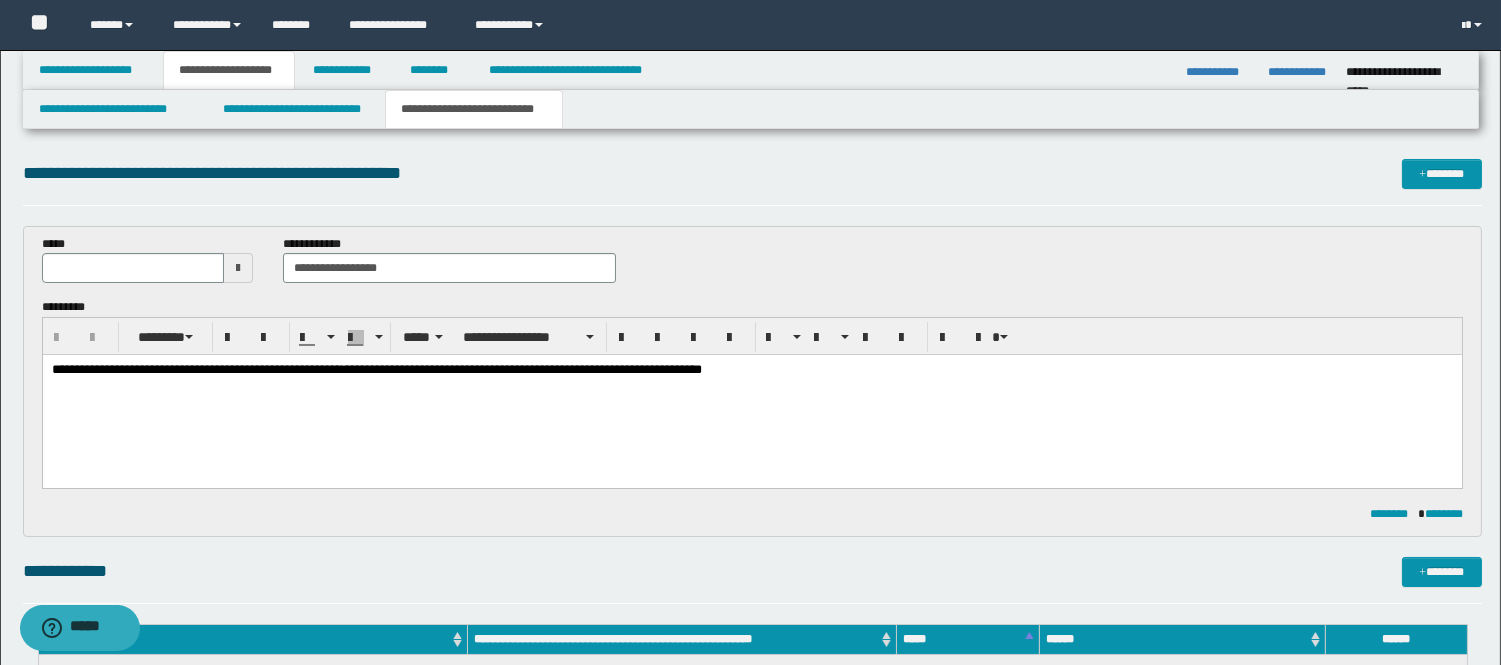 click on "**********" at bounding box center (751, 395) 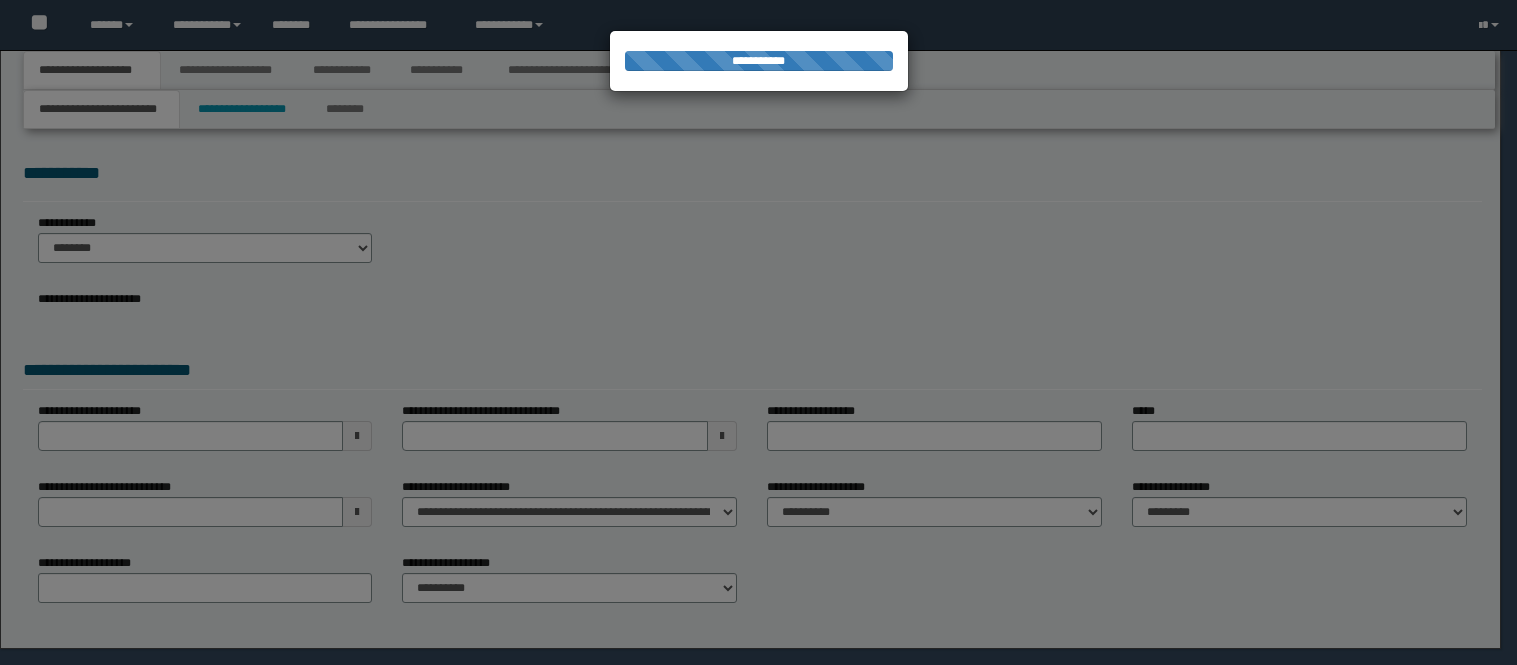 scroll, scrollTop: 0, scrollLeft: 0, axis: both 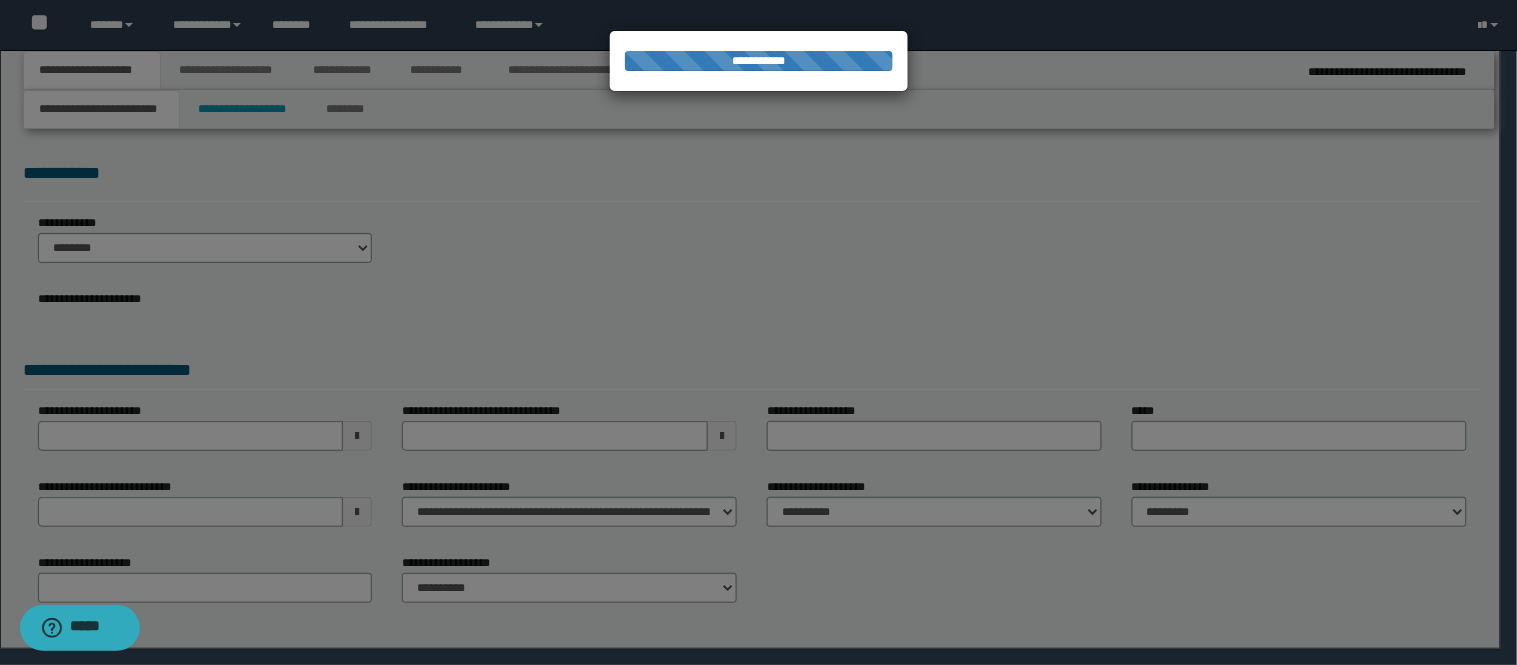 select on "*" 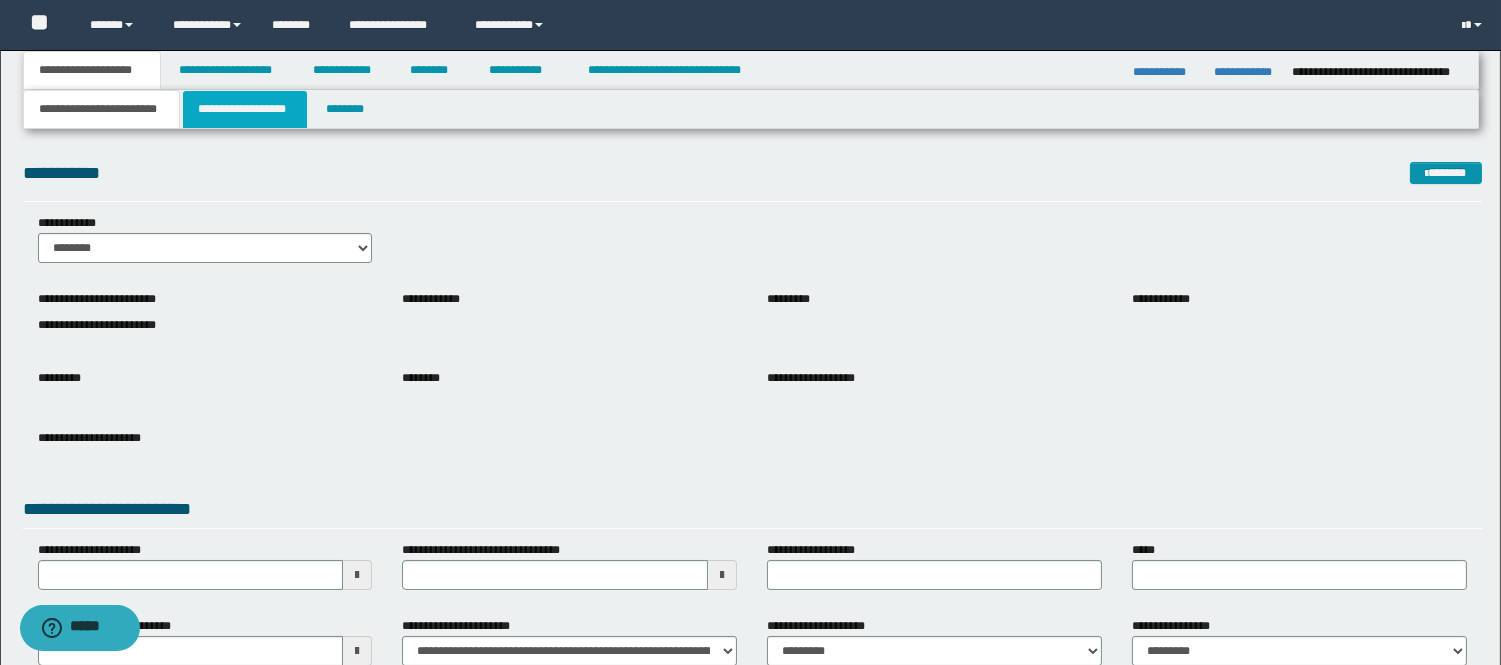 click on "**********" at bounding box center (245, 109) 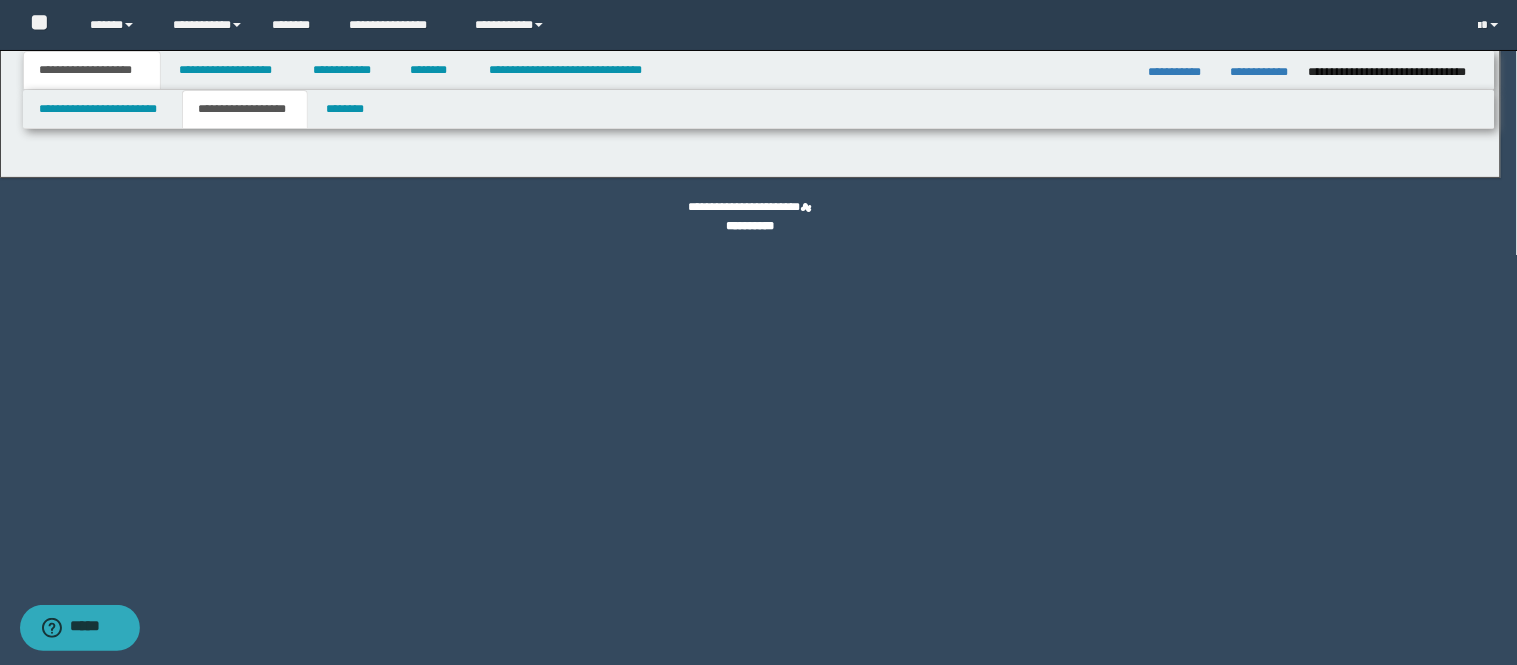 type on "**********" 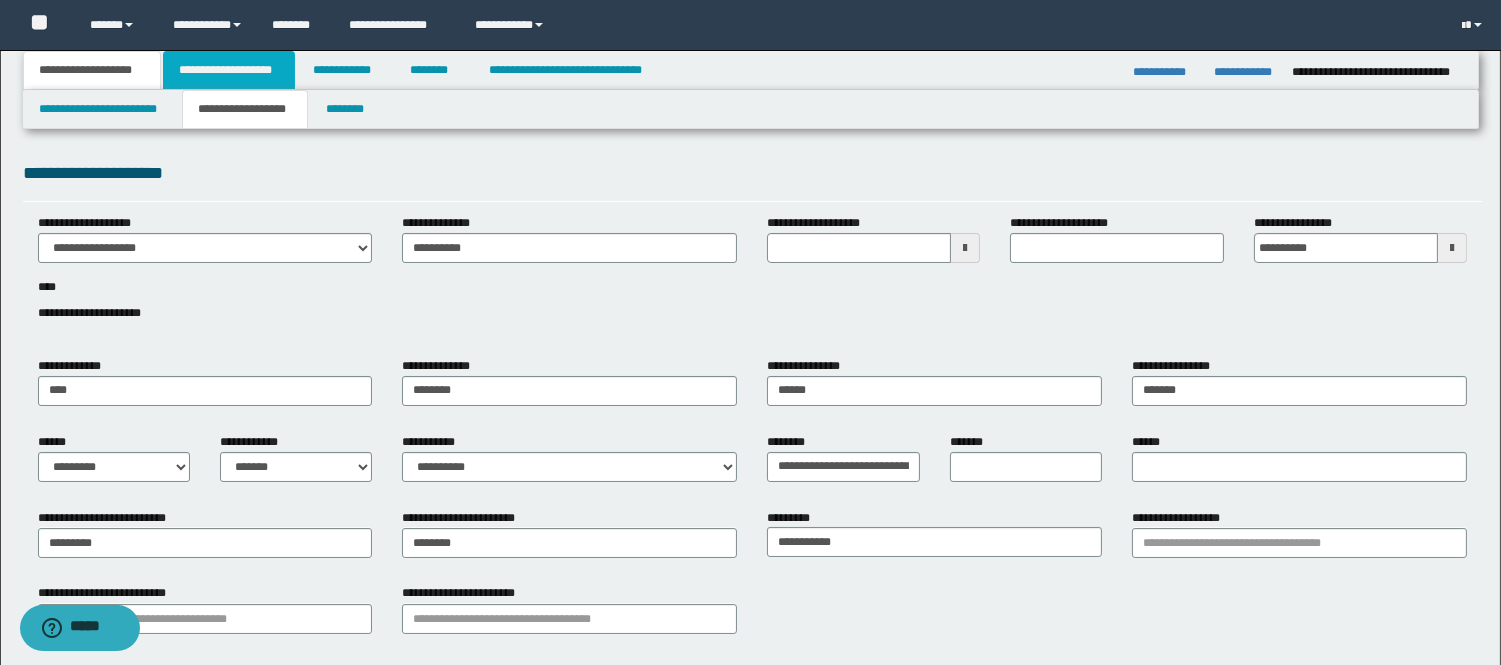 click on "**********" at bounding box center [229, 70] 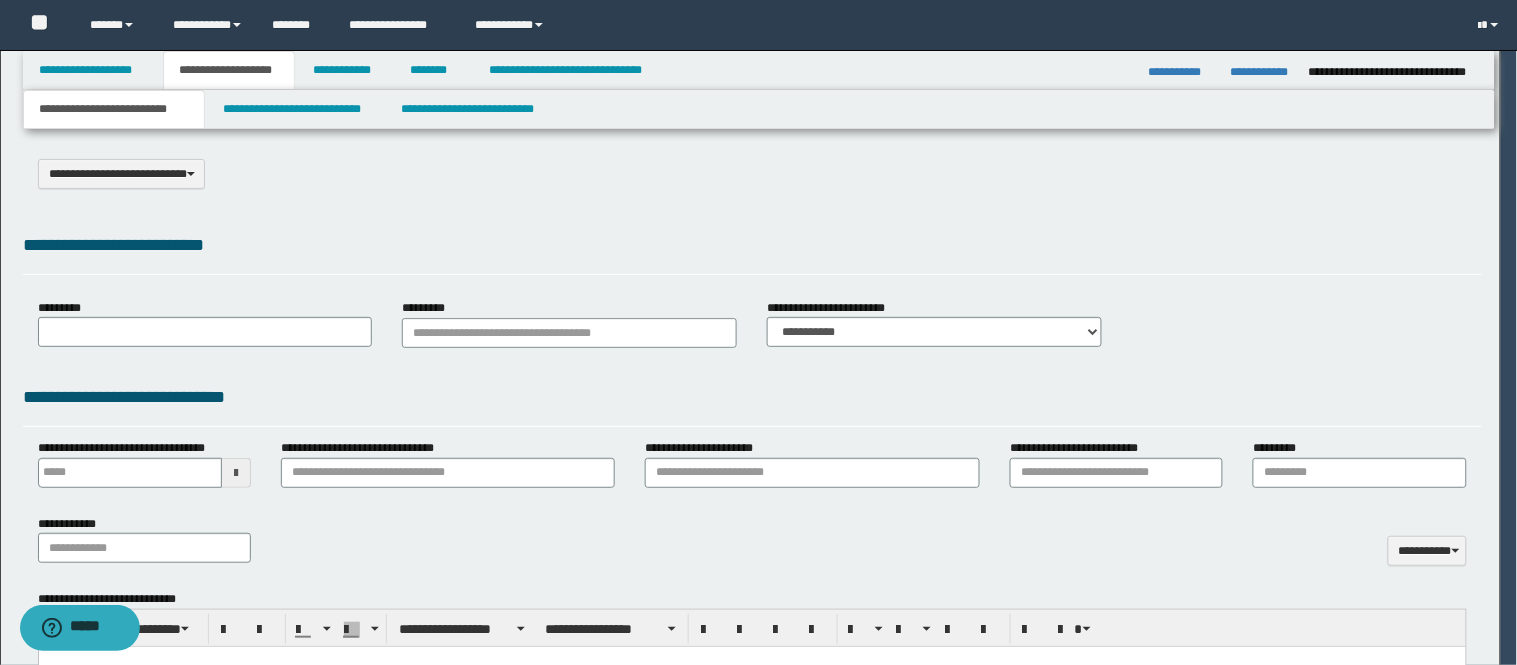 select on "*" 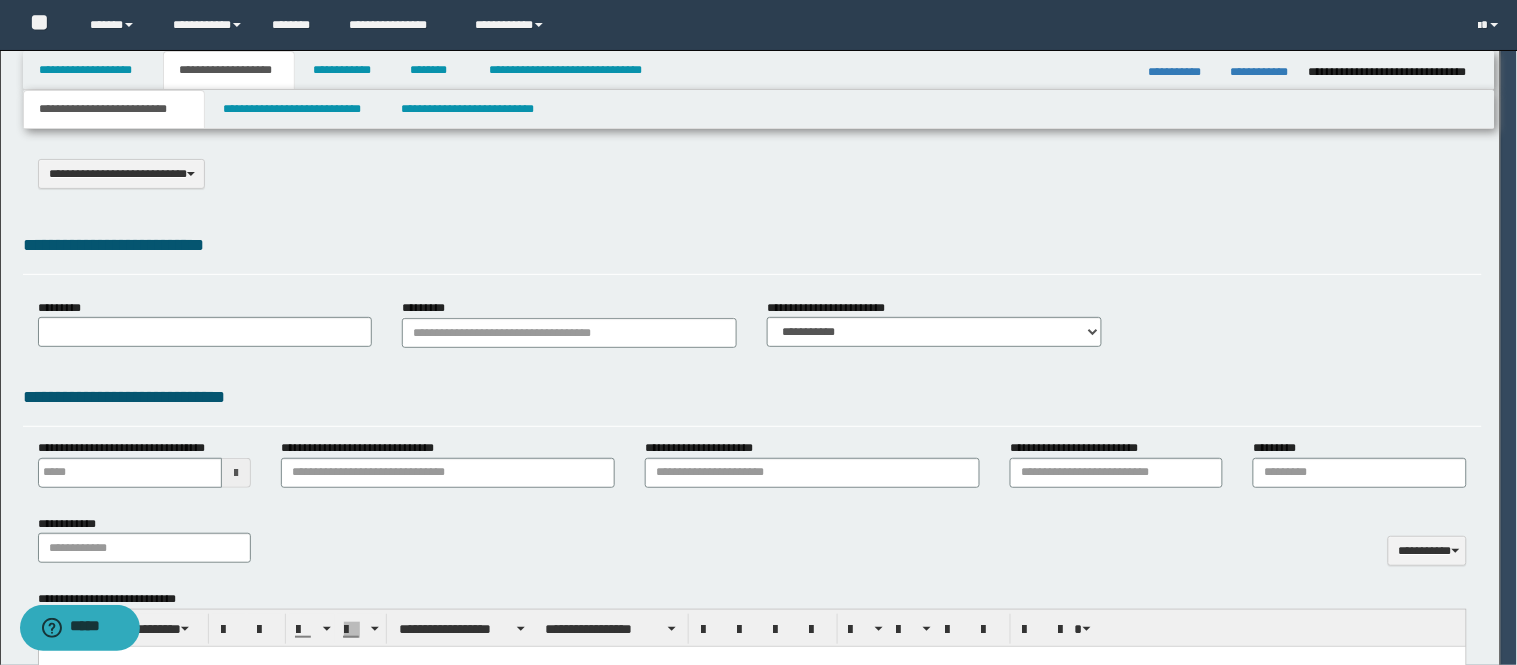 scroll, scrollTop: 0, scrollLeft: 0, axis: both 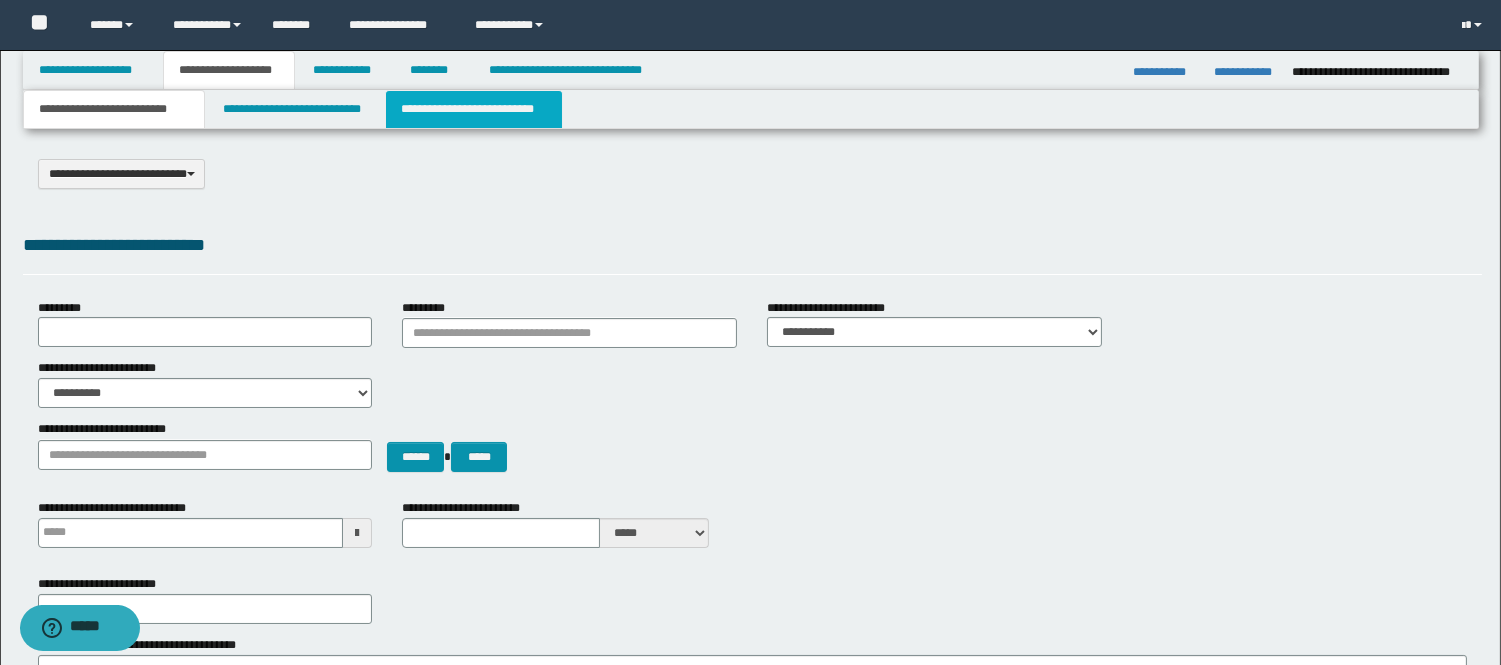 click on "**********" at bounding box center [474, 109] 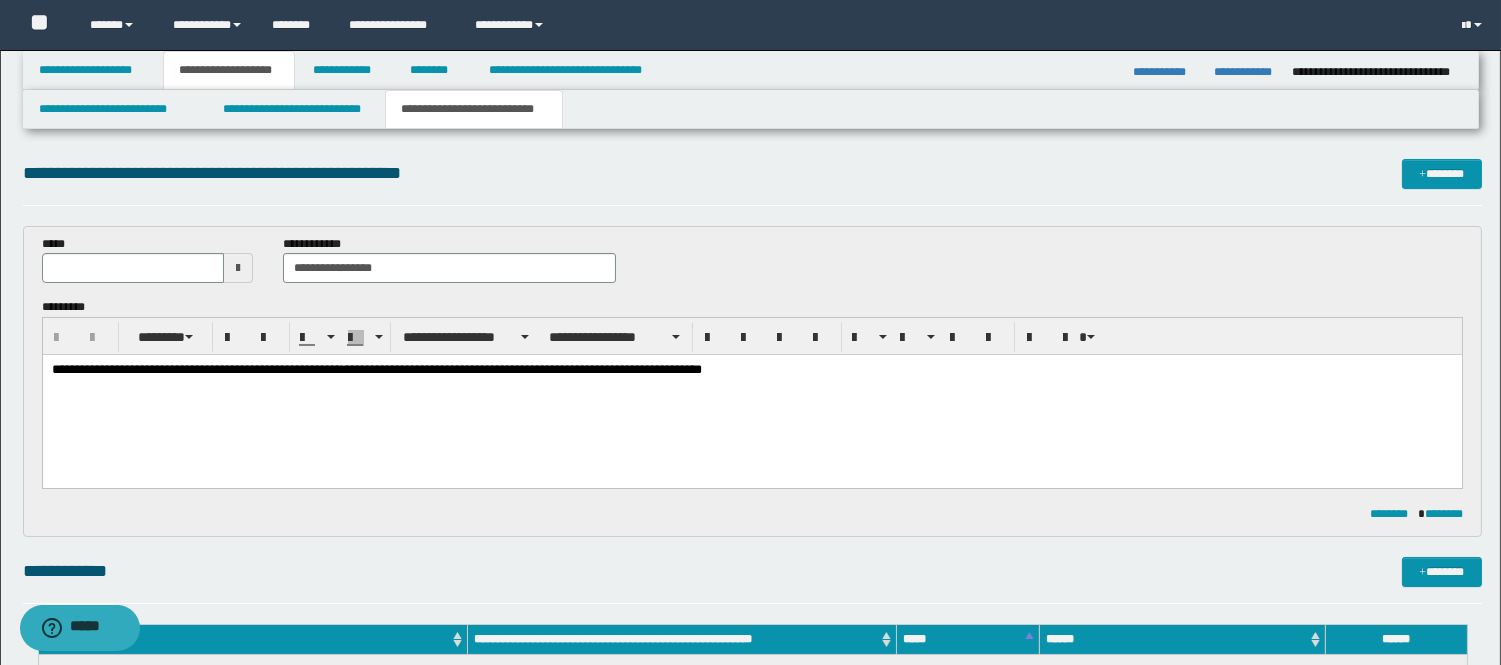 scroll, scrollTop: 0, scrollLeft: 0, axis: both 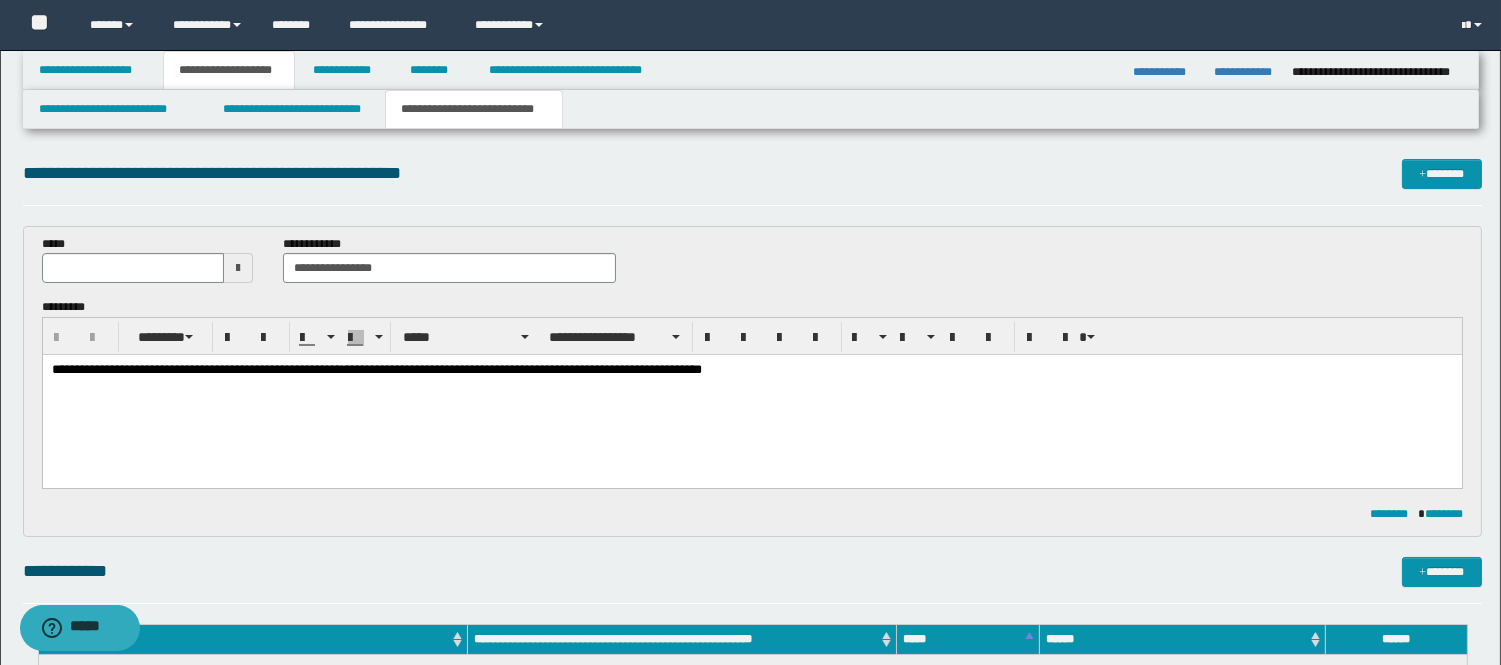 click on "**********" at bounding box center (751, 395) 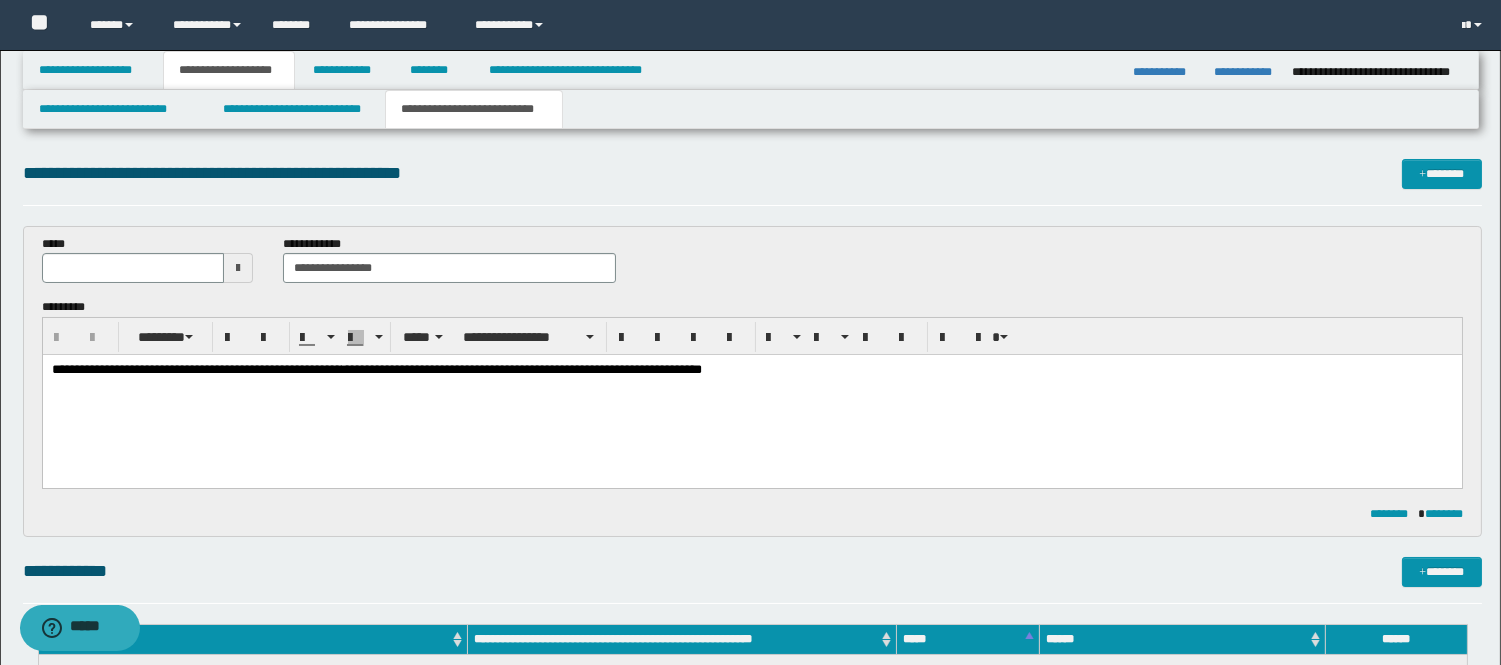 type 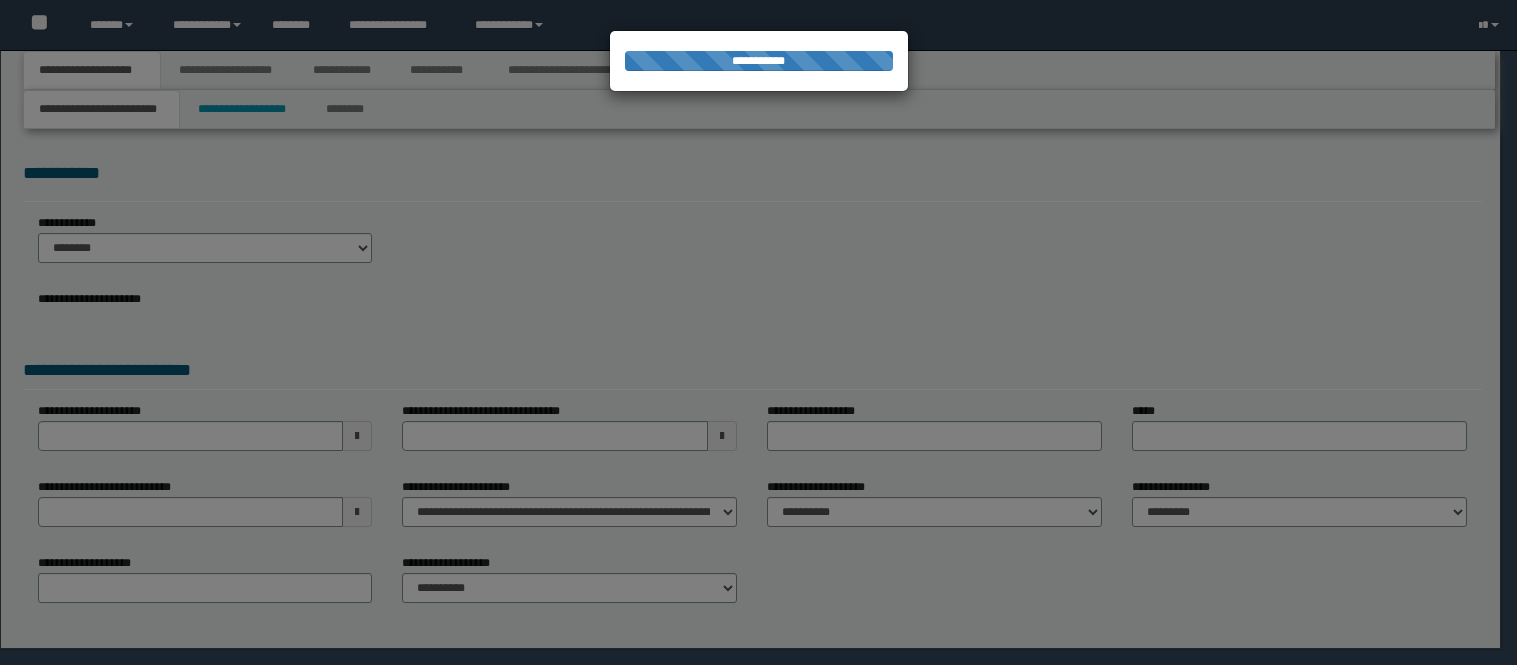 scroll, scrollTop: 0, scrollLeft: 0, axis: both 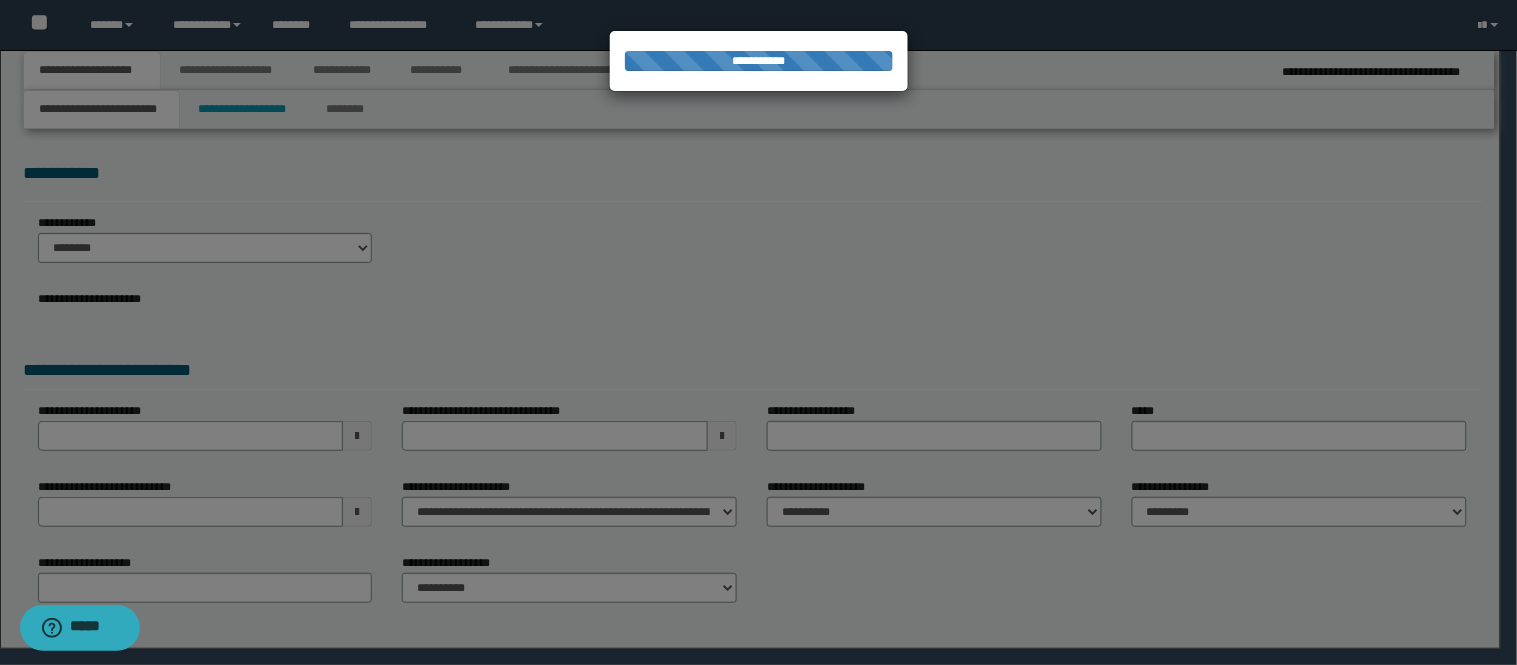 select on "*" 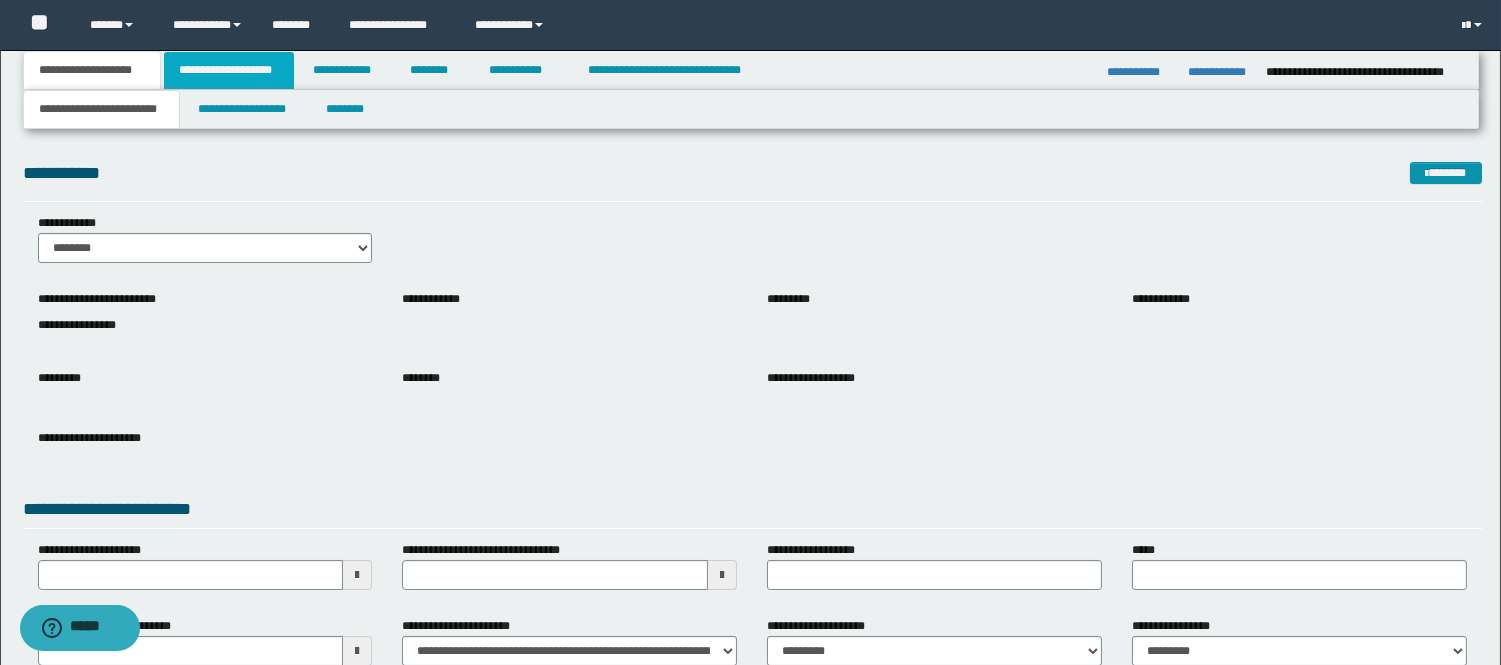 click on "**********" at bounding box center [229, 70] 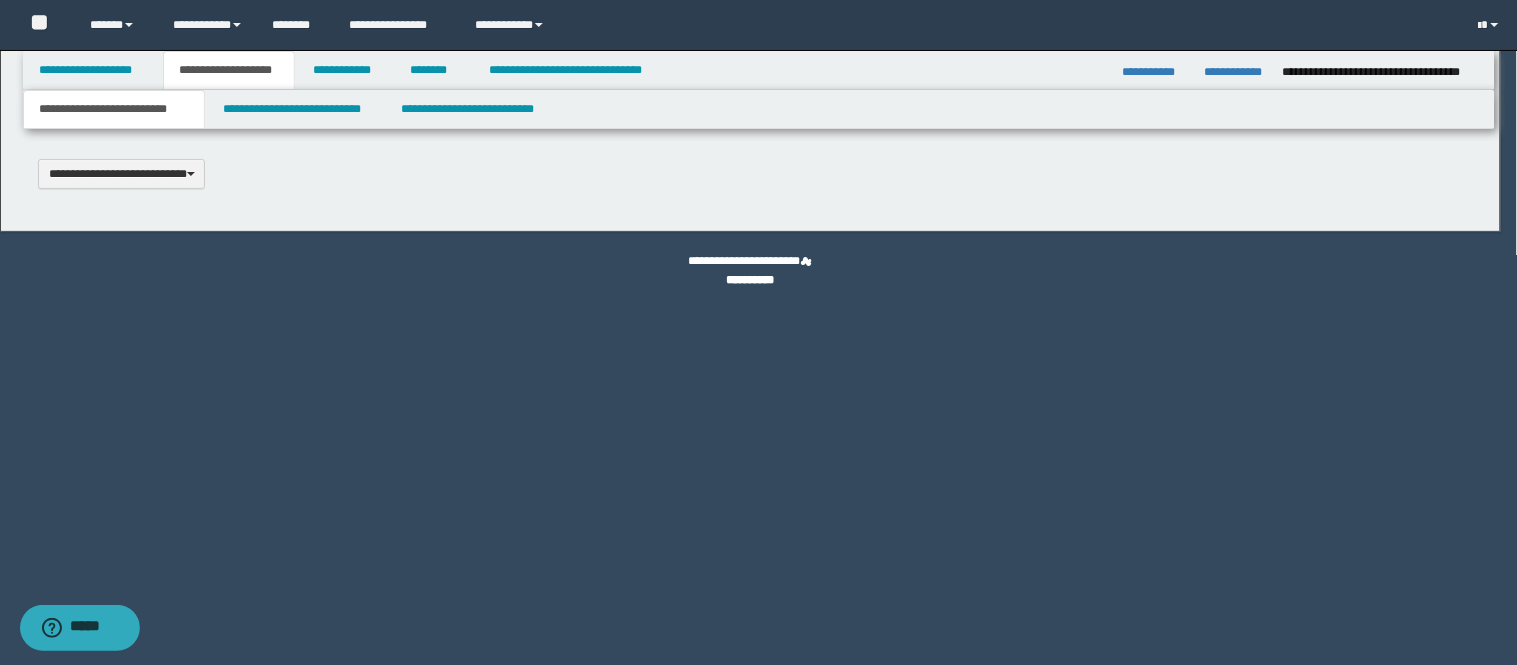 scroll, scrollTop: 0, scrollLeft: 0, axis: both 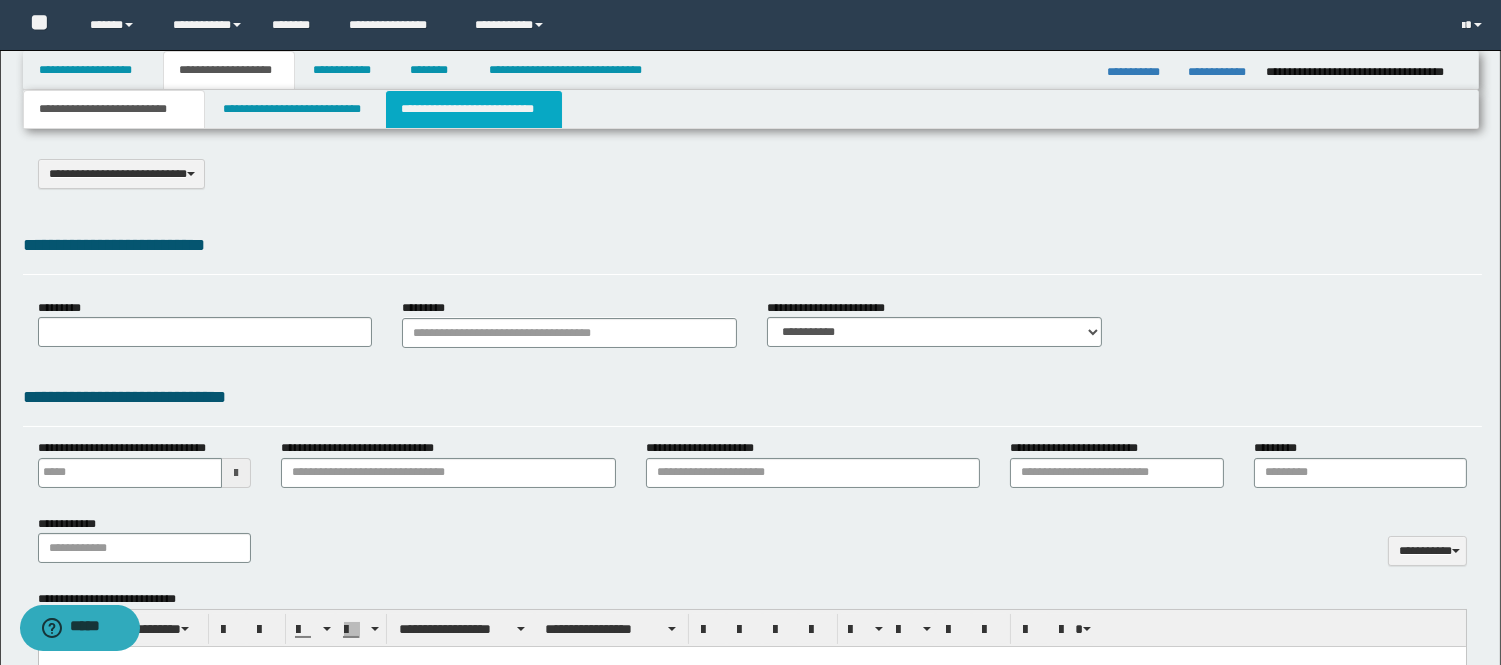 select on "*" 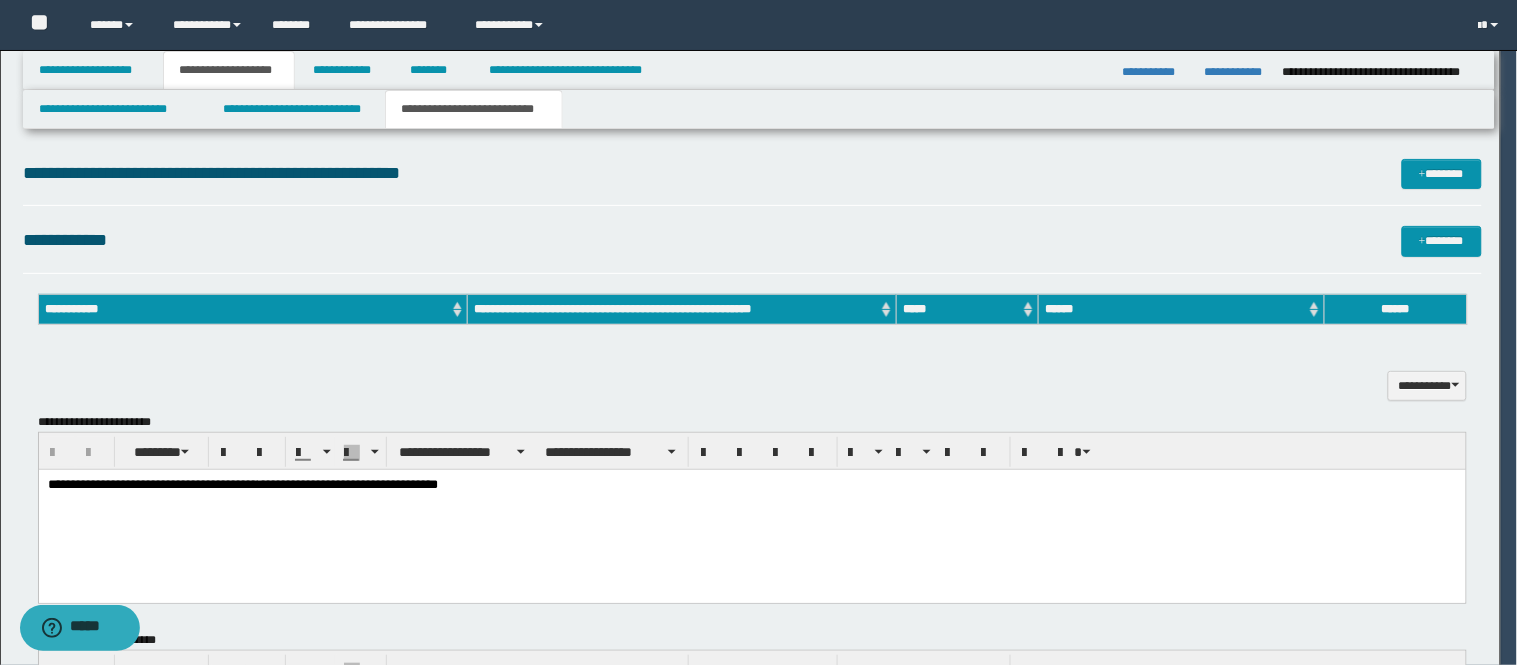 scroll, scrollTop: 0, scrollLeft: 0, axis: both 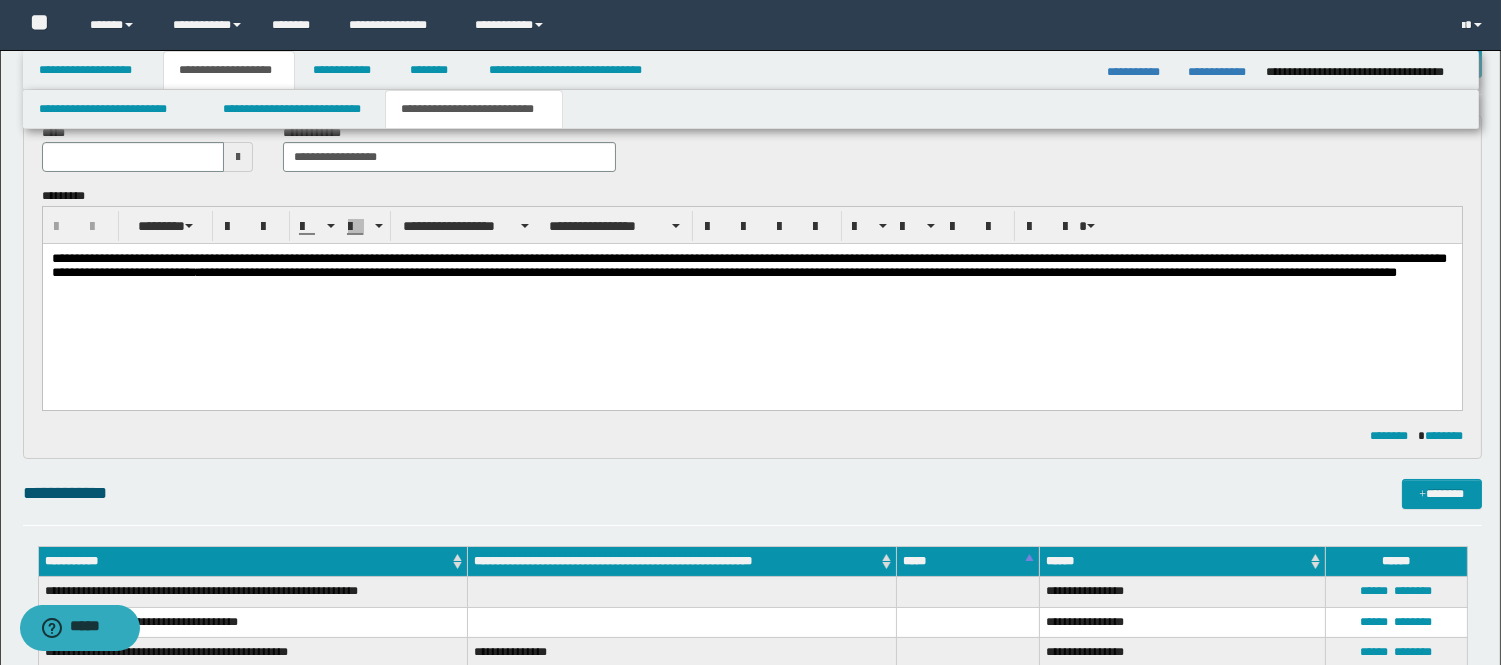 click on "**********" at bounding box center [751, 266] 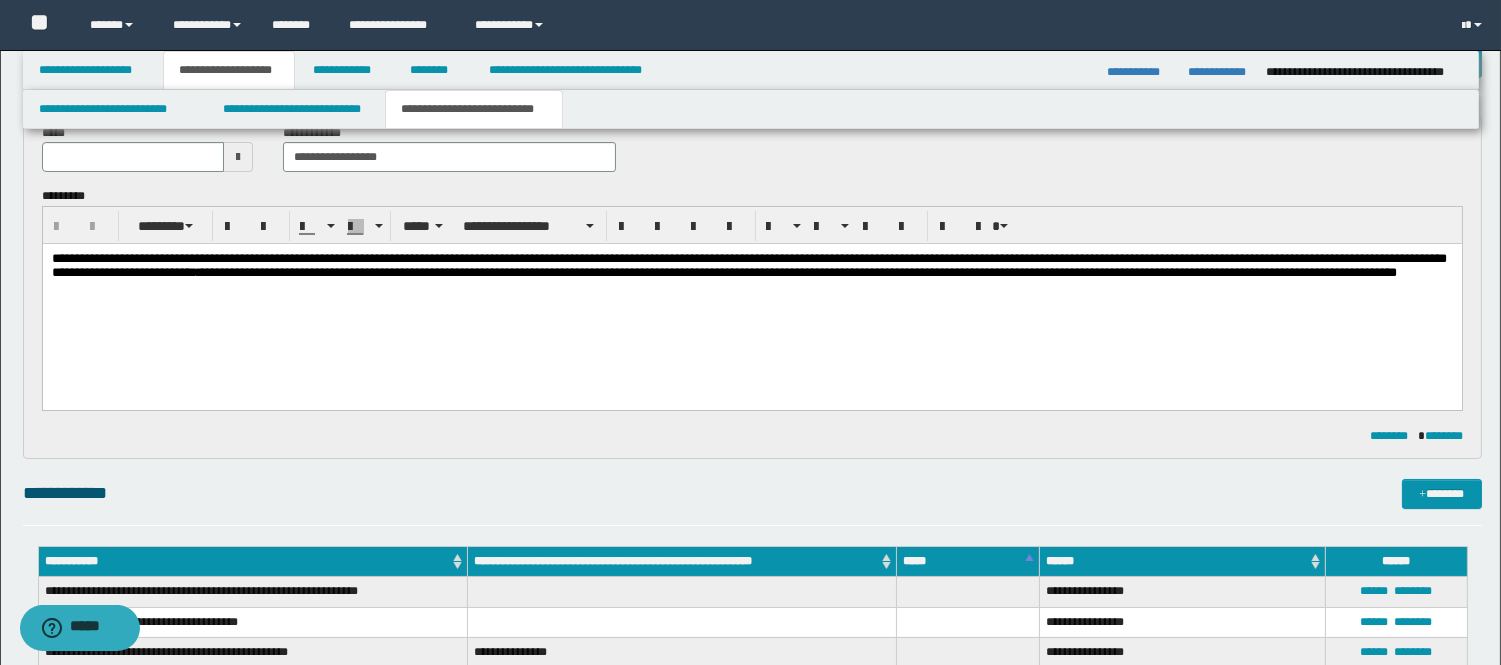 type 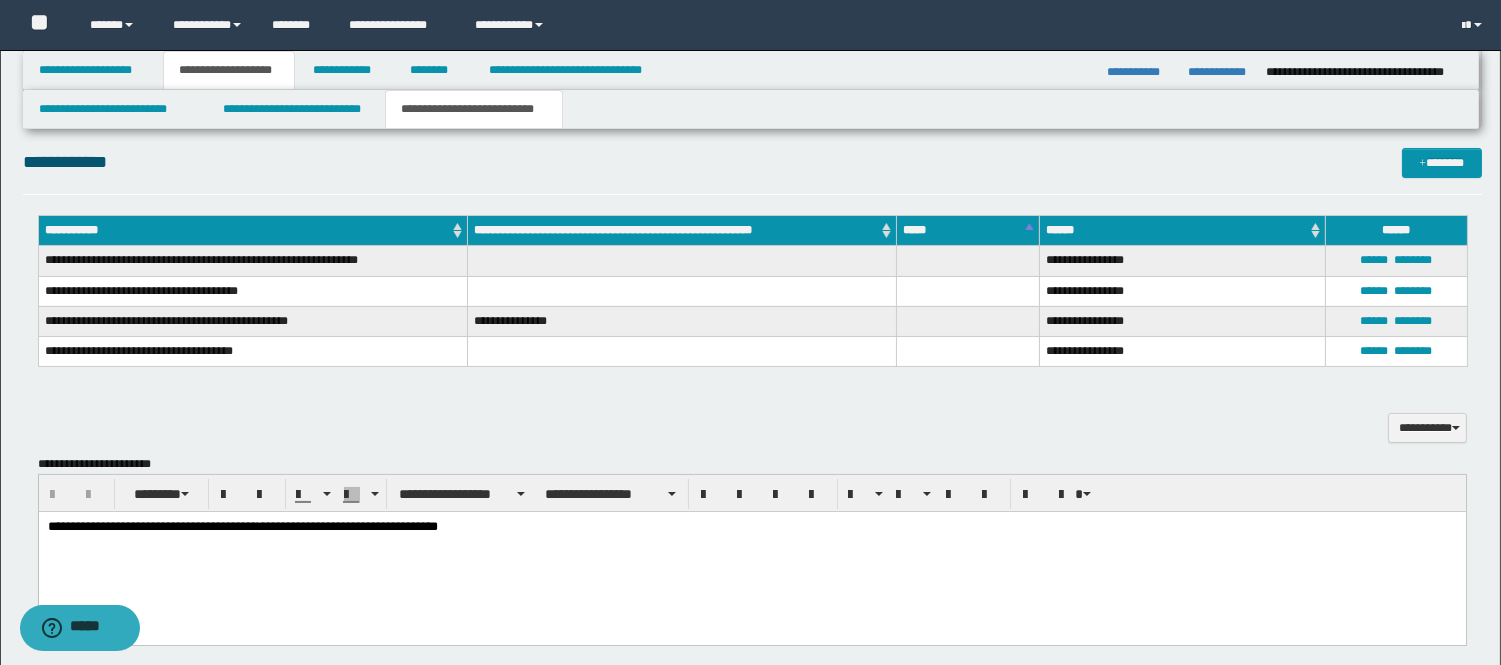 scroll, scrollTop: 444, scrollLeft: 0, axis: vertical 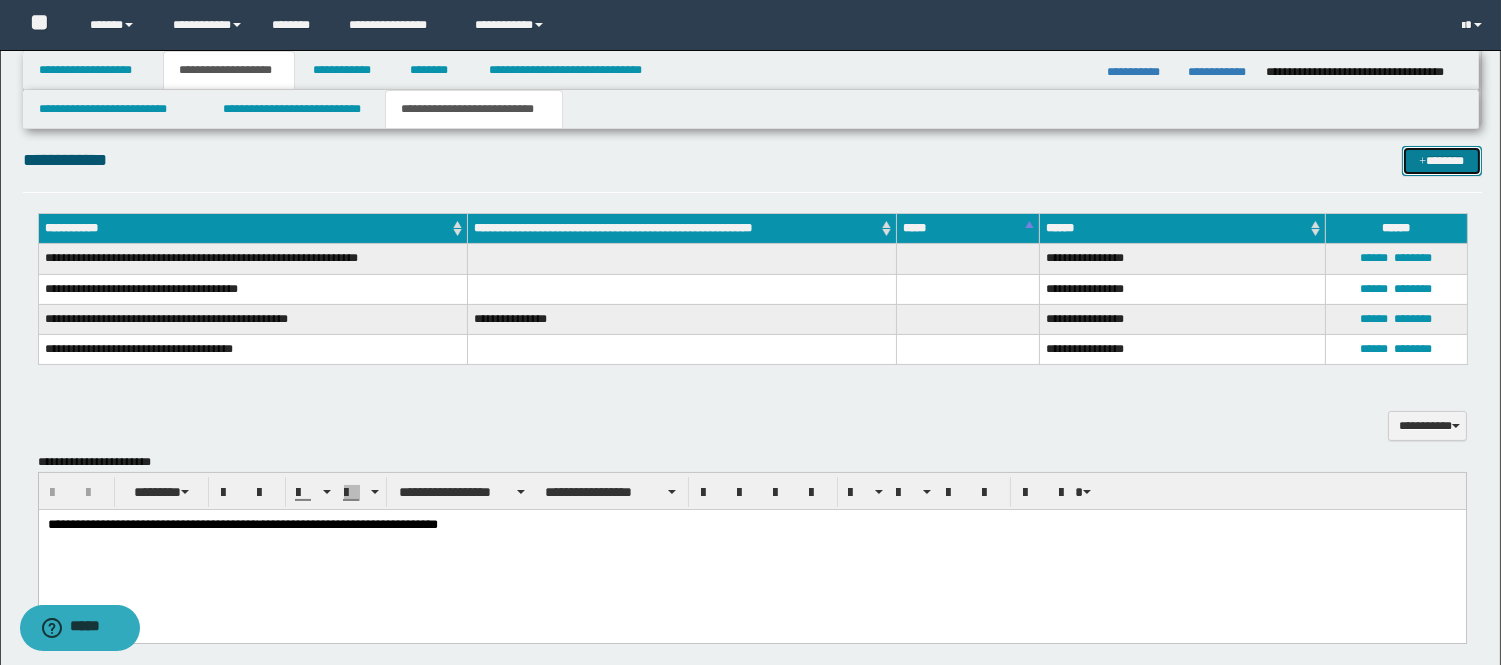 drag, startPoint x: 1432, startPoint y: 158, endPoint x: 1112, endPoint y: 223, distance: 326.53485 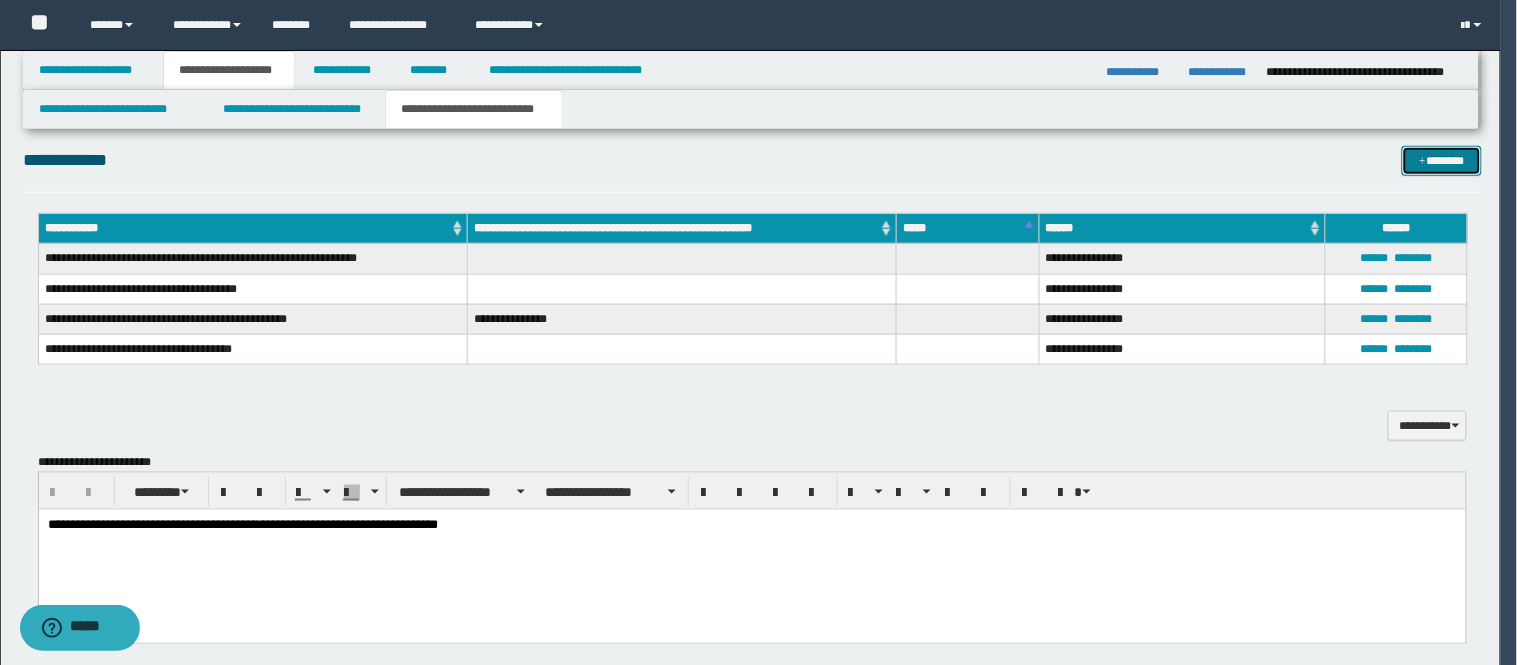 type 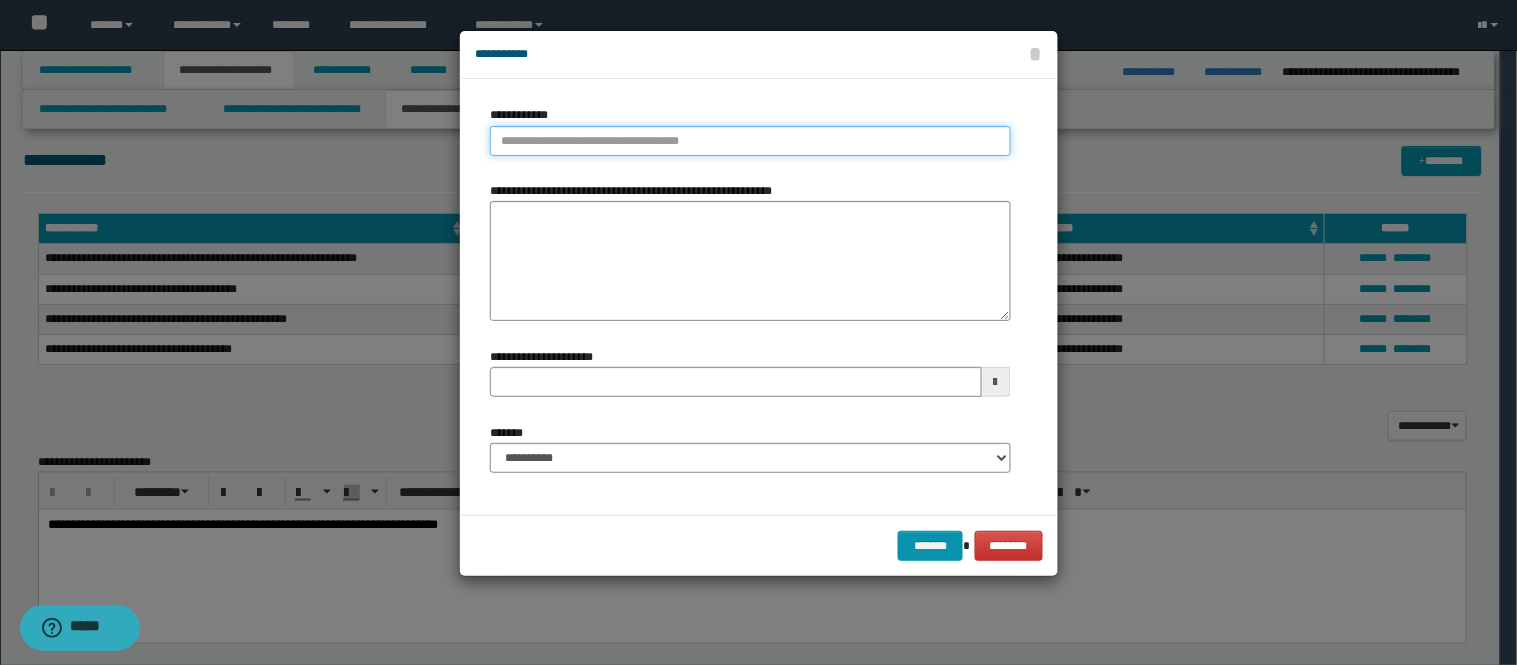 click on "**********" at bounding box center [750, 141] 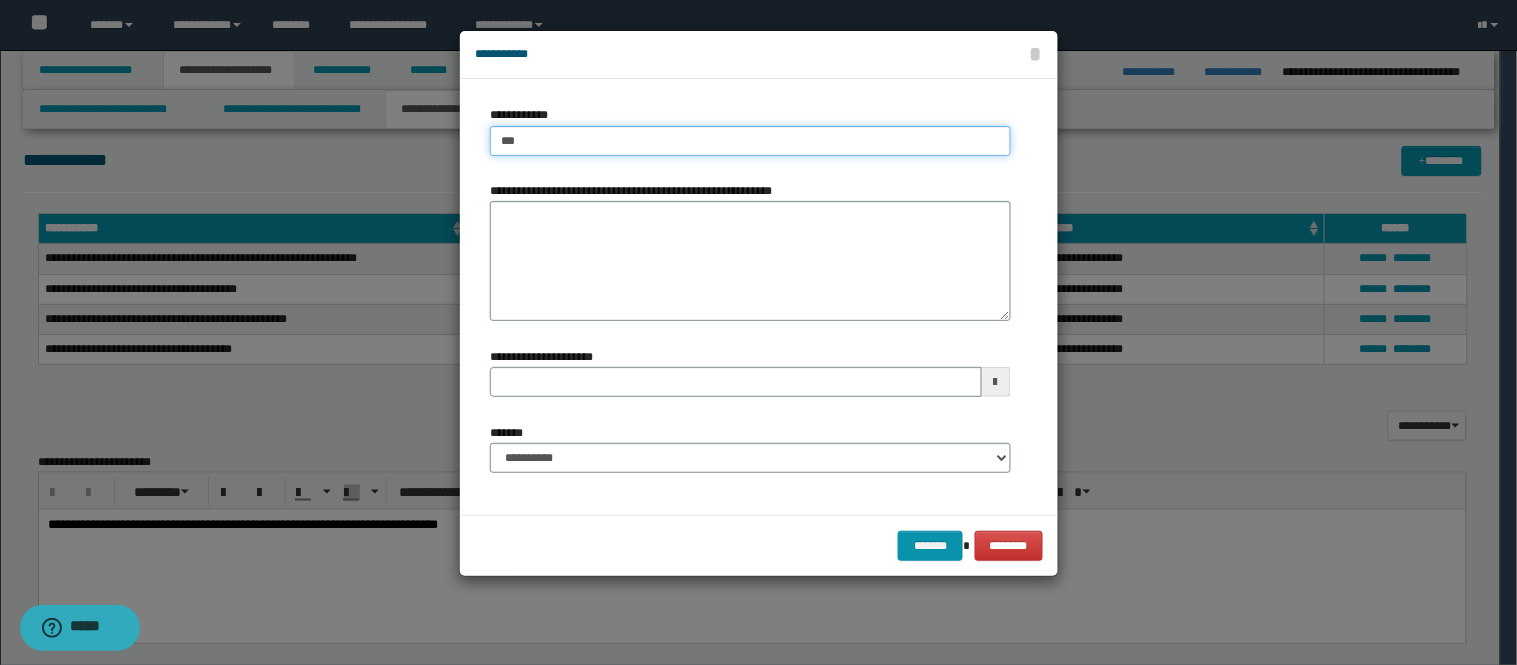 type on "****" 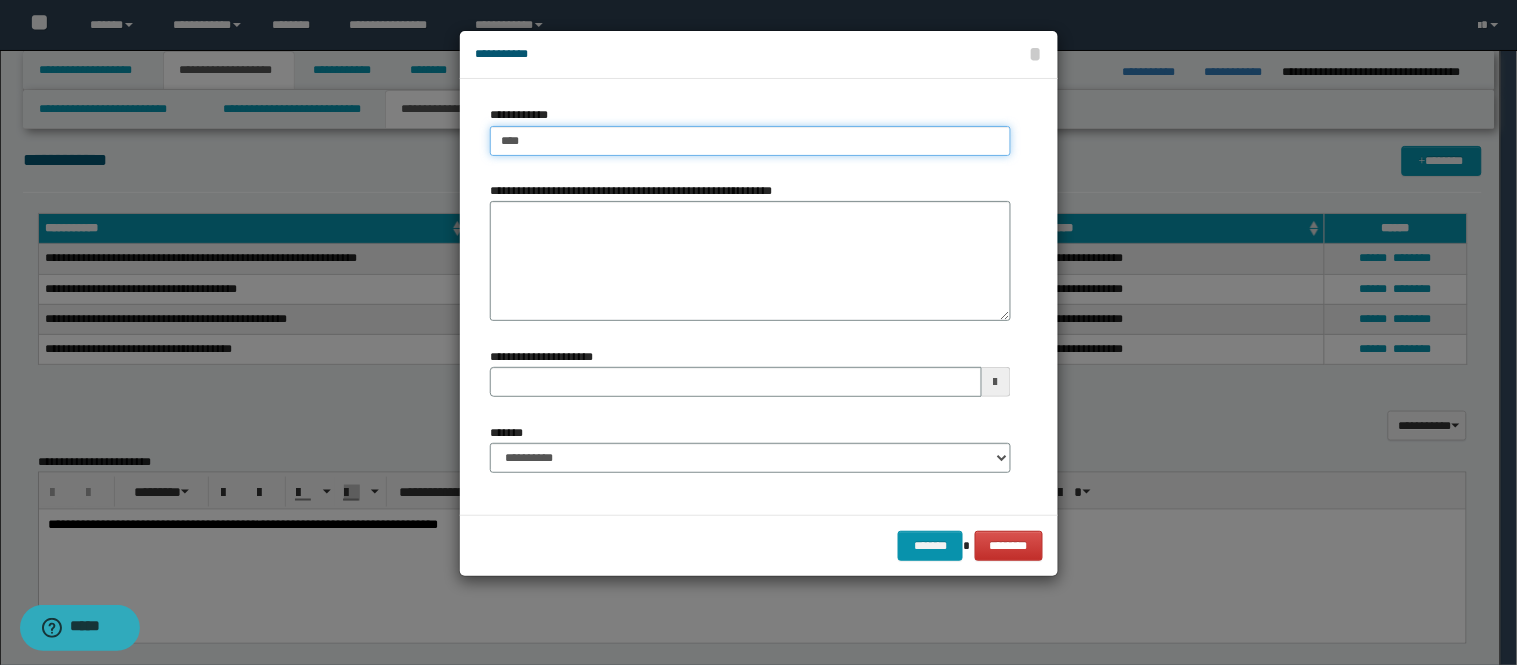 type on "****" 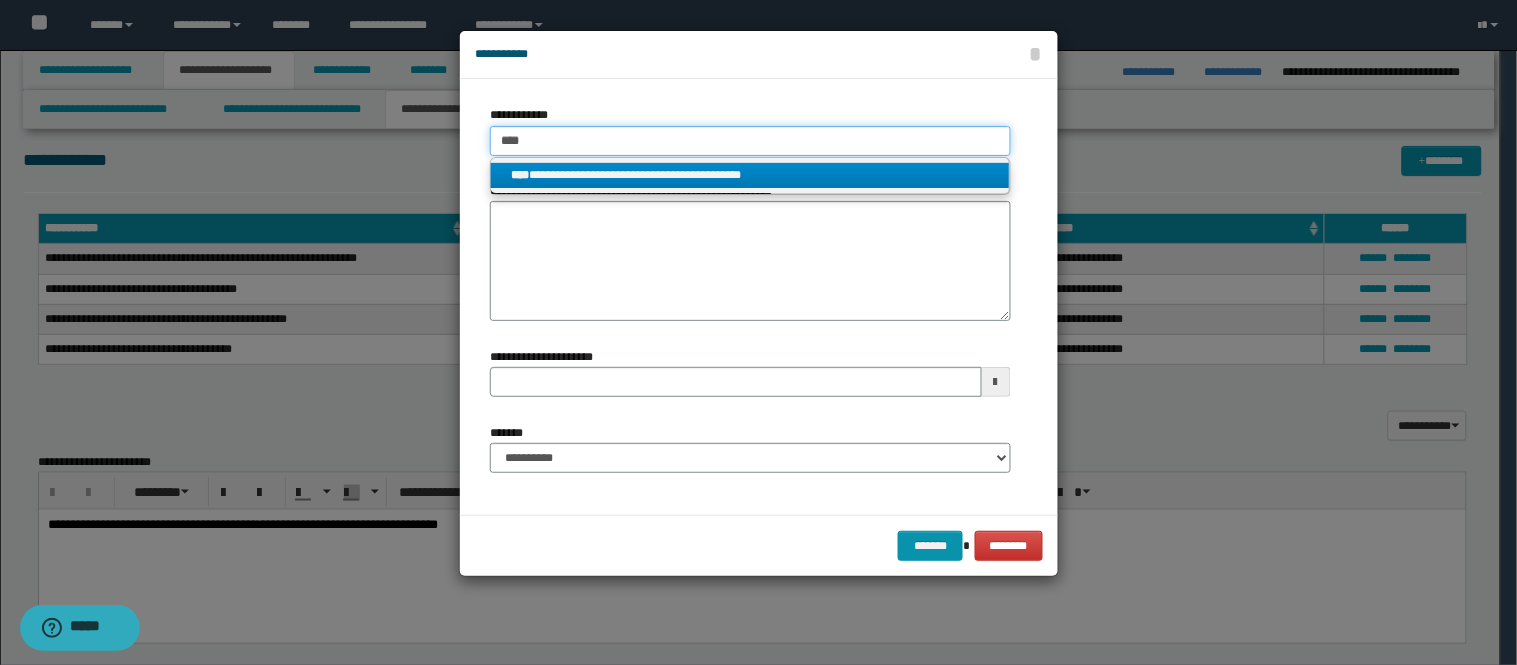 type on "****" 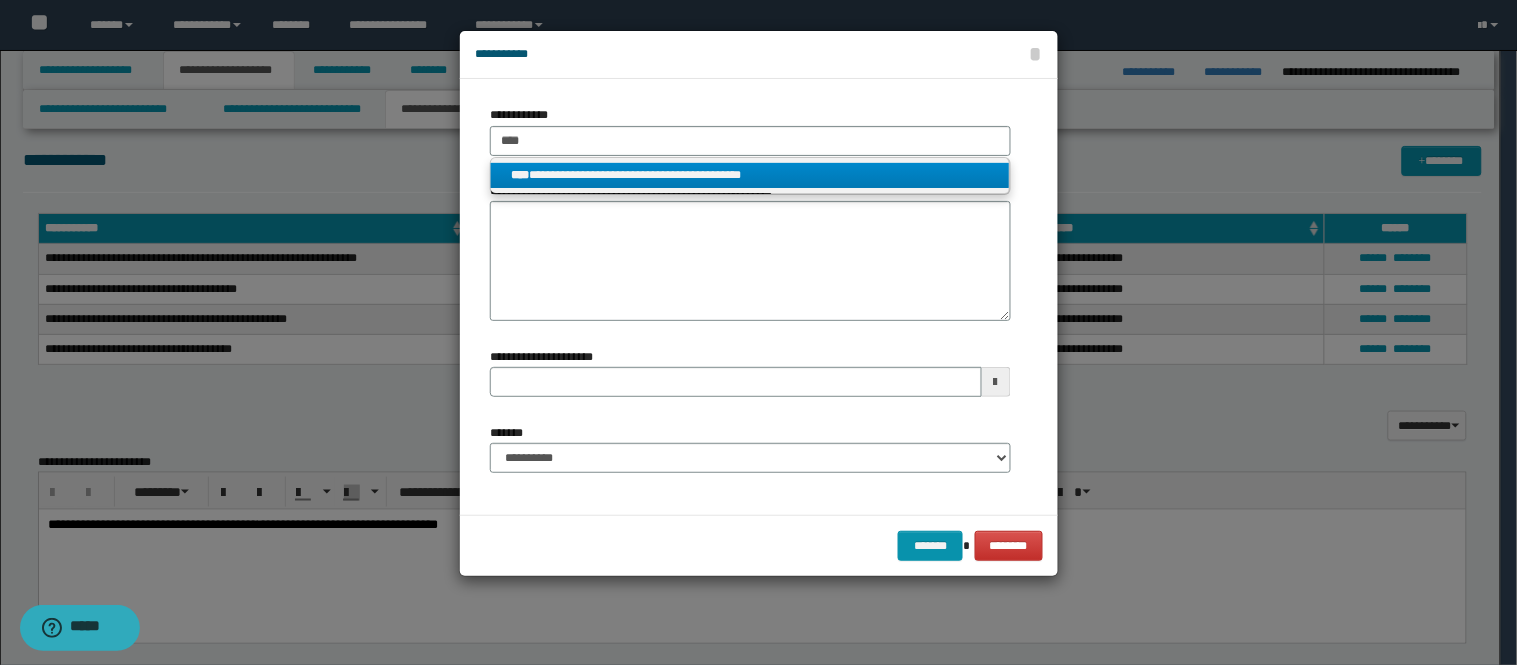 click on "**********" at bounding box center [750, 175] 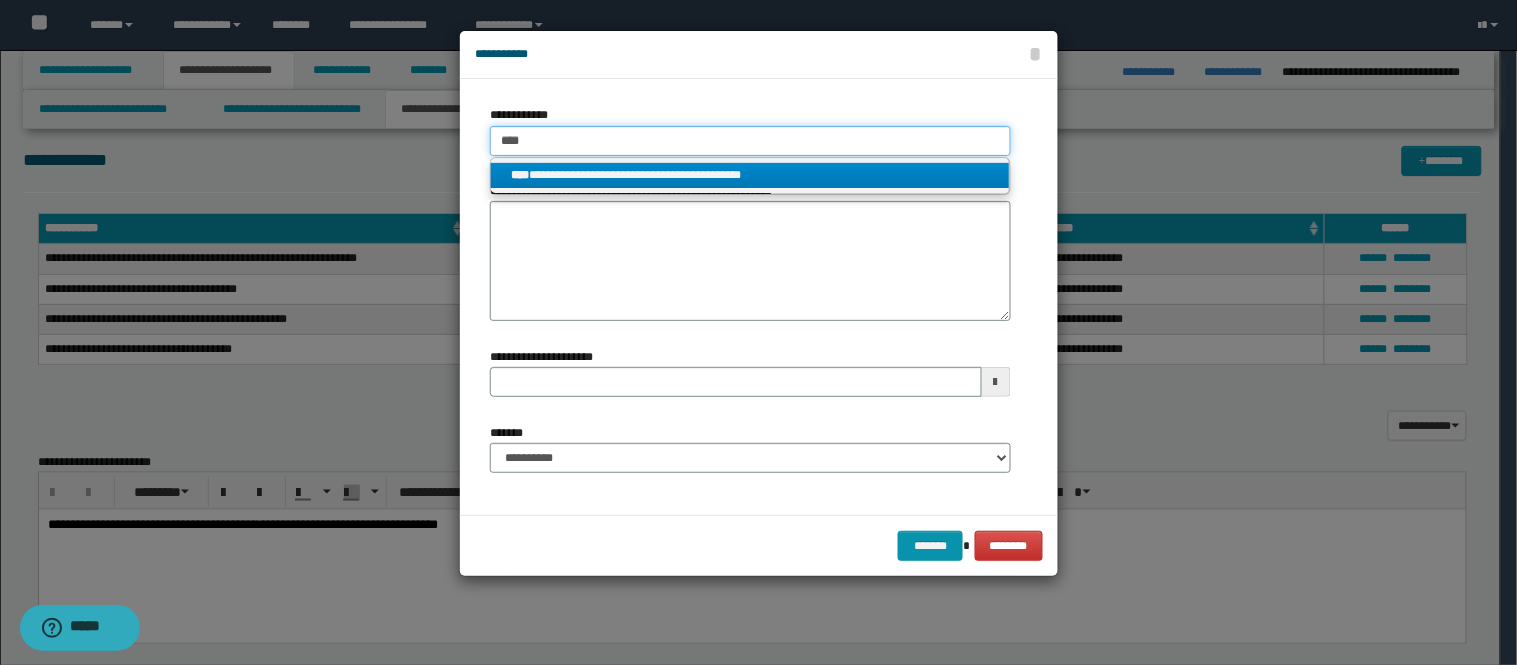 type 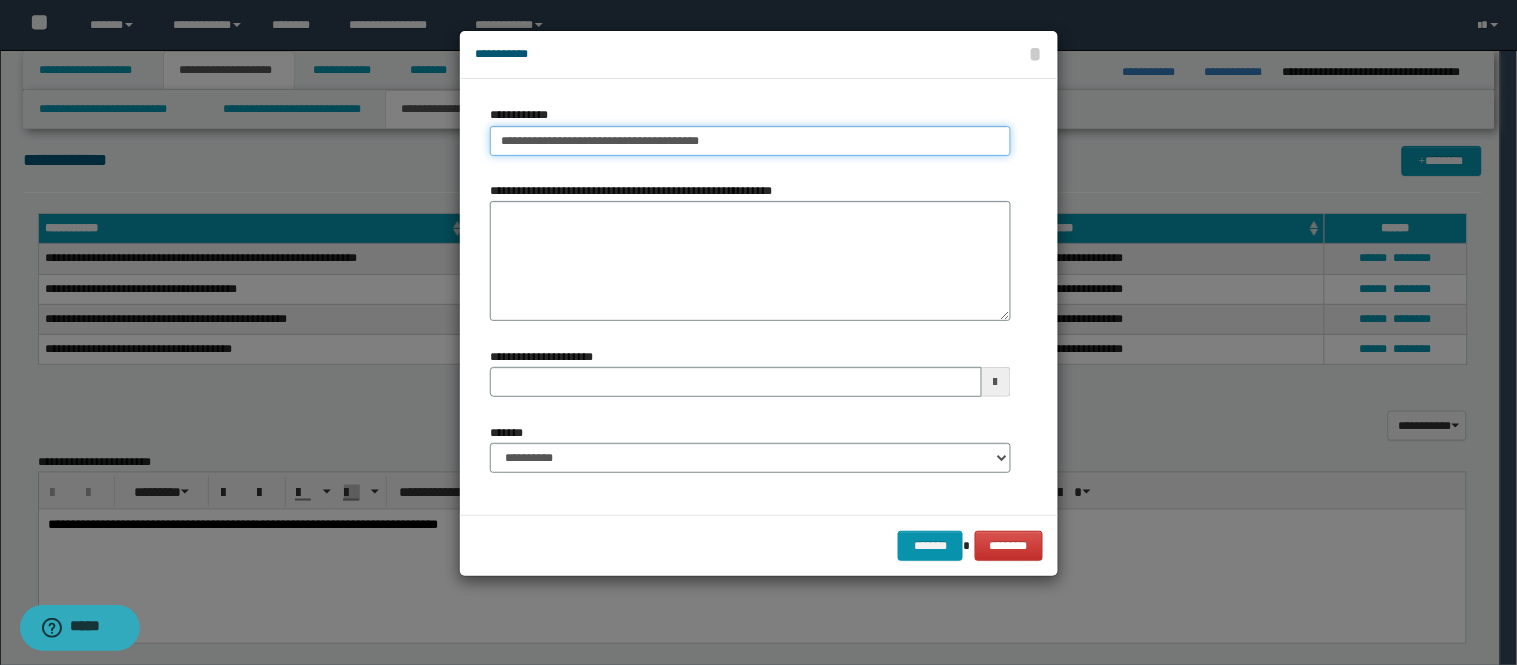 type 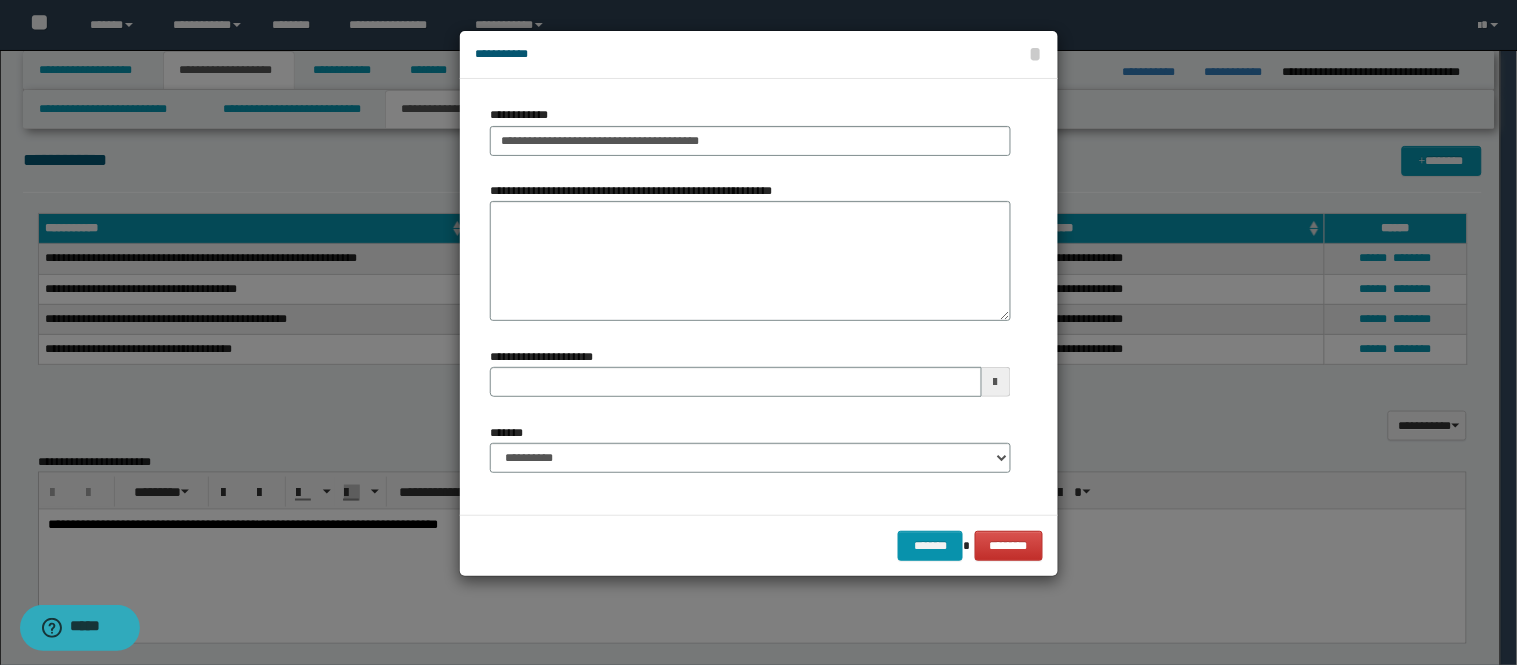 drag, startPoint x: 680, startPoint y: 440, endPoint x: 670, endPoint y: 454, distance: 17.20465 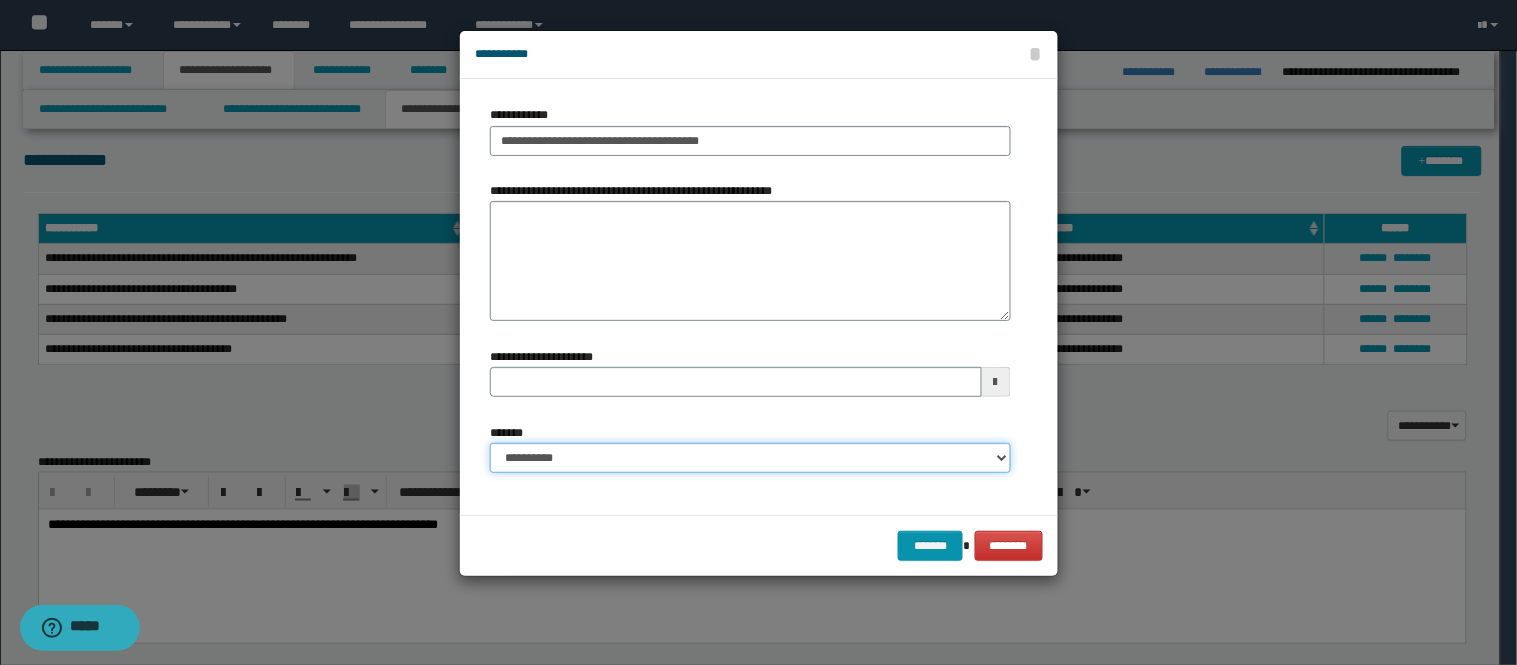click on "**********" at bounding box center (750, 458) 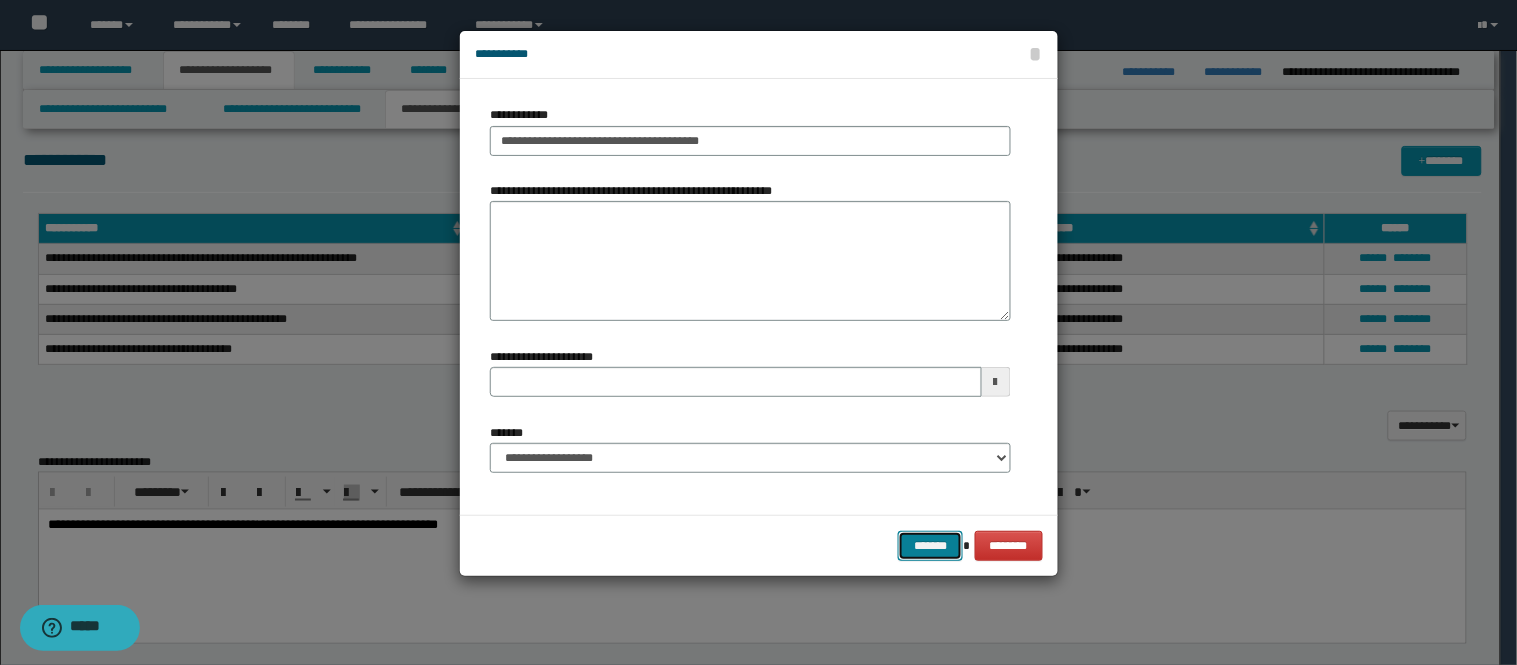 click on "*******" at bounding box center [930, 546] 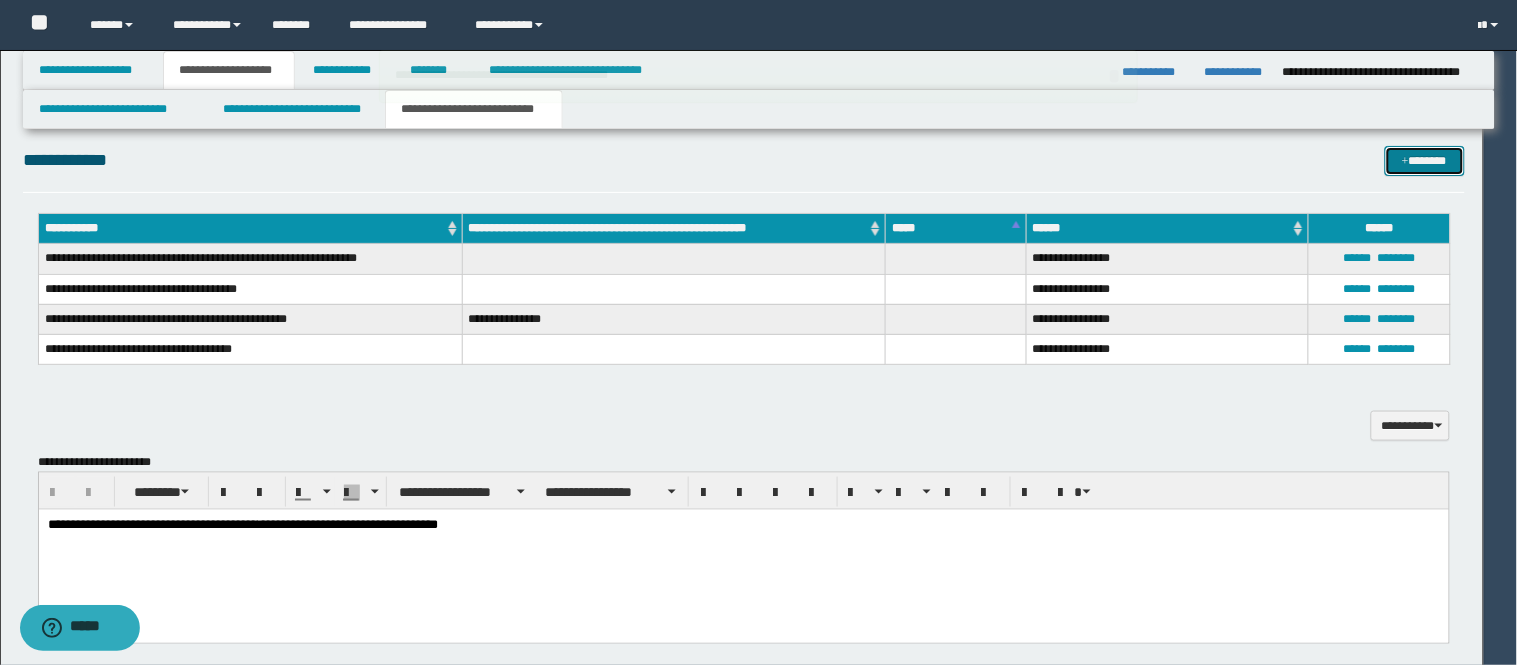 type 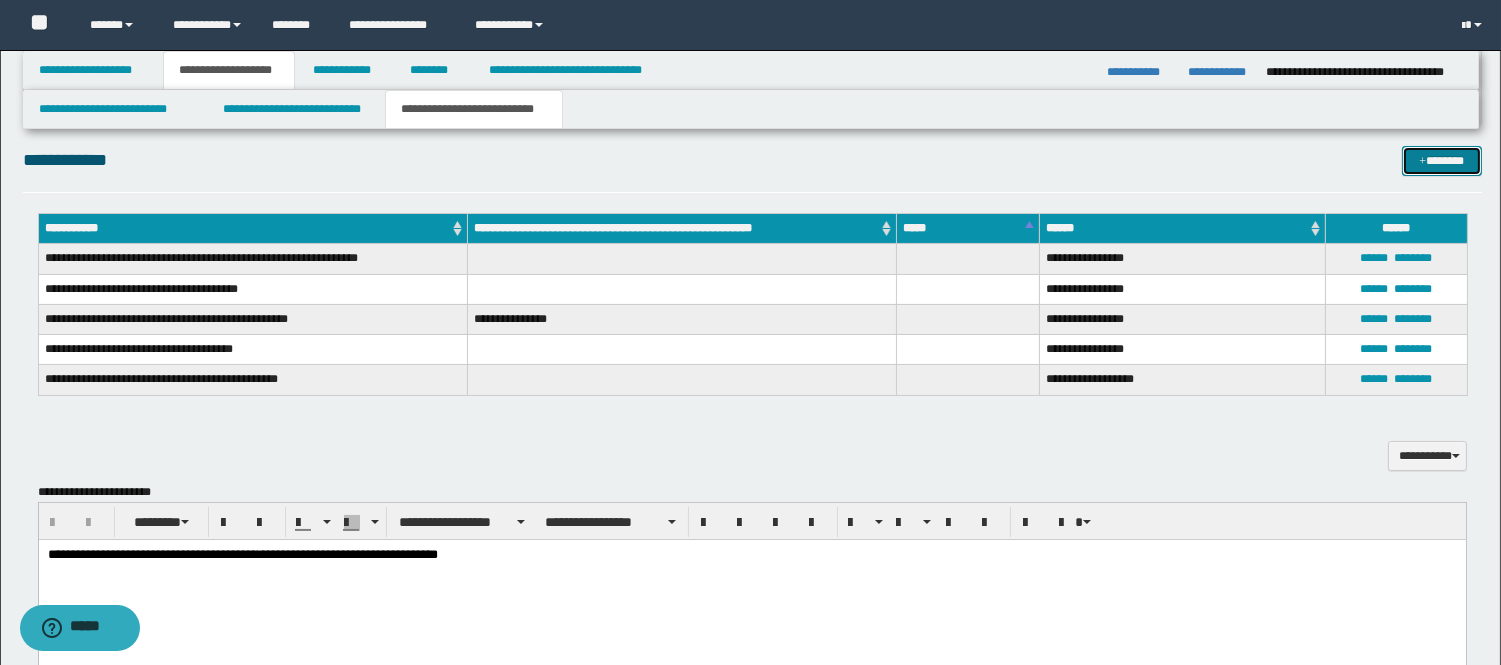 drag, startPoint x: 1414, startPoint y: 165, endPoint x: 1343, endPoint y: 172, distance: 71.34424 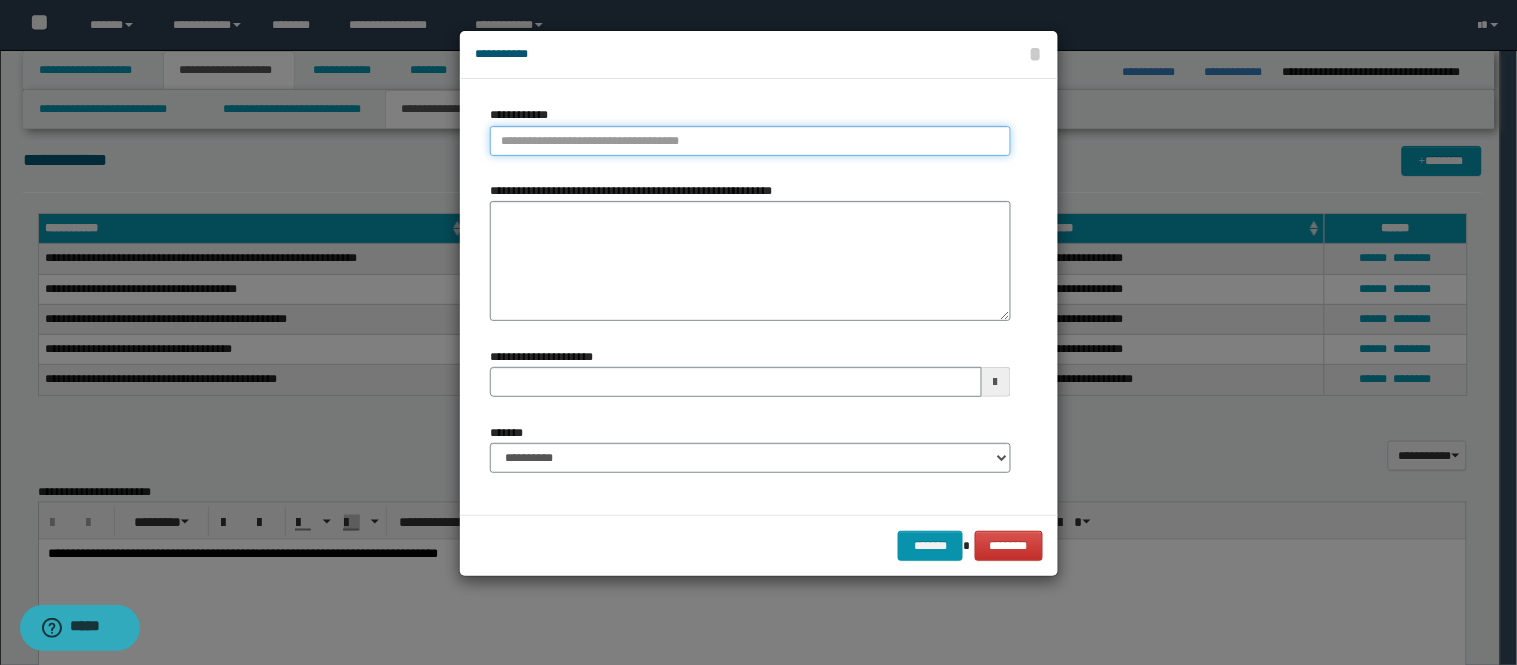 type on "**********" 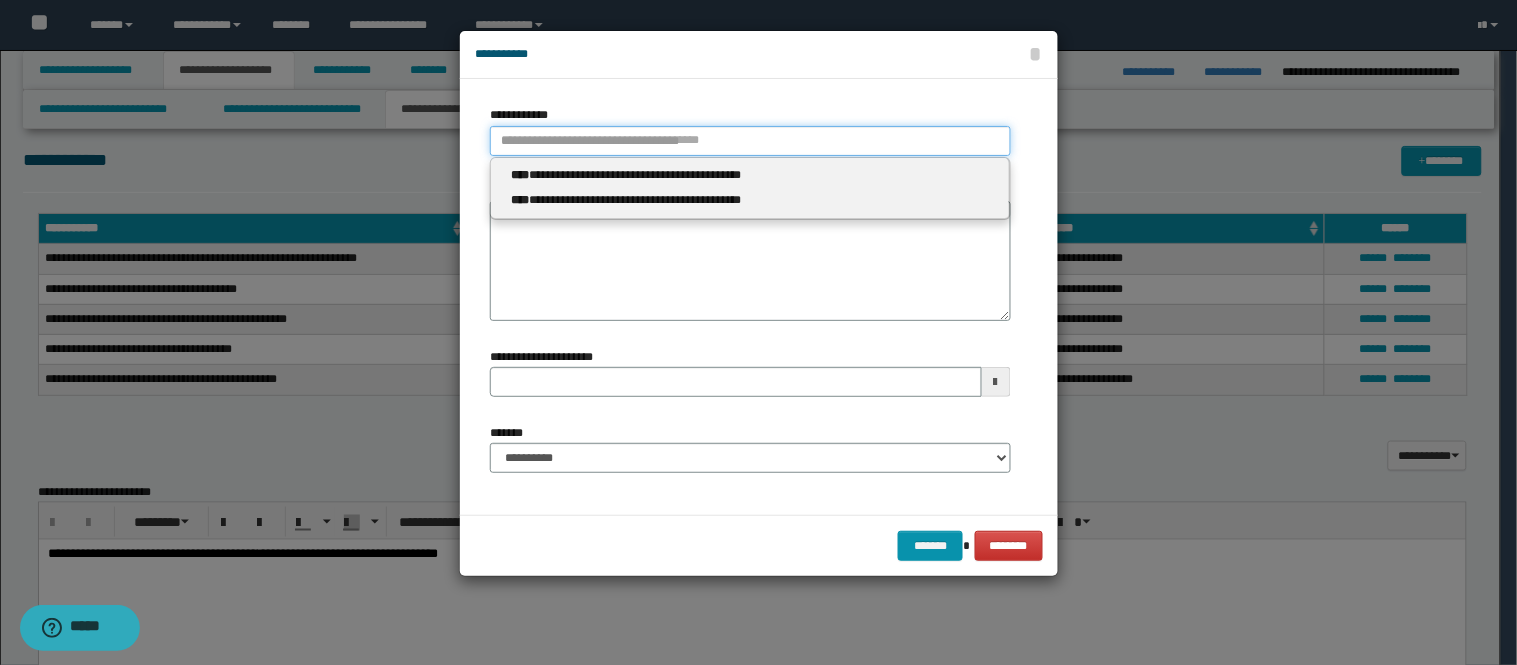click on "**********" at bounding box center [750, 141] 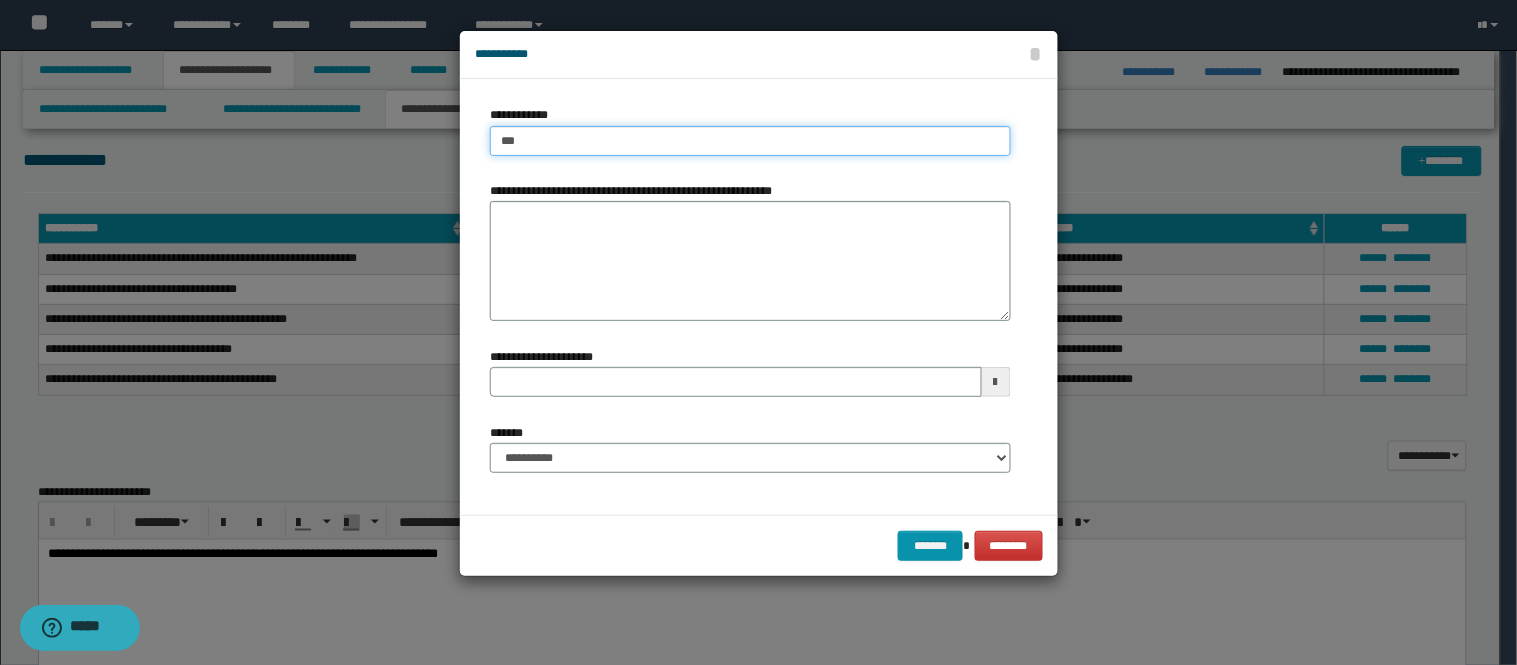 type on "****" 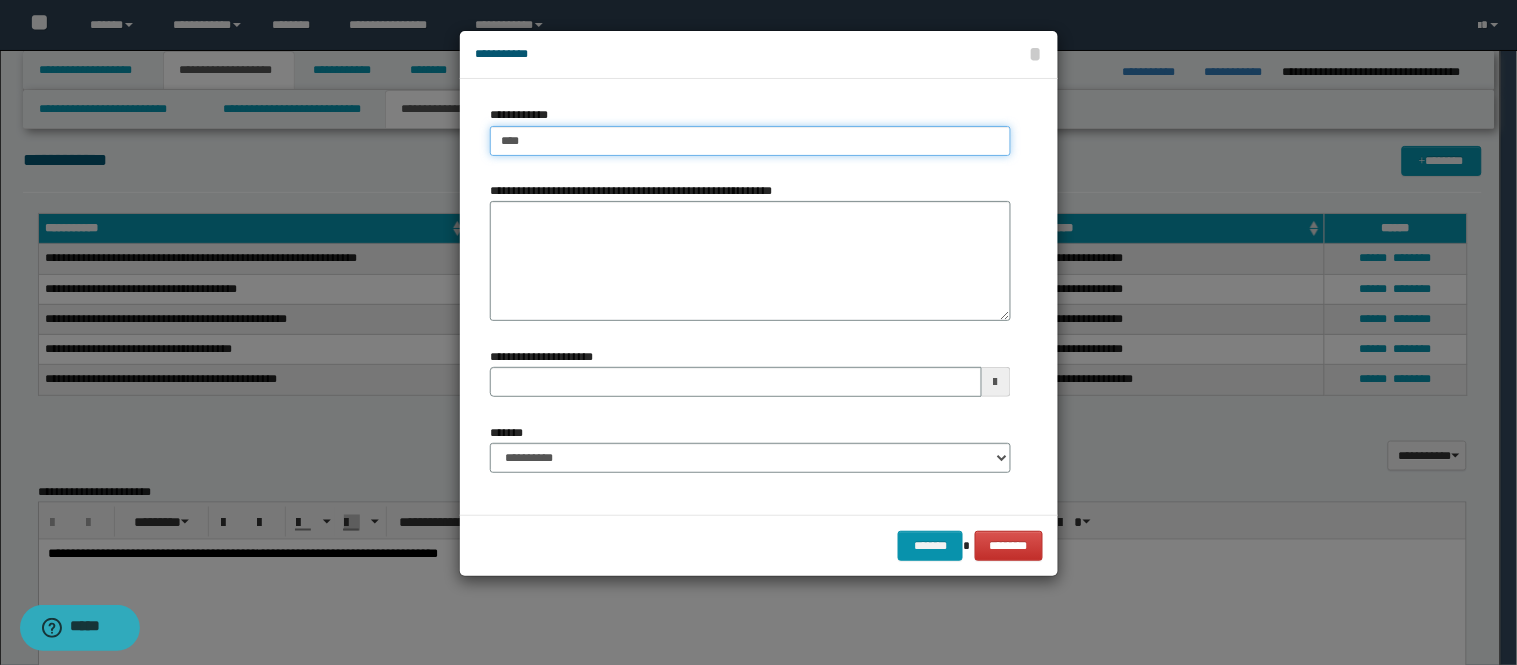 type on "****" 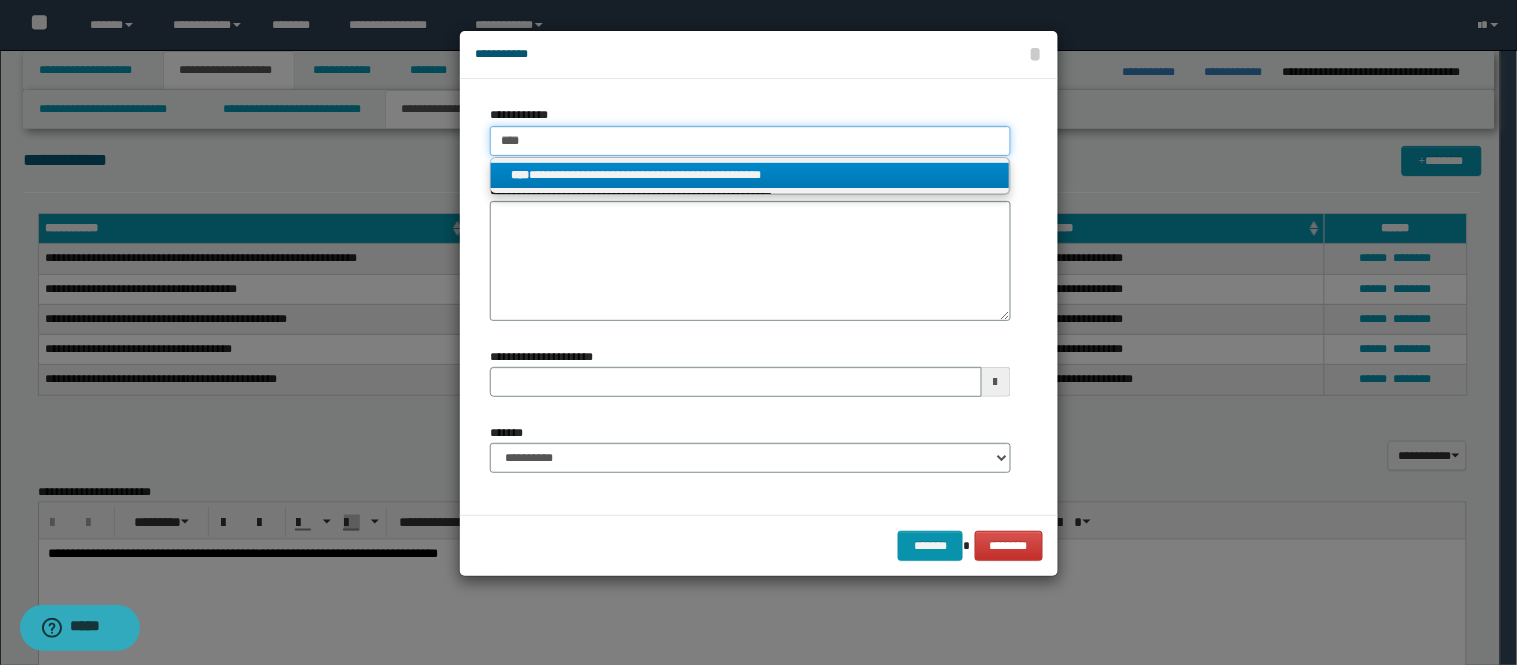 type on "****" 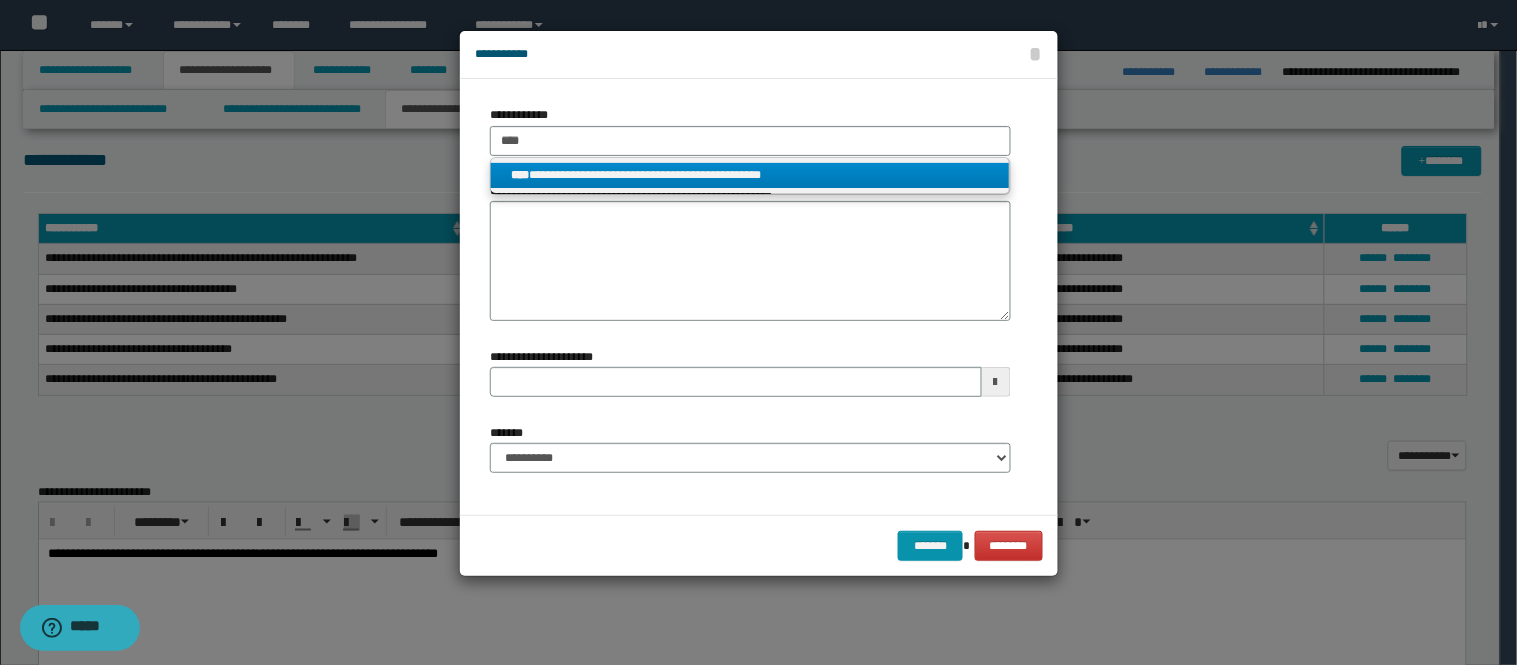 click on "**********" at bounding box center [750, 175] 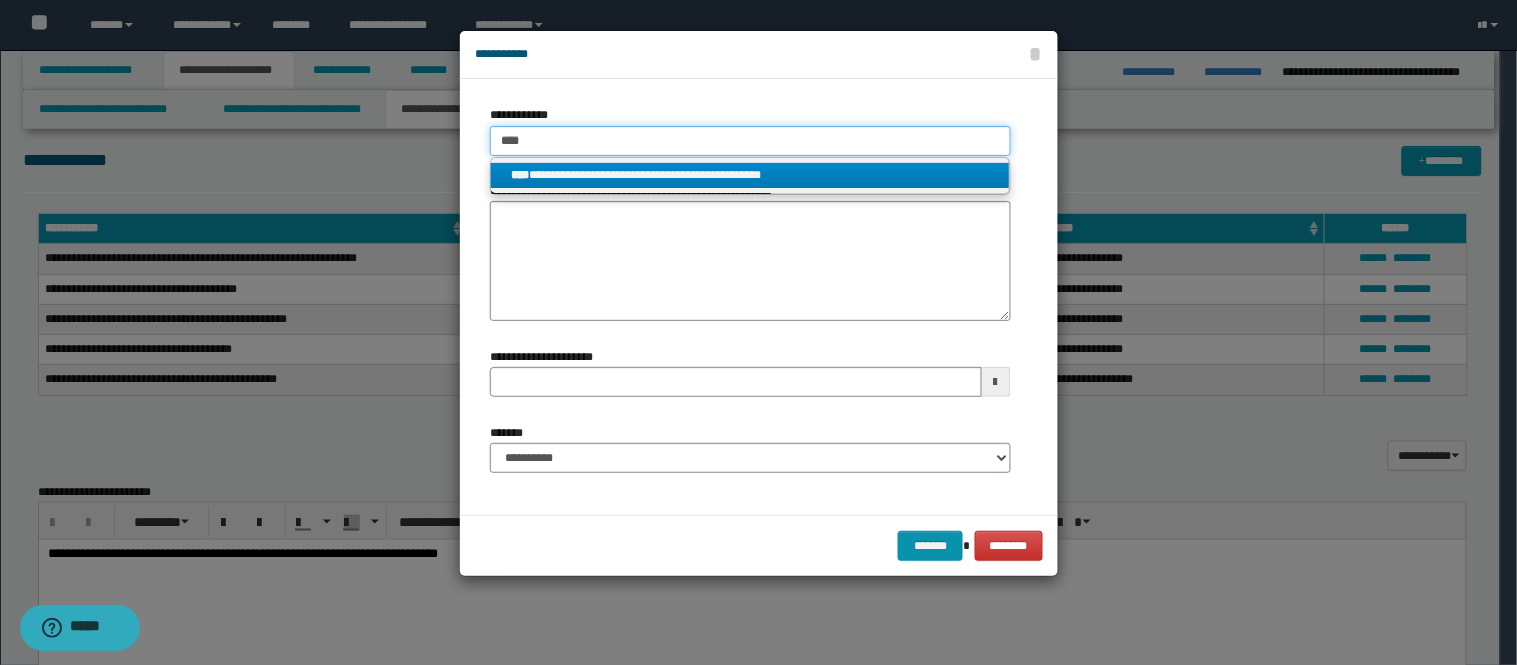 type 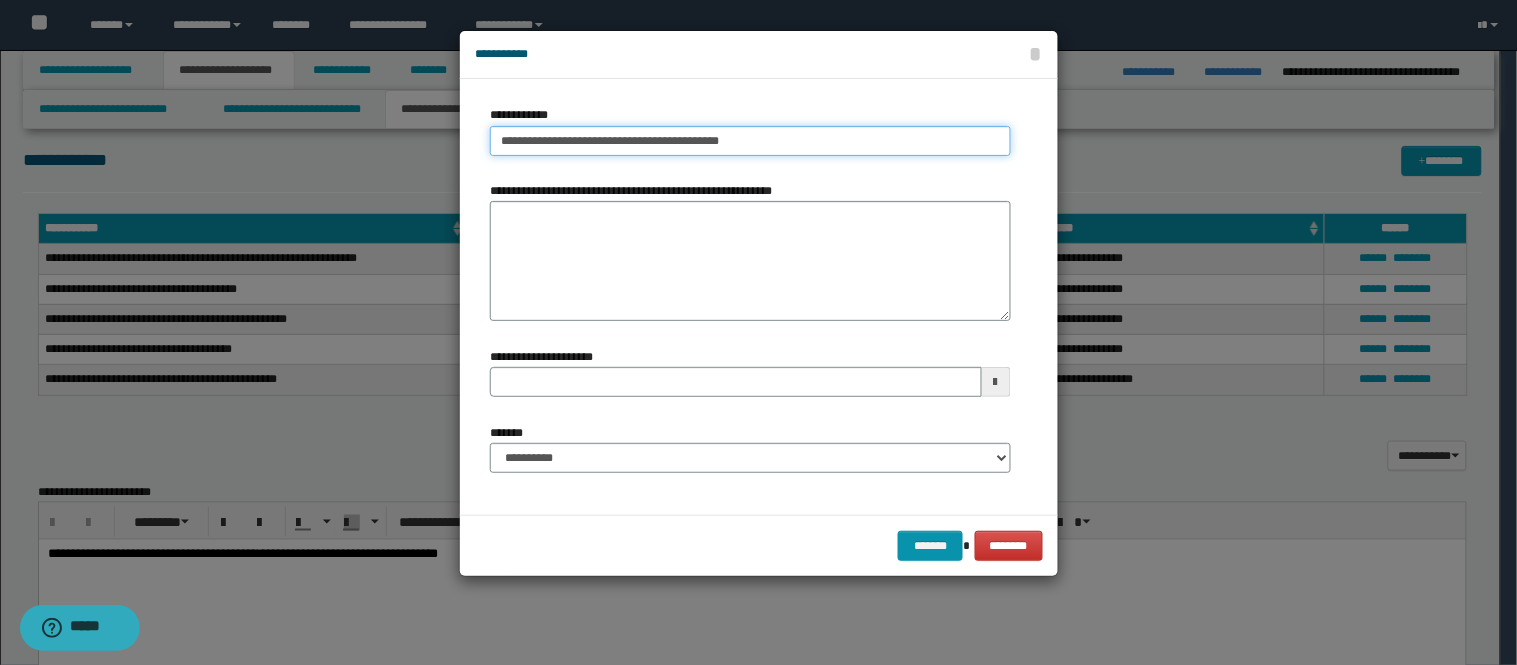 type 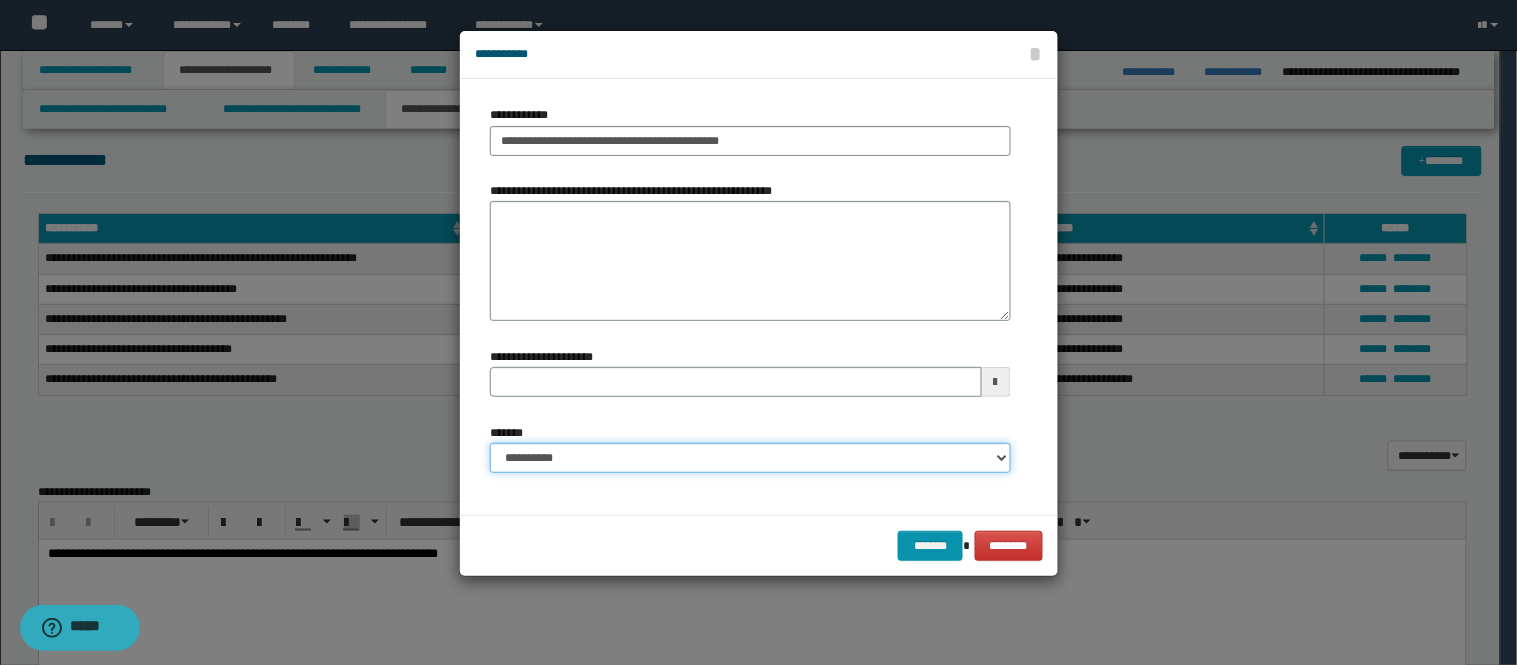 click on "**********" at bounding box center (750, 458) 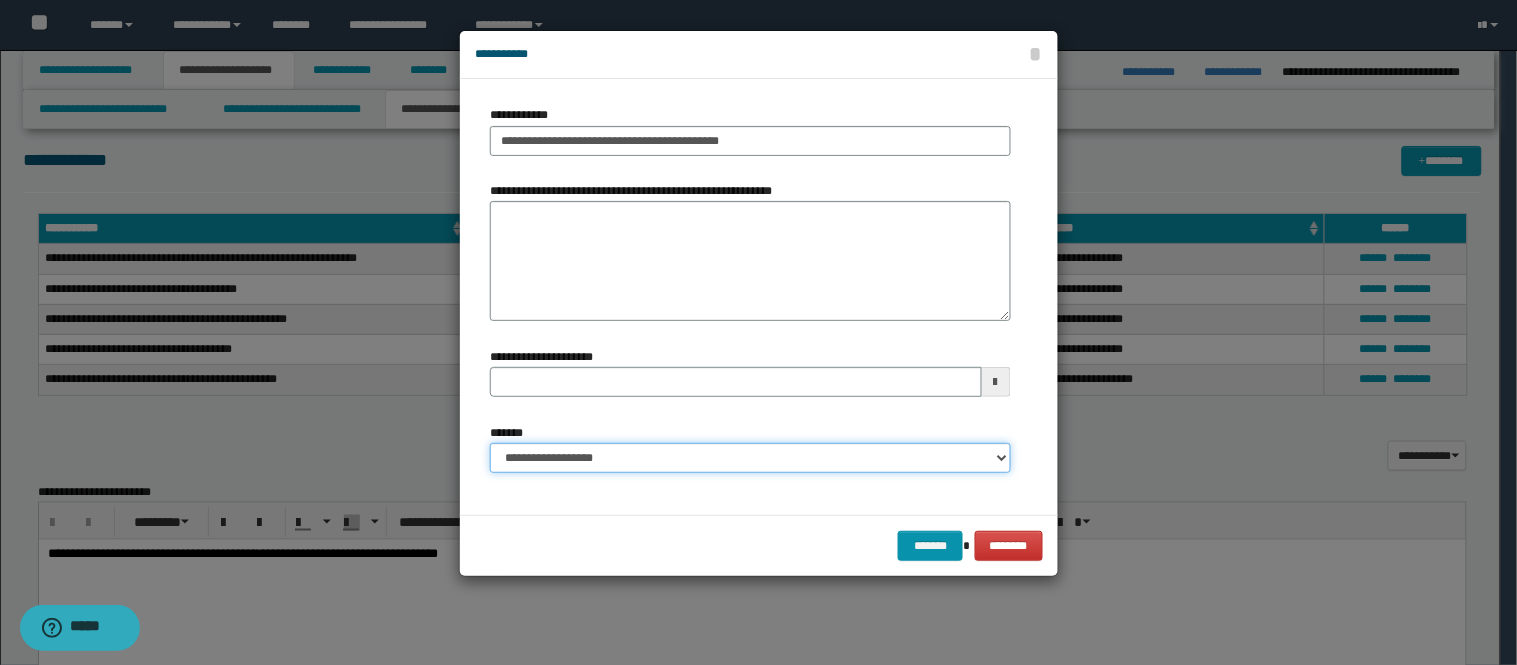 type 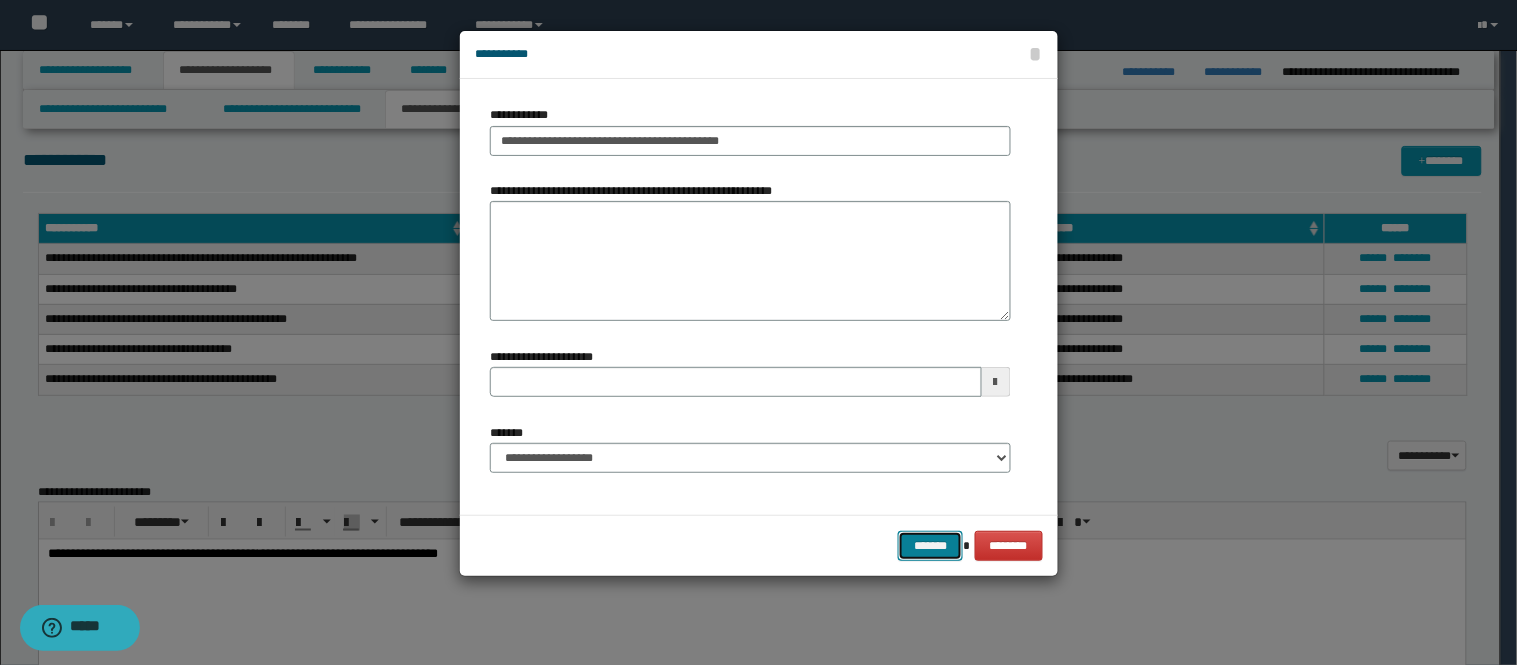 click on "*******" at bounding box center (930, 546) 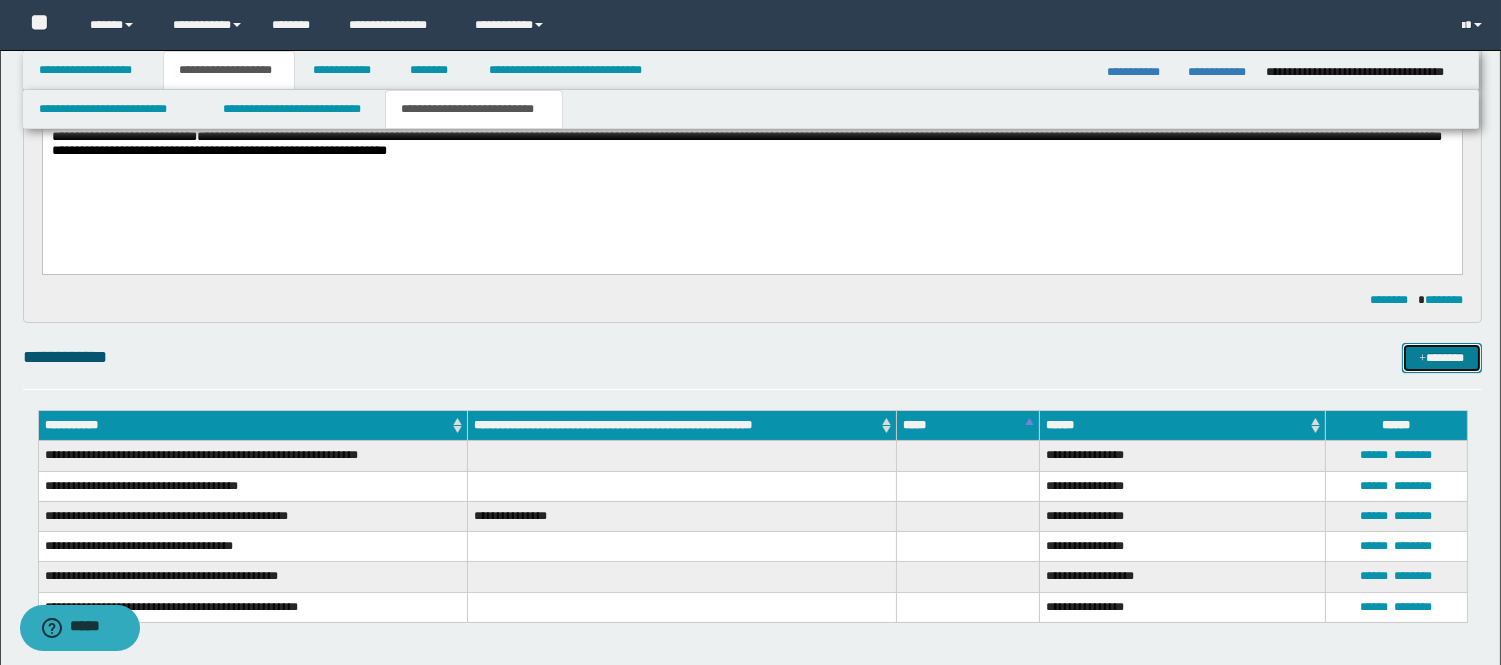 scroll, scrollTop: 0, scrollLeft: 0, axis: both 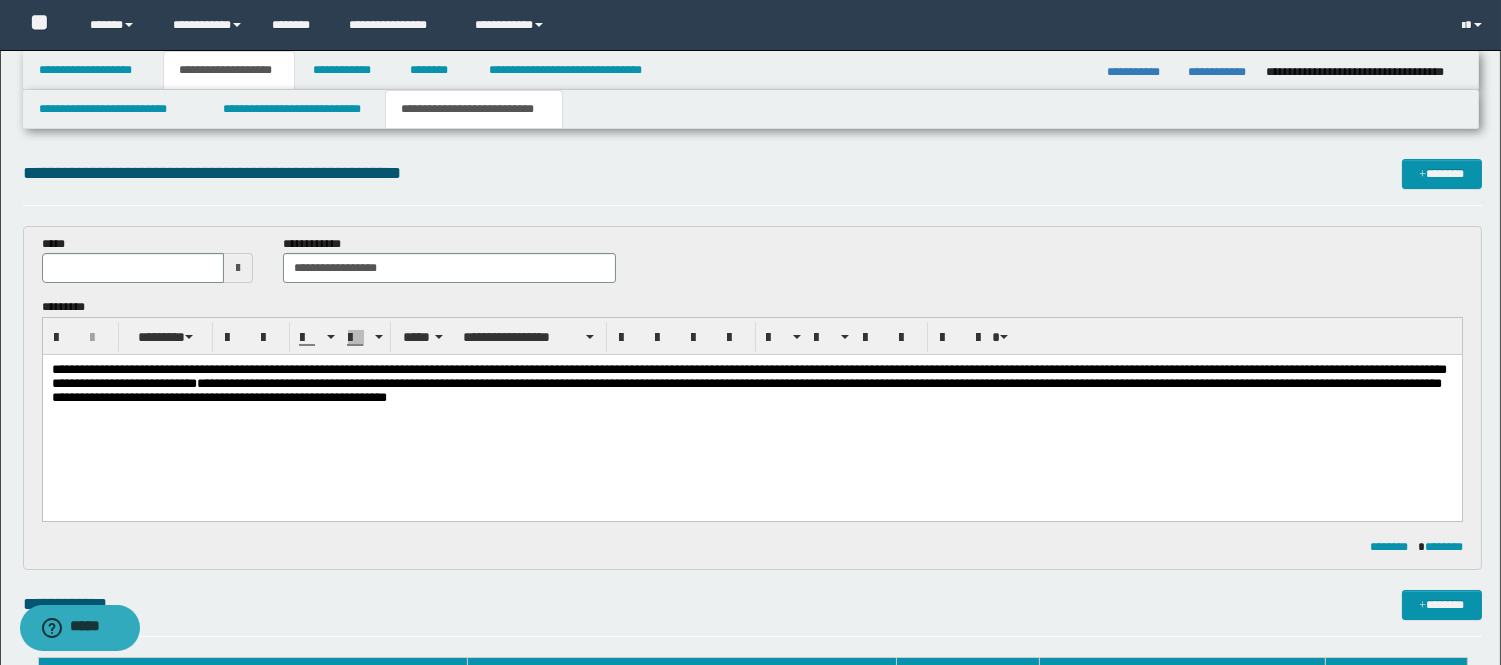 click on "**********" at bounding box center (746, 390) 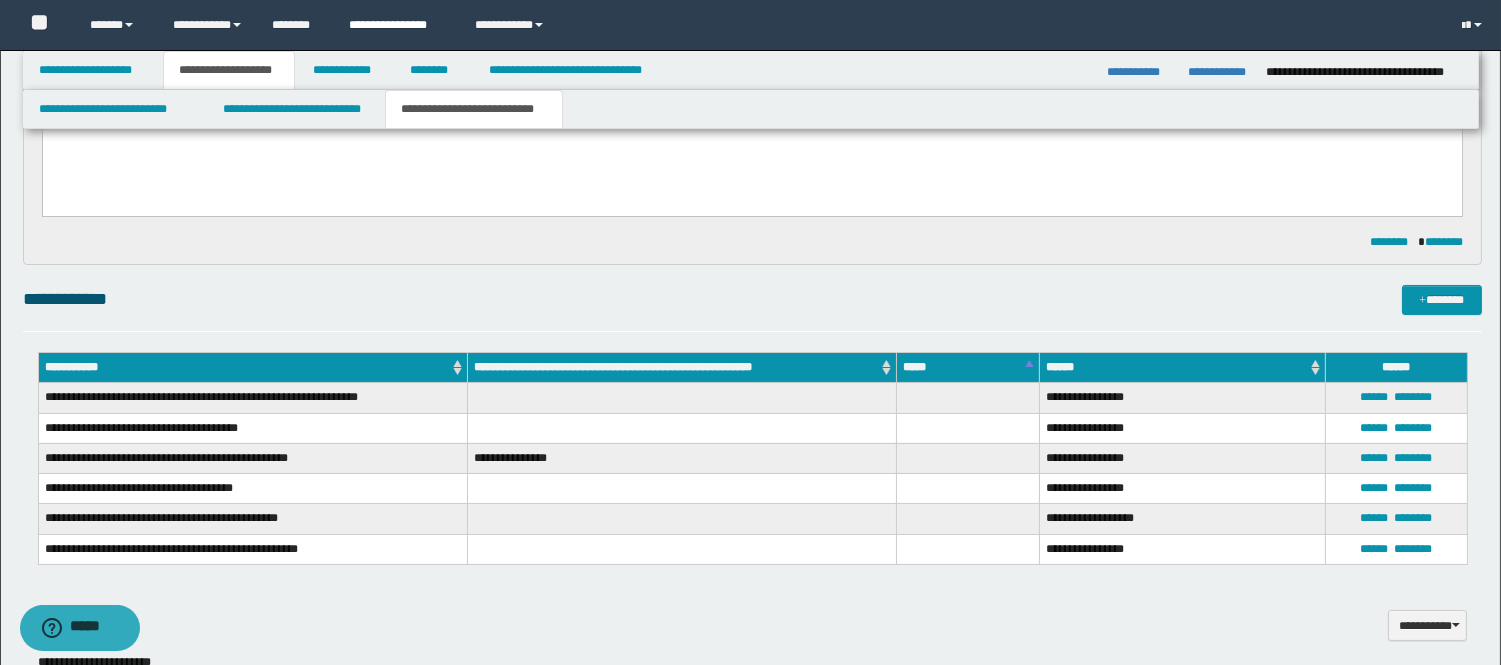 scroll, scrollTop: 333, scrollLeft: 0, axis: vertical 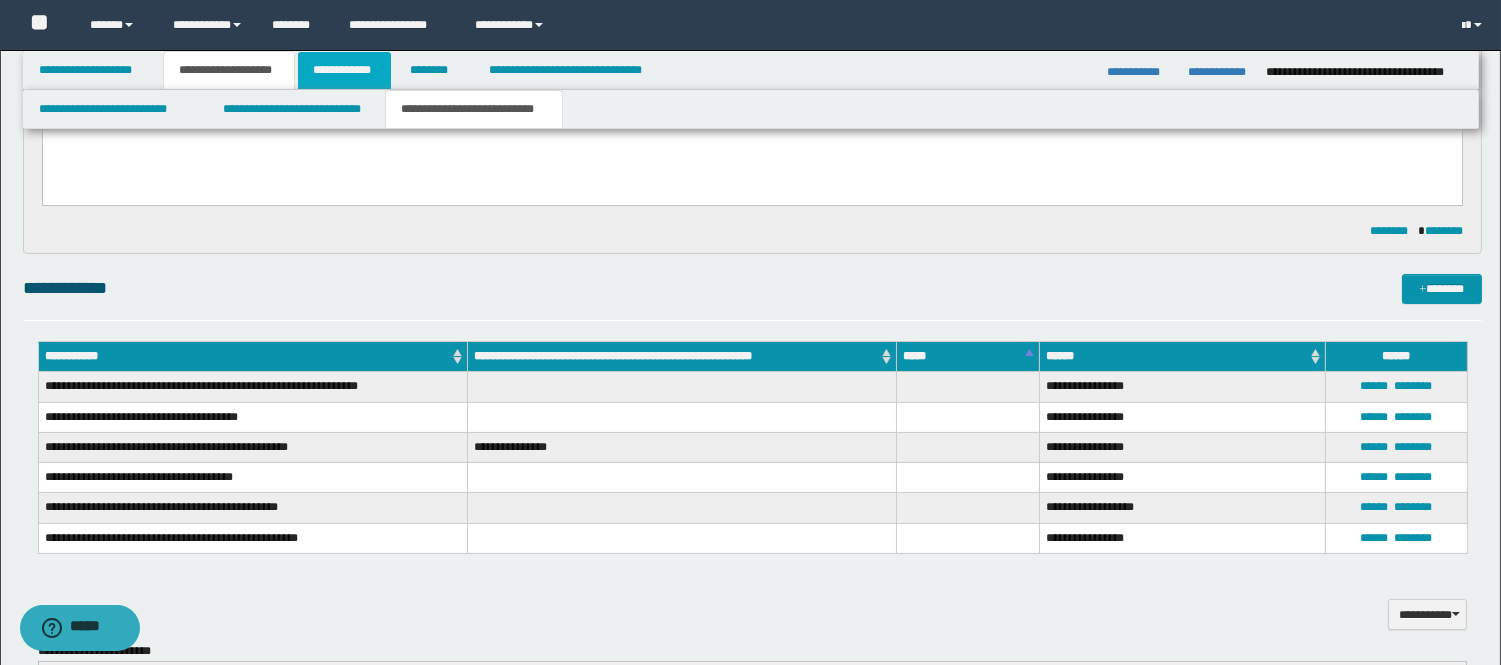 click on "**********" at bounding box center (344, 70) 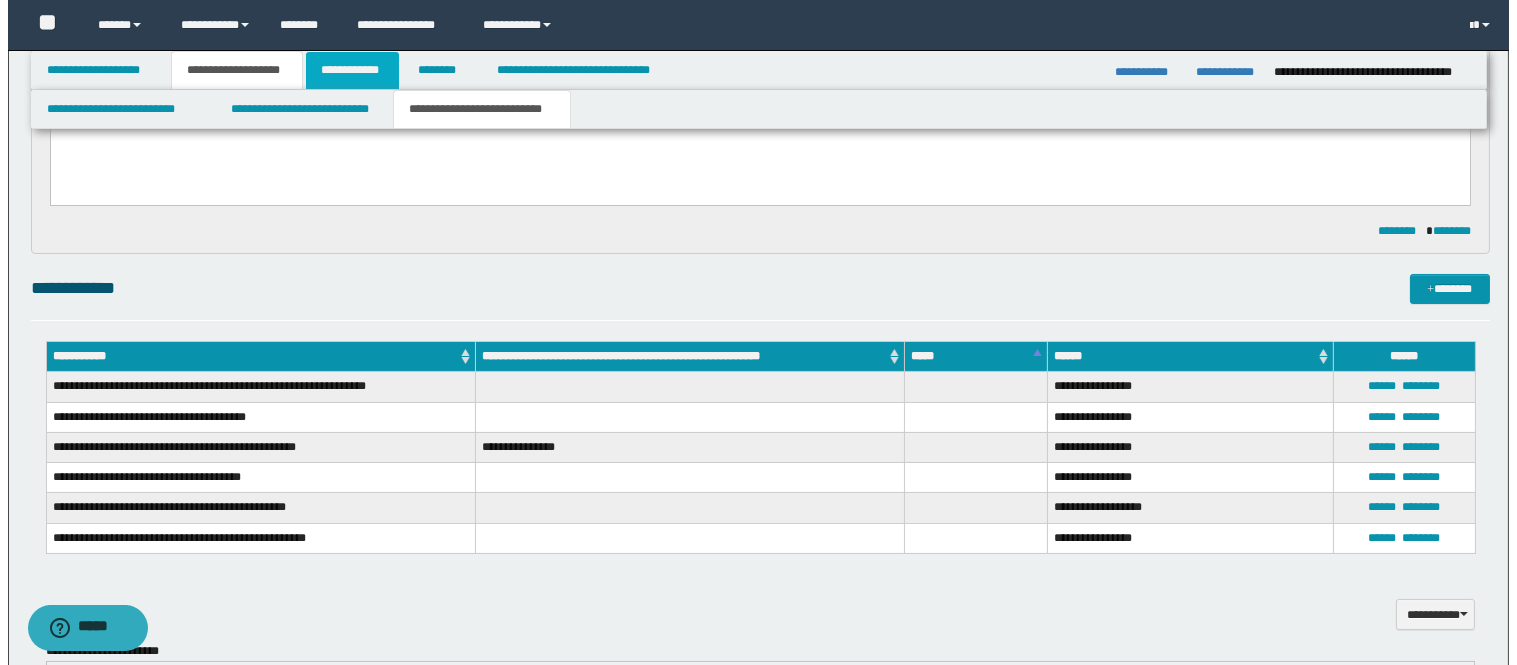 scroll, scrollTop: 302, scrollLeft: 0, axis: vertical 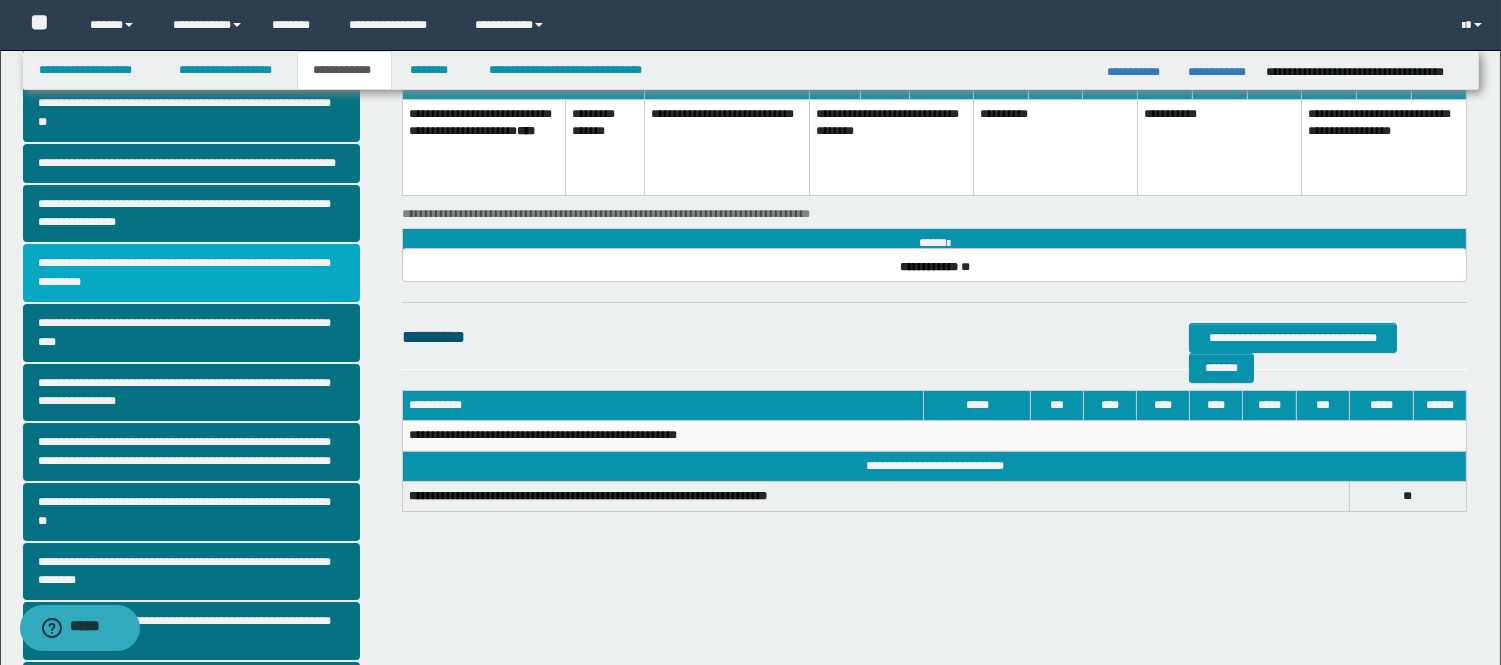click on "**********" at bounding box center [192, 273] 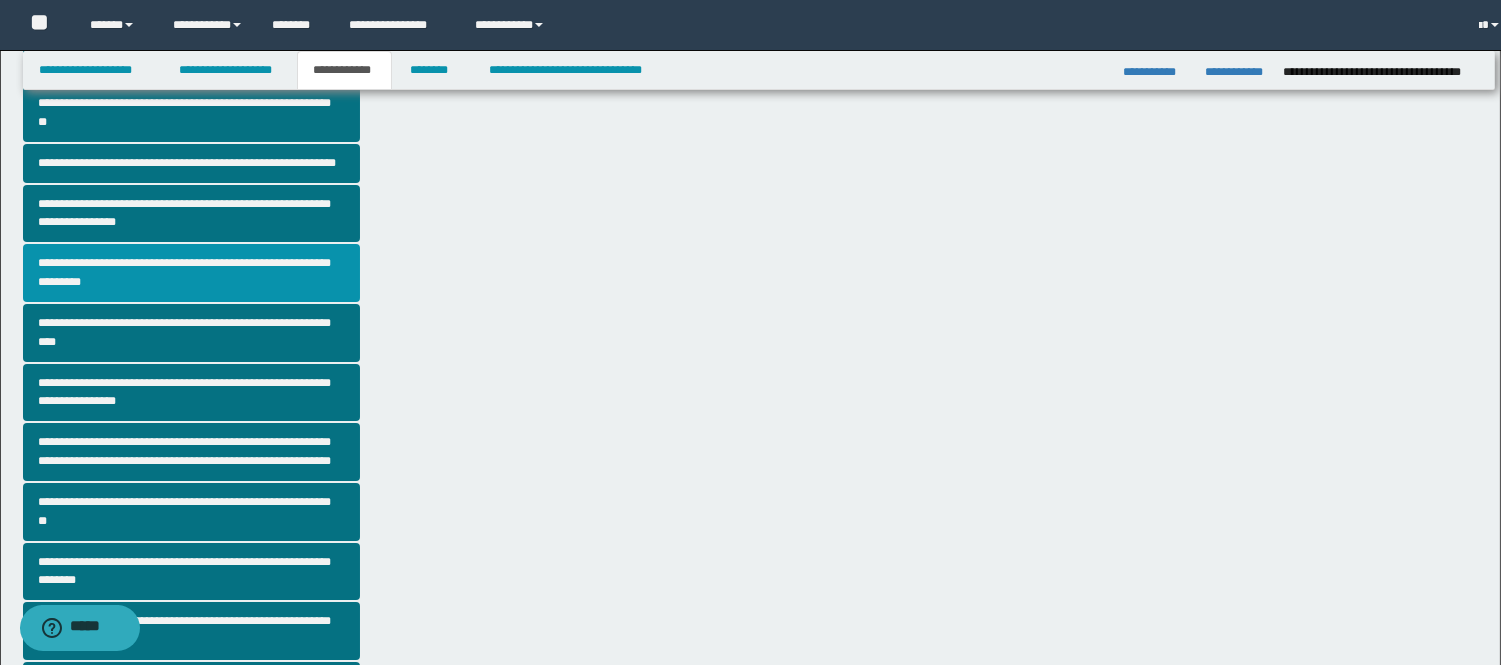 scroll, scrollTop: 0, scrollLeft: 0, axis: both 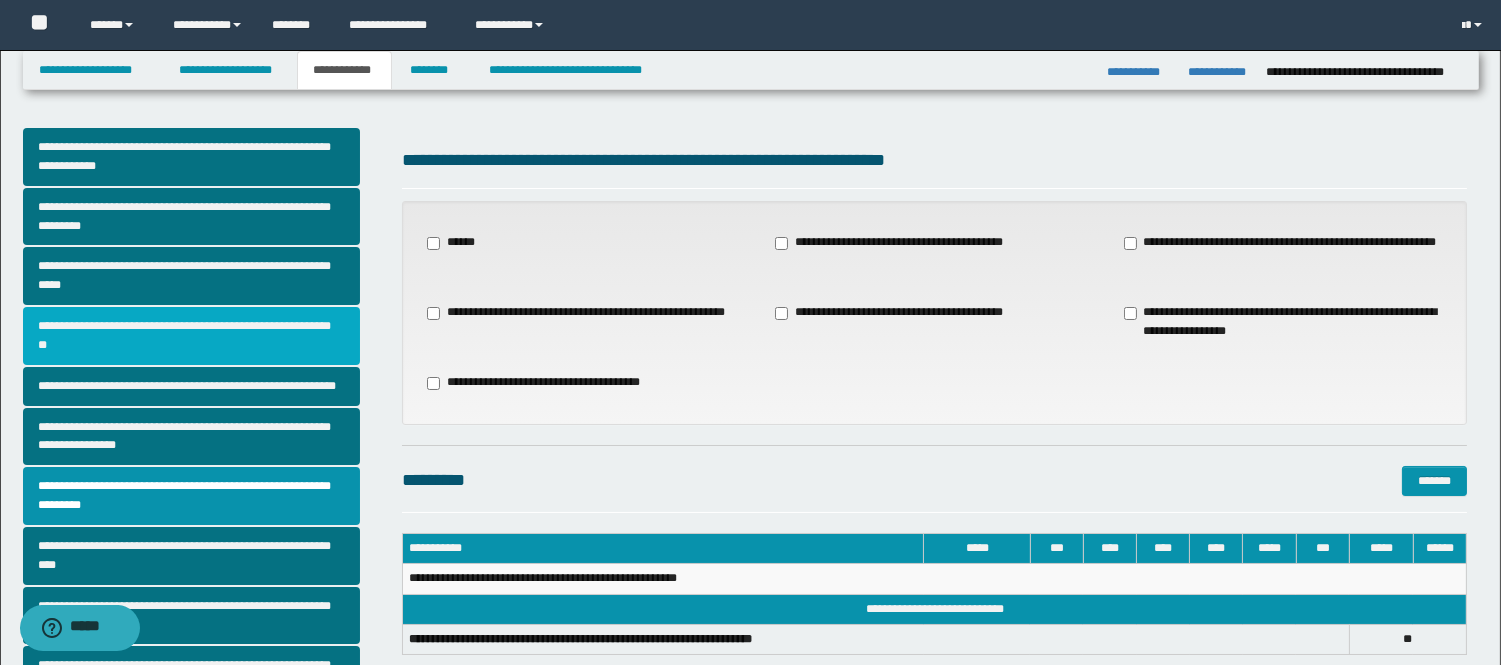 click on "**********" at bounding box center (192, 336) 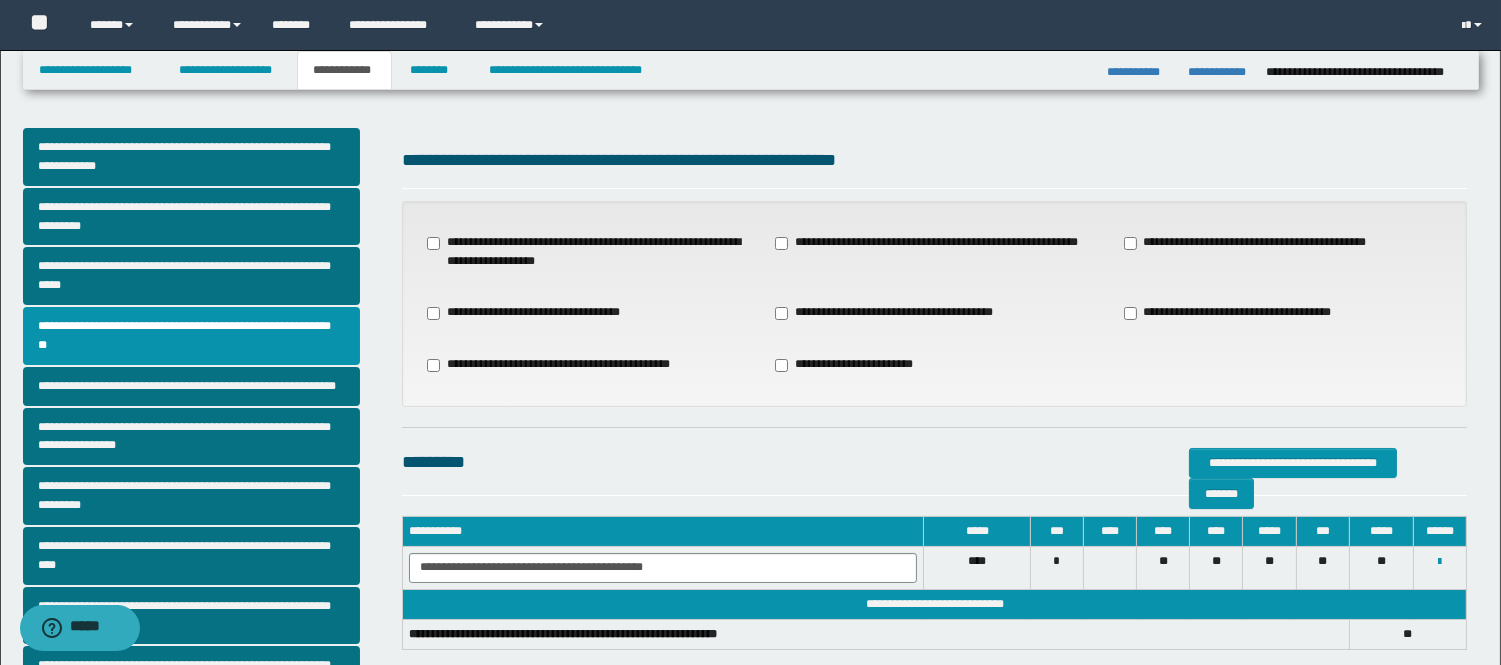 click on "**********" at bounding box center [1254, 243] 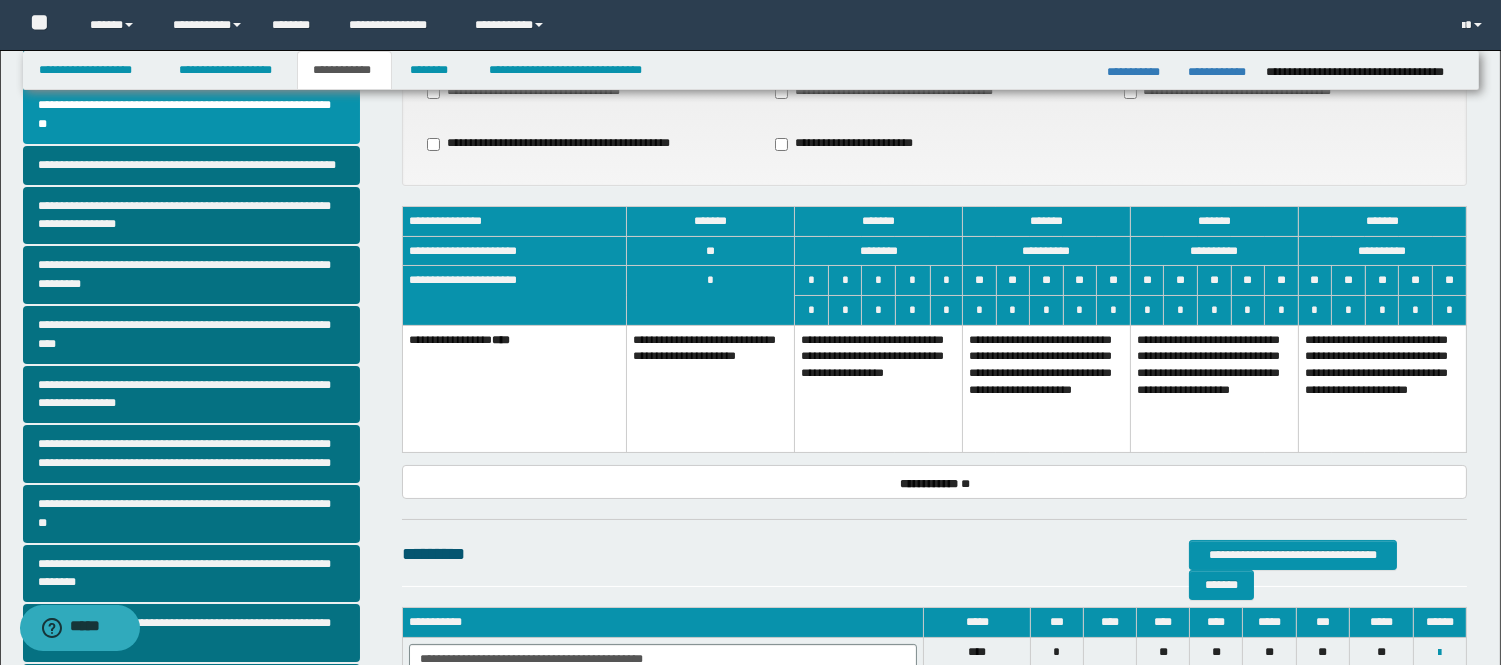 scroll, scrollTop: 222, scrollLeft: 0, axis: vertical 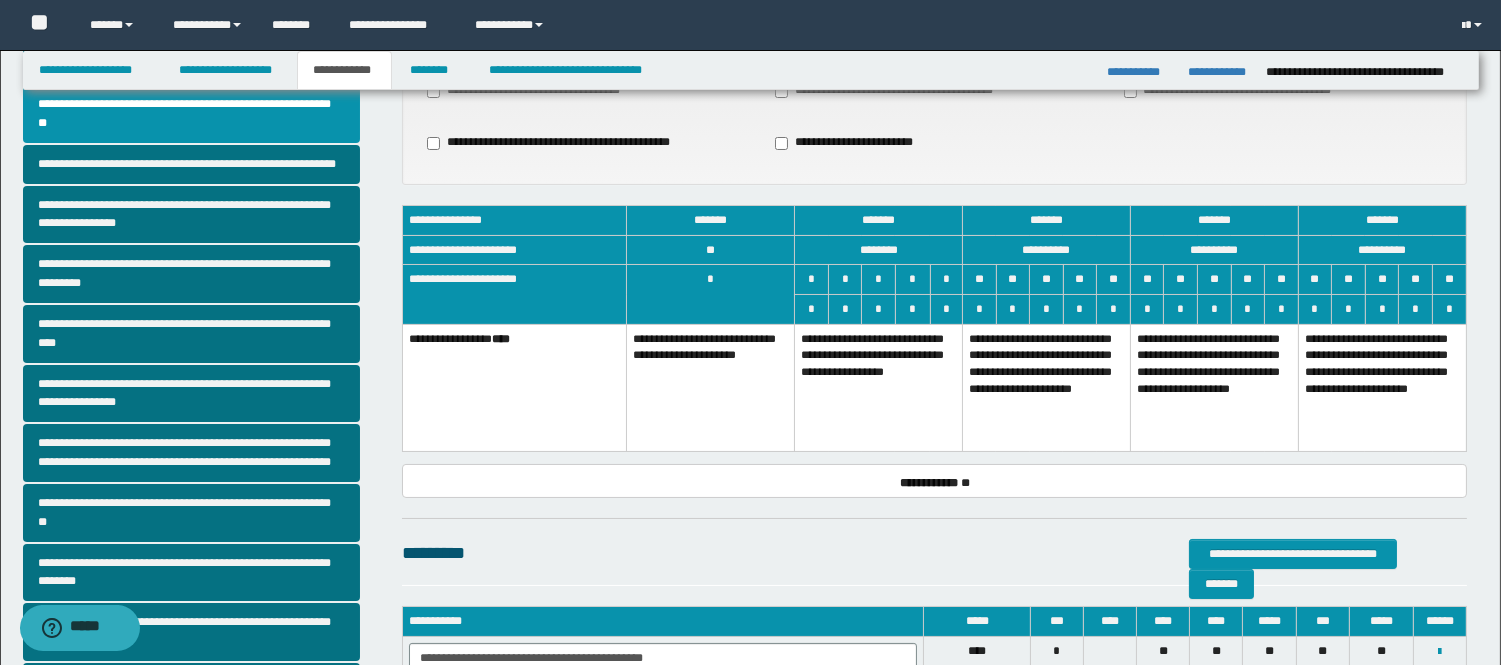 click on "**********" at bounding box center [879, 387] 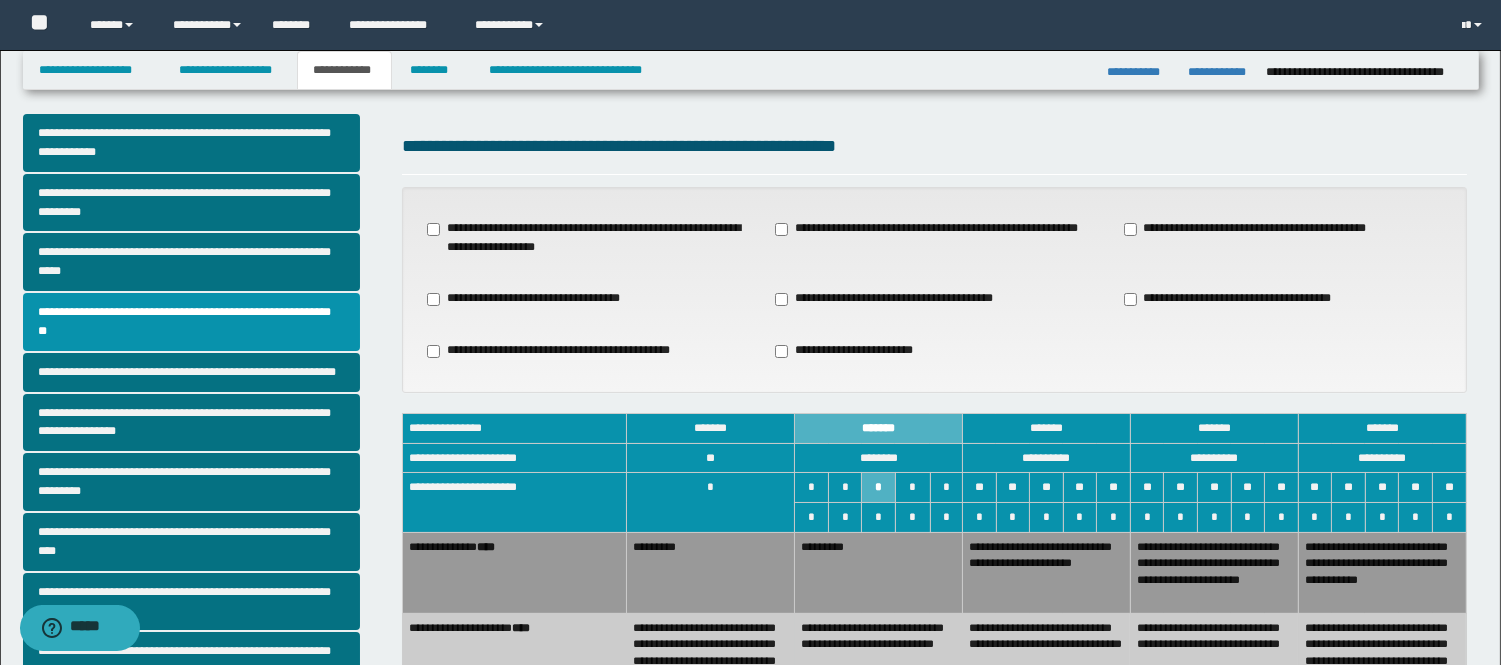 scroll, scrollTop: 0, scrollLeft: 0, axis: both 